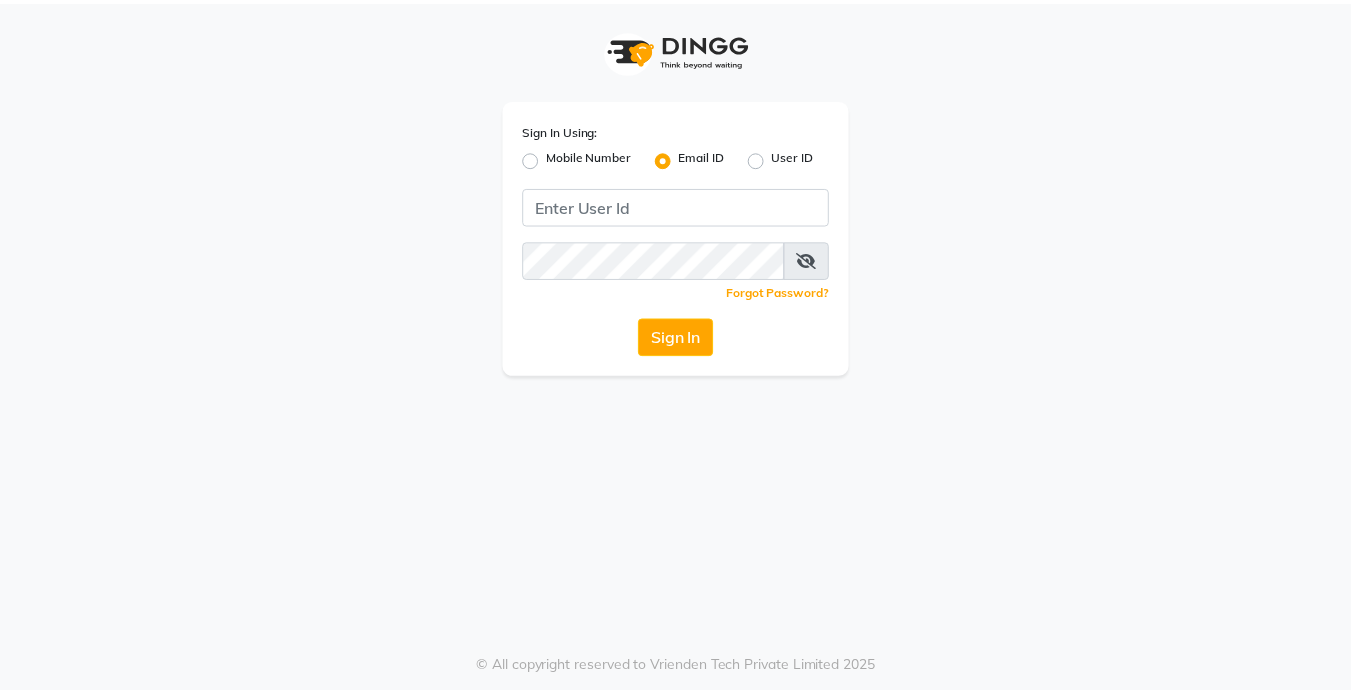 scroll, scrollTop: 0, scrollLeft: 0, axis: both 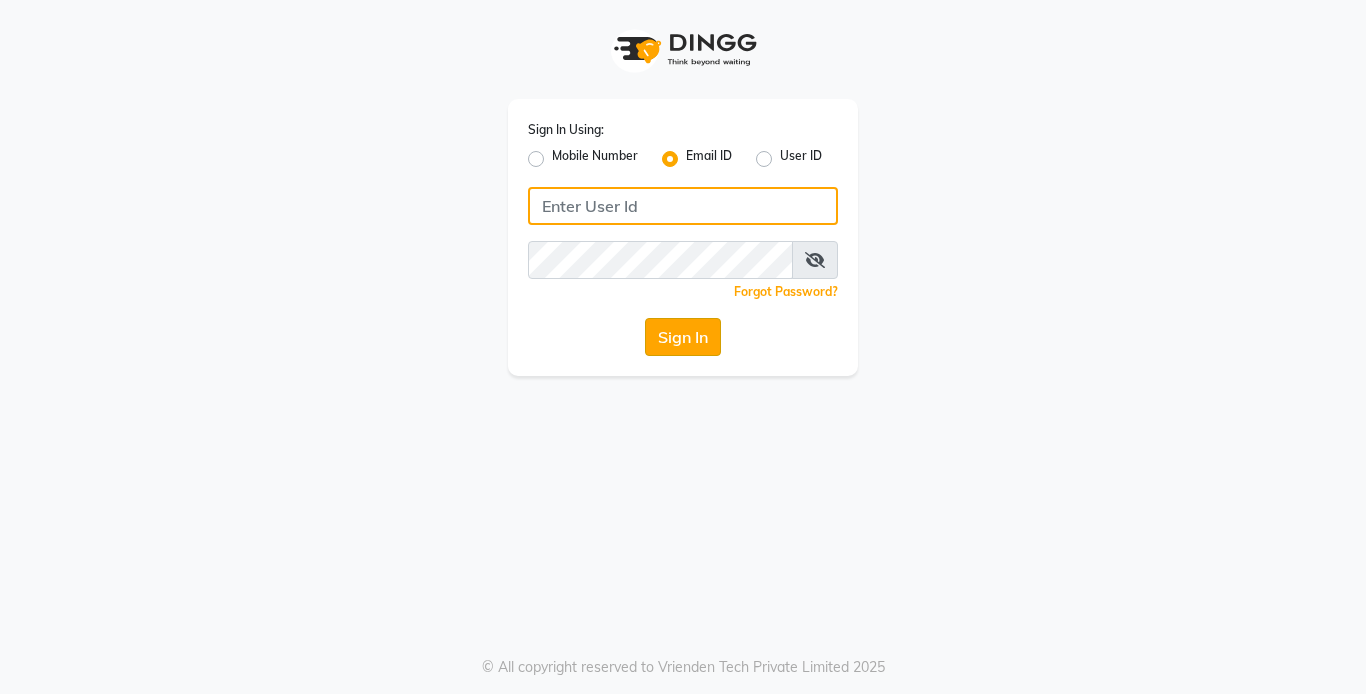type on "reception@[EXAMPLE.COM]" 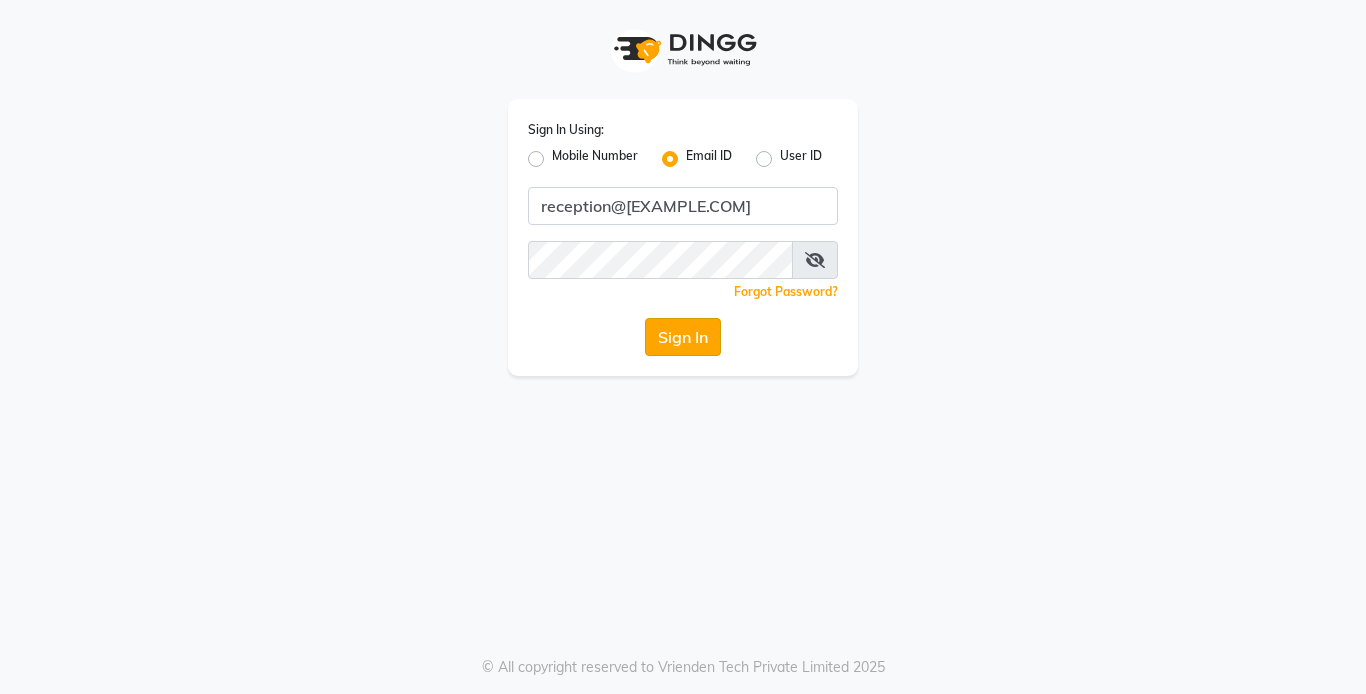 click on "Sign In" 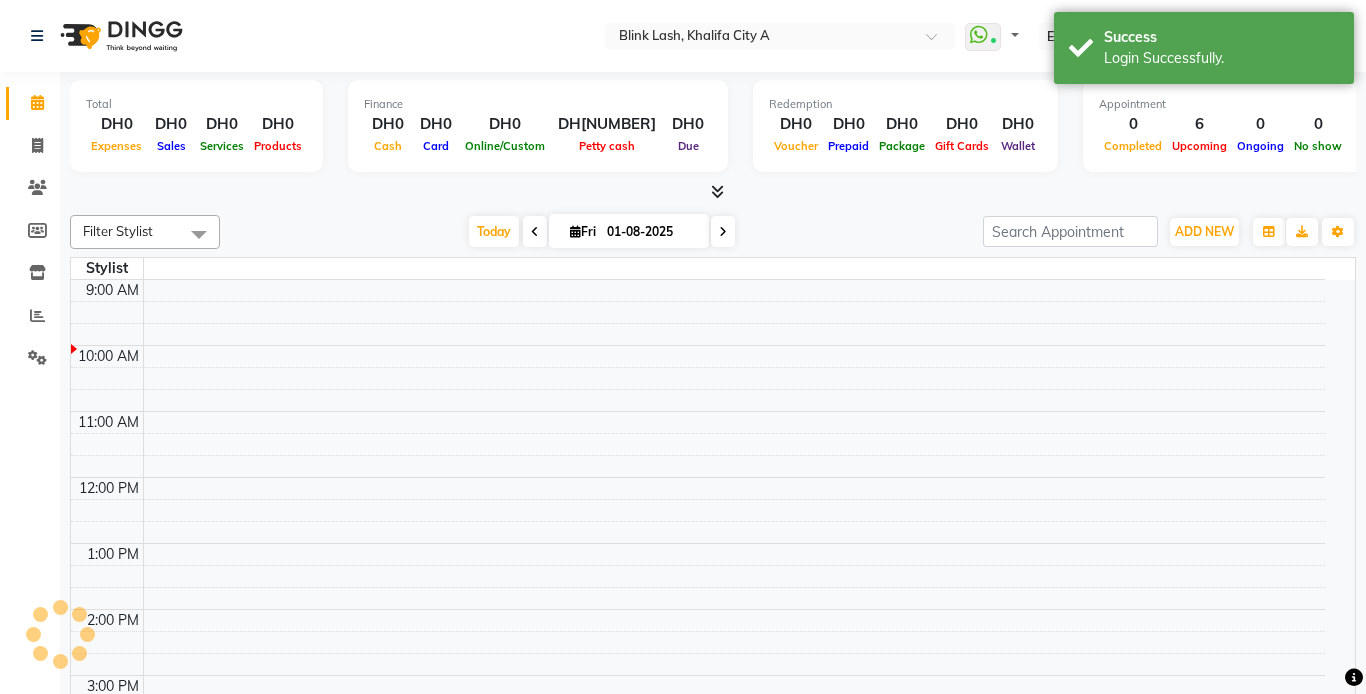 select on "en" 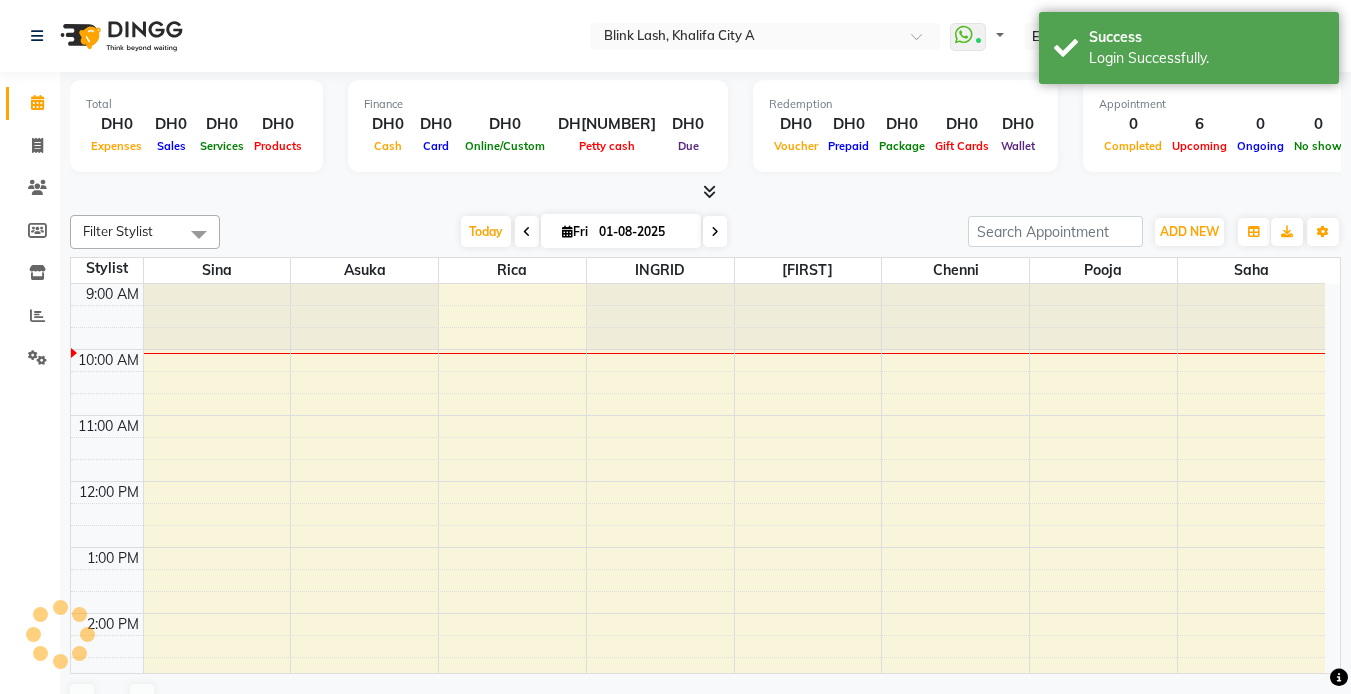 scroll, scrollTop: 0, scrollLeft: 0, axis: both 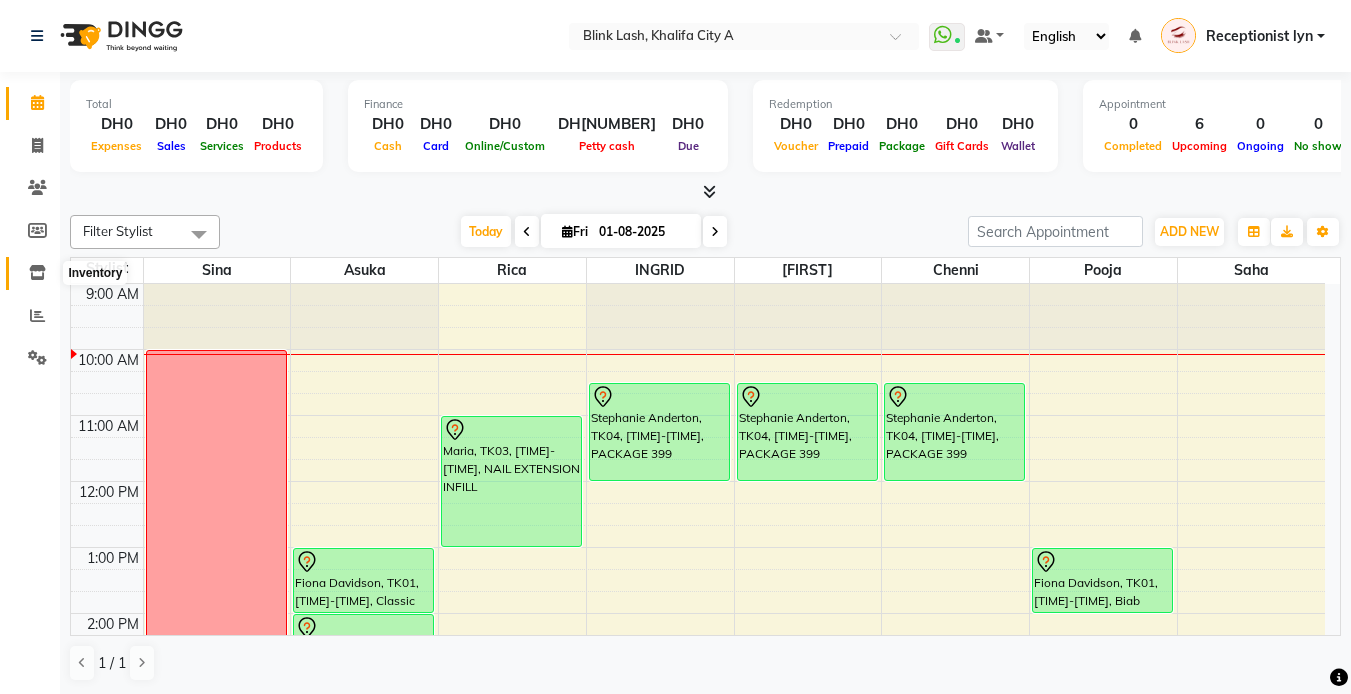 click 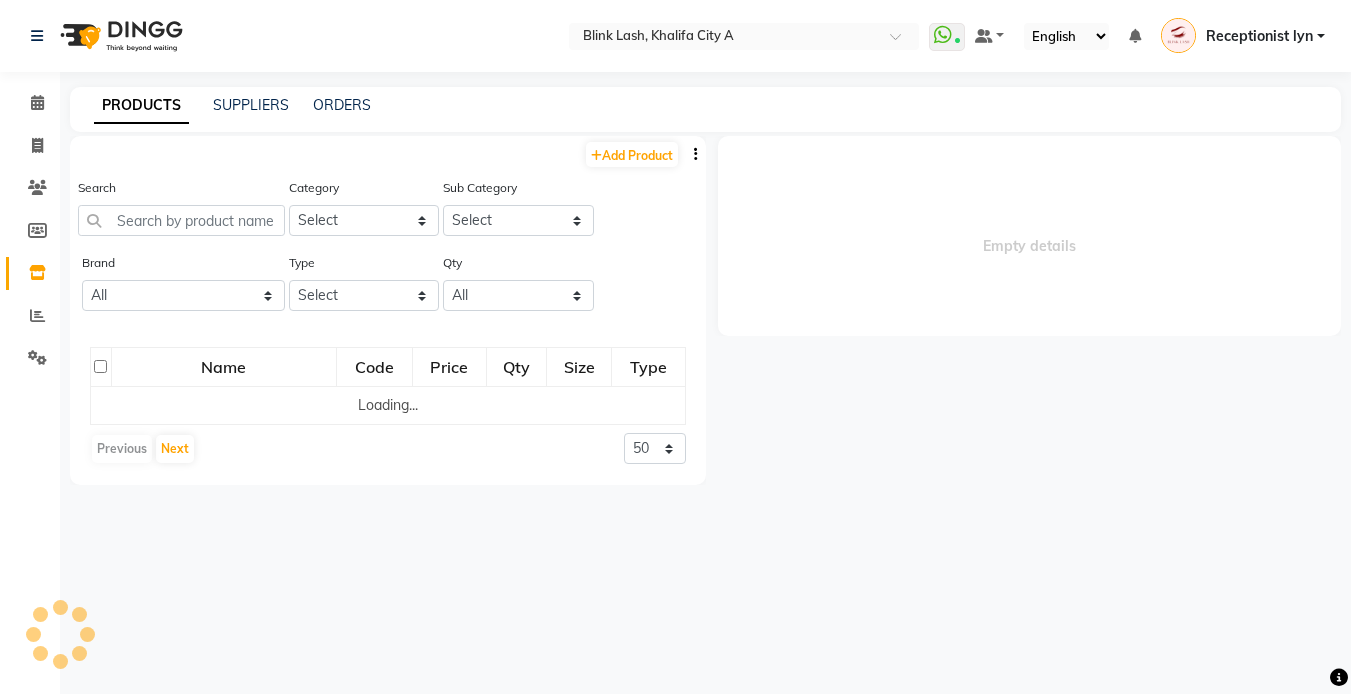 select 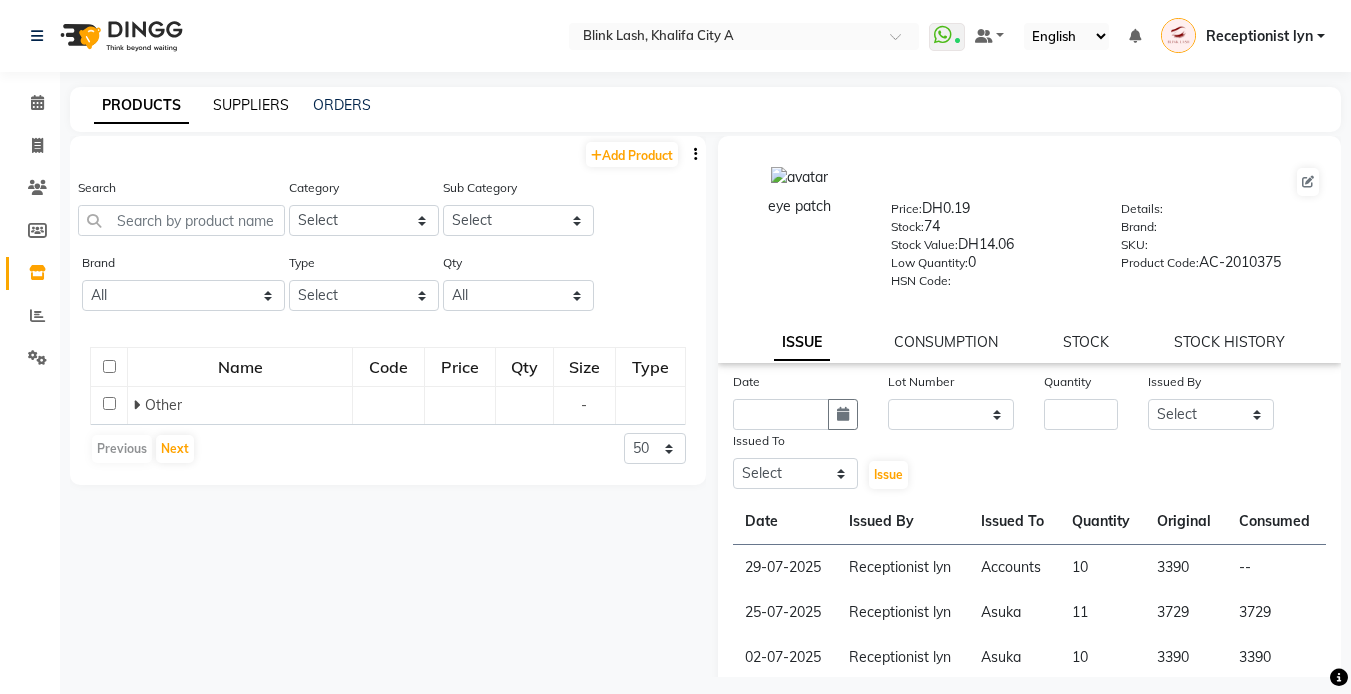 click on "SUPPLIERS" 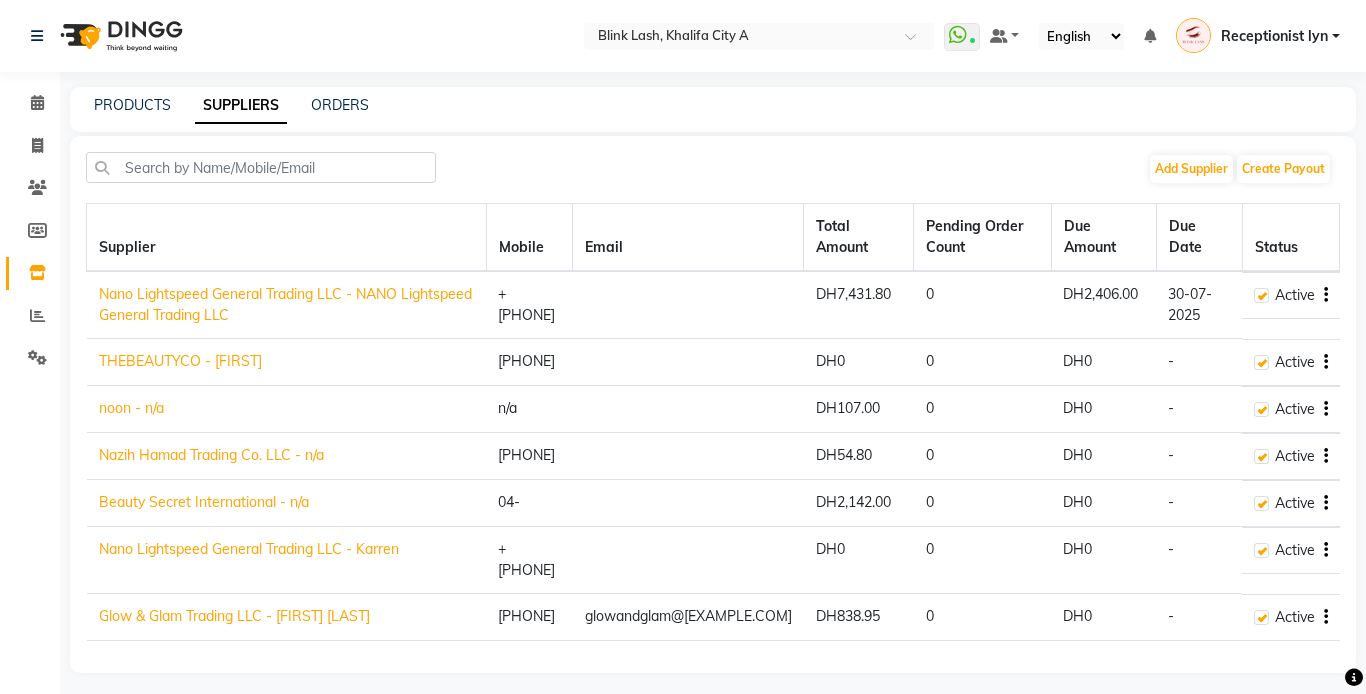 click on "Nano Lightspeed General Trading LLC - NANO Lightspeed General Trading LLC" 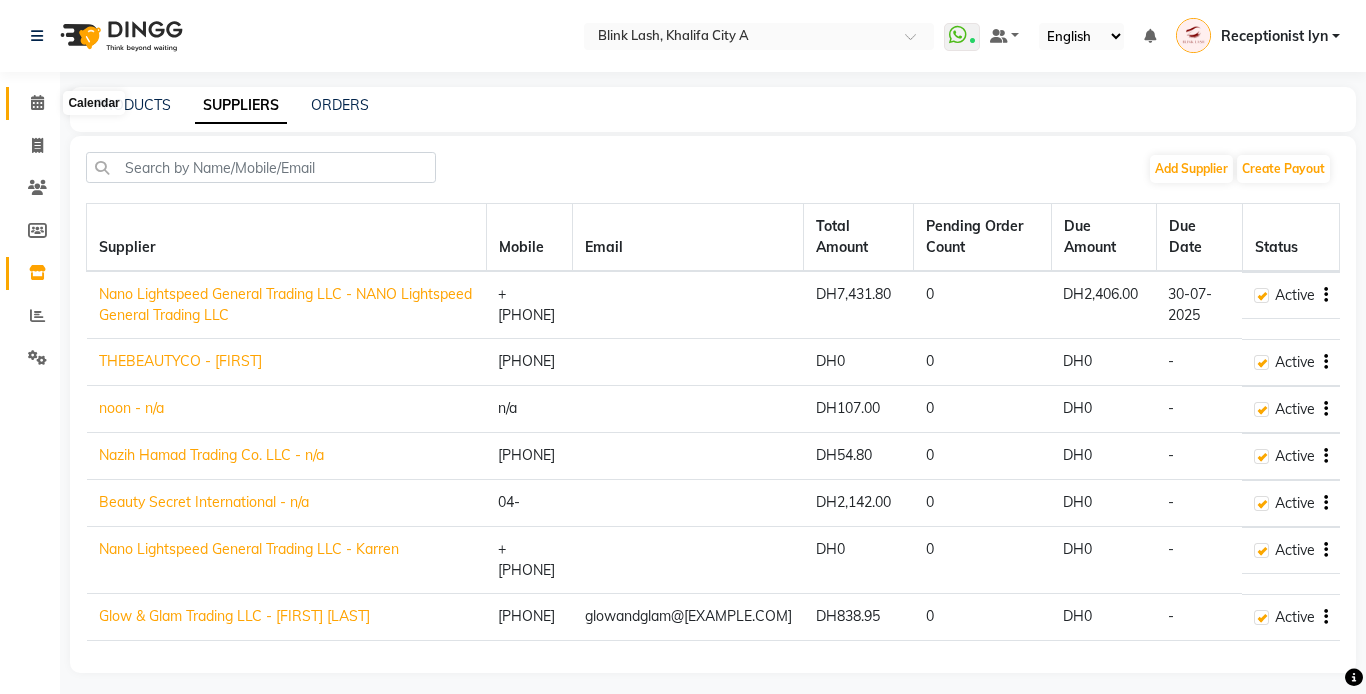 click 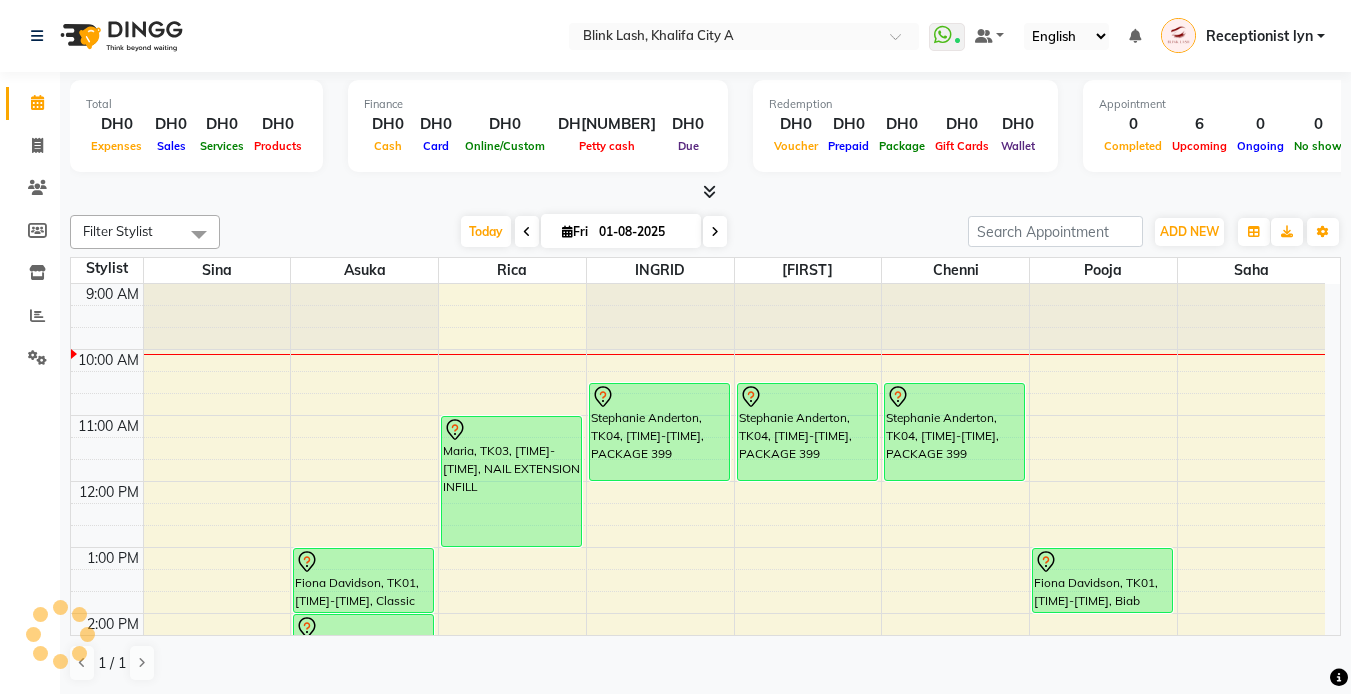 scroll, scrollTop: 0, scrollLeft: 0, axis: both 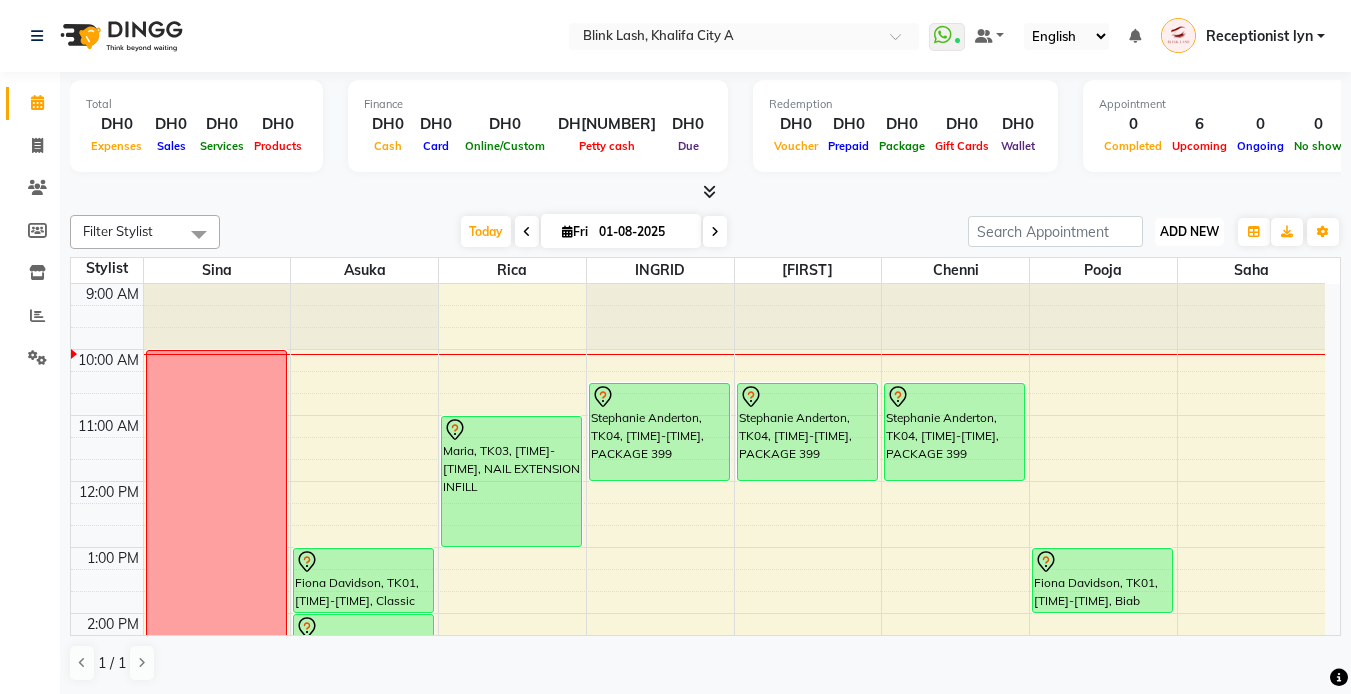 click on "ADD NEW" at bounding box center (1189, 231) 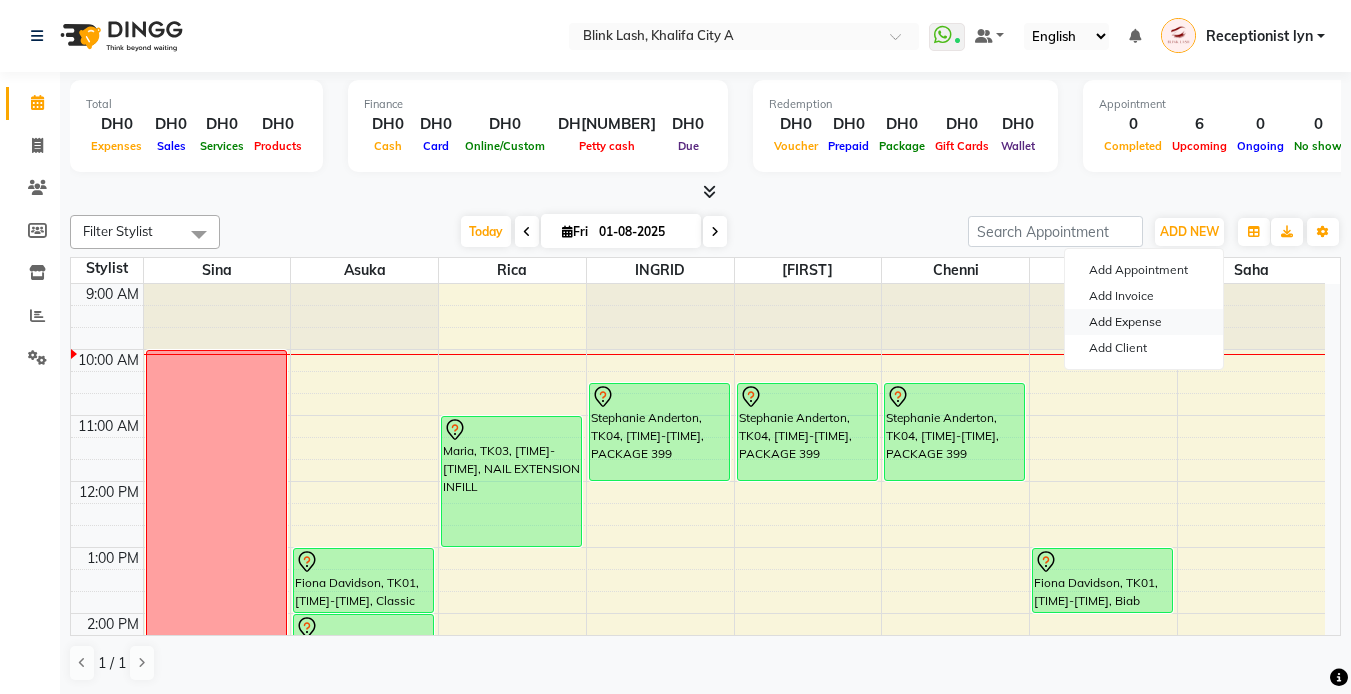 click on "Add Expense" at bounding box center [1144, 322] 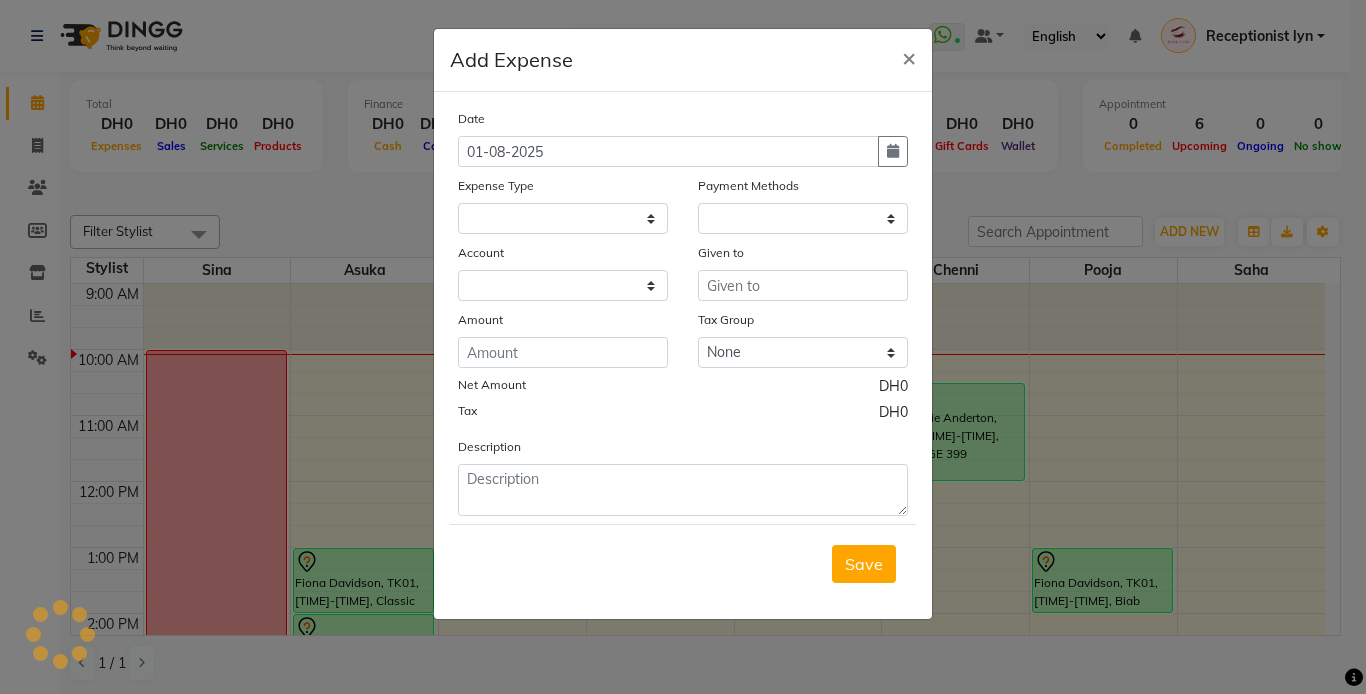 select 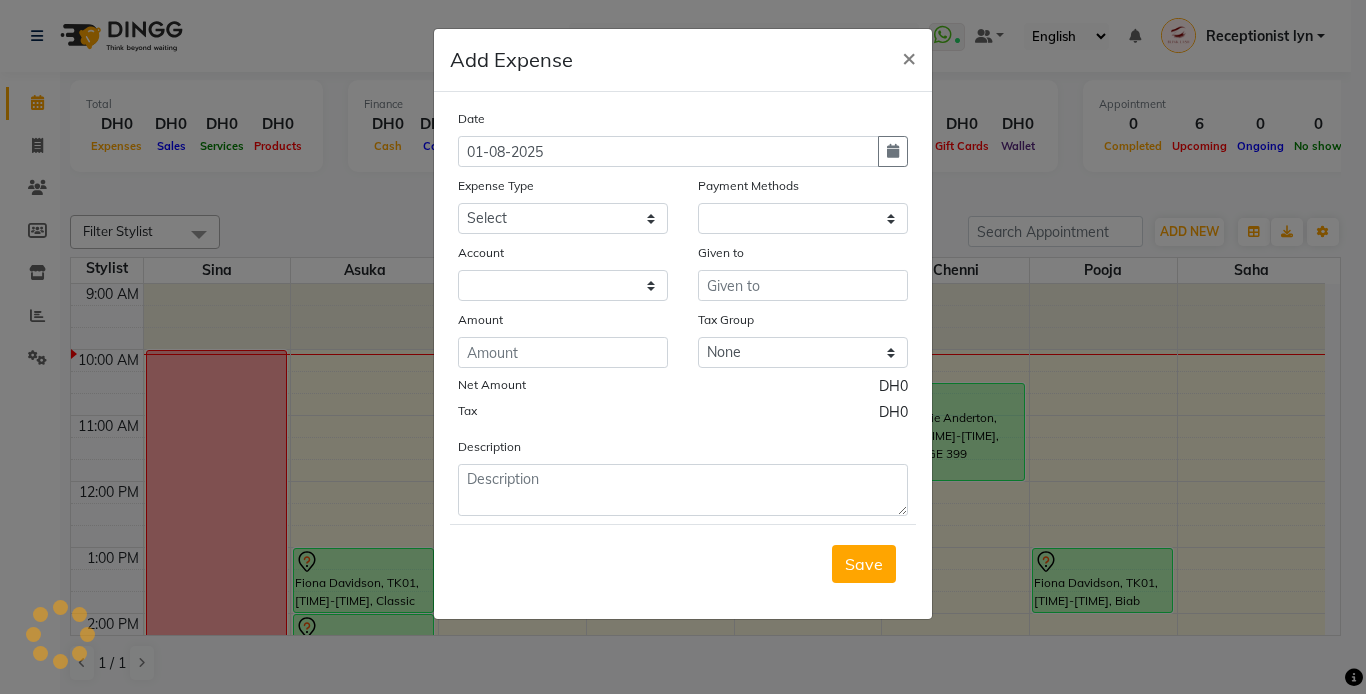 select on "1" 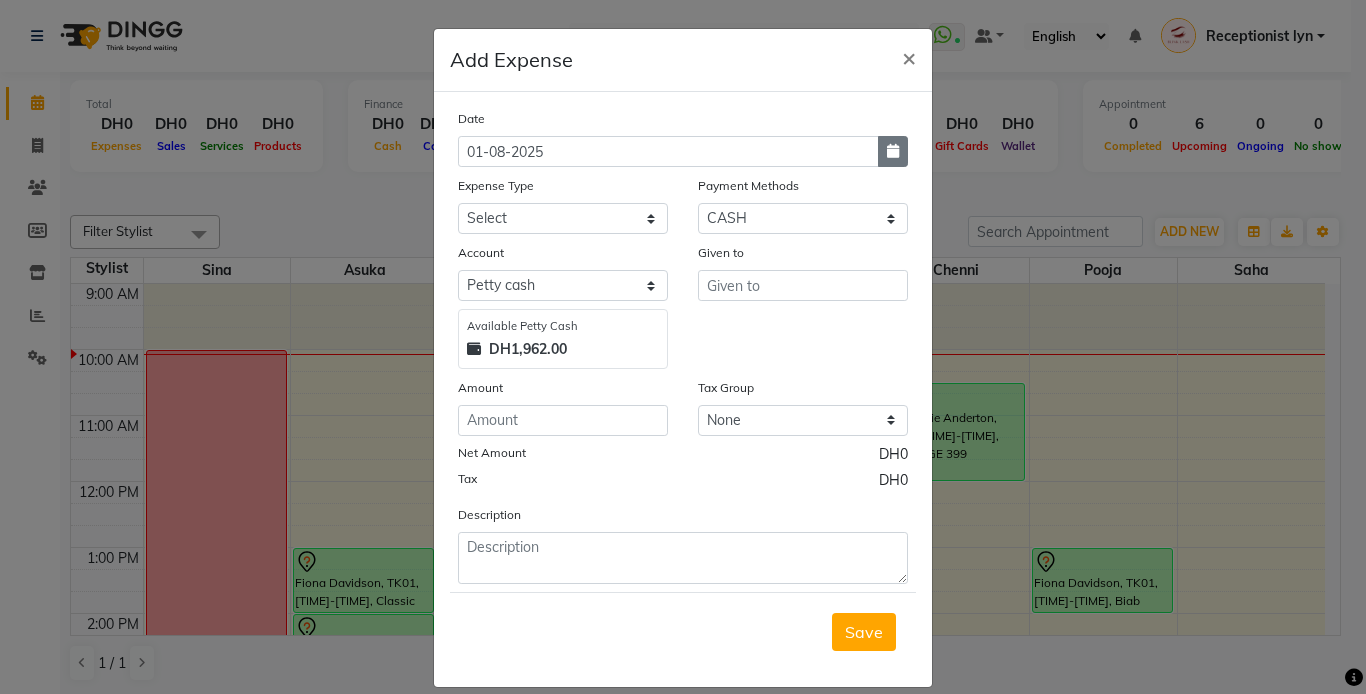 click 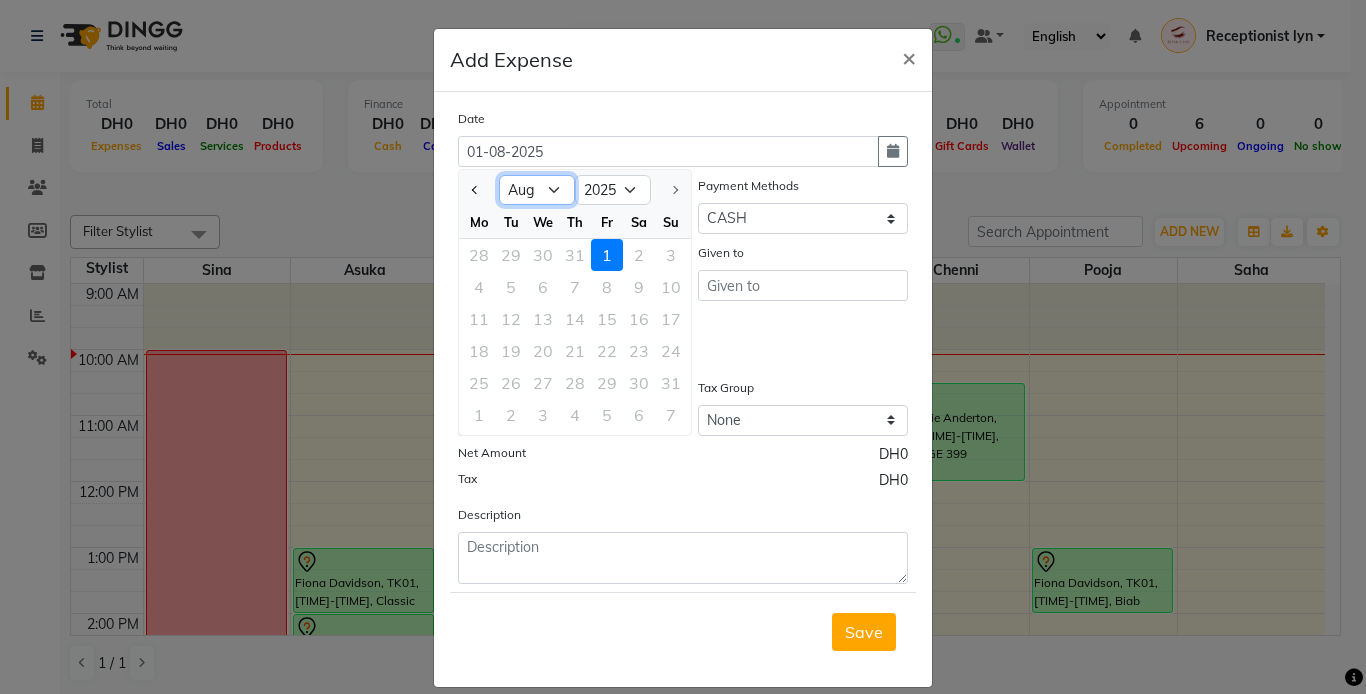 click on "Jan Feb Mar Apr May Jun Jul Aug" 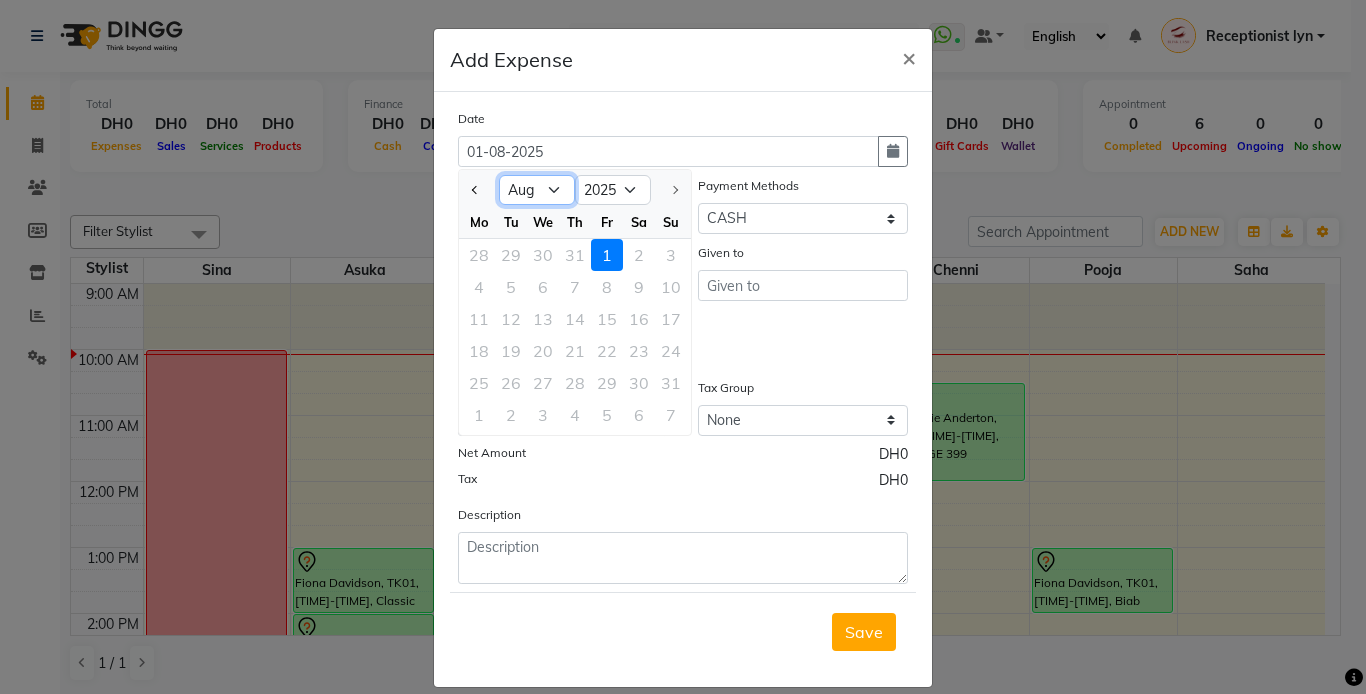 select on "7" 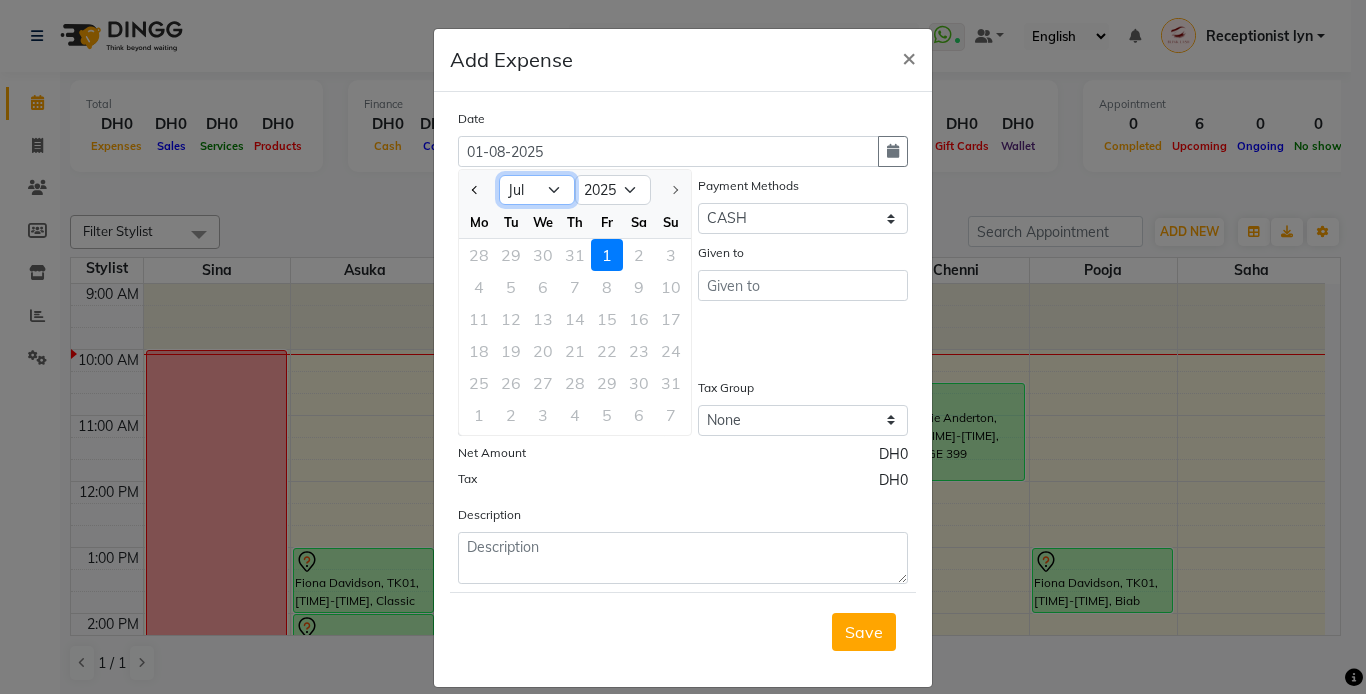 click on "Jan Feb Mar Apr May Jun Jul Aug" 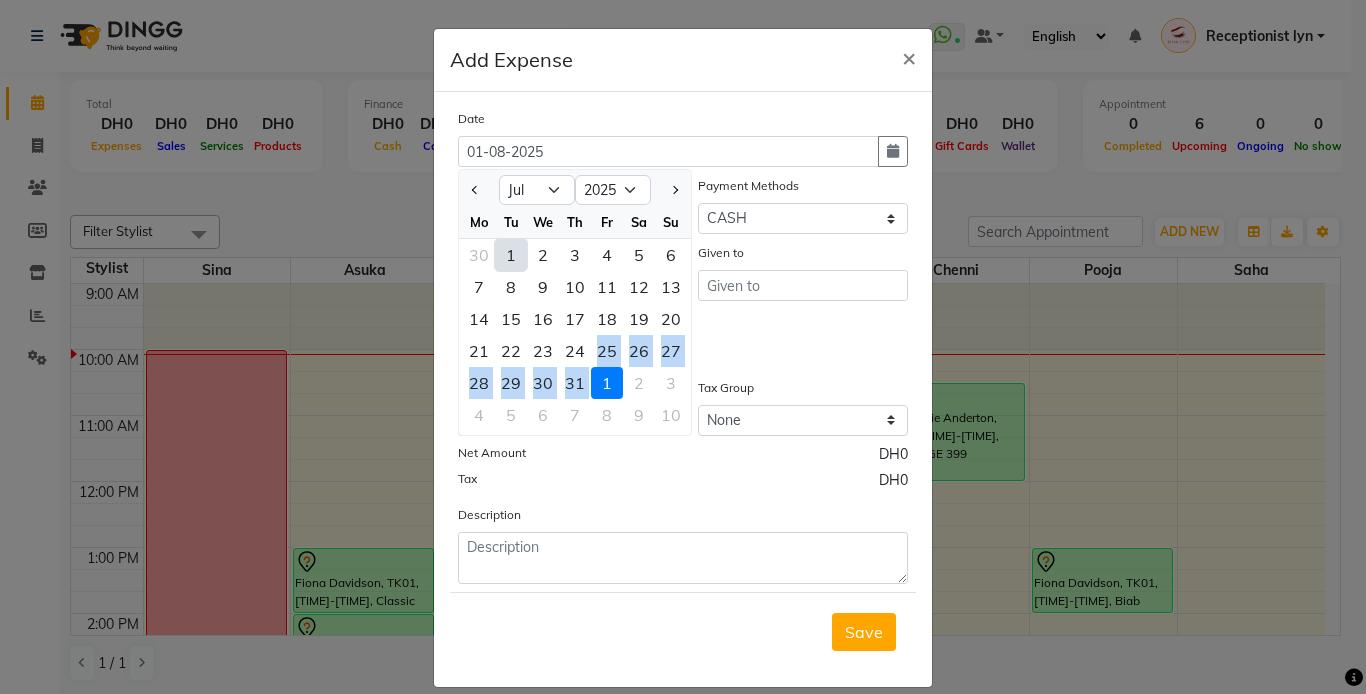 click on "Mo Tu We Th Fr Sa Su 30 1 2 3 4 5 6 7 8 9 10 11 12 13 14 15 16 17 18 19 20 21 22 23 24 25 26 27 28 29 30 31 1 2 3 4 5 6 7 8 9 10" 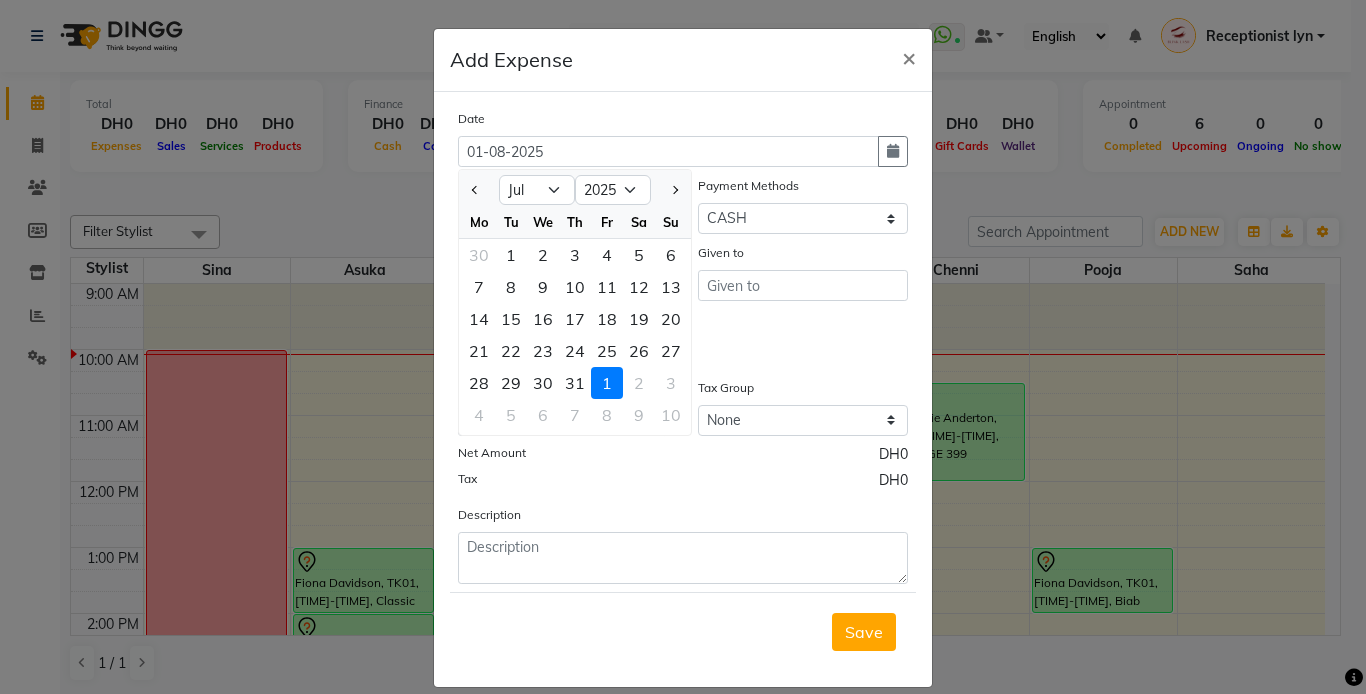 click on "Add Expense  × Date 01-08-2025 Jan Feb Mar Apr May Jun Jul Aug 2015 2016 2017 2018 2019 2020 2021 2022 2023 2024 2025 Mo Tu We Th Fr Sa Su 30 1 2 3 4 5 6 7 8 9 10 11 12 13 14 15 16 17 18 19 20 21 22 23 24 25 26 27 28 29 30 31 1 2 3 4 5 6 7 8 9 10 Expense Type Select ACCOMODATIONS RENT Advance Salary Bank charges carlift Car maintenance  Cash transfer to bank Cash transfer to hub Client Snacks Equipment Fuel Govt fee GROCERY STOCKS Incentive Insurance International purchase INTERNET LICENSE EXPENSES Maintenance Marketing Miscellaneous PRODUCTS Quickbook Refund Rent Salary shop renovation Staff Snacks staff tips Suppliers SUPPLIES Taxi Tips Utilities VISA EXPENSES Water WPS CHARGE Payment Methods Select Gift Card Master Card ONLINE Visa Card CASH Package Cheque Prepaid Voucher Account Select Petty cash Default account Available Petty Cash DH1,962.00 Given to Amount Tax Group None Net Amount DH0 Tax DH0 Description  Save" 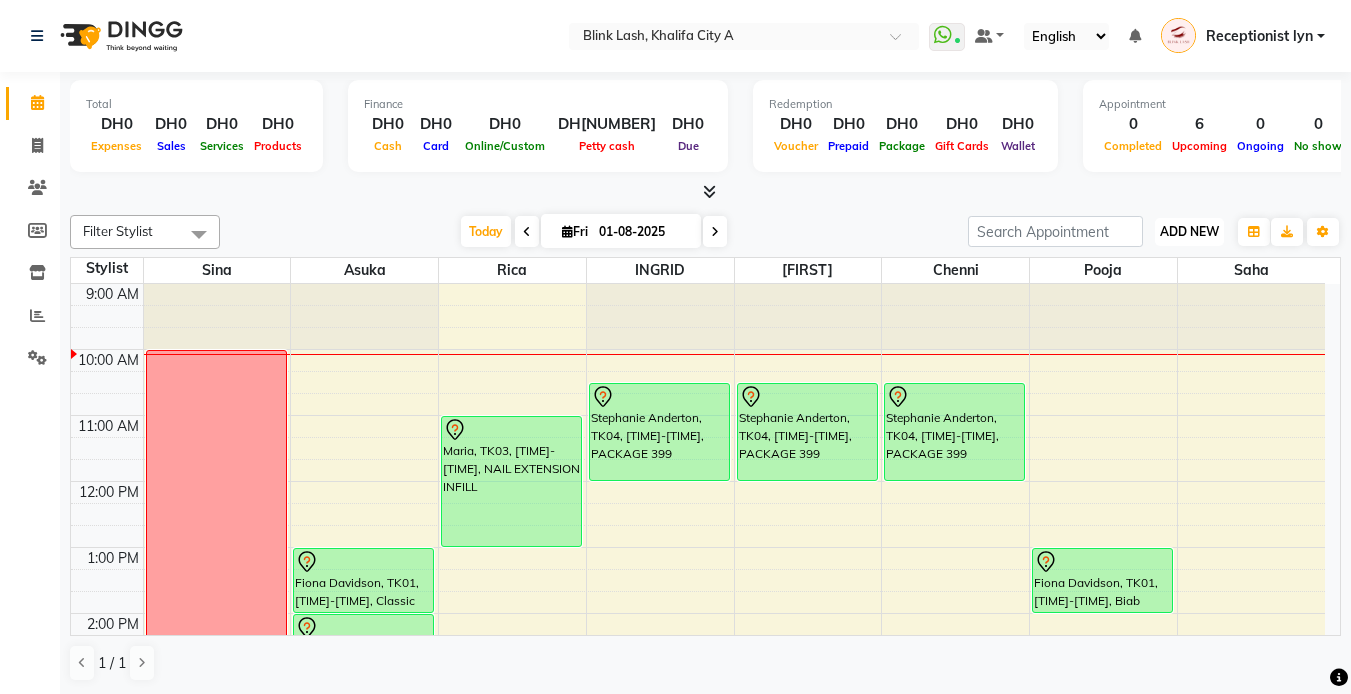 click on "ADD NEW Toggle Dropdown" at bounding box center [1189, 232] 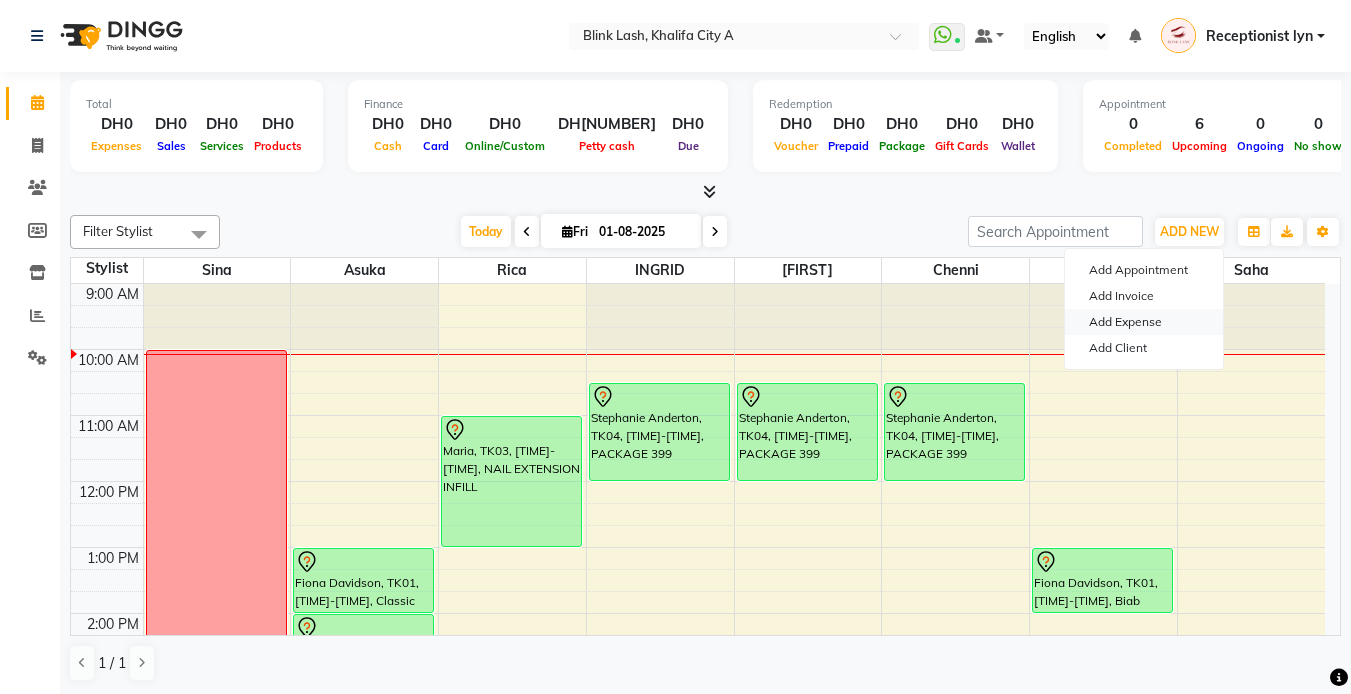 click on "Add Expense" at bounding box center [1144, 322] 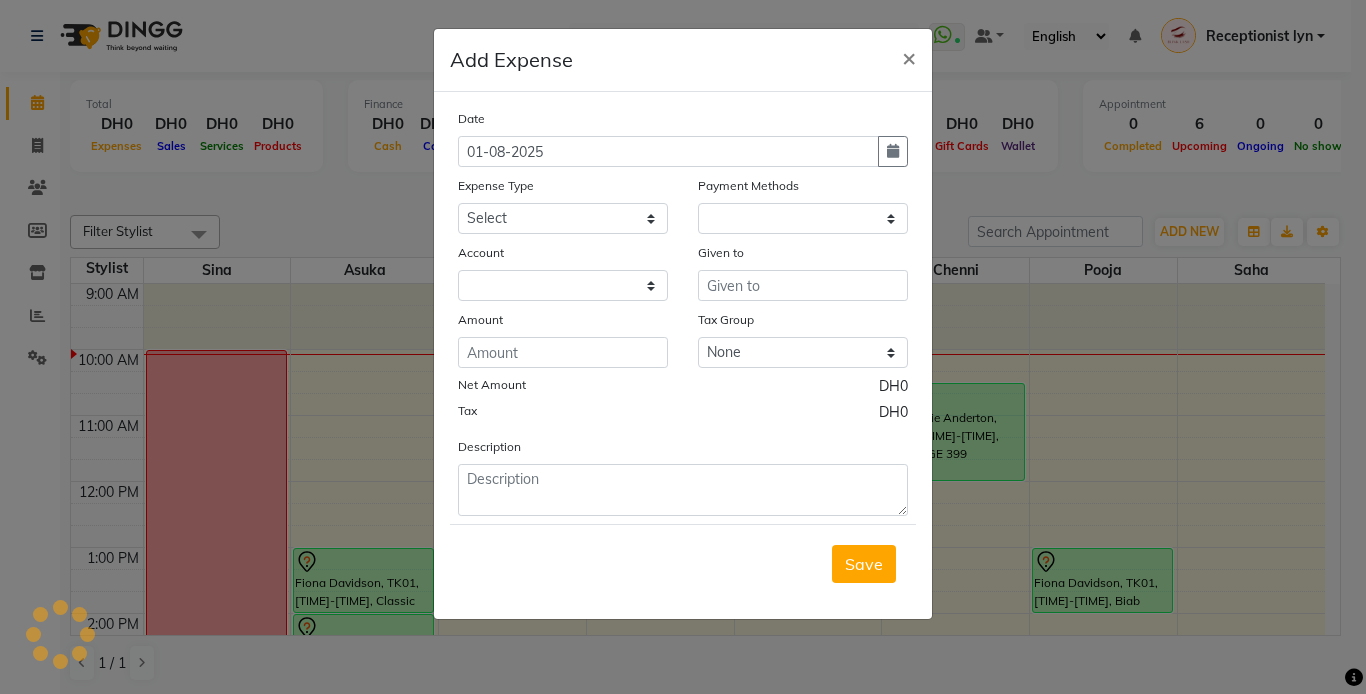 select on "1" 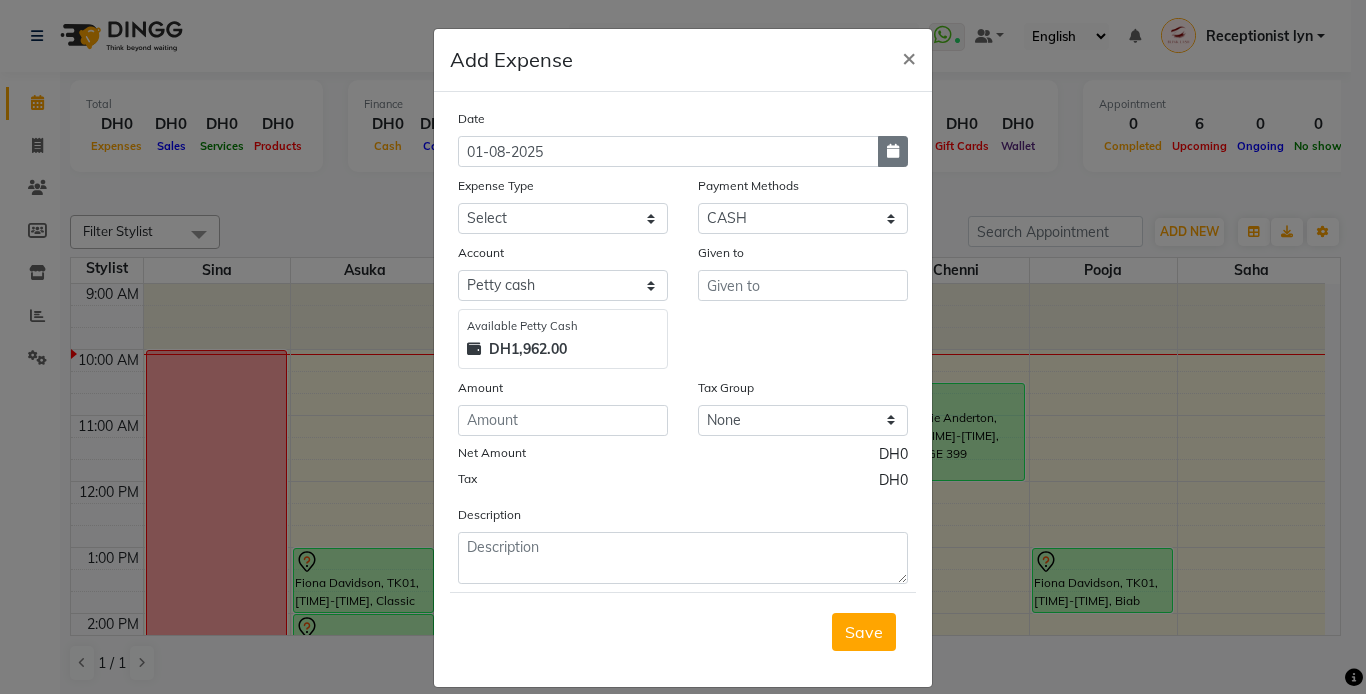 click 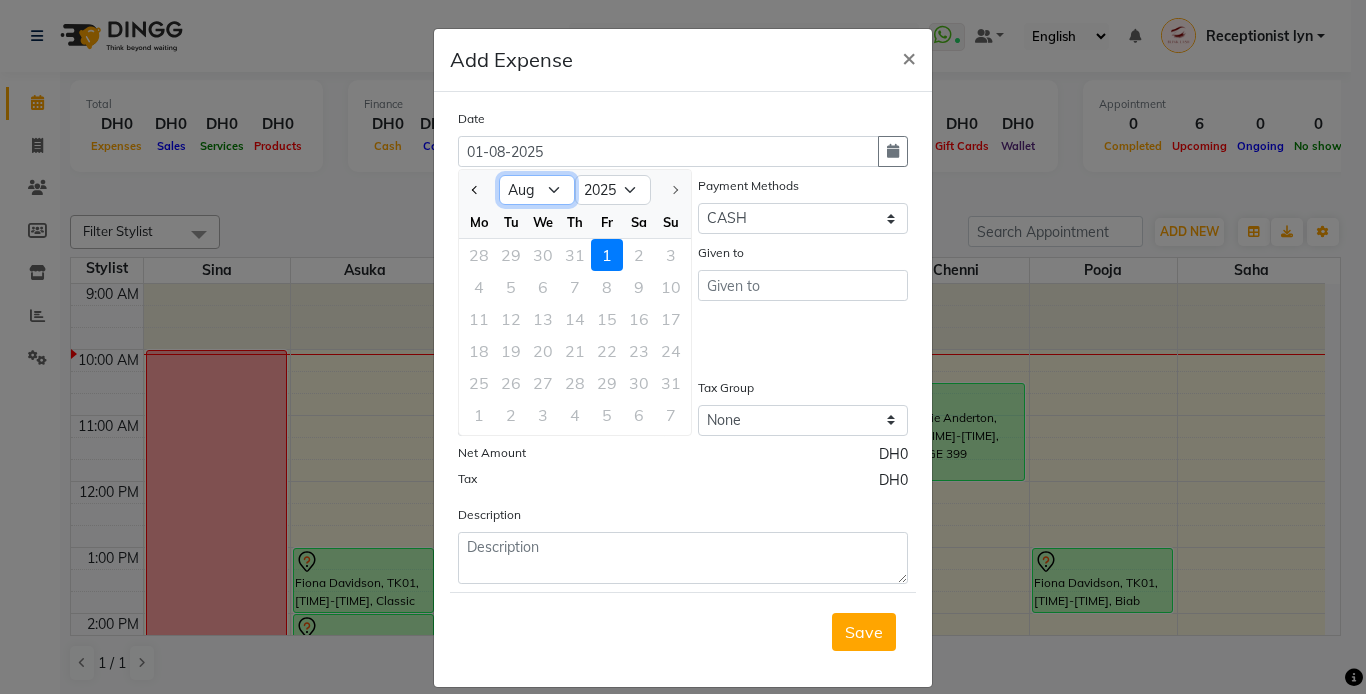 click on "Jan Feb Mar Apr May Jun Jul Aug" 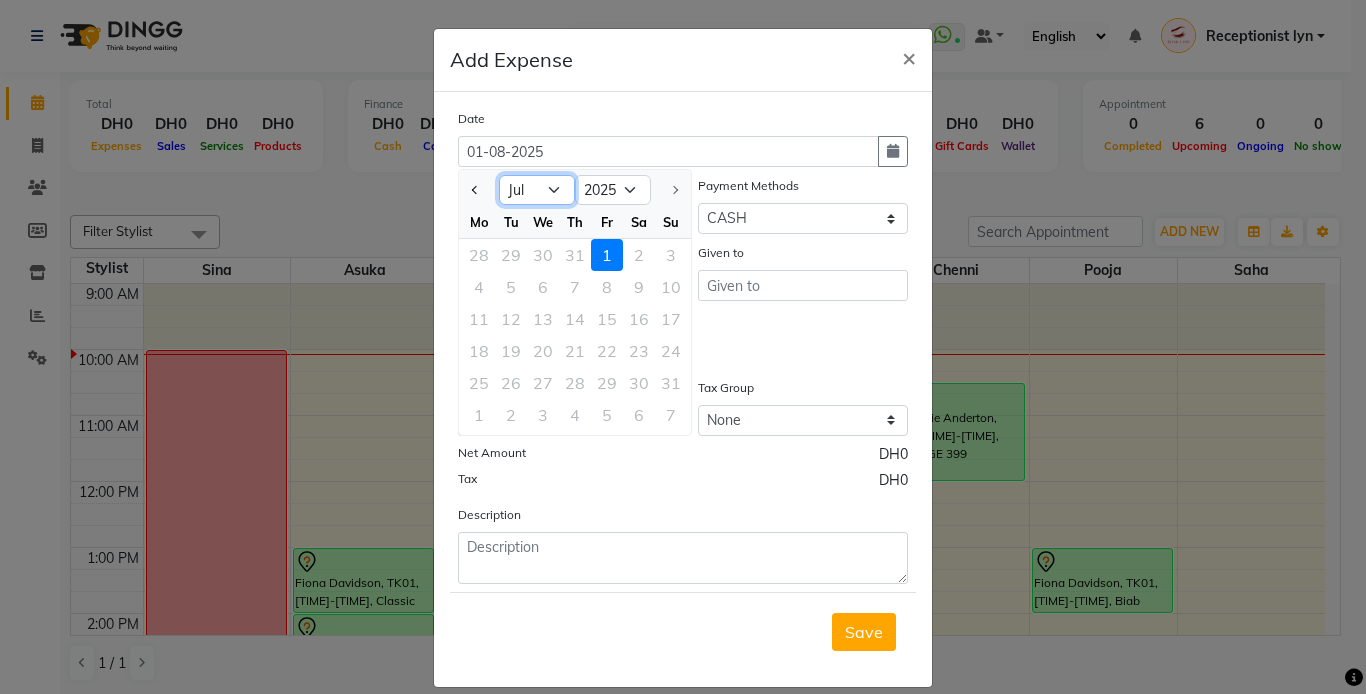click on "Jan Feb Mar Apr May Jun Jul Aug" 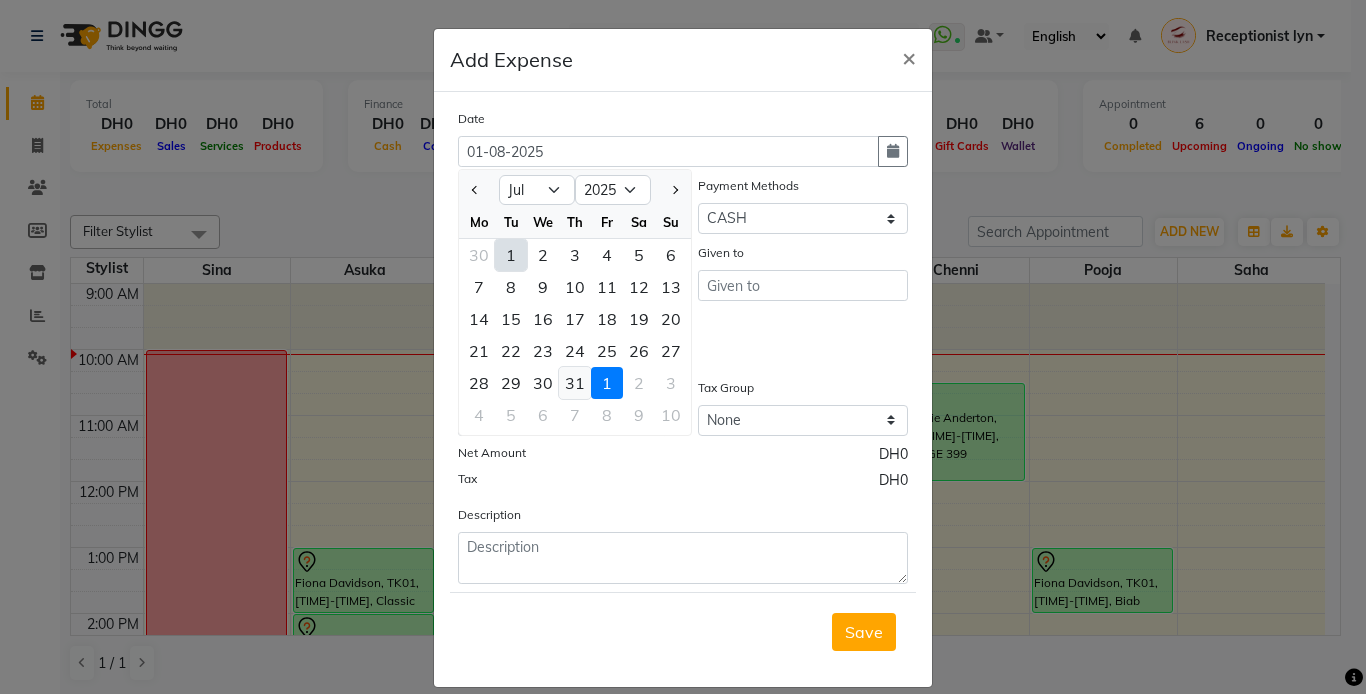 click on "31" 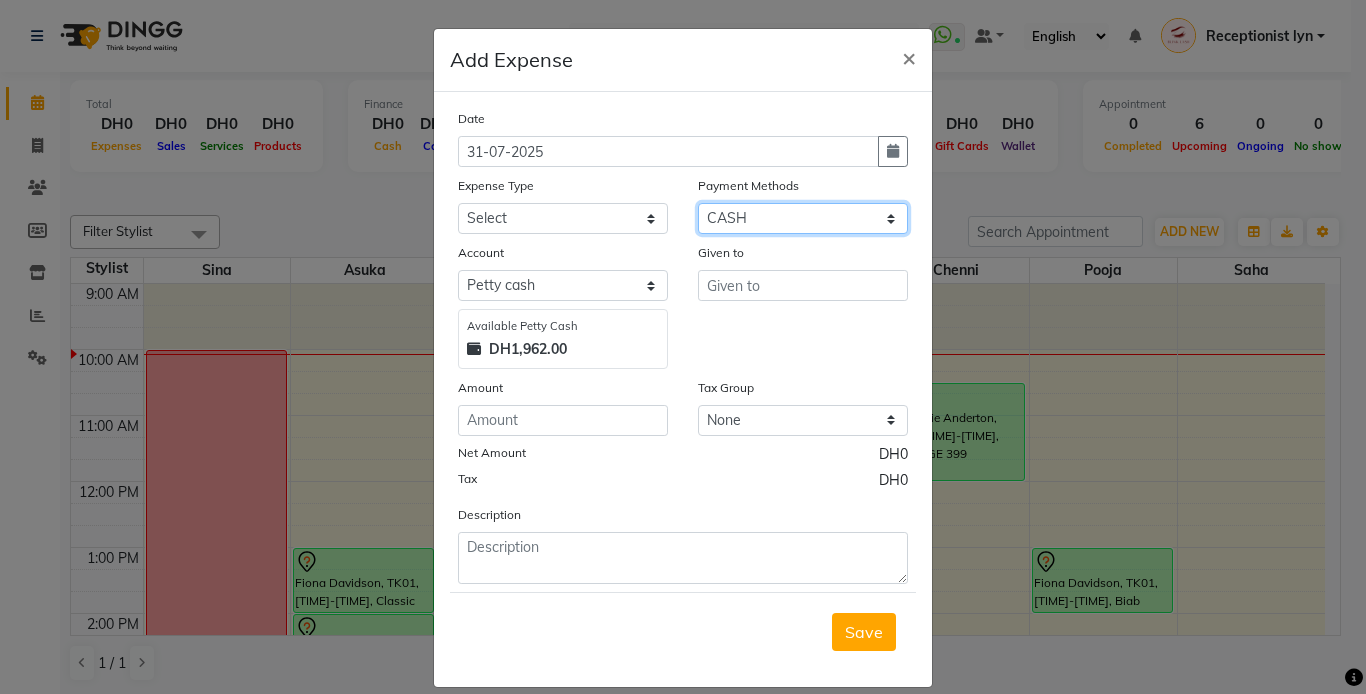 click on "Select Gift Card Master Card ONLINE Visa Card CASH Package Cheque Prepaid Voucher" 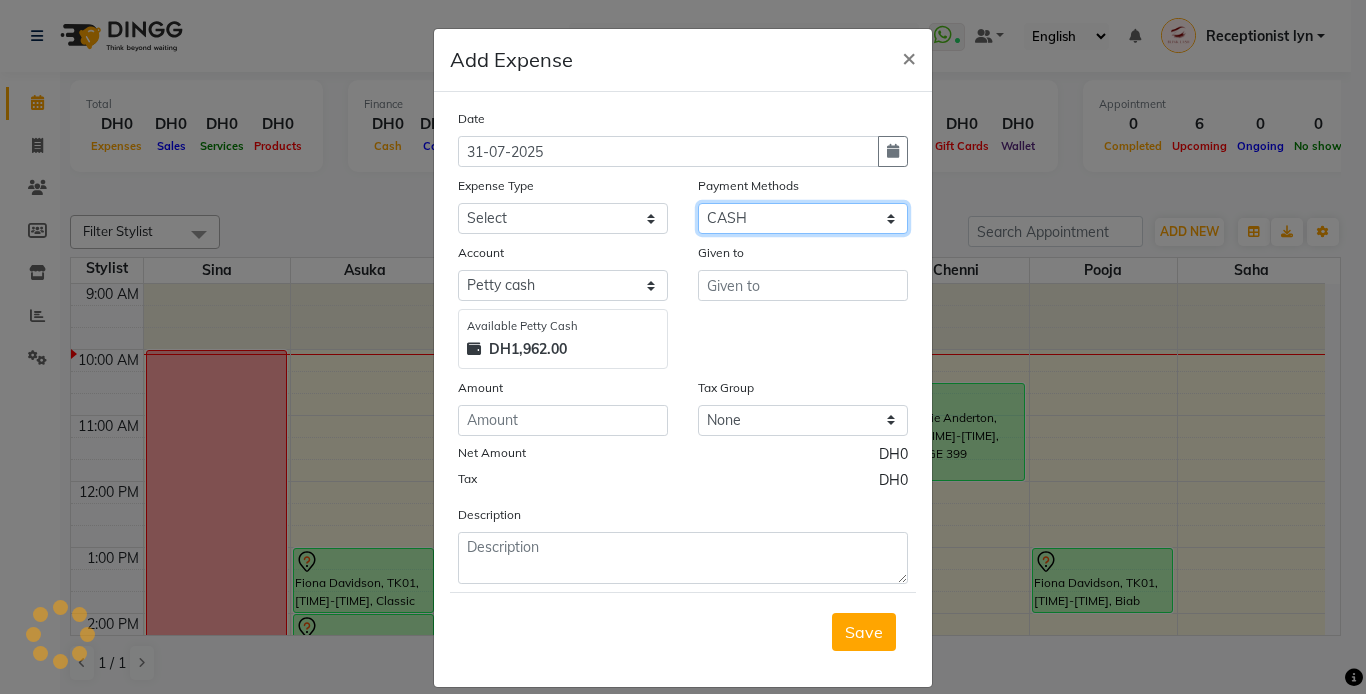 select on "19" 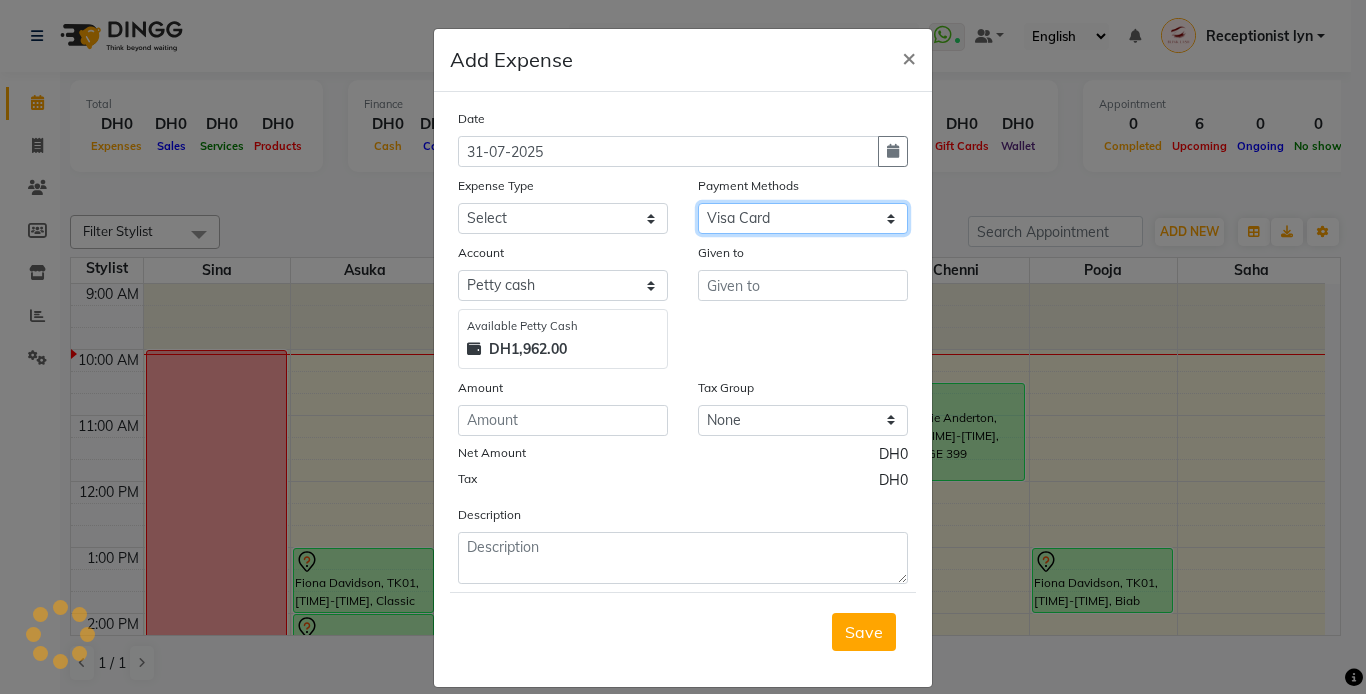 click on "Select Gift Card Master Card ONLINE Visa Card CASH Package Cheque Prepaid Voucher" 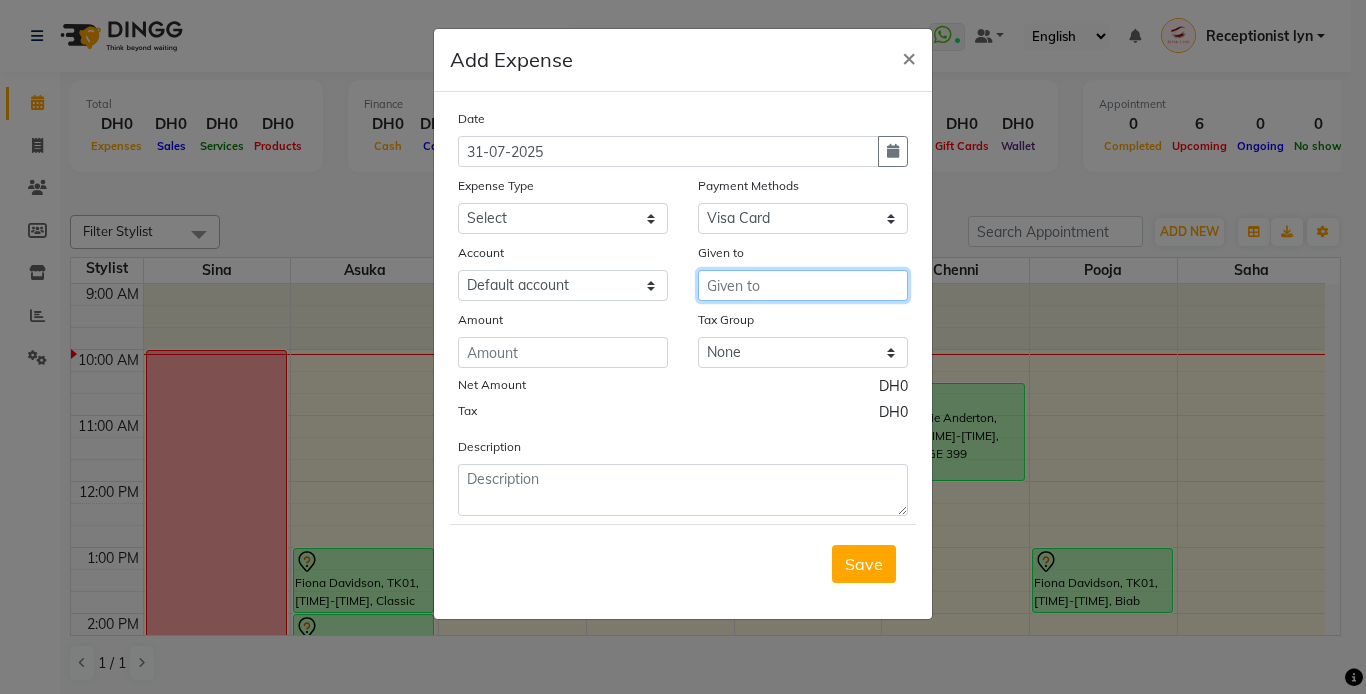click at bounding box center [803, 285] 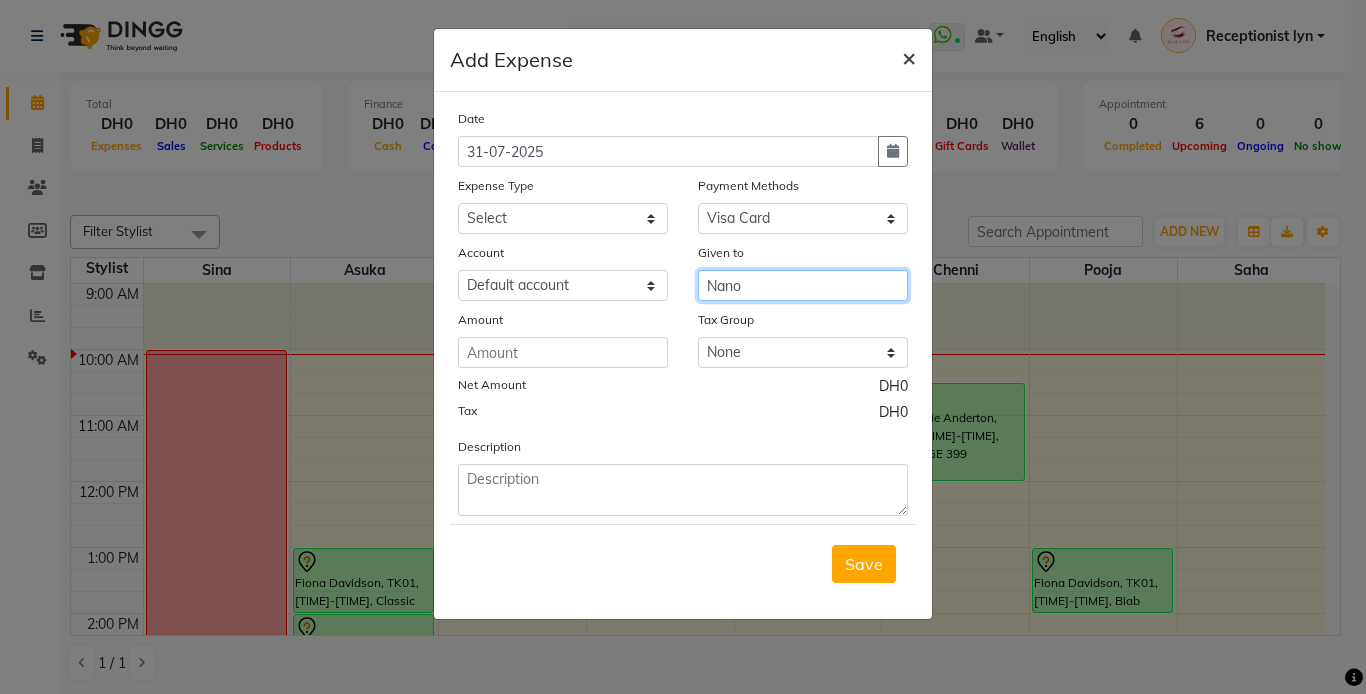 type on "Nano" 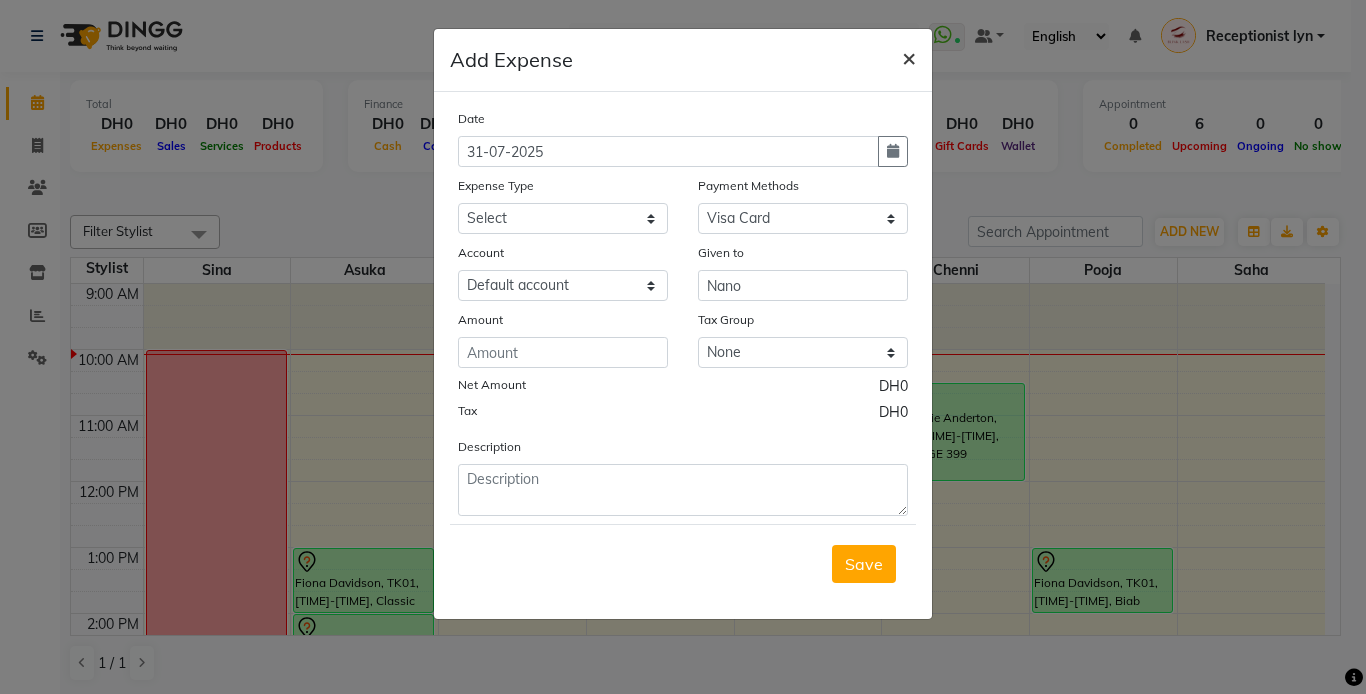 click on "×" 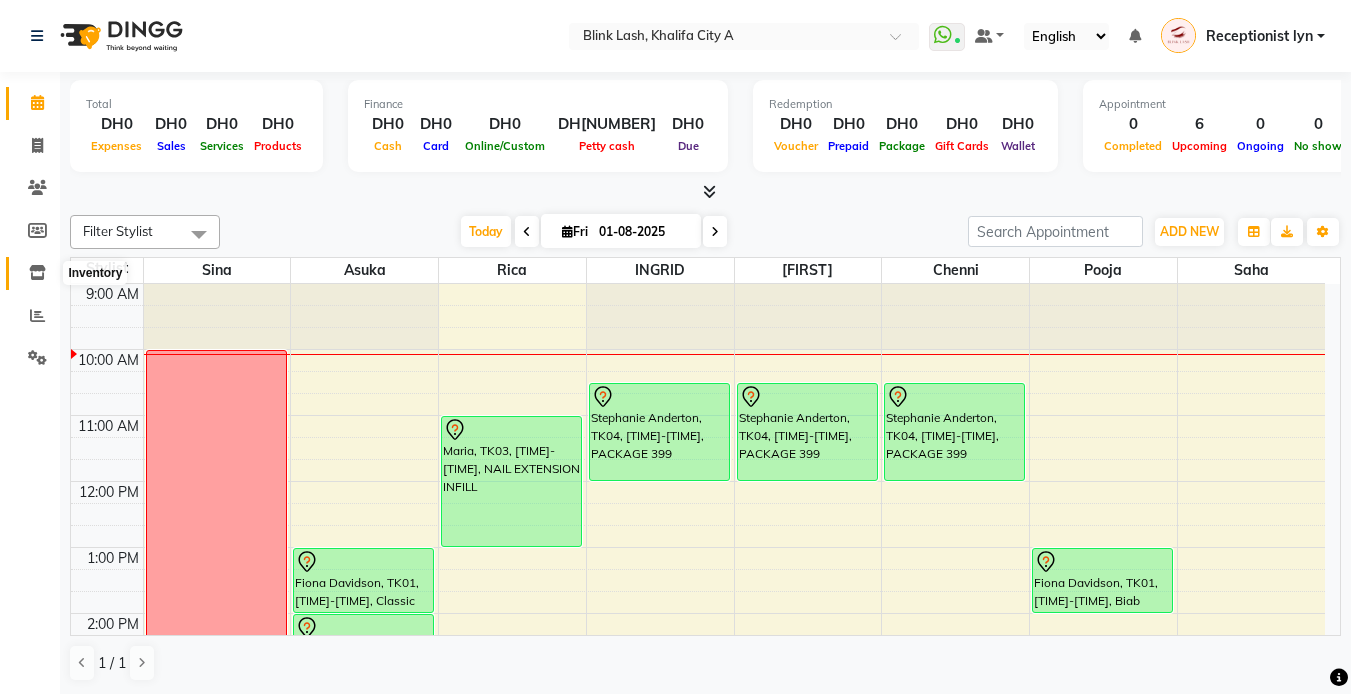 click 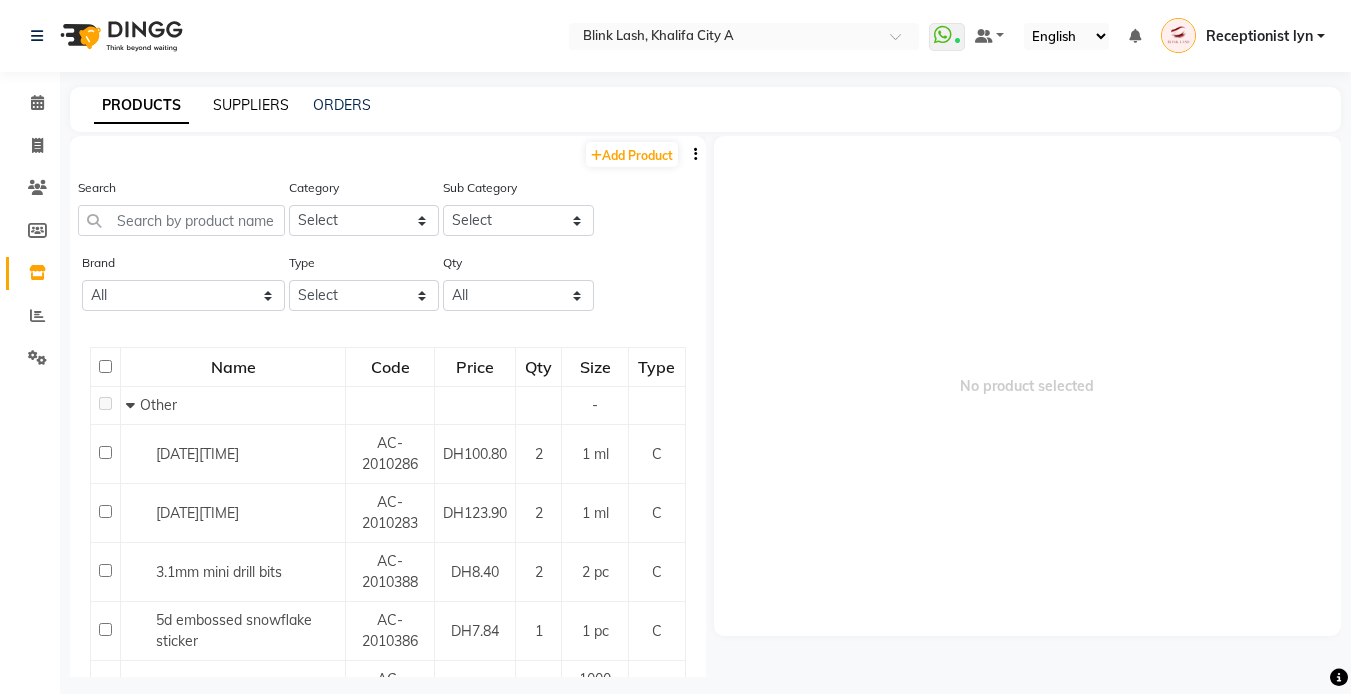 click on "SUPPLIERS" 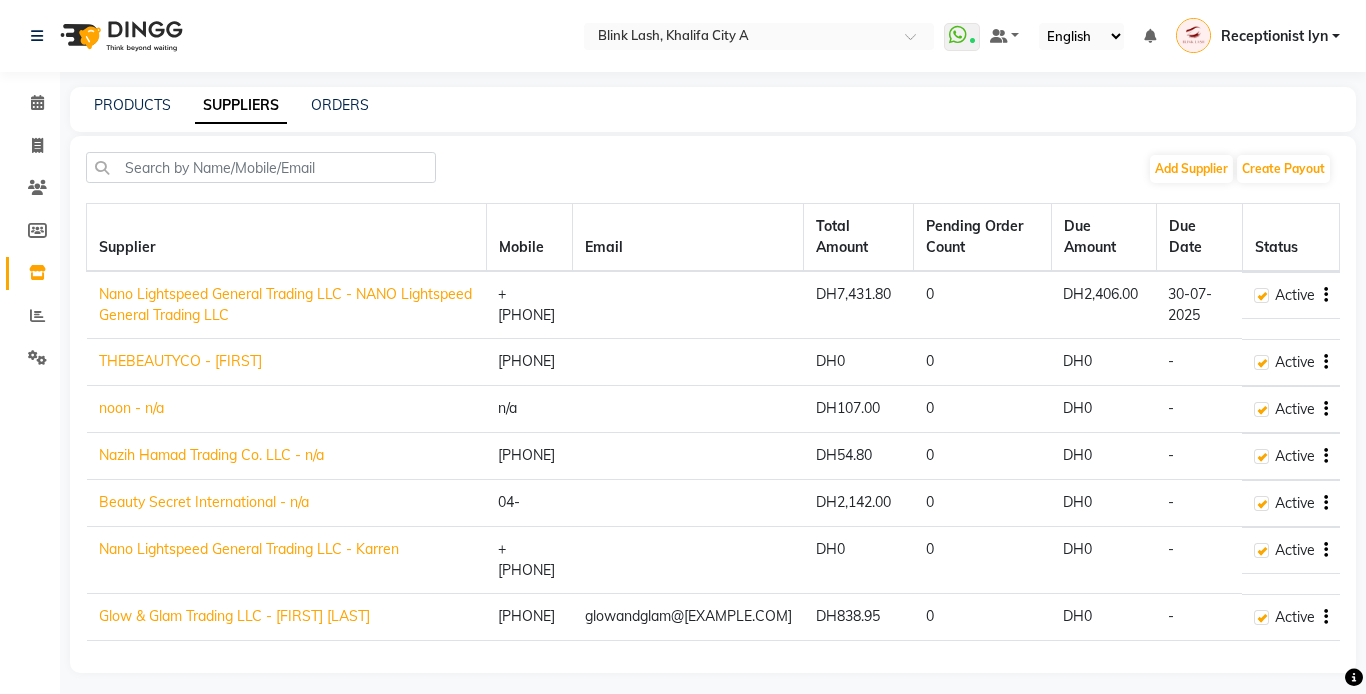 click on "Nano Lightspeed General Trading LLC - NANO Lightspeed General Trading LLC" 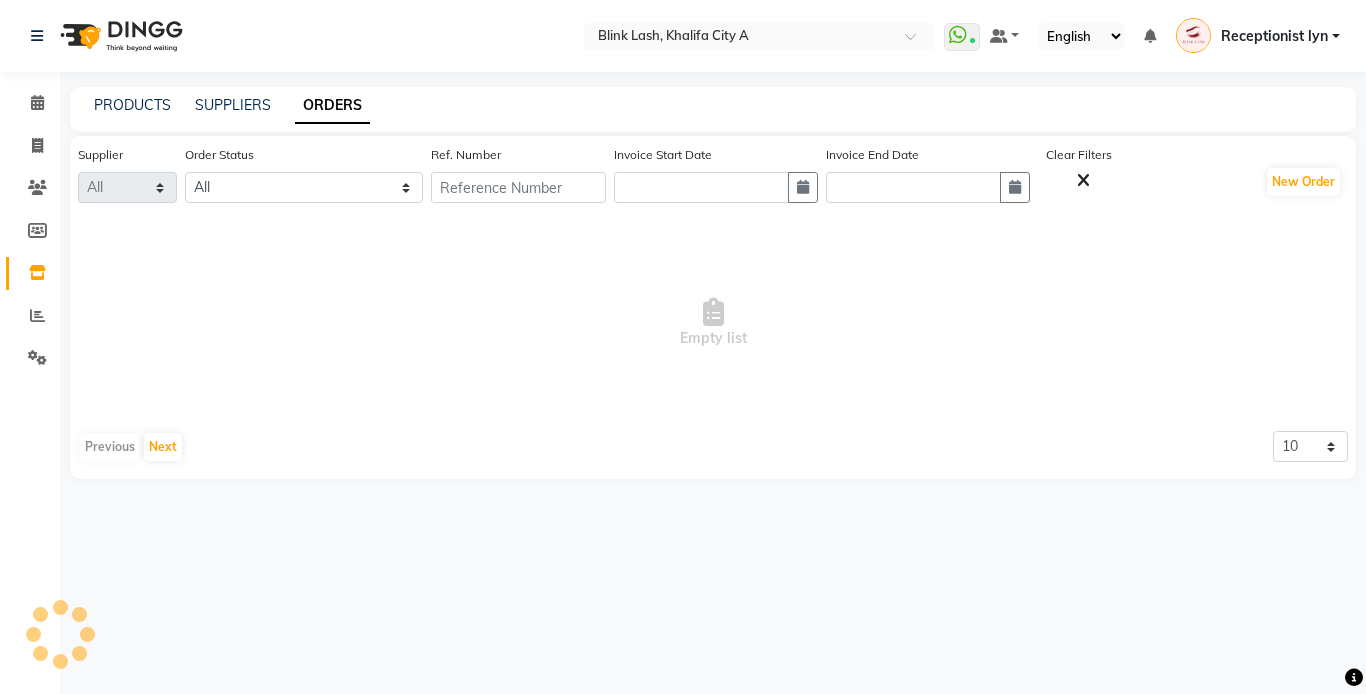select on "2832" 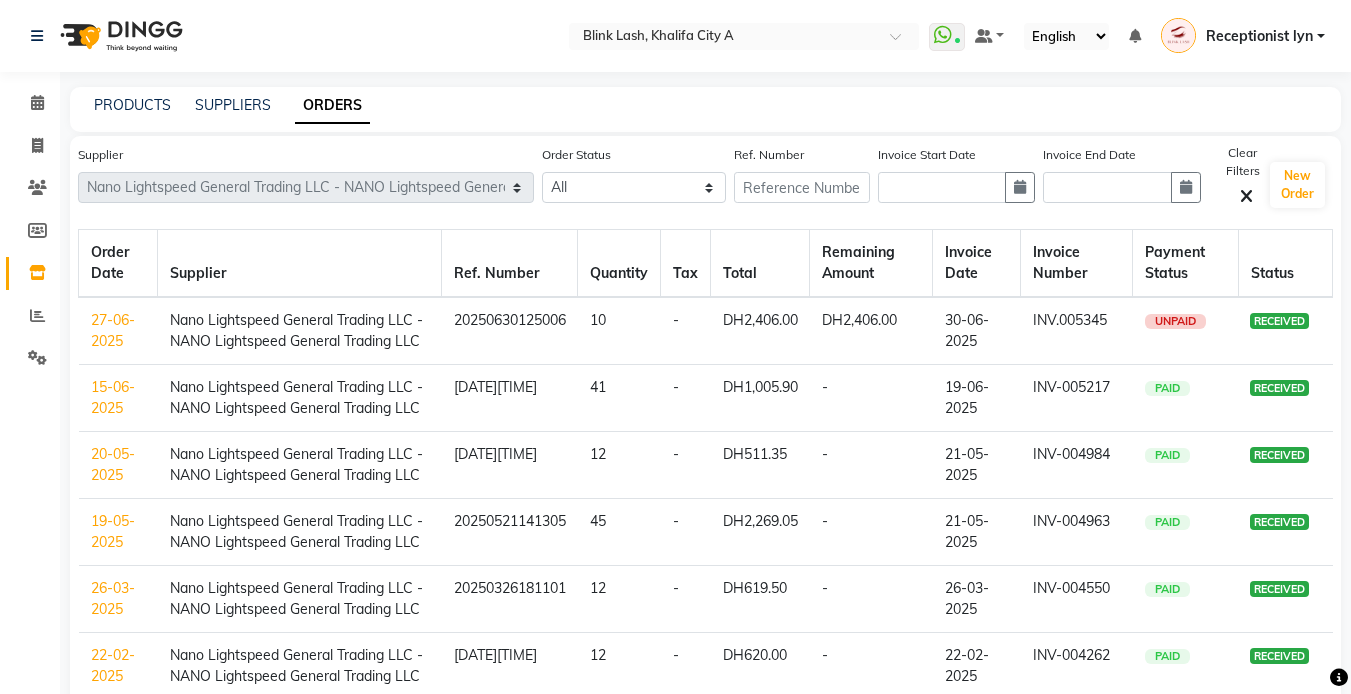 click on "27-06-2025" 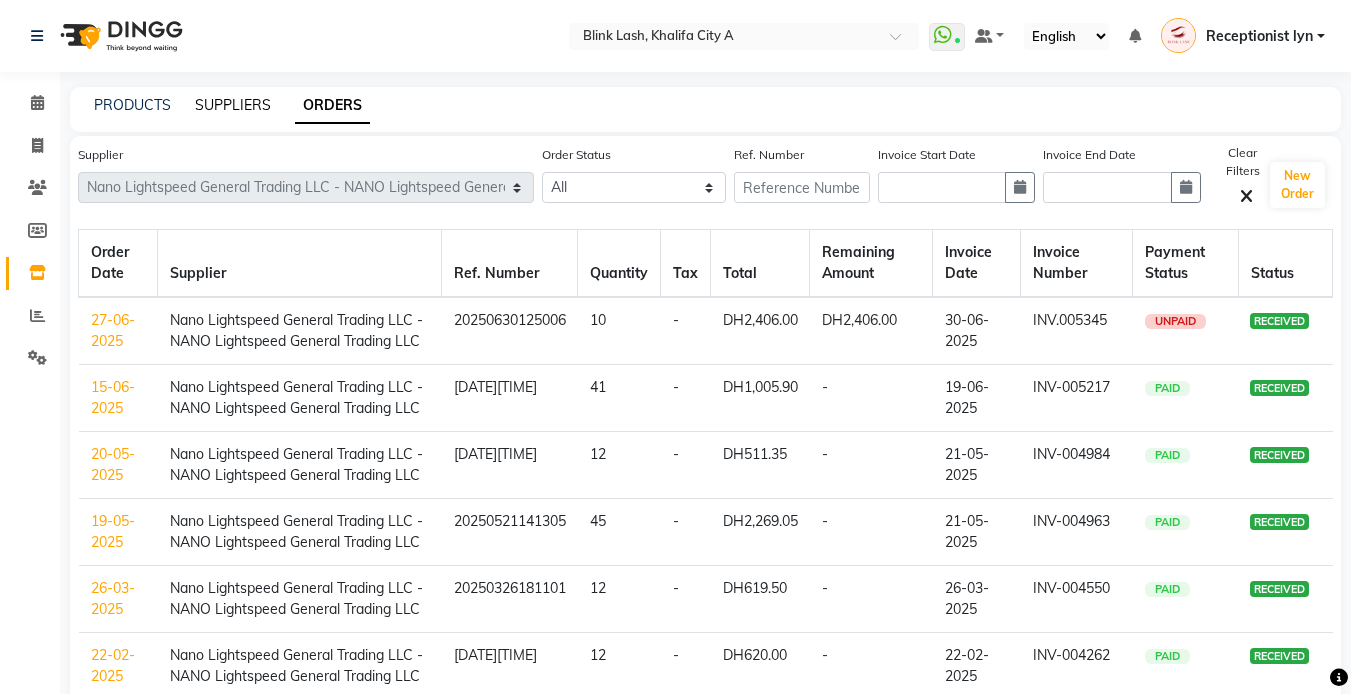 click on "SUPPLIERS" 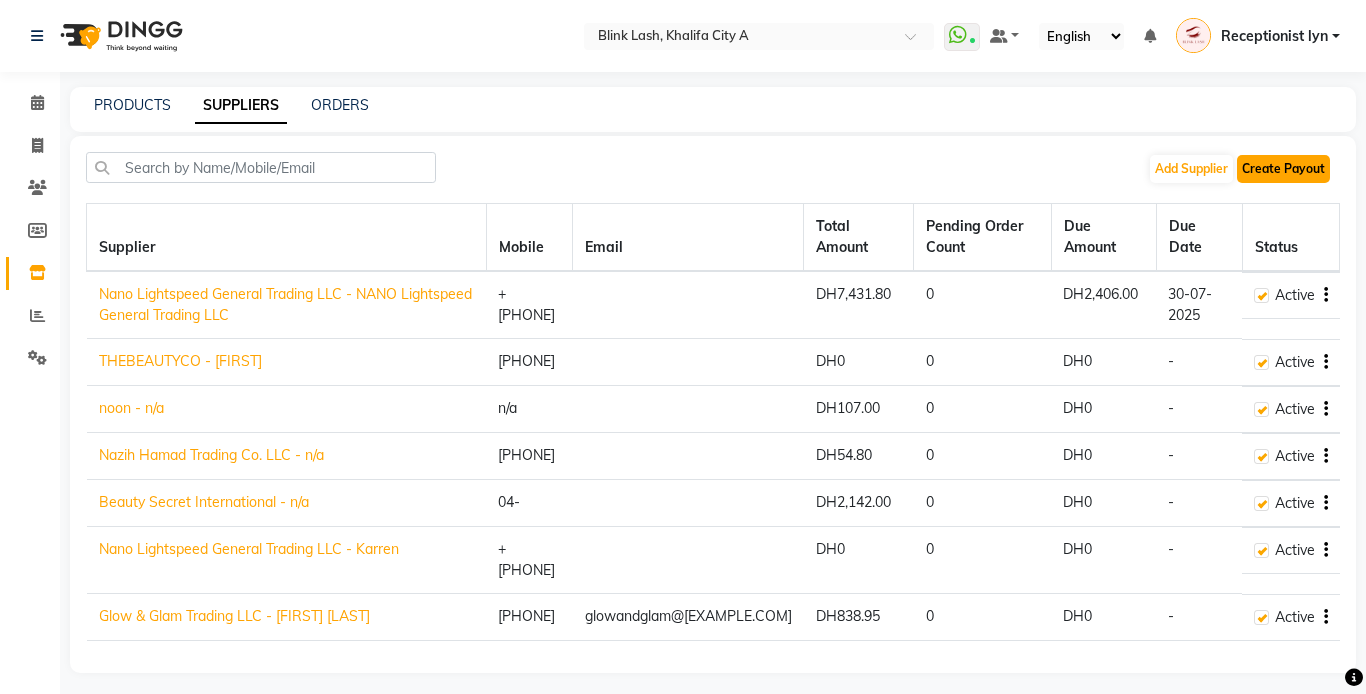 click on "Create Payout" 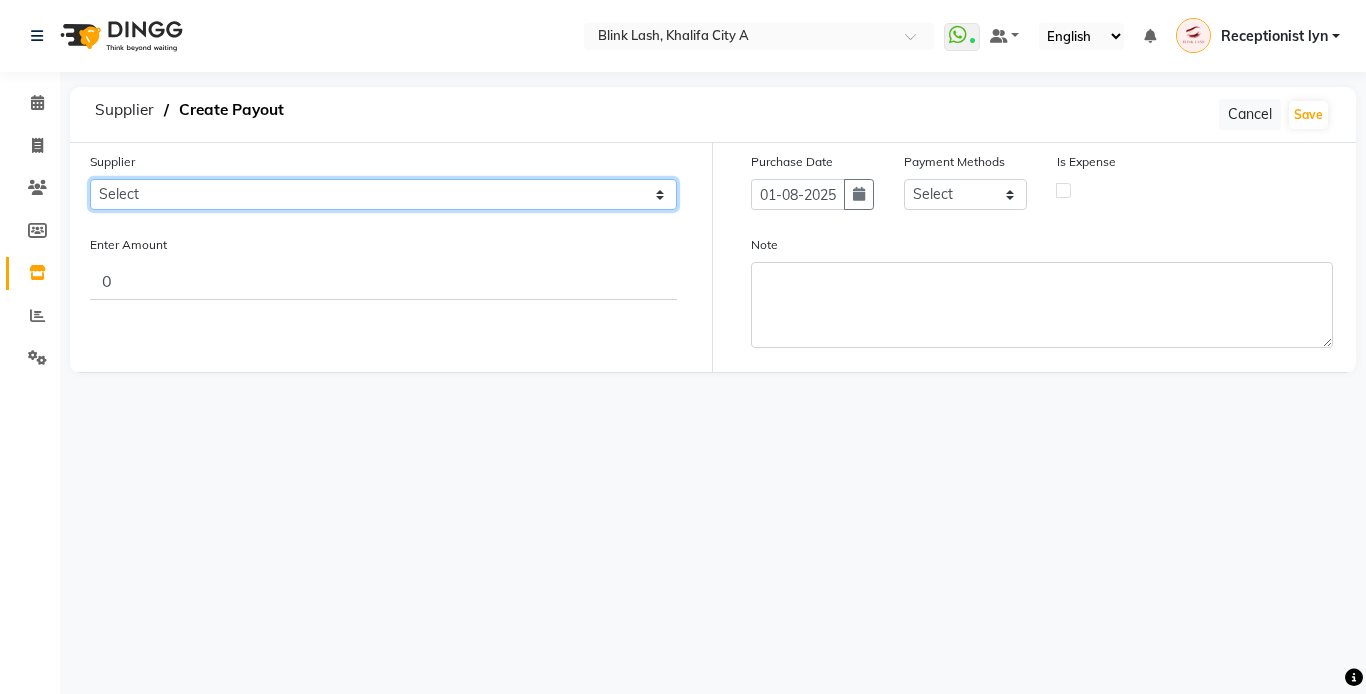 click on "Select Nano Lightspeed General Trading LLC - NANO Lightspeed General Trading LLC THEBEAUTYCO - RITCHELLE noon - n/a Nazih Hamad Trading Co. LLC - n/a Beauty Secret International - n/a Nano Lightspeed General Trading LLC - Karren Glow & Glam Trading LLC - Jocelyn Napoles" 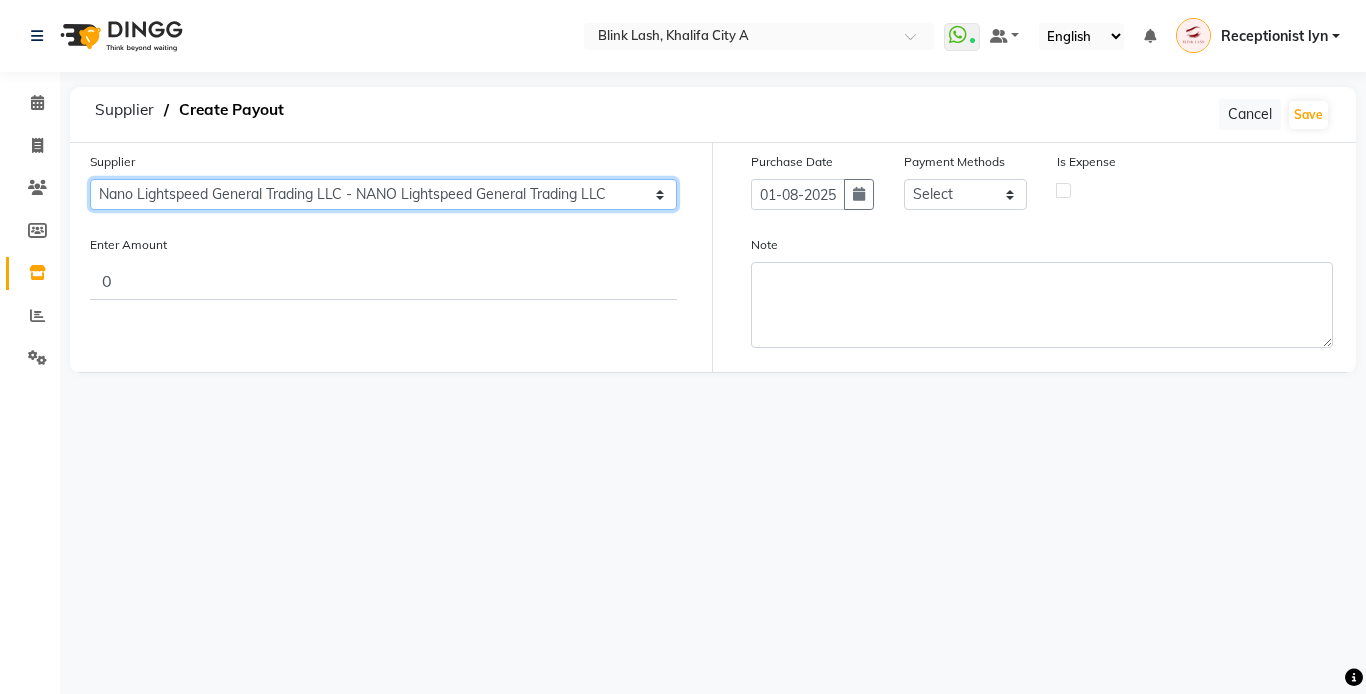 click on "Select Nano Lightspeed General Trading LLC - NANO Lightspeed General Trading LLC THEBEAUTYCO - RITCHELLE noon - n/a Nazih Hamad Trading Co. LLC - n/a Beauty Secret International - n/a Nano Lightspeed General Trading LLC - Karren Glow & Glam Trading LLC - Jocelyn Napoles" 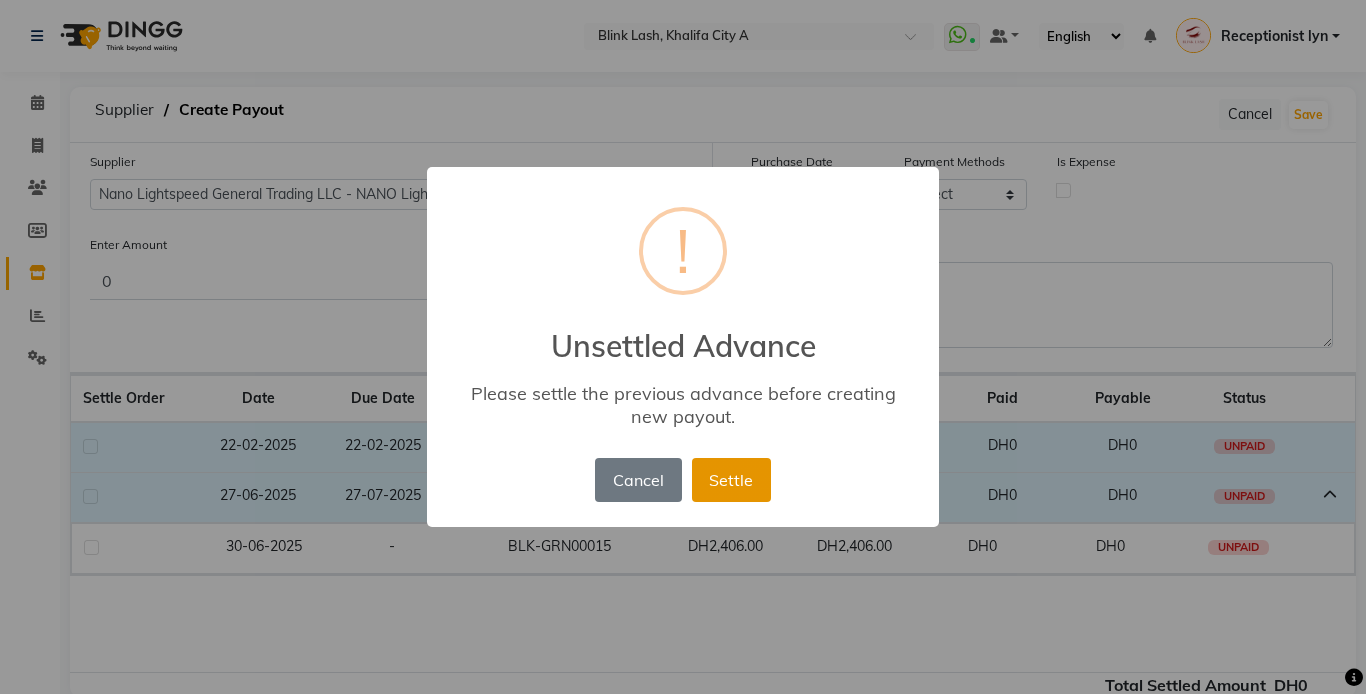 click on "Settle" at bounding box center [731, 480] 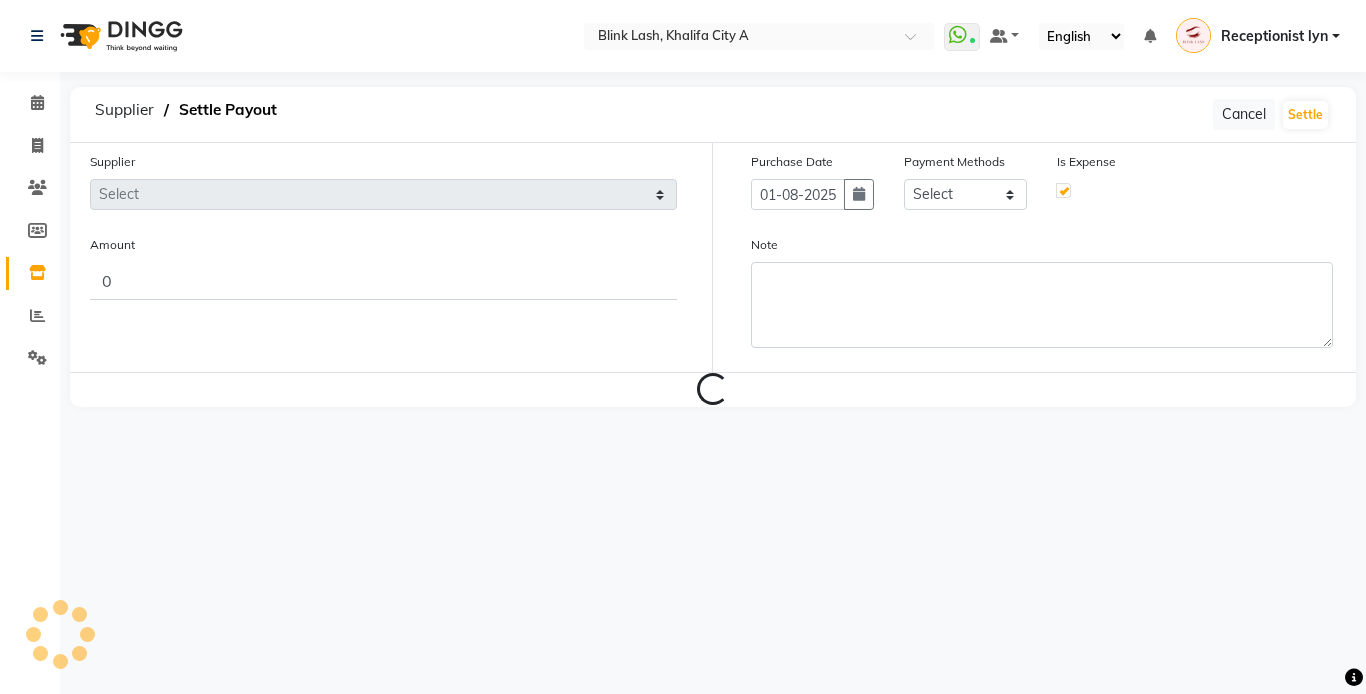 type on "0.1" 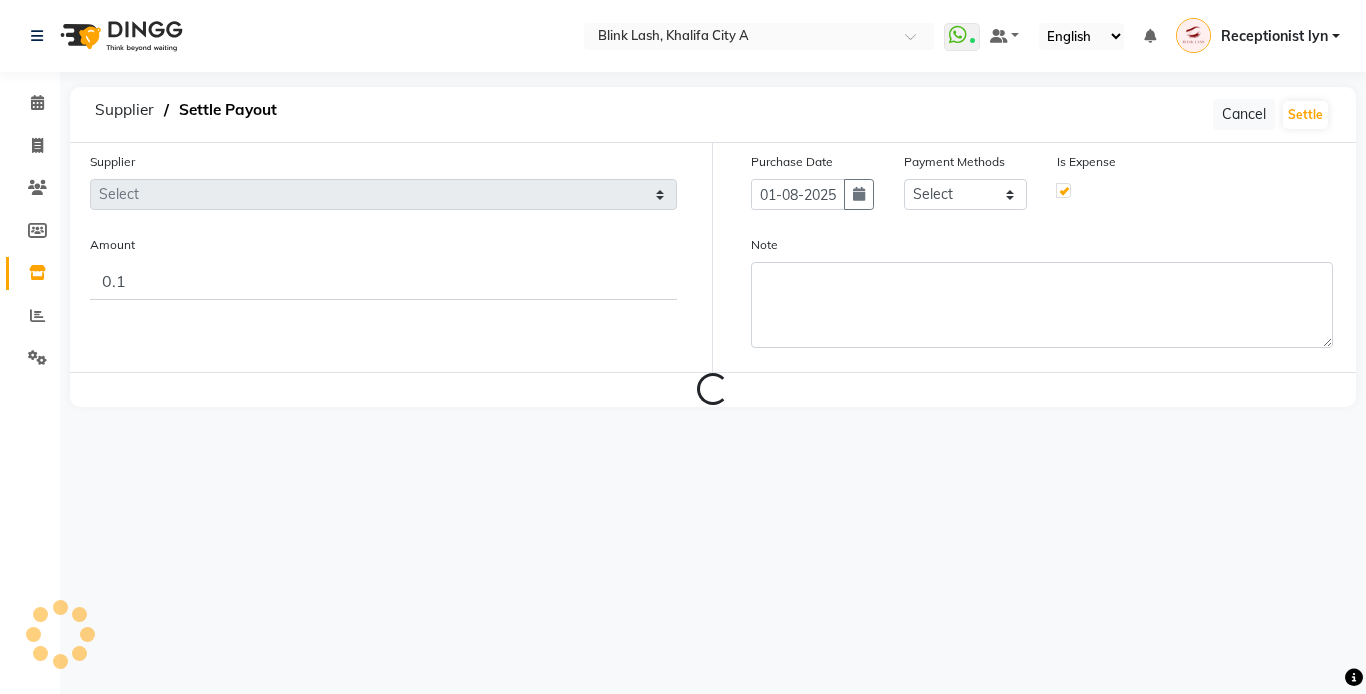 type on "15-06-2025" 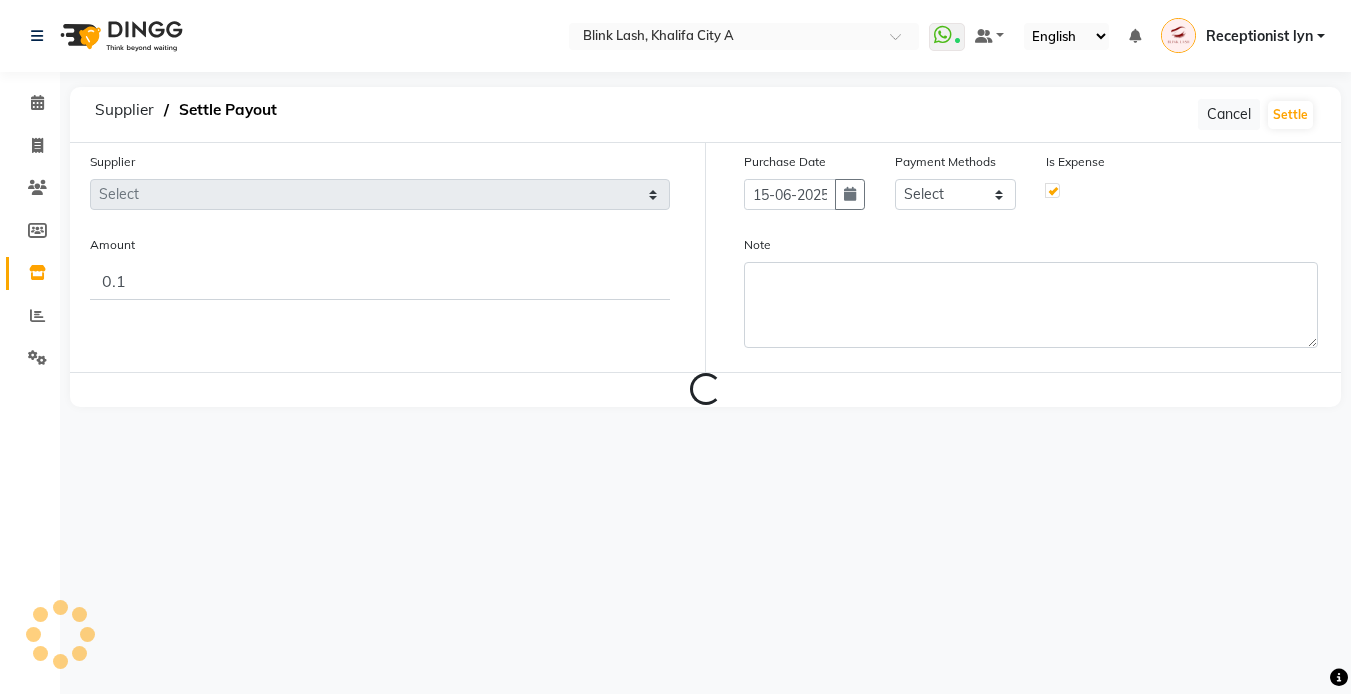 select on "2832" 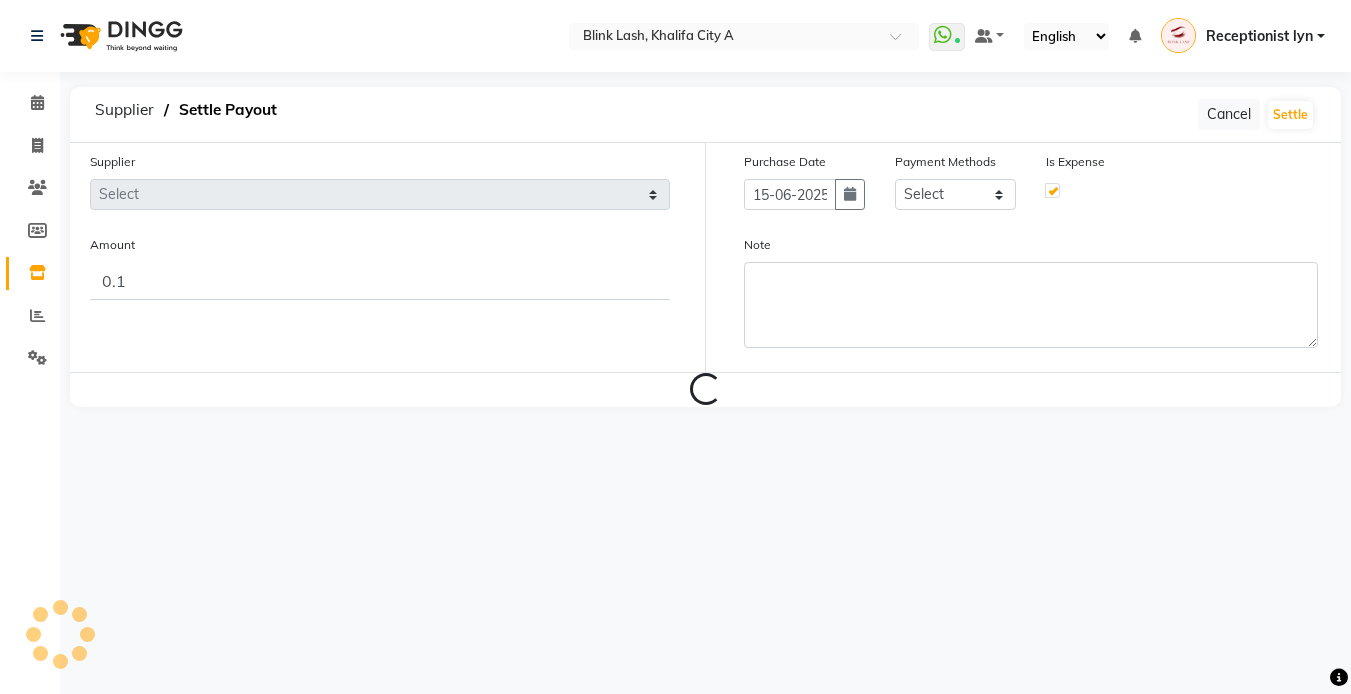 select on "1" 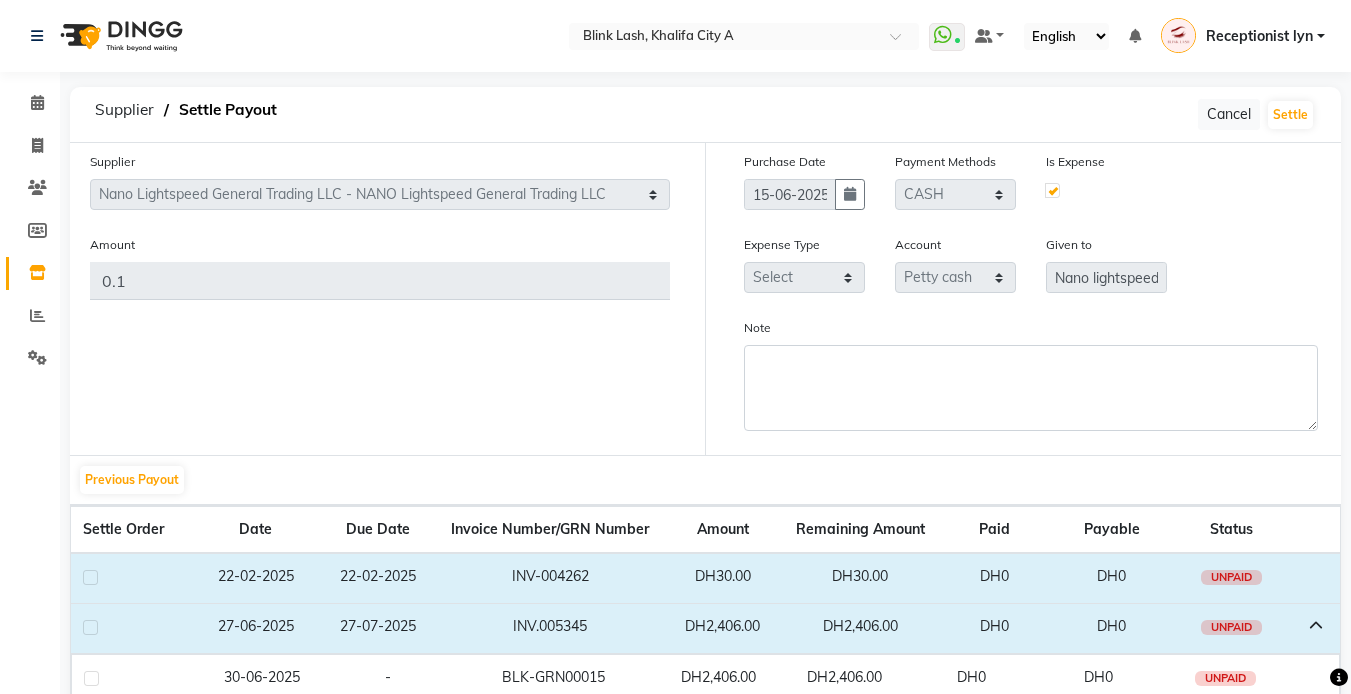 scroll, scrollTop: 168, scrollLeft: 0, axis: vertical 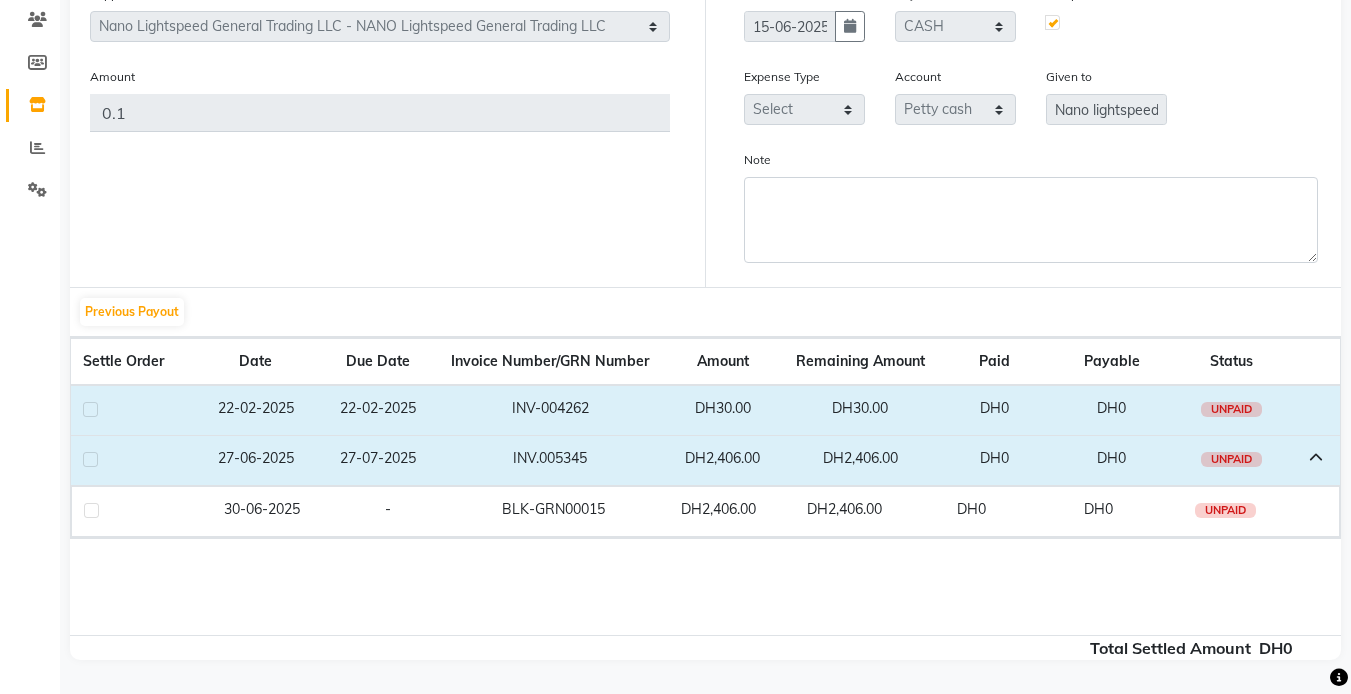 click 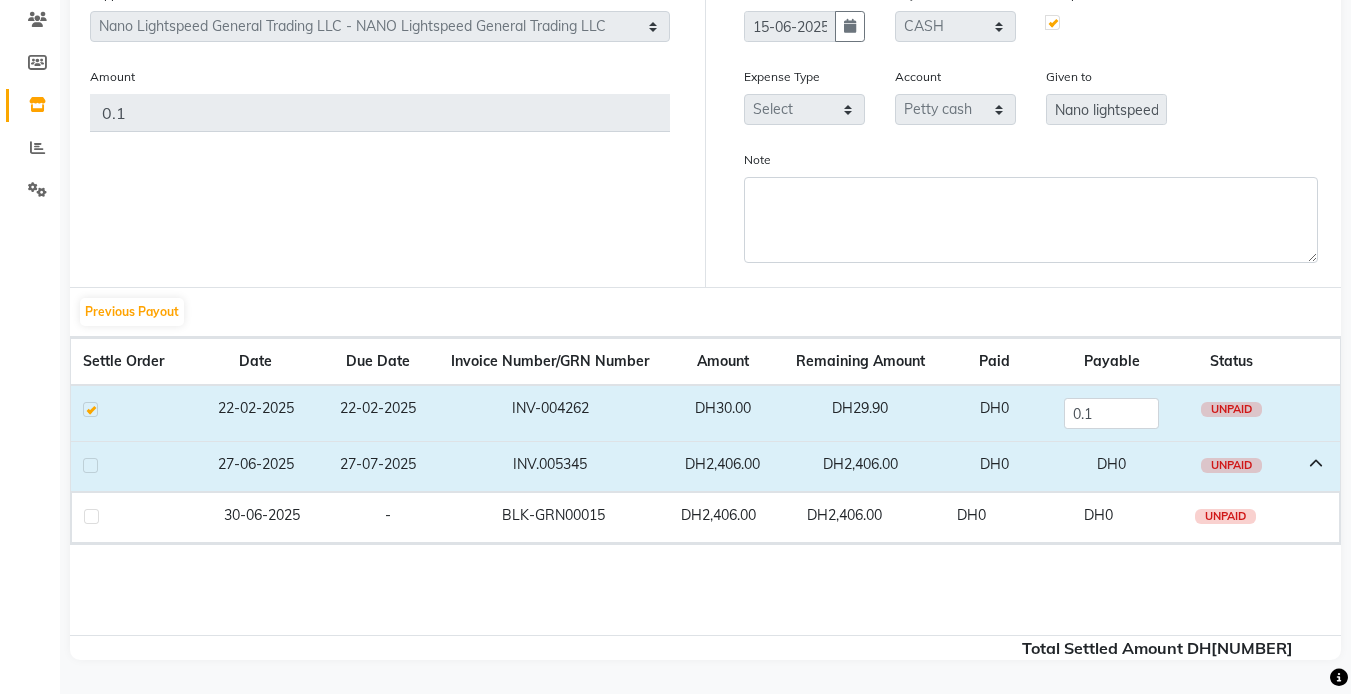 scroll, scrollTop: 0, scrollLeft: 0, axis: both 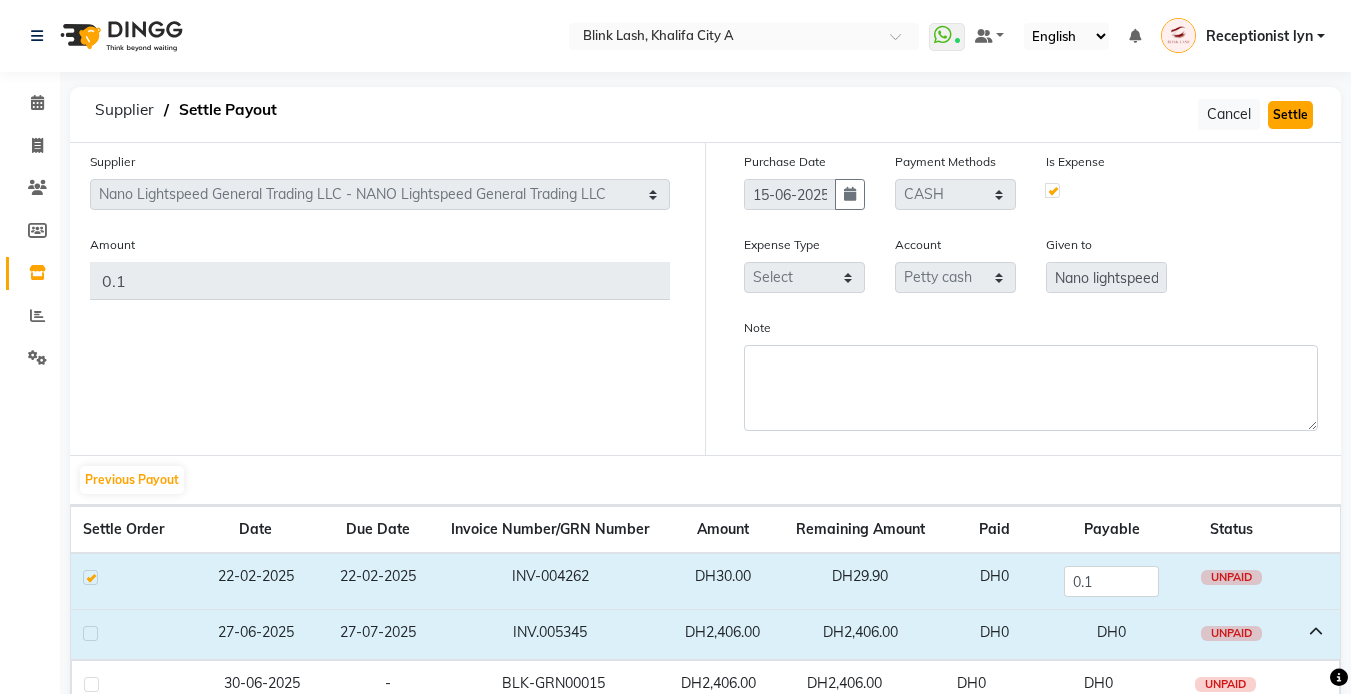 click on "Settle" 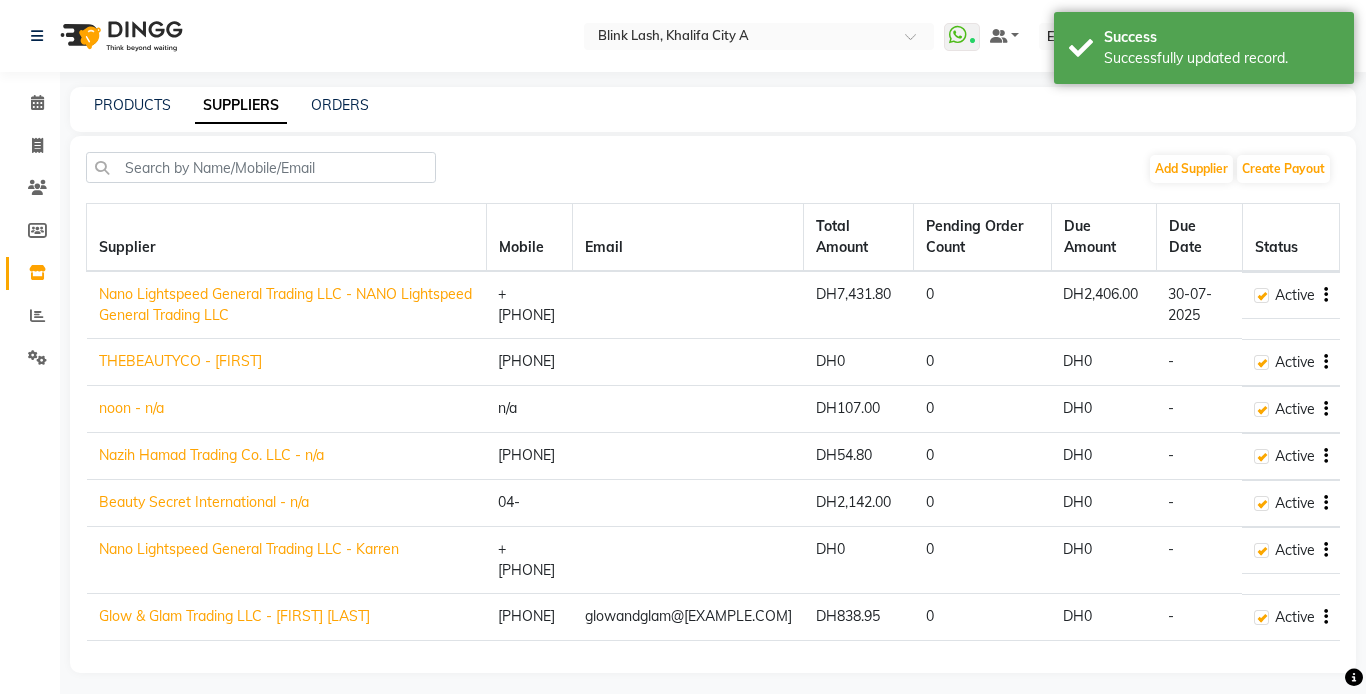 click on "Nano Lightspeed General Trading LLC - NANO Lightspeed General Trading LLC" 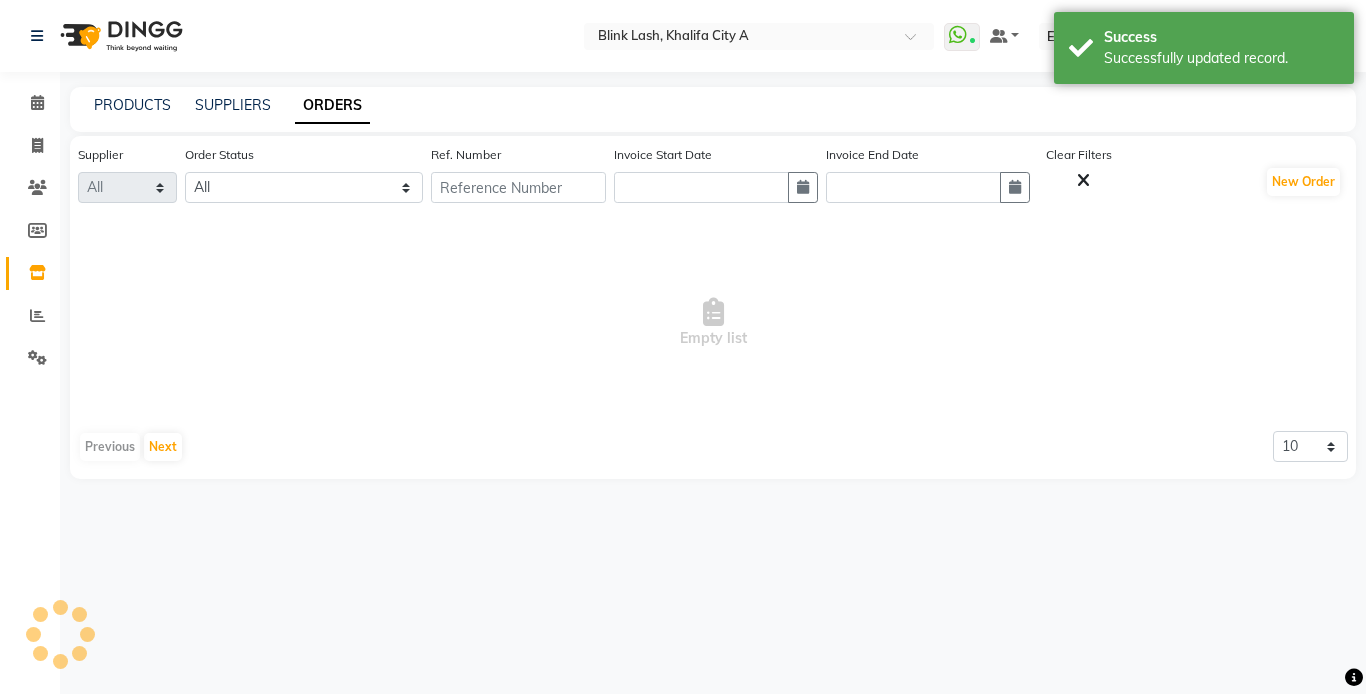 select on "2832" 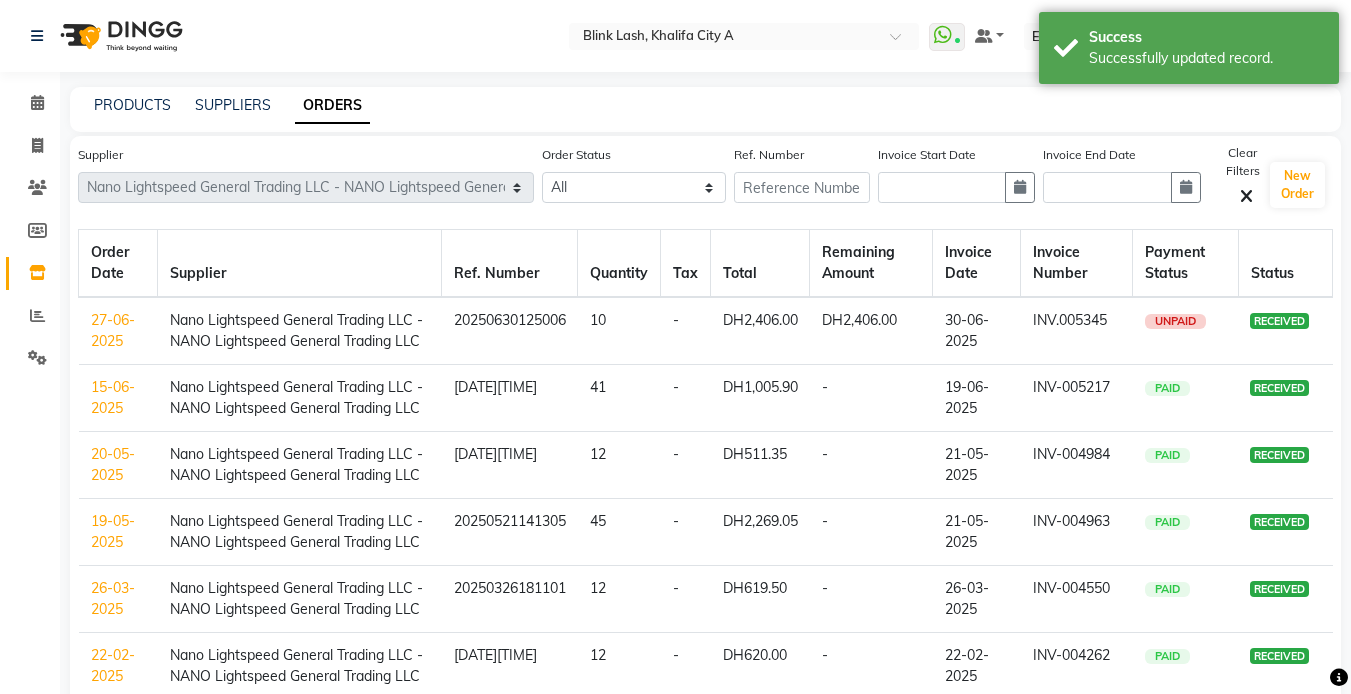 click on "Nano Lightspeed General Trading LLC - NANO Lightspeed General Trading LLC" 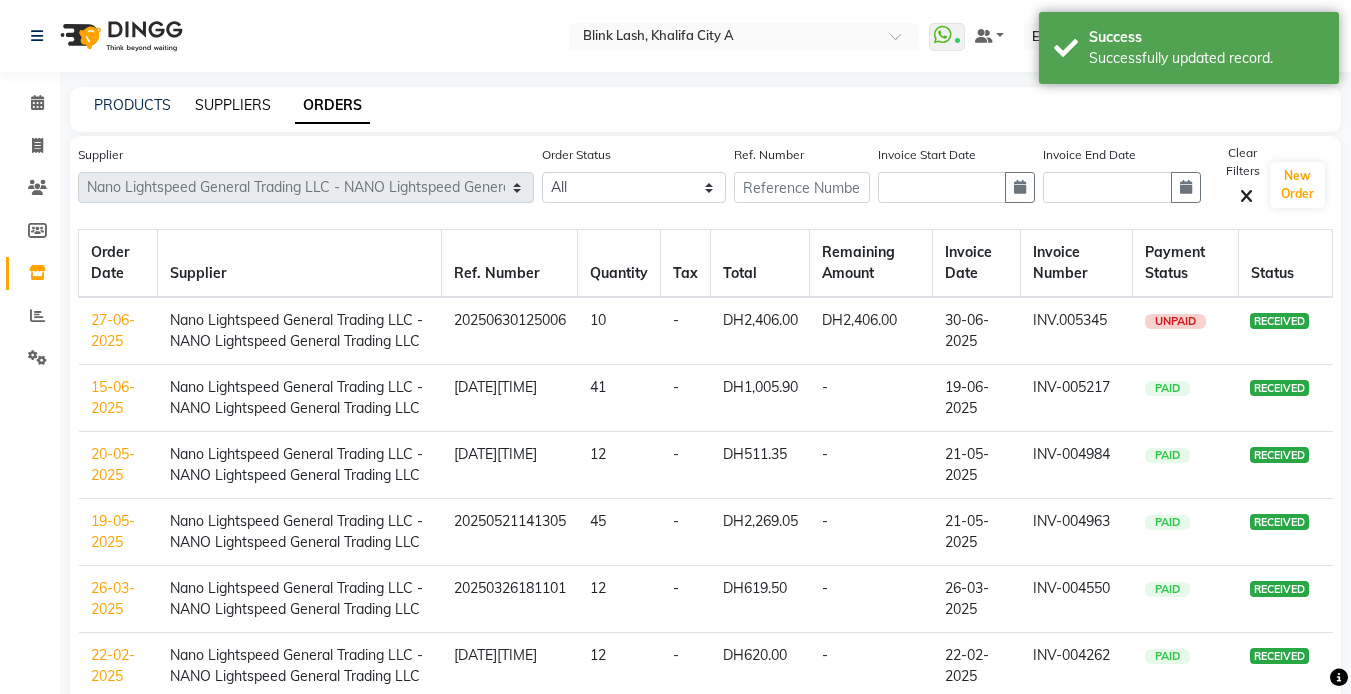 click on "SUPPLIERS" 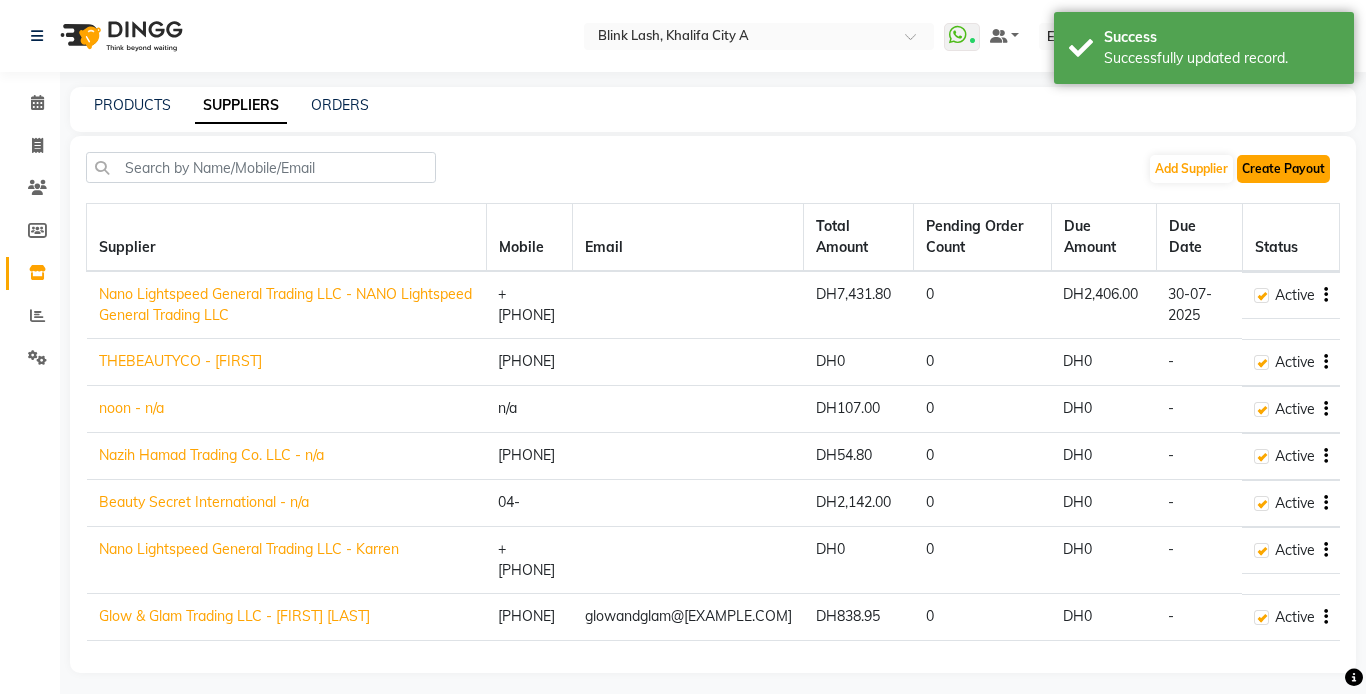 click on "Create Payout" 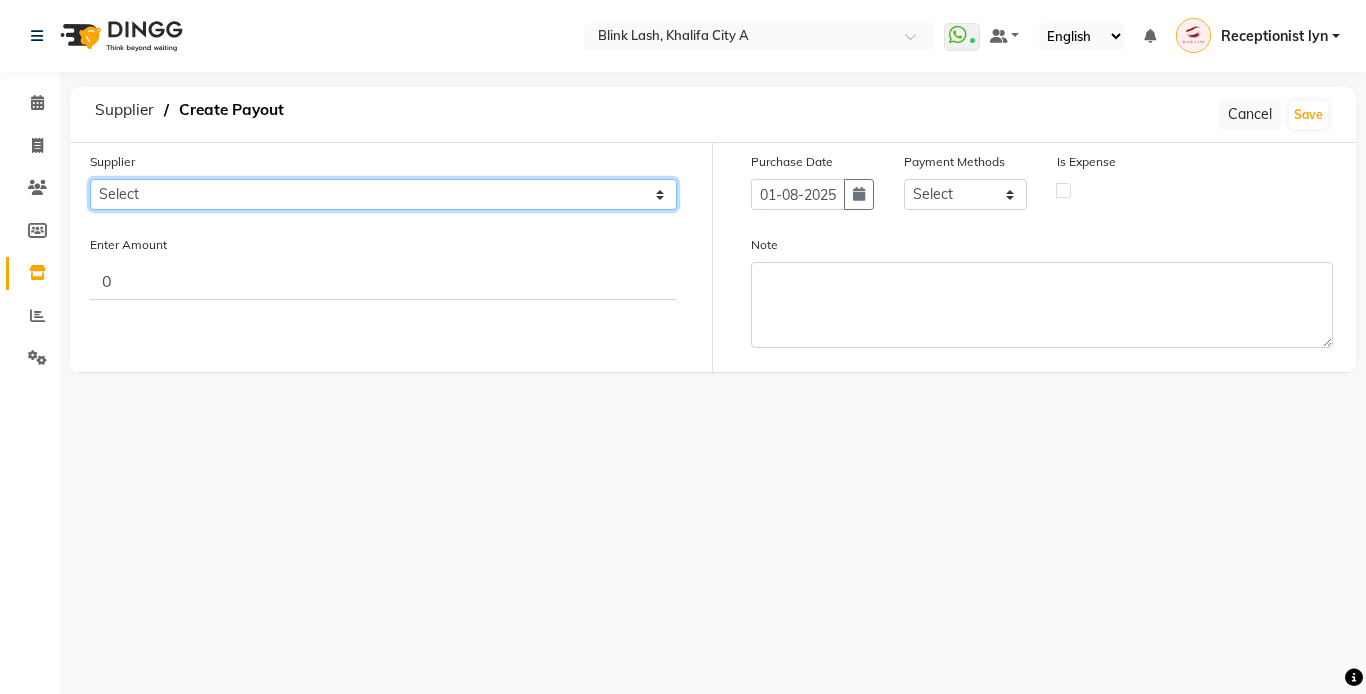 click on "Select Nano Lightspeed General Trading LLC - NANO Lightspeed General Trading LLC THEBEAUTYCO - RITCHELLE noon - n/a Nazih Hamad Trading Co. LLC - n/a Beauty Secret International - n/a Nano Lightspeed General Trading LLC - Karren Glow & Glam Trading LLC - Jocelyn Napoles" 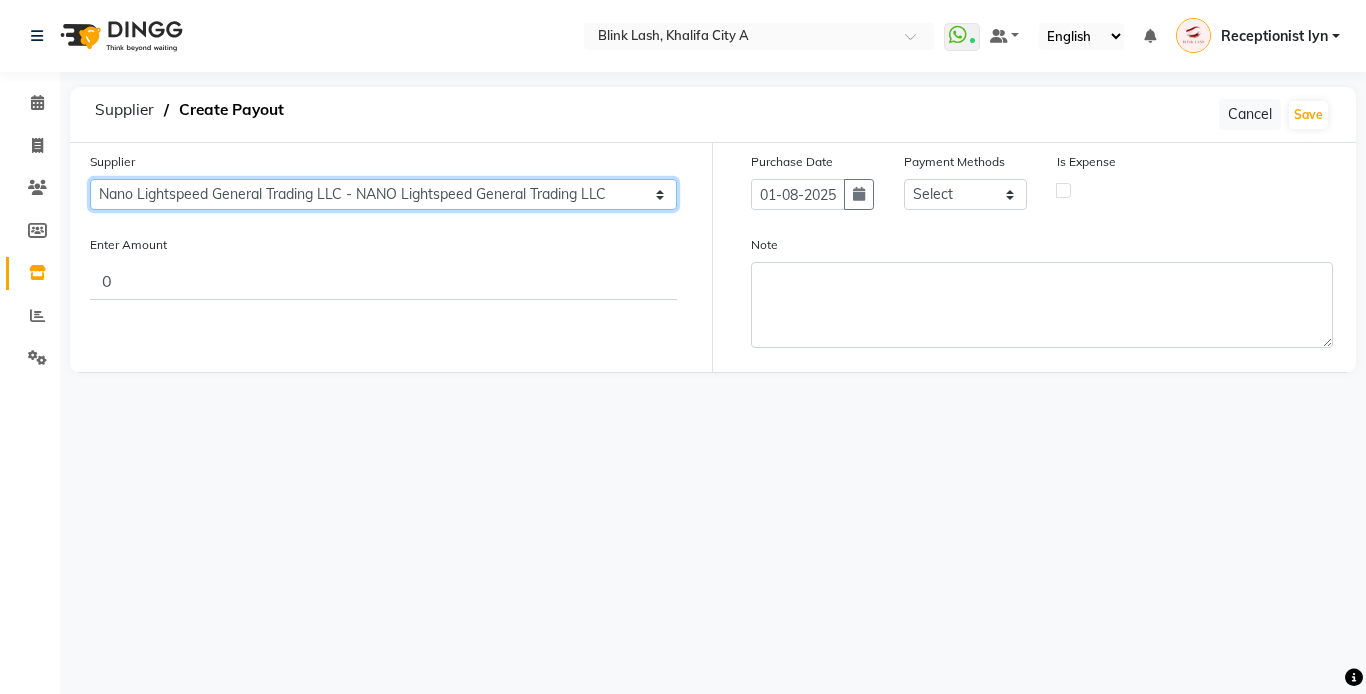 click on "Select Nano Lightspeed General Trading LLC - NANO Lightspeed General Trading LLC THEBEAUTYCO - RITCHELLE noon - n/a Nazih Hamad Trading Co. LLC - n/a Beauty Secret International - n/a Nano Lightspeed General Trading LLC - Karren Glow & Glam Trading LLC - Jocelyn Napoles" 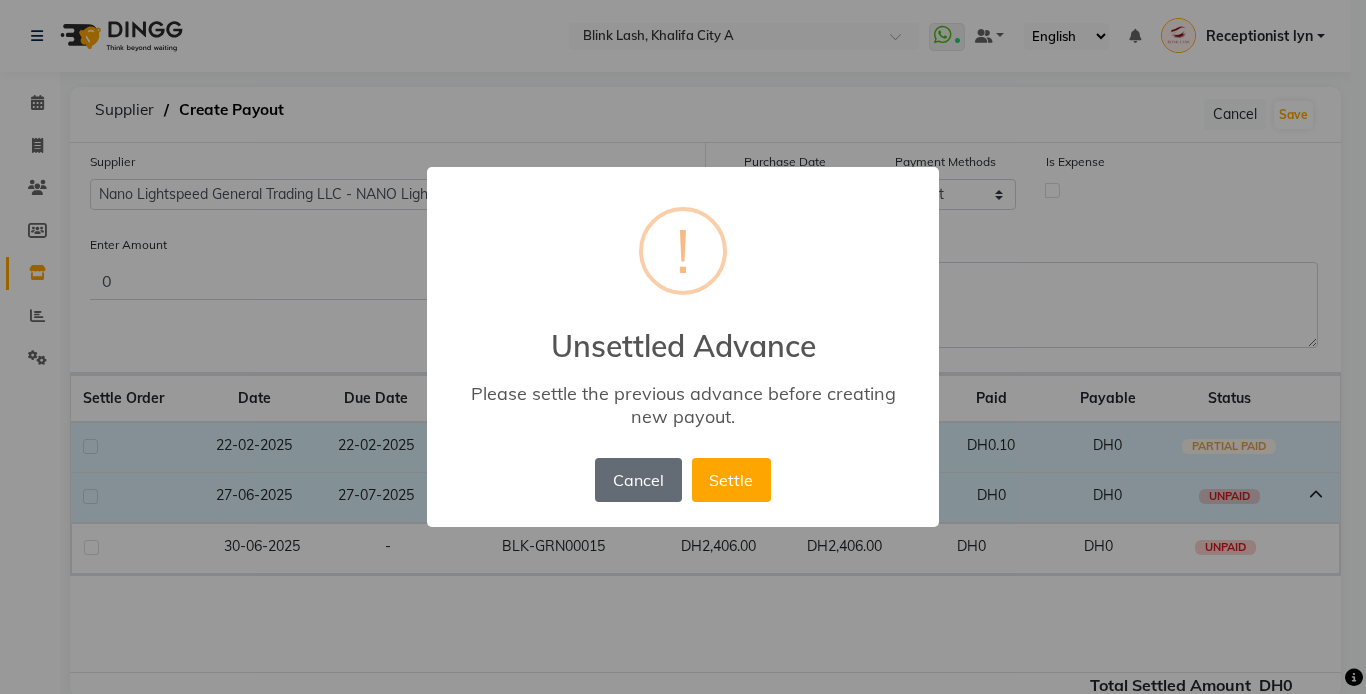 click on "Cancel" at bounding box center [638, 480] 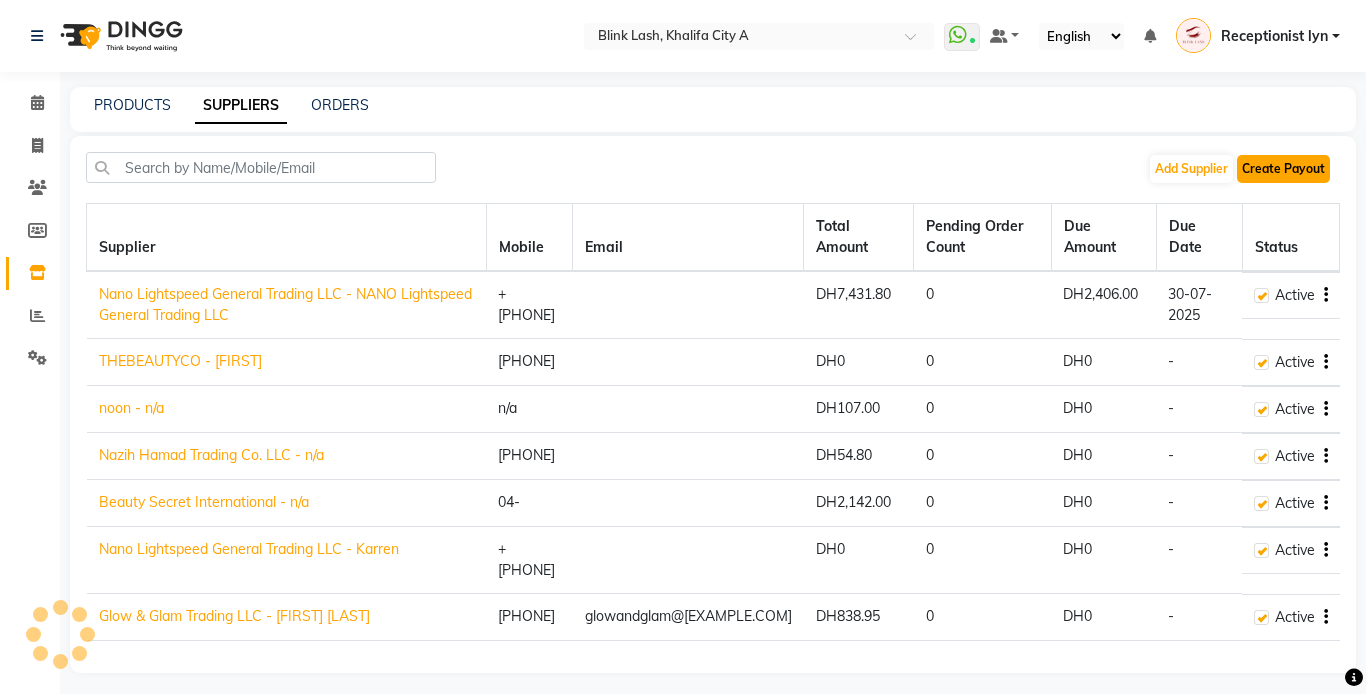 click on "Create Payout" 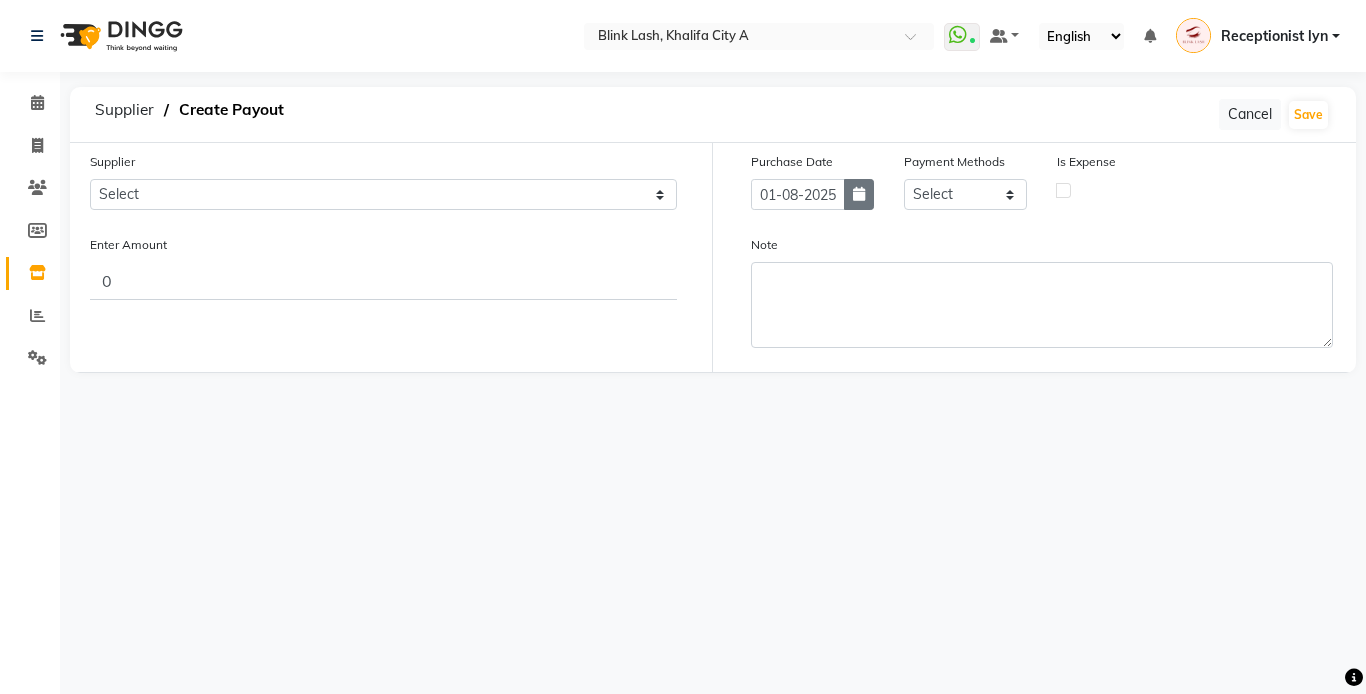 click 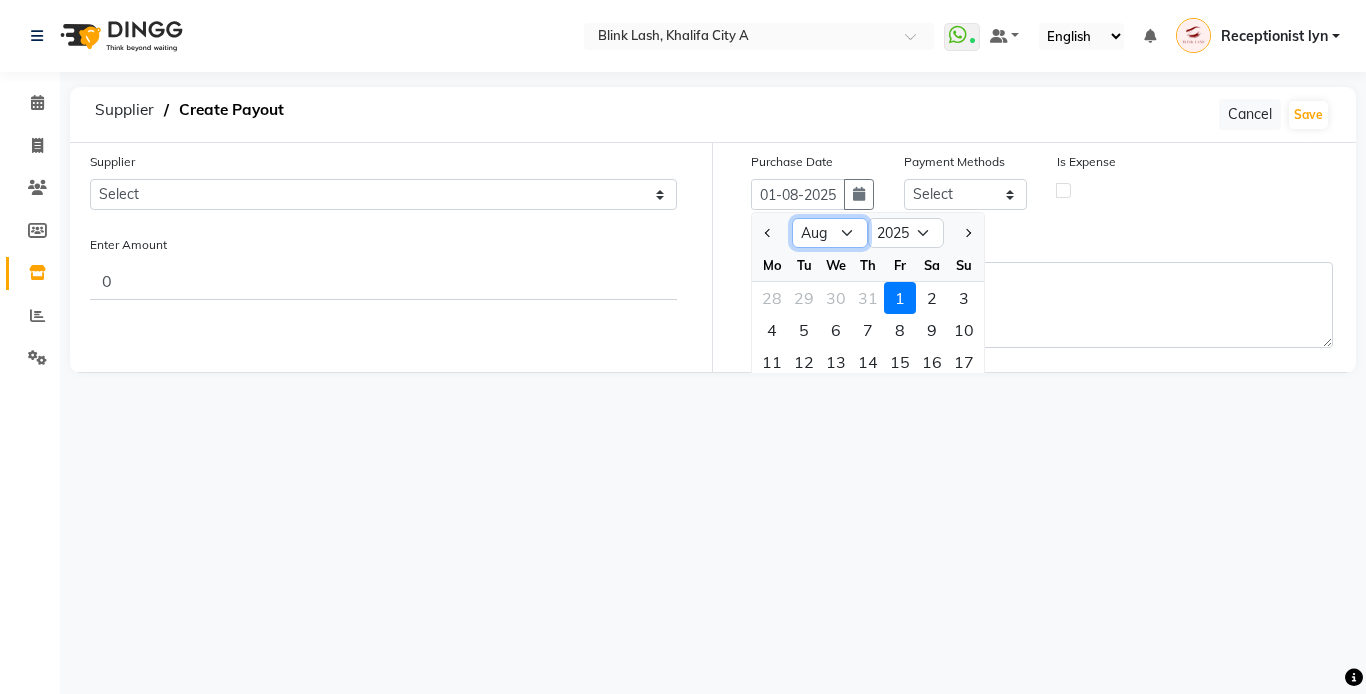 click on "Jan Feb Mar Apr May Jun Jul Aug Sep Oct Nov Dec" 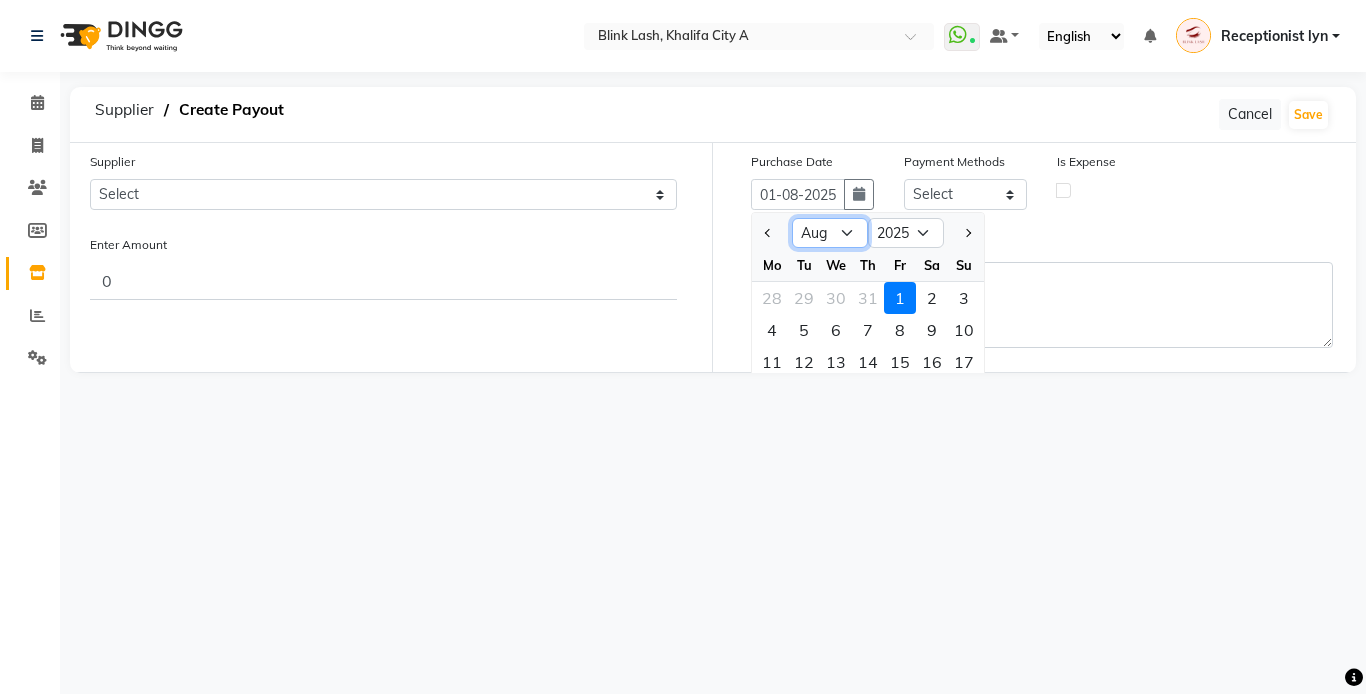 select on "7" 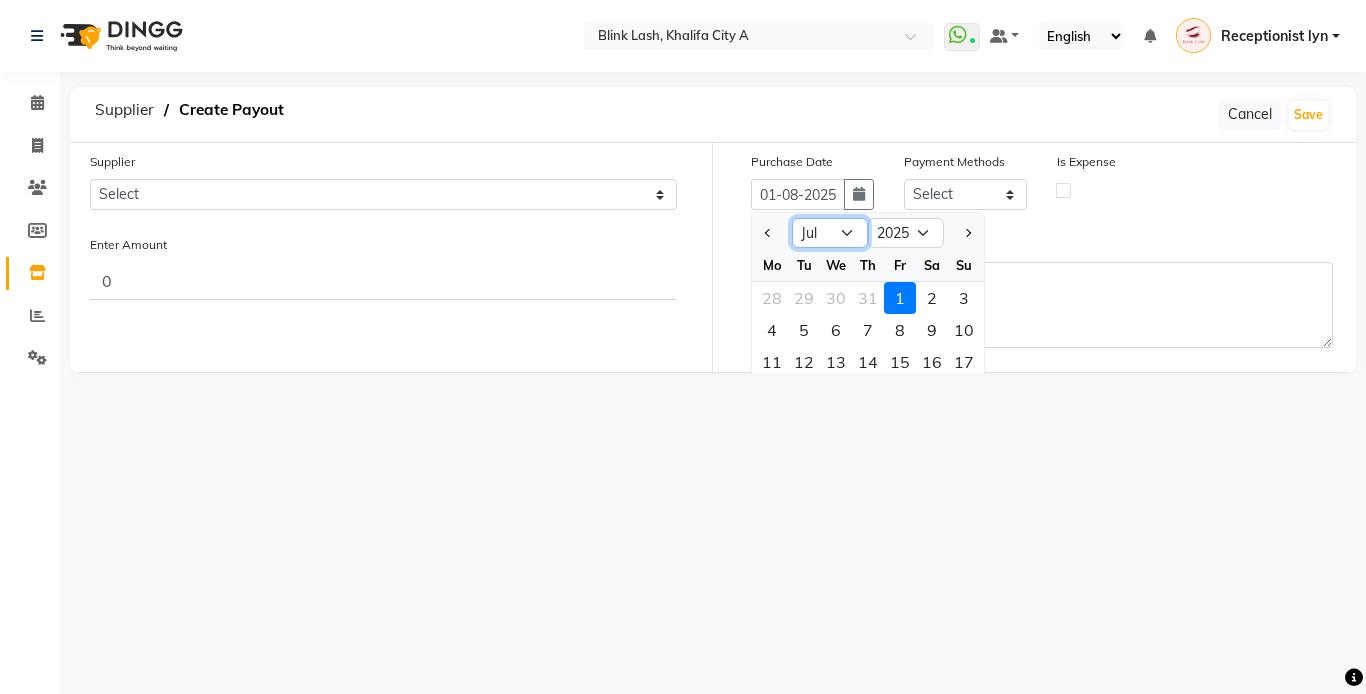 click on "Jan Feb Mar Apr May Jun Jul Aug Sep Oct Nov Dec" 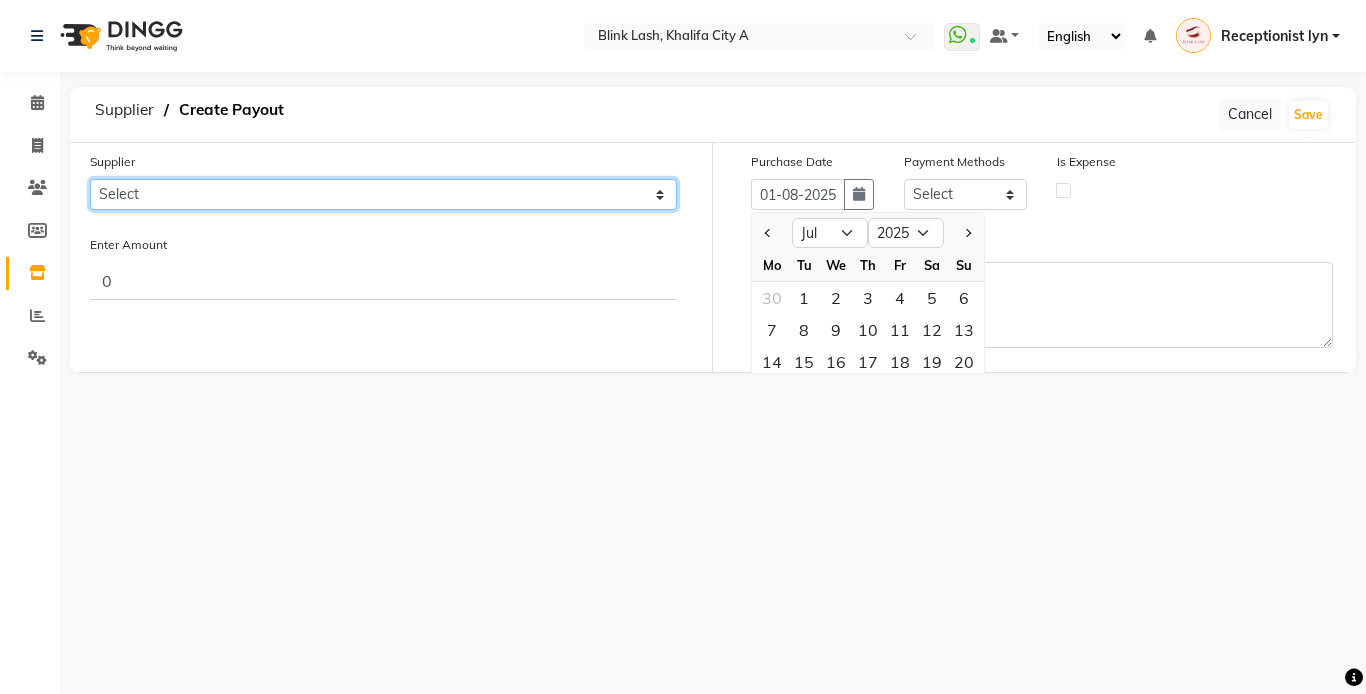 click on "Select Nano Lightspeed General Trading LLC - NANO Lightspeed General Trading LLC THEBEAUTYCO - RITCHELLE noon - n/a Nazih Hamad Trading Co. LLC - n/a Beauty Secret International - n/a Nano Lightspeed General Trading LLC - Karren Glow & Glam Trading LLC - Jocelyn Napoles" 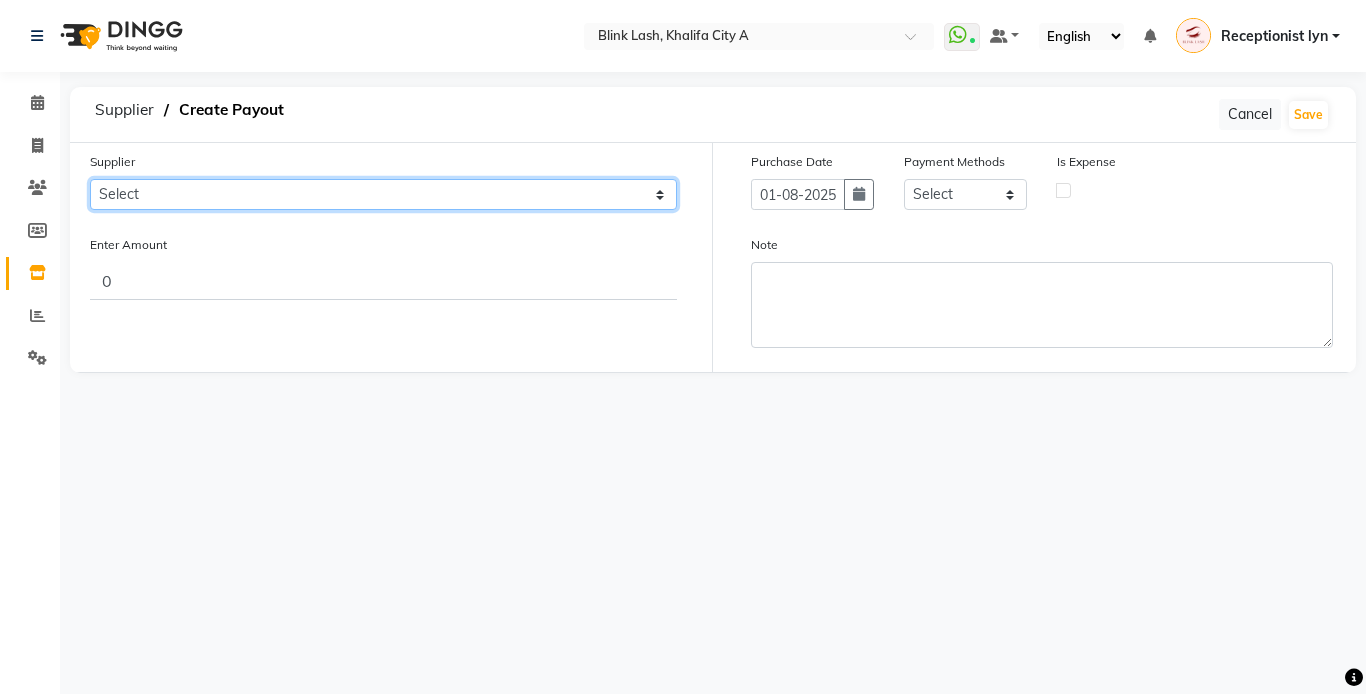 click on "Select Nano Lightspeed General Trading LLC - NANO Lightspeed General Trading LLC THEBEAUTYCO - RITCHELLE noon - n/a Nazih Hamad Trading Co. LLC - n/a Beauty Secret International - n/a Nano Lightspeed General Trading LLC - Karren Glow & Glam Trading LLC - Jocelyn Napoles" 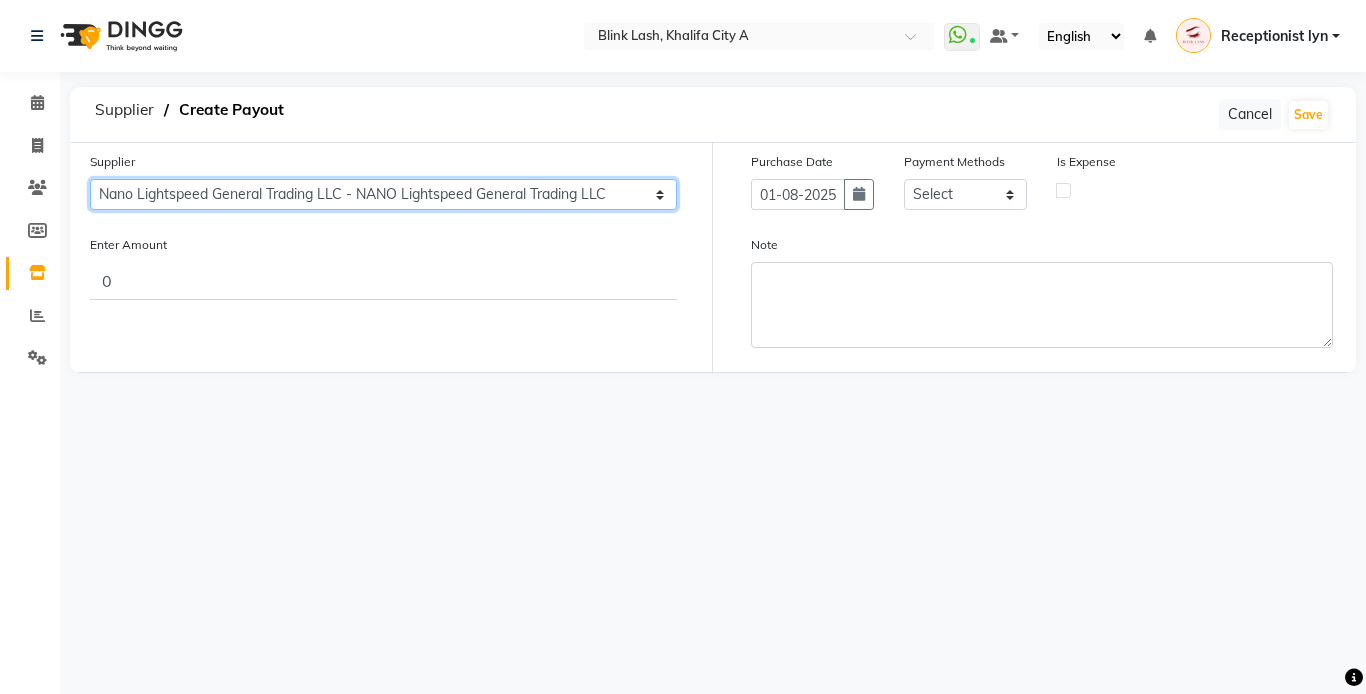 click on "Select Nano Lightspeed General Trading LLC - NANO Lightspeed General Trading LLC THEBEAUTYCO - RITCHELLE noon - n/a Nazih Hamad Trading Co. LLC - n/a Beauty Secret International - n/a Nano Lightspeed General Trading LLC - Karren Glow & Glam Trading LLC - Jocelyn Napoles" 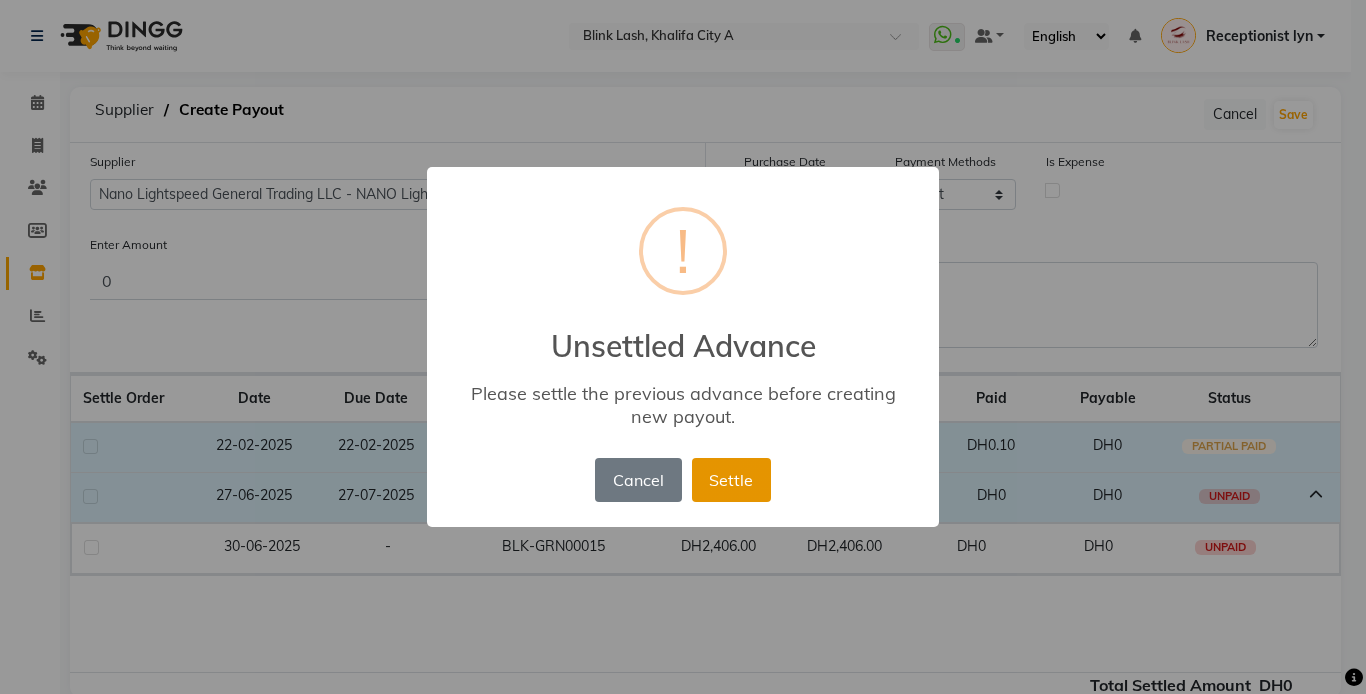 click on "Settle" at bounding box center [731, 480] 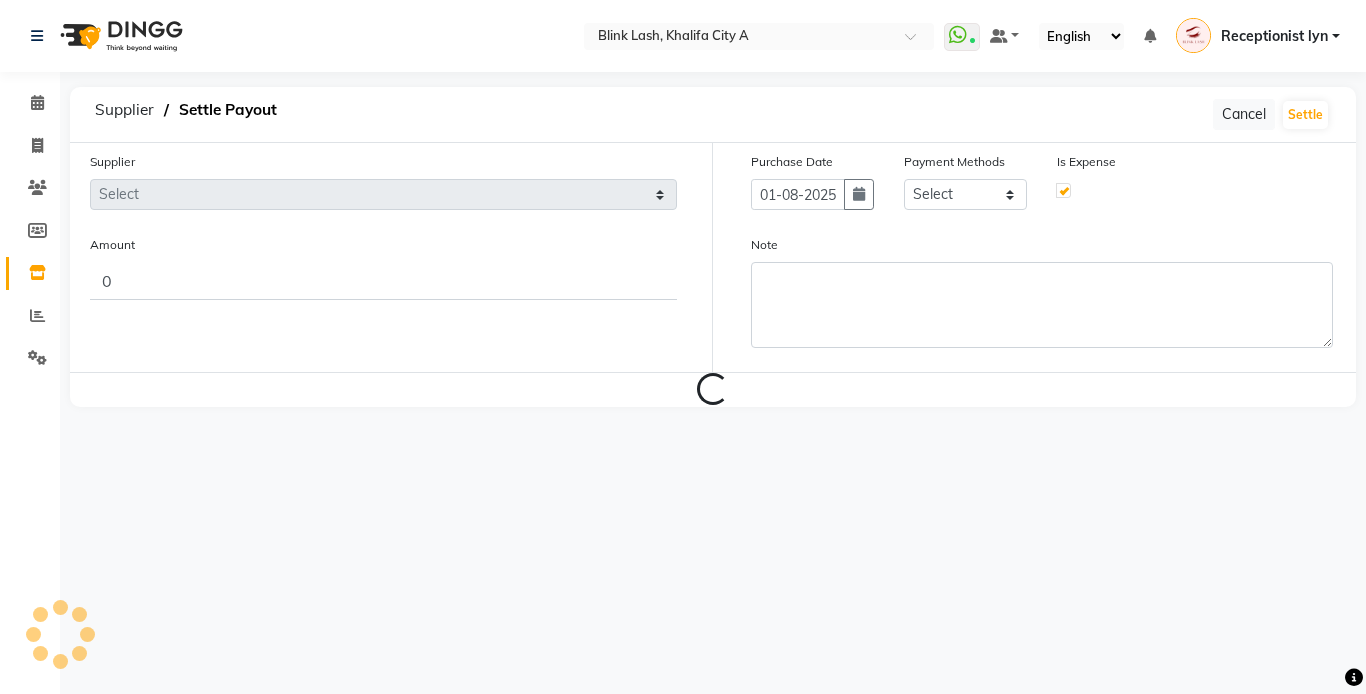 type on "15-06-2025" 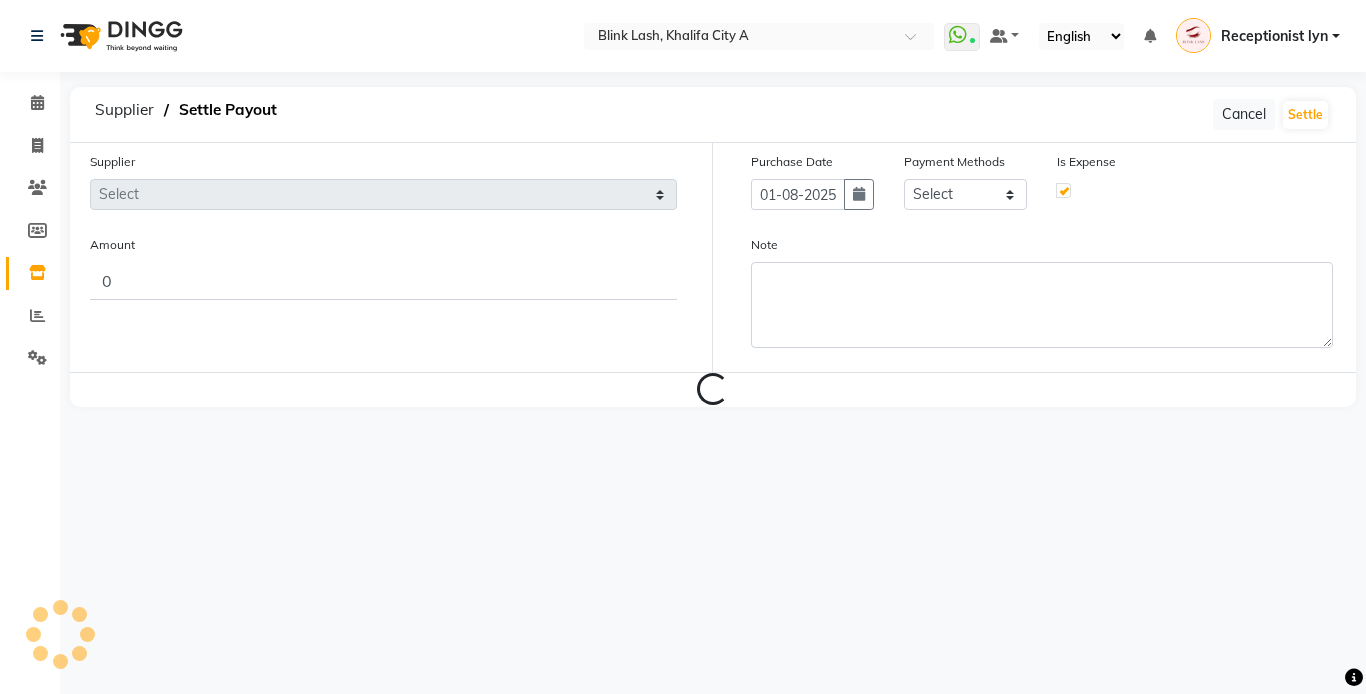 checkbox on "true" 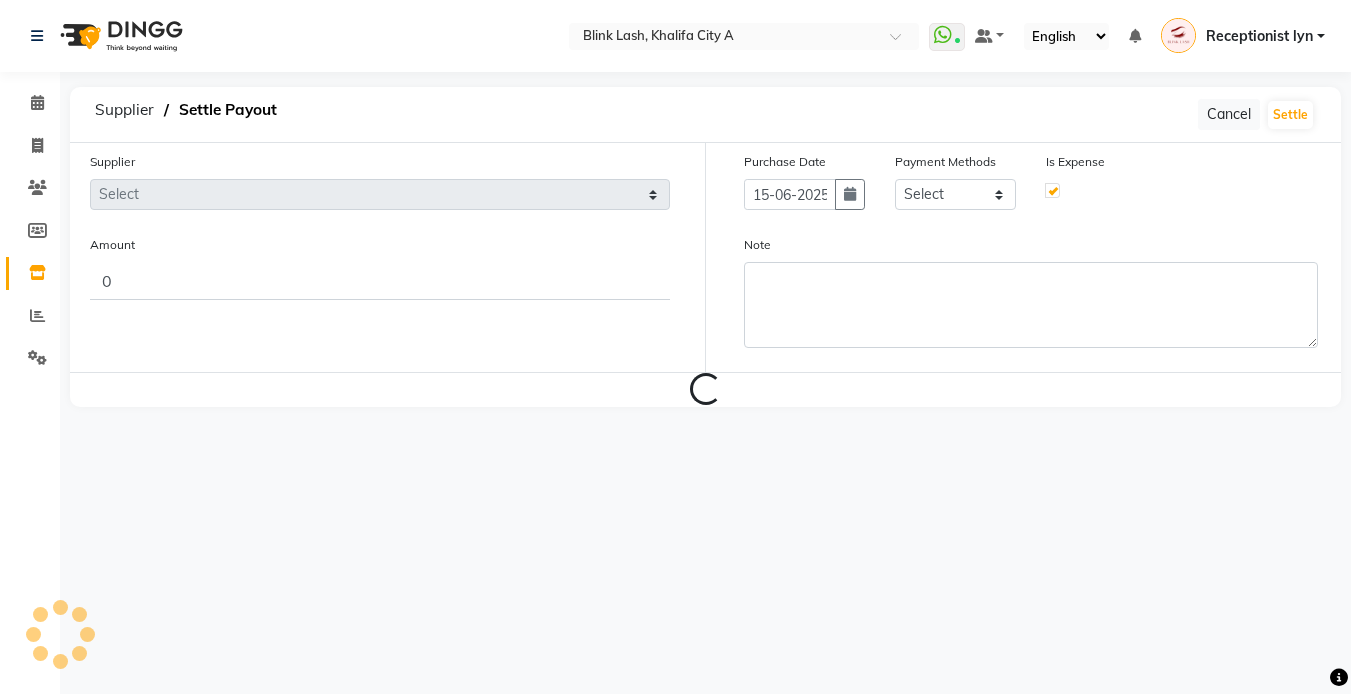 select on "2832" 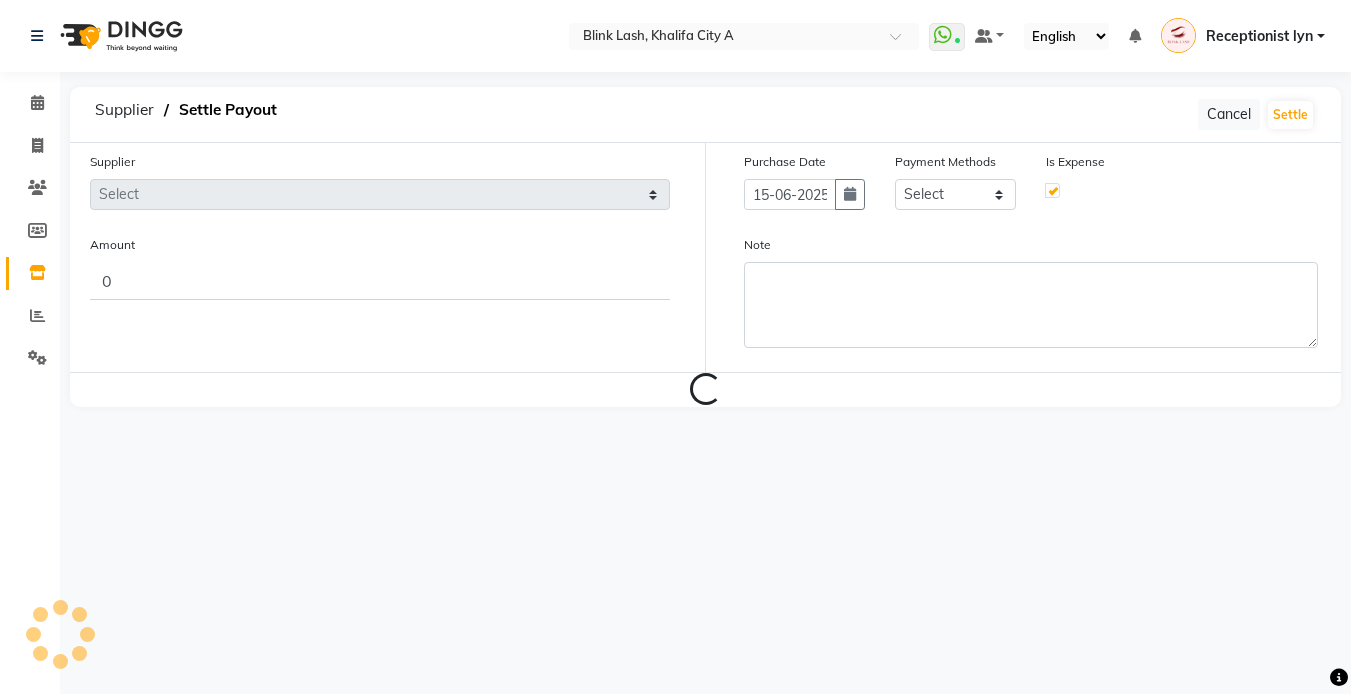 select on "1" 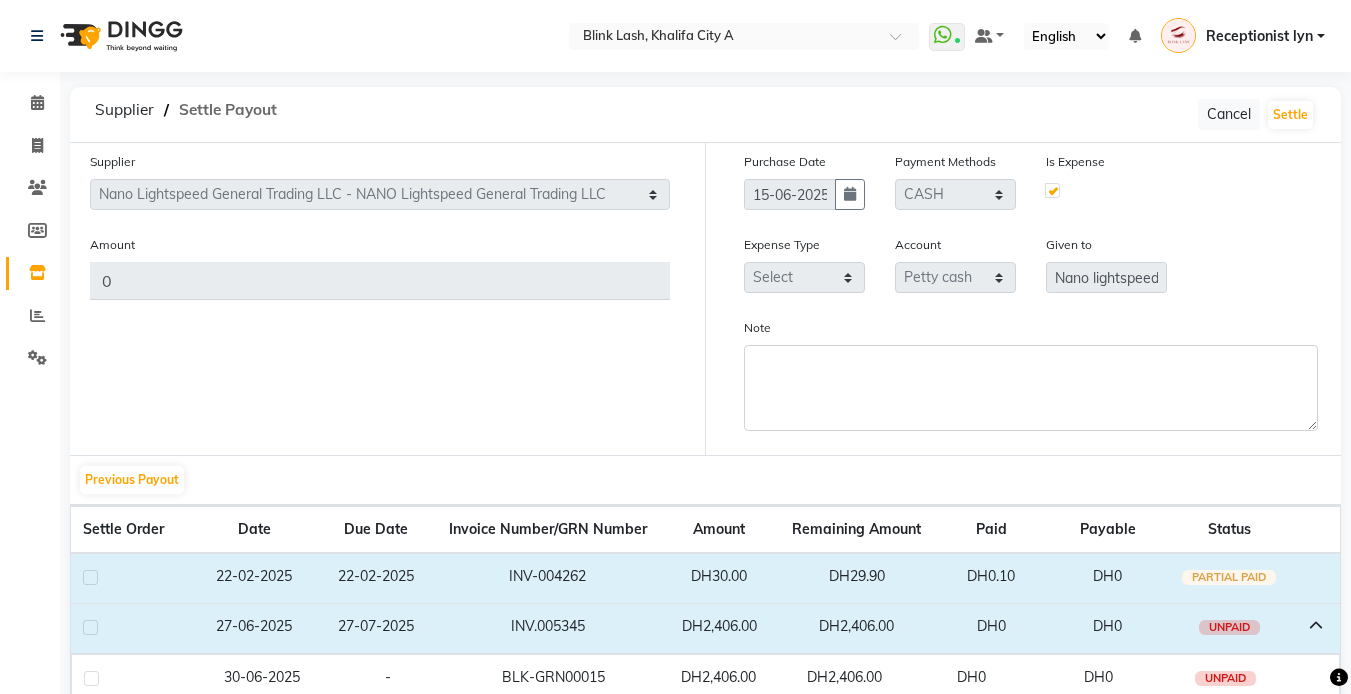 click on "Settle Payout" 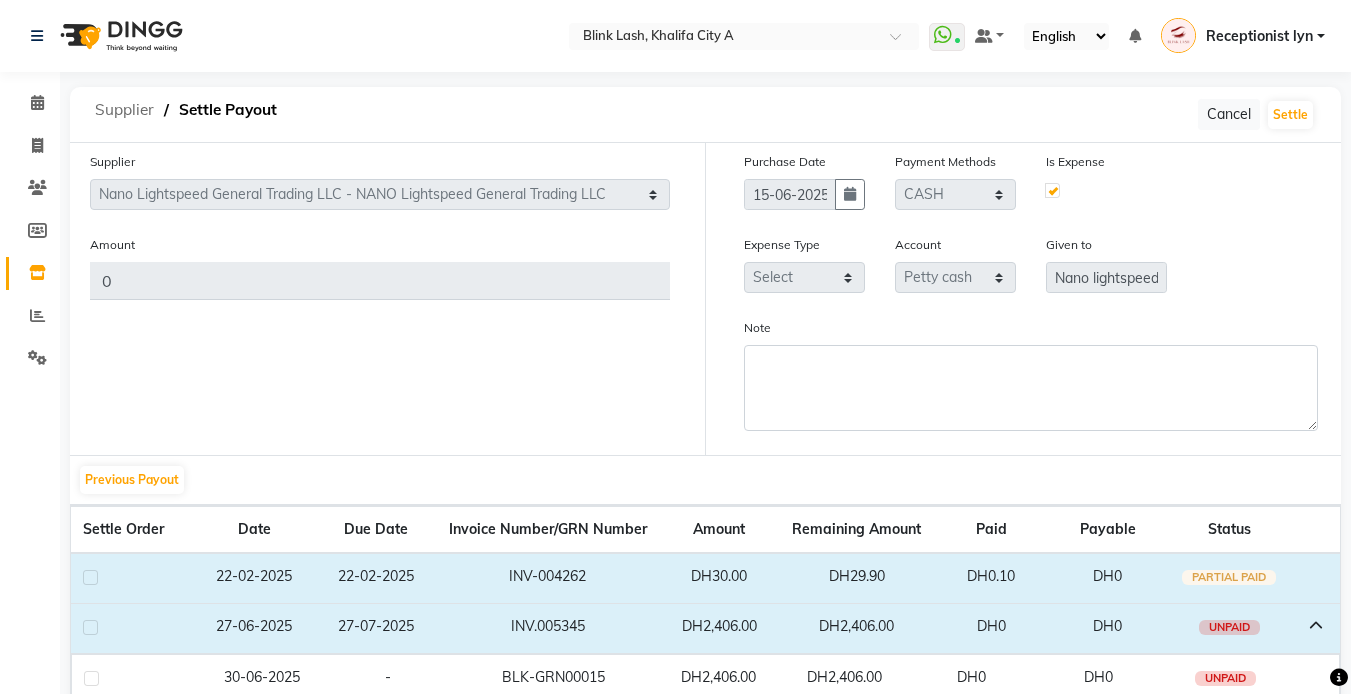 click on "Supplier" 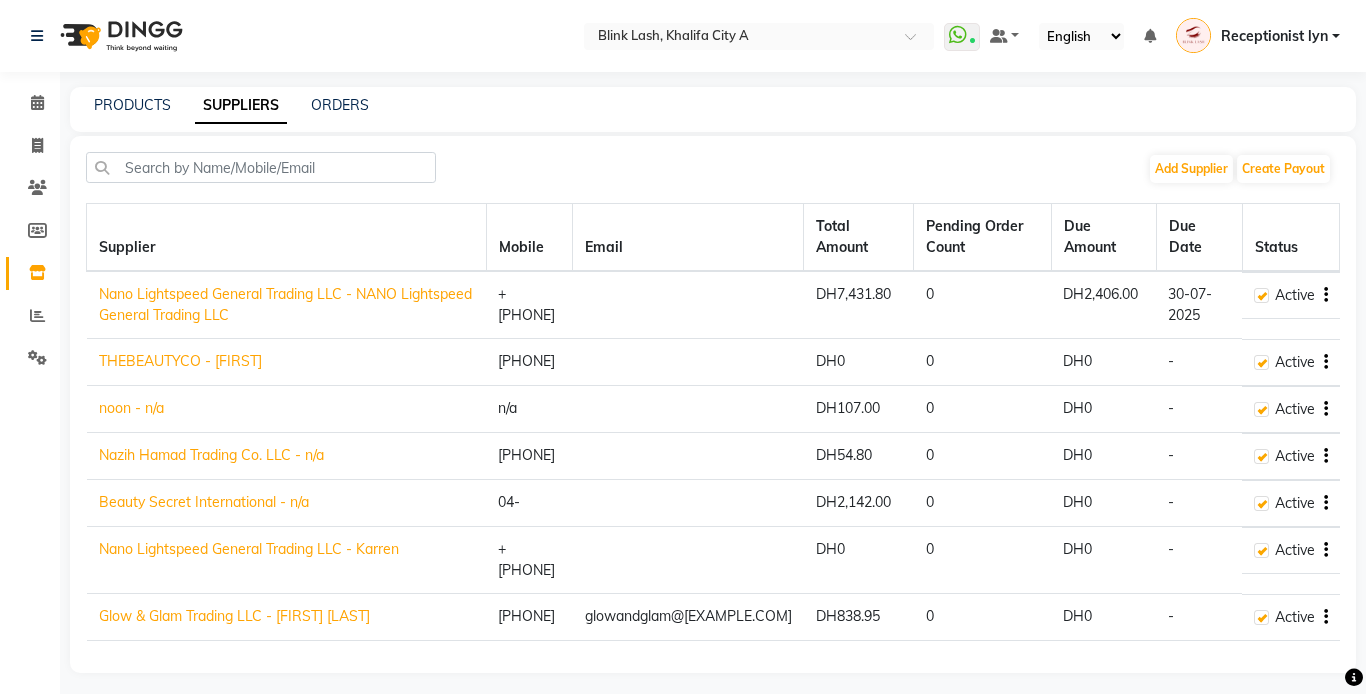 click on "Nano Lightspeed General Trading LLC - NANO Lightspeed General Trading LLC" 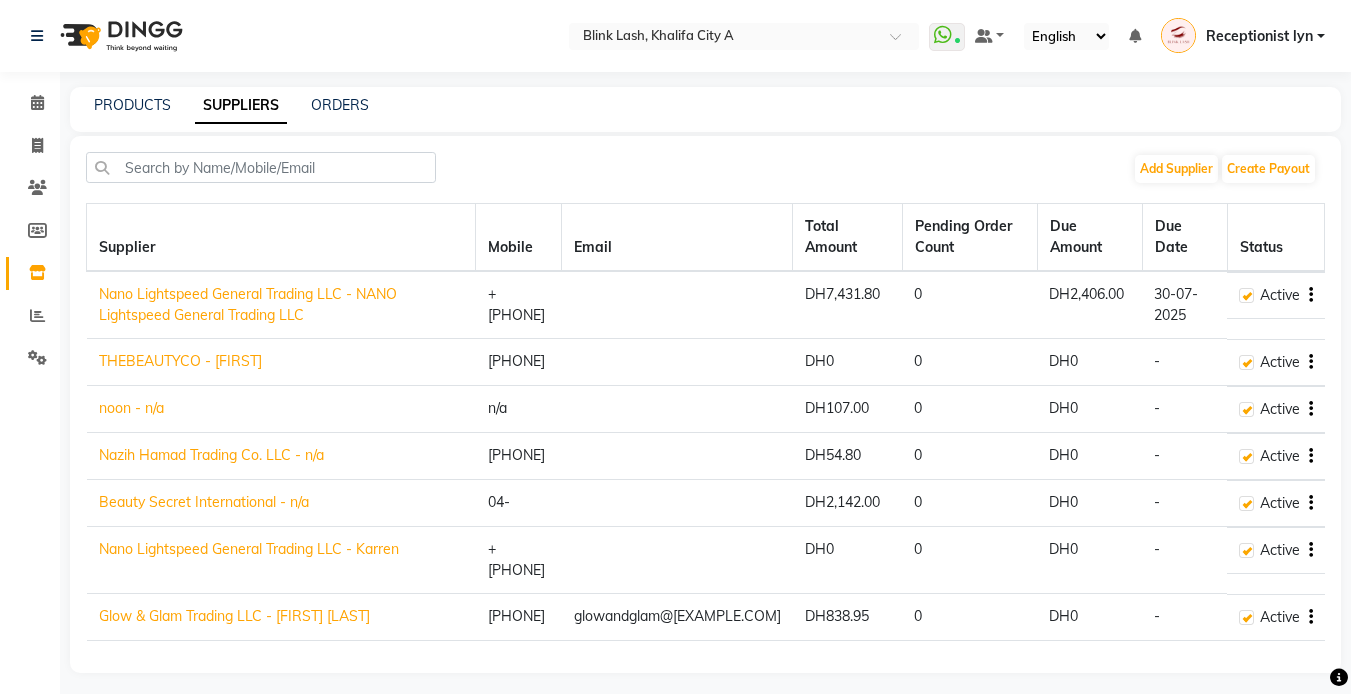 select on "2832" 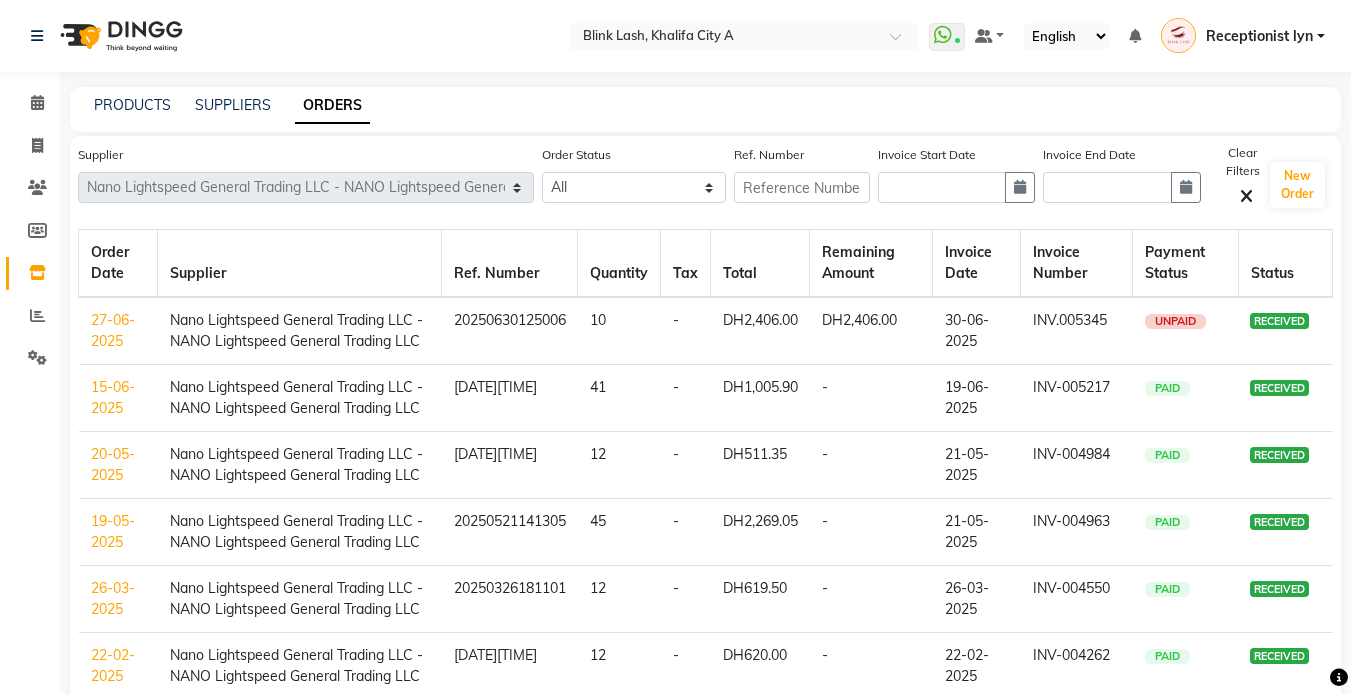 click on "Nano Lightspeed General Trading LLC - NANO Lightspeed General Trading LLC" 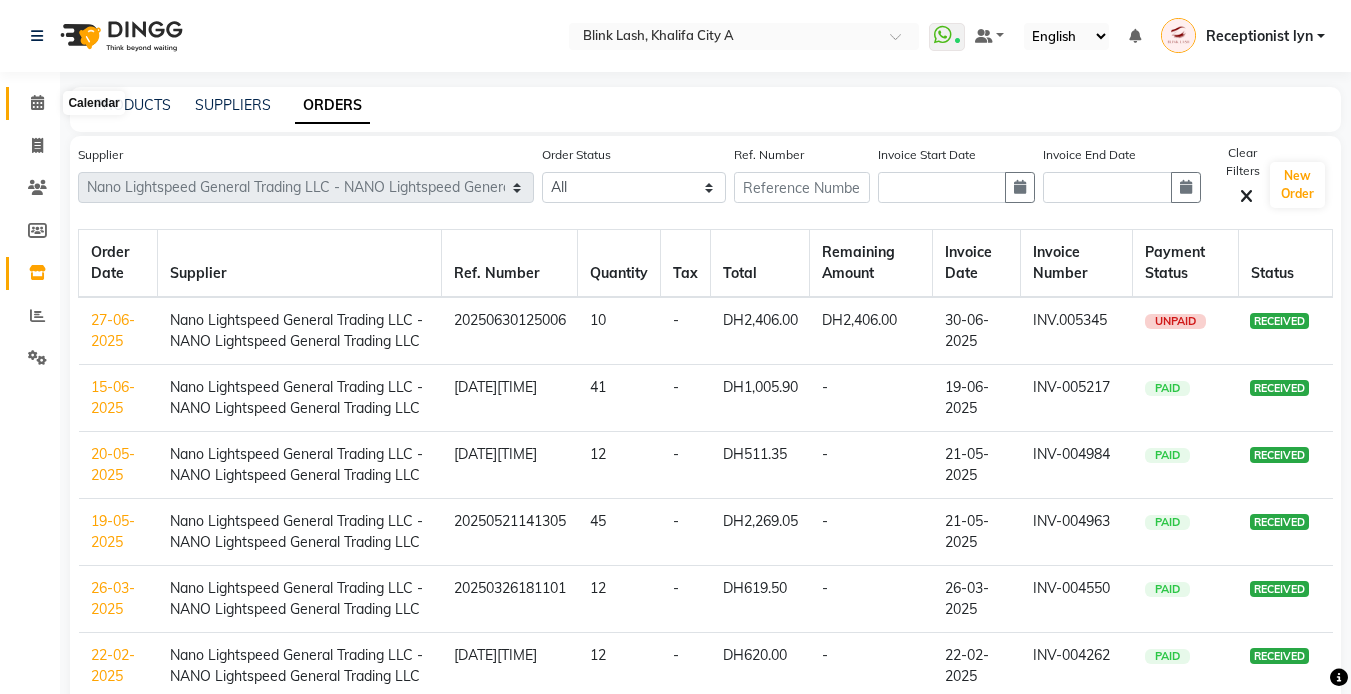 click 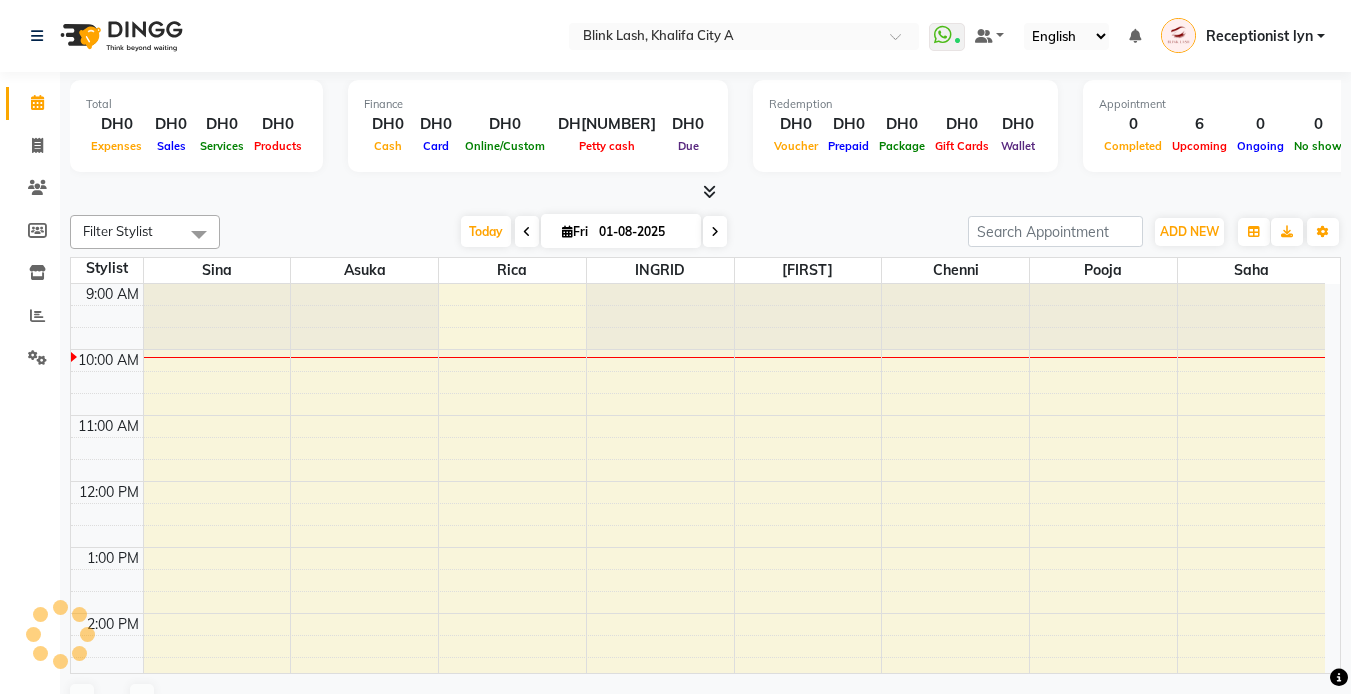 scroll, scrollTop: 0, scrollLeft: 0, axis: both 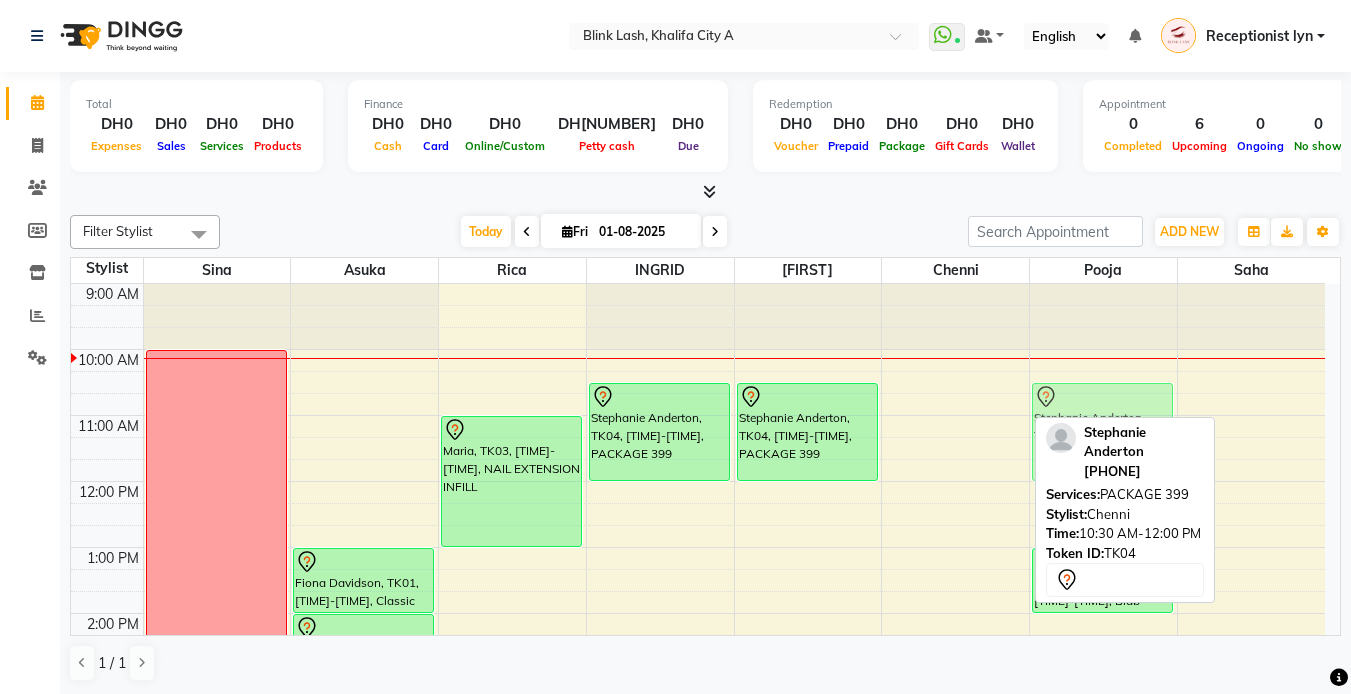 drag, startPoint x: 950, startPoint y: 410, endPoint x: 1057, endPoint y: 404, distance: 107.16809 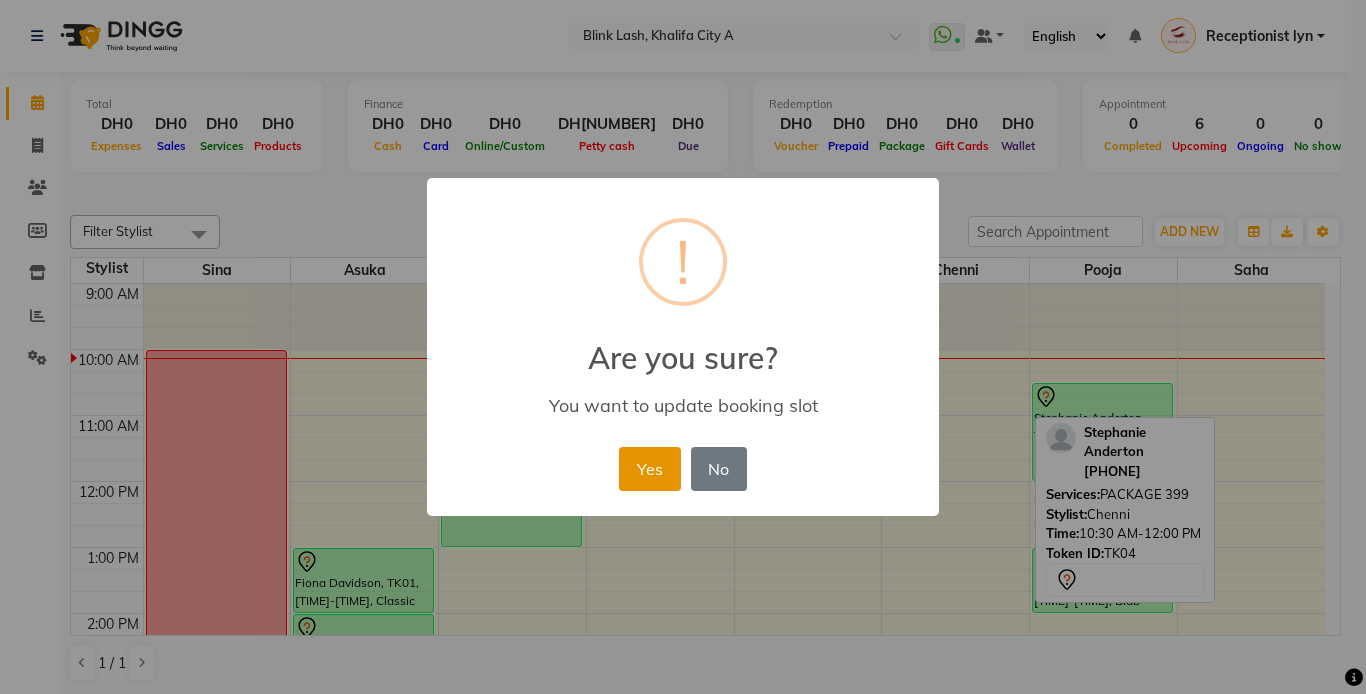 click on "Yes" at bounding box center (649, 469) 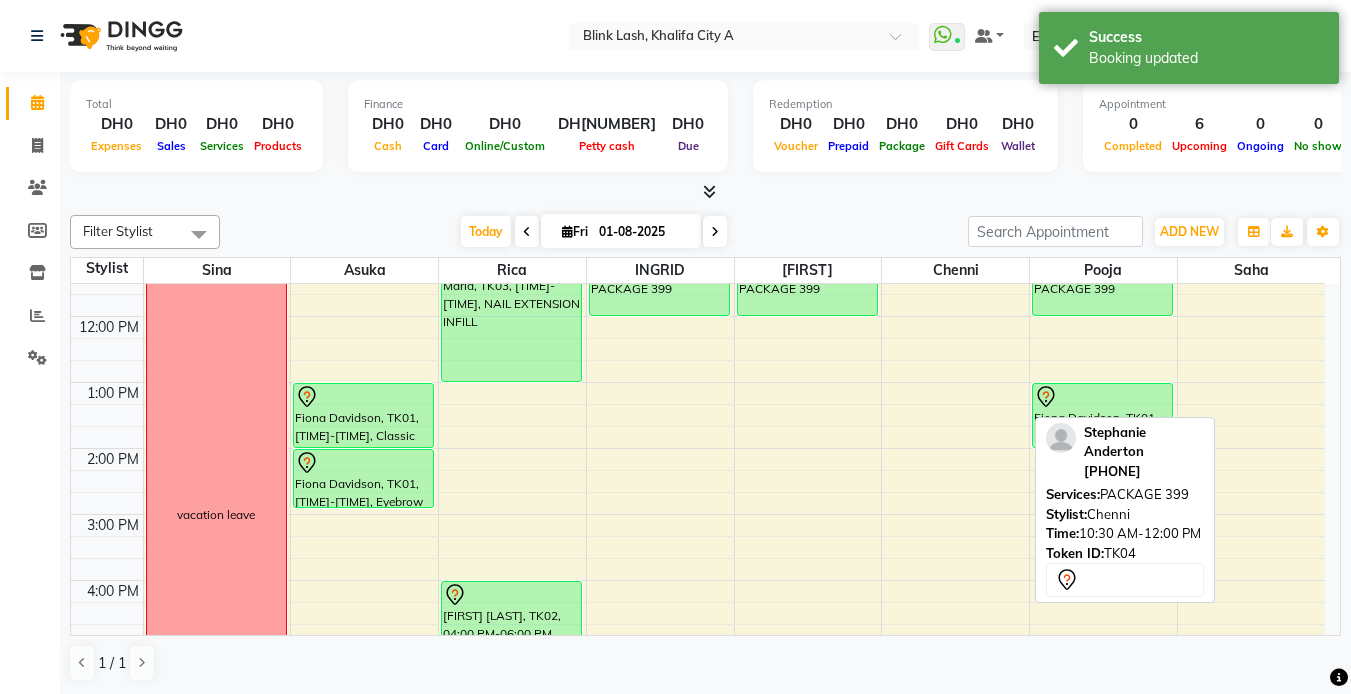 scroll, scrollTop: 200, scrollLeft: 0, axis: vertical 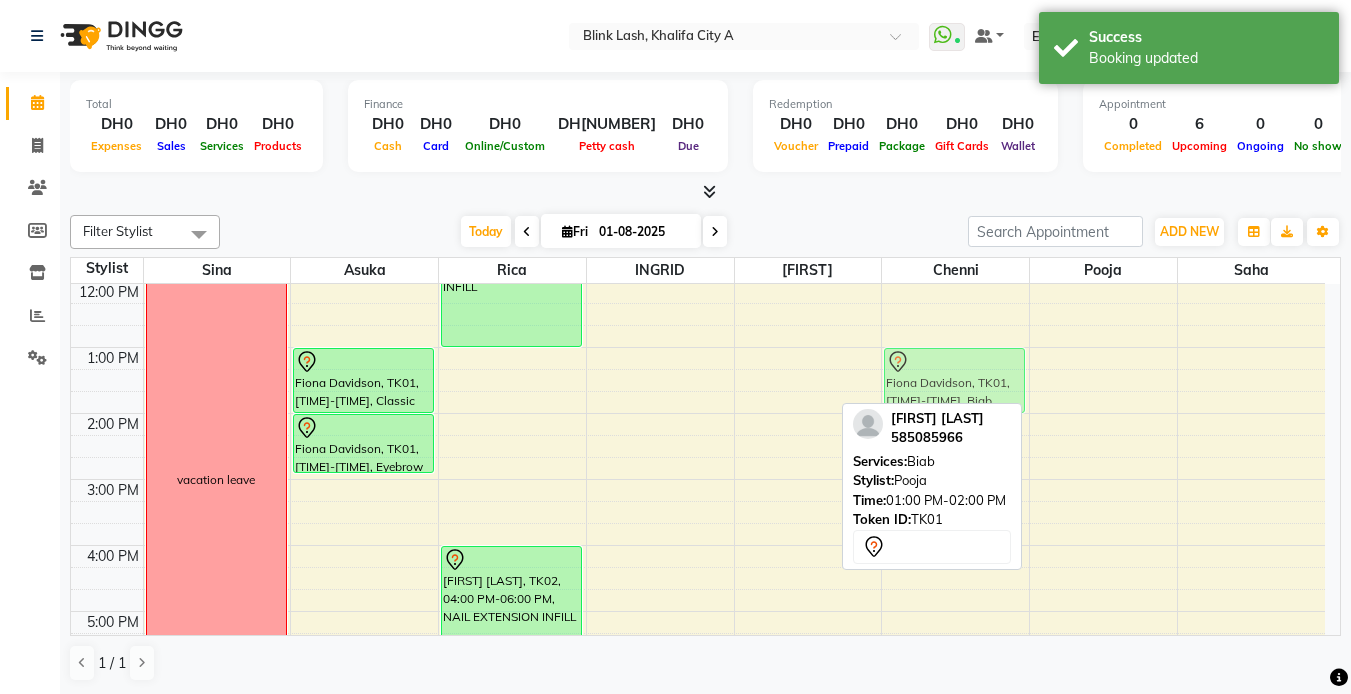 drag, startPoint x: 1131, startPoint y: 384, endPoint x: 991, endPoint y: 391, distance: 140.1749 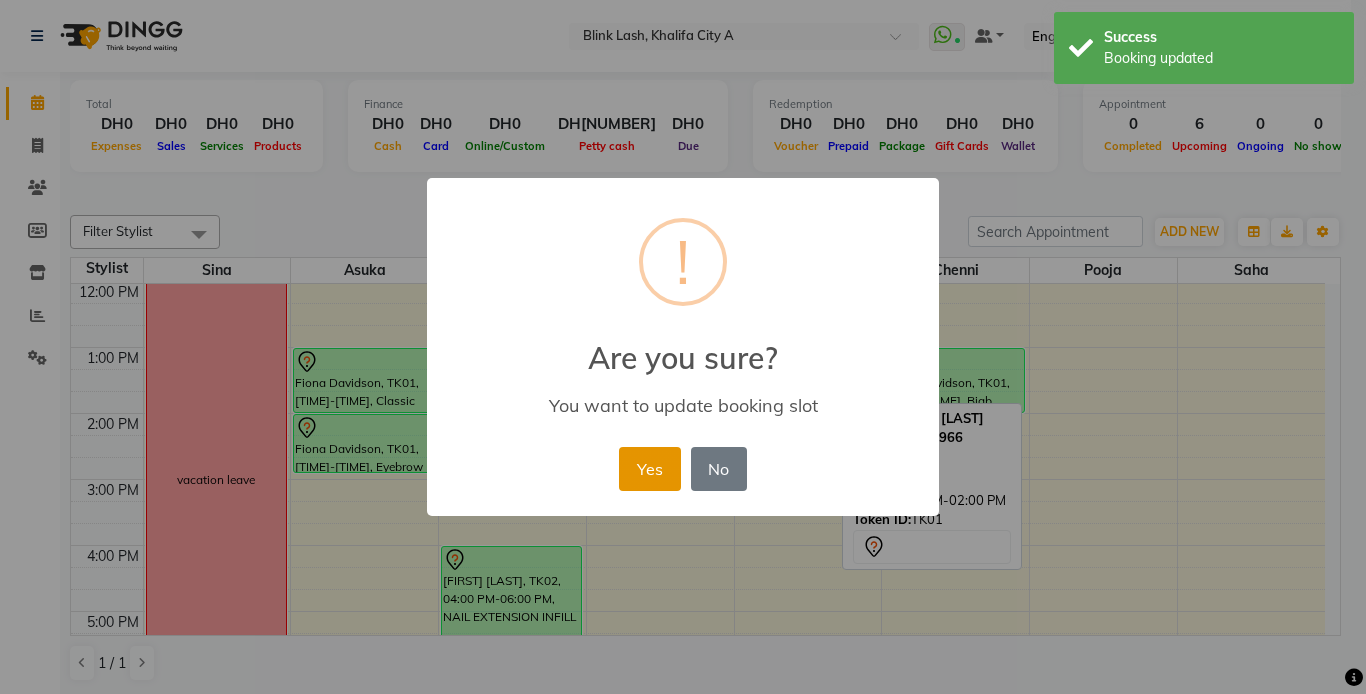 click on "Yes" at bounding box center [649, 469] 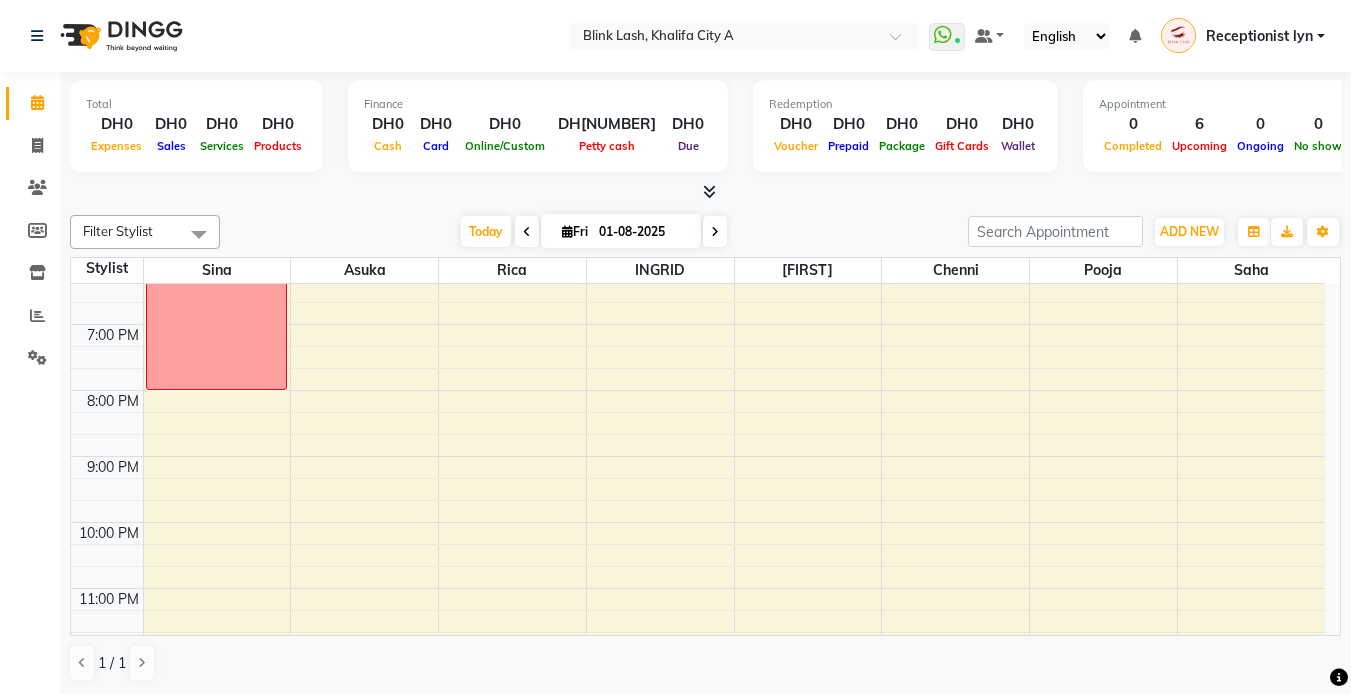 scroll, scrollTop: 638, scrollLeft: 0, axis: vertical 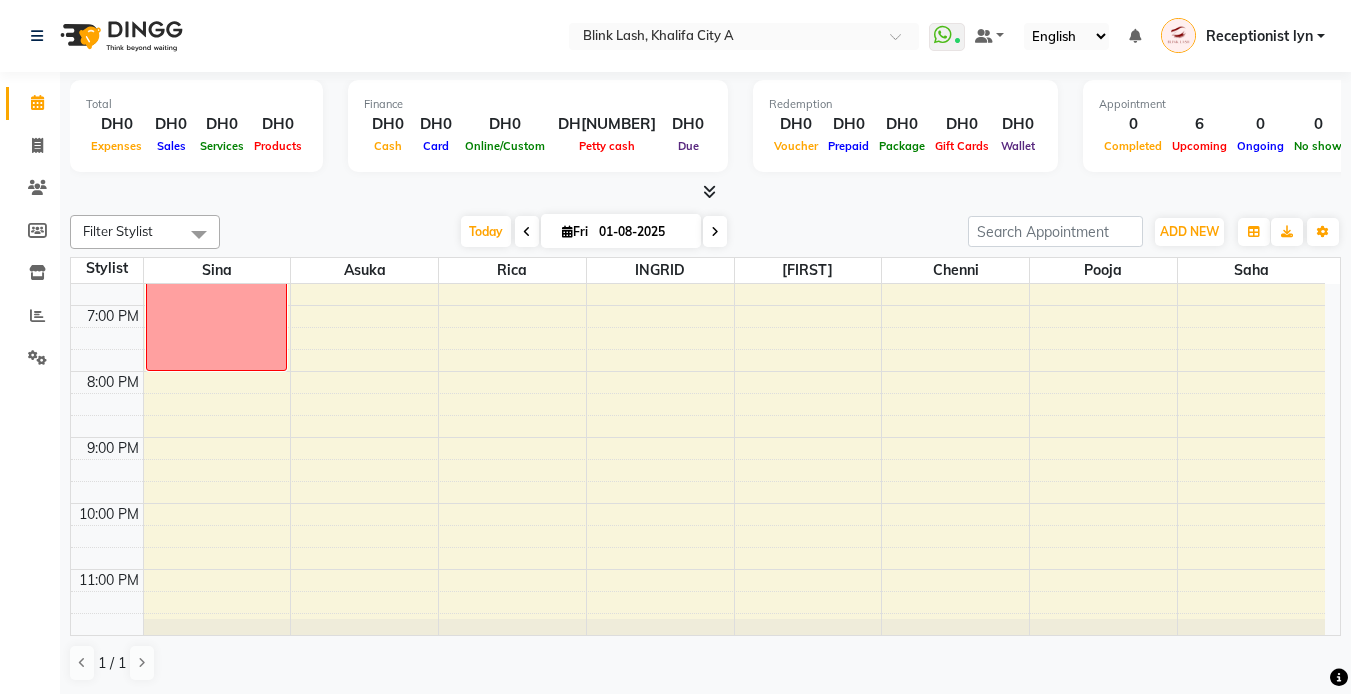 click at bounding box center [709, 191] 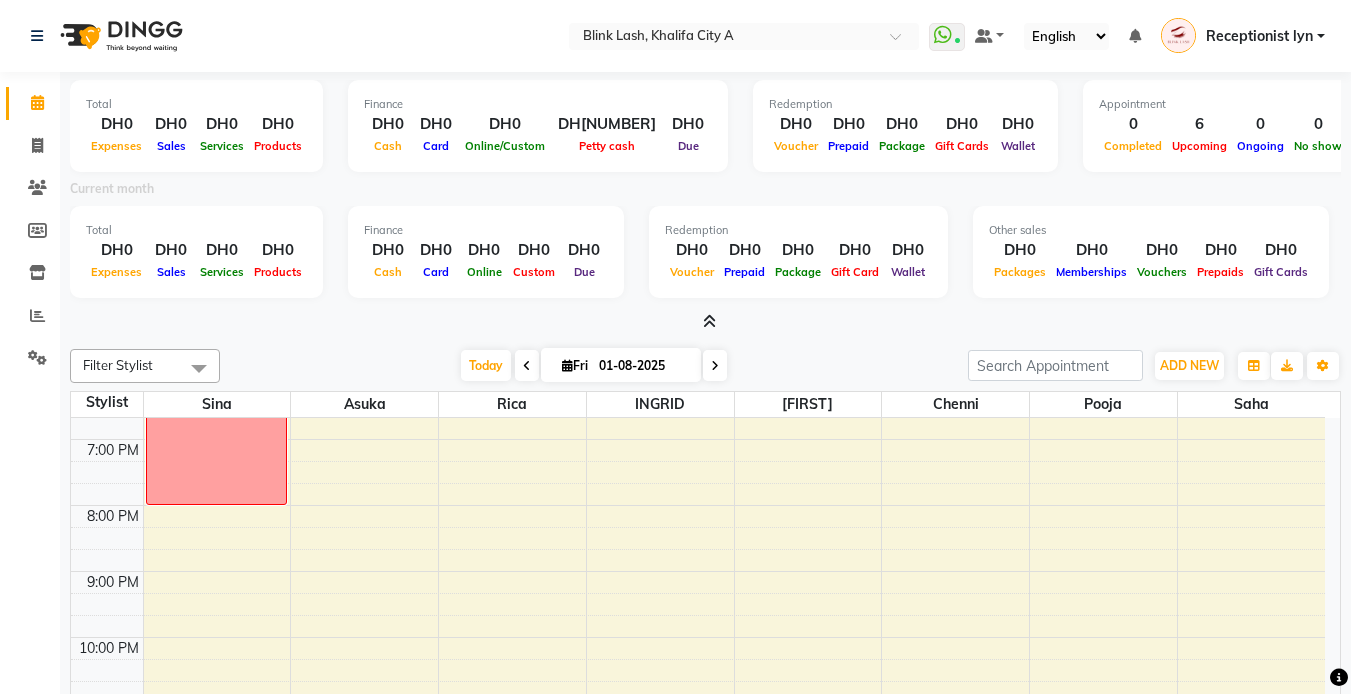 scroll, scrollTop: 135, scrollLeft: 0, axis: vertical 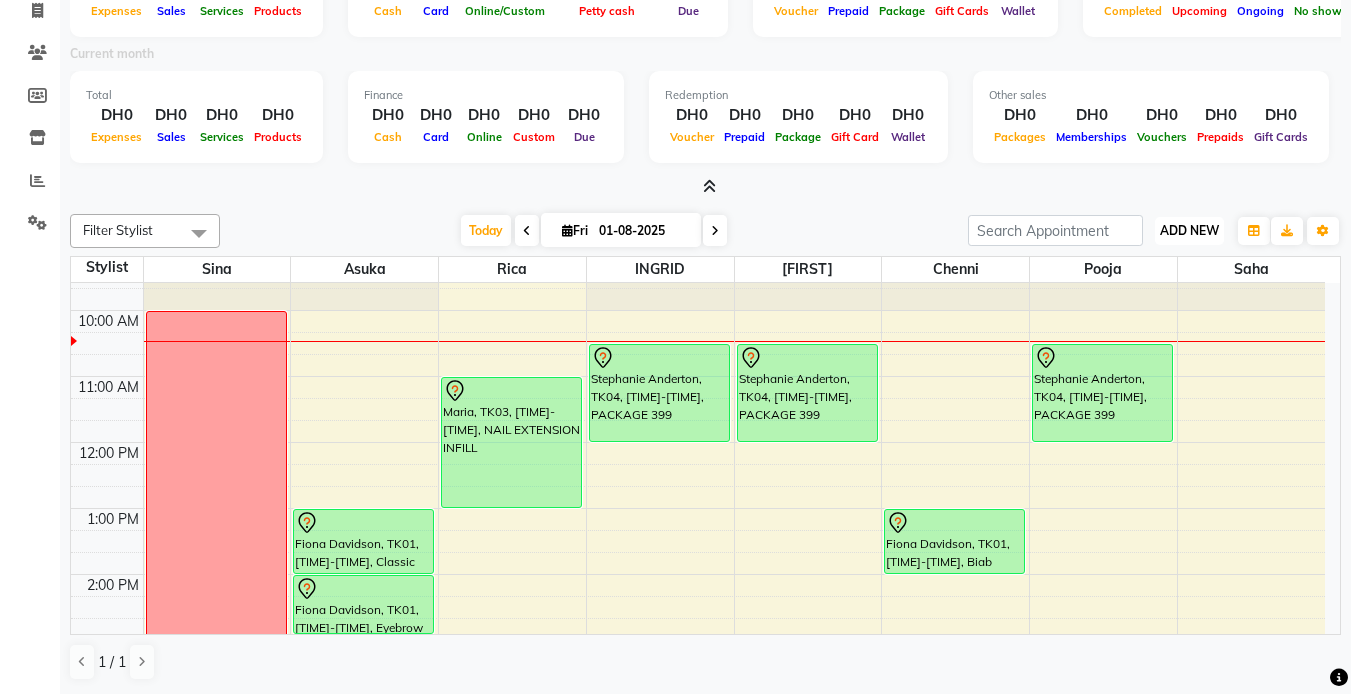 click on "ADD NEW" at bounding box center (1189, 230) 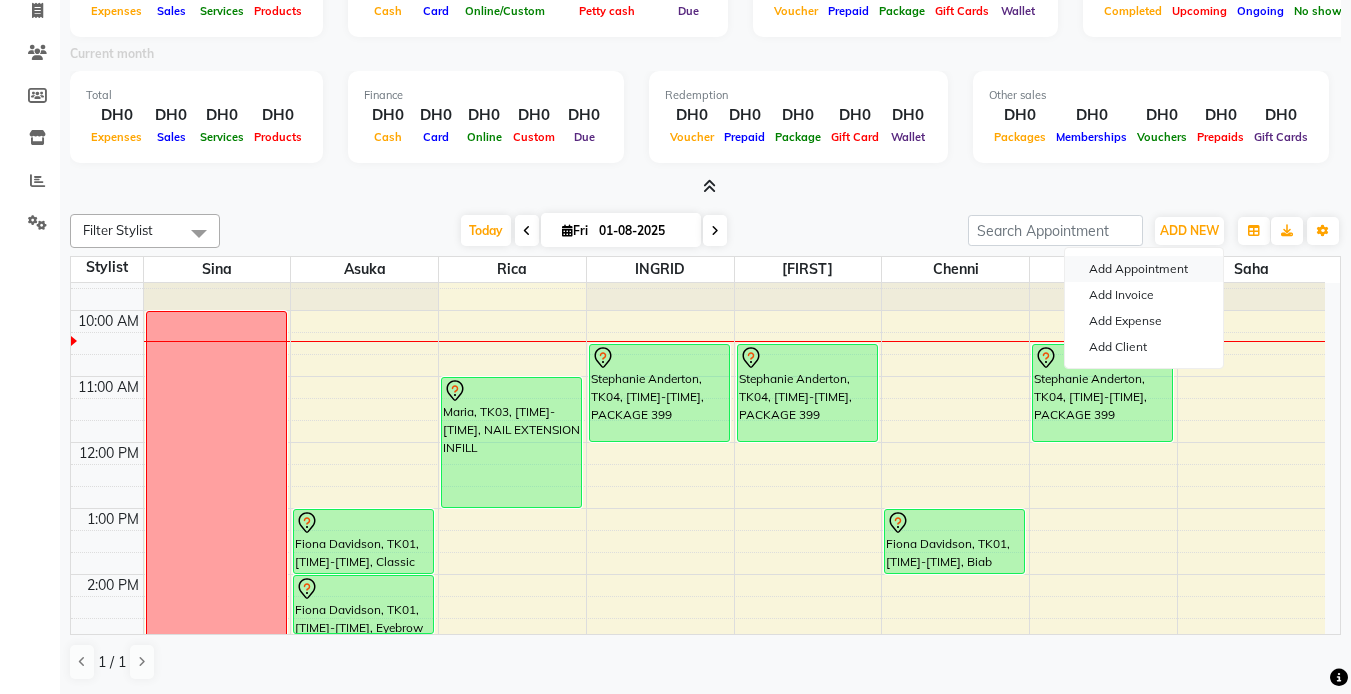 click on "Add Appointment" at bounding box center [1144, 269] 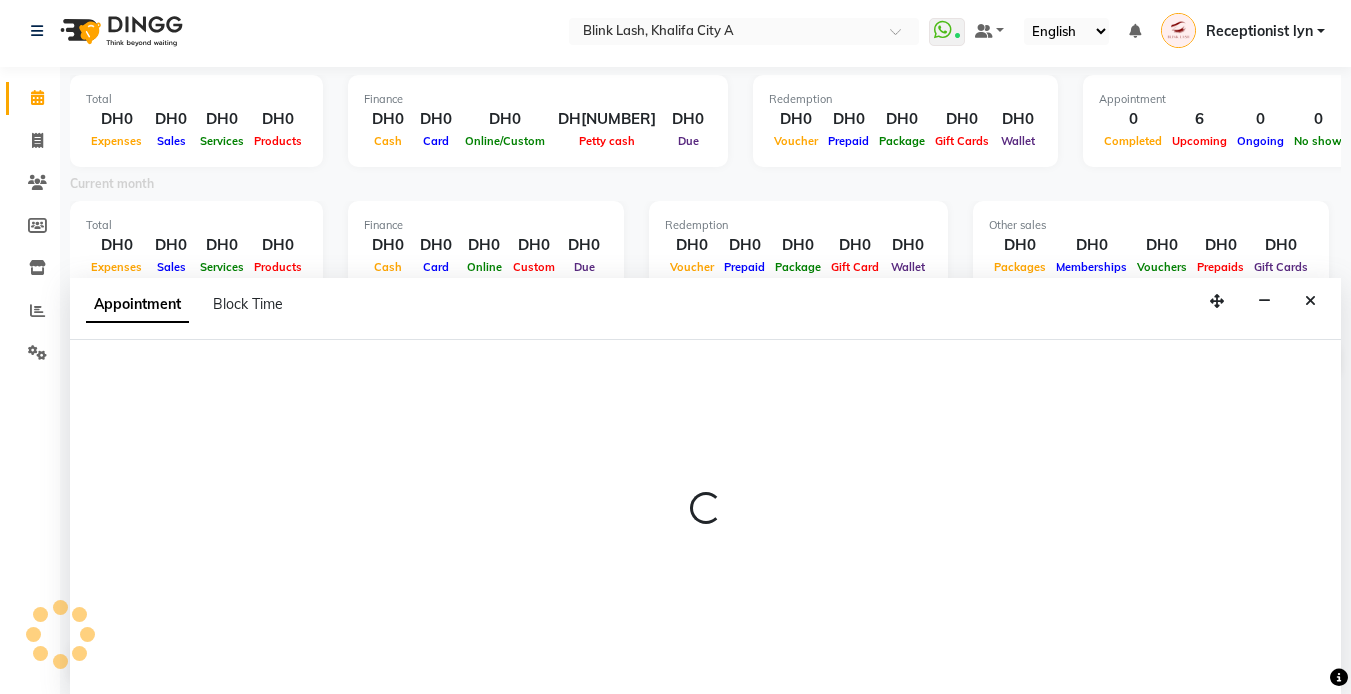 scroll, scrollTop: 5, scrollLeft: 0, axis: vertical 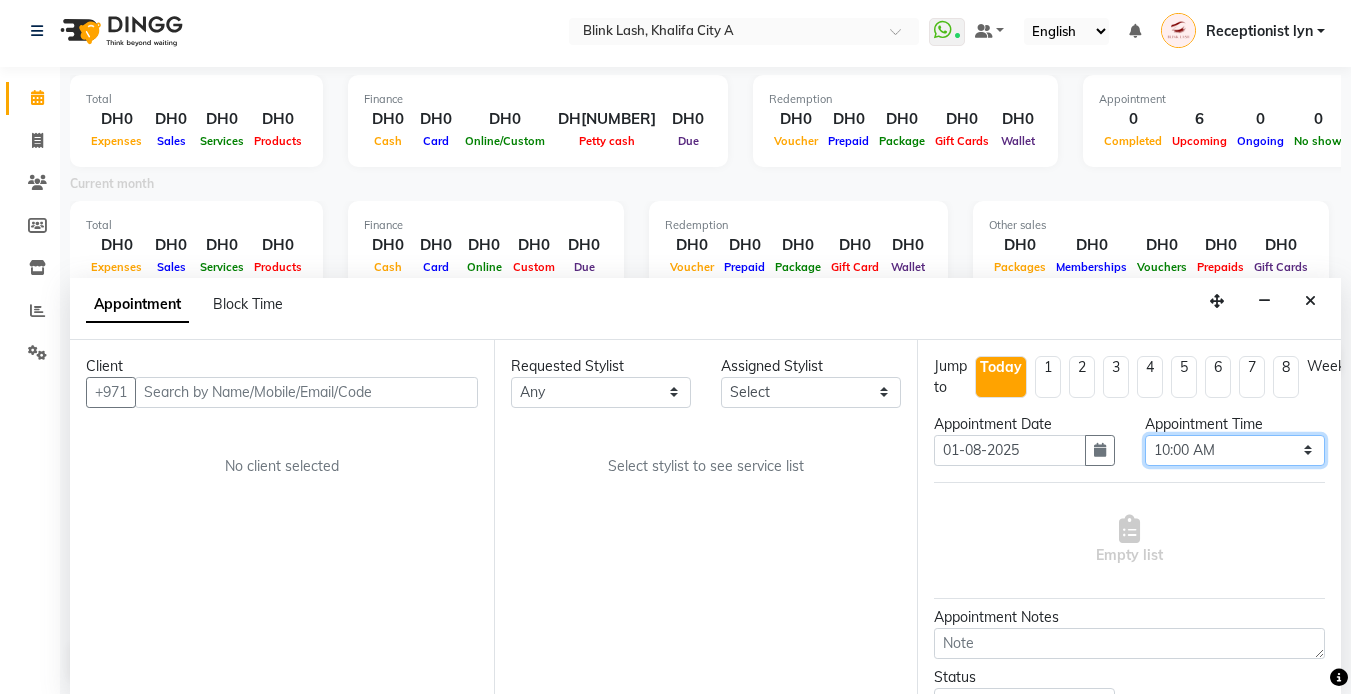 click on "Select 10:00 AM 10:05 AM 10:10 AM 10:15 AM 10:20 AM 10:25 AM 10:30 AM 10:35 AM 10:40 AM 10:45 AM 10:50 AM 10:55 AM 11:00 AM 11:05 AM 11:10 AM 11:15 AM 11:20 AM 11:25 AM 11:30 AM 11:35 AM 11:40 AM 11:45 AM 11:50 AM 11:55 AM 12:00 PM 12:05 PM 12:10 PM 12:15 PM 12:20 PM 12:25 PM 12:30 PM 12:35 PM 12:40 PM 12:45 PM 12:50 PM 12:55 PM 01:00 PM 01:05 PM 01:10 PM 01:15 PM 01:20 PM 01:25 PM 01:30 PM 01:35 PM 01:40 PM 01:45 PM 01:50 PM 01:55 PM 02:00 PM 02:05 PM 02:10 PM 02:15 PM 02:20 PM 02:25 PM 02:30 PM 02:35 PM 02:40 PM 02:45 PM 02:50 PM 02:55 PM 03:00 PM 03:05 PM 03:10 PM 03:15 PM 03:20 PM 03:25 PM 03:30 PM 03:35 PM 03:40 PM 03:45 PM 03:50 PM 03:55 PM 04:00 PM 04:05 PM 04:10 PM 04:15 PM 04:20 PM 04:25 PM 04:30 PM 04:35 PM 04:40 PM 04:45 PM 04:50 PM 04:55 PM 05:00 PM 05:05 PM 05:10 PM 05:15 PM 05:20 PM 05:25 PM 05:30 PM 05:35 PM 05:40 PM 05:45 PM 05:50 PM 05:55 PM 06:00 PM 06:05 PM 06:10 PM 06:15 PM 06:20 PM 06:25 PM 06:30 PM 06:35 PM 06:40 PM 06:45 PM 06:50 PM 06:55 PM 07:00 PM 07:05 PM 07:10 PM 07:15 PM 07:20 PM" at bounding box center [1235, 450] 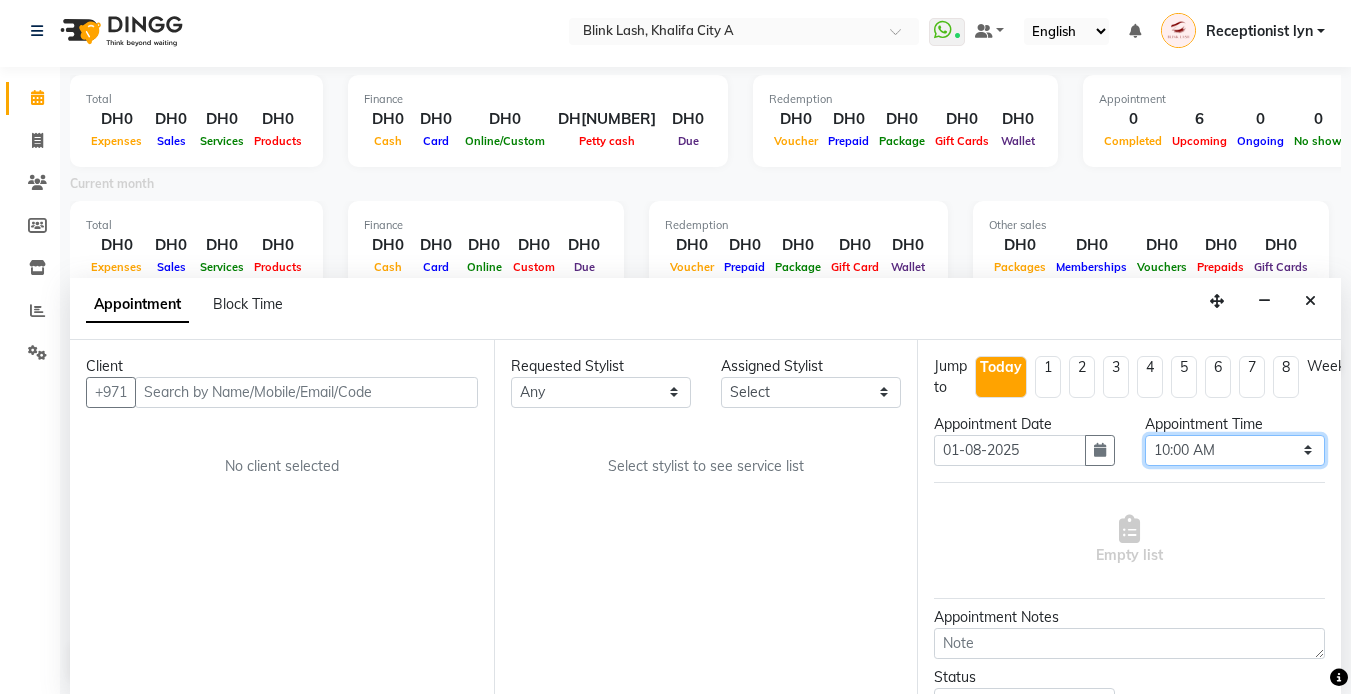 select on "720" 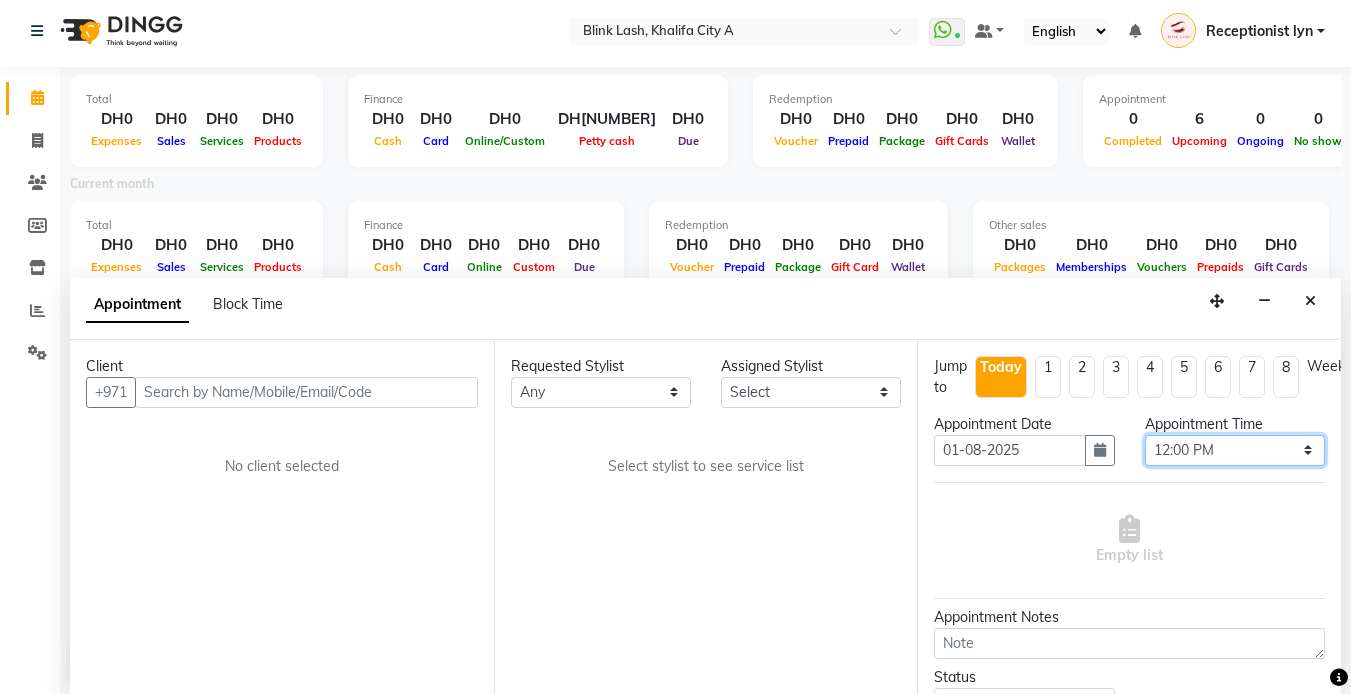 click on "Select 10:00 AM 10:05 AM 10:10 AM 10:15 AM 10:20 AM 10:25 AM 10:30 AM 10:35 AM 10:40 AM 10:45 AM 10:50 AM 10:55 AM 11:00 AM 11:05 AM 11:10 AM 11:15 AM 11:20 AM 11:25 AM 11:30 AM 11:35 AM 11:40 AM 11:45 AM 11:50 AM 11:55 AM 12:00 PM 12:05 PM 12:10 PM 12:15 PM 12:20 PM 12:25 PM 12:30 PM 12:35 PM 12:40 PM 12:45 PM 12:50 PM 12:55 PM 01:00 PM 01:05 PM 01:10 PM 01:15 PM 01:20 PM 01:25 PM 01:30 PM 01:35 PM 01:40 PM 01:45 PM 01:50 PM 01:55 PM 02:00 PM 02:05 PM 02:10 PM 02:15 PM 02:20 PM 02:25 PM 02:30 PM 02:35 PM 02:40 PM 02:45 PM 02:50 PM 02:55 PM 03:00 PM 03:05 PM 03:10 PM 03:15 PM 03:20 PM 03:25 PM 03:30 PM 03:35 PM 03:40 PM 03:45 PM 03:50 PM 03:55 PM 04:00 PM 04:05 PM 04:10 PM 04:15 PM 04:20 PM 04:25 PM 04:30 PM 04:35 PM 04:40 PM 04:45 PM 04:50 PM 04:55 PM 05:00 PM 05:05 PM 05:10 PM 05:15 PM 05:20 PM 05:25 PM 05:30 PM 05:35 PM 05:40 PM 05:45 PM 05:50 PM 05:55 PM 06:00 PM 06:05 PM 06:10 PM 06:15 PM 06:20 PM 06:25 PM 06:30 PM 06:35 PM 06:40 PM 06:45 PM 06:50 PM 06:55 PM 07:00 PM 07:05 PM 07:10 PM 07:15 PM 07:20 PM" at bounding box center (1235, 450) 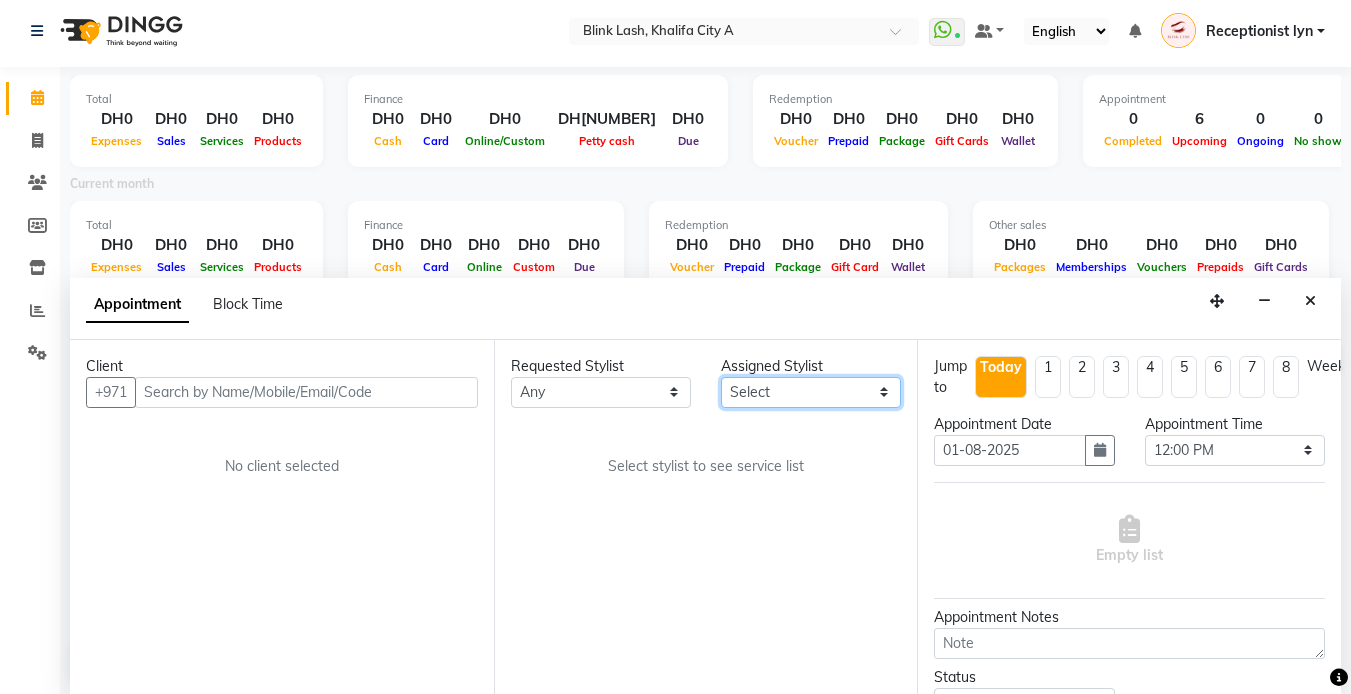 drag, startPoint x: 885, startPoint y: 388, endPoint x: 879, endPoint y: 406, distance: 18.973665 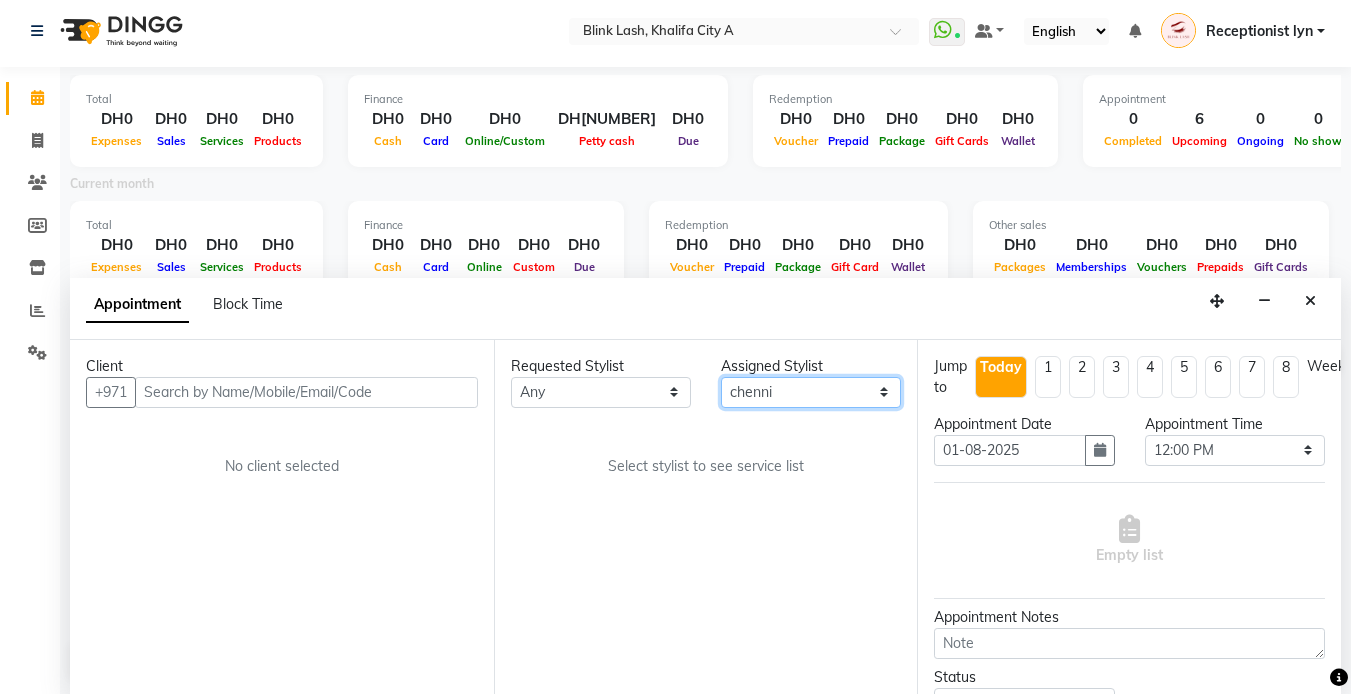 click on "Select [FIRST] chenni [FIRST] [FIRST] [FIRST] [FIRST] [FIRST]" at bounding box center (811, 392) 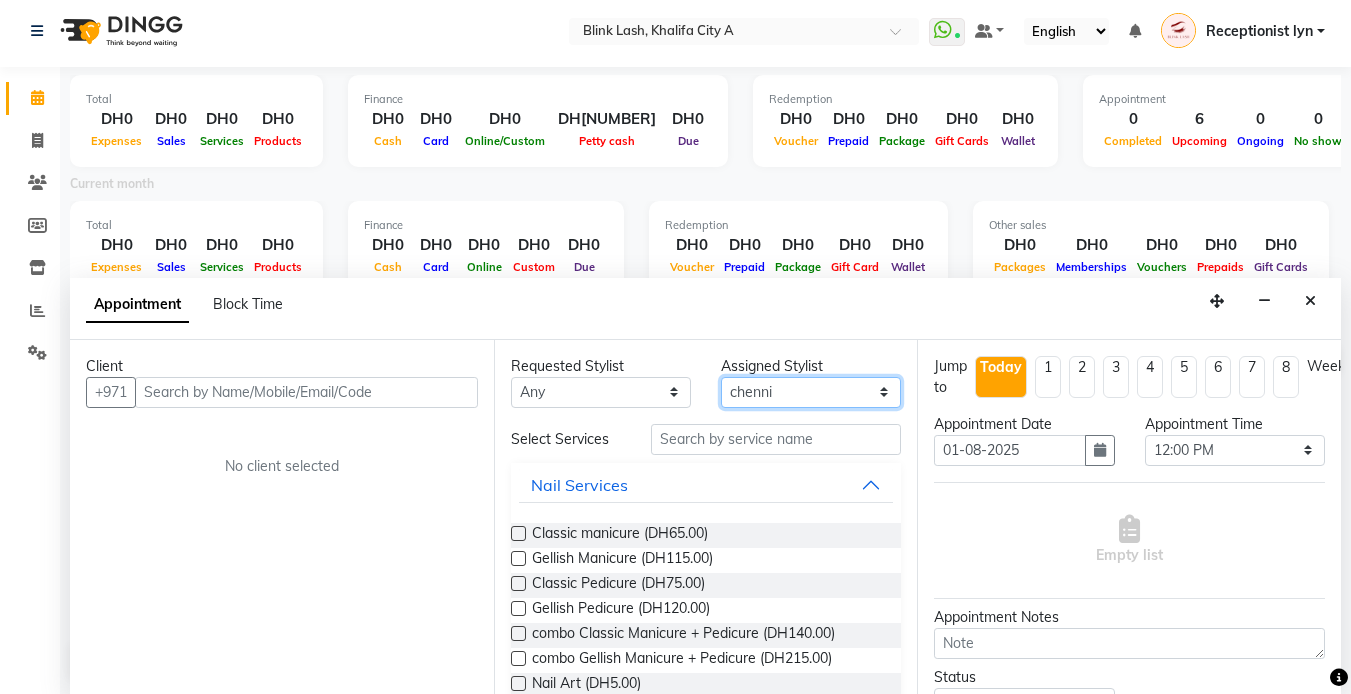 drag, startPoint x: 869, startPoint y: 383, endPoint x: 855, endPoint y: 410, distance: 30.413813 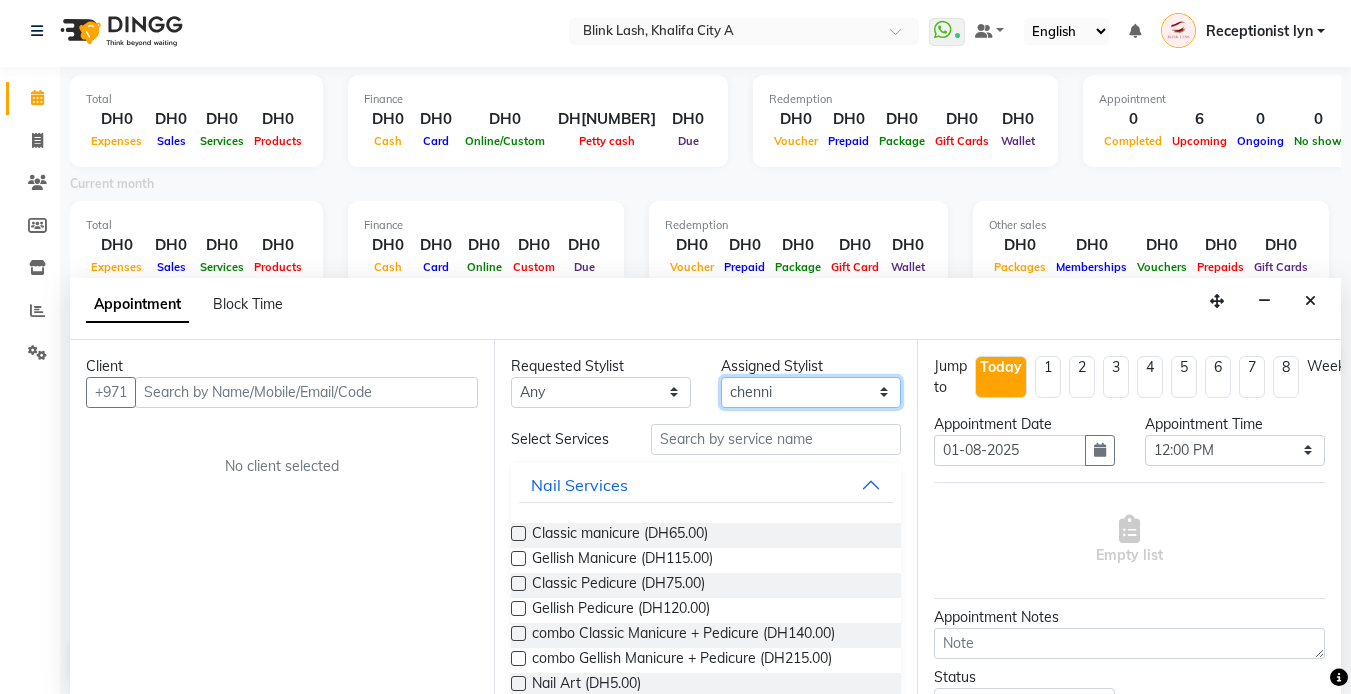 select on "46934" 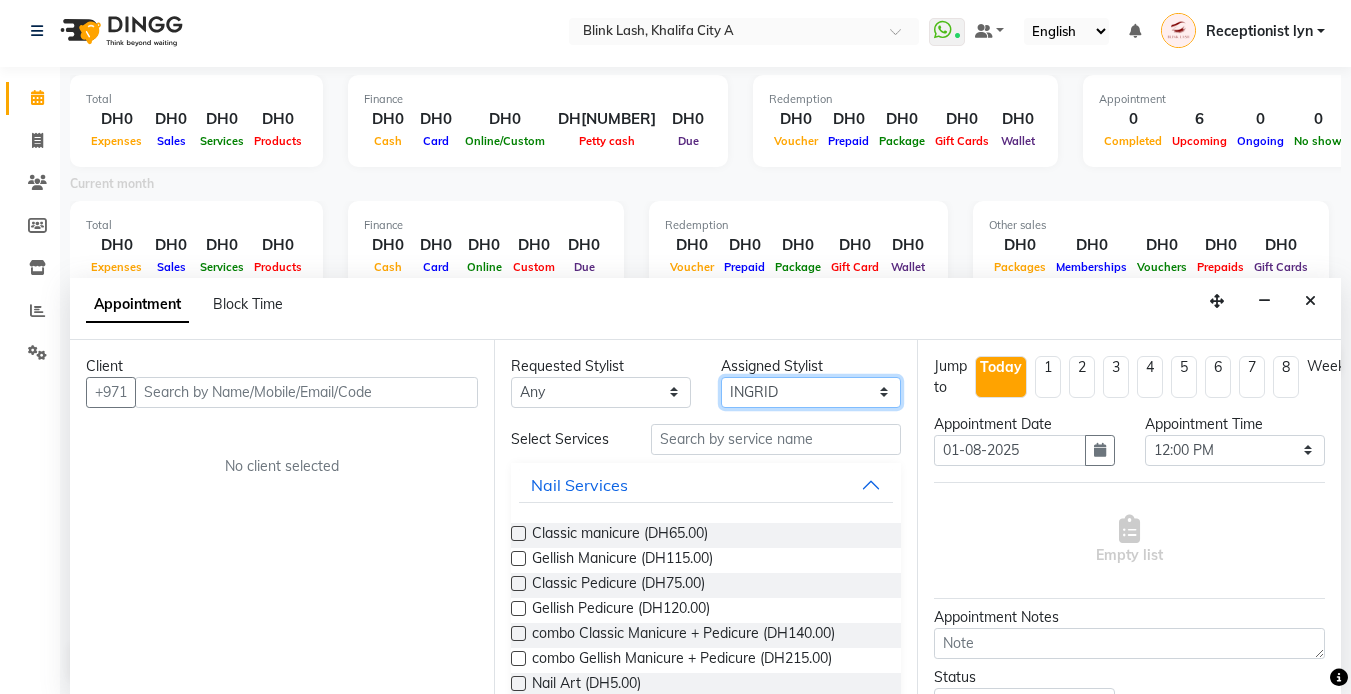 click on "Select [FIRST] chenni [FIRST] [FIRST] [FIRST] [FIRST] [FIRST]" at bounding box center (811, 392) 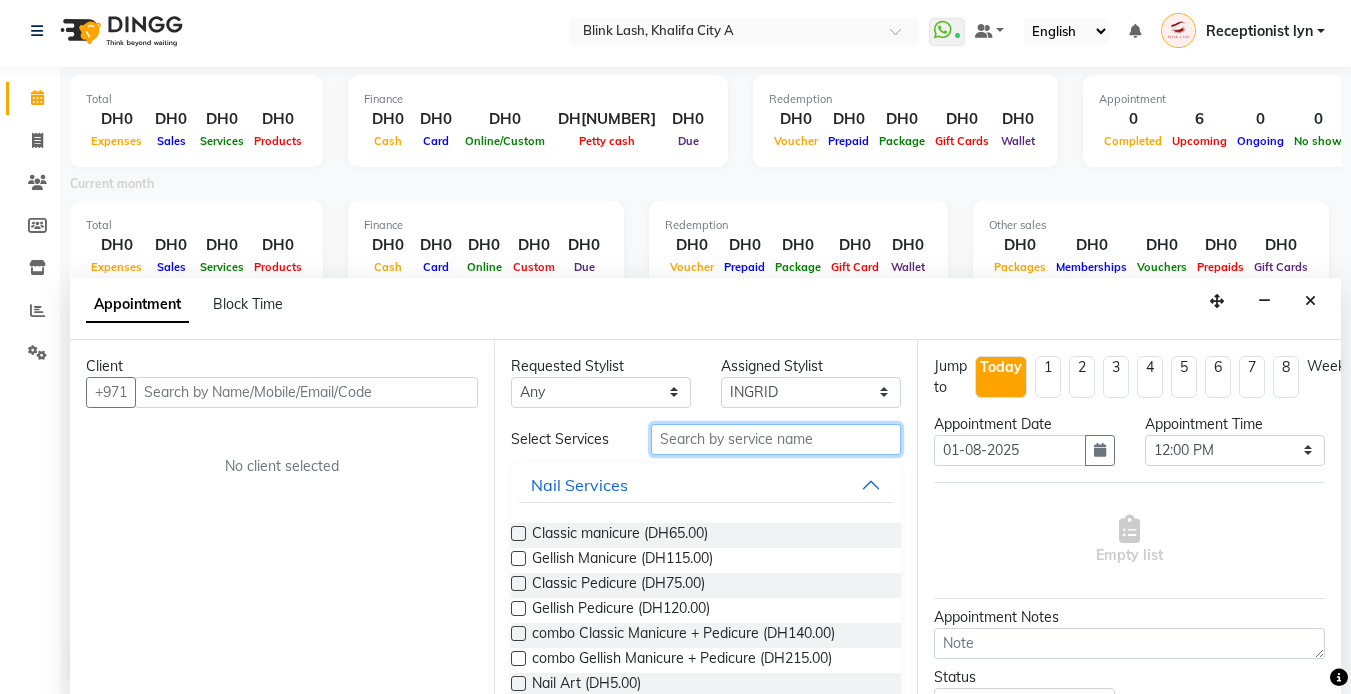 click at bounding box center (776, 439) 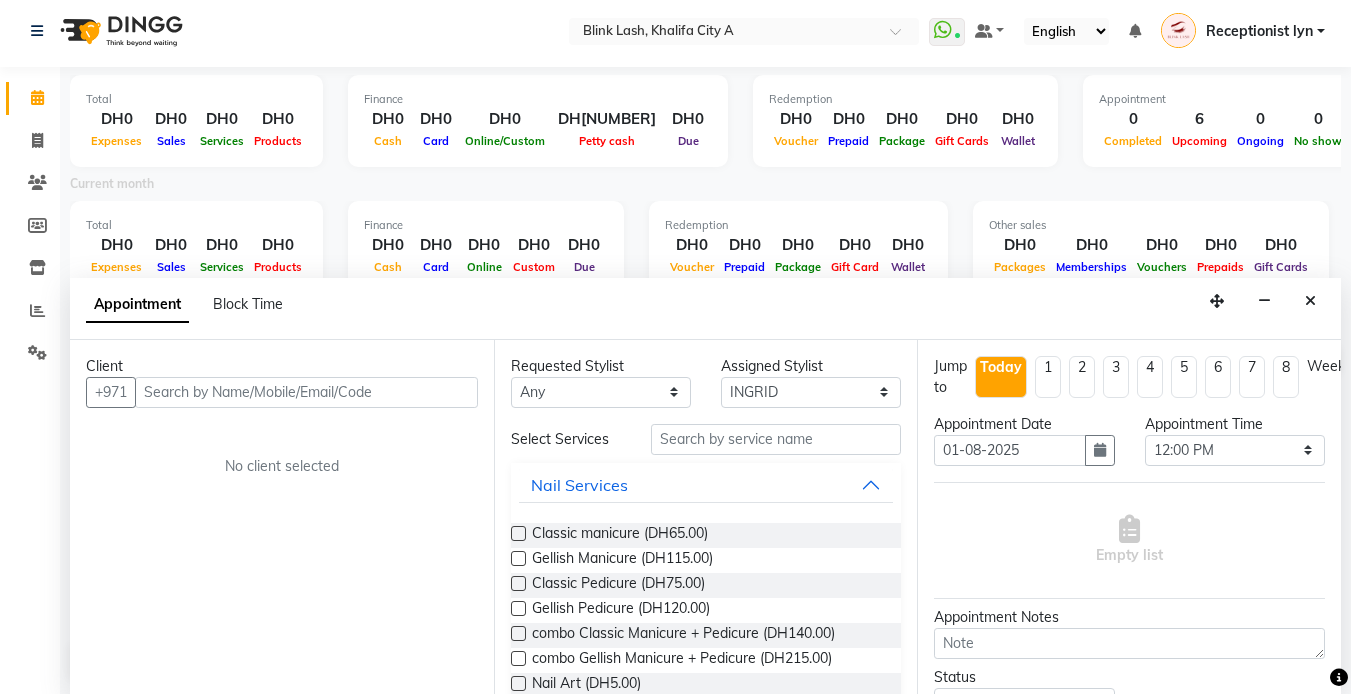 click at bounding box center [518, 608] 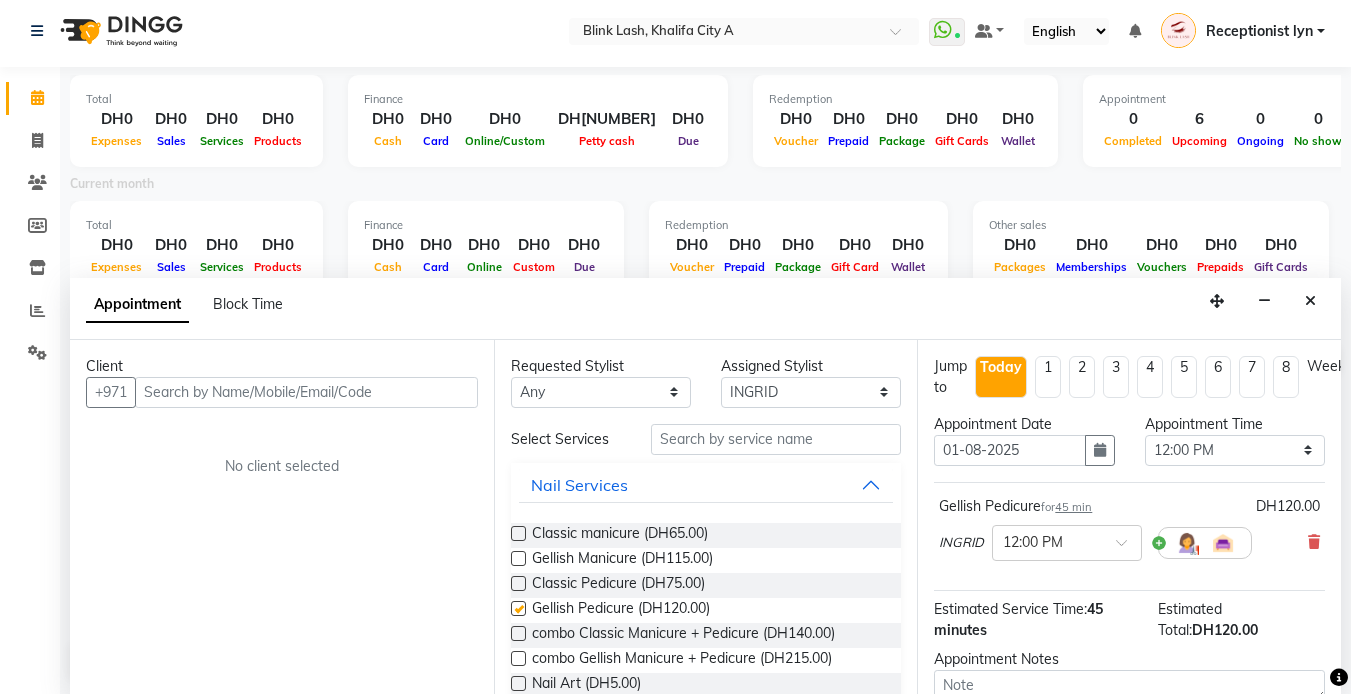 checkbox on "false" 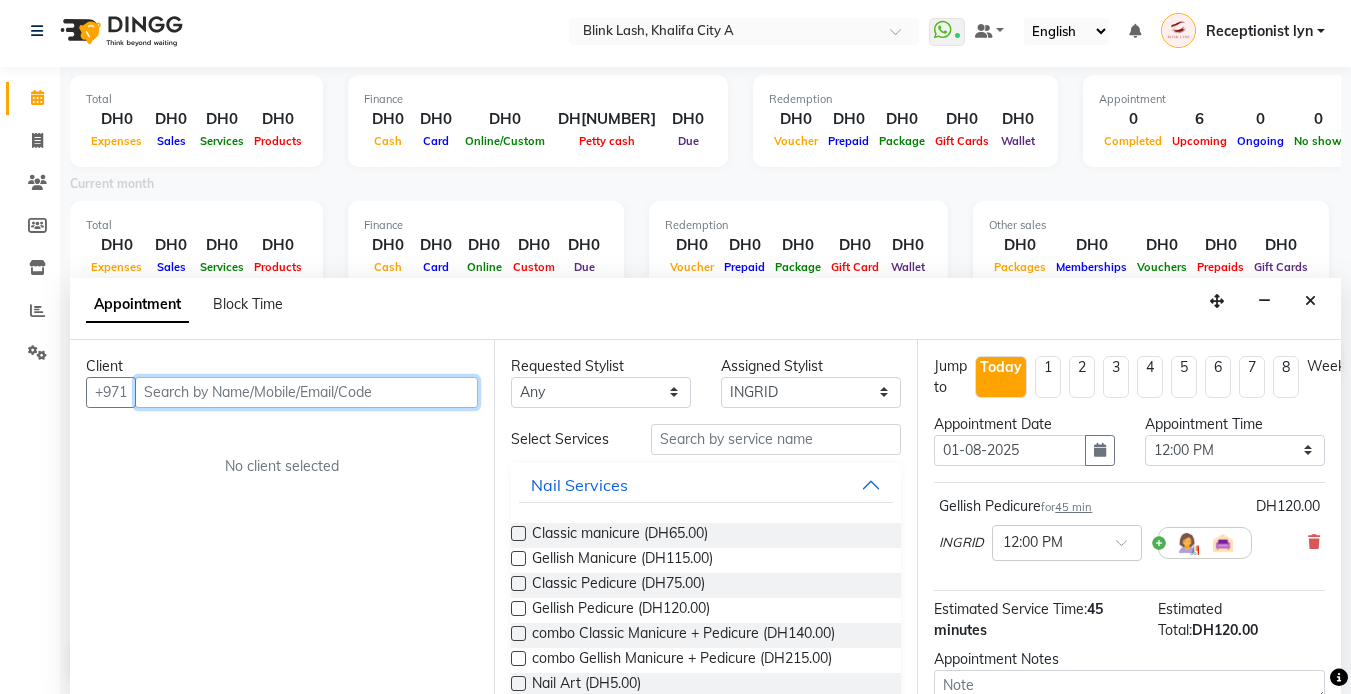 click at bounding box center [306, 392] 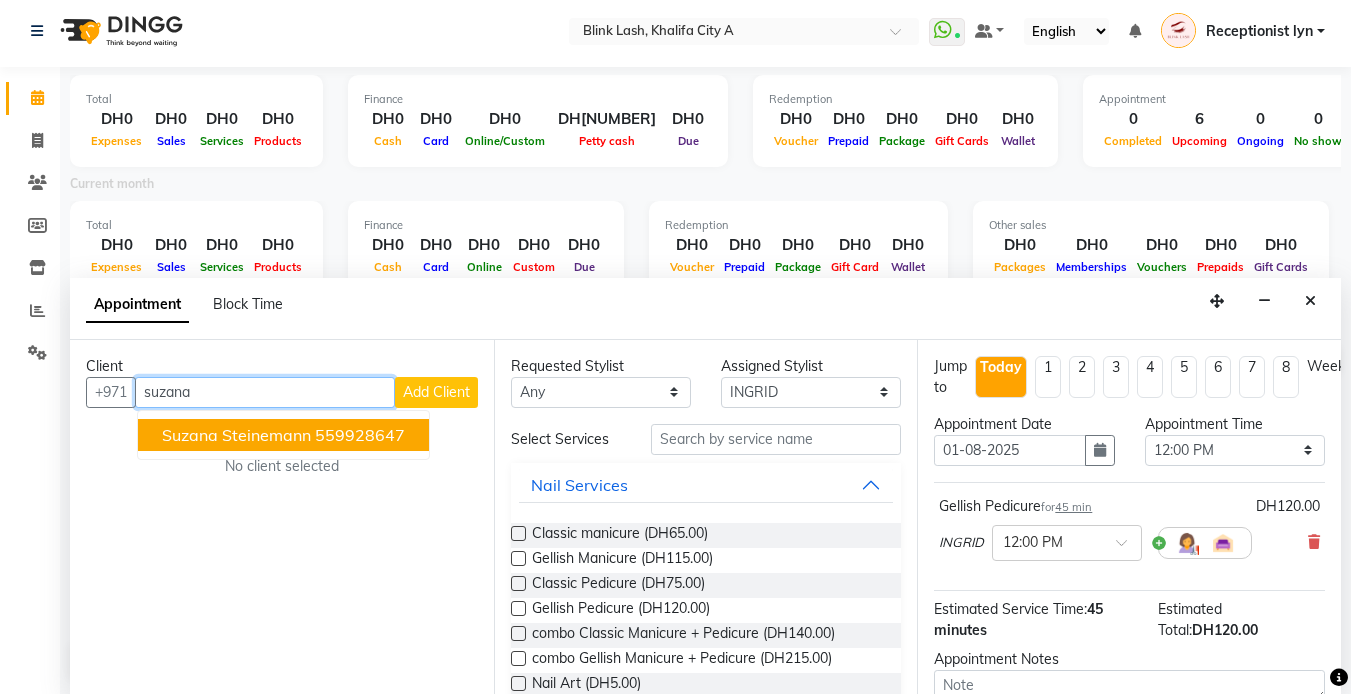 click on "[FIRST] [LAST]" at bounding box center (236, 435) 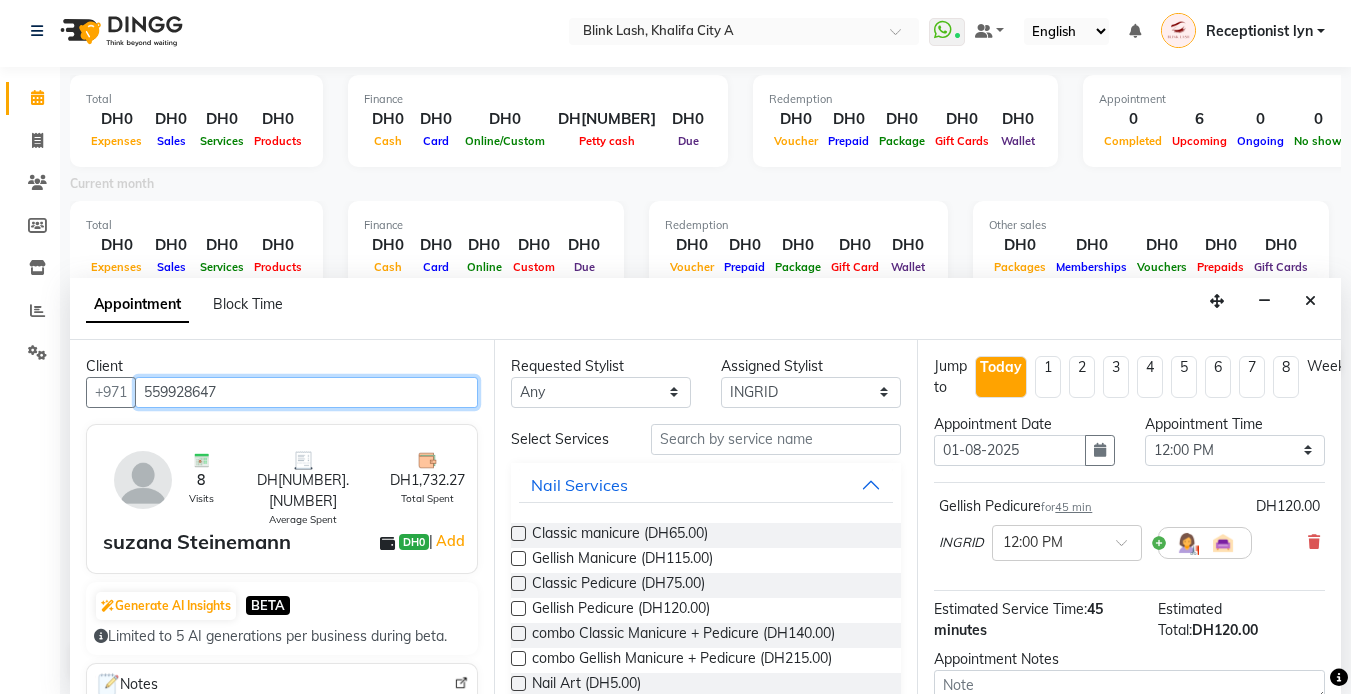 scroll, scrollTop: 208, scrollLeft: 0, axis: vertical 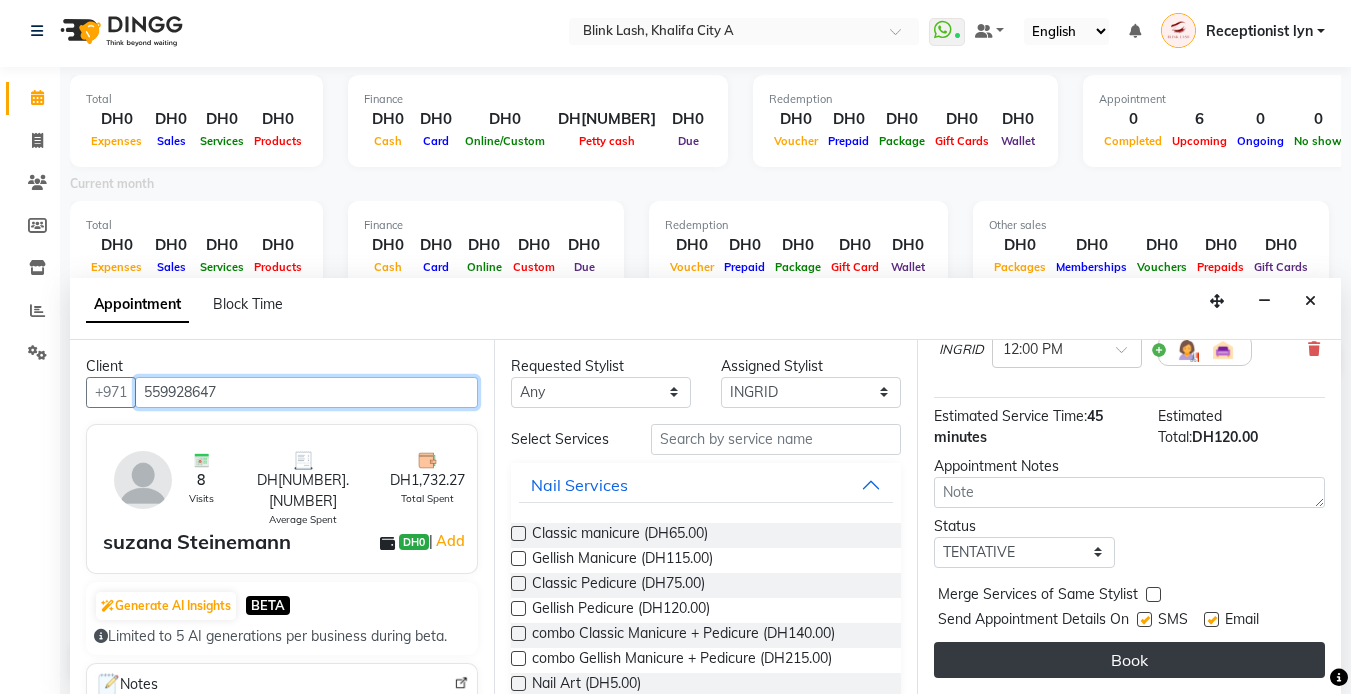 type on "559928647" 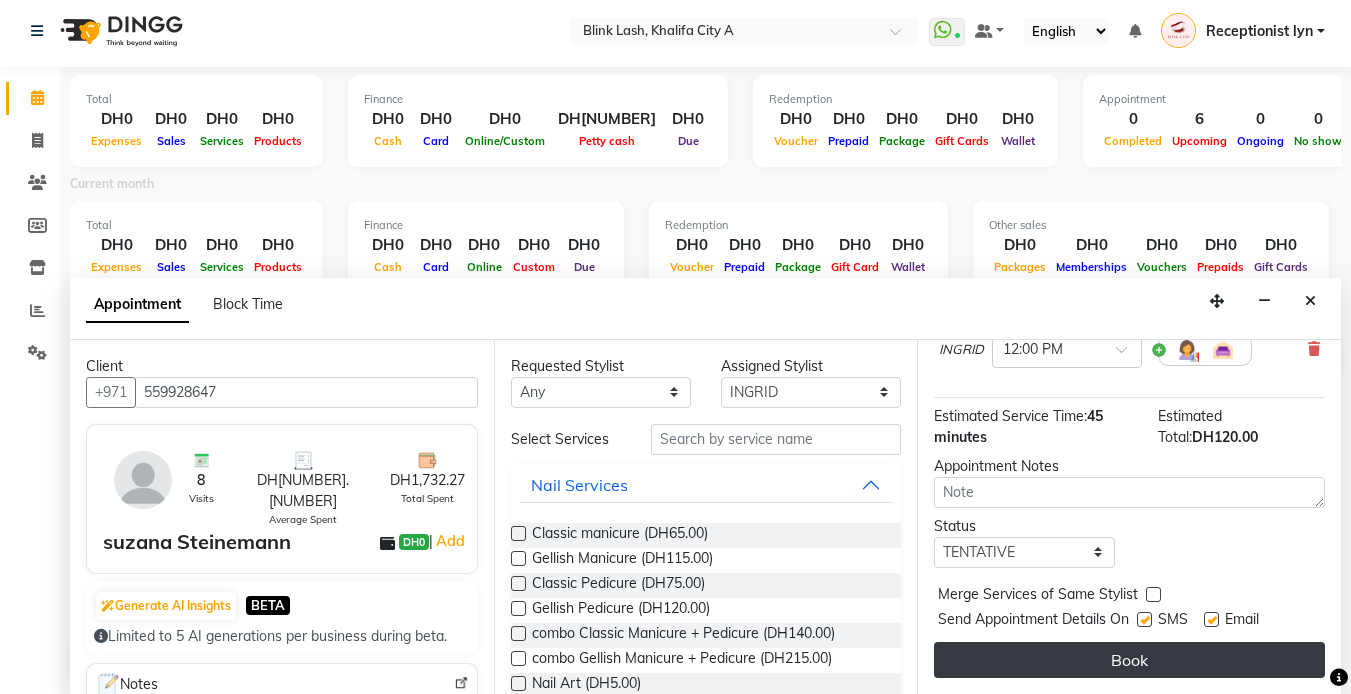 click on "Book" at bounding box center (1129, 660) 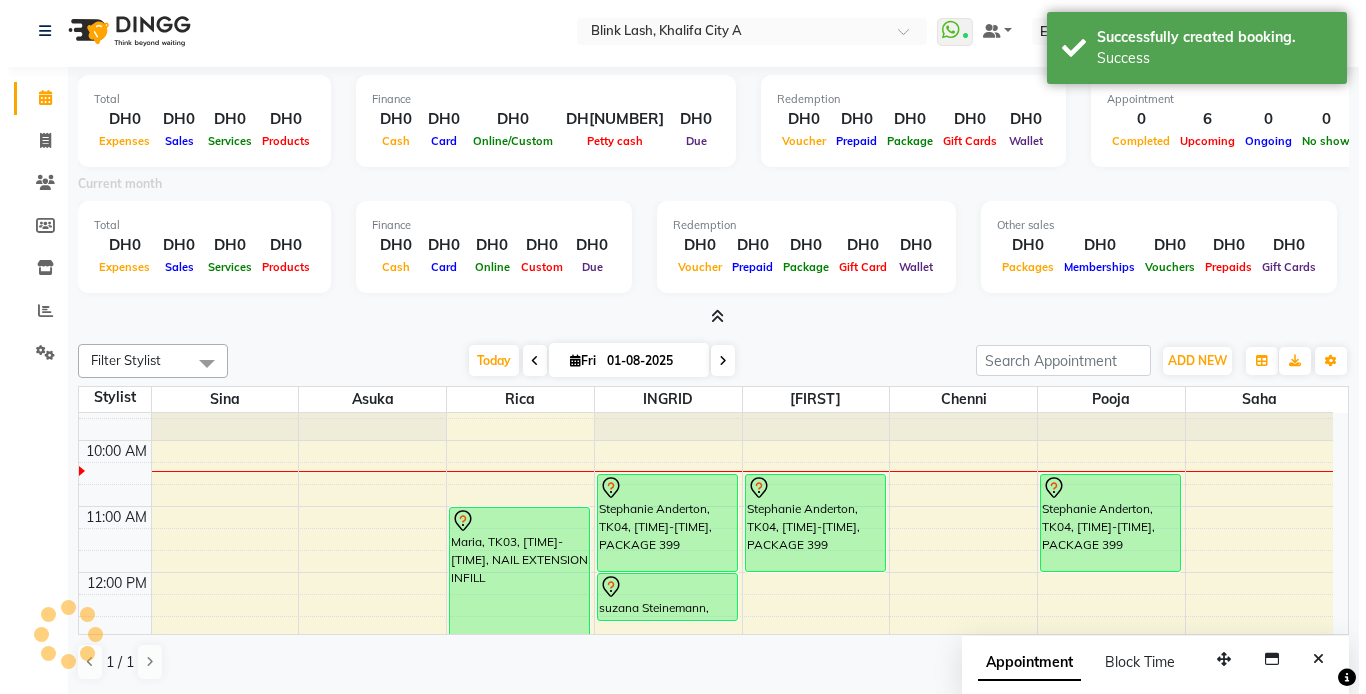 scroll, scrollTop: 0, scrollLeft: 0, axis: both 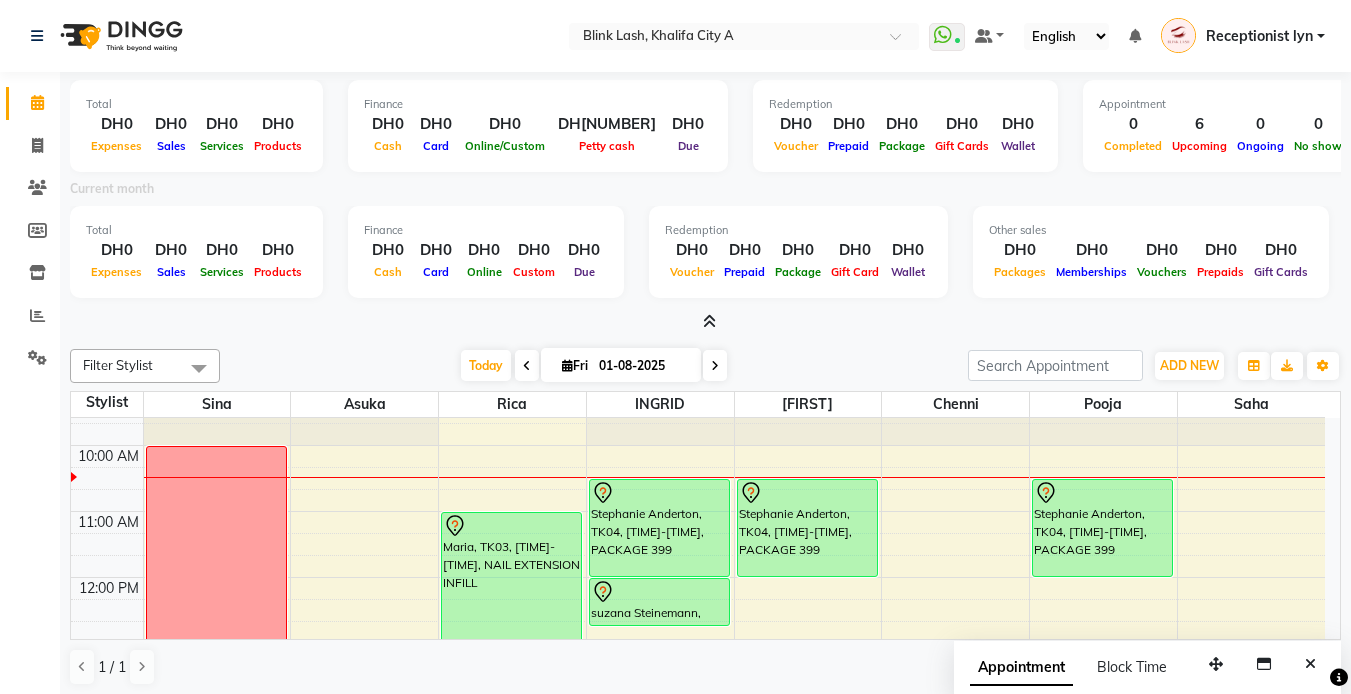 click at bounding box center (709, 321) 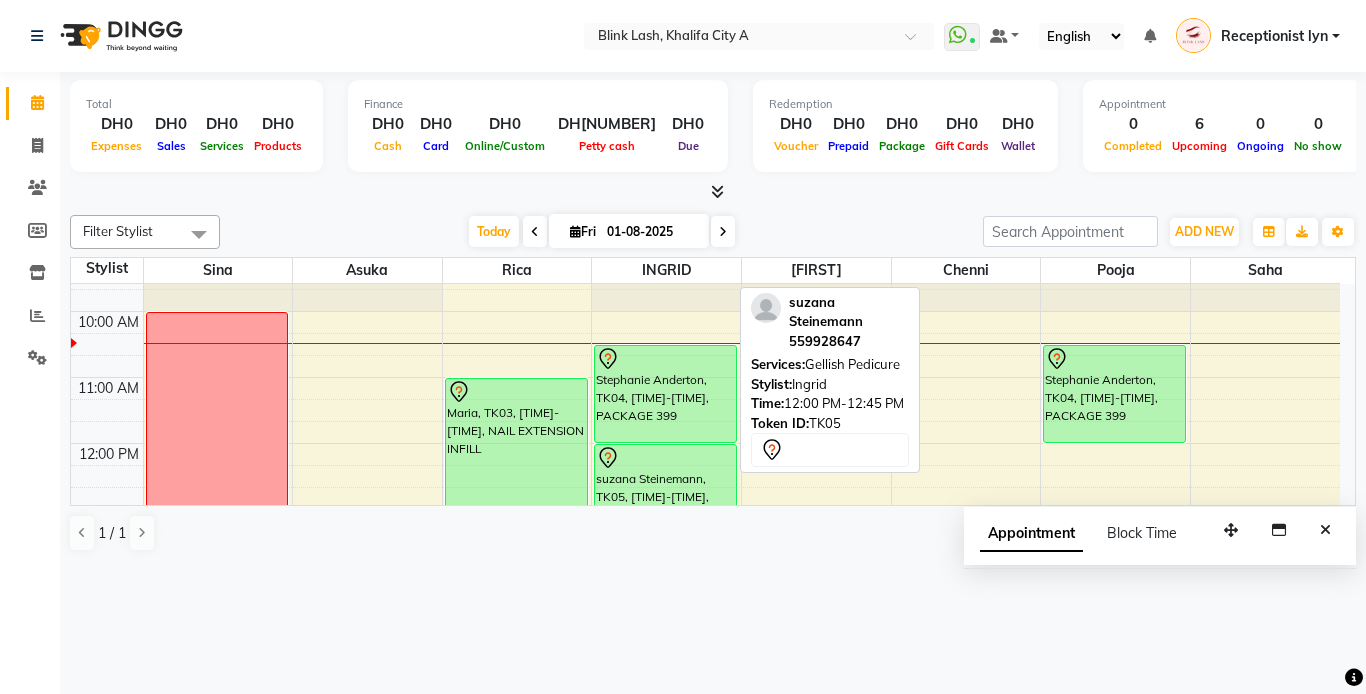 drag, startPoint x: 658, startPoint y: 486, endPoint x: 655, endPoint y: 498, distance: 12.369317 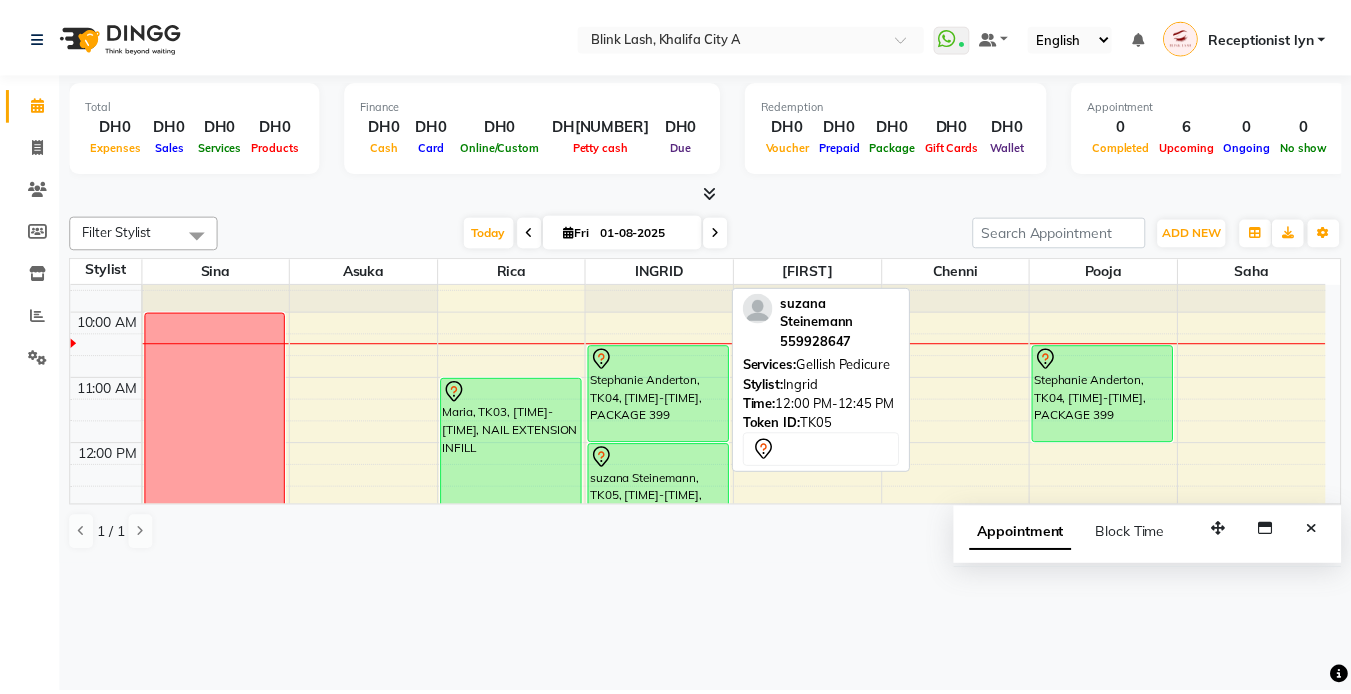 scroll, scrollTop: 121, scrollLeft: 0, axis: vertical 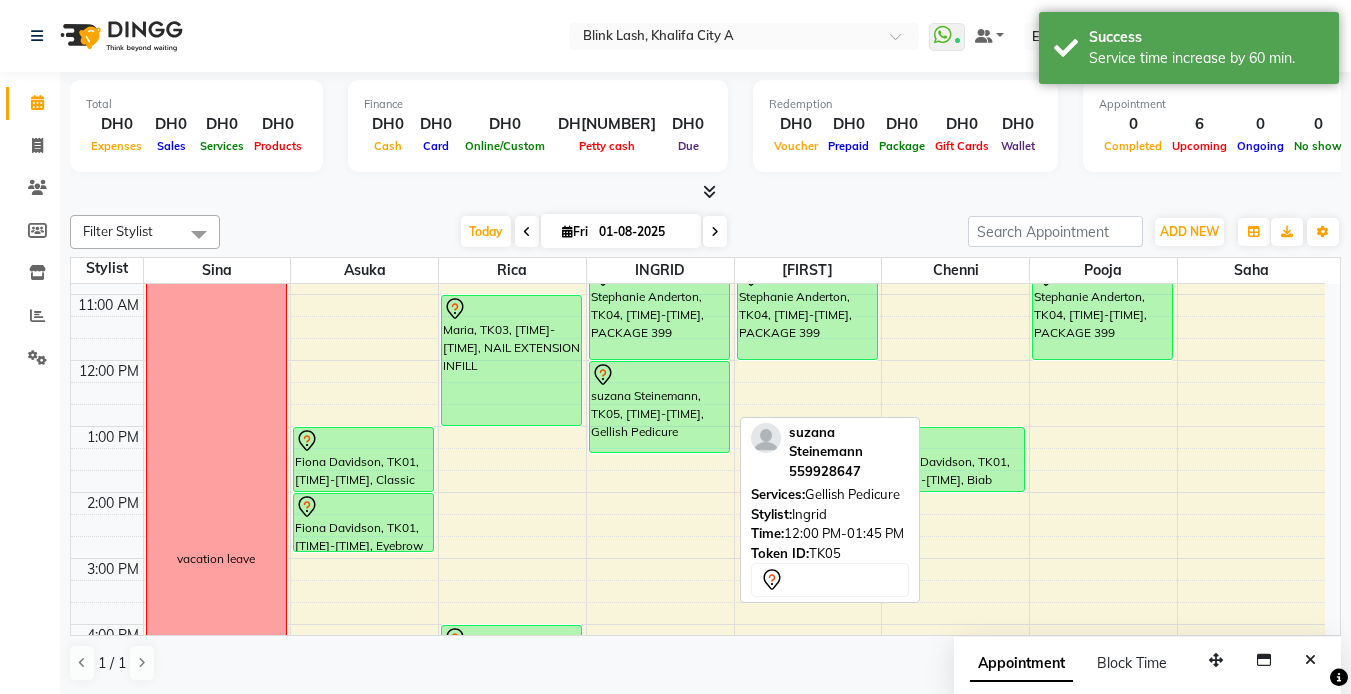 drag, startPoint x: 662, startPoint y: 470, endPoint x: 666, endPoint y: 441, distance: 29.274563 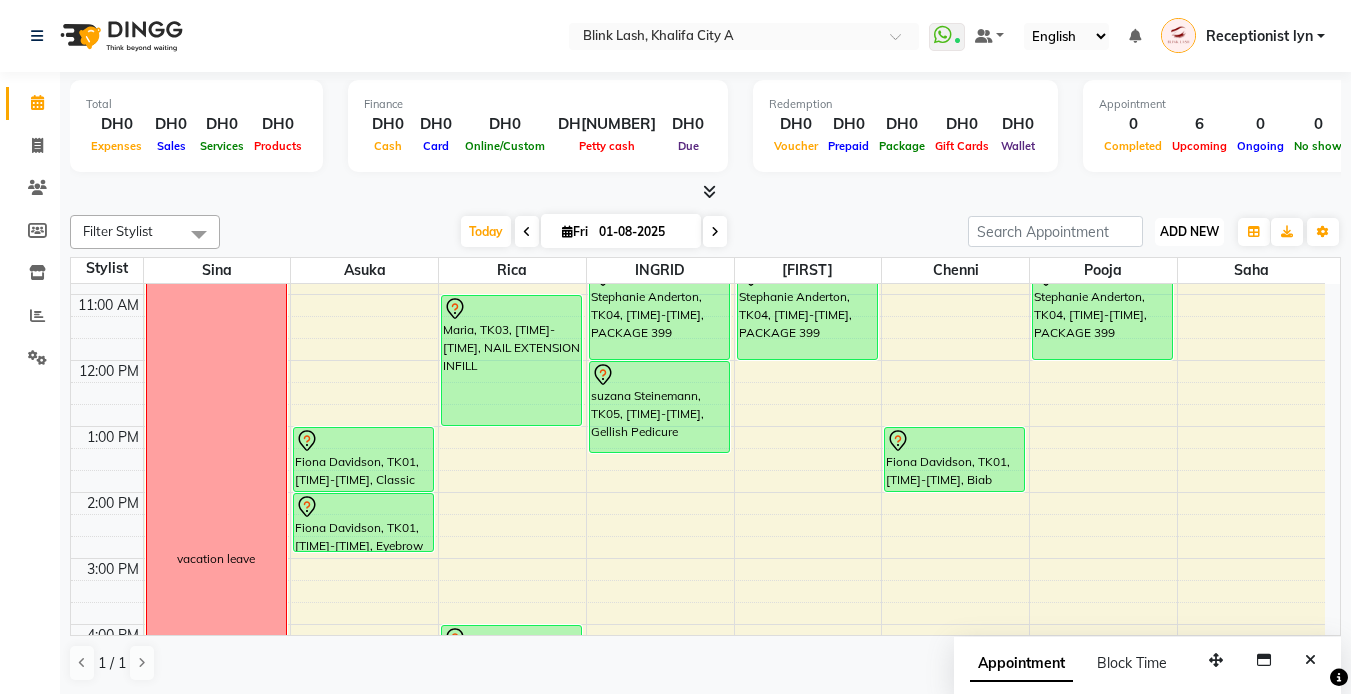 click on "ADD NEW Toggle Dropdown" at bounding box center [1189, 232] 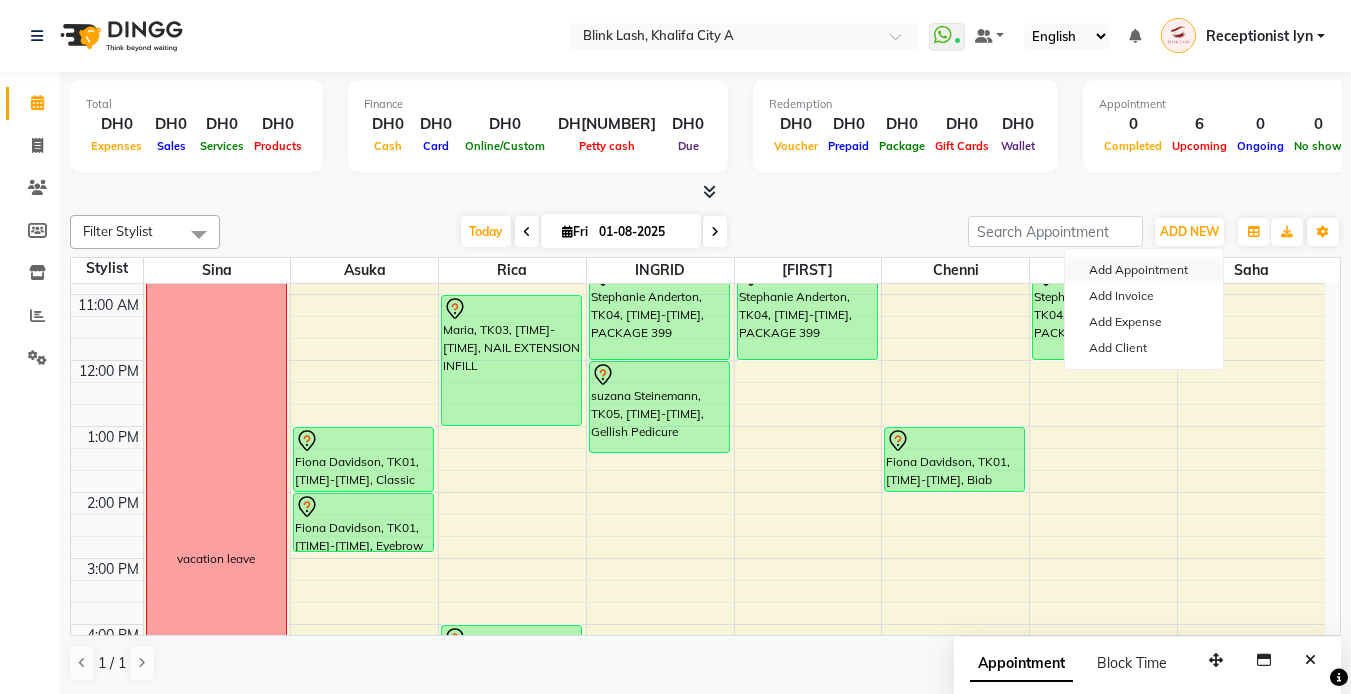 click on "Add Appointment" at bounding box center (1144, 270) 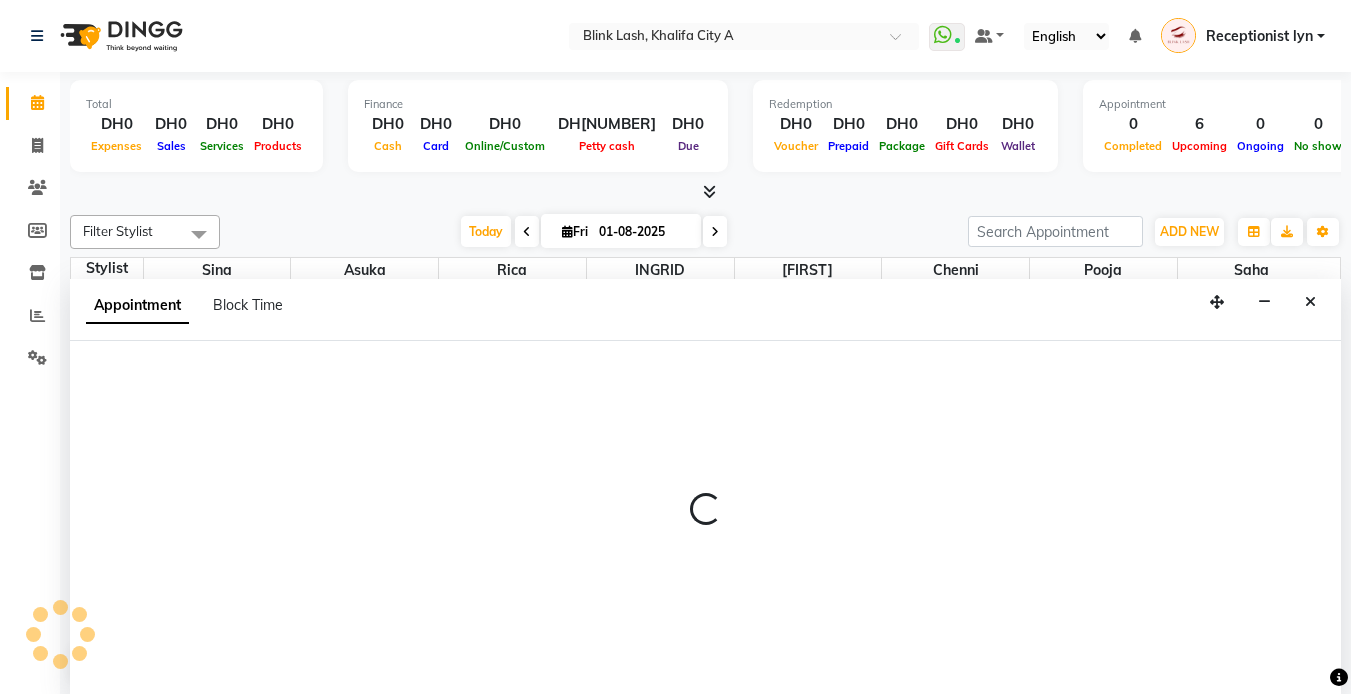 select on "600" 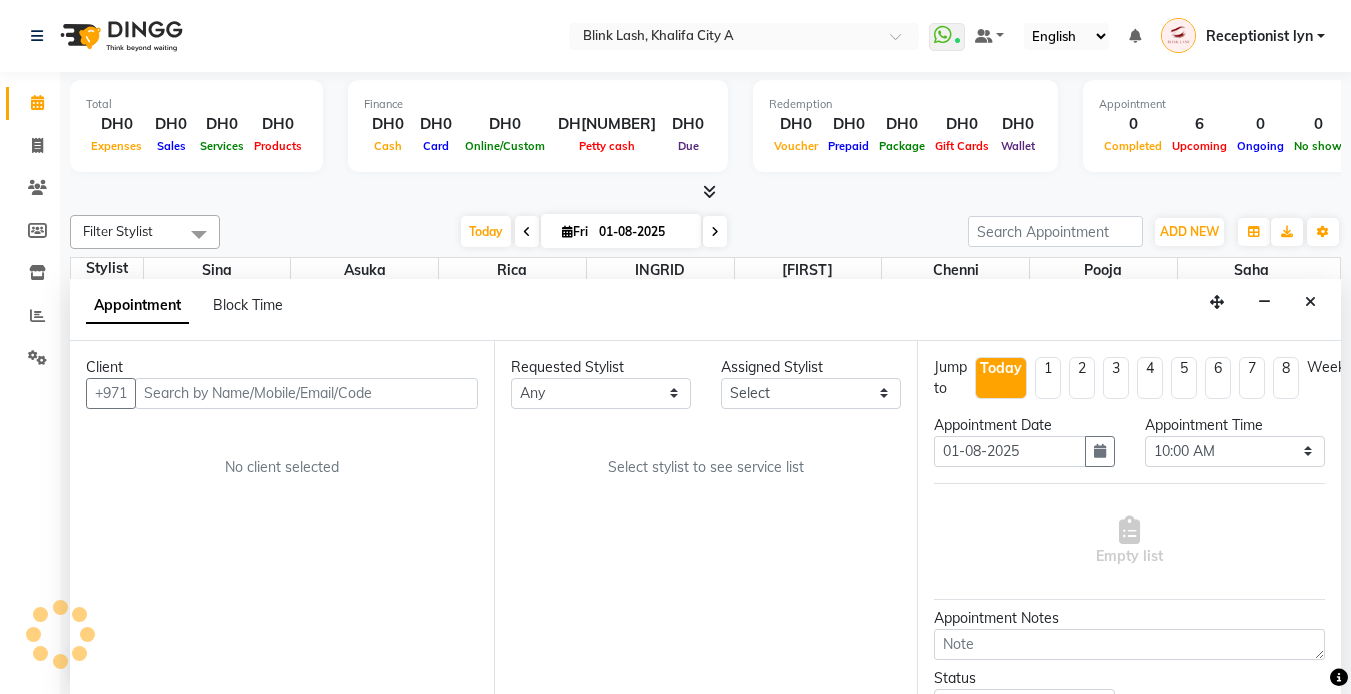 scroll, scrollTop: 1, scrollLeft: 0, axis: vertical 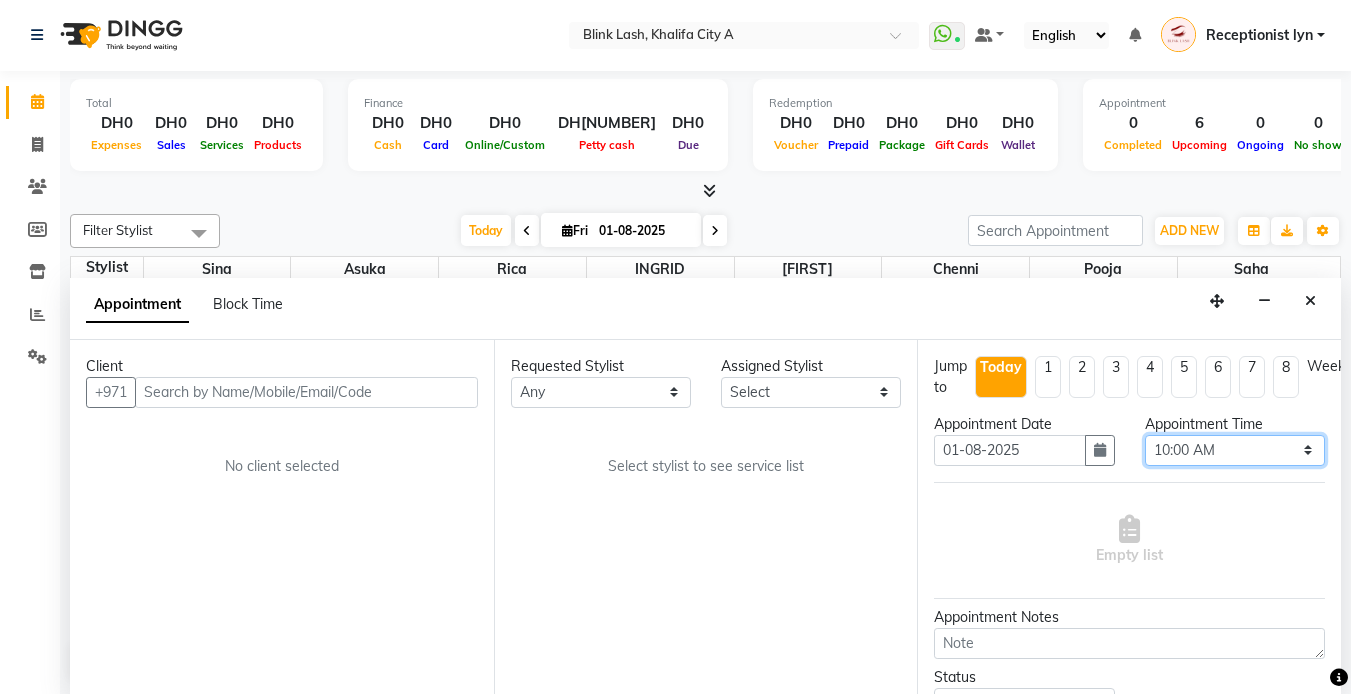 click on "Select 10:00 AM 10:05 AM 10:10 AM 10:15 AM 10:20 AM 10:25 AM 10:30 AM 10:35 AM 10:40 AM 10:45 AM 10:50 AM 10:55 AM 11:00 AM 11:05 AM 11:10 AM 11:15 AM 11:20 AM 11:25 AM 11:30 AM 11:35 AM 11:40 AM 11:45 AM 11:50 AM 11:55 AM 12:00 PM 12:05 PM 12:10 PM 12:15 PM 12:20 PM 12:25 PM 12:30 PM 12:35 PM 12:40 PM 12:45 PM 12:50 PM 12:55 PM 01:00 PM 01:05 PM 01:10 PM 01:15 PM 01:20 PM 01:25 PM 01:30 PM 01:35 PM 01:40 PM 01:45 PM 01:50 PM 01:55 PM 02:00 PM 02:05 PM 02:10 PM 02:15 PM 02:20 PM 02:25 PM 02:30 PM 02:35 PM 02:40 PM 02:45 PM 02:50 PM 02:55 PM 03:00 PM 03:05 PM 03:10 PM 03:15 PM 03:20 PM 03:25 PM 03:30 PM 03:35 PM 03:40 PM 03:45 PM 03:50 PM 03:55 PM 04:00 PM 04:05 PM 04:10 PM 04:15 PM 04:20 PM 04:25 PM 04:30 PM 04:35 PM 04:40 PM 04:45 PM 04:50 PM 04:55 PM 05:00 PM 05:05 PM 05:10 PM 05:15 PM 05:20 PM 05:25 PM 05:30 PM 05:35 PM 05:40 PM 05:45 PM 05:50 PM 05:55 PM 06:00 PM 06:05 PM 06:10 PM 06:15 PM 06:20 PM 06:25 PM 06:30 PM 06:35 PM 06:40 PM 06:45 PM 06:50 PM 06:55 PM 07:00 PM 07:05 PM 07:10 PM 07:15 PM 07:20 PM" at bounding box center [1235, 450] 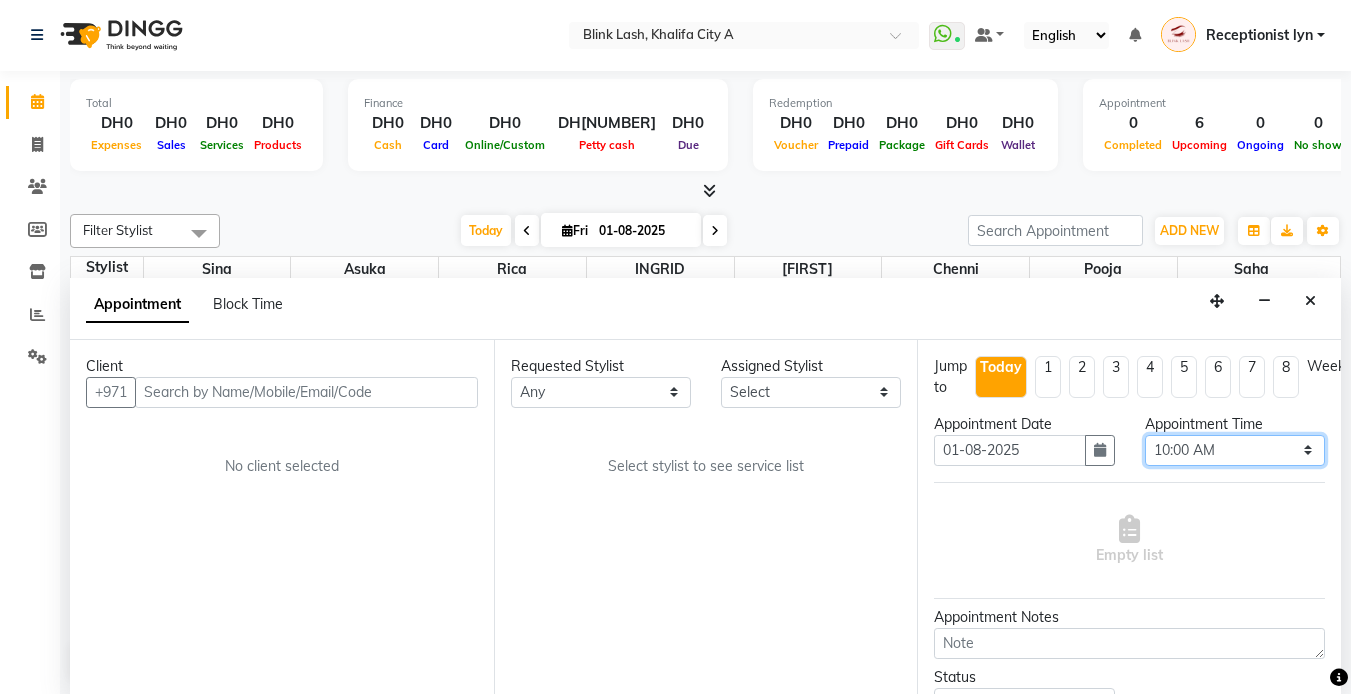 select on "690" 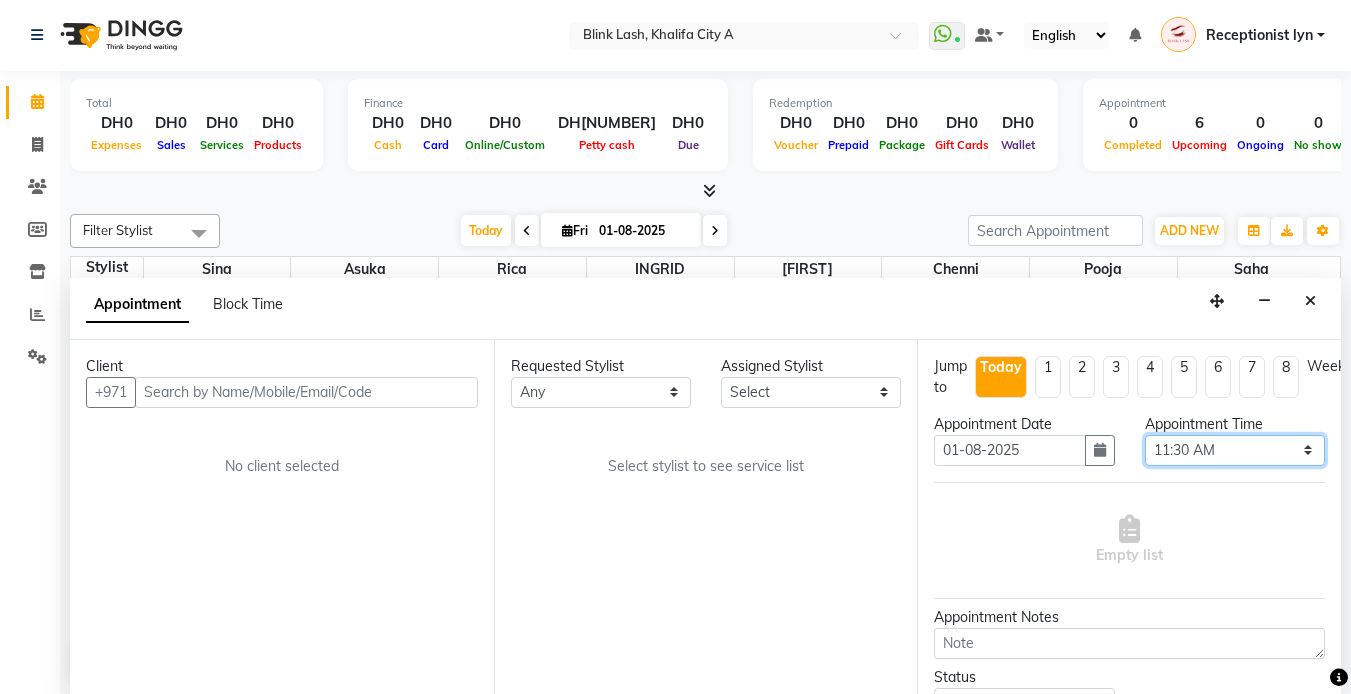 click on "Select 10:00 AM 10:05 AM 10:10 AM 10:15 AM 10:20 AM 10:25 AM 10:30 AM 10:35 AM 10:40 AM 10:45 AM 10:50 AM 10:55 AM 11:00 AM 11:05 AM 11:10 AM 11:15 AM 11:20 AM 11:25 AM 11:30 AM 11:35 AM 11:40 AM 11:45 AM 11:50 AM 11:55 AM 12:00 PM 12:05 PM 12:10 PM 12:15 PM 12:20 PM 12:25 PM 12:30 PM 12:35 PM 12:40 PM 12:45 PM 12:50 PM 12:55 PM 01:00 PM 01:05 PM 01:10 PM 01:15 PM 01:20 PM 01:25 PM 01:30 PM 01:35 PM 01:40 PM 01:45 PM 01:50 PM 01:55 PM 02:00 PM 02:05 PM 02:10 PM 02:15 PM 02:20 PM 02:25 PM 02:30 PM 02:35 PM 02:40 PM 02:45 PM 02:50 PM 02:55 PM 03:00 PM 03:05 PM 03:10 PM 03:15 PM 03:20 PM 03:25 PM 03:30 PM 03:35 PM 03:40 PM 03:45 PM 03:50 PM 03:55 PM 04:00 PM 04:05 PM 04:10 PM 04:15 PM 04:20 PM 04:25 PM 04:30 PM 04:35 PM 04:40 PM 04:45 PM 04:50 PM 04:55 PM 05:00 PM 05:05 PM 05:10 PM 05:15 PM 05:20 PM 05:25 PM 05:30 PM 05:35 PM 05:40 PM 05:45 PM 05:50 PM 05:55 PM 06:00 PM 06:05 PM 06:10 PM 06:15 PM 06:20 PM 06:25 PM 06:30 PM 06:35 PM 06:40 PM 06:45 PM 06:50 PM 06:55 PM 07:00 PM 07:05 PM 07:10 PM 07:15 PM 07:20 PM" at bounding box center [1235, 450] 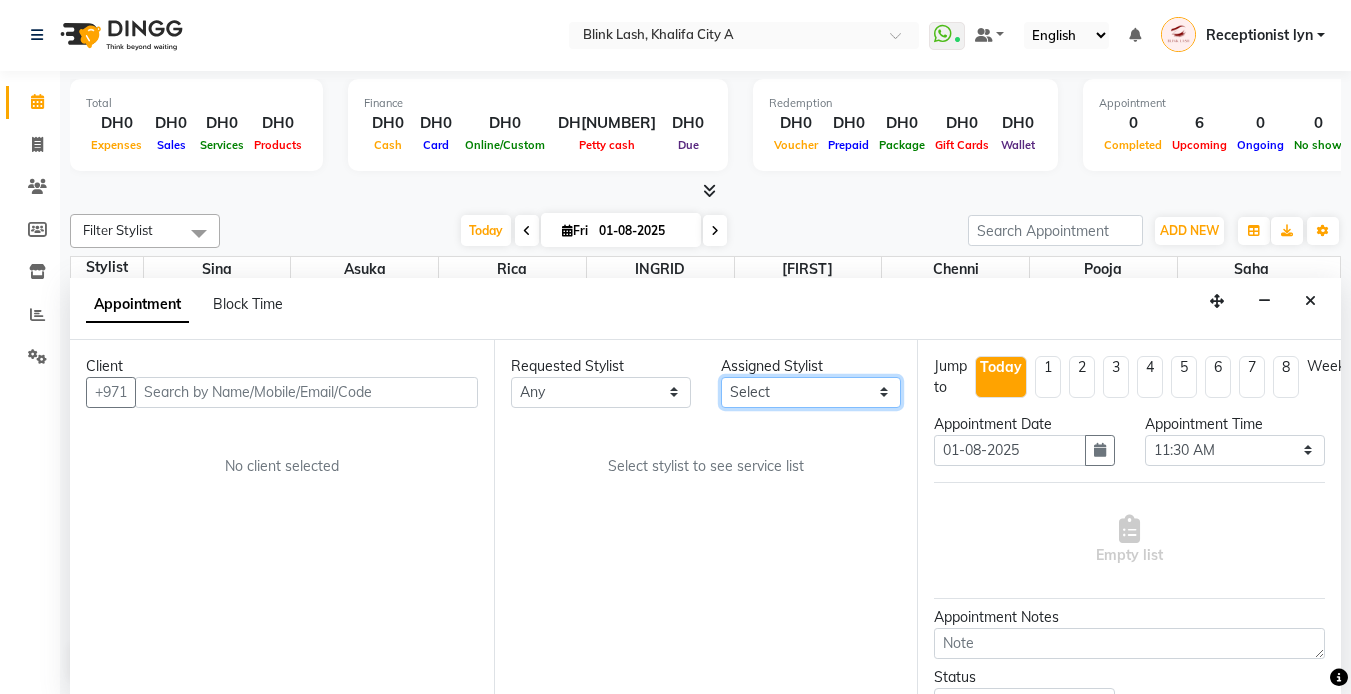 click on "Select [FIRST] chenni [FIRST] [FIRST] [FIRST] [FIRST] [FIRST]" at bounding box center (811, 392) 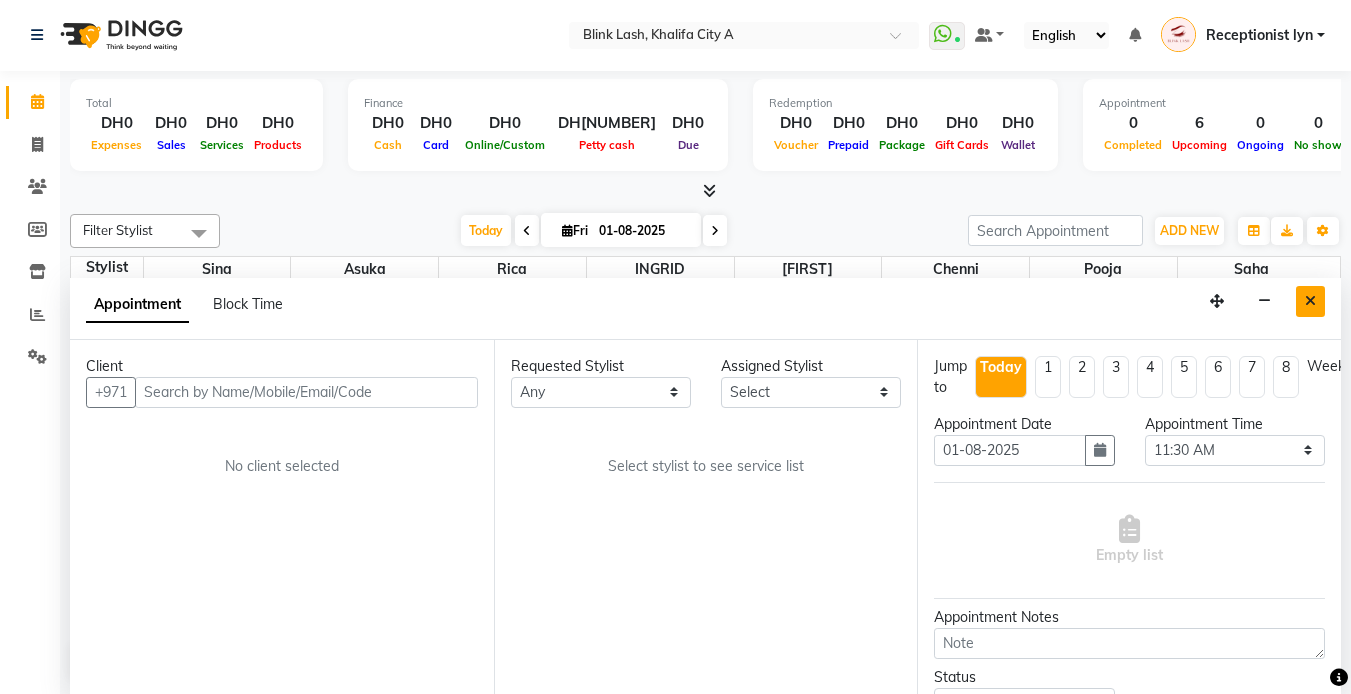 click at bounding box center [1310, 301] 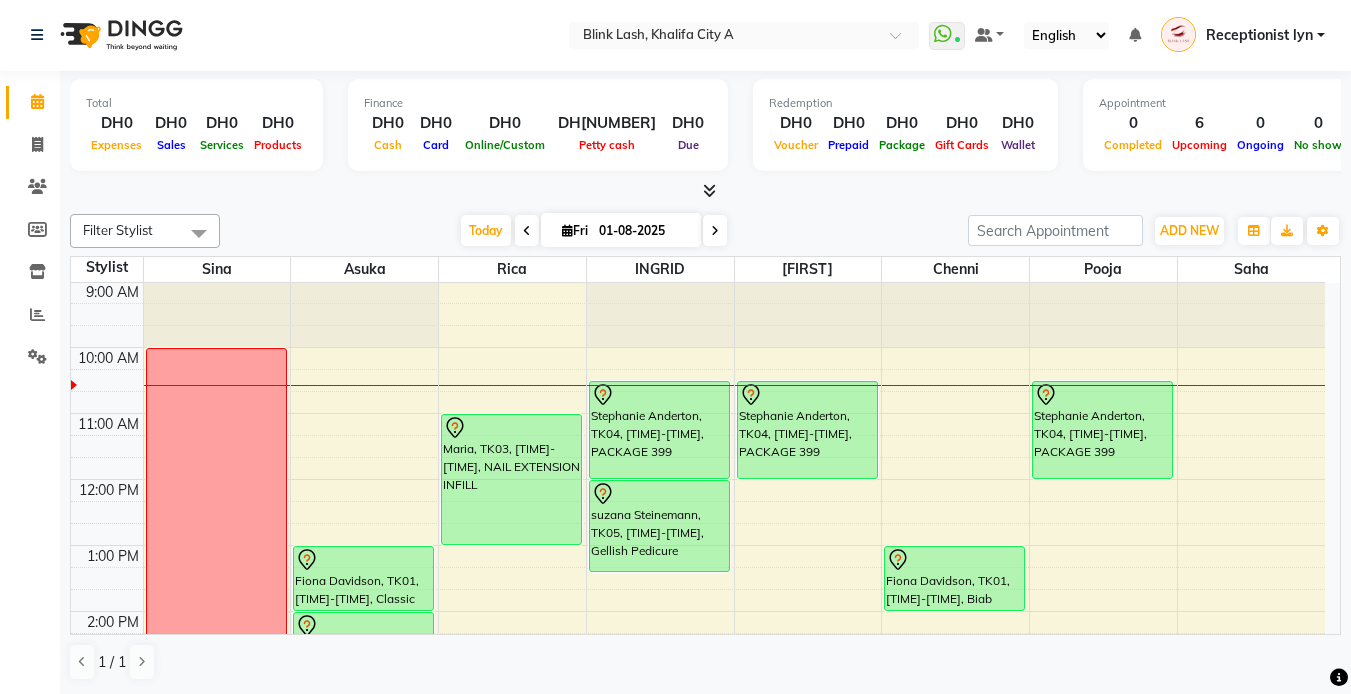 scroll, scrollTop: 0, scrollLeft: 0, axis: both 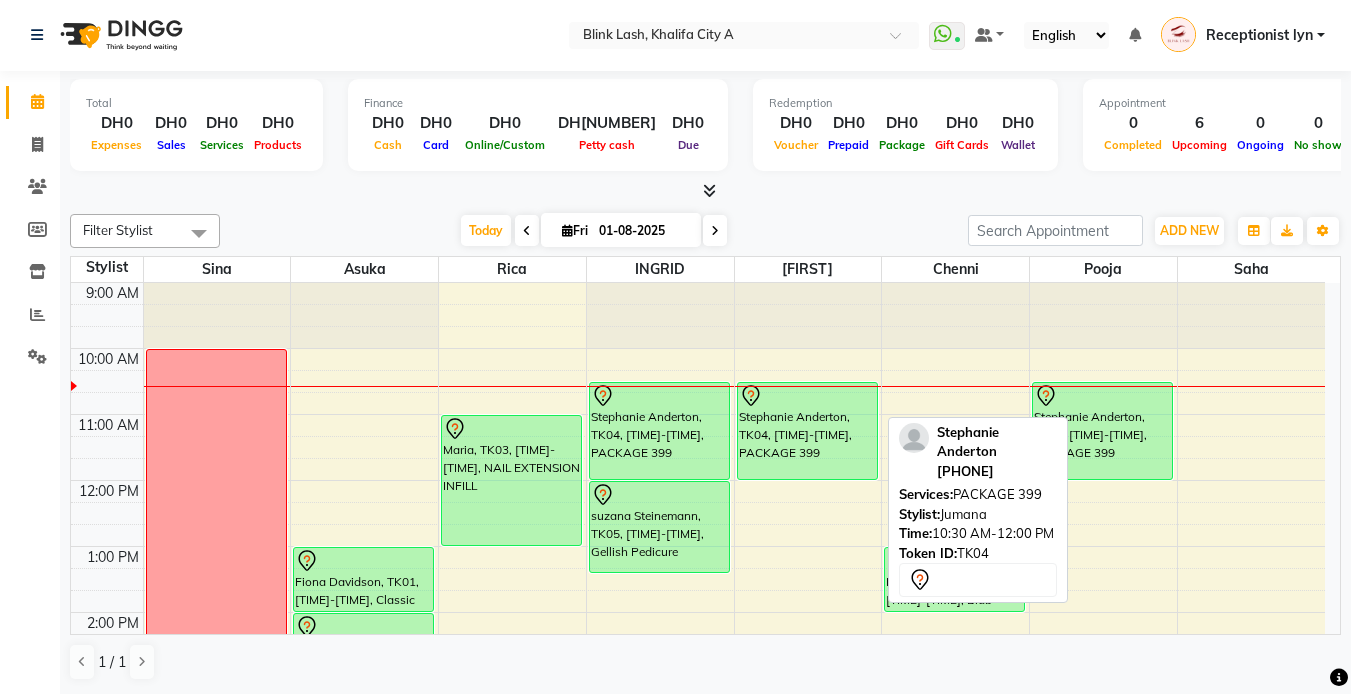 click on "[FIRST] [LAST], TK04, 10:30 AM-12:00 PM, PACKAGE 399" at bounding box center [807, 431] 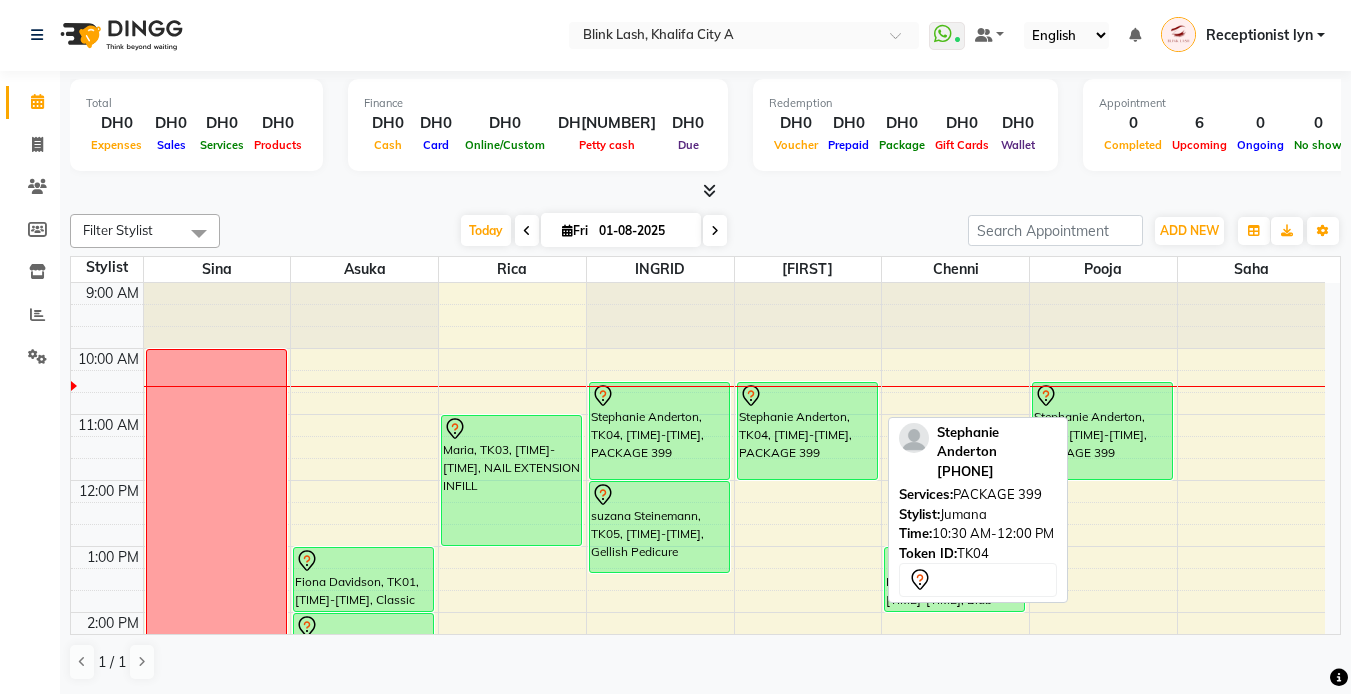 click on "[FIRST] [LAST], TK04, 10:30 AM-12:00 PM, PACKAGE 399" at bounding box center (807, 431) 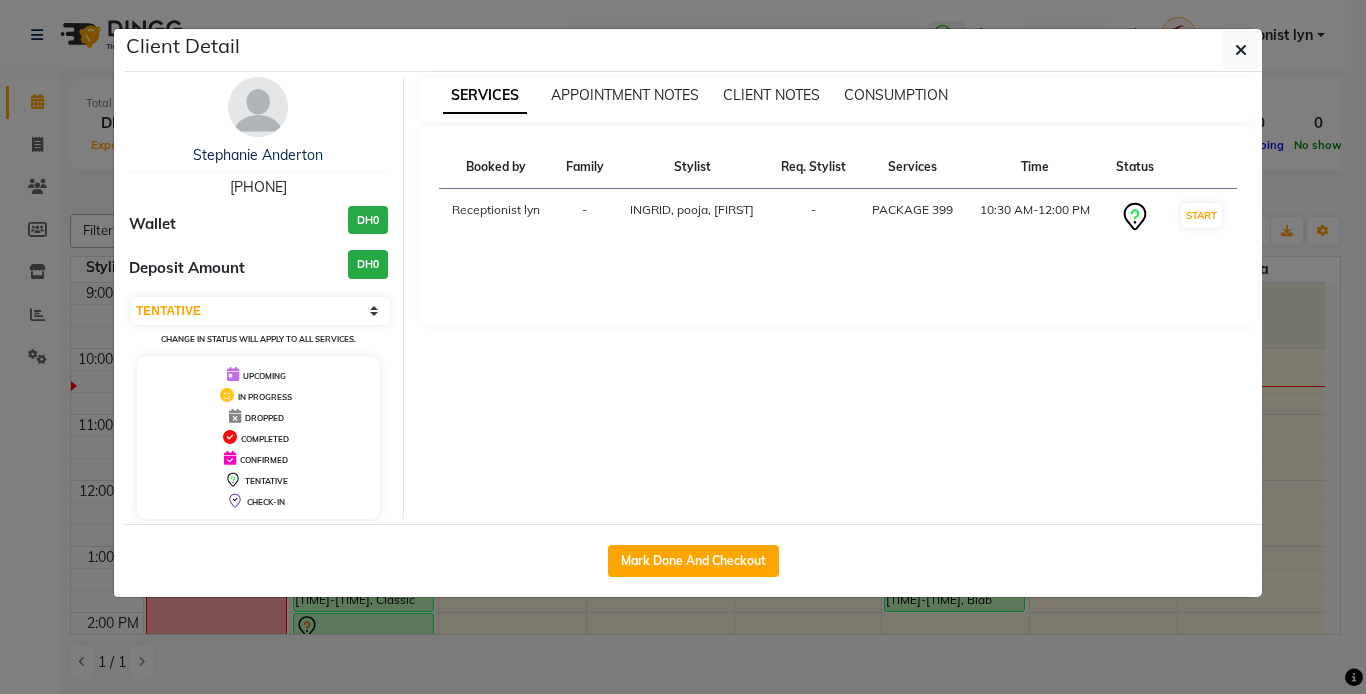 click at bounding box center (258, 107) 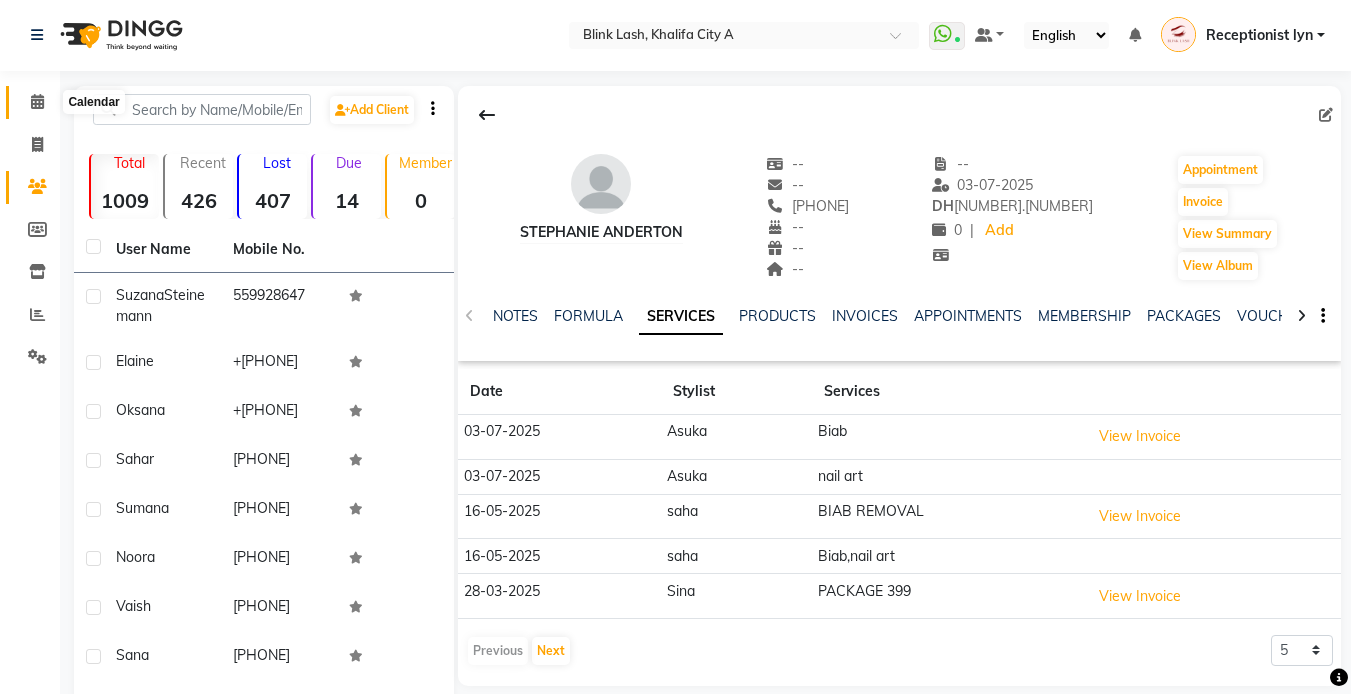 click 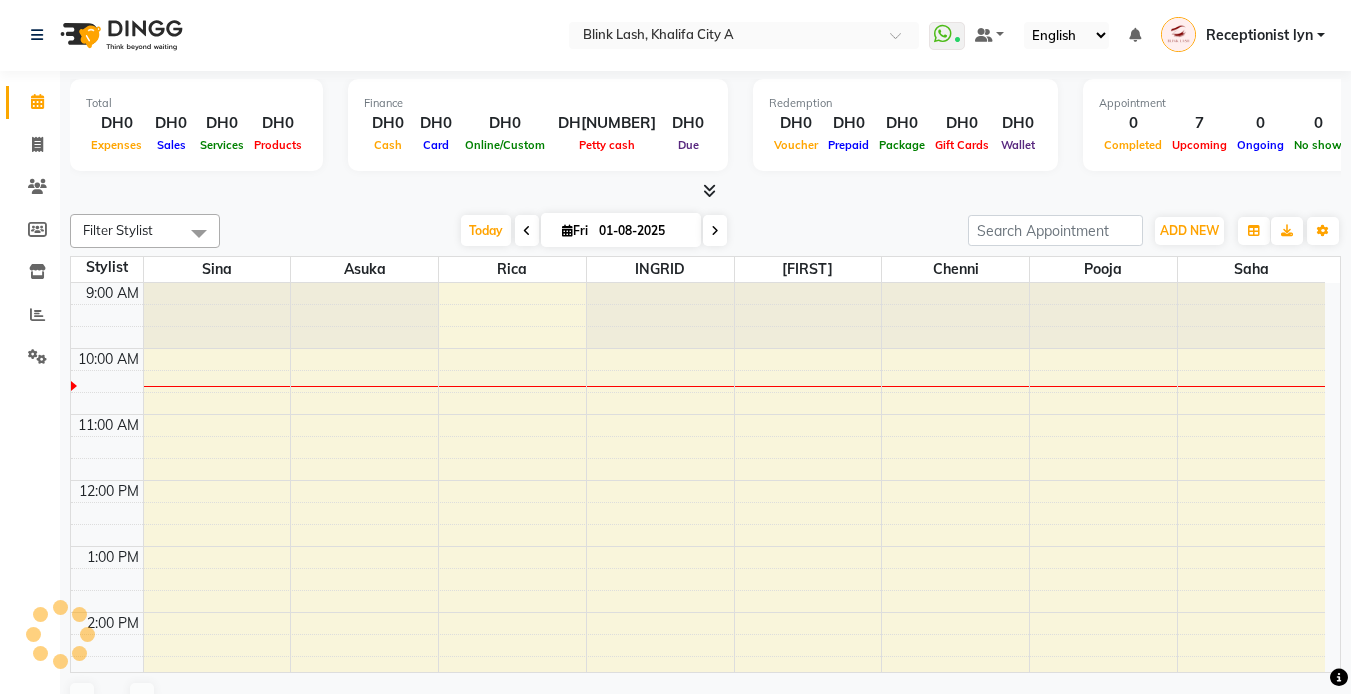 scroll, scrollTop: 0, scrollLeft: 0, axis: both 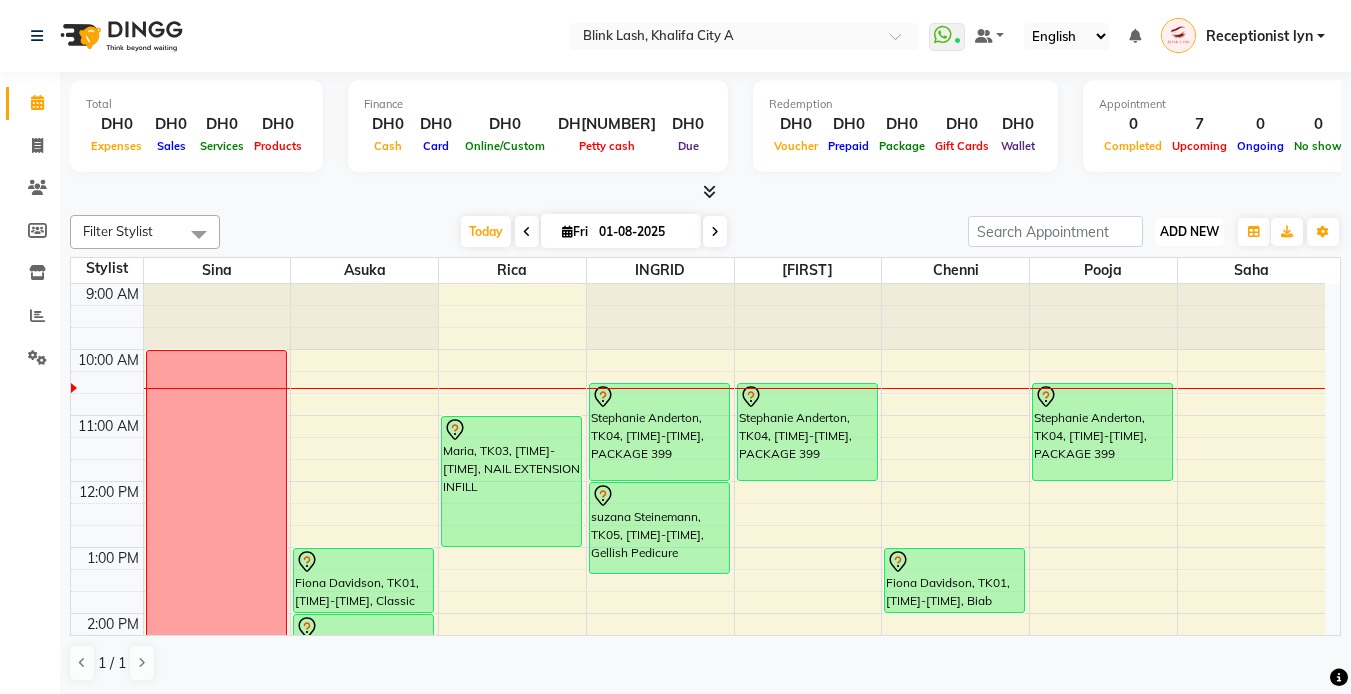 click on "ADD NEW" at bounding box center [1189, 231] 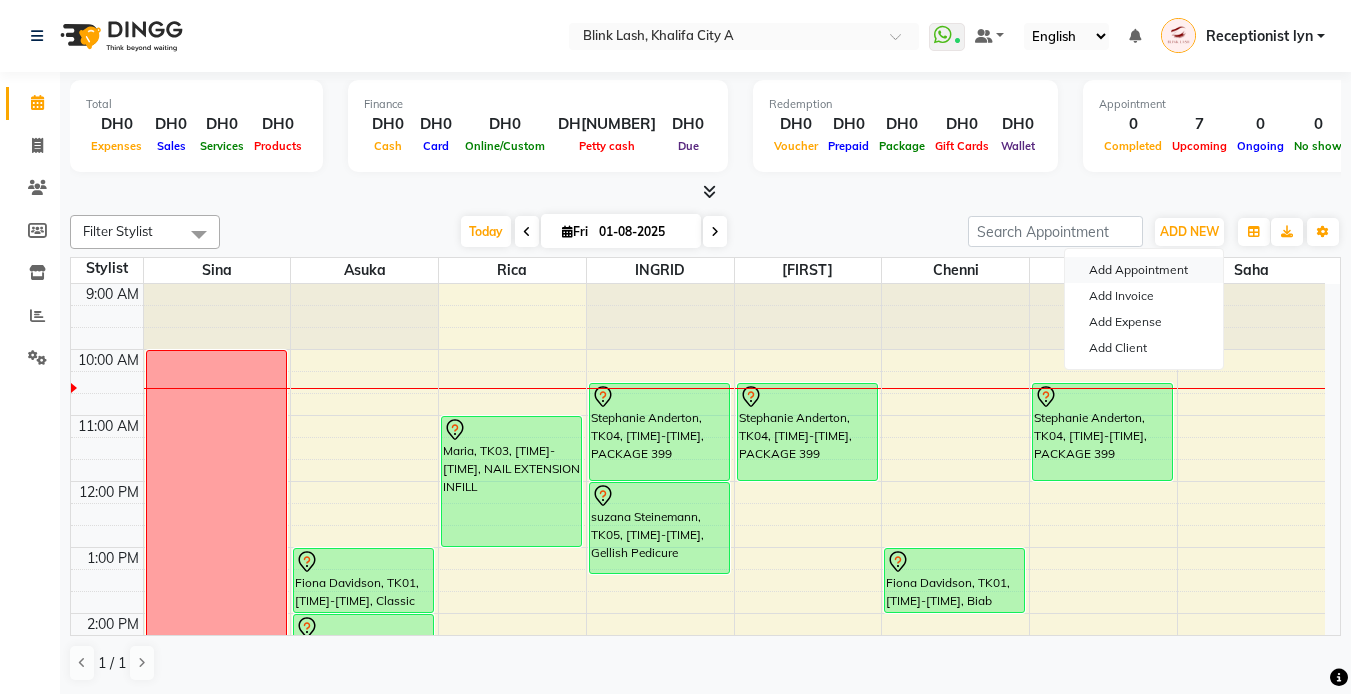 click on "Add Appointment" at bounding box center (1144, 270) 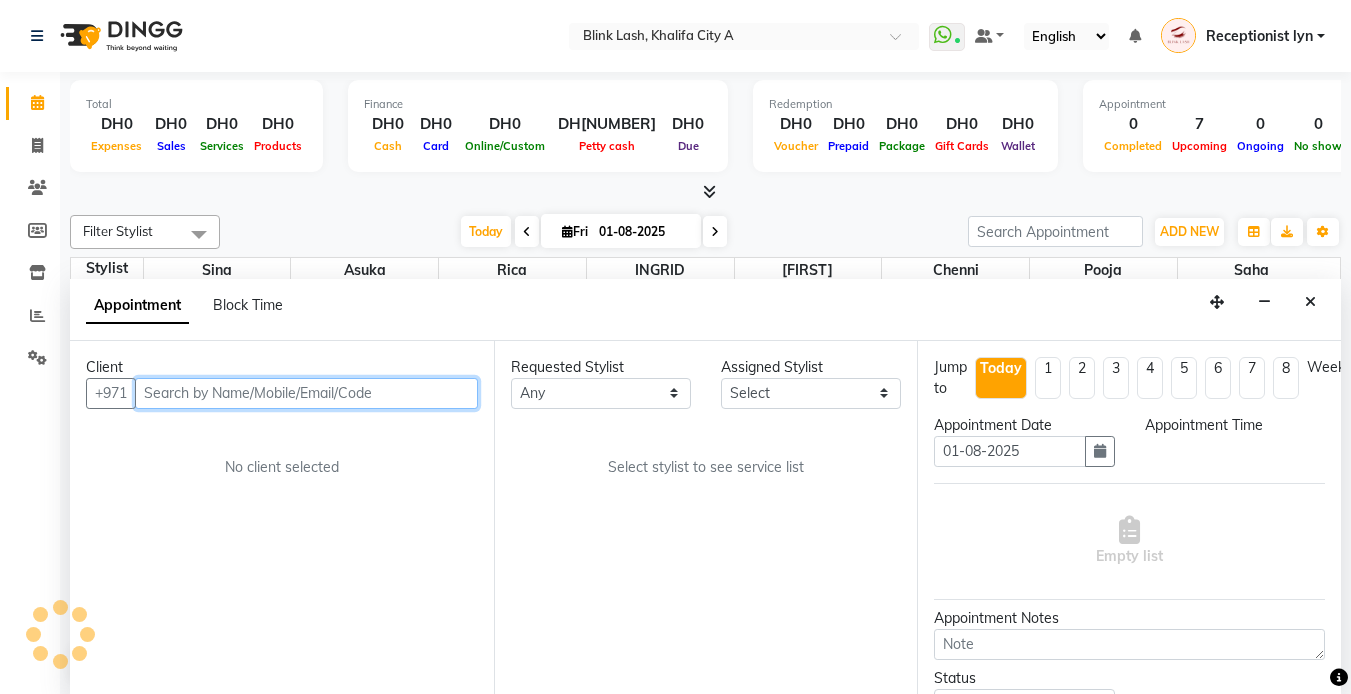 scroll, scrollTop: 1, scrollLeft: 0, axis: vertical 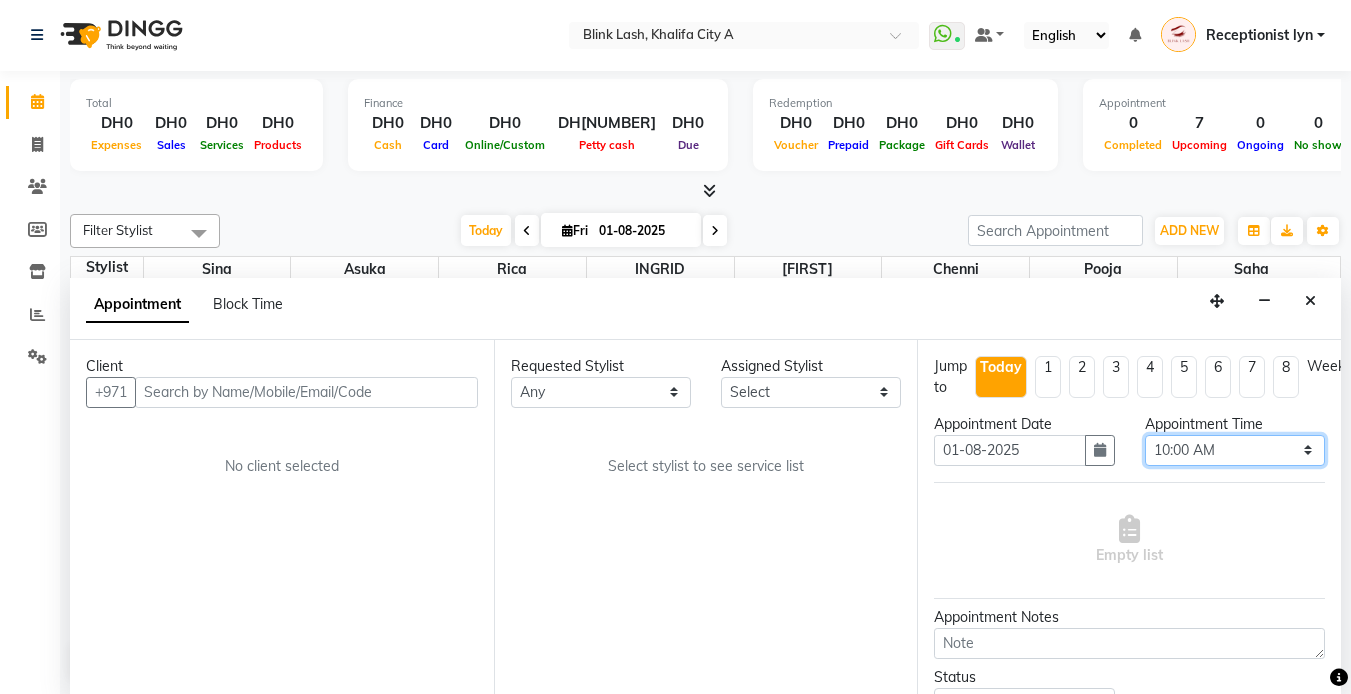 click on "Select 10:00 AM 10:05 AM 10:10 AM 10:15 AM 10:20 AM 10:25 AM 10:30 AM 10:35 AM 10:40 AM 10:45 AM 10:50 AM 10:55 AM 11:00 AM 11:05 AM 11:10 AM 11:15 AM 11:20 AM 11:25 AM 11:30 AM 11:35 AM 11:40 AM 11:45 AM 11:50 AM 11:55 AM 12:00 PM 12:05 PM 12:10 PM 12:15 PM 12:20 PM 12:25 PM 12:30 PM 12:35 PM 12:40 PM 12:45 PM 12:50 PM 12:55 PM 01:00 PM 01:05 PM 01:10 PM 01:15 PM 01:20 PM 01:25 PM 01:30 PM 01:35 PM 01:40 PM 01:45 PM 01:50 PM 01:55 PM 02:00 PM 02:05 PM 02:10 PM 02:15 PM 02:20 PM 02:25 PM 02:30 PM 02:35 PM 02:40 PM 02:45 PM 02:50 PM 02:55 PM 03:00 PM 03:05 PM 03:10 PM 03:15 PM 03:20 PM 03:25 PM 03:30 PM 03:35 PM 03:40 PM 03:45 PM 03:50 PM 03:55 PM 04:00 PM 04:05 PM 04:10 PM 04:15 PM 04:20 PM 04:25 PM 04:30 PM 04:35 PM 04:40 PM 04:45 PM 04:50 PM 04:55 PM 05:00 PM 05:05 PM 05:10 PM 05:15 PM 05:20 PM 05:25 PM 05:30 PM 05:35 PM 05:40 PM 05:45 PM 05:50 PM 05:55 PM 06:00 PM 06:05 PM 06:10 PM 06:15 PM 06:20 PM 06:25 PM 06:30 PM 06:35 PM 06:40 PM 06:45 PM 06:50 PM 06:55 PM 07:00 PM 07:05 PM 07:10 PM 07:15 PM 07:20 PM" at bounding box center [1235, 450] 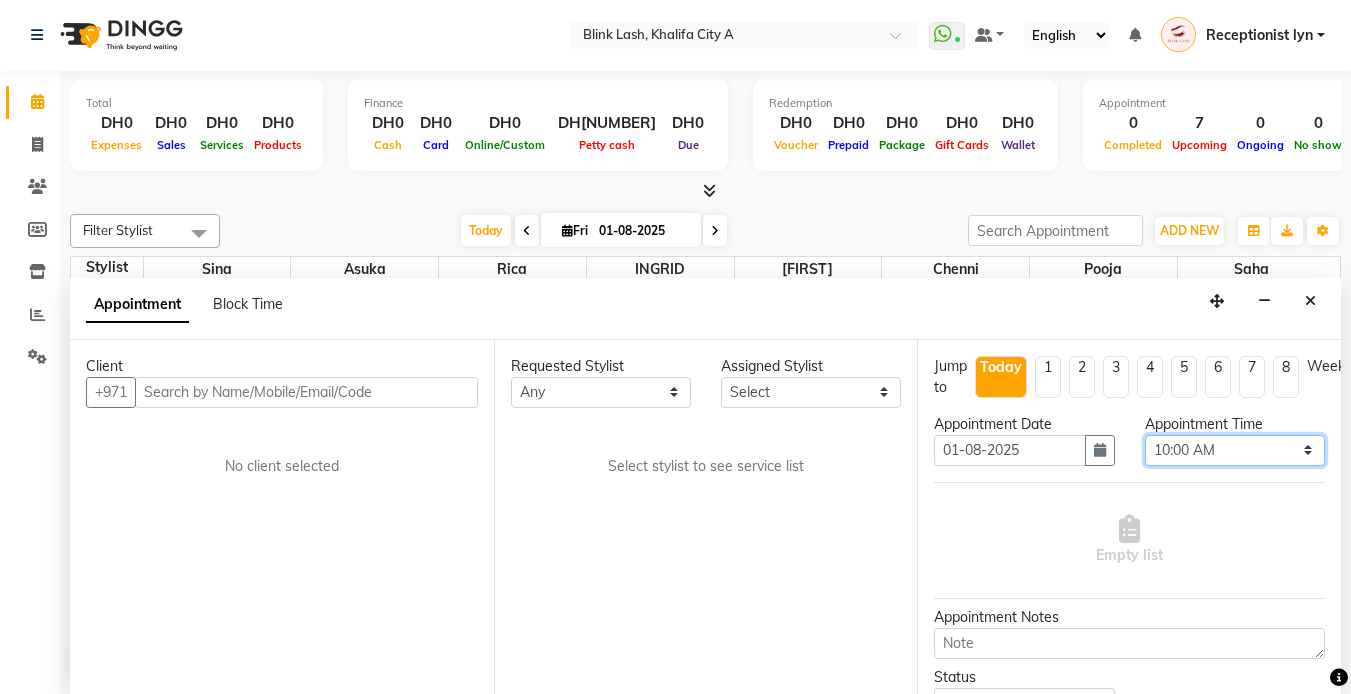 select on "690" 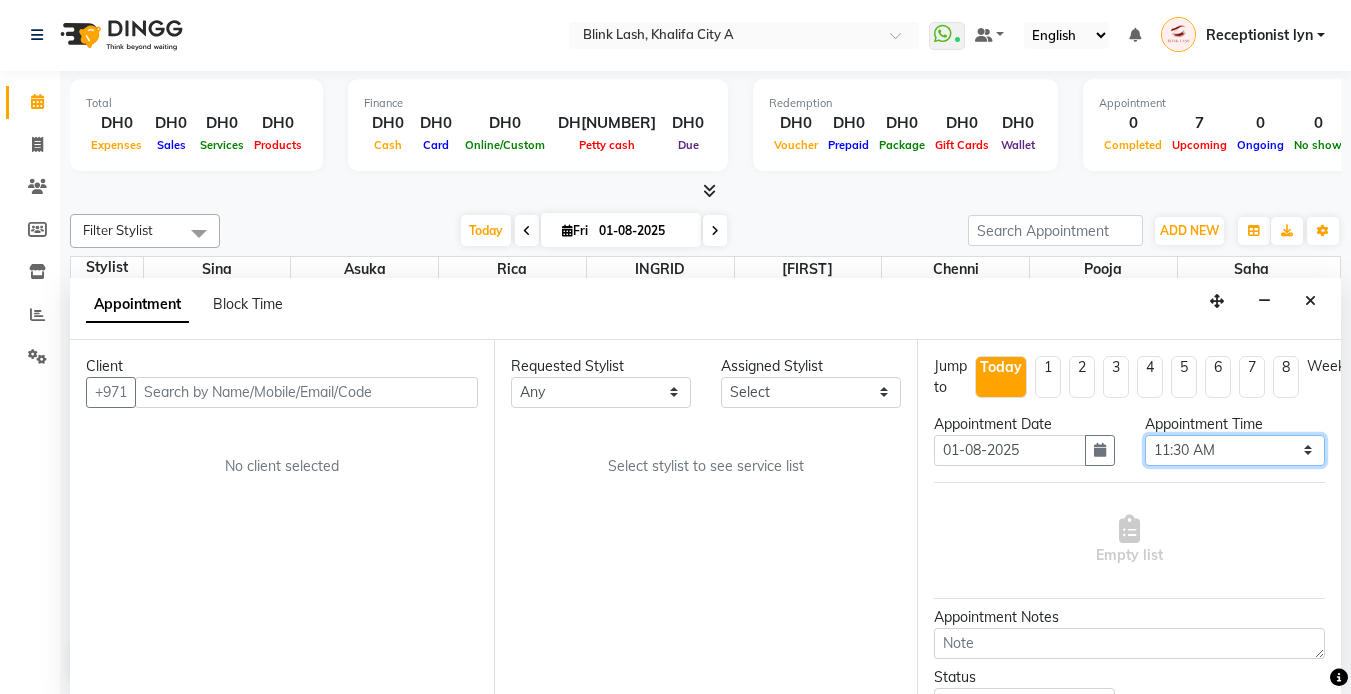click on "Select 10:00 AM 10:05 AM 10:10 AM 10:15 AM 10:20 AM 10:25 AM 10:30 AM 10:35 AM 10:40 AM 10:45 AM 10:50 AM 10:55 AM 11:00 AM 11:05 AM 11:10 AM 11:15 AM 11:20 AM 11:25 AM 11:30 AM 11:35 AM 11:40 AM 11:45 AM 11:50 AM 11:55 AM 12:00 PM 12:05 PM 12:10 PM 12:15 PM 12:20 PM 12:25 PM 12:30 PM 12:35 PM 12:40 PM 12:45 PM 12:50 PM 12:55 PM 01:00 PM 01:05 PM 01:10 PM 01:15 PM 01:20 PM 01:25 PM 01:30 PM 01:35 PM 01:40 PM 01:45 PM 01:50 PM 01:55 PM 02:00 PM 02:05 PM 02:10 PM 02:15 PM 02:20 PM 02:25 PM 02:30 PM 02:35 PM 02:40 PM 02:45 PM 02:50 PM 02:55 PM 03:00 PM 03:05 PM 03:10 PM 03:15 PM 03:20 PM 03:25 PM 03:30 PM 03:35 PM 03:40 PM 03:45 PM 03:50 PM 03:55 PM 04:00 PM 04:05 PM 04:10 PM 04:15 PM 04:20 PM 04:25 PM 04:30 PM 04:35 PM 04:40 PM 04:45 PM 04:50 PM 04:55 PM 05:00 PM 05:05 PM 05:10 PM 05:15 PM 05:20 PM 05:25 PM 05:30 PM 05:35 PM 05:40 PM 05:45 PM 05:50 PM 05:55 PM 06:00 PM 06:05 PM 06:10 PM 06:15 PM 06:20 PM 06:25 PM 06:30 PM 06:35 PM 06:40 PM 06:45 PM 06:50 PM 06:55 PM 07:00 PM 07:05 PM 07:10 PM 07:15 PM 07:20 PM" at bounding box center [1235, 450] 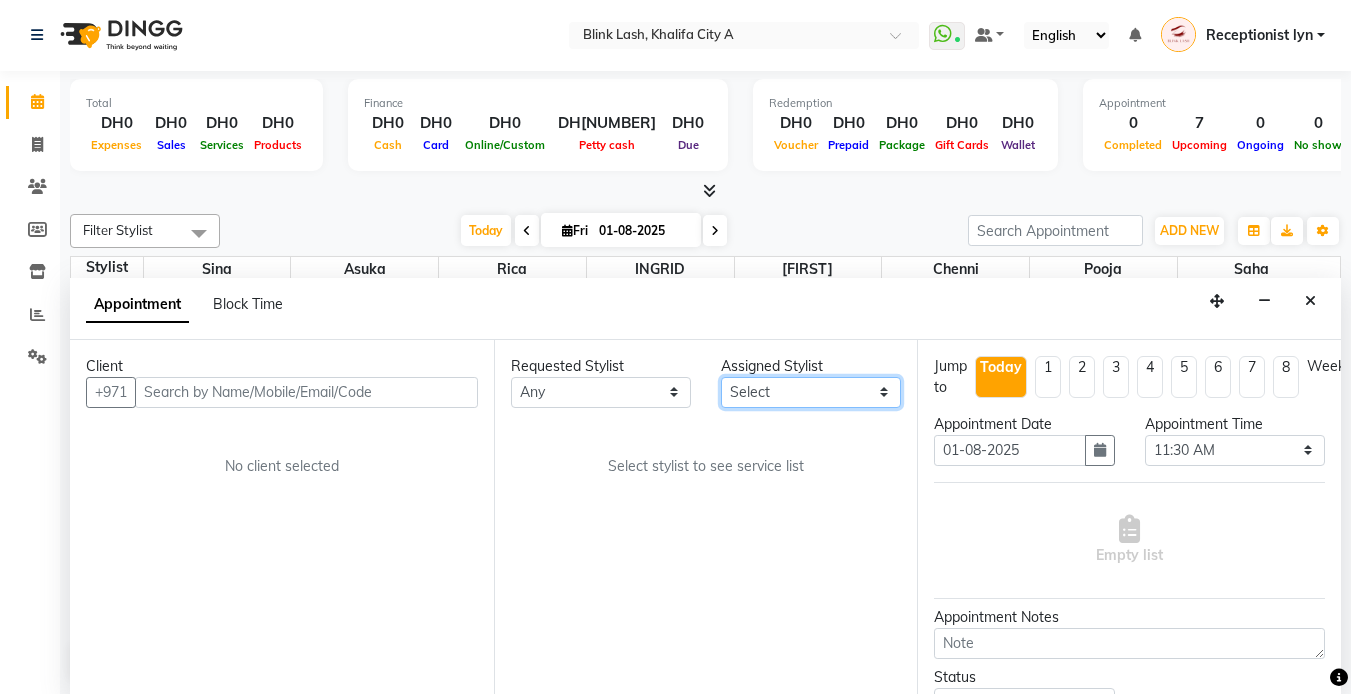 click on "Select [FIRST] chenni [FIRST] [FIRST] [FIRST] [FIRST] [FIRST]" at bounding box center (811, 392) 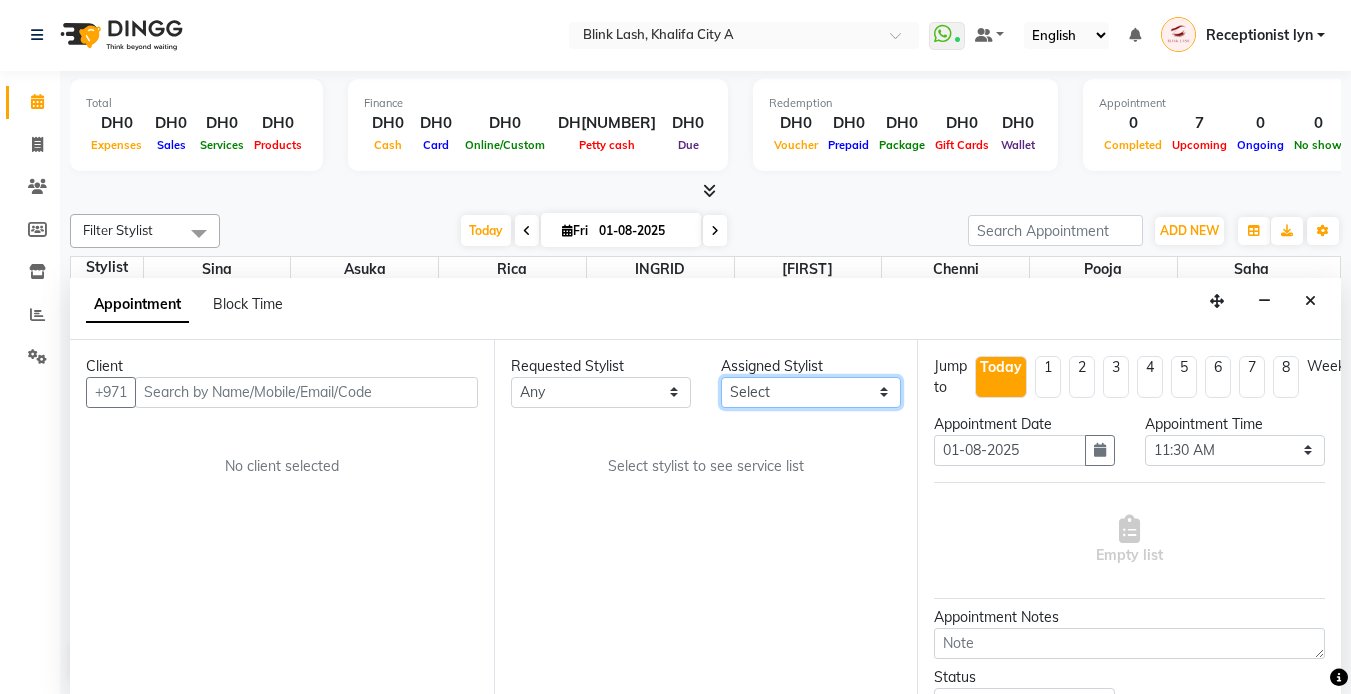 select on "42462" 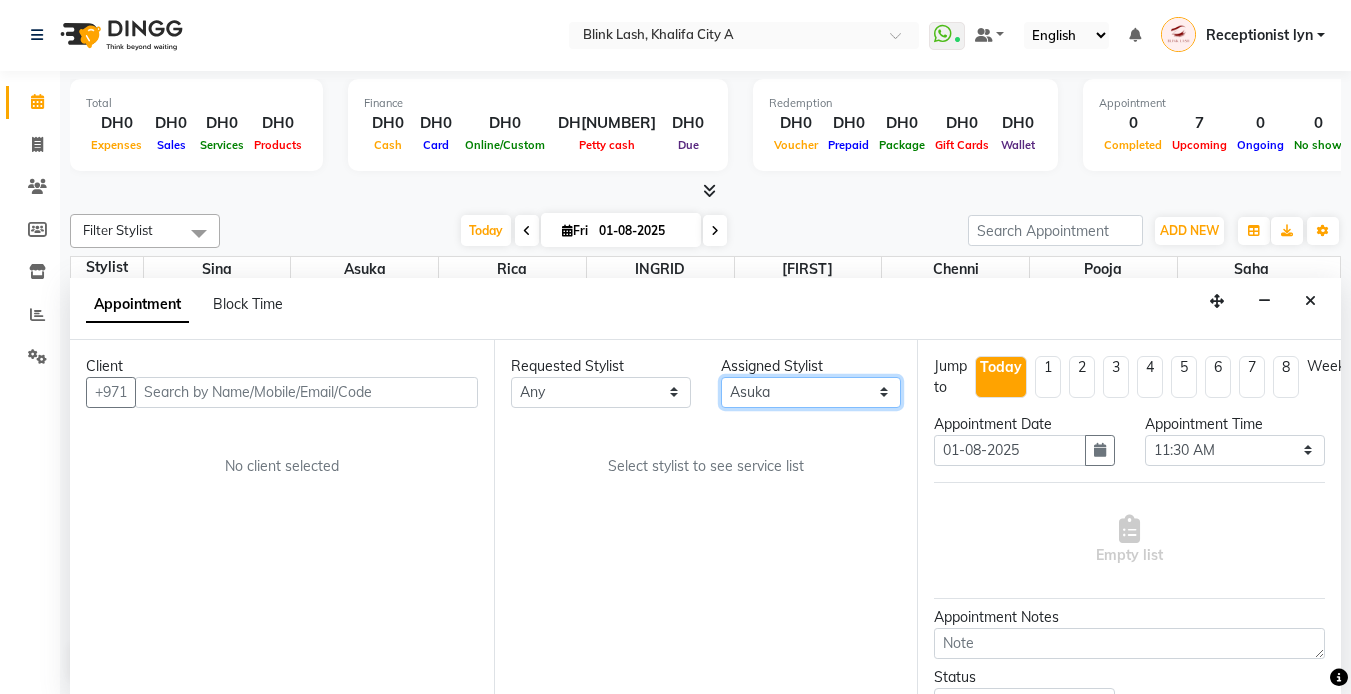 click on "Select [FIRST] chenni [FIRST] [FIRST] [FIRST] [FIRST] [FIRST]" at bounding box center (811, 392) 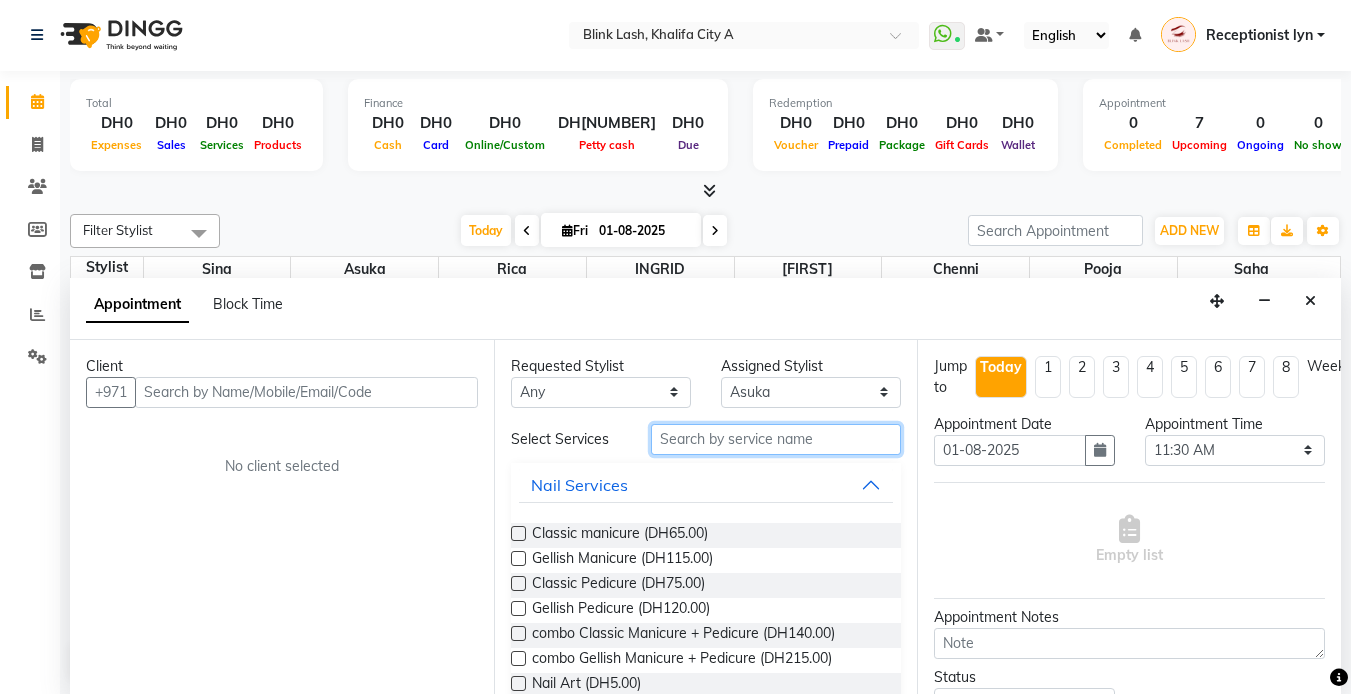 click at bounding box center [776, 439] 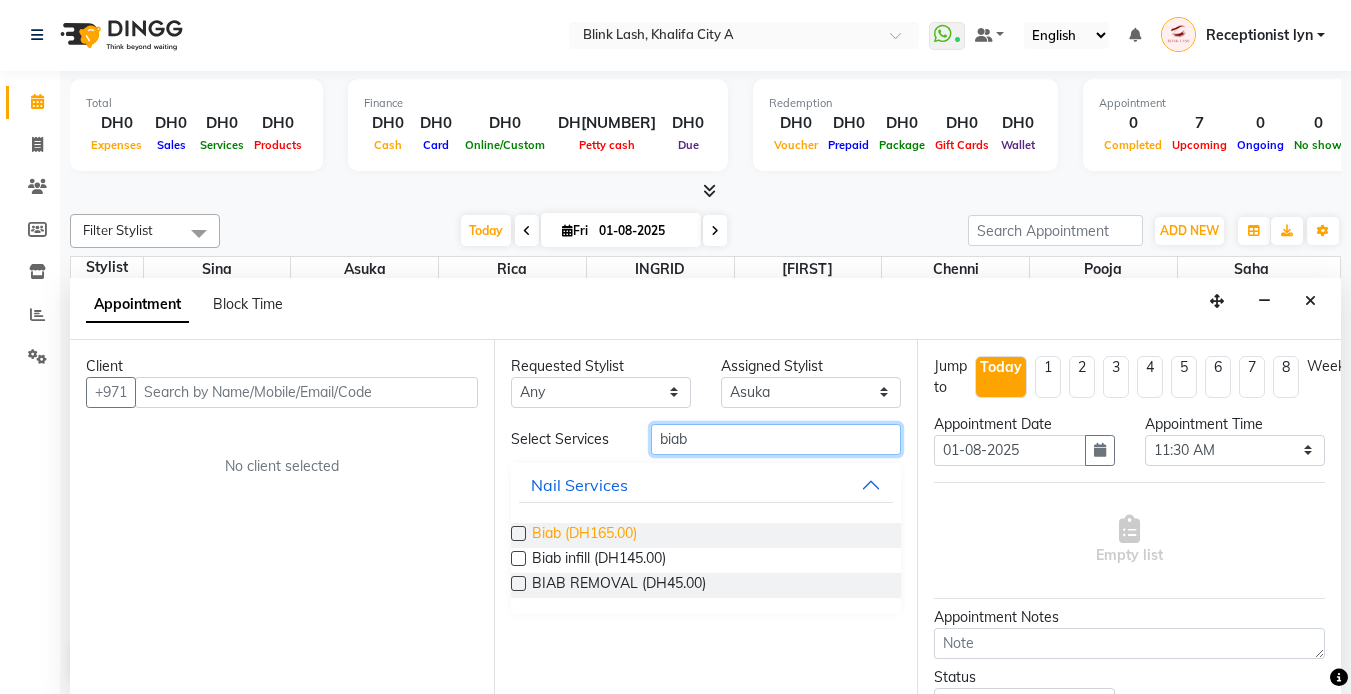type on "biab" 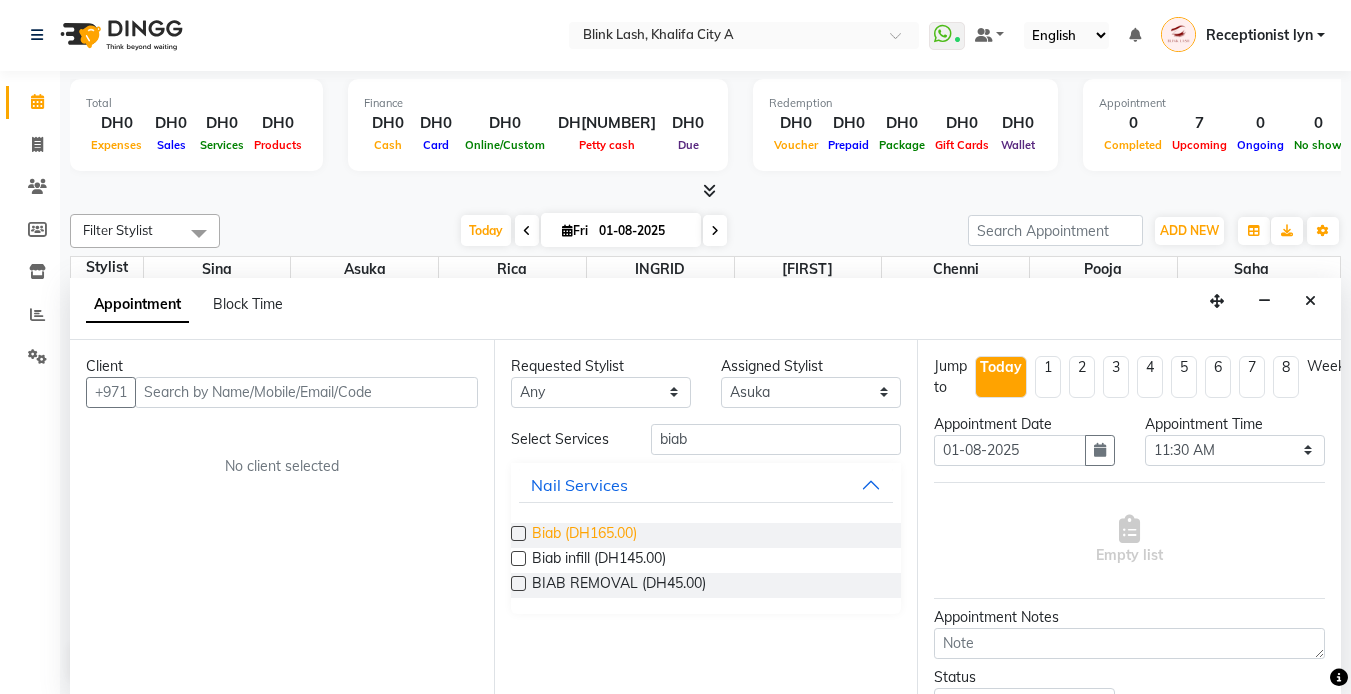 click on "Biab (DH165.00)" at bounding box center (584, 535) 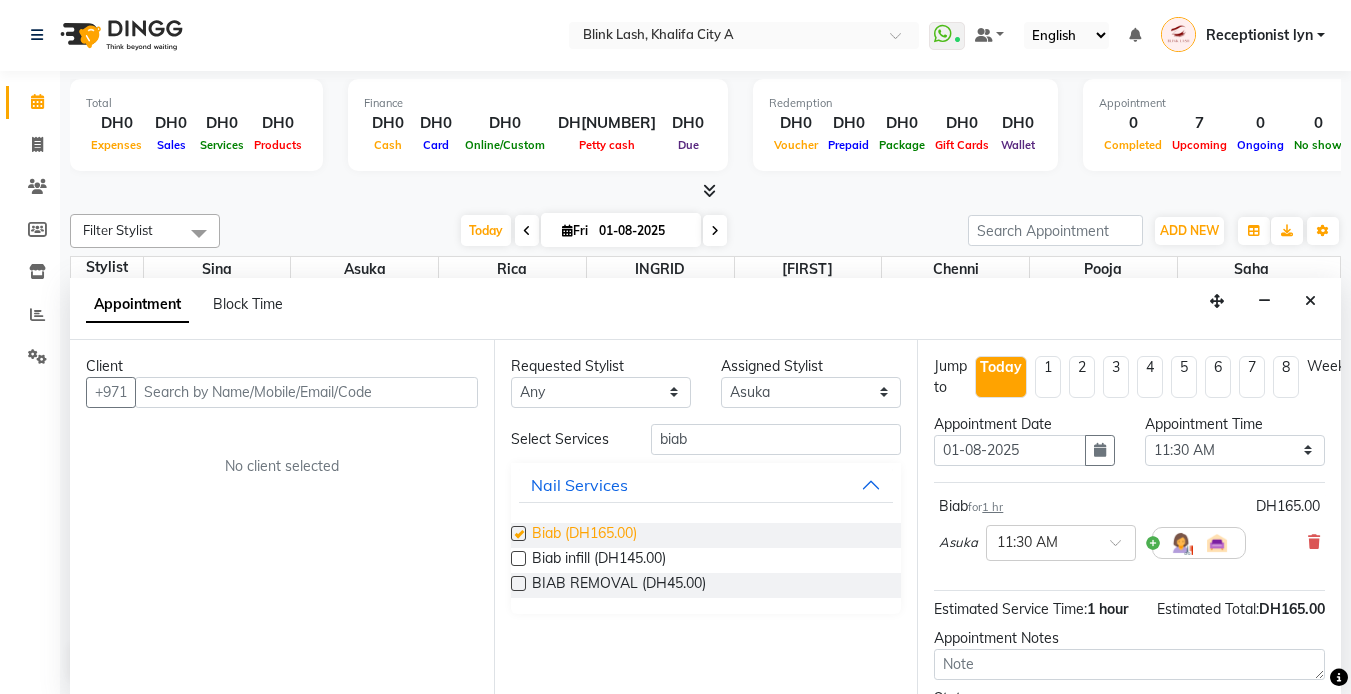 checkbox on "false" 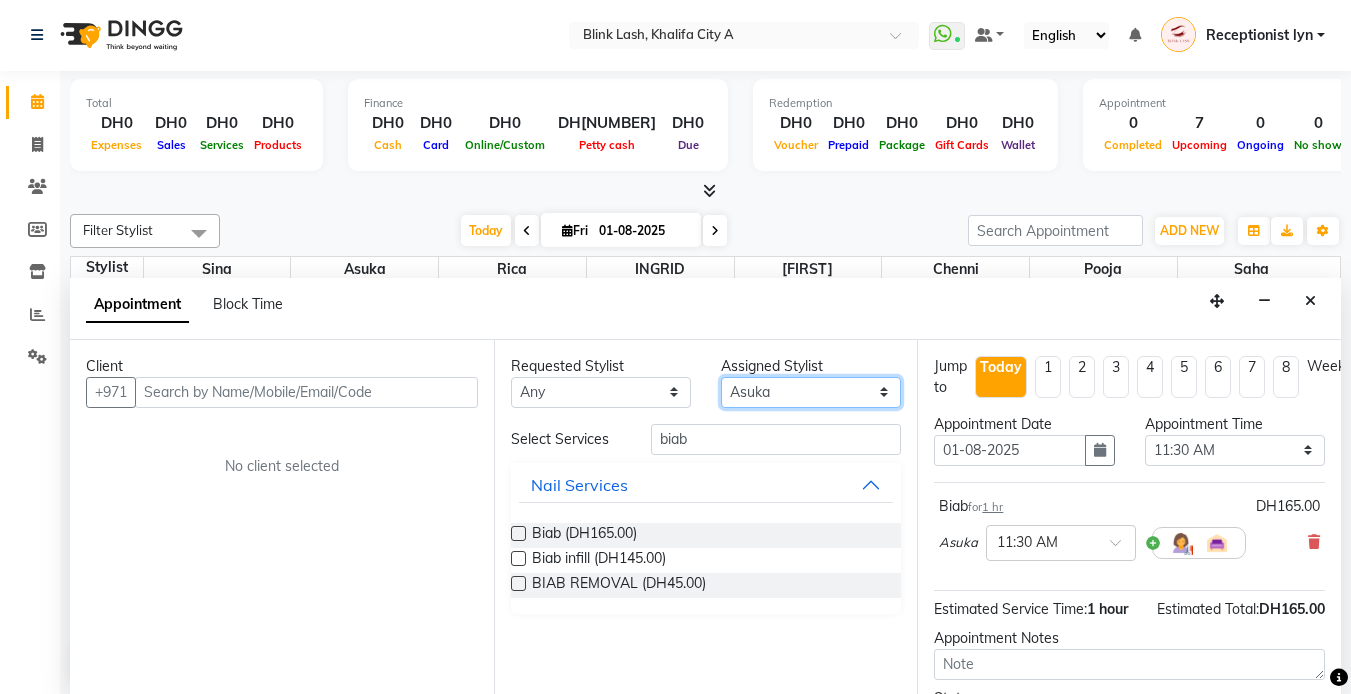 click on "Select [FIRST] chenni [FIRST] [FIRST] [FIRST] [FIRST] [FIRST]" at bounding box center (811, 392) 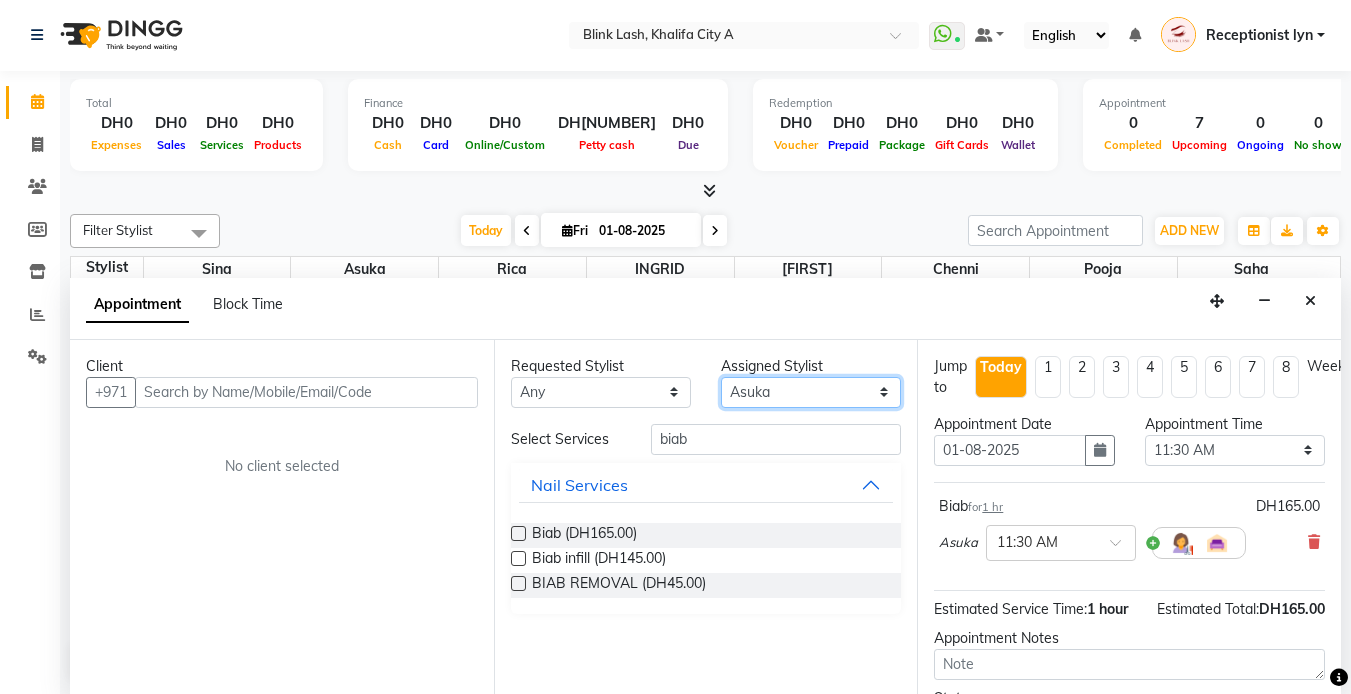 select on "51148" 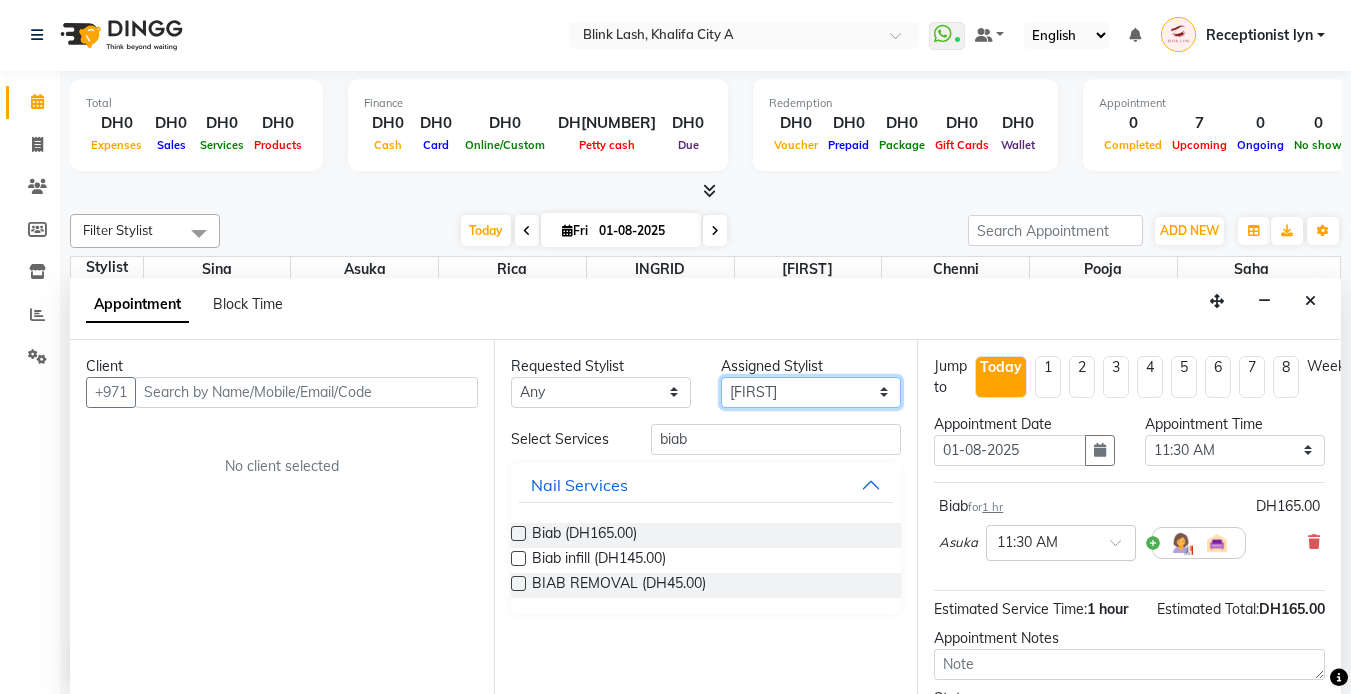 click on "Select [FIRST] chenni [FIRST] [FIRST] [FIRST] [FIRST] [FIRST]" at bounding box center [811, 392] 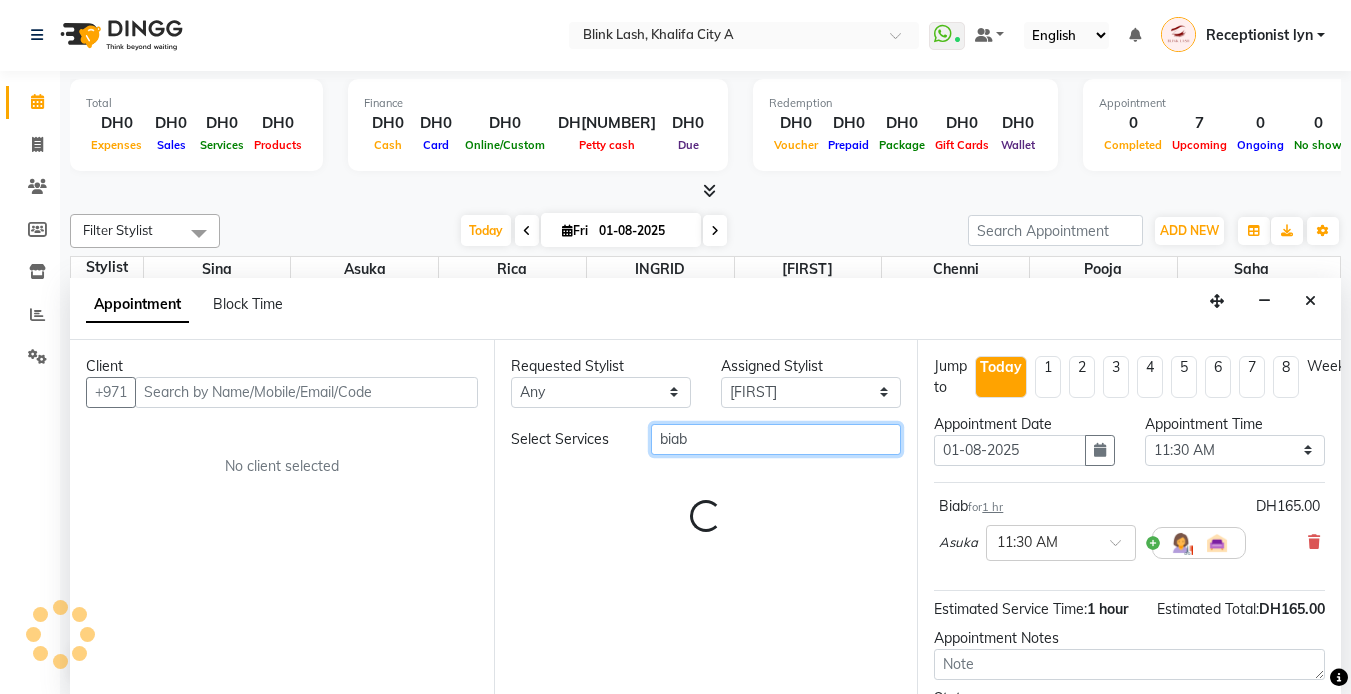 click on "biab" at bounding box center [776, 439] 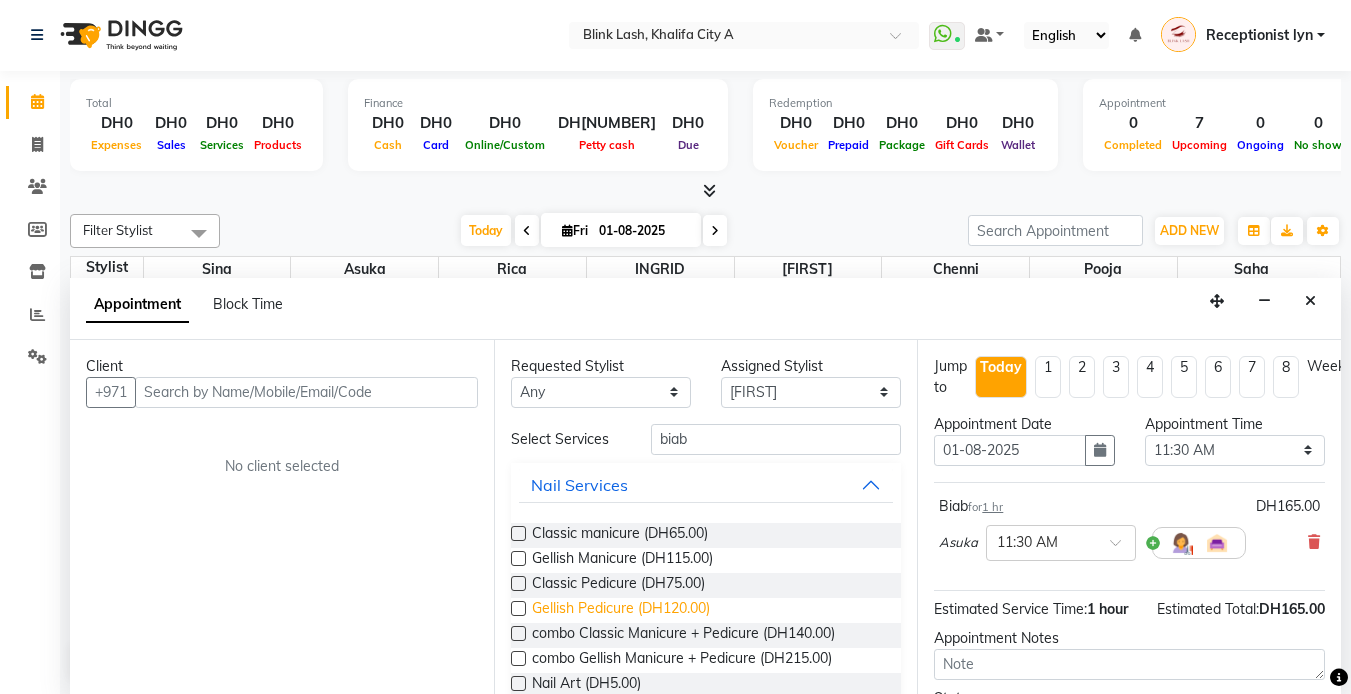 click on "Gellish Pedicure (DH120.00)" at bounding box center (621, 610) 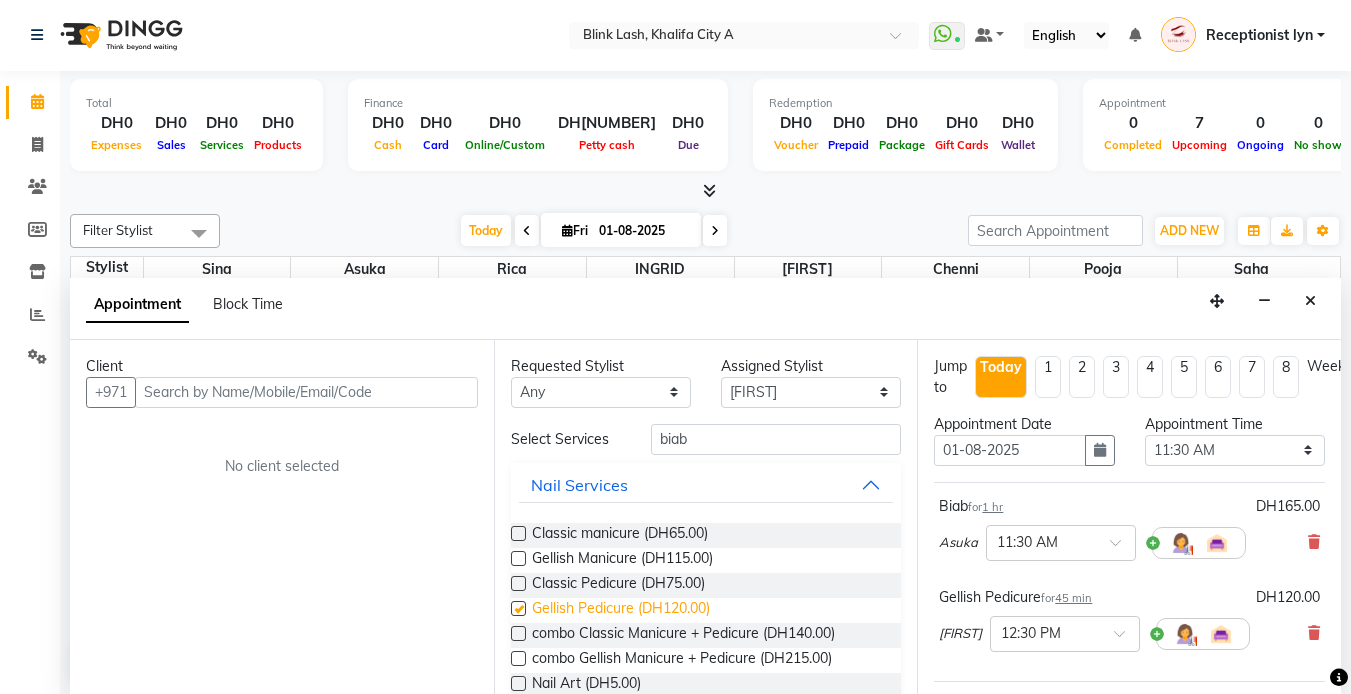 checkbox on "false" 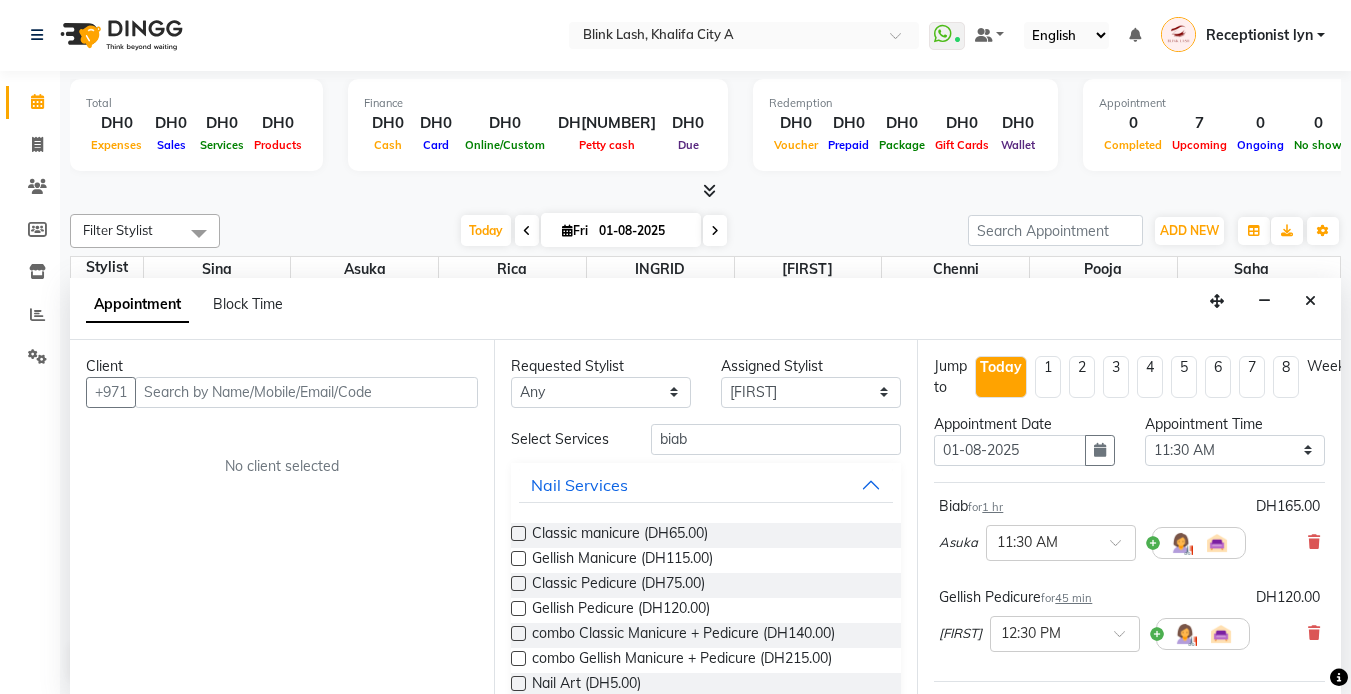 scroll, scrollTop: 100, scrollLeft: 0, axis: vertical 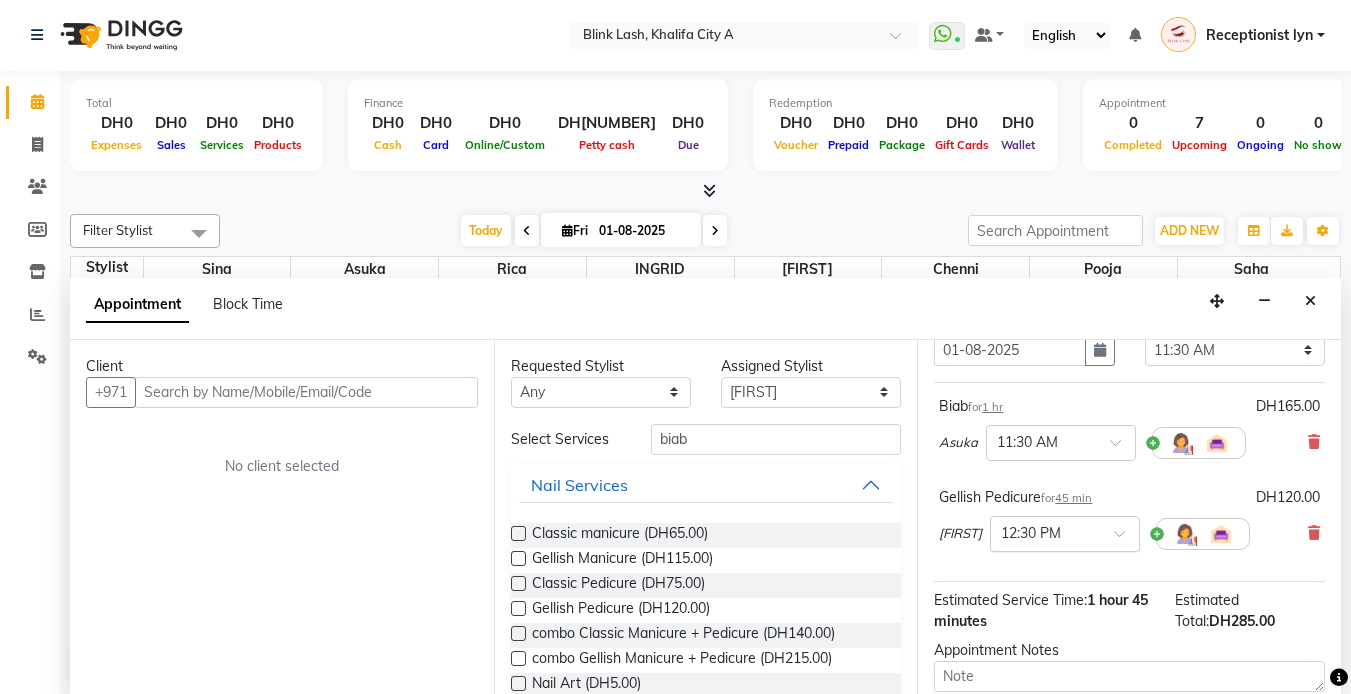 click at bounding box center (1045, 532) 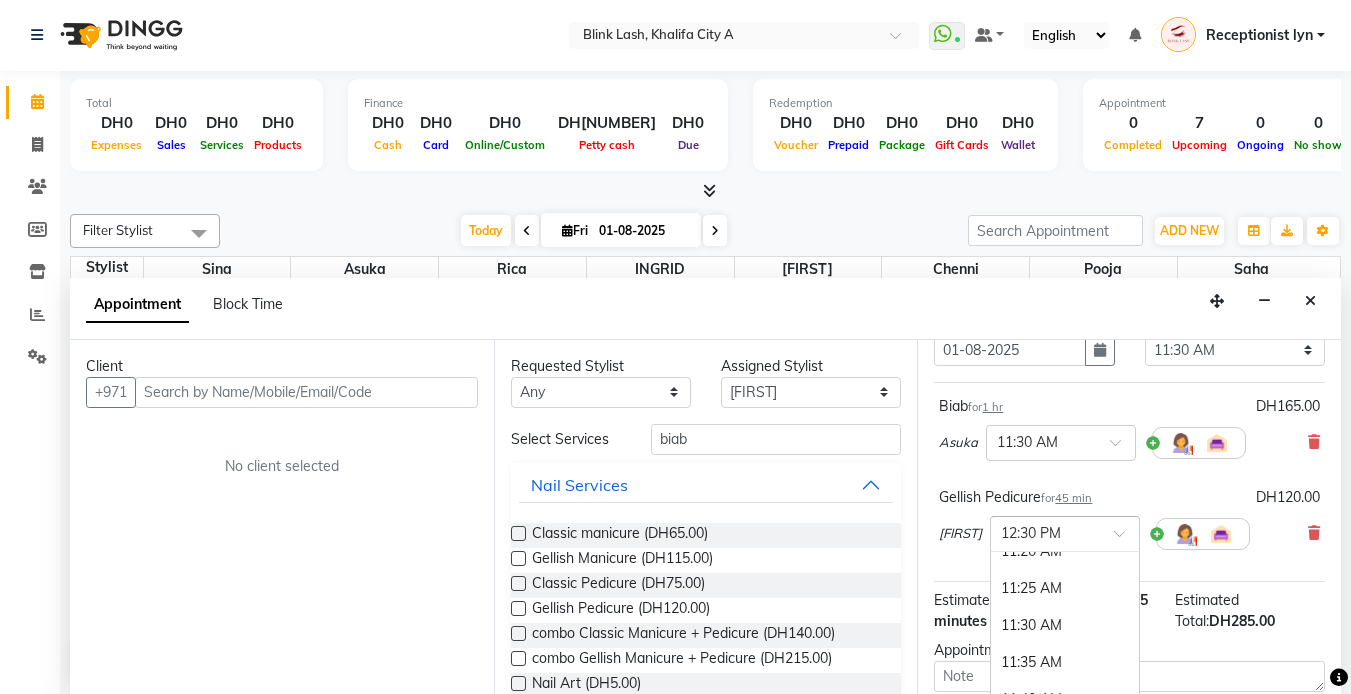 scroll, scrollTop: 610, scrollLeft: 0, axis: vertical 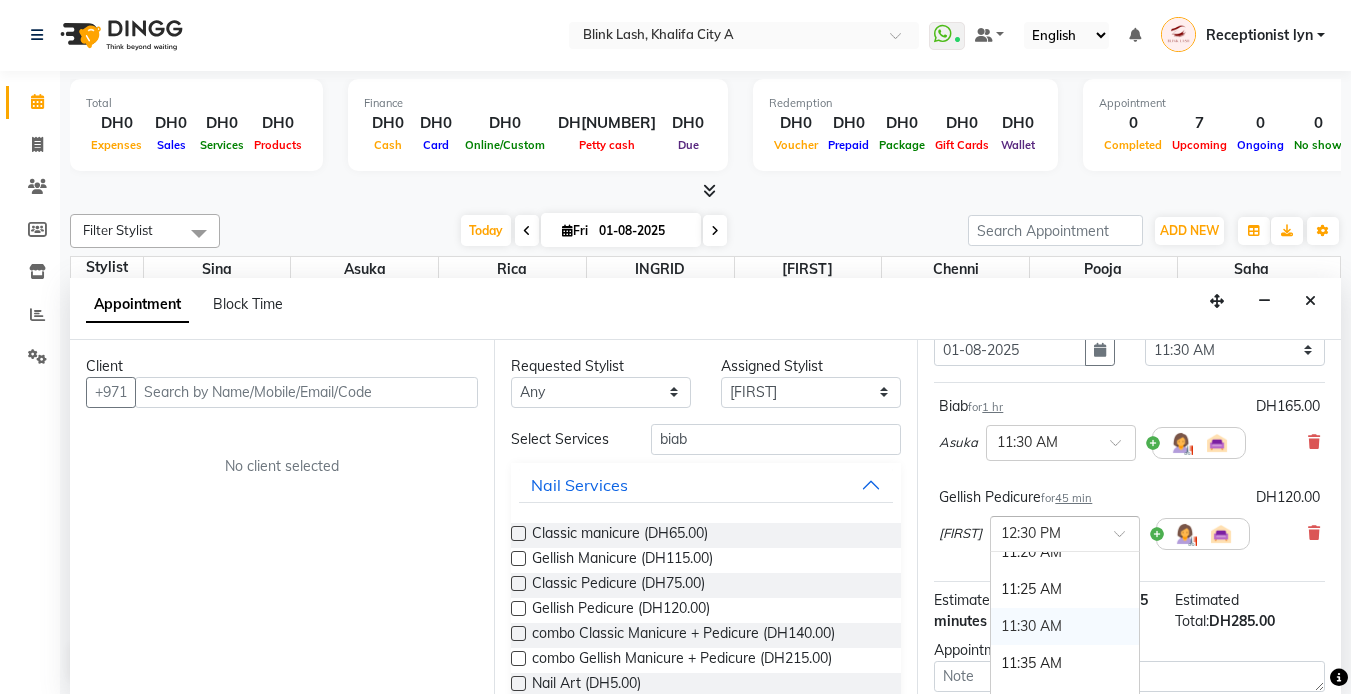 click on "11:30 AM" at bounding box center [1065, 626] 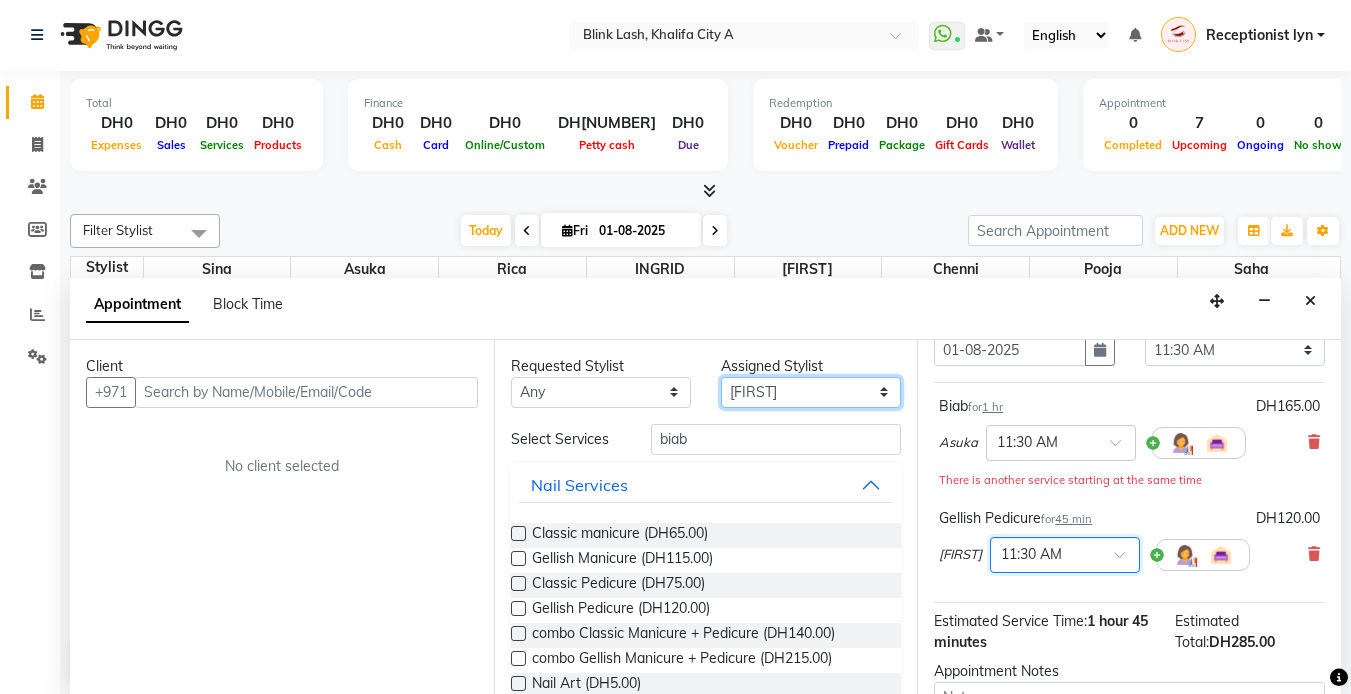 click on "Select [FIRST] chenni [FIRST] [FIRST] [FIRST] [FIRST] [FIRST]" at bounding box center [811, 392] 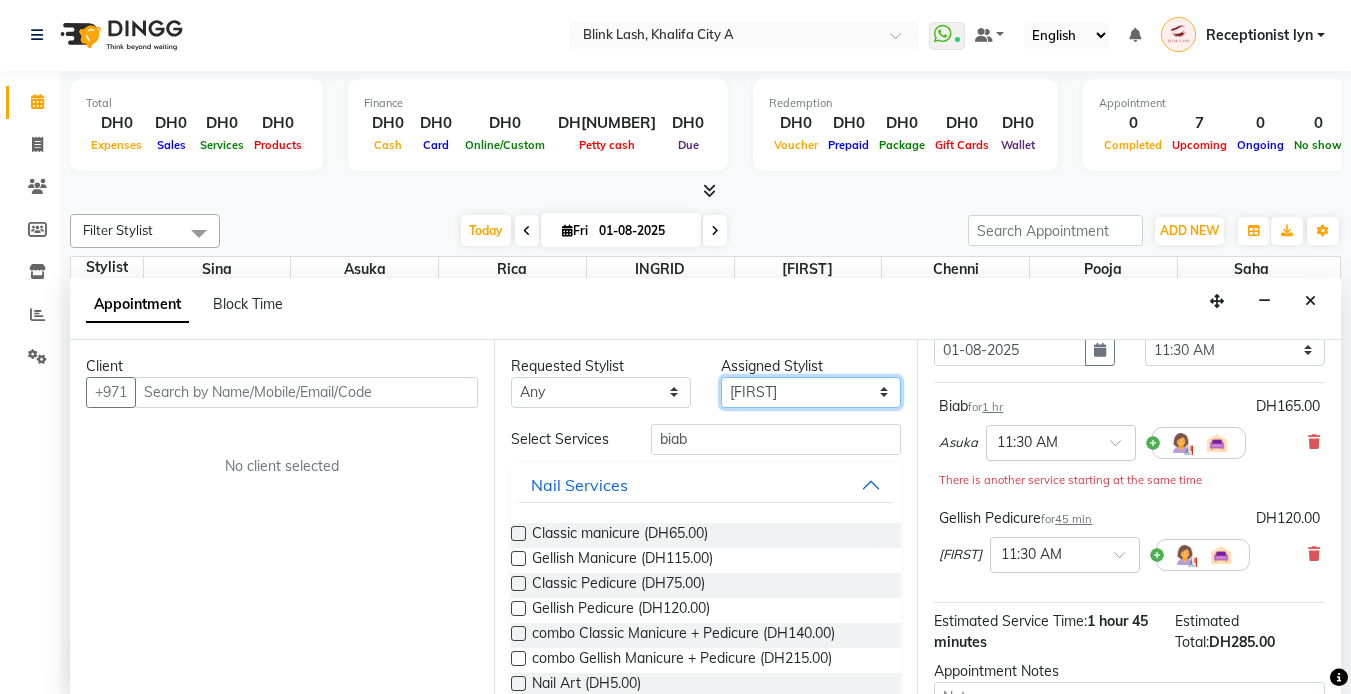 select on "46934" 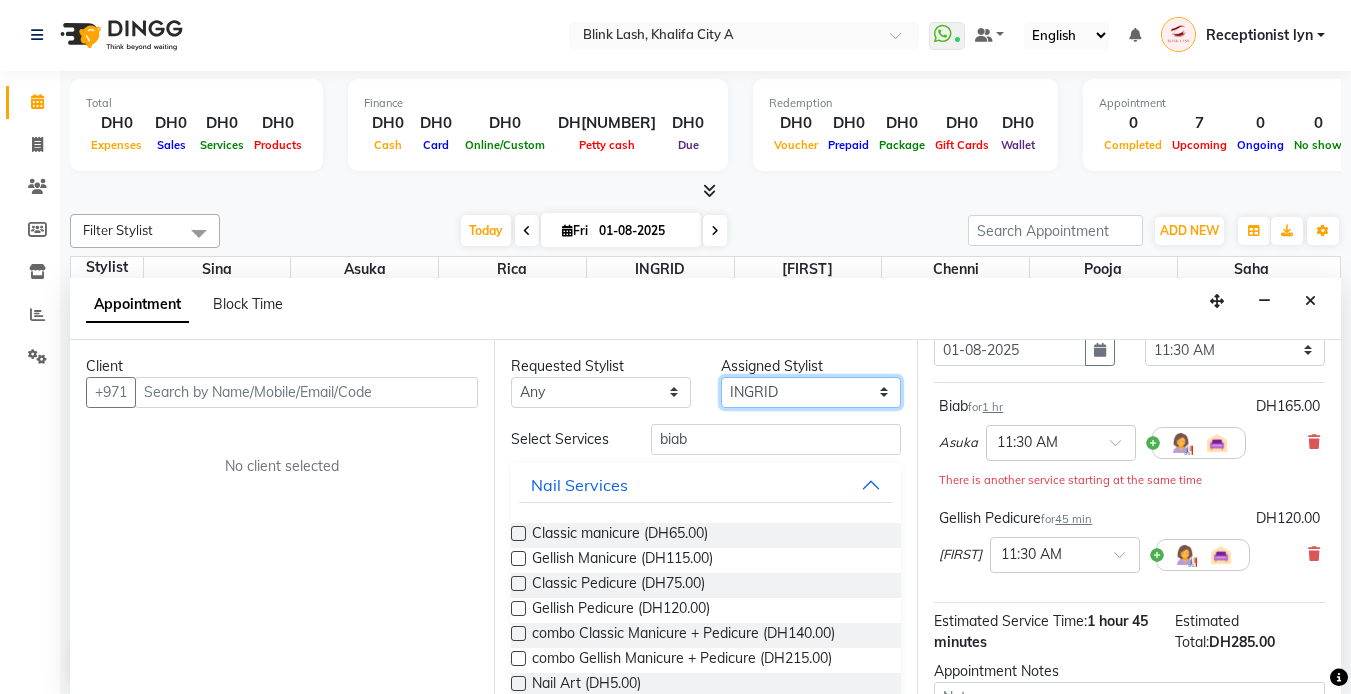 click on "Select [FIRST] chenni [FIRST] [FIRST] [FIRST] [FIRST] [FIRST]" at bounding box center [811, 392] 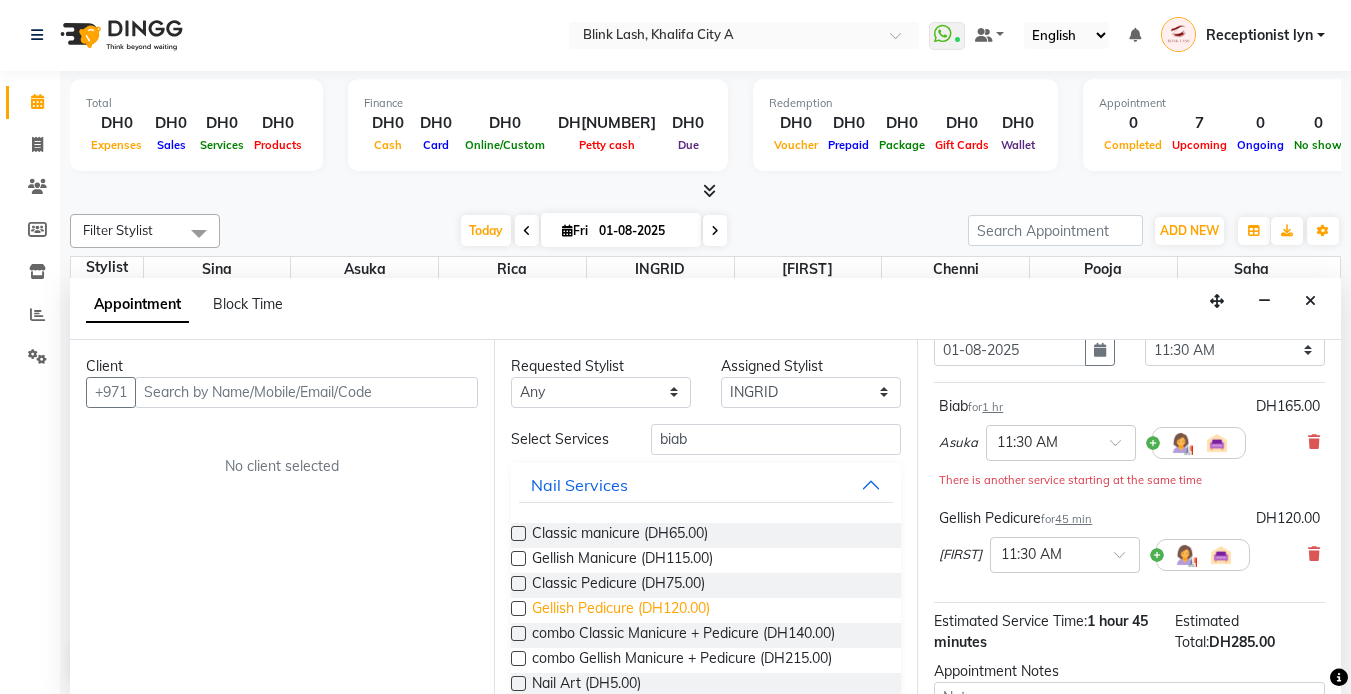 click on "Gellish Pedicure (DH120.00)" at bounding box center (621, 610) 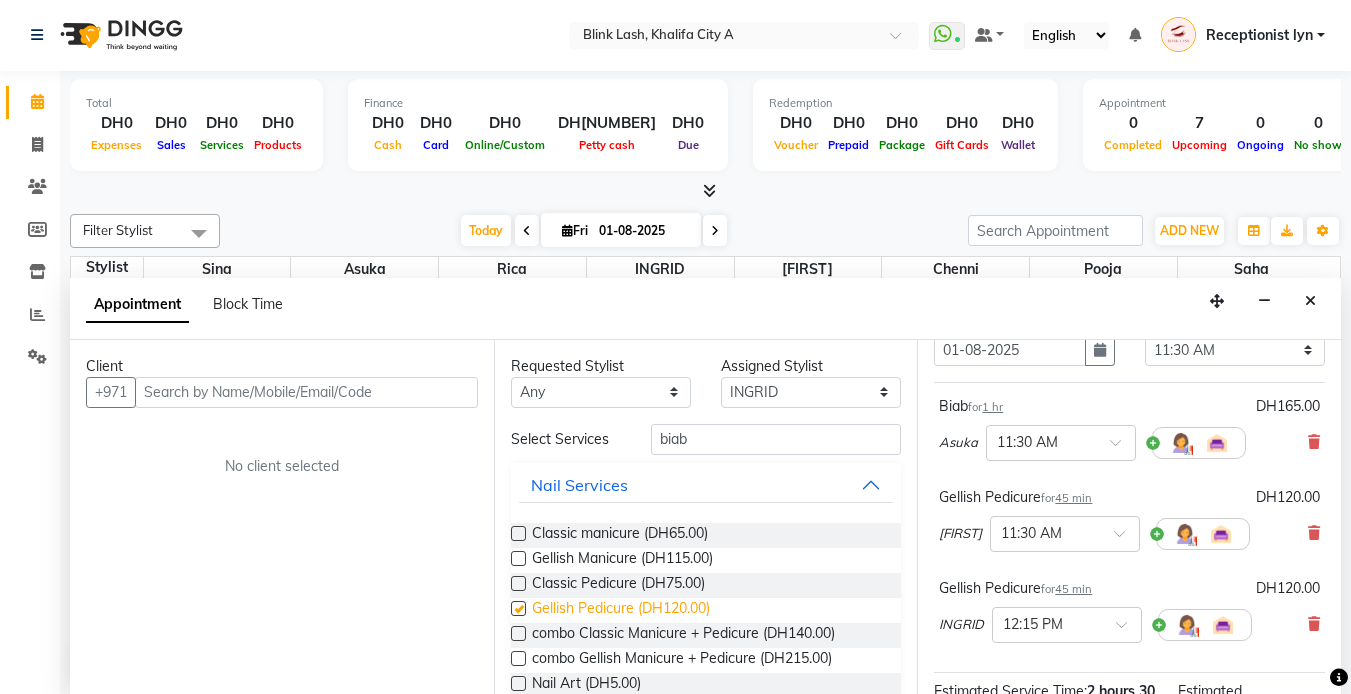 checkbox on "false" 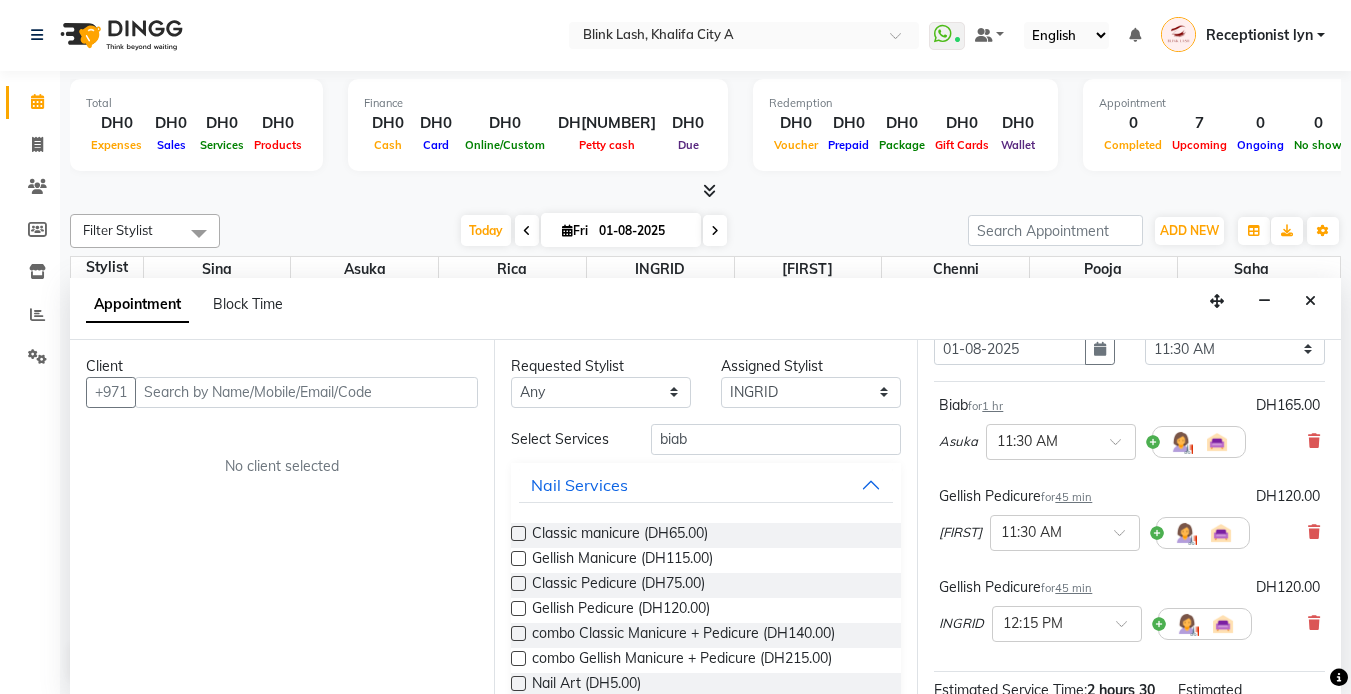 scroll, scrollTop: 100, scrollLeft: 0, axis: vertical 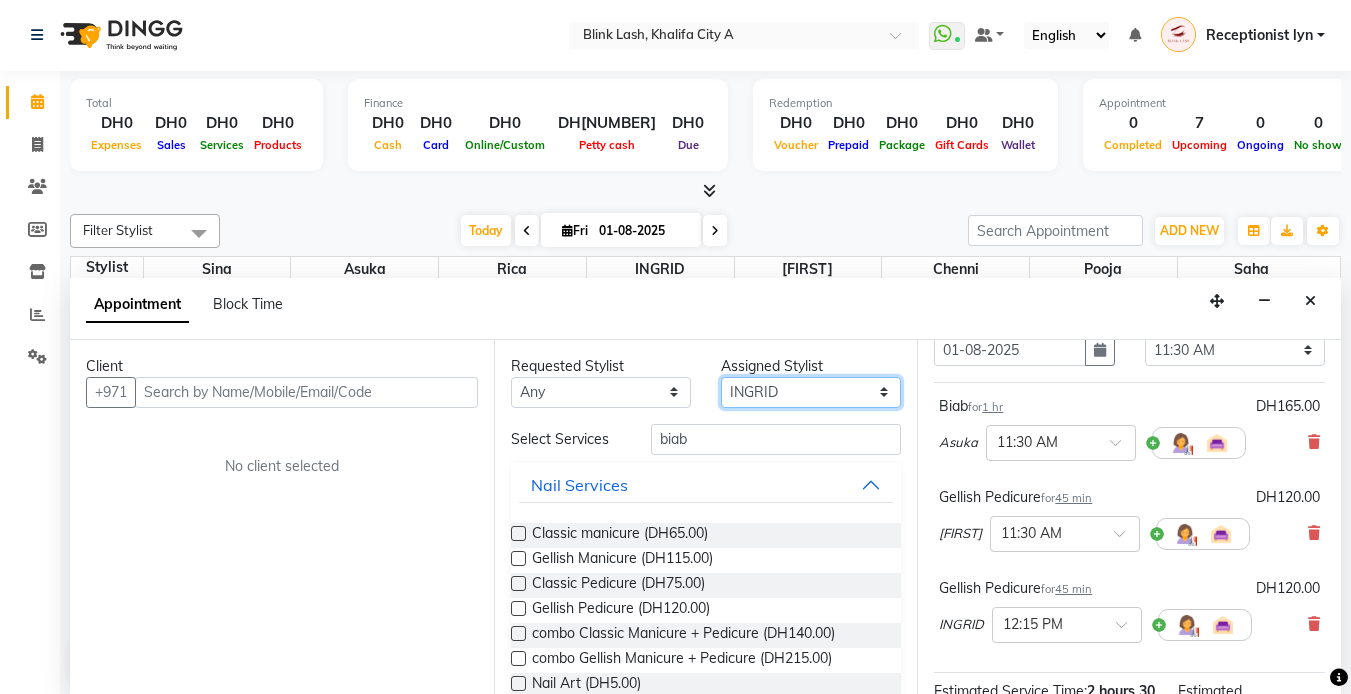 click on "Select [FIRST] chenni [FIRST] [FIRST] [FIRST] [FIRST] [FIRST]" at bounding box center [811, 392] 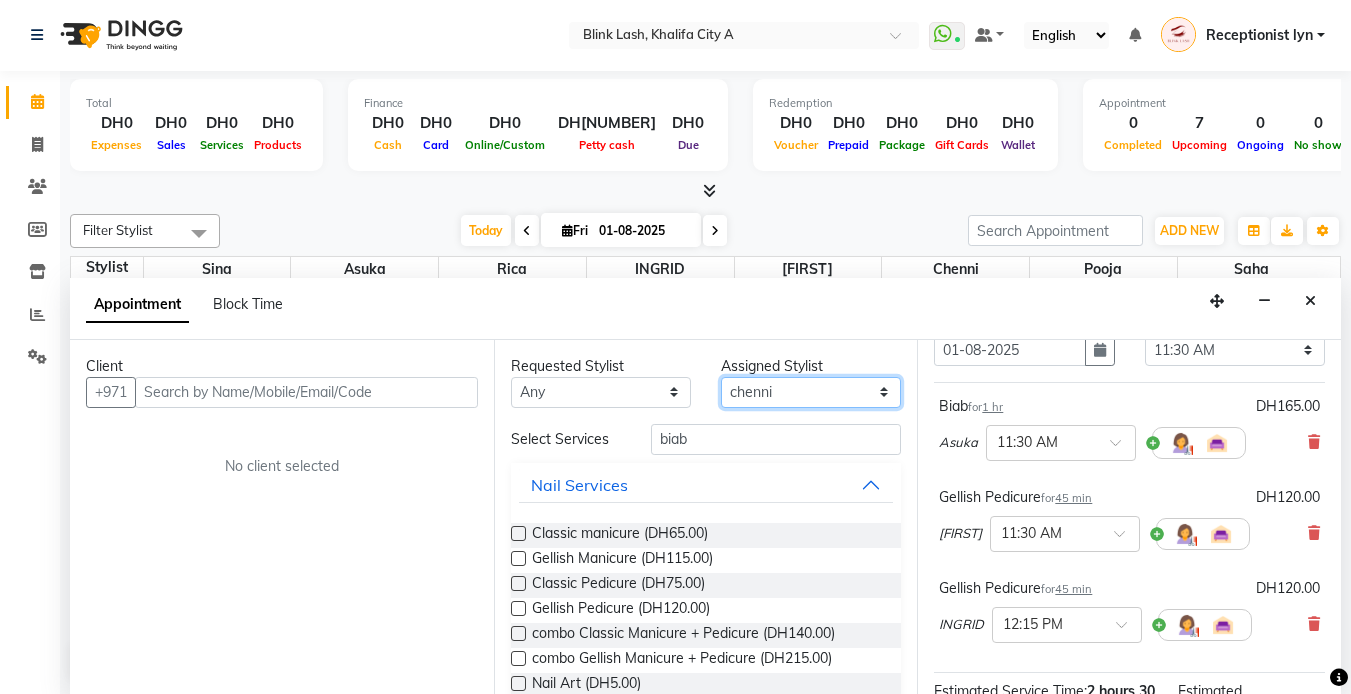 click on "Select [FIRST] chenni [FIRST] [FIRST] [FIRST] [FIRST] [FIRST]" at bounding box center (811, 392) 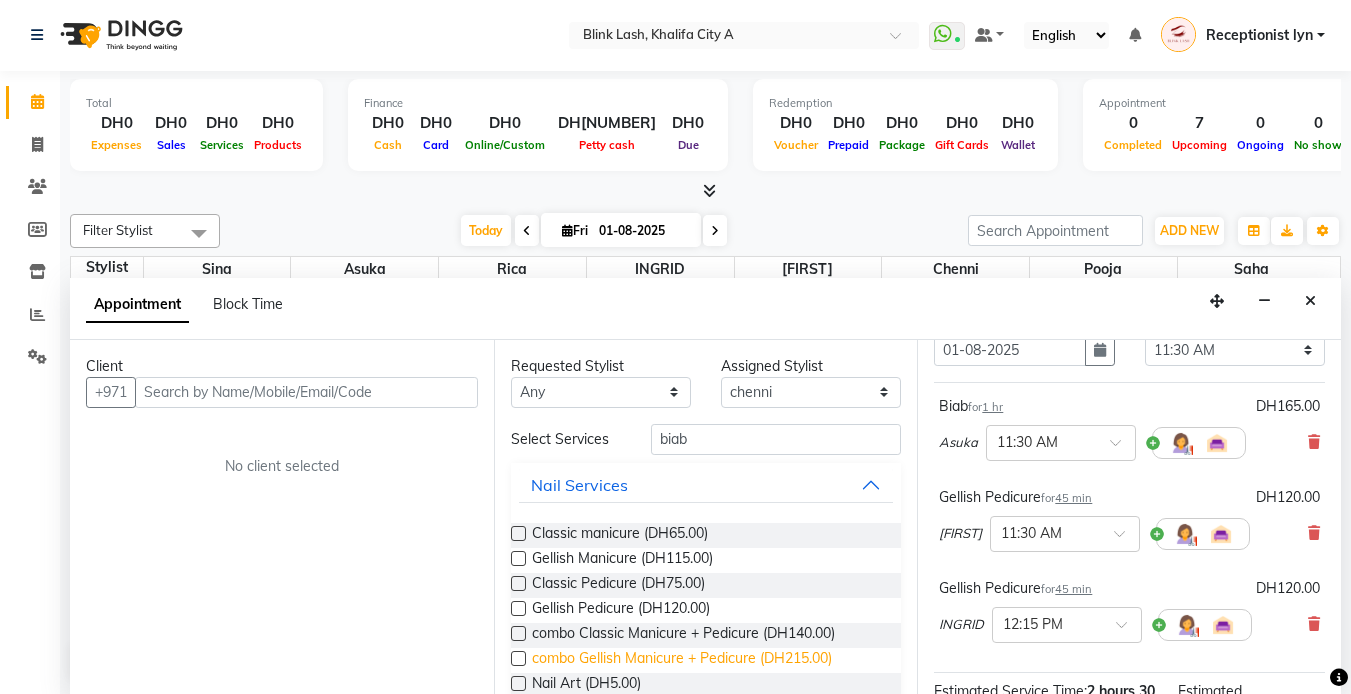 click on "combo Gellish Manicure + Pedicure (DH215.00)" at bounding box center (682, 660) 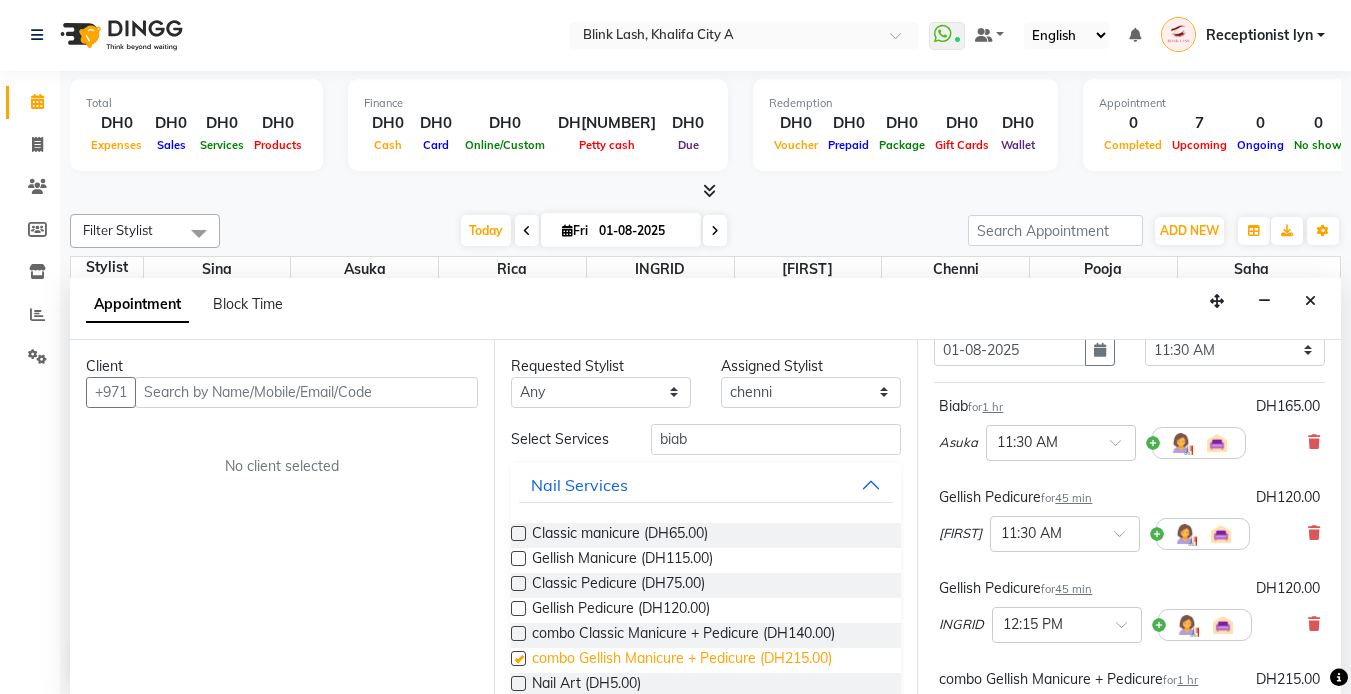 checkbox on "false" 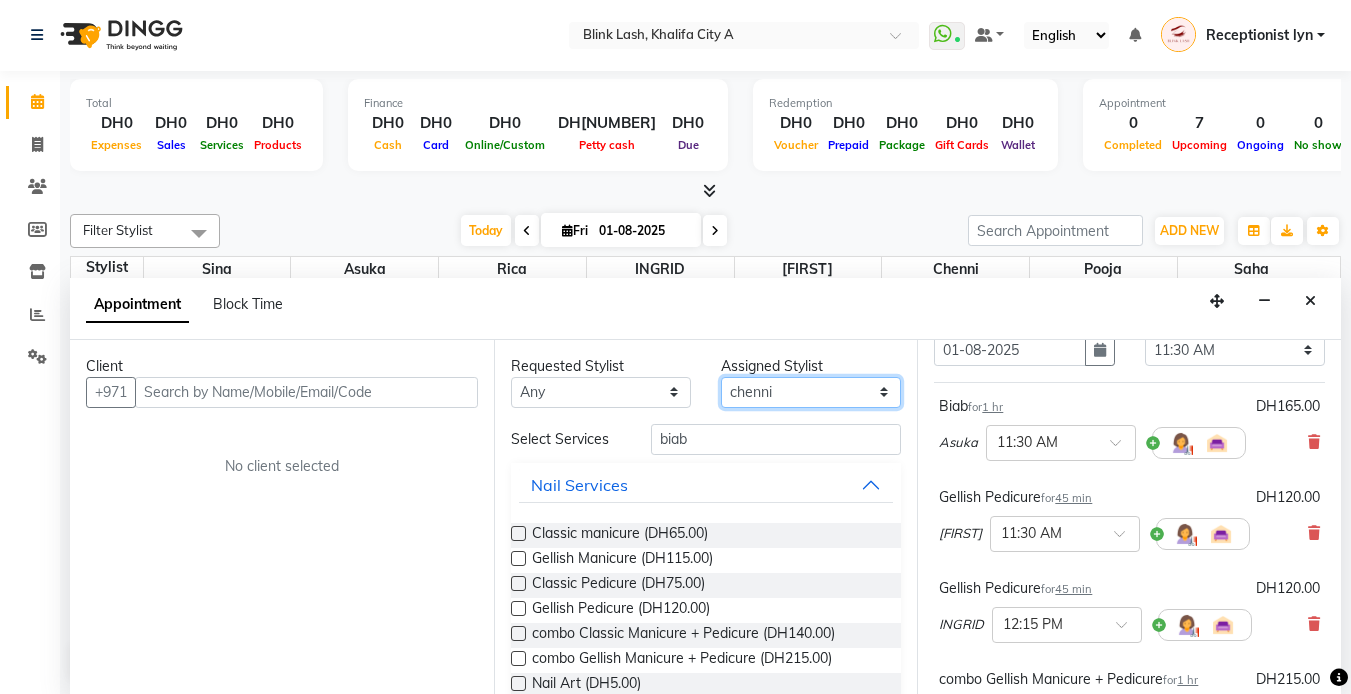 click on "Select [FIRST] chenni [FIRST] [FIRST] [FIRST] [FIRST] [FIRST]" at bounding box center [811, 392] 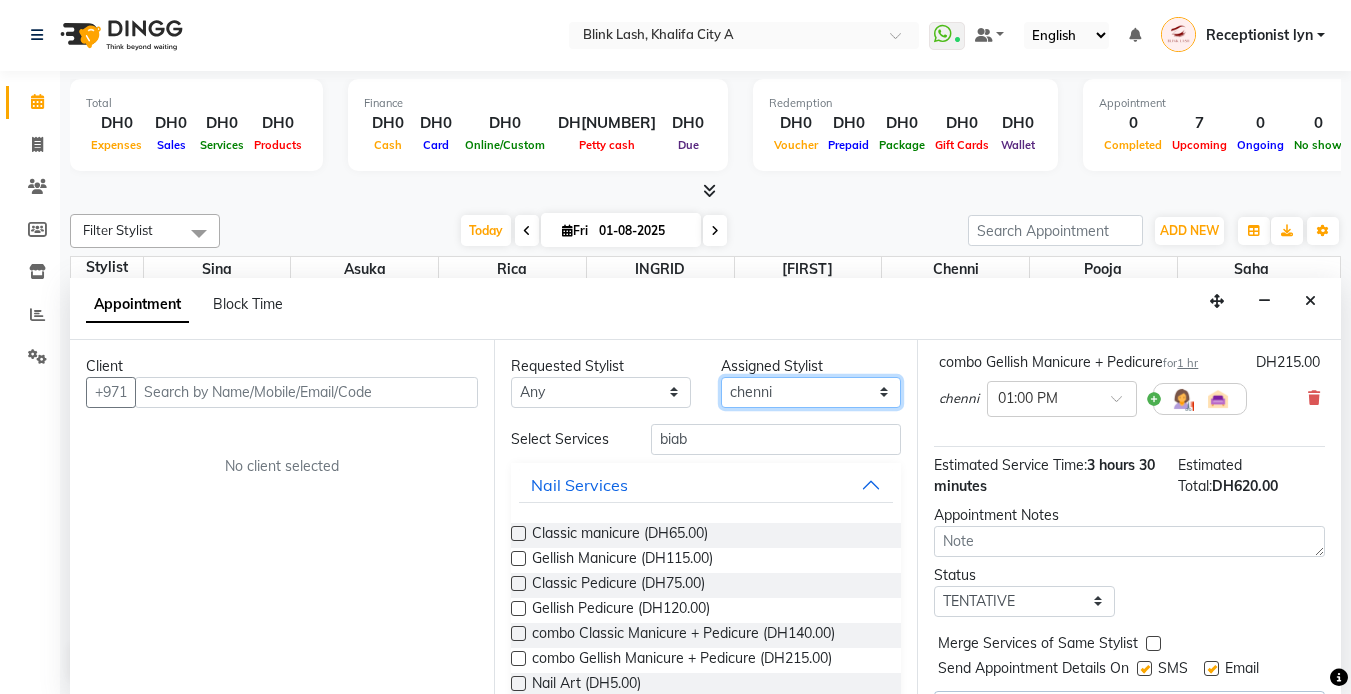 scroll, scrollTop: 383, scrollLeft: 0, axis: vertical 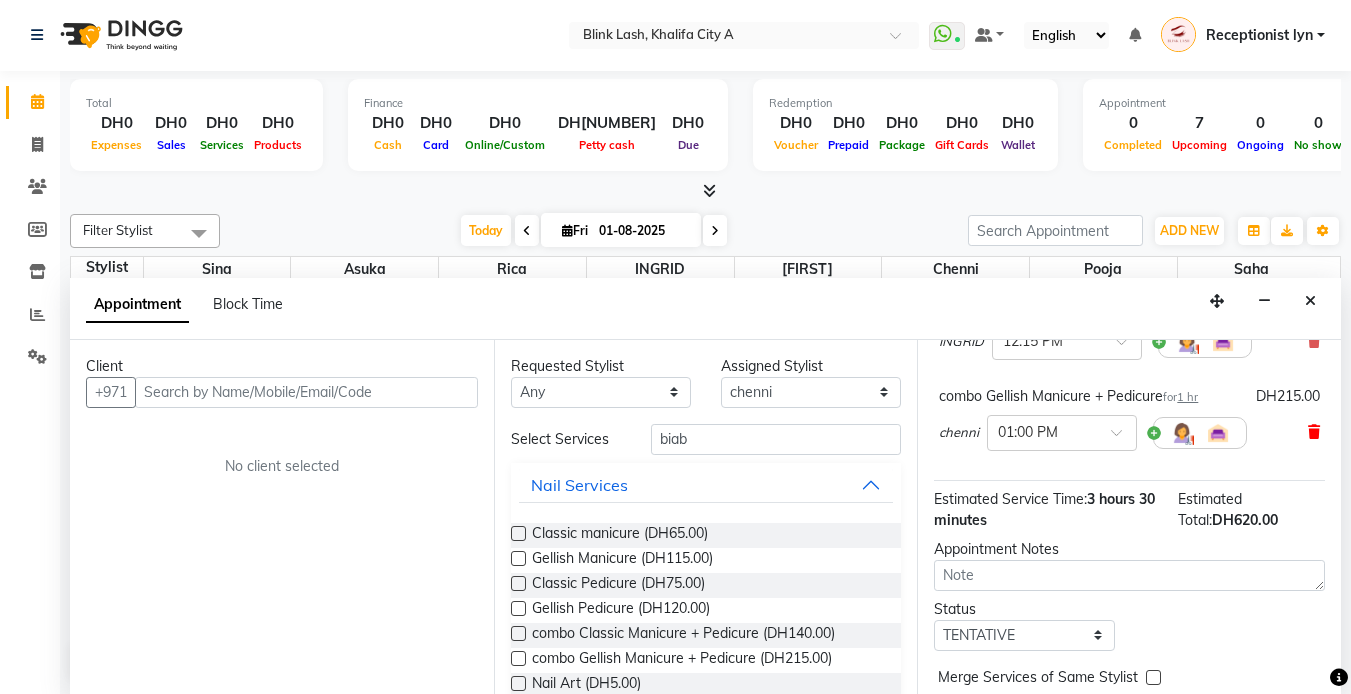 click at bounding box center [1314, 432] 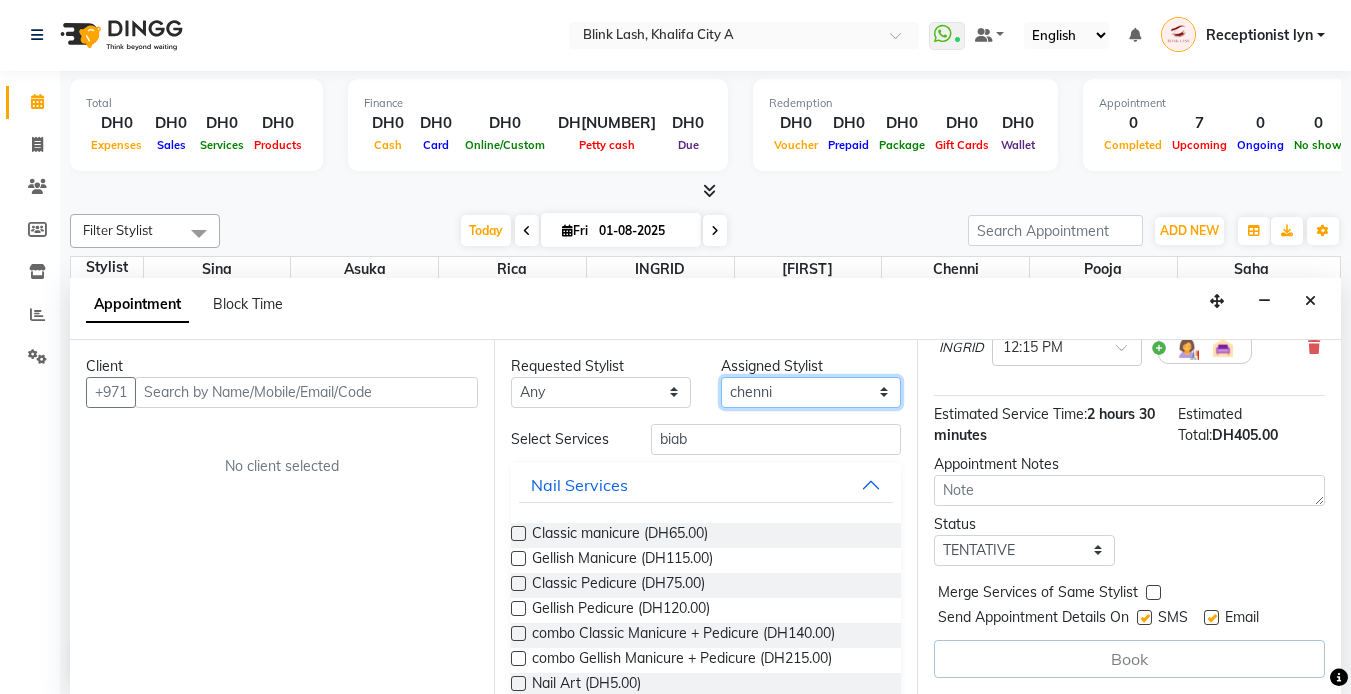 click on "Select [FIRST] chenni [FIRST] [FIRST] [FIRST] [FIRST] [FIRST]" at bounding box center [811, 392] 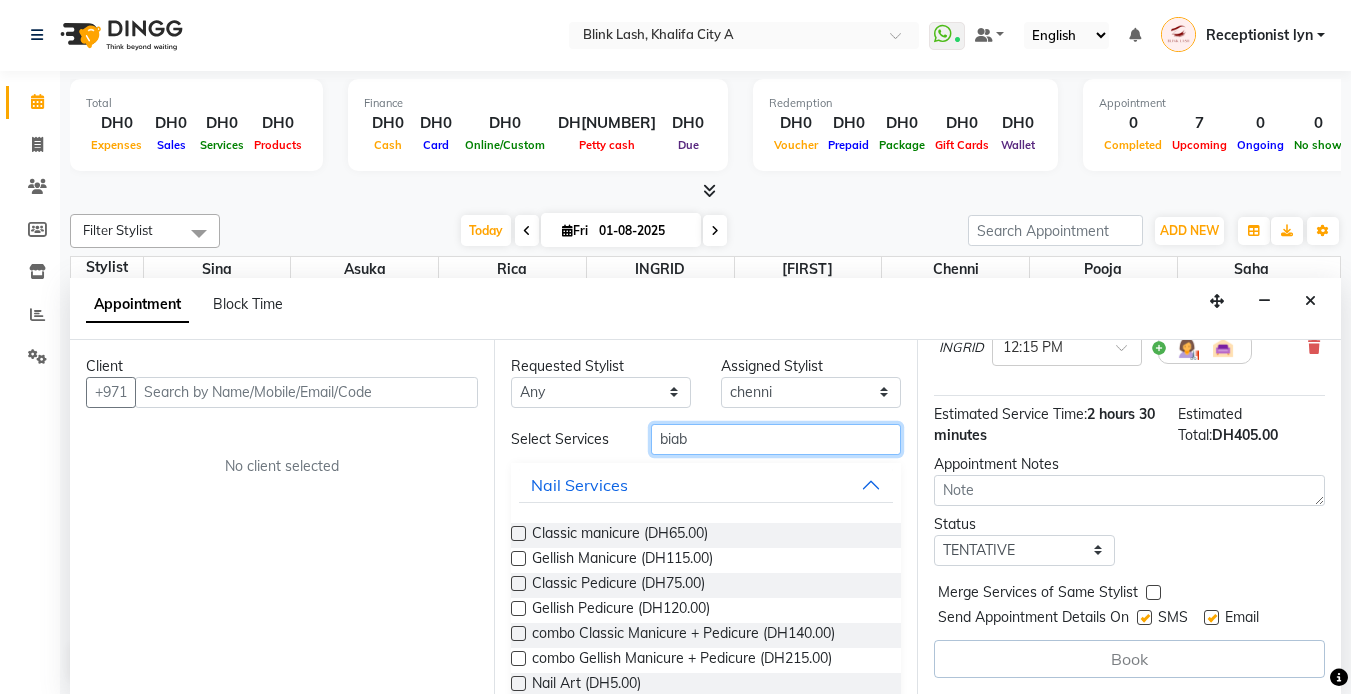 click on "biab" at bounding box center (776, 439) 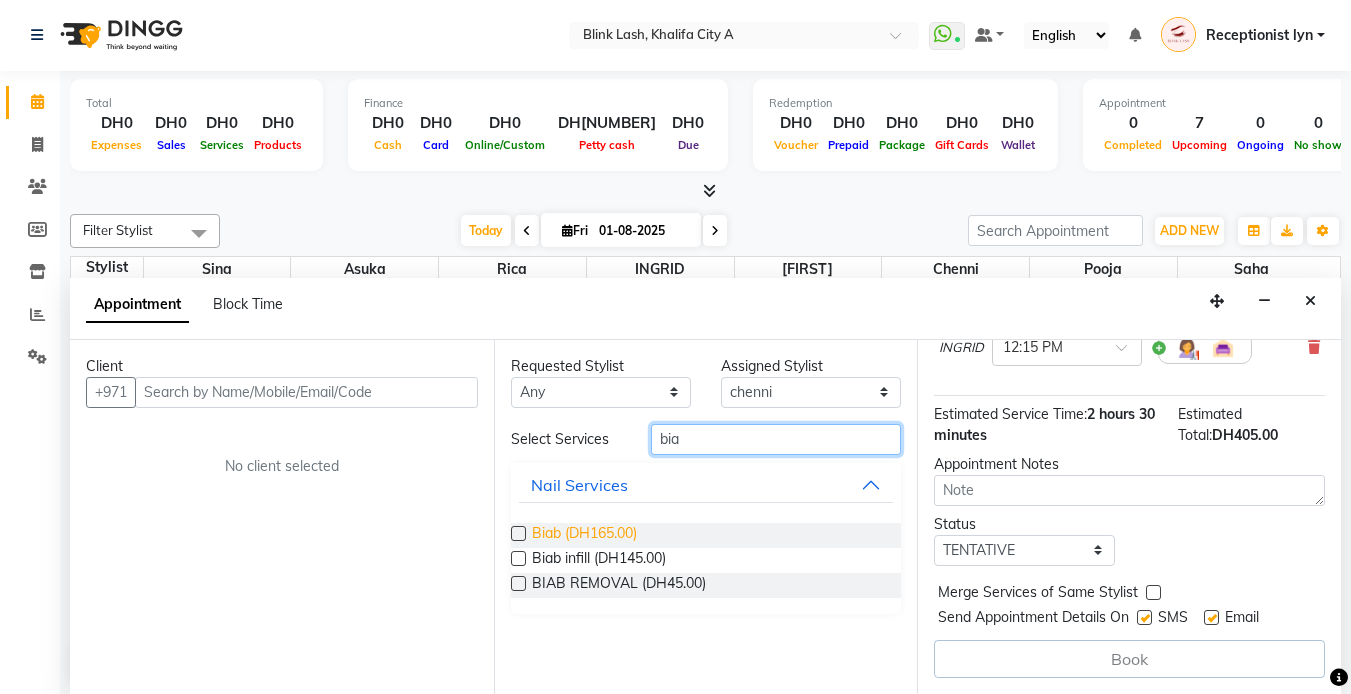 type on "bia" 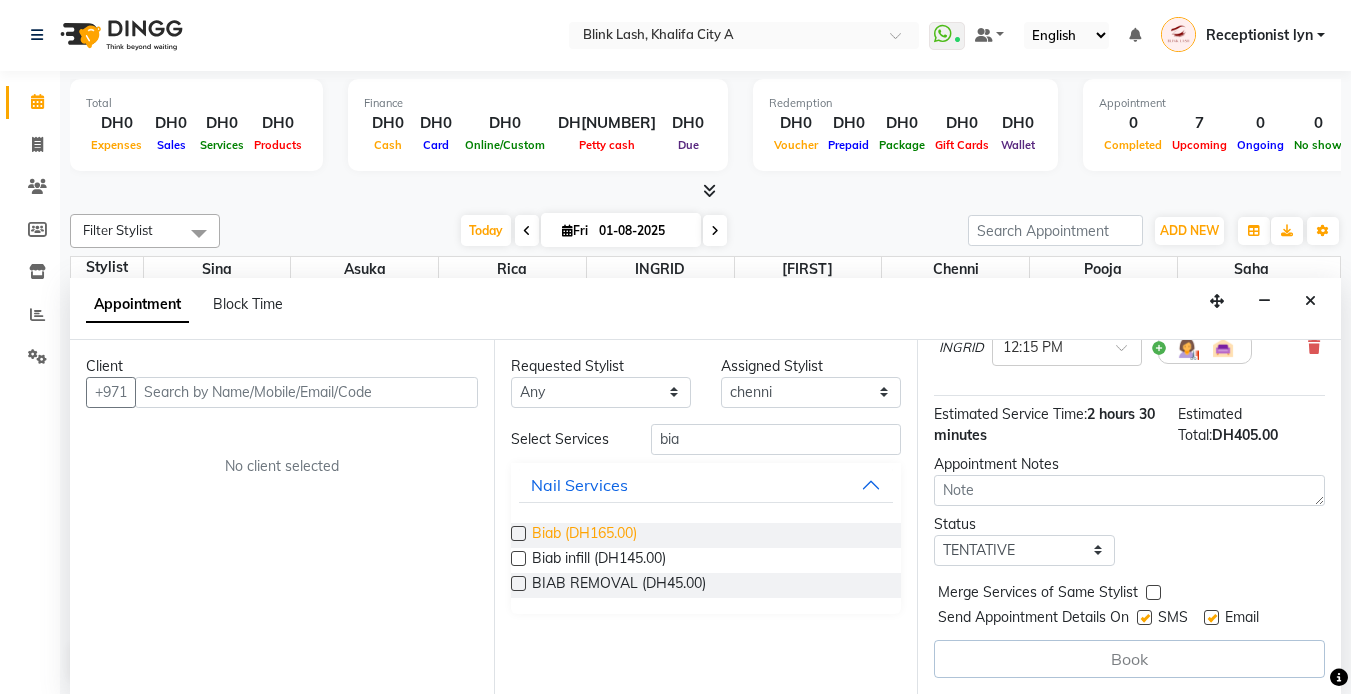 click on "Biab (DH165.00)" at bounding box center (584, 535) 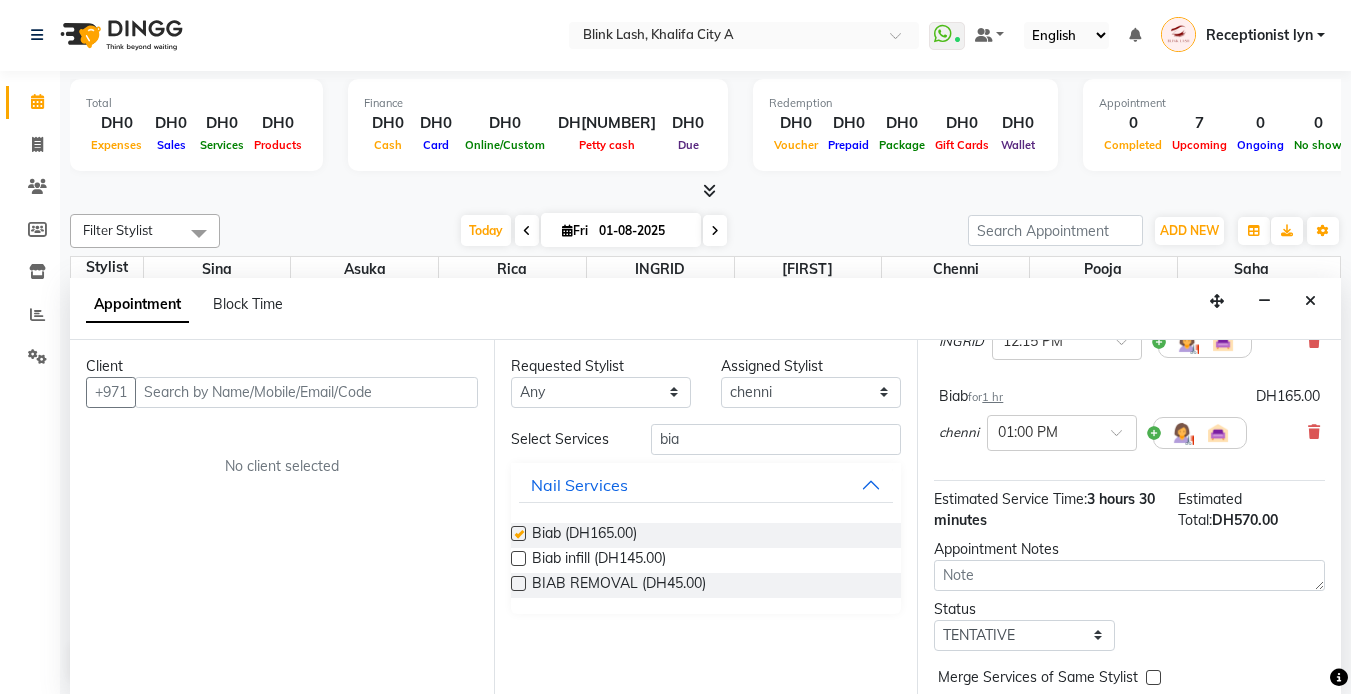 checkbox on "false" 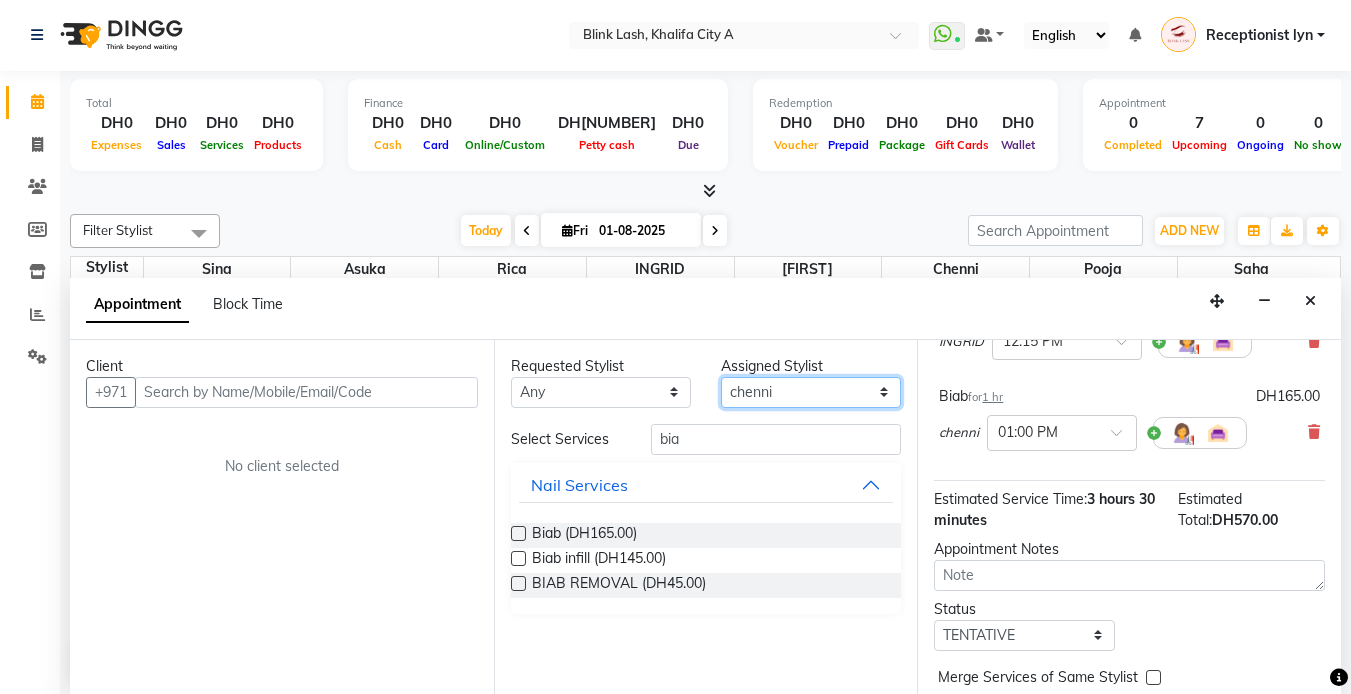 click on "Select [FIRST] chenni [FIRST] [FIRST] [FIRST] [FIRST] [FIRST]" at bounding box center [811, 392] 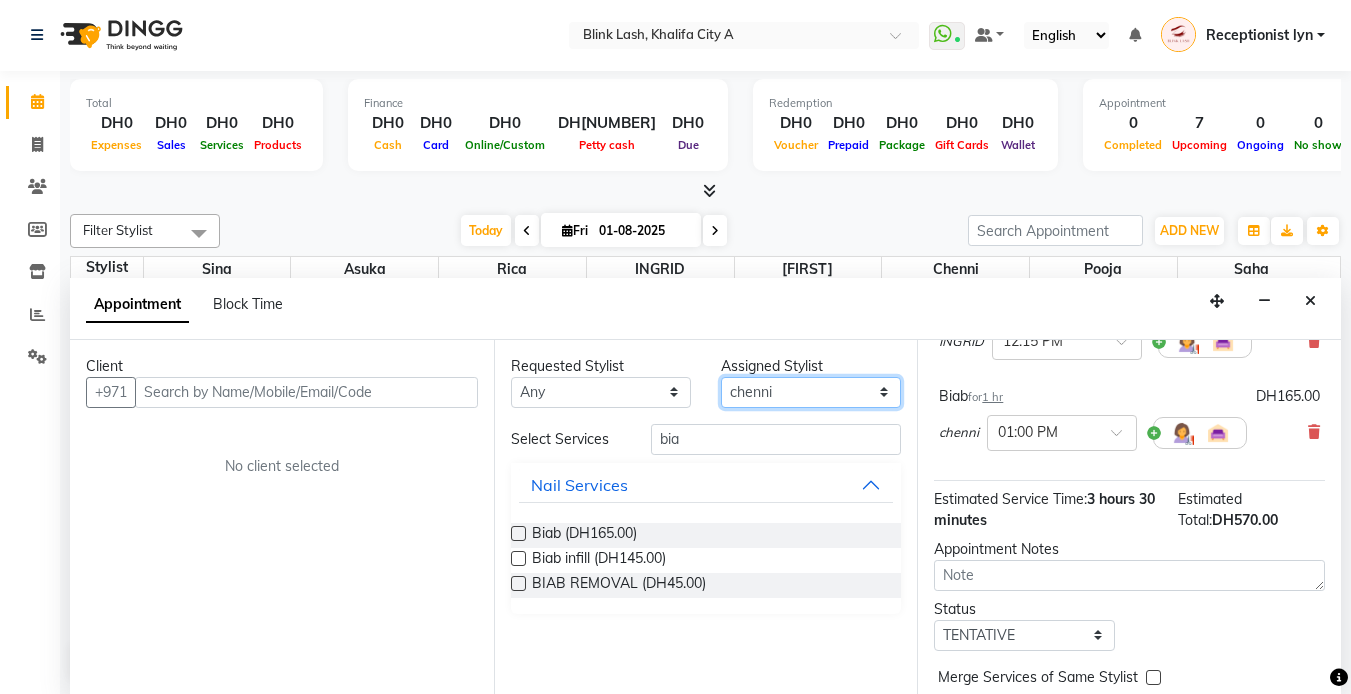select on "63341" 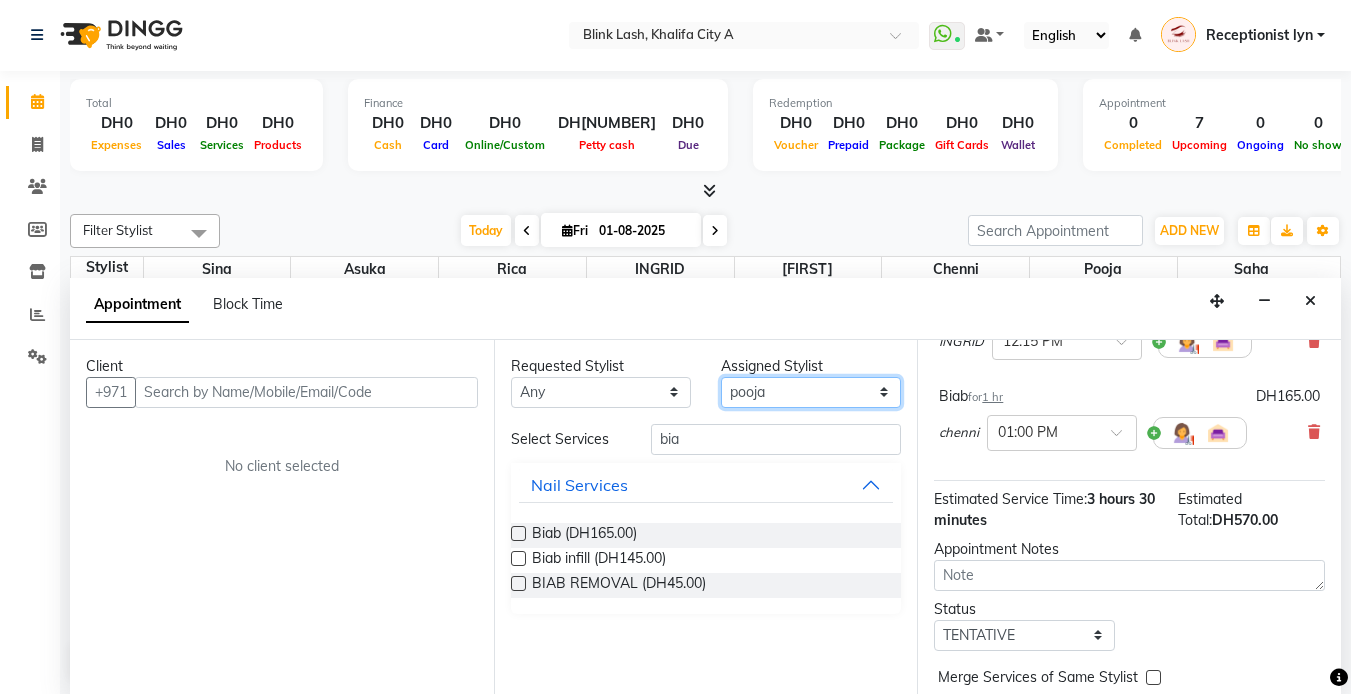 click on "Select [FIRST] chenni [FIRST] [FIRST] [FIRST] [FIRST] [FIRST]" at bounding box center (811, 392) 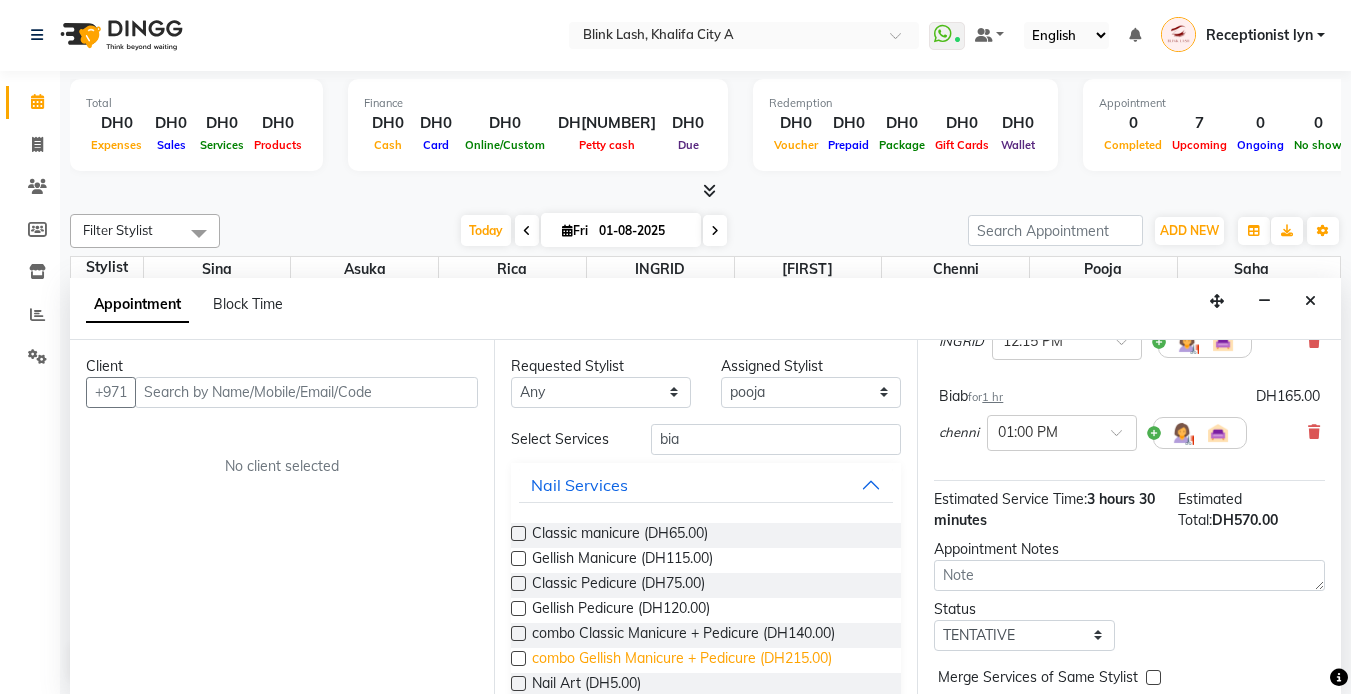 click on "combo Gellish Manicure + Pedicure (DH215.00)" at bounding box center [682, 660] 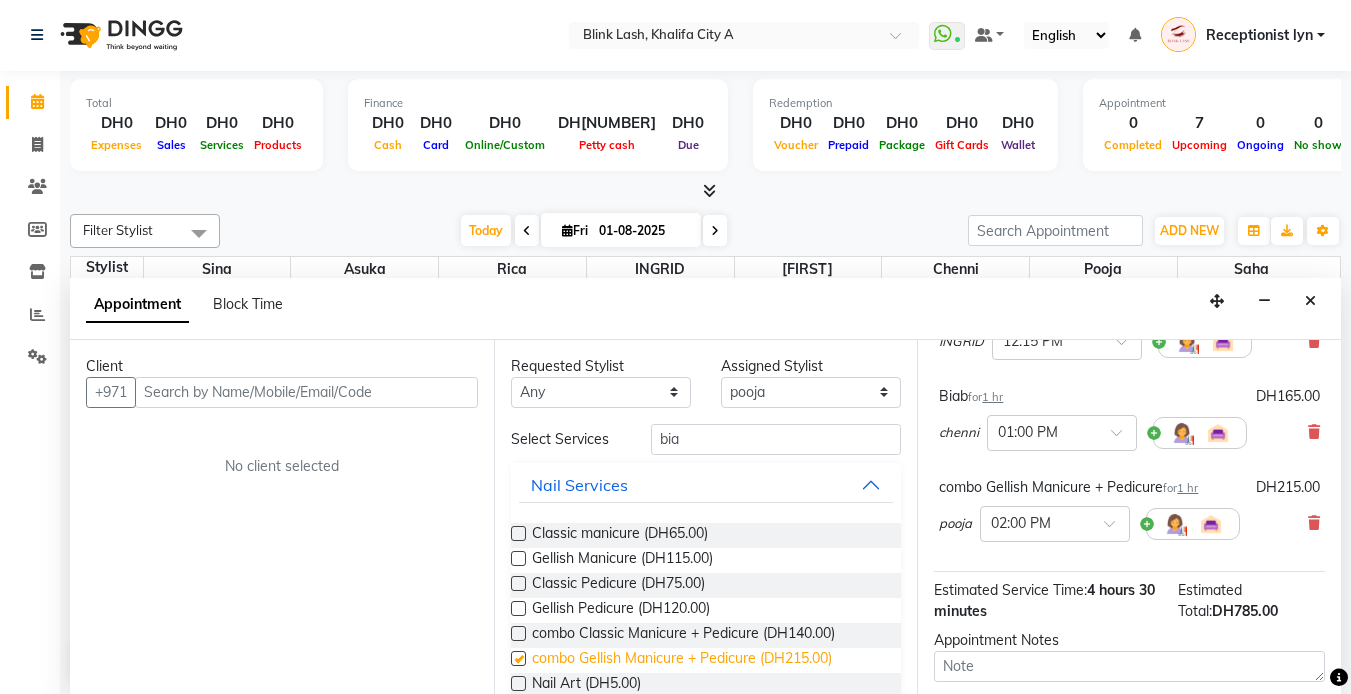 checkbox on "false" 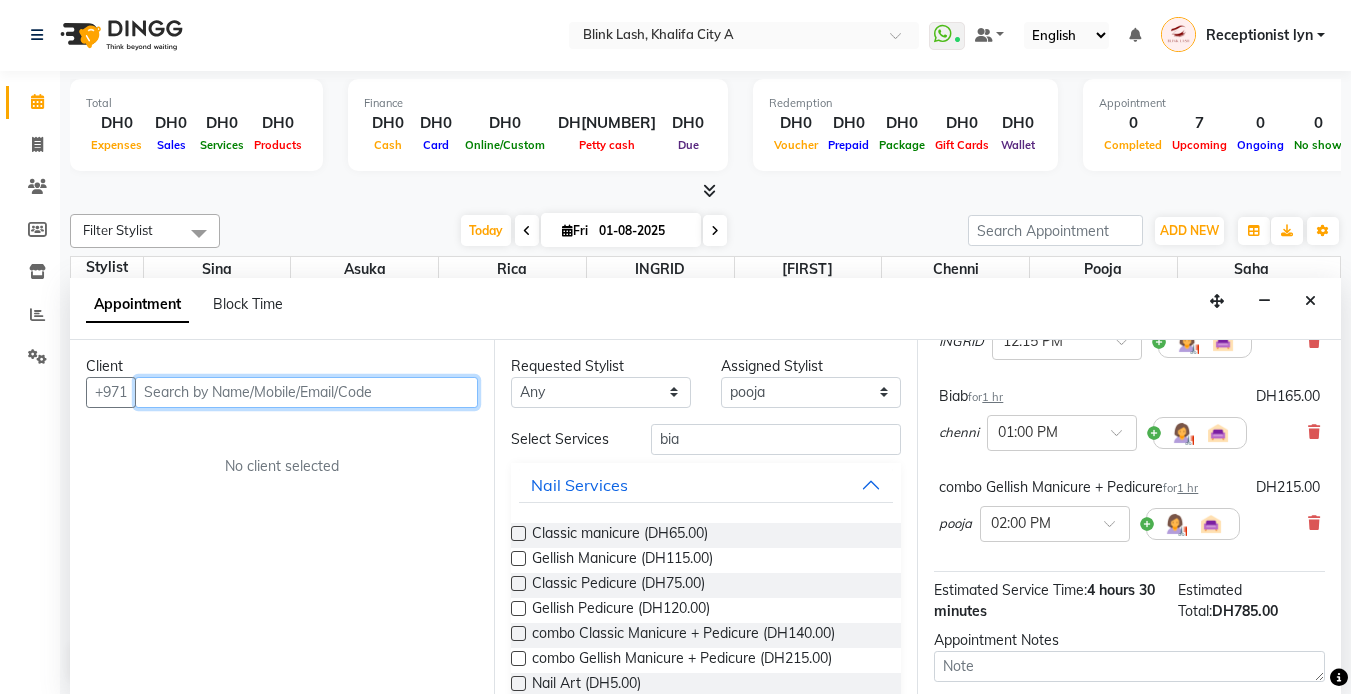 click at bounding box center (306, 392) 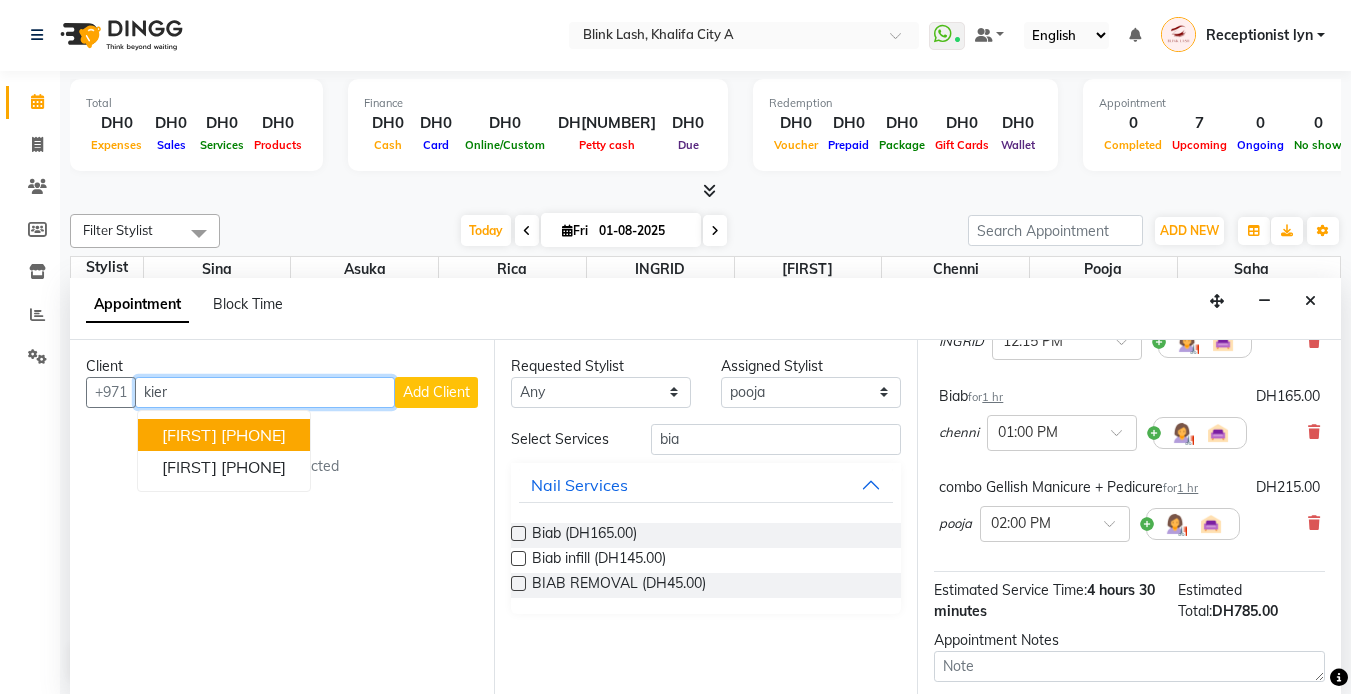 click on "[NUMBER]" at bounding box center (253, 435) 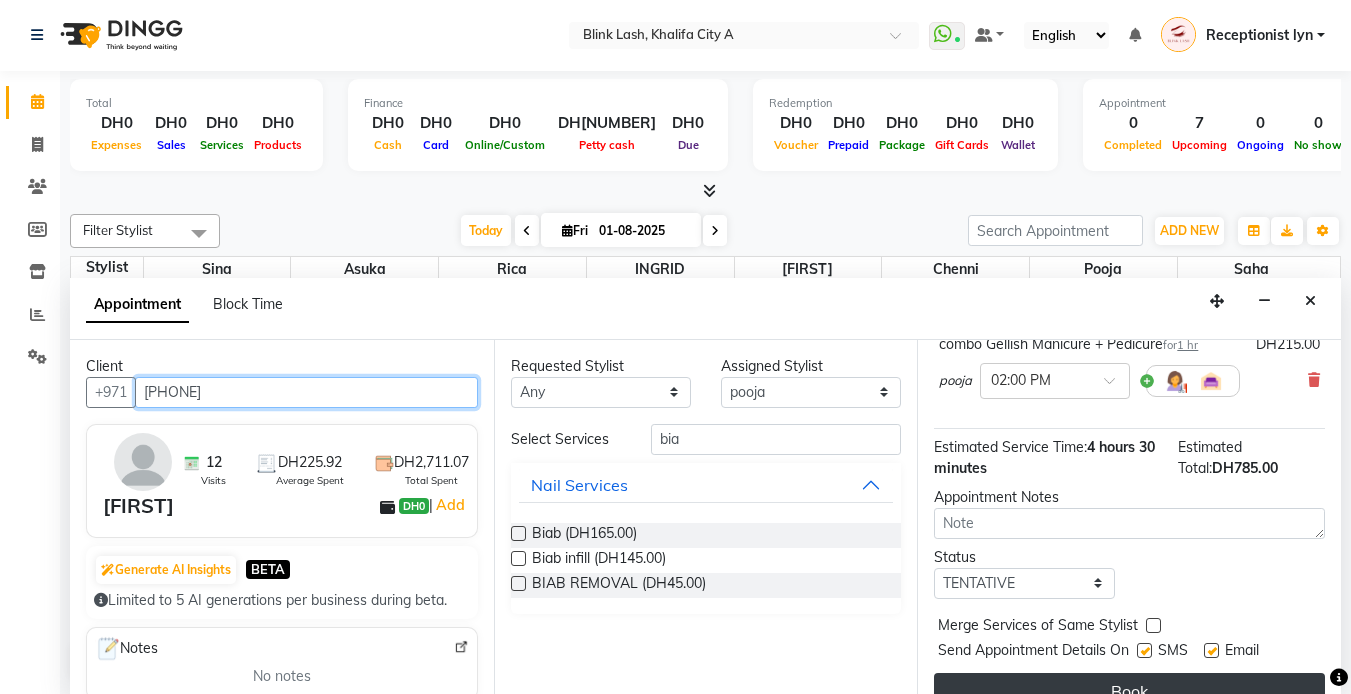 scroll, scrollTop: 572, scrollLeft: 0, axis: vertical 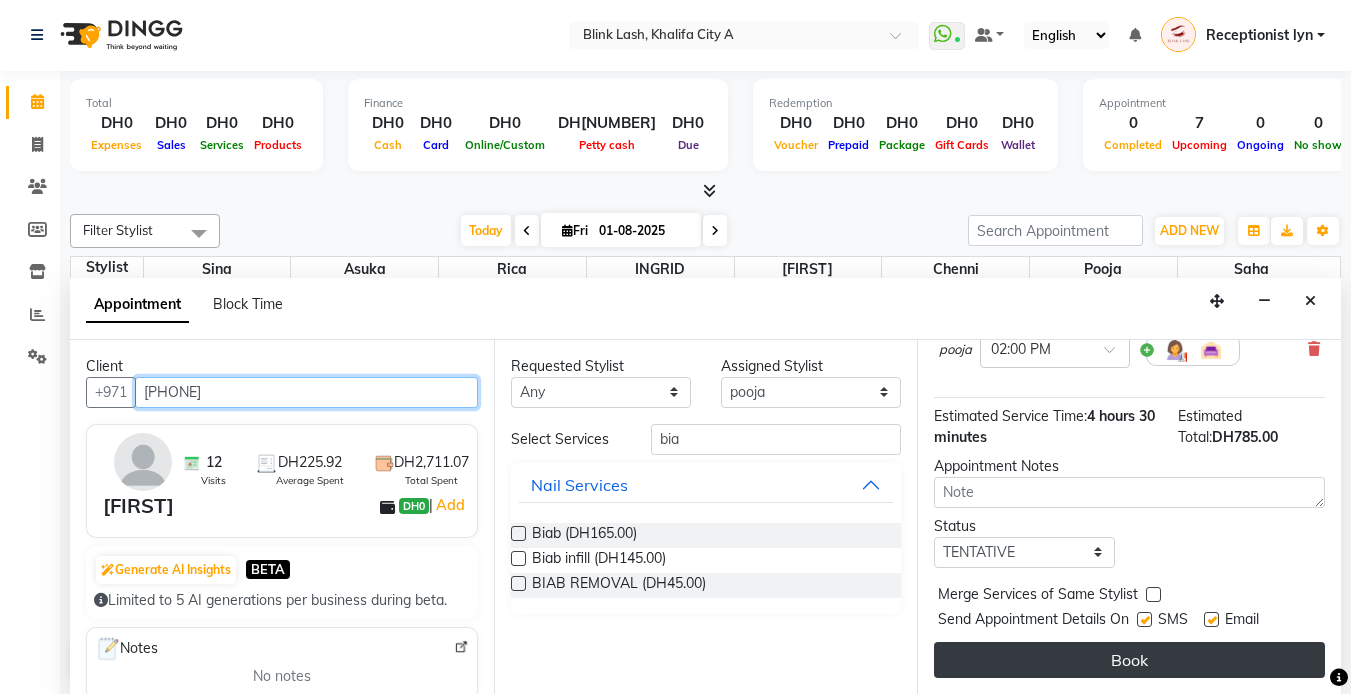 type on "[NUMBER]" 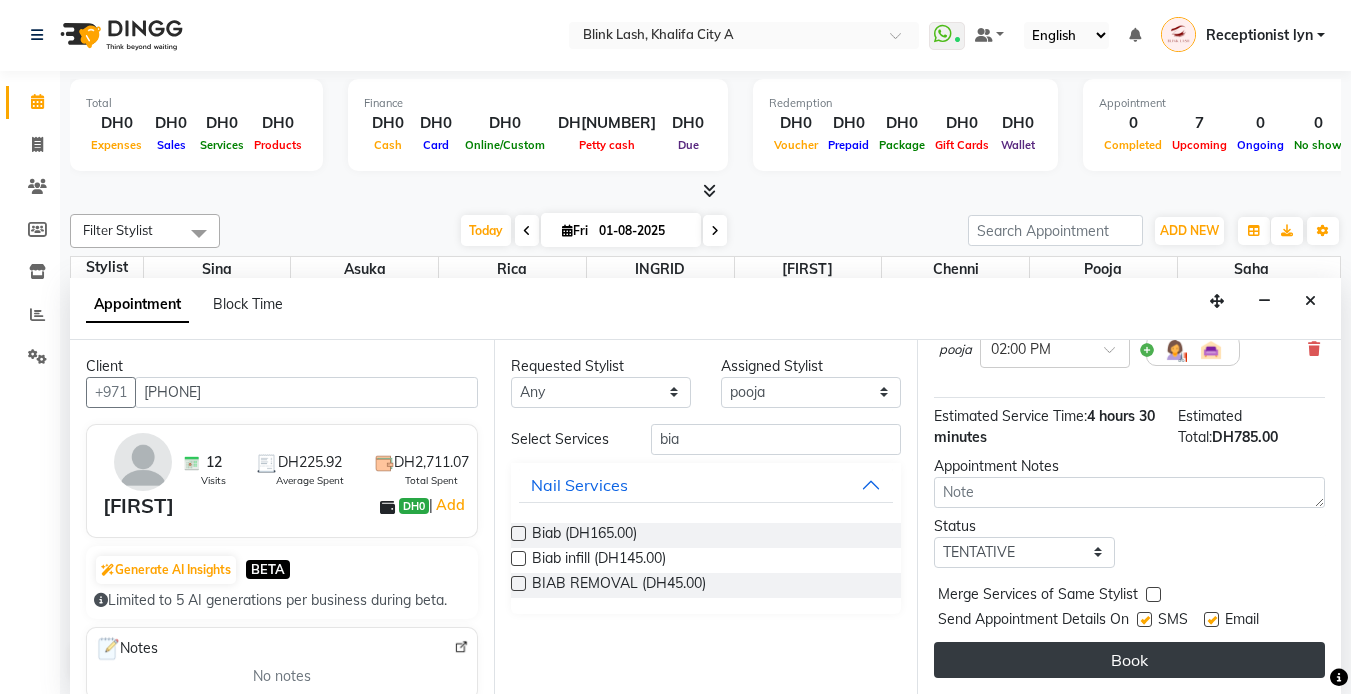 click on "Book" at bounding box center [1129, 660] 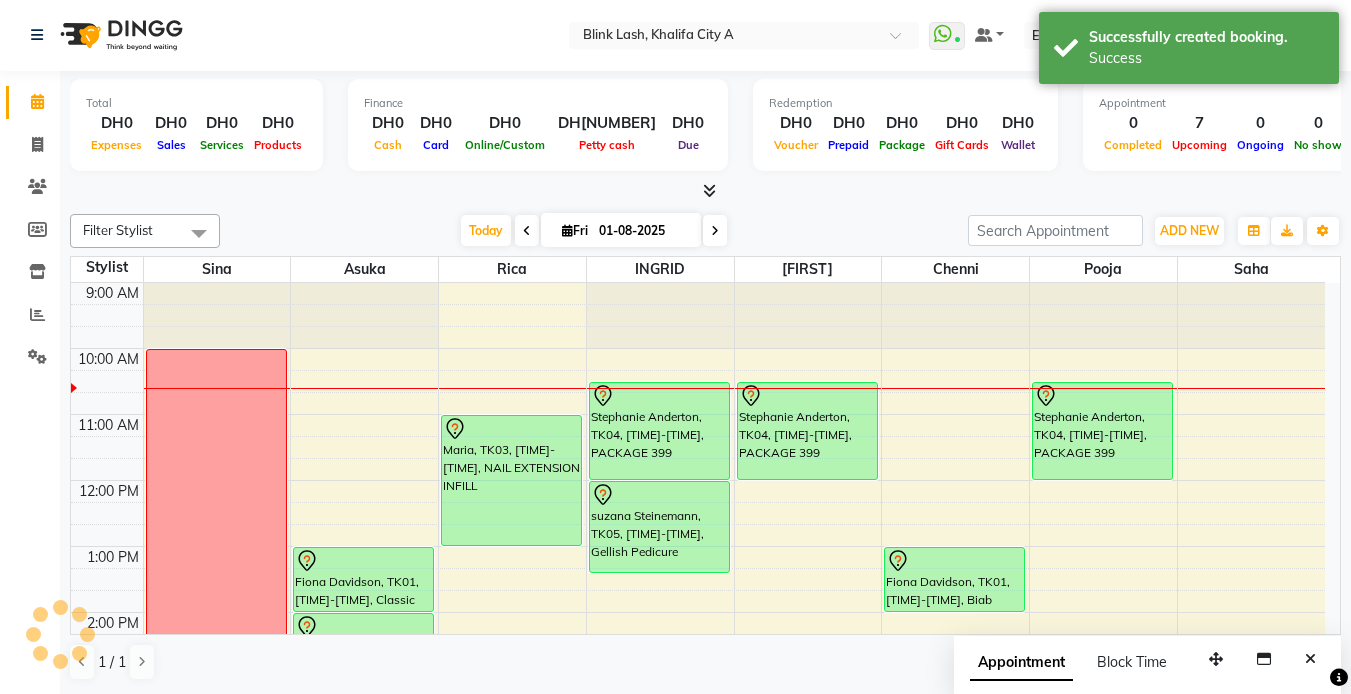 scroll, scrollTop: 0, scrollLeft: 0, axis: both 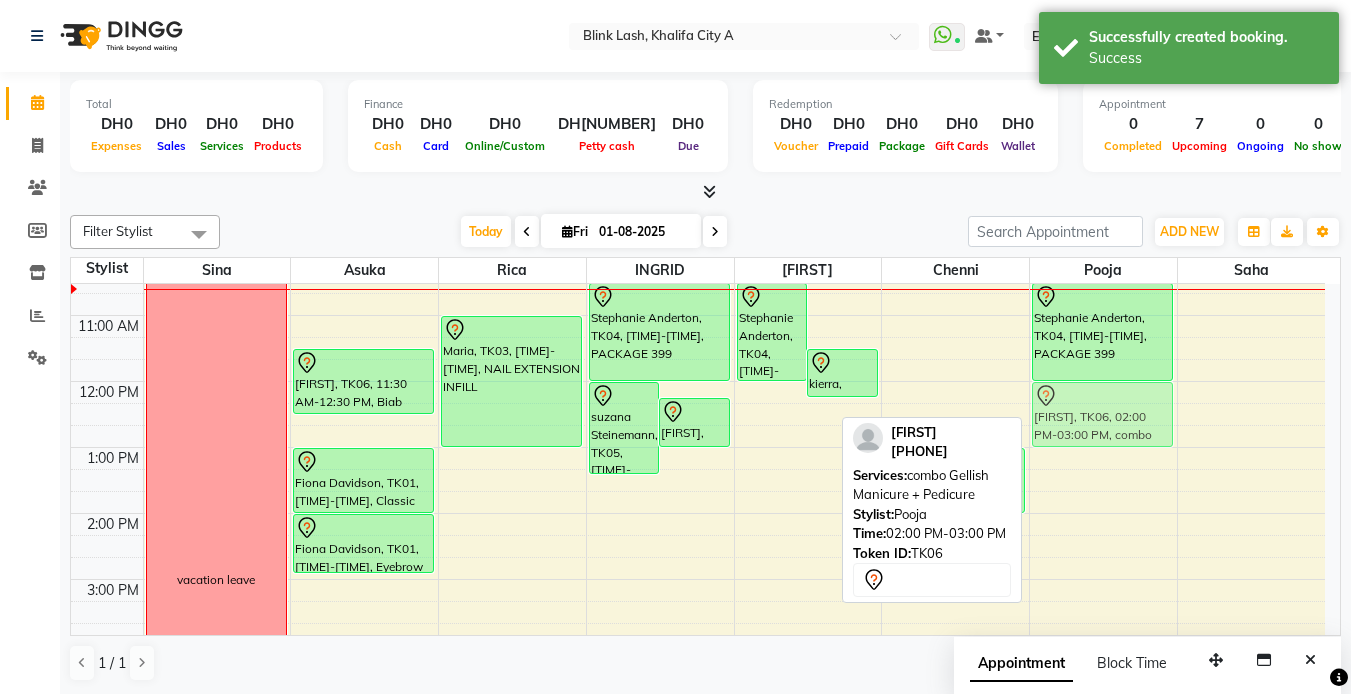 drag, startPoint x: 1110, startPoint y: 552, endPoint x: 1101, endPoint y: 420, distance: 132.30646 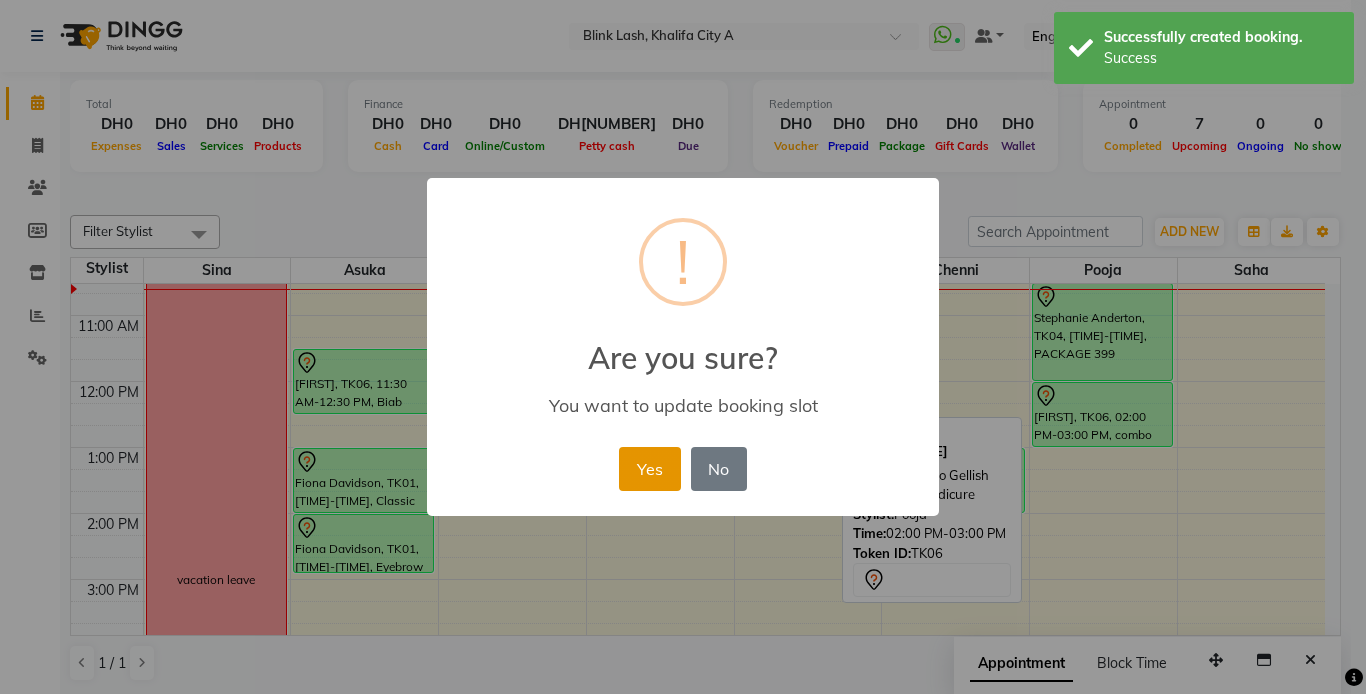 click on "Yes" at bounding box center (649, 469) 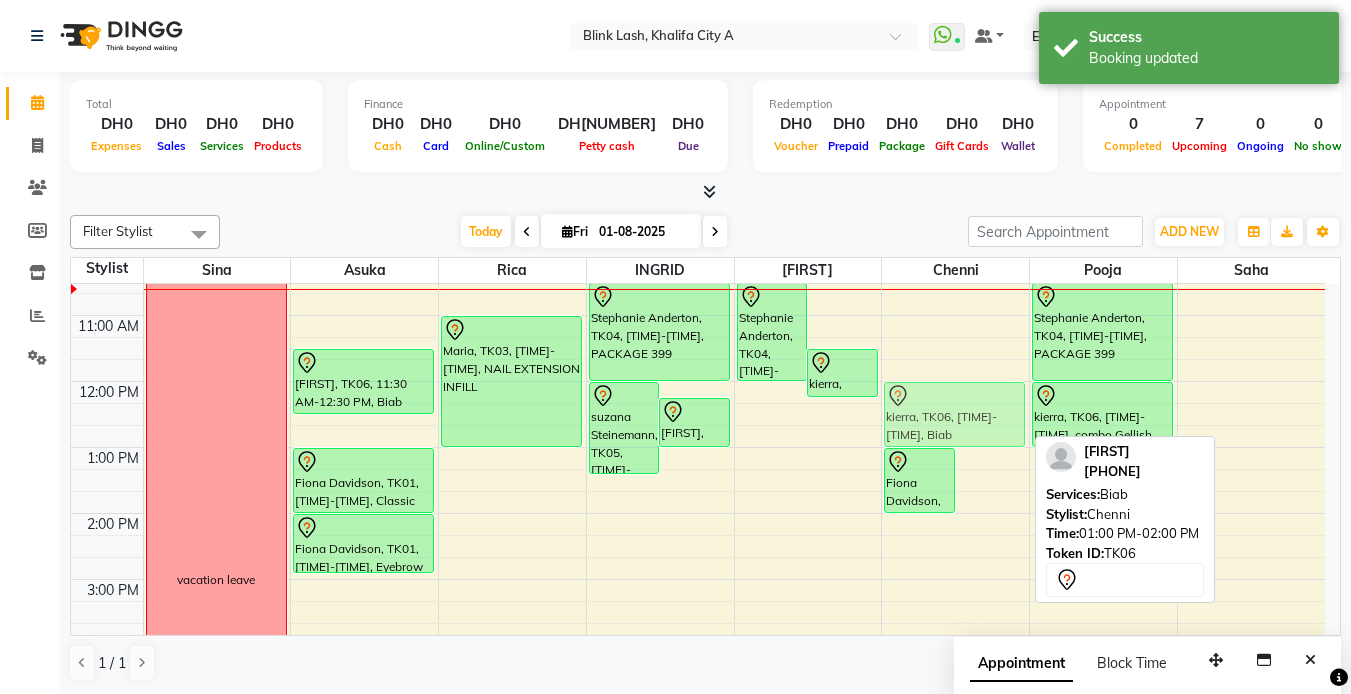 drag, startPoint x: 970, startPoint y: 484, endPoint x: 953, endPoint y: 410, distance: 75.9276 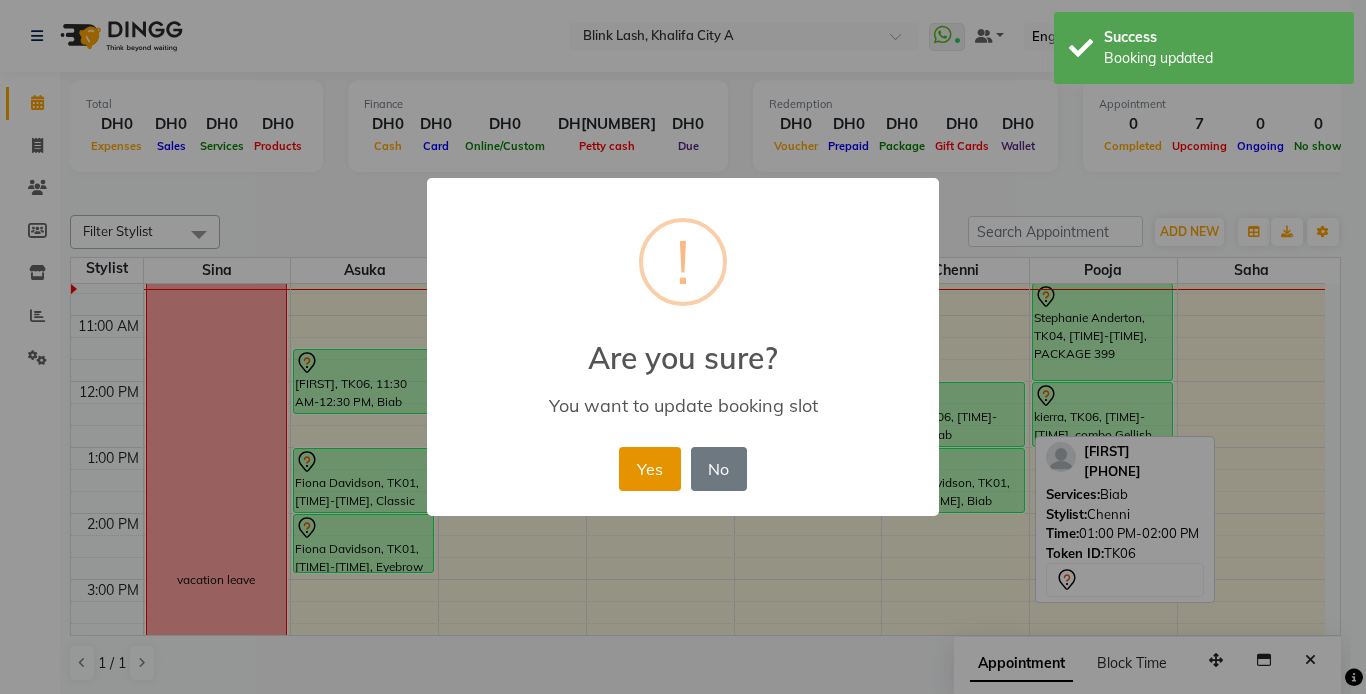 click on "Yes" at bounding box center (649, 469) 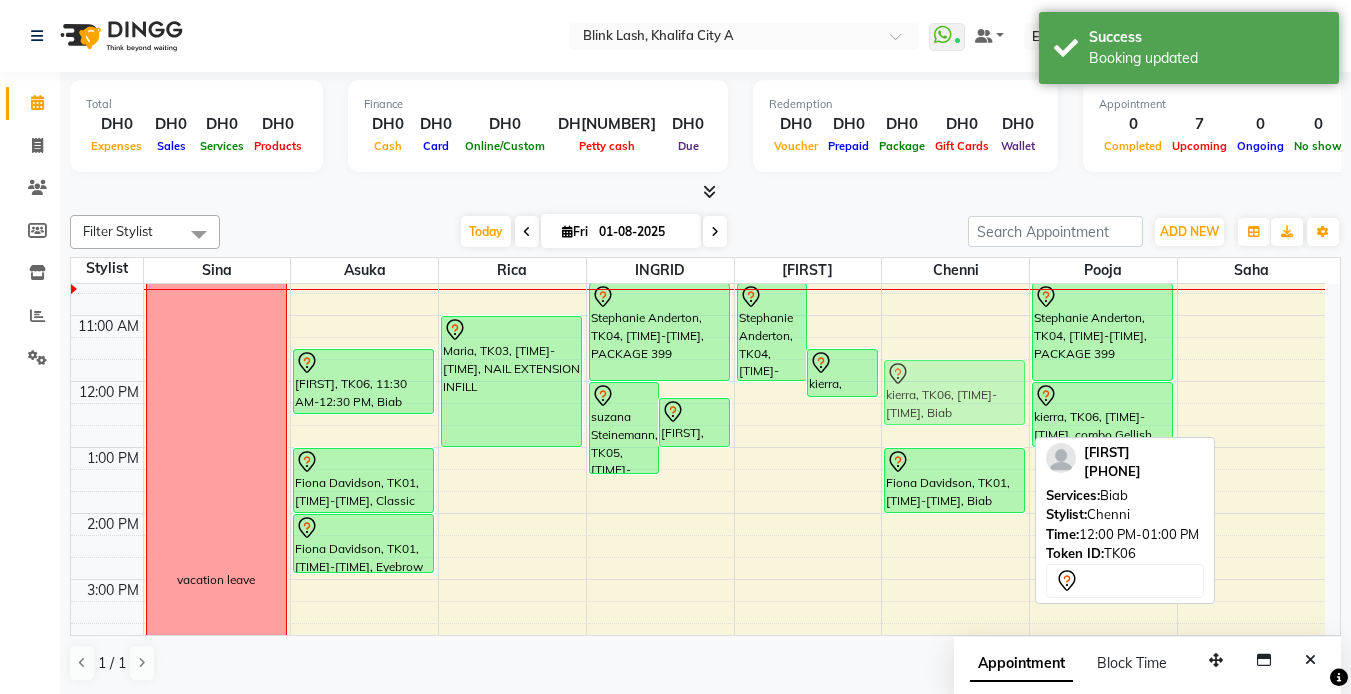 drag, startPoint x: 948, startPoint y: 408, endPoint x: 953, endPoint y: 376, distance: 32.38827 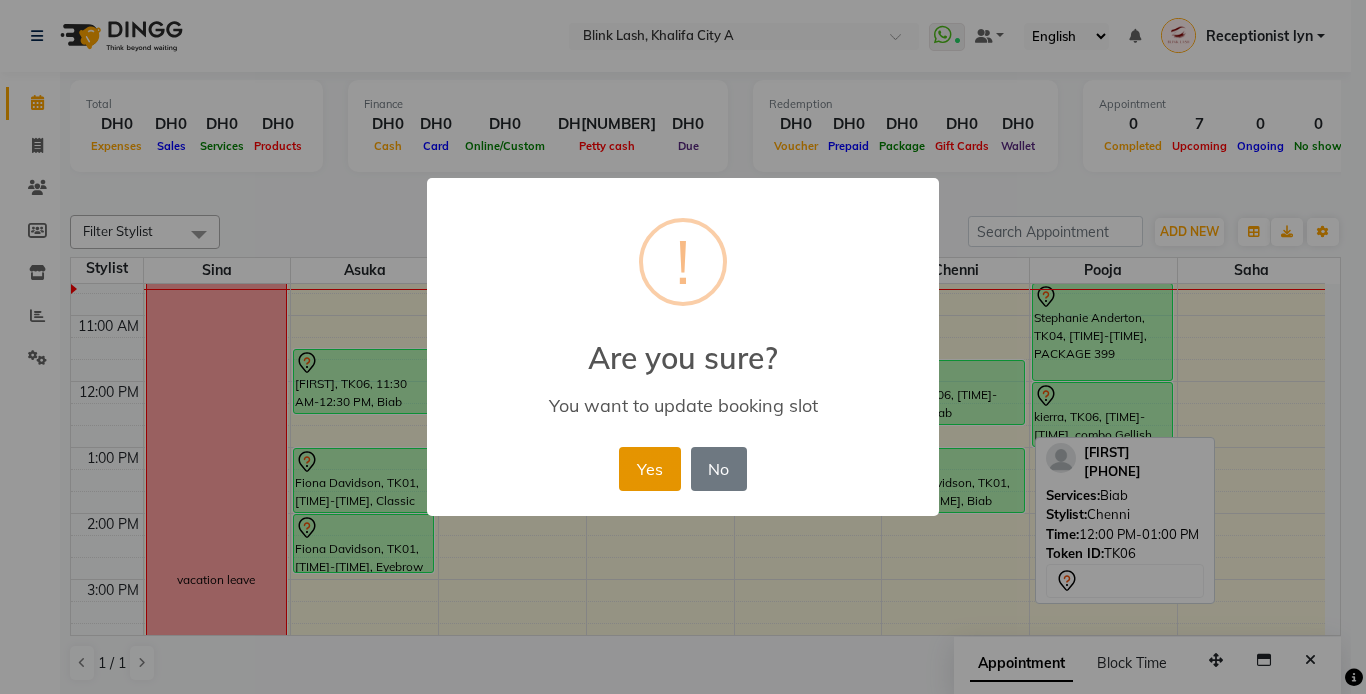 click on "Yes" at bounding box center (649, 469) 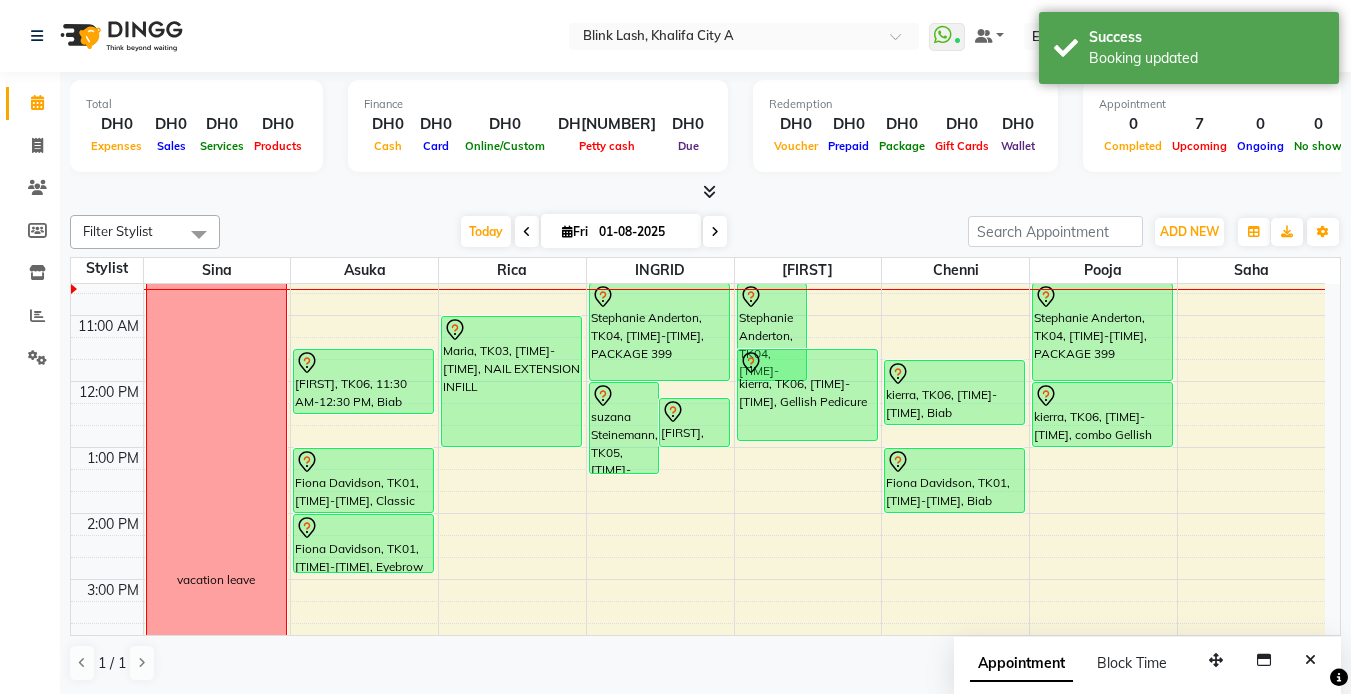 drag, startPoint x: 840, startPoint y: 395, endPoint x: 850, endPoint y: 428, distance: 34.48188 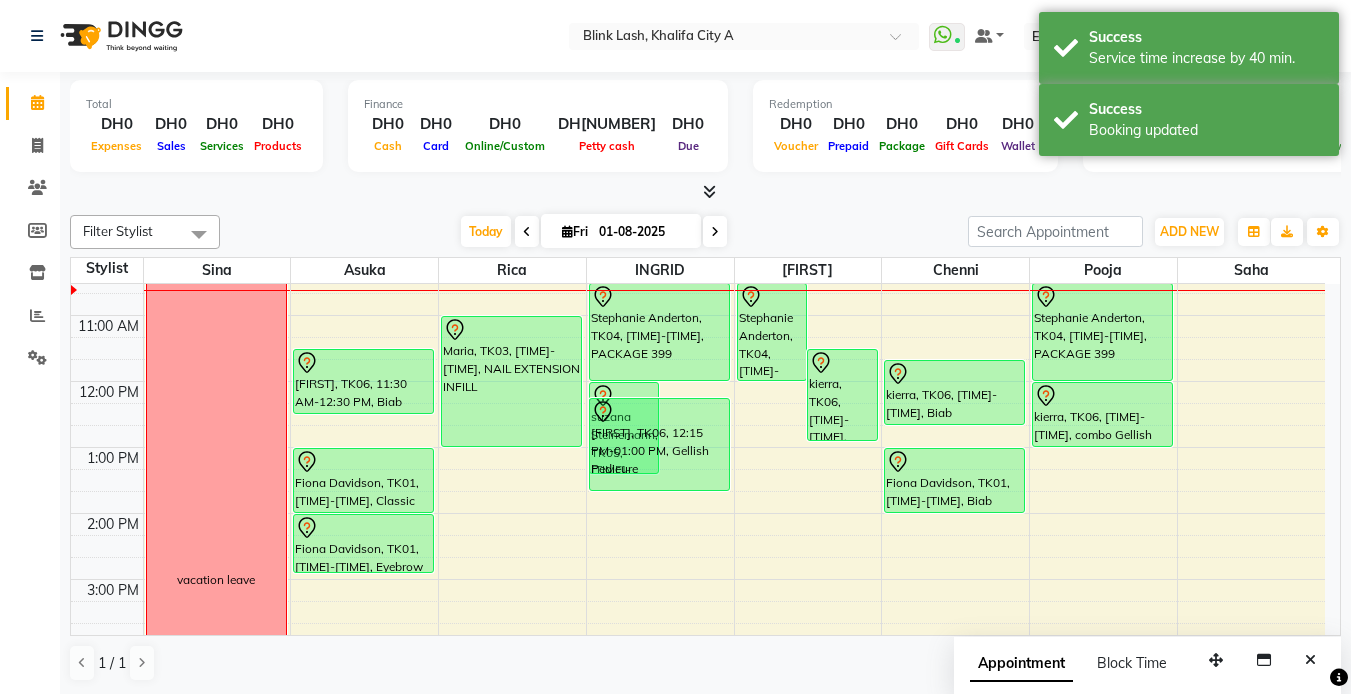 drag, startPoint x: 694, startPoint y: 446, endPoint x: 687, endPoint y: 481, distance: 35.69314 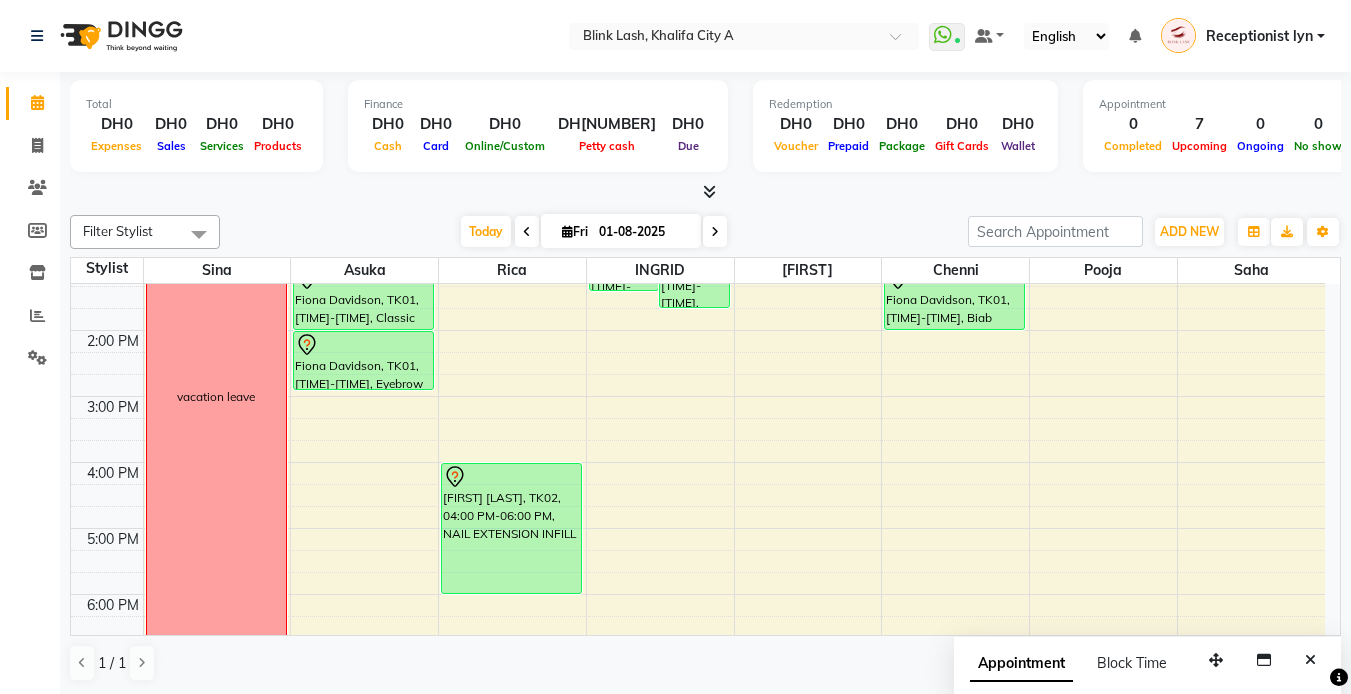 scroll, scrollTop: 0, scrollLeft: 0, axis: both 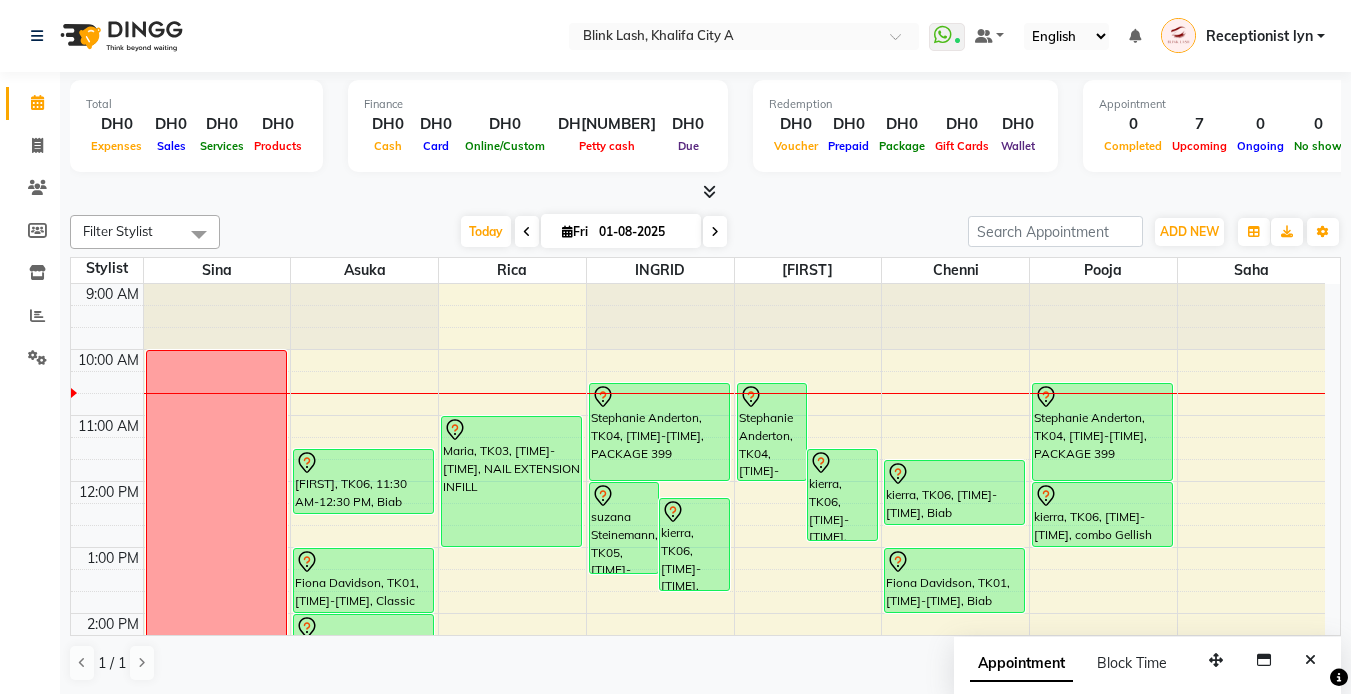 click at bounding box center [527, 232] 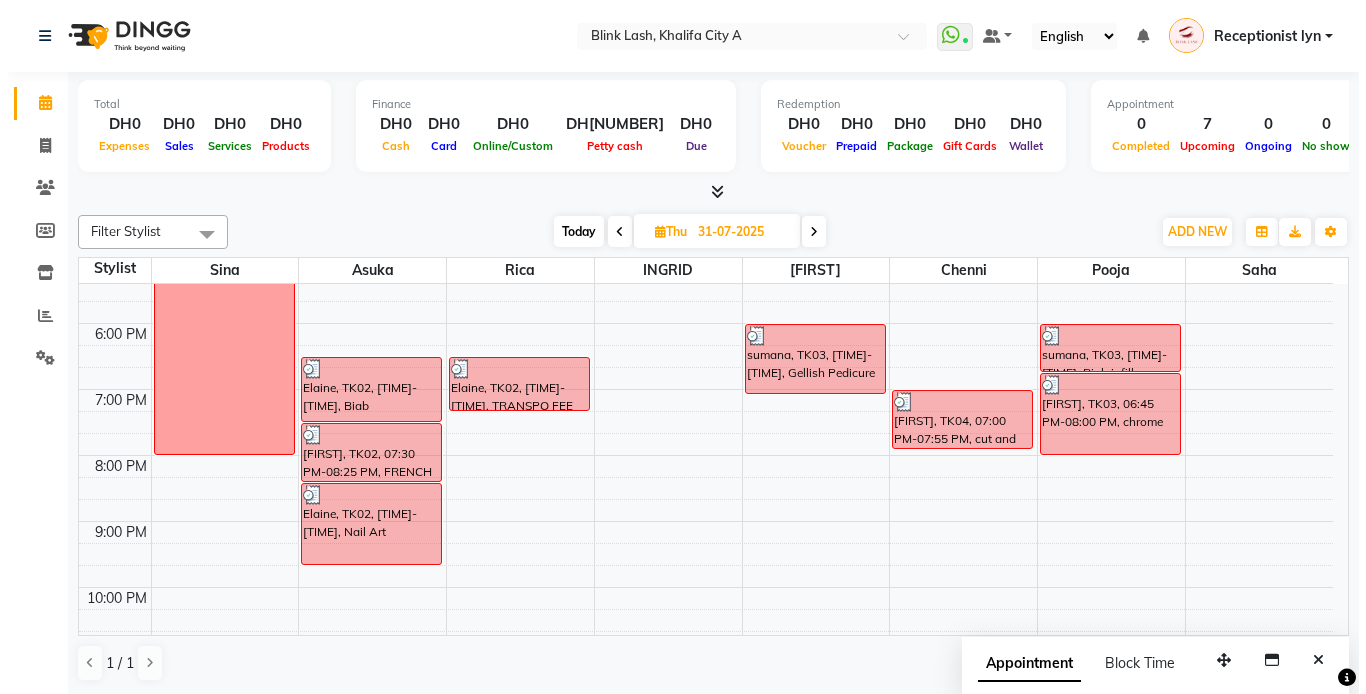 scroll, scrollTop: 567, scrollLeft: 0, axis: vertical 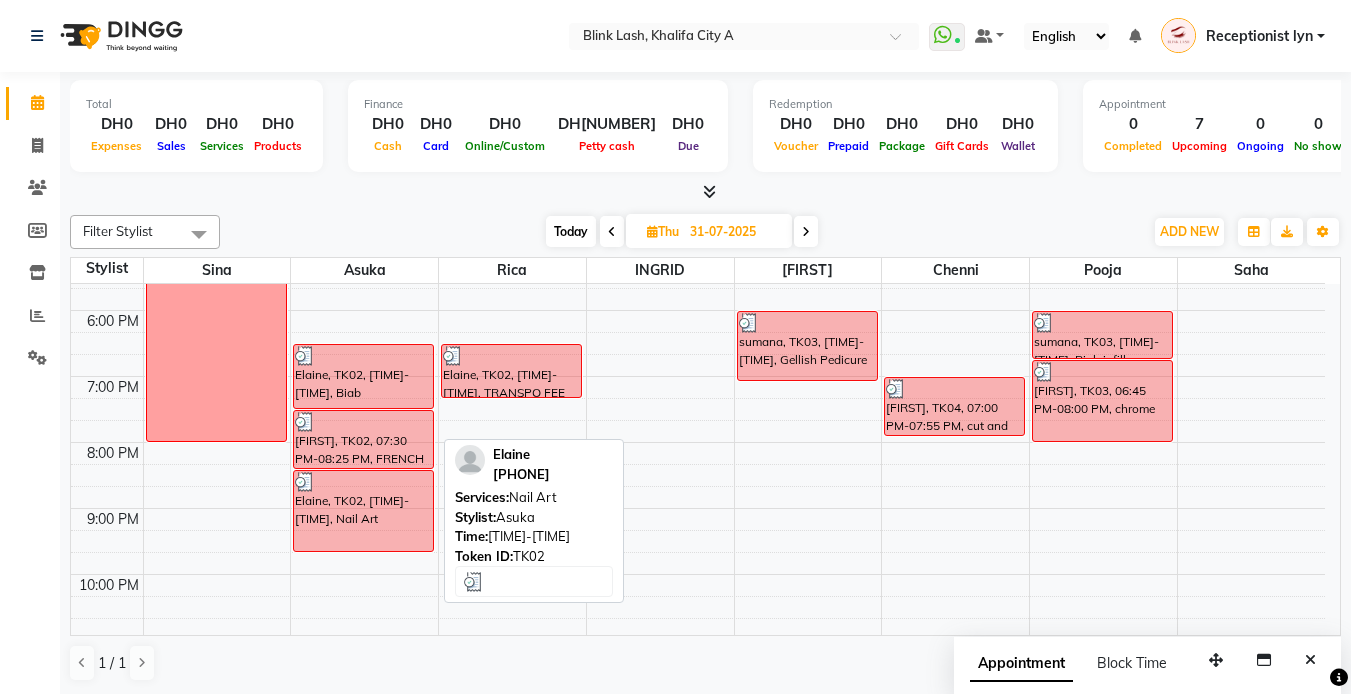 click on "[FIRST], TK02, 08:25 PM-09:40 PM, Nail Art" at bounding box center [363, 511] 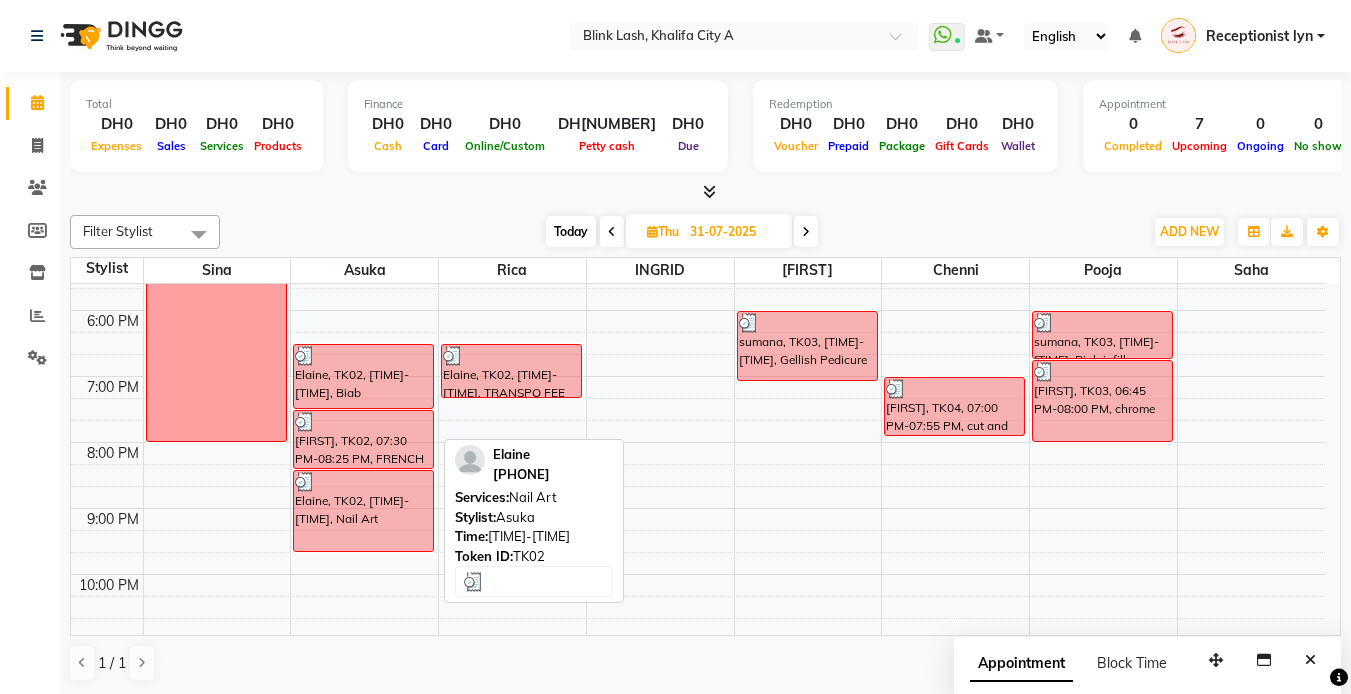 click on "[FIRST], TK02, 08:25 PM-09:40 PM, Nail Art" at bounding box center (363, 511) 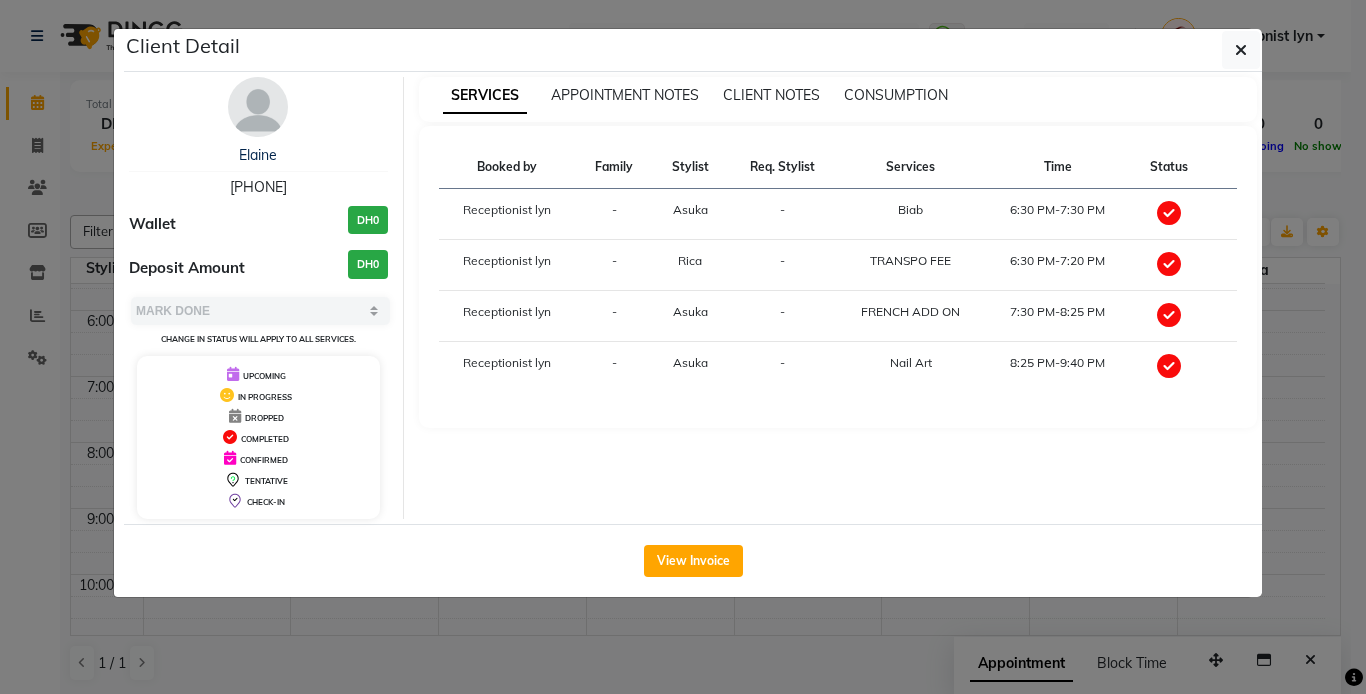 click at bounding box center [258, 107] 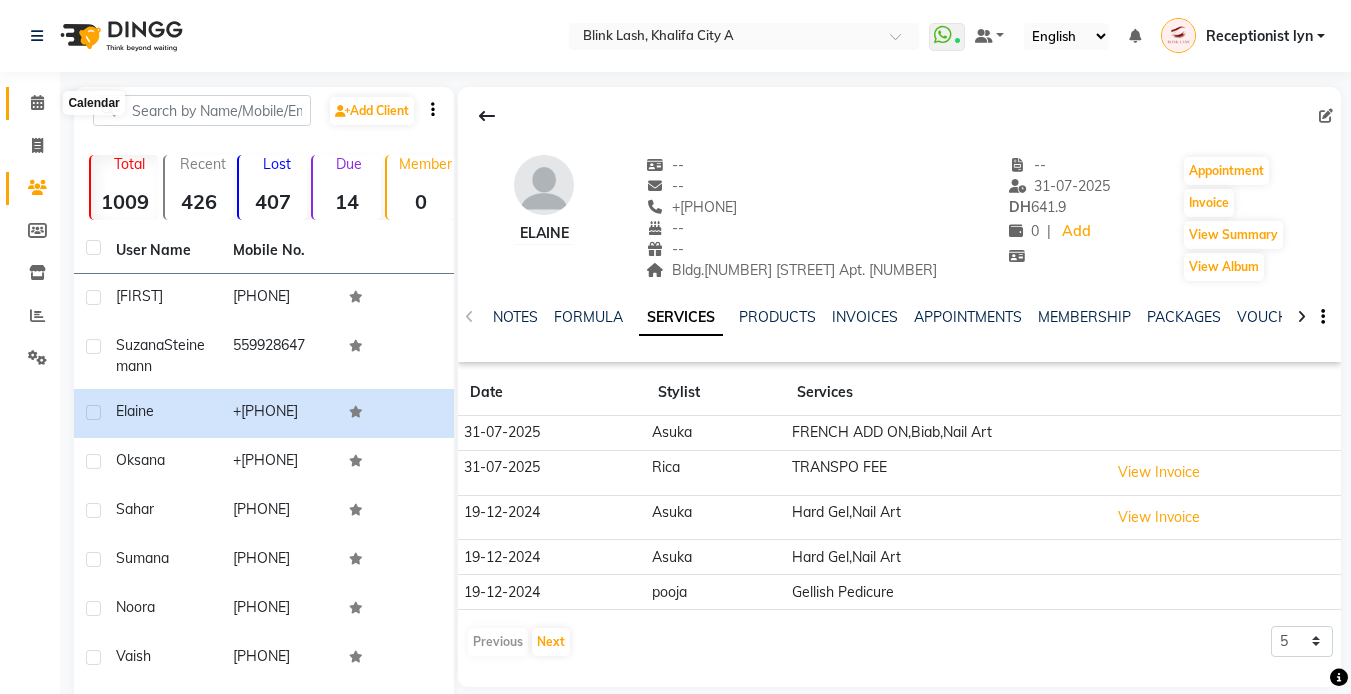 click 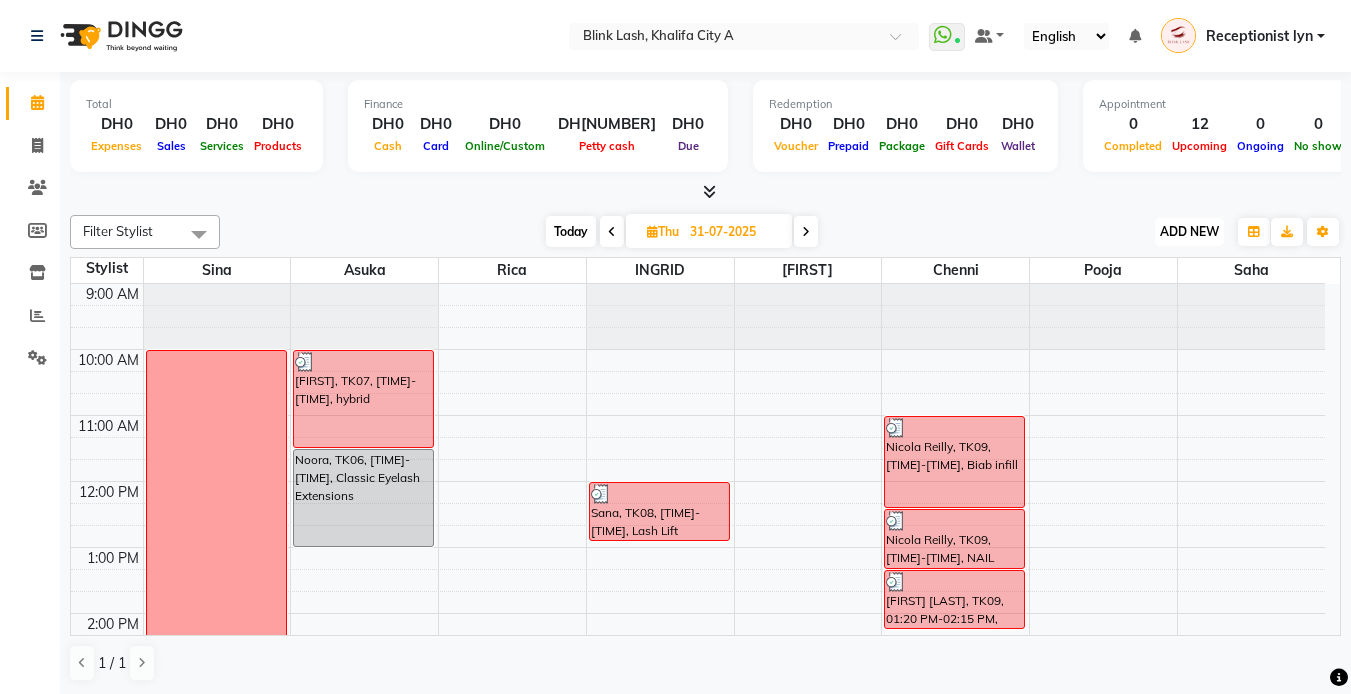 click on "ADD NEW" at bounding box center (1189, 231) 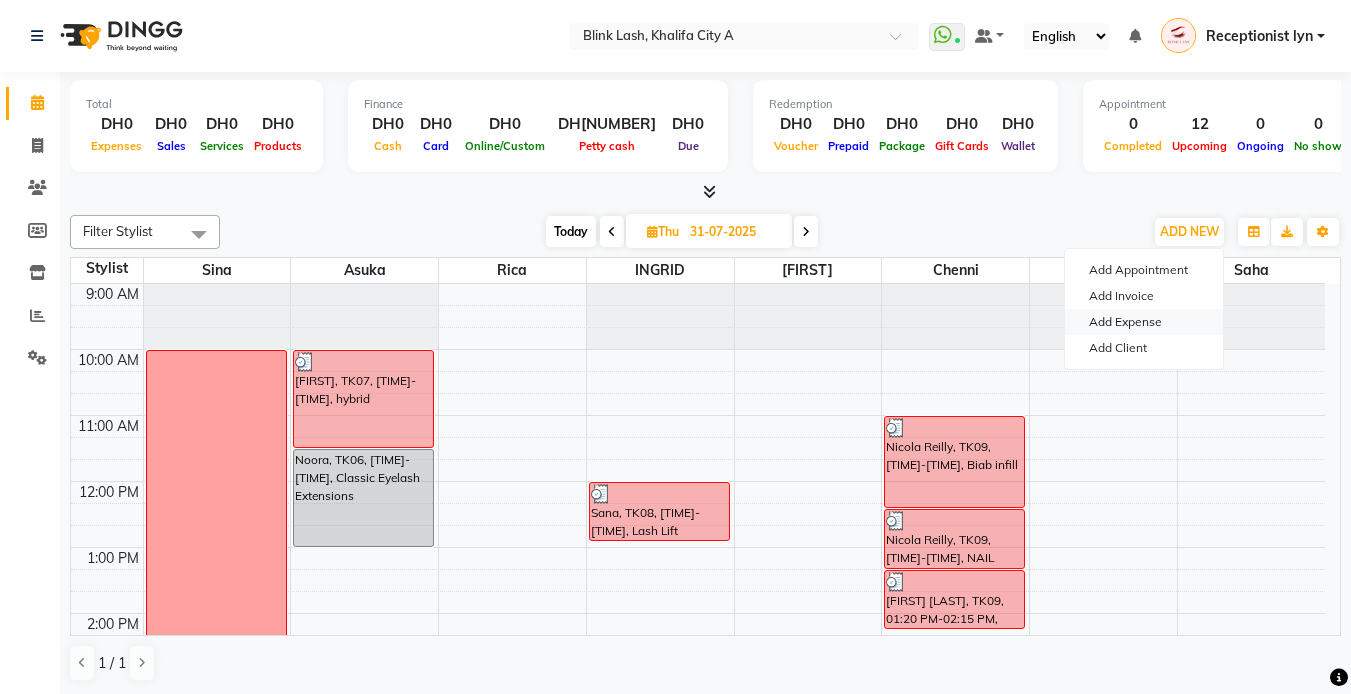 click on "Add Expense" at bounding box center [1144, 322] 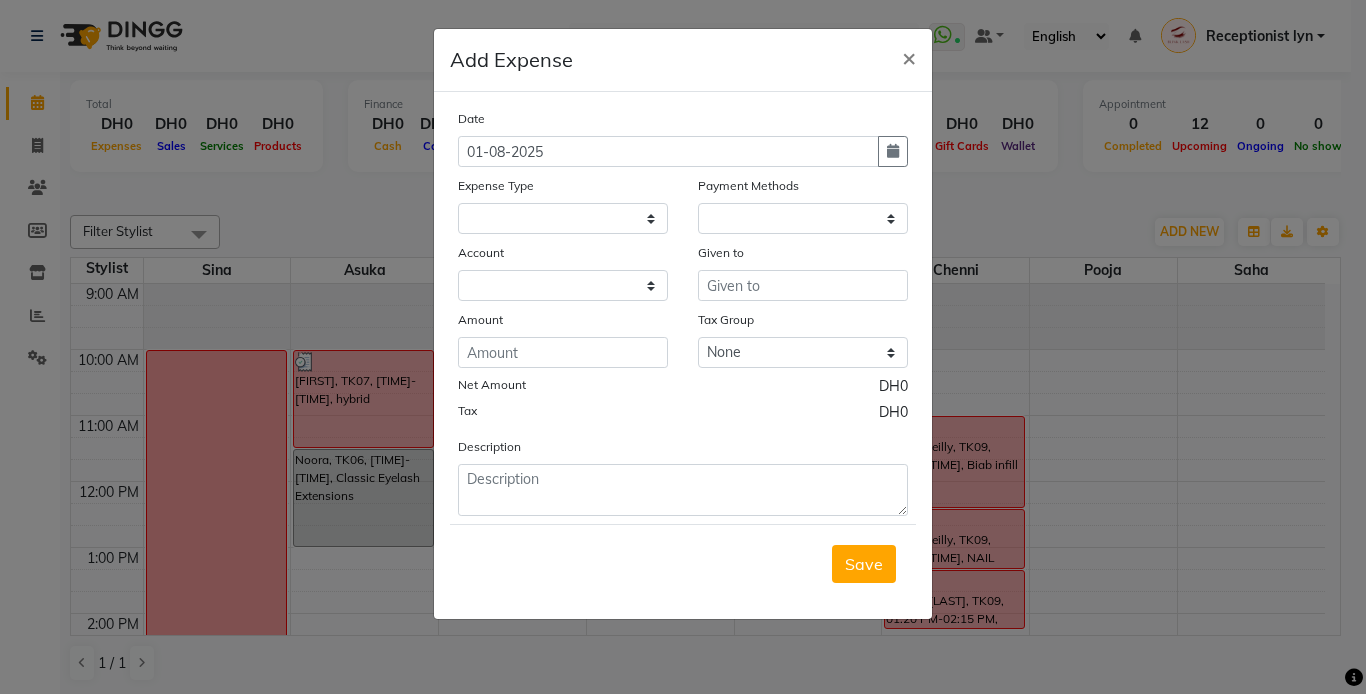 select 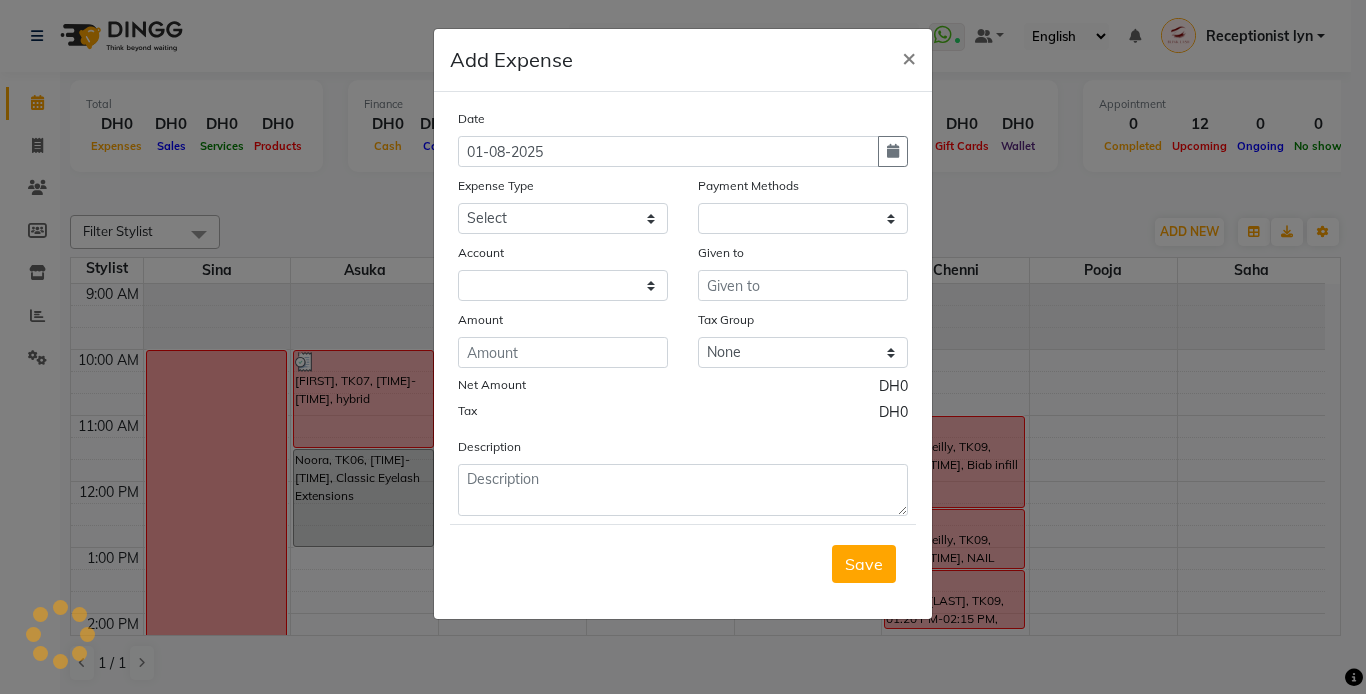select on "1" 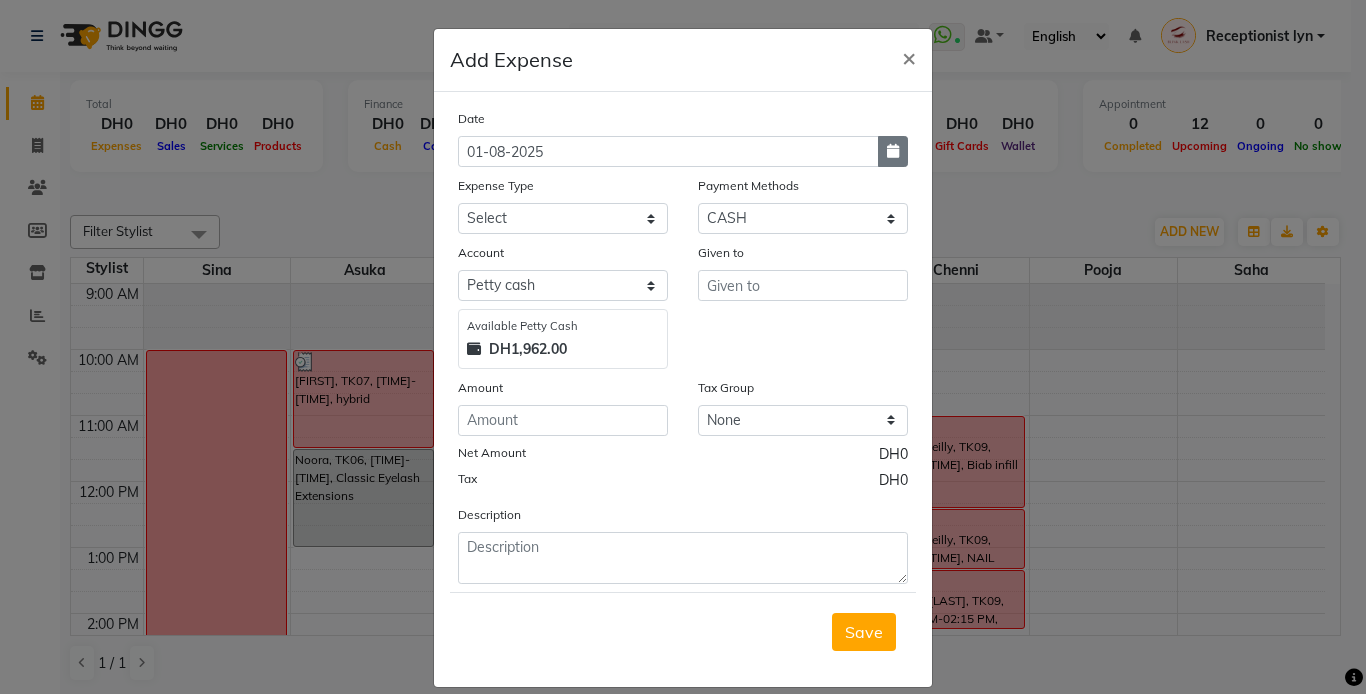 click 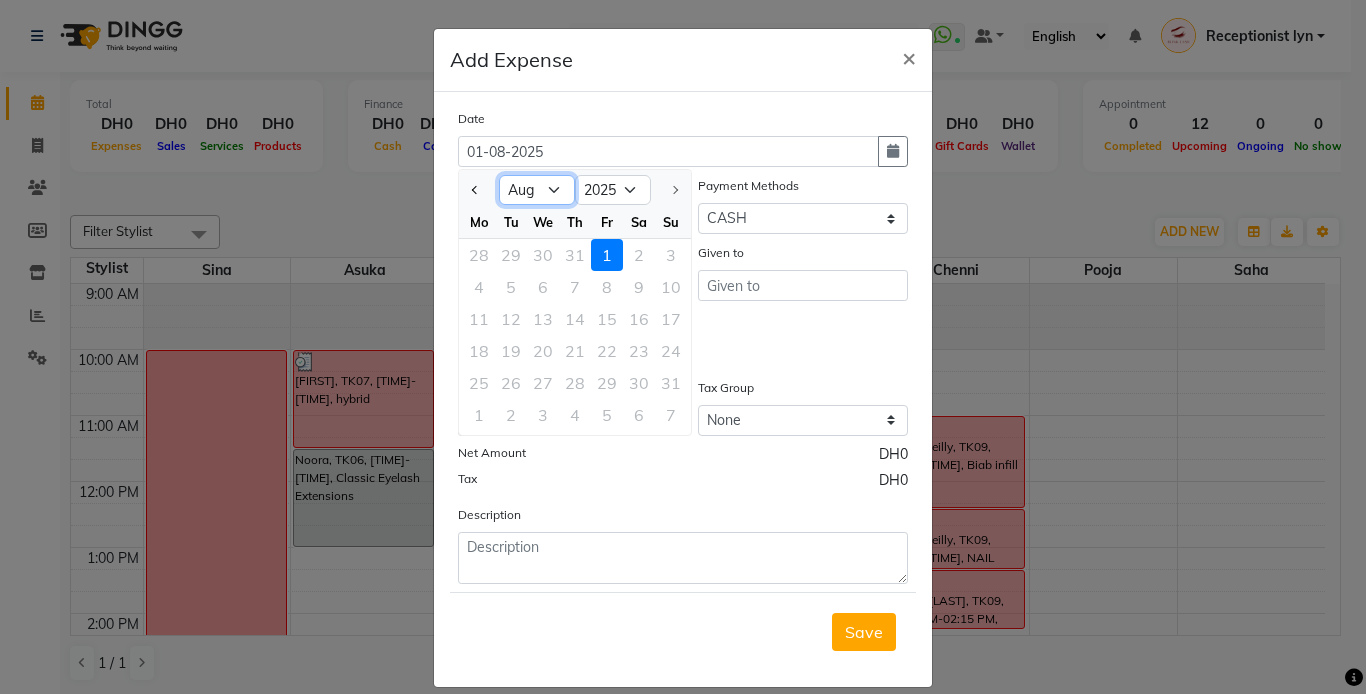 drag, startPoint x: 540, startPoint y: 183, endPoint x: 551, endPoint y: 206, distance: 25.495098 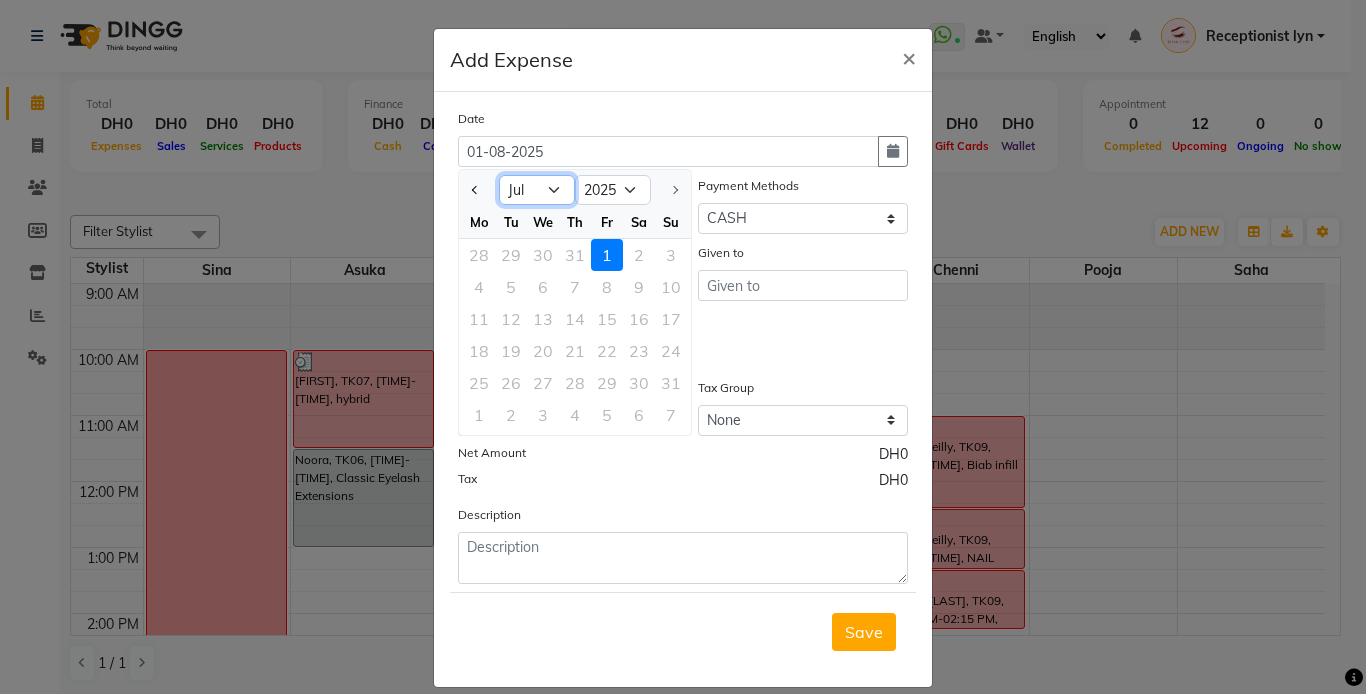 click on "Jan Feb Mar Apr May Jun Jul Aug" 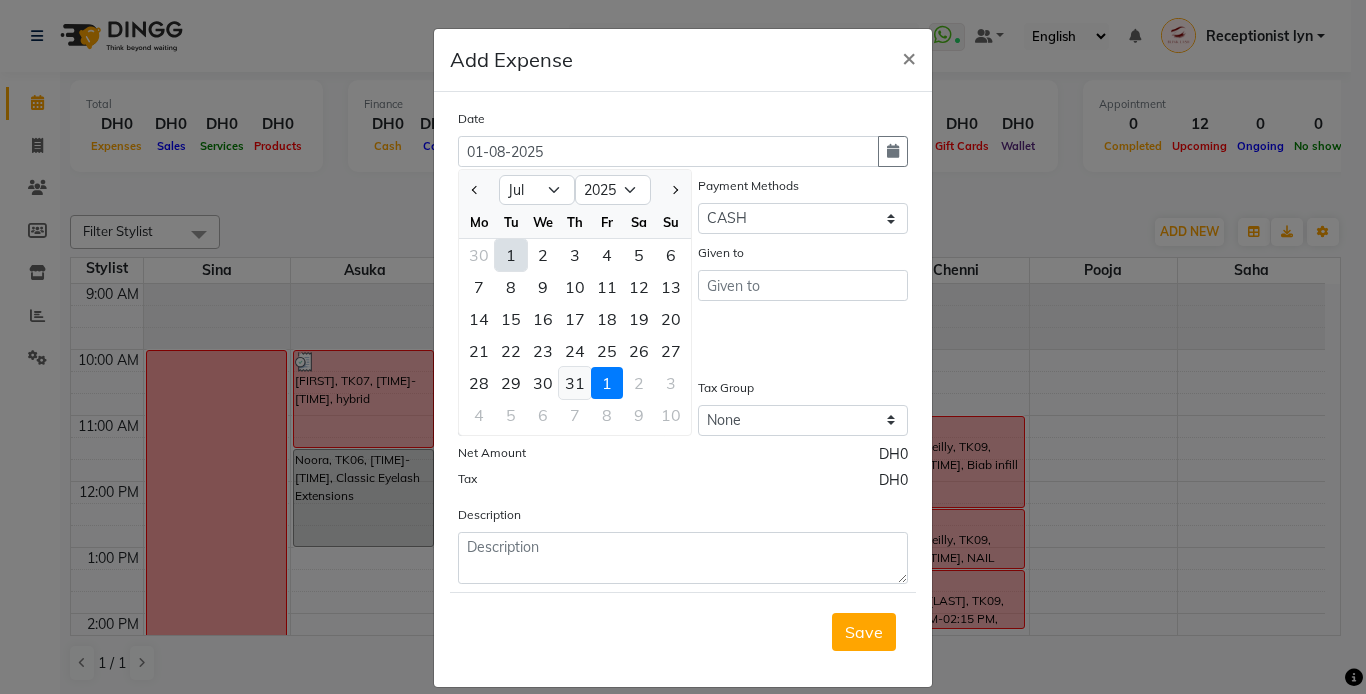 click on "31" 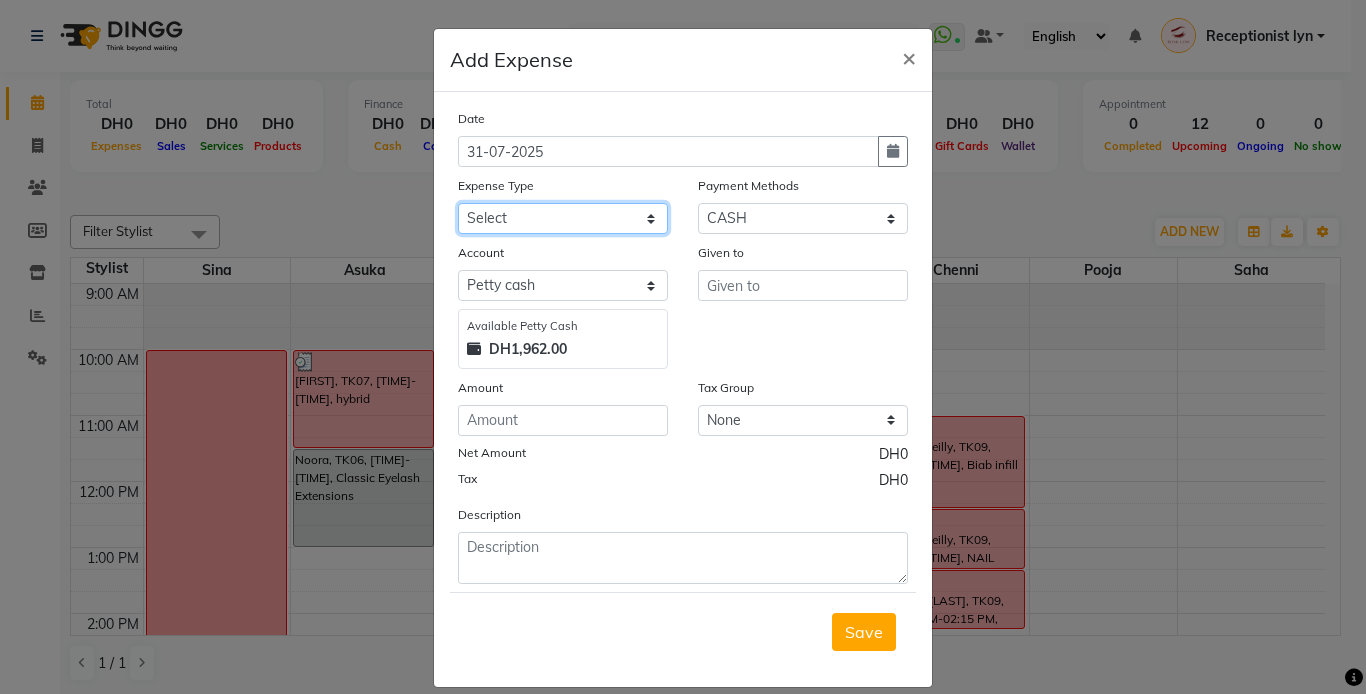 click on "Select ACCOMODATIONS RENT Advance Salary Bank charges carlift Car maintenance  Cash transfer to bank Cash transfer to hub Client Snacks Equipment Fuel Govt fee GROCERY STOCKS Incentive Insurance International purchase INTERNET LICENSE EXPENSES Maintenance Marketing Miscellaneous PRODUCTS Quickbook Refund Rent Salary shop renovation Staff Snacks staff tips Suppliers SUPPLIES Taxi Tips Utilities VISA EXPENSES Water WPS CHARGE" 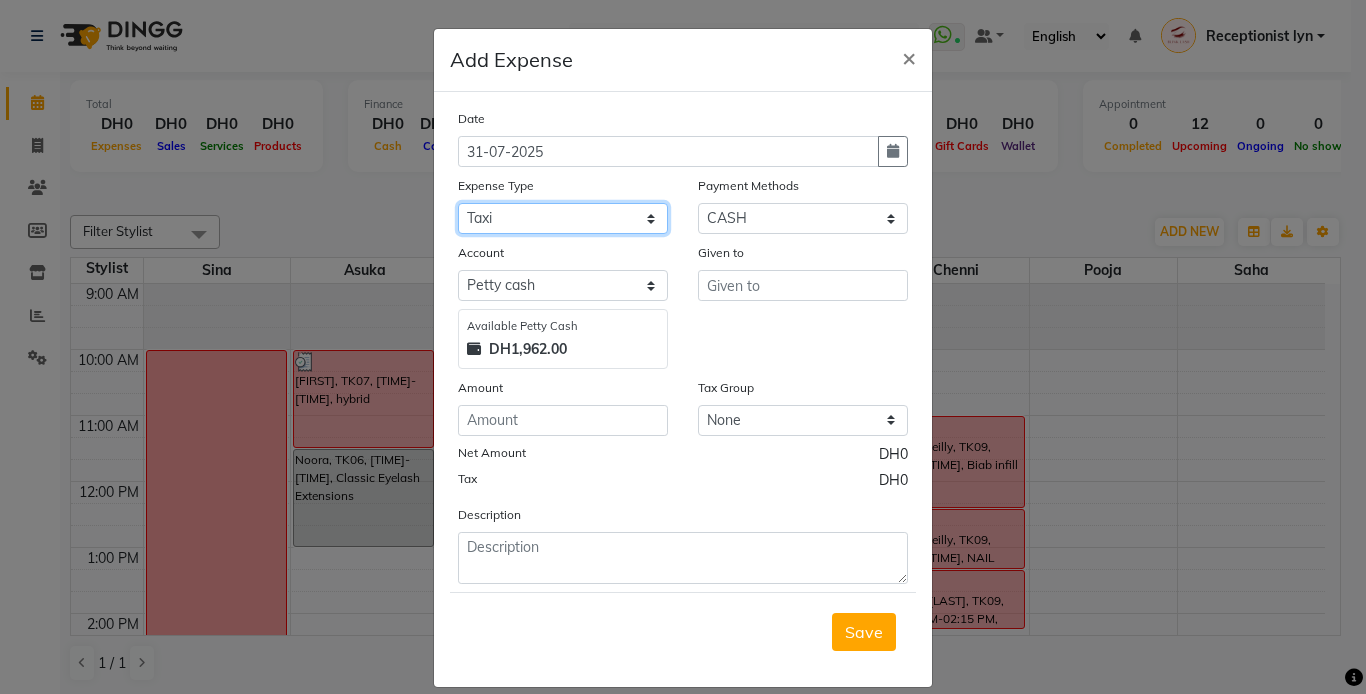click on "Select ACCOMODATIONS RENT Advance Salary Bank charges carlift Car maintenance  Cash transfer to bank Cash transfer to hub Client Snacks Equipment Fuel Govt fee GROCERY STOCKS Incentive Insurance International purchase INTERNET LICENSE EXPENSES Maintenance Marketing Miscellaneous PRODUCTS Quickbook Refund Rent Salary shop renovation Staff Snacks staff tips Suppliers SUPPLIES Taxi Tips Utilities VISA EXPENSES Water WPS CHARGE" 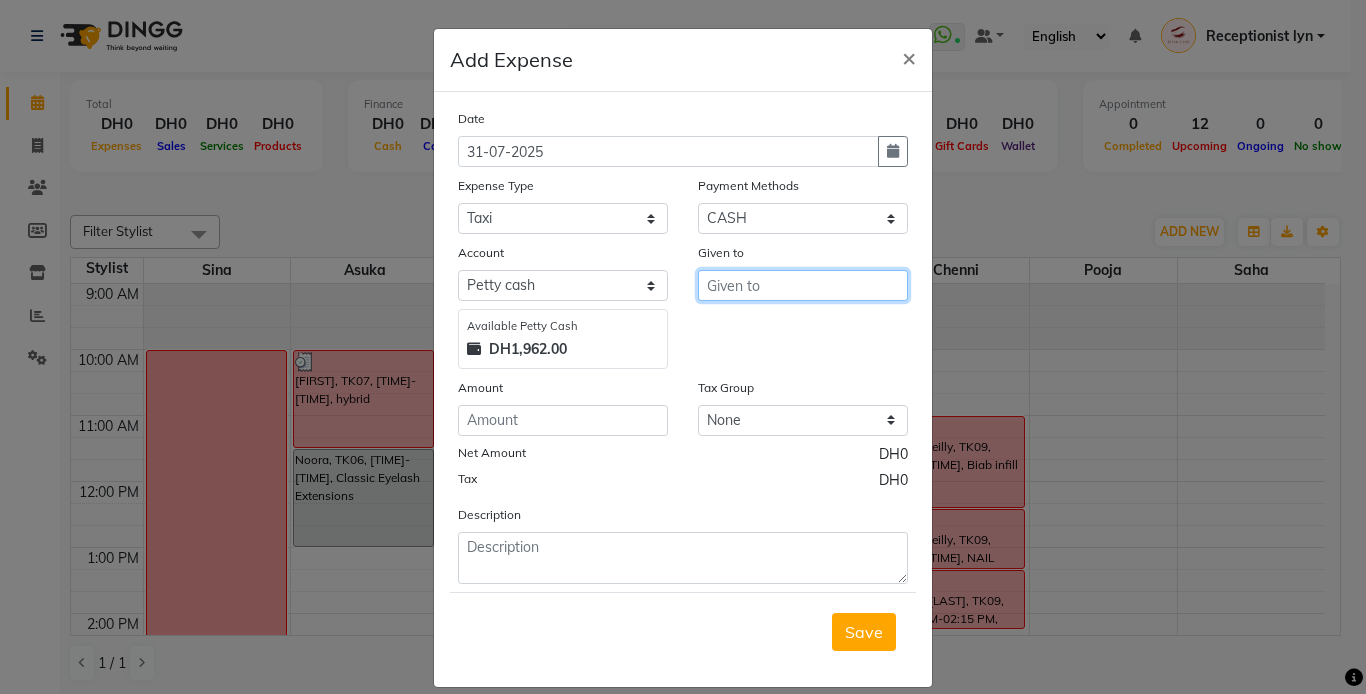 click at bounding box center (803, 285) 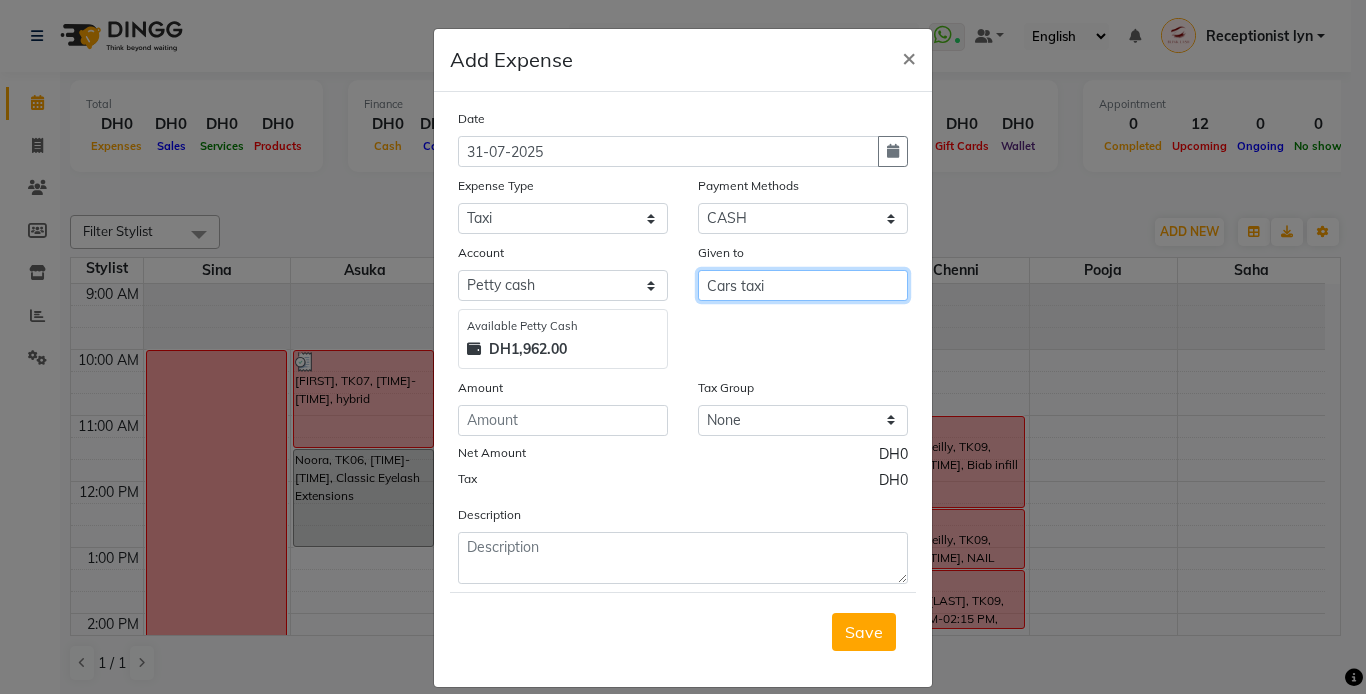 type on "Cars taxi" 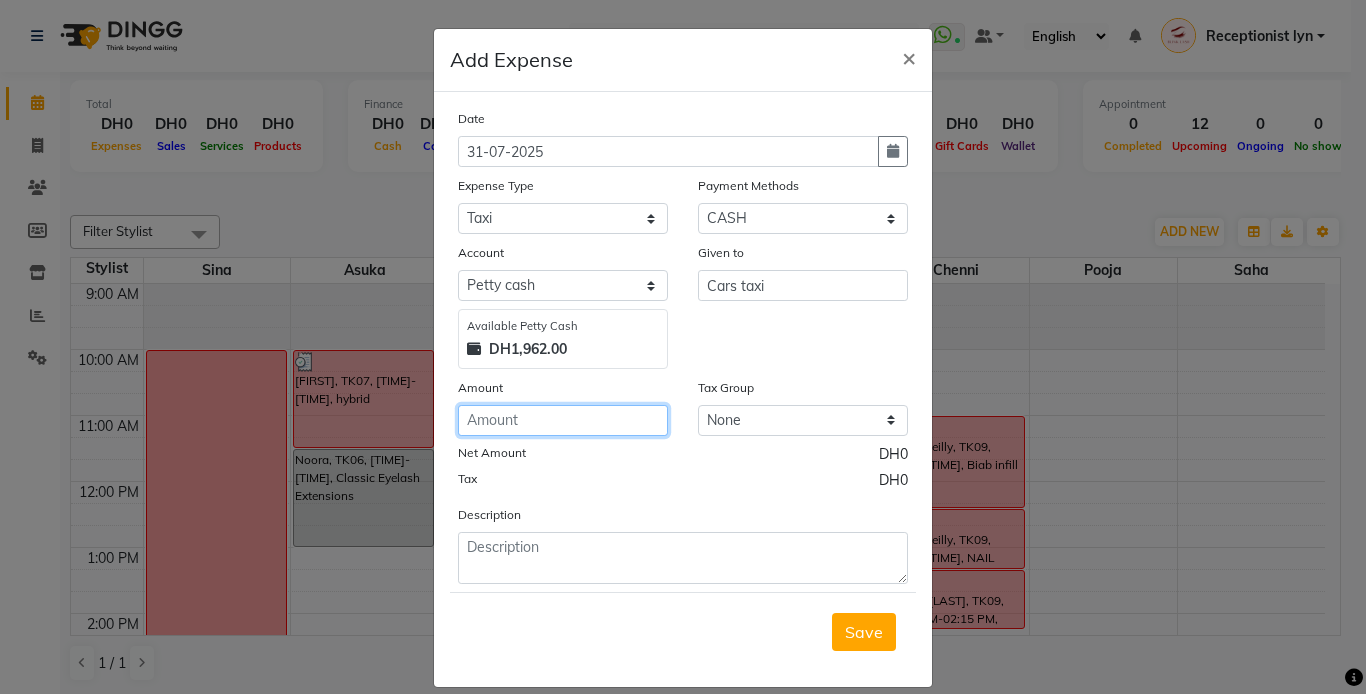 click 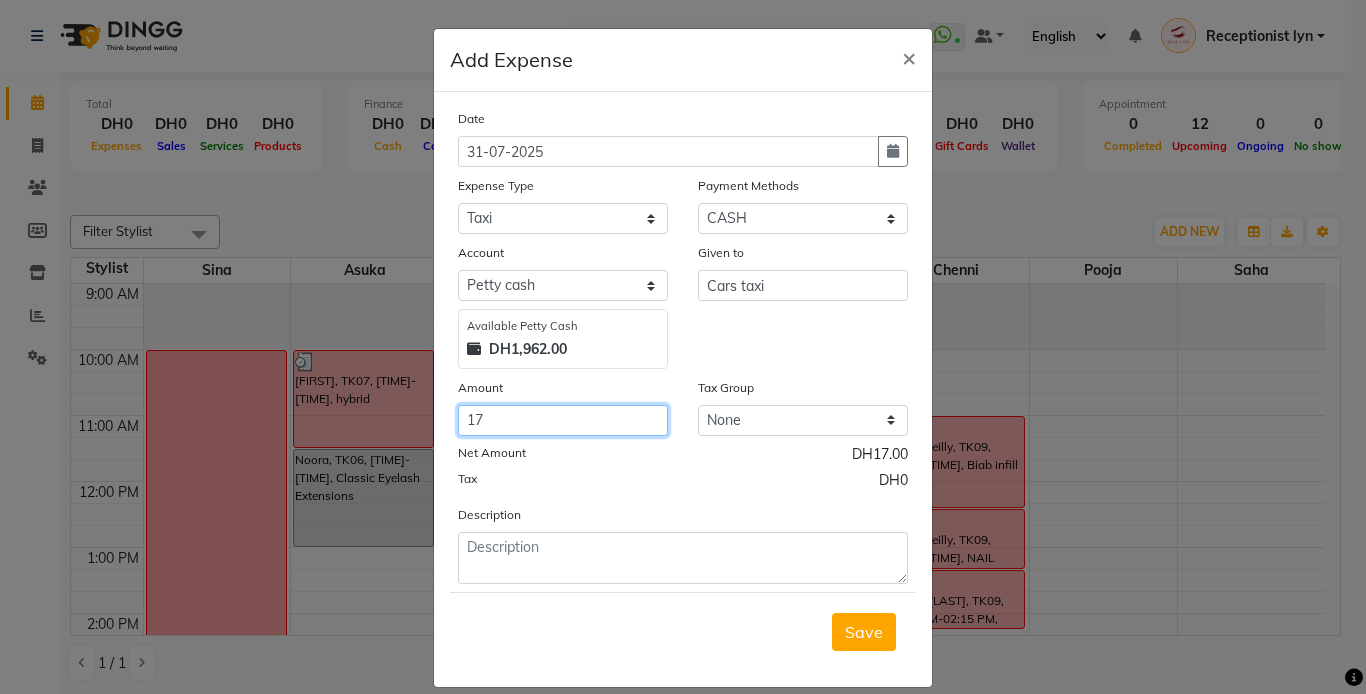 type on "17" 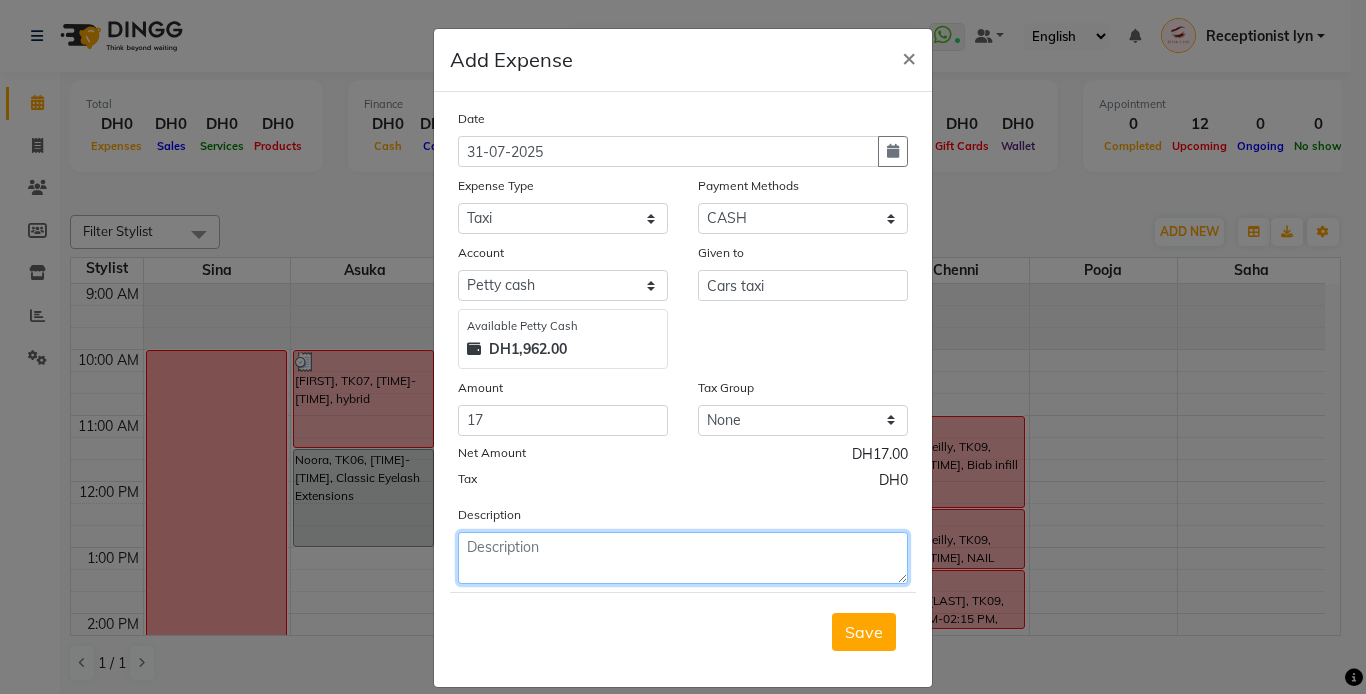 click 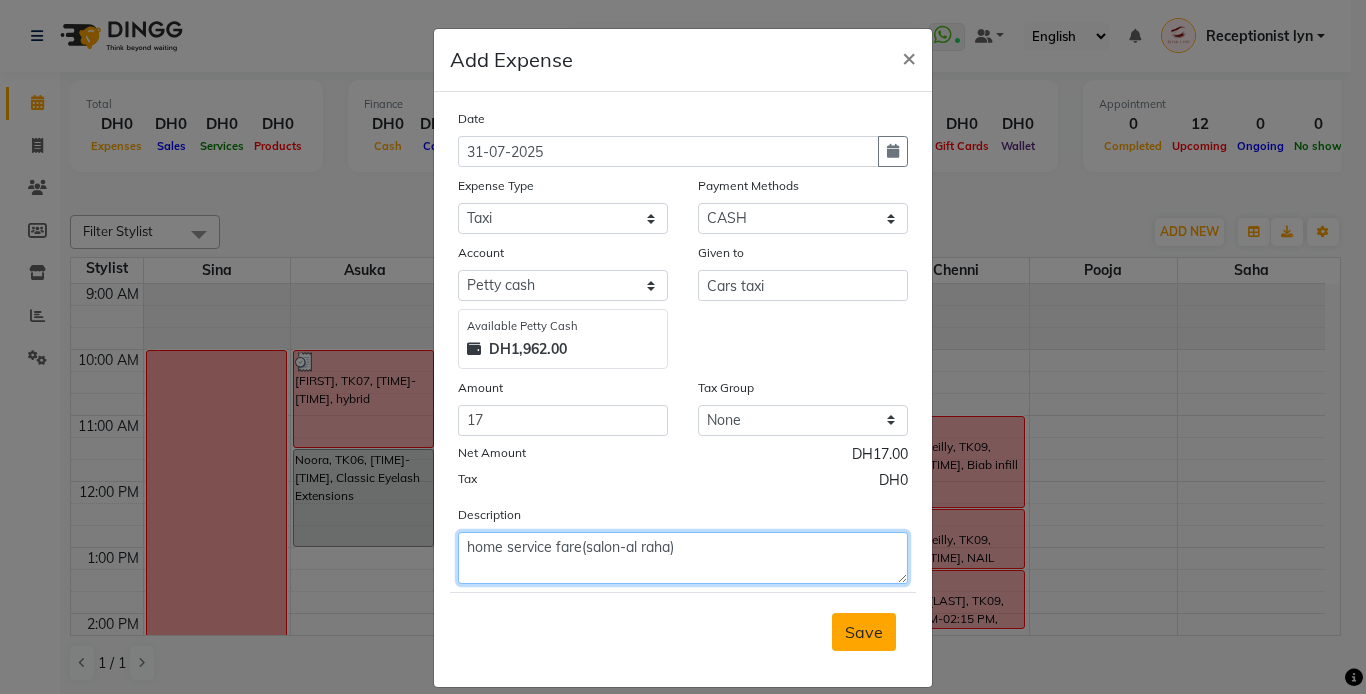 type on "home service fare(salon-al raha)" 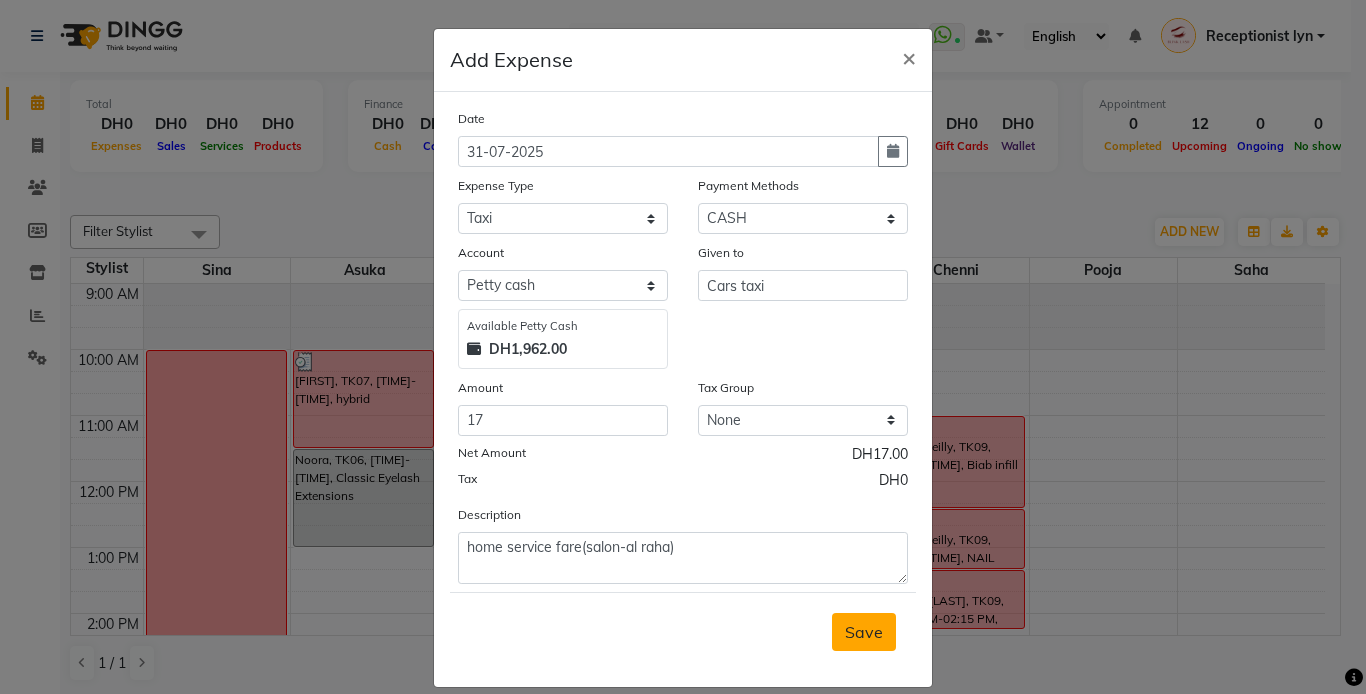 click on "Save" at bounding box center [864, 632] 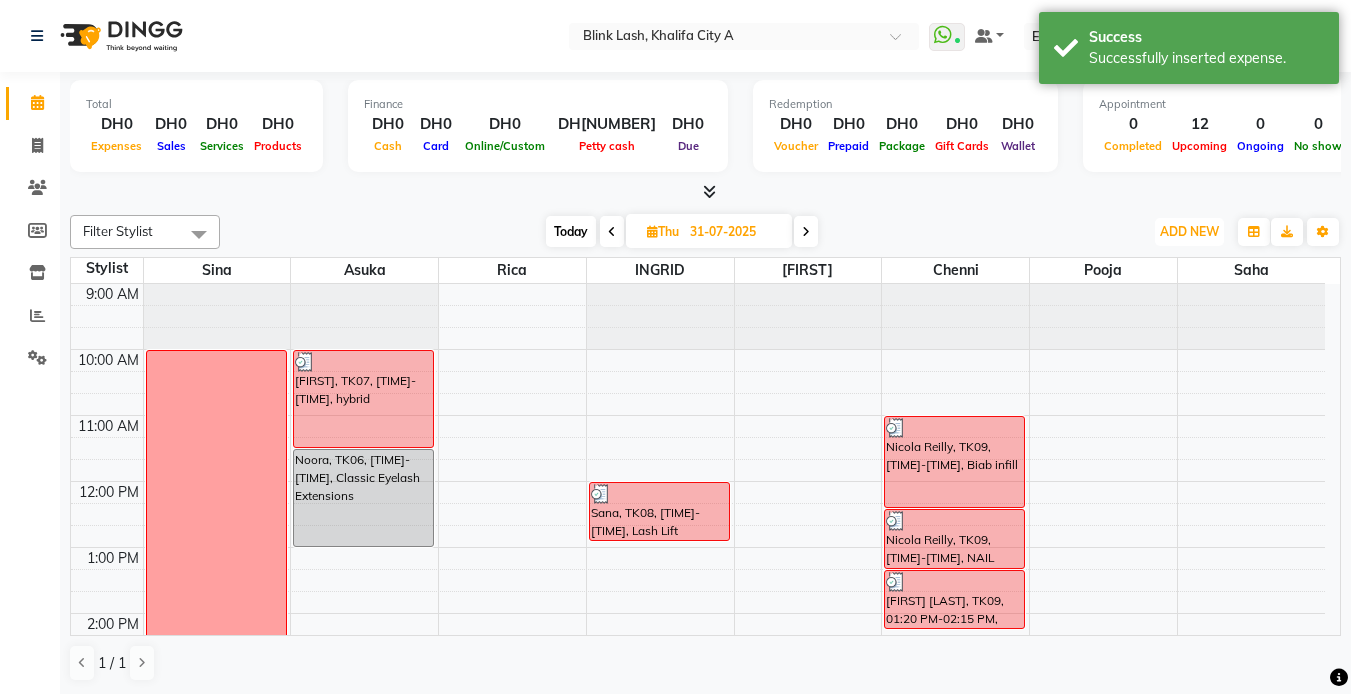drag, startPoint x: 1189, startPoint y: 223, endPoint x: 1177, endPoint y: 262, distance: 40.804413 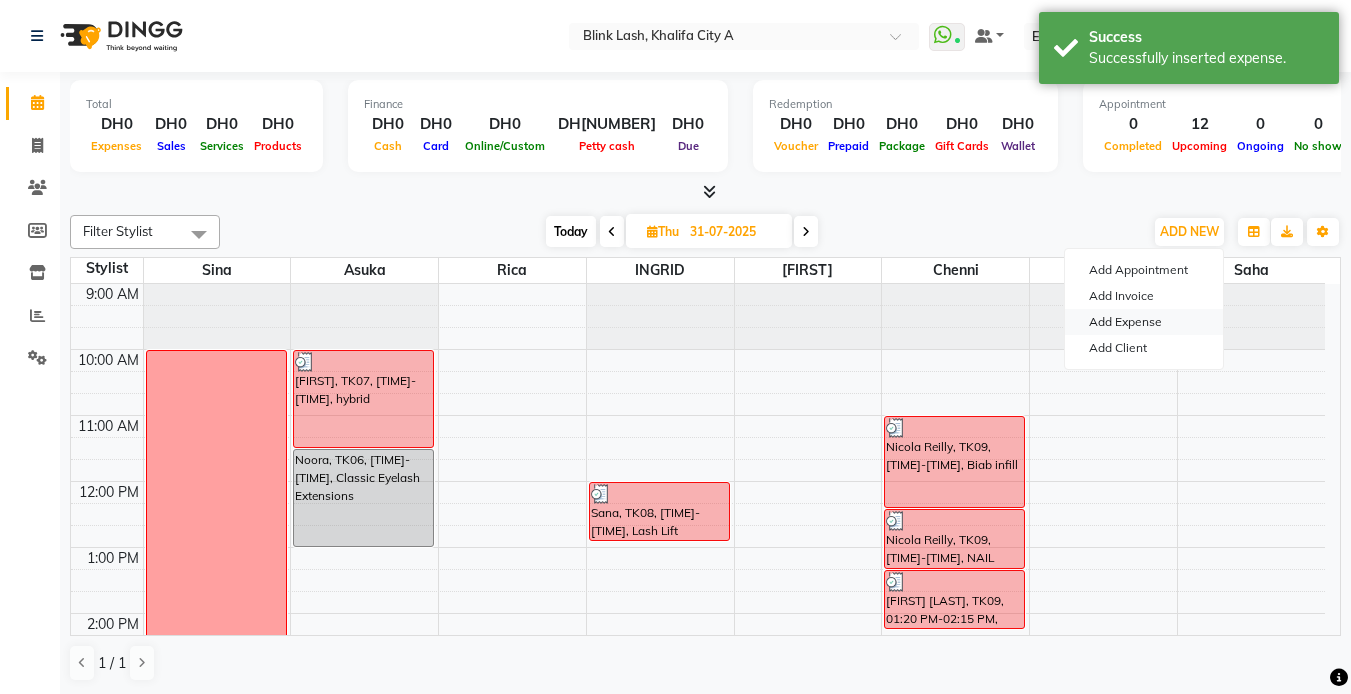 click on "Add Expense" at bounding box center [1144, 322] 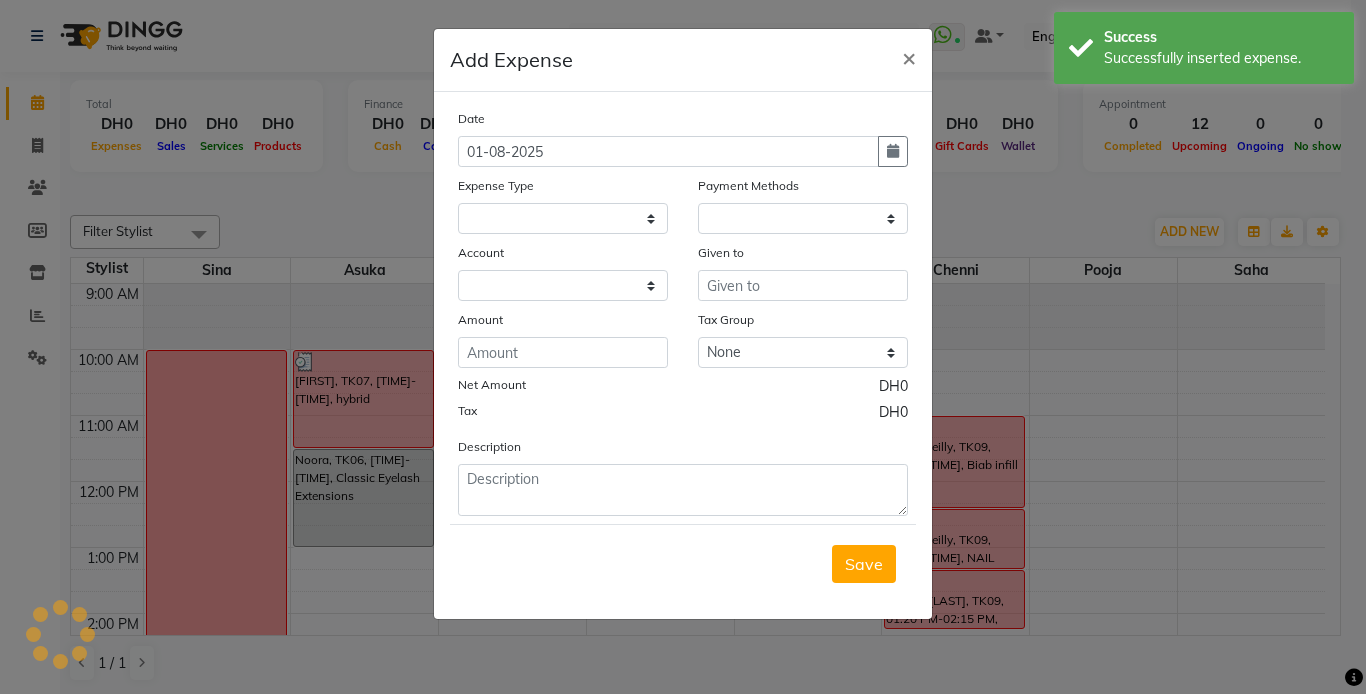 select 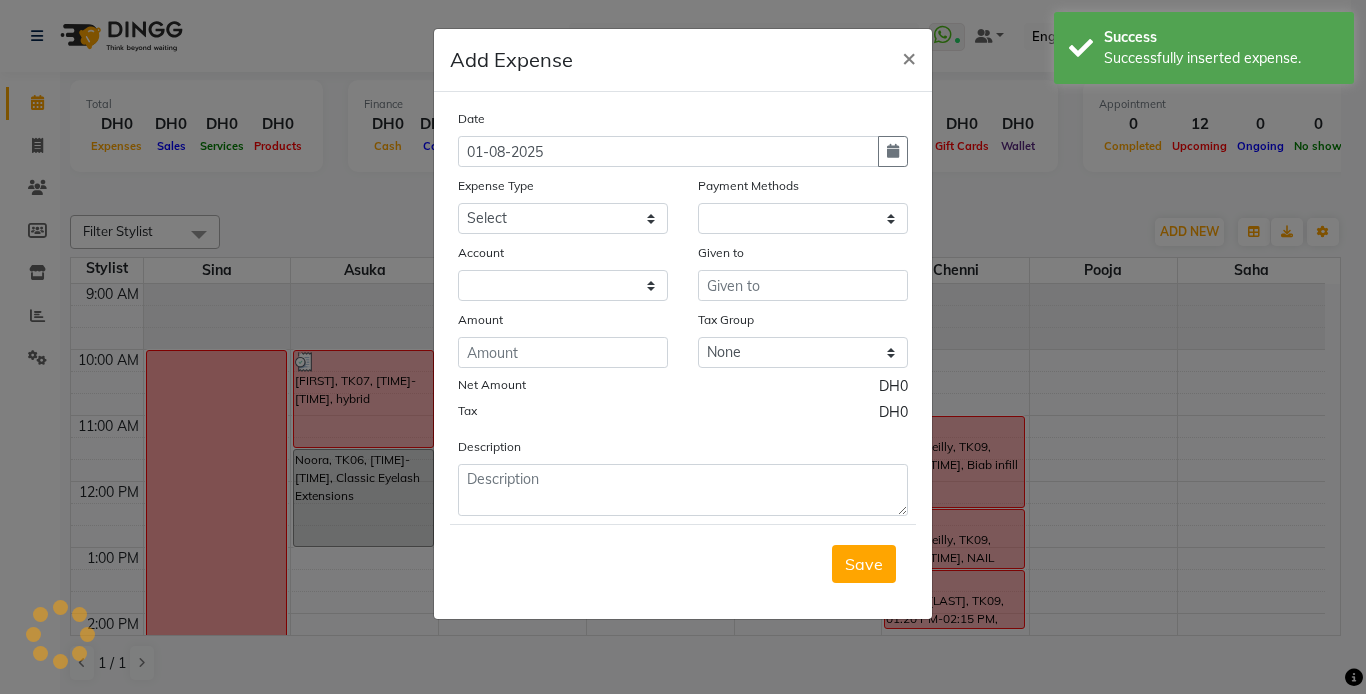 select on "1" 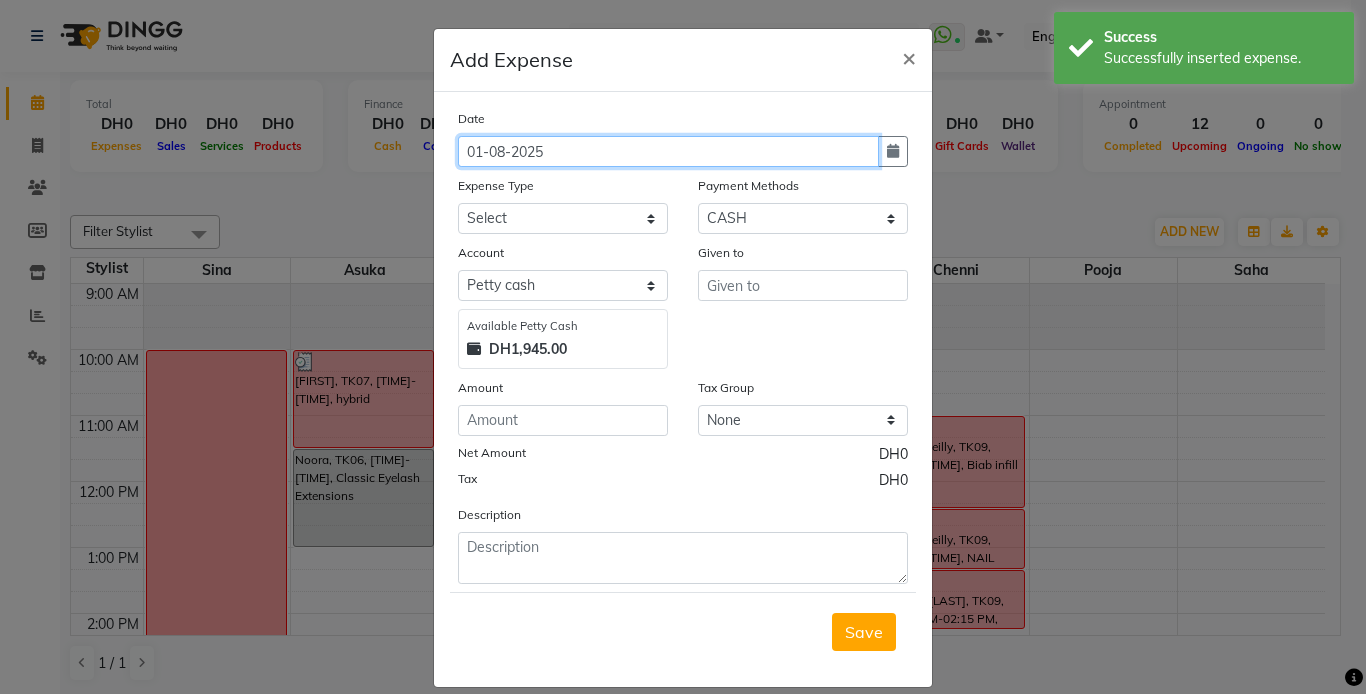 click on "01-08-2025" 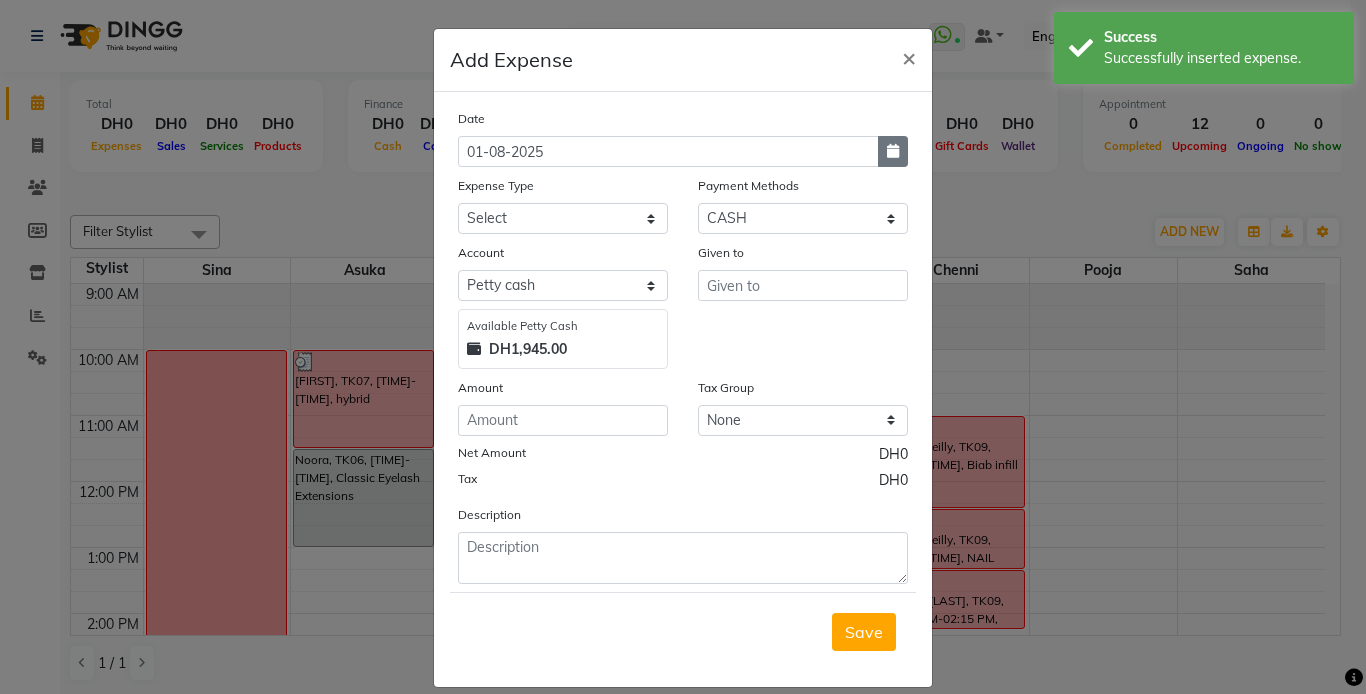 click 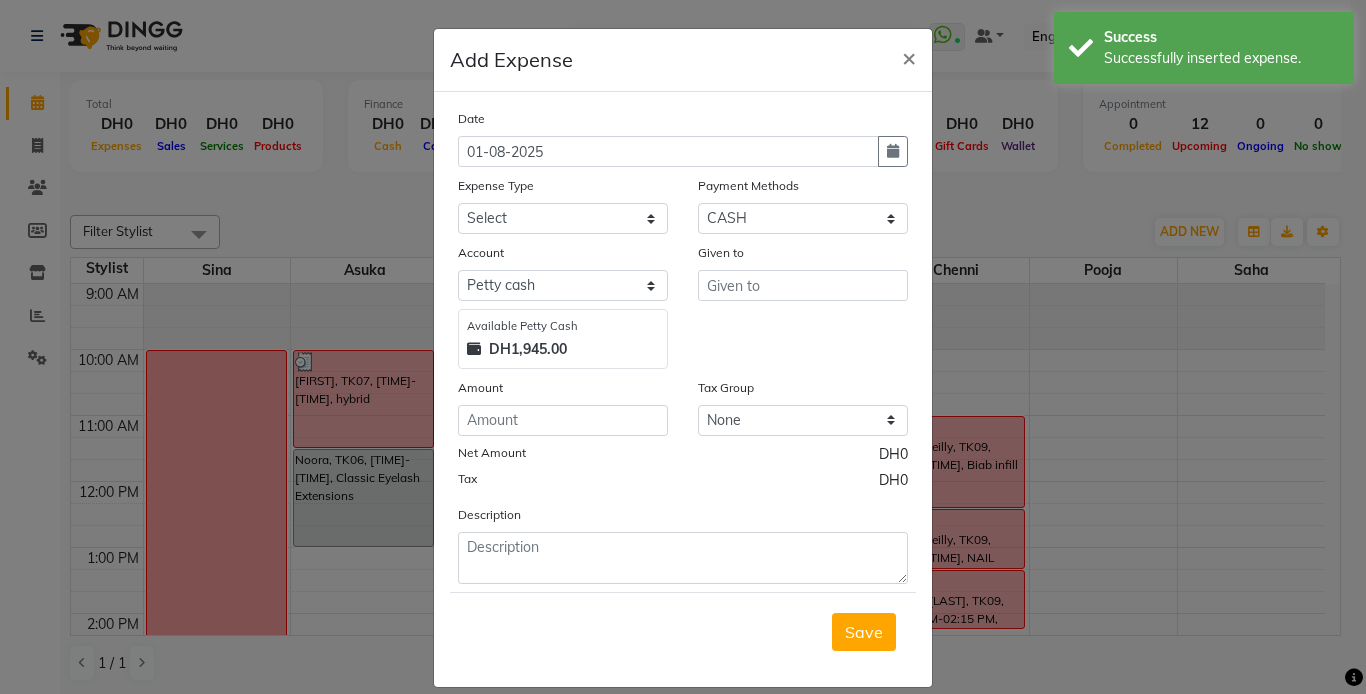 select on "8" 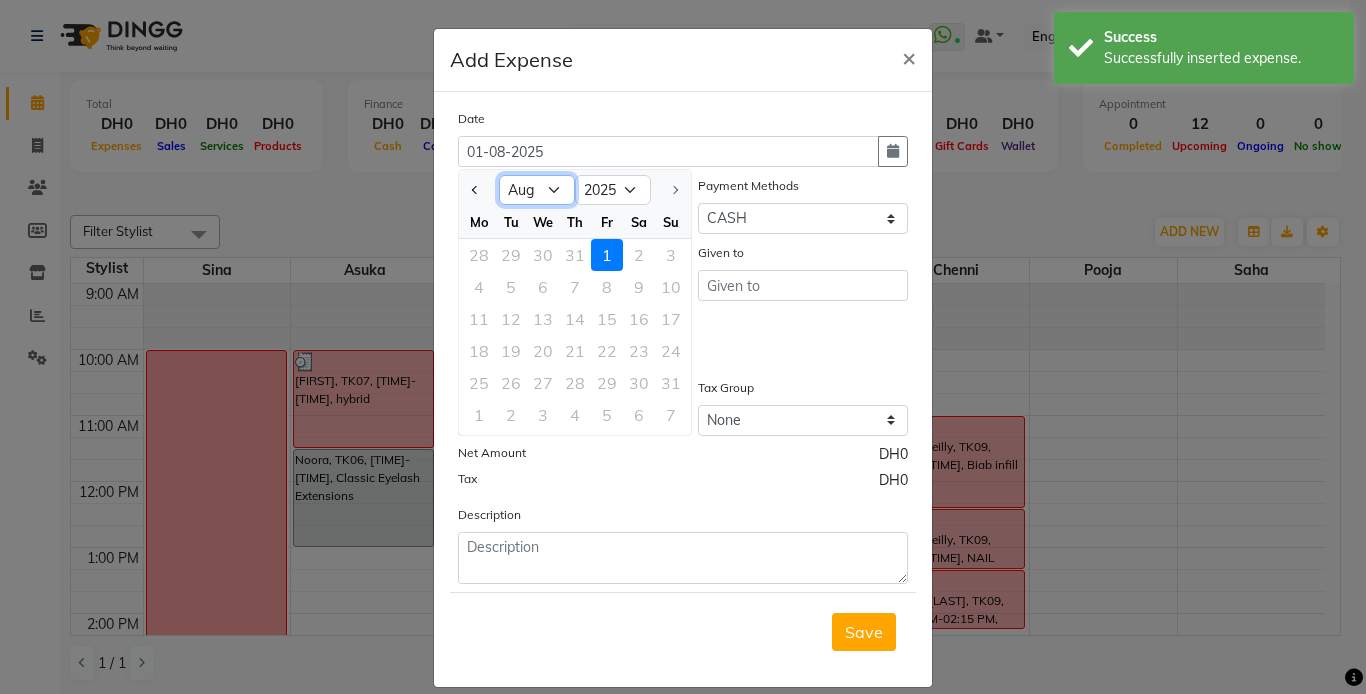 drag, startPoint x: 554, startPoint y: 186, endPoint x: 554, endPoint y: 207, distance: 21 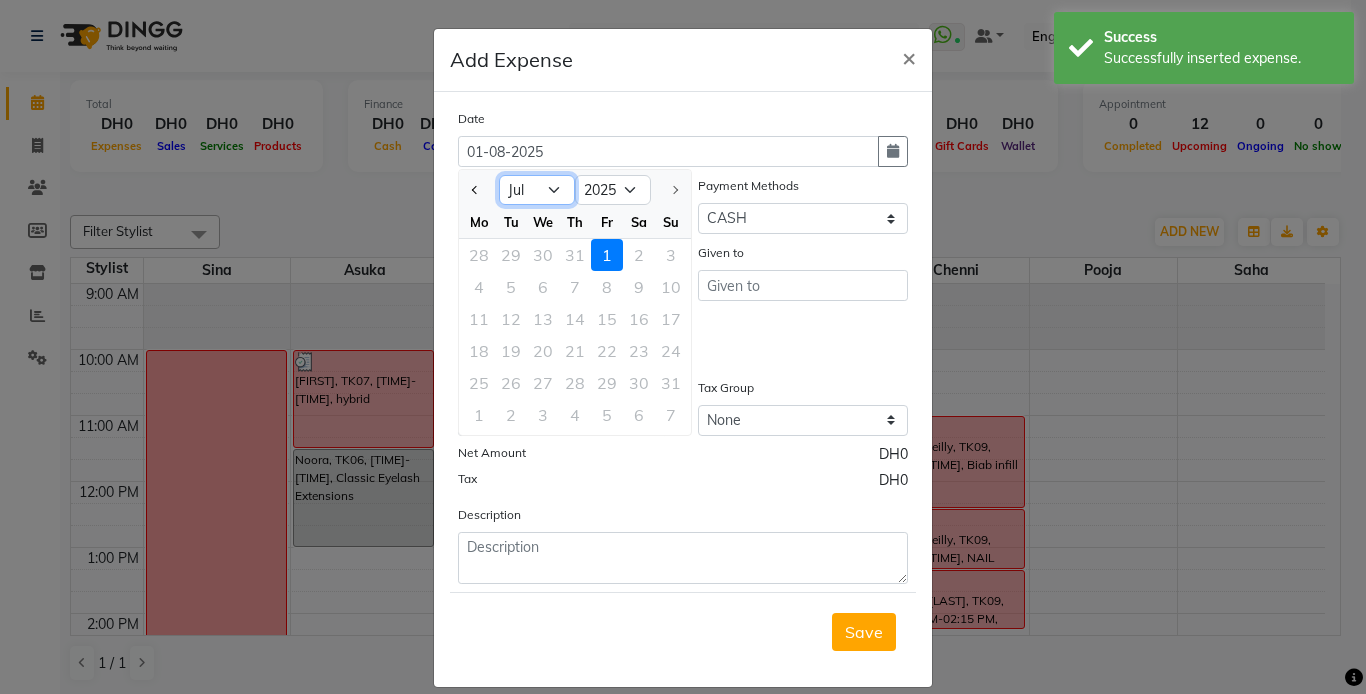 click on "Jan Feb Mar Apr May Jun Jul Aug" 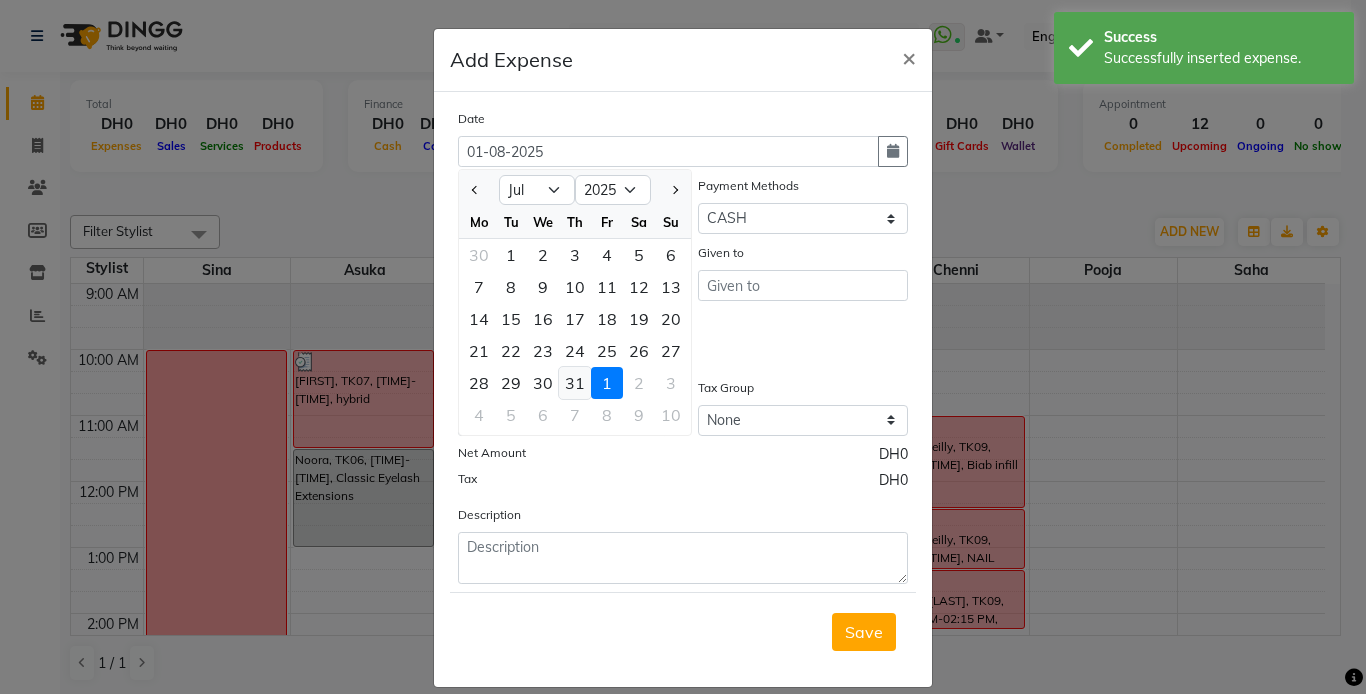 click on "31" 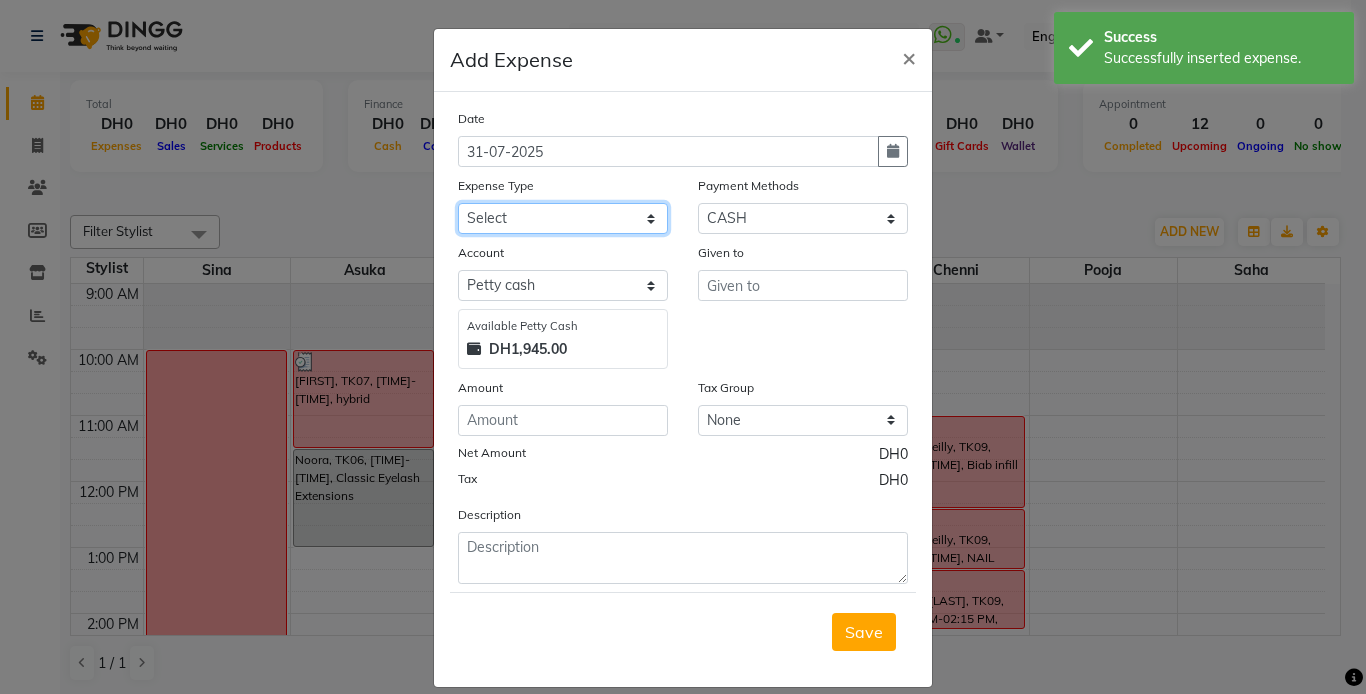 click on "Select ACCOMODATIONS RENT Advance Salary Bank charges carlift Car maintenance  Cash transfer to bank Cash transfer to hub Client Snacks Equipment Fuel Govt fee GROCERY STOCKS Incentive Insurance International purchase INTERNET LICENSE EXPENSES Maintenance Marketing Miscellaneous PRODUCTS Quickbook Refund Rent Salary shop renovation Staff Snacks staff tips Suppliers SUPPLIES Taxi Tips Utilities VISA EXPENSES Water WPS CHARGE" 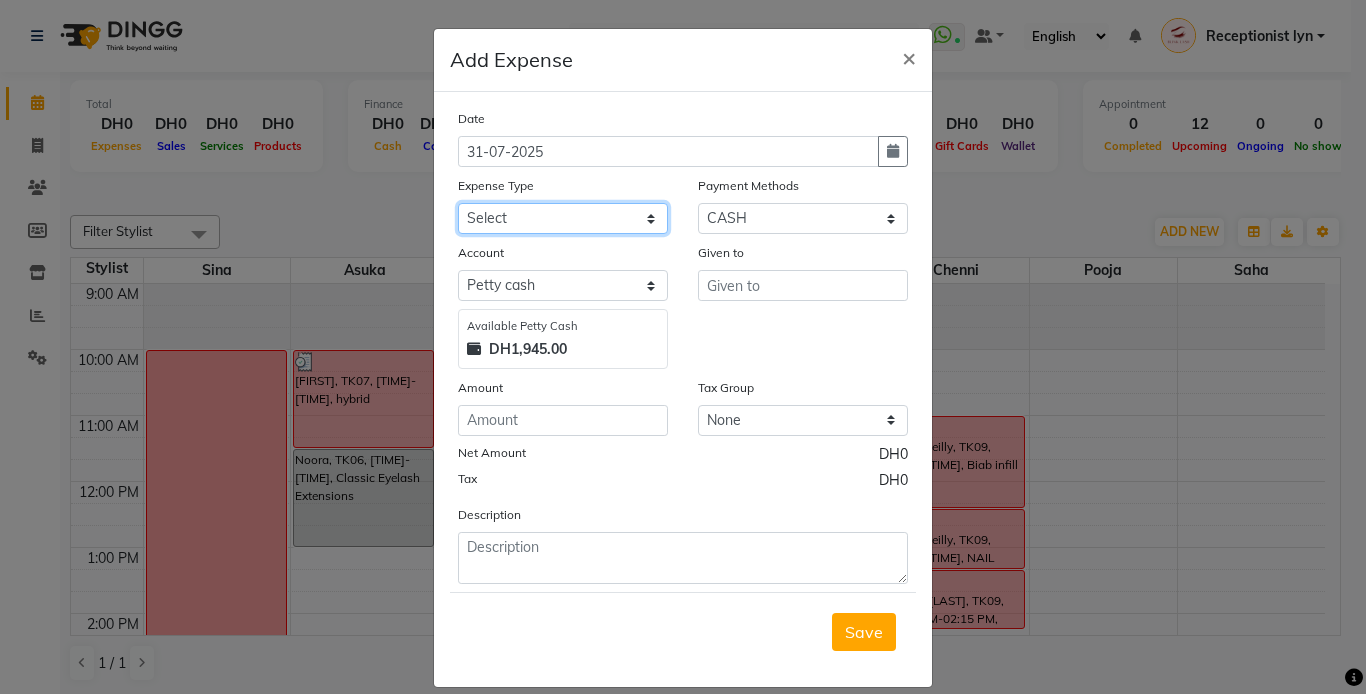 select on "20099" 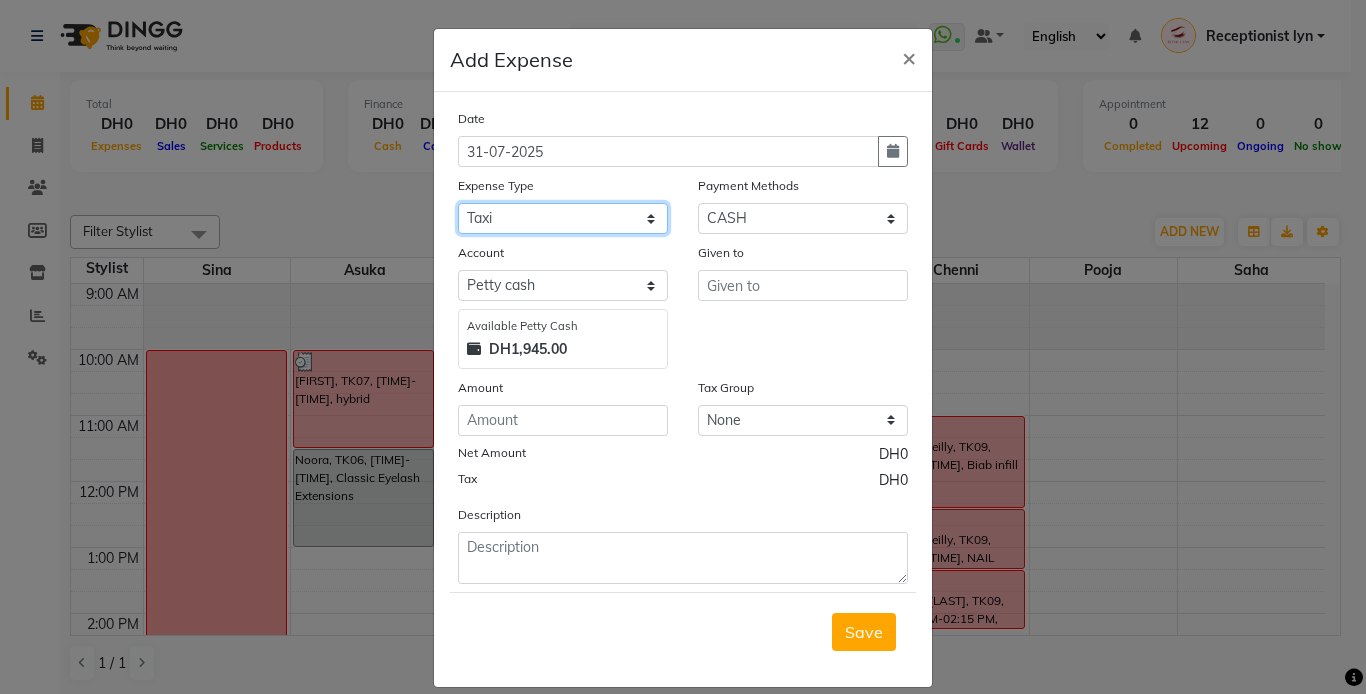 click on "Select ACCOMODATIONS RENT Advance Salary Bank charges carlift Car maintenance  Cash transfer to bank Cash transfer to hub Client Snacks Equipment Fuel Govt fee GROCERY STOCKS Incentive Insurance International purchase INTERNET LICENSE EXPENSES Maintenance Marketing Miscellaneous PRODUCTS Quickbook Refund Rent Salary shop renovation Staff Snacks staff tips Suppliers SUPPLIES Taxi Tips Utilities VISA EXPENSES Water WPS CHARGE" 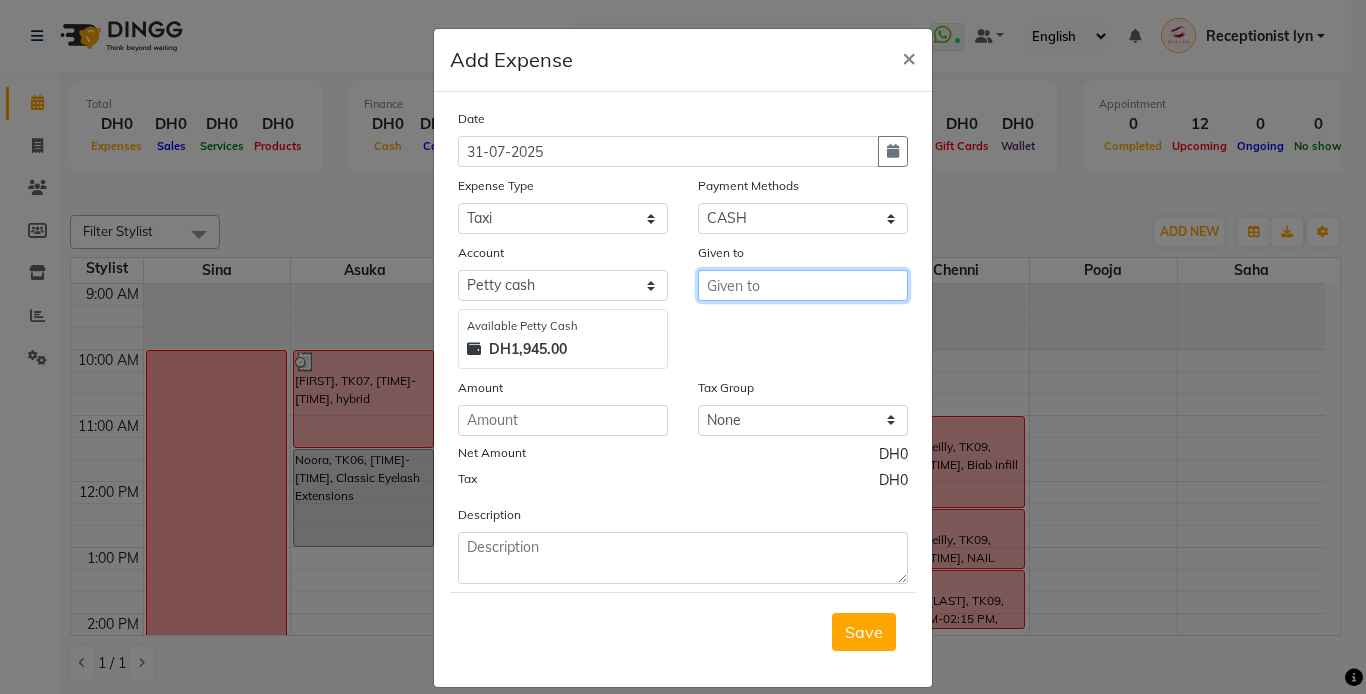 click at bounding box center [803, 285] 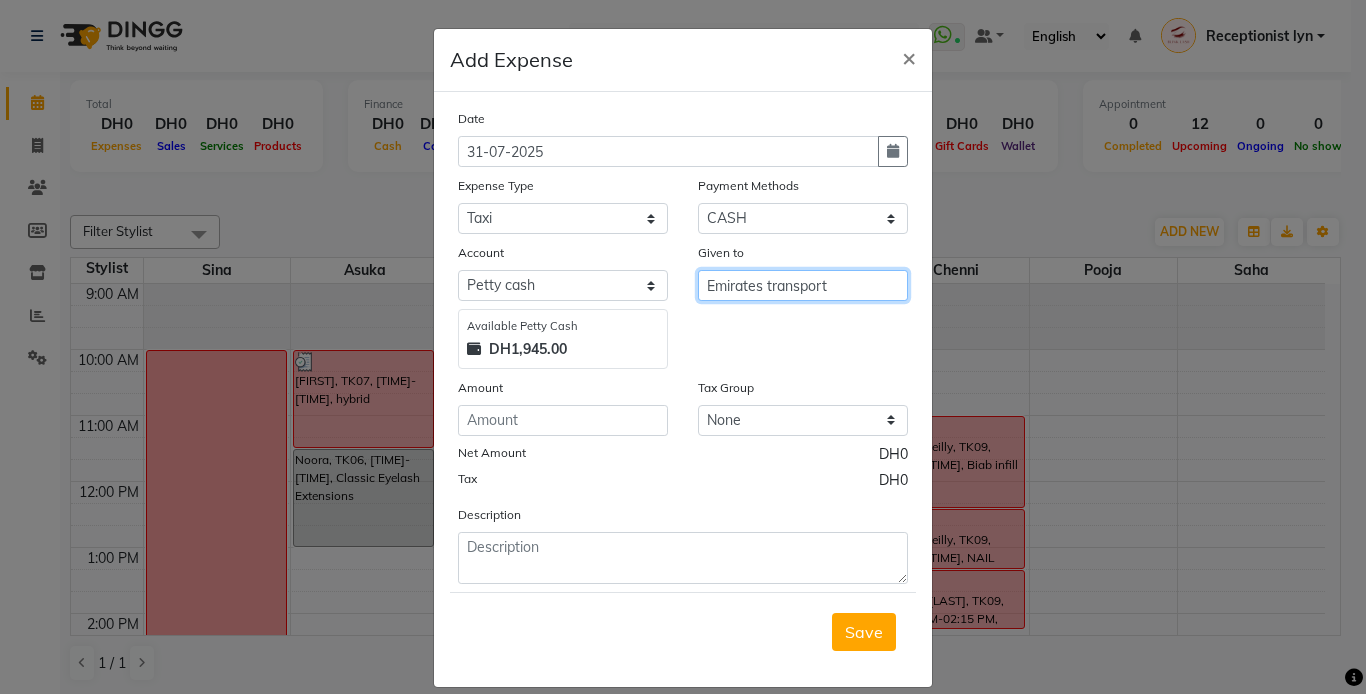 type on "Emirates transport" 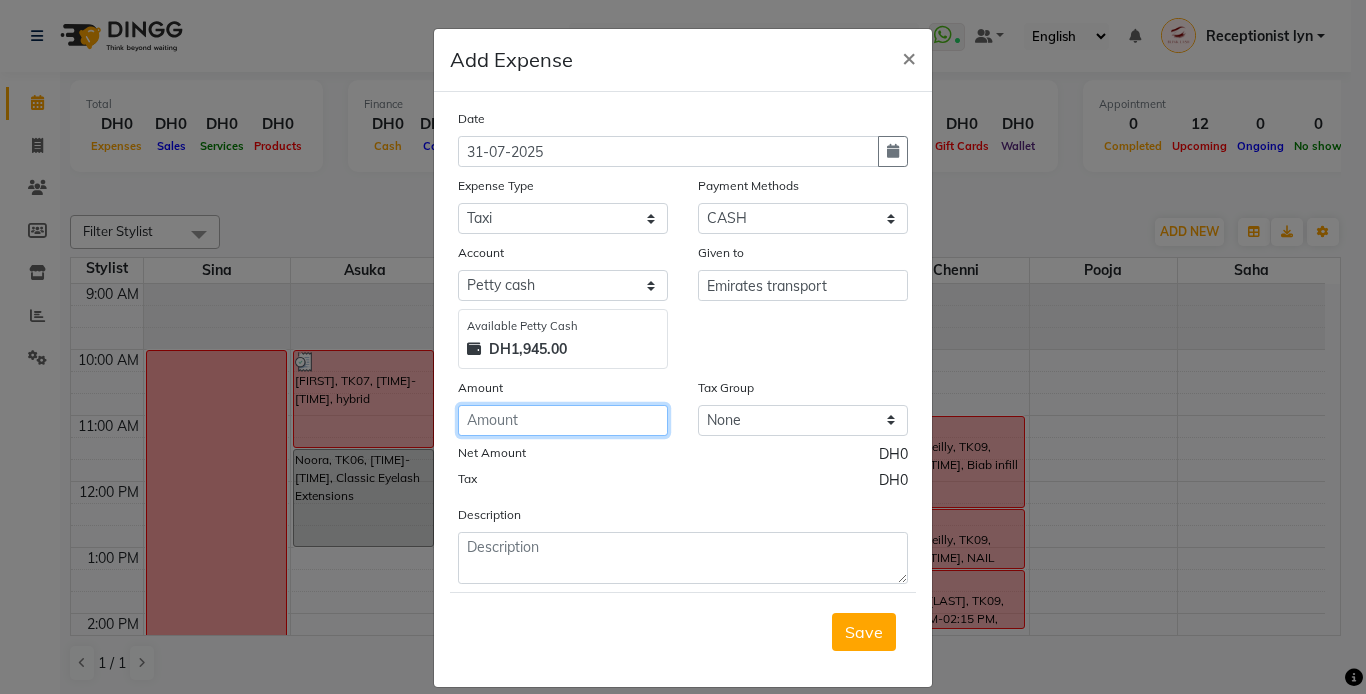 click 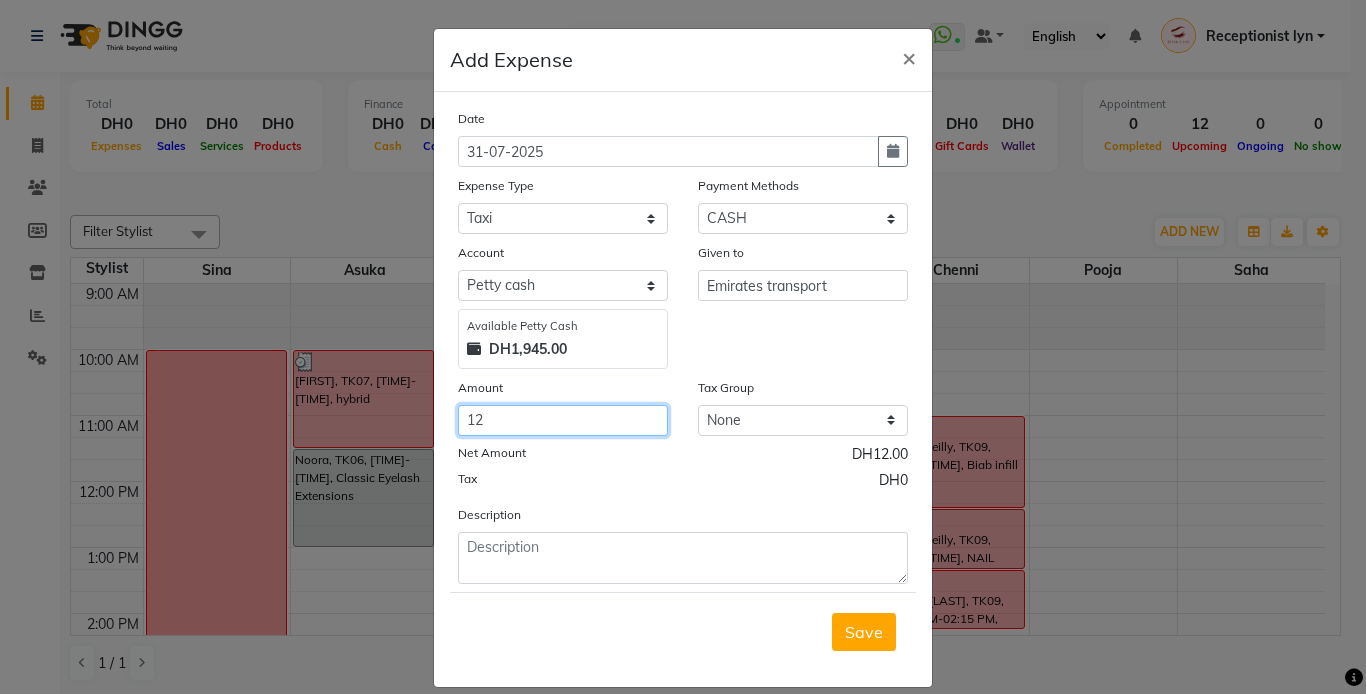 type on "12" 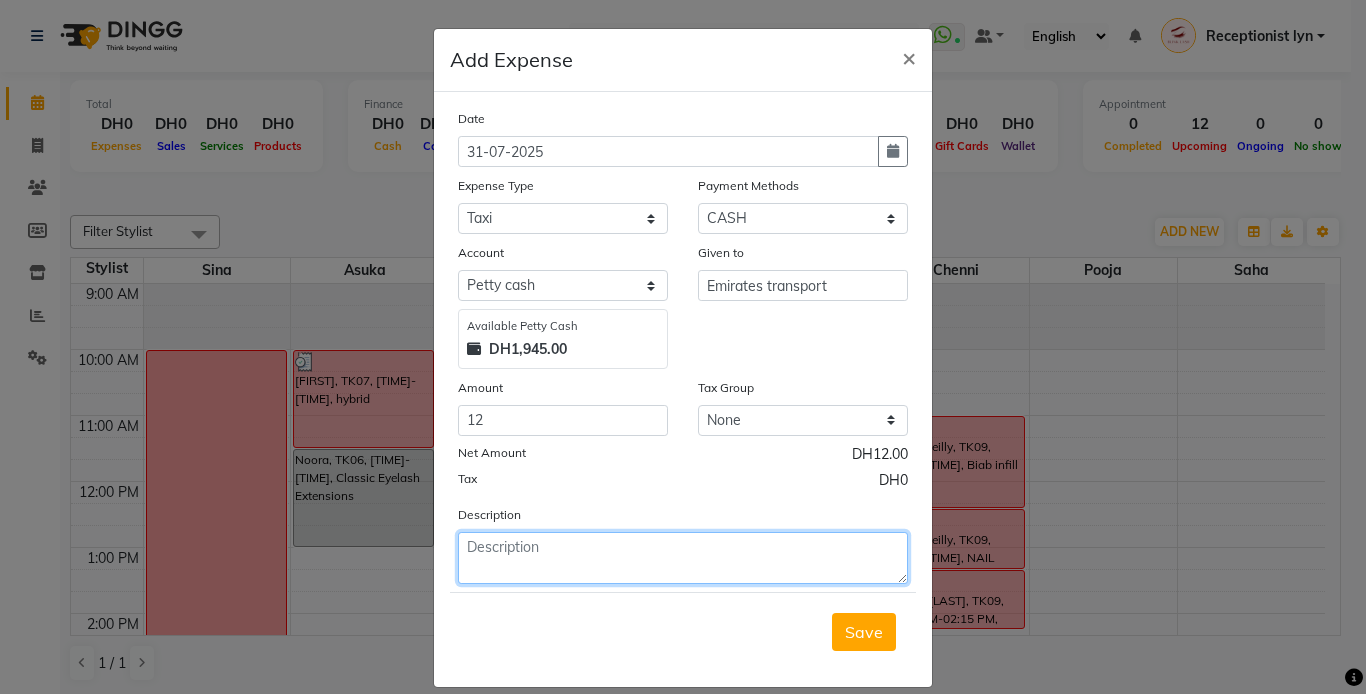 click 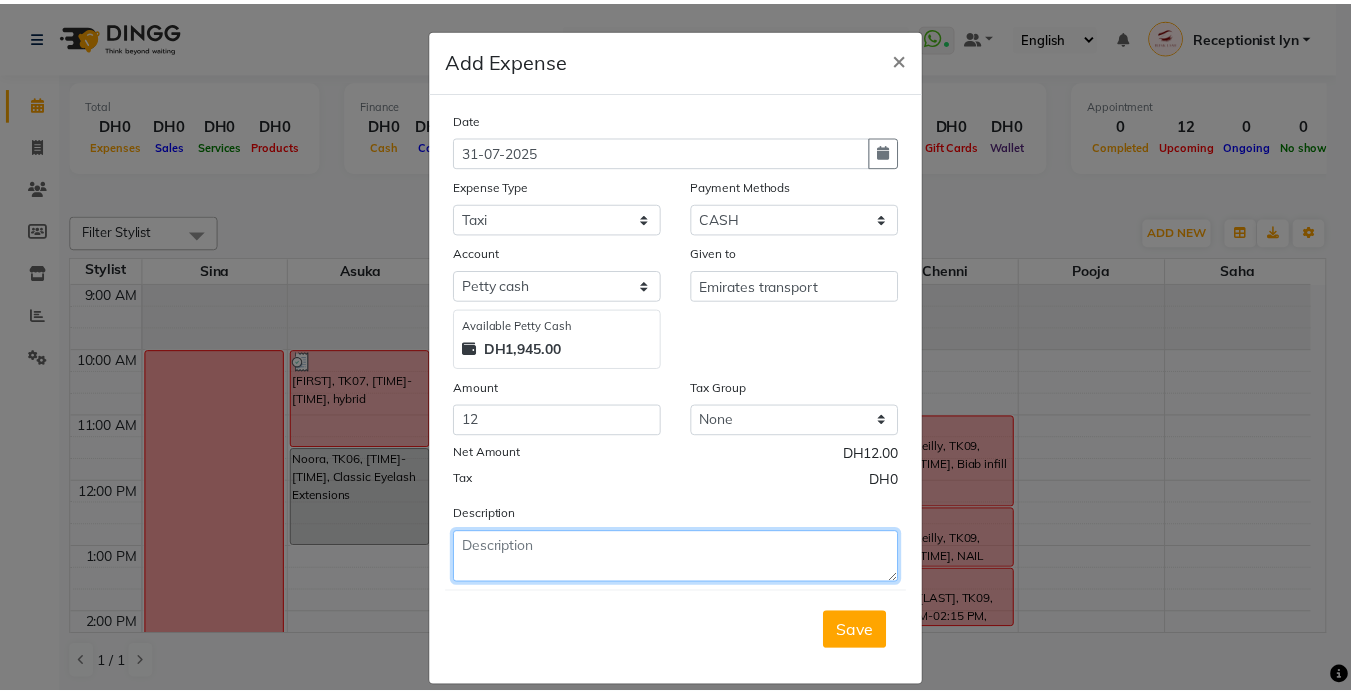 scroll, scrollTop: 15, scrollLeft: 0, axis: vertical 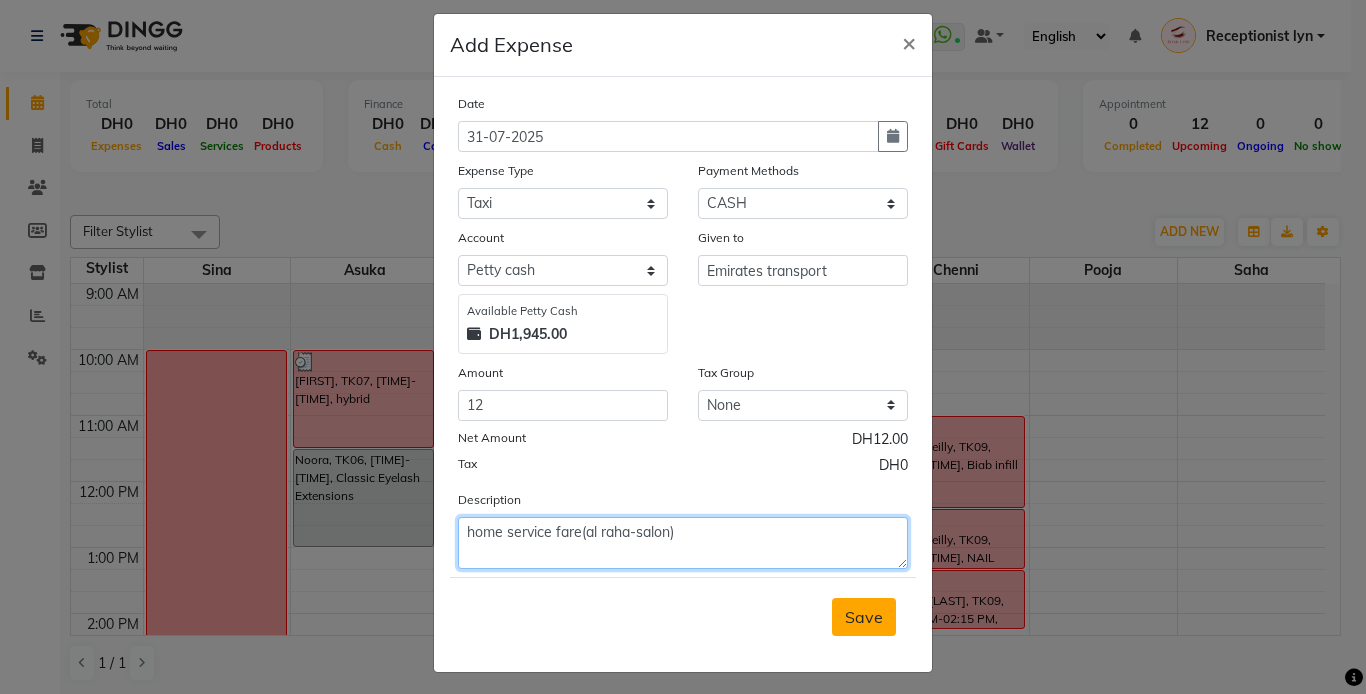 type on "home service fare(al raha-salon)" 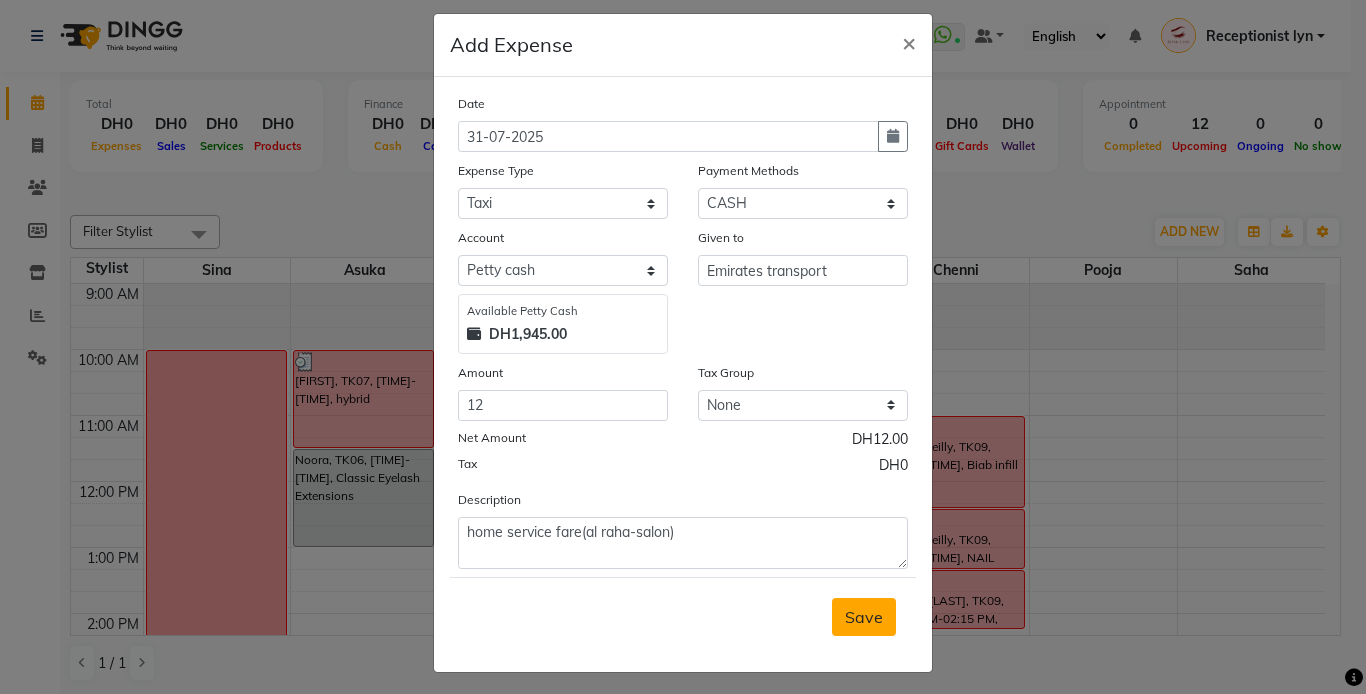 click on "Save" at bounding box center (864, 617) 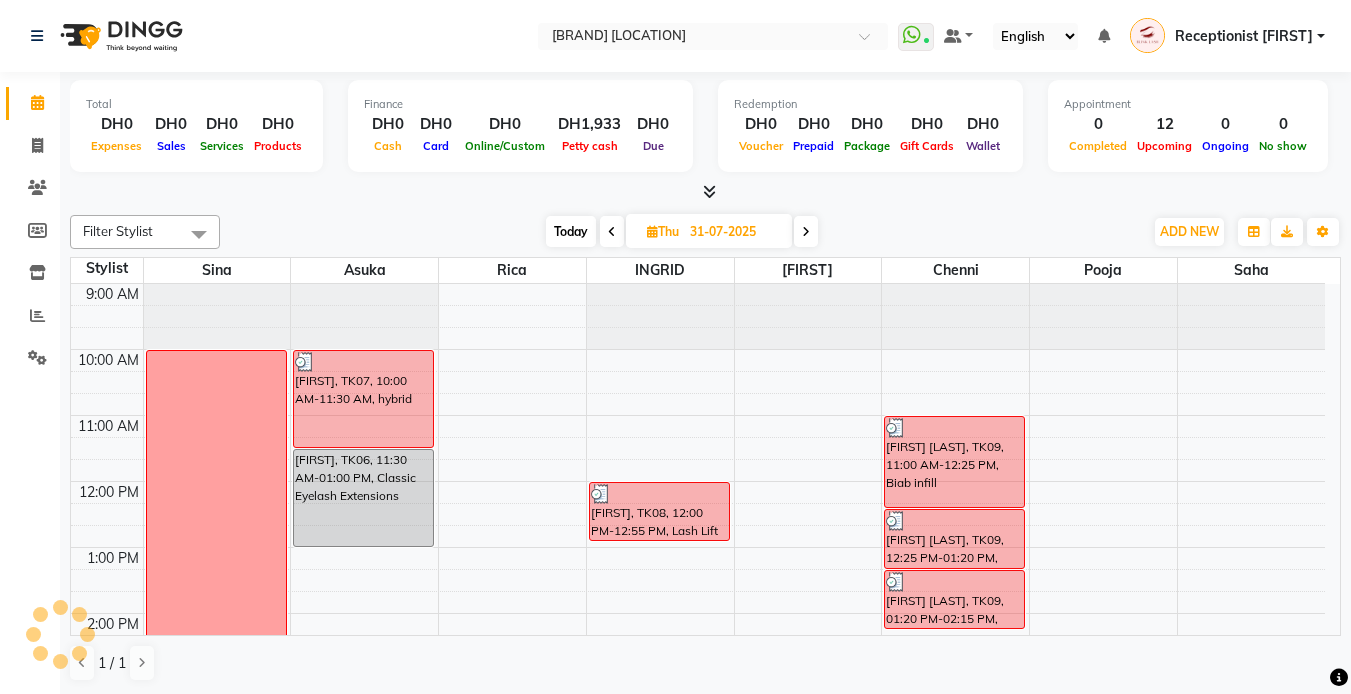 scroll, scrollTop: 0, scrollLeft: 0, axis: both 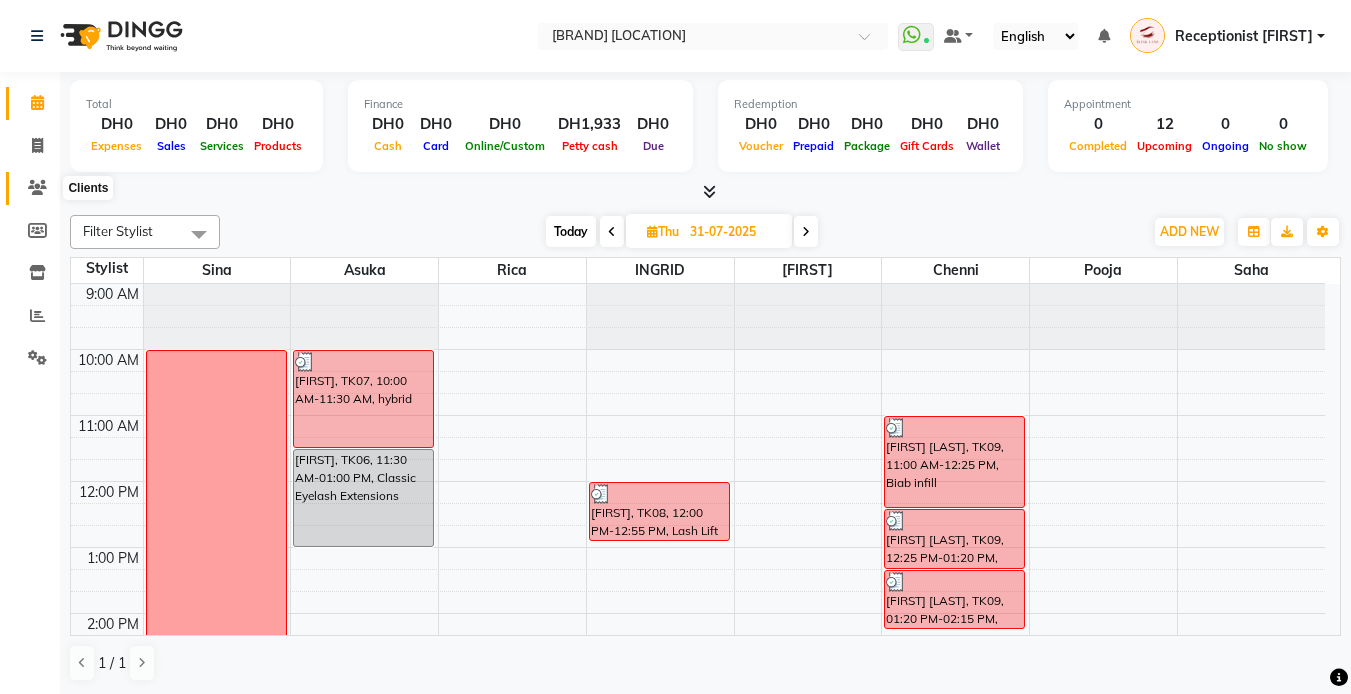 click 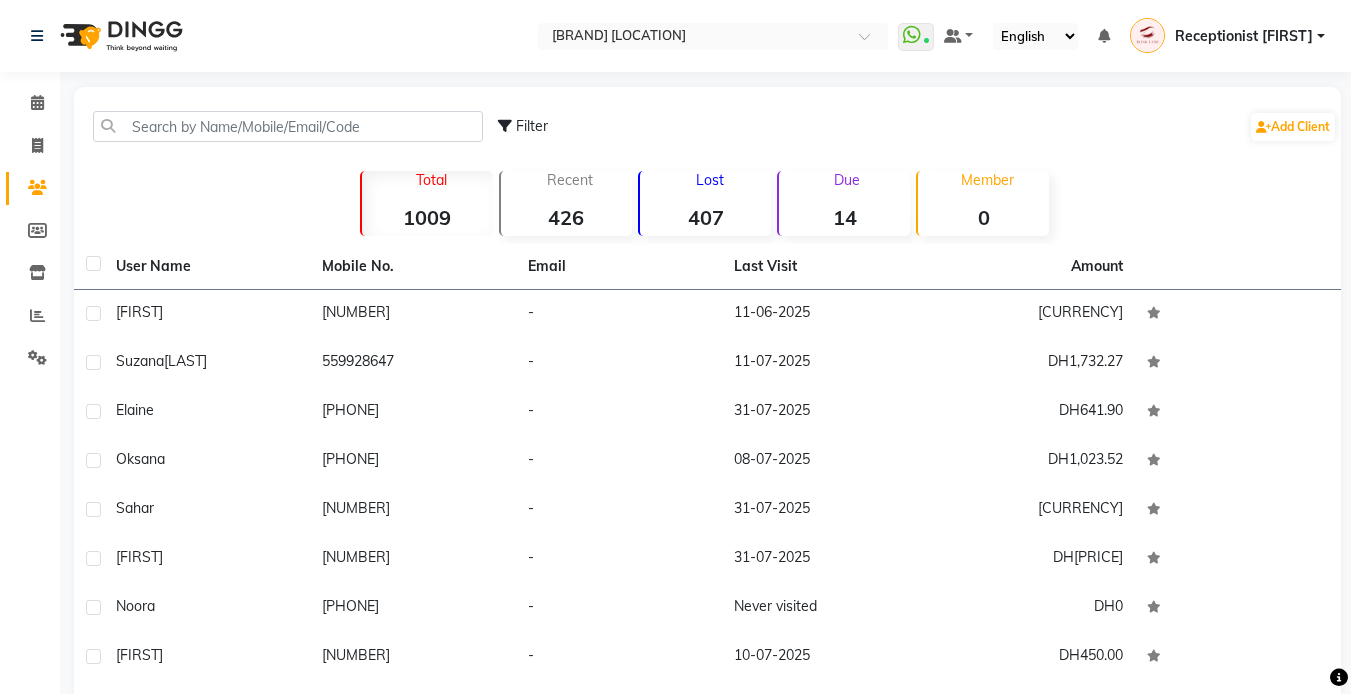 click on "14" 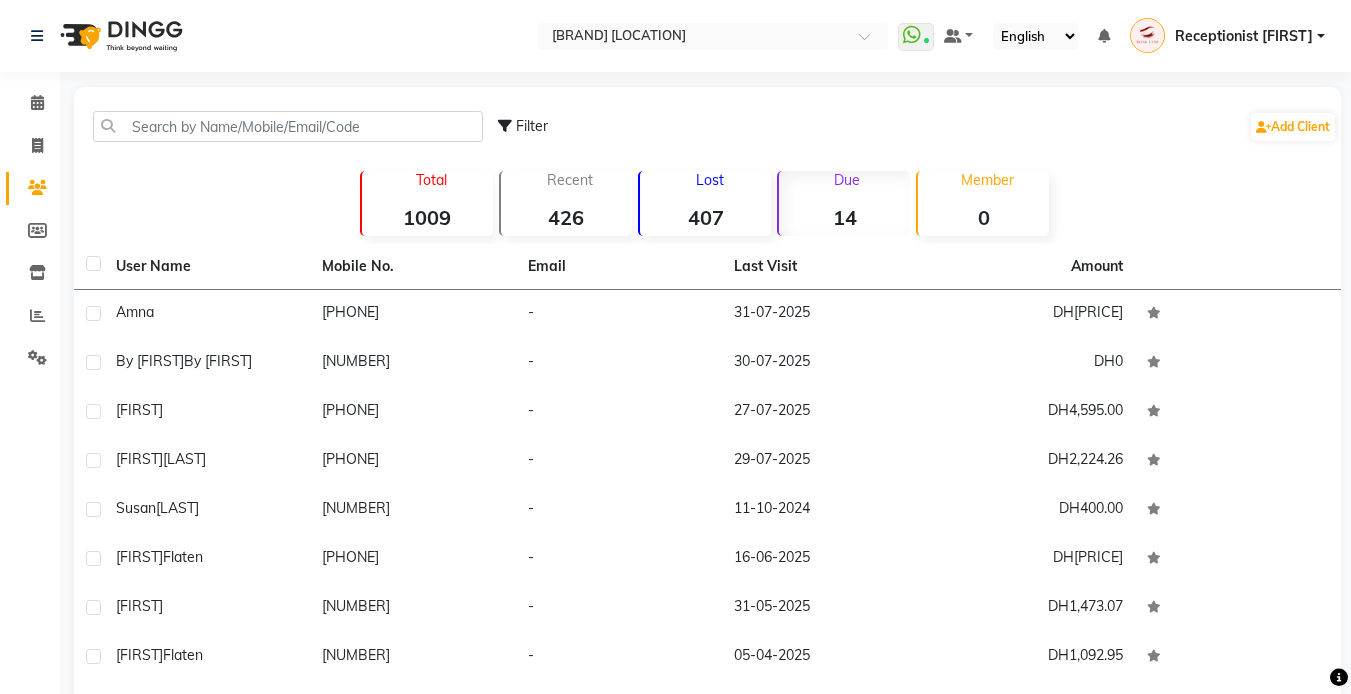 click on "14" 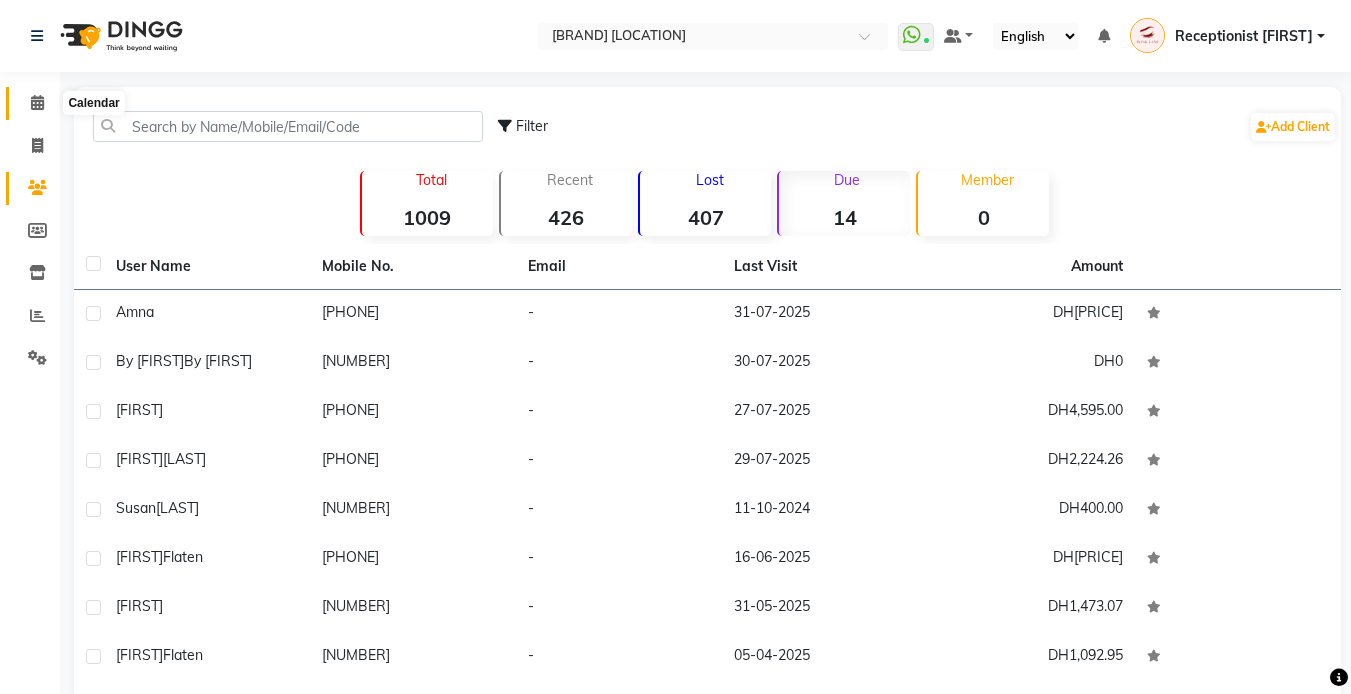 click 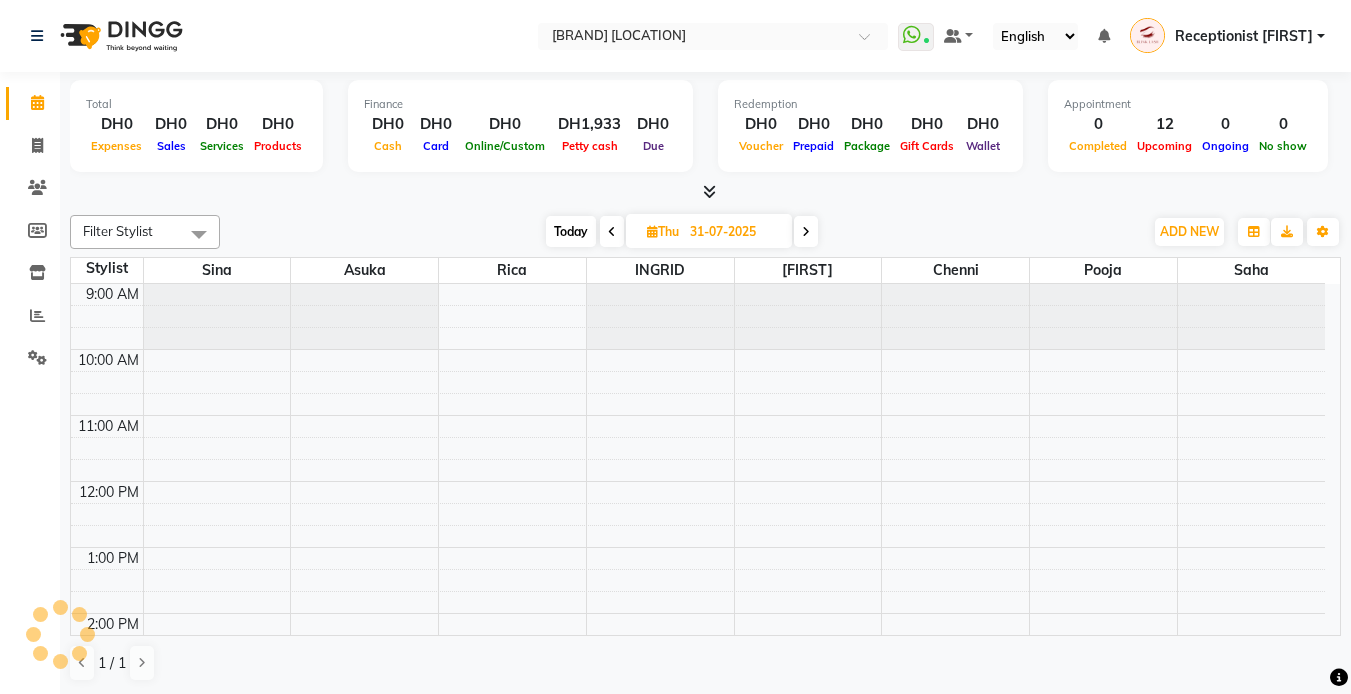 scroll, scrollTop: 0, scrollLeft: 0, axis: both 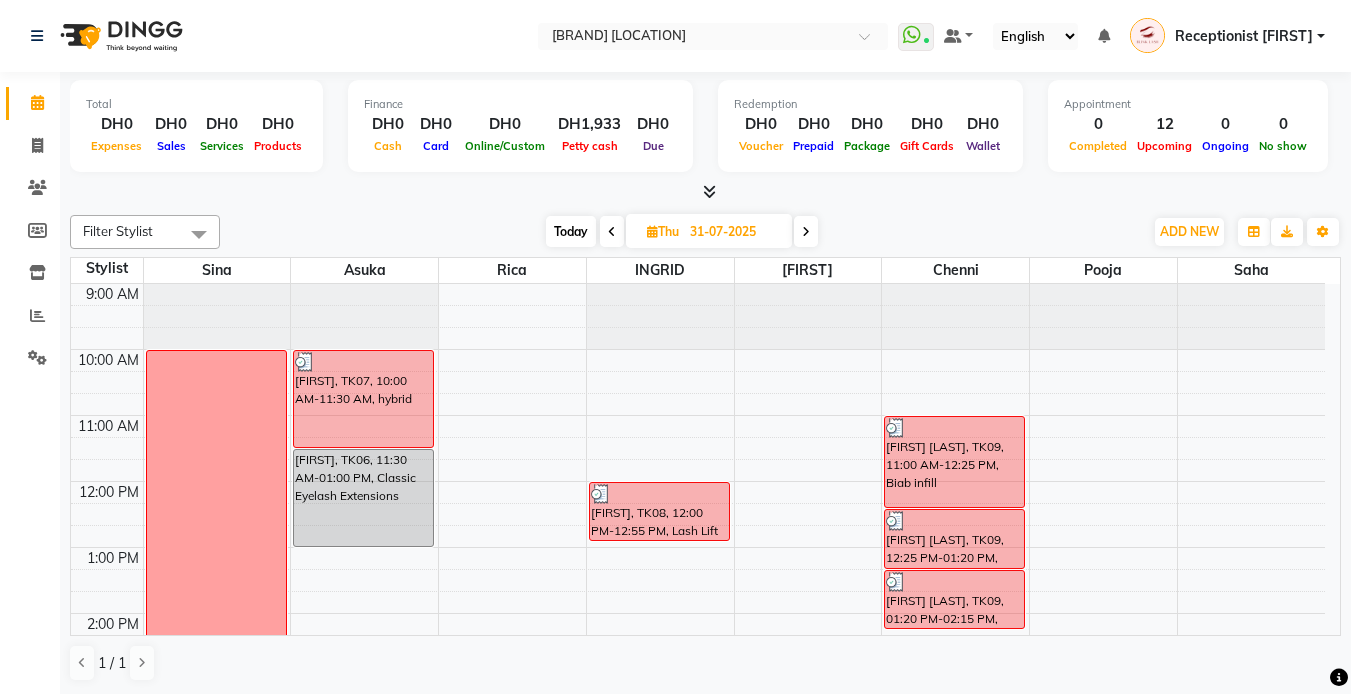 click on "Today" at bounding box center (571, 231) 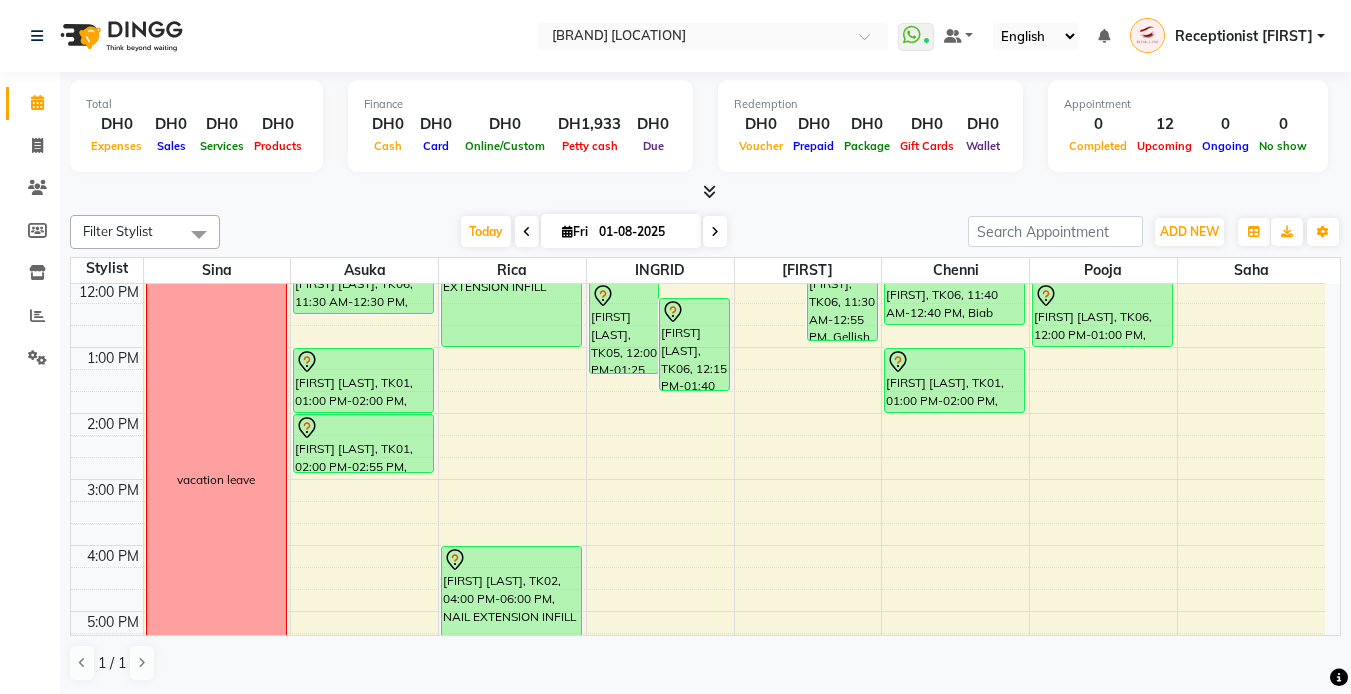 scroll, scrollTop: 100, scrollLeft: 0, axis: vertical 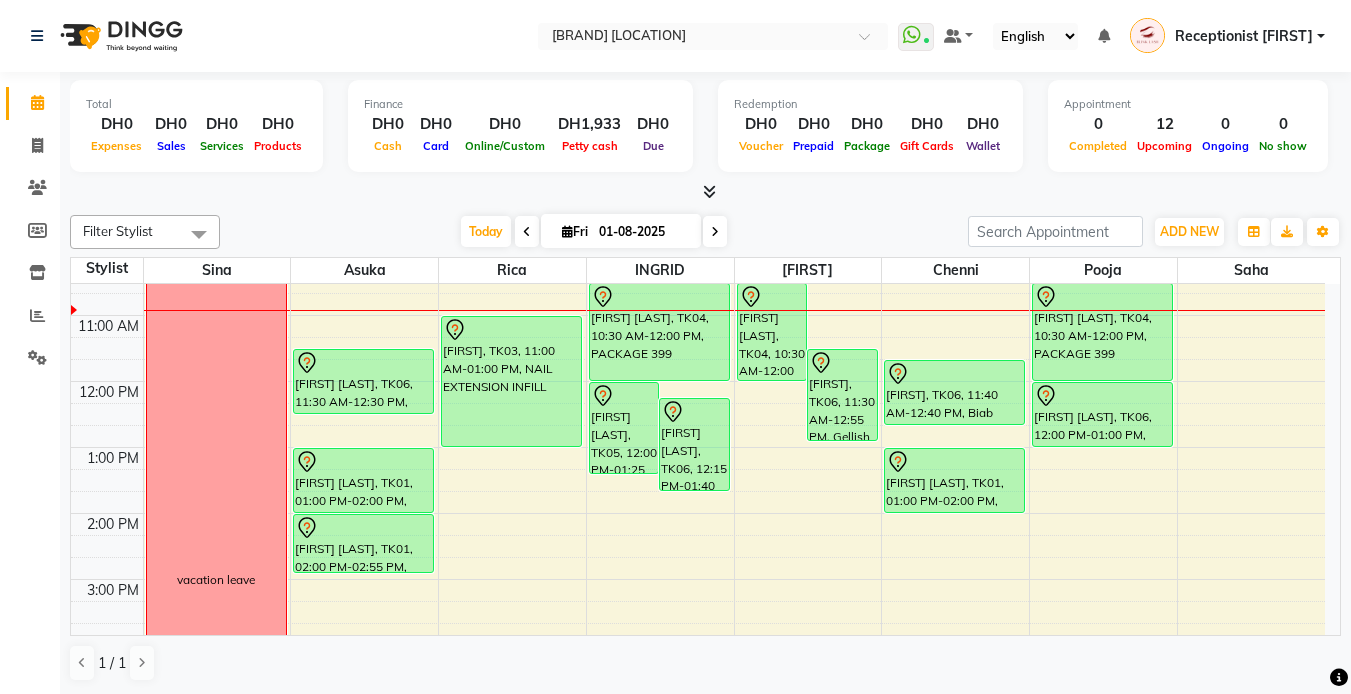 drag, startPoint x: 419, startPoint y: 0, endPoint x: 884, endPoint y: 209, distance: 509.80975 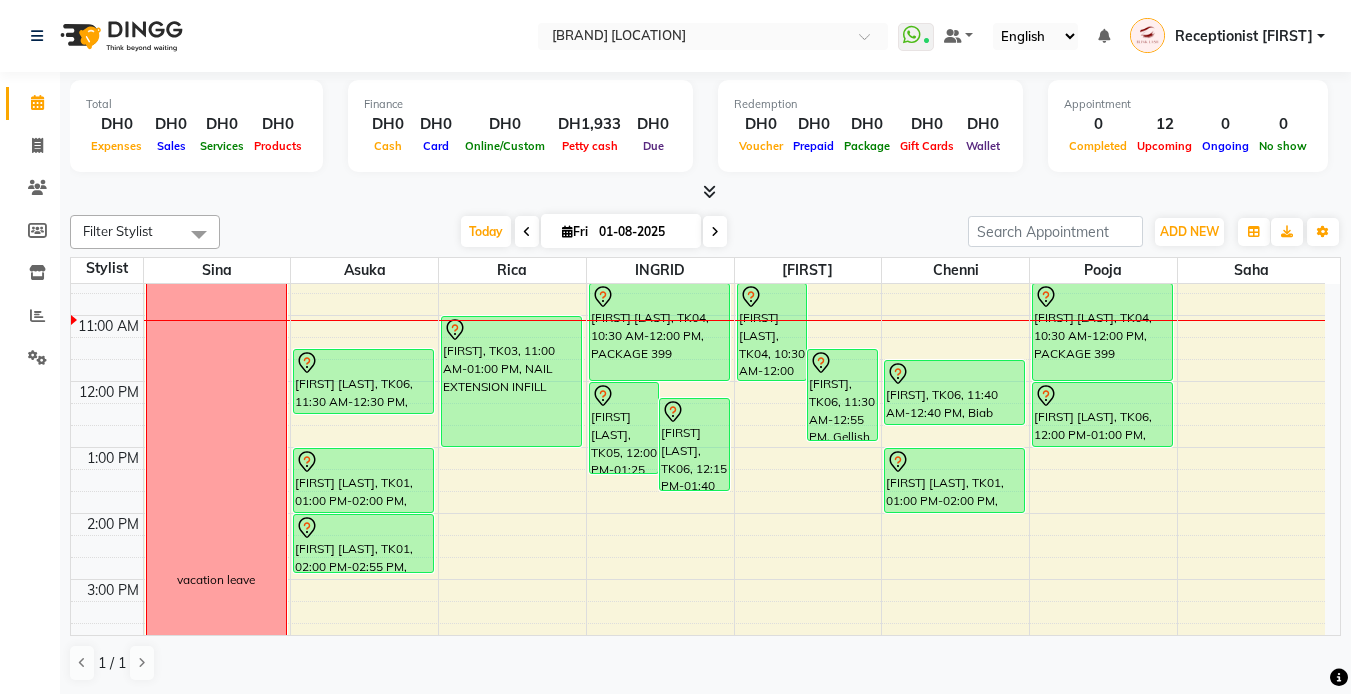 click at bounding box center [715, 232] 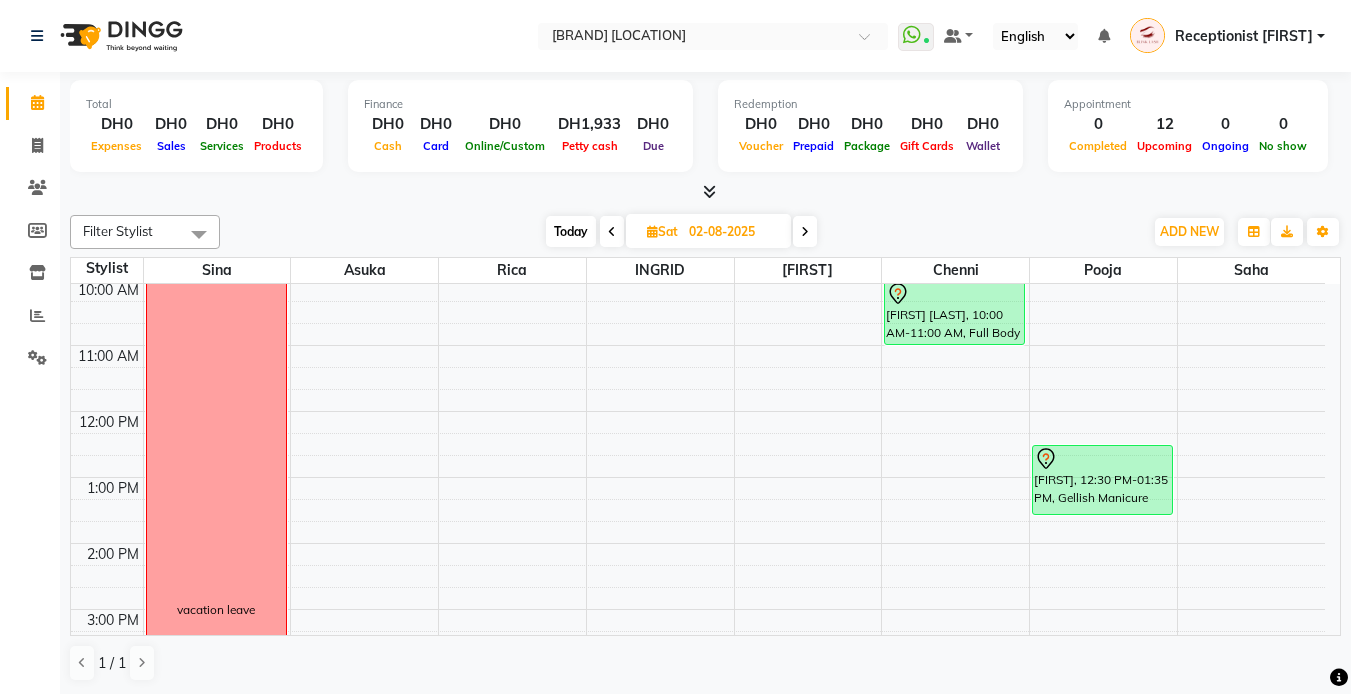 scroll, scrollTop: 0, scrollLeft: 0, axis: both 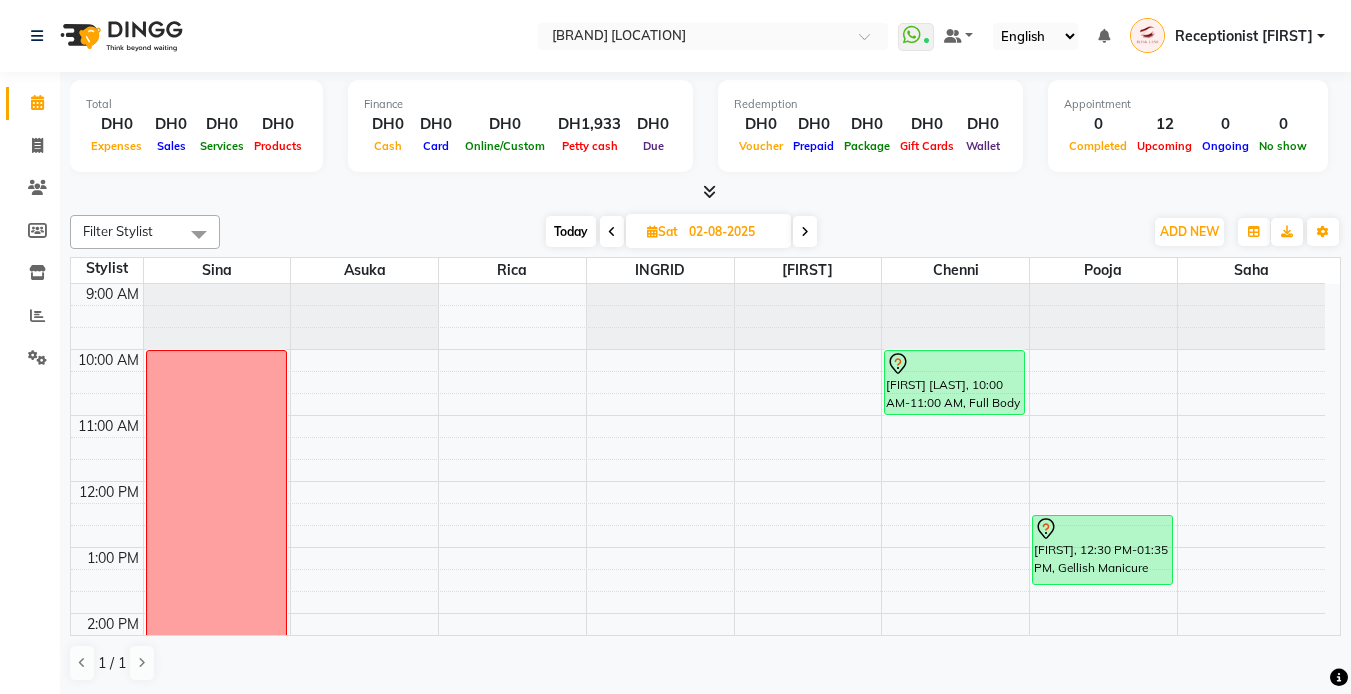 click at bounding box center (805, 231) 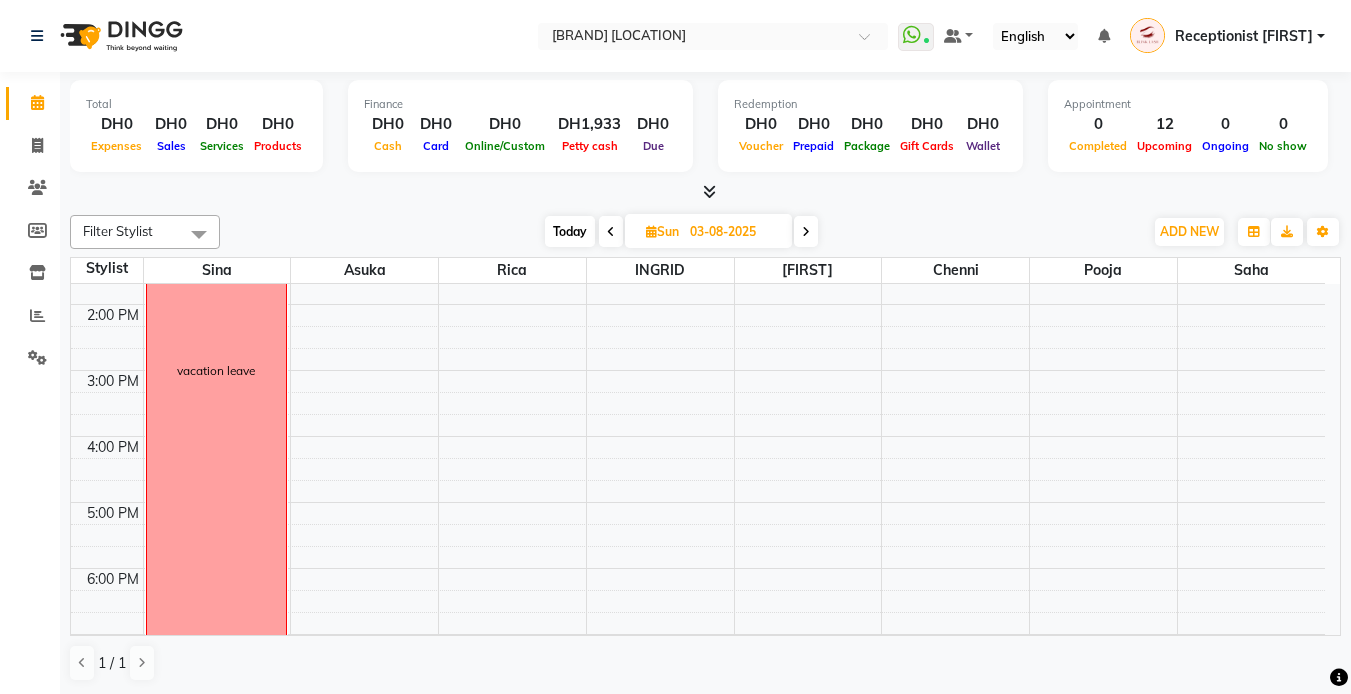 scroll, scrollTop: 100, scrollLeft: 0, axis: vertical 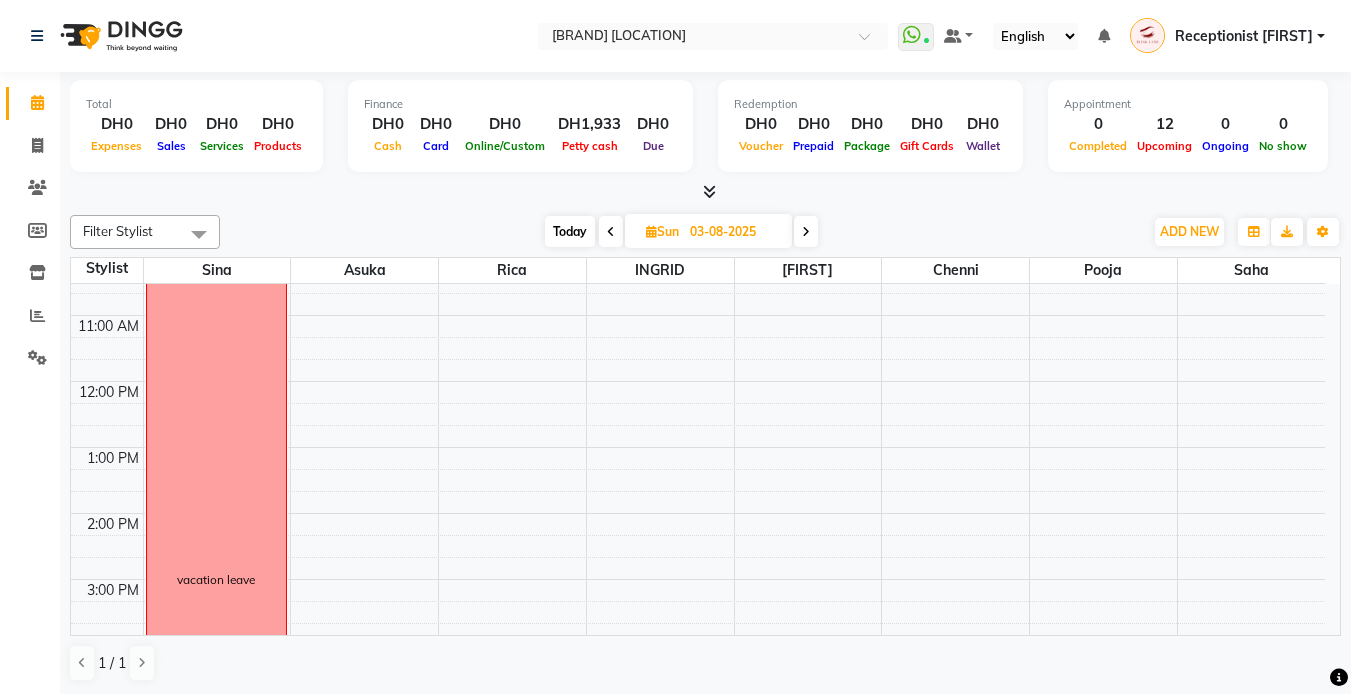 click on "Today" at bounding box center (570, 231) 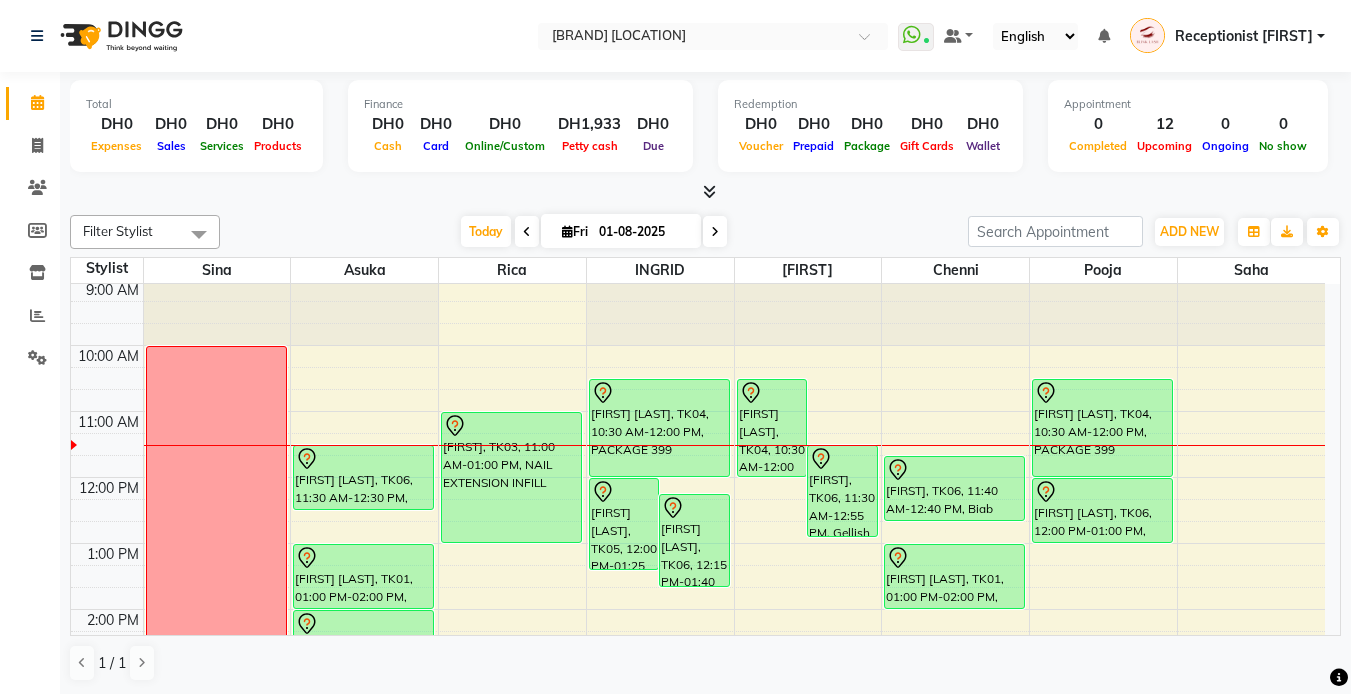 scroll, scrollTop: 0, scrollLeft: 0, axis: both 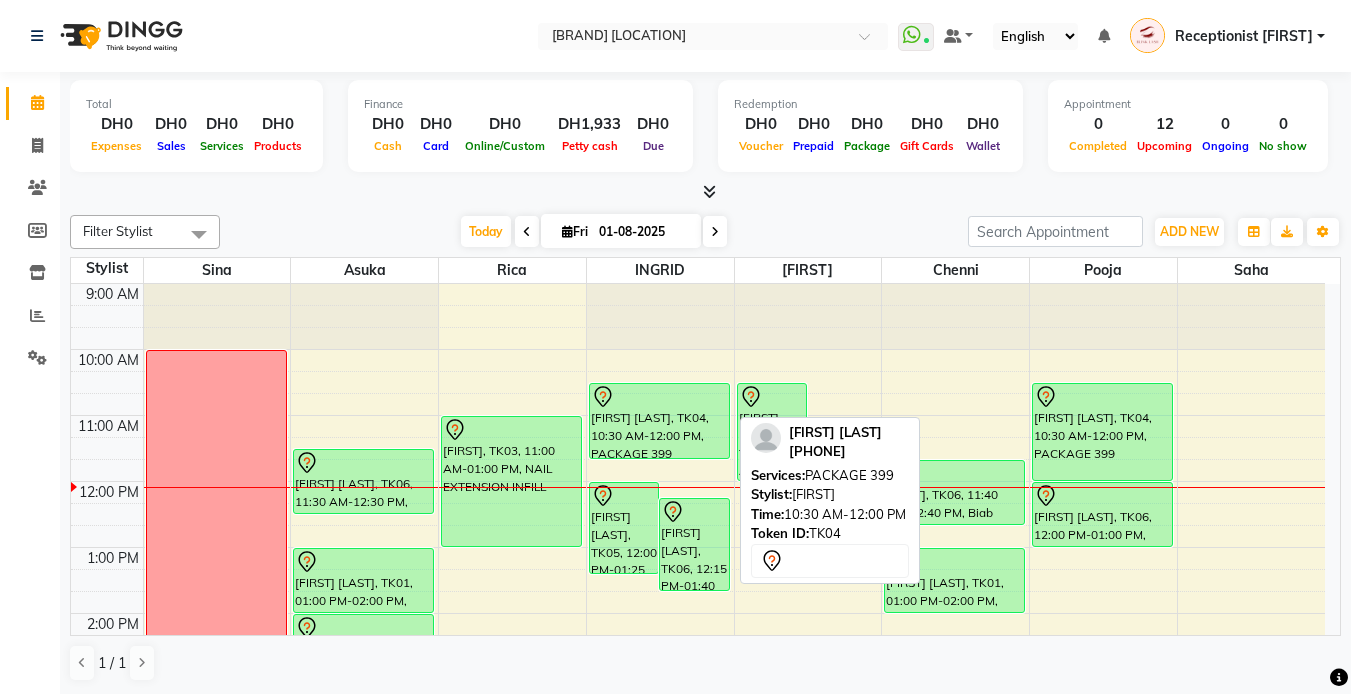 drag, startPoint x: 700, startPoint y: 480, endPoint x: 711, endPoint y: 456, distance: 26.400757 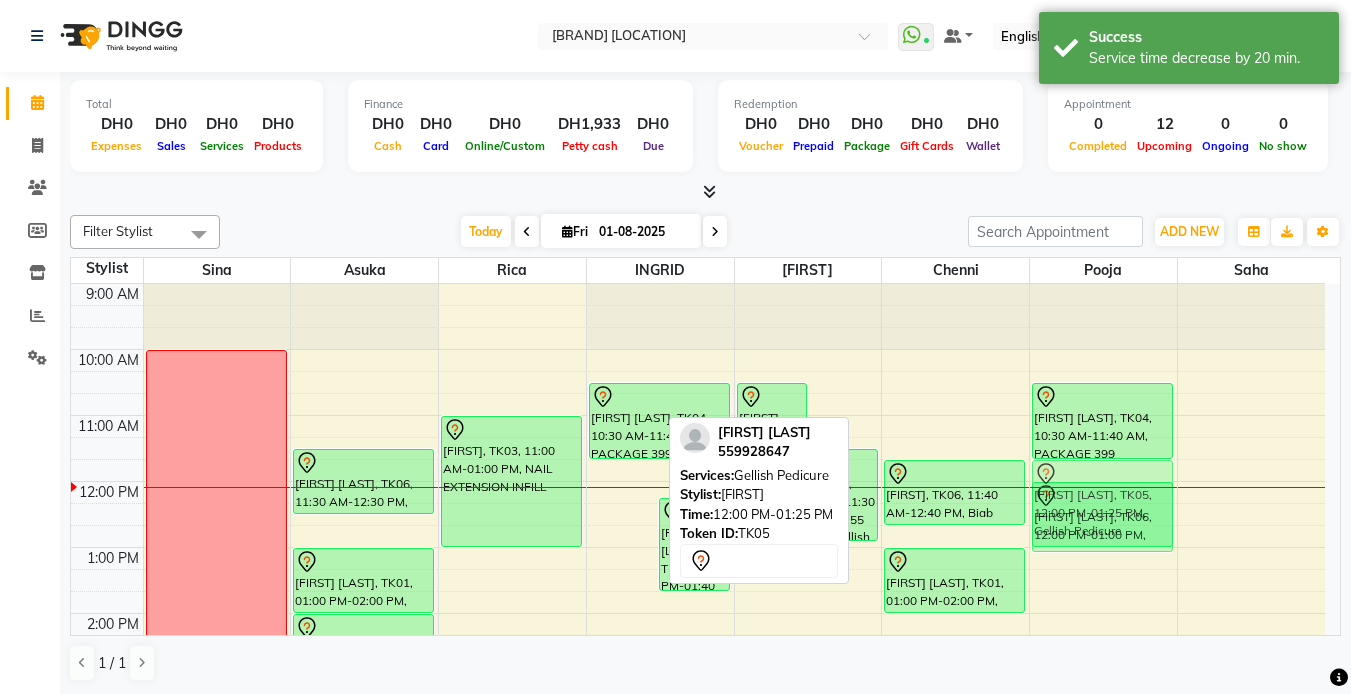 drag, startPoint x: 614, startPoint y: 527, endPoint x: 1099, endPoint y: 494, distance: 486.1214 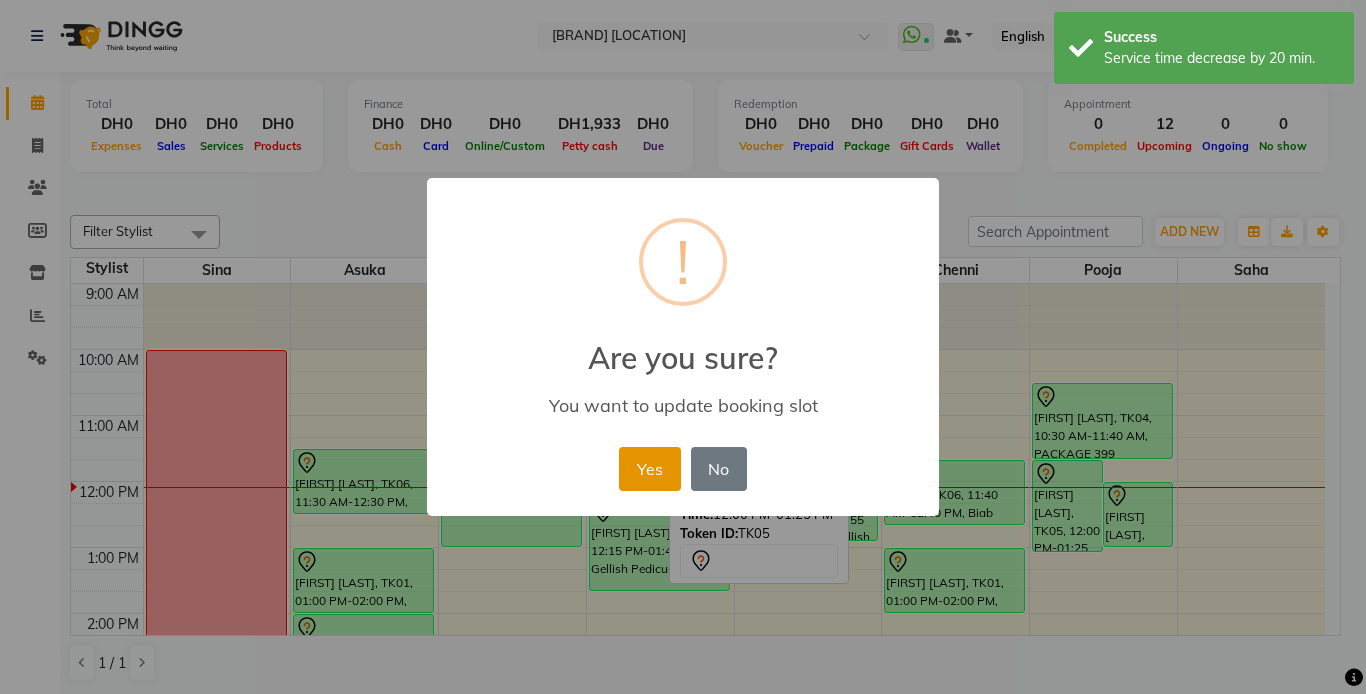 click on "Yes" at bounding box center [649, 469] 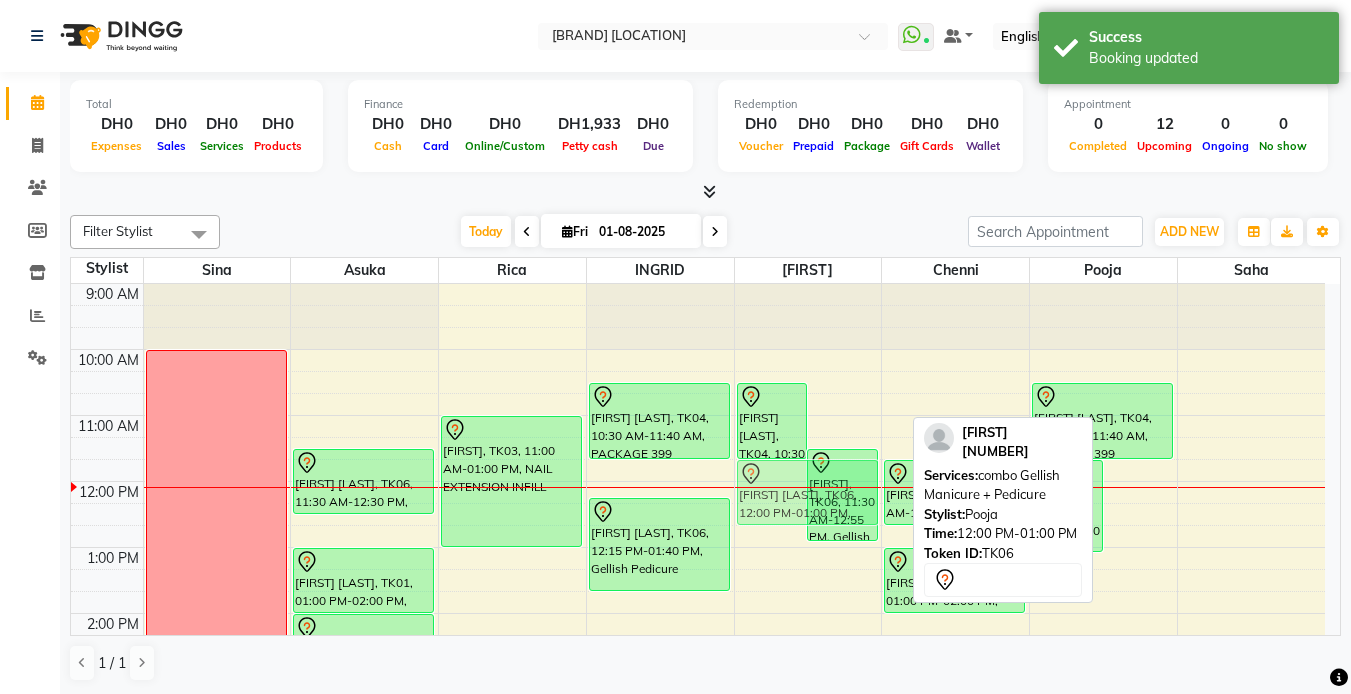 drag, startPoint x: 1142, startPoint y: 499, endPoint x: 835, endPoint y: 475, distance: 307.93668 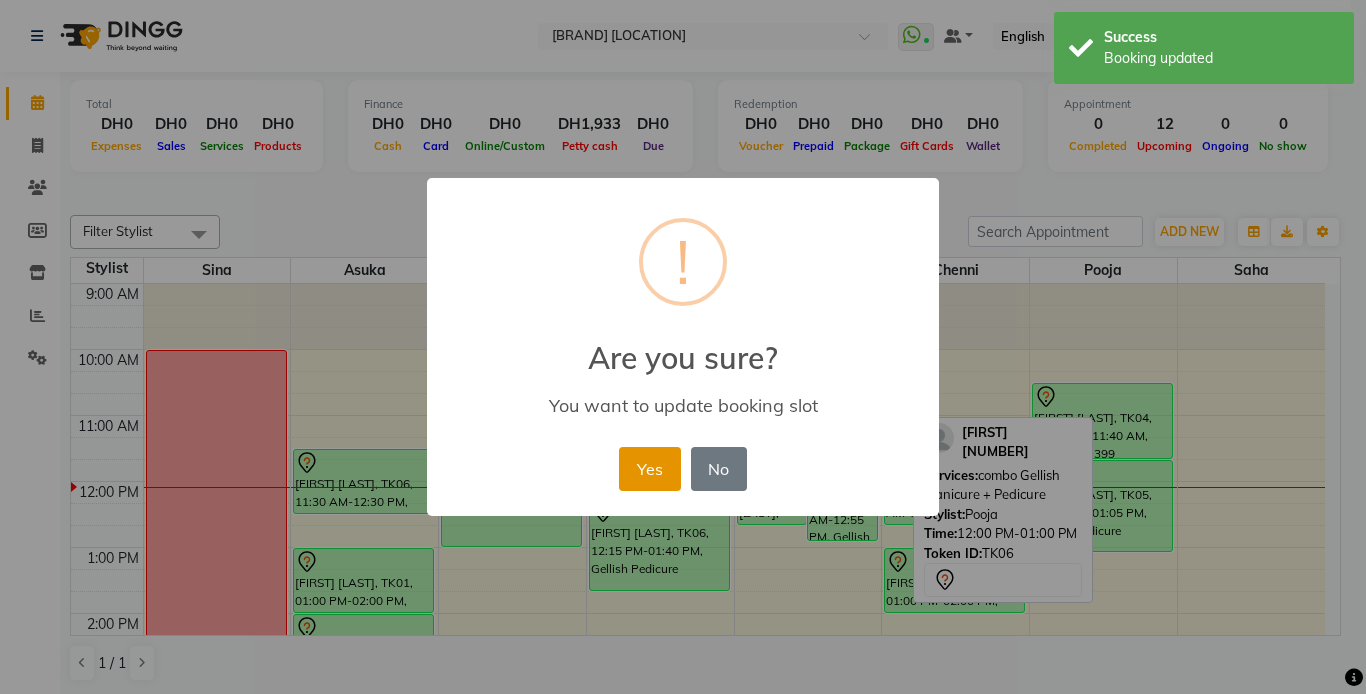 click on "Yes" at bounding box center (649, 469) 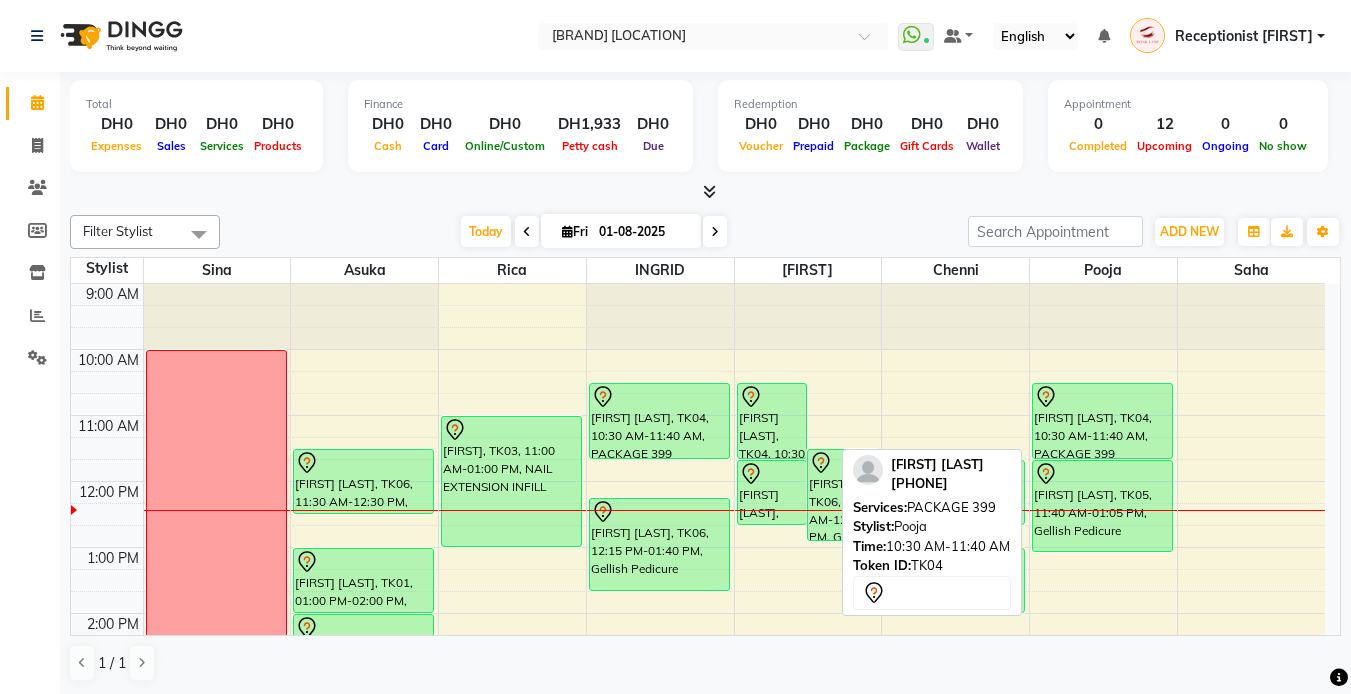 click on "[FIRST] [LAST], TK04, 10:30 AM-11:40 AM, PACKAGE 399" at bounding box center [1102, 421] 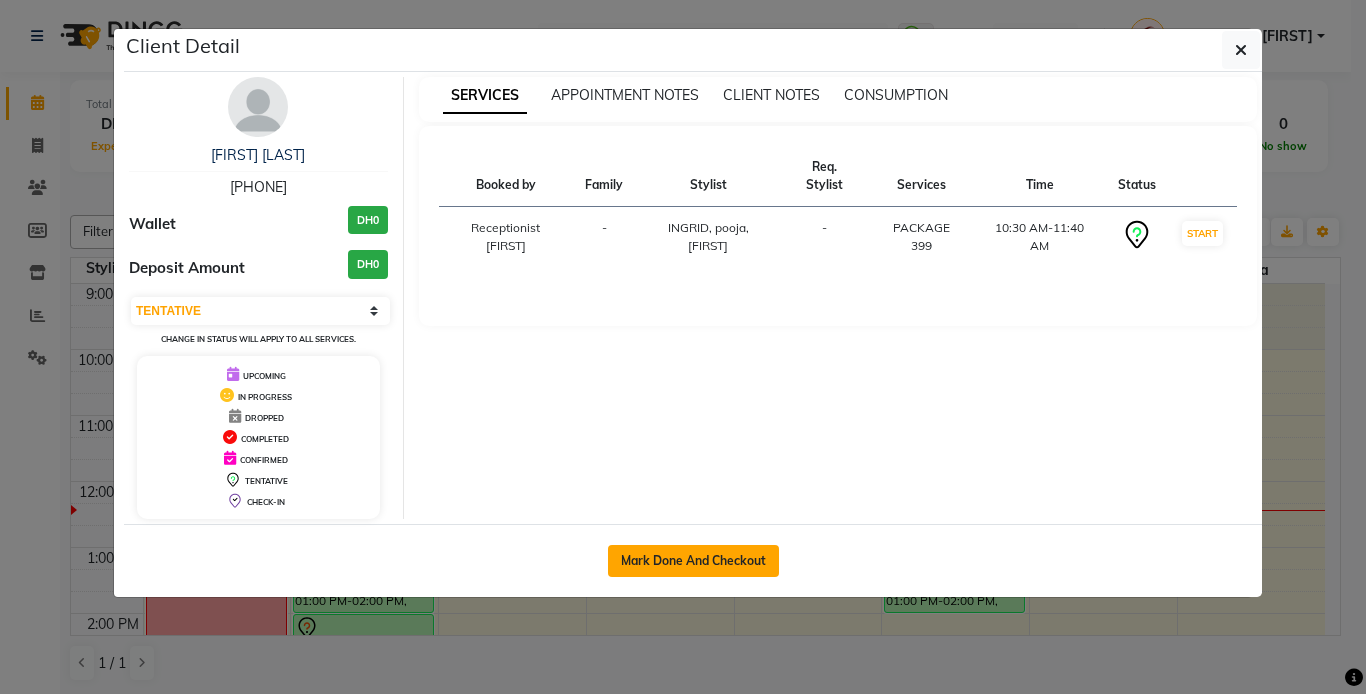 click on "Mark Done And Checkout" 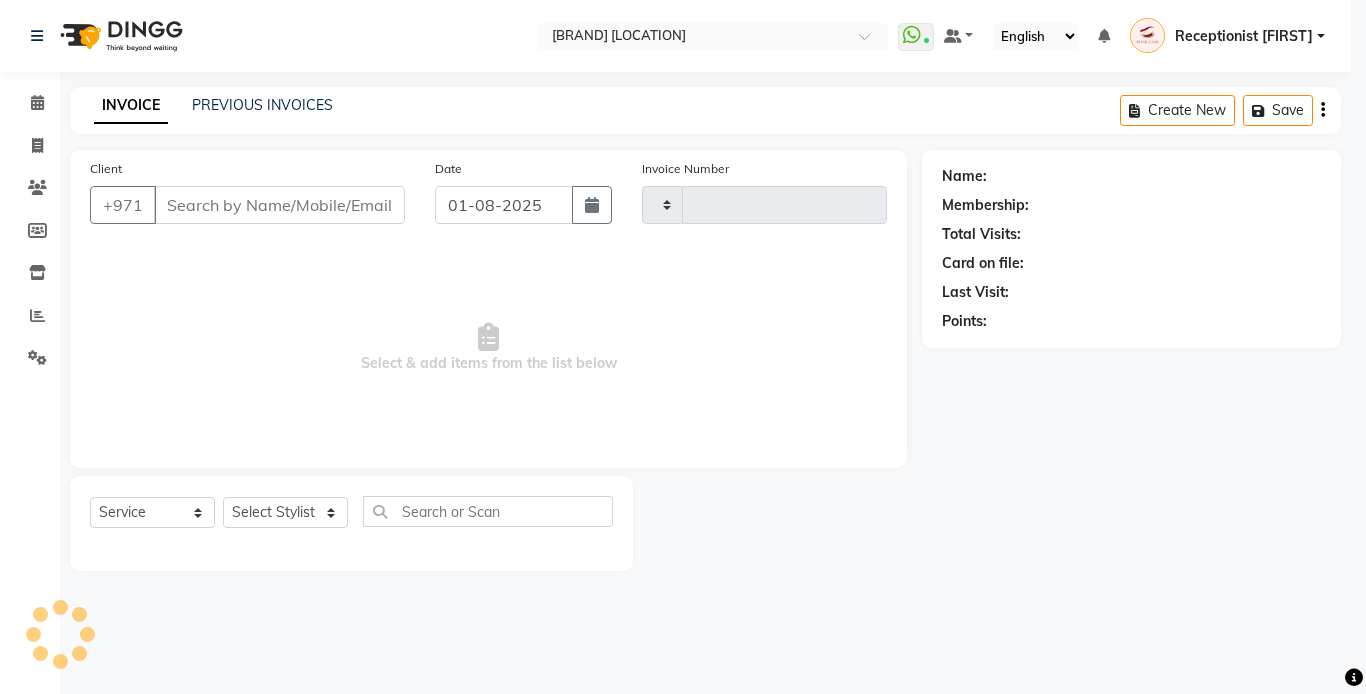 type on "1200" 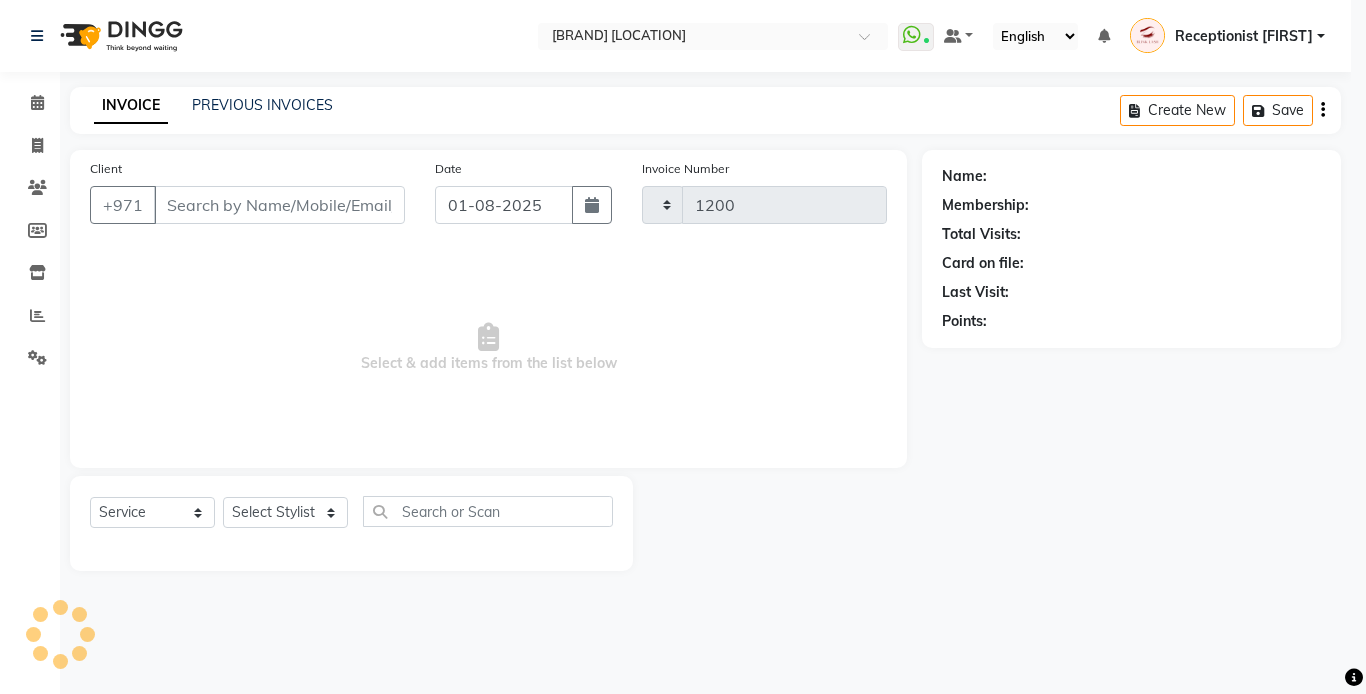 select on "5970" 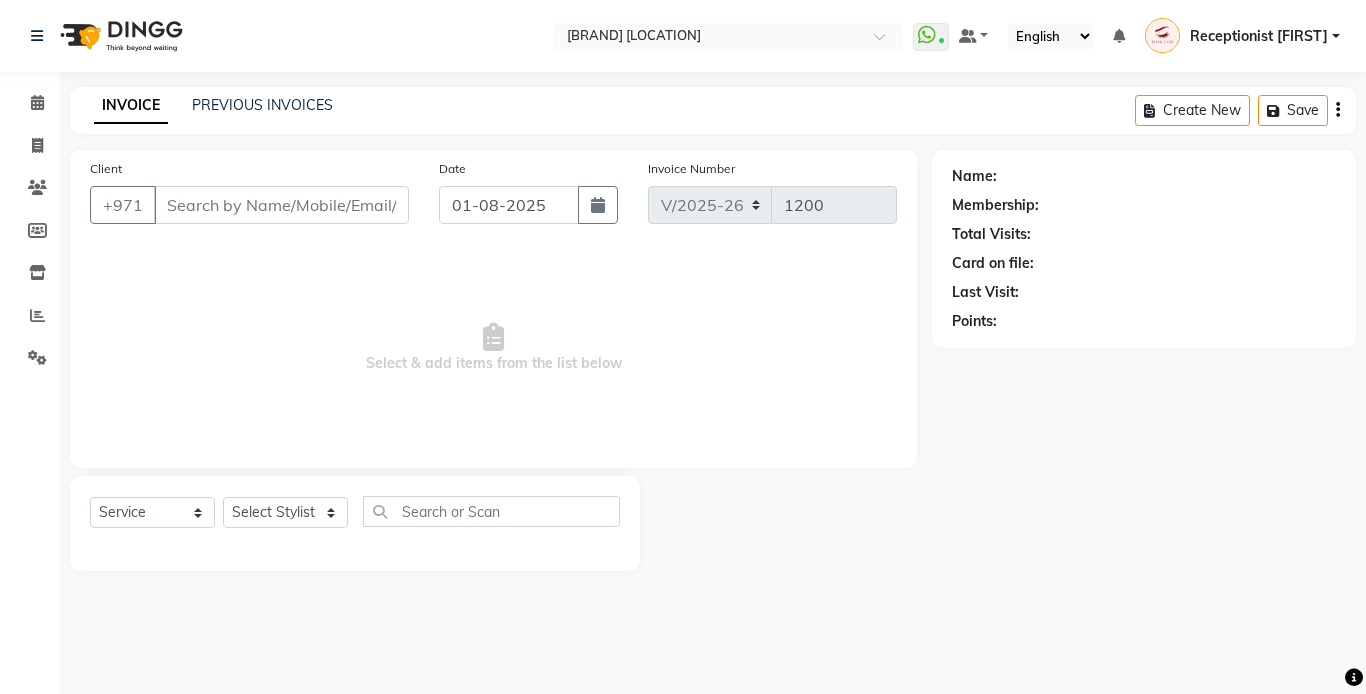 type on "[PHONE]" 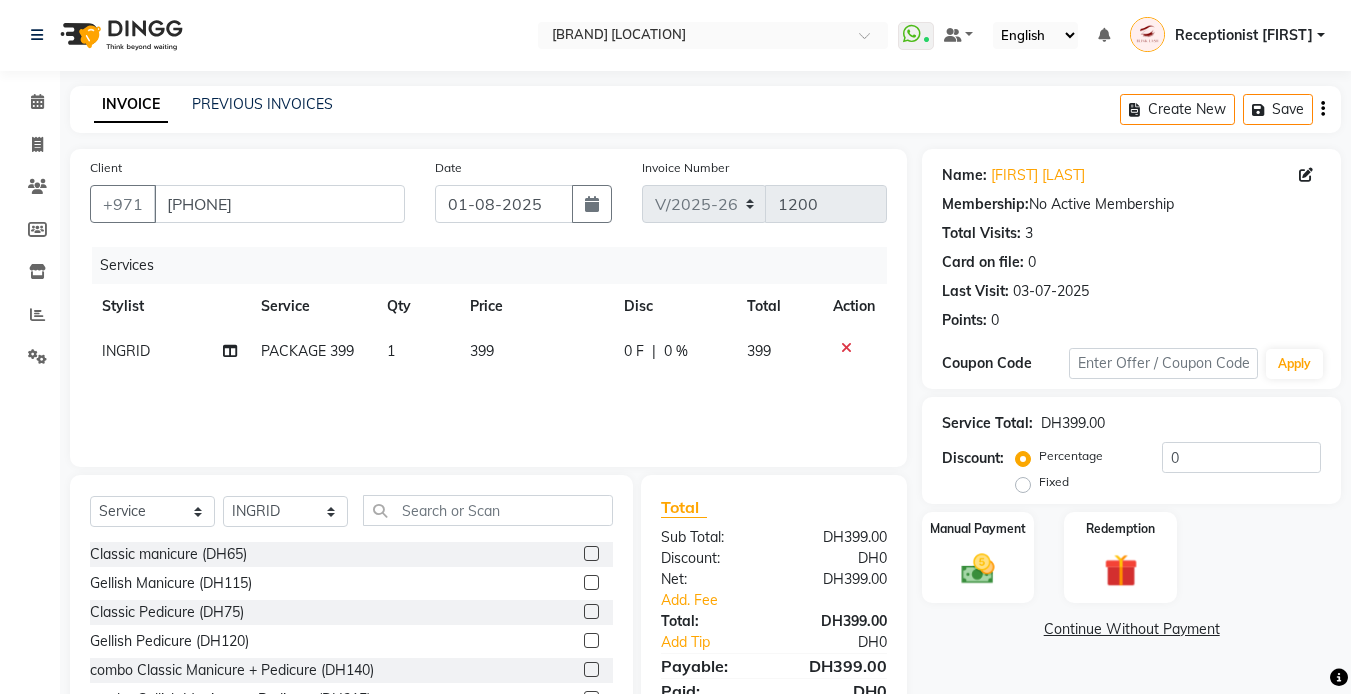 scroll, scrollTop: 107, scrollLeft: 0, axis: vertical 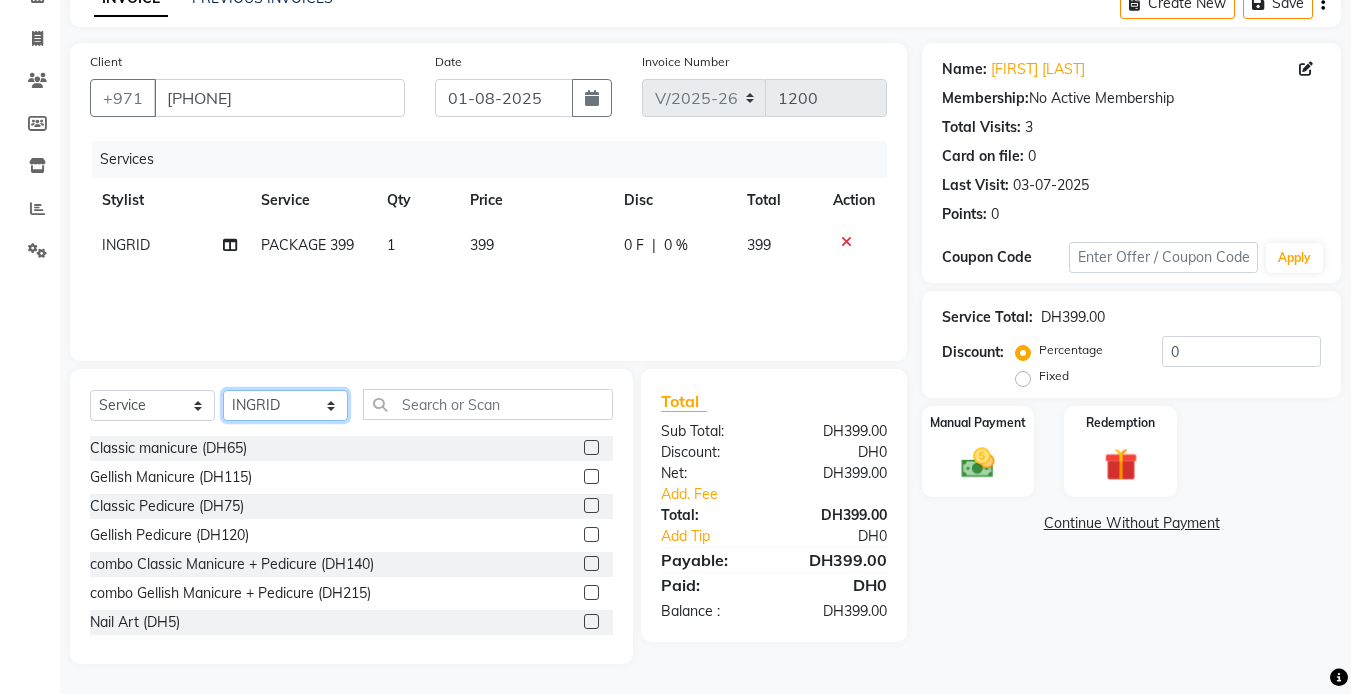 drag, startPoint x: 308, startPoint y: 403, endPoint x: 316, endPoint y: 426, distance: 24.351591 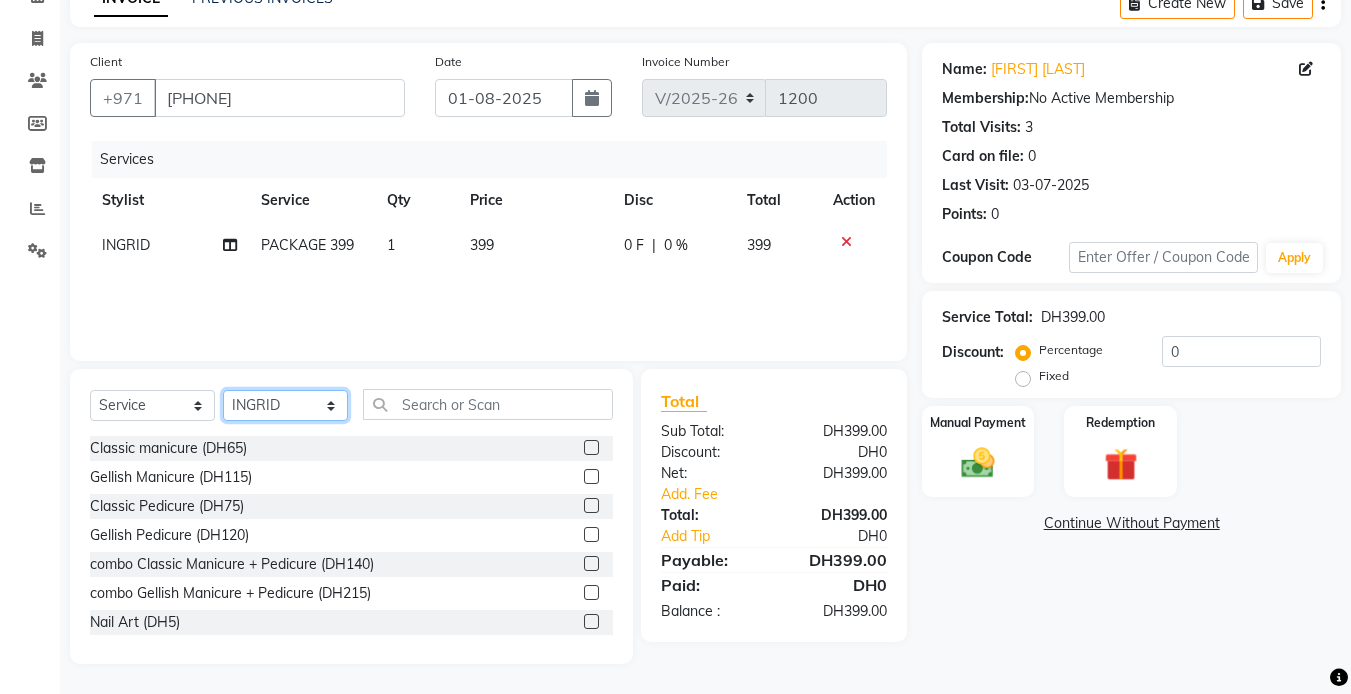 select on "63341" 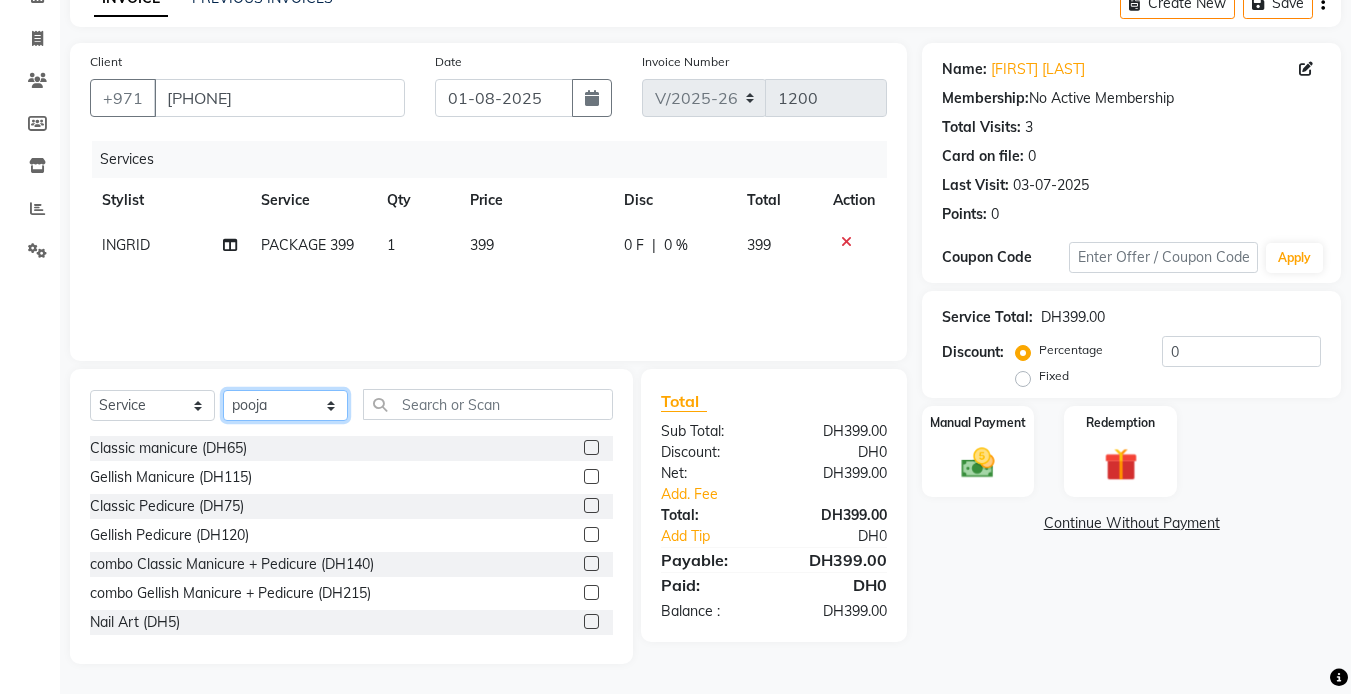 click on "Select Stylist Accounts [FIRST] chenni [FIRST] [FIRST] [FIRST] Receptionist [FIRST] [FIRST] [FIRST] [FIRST] [FIRST]" 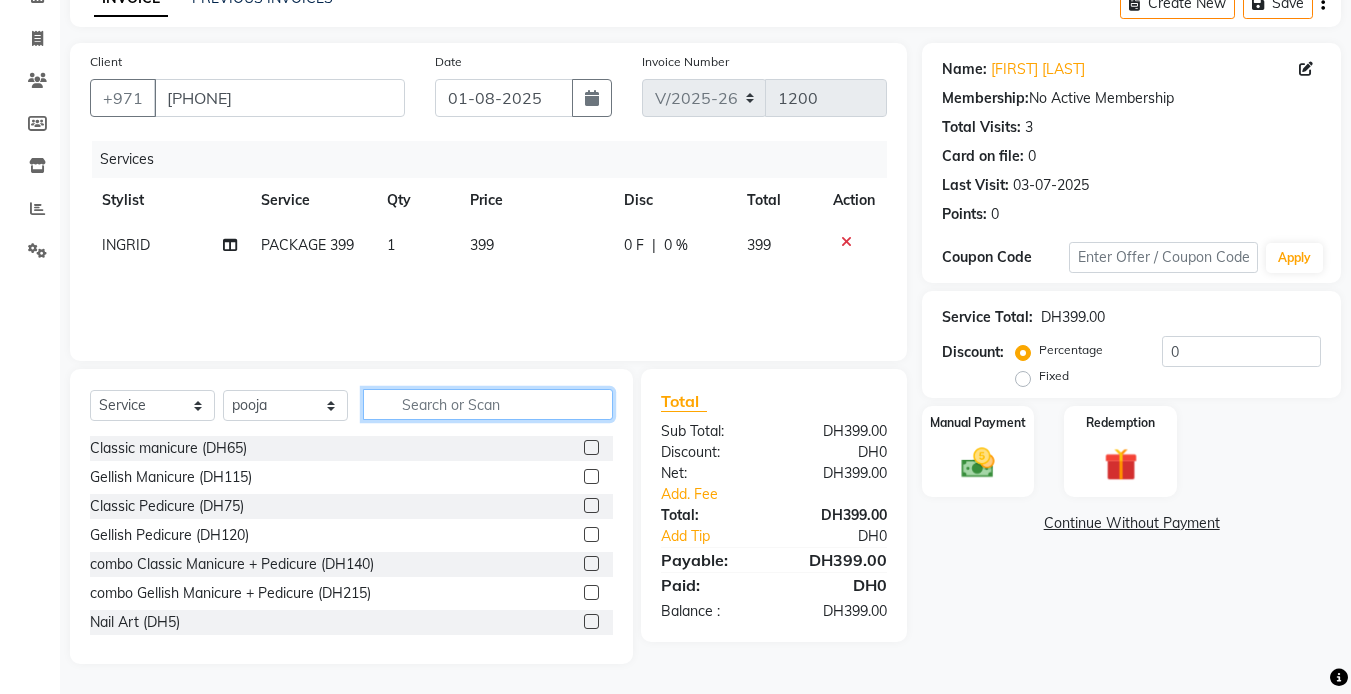 click 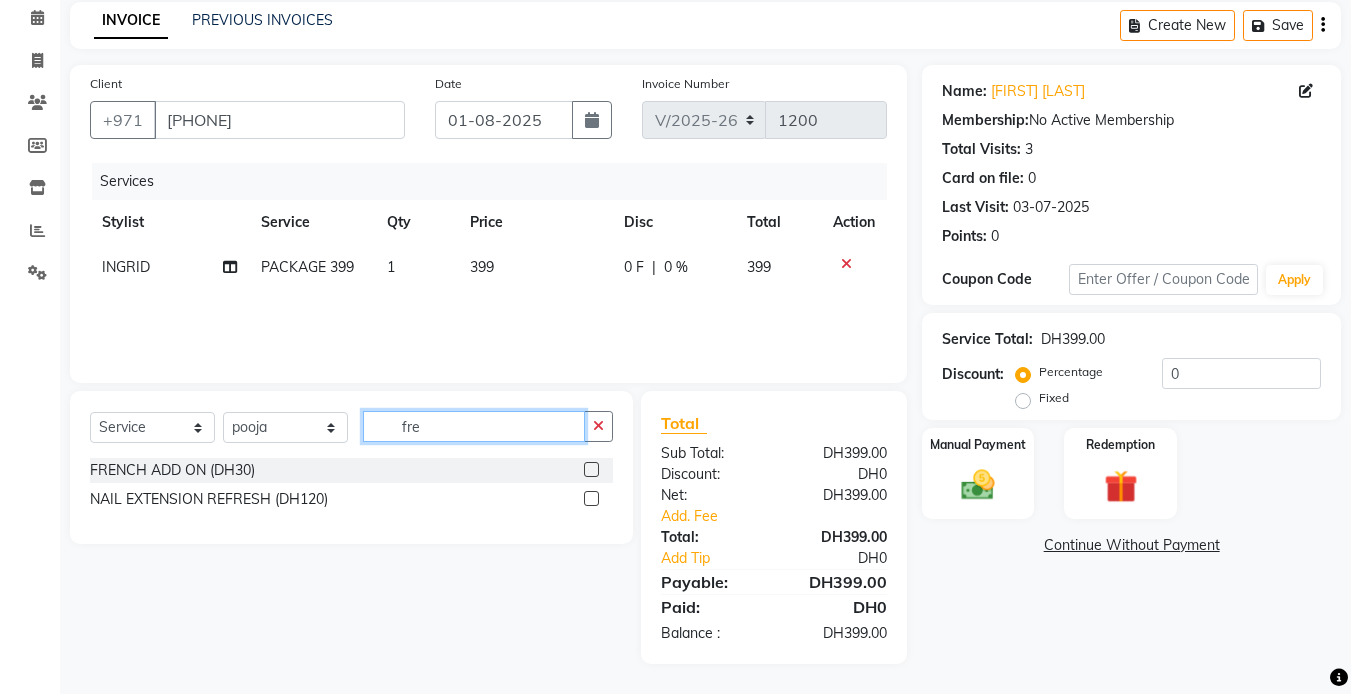 scroll, scrollTop: 85, scrollLeft: 0, axis: vertical 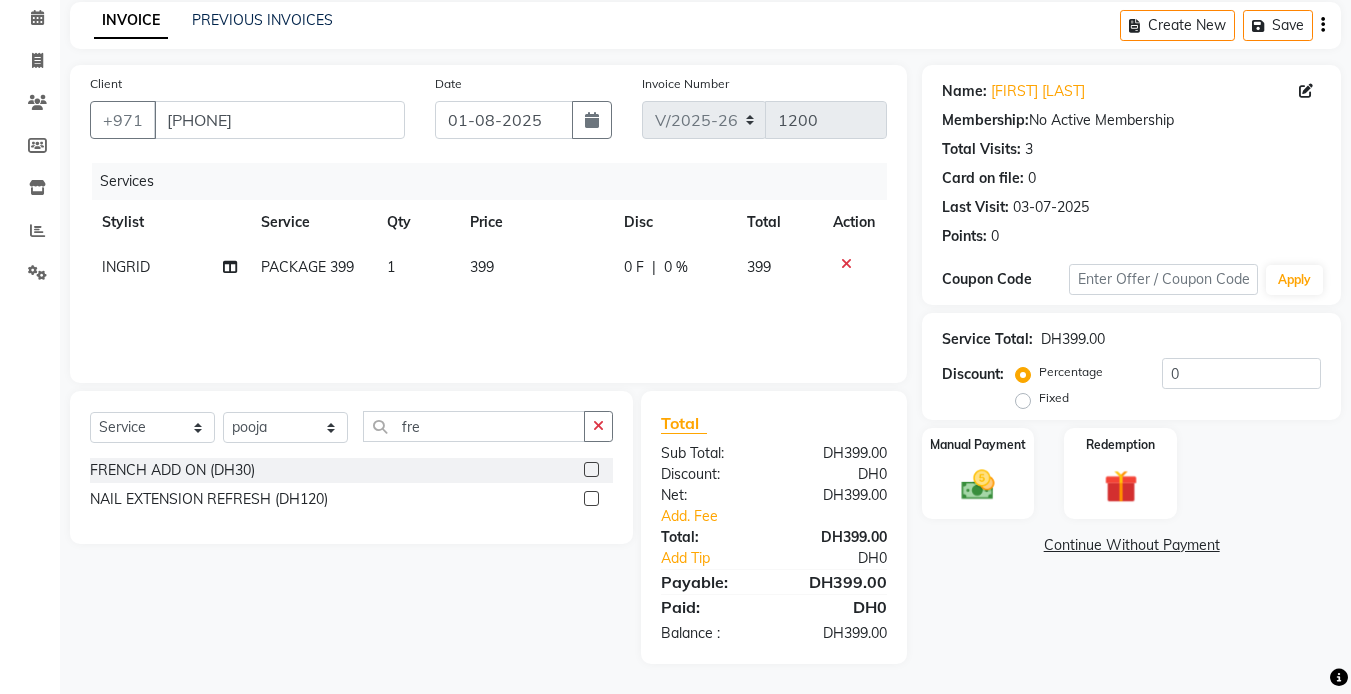 click 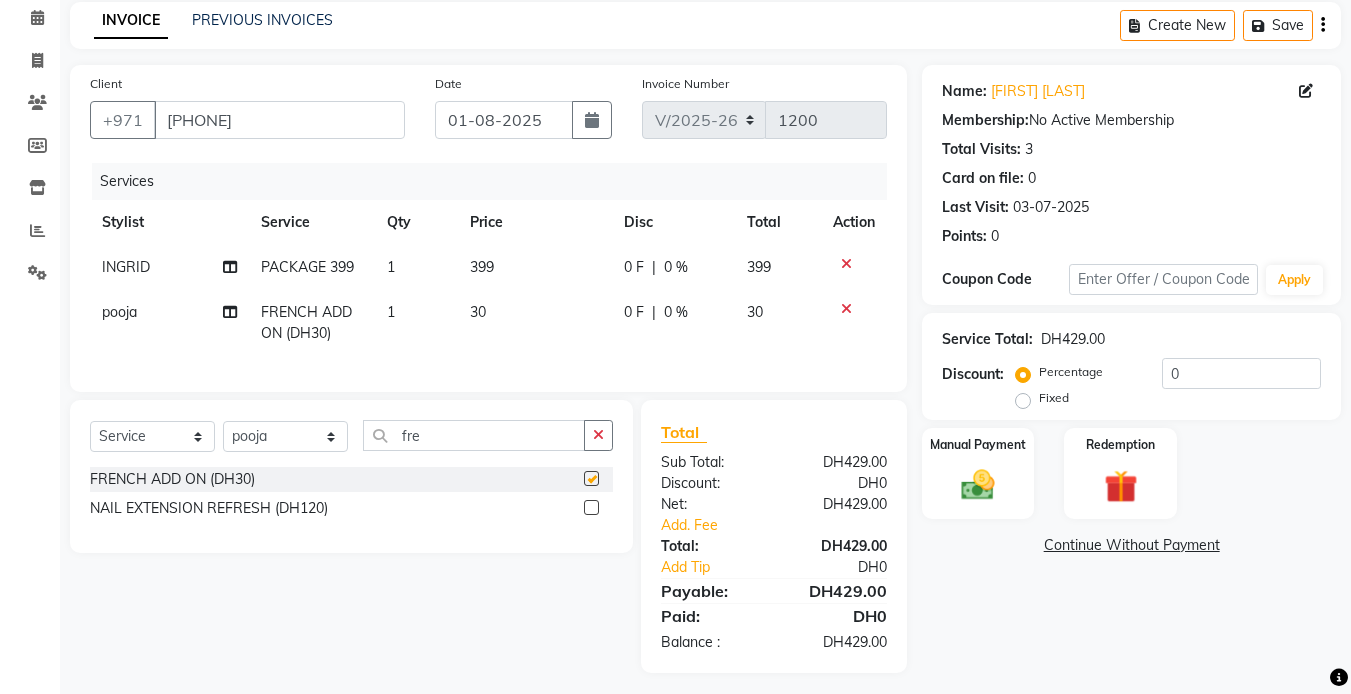 checkbox on "false" 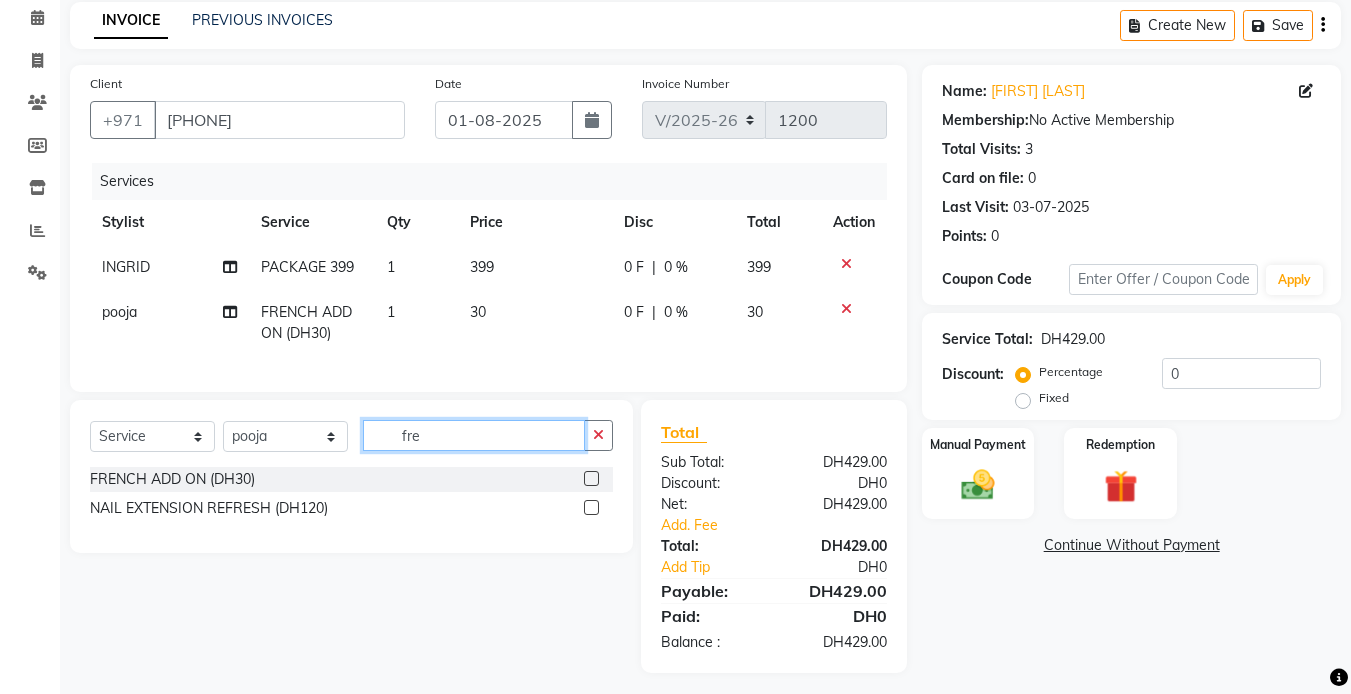click on "fre" 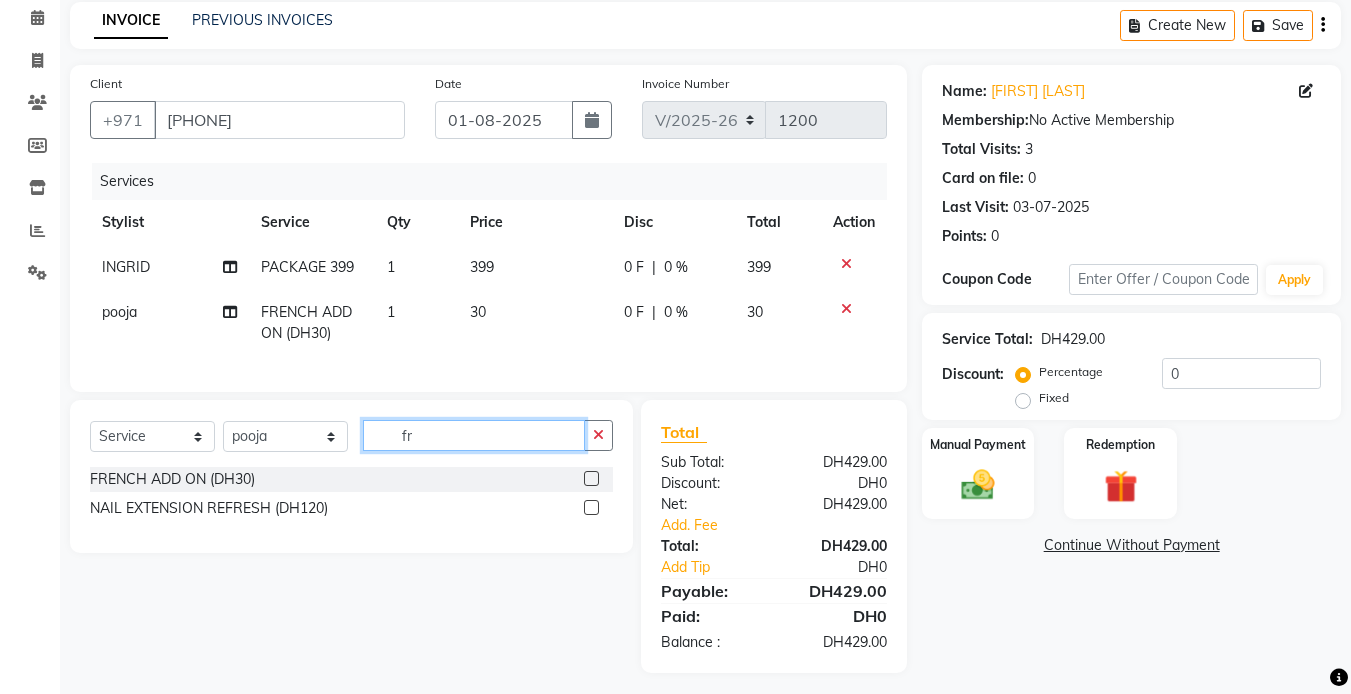 type on "f" 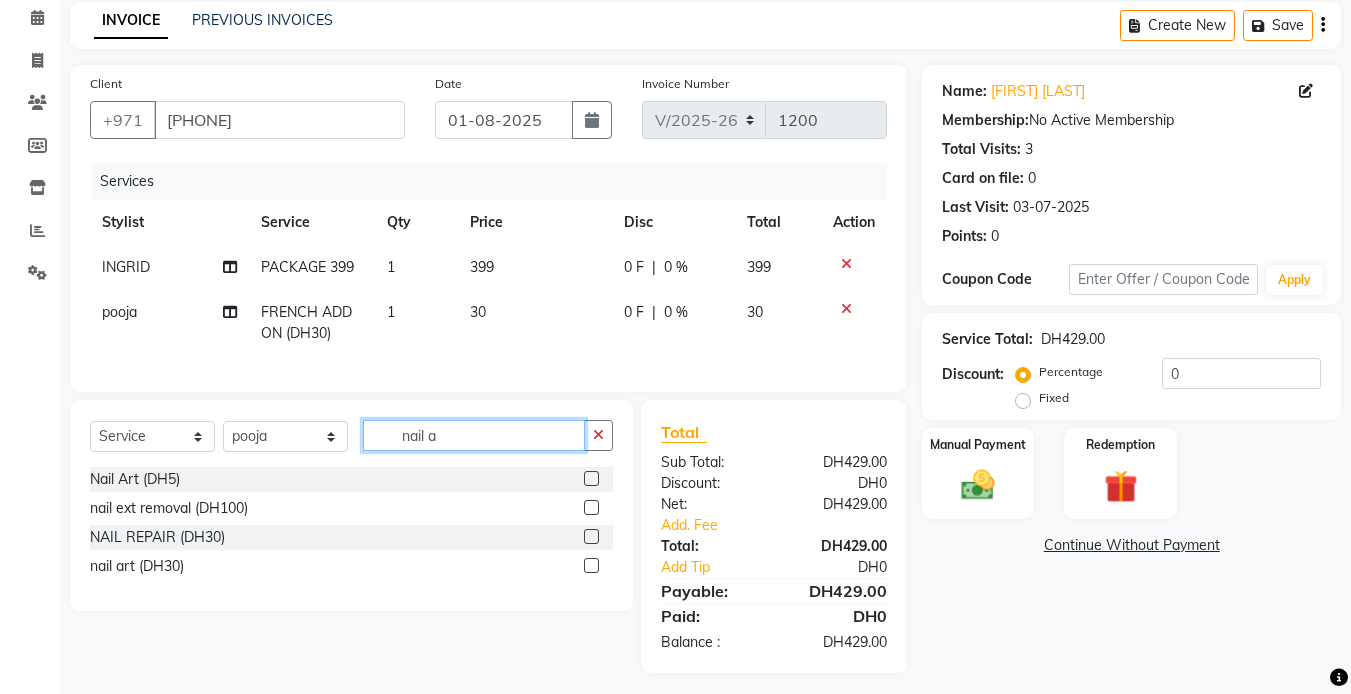 type on "nail a" 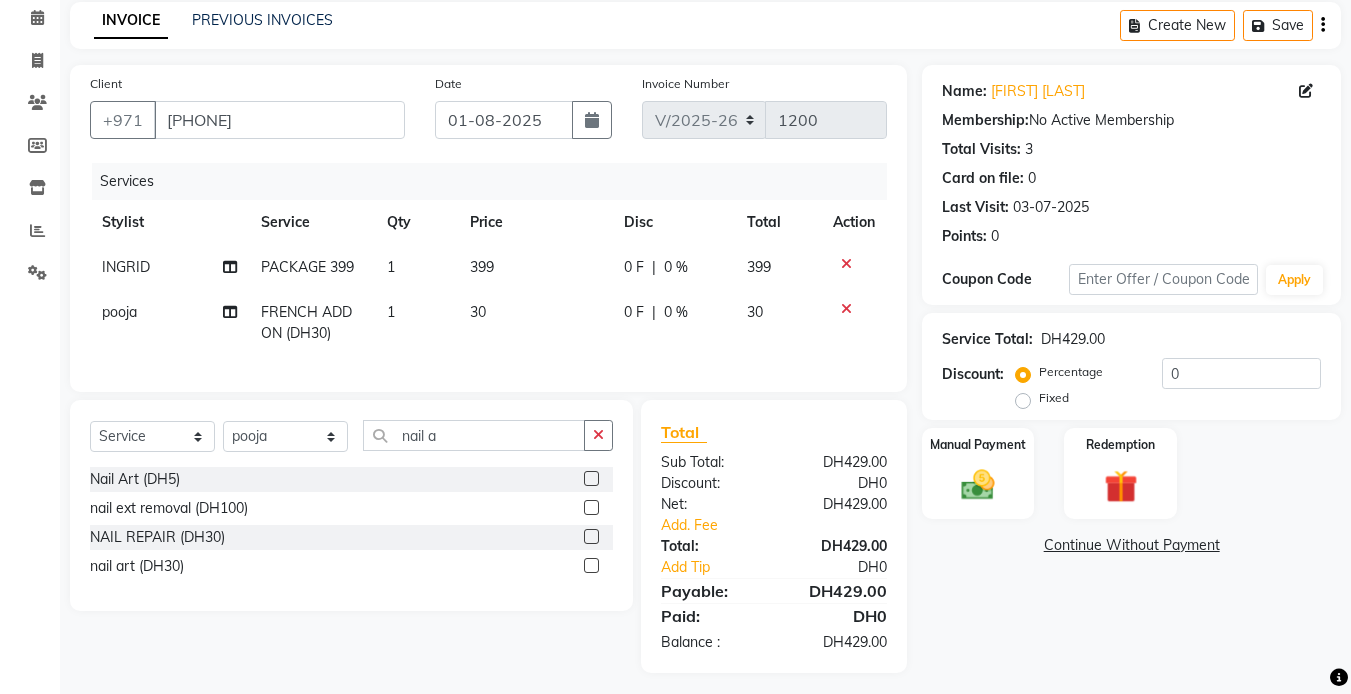 click 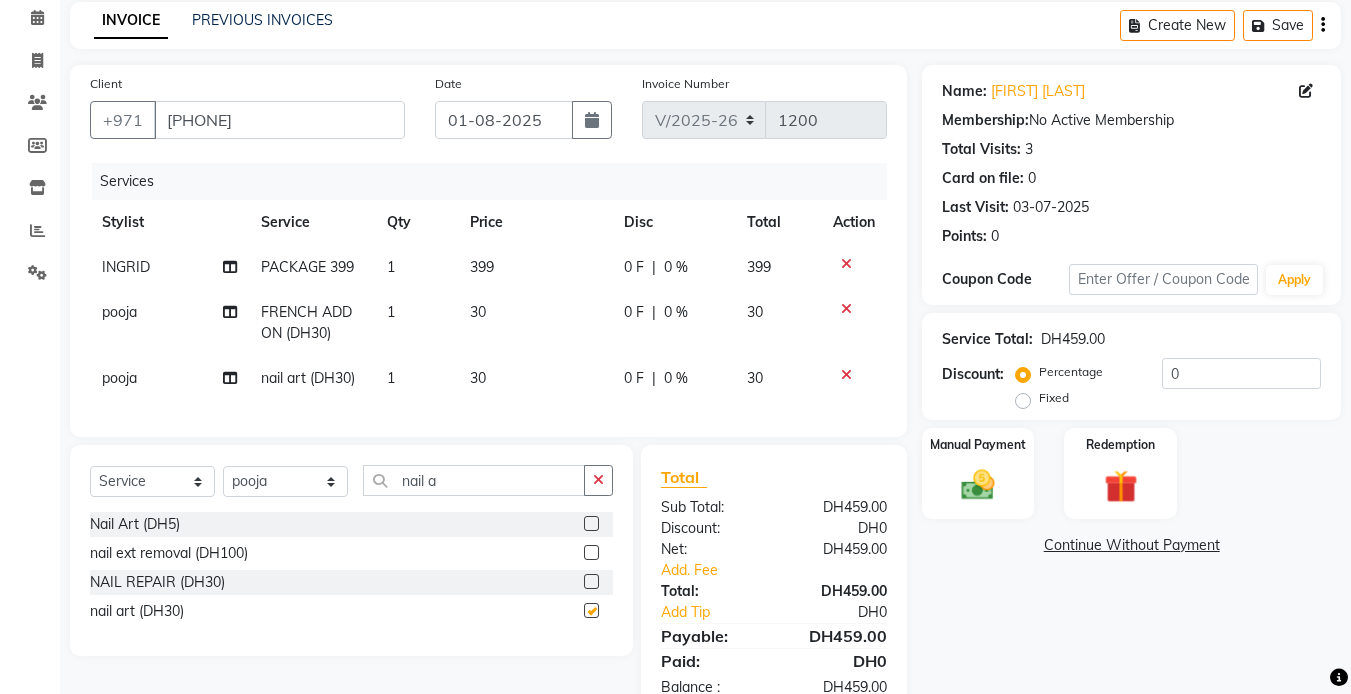 checkbox on "false" 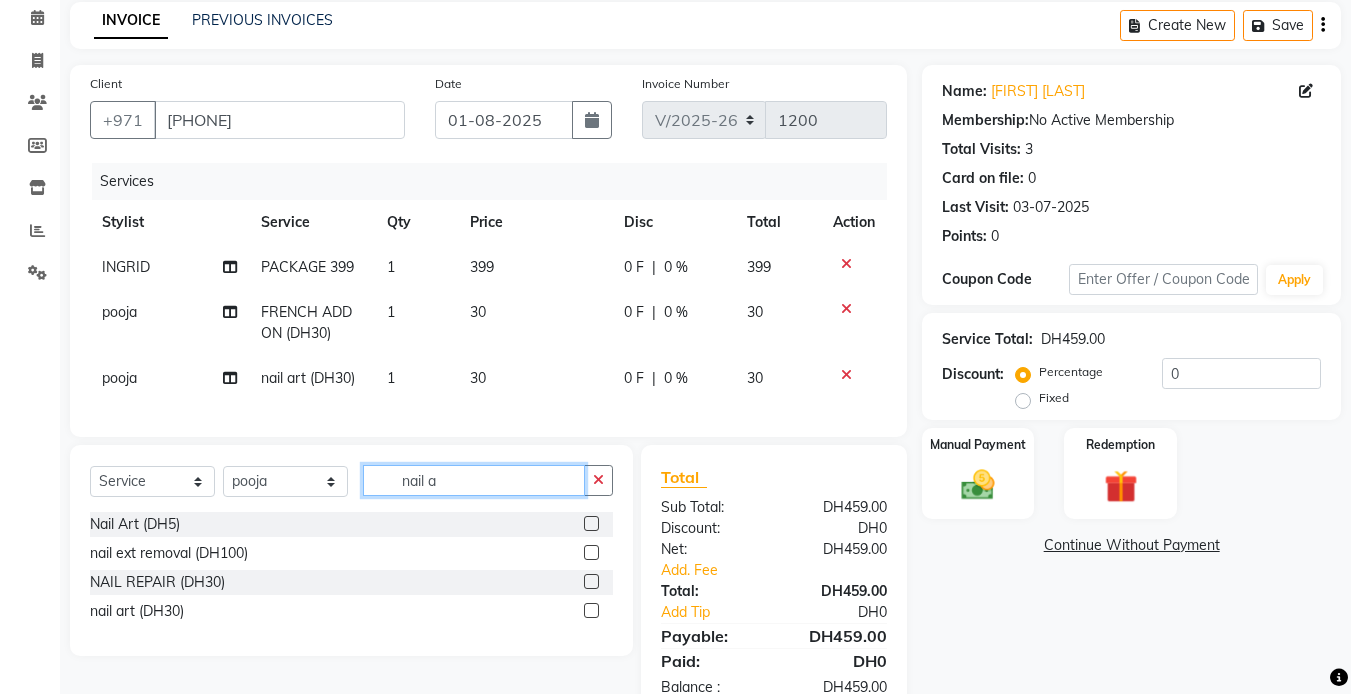 click on "nail a" 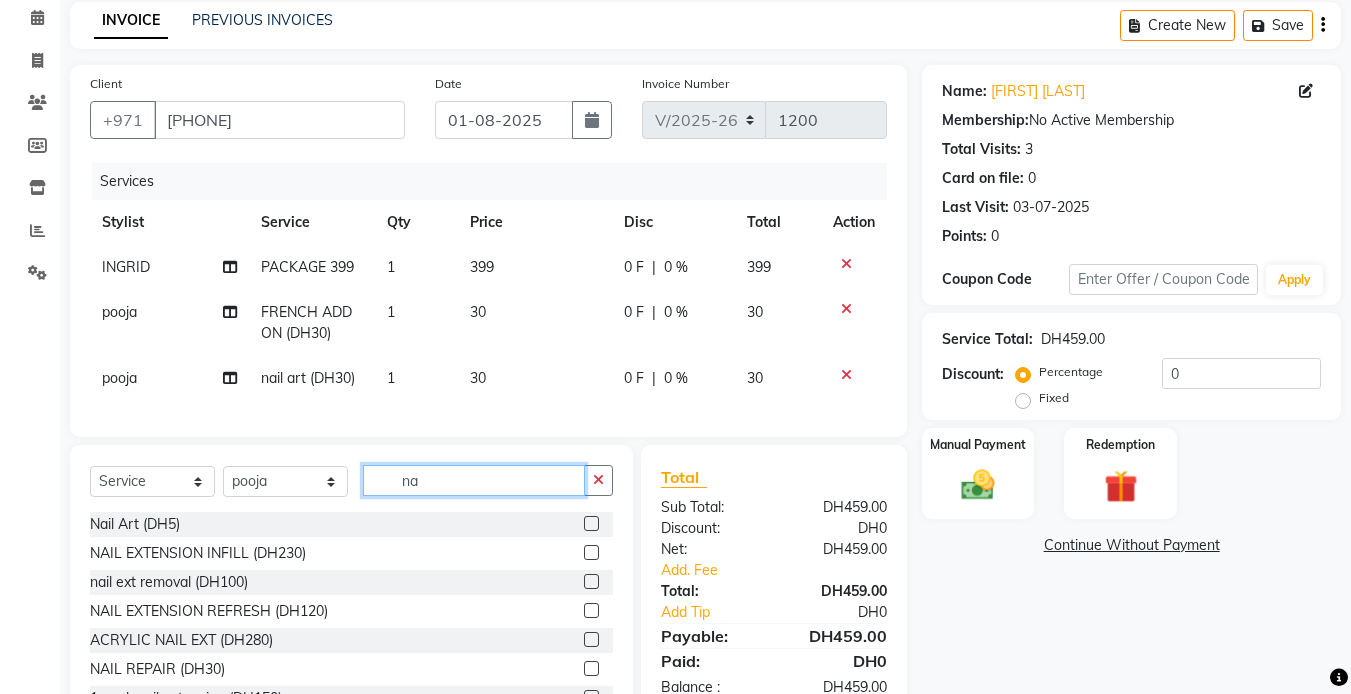 type on "n" 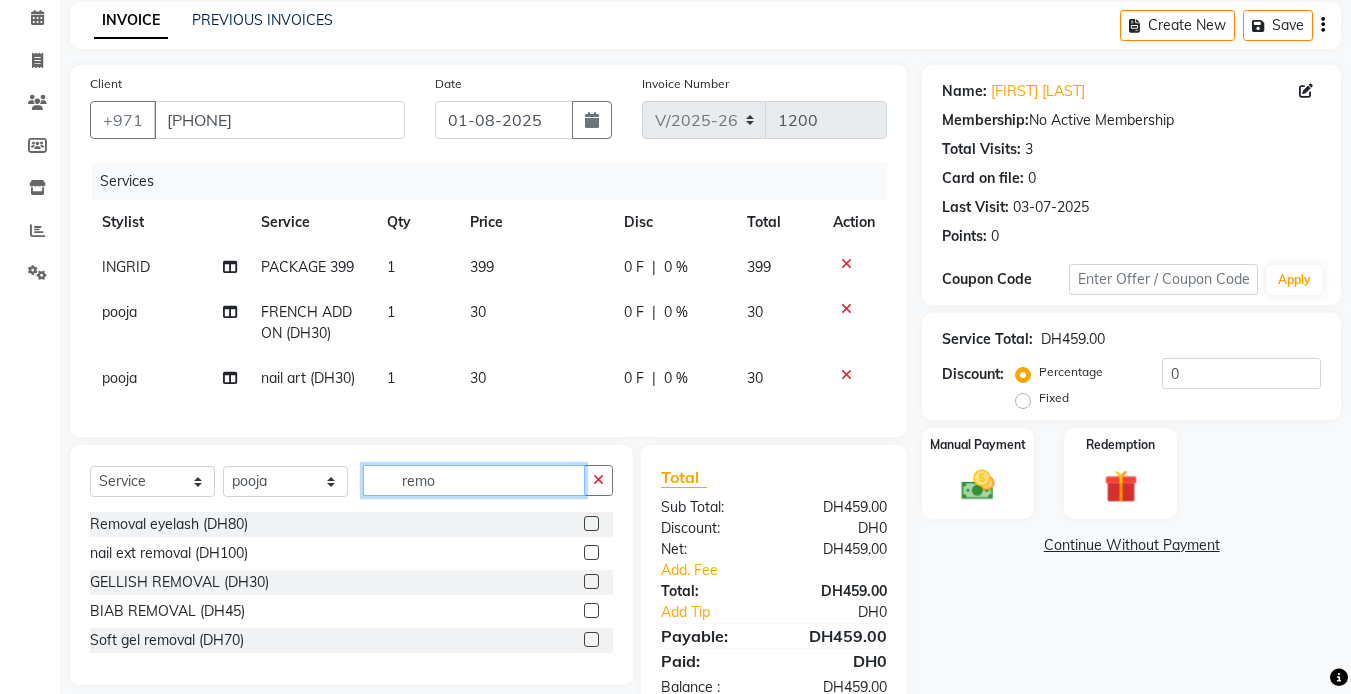 type on "remo" 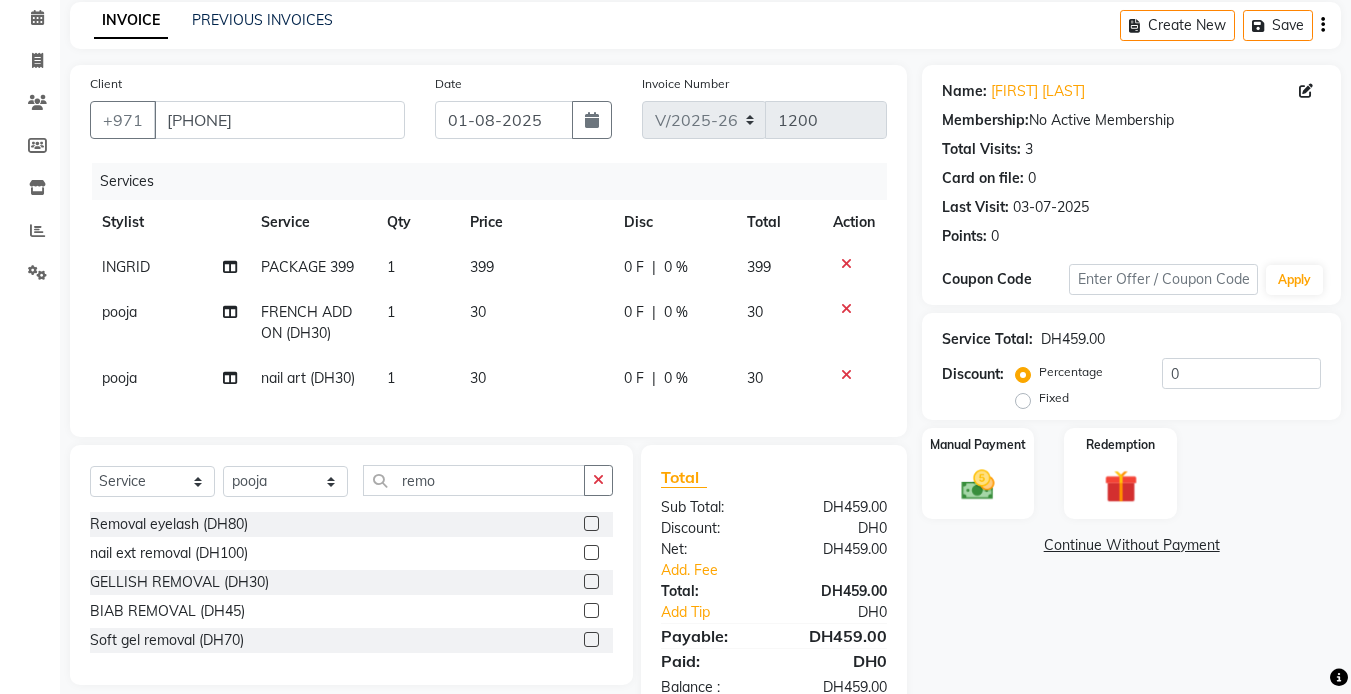 click 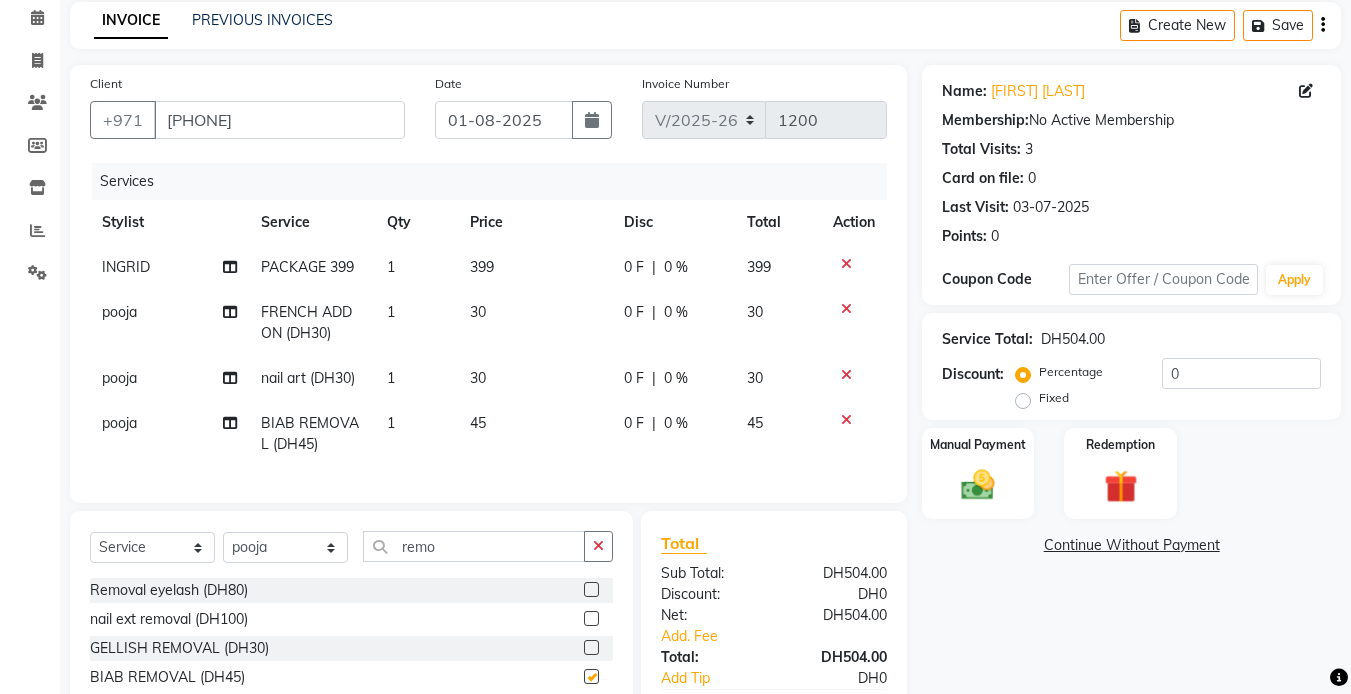 checkbox on "false" 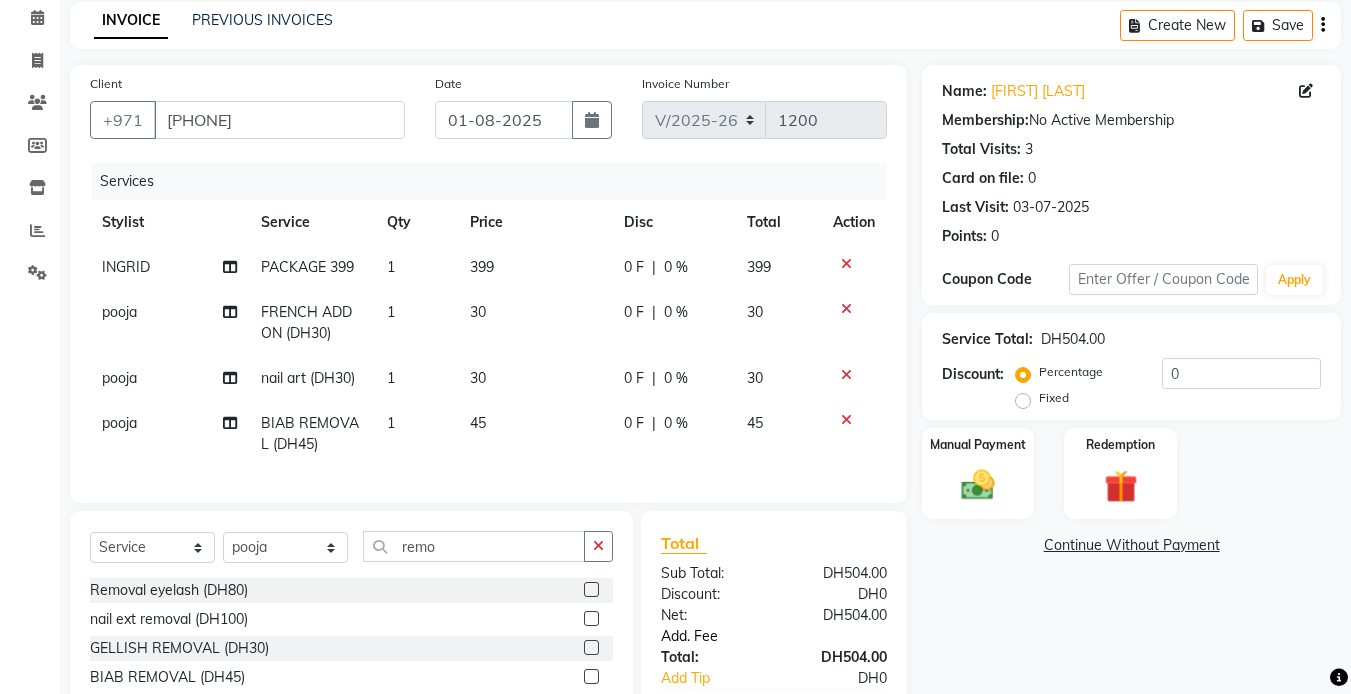 click on "Add. Fee" 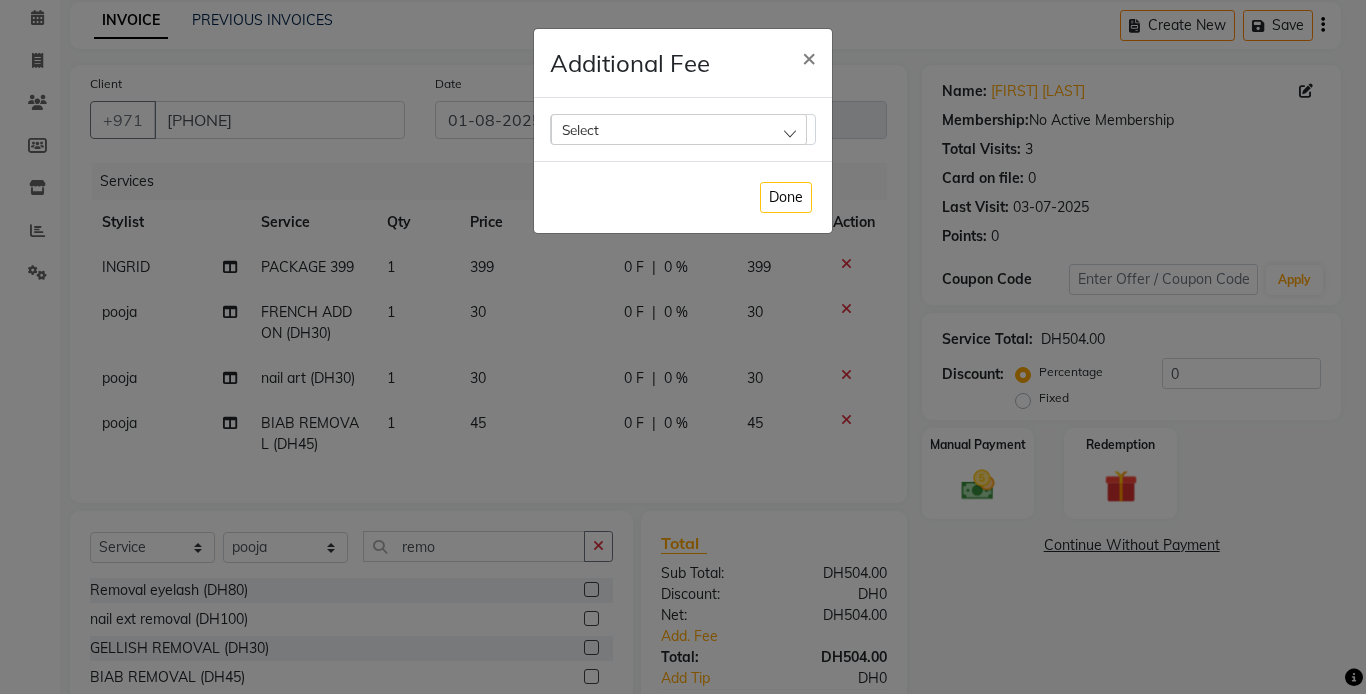 click on "Select" 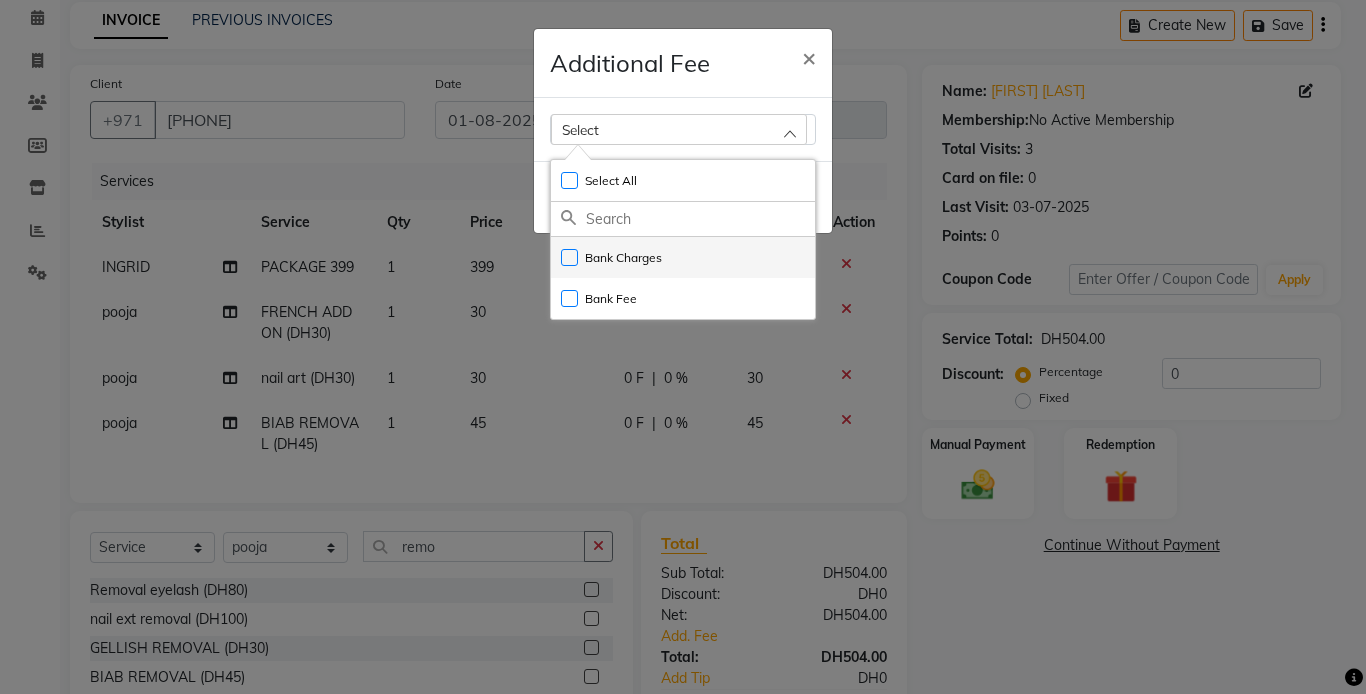 click on "Bank Charges" 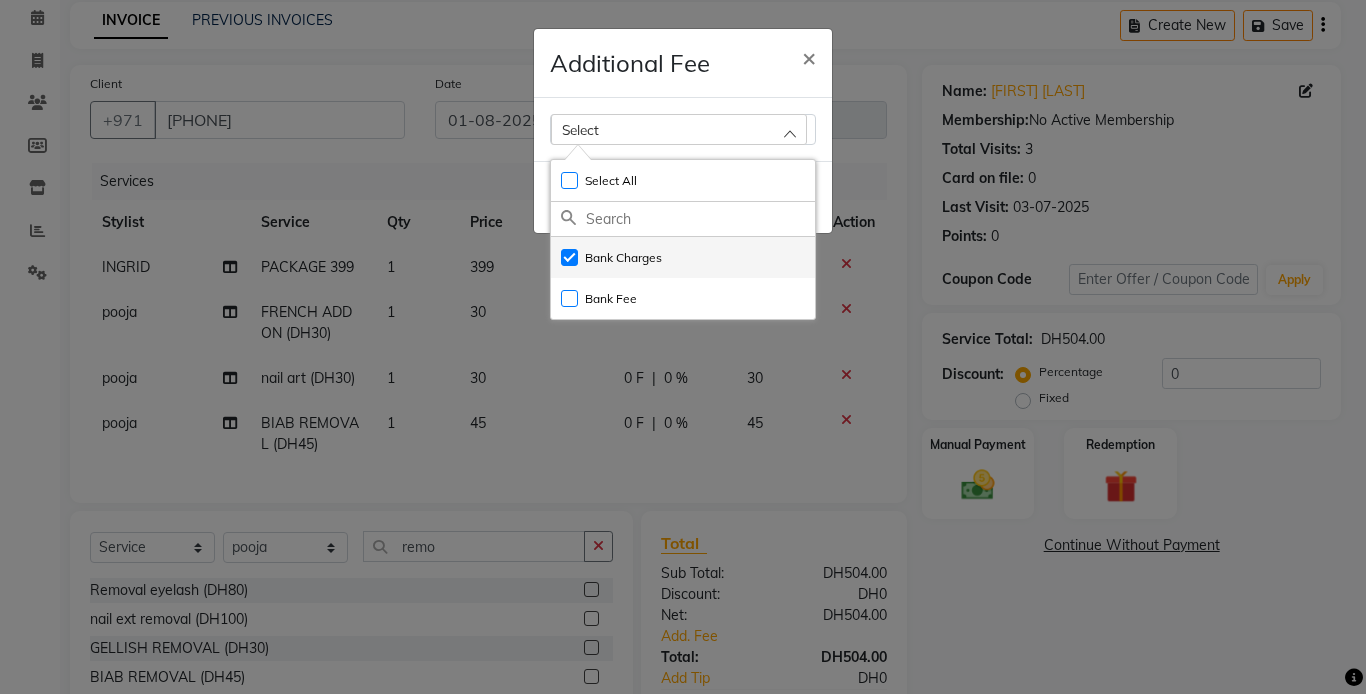 checkbox on "true" 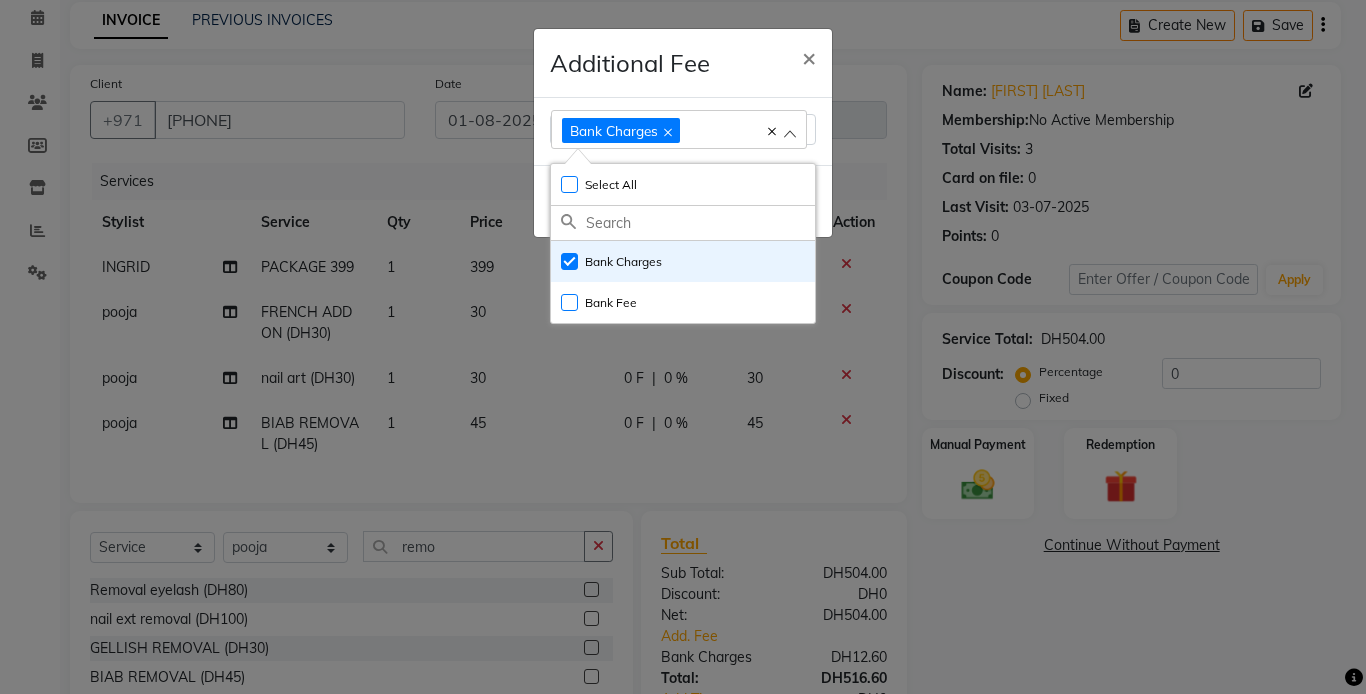 click on "Additional Fee × Bank Charges Select All UnSelect All Bank Charges Bank Fee  Done" 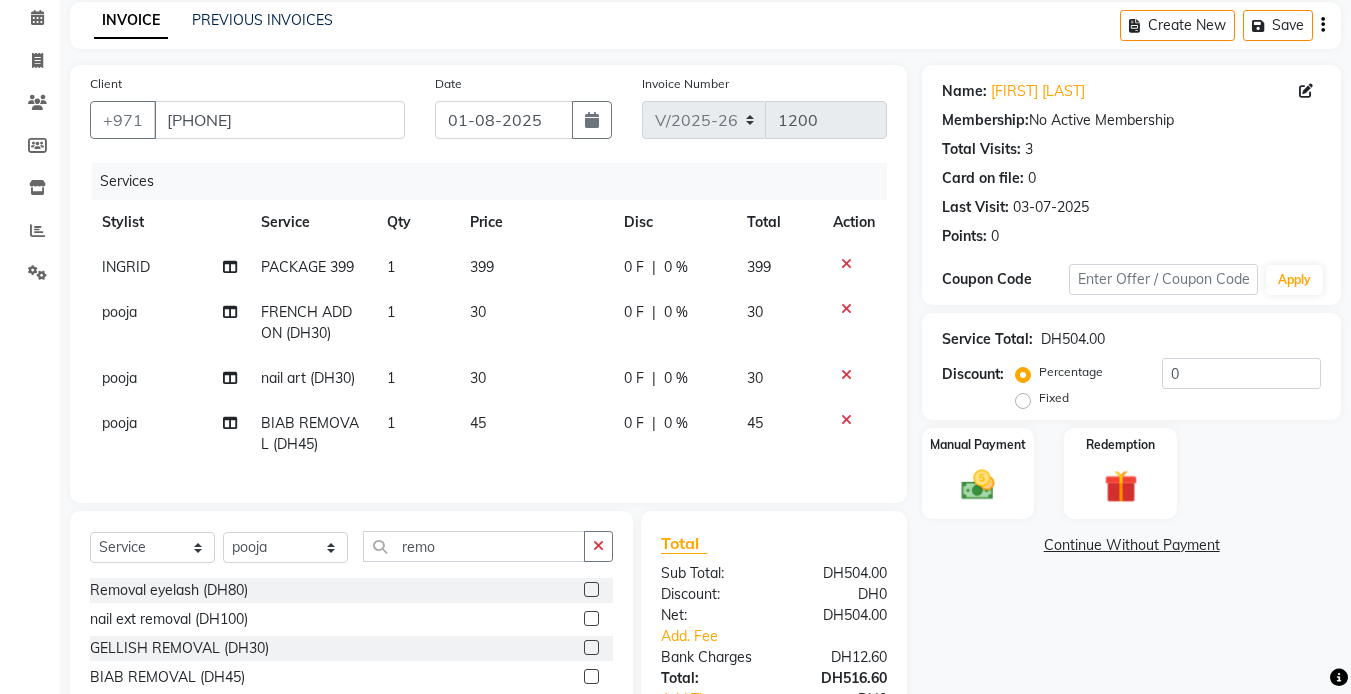 scroll, scrollTop: 241, scrollLeft: 0, axis: vertical 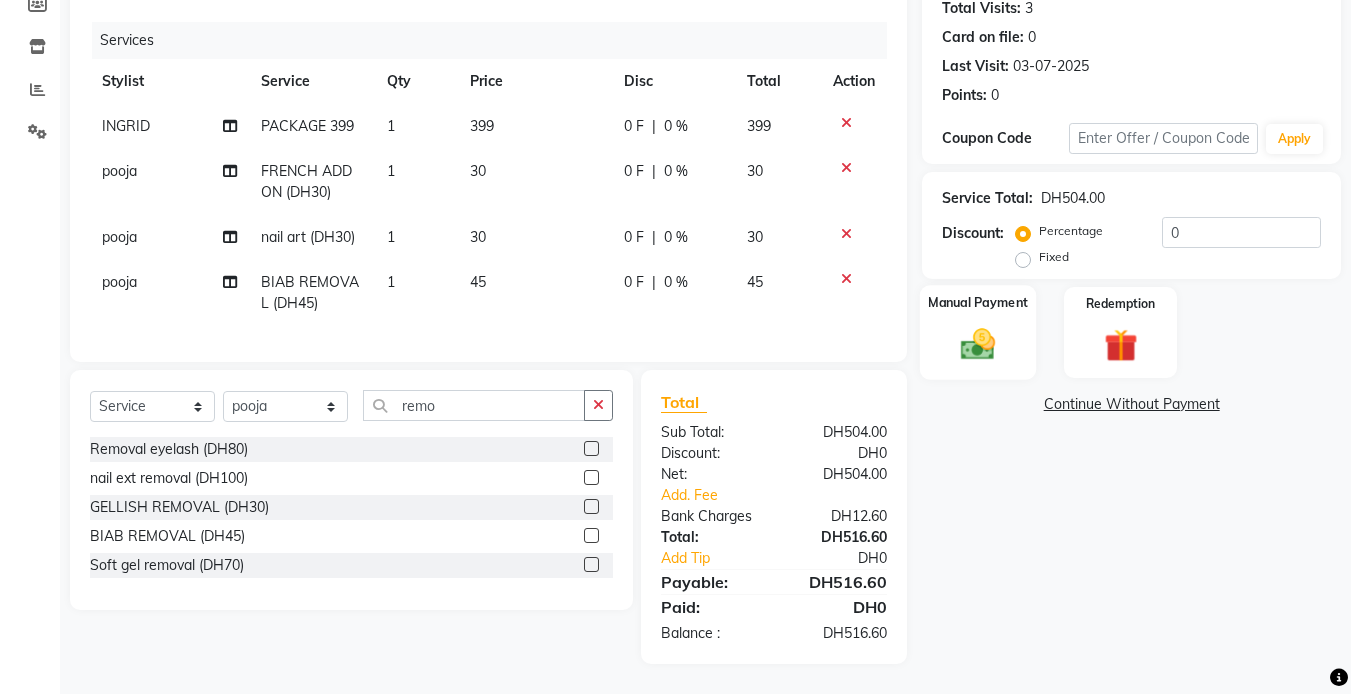 click 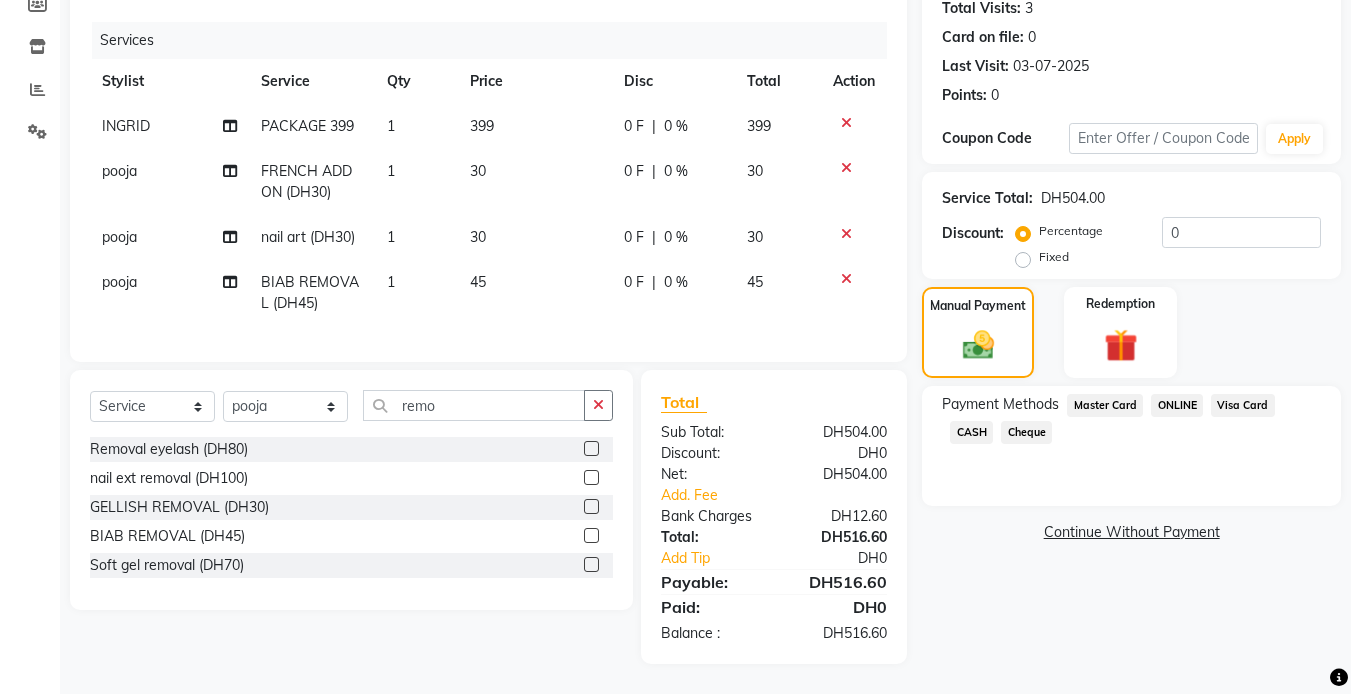 click on "Visa Card" 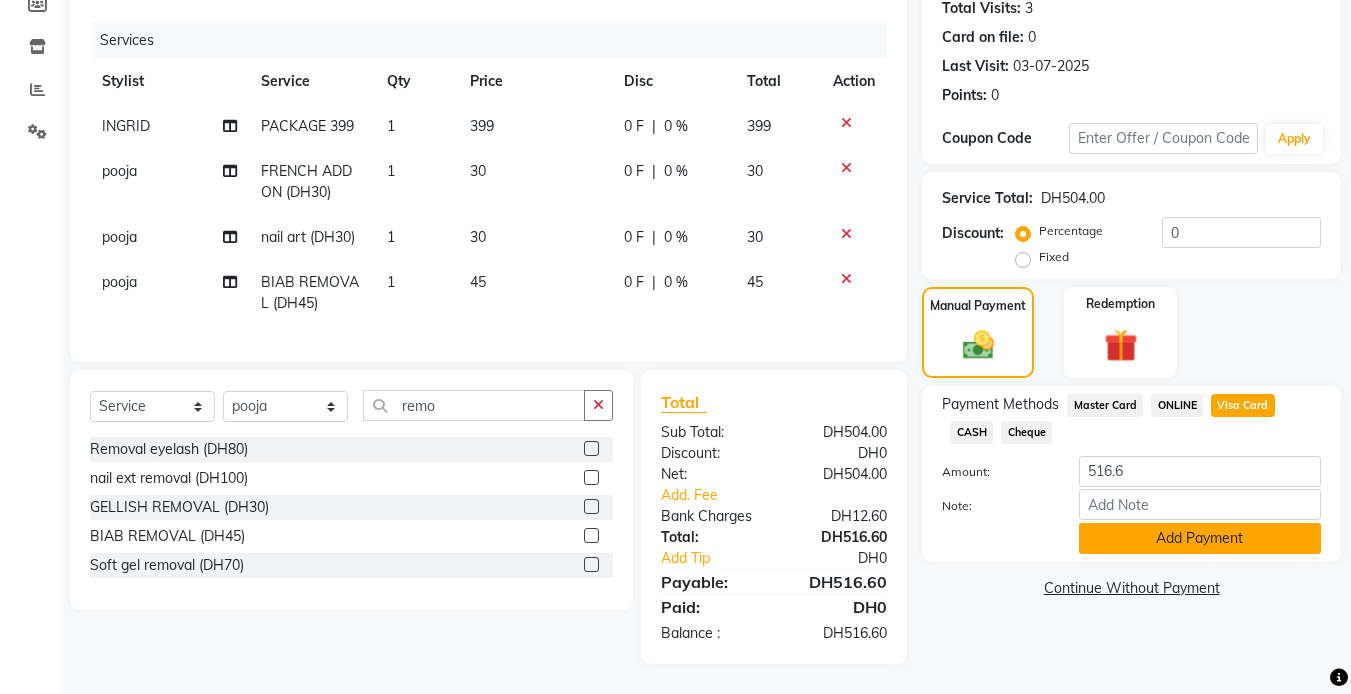 click on "Add Payment" 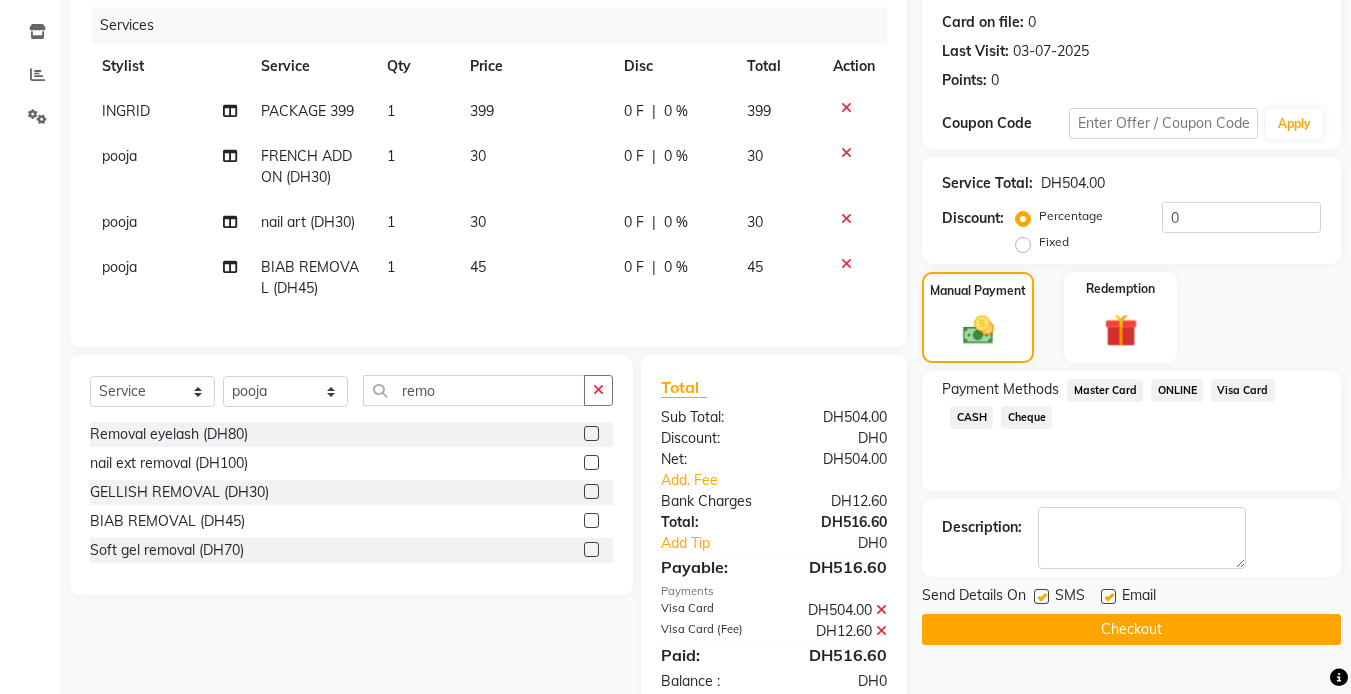 click on "Checkout" 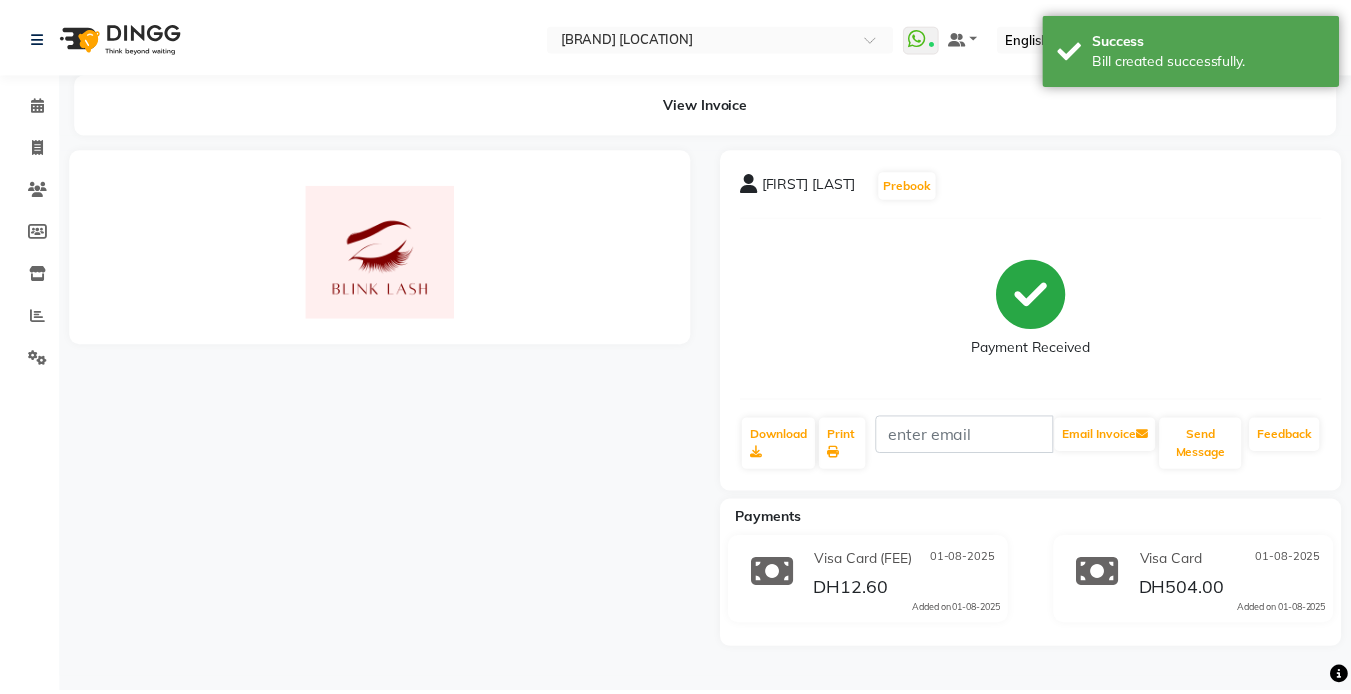 scroll, scrollTop: 0, scrollLeft: 0, axis: both 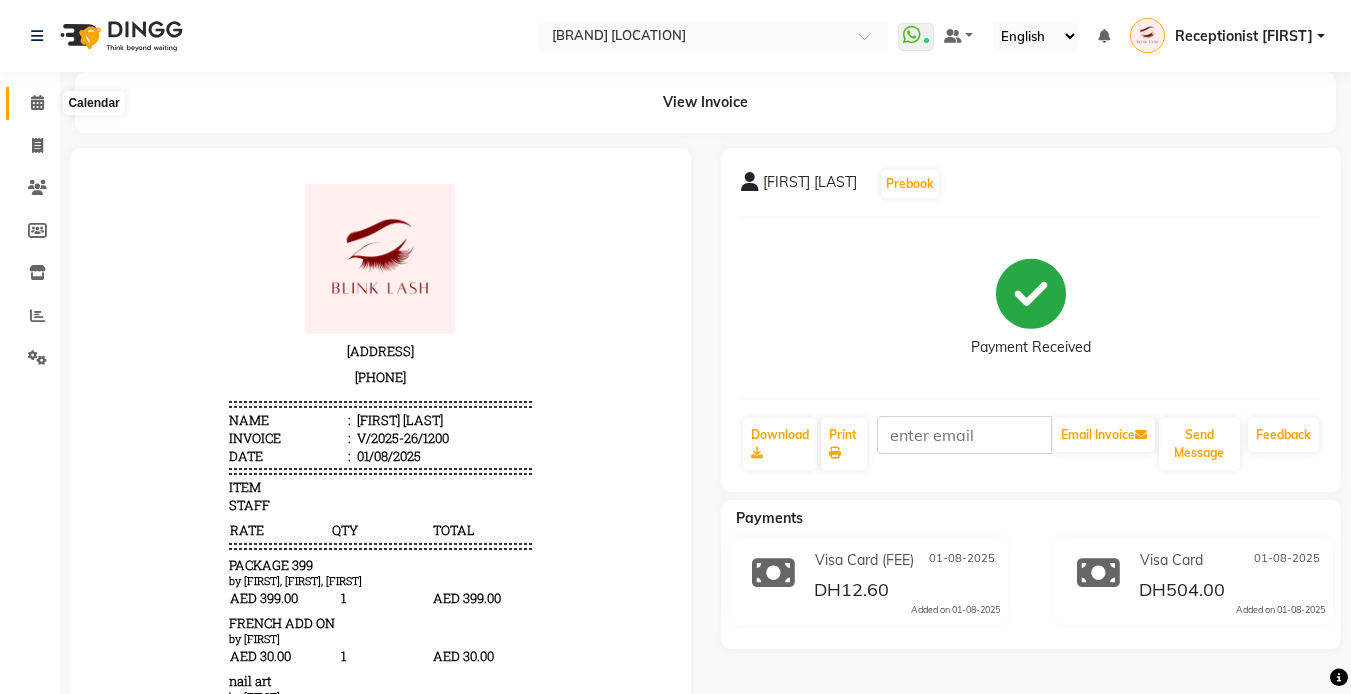 click 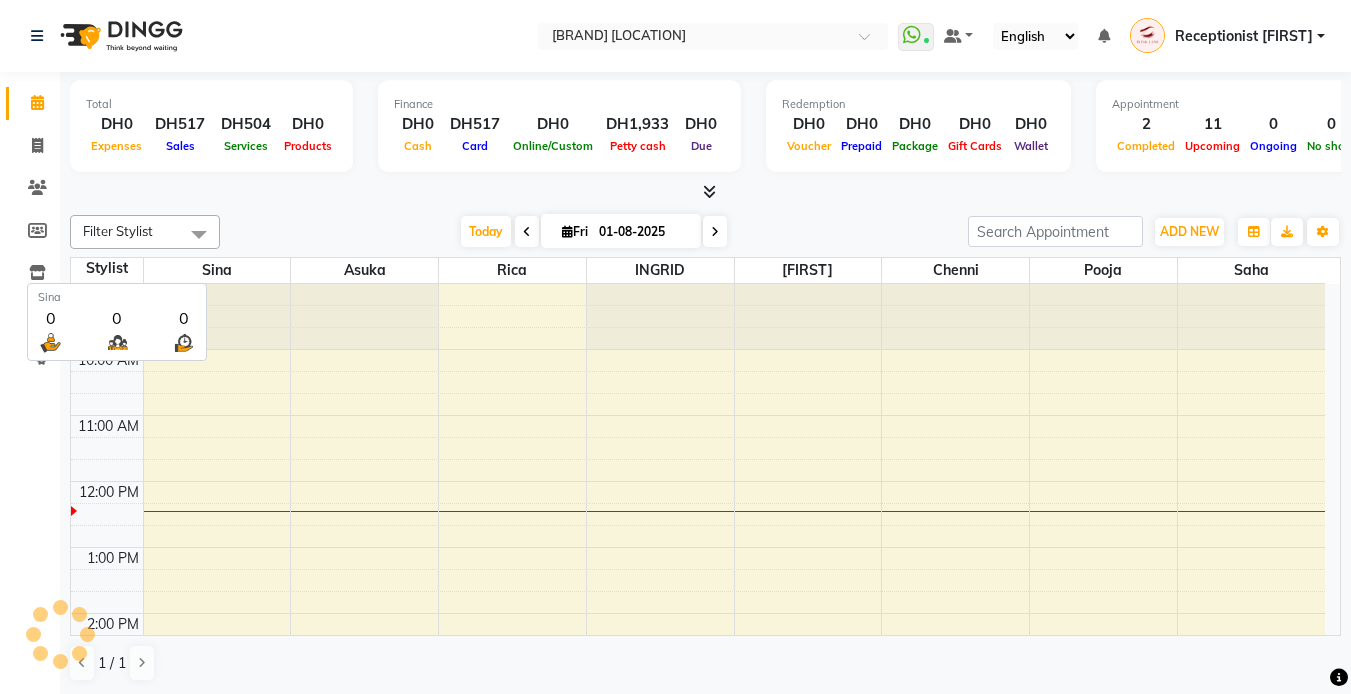 scroll, scrollTop: 199, scrollLeft: 0, axis: vertical 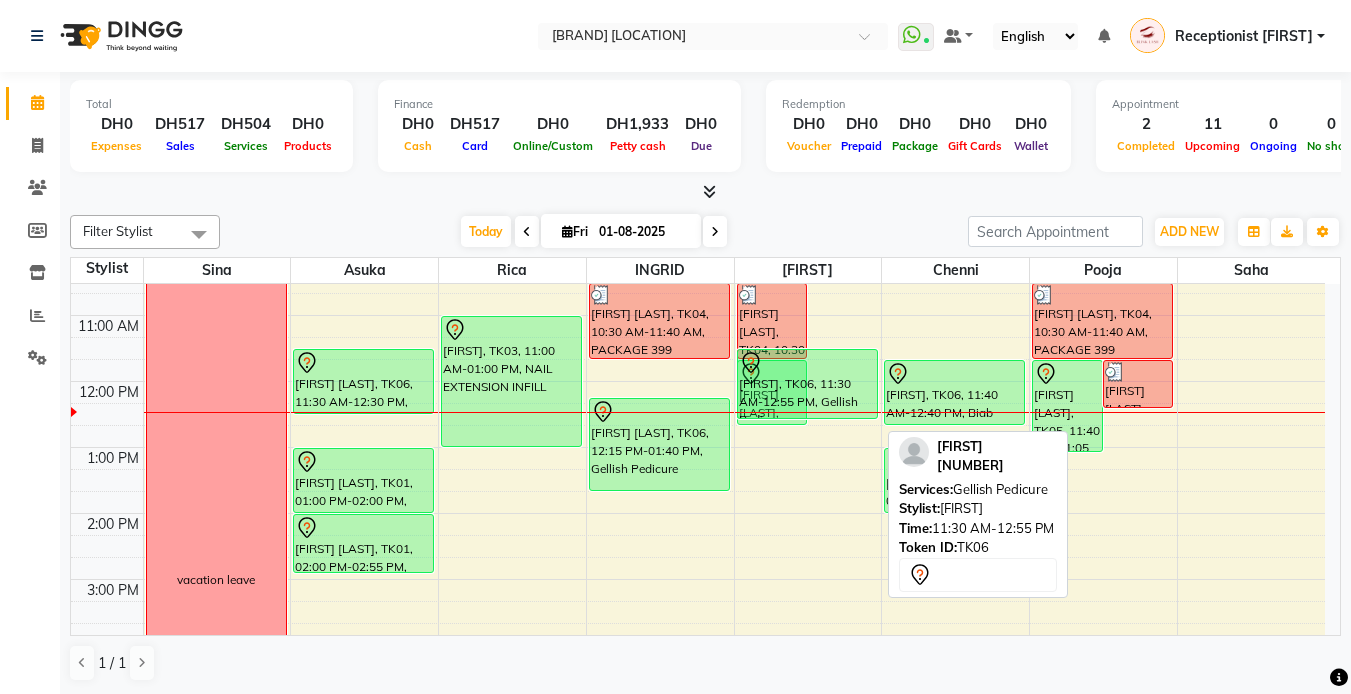 drag, startPoint x: 838, startPoint y: 439, endPoint x: 842, endPoint y: 422, distance: 17.464249 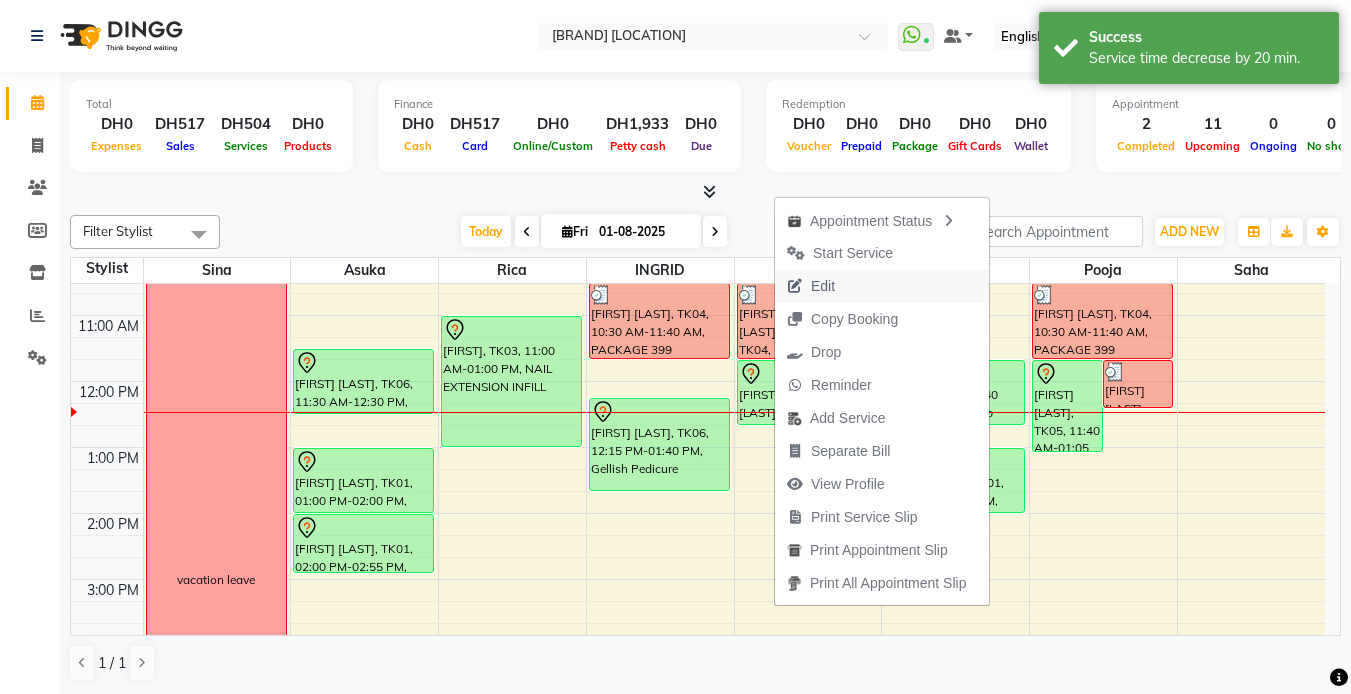 click on "Edit" at bounding box center [811, 286] 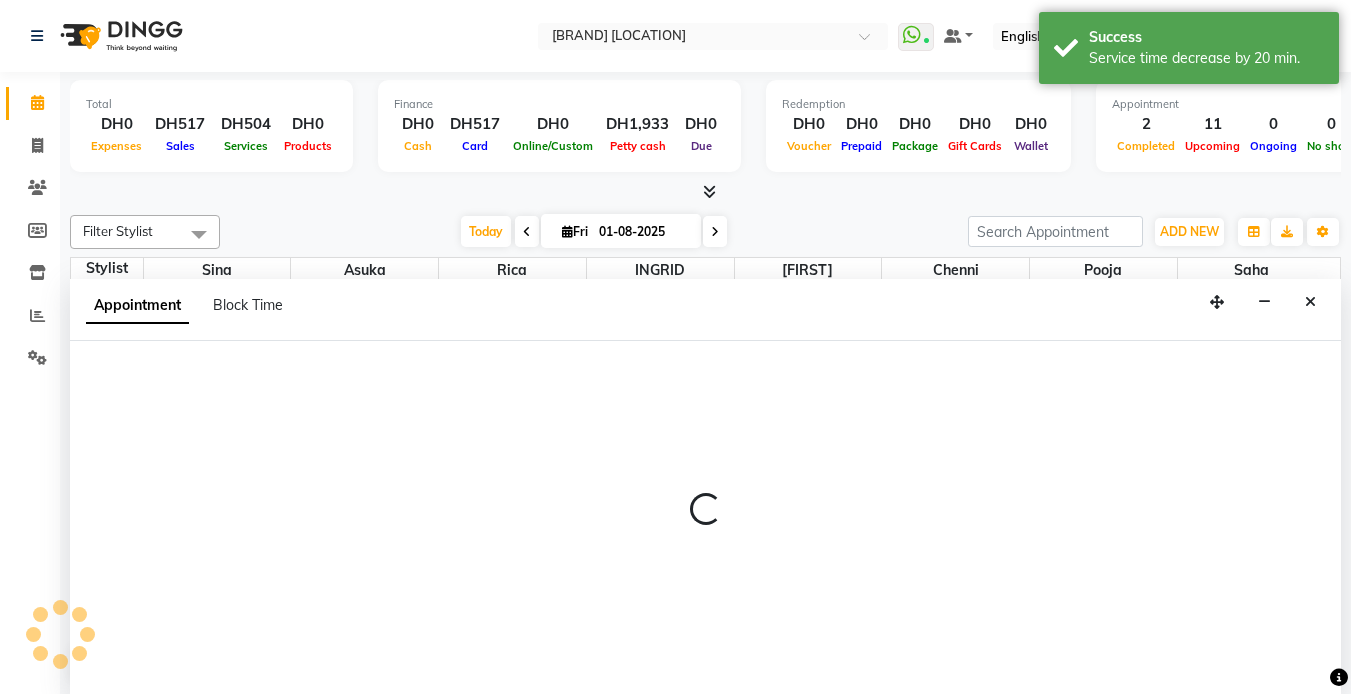 scroll, scrollTop: 1, scrollLeft: 0, axis: vertical 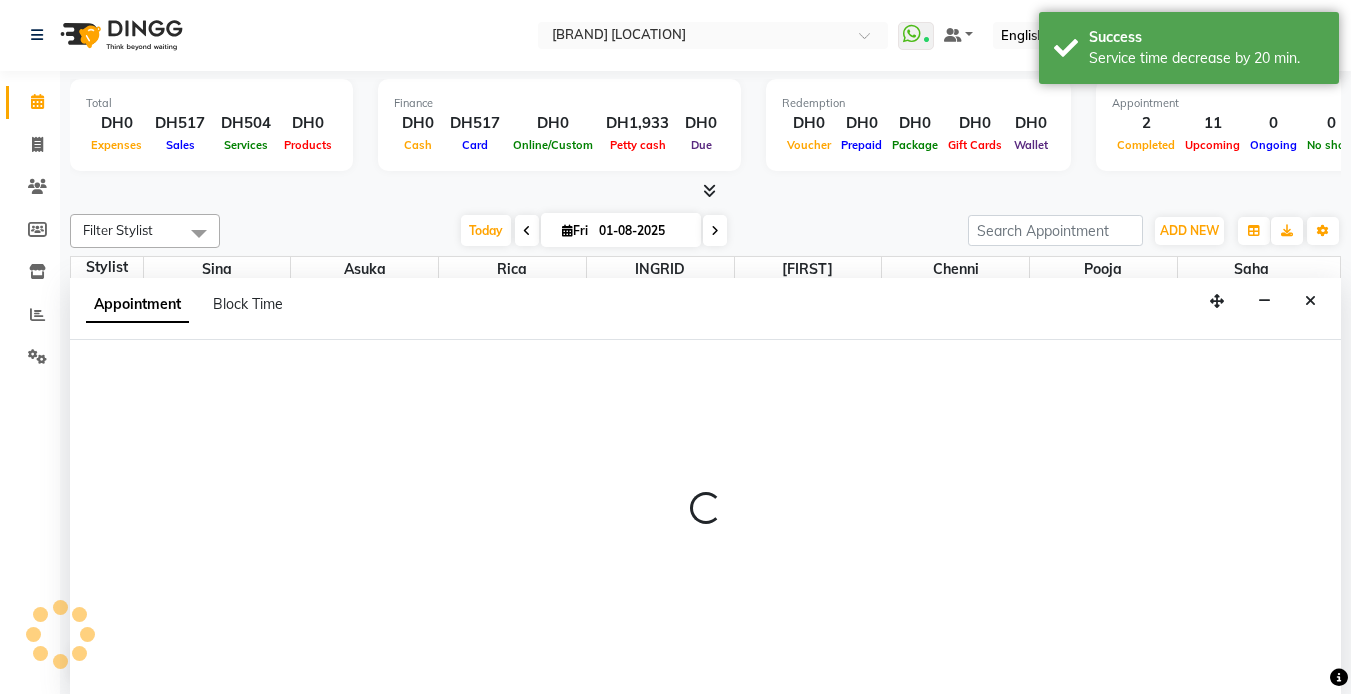 select on "tentative" 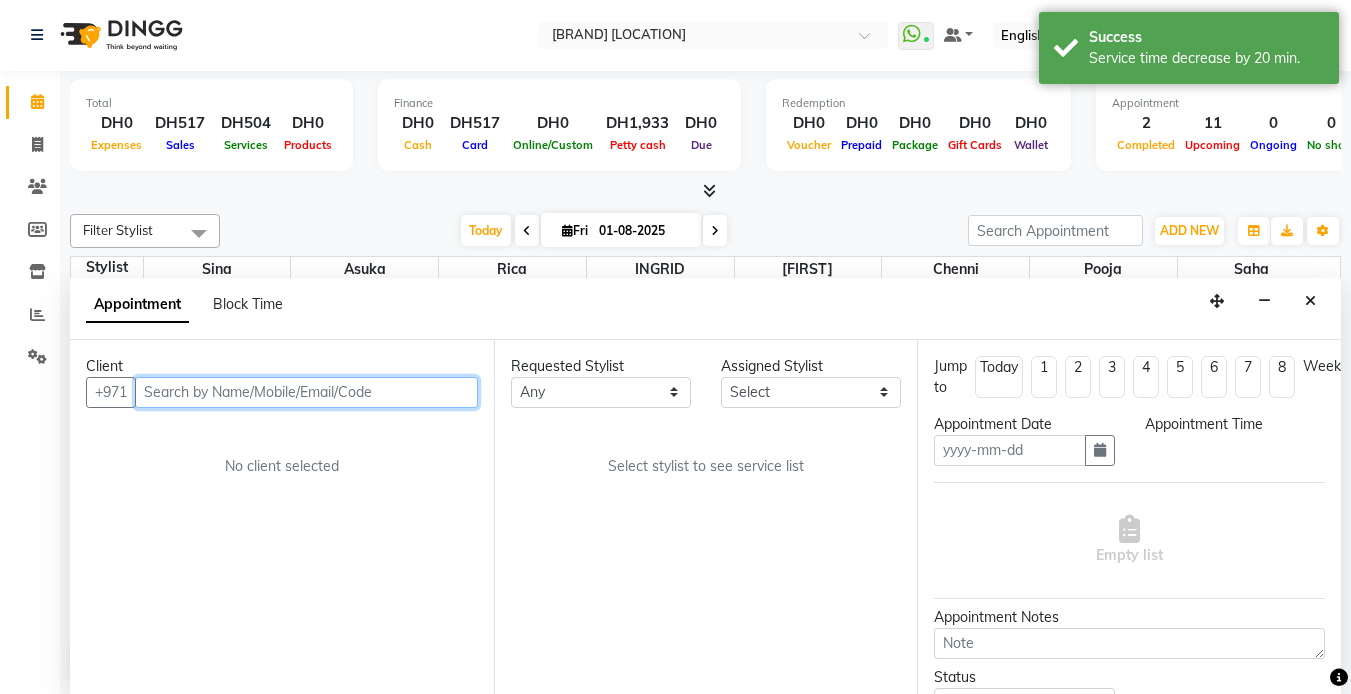type on "01-08-2025" 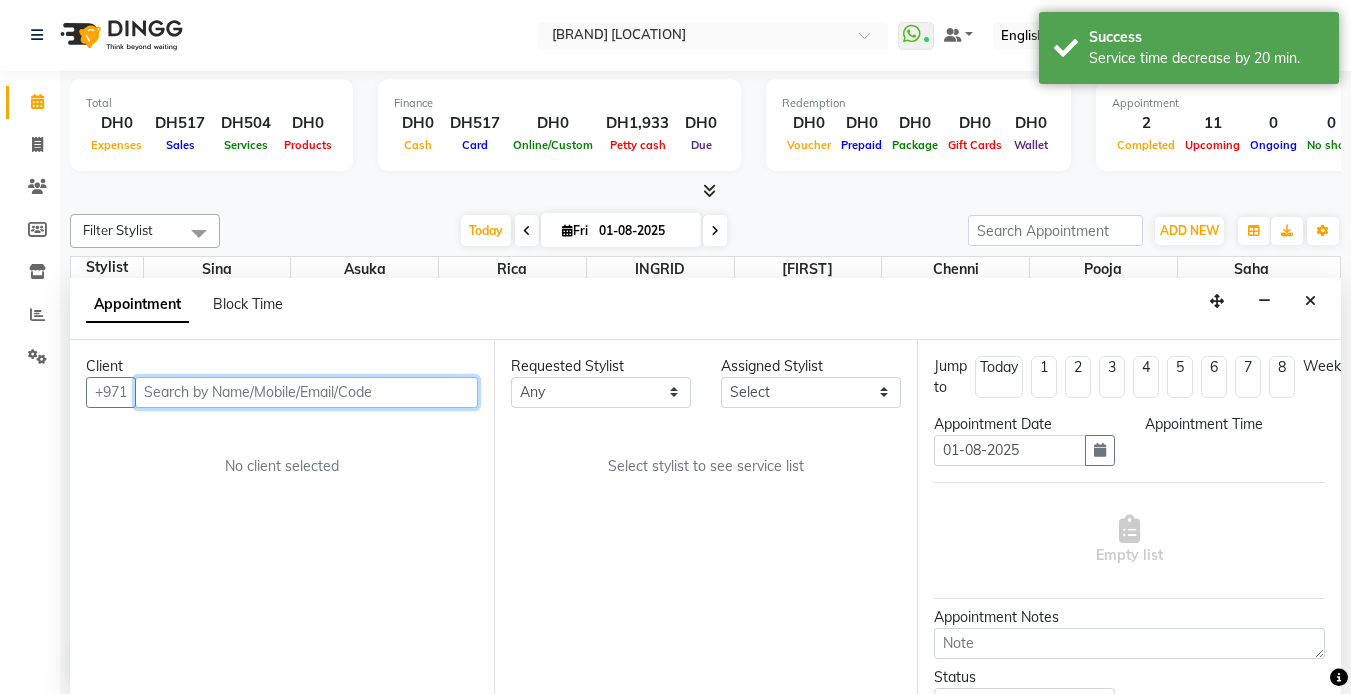 select on "690" 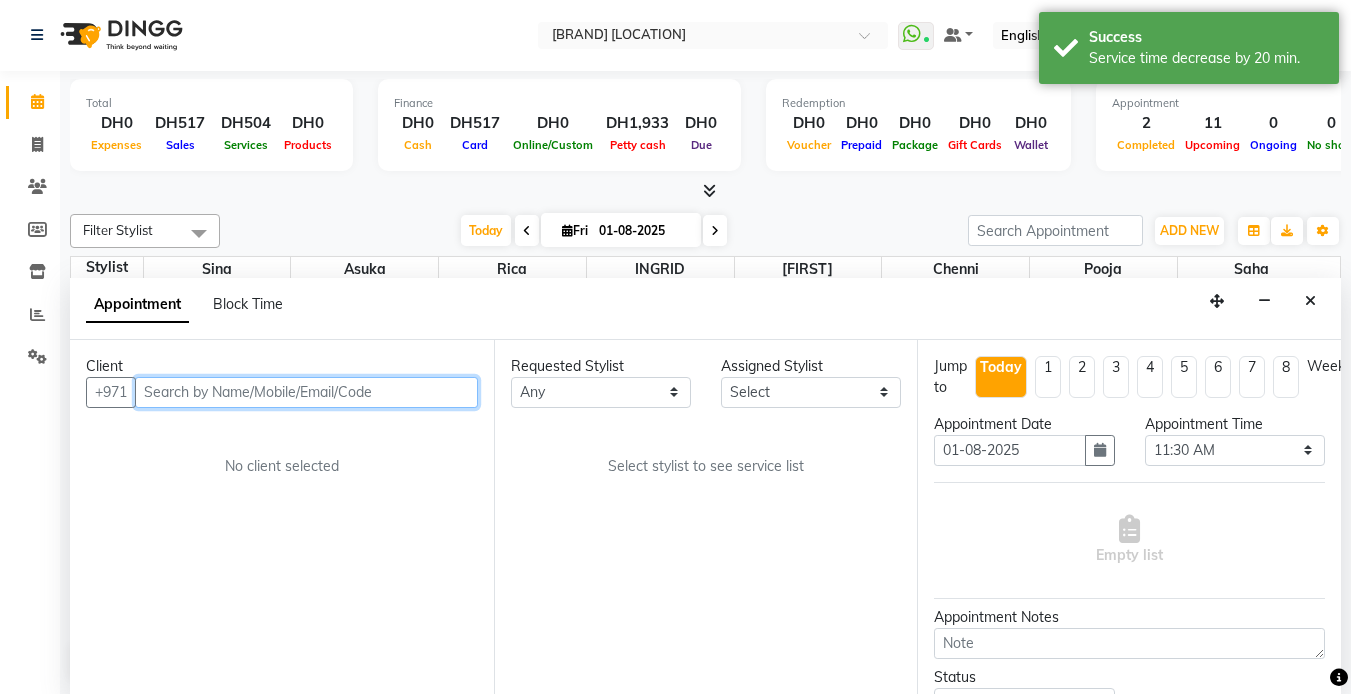 select on "46934" 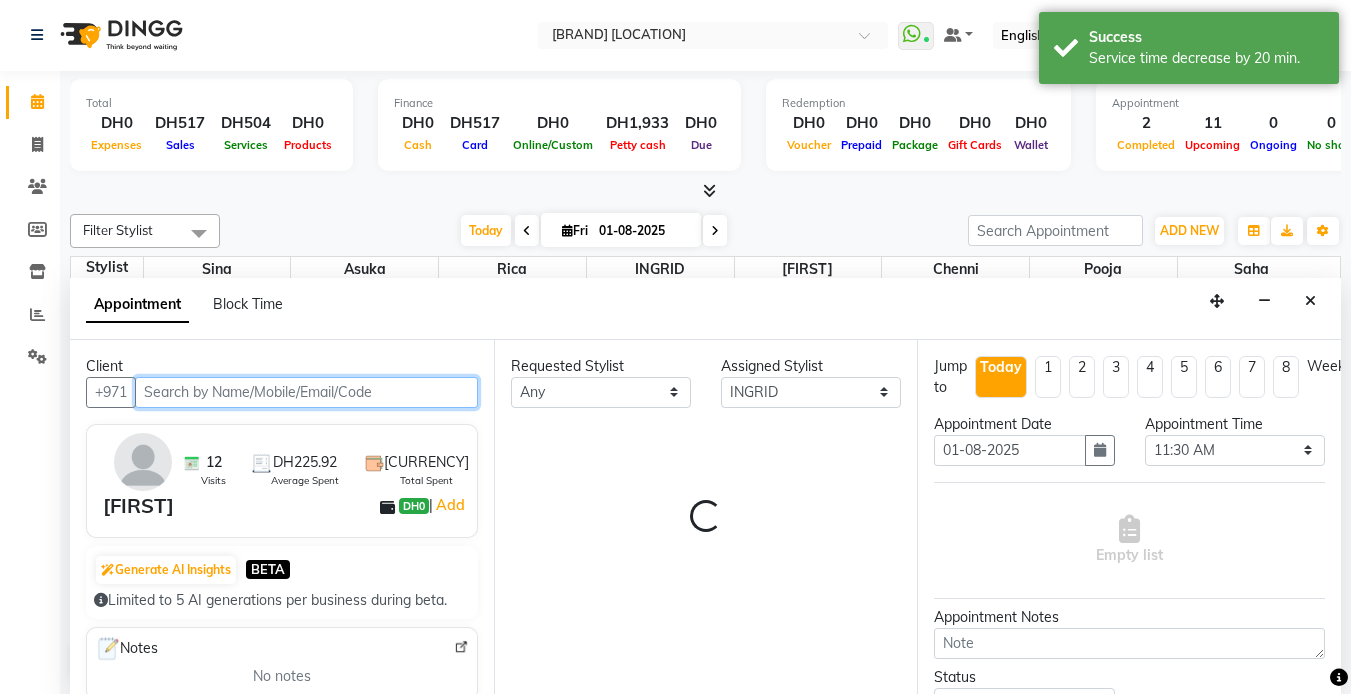 select on "2892" 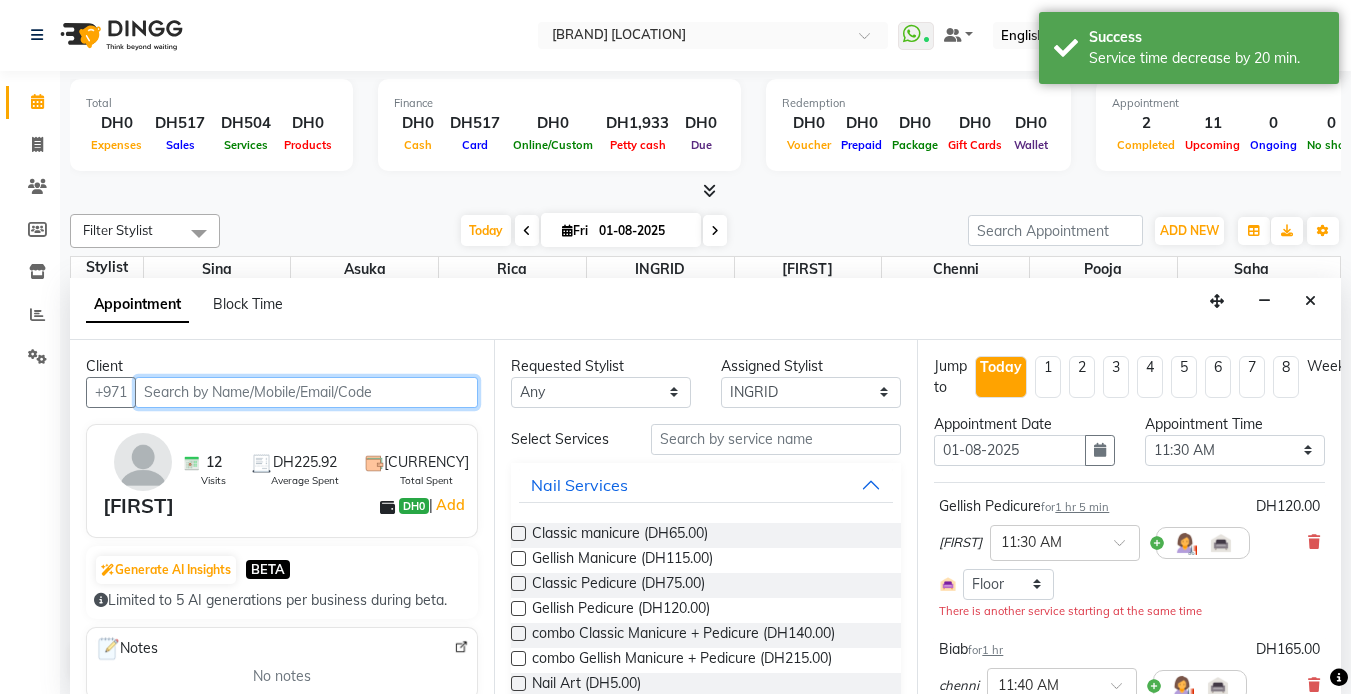 scroll, scrollTop: 199, scrollLeft: 0, axis: vertical 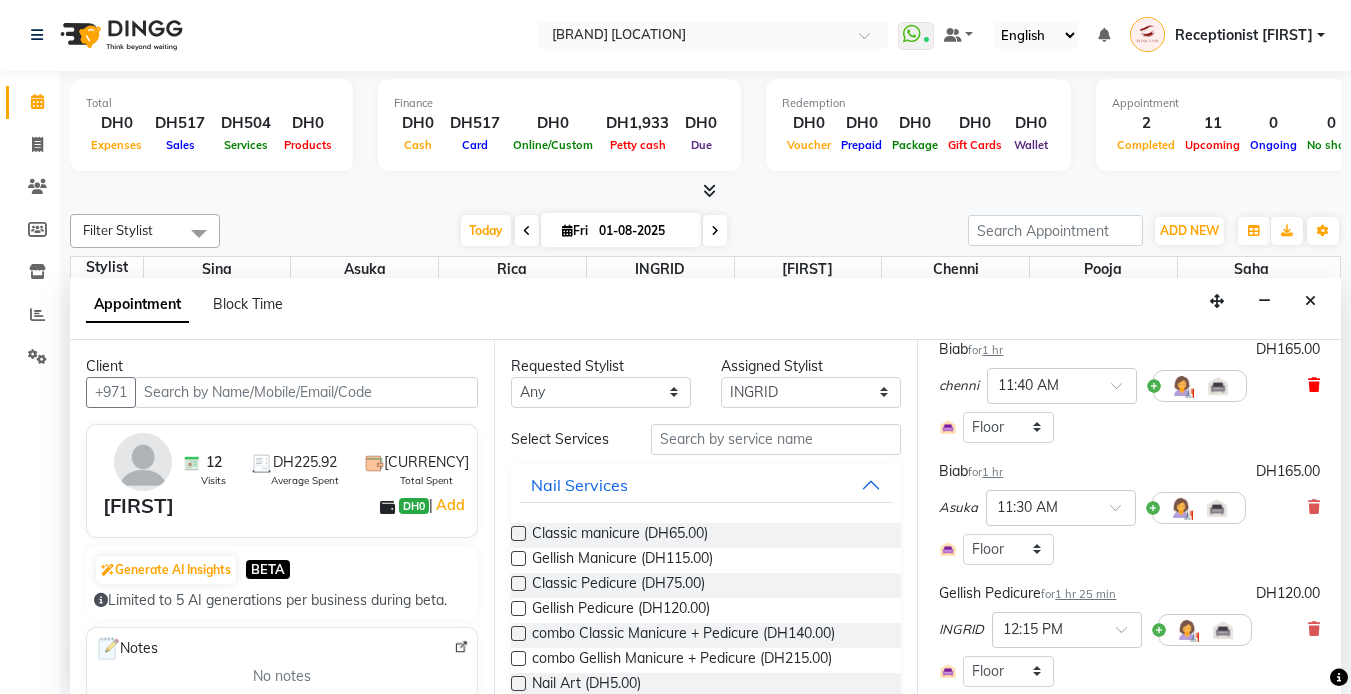click at bounding box center (1314, 385) 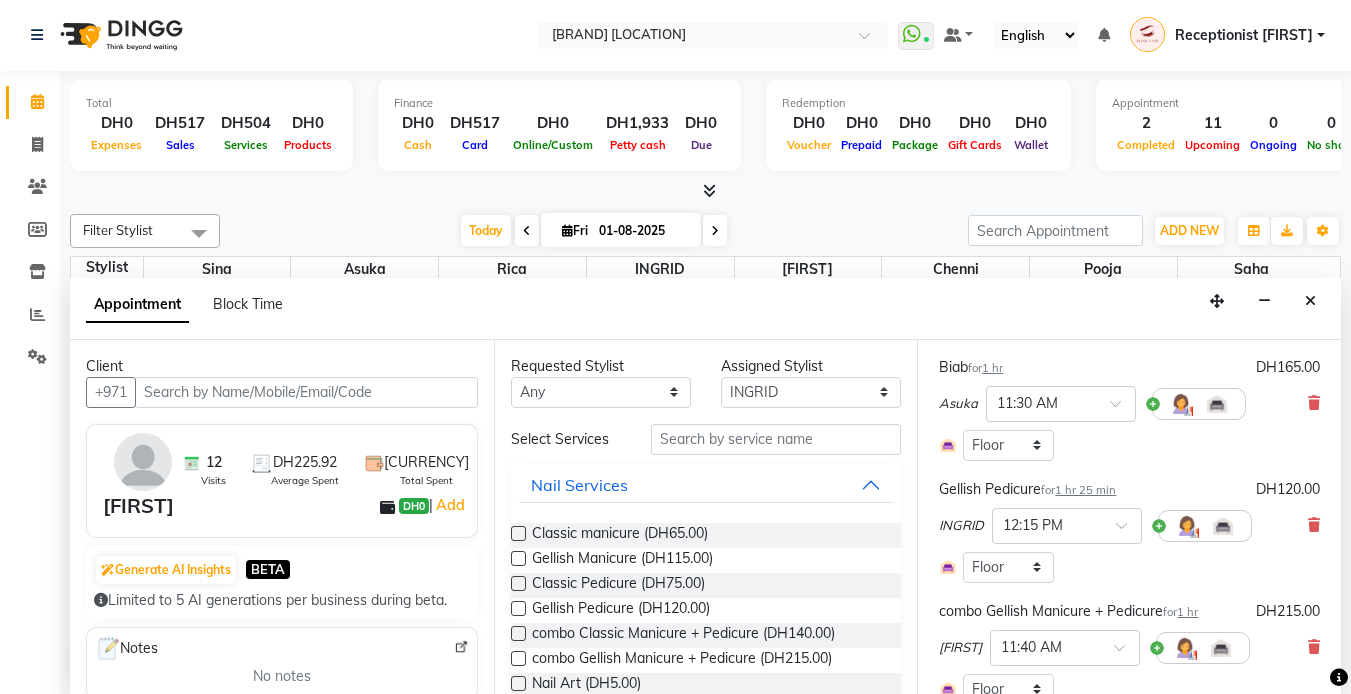 scroll, scrollTop: 400, scrollLeft: 0, axis: vertical 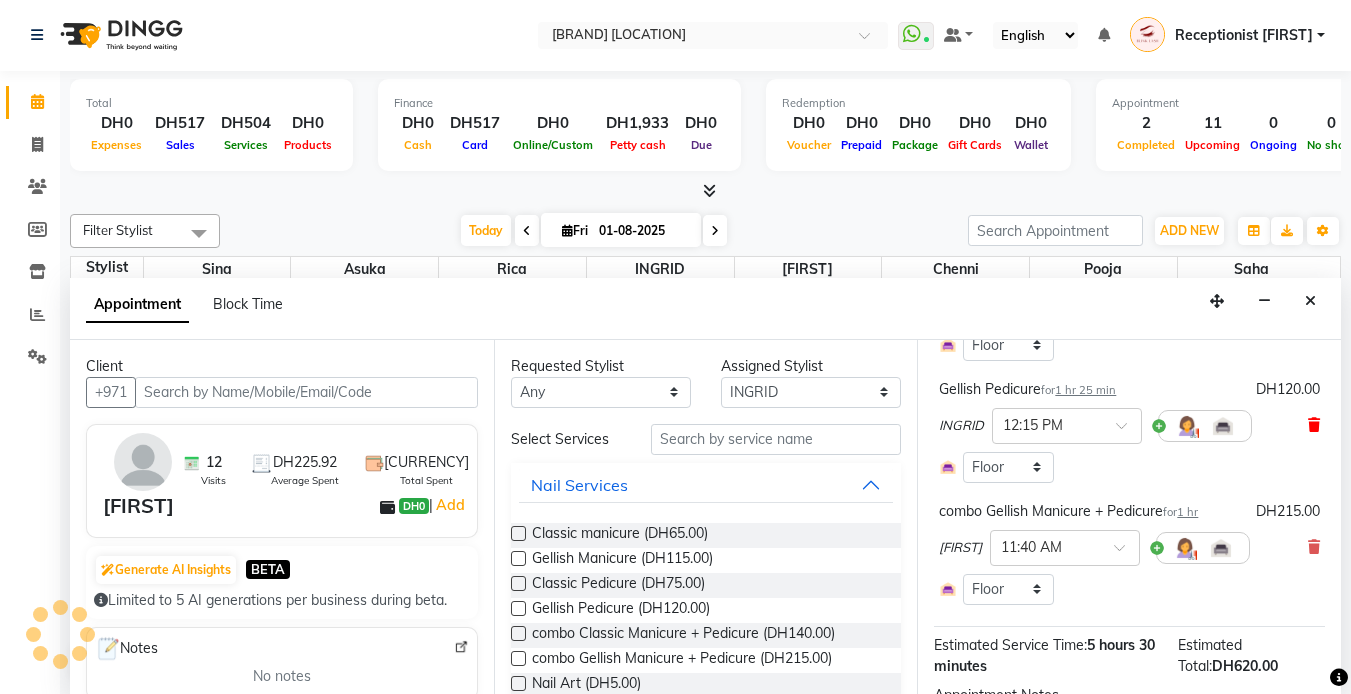 click at bounding box center (1314, 425) 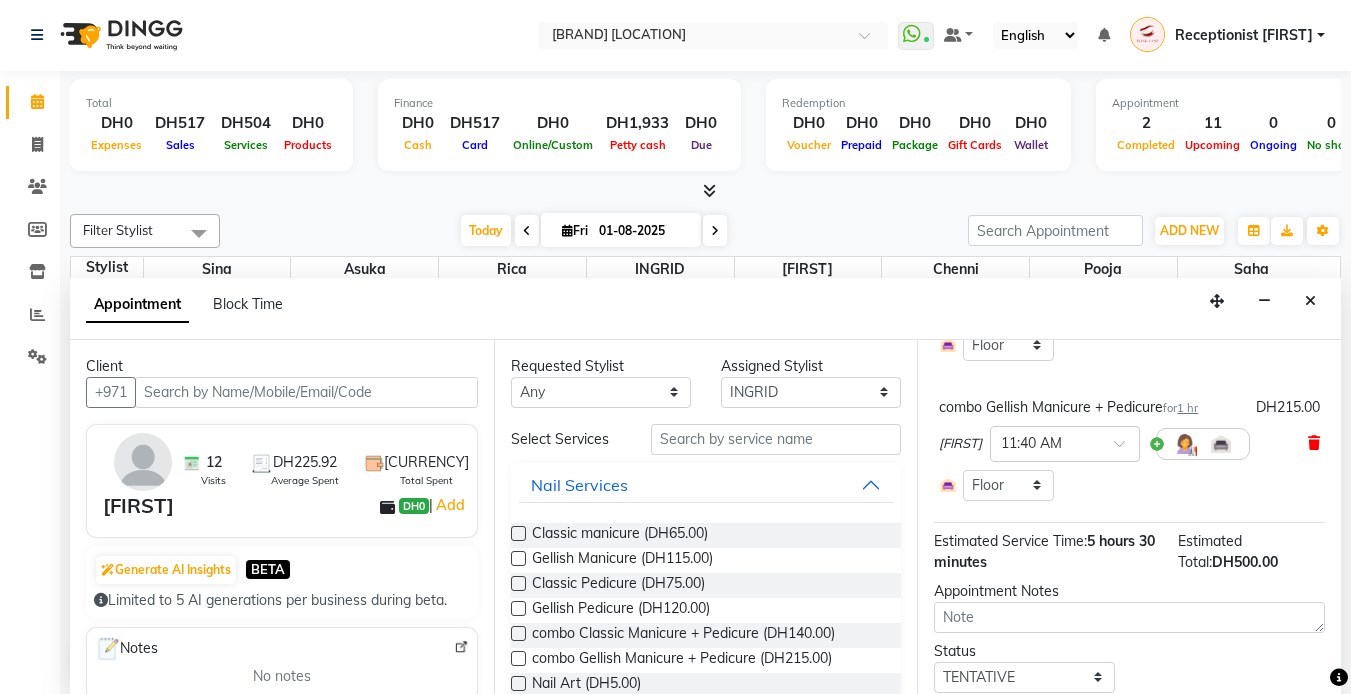 click at bounding box center [1314, 443] 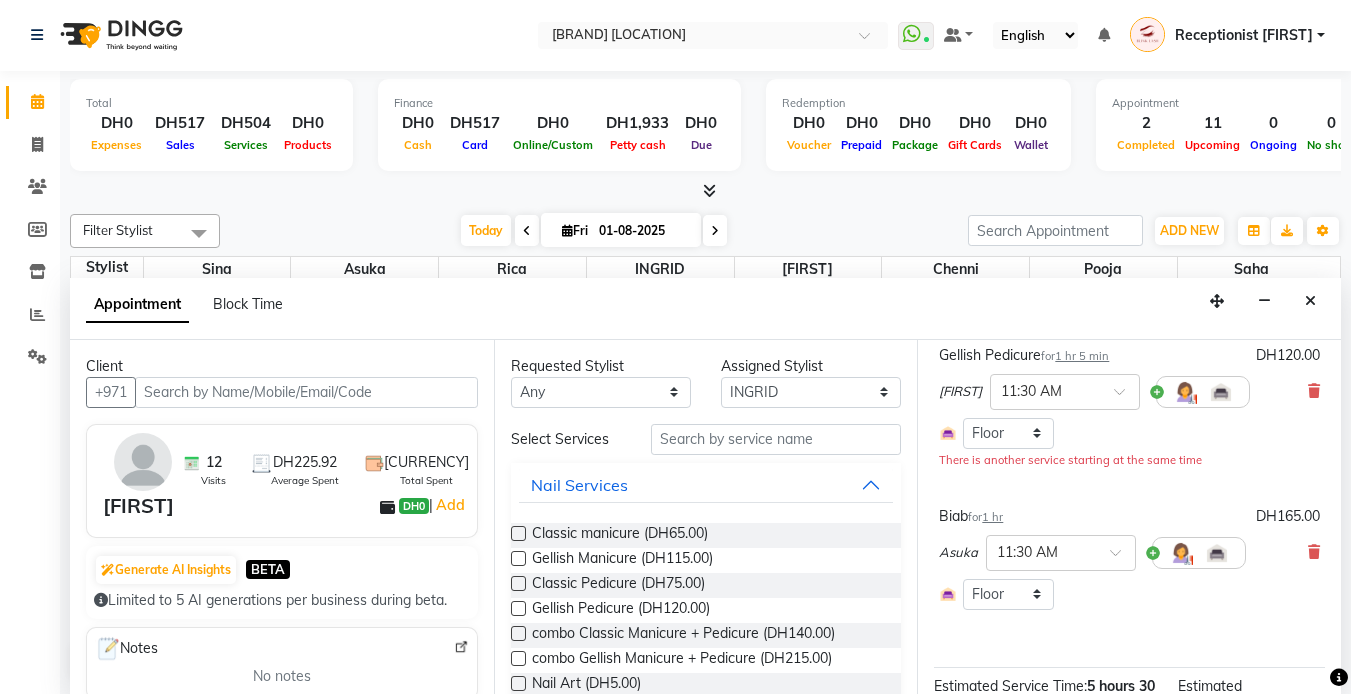 scroll, scrollTop: 200, scrollLeft: 0, axis: vertical 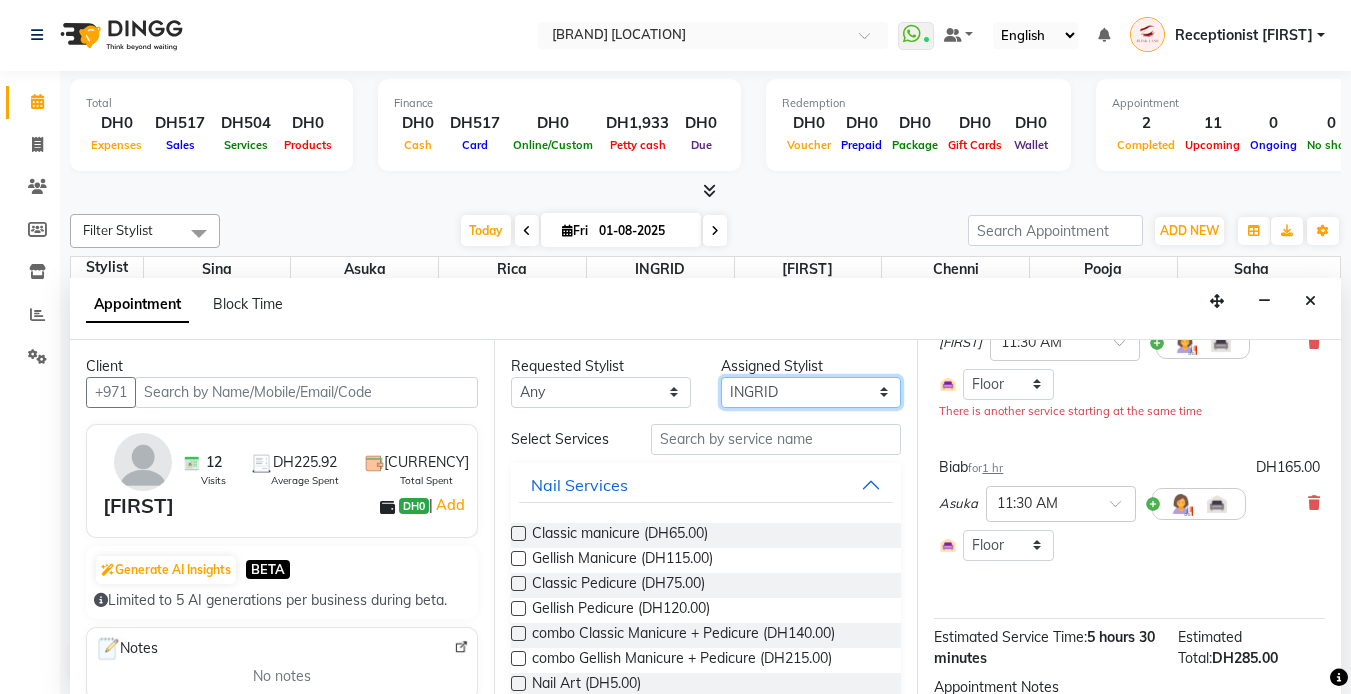 drag, startPoint x: 842, startPoint y: 393, endPoint x: 843, endPoint y: 407, distance: 14.035668 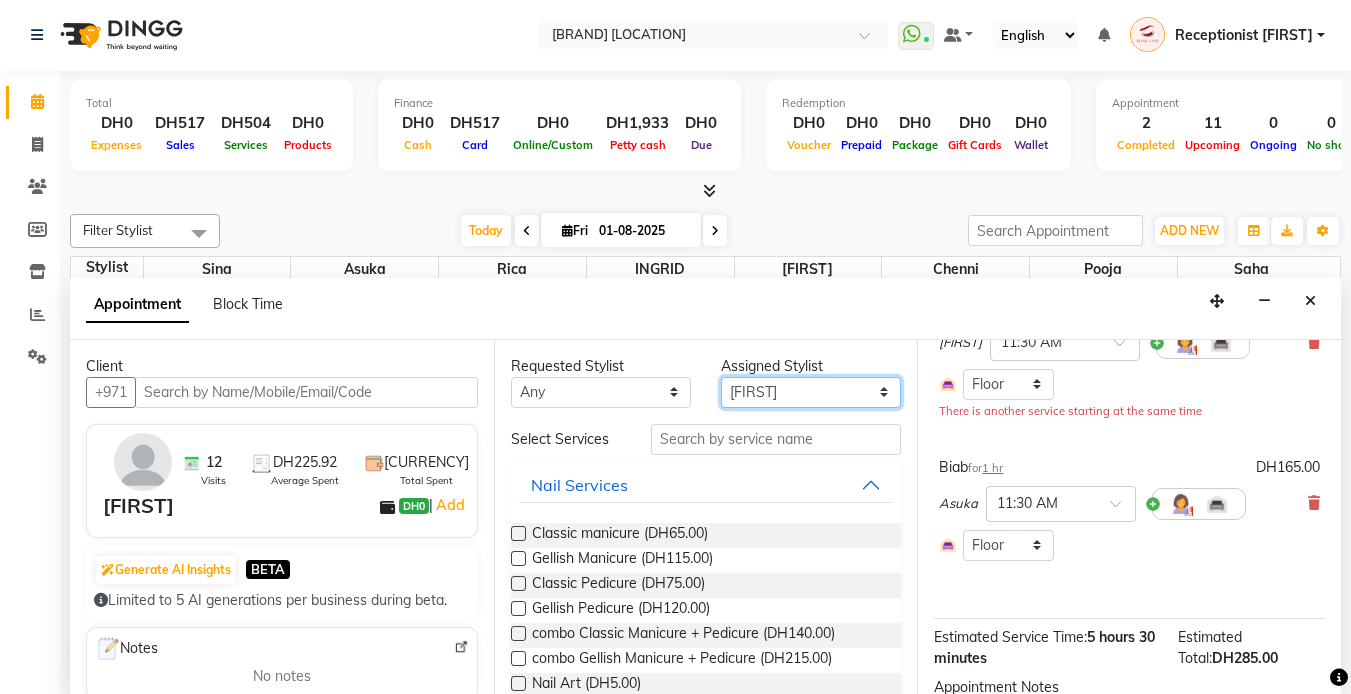 click on "Select [FIRST] chenni [FIRST] [FIRST] [FIRST] [FIRST] [FIRST]" at bounding box center [811, 392] 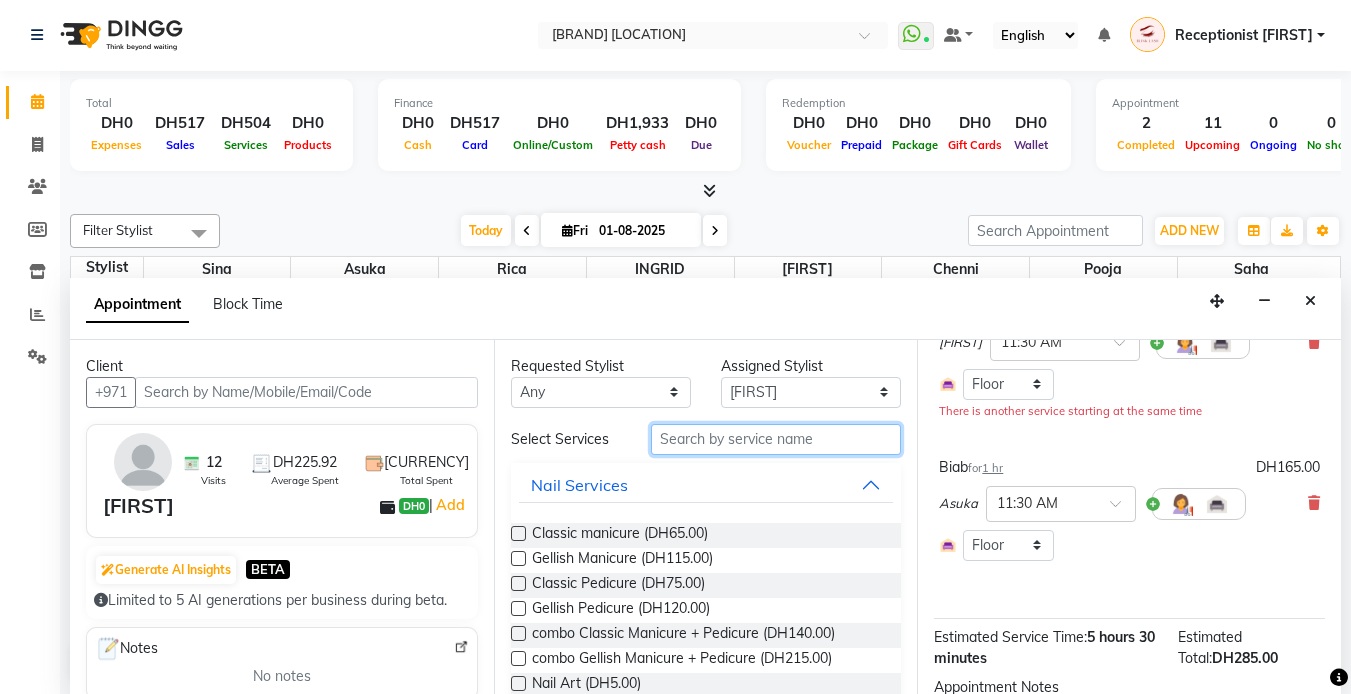 click at bounding box center [776, 439] 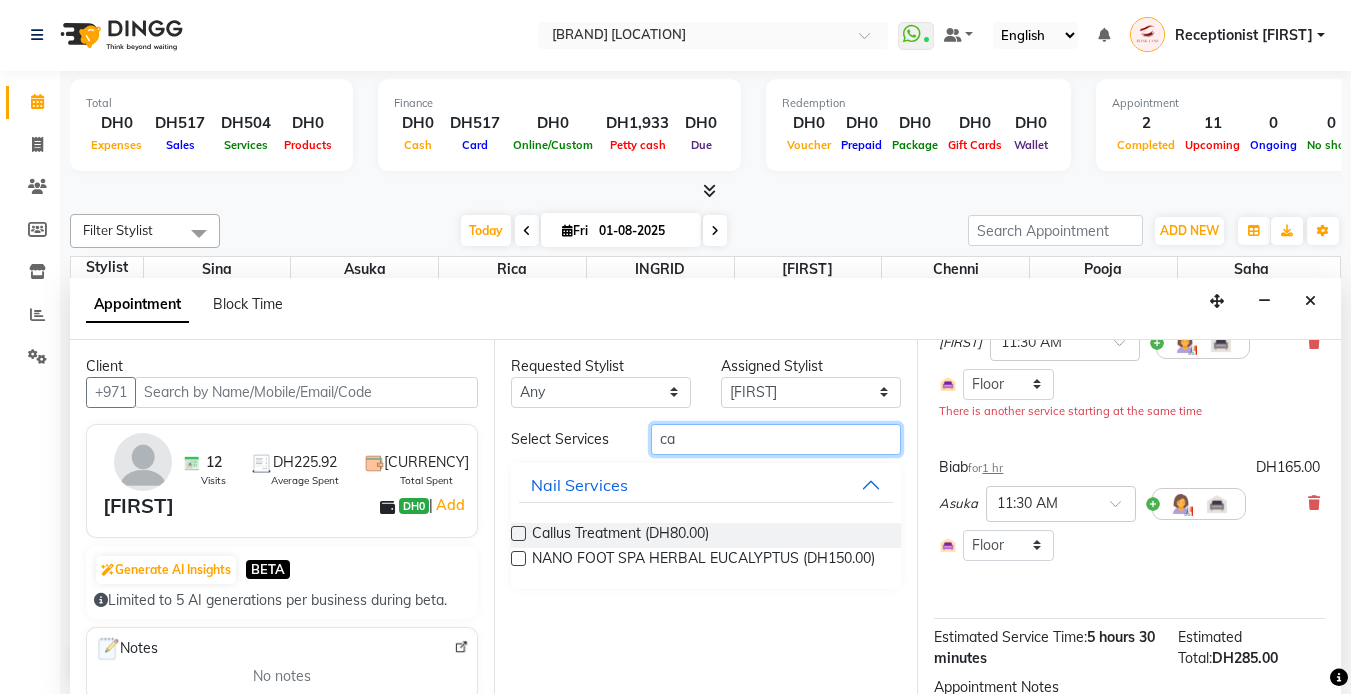type on "c" 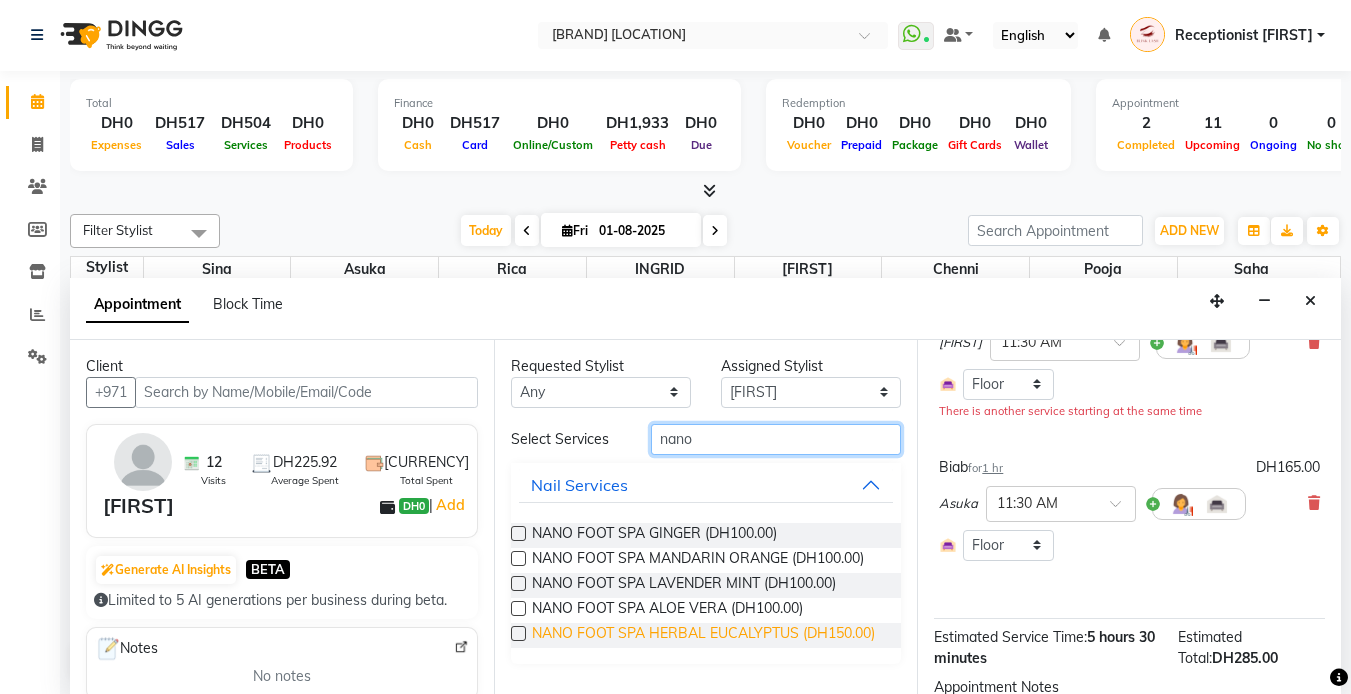type on "nano" 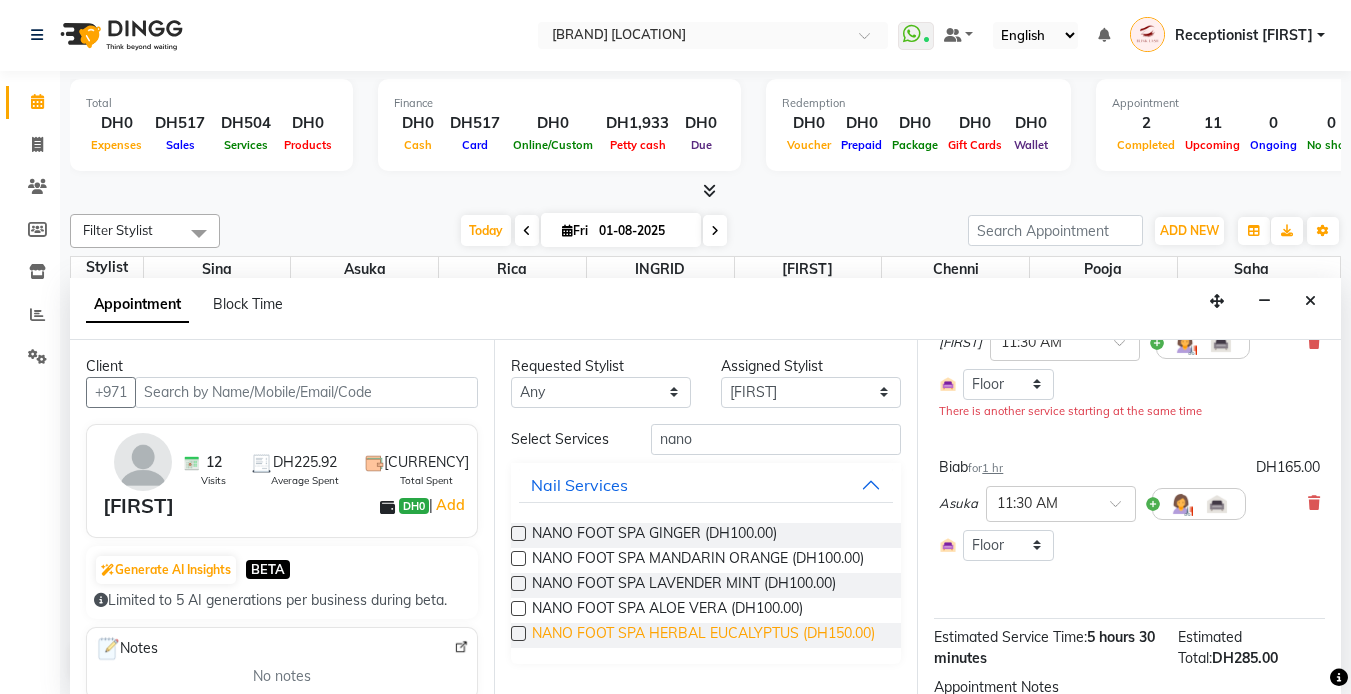 click on "NANO FOOT SPA HERBAL EUCALYPTUS (DH150.00)" at bounding box center [703, 635] 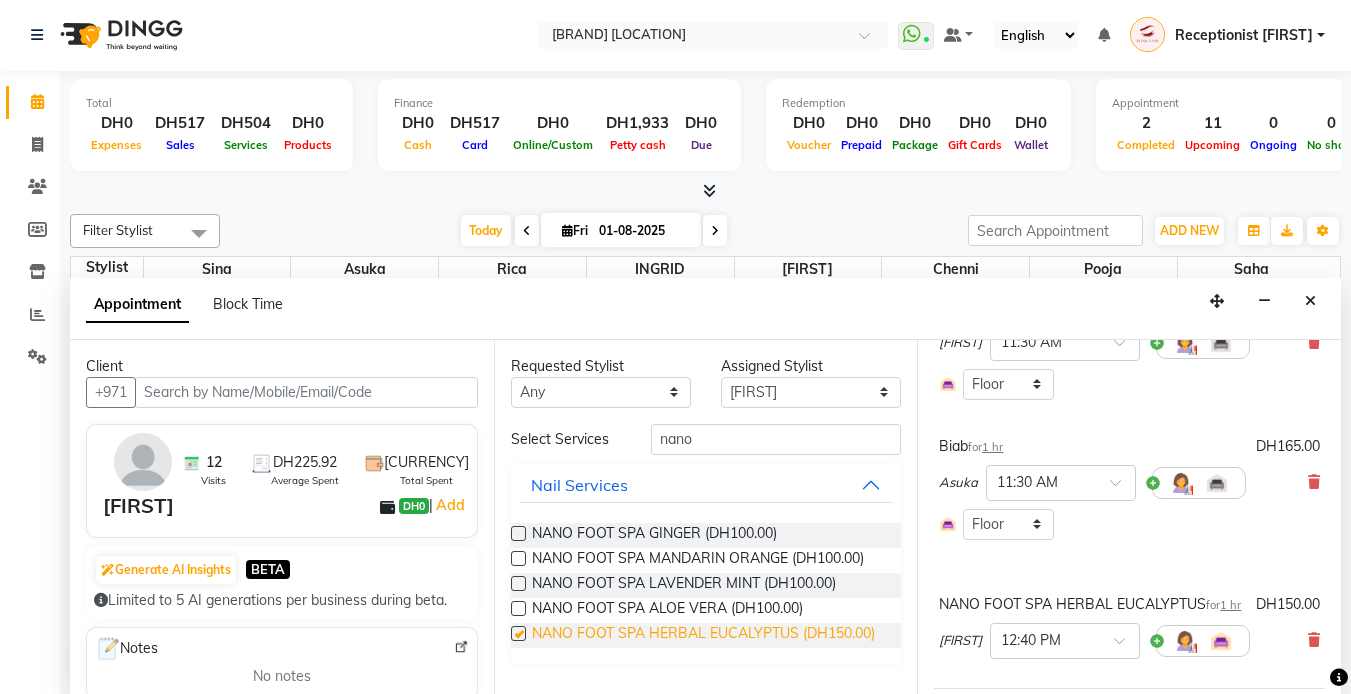 checkbox on "false" 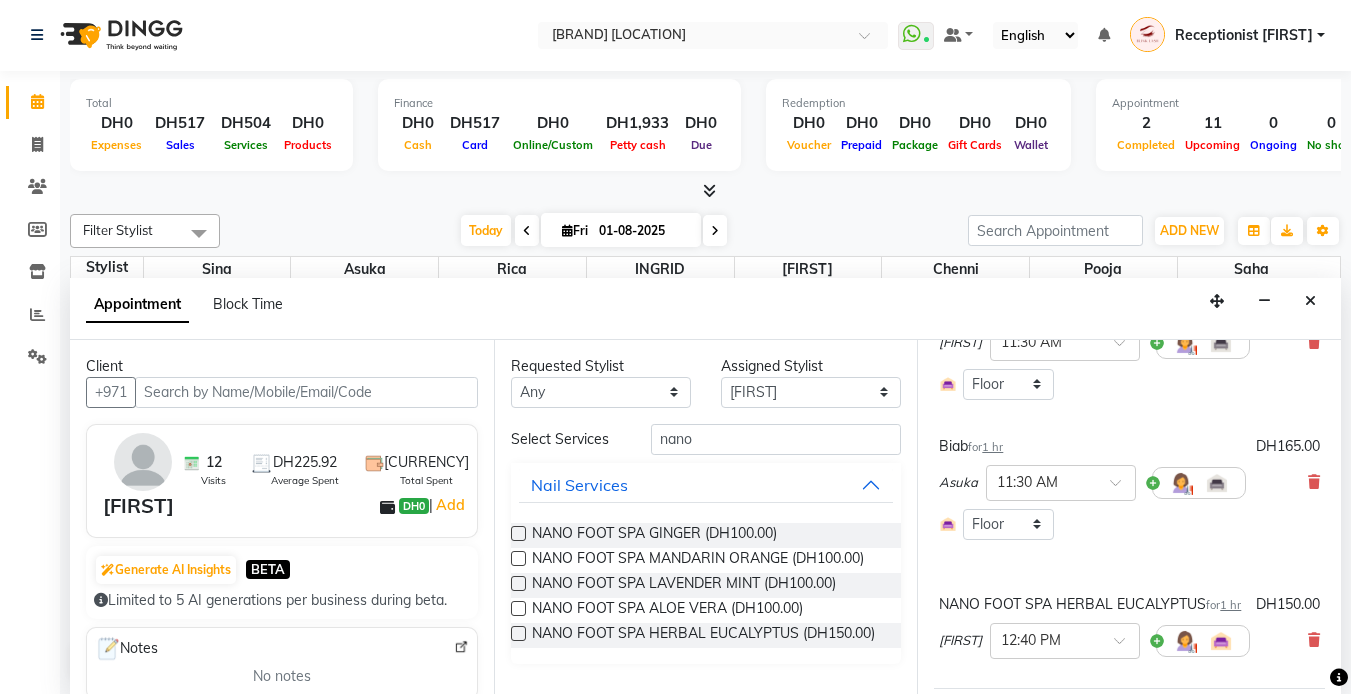 scroll, scrollTop: 469, scrollLeft: 0, axis: vertical 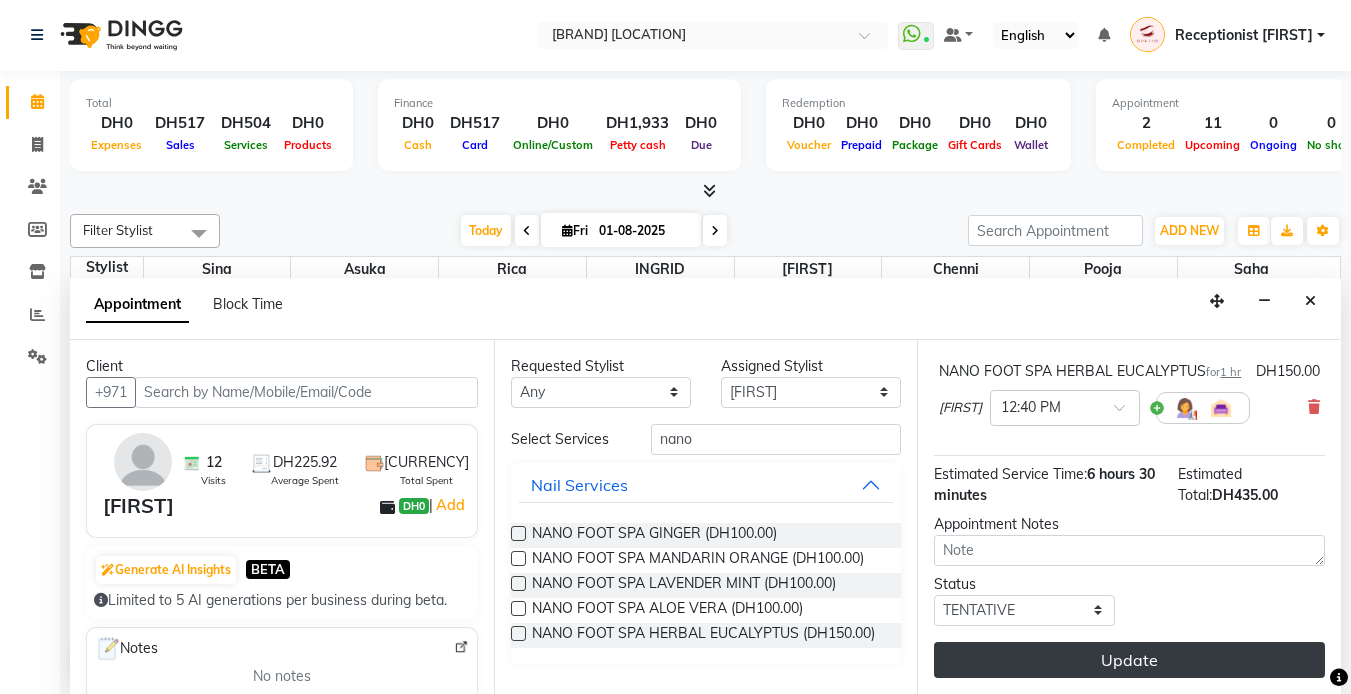 click on "Update" at bounding box center [1129, 660] 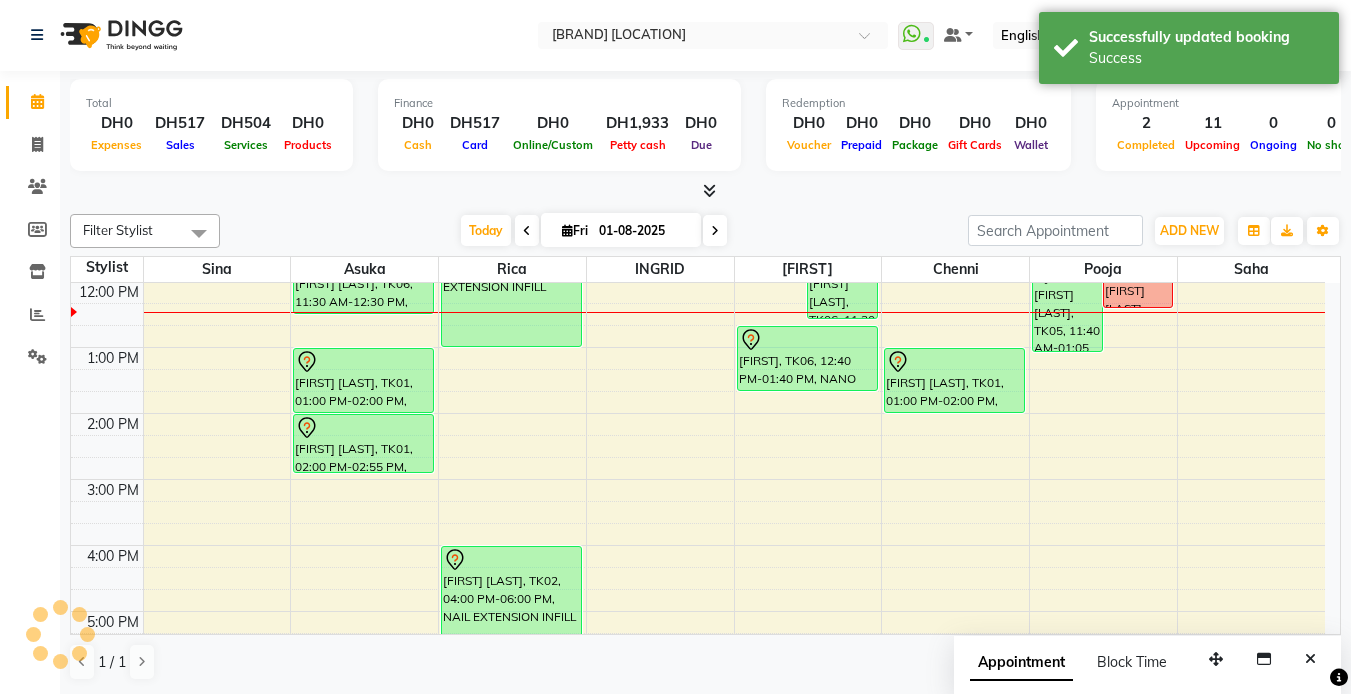 scroll, scrollTop: 0, scrollLeft: 0, axis: both 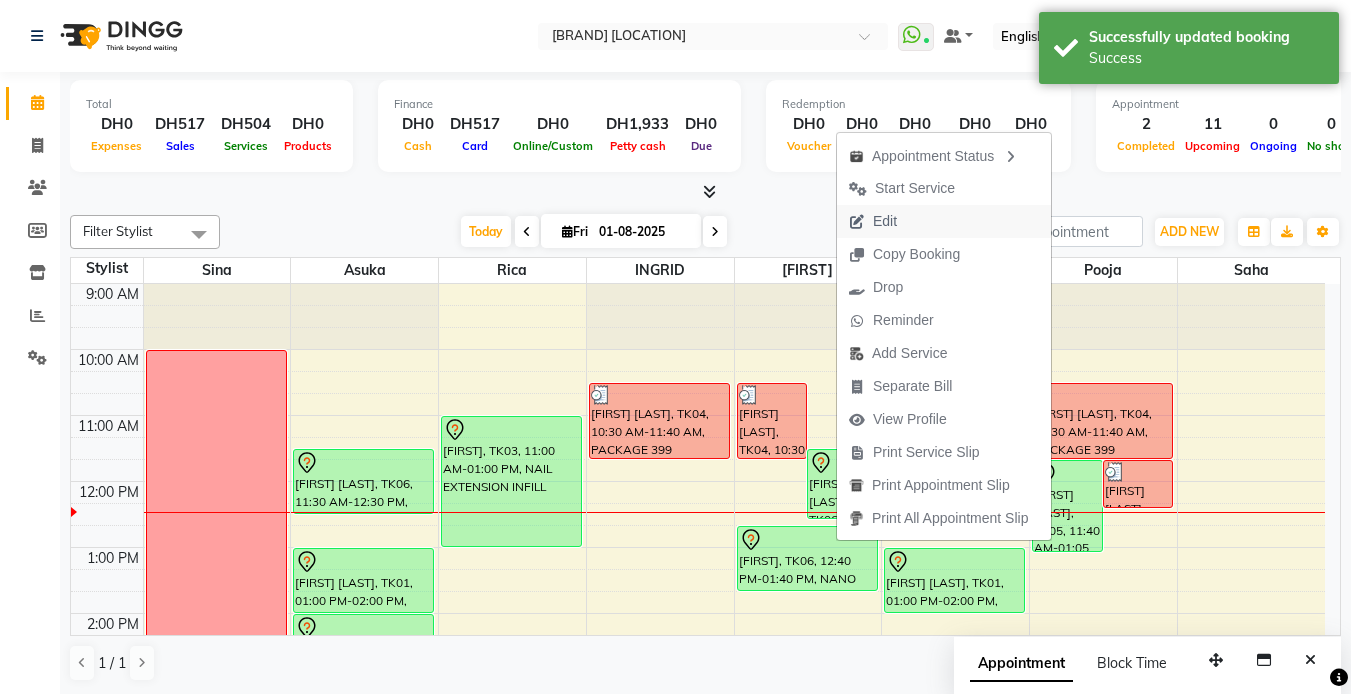 click on "Edit" at bounding box center (873, 221) 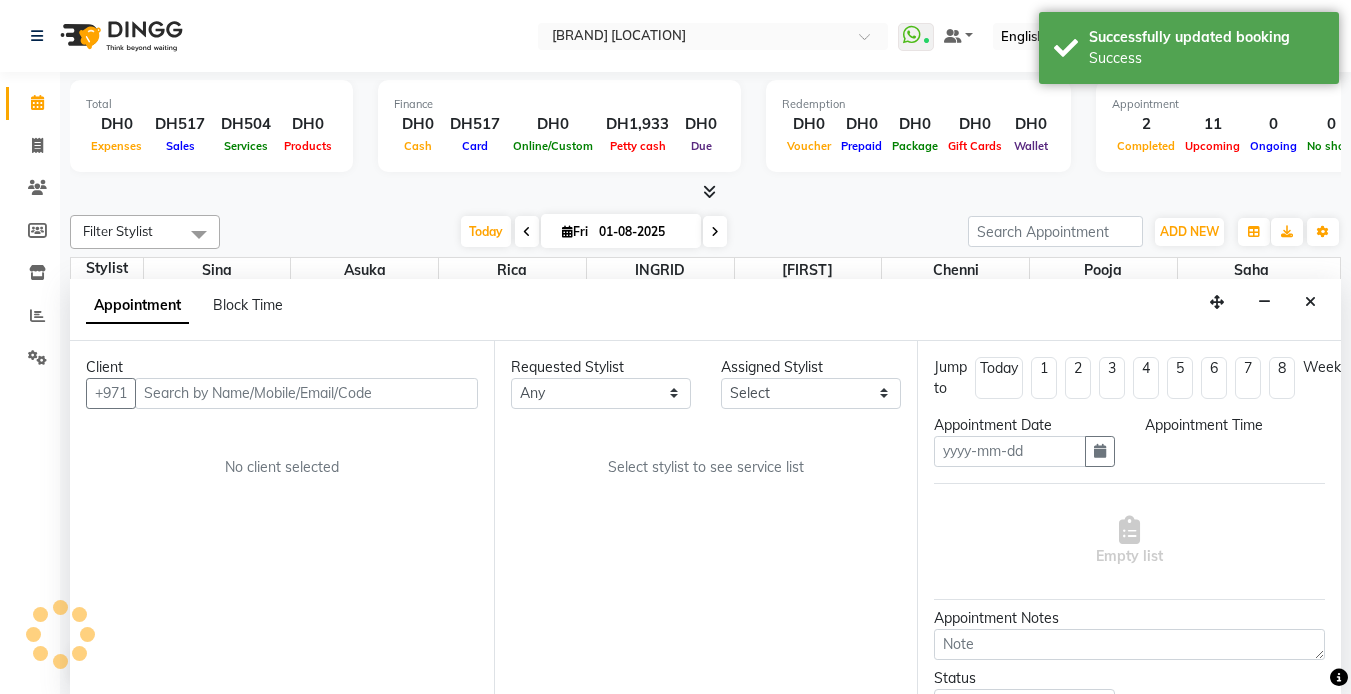 scroll, scrollTop: 1, scrollLeft: 0, axis: vertical 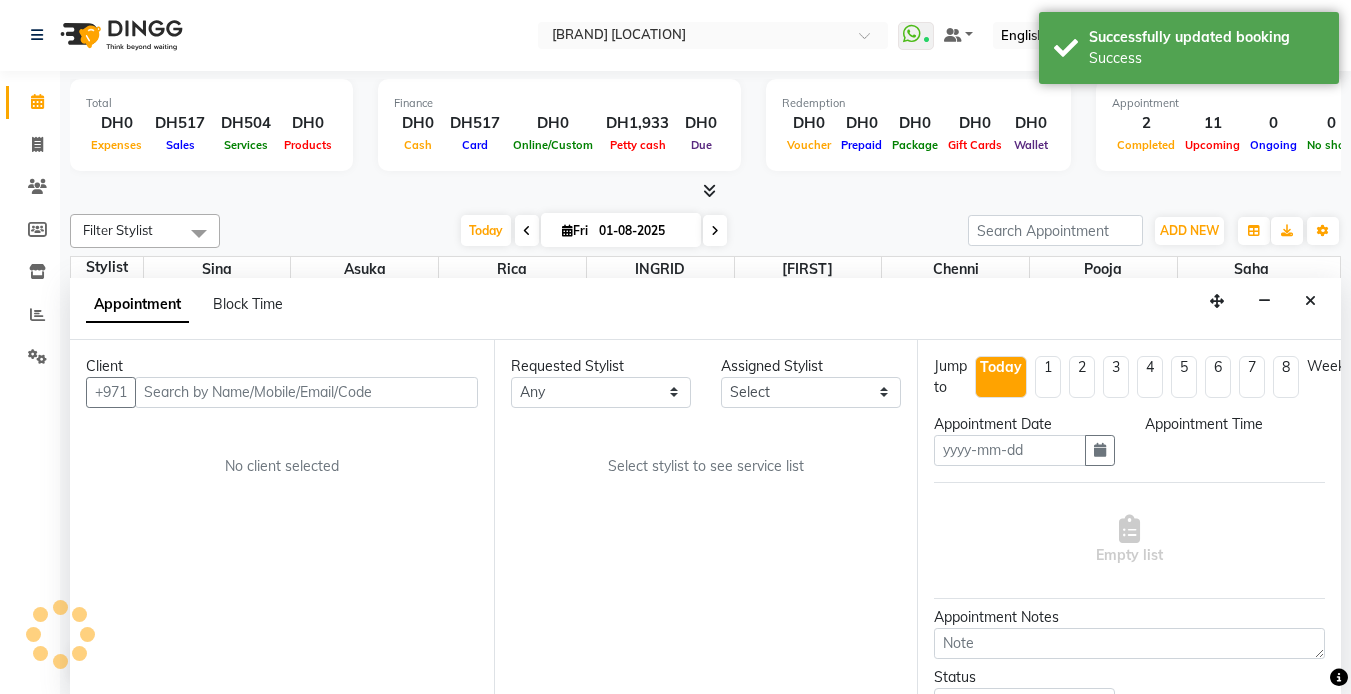 type on "01-08-2025" 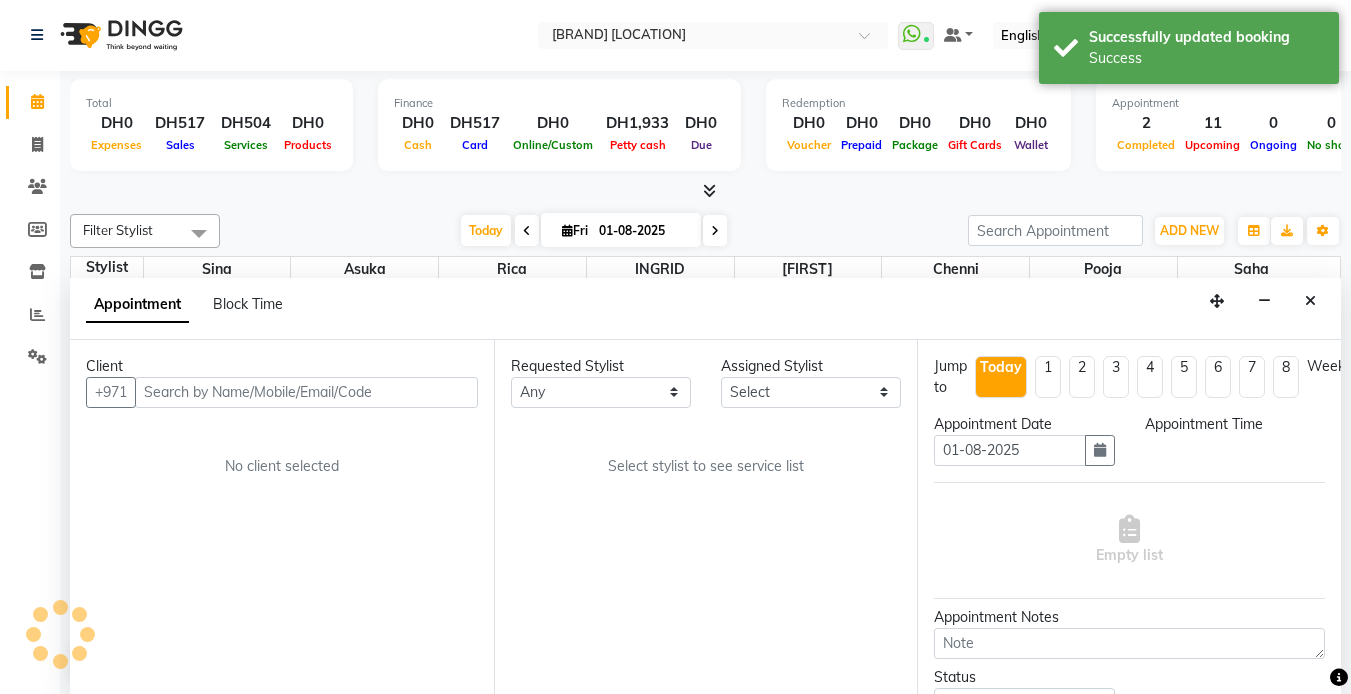 select on "51148" 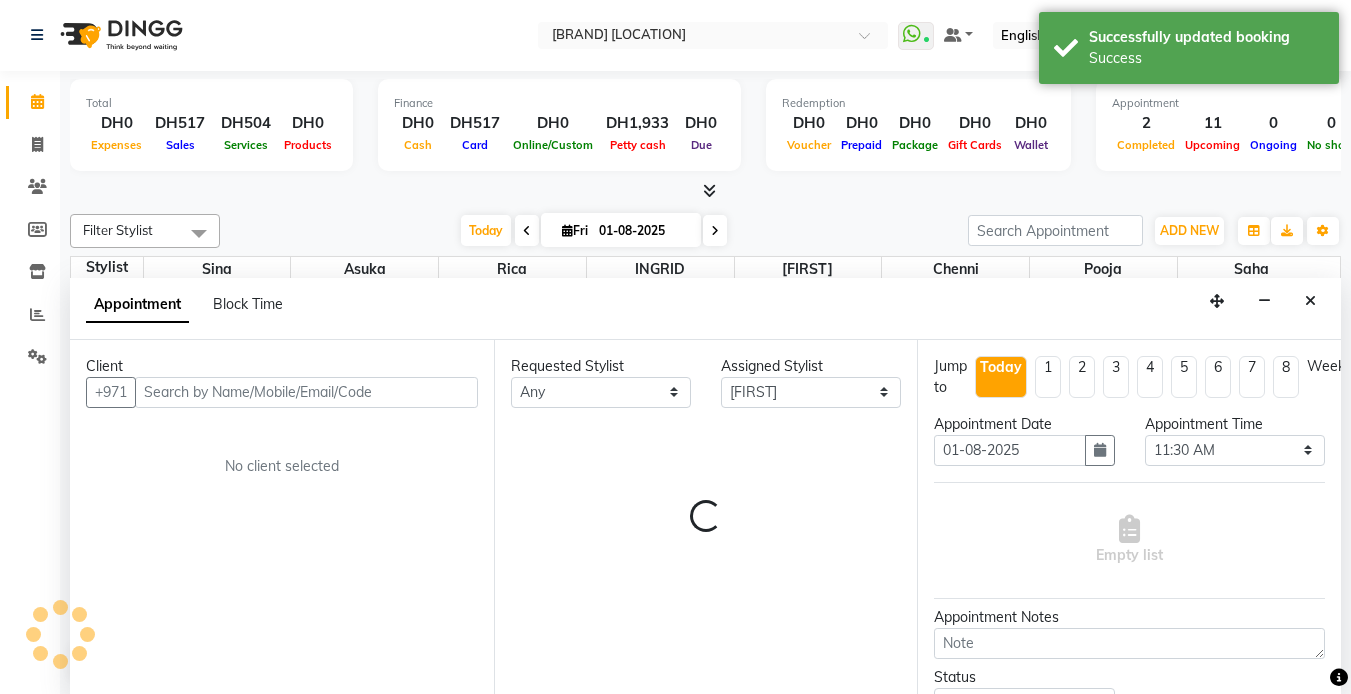 scroll, scrollTop: 199, scrollLeft: 0, axis: vertical 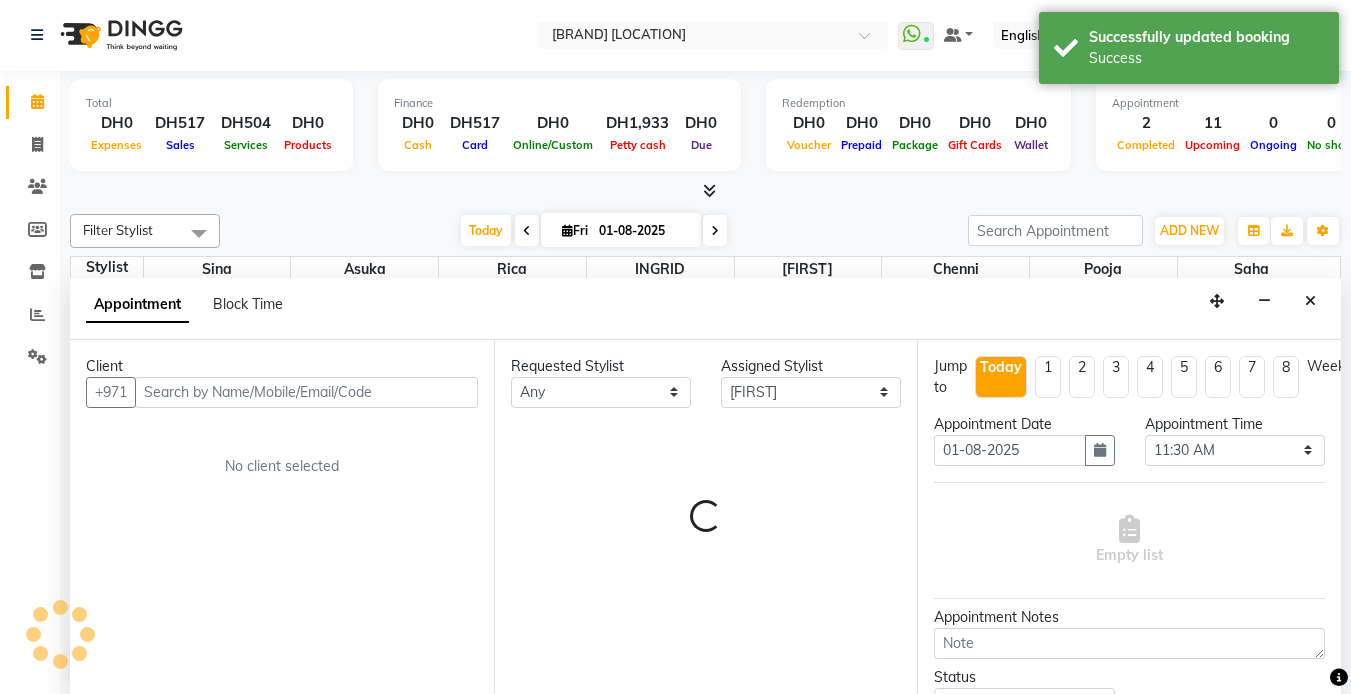 select on "2892" 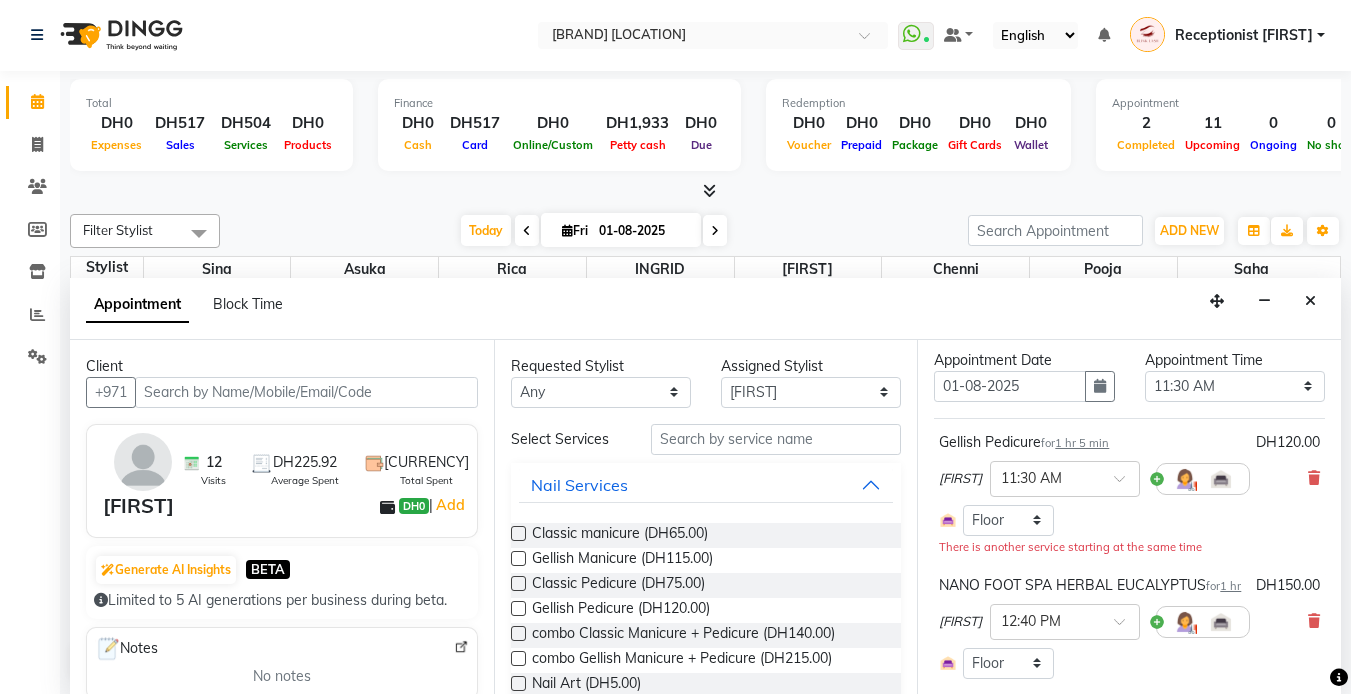 scroll, scrollTop: 100, scrollLeft: 0, axis: vertical 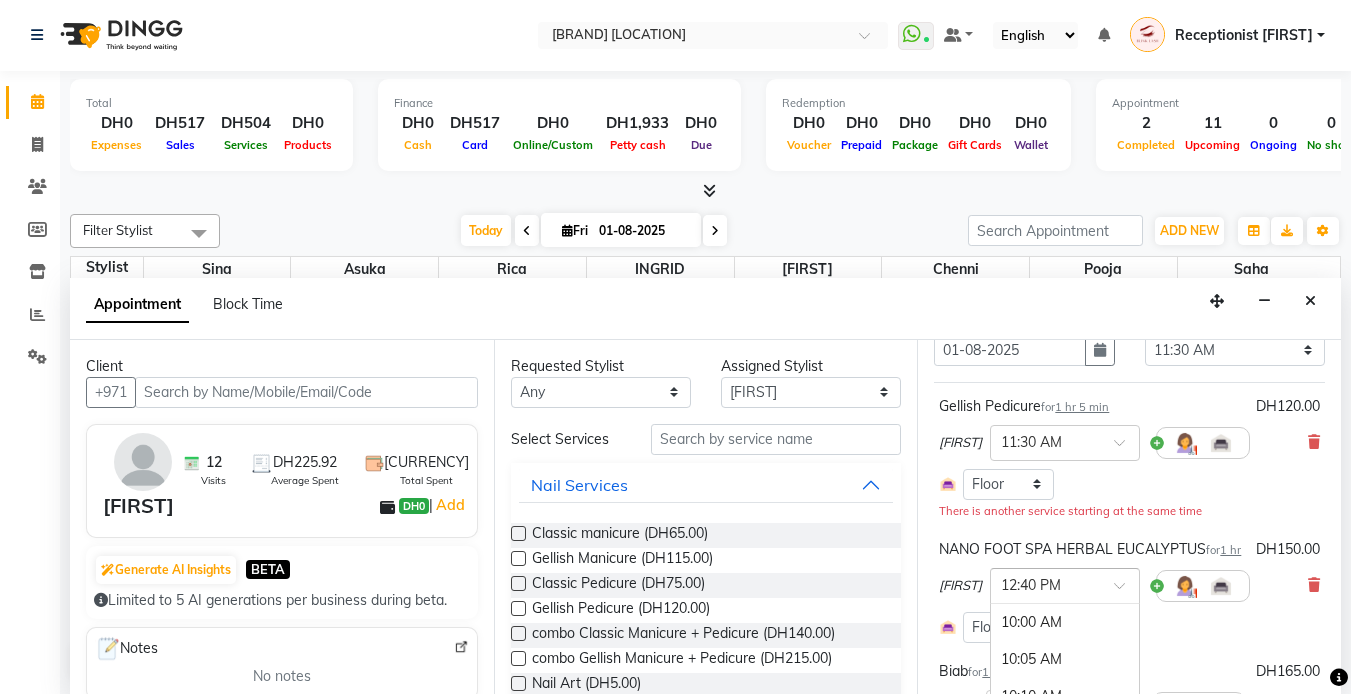 click at bounding box center [1065, 584] 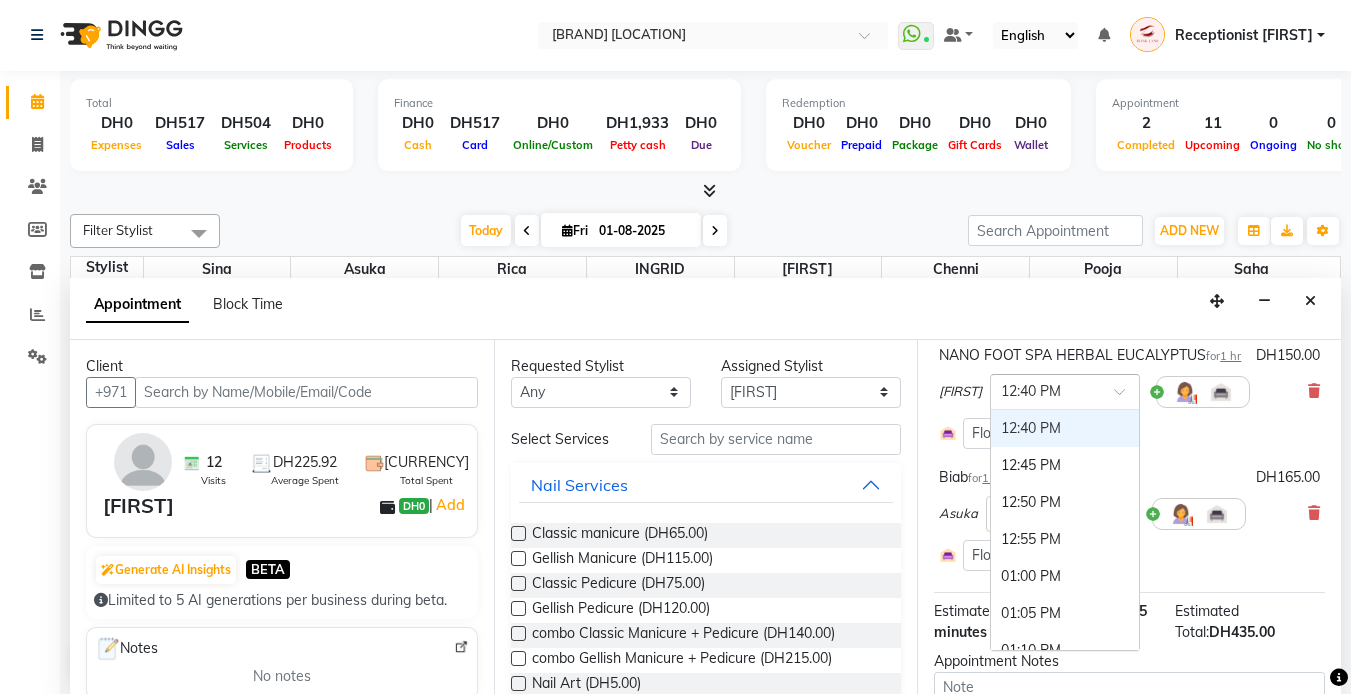 scroll, scrollTop: 300, scrollLeft: 0, axis: vertical 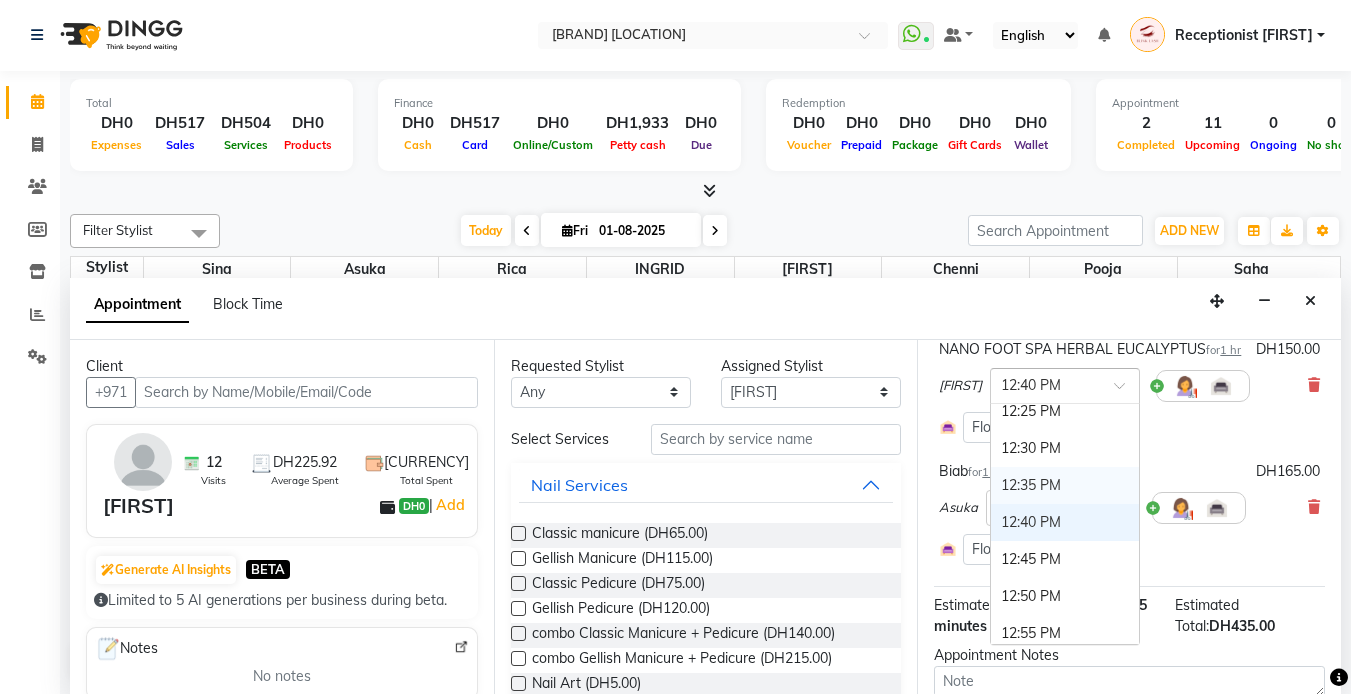 click on "12:35 PM" at bounding box center [1065, 485] 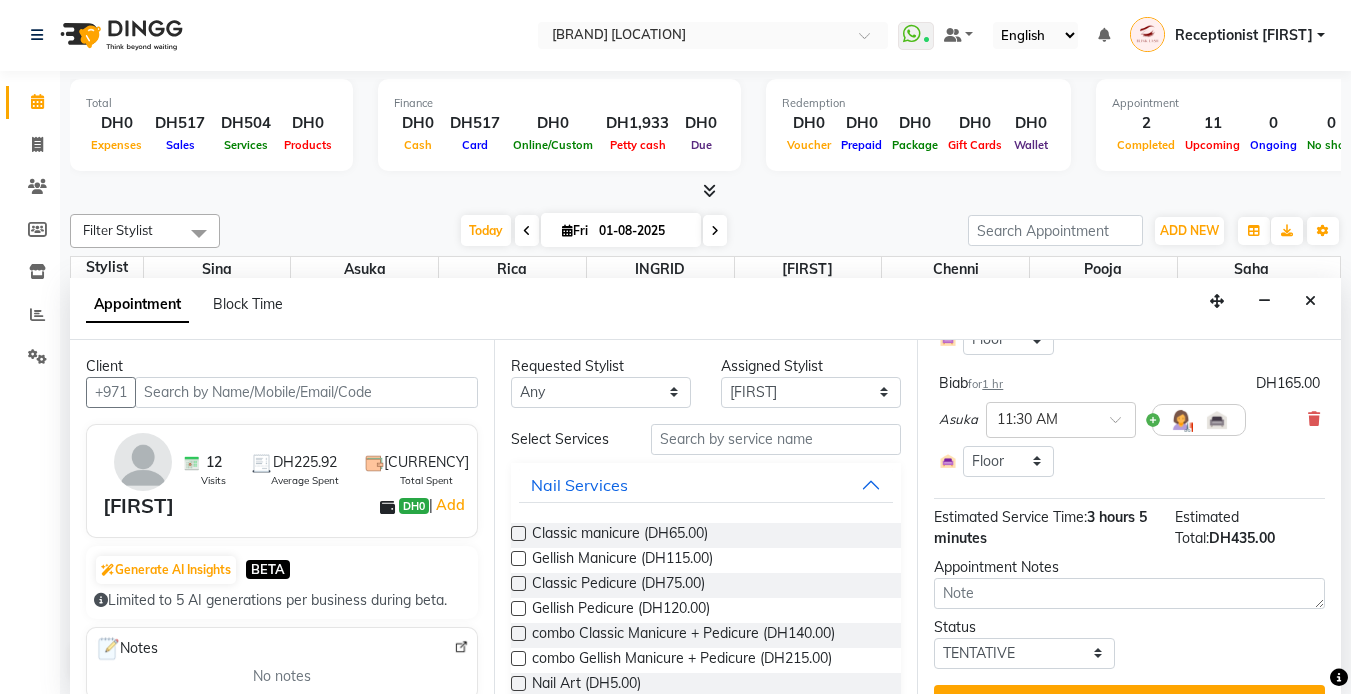 scroll, scrollTop: 467, scrollLeft: 0, axis: vertical 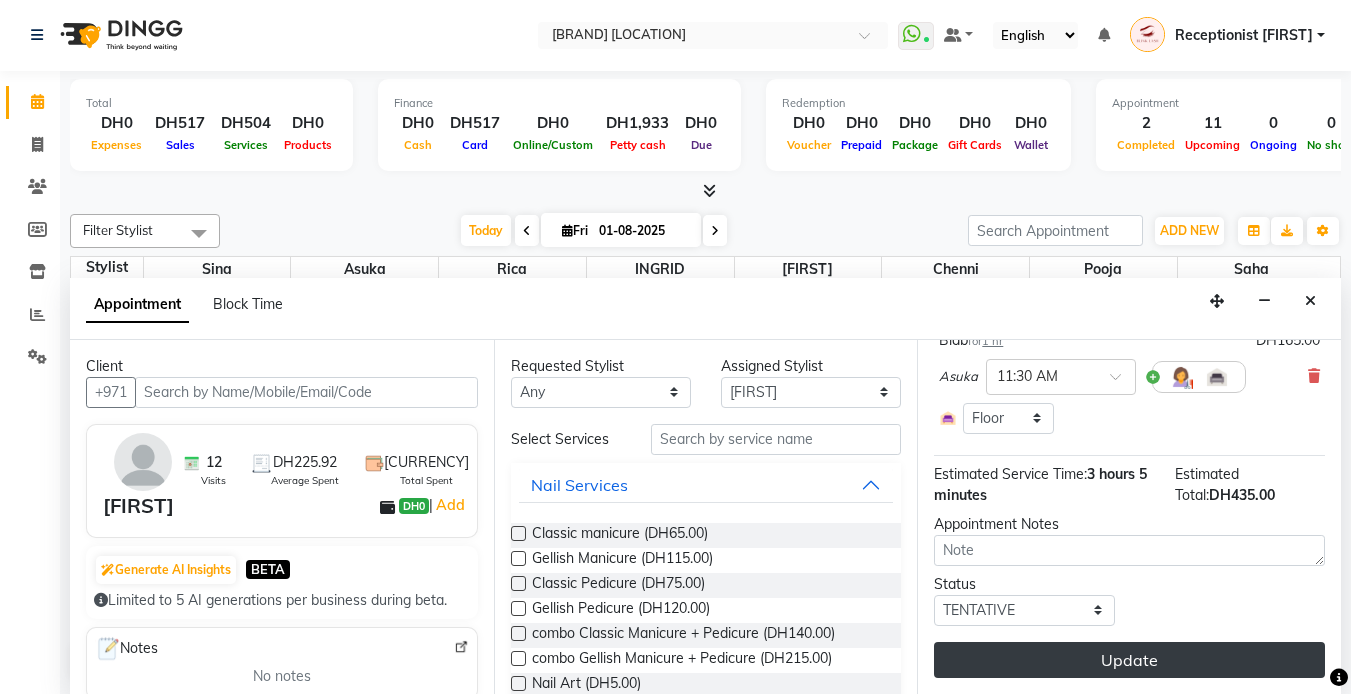 click on "Update" at bounding box center (1129, 660) 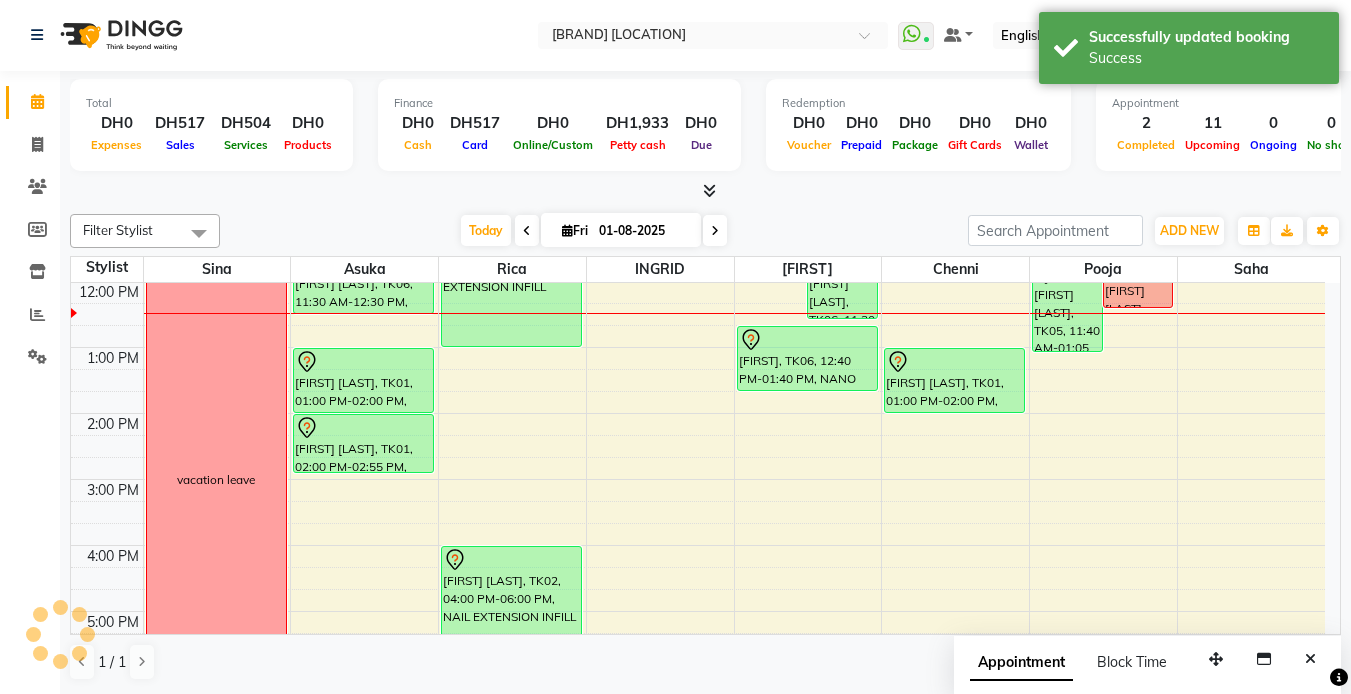 scroll, scrollTop: 0, scrollLeft: 0, axis: both 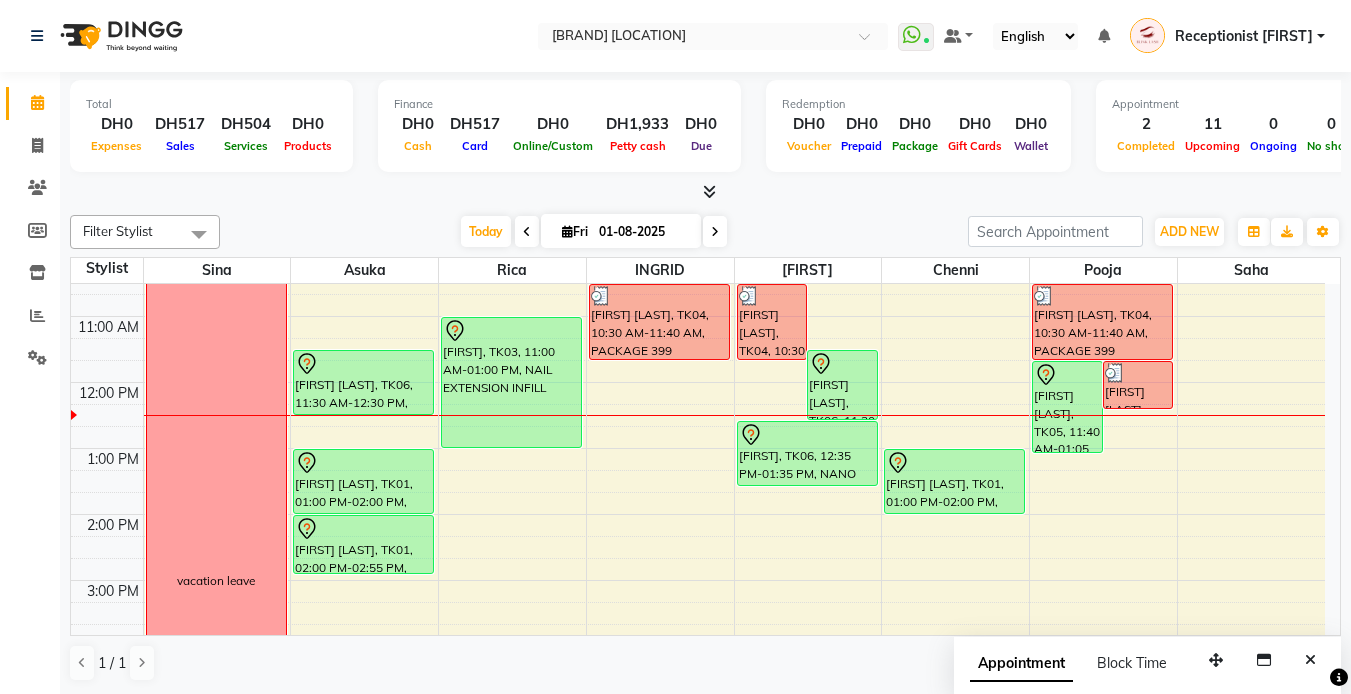 click on "ADD NEW Toggle Dropdown Add Appointment Add Invoice Add Expense Add Client" at bounding box center (1189, 232) 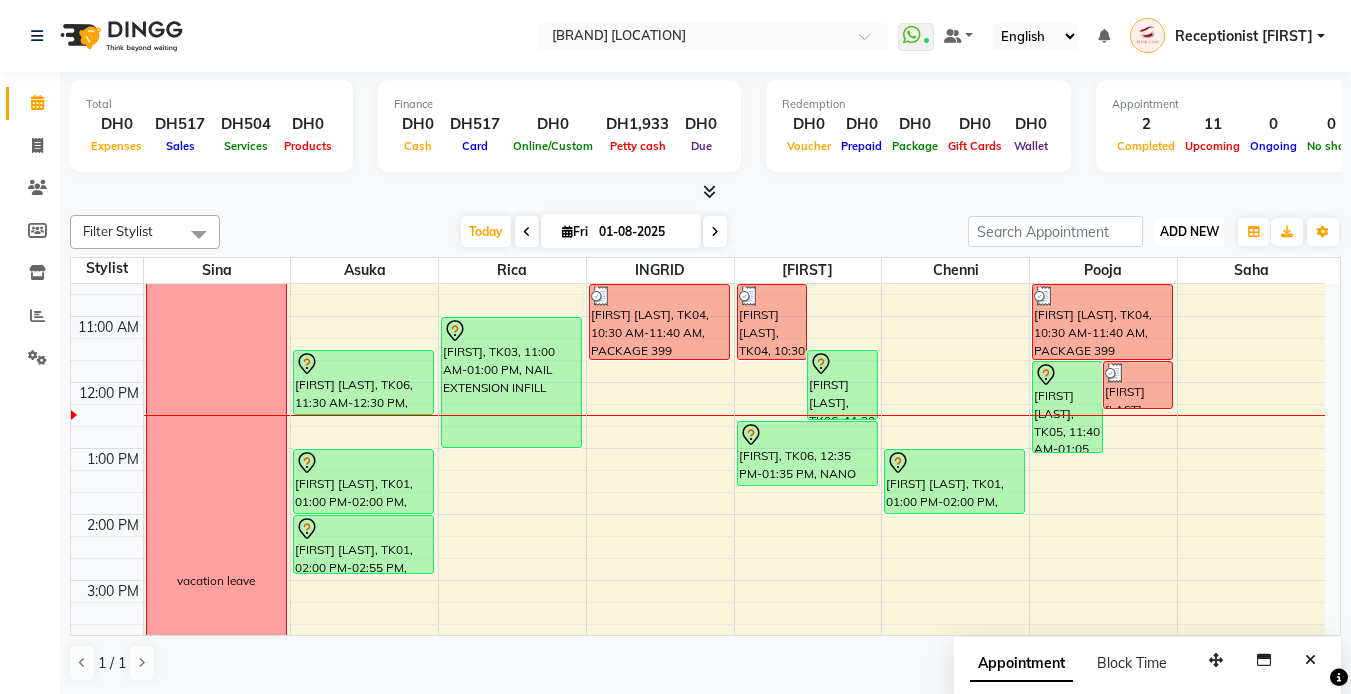 click on "ADD NEW" at bounding box center (1189, 231) 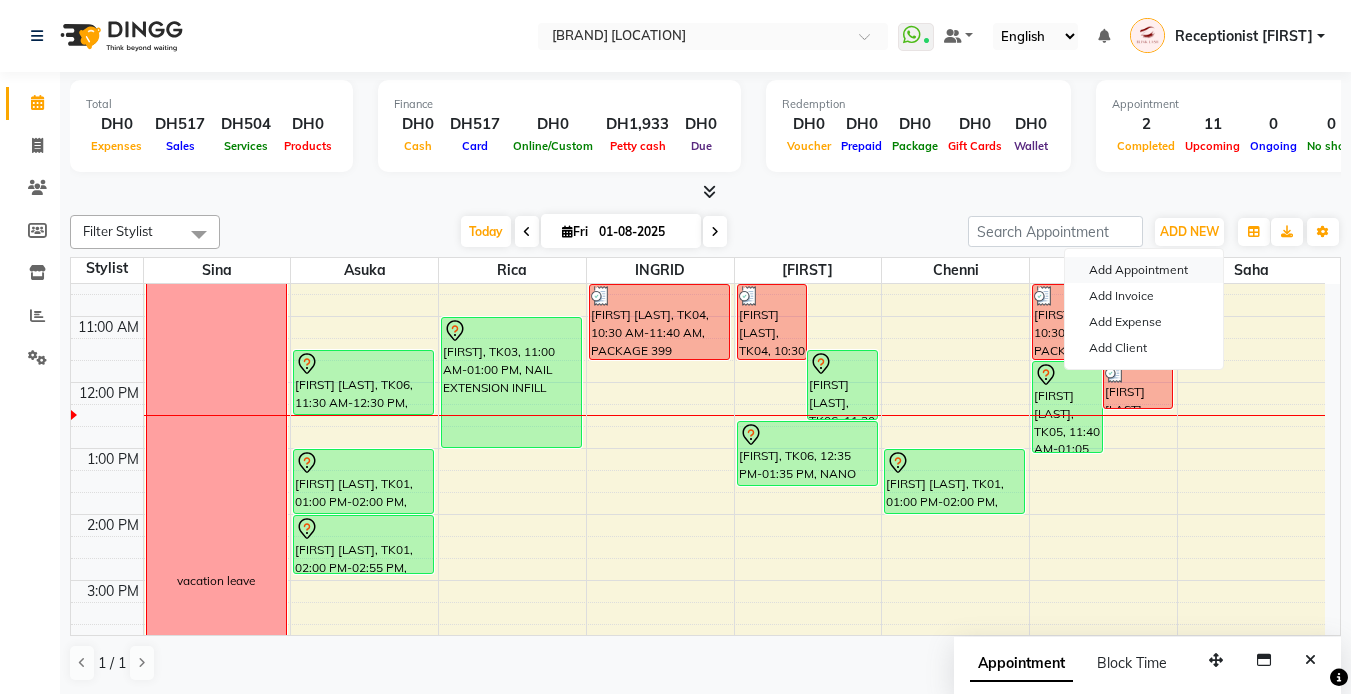 click on "Add Appointment" at bounding box center [1144, 270] 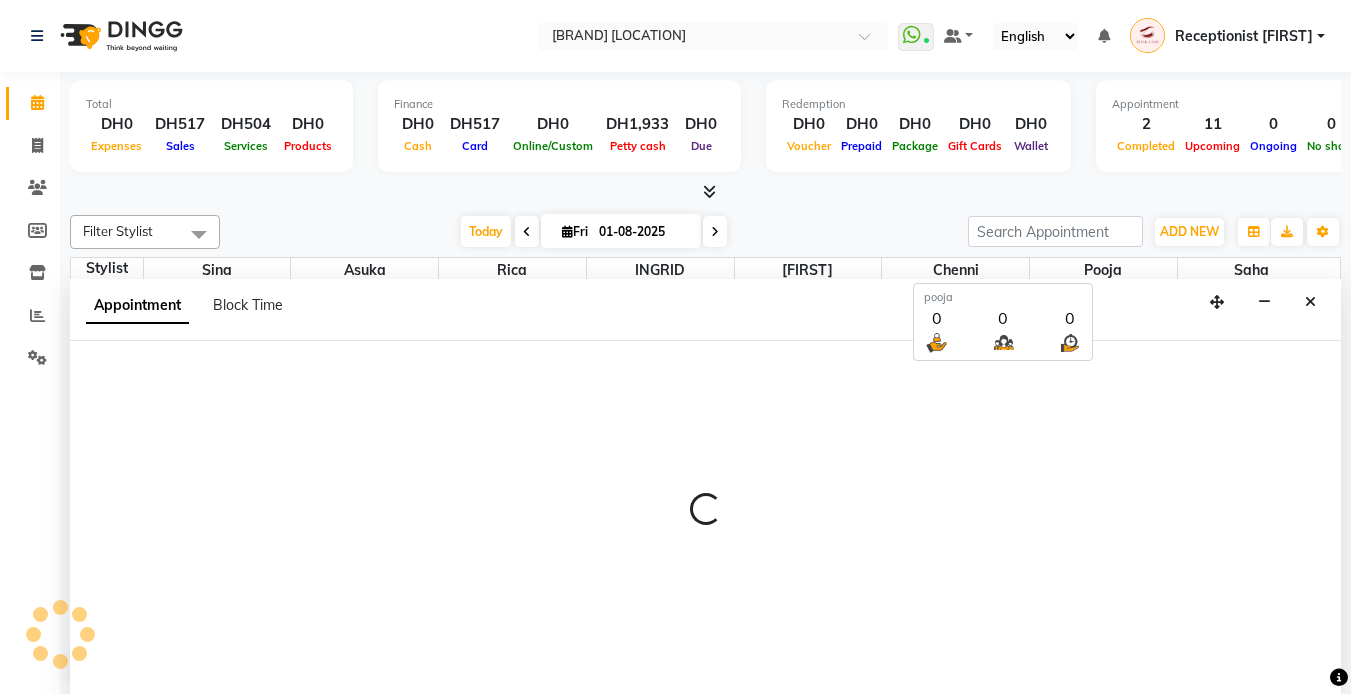 select on "tentative" 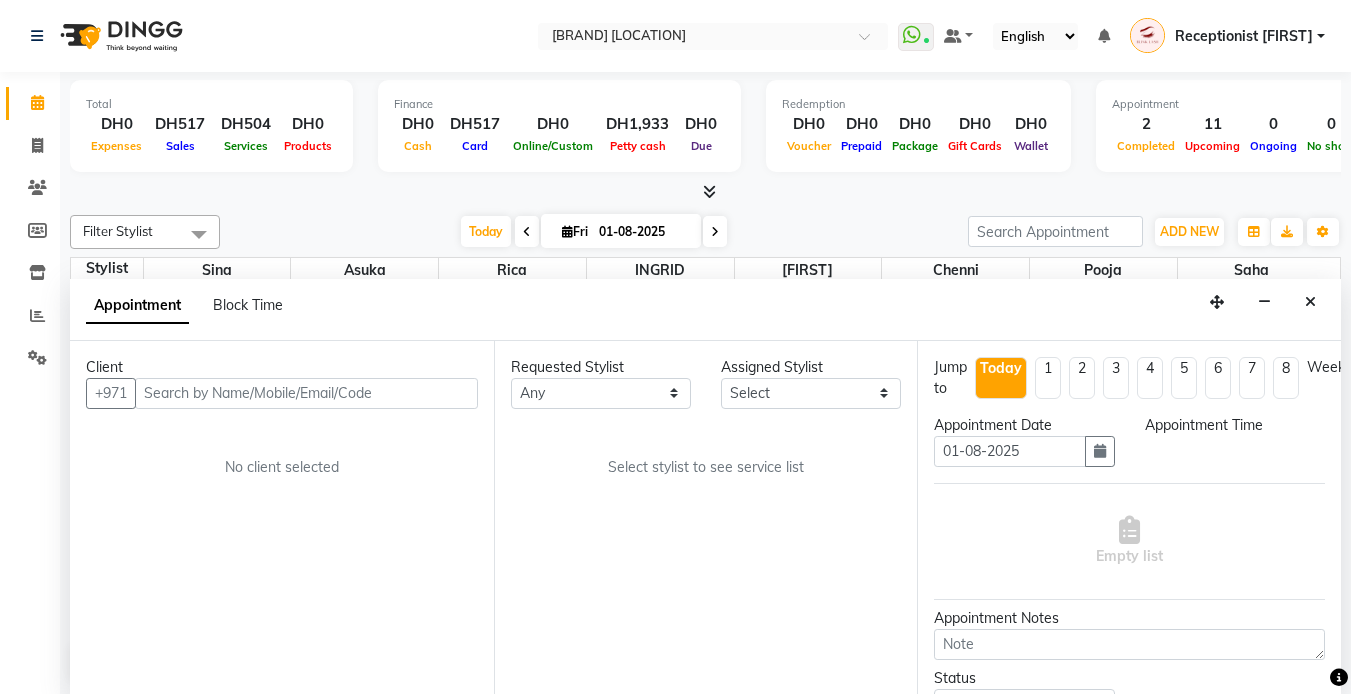 scroll, scrollTop: 1, scrollLeft: 0, axis: vertical 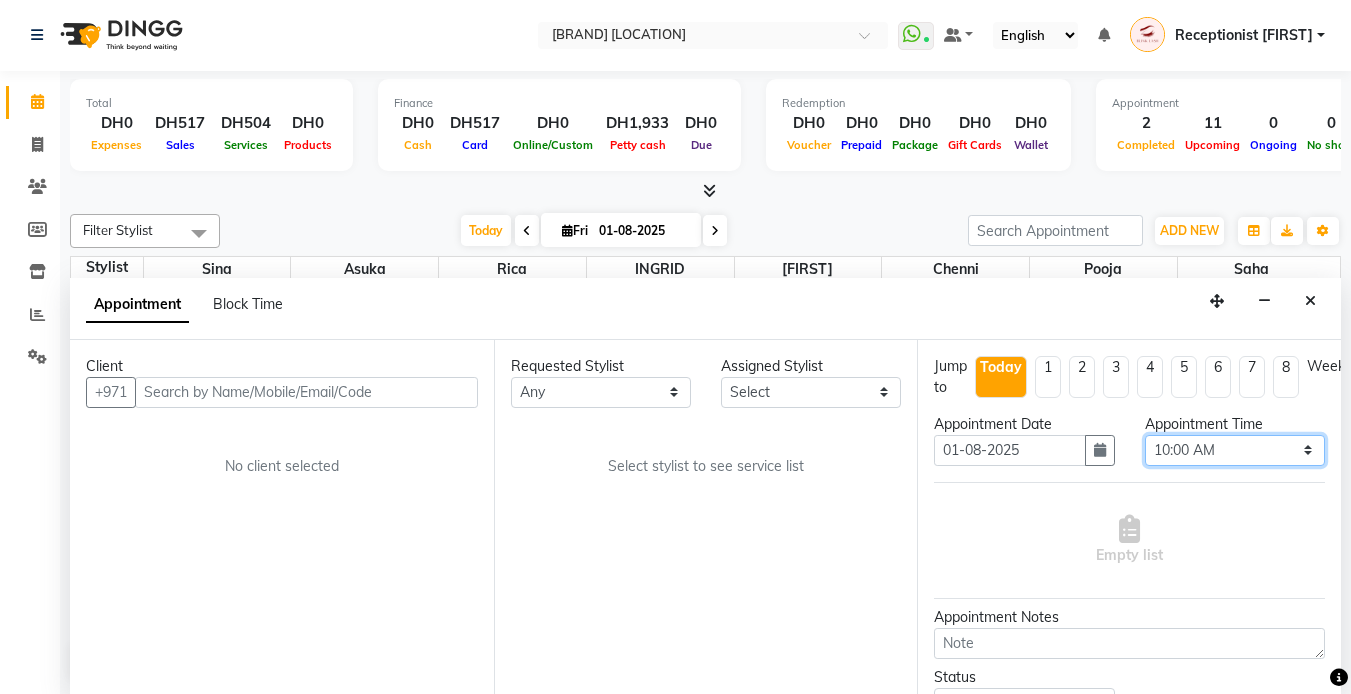 click on "Select 10:00 AM 10:05 AM 10:10 AM 10:15 AM 10:20 AM 10:25 AM 10:30 AM 10:35 AM 10:40 AM 10:45 AM 10:50 AM 10:55 AM 11:00 AM 11:05 AM 11:10 AM 11:15 AM 11:20 AM 11:25 AM 11:30 AM 11:35 AM 11:40 AM 11:45 AM 11:50 AM 11:55 AM 12:00 PM 12:05 PM 12:10 PM 12:15 PM 12:20 PM 12:25 PM 12:30 PM 12:35 PM 12:40 PM 12:45 PM 12:50 PM 12:55 PM 01:00 PM 01:05 PM 01:10 PM 01:15 PM 01:20 PM 01:25 PM 01:30 PM 01:35 PM 01:40 PM 01:45 PM 01:50 PM 01:55 PM 02:00 PM 02:05 PM 02:10 PM 02:15 PM 02:20 PM 02:25 PM 02:30 PM 02:35 PM 02:40 PM 02:45 PM 02:50 PM 02:55 PM 03:00 PM 03:05 PM 03:10 PM 03:15 PM 03:20 PM 03:25 PM 03:30 PM 03:35 PM 03:40 PM 03:45 PM 03:50 PM 03:55 PM 04:00 PM 04:05 PM 04:10 PM 04:15 PM 04:20 PM 04:25 PM 04:30 PM 04:35 PM 04:40 PM 04:45 PM 04:50 PM 04:55 PM 05:00 PM 05:05 PM 05:10 PM 05:15 PM 05:20 PM 05:25 PM 05:30 PM 05:35 PM 05:40 PM 05:45 PM 05:50 PM 05:55 PM 06:00 PM 06:05 PM 06:10 PM 06:15 PM 06:20 PM 06:25 PM 06:30 PM 06:35 PM 06:40 PM 06:45 PM 06:50 PM 06:55 PM 07:00 PM 07:05 PM 07:10 PM 07:15 PM 07:20 PM" at bounding box center [1235, 450] 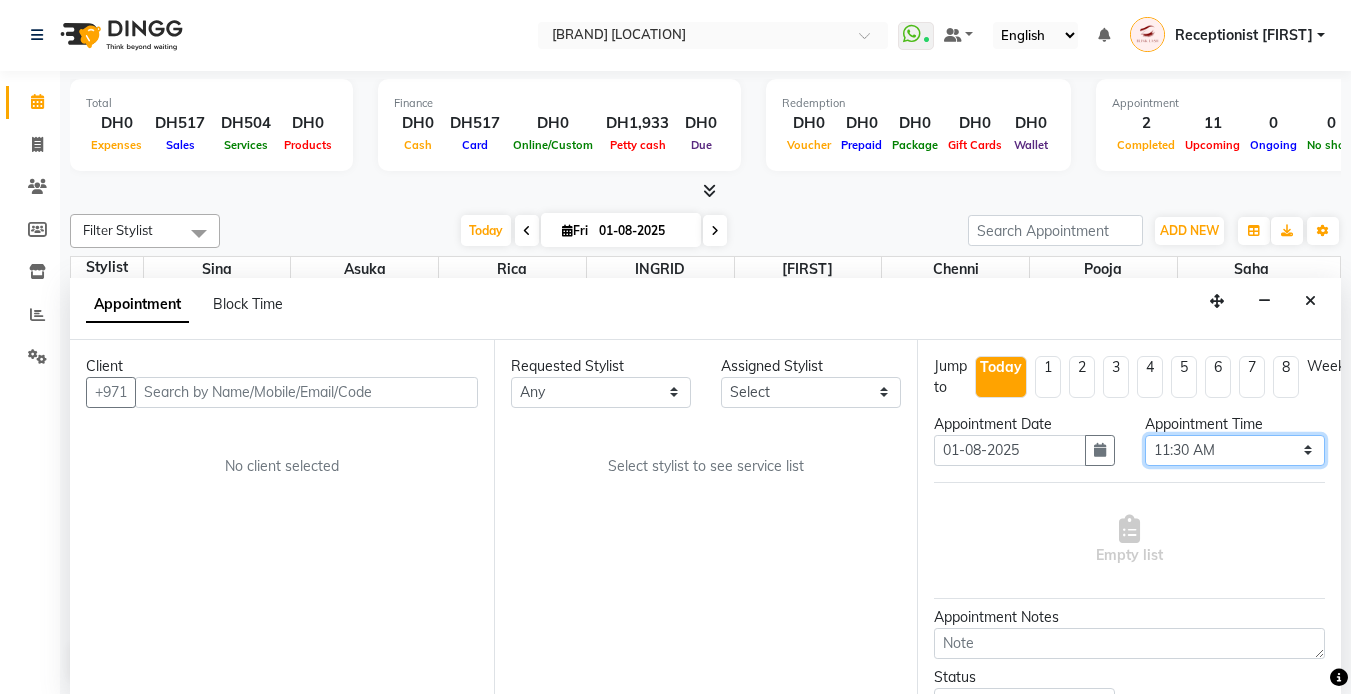 click on "Select 10:00 AM 10:05 AM 10:10 AM 10:15 AM 10:20 AM 10:25 AM 10:30 AM 10:35 AM 10:40 AM 10:45 AM 10:50 AM 10:55 AM 11:00 AM 11:05 AM 11:10 AM 11:15 AM 11:20 AM 11:25 AM 11:30 AM 11:35 AM 11:40 AM 11:45 AM 11:50 AM 11:55 AM 12:00 PM 12:05 PM 12:10 PM 12:15 PM 12:20 PM 12:25 PM 12:30 PM 12:35 PM 12:40 PM 12:45 PM 12:50 PM 12:55 PM 01:00 PM 01:05 PM 01:10 PM 01:15 PM 01:20 PM 01:25 PM 01:30 PM 01:35 PM 01:40 PM 01:45 PM 01:50 PM 01:55 PM 02:00 PM 02:05 PM 02:10 PM 02:15 PM 02:20 PM 02:25 PM 02:30 PM 02:35 PM 02:40 PM 02:45 PM 02:50 PM 02:55 PM 03:00 PM 03:05 PM 03:10 PM 03:15 PM 03:20 PM 03:25 PM 03:30 PM 03:35 PM 03:40 PM 03:45 PM 03:50 PM 03:55 PM 04:00 PM 04:05 PM 04:10 PM 04:15 PM 04:20 PM 04:25 PM 04:30 PM 04:35 PM 04:40 PM 04:45 PM 04:50 PM 04:55 PM 05:00 PM 05:05 PM 05:10 PM 05:15 PM 05:20 PM 05:25 PM 05:30 PM 05:35 PM 05:40 PM 05:45 PM 05:50 PM 05:55 PM 06:00 PM 06:05 PM 06:10 PM 06:15 PM 06:20 PM 06:25 PM 06:30 PM 06:35 PM 06:40 PM 06:45 PM 06:50 PM 06:55 PM 07:00 PM 07:05 PM 07:10 PM 07:15 PM 07:20 PM" at bounding box center (1235, 450) 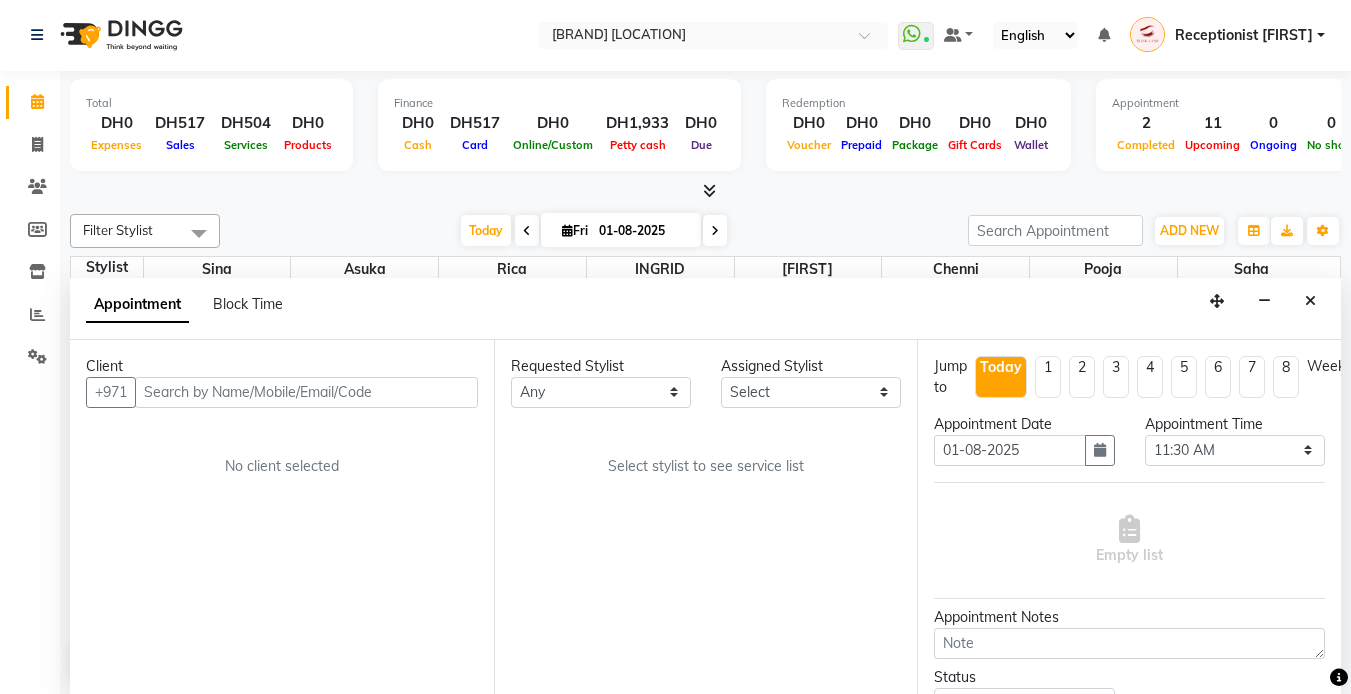 click on "Assigned Stylist Select [FIRST] [FIRST] [FIRST] [FIRST] [FIRST] [FIRST]" at bounding box center (811, 382) 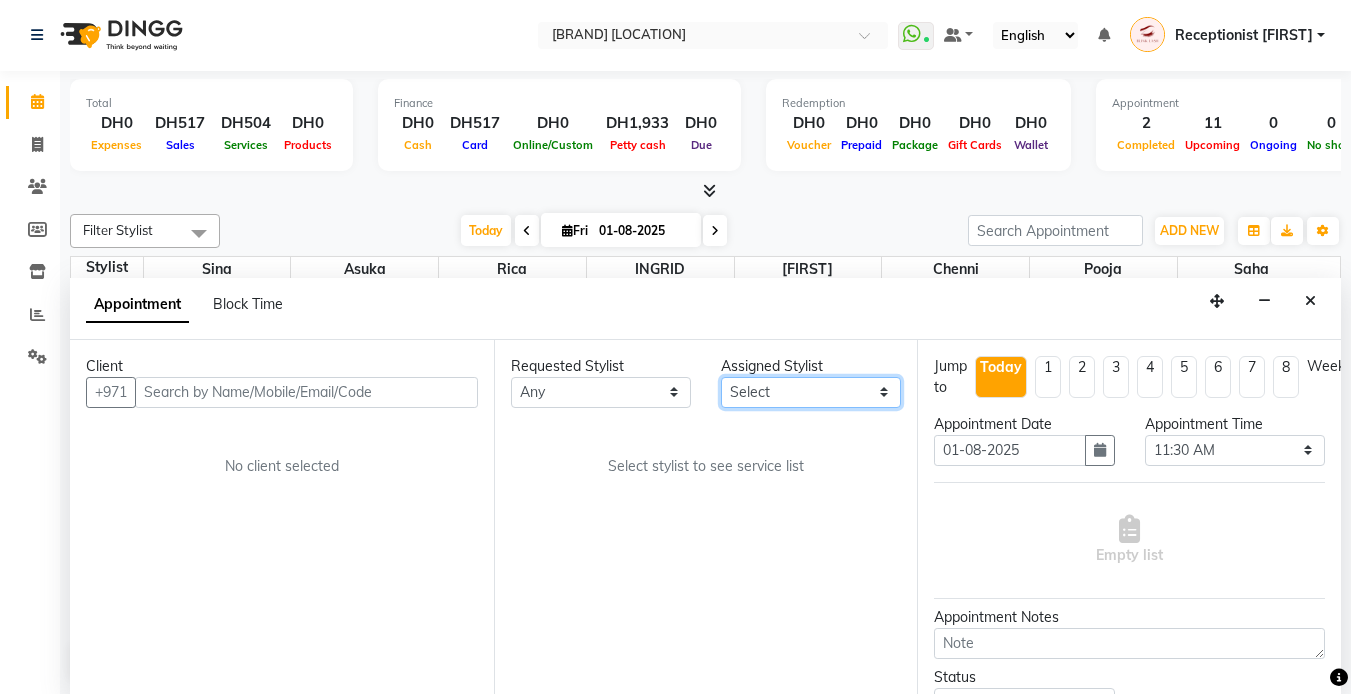 click on "Select [FIRST] chenni [FIRST] [FIRST] [FIRST] [FIRST] [FIRST]" at bounding box center [811, 392] 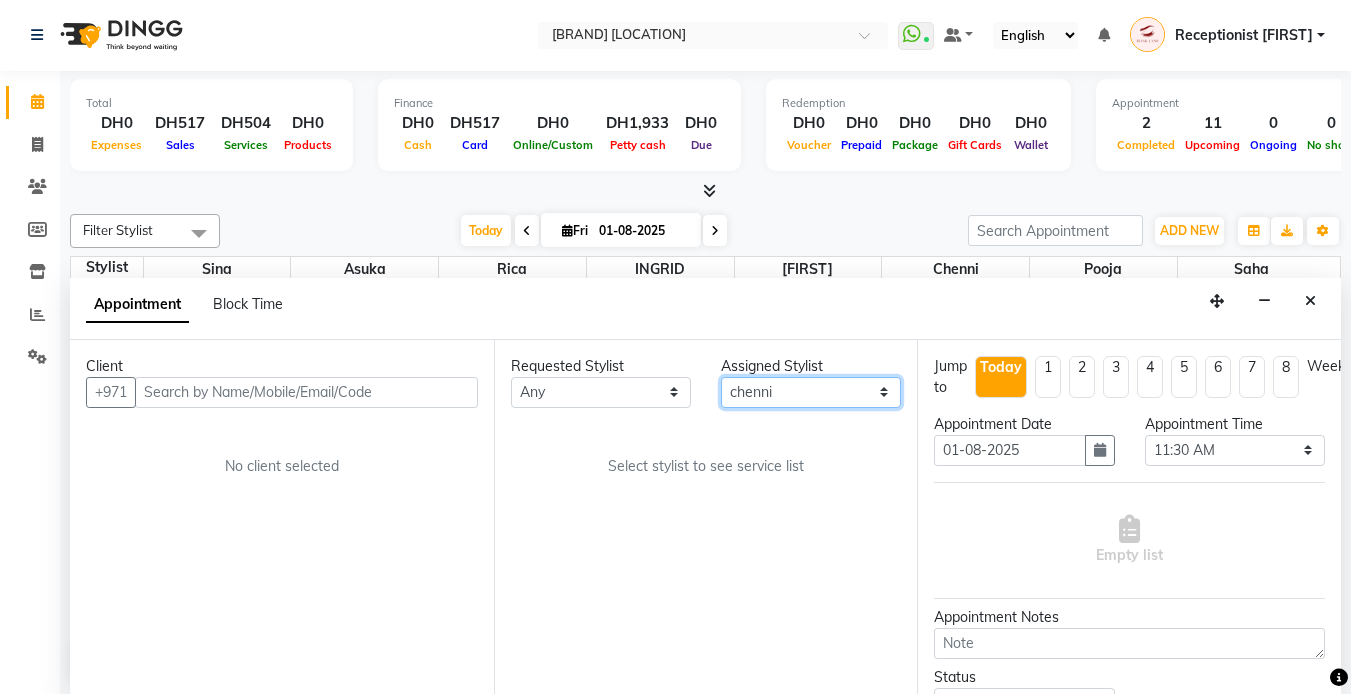 click on "Select [FIRST] chenni [FIRST] [FIRST] [FIRST] [FIRST] [FIRST]" at bounding box center (811, 392) 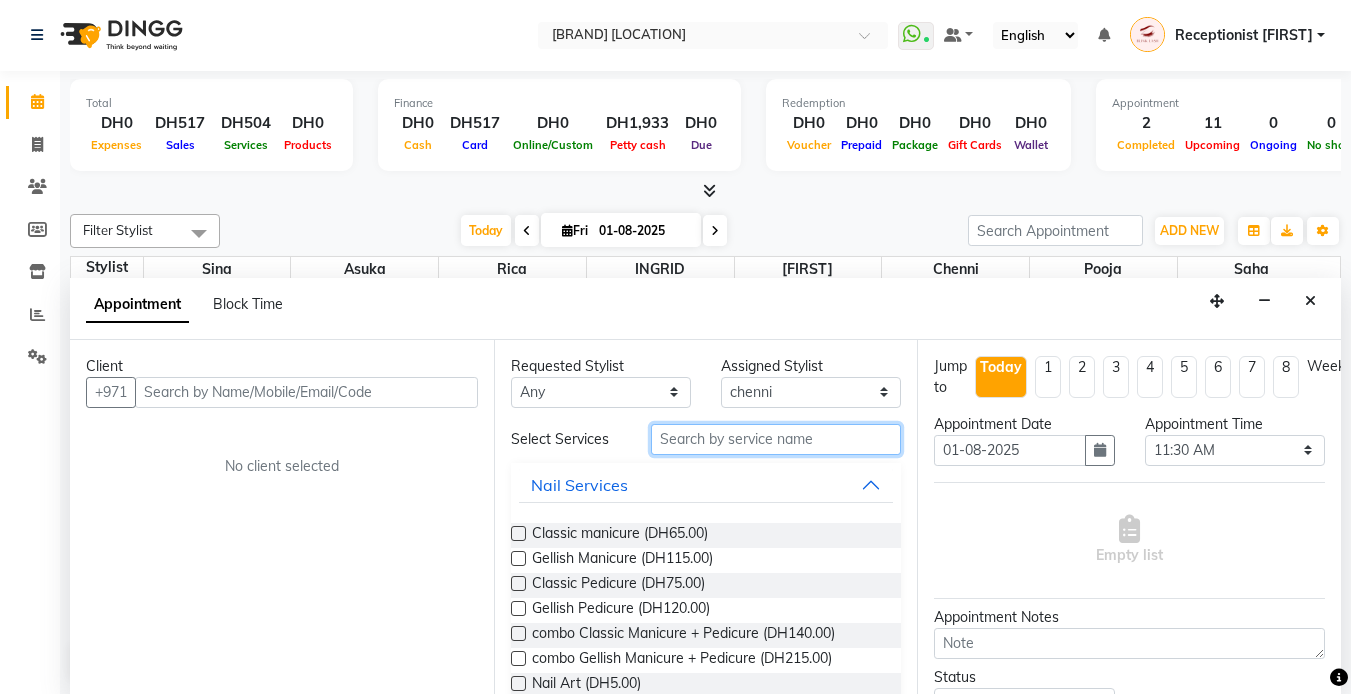 click at bounding box center [776, 439] 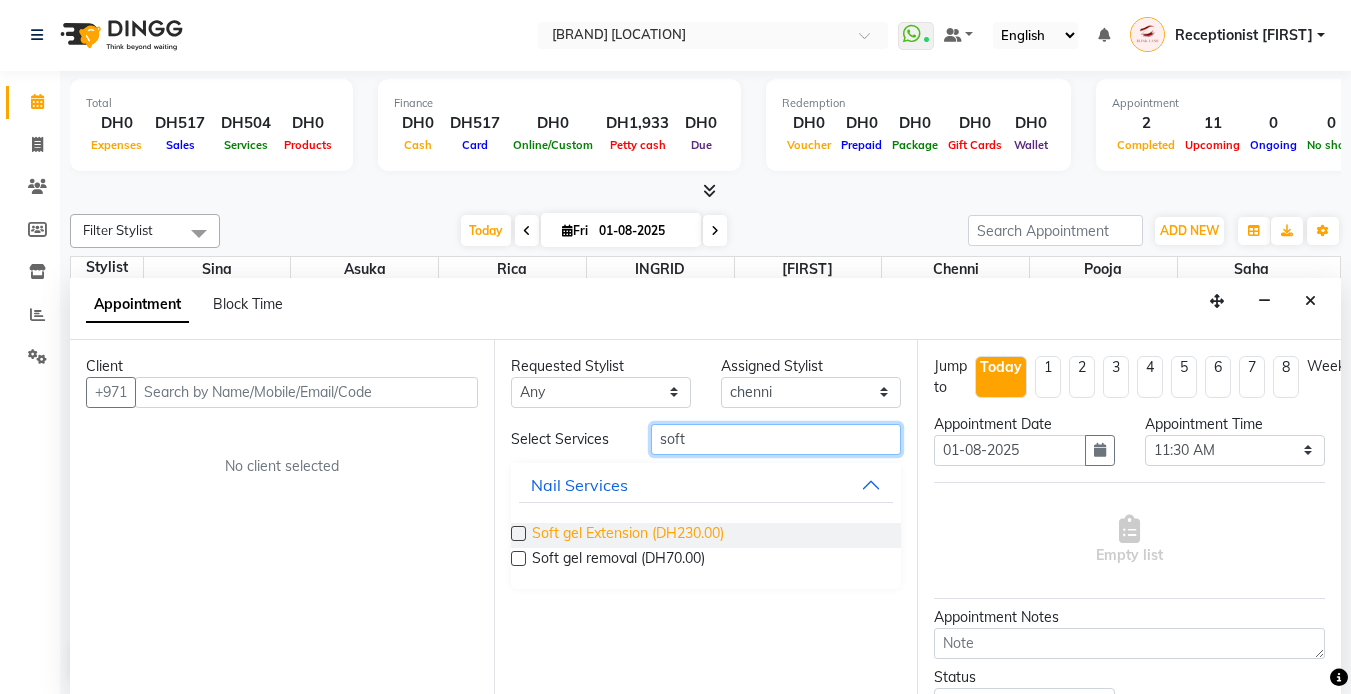 type on "soft" 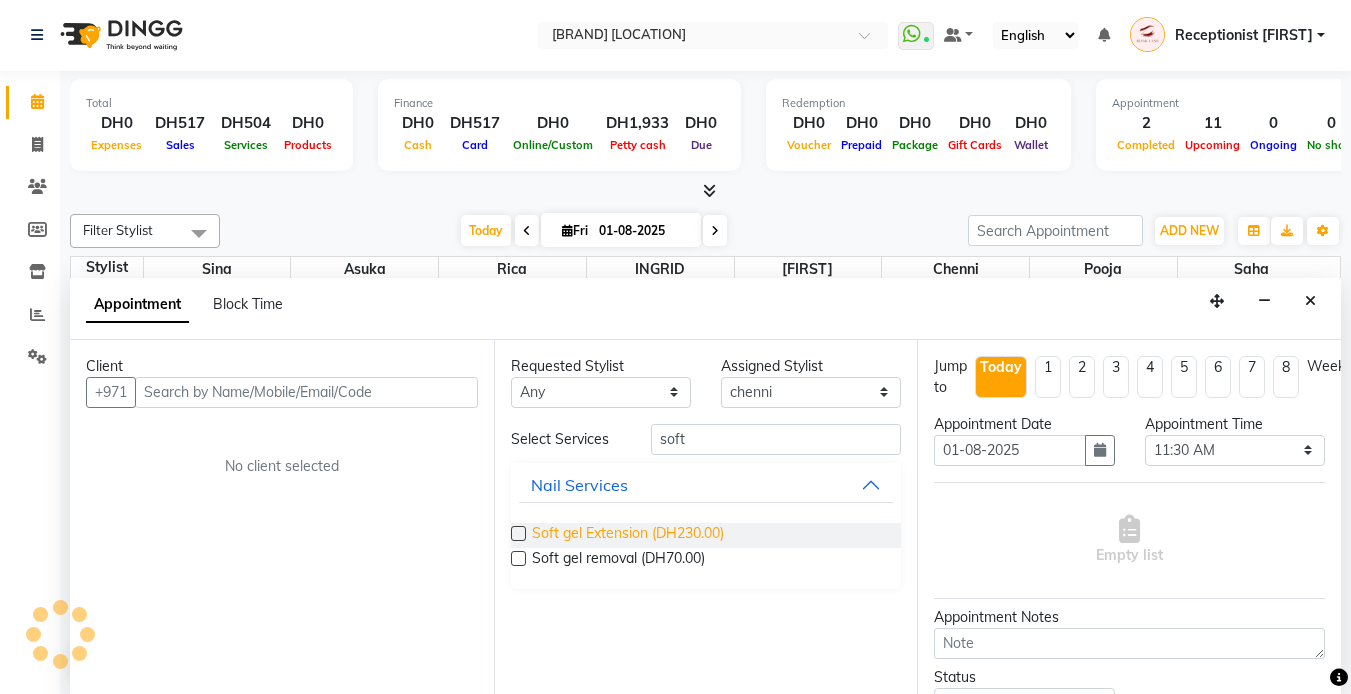 click on "Soft gel Extension (DH230.00)" at bounding box center (628, 535) 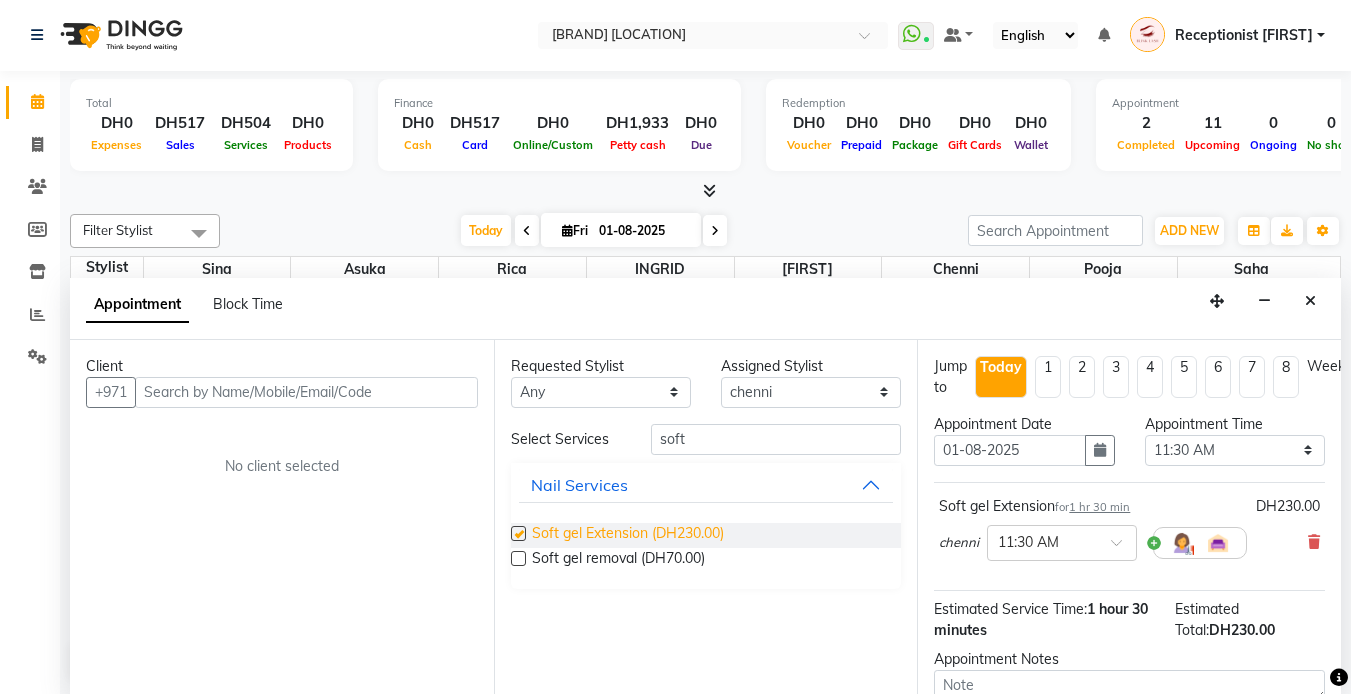 checkbox on "false" 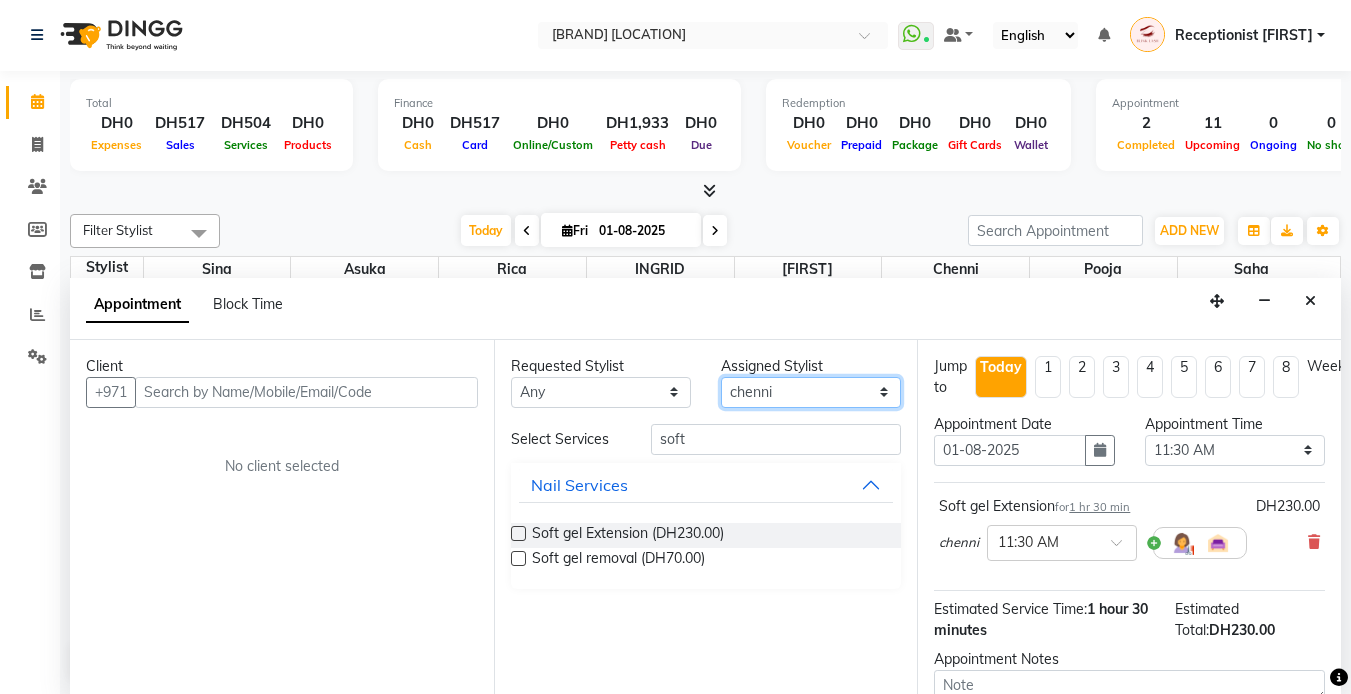 click on "Select [FIRST] chenni [FIRST] [FIRST] [FIRST] [FIRST] [FIRST]" at bounding box center (811, 392) 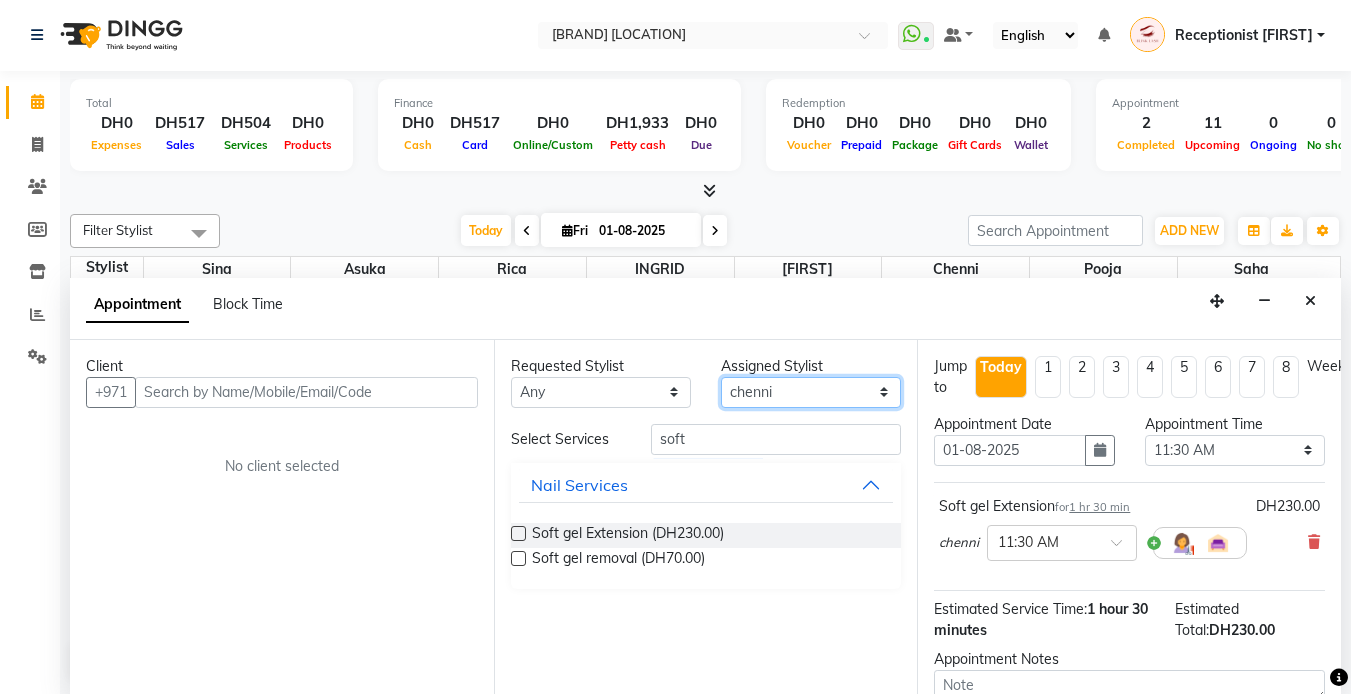 select on "51148" 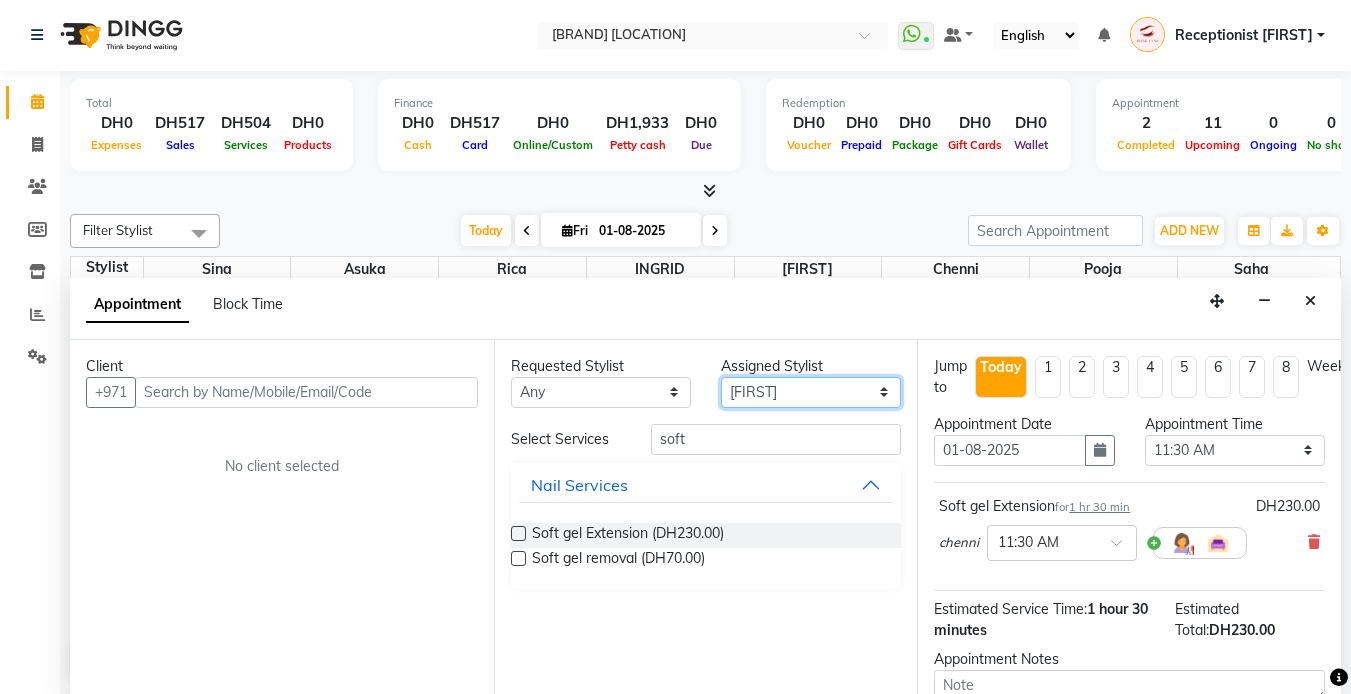 click on "Select [FIRST] chenni [FIRST] [FIRST] [FIRST] [FIRST] [FIRST]" at bounding box center [811, 392] 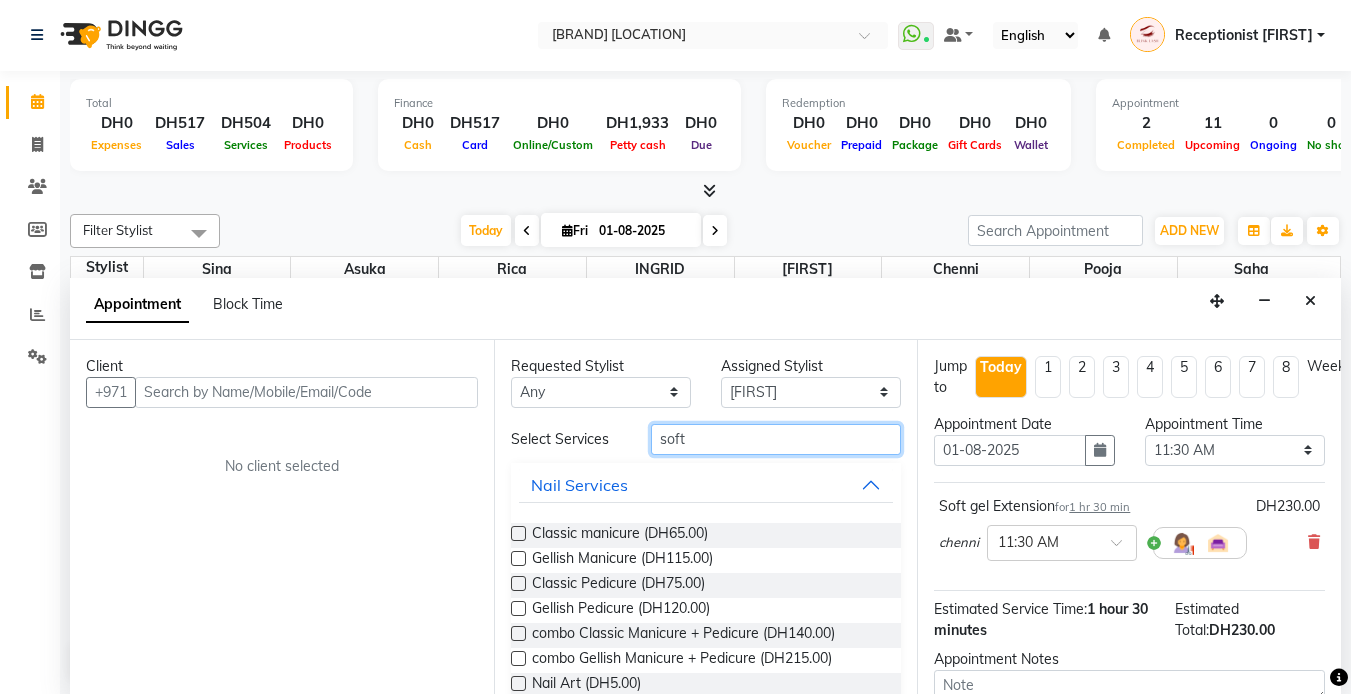 click on "soft" at bounding box center [776, 439] 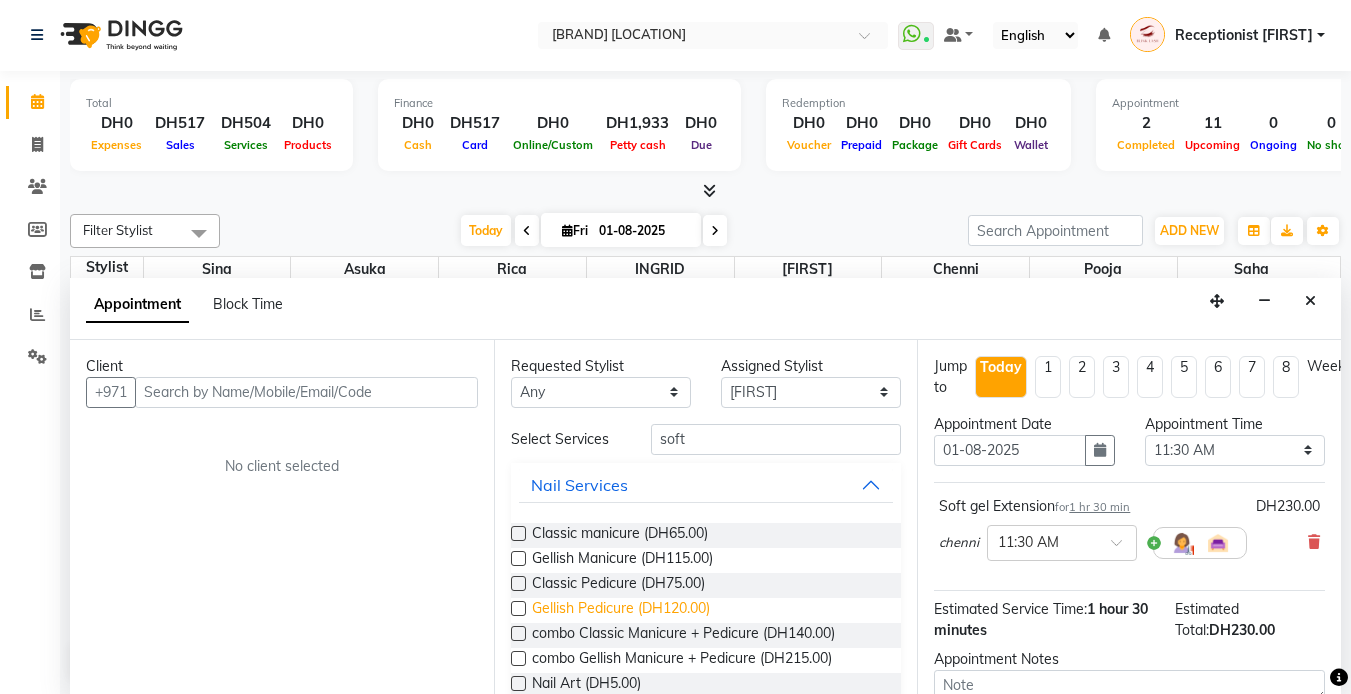 click on "Gellish Pedicure (DH120.00)" at bounding box center [621, 610] 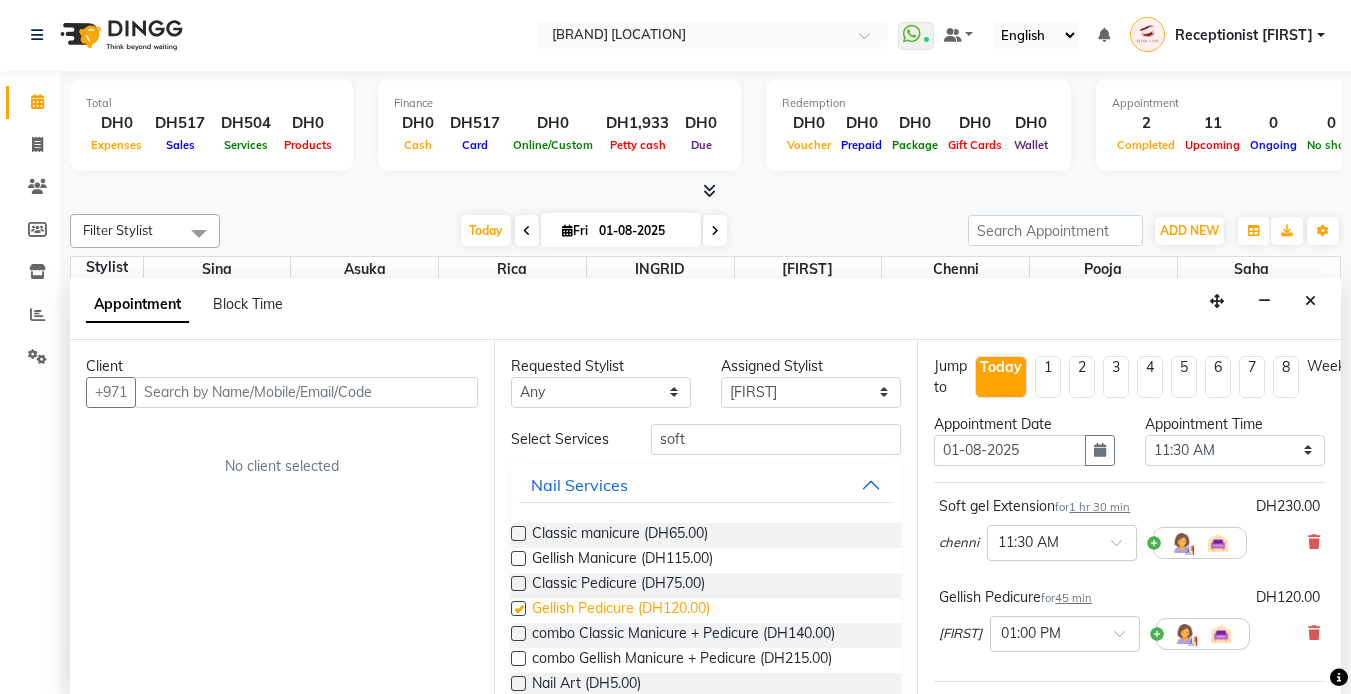 checkbox on "false" 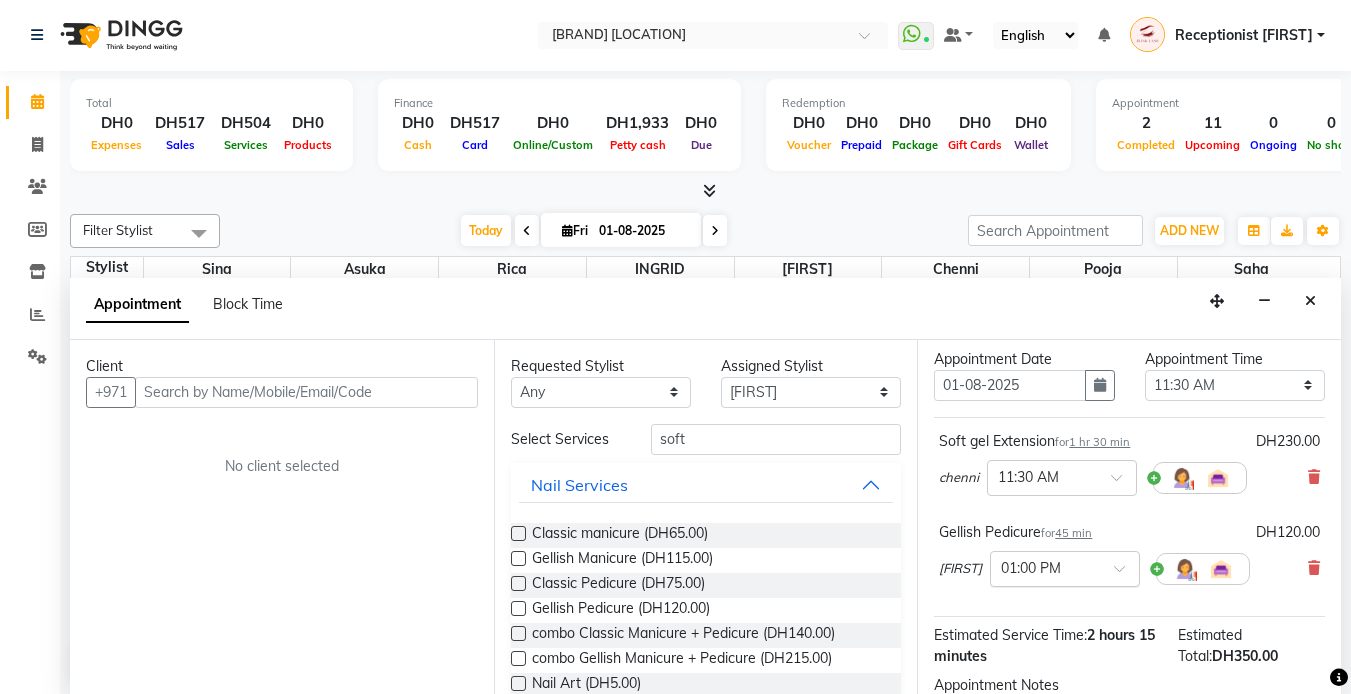 scroll, scrollTop: 100, scrollLeft: 0, axis: vertical 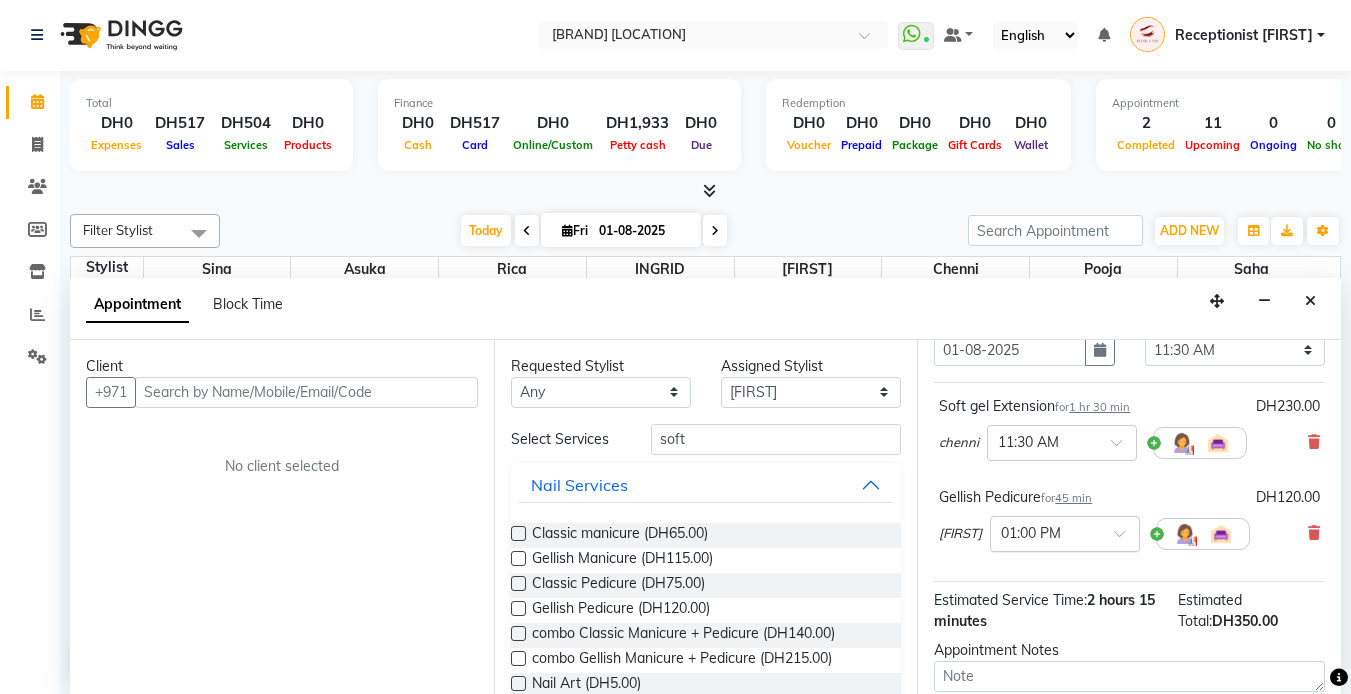 click at bounding box center (1065, 532) 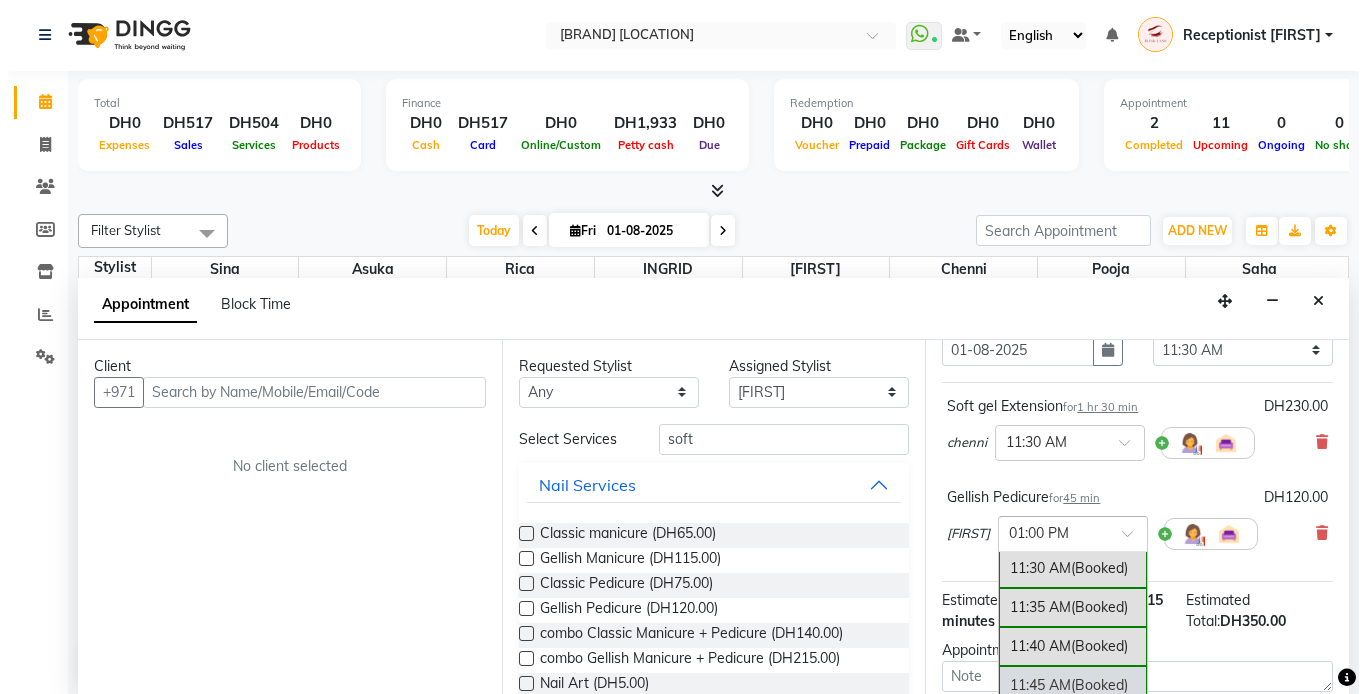 scroll, scrollTop: 668, scrollLeft: 0, axis: vertical 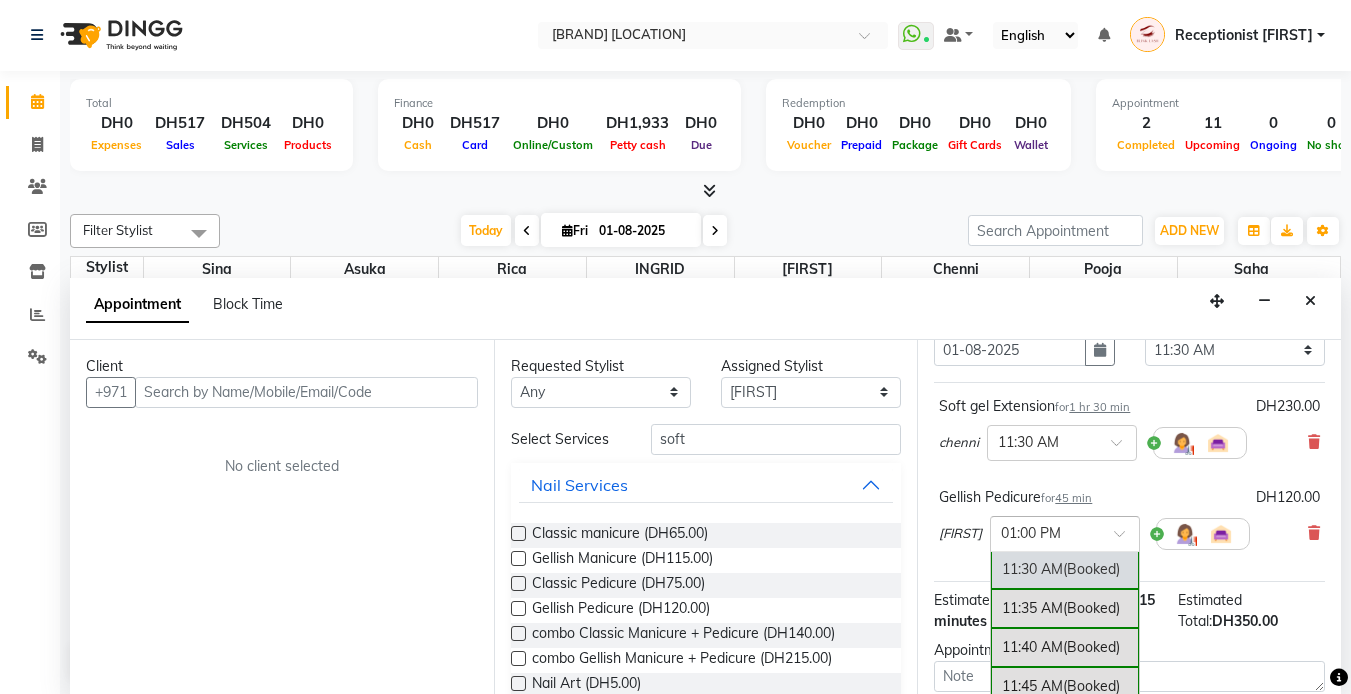 click on "11:30 AM   (Booked)" at bounding box center [1065, 569] 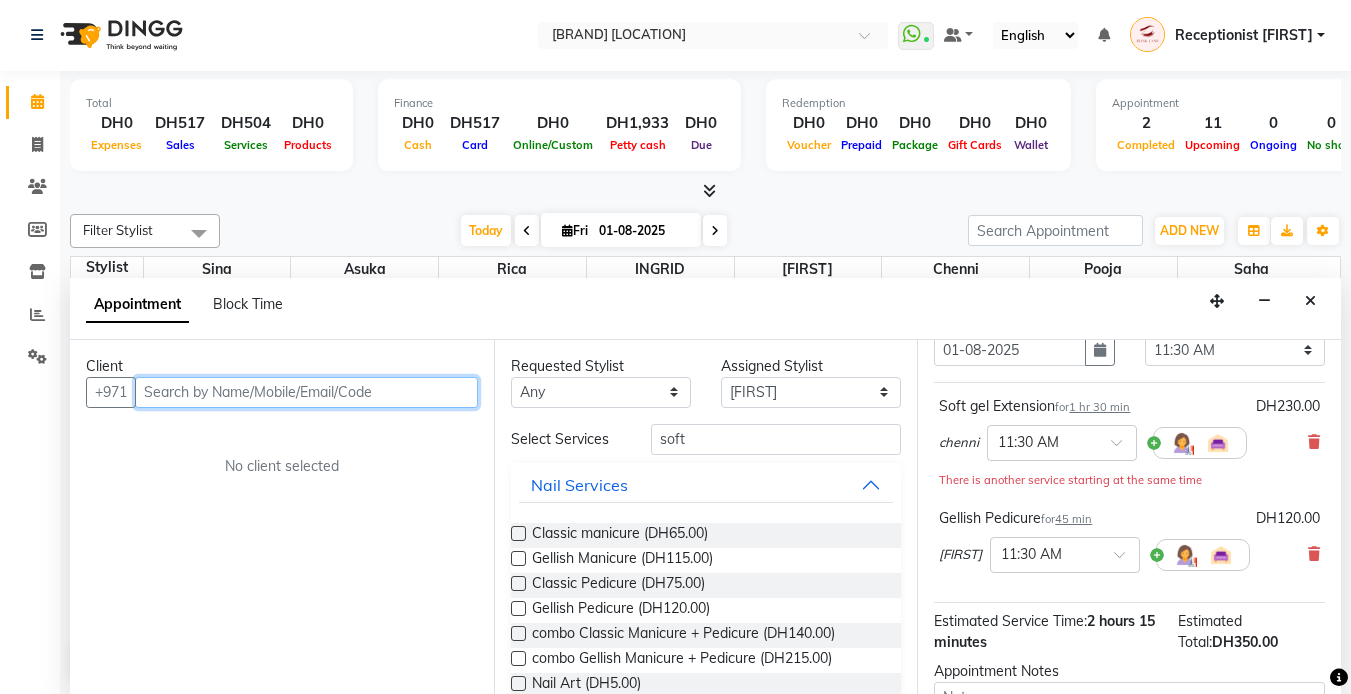 click at bounding box center [306, 392] 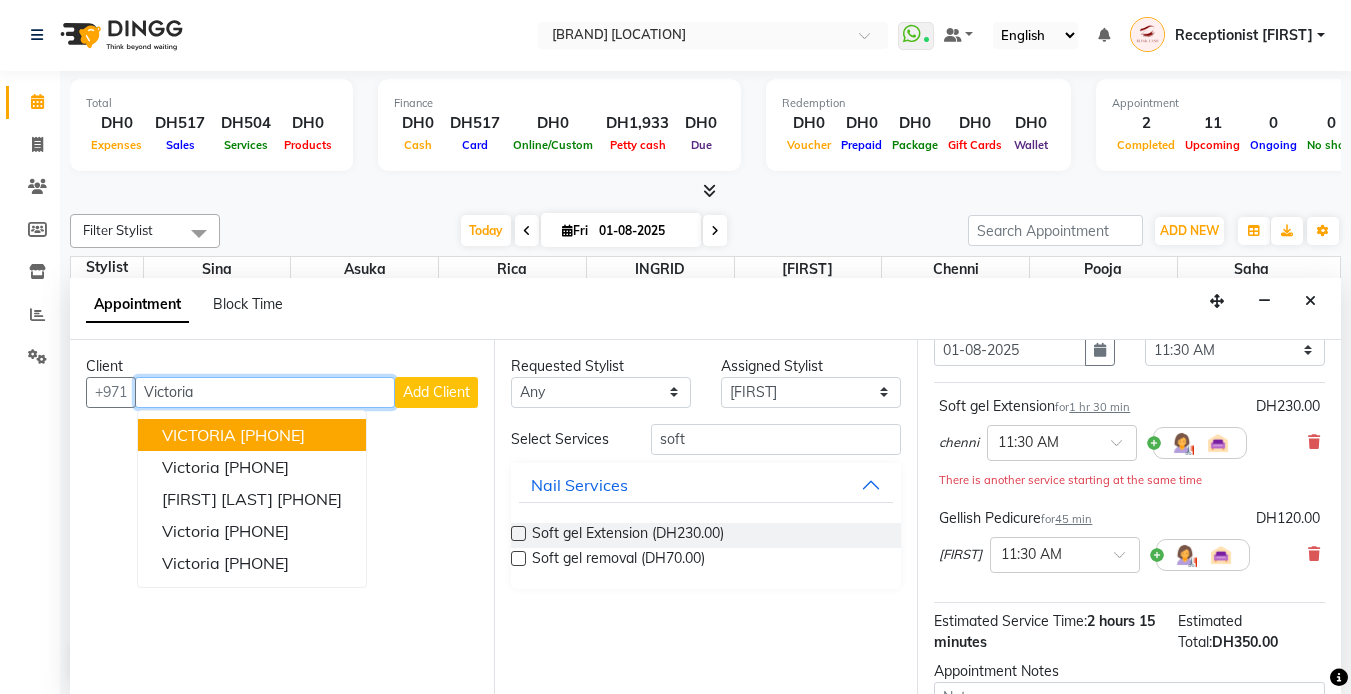 type on "Victoria" 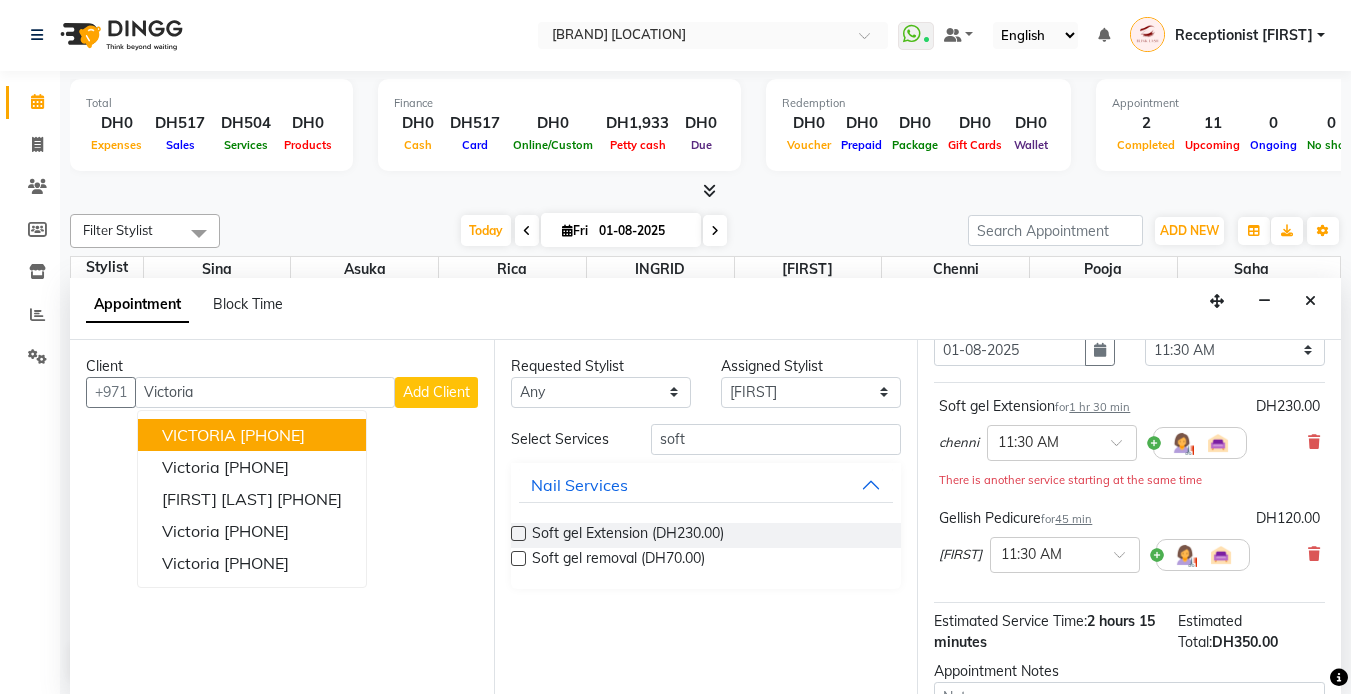click on "Add Client" at bounding box center [436, 392] 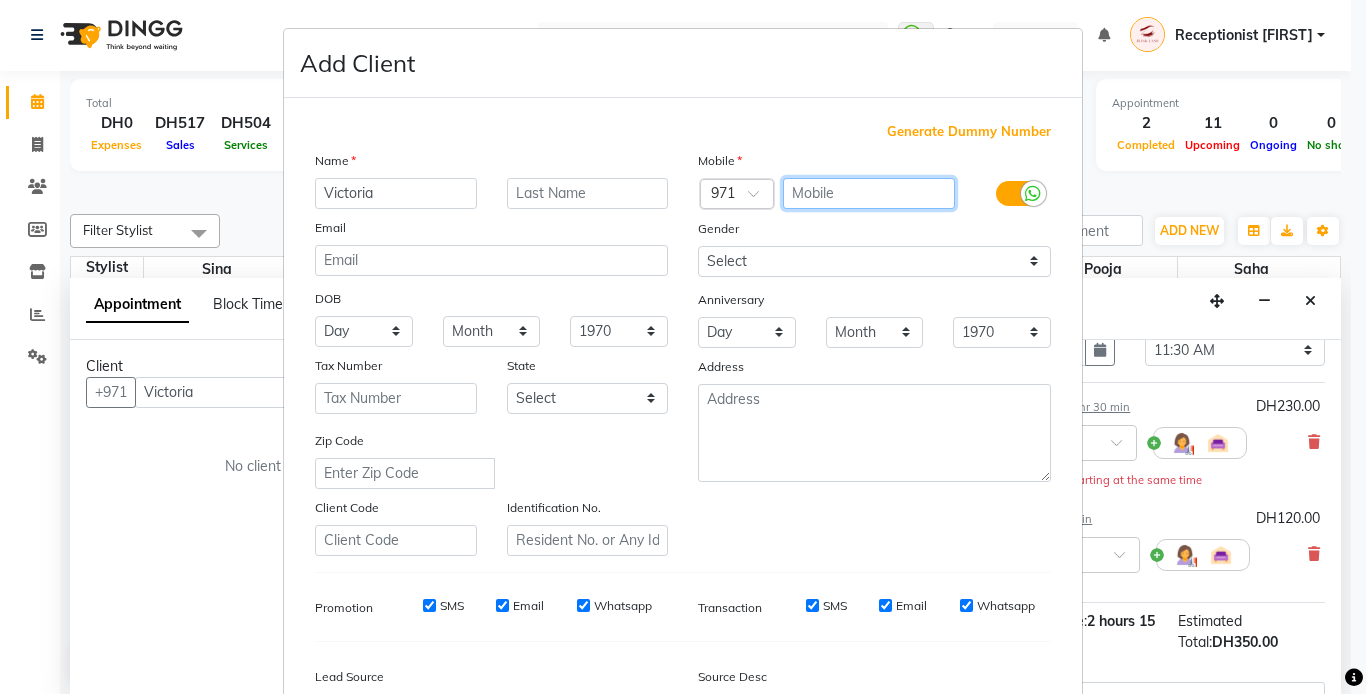click at bounding box center [869, 193] 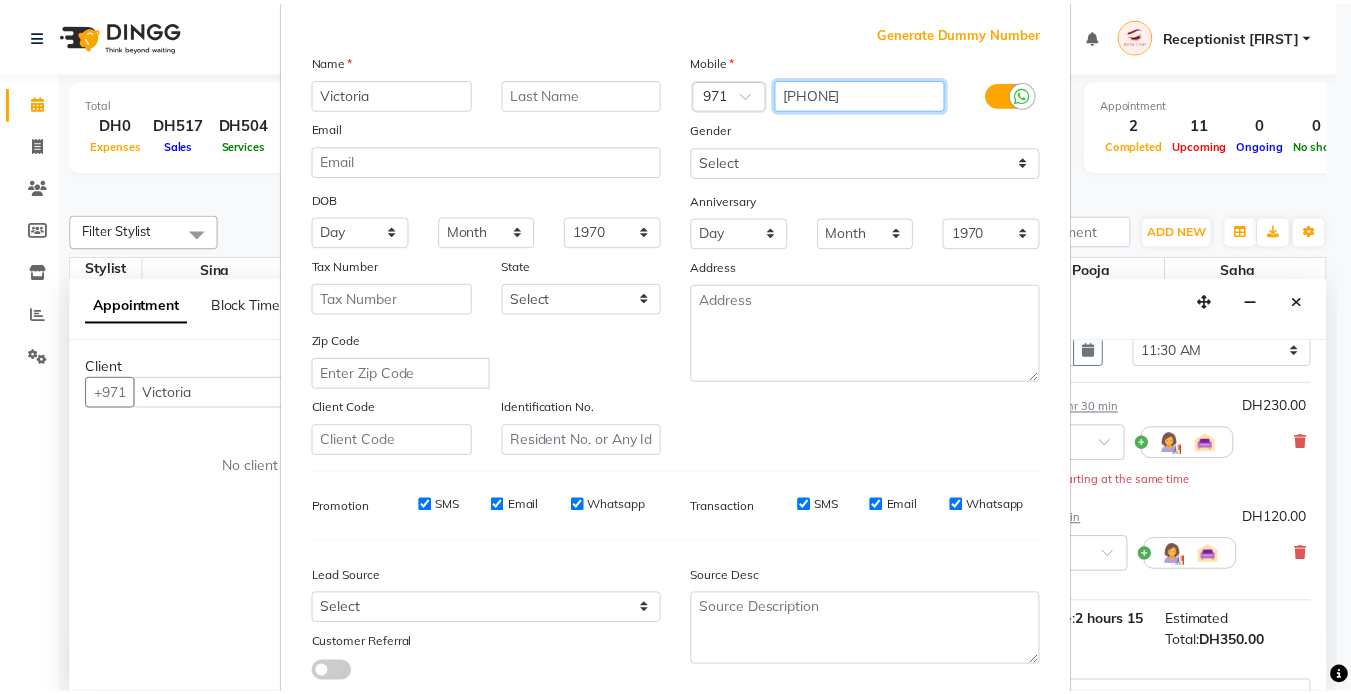 scroll, scrollTop: 229, scrollLeft: 0, axis: vertical 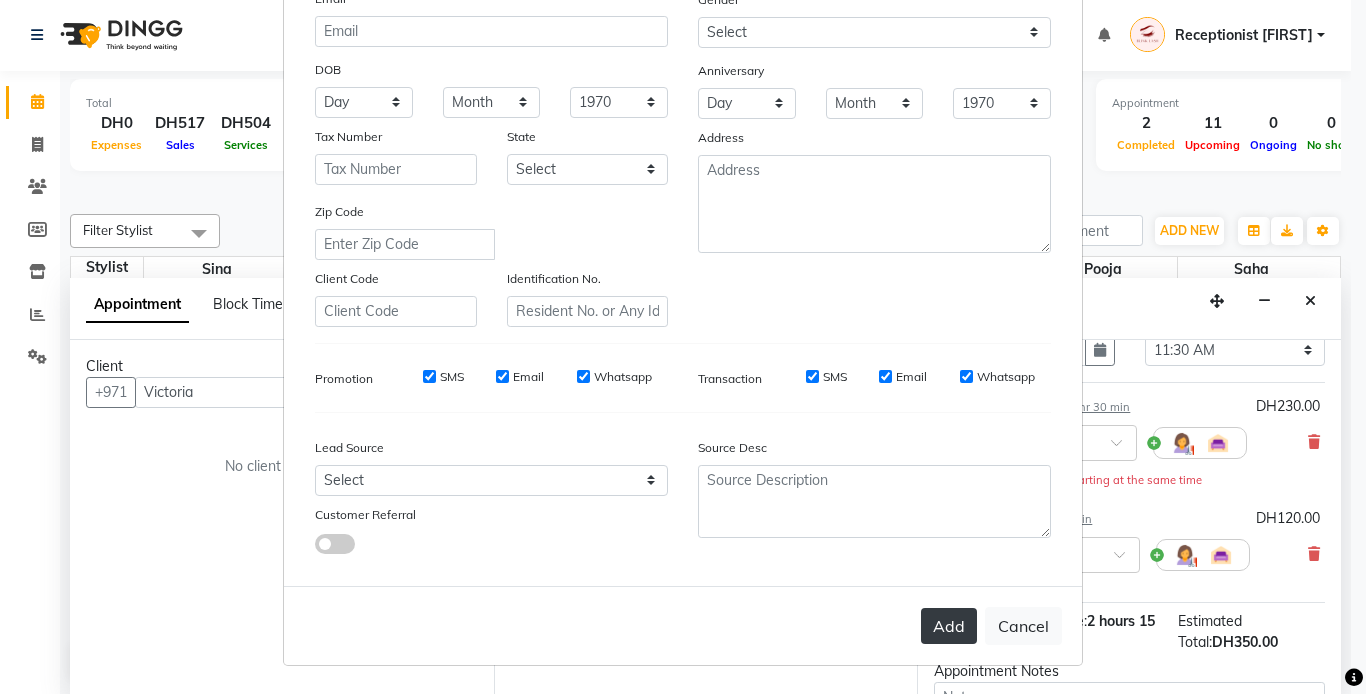 type on "[PHONE]" 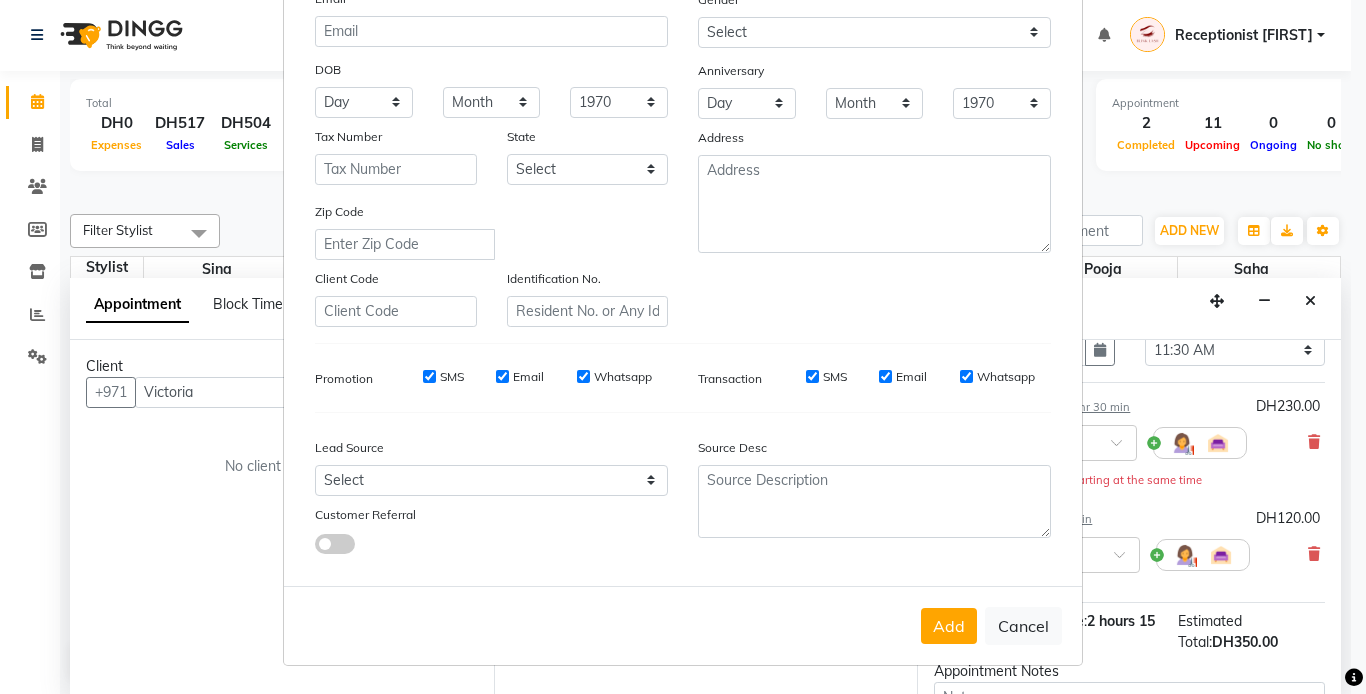 click on "Add" at bounding box center (949, 626) 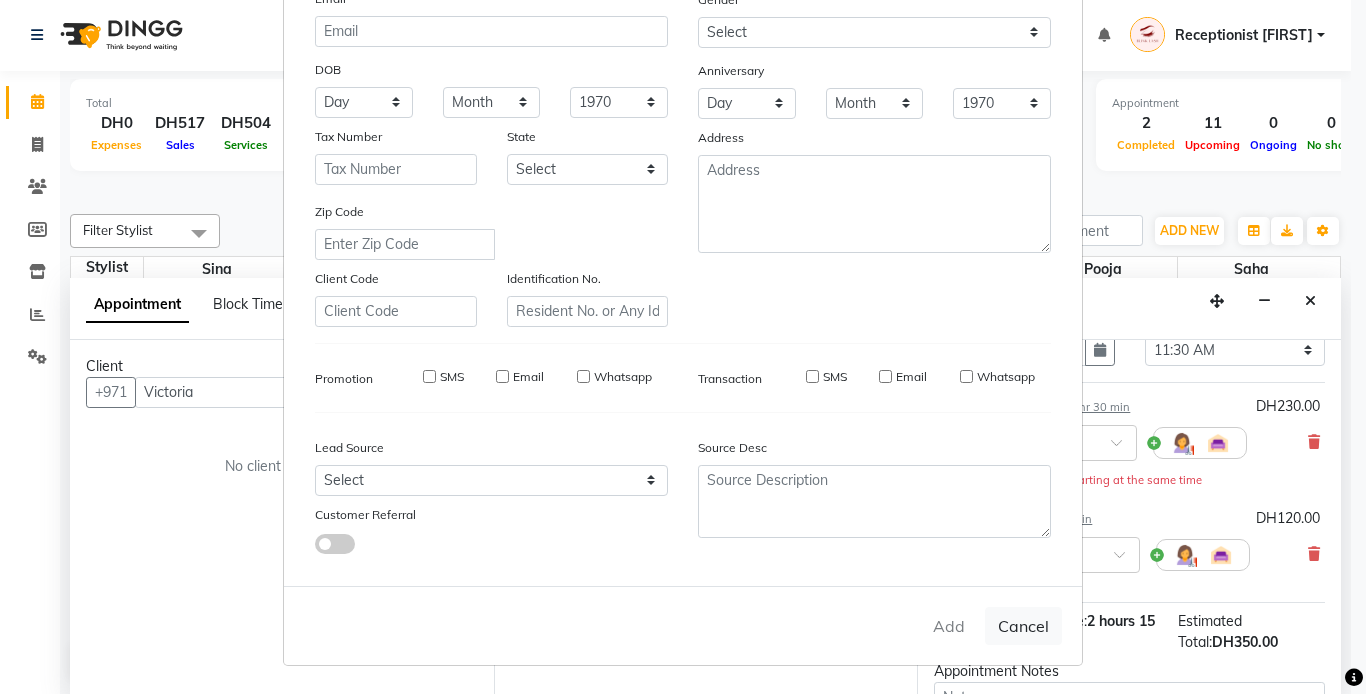 type on "[PHONE]" 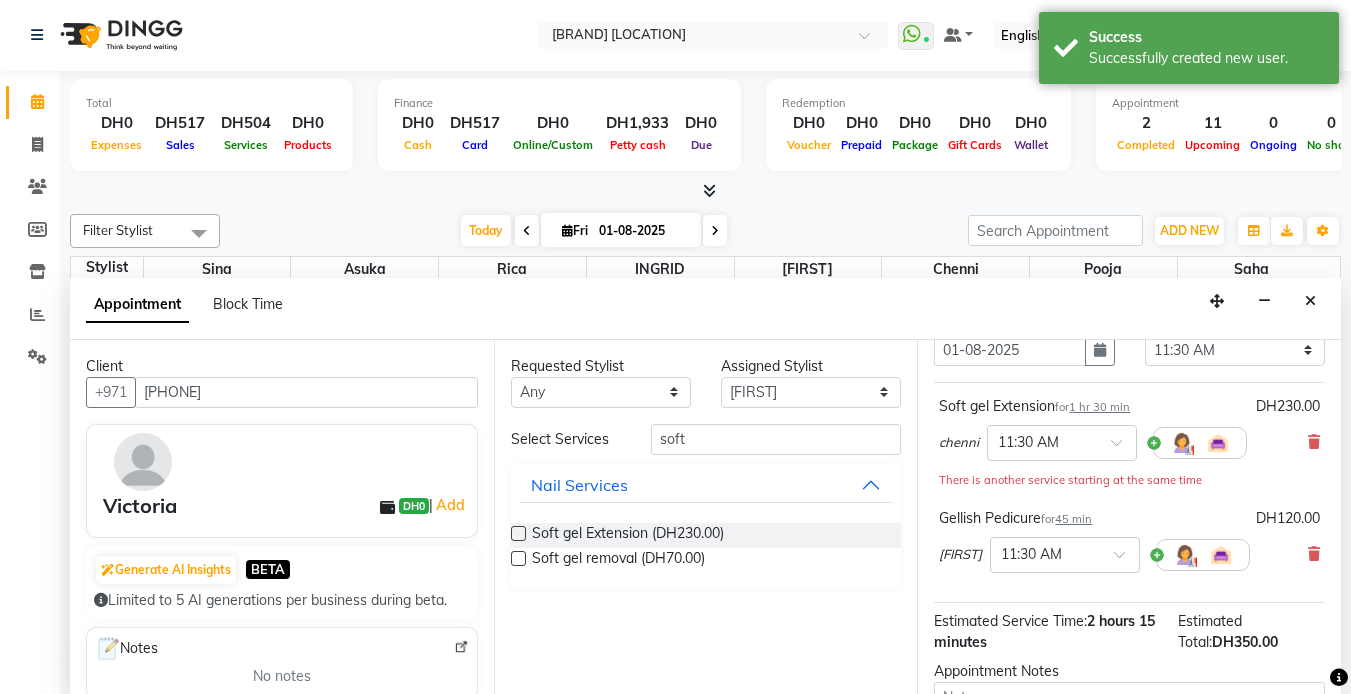 scroll, scrollTop: 320, scrollLeft: 0, axis: vertical 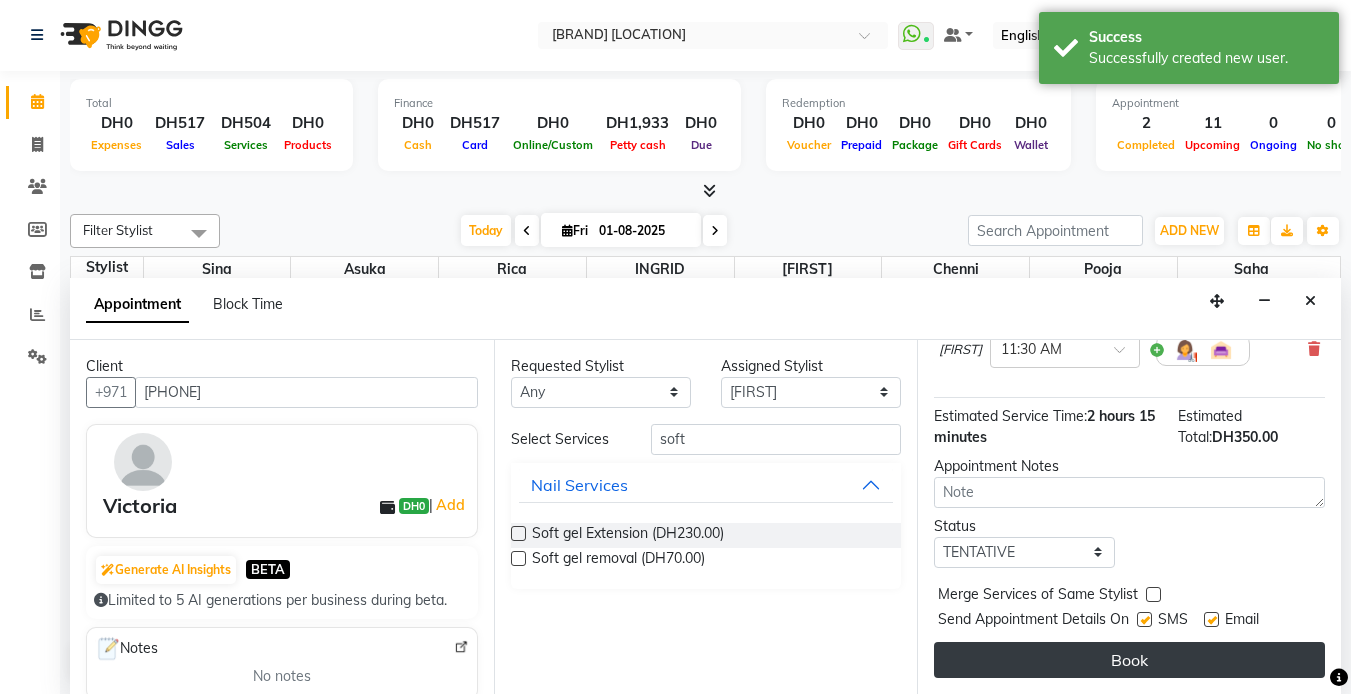 click on "Book" at bounding box center (1129, 660) 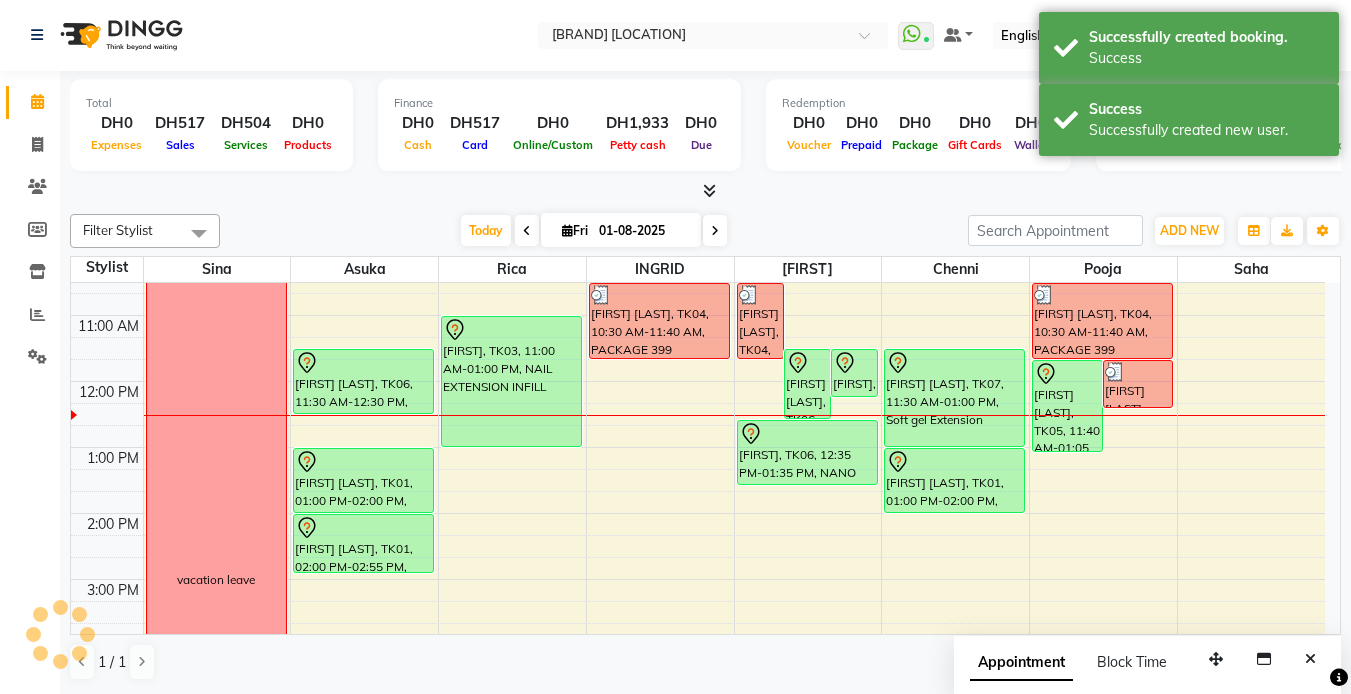 scroll, scrollTop: 0, scrollLeft: 0, axis: both 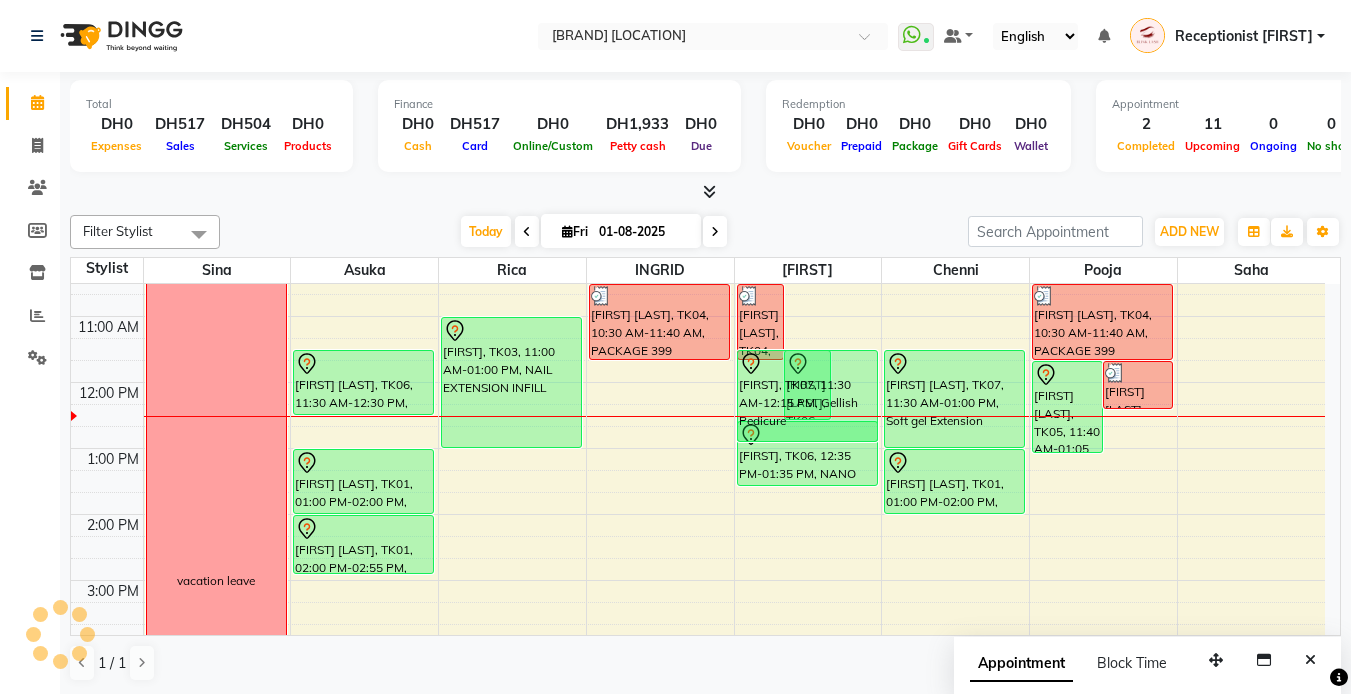 drag, startPoint x: 848, startPoint y: 399, endPoint x: 835, endPoint y: 445, distance: 47.801674 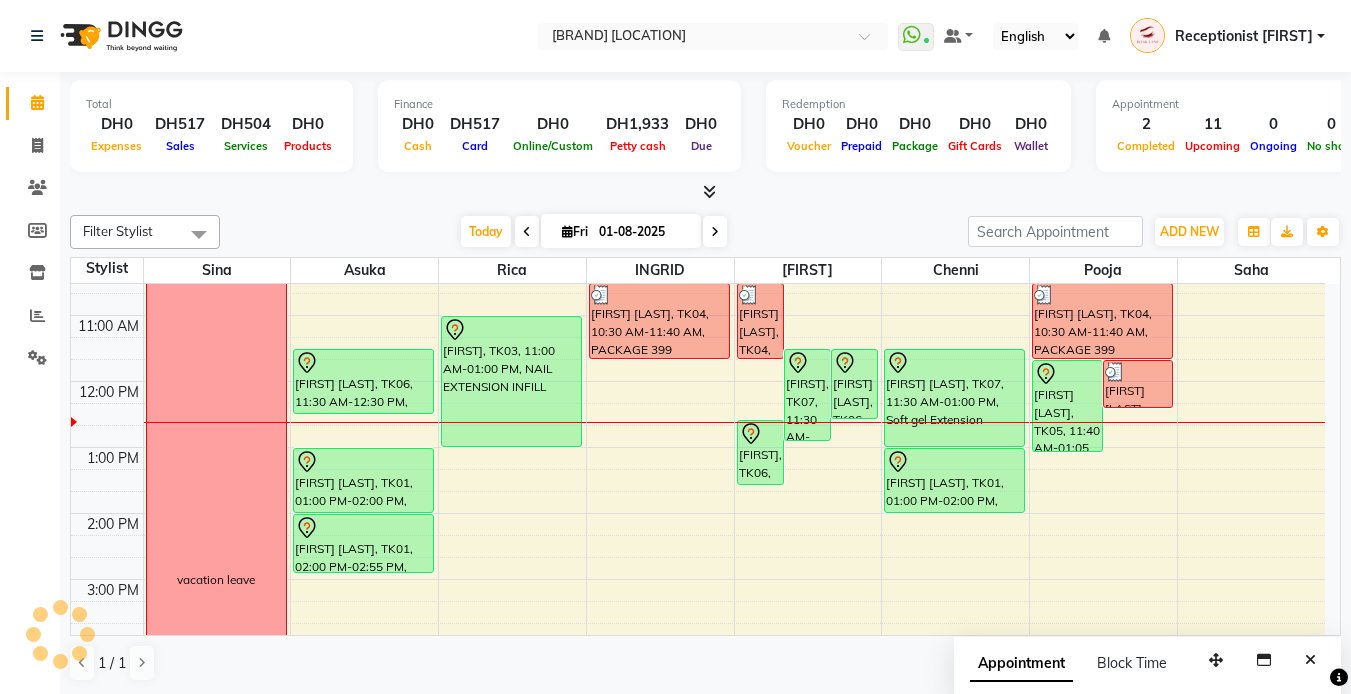 scroll, scrollTop: 200, scrollLeft: 0, axis: vertical 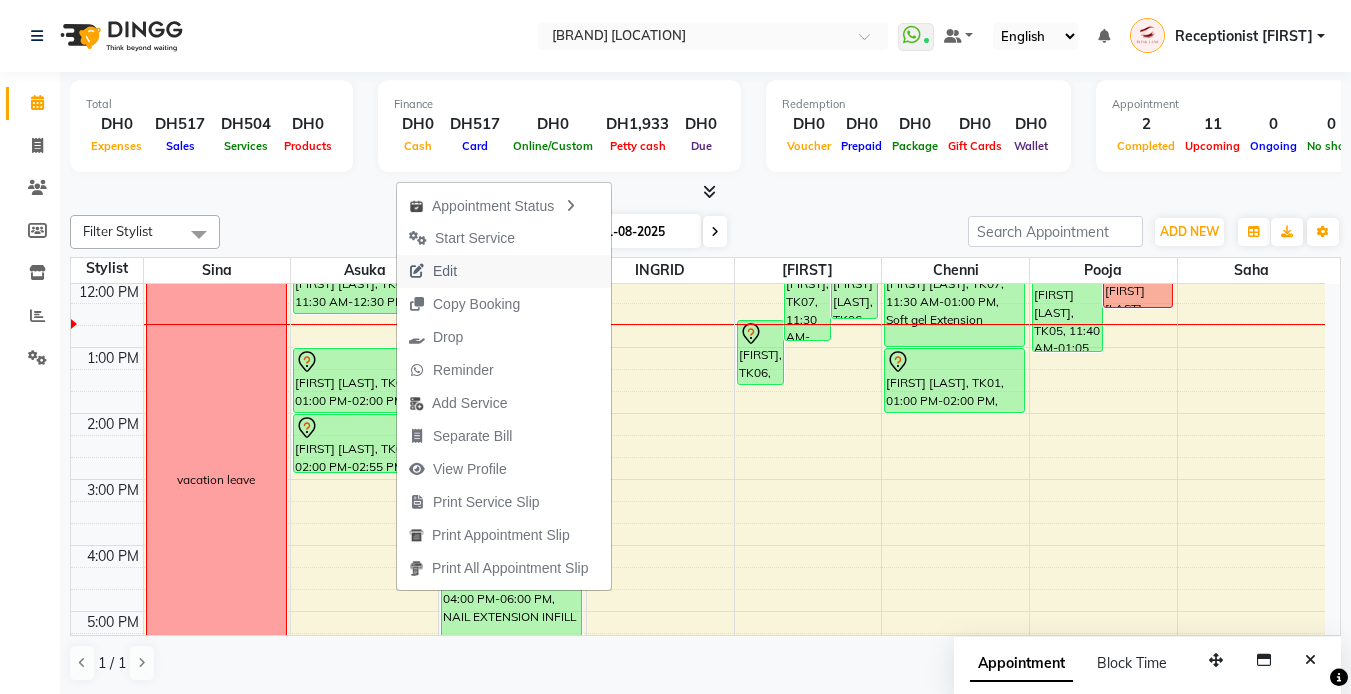 click on "Edit" at bounding box center [433, 271] 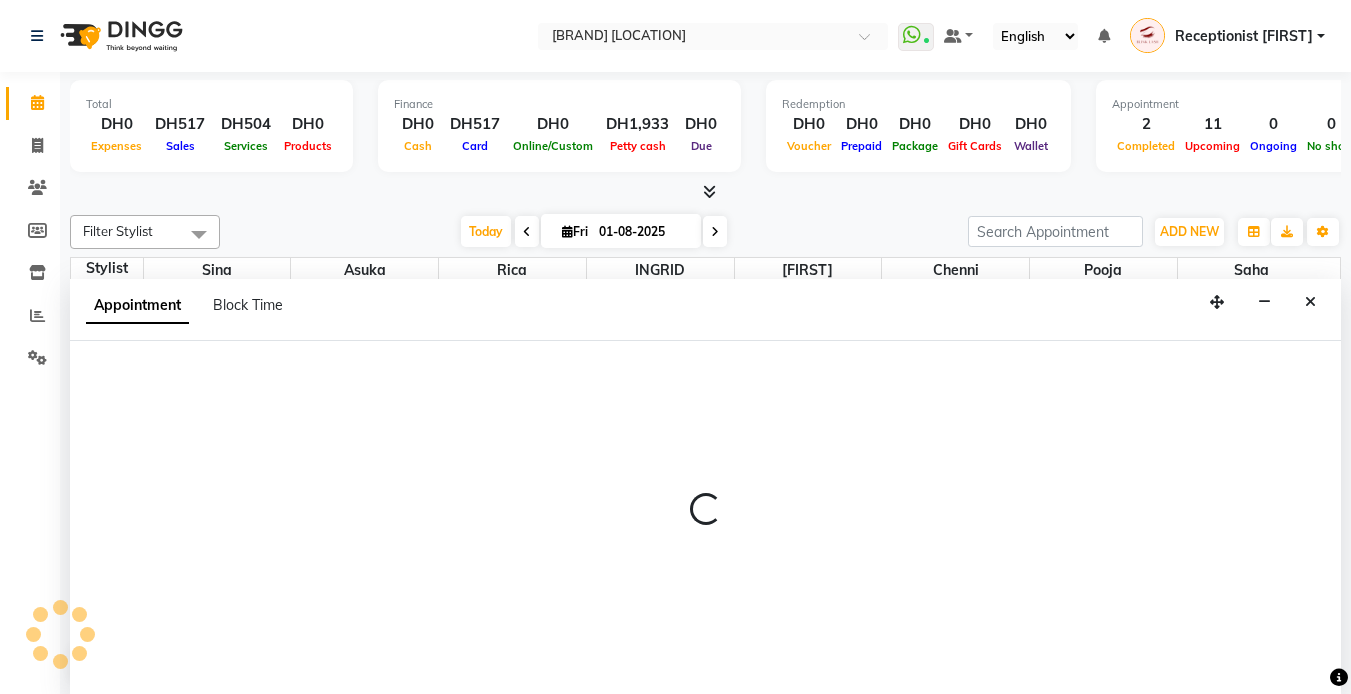 scroll, scrollTop: 1, scrollLeft: 0, axis: vertical 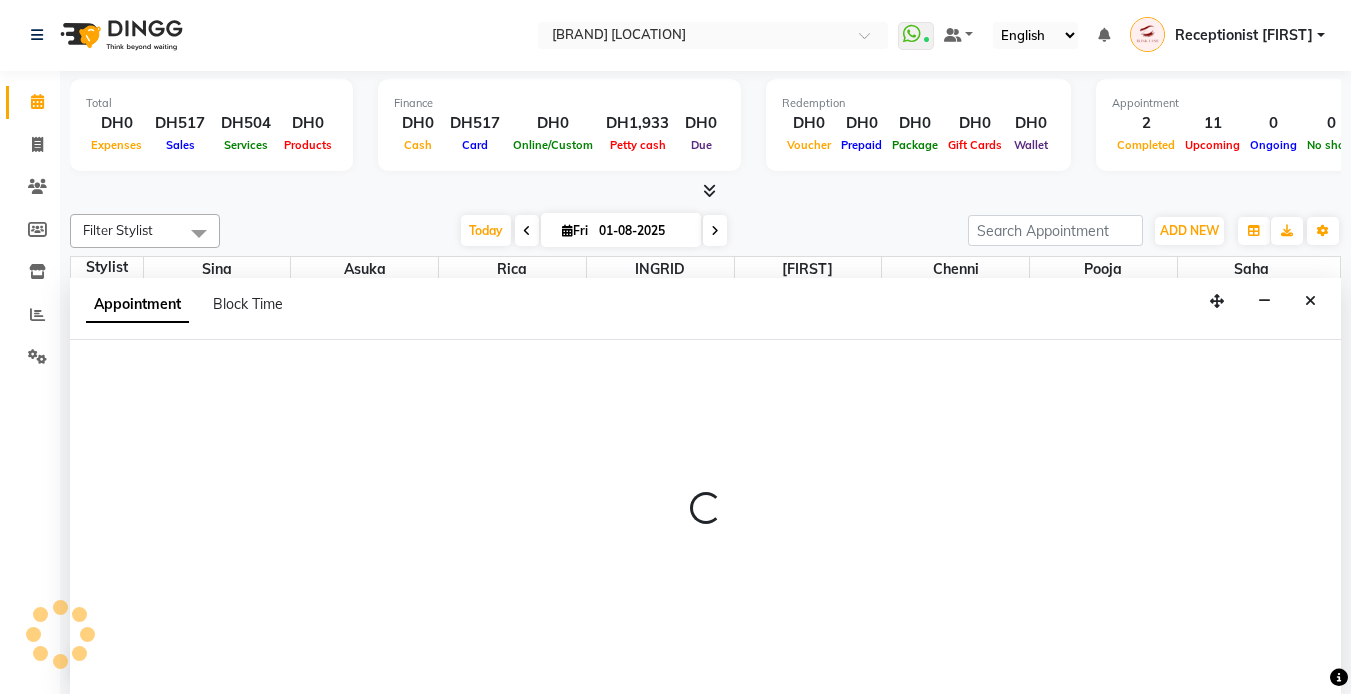 select on "tentative" 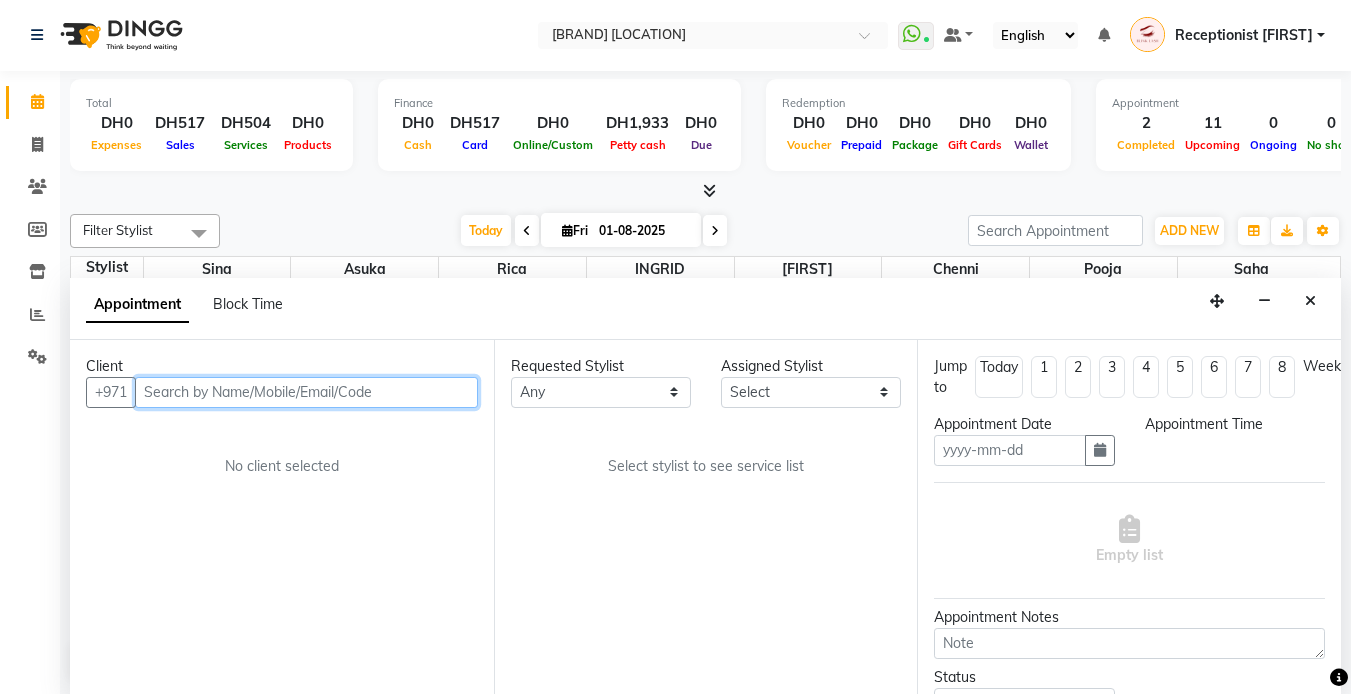 type on "01-08-2025" 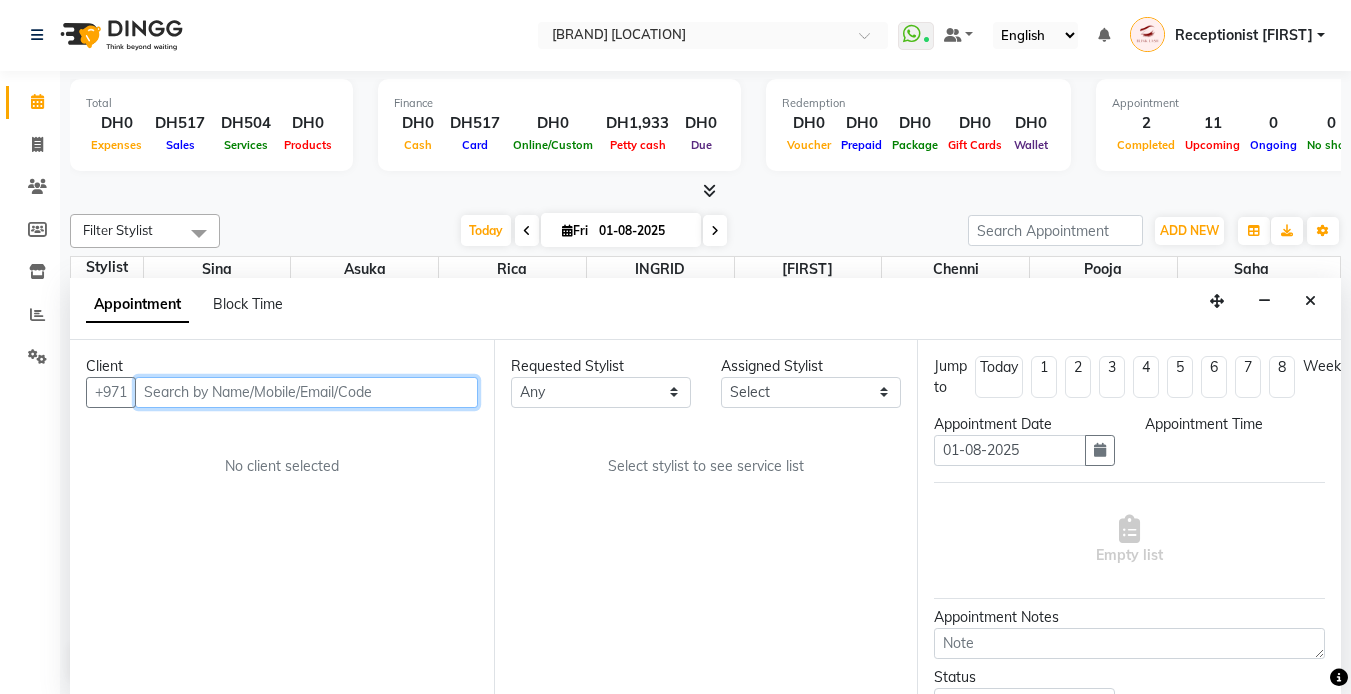 select on "780" 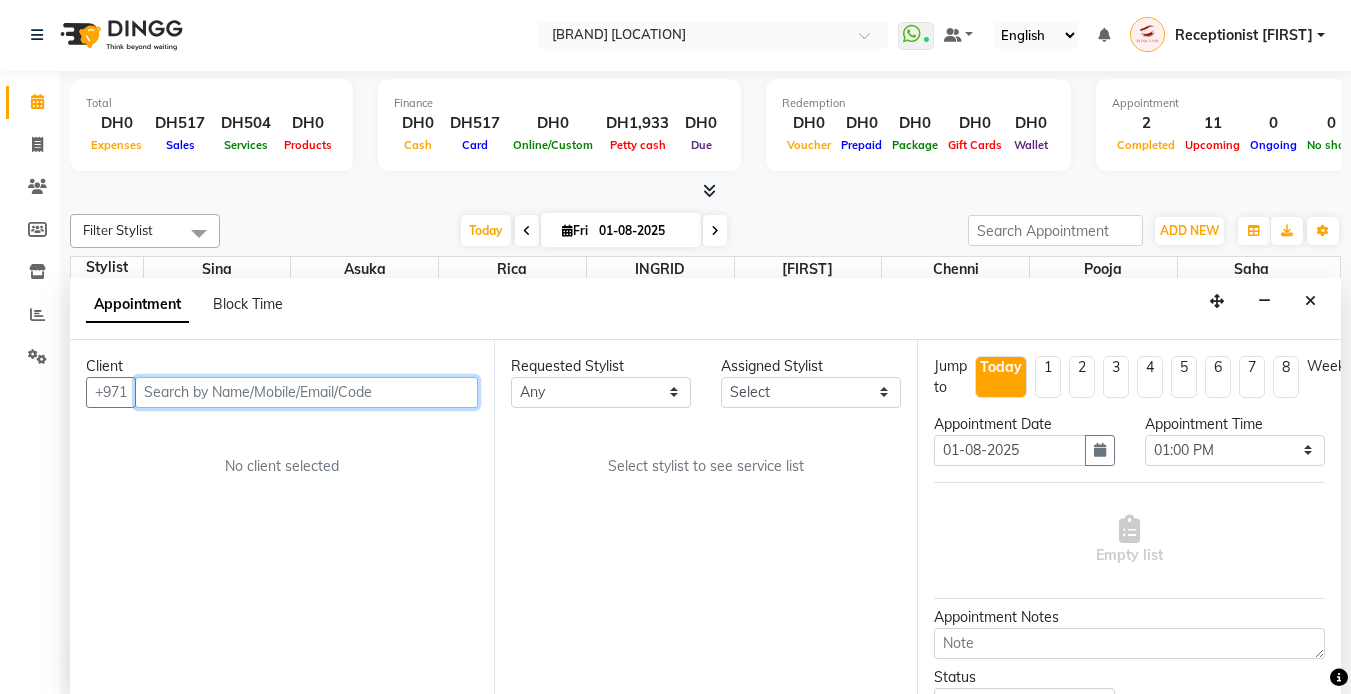 scroll, scrollTop: 199, scrollLeft: 0, axis: vertical 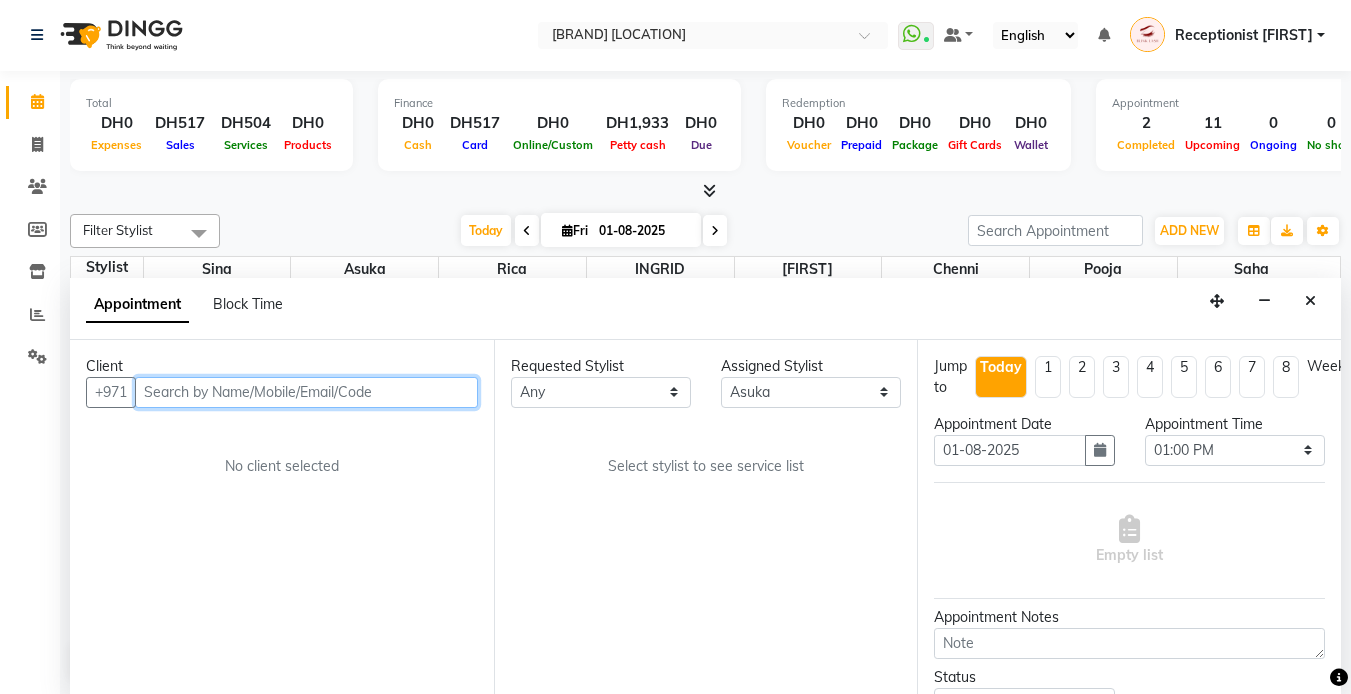 select on "2892" 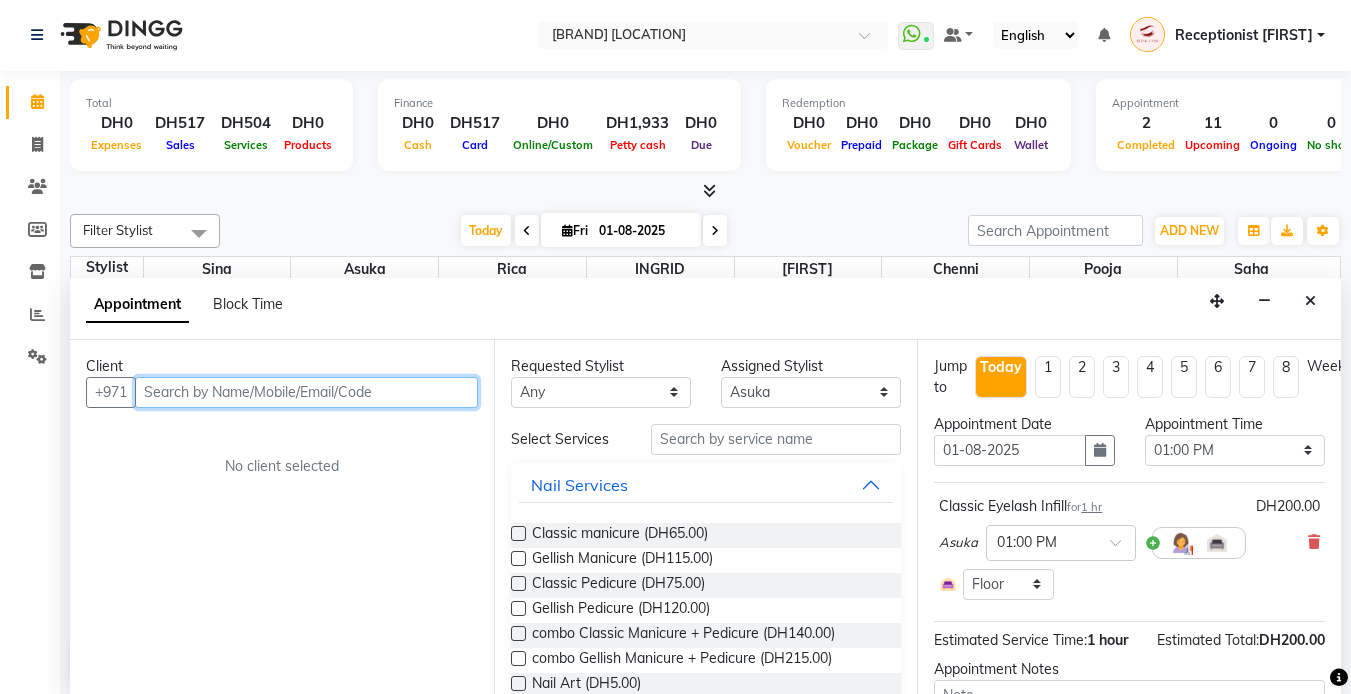 select on "2892" 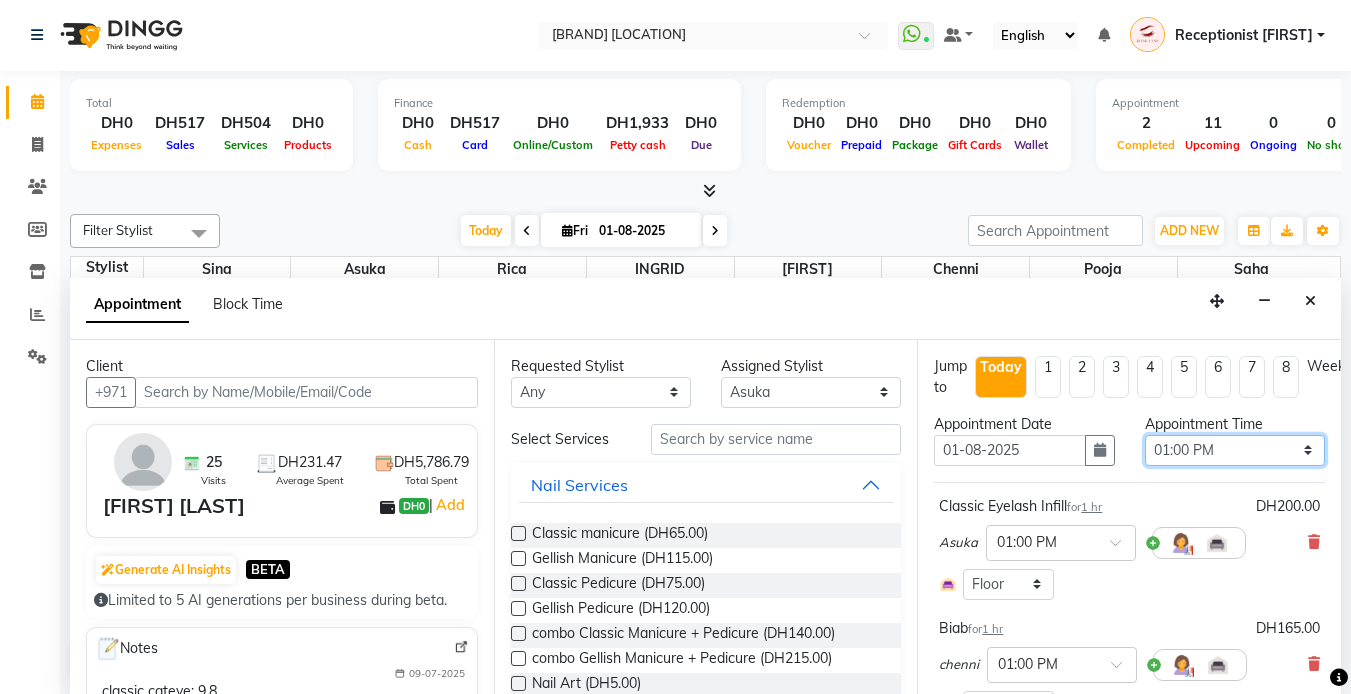 click on "Select 10:00 AM 10:05 AM 10:10 AM 10:15 AM 10:20 AM 10:25 AM 10:30 AM 10:35 AM 10:40 AM 10:45 AM 10:50 AM 10:55 AM 11:00 AM 11:05 AM 11:10 AM 11:15 AM 11:20 AM 11:25 AM 11:30 AM 11:35 AM 11:40 AM 11:45 AM 11:50 AM 11:55 AM 12:00 PM 12:05 PM 12:10 PM 12:15 PM 12:20 PM 12:25 PM 12:30 PM 12:35 PM 12:40 PM 12:45 PM 12:50 PM 12:55 PM 01:00 PM 01:05 PM 01:10 PM 01:15 PM 01:20 PM 01:25 PM 01:30 PM 01:35 PM 01:40 PM 01:45 PM 01:50 PM 01:55 PM 02:00 PM 02:05 PM 02:10 PM 02:15 PM 02:20 PM 02:25 PM 02:30 PM 02:35 PM 02:40 PM 02:45 PM 02:50 PM 02:55 PM 03:00 PM 03:05 PM 03:10 PM 03:15 PM 03:20 PM 03:25 PM 03:30 PM 03:35 PM 03:40 PM 03:45 PM 03:50 PM 03:55 PM 04:00 PM 04:05 PM 04:10 PM 04:15 PM 04:20 PM 04:25 PM 04:30 PM 04:35 PM 04:40 PM 04:45 PM 04:50 PM 04:55 PM 05:00 PM 05:05 PM 05:10 PM 05:15 PM 05:20 PM 05:25 PM 05:30 PM 05:35 PM 05:40 PM 05:45 PM 05:50 PM 05:55 PM 06:00 PM 06:05 PM 06:10 PM 06:15 PM 06:20 PM 06:25 PM 06:30 PM 06:35 PM 06:40 PM 06:45 PM 06:50 PM 06:55 PM 07:00 PM 07:05 PM 07:10 PM 07:15 PM 07:20 PM" at bounding box center [1235, 450] 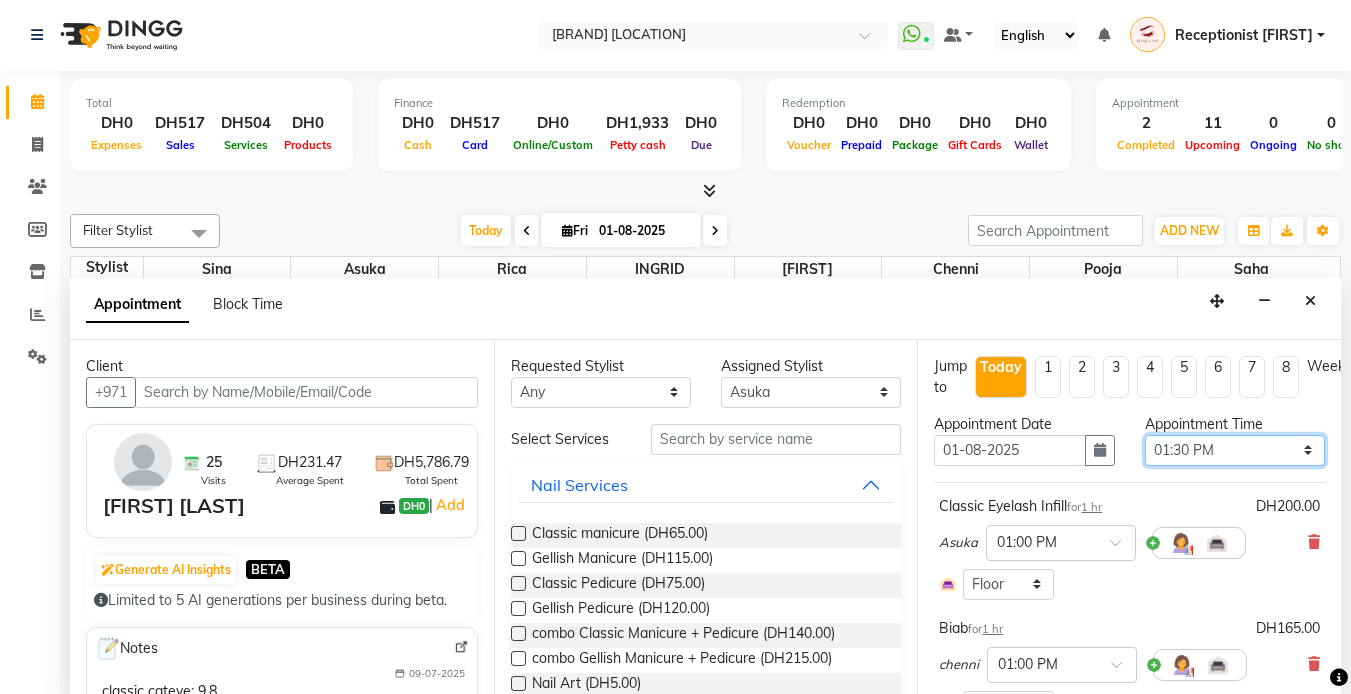 click on "Select 10:00 AM 10:05 AM 10:10 AM 10:15 AM 10:20 AM 10:25 AM 10:30 AM 10:35 AM 10:40 AM 10:45 AM 10:50 AM 10:55 AM 11:00 AM 11:05 AM 11:10 AM 11:15 AM 11:20 AM 11:25 AM 11:30 AM 11:35 AM 11:40 AM 11:45 AM 11:50 AM 11:55 AM 12:00 PM 12:05 PM 12:10 PM 12:15 PM 12:20 PM 12:25 PM 12:30 PM 12:35 PM 12:40 PM 12:45 PM 12:50 PM 12:55 PM 01:00 PM 01:05 PM 01:10 PM 01:15 PM 01:20 PM 01:25 PM 01:30 PM 01:35 PM 01:40 PM 01:45 PM 01:50 PM 01:55 PM 02:00 PM 02:05 PM 02:10 PM 02:15 PM 02:20 PM 02:25 PM 02:30 PM 02:35 PM 02:40 PM 02:45 PM 02:50 PM 02:55 PM 03:00 PM 03:05 PM 03:10 PM 03:15 PM 03:20 PM 03:25 PM 03:30 PM 03:35 PM 03:40 PM 03:45 PM 03:50 PM 03:55 PM 04:00 PM 04:05 PM 04:10 PM 04:15 PM 04:20 PM 04:25 PM 04:30 PM 04:35 PM 04:40 PM 04:45 PM 04:50 PM 04:55 PM 05:00 PM 05:05 PM 05:10 PM 05:15 PM 05:20 PM 05:25 PM 05:30 PM 05:35 PM 05:40 PM 05:45 PM 05:50 PM 05:55 PM 06:00 PM 06:05 PM 06:10 PM 06:15 PM 06:20 PM 06:25 PM 06:30 PM 06:35 PM 06:40 PM 06:45 PM 06:50 PM 06:55 PM 07:00 PM 07:05 PM 07:10 PM 07:15 PM 07:20 PM" at bounding box center (1235, 450) 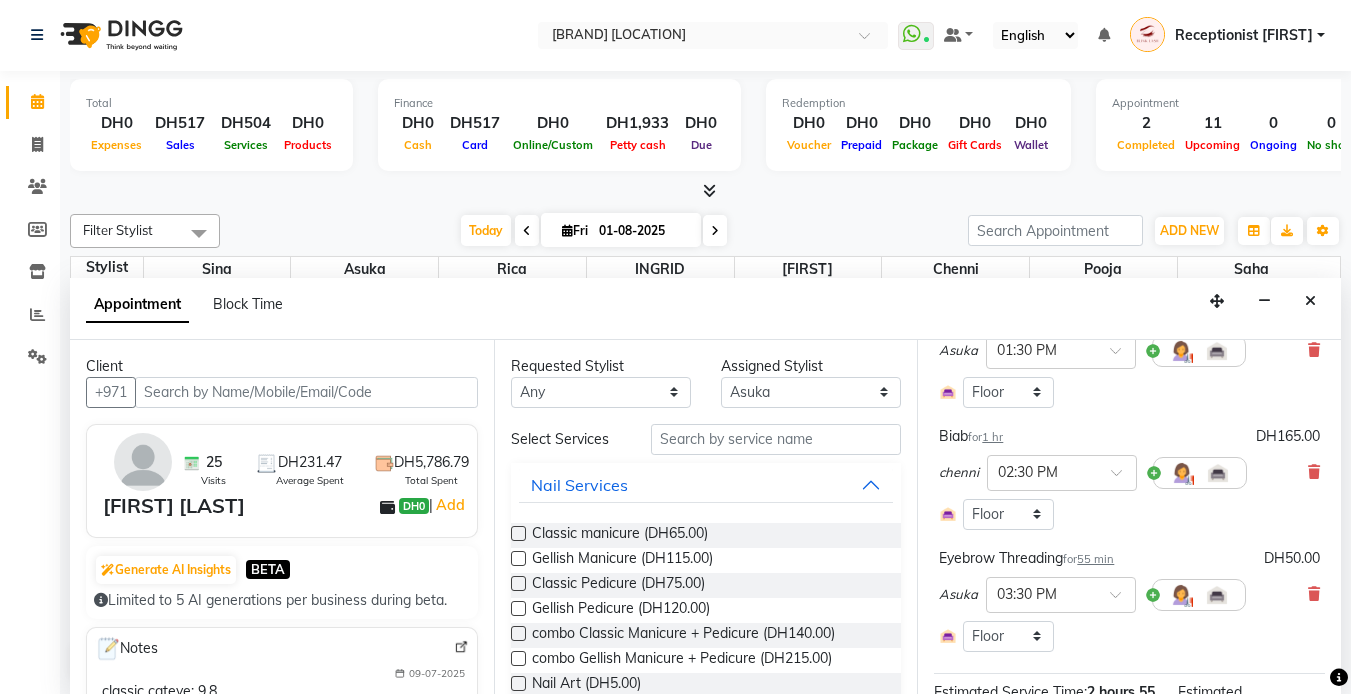 scroll, scrollTop: 200, scrollLeft: 0, axis: vertical 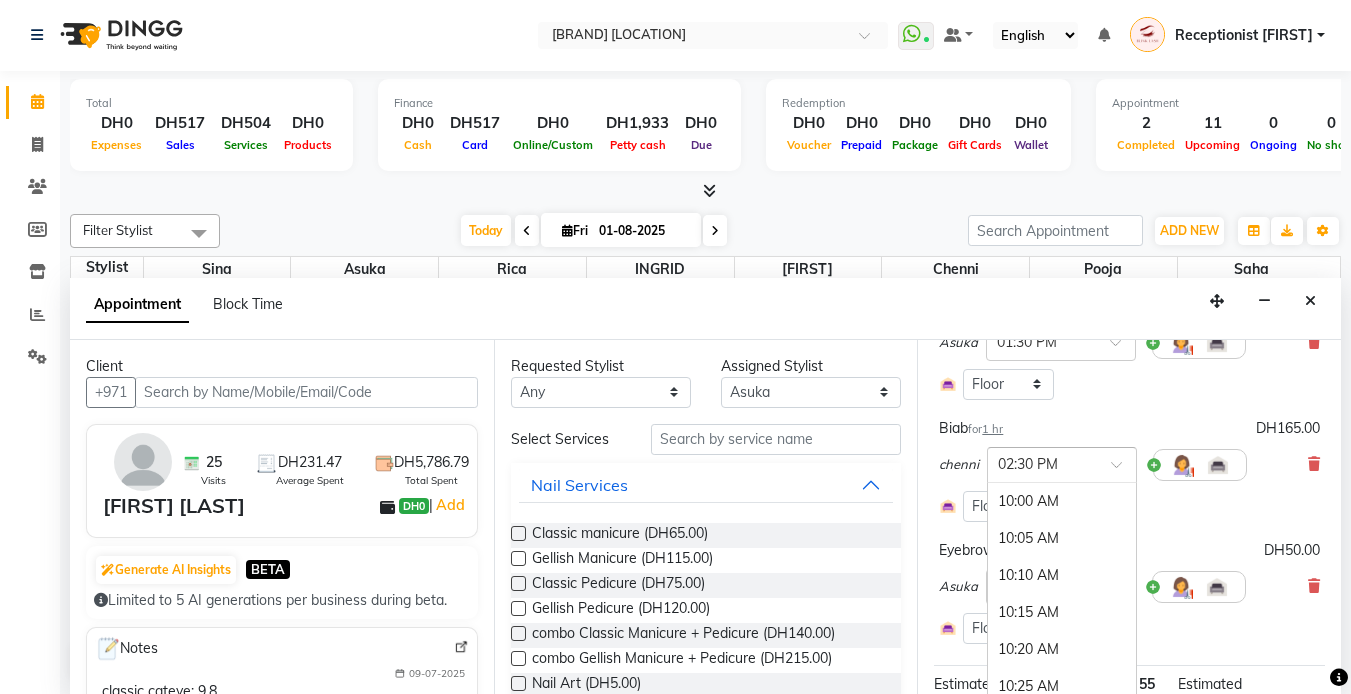 click at bounding box center [1062, 463] 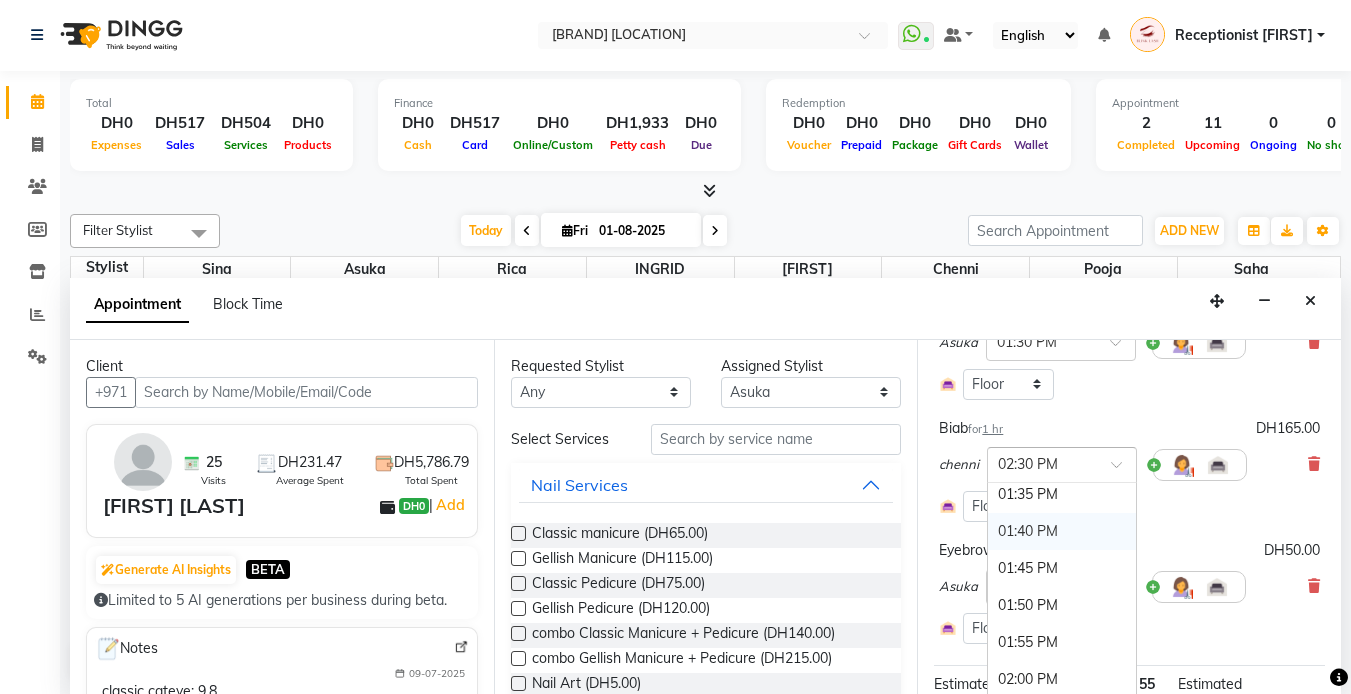 scroll, scrollTop: 1534, scrollLeft: 0, axis: vertical 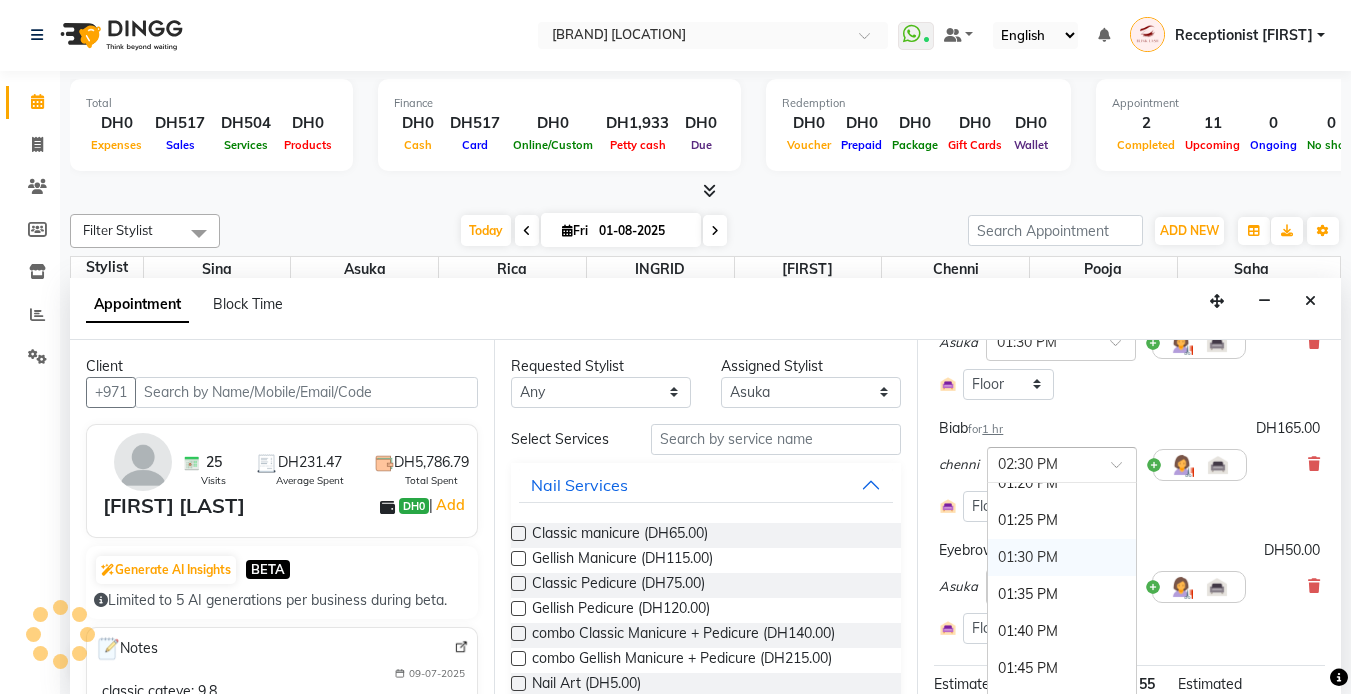 click on "01:30 PM" at bounding box center (1062, 557) 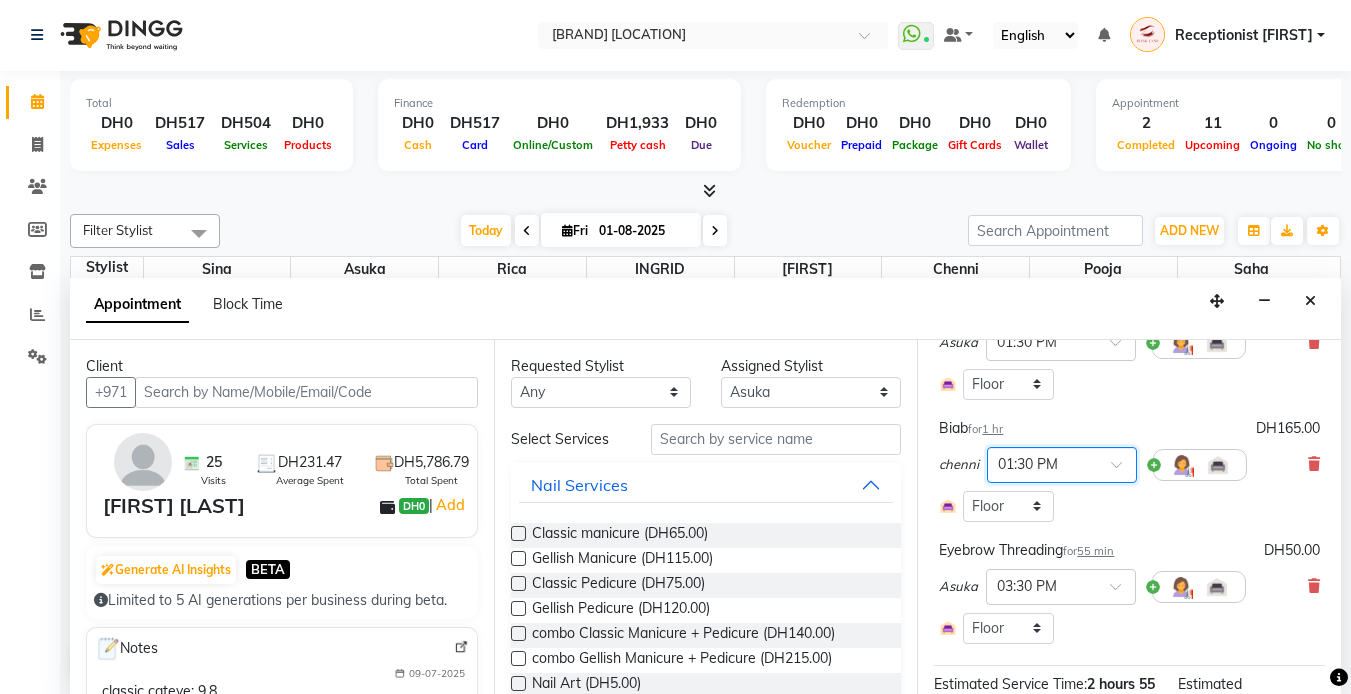scroll, scrollTop: 425, scrollLeft: 0, axis: vertical 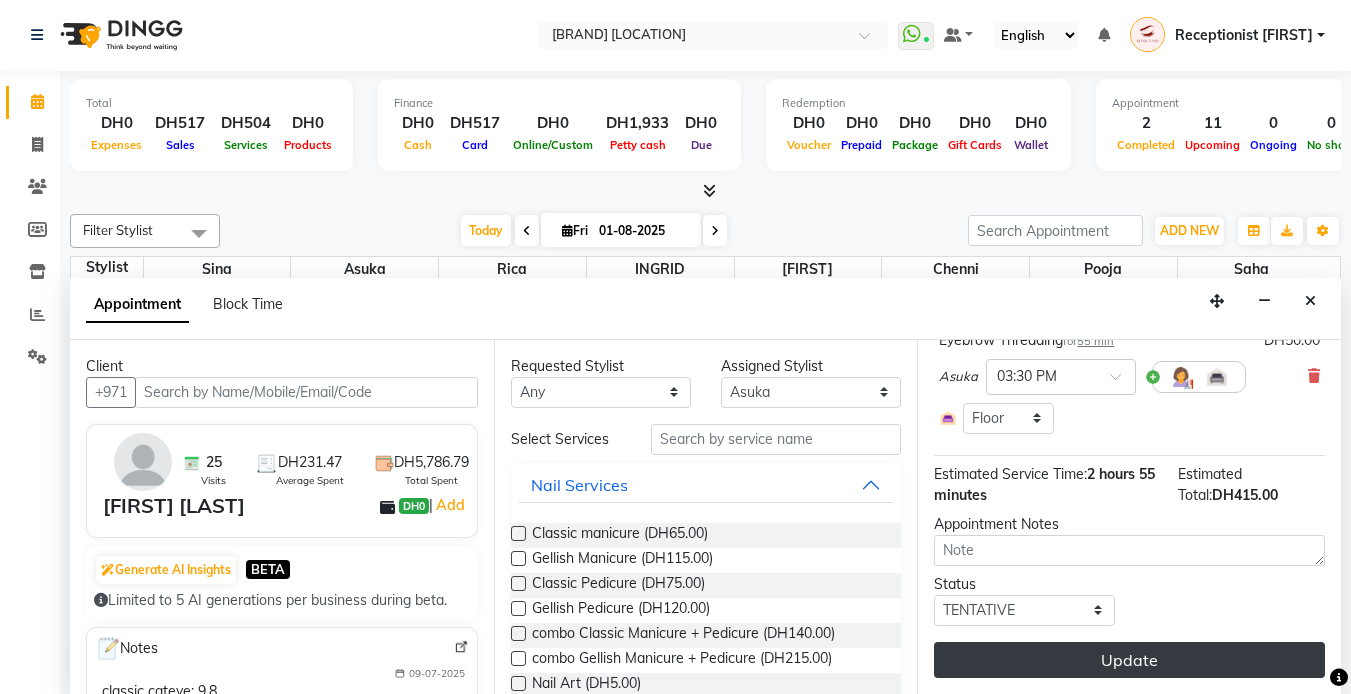 click on "Update" at bounding box center [1129, 660] 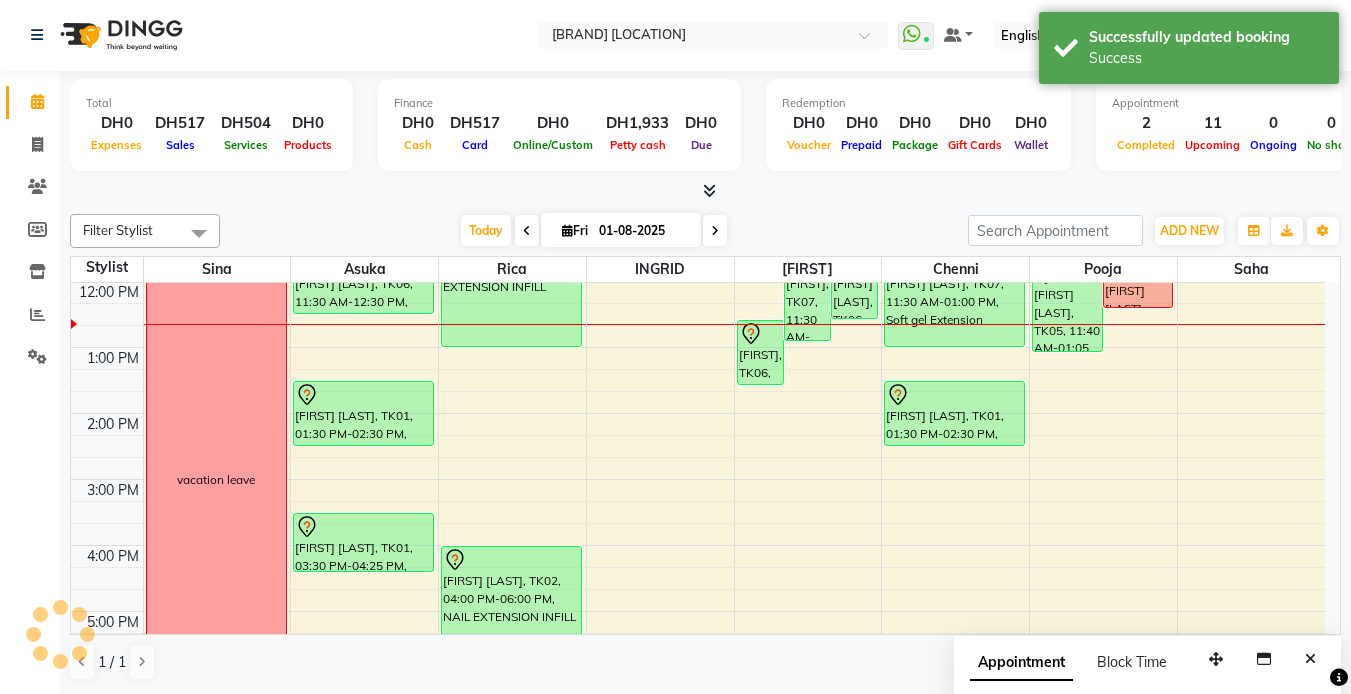 scroll, scrollTop: 0, scrollLeft: 0, axis: both 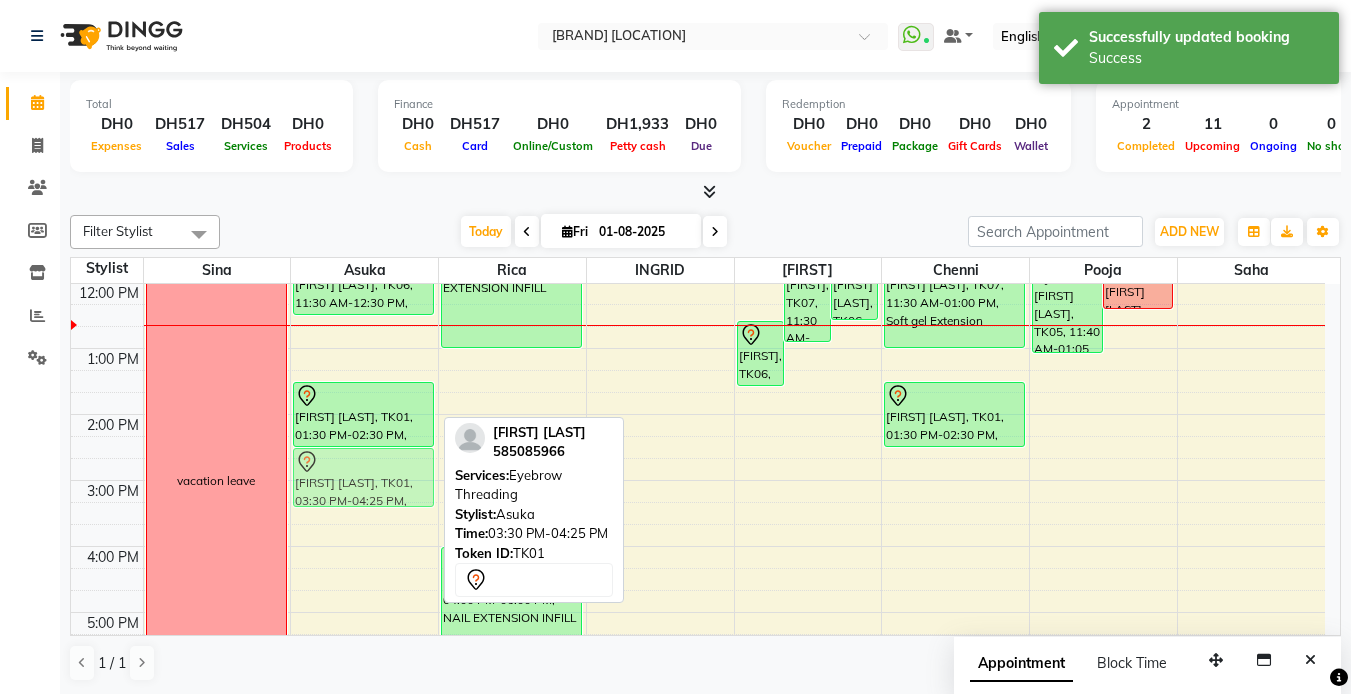 drag, startPoint x: 335, startPoint y: 530, endPoint x: 340, endPoint y: 465, distance: 65.192024 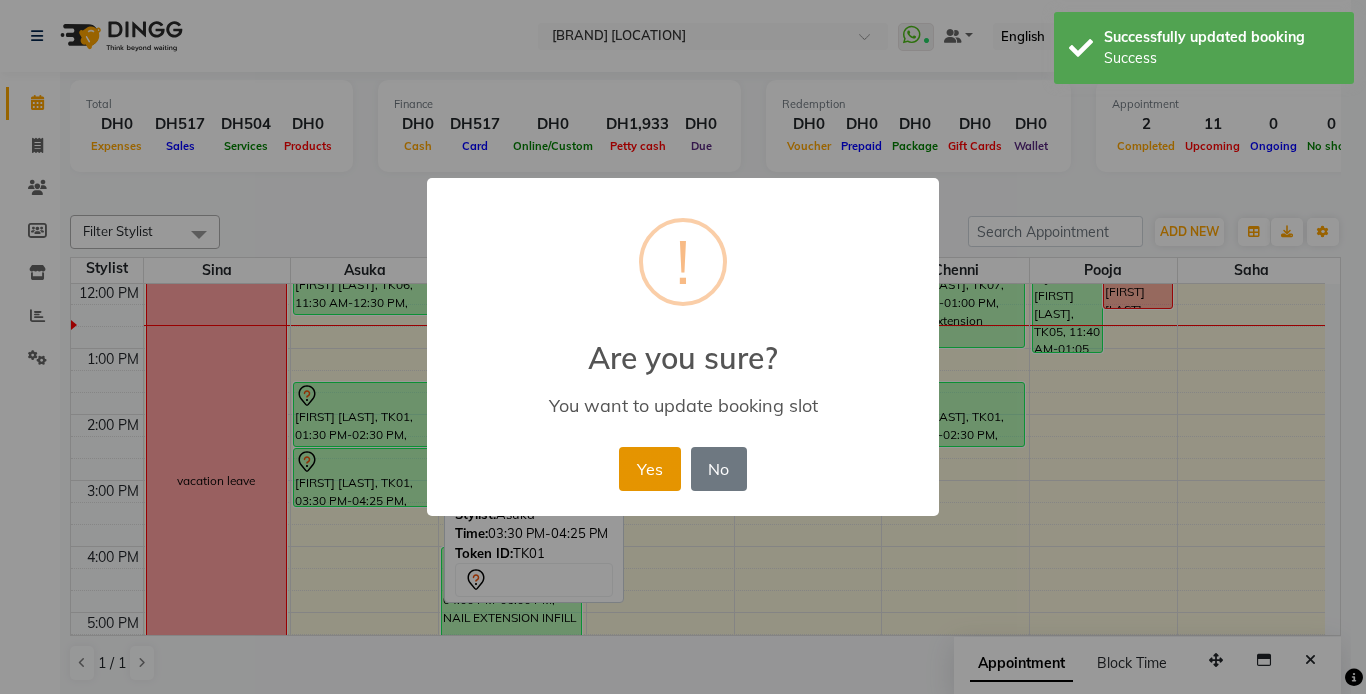 click on "Yes" at bounding box center (649, 469) 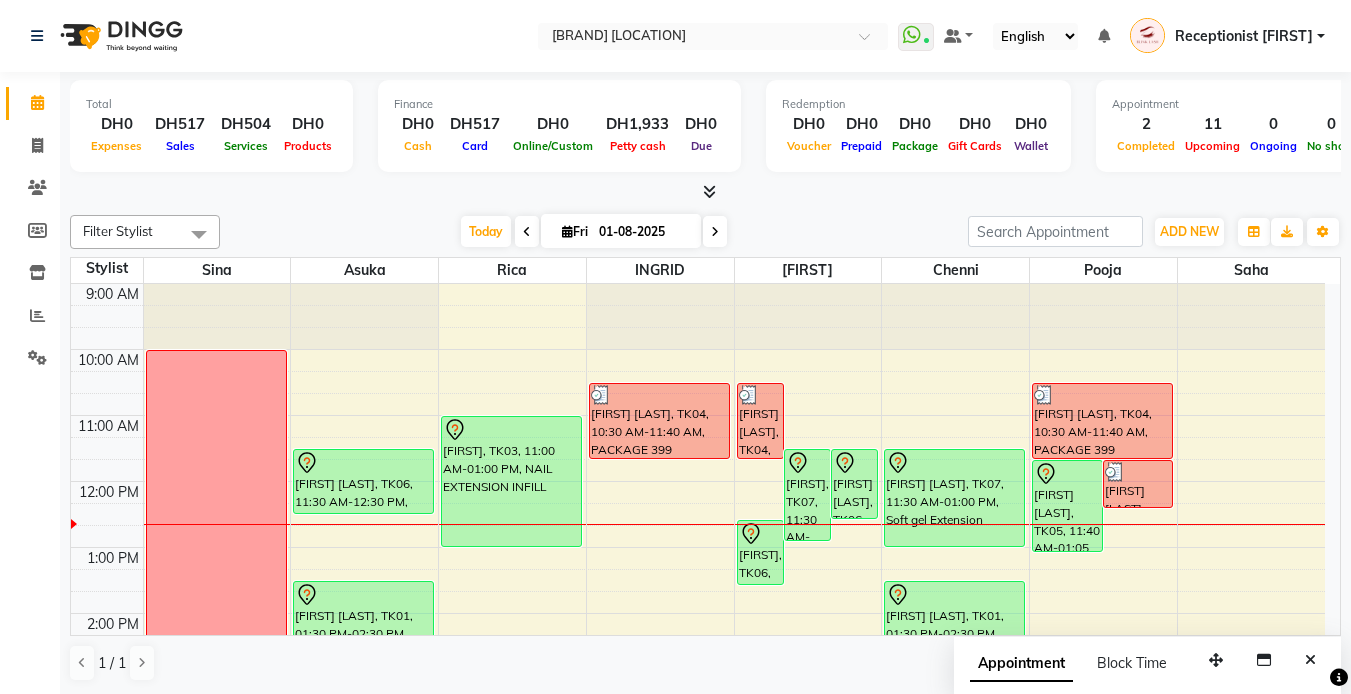 scroll, scrollTop: 100, scrollLeft: 0, axis: vertical 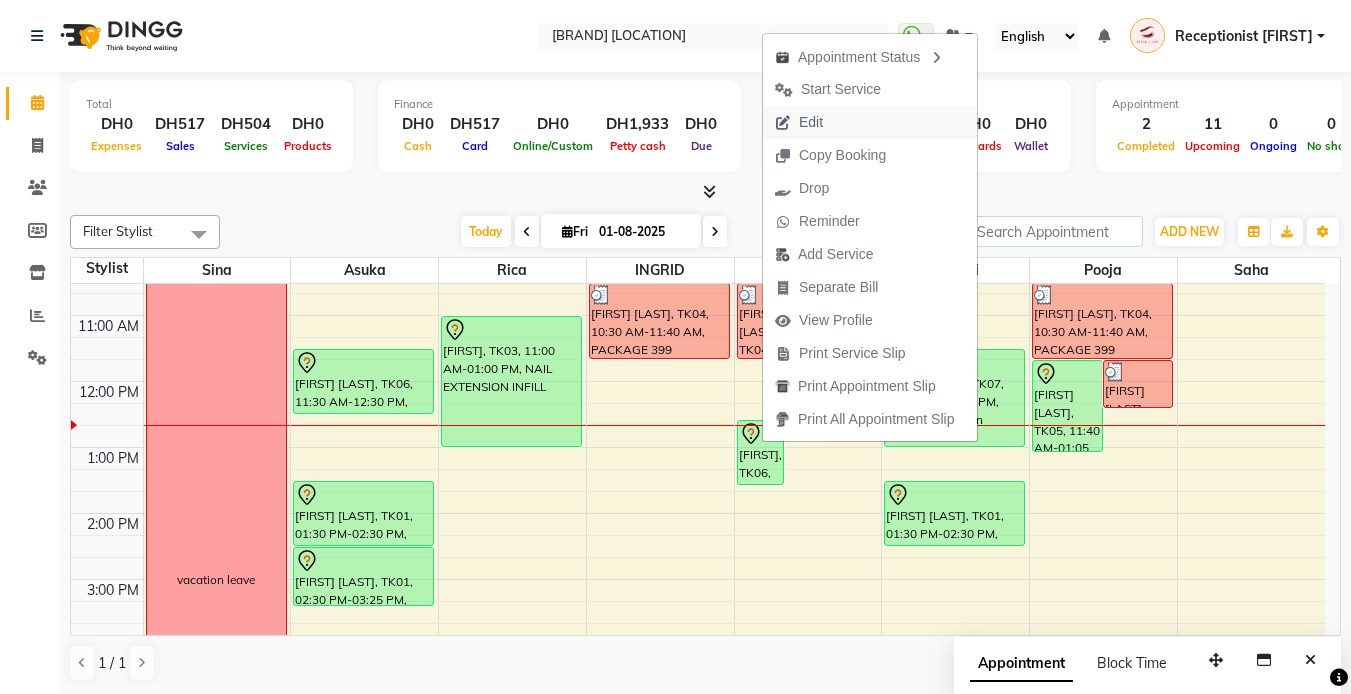 click on "Edit" at bounding box center (811, 122) 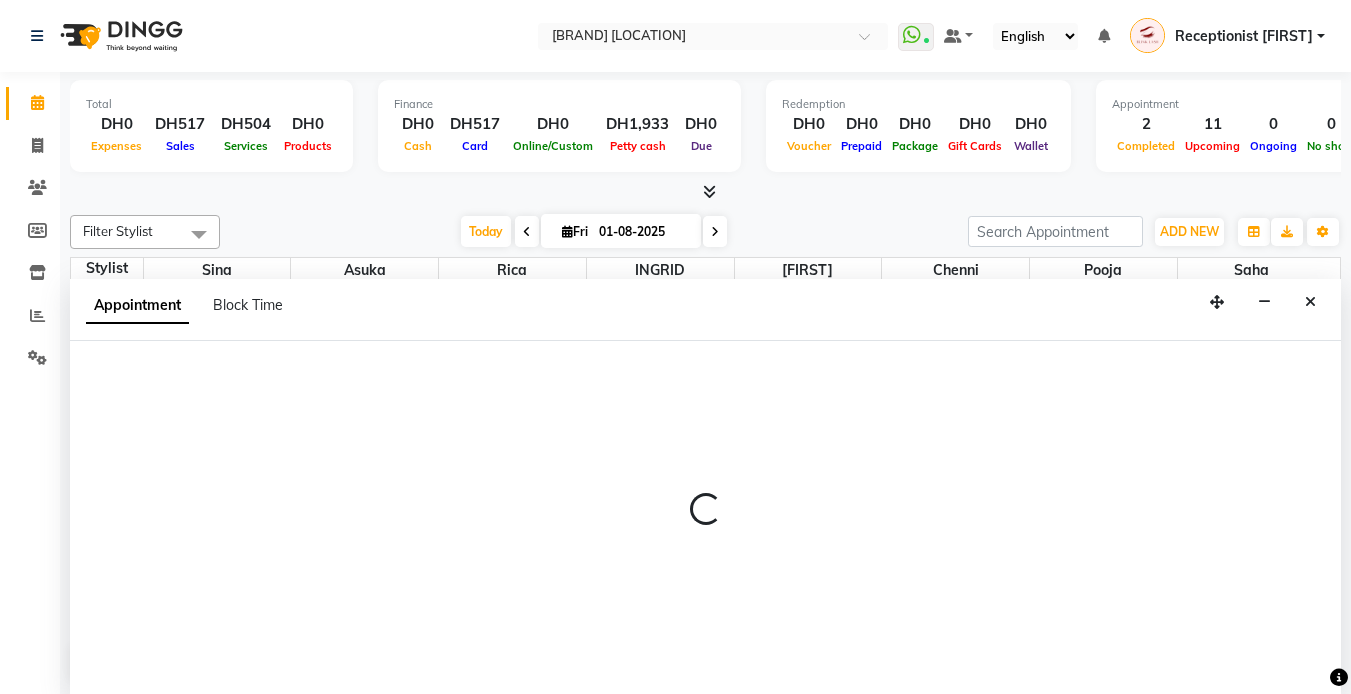 select on "tentative" 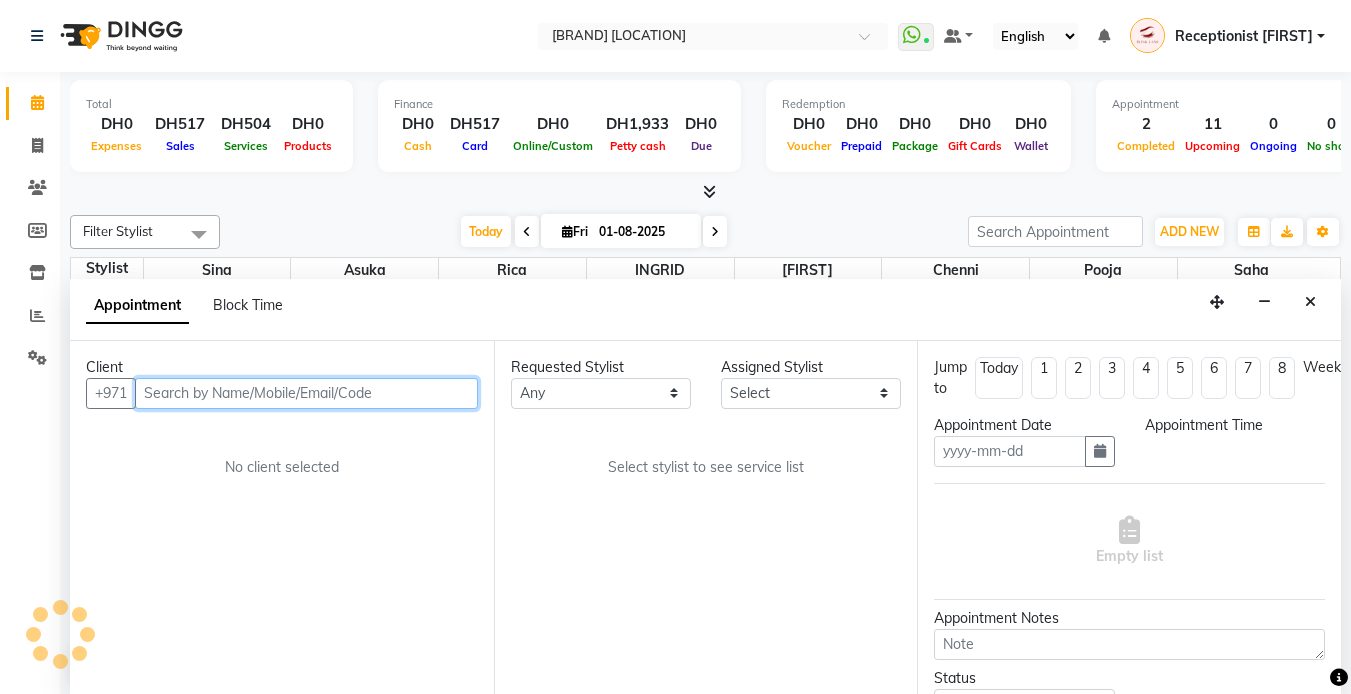 scroll, scrollTop: 1, scrollLeft: 0, axis: vertical 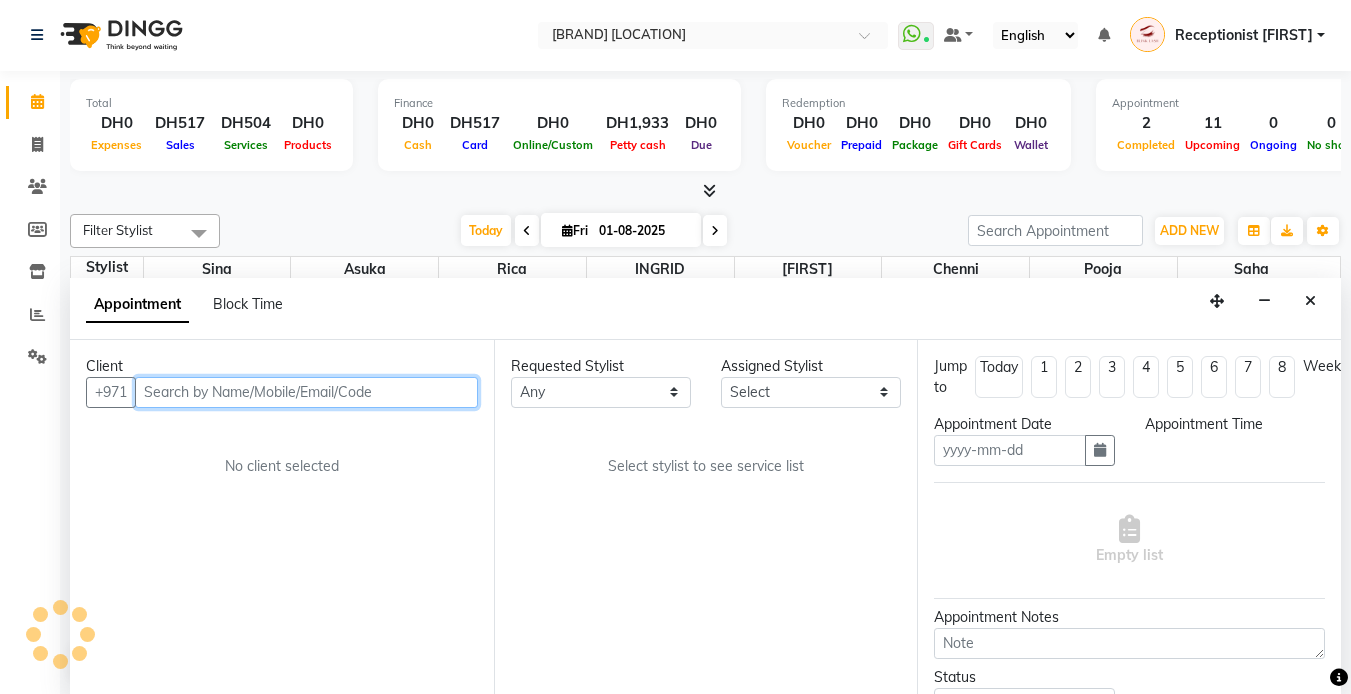 type on "01-08-2025" 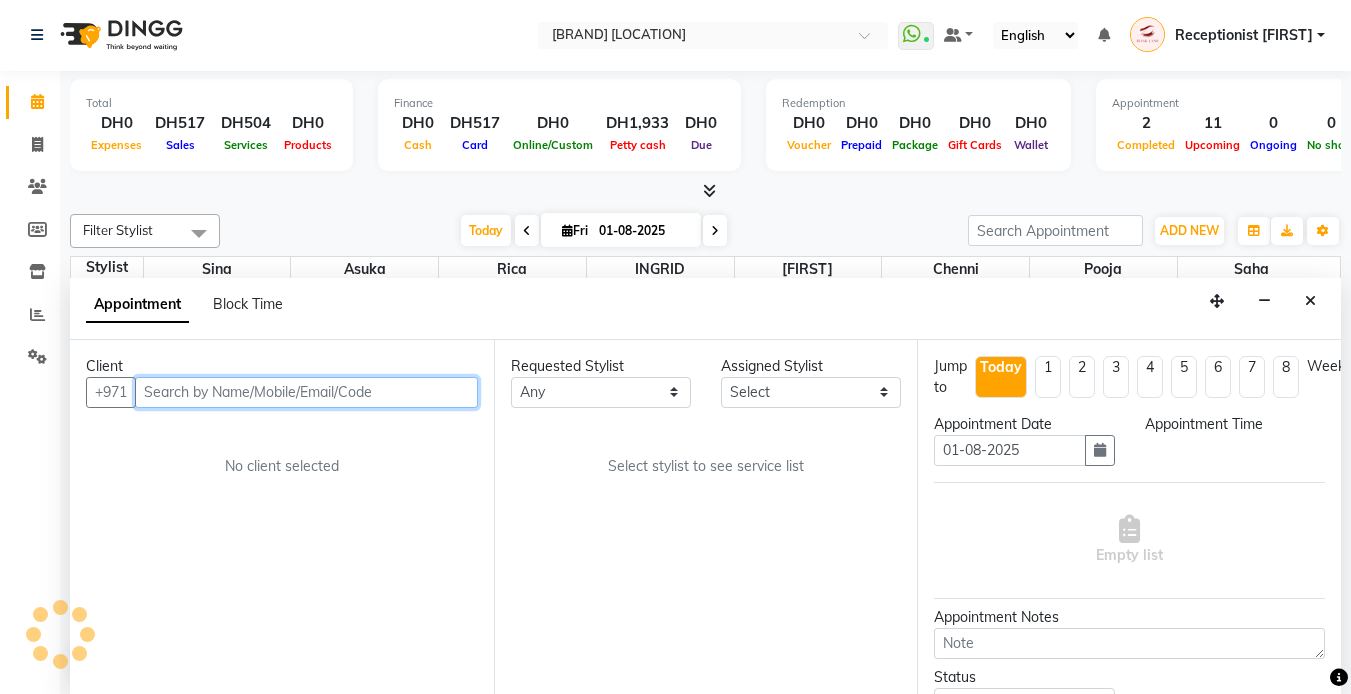 scroll, scrollTop: 0, scrollLeft: 0, axis: both 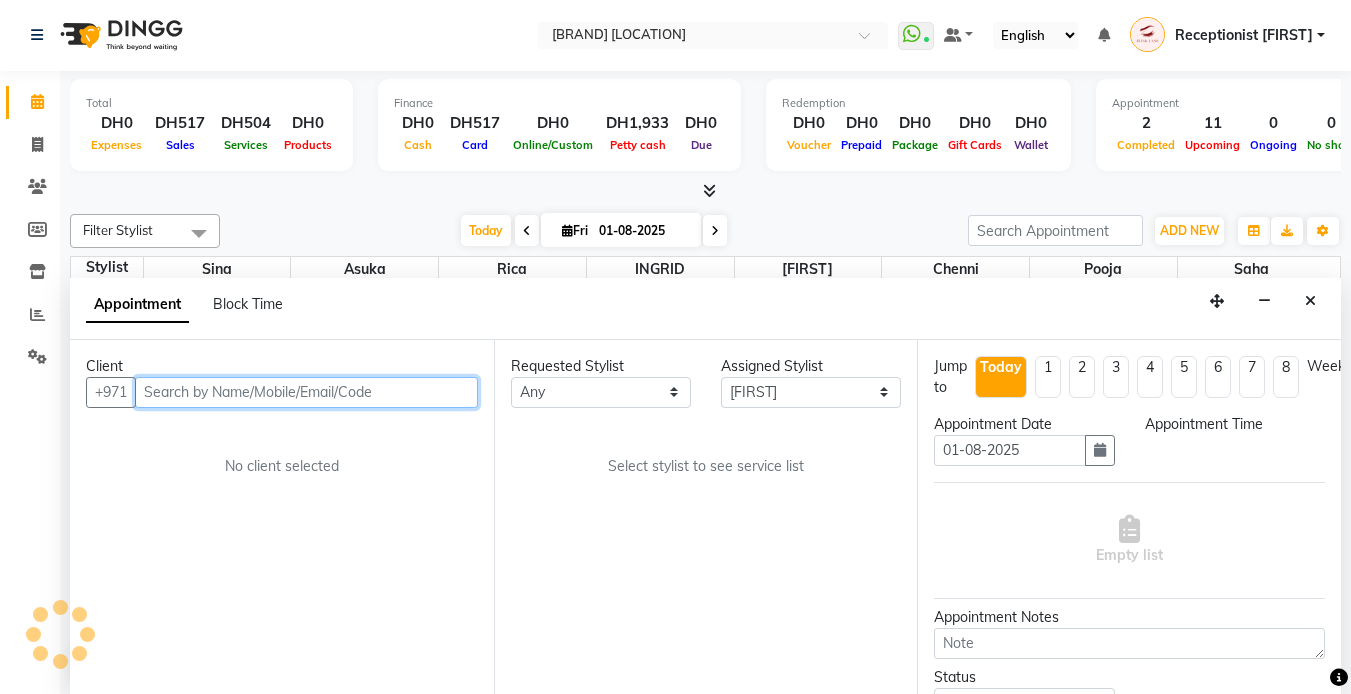 select on "690" 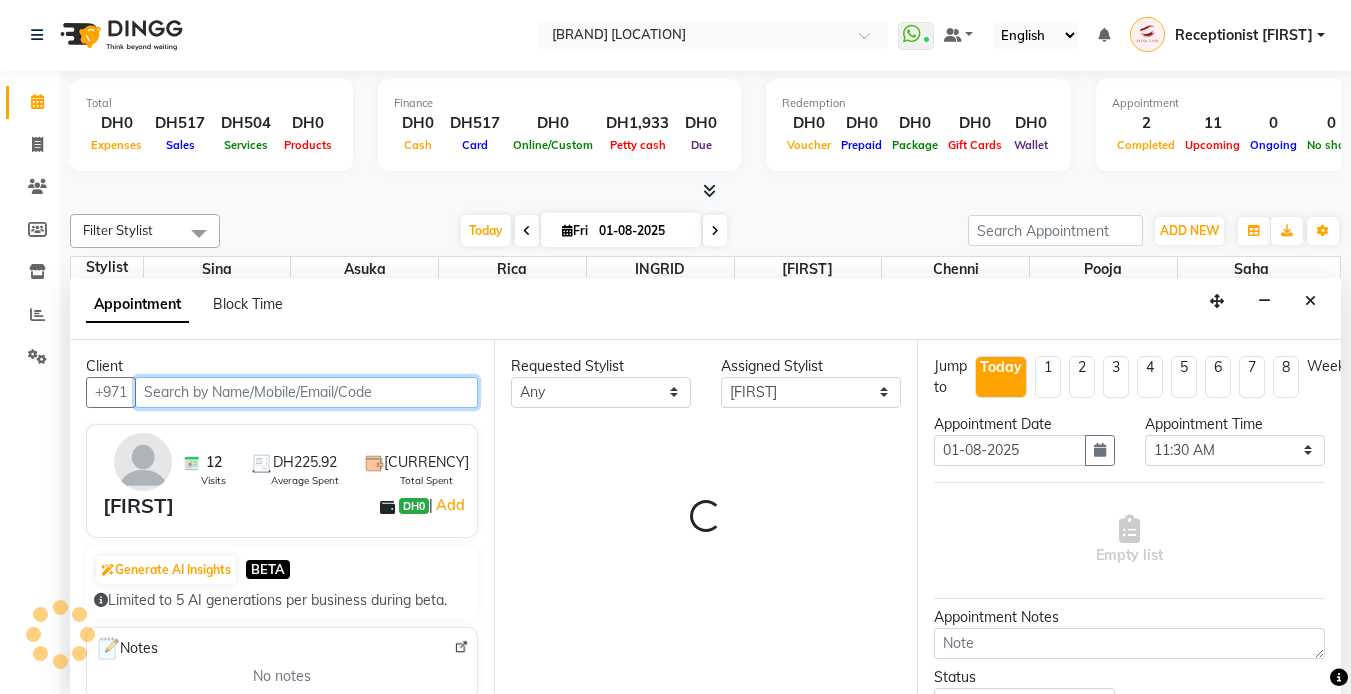 scroll, scrollTop: 199, scrollLeft: 0, axis: vertical 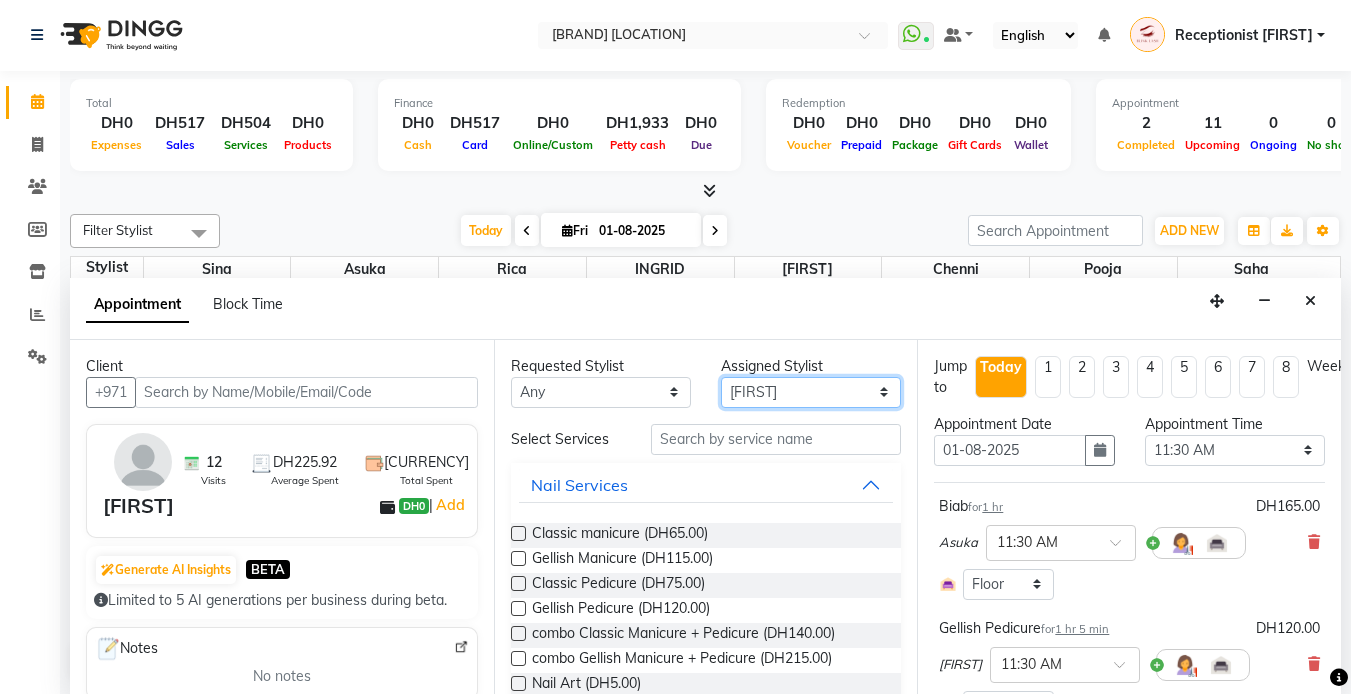 drag, startPoint x: 812, startPoint y: 387, endPoint x: 805, endPoint y: 407, distance: 21.189621 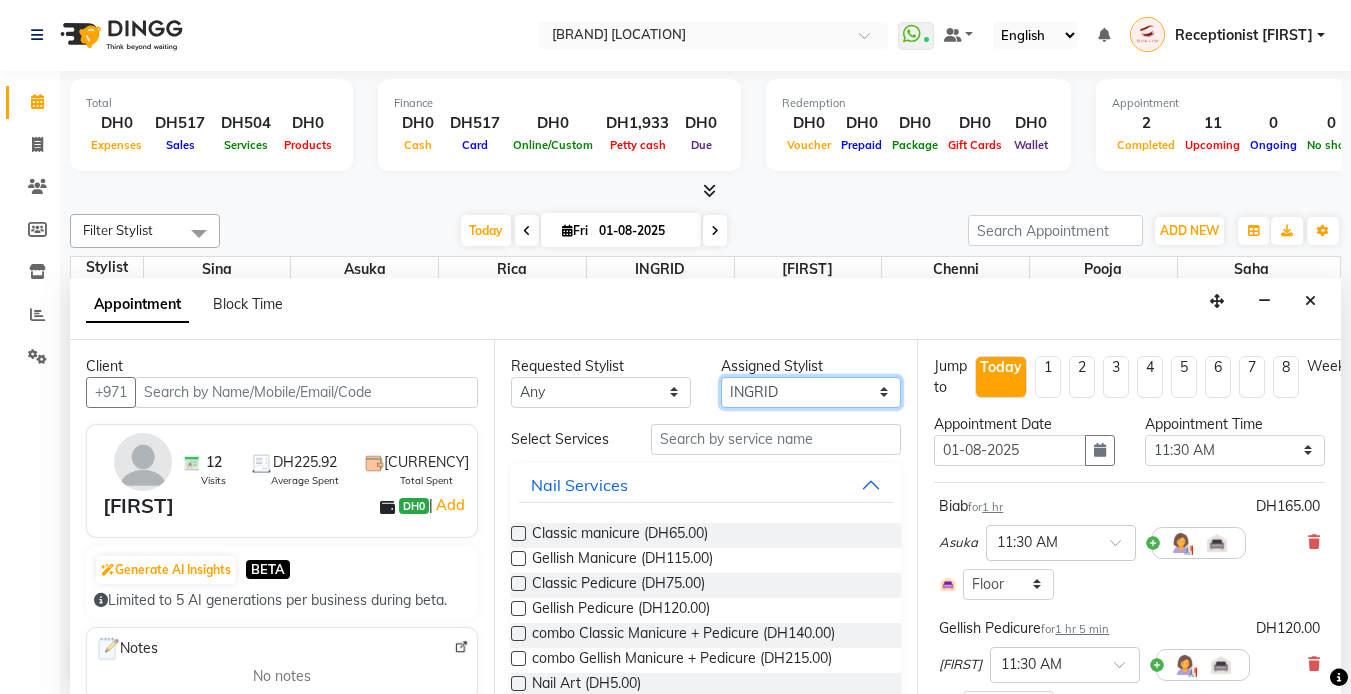 click on "Select [FIRST] chenni [FIRST] [FIRST] [FIRST] [FIRST] [FIRST]" at bounding box center (811, 392) 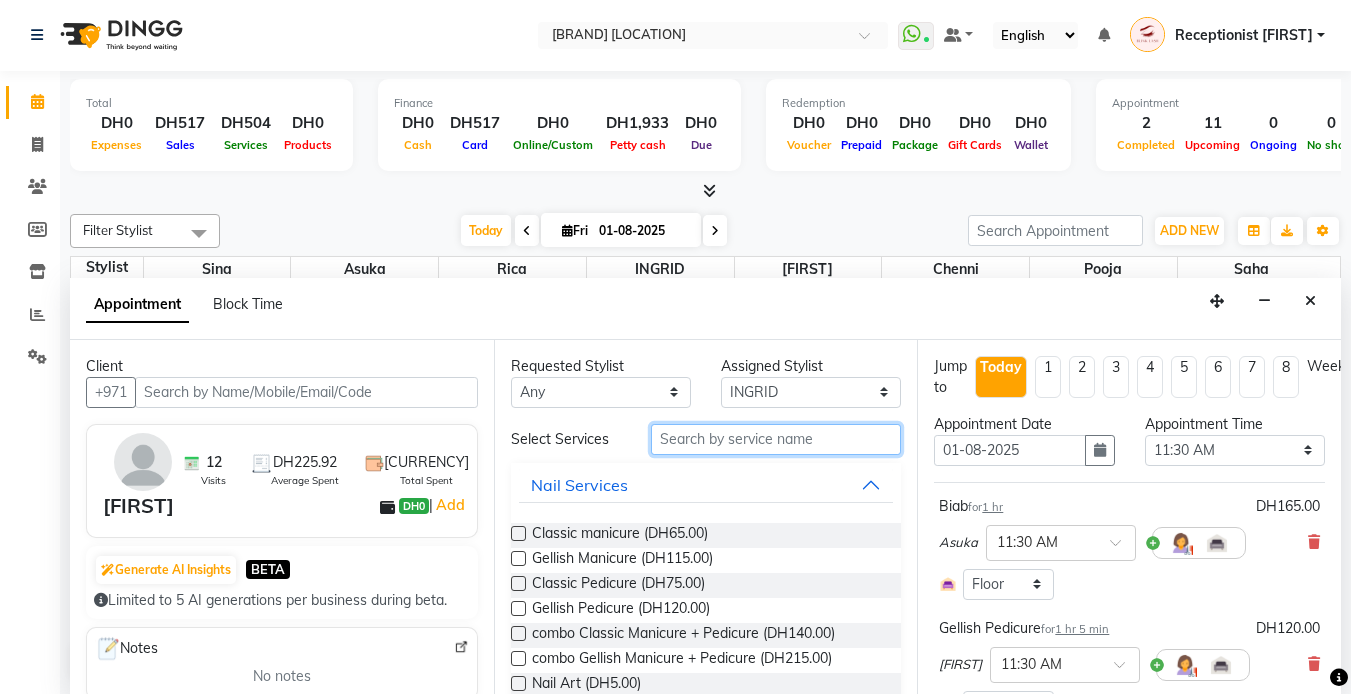 click at bounding box center [776, 439] 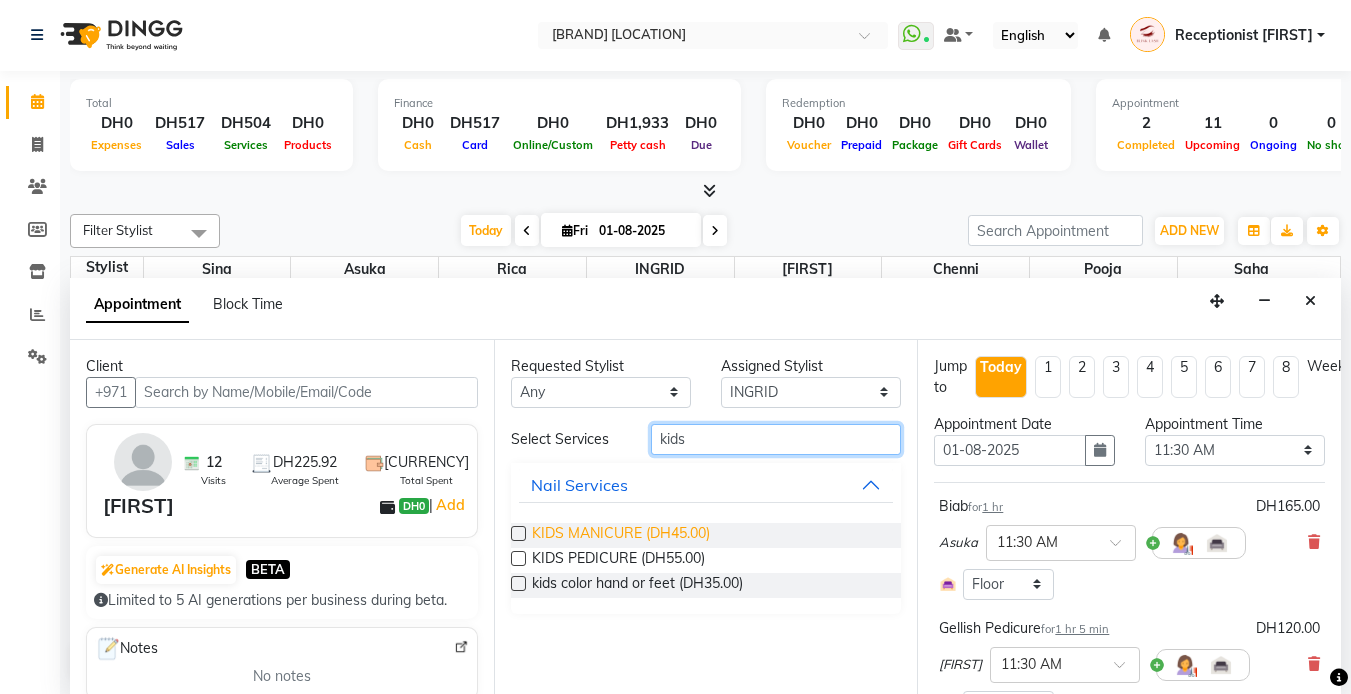 type on "kids" 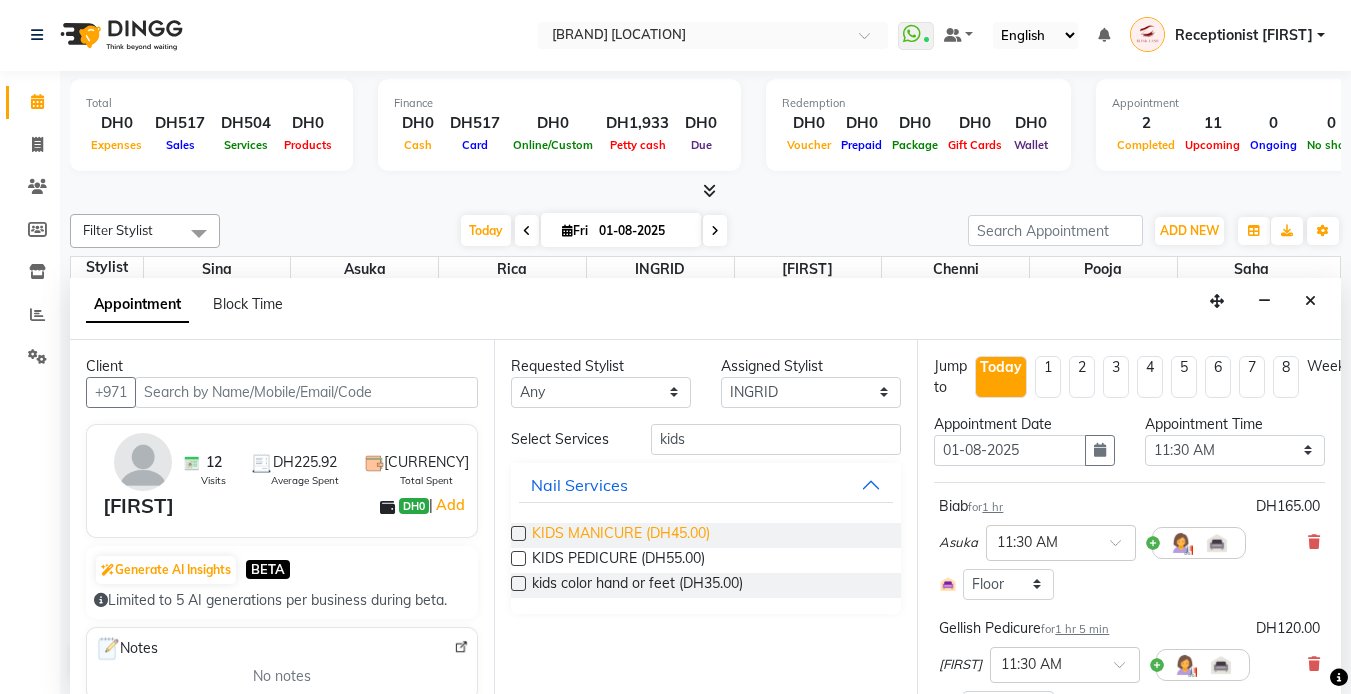 click on "KIDS MANICURE (DH45.00)" at bounding box center (621, 535) 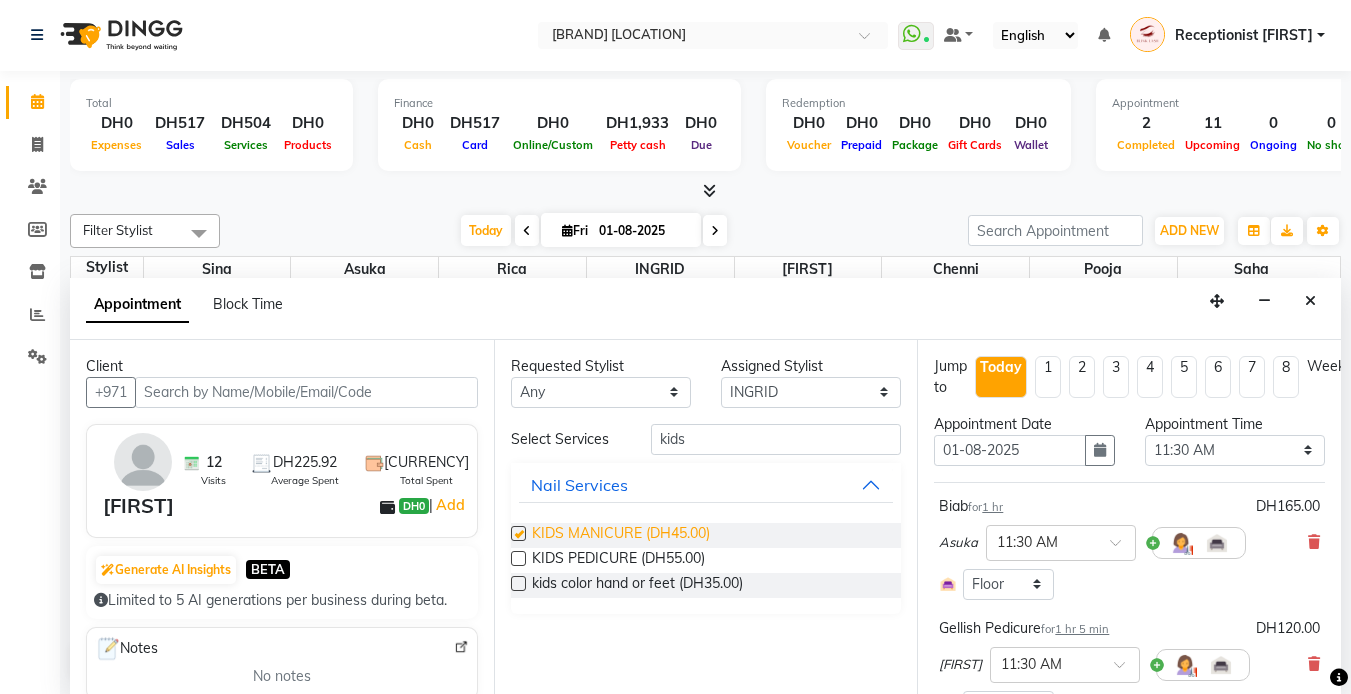checkbox on "false" 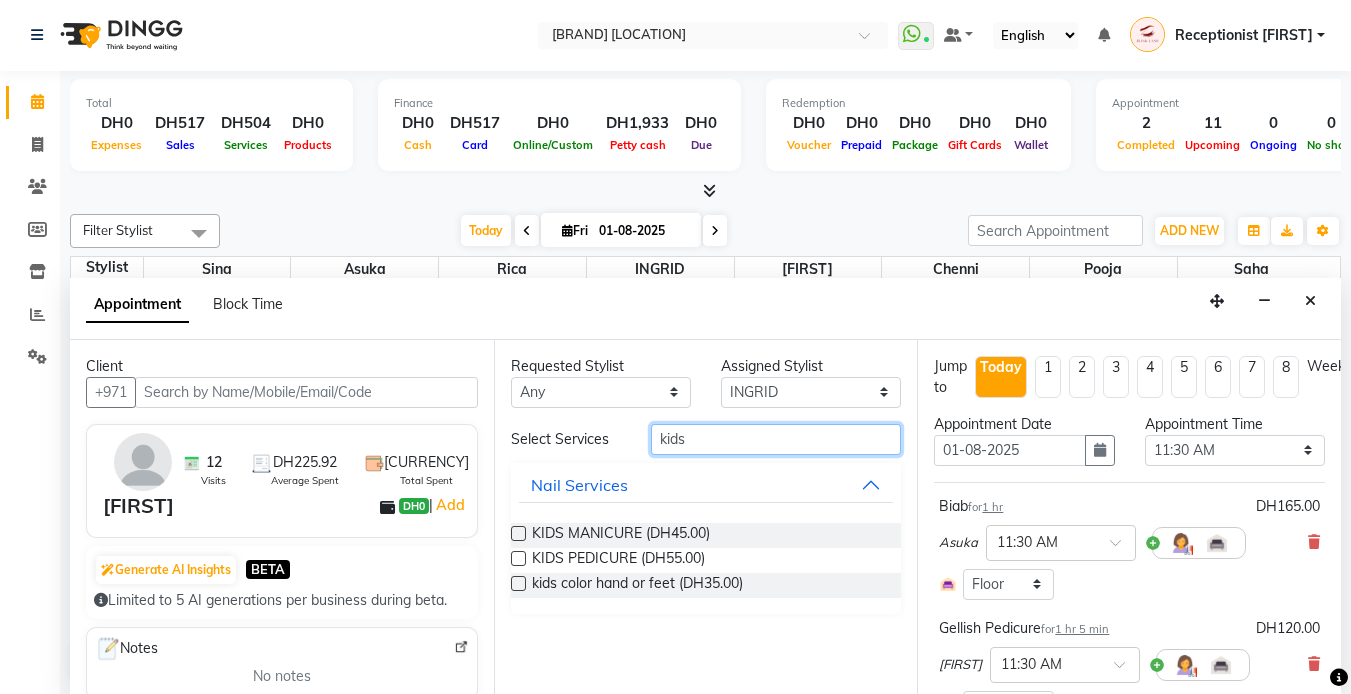 click on "kids" at bounding box center [776, 439] 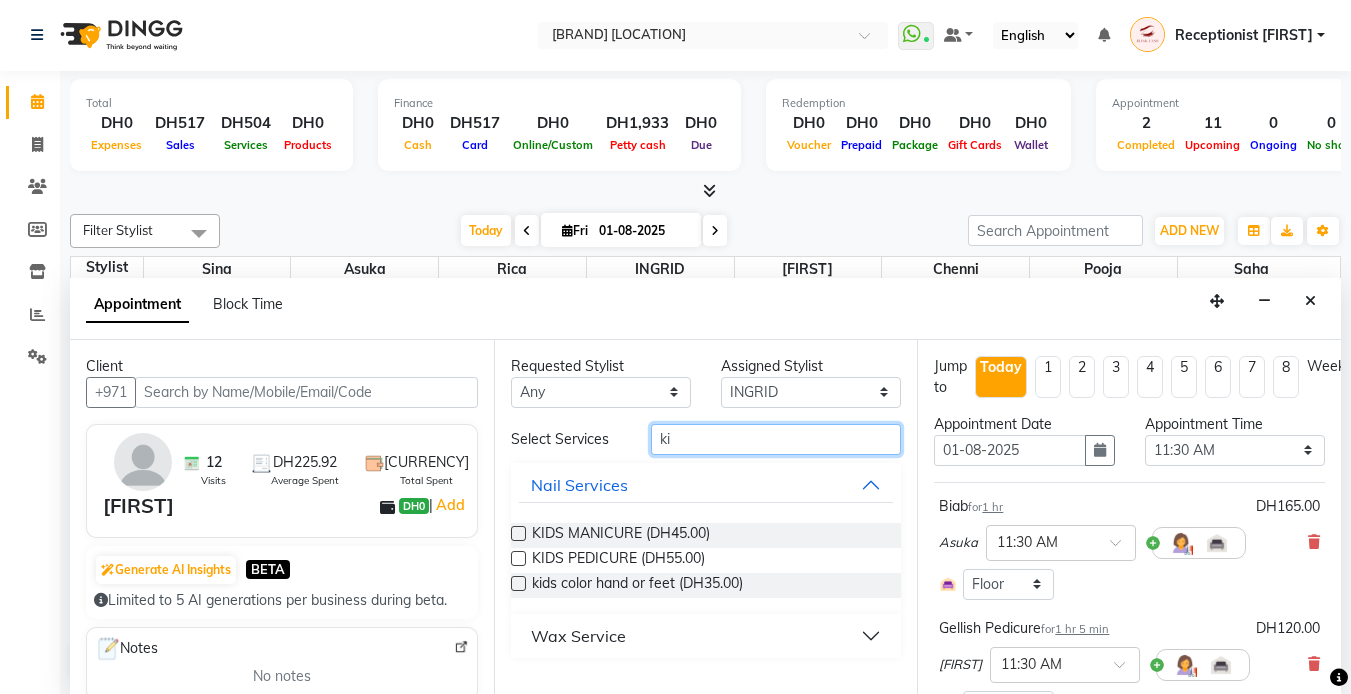 type on "k" 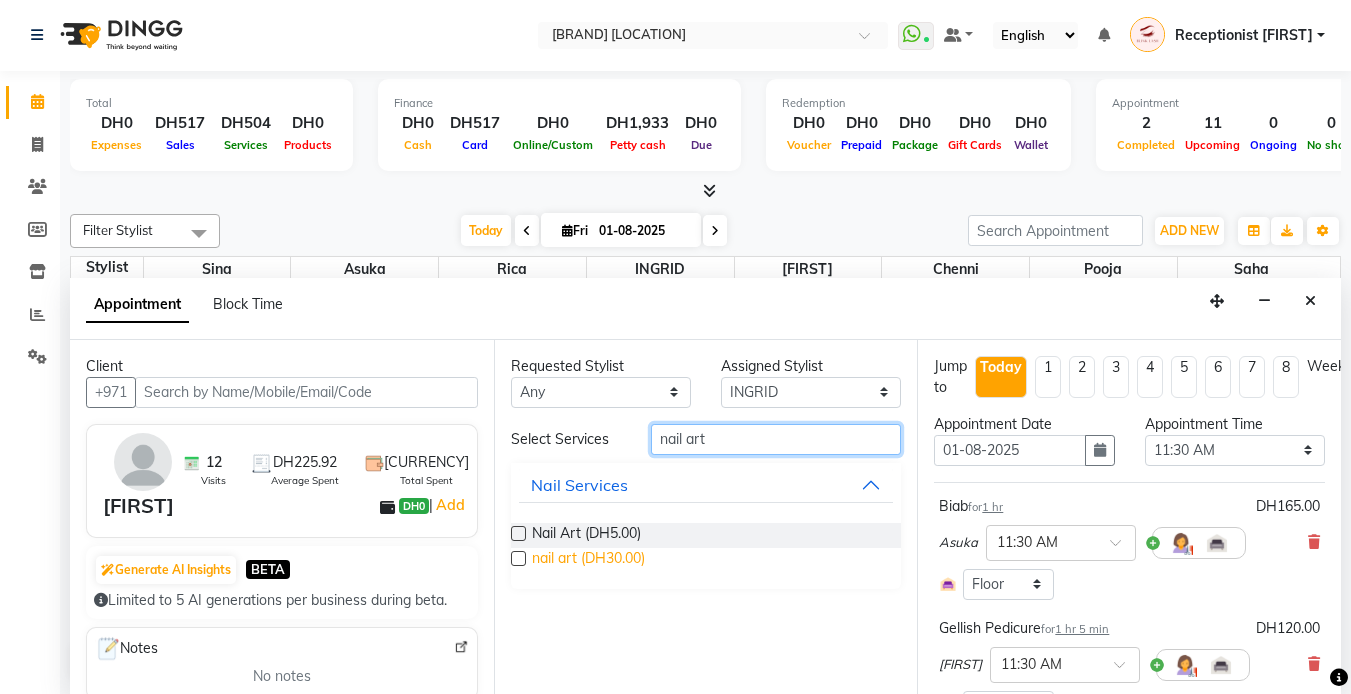 type on "nail art" 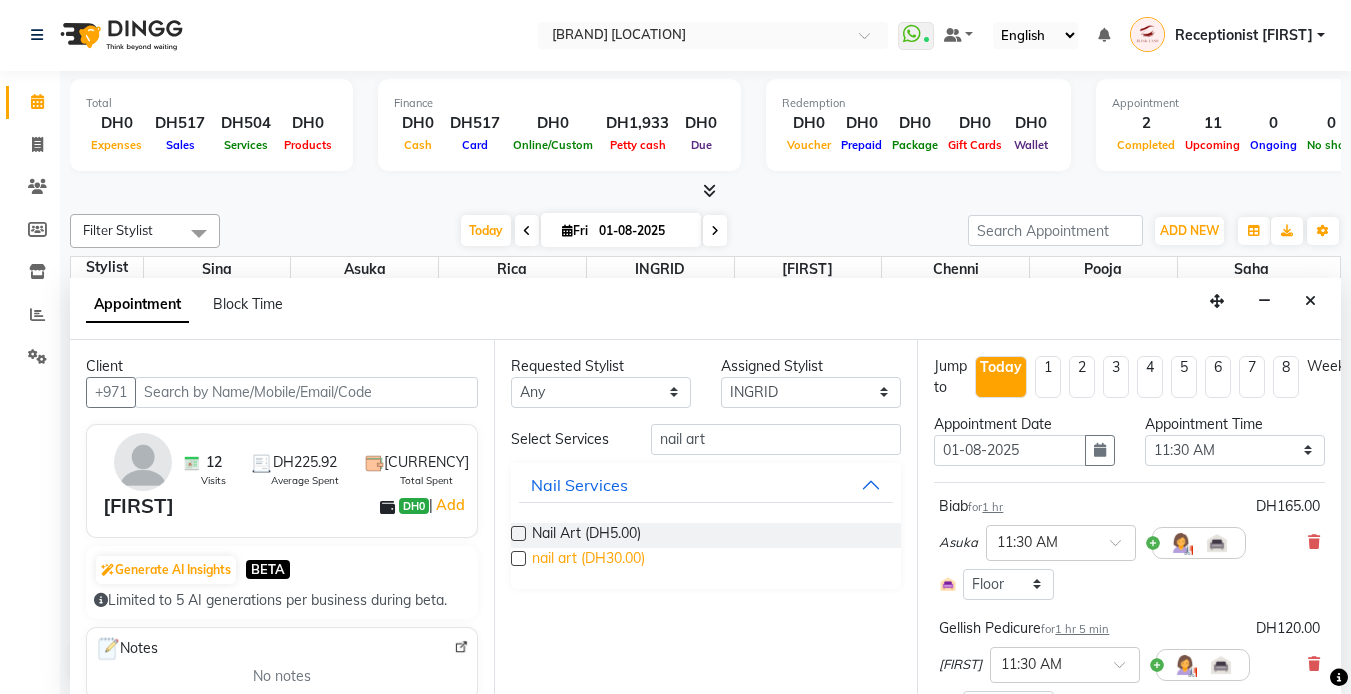 click on "nail art  (DH30.00)" at bounding box center (588, 560) 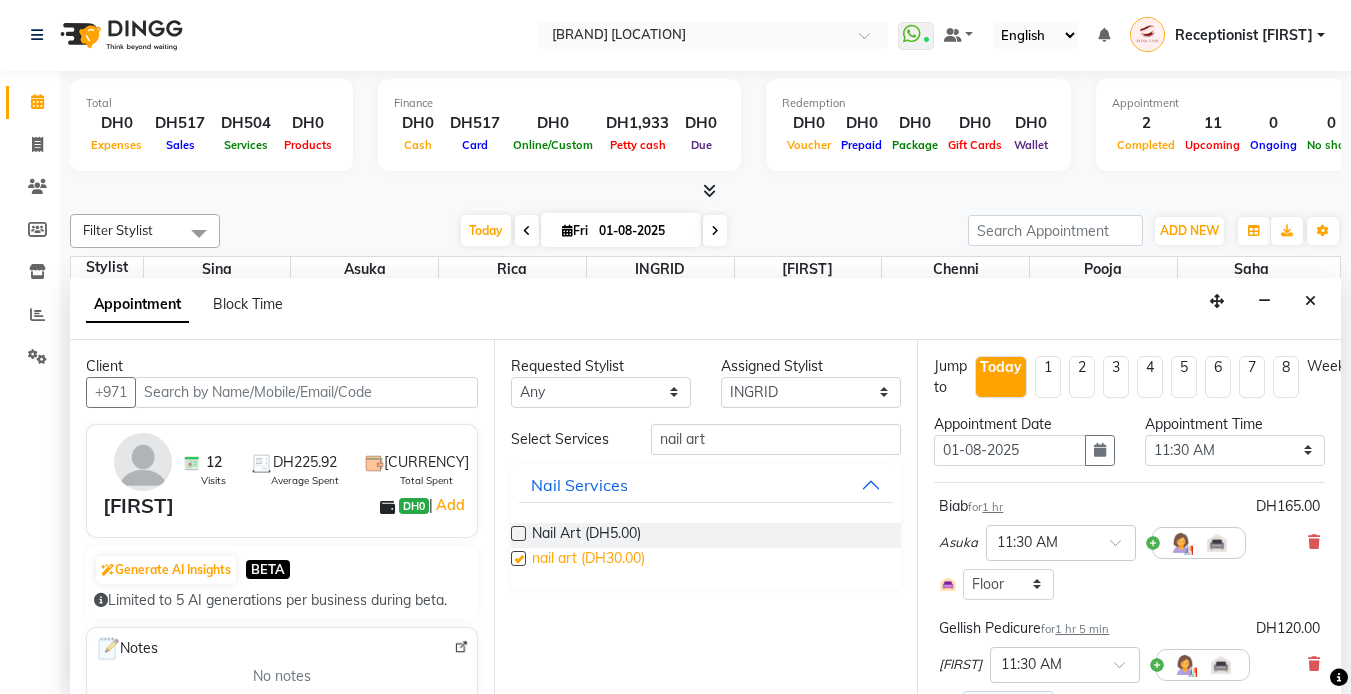 checkbox on "false" 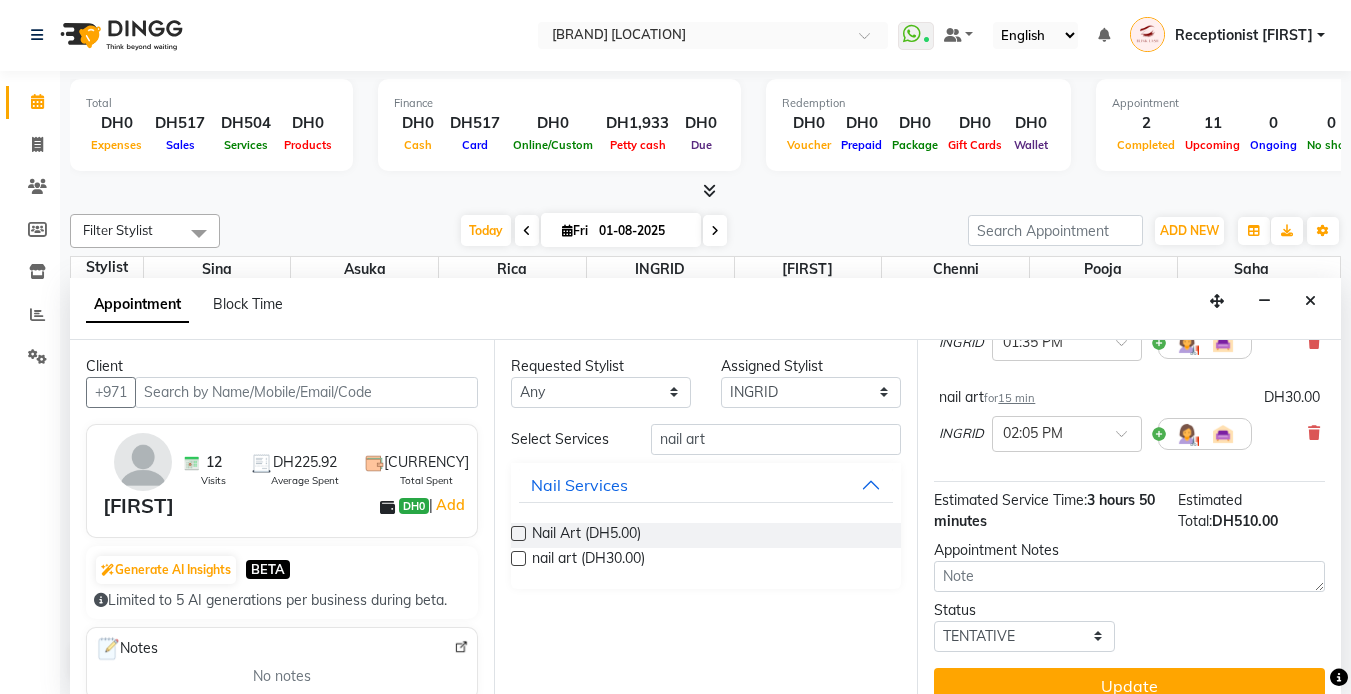 scroll, scrollTop: 628, scrollLeft: 0, axis: vertical 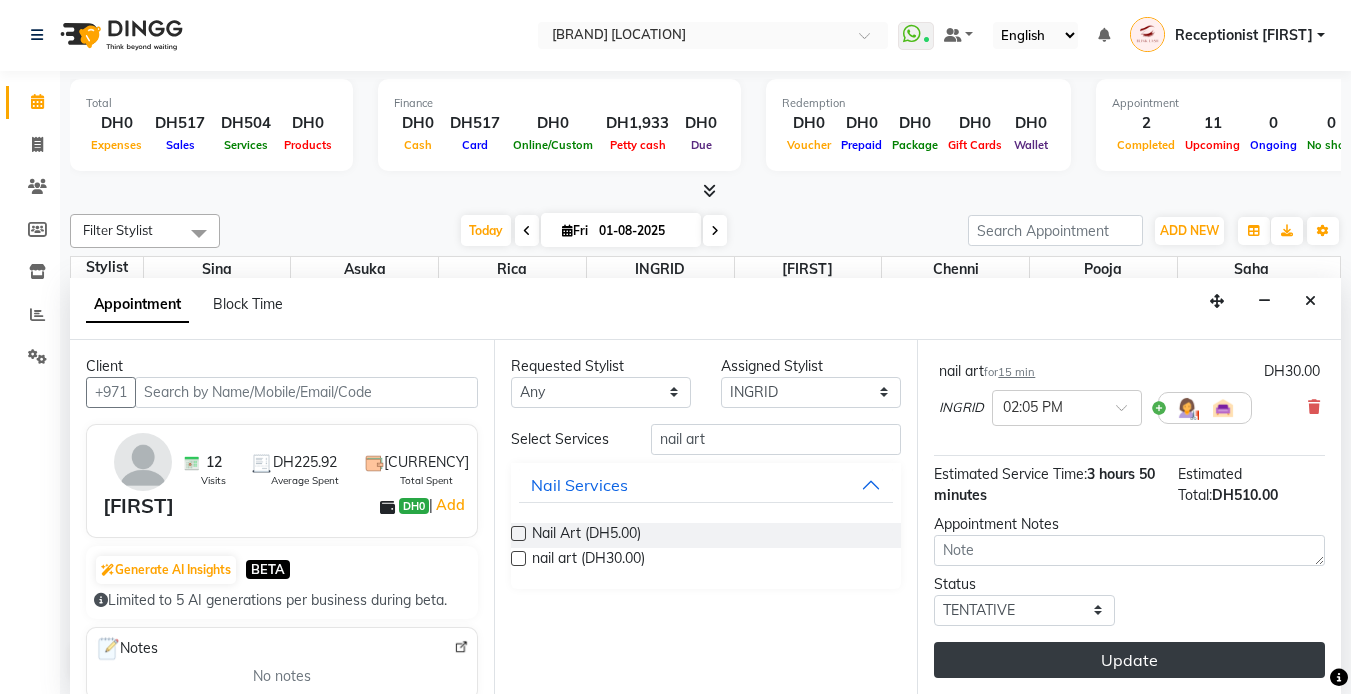 click on "Update" at bounding box center (1129, 660) 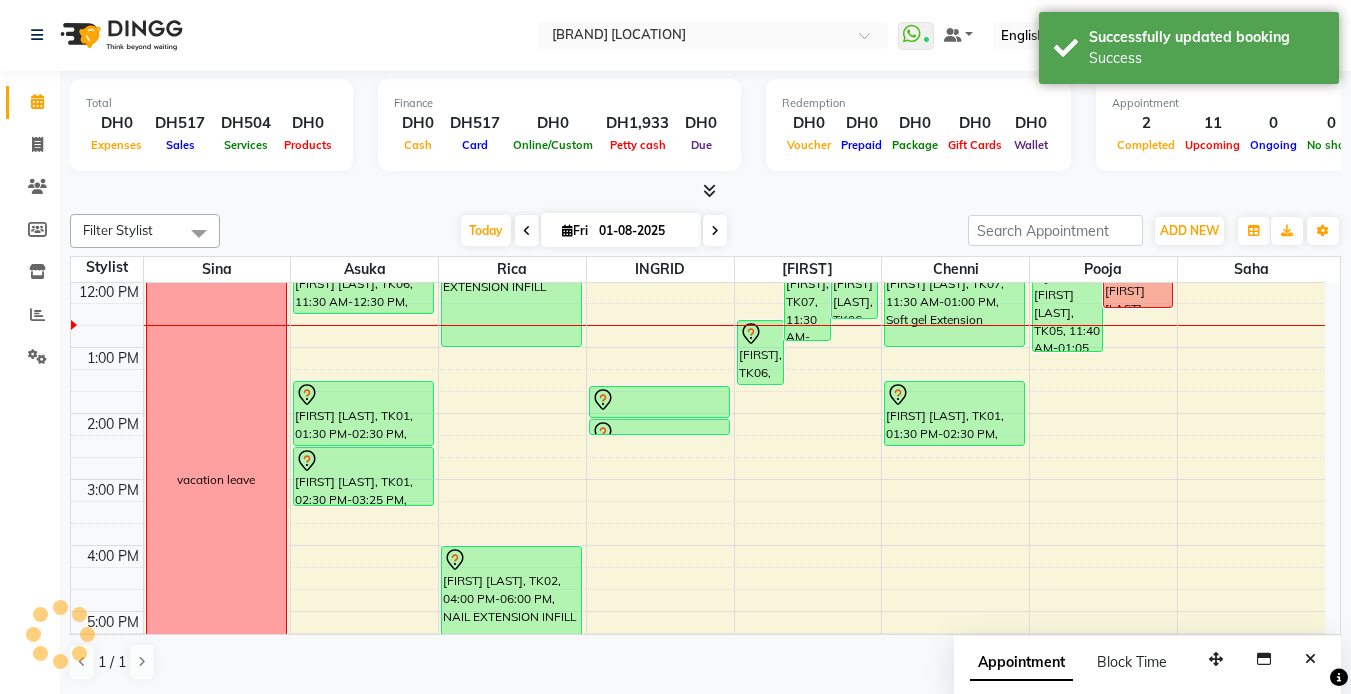 scroll, scrollTop: 0, scrollLeft: 0, axis: both 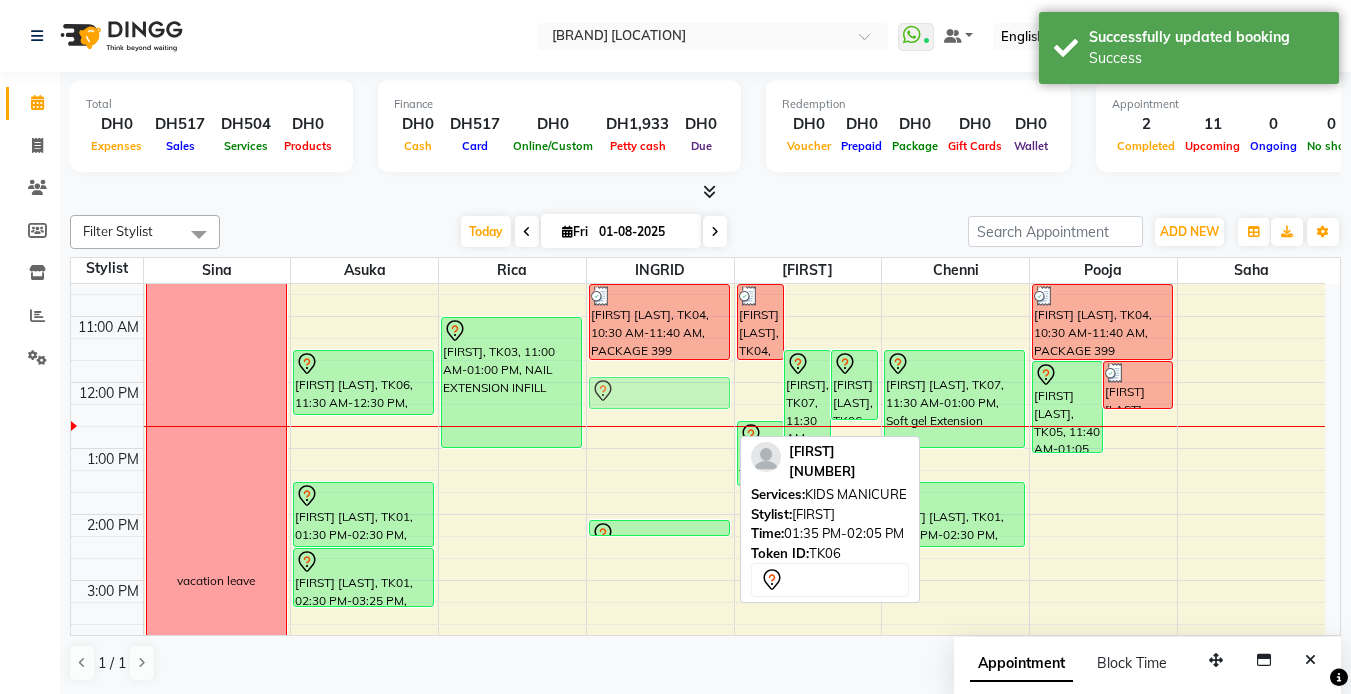 drag, startPoint x: 645, startPoint y: 499, endPoint x: 655, endPoint y: 385, distance: 114.43776 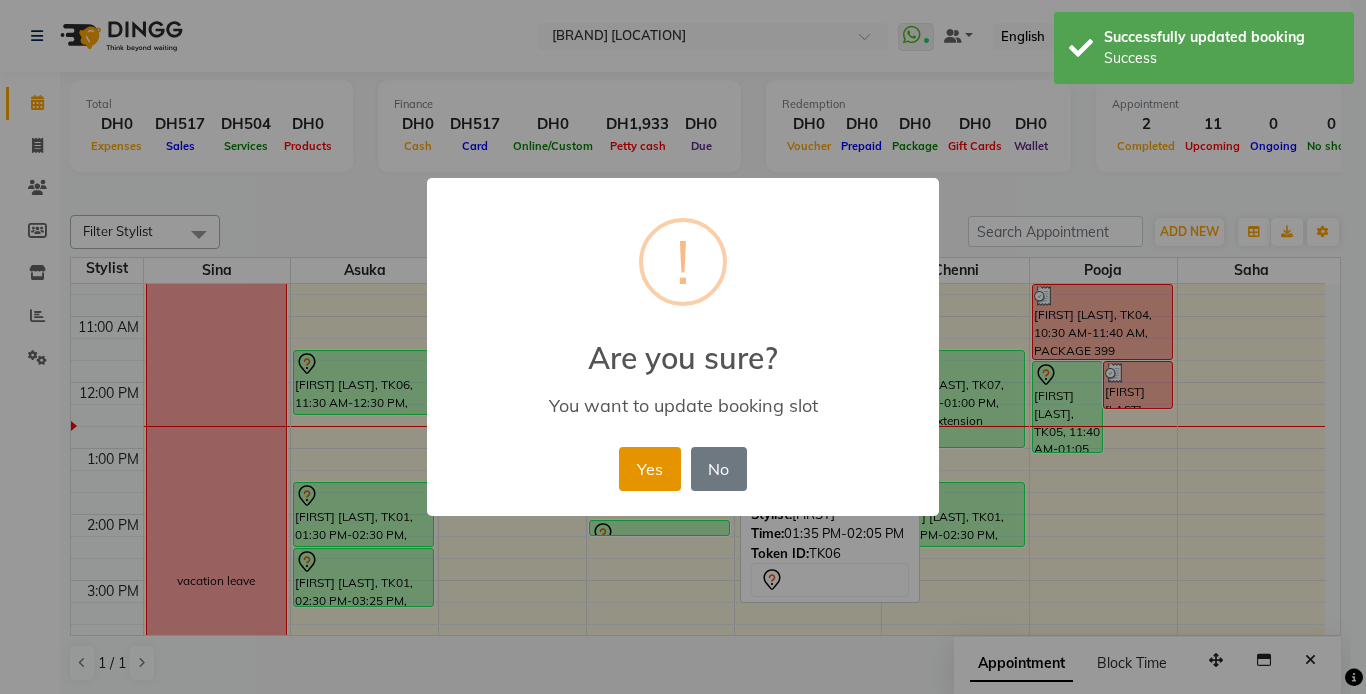 click on "Yes" at bounding box center [649, 469] 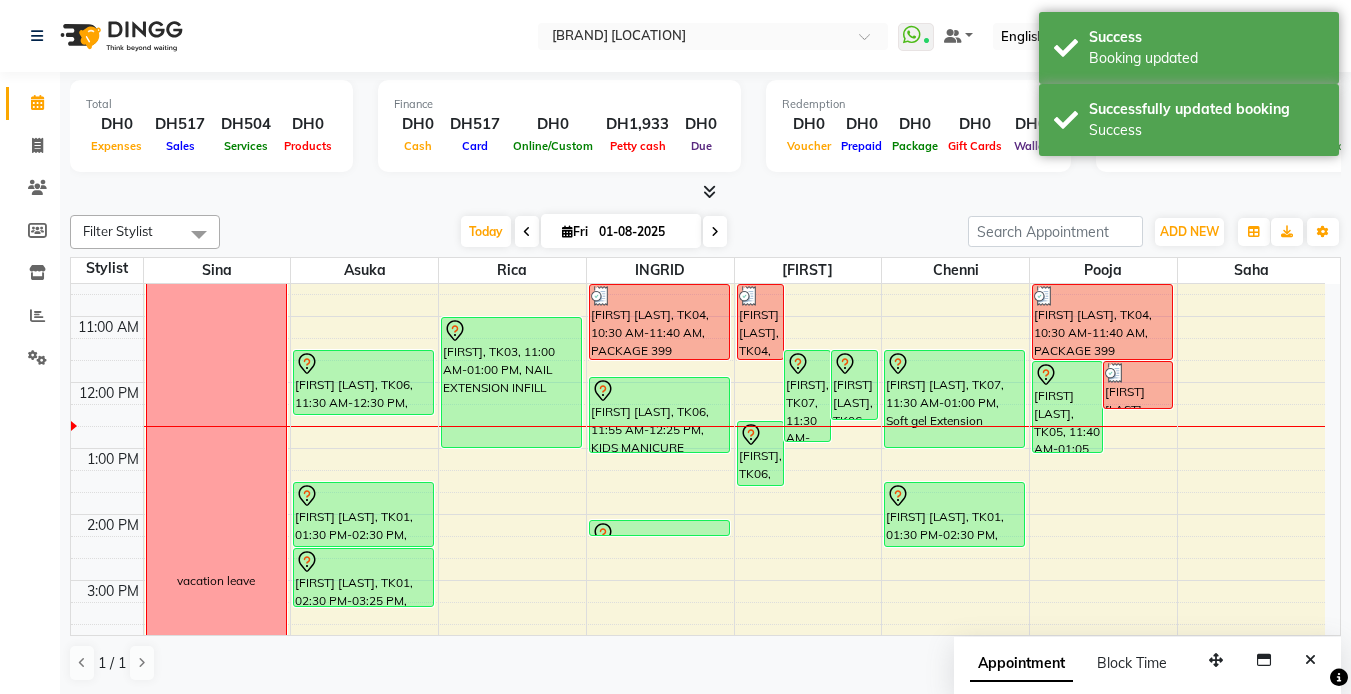drag, startPoint x: 677, startPoint y: 403, endPoint x: 668, endPoint y: 436, distance: 34.20526 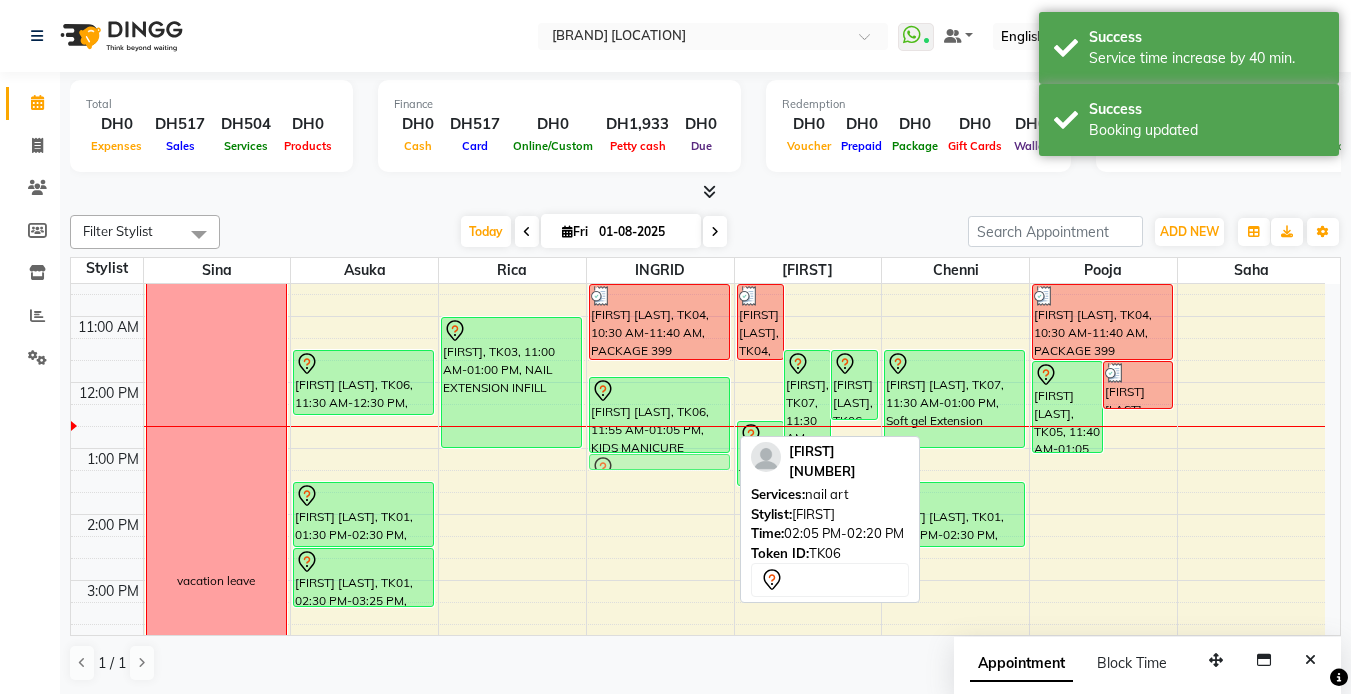 drag, startPoint x: 675, startPoint y: 528, endPoint x: 674, endPoint y: 467, distance: 61.008198 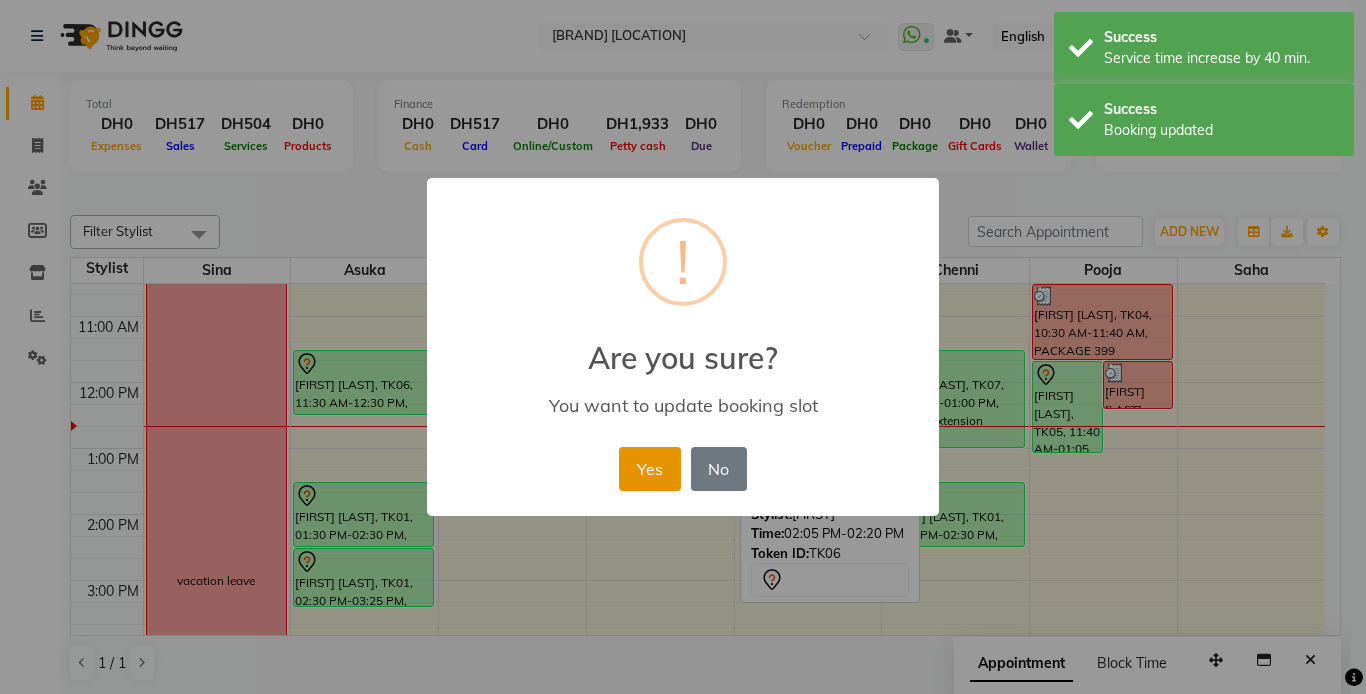 click on "Yes" at bounding box center (649, 469) 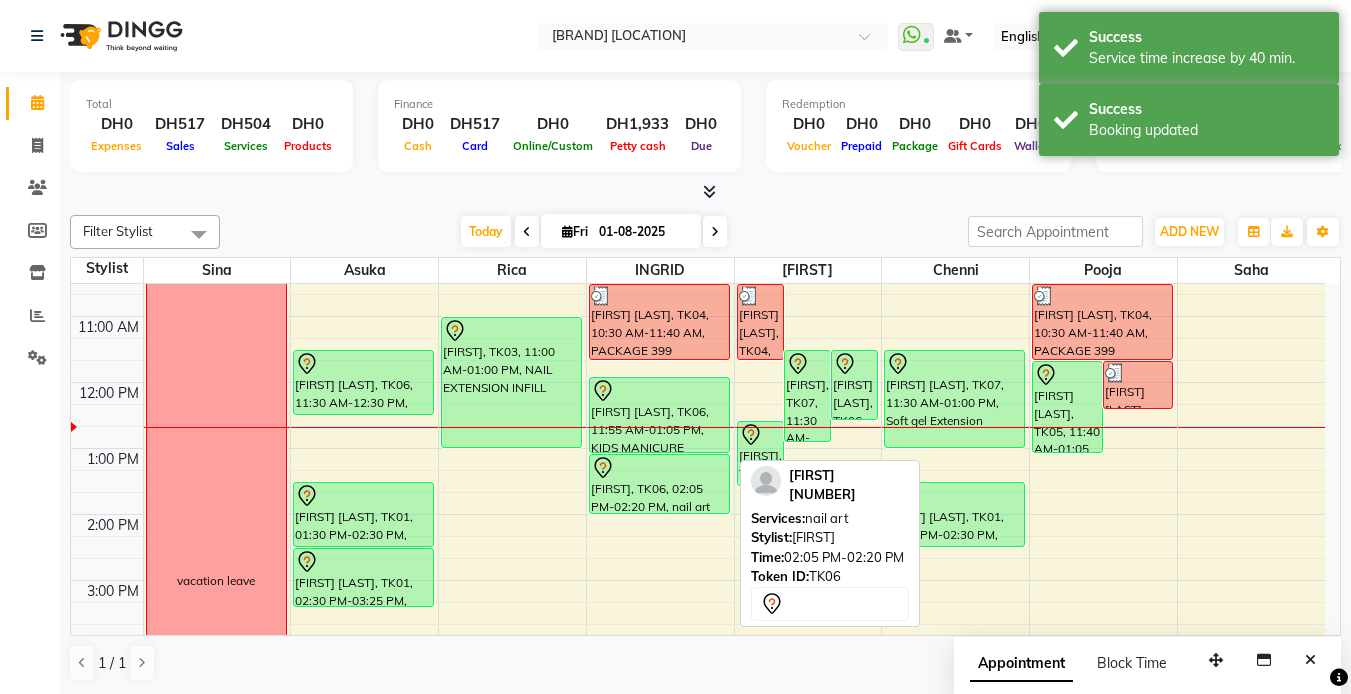 drag, startPoint x: 686, startPoint y: 466, endPoint x: 686, endPoint y: 494, distance: 28 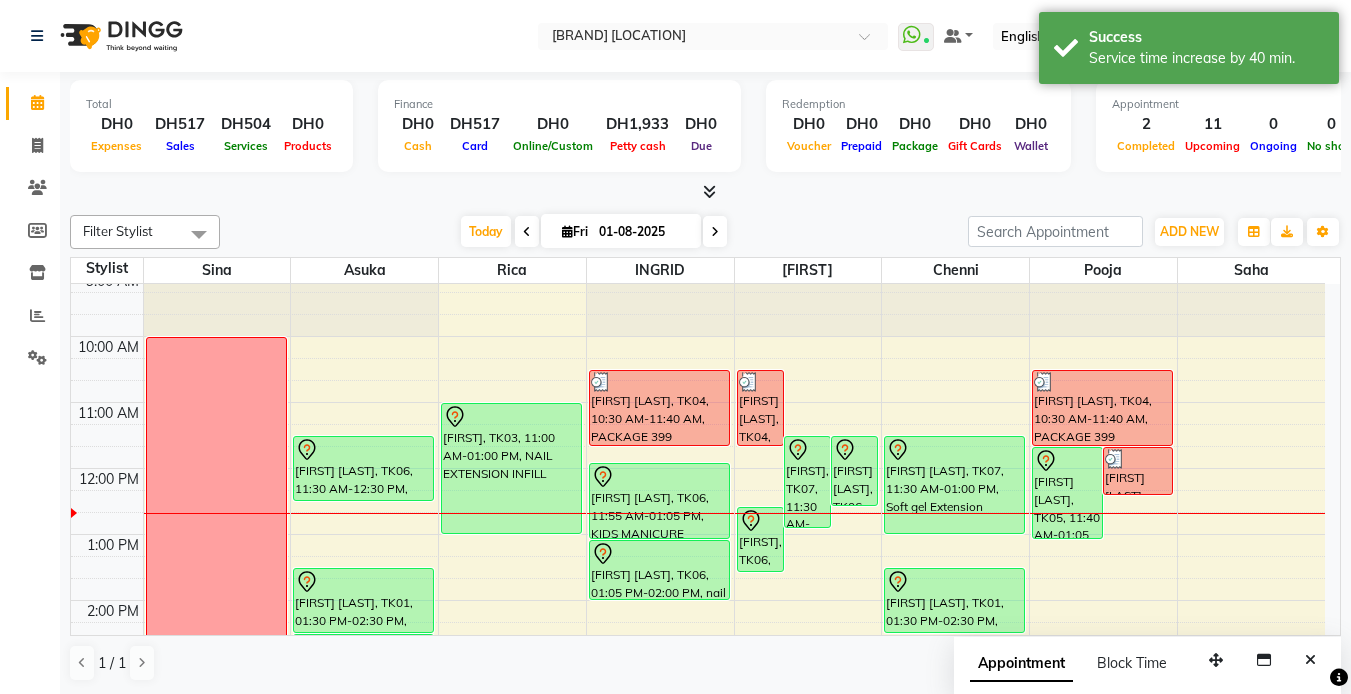 scroll, scrollTop: 0, scrollLeft: 0, axis: both 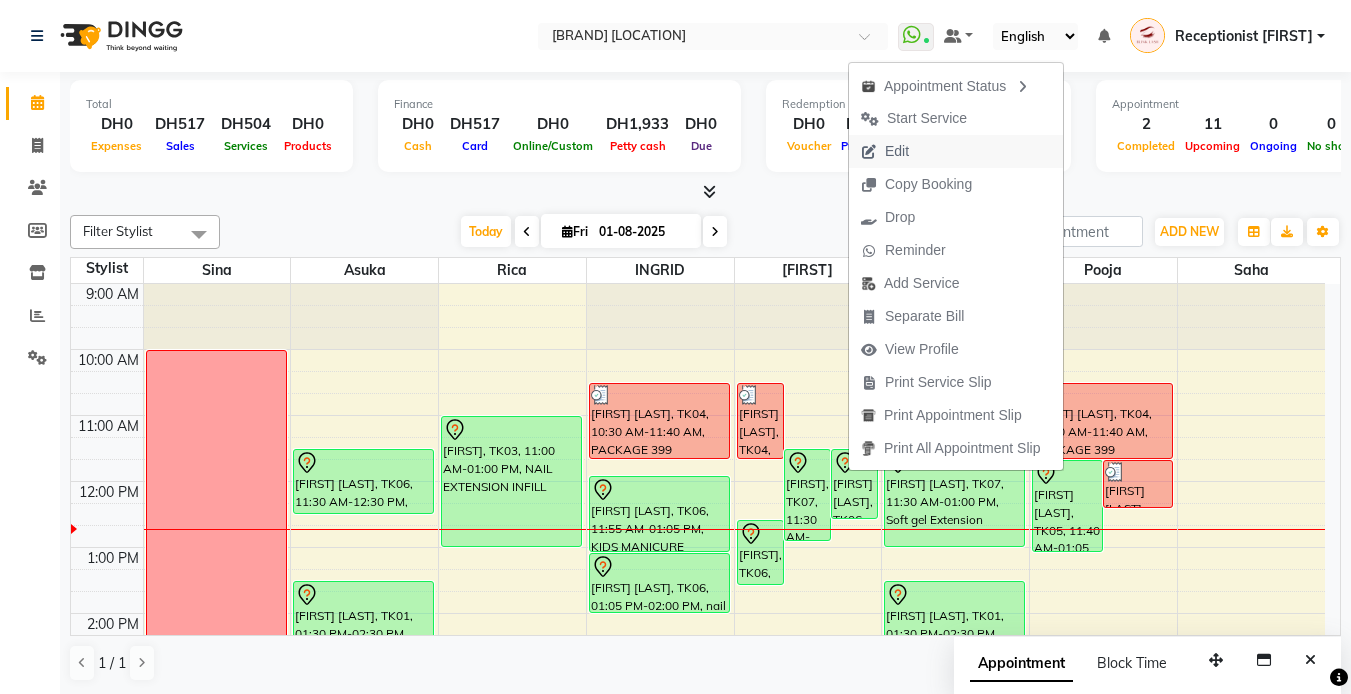 click on "Edit" at bounding box center [885, 151] 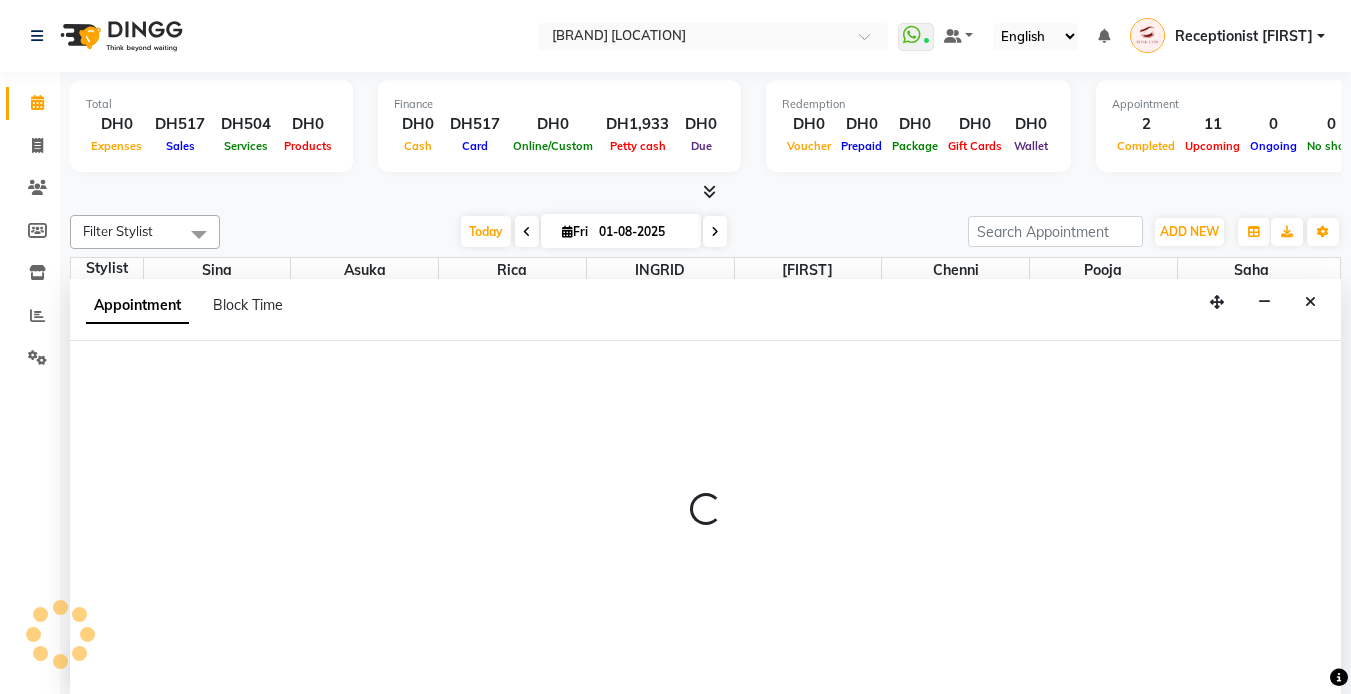 select on "tentative" 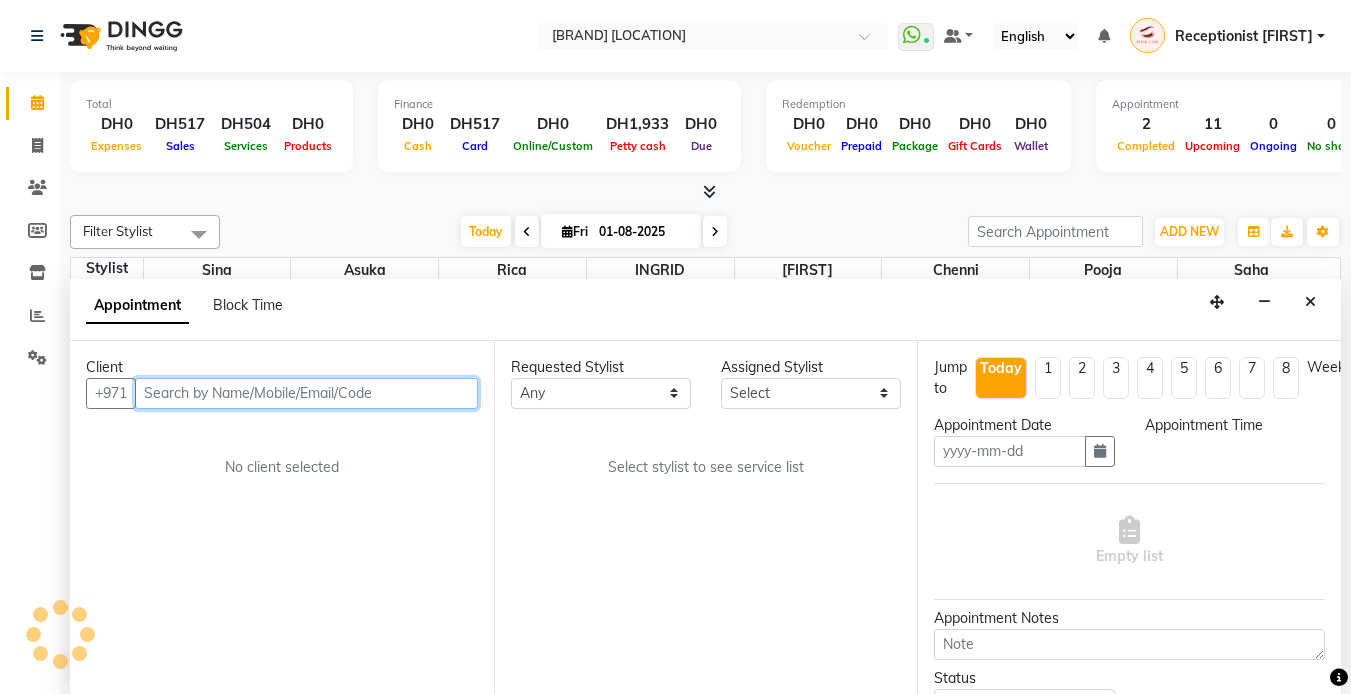 type on "01-08-2025" 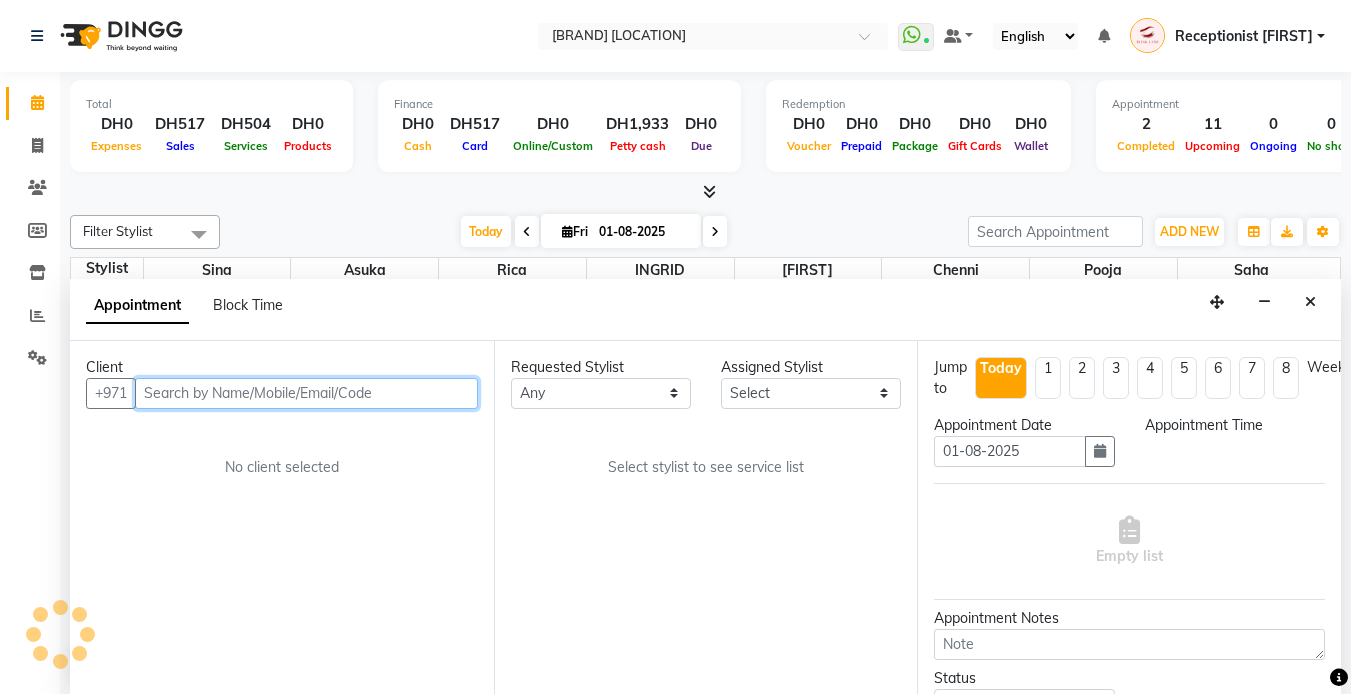 scroll, scrollTop: 1, scrollLeft: 0, axis: vertical 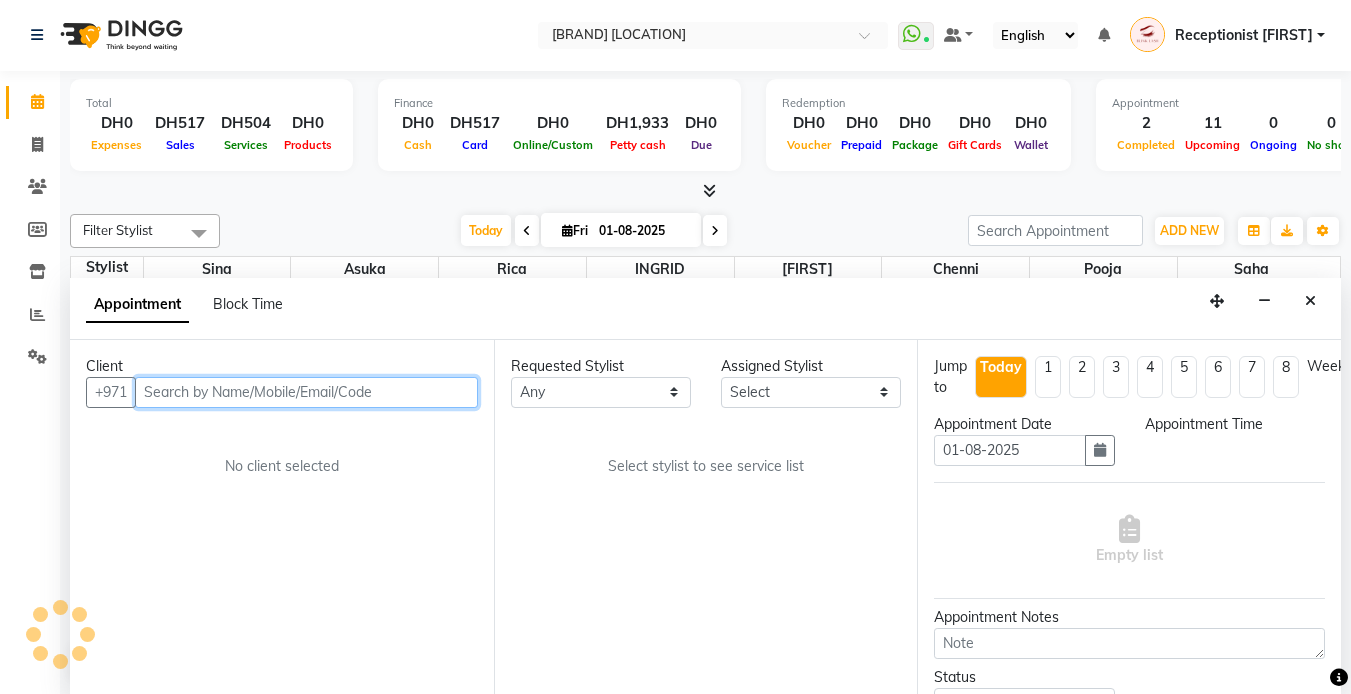 select on "46934" 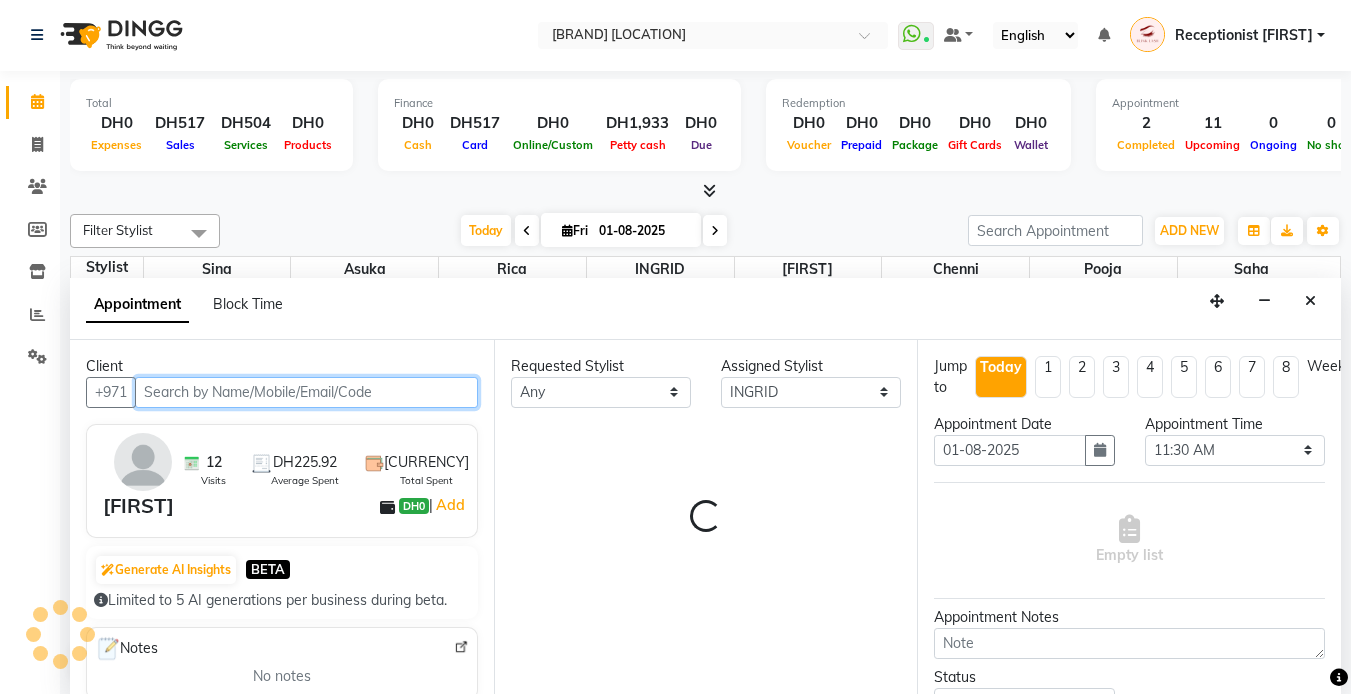 select on "2892" 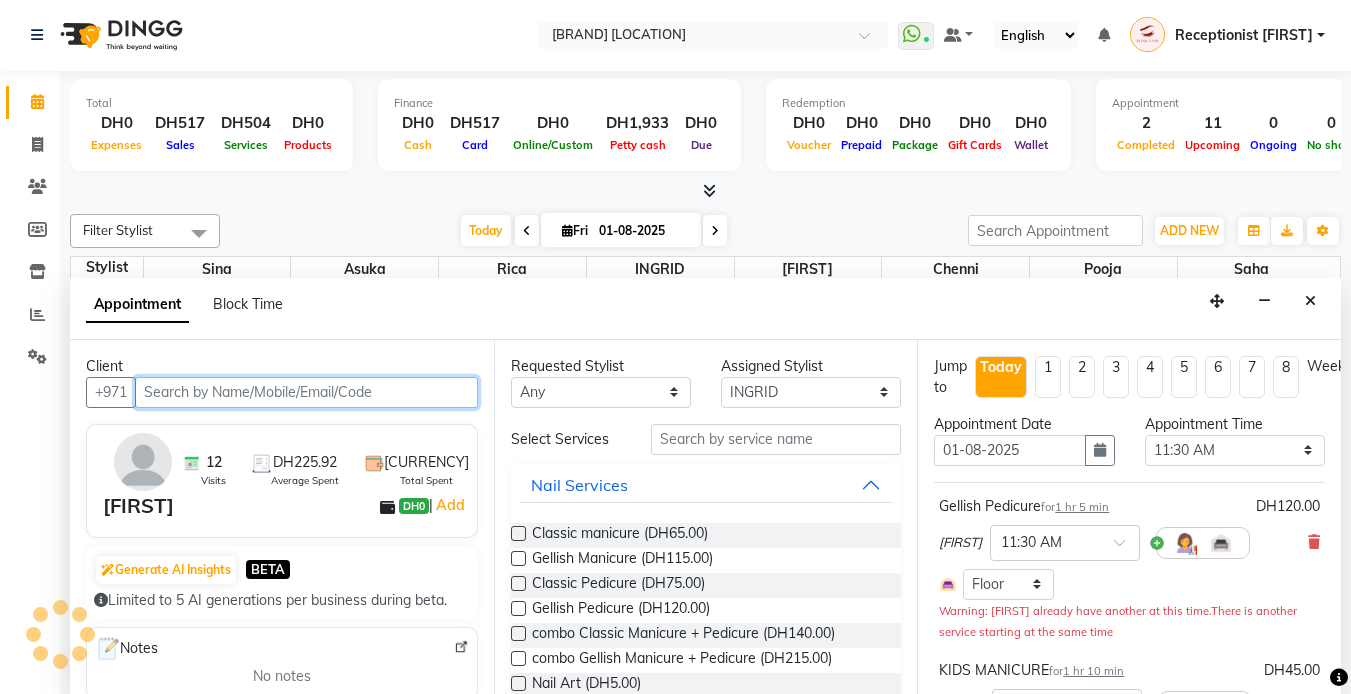 select on "2892" 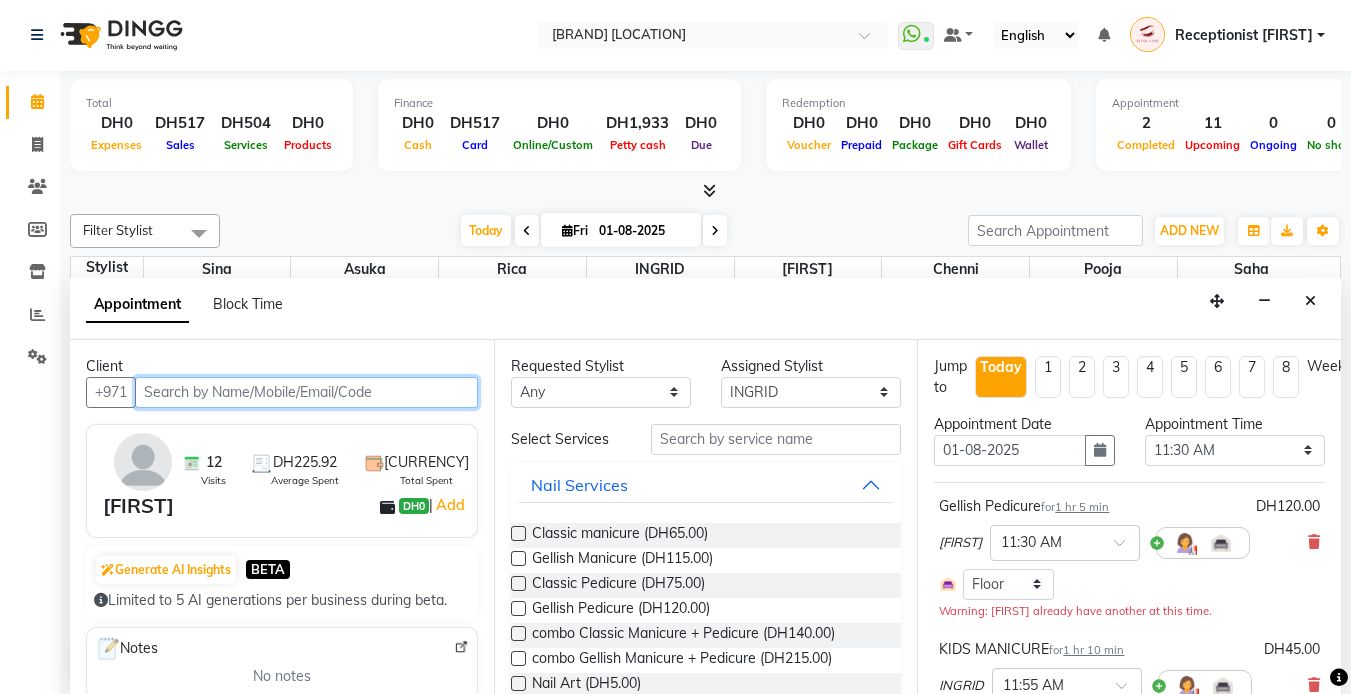 scroll, scrollTop: 199, scrollLeft: 0, axis: vertical 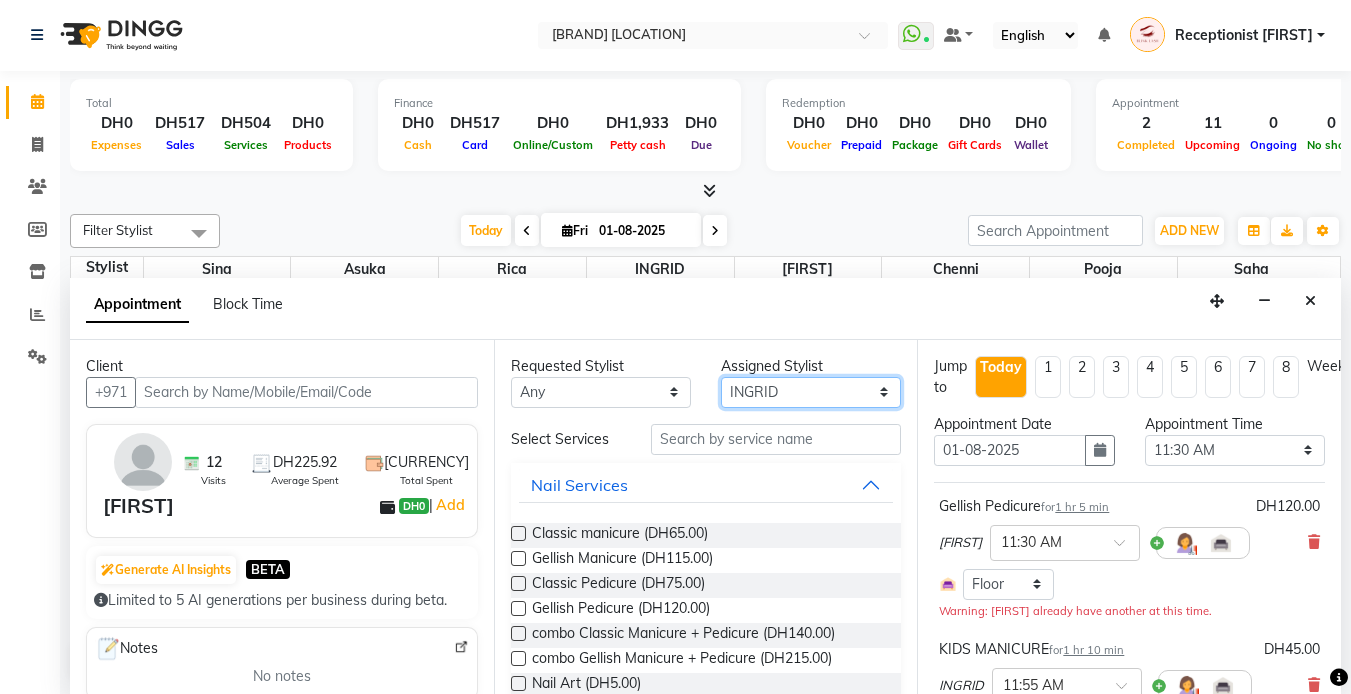 click on "Select [FIRST] chenni [FIRST] [FIRST] [FIRST] [FIRST] [FIRST]" at bounding box center (811, 392) 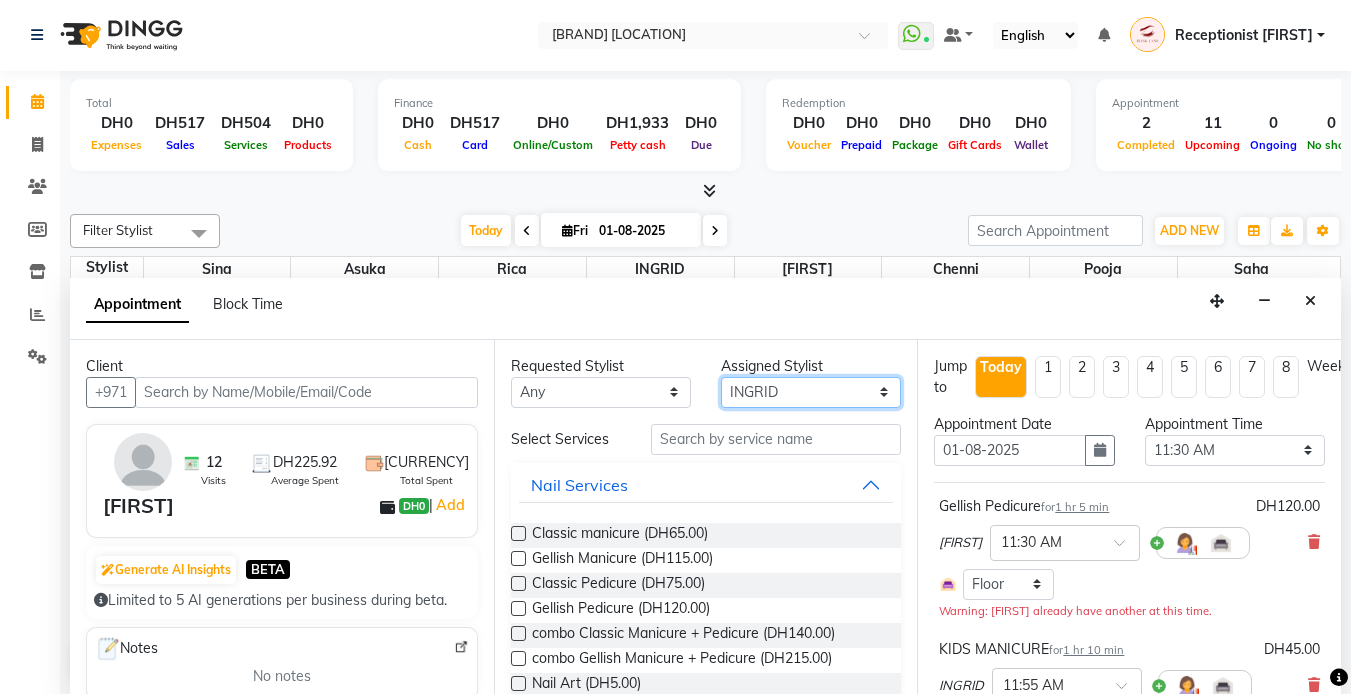 select on "42462" 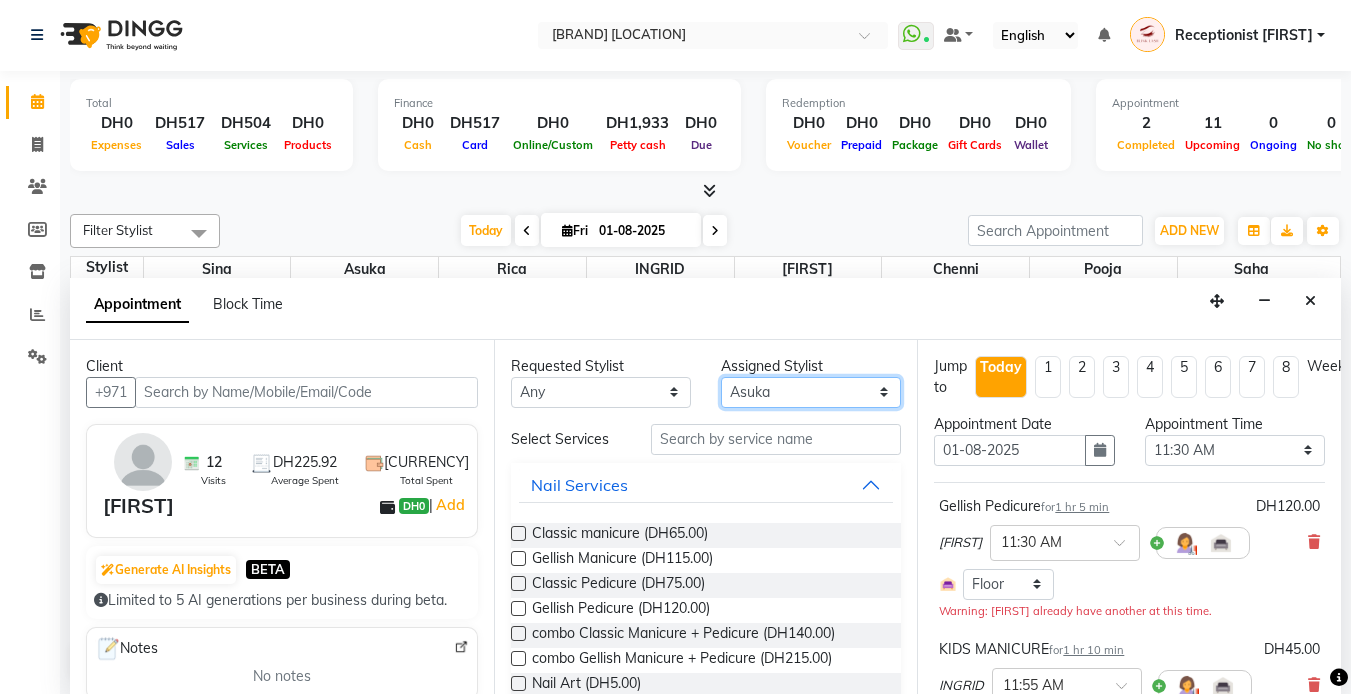 click on "Select [FIRST] chenni [FIRST] [FIRST] [FIRST] [FIRST] [FIRST]" at bounding box center (811, 392) 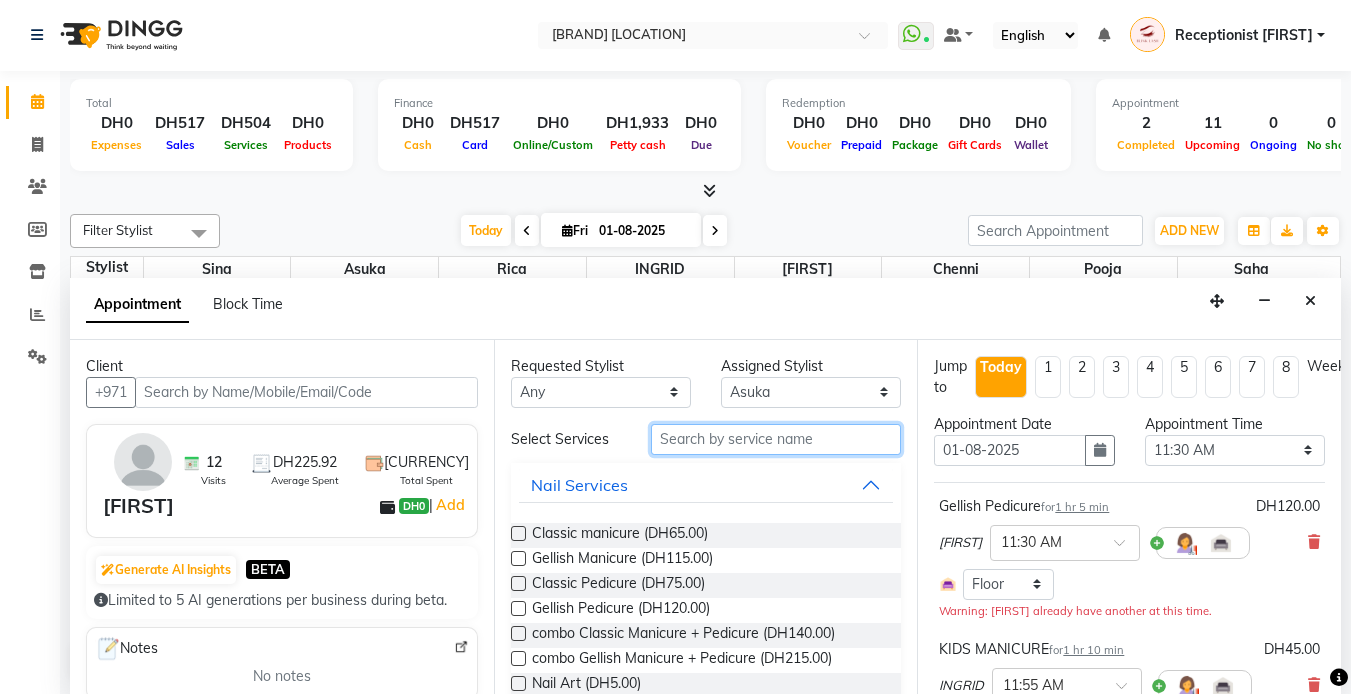 click at bounding box center [776, 439] 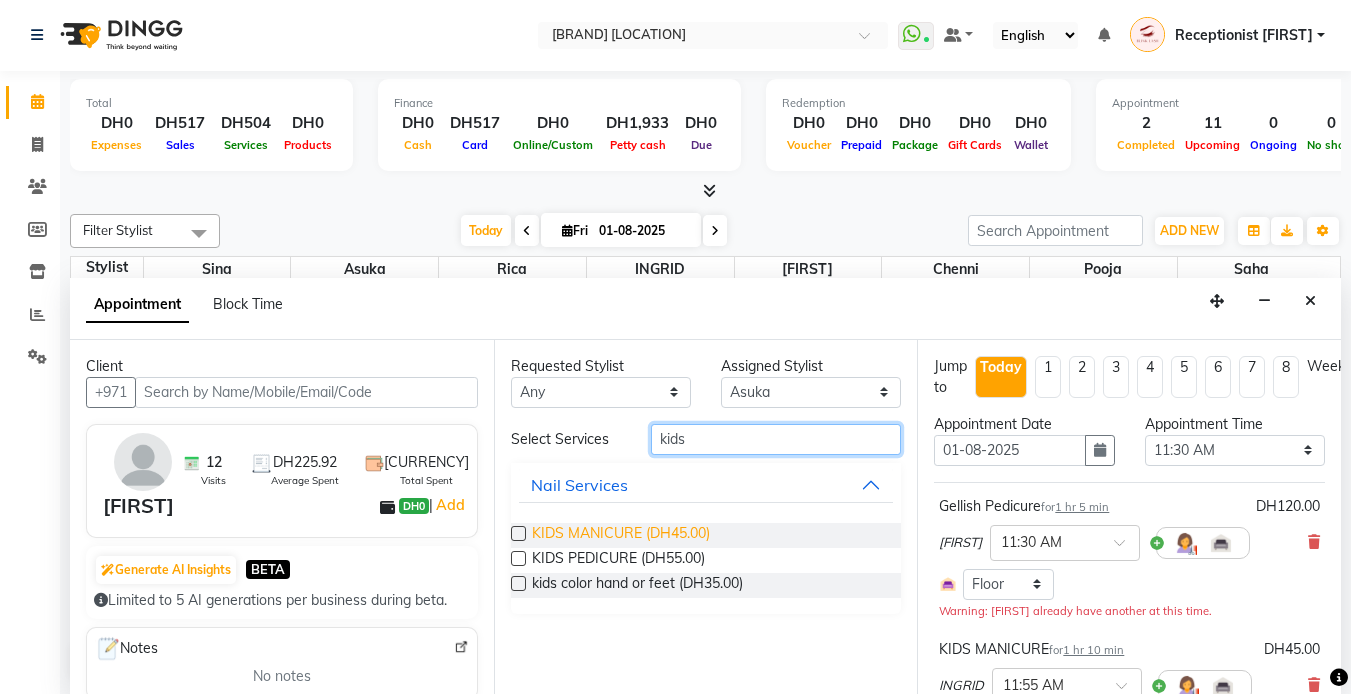 type on "kids" 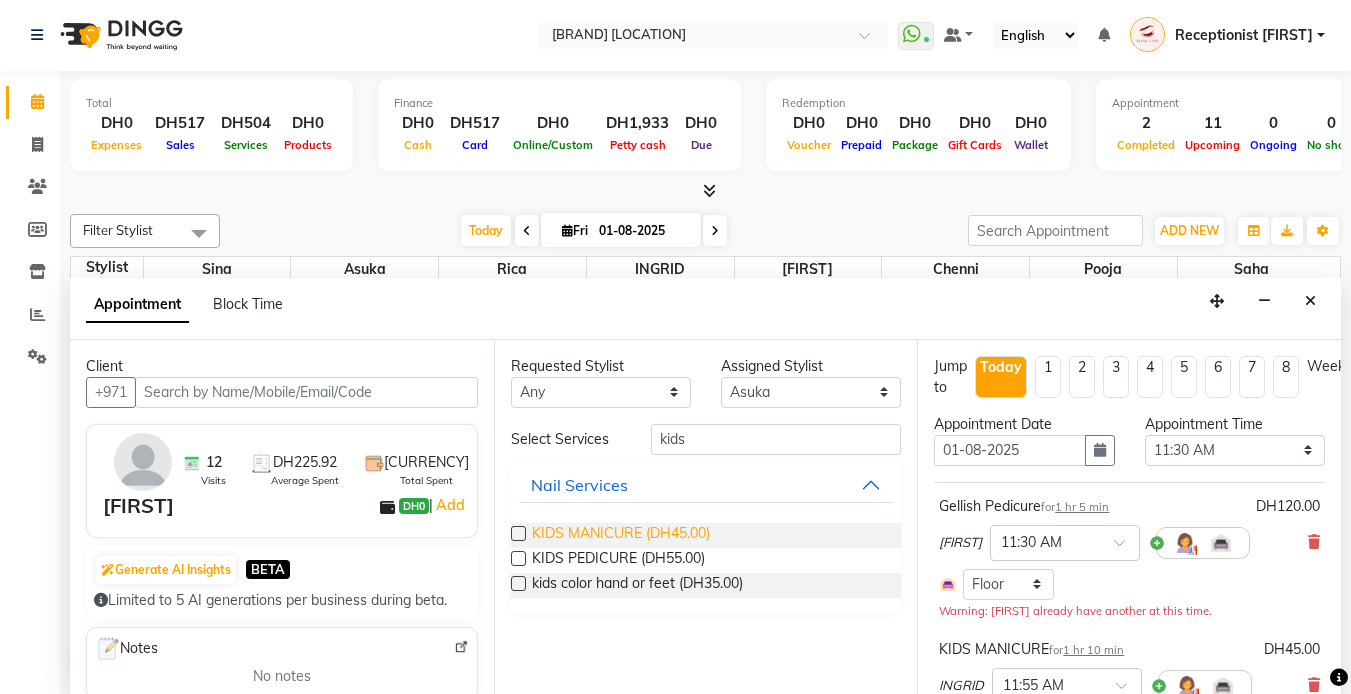 click on "KIDS MANICURE (DH45.00)" at bounding box center (621, 535) 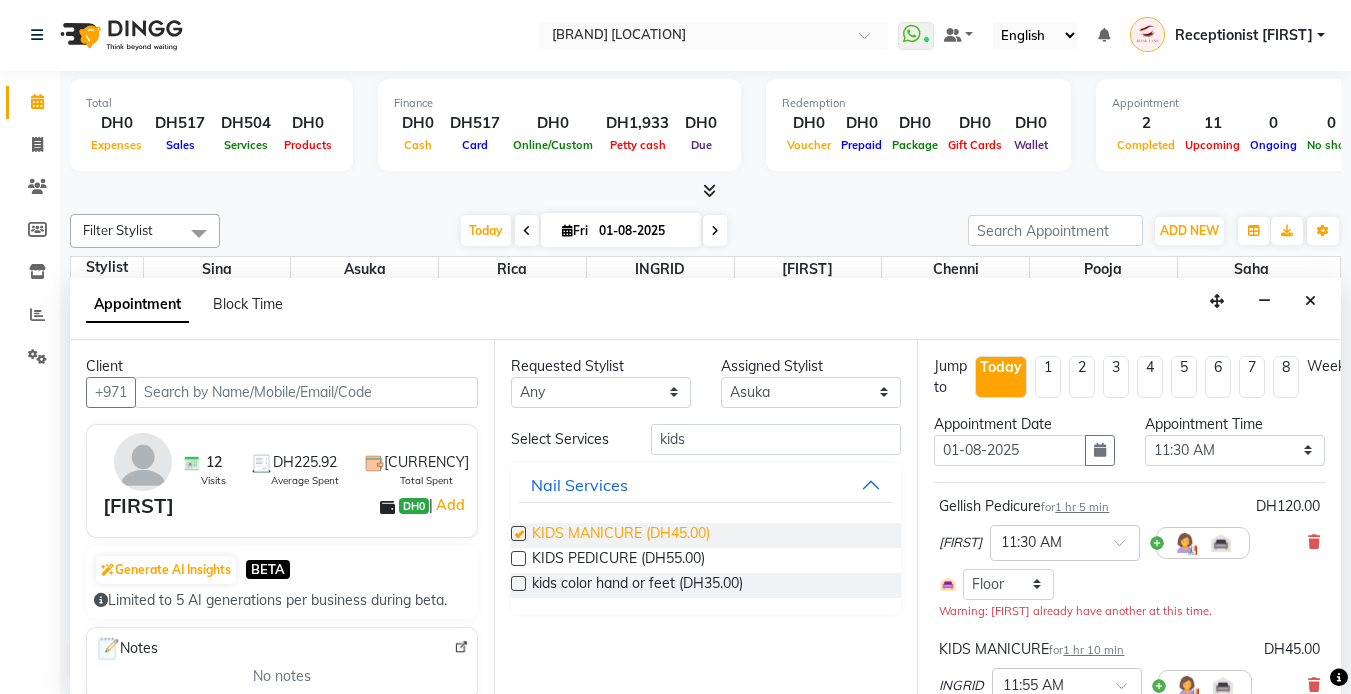 checkbox on "false" 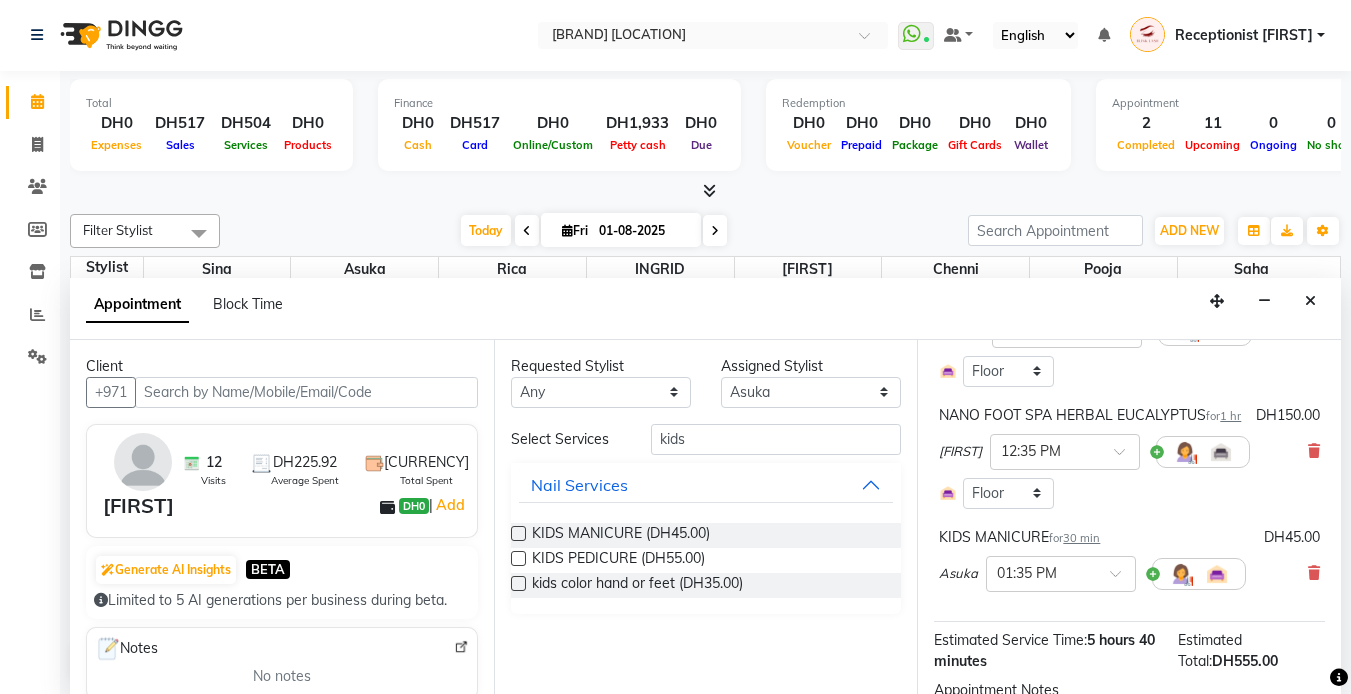 scroll, scrollTop: 802, scrollLeft: 0, axis: vertical 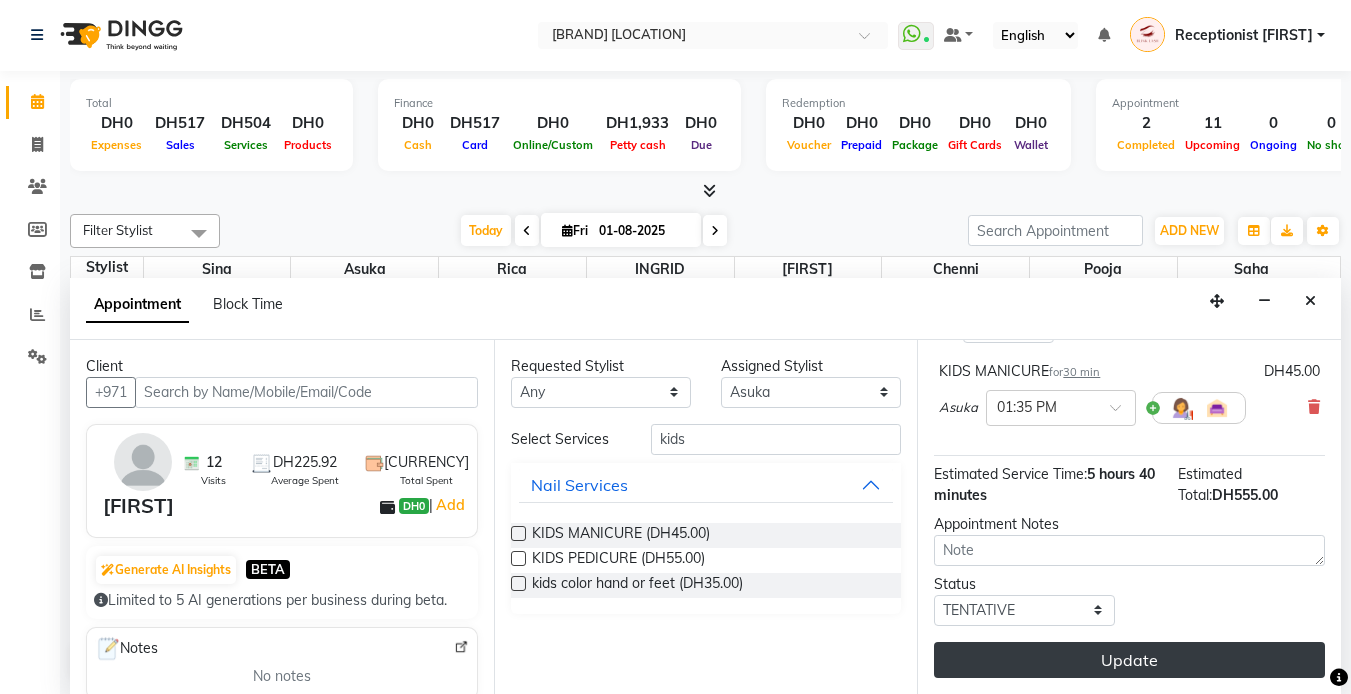 click on "Update" at bounding box center [1129, 660] 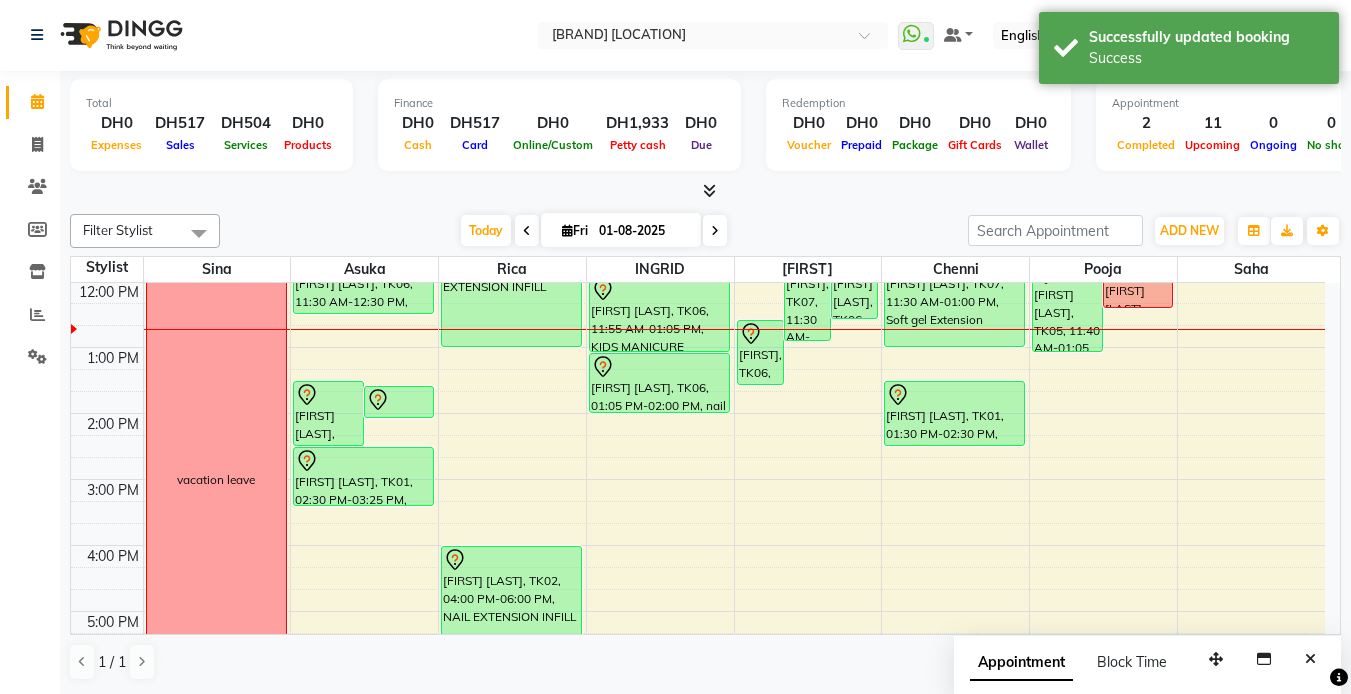 scroll, scrollTop: 0, scrollLeft: 0, axis: both 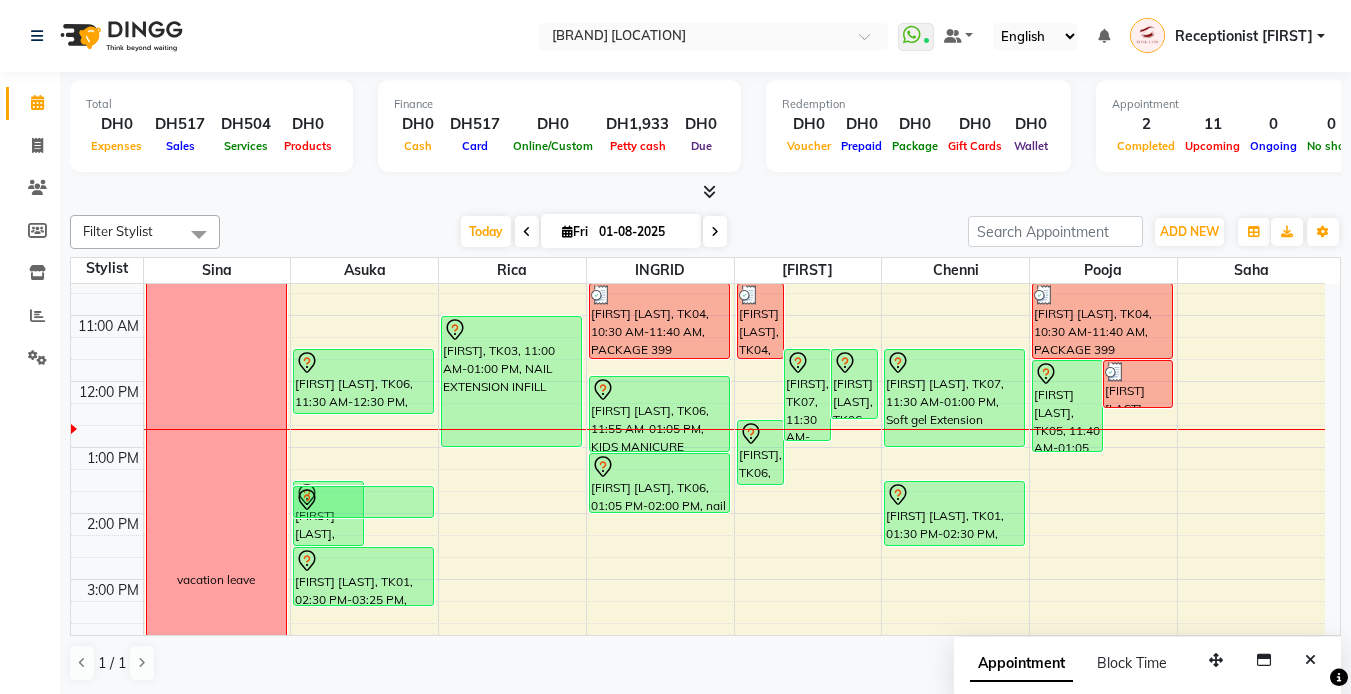 drag, startPoint x: 412, startPoint y: 516, endPoint x: 413, endPoint y: 531, distance: 15.033297 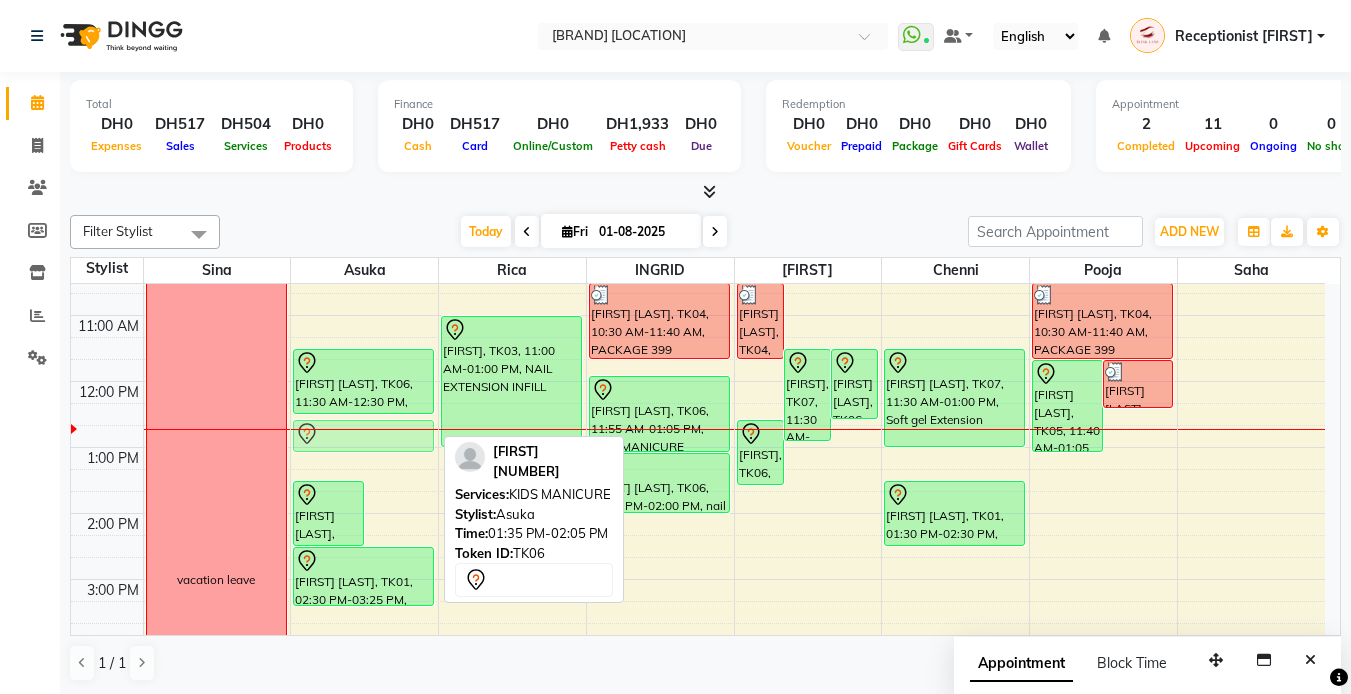 drag, startPoint x: 410, startPoint y: 493, endPoint x: 396, endPoint y: 437, distance: 57.72348 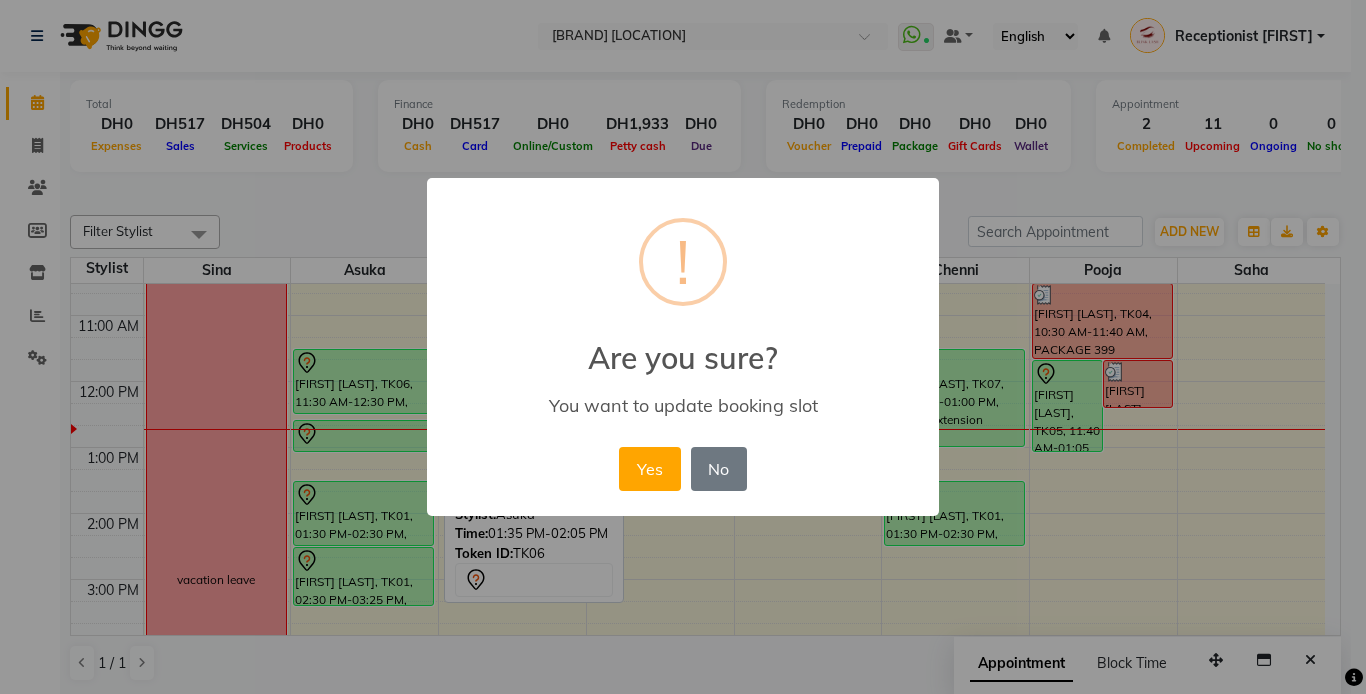 drag, startPoint x: 657, startPoint y: 477, endPoint x: 636, endPoint y: 460, distance: 27.018513 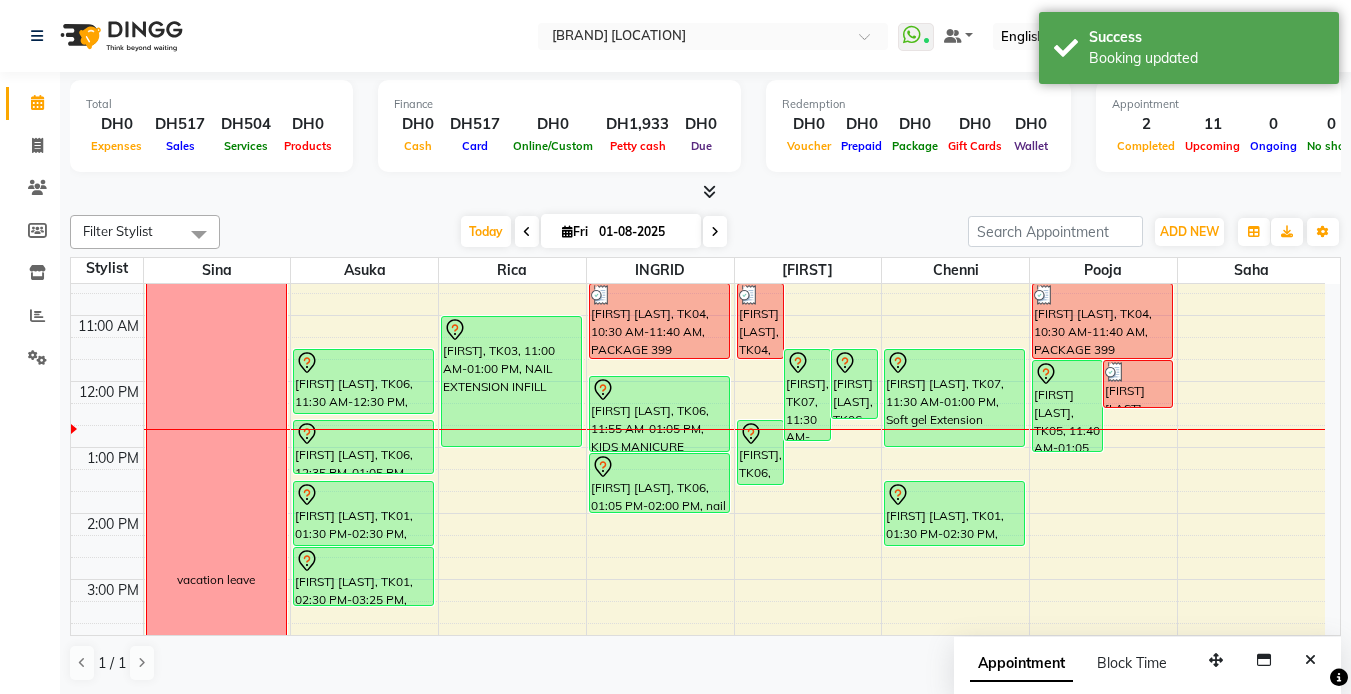 drag, startPoint x: 383, startPoint y: 453, endPoint x: 383, endPoint y: 474, distance: 21 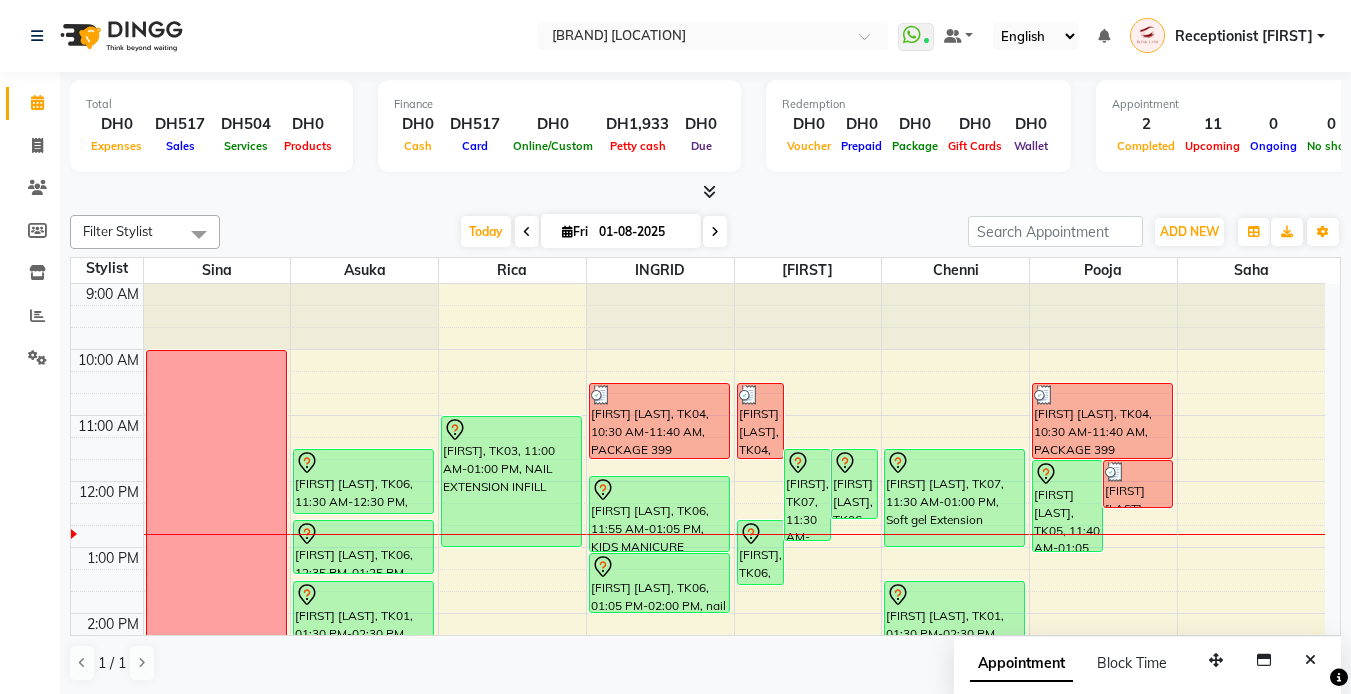 scroll, scrollTop: 100, scrollLeft: 0, axis: vertical 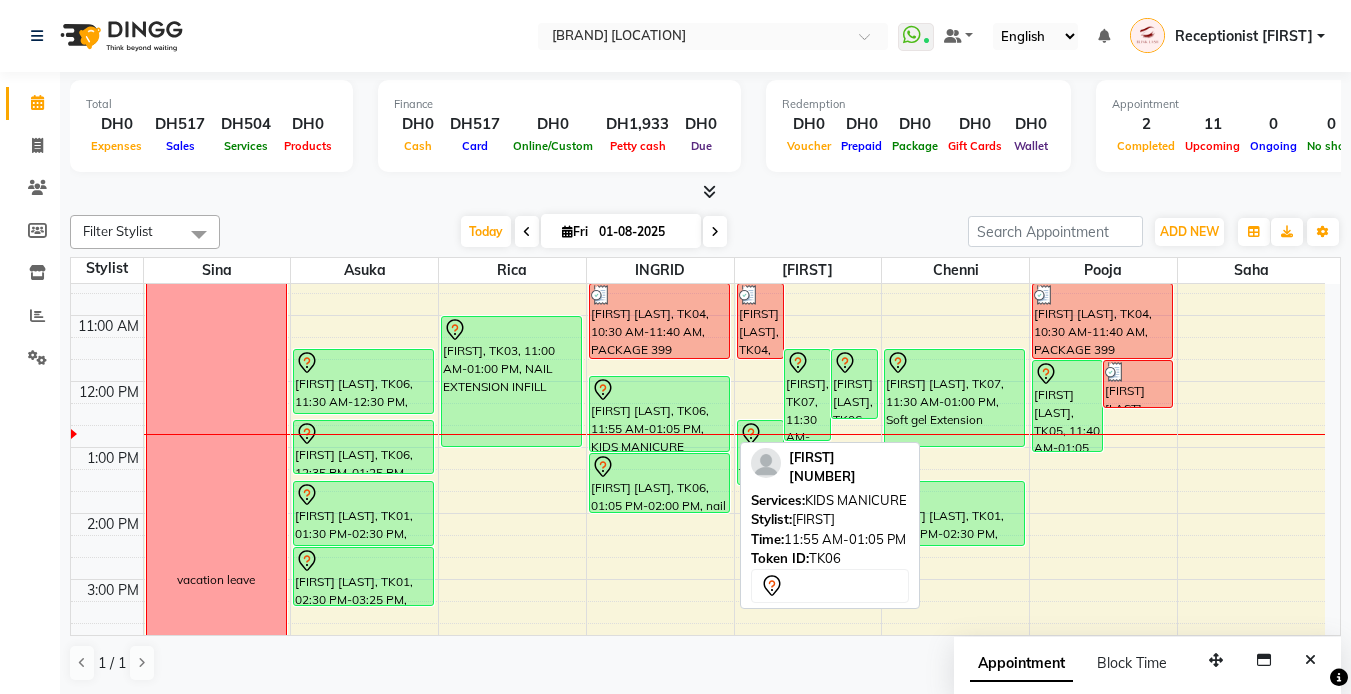 click on "[FIRST] [LAST], TK06, 11:55 AM-01:05 PM, KIDS MANICURE" at bounding box center (659, 414) 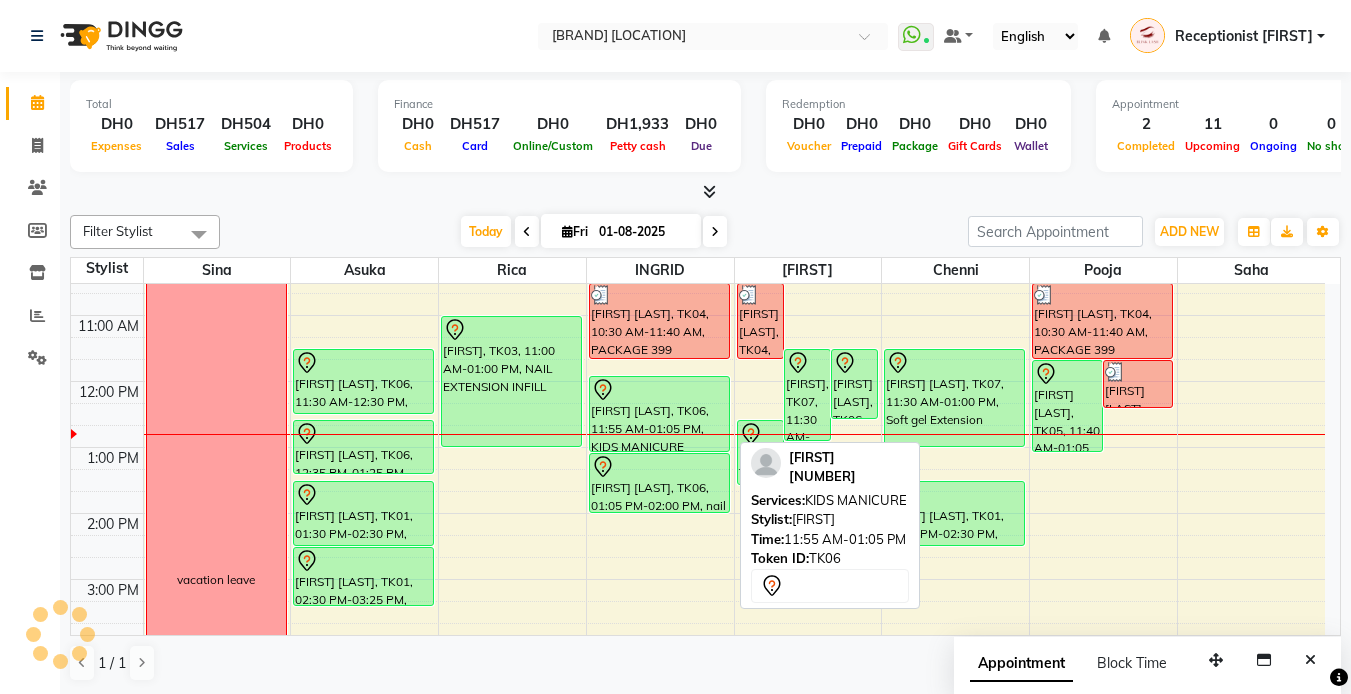 click on "[FIRST] [LAST], TK06, 11:55 AM-01:05 PM, KIDS MANICURE" at bounding box center (659, 414) 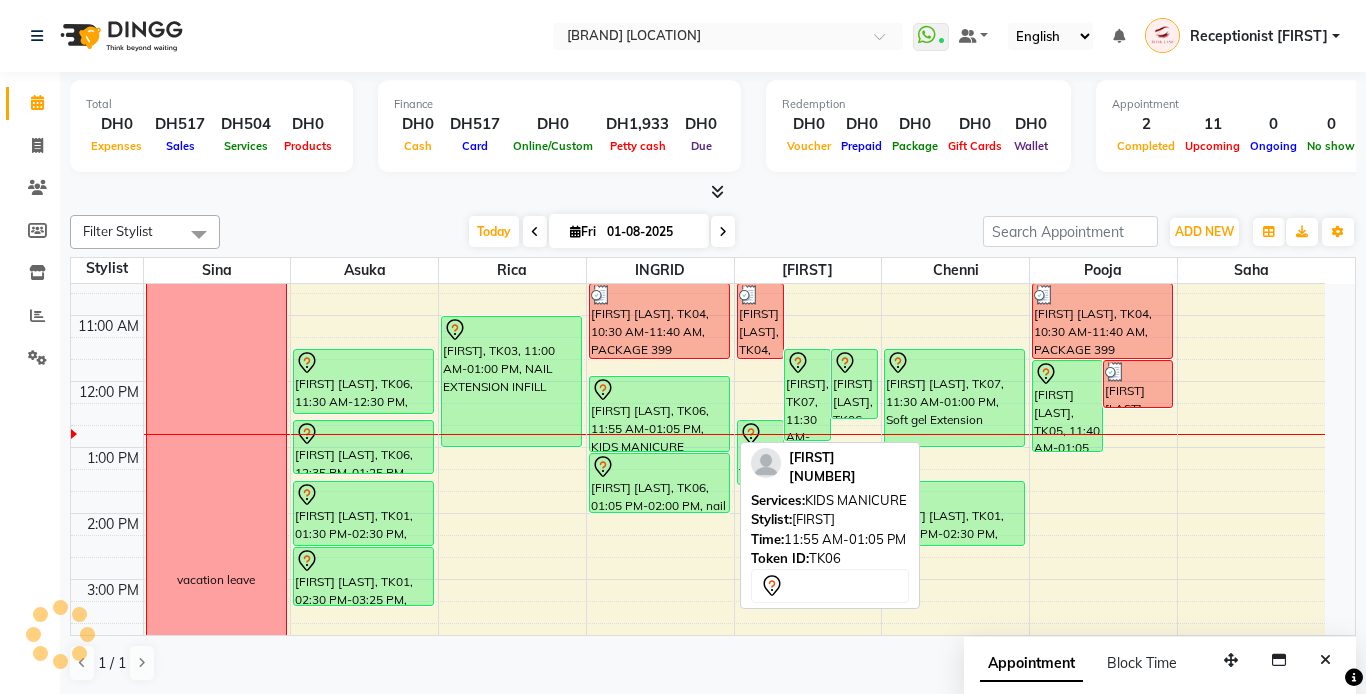select on "7" 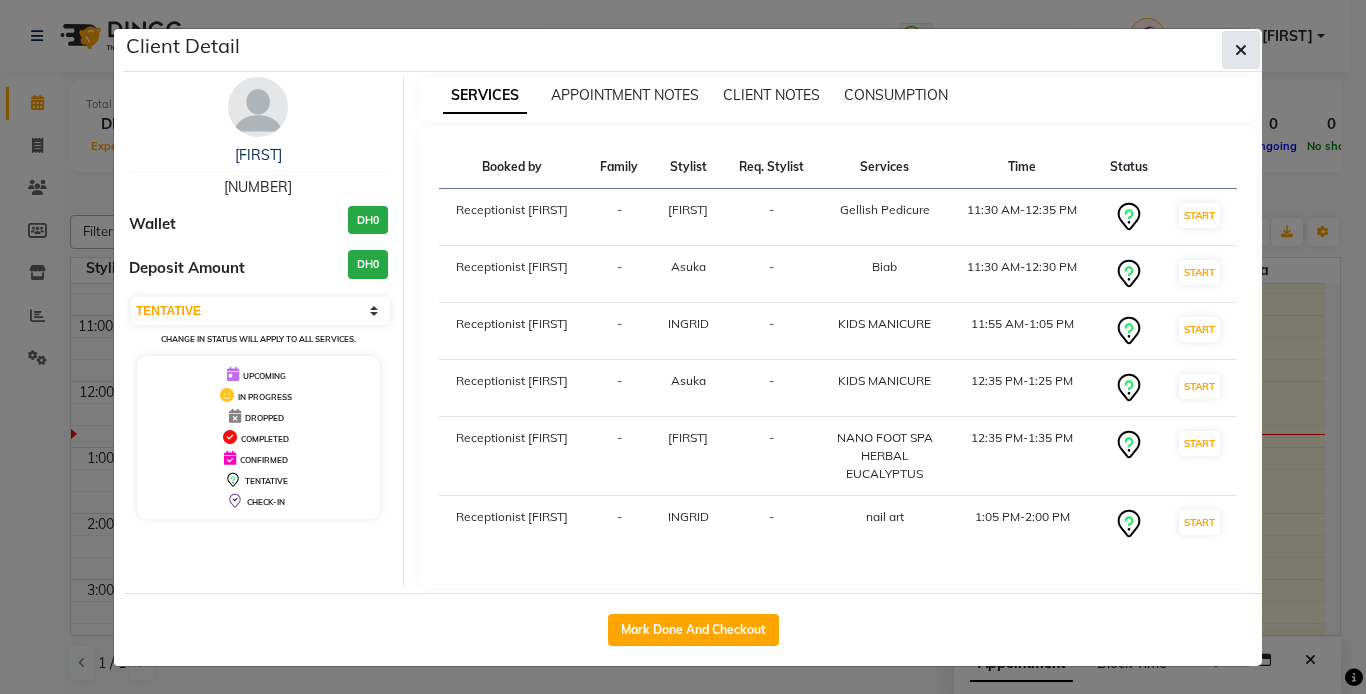 click 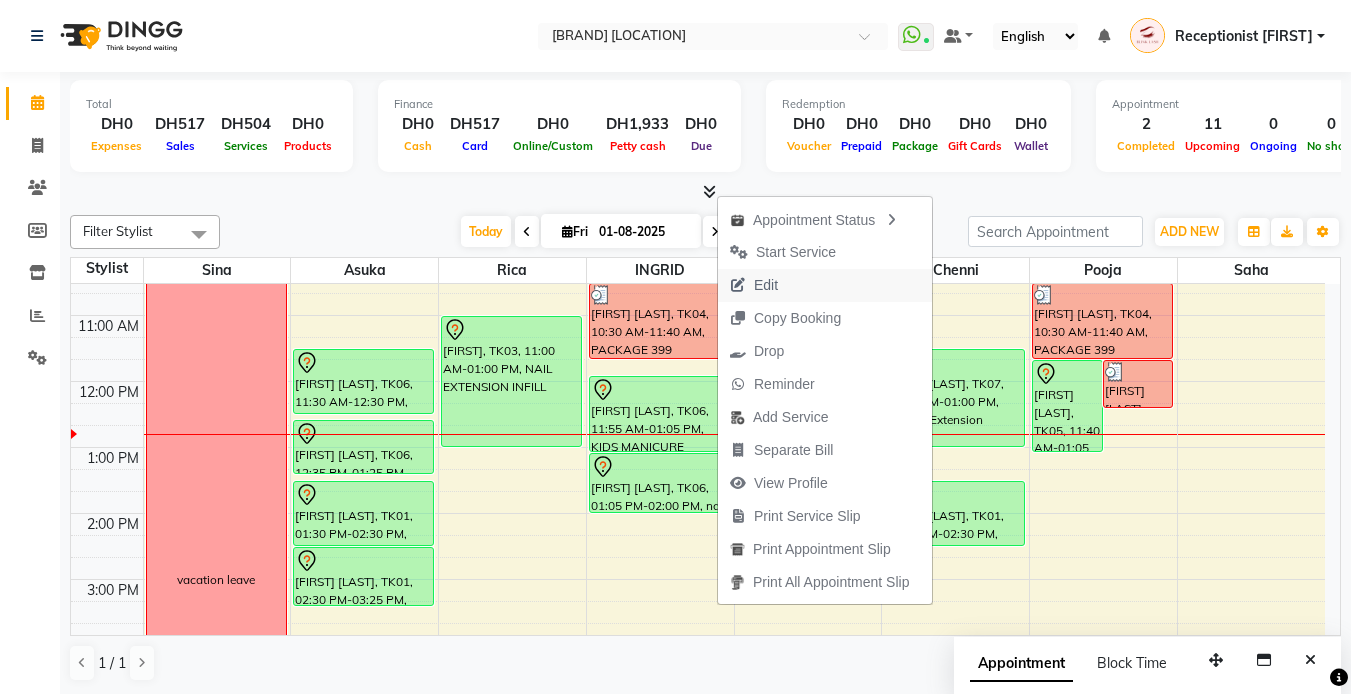 click on "Edit" at bounding box center (754, 285) 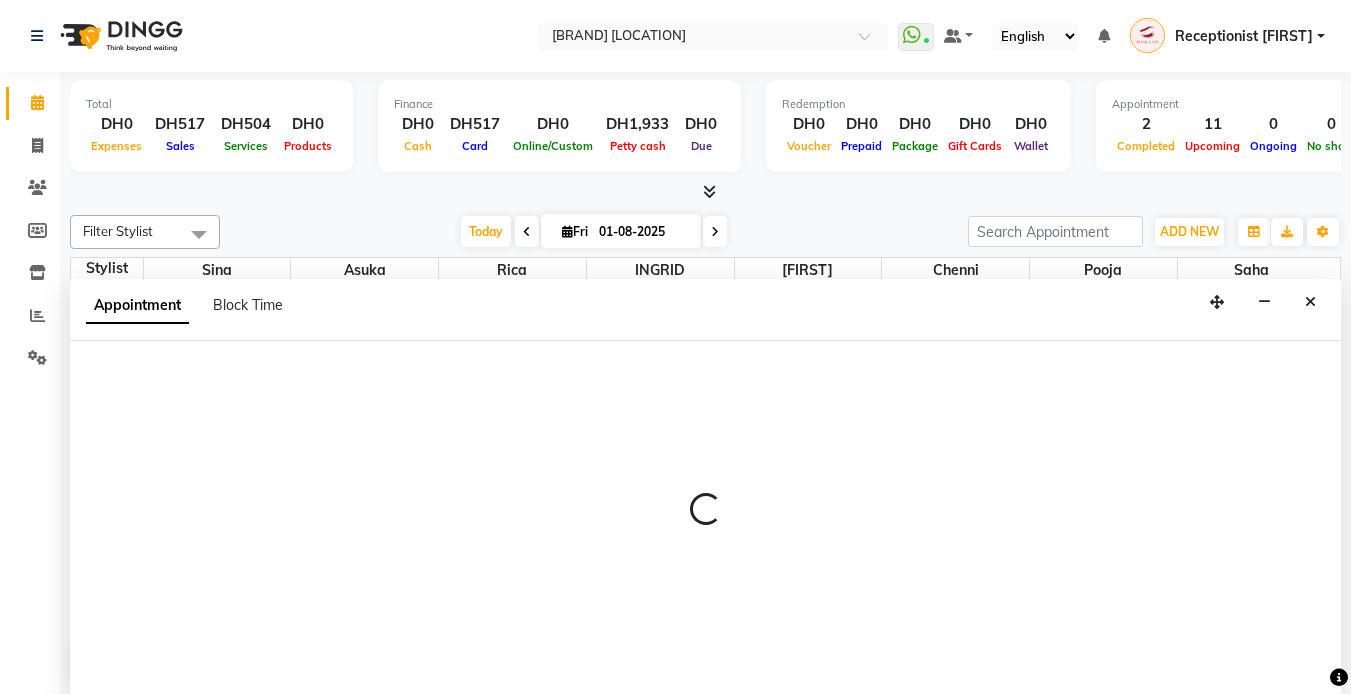 select on "tentative" 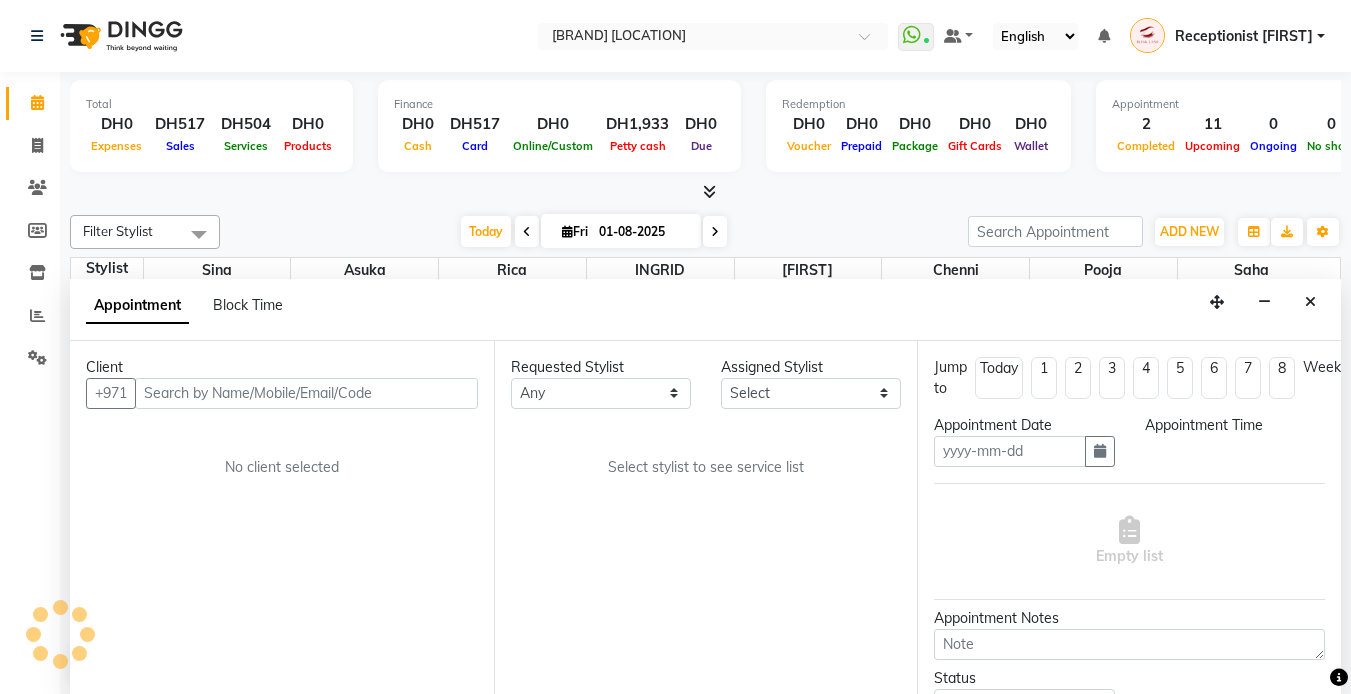 scroll, scrollTop: 1, scrollLeft: 0, axis: vertical 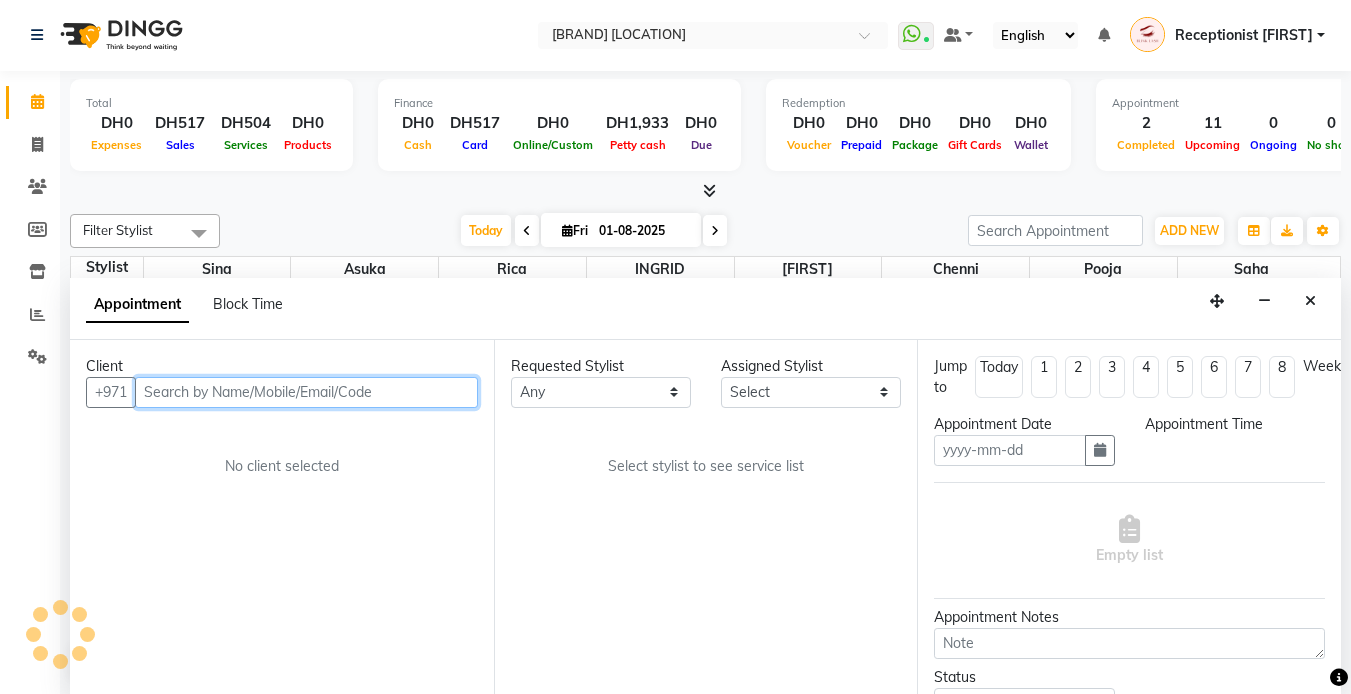 type on "01-08-2025" 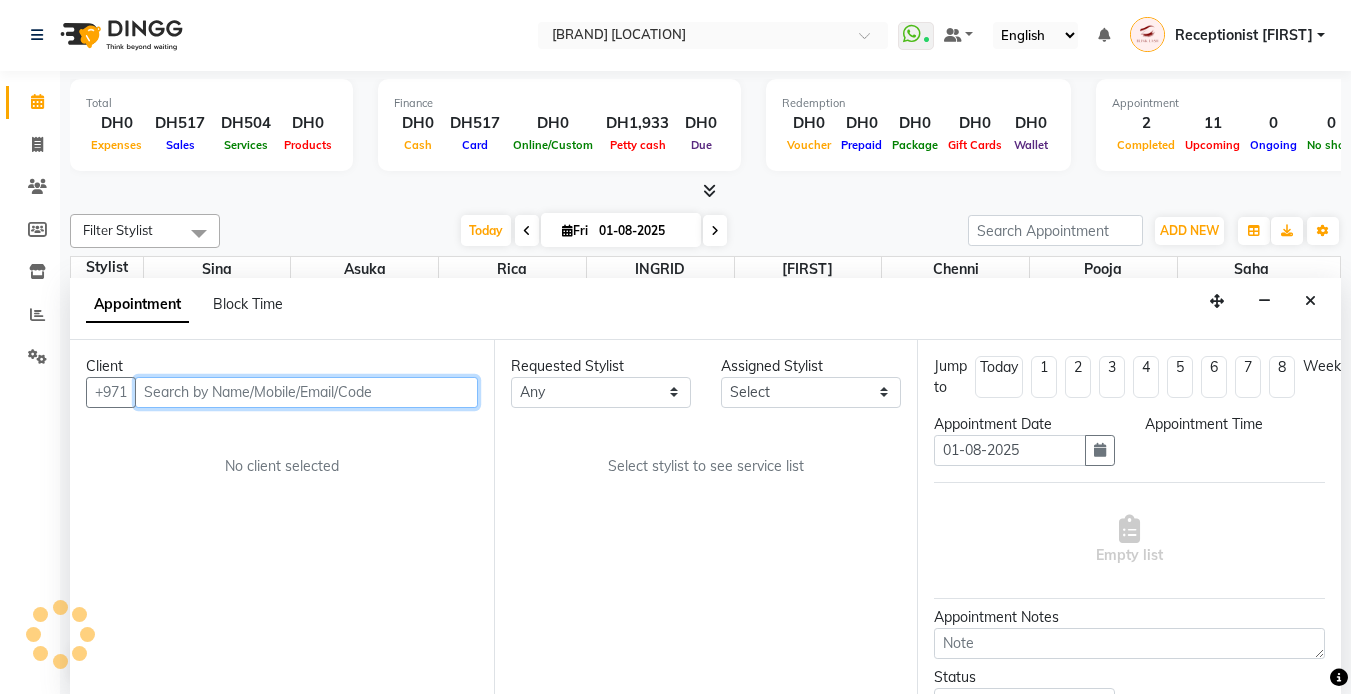 scroll, scrollTop: 0, scrollLeft: 0, axis: both 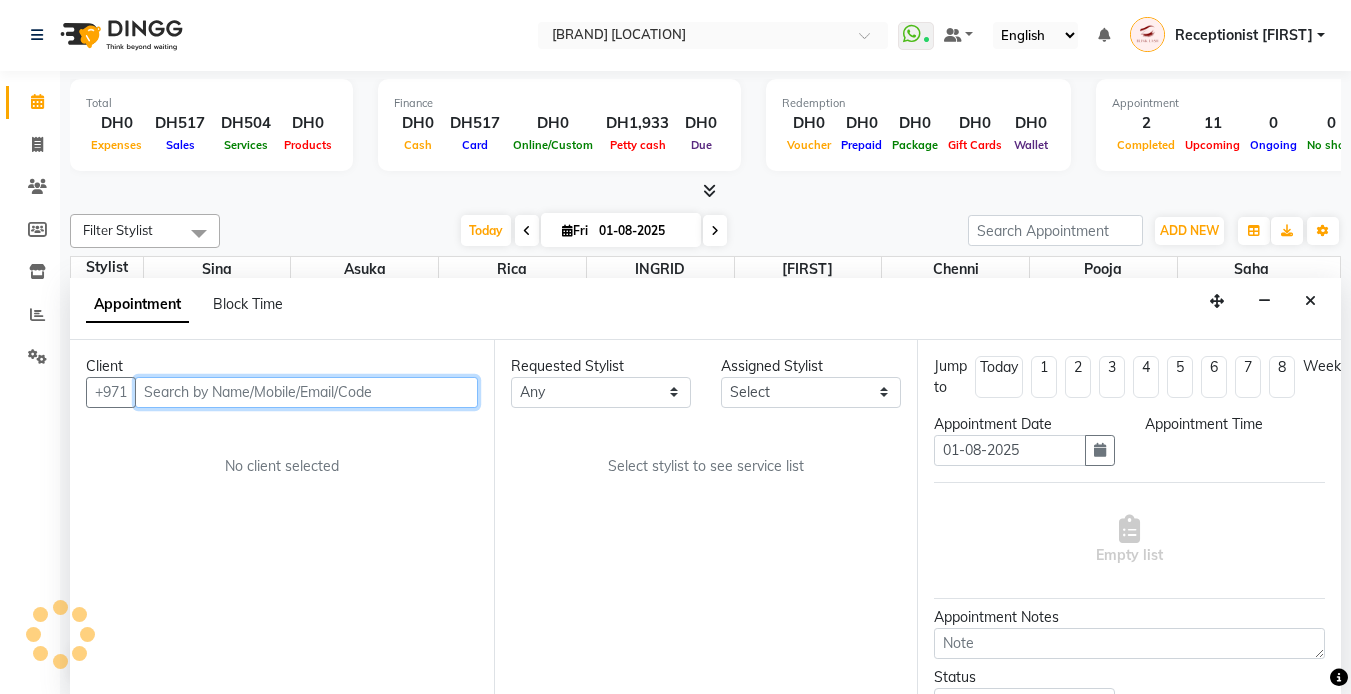 select on "690" 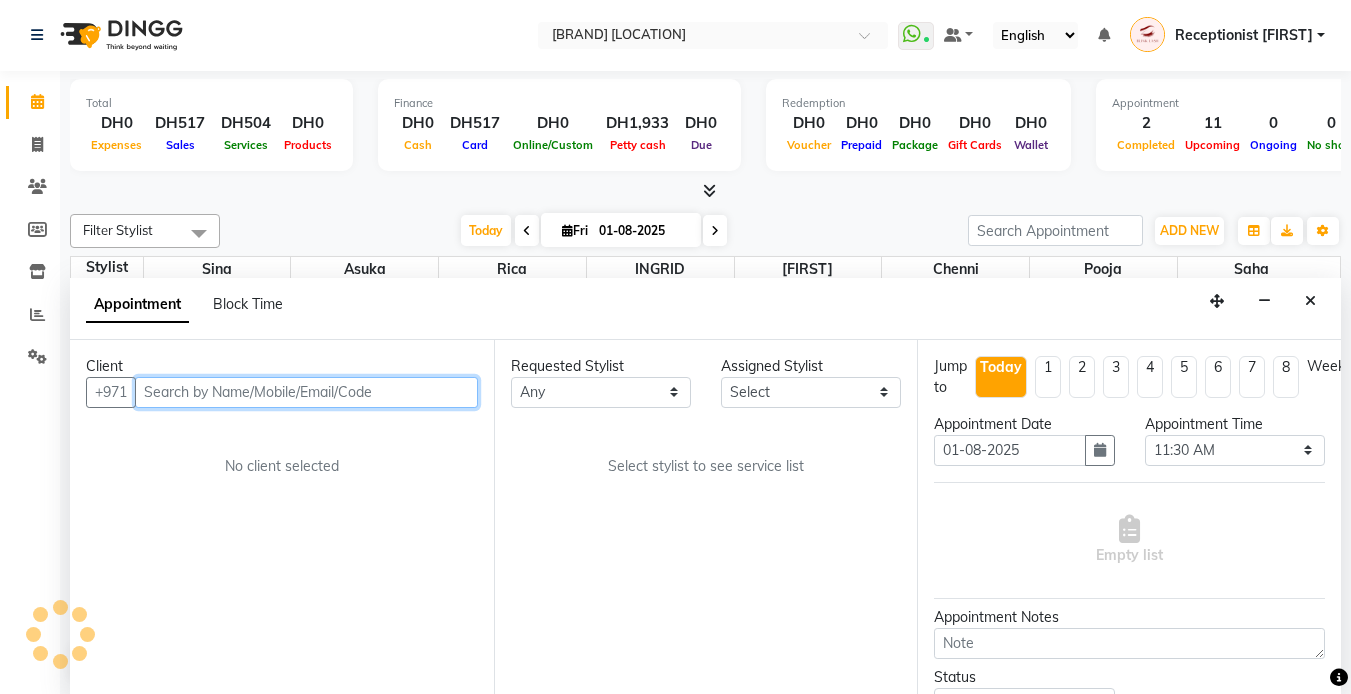 select on "46934" 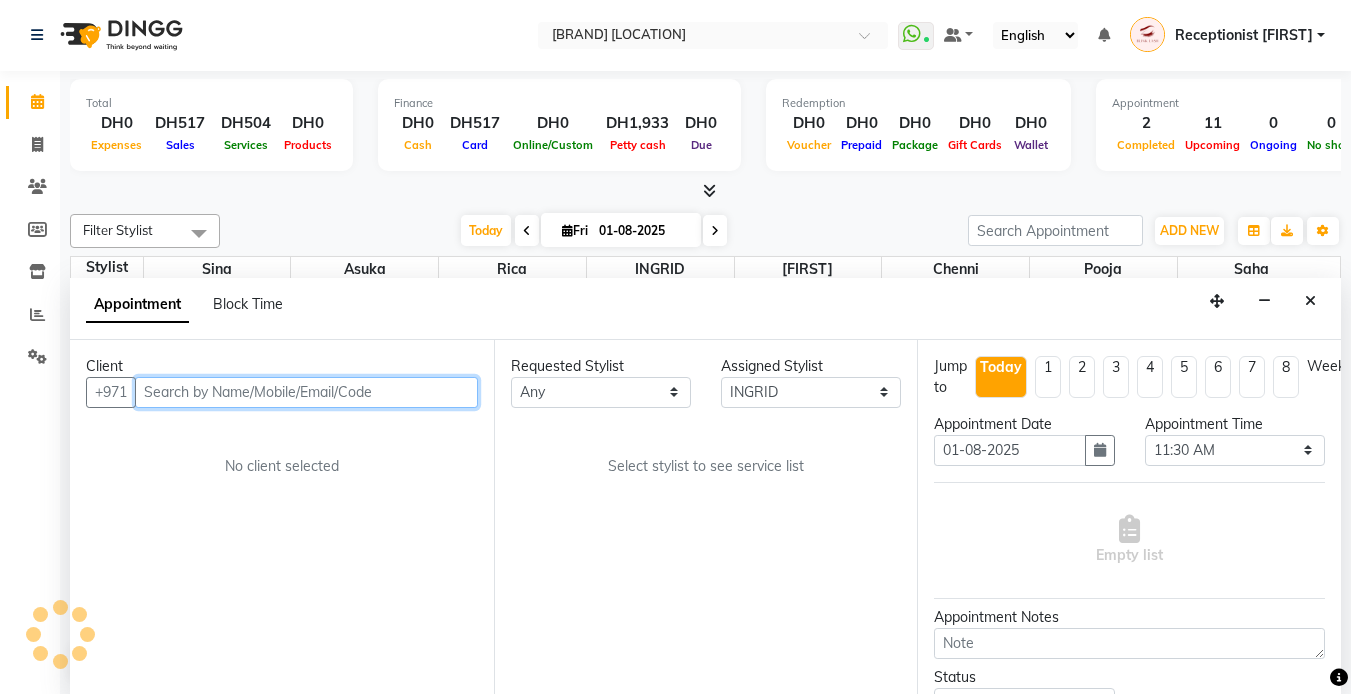 scroll, scrollTop: 199, scrollLeft: 0, axis: vertical 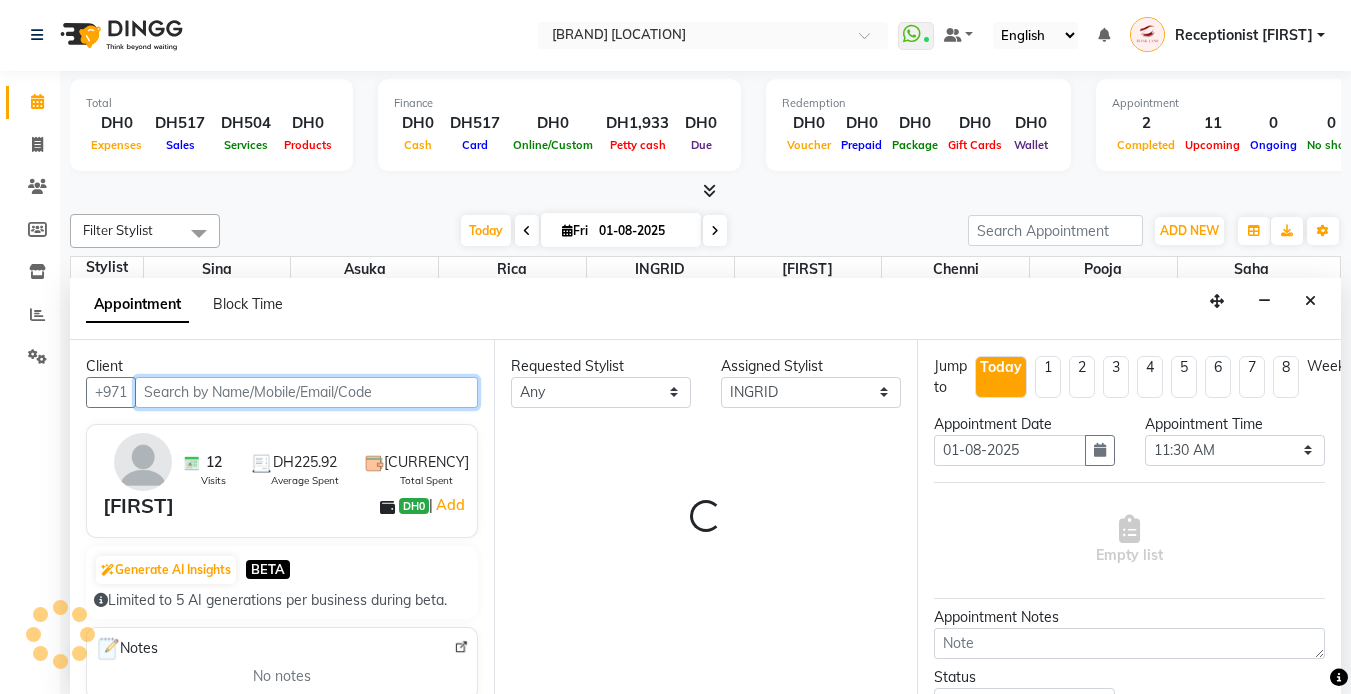 select on "2892" 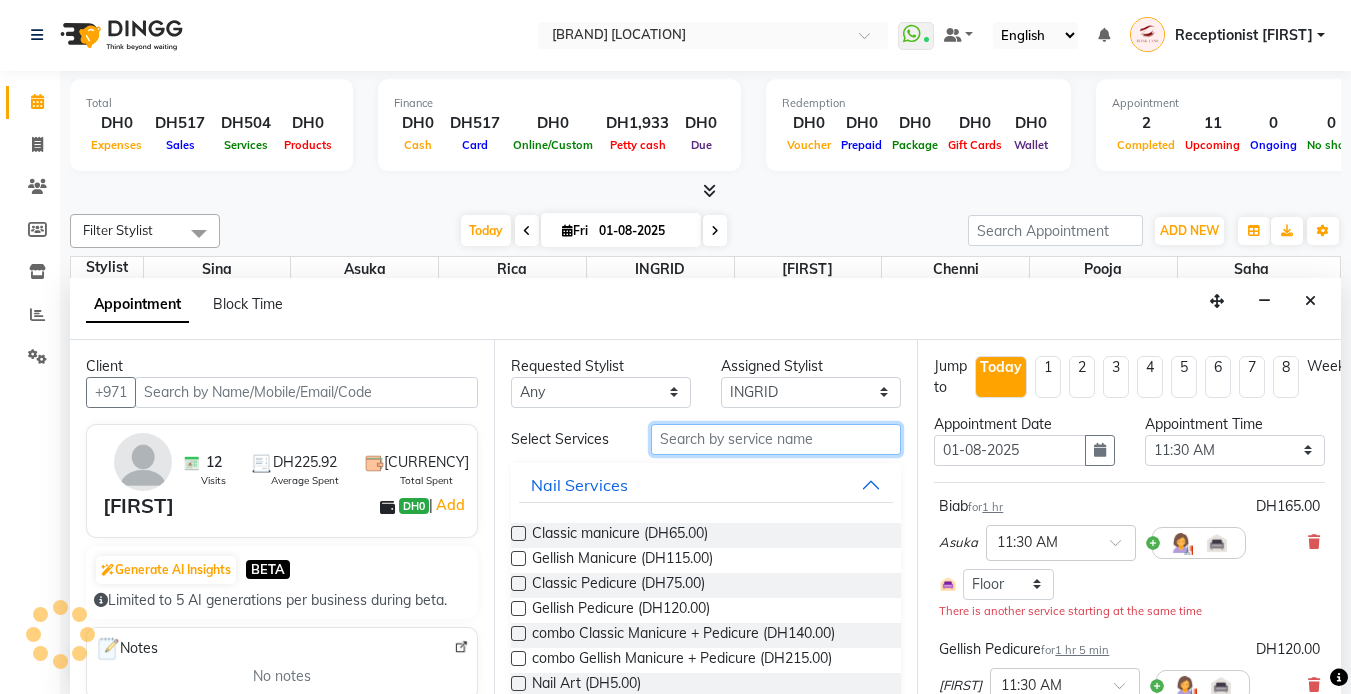 click at bounding box center [776, 439] 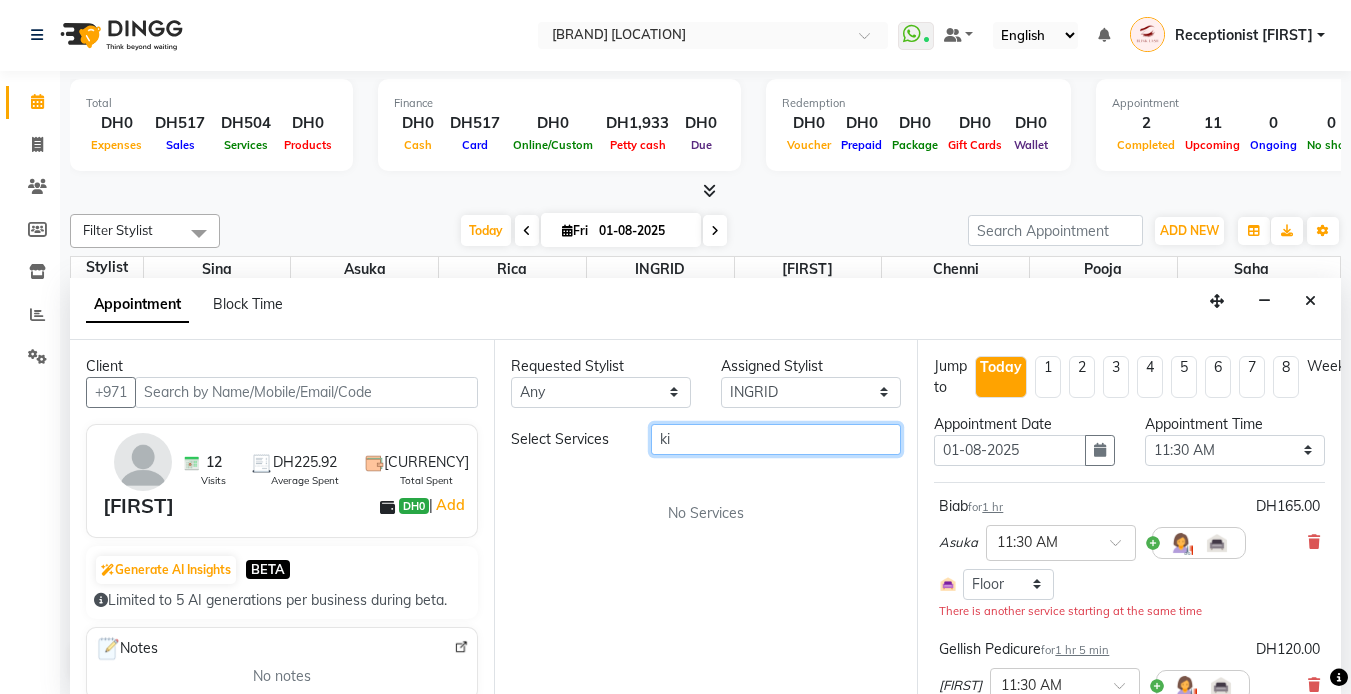 type on "k" 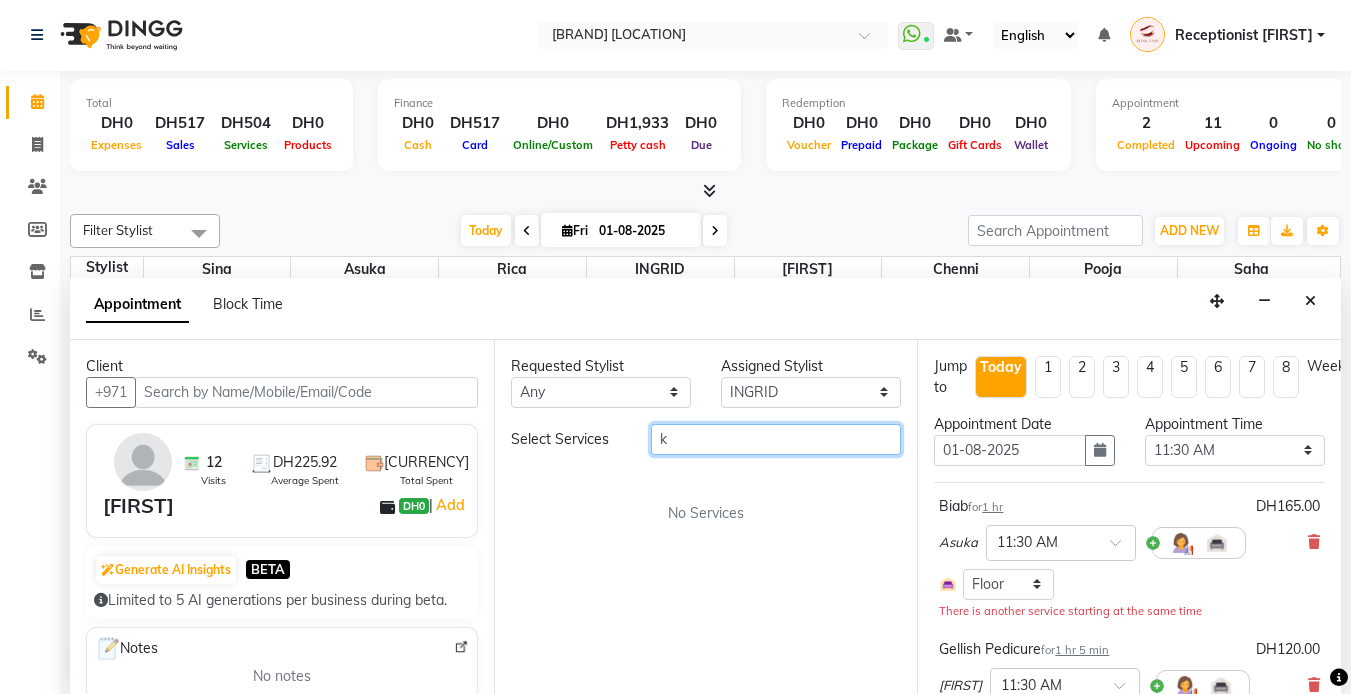 type 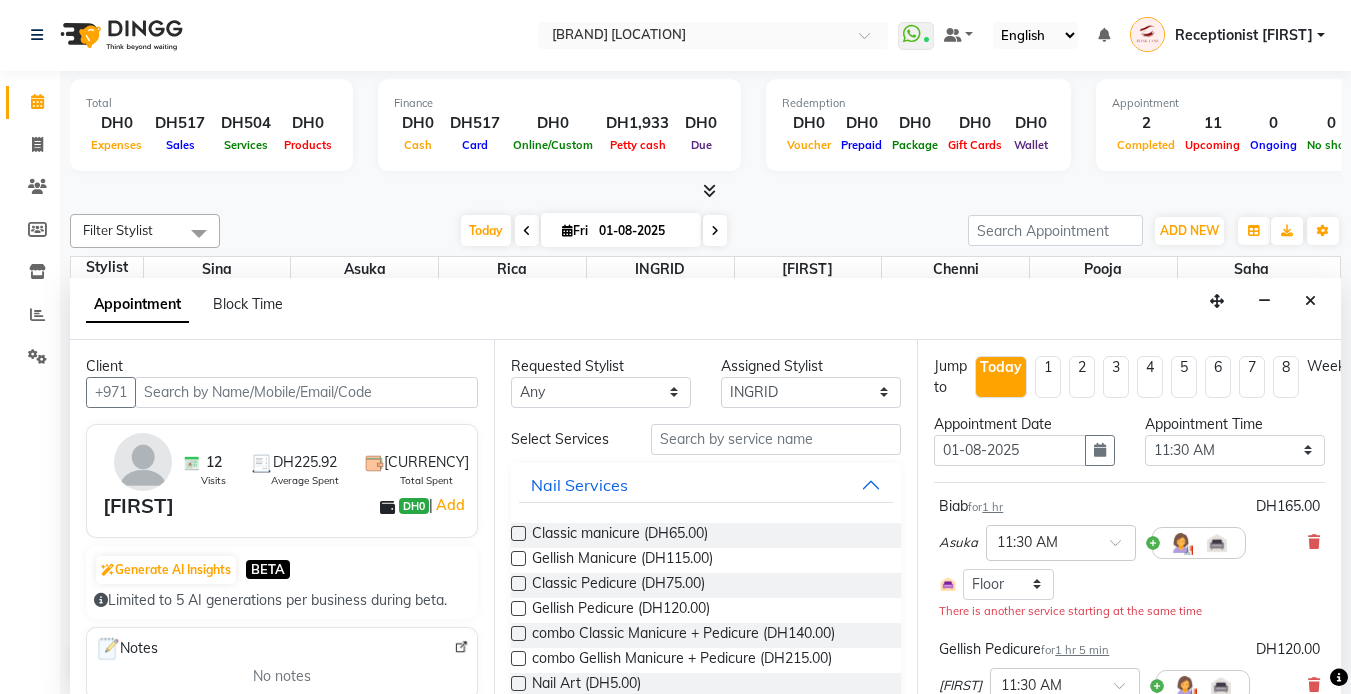 click on "Appointment Block Time" at bounding box center (705, 309) 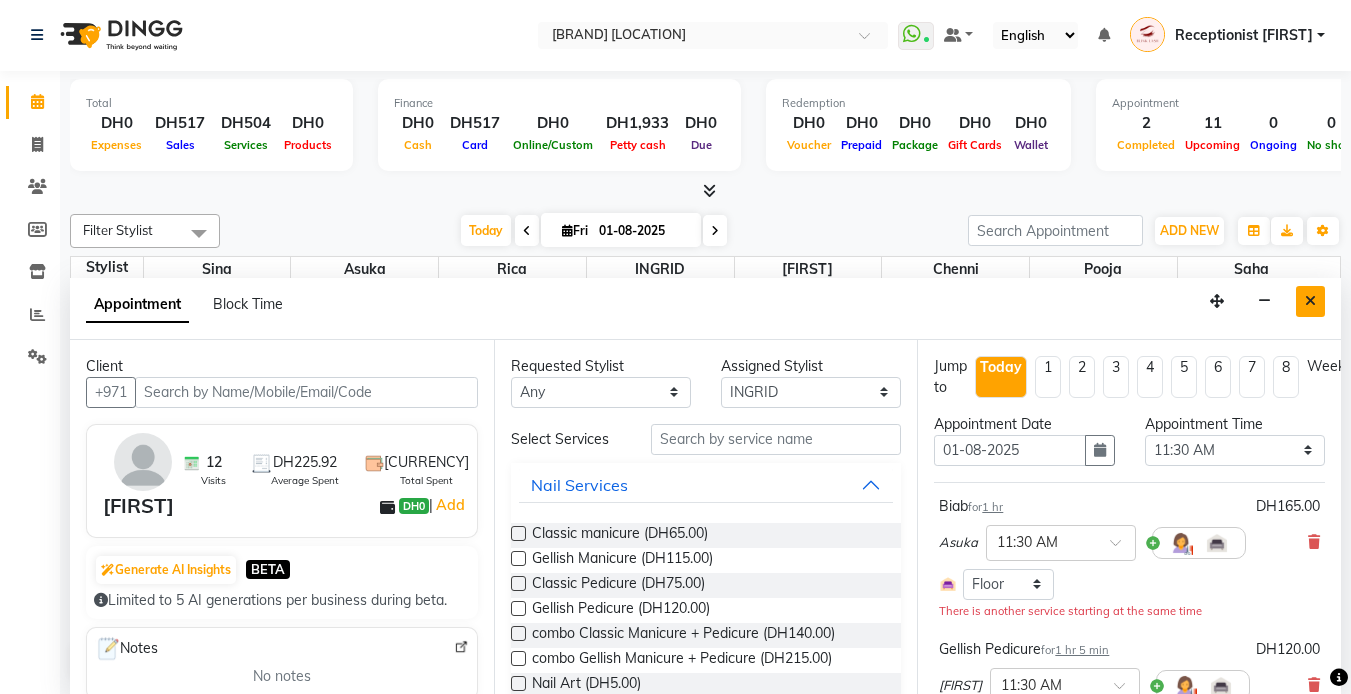 click at bounding box center (1310, 301) 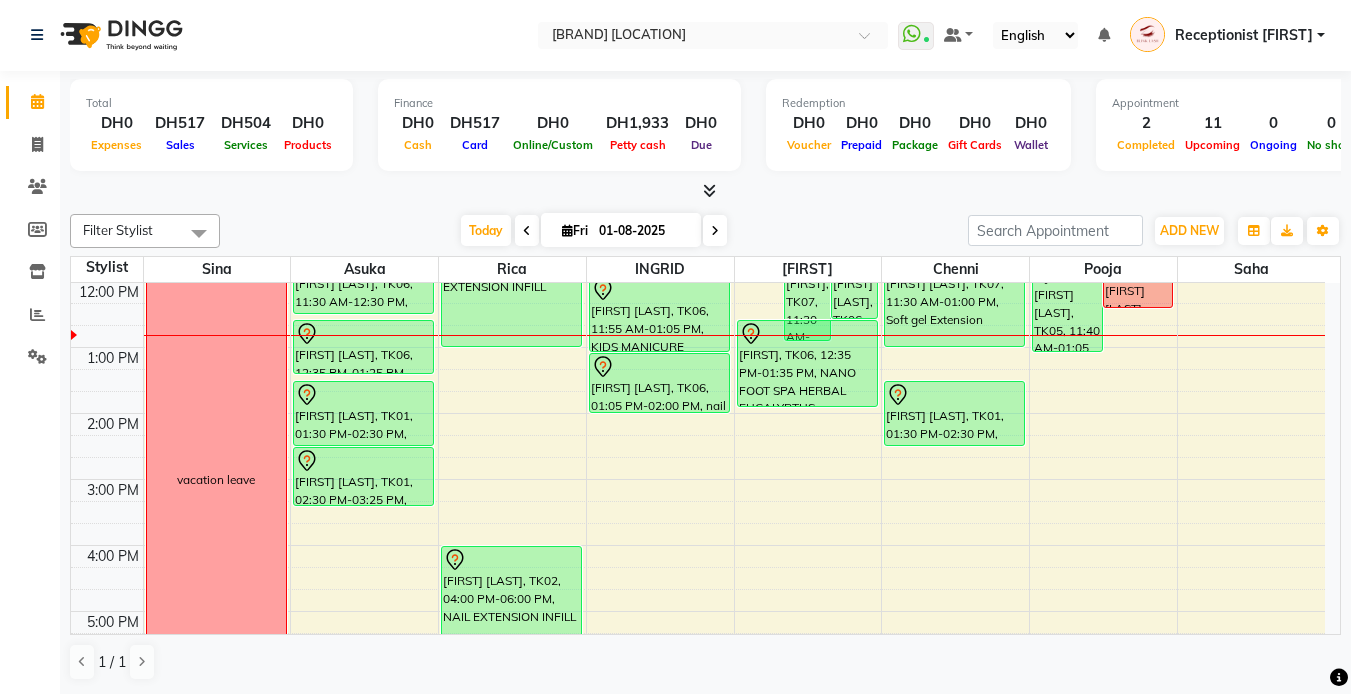 click on "[FIRST] [LAST], TK04, 10:30 AM-11:40 AM, PACKAGE 399             [FIRST], TK07, 11:30 AM-12:55 PM, Gellish Pedicure             [FIRST] [LAST], TK06, 11:30 AM-12:35 PM, Gellish Pedicure             [FIRST] [LAST], TK06, 12:35 PM-01:35 PM, NANO FOOT SPA HERBAL EUCALYPTUS             [FIRST] [LAST], TK06, 12:35 PM-01:35 PM, NANO FOOT SPA HERBAL EUCALYPTUS" at bounding box center (808, 578) 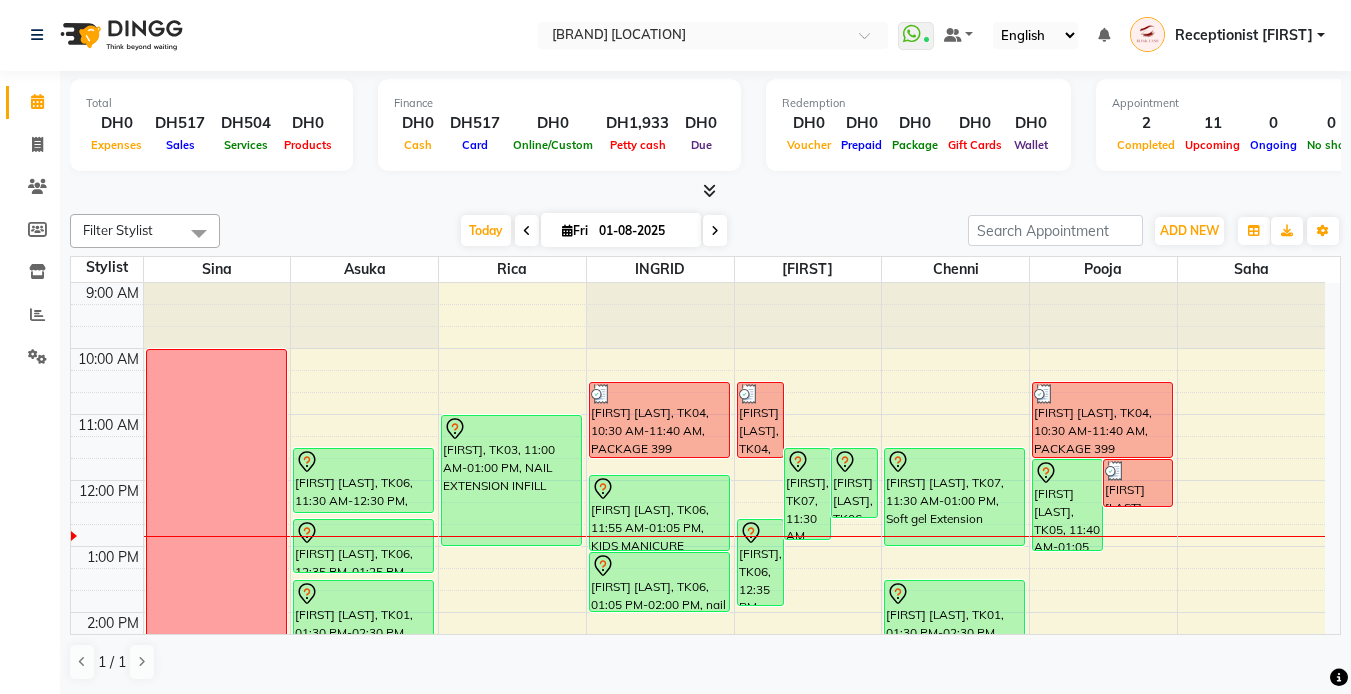scroll, scrollTop: 100, scrollLeft: 0, axis: vertical 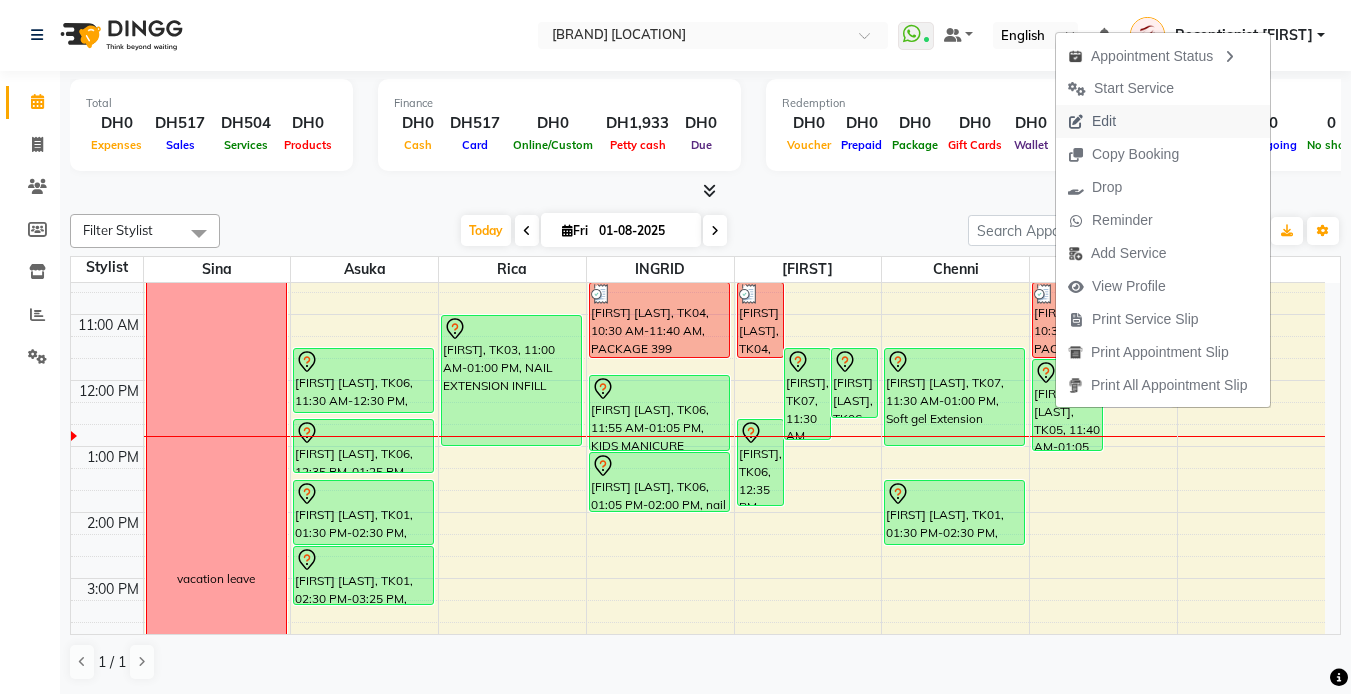 click on "Edit" at bounding box center (1104, 121) 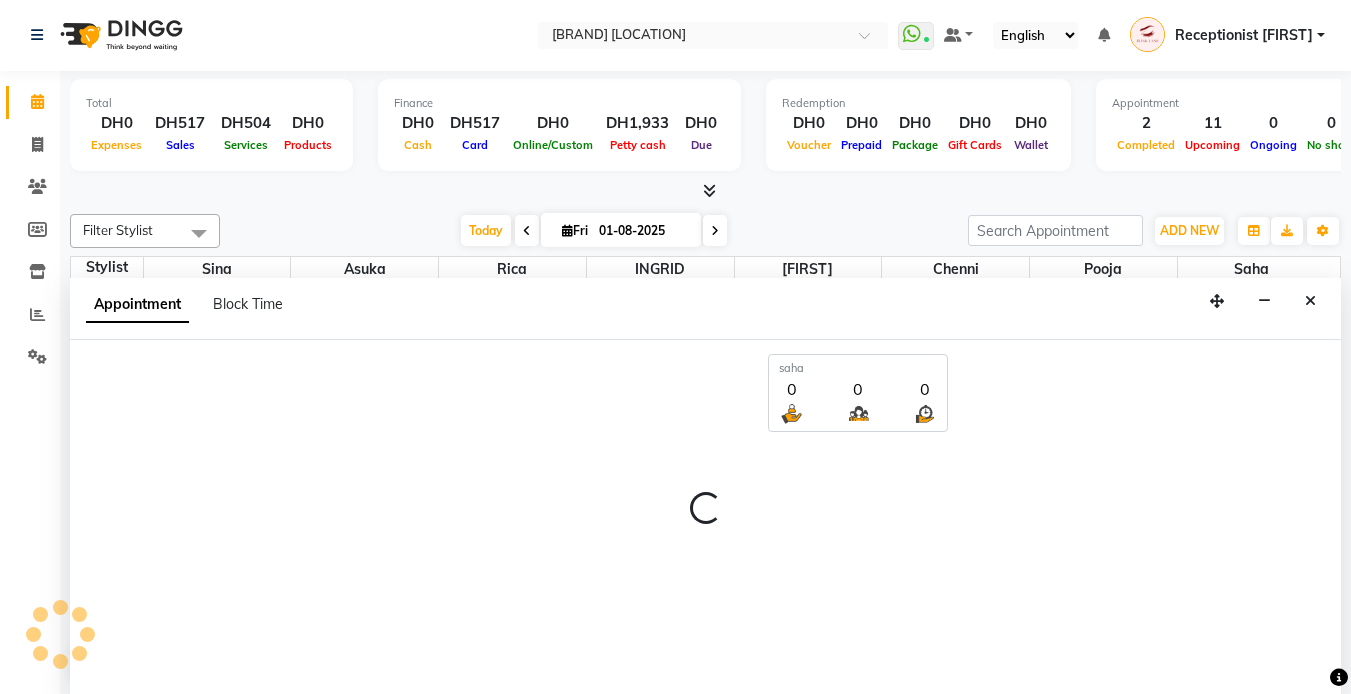 select on "tentative" 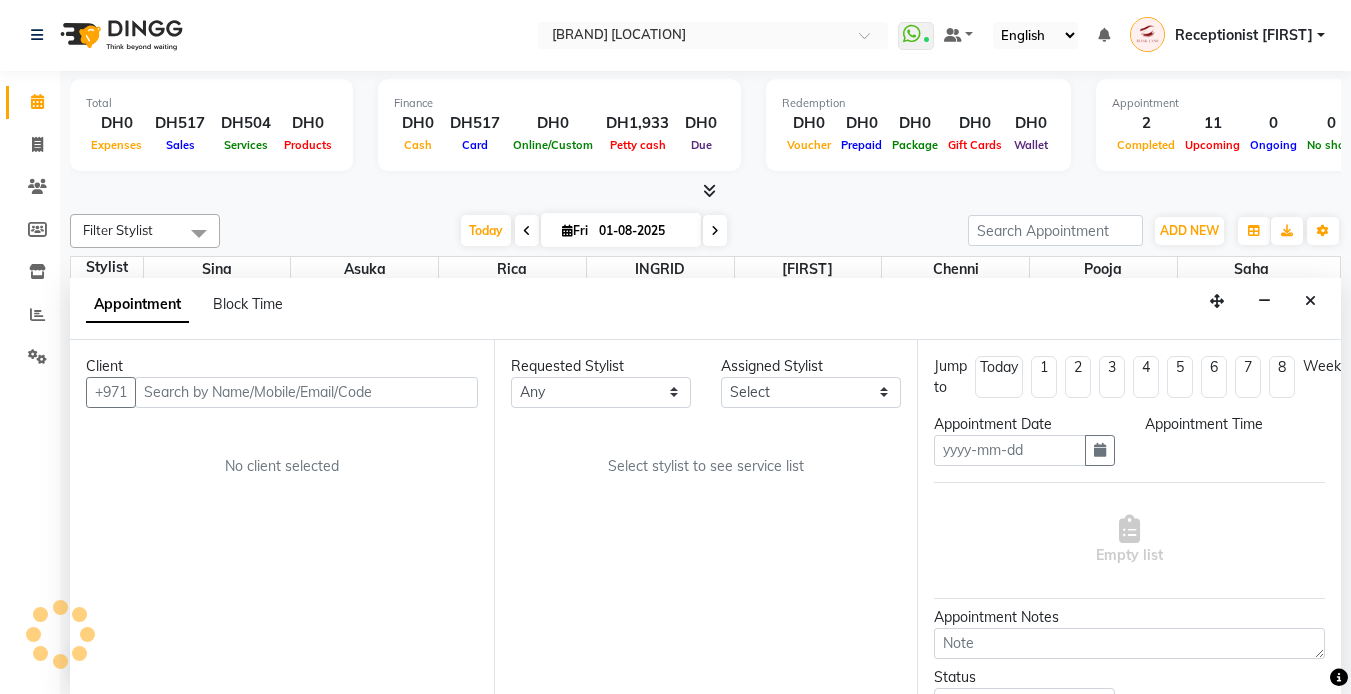 type on "01-08-2025" 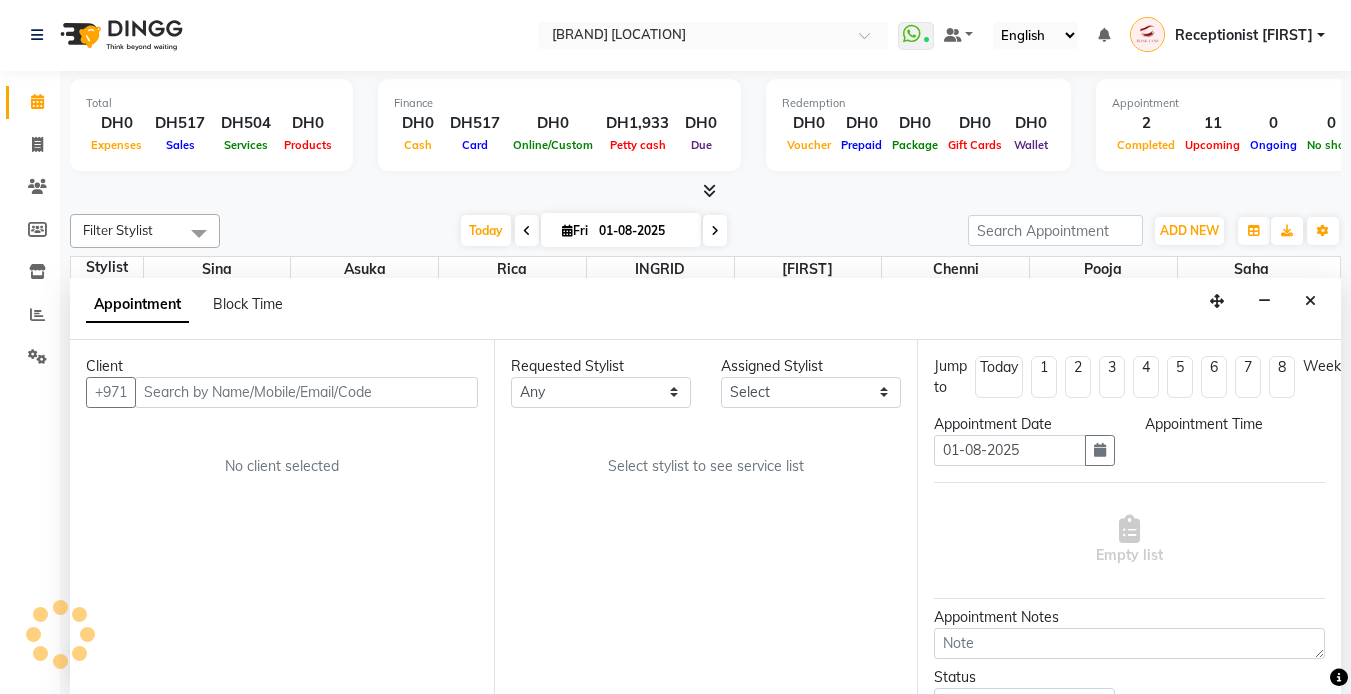 select on "700" 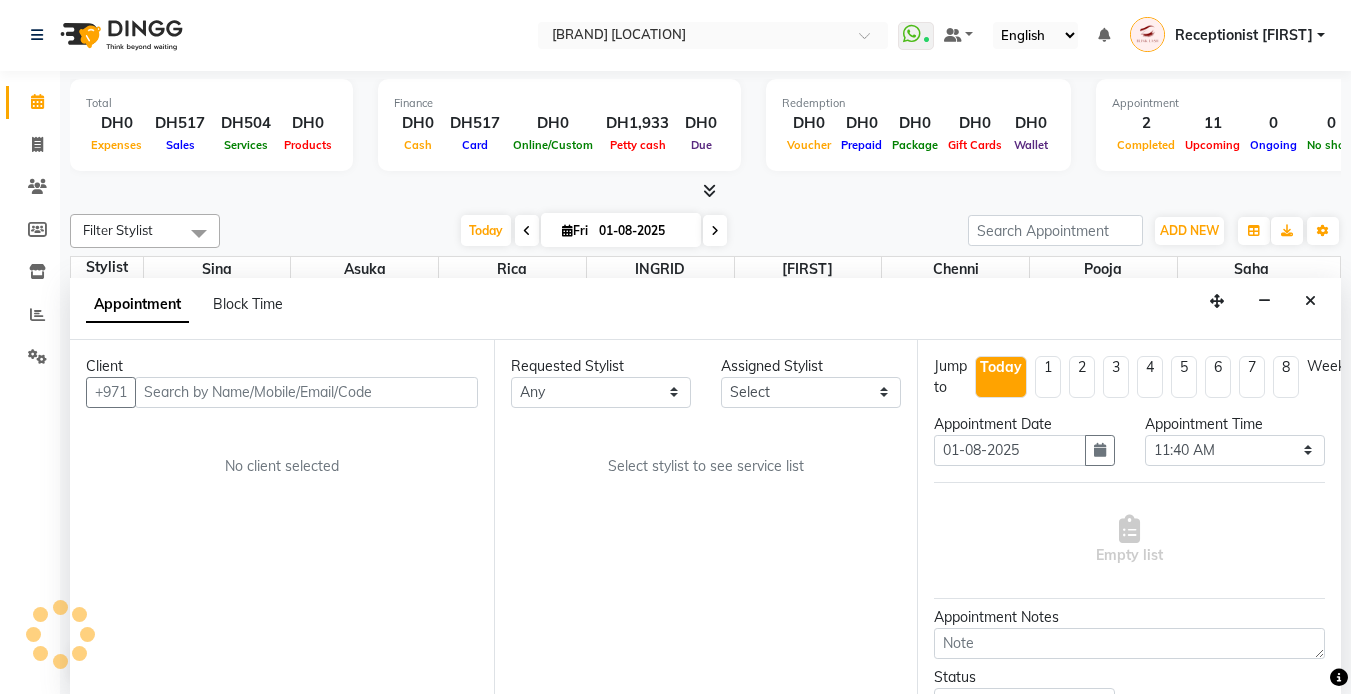 scroll, scrollTop: 0, scrollLeft: 0, axis: both 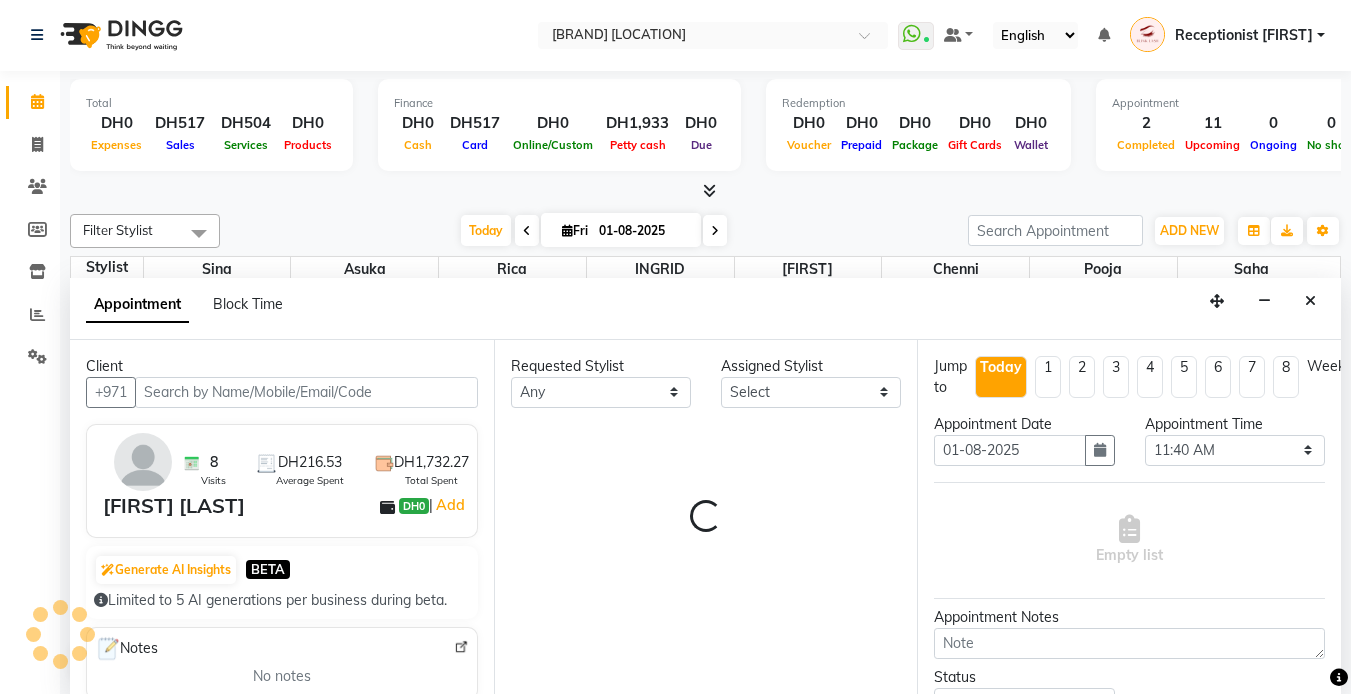 select on "63341" 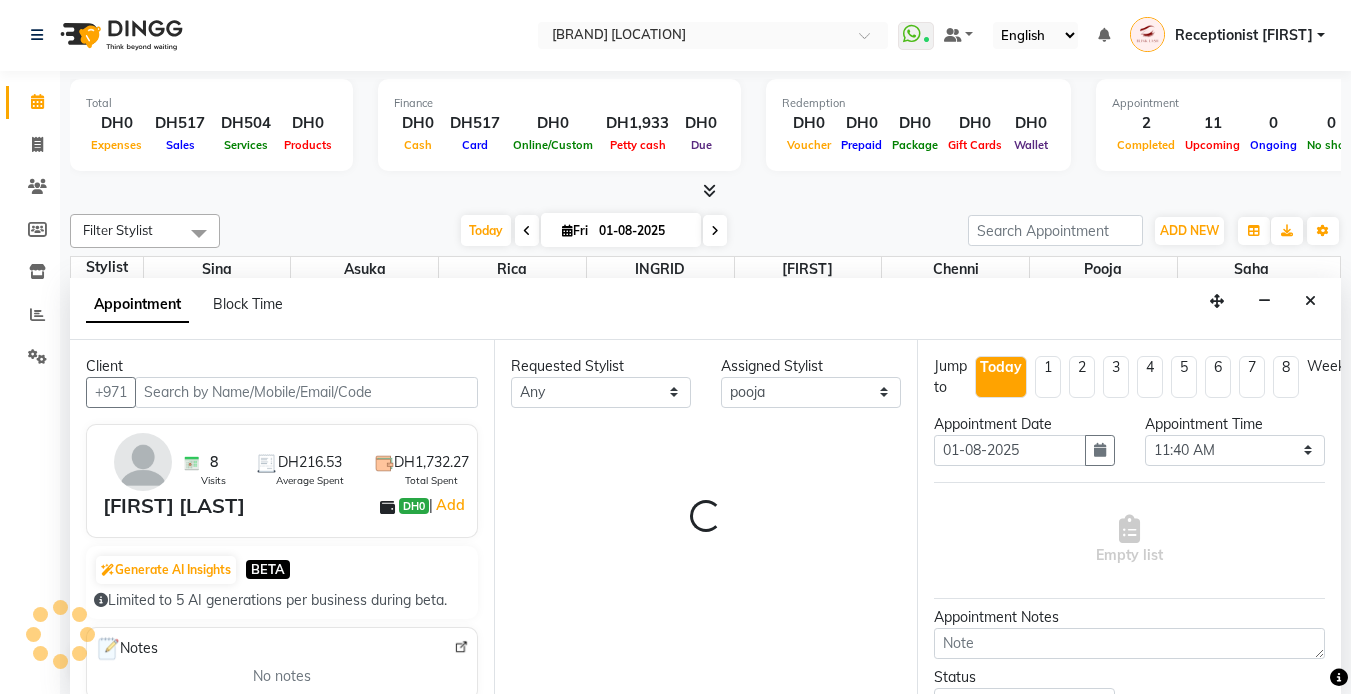 scroll, scrollTop: 199, scrollLeft: 0, axis: vertical 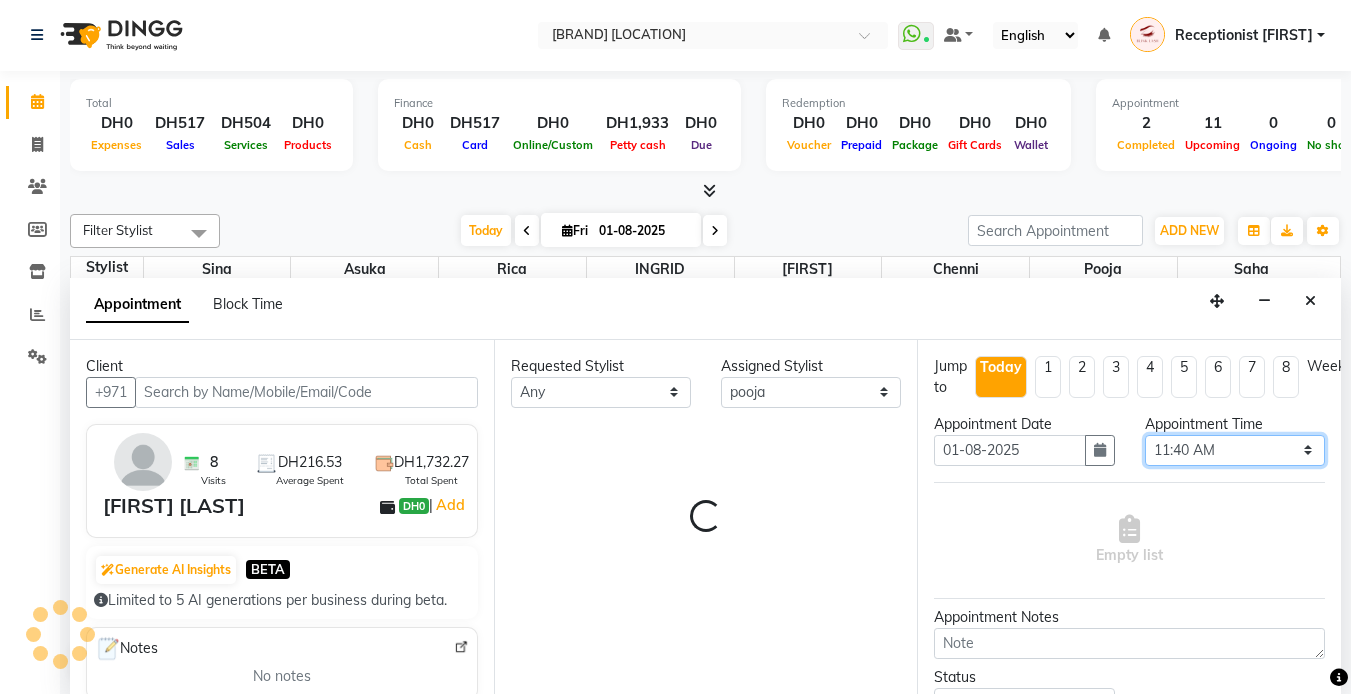 click on "Select 10:00 AM 10:05 AM 10:10 AM 10:15 AM 10:20 AM 10:25 AM 10:30 AM 10:35 AM 10:40 AM 10:45 AM 10:50 AM 10:55 AM 11:00 AM 11:05 AM 11:10 AM 11:15 AM 11:20 AM 11:25 AM 11:30 AM 11:35 AM 11:40 AM 11:45 AM 11:50 AM 11:55 AM 12:00 PM 12:05 PM 12:10 PM 12:15 PM 12:20 PM 12:25 PM 12:30 PM 12:35 PM 12:40 PM 12:45 PM 12:50 PM 12:55 PM 01:00 PM 01:05 PM 01:10 PM 01:15 PM 01:20 PM 01:25 PM 01:30 PM 01:35 PM 01:40 PM 01:45 PM 01:50 PM 01:55 PM 02:00 PM 02:05 PM 02:10 PM 02:15 PM 02:20 PM 02:25 PM 02:30 PM 02:35 PM 02:40 PM 02:45 PM 02:50 PM 02:55 PM 03:00 PM 03:05 PM 03:10 PM 03:15 PM 03:20 PM 03:25 PM 03:30 PM 03:35 PM 03:40 PM 03:45 PM 03:50 PM 03:55 PM 04:00 PM 04:05 PM 04:10 PM 04:15 PM 04:20 PM 04:25 PM 04:30 PM 04:35 PM 04:40 PM 04:45 PM 04:50 PM 04:55 PM 05:00 PM 05:05 PM 05:10 PM 05:15 PM 05:20 PM 05:25 PM 05:30 PM 05:35 PM 05:40 PM 05:45 PM 05:50 PM 05:55 PM 06:00 PM 06:05 PM 06:10 PM 06:15 PM 06:20 PM 06:25 PM 06:30 PM 06:35 PM 06:40 PM 06:45 PM 06:50 PM 06:55 PM 07:00 PM 07:05 PM 07:10 PM 07:15 PM 07:20 PM" at bounding box center (1235, 450) 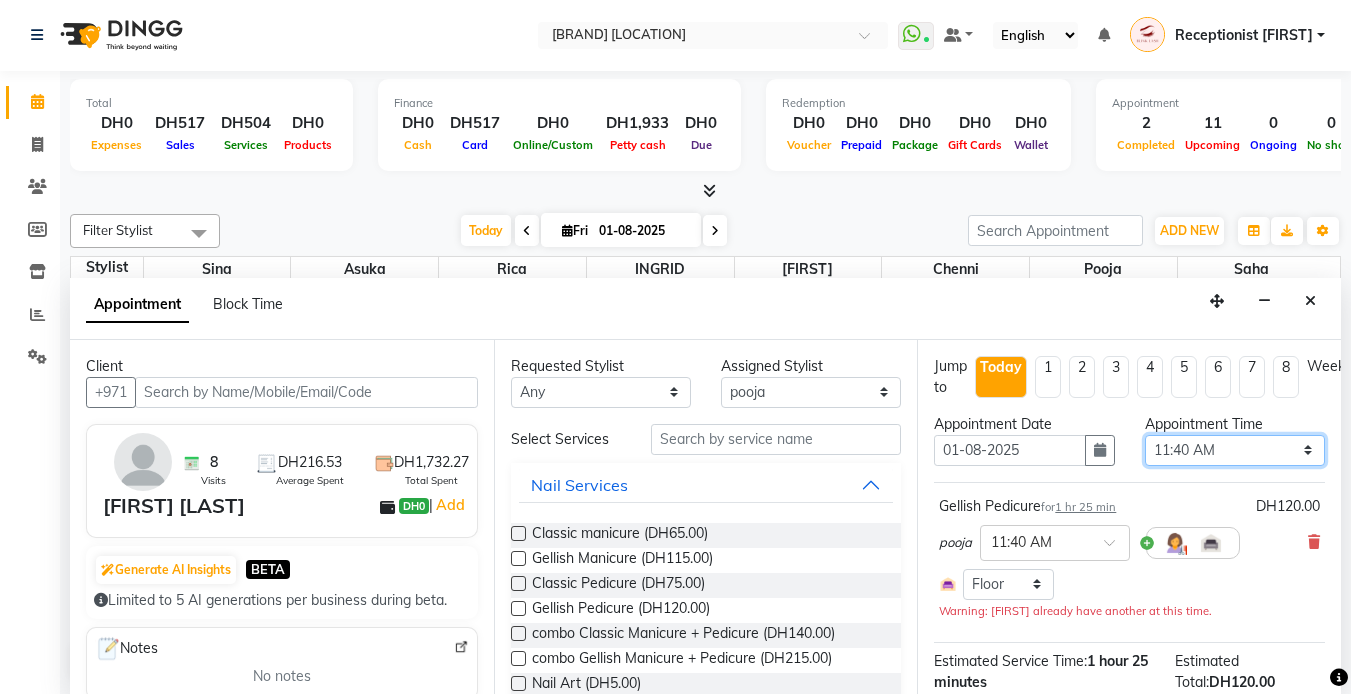 select on "720" 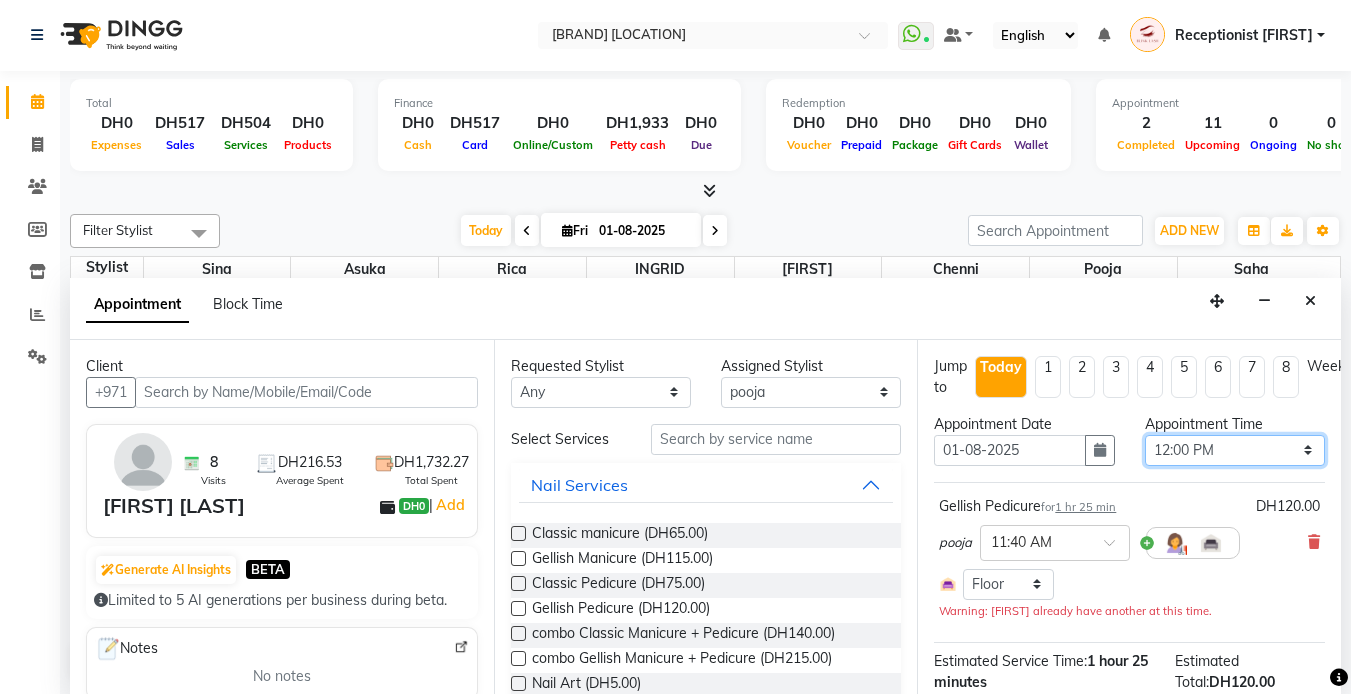 click on "Select 10:00 AM 10:05 AM 10:10 AM 10:15 AM 10:20 AM 10:25 AM 10:30 AM 10:35 AM 10:40 AM 10:45 AM 10:50 AM 10:55 AM 11:00 AM 11:05 AM 11:10 AM 11:15 AM 11:20 AM 11:25 AM 11:30 AM 11:35 AM 11:40 AM 11:45 AM 11:50 AM 11:55 AM 12:00 PM 12:05 PM 12:10 PM 12:15 PM 12:20 PM 12:25 PM 12:30 PM 12:35 PM 12:40 PM 12:45 PM 12:50 PM 12:55 PM 01:00 PM 01:05 PM 01:10 PM 01:15 PM 01:20 PM 01:25 PM 01:30 PM 01:35 PM 01:40 PM 01:45 PM 01:50 PM 01:55 PM 02:00 PM 02:05 PM 02:10 PM 02:15 PM 02:20 PM 02:25 PM 02:30 PM 02:35 PM 02:40 PM 02:45 PM 02:50 PM 02:55 PM 03:00 PM 03:05 PM 03:10 PM 03:15 PM 03:20 PM 03:25 PM 03:30 PM 03:35 PM 03:40 PM 03:45 PM 03:50 PM 03:55 PM 04:00 PM 04:05 PM 04:10 PM 04:15 PM 04:20 PM 04:25 PM 04:30 PM 04:35 PM 04:40 PM 04:45 PM 04:50 PM 04:55 PM 05:00 PM 05:05 PM 05:10 PM 05:15 PM 05:20 PM 05:25 PM 05:30 PM 05:35 PM 05:40 PM 05:45 PM 05:50 PM 05:55 PM 06:00 PM 06:05 PM 06:10 PM 06:15 PM 06:20 PM 06:25 PM 06:30 PM 06:35 PM 06:40 PM 06:45 PM 06:50 PM 06:55 PM 07:00 PM 07:05 PM 07:10 PM 07:15 PM 07:20 PM" at bounding box center (1235, 450) 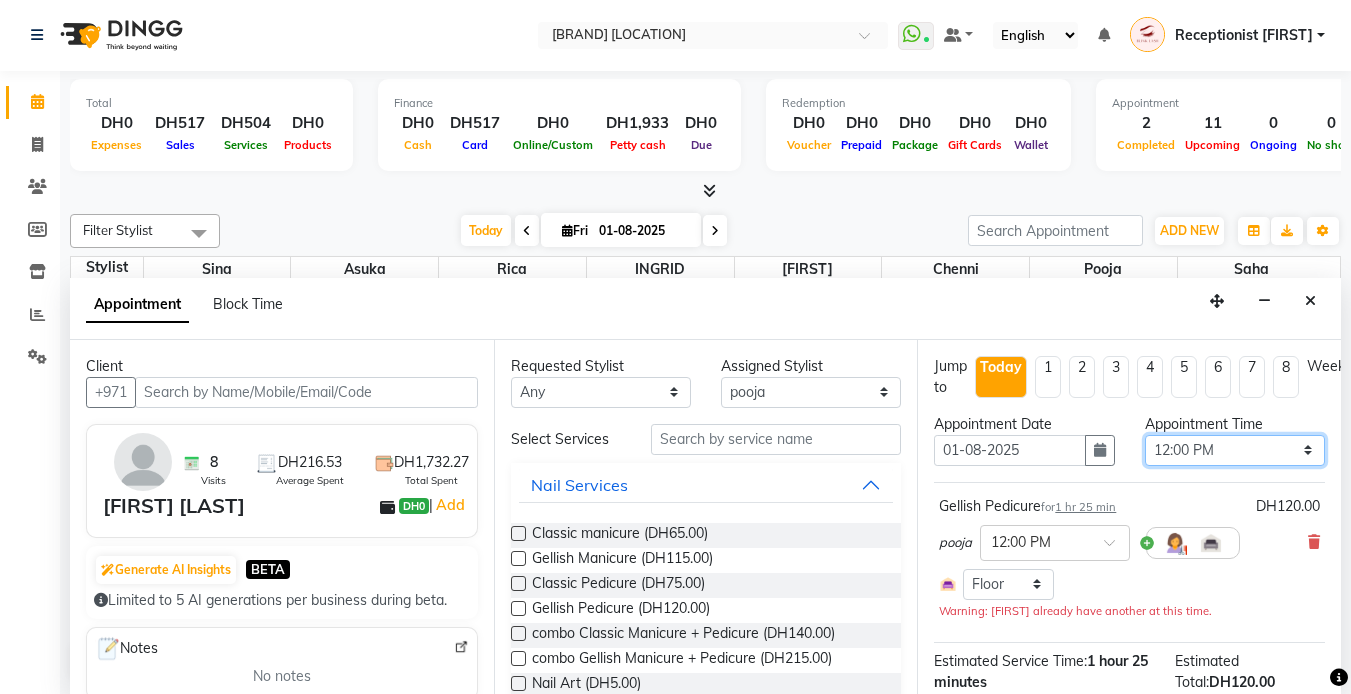 scroll, scrollTop: 202, scrollLeft: 0, axis: vertical 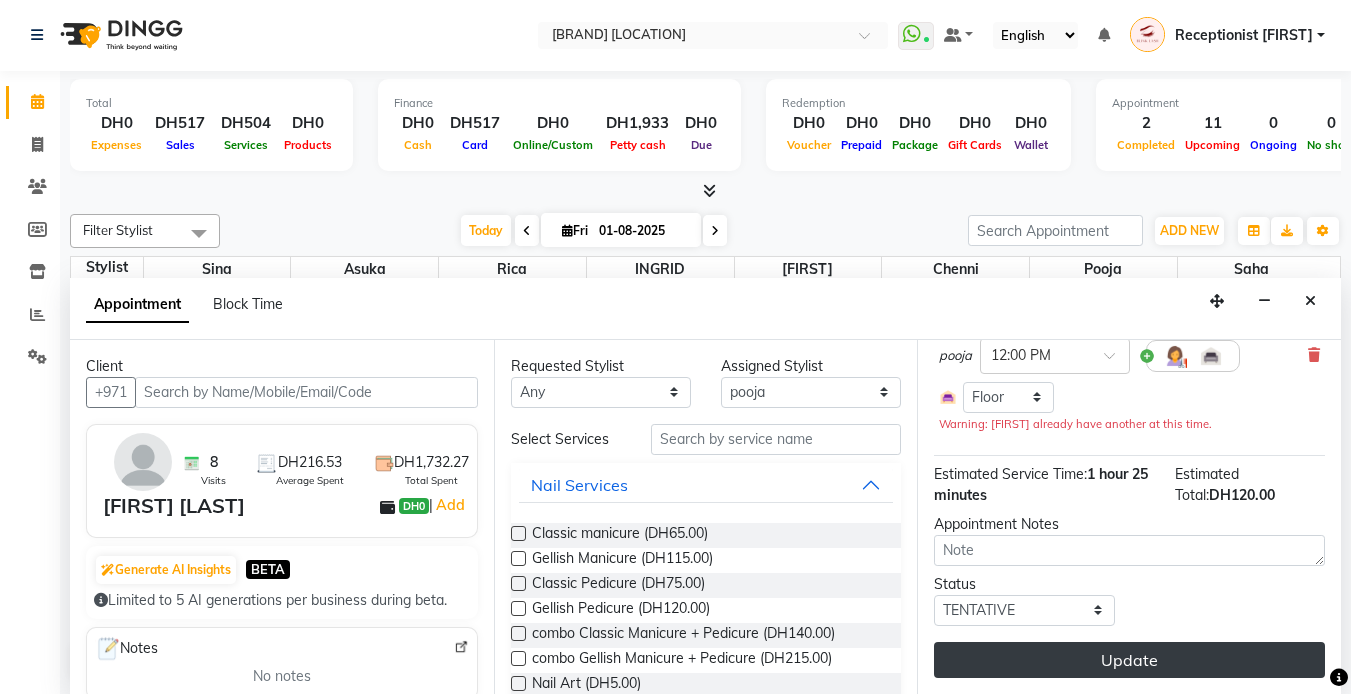 click on "Update" at bounding box center (1129, 660) 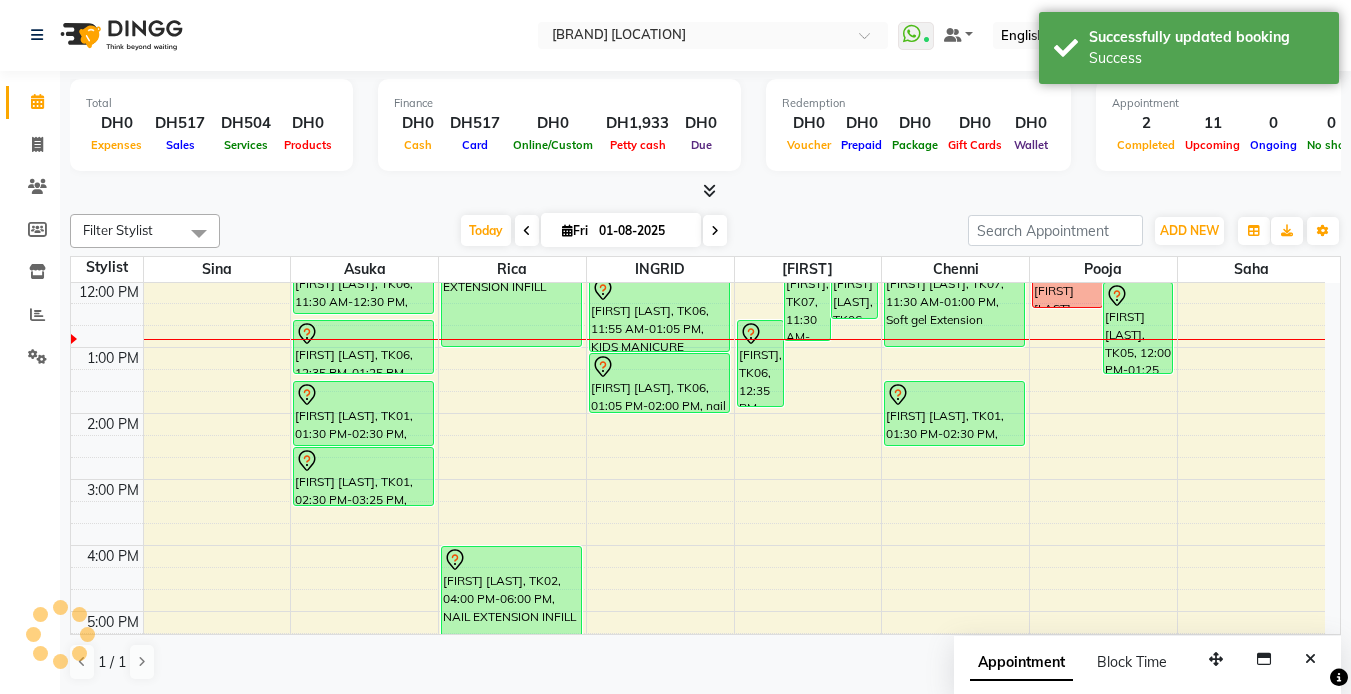 scroll, scrollTop: 0, scrollLeft: 0, axis: both 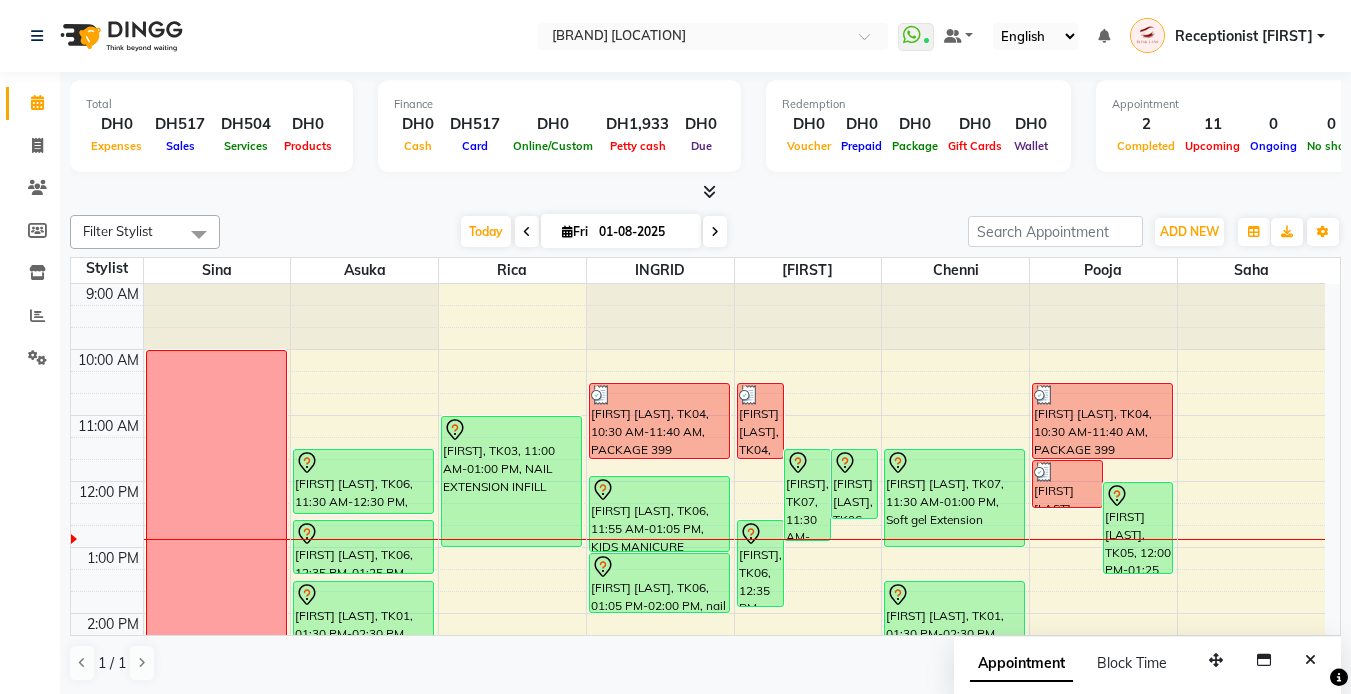 click at bounding box center [709, 191] 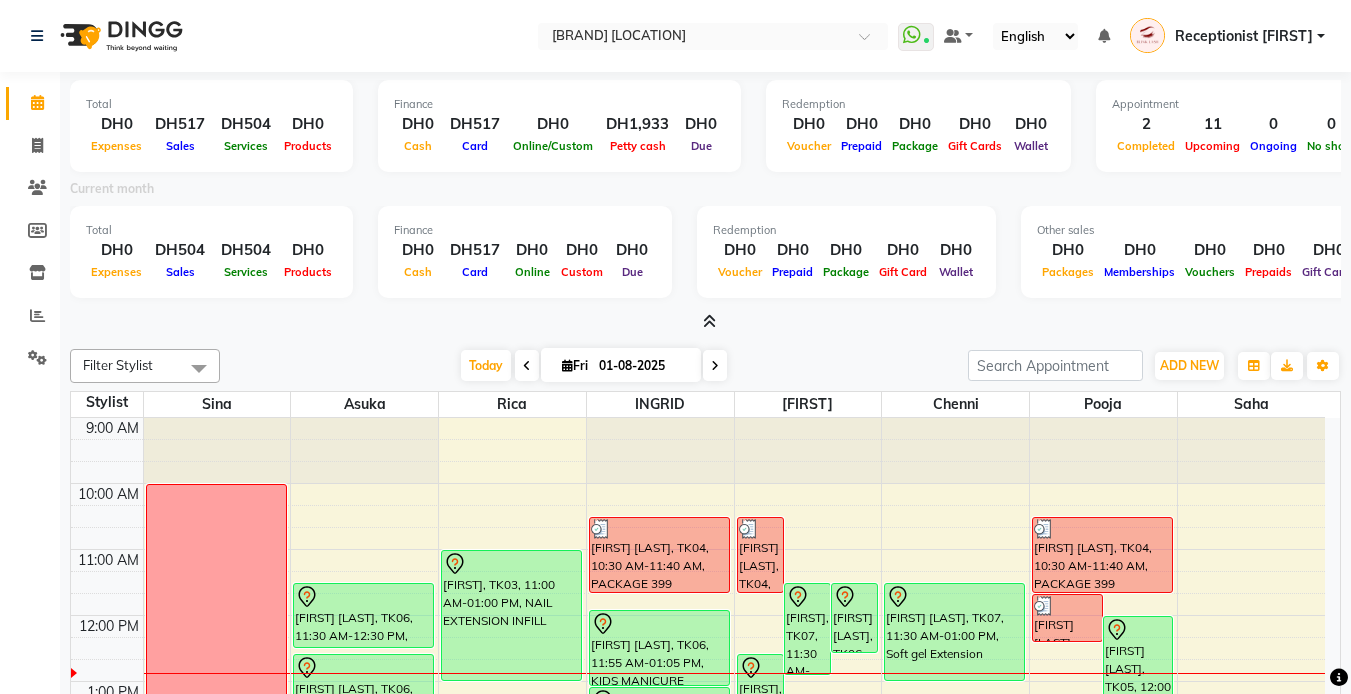 click on "Total  DH0  Expenses DH517  Sales DH504  Services DH0  Products Finance  DH0  Cash DH517  Card DH0  Online/Custom DH1,933 Petty cash DH0 Due  Redemption  DH0 Voucher DH0 Prepaid DH0 Package DH0  Gift Cards DH0  Wallet  Appointment  2 Completed 11 Upcoming 0 Ongoing 0 No show  Other sales  DH0  Packages DH0  Memberships DH0  Vouchers DH0  Prepaids DH0  Gift Cards Current month Total  DH0  Expenses DH504  Sales DH504 Services DH0 Products  Finance  DH0  Cash DH517  Card DH0 Online DH0 Custom DH0 Due  Redemption  DH0 Voucher DH0 Prepaid DH0 Package DH0 Gift Card DH0 Wallet Other sales  DH0  Packages DH0  Memberships DH0  Vouchers DH0  Prepaids DH0  Gift Cards" at bounding box center [705, 202] 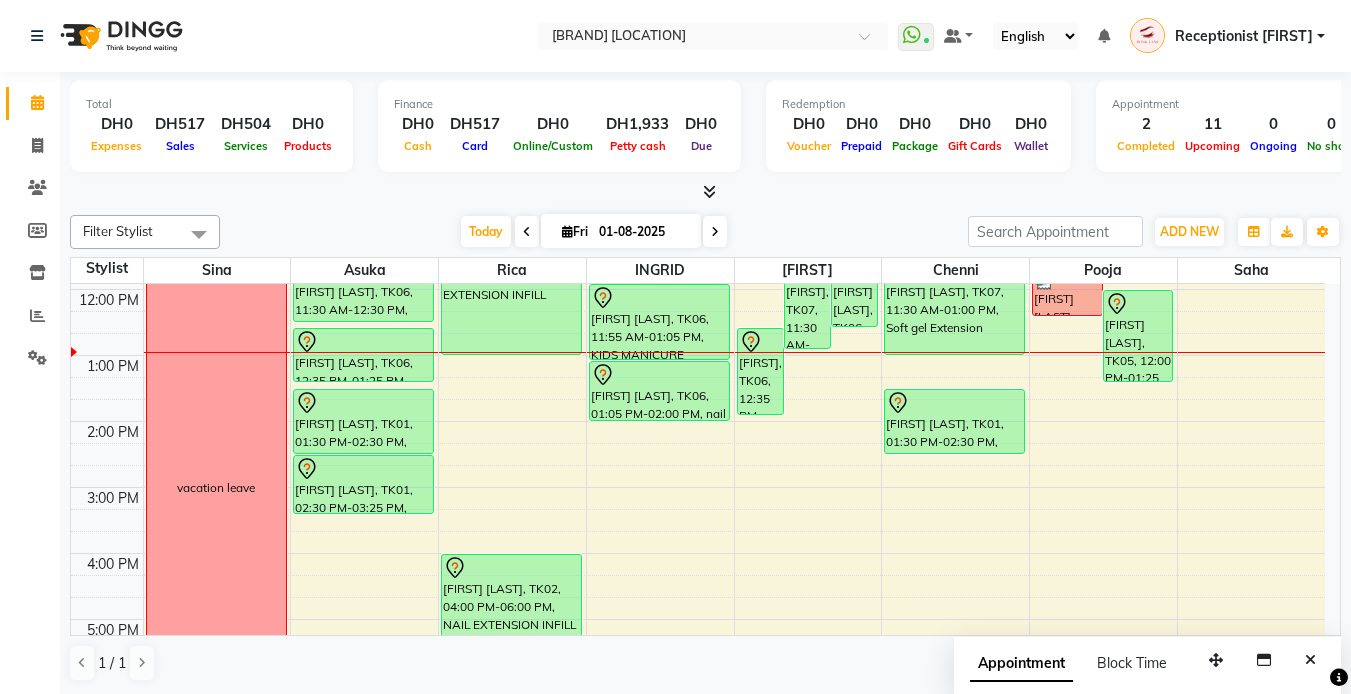 scroll, scrollTop: 0, scrollLeft: 0, axis: both 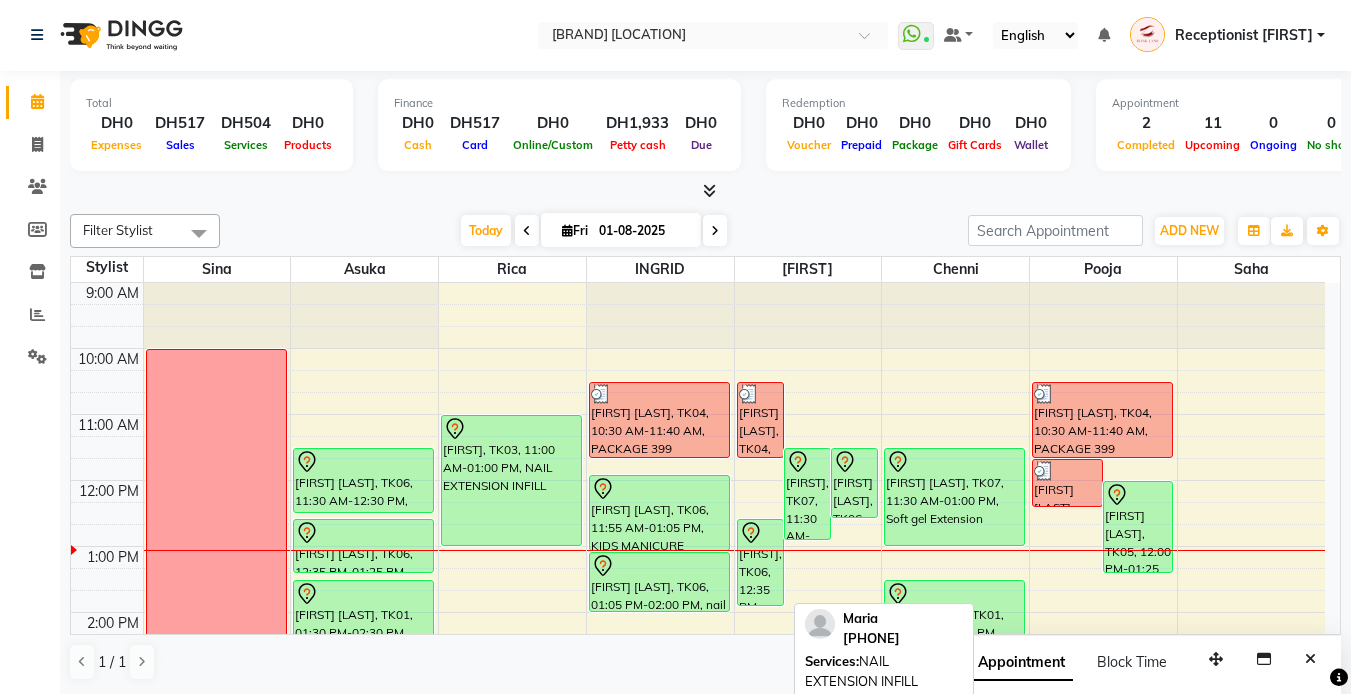 click on "[FIRST], TK03, 11:00 AM-01:00 PM, NAIL EXTENSION INFILL" at bounding box center [511, 480] 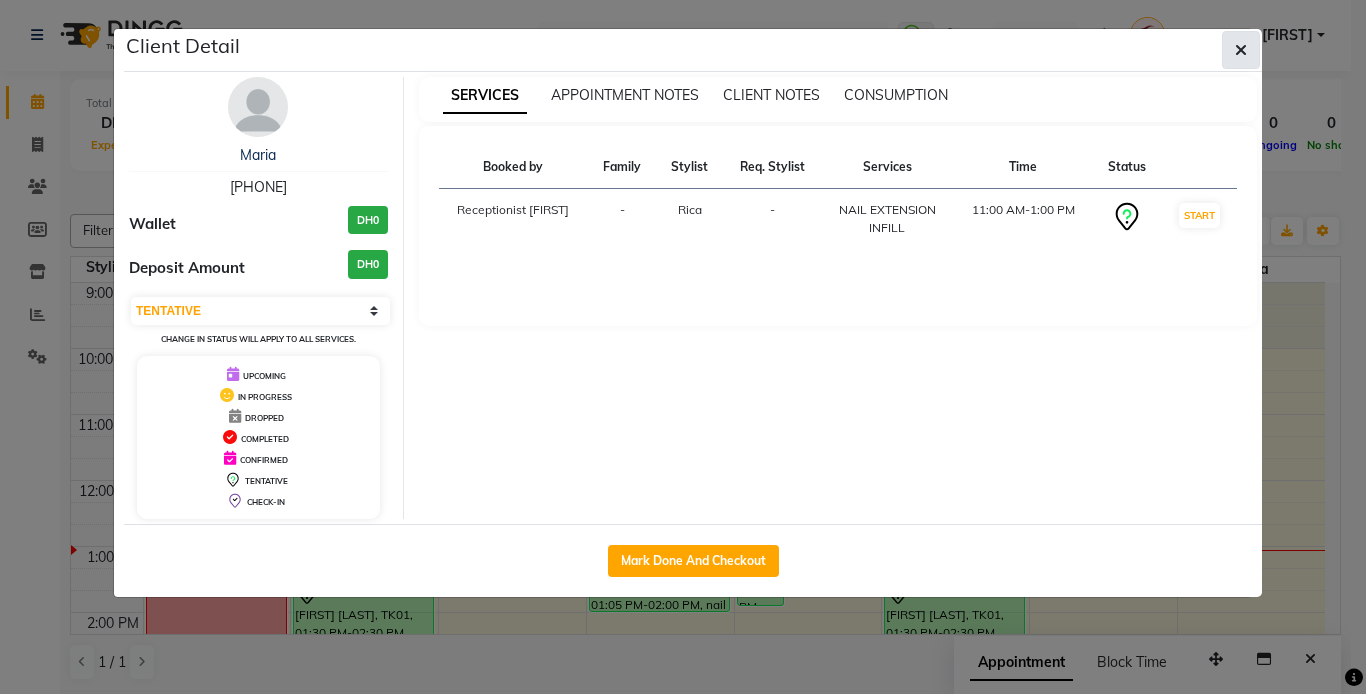 click 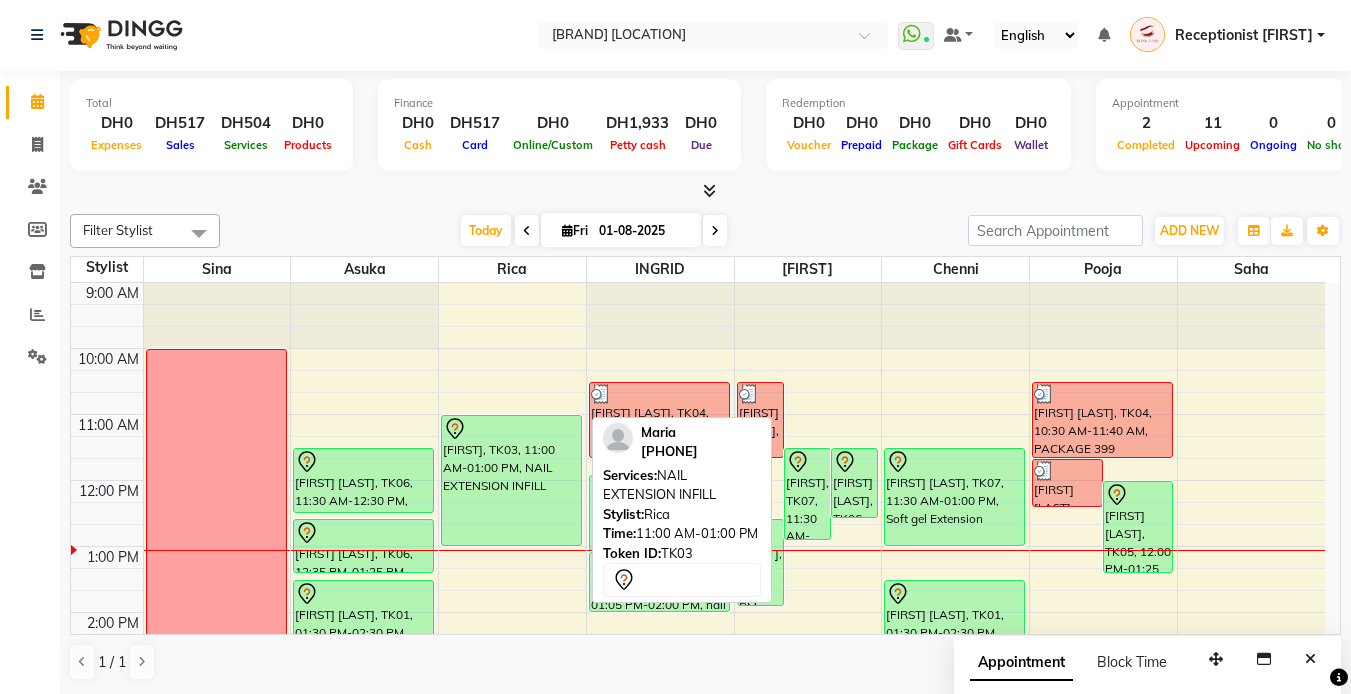click on "[FIRST], TK03, 11:00 AM-01:00 PM, NAIL EXTENSION INFILL" at bounding box center (511, 480) 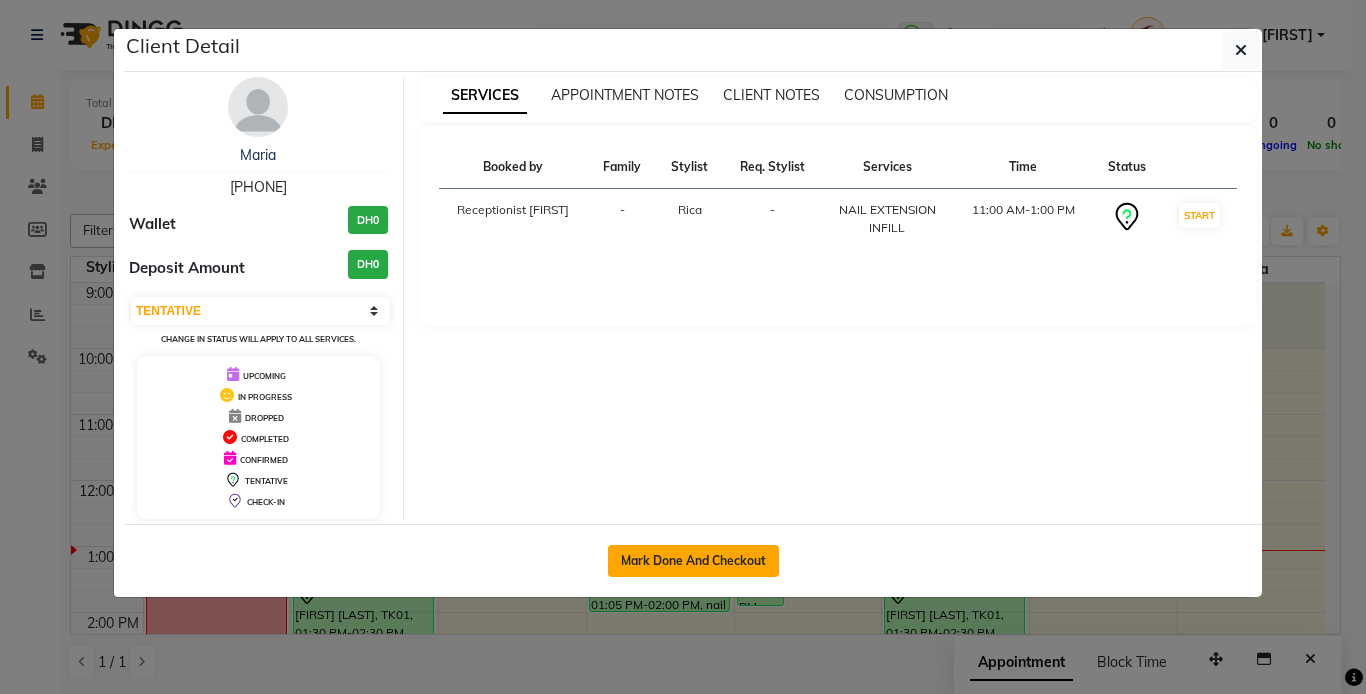 click on "Mark Done And Checkout" 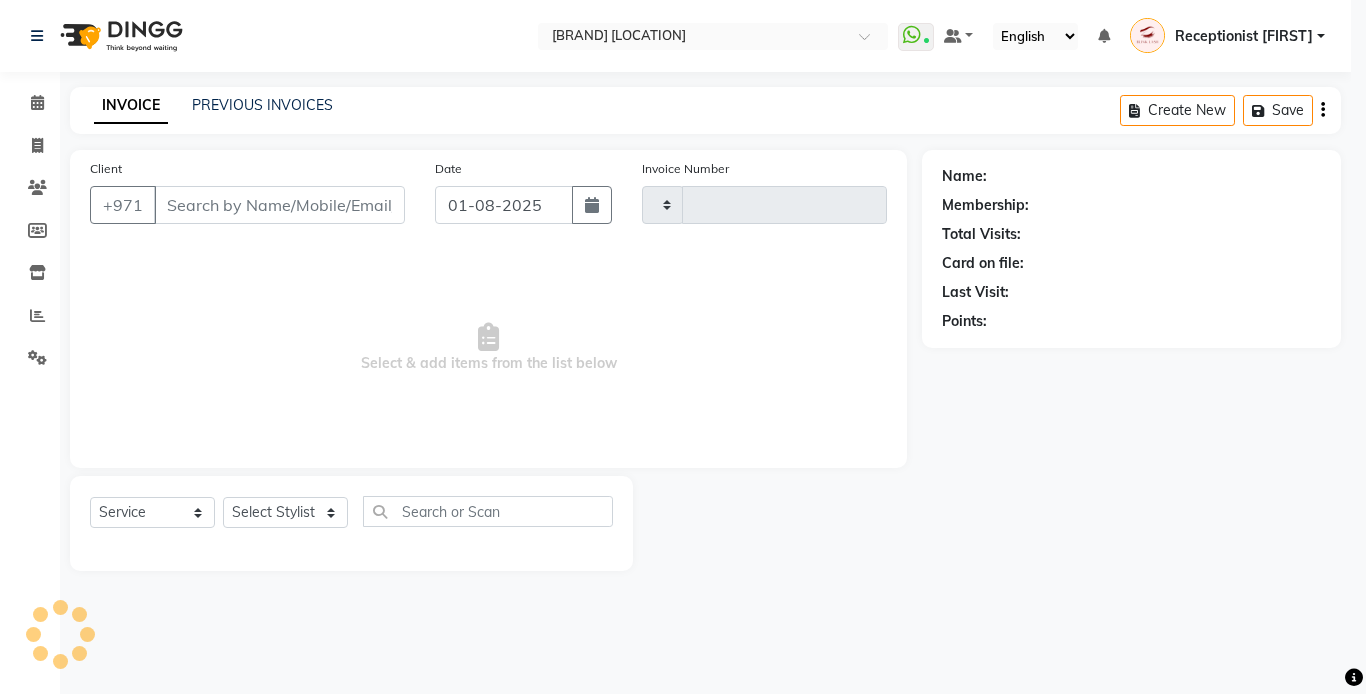 type on "1201" 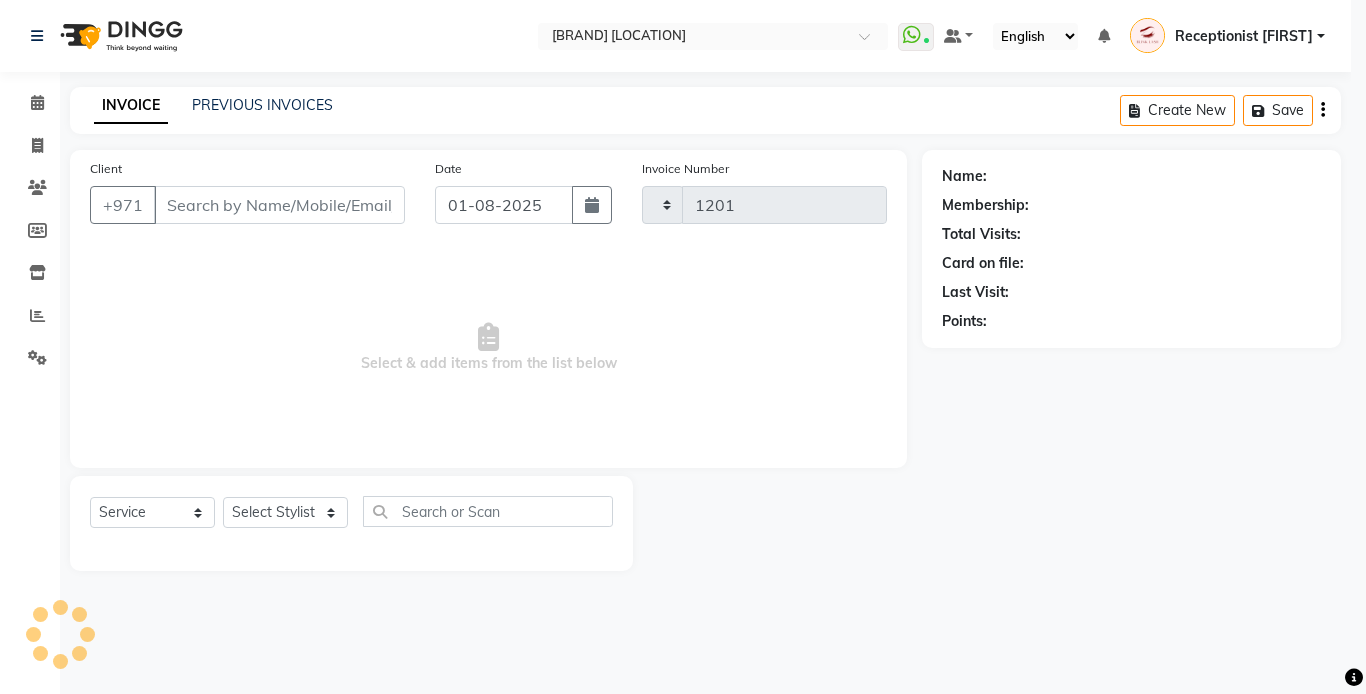 select on "5970" 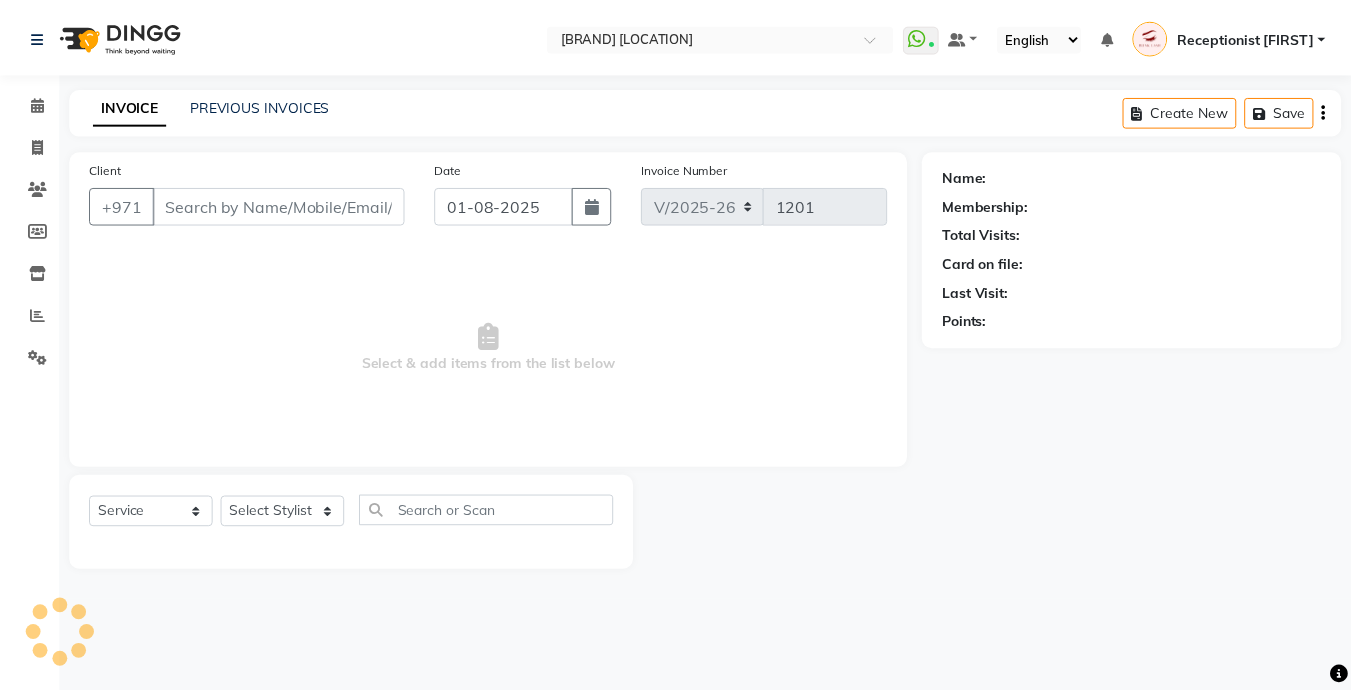 scroll, scrollTop: 0, scrollLeft: 0, axis: both 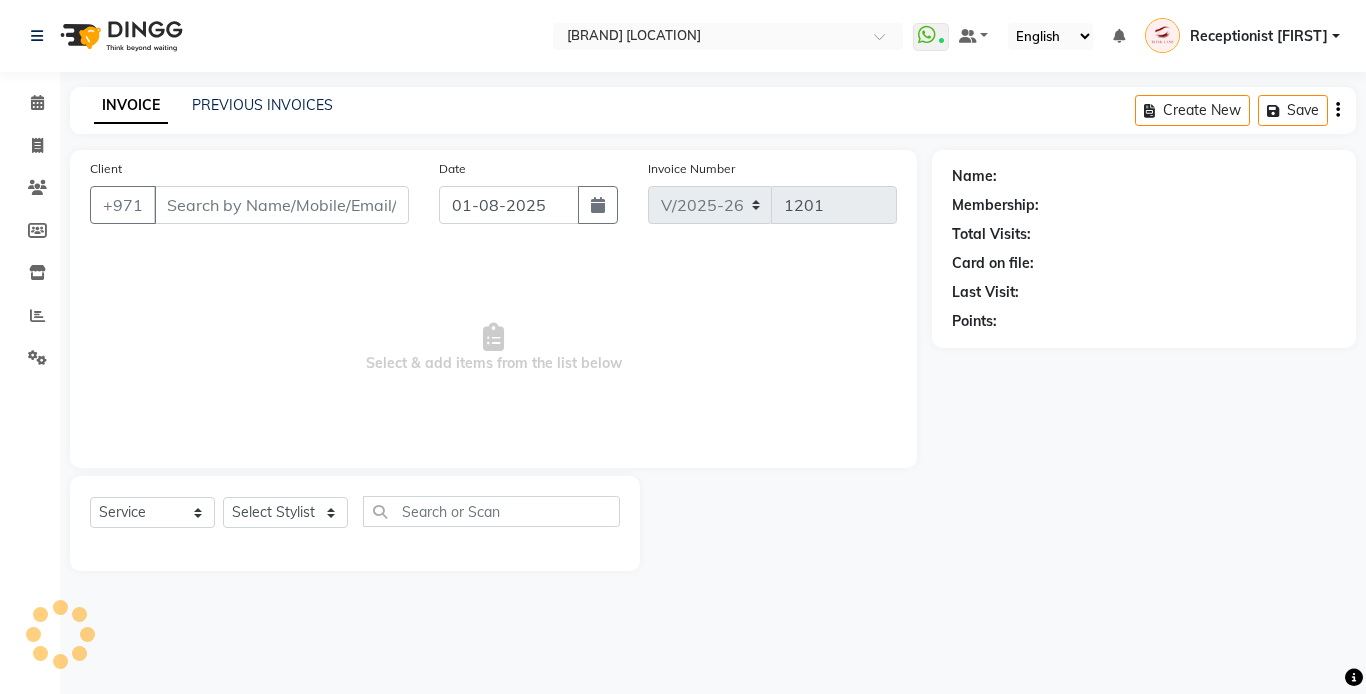 type on "[PHONE]" 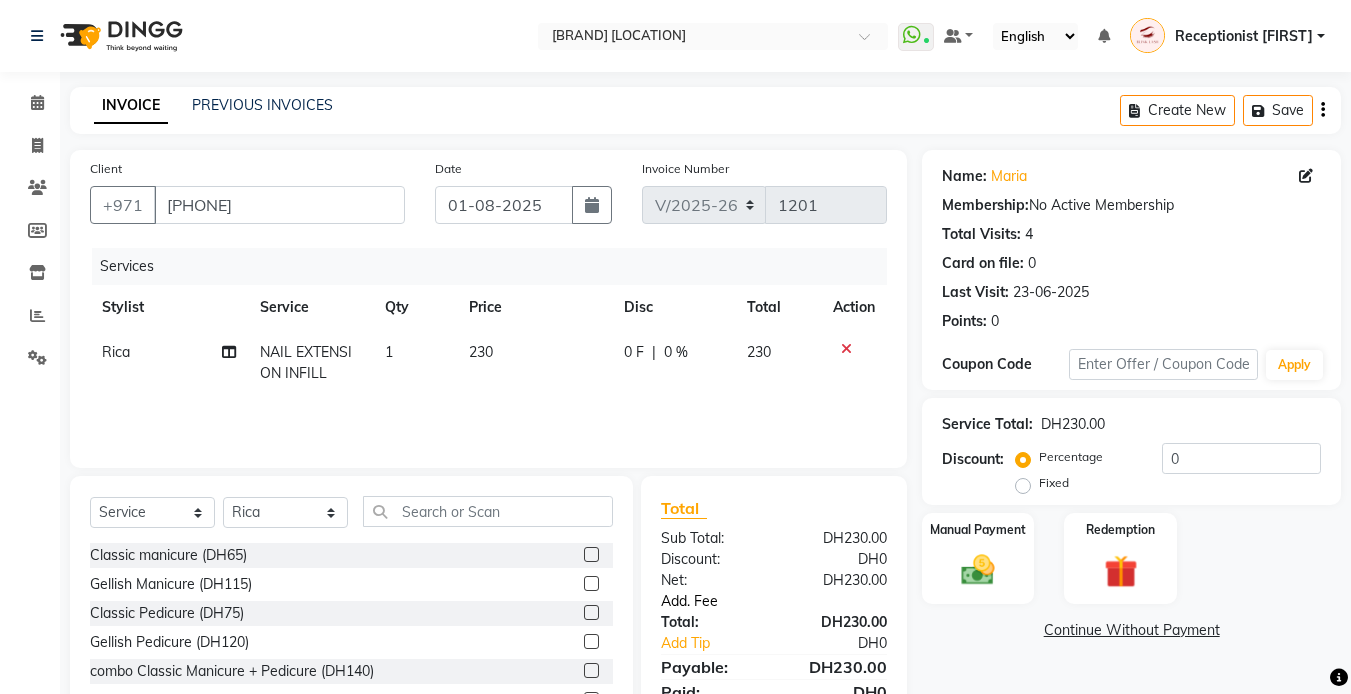 scroll, scrollTop: 107, scrollLeft: 0, axis: vertical 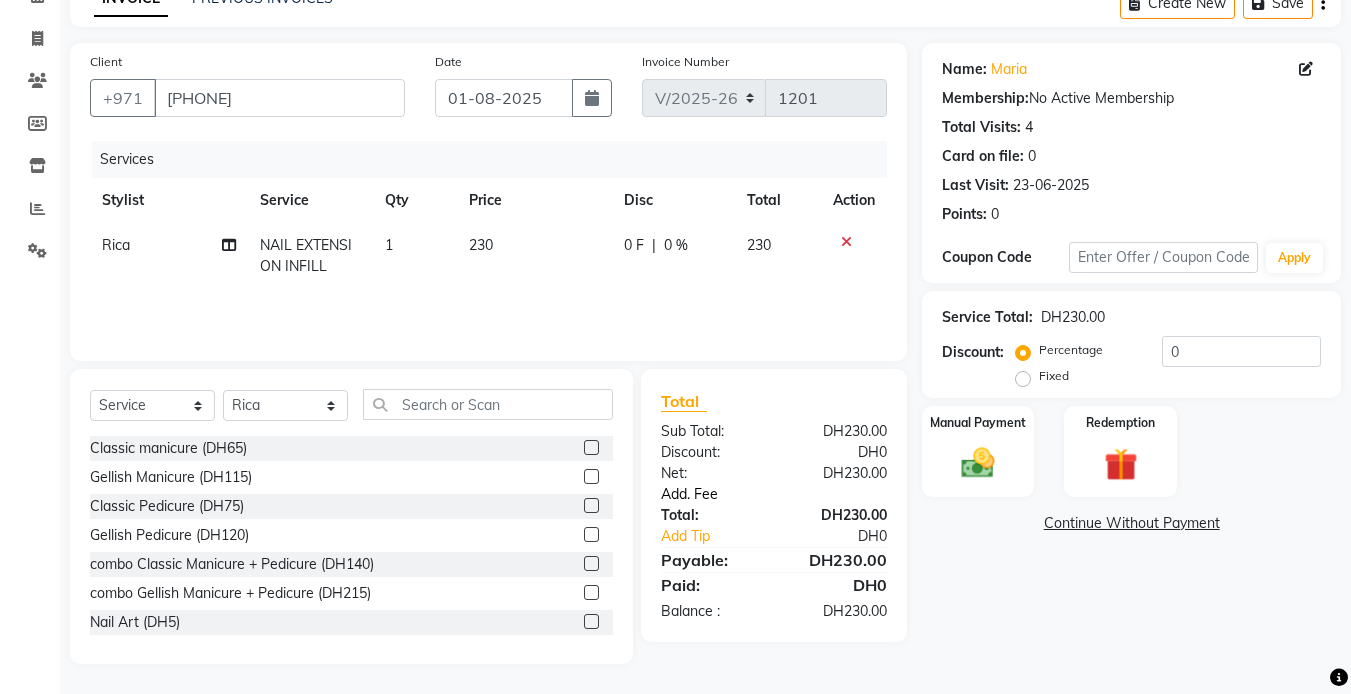 click on "Add. Fee" 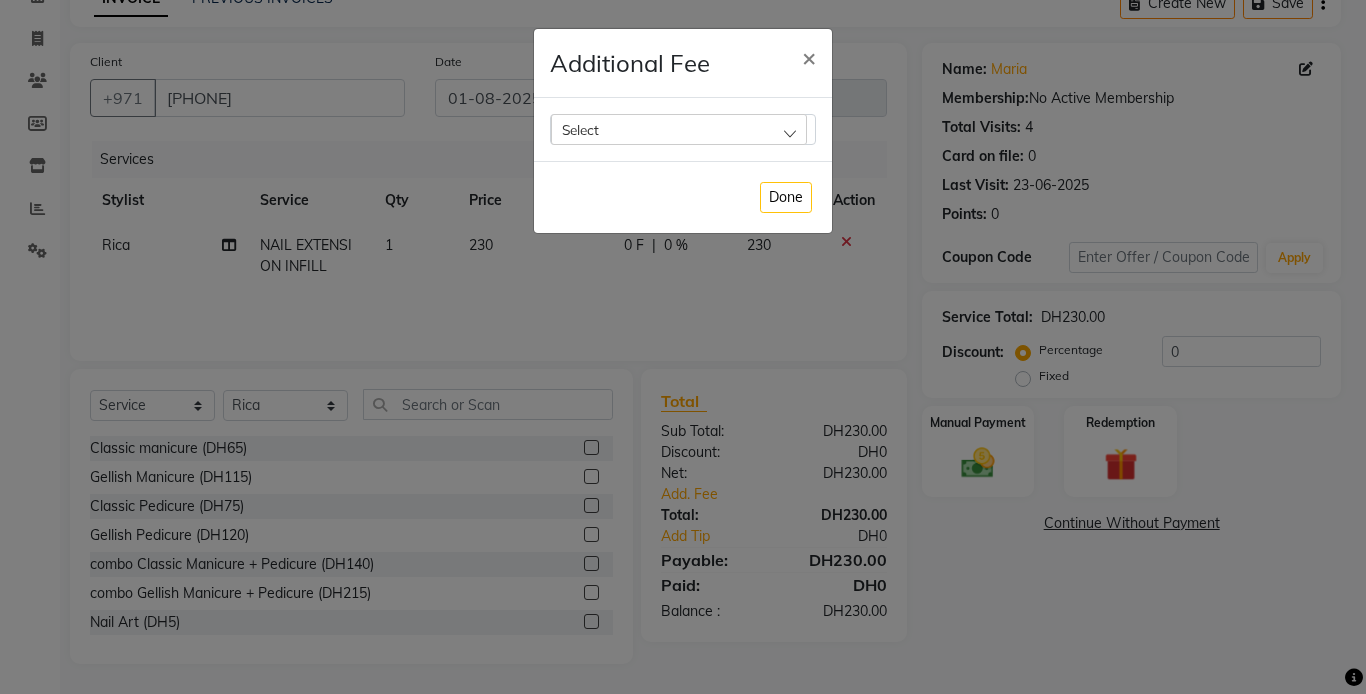 click on "Select" 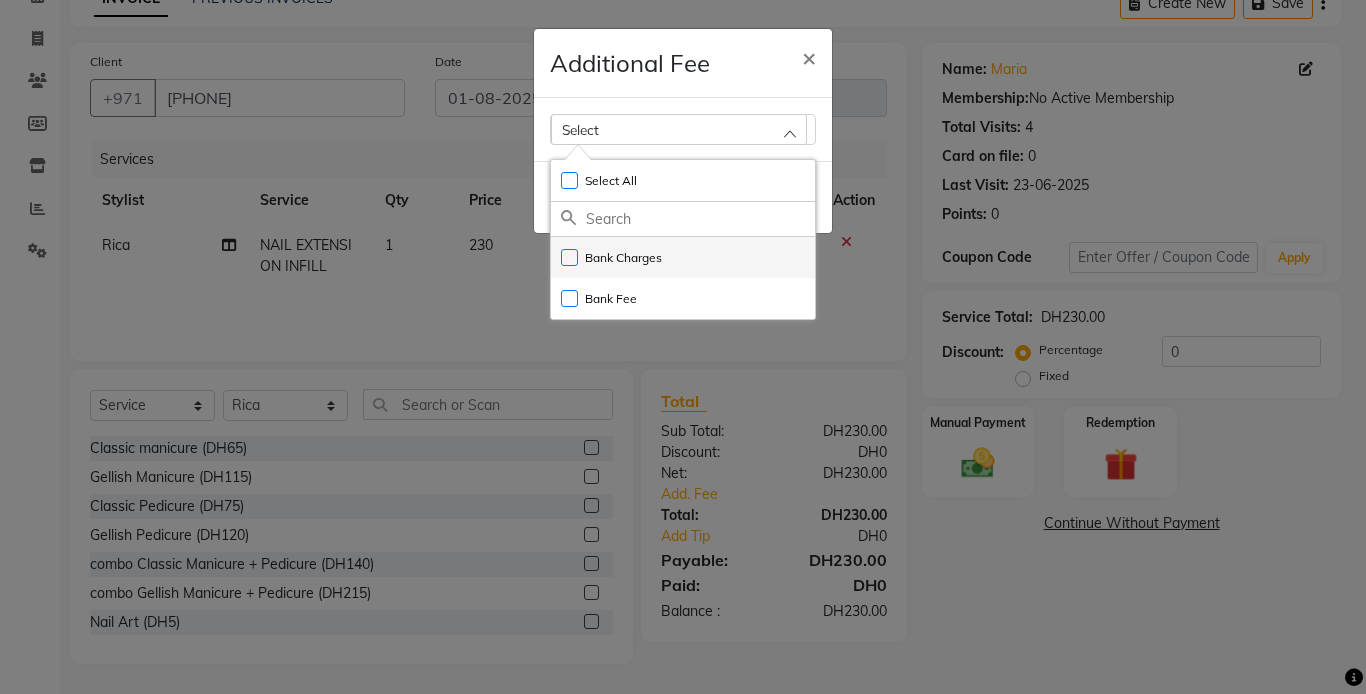 click on "Bank Charges" 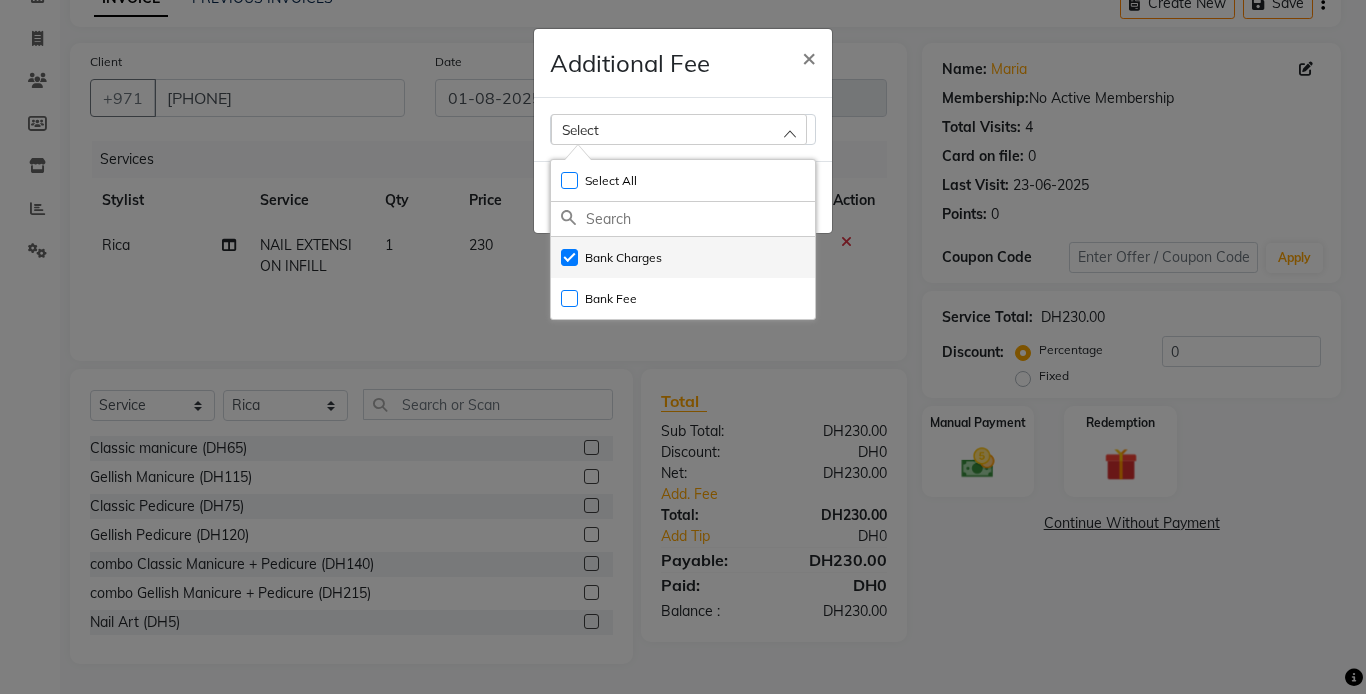 checkbox on "true" 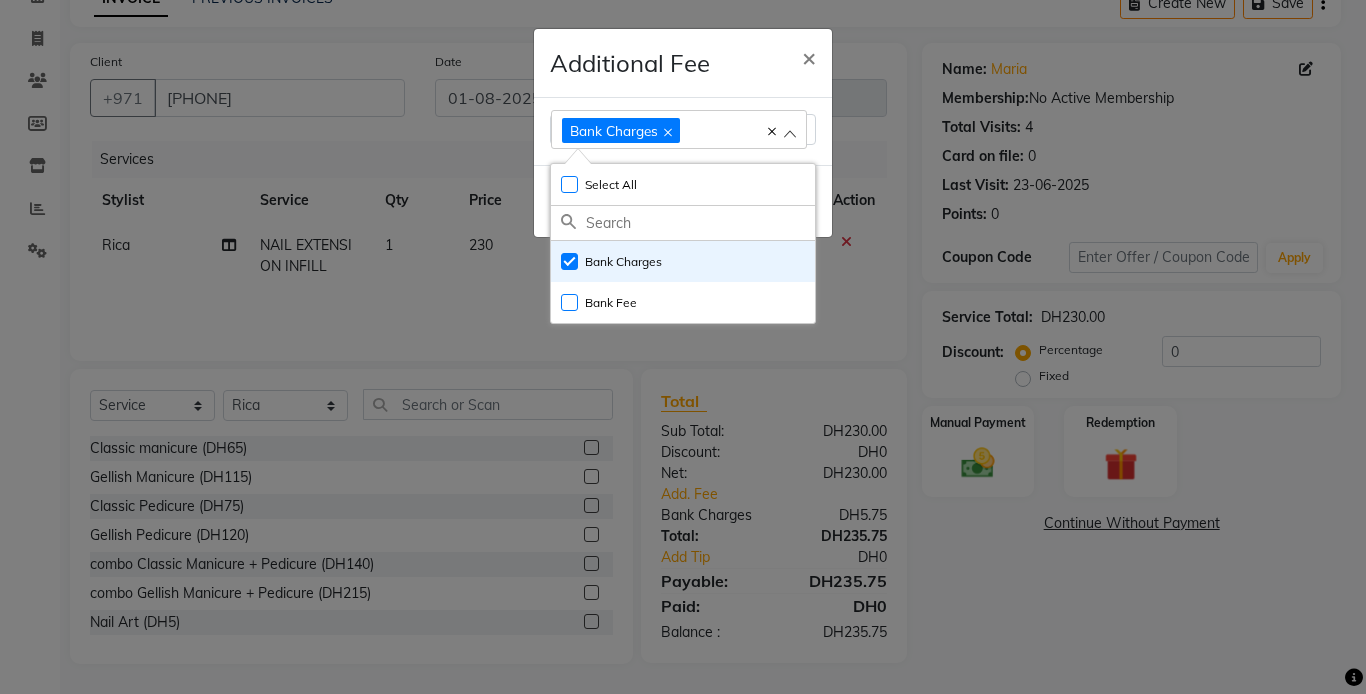 click on "Additional Fee × Bank Charges Select All UnSelect All Bank Charges Bank Fee  Done" 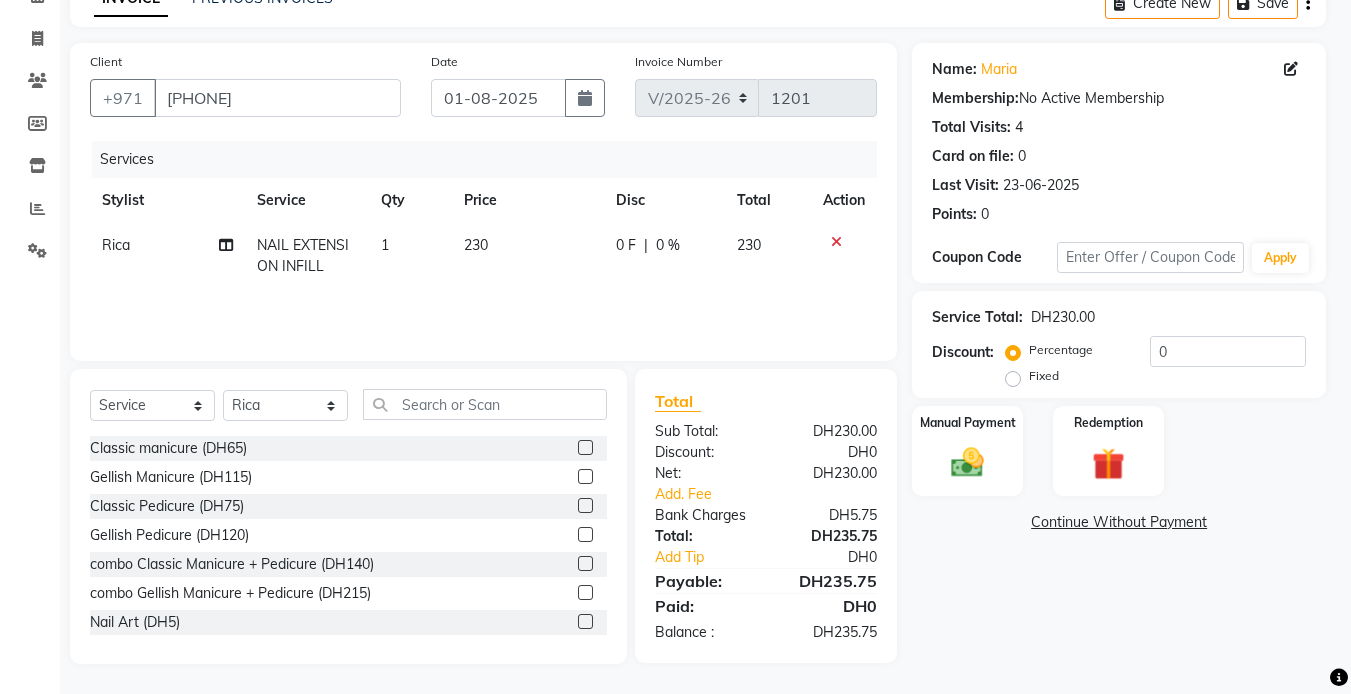 click 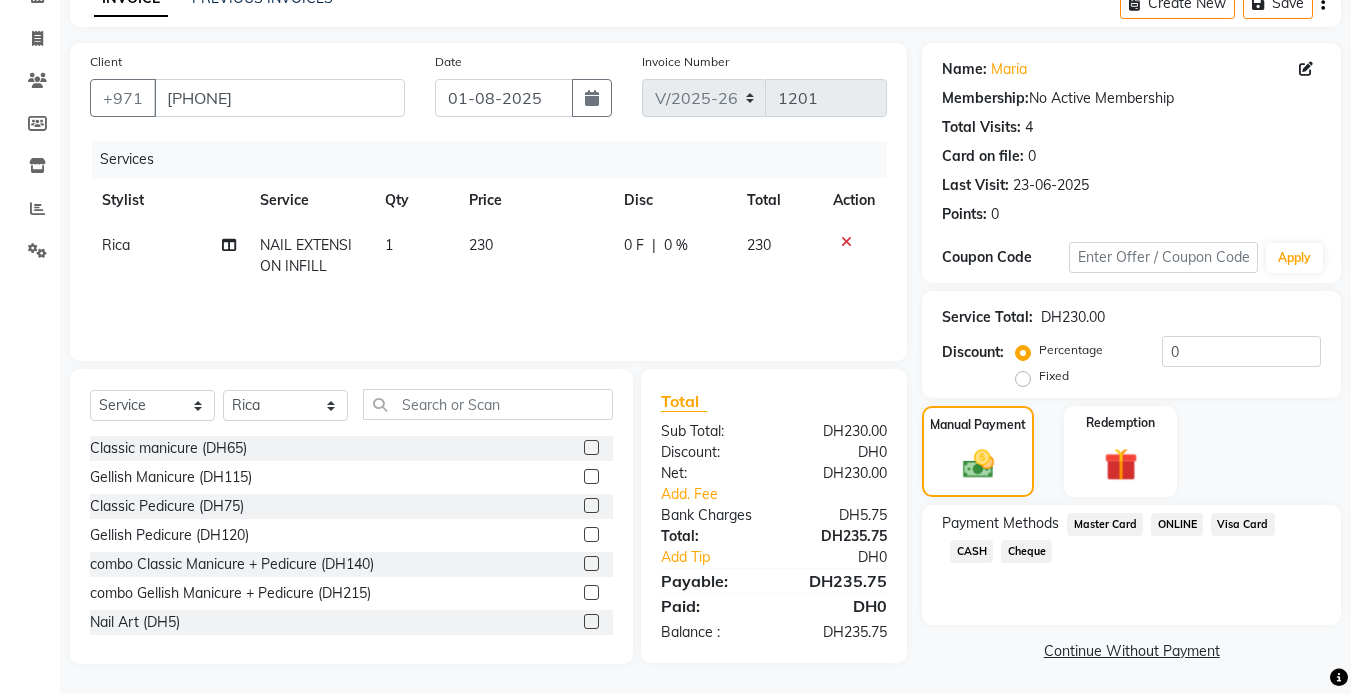 click on "Visa Card" 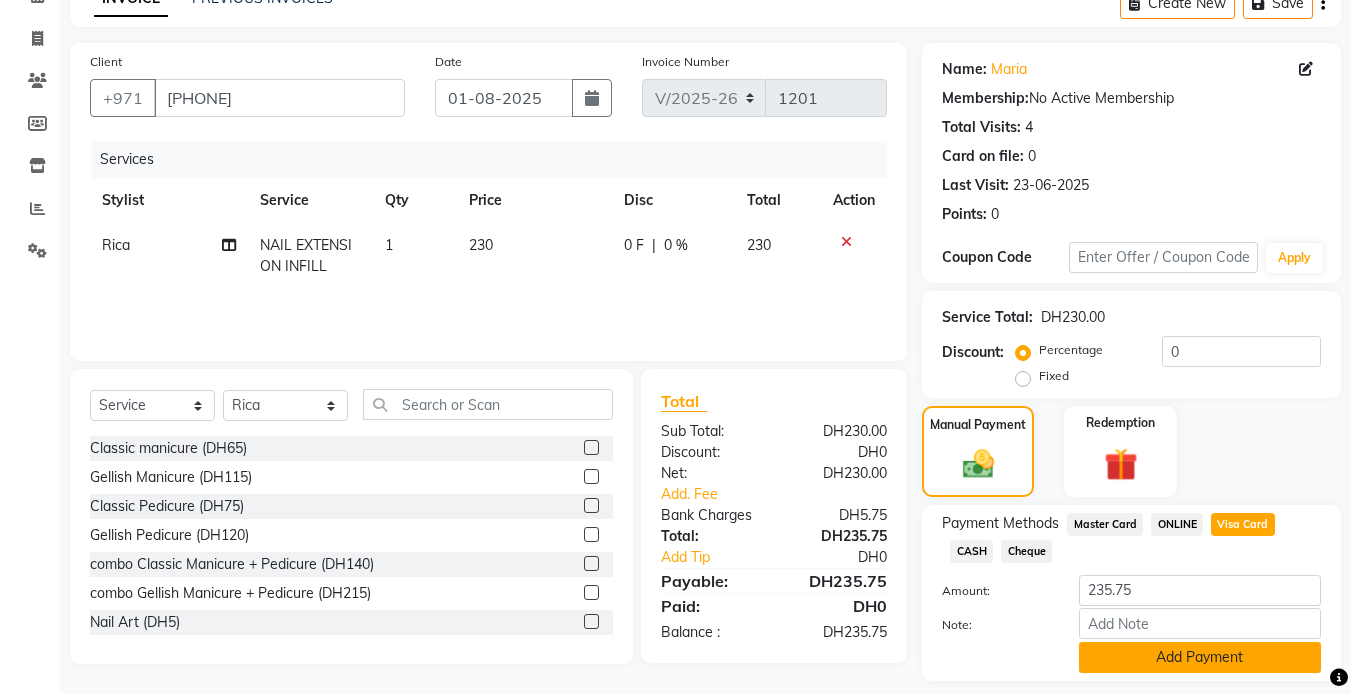 click on "Add Payment" 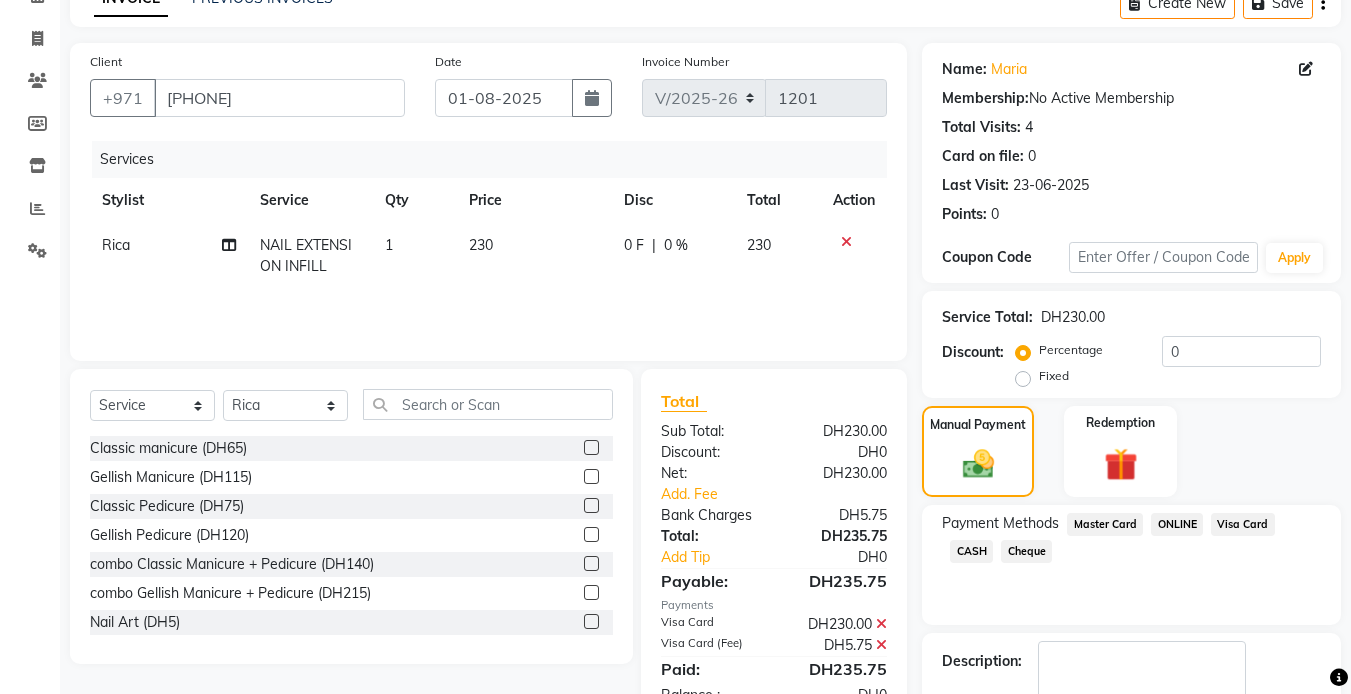 click on "Checkout" 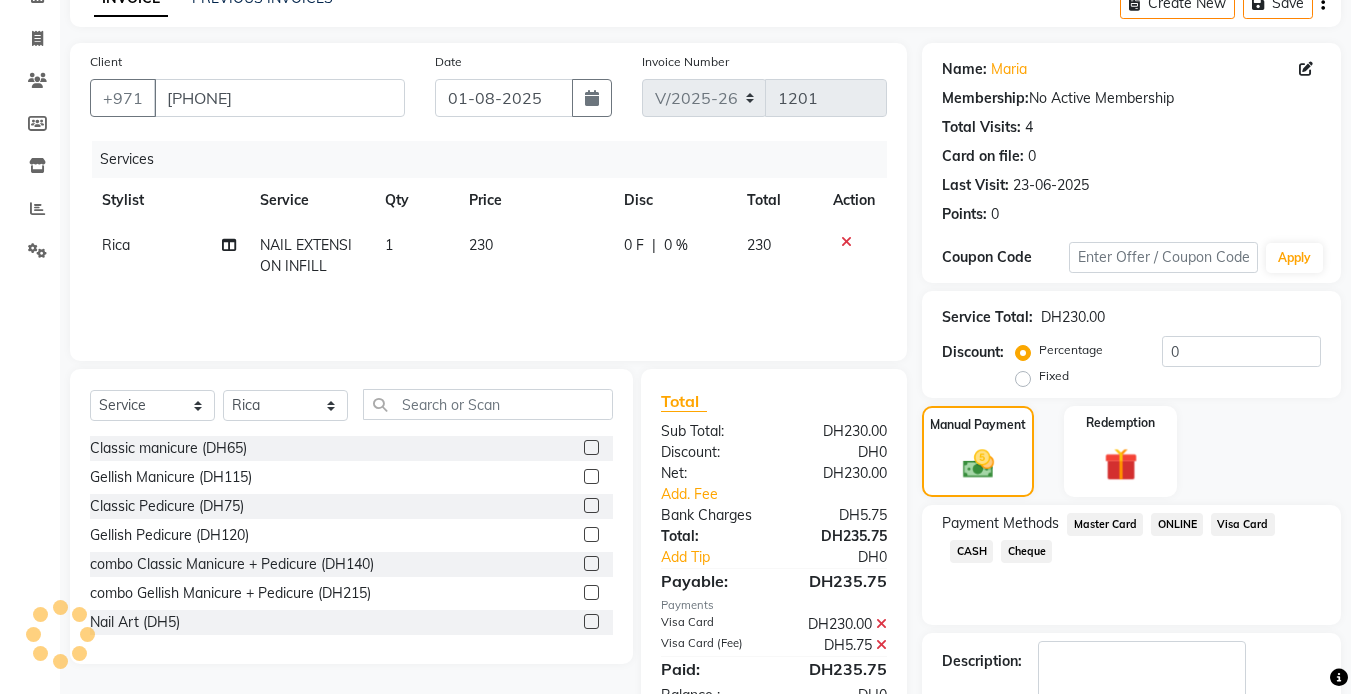scroll, scrollTop: 222, scrollLeft: 0, axis: vertical 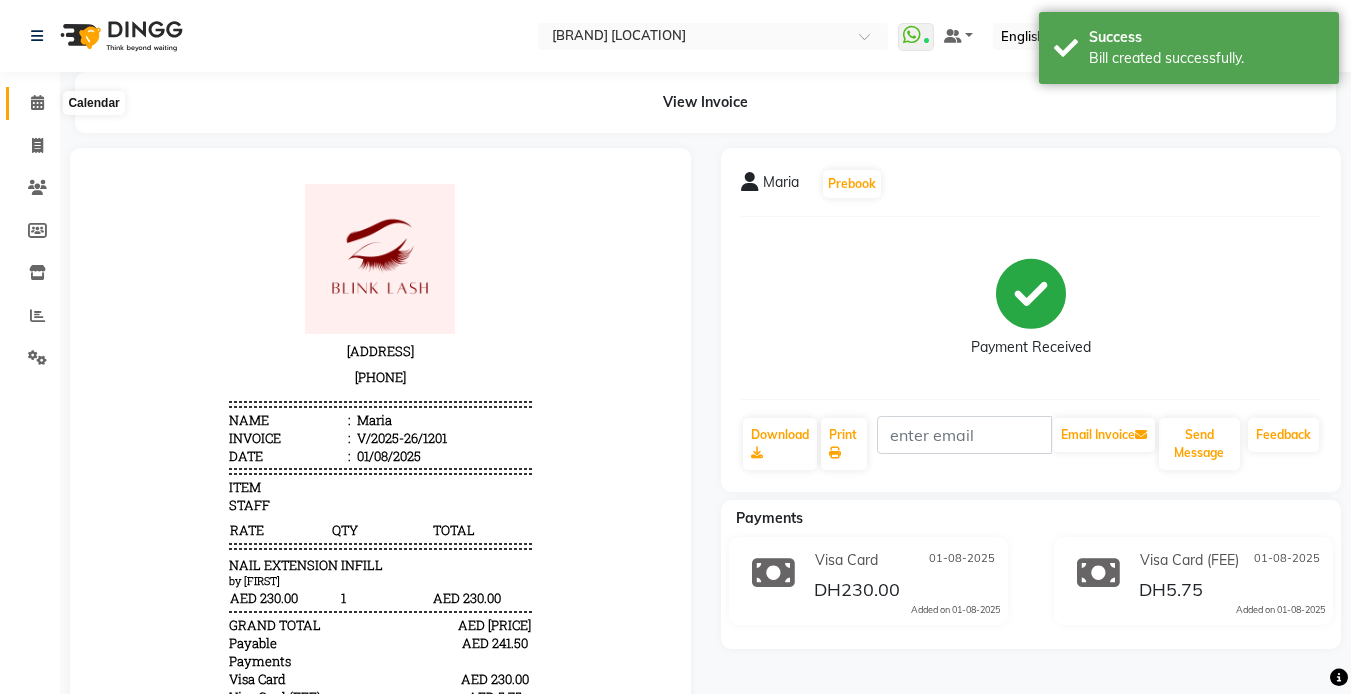 click 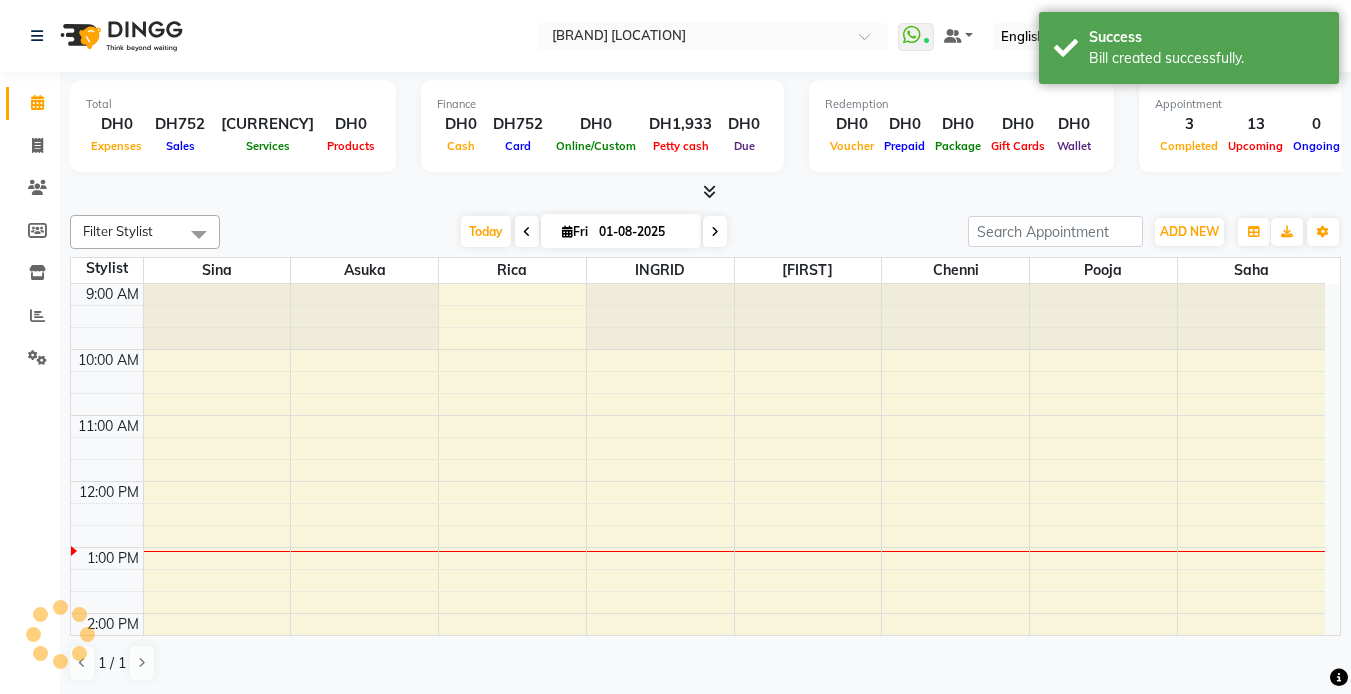 scroll, scrollTop: 0, scrollLeft: 0, axis: both 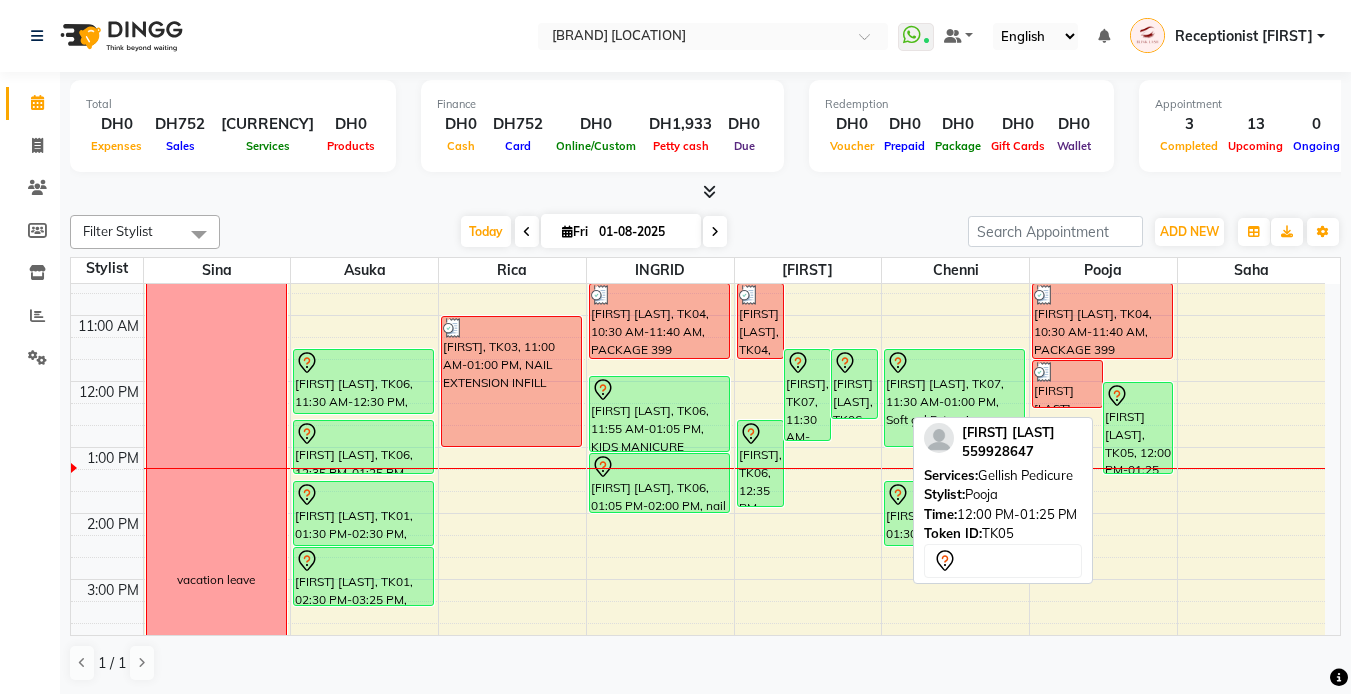 click on "[FIRST] [LAST], TK05, 12:00 PM-01:25 PM, Gellish Pedicure" at bounding box center (1138, 428) 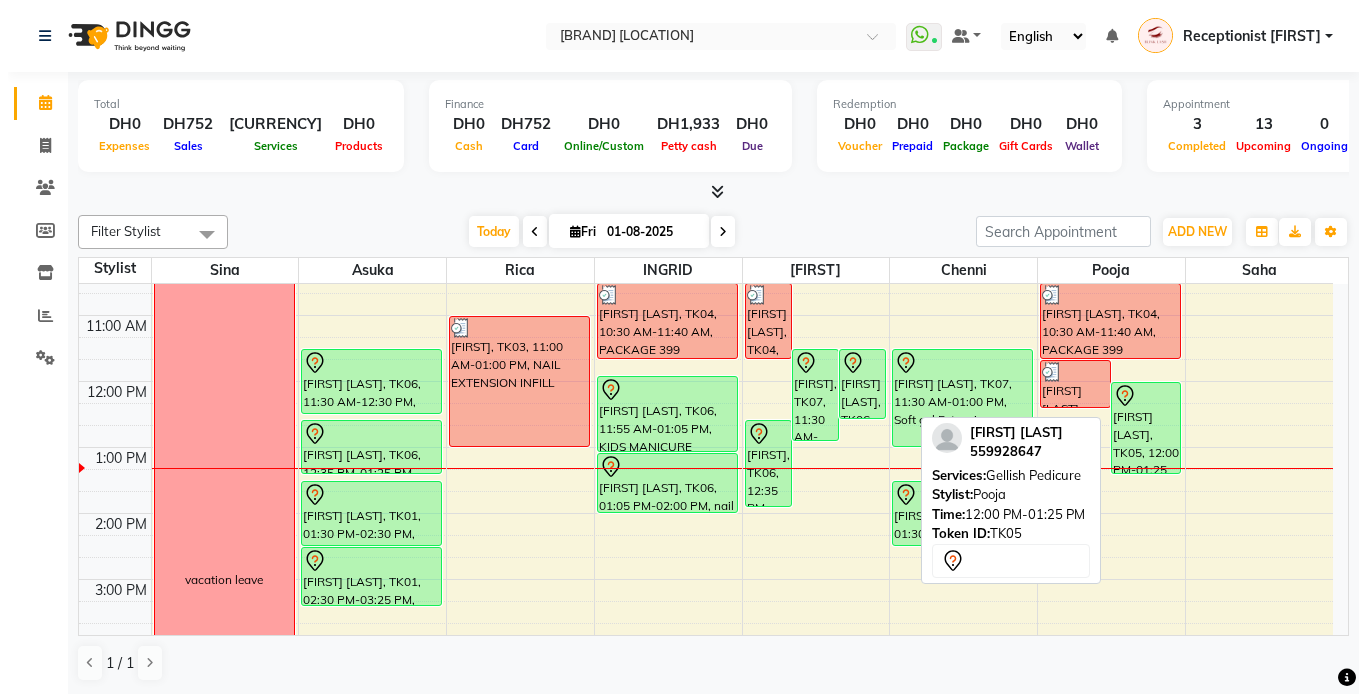 select on "7" 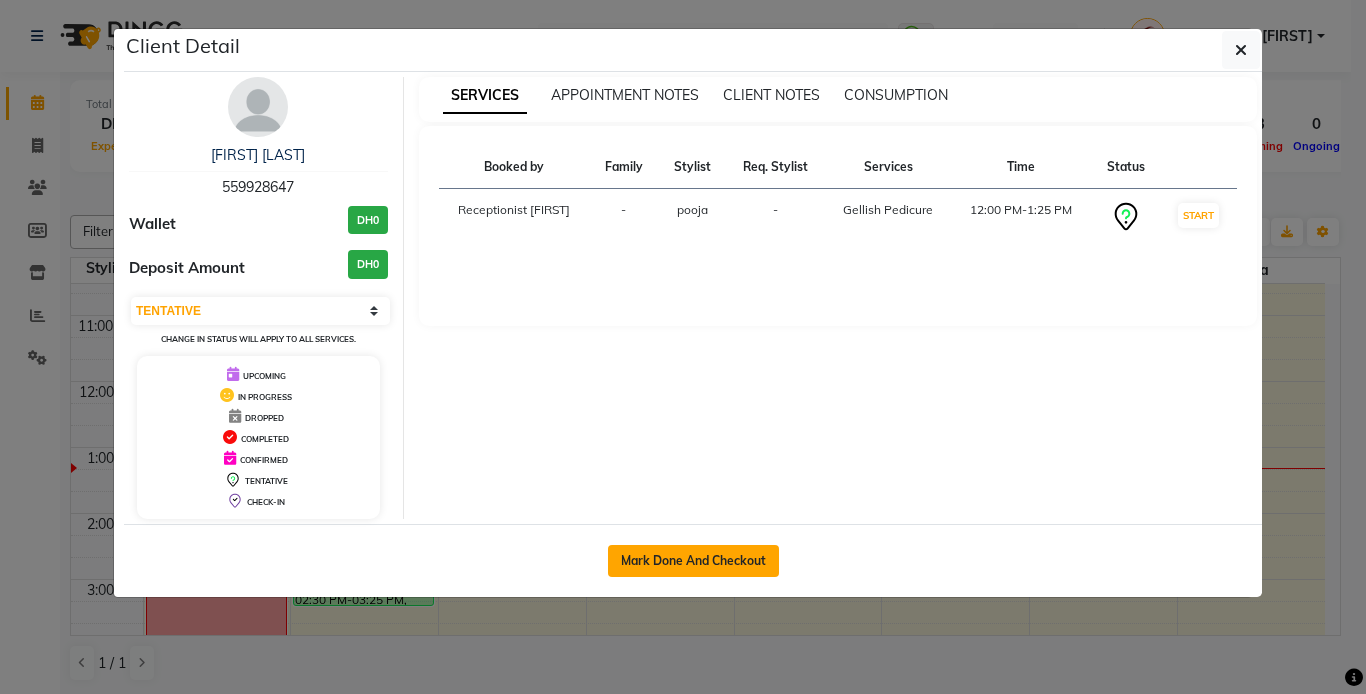 click on "Mark Done And Checkout" 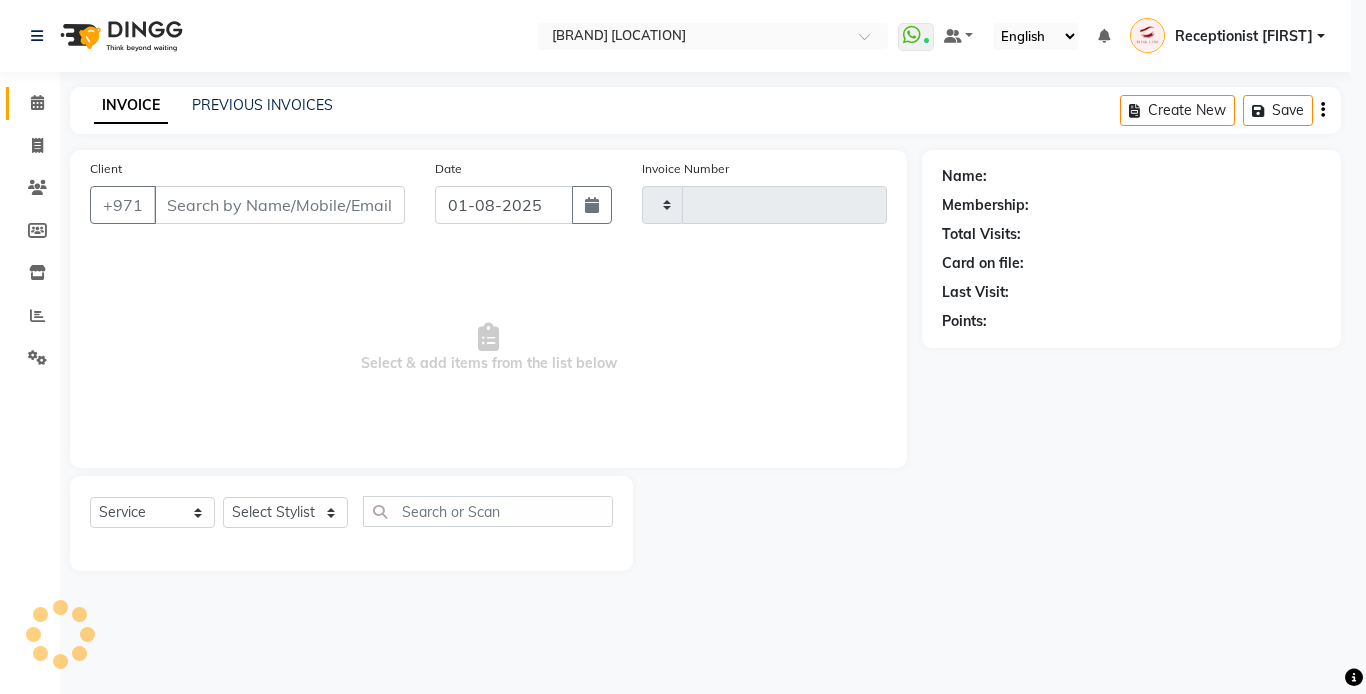 type on "1202" 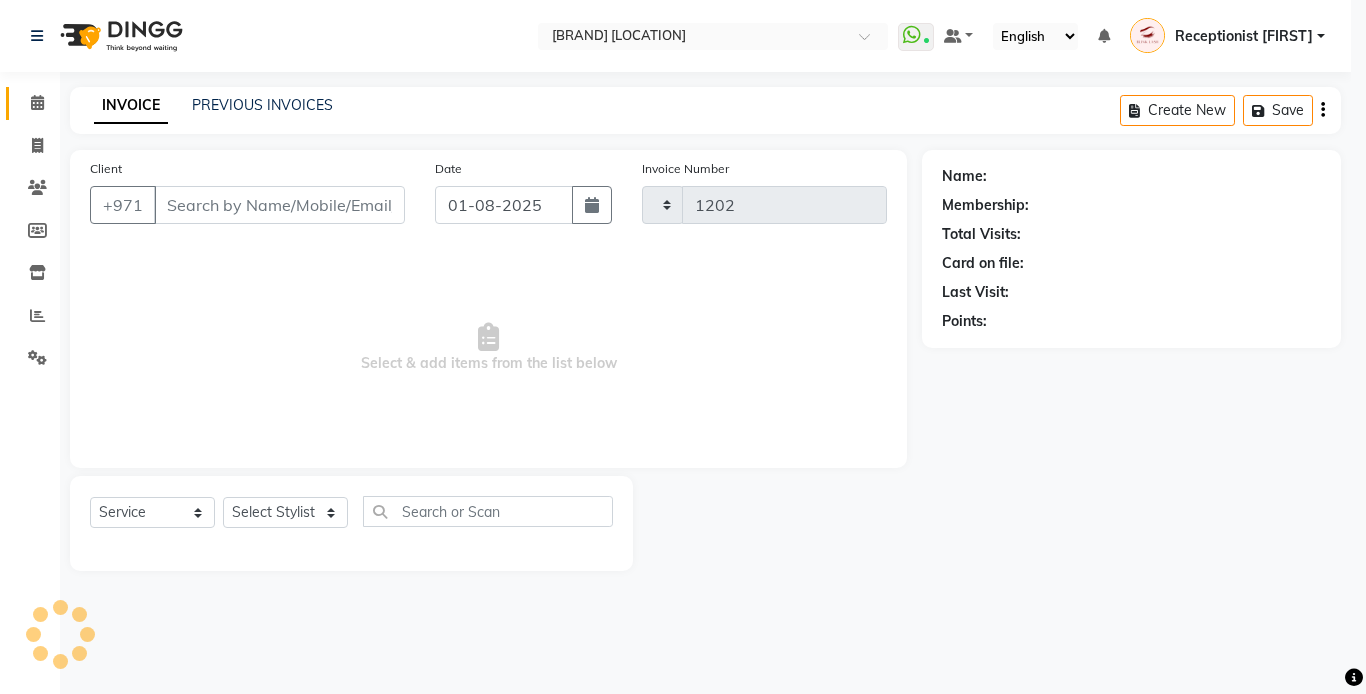 select on "5970" 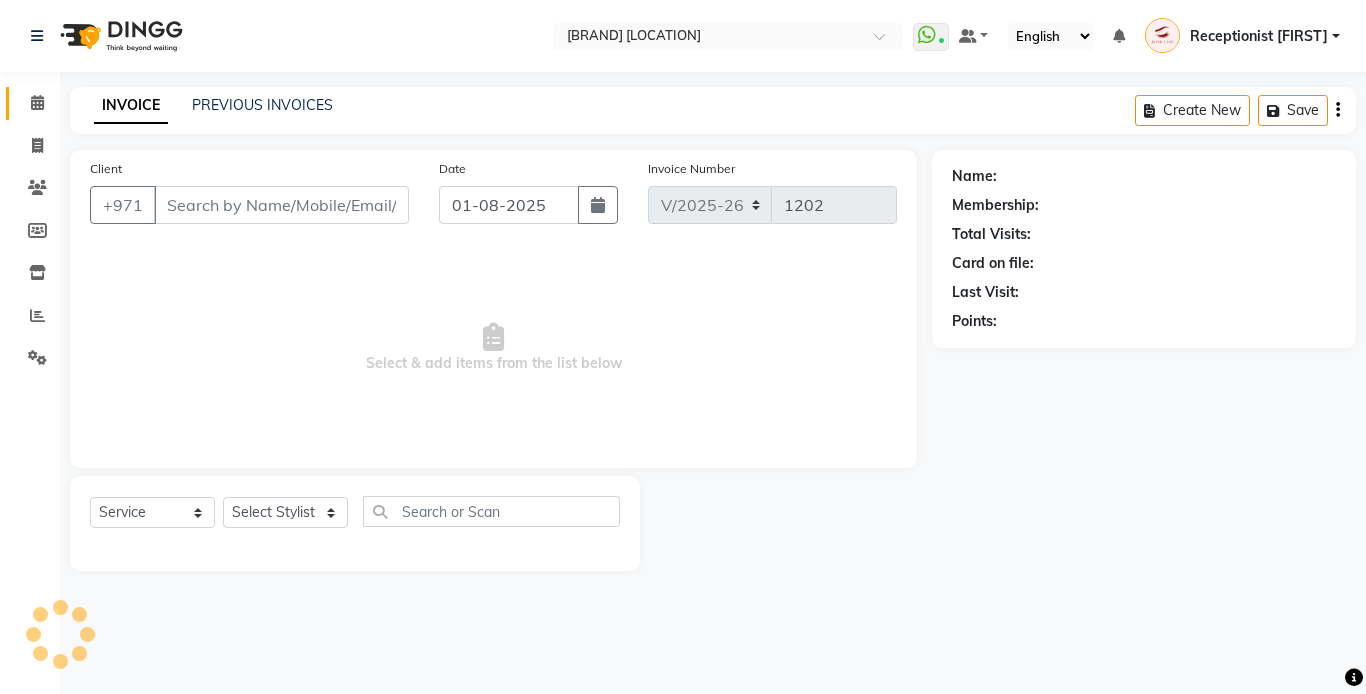 type on "559928647" 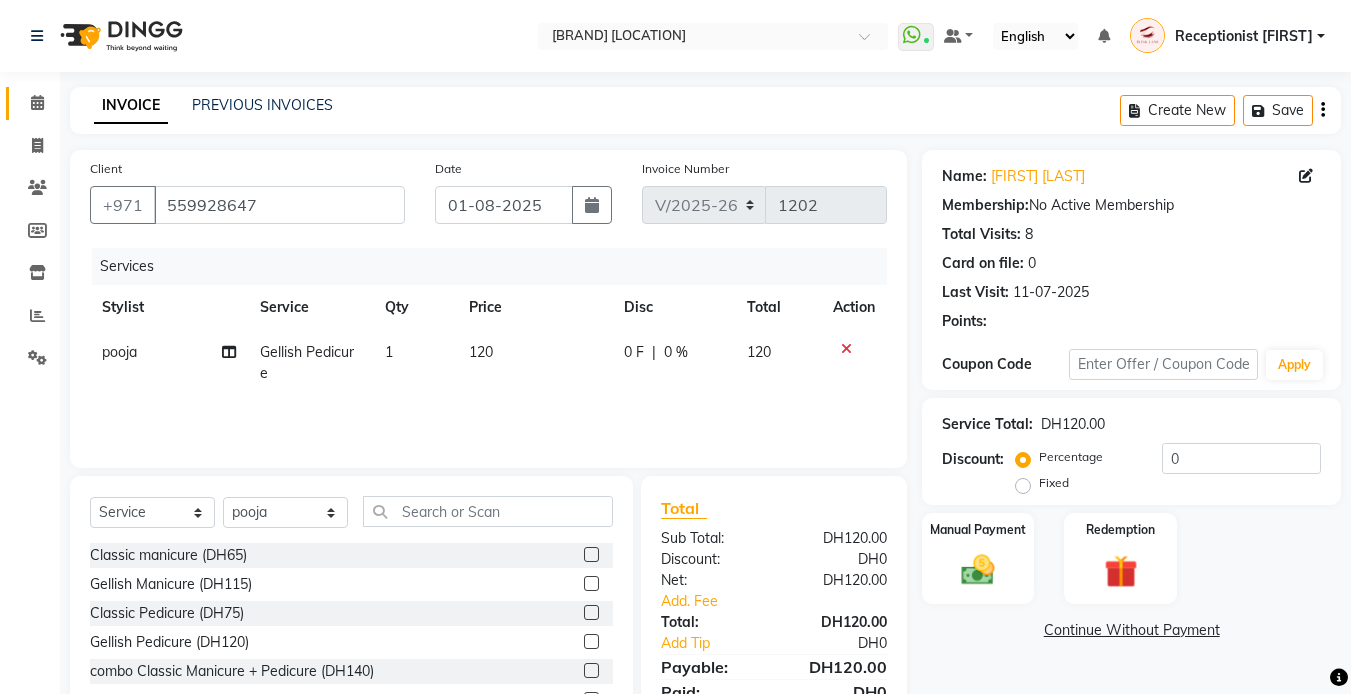 scroll, scrollTop: 107, scrollLeft: 0, axis: vertical 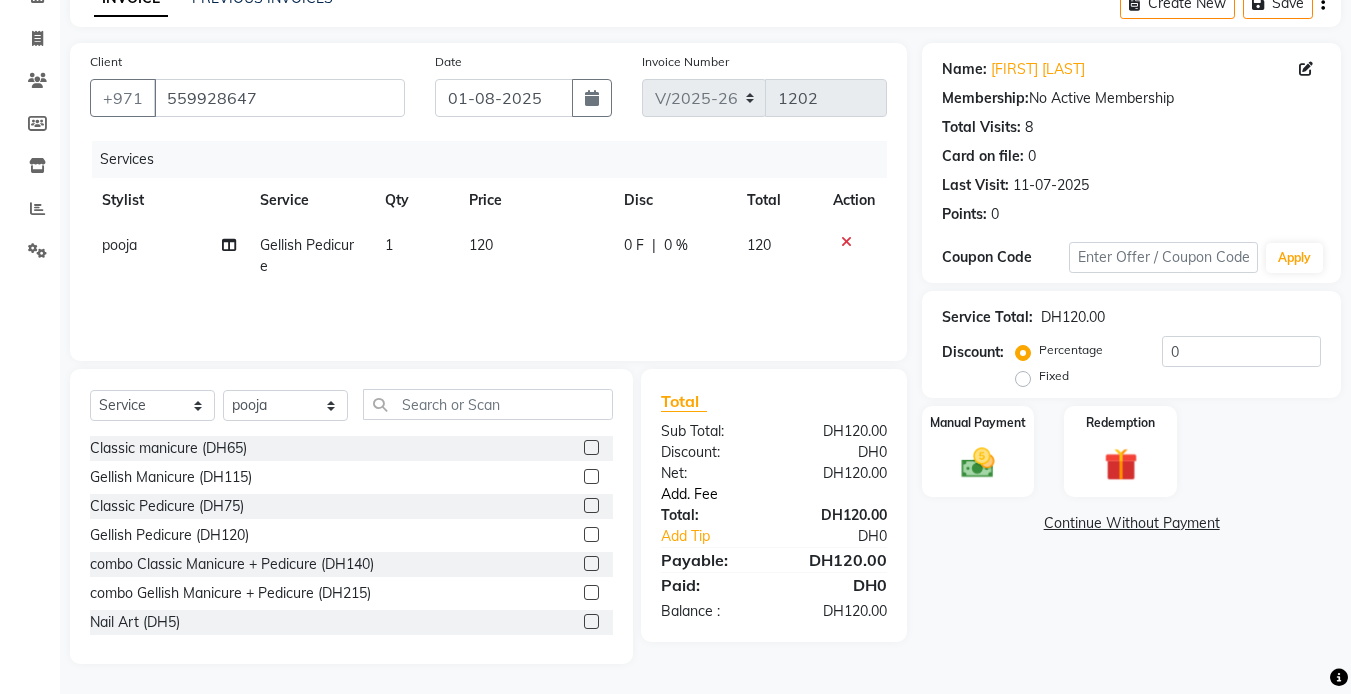 click on "Add. Fee" 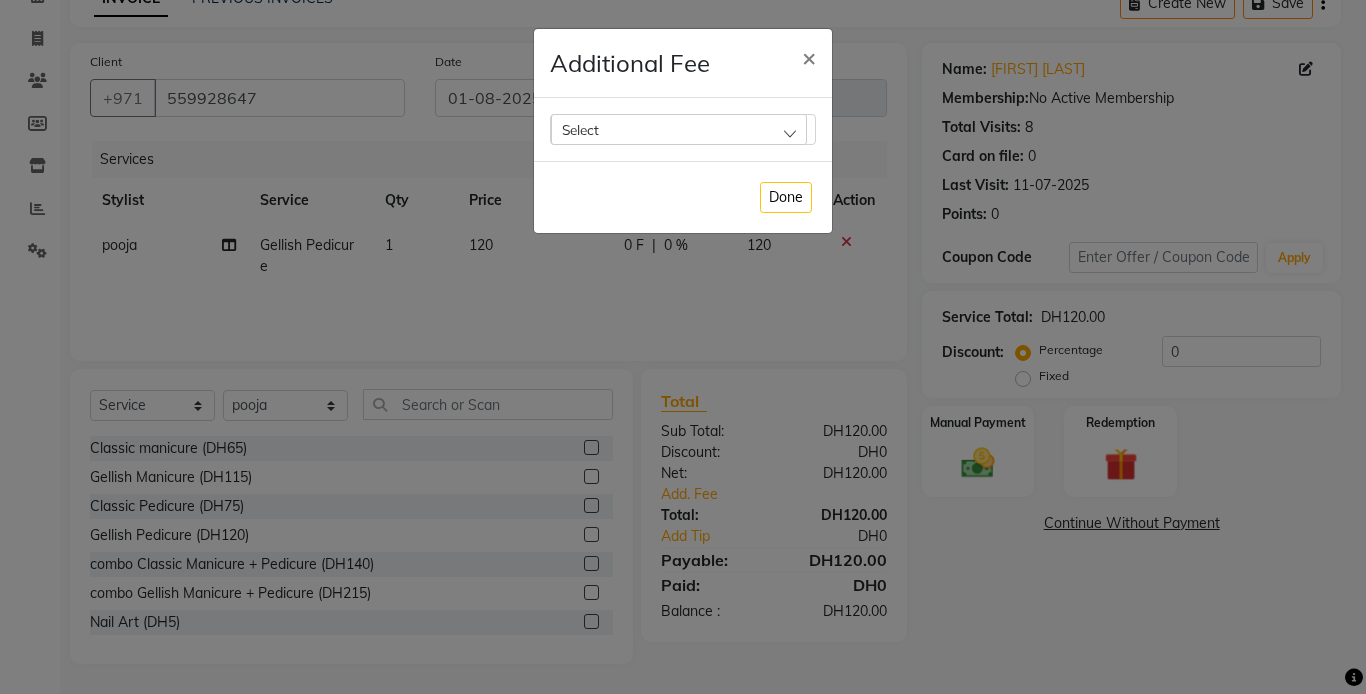 click on "Select" 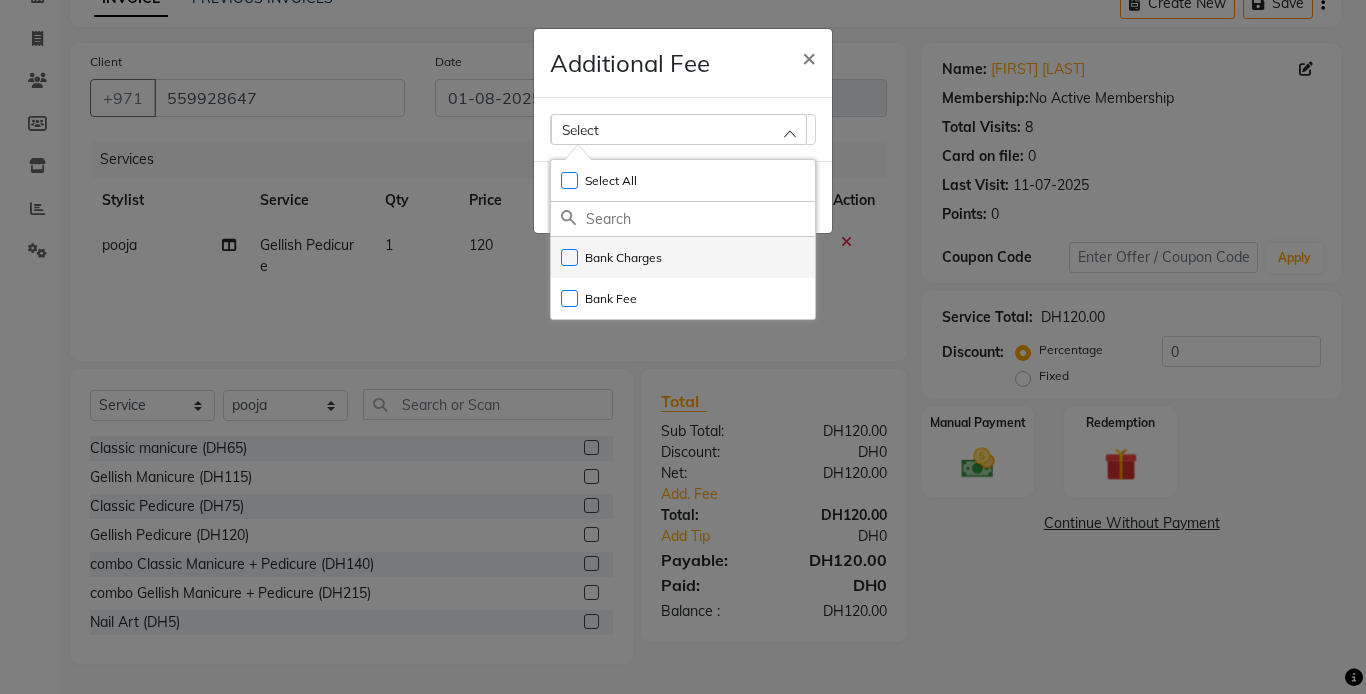 click on "Bank Charges" 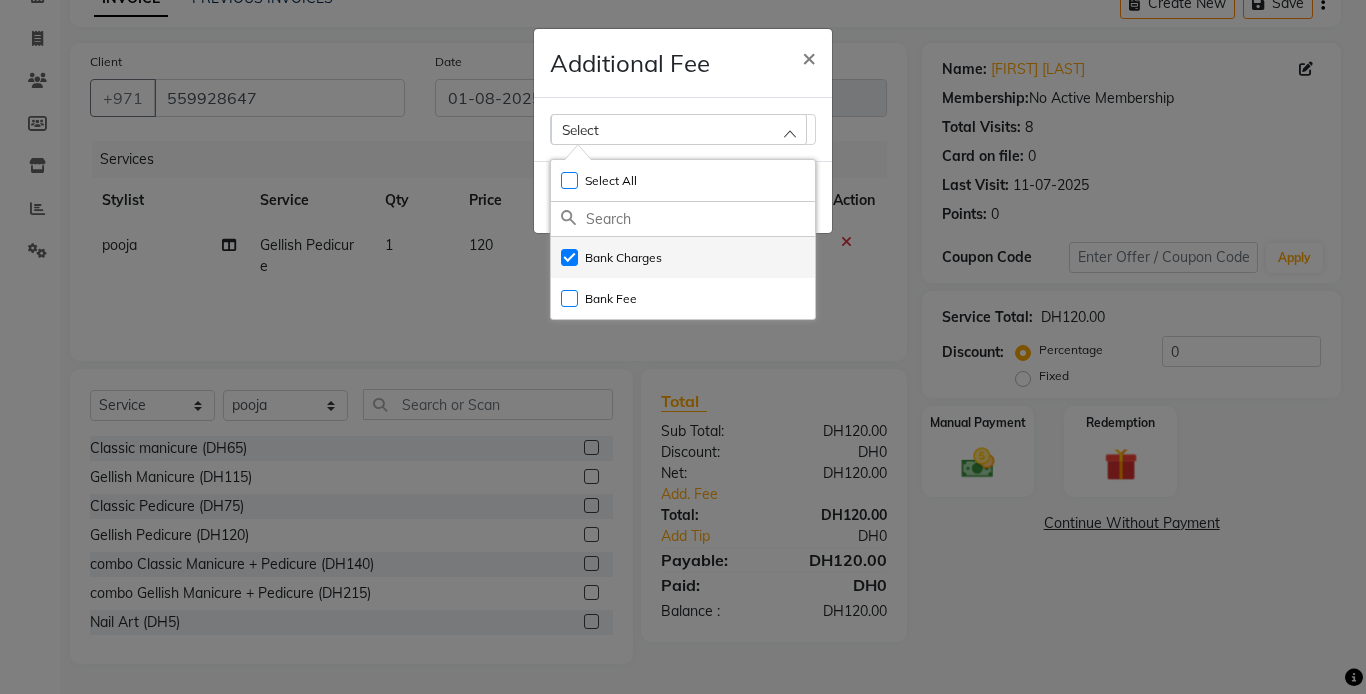 checkbox on "true" 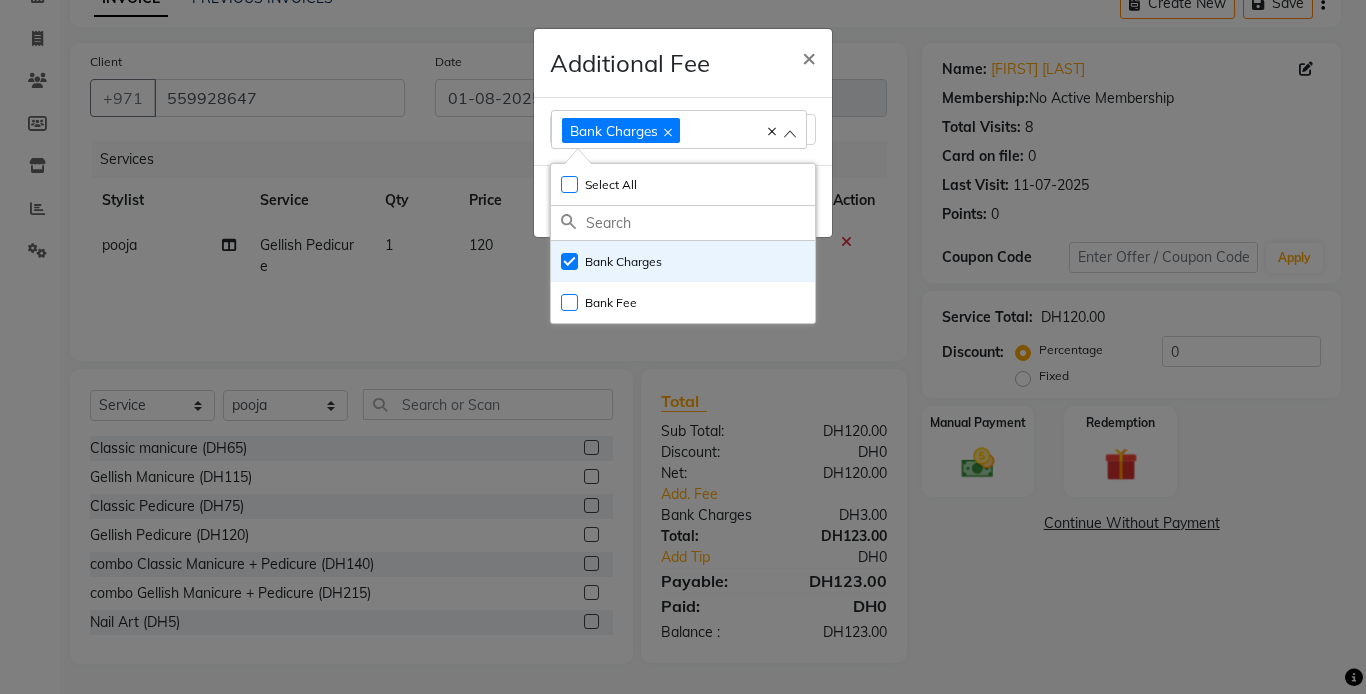 click on "Additional Fee × Bank Charges Select All UnSelect All Bank Charges Bank Fee  Done" 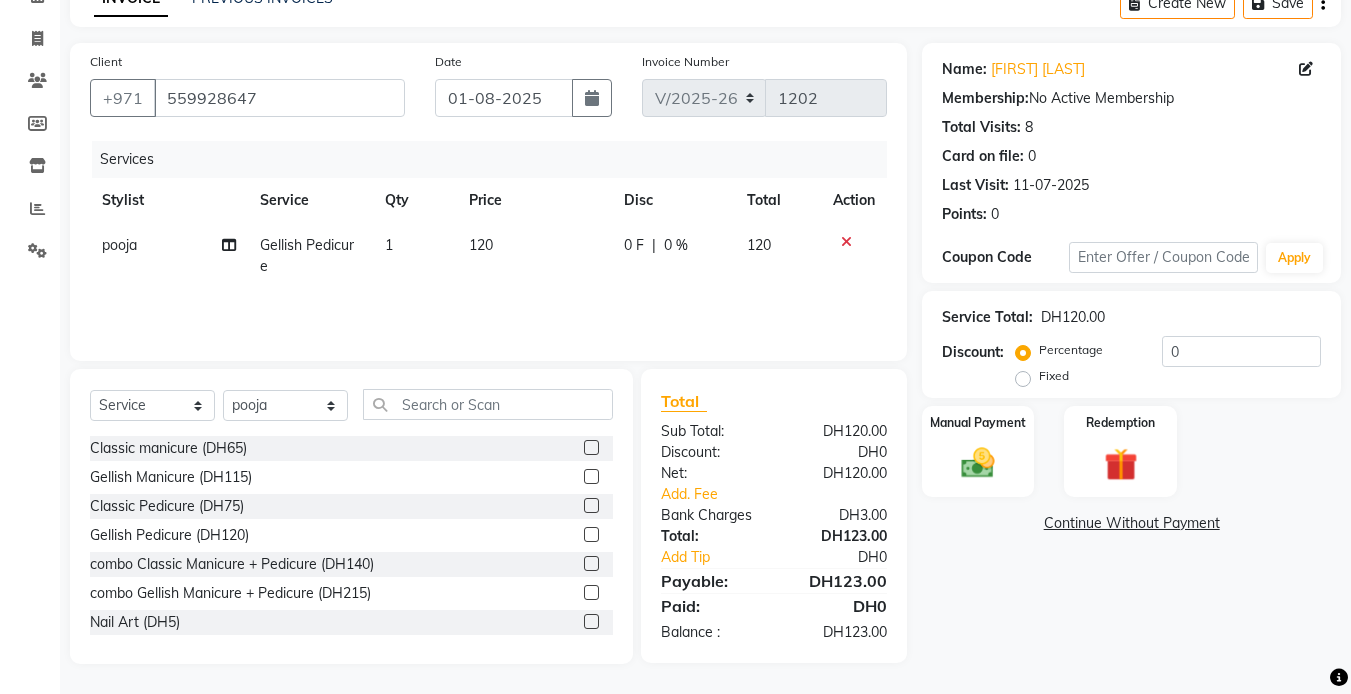 click 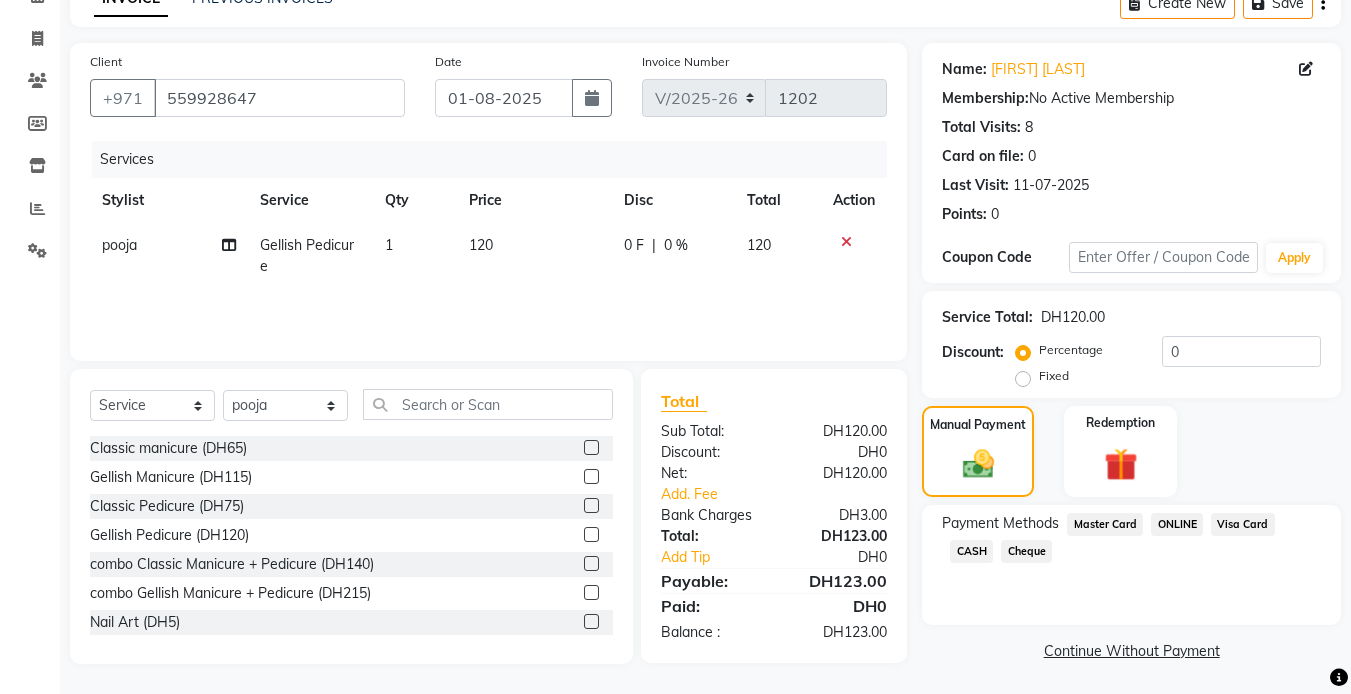 click on "Payment Methods  Master Card   ONLINE   Visa Card   CASH   Cheque" 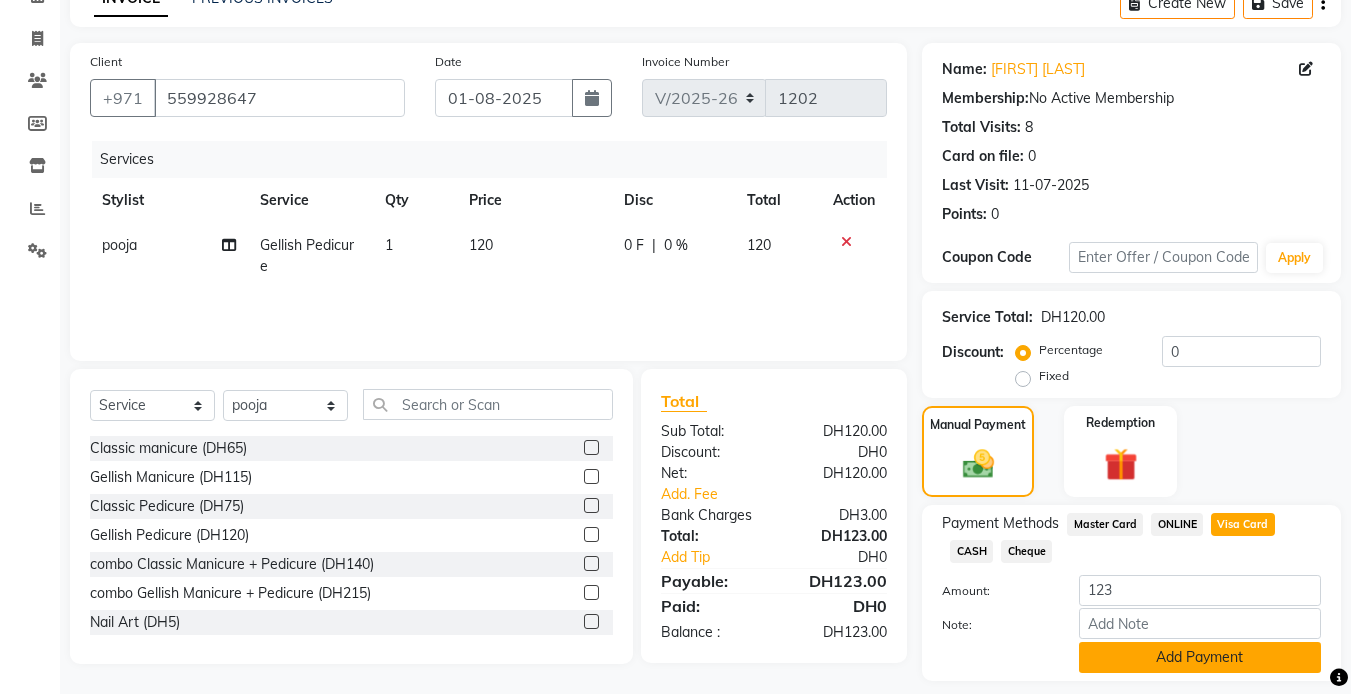 click on "Add Payment" 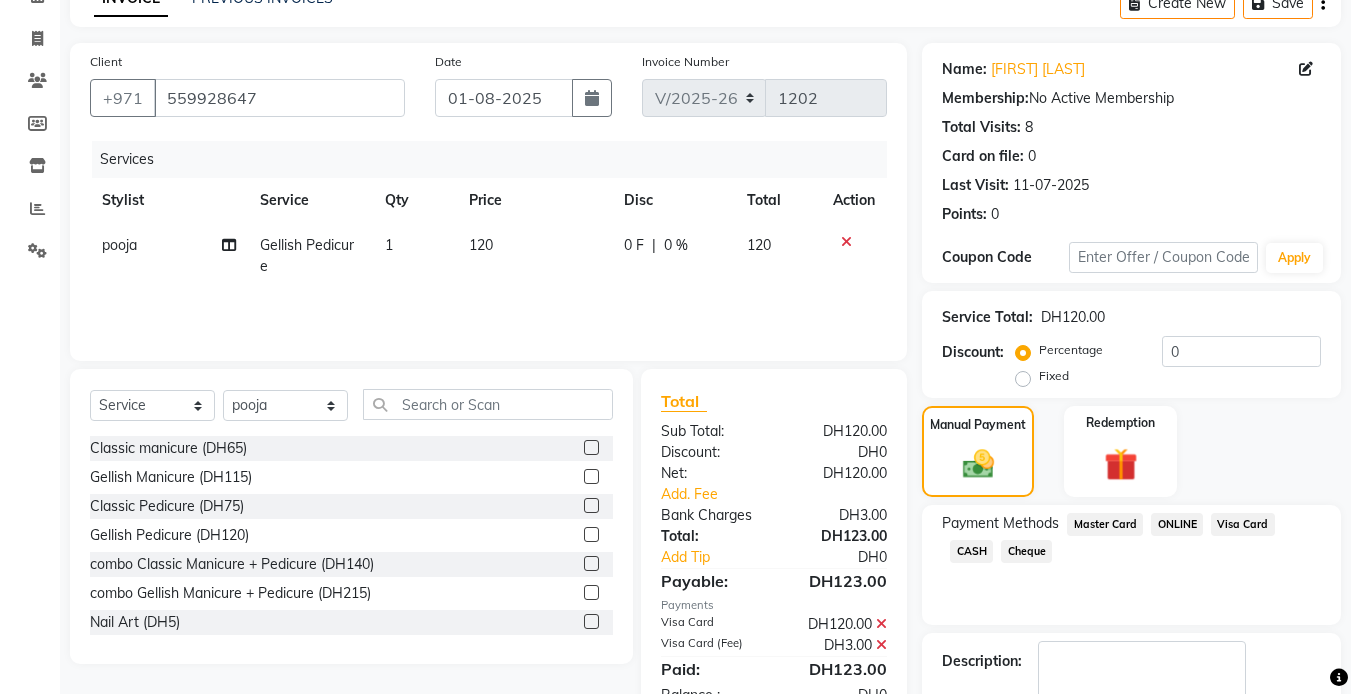 click on "Checkout" 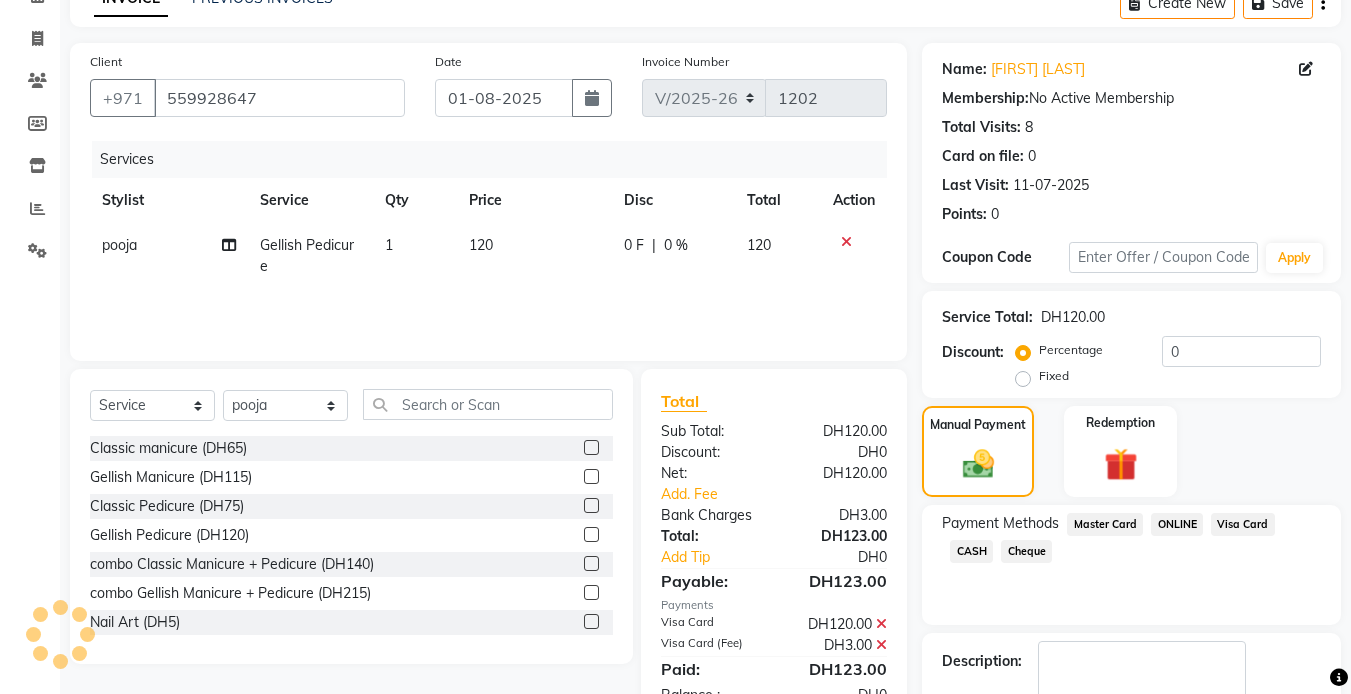 scroll, scrollTop: 222, scrollLeft: 0, axis: vertical 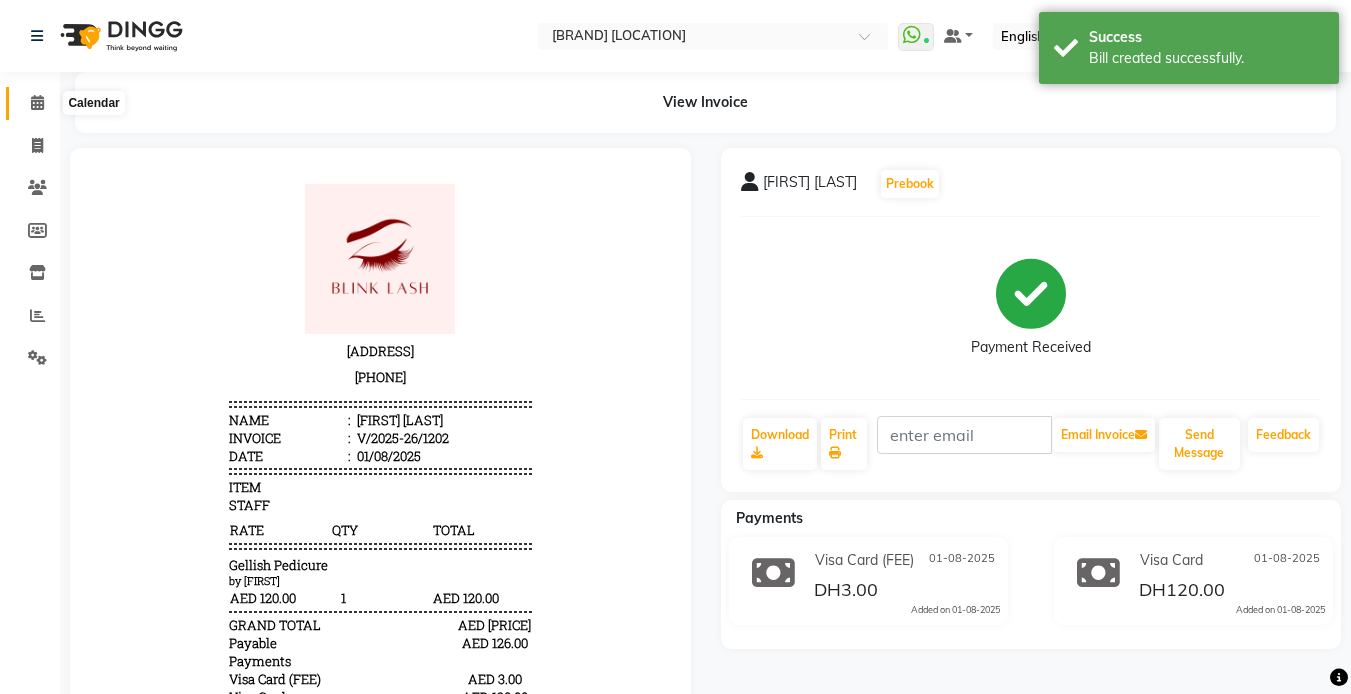 click 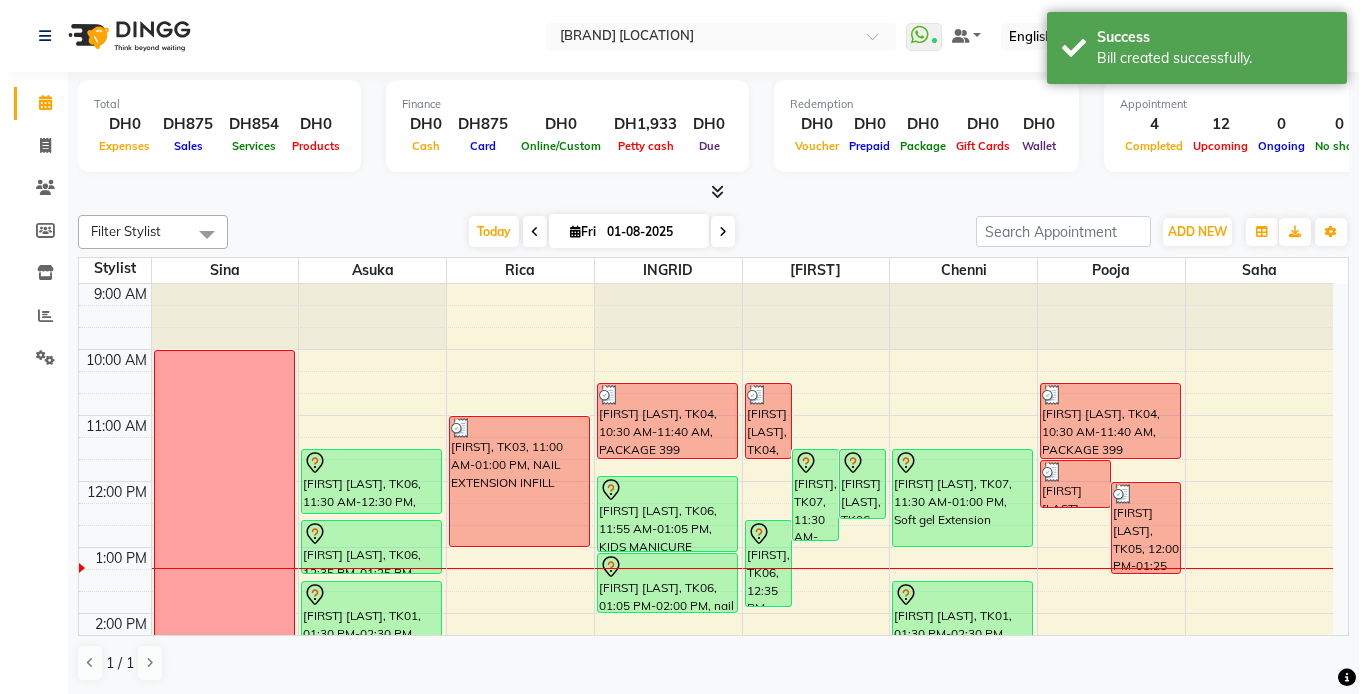 scroll, scrollTop: 100, scrollLeft: 0, axis: vertical 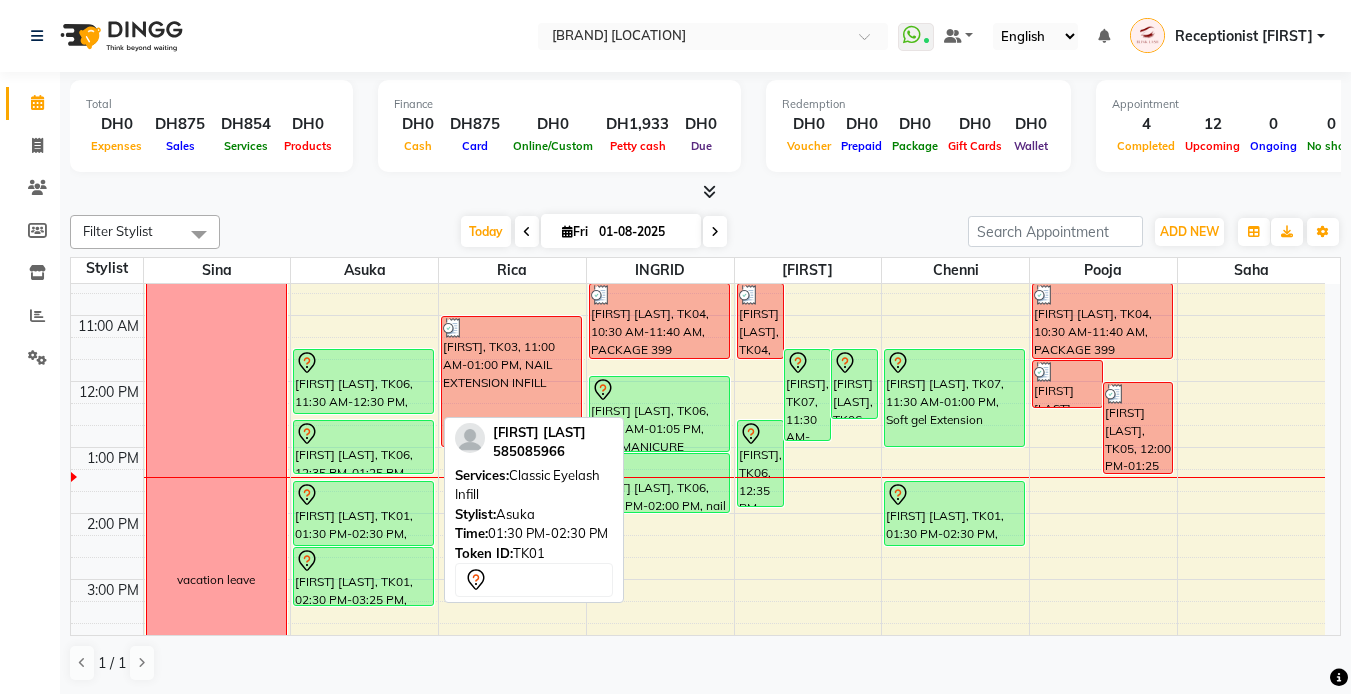 click at bounding box center [363, 495] 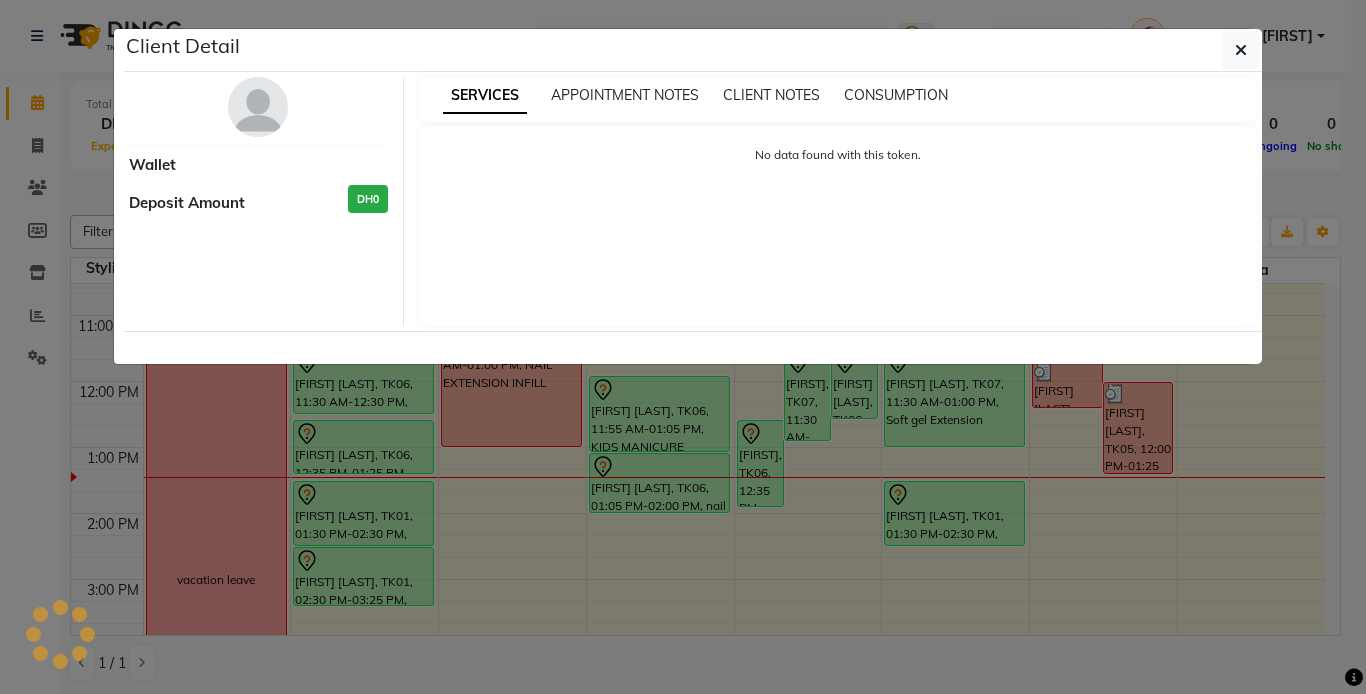 select on "7" 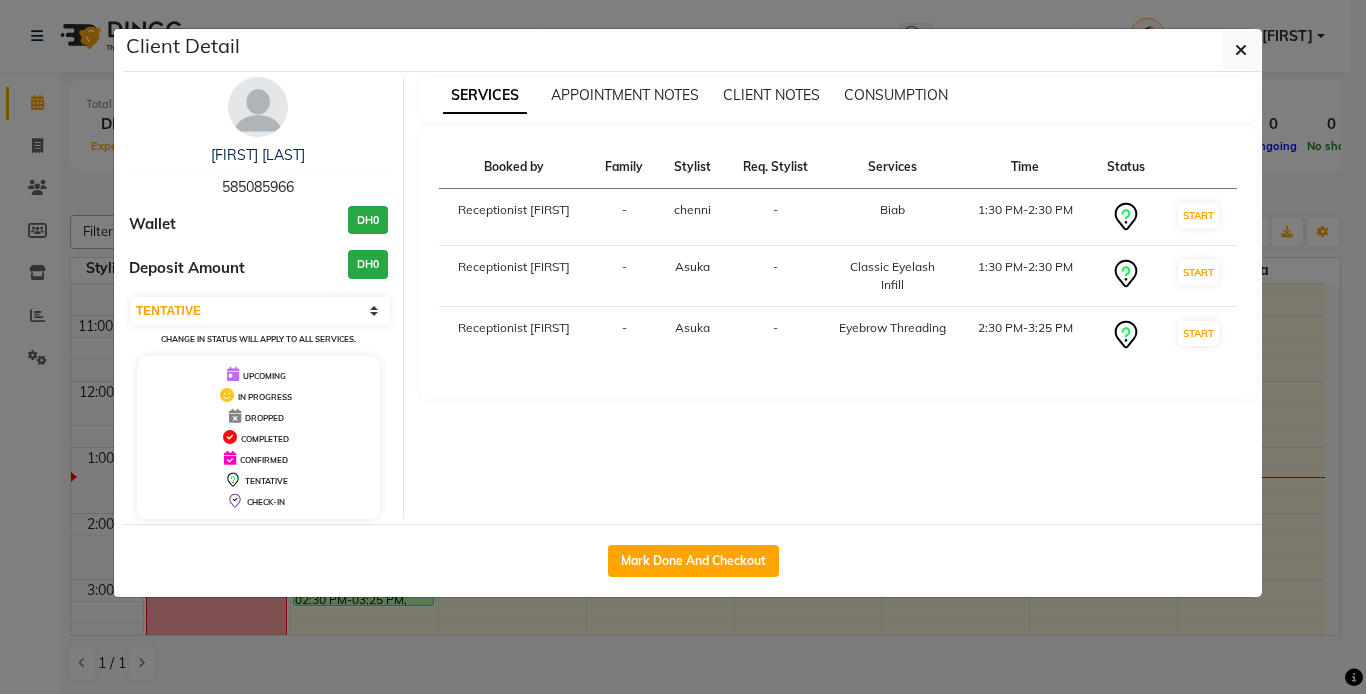 click at bounding box center (258, 107) 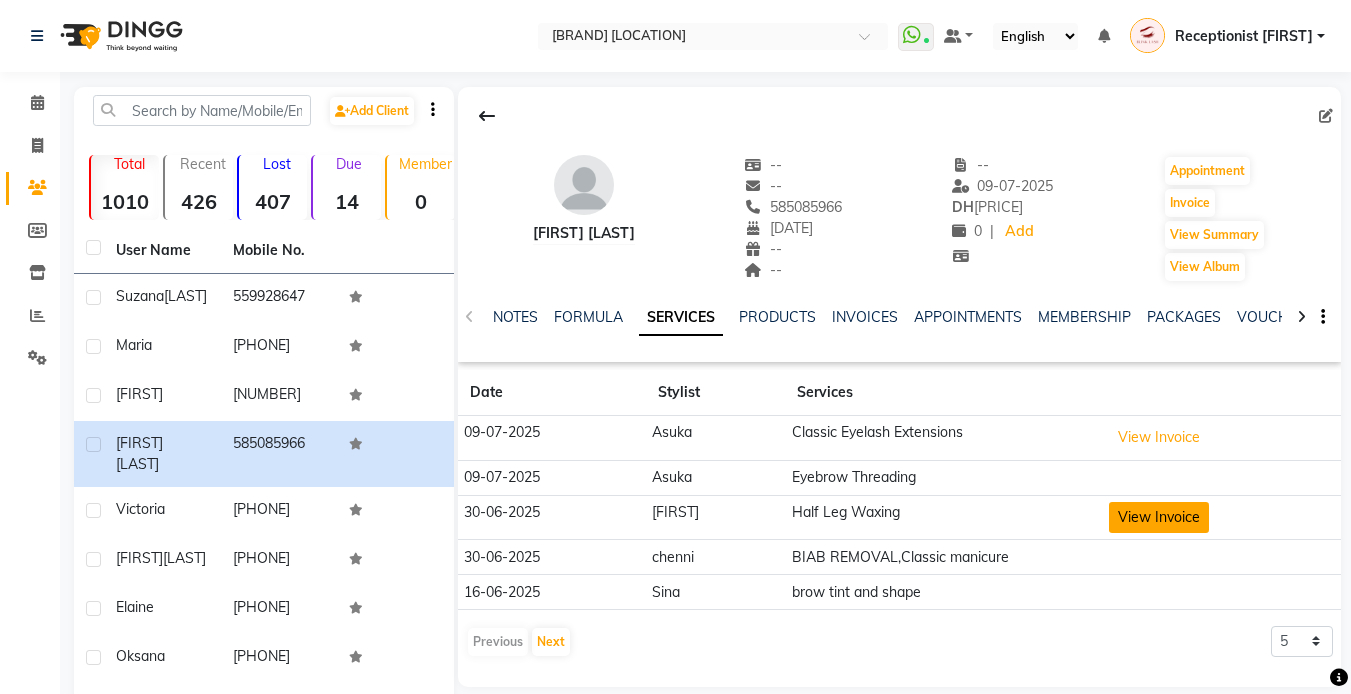 click on "View Invoice" 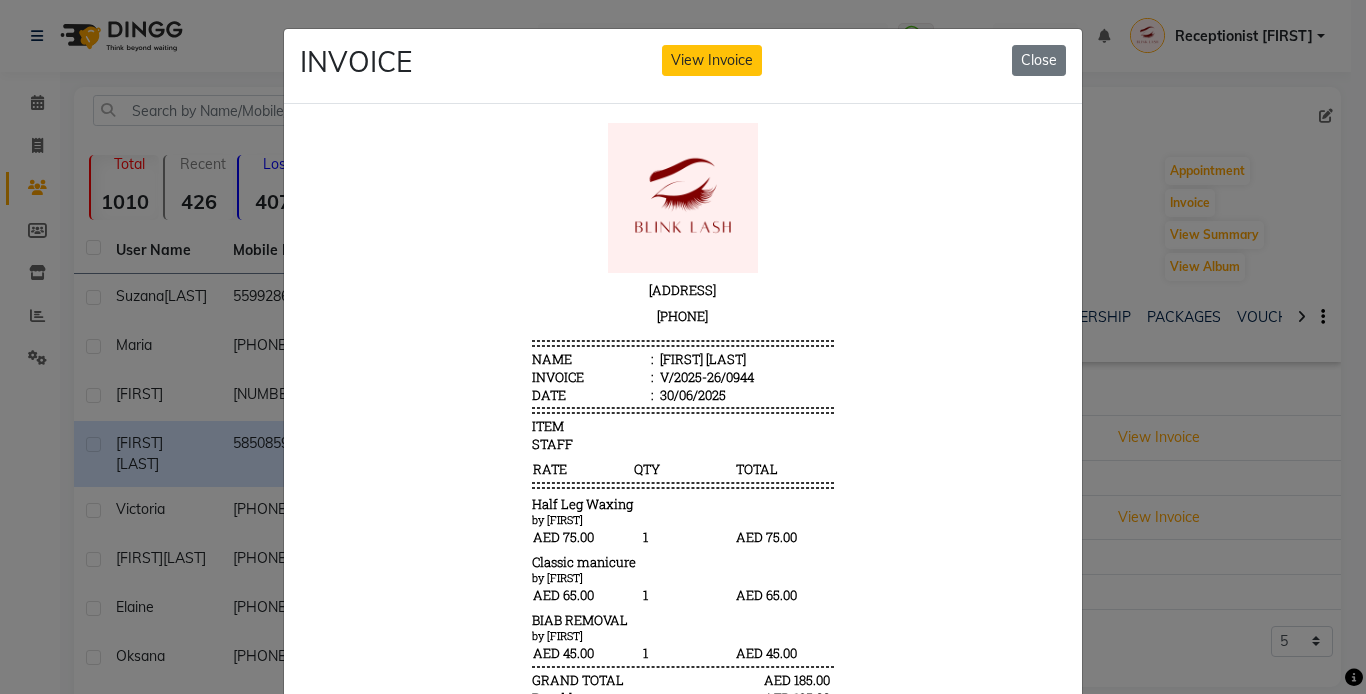 scroll, scrollTop: 16, scrollLeft: 0, axis: vertical 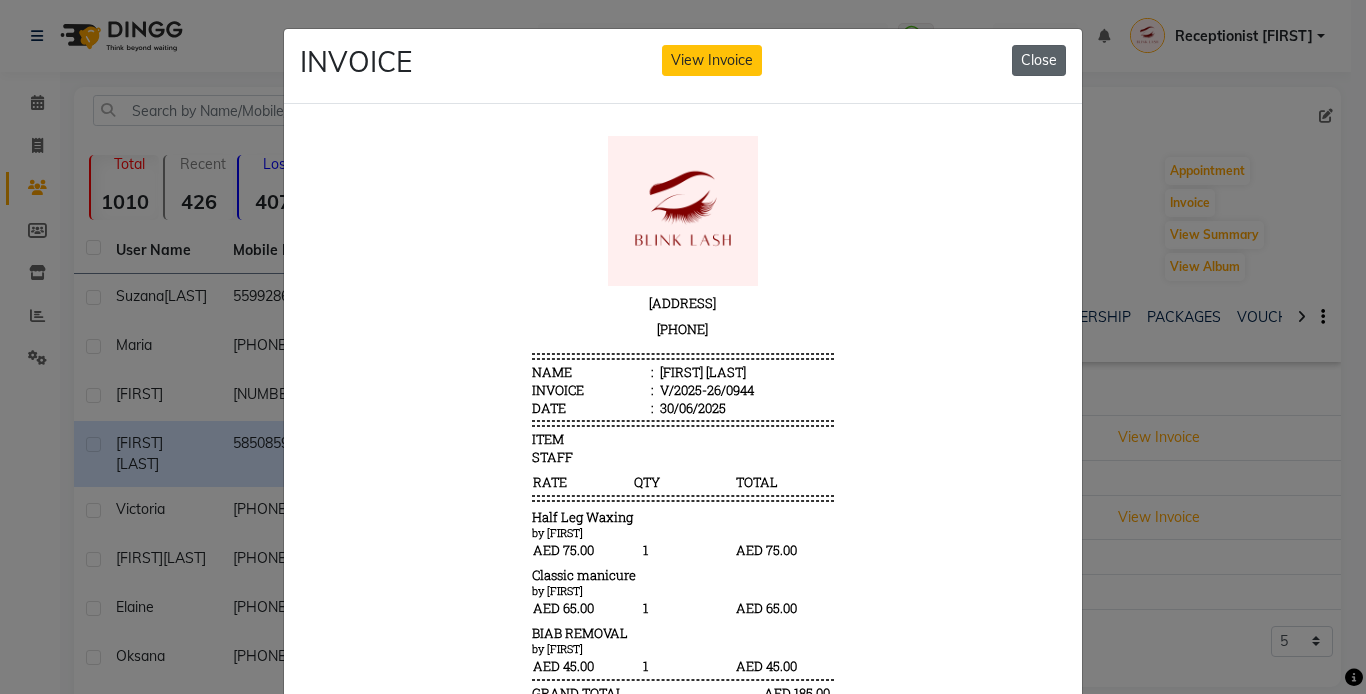 click on "Close" 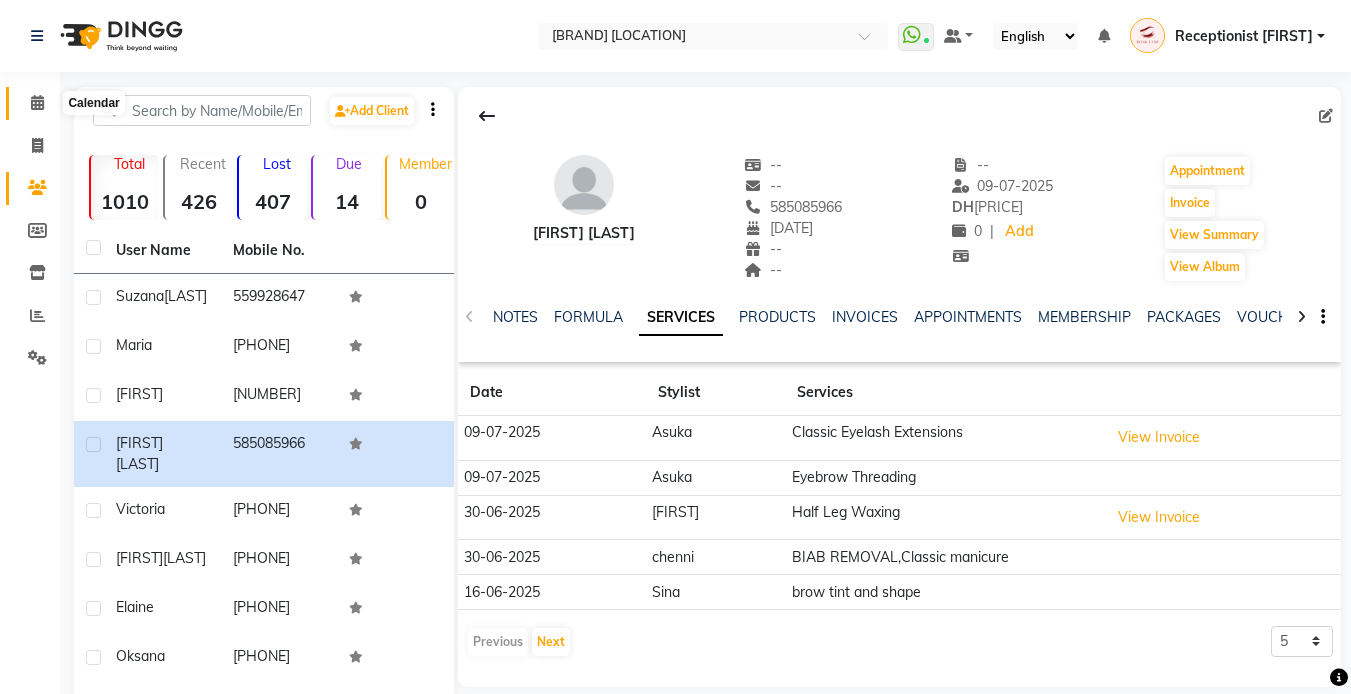click 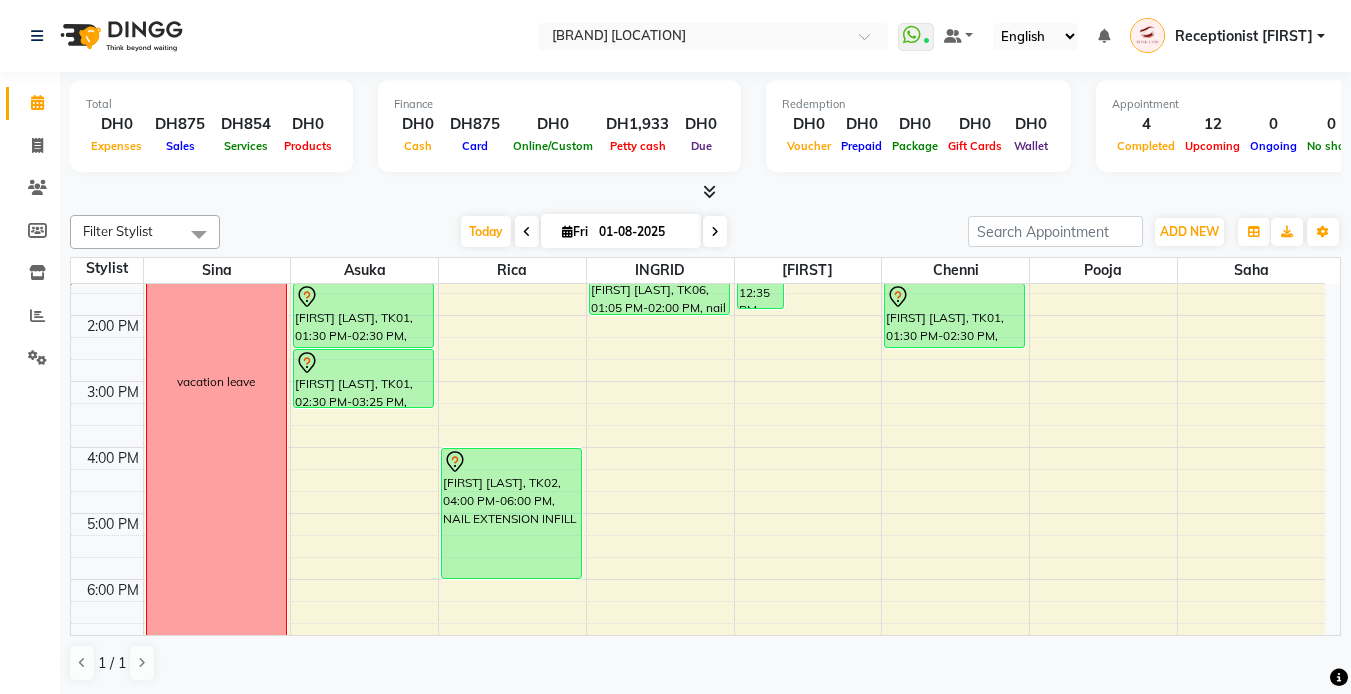 scroll, scrollTop: 0, scrollLeft: 0, axis: both 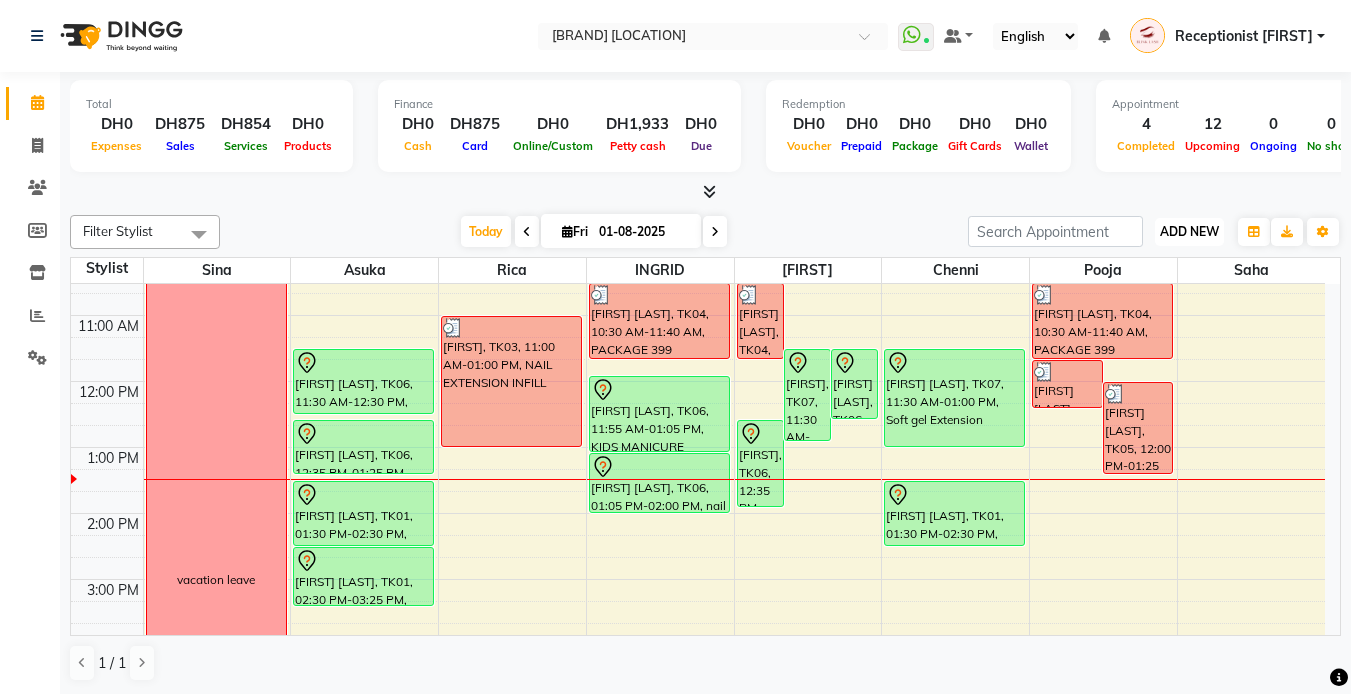 click on "ADD NEW" at bounding box center [1189, 231] 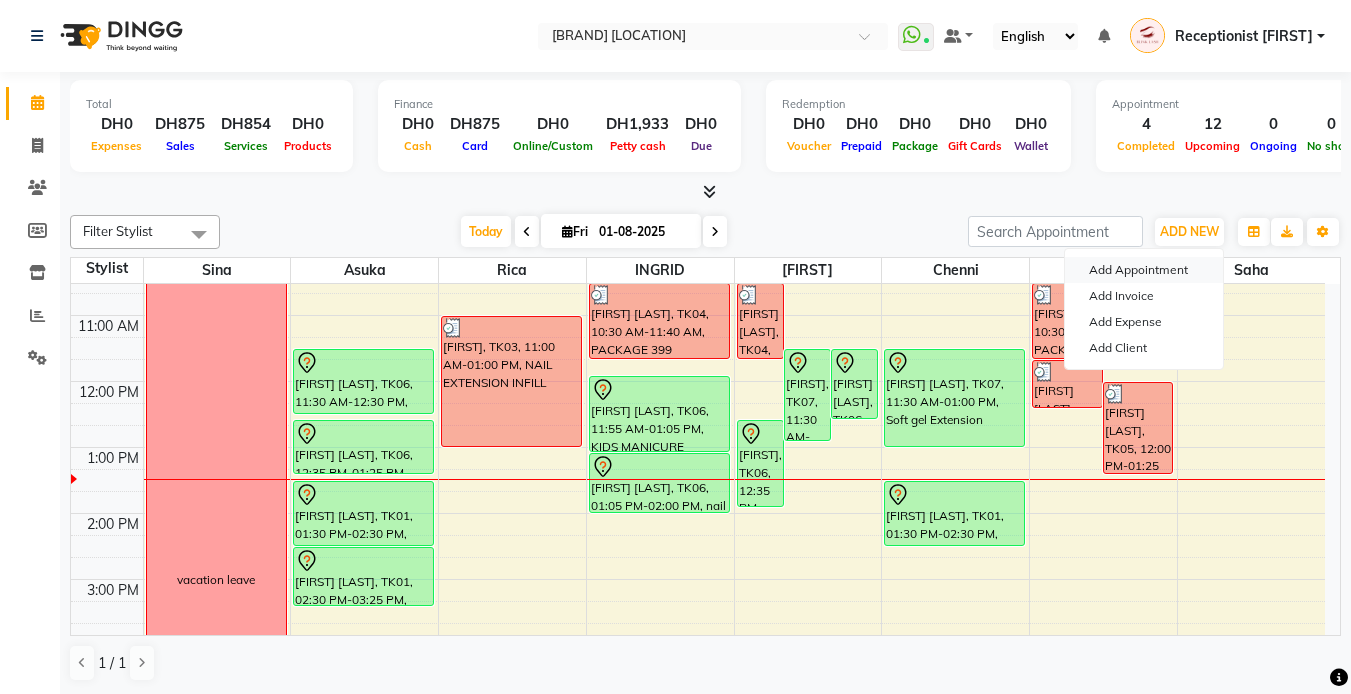click on "Add Appointment" at bounding box center (1144, 270) 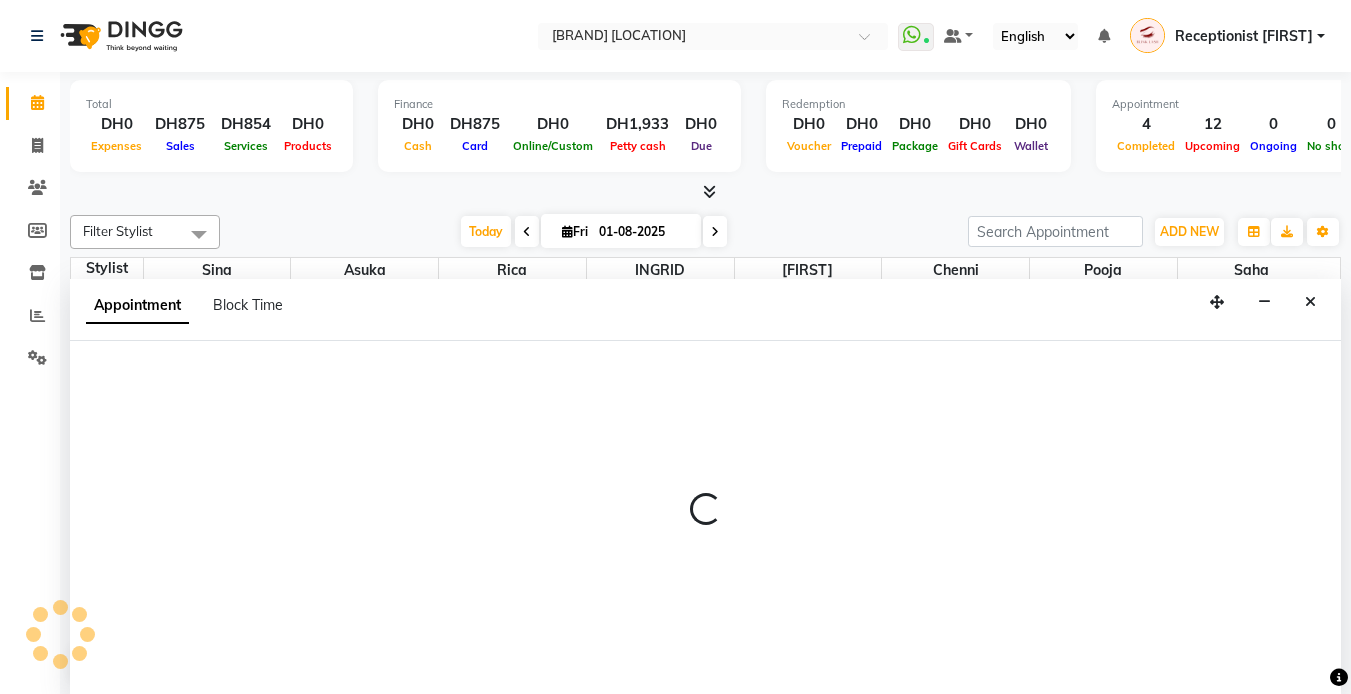 select on "tentative" 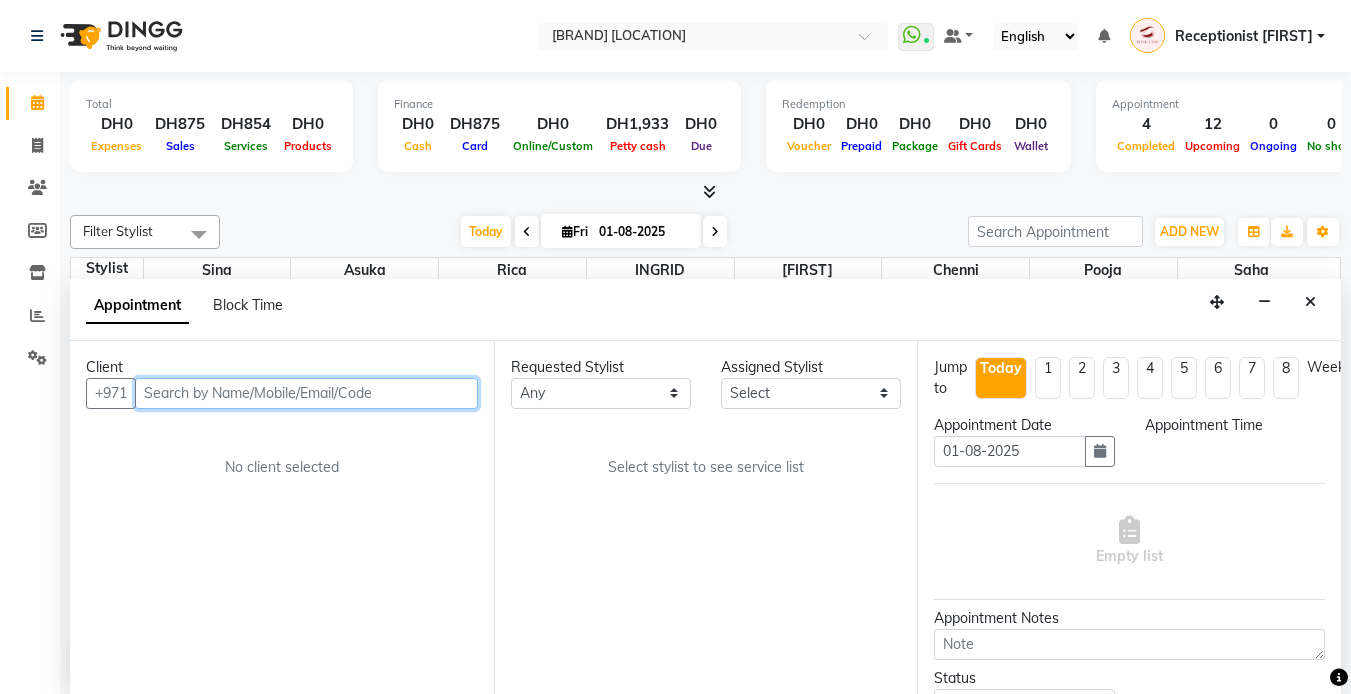scroll, scrollTop: 1, scrollLeft: 0, axis: vertical 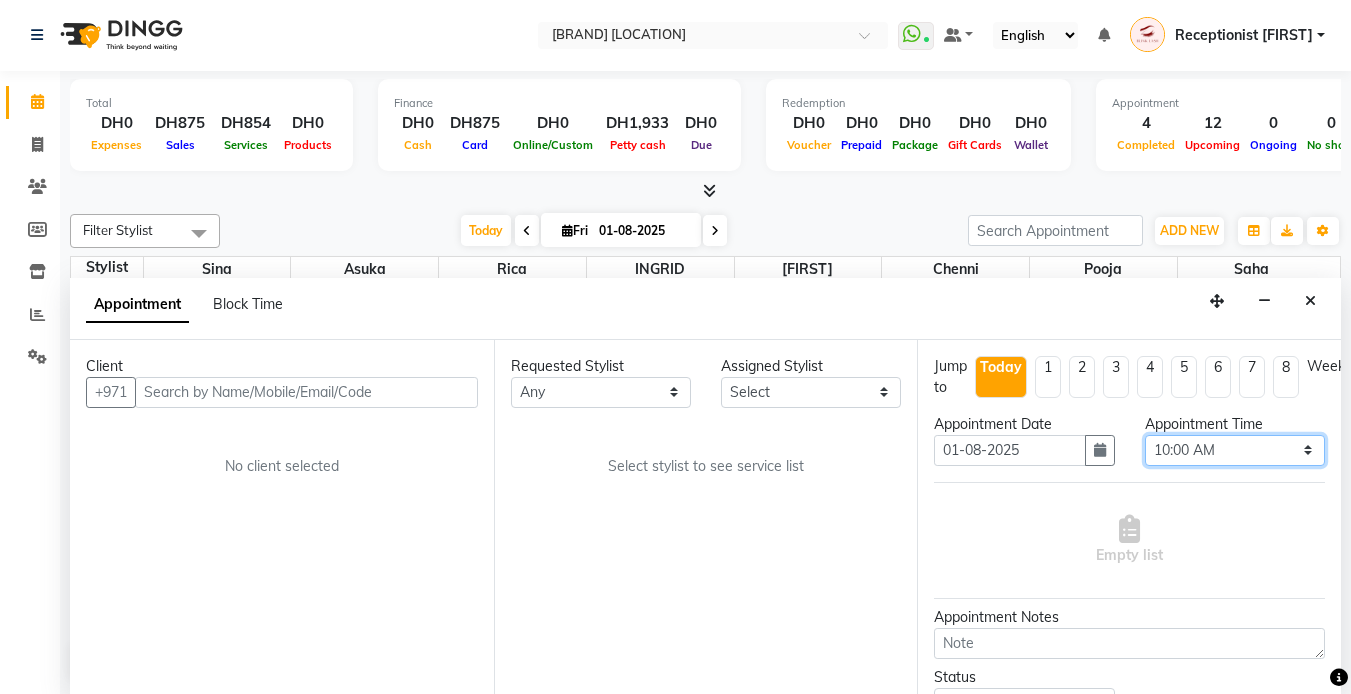 drag, startPoint x: 1263, startPoint y: 457, endPoint x: 1265, endPoint y: 438, distance: 19.104973 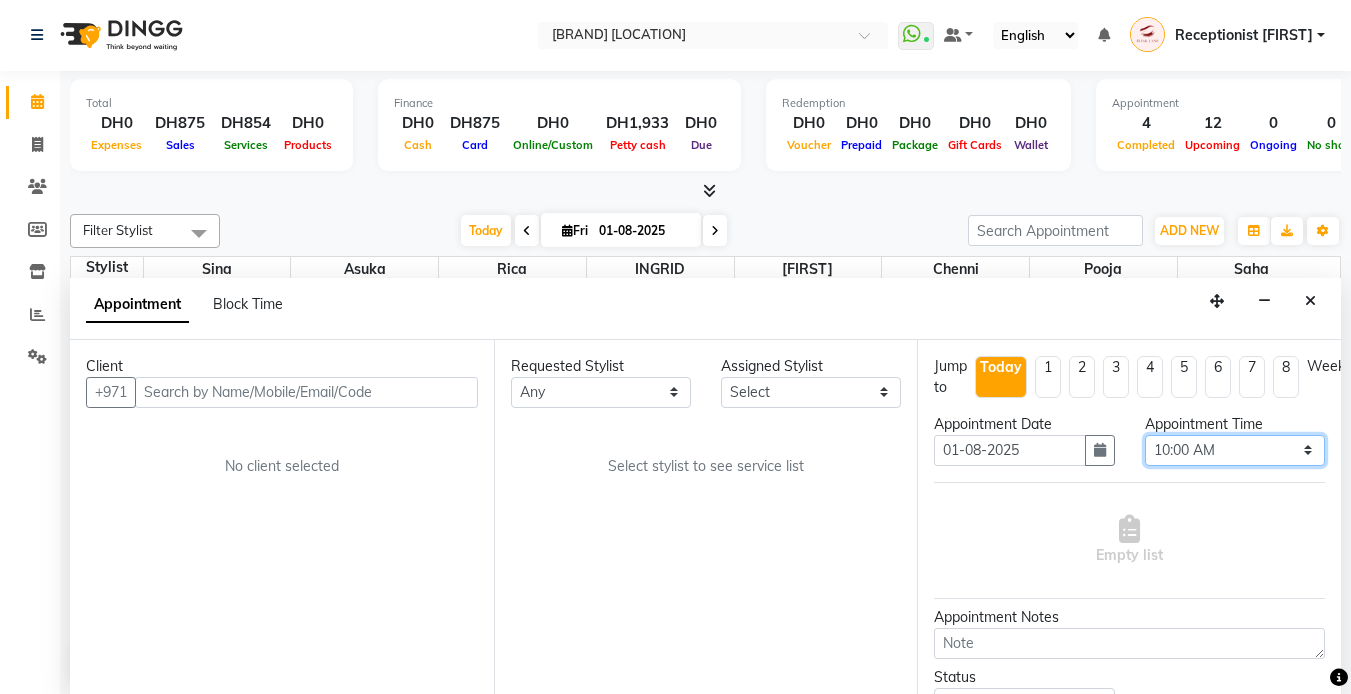 select on "840" 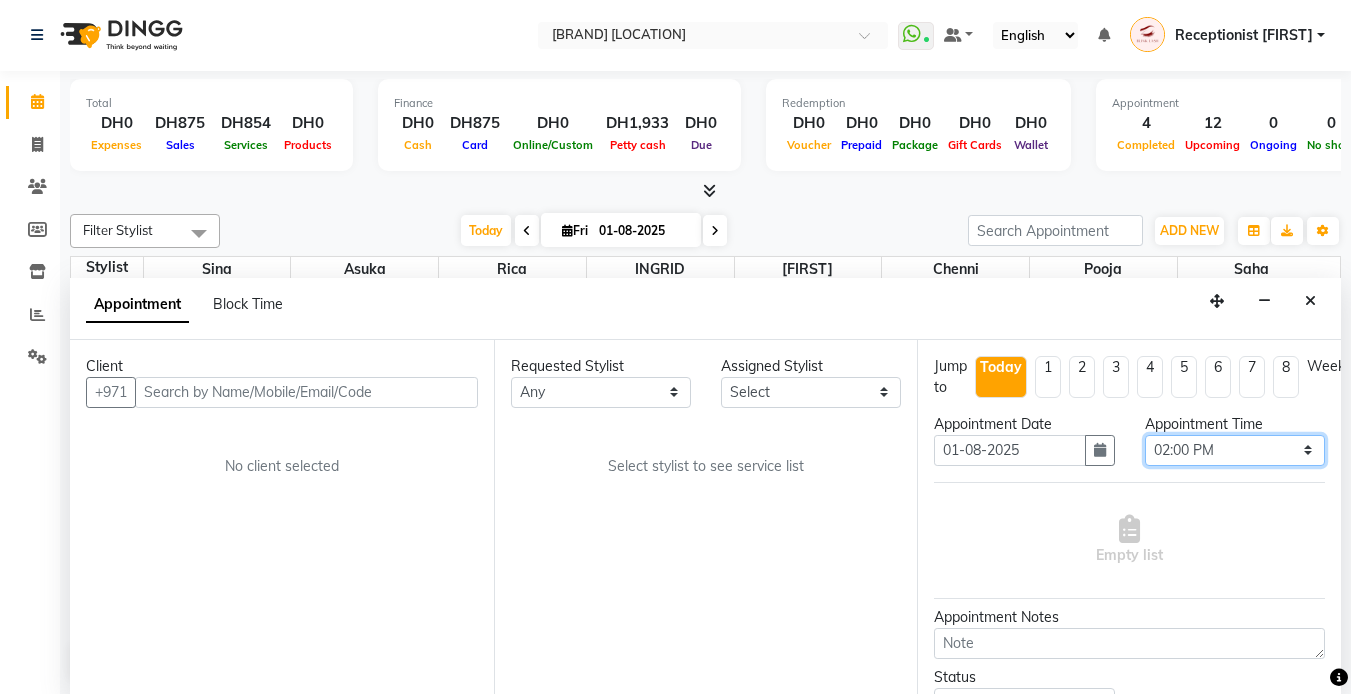 click on "Select 10:00 AM 10:05 AM 10:10 AM 10:15 AM 10:20 AM 10:25 AM 10:30 AM 10:35 AM 10:40 AM 10:45 AM 10:50 AM 10:55 AM 11:00 AM 11:05 AM 11:10 AM 11:15 AM 11:20 AM 11:25 AM 11:30 AM 11:35 AM 11:40 AM 11:45 AM 11:50 AM 11:55 AM 12:00 PM 12:05 PM 12:10 PM 12:15 PM 12:20 PM 12:25 PM 12:30 PM 12:35 PM 12:40 PM 12:45 PM 12:50 PM 12:55 PM 01:00 PM 01:05 PM 01:10 PM 01:15 PM 01:20 PM 01:25 PM 01:30 PM 01:35 PM 01:40 PM 01:45 PM 01:50 PM 01:55 PM 02:00 PM 02:05 PM 02:10 PM 02:15 PM 02:20 PM 02:25 PM 02:30 PM 02:35 PM 02:40 PM 02:45 PM 02:50 PM 02:55 PM 03:00 PM 03:05 PM 03:10 PM 03:15 PM 03:20 PM 03:25 PM 03:30 PM 03:35 PM 03:40 PM 03:45 PM 03:50 PM 03:55 PM 04:00 PM 04:05 PM 04:10 PM 04:15 PM 04:20 PM 04:25 PM 04:30 PM 04:35 PM 04:40 PM 04:45 PM 04:50 PM 04:55 PM 05:00 PM 05:05 PM 05:10 PM 05:15 PM 05:20 PM 05:25 PM 05:30 PM 05:35 PM 05:40 PM 05:45 PM 05:50 PM 05:55 PM 06:00 PM 06:05 PM 06:10 PM 06:15 PM 06:20 PM 06:25 PM 06:30 PM 06:35 PM 06:40 PM 06:45 PM 06:50 PM 06:55 PM 07:00 PM 07:05 PM 07:10 PM 07:15 PM 07:20 PM" at bounding box center [1235, 450] 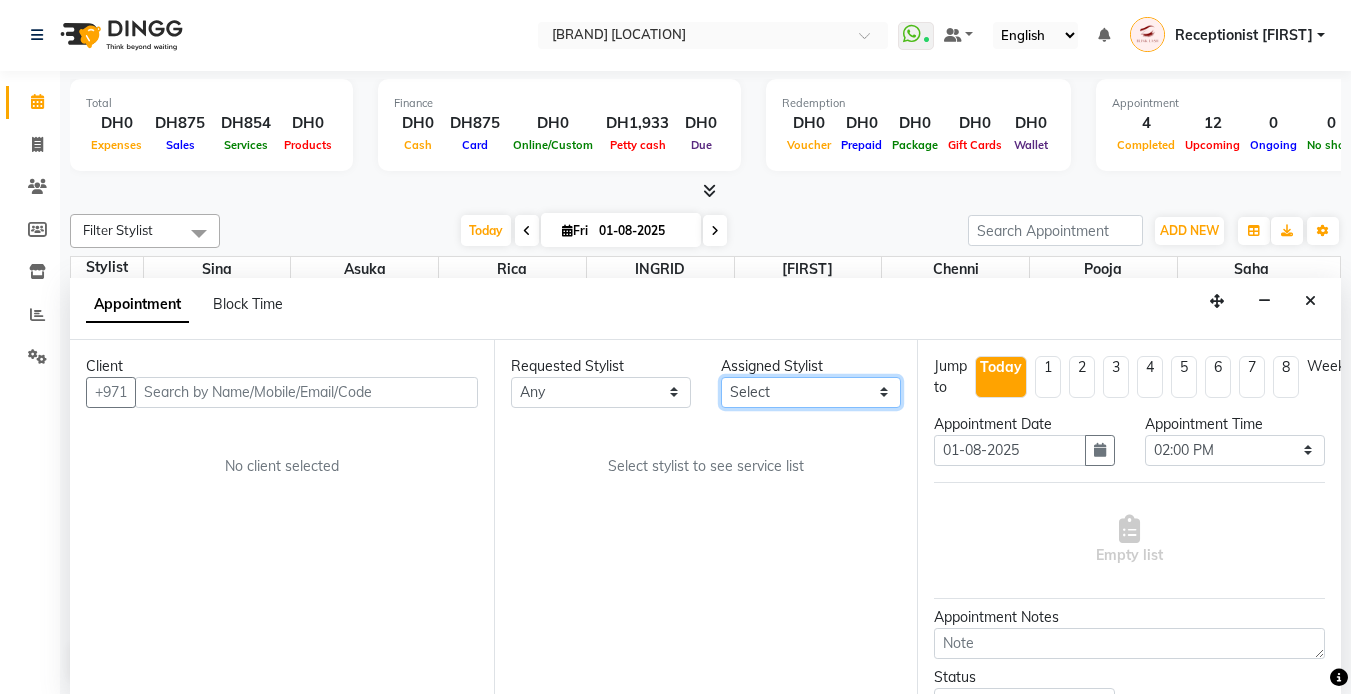 click on "Select [FIRST] chenni [FIRST] [FIRST] [FIRST] [FIRST] [FIRST]" at bounding box center (811, 392) 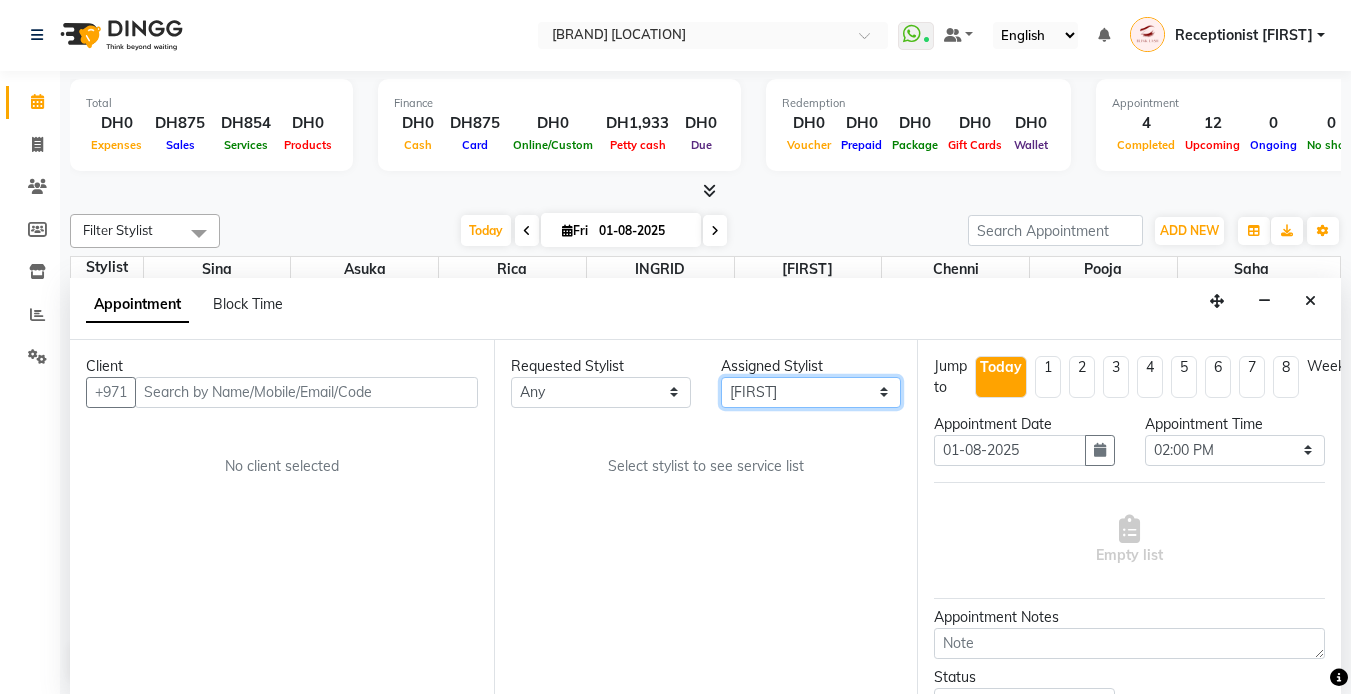 click on "Select [FIRST] chenni [FIRST] [FIRST] [FIRST] [FIRST] [FIRST]" at bounding box center [811, 392] 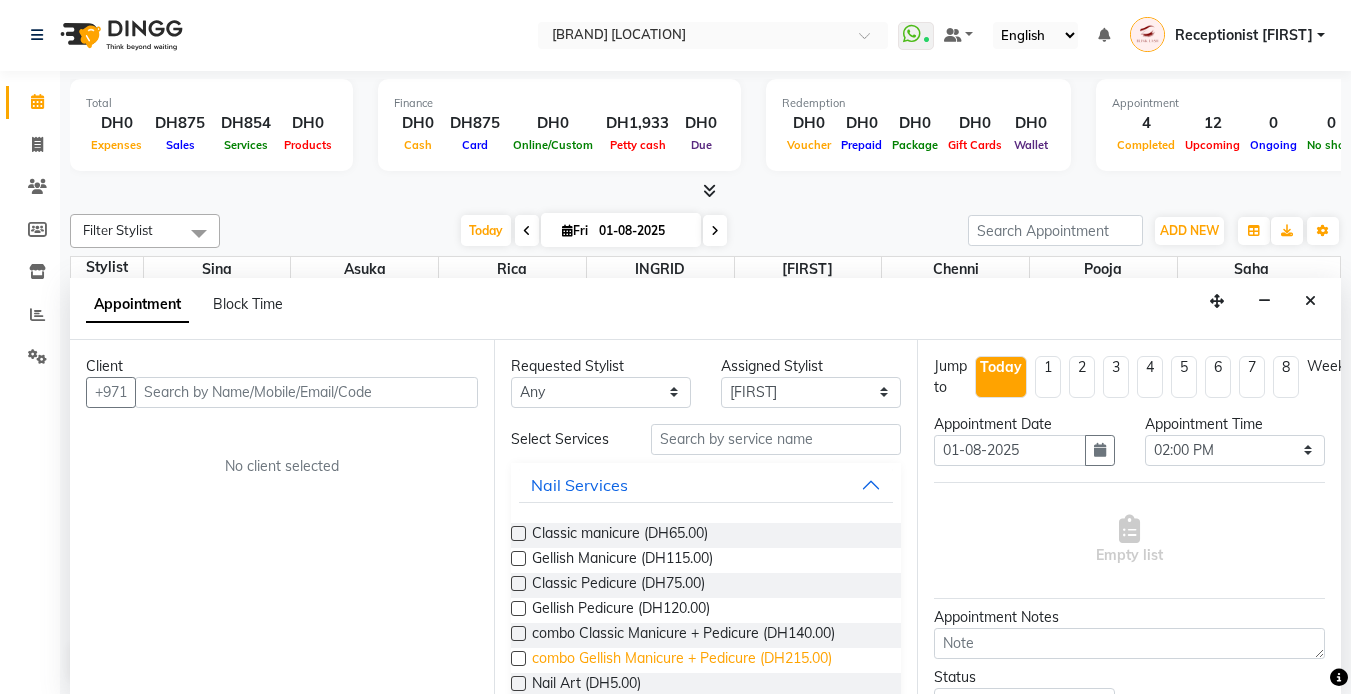 click on "combo Gellish Manicure + Pedicure (DH215.00)" at bounding box center (682, 660) 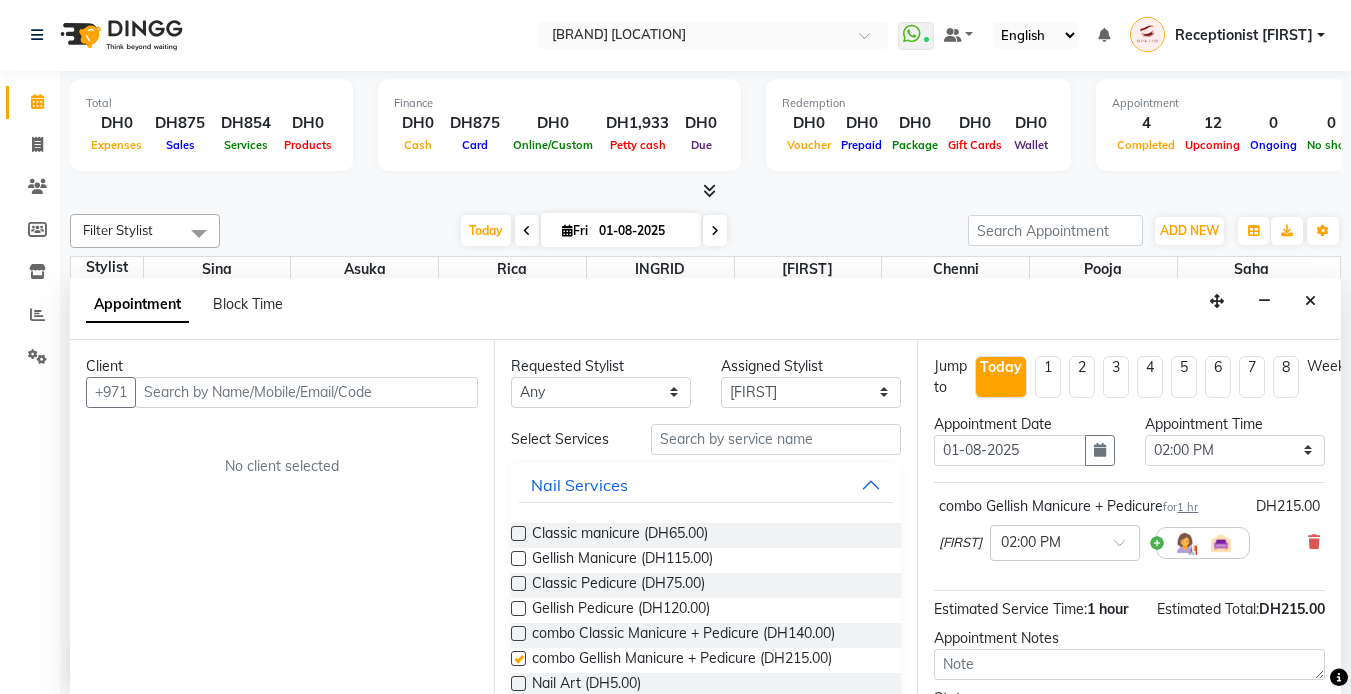 checkbox on "false" 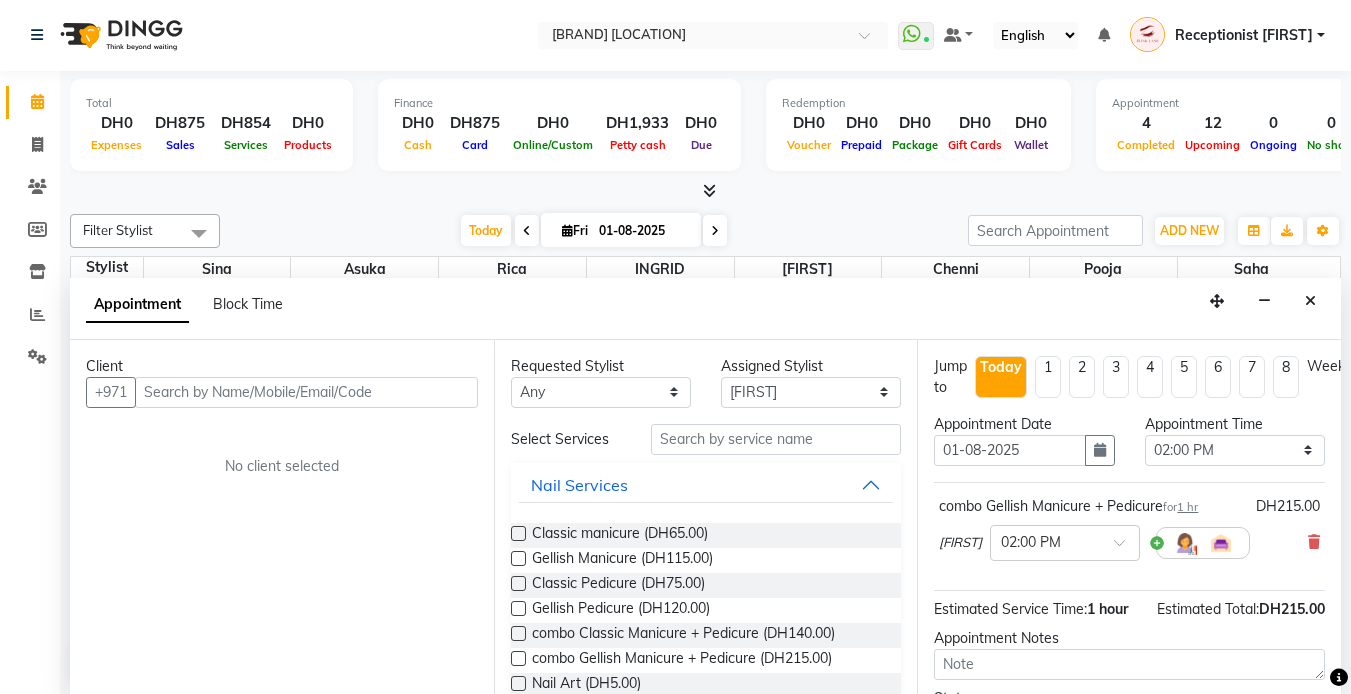 scroll, scrollTop: 100, scrollLeft: 0, axis: vertical 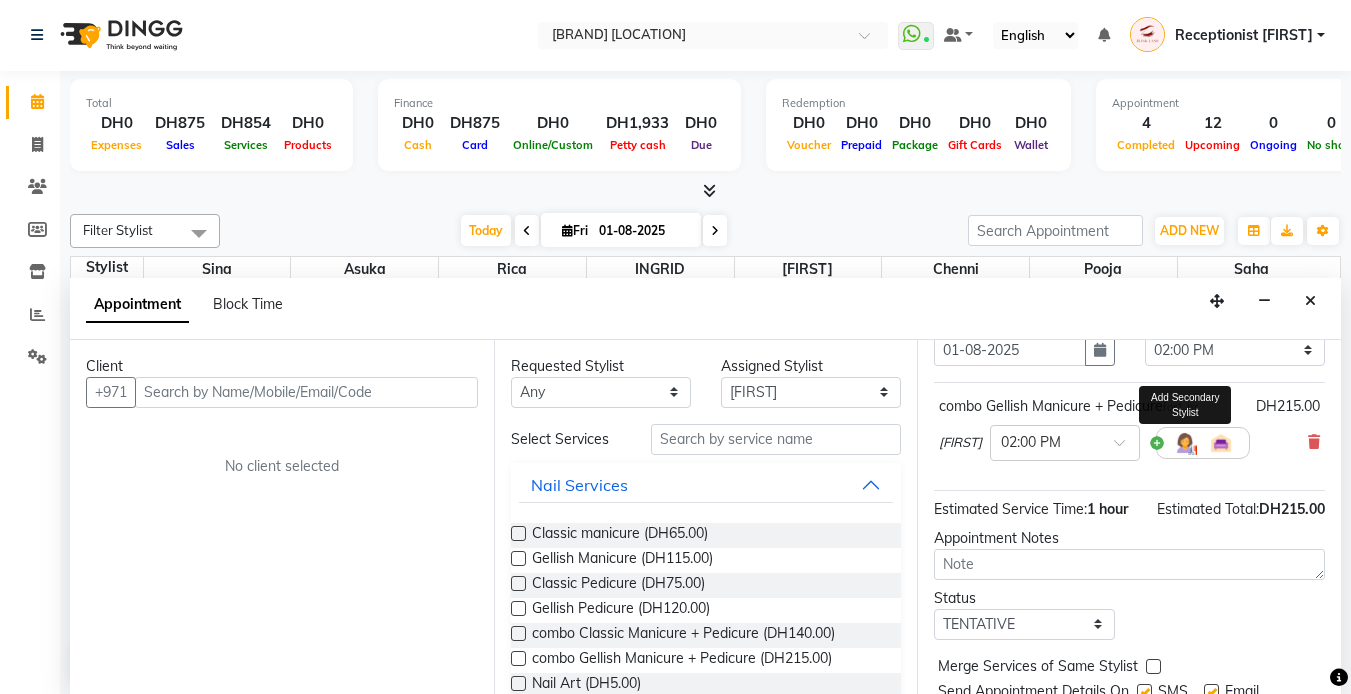 click at bounding box center [1185, 443] 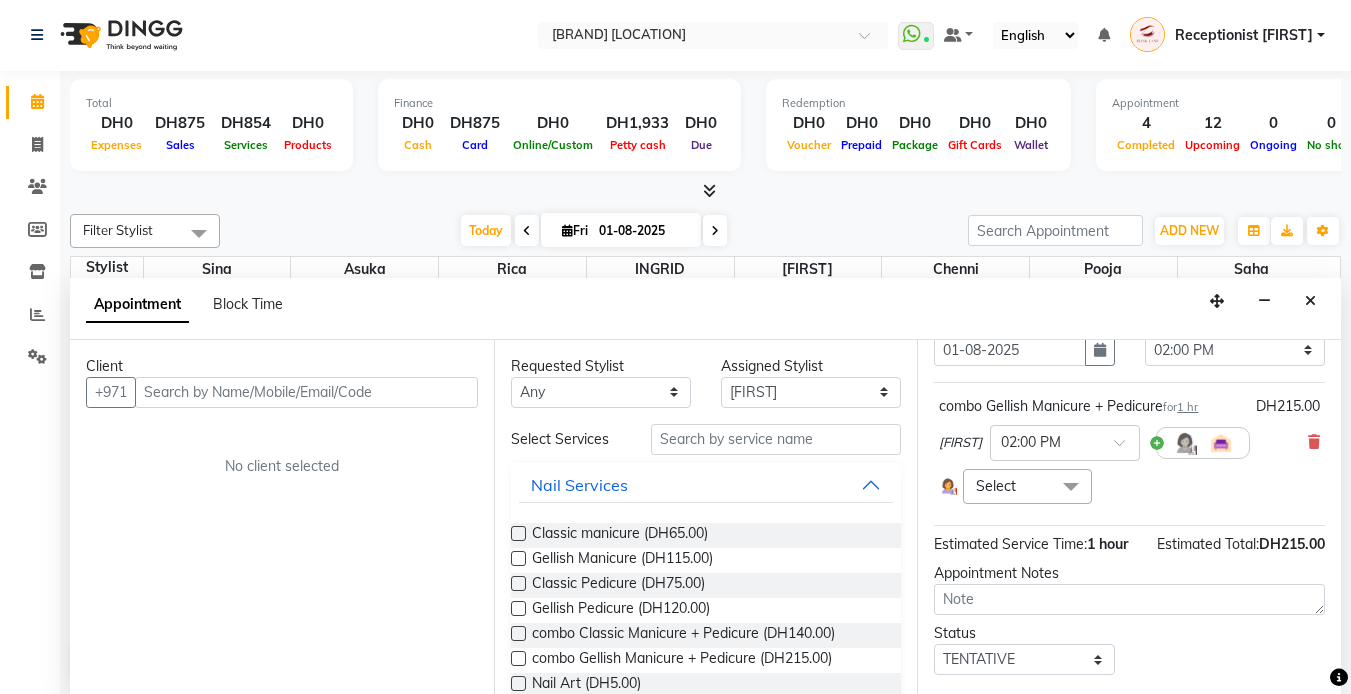 click at bounding box center [1071, 488] 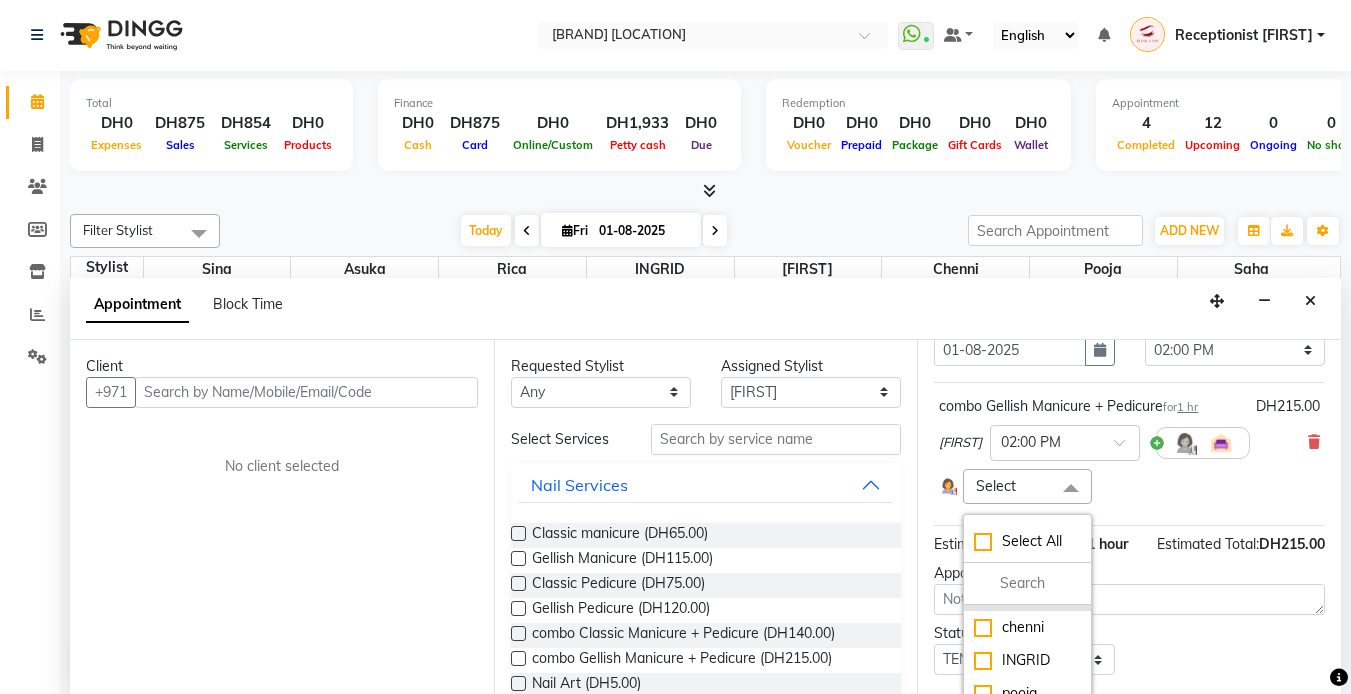 scroll, scrollTop: 34, scrollLeft: 0, axis: vertical 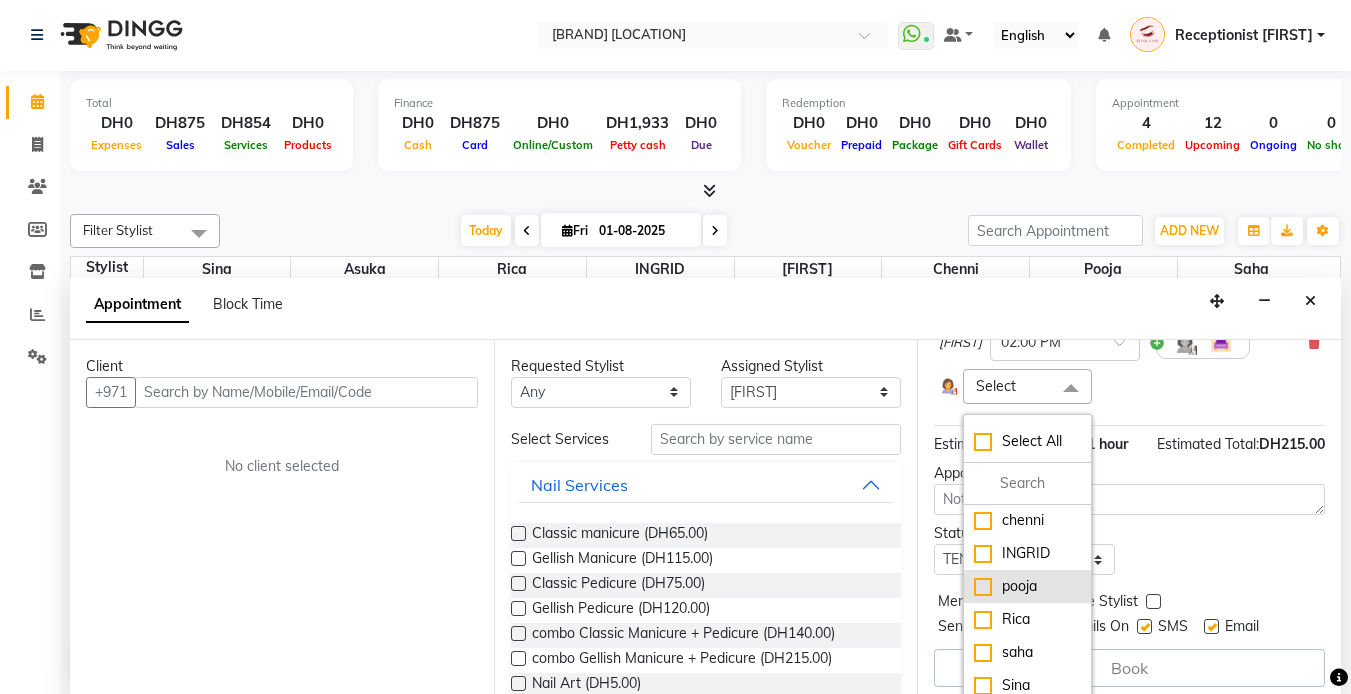 click on "pooja" at bounding box center (1027, 586) 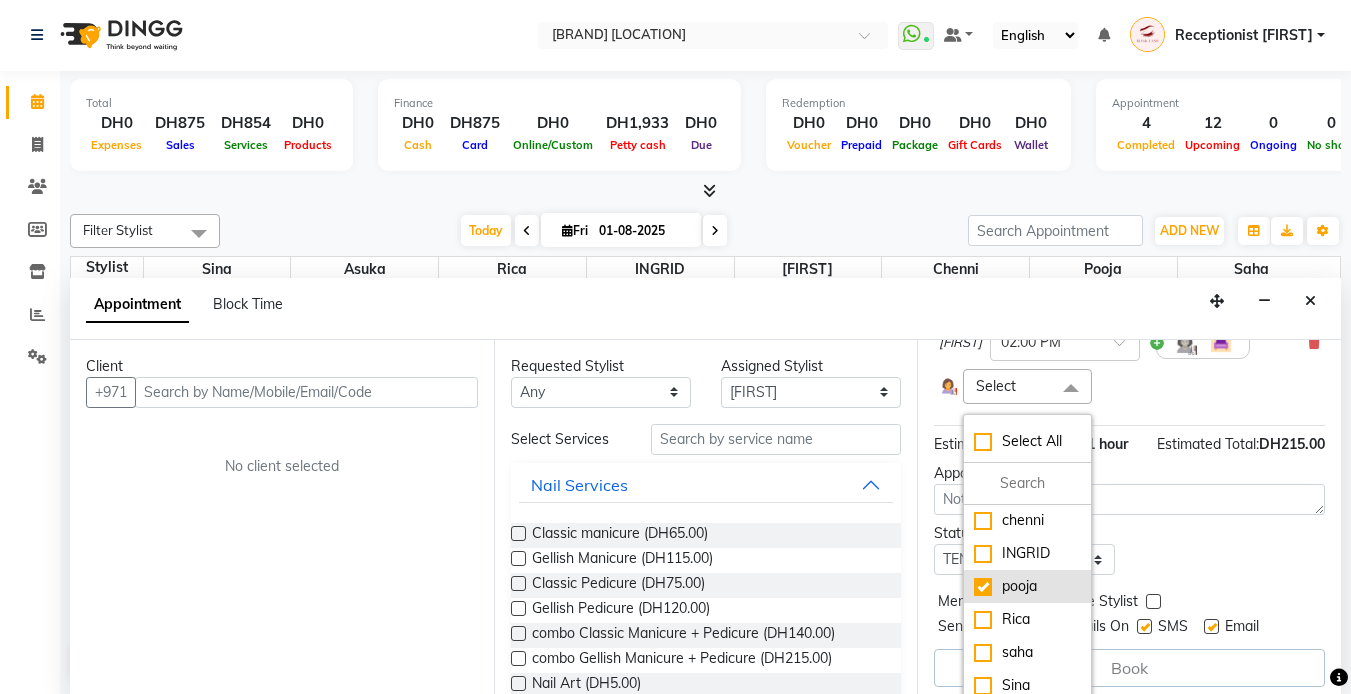 checkbox on "true" 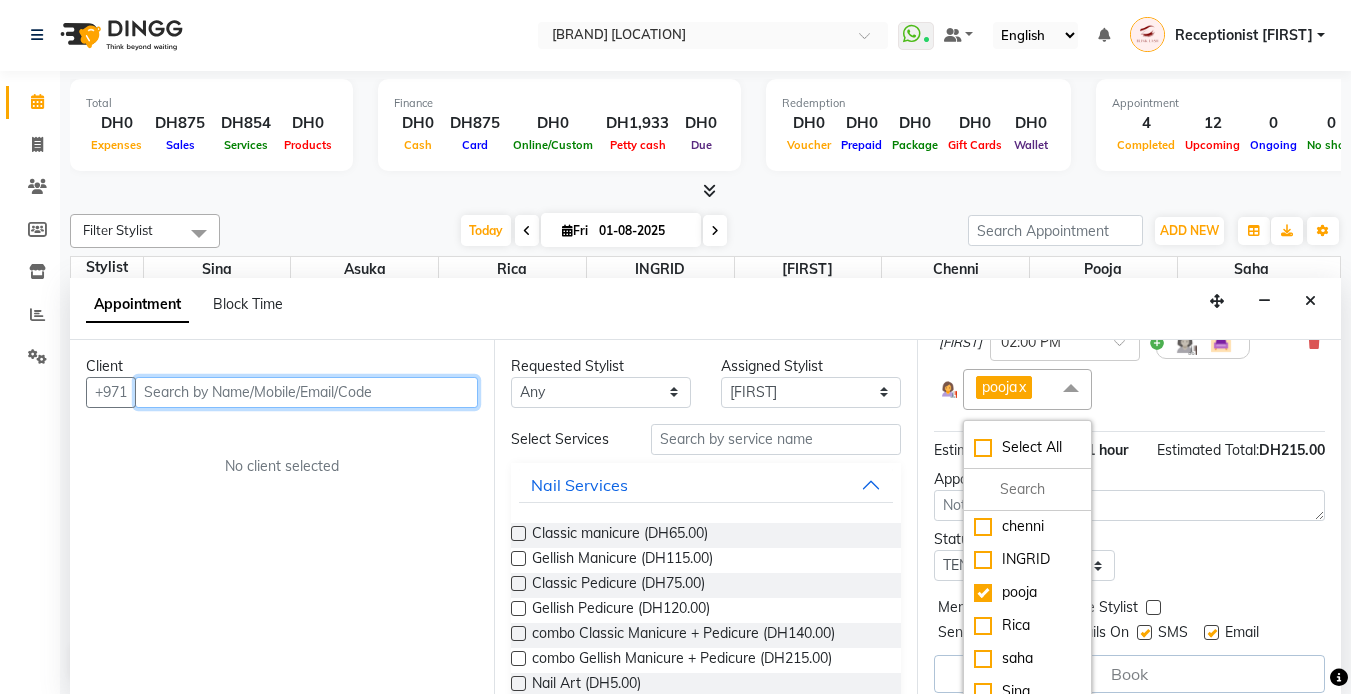 click at bounding box center [306, 392] 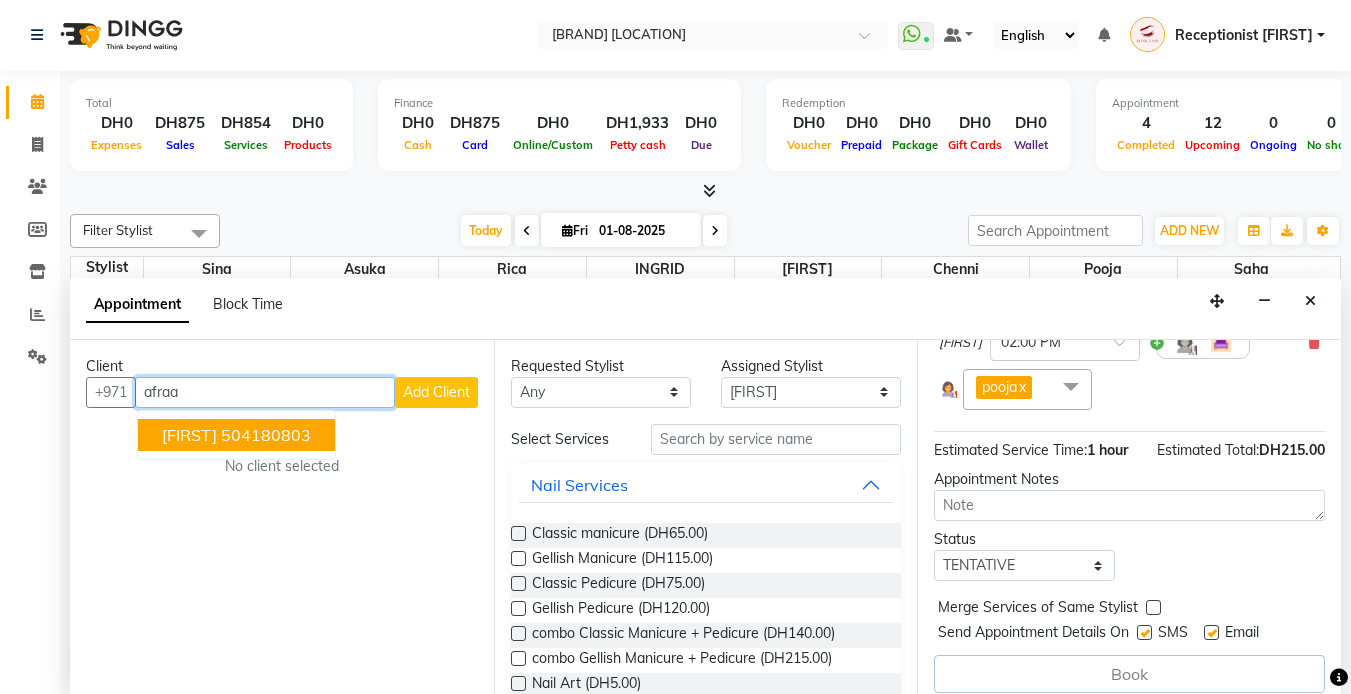 click on "[FIRST]  [PHONE]" at bounding box center [236, 435] 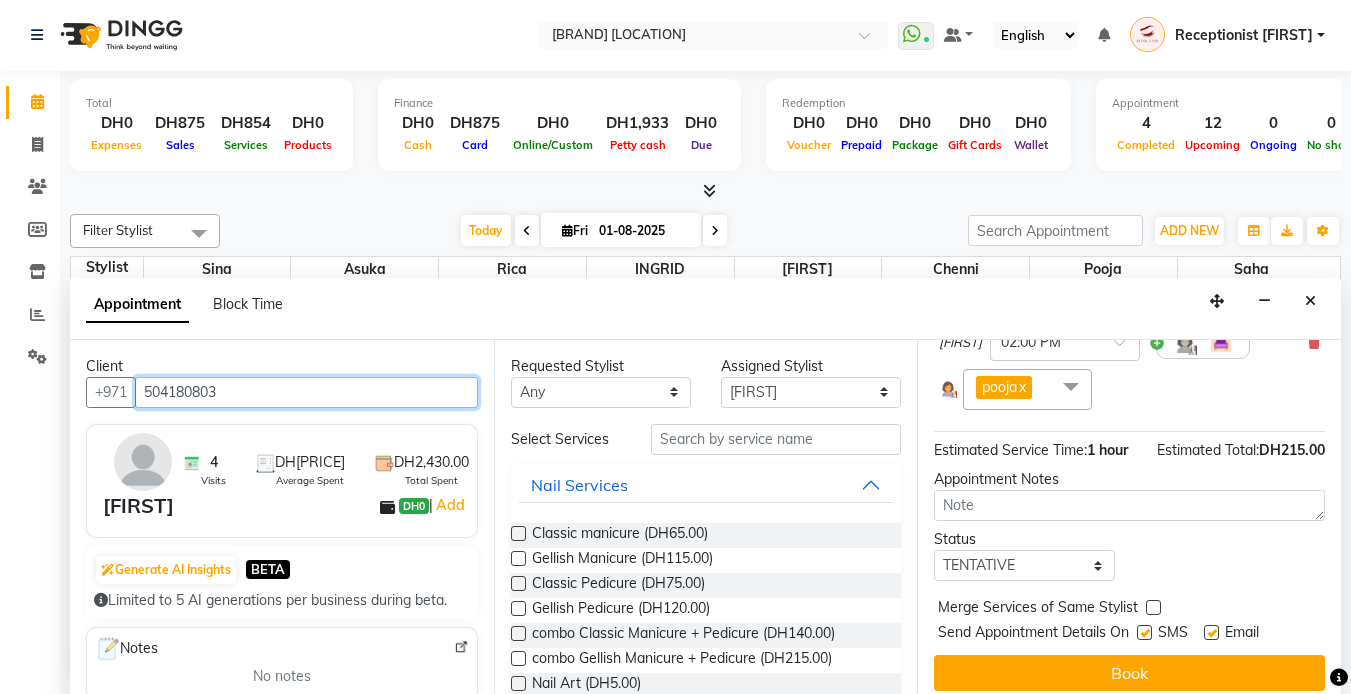 type on "504180803" 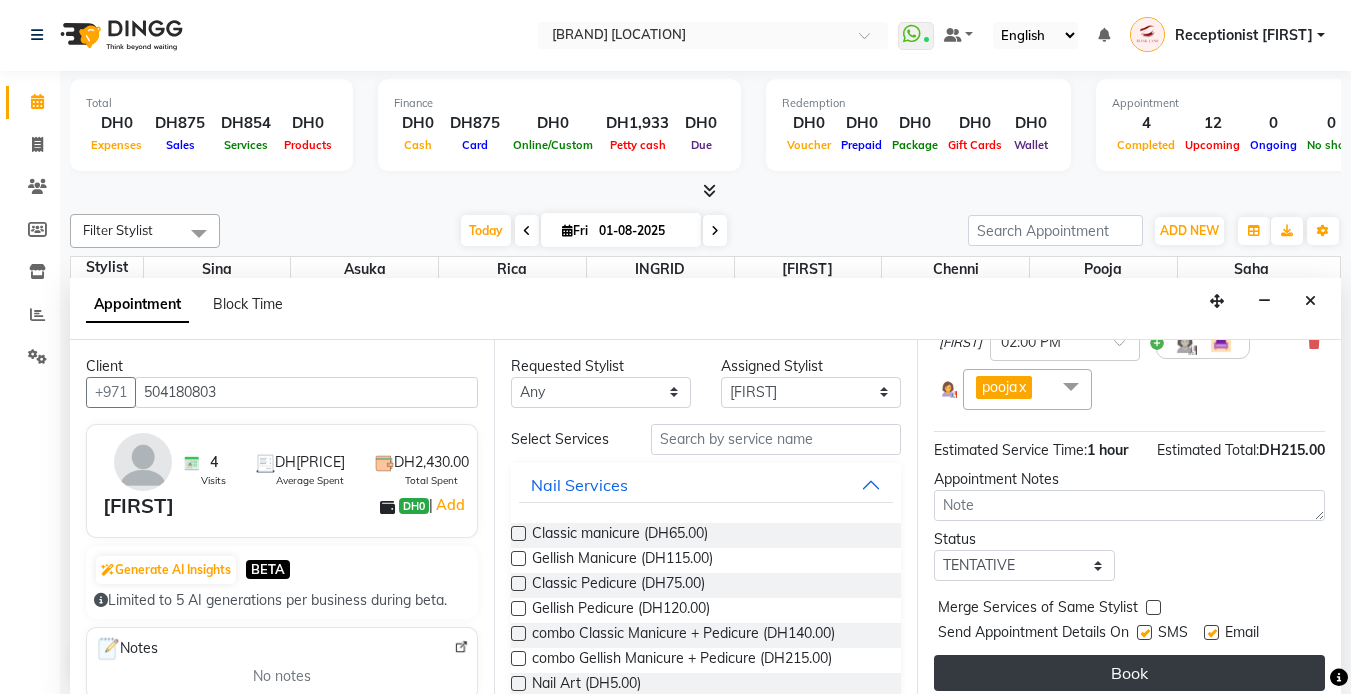 click on "Book" at bounding box center (1129, 673) 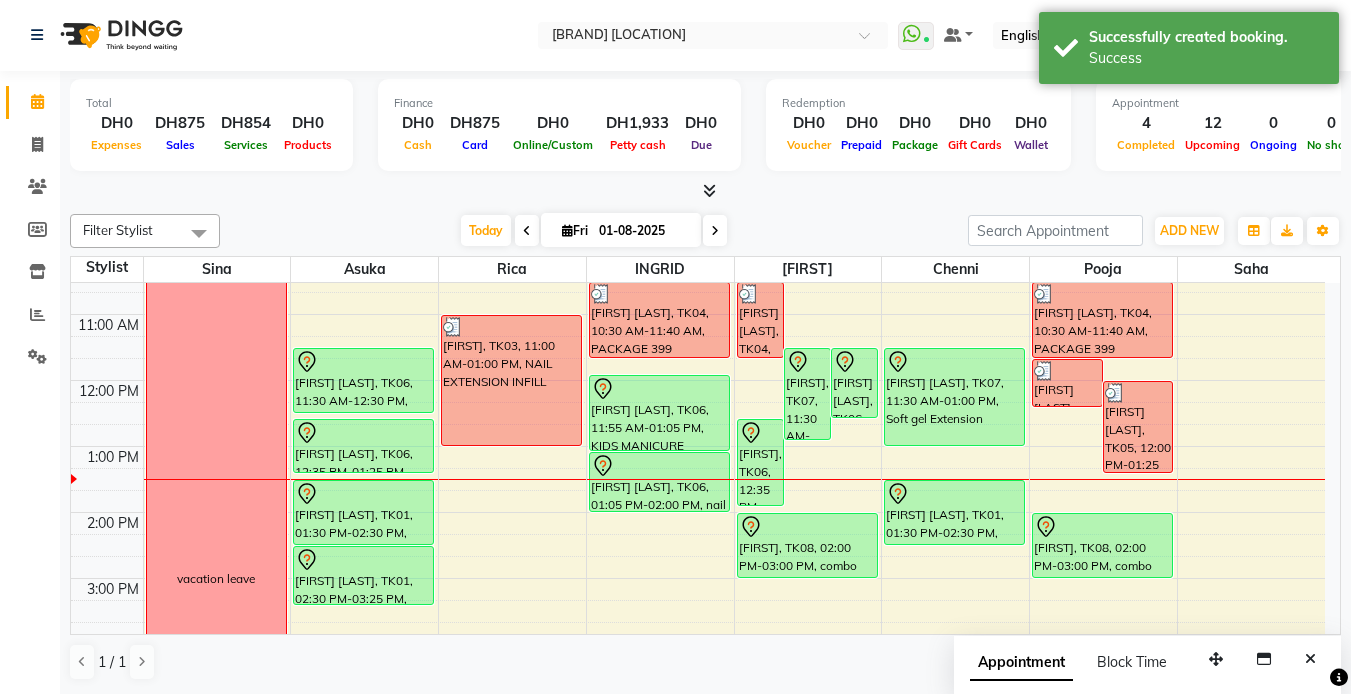scroll, scrollTop: 0, scrollLeft: 0, axis: both 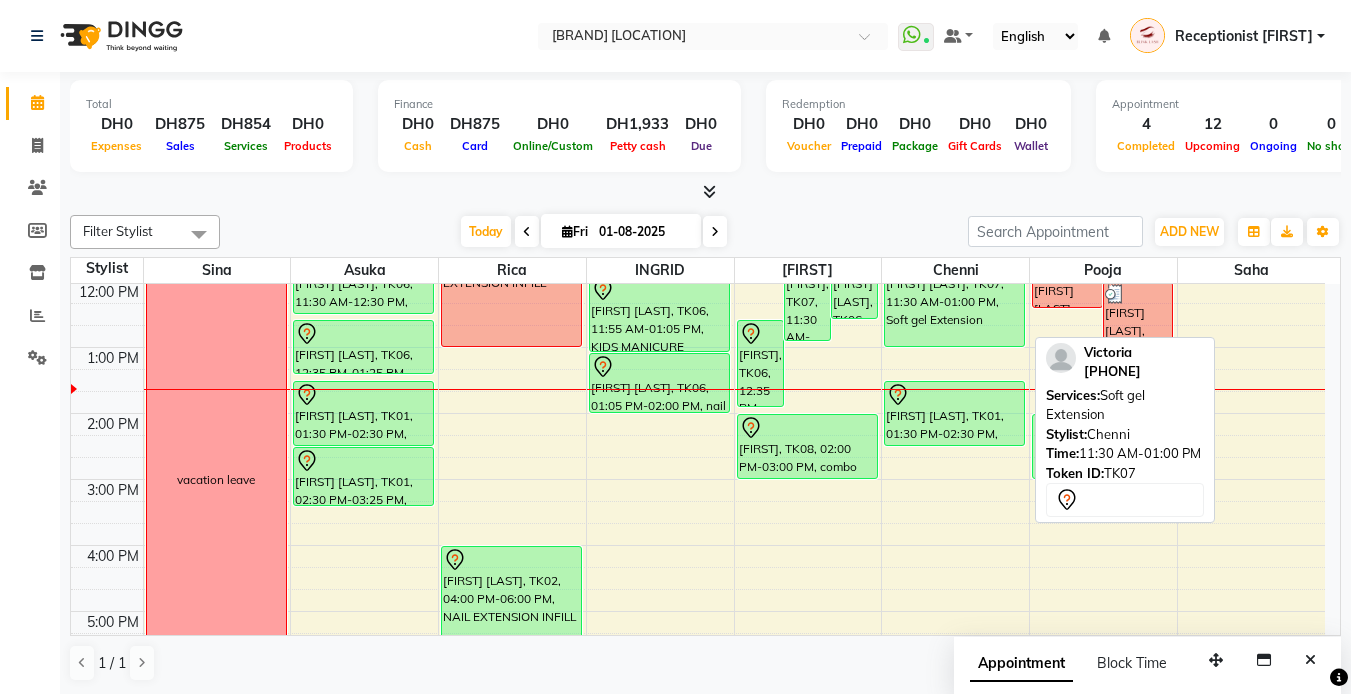 click on "[FIRST] [LAST], TK07, 11:30 AM-01:00 PM, Soft gel Extension" at bounding box center (954, 298) 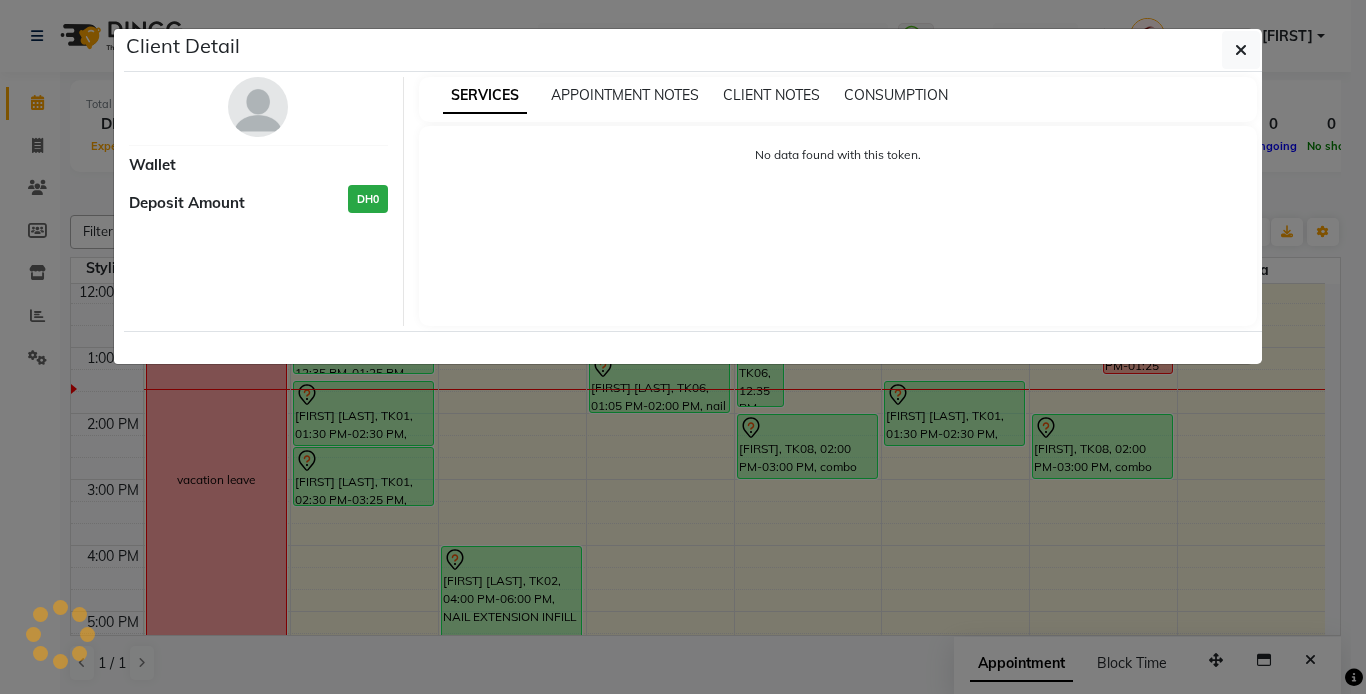 select on "7" 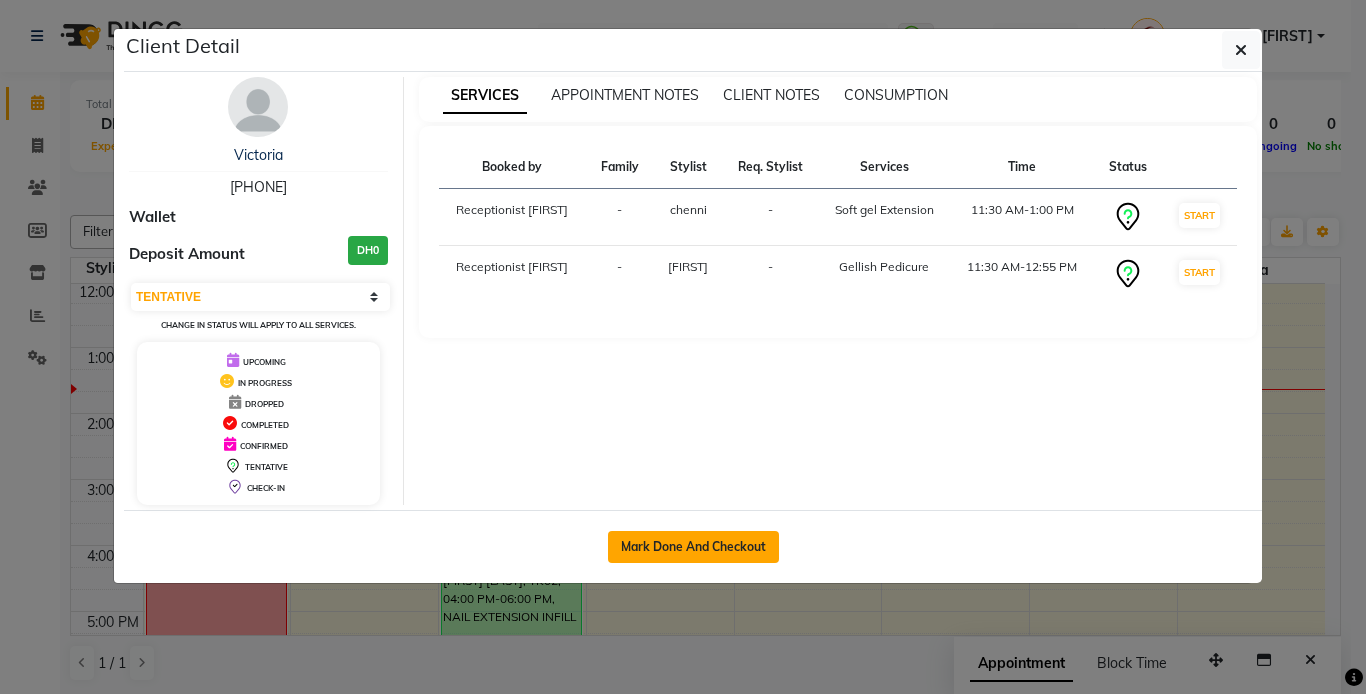 click on "Mark Done And Checkout" 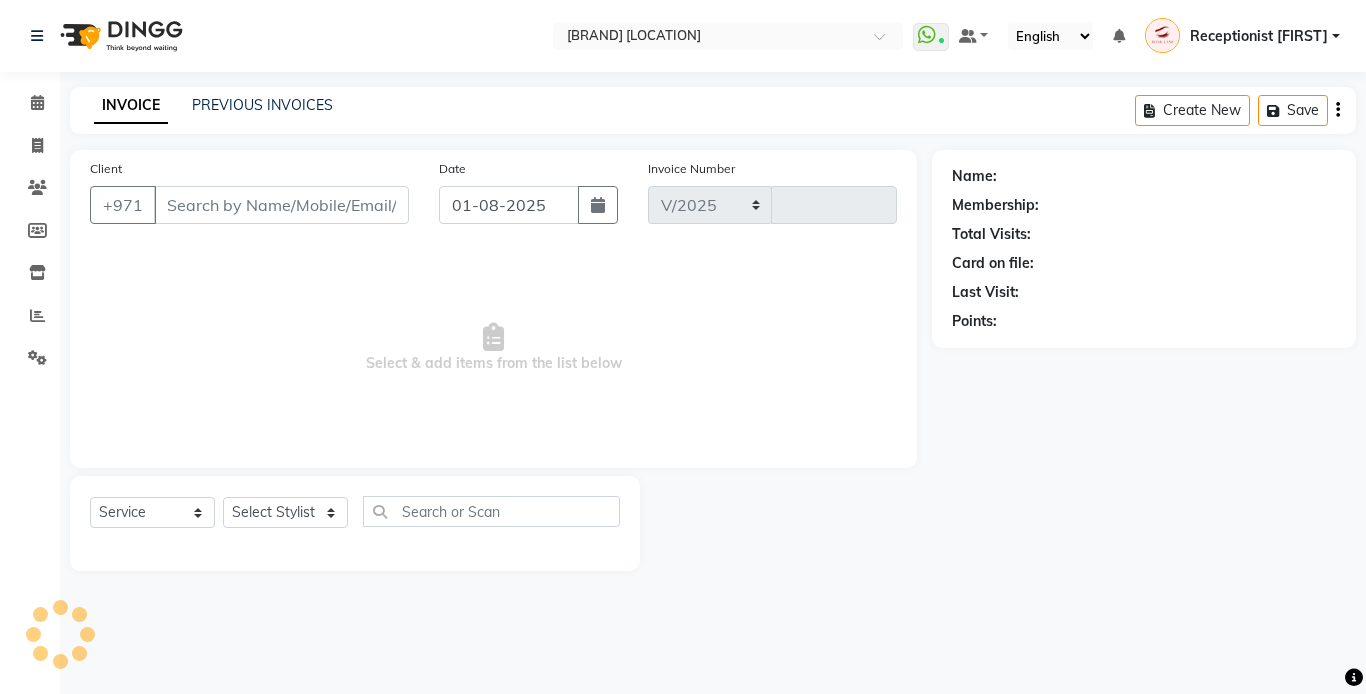 select on "5970" 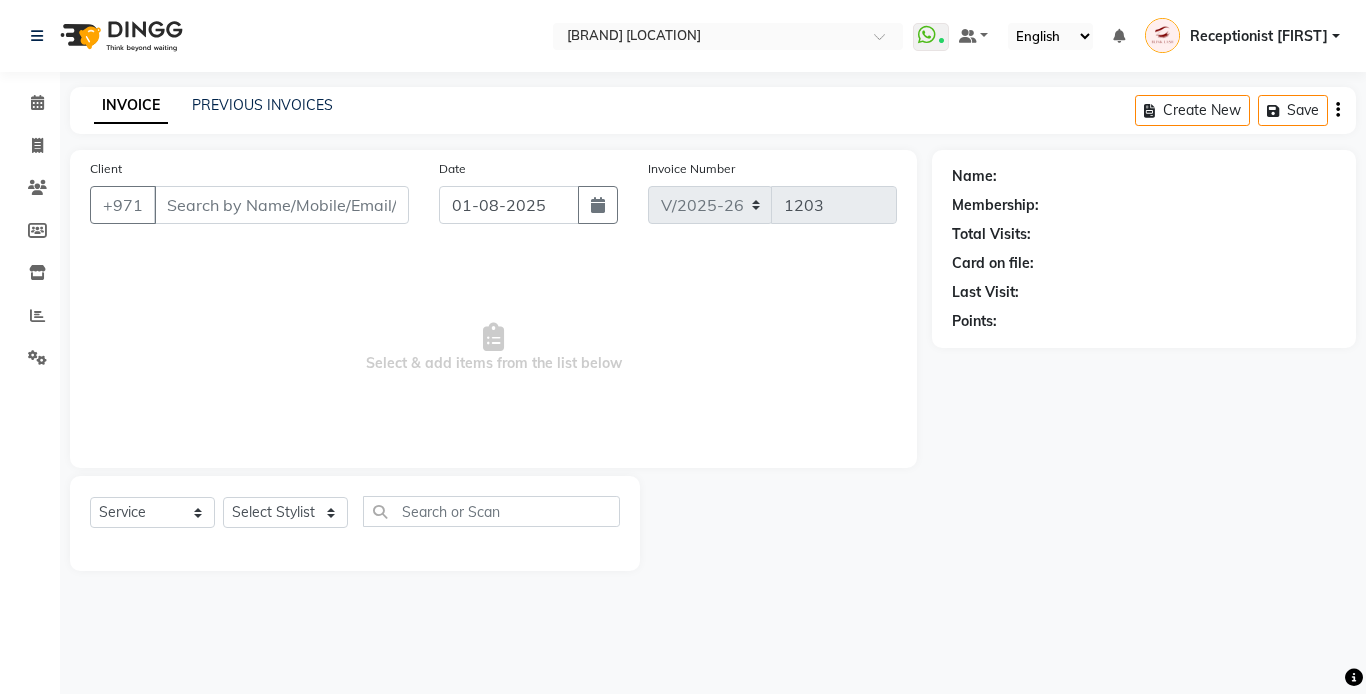 type on "[PHONE]" 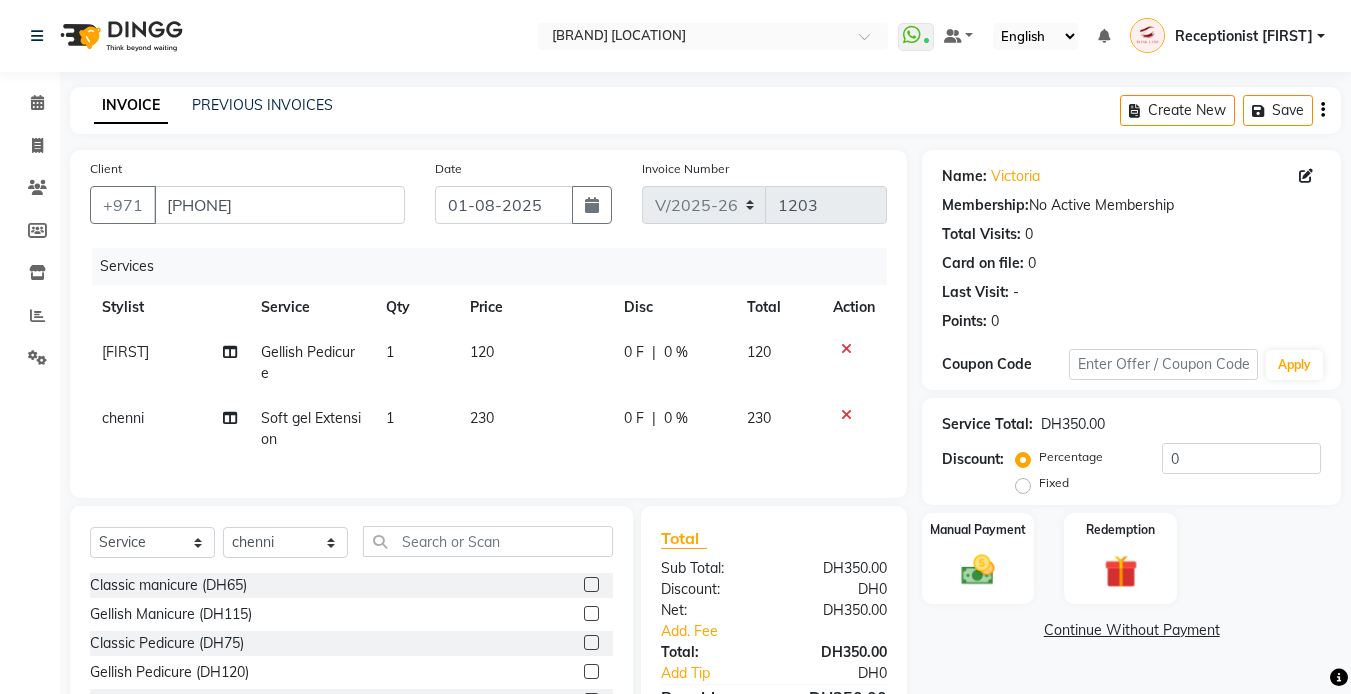 scroll, scrollTop: 152, scrollLeft: 0, axis: vertical 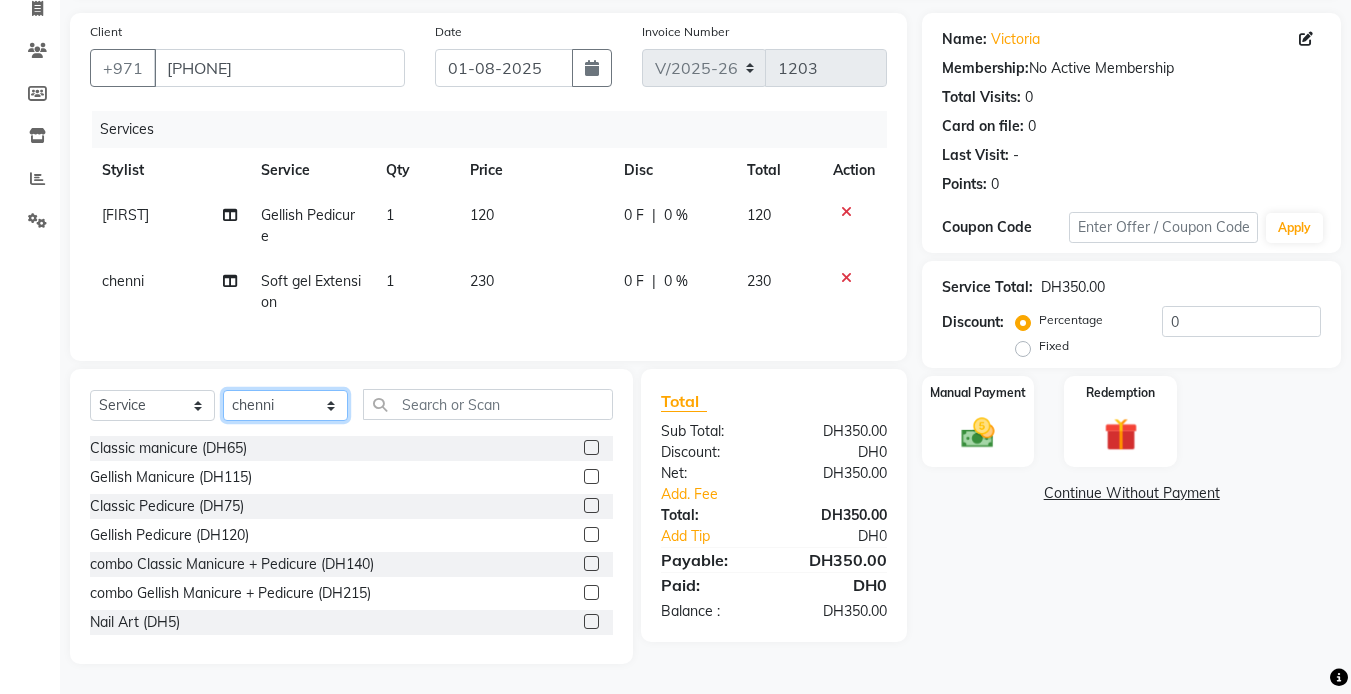 click on "Select Stylist Accounts [FIRST] chenni [FIRST] [FIRST] [FIRST] Receptionist [FIRST] [FIRST] [FIRST] [FIRST] [FIRST]" 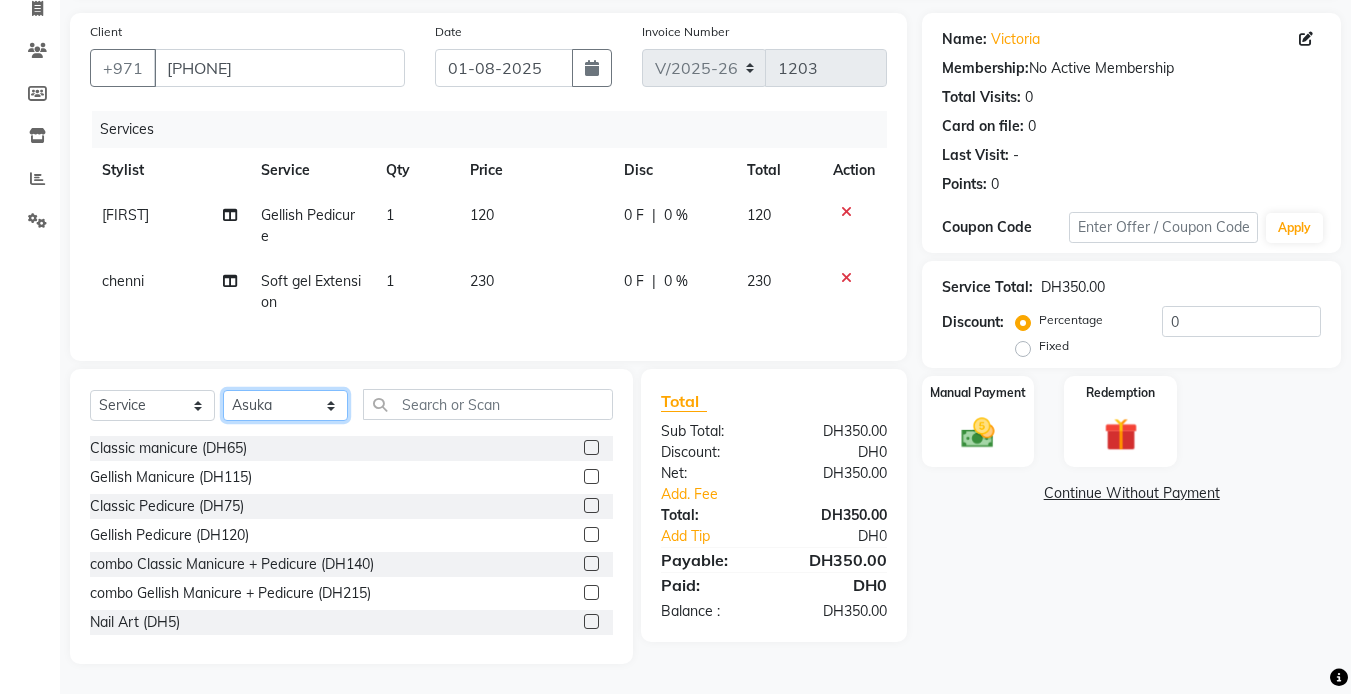 click on "Select Stylist Accounts [FIRST] chenni [FIRST] [FIRST] [FIRST] Receptionist [FIRST] [FIRST] [FIRST] [FIRST] [FIRST]" 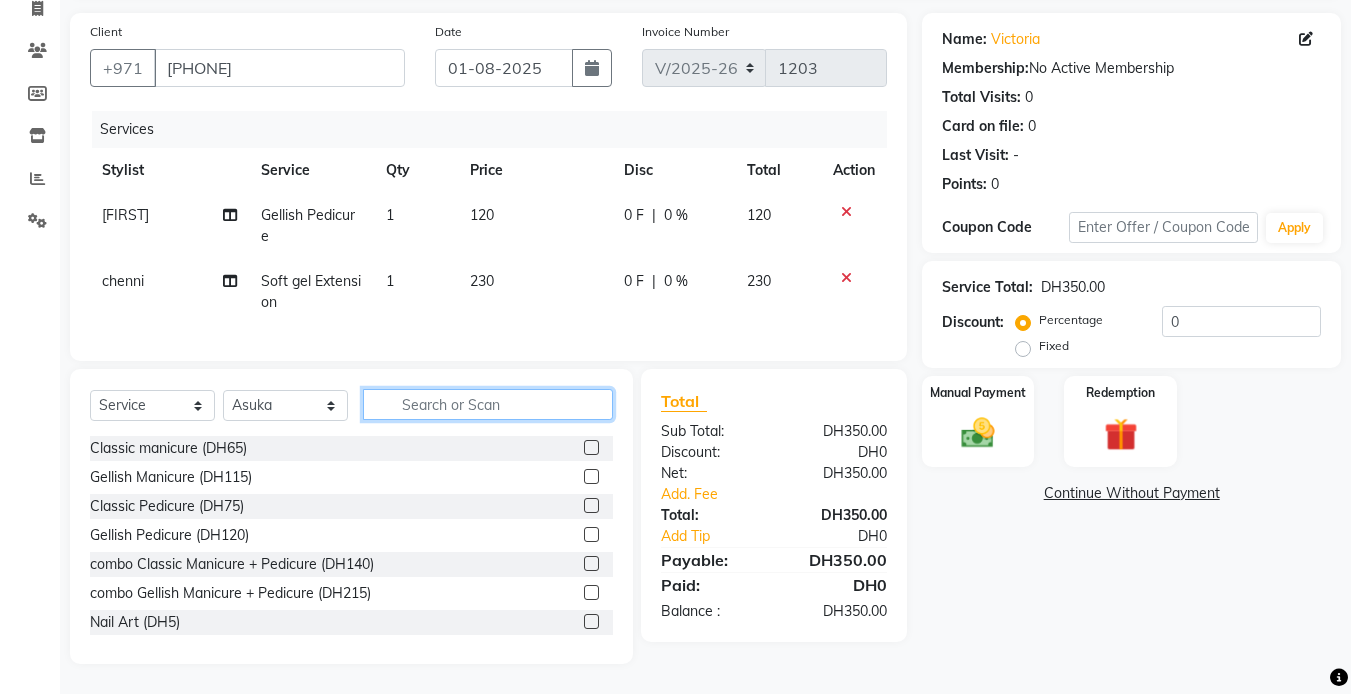 click 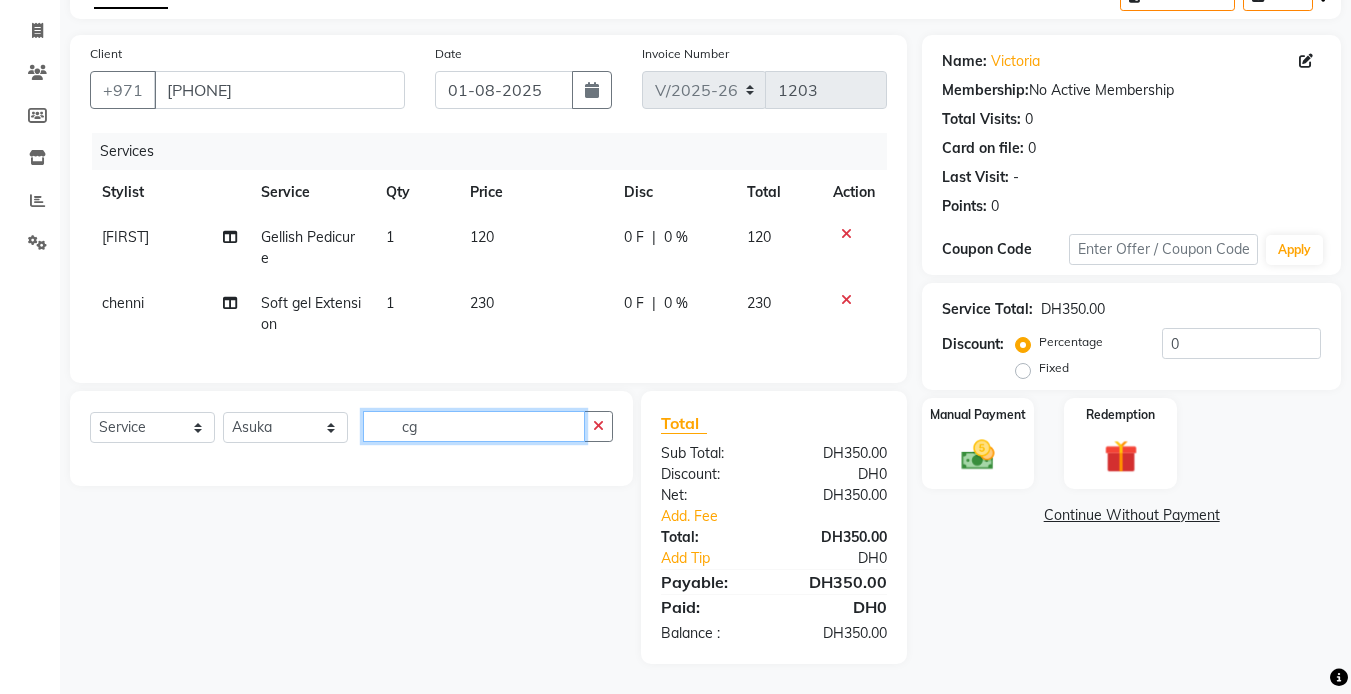 scroll, scrollTop: 130, scrollLeft: 0, axis: vertical 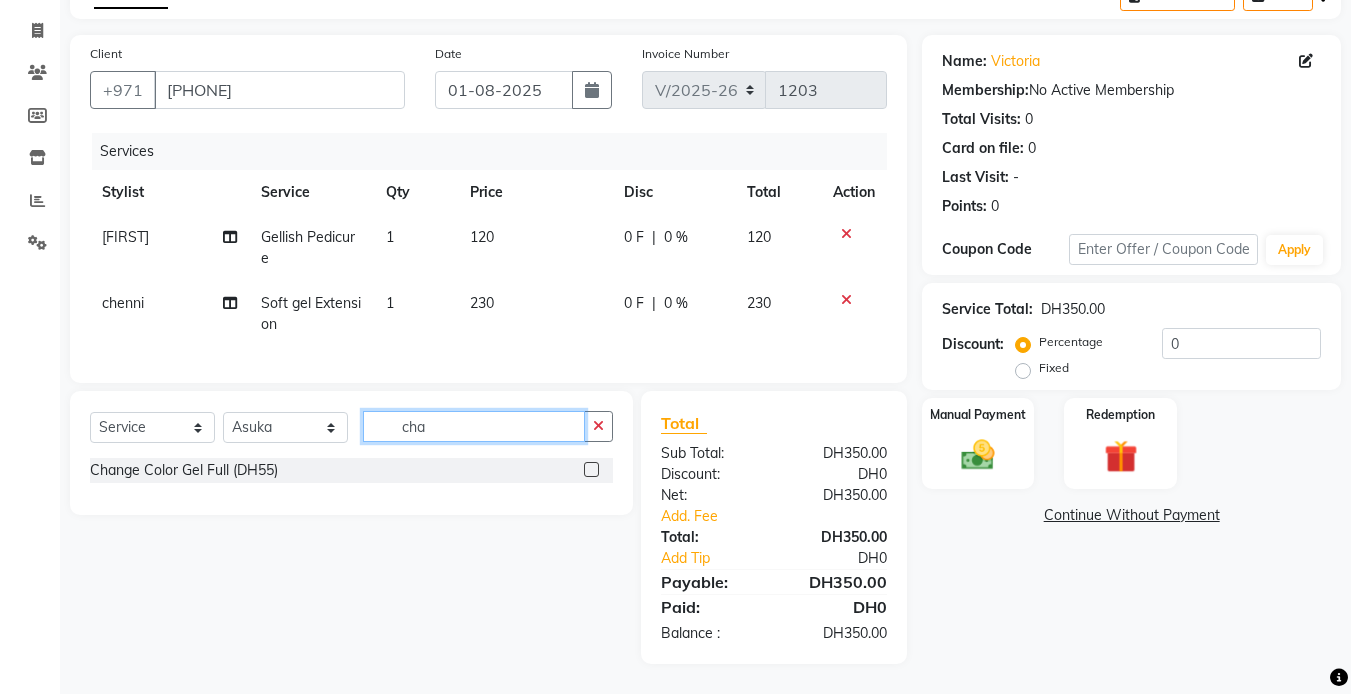 type on "cha" 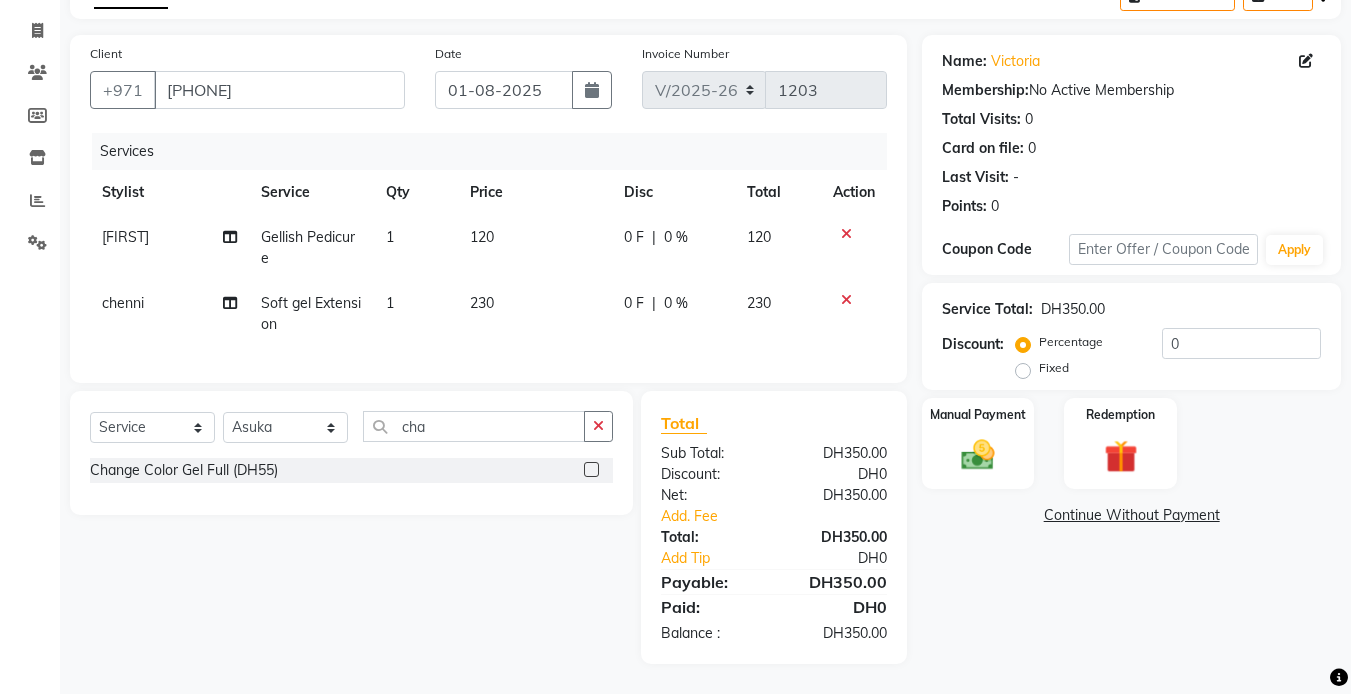 click 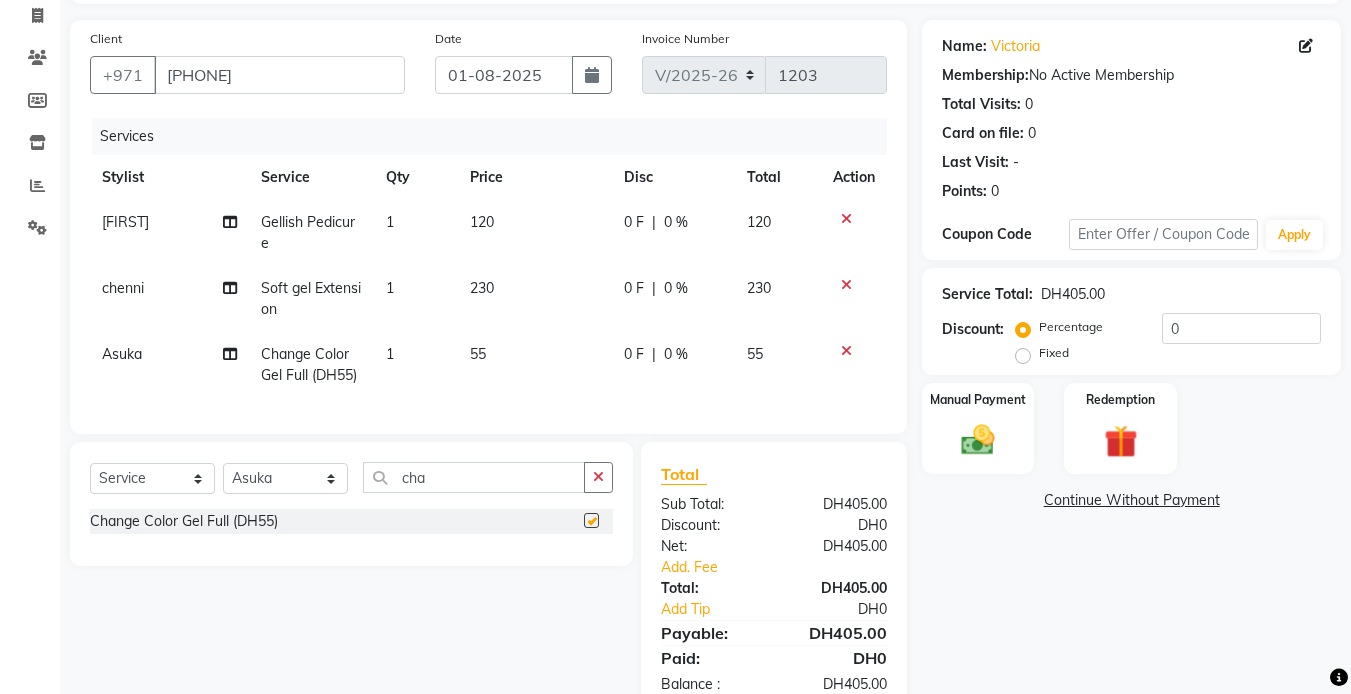 checkbox on "false" 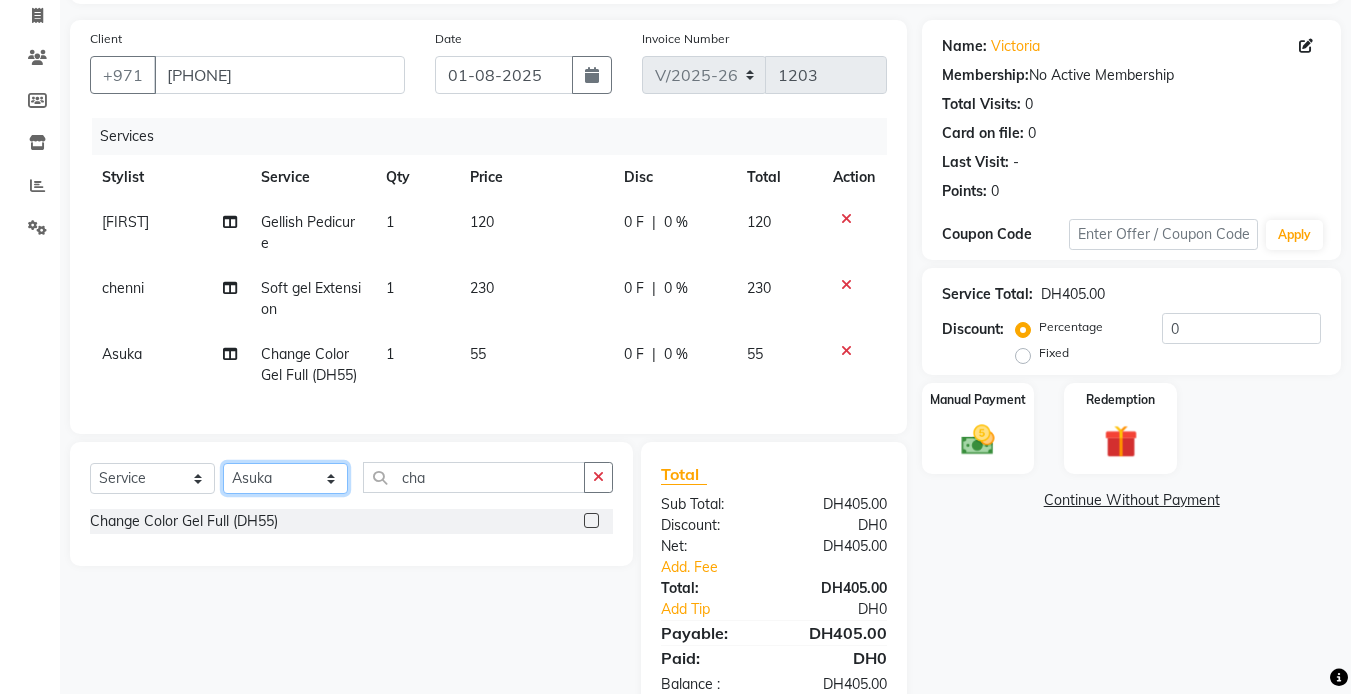 click on "Select Stylist Accounts [FIRST] chenni [FIRST] [FIRST] [FIRST] Receptionist [FIRST] [FIRST] [FIRST] [FIRST] [FIRST]" 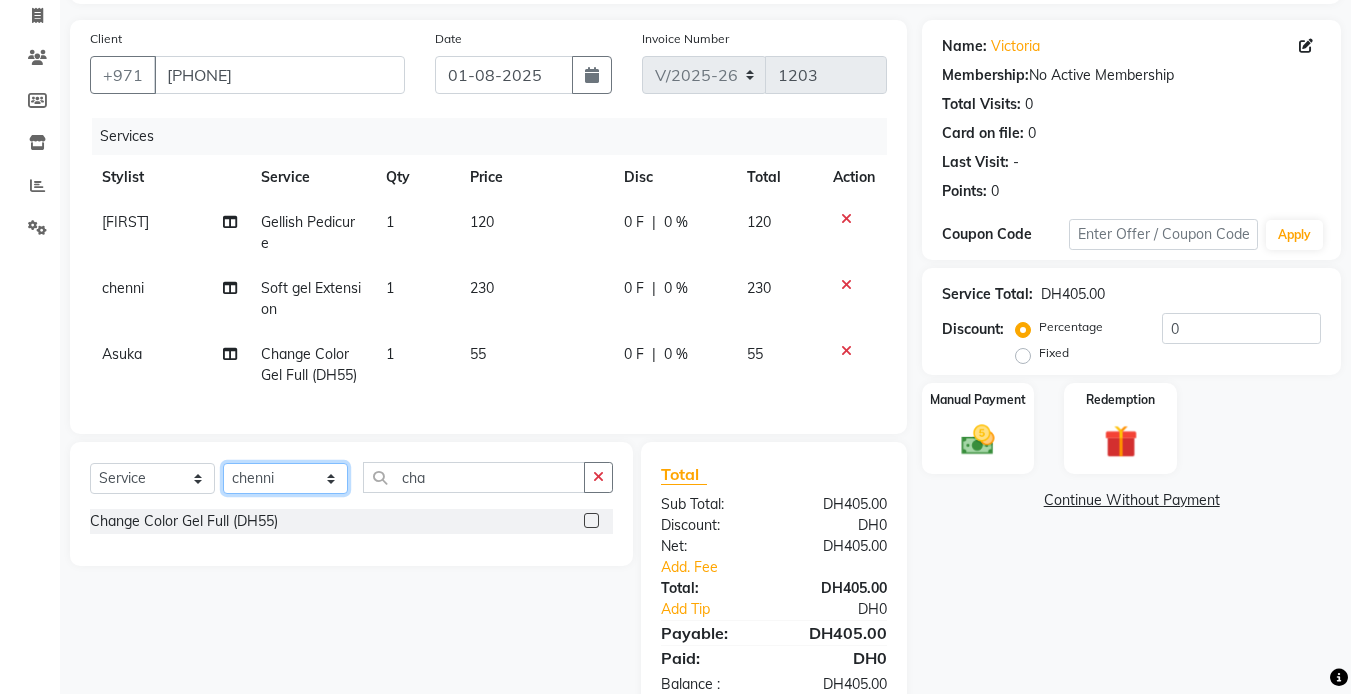 click on "Select Stylist Accounts [FIRST] chenni [FIRST] [FIRST] [FIRST] Receptionist [FIRST] [FIRST] [FIRST] [FIRST] [FIRST]" 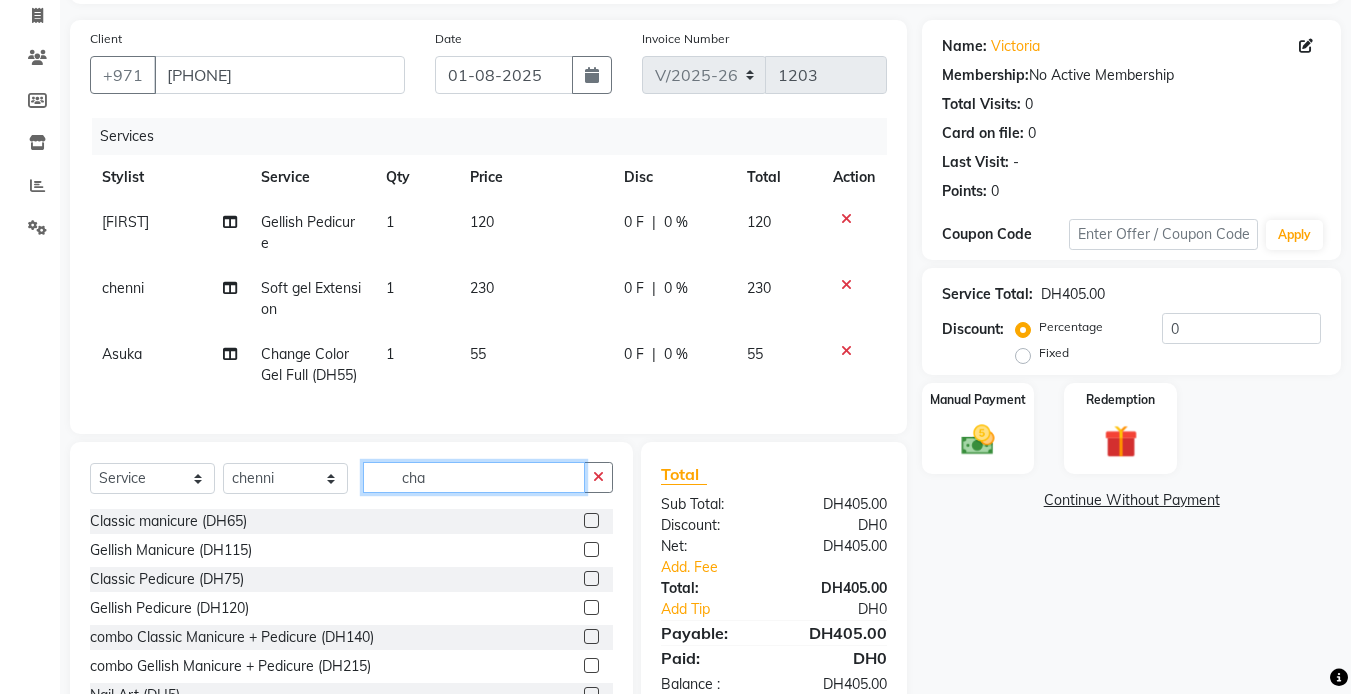 click on "cha" 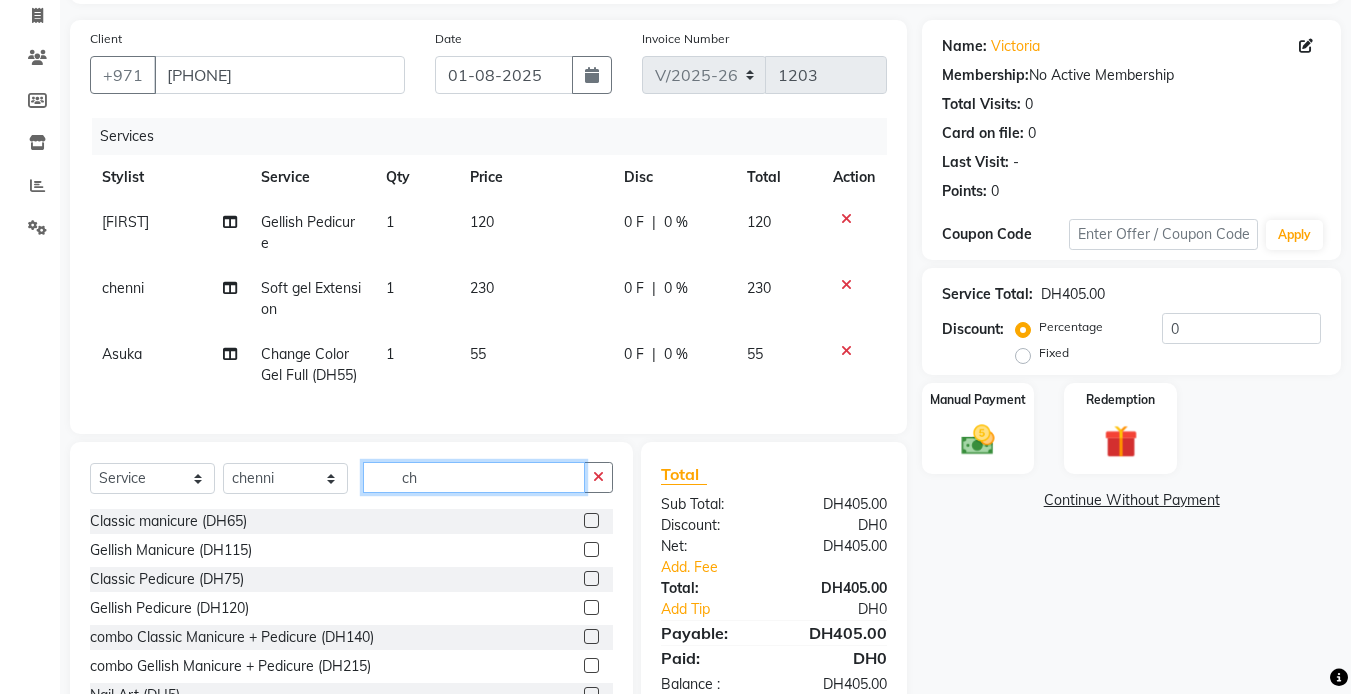 type on "c" 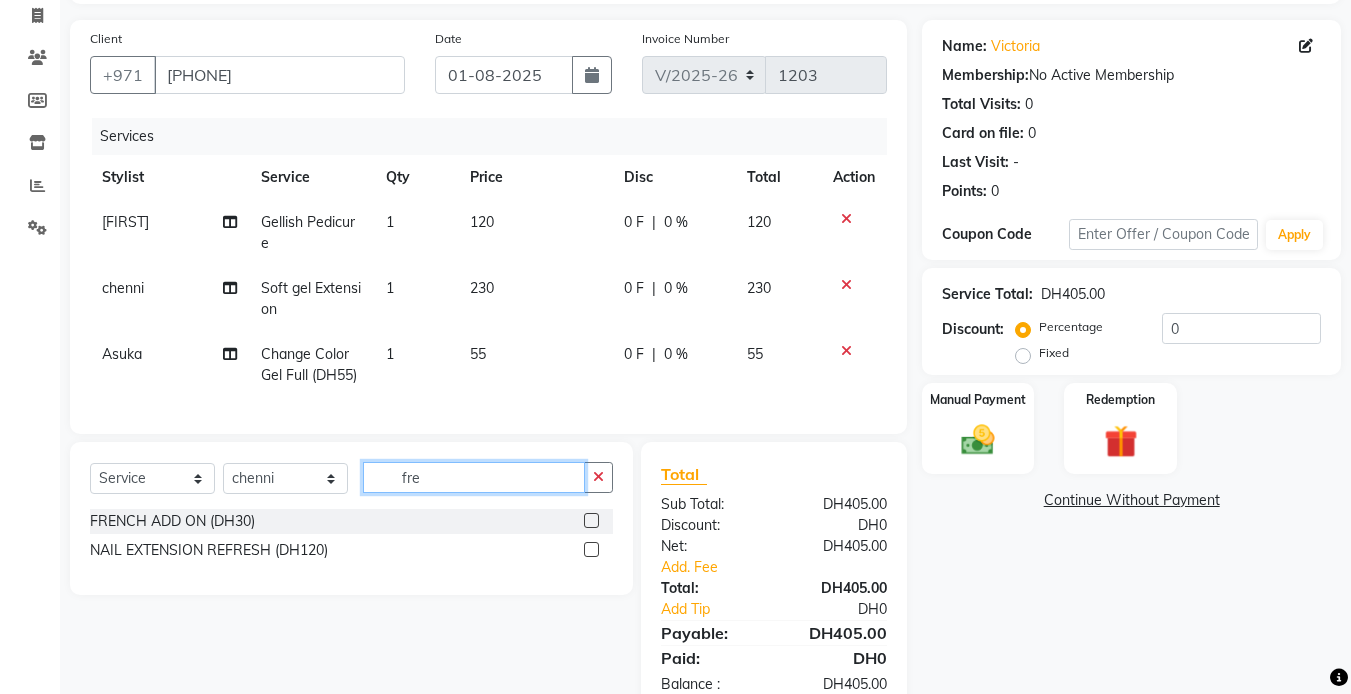 type on "fre" 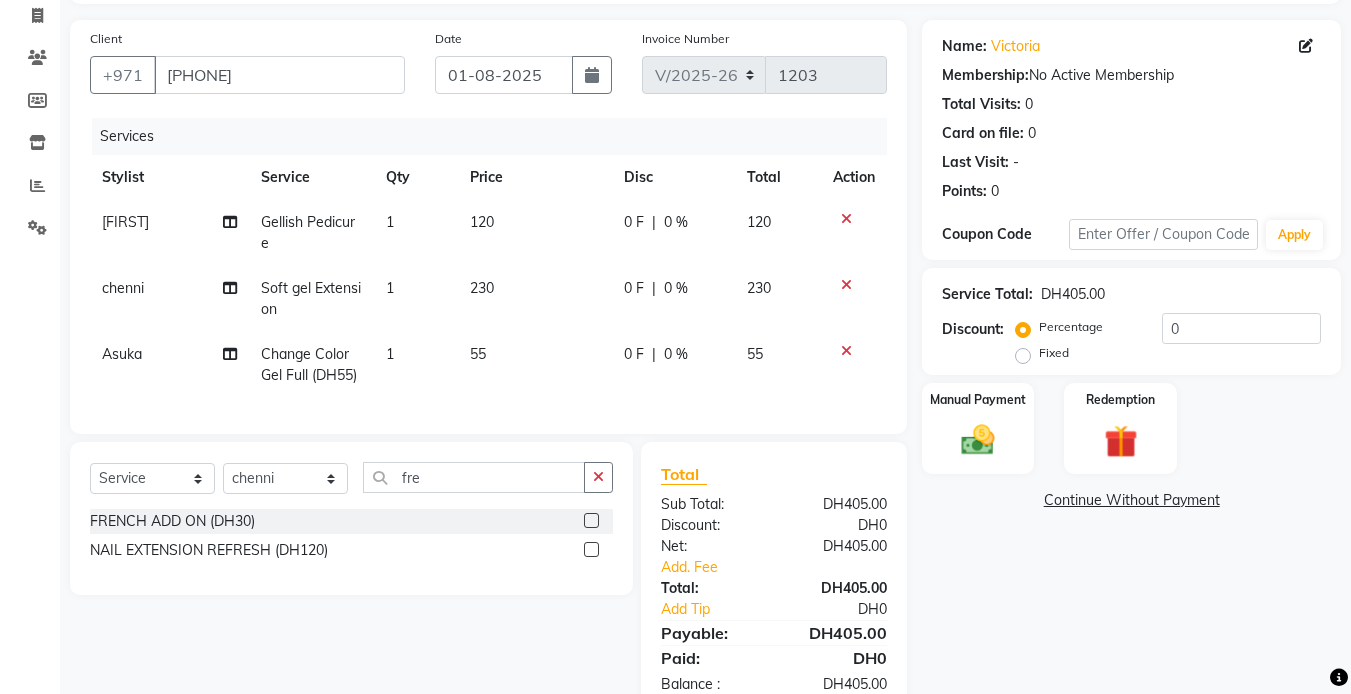 click on "FRENCH ADD ON (DH30)" 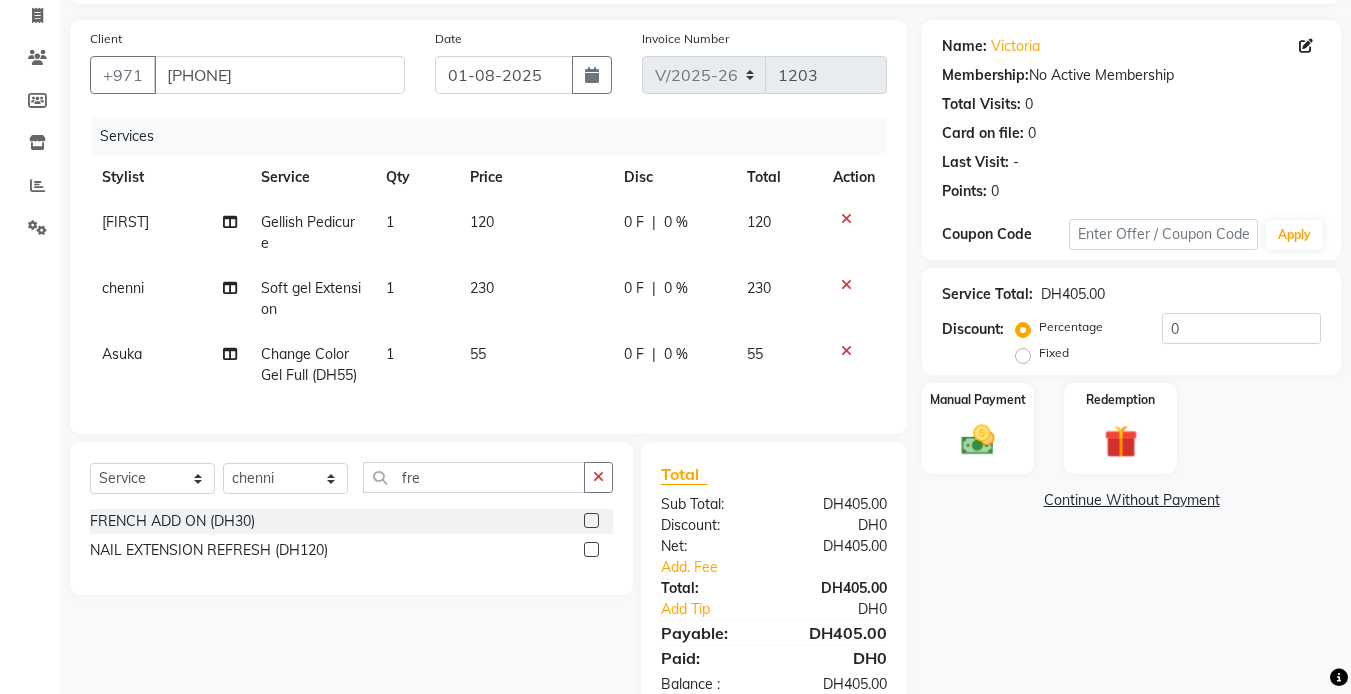 click 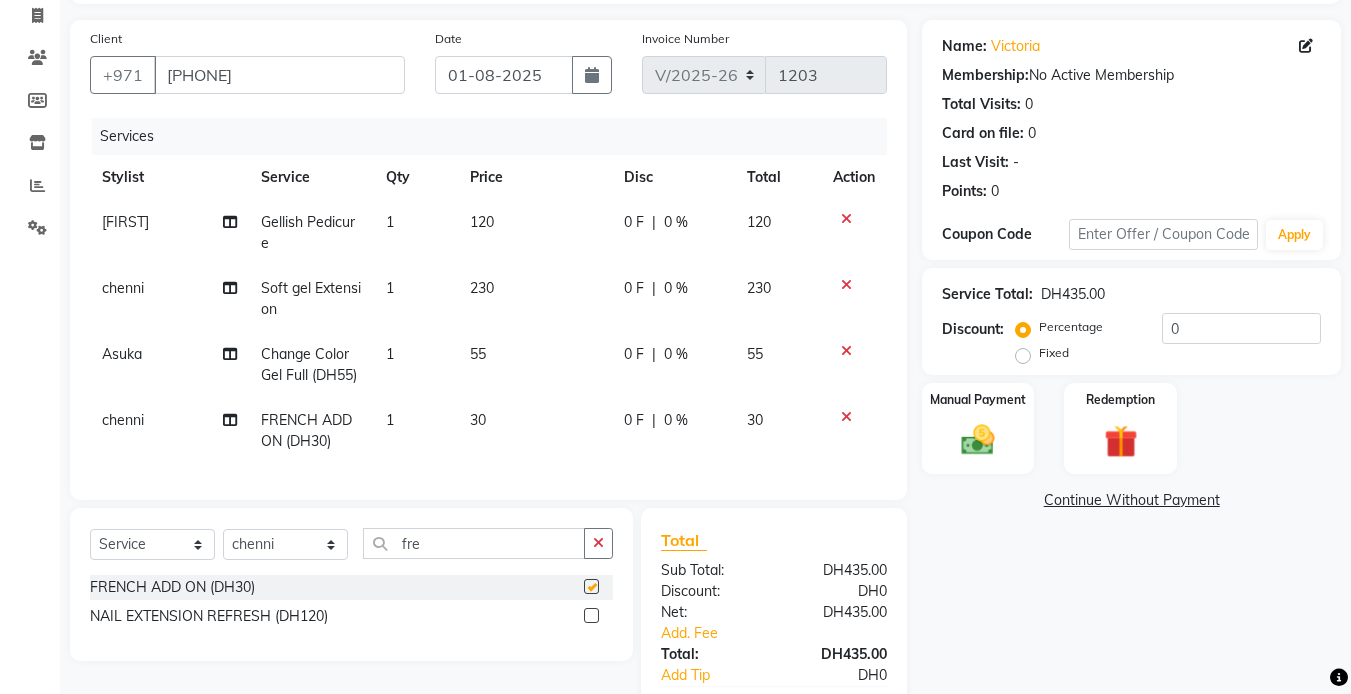 checkbox on "false" 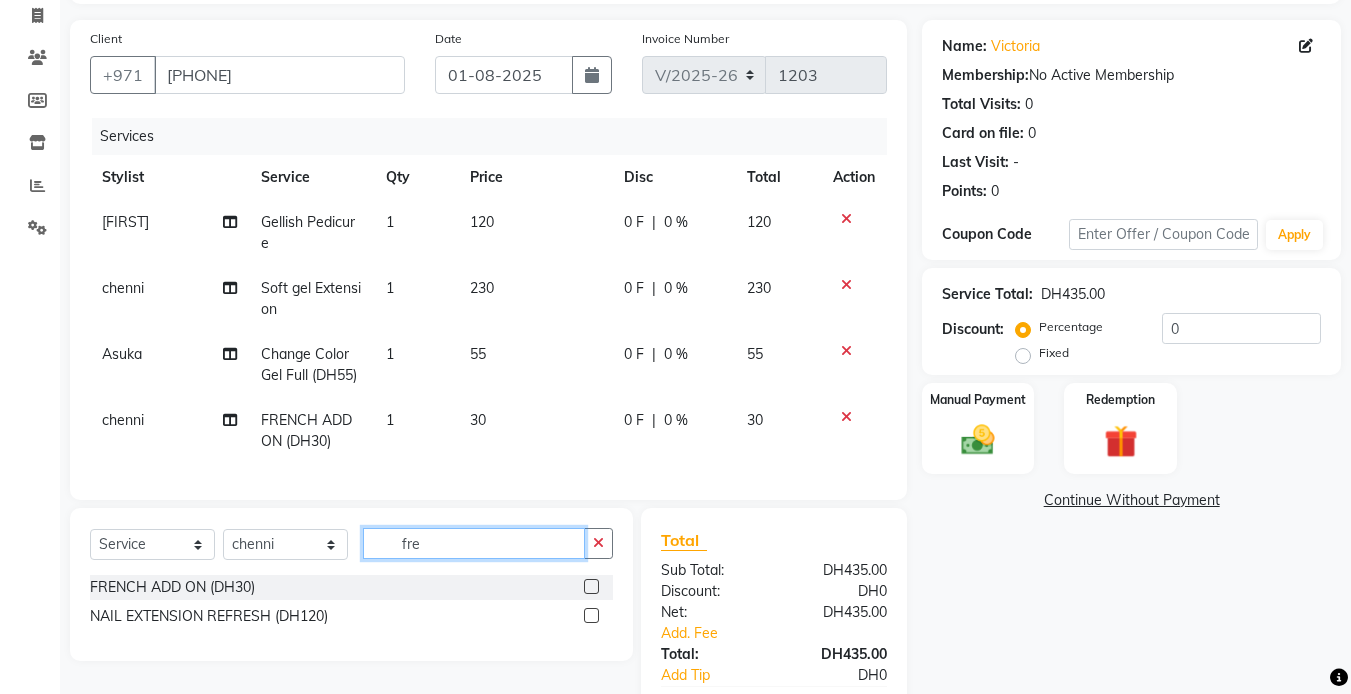 click on "fre" 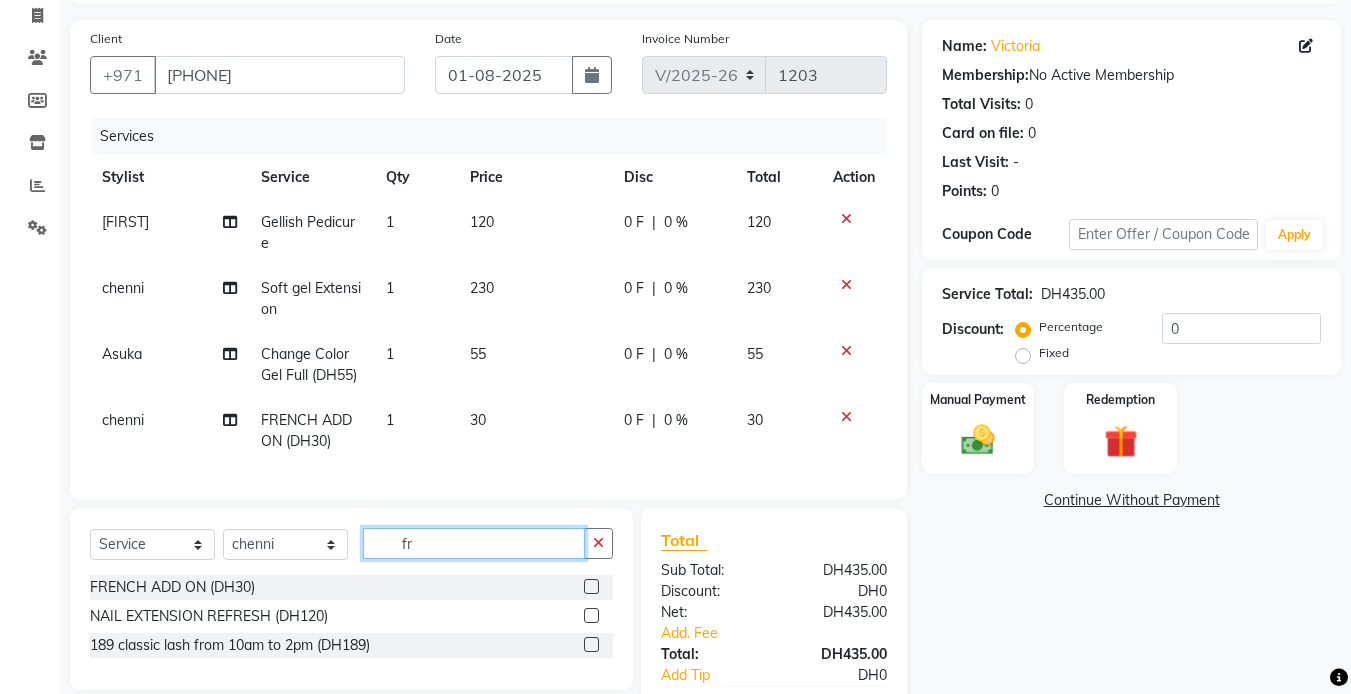 type on "f" 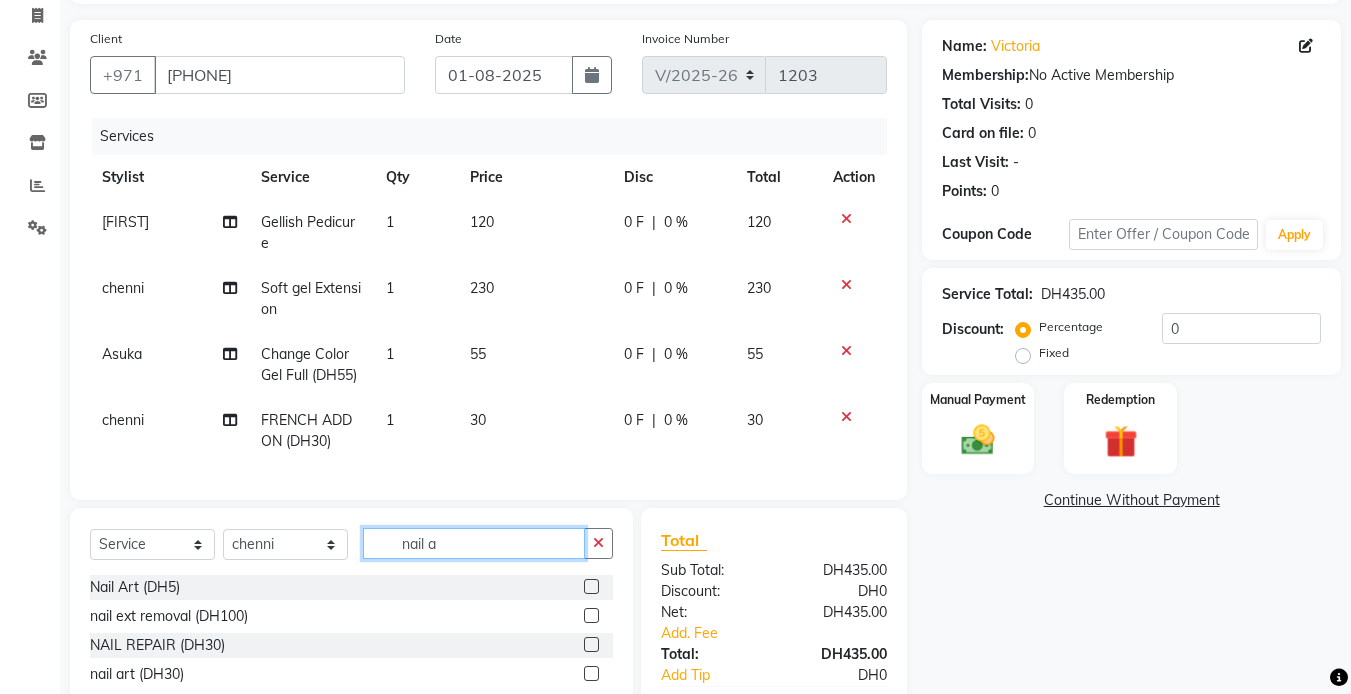 type on "nail a" 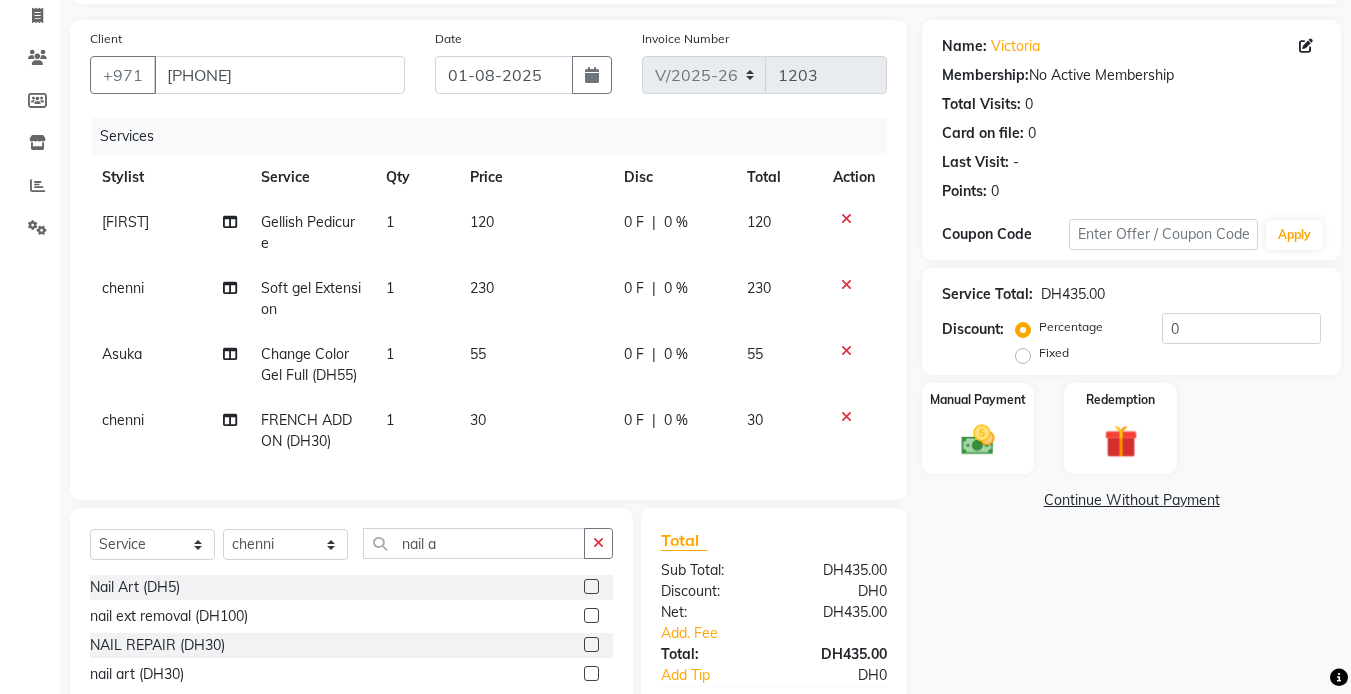 click 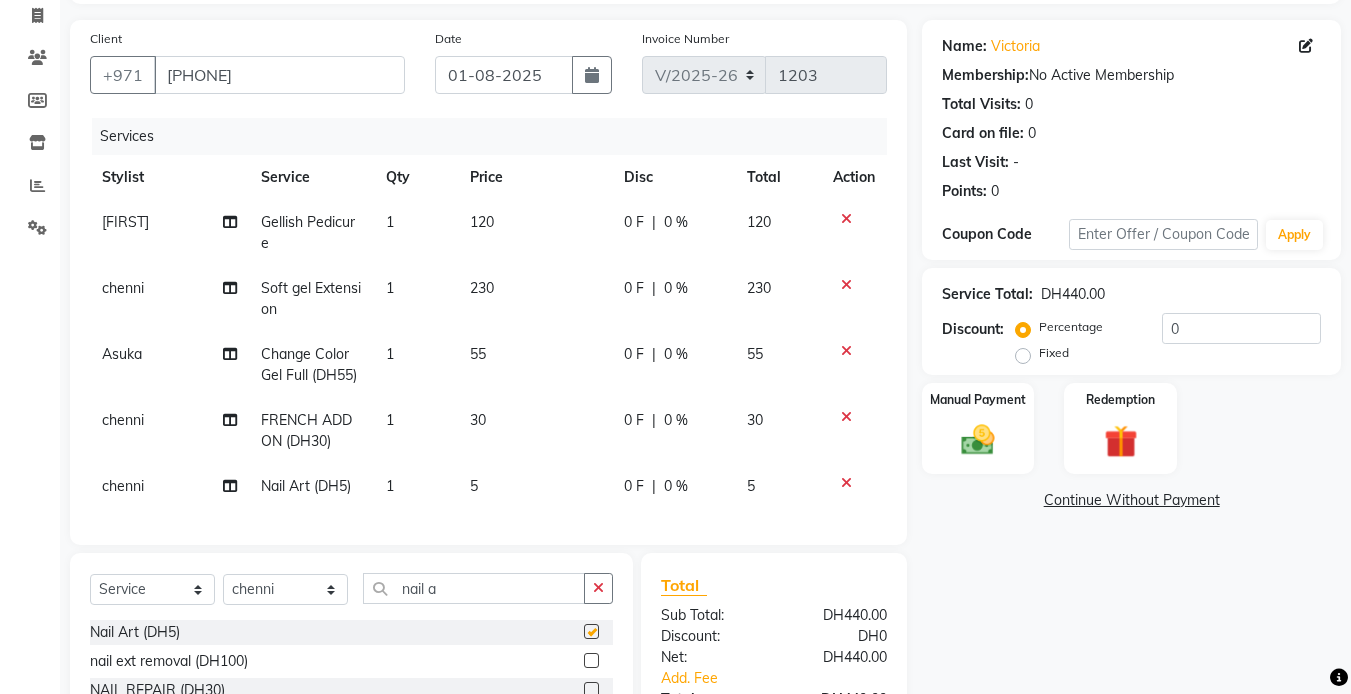 checkbox on "false" 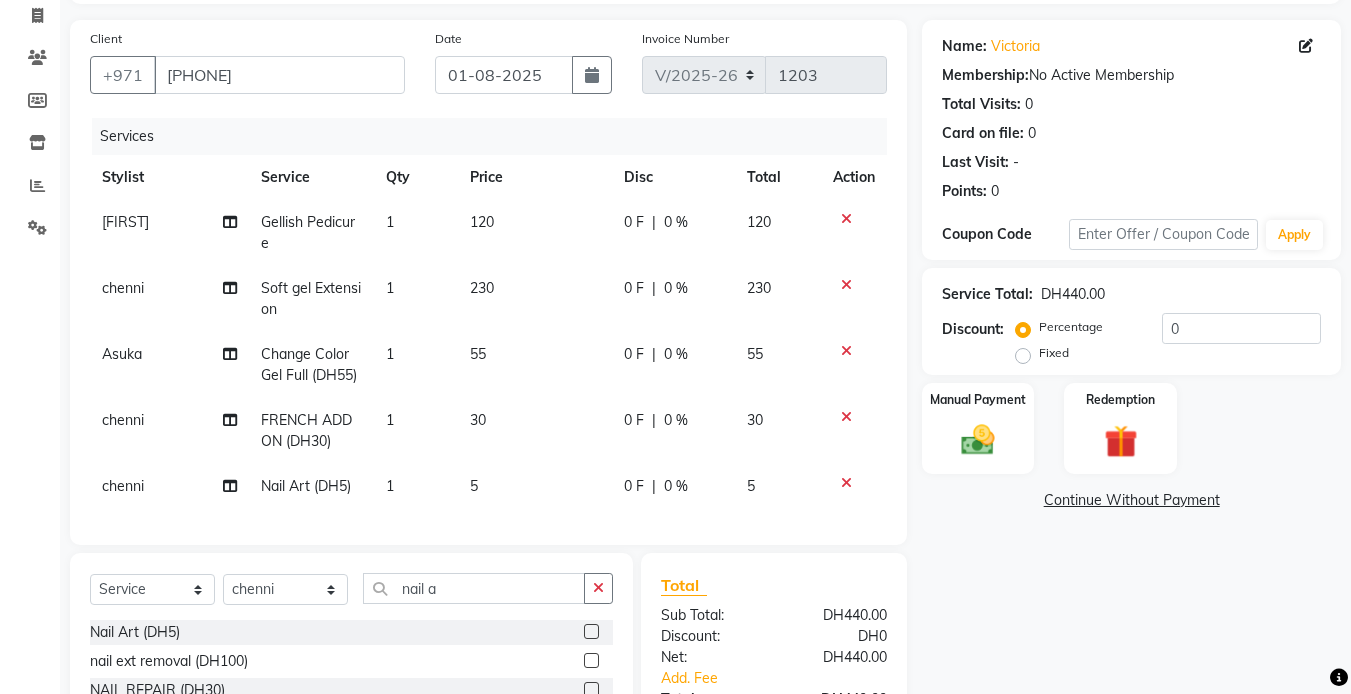 scroll, scrollTop: 307, scrollLeft: 0, axis: vertical 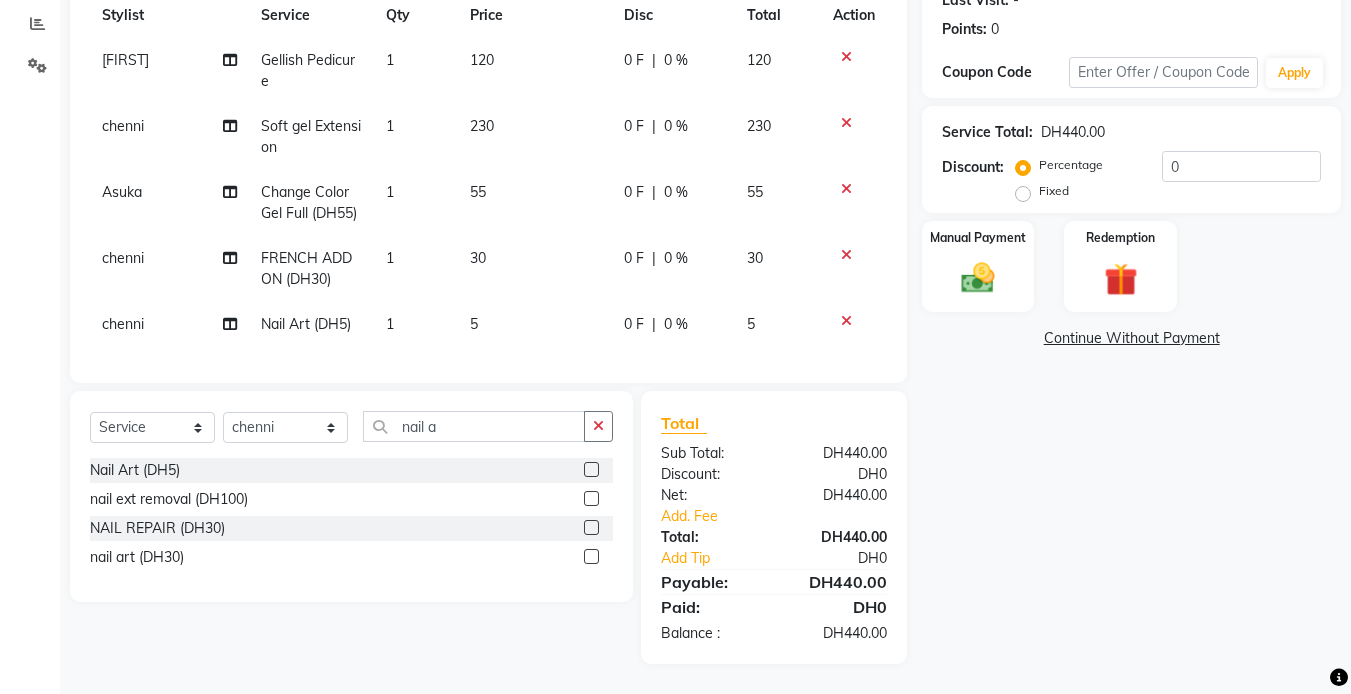click on "1" 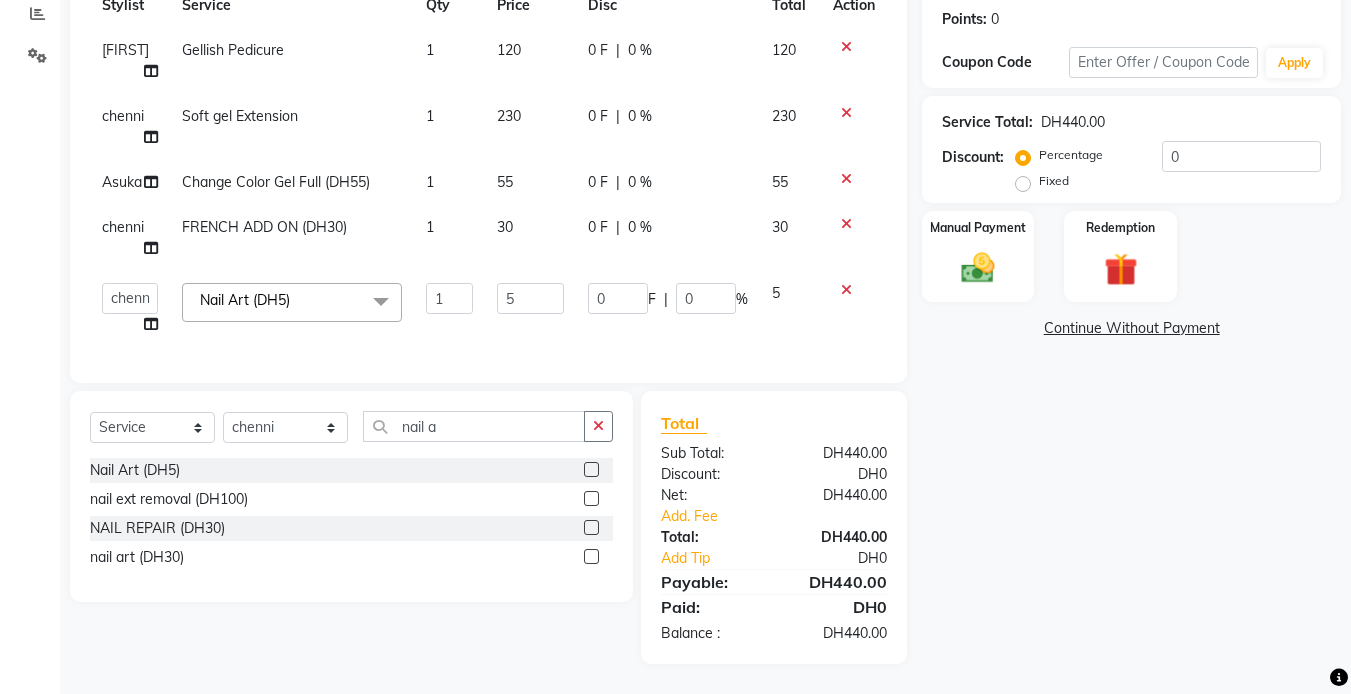 scroll, scrollTop: 275, scrollLeft: 0, axis: vertical 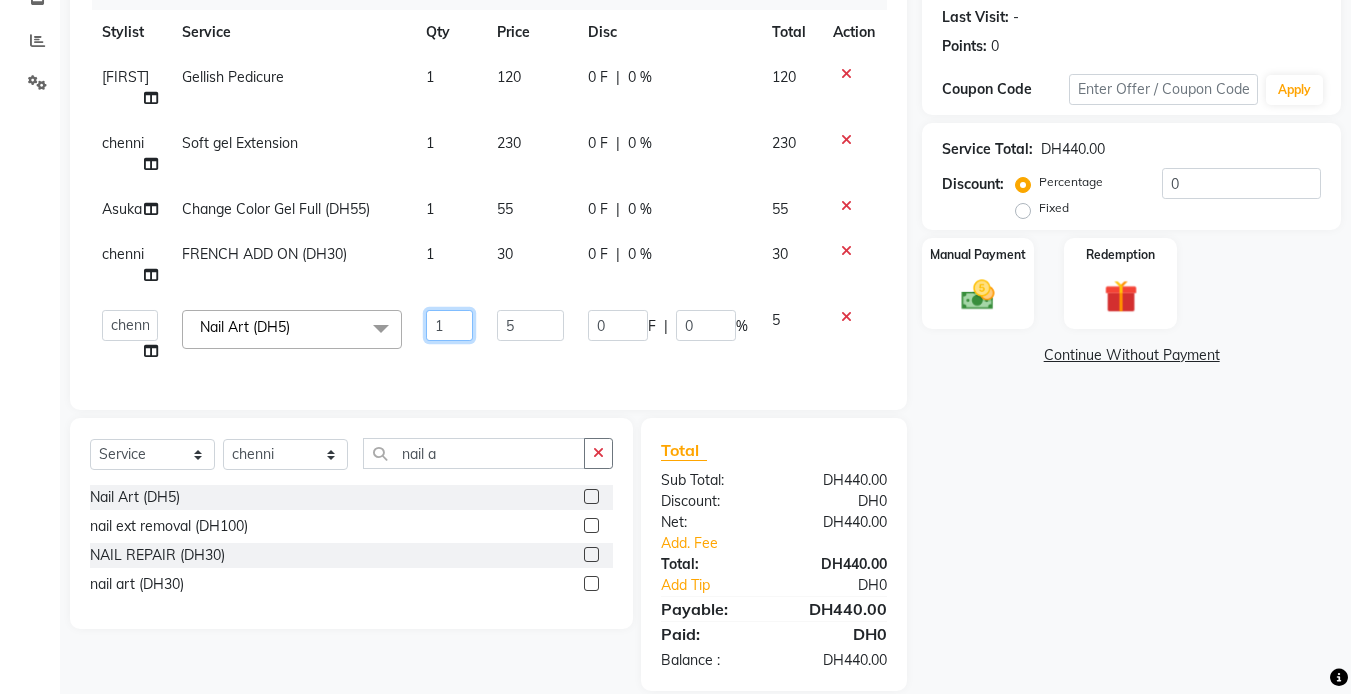 click on "1" 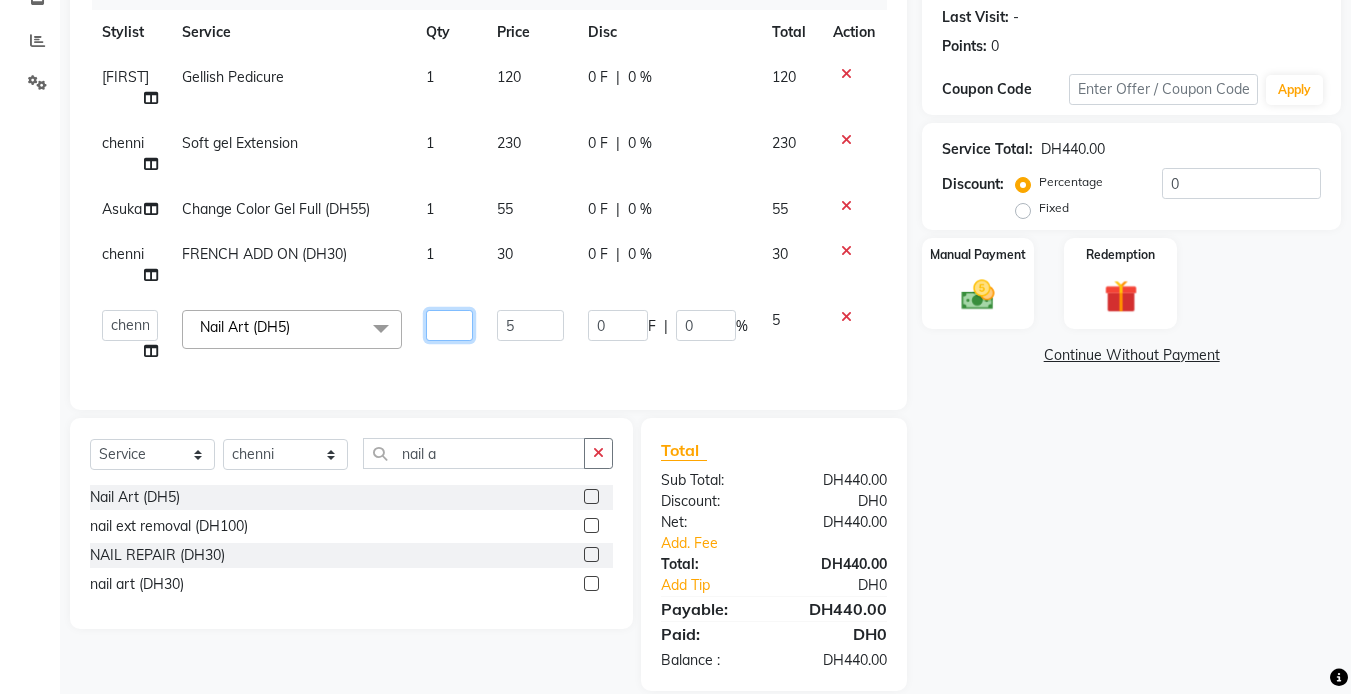 type on "3" 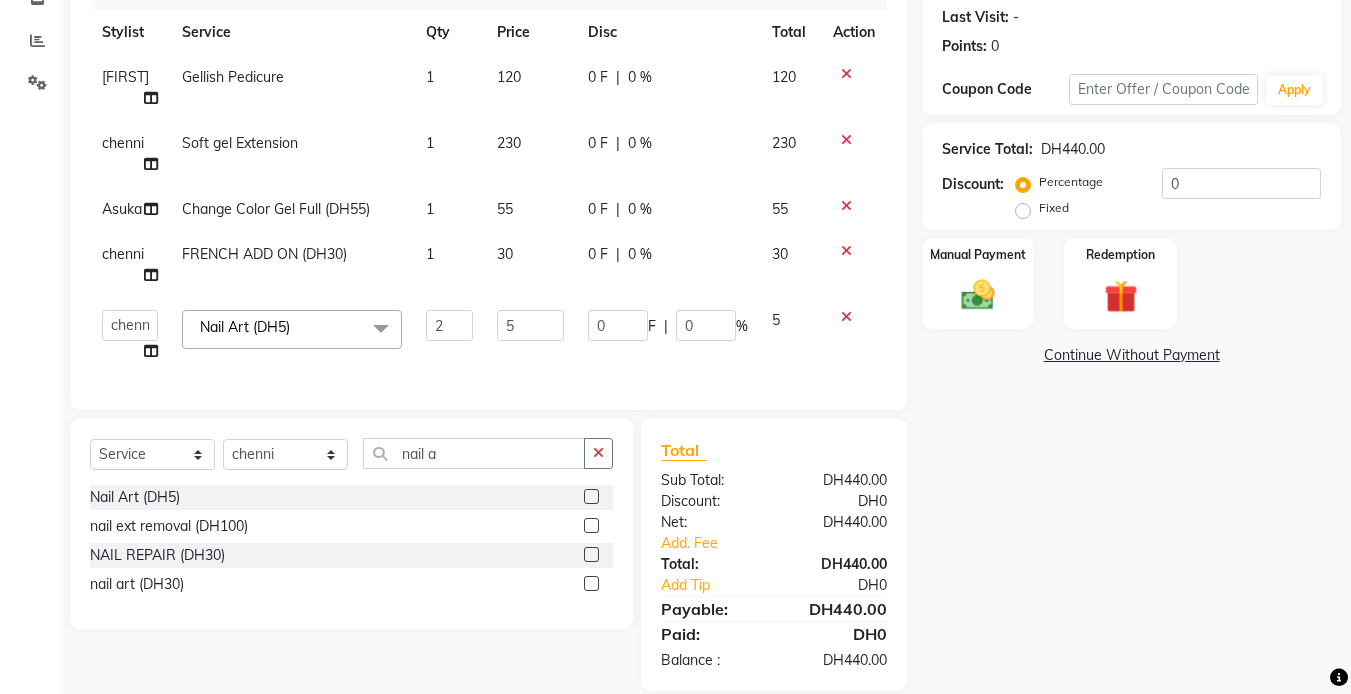 click on "Name: [FIRST]  Membership:  No Active Membership  Total Visits:  0 Card on file:  0 Last Visit:   - Points:   0  Coupon Code Apply Service Total:  DH440.00  Discount:  Percentage   Fixed  0 Manual Payment Redemption  Continue Without Payment" 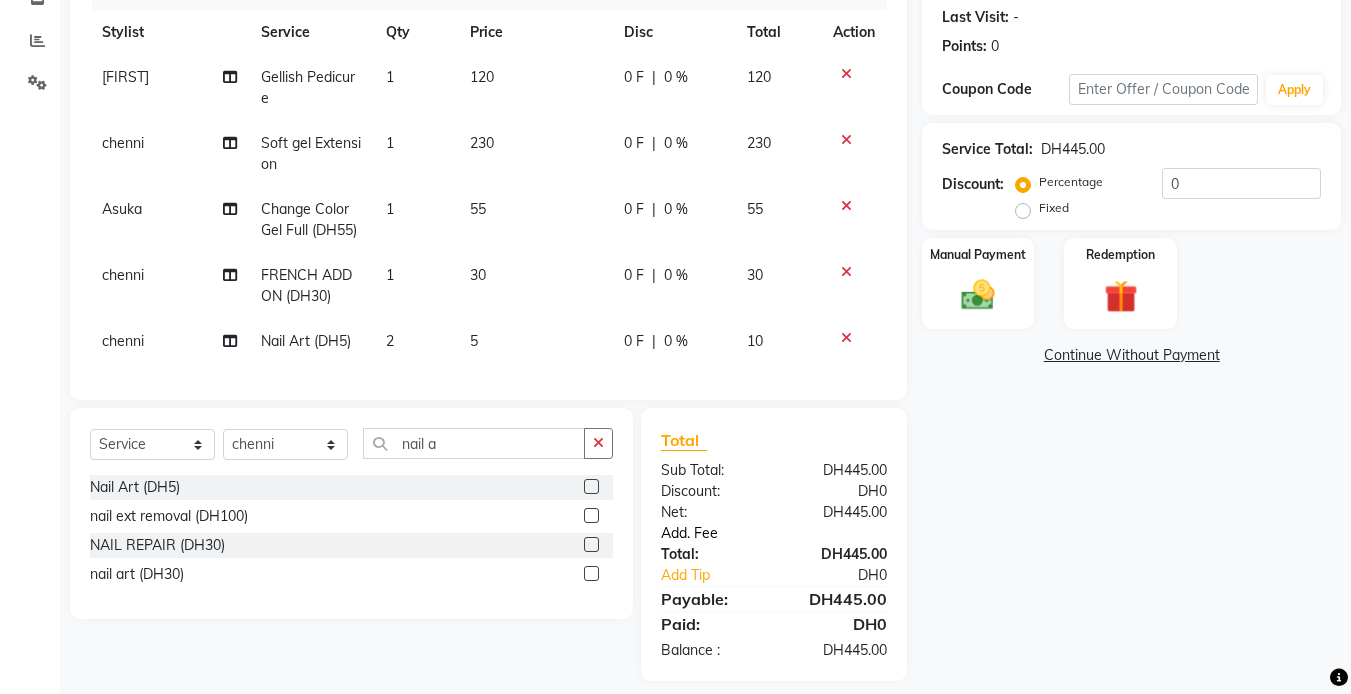 click on "Add. Fee" 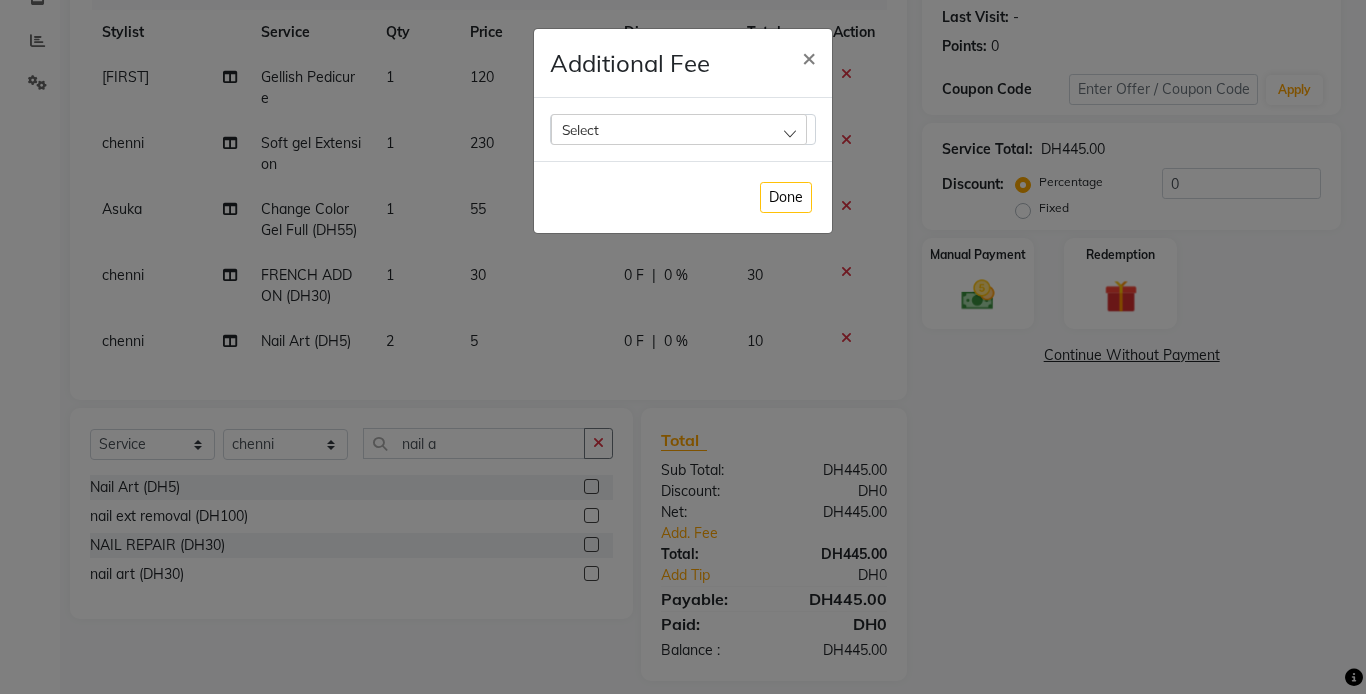 click on "Select" 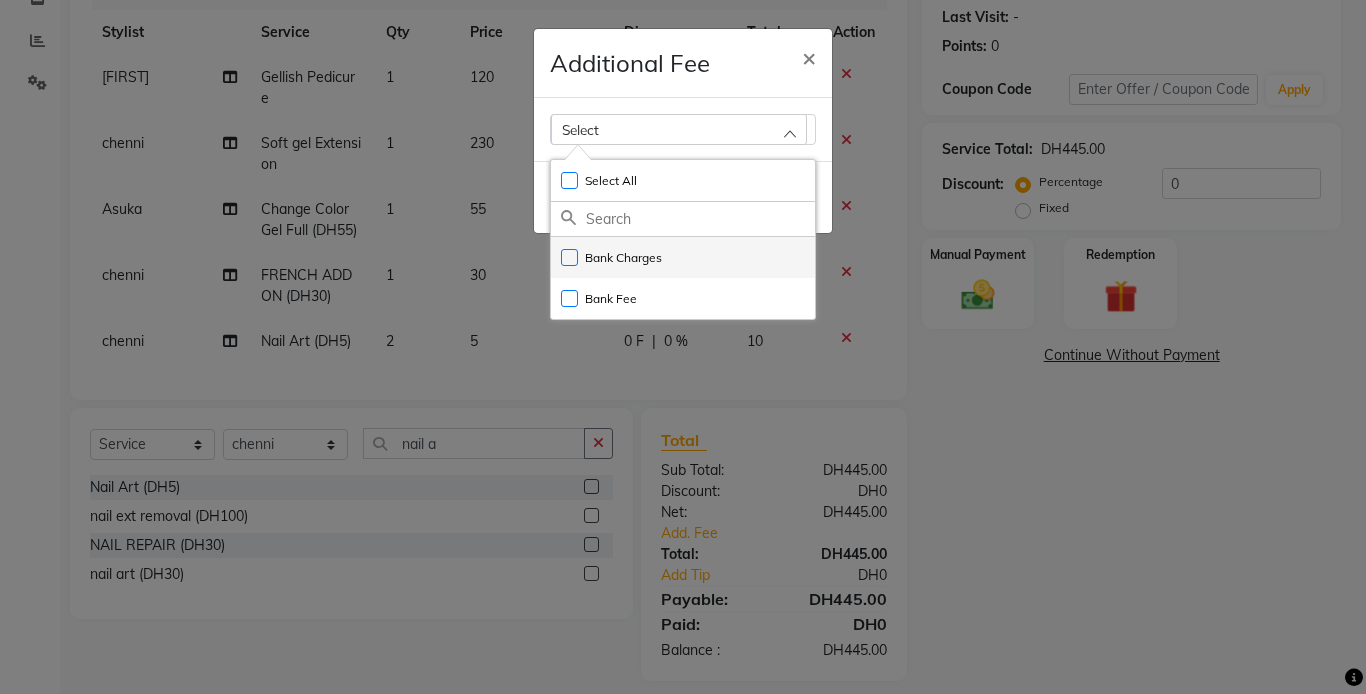 click on "Bank Charges" 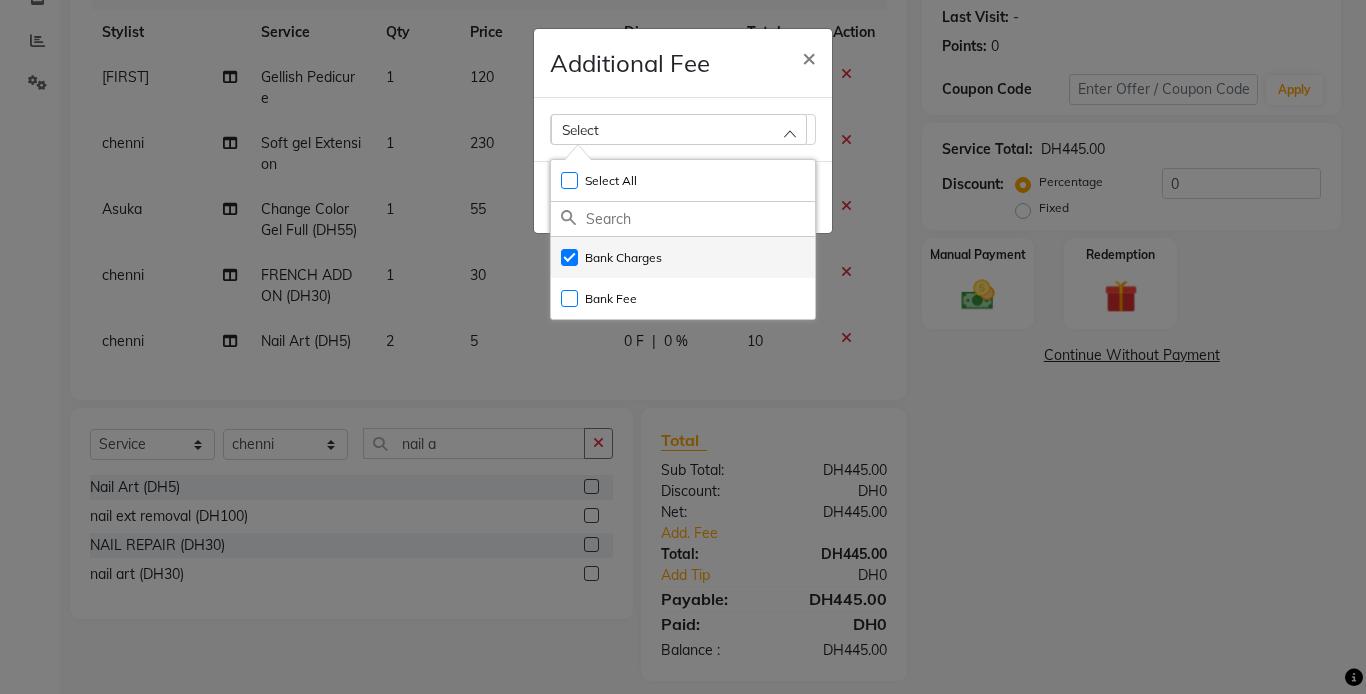 checkbox on "true" 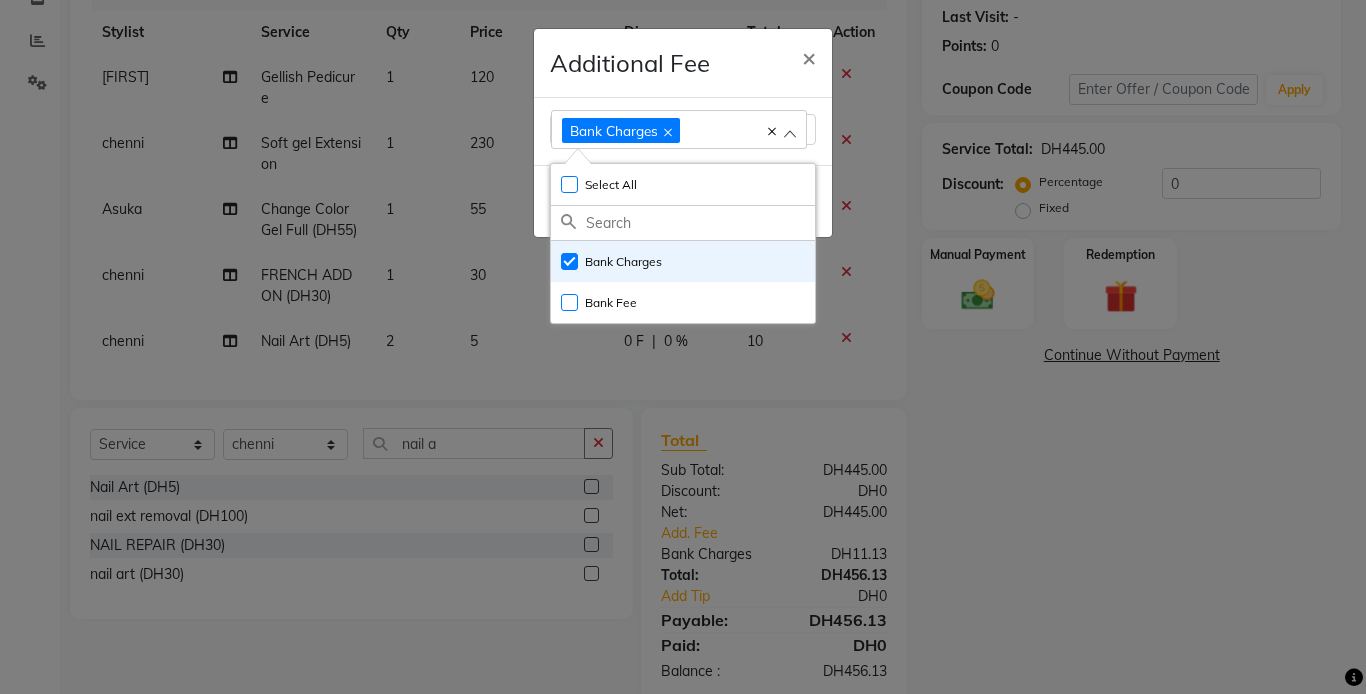 click on "Additional Fee × Bank Charges Select All UnSelect All Bank Charges Bank Fee  Done" 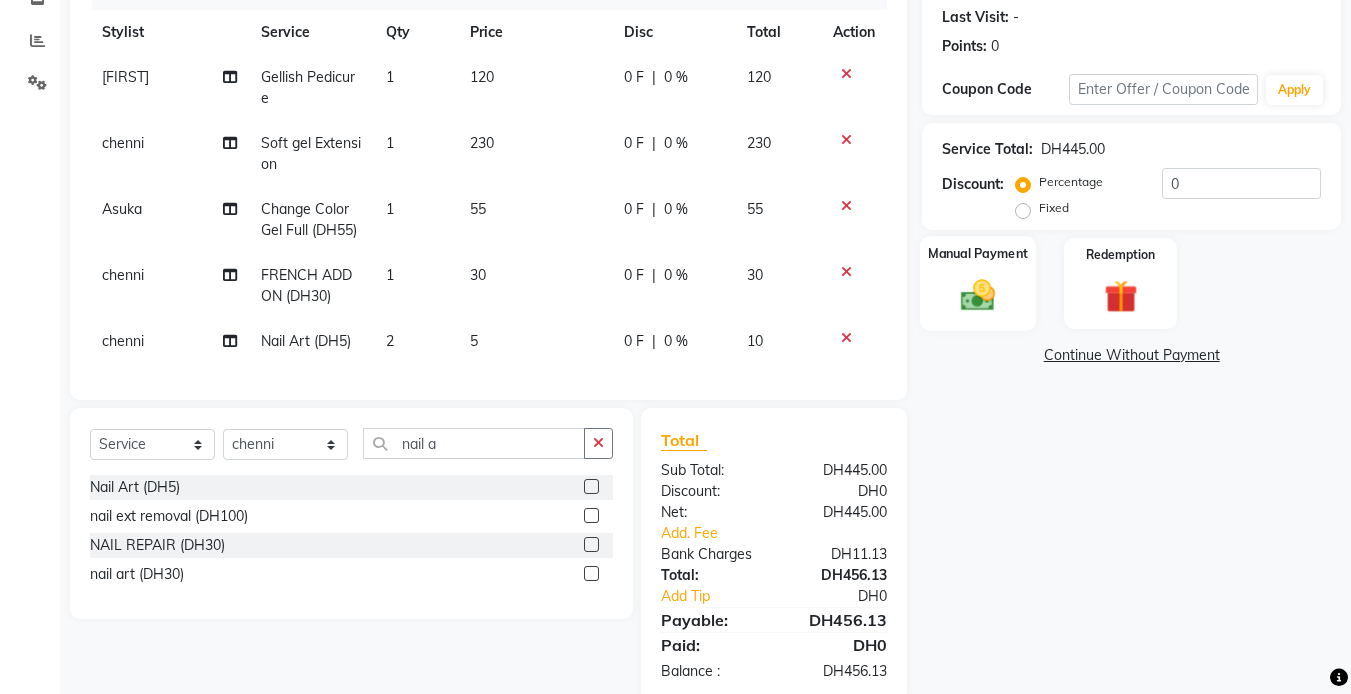click 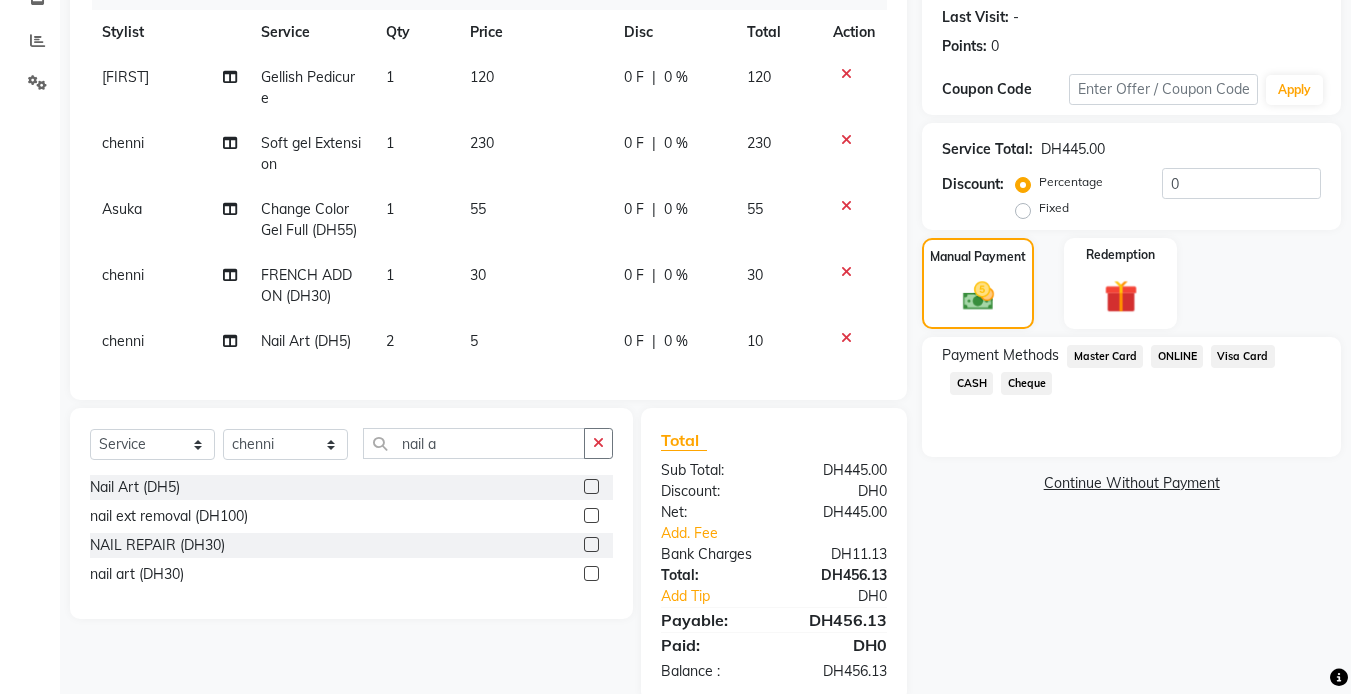 click on "Visa Card" 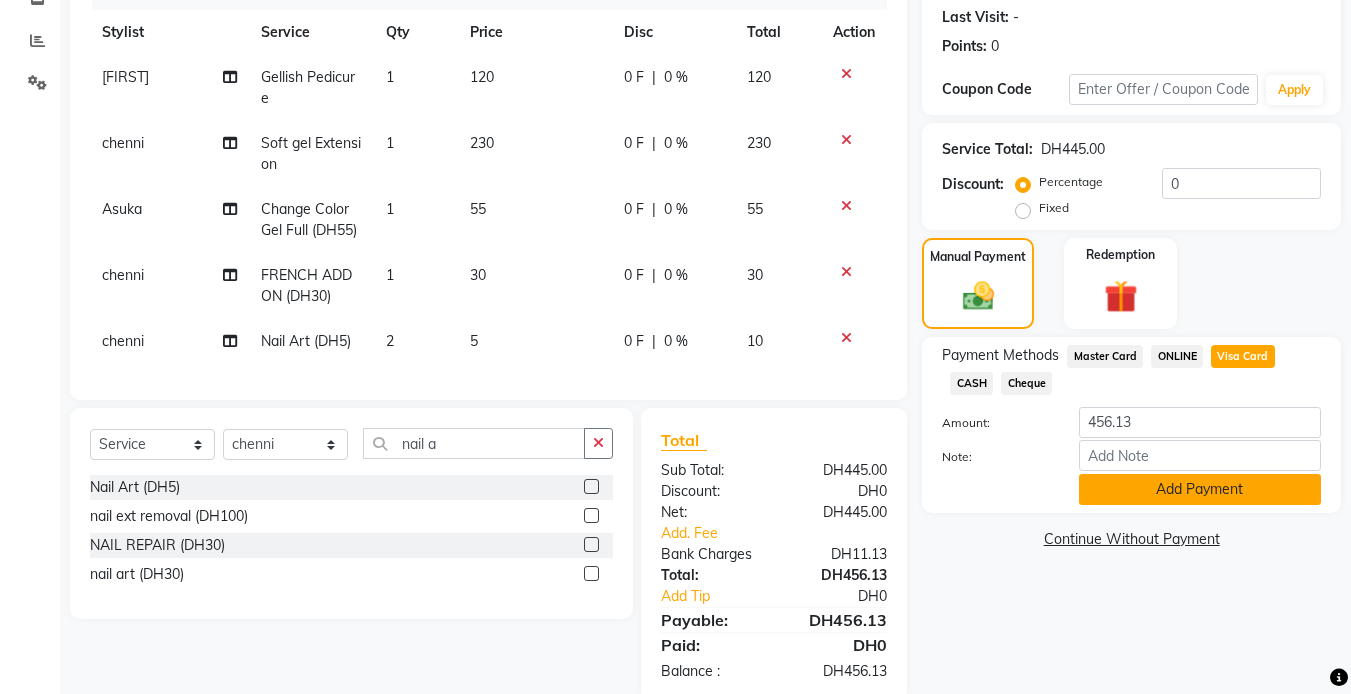 click on "Add Payment" 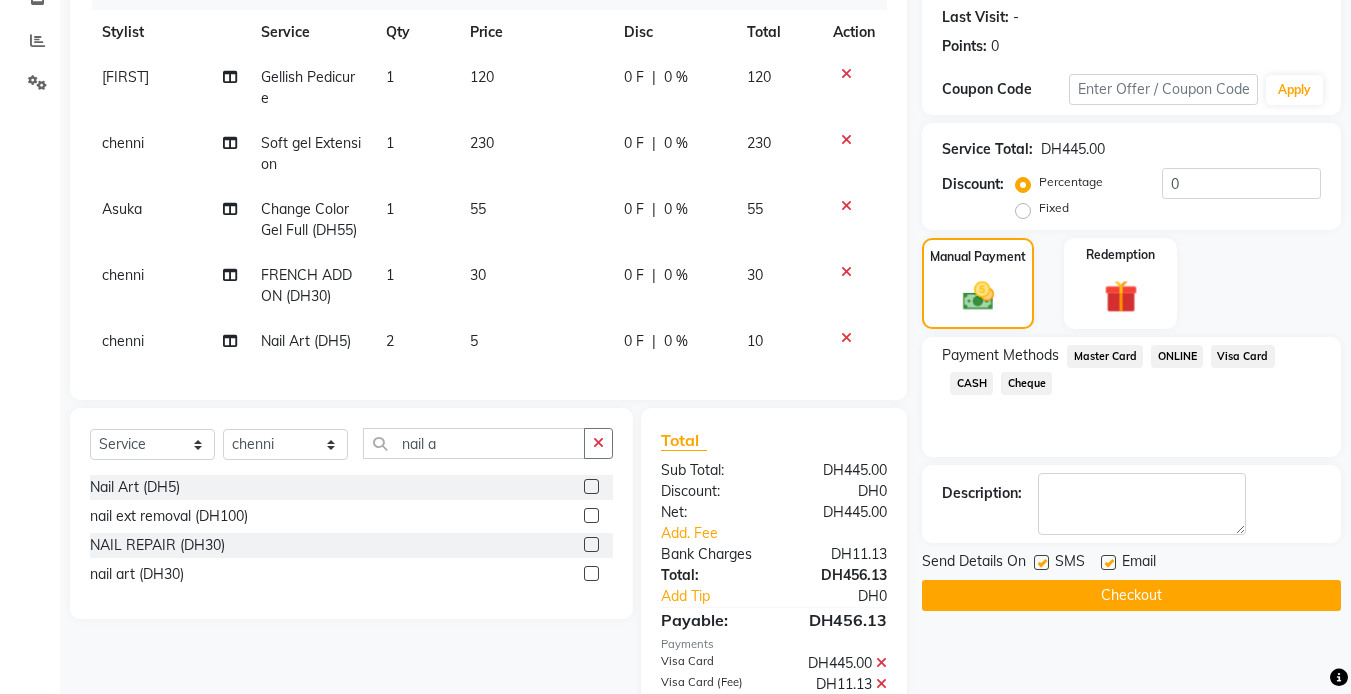 click on "Checkout" 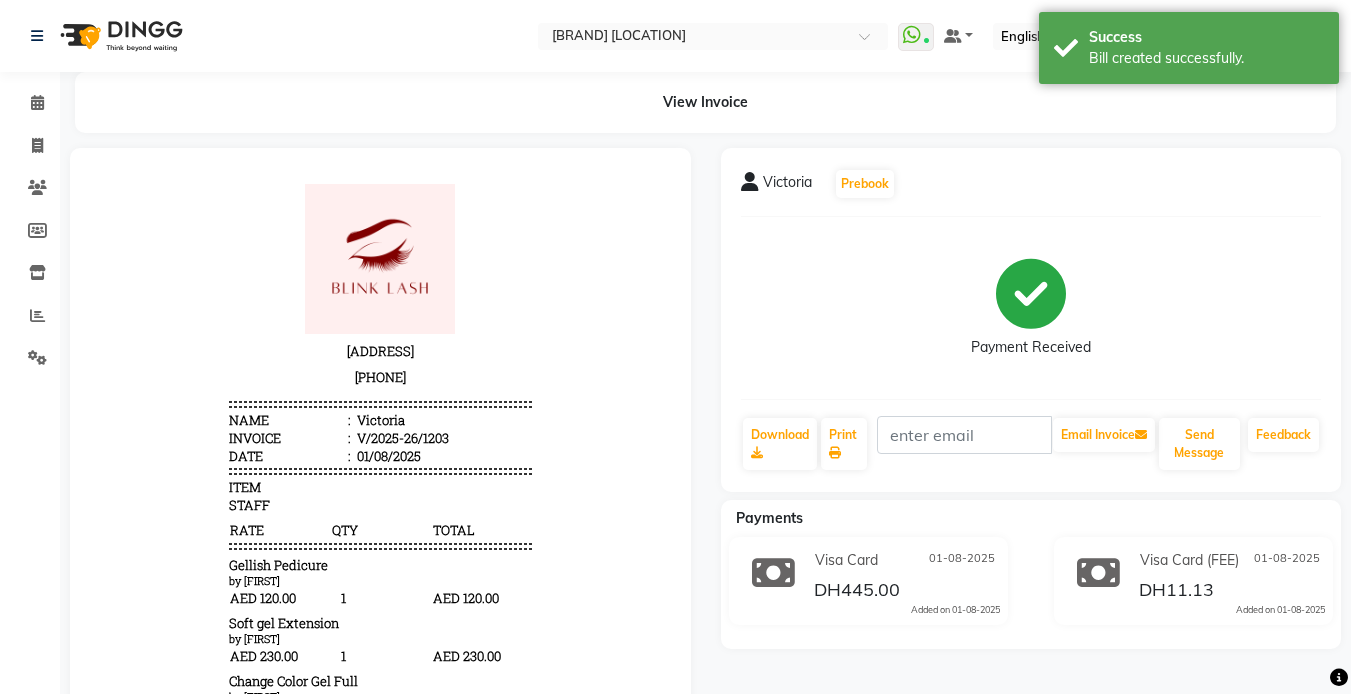 scroll, scrollTop: 0, scrollLeft: 0, axis: both 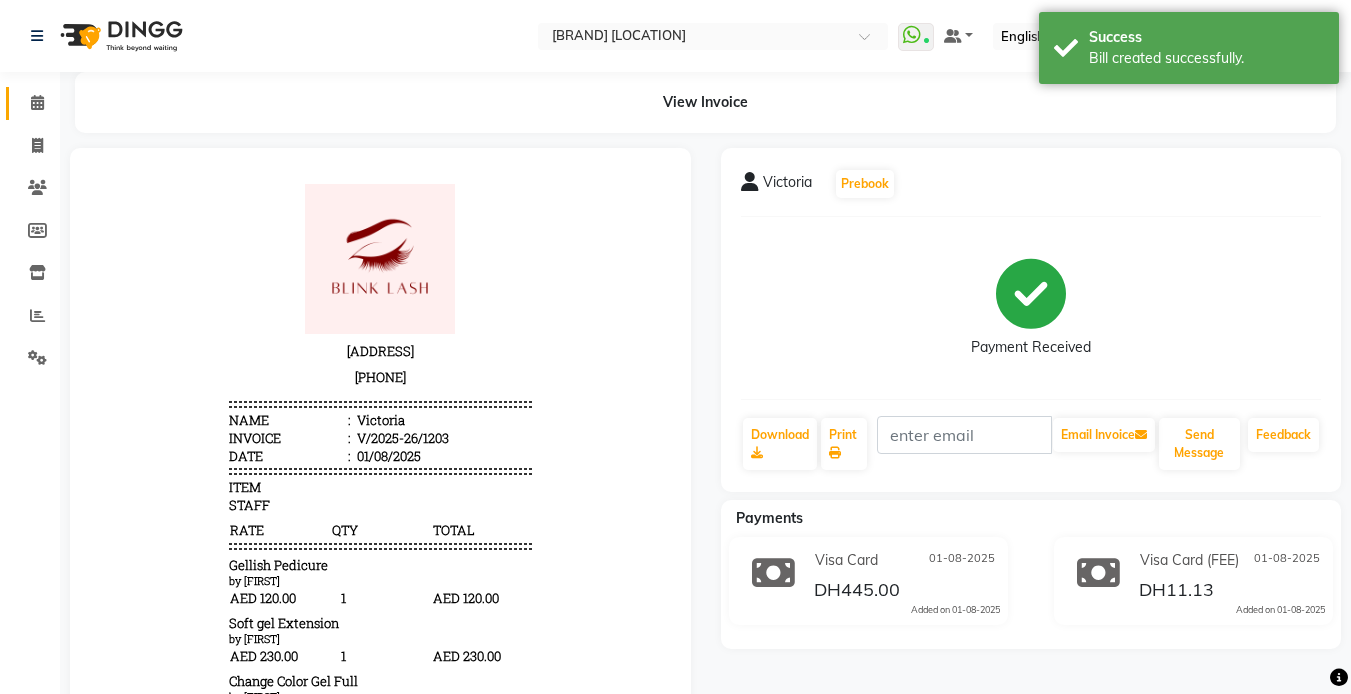 click on "Calendar" 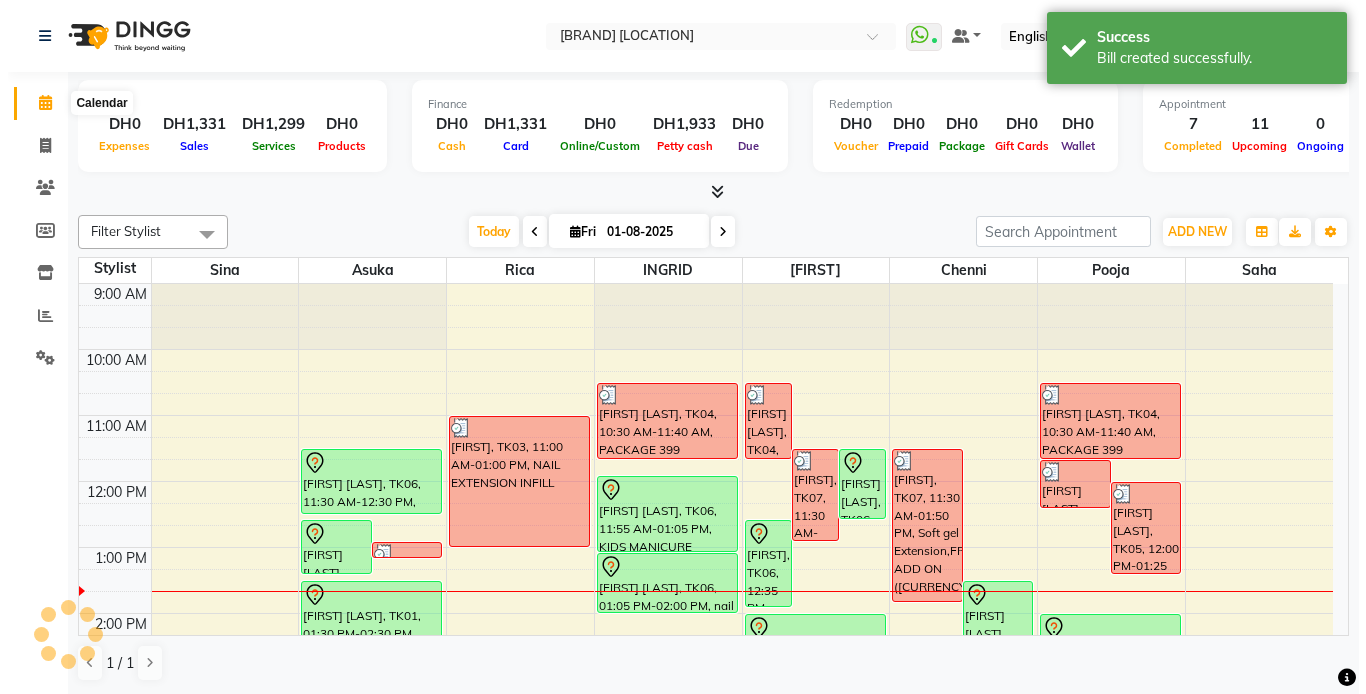 scroll, scrollTop: 0, scrollLeft: 0, axis: both 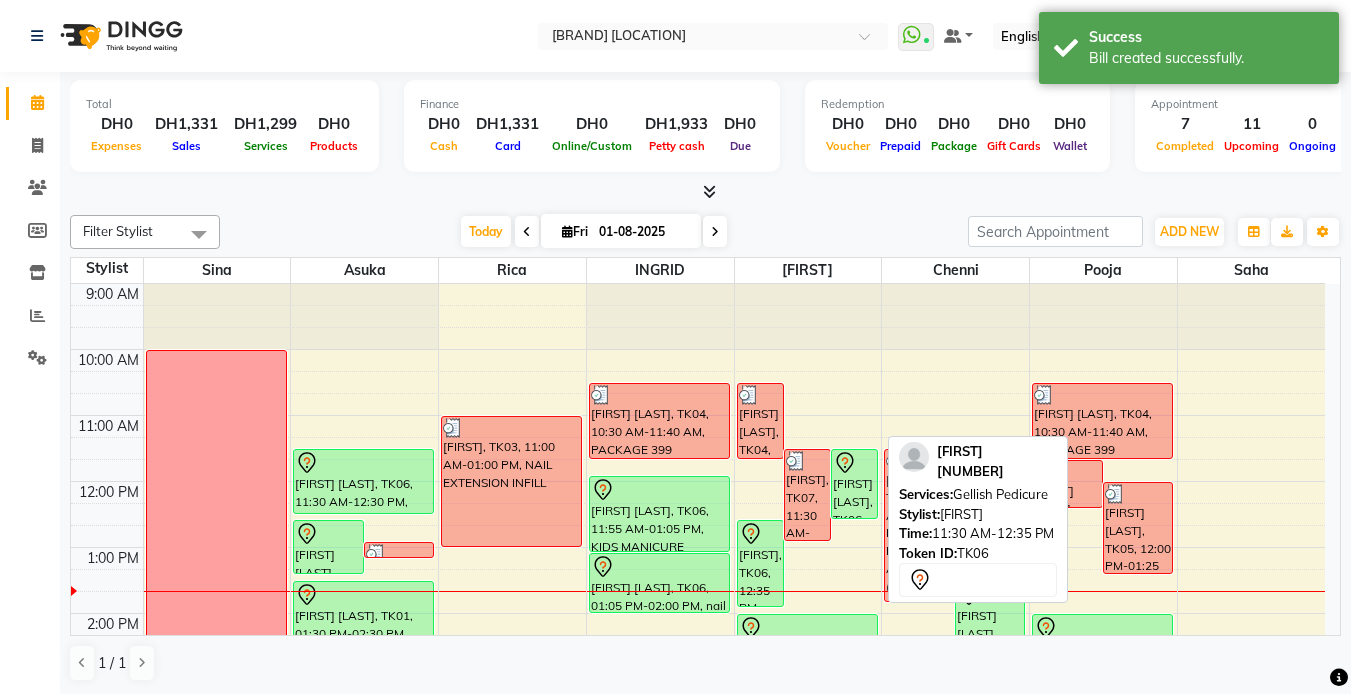 click on "[FIRST] [LAST], TK06, 11:30 AM-12:35 PM, Gellish Pedicure" at bounding box center [854, 484] 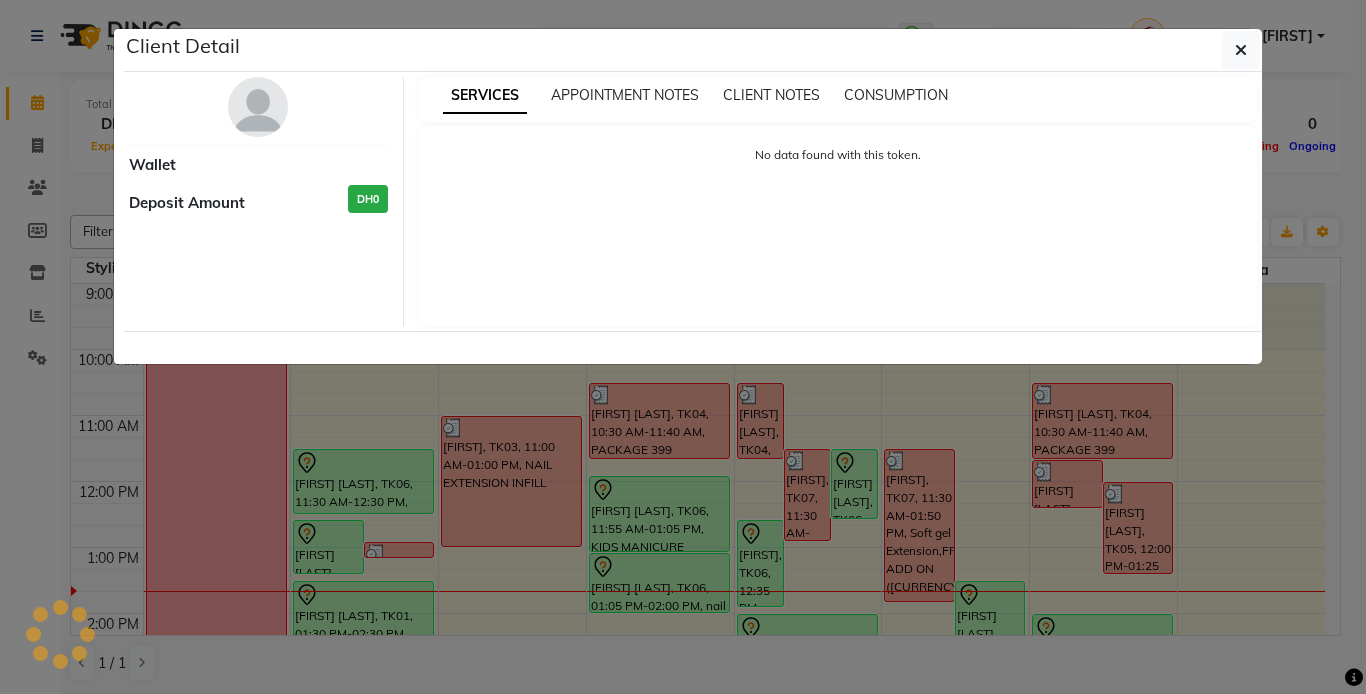 select on "7" 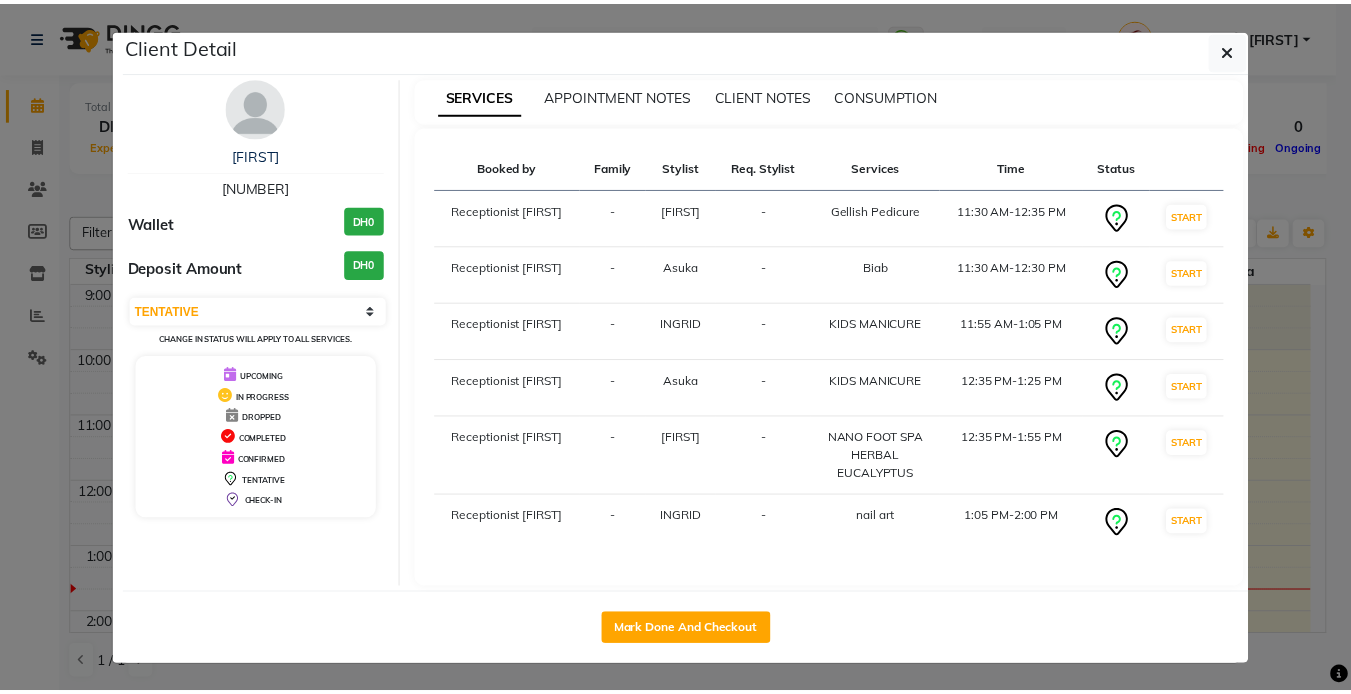 scroll, scrollTop: 1, scrollLeft: 0, axis: vertical 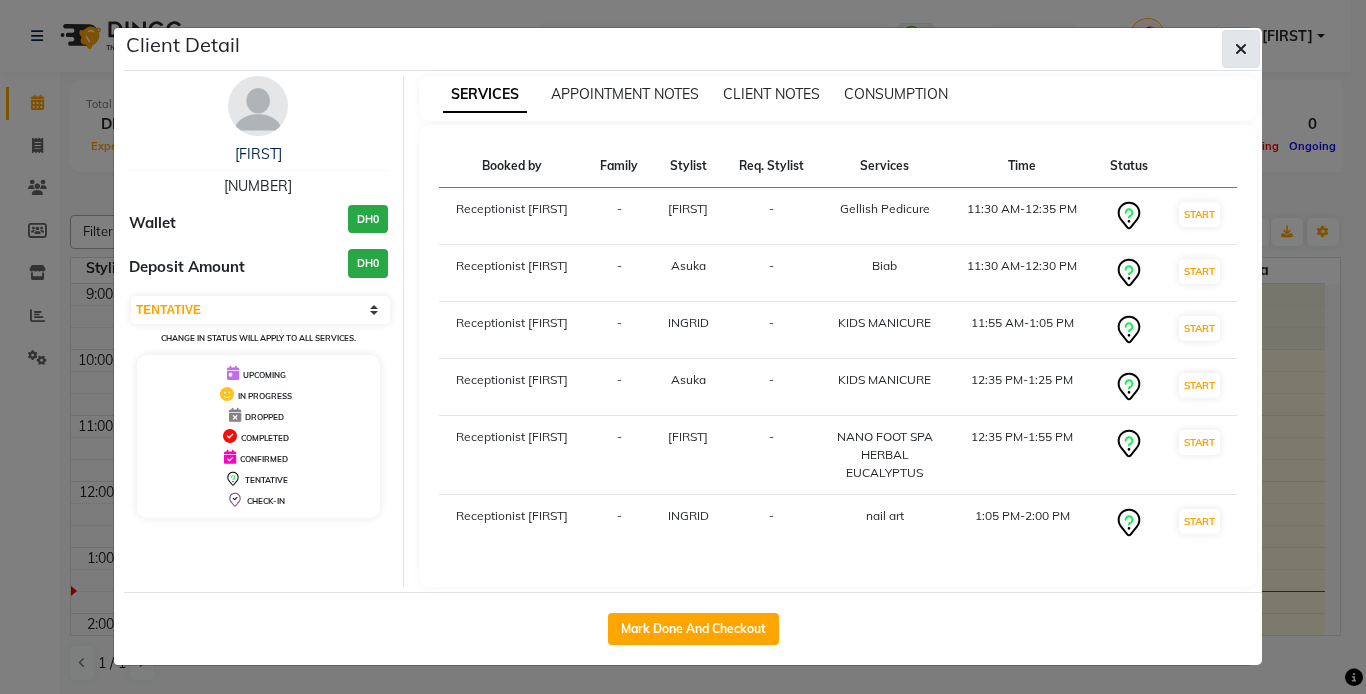 click 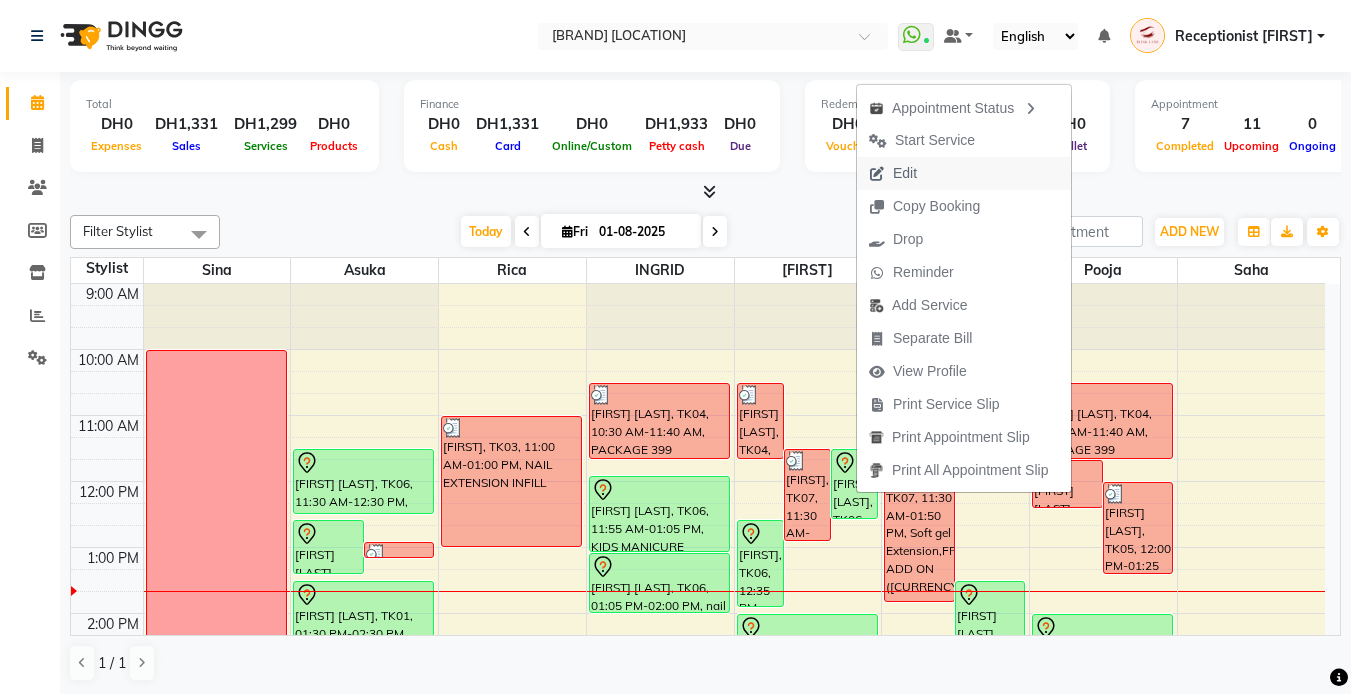 click on "Edit" at bounding box center (893, 173) 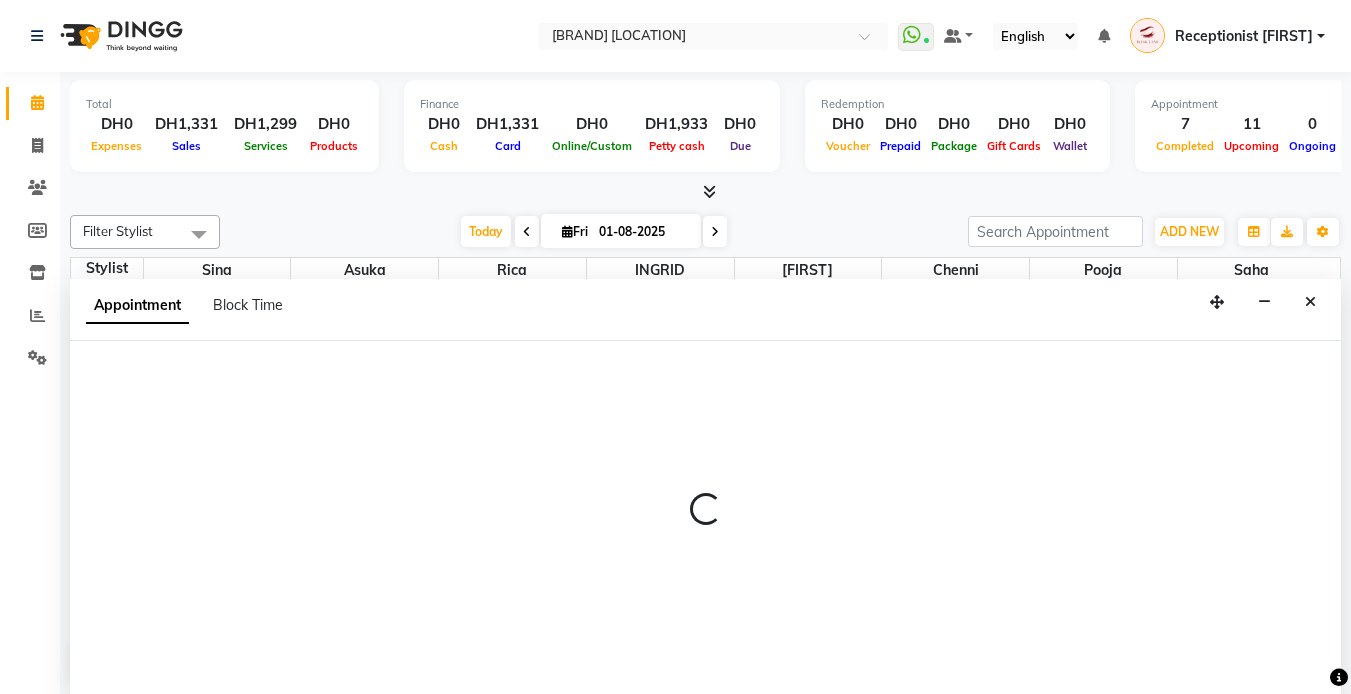 select on "tentative" 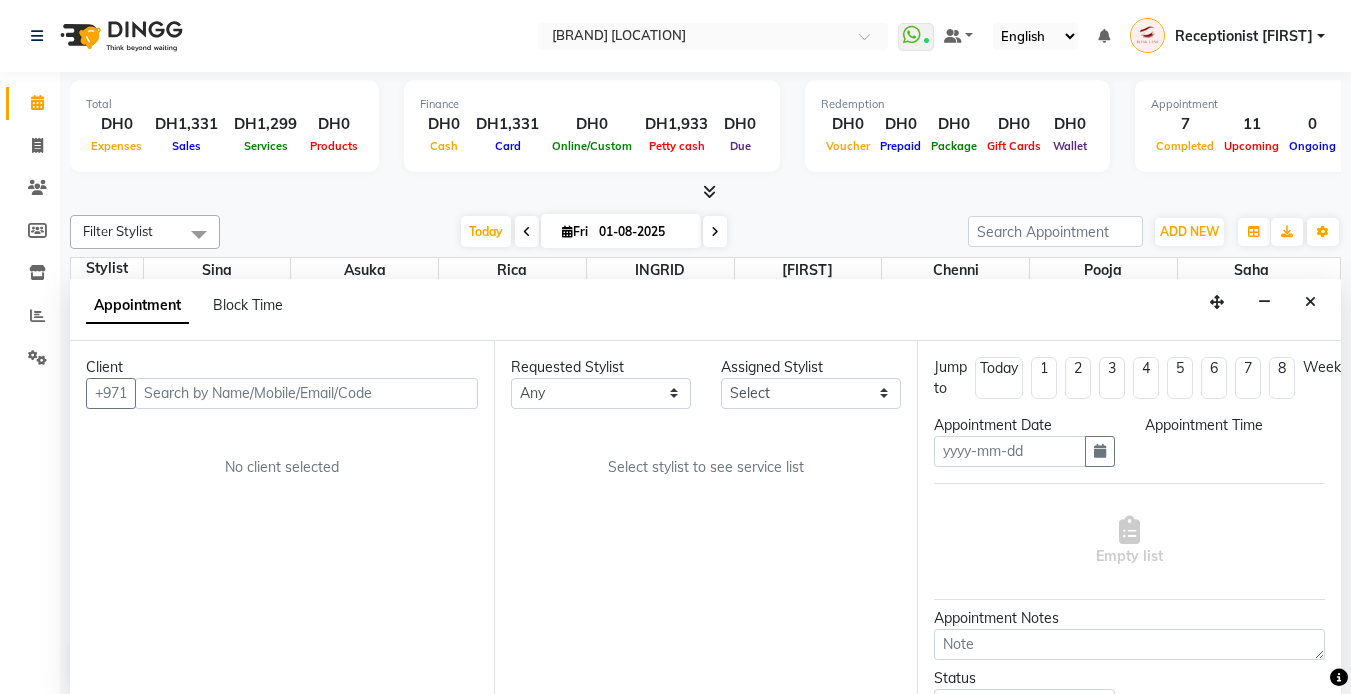 scroll, scrollTop: 1, scrollLeft: 0, axis: vertical 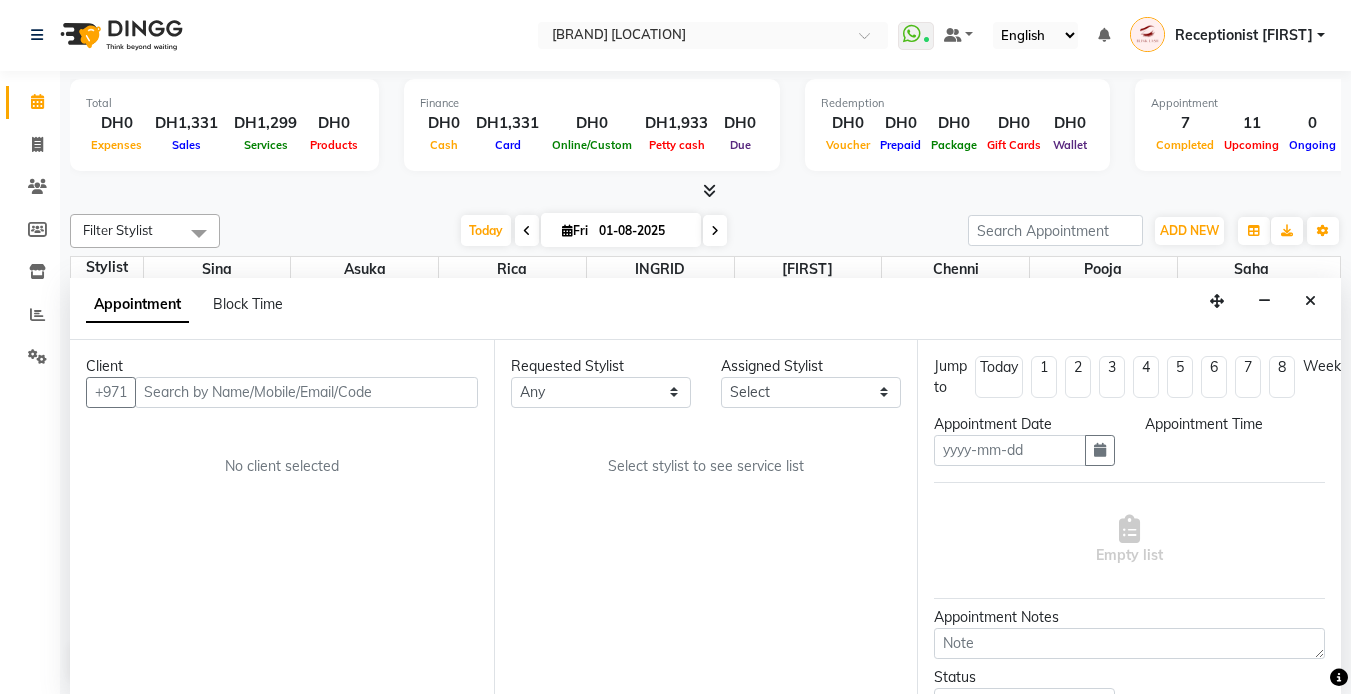 type on "01-08-2025" 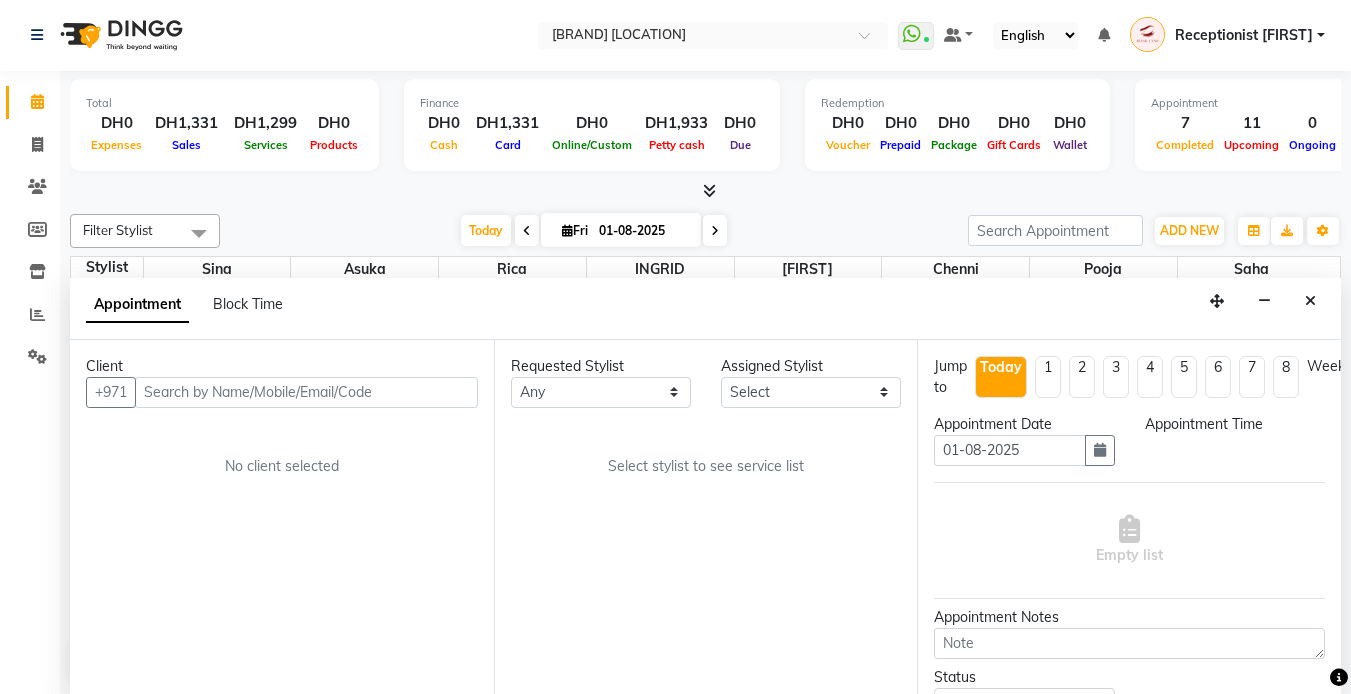 select on "46934" 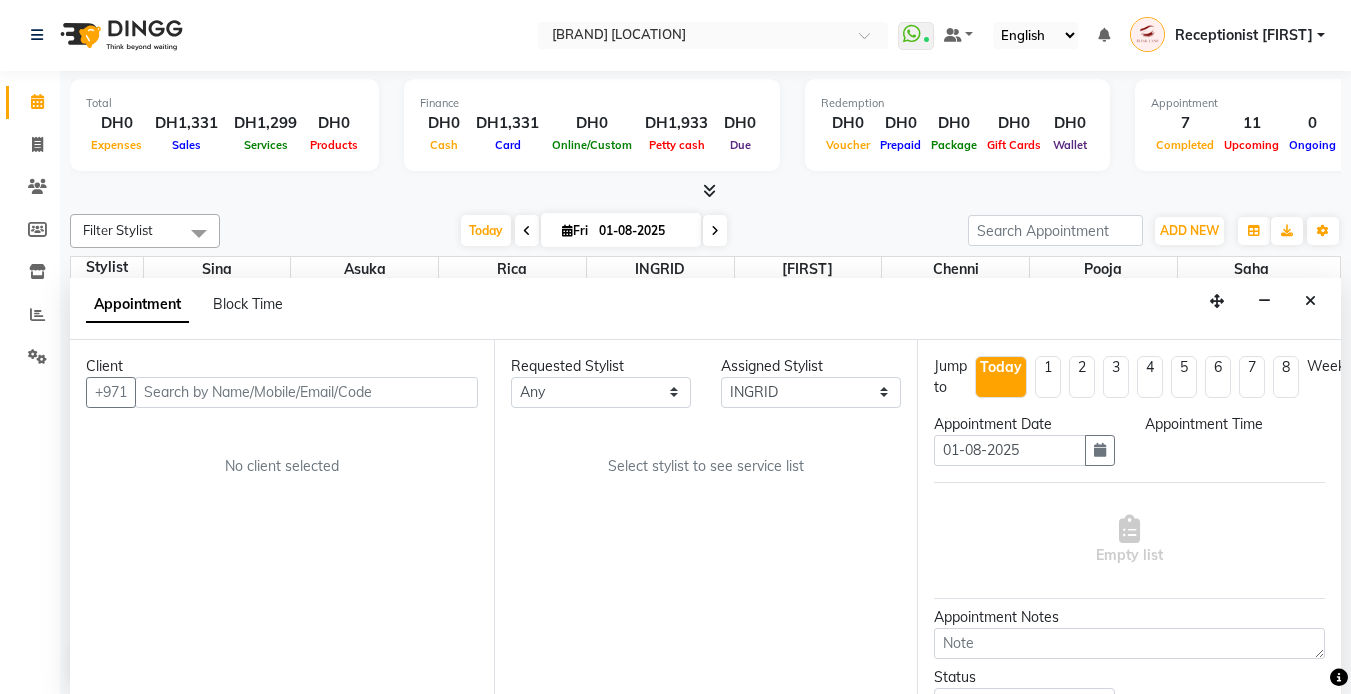 select on "690" 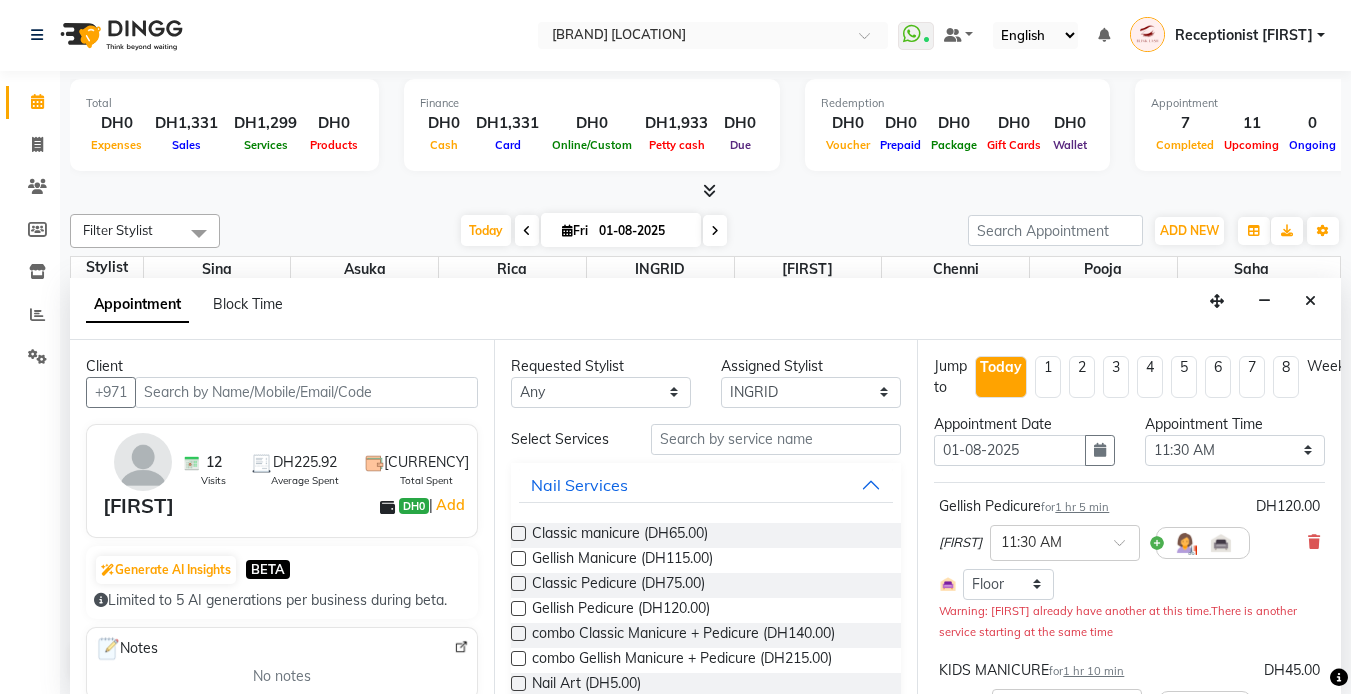 scroll, scrollTop: 265, scrollLeft: 0, axis: vertical 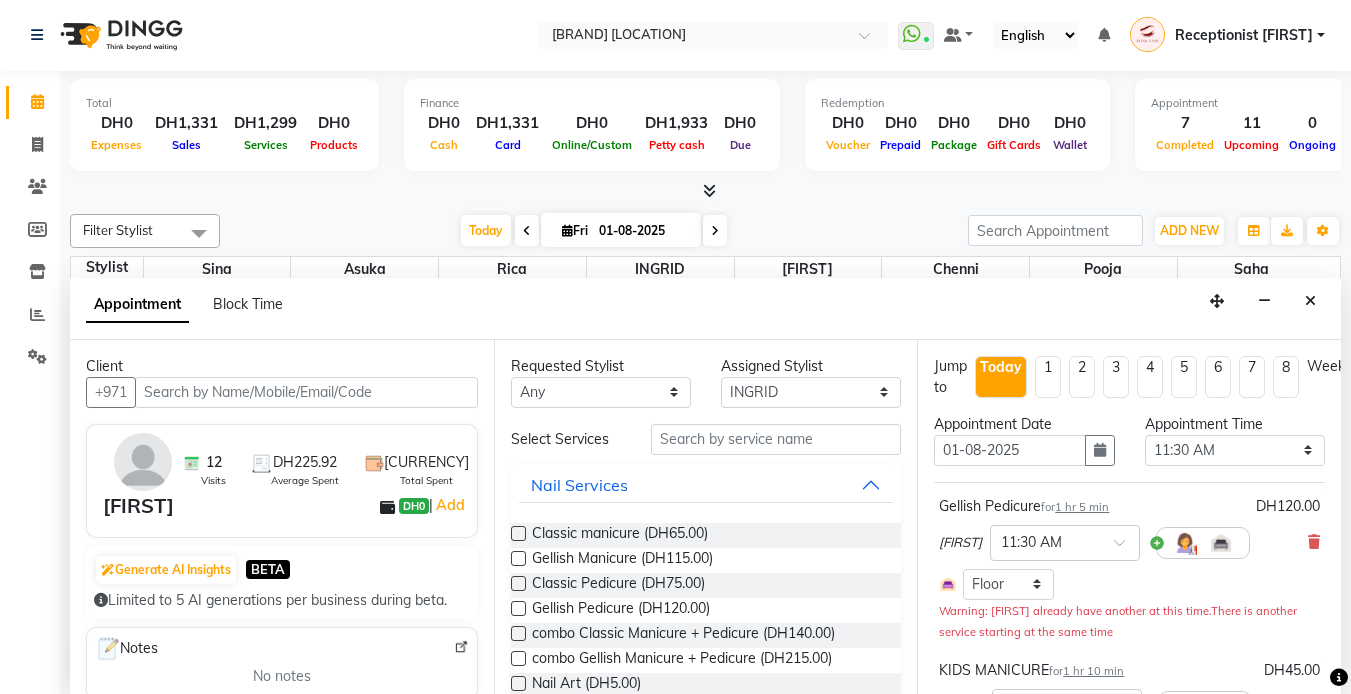 select on "2892" 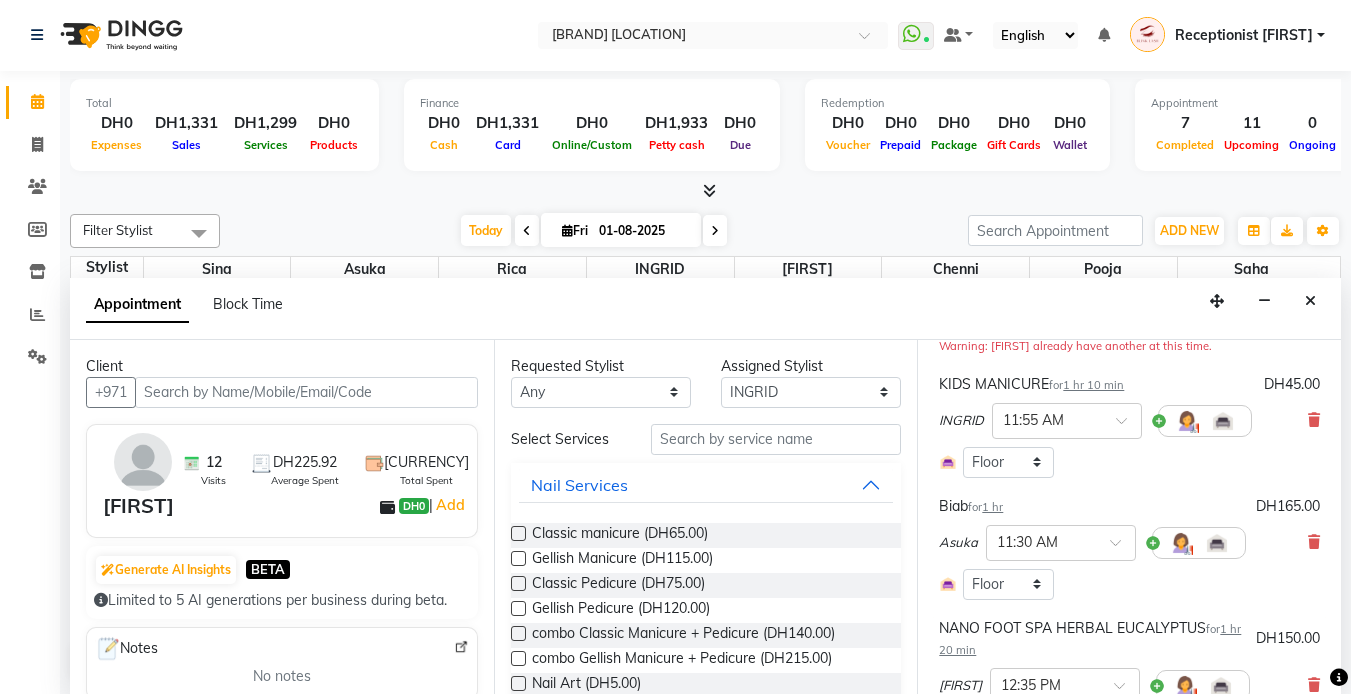 scroll, scrollTop: 300, scrollLeft: 0, axis: vertical 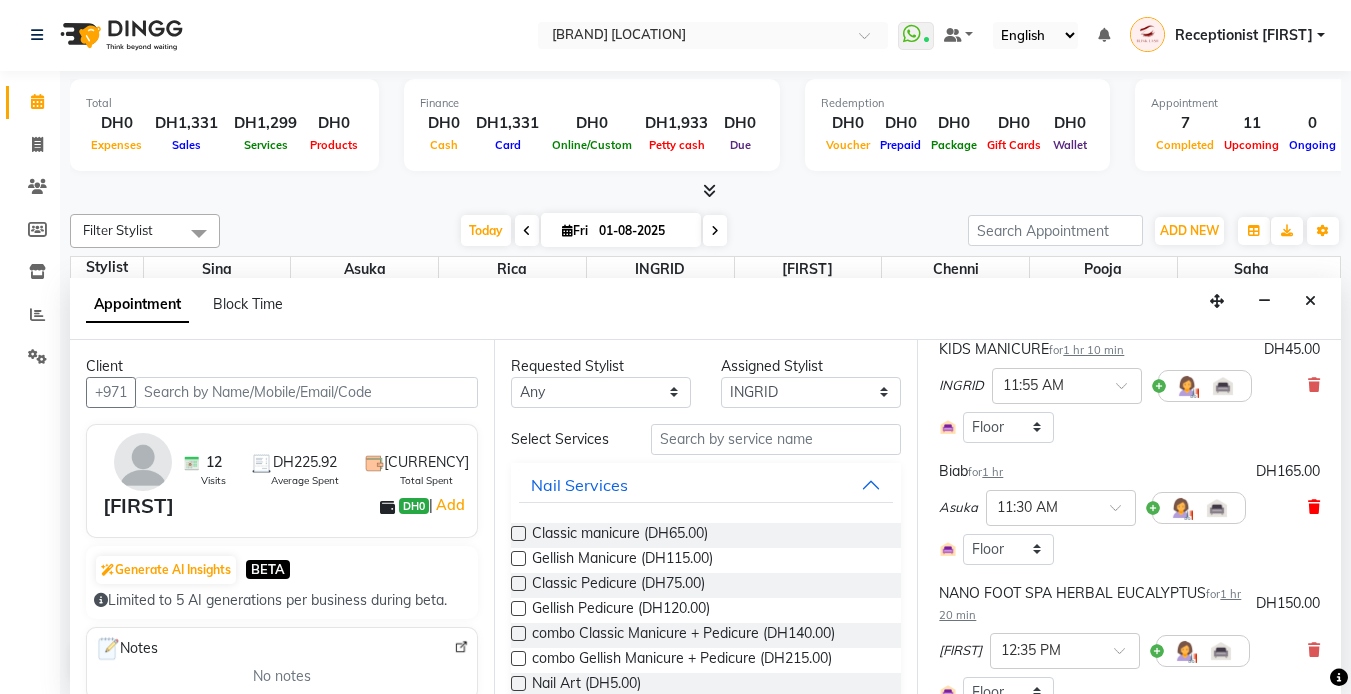 click at bounding box center (1314, 507) 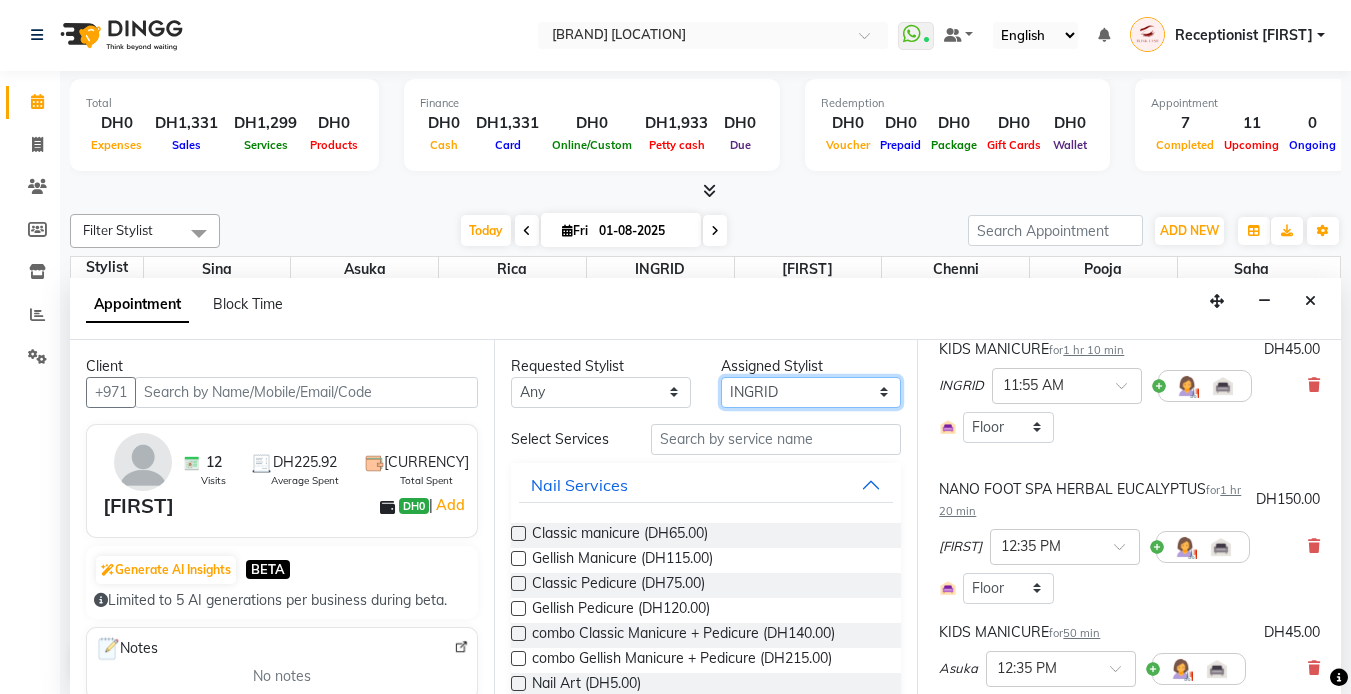 drag, startPoint x: 851, startPoint y: 384, endPoint x: 846, endPoint y: 409, distance: 25.495098 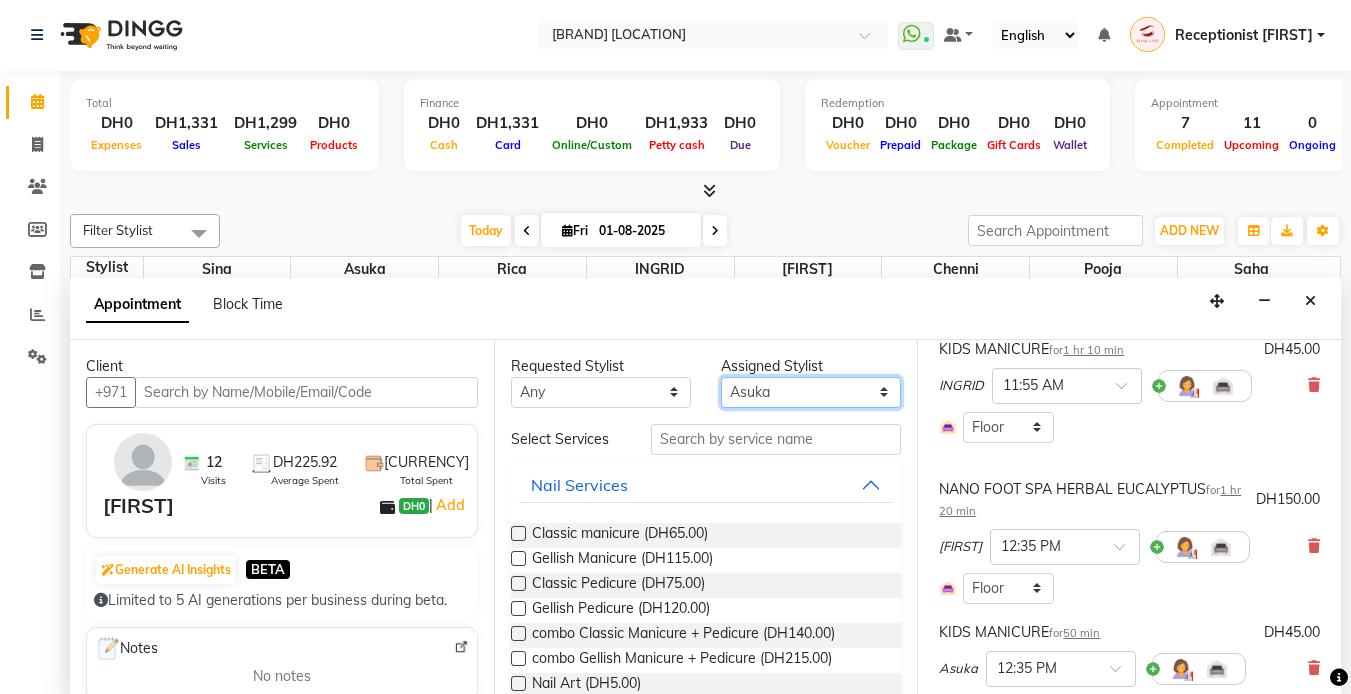 click on "Select [FIRST] chenni [FIRST] [FIRST] [FIRST] [FIRST] [FIRST]" at bounding box center [811, 392] 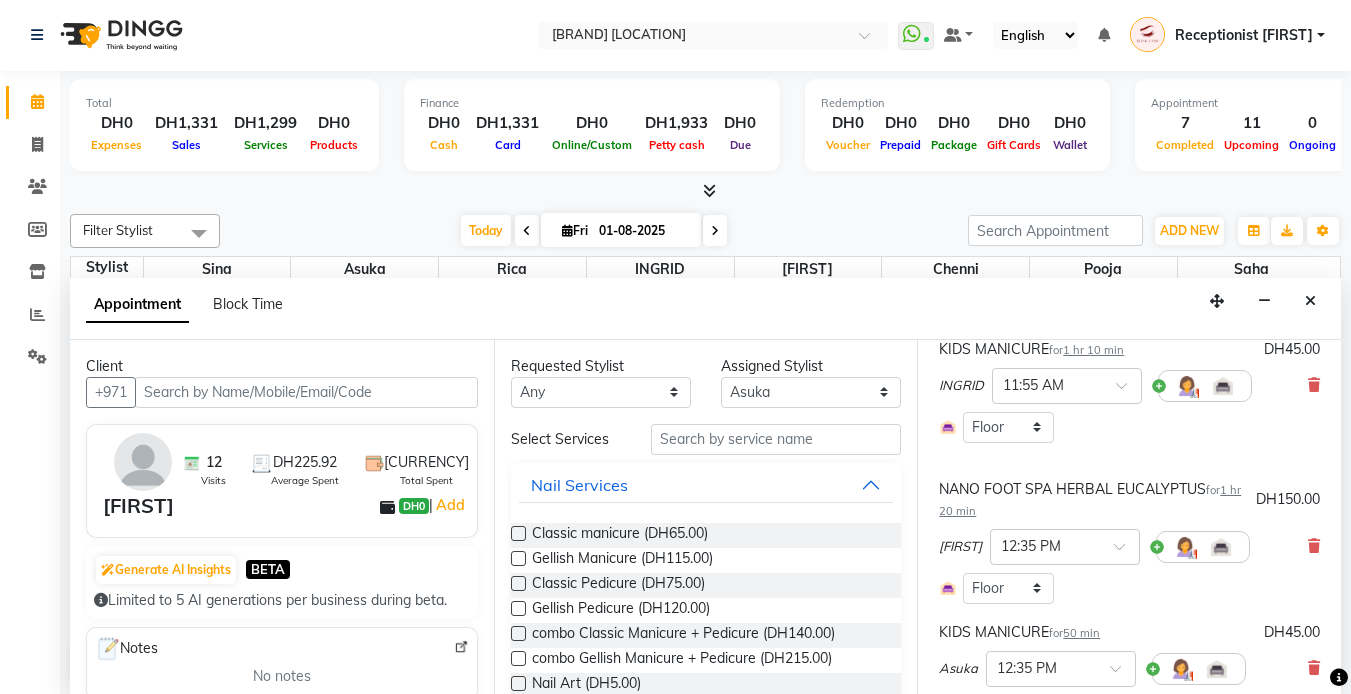 click on "Select Services    Nail Services Classic manicure (DH65.00) Gellish Manicure (DH115.00) Classic Pedicure (DH75.00) Gellish Pedicure (DH120.00) combo Classic Manicure + Pedicure (DH140.00)  combo Gellish Manicure + Pedicure (DH215.00) Nail Art (DH5.00) Callus Treatment (DH80.00) Classic Eyelash Extensions (DH230.00) Classic Eyelash Infill (DH200.00) Removal eyelash (DH80.00) Hard Gel (DH280.00) NAIL EXTENSION INFILL (DH230.00) Biab (DH165.00) nail ext removal (DH100.00) Change Color Gel Full (DH55.00) Biab infill (DH145.00) 349 PROMOTIONS (DH349.00) TRANSPO FEE (DH30.00) transpo fee city (DH60.00) GELLISH REMOVAL  (DH30.00) FRENCH ADD ON (DH30.00) NAIL EXTENSION REFRESH (DH120.00) ACRYLIC NAIL EXT (DH280.00) KIDS MANICURE (DH45.00) KIDS PEDICURE (DH55.00) NAIL REPAIR (DH30.00) 249 PROMO (DH249.00) 299 promo facial and massage 60mins (DH299.00) classic eyelash promo (DH149.00) 1week nail extension (DH150.00) chrome (DH20.00) Pedicure gellish with Paraffin (DH200.00) nail art  (DH30.00) cut and file (DH45.00)" at bounding box center [706, 1354] 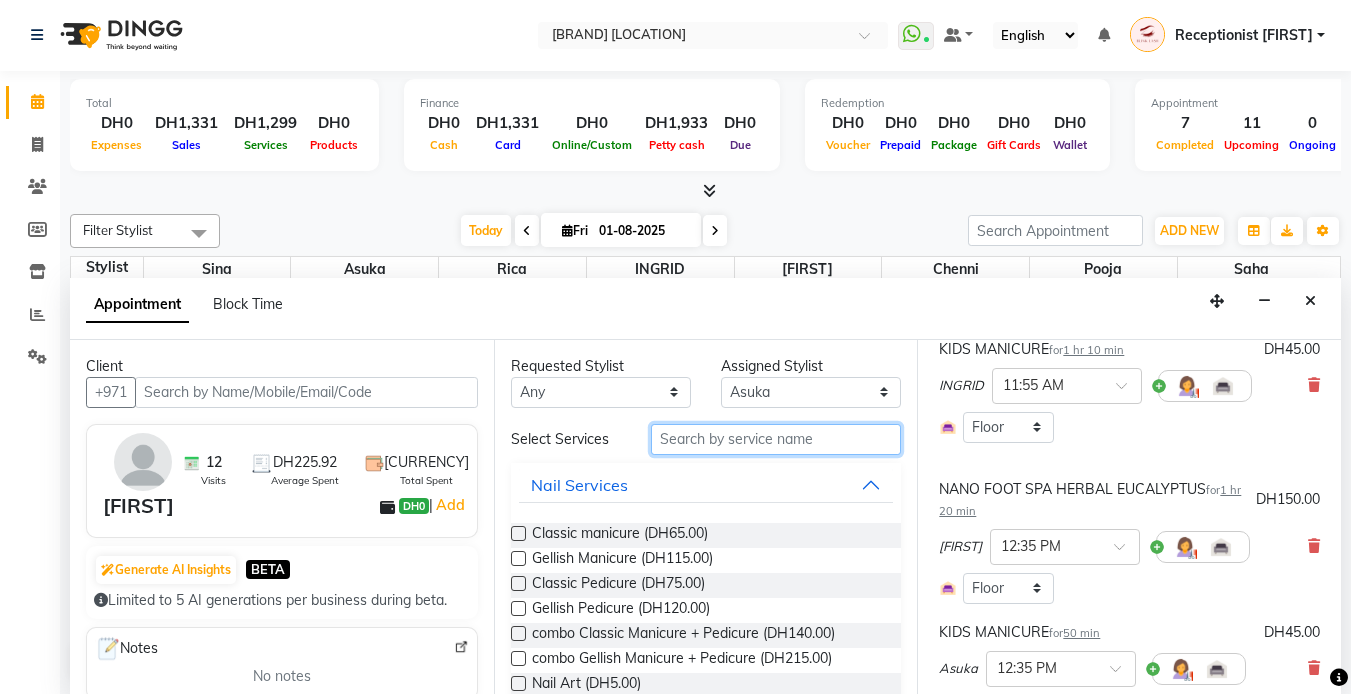 click at bounding box center (776, 439) 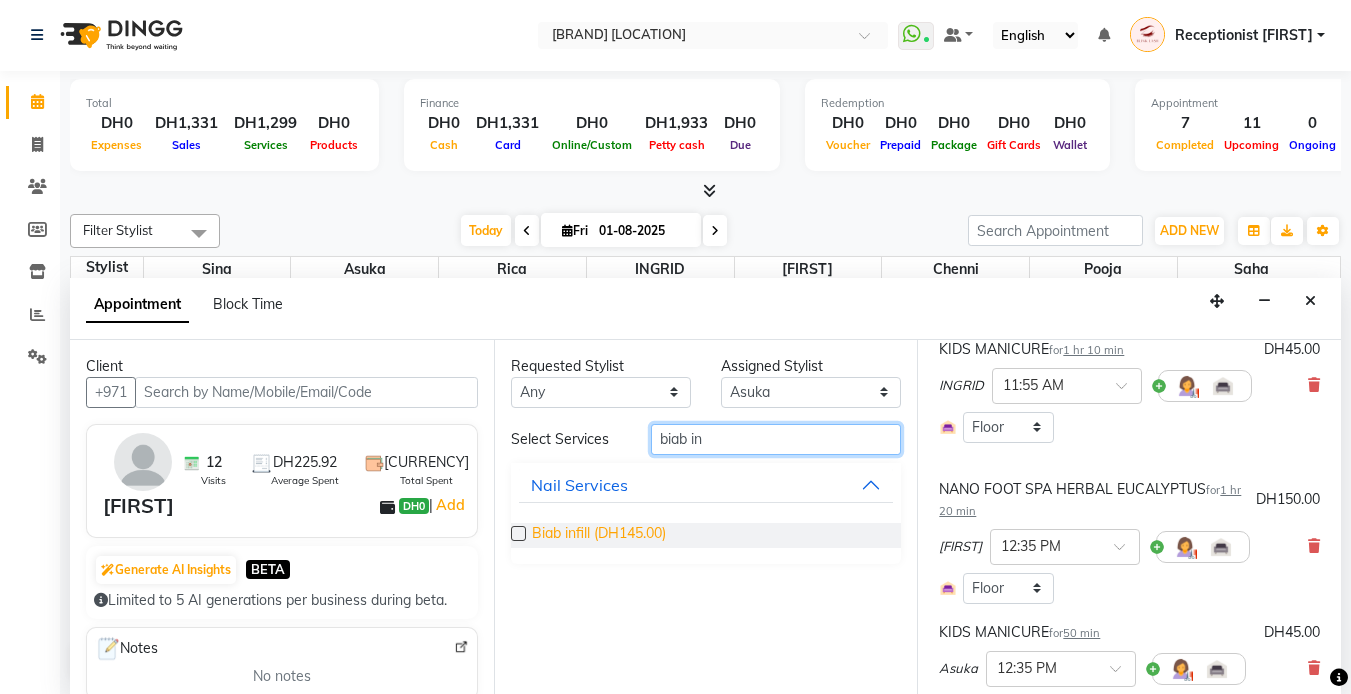 type on "biab in" 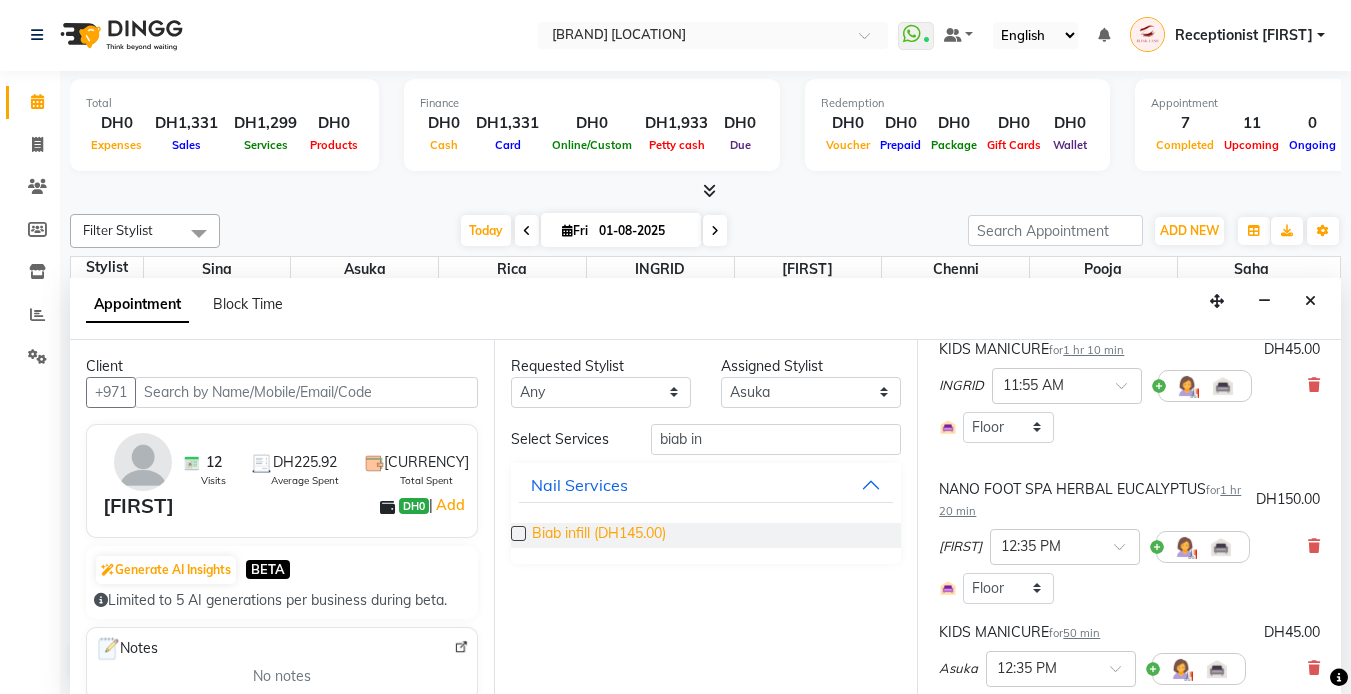 click on "Biab infill (DH145.00)" at bounding box center (599, 535) 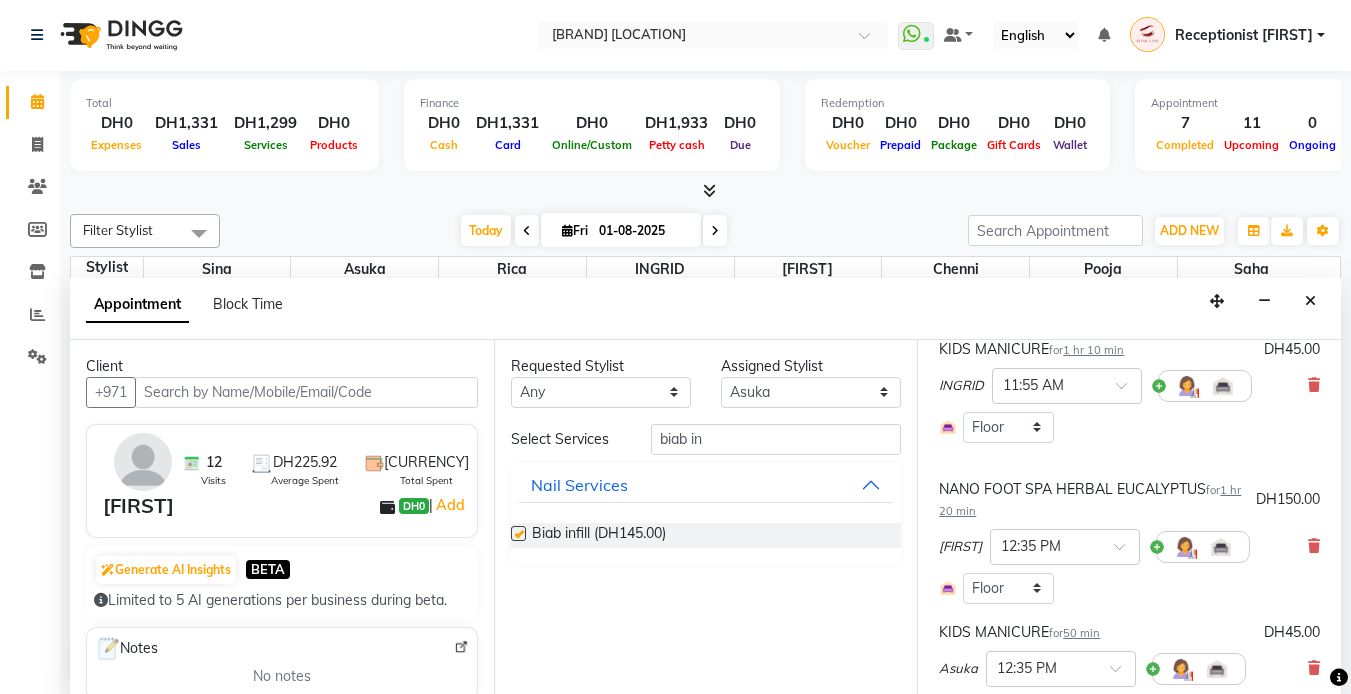checkbox on "false" 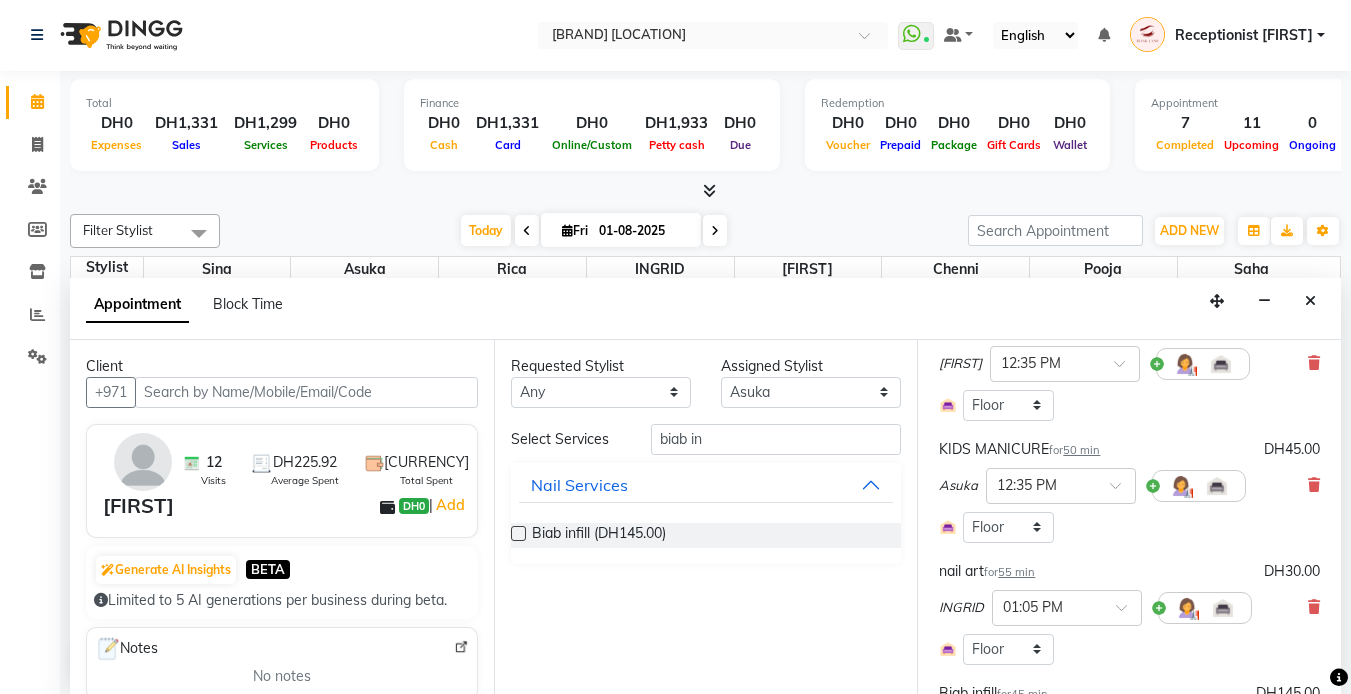 scroll, scrollTop: 700, scrollLeft: 0, axis: vertical 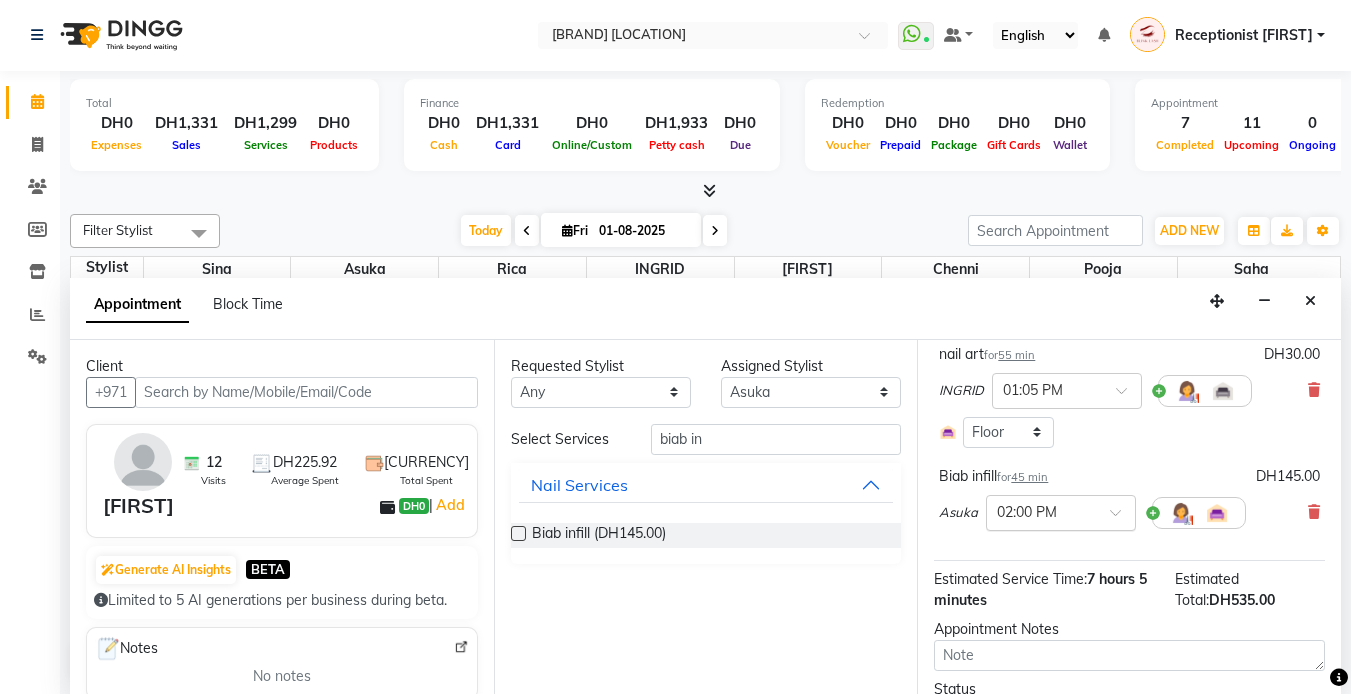 click at bounding box center (1061, 511) 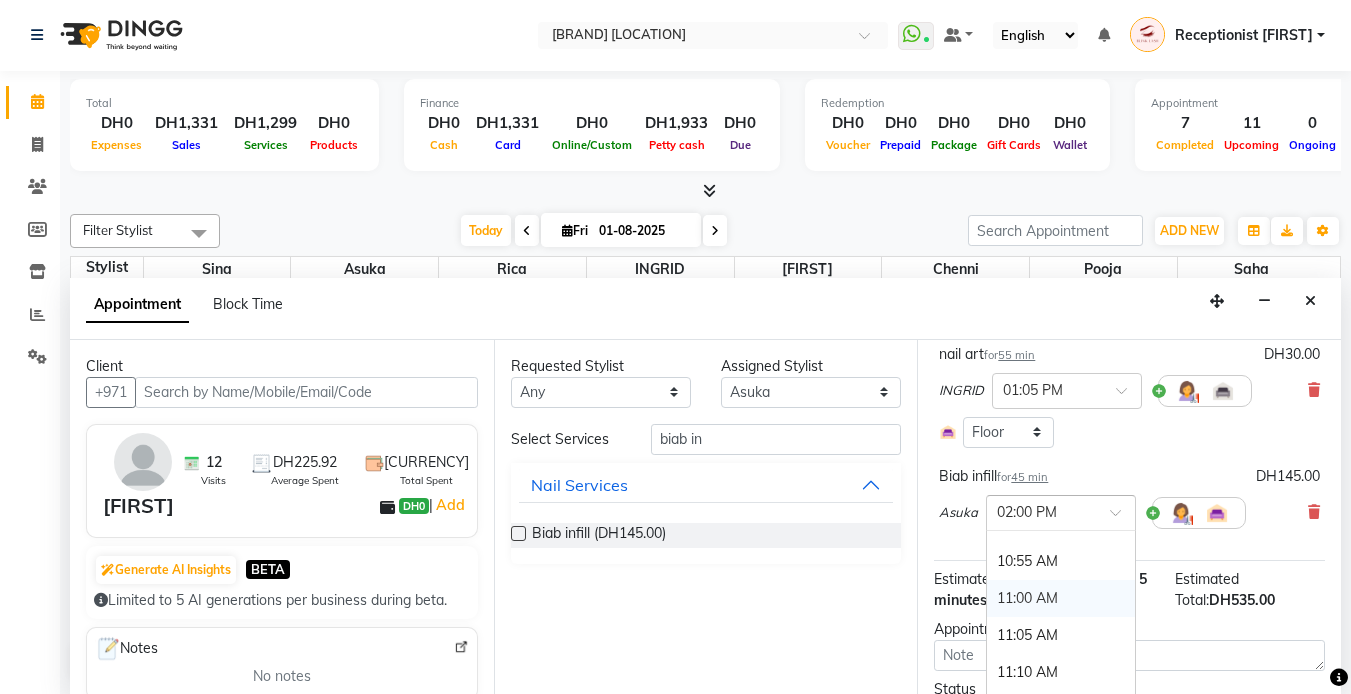 scroll, scrollTop: 394, scrollLeft: 0, axis: vertical 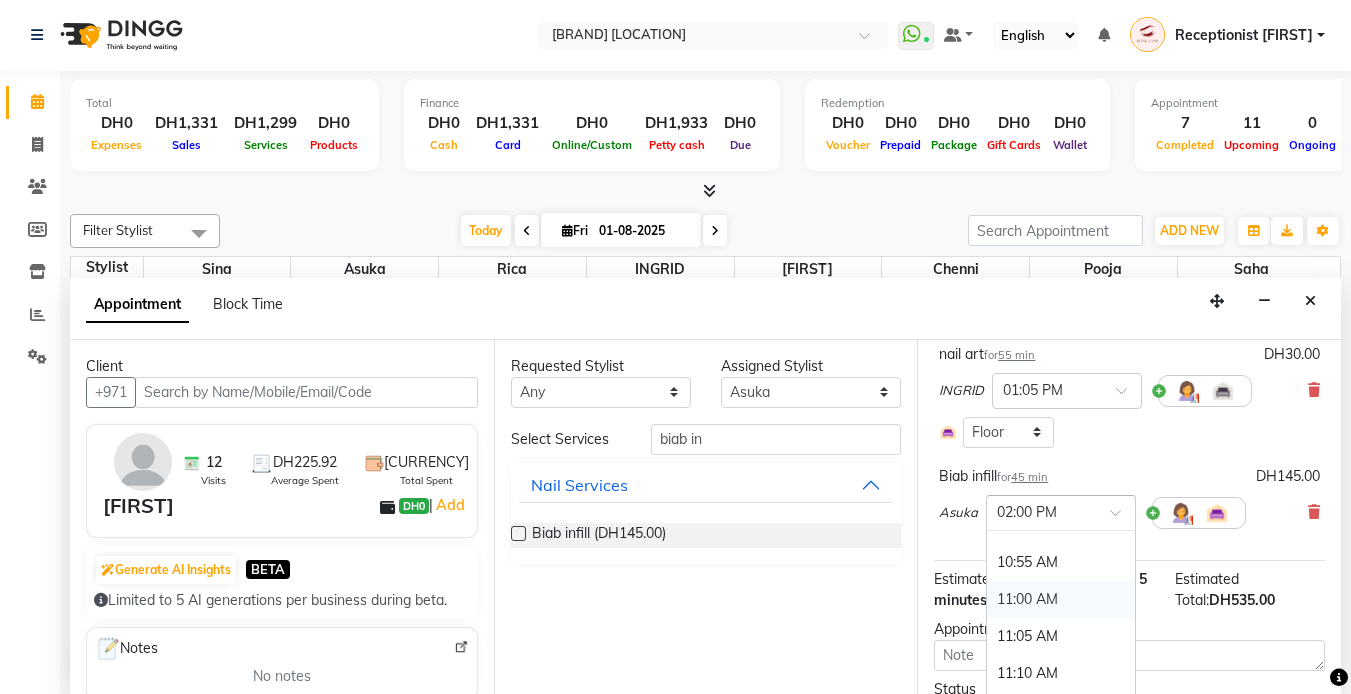 click on "11:00 AM" at bounding box center [1061, 599] 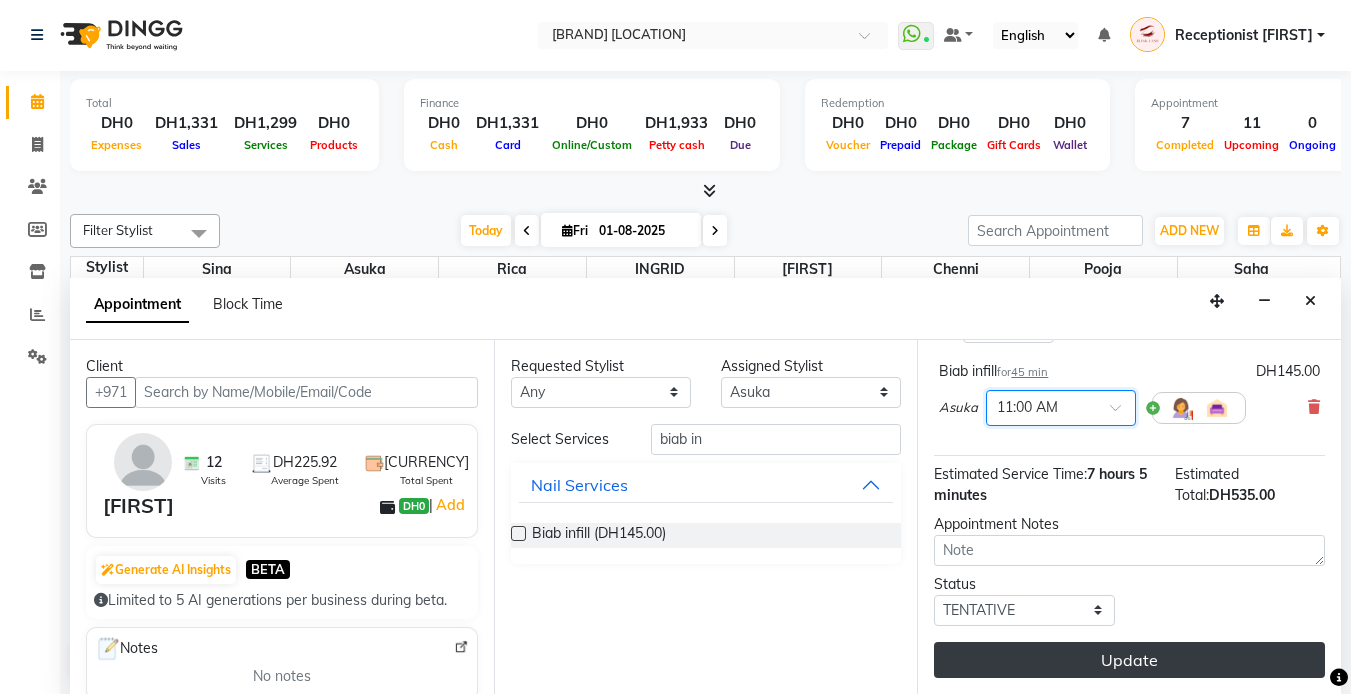 scroll, scrollTop: 820, scrollLeft: 0, axis: vertical 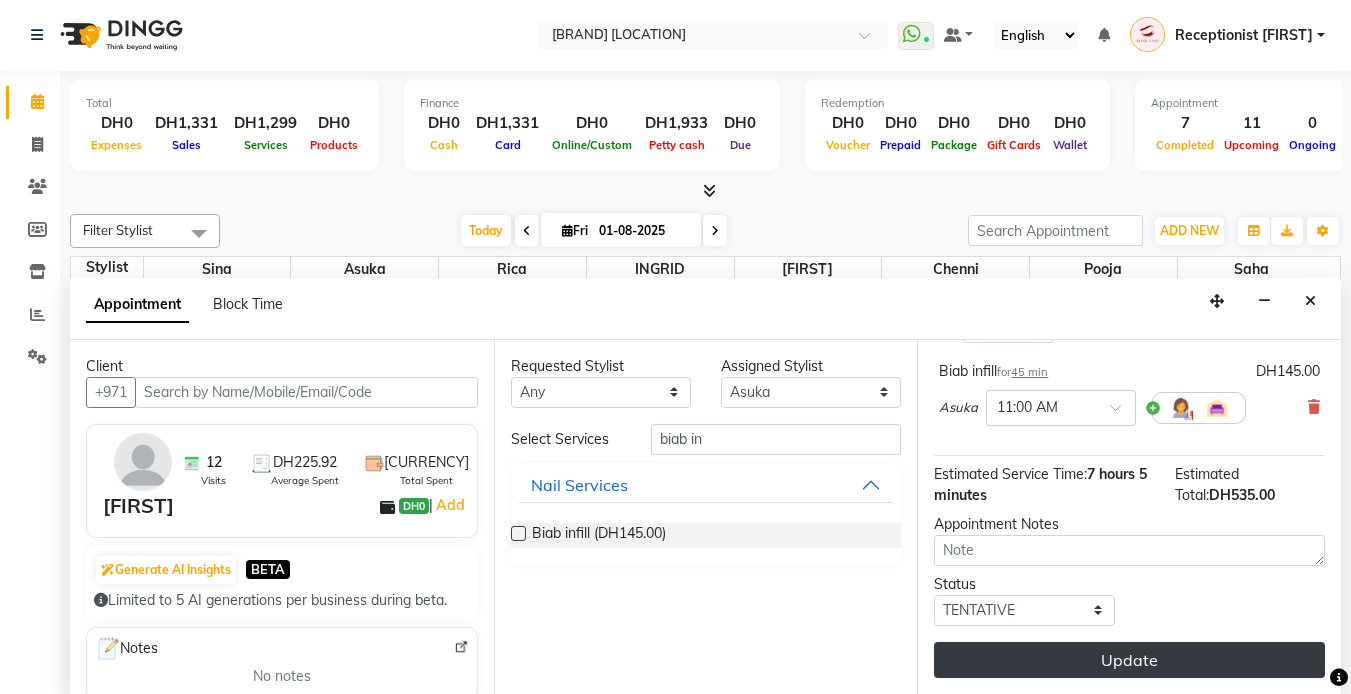 click on "Update" at bounding box center [1129, 660] 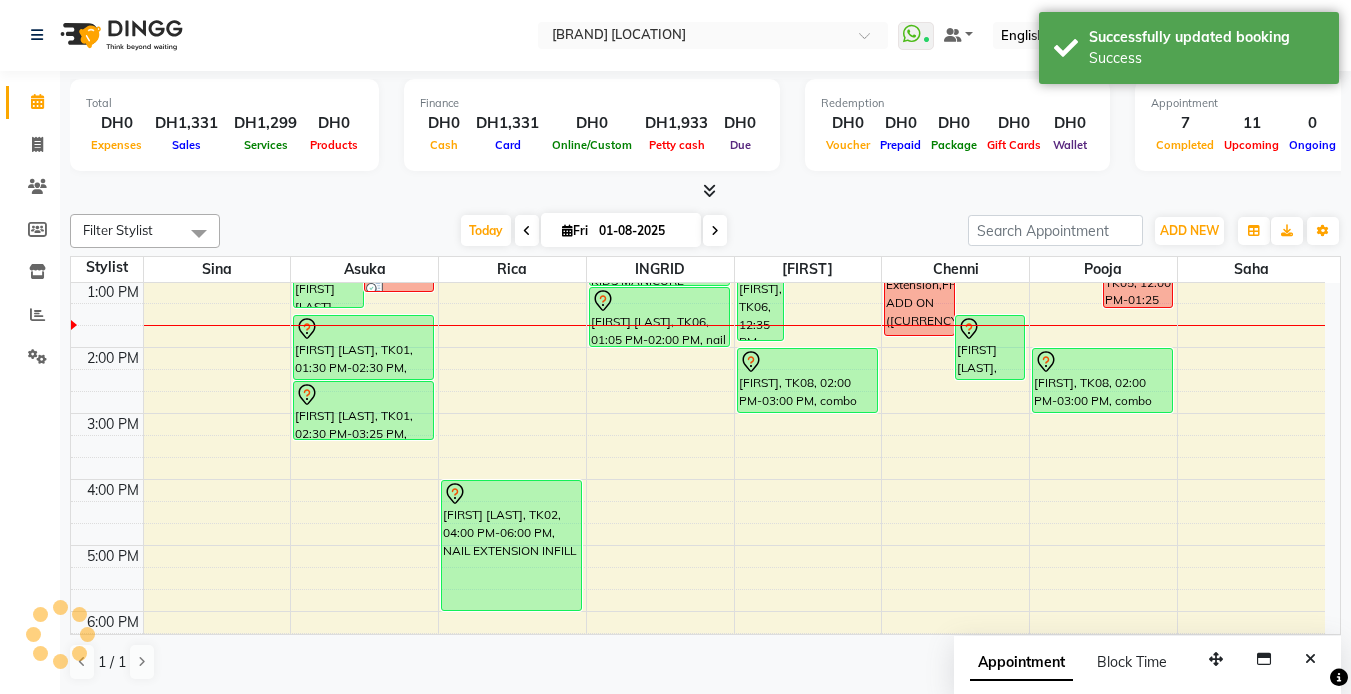 scroll, scrollTop: 0, scrollLeft: 0, axis: both 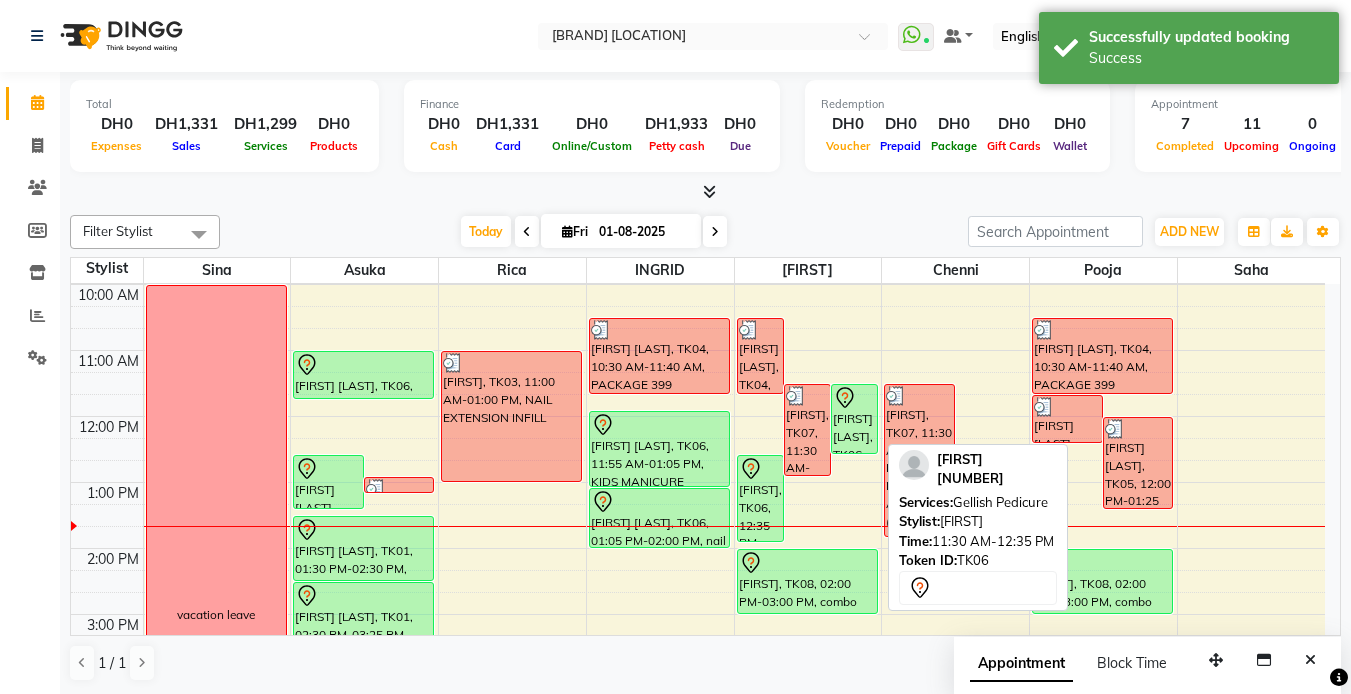 click on "[FIRST] [LAST], TK06, 11:30 AM-12:35 PM, Gellish Pedicure" at bounding box center [854, 419] 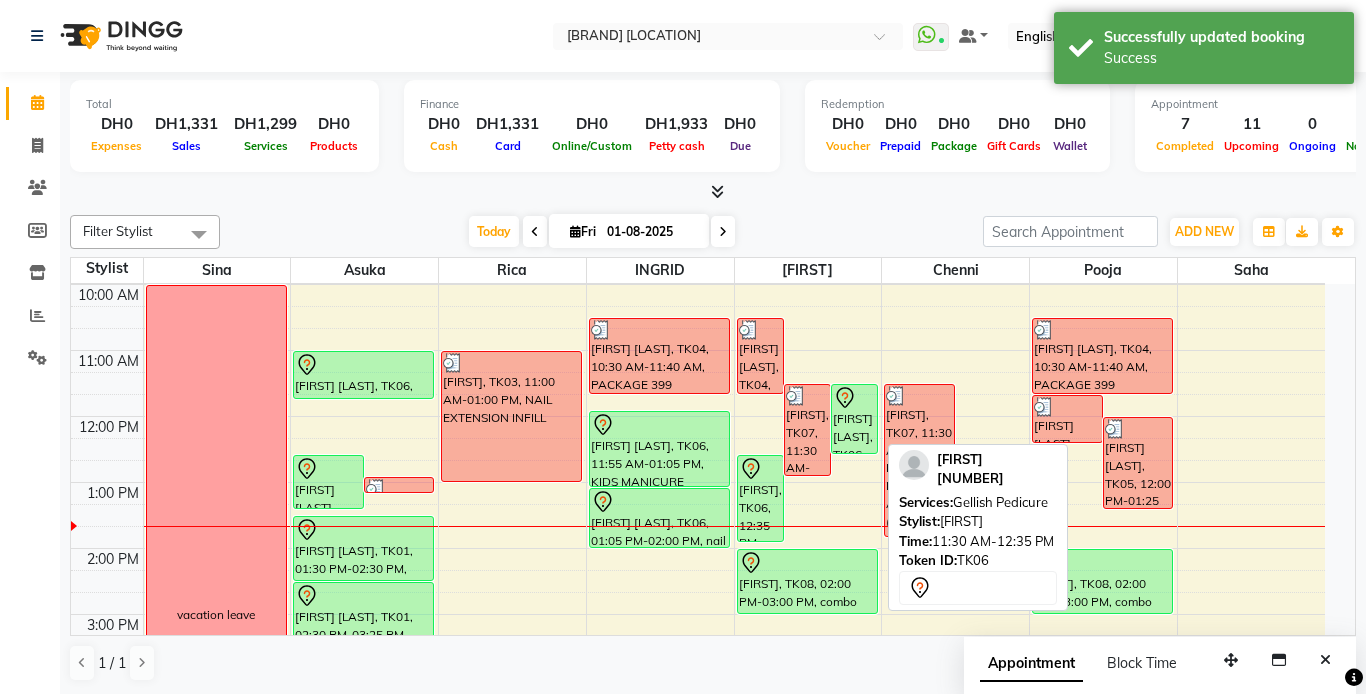 select on "7" 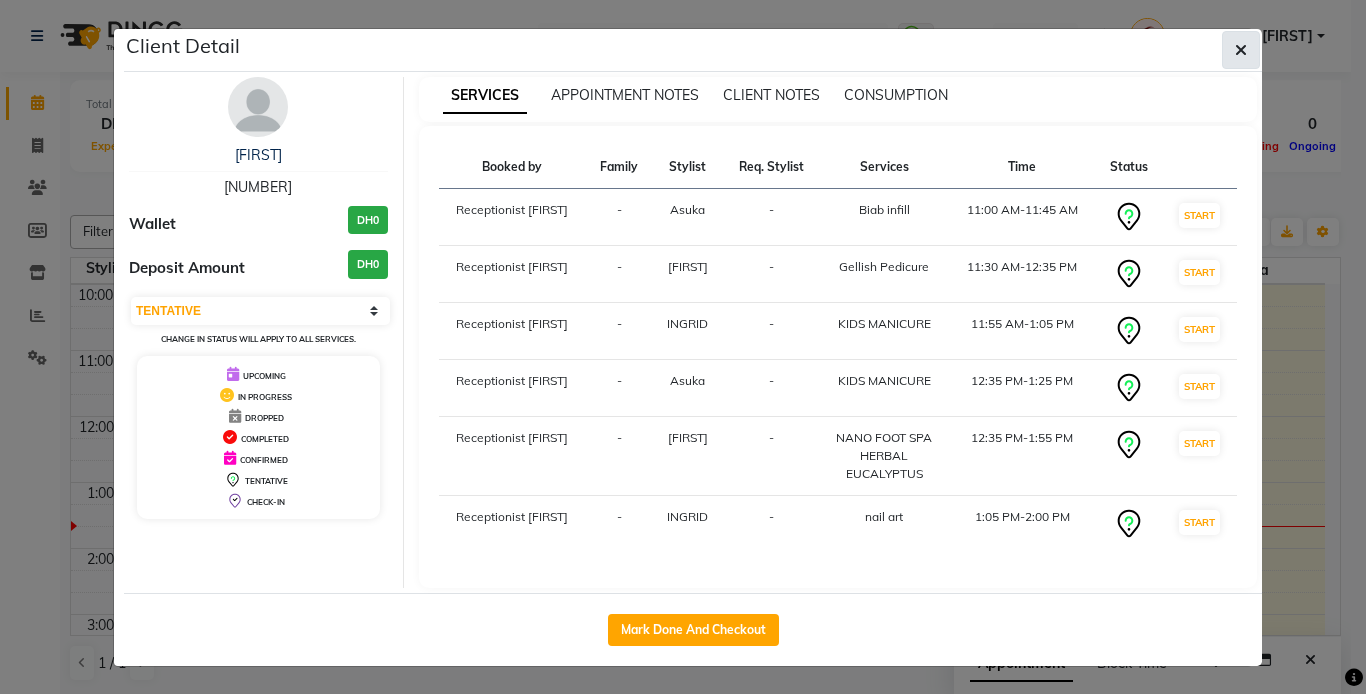 click 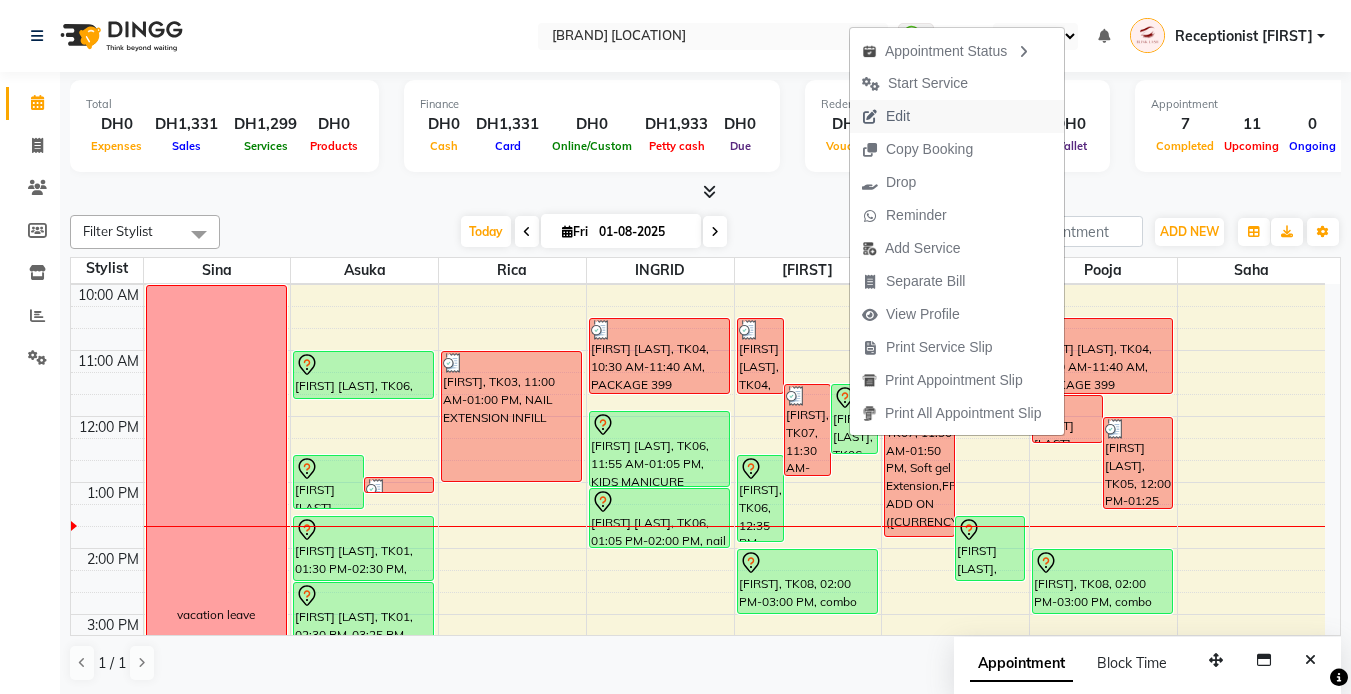 click on "Edit" at bounding box center [898, 116] 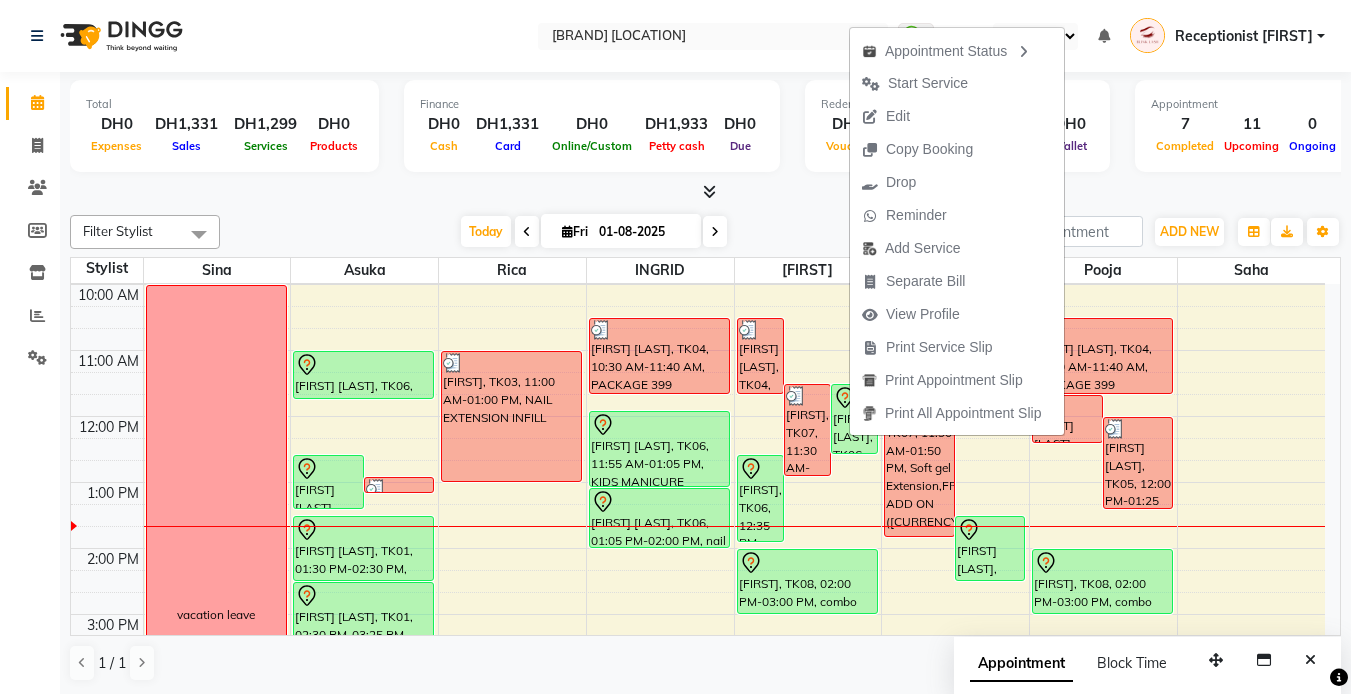 select on "tentative" 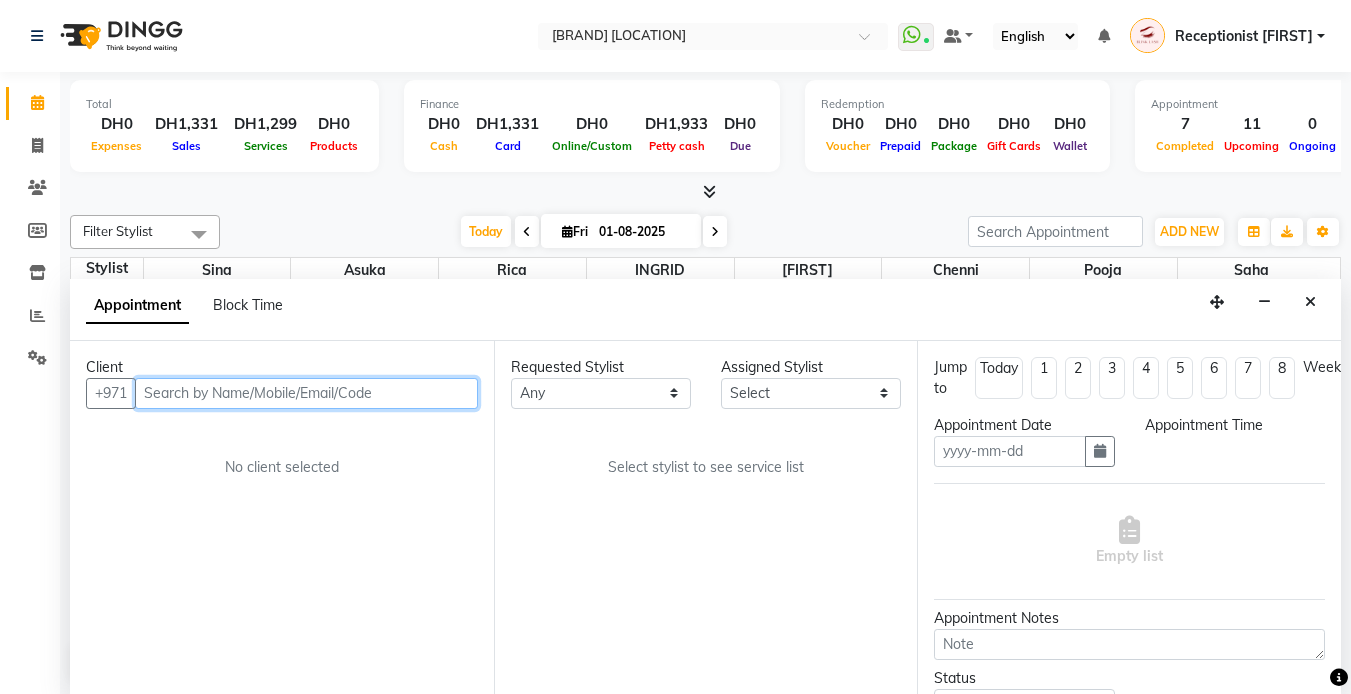type on "01-08-2025" 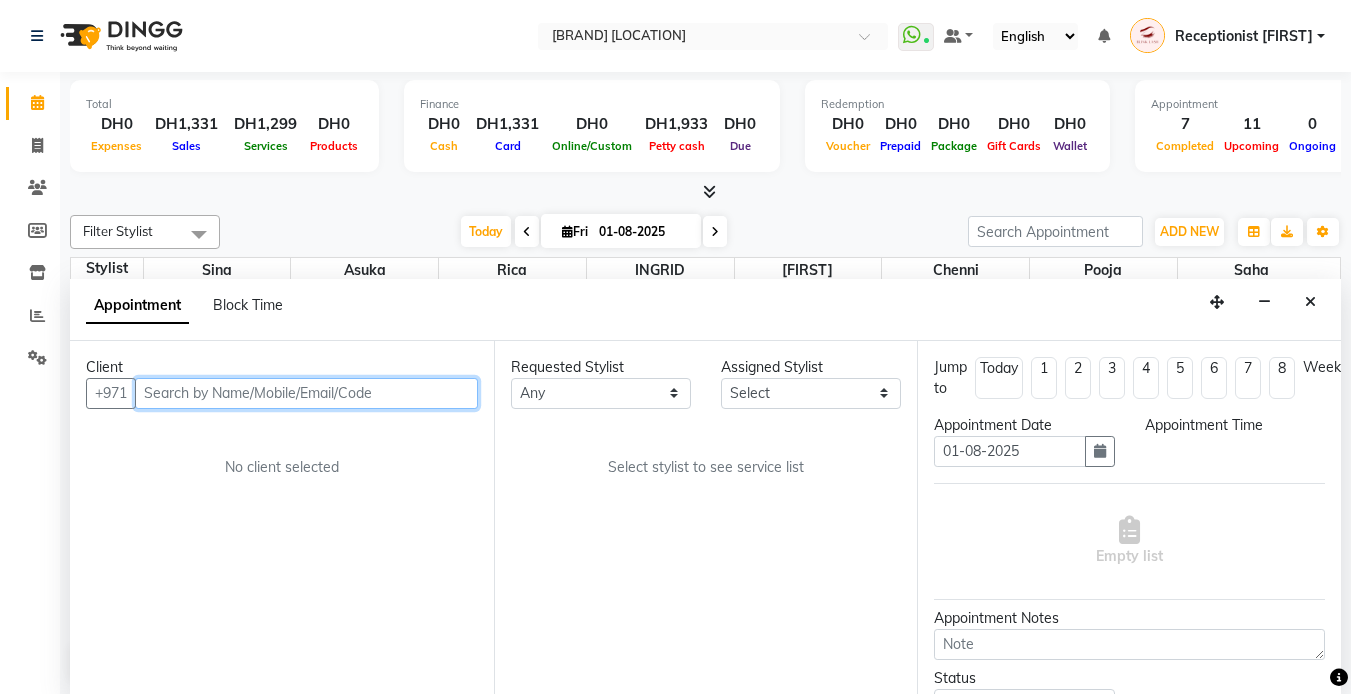 select on "660" 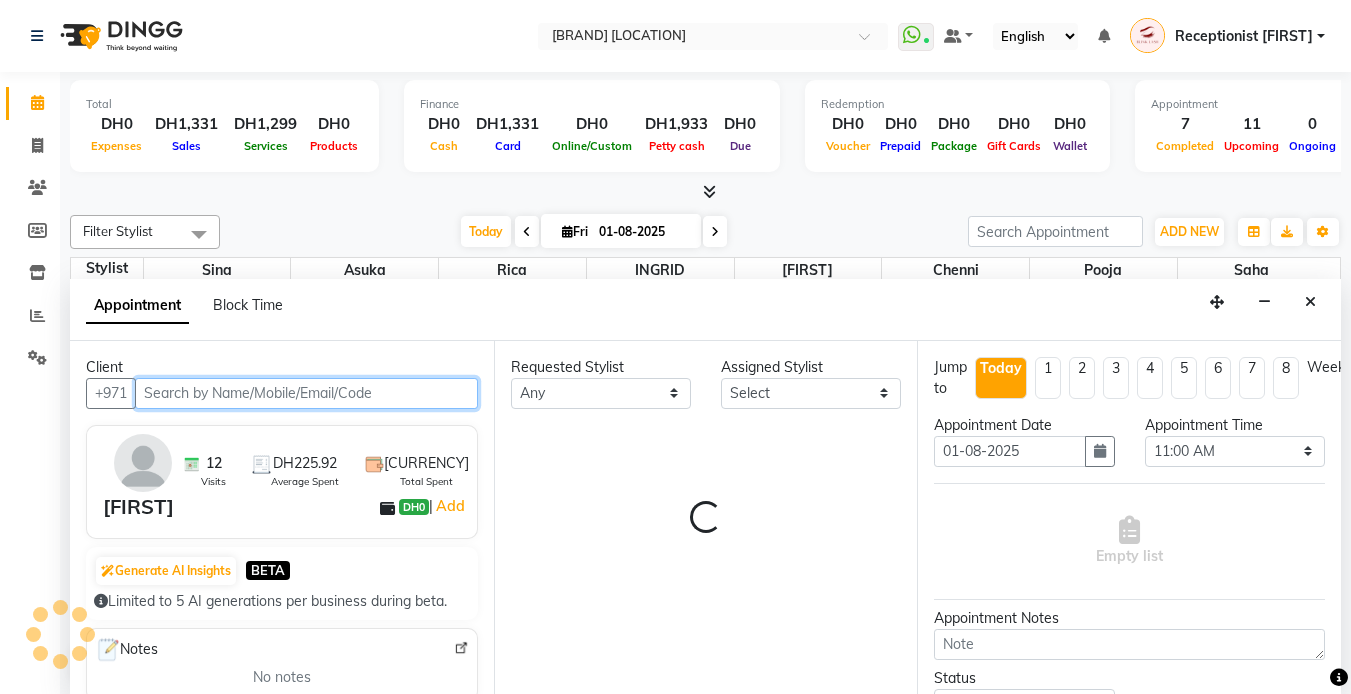 scroll, scrollTop: 1, scrollLeft: 0, axis: vertical 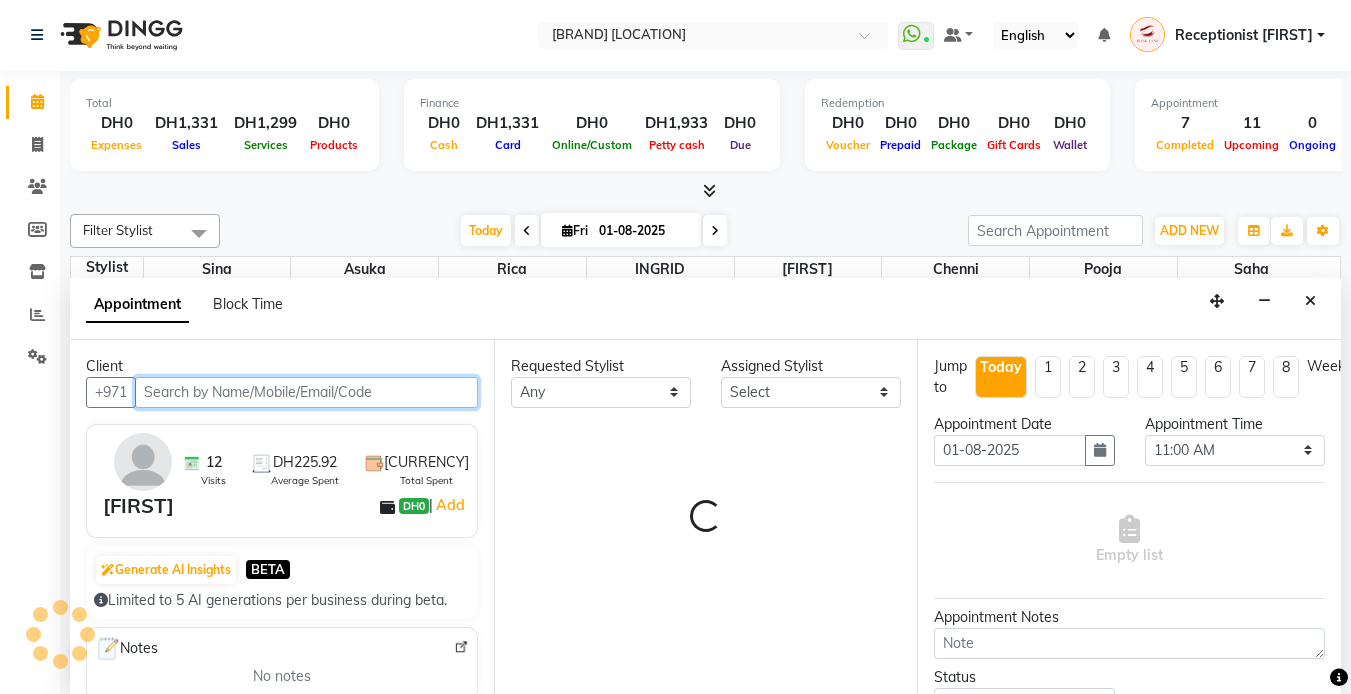select on "46934" 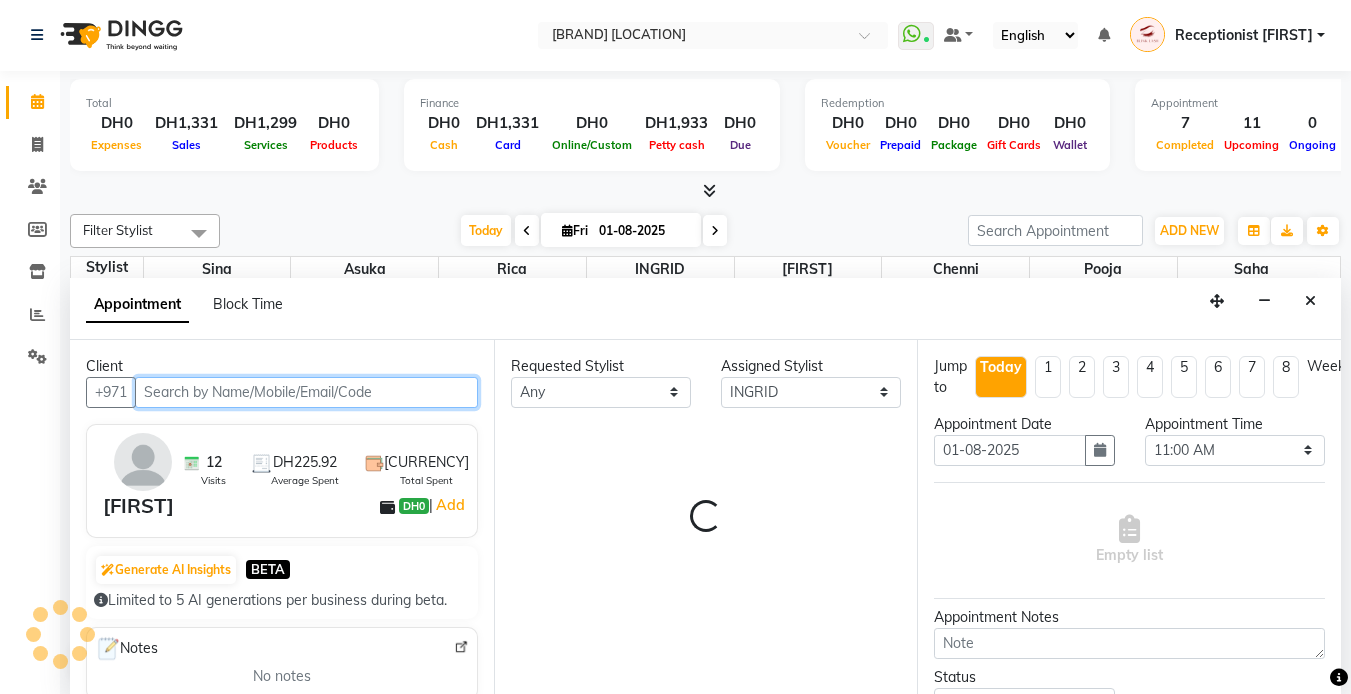 select on "2892" 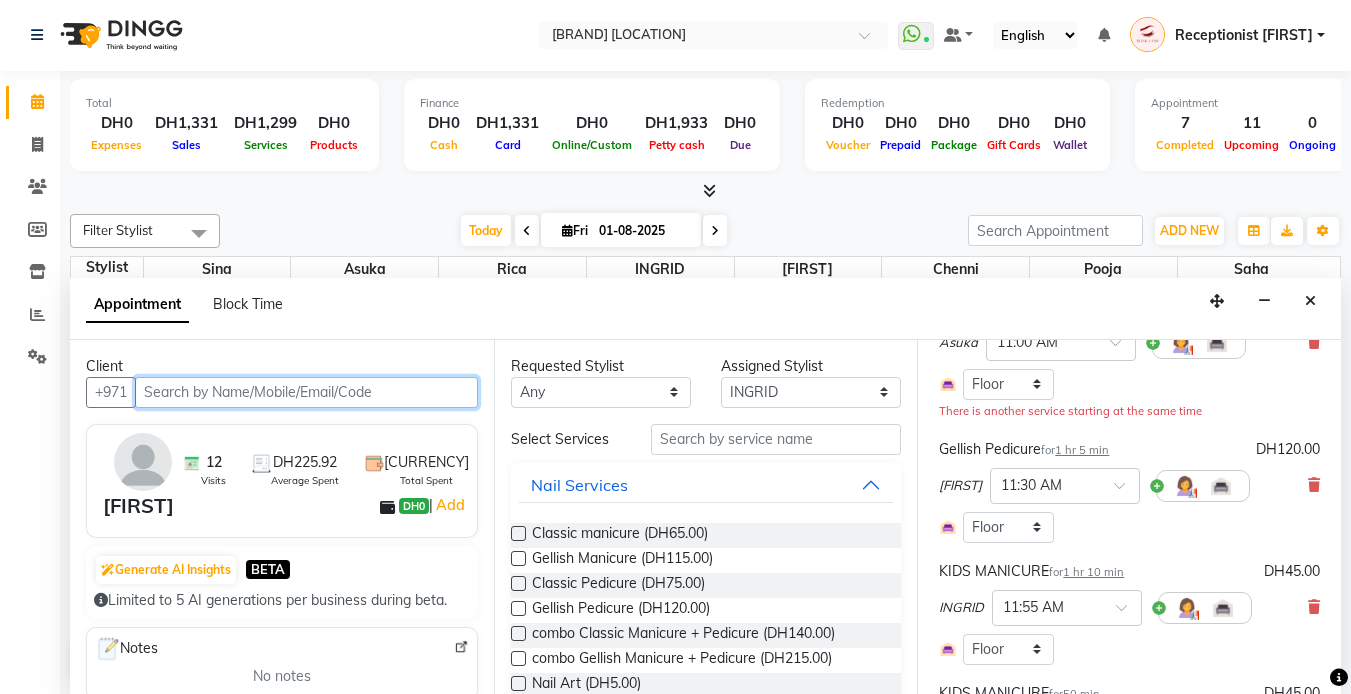 scroll, scrollTop: 300, scrollLeft: 0, axis: vertical 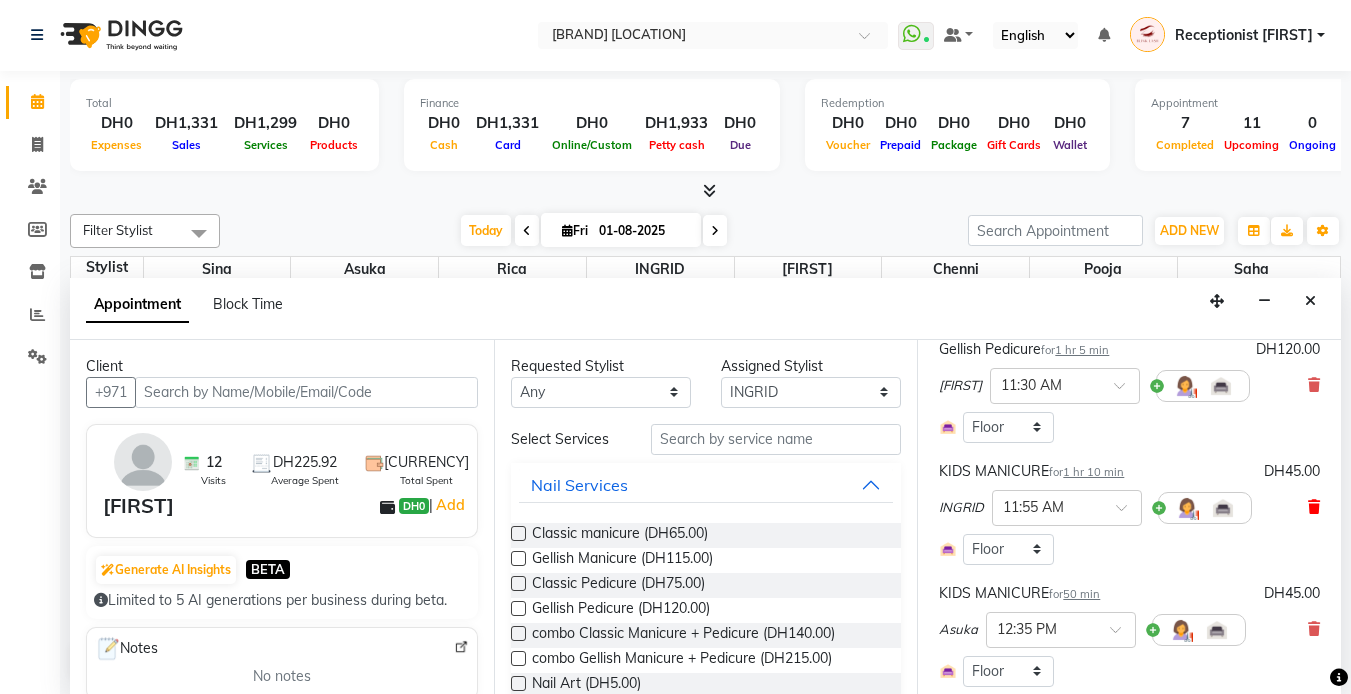click at bounding box center (1314, 507) 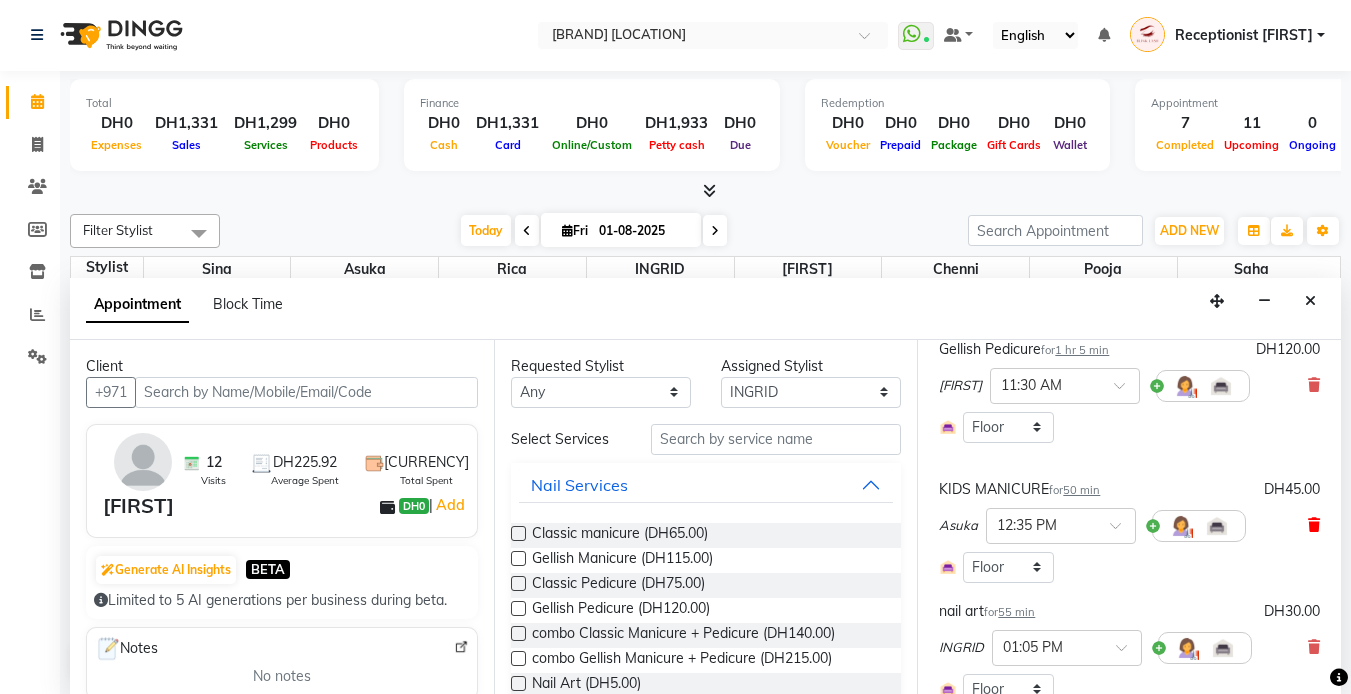 click at bounding box center (1314, 525) 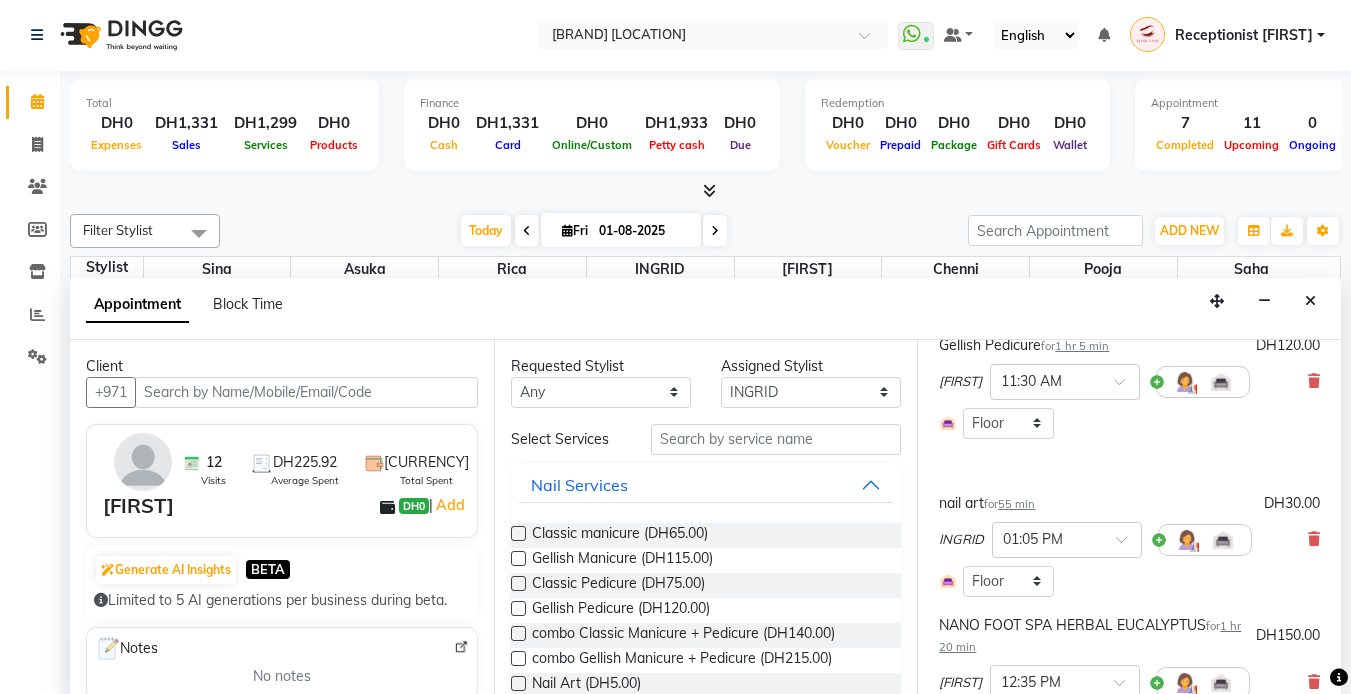 scroll, scrollTop: 300, scrollLeft: 0, axis: vertical 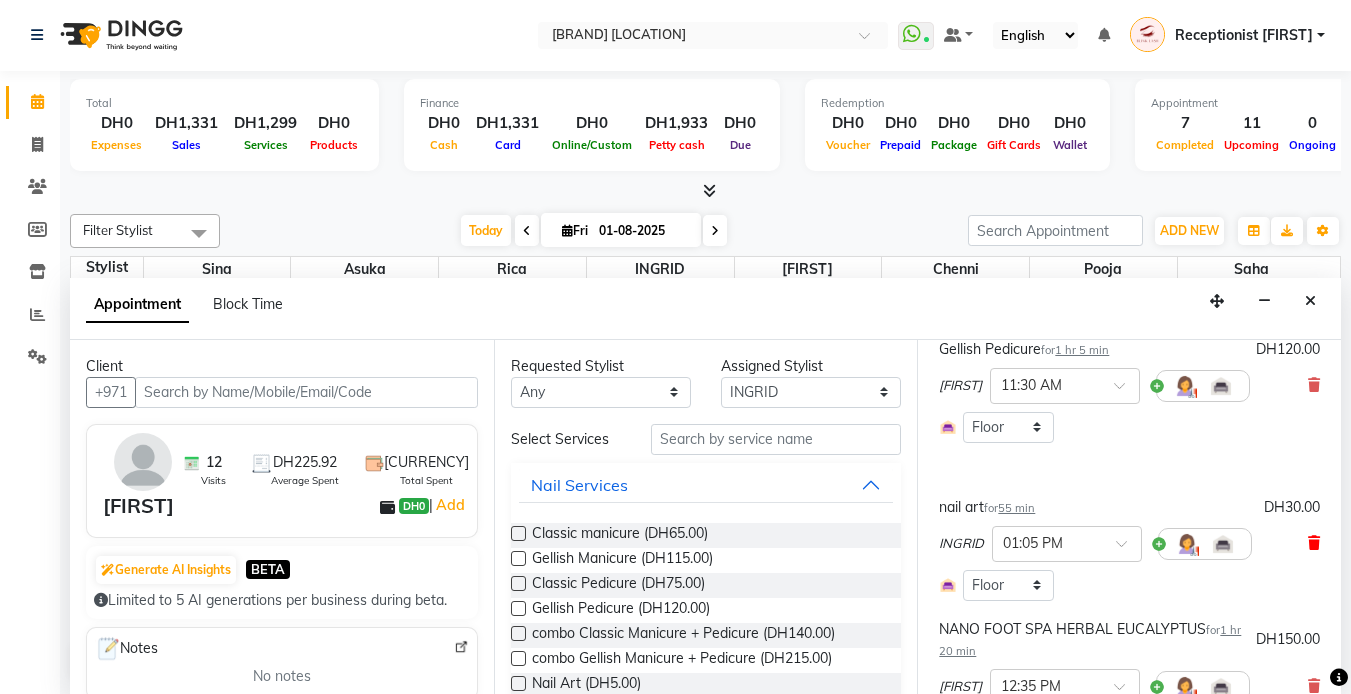 click at bounding box center [1314, 543] 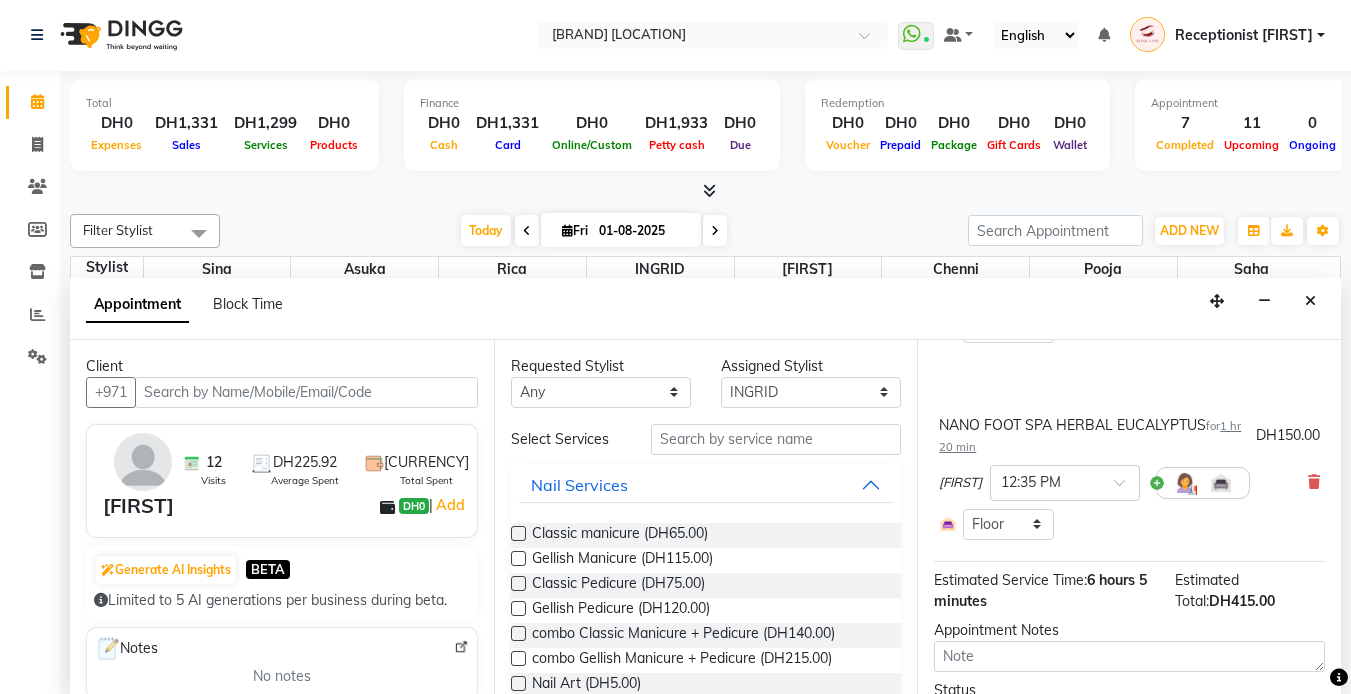 scroll, scrollTop: 300, scrollLeft: 0, axis: vertical 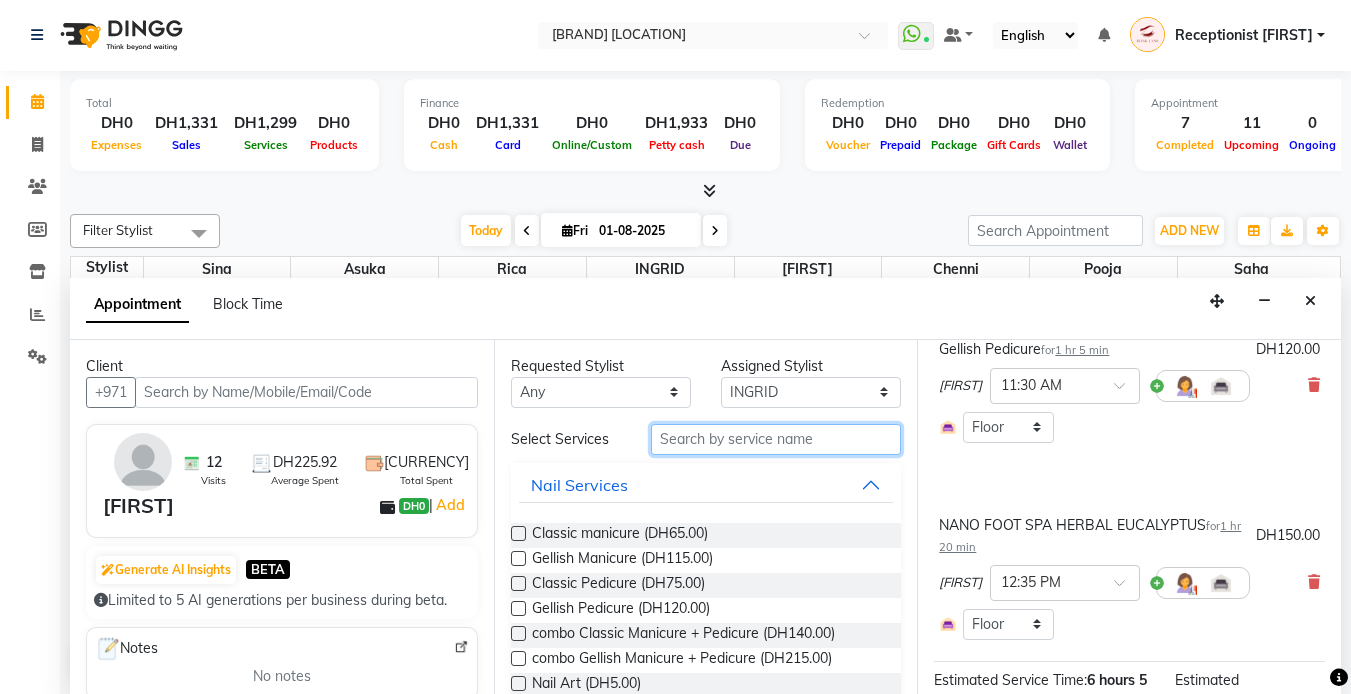 click at bounding box center (776, 439) 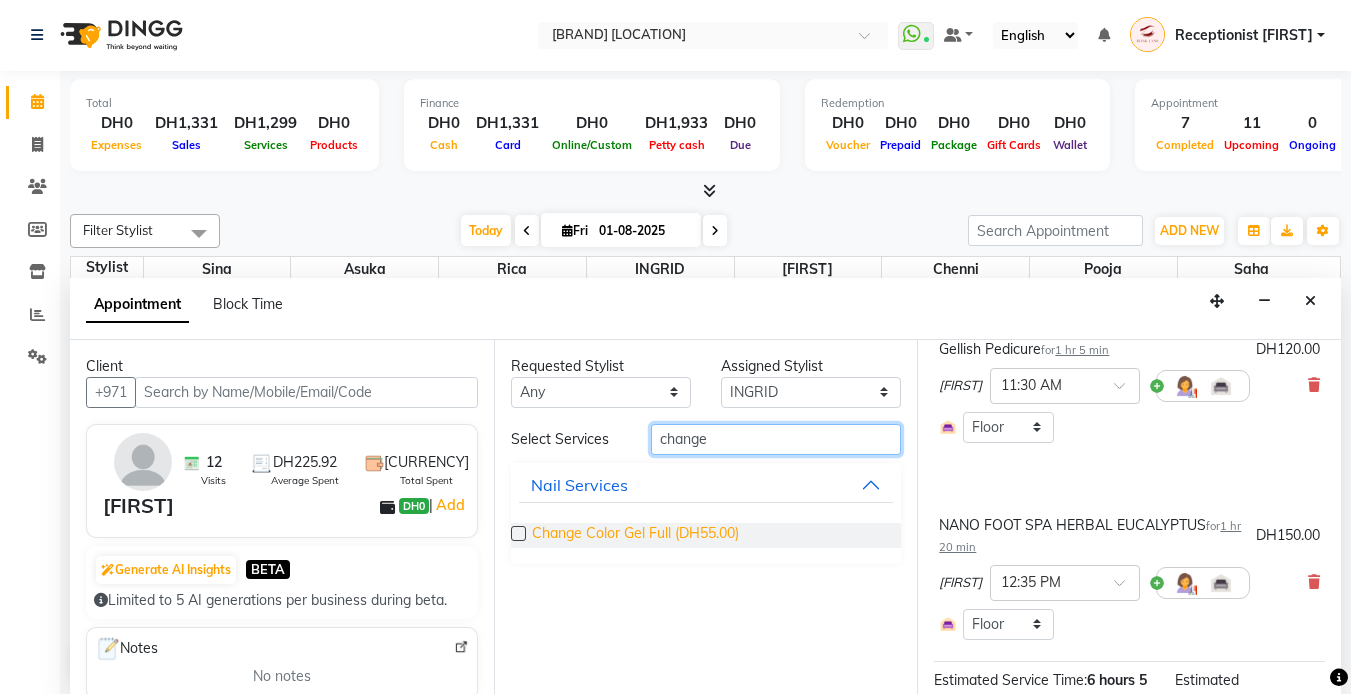 type on "change" 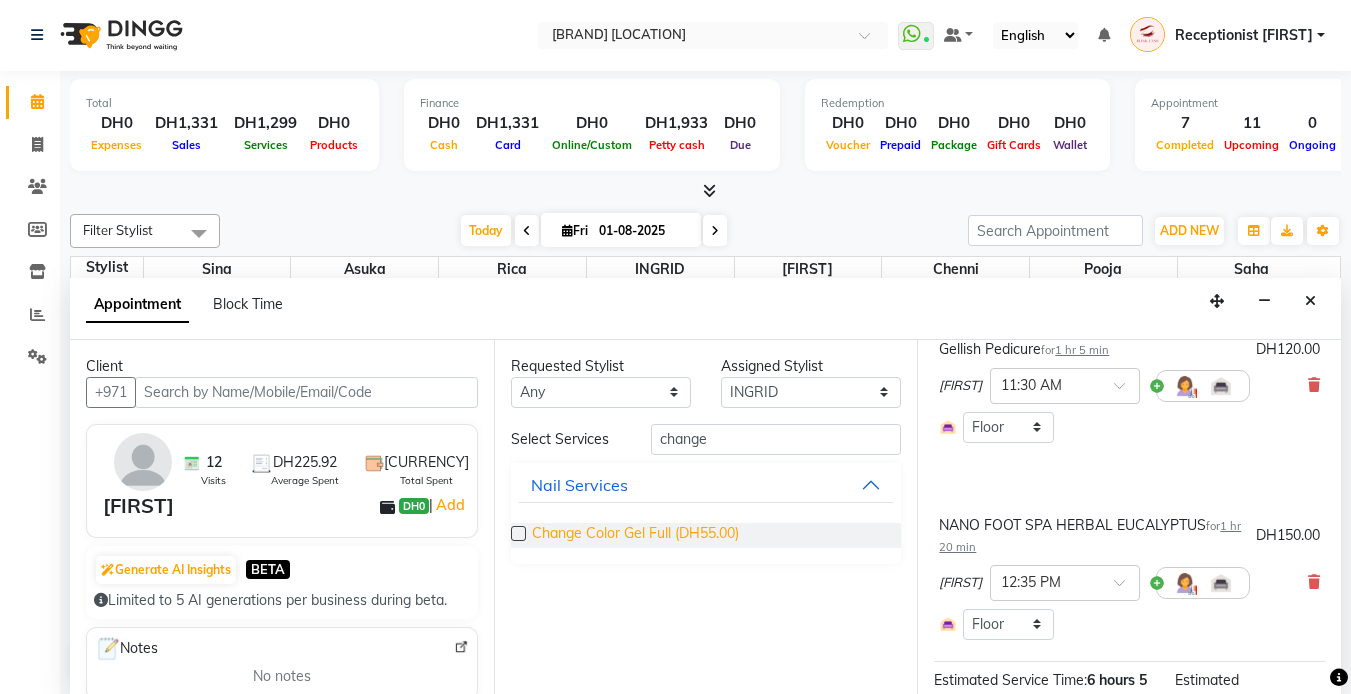 click on "Change Color Gel Full (DH55.00)" at bounding box center [635, 535] 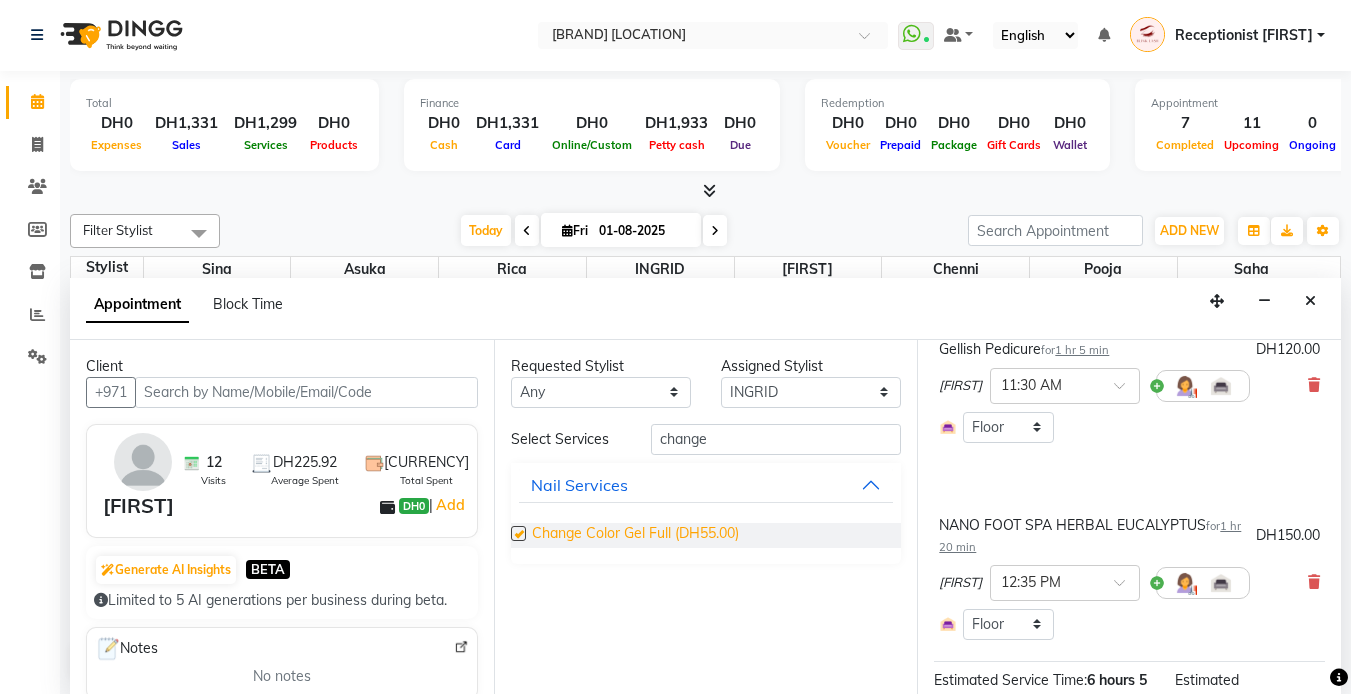 scroll, scrollTop: 279, scrollLeft: 0, axis: vertical 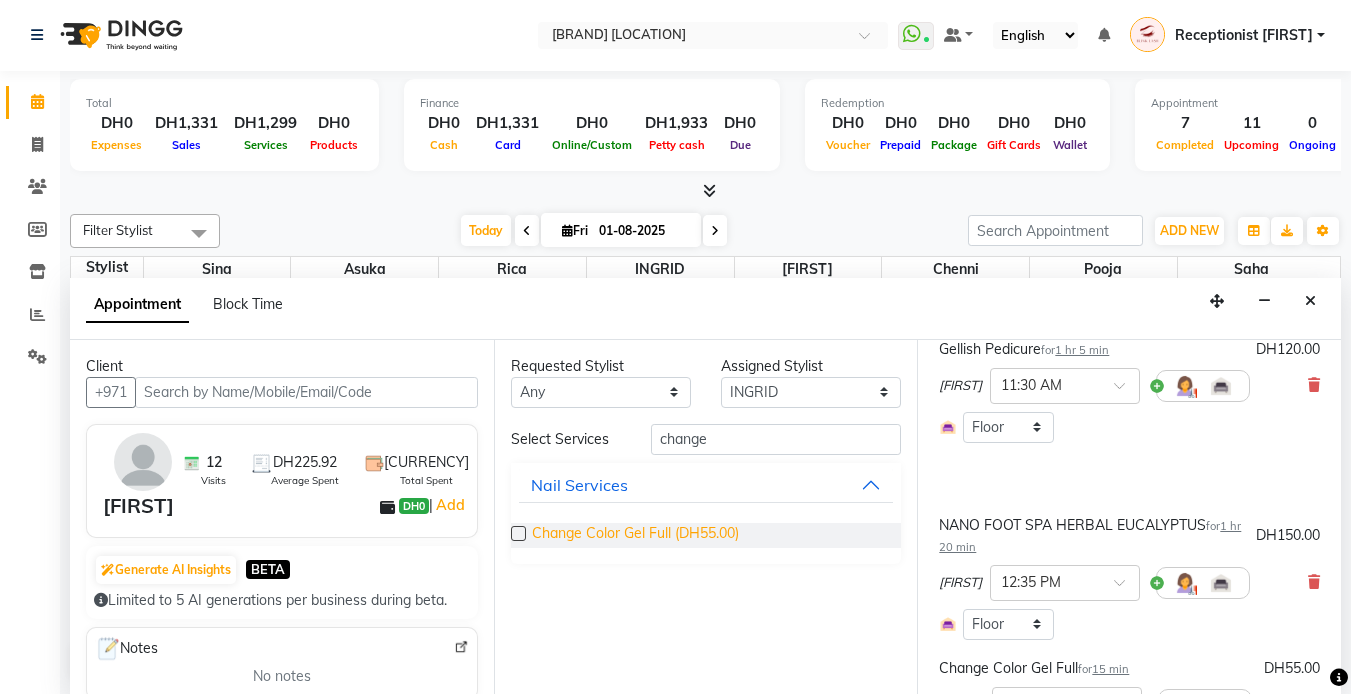 checkbox on "false" 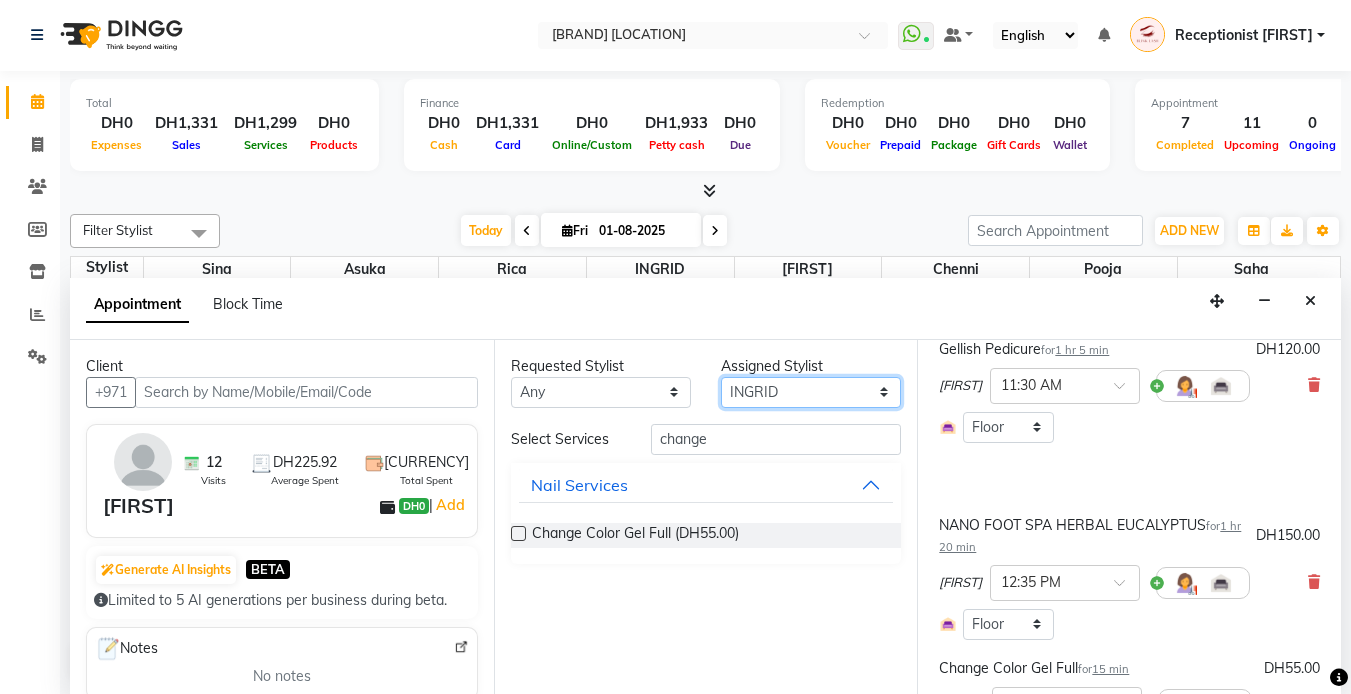 click on "Select [FIRST] chenni [FIRST] [FIRST] [FIRST] [FIRST] [FIRST]" at bounding box center (811, 392) 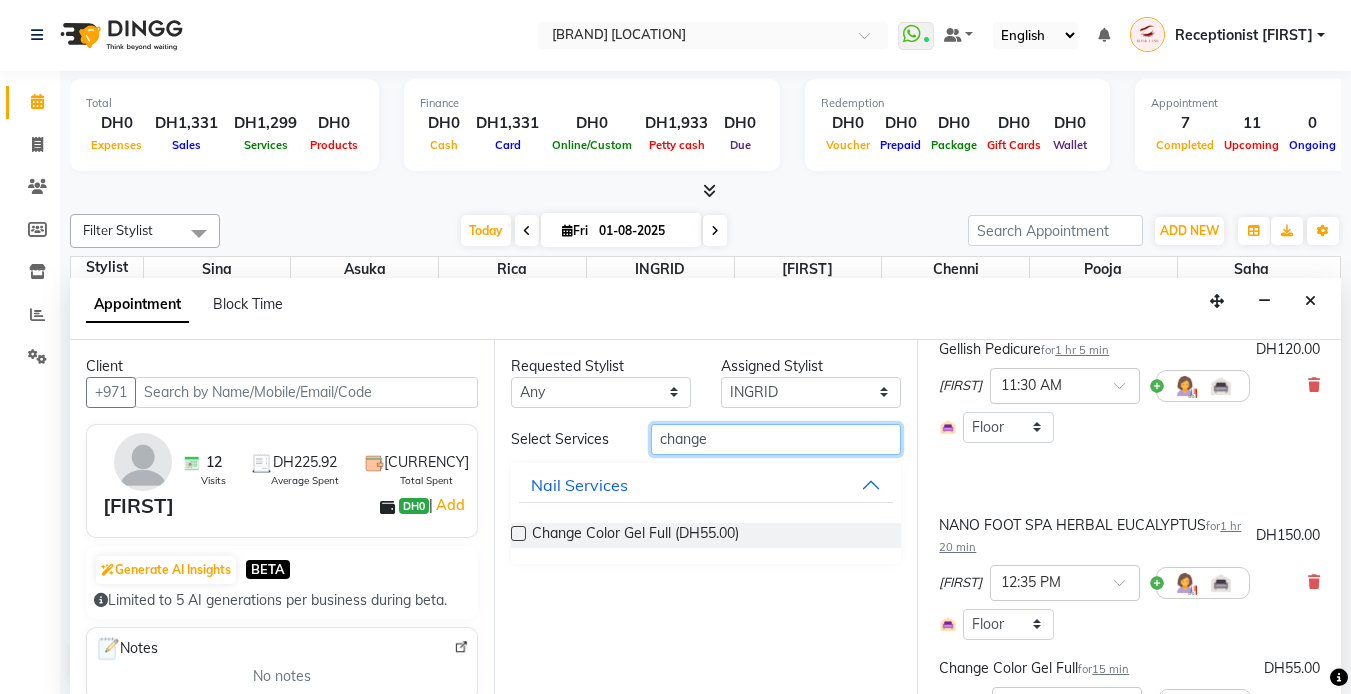 click on "change" at bounding box center (776, 439) 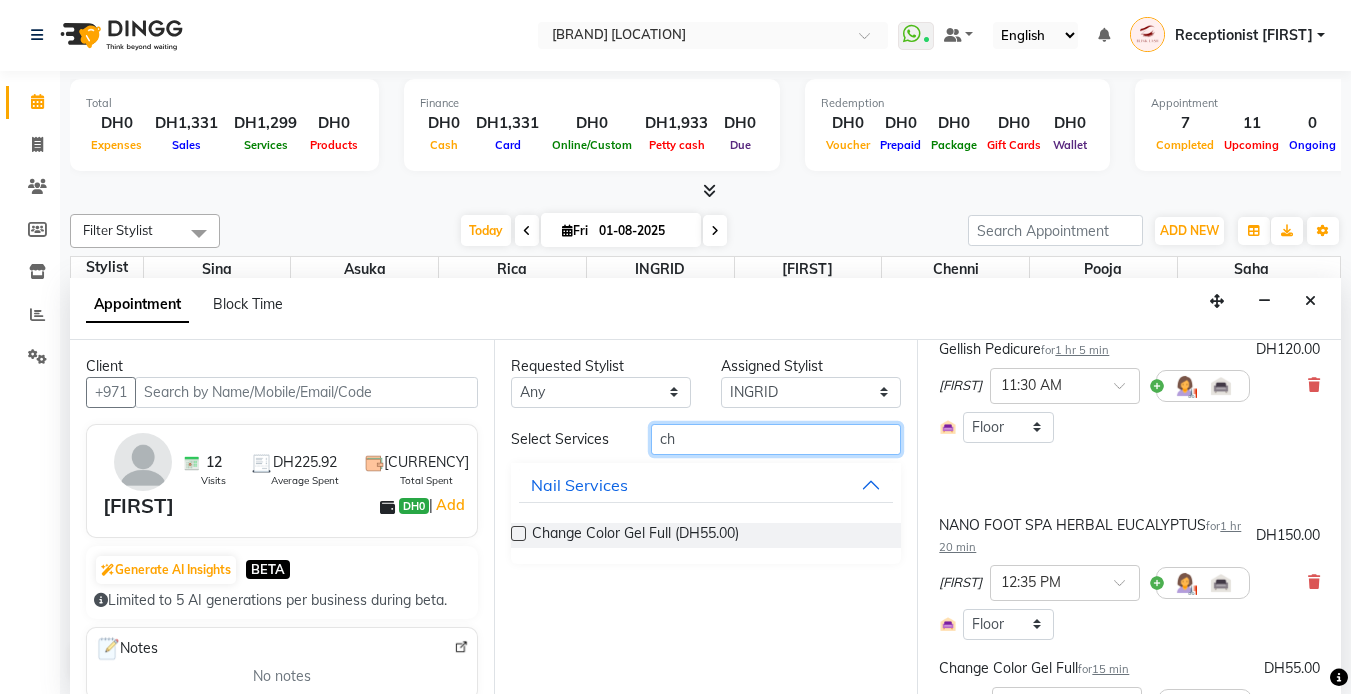type on "c" 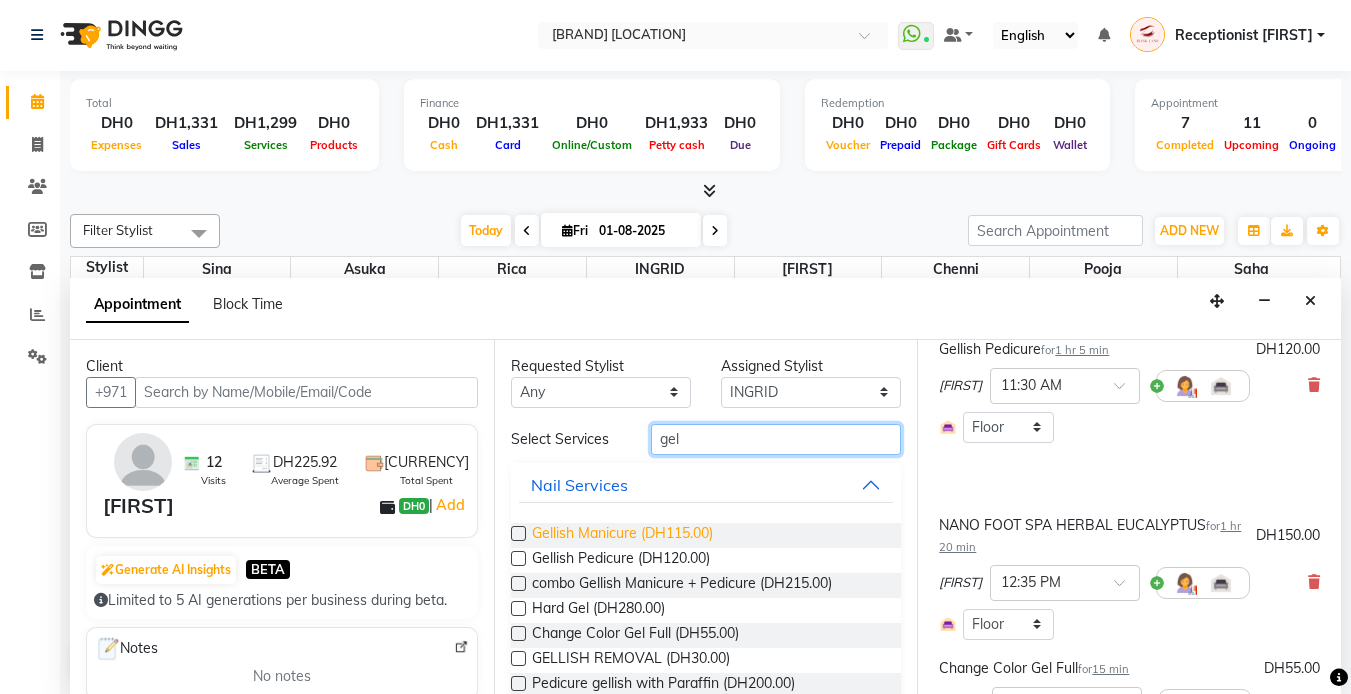 type on "gel" 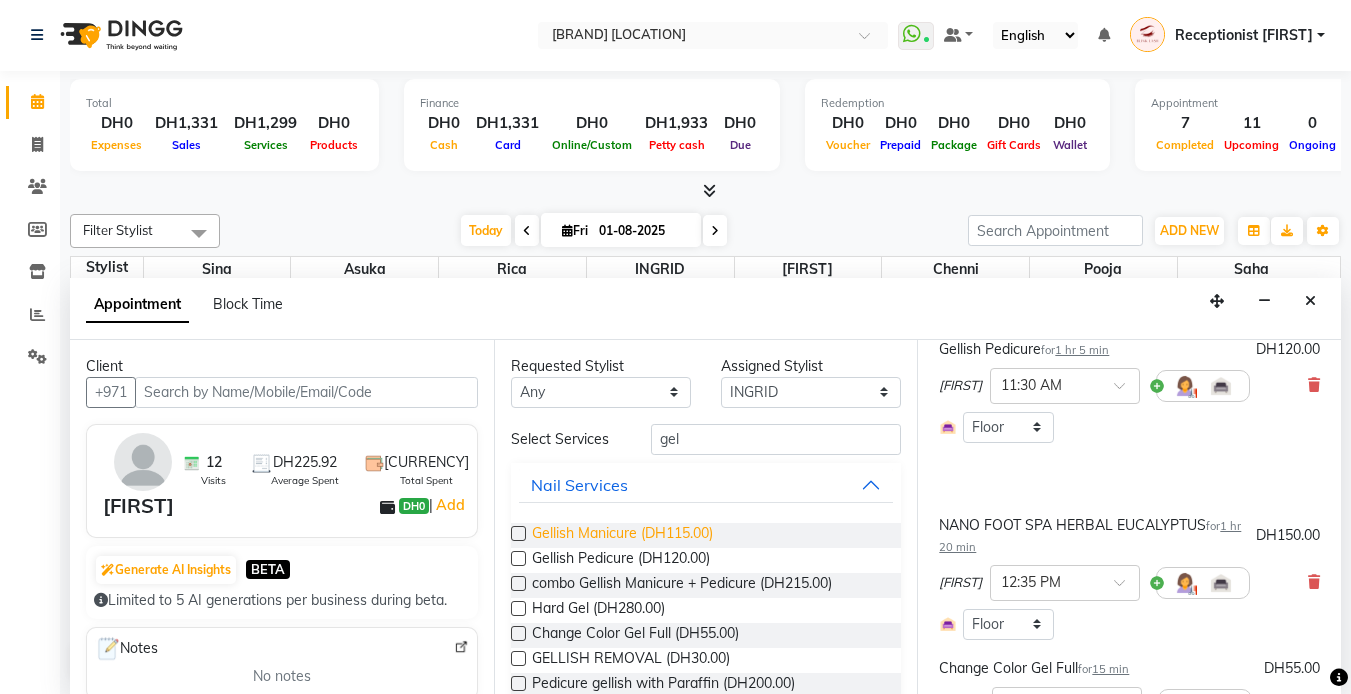 click on "Gellish Manicure (DH115.00)" at bounding box center (622, 535) 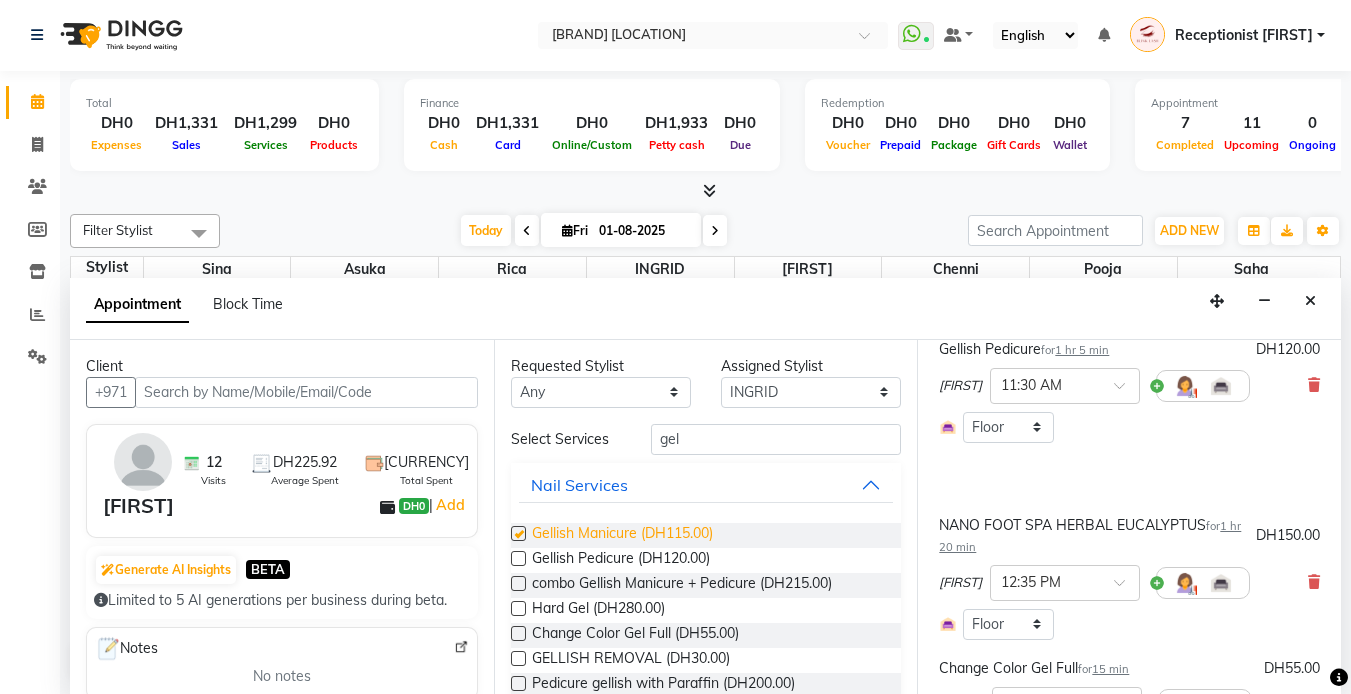 checkbox on "false" 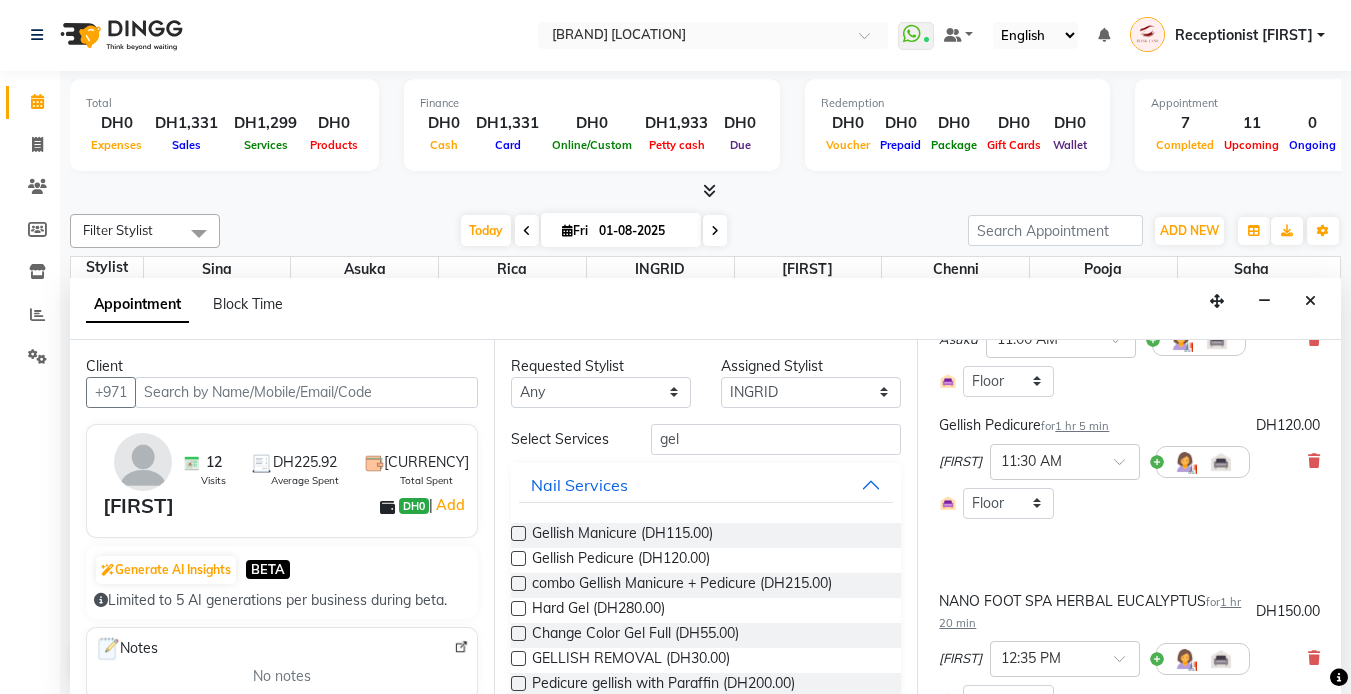 scroll, scrollTop: 79, scrollLeft: 0, axis: vertical 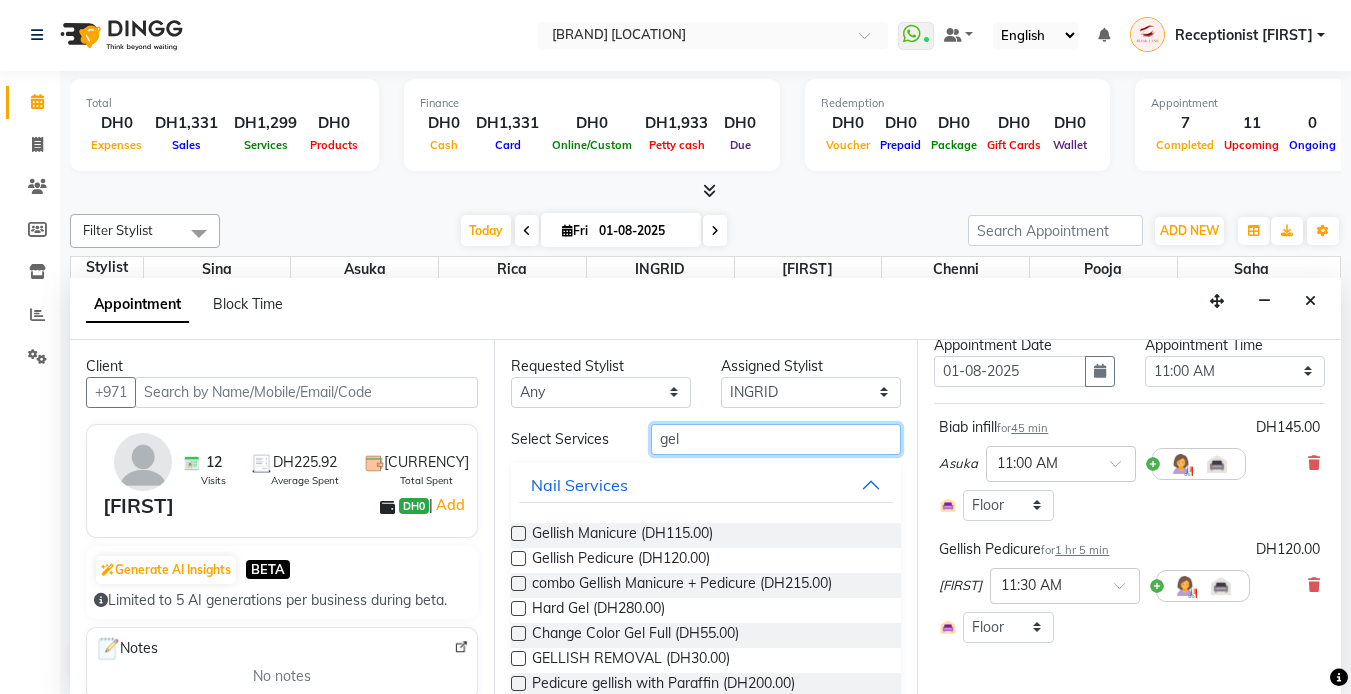 click on "gel" at bounding box center [776, 439] 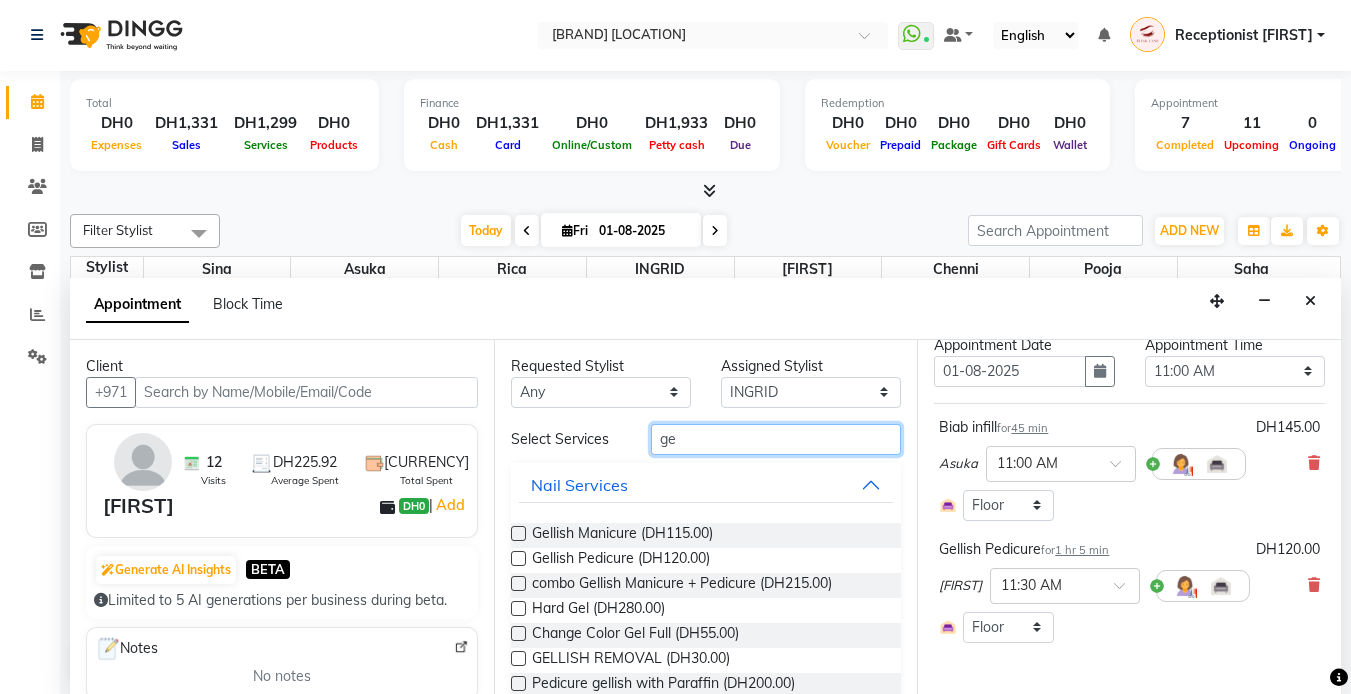 type on "g" 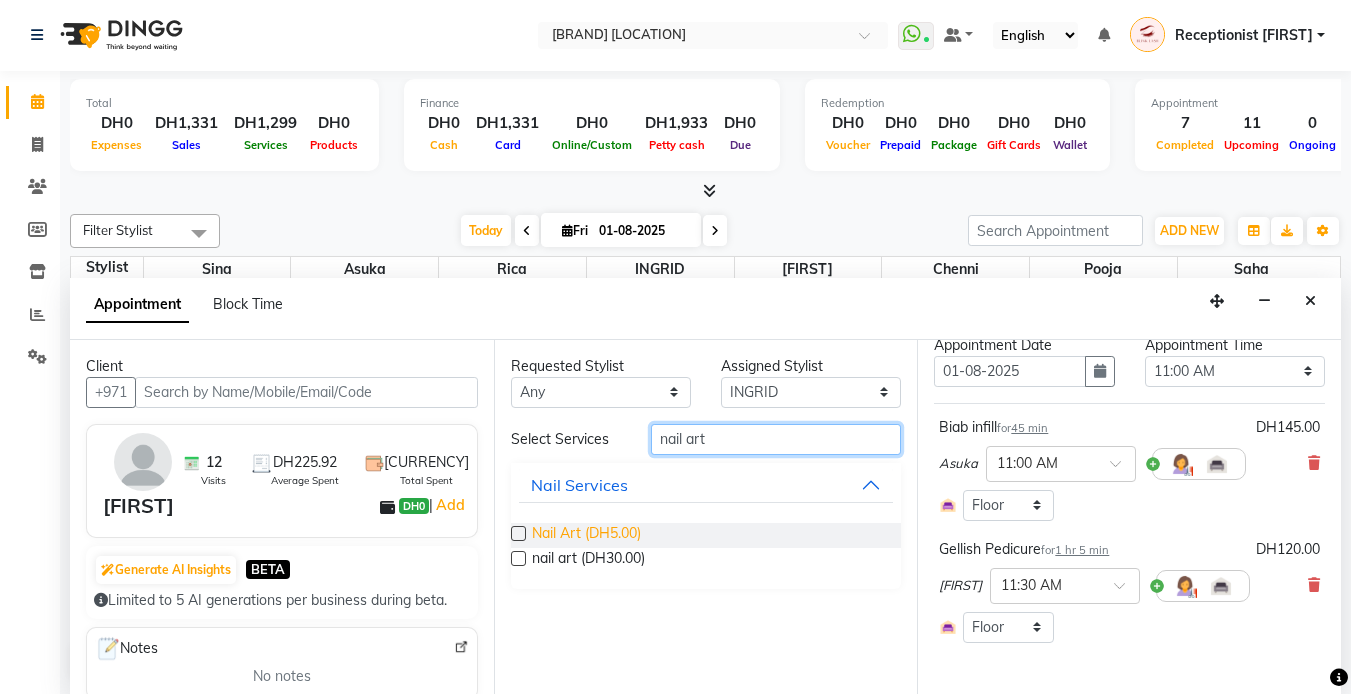 type on "nail art" 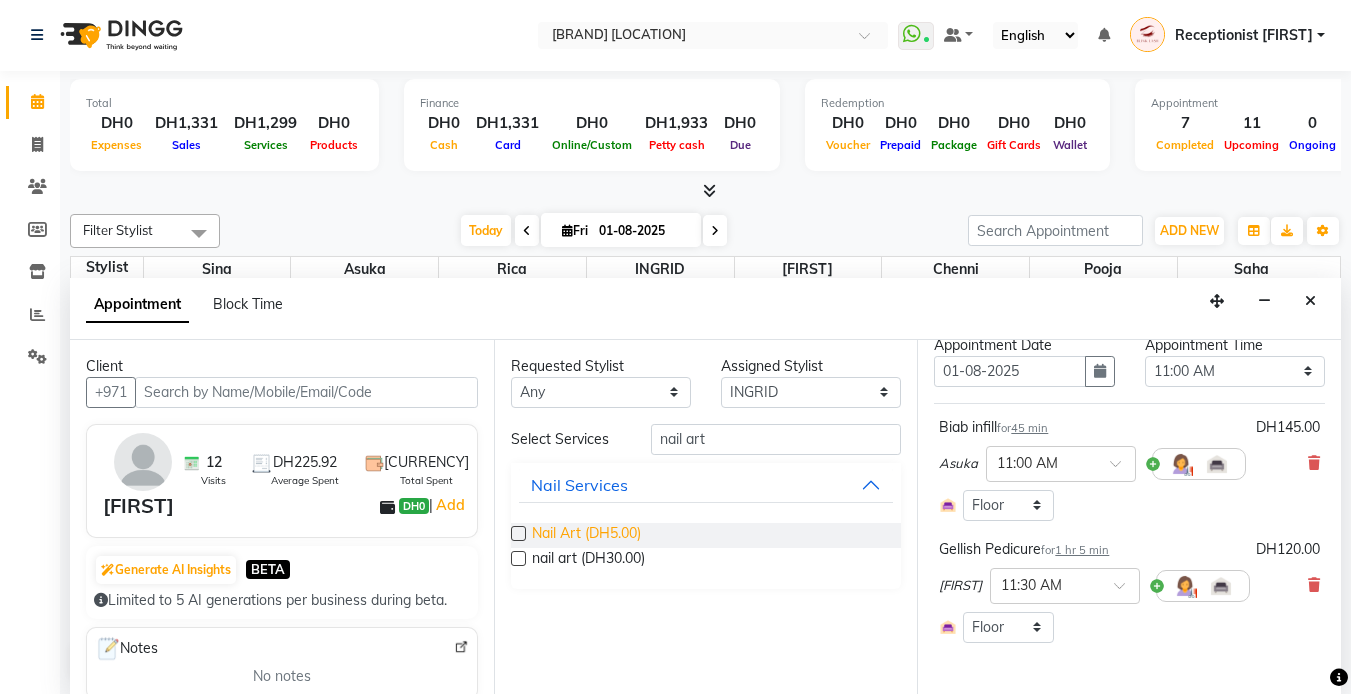 click on "Nail Art (DH5.00)" at bounding box center [586, 535] 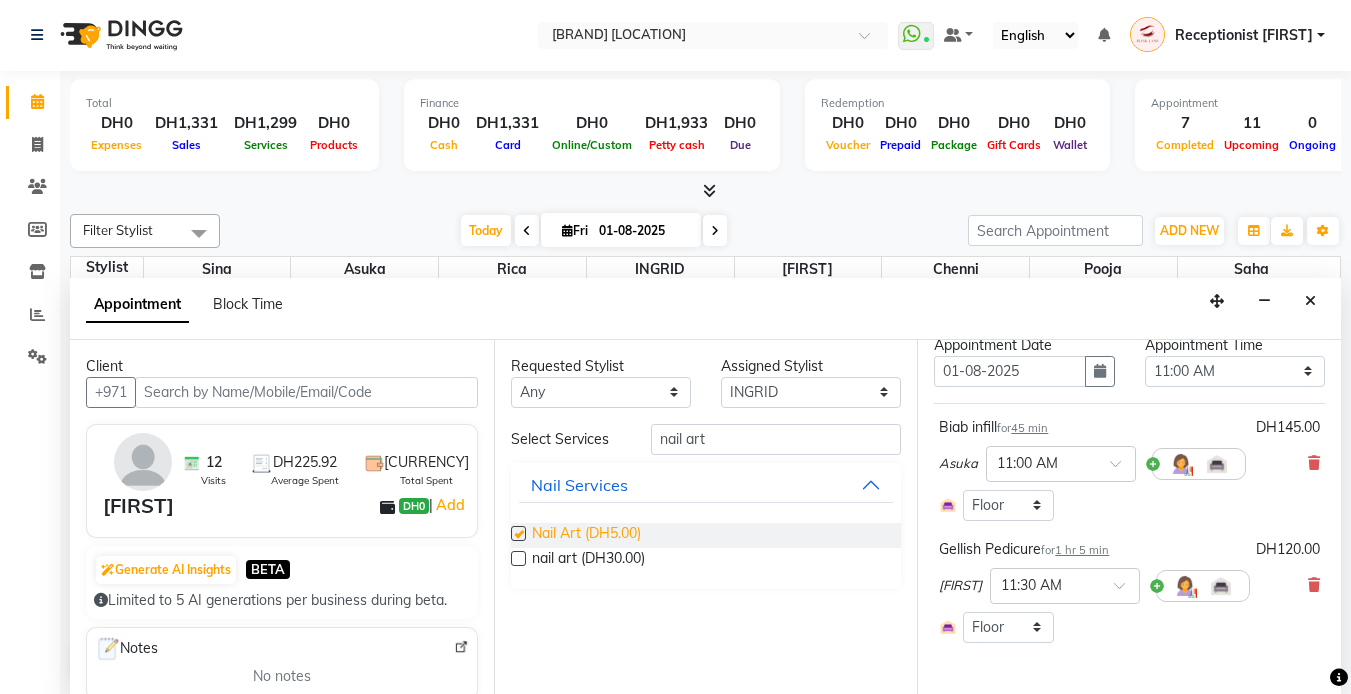 checkbox on "false" 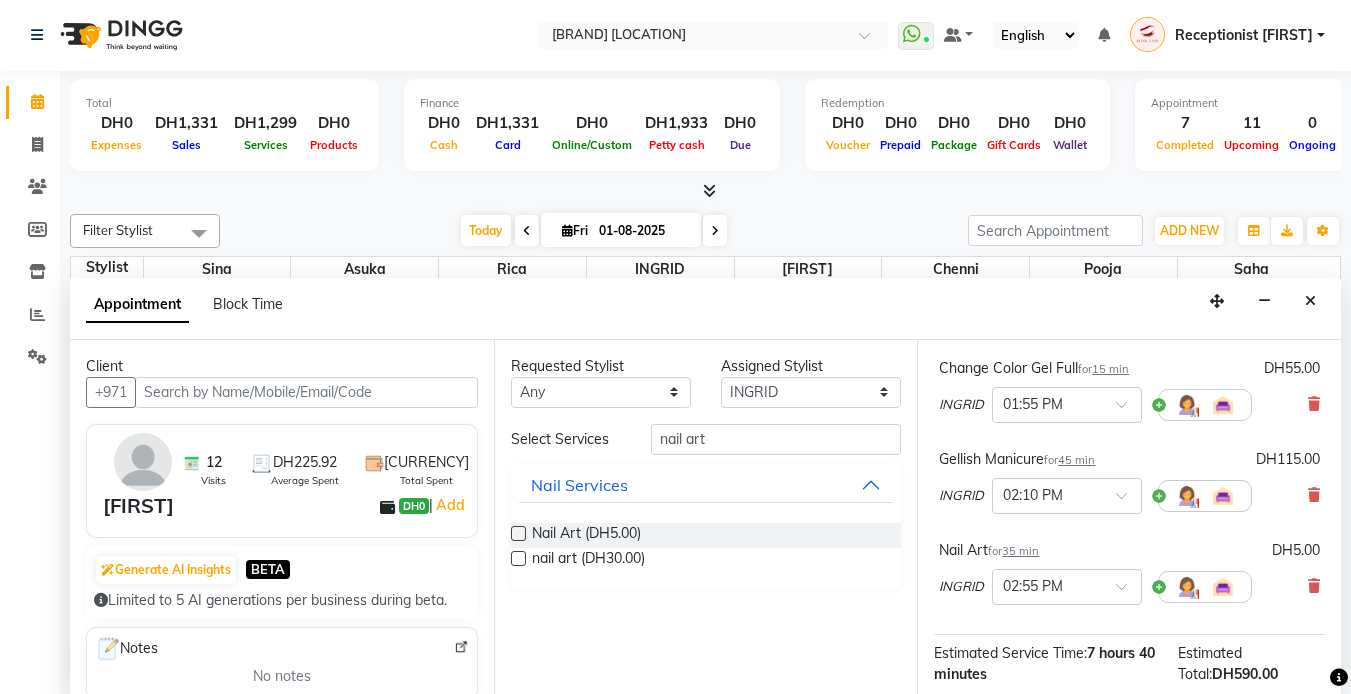 scroll, scrollTop: 773, scrollLeft: 0, axis: vertical 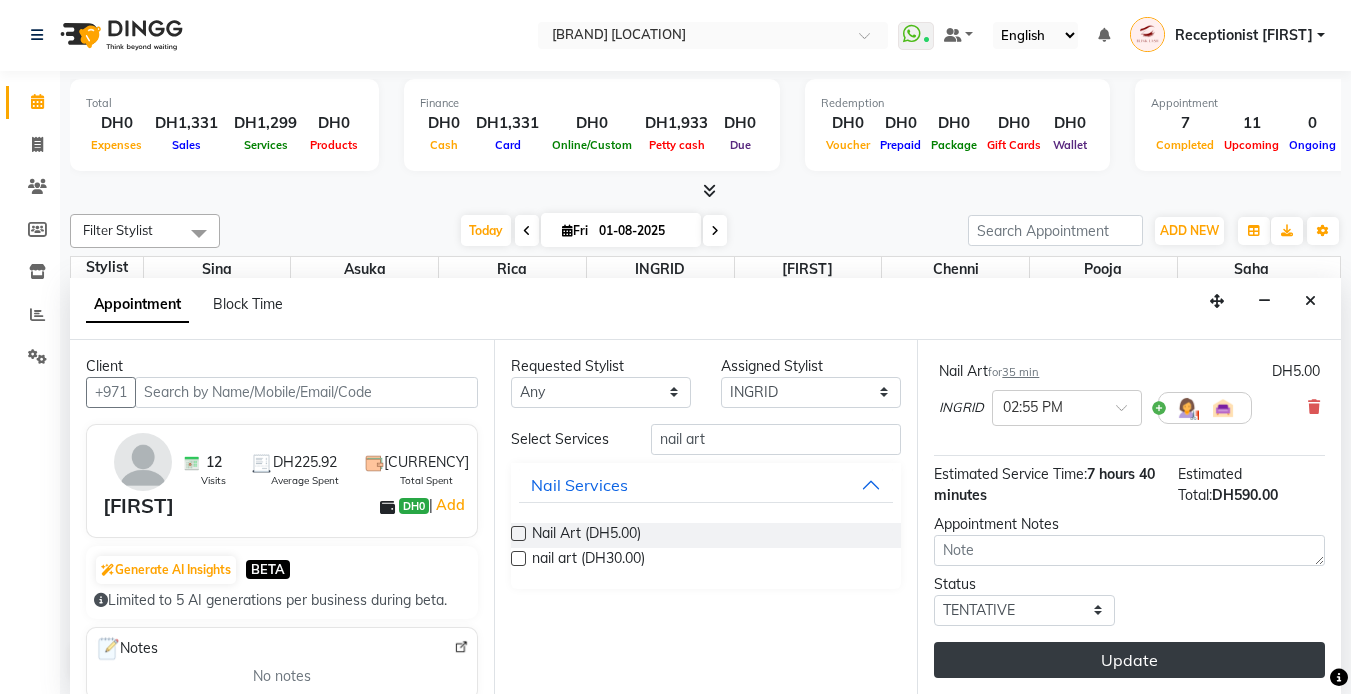 click on "Update" at bounding box center [1129, 660] 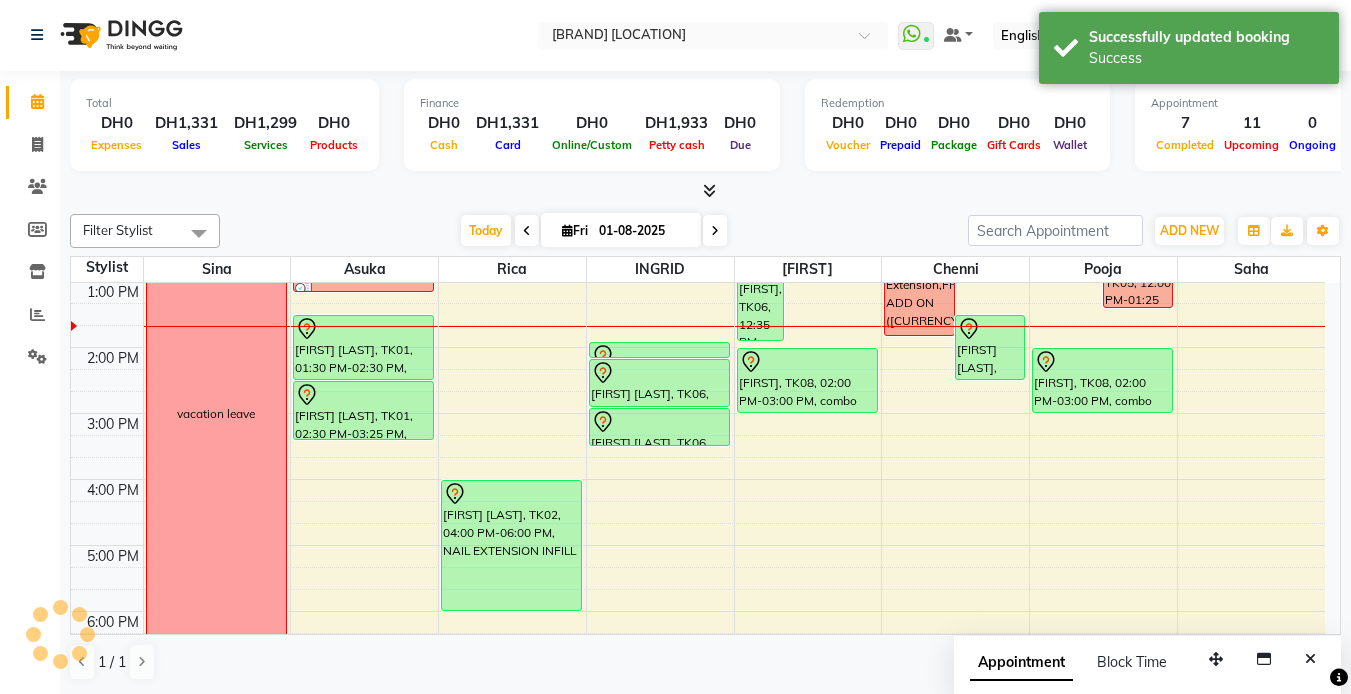 scroll, scrollTop: 0, scrollLeft: 0, axis: both 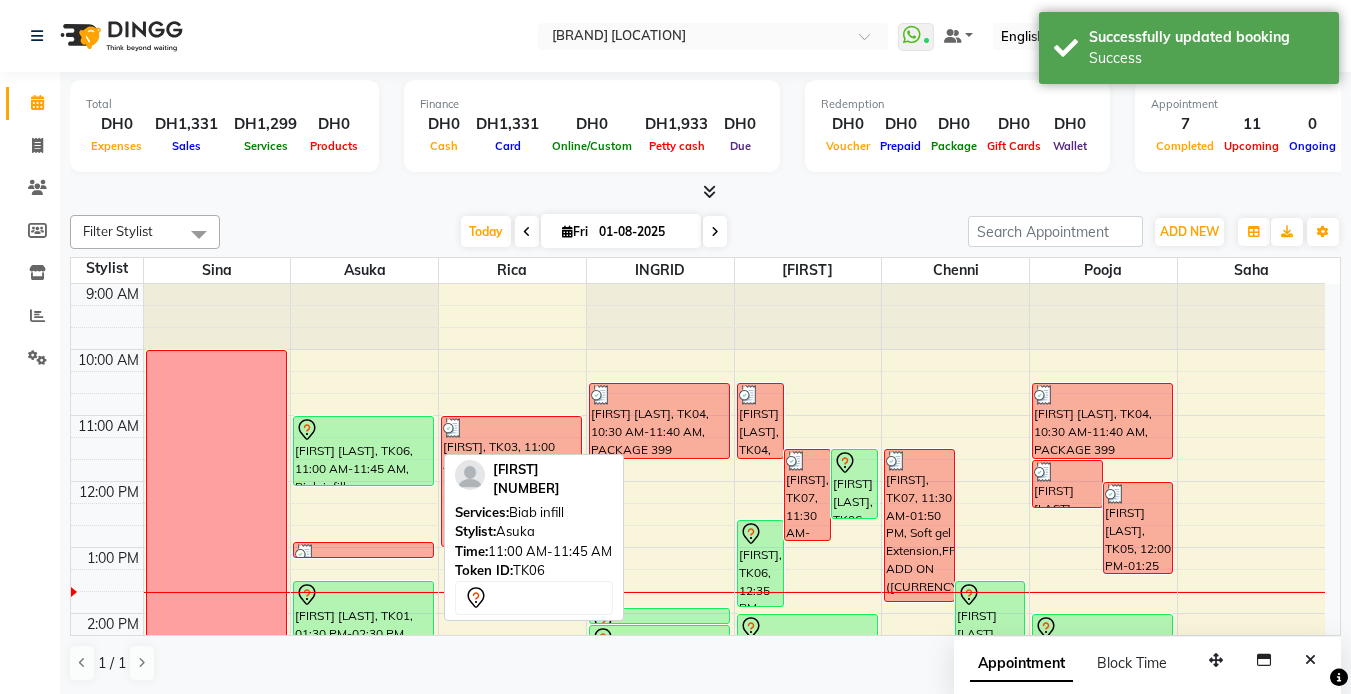 drag, startPoint x: 376, startPoint y: 460, endPoint x: 369, endPoint y: 487, distance: 27.89265 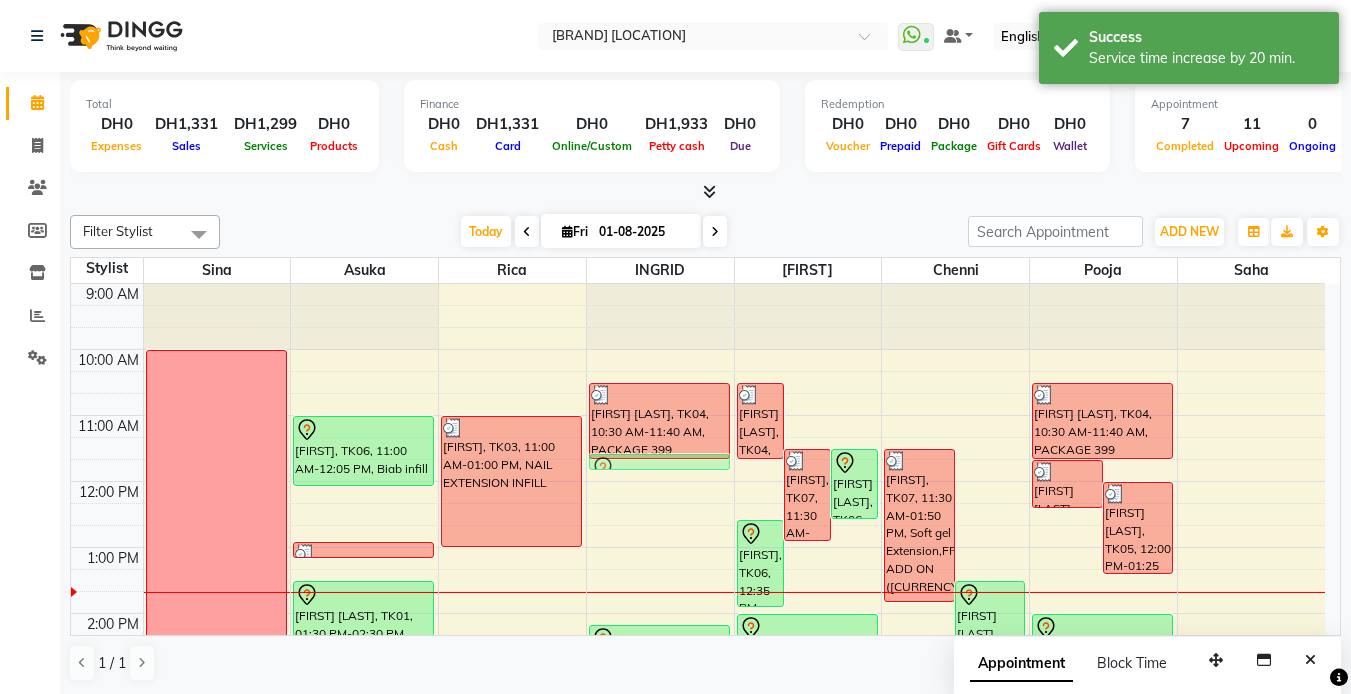 drag, startPoint x: 697, startPoint y: 612, endPoint x: 710, endPoint y: 453, distance: 159.53056 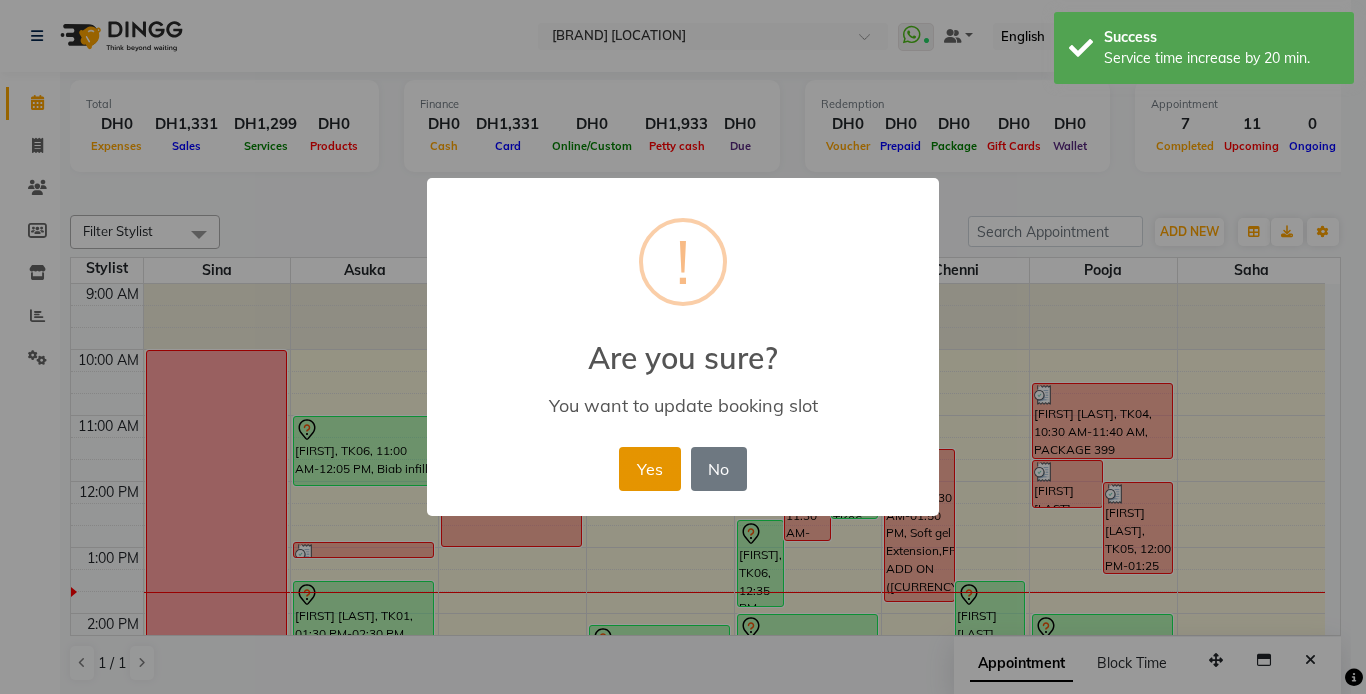 click on "Yes" at bounding box center [649, 469] 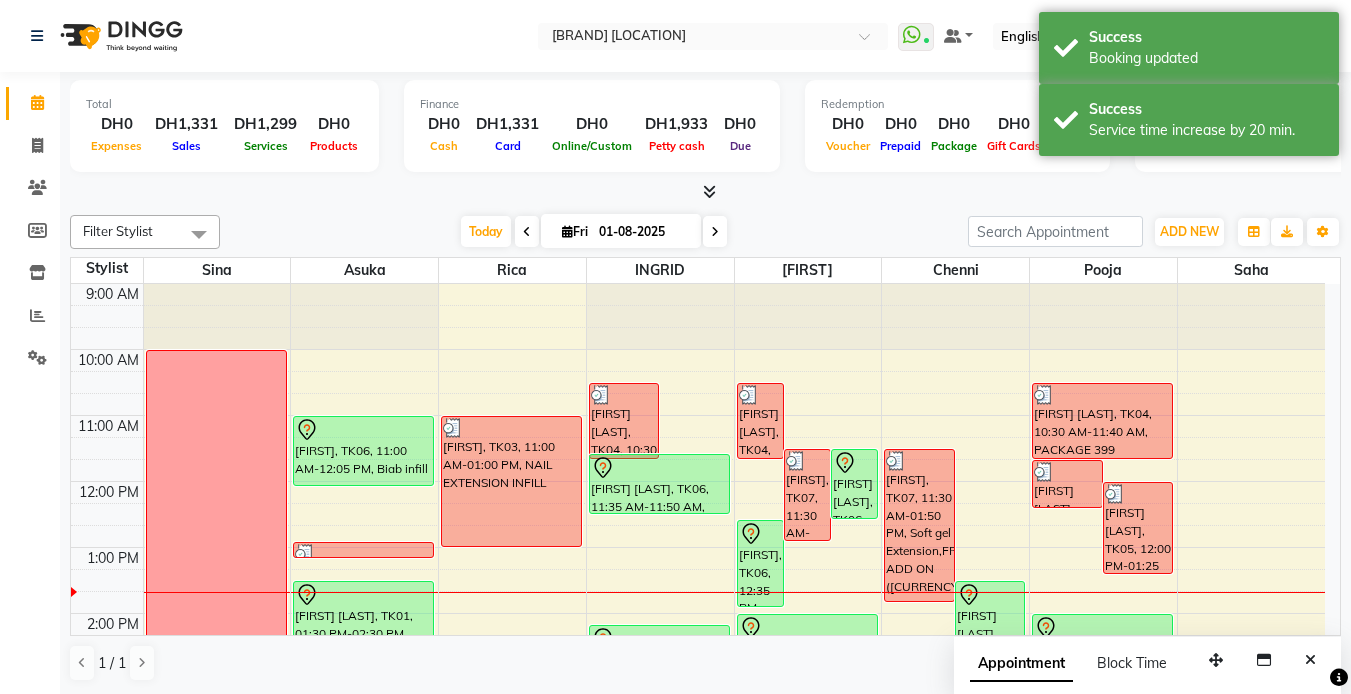 drag, startPoint x: 704, startPoint y: 468, endPoint x: 697, endPoint y: 506, distance: 38.63936 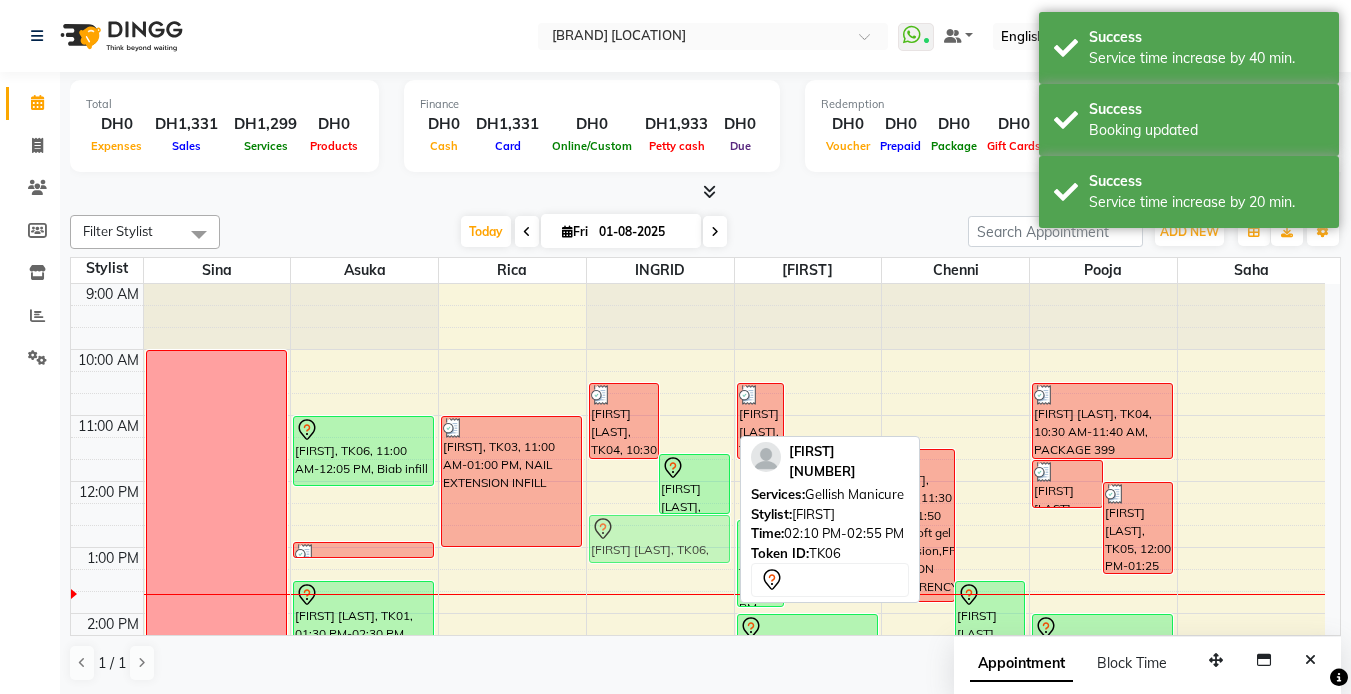 drag, startPoint x: 692, startPoint y: 628, endPoint x: 710, endPoint y: 506, distance: 123.32072 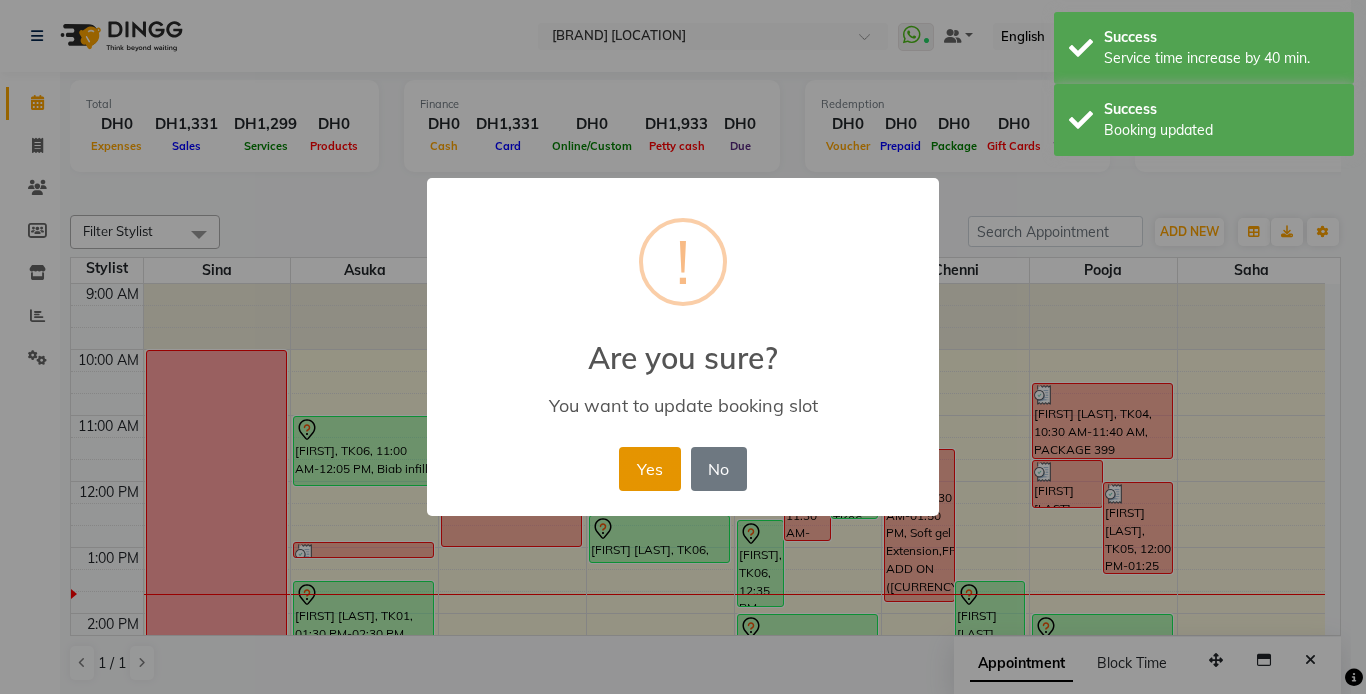 click on "Yes" at bounding box center (649, 469) 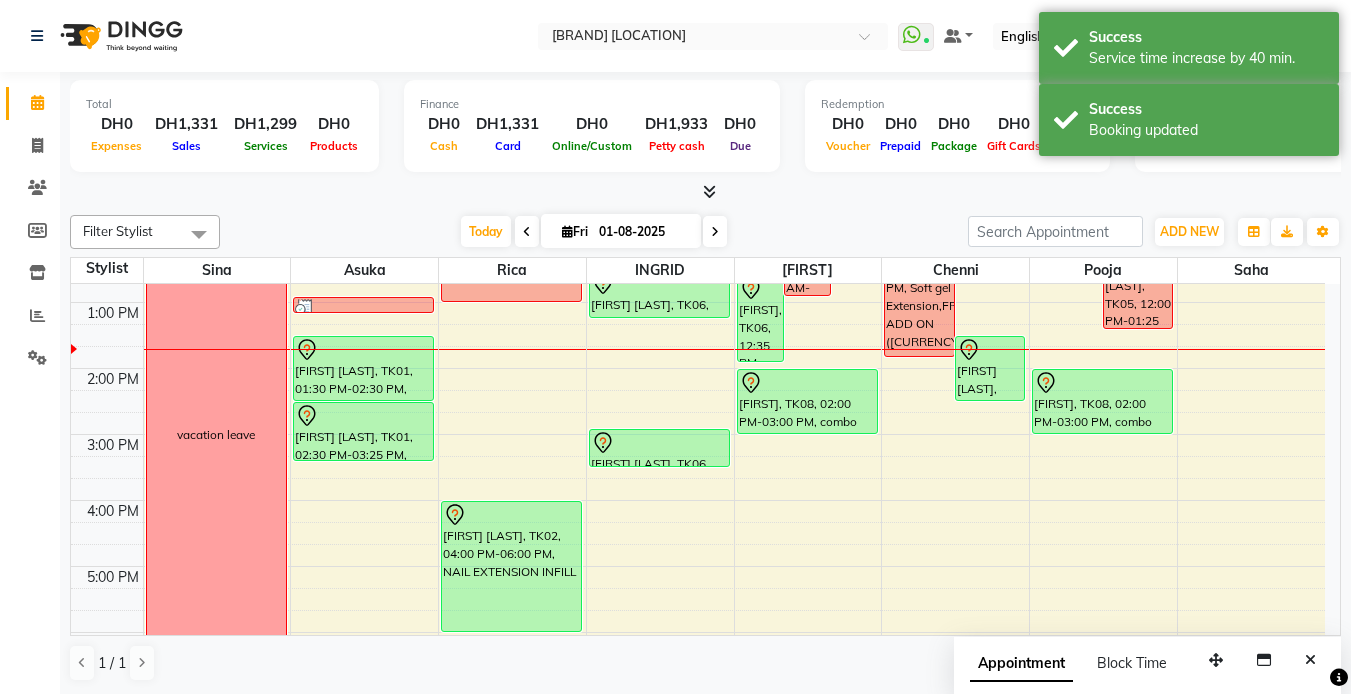 scroll, scrollTop: 200, scrollLeft: 0, axis: vertical 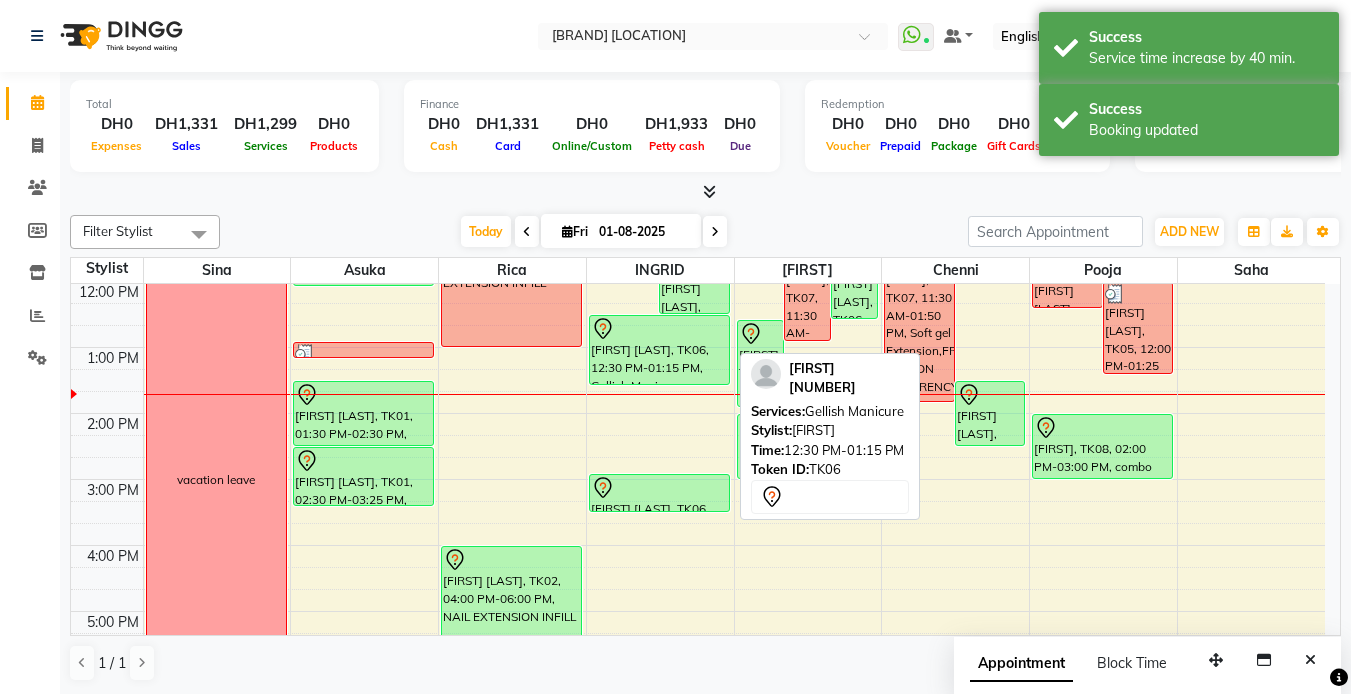 drag, startPoint x: 675, startPoint y: 359, endPoint x: 668, endPoint y: 386, distance: 27.89265 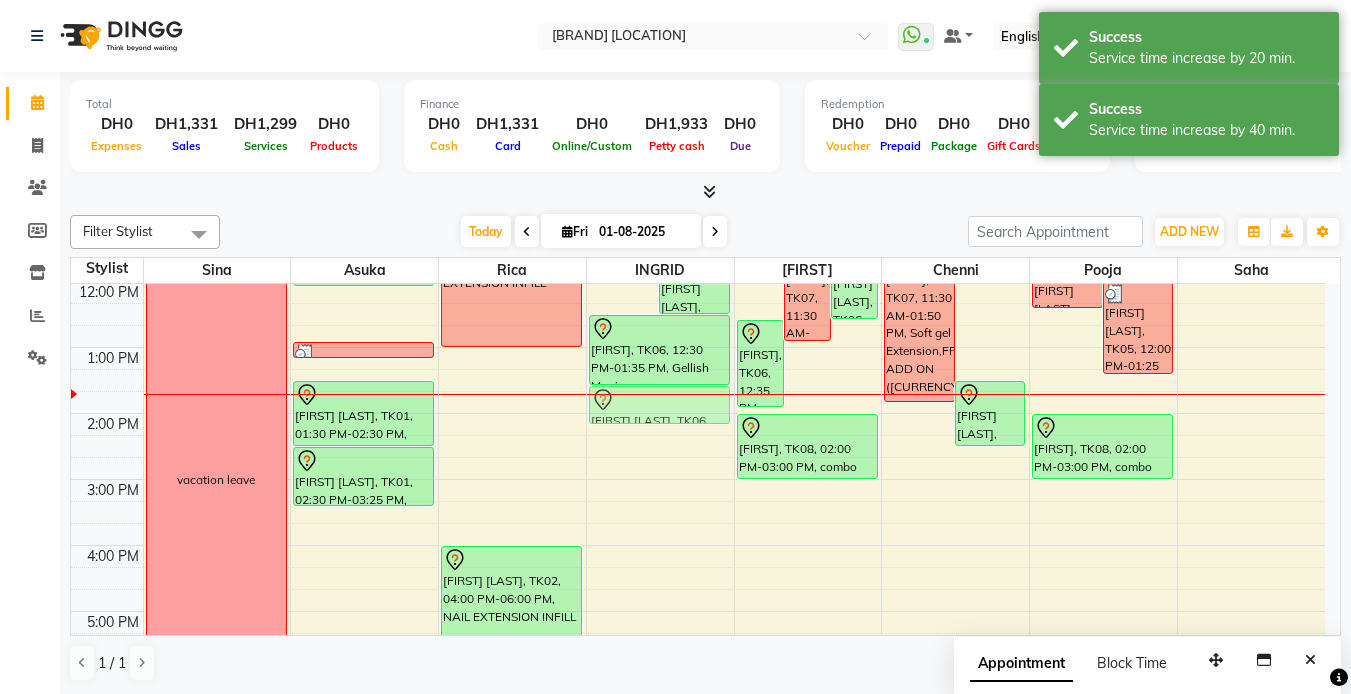 drag, startPoint x: 660, startPoint y: 484, endPoint x: 685, endPoint y: 386, distance: 101.13852 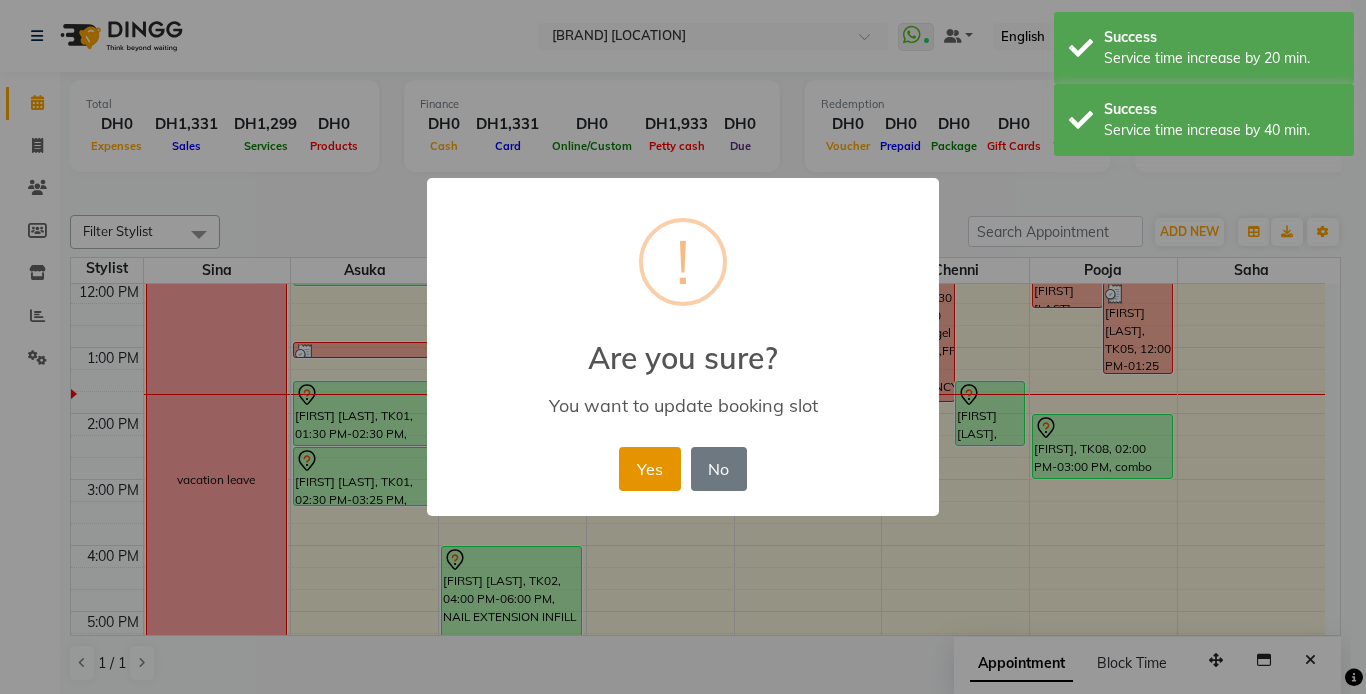 click on "Yes" at bounding box center (649, 469) 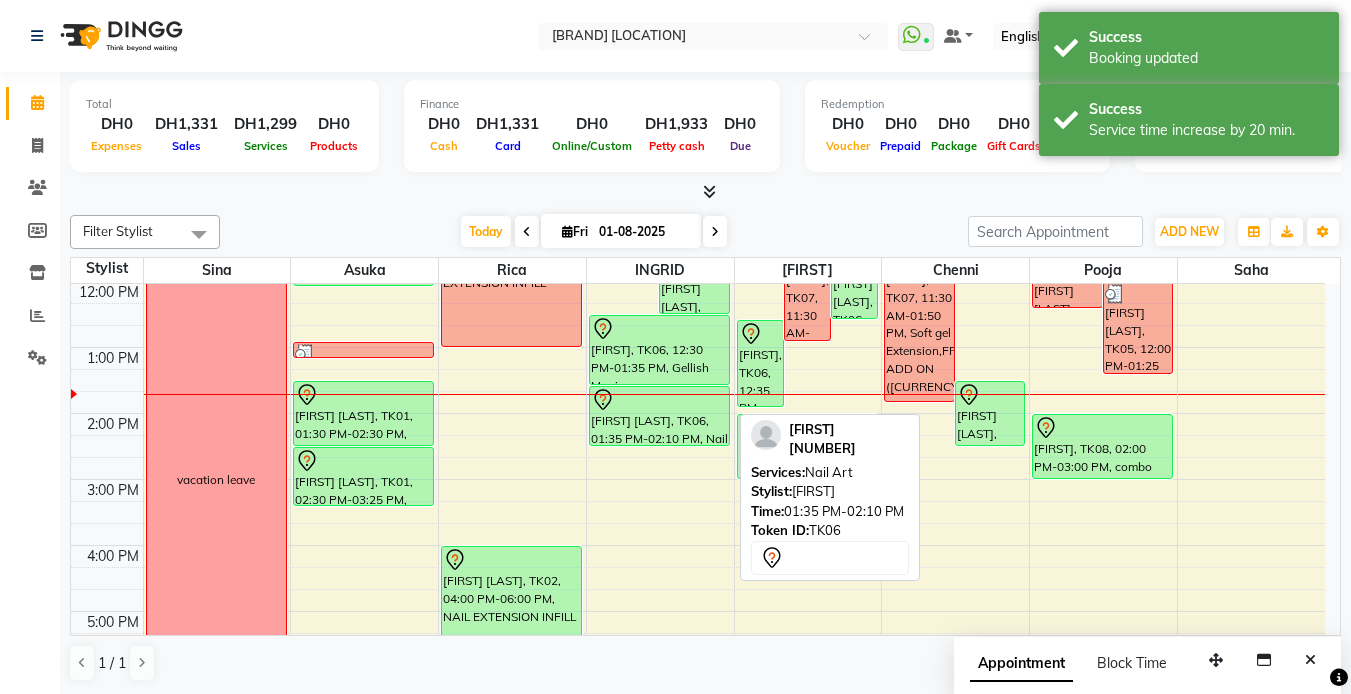 drag, startPoint x: 679, startPoint y: 421, endPoint x: 676, endPoint y: 437, distance: 16.27882 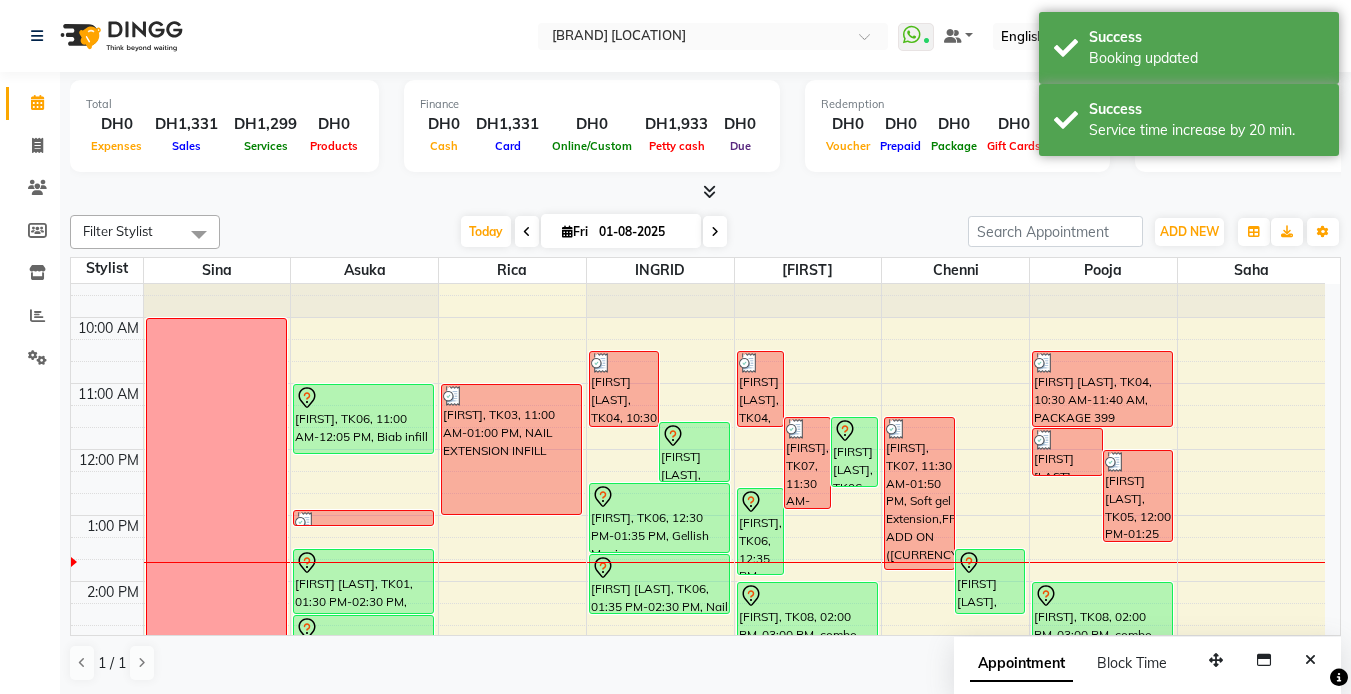 scroll, scrollTop: 0, scrollLeft: 0, axis: both 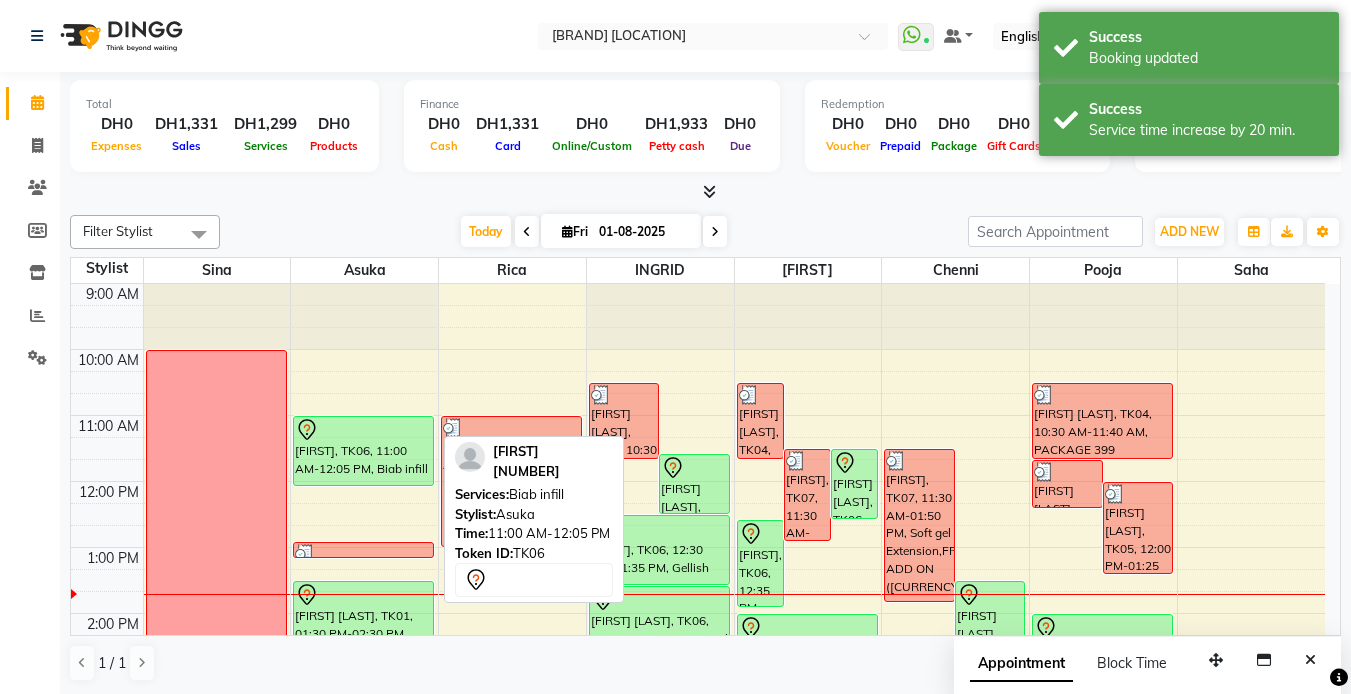 click on "[FIRST], TK06, 11:00 AM-12:05 PM, Biab infill" at bounding box center [363, 451] 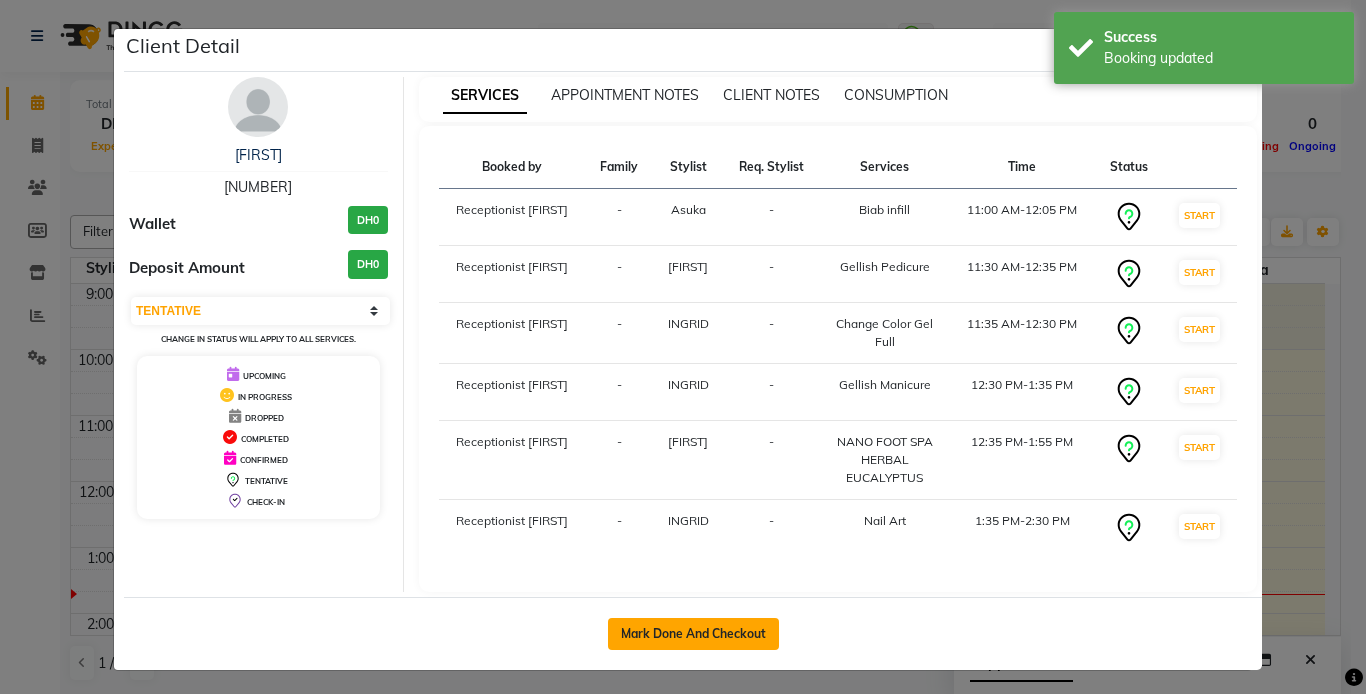 click on "Mark Done And Checkout" 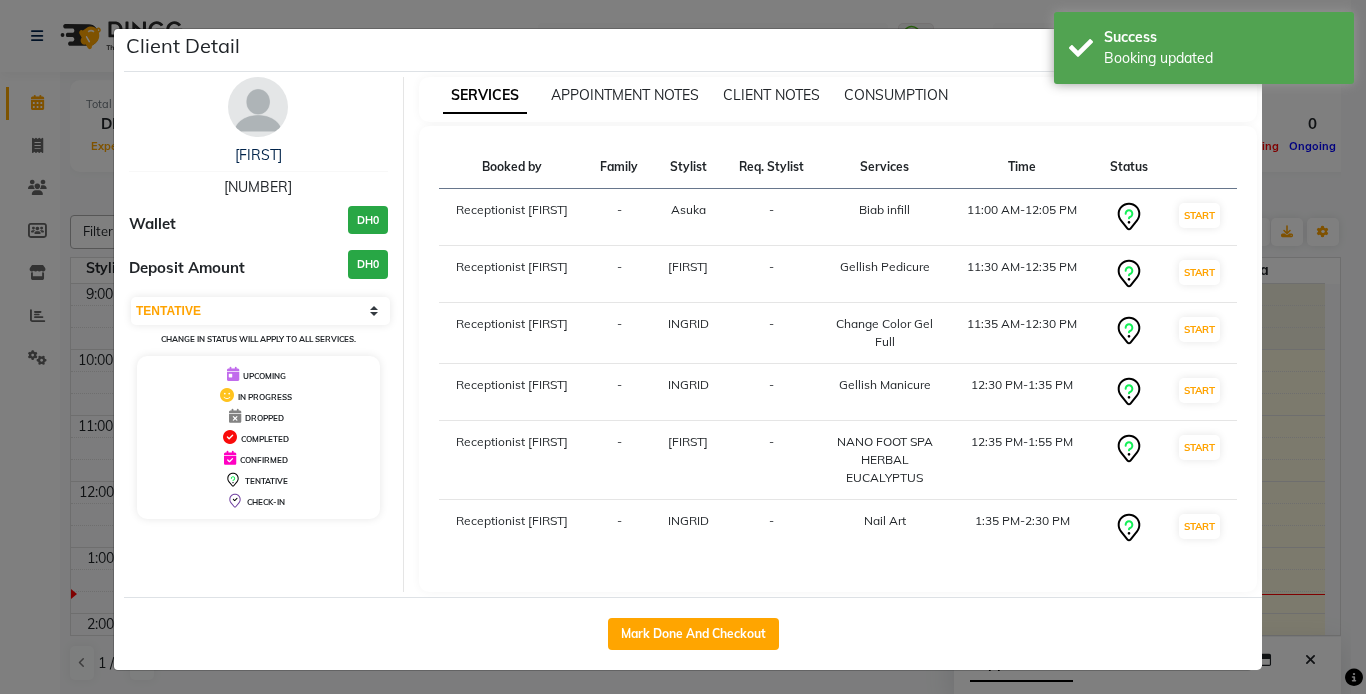 select on "service" 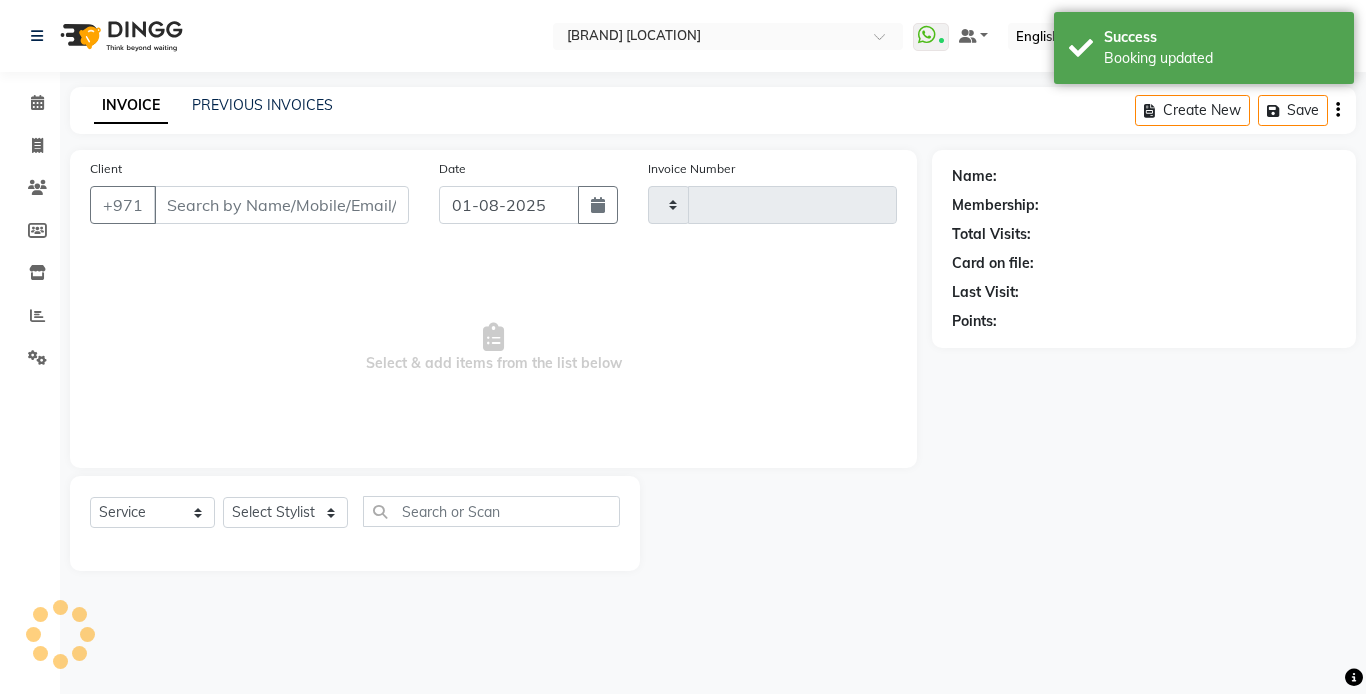 type on "1204" 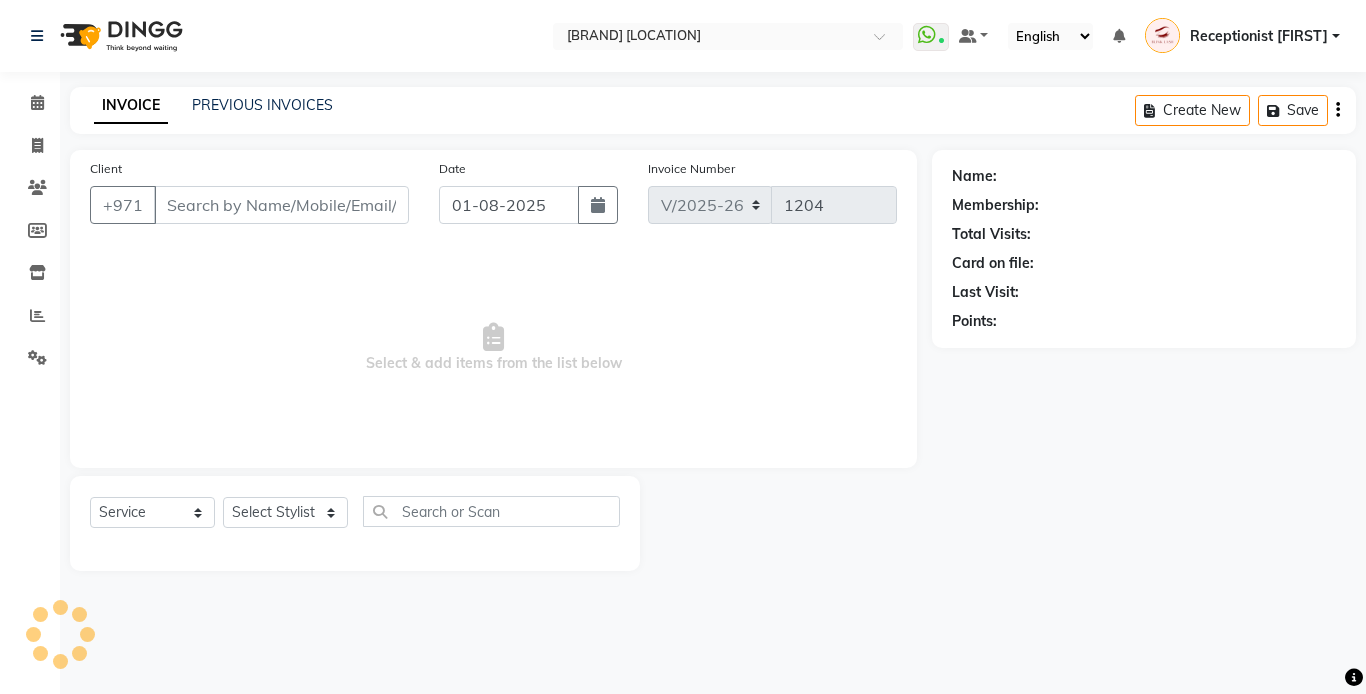 type on "[NUMBER]" 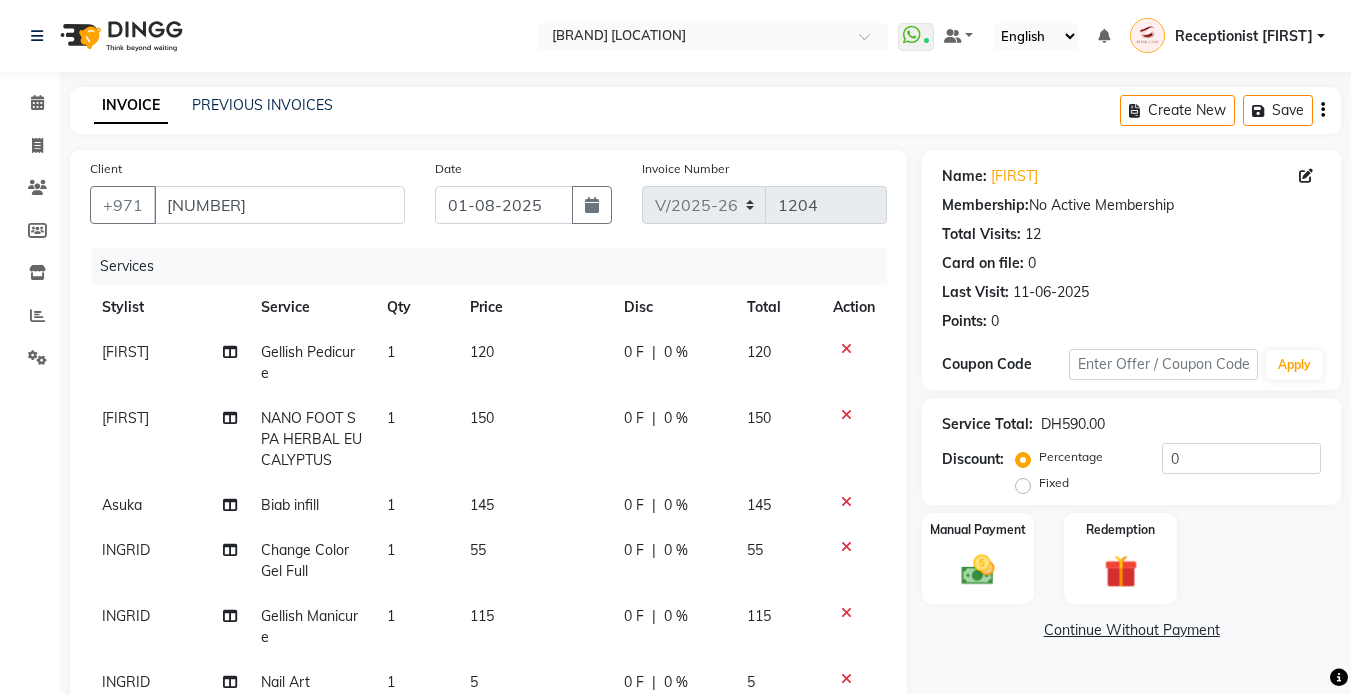 click on "1" 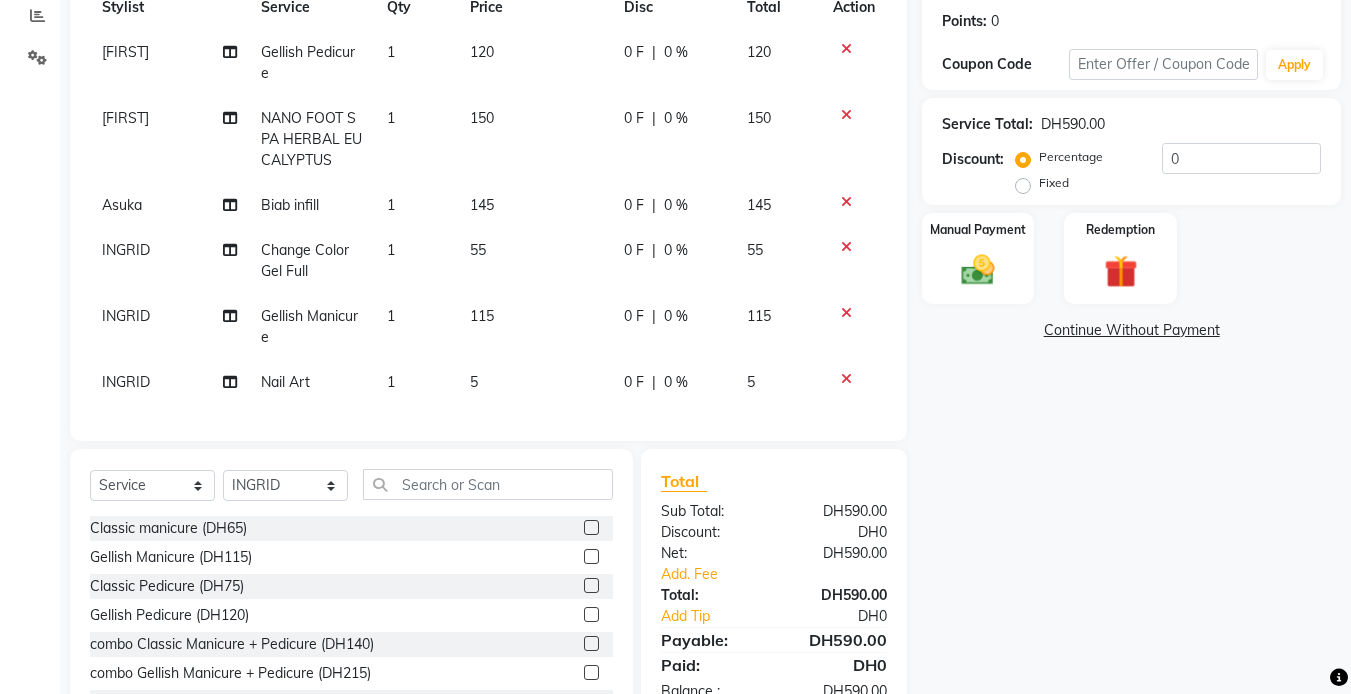 select on "46934" 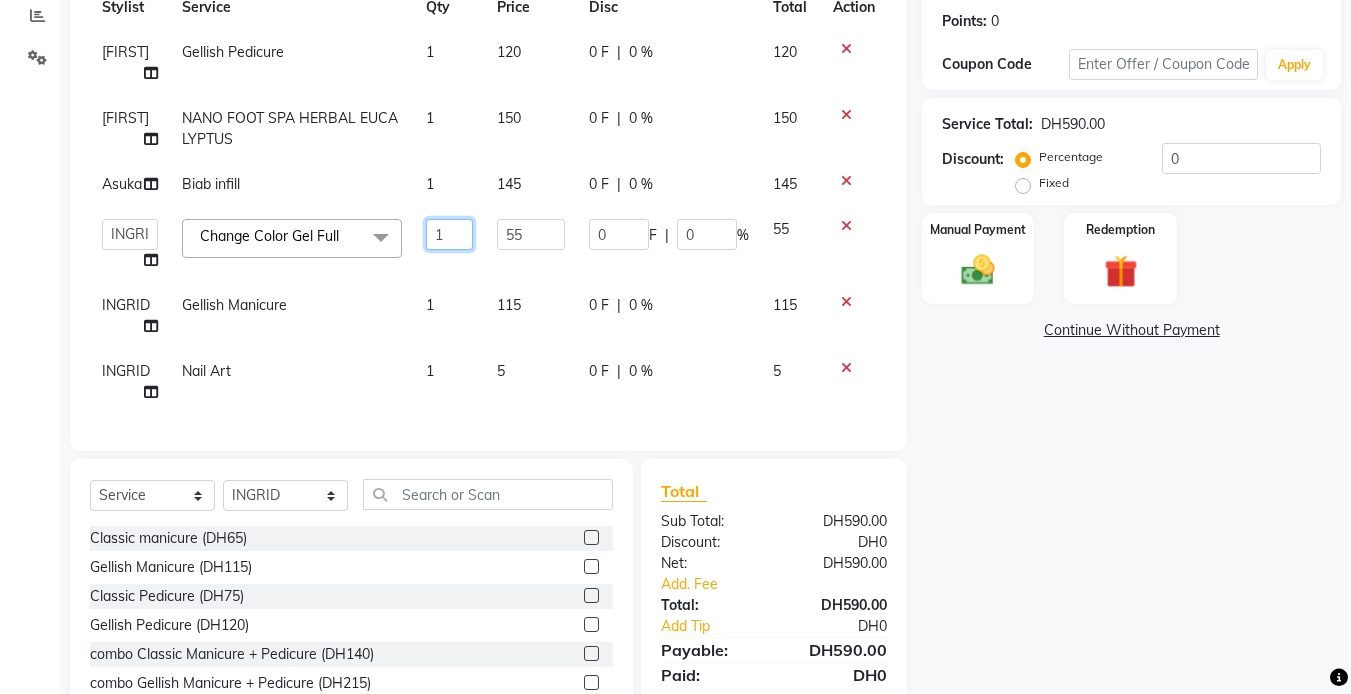 click on "1" 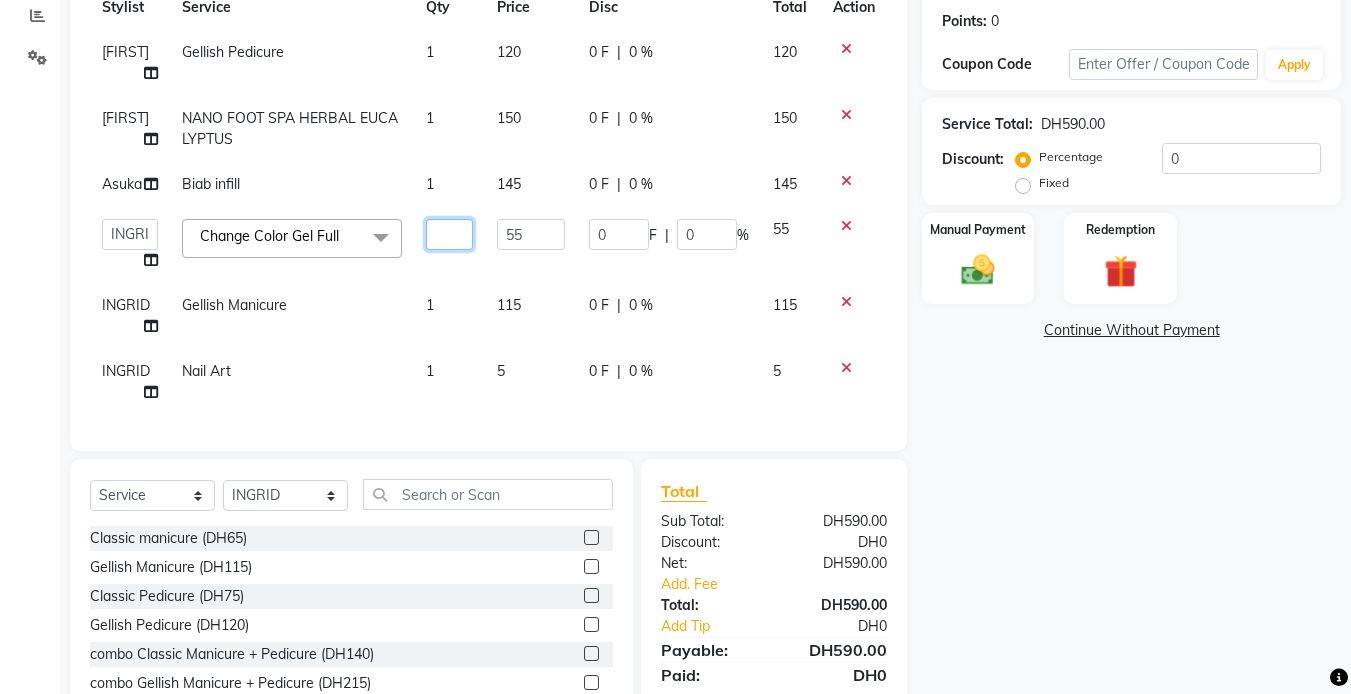 type on "3" 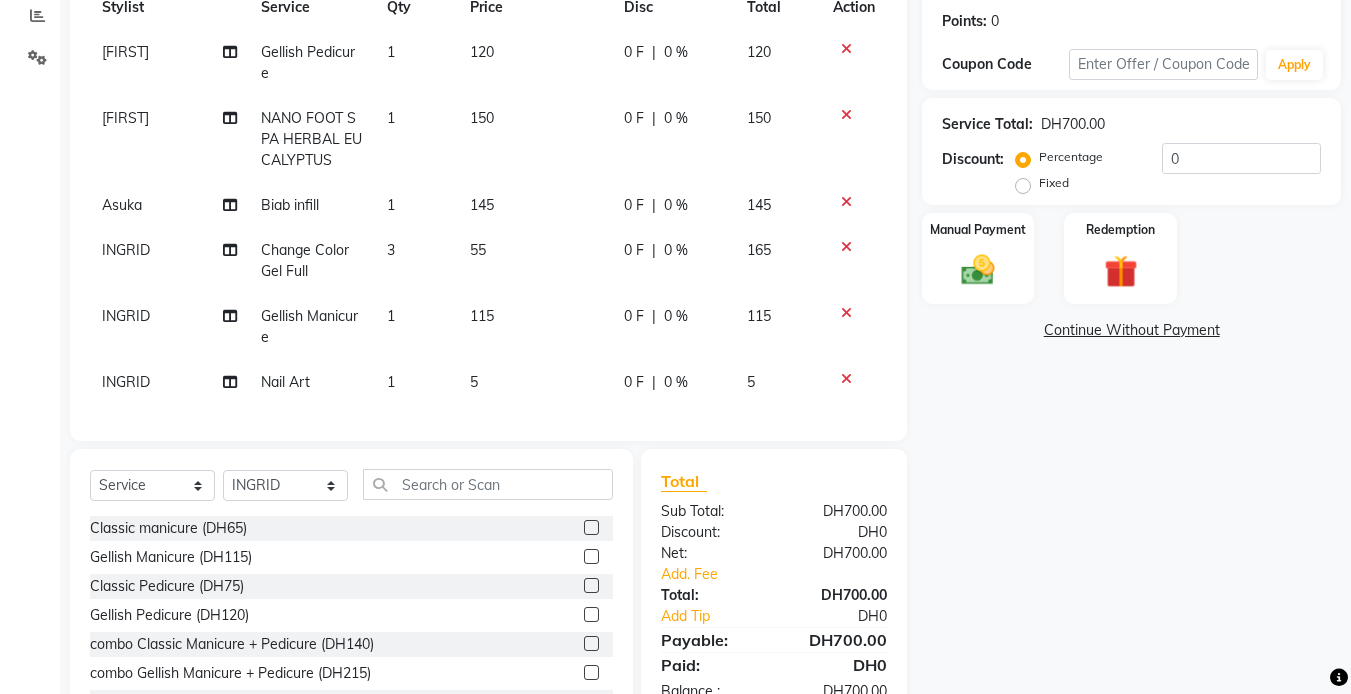 click on "1" 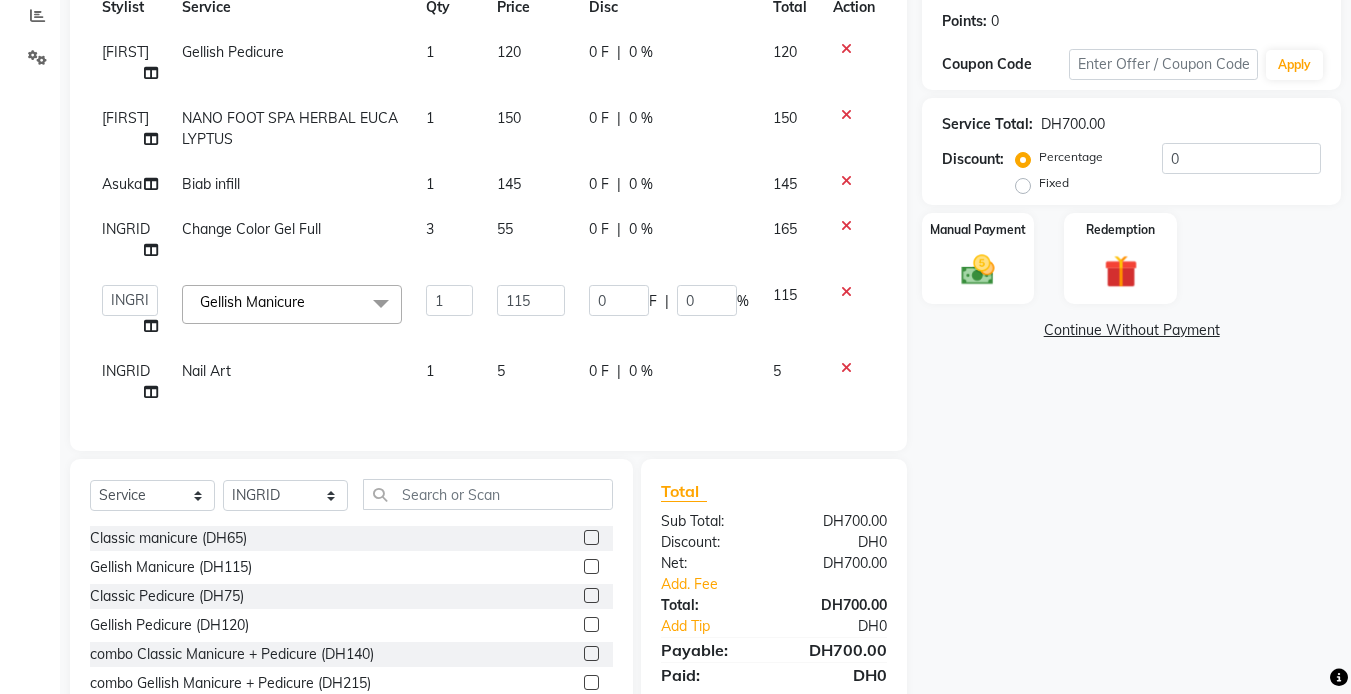 click on "1" 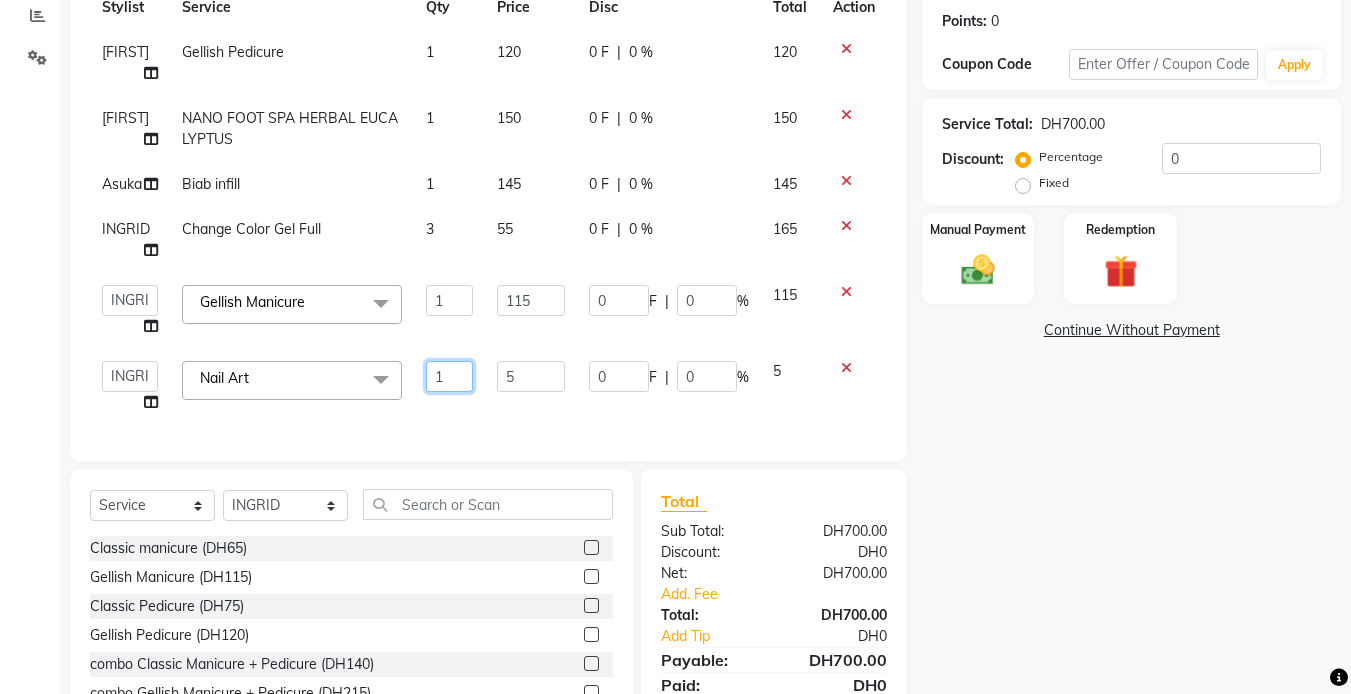 click on "1" 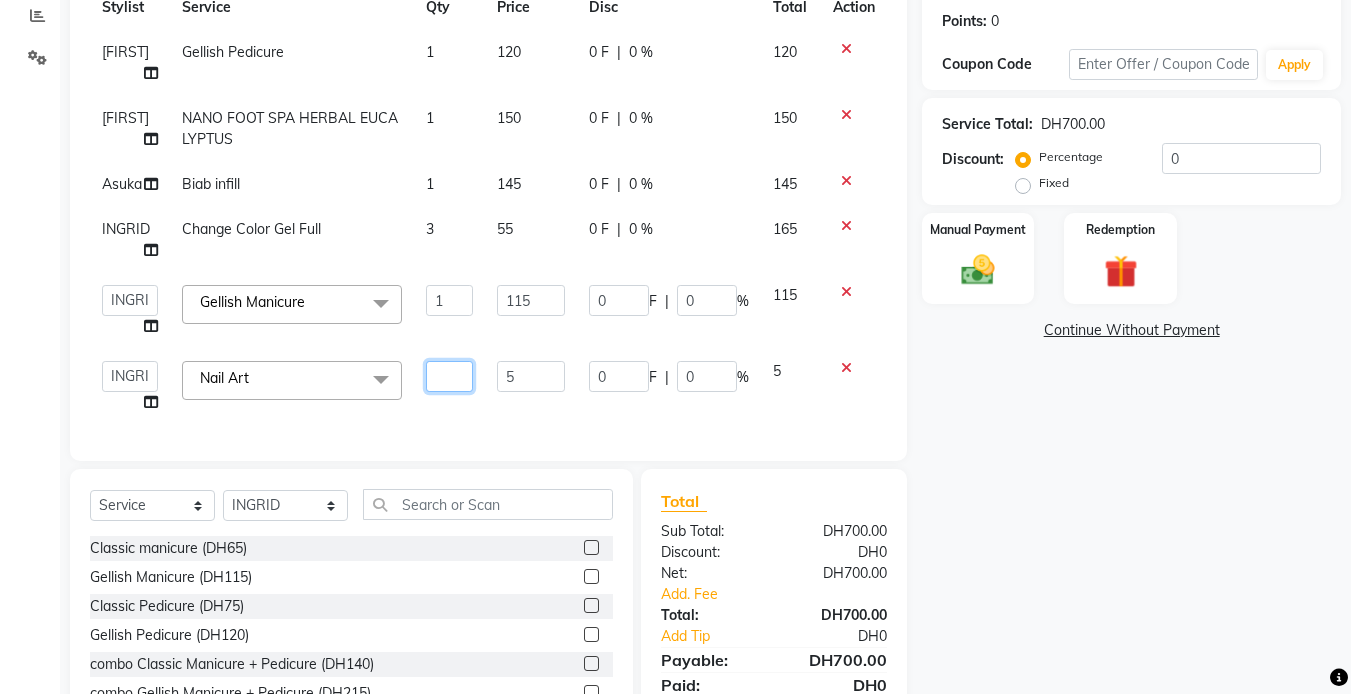 type on "2" 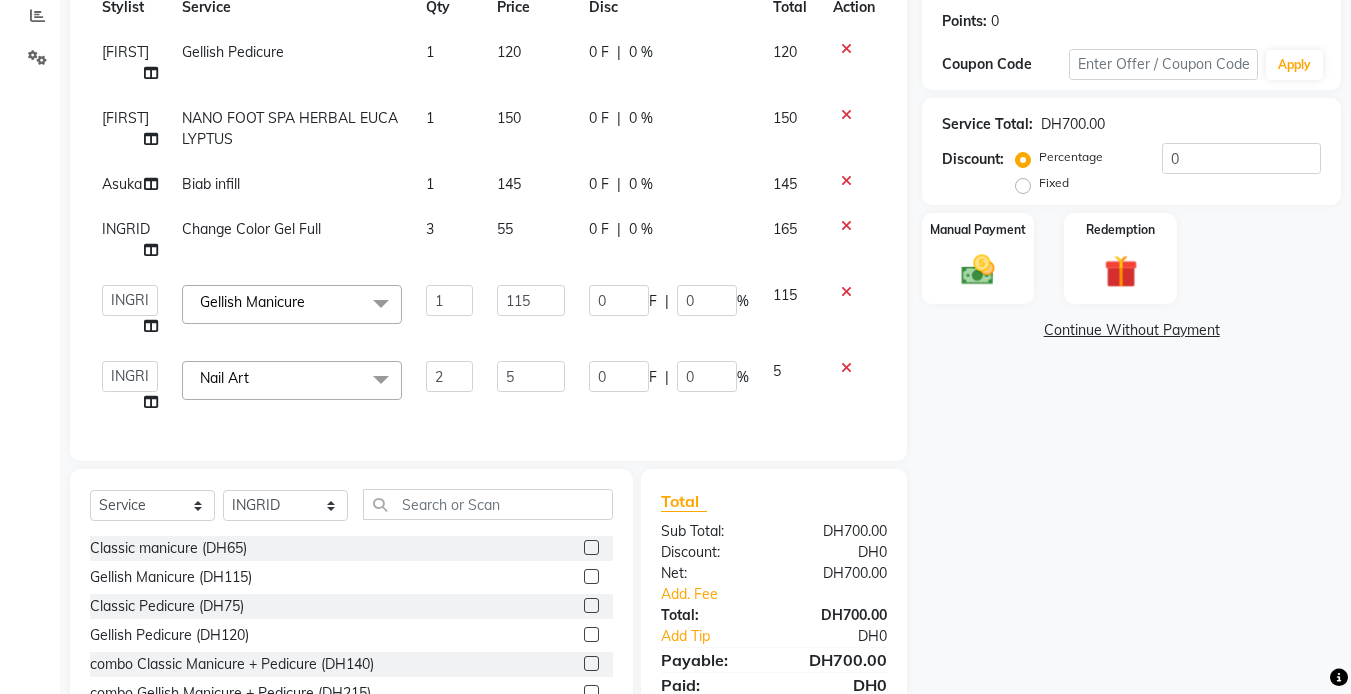 click on "Name: [FIRST]  Membership:  No Active Membership  Total Visits:  12 Card on file:  0 Last Visit:   [DATE] Points:   0  Coupon Code Apply Service Total:  [CURRENCY]  Discount:  Percentage   Fixed  0 Manual Payment Redemption  Continue Without Payment" 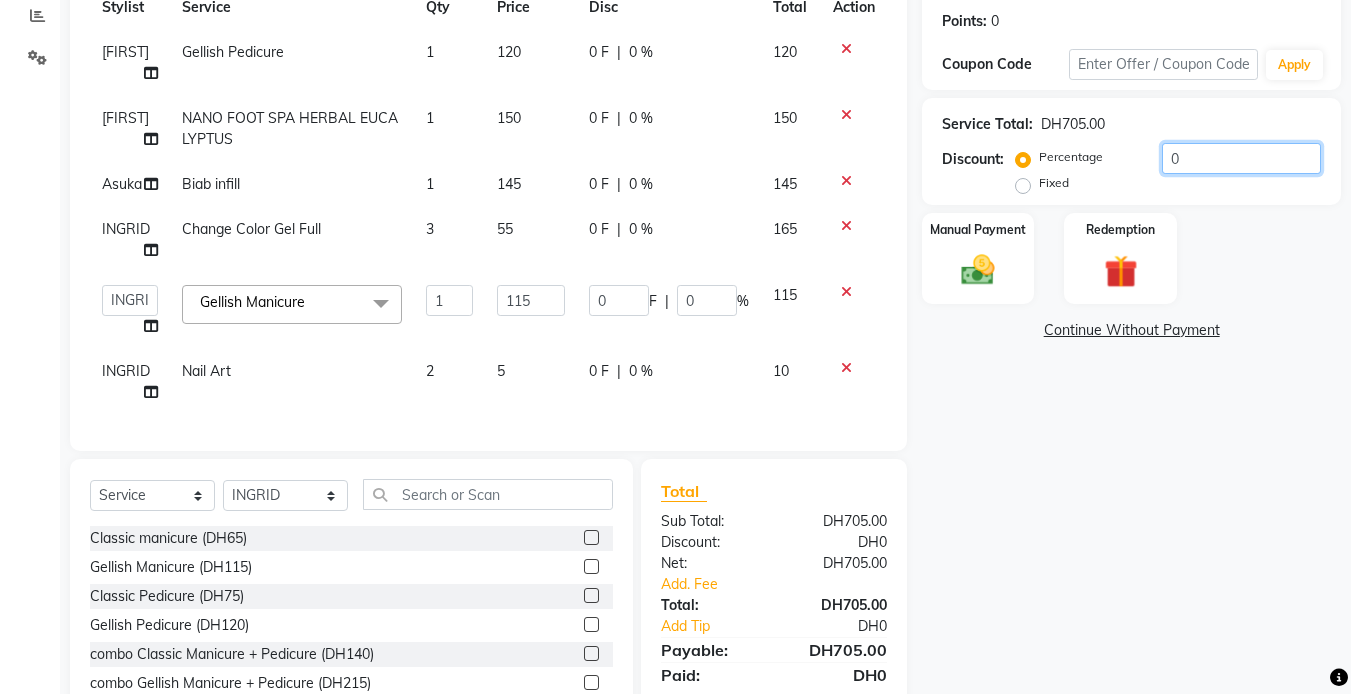 click on "0" 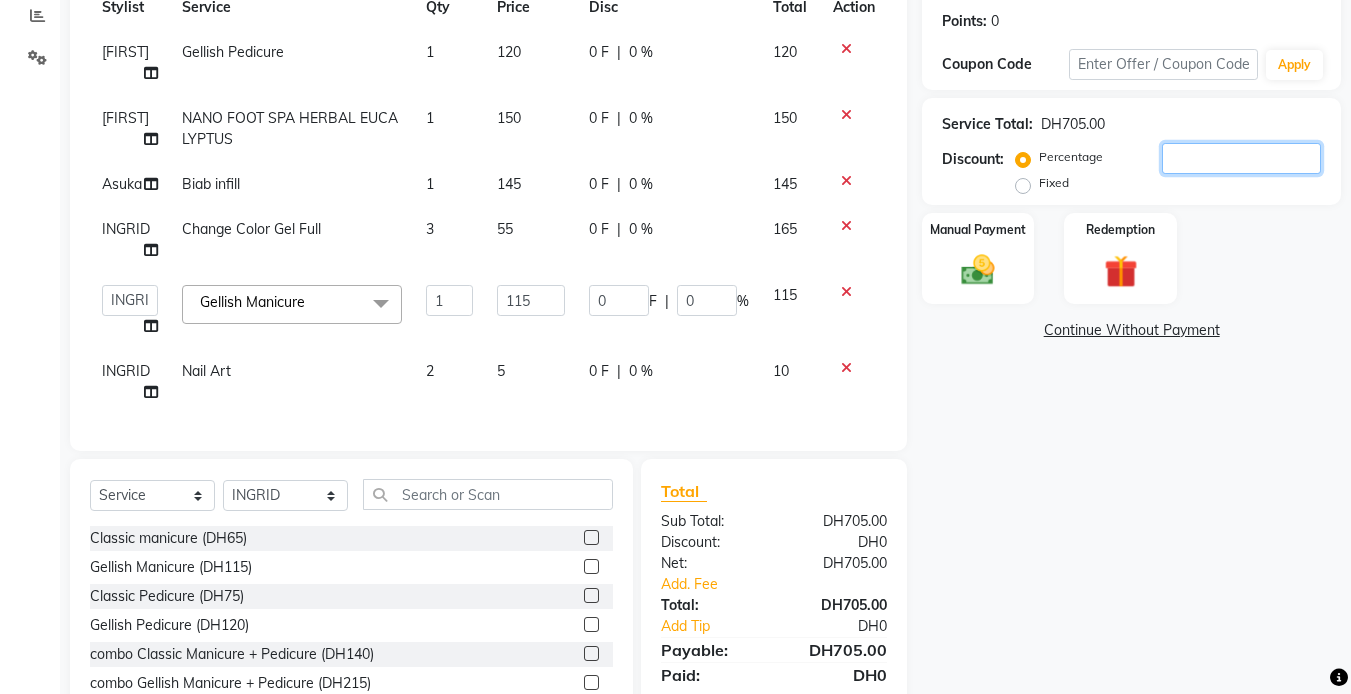 type on "1" 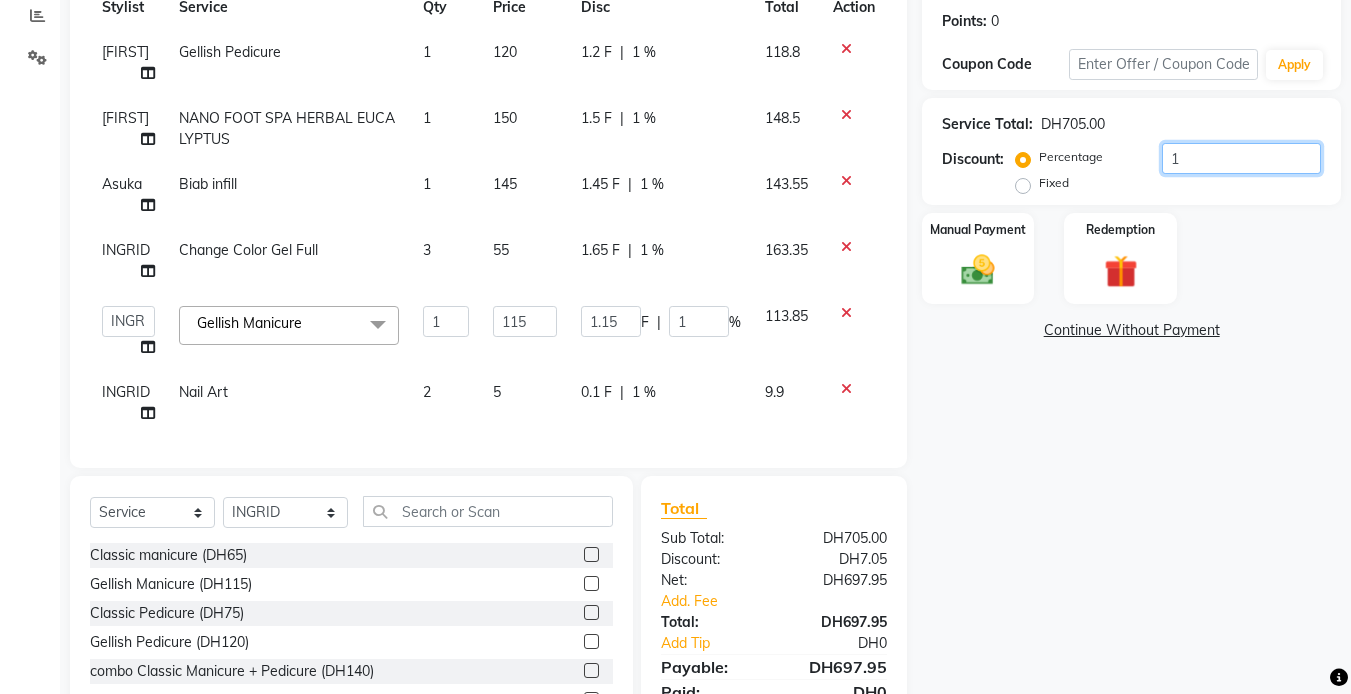 type on "10" 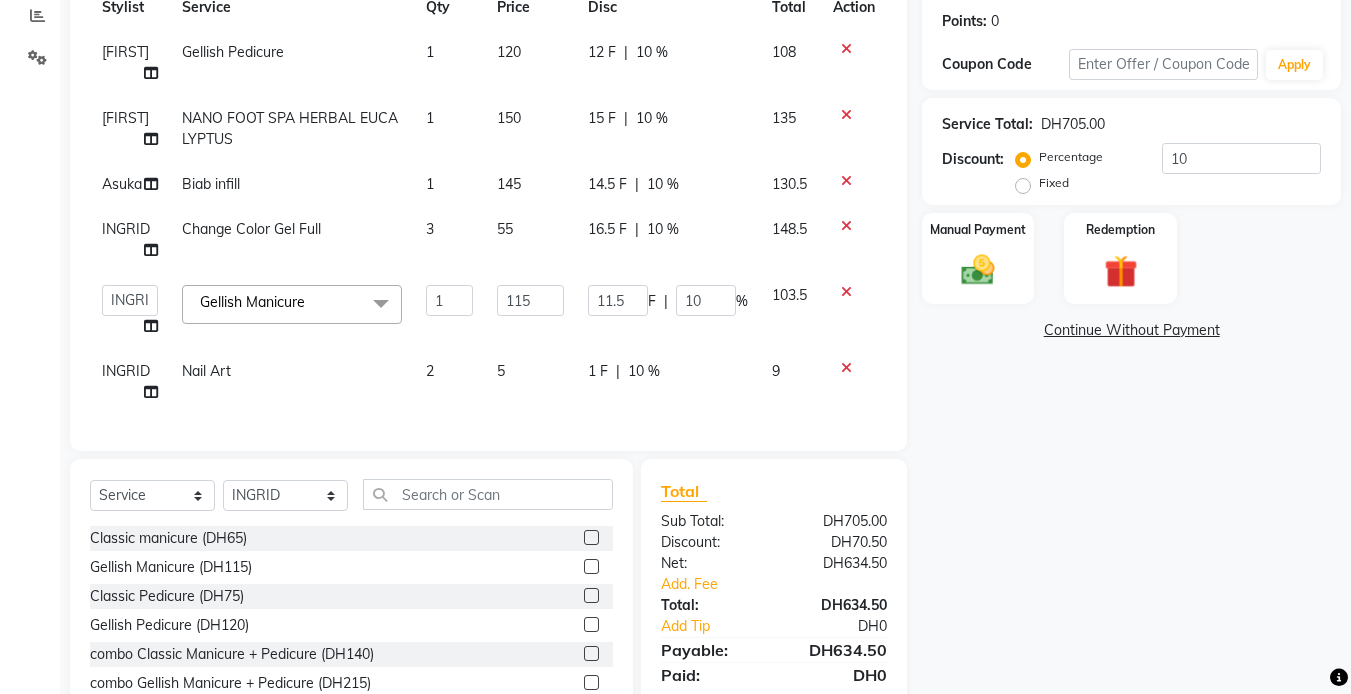 click on "Name: [FIRST]  Membership:  No Active Membership  Total Visits:  12 Card on file:  0 Last Visit:   [DATE] Points:   0  Coupon Code Apply Service Total:  DH[PRICE]  Discount:  Percentage   Fixed  10 Manual Payment Redemption  Continue Without Payment" 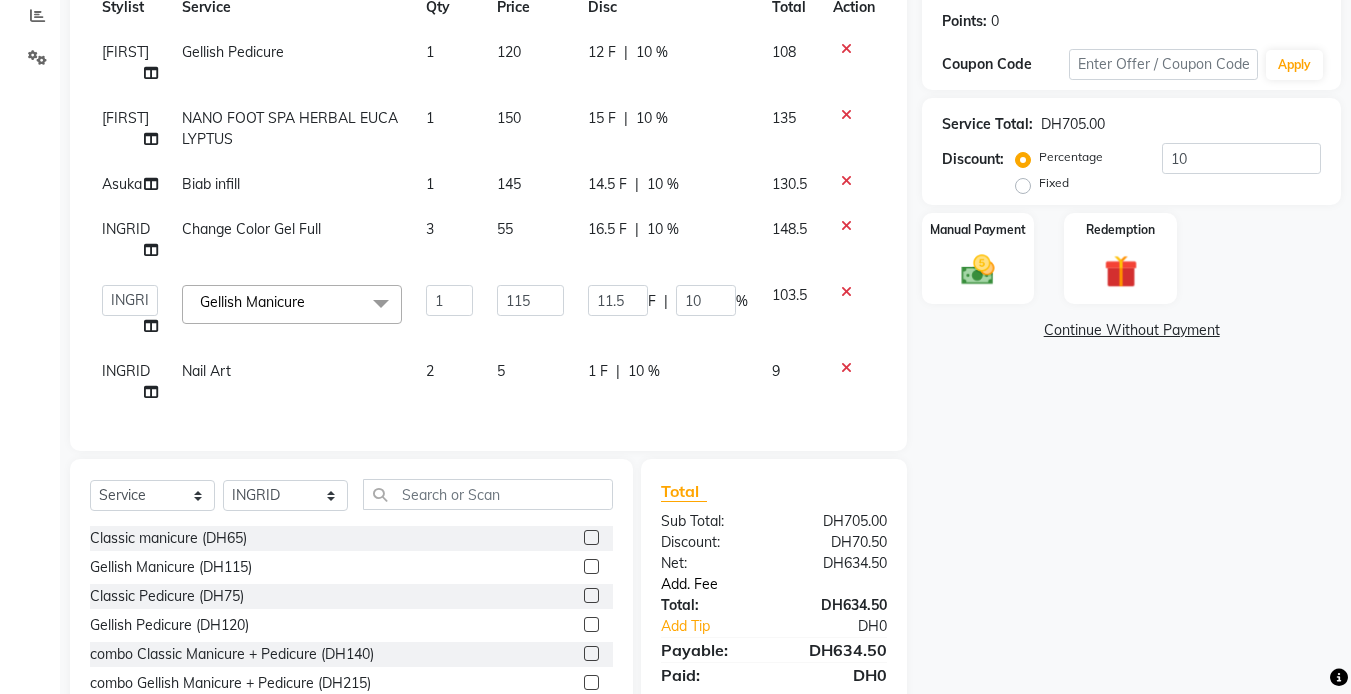 click on "Add. Fee" 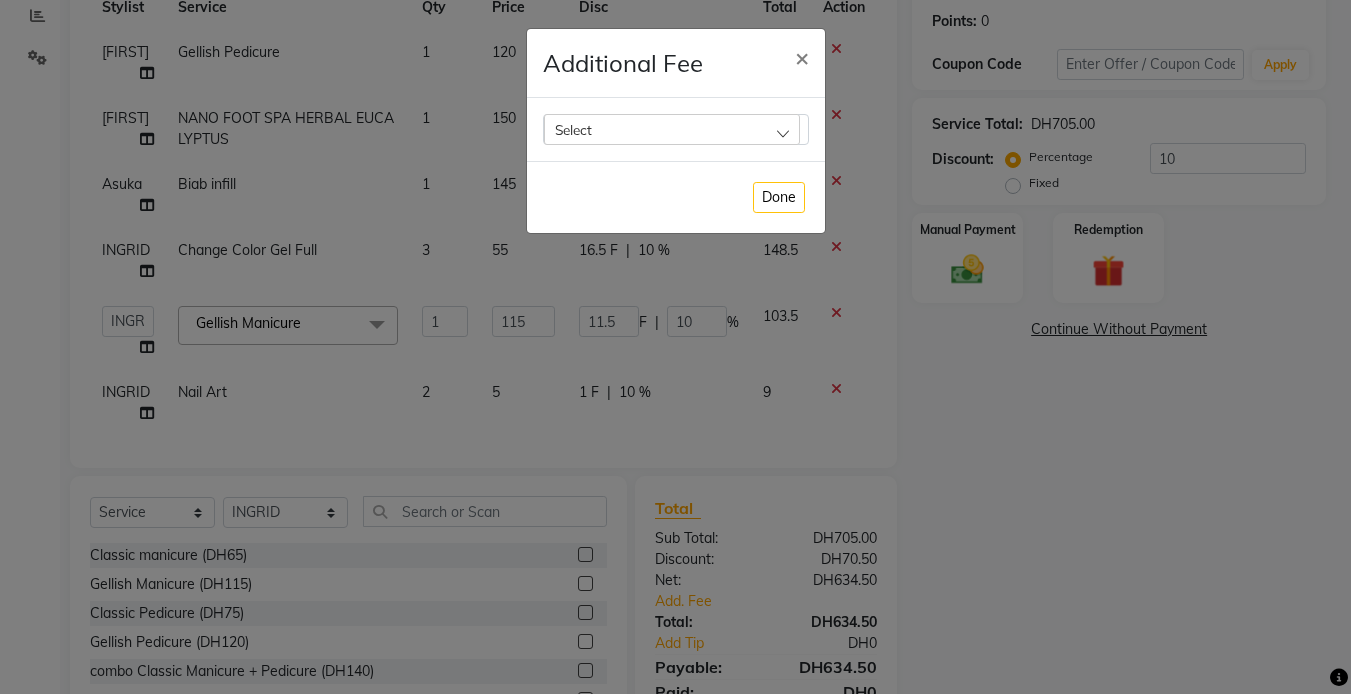 scroll, scrollTop: 400, scrollLeft: 0, axis: vertical 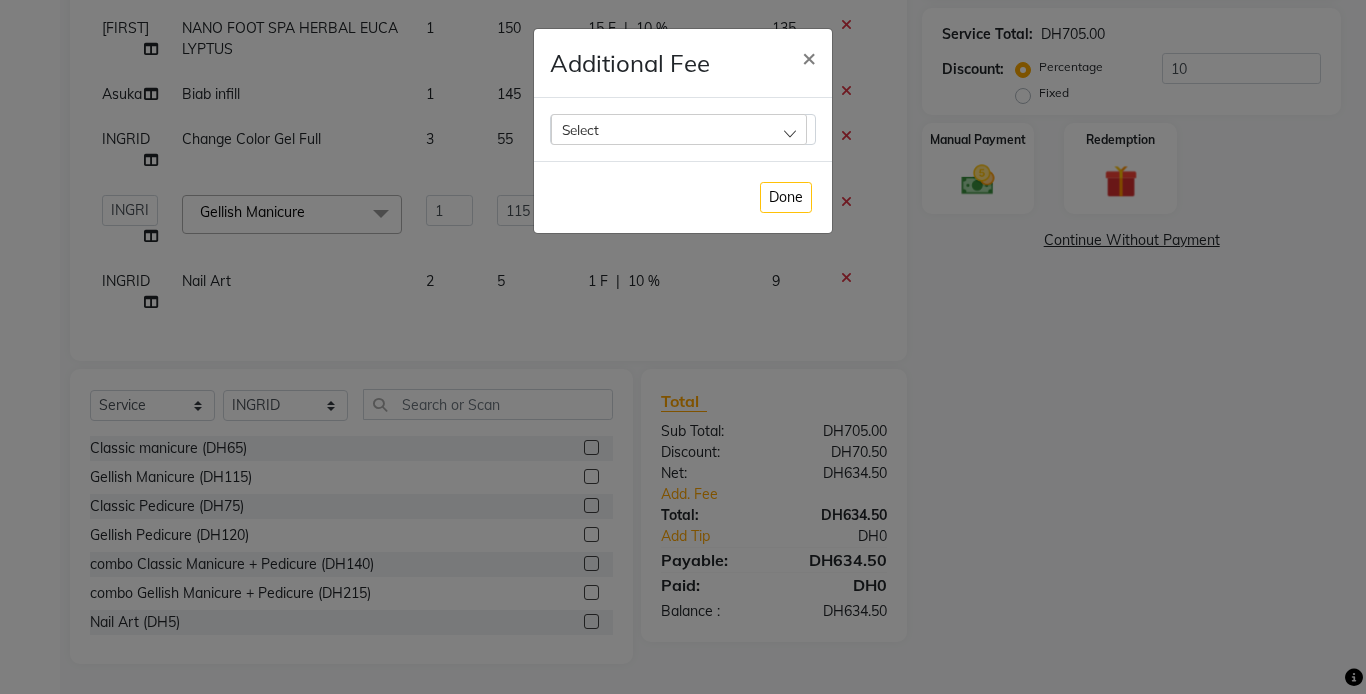 click on "Select" 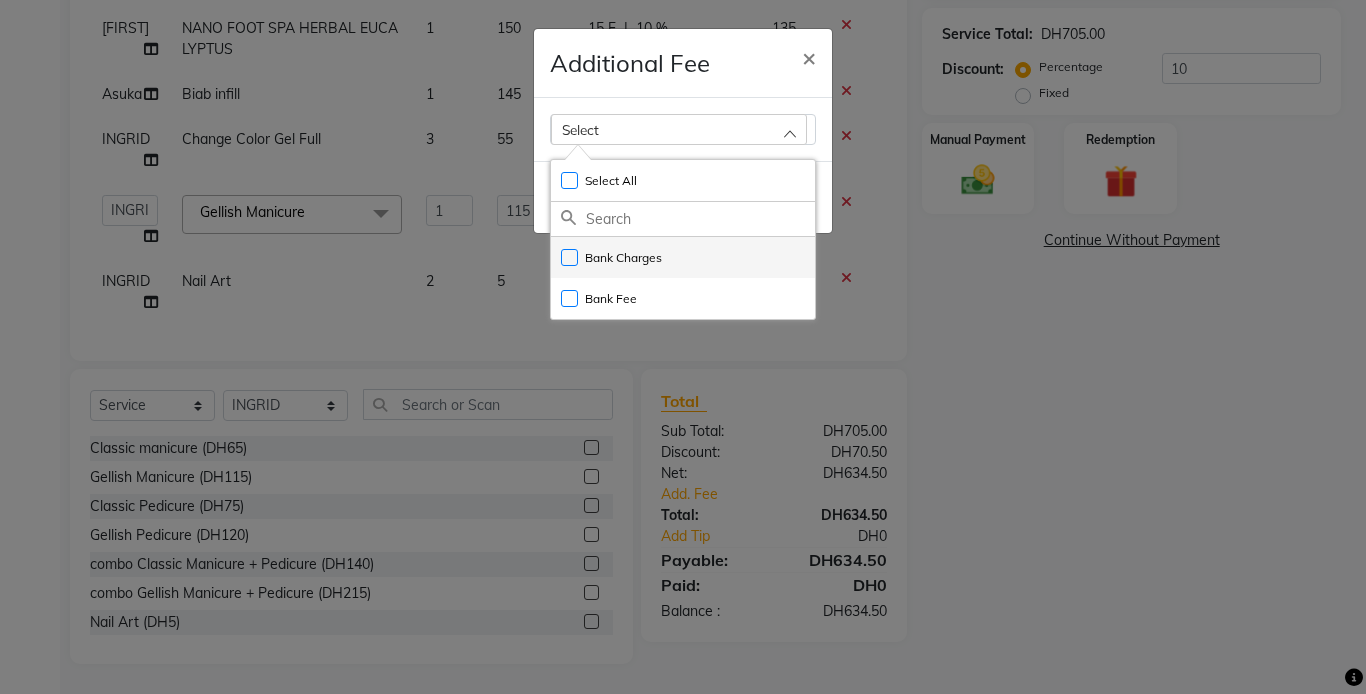 click on "Bank Charges" 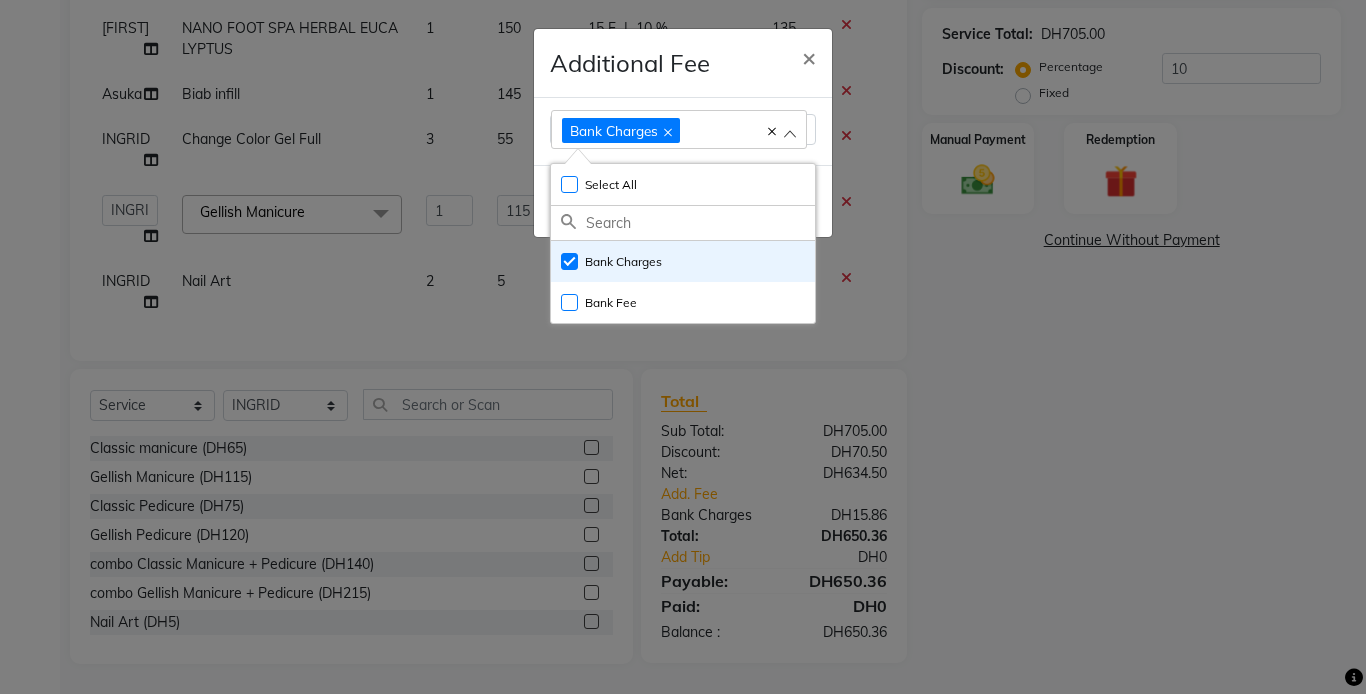 click on "Additional Fee × Bank Charges Select All UnSelect All Bank Charges Bank Fee  Done" 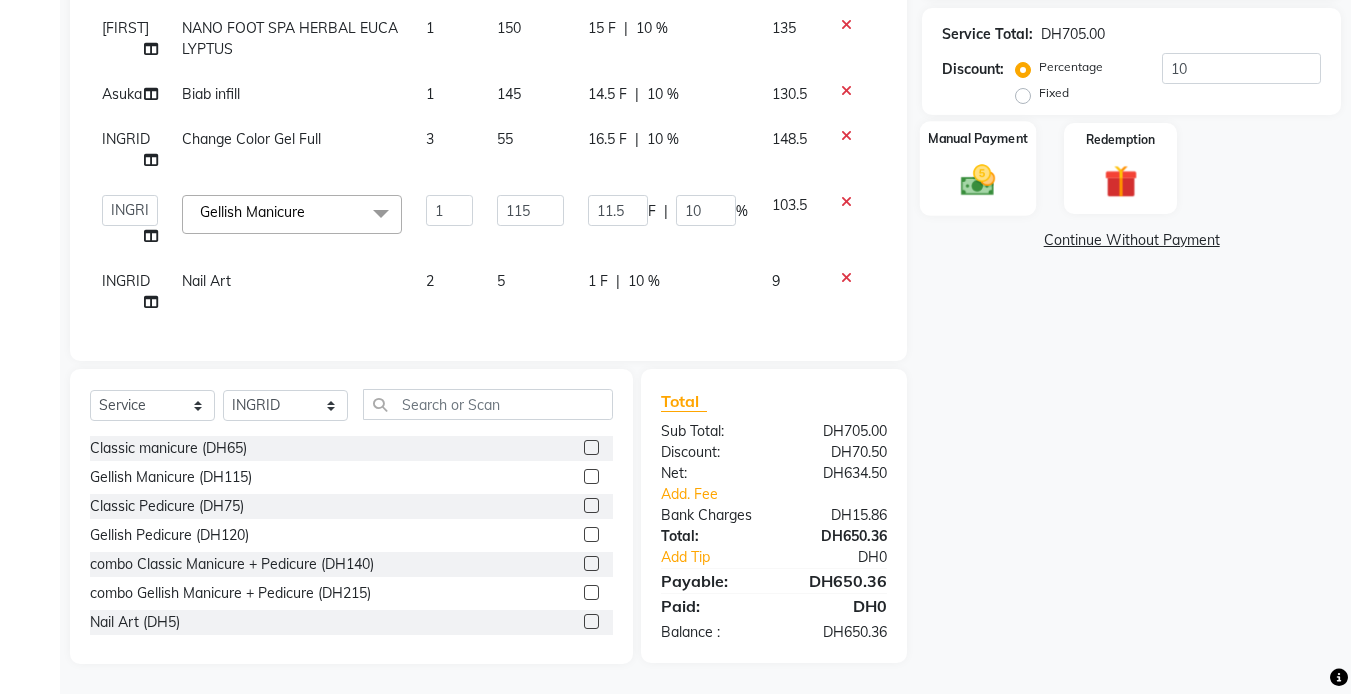 click 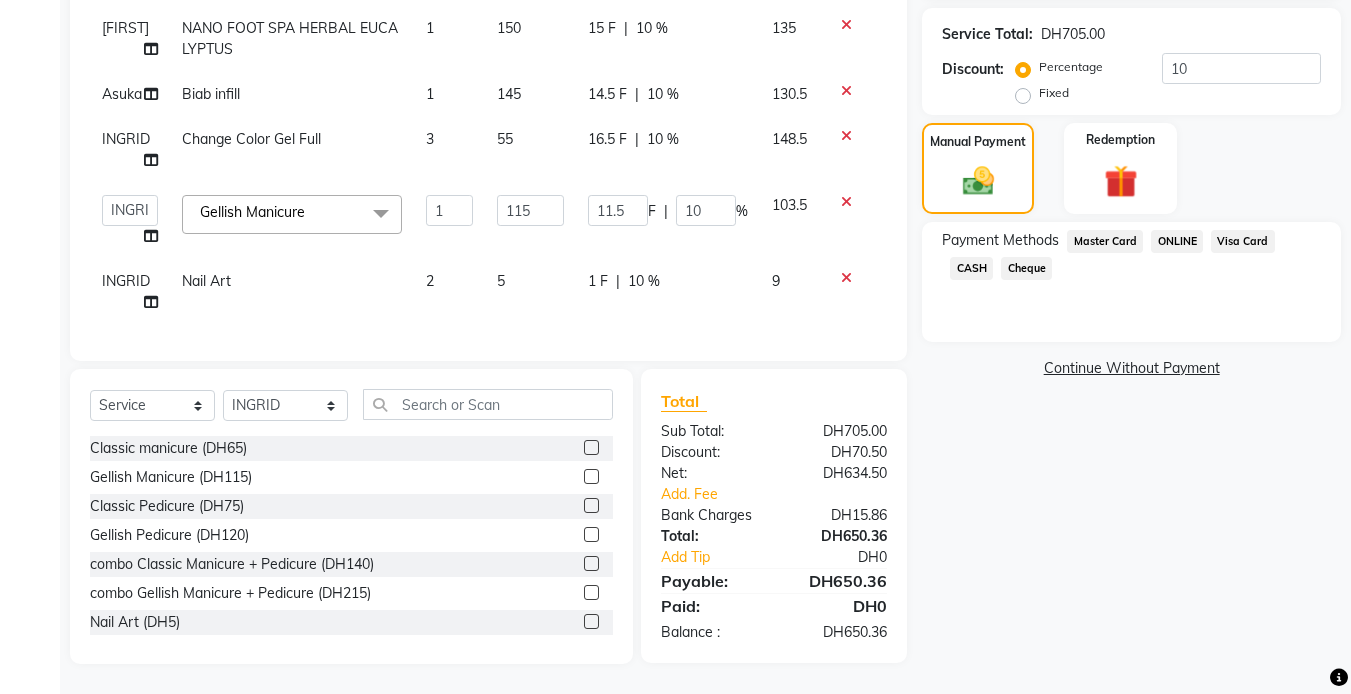 click on "Visa Card" 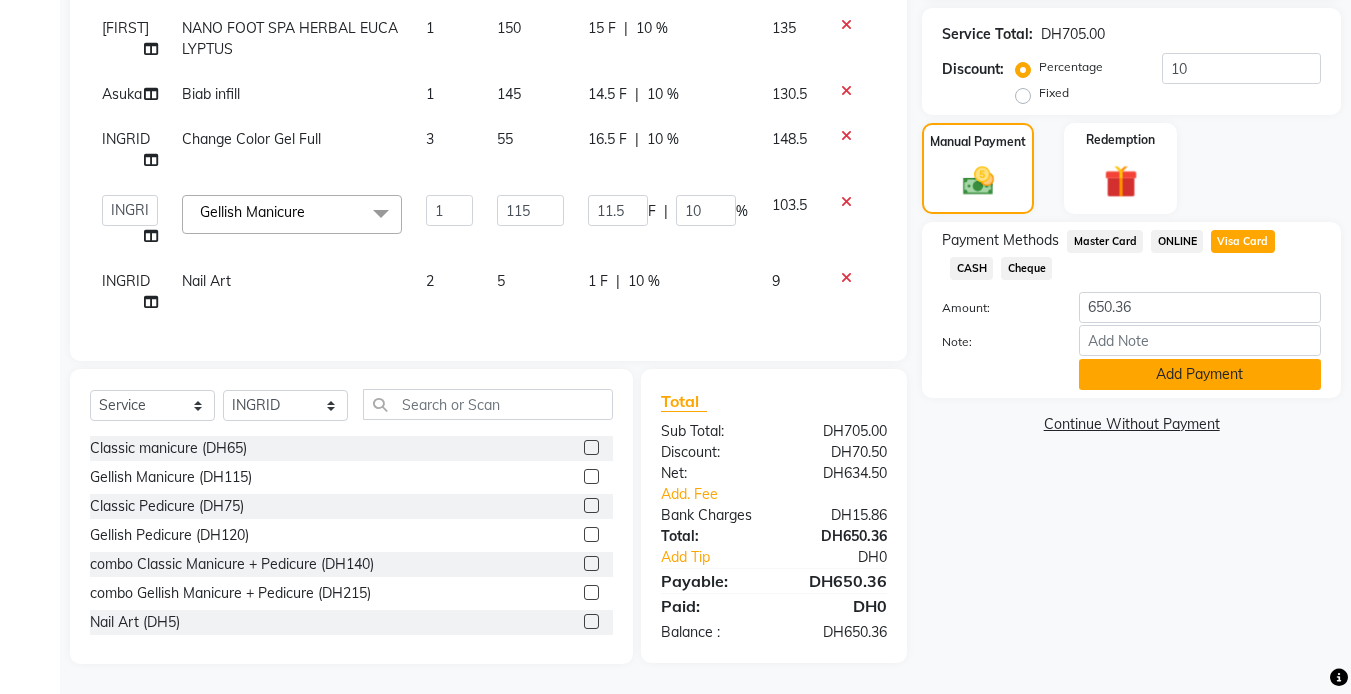 click on "Add Payment" 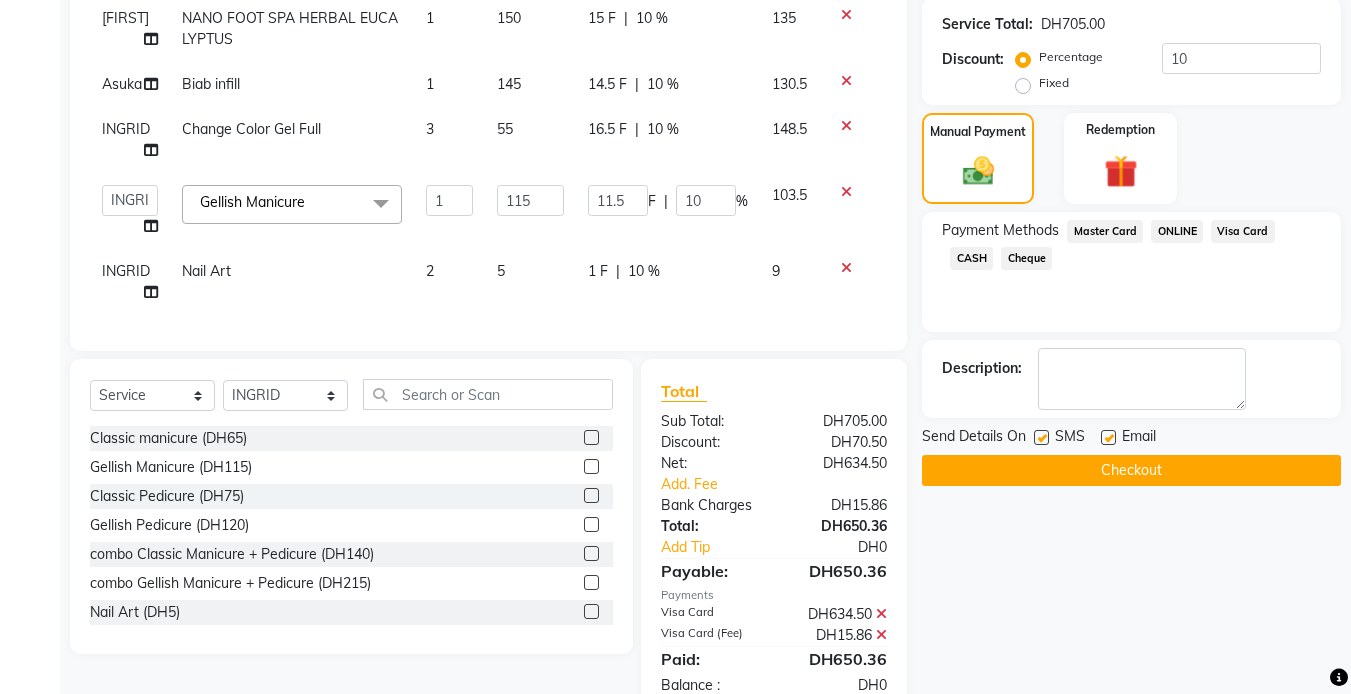 click on "Checkout" 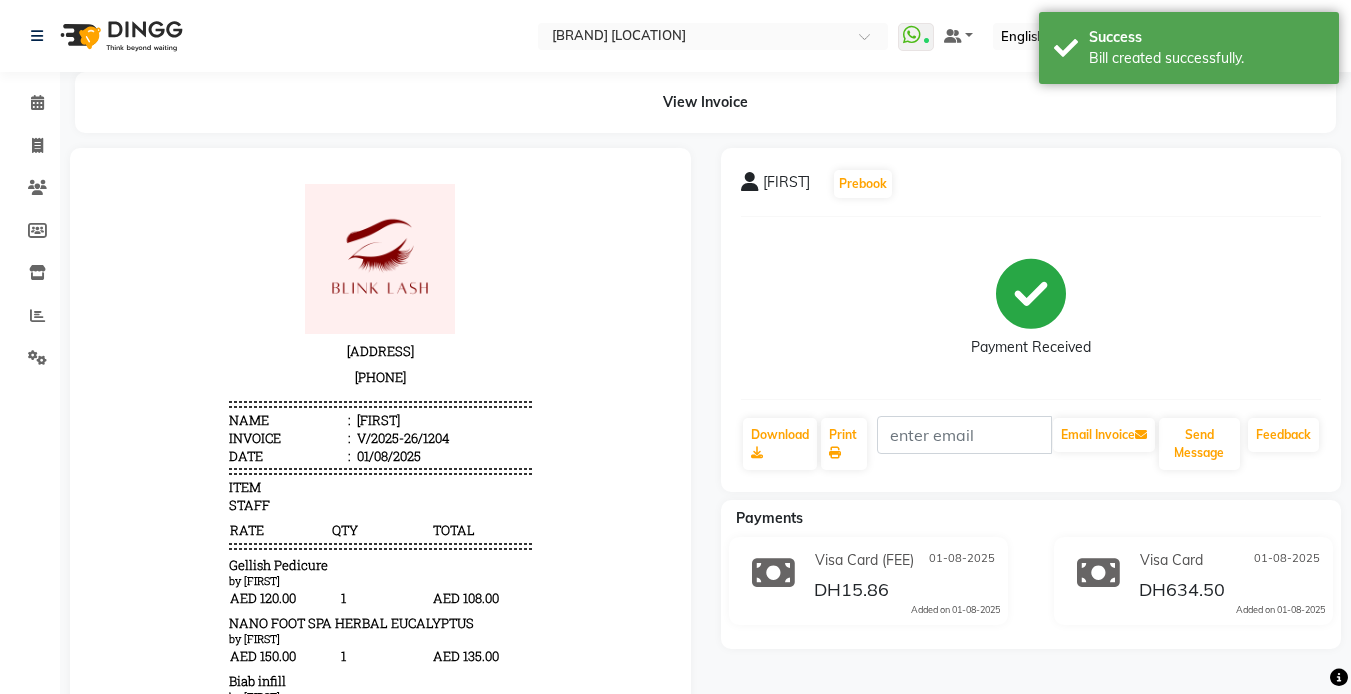 scroll, scrollTop: 0, scrollLeft: 0, axis: both 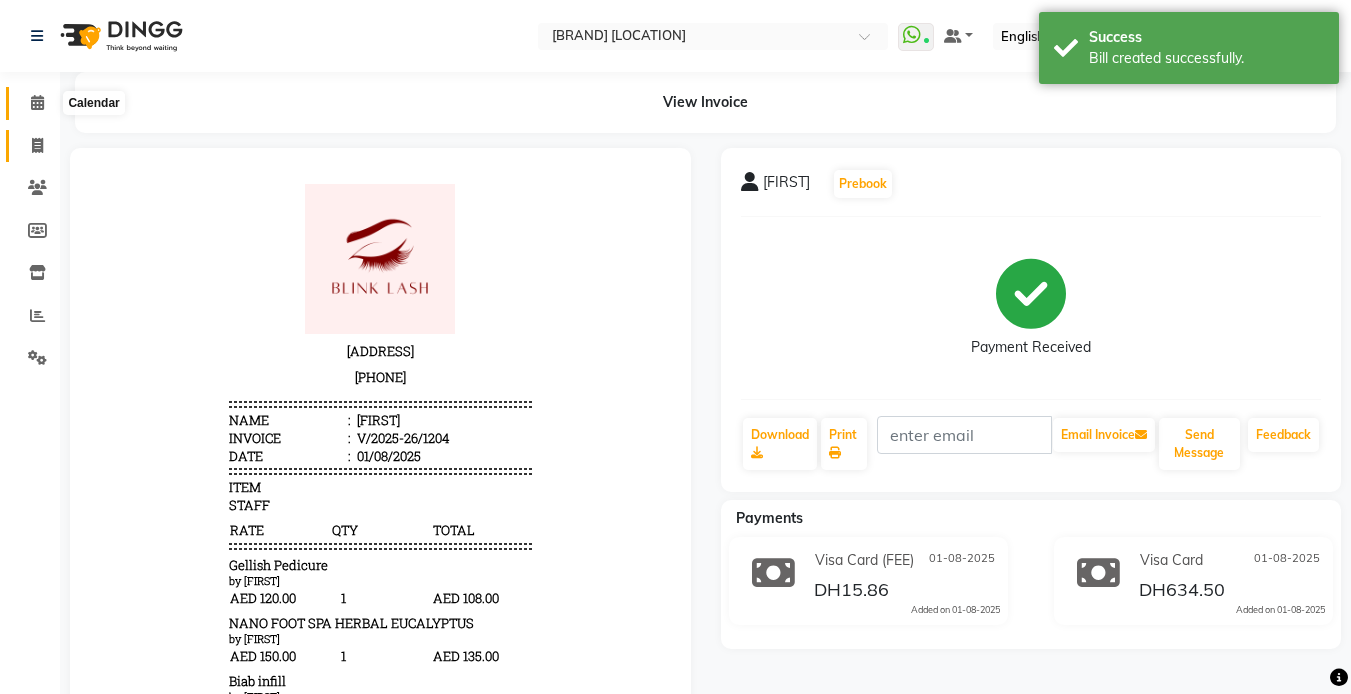 drag, startPoint x: 32, startPoint y: 104, endPoint x: 35, endPoint y: 138, distance: 34.132095 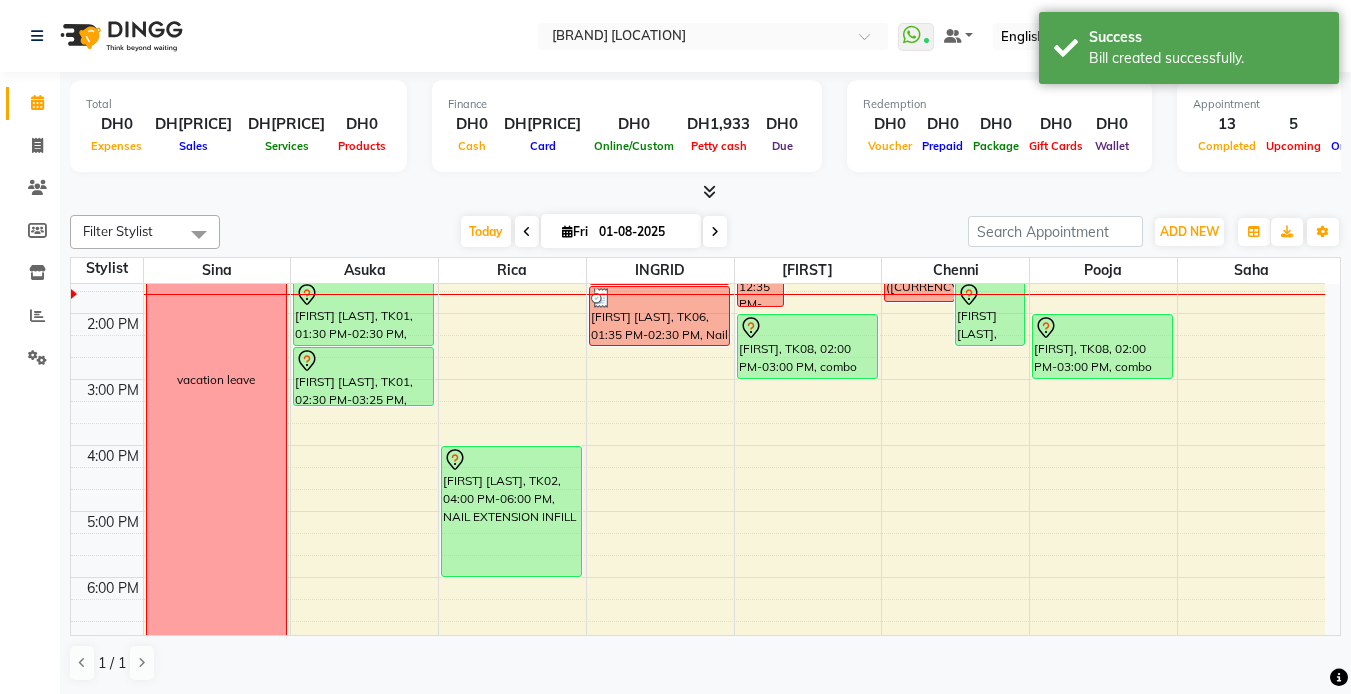 scroll, scrollTop: 200, scrollLeft: 0, axis: vertical 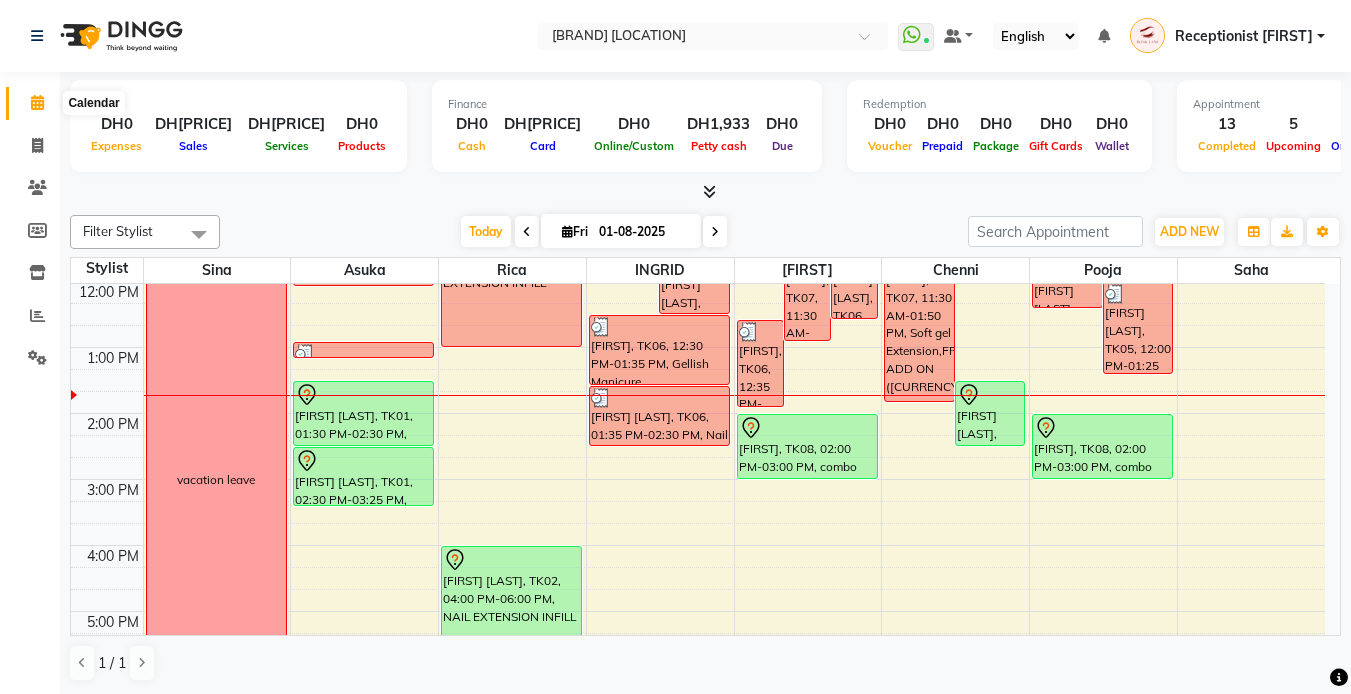 click 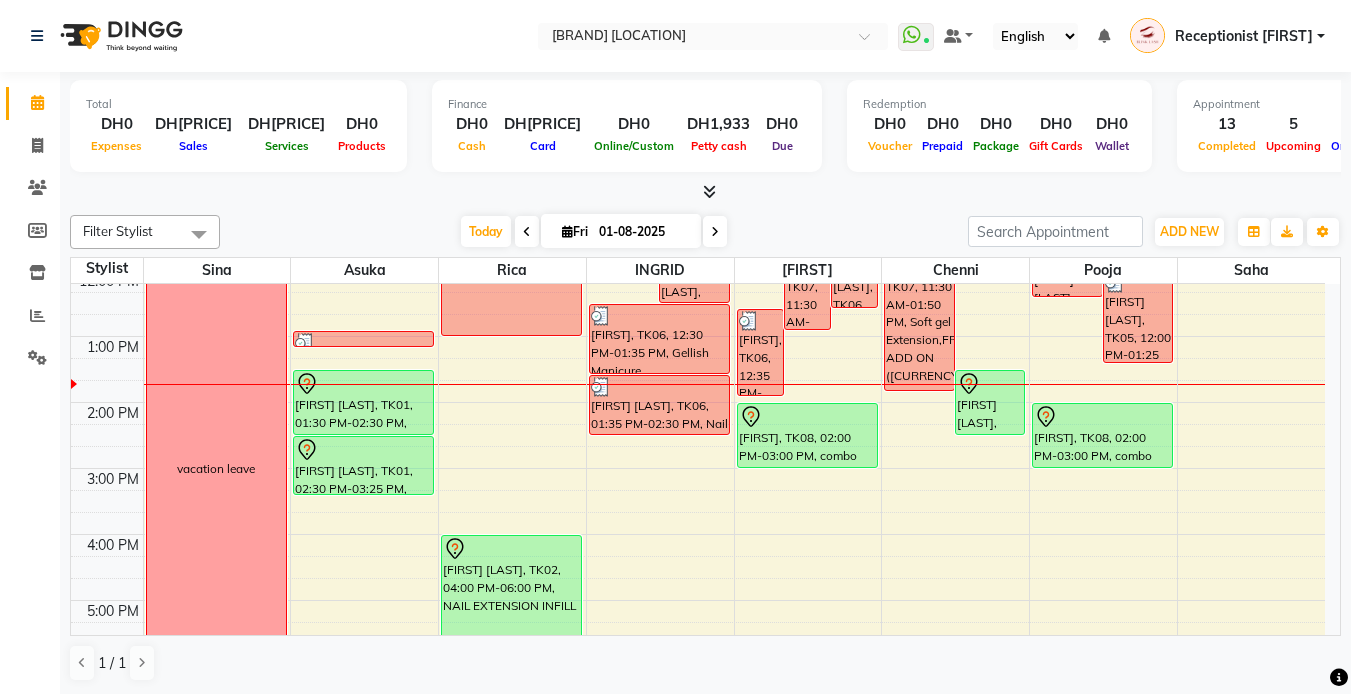 scroll, scrollTop: 300, scrollLeft: 0, axis: vertical 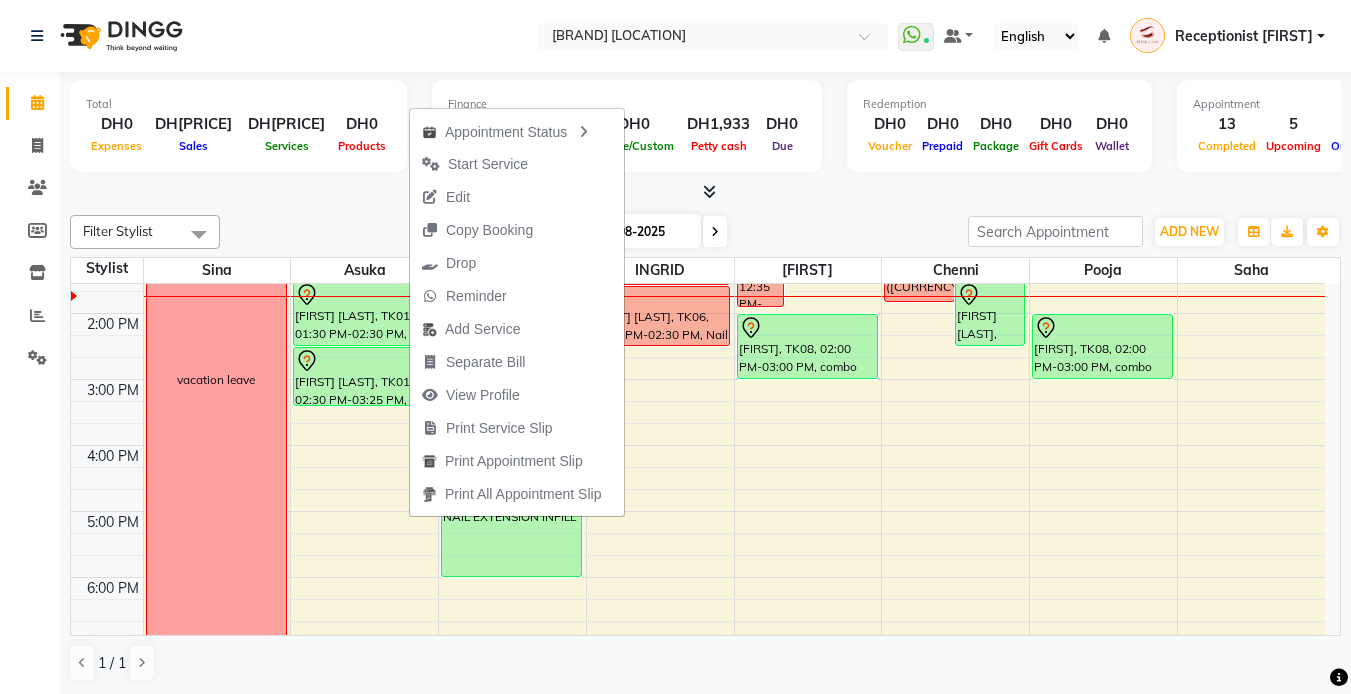 drag, startPoint x: 467, startPoint y: 201, endPoint x: 1365, endPoint y: 573, distance: 972.0021 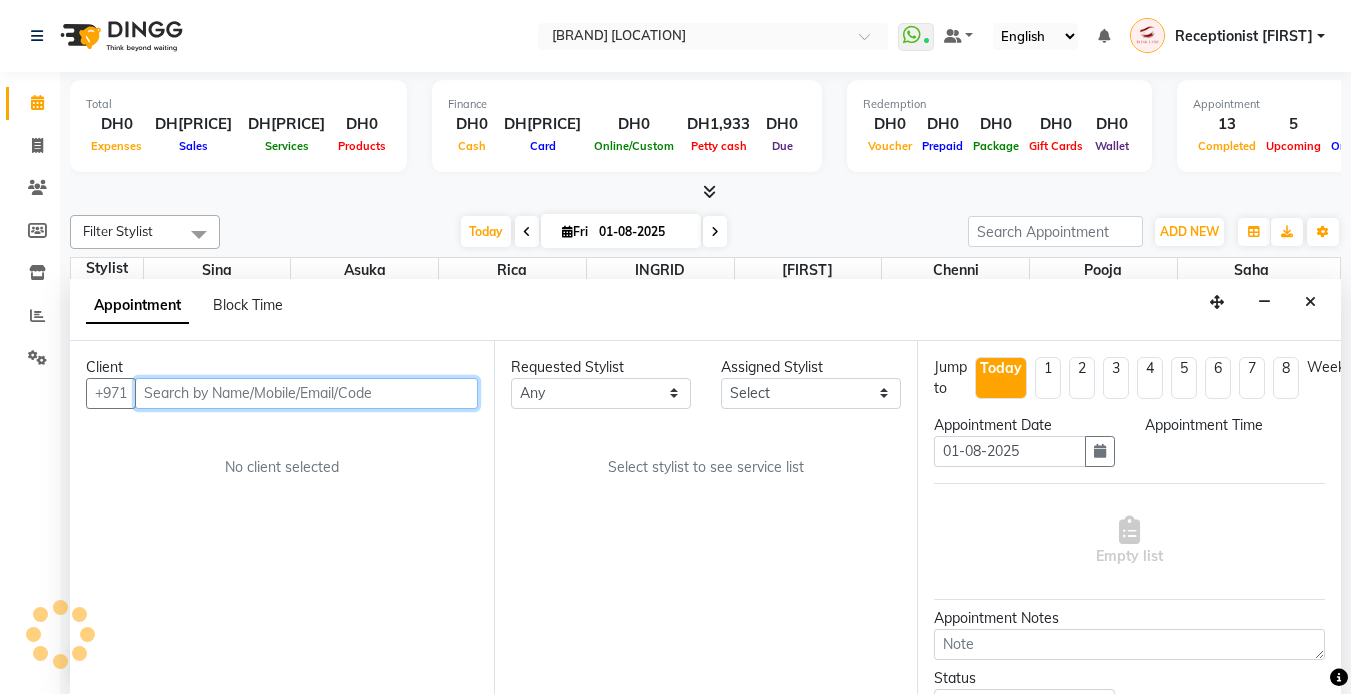 scroll, scrollTop: 1, scrollLeft: 0, axis: vertical 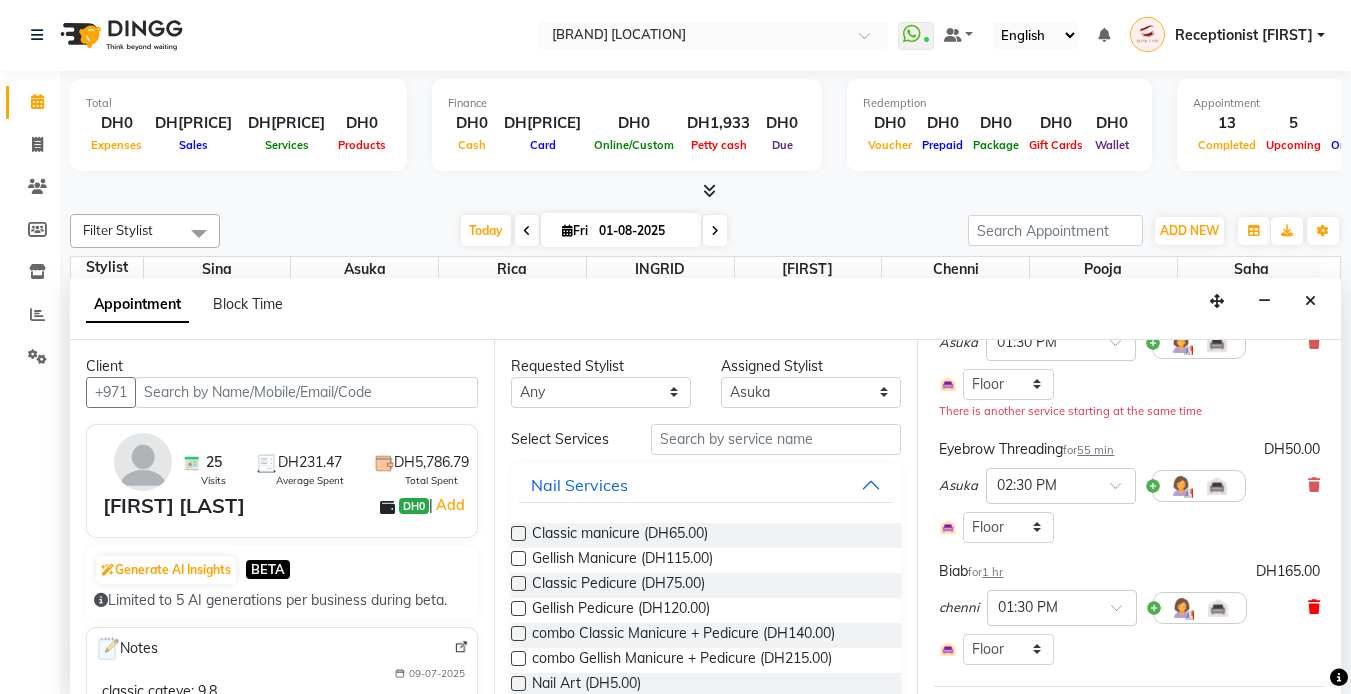 click at bounding box center (1314, 607) 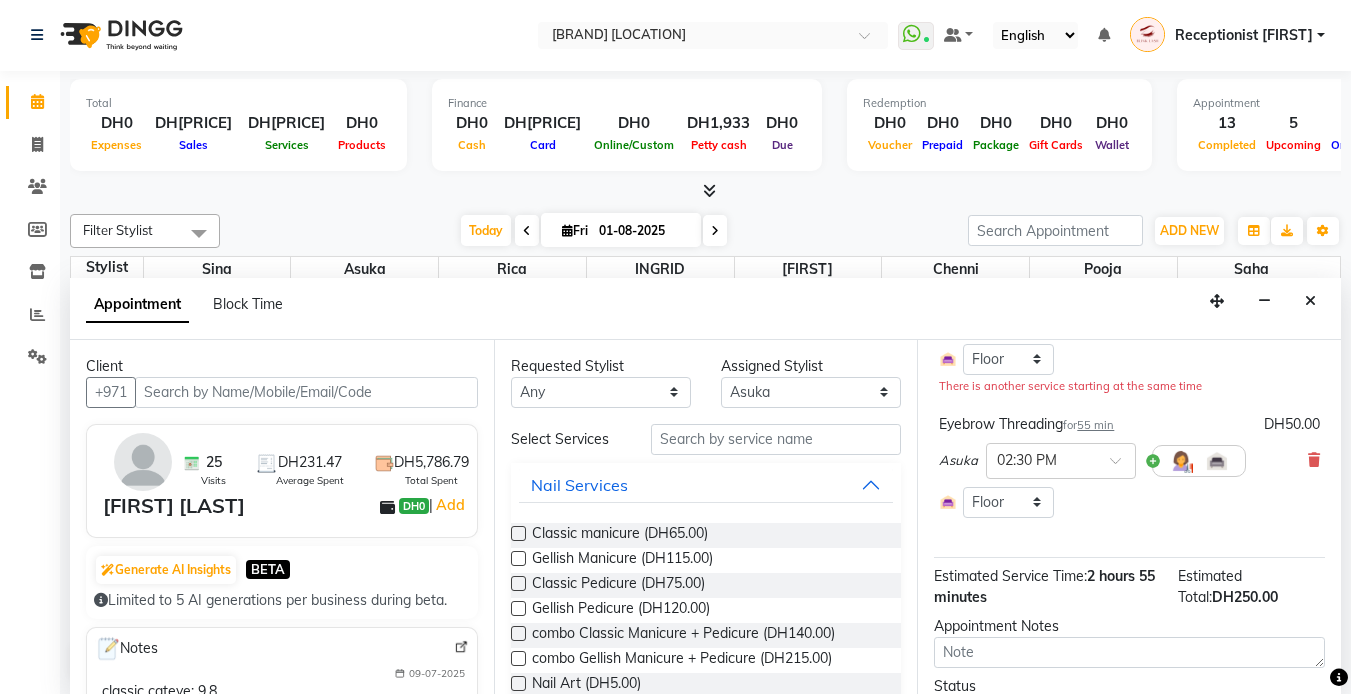 scroll, scrollTop: 42, scrollLeft: 0, axis: vertical 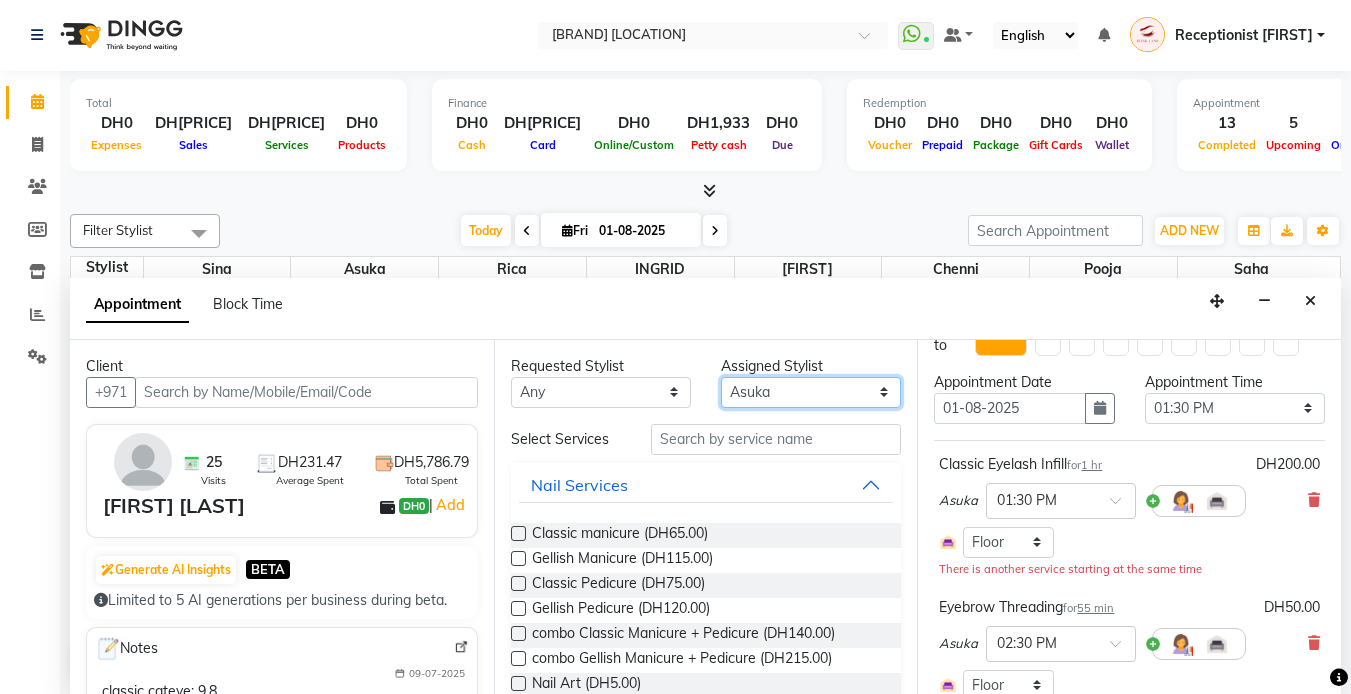 click on "Select [FIRST] chenni [FIRST] [FIRST] [FIRST] [FIRST] [FIRST]" at bounding box center [811, 392] 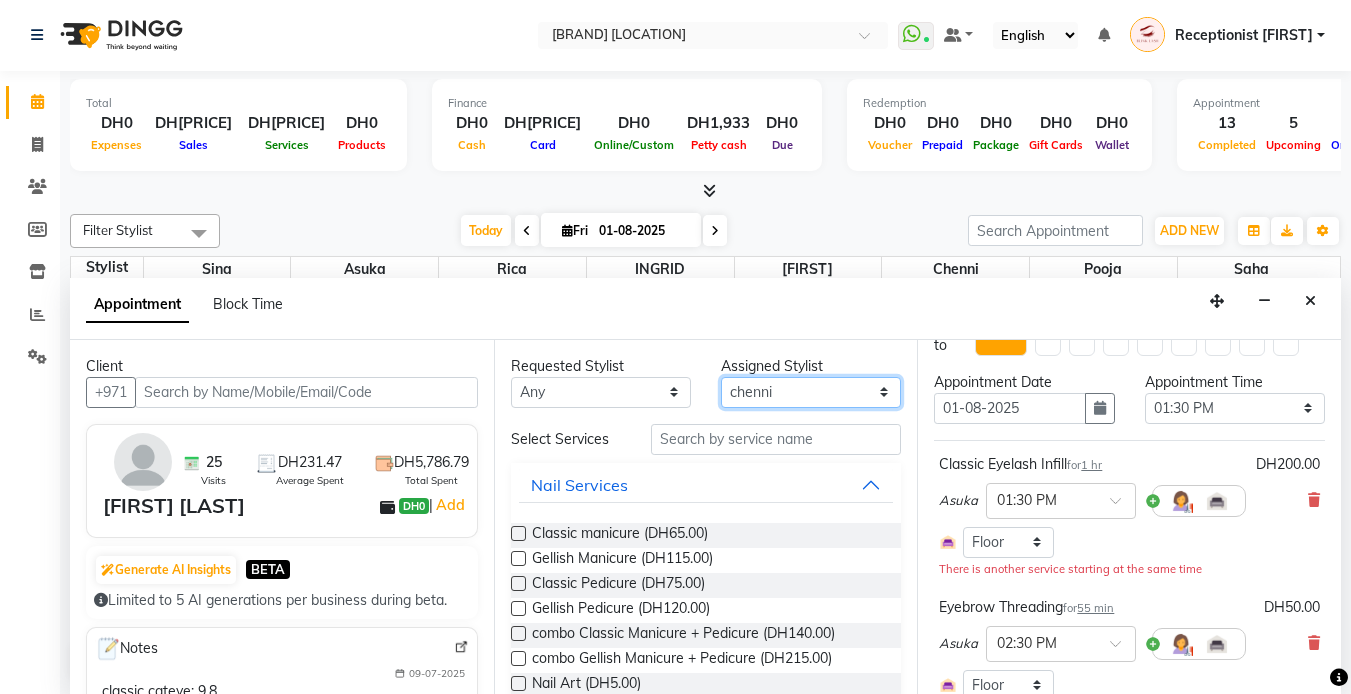 click on "Select [FIRST] chenni [FIRST] [FIRST] [FIRST] [FIRST] [FIRST]" at bounding box center (811, 392) 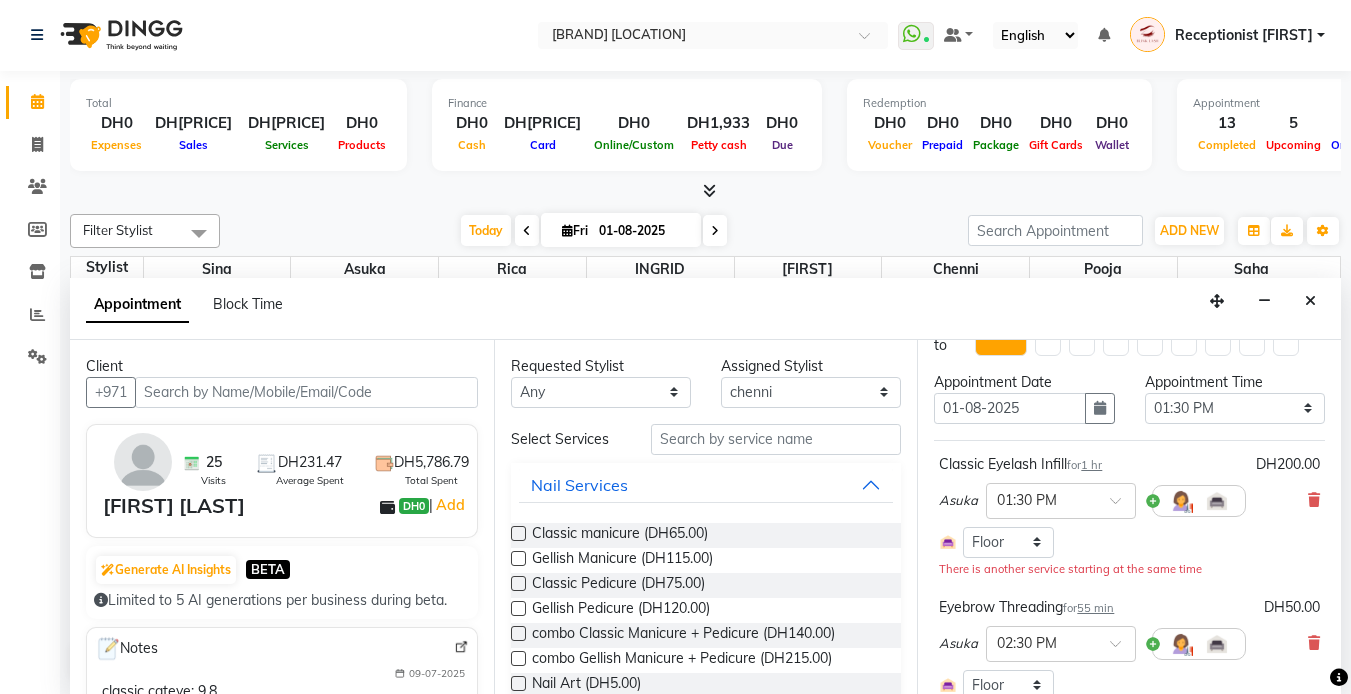 click at bounding box center [776, 439] 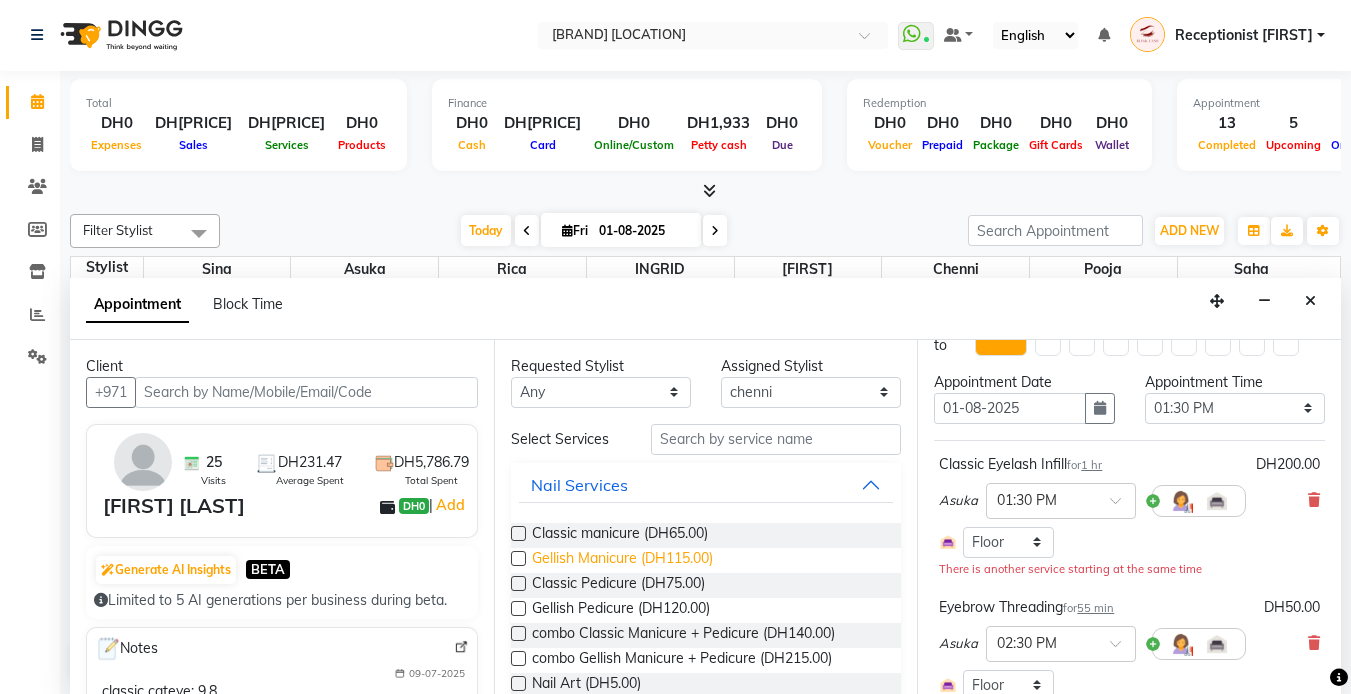 click on "Gellish Manicure (DH115.00)" at bounding box center [622, 560] 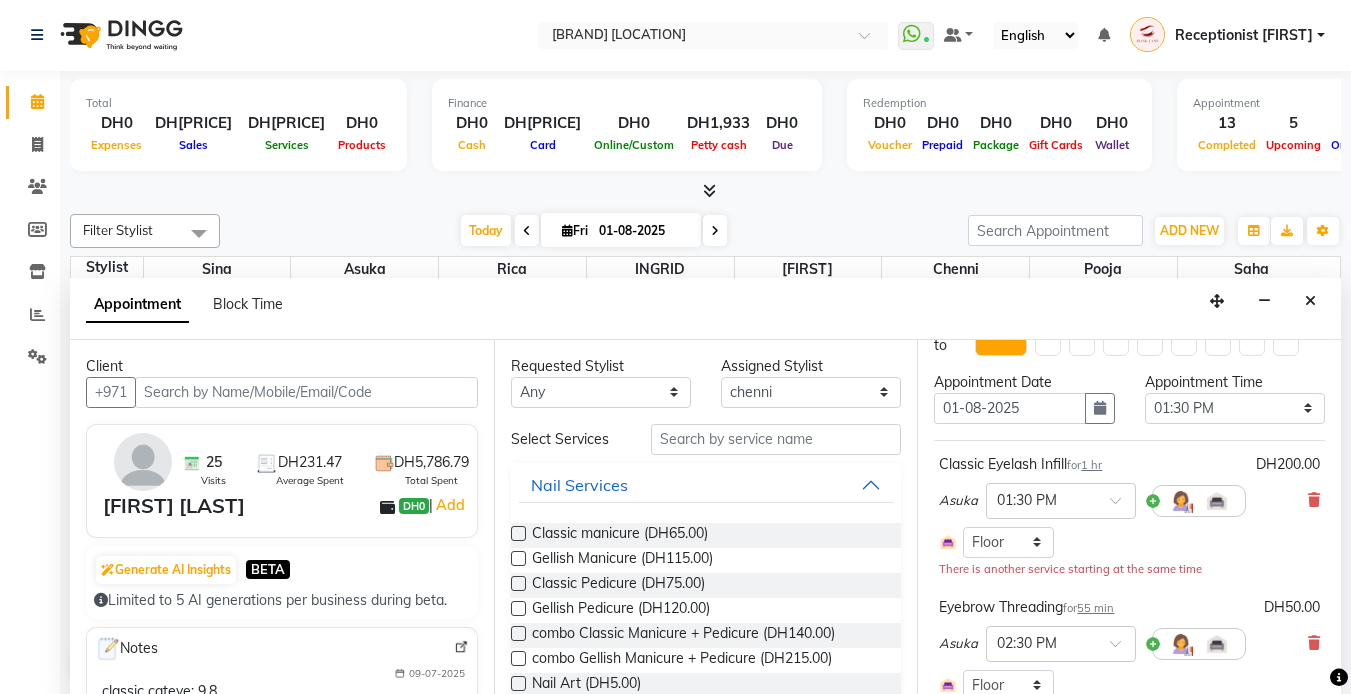 scroll, scrollTop: 433, scrollLeft: 0, axis: vertical 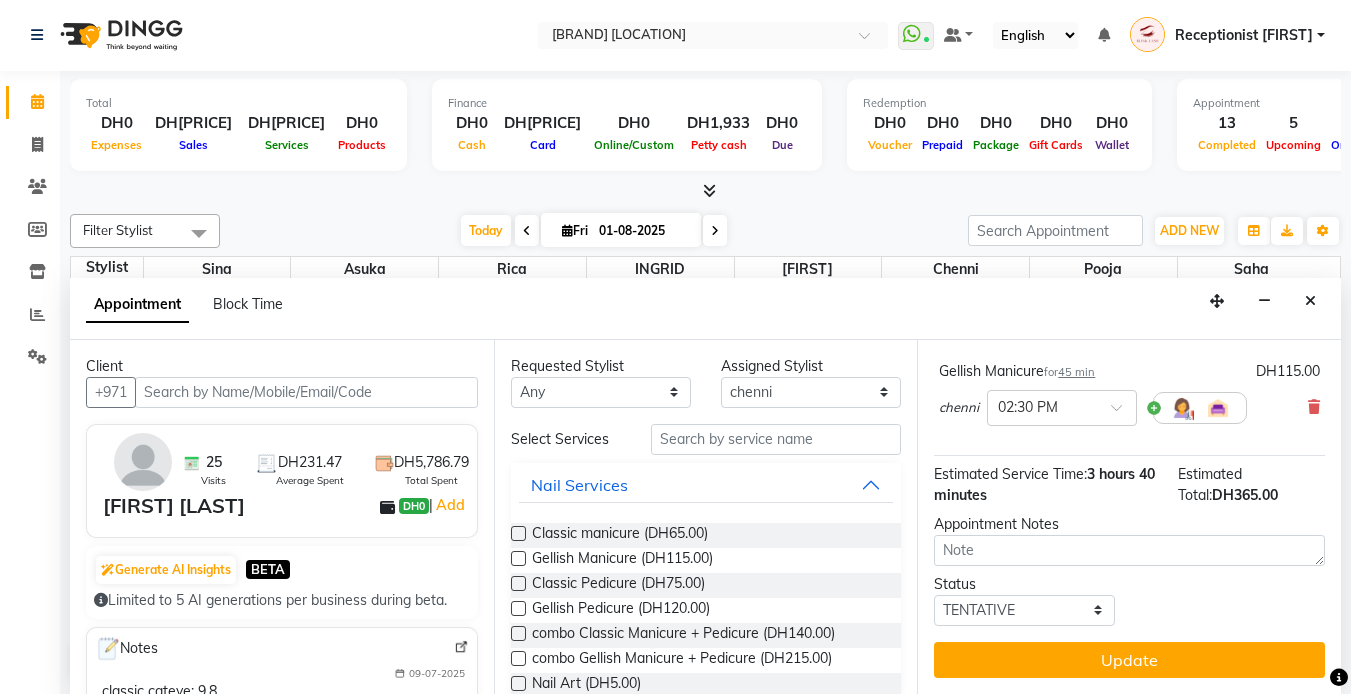 click on "Update" at bounding box center (1129, 660) 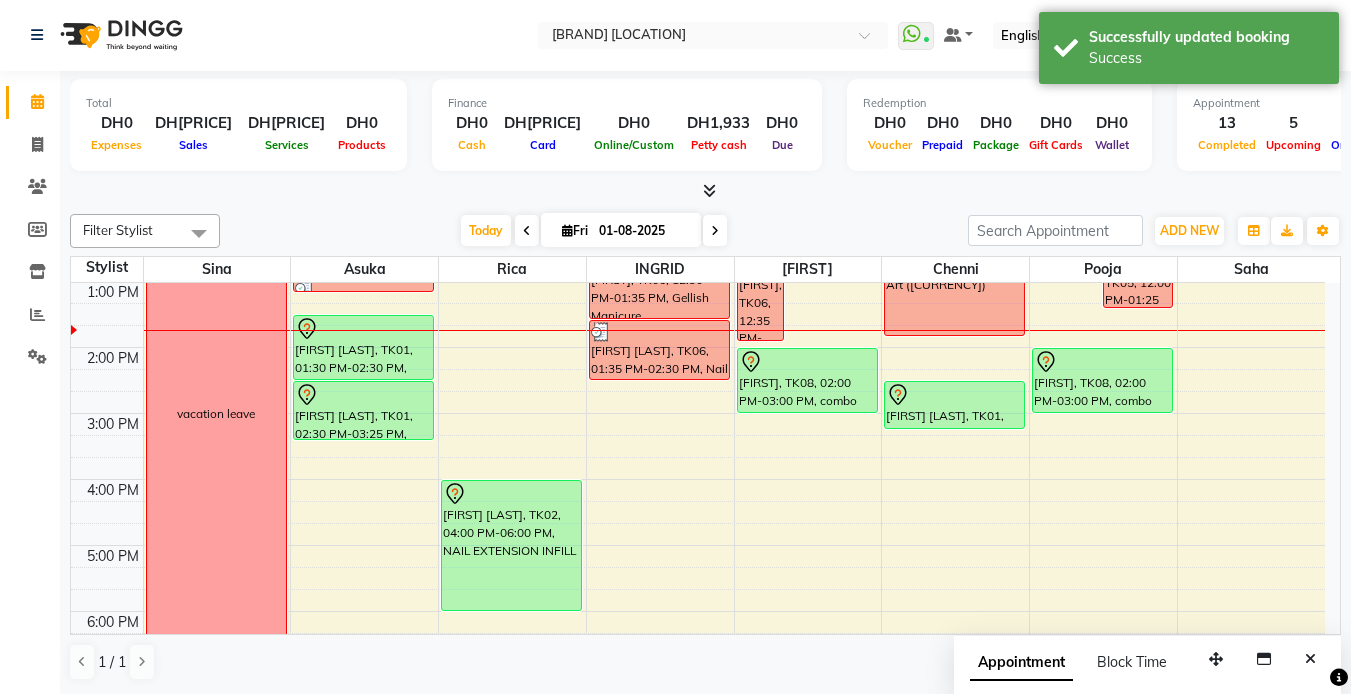 scroll, scrollTop: 0, scrollLeft: 0, axis: both 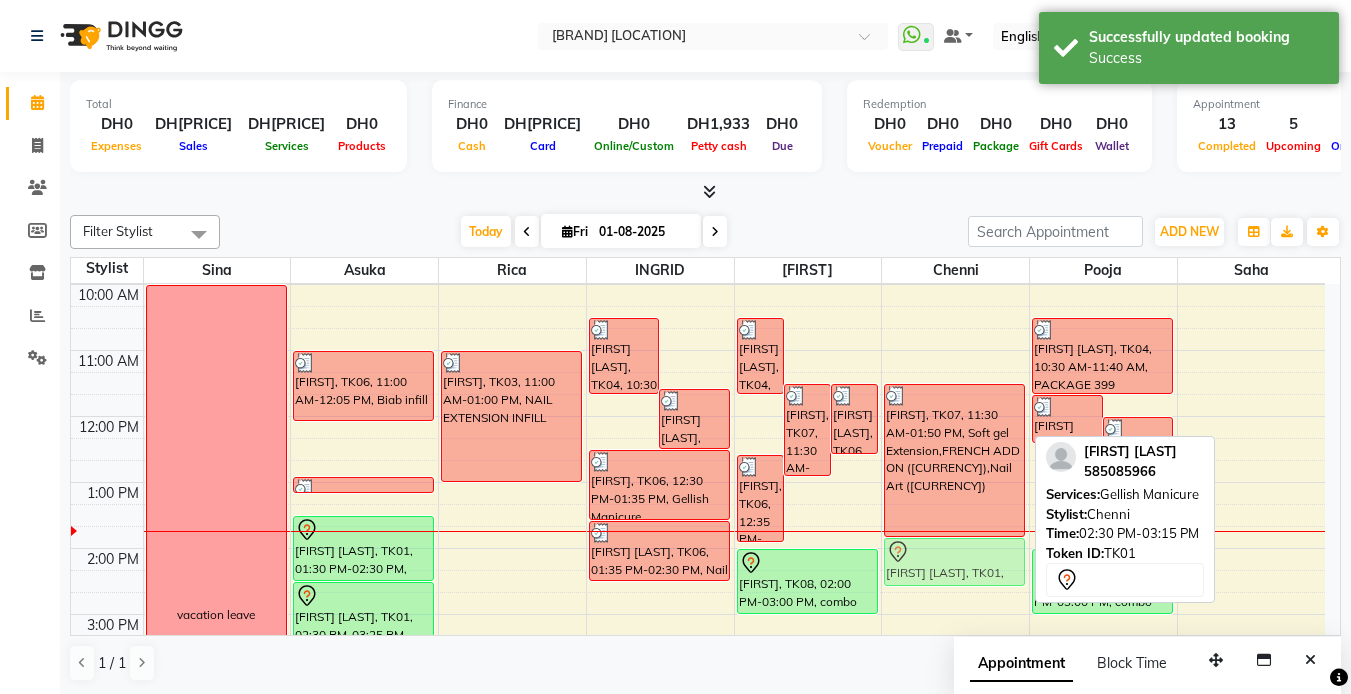 drag, startPoint x: 946, startPoint y: 613, endPoint x: 962, endPoint y: 569, distance: 46.818798 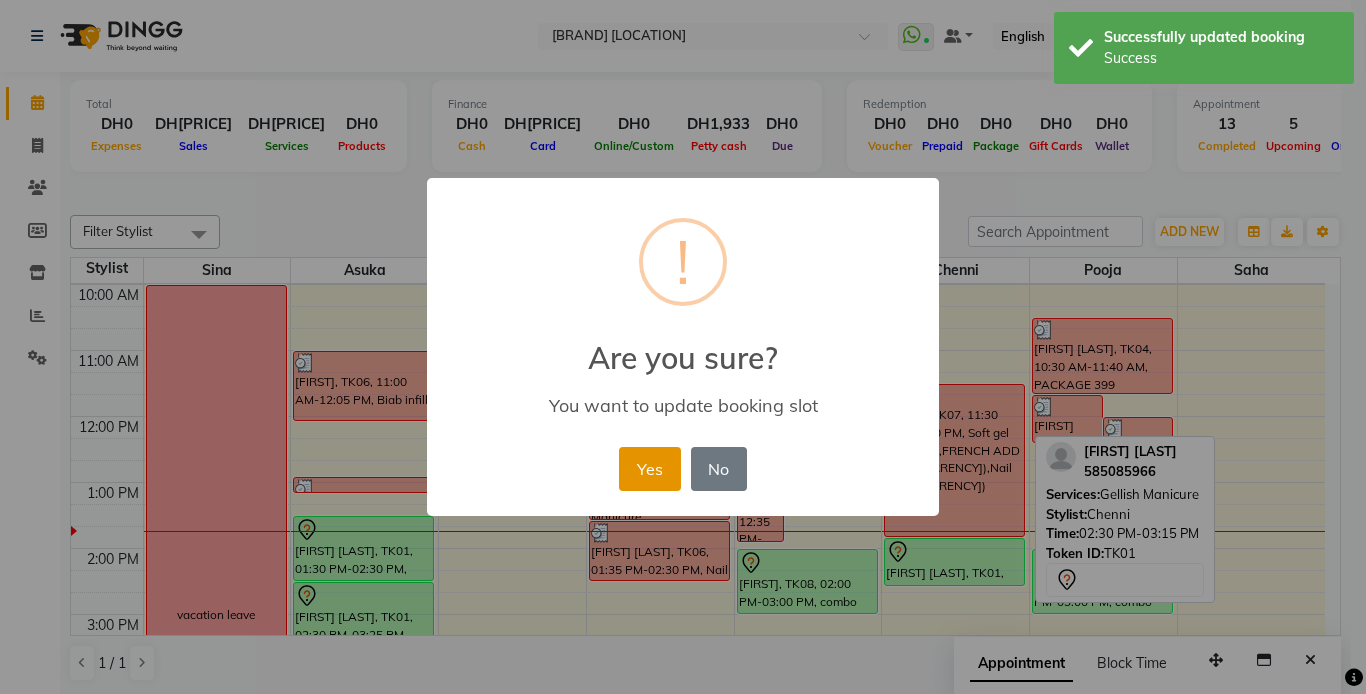 click on "Yes" at bounding box center [649, 469] 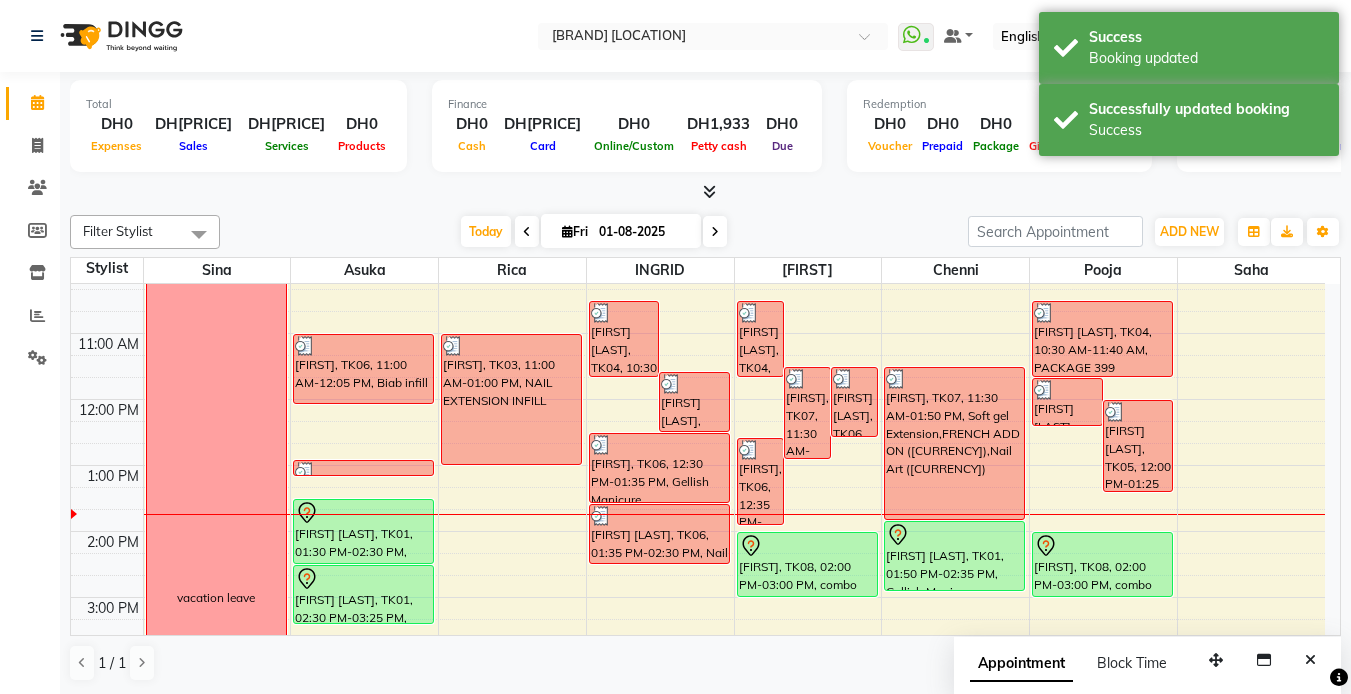 drag, startPoint x: 989, startPoint y: 581, endPoint x: 989, endPoint y: 600, distance: 19 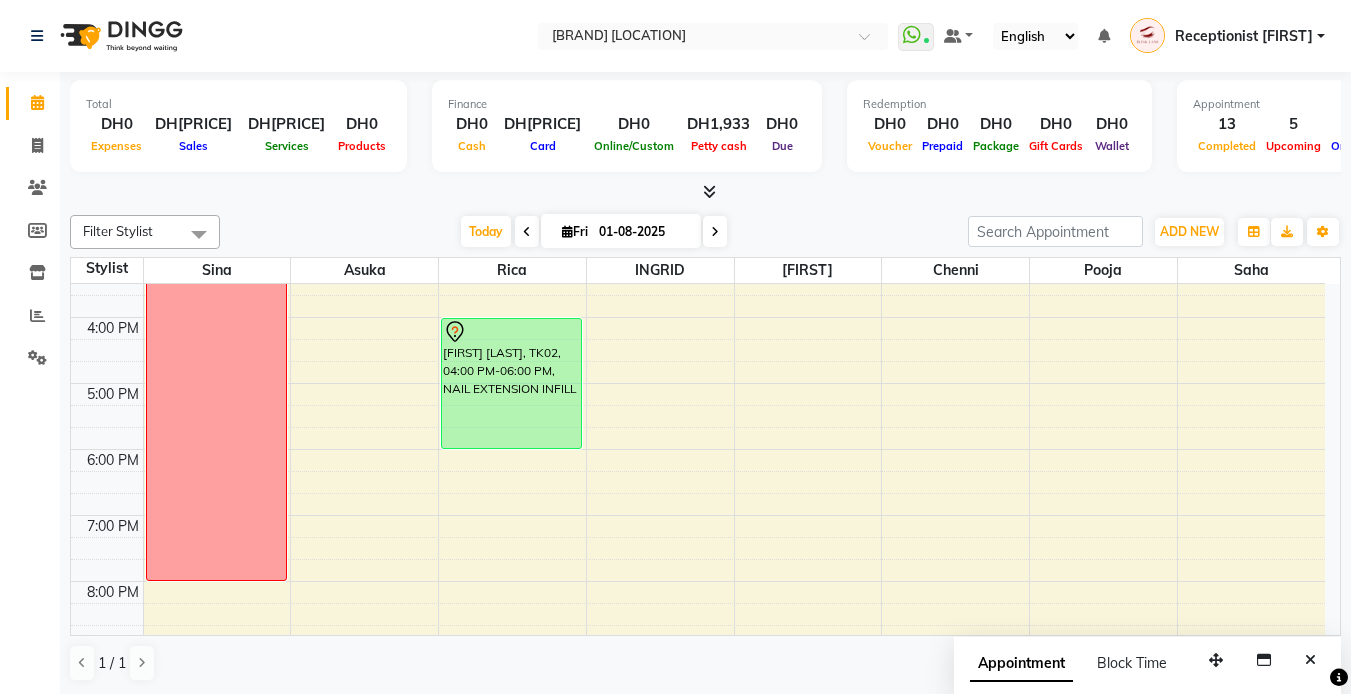 scroll, scrollTop: 400, scrollLeft: 0, axis: vertical 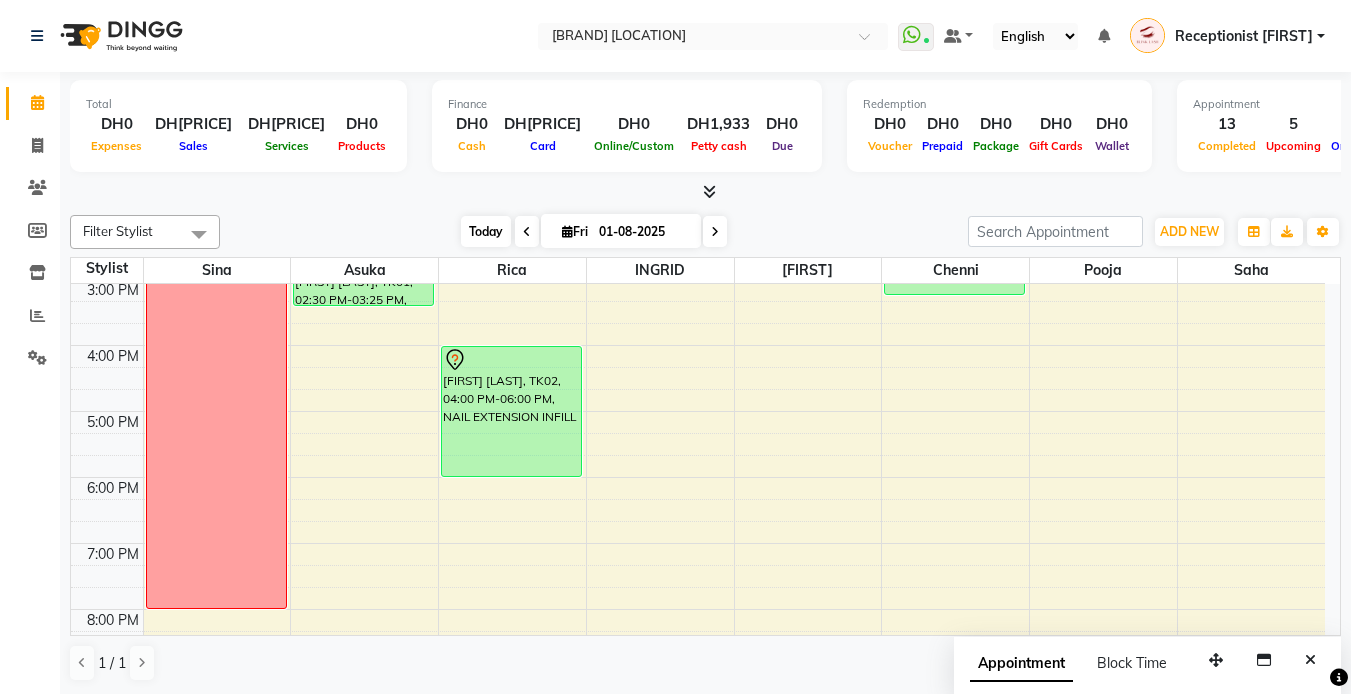 click on "Today" at bounding box center (486, 231) 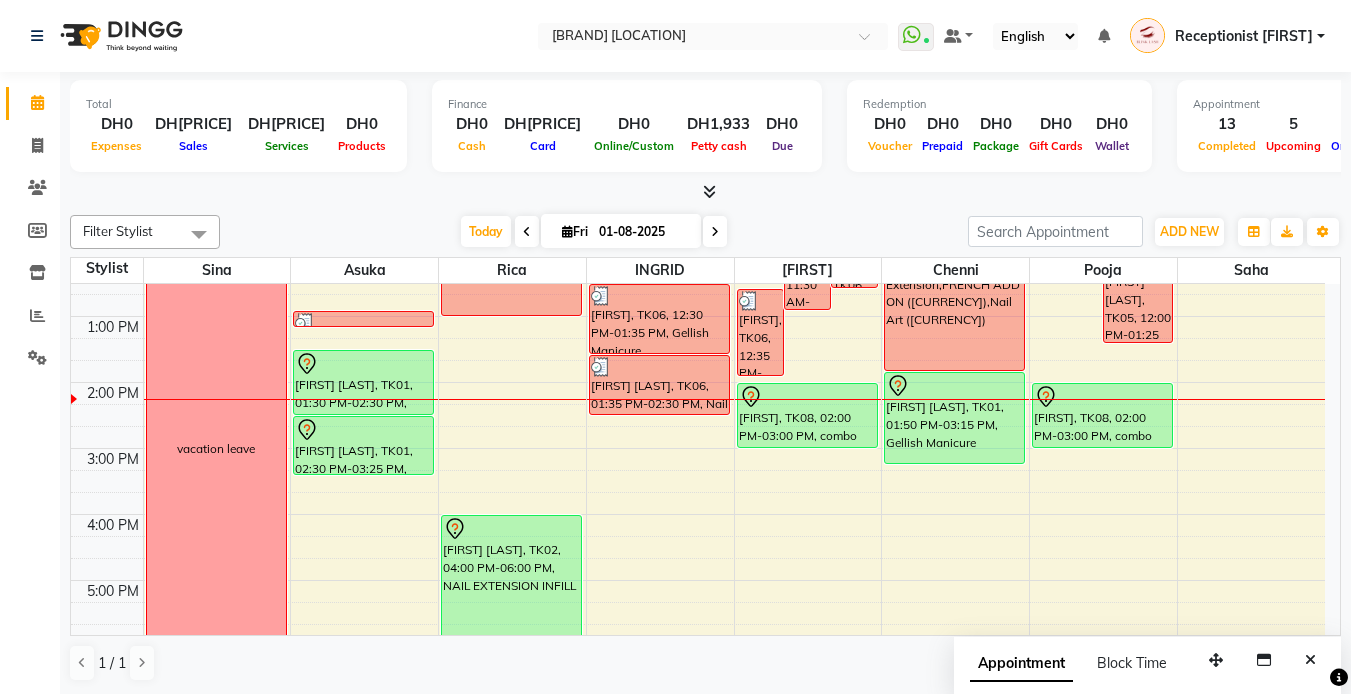 scroll, scrollTop: 331, scrollLeft: 0, axis: vertical 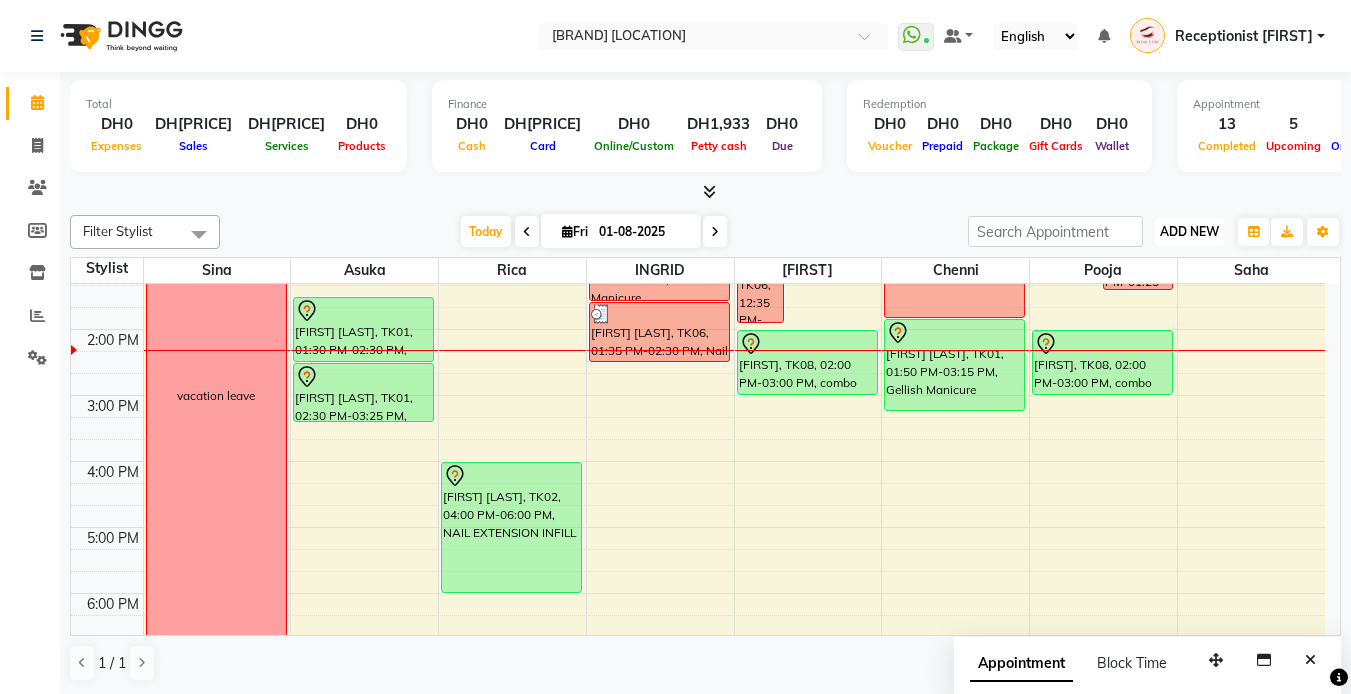 click on "ADD NEW" at bounding box center (1189, 231) 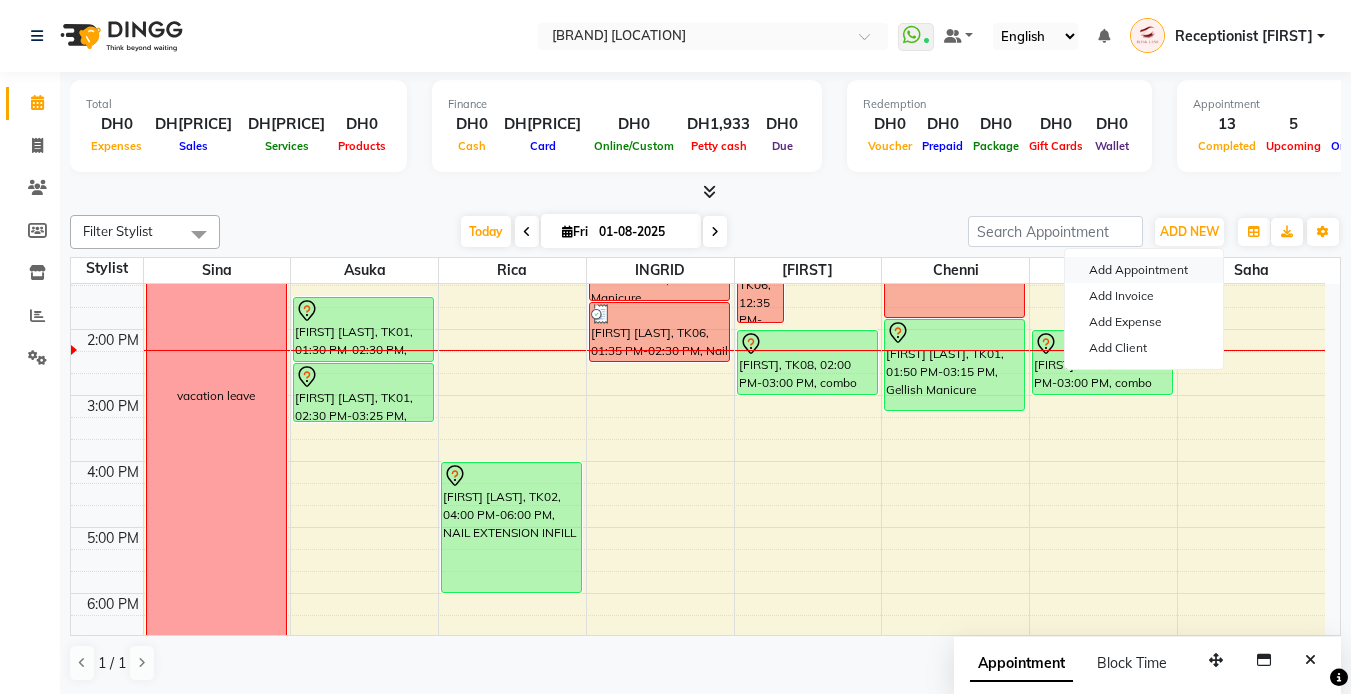 click on "Add Appointment" at bounding box center (1144, 270) 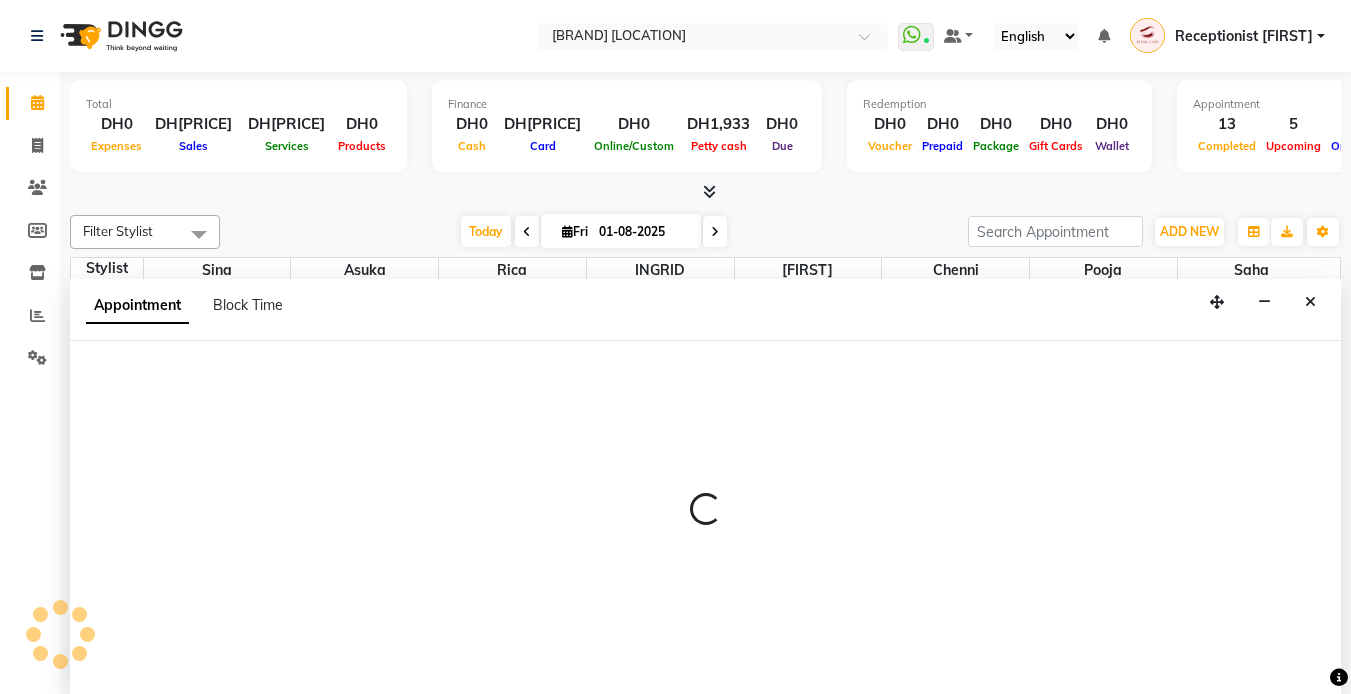 scroll, scrollTop: 1, scrollLeft: 0, axis: vertical 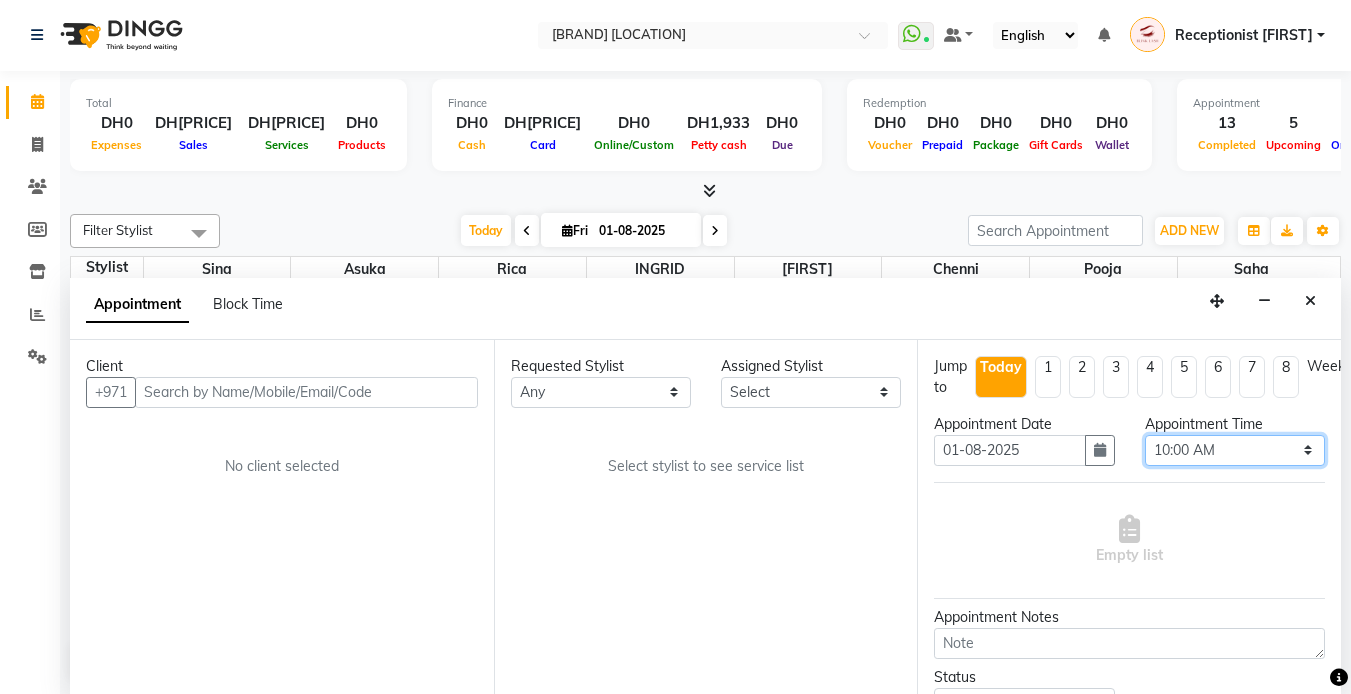 click on "Select 10:00 AM 10:05 AM 10:10 AM 10:15 AM 10:20 AM 10:25 AM 10:30 AM 10:35 AM 10:40 AM 10:45 AM 10:50 AM 10:55 AM 11:00 AM 11:05 AM 11:10 AM 11:15 AM 11:20 AM 11:25 AM 11:30 AM 11:35 AM 11:40 AM 11:45 AM 11:50 AM 11:55 AM 12:00 PM 12:05 PM 12:10 PM 12:15 PM 12:20 PM 12:25 PM 12:30 PM 12:35 PM 12:40 PM 12:45 PM 12:50 PM 12:55 PM 01:00 PM 01:05 PM 01:10 PM 01:15 PM 01:20 PM 01:25 PM 01:30 PM 01:35 PM 01:40 PM 01:45 PM 01:50 PM 01:55 PM 02:00 PM 02:05 PM 02:10 PM 02:15 PM 02:20 PM 02:25 PM 02:30 PM 02:35 PM 02:40 PM 02:45 PM 02:50 PM 02:55 PM 03:00 PM 03:05 PM 03:10 PM 03:15 PM 03:20 PM 03:25 PM 03:30 PM 03:35 PM 03:40 PM 03:45 PM 03:50 PM 03:55 PM 04:00 PM 04:05 PM 04:10 PM 04:15 PM 04:20 PM 04:25 PM 04:30 PM 04:35 PM 04:40 PM 04:45 PM 04:50 PM 04:55 PM 05:00 PM 05:05 PM 05:10 PM 05:15 PM 05:20 PM 05:25 PM 05:30 PM 05:35 PM 05:40 PM 05:45 PM 05:50 PM 05:55 PM 06:00 PM 06:05 PM 06:10 PM 06:15 PM 06:20 PM 06:25 PM 06:30 PM 06:35 PM 06:40 PM 06:45 PM 06:50 PM 06:55 PM 07:00 PM 07:05 PM 07:10 PM 07:15 PM 07:20 PM" at bounding box center (1235, 450) 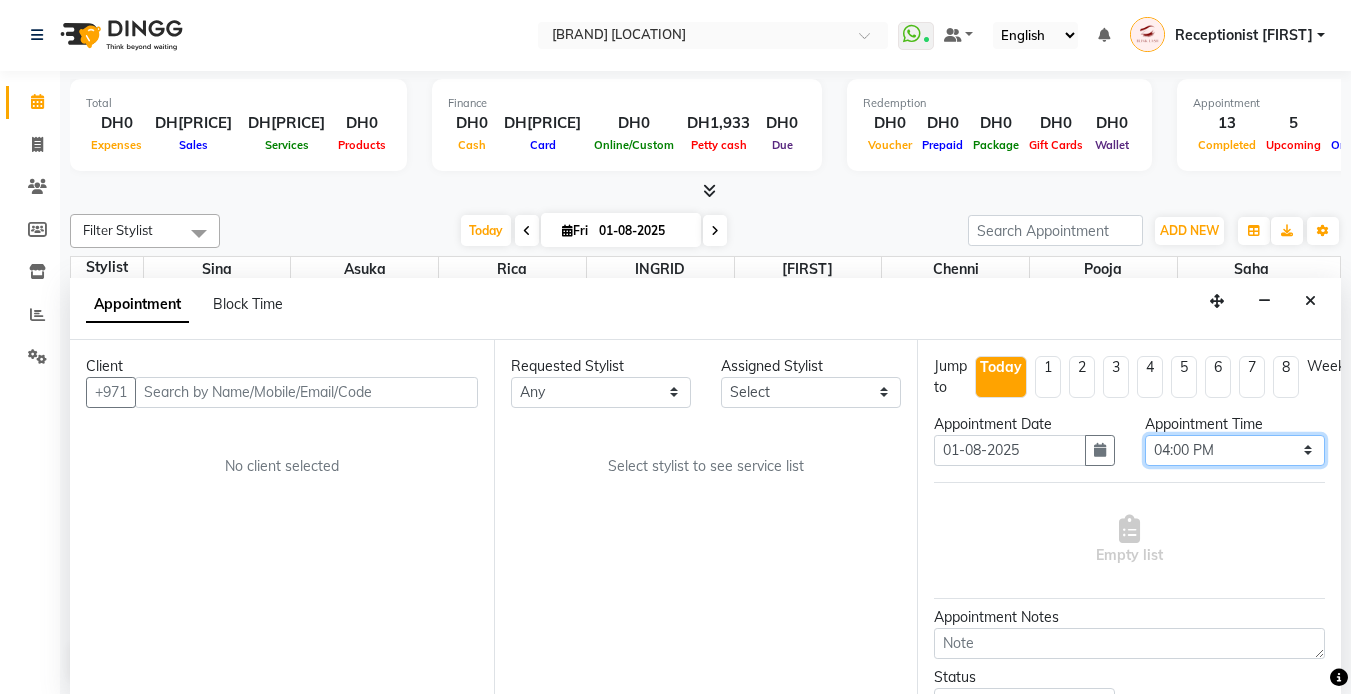 click on "Select 10:00 AM 10:05 AM 10:10 AM 10:15 AM 10:20 AM 10:25 AM 10:30 AM 10:35 AM 10:40 AM 10:45 AM 10:50 AM 10:55 AM 11:00 AM 11:05 AM 11:10 AM 11:15 AM 11:20 AM 11:25 AM 11:30 AM 11:35 AM 11:40 AM 11:45 AM 11:50 AM 11:55 AM 12:00 PM 12:05 PM 12:10 PM 12:15 PM 12:20 PM 12:25 PM 12:30 PM 12:35 PM 12:40 PM 12:45 PM 12:50 PM 12:55 PM 01:00 PM 01:05 PM 01:10 PM 01:15 PM 01:20 PM 01:25 PM 01:30 PM 01:35 PM 01:40 PM 01:45 PM 01:50 PM 01:55 PM 02:00 PM 02:05 PM 02:10 PM 02:15 PM 02:20 PM 02:25 PM 02:30 PM 02:35 PM 02:40 PM 02:45 PM 02:50 PM 02:55 PM 03:00 PM 03:05 PM 03:10 PM 03:15 PM 03:20 PM 03:25 PM 03:30 PM 03:35 PM 03:40 PM 03:45 PM 03:50 PM 03:55 PM 04:00 PM 04:05 PM 04:10 PM 04:15 PM 04:20 PM 04:25 PM 04:30 PM 04:35 PM 04:40 PM 04:45 PM 04:50 PM 04:55 PM 05:00 PM 05:05 PM 05:10 PM 05:15 PM 05:20 PM 05:25 PM 05:30 PM 05:35 PM 05:40 PM 05:45 PM 05:50 PM 05:55 PM 06:00 PM 06:05 PM 06:10 PM 06:15 PM 06:20 PM 06:25 PM 06:30 PM 06:35 PM 06:40 PM 06:45 PM 06:50 PM 06:55 PM 07:00 PM 07:05 PM 07:10 PM 07:15 PM 07:20 PM" at bounding box center [1235, 450] 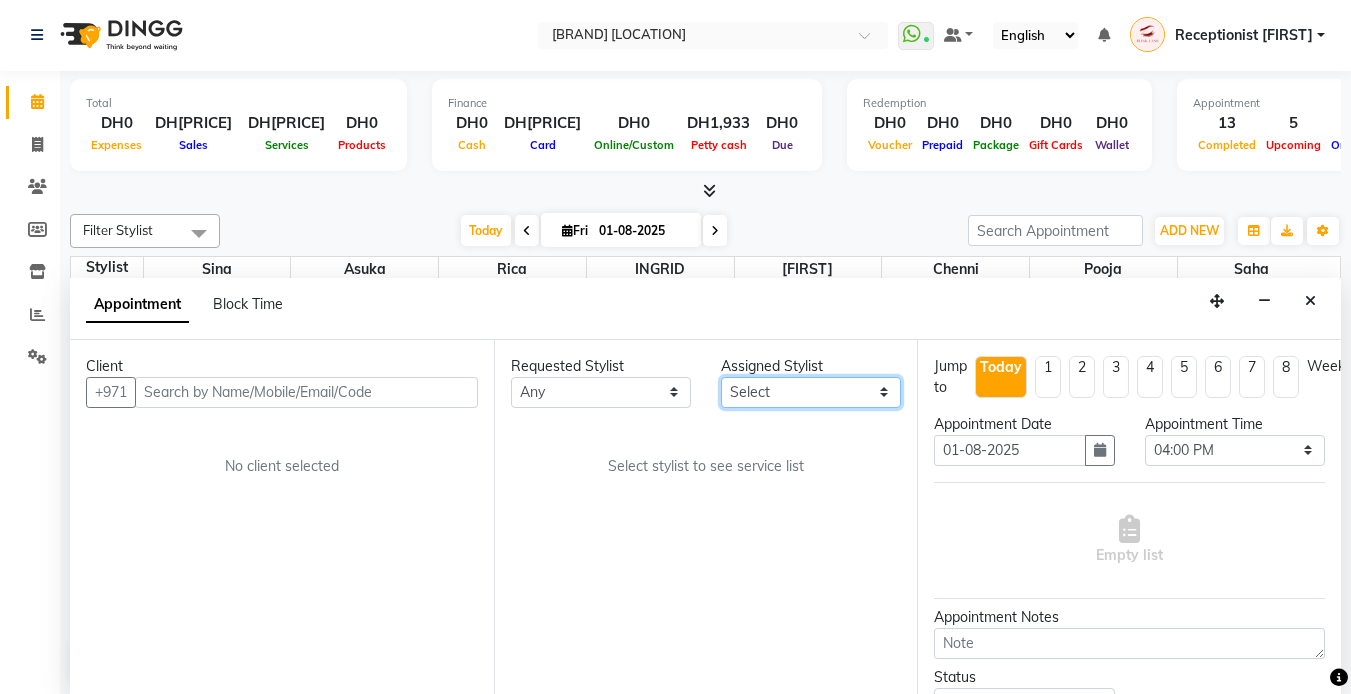 click on "Select [FIRST] chenni [FIRST] [FIRST] [FIRST] [FIRST] [FIRST]" at bounding box center (811, 392) 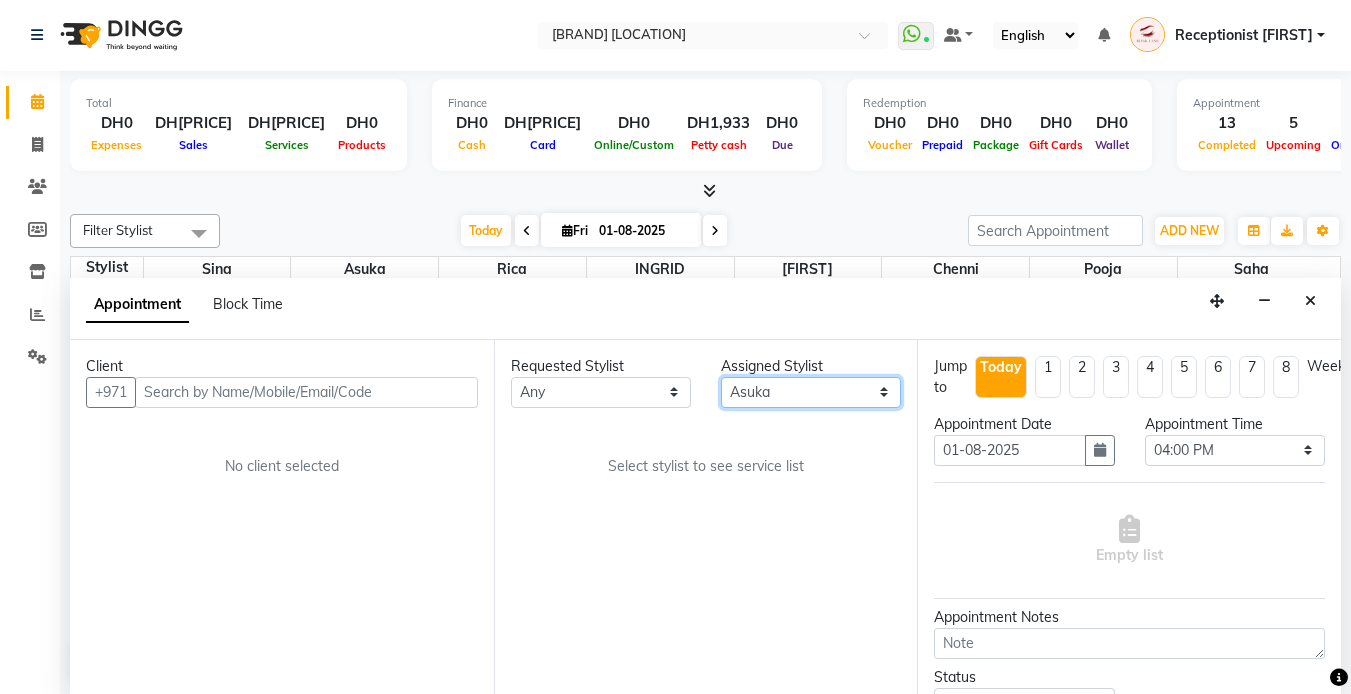 click on "Select [FIRST] chenni [FIRST] [FIRST] [FIRST] [FIRST] [FIRST]" at bounding box center [811, 392] 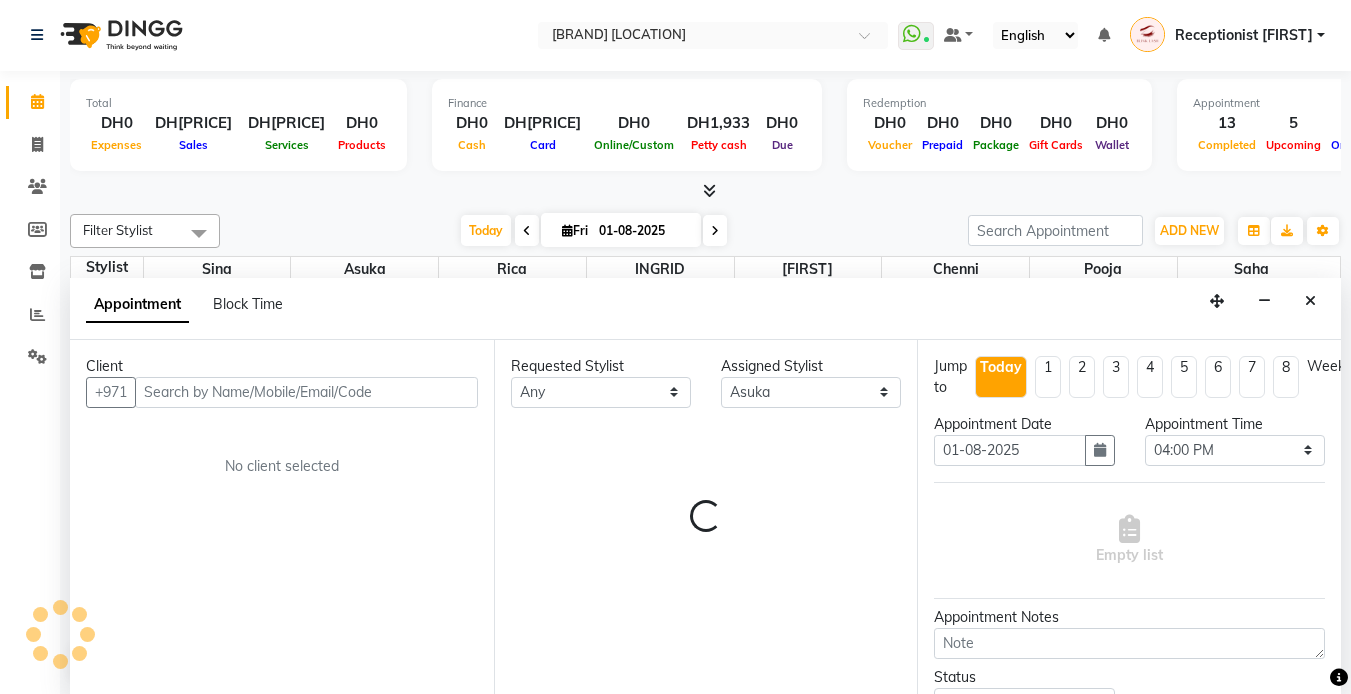 click on "Requested Stylist Any Asuka chenni INGRID jumana pooja Rica saha Sina Assigned Stylist Select Asuka chenni INGRID jumana pooja Rica saha Sina Loading..." at bounding box center [706, 517] 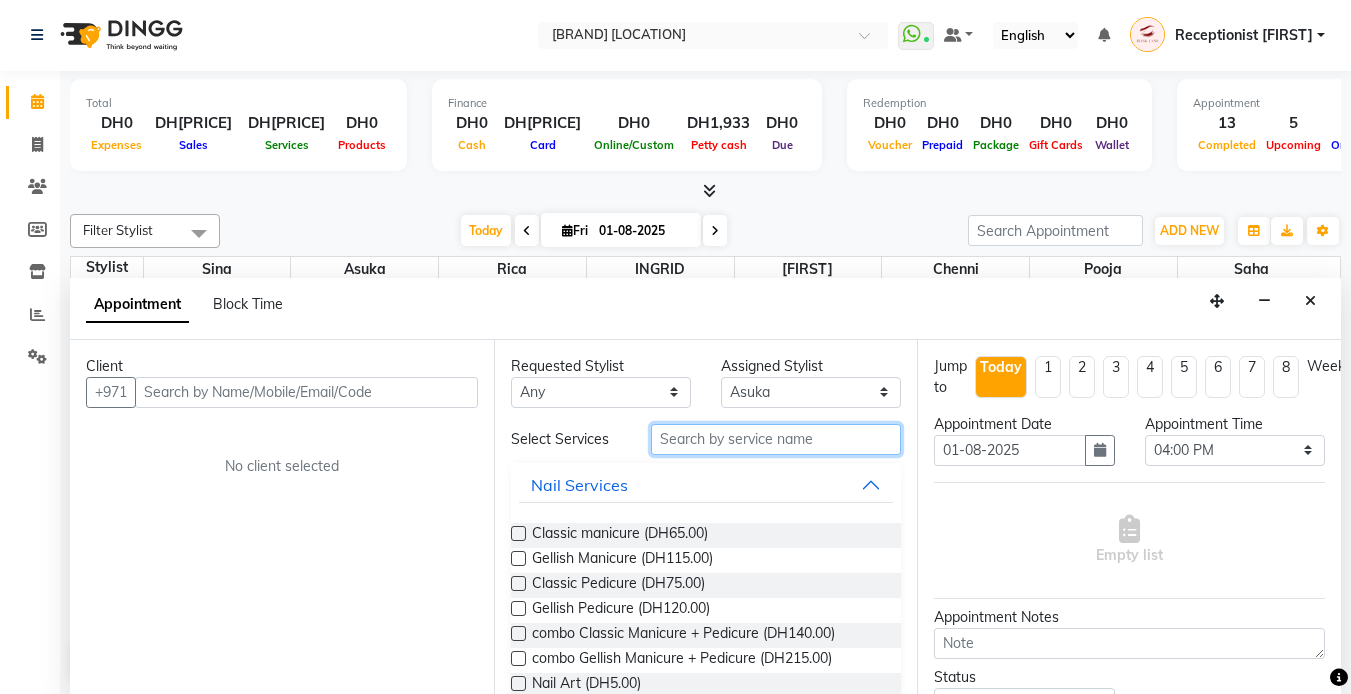 click at bounding box center [776, 439] 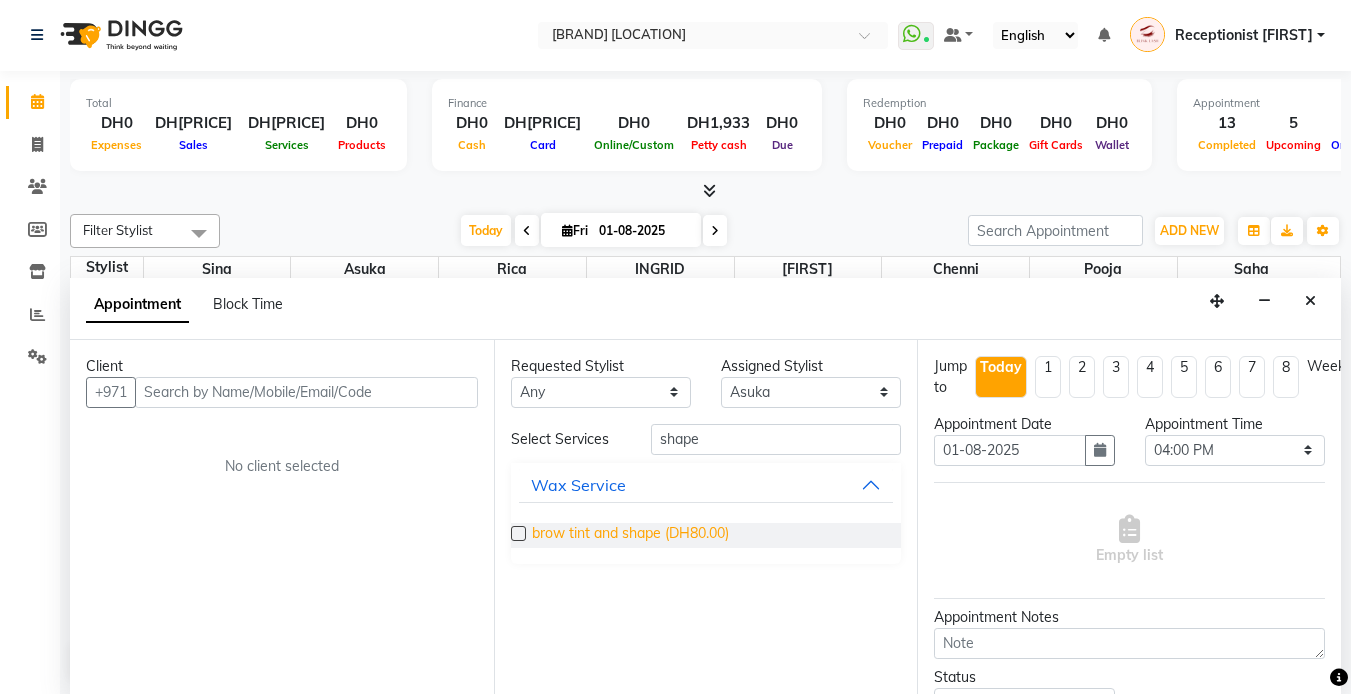 click on "brow tint and shape (DH80.00)" at bounding box center [630, 535] 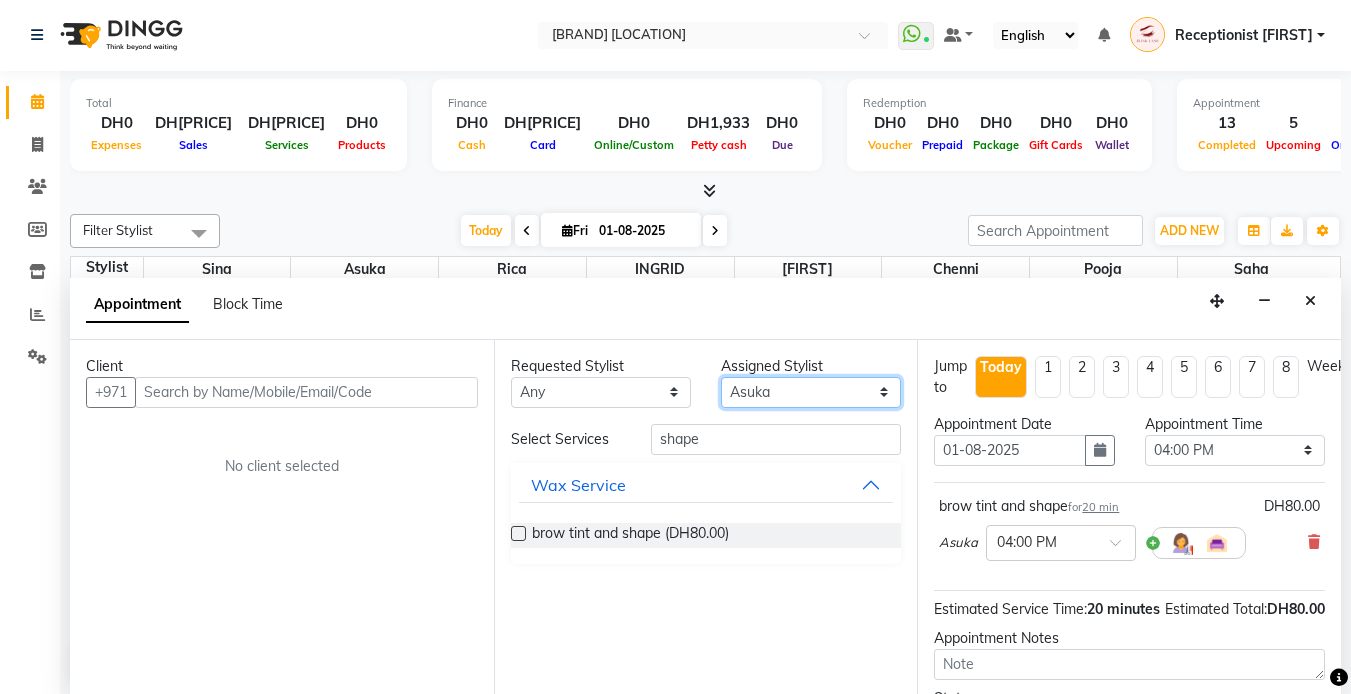 click on "Select [FIRST] chenni [FIRST] [FIRST] [FIRST] [FIRST] [FIRST]" at bounding box center [811, 392] 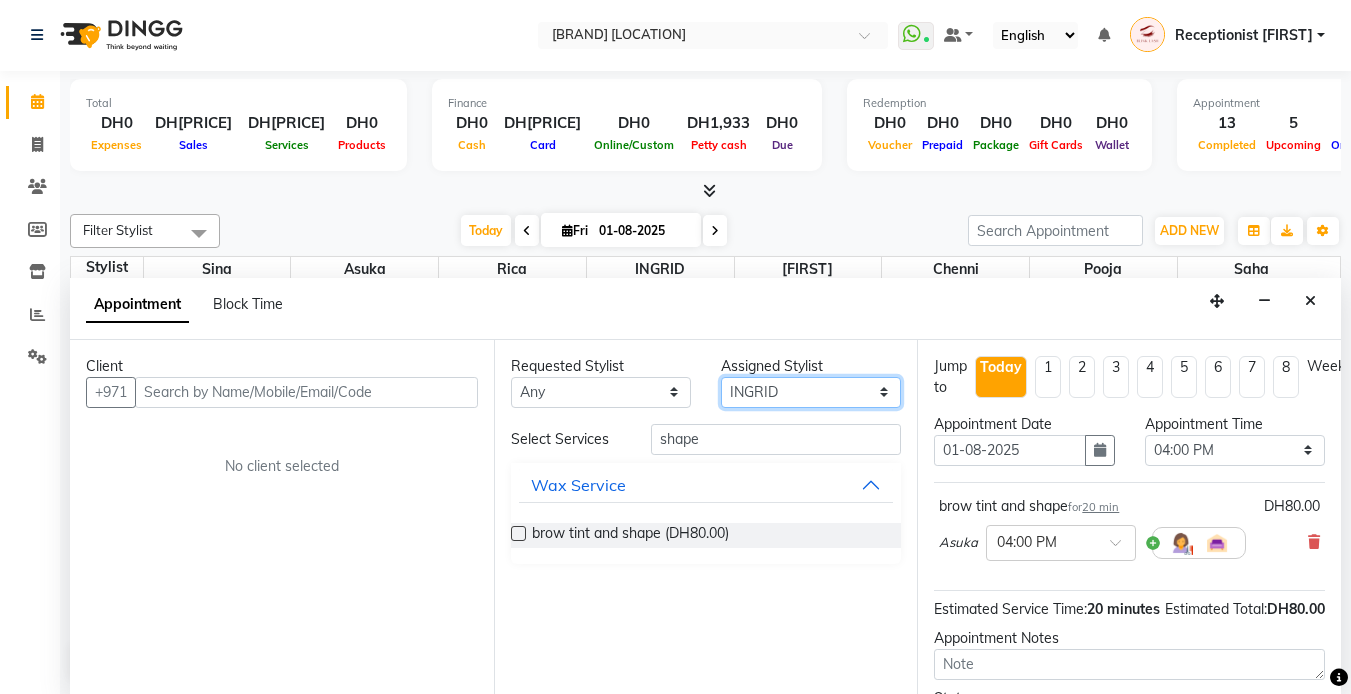 click on "Select [FIRST] chenni [FIRST] [FIRST] [FIRST] [FIRST] [FIRST]" at bounding box center [811, 392] 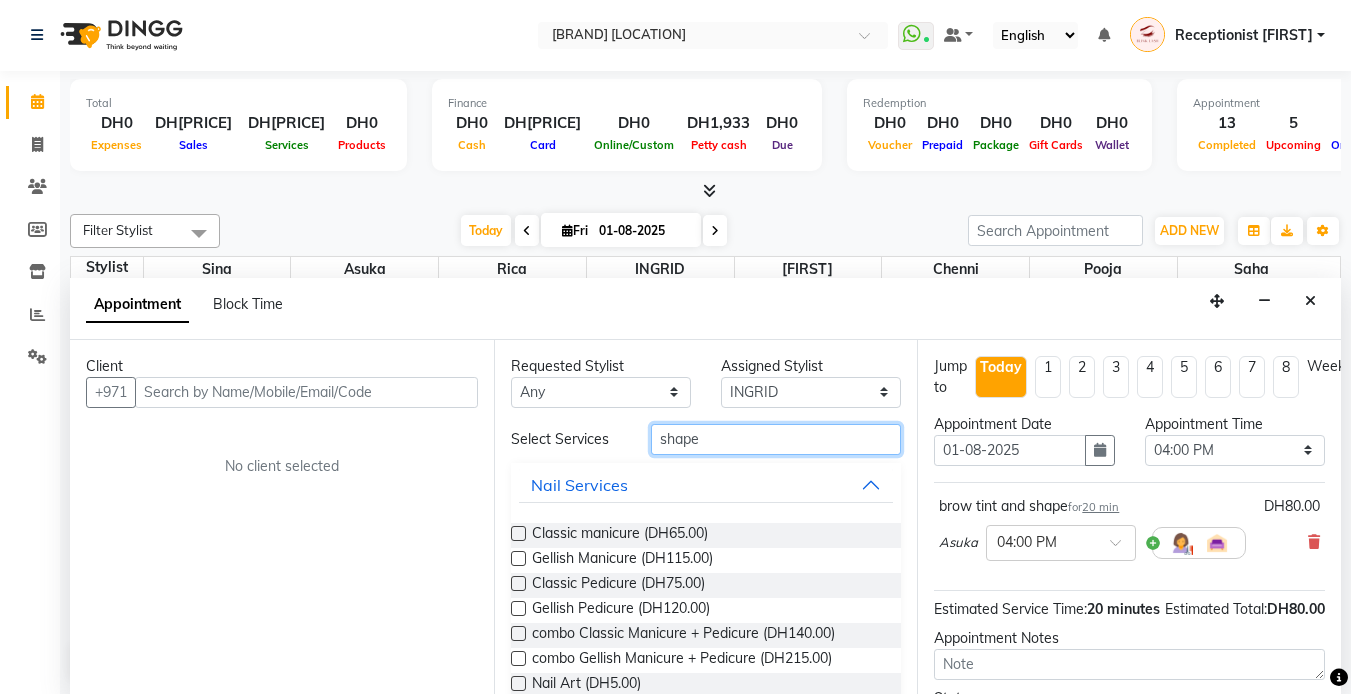 click on "shape" at bounding box center (776, 439) 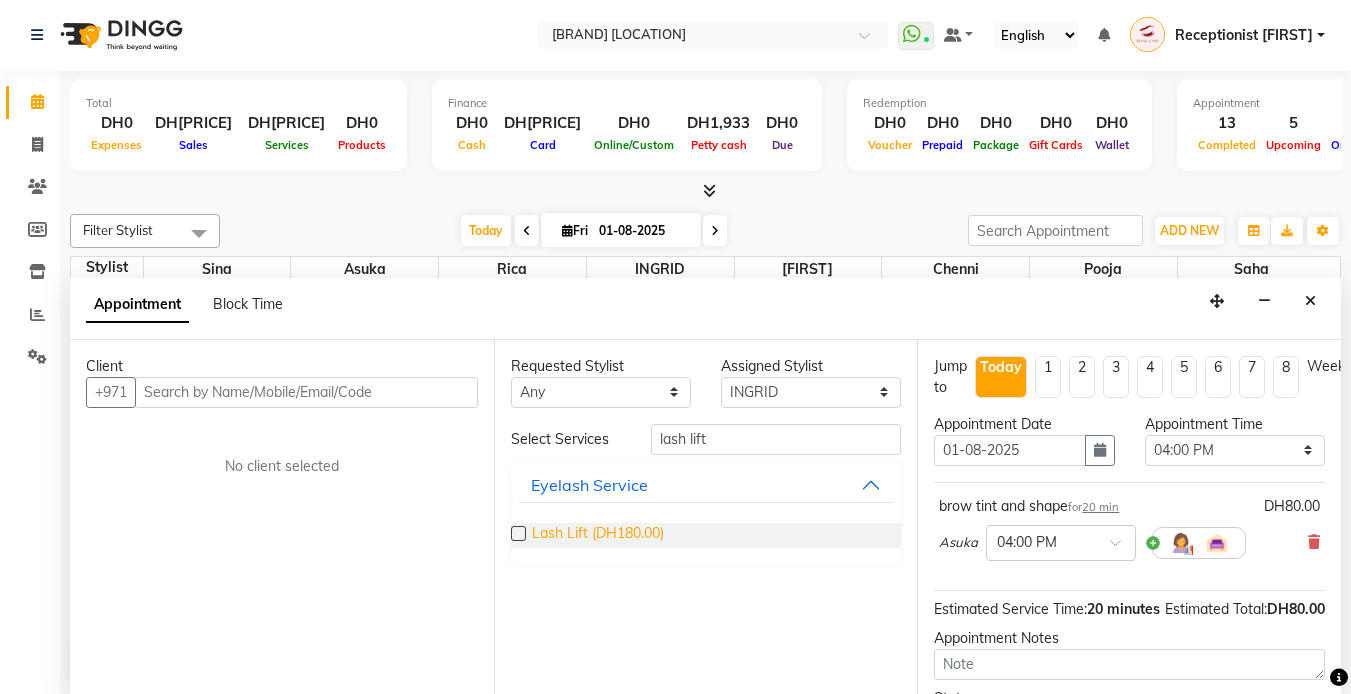 click on "Lash Lift (DH180.00)" at bounding box center [598, 535] 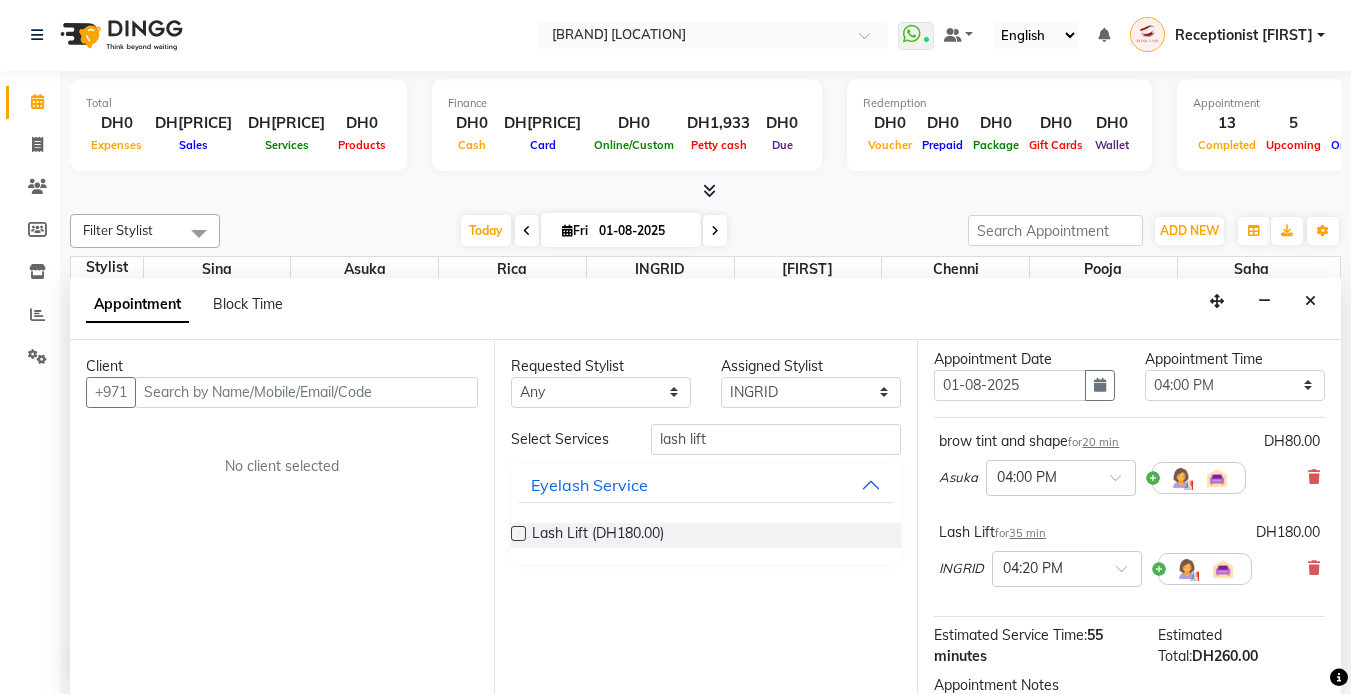 scroll, scrollTop: 100, scrollLeft: 0, axis: vertical 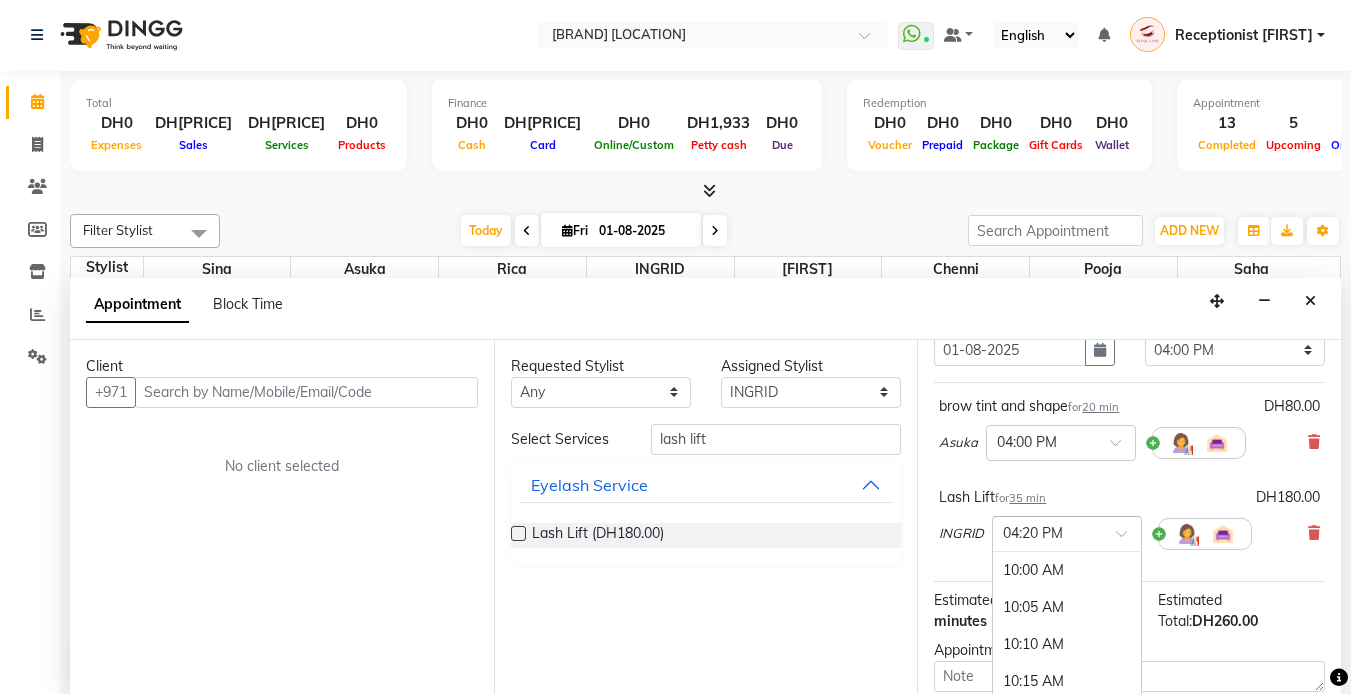 click at bounding box center (1128, 539) 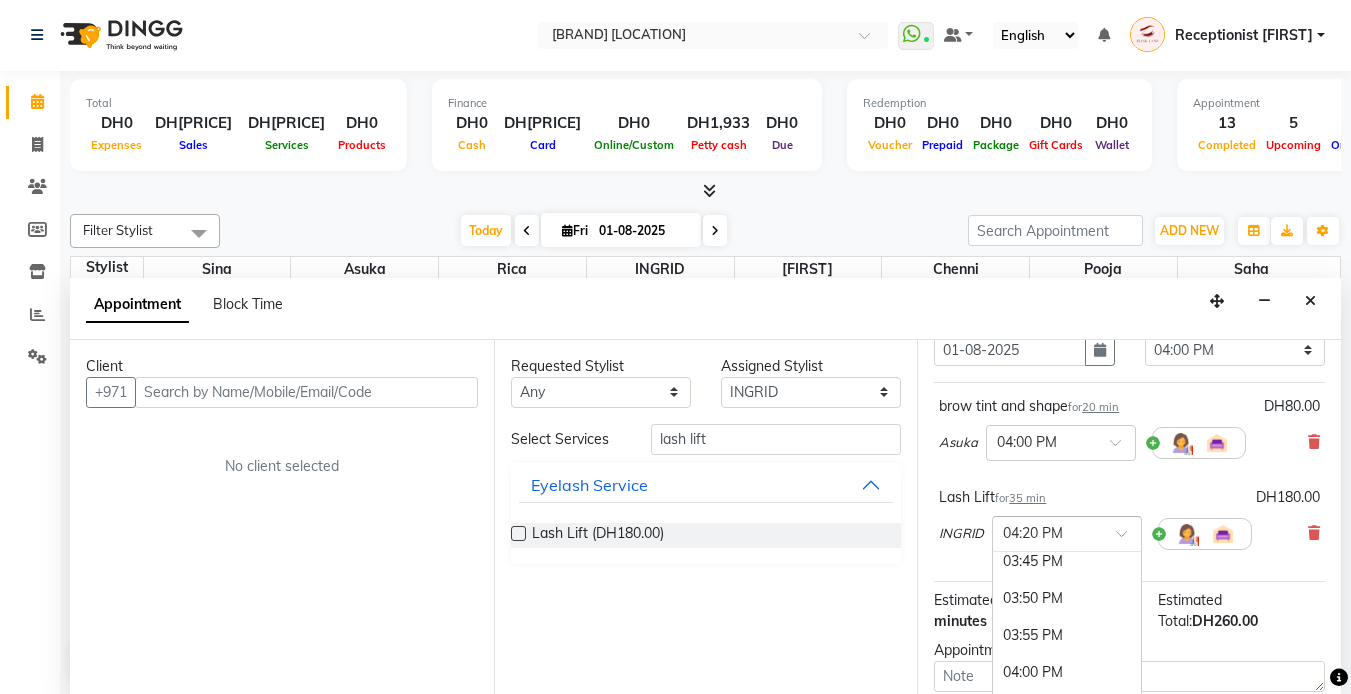 scroll, scrollTop: 2708, scrollLeft: 0, axis: vertical 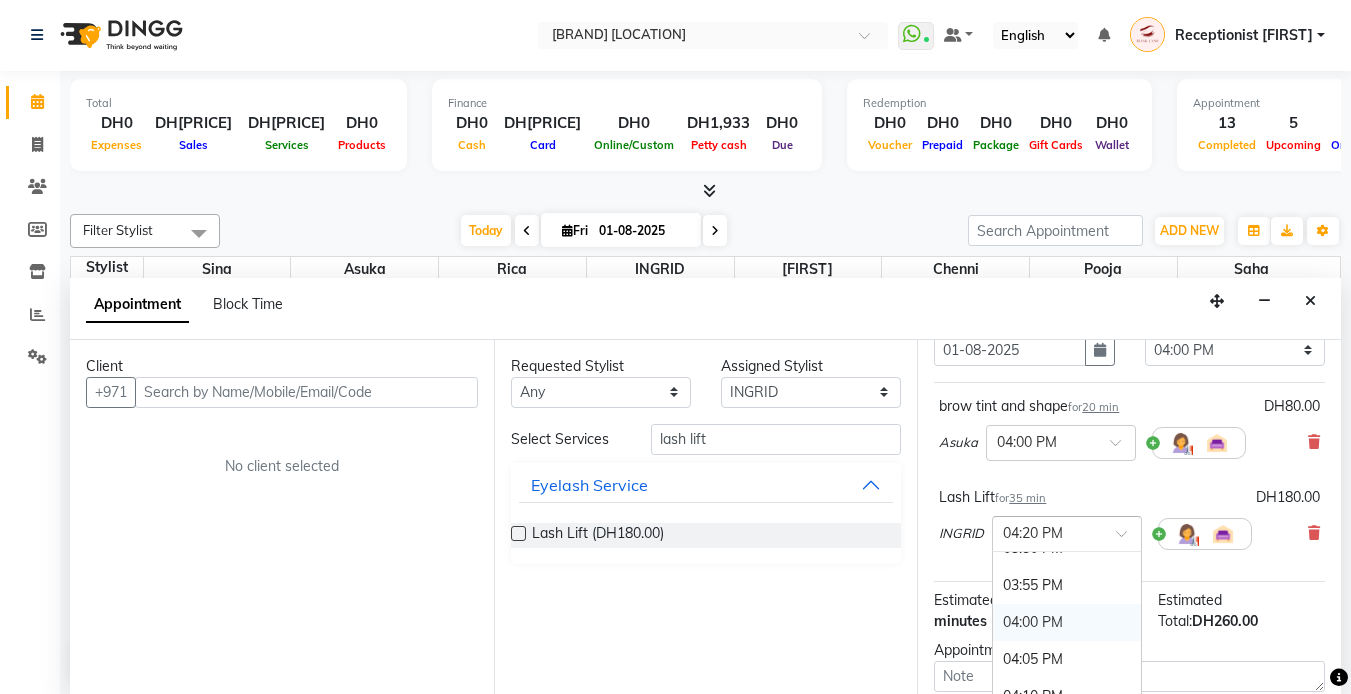 click on "04:00 PM" at bounding box center (1067, 622) 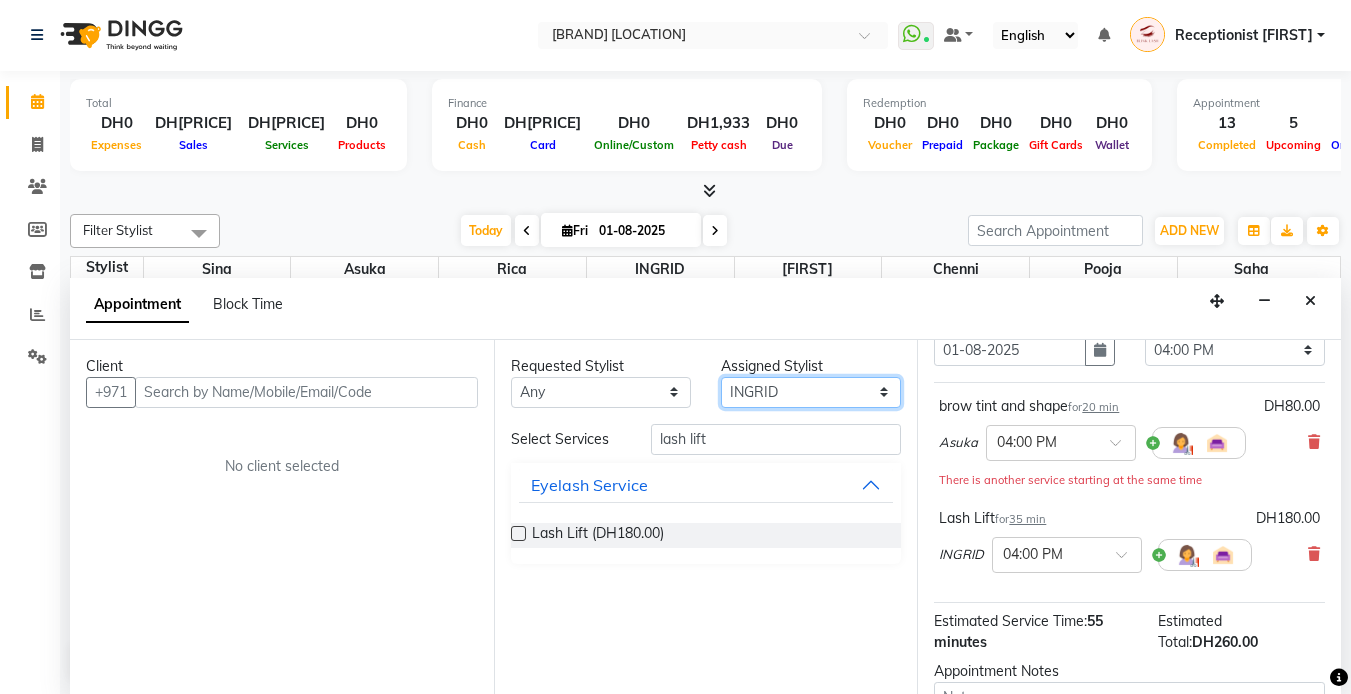 click on "Select [FIRST] chenni [FIRST] [FIRST] [FIRST] [FIRST] [FIRST]" at bounding box center [811, 392] 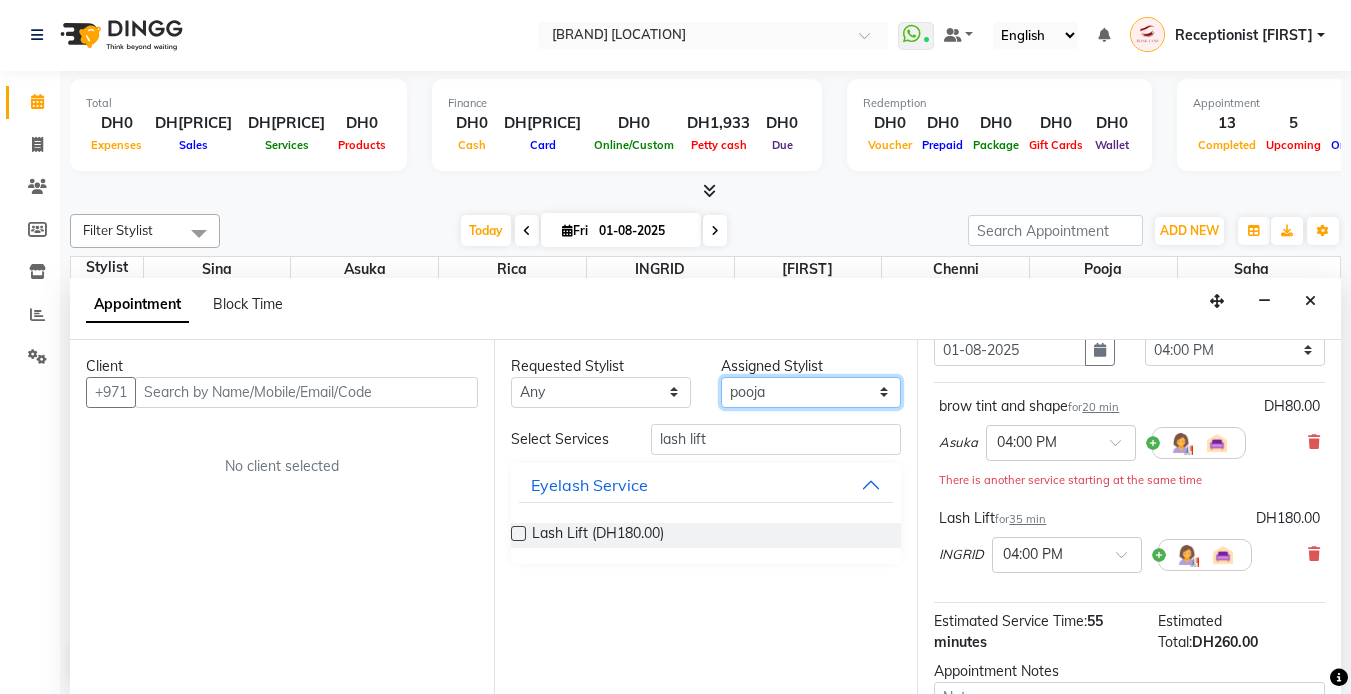 click on "Select [FIRST] chenni [FIRST] [FIRST] [FIRST] [FIRST] [FIRST]" at bounding box center [811, 392] 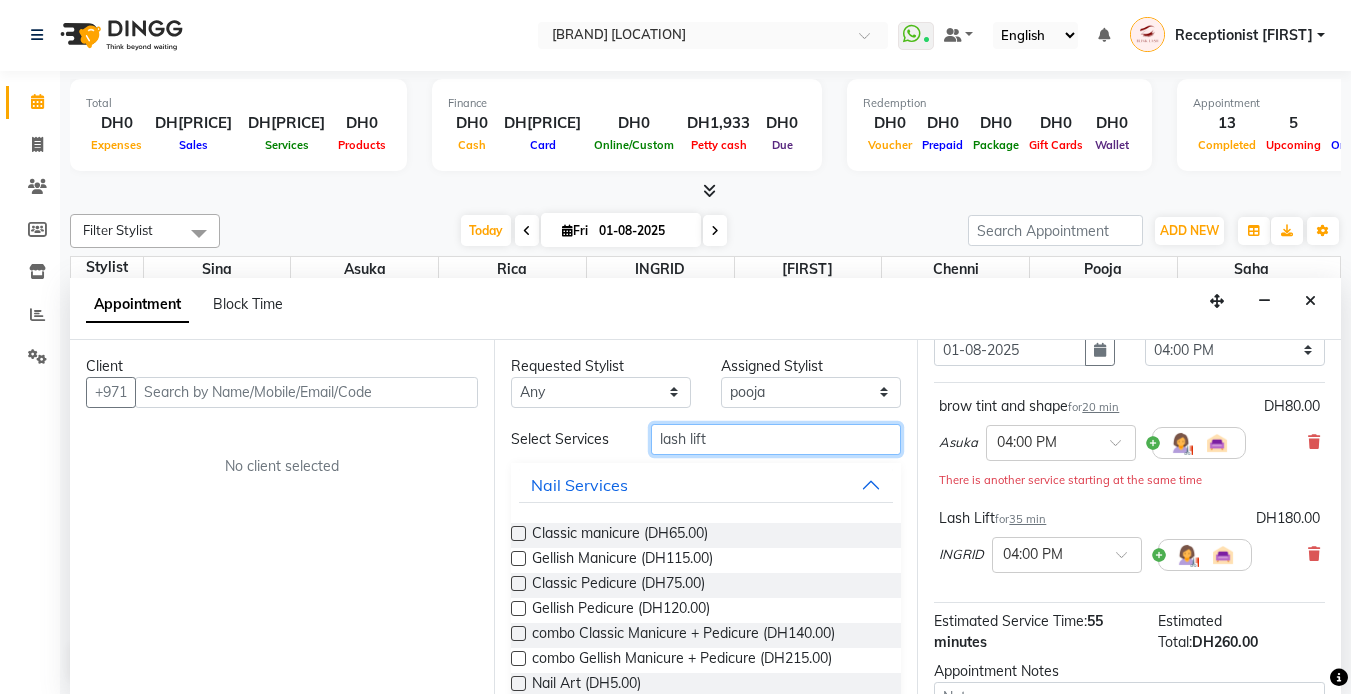 click on "lash lift" at bounding box center [776, 439] 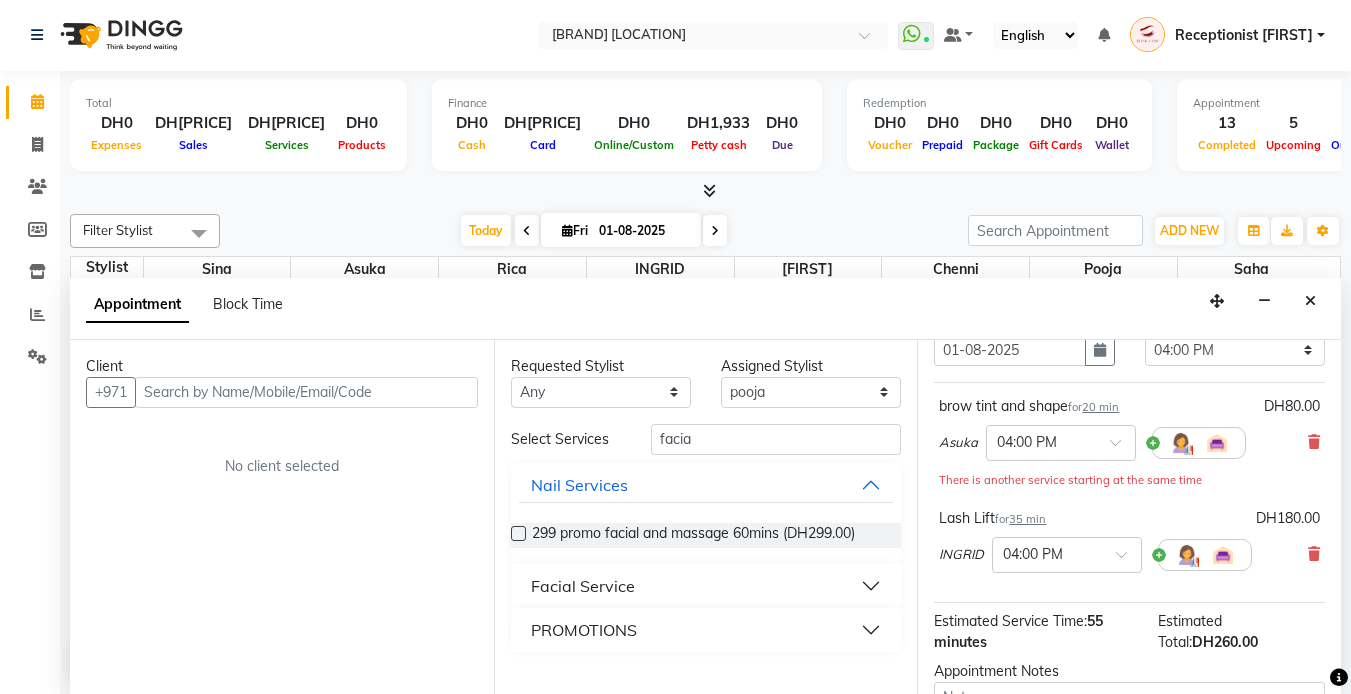 click on "Facial Service" at bounding box center (706, 586) 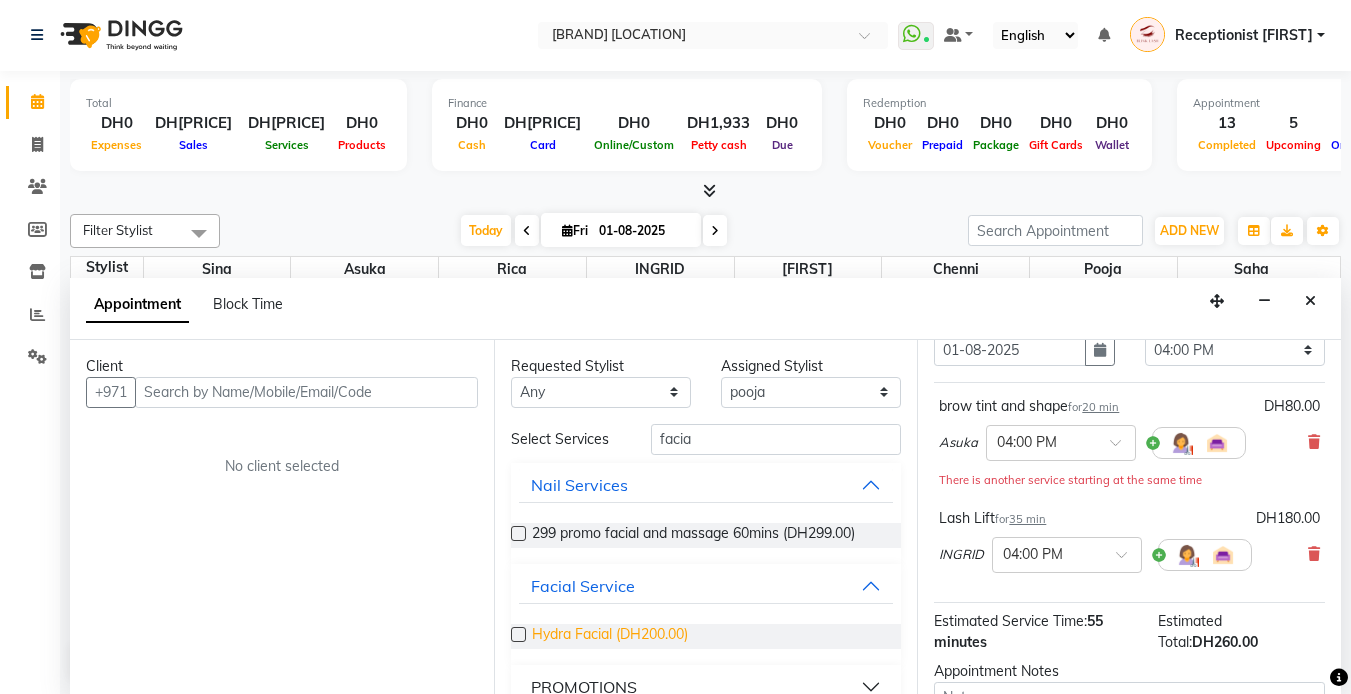 click on "Hydra Facial (DH200.00)" at bounding box center (610, 636) 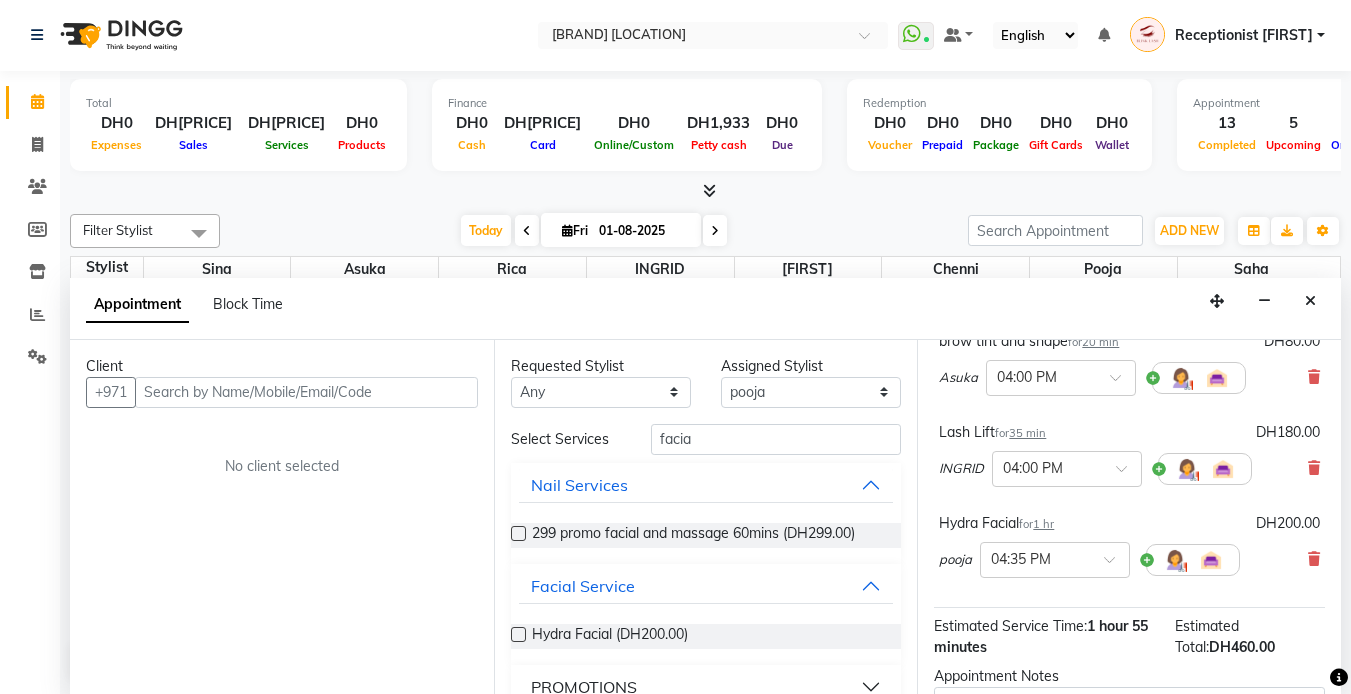 scroll, scrollTop: 200, scrollLeft: 0, axis: vertical 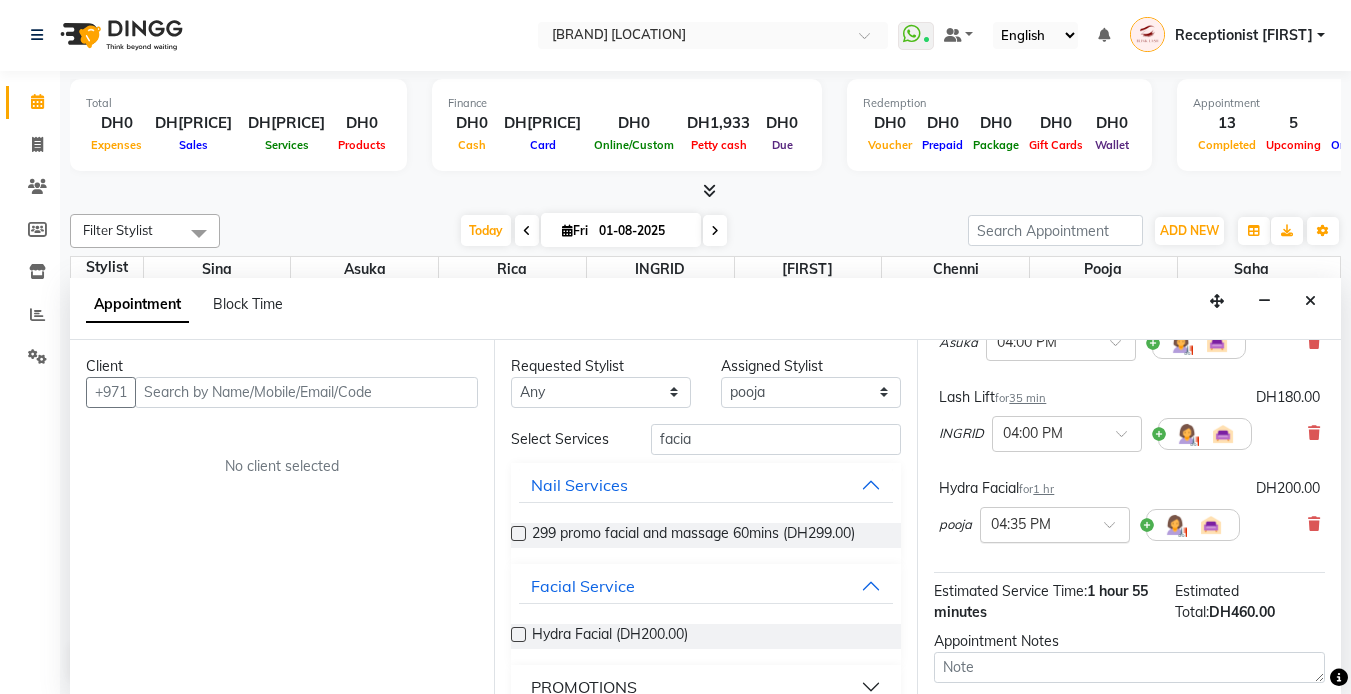 click at bounding box center [1035, 523] 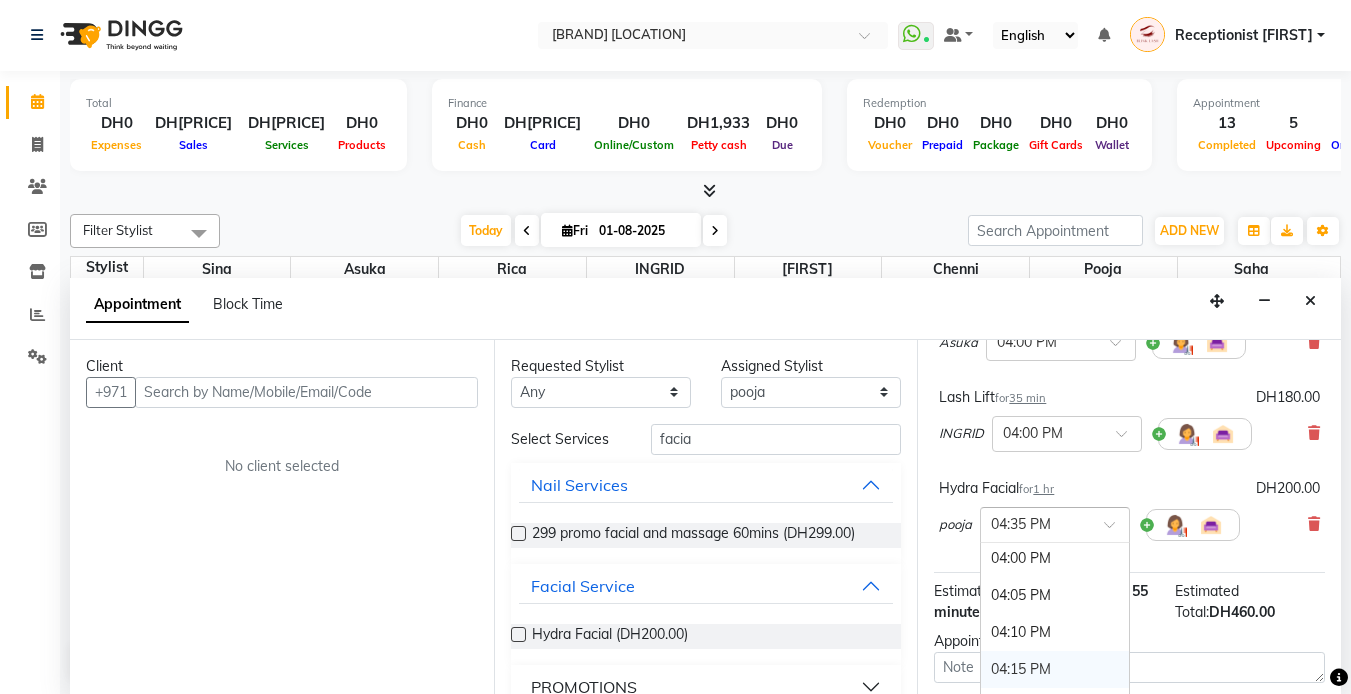scroll, scrollTop: 2665, scrollLeft: 0, axis: vertical 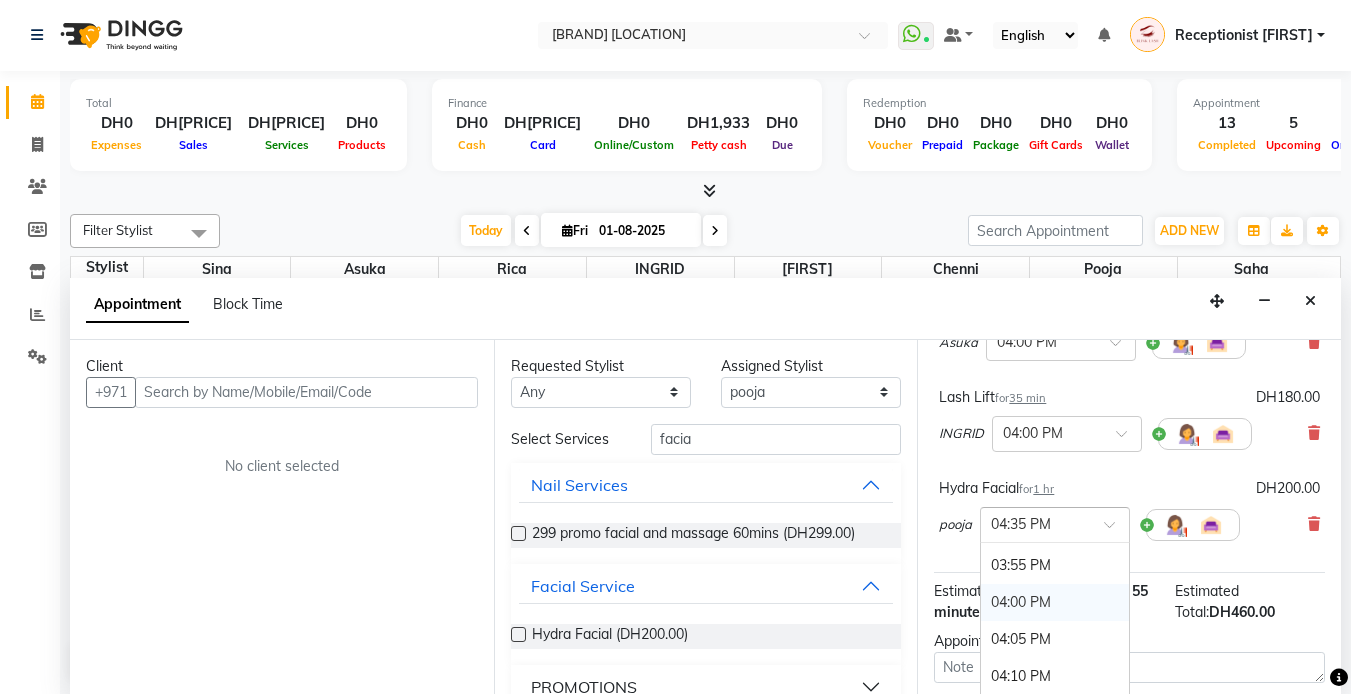 click on "04:00 PM" at bounding box center (1055, 602) 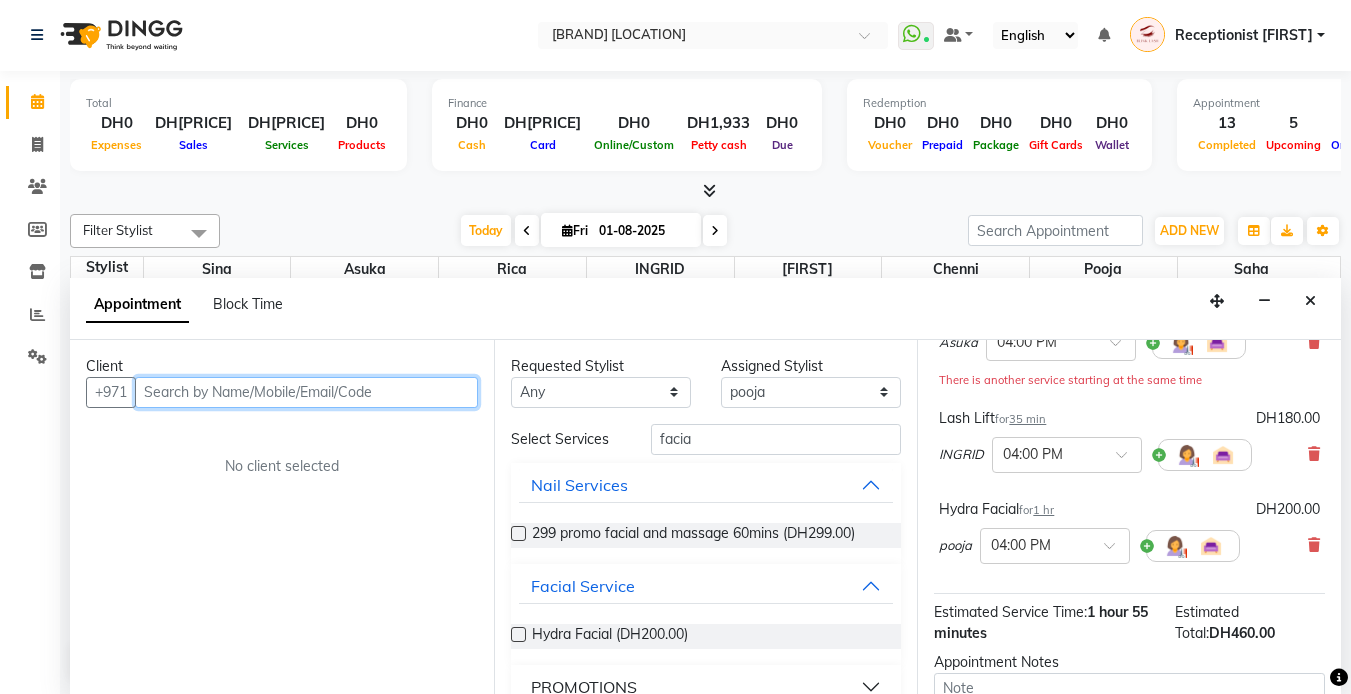 click at bounding box center (306, 392) 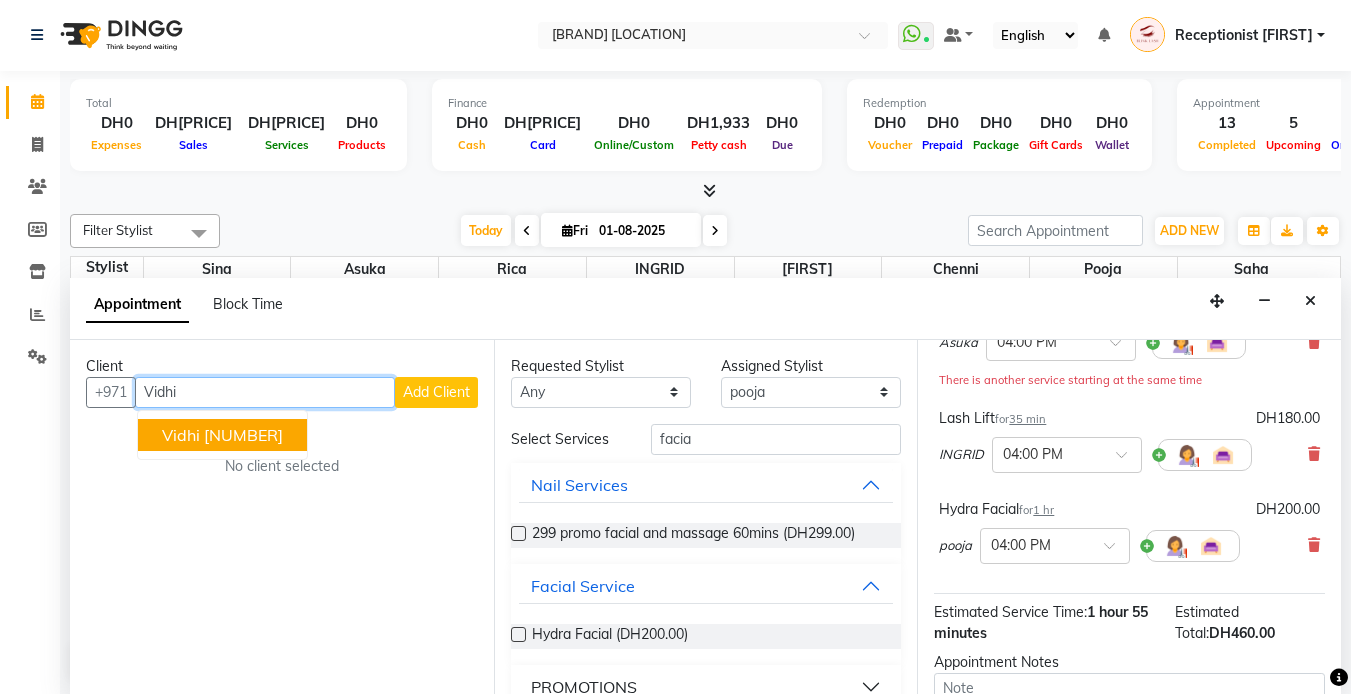 click on "[NUMBER]" at bounding box center (243, 435) 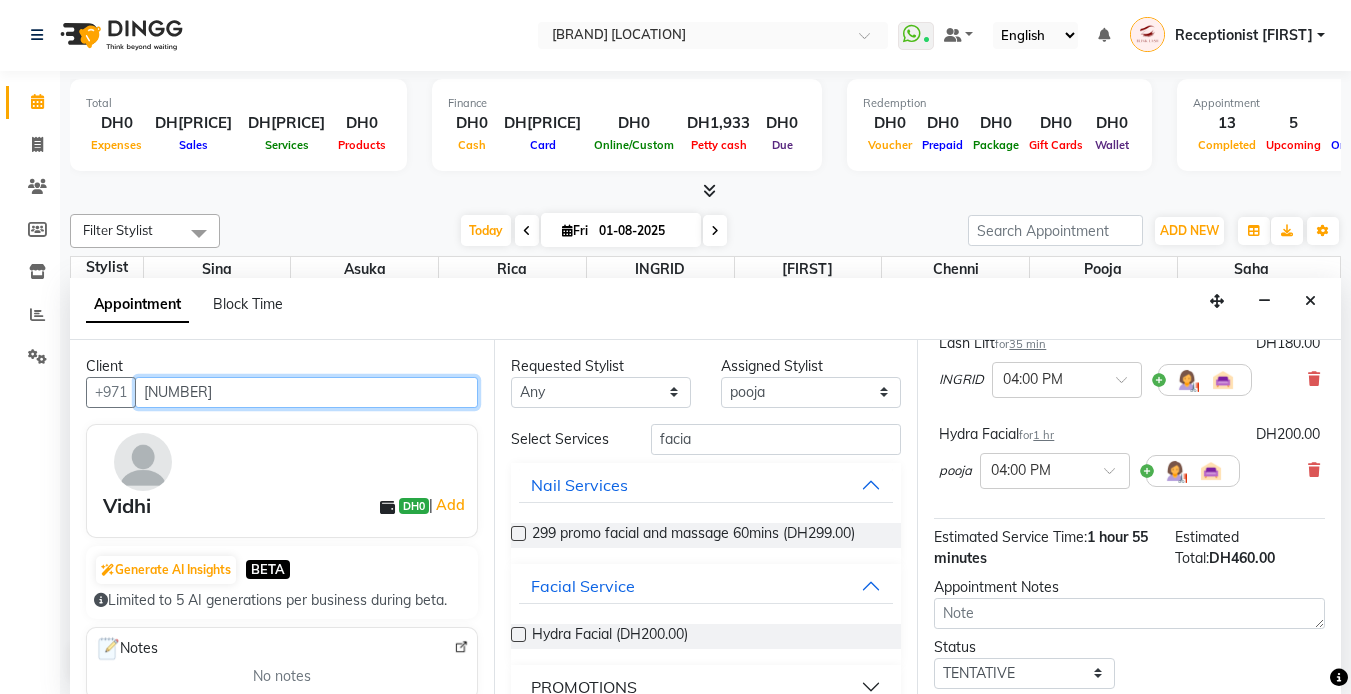 scroll, scrollTop: 411, scrollLeft: 0, axis: vertical 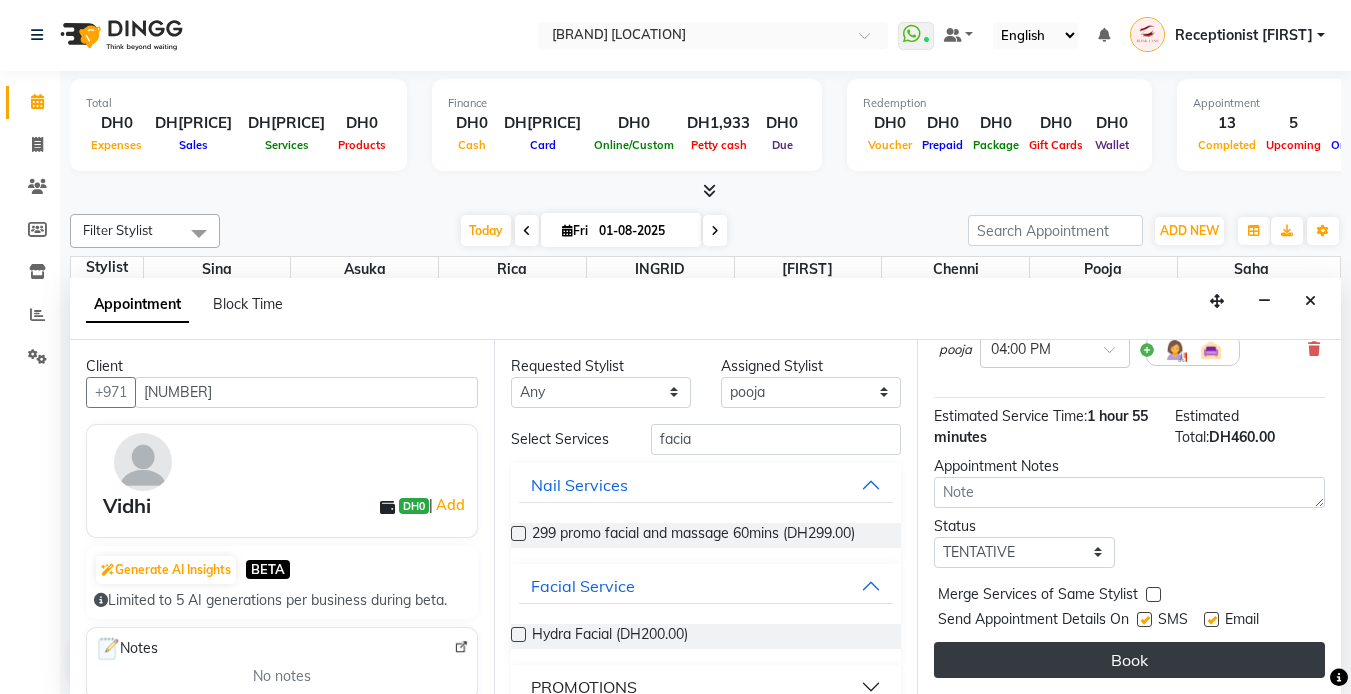 click on "Book" at bounding box center (1129, 660) 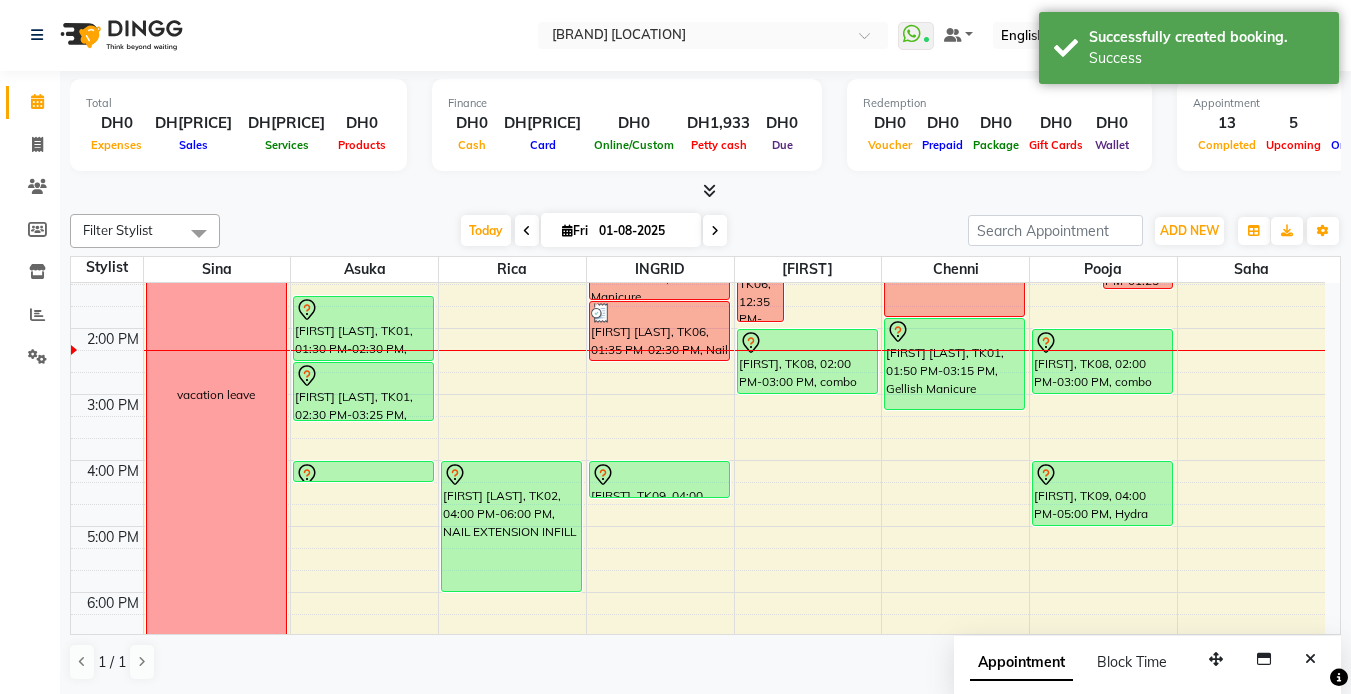 scroll, scrollTop: 0, scrollLeft: 0, axis: both 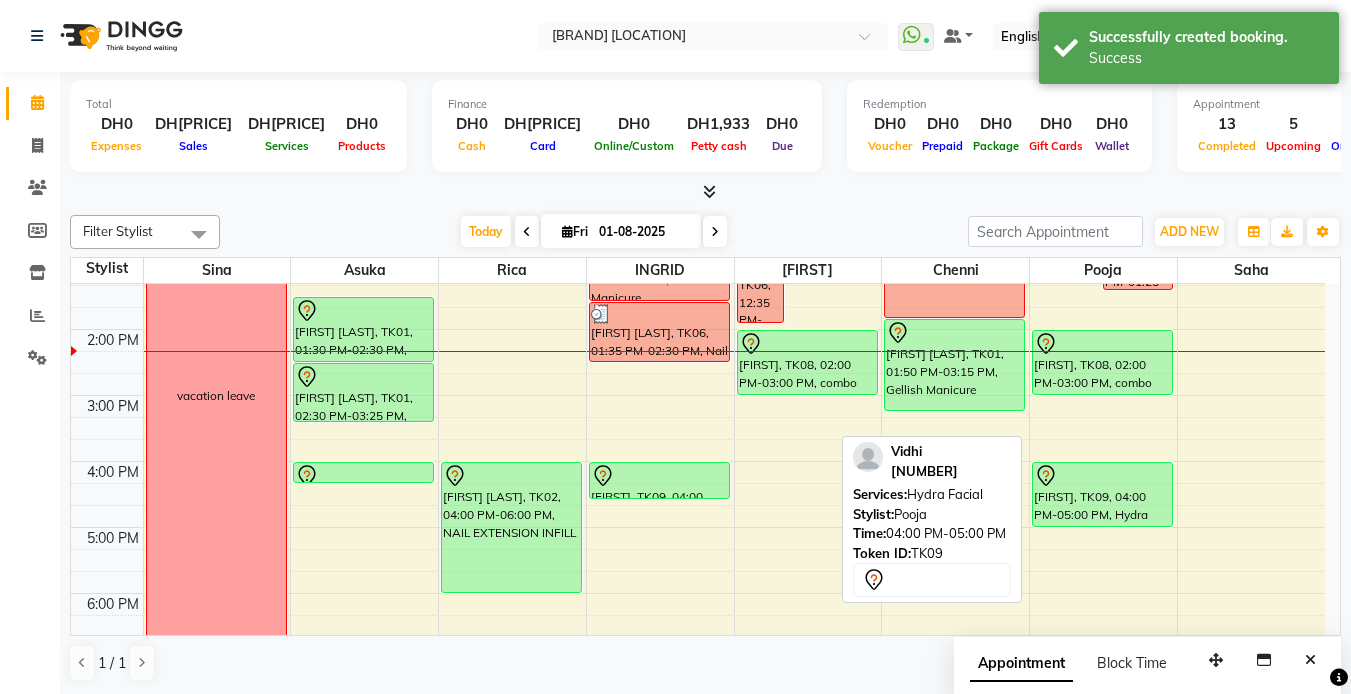 click on "[FIRST], TK09, 04:00 PM-05:00 PM, Hydra Facial" at bounding box center (1102, 494) 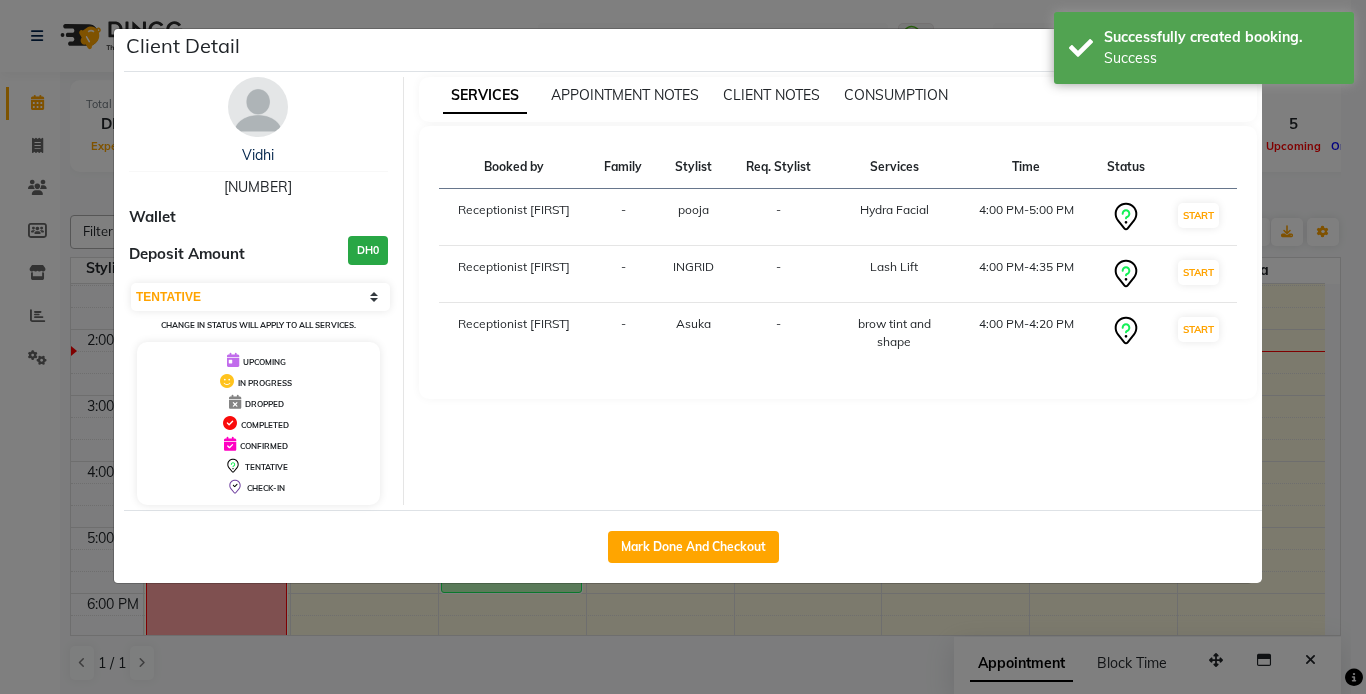 click at bounding box center [258, 107] 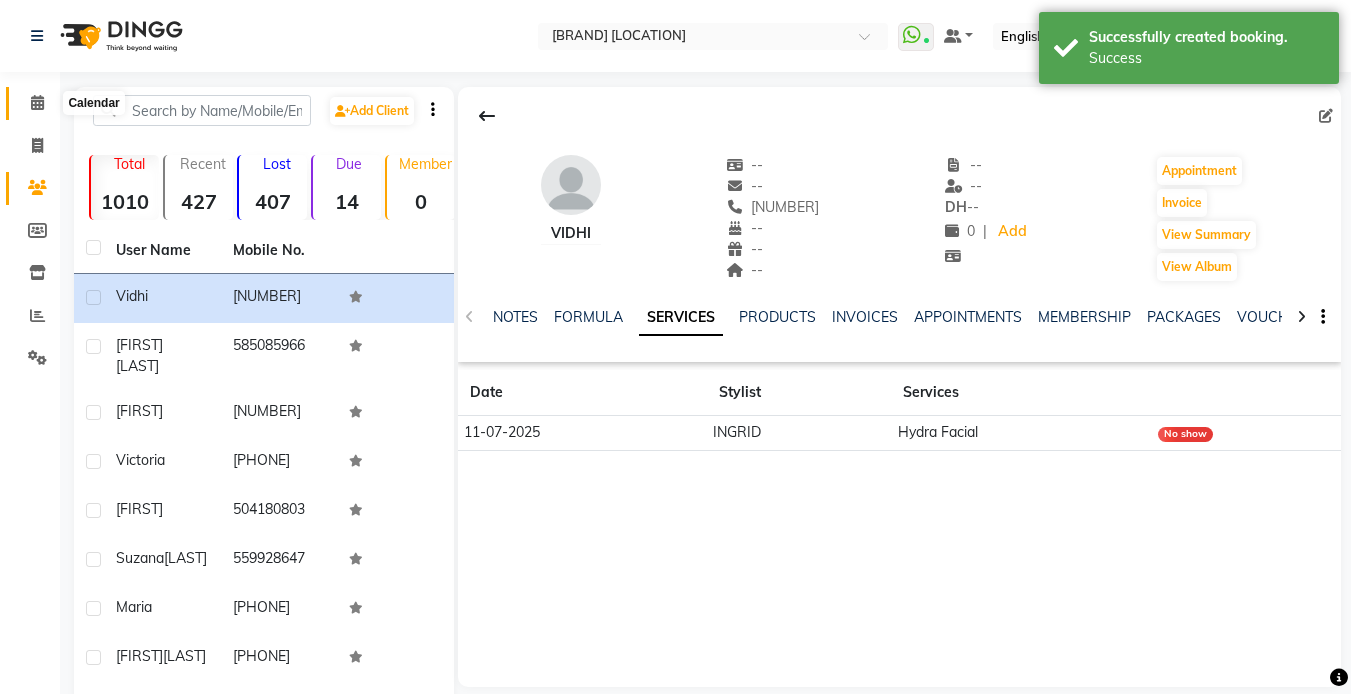 click 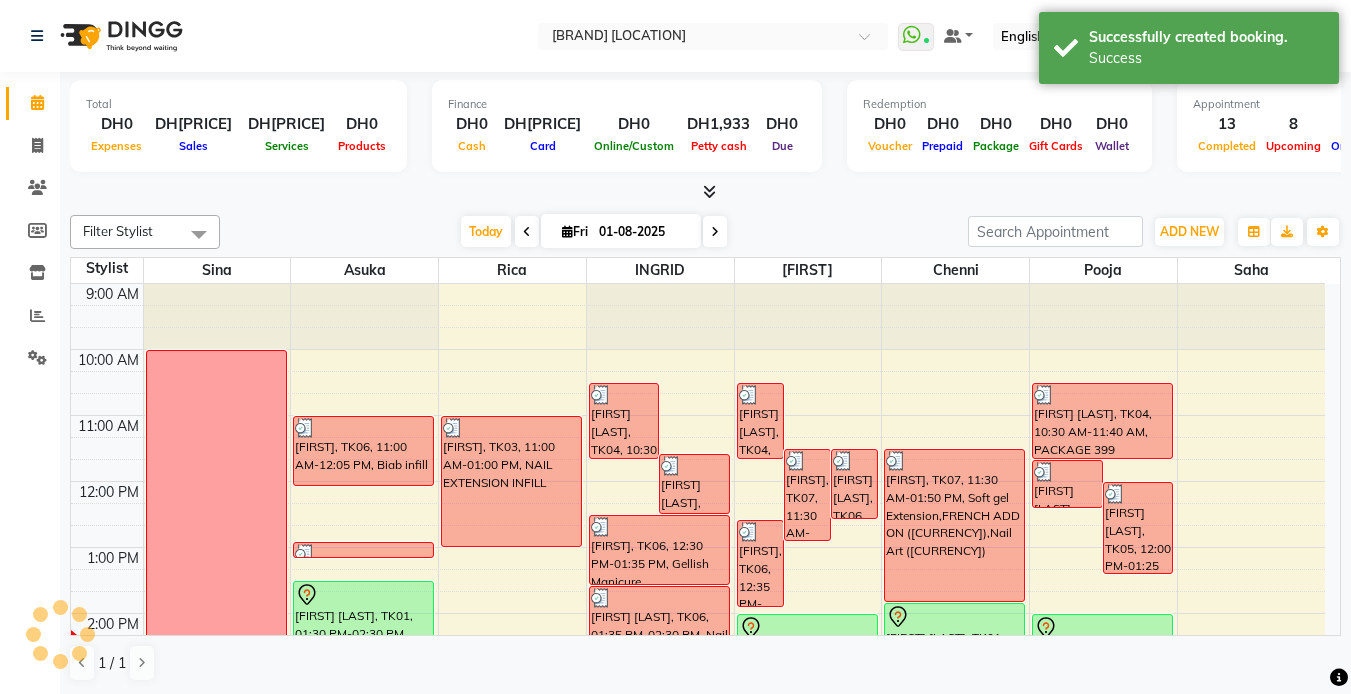 scroll, scrollTop: 331, scrollLeft: 0, axis: vertical 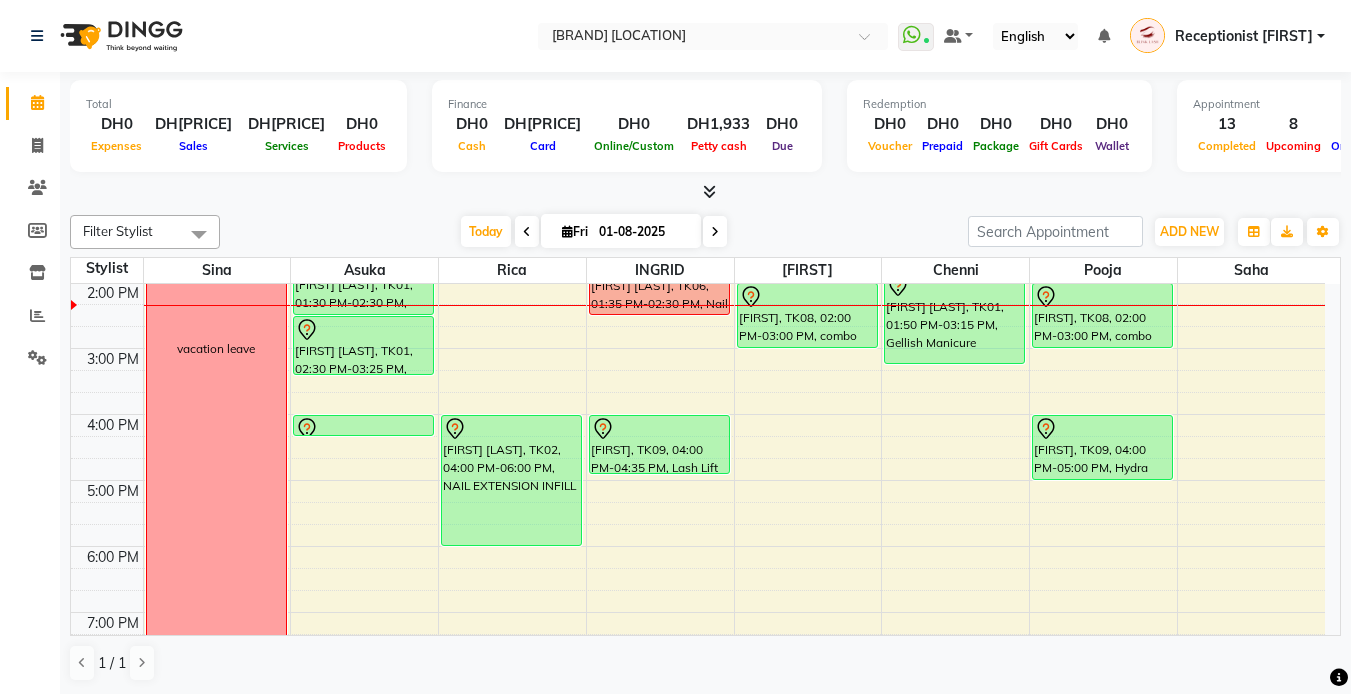 drag, startPoint x: 625, startPoint y: 453, endPoint x: 627, endPoint y: 477, distance: 24.083189 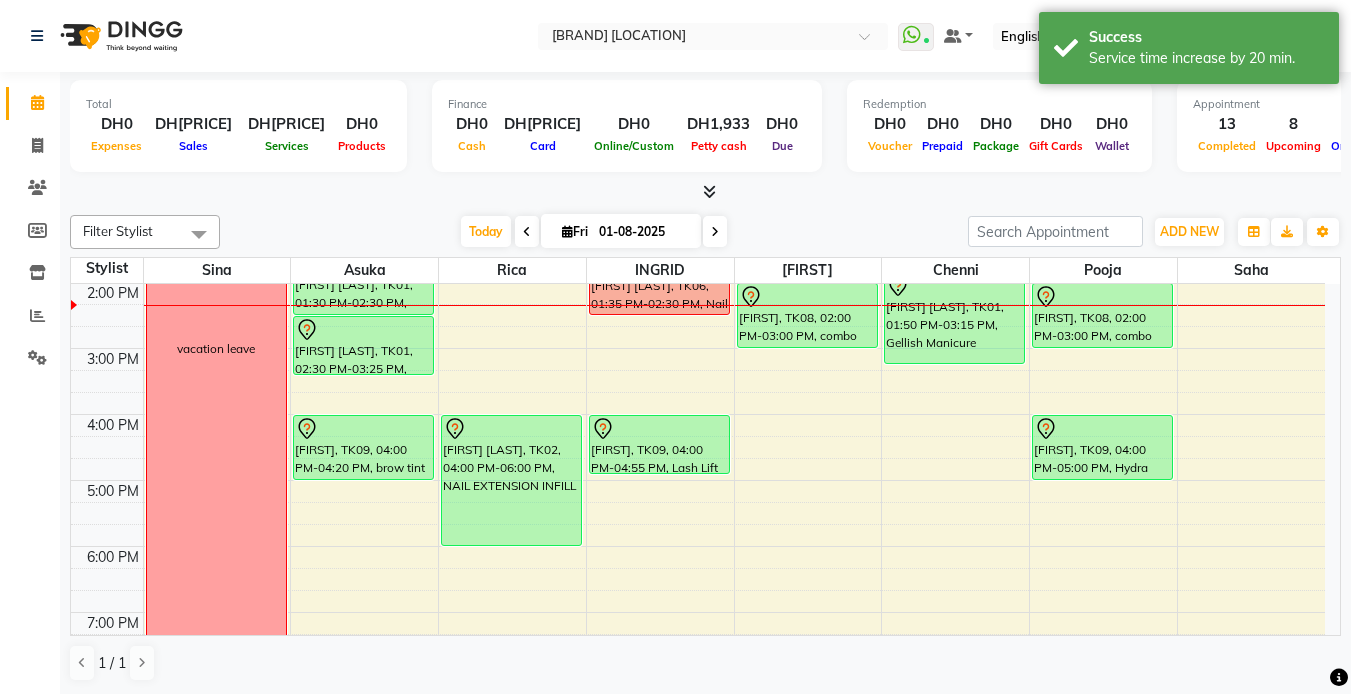 drag, startPoint x: 359, startPoint y: 433, endPoint x: 355, endPoint y: 471, distance: 38.209946 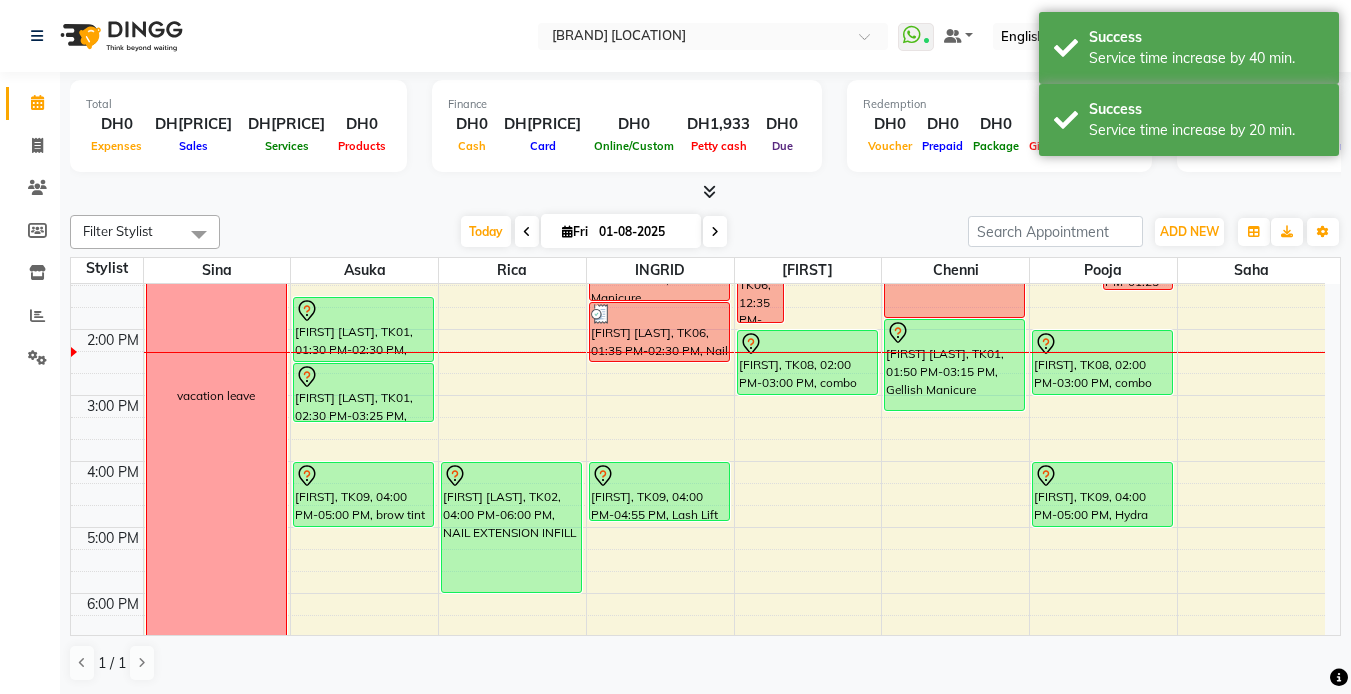 scroll, scrollTop: 331, scrollLeft: 0, axis: vertical 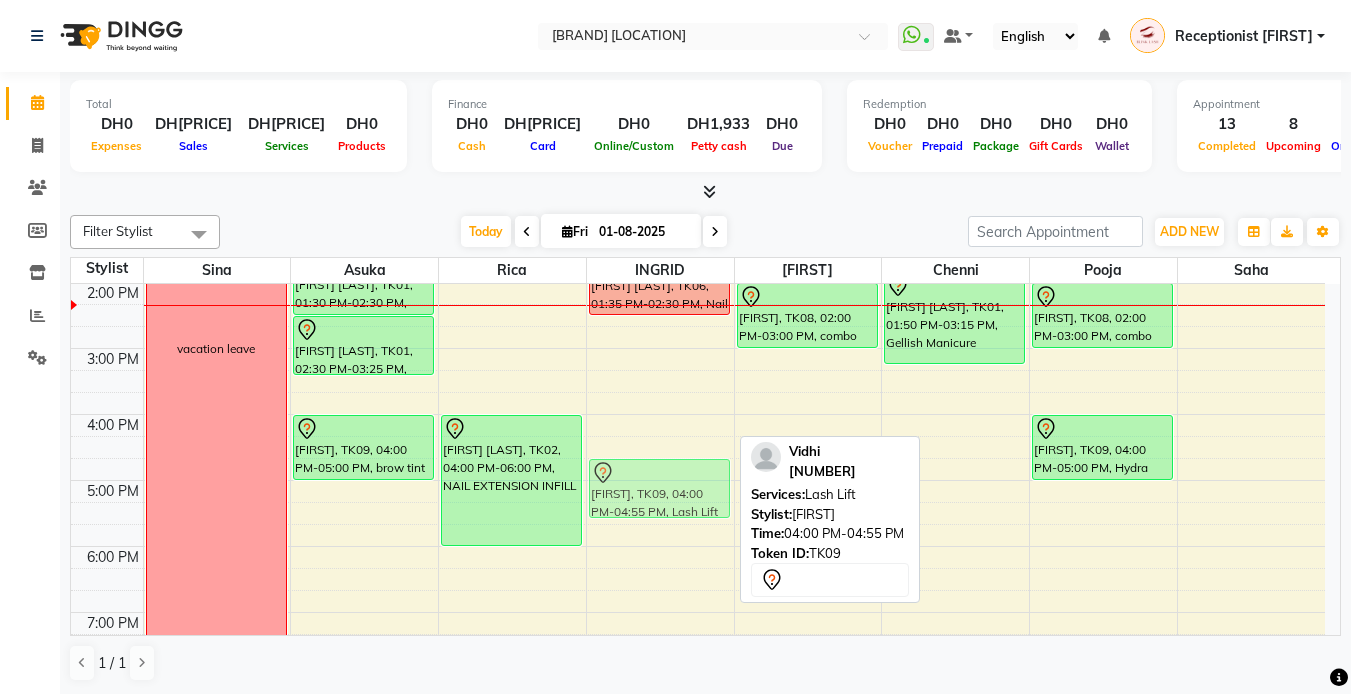 drag, startPoint x: 669, startPoint y: 430, endPoint x: 663, endPoint y: 450, distance: 20.880613 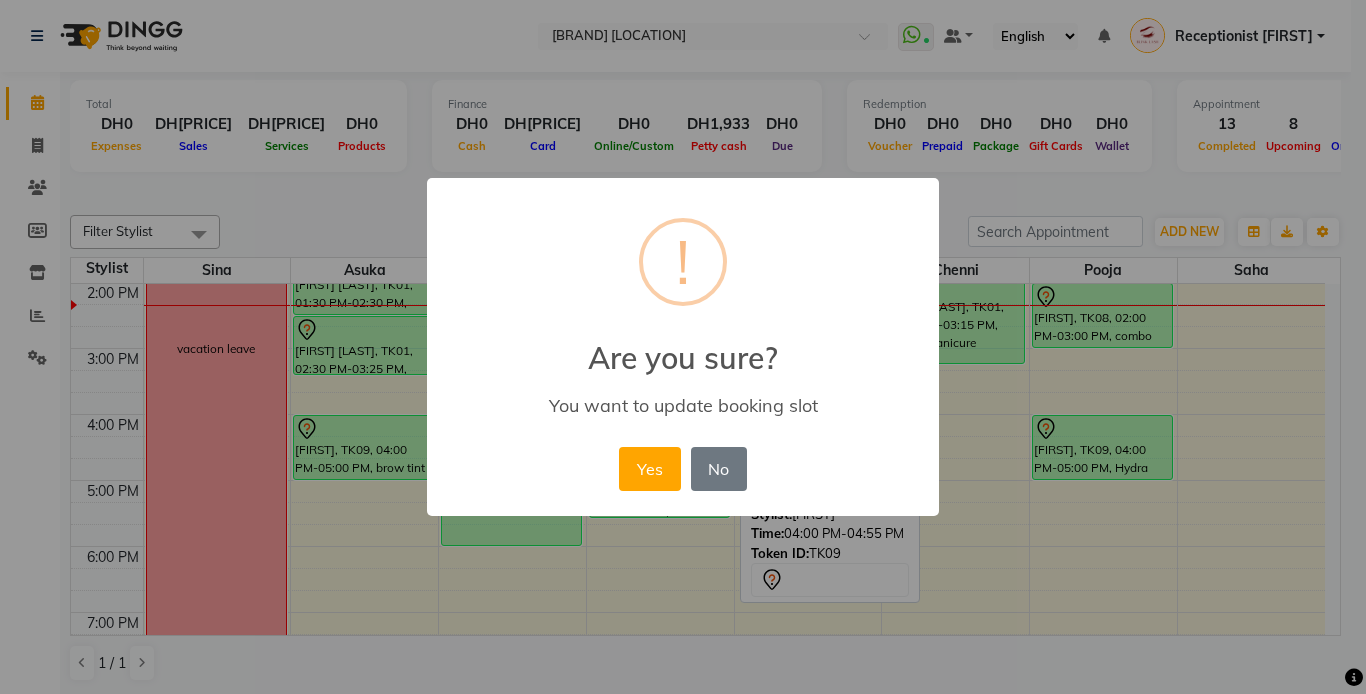 click on "Yes" at bounding box center (649, 469) 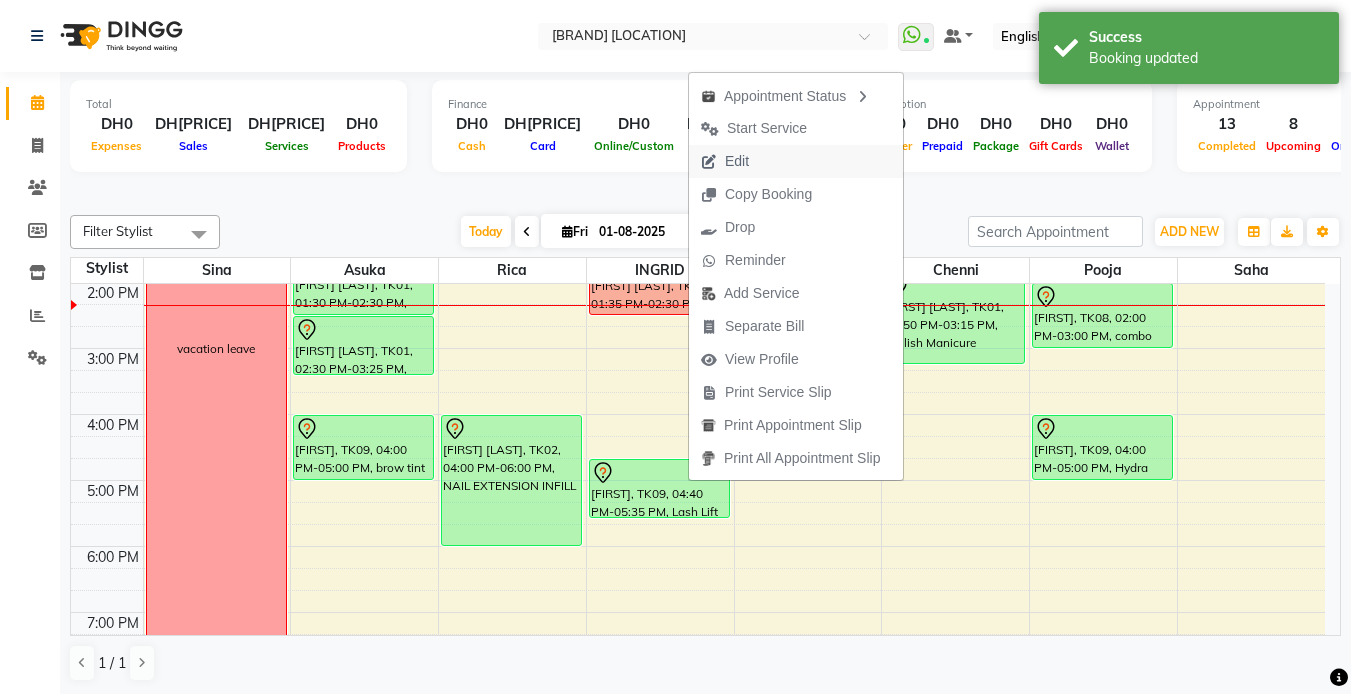 click on "Edit" at bounding box center (737, 161) 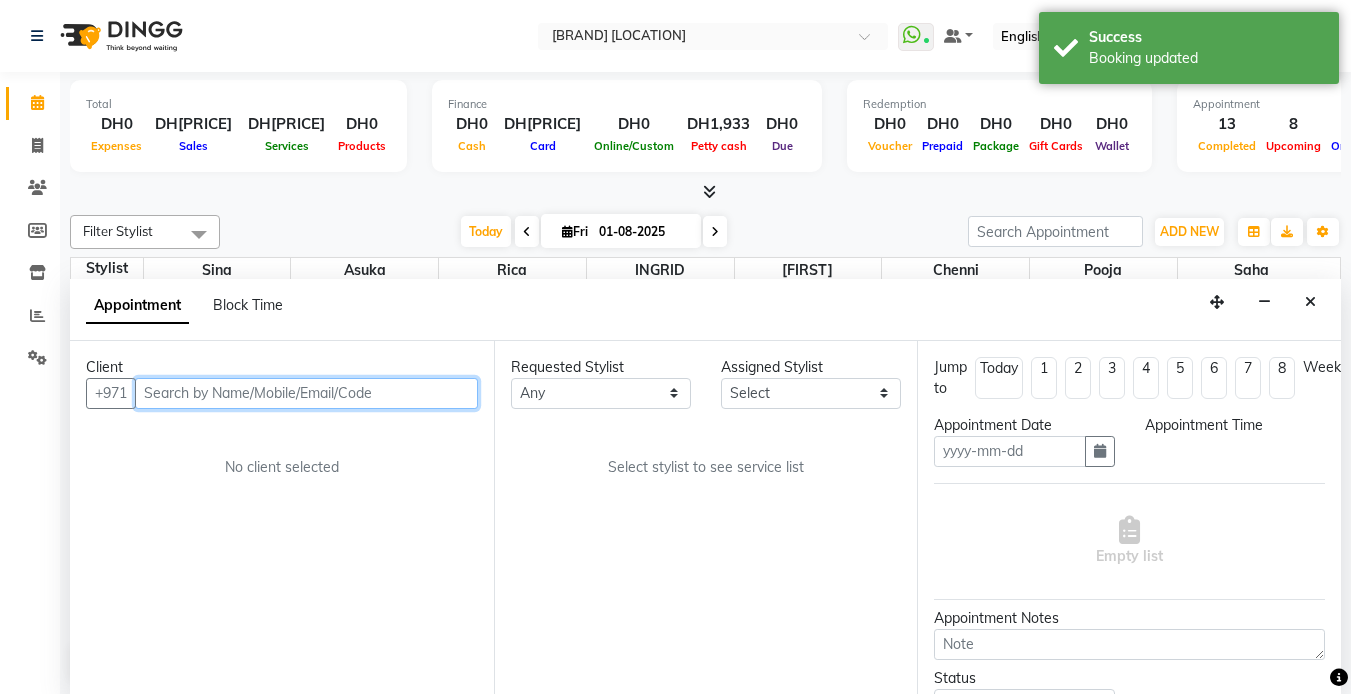 scroll, scrollTop: 1, scrollLeft: 0, axis: vertical 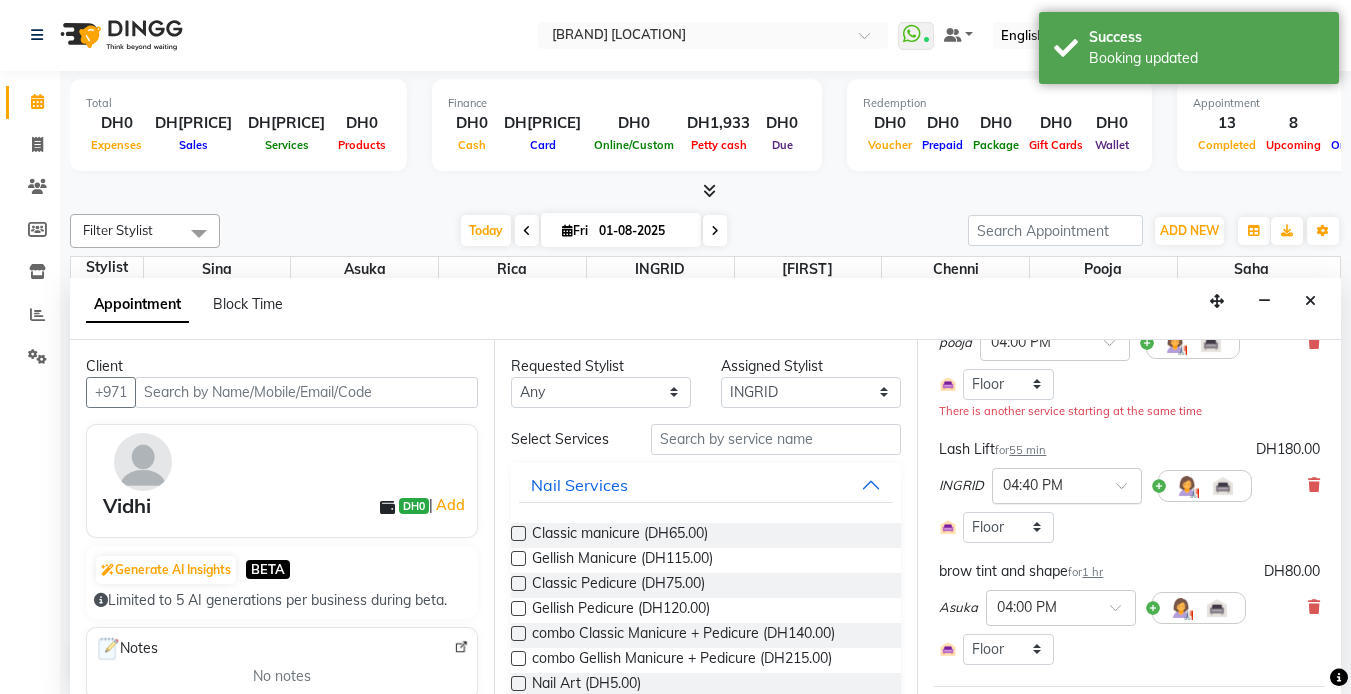 click at bounding box center (1047, 484) 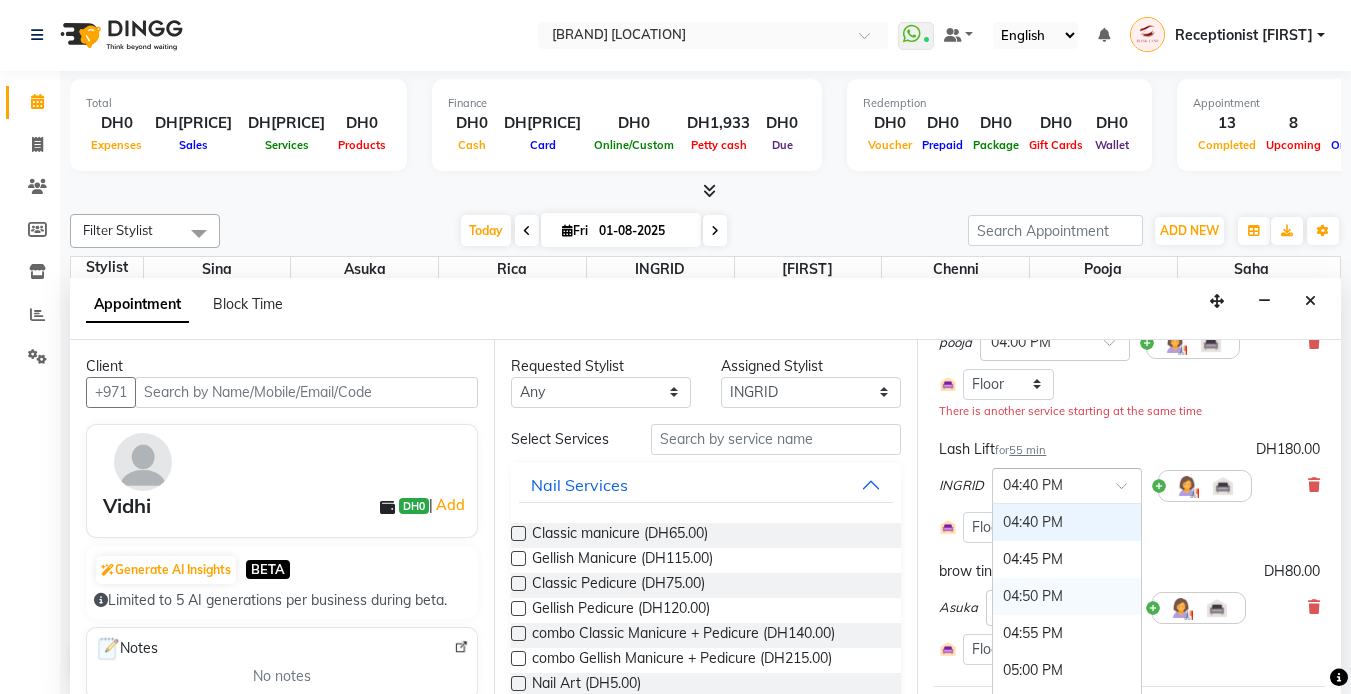 scroll, scrollTop: 3156, scrollLeft: 0, axis: vertical 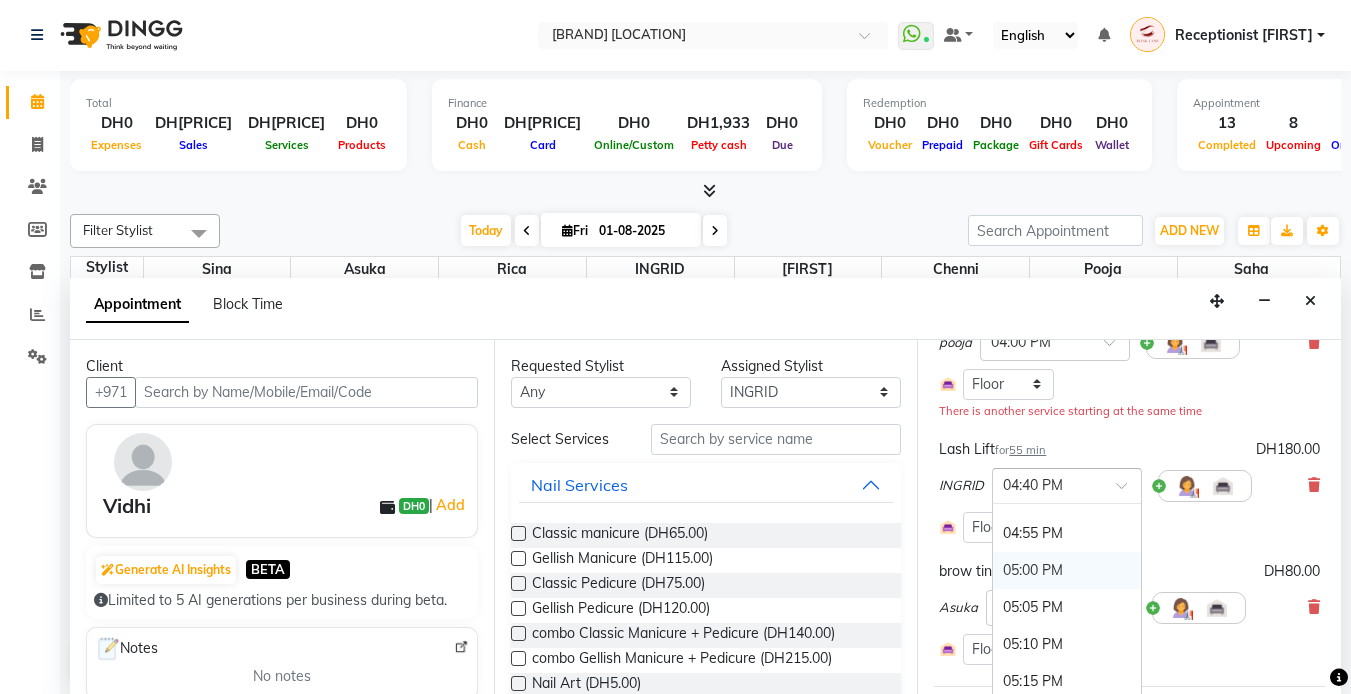 click on "05:00 PM" at bounding box center [1067, 570] 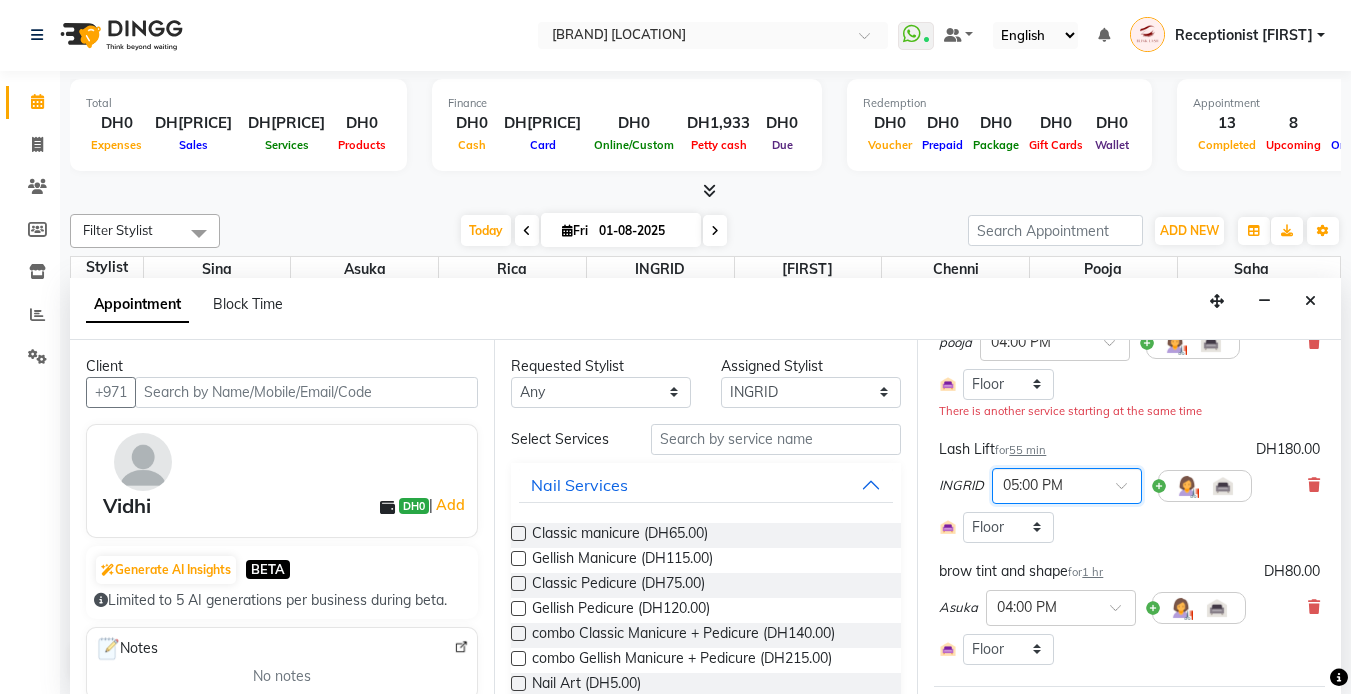 scroll, scrollTop: 446, scrollLeft: 0, axis: vertical 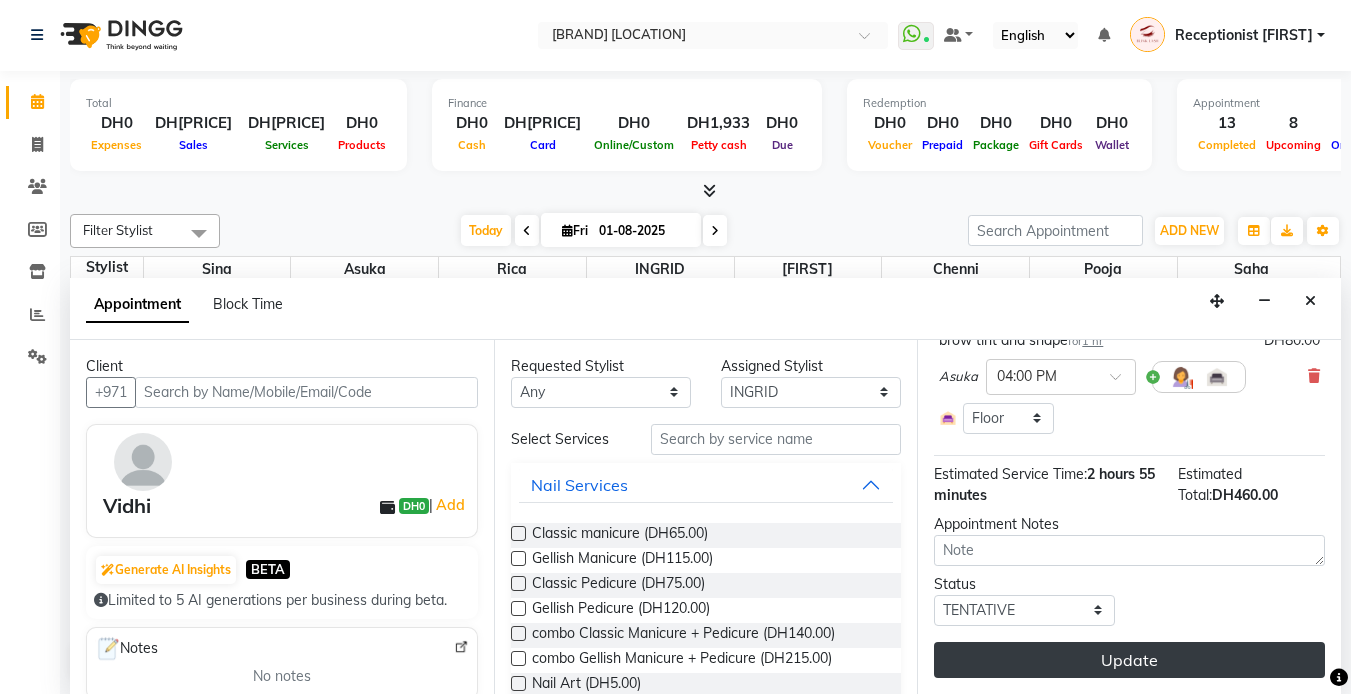 click on "Update" at bounding box center [1129, 660] 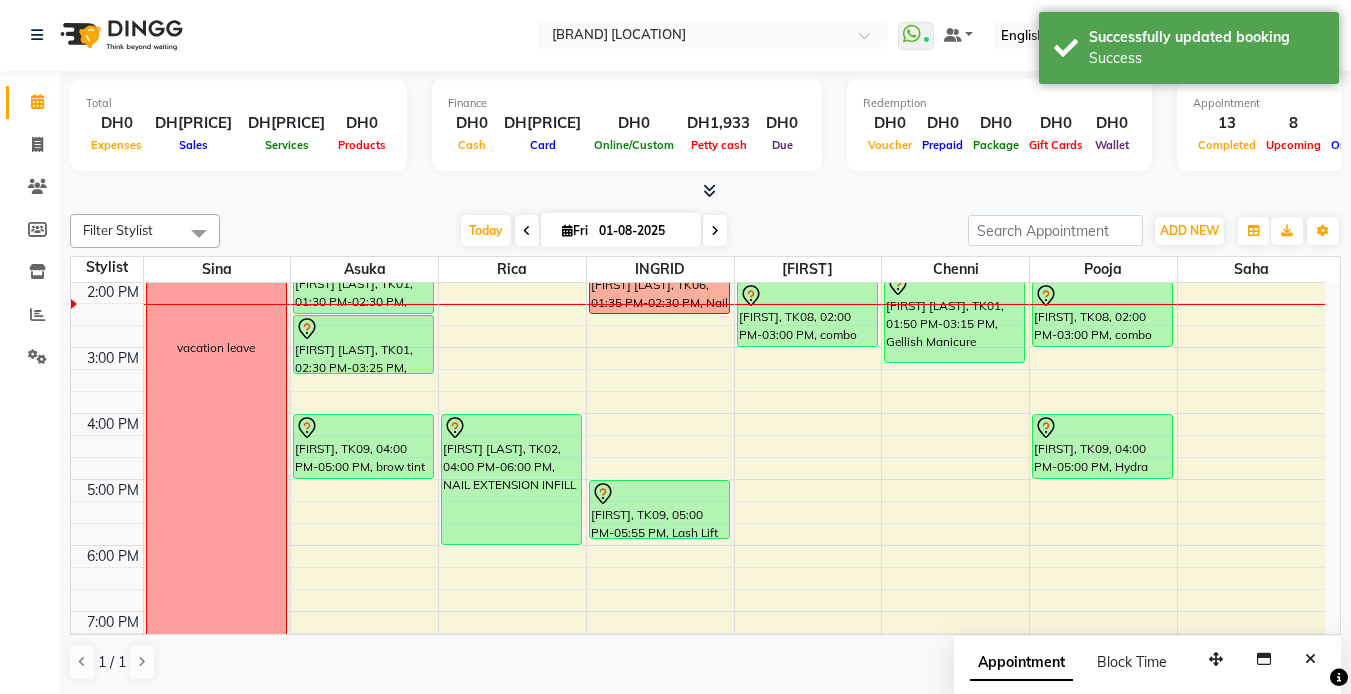 scroll, scrollTop: 0, scrollLeft: 0, axis: both 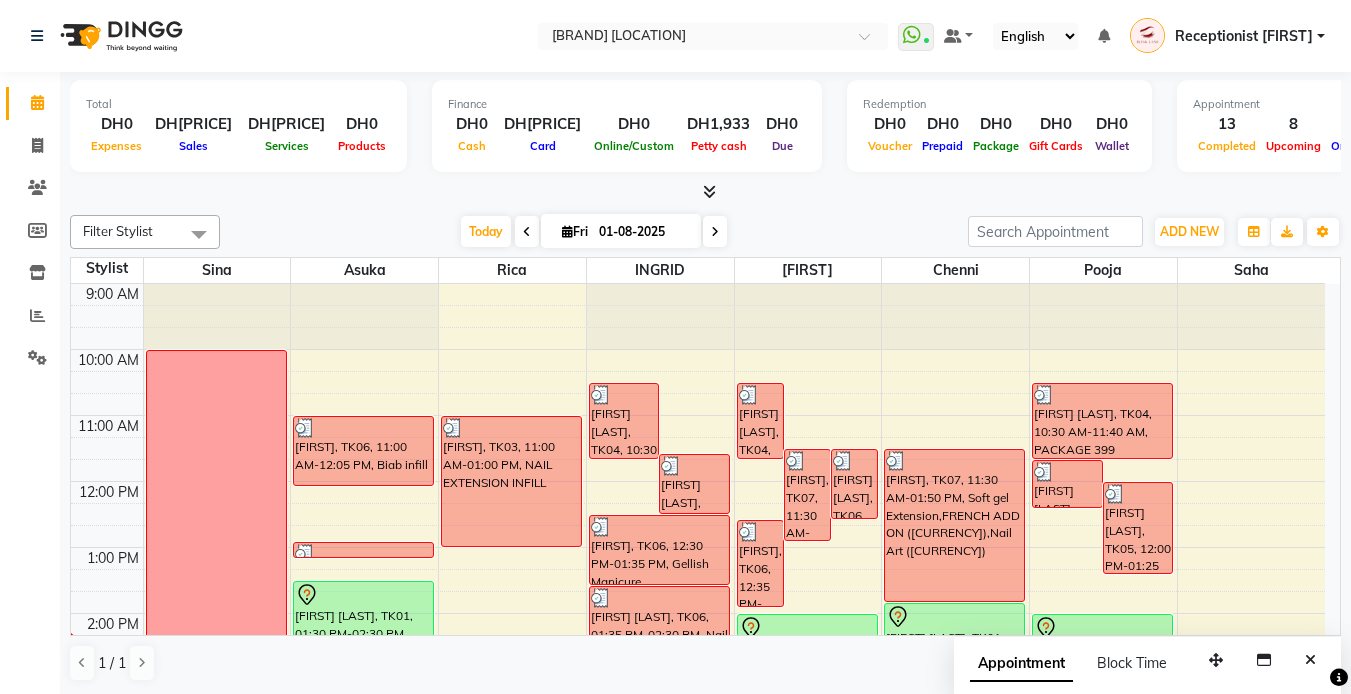 click at bounding box center (709, 191) 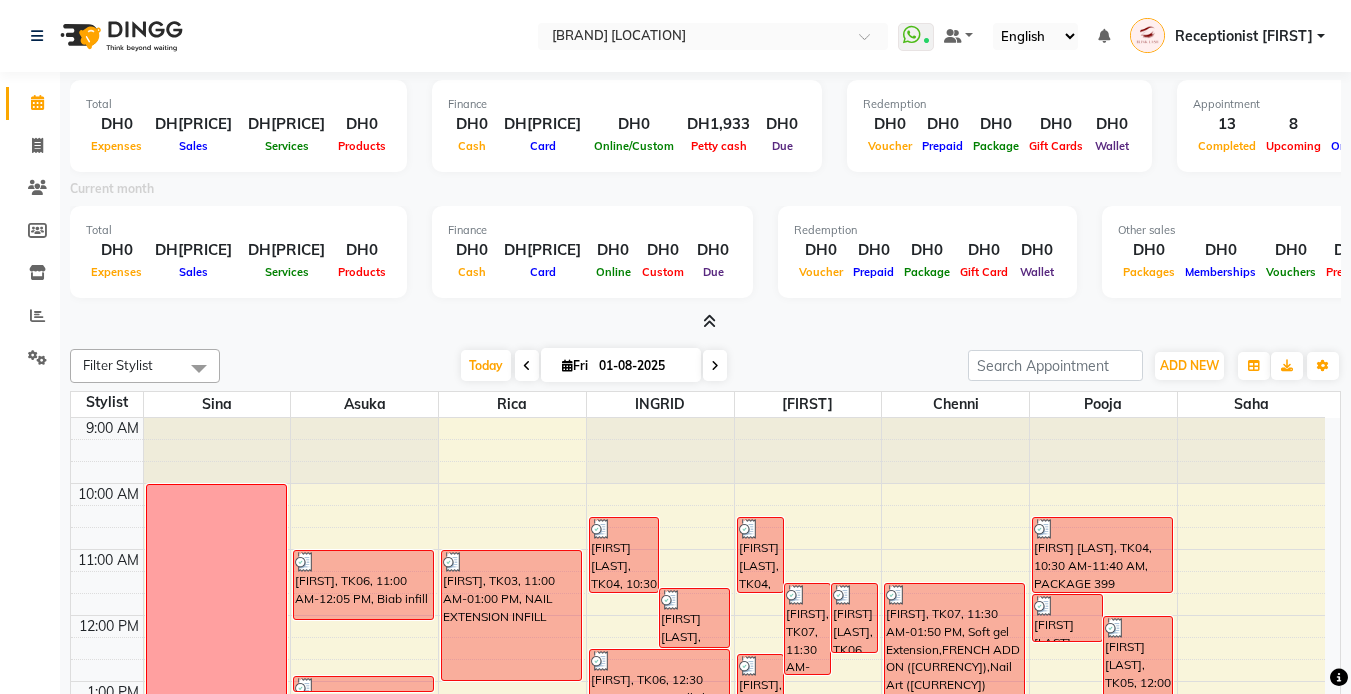 click at bounding box center (705, 322) 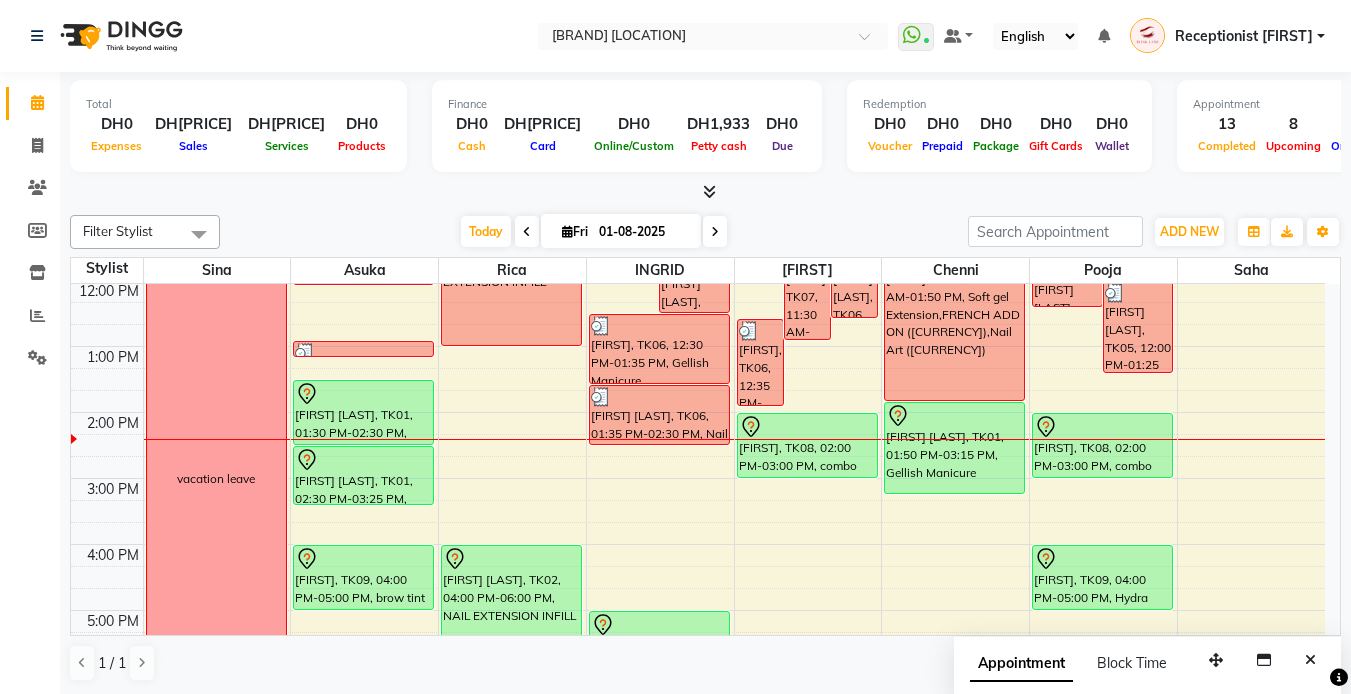 scroll, scrollTop: 200, scrollLeft: 0, axis: vertical 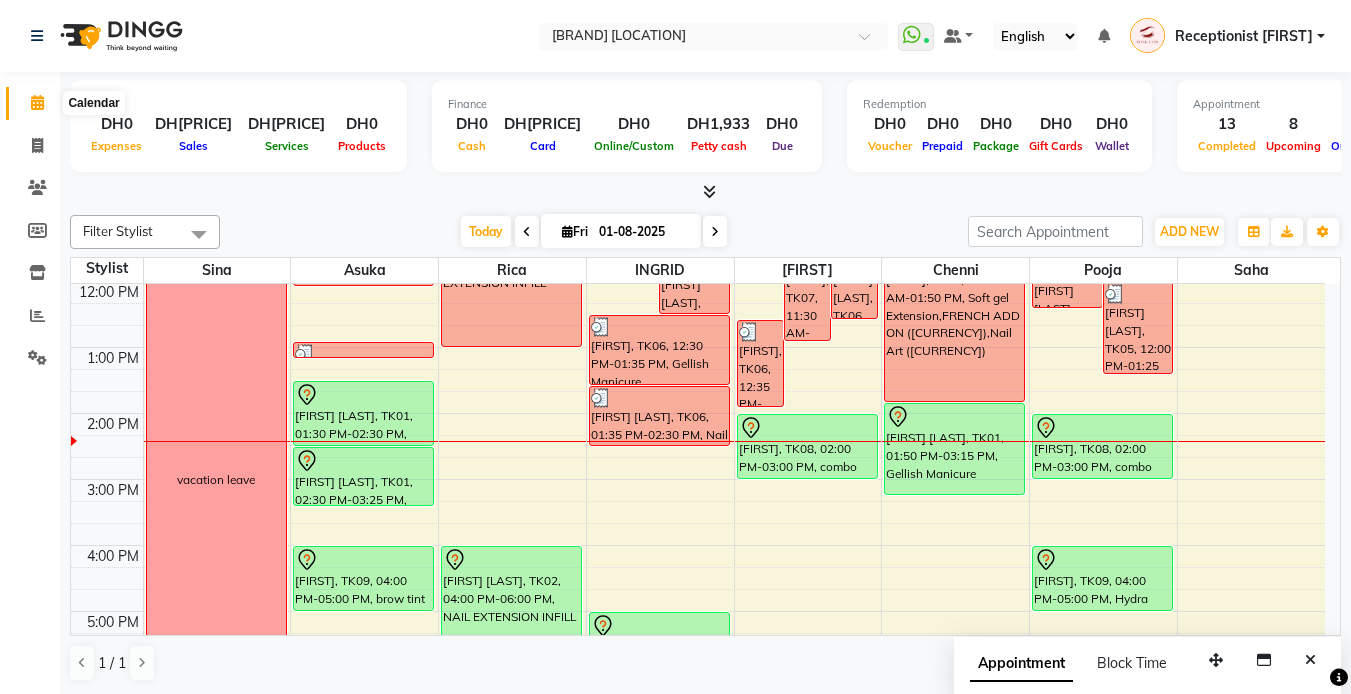 click 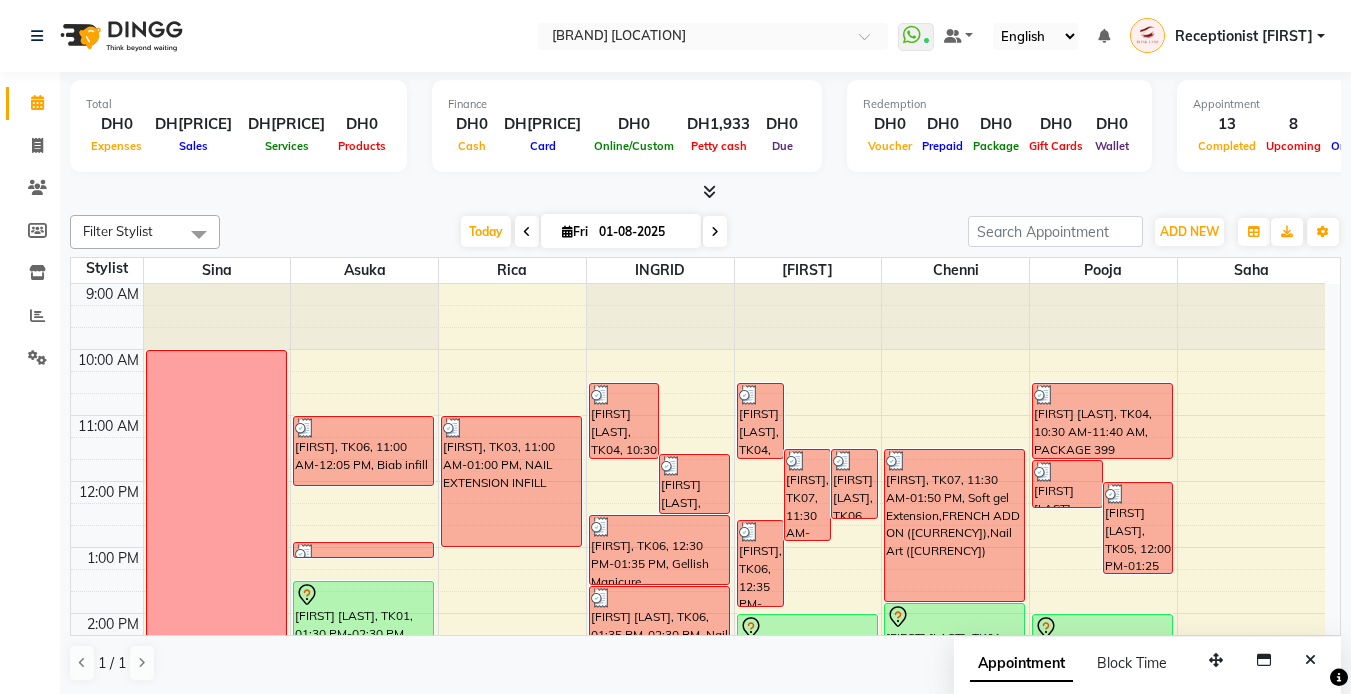 scroll, scrollTop: 100, scrollLeft: 0, axis: vertical 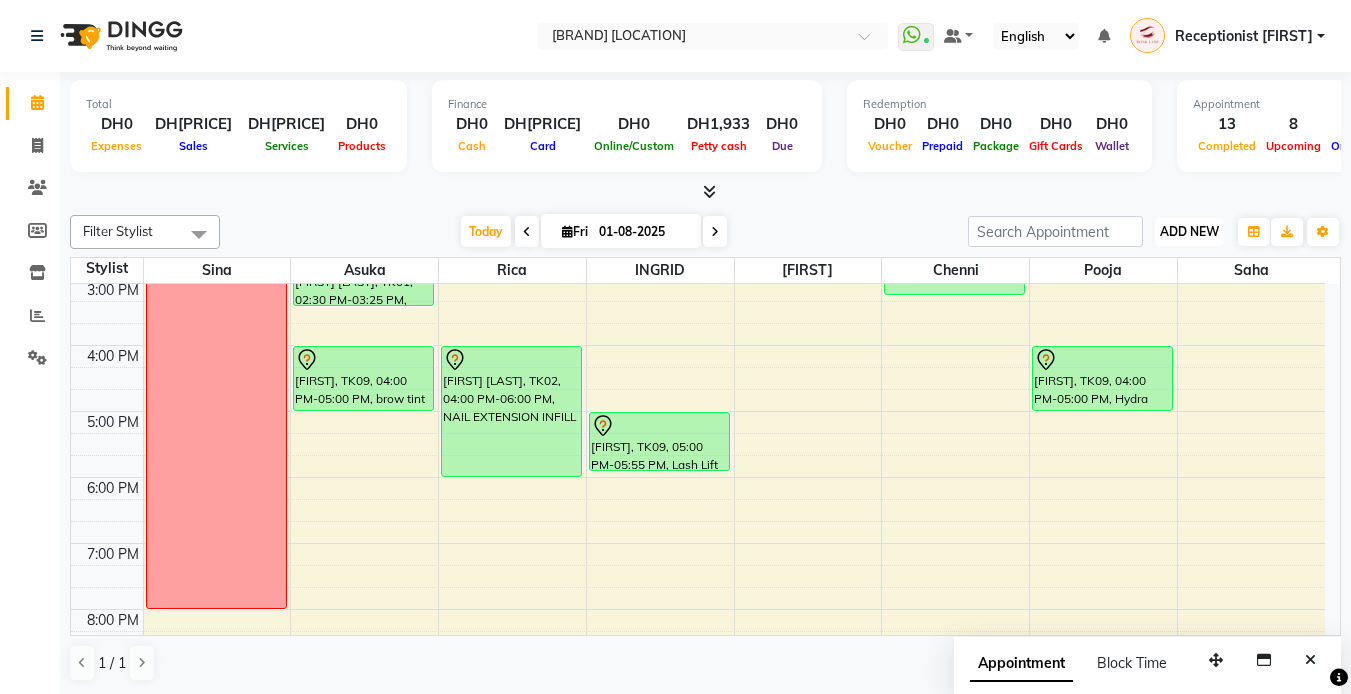 click on "ADD NEW" at bounding box center [1189, 231] 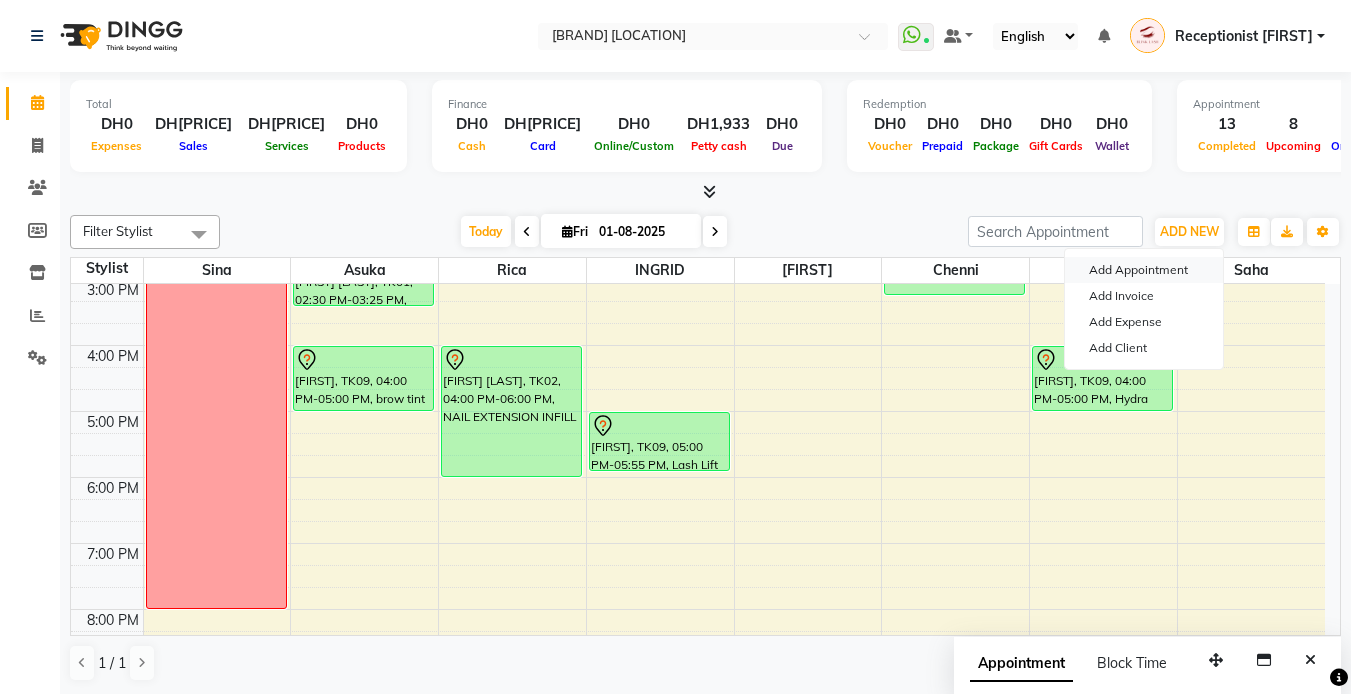 click on "Add Appointment" at bounding box center (1144, 270) 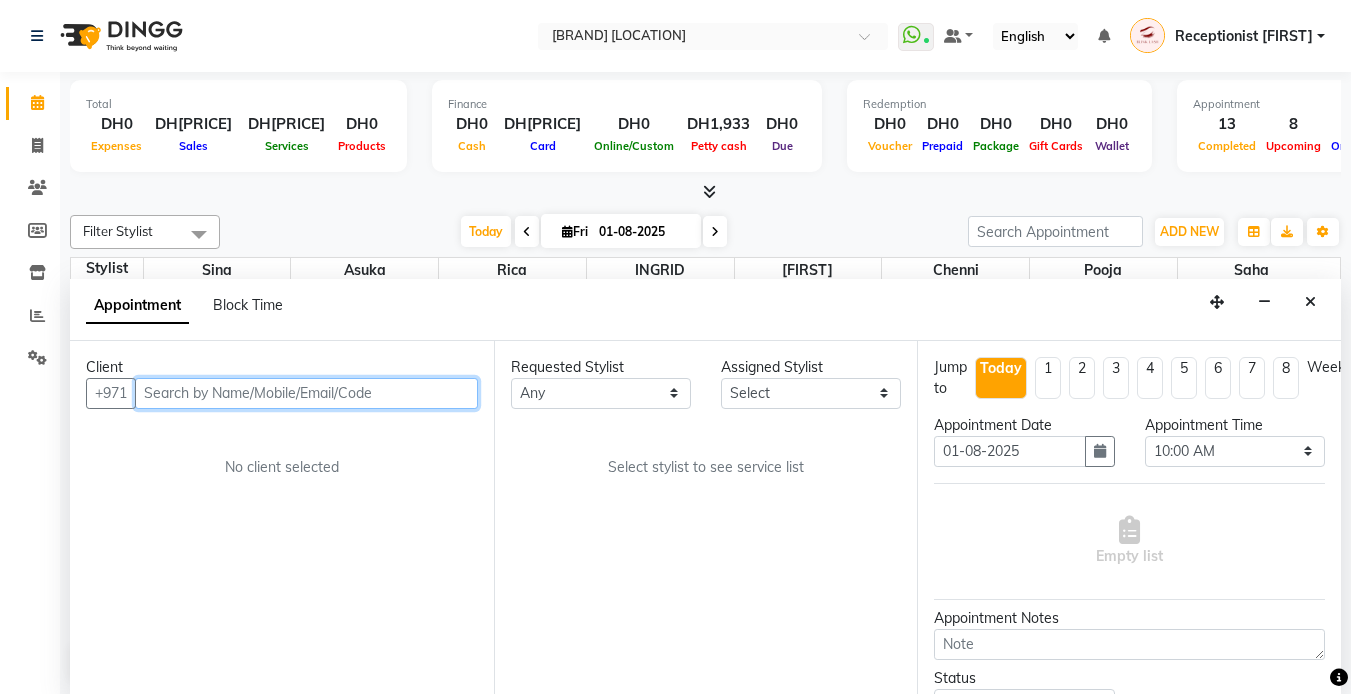 scroll, scrollTop: 1, scrollLeft: 0, axis: vertical 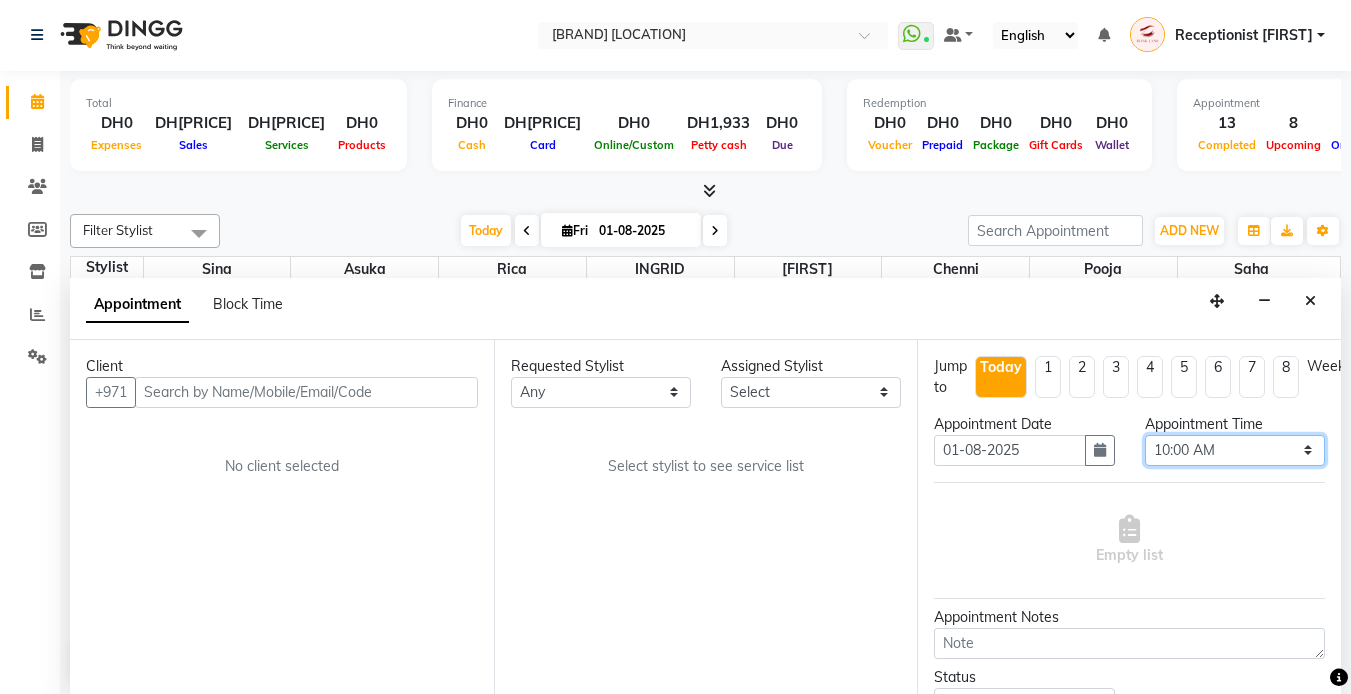 click on "Select 10:00 AM 10:05 AM 10:10 AM 10:15 AM 10:20 AM 10:25 AM 10:30 AM 10:35 AM 10:40 AM 10:45 AM 10:50 AM 10:55 AM 11:00 AM 11:05 AM 11:10 AM 11:15 AM 11:20 AM 11:25 AM 11:30 AM 11:35 AM 11:40 AM 11:45 AM 11:50 AM 11:55 AM 12:00 PM 12:05 PM 12:10 PM 12:15 PM 12:20 PM 12:25 PM 12:30 PM 12:35 PM 12:40 PM 12:45 PM 12:50 PM 12:55 PM 01:00 PM 01:05 PM 01:10 PM 01:15 PM 01:20 PM 01:25 PM 01:30 PM 01:35 PM 01:40 PM 01:45 PM 01:50 PM 01:55 PM 02:00 PM 02:05 PM 02:10 PM 02:15 PM 02:20 PM 02:25 PM 02:30 PM 02:35 PM 02:40 PM 02:45 PM 02:50 PM 02:55 PM 03:00 PM 03:05 PM 03:10 PM 03:15 PM 03:20 PM 03:25 PM 03:30 PM 03:35 PM 03:40 PM 03:45 PM 03:50 PM 03:55 PM 04:00 PM 04:05 PM 04:10 PM 04:15 PM 04:20 PM 04:25 PM 04:30 PM 04:35 PM 04:40 PM 04:45 PM 04:50 PM 04:55 PM 05:00 PM 05:05 PM 05:10 PM 05:15 PM 05:20 PM 05:25 PM 05:30 PM 05:35 PM 05:40 PM 05:45 PM 05:50 PM 05:55 PM 06:00 PM 06:05 PM 06:10 PM 06:15 PM 06:20 PM 06:25 PM 06:30 PM 06:35 PM 06:40 PM 06:45 PM 06:50 PM 06:55 PM 07:00 PM 07:05 PM 07:10 PM 07:15 PM 07:20 PM" at bounding box center [1235, 450] 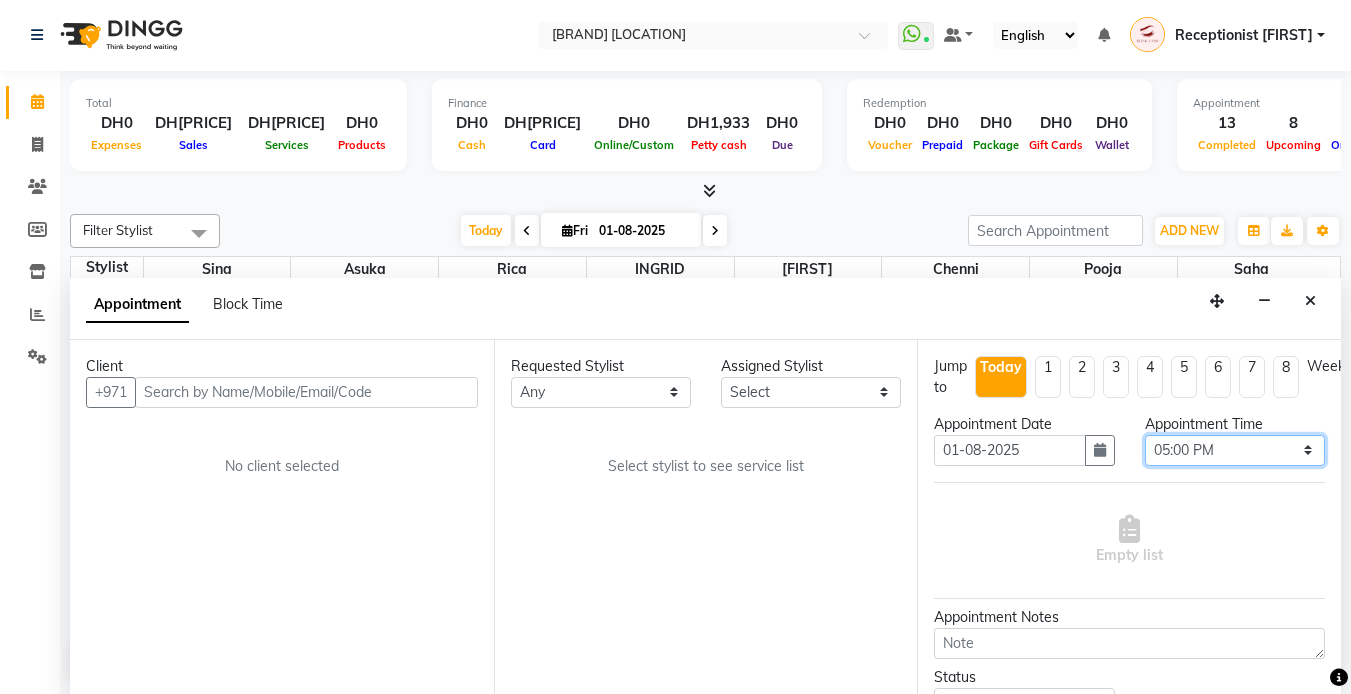 click on "Select 10:00 AM 10:05 AM 10:10 AM 10:15 AM 10:20 AM 10:25 AM 10:30 AM 10:35 AM 10:40 AM 10:45 AM 10:50 AM 10:55 AM 11:00 AM 11:05 AM 11:10 AM 11:15 AM 11:20 AM 11:25 AM 11:30 AM 11:35 AM 11:40 AM 11:45 AM 11:50 AM 11:55 AM 12:00 PM 12:05 PM 12:10 PM 12:15 PM 12:20 PM 12:25 PM 12:30 PM 12:35 PM 12:40 PM 12:45 PM 12:50 PM 12:55 PM 01:00 PM 01:05 PM 01:10 PM 01:15 PM 01:20 PM 01:25 PM 01:30 PM 01:35 PM 01:40 PM 01:45 PM 01:50 PM 01:55 PM 02:00 PM 02:05 PM 02:10 PM 02:15 PM 02:20 PM 02:25 PM 02:30 PM 02:35 PM 02:40 PM 02:45 PM 02:50 PM 02:55 PM 03:00 PM 03:05 PM 03:10 PM 03:15 PM 03:20 PM 03:25 PM 03:30 PM 03:35 PM 03:40 PM 03:45 PM 03:50 PM 03:55 PM 04:00 PM 04:05 PM 04:10 PM 04:15 PM 04:20 PM 04:25 PM 04:30 PM 04:35 PM 04:40 PM 04:45 PM 04:50 PM 04:55 PM 05:00 PM 05:05 PM 05:10 PM 05:15 PM 05:20 PM 05:25 PM 05:30 PM 05:35 PM 05:40 PM 05:45 PM 05:50 PM 05:55 PM 06:00 PM 06:05 PM 06:10 PM 06:15 PM 06:20 PM 06:25 PM 06:30 PM 06:35 PM 06:40 PM 06:45 PM 06:50 PM 06:55 PM 07:00 PM 07:05 PM 07:10 PM 07:15 PM 07:20 PM" at bounding box center (1235, 450) 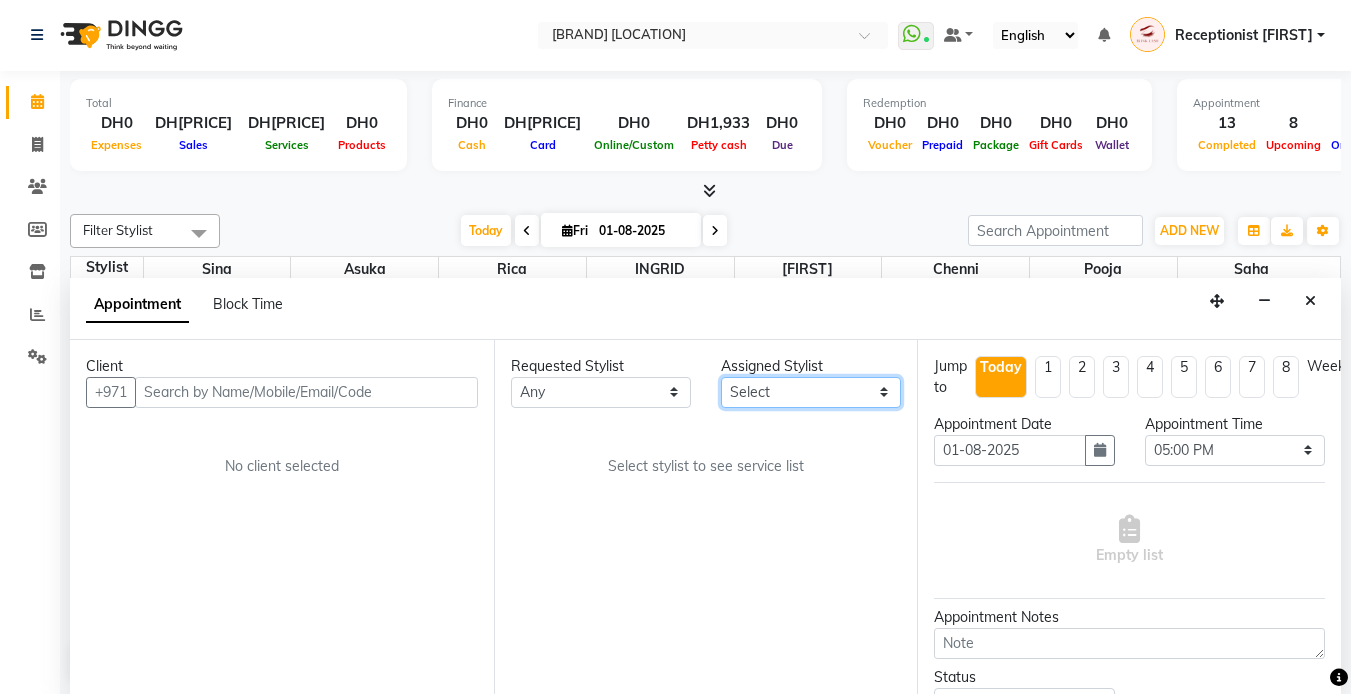 click on "Select [FIRST] chenni [FIRST] [FIRST] [FIRST] [FIRST] [FIRST]" at bounding box center (811, 392) 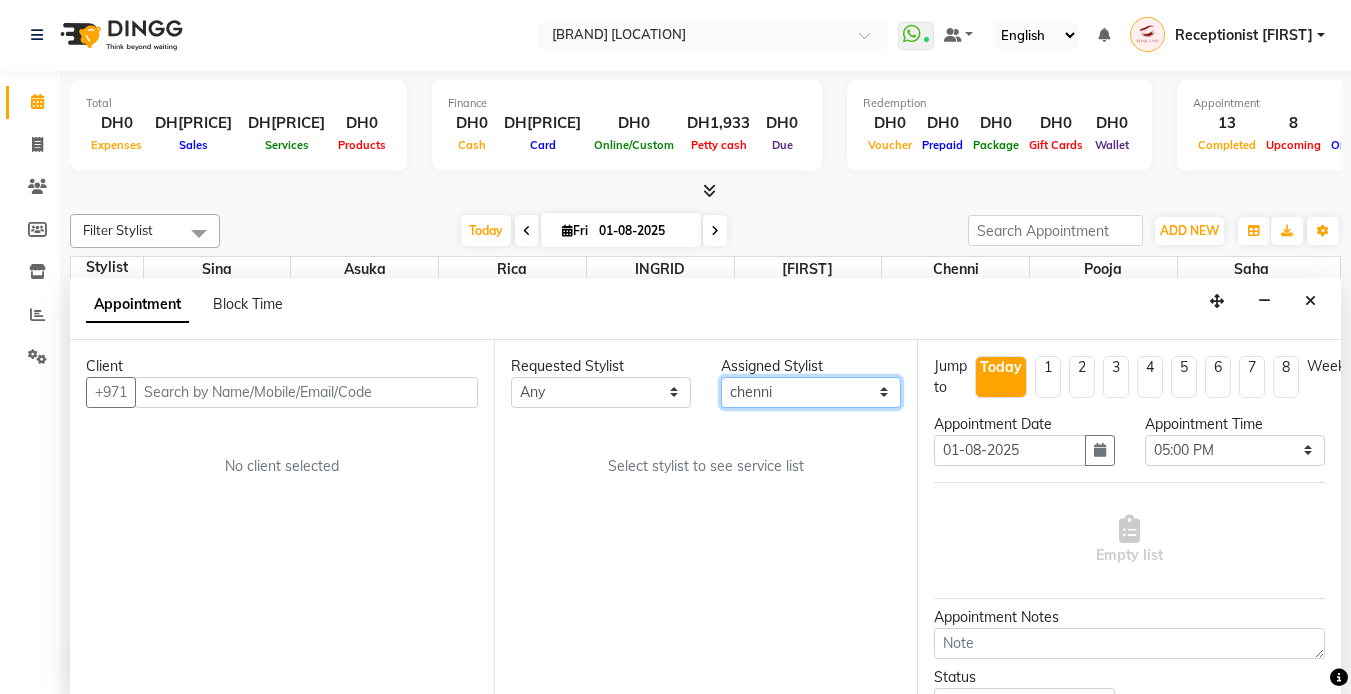 click on "Select [FIRST] chenni [FIRST] [FIRST] [FIRST] [FIRST] [FIRST]" at bounding box center [811, 392] 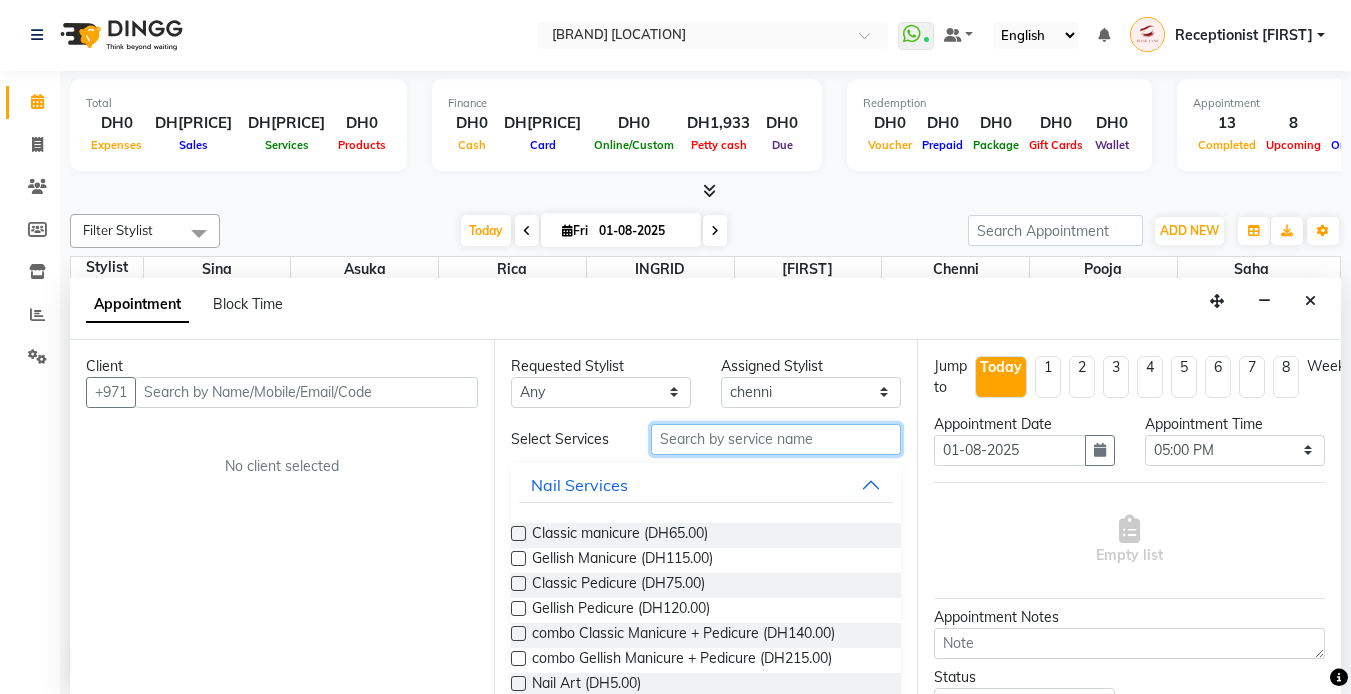 click at bounding box center [776, 439] 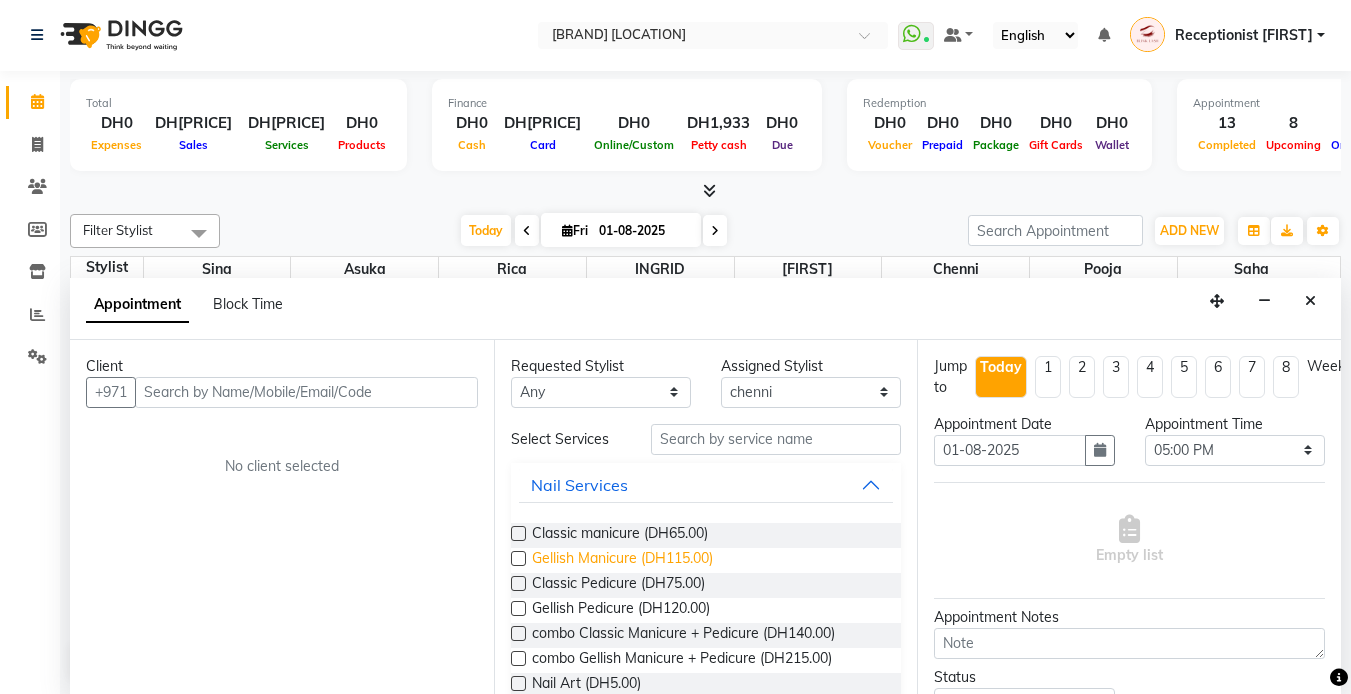 click on "Gellish Manicure (DH115.00)" at bounding box center [622, 560] 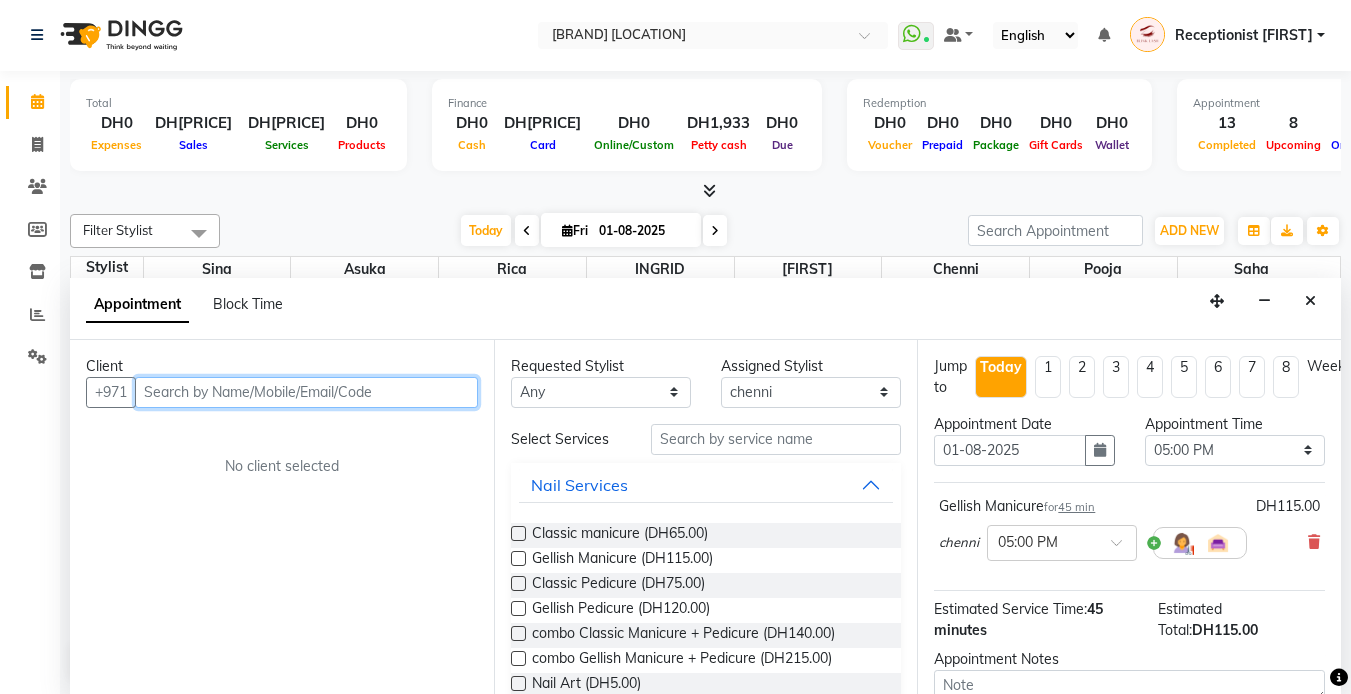 click at bounding box center (306, 392) 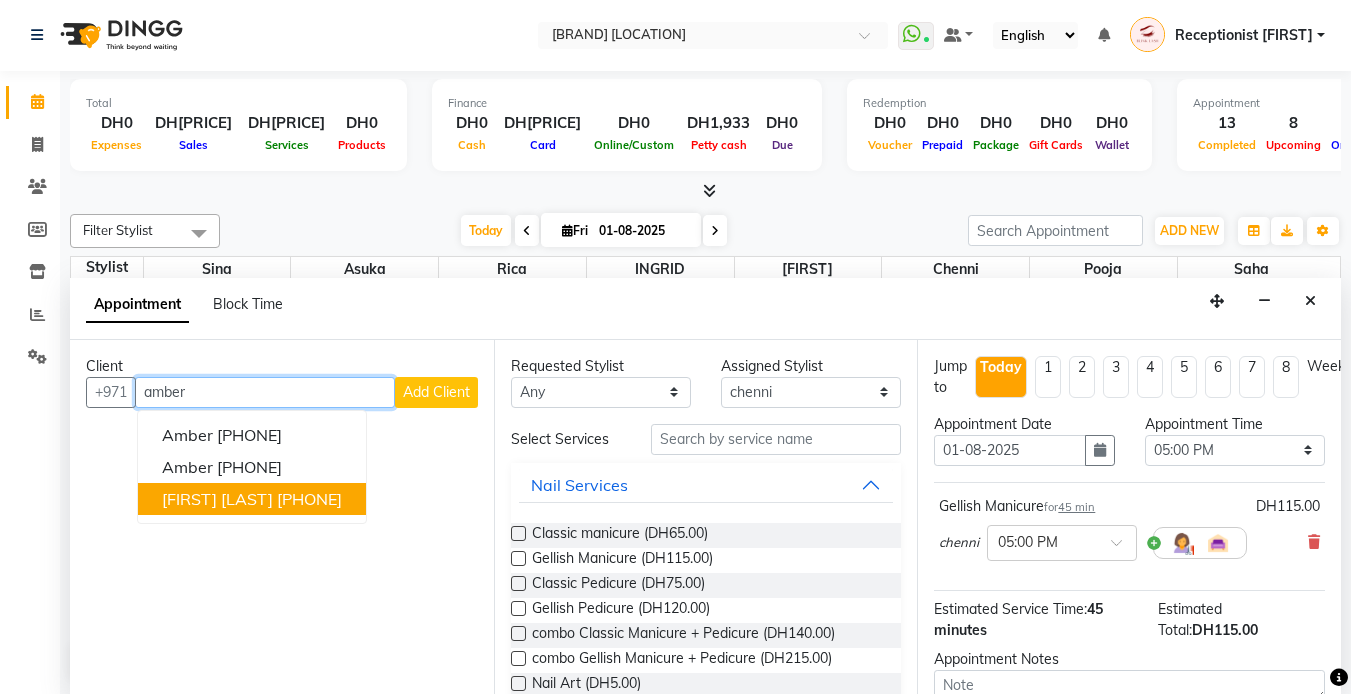 click on "[PHONE]" at bounding box center [309, 499] 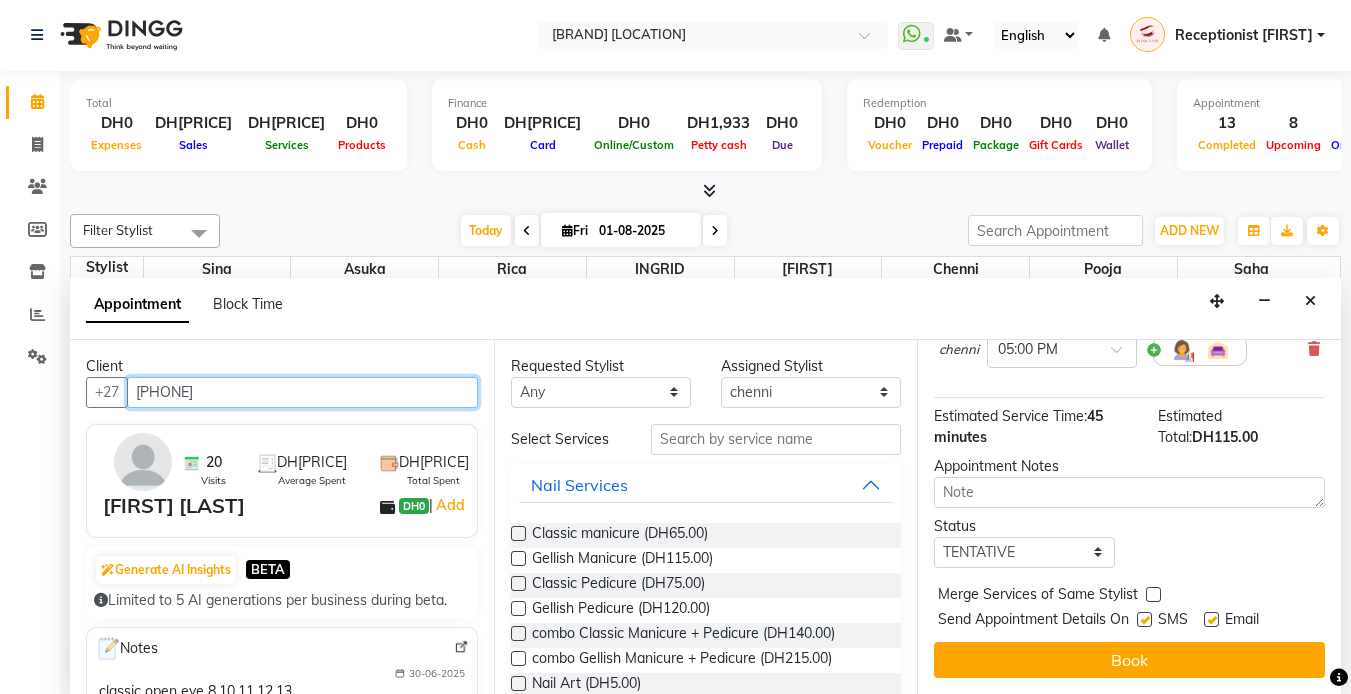 scroll, scrollTop: 208, scrollLeft: 0, axis: vertical 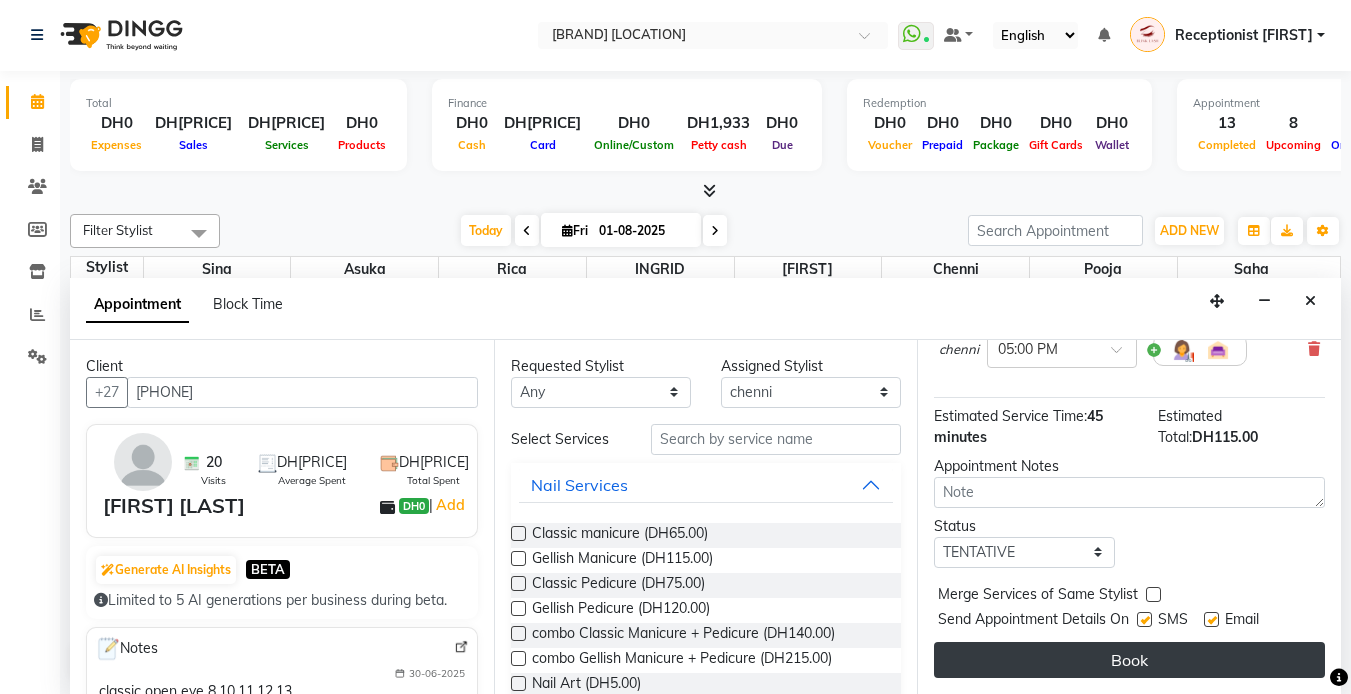 click on "Book" at bounding box center (1129, 660) 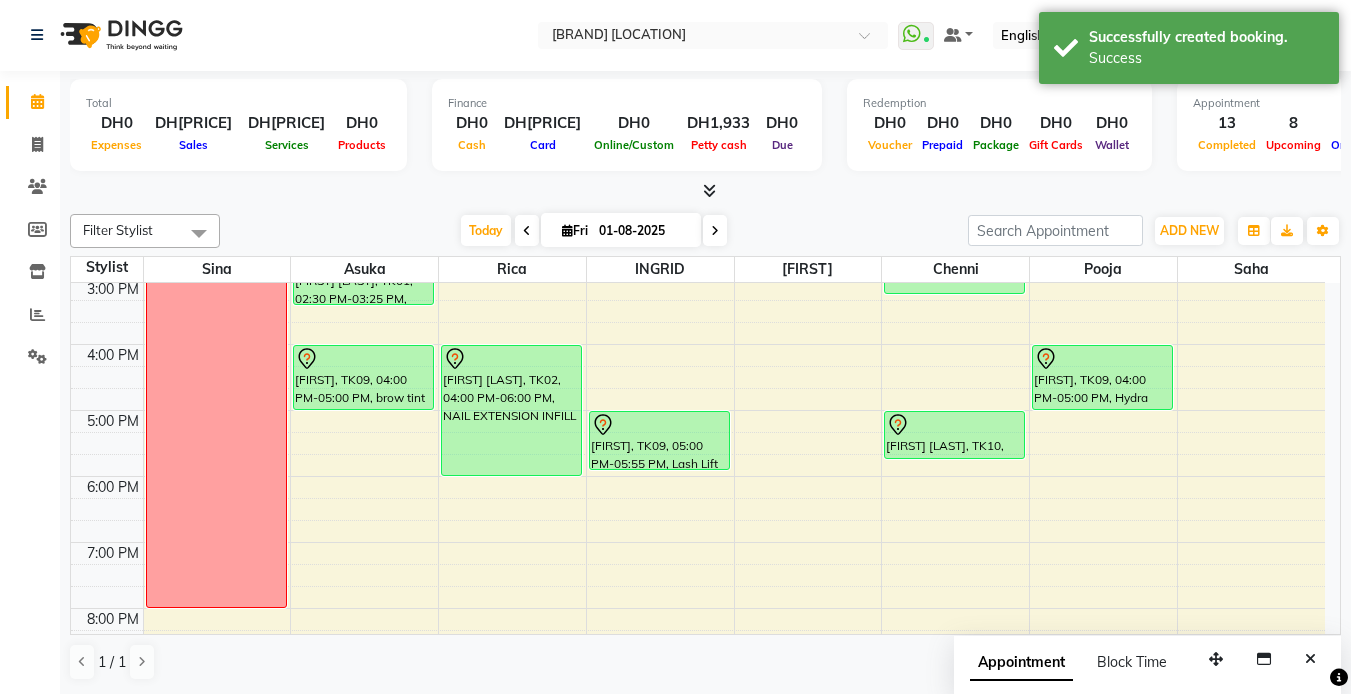 scroll, scrollTop: 0, scrollLeft: 0, axis: both 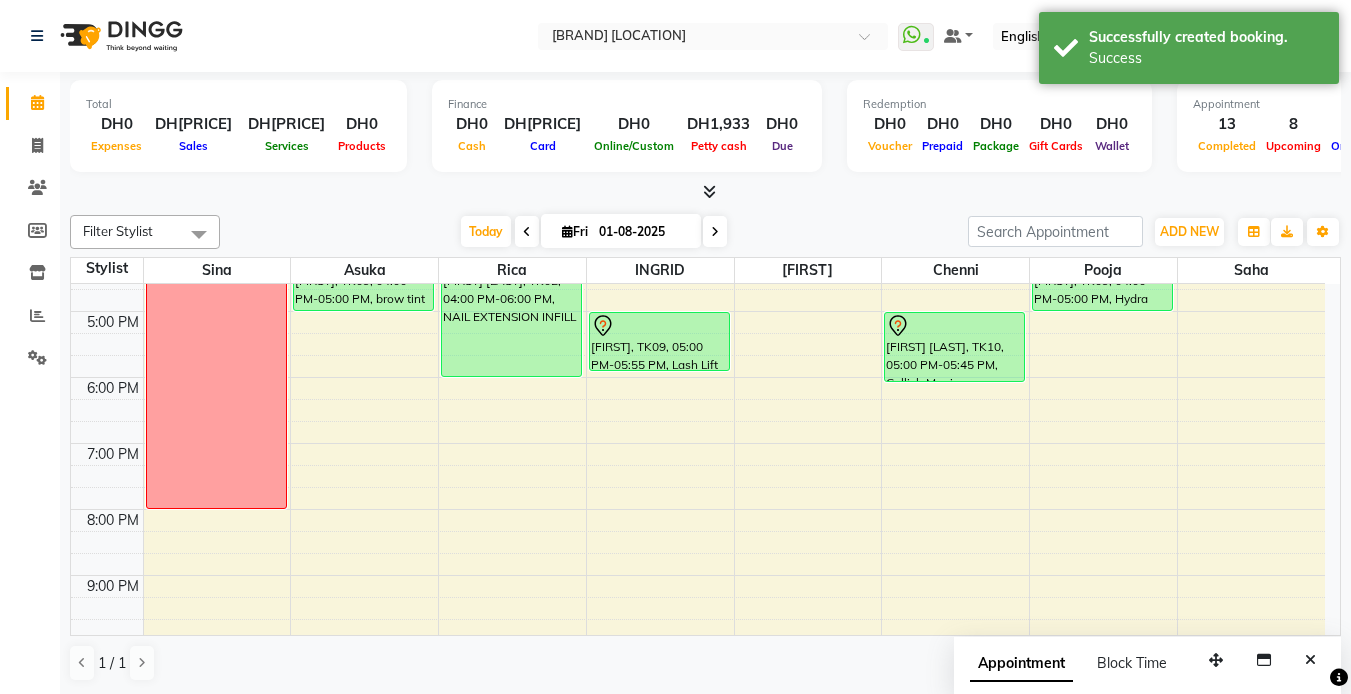 drag, startPoint x: 944, startPoint y: 356, endPoint x: 938, endPoint y: 398, distance: 42.426407 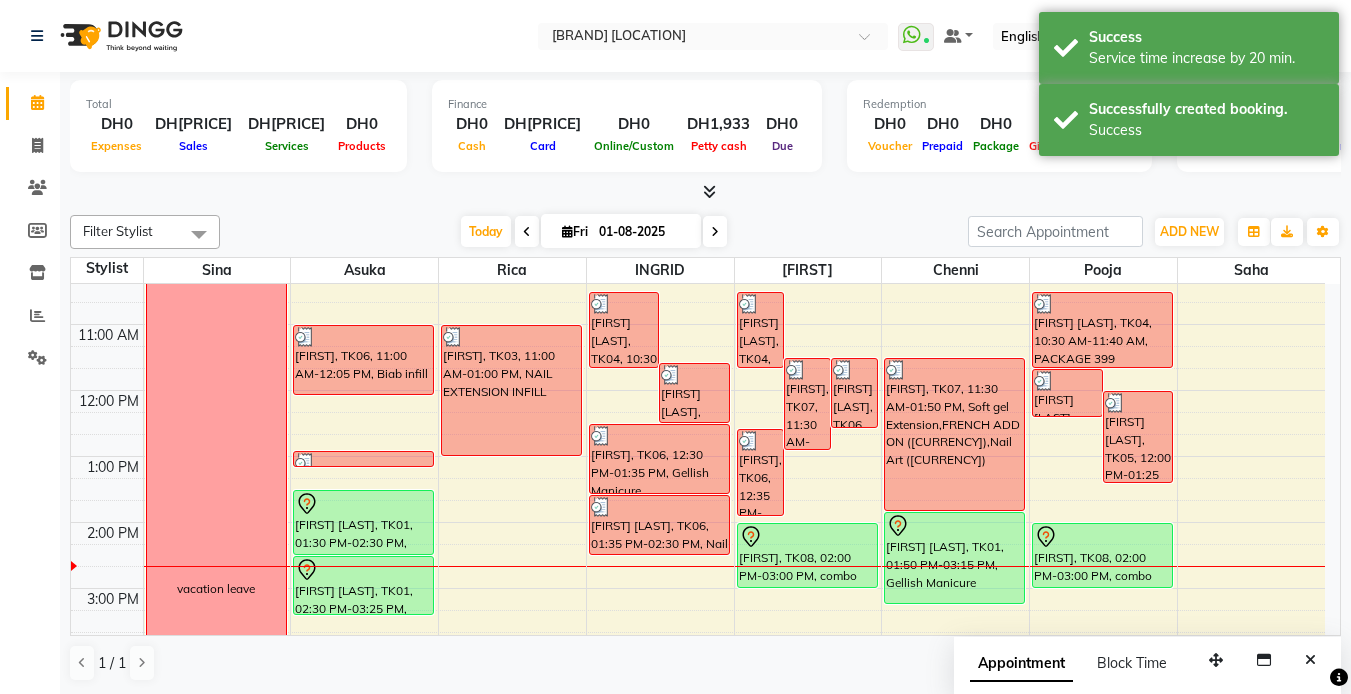 scroll, scrollTop: 0, scrollLeft: 0, axis: both 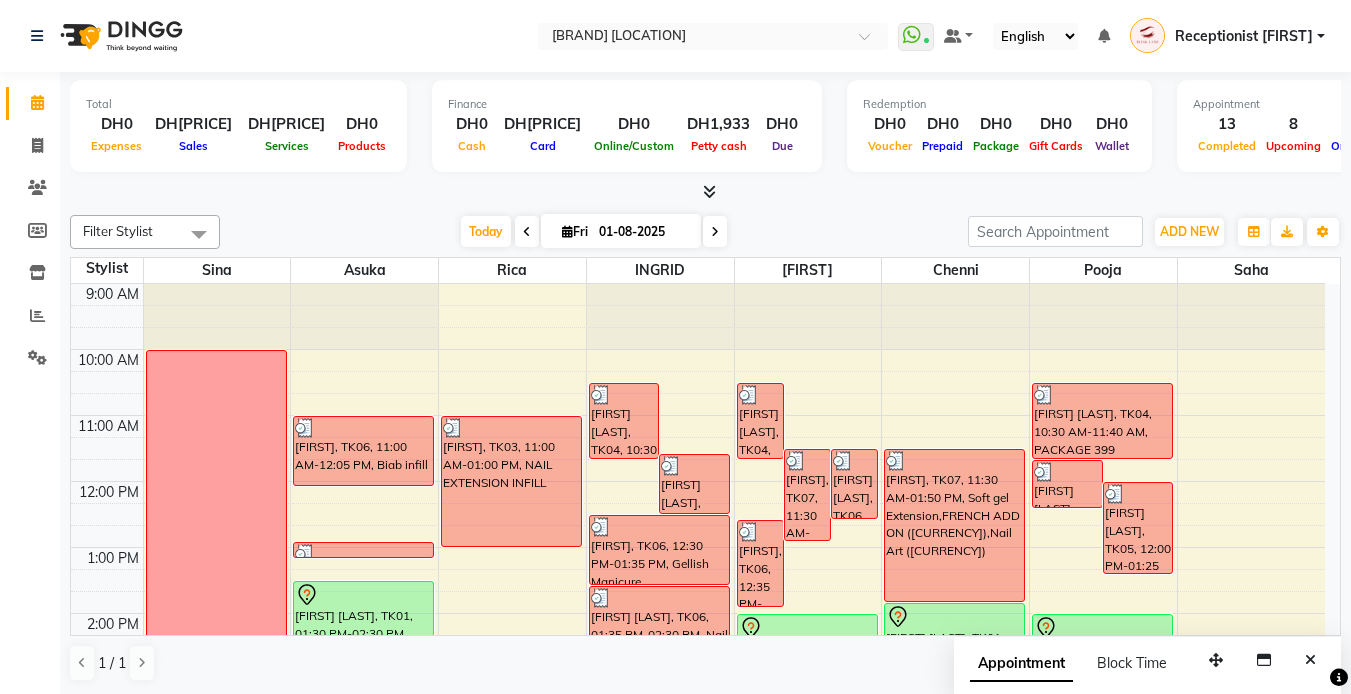 click on "Appointment  13 Completed 8 Upcoming 0 Ongoing 0 No show  Other sales  DH0  Packages DH0  Memberships DH0  Vouchers DH0  Prepaids DH0  Gift Cards" at bounding box center (705, 137) 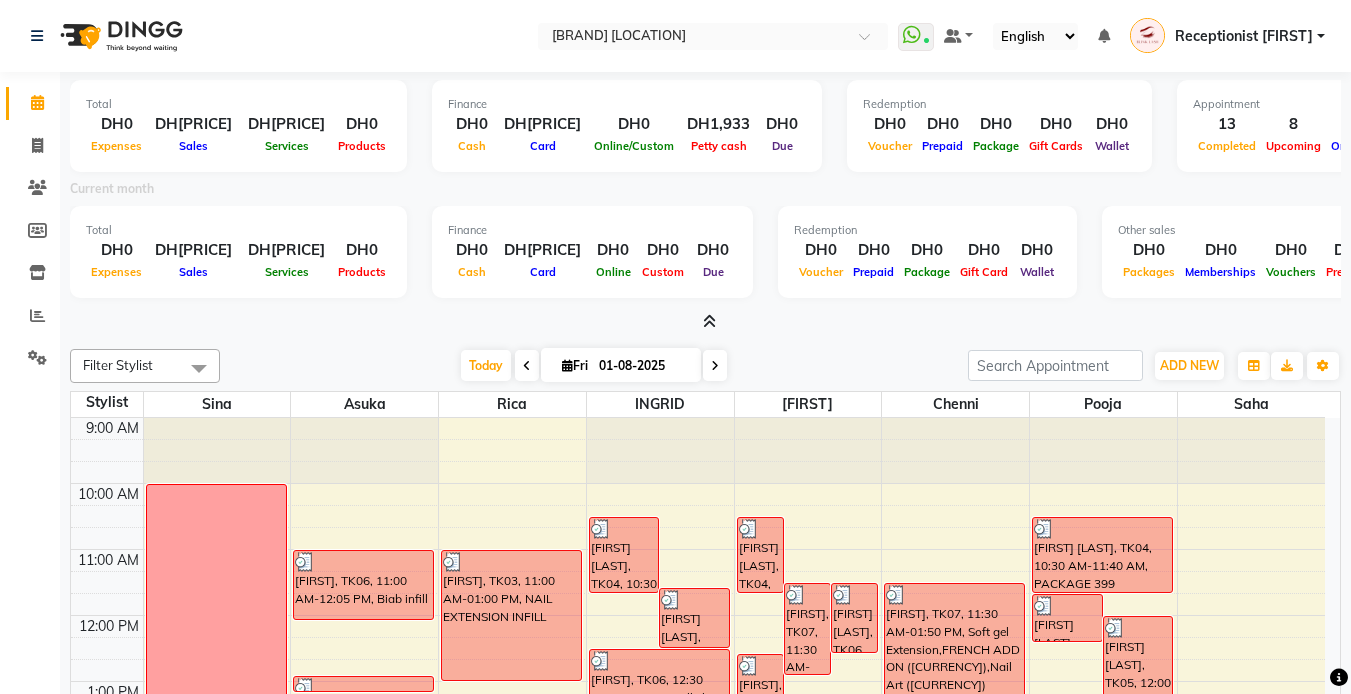 click at bounding box center (705, 322) 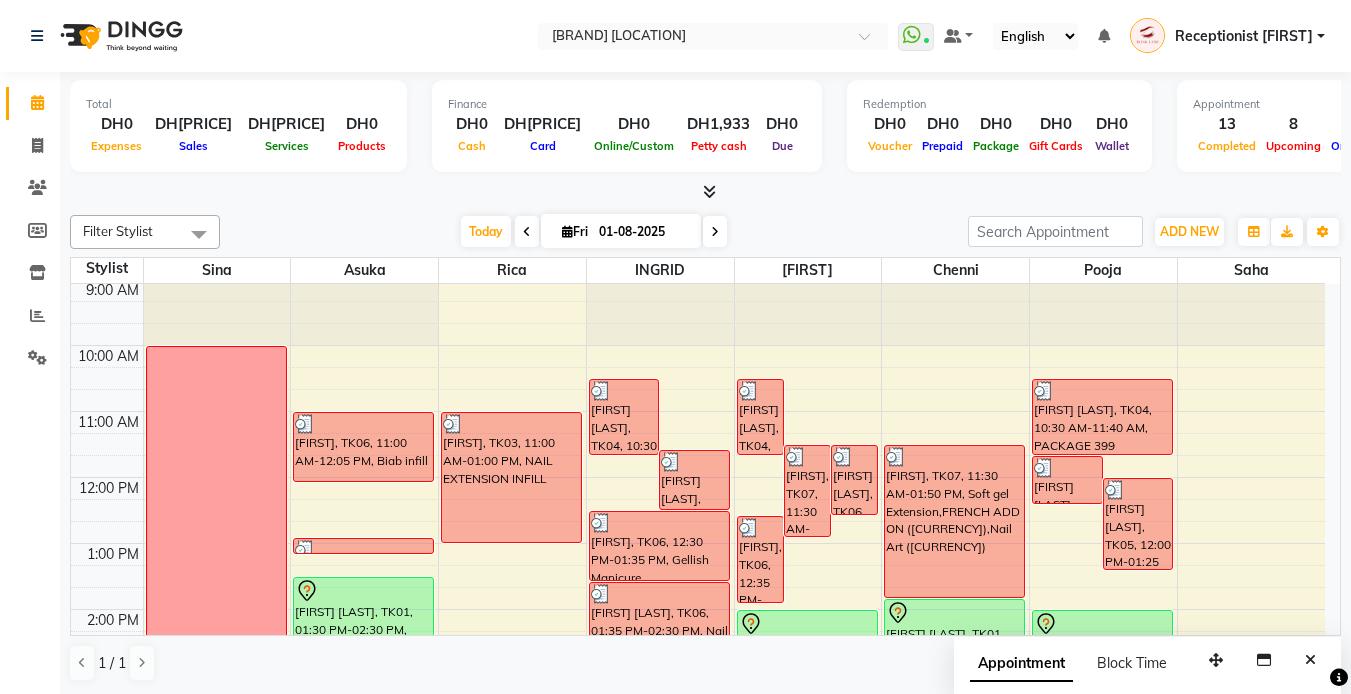 scroll, scrollTop: 0, scrollLeft: 0, axis: both 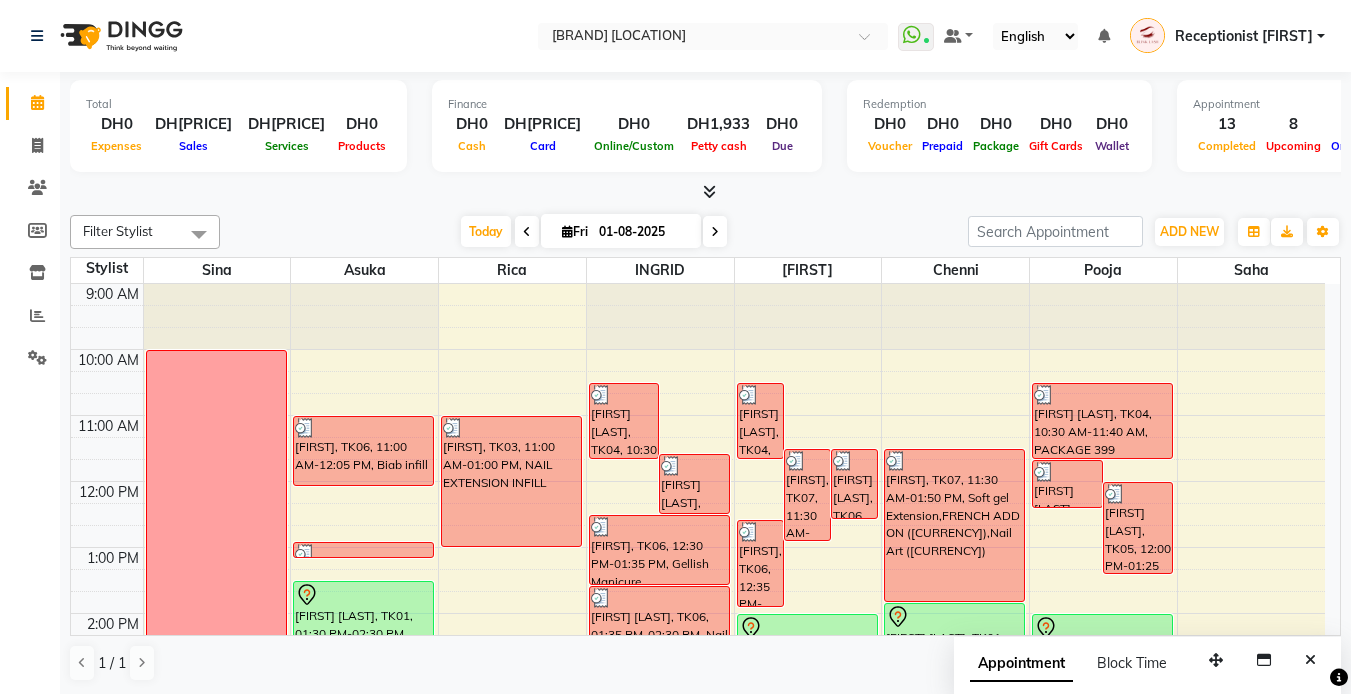 click at bounding box center (715, 232) 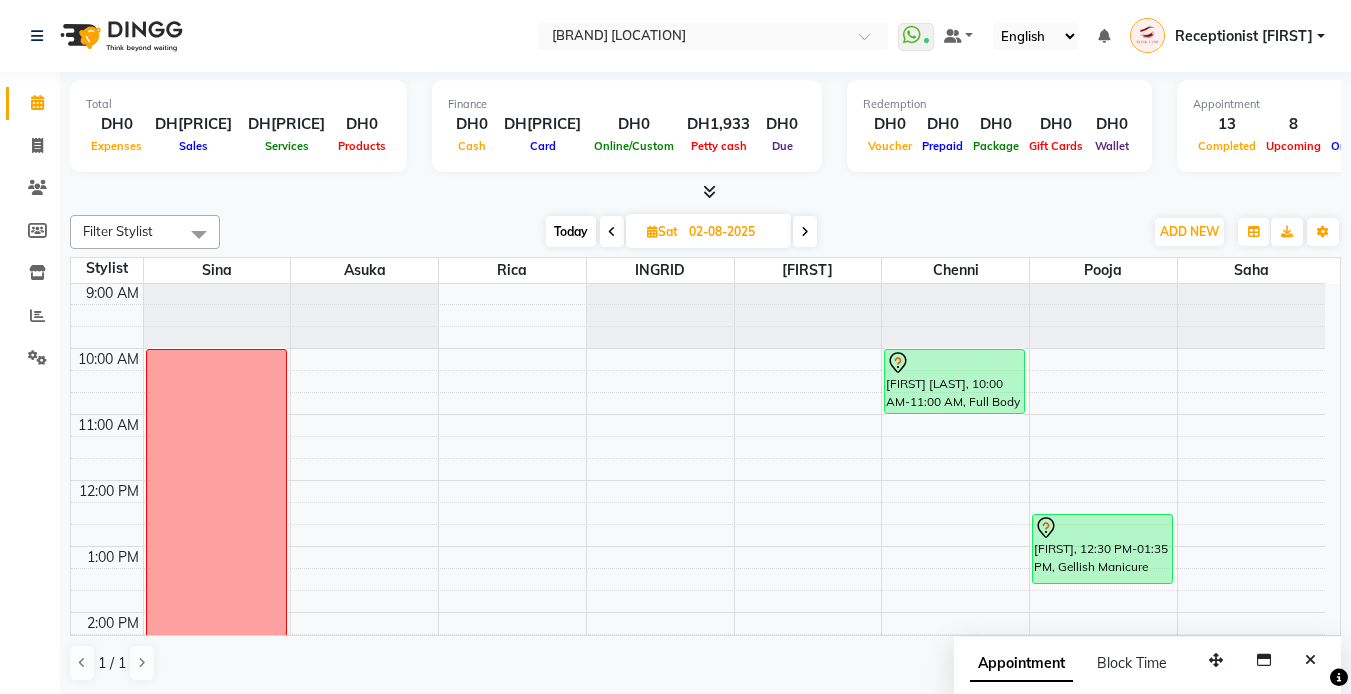 scroll, scrollTop: 0, scrollLeft: 0, axis: both 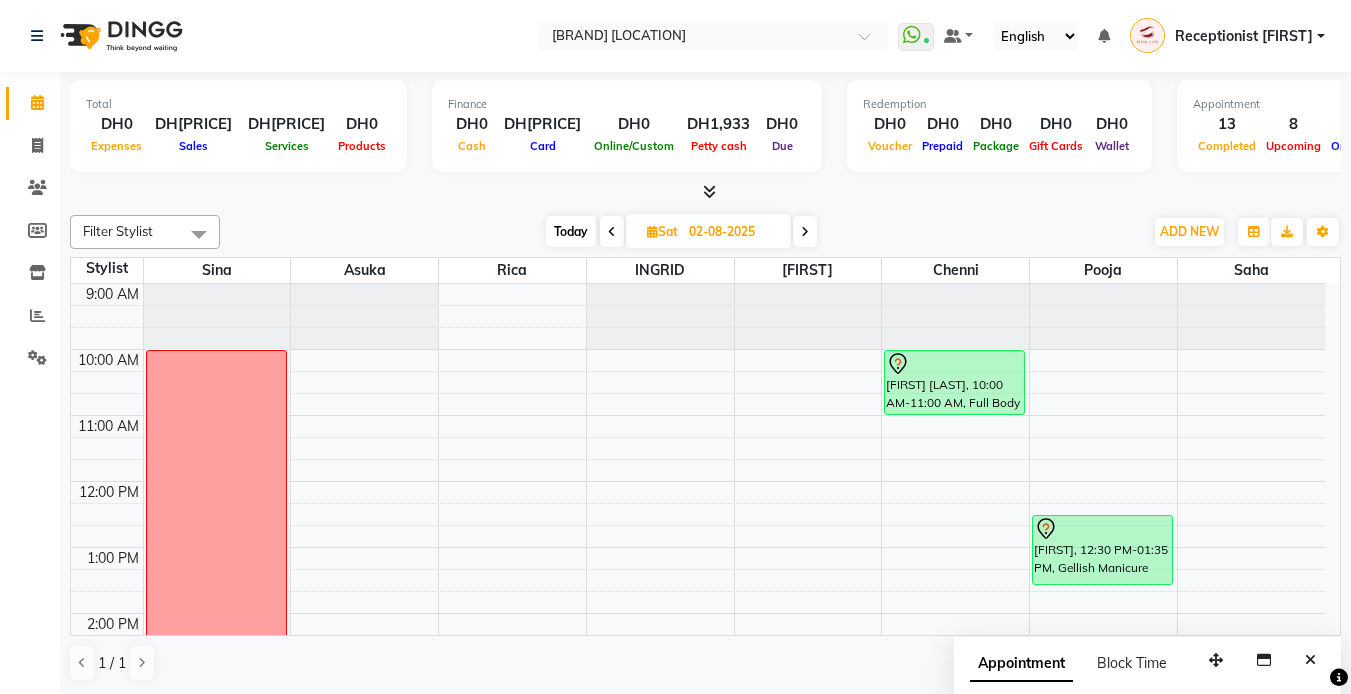 click on "Today" at bounding box center (571, 231) 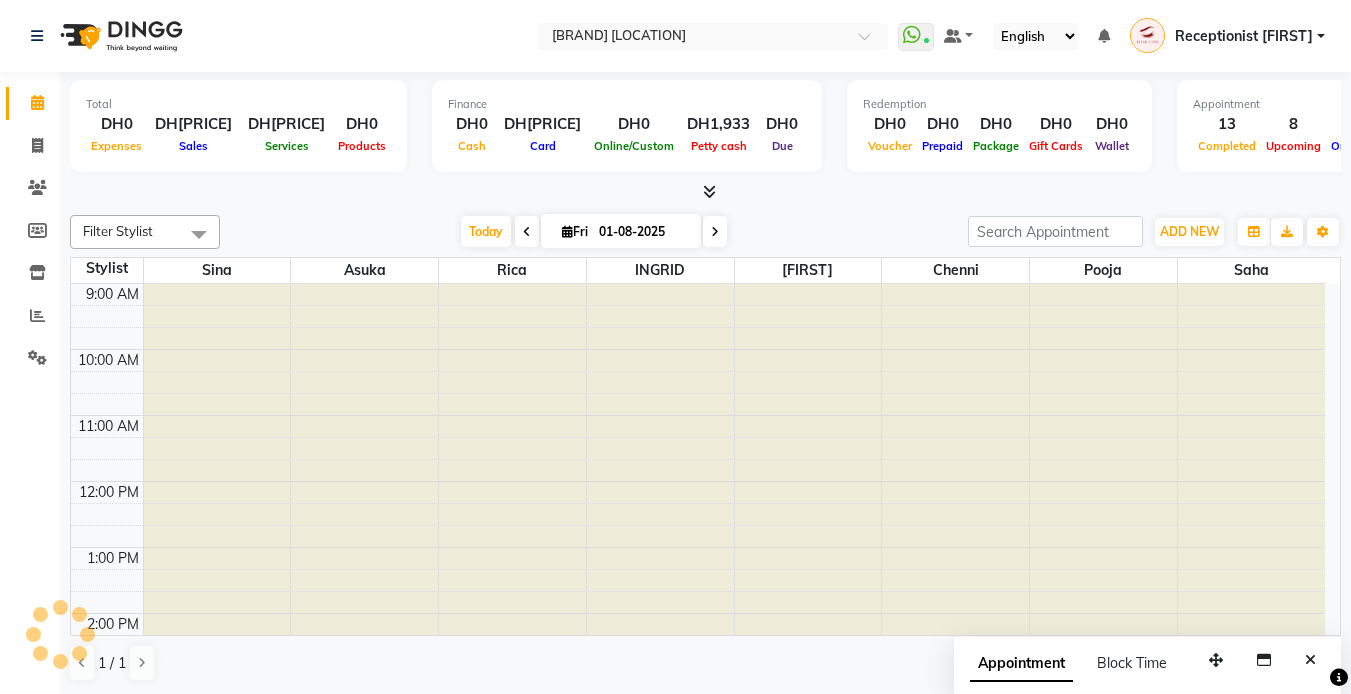 scroll, scrollTop: 331, scrollLeft: 0, axis: vertical 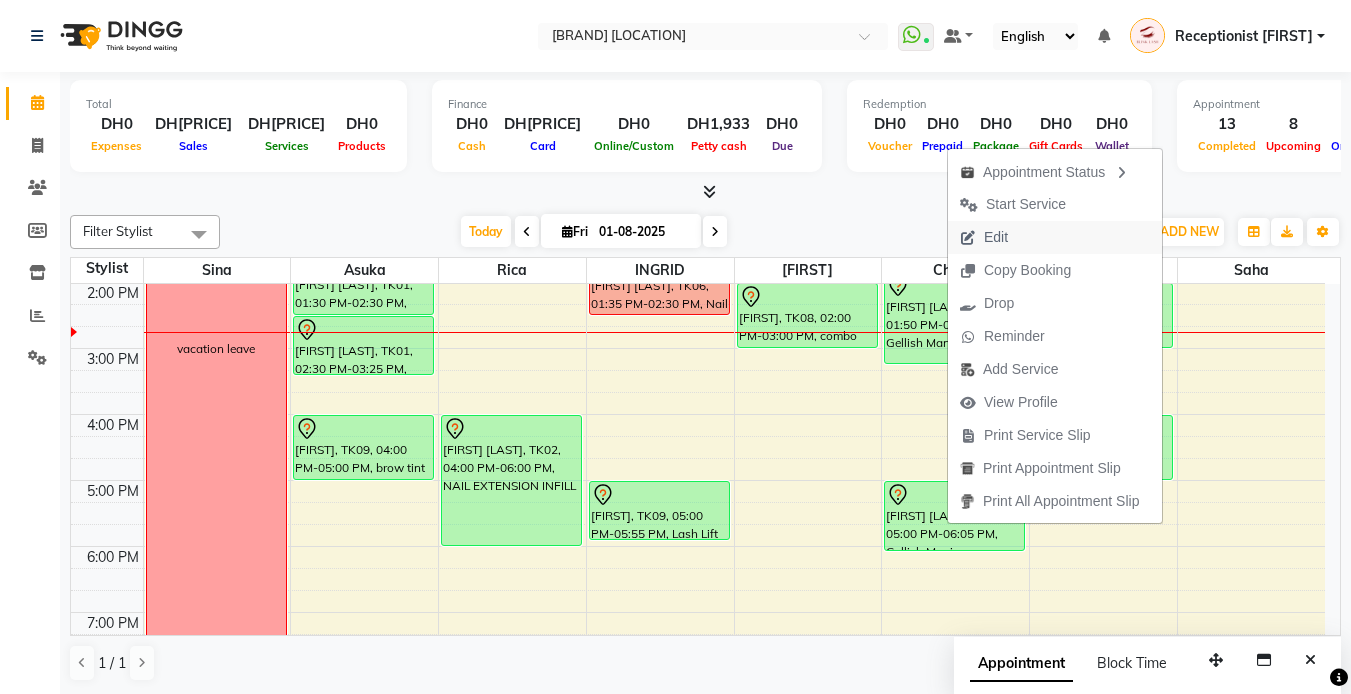 click on "Edit" at bounding box center (984, 237) 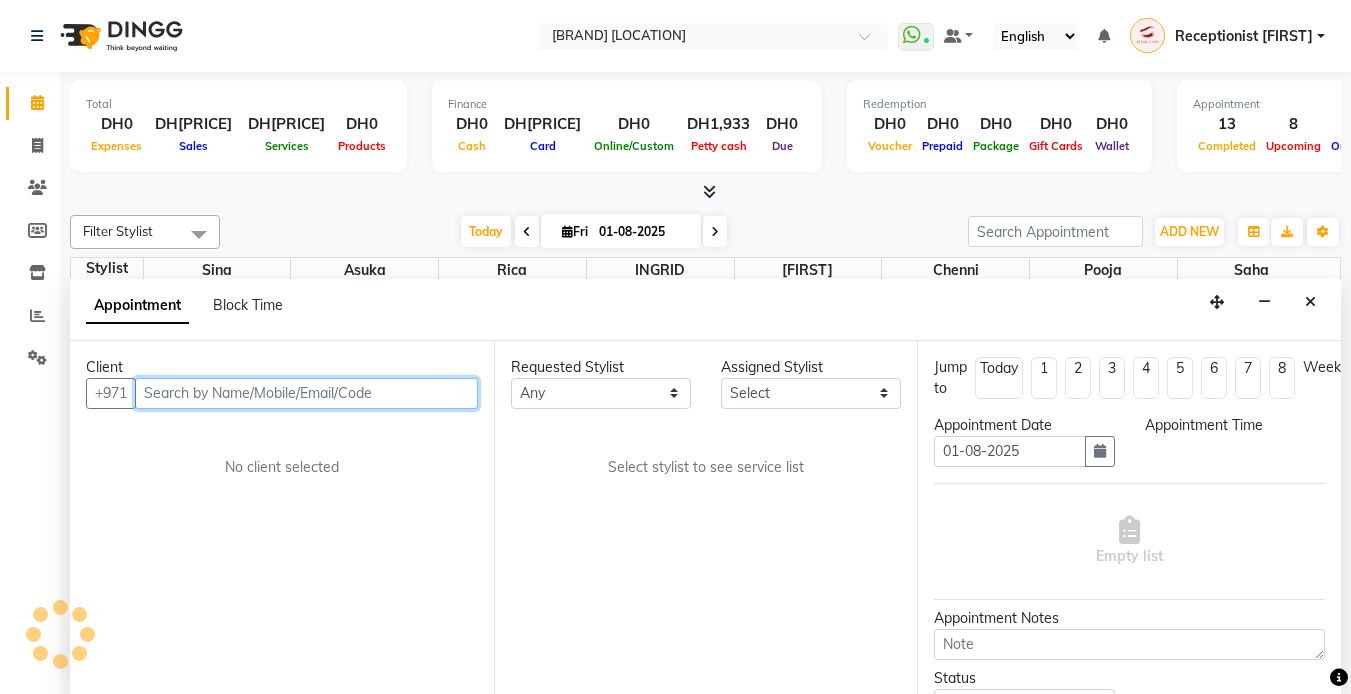 scroll, scrollTop: 1, scrollLeft: 0, axis: vertical 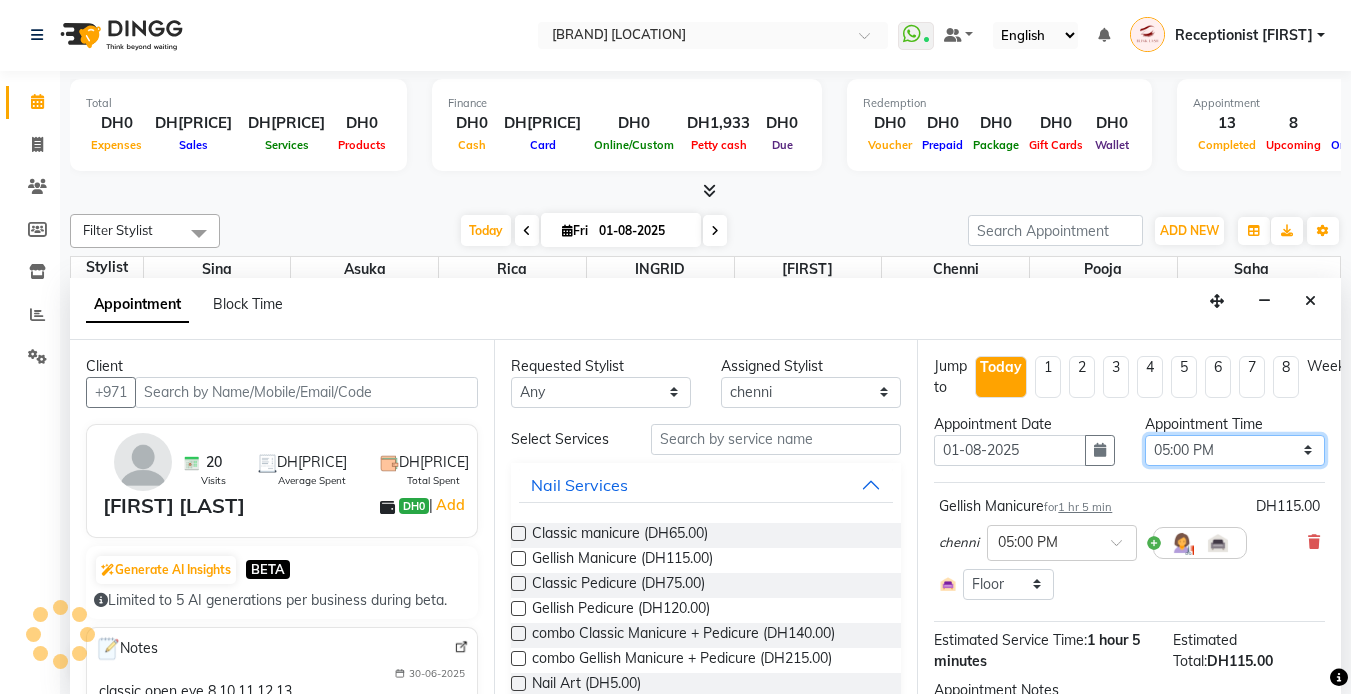 click on "Select 10:00 AM 10:05 AM 10:10 AM 10:15 AM 10:20 AM 10:25 AM 10:30 AM 10:35 AM 10:40 AM 10:45 AM 10:50 AM 10:55 AM 11:00 AM 11:05 AM 11:10 AM 11:15 AM 11:20 AM 11:25 AM 11:30 AM 11:35 AM 11:40 AM 11:45 AM 11:50 AM 11:55 AM 12:00 PM 12:05 PM 12:10 PM 12:15 PM 12:20 PM 12:25 PM 12:30 PM 12:35 PM 12:40 PM 12:45 PM 12:50 PM 12:55 PM 01:00 PM 01:05 PM 01:10 PM 01:15 PM 01:20 PM 01:25 PM 01:30 PM 01:35 PM 01:40 PM 01:45 PM 01:50 PM 01:55 PM 02:00 PM 02:05 PM 02:10 PM 02:15 PM 02:20 PM 02:25 PM 02:30 PM 02:35 PM 02:40 PM 02:45 PM 02:50 PM 02:55 PM 03:00 PM 03:05 PM 03:10 PM 03:15 PM 03:20 PM 03:25 PM 03:30 PM 03:35 PM 03:40 PM 03:45 PM 03:50 PM 03:55 PM 04:00 PM 04:05 PM 04:10 PM 04:15 PM 04:20 PM 04:25 PM 04:30 PM 04:35 PM 04:40 PM 04:45 PM 04:50 PM 04:55 PM 05:00 PM 05:05 PM 05:10 PM 05:15 PM 05:20 PM 05:25 PM 05:30 PM 05:35 PM 05:40 PM 05:45 PM 05:50 PM 05:55 PM 06:00 PM 06:05 PM 06:10 PM 06:15 PM 06:20 PM 06:25 PM 06:30 PM 06:35 PM 06:40 PM 06:45 PM 06:50 PM 06:55 PM 07:00 PM 07:05 PM 07:10 PM 07:15 PM 07:20 PM" at bounding box center [1235, 450] 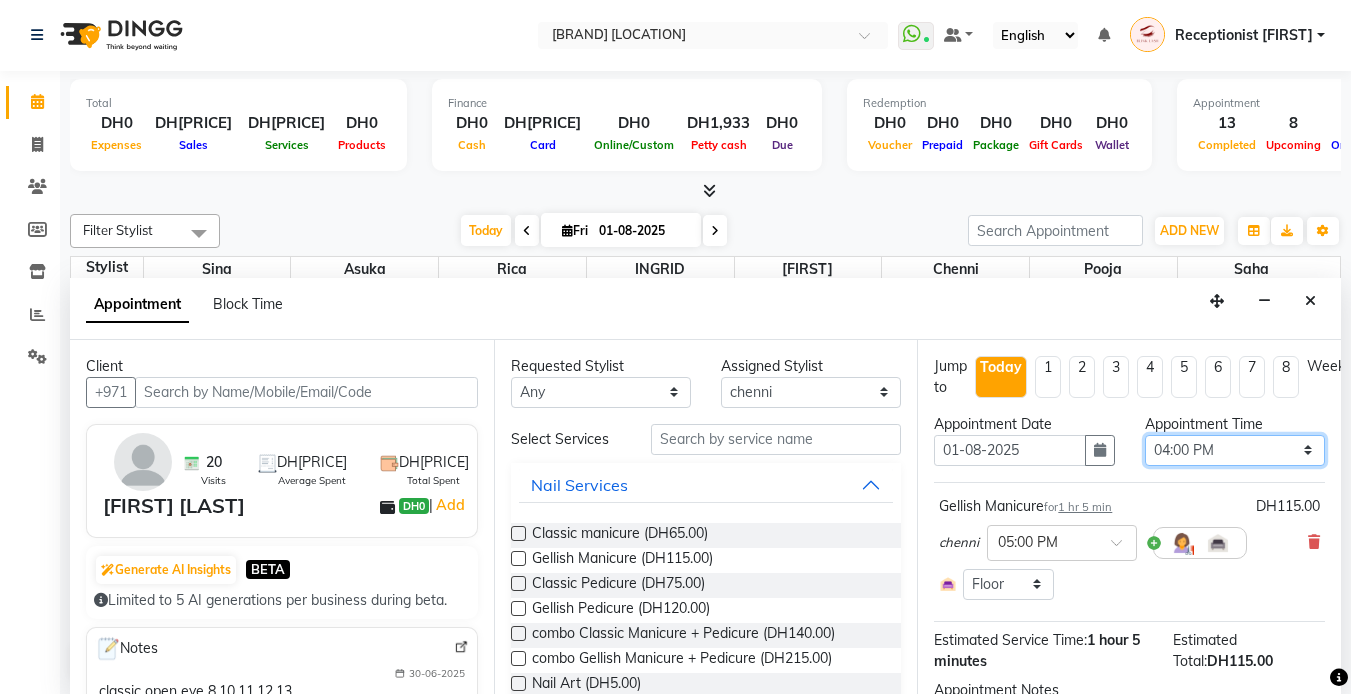 click on "Select 10:00 AM 10:05 AM 10:10 AM 10:15 AM 10:20 AM 10:25 AM 10:30 AM 10:35 AM 10:40 AM 10:45 AM 10:50 AM 10:55 AM 11:00 AM 11:05 AM 11:10 AM 11:15 AM 11:20 AM 11:25 AM 11:30 AM 11:35 AM 11:40 AM 11:45 AM 11:50 AM 11:55 AM 12:00 PM 12:05 PM 12:10 PM 12:15 PM 12:20 PM 12:25 PM 12:30 PM 12:35 PM 12:40 PM 12:45 PM 12:50 PM 12:55 PM 01:00 PM 01:05 PM 01:10 PM 01:15 PM 01:20 PM 01:25 PM 01:30 PM 01:35 PM 01:40 PM 01:45 PM 01:50 PM 01:55 PM 02:00 PM 02:05 PM 02:10 PM 02:15 PM 02:20 PM 02:25 PM 02:30 PM 02:35 PM 02:40 PM 02:45 PM 02:50 PM 02:55 PM 03:00 PM 03:05 PM 03:10 PM 03:15 PM 03:20 PM 03:25 PM 03:30 PM 03:35 PM 03:40 PM 03:45 PM 03:50 PM 03:55 PM 04:00 PM 04:05 PM 04:10 PM 04:15 PM 04:20 PM 04:25 PM 04:30 PM 04:35 PM 04:40 PM 04:45 PM 04:50 PM 04:55 PM 05:00 PM 05:05 PM 05:10 PM 05:15 PM 05:20 PM 05:25 PM 05:30 PM 05:35 PM 05:40 PM 05:45 PM 05:50 PM 05:55 PM 06:00 PM 06:05 PM 06:10 PM 06:15 PM 06:20 PM 06:25 PM 06:30 PM 06:35 PM 06:40 PM 06:45 PM 06:50 PM 06:55 PM 07:00 PM 07:05 PM 07:10 PM 07:15 PM 07:20 PM" at bounding box center [1235, 450] 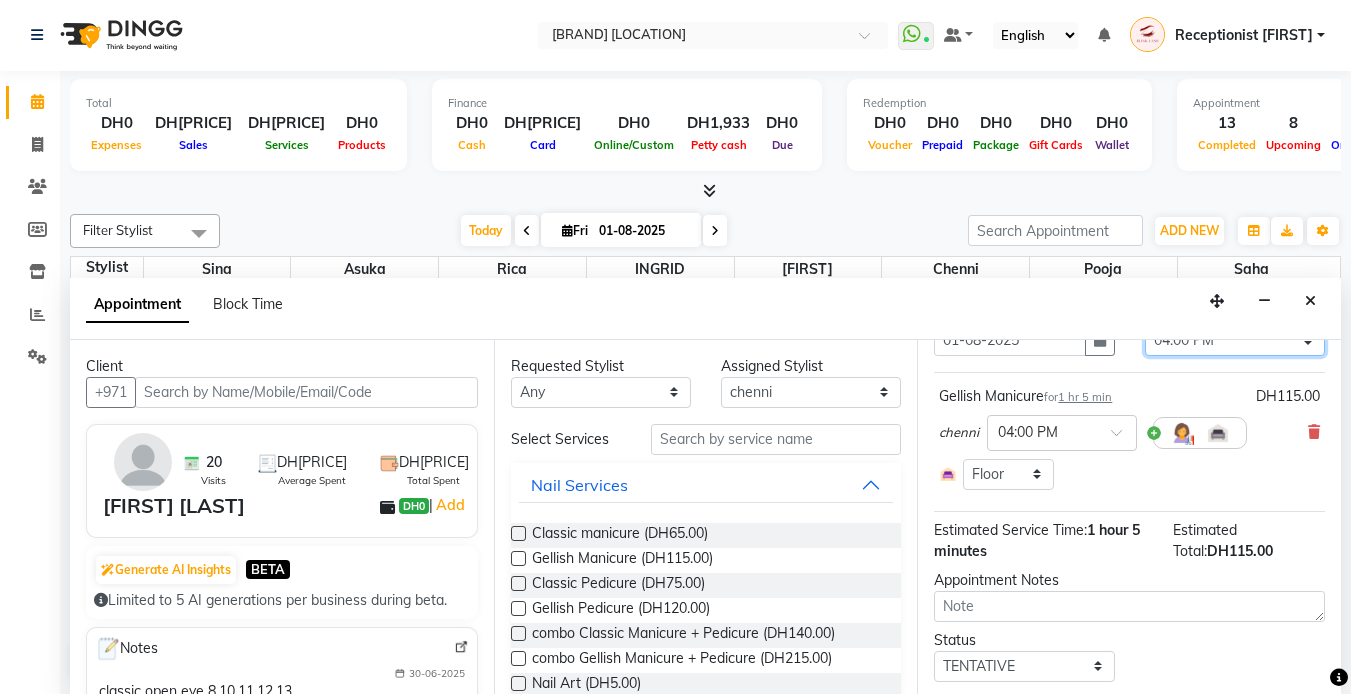 scroll, scrollTop: 181, scrollLeft: 0, axis: vertical 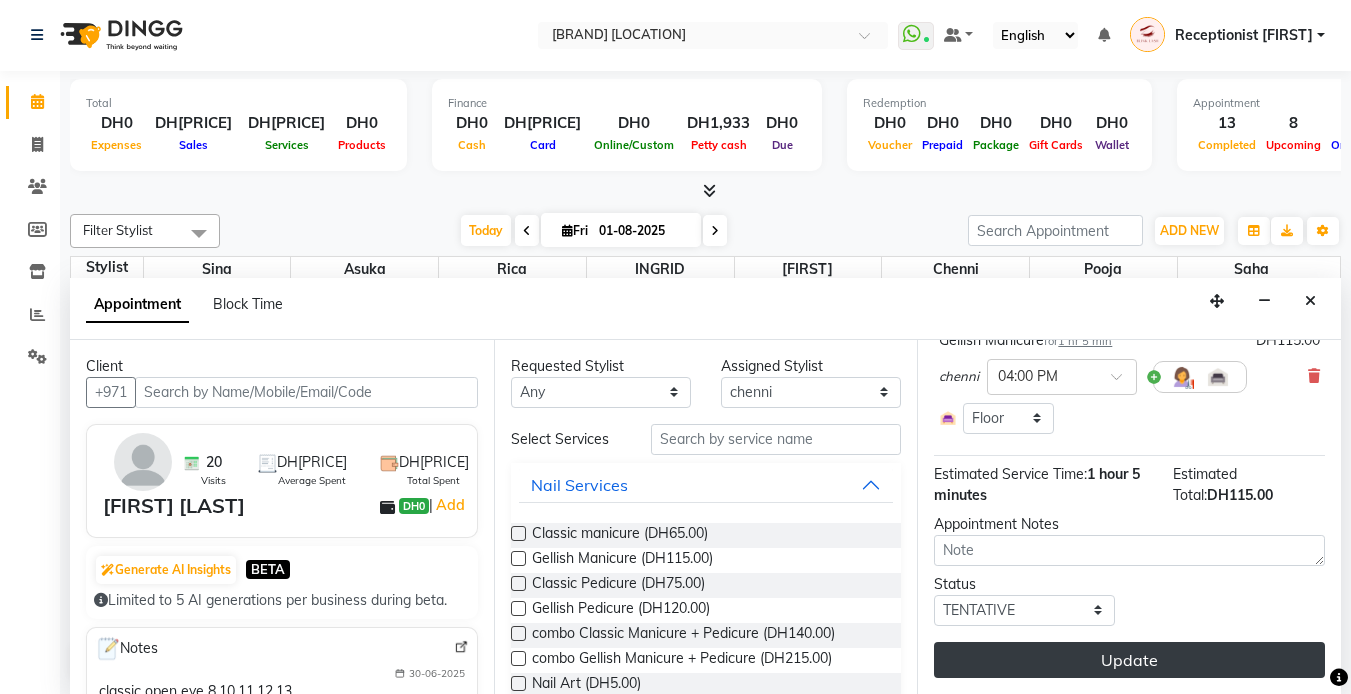 click on "Update" at bounding box center [1129, 660] 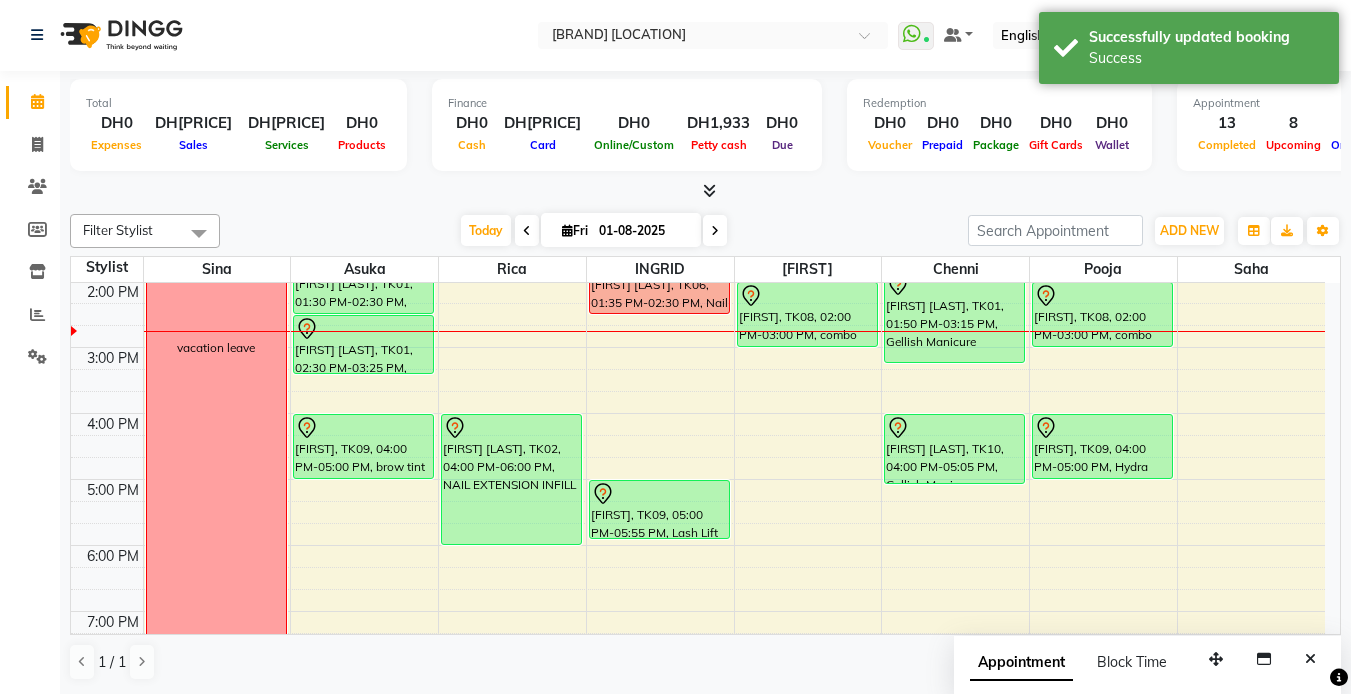 scroll, scrollTop: 0, scrollLeft: 0, axis: both 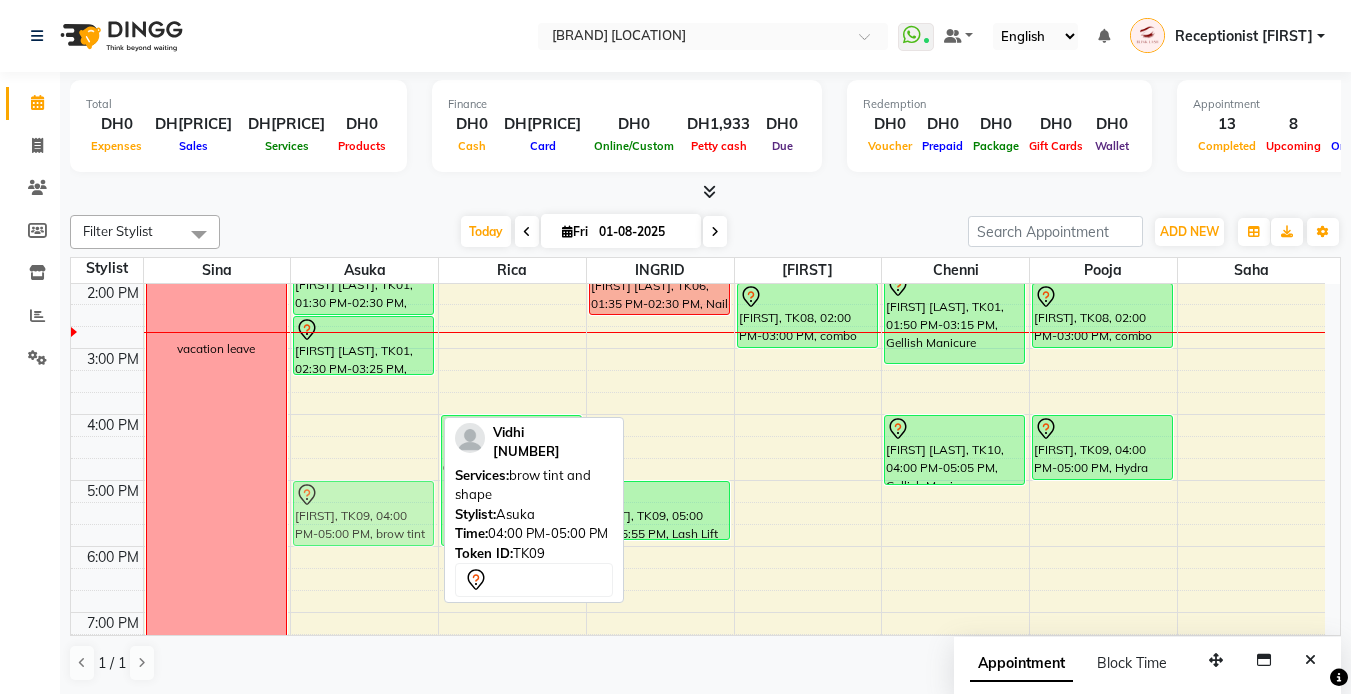 drag, startPoint x: 342, startPoint y: 438, endPoint x: 335, endPoint y: 500, distance: 62.39391 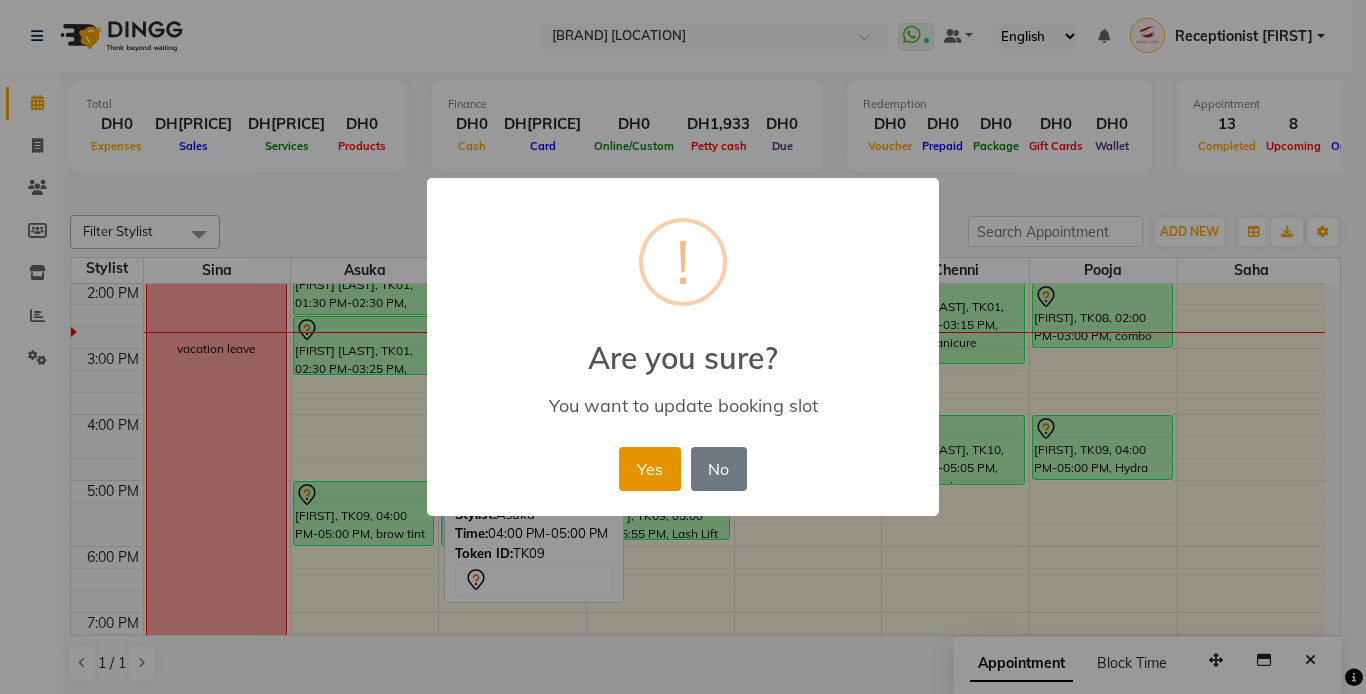 click on "Yes" at bounding box center (649, 469) 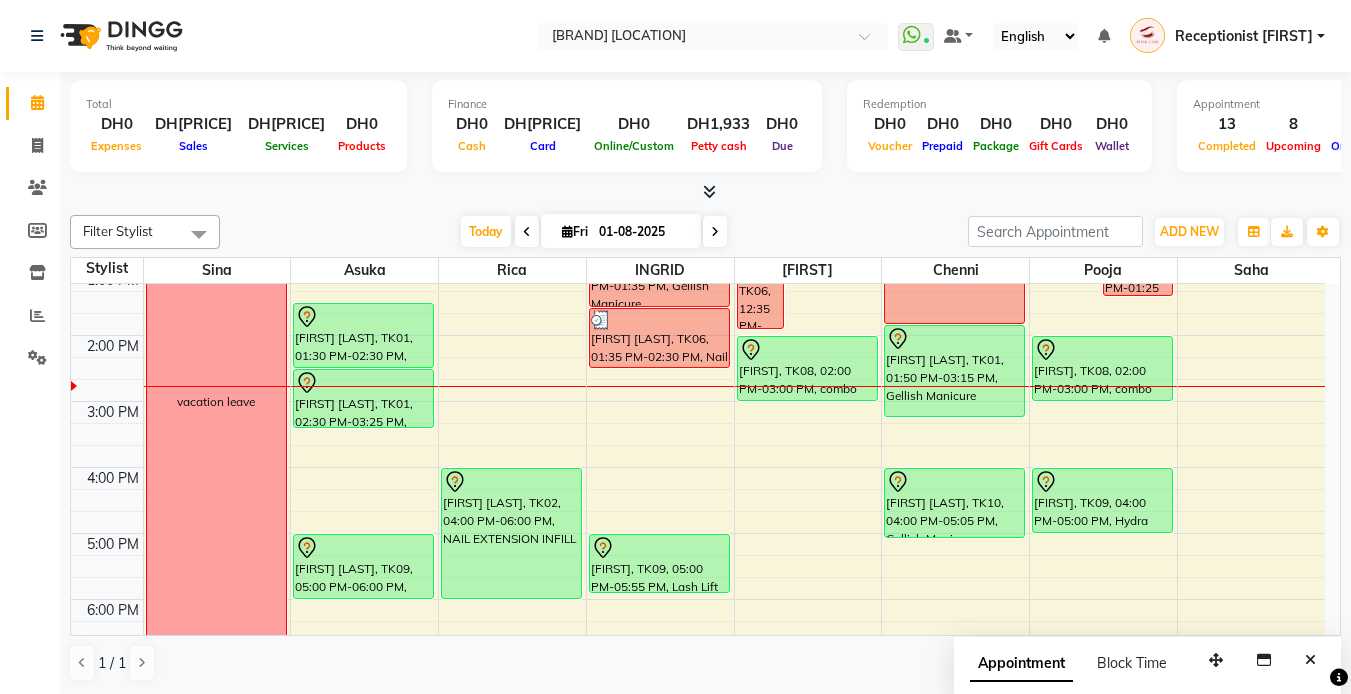 scroll, scrollTop: 231, scrollLeft: 0, axis: vertical 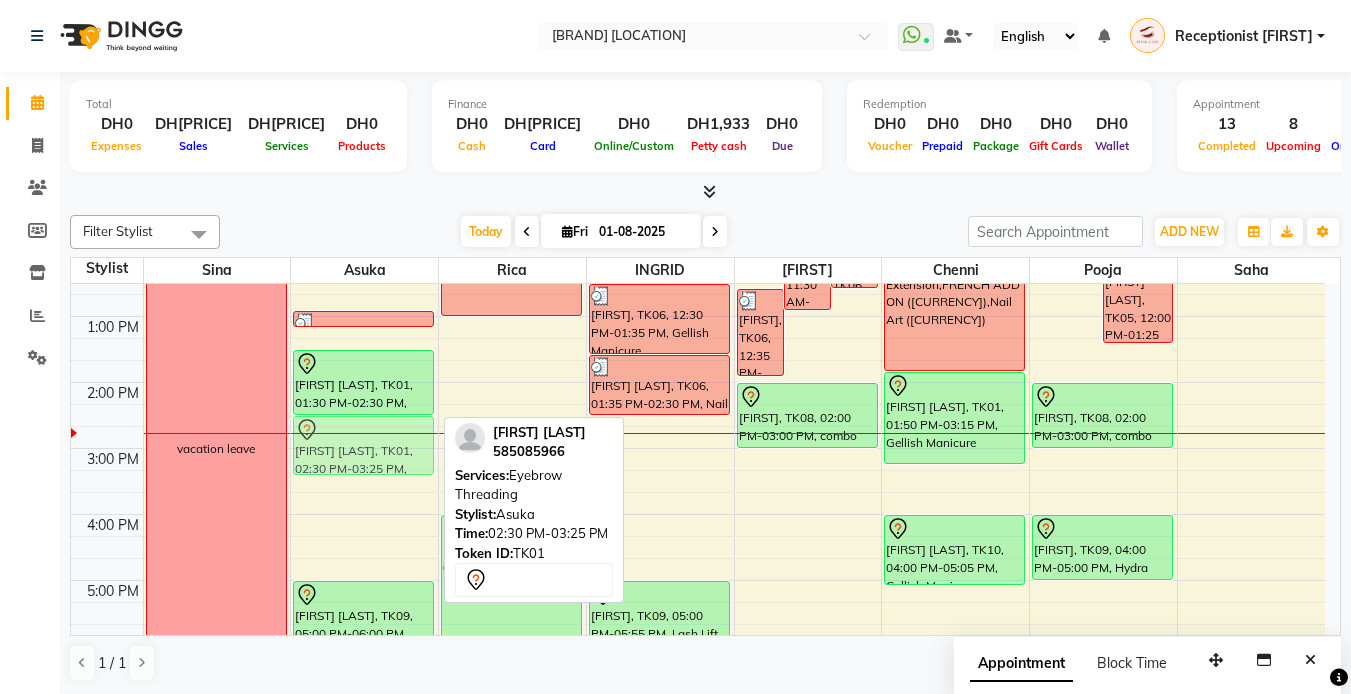 click on "[FIRST], TK06, 11:30 AM-12:30 PM, Biab             [FIRST], TK06, 12:35 PM-01:05 PM, KIDS MANICURE             [FIRST] [LAST], TK01, 01:30 PM-02:30 PM, Classic Eyelash Infill             [FIRST] [LAST], TK01, 02:30 PM-03:25 PM, Eyebrow Threading             [FIRST], TK06, 12:35 PM-01:05 PM, KIDS MANICURE" at bounding box center (364, 547) 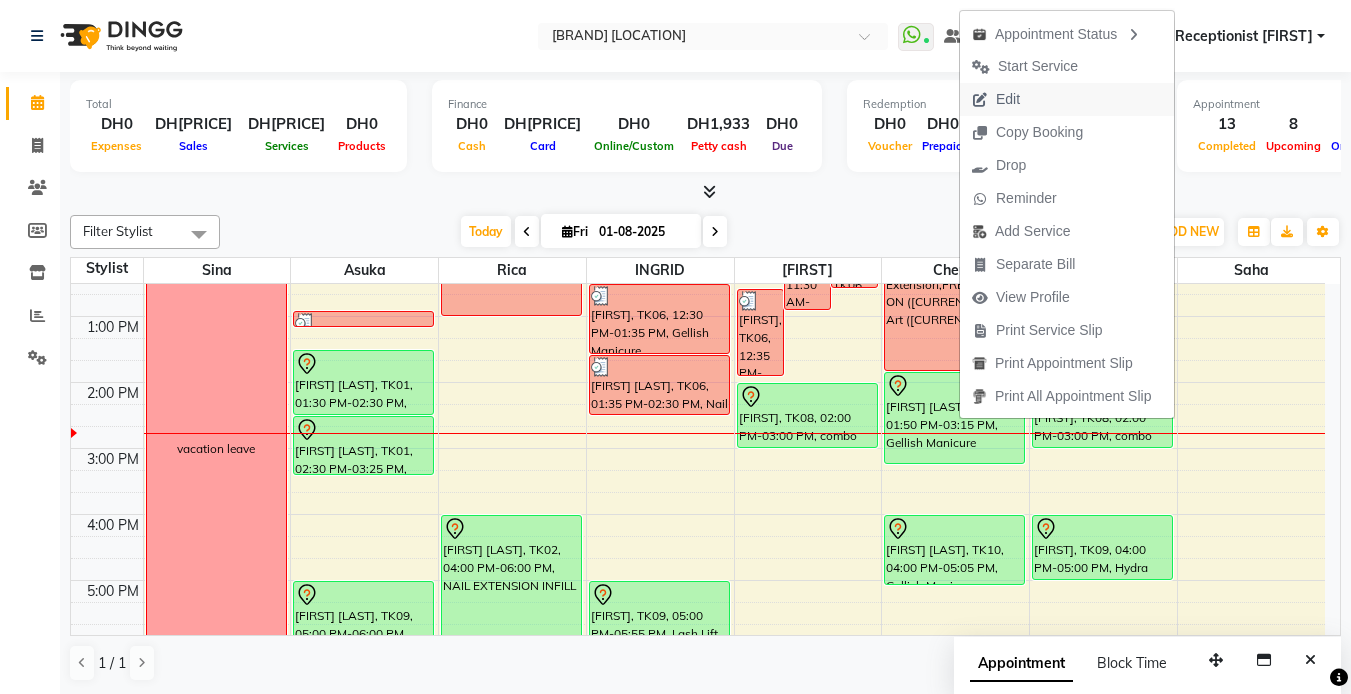 click on "Edit" at bounding box center (1008, 99) 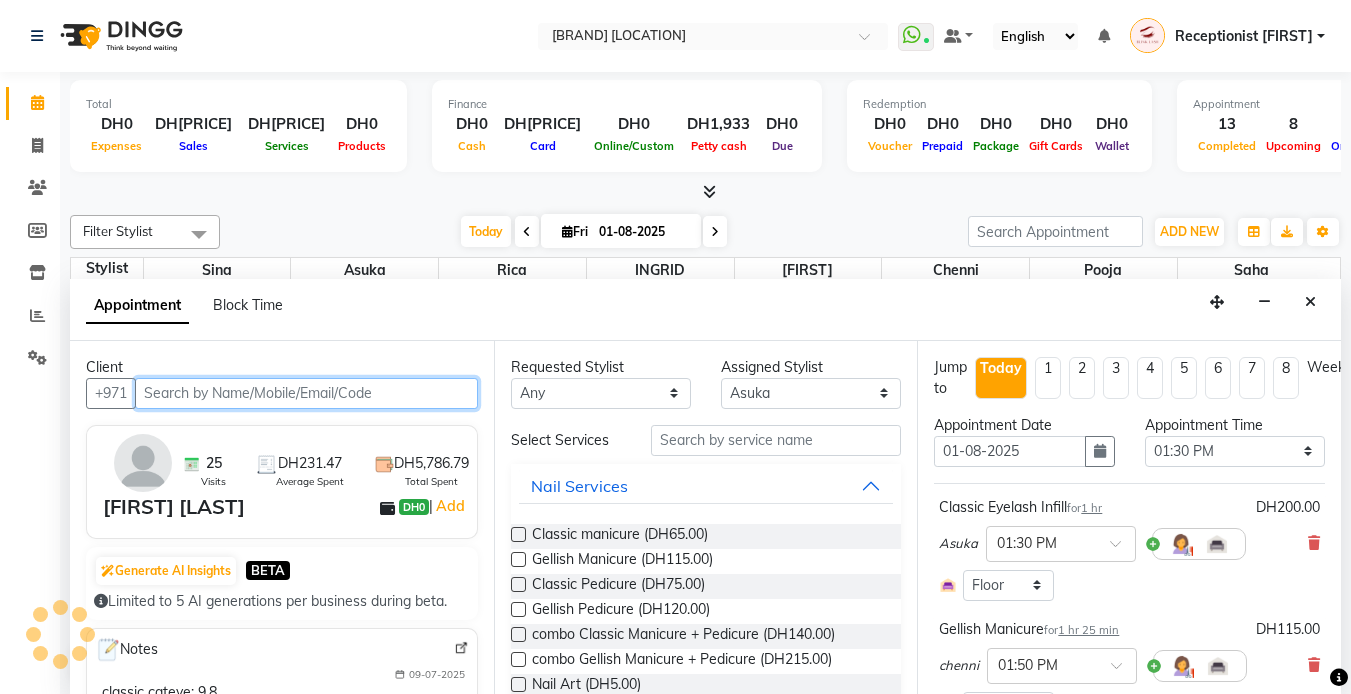 scroll, scrollTop: 1, scrollLeft: 0, axis: vertical 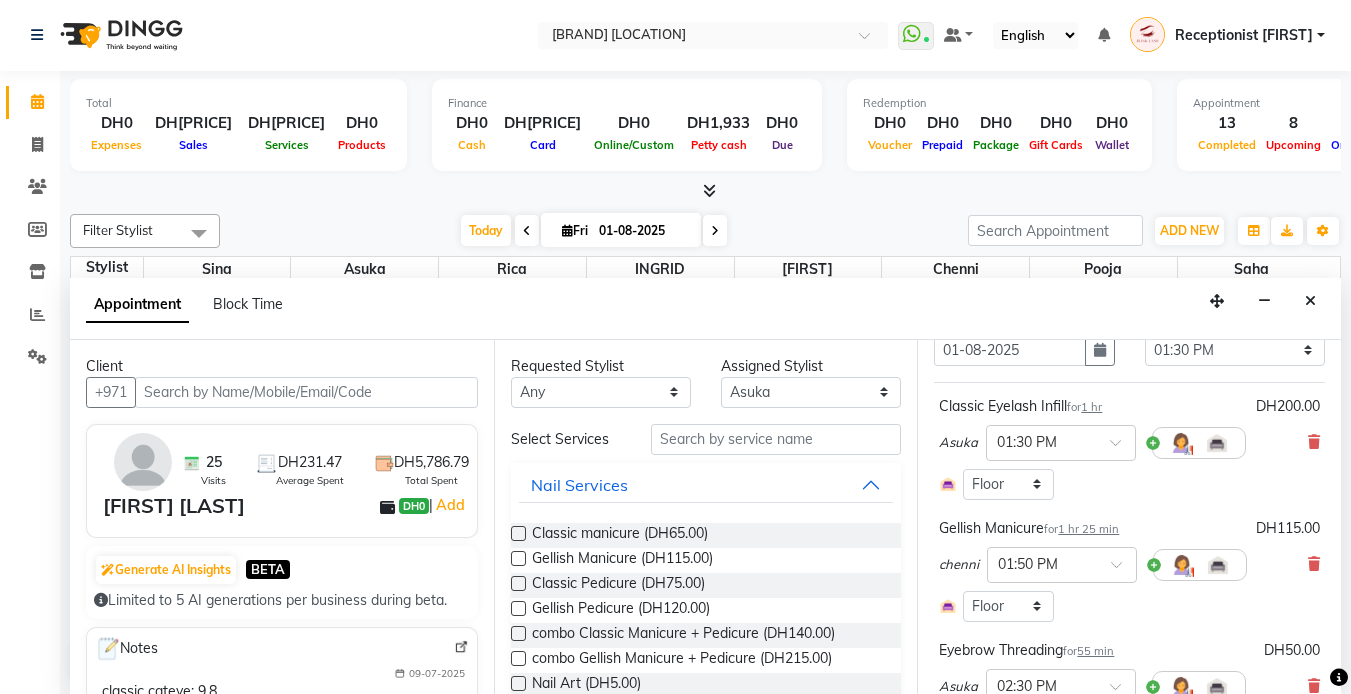click at bounding box center (1314, 564) 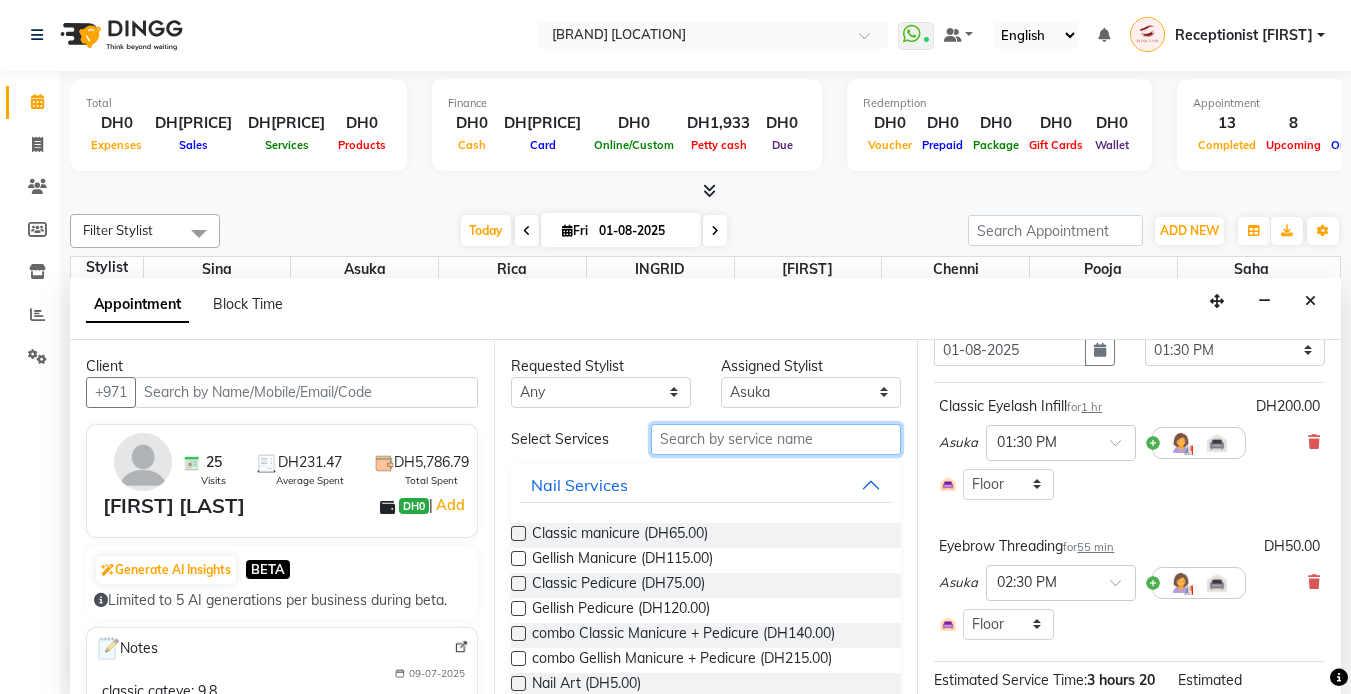 click at bounding box center [776, 439] 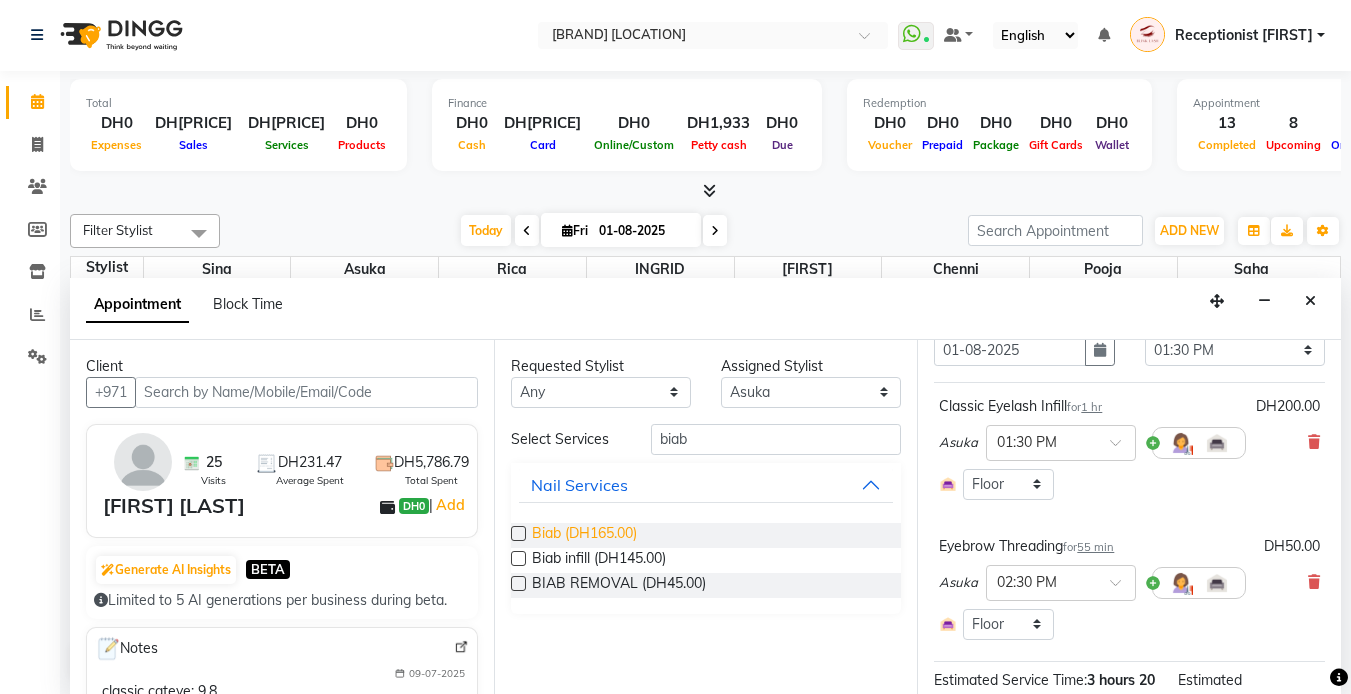 click on "Biab (DH165.00)" at bounding box center [584, 535] 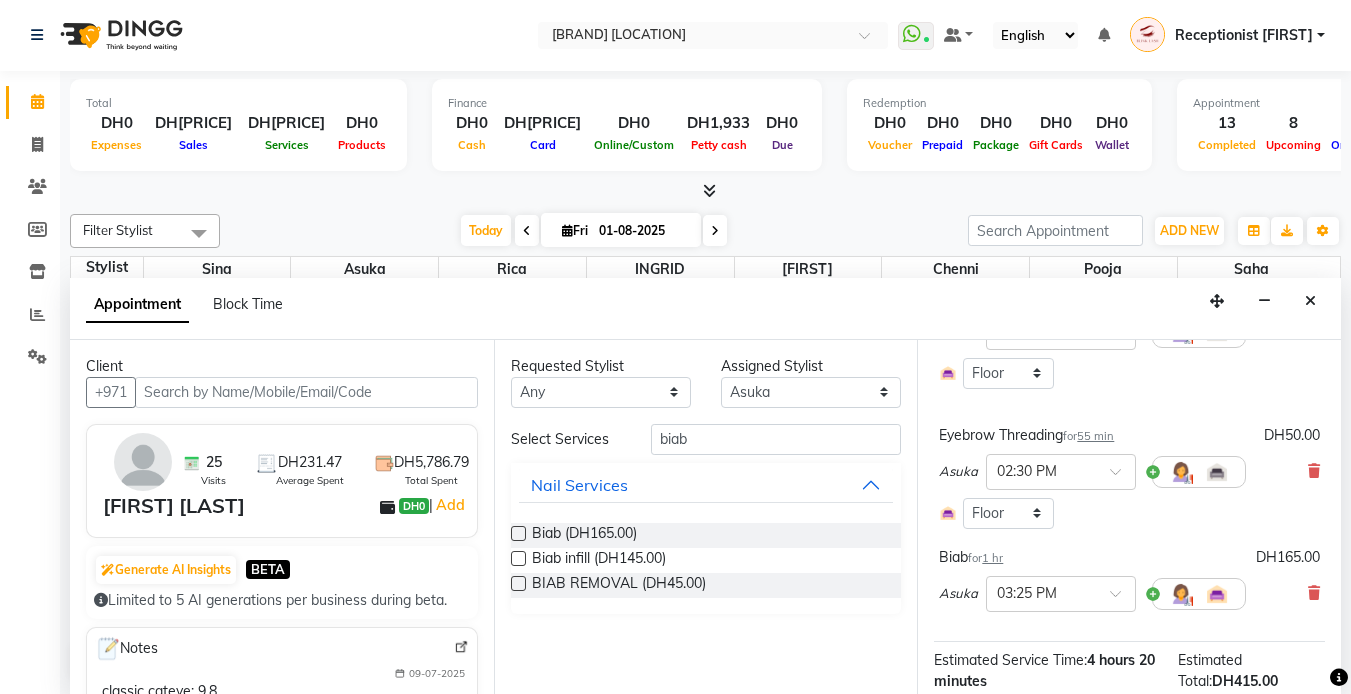 scroll, scrollTop: 300, scrollLeft: 0, axis: vertical 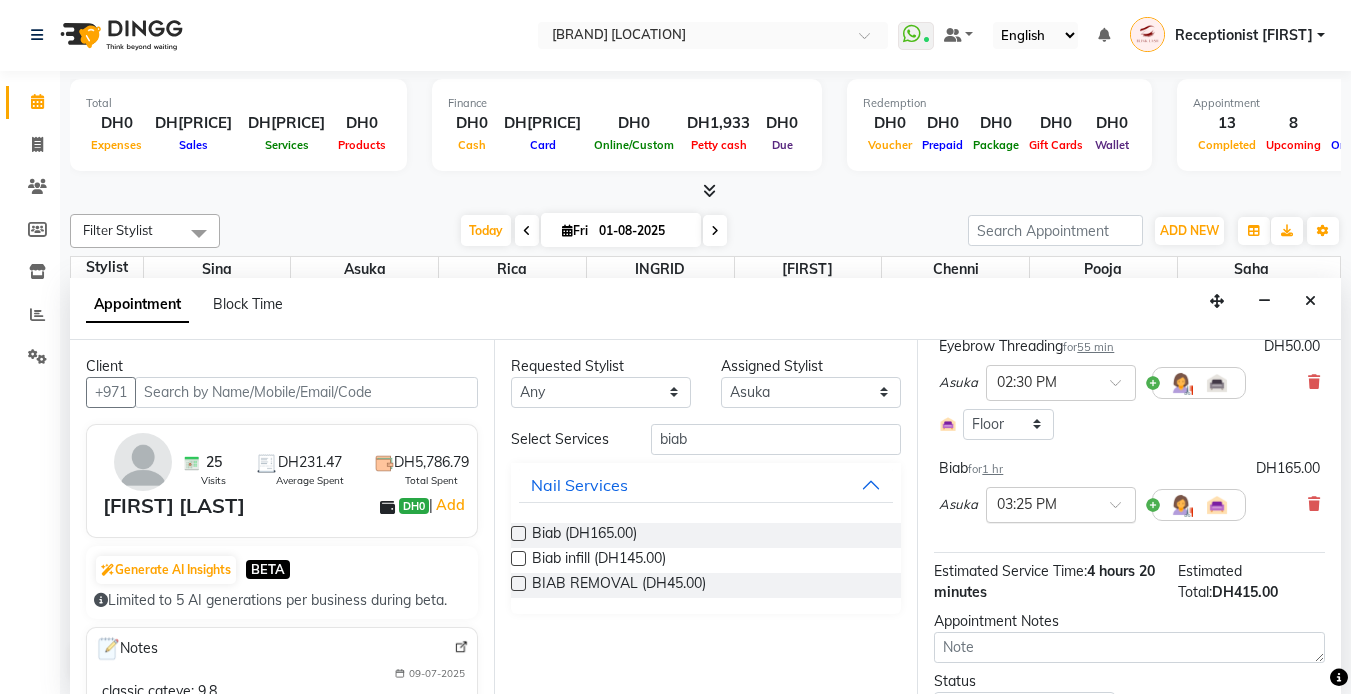 click at bounding box center [1061, 503] 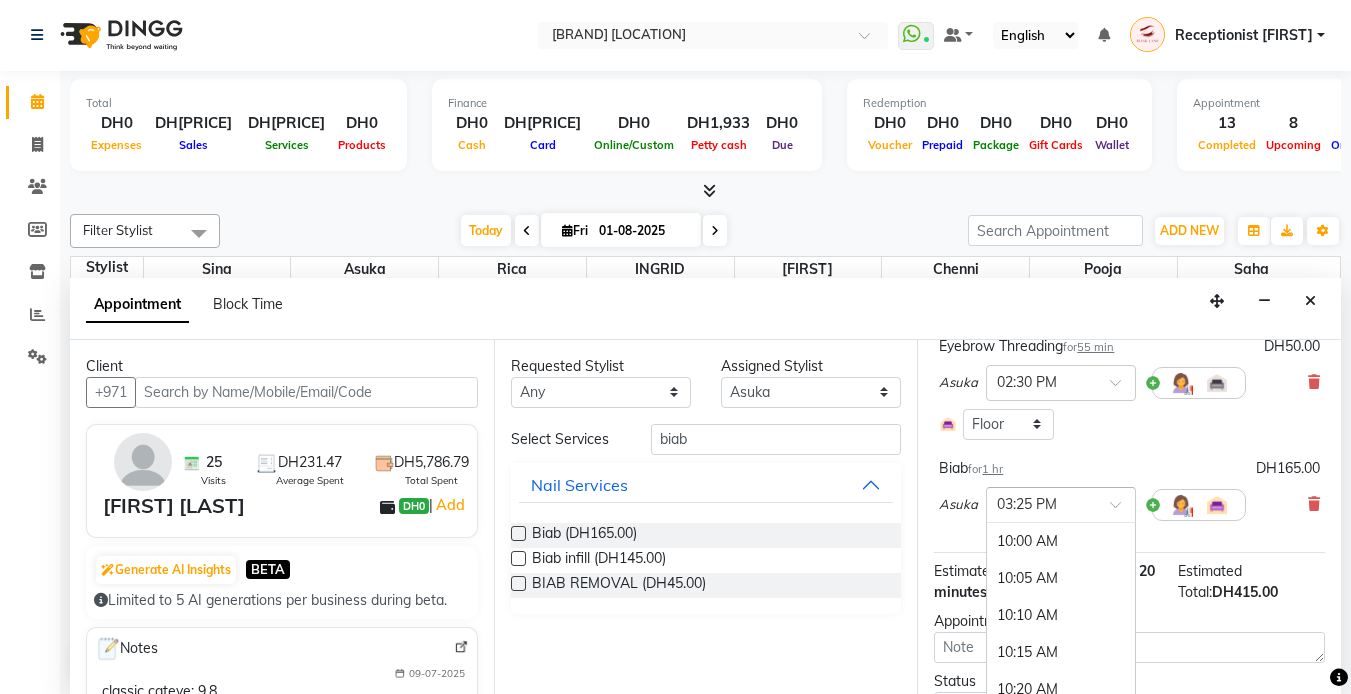 scroll, scrollTop: 2437, scrollLeft: 0, axis: vertical 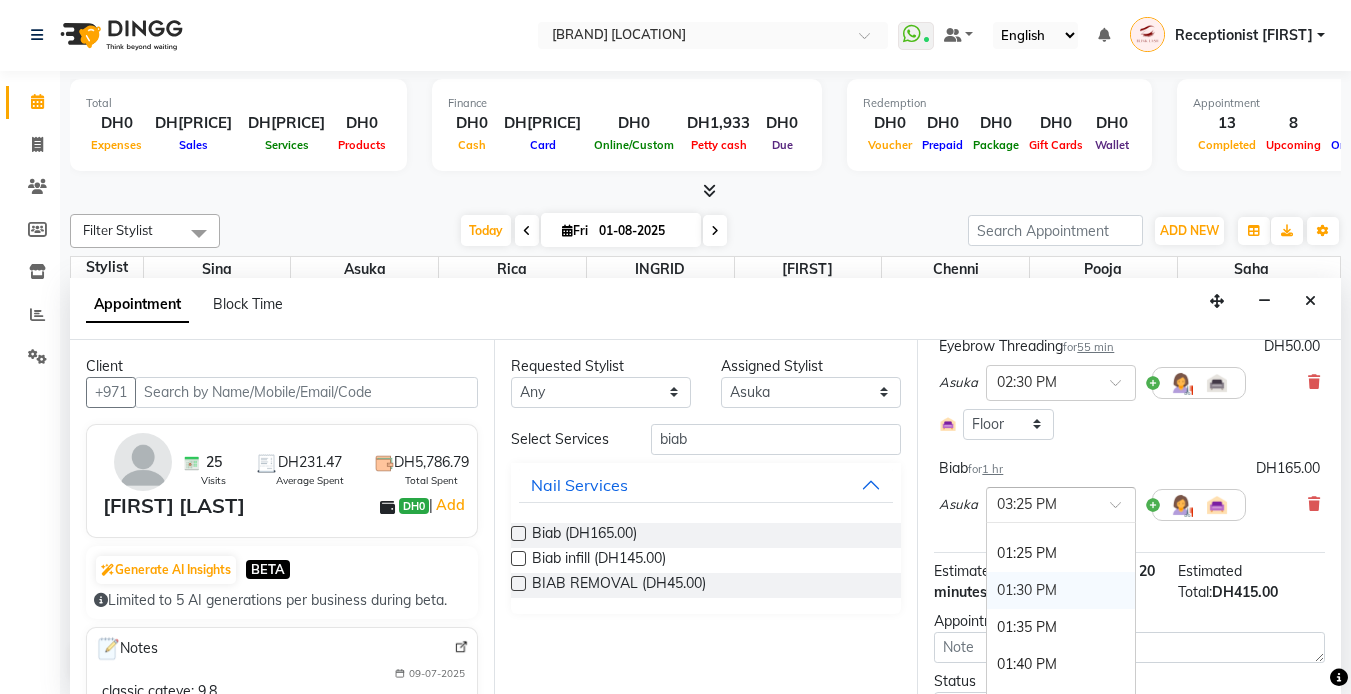 click on "01:30 PM" at bounding box center [1061, 590] 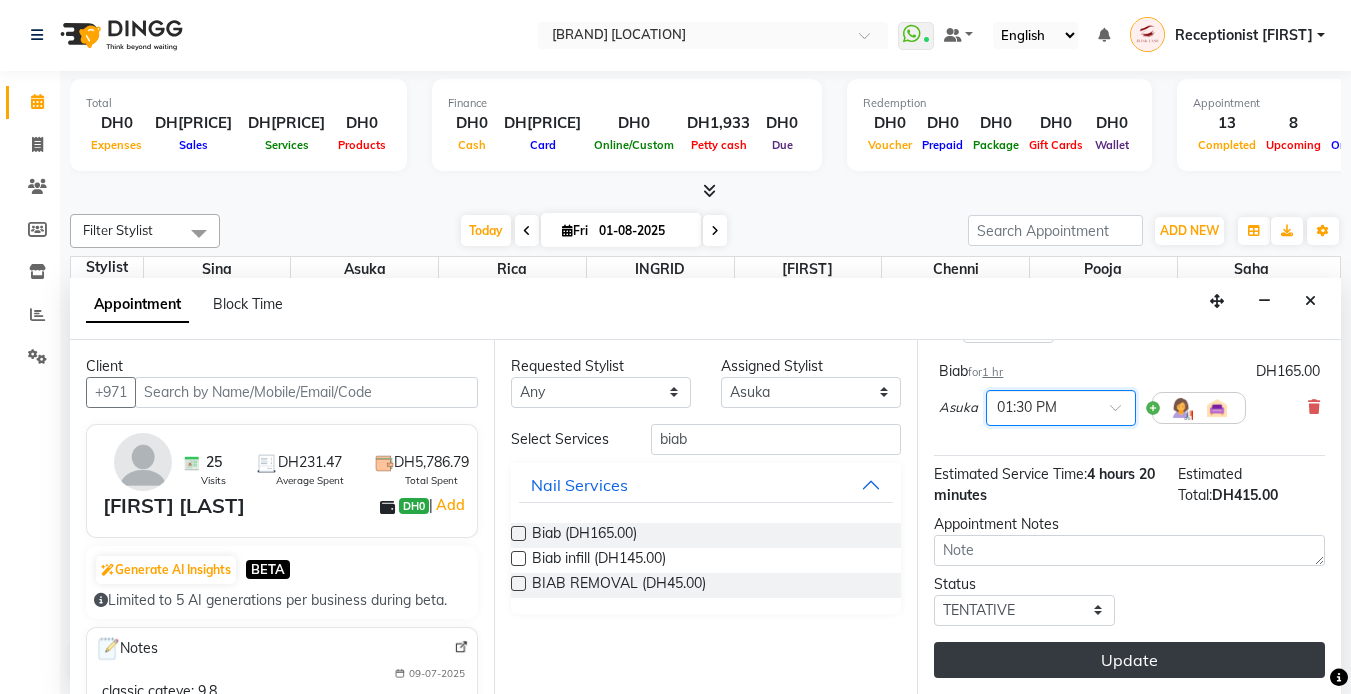 scroll, scrollTop: 433, scrollLeft: 0, axis: vertical 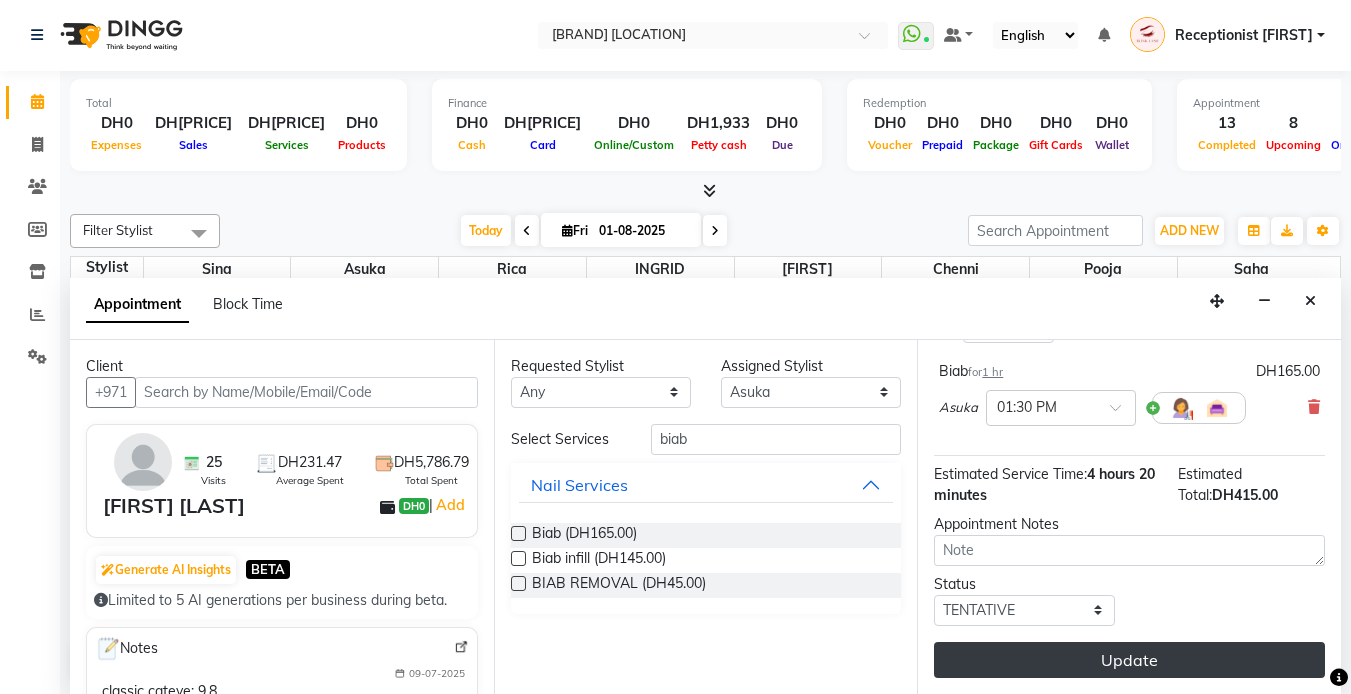 click on "Update" at bounding box center [1129, 660] 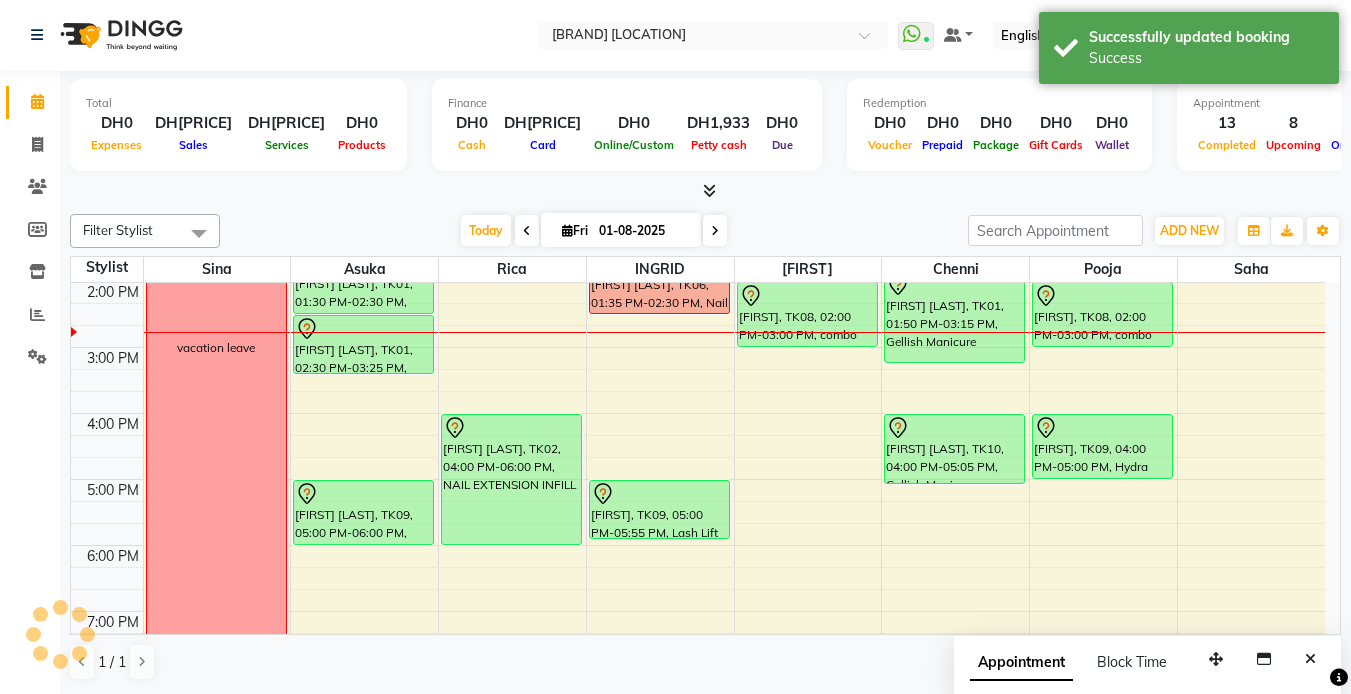 scroll, scrollTop: 0, scrollLeft: 0, axis: both 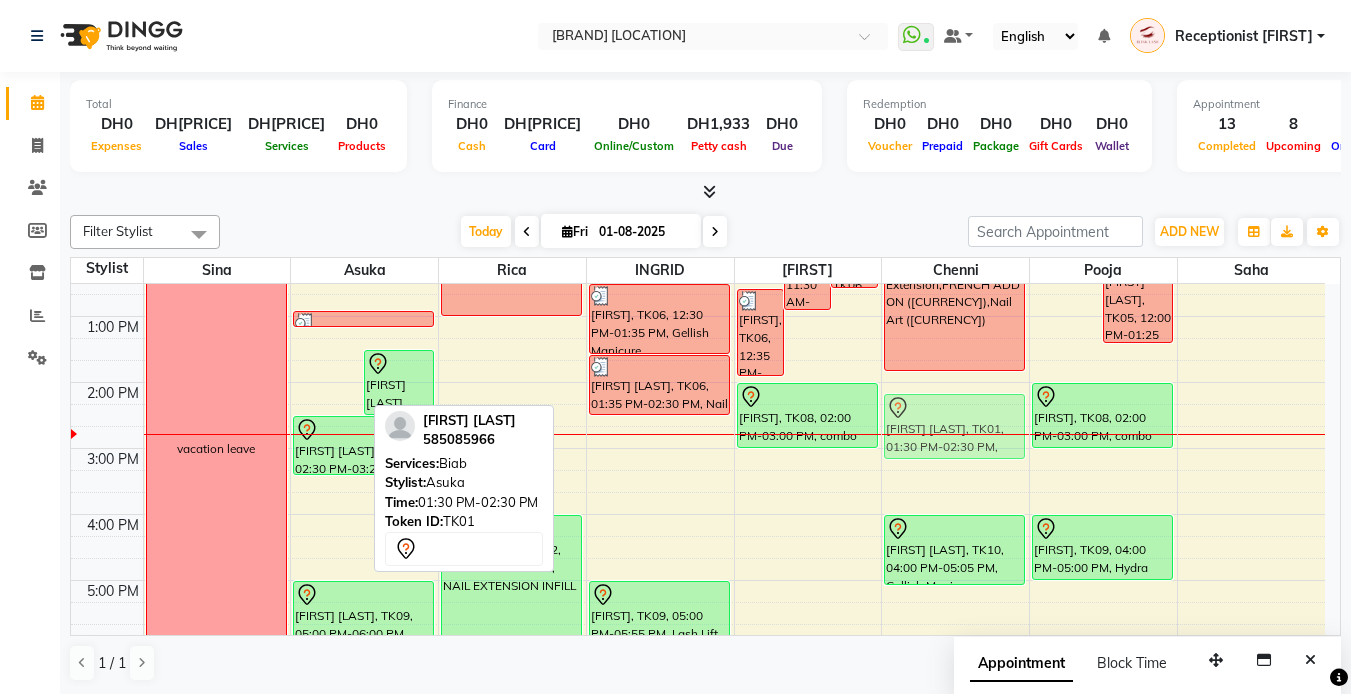 drag, startPoint x: 331, startPoint y: 381, endPoint x: 977, endPoint y: 431, distance: 647.93207 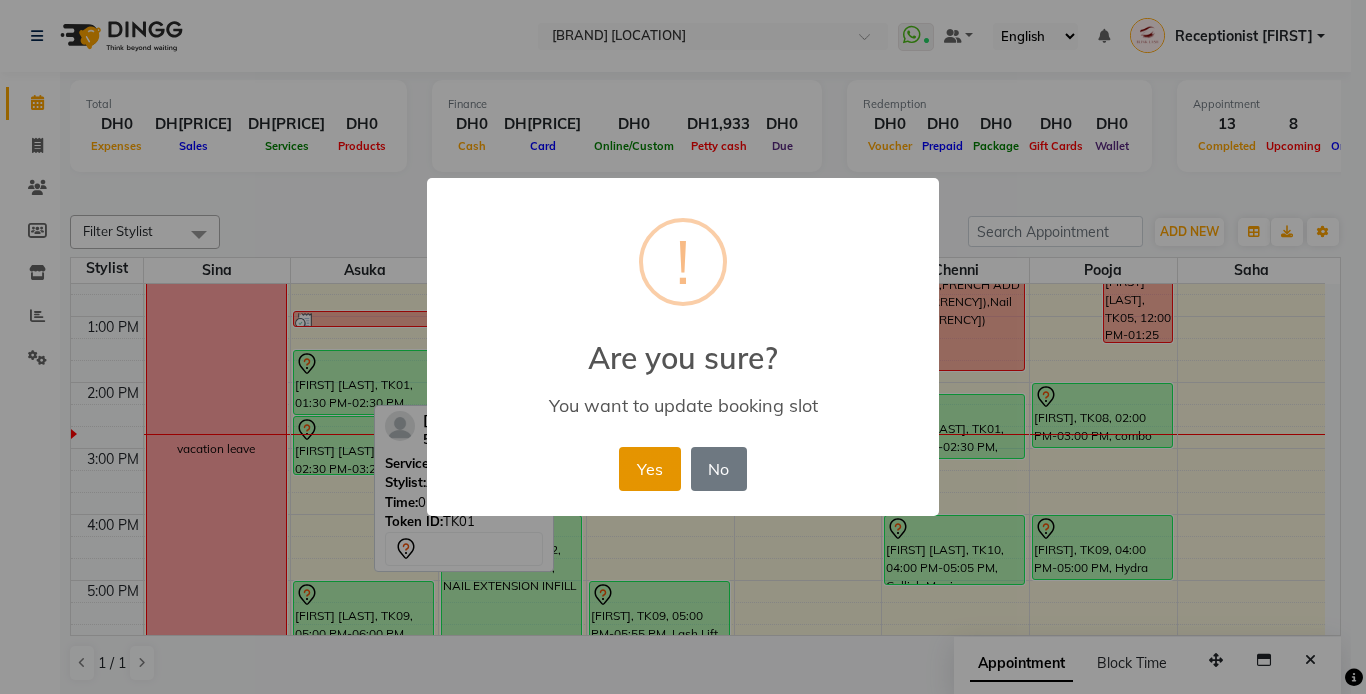 click on "Yes" at bounding box center (649, 469) 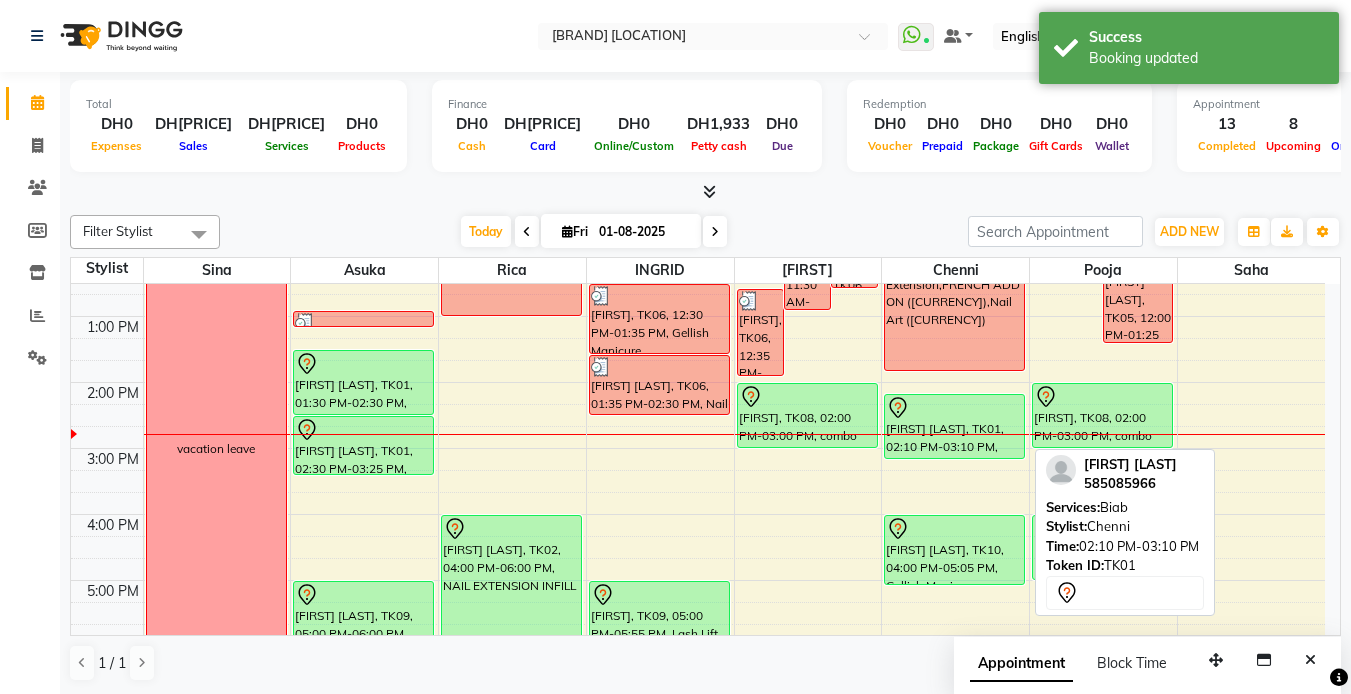 click on "[FIRST], TK06, 11:00 AM-12:05 PM, Biab infill     [FIRST], TK07, 12:55 PM-01:10 PM, Change Color Gel Full (DH55)             [FIRST] [LAST], TK01, 01:30 PM-02:30 PM, Classic Eyelash Infill             [FIRST] [LAST], TK01, 02:30 PM-03:25 PM, Eyebrow Threading             [FIRST], TK09, 05:00 PM-06:00 PM, brow tint and shape     [FIRST], TK03, 11:00 AM-01:00 PM, NAIL EXTENSION INFILL             [FIRST] [LAST], TK02, 04:00 PM-06:00 PM, NAIL EXTENSION INFILL     [FIRST] [LAST], TK04, 10:30 AM-11:40 AM, PACKAGE 399     [FIRST], TK06, 11:35 AM-12:30 PM, Change Color Gel Full     [FIRST], TK06, 12:30 PM-01:35 PM, Gellish Manicure     [FIRST], TK06, 01:35 PM-02:30 PM, Nail Art             [FIRST], TK09, 05:00 PM-05:55 PM, Lash Lift     [FIRST] [LAST], TK04, 10:30 AM-11:40 AM, PACKAGE 399     [FIRST], TK07, 11:30 AM-12:55 PM, Gellish Pedicure             [FIRST], TK06, 11:30 AM-12:35 PM, Gellish Pedicure" at bounding box center (698, 547) 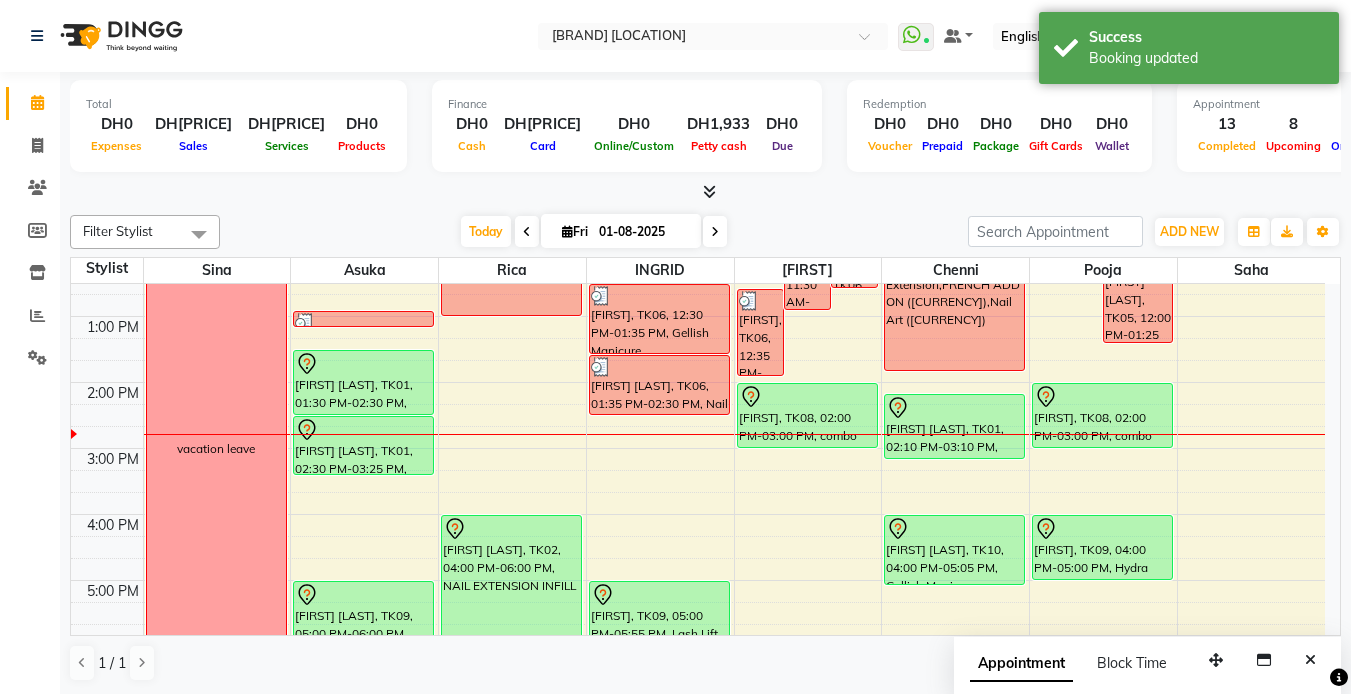 drag, startPoint x: 955, startPoint y: 434, endPoint x: 825, endPoint y: 196, distance: 271.18997 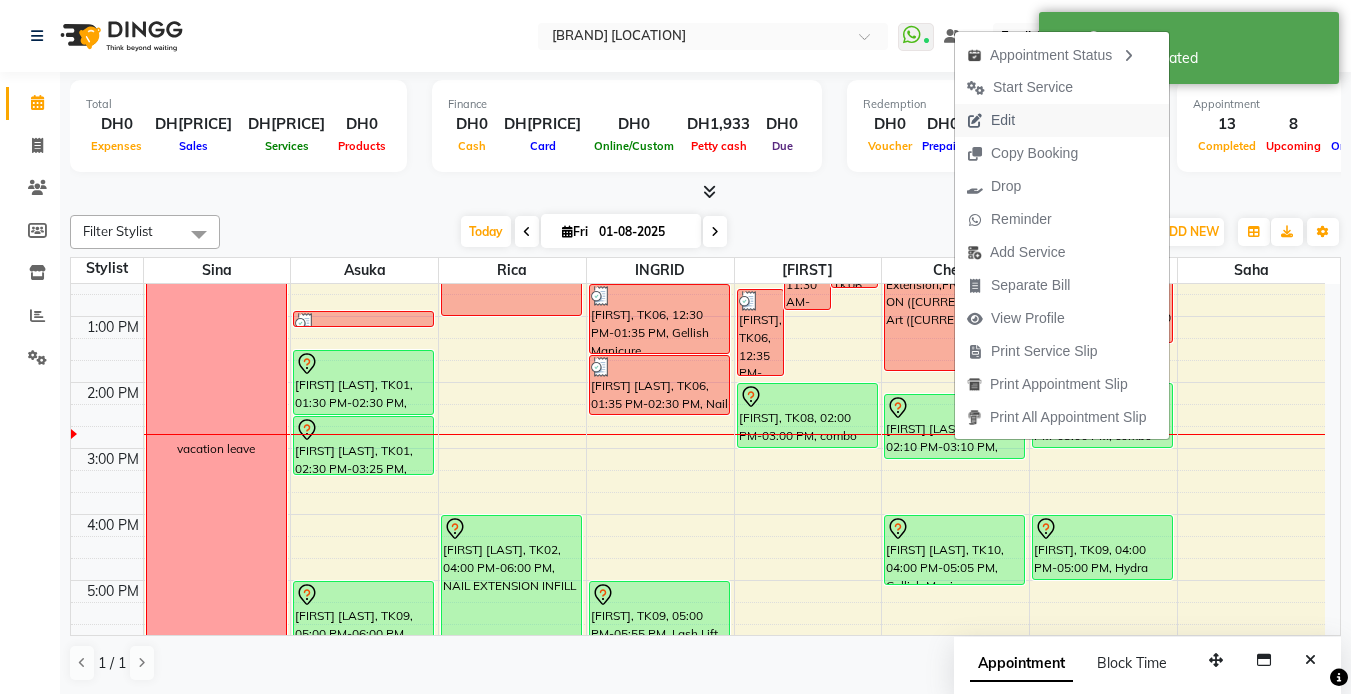click on "Edit" at bounding box center (1062, 120) 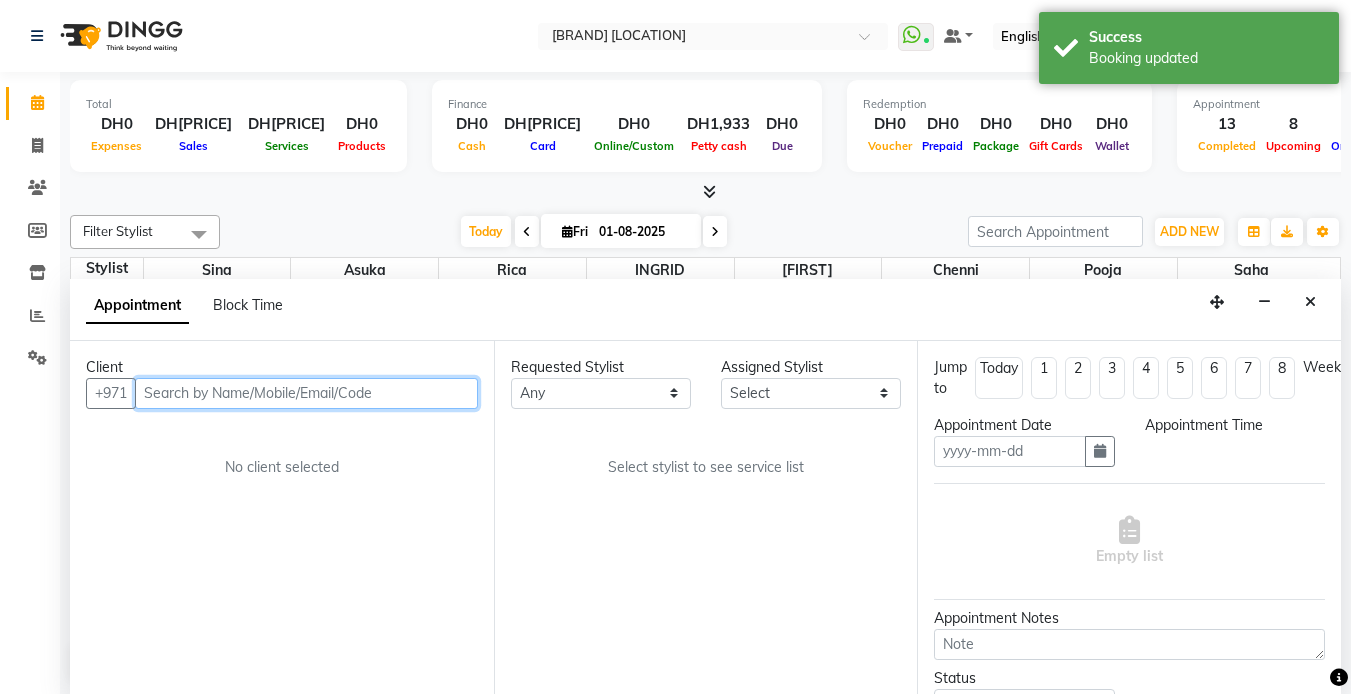 scroll, scrollTop: 1, scrollLeft: 0, axis: vertical 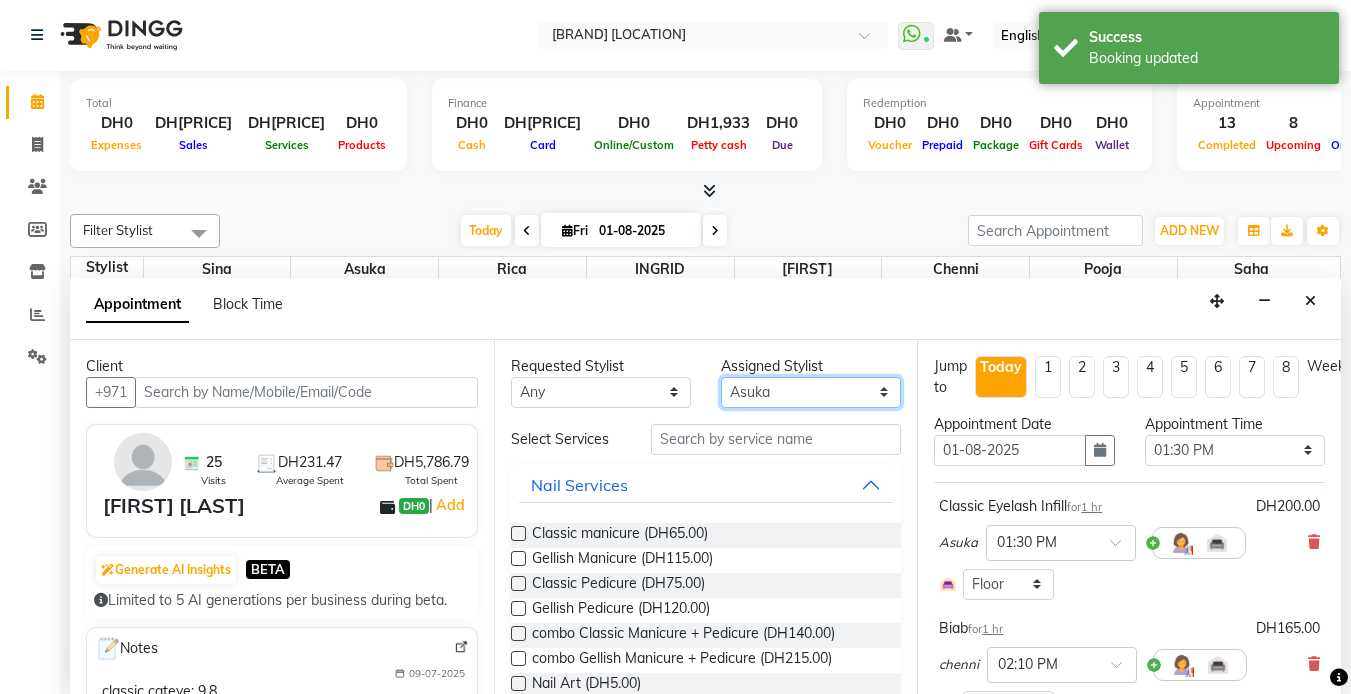 drag, startPoint x: 844, startPoint y: 398, endPoint x: 838, endPoint y: 409, distance: 12.529964 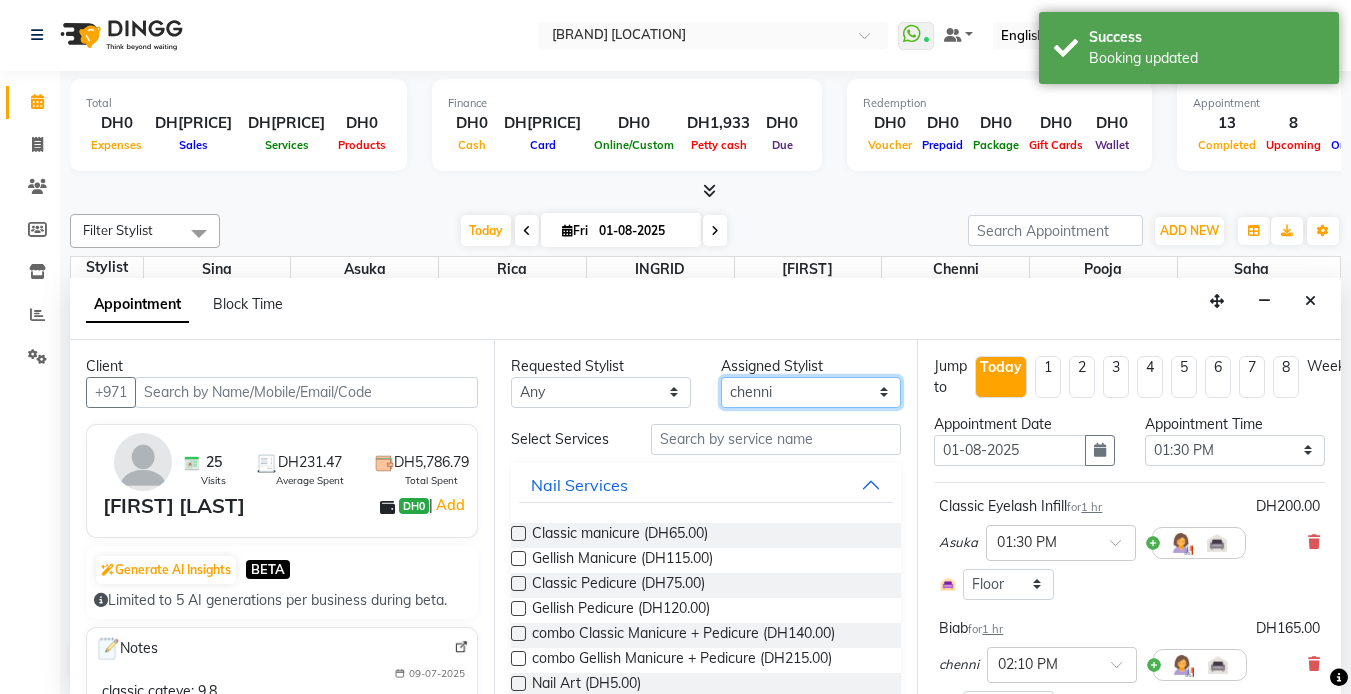 click on "Select [FIRST] chenni [FIRST] [FIRST] [FIRST] [FIRST] [FIRST]" at bounding box center [811, 392] 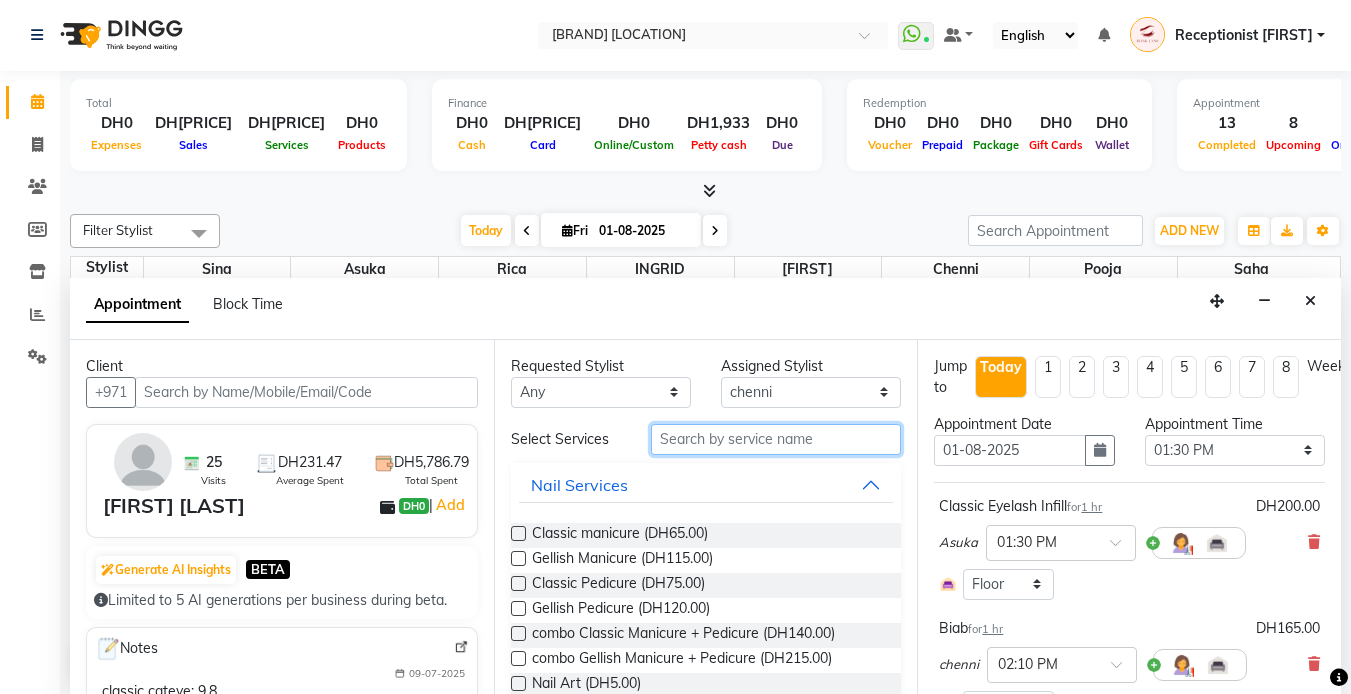 click at bounding box center (776, 439) 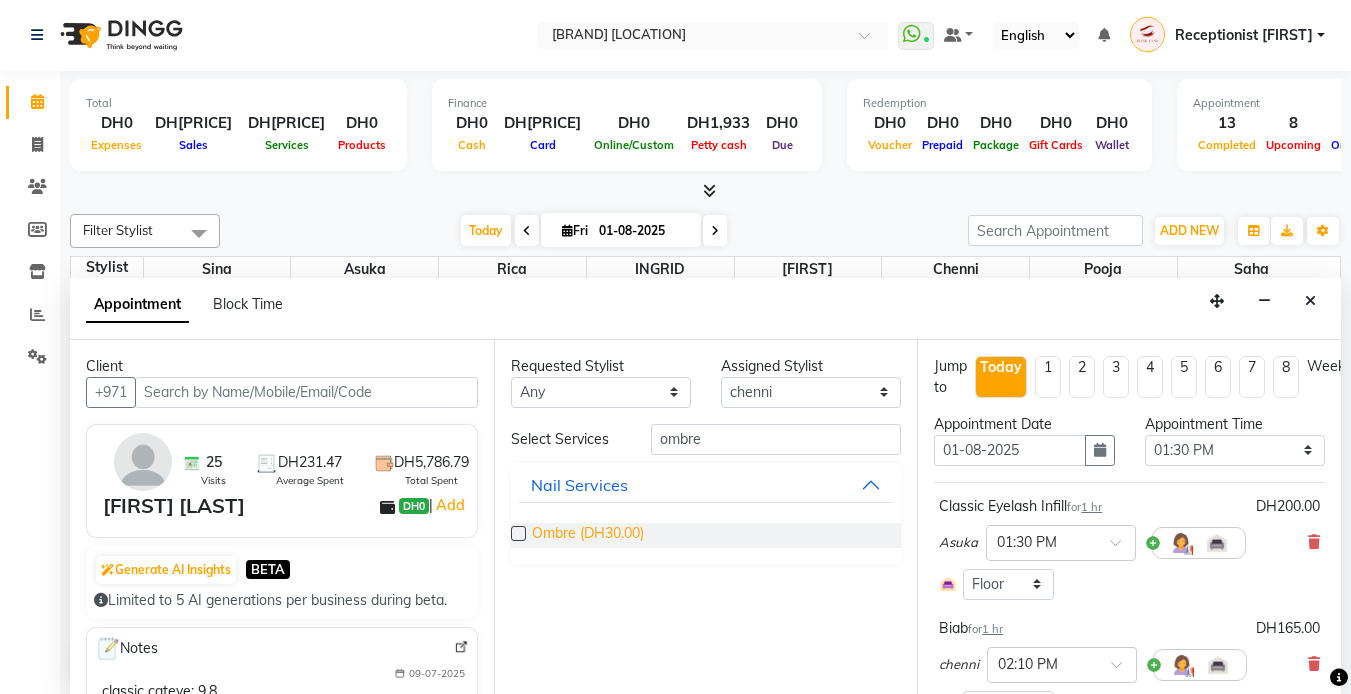 click on "Ombre  (DH30.00)" at bounding box center (588, 535) 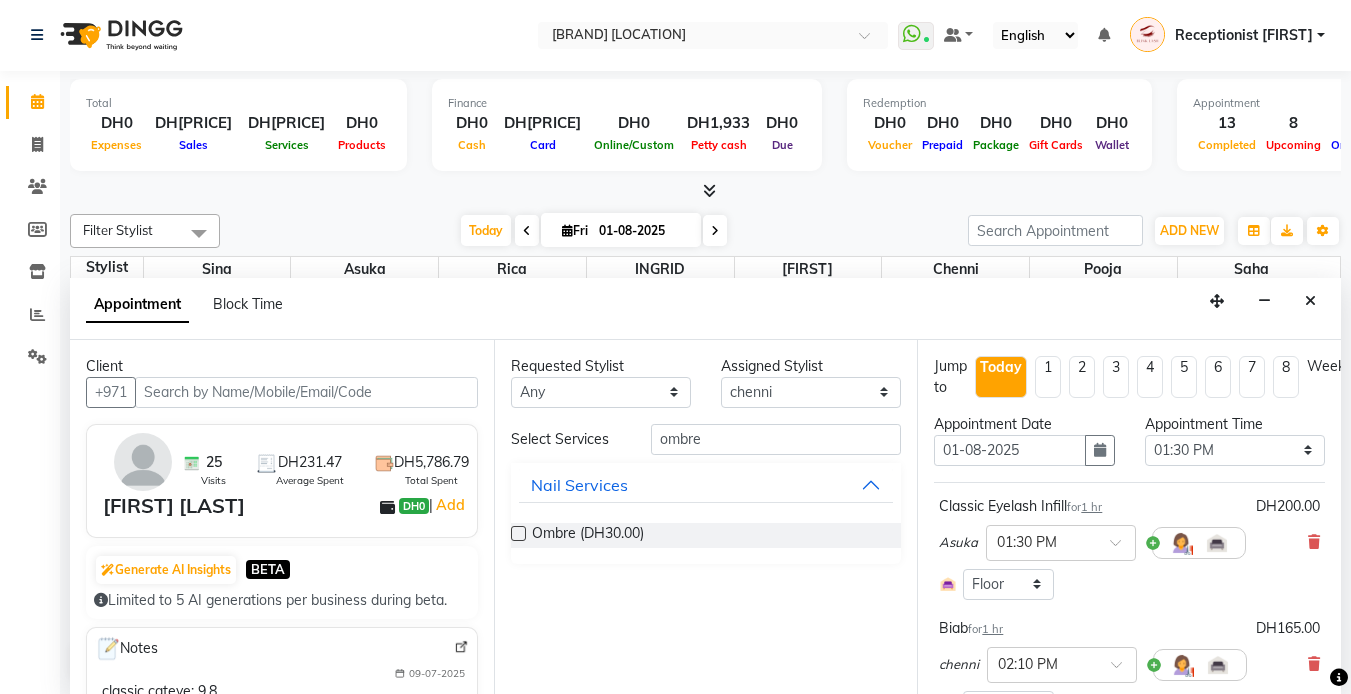 scroll, scrollTop: 516, scrollLeft: 0, axis: vertical 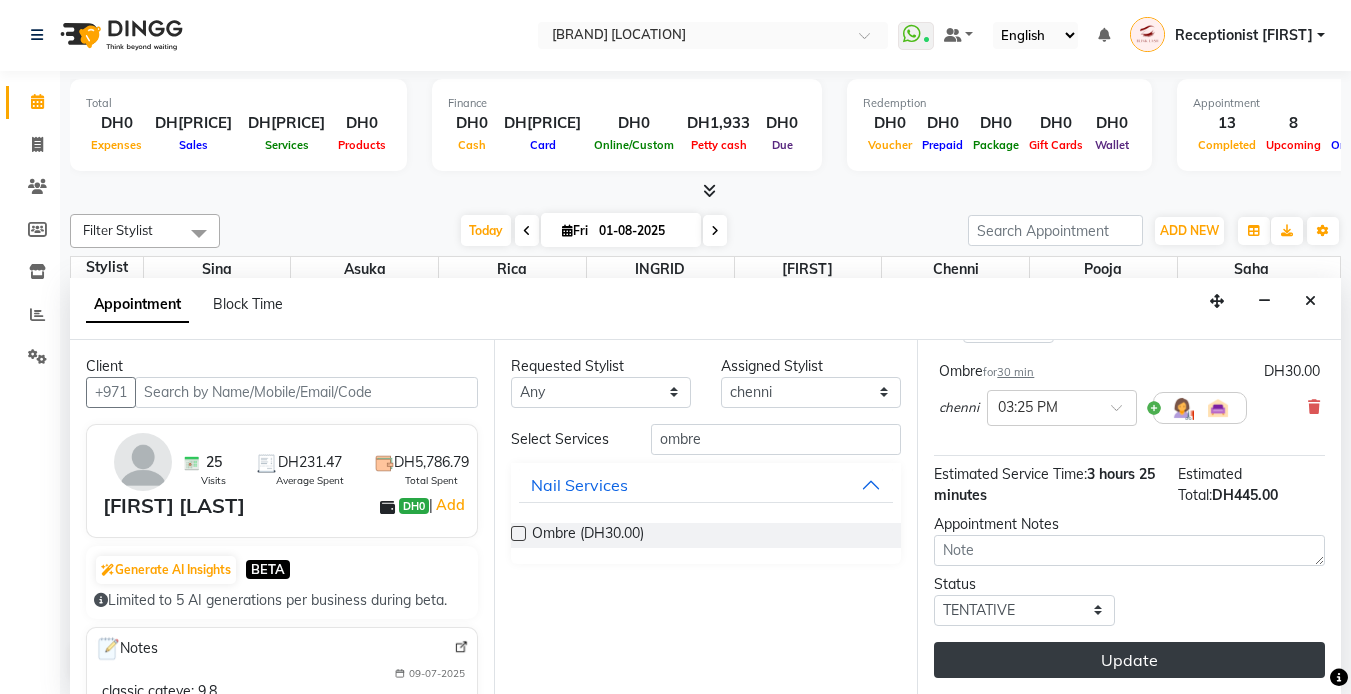 click on "Update" at bounding box center (1129, 660) 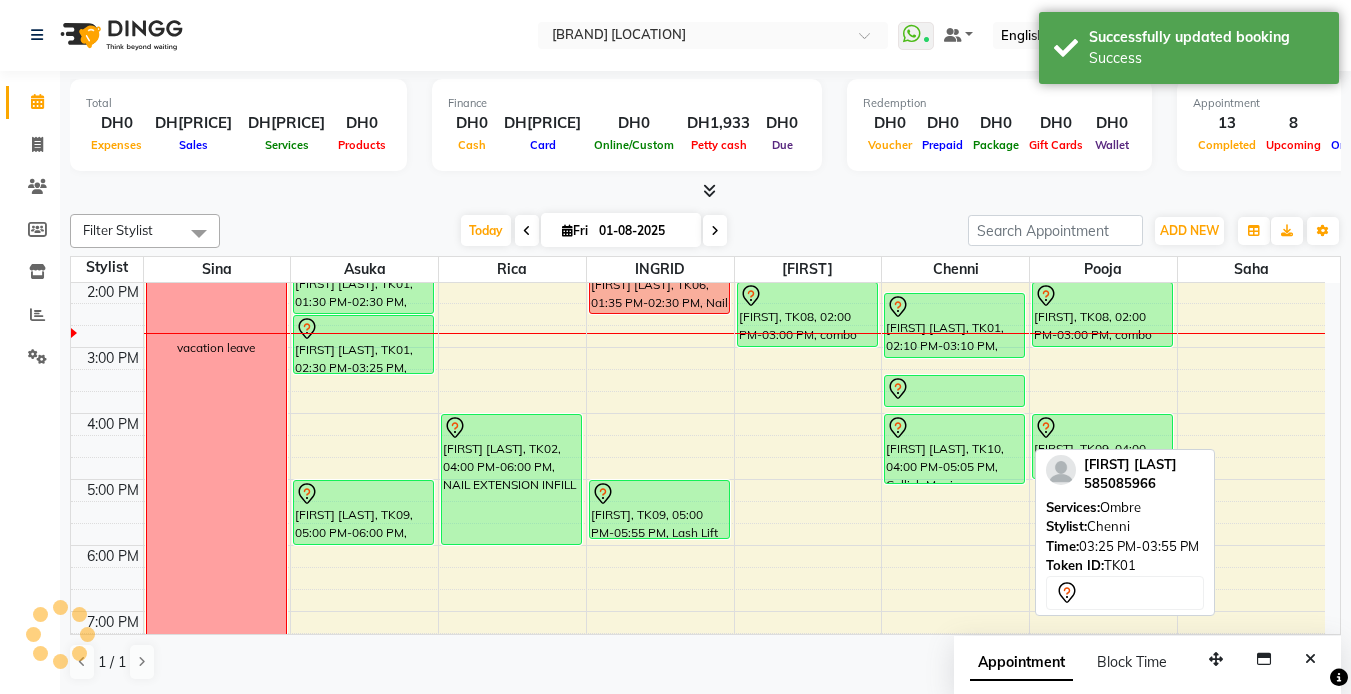 scroll, scrollTop: 0, scrollLeft: 0, axis: both 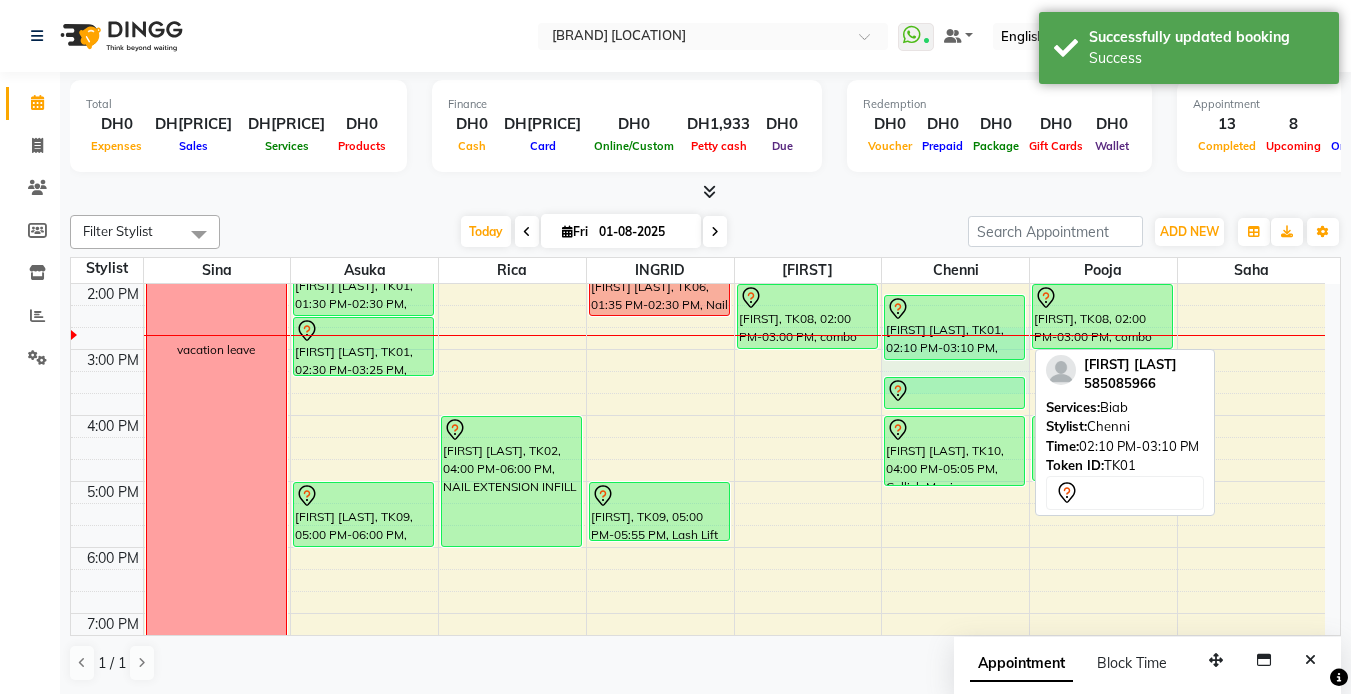 drag, startPoint x: 1004, startPoint y: 374, endPoint x: 1012, endPoint y: 327, distance: 47.67599 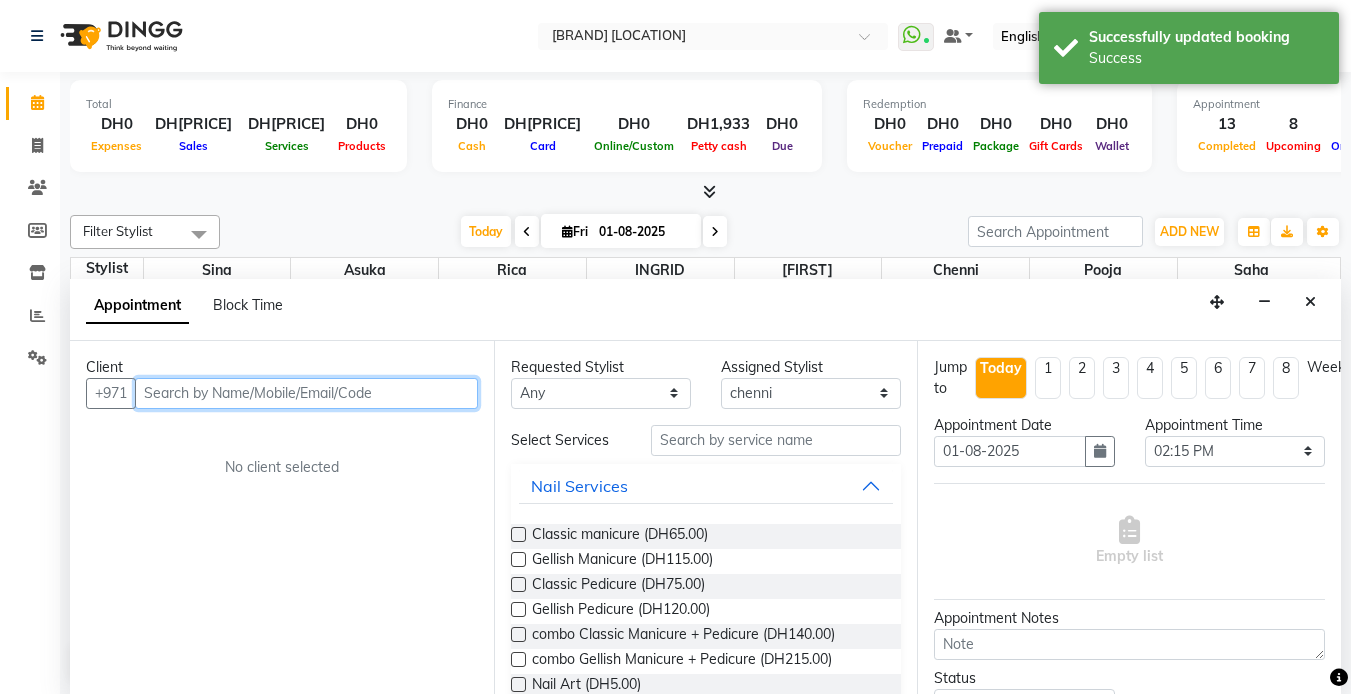 scroll, scrollTop: 329, scrollLeft: 0, axis: vertical 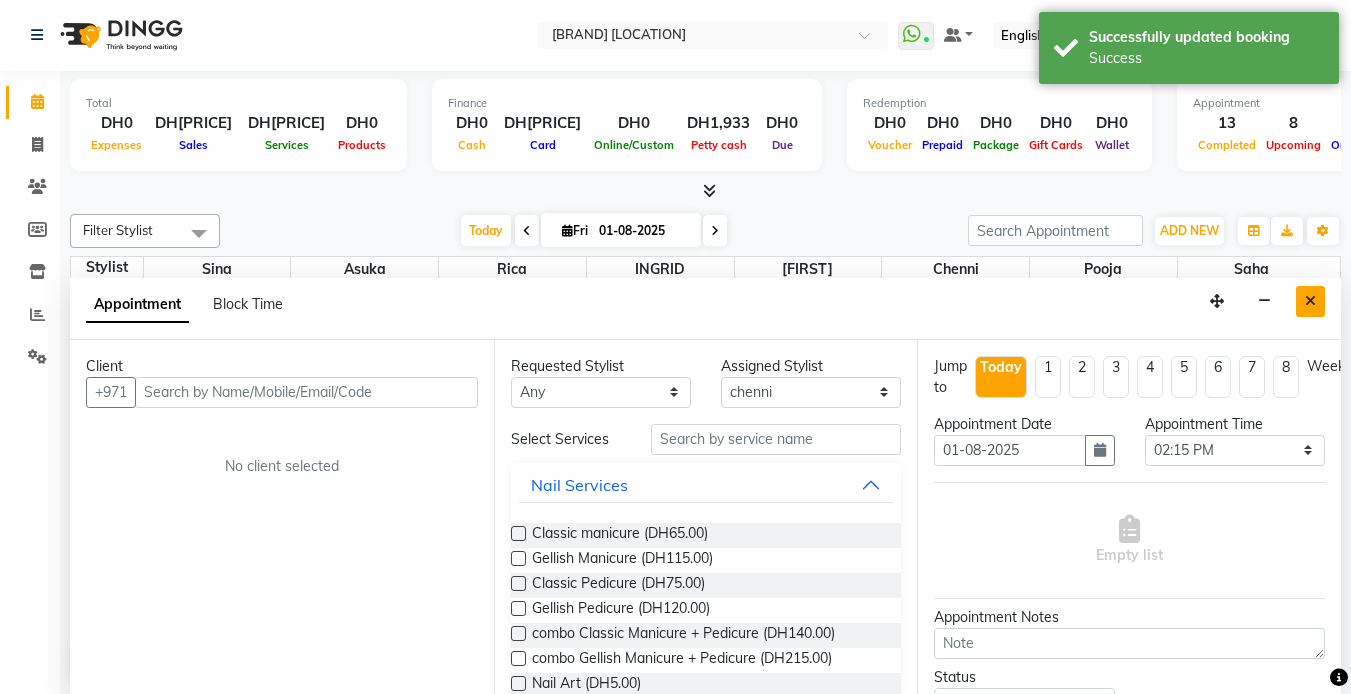 click at bounding box center [1310, 301] 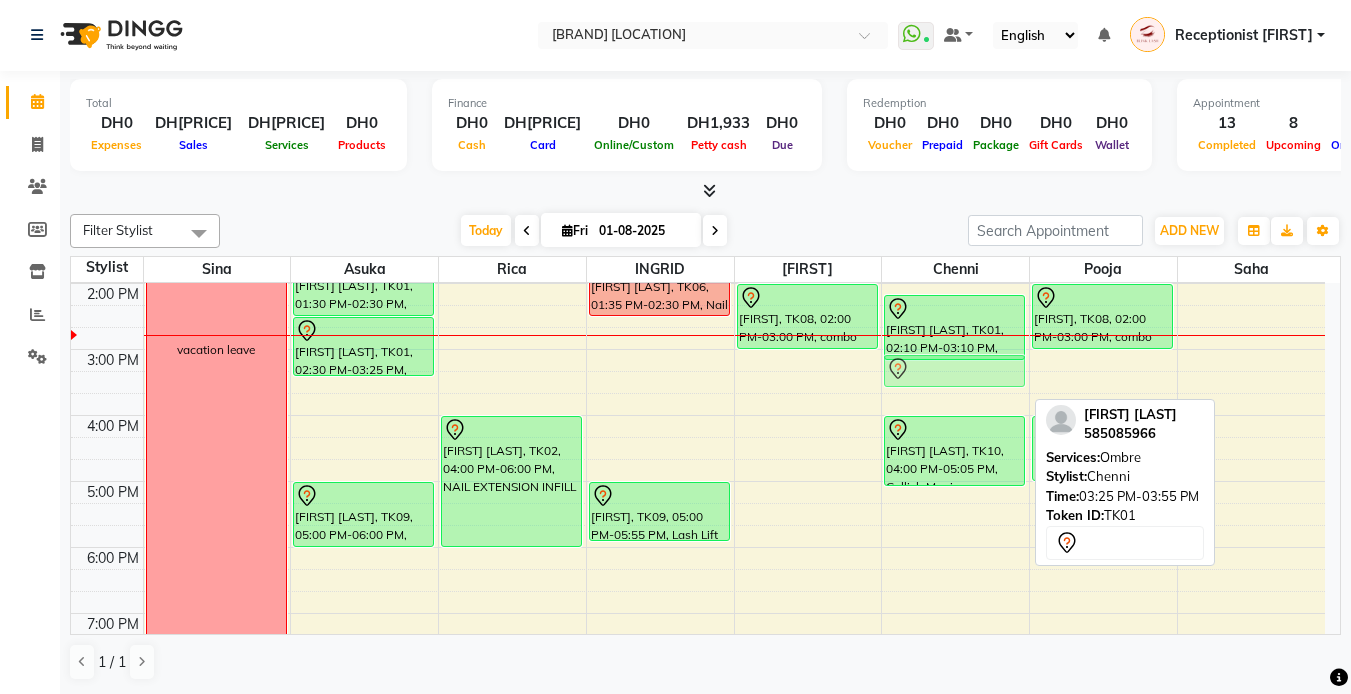 drag, startPoint x: 988, startPoint y: 381, endPoint x: 989, endPoint y: 362, distance: 19.026299 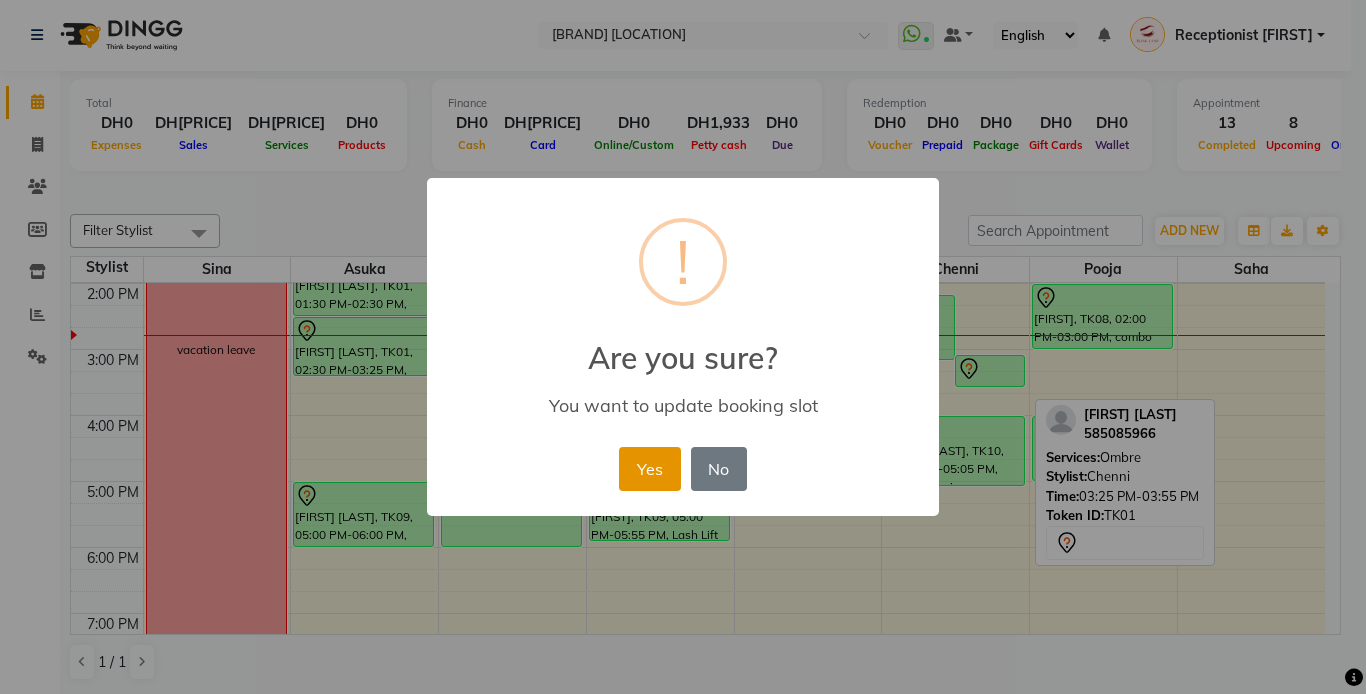 click on "Yes" at bounding box center [649, 469] 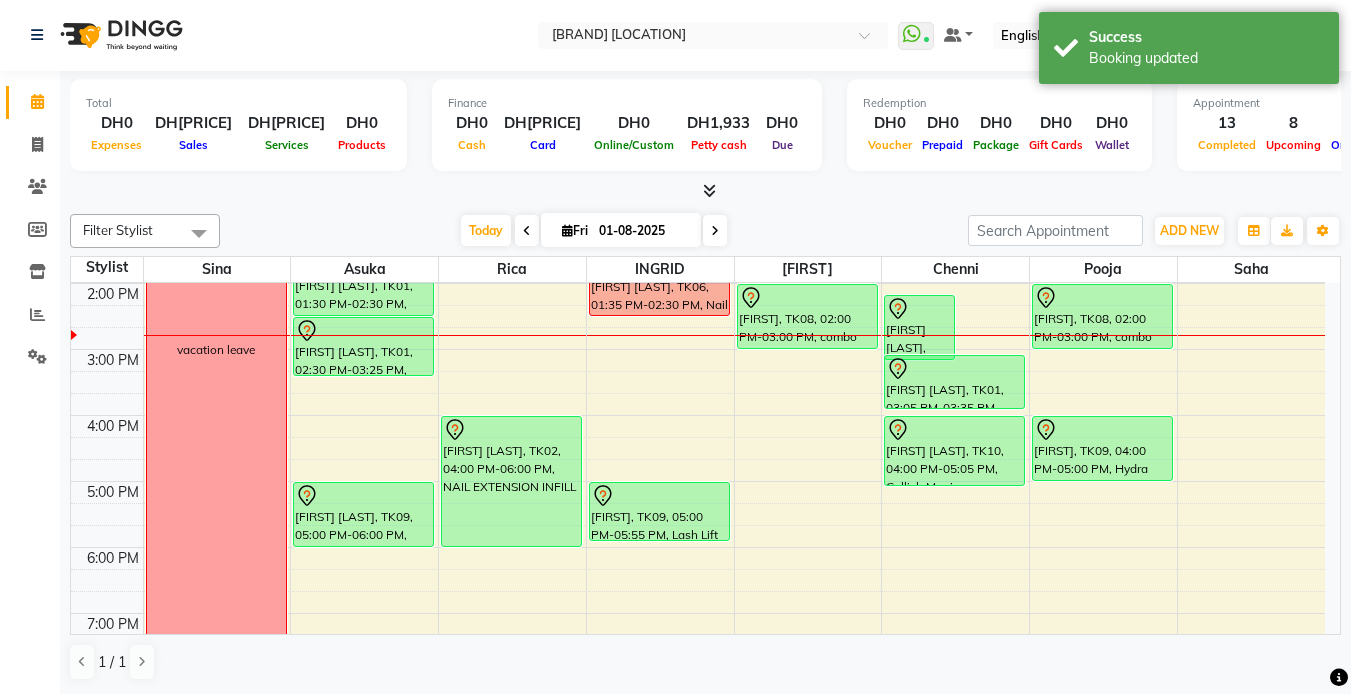 drag, startPoint x: 1003, startPoint y: 384, endPoint x: 999, endPoint y: 401, distance: 17.464249 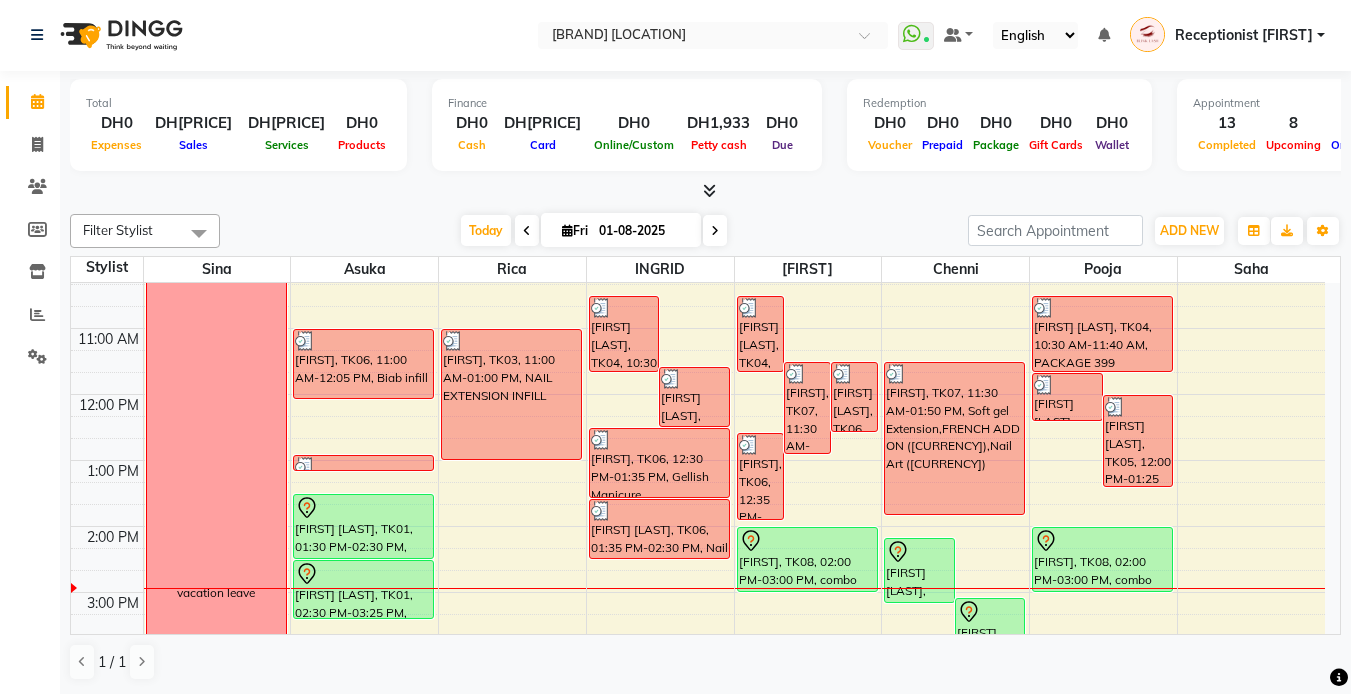 scroll, scrollTop: 0, scrollLeft: 0, axis: both 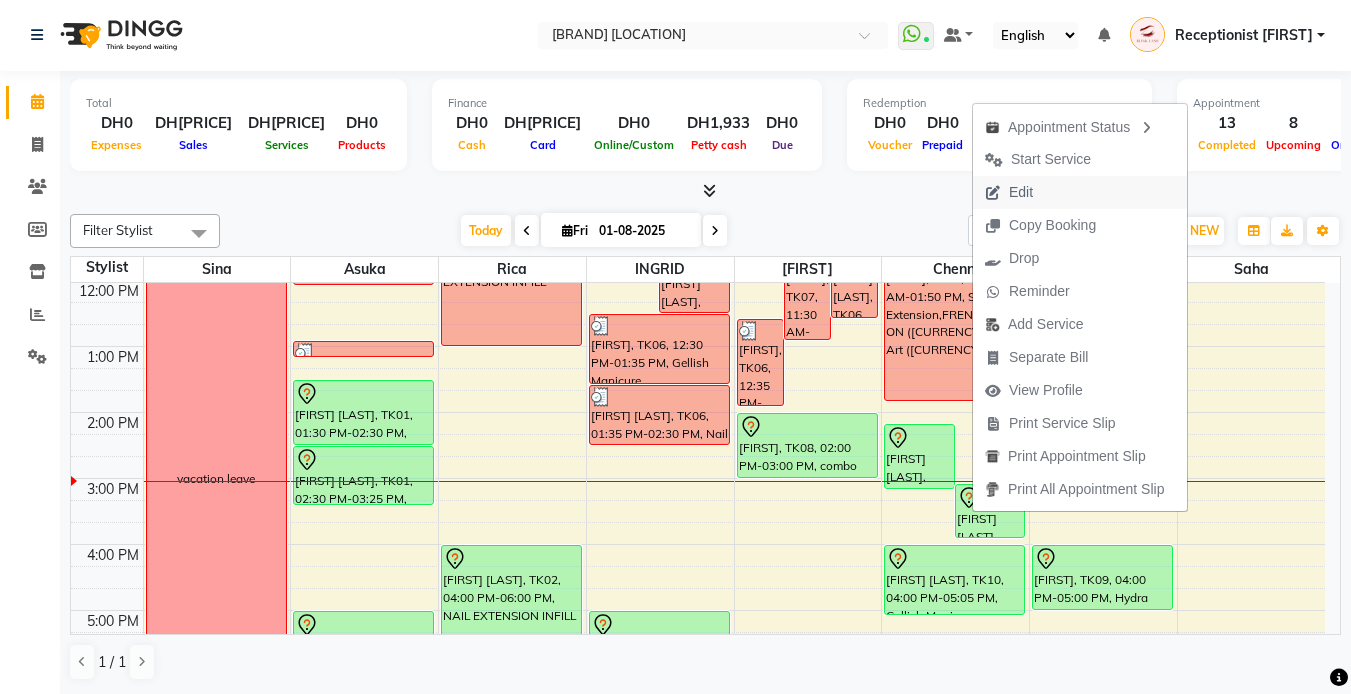click on "Edit" at bounding box center [1009, 192] 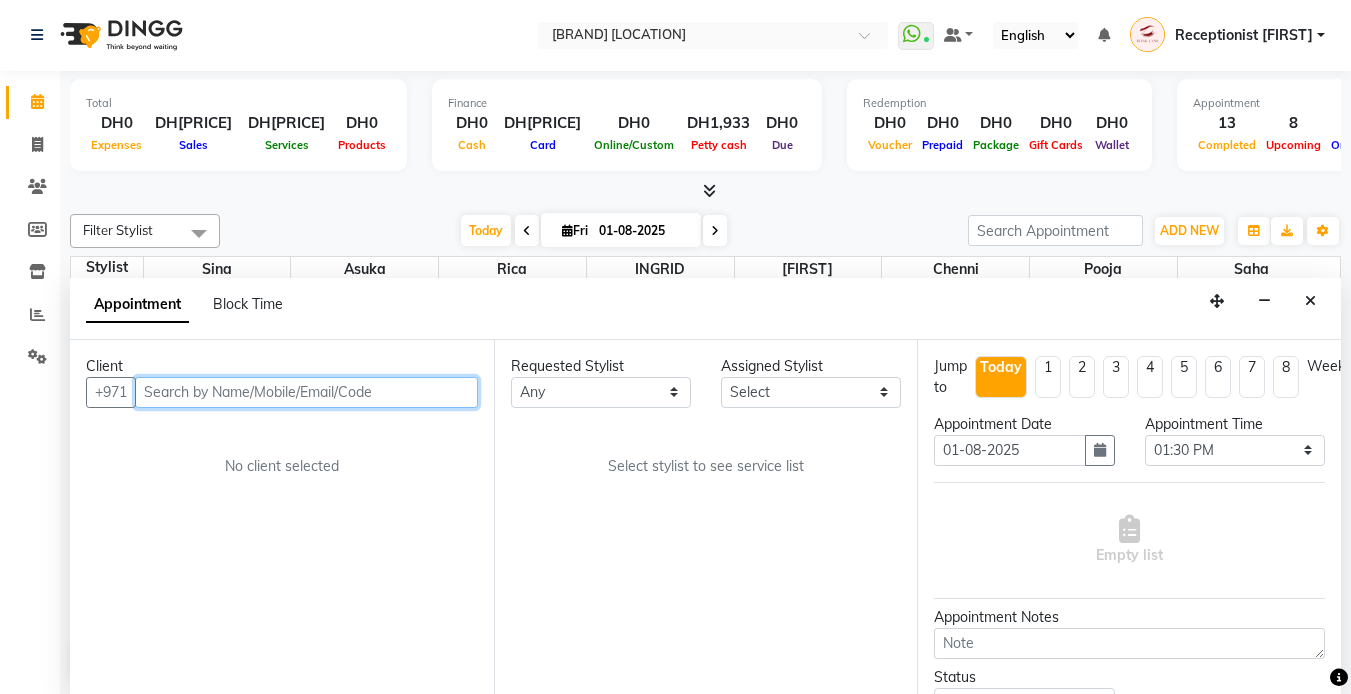 scroll, scrollTop: 397, scrollLeft: 0, axis: vertical 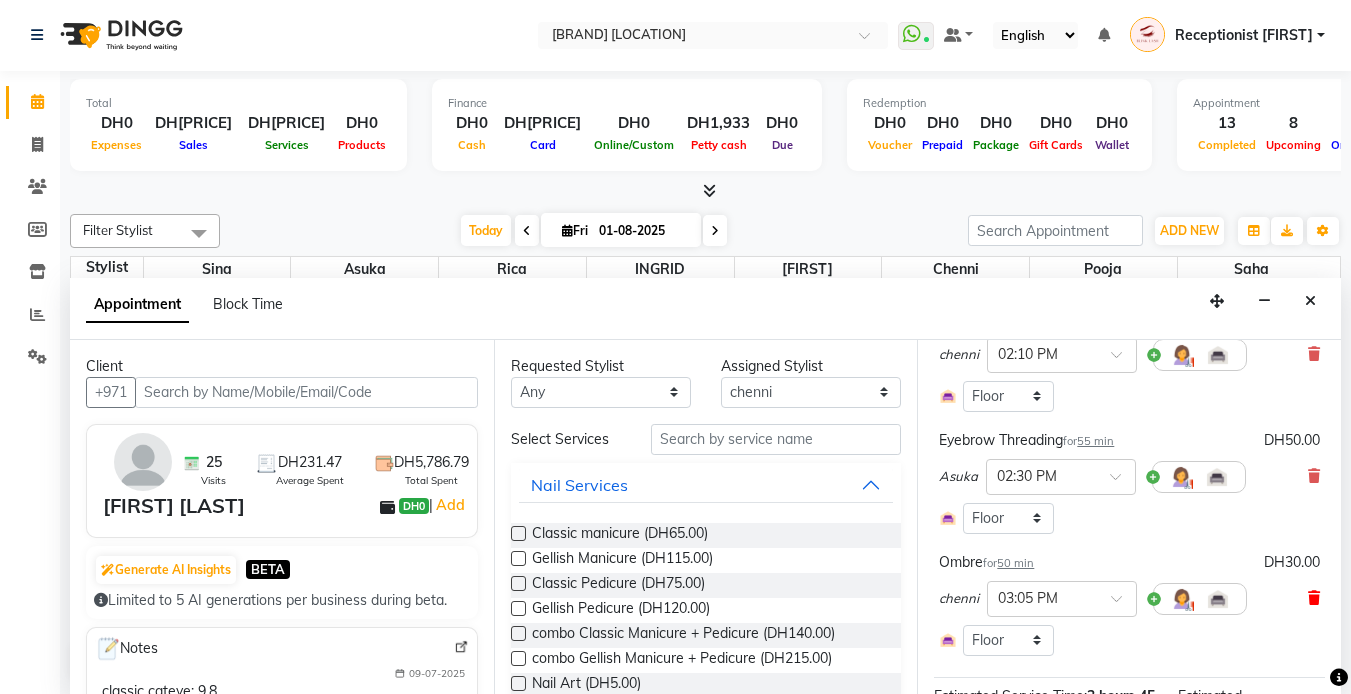 click at bounding box center [1314, 598] 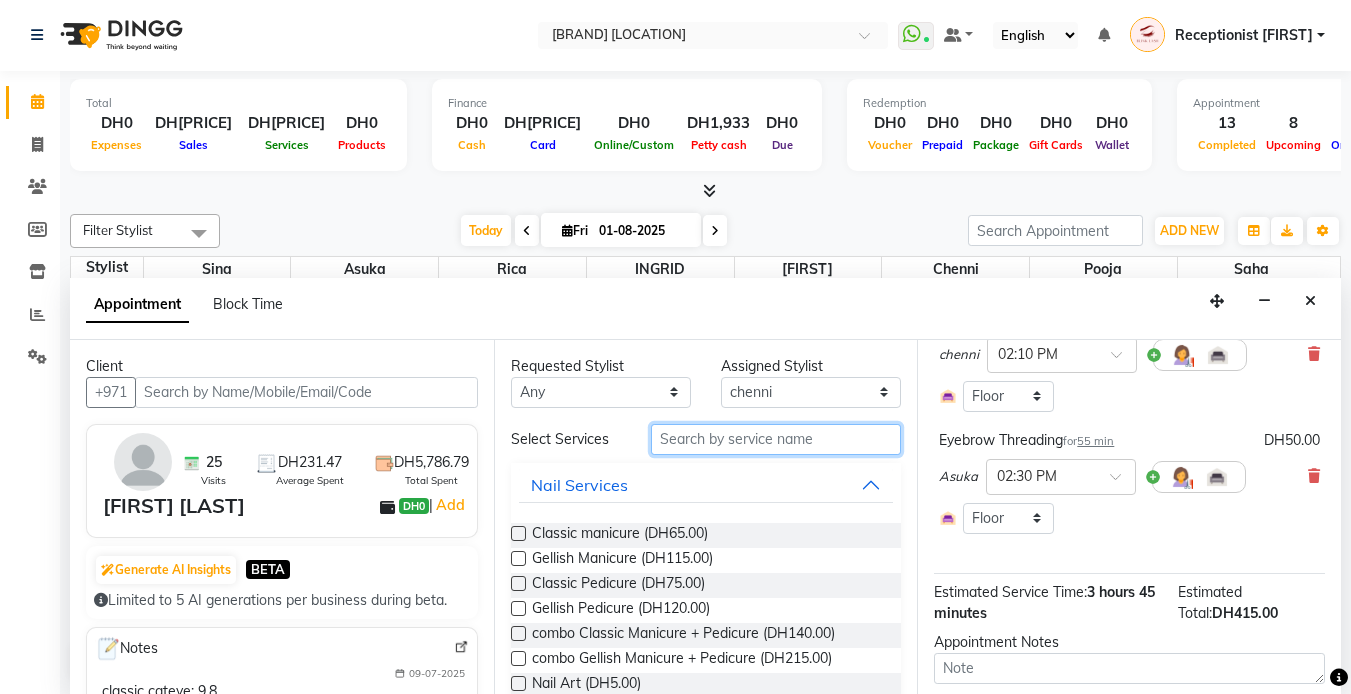 click at bounding box center (776, 439) 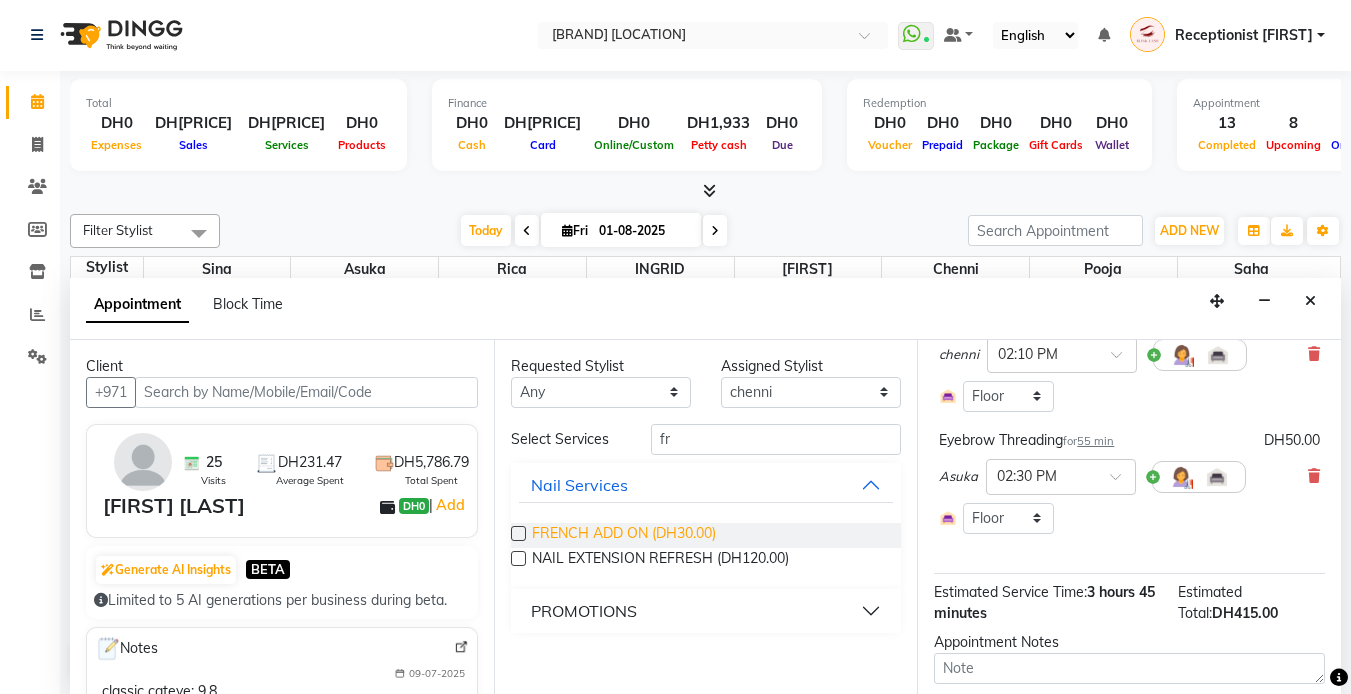 click on "FRENCH ADD ON (DH30.00)" at bounding box center (624, 535) 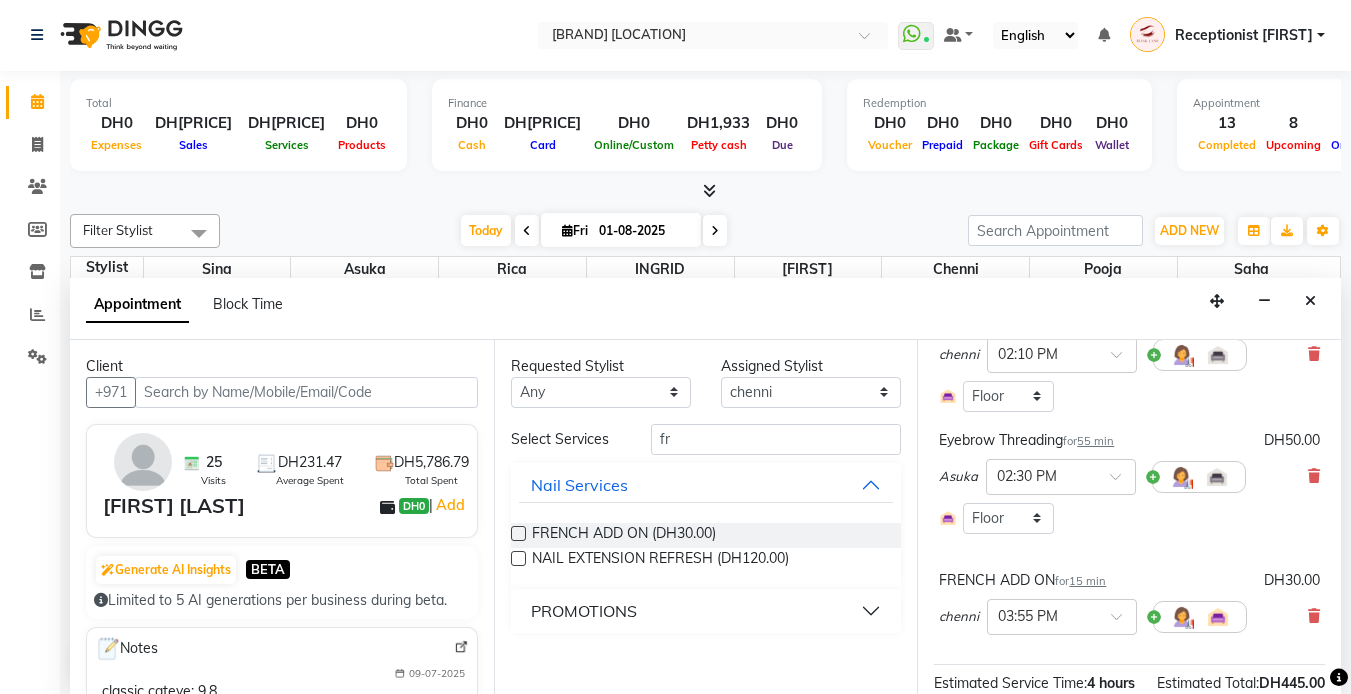 scroll, scrollTop: 534, scrollLeft: 0, axis: vertical 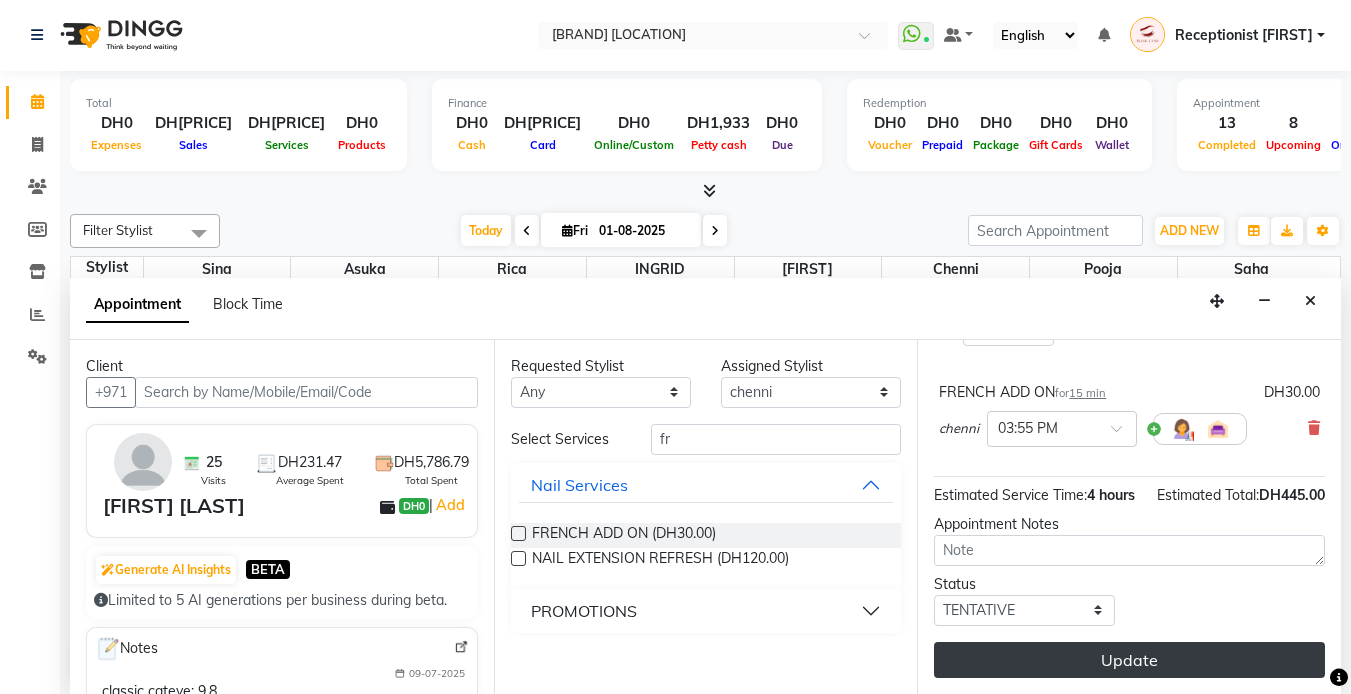 click on "Update" at bounding box center [1129, 660] 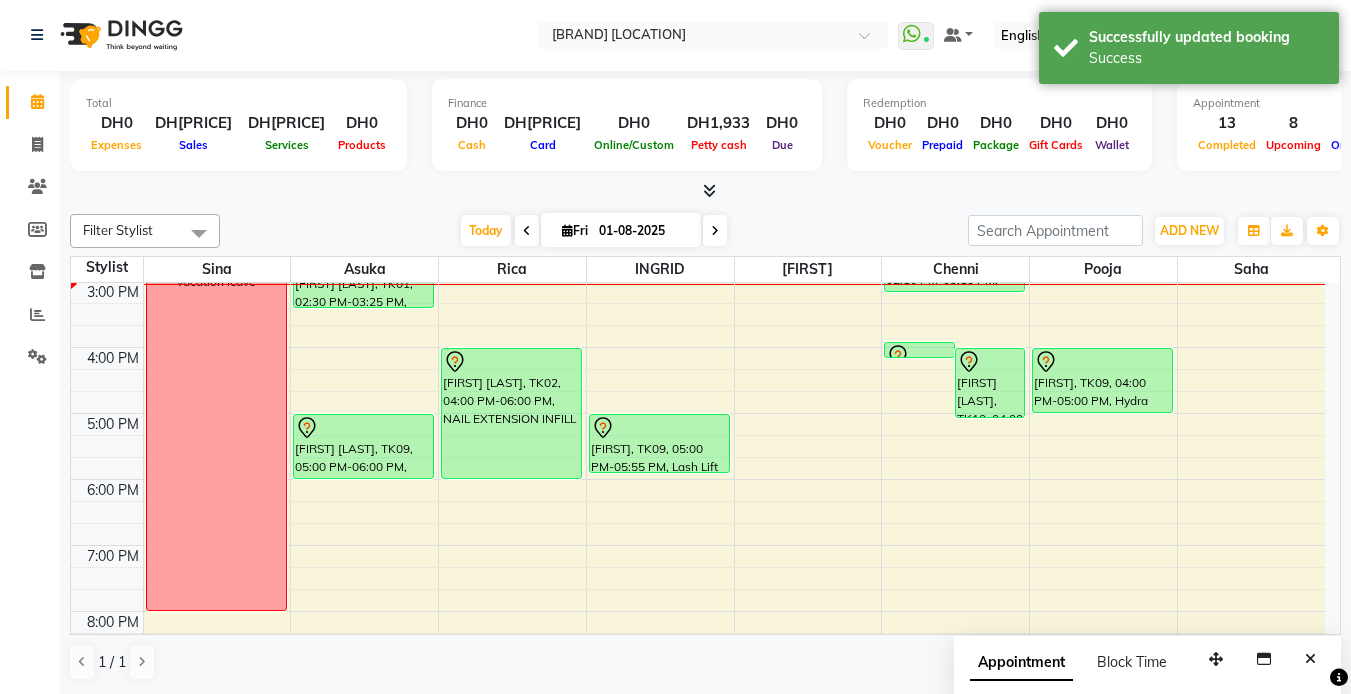 scroll, scrollTop: 0, scrollLeft: 0, axis: both 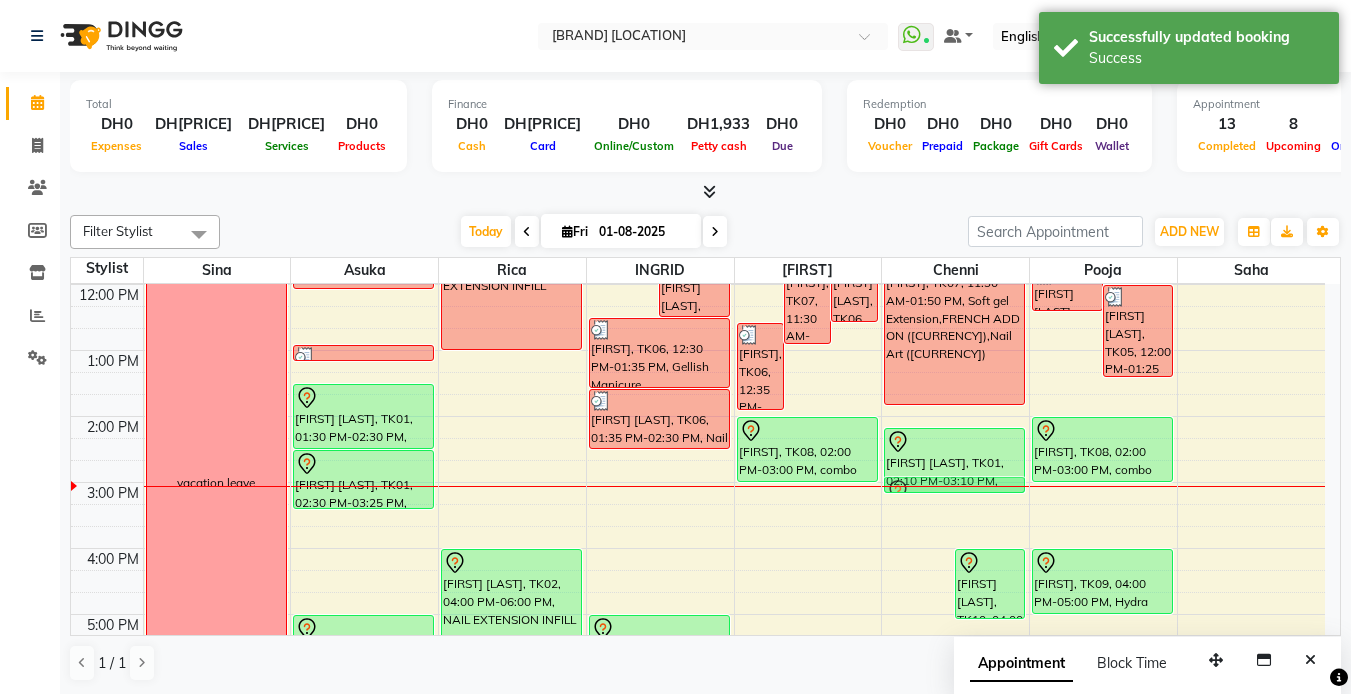drag, startPoint x: 921, startPoint y: 549, endPoint x: 939, endPoint y: 486, distance: 65.52099 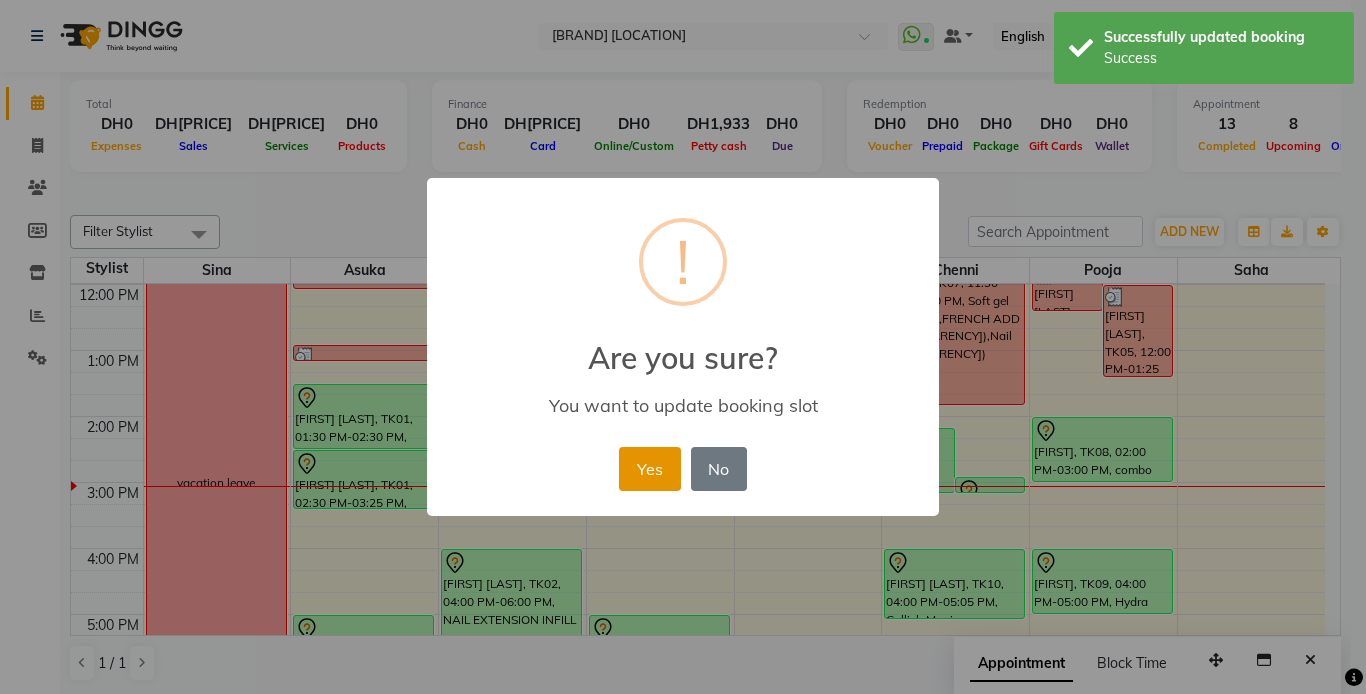 click on "Yes" at bounding box center (649, 469) 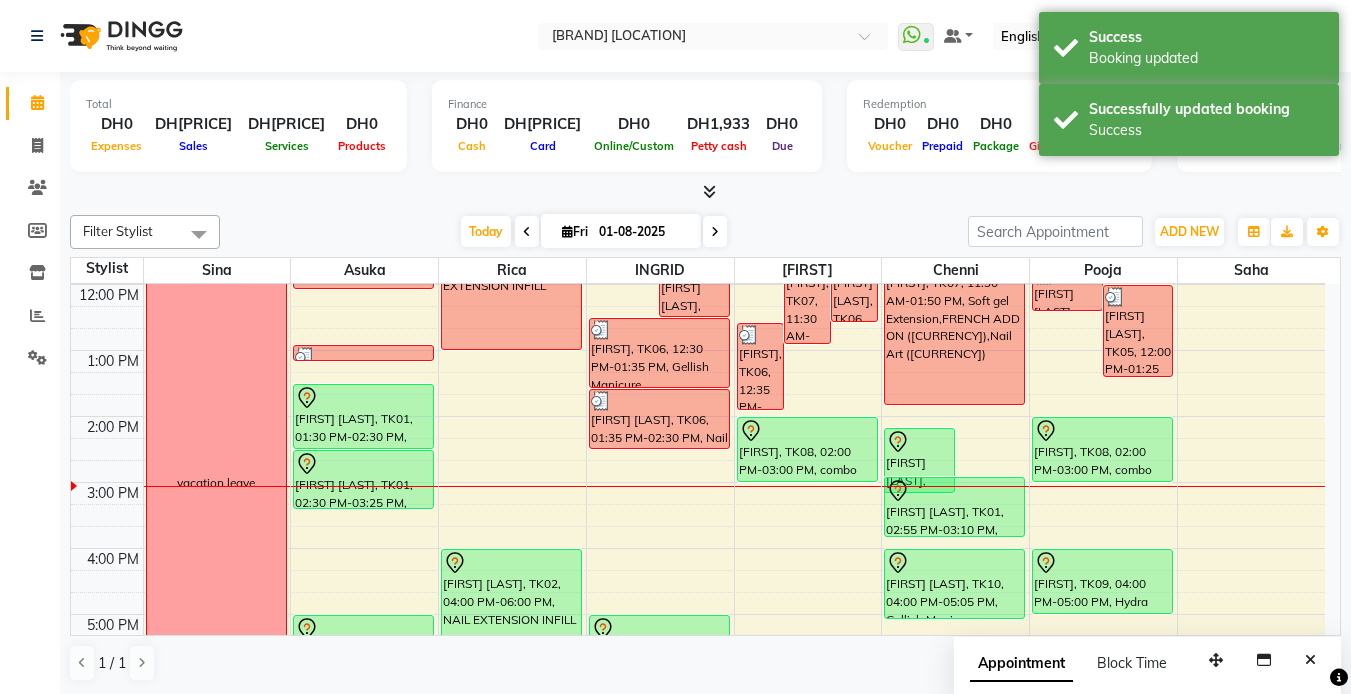 drag, startPoint x: 1006, startPoint y: 489, endPoint x: 997, endPoint y: 535, distance: 46.872166 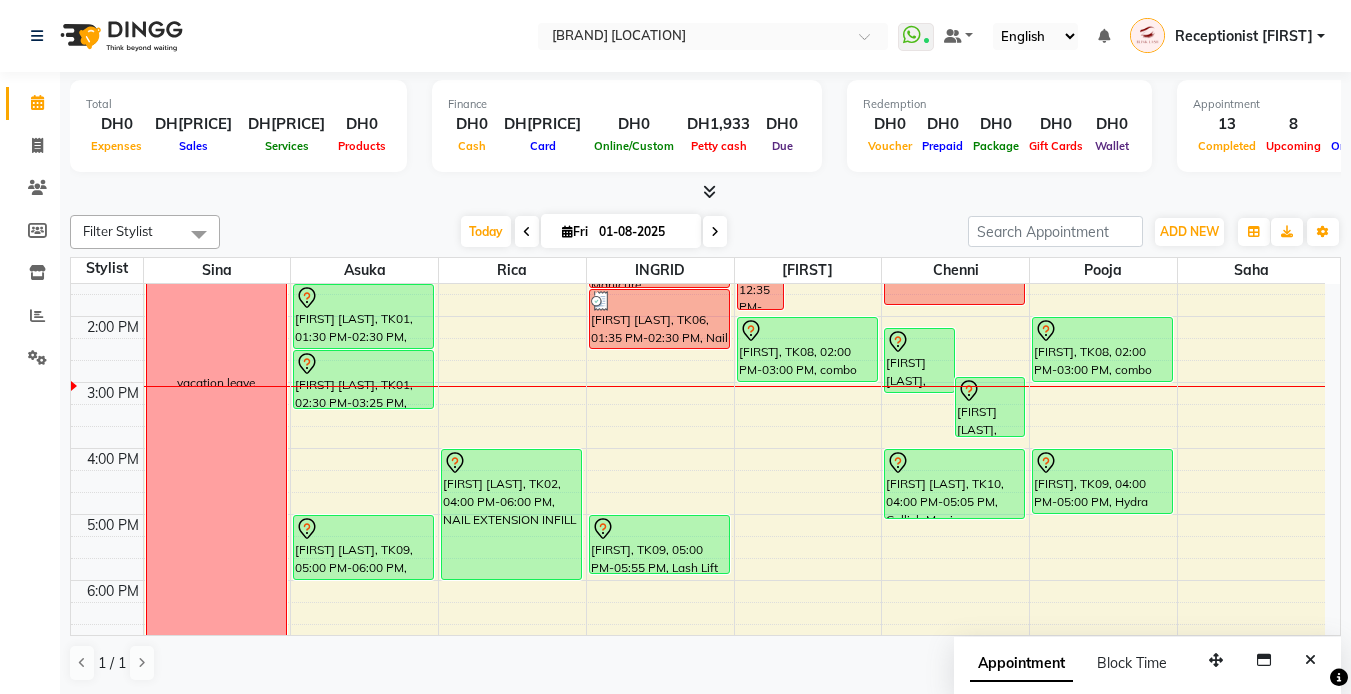 scroll, scrollTop: 397, scrollLeft: 0, axis: vertical 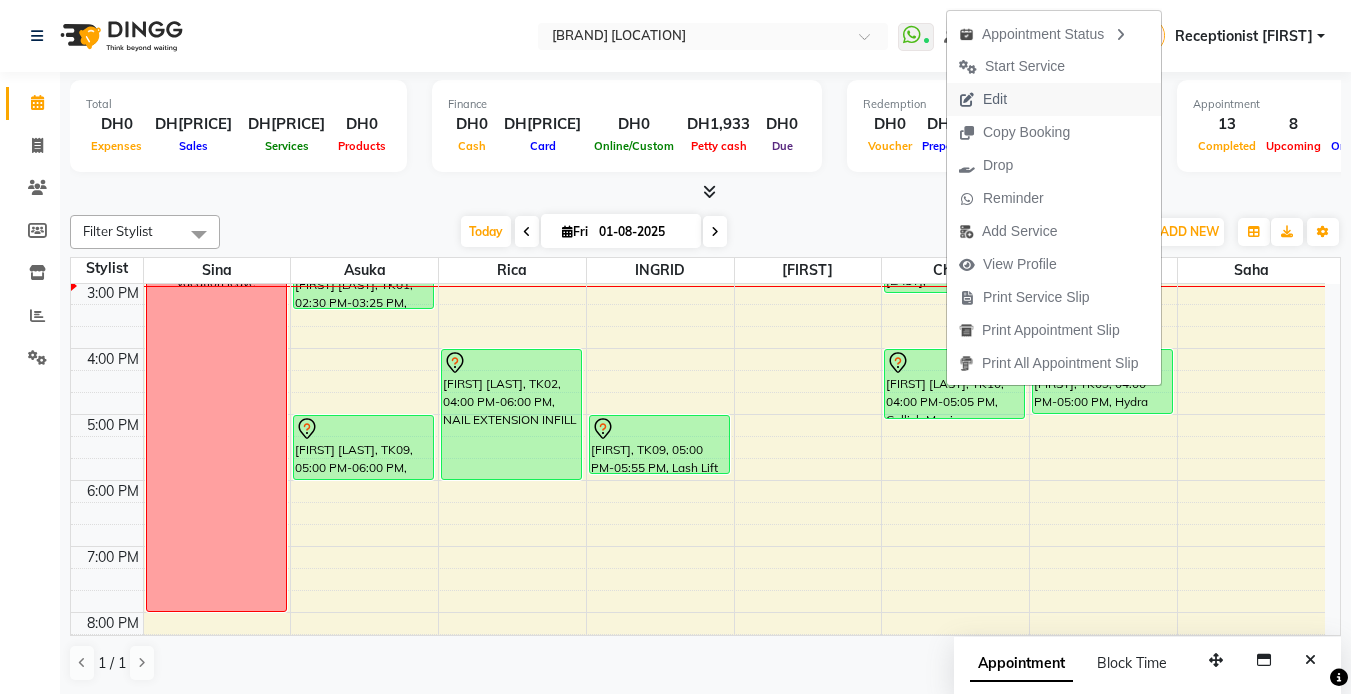 click on "Edit" at bounding box center [983, 99] 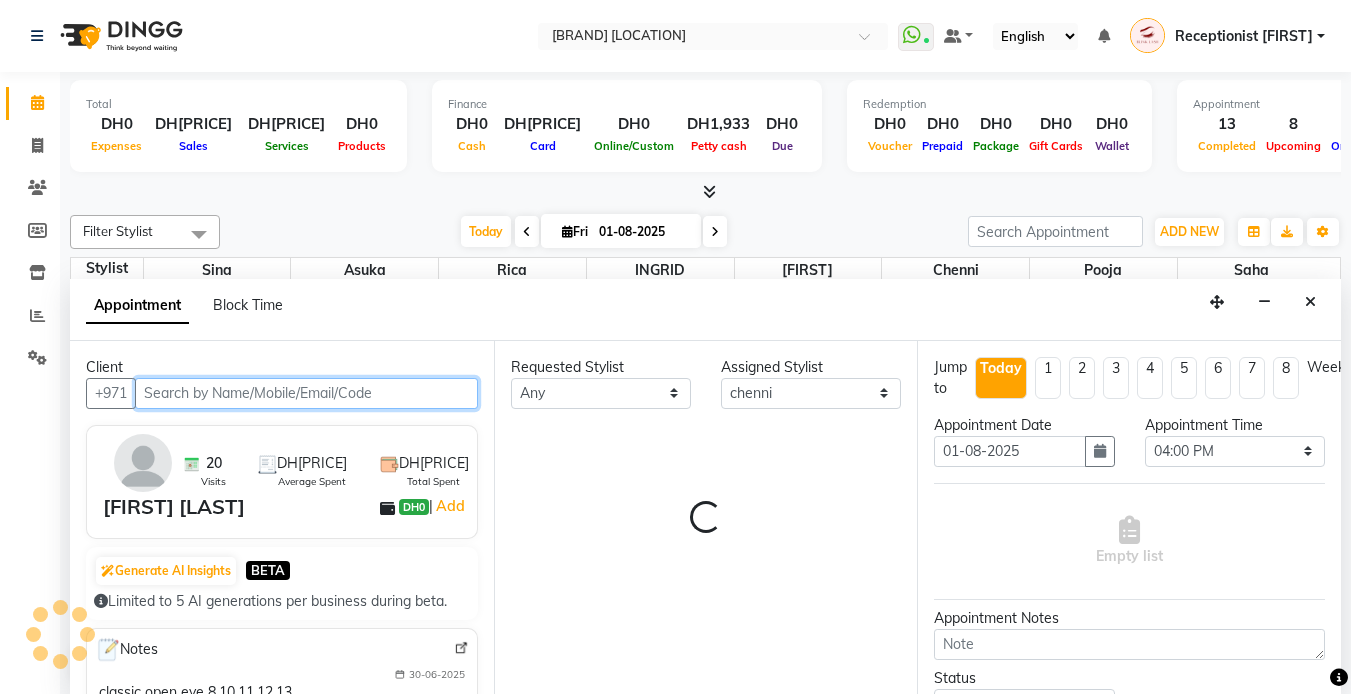 scroll, scrollTop: 397, scrollLeft: 0, axis: vertical 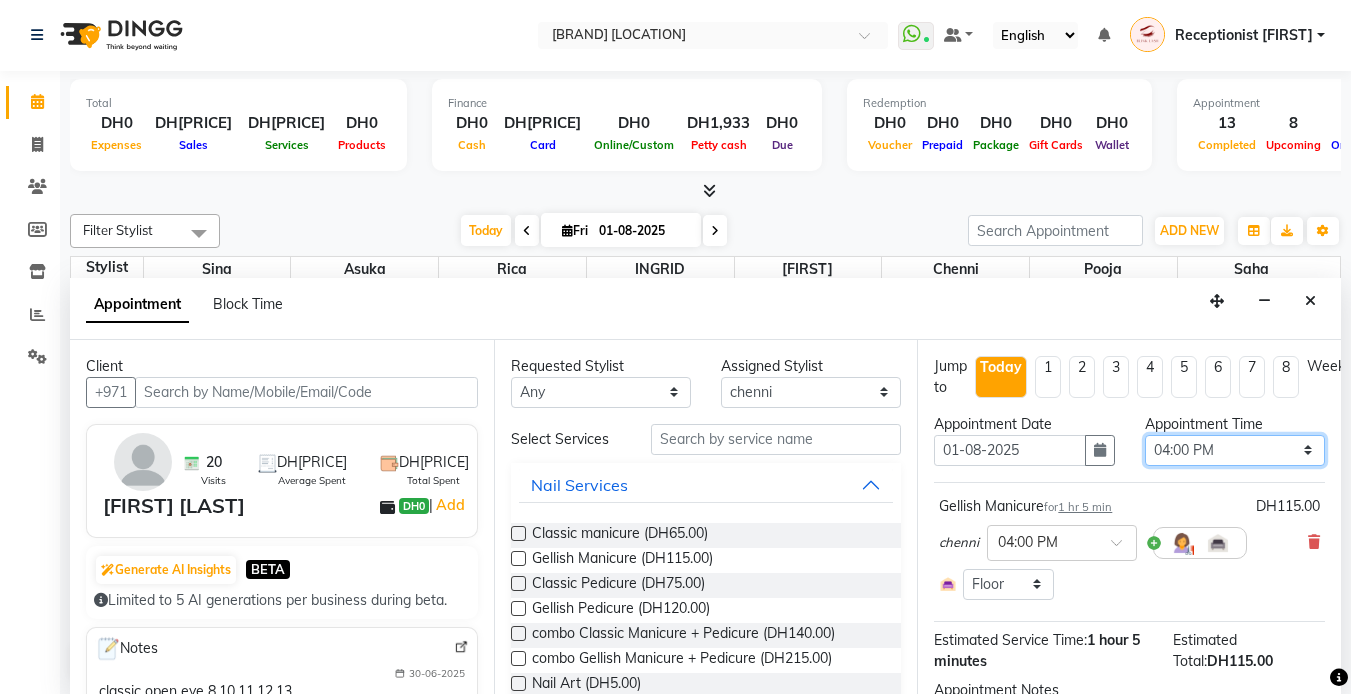 click on "Select 10:00 AM 10:05 AM 10:10 AM 10:15 AM 10:20 AM 10:25 AM 10:30 AM 10:35 AM 10:40 AM 10:45 AM 10:50 AM 10:55 AM 11:00 AM 11:05 AM 11:10 AM 11:15 AM 11:20 AM 11:25 AM 11:30 AM 11:35 AM 11:40 AM 11:45 AM 11:50 AM 11:55 AM 12:00 PM 12:05 PM 12:10 PM 12:15 PM 12:20 PM 12:25 PM 12:30 PM 12:35 PM 12:40 PM 12:45 PM 12:50 PM 12:55 PM 01:00 PM 01:05 PM 01:10 PM 01:15 PM 01:20 PM 01:25 PM 01:30 PM 01:35 PM 01:40 PM 01:45 PM 01:50 PM 01:55 PM 02:00 PM 02:05 PM 02:10 PM 02:15 PM 02:20 PM 02:25 PM 02:30 PM 02:35 PM 02:40 PM 02:45 PM 02:50 PM 02:55 PM 03:00 PM 03:05 PM 03:10 PM 03:15 PM 03:20 PM 03:25 PM 03:30 PM 03:35 PM 03:40 PM 03:45 PM 03:50 PM 03:55 PM 04:00 PM 04:05 PM 04:10 PM 04:15 PM 04:20 PM 04:25 PM 04:30 PM 04:35 PM 04:40 PM 04:45 PM 04:50 PM 04:55 PM 05:00 PM 05:05 PM 05:10 PM 05:15 PM 05:20 PM 05:25 PM 05:30 PM 05:35 PM 05:40 PM 05:45 PM 05:50 PM 05:55 PM 06:00 PM 06:05 PM 06:10 PM 06:15 PM 06:20 PM 06:25 PM 06:30 PM 06:35 PM 06:40 PM 06:45 PM 06:50 PM 06:55 PM 07:00 PM 07:05 PM 07:10 PM 07:15 PM 07:20 PM" at bounding box center [1235, 450] 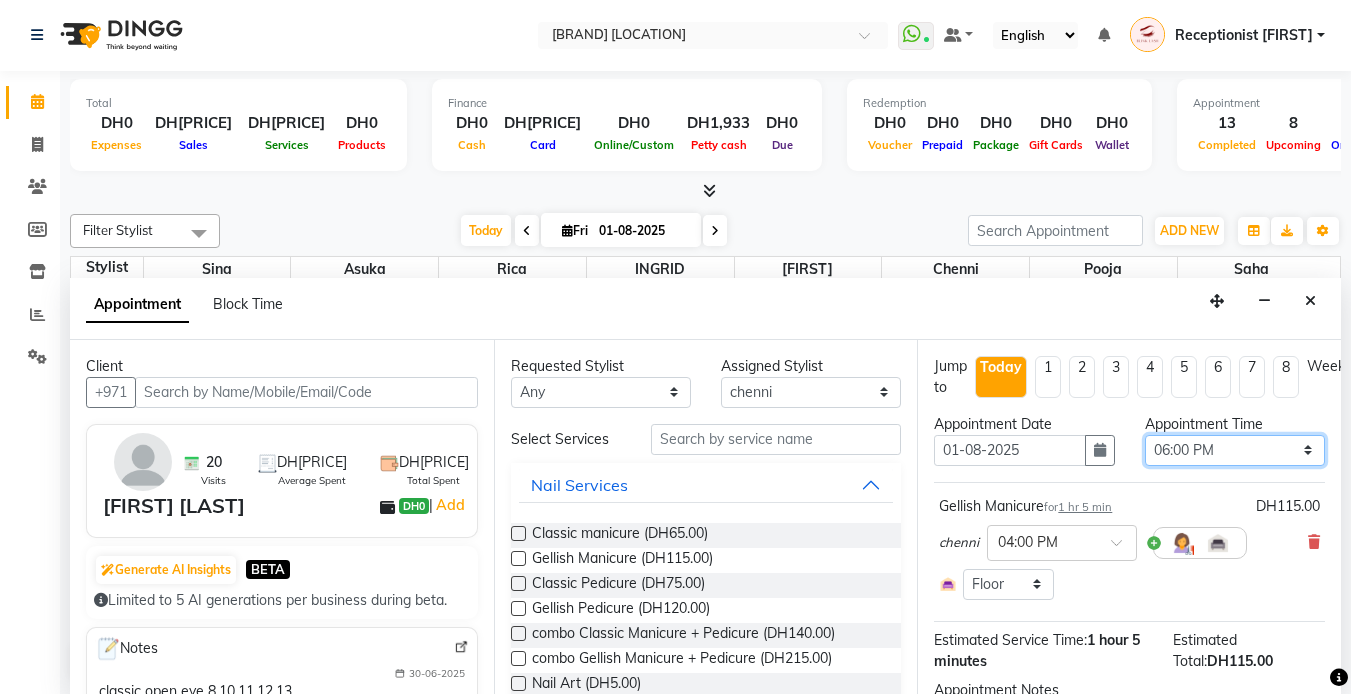 click on "Select 10:00 AM 10:05 AM 10:10 AM 10:15 AM 10:20 AM 10:25 AM 10:30 AM 10:35 AM 10:40 AM 10:45 AM 10:50 AM 10:55 AM 11:00 AM 11:05 AM 11:10 AM 11:15 AM 11:20 AM 11:25 AM 11:30 AM 11:35 AM 11:40 AM 11:45 AM 11:50 AM 11:55 AM 12:00 PM 12:05 PM 12:10 PM 12:15 PM 12:20 PM 12:25 PM 12:30 PM 12:35 PM 12:40 PM 12:45 PM 12:50 PM 12:55 PM 01:00 PM 01:05 PM 01:10 PM 01:15 PM 01:20 PM 01:25 PM 01:30 PM 01:35 PM 01:40 PM 01:45 PM 01:50 PM 01:55 PM 02:00 PM 02:05 PM 02:10 PM 02:15 PM 02:20 PM 02:25 PM 02:30 PM 02:35 PM 02:40 PM 02:45 PM 02:50 PM 02:55 PM 03:00 PM 03:05 PM 03:10 PM 03:15 PM 03:20 PM 03:25 PM 03:30 PM 03:35 PM 03:40 PM 03:45 PM 03:50 PM 03:55 PM 04:00 PM 04:05 PM 04:10 PM 04:15 PM 04:20 PM 04:25 PM 04:30 PM 04:35 PM 04:40 PM 04:45 PM 04:50 PM 04:55 PM 05:00 PM 05:05 PM 05:10 PM 05:15 PM 05:20 PM 05:25 PM 05:30 PM 05:35 PM 05:40 PM 05:45 PM 05:50 PM 05:55 PM 06:00 PM 06:05 PM 06:10 PM 06:15 PM 06:20 PM 06:25 PM 06:30 PM 06:35 PM 06:40 PM 06:45 PM 06:50 PM 06:55 PM 07:00 PM 07:05 PM 07:10 PM 07:15 PM 07:20 PM" at bounding box center [1235, 450] 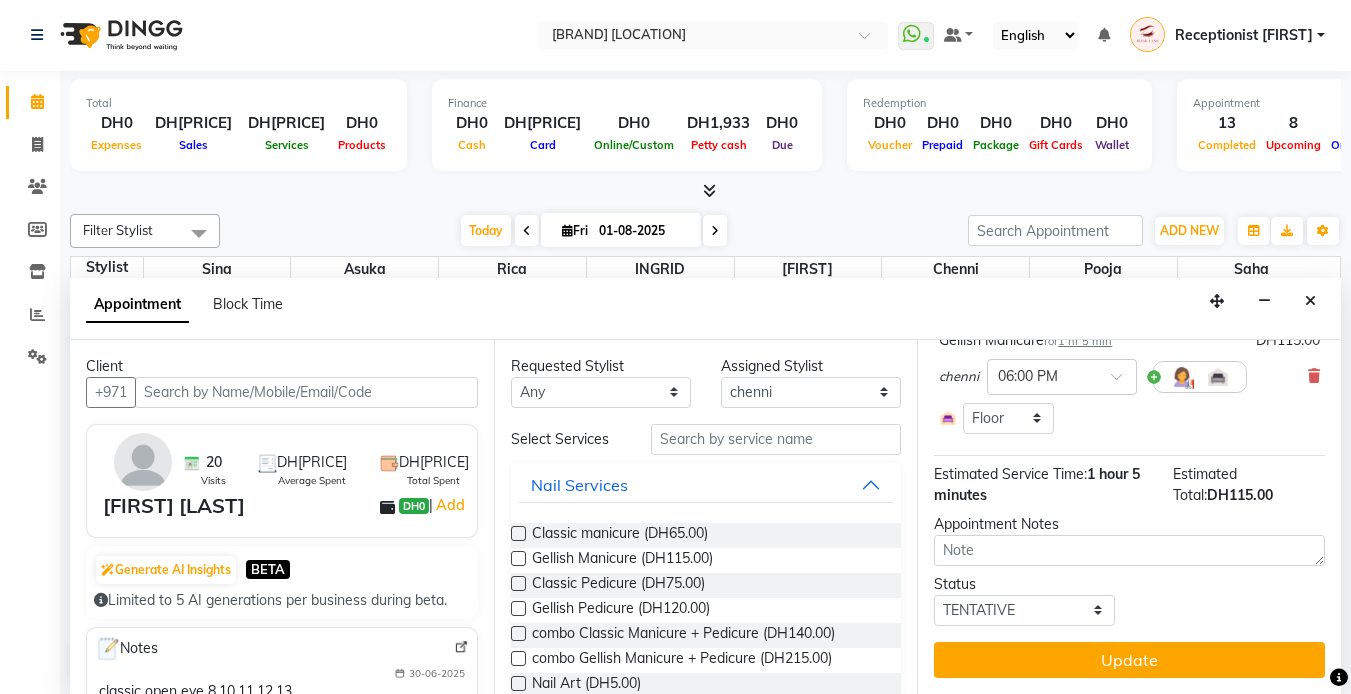 scroll, scrollTop: 181, scrollLeft: 0, axis: vertical 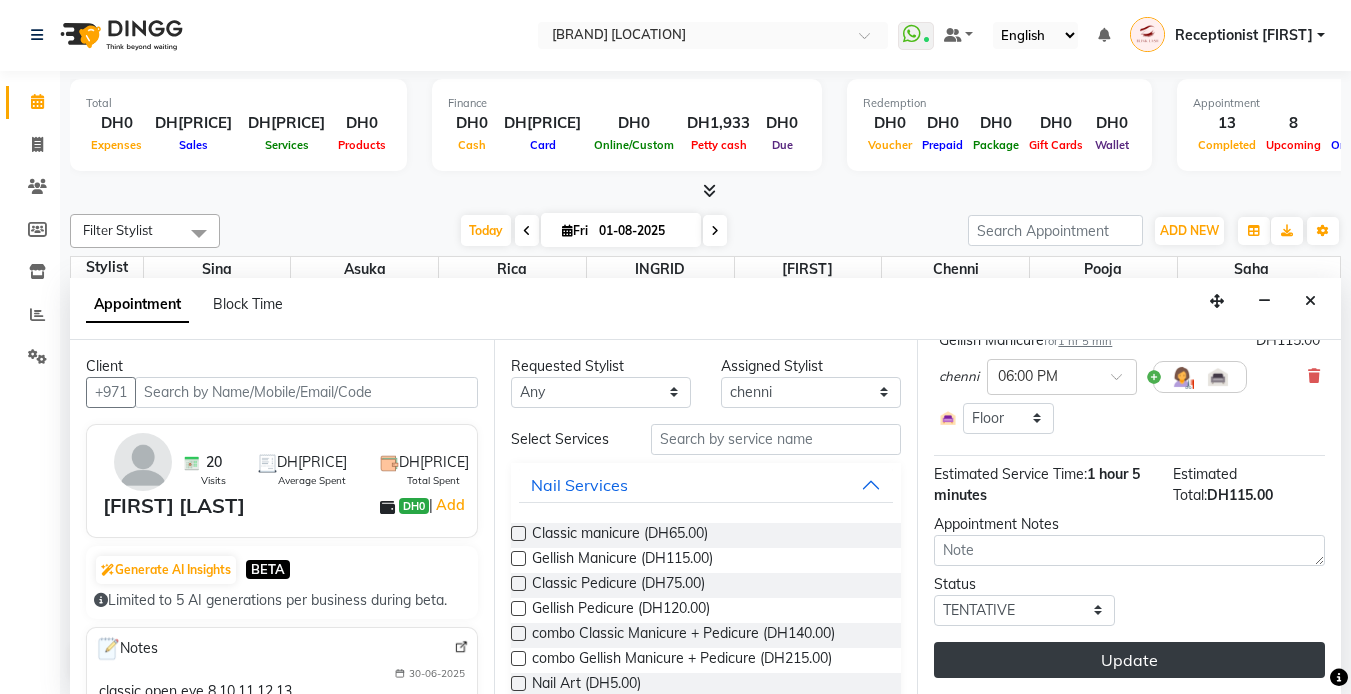 click on "Update" at bounding box center (1129, 660) 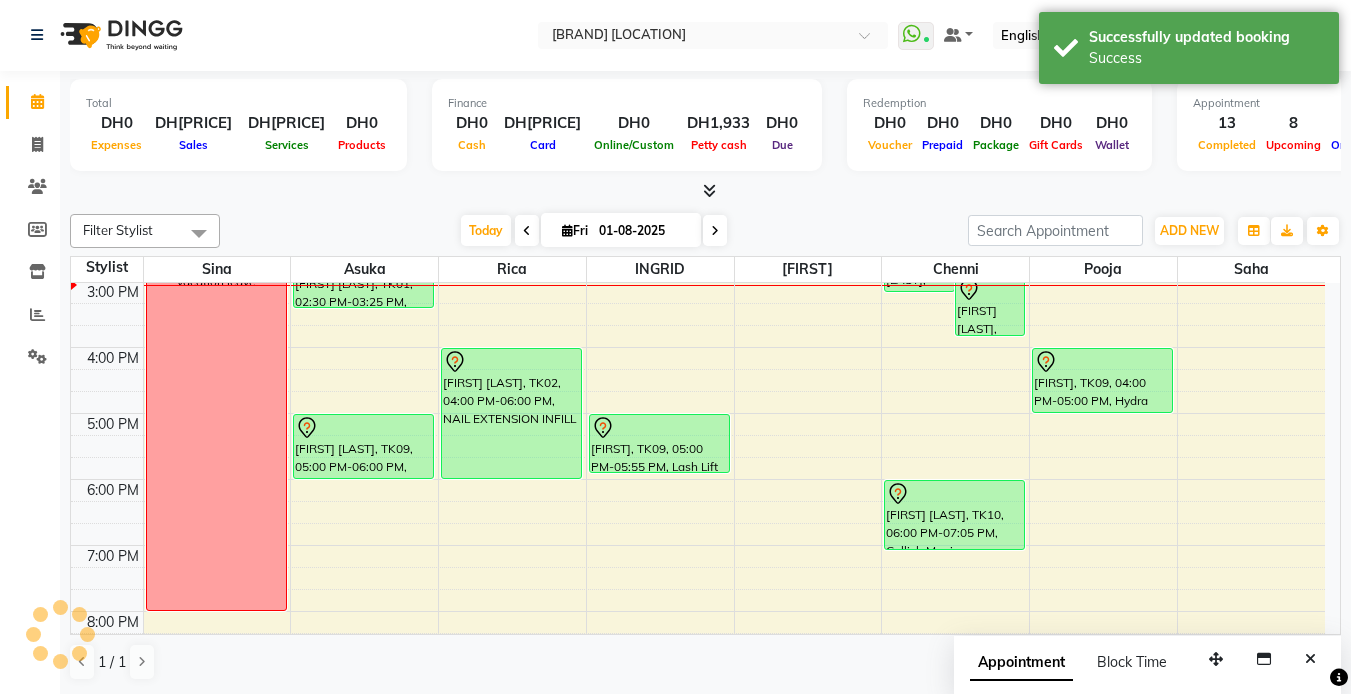 scroll, scrollTop: 0, scrollLeft: 0, axis: both 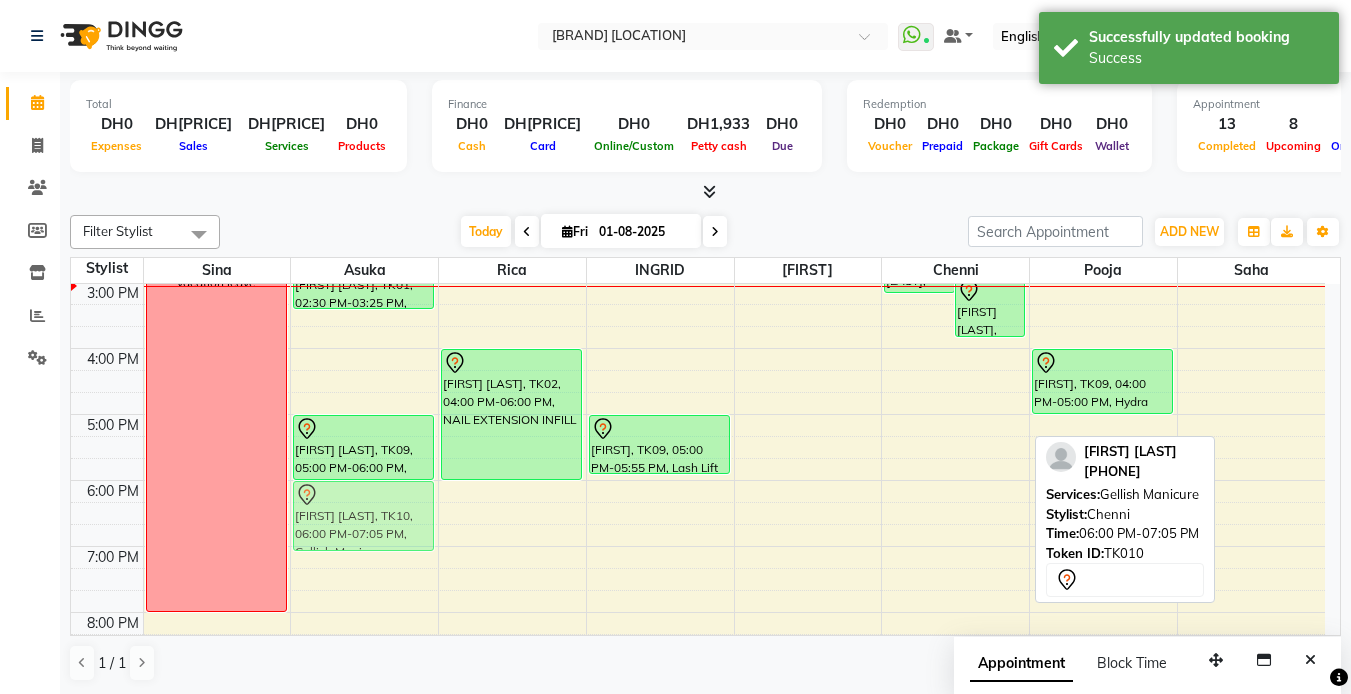 drag, startPoint x: 942, startPoint y: 517, endPoint x: 314, endPoint y: 523, distance: 628.0287 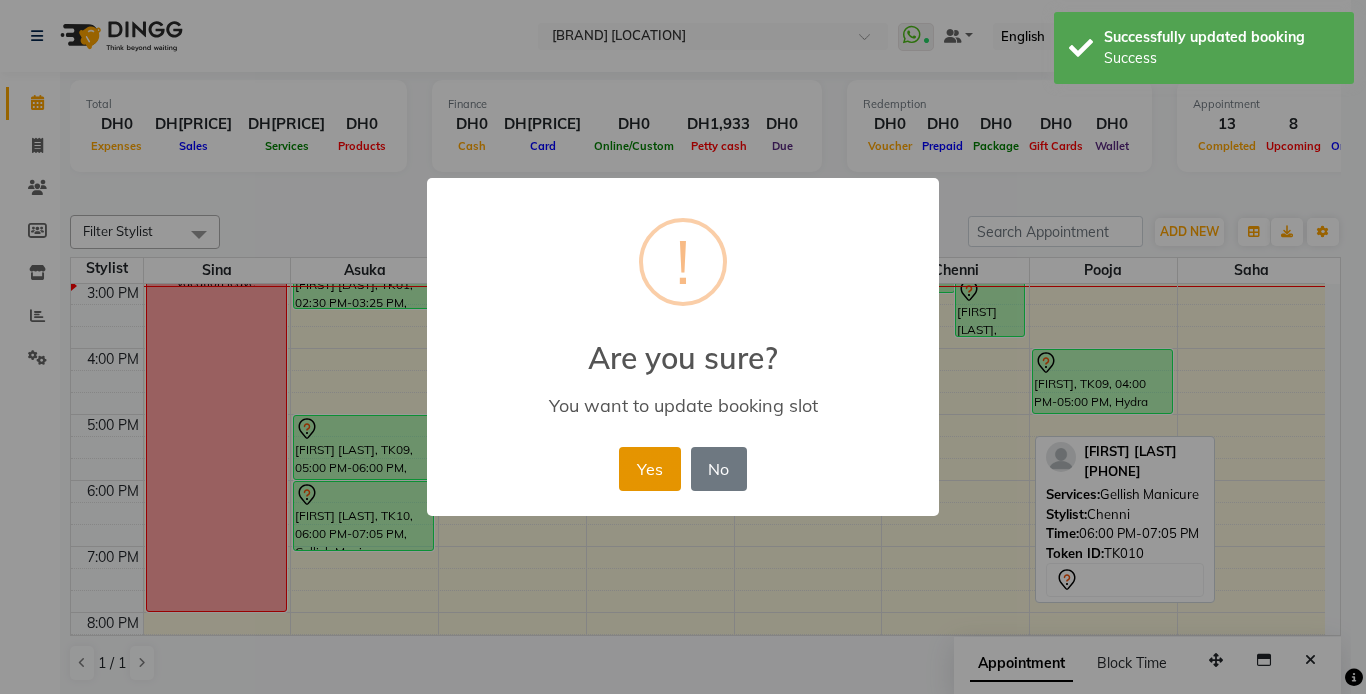 click on "Yes" at bounding box center (649, 469) 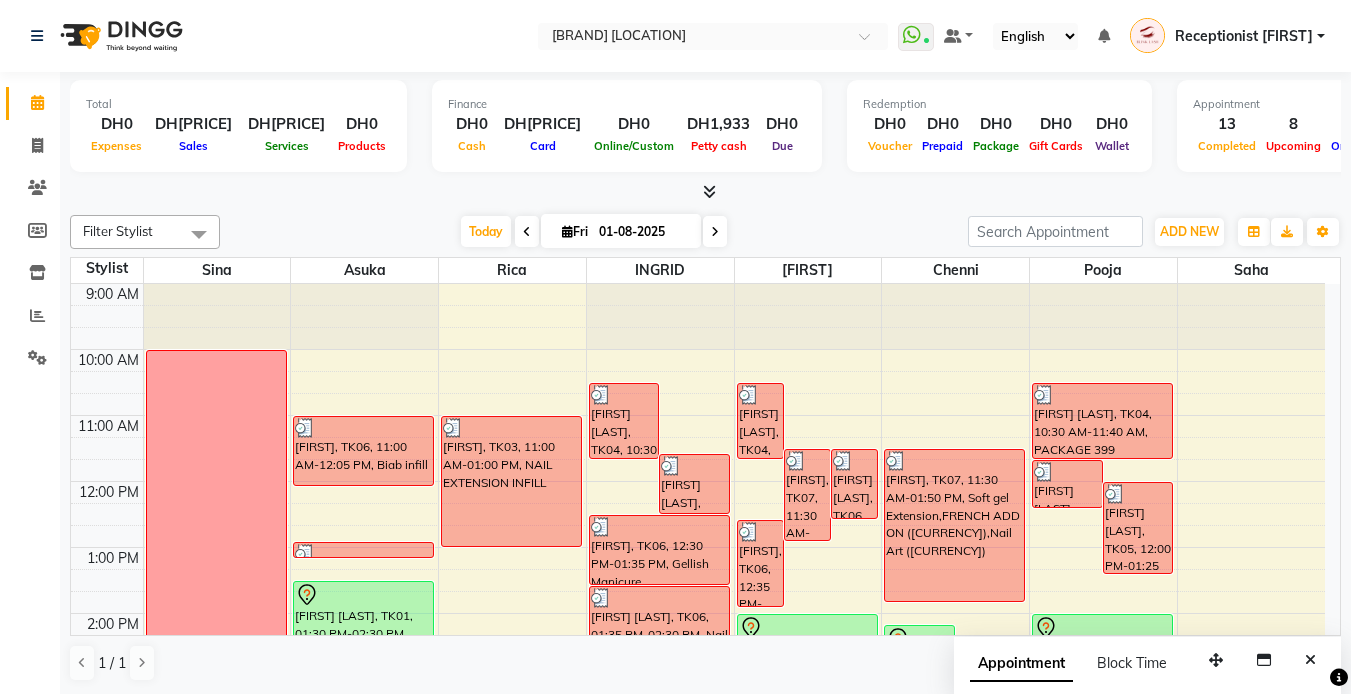 scroll, scrollTop: 300, scrollLeft: 0, axis: vertical 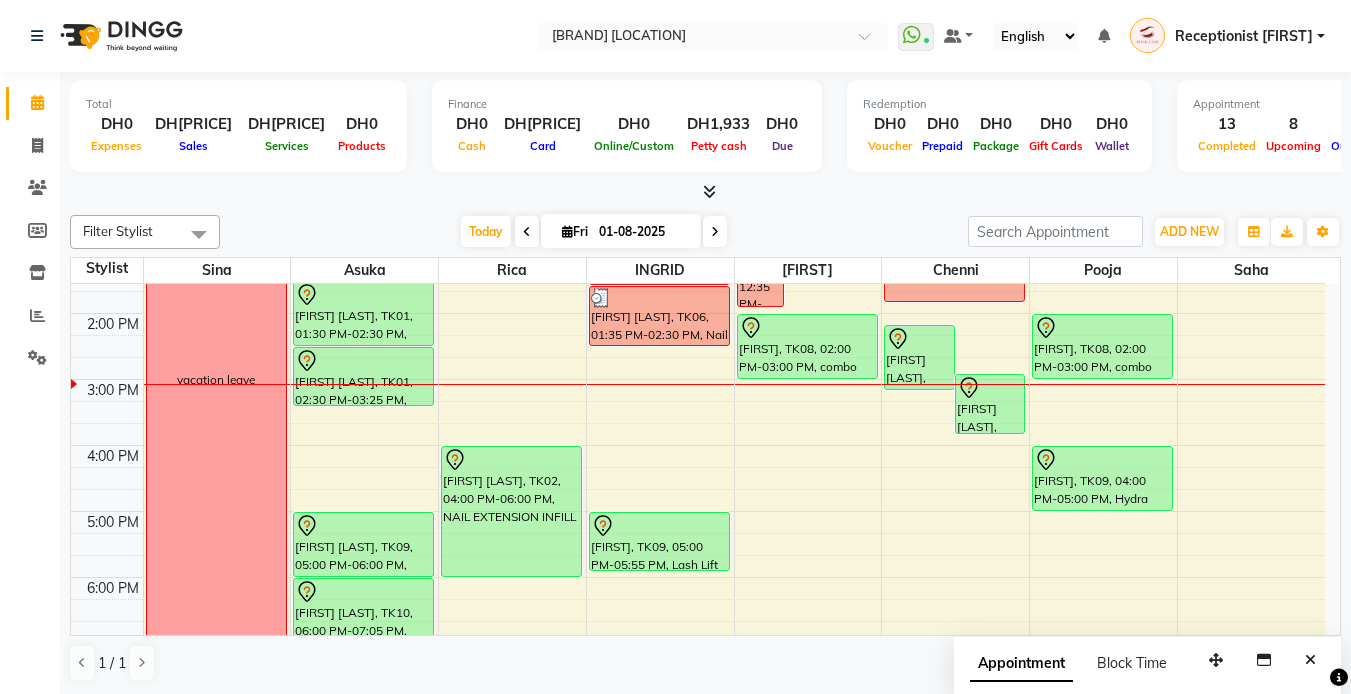 click at bounding box center (715, 232) 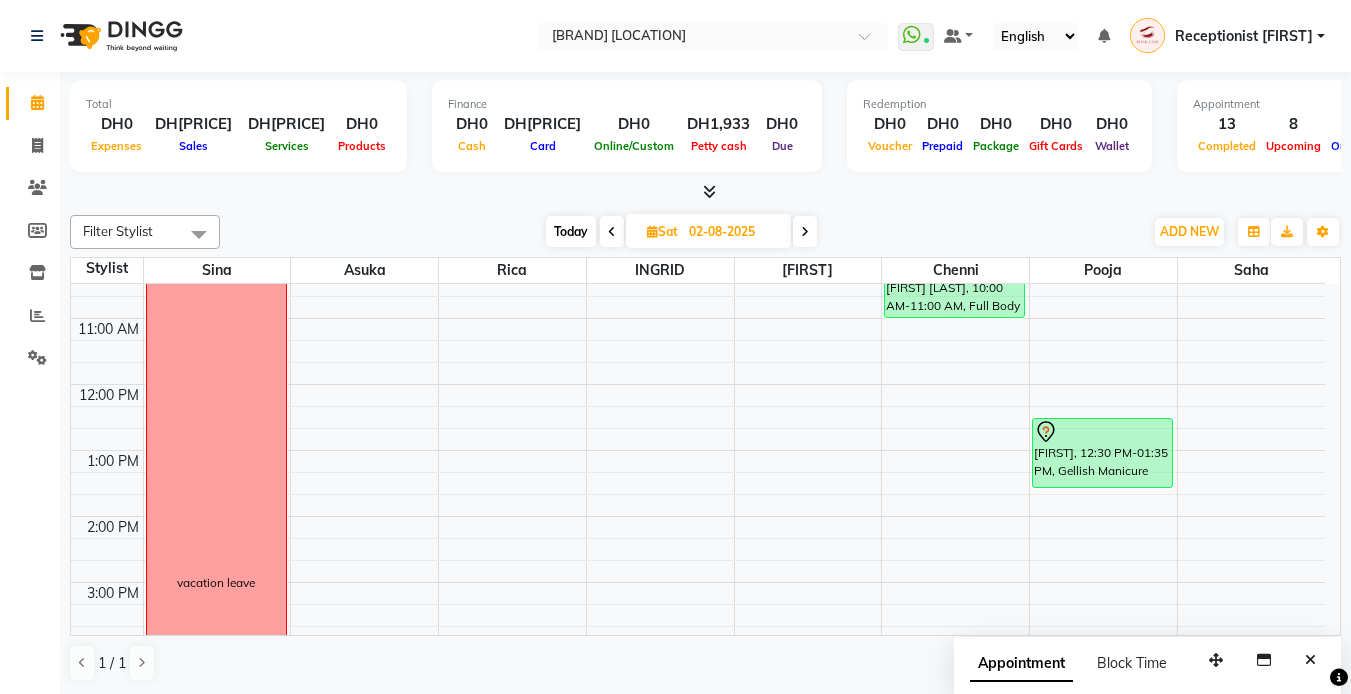 scroll, scrollTop: 0, scrollLeft: 0, axis: both 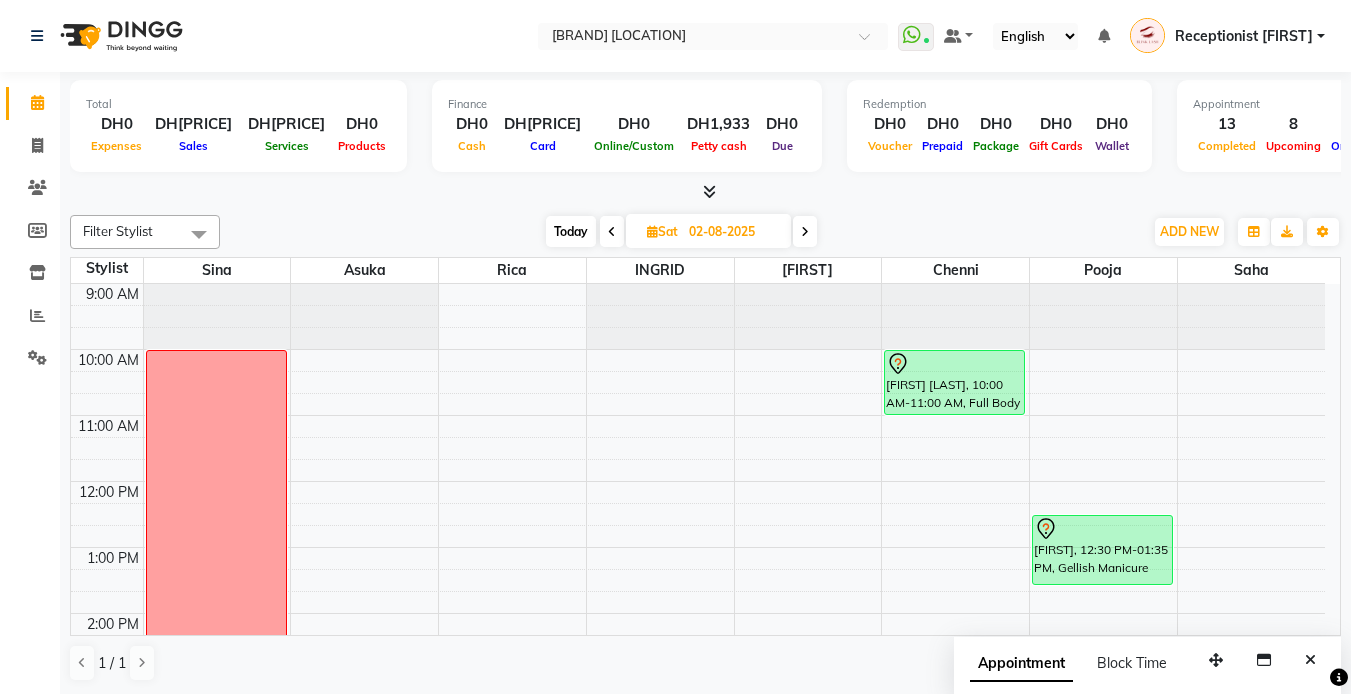 click at bounding box center (805, 231) 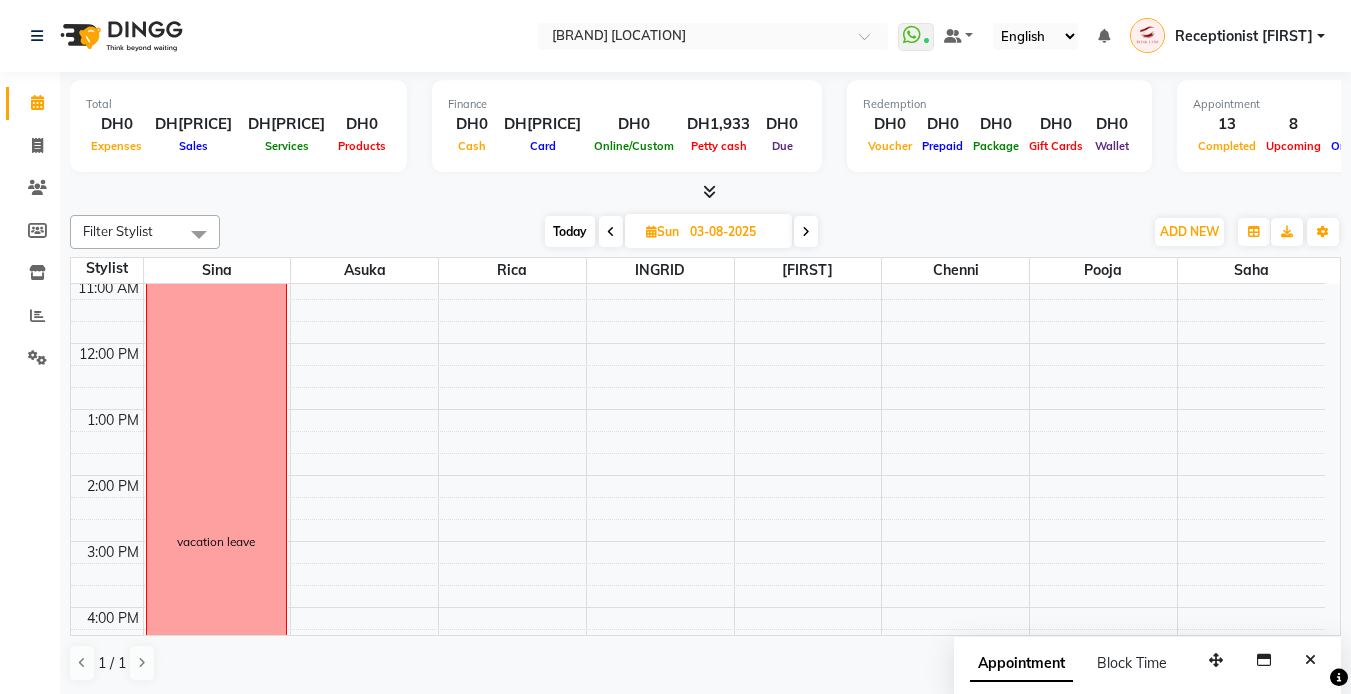scroll, scrollTop: 0, scrollLeft: 0, axis: both 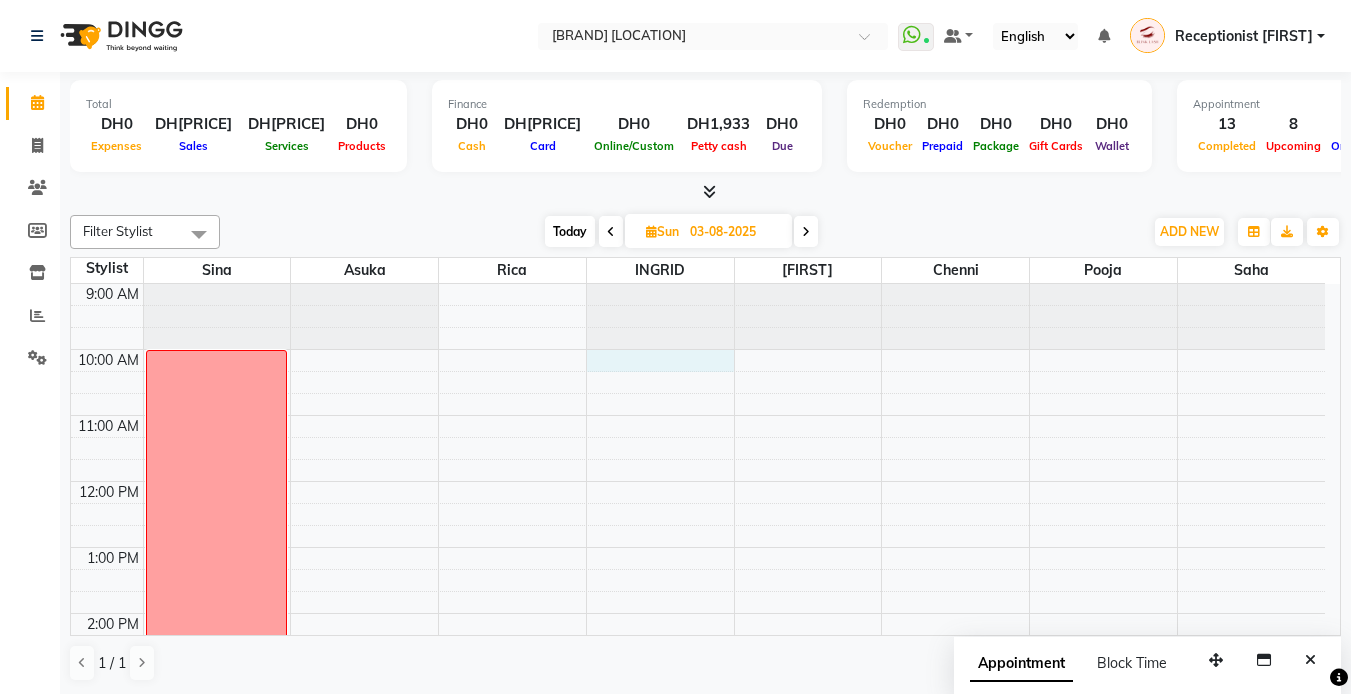 click on "9:00 AM 10:00 AM 11:00 AM 12:00 PM 1:00 PM 2:00 PM 3:00 PM 4:00 PM 5:00 PM 6:00 PM 7:00 PM 8:00 PM 9:00 PM 10:00 PM 11:00 PM  vacation leave" at bounding box center (698, 778) 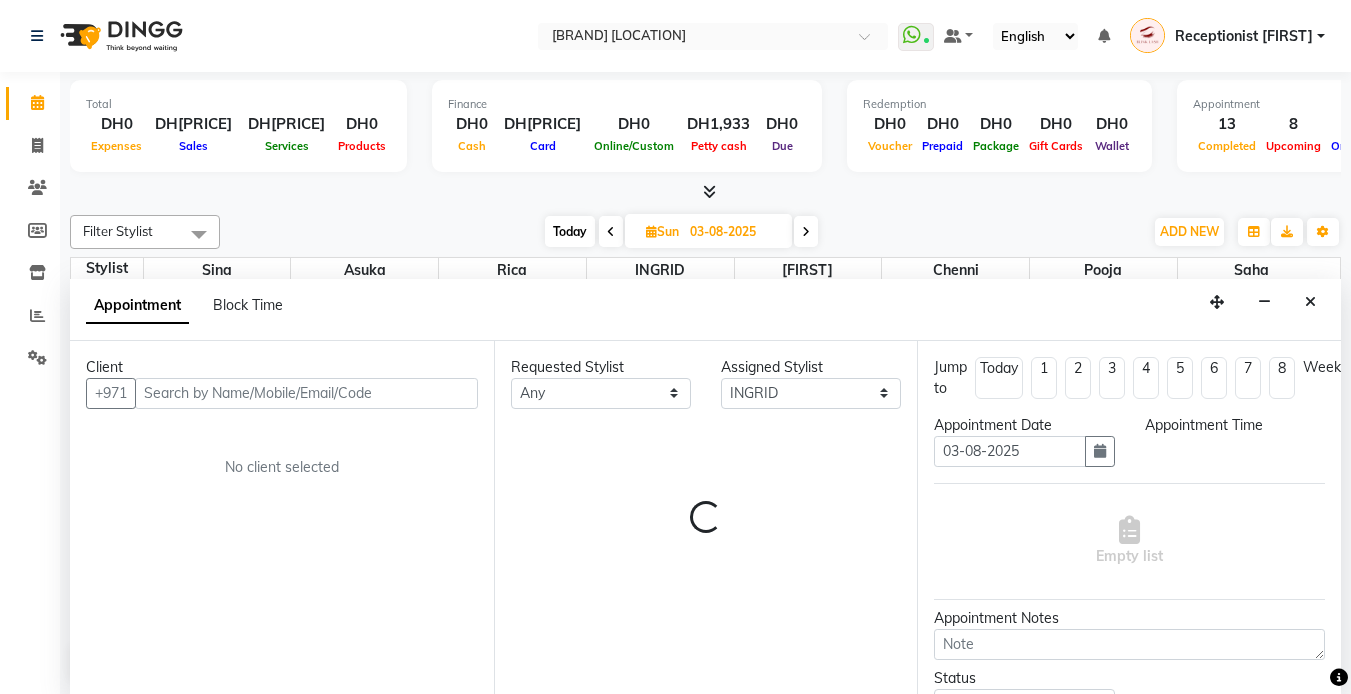 scroll, scrollTop: 1, scrollLeft: 0, axis: vertical 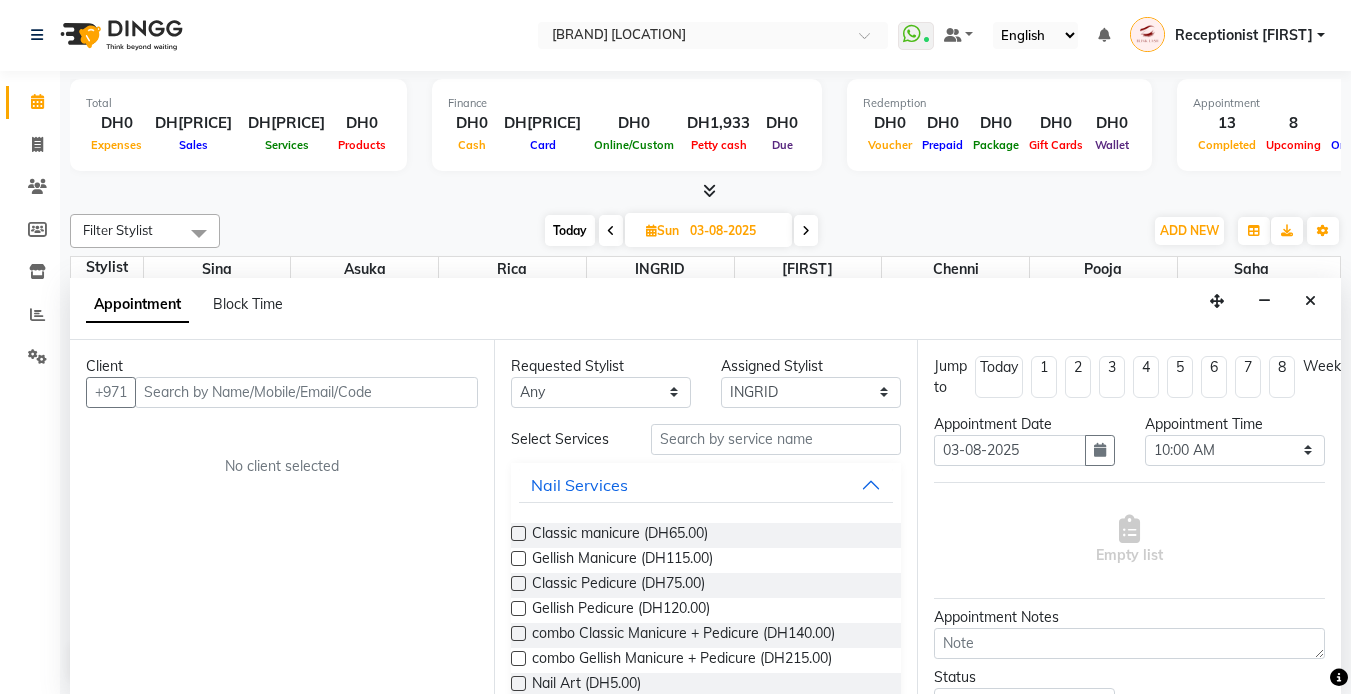 click on "Appointment Block Time" at bounding box center [196, 308] 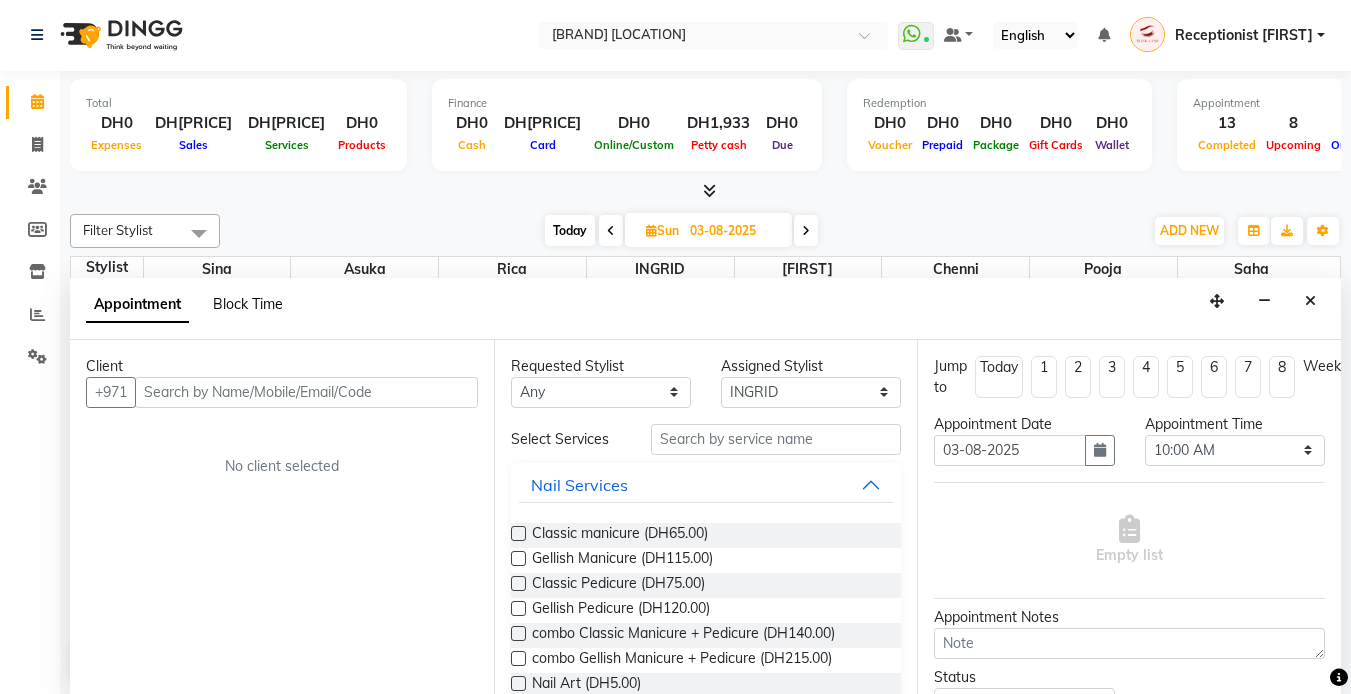 click on "Block Time" at bounding box center [248, 304] 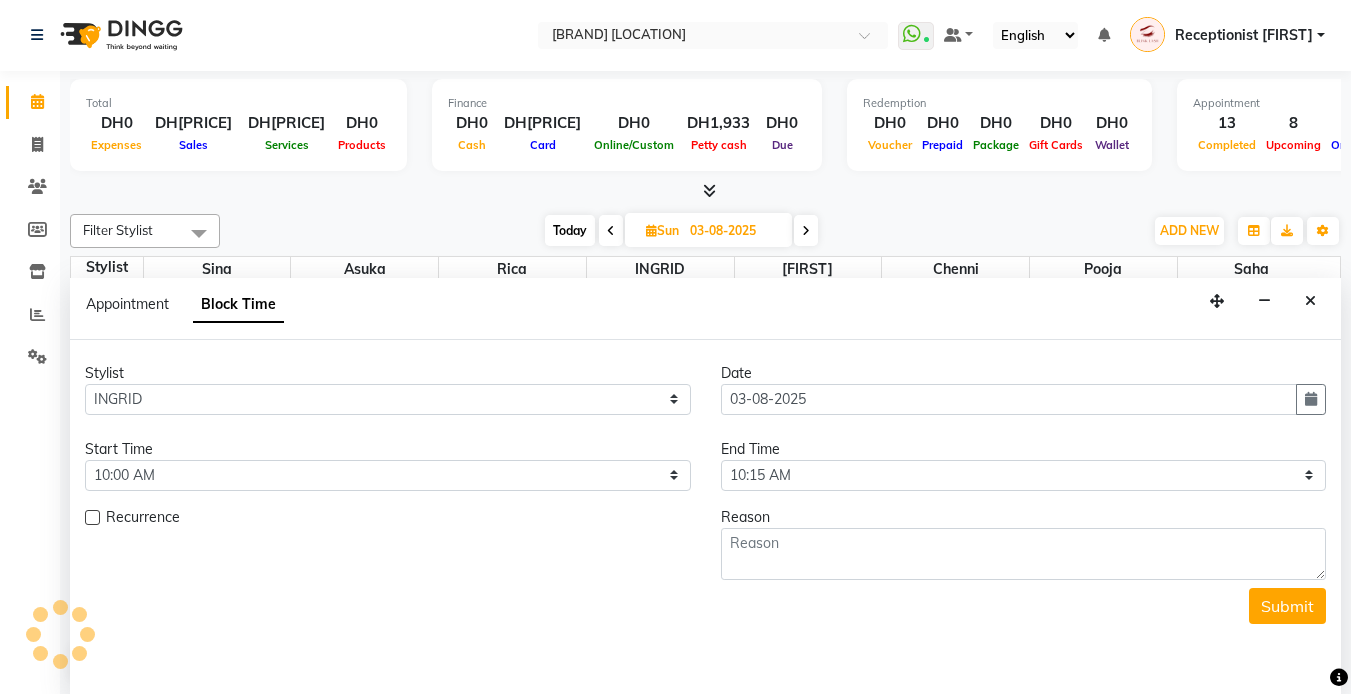 scroll, scrollTop: 397, scrollLeft: 0, axis: vertical 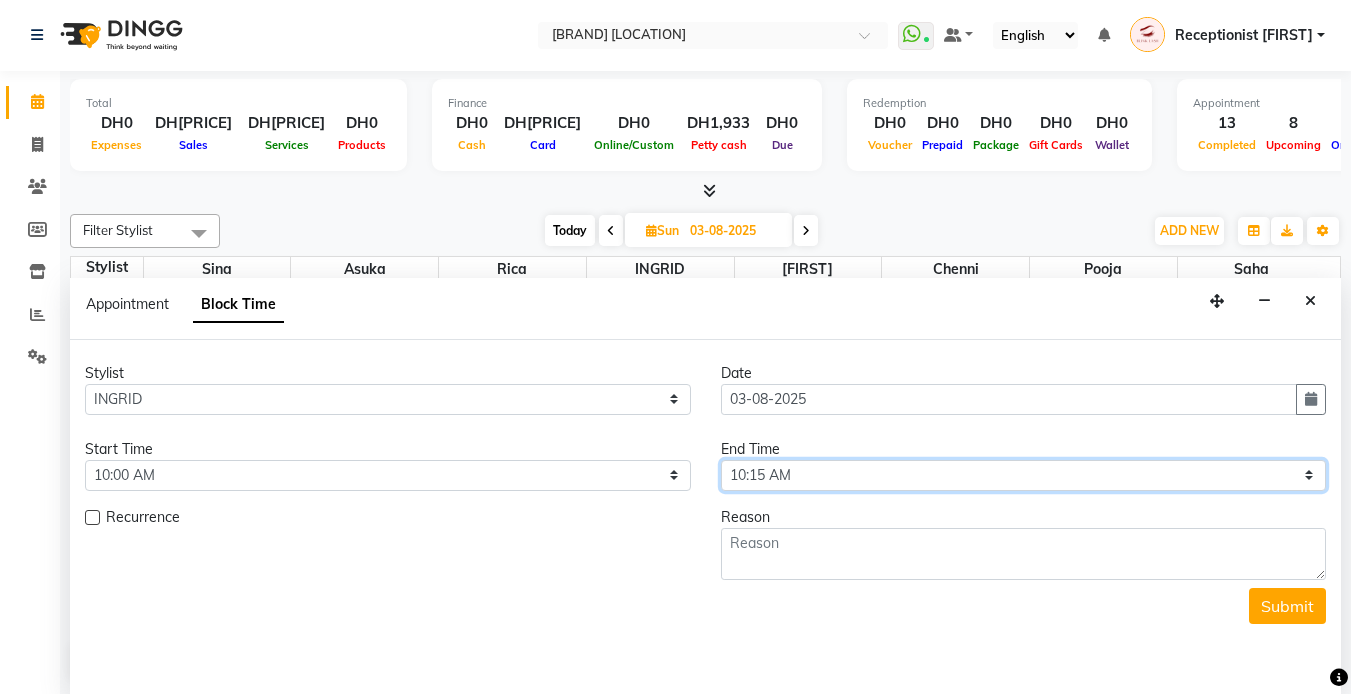 click on "Select 10:00 AM 10:05 AM 10:10 AM 10:15 AM 10:20 AM 10:25 AM 10:30 AM 10:35 AM 10:40 AM 10:45 AM 10:50 AM 10:55 AM 11:00 AM 11:05 AM 11:10 AM 11:15 AM 11:20 AM 11:25 AM 11:30 AM 11:35 AM 11:40 AM 11:45 AM 11:50 AM 11:55 AM 12:00 PM 12:05 PM 12:10 PM 12:15 PM 12:20 PM 12:25 PM 12:30 PM 12:35 PM 12:40 PM 12:45 PM 12:50 PM 12:55 PM 01:00 PM 01:05 PM 01:10 PM 01:15 PM 01:20 PM 01:25 PM 01:30 PM 01:35 PM 01:40 PM 01:45 PM 01:50 PM 01:55 PM 02:00 PM 02:05 PM 02:10 PM 02:15 PM 02:20 PM 02:25 PM 02:30 PM 02:35 PM 02:40 PM 02:45 PM 02:50 PM 02:55 PM 03:00 PM 03:05 PM 03:10 PM 03:15 PM 03:20 PM 03:25 PM 03:30 PM 03:35 PM 03:40 PM 03:45 PM 03:50 PM 03:55 PM 04:00 PM 04:05 PM 04:10 PM 04:15 PM 04:20 PM 04:25 PM 04:30 PM 04:35 PM 04:40 PM 04:45 PM 04:50 PM 04:55 PM 05:00 PM 05:05 PM 05:10 PM 05:15 PM 05:20 PM 05:25 PM 05:30 PM 05:35 PM 05:40 PM 05:45 PM 05:50 PM 05:55 PM 06:00 PM 06:05 PM 06:10 PM 06:15 PM 06:20 PM 06:25 PM 06:30 PM 06:35 PM 06:40 PM 06:45 PM 06:50 PM 06:55 PM 07:00 PM 07:05 PM 07:10 PM 07:15 PM 07:20 PM" at bounding box center (1024, 475) 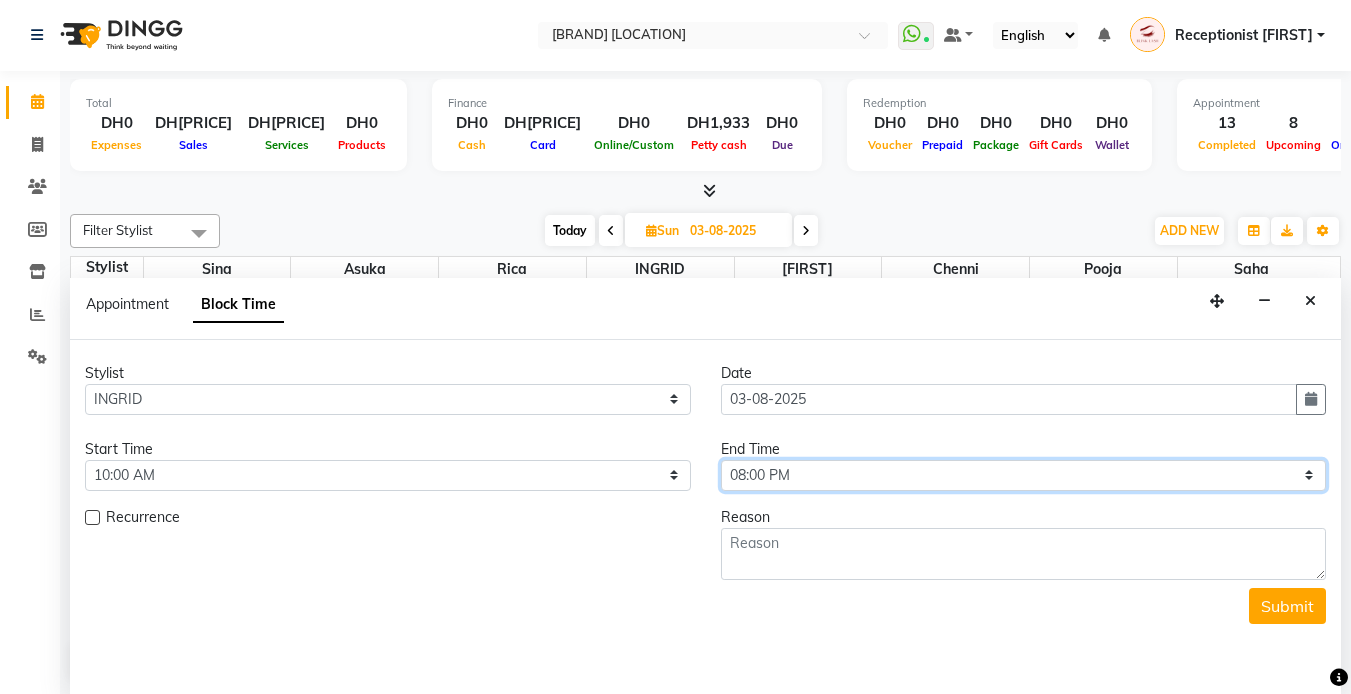 click on "Select 10:00 AM 10:05 AM 10:10 AM 10:15 AM 10:20 AM 10:25 AM 10:30 AM 10:35 AM 10:40 AM 10:45 AM 10:50 AM 10:55 AM 11:00 AM 11:05 AM 11:10 AM 11:15 AM 11:20 AM 11:25 AM 11:30 AM 11:35 AM 11:40 AM 11:45 AM 11:50 AM 11:55 AM 12:00 PM 12:05 PM 12:10 PM 12:15 PM 12:20 PM 12:25 PM 12:30 PM 12:35 PM 12:40 PM 12:45 PM 12:50 PM 12:55 PM 01:00 PM 01:05 PM 01:10 PM 01:15 PM 01:20 PM 01:25 PM 01:30 PM 01:35 PM 01:40 PM 01:45 PM 01:50 PM 01:55 PM 02:00 PM 02:05 PM 02:10 PM 02:15 PM 02:20 PM 02:25 PM 02:30 PM 02:35 PM 02:40 PM 02:45 PM 02:50 PM 02:55 PM 03:00 PM 03:05 PM 03:10 PM 03:15 PM 03:20 PM 03:25 PM 03:30 PM 03:35 PM 03:40 PM 03:45 PM 03:50 PM 03:55 PM 04:00 PM 04:05 PM 04:10 PM 04:15 PM 04:20 PM 04:25 PM 04:30 PM 04:35 PM 04:40 PM 04:45 PM 04:50 PM 04:55 PM 05:00 PM 05:05 PM 05:10 PM 05:15 PM 05:20 PM 05:25 PM 05:30 PM 05:35 PM 05:40 PM 05:45 PM 05:50 PM 05:55 PM 06:00 PM 06:05 PM 06:10 PM 06:15 PM 06:20 PM 06:25 PM 06:30 PM 06:35 PM 06:40 PM 06:45 PM 06:50 PM 06:55 PM 07:00 PM 07:05 PM 07:10 PM 07:15 PM 07:20 PM" at bounding box center [1024, 475] 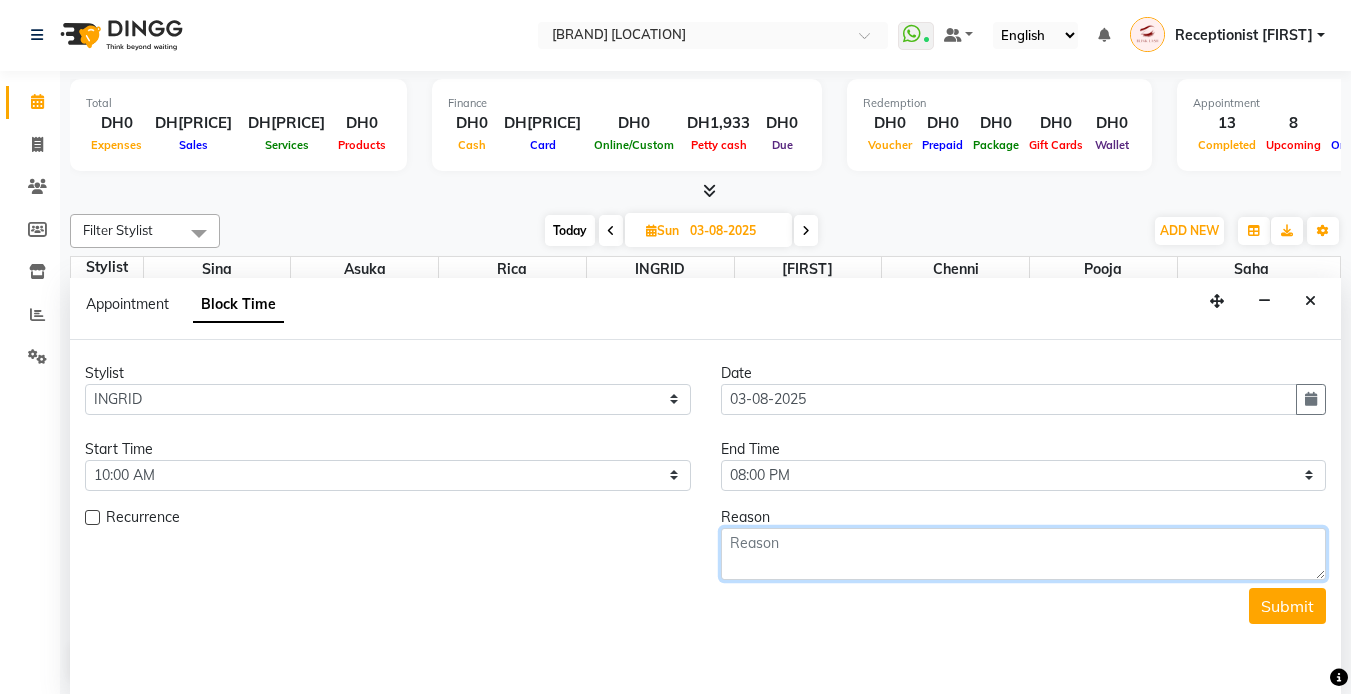 click at bounding box center (1024, 554) 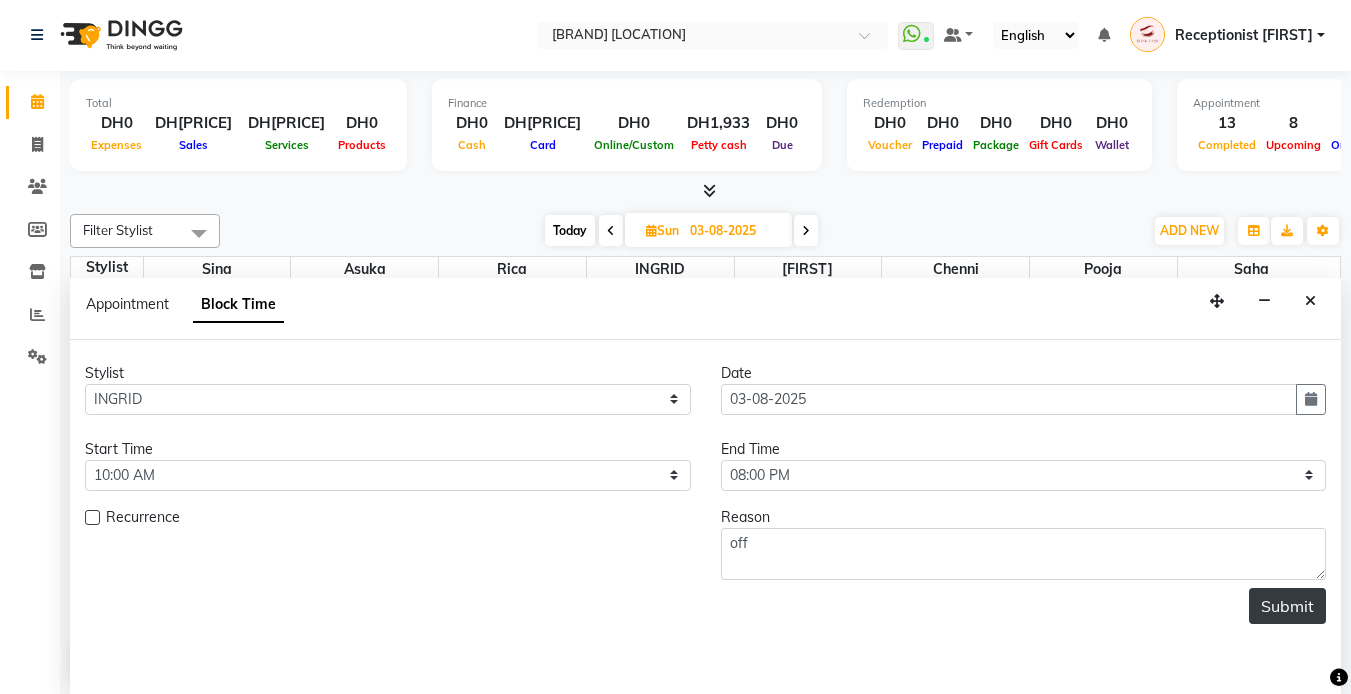 click on "Submit" at bounding box center [1287, 606] 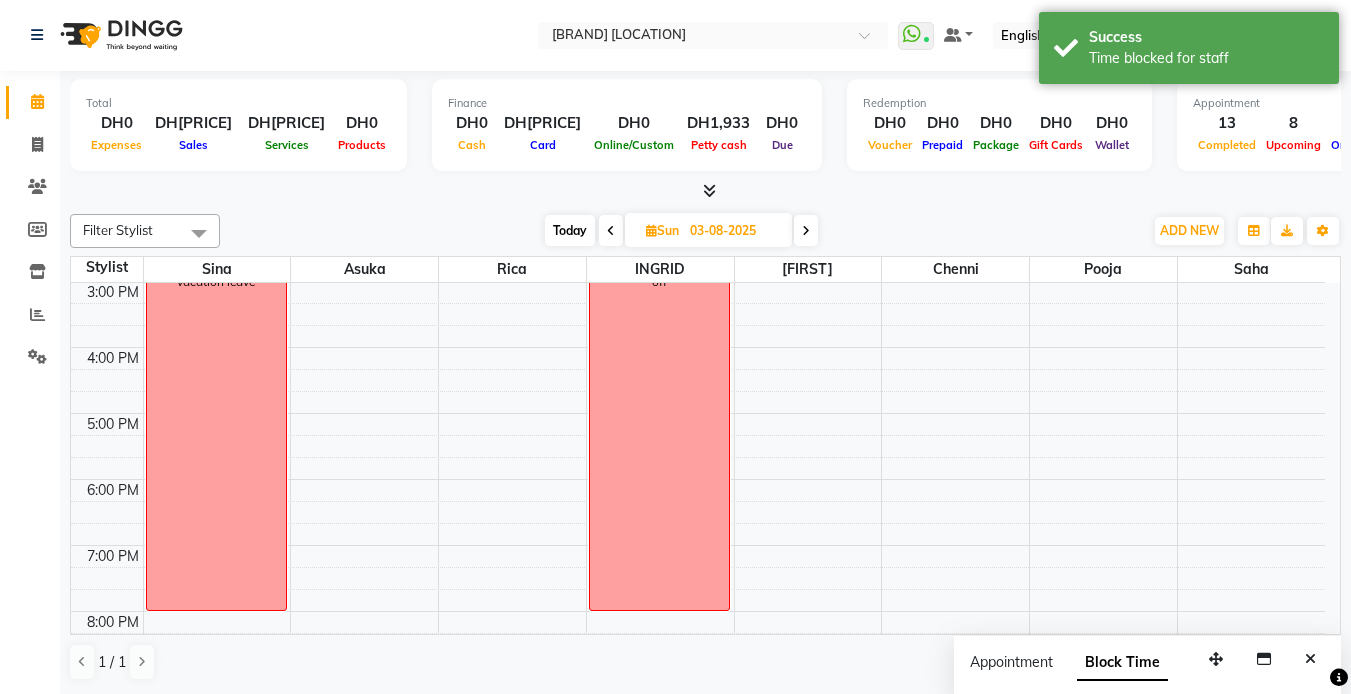 scroll, scrollTop: 0, scrollLeft: 0, axis: both 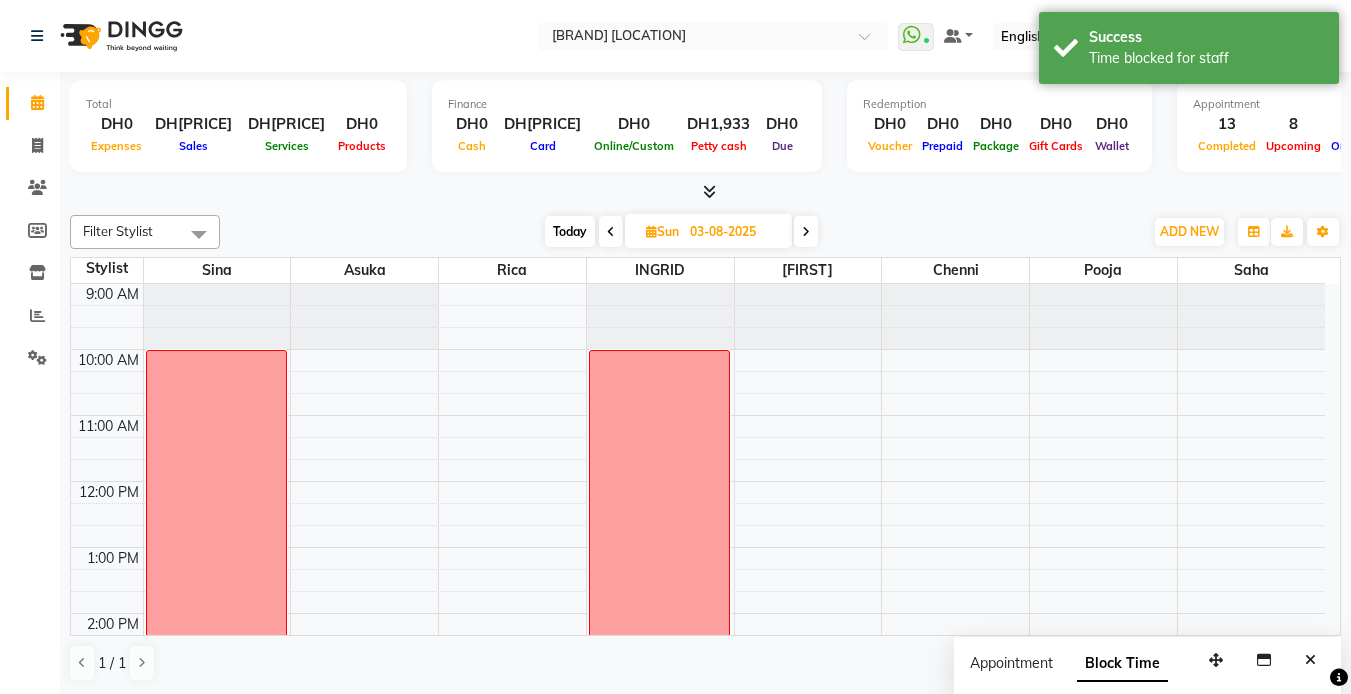 click at bounding box center (611, 232) 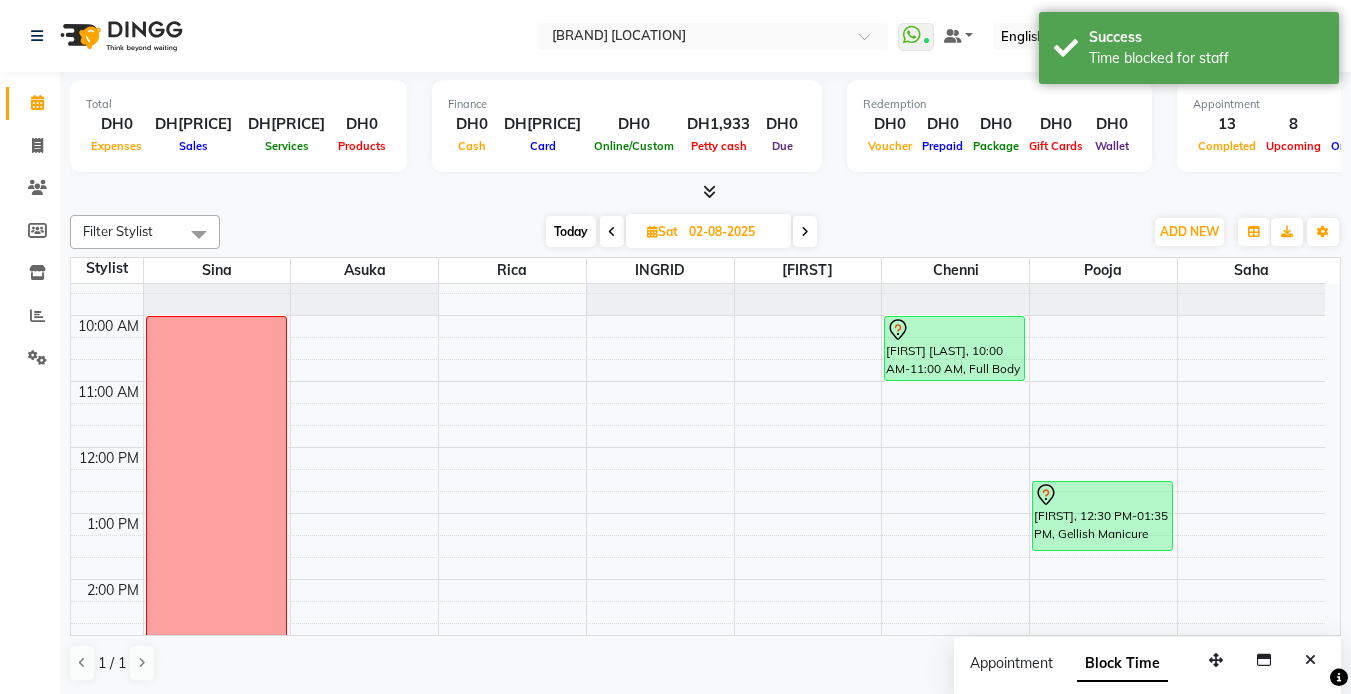 scroll, scrollTop: 0, scrollLeft: 0, axis: both 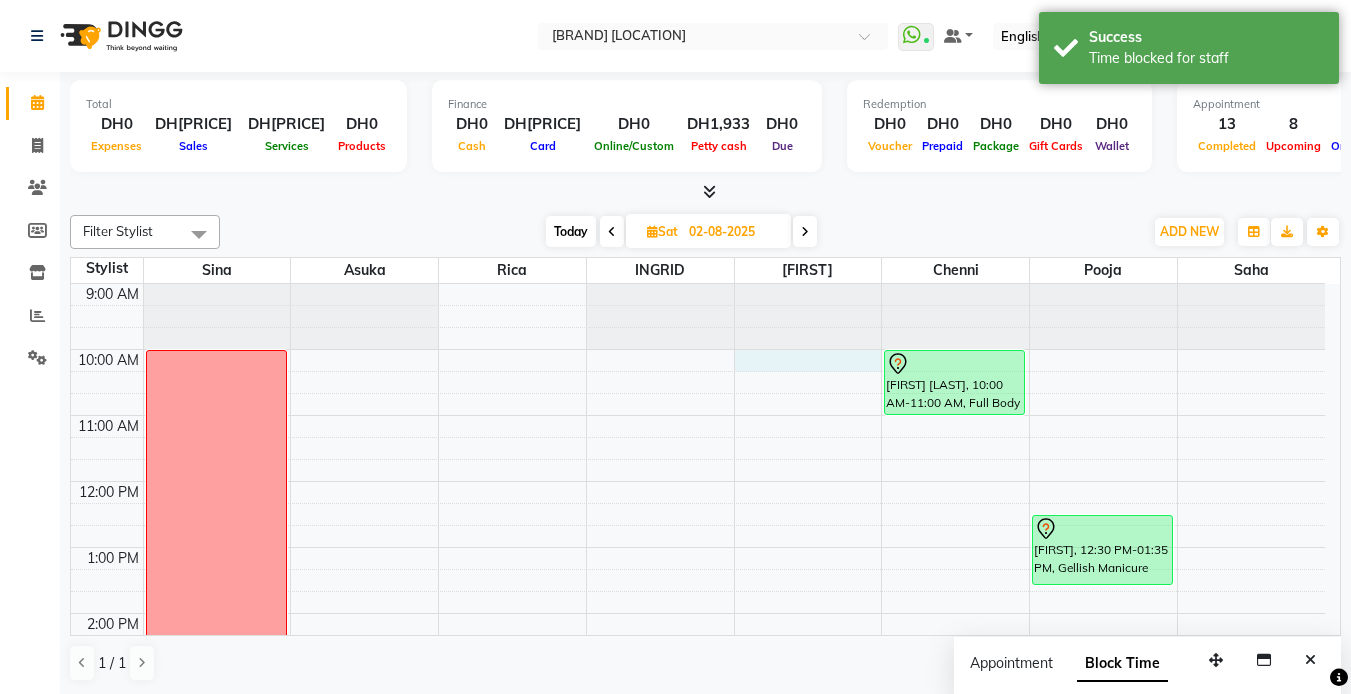 click on "[FIRST], 10:00 AM-11:00 AM, Full Body Massage             [FIRST], 12:30 PM-01:35 PM, Gellish Manicure" at bounding box center [698, 778] 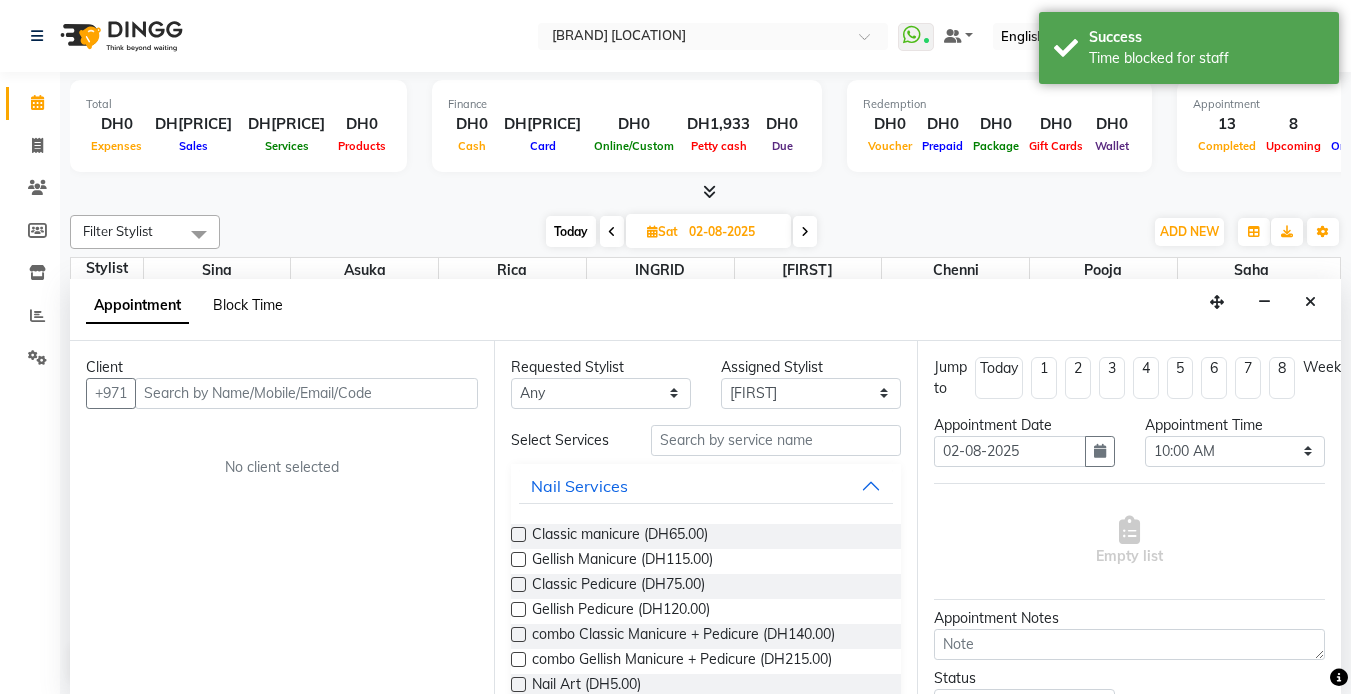 click on "Block Time" at bounding box center [248, 305] 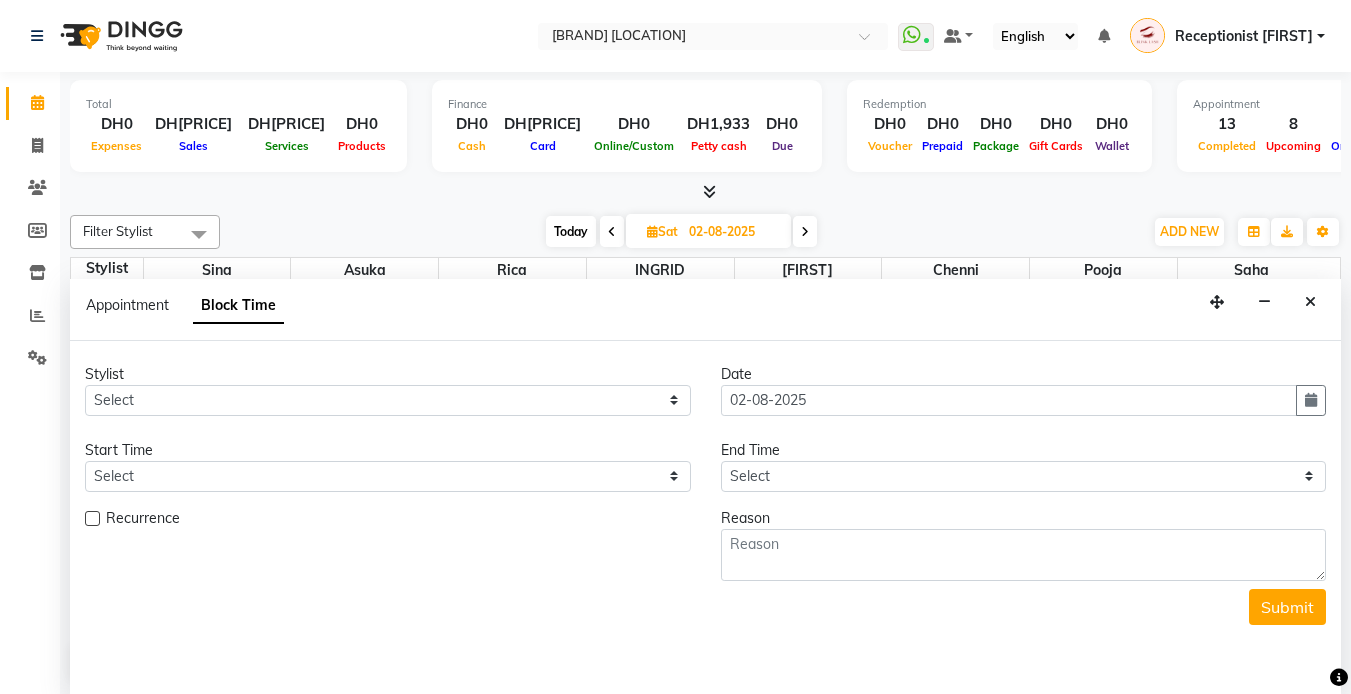 scroll, scrollTop: 1, scrollLeft: 0, axis: vertical 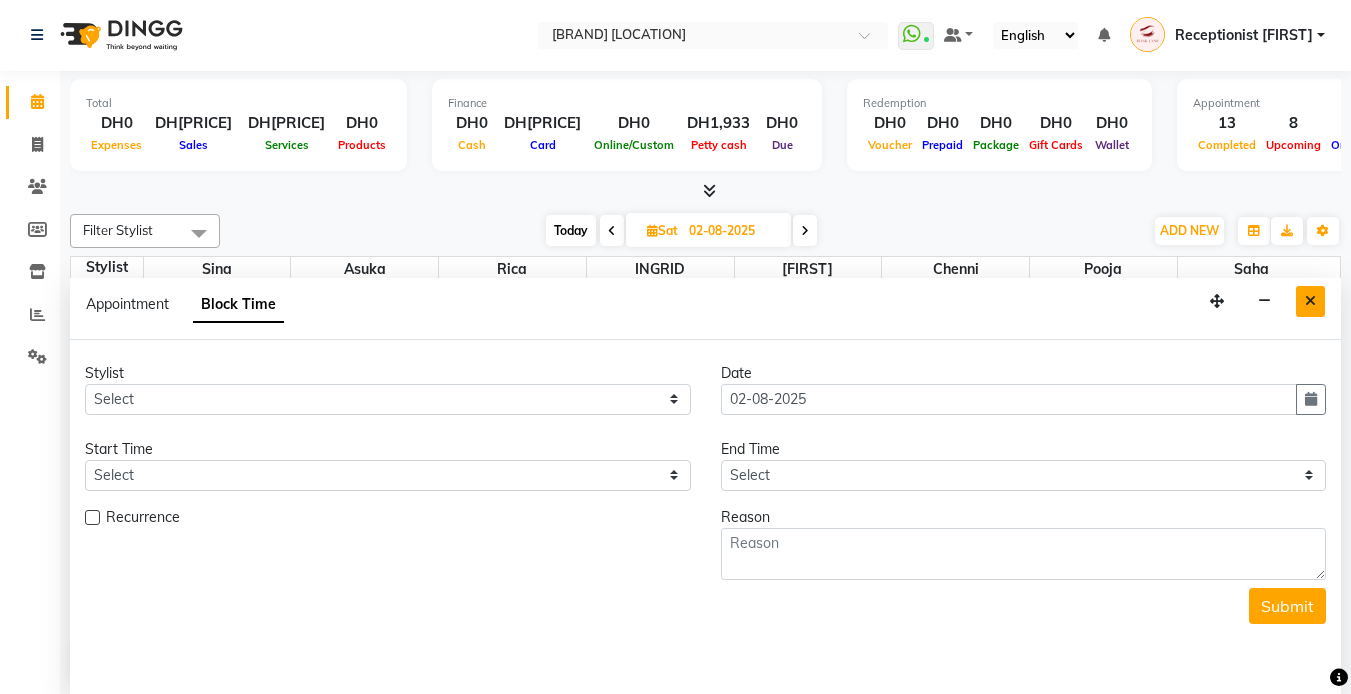 click at bounding box center (1310, 301) 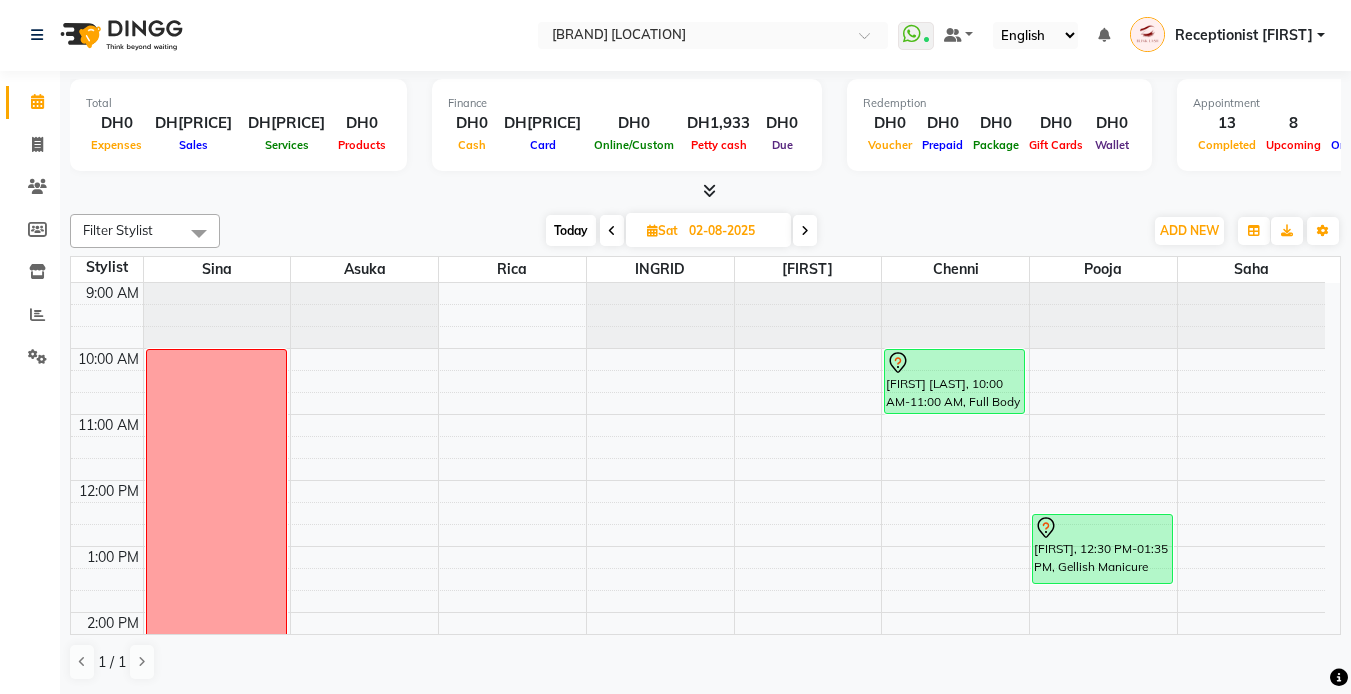 click on "[FIRST], 10:00 AM-11:00 AM, Full Body Massage             [FIRST], 12:30 PM-01:35 PM, Gellish Manicure" at bounding box center [698, 777] 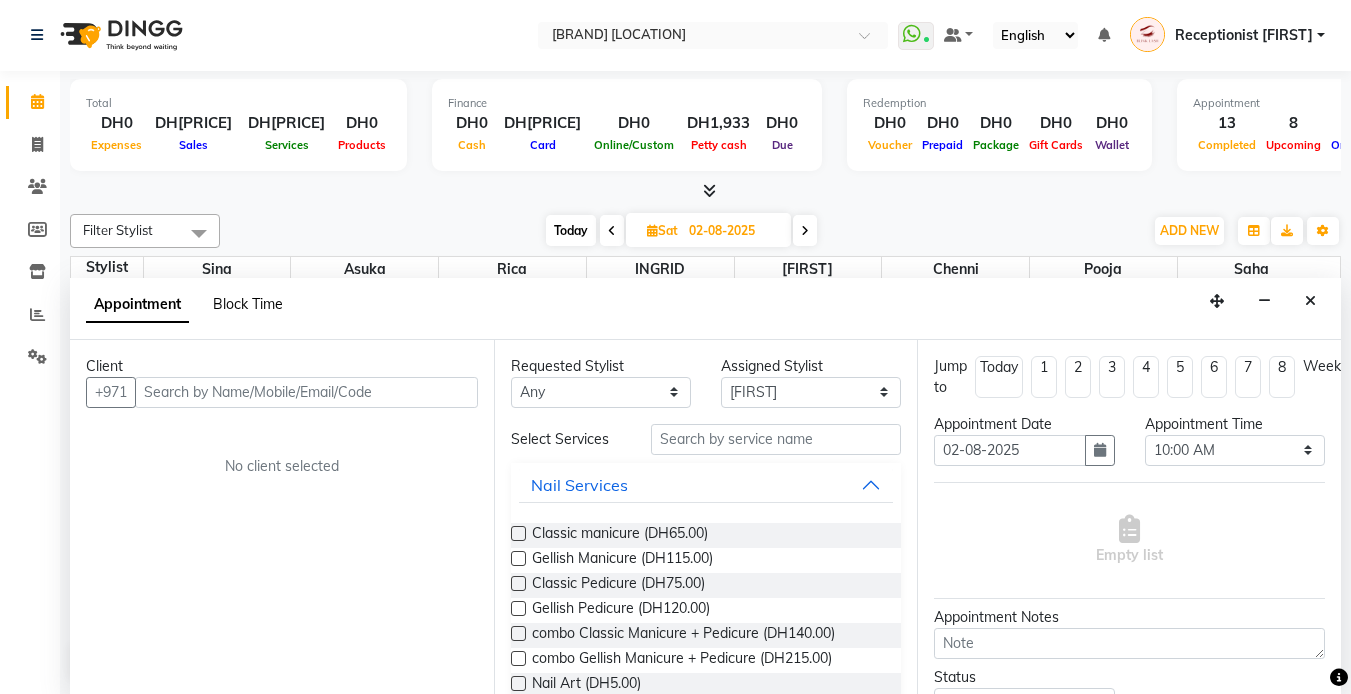 click on "Block Time" at bounding box center [248, 304] 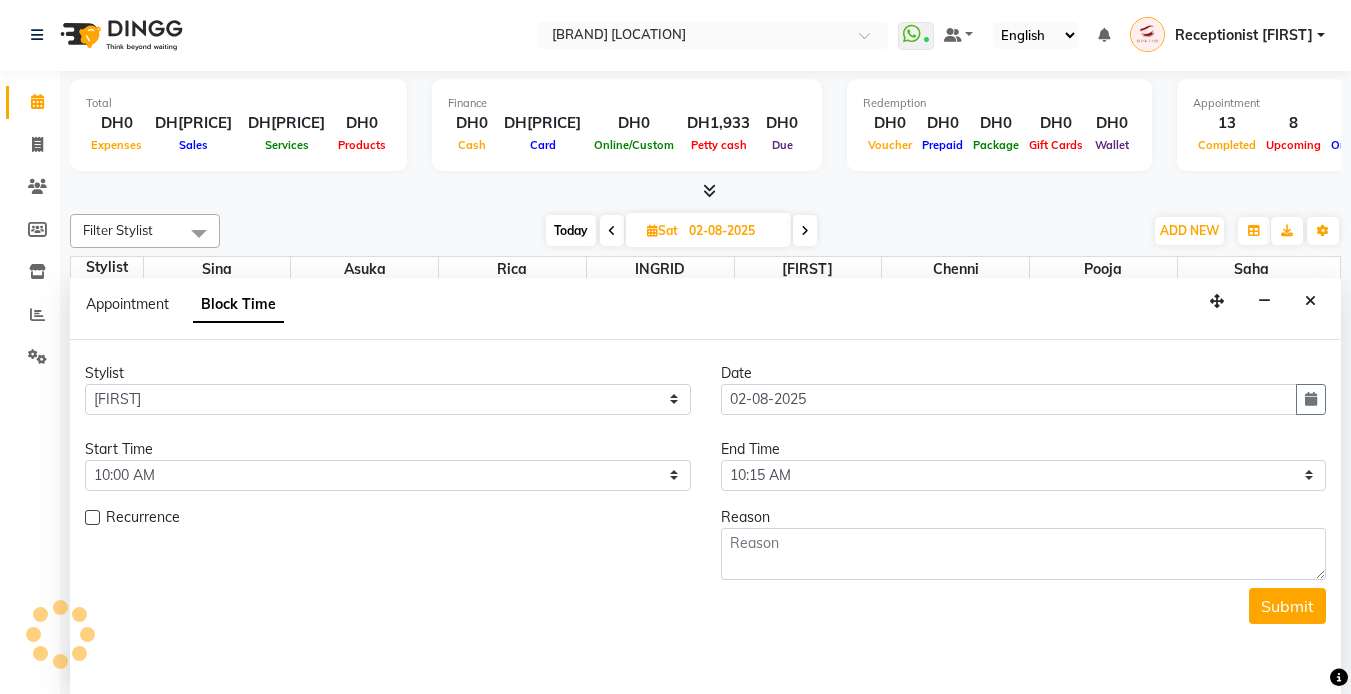 scroll, scrollTop: 397, scrollLeft: 0, axis: vertical 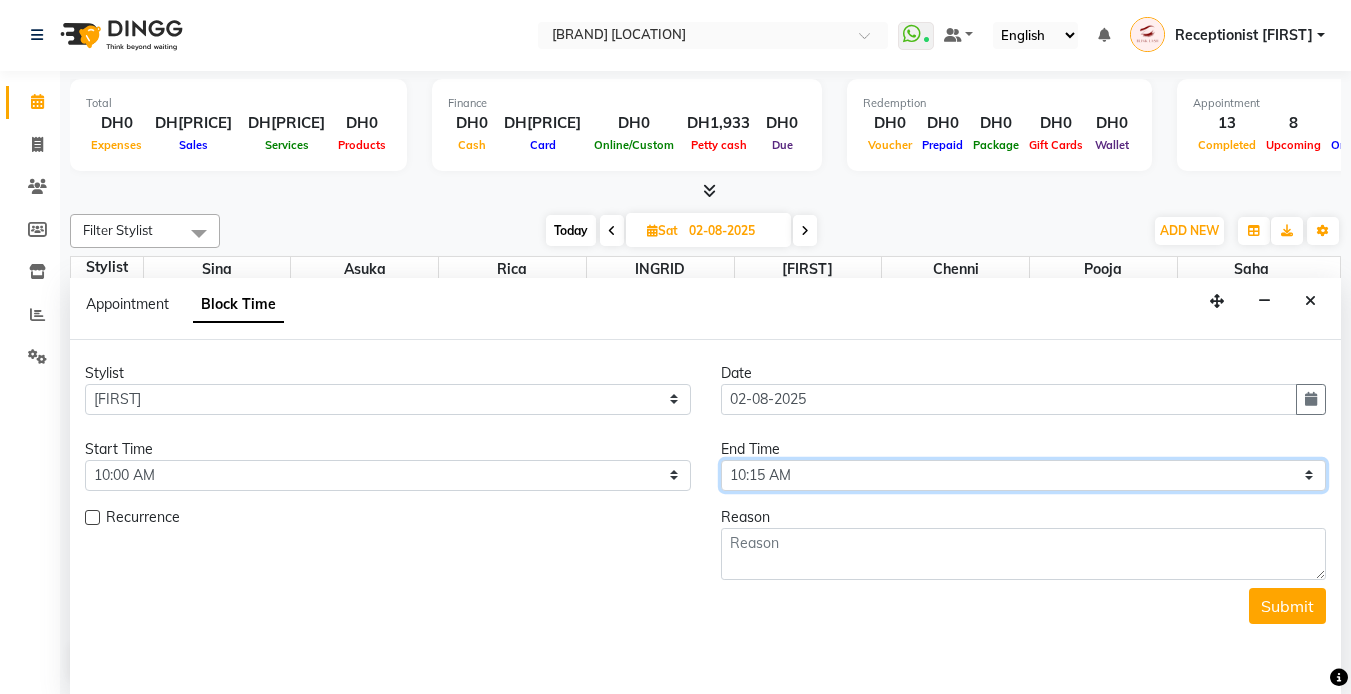 click on "Select 10:00 AM 10:05 AM 10:10 AM 10:15 AM 10:20 AM 10:25 AM 10:30 AM 10:35 AM 10:40 AM 10:45 AM 10:50 AM 10:55 AM 11:00 AM 11:05 AM 11:10 AM 11:15 AM 11:20 AM 11:25 AM 11:30 AM 11:35 AM 11:40 AM 11:45 AM 11:50 AM 11:55 AM 12:00 PM 12:05 PM 12:10 PM 12:15 PM 12:20 PM 12:25 PM 12:30 PM 12:35 PM 12:40 PM 12:45 PM 12:50 PM 12:55 PM 01:00 PM 01:05 PM 01:10 PM 01:15 PM 01:20 PM 01:25 PM 01:30 PM 01:35 PM 01:40 PM 01:45 PM 01:50 PM 01:55 PM 02:00 PM 02:05 PM 02:10 PM 02:15 PM 02:20 PM 02:25 PM 02:30 PM 02:35 PM 02:40 PM 02:45 PM 02:50 PM 02:55 PM 03:00 PM 03:05 PM 03:10 PM 03:15 PM 03:20 PM 03:25 PM 03:30 PM 03:35 PM 03:40 PM 03:45 PM 03:50 PM 03:55 PM 04:00 PM 04:05 PM 04:10 PM 04:15 PM 04:20 PM 04:25 PM 04:30 PM 04:35 PM 04:40 PM 04:45 PM 04:50 PM 04:55 PM 05:00 PM 05:05 PM 05:10 PM 05:15 PM 05:20 PM 05:25 PM 05:30 PM 05:35 PM 05:40 PM 05:45 PM 05:50 PM 05:55 PM 06:00 PM 06:05 PM 06:10 PM 06:15 PM 06:20 PM 06:25 PM 06:30 PM 06:35 PM 06:40 PM 06:45 PM 06:50 PM 06:55 PM 07:00 PM 07:05 PM 07:10 PM 07:15 PM 07:20 PM" at bounding box center [1024, 475] 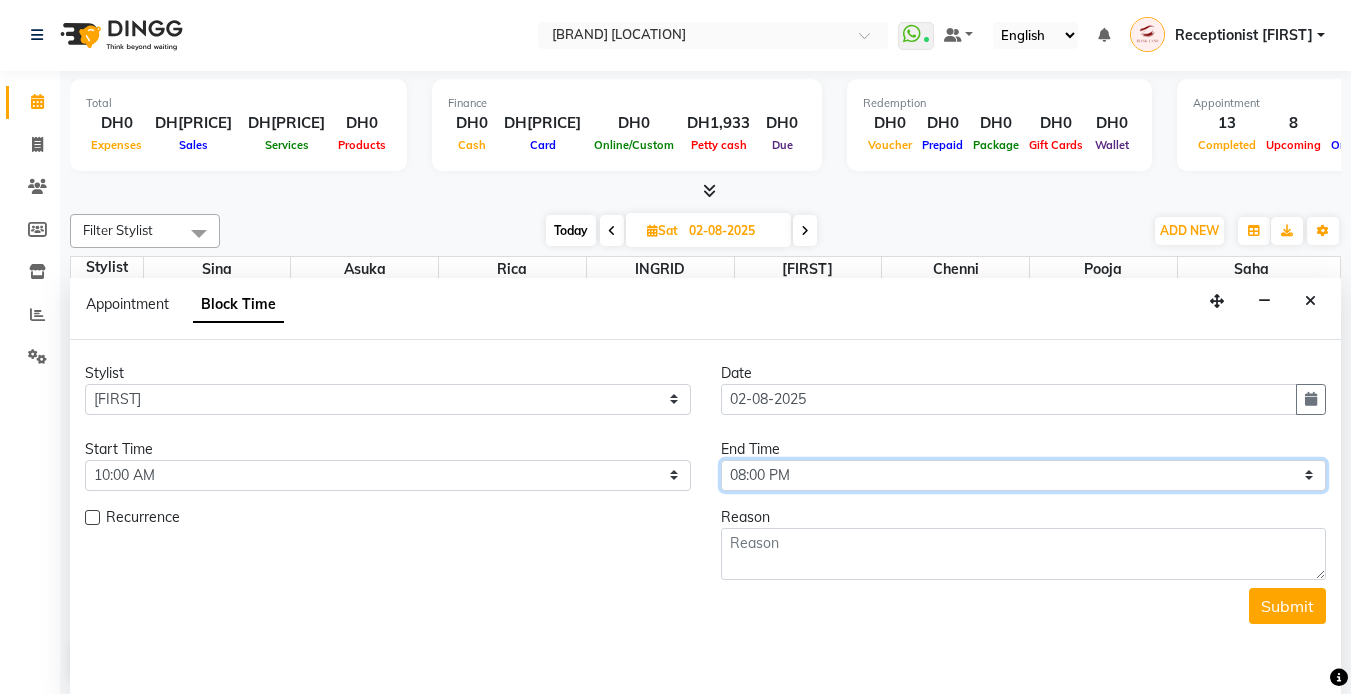 click on "Select 10:00 AM 10:05 AM 10:10 AM 10:15 AM 10:20 AM 10:25 AM 10:30 AM 10:35 AM 10:40 AM 10:45 AM 10:50 AM 10:55 AM 11:00 AM 11:05 AM 11:10 AM 11:15 AM 11:20 AM 11:25 AM 11:30 AM 11:35 AM 11:40 AM 11:45 AM 11:50 AM 11:55 AM 12:00 PM 12:05 PM 12:10 PM 12:15 PM 12:20 PM 12:25 PM 12:30 PM 12:35 PM 12:40 PM 12:45 PM 12:50 PM 12:55 PM 01:00 PM 01:05 PM 01:10 PM 01:15 PM 01:20 PM 01:25 PM 01:30 PM 01:35 PM 01:40 PM 01:45 PM 01:50 PM 01:55 PM 02:00 PM 02:05 PM 02:10 PM 02:15 PM 02:20 PM 02:25 PM 02:30 PM 02:35 PM 02:40 PM 02:45 PM 02:50 PM 02:55 PM 03:00 PM 03:05 PM 03:10 PM 03:15 PM 03:20 PM 03:25 PM 03:30 PM 03:35 PM 03:40 PM 03:45 PM 03:50 PM 03:55 PM 04:00 PM 04:05 PM 04:10 PM 04:15 PM 04:20 PM 04:25 PM 04:30 PM 04:35 PM 04:40 PM 04:45 PM 04:50 PM 04:55 PM 05:00 PM 05:05 PM 05:10 PM 05:15 PM 05:20 PM 05:25 PM 05:30 PM 05:35 PM 05:40 PM 05:45 PM 05:50 PM 05:55 PM 06:00 PM 06:05 PM 06:10 PM 06:15 PM 06:20 PM 06:25 PM 06:30 PM 06:35 PM 06:40 PM 06:45 PM 06:50 PM 06:55 PM 07:00 PM 07:05 PM 07:10 PM 07:15 PM 07:20 PM" at bounding box center (1024, 475) 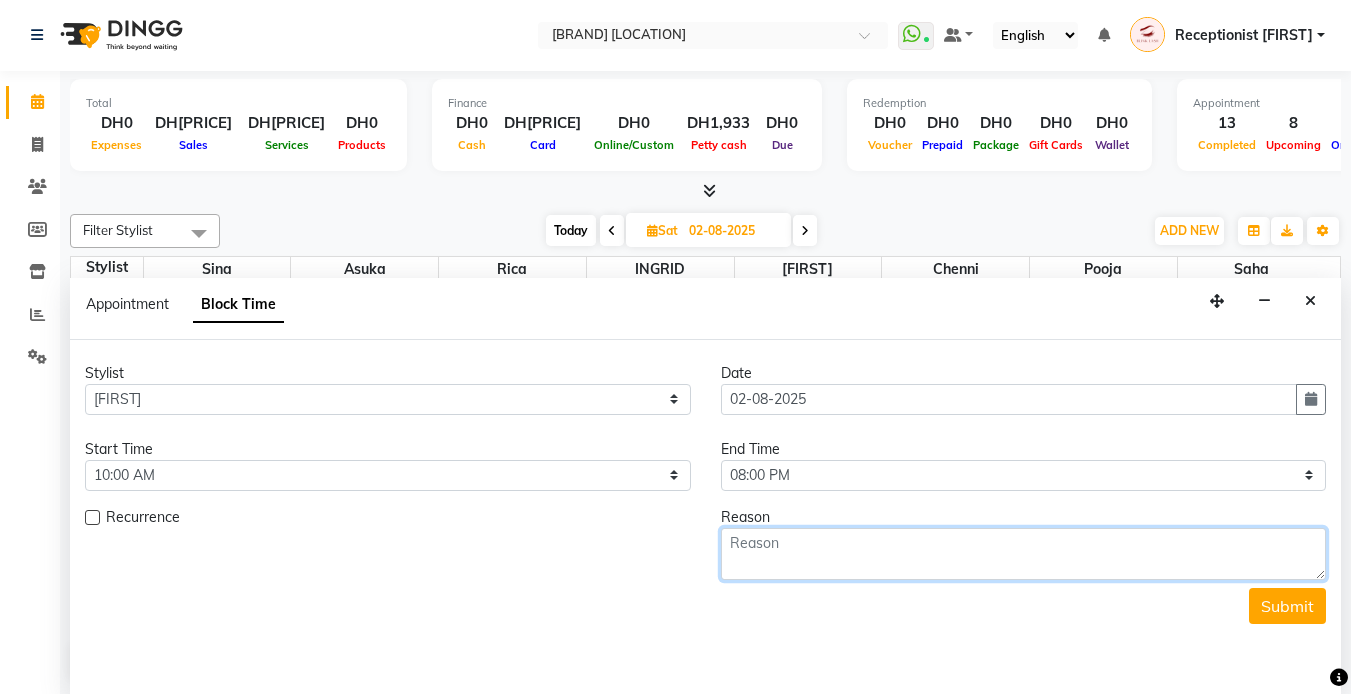 click at bounding box center (1024, 554) 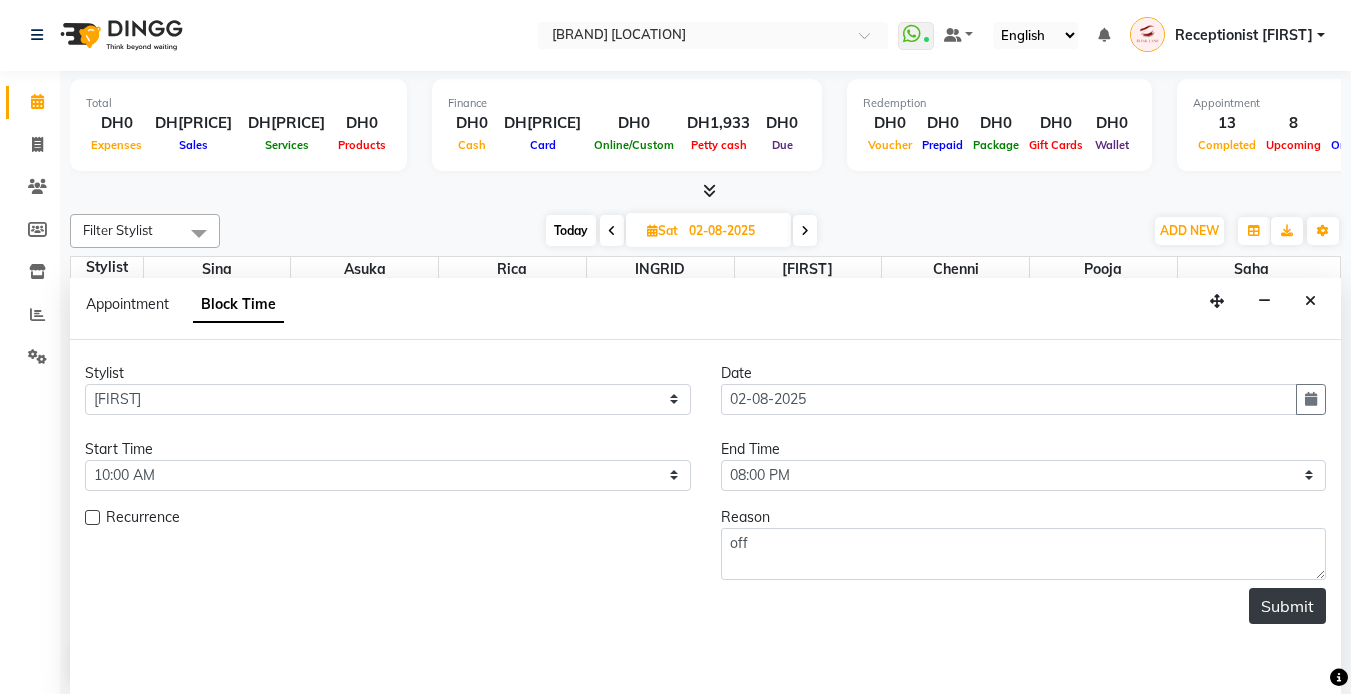 click on "Submit" at bounding box center (1287, 606) 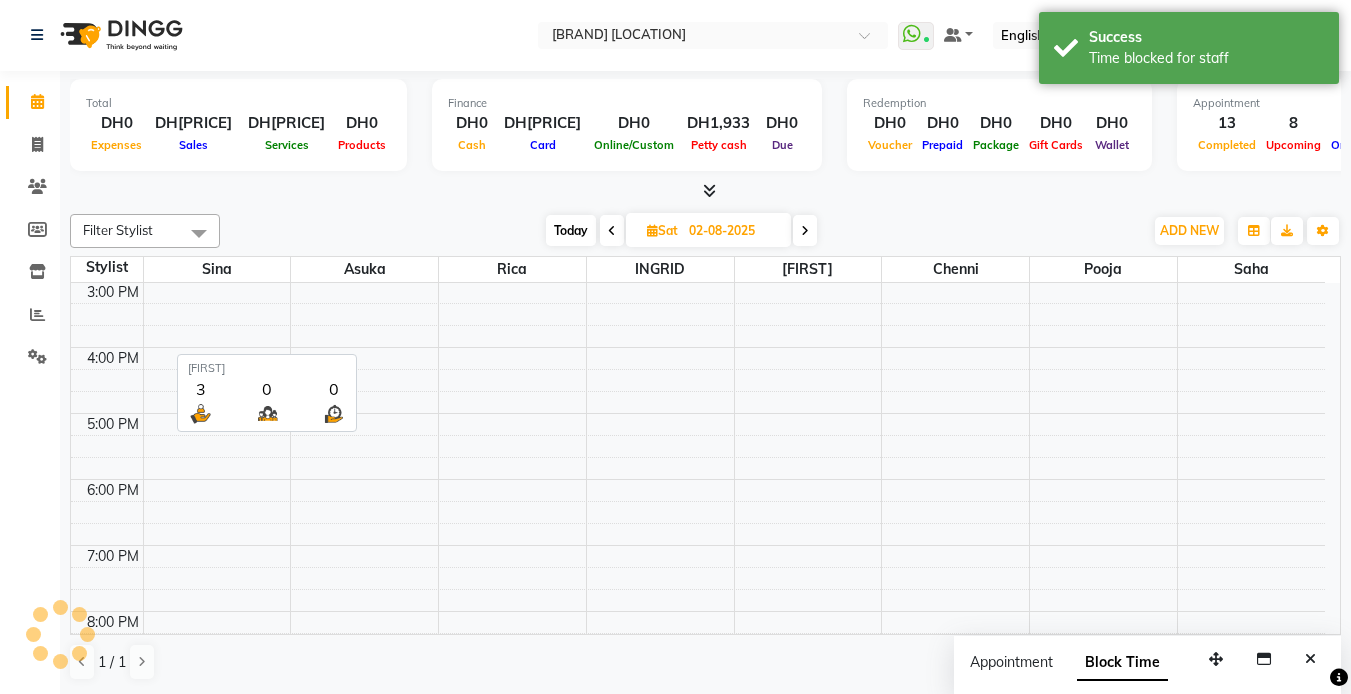 scroll, scrollTop: 0, scrollLeft: 0, axis: both 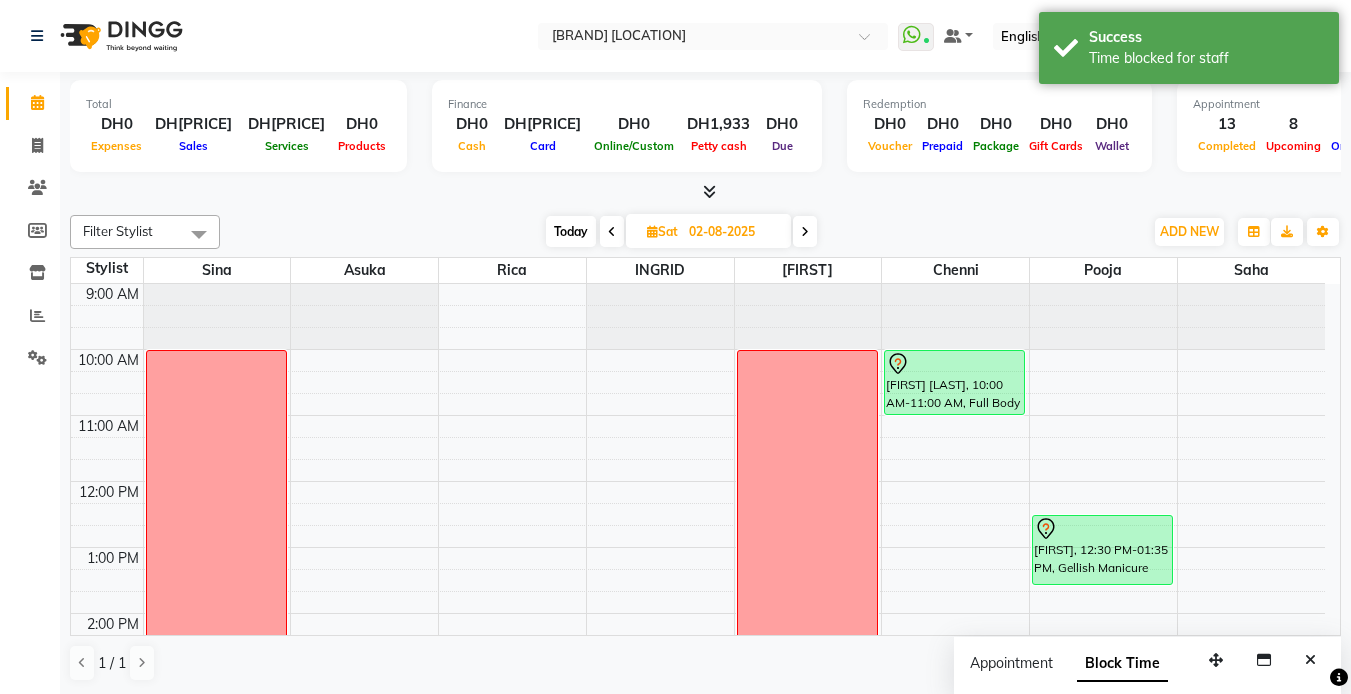 click at bounding box center [805, 231] 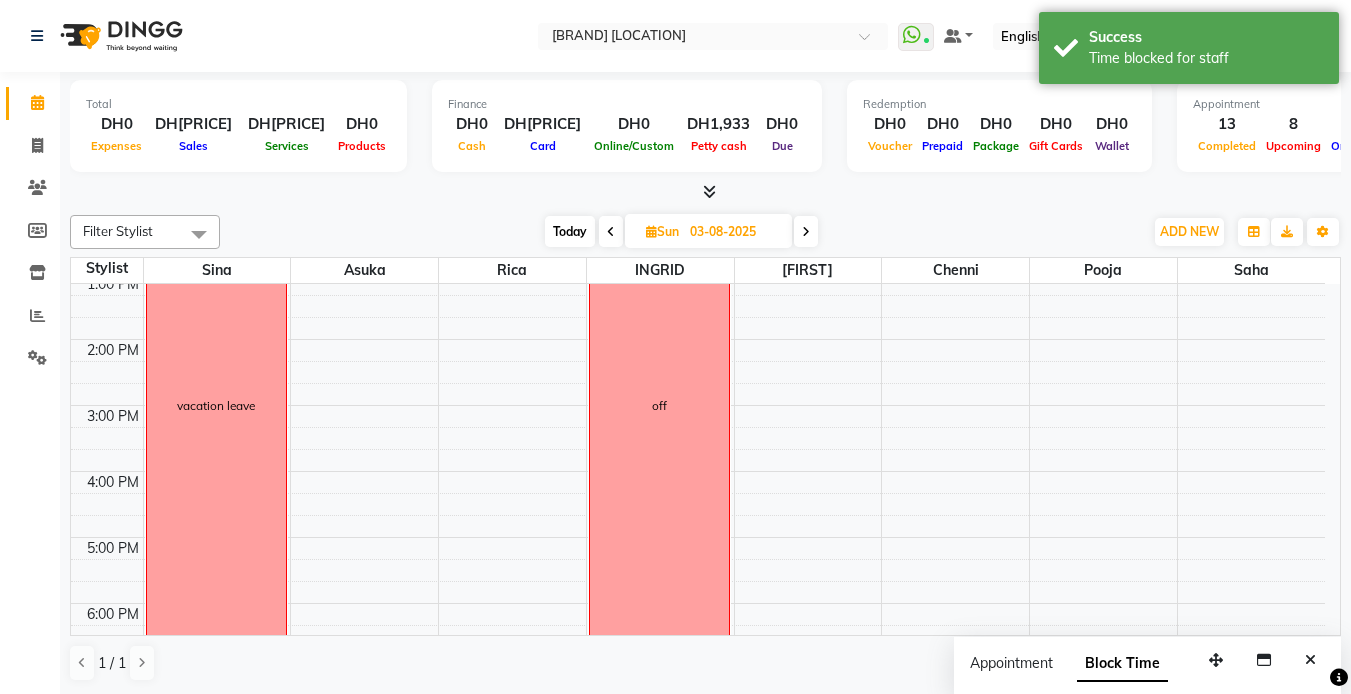 scroll, scrollTop: 0, scrollLeft: 0, axis: both 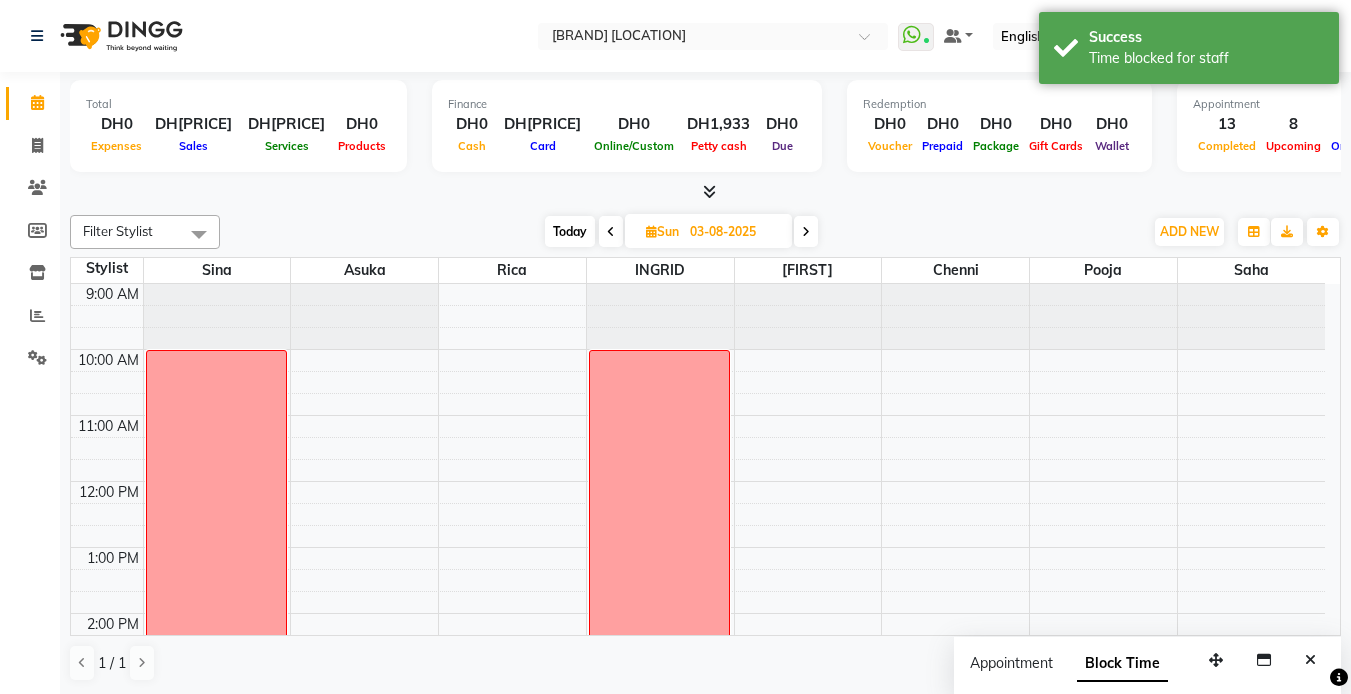 click at bounding box center [806, 231] 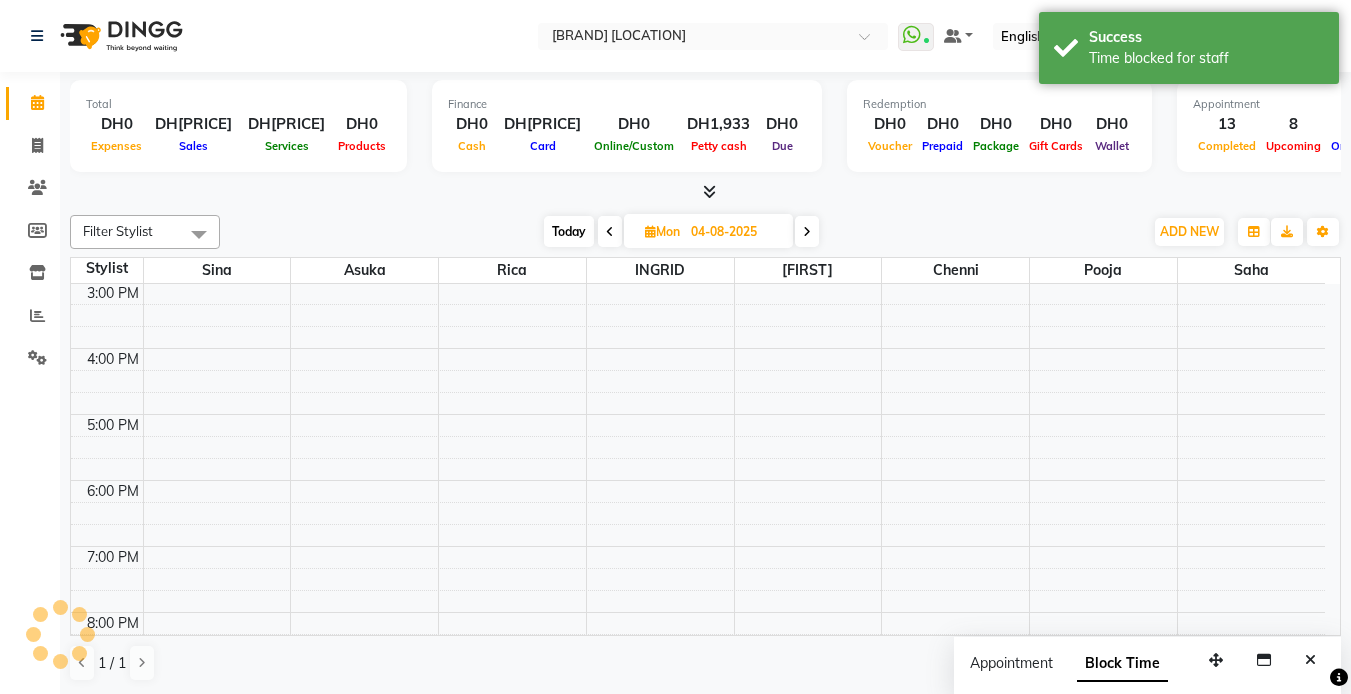scroll, scrollTop: 0, scrollLeft: 0, axis: both 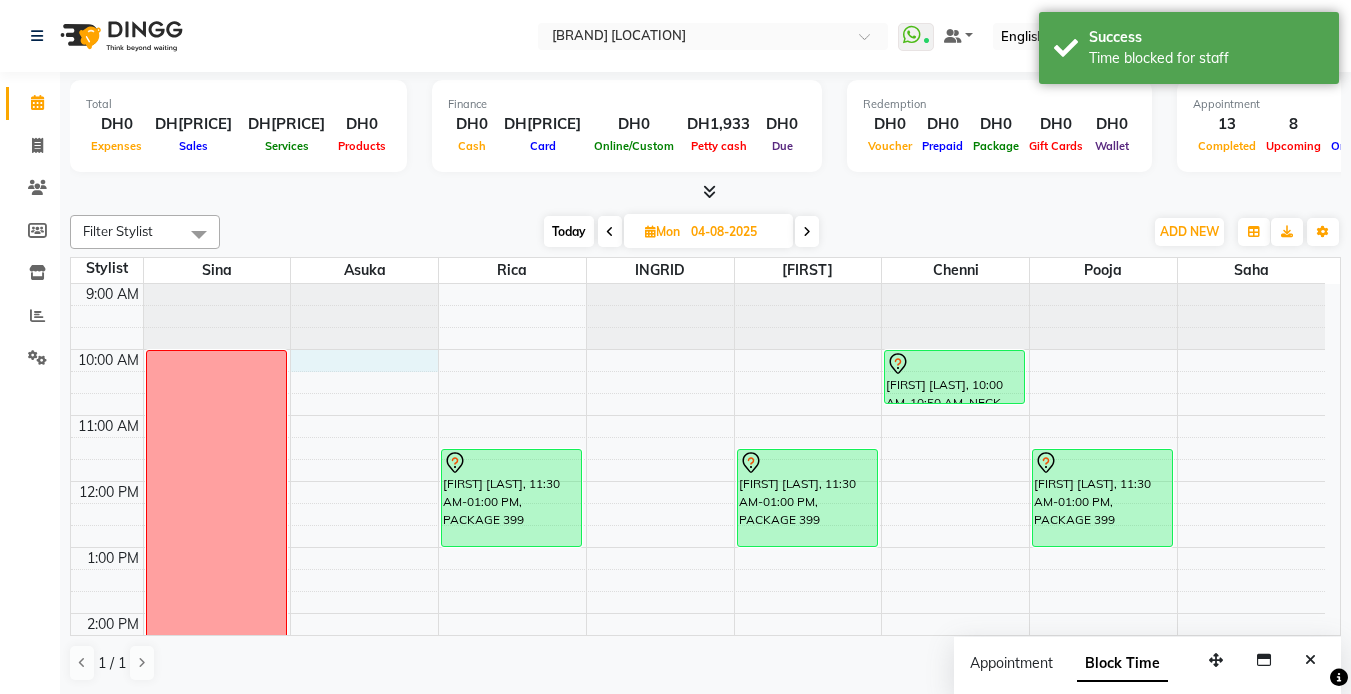 click on "9:00 AM 10:00 AM 11:00 AM 12:00 PM 1:00 PM 2:00 PM 3:00 PM 4:00 PM 5:00 PM 6:00 PM 7:00 PM 8:00 PM 9:00 PM 10:00 PM 11:00 PM  vacation leave              [FIRST] [LAST], 11:30 AM-01:00 PM, PACKAGE 399             [FIRST] [LAST], 11:30 AM-01:00 PM, PACKAGE 399             [FIRST] [LAST], 10:00 AM-10:50 AM, NECK AND SHOULDER              [FIRST] [LAST], 11:30 AM-01:00 PM, PACKAGE 399" at bounding box center [698, 778] 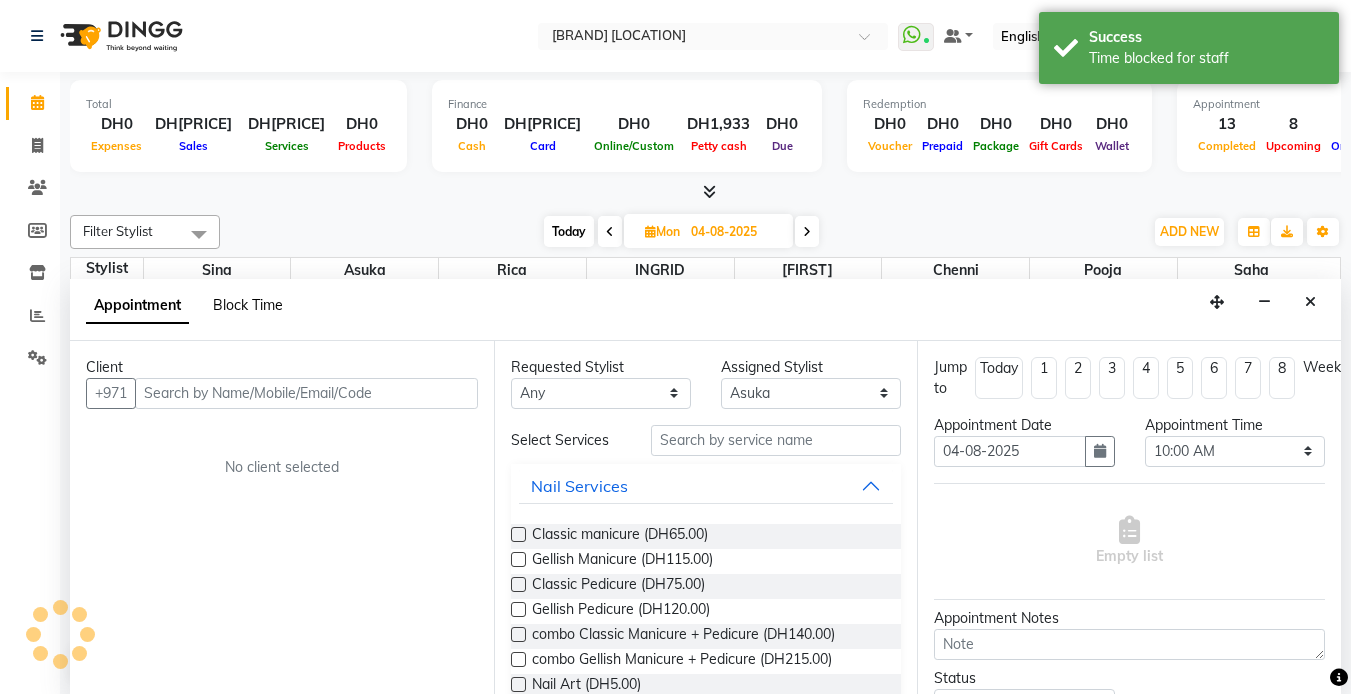 click on "Block Time" at bounding box center [248, 305] 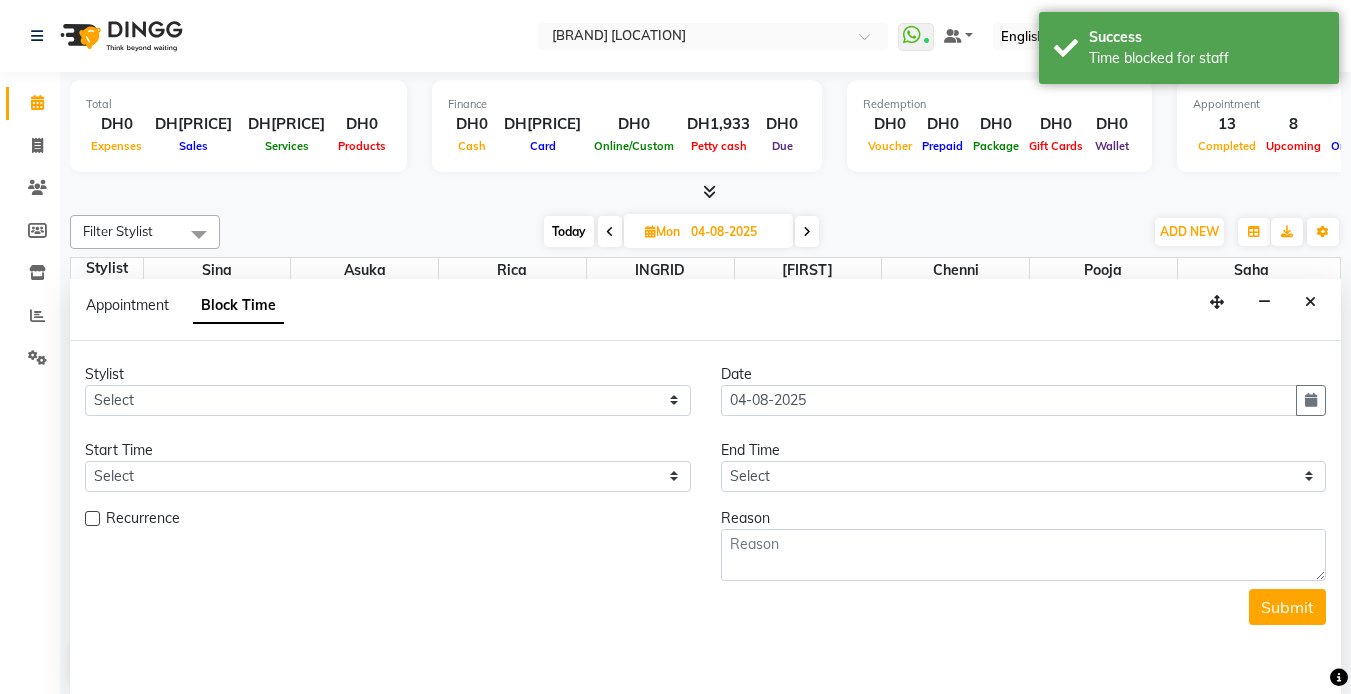 scroll, scrollTop: 1, scrollLeft: 0, axis: vertical 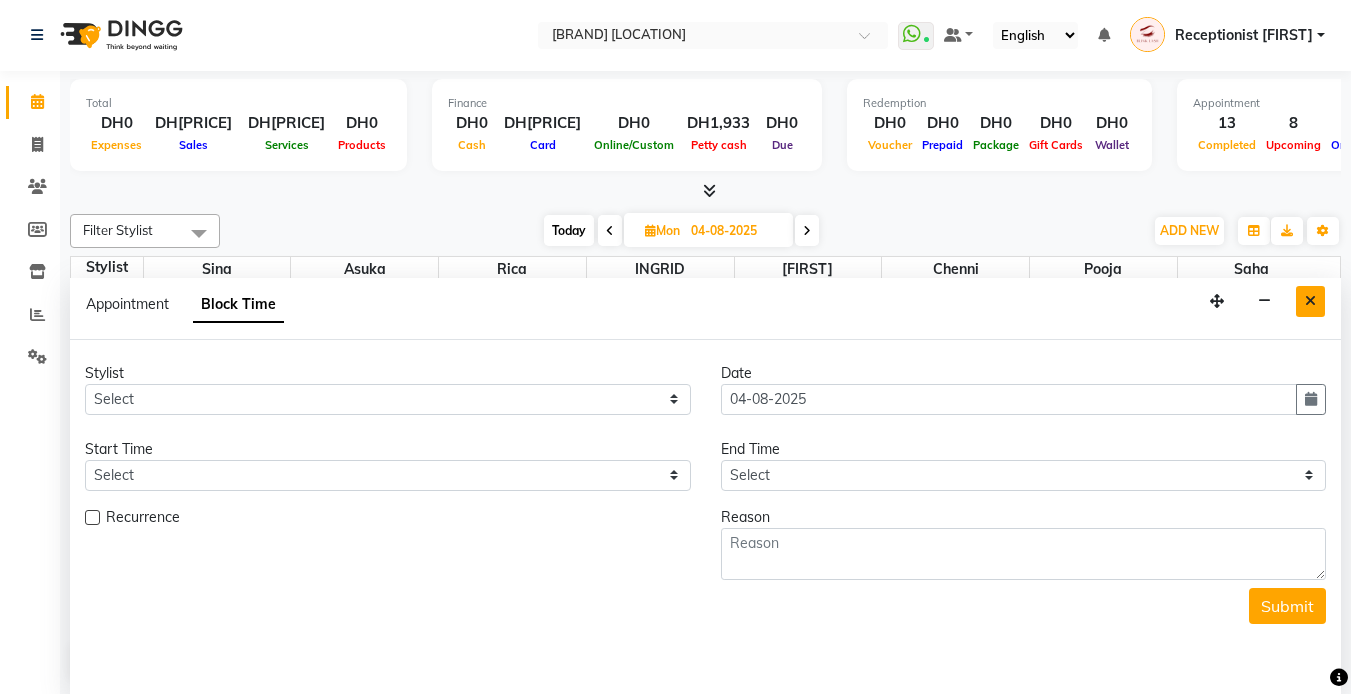 click at bounding box center (1310, 301) 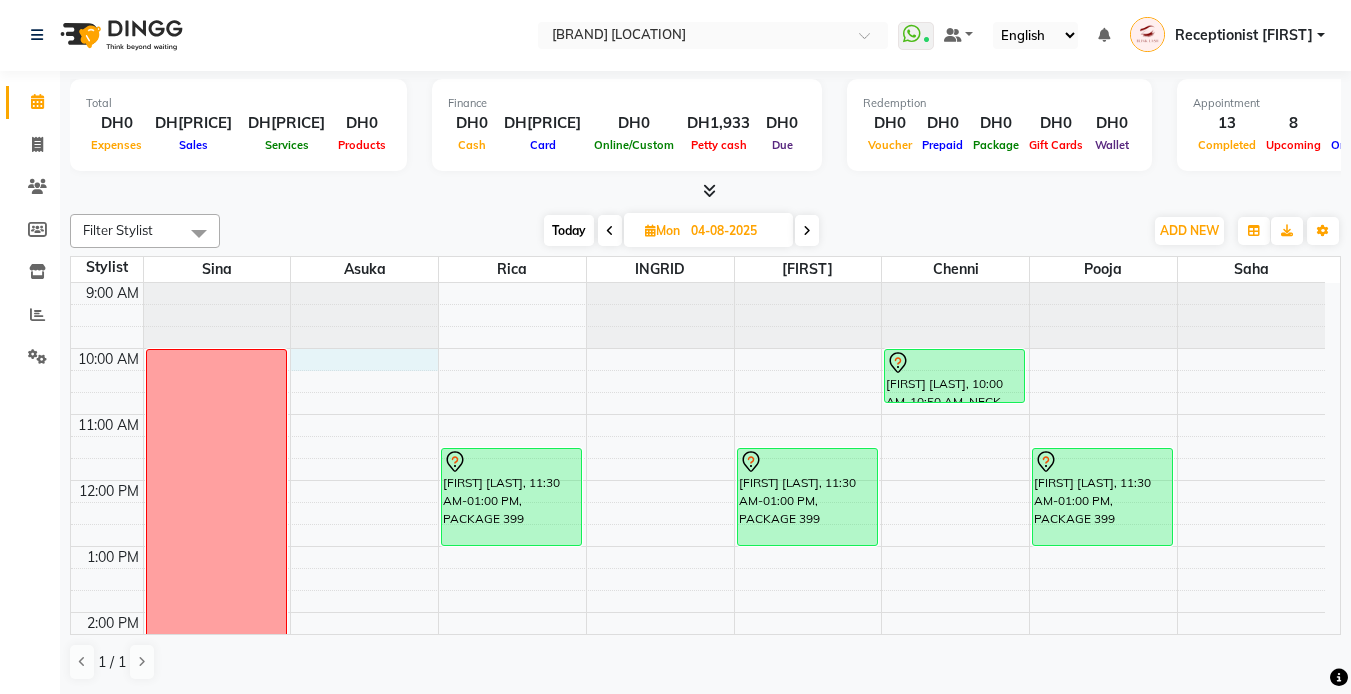 click on "9:00 AM 10:00 AM 11:00 AM 12:00 PM 1:00 PM 2:00 PM 3:00 PM 4:00 PM 5:00 PM 6:00 PM 7:00 PM 8:00 PM 9:00 PM 10:00 PM 11:00 PM  vacation leave              [FIRST] [LAST], 11:30 AM-01:00 PM, PACKAGE 399             [FIRST] [LAST], 11:30 AM-01:00 PM, PACKAGE 399             [FIRST] [LAST], 10:00 AM-10:50 AM, NECK AND SHOULDER              [FIRST] [LAST], 11:30 AM-01:00 PM, PACKAGE 399" at bounding box center [698, 777] 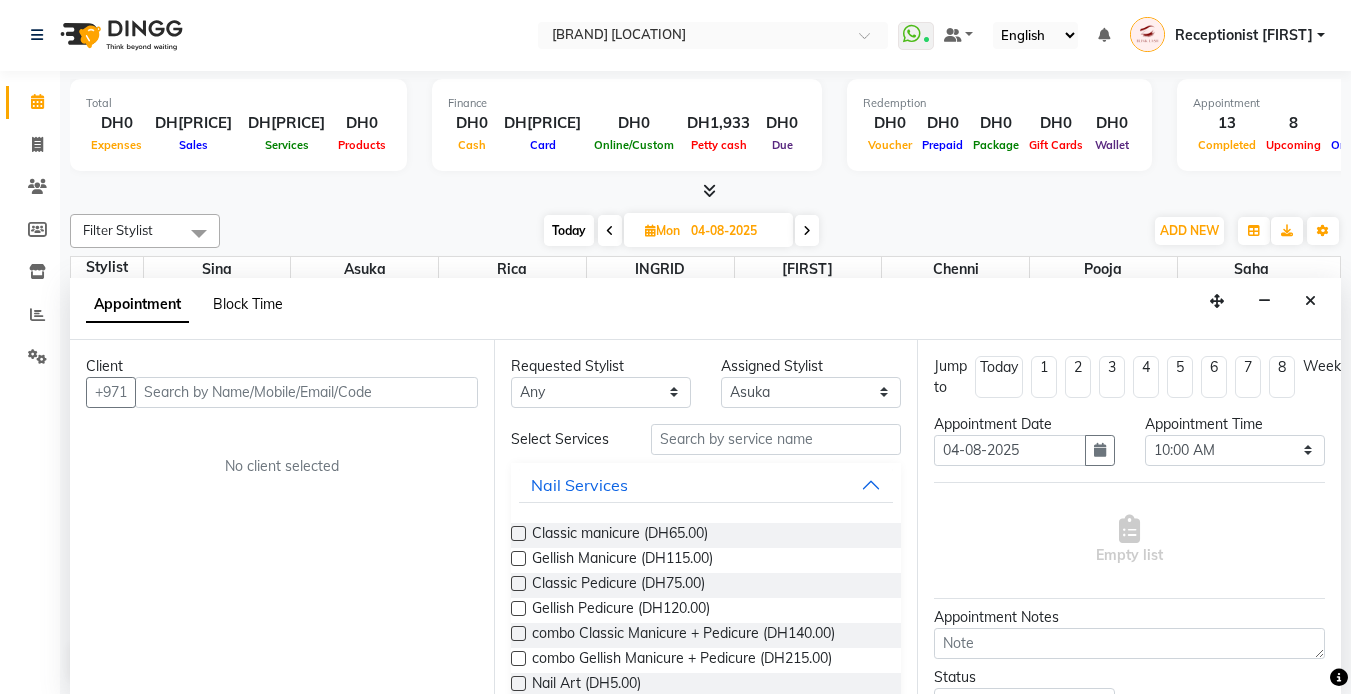 click on "Block Time" at bounding box center [248, 304] 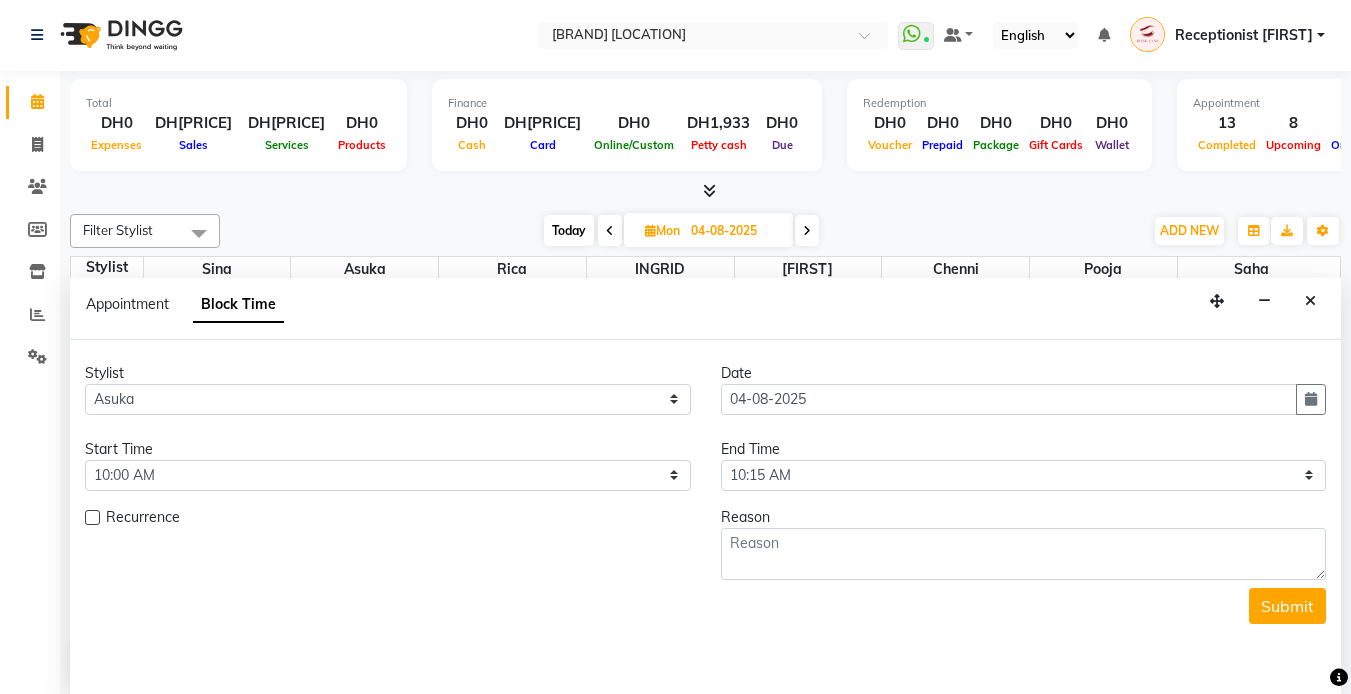 scroll, scrollTop: 397, scrollLeft: 0, axis: vertical 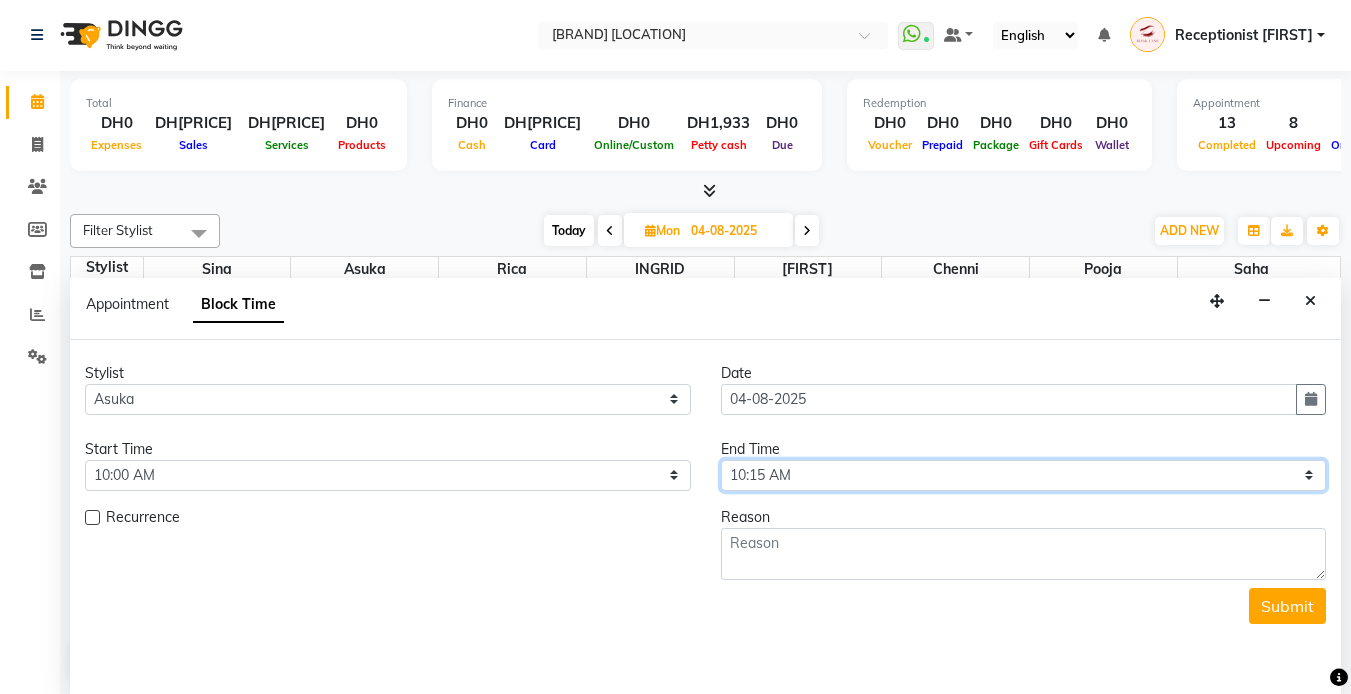 click on "Select 10:00 AM 10:05 AM 10:10 AM 10:15 AM 10:20 AM 10:25 AM 10:30 AM 10:35 AM 10:40 AM 10:45 AM 10:50 AM 10:55 AM 11:00 AM 11:05 AM 11:10 AM 11:15 AM 11:20 AM 11:25 AM 11:30 AM 11:35 AM 11:40 AM 11:45 AM 11:50 AM 11:55 AM 12:00 PM 12:05 PM 12:10 PM 12:15 PM 12:20 PM 12:25 PM 12:30 PM 12:35 PM 12:40 PM 12:45 PM 12:50 PM 12:55 PM 01:00 PM 01:05 PM 01:10 PM 01:15 PM 01:20 PM 01:25 PM 01:30 PM 01:35 PM 01:40 PM 01:45 PM 01:50 PM 01:55 PM 02:00 PM 02:05 PM 02:10 PM 02:15 PM 02:20 PM 02:25 PM 02:30 PM 02:35 PM 02:40 PM 02:45 PM 02:50 PM 02:55 PM 03:00 PM 03:05 PM 03:10 PM 03:15 PM 03:20 PM 03:25 PM 03:30 PM 03:35 PM 03:40 PM 03:45 PM 03:50 PM 03:55 PM 04:00 PM 04:05 PM 04:10 PM 04:15 PM 04:20 PM 04:25 PM 04:30 PM 04:35 PM 04:40 PM 04:45 PM 04:50 PM 04:55 PM 05:00 PM 05:05 PM 05:10 PM 05:15 PM 05:20 PM 05:25 PM 05:30 PM 05:35 PM 05:40 PM 05:45 PM 05:50 PM 05:55 PM 06:00 PM 06:05 PM 06:10 PM 06:15 PM 06:20 PM 06:25 PM 06:30 PM 06:35 PM 06:40 PM 06:45 PM 06:50 PM 06:55 PM 07:00 PM 07:05 PM 07:10 PM 07:15 PM 07:20 PM" at bounding box center [1024, 475] 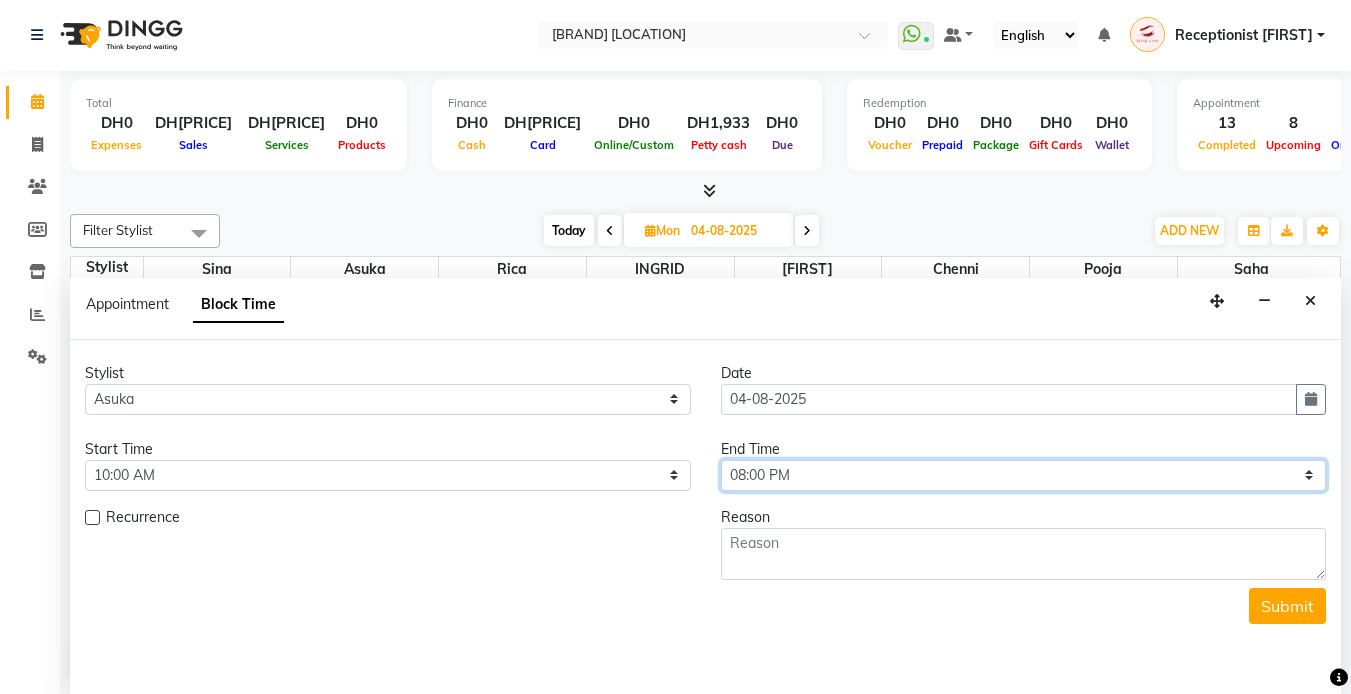 click on "Select 10:00 AM 10:05 AM 10:10 AM 10:15 AM 10:20 AM 10:25 AM 10:30 AM 10:35 AM 10:40 AM 10:45 AM 10:50 AM 10:55 AM 11:00 AM 11:05 AM 11:10 AM 11:15 AM 11:20 AM 11:25 AM 11:30 AM 11:35 AM 11:40 AM 11:45 AM 11:50 AM 11:55 AM 12:00 PM 12:05 PM 12:10 PM 12:15 PM 12:20 PM 12:25 PM 12:30 PM 12:35 PM 12:40 PM 12:45 PM 12:50 PM 12:55 PM 01:00 PM 01:05 PM 01:10 PM 01:15 PM 01:20 PM 01:25 PM 01:30 PM 01:35 PM 01:40 PM 01:45 PM 01:50 PM 01:55 PM 02:00 PM 02:05 PM 02:10 PM 02:15 PM 02:20 PM 02:25 PM 02:30 PM 02:35 PM 02:40 PM 02:45 PM 02:50 PM 02:55 PM 03:00 PM 03:05 PM 03:10 PM 03:15 PM 03:20 PM 03:25 PM 03:30 PM 03:35 PM 03:40 PM 03:45 PM 03:50 PM 03:55 PM 04:00 PM 04:05 PM 04:10 PM 04:15 PM 04:20 PM 04:25 PM 04:30 PM 04:35 PM 04:40 PM 04:45 PM 04:50 PM 04:55 PM 05:00 PM 05:05 PM 05:10 PM 05:15 PM 05:20 PM 05:25 PM 05:30 PM 05:35 PM 05:40 PM 05:45 PM 05:50 PM 05:55 PM 06:00 PM 06:05 PM 06:10 PM 06:15 PM 06:20 PM 06:25 PM 06:30 PM 06:35 PM 06:40 PM 06:45 PM 06:50 PM 06:55 PM 07:00 PM 07:05 PM 07:10 PM 07:15 PM 07:20 PM" at bounding box center (1024, 475) 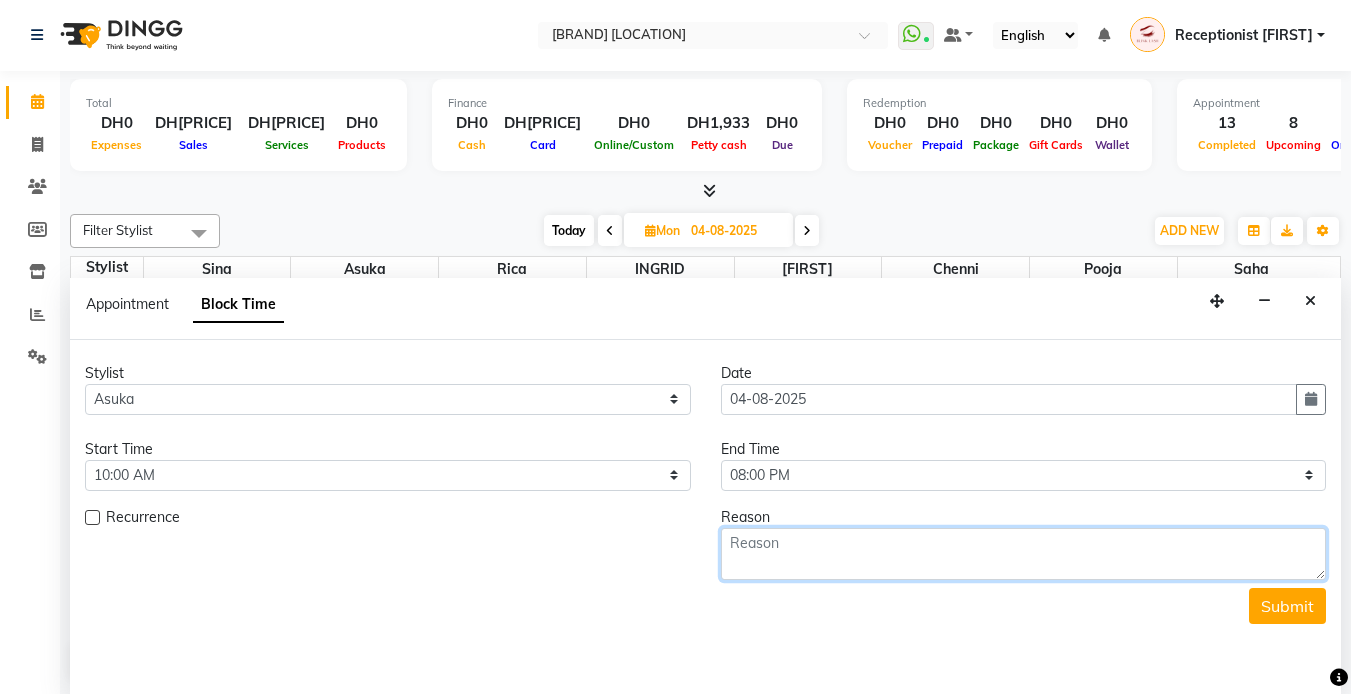 click at bounding box center (1024, 554) 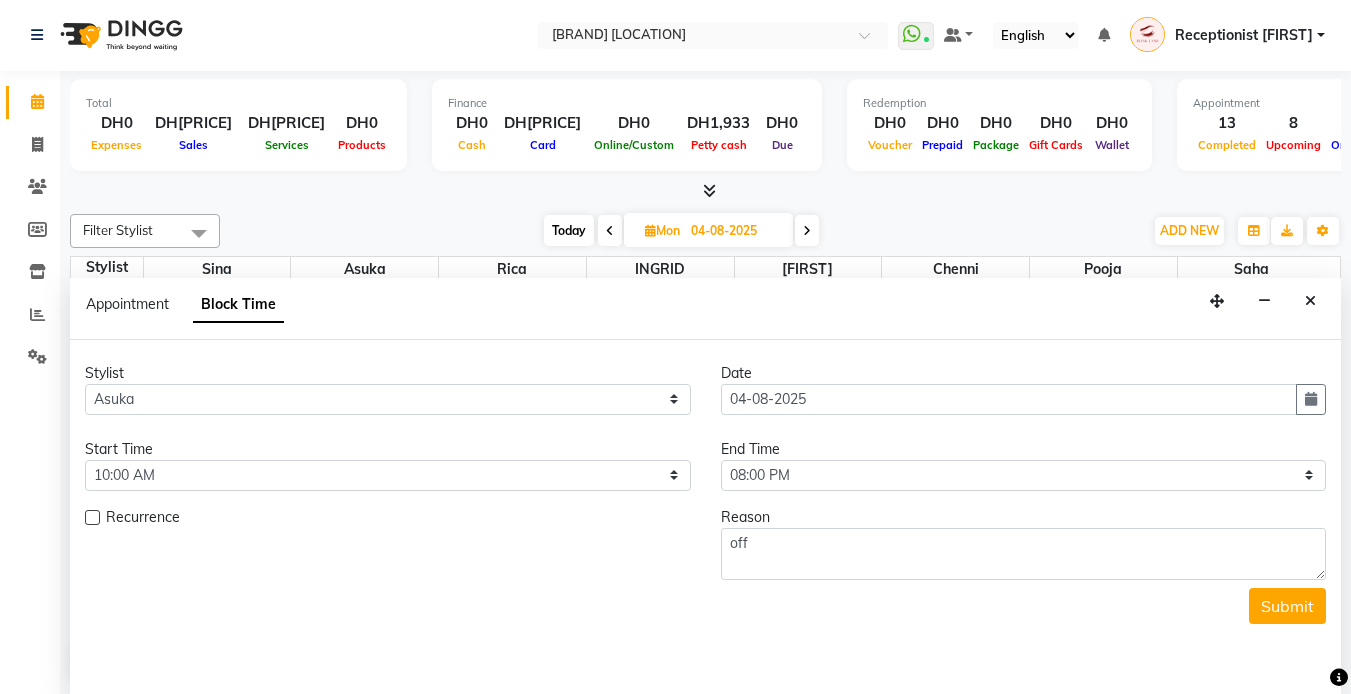 click on "Submit" at bounding box center [1287, 606] 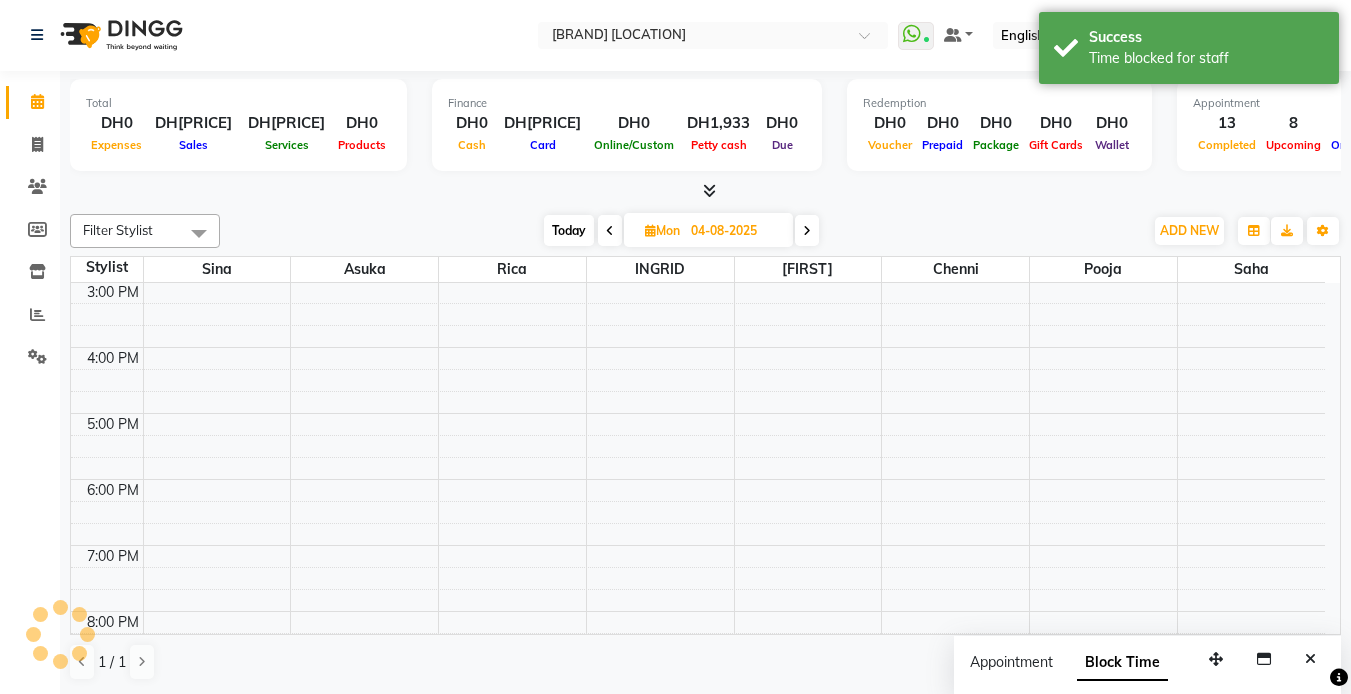 scroll, scrollTop: 0, scrollLeft: 0, axis: both 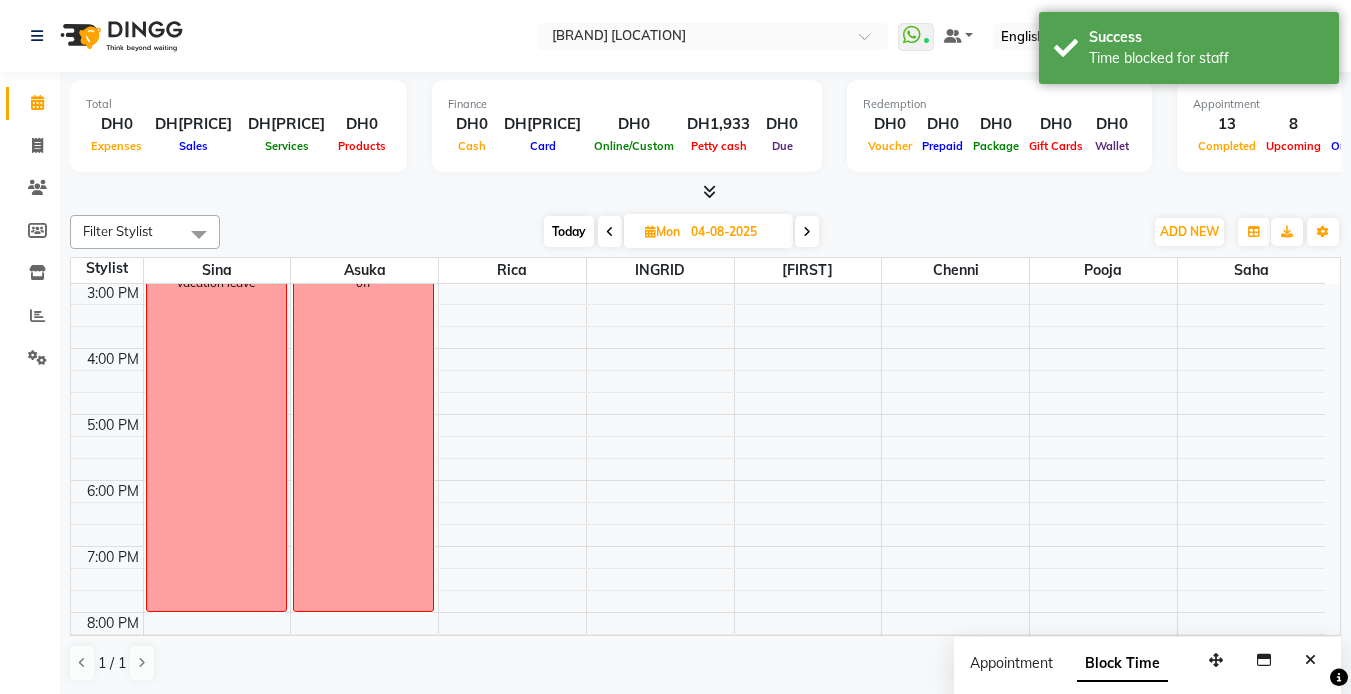 click at bounding box center (807, 231) 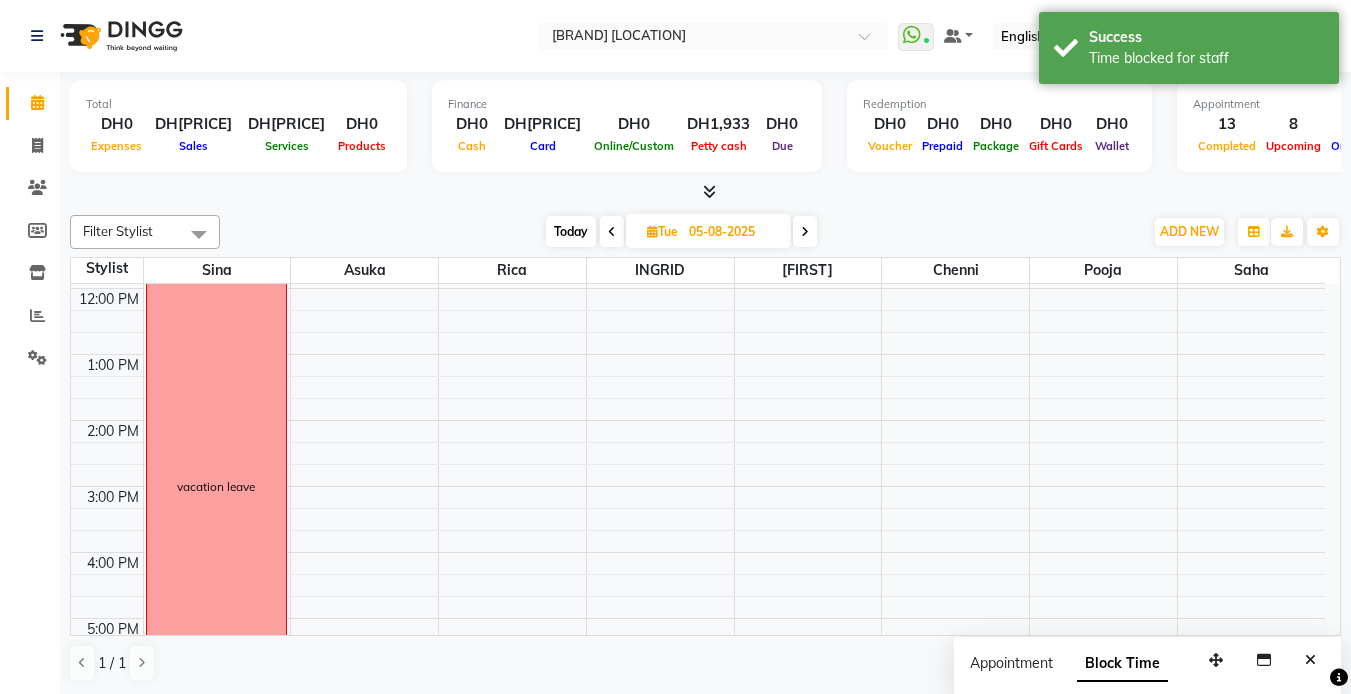 scroll, scrollTop: 0, scrollLeft: 0, axis: both 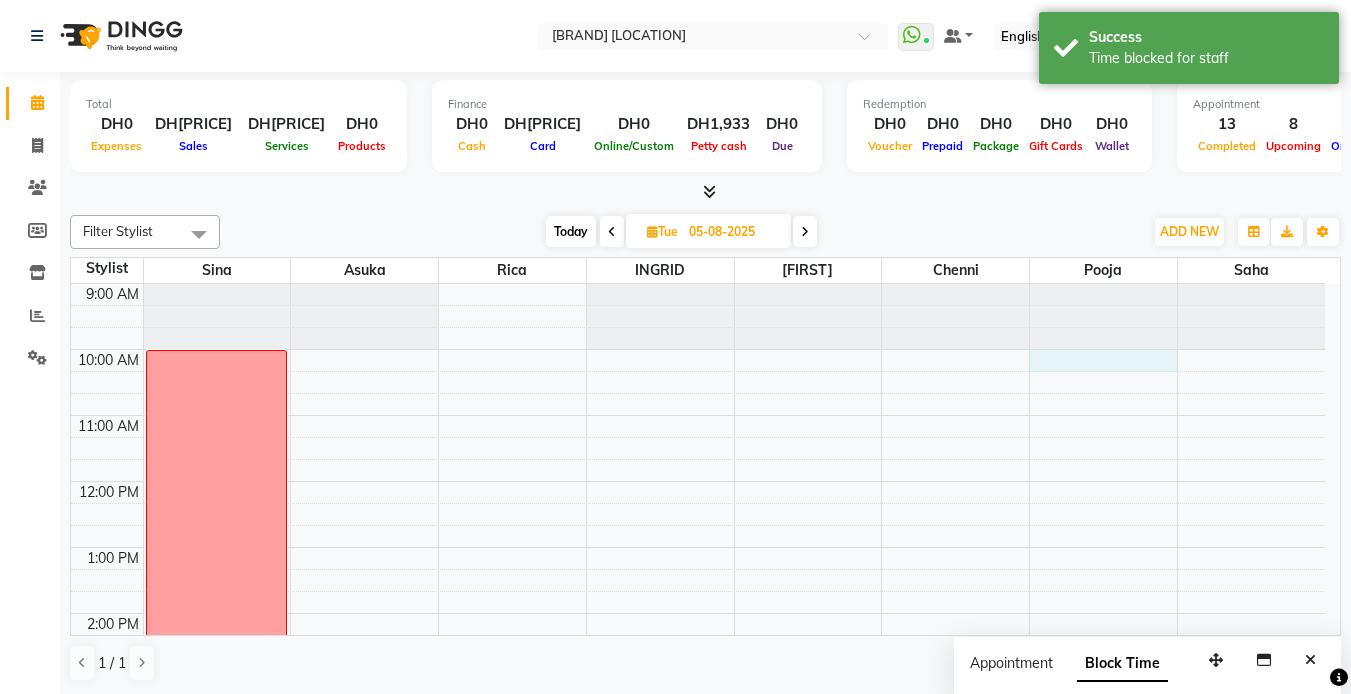 click on "9:00 AM 10:00 AM 11:00 AM 12:00 PM 1:00 PM 2:00 PM 3:00 PM 4:00 PM 5:00 PM 6:00 PM 7:00 PM 8:00 PM 9:00 PM 10:00 PM 11:00 PM  vacation leave" at bounding box center [698, 778] 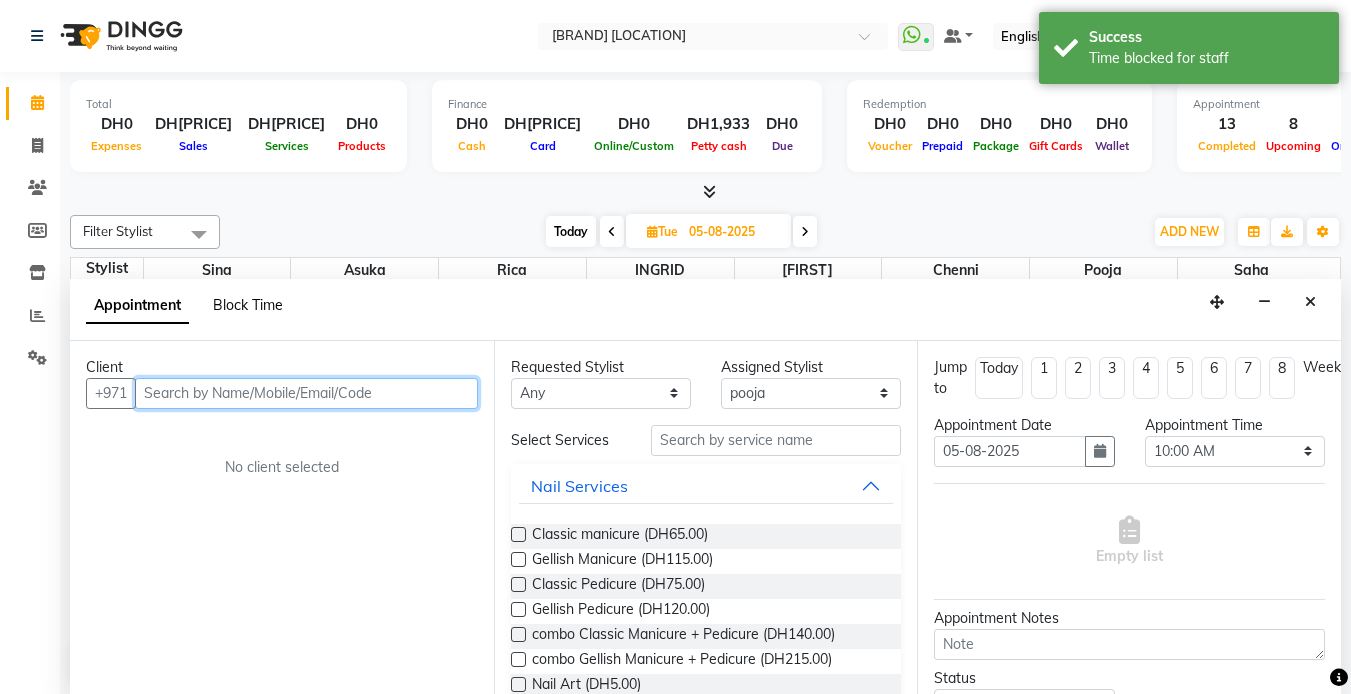 scroll, scrollTop: 1, scrollLeft: 0, axis: vertical 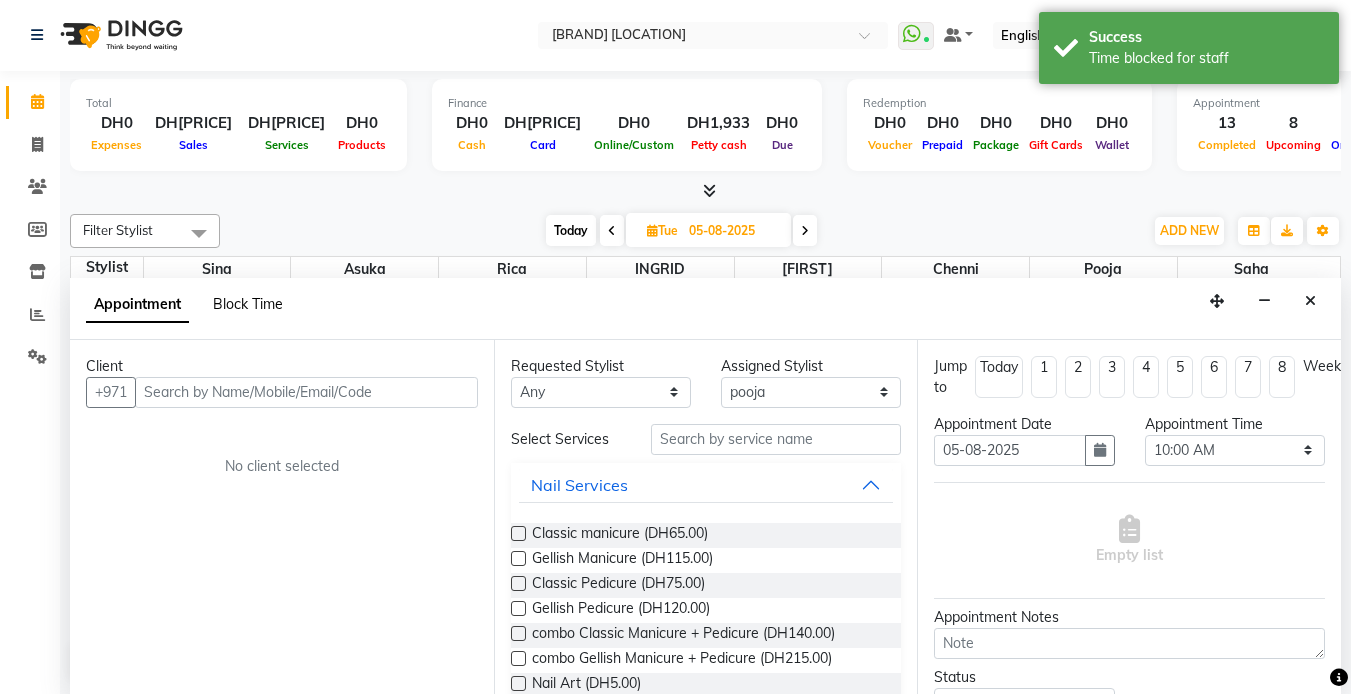 click on "Block Time" at bounding box center (248, 304) 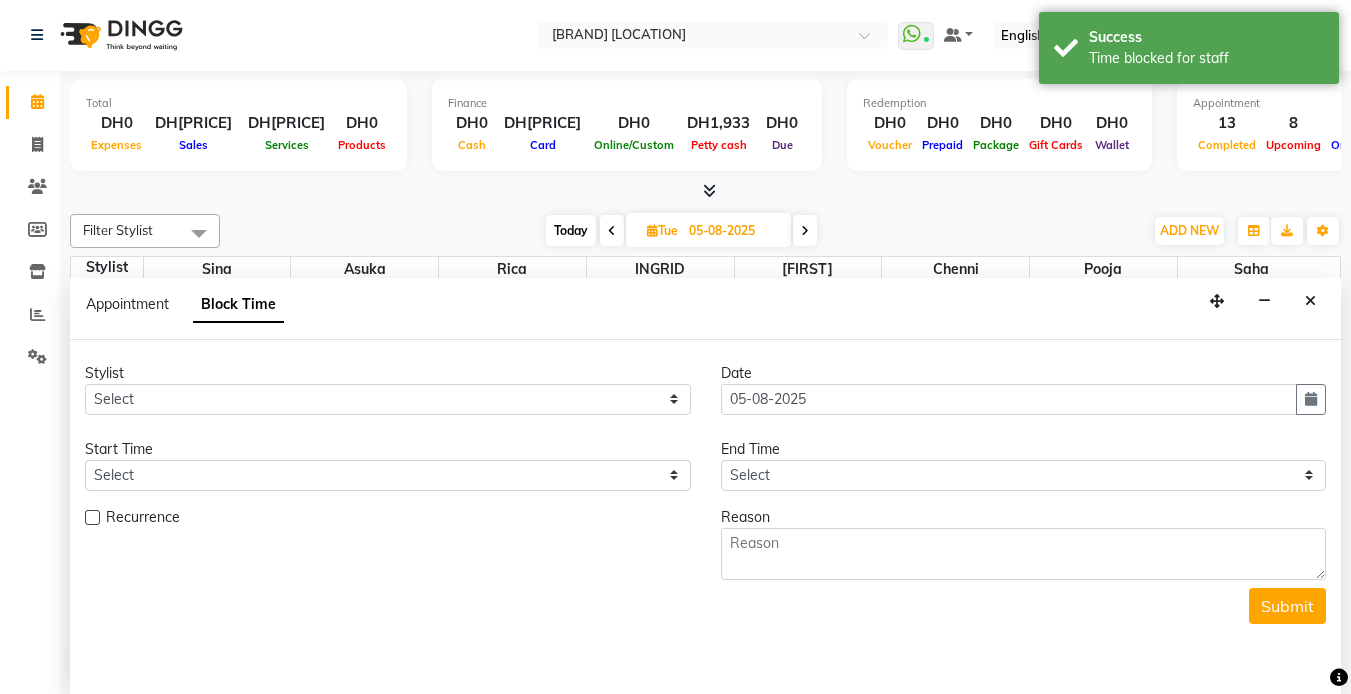 click at bounding box center (1310, 301) 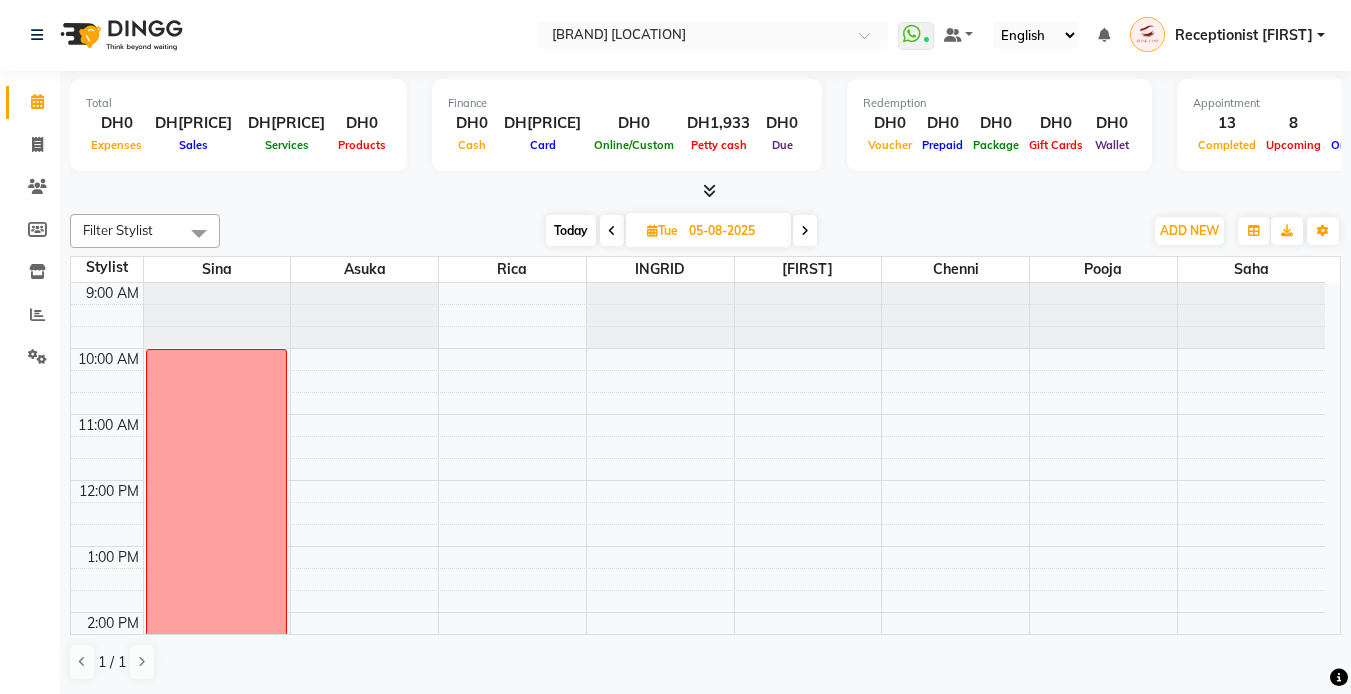 click on "9:00 AM 10:00 AM 11:00 AM 12:00 PM 1:00 PM 2:00 PM 3:00 PM 4:00 PM 5:00 PM 6:00 PM 7:00 PM 8:00 PM 9:00 PM 10:00 PM 11:00 PM  vacation leave" at bounding box center [698, 777] 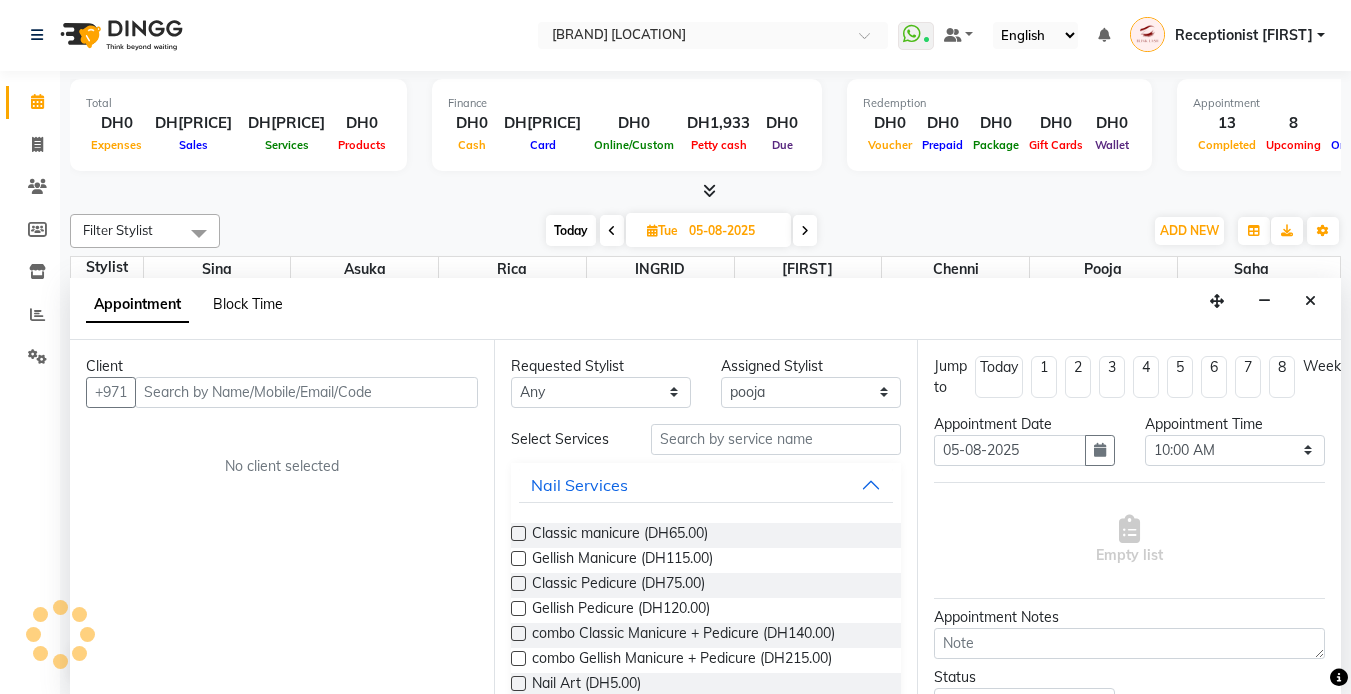 click on "Block Time" at bounding box center (248, 304) 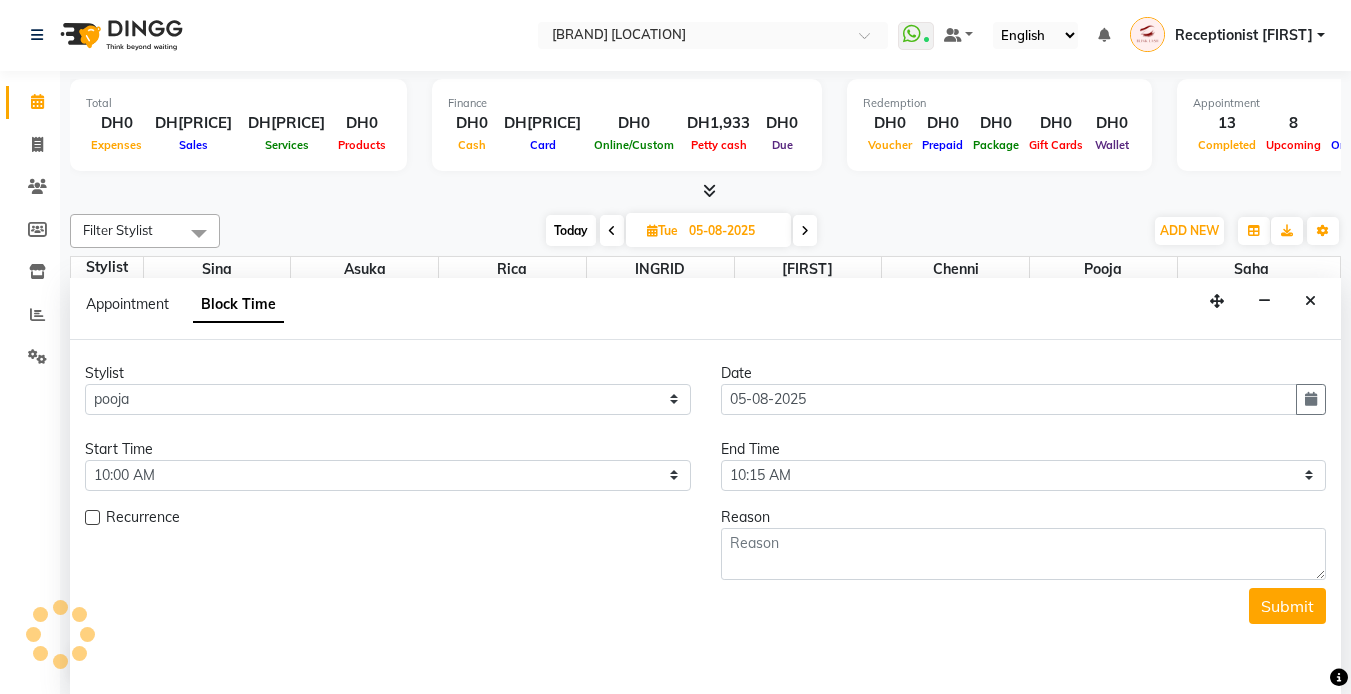 scroll, scrollTop: 397, scrollLeft: 0, axis: vertical 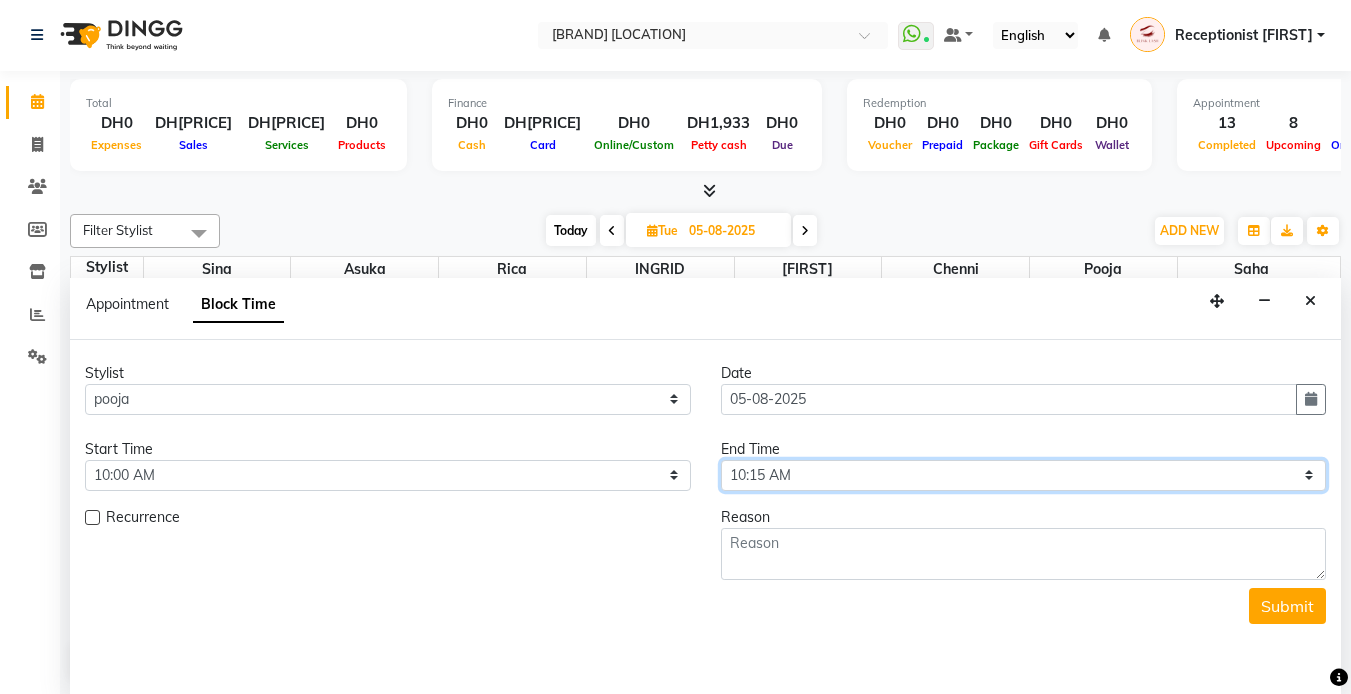 click on "Select 10:00 AM 10:05 AM 10:10 AM 10:15 AM 10:20 AM 10:25 AM 10:30 AM 10:35 AM 10:40 AM 10:45 AM 10:50 AM 10:55 AM 11:00 AM 11:05 AM 11:10 AM 11:15 AM 11:20 AM 11:25 AM 11:30 AM 11:35 AM 11:40 AM 11:45 AM 11:50 AM 11:55 AM 12:00 PM 12:05 PM 12:10 PM 12:15 PM 12:20 PM 12:25 PM 12:30 PM 12:35 PM 12:40 PM 12:45 PM 12:50 PM 12:55 PM 01:00 PM 01:05 PM 01:10 PM 01:15 PM 01:20 PM 01:25 PM 01:30 PM 01:35 PM 01:40 PM 01:45 PM 01:50 PM 01:55 PM 02:00 PM 02:05 PM 02:10 PM 02:15 PM 02:20 PM 02:25 PM 02:30 PM 02:35 PM 02:40 PM 02:45 PM 02:50 PM 02:55 PM 03:00 PM 03:05 PM 03:10 PM 03:15 PM 03:20 PM 03:25 PM 03:30 PM 03:35 PM 03:40 PM 03:45 PM 03:50 PM 03:55 PM 04:00 PM 04:05 PM 04:10 PM 04:15 PM 04:20 PM 04:25 PM 04:30 PM 04:35 PM 04:40 PM 04:45 PM 04:50 PM 04:55 PM 05:00 PM 05:05 PM 05:10 PM 05:15 PM 05:20 PM 05:25 PM 05:30 PM 05:35 PM 05:40 PM 05:45 PM 05:50 PM 05:55 PM 06:00 PM 06:05 PM 06:10 PM 06:15 PM 06:20 PM 06:25 PM 06:30 PM 06:35 PM 06:40 PM 06:45 PM 06:50 PM 06:55 PM 07:00 PM 07:05 PM 07:10 PM 07:15 PM 07:20 PM" at bounding box center (1024, 475) 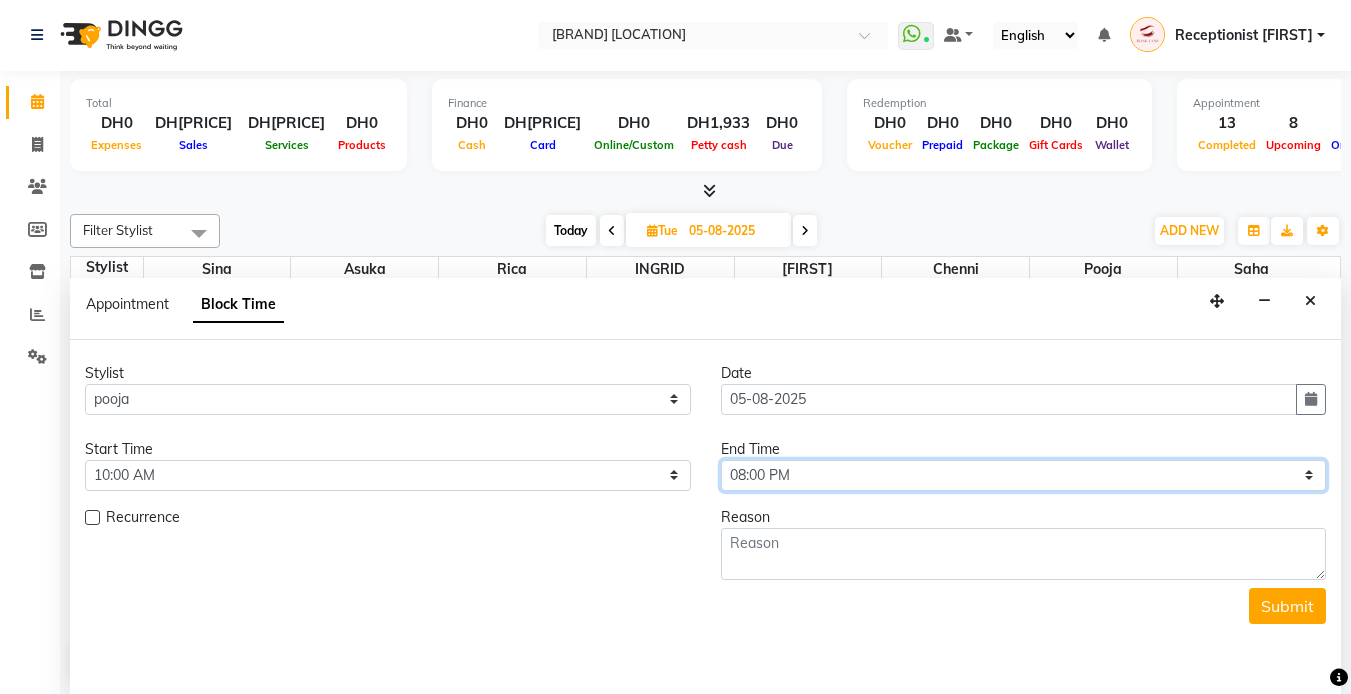 click on "Select 10:00 AM 10:05 AM 10:10 AM 10:15 AM 10:20 AM 10:25 AM 10:30 AM 10:35 AM 10:40 AM 10:45 AM 10:50 AM 10:55 AM 11:00 AM 11:05 AM 11:10 AM 11:15 AM 11:20 AM 11:25 AM 11:30 AM 11:35 AM 11:40 AM 11:45 AM 11:50 AM 11:55 AM 12:00 PM 12:05 PM 12:10 PM 12:15 PM 12:20 PM 12:25 PM 12:30 PM 12:35 PM 12:40 PM 12:45 PM 12:50 PM 12:55 PM 01:00 PM 01:05 PM 01:10 PM 01:15 PM 01:20 PM 01:25 PM 01:30 PM 01:35 PM 01:40 PM 01:45 PM 01:50 PM 01:55 PM 02:00 PM 02:05 PM 02:10 PM 02:15 PM 02:20 PM 02:25 PM 02:30 PM 02:35 PM 02:40 PM 02:45 PM 02:50 PM 02:55 PM 03:00 PM 03:05 PM 03:10 PM 03:15 PM 03:20 PM 03:25 PM 03:30 PM 03:35 PM 03:40 PM 03:45 PM 03:50 PM 03:55 PM 04:00 PM 04:05 PM 04:10 PM 04:15 PM 04:20 PM 04:25 PM 04:30 PM 04:35 PM 04:40 PM 04:45 PM 04:50 PM 04:55 PM 05:00 PM 05:05 PM 05:10 PM 05:15 PM 05:20 PM 05:25 PM 05:30 PM 05:35 PM 05:40 PM 05:45 PM 05:50 PM 05:55 PM 06:00 PM 06:05 PM 06:10 PM 06:15 PM 06:20 PM 06:25 PM 06:30 PM 06:35 PM 06:40 PM 06:45 PM 06:50 PM 06:55 PM 07:00 PM 07:05 PM 07:10 PM 07:15 PM 07:20 PM" at bounding box center [1024, 475] 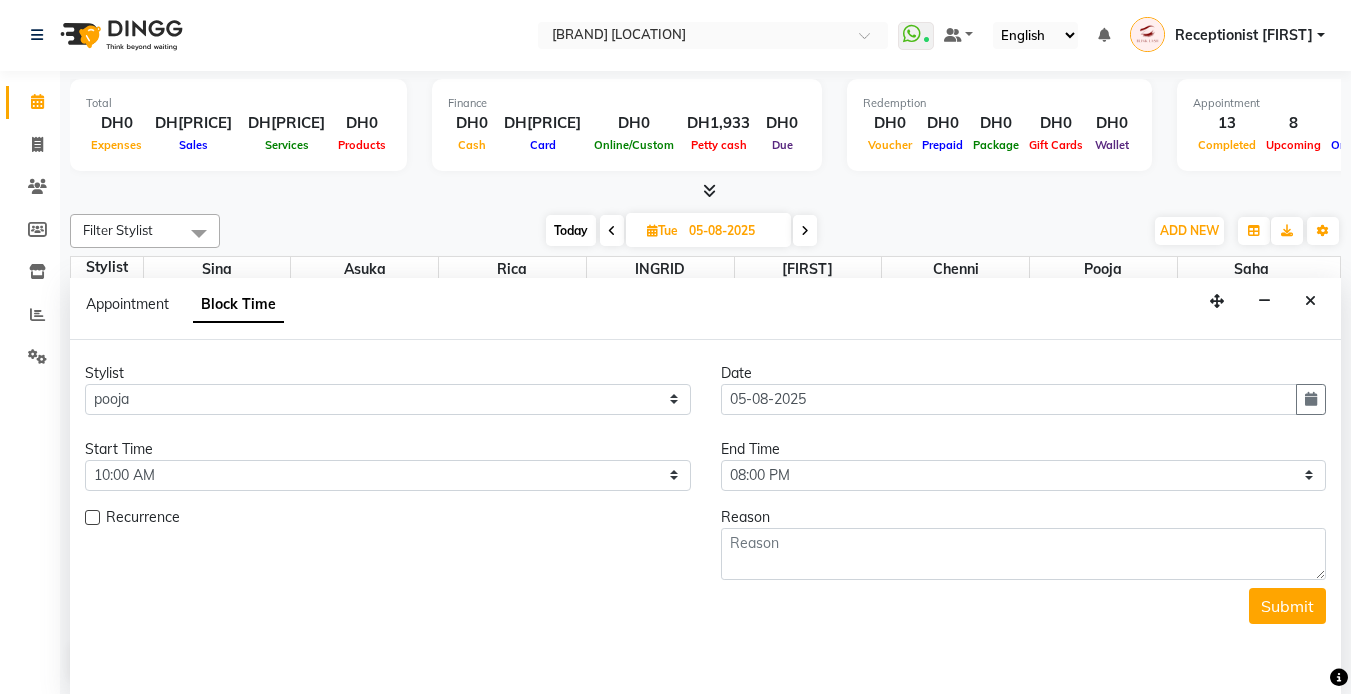 click on "Stylist Select [FIRST] [LAST] [FIRST] [FIRST] [FIRST] [FIRST] [FIRST] Date [DATE] Start Time Select 10:00 AM 10:05 AM 10:10 AM 10:15 AM 10:20 AM 10:25 AM 10:30 AM 10:35 AM 10:40 AM 10:45 AM 10:50 AM 10:55 AM 11:00 AM 11:05 AM 11:10 AM 11:15 AM 11:20 AM 11:25 AM 11:30 AM 11:35 AM 11:40 AM 11:45 AM 11:50 AM 11:55 AM 12:00 PM 12:05 PM 12:10 PM 12:15 PM 12:20 PM 12:25 PM 12:30 PM 12:35 PM 12:40 PM 12:45 PM 12:50 PM 12:55 PM 01:00 PM 01:05 PM 01:10 PM 01:15 PM 01:20 PM 01:25 PM 01:30 PM 01:35 PM 01:40 PM 01:45 PM 01:50 PM 01:55 PM 02:00 PM 02:05 PM 02:10 PM 02:15 PM 02:20 PM 02:25 PM 02:30 PM 02:35 PM 02:40 PM 02:45 PM 02:50 PM 02:55 PM 03:00 PM 03:05 PM 03:10 PM 03:15 PM 03:20 PM 03:25 PM 03:30 PM 03:35 PM 03:40 PM 03:45 PM 03:50 PM 03:55 PM 04:00 PM 04:05 PM 04:10 PM 04:15 PM 04:20 PM 04:25 PM 04:30 PM 04:35 PM 04:40 PM 04:45 PM 04:50 PM 04:55 PM 05:00 PM 05:05 PM 05:10 PM 05:15 PM 05:20 PM 05:25 PM 05:30 PM 05:35 PM 05:40 PM 05:45 PM 05:50 PM 05:55 PM 06:00 PM 06:05 PM 06:10 PM 06:15 PM 06:20 PM 06:25 PM 06:30 PM" at bounding box center [705, 493] 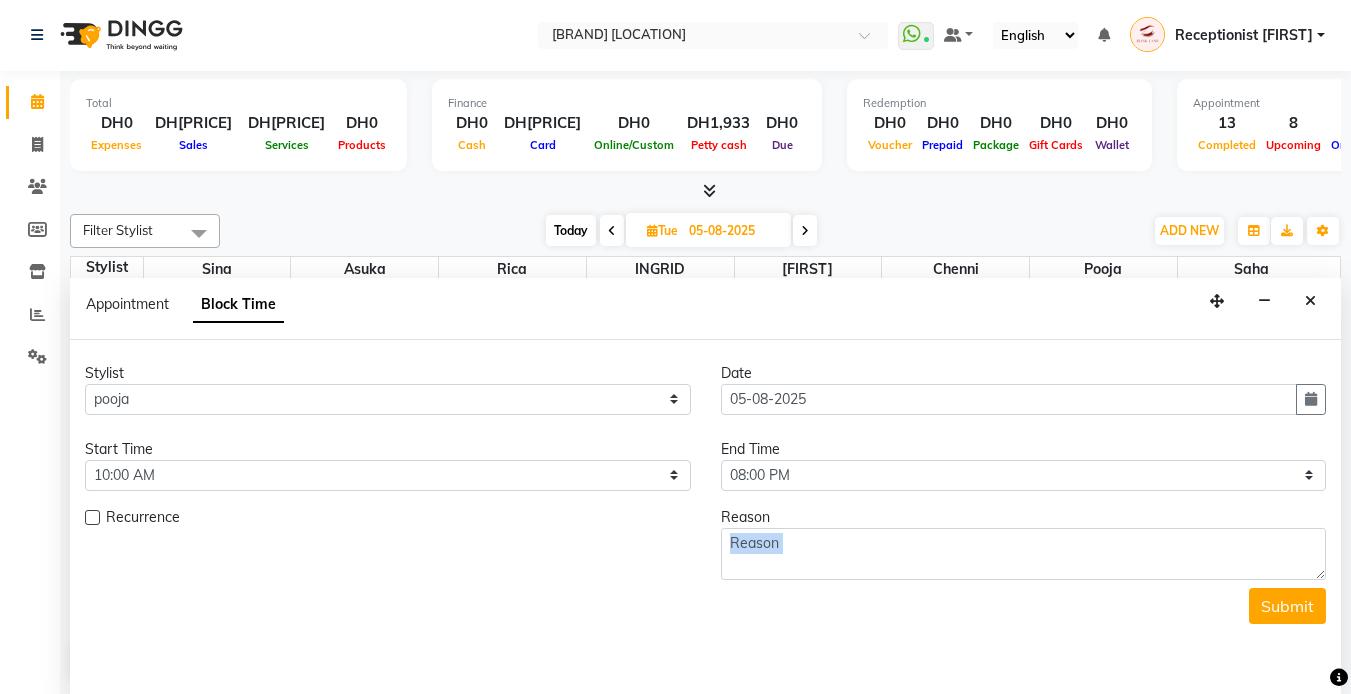 click on "Stylist Select [FIRST] [LAST] [FIRST] [FIRST] [FIRST] [FIRST] [FIRST] Date [DATE] Start Time Select 10:00 AM 10:05 AM 10:10 AM 10:15 AM 10:20 AM 10:25 AM 10:30 AM 10:35 AM 10:40 AM 10:45 AM 10:50 AM 10:55 AM 11:00 AM 11:05 AM 11:10 AM 11:15 AM 11:20 AM 11:25 AM 11:30 AM 11:35 AM 11:40 AM 11:45 AM 11:50 AM 11:55 AM 12:00 PM 12:05 PM 12:10 PM 12:15 PM 12:20 PM 12:25 PM 12:30 PM 12:35 PM 12:40 PM 12:45 PM 12:50 PM 12:55 PM 01:00 PM 01:05 PM 01:10 PM 01:15 PM 01:20 PM 01:25 PM 01:30 PM 01:35 PM 01:40 PM 01:45 PM 01:50 PM 01:55 PM 02:00 PM 02:05 PM 02:10 PM 02:15 PM 02:20 PM 02:25 PM 02:30 PM 02:35 PM 02:40 PM 02:45 PM 02:50 PM 02:55 PM 03:00 PM 03:05 PM 03:10 PM 03:15 PM 03:20 PM 03:25 PM 03:30 PM 03:35 PM 03:40 PM 03:45 PM 03:50 PM 03:55 PM 04:00 PM 04:05 PM 04:10 PM 04:15 PM 04:20 PM 04:25 PM 04:30 PM 04:35 PM 04:40 PM 04:45 PM 04:50 PM 04:55 PM 05:00 PM 05:05 PM 05:10 PM 05:15 PM 05:20 PM 05:25 PM 05:30 PM 05:35 PM 05:40 PM 05:45 PM 05:50 PM 05:55 PM 06:00 PM 06:05 PM 06:10 PM 06:15 PM 06:20 PM 06:25 PM 06:30 PM" at bounding box center (705, 493) 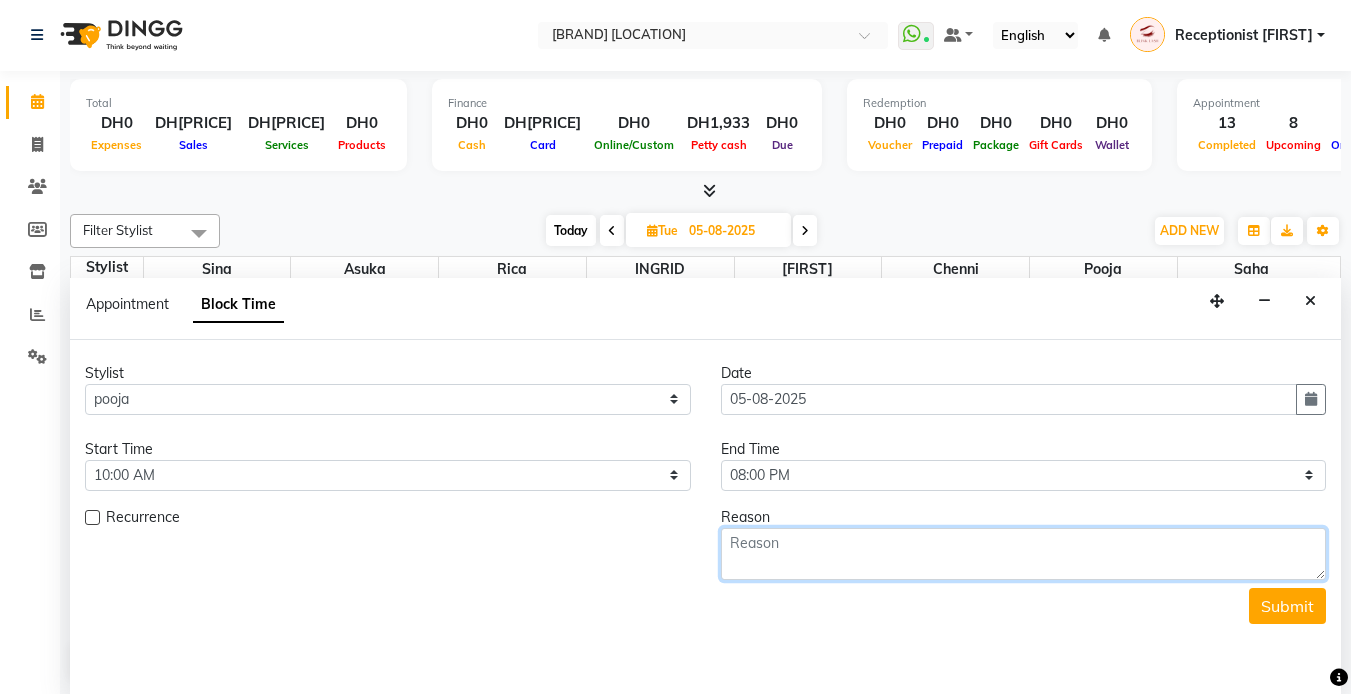 click at bounding box center (1024, 554) 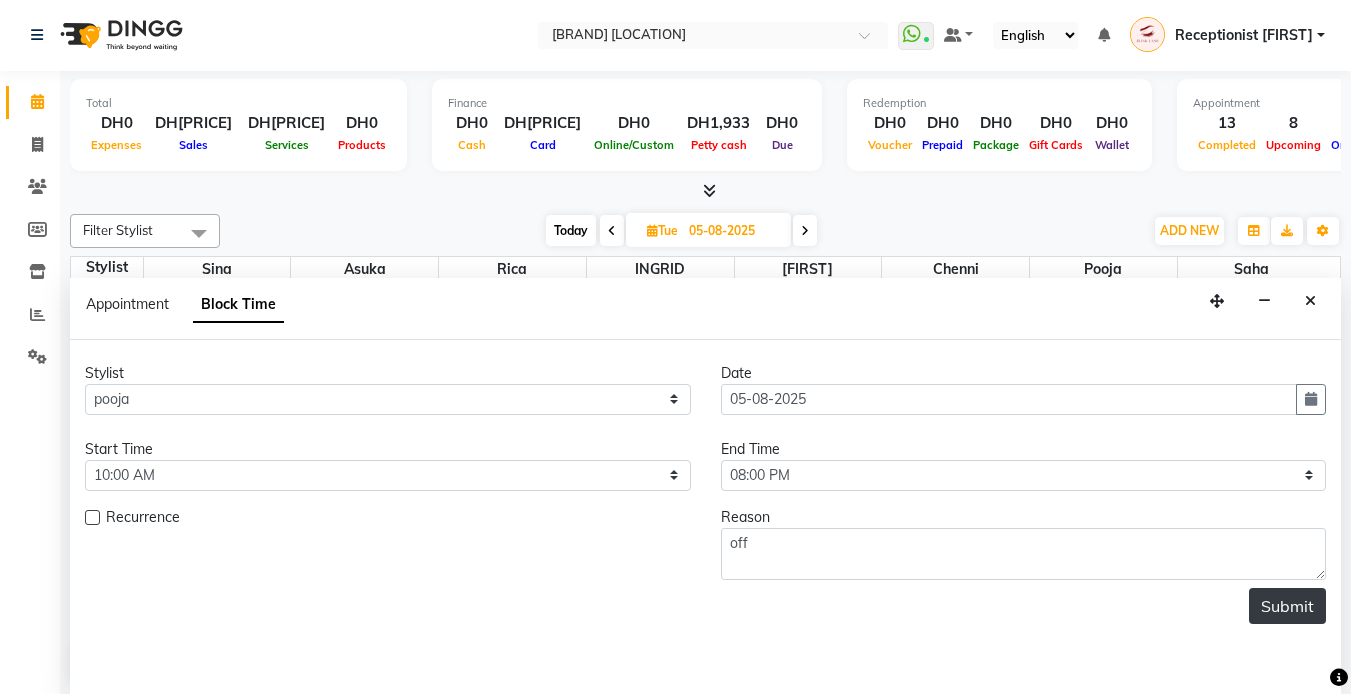 click on "Submit" at bounding box center (1287, 606) 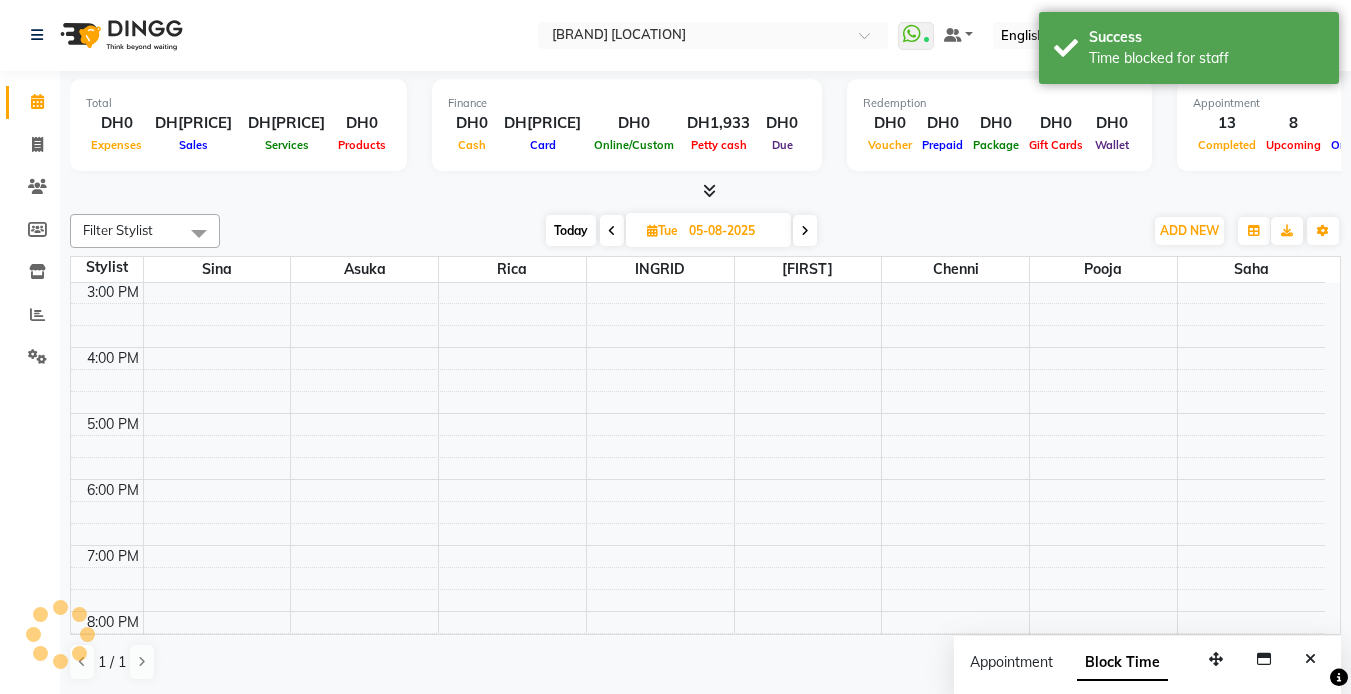 scroll, scrollTop: 0, scrollLeft: 0, axis: both 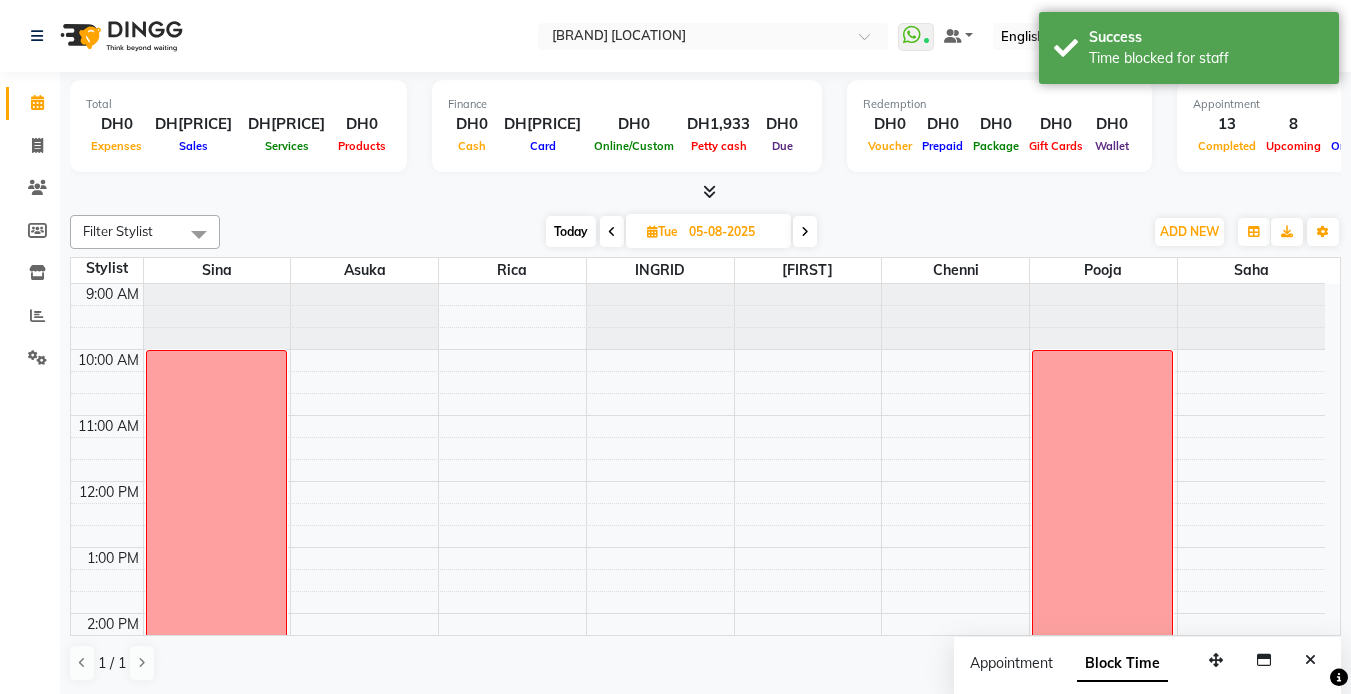 click at bounding box center [805, 231] 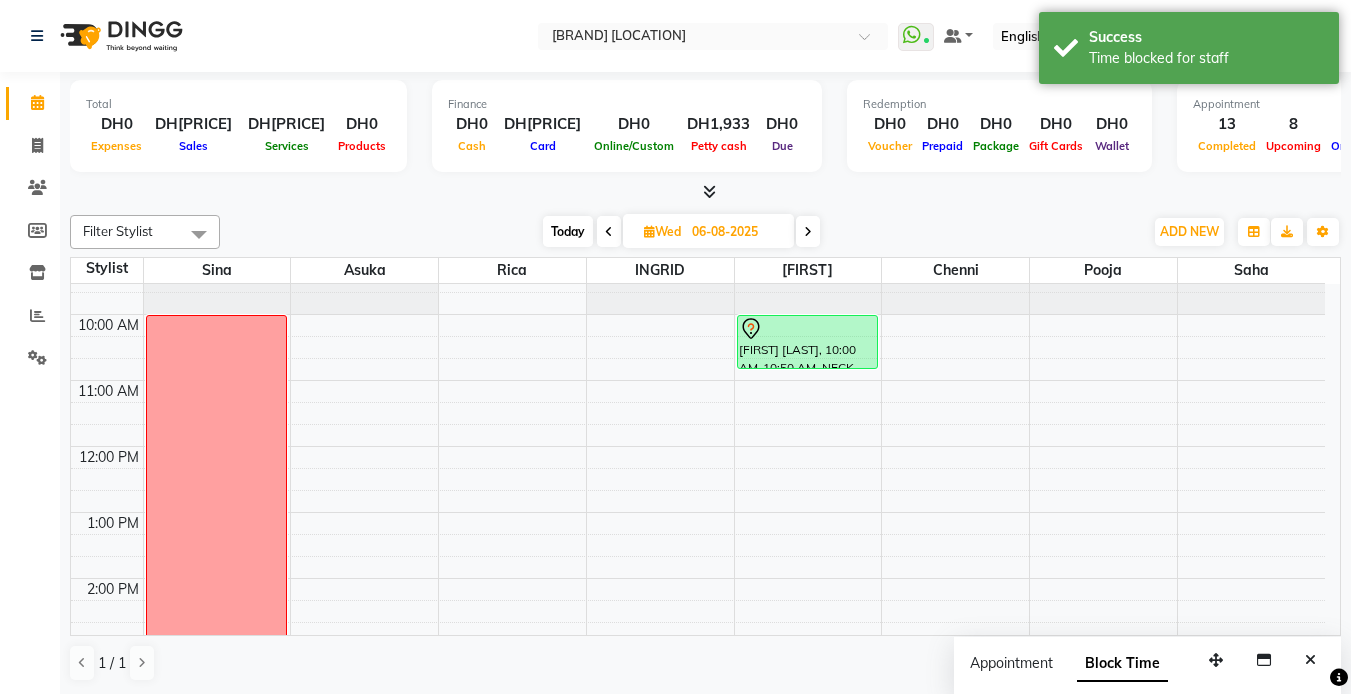 scroll, scrollTop: 0, scrollLeft: 0, axis: both 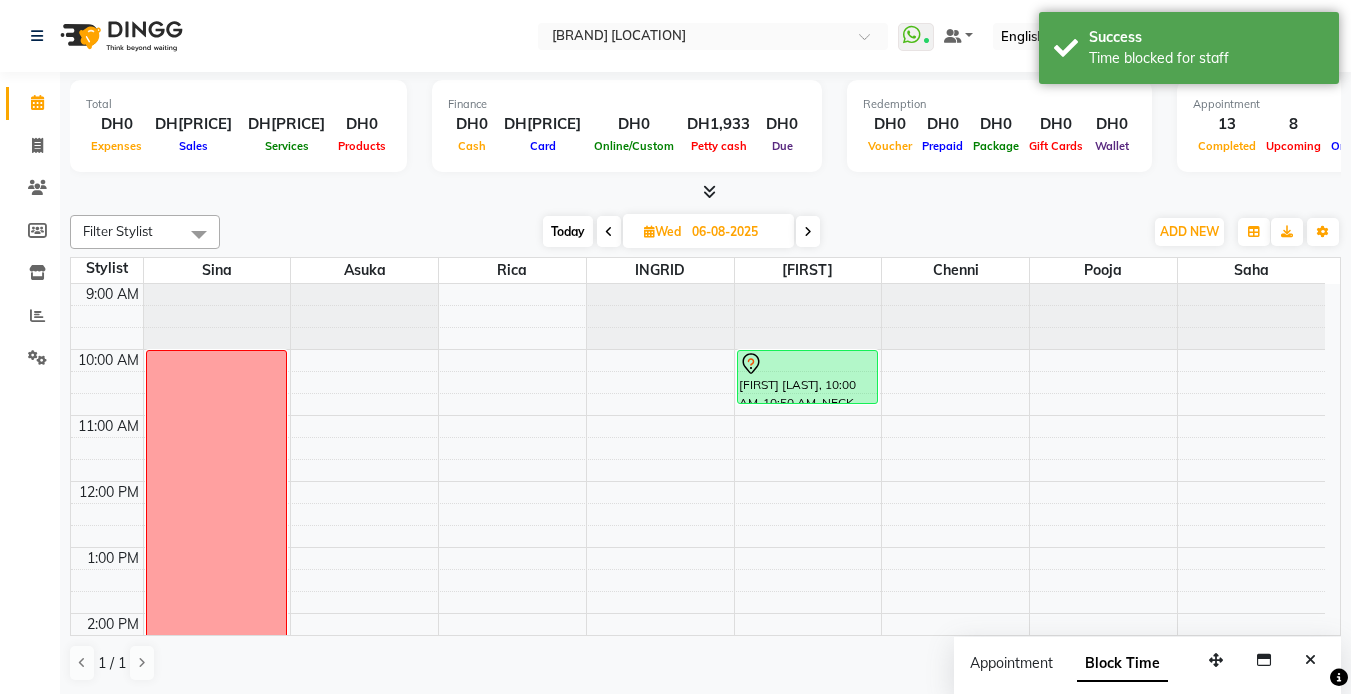 click on "[FIRST], 10:00 AM-10:50 AM, NECK AND SHOULDER" at bounding box center (698, 778) 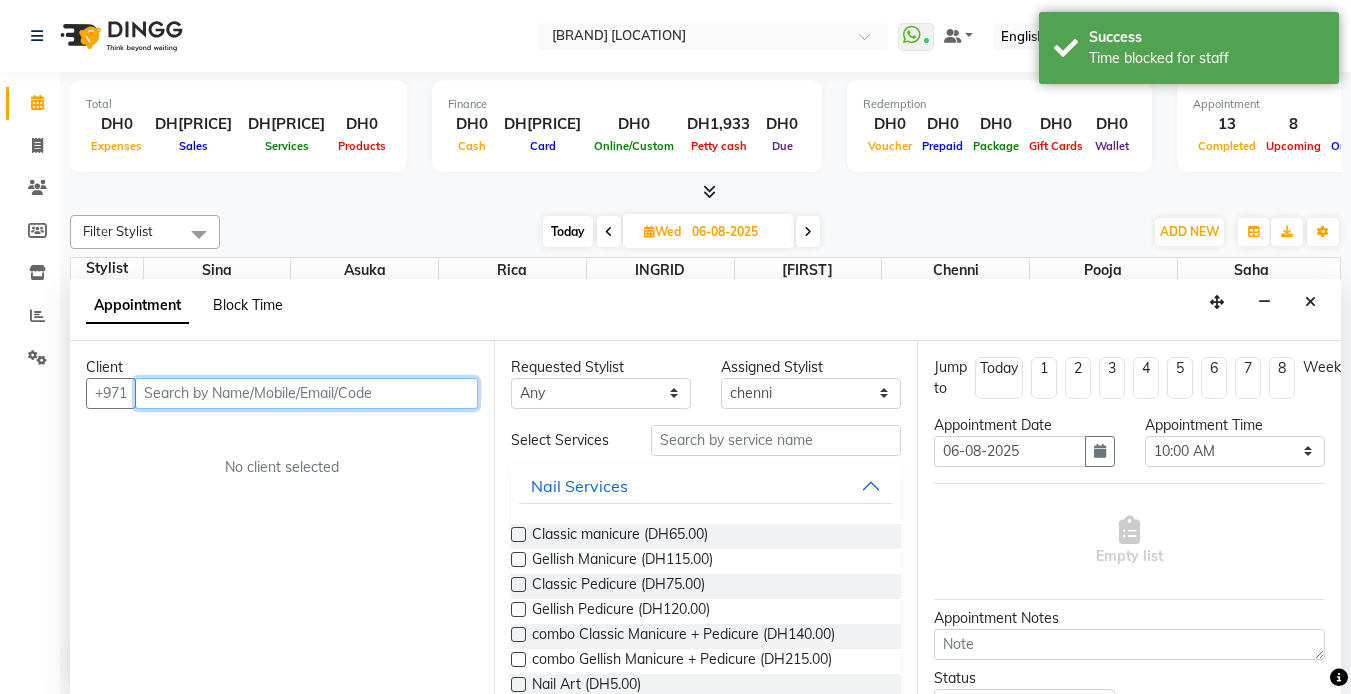 scroll, scrollTop: 1, scrollLeft: 0, axis: vertical 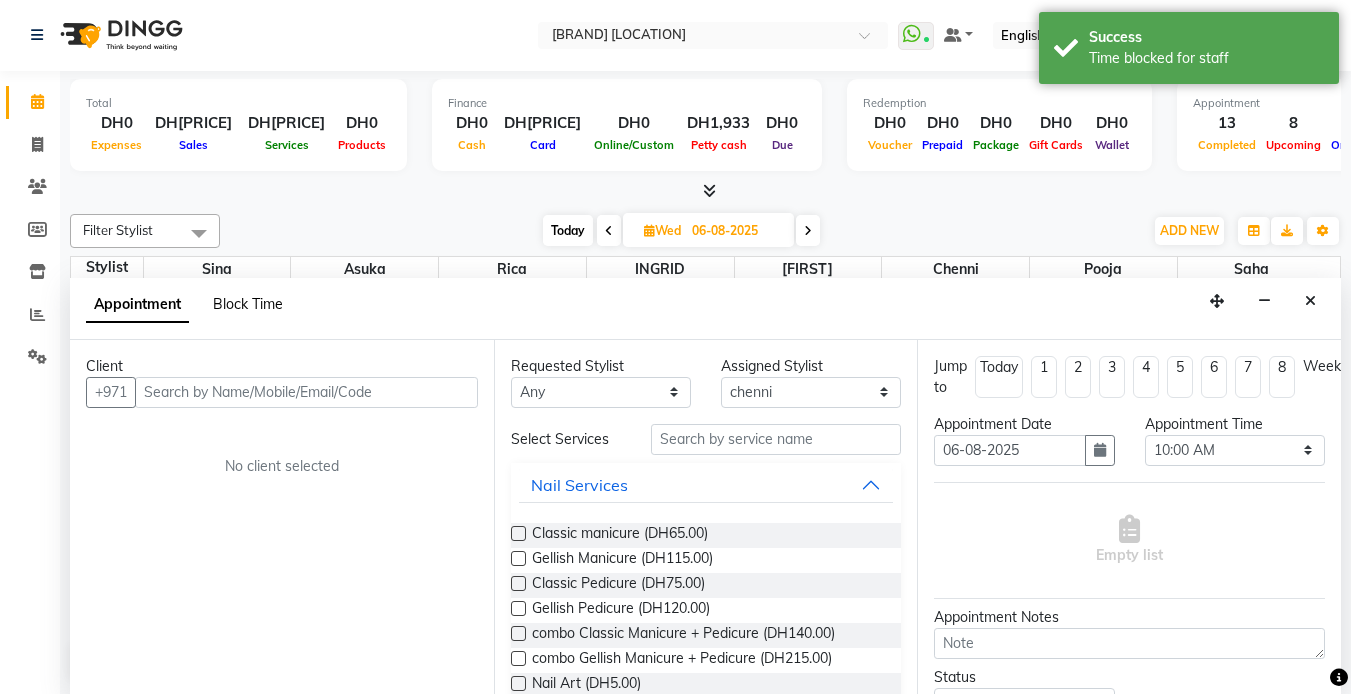 click on "Block Time" at bounding box center [248, 304] 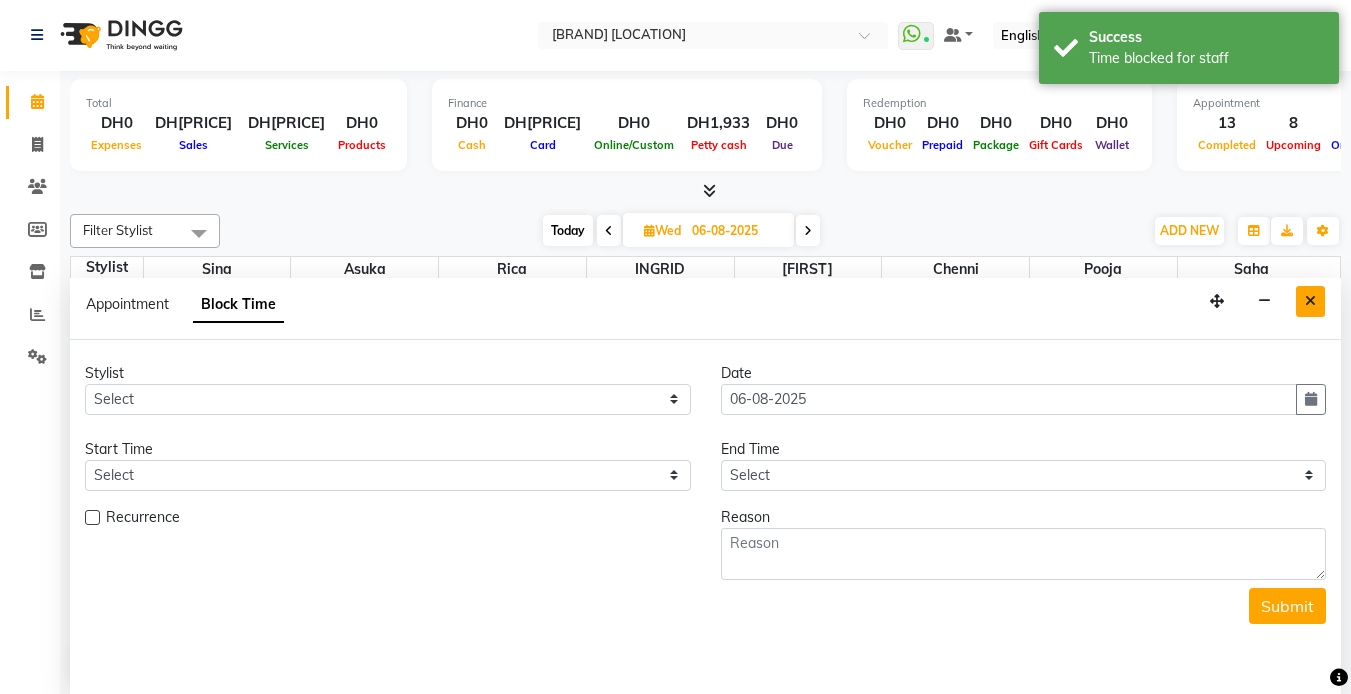 click at bounding box center [1310, 301] 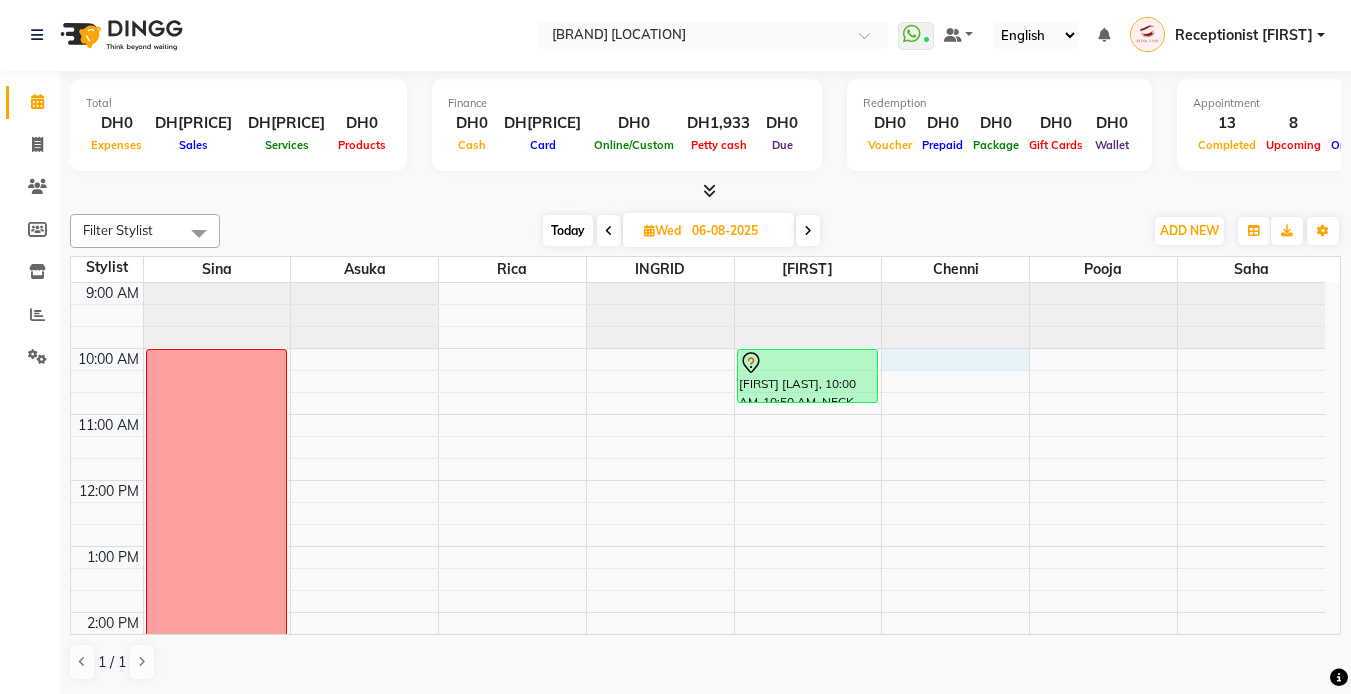 click on "[FIRST], 10:00 AM-10:50 AM, NECK AND SHOULDER" at bounding box center [698, 777] 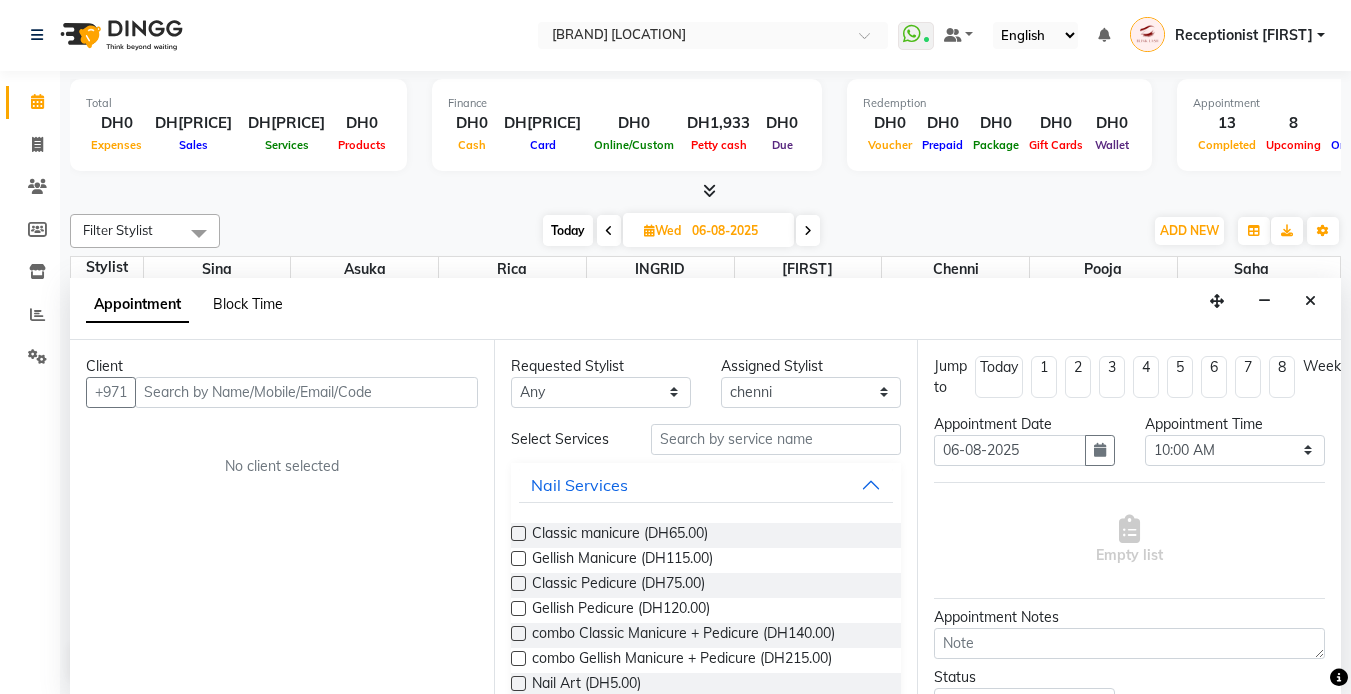click on "Block Time" at bounding box center [248, 304] 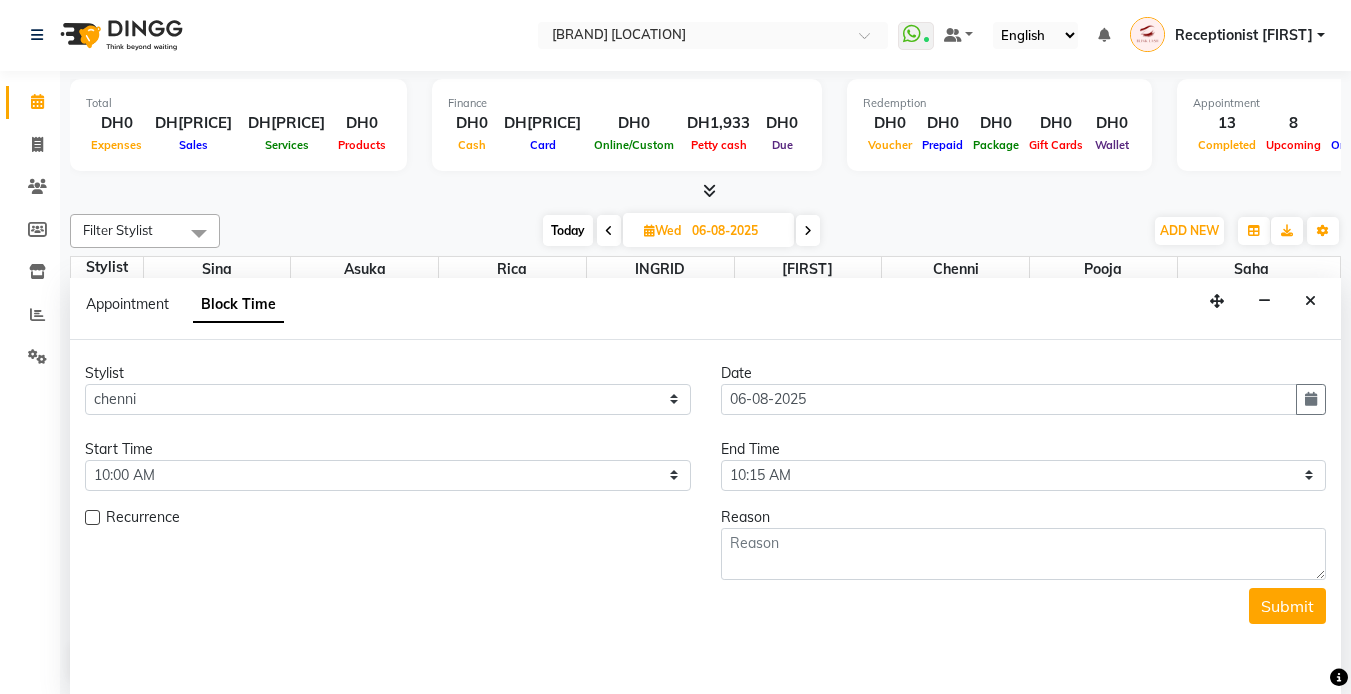 scroll, scrollTop: 397, scrollLeft: 0, axis: vertical 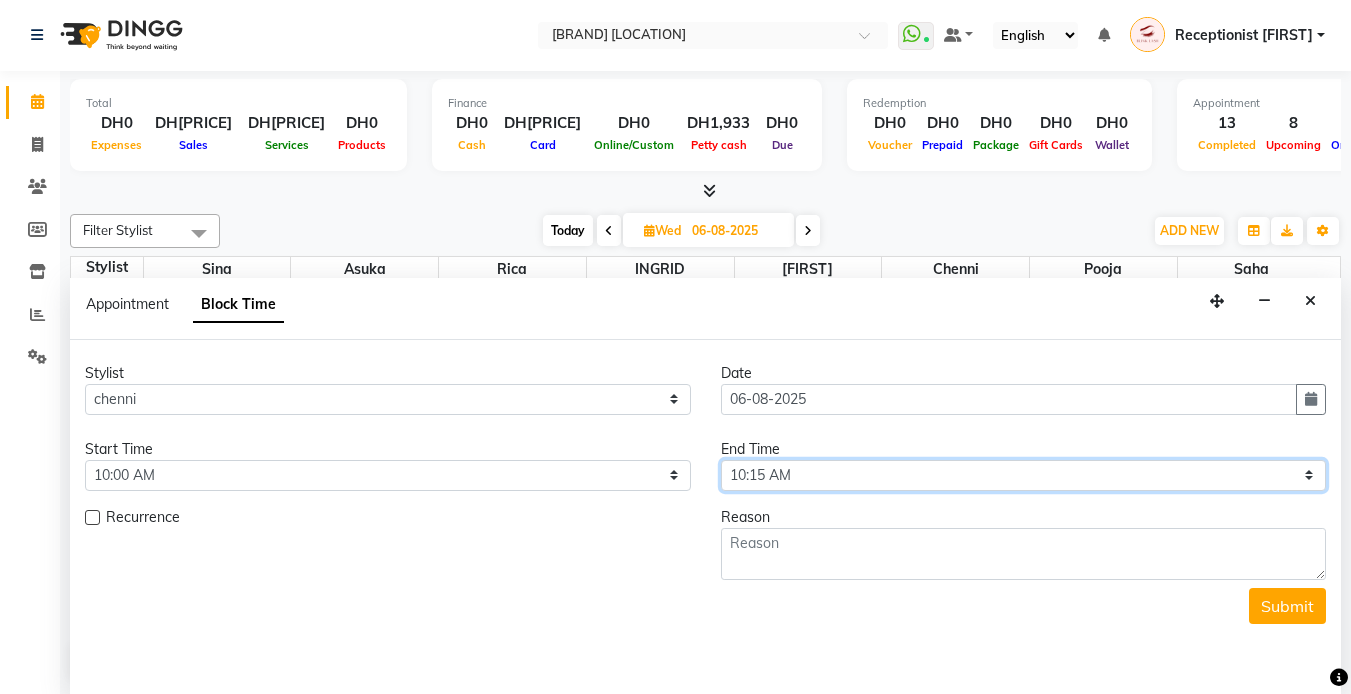 click on "Select 10:00 AM 10:05 AM 10:10 AM 10:15 AM 10:20 AM 10:25 AM 10:30 AM 10:35 AM 10:40 AM 10:45 AM 10:50 AM 10:55 AM 11:00 AM 11:05 AM 11:10 AM 11:15 AM 11:20 AM 11:25 AM 11:30 AM 11:35 AM 11:40 AM 11:45 AM 11:50 AM 11:55 AM 12:00 PM 12:05 PM 12:10 PM 12:15 PM 12:20 PM 12:25 PM 12:30 PM 12:35 PM 12:40 PM 12:45 PM 12:50 PM 12:55 PM 01:00 PM 01:05 PM 01:10 PM 01:15 PM 01:20 PM 01:25 PM 01:30 PM 01:35 PM 01:40 PM 01:45 PM 01:50 PM 01:55 PM 02:00 PM 02:05 PM 02:10 PM 02:15 PM 02:20 PM 02:25 PM 02:30 PM 02:35 PM 02:40 PM 02:45 PM 02:50 PM 02:55 PM 03:00 PM 03:05 PM 03:10 PM 03:15 PM 03:20 PM 03:25 PM 03:30 PM 03:35 PM 03:40 PM 03:45 PM 03:50 PM 03:55 PM 04:00 PM 04:05 PM 04:10 PM 04:15 PM 04:20 PM 04:25 PM 04:30 PM 04:35 PM 04:40 PM 04:45 PM 04:50 PM 04:55 PM 05:00 PM 05:05 PM 05:10 PM 05:15 PM 05:20 PM 05:25 PM 05:30 PM 05:35 PM 05:40 PM 05:45 PM 05:50 PM 05:55 PM 06:00 PM 06:05 PM 06:10 PM 06:15 PM 06:20 PM 06:25 PM 06:30 PM 06:35 PM 06:40 PM 06:45 PM 06:50 PM 06:55 PM 07:00 PM 07:05 PM 07:10 PM 07:15 PM 07:20 PM" at bounding box center (1024, 475) 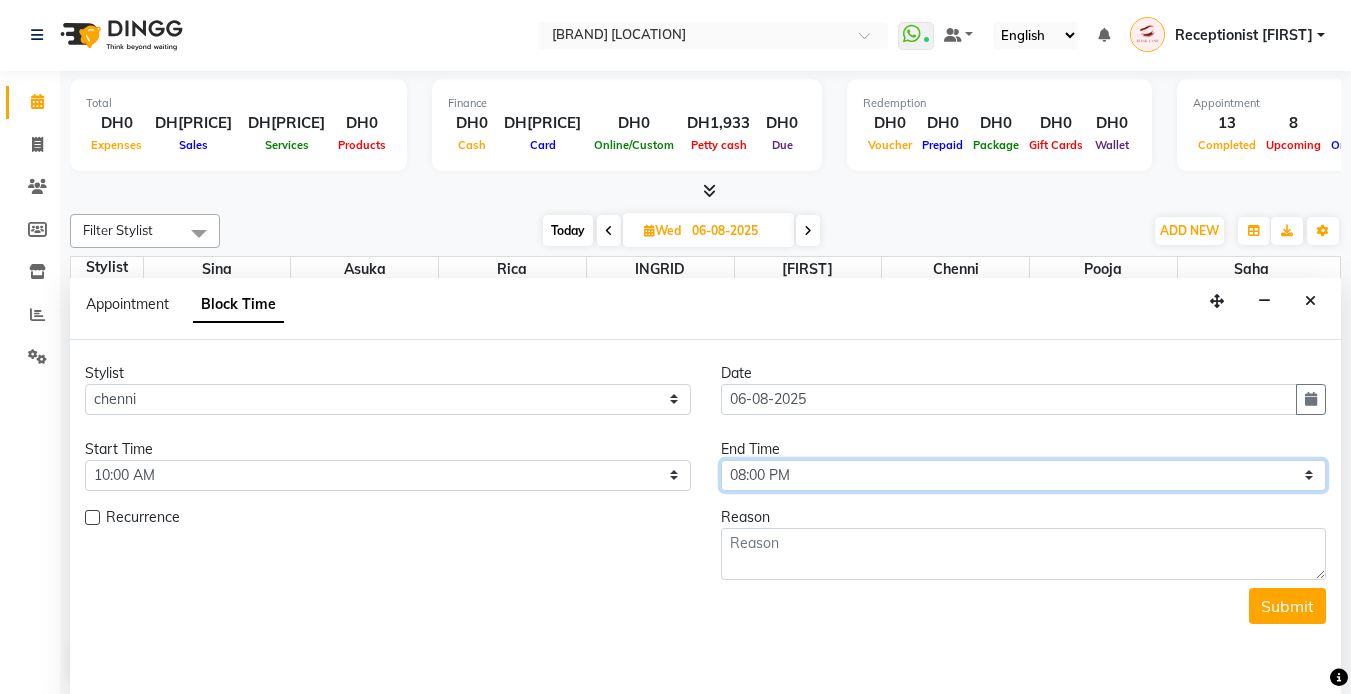click on "Select 10:00 AM 10:05 AM 10:10 AM 10:15 AM 10:20 AM 10:25 AM 10:30 AM 10:35 AM 10:40 AM 10:45 AM 10:50 AM 10:55 AM 11:00 AM 11:05 AM 11:10 AM 11:15 AM 11:20 AM 11:25 AM 11:30 AM 11:35 AM 11:40 AM 11:45 AM 11:50 AM 11:55 AM 12:00 PM 12:05 PM 12:10 PM 12:15 PM 12:20 PM 12:25 PM 12:30 PM 12:35 PM 12:40 PM 12:45 PM 12:50 PM 12:55 PM 01:00 PM 01:05 PM 01:10 PM 01:15 PM 01:20 PM 01:25 PM 01:30 PM 01:35 PM 01:40 PM 01:45 PM 01:50 PM 01:55 PM 02:00 PM 02:05 PM 02:10 PM 02:15 PM 02:20 PM 02:25 PM 02:30 PM 02:35 PM 02:40 PM 02:45 PM 02:50 PM 02:55 PM 03:00 PM 03:05 PM 03:10 PM 03:15 PM 03:20 PM 03:25 PM 03:30 PM 03:35 PM 03:40 PM 03:45 PM 03:50 PM 03:55 PM 04:00 PM 04:05 PM 04:10 PM 04:15 PM 04:20 PM 04:25 PM 04:30 PM 04:35 PM 04:40 PM 04:45 PM 04:50 PM 04:55 PM 05:00 PM 05:05 PM 05:10 PM 05:15 PM 05:20 PM 05:25 PM 05:30 PM 05:35 PM 05:40 PM 05:45 PM 05:50 PM 05:55 PM 06:00 PM 06:05 PM 06:10 PM 06:15 PM 06:20 PM 06:25 PM 06:30 PM 06:35 PM 06:40 PM 06:45 PM 06:50 PM 06:55 PM 07:00 PM 07:05 PM 07:10 PM 07:15 PM 07:20 PM" at bounding box center [1024, 475] 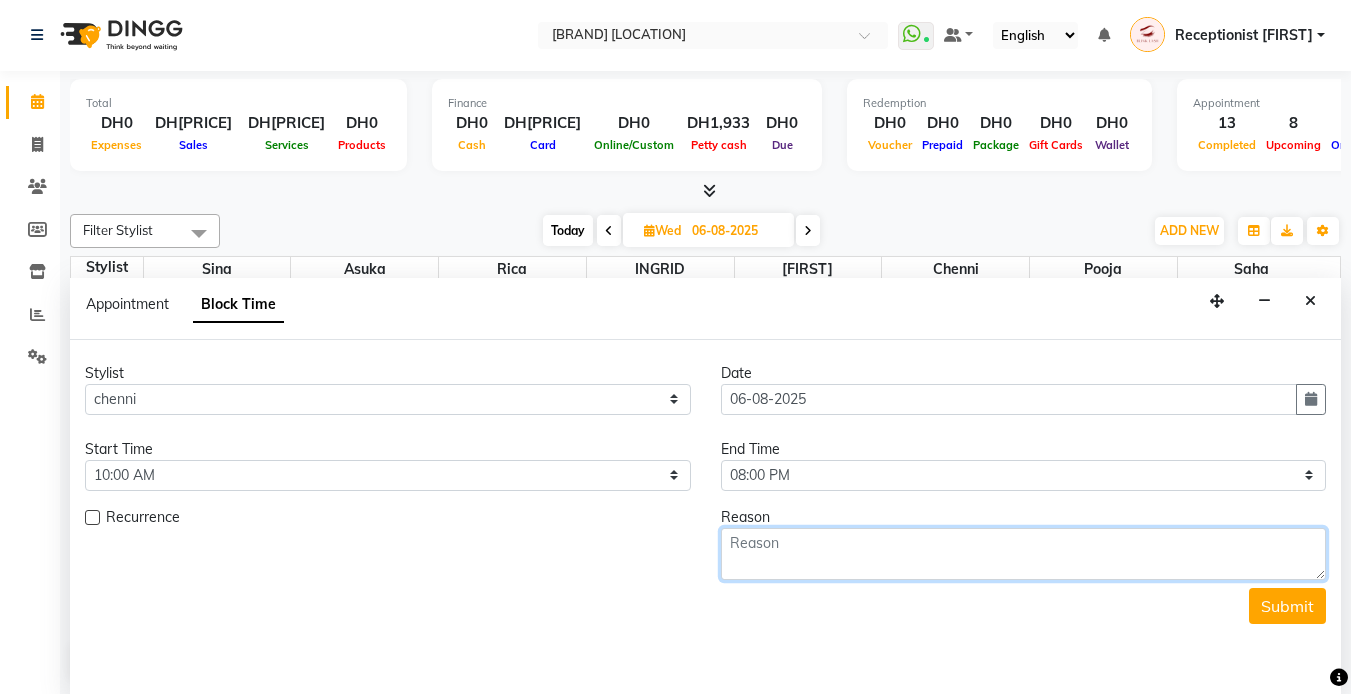 click at bounding box center (1024, 554) 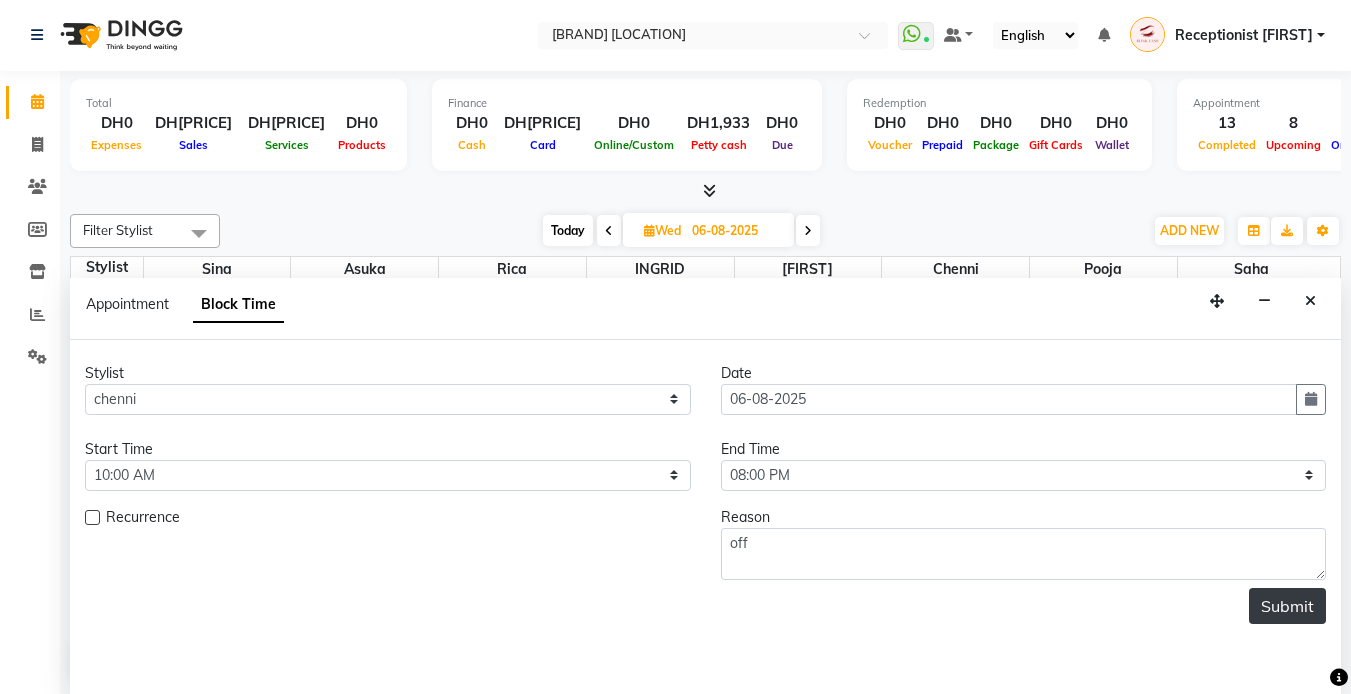 click on "Submit" at bounding box center (1287, 606) 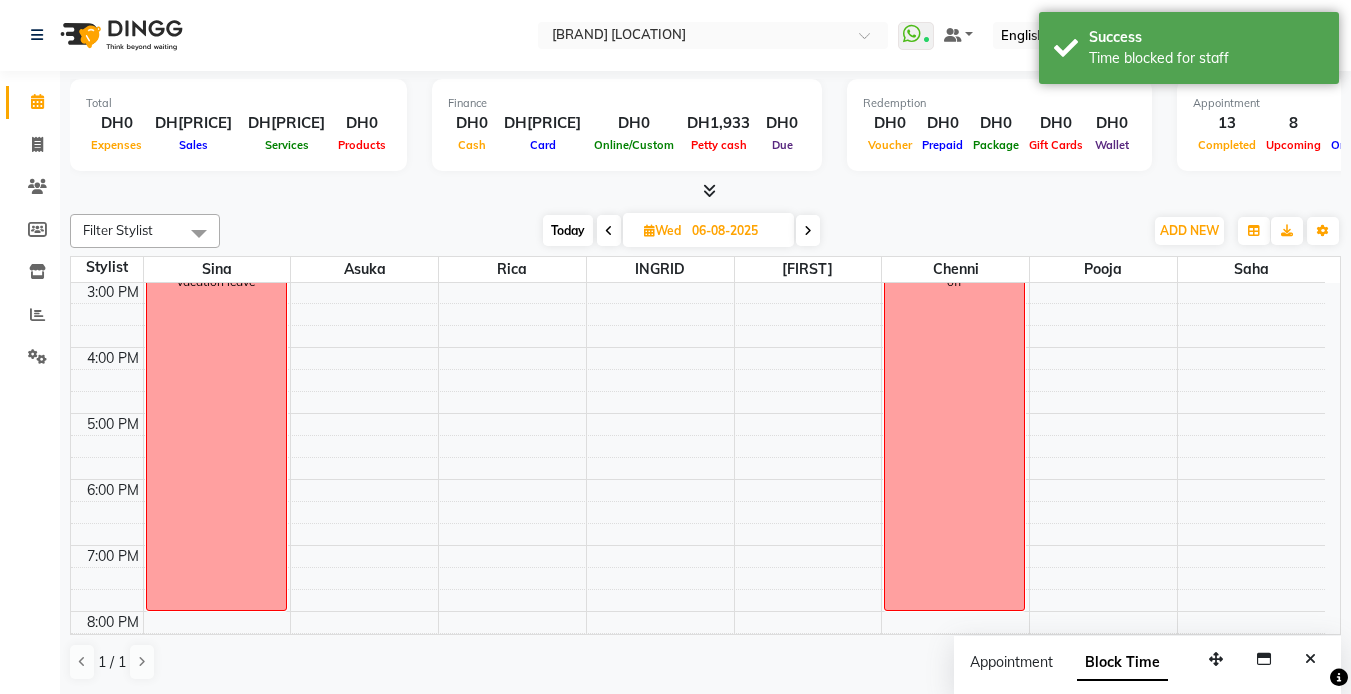 scroll, scrollTop: 0, scrollLeft: 0, axis: both 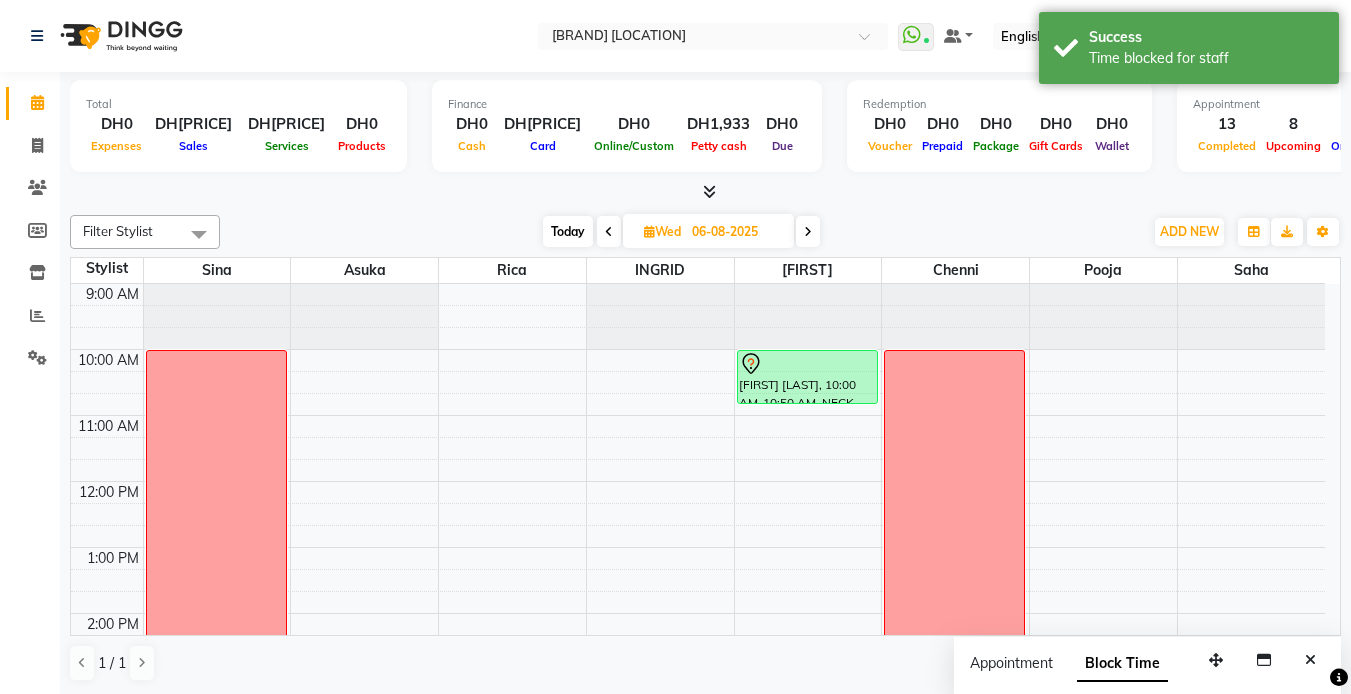click at bounding box center [808, 231] 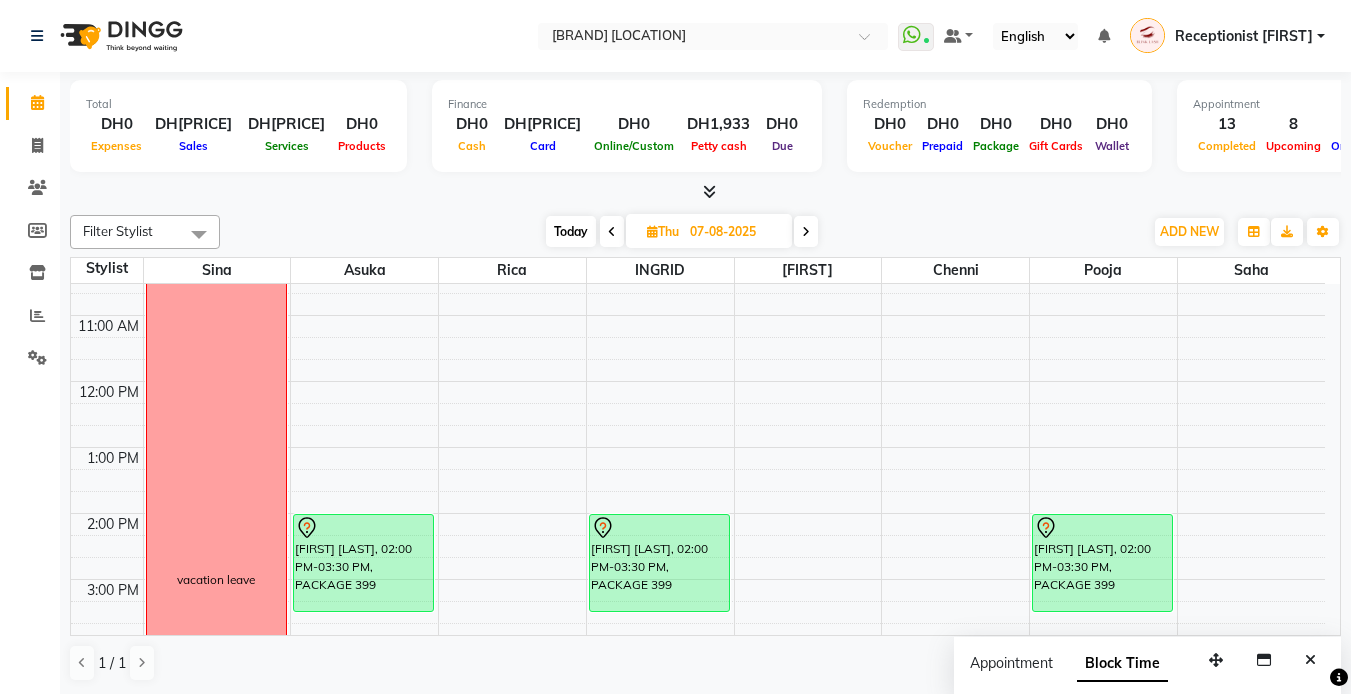 scroll, scrollTop: 0, scrollLeft: 0, axis: both 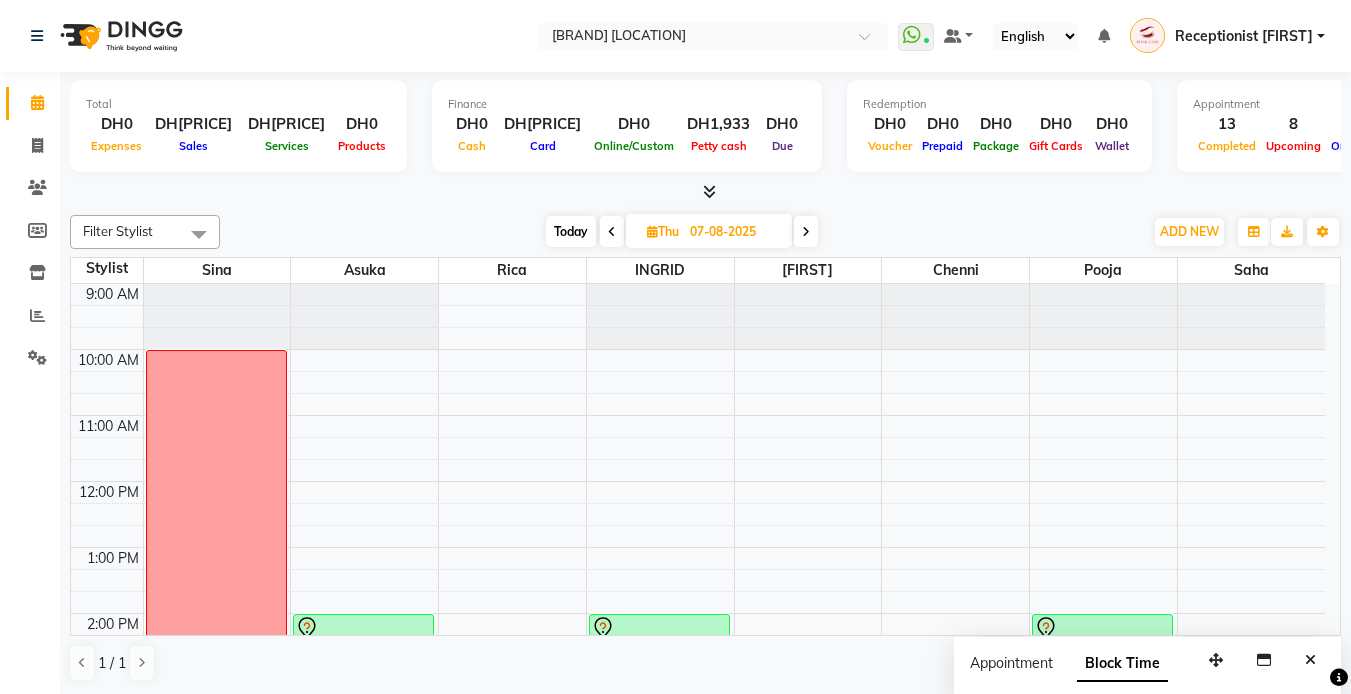 click at bounding box center [806, 232] 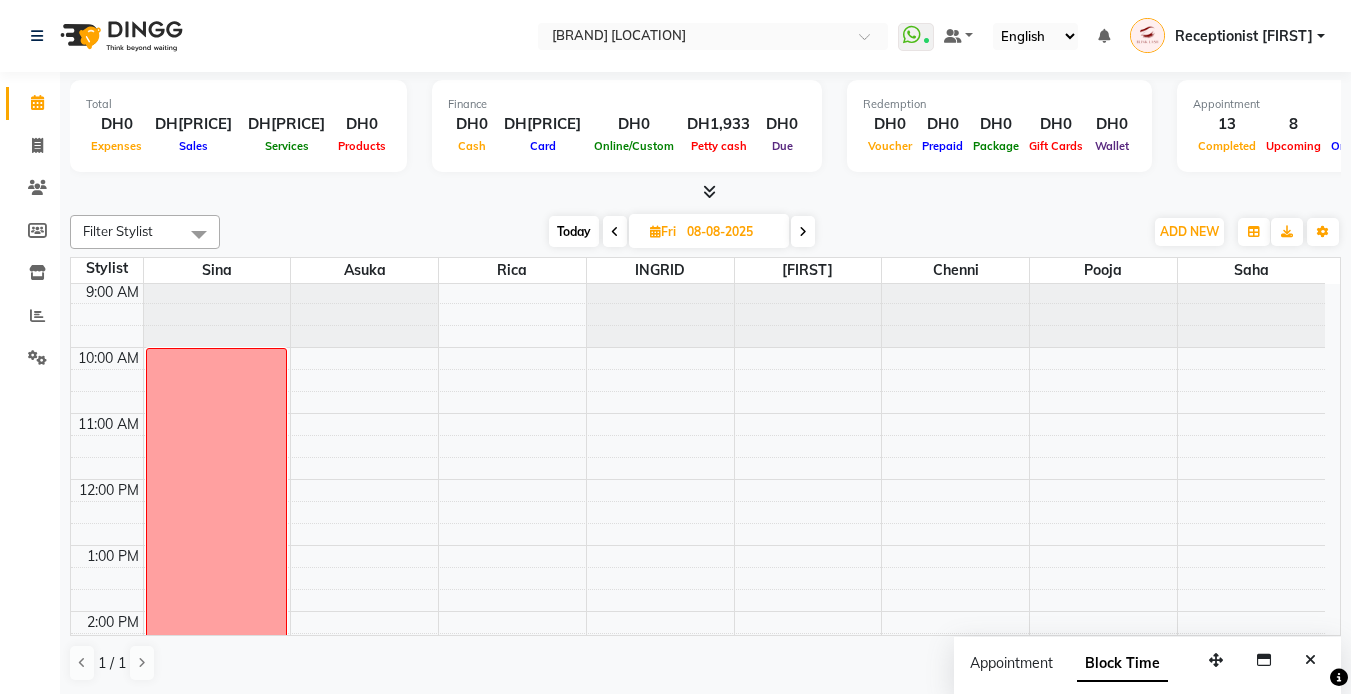 scroll, scrollTop: 0, scrollLeft: 0, axis: both 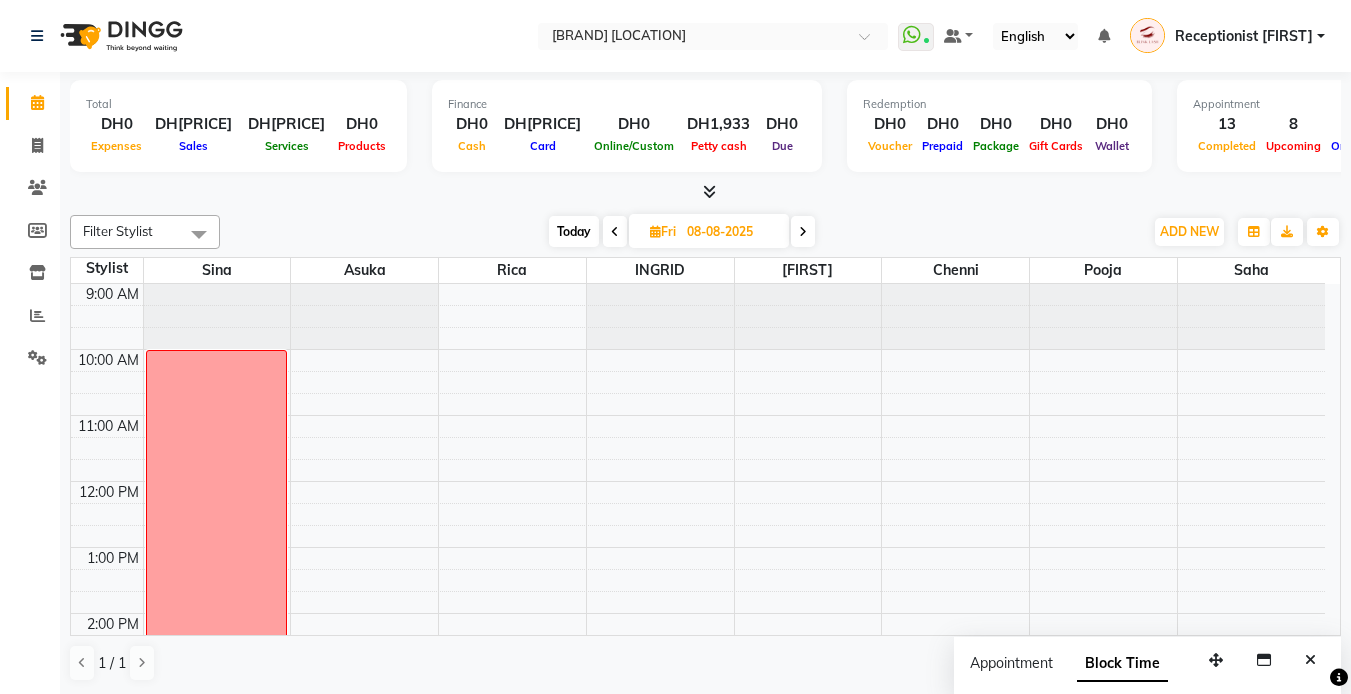 click at bounding box center (803, 232) 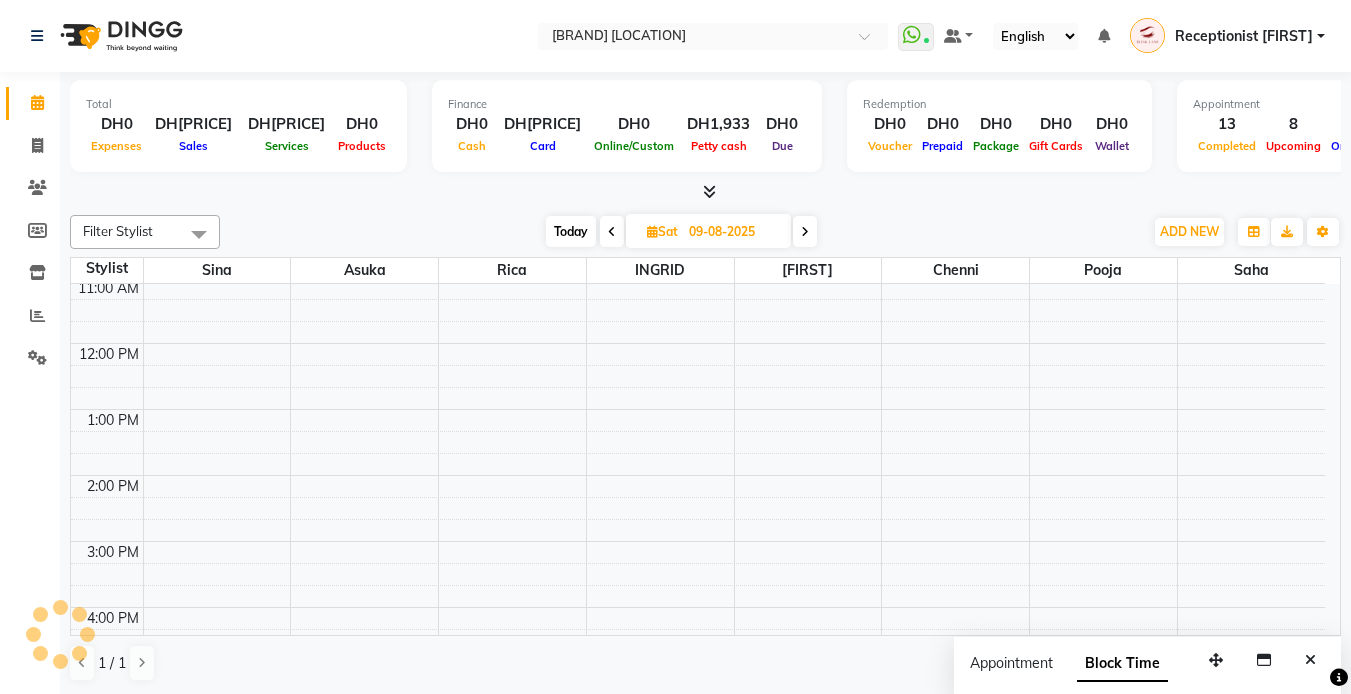scroll, scrollTop: 0, scrollLeft: 0, axis: both 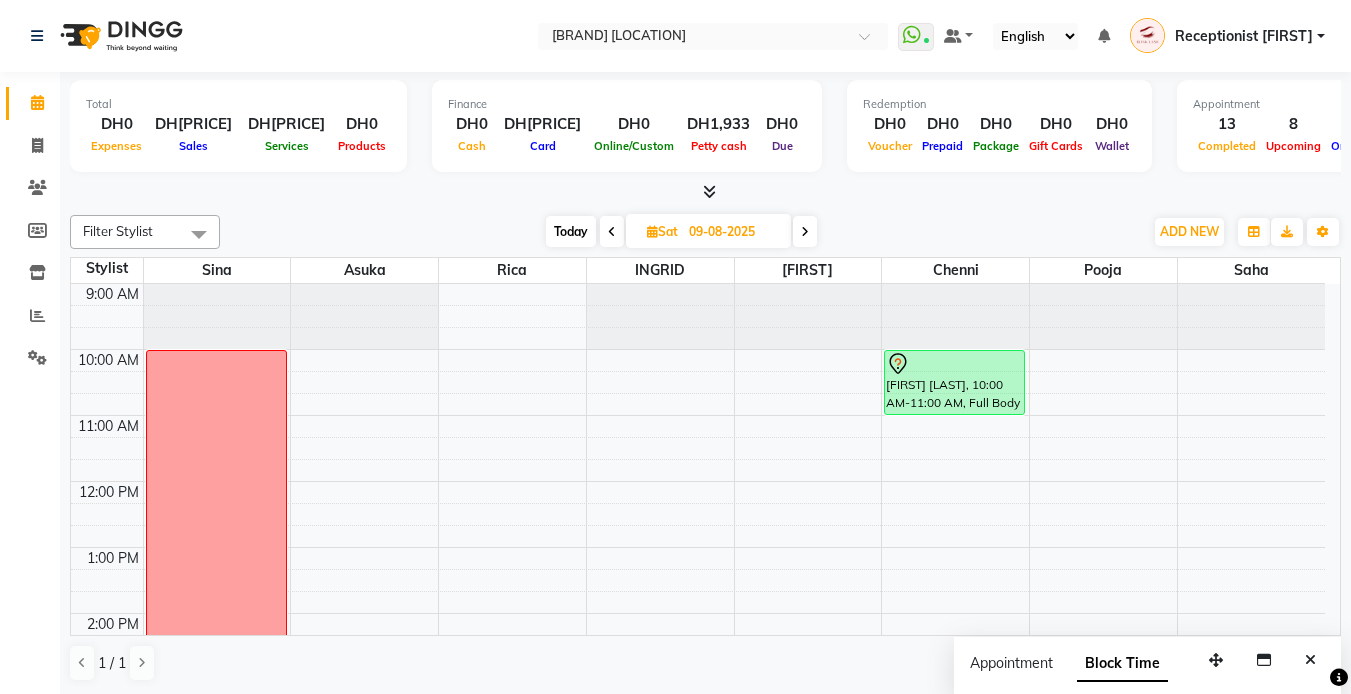 click on "Today" at bounding box center (571, 231) 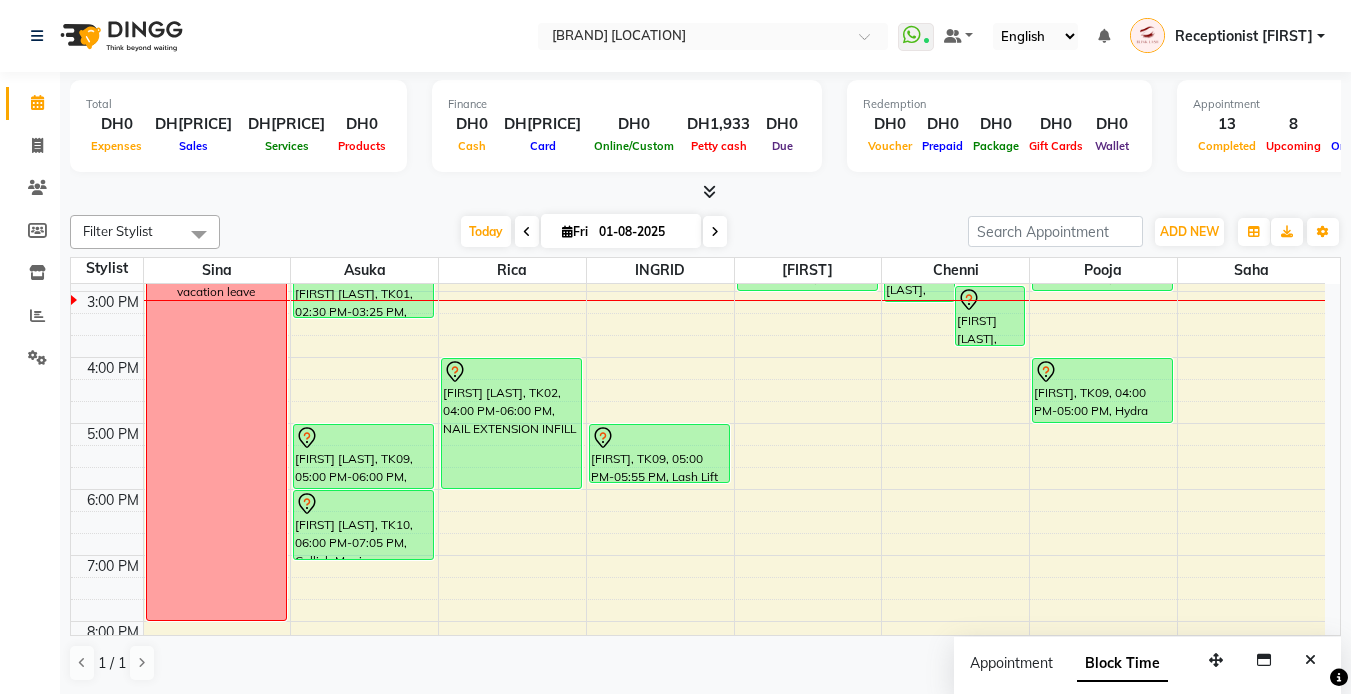 scroll, scrollTop: 0, scrollLeft: 0, axis: both 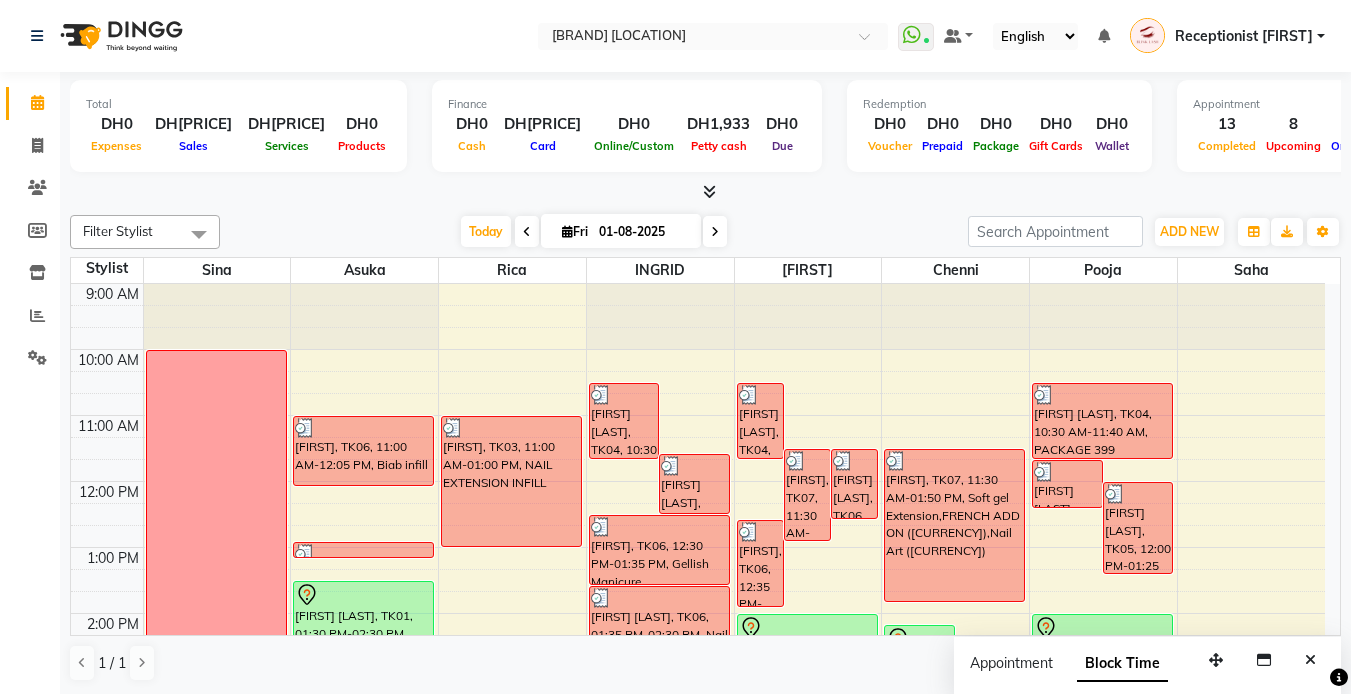 click at bounding box center (705, 192) 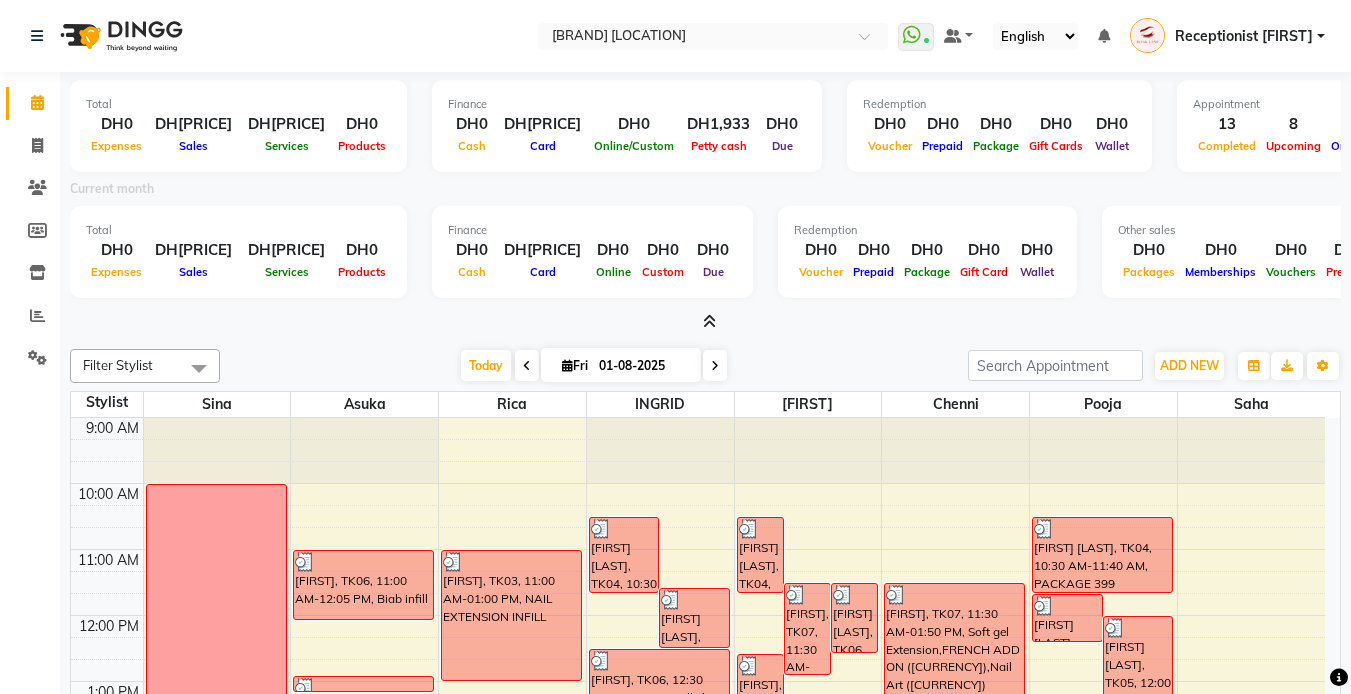 click at bounding box center (705, 322) 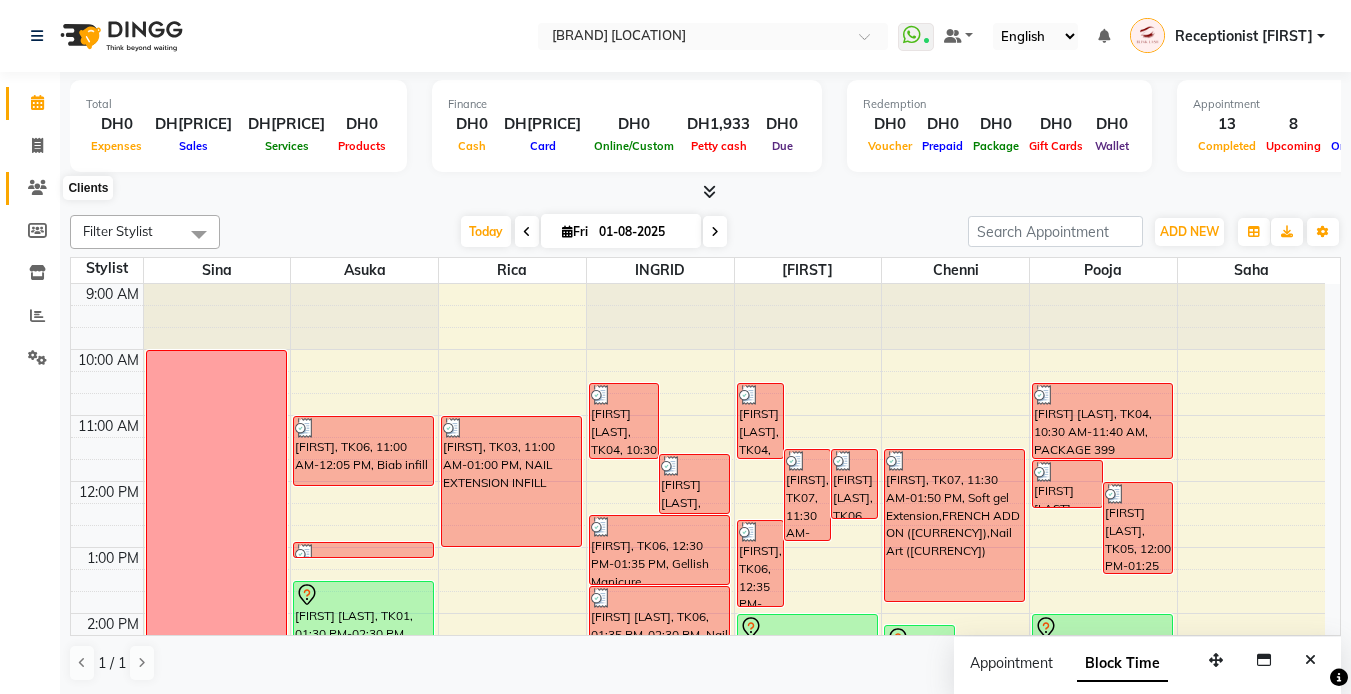 click 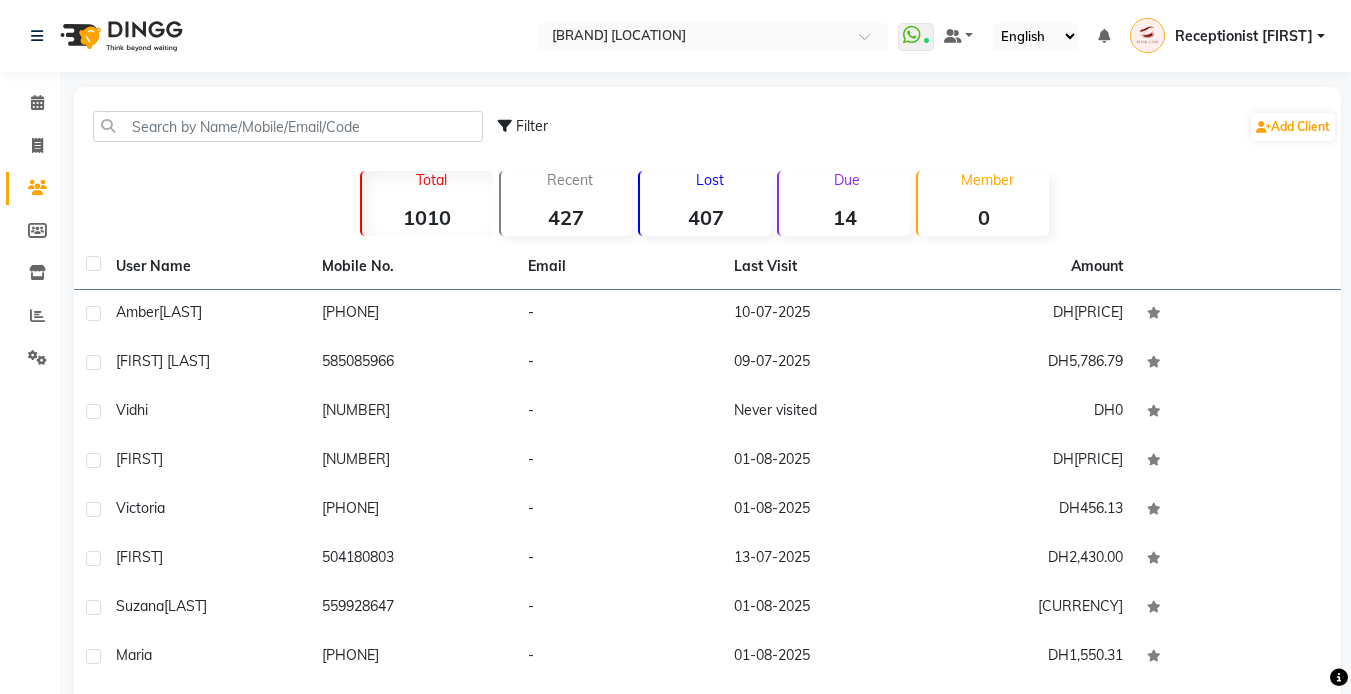 click on "Due  14" 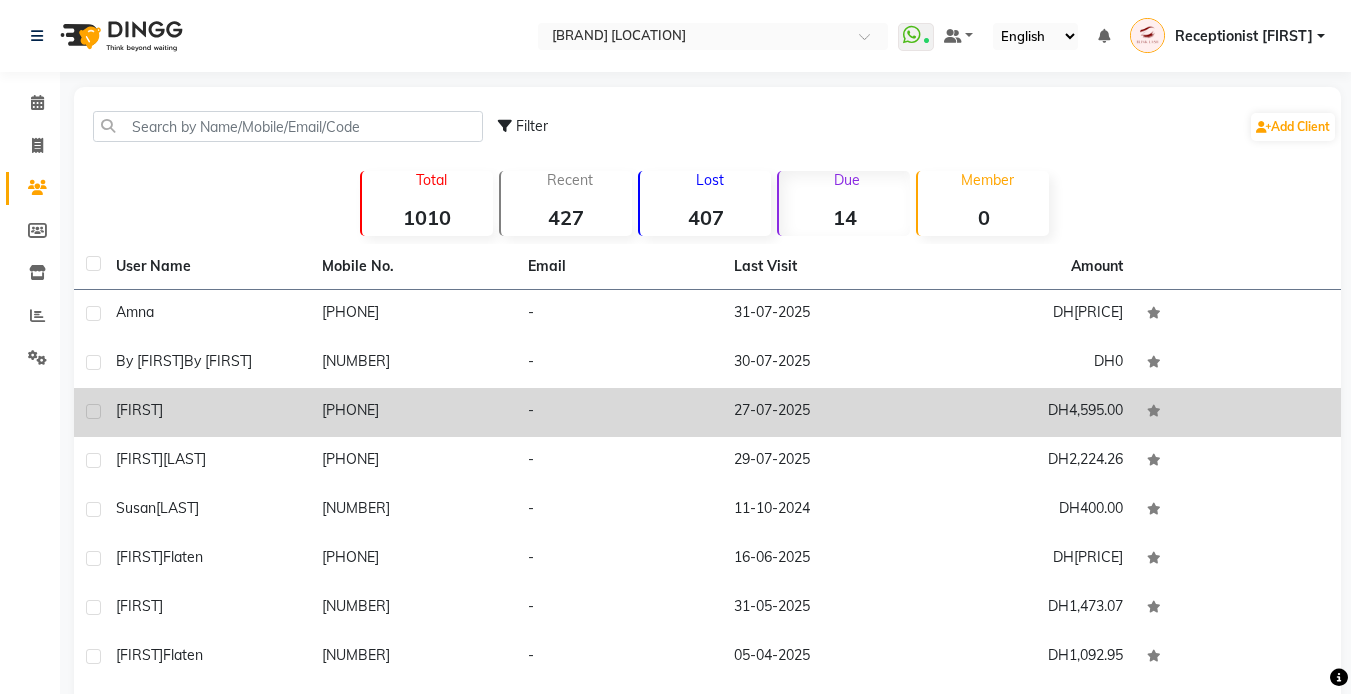 scroll, scrollTop: 172, scrollLeft: 0, axis: vertical 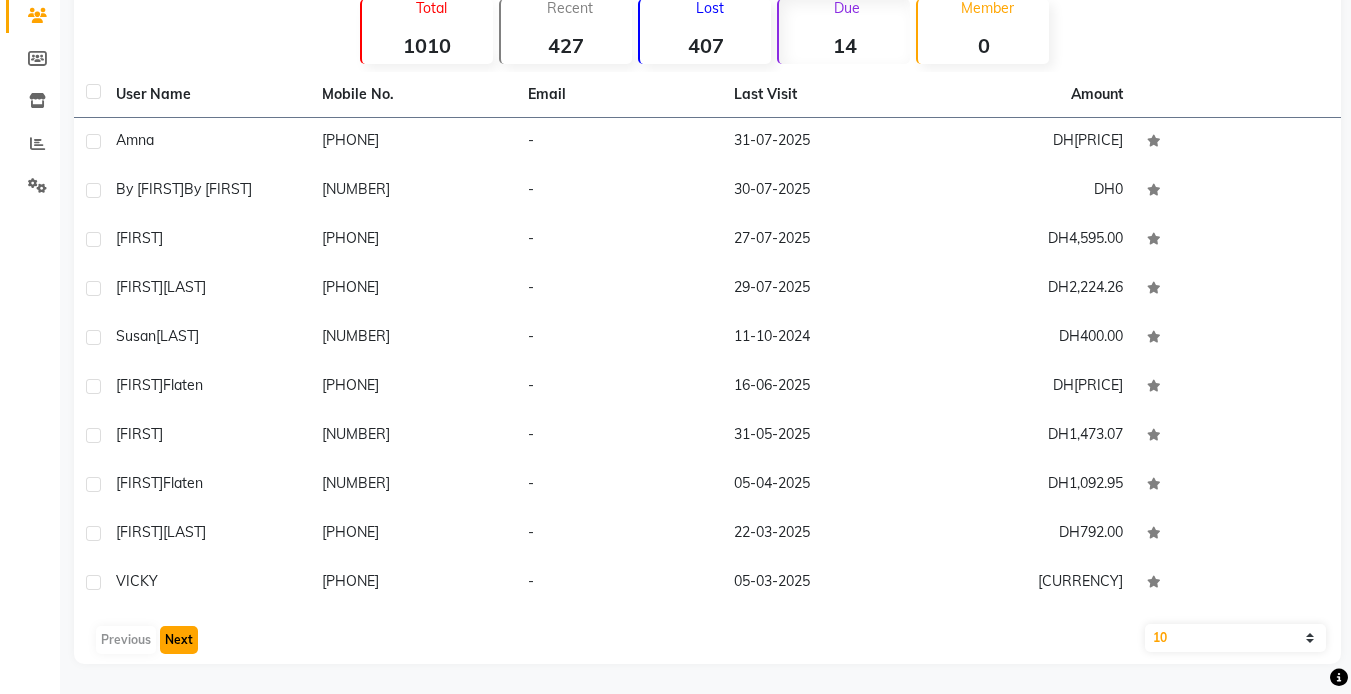 click on "Next" 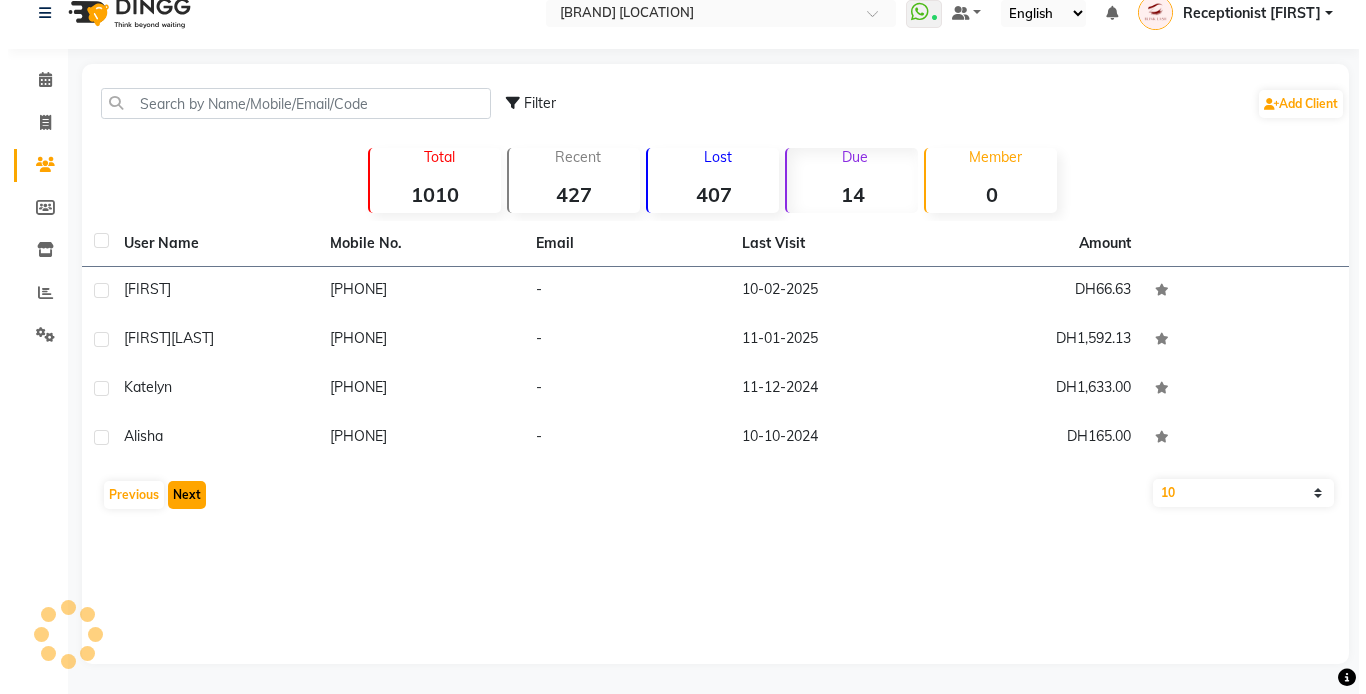 scroll, scrollTop: 23, scrollLeft: 0, axis: vertical 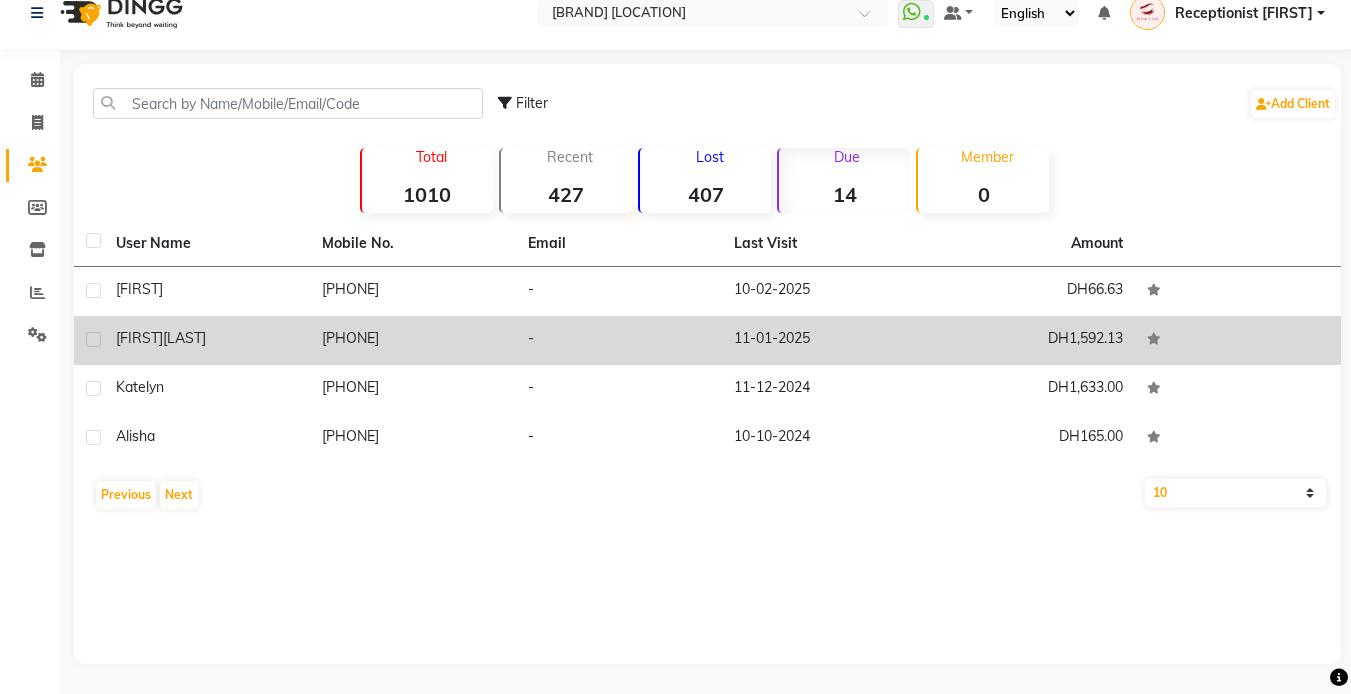 click on "[LAST]" 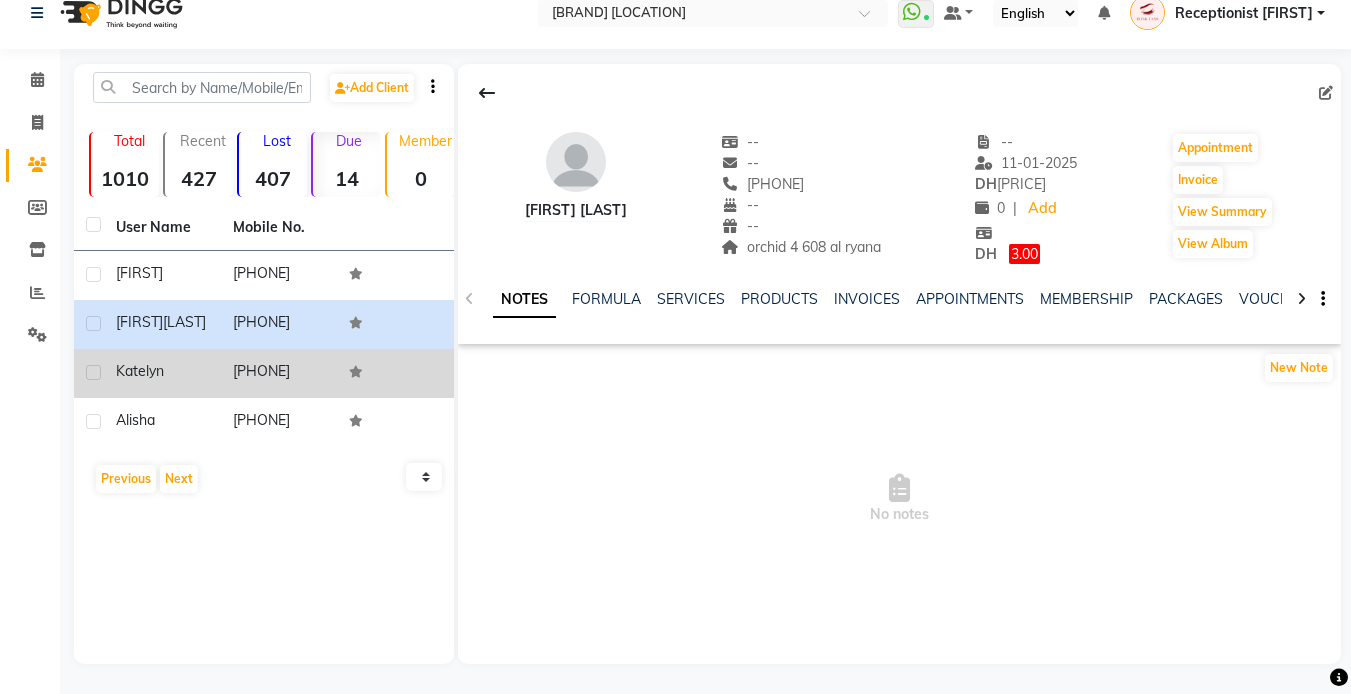 click on "katelyn" 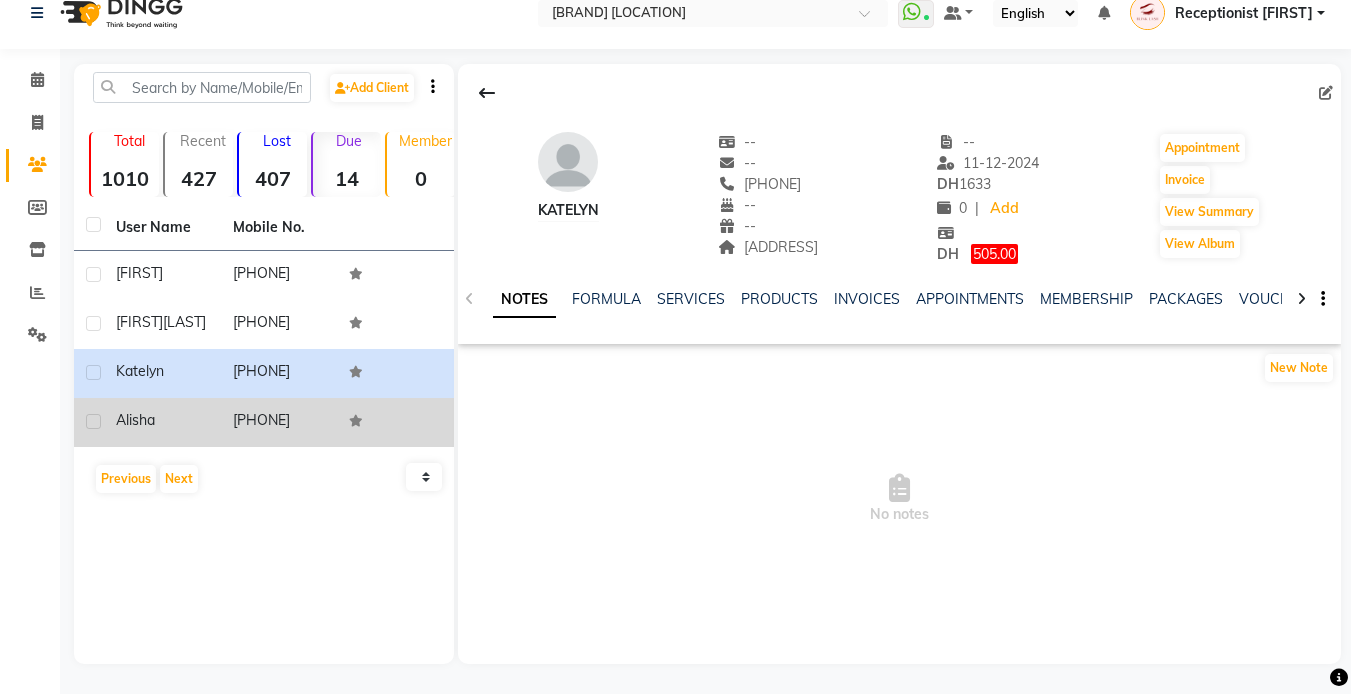 click on "Alisha" 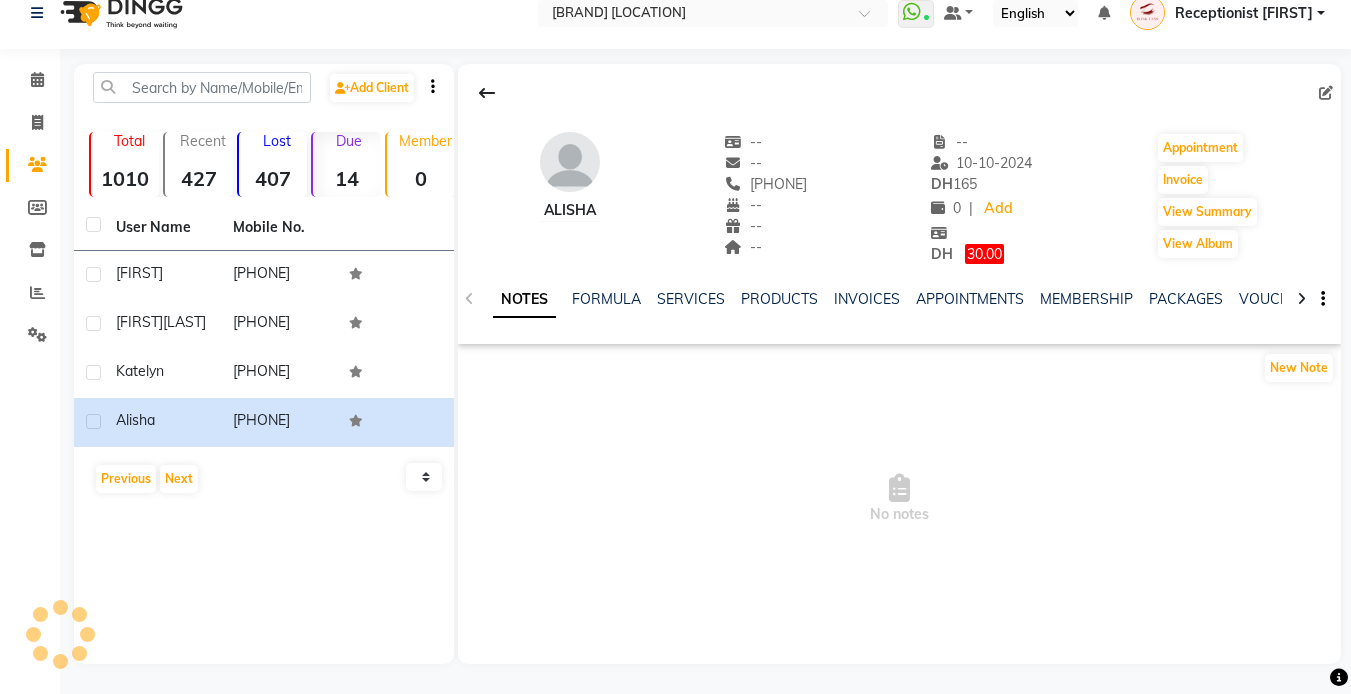 click on "NOTES FORMULA SERVICES PRODUCTS INVOICES APPOINTMENTS MEMBERSHIP PACKAGES VOUCHERS GIFTCARDS POINTS FORMS FAMILY CARDS WALLET" 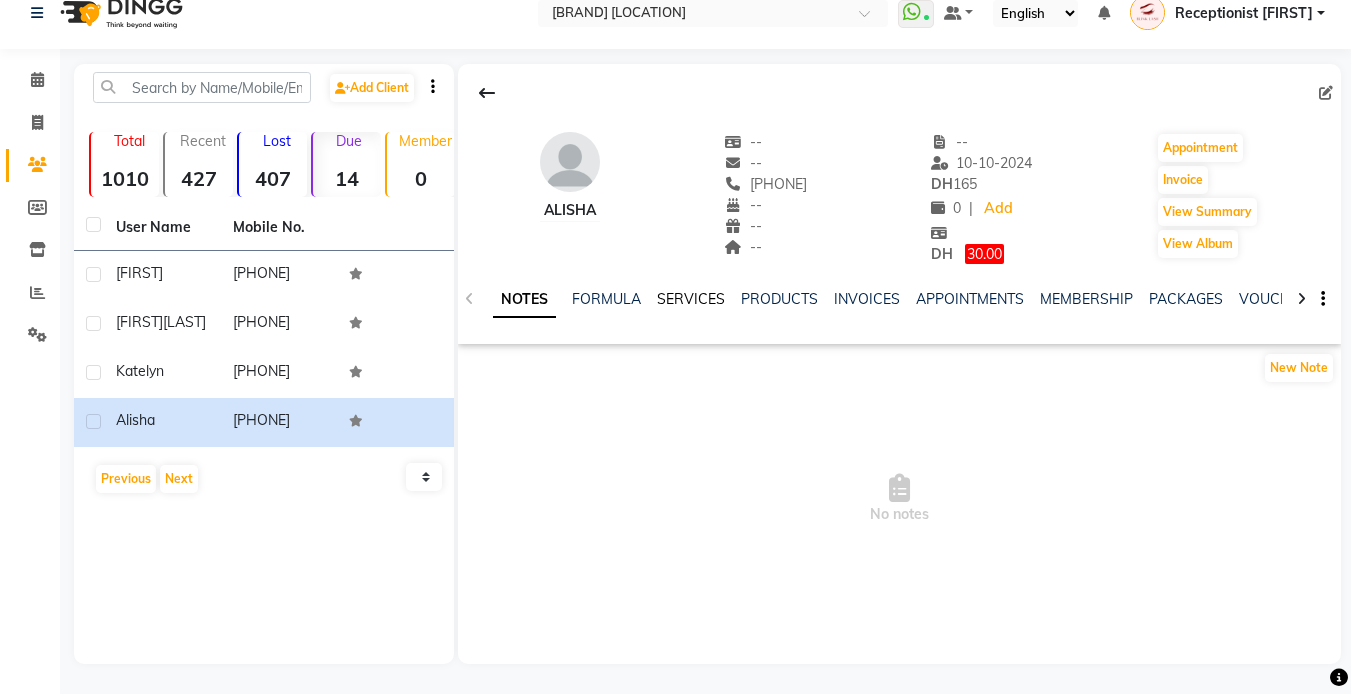 click on "SERVICES" 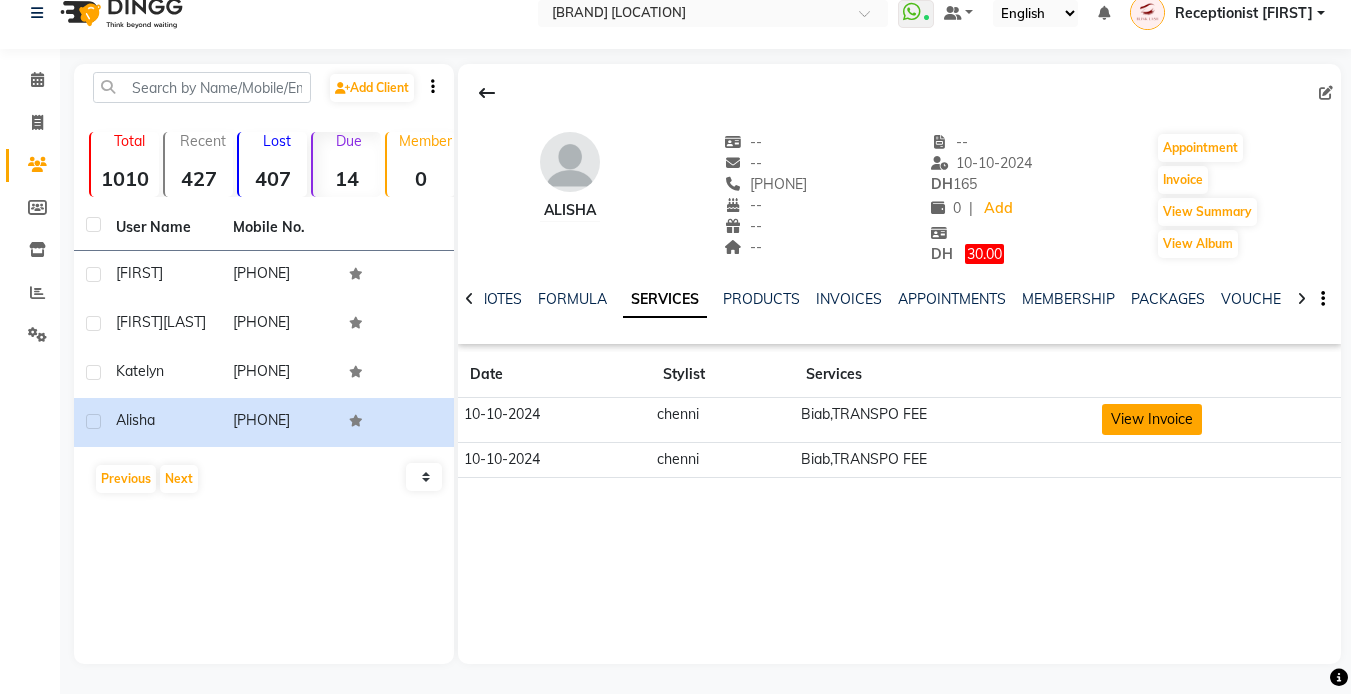 drag, startPoint x: 1186, startPoint y: 415, endPoint x: 1201, endPoint y: 414, distance: 15.033297 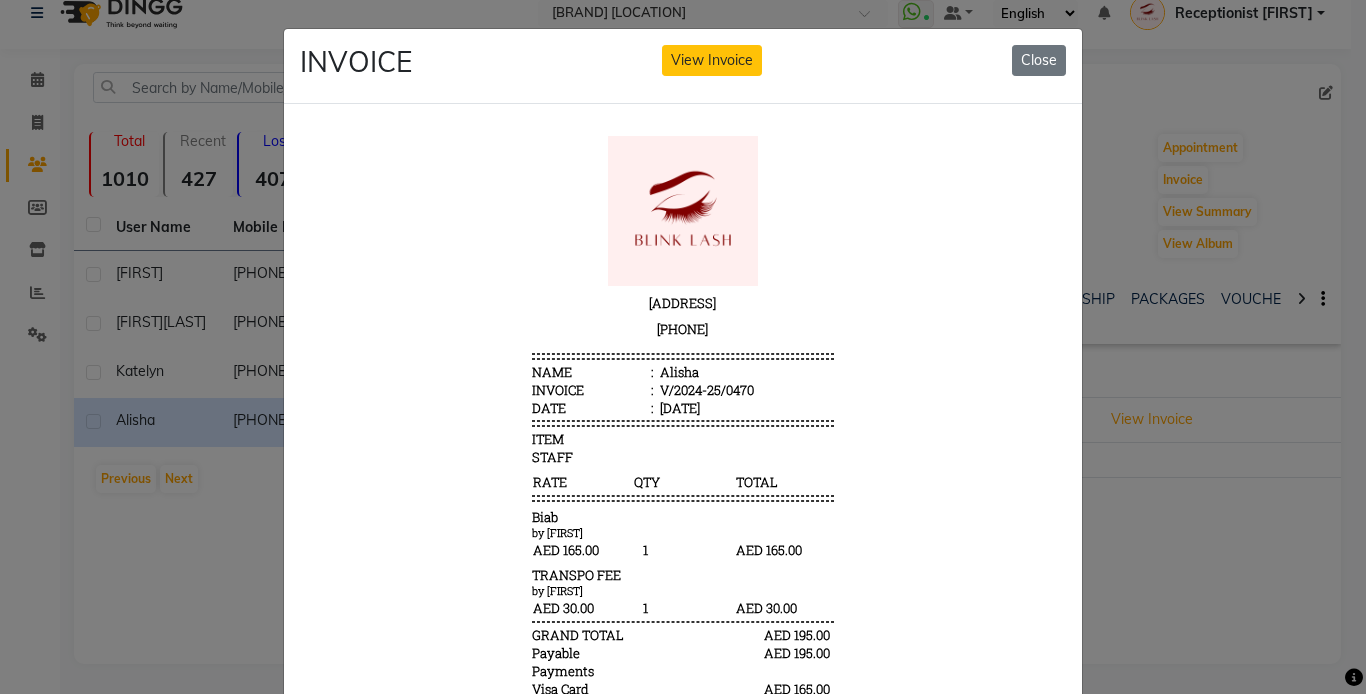 scroll, scrollTop: 16, scrollLeft: 0, axis: vertical 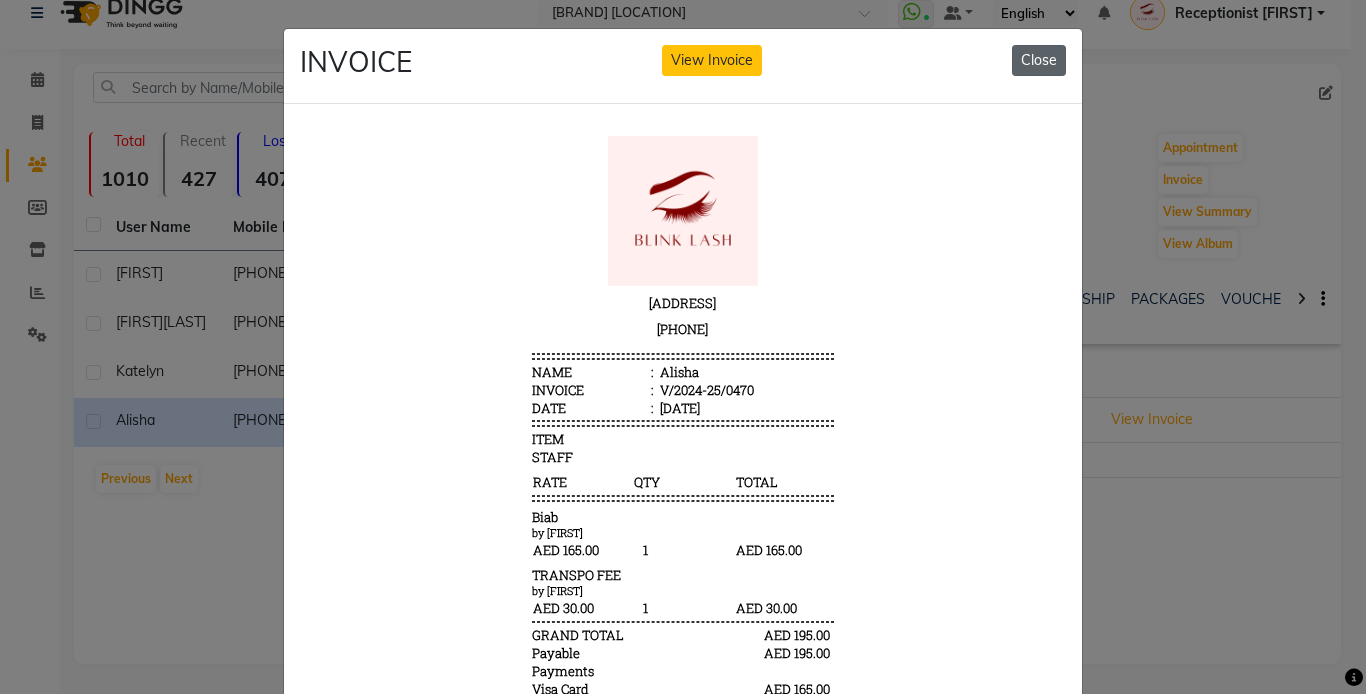 click on "Close" 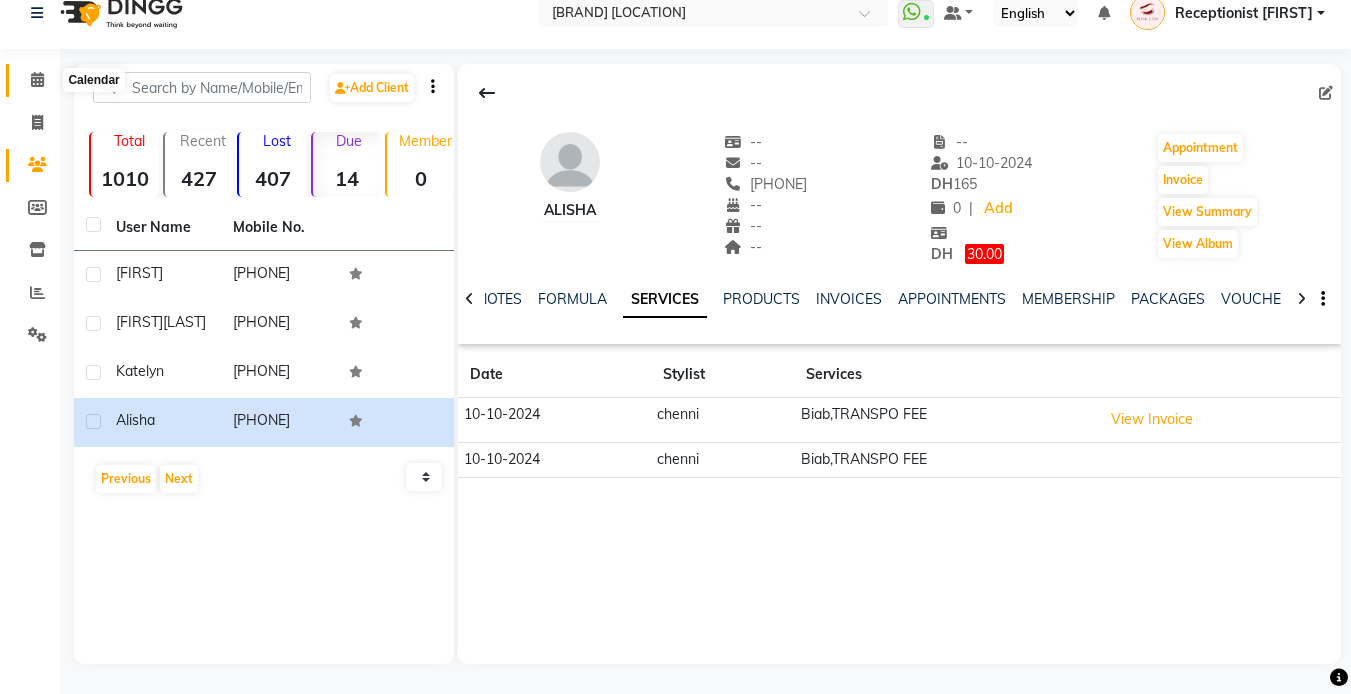 click 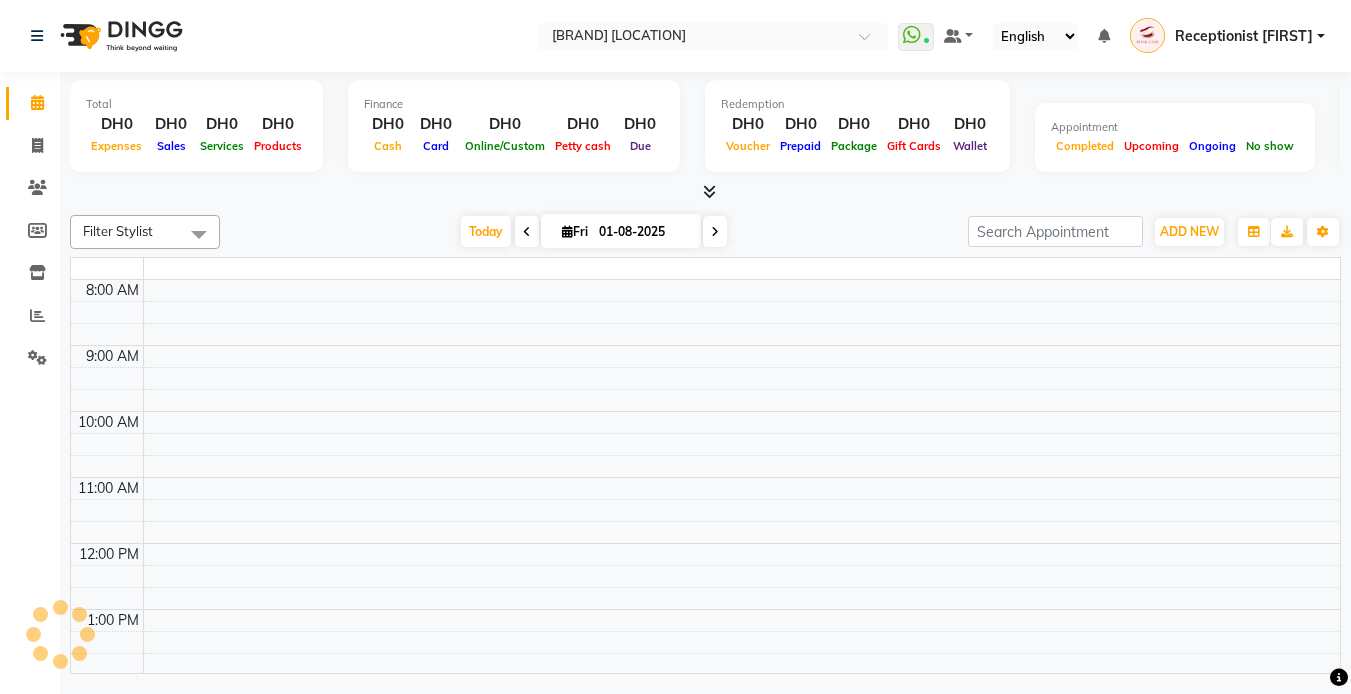 scroll, scrollTop: 0, scrollLeft: 0, axis: both 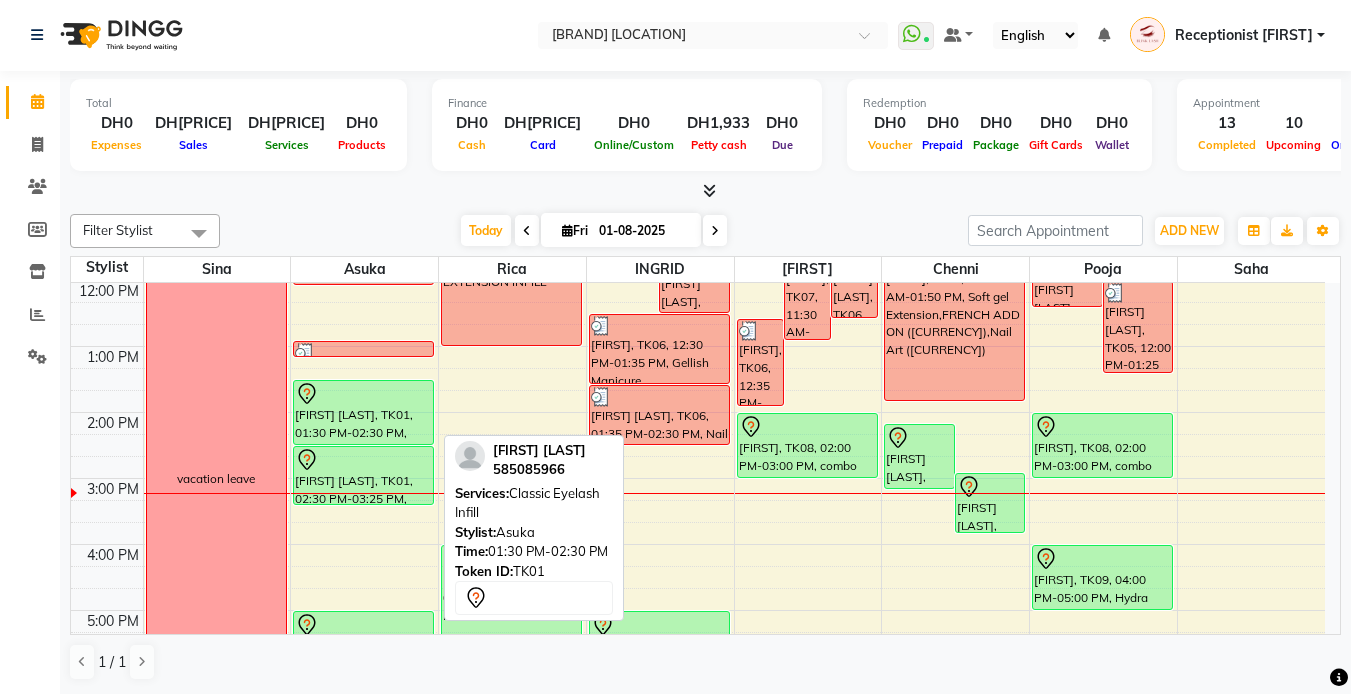 click on "[FIRST] [LAST], TK01, 01:30 PM-02:30 PM, Classic Eyelash Infill" at bounding box center [363, 412] 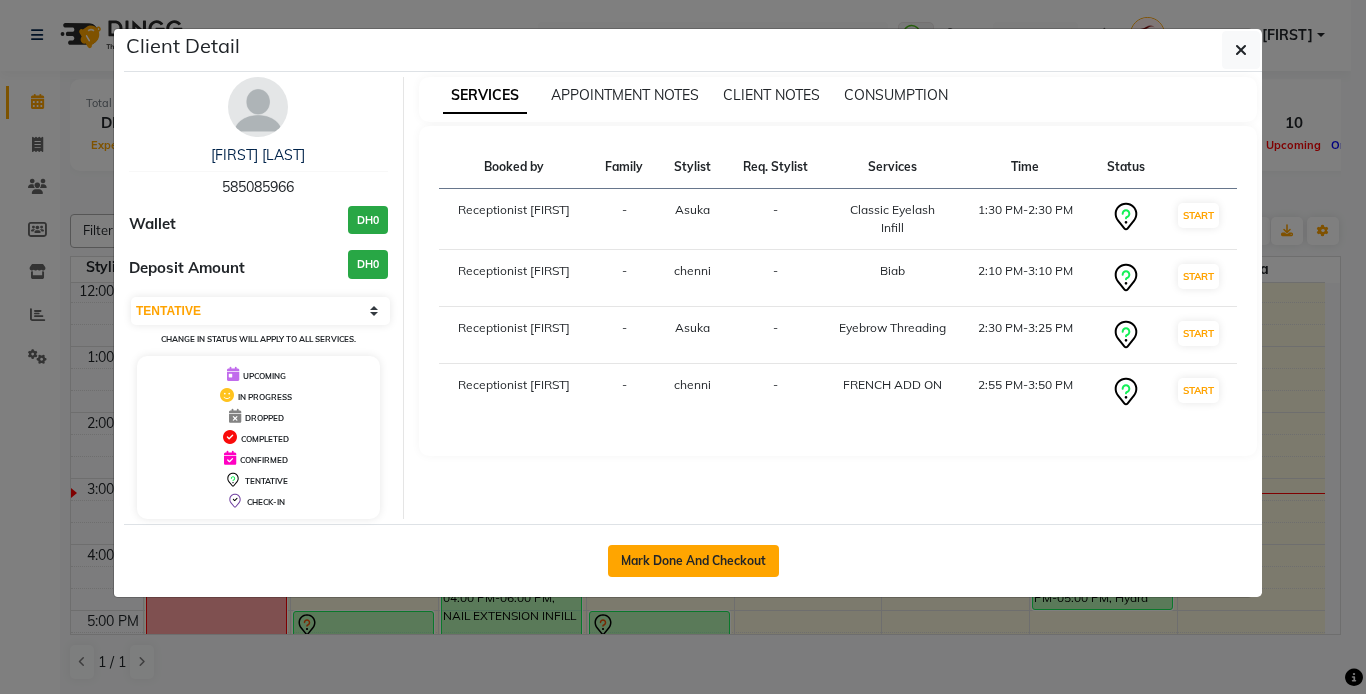 click on "Mark Done And Checkout" 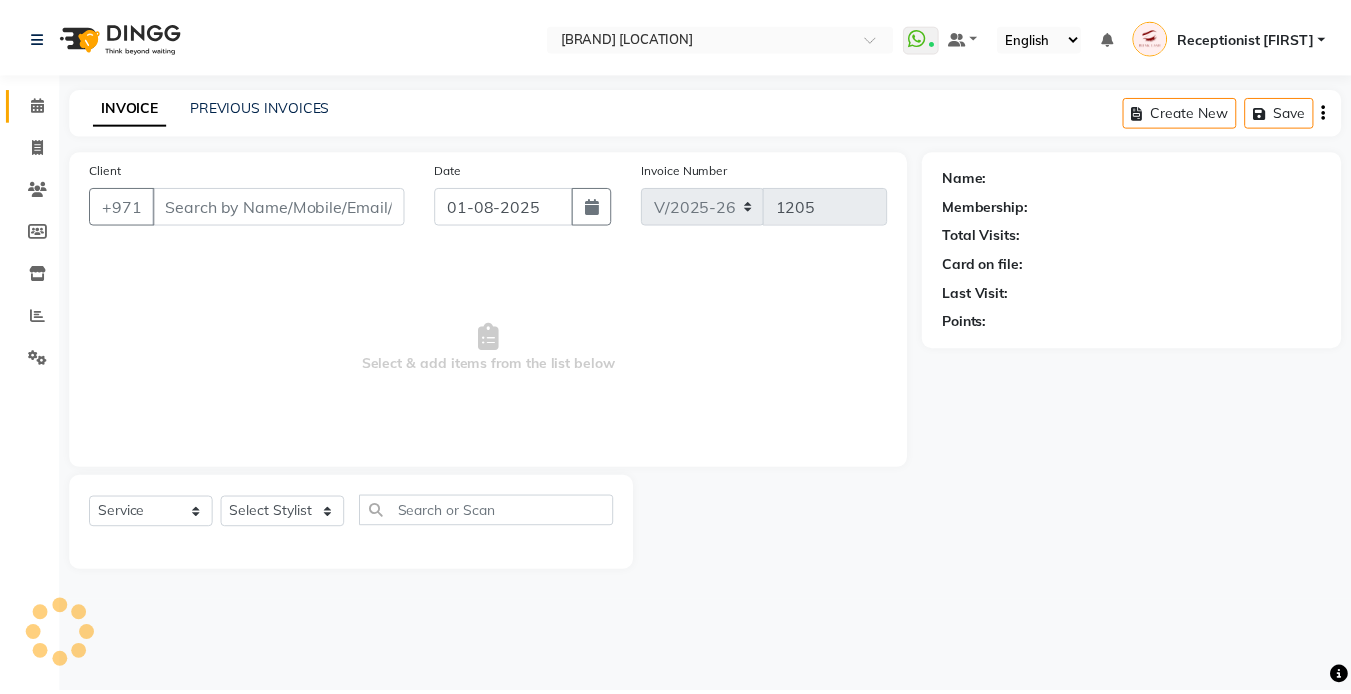 scroll, scrollTop: 0, scrollLeft: 0, axis: both 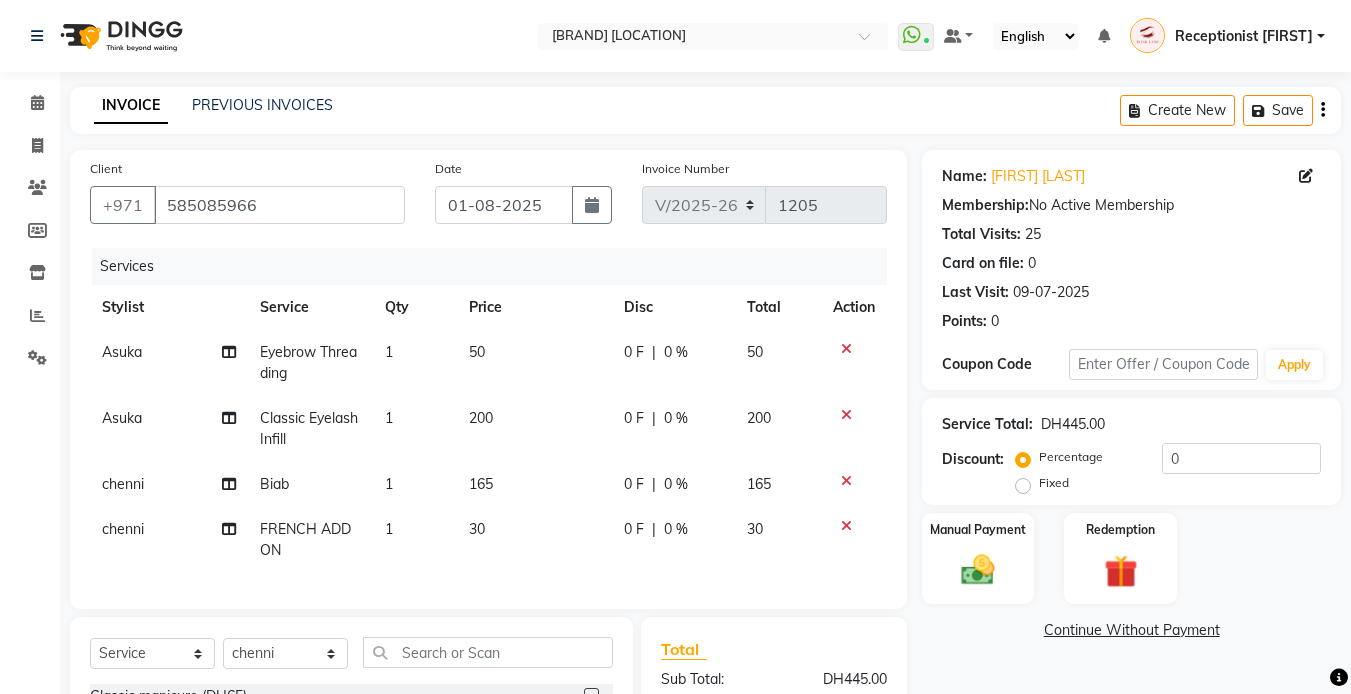click on "Add. Fee" 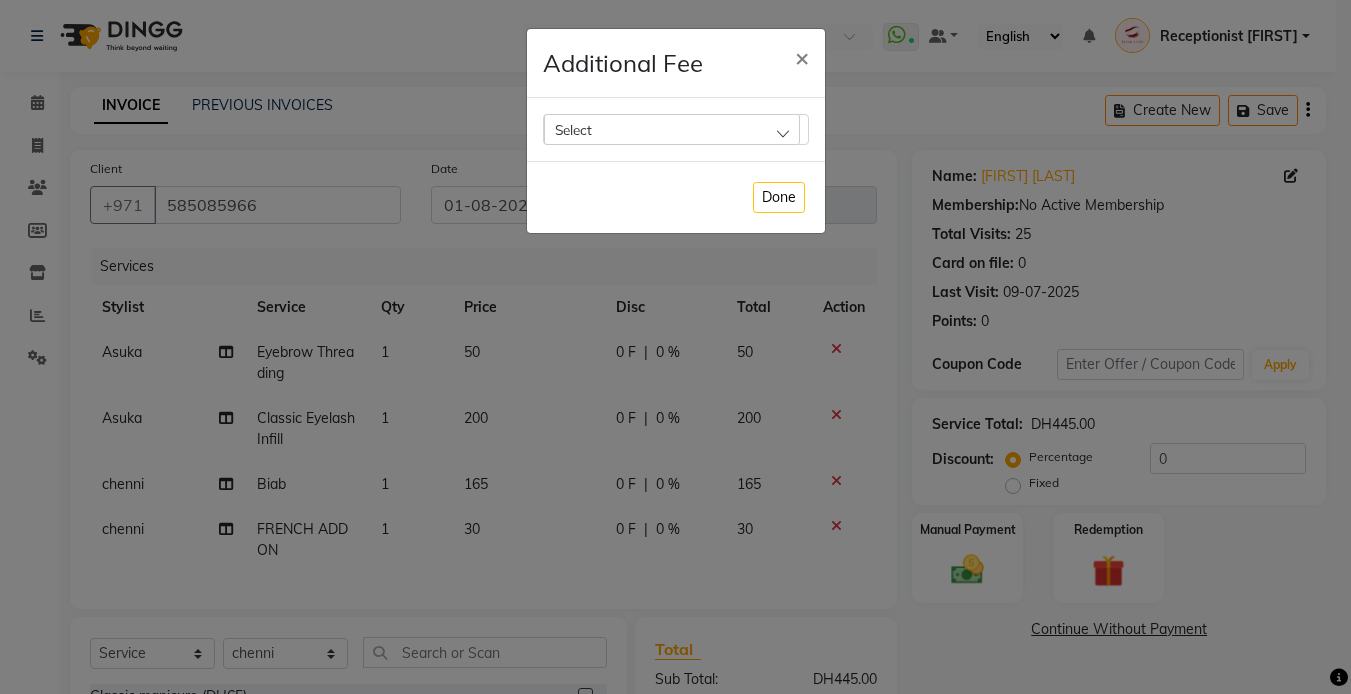 scroll, scrollTop: 263, scrollLeft: 0, axis: vertical 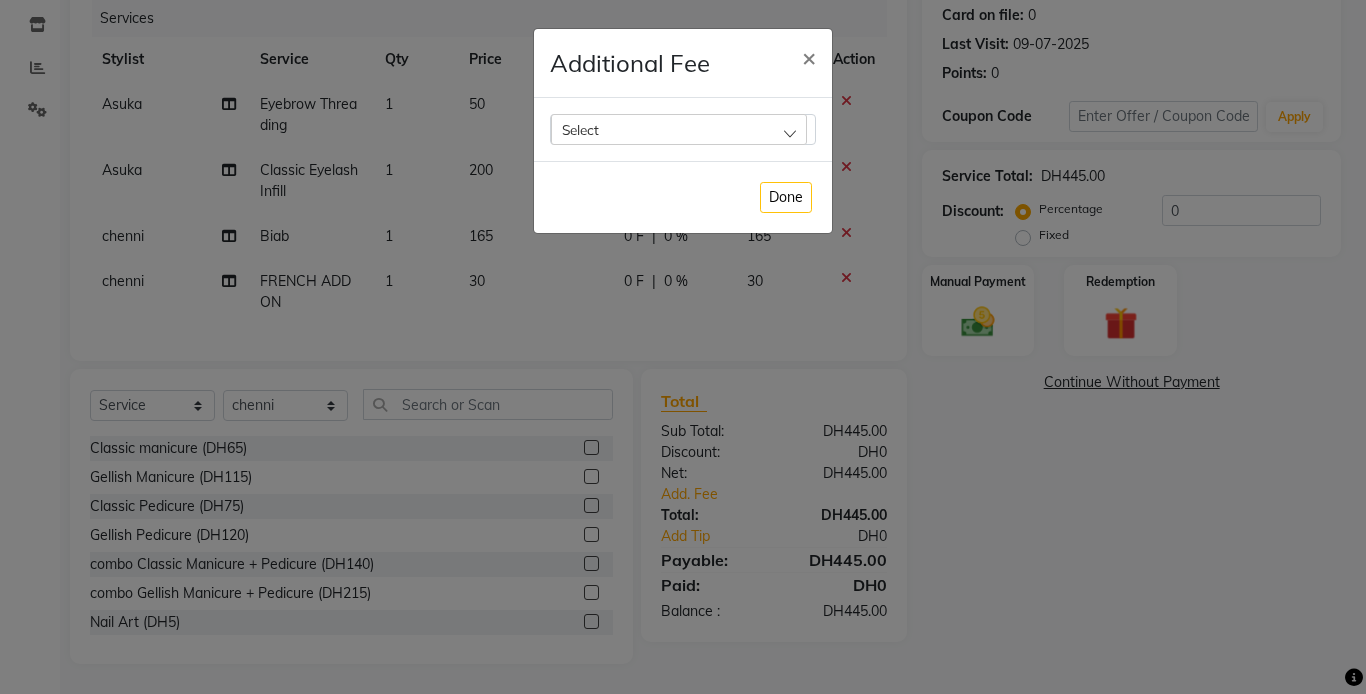 click on "Select" 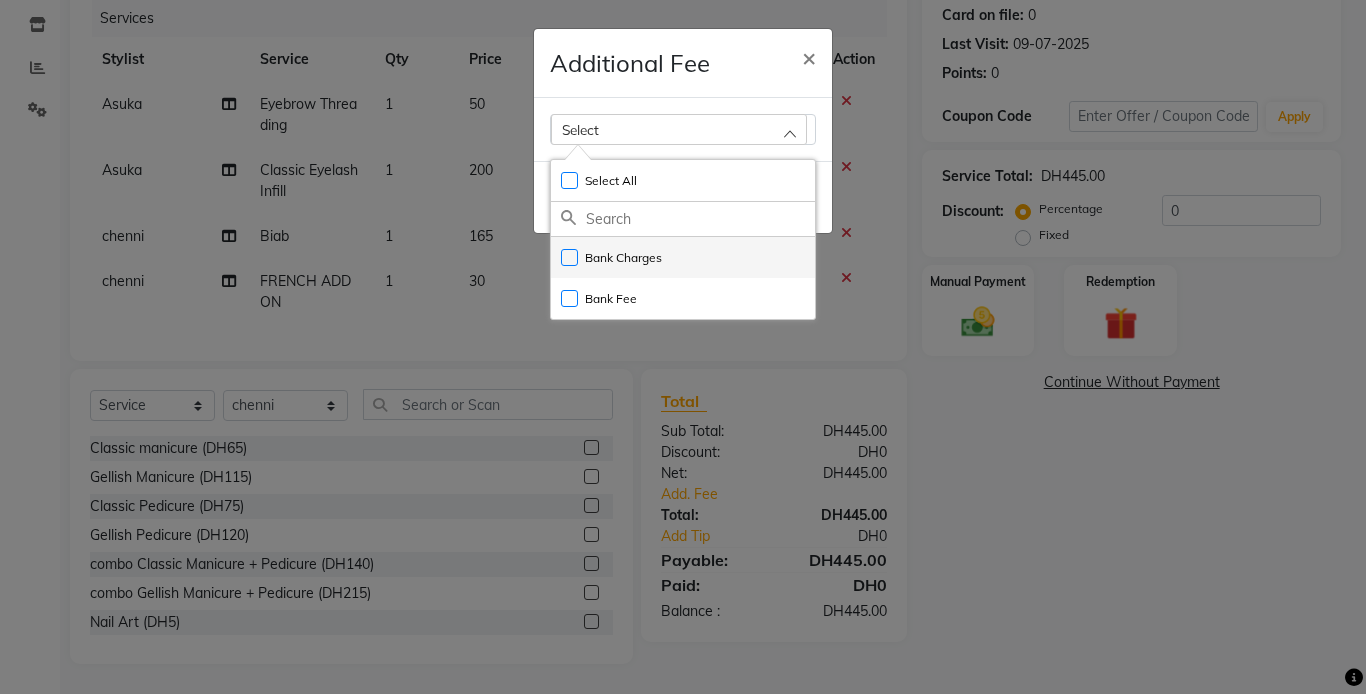 click on "Bank Charges" 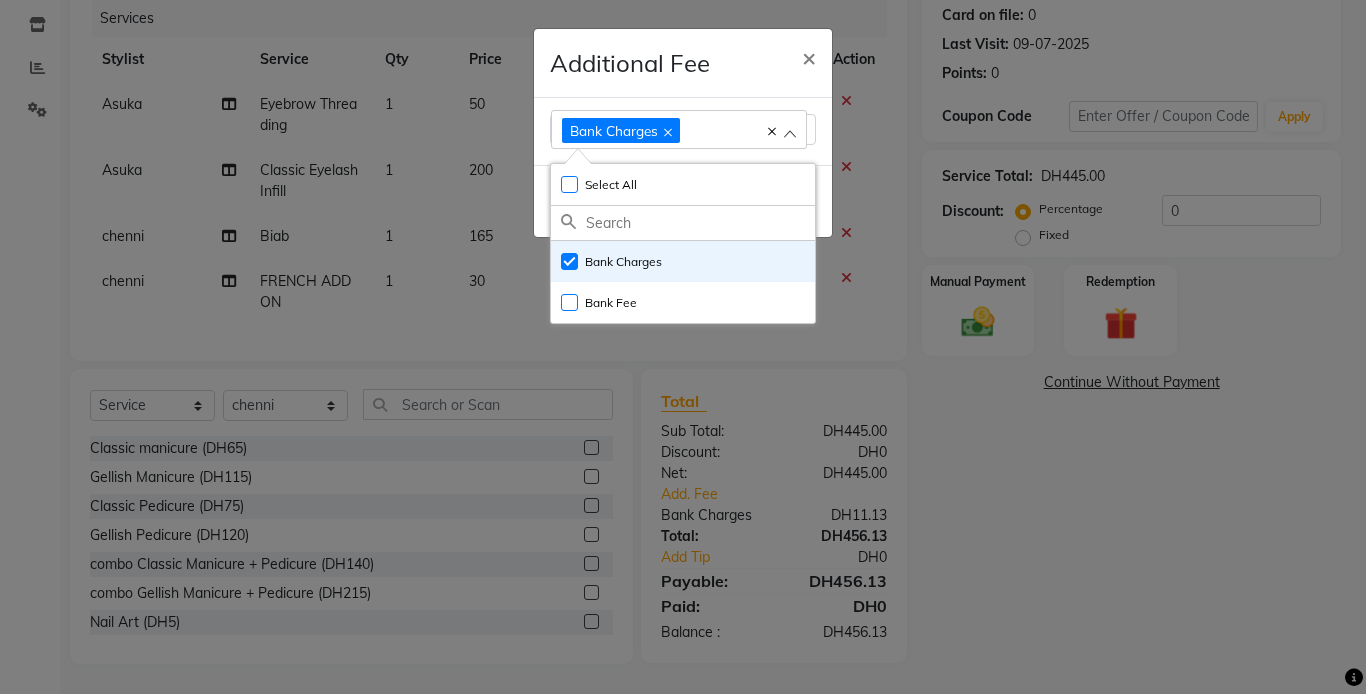click on "Additional Fee × Bank Charges Select All UnSelect All Bank Charges Bank Fee  Done" 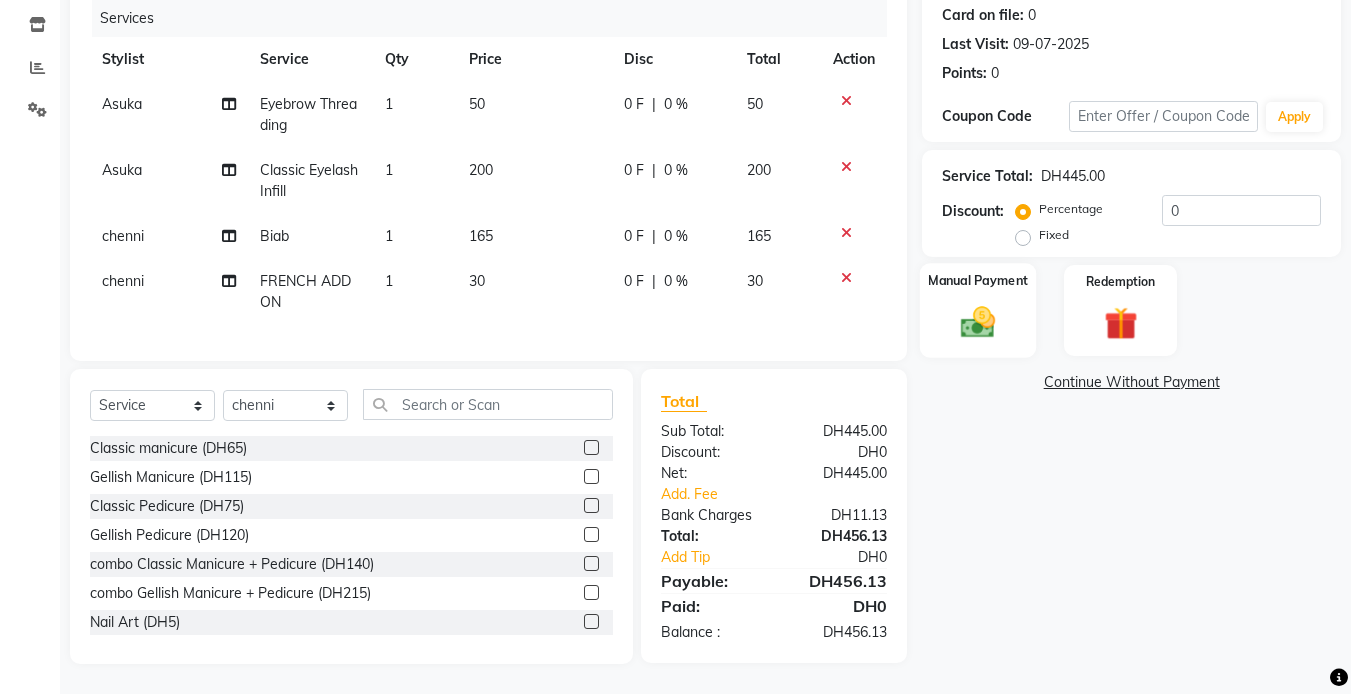 click 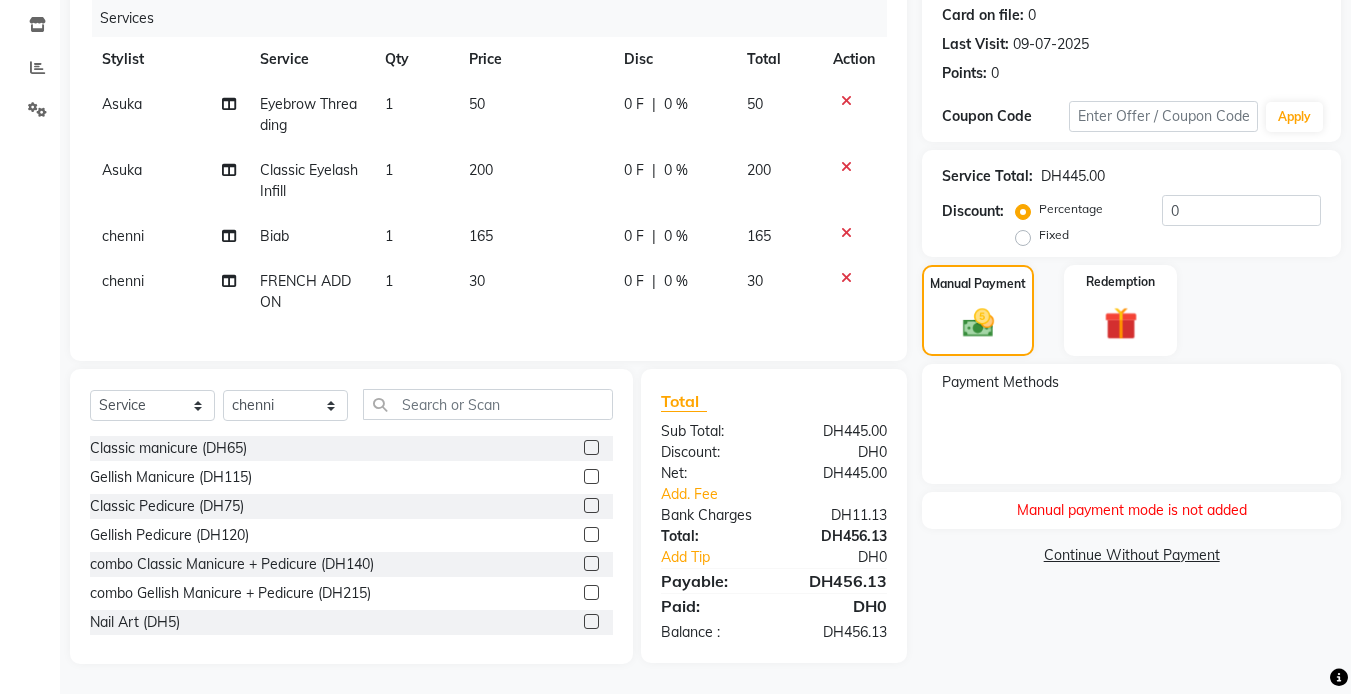 click on "Calendar  Invoice  Clients  Members  Inventory  Reports  Settings Completed InProgress Upcoming Dropped Tentative Check-In Confirm Bookings Segments Page Builder" 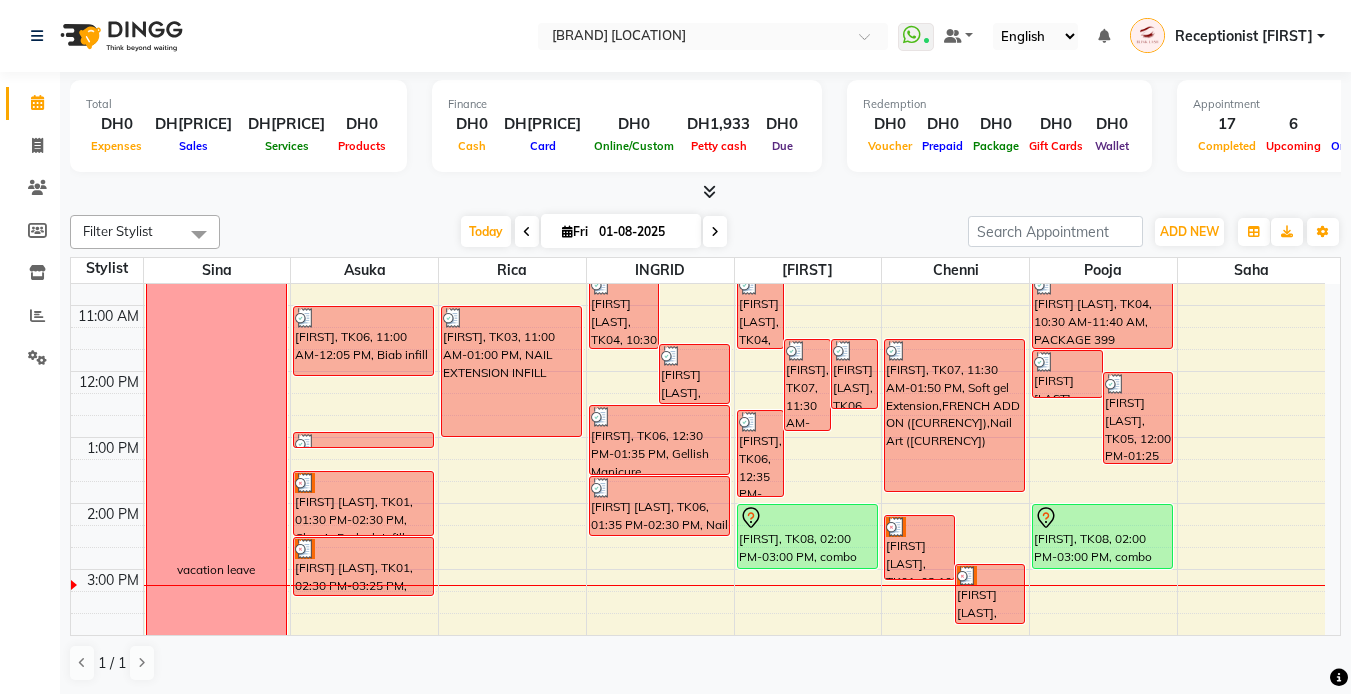 scroll, scrollTop: 300, scrollLeft: 0, axis: vertical 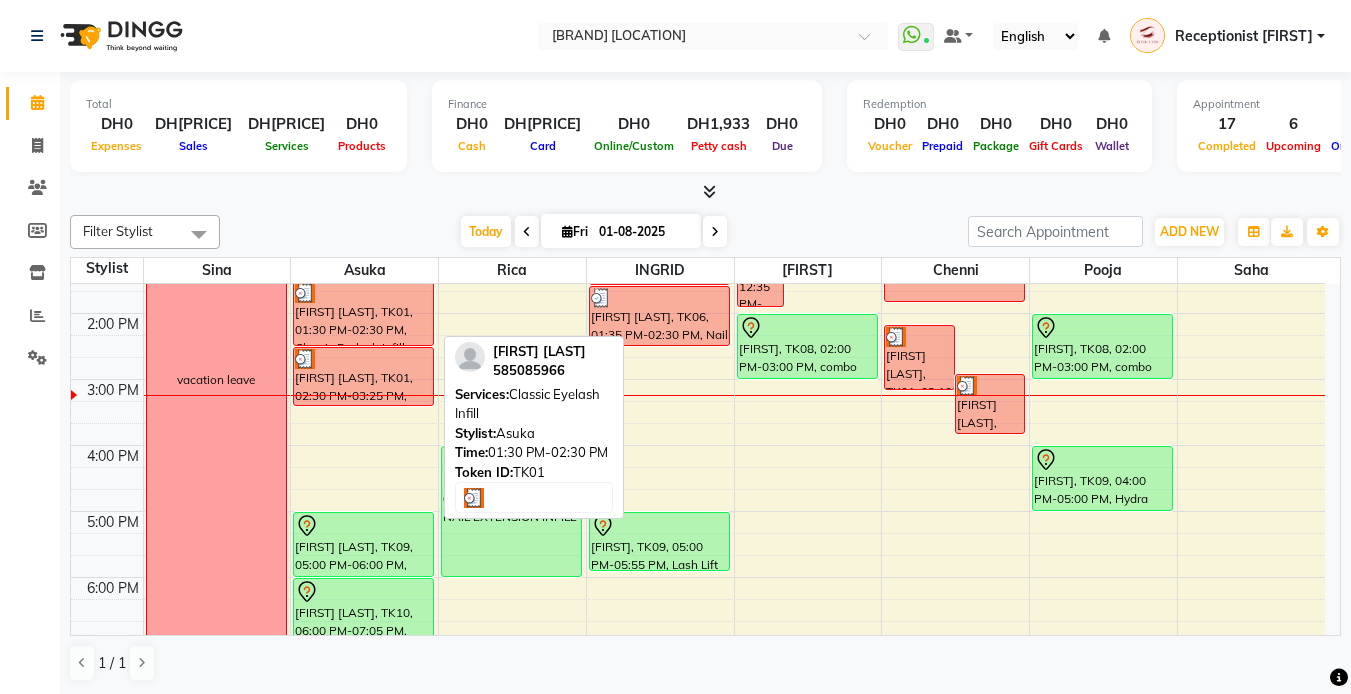 click on "[FIRST] [LAST], TK01, 01:30 PM-02:30 PM, Classic Eyelash Infill" at bounding box center (363, 313) 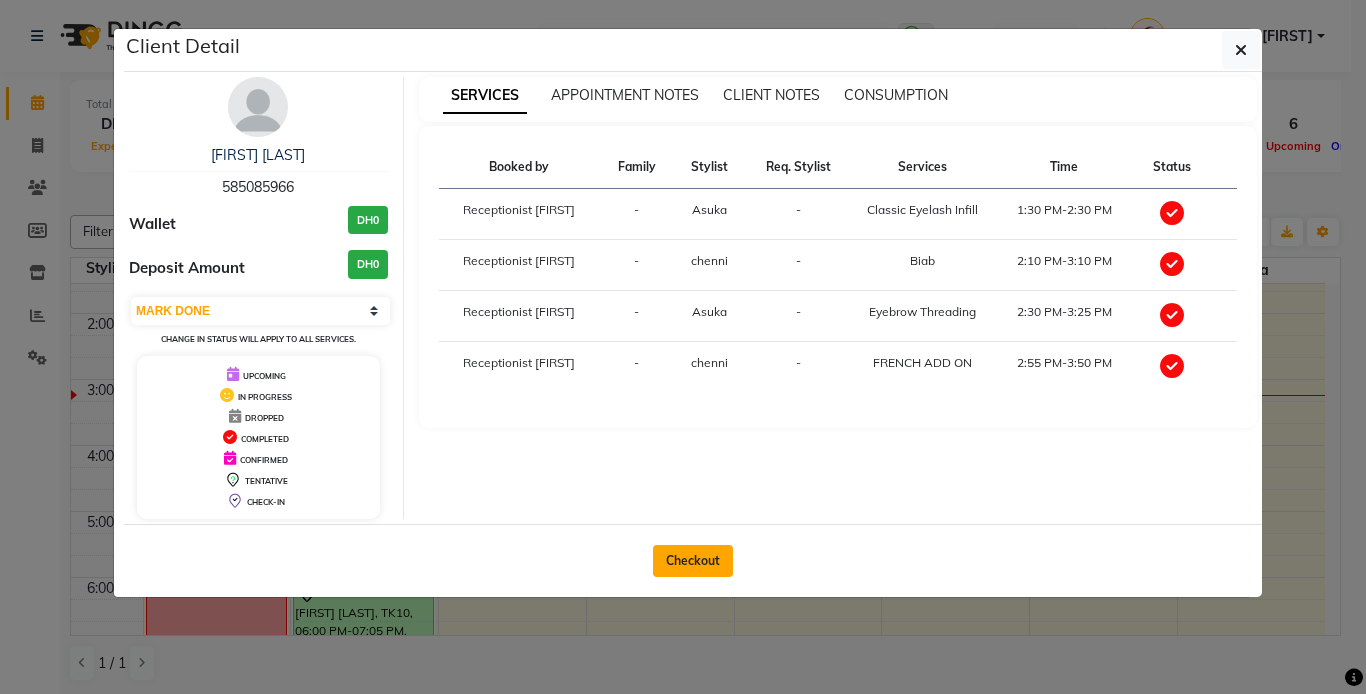click on "Checkout" 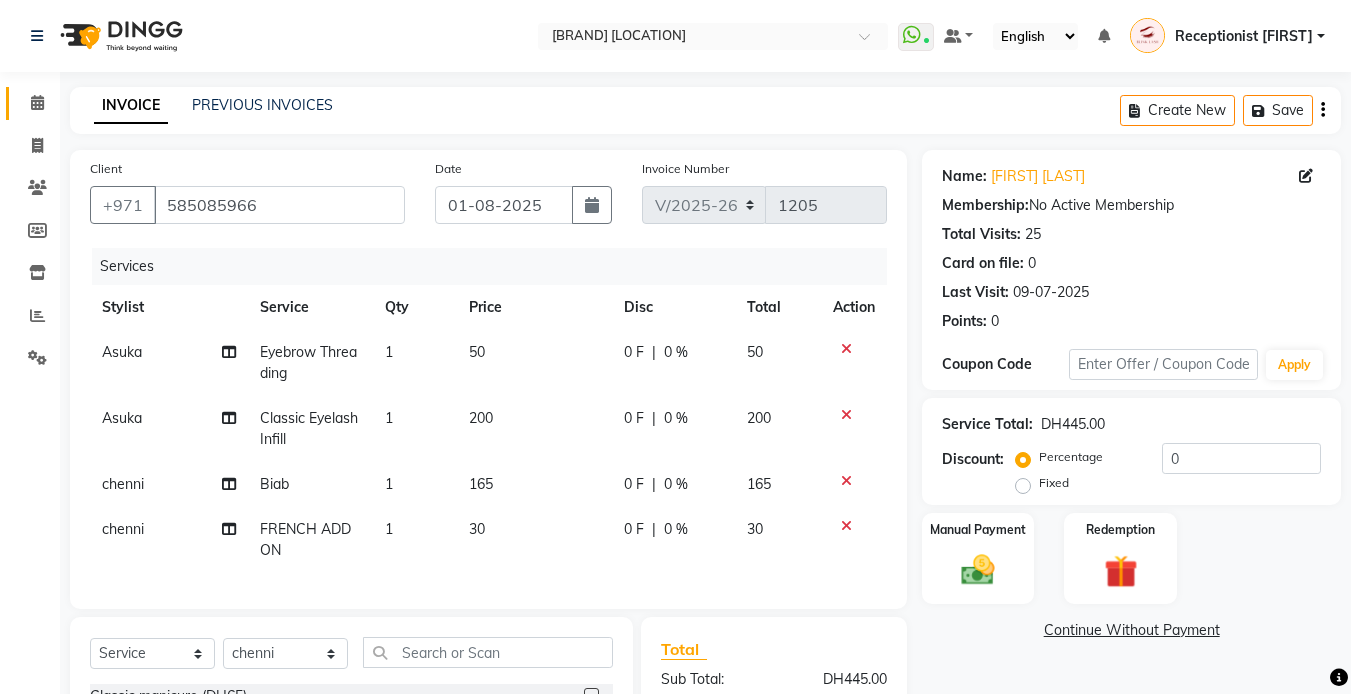 scroll, scrollTop: 263, scrollLeft: 0, axis: vertical 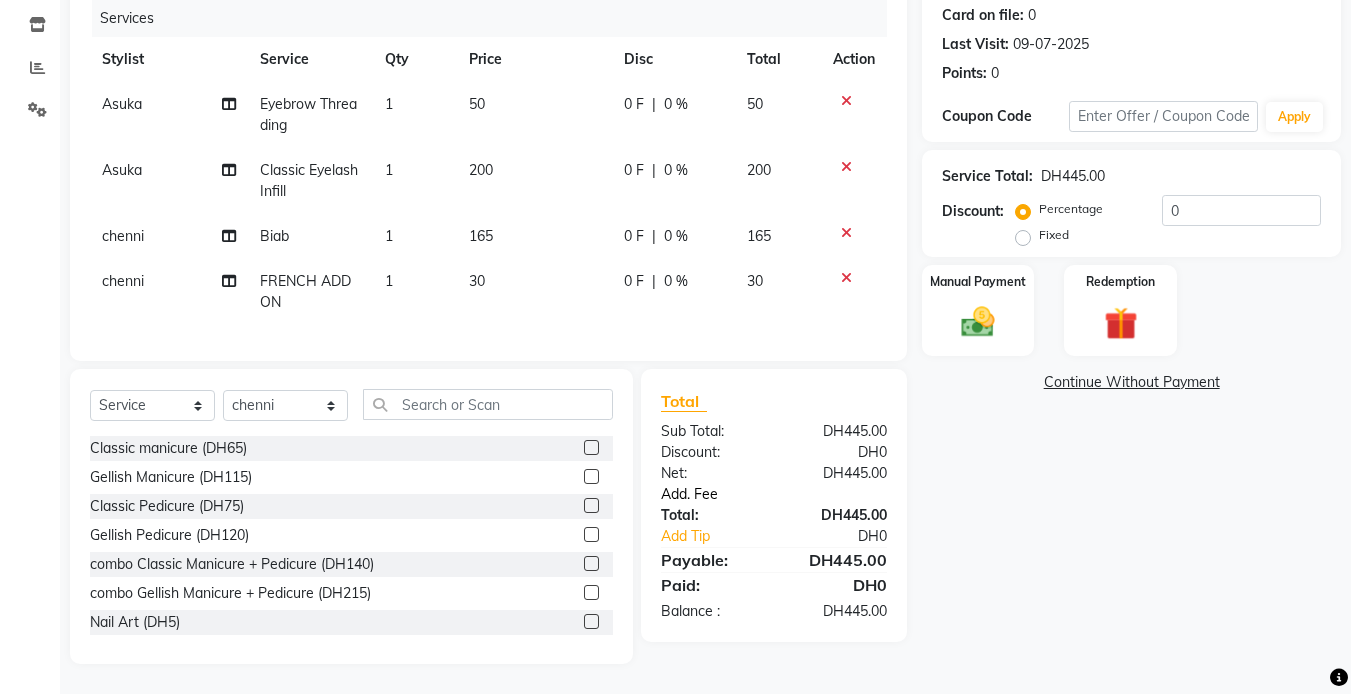 click on "Add. Fee" 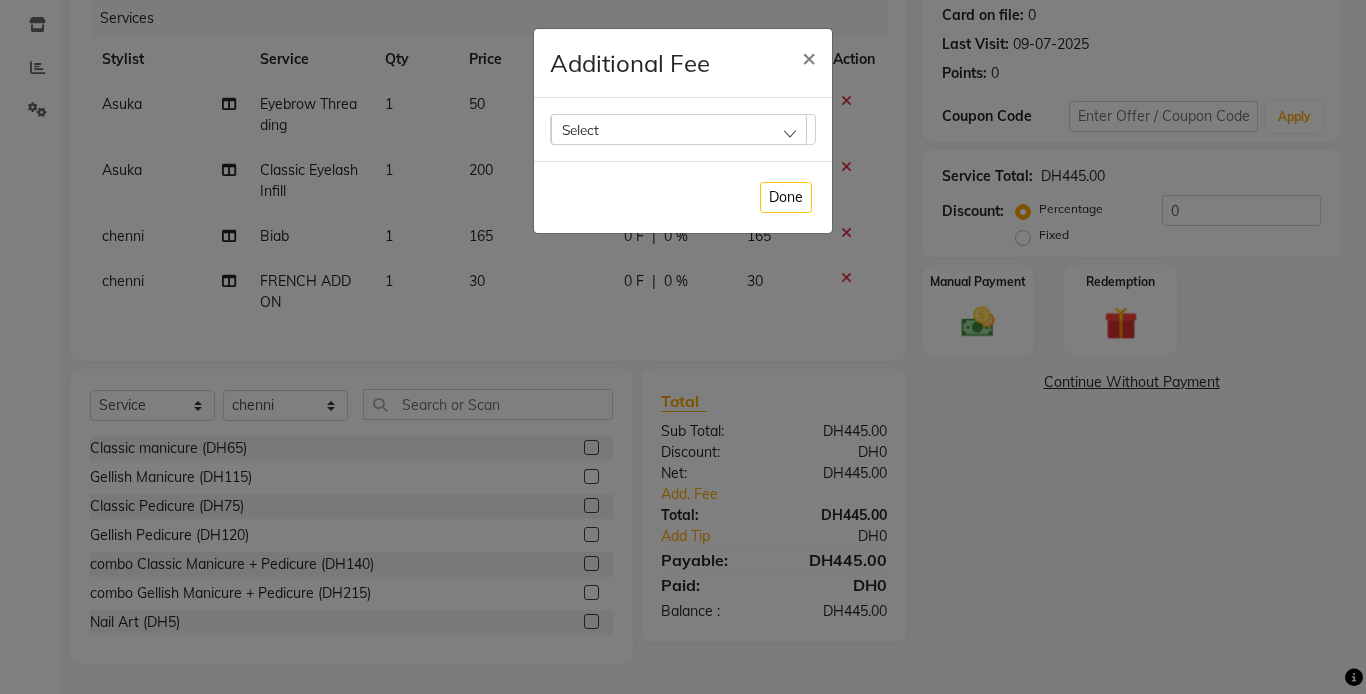 click on "Select" 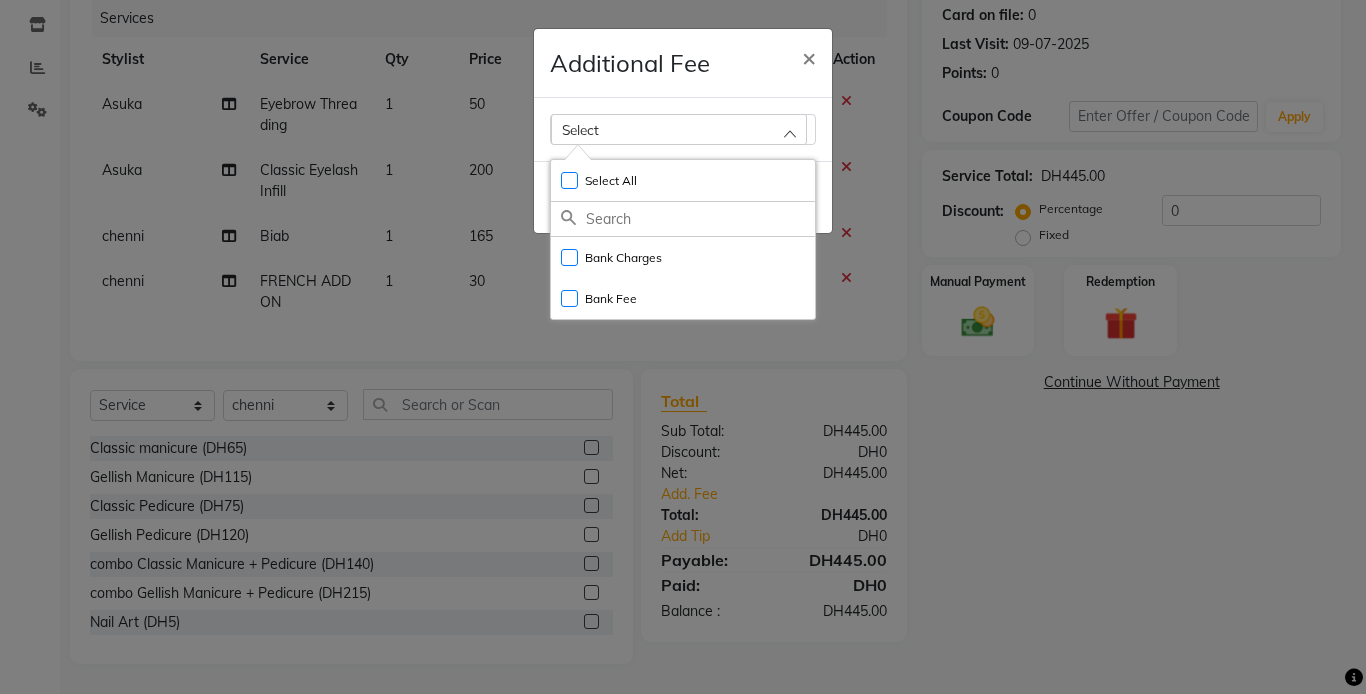 drag, startPoint x: 663, startPoint y: 262, endPoint x: 729, endPoint y: 400, distance: 152.97058 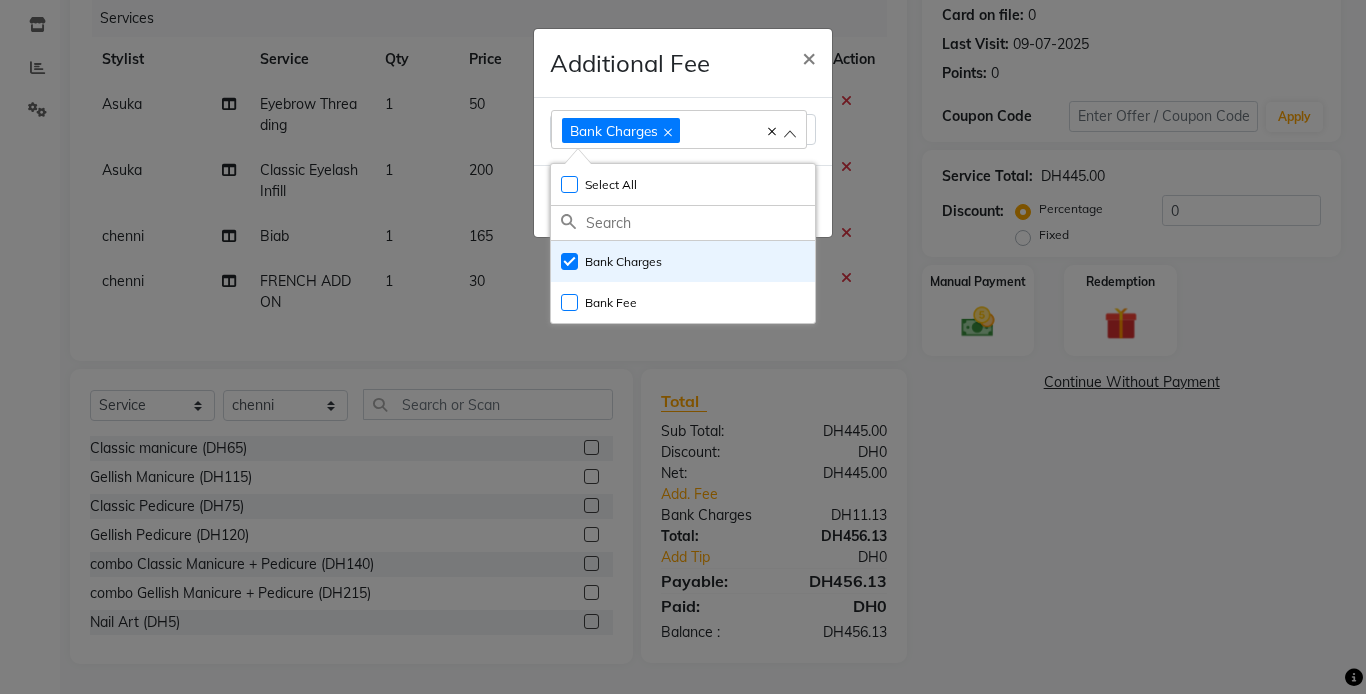 click on "Additional Fee × Bank Charges Select All UnSelect All Bank Charges Bank Fee  Done" 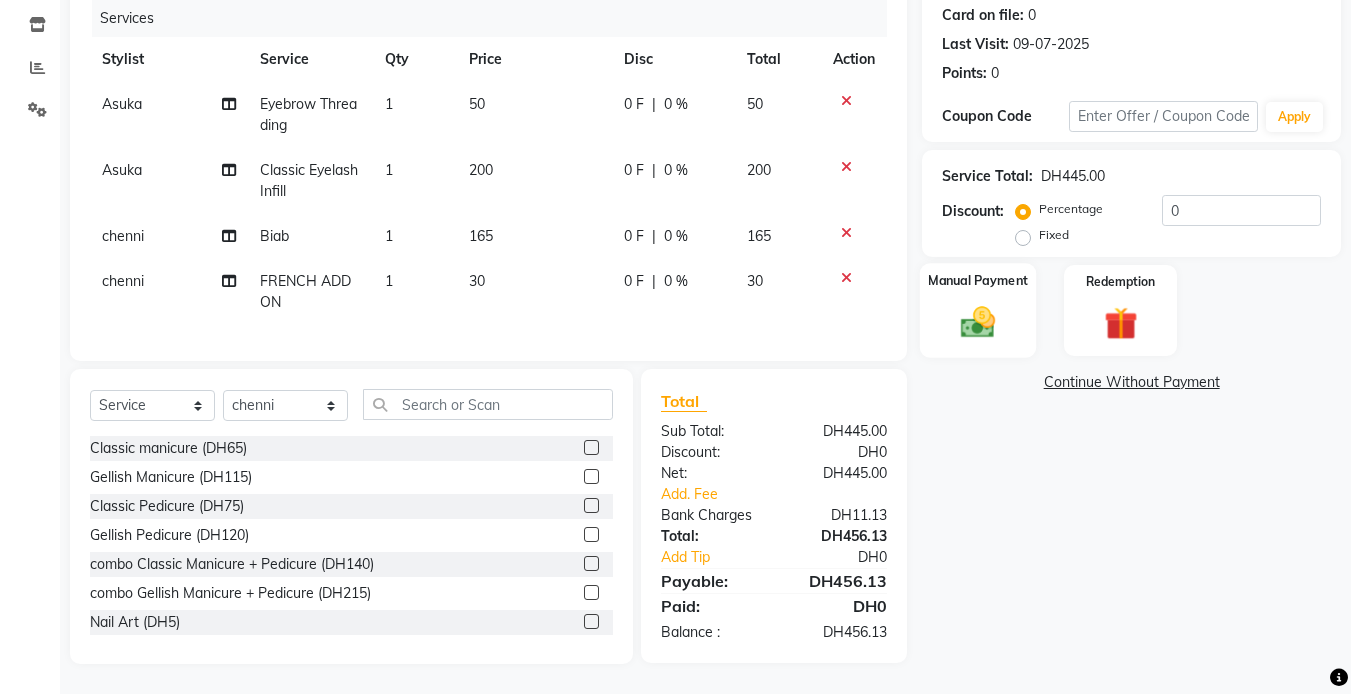 click 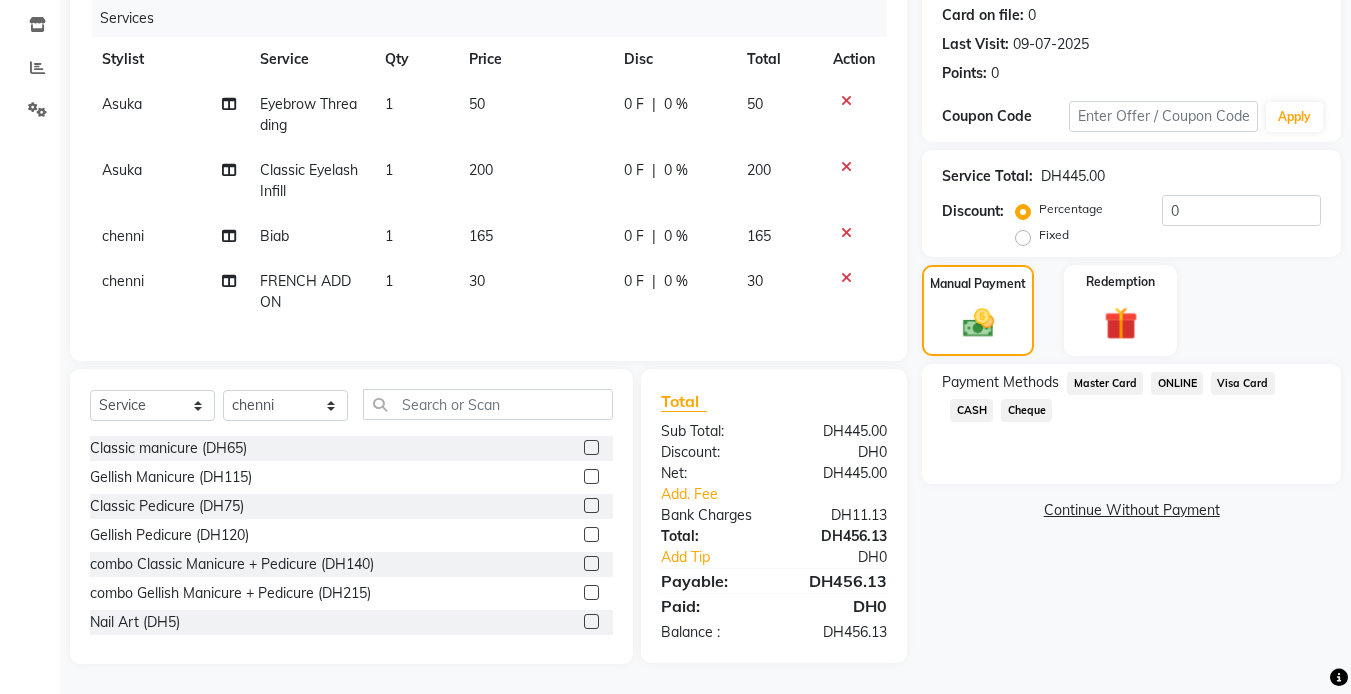 click on "Visa Card" 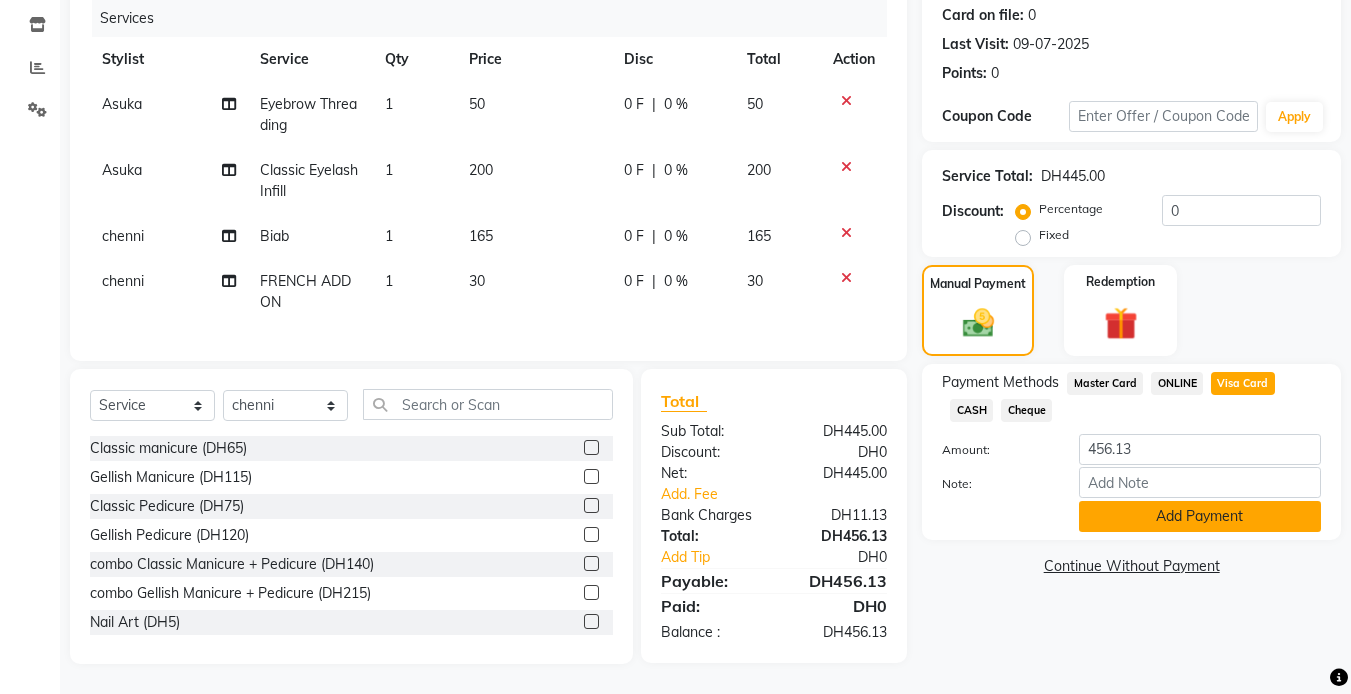 click on "Add Payment" 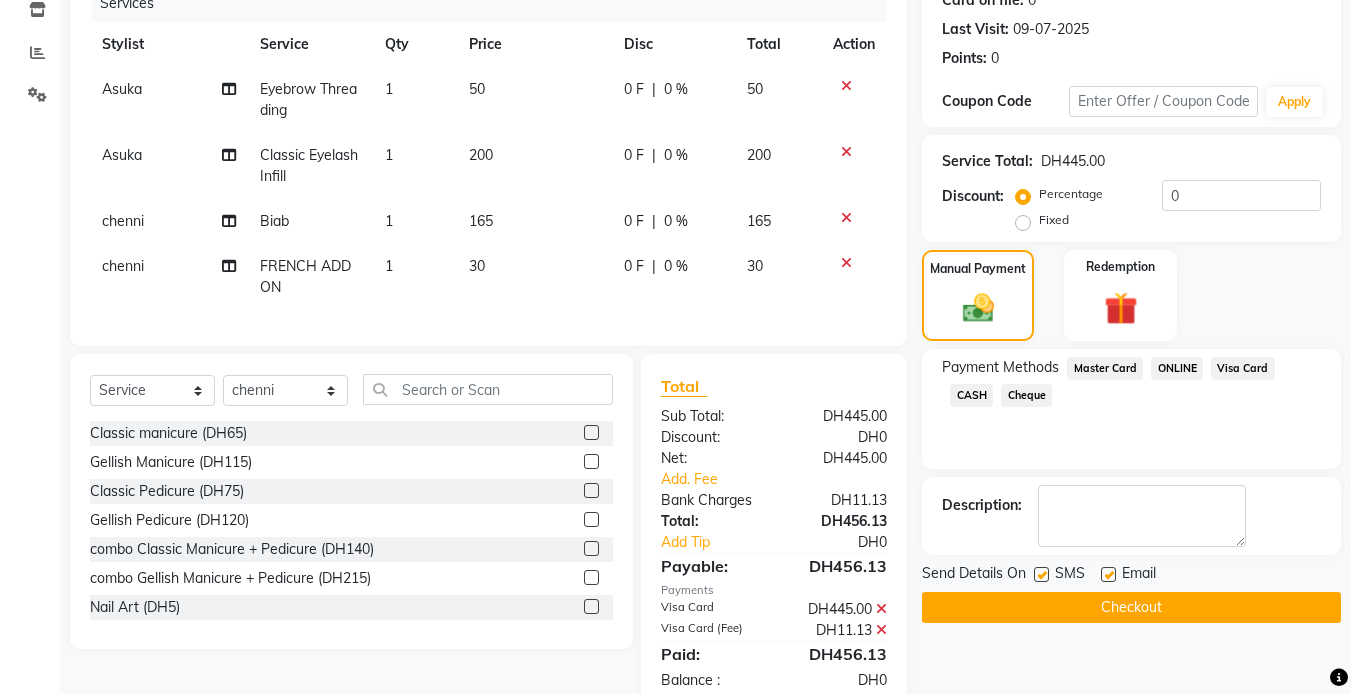 click on "Checkout" 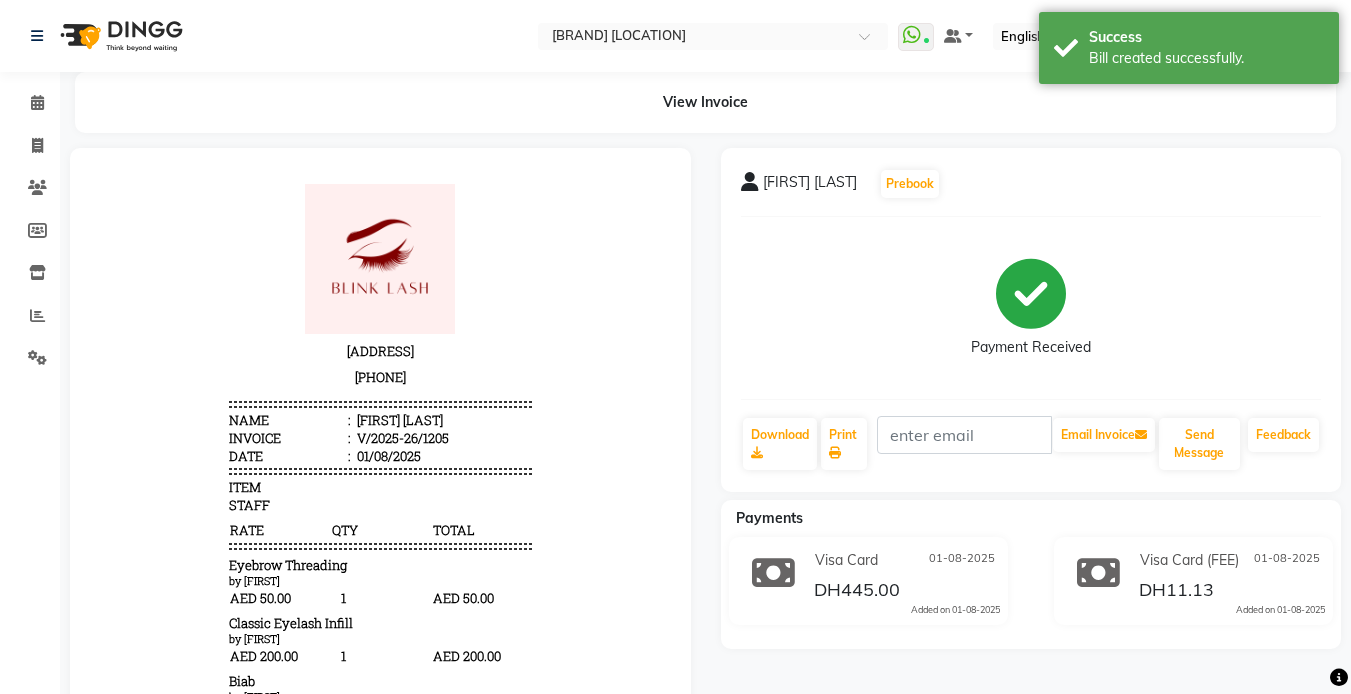 scroll, scrollTop: 0, scrollLeft: 0, axis: both 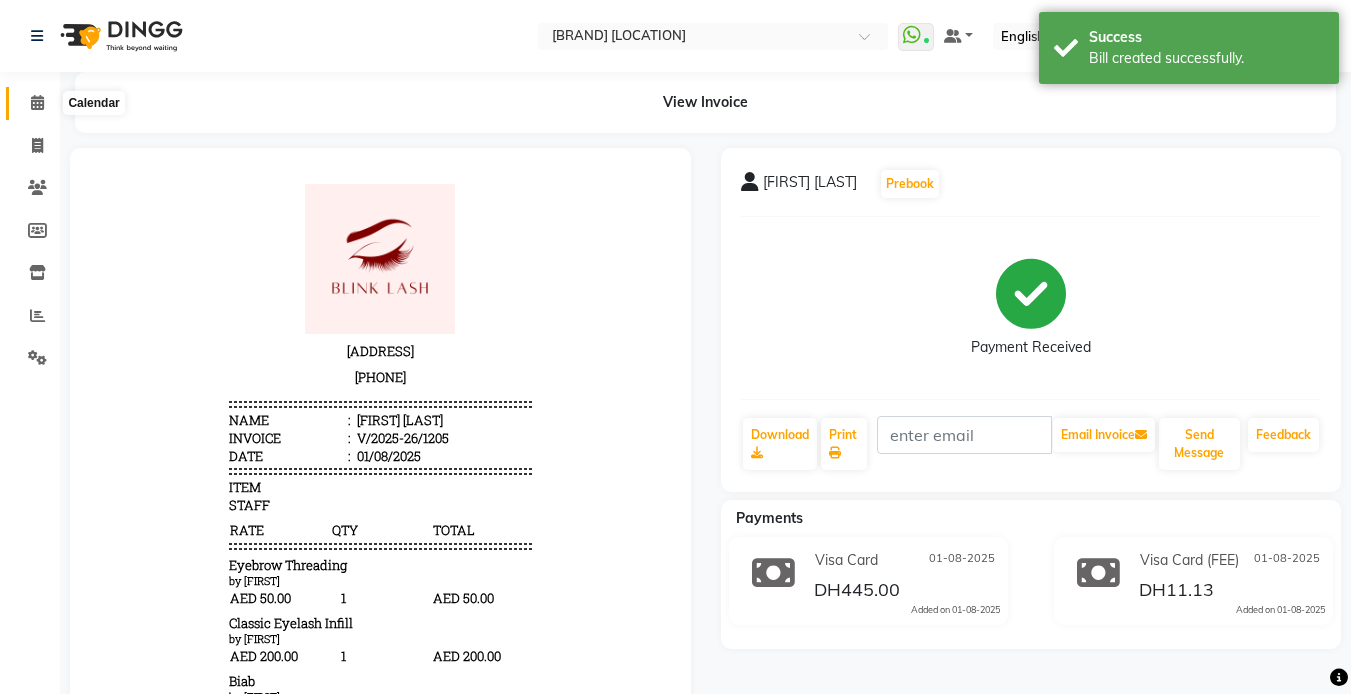 click 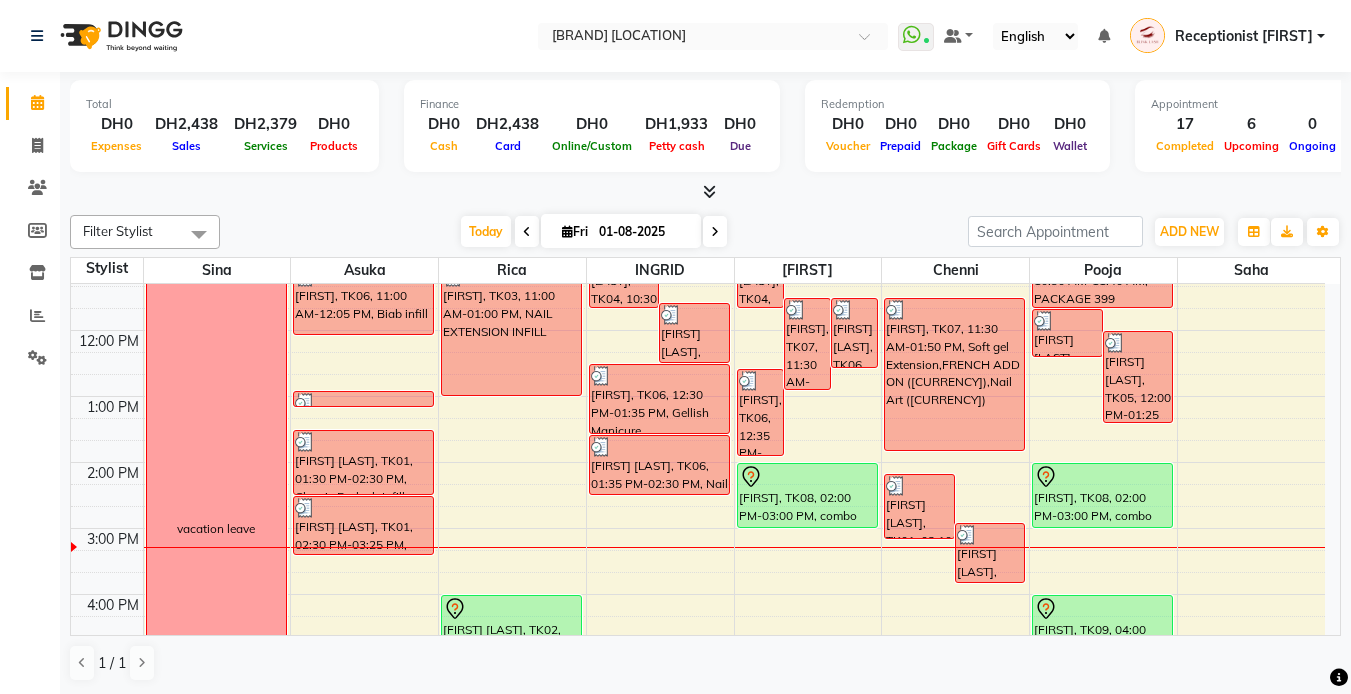 scroll, scrollTop: 200, scrollLeft: 0, axis: vertical 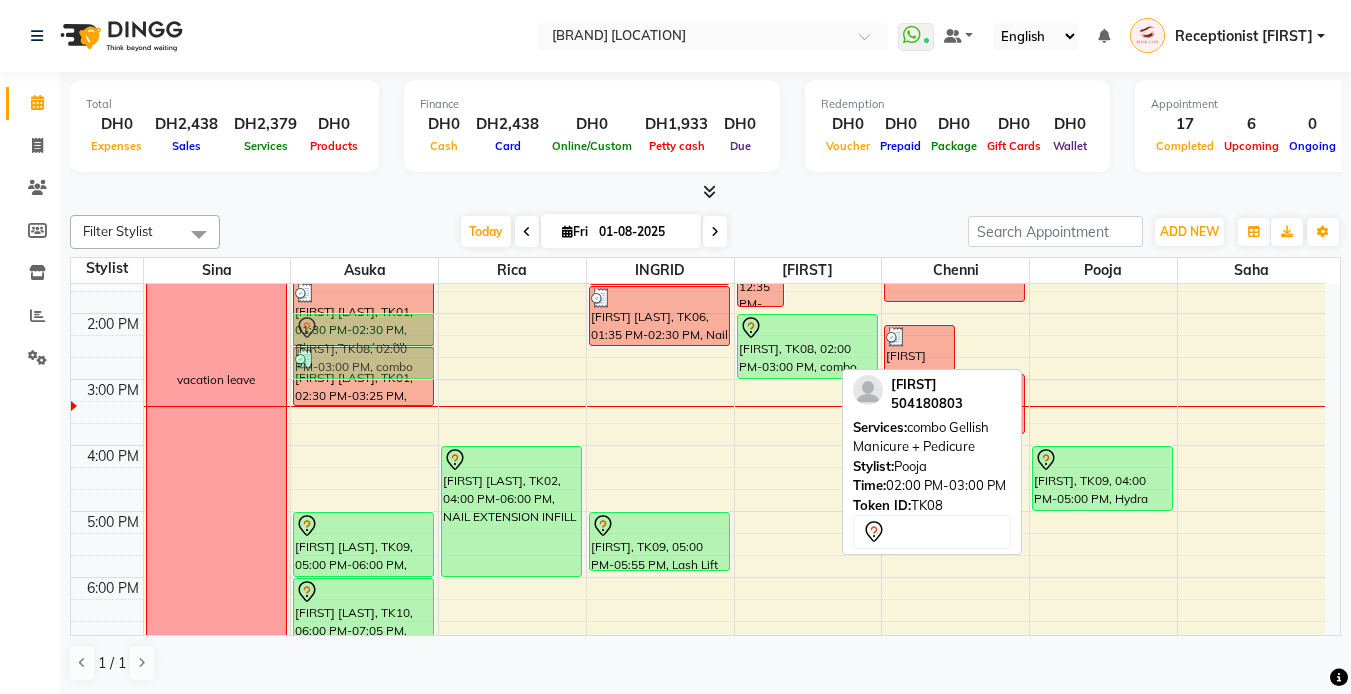 drag, startPoint x: 1098, startPoint y: 347, endPoint x: 425, endPoint y: 353, distance: 673.02673 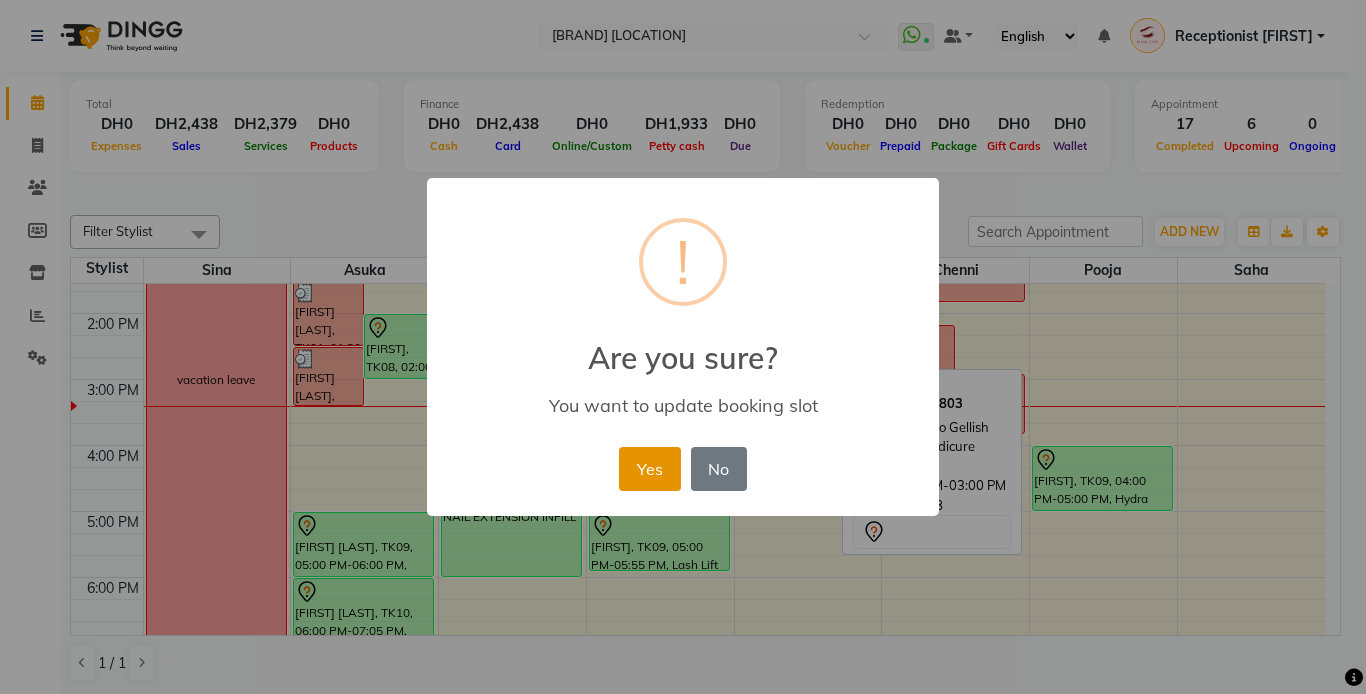click on "Yes" at bounding box center (649, 469) 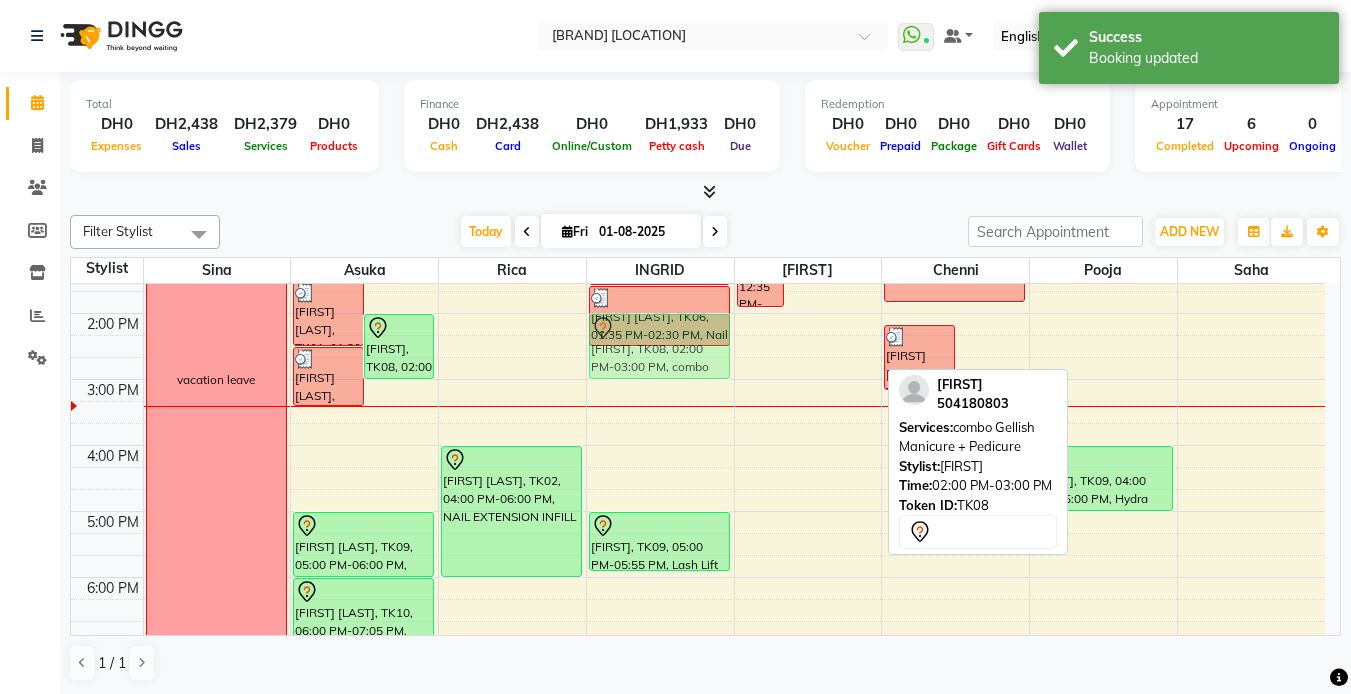 drag, startPoint x: 795, startPoint y: 338, endPoint x: 675, endPoint y: 338, distance: 120 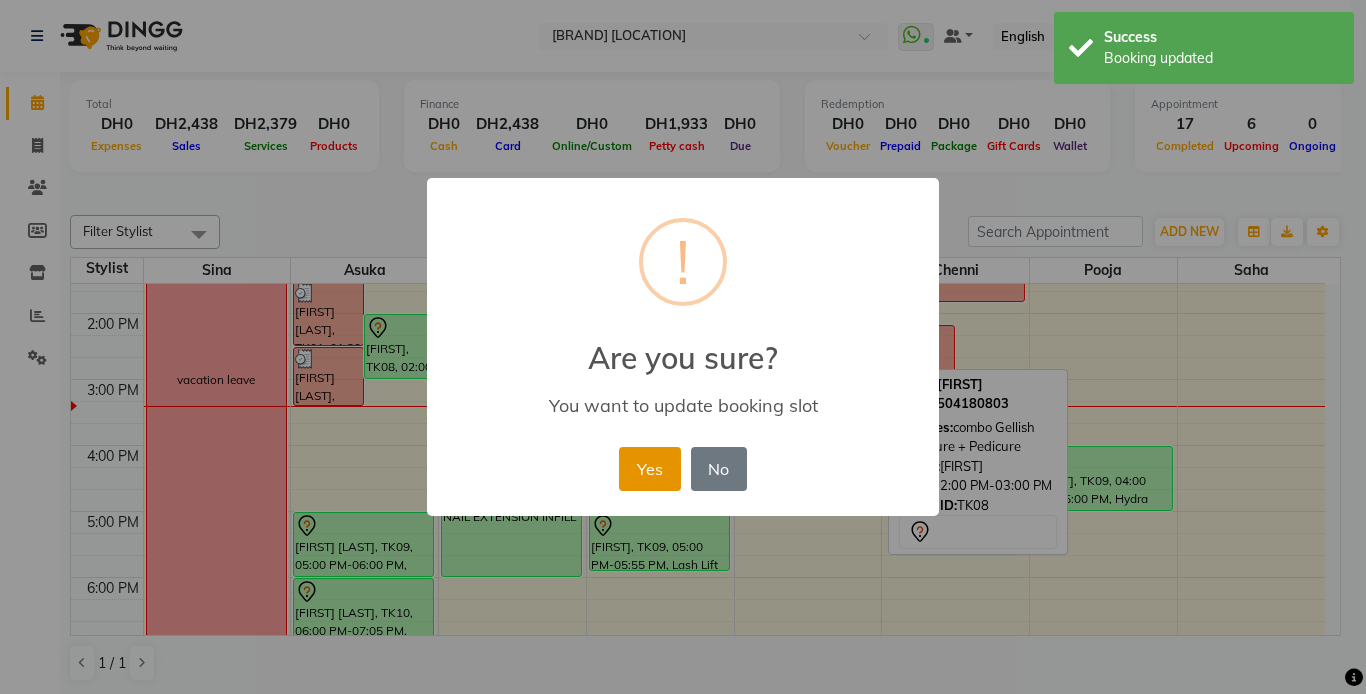click on "Yes" at bounding box center (649, 469) 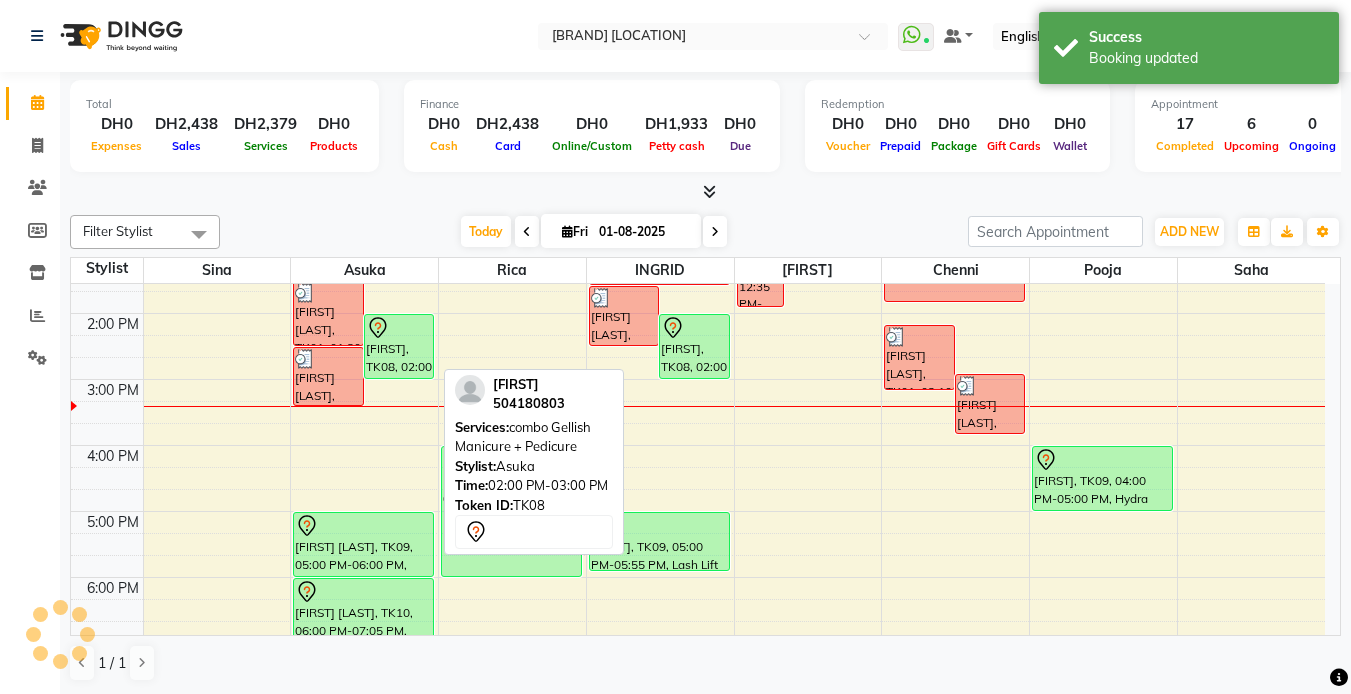 click on "[FIRST], TK08, 02:00 PM-03:00 PM,  combo Gellish Manicure + Pedicure" at bounding box center (399, 346) 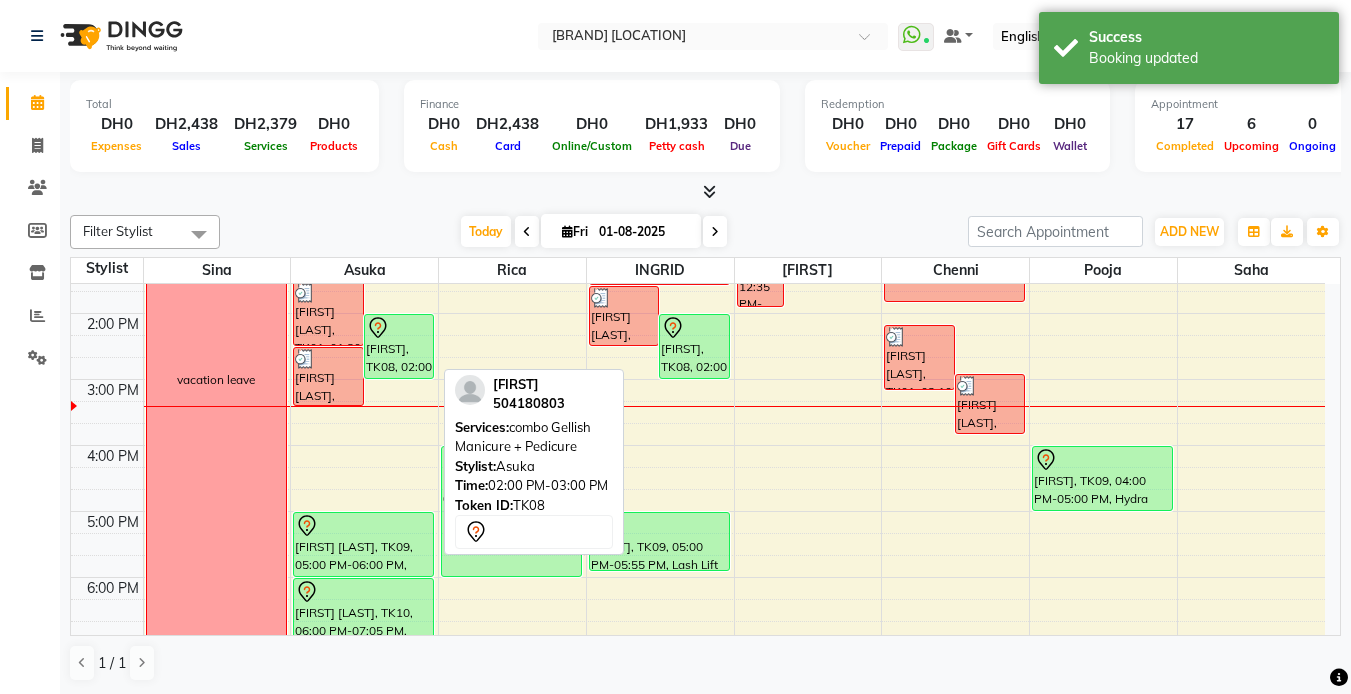 click on "[FIRST], TK08, 02:00 PM-03:00 PM,  combo Gellish Manicure + Pedicure" at bounding box center [399, 346] 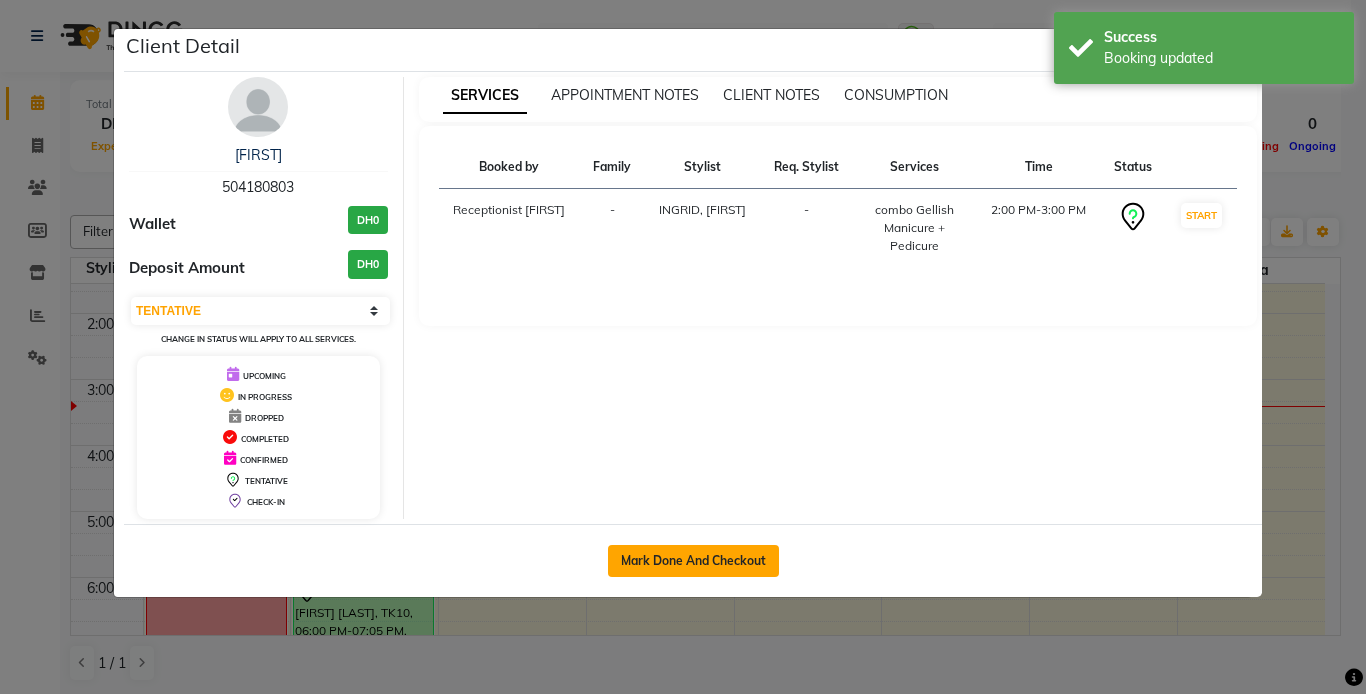 click on "Mark Done And Checkout" 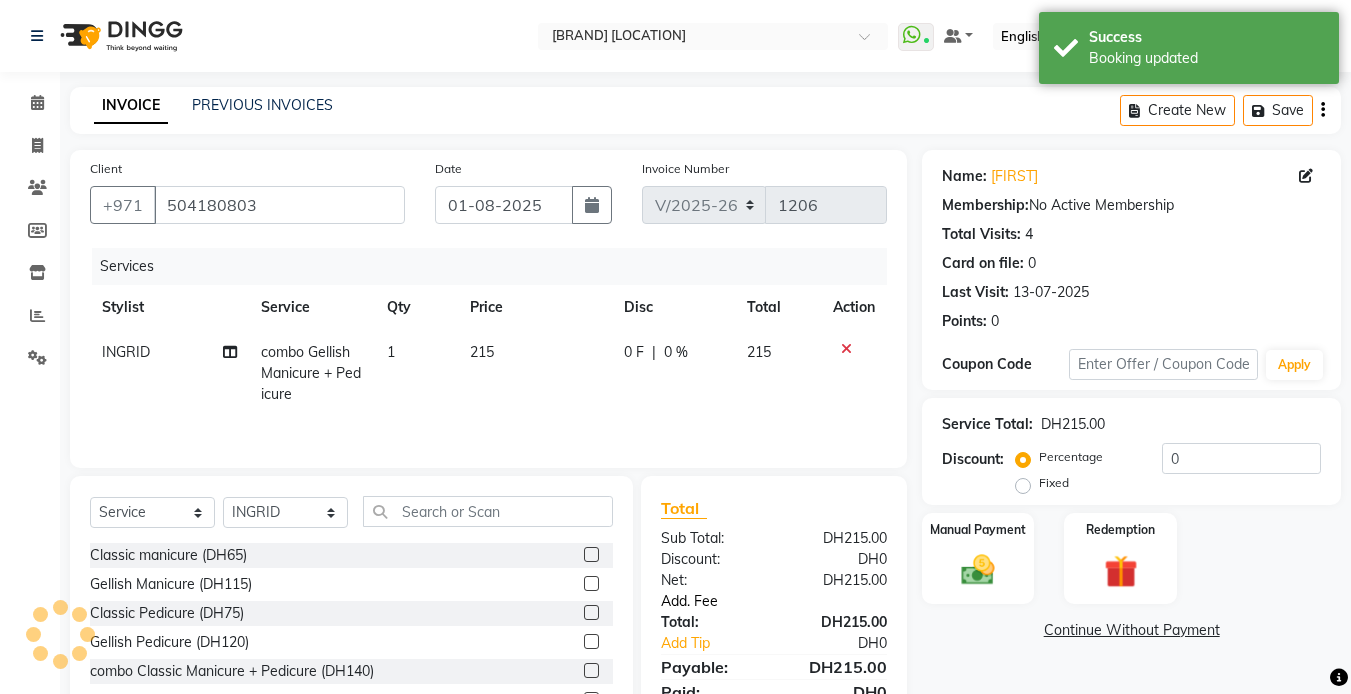 click on "Add. Fee" 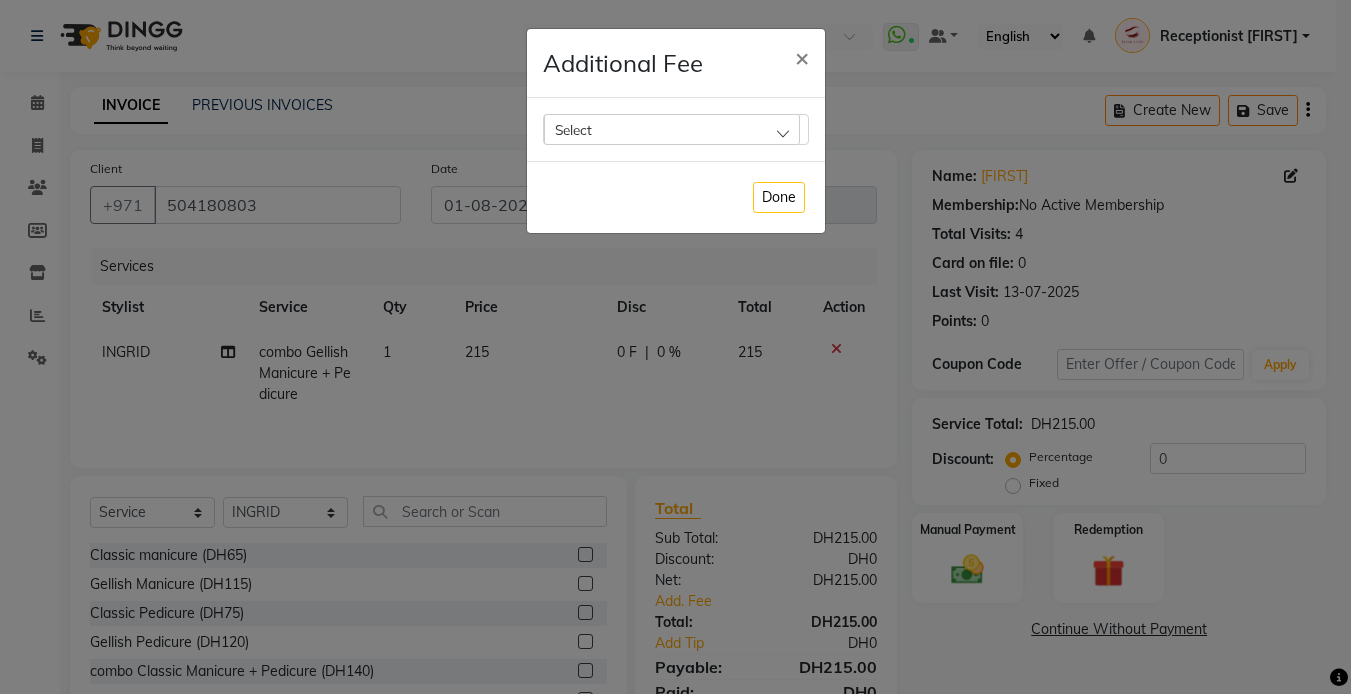 scroll, scrollTop: 107, scrollLeft: 0, axis: vertical 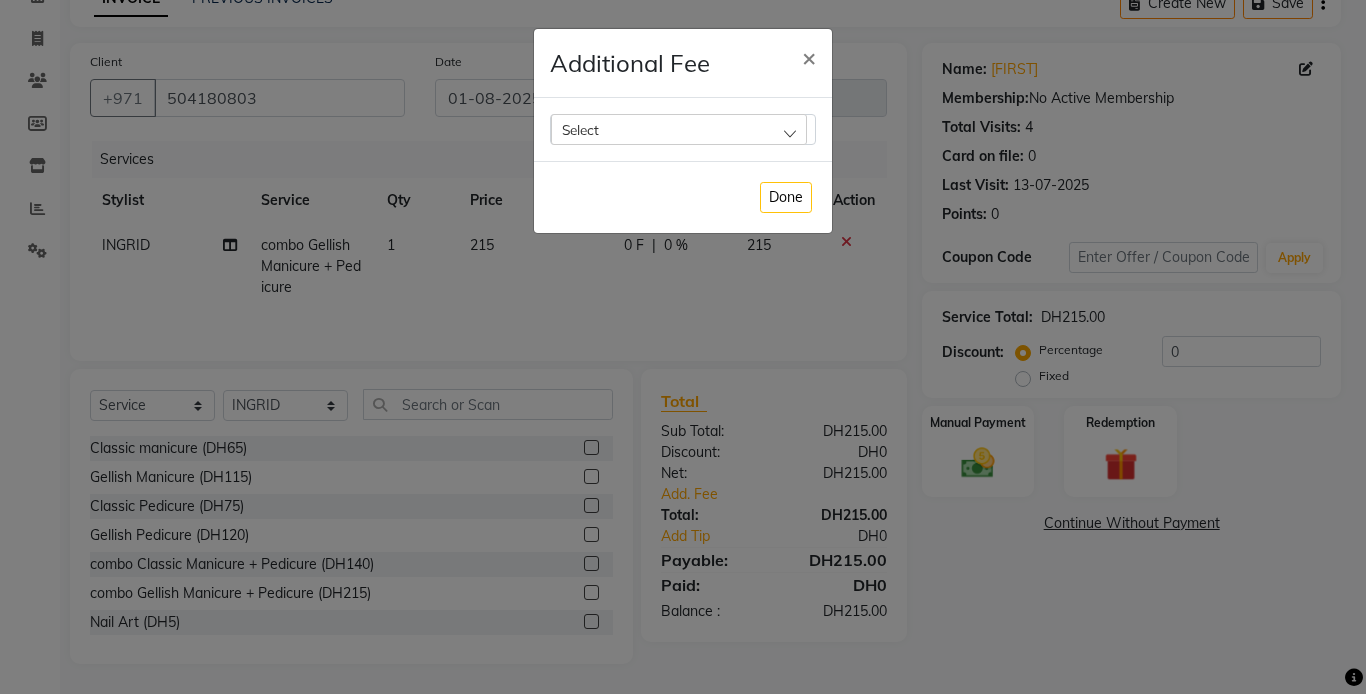 drag, startPoint x: 786, startPoint y: 132, endPoint x: 650, endPoint y: 216, distance: 159.84993 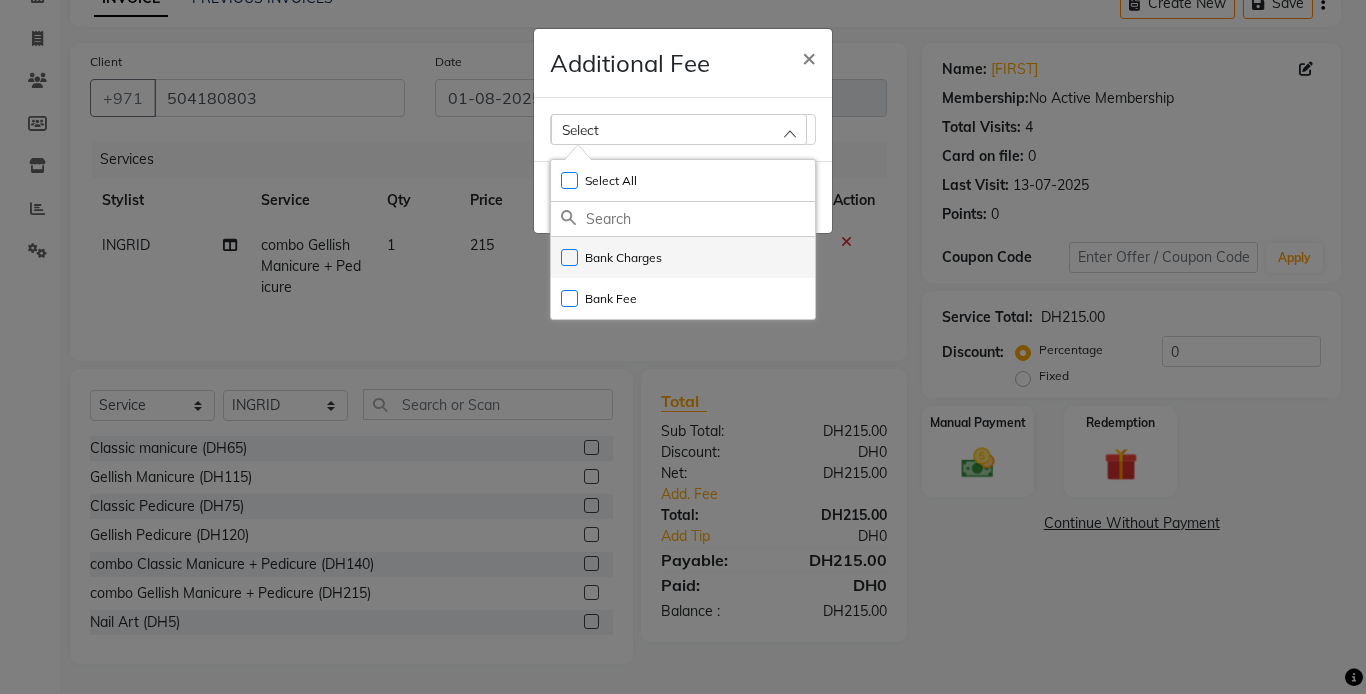 click on "Bank Charges" 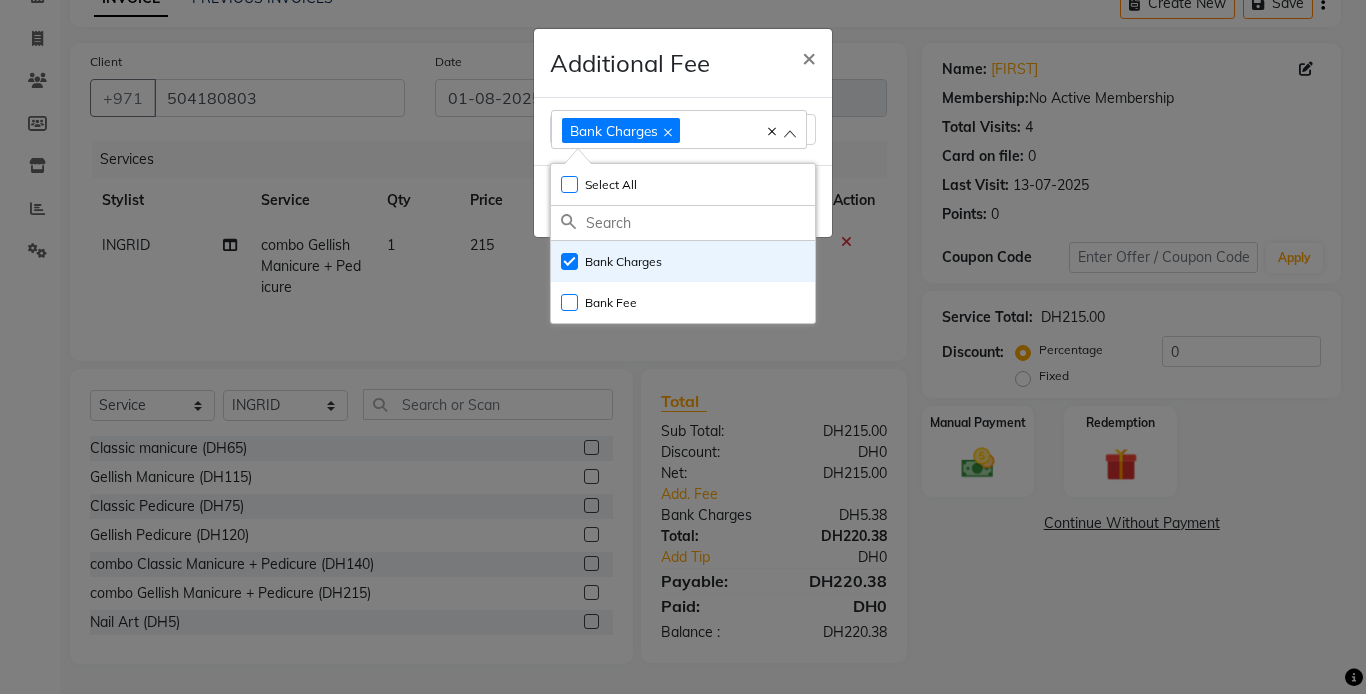 click on "Additional Fee × Bank Charges Select All UnSelect All Bank Charges Bank Fee  Done" 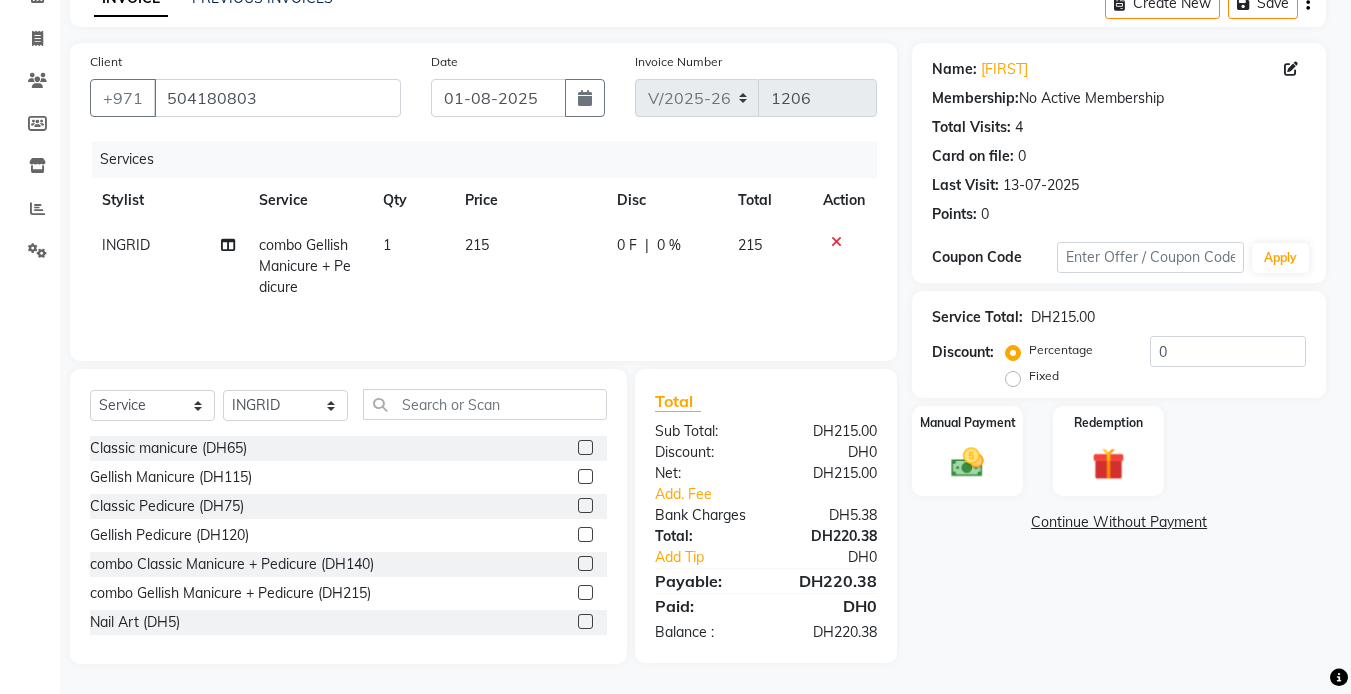 click 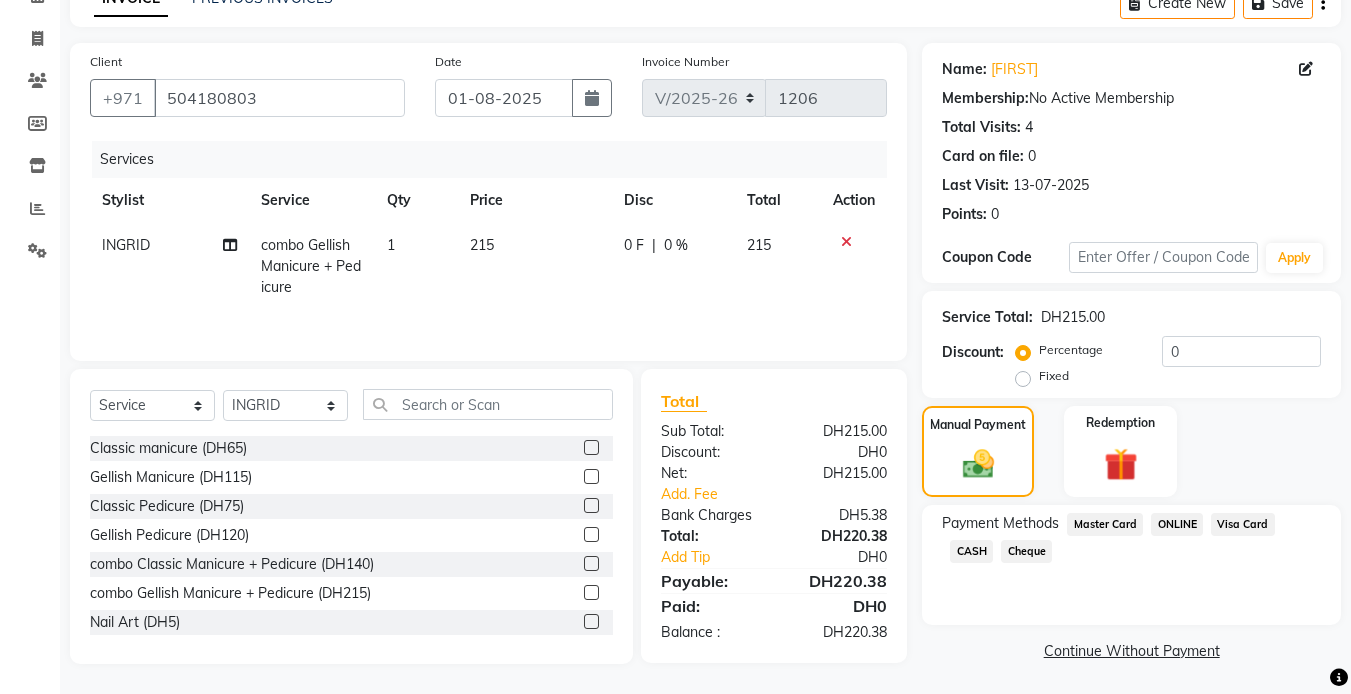 click on "Visa Card" 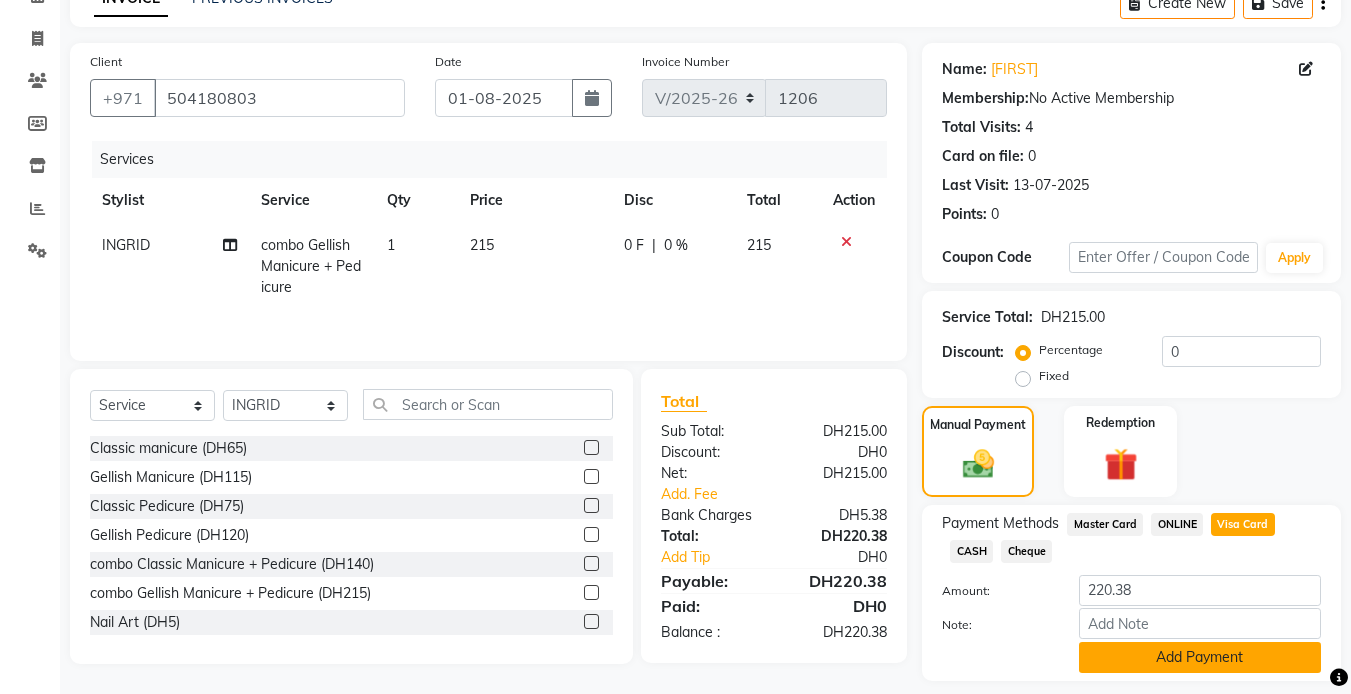 click on "Add Payment" 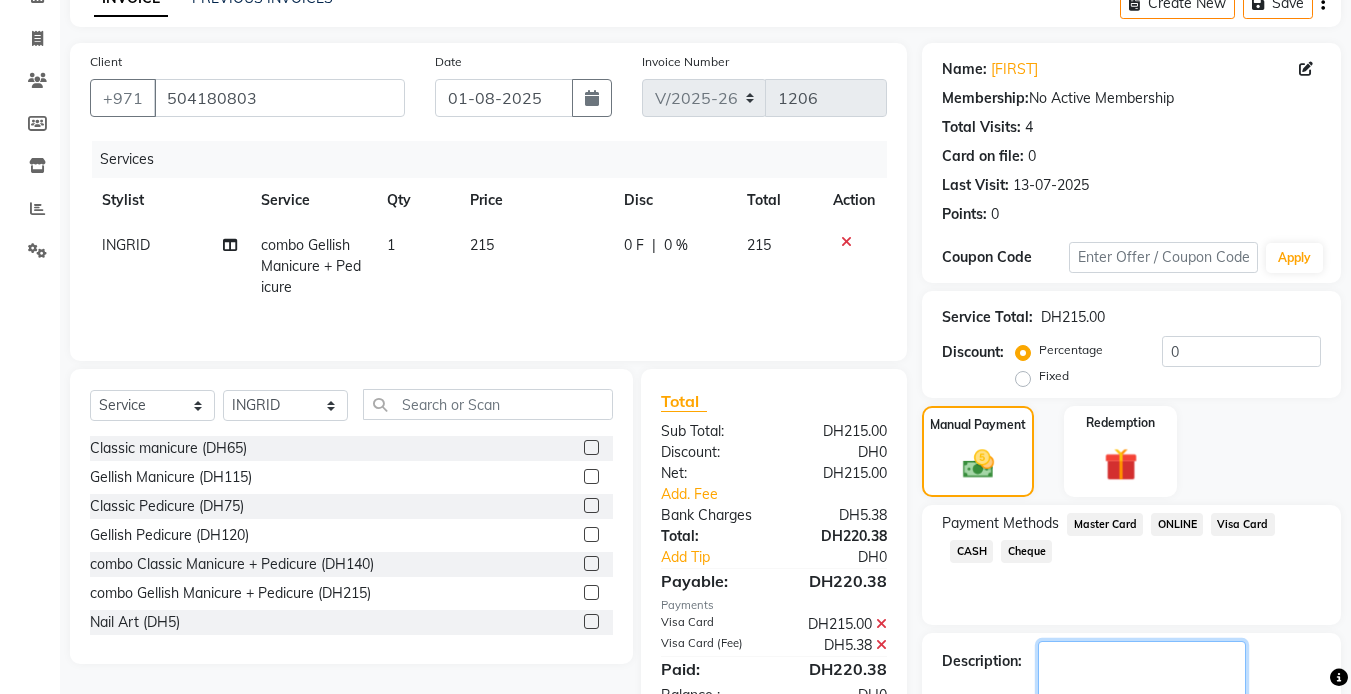click on "Name: [FIRST]  Membership:  No Active Membership  Total Visits:  4 Card on file:  0 Last Visit:   13-07-2025 Points:   0  Coupon Code Apply Service Total:  DH215.00  Discount:  Percentage   Fixed  0 Manual Payment Redemption Payment Methods  Master Card   ONLINE   Visa Card   CASH   Cheque  Description:                  Send Details On SMS Email  Checkout" 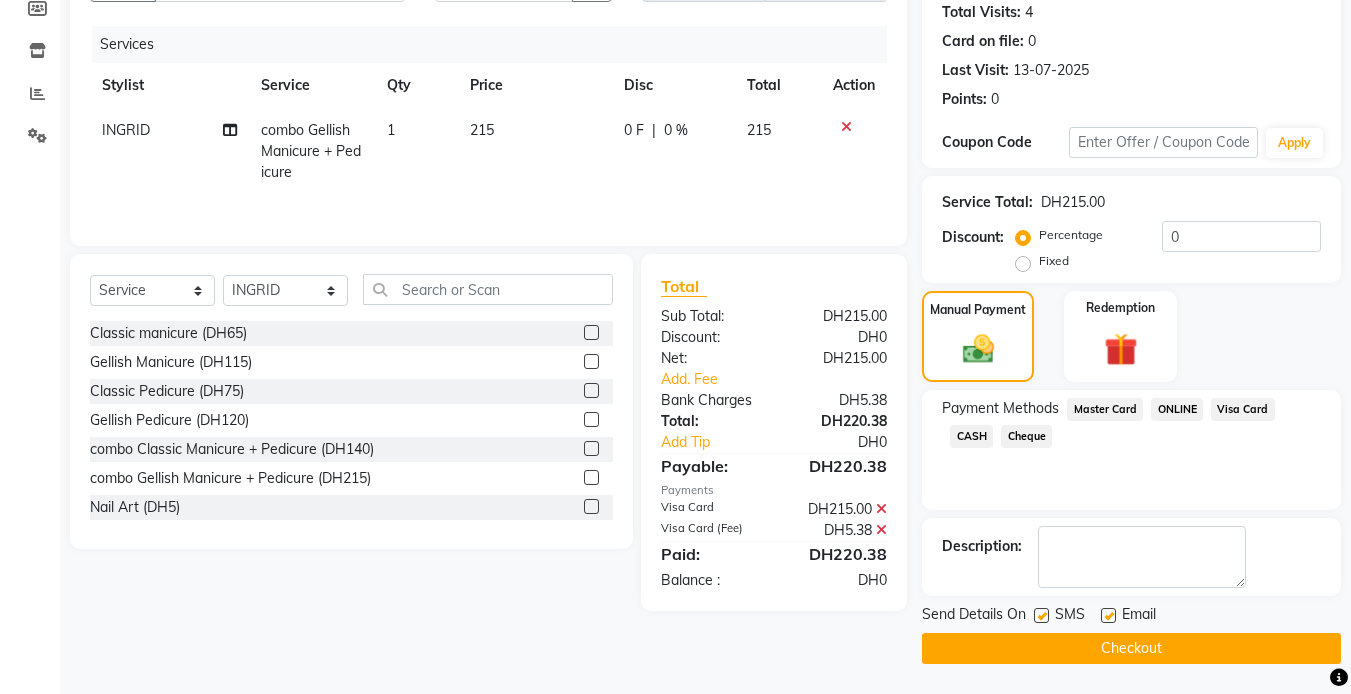 click on "Checkout" 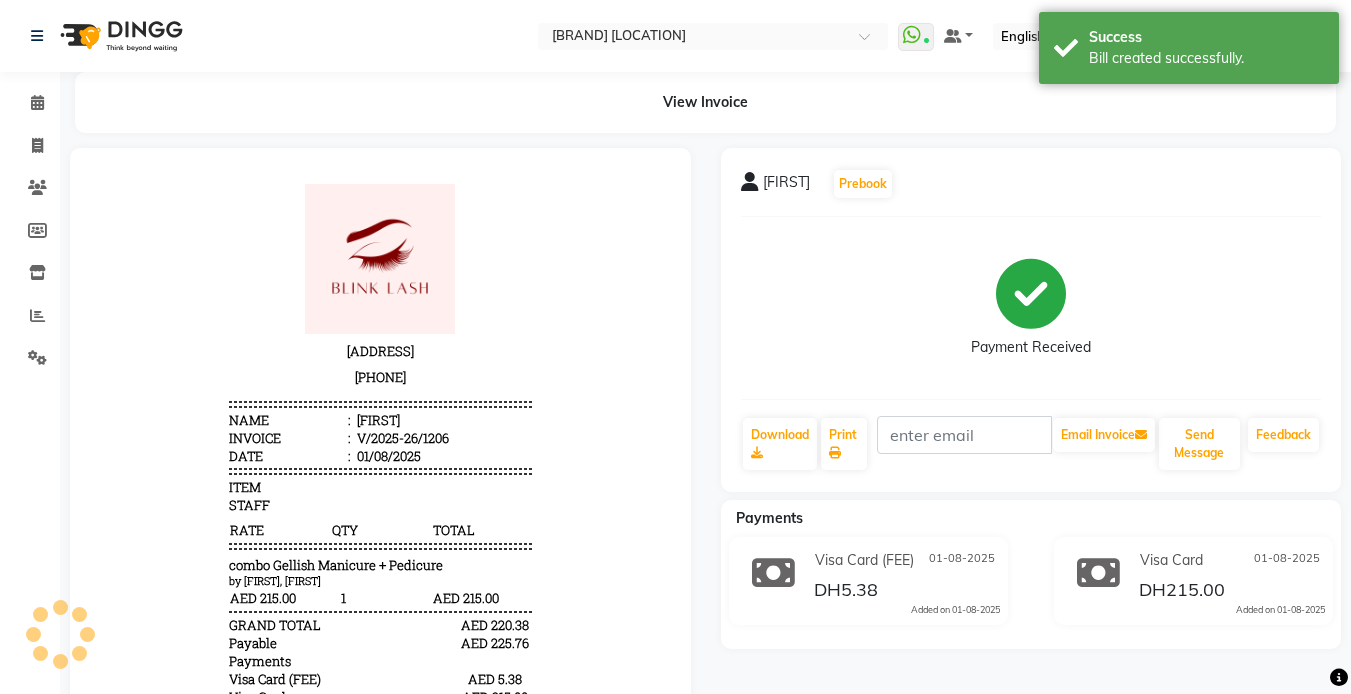 scroll, scrollTop: 0, scrollLeft: 0, axis: both 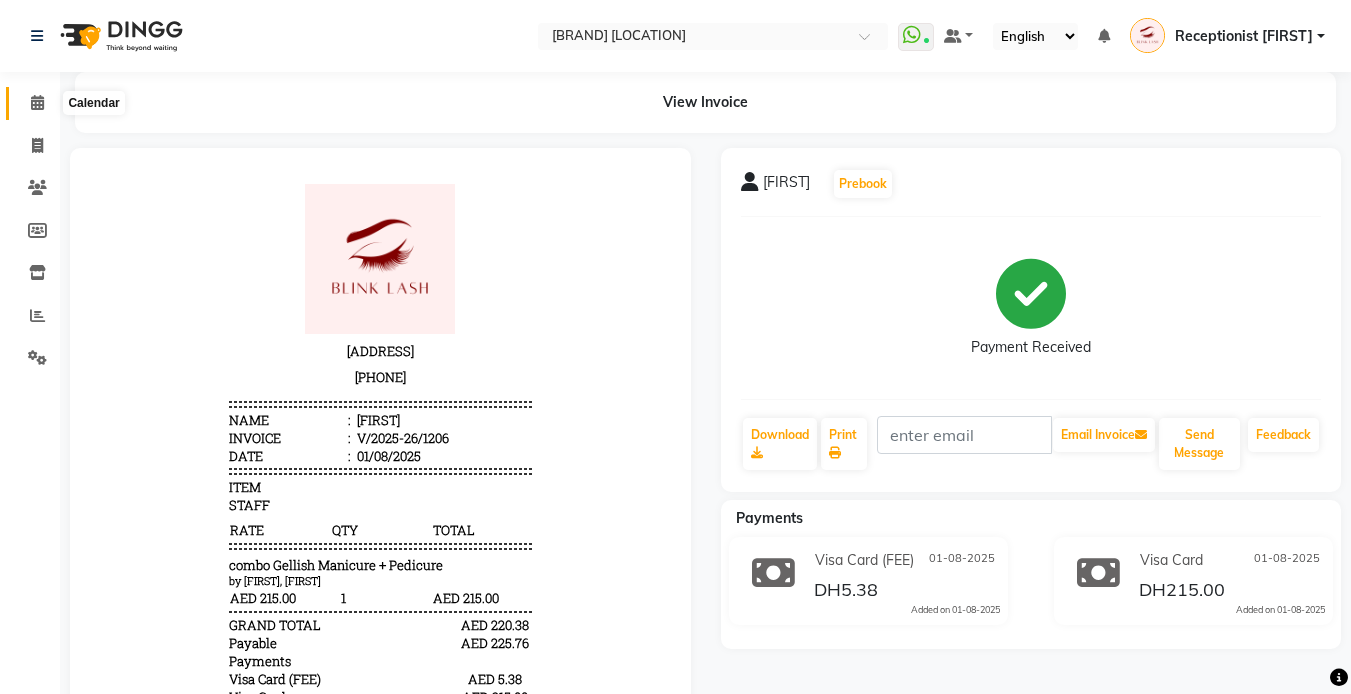 click 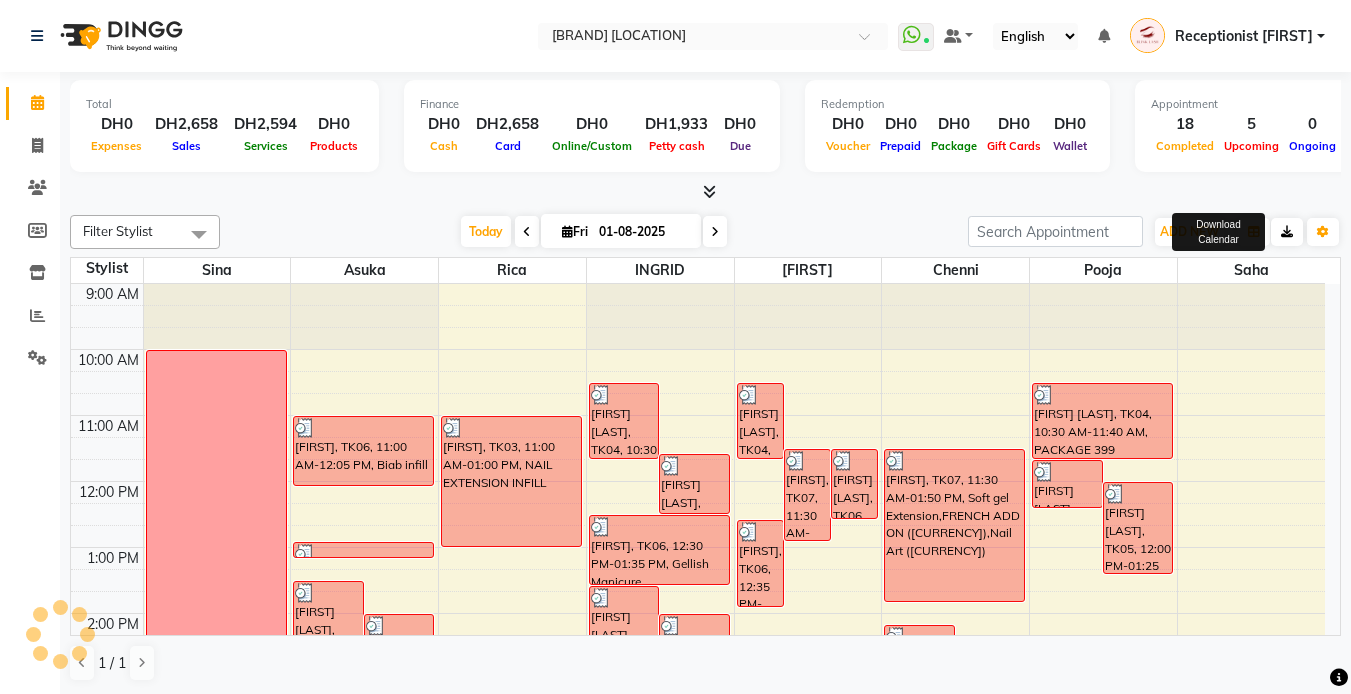 scroll, scrollTop: 0, scrollLeft: 0, axis: both 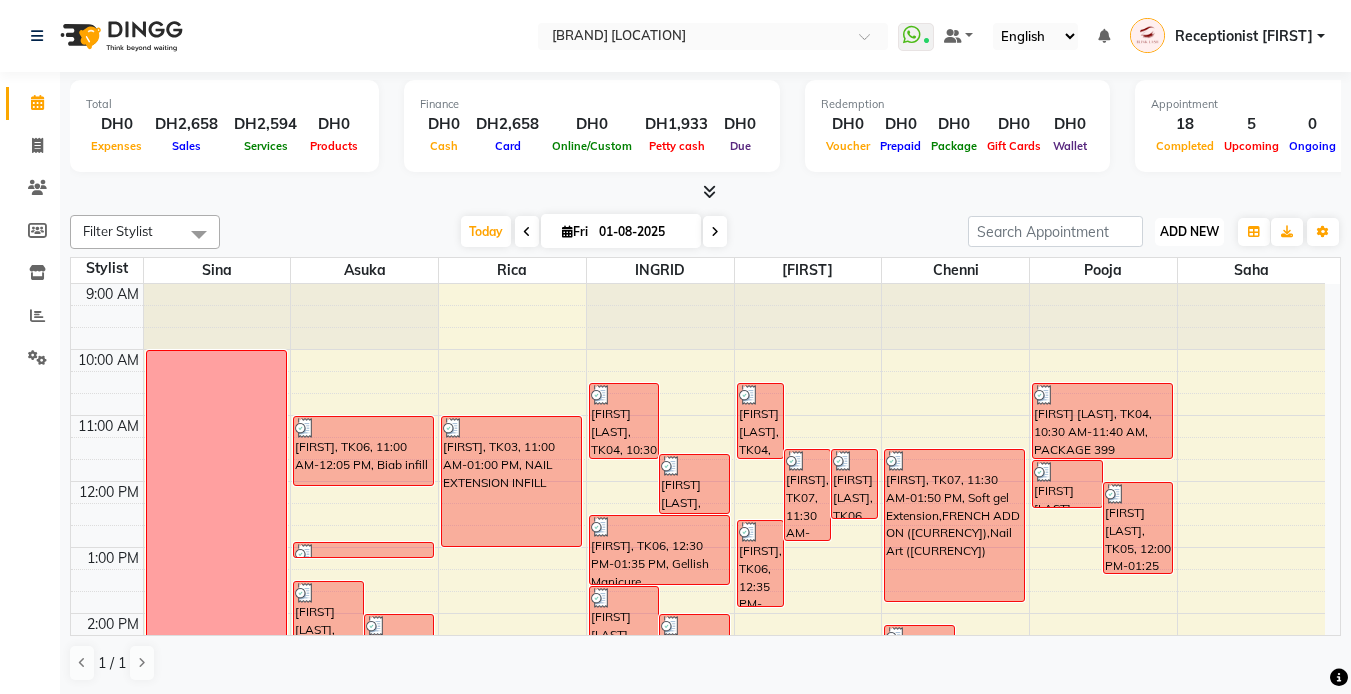 click on "ADD NEW" at bounding box center [1189, 231] 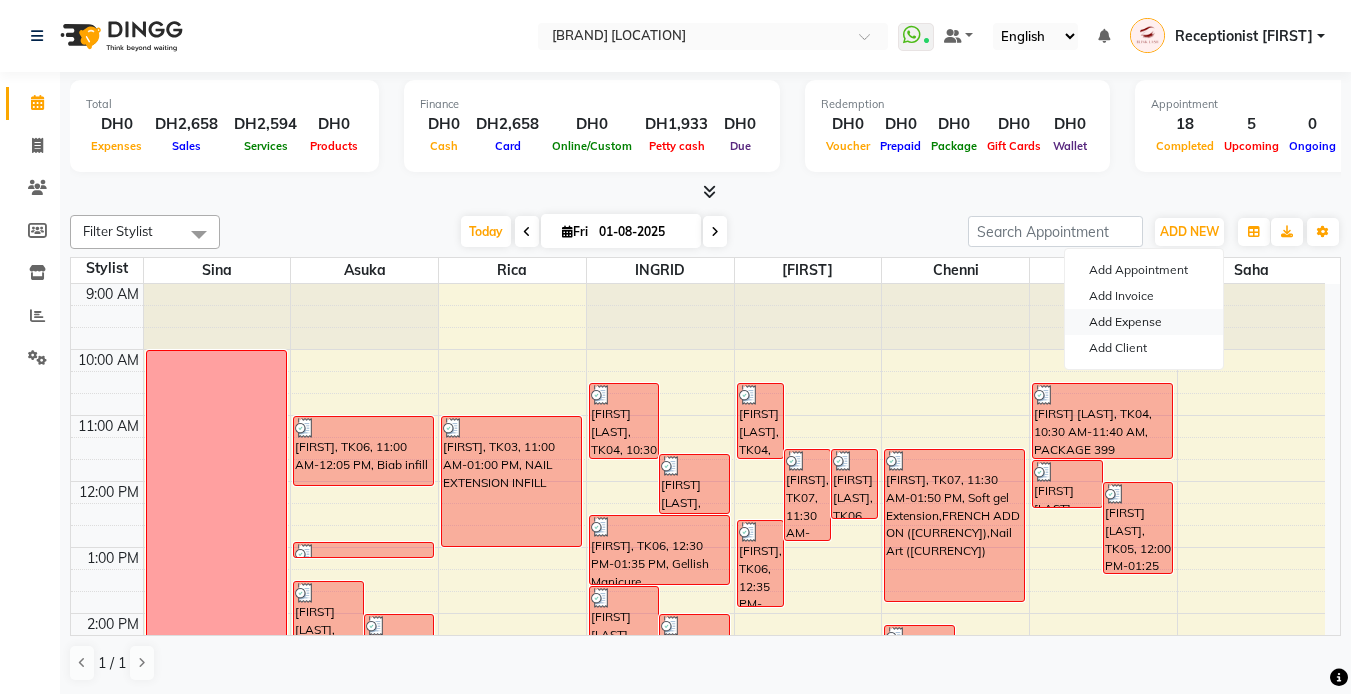 click on "Add Expense" at bounding box center [1144, 322] 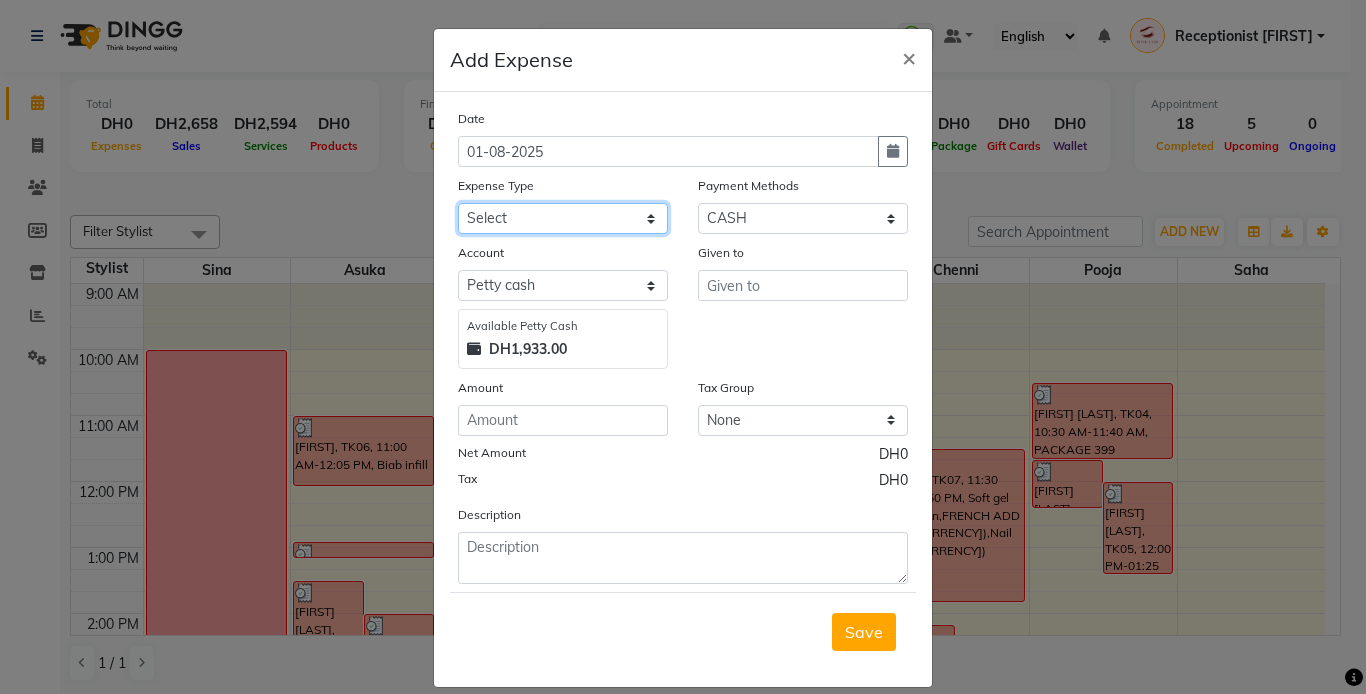 click on "Select ACCOMODATIONS RENT Advance Salary Bank charges carlift Car maintenance  Cash transfer to bank Cash transfer to hub Client Snacks Equipment Fuel Govt fee GROCERY STOCKS Incentive Insurance International purchase INTERNET LICENSE EXPENSES Maintenance Marketing Miscellaneous PRODUCTS Quickbook Refund Rent Salary shop renovation Staff Snacks staff tips Suppliers SUPPLIES Taxi Tips Utilities VISA EXPENSES Water WPS CHARGE" 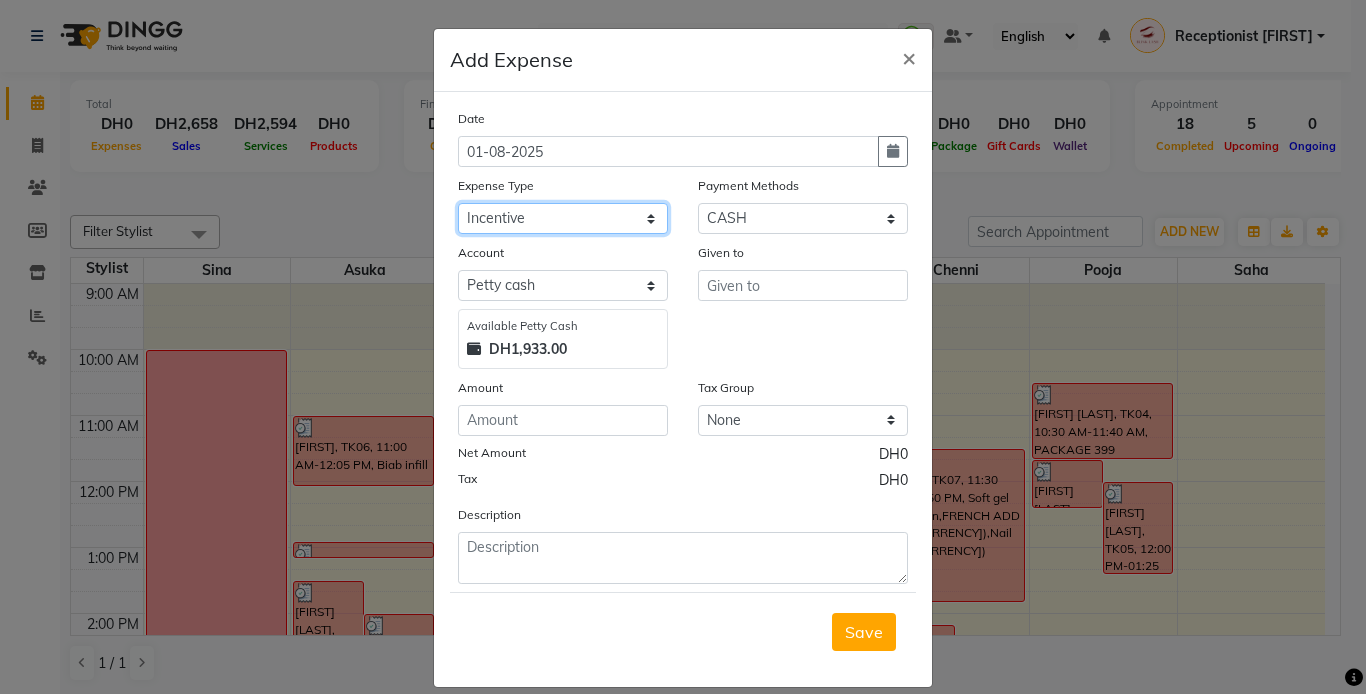 click on "Select ACCOMODATIONS RENT Advance Salary Bank charges carlift Car maintenance  Cash transfer to bank Cash transfer to hub Client Snacks Equipment Fuel Govt fee GROCERY STOCKS Incentive Insurance International purchase INTERNET LICENSE EXPENSES Maintenance Marketing Miscellaneous PRODUCTS Quickbook Refund Rent Salary shop renovation Staff Snacks staff tips Suppliers SUPPLIES Taxi Tips Utilities VISA EXPENSES Water WPS CHARGE" 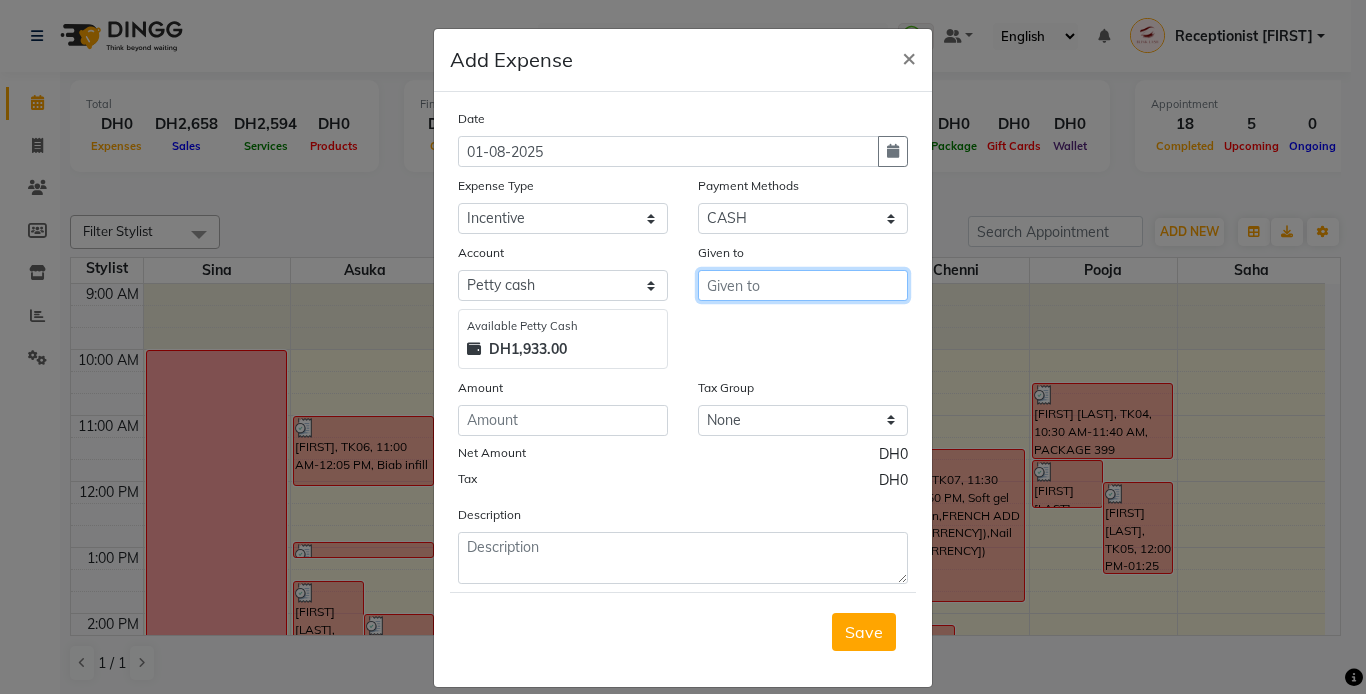 click at bounding box center (803, 285) 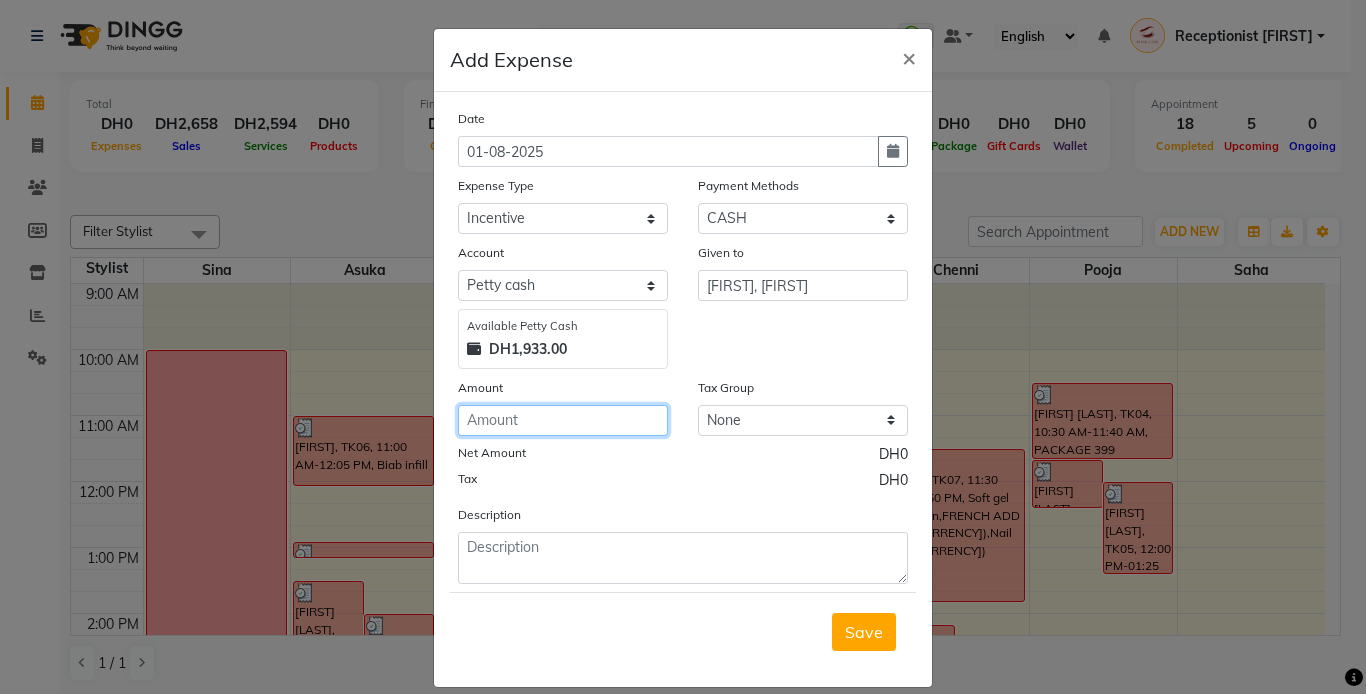 click 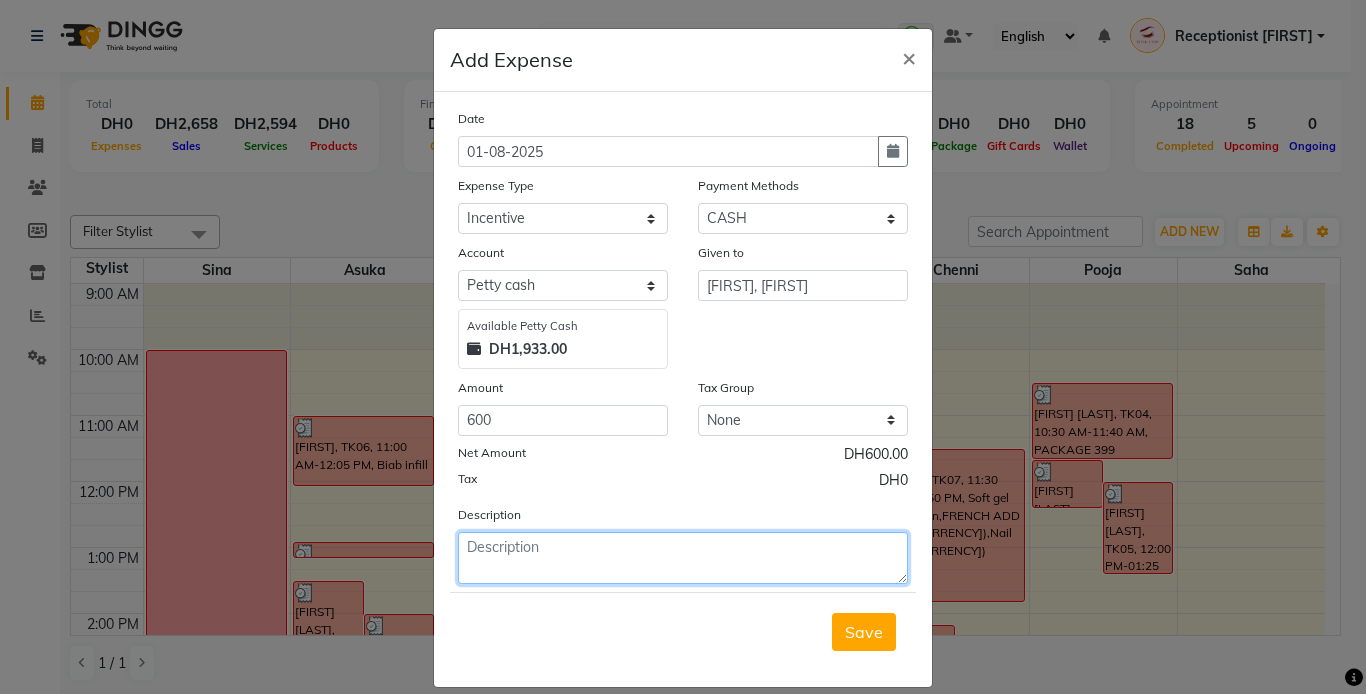 click 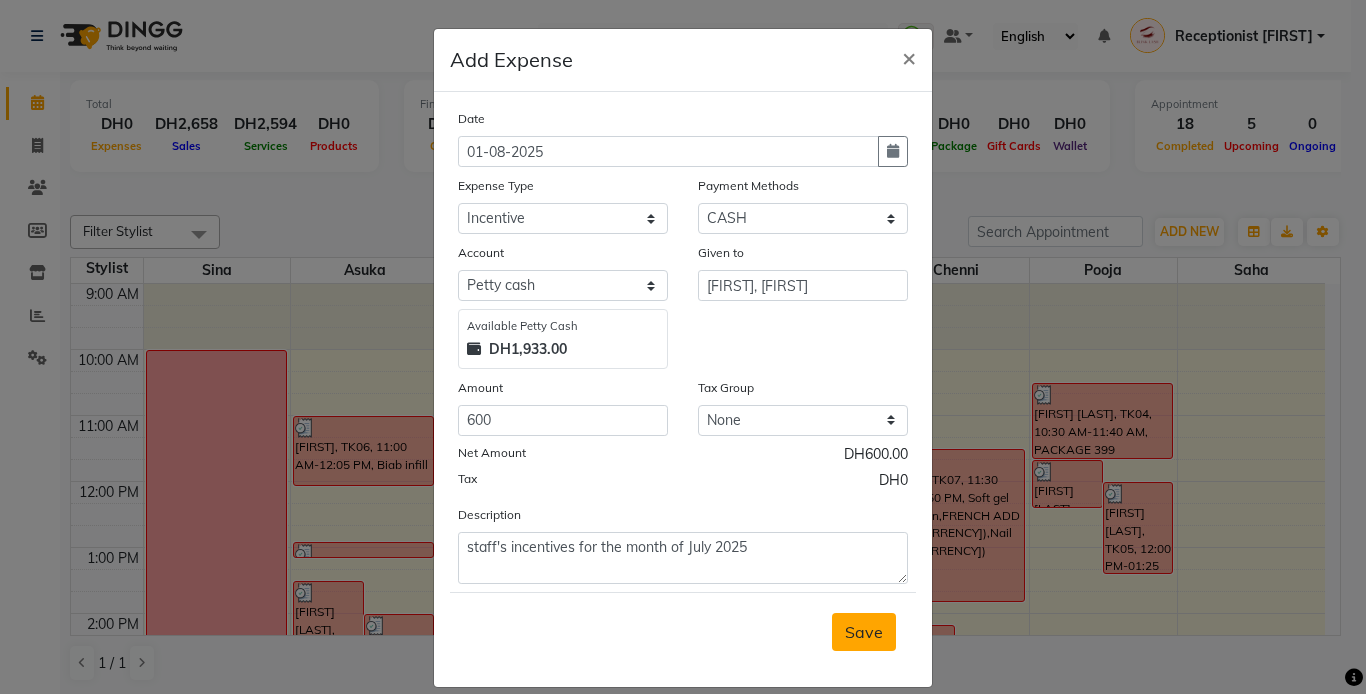 click on "Save" at bounding box center [864, 632] 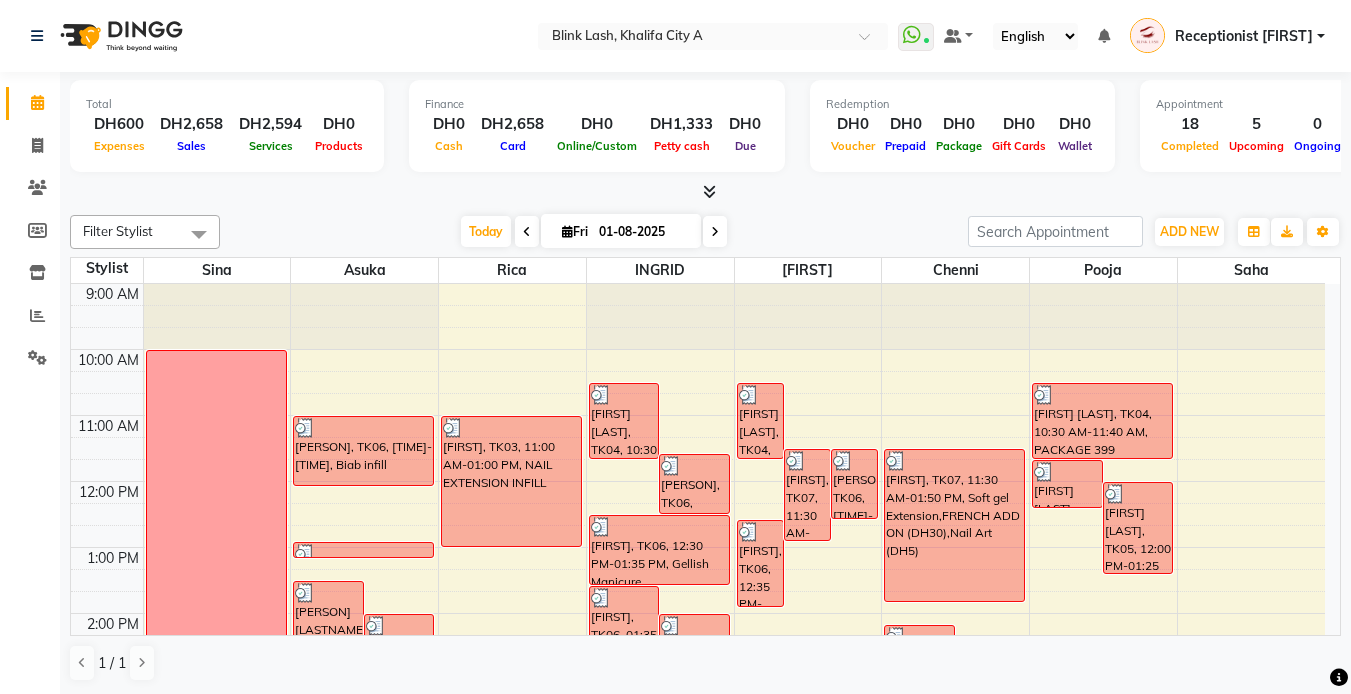 scroll, scrollTop: 0, scrollLeft: 0, axis: both 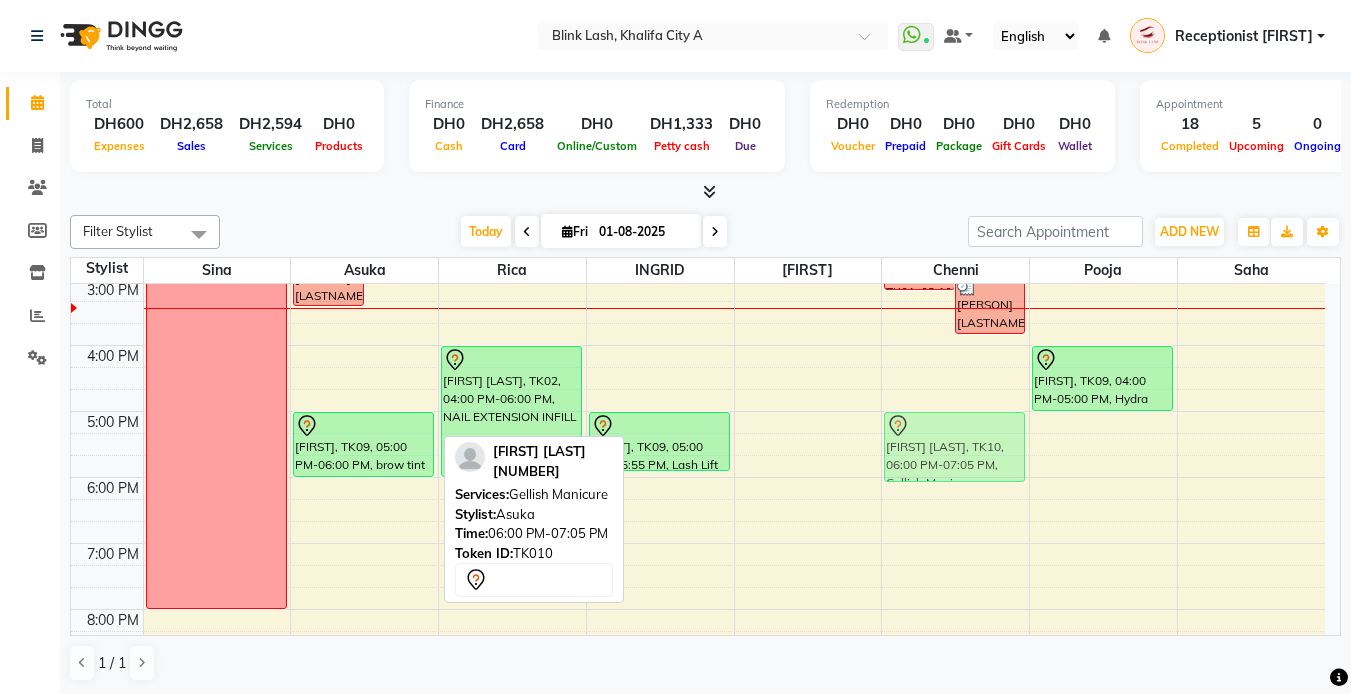 drag, startPoint x: 365, startPoint y: 526, endPoint x: 931, endPoint y: 462, distance: 569.6069 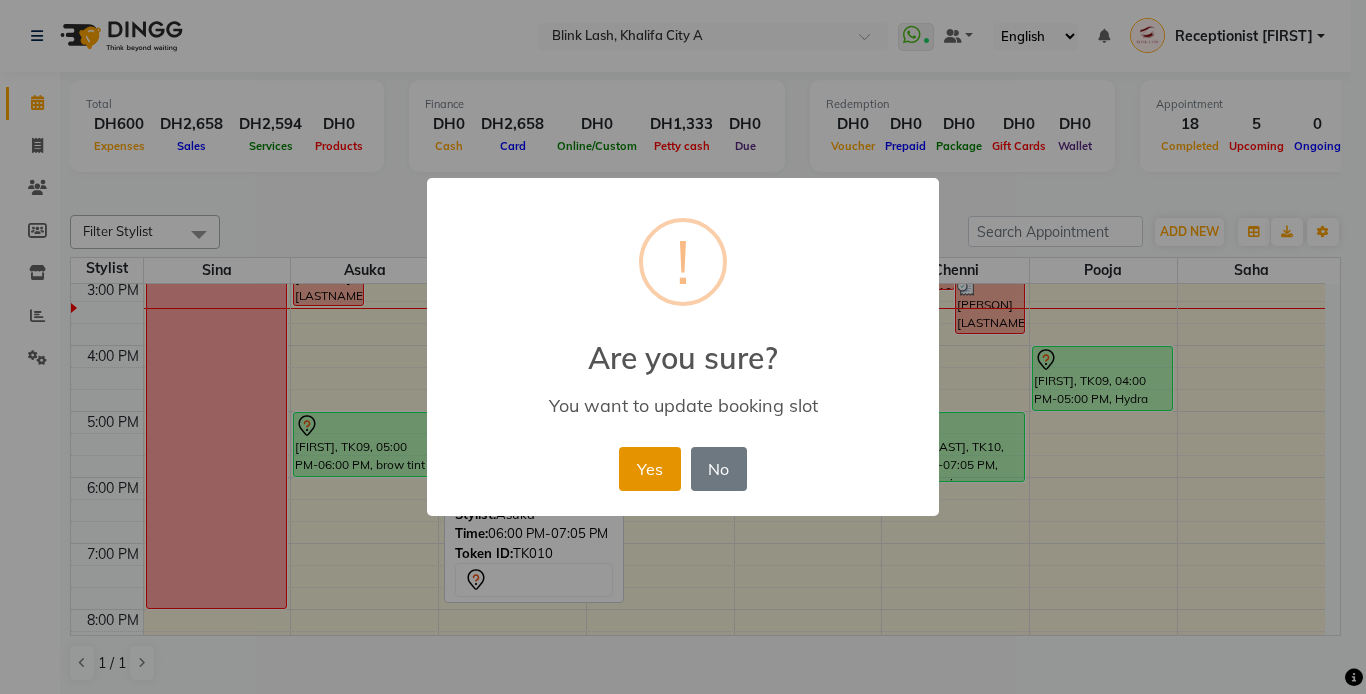 click on "Yes" at bounding box center [649, 469] 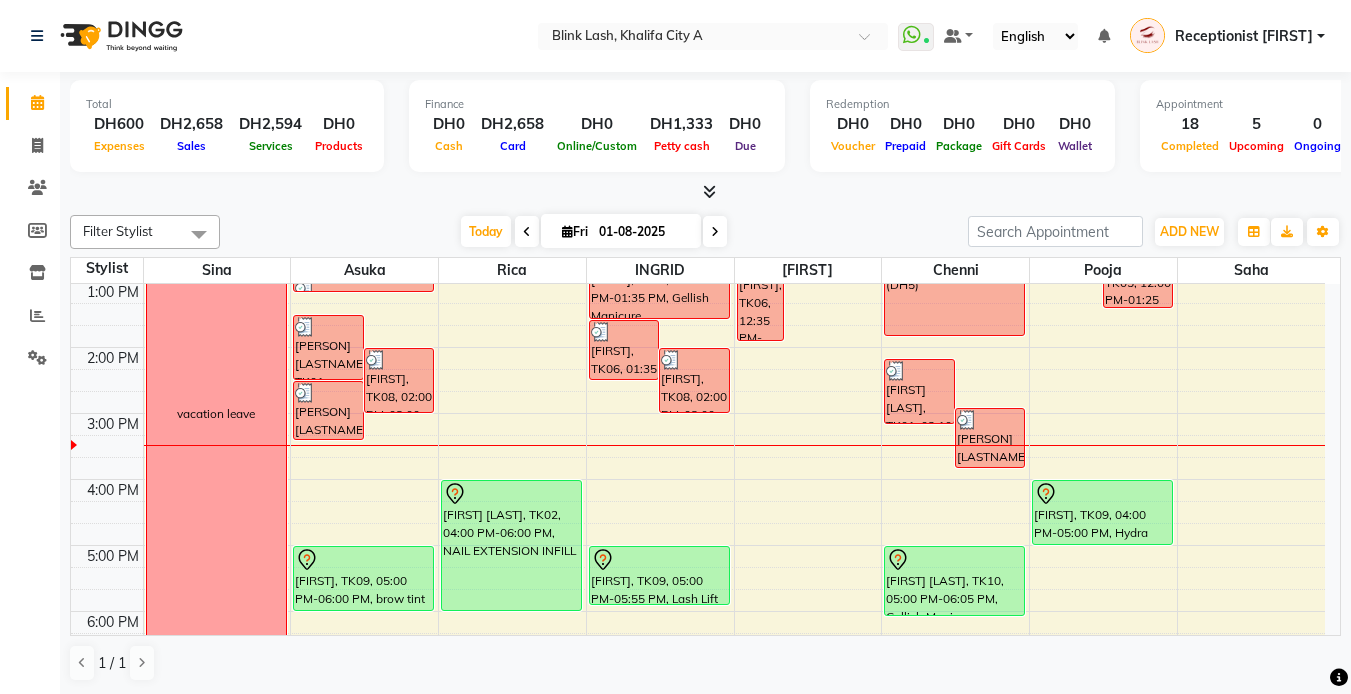 scroll, scrollTop: 100, scrollLeft: 0, axis: vertical 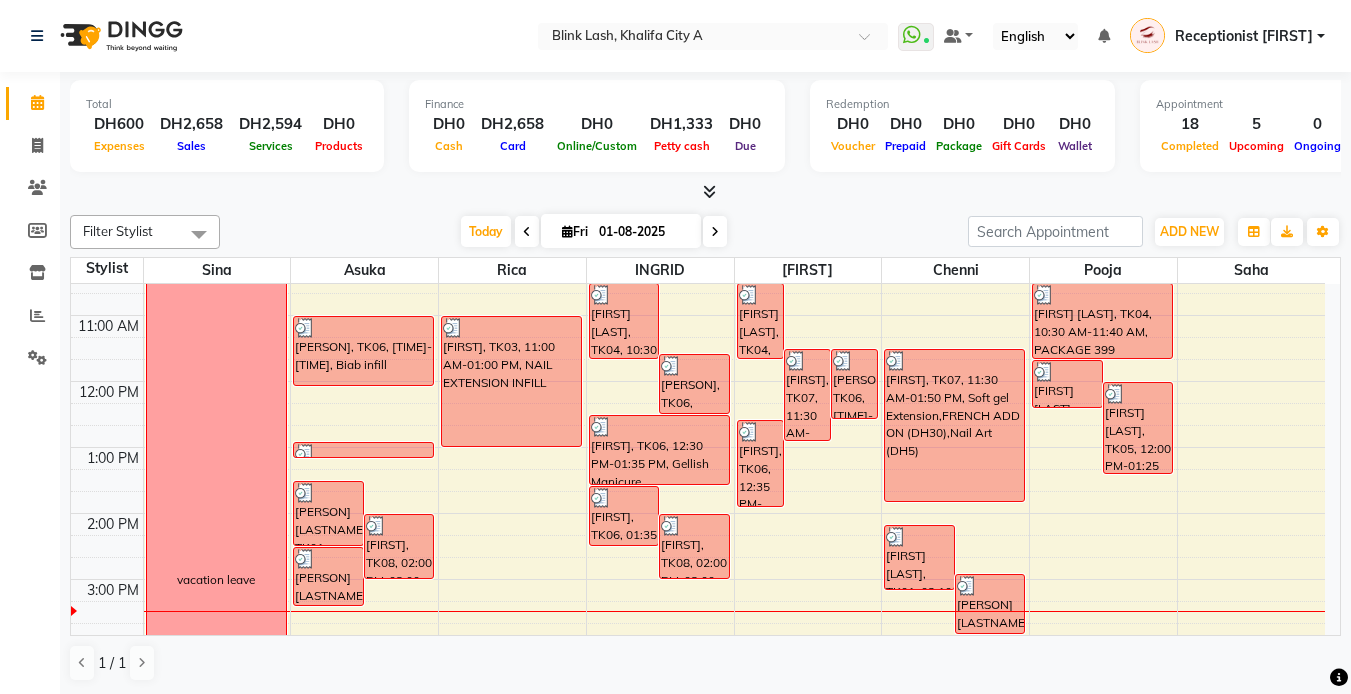 click at bounding box center (709, 191) 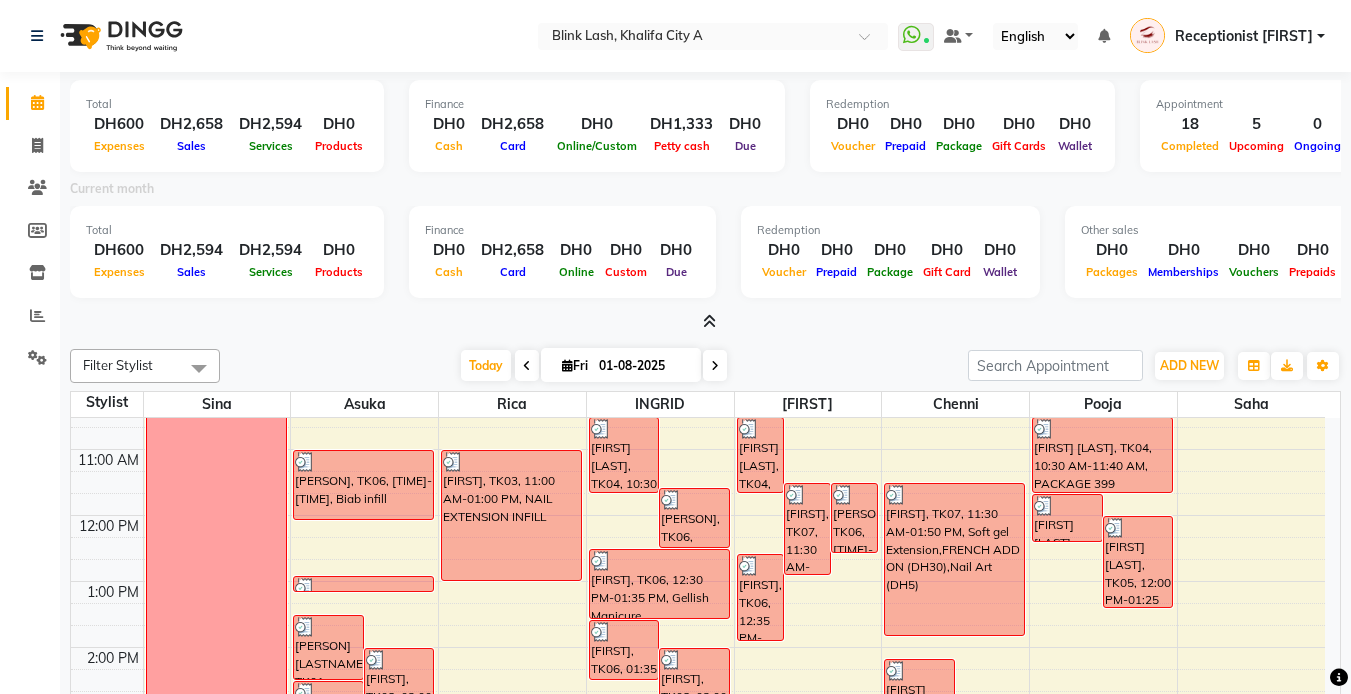 click on "Filter Stylist Select All Asuka [NAME] INGRID jumana pooja Receptionist [NAME] Rica saha Sina Today  Fri 01-08-2025 Toggle Dropdown Add Appointment Add Invoice Add Expense Add Client Toggle Dropdown Add Appointment Add Invoice Add Expense Add Client ADD NEW Toggle Dropdown Add Appointment Add Invoice Add Expense Add Client Filter Stylist Select All Asuka [NAME] INGRID jumana pooja Rica saha Sina Group By  Staff View   Room View  View as Vertical  Vertical - Week View  Horizontal  Horizontal - Week View  List  Toggle Dropdown Calendar Settings Manage Tags   Arrange Stylists   Reset Stylists  Full Screen  Show Available Stylist  Appointment Form Zoom 75% Staff/Room Display Count 8 Stylist Sina Asuka Rica INGRID jumana [NAME] pooja saha 9:00 AM 10:00 AM 11:00 AM 12:00 PM 1:00 PM 2:00 PM 3:00 PM 4:00 PM 5:00 PM 6:00 PM 7:00 PM 8:00 PM 9:00 PM 10:00 PM 11:00 PM  vacation leave      [FIRST] [LAST], TK01, 01:30 PM-02:30 PM, Classic Eyelash Infill     [FIRST], TK08, 02:00 PM-03:00 PM,  combo Gellish Manicure + Pedicure" 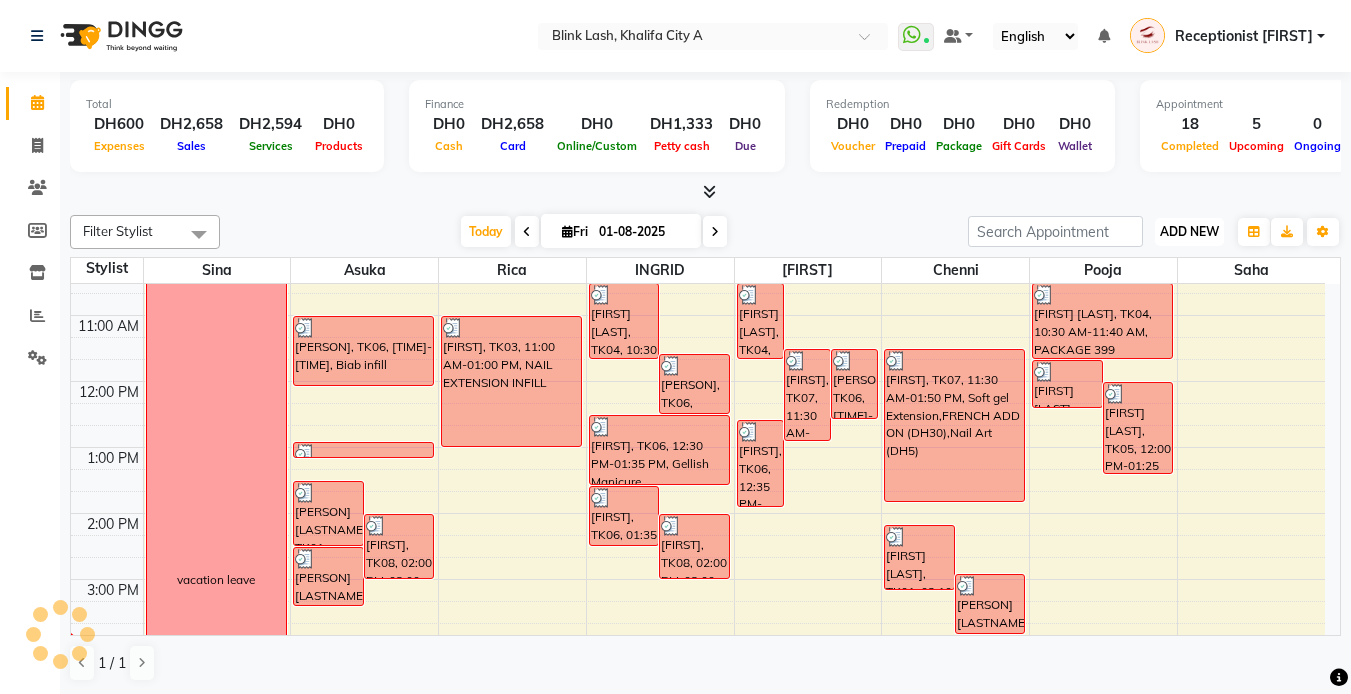 click on "ADD NEW" at bounding box center [1189, 231] 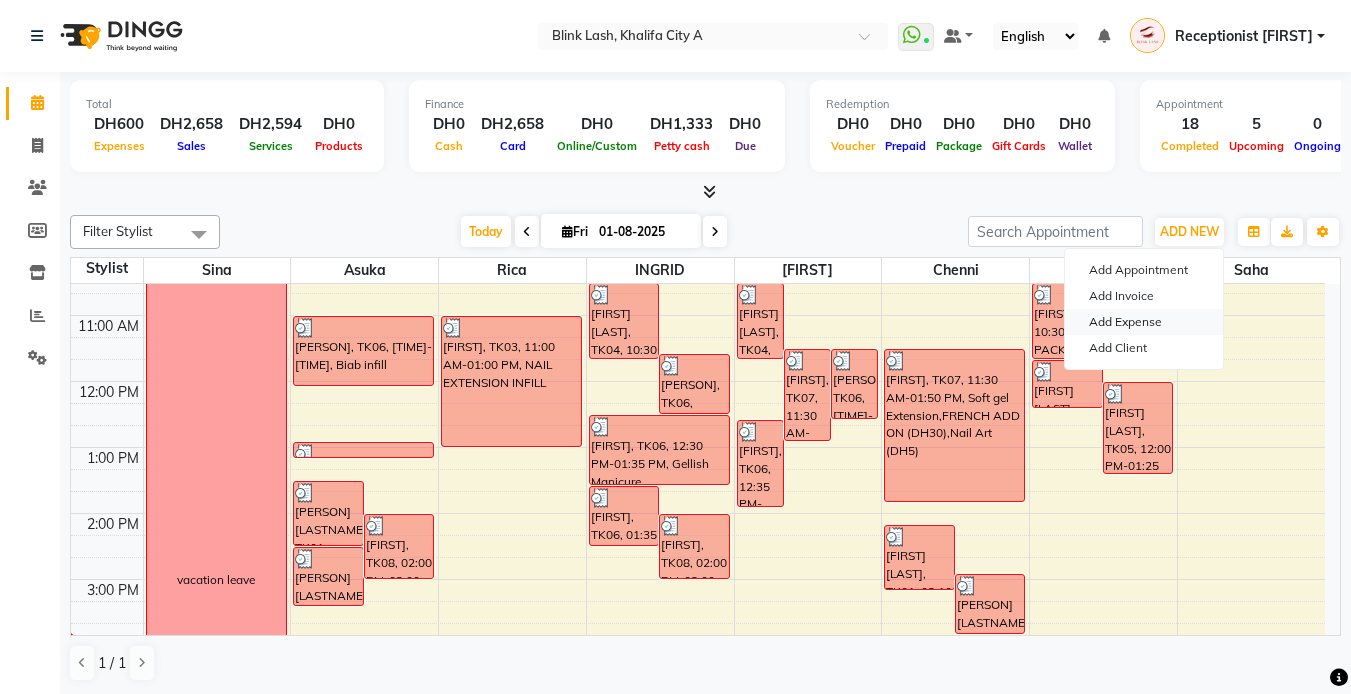 click on "Add Expense" at bounding box center (1144, 322) 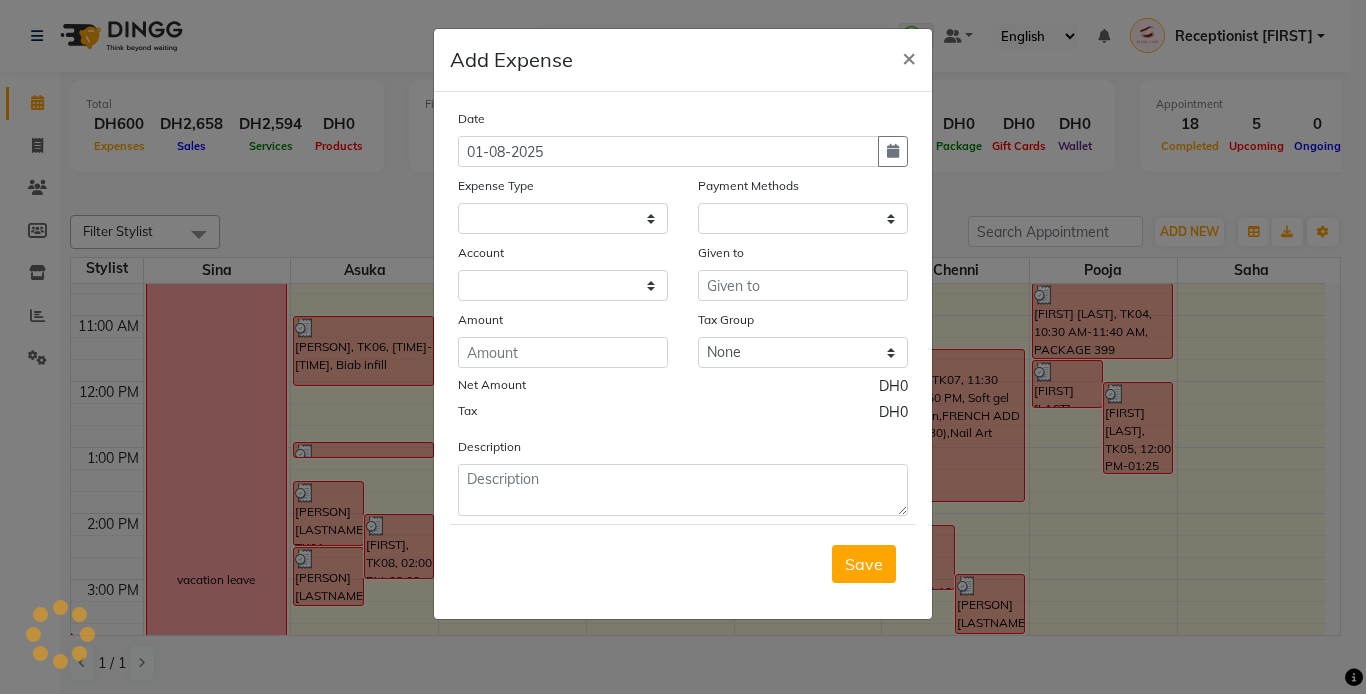select 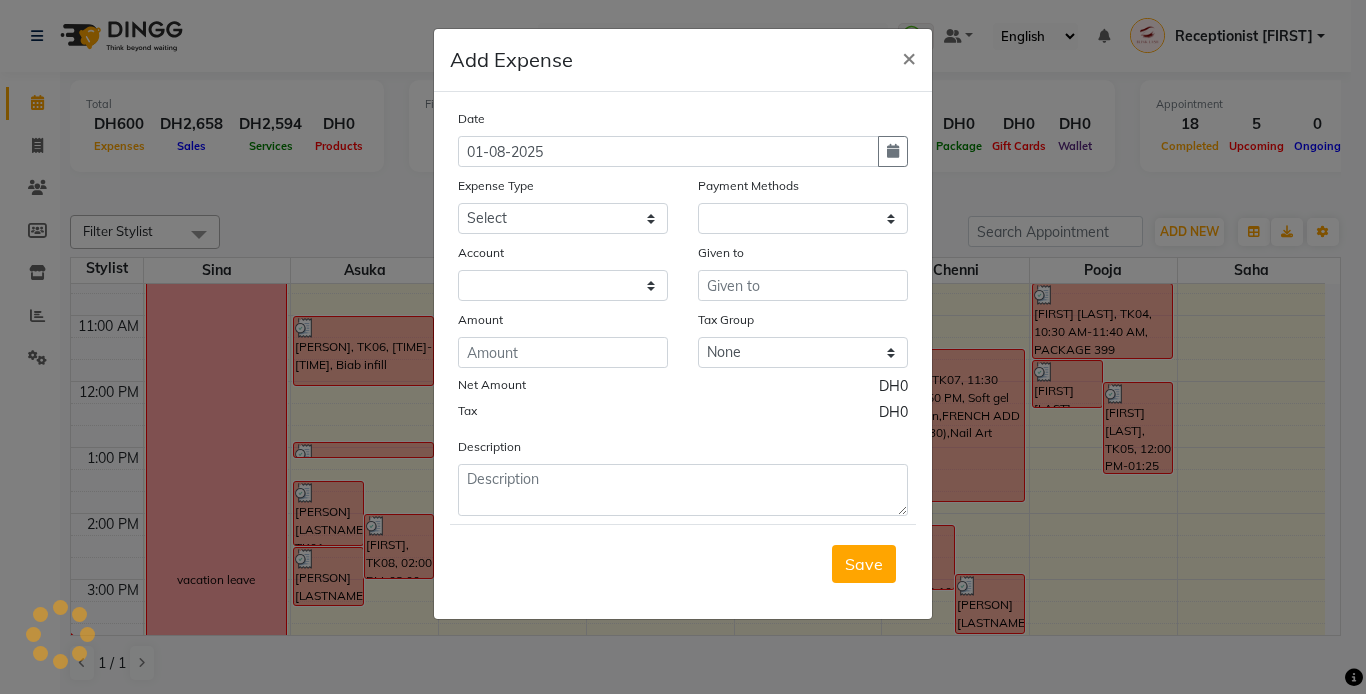 select on "1" 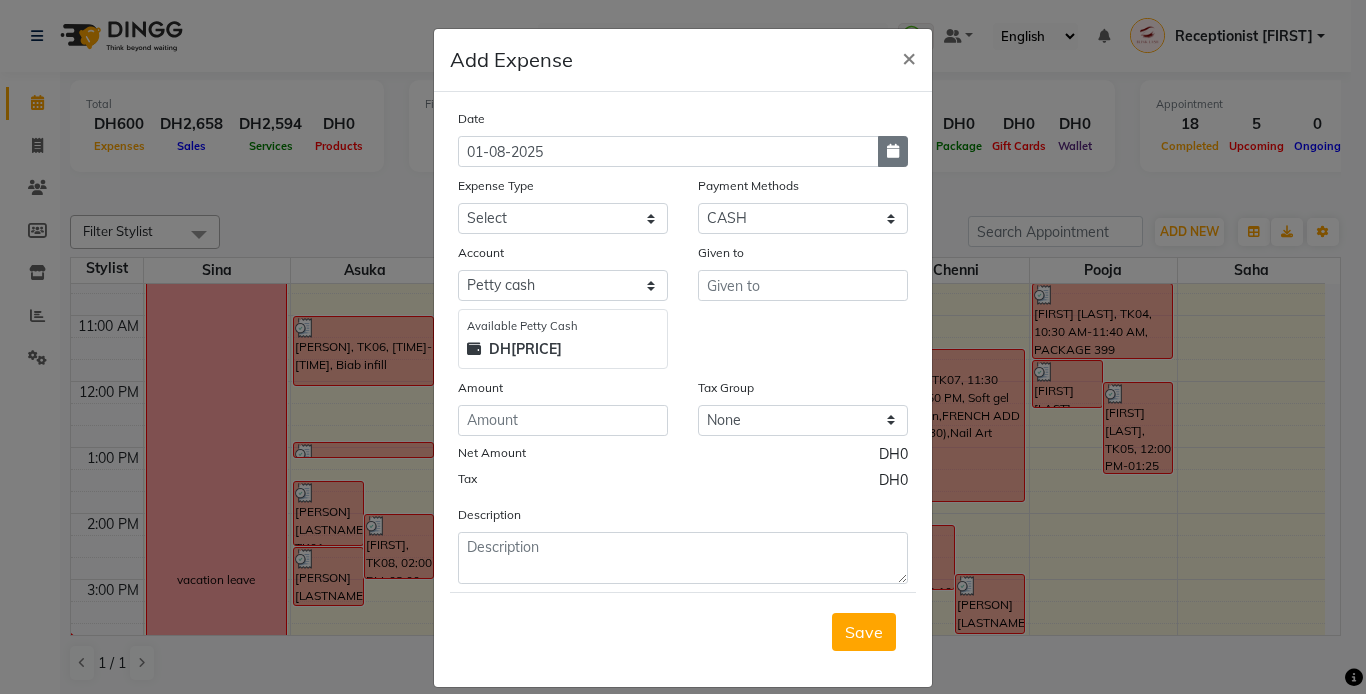 click 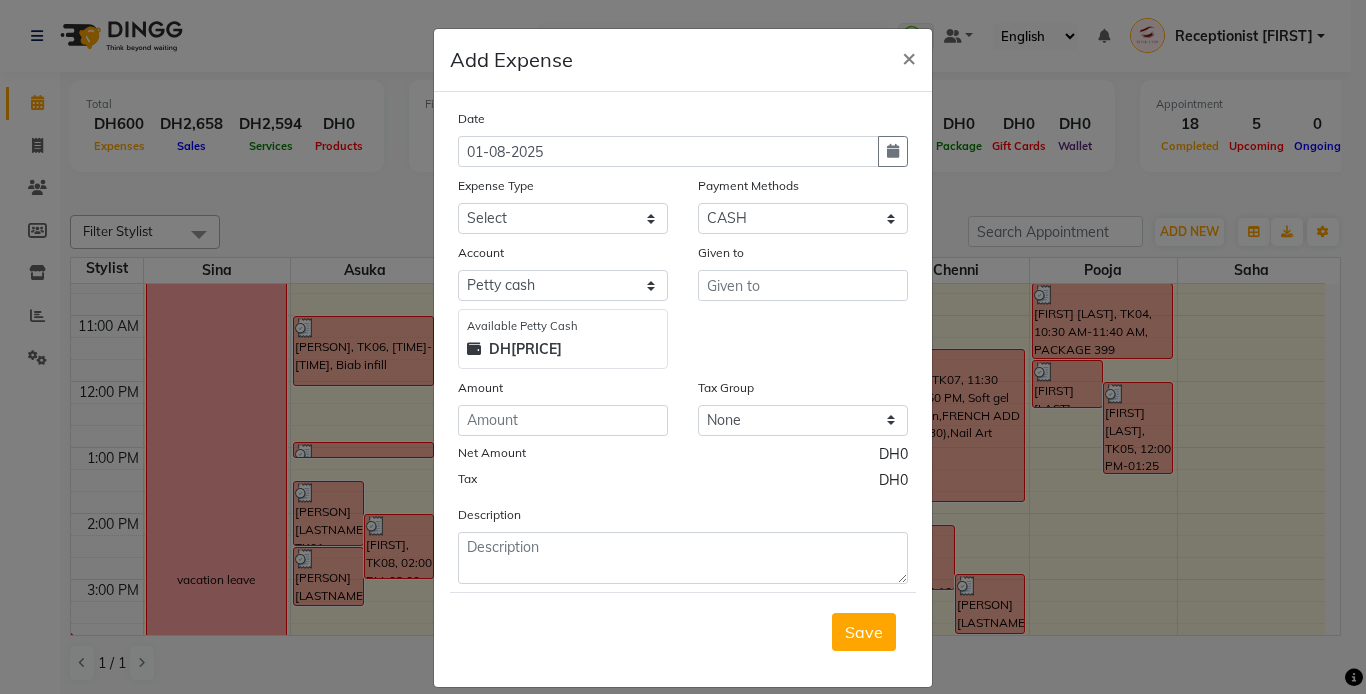 select on "8" 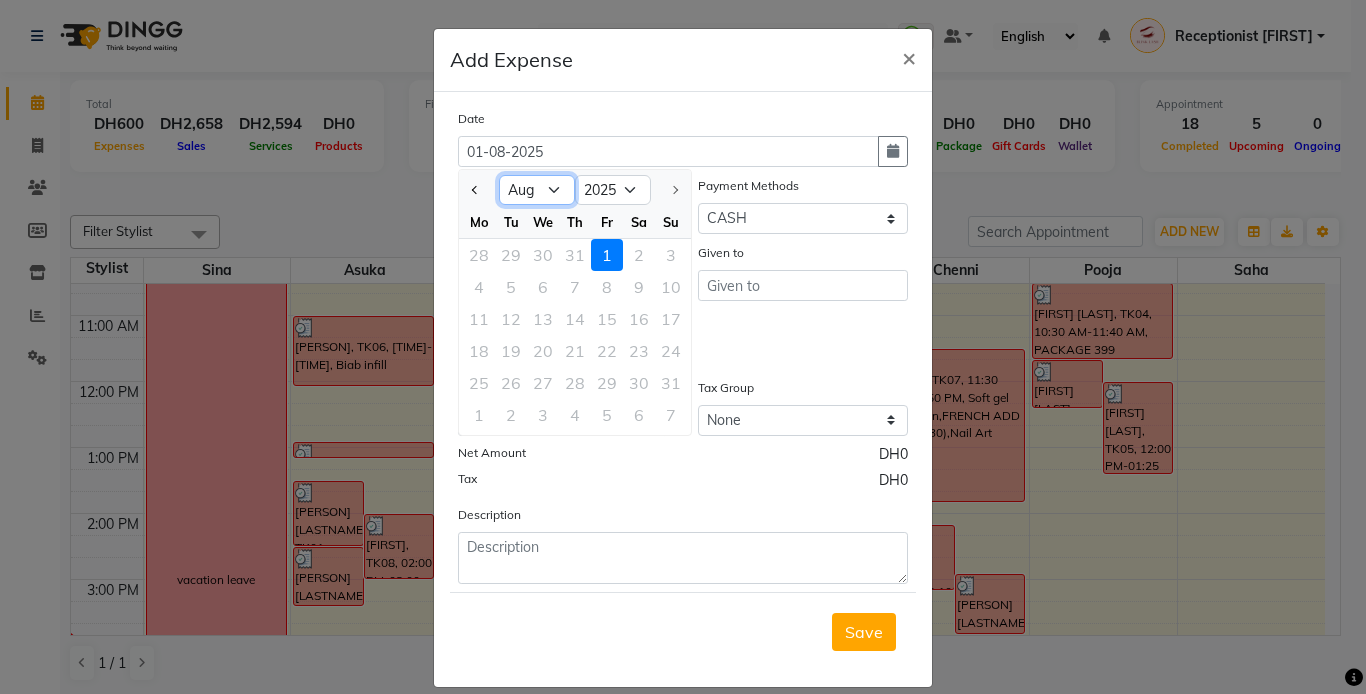 click on "Jan Feb Mar Apr May Jun Jul Aug" 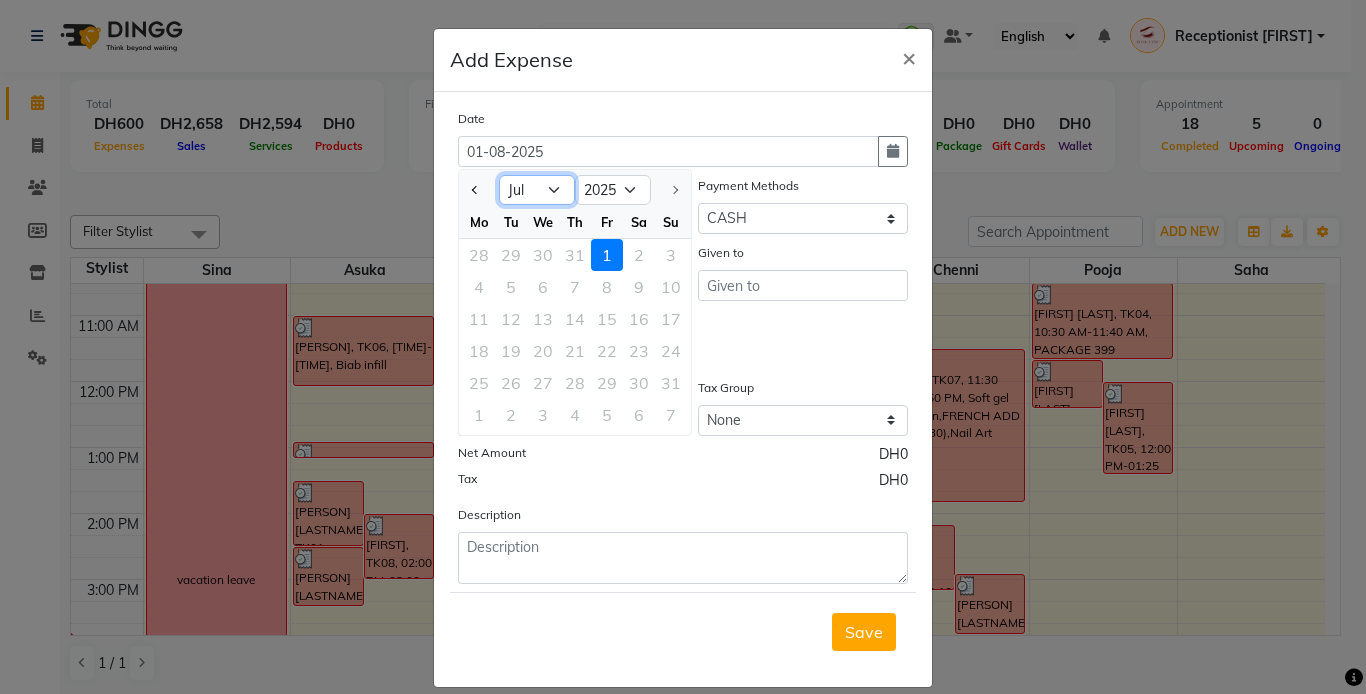 click on "Jan Feb Mar Apr May Jun Jul Aug" 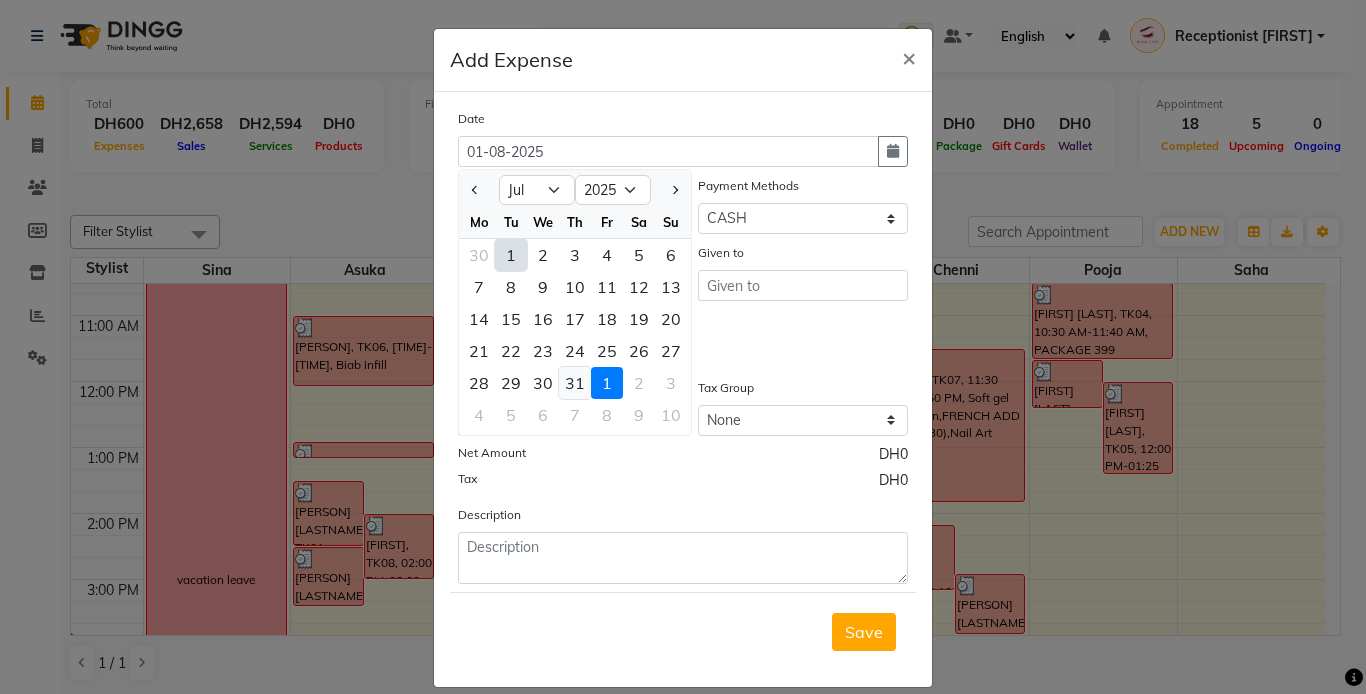 click on "31" 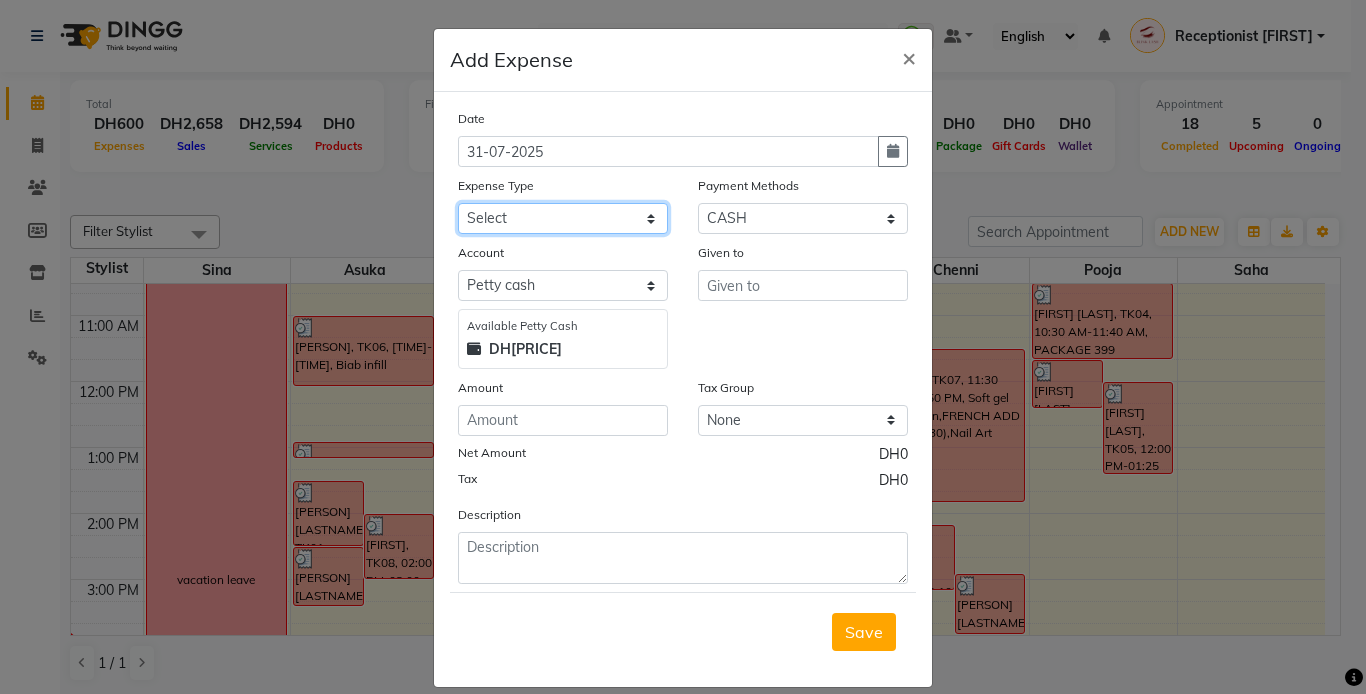 click on "Select ACCOMODATIONS RENT Advance Salary Bank charges carlift Car maintenance  Cash transfer to bank Cash transfer to hub Client Snacks Equipment Fuel Govt fee GROCERY STOCKS Incentive Insurance International purchase INTERNET LICENSE EXPENSES Maintenance Marketing Miscellaneous PRODUCTS Quickbook Refund Rent Salary shop renovation Staff Snacks staff tips Suppliers SUPPLIES Taxi Tips Utilities VISA EXPENSES Water WPS CHARGE" 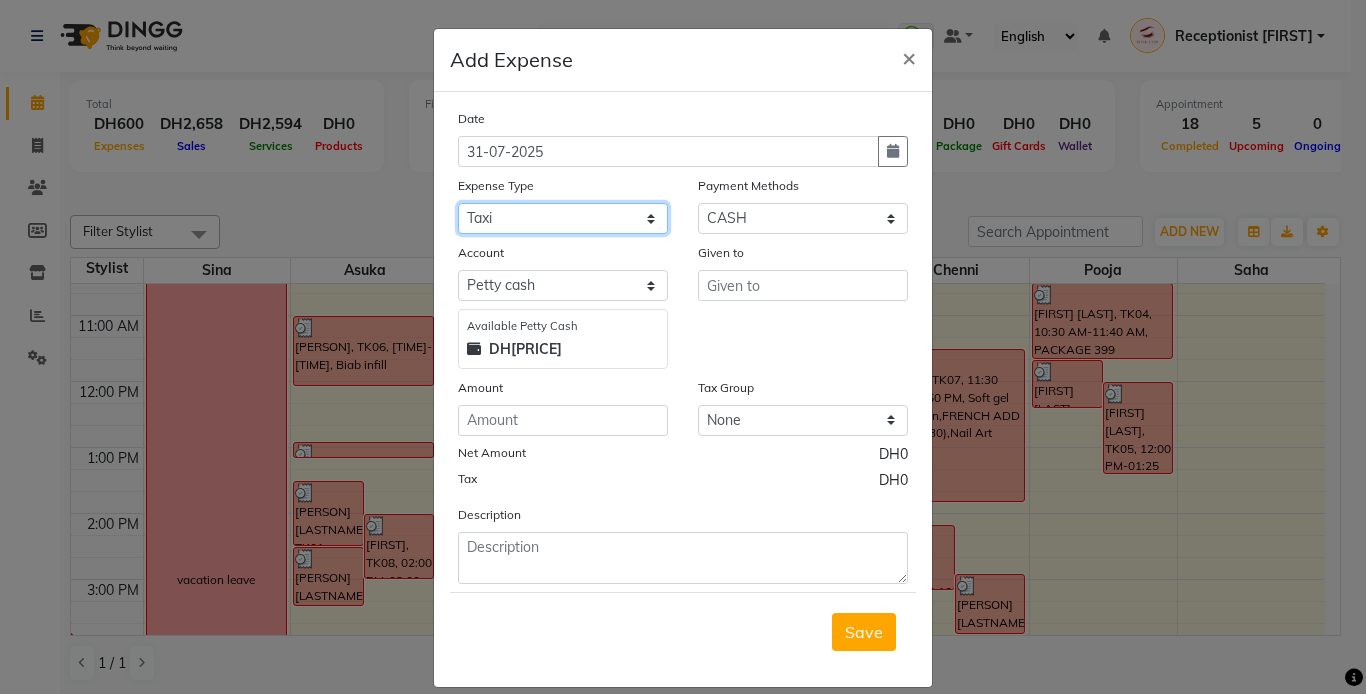 click on "Select ACCOMODATIONS RENT Advance Salary Bank charges carlift Car maintenance  Cash transfer to bank Cash transfer to hub Client Snacks Equipment Fuel Govt fee GROCERY STOCKS Incentive Insurance International purchase INTERNET LICENSE EXPENSES Maintenance Marketing Miscellaneous PRODUCTS Quickbook Refund Rent Salary shop renovation Staff Snacks staff tips Suppliers SUPPLIES Taxi Tips Utilities VISA EXPENSES Water WPS CHARGE" 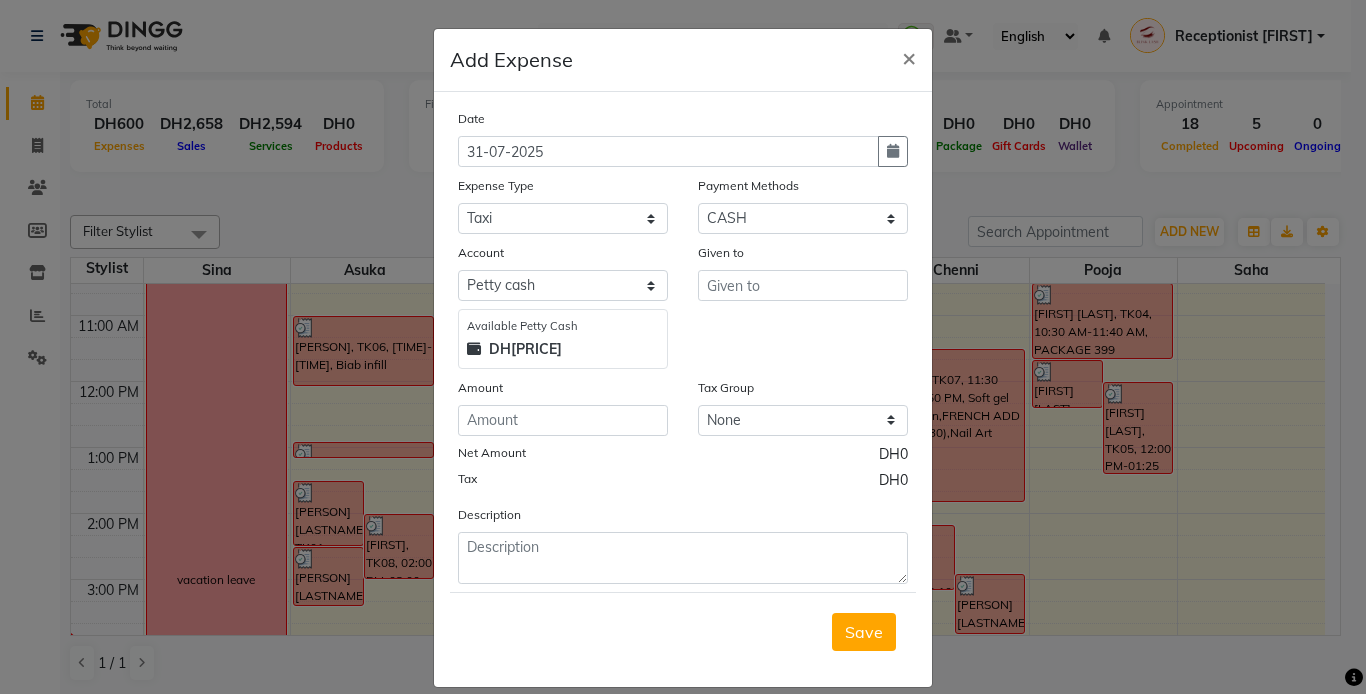 drag, startPoint x: 763, startPoint y: 334, endPoint x: 771, endPoint y: 295, distance: 39.812057 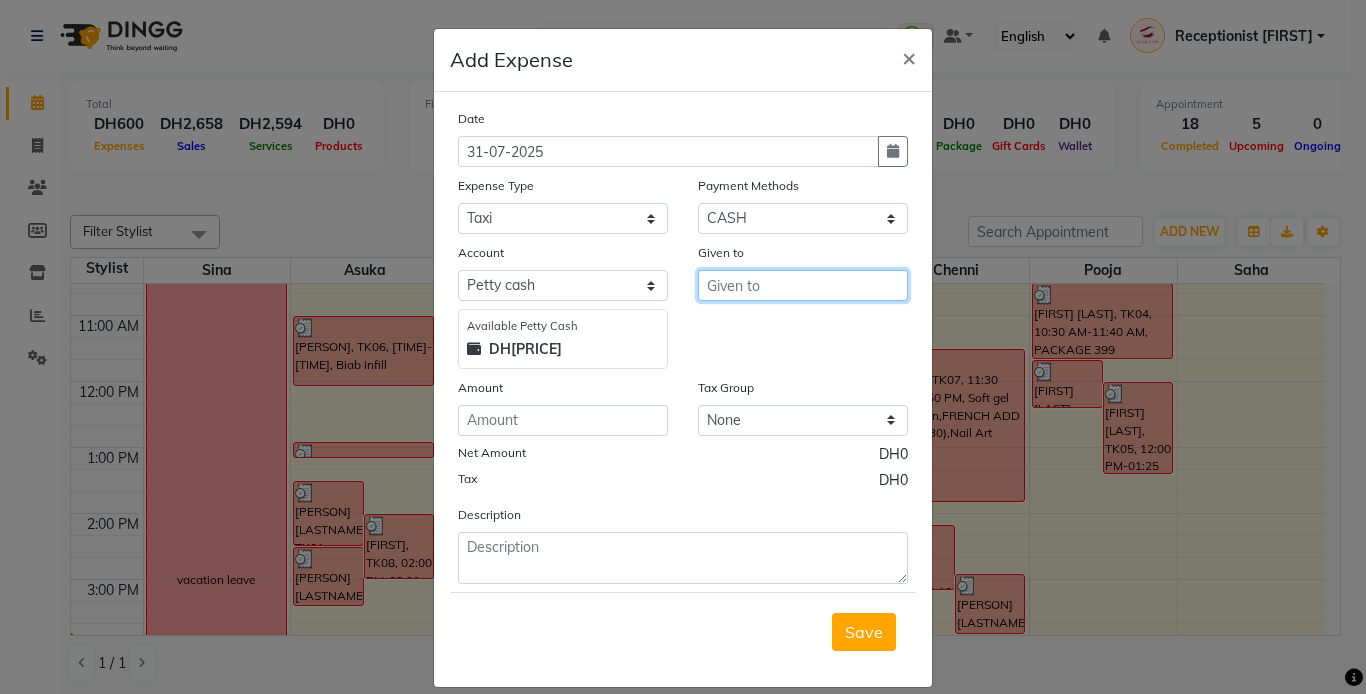 click at bounding box center [803, 285] 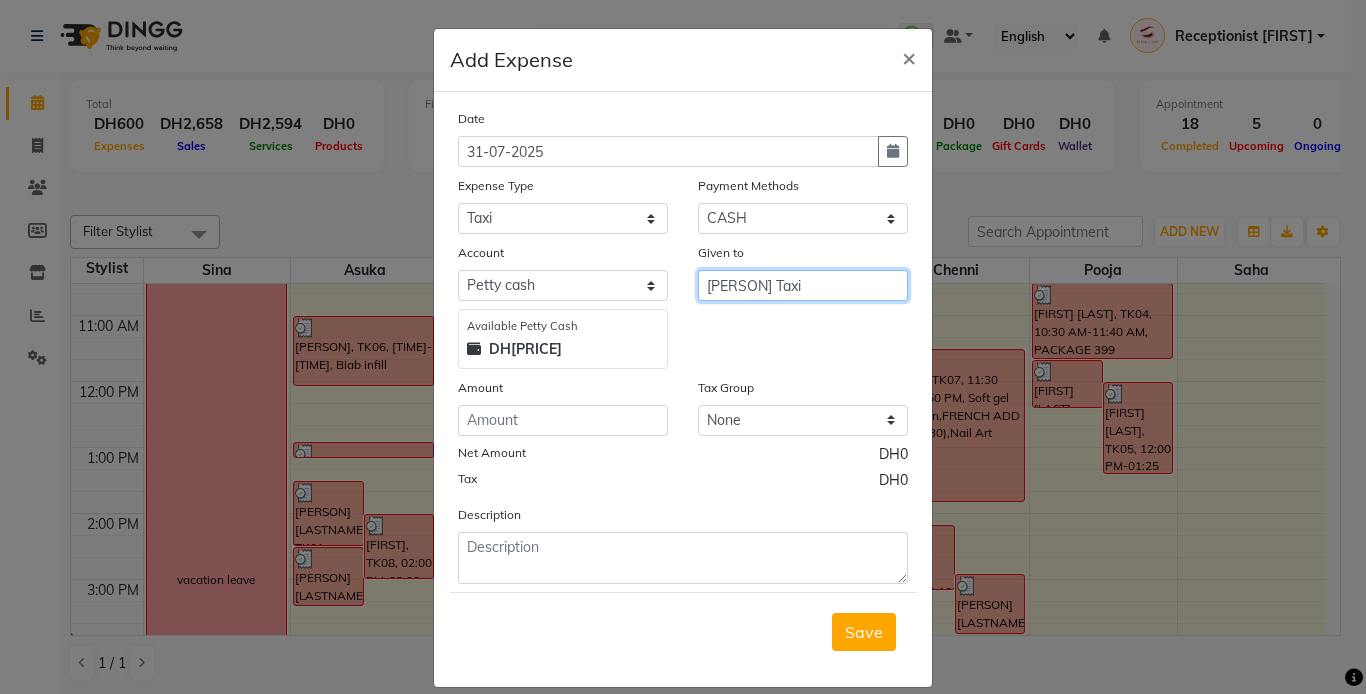 type on "[PERSON] Taxi" 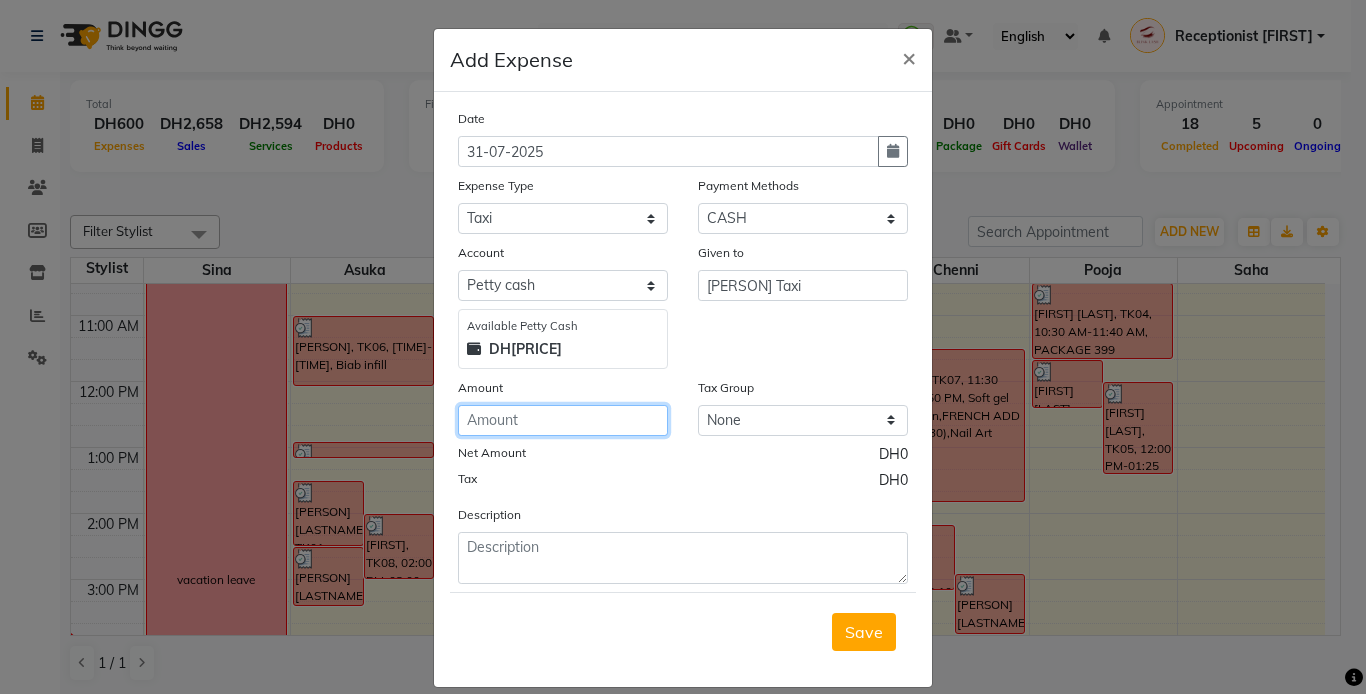 click 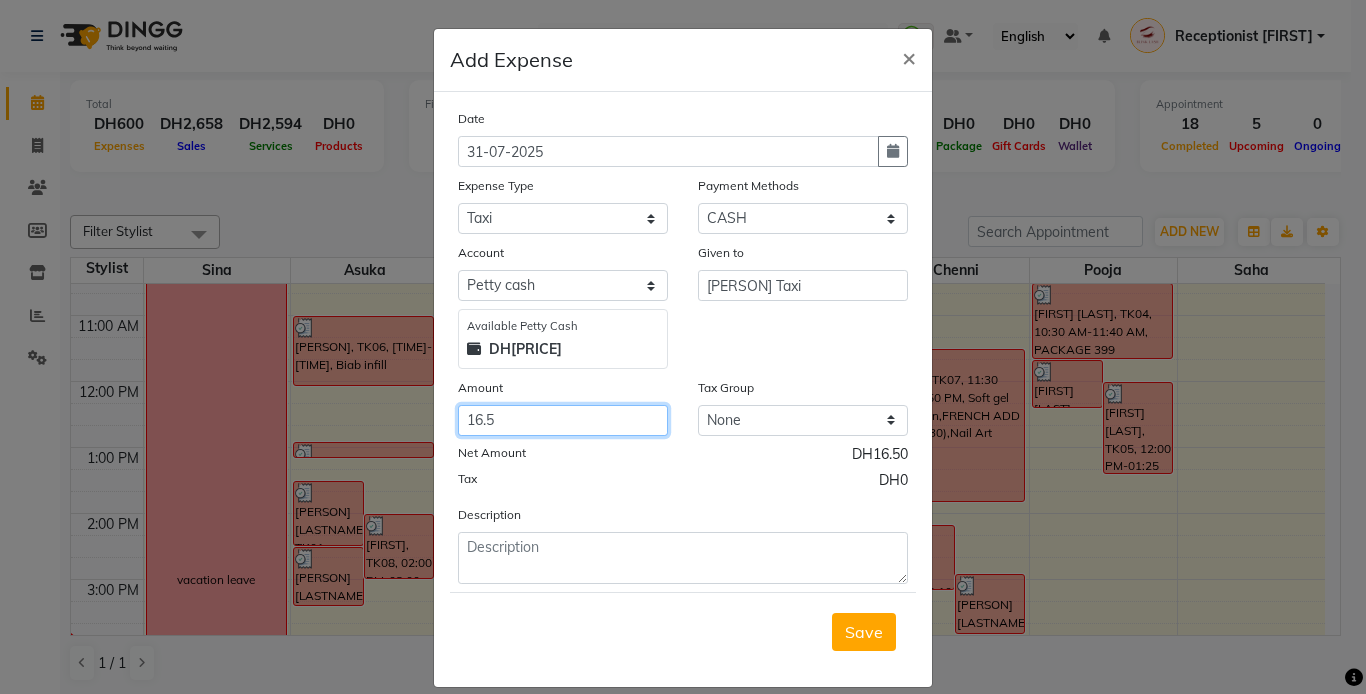 type on "16.5" 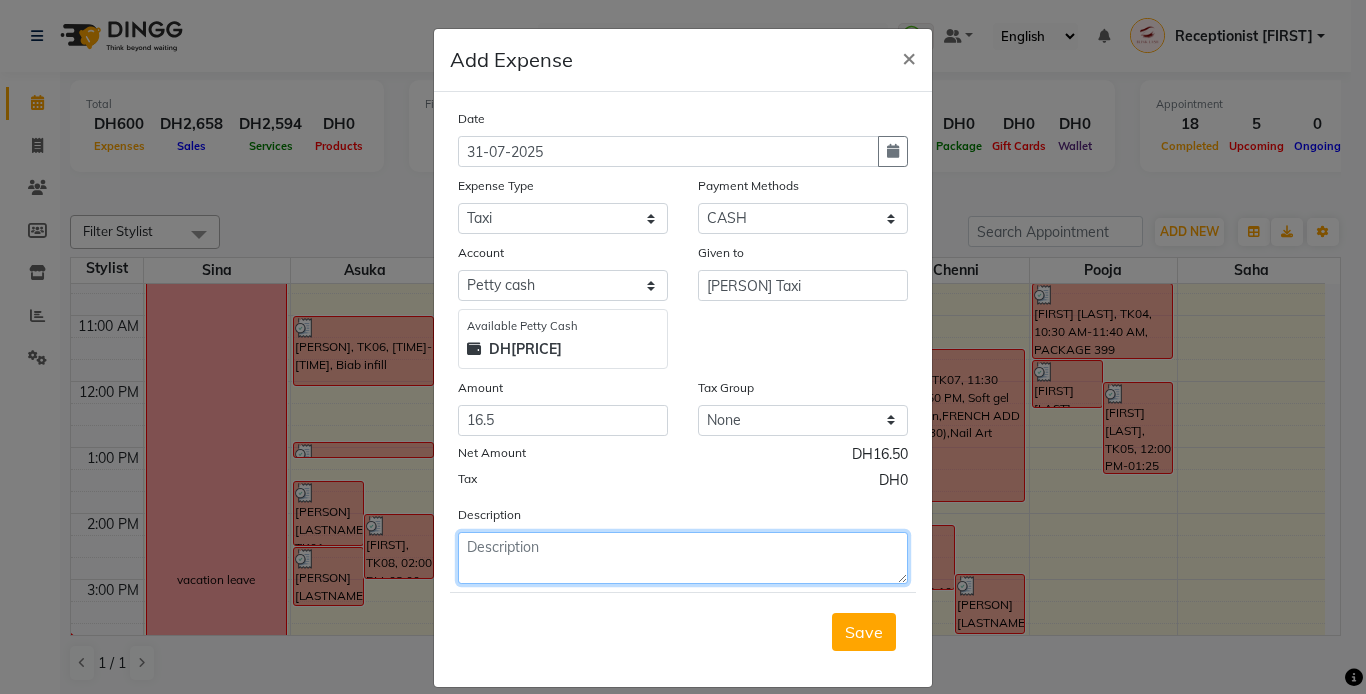 click 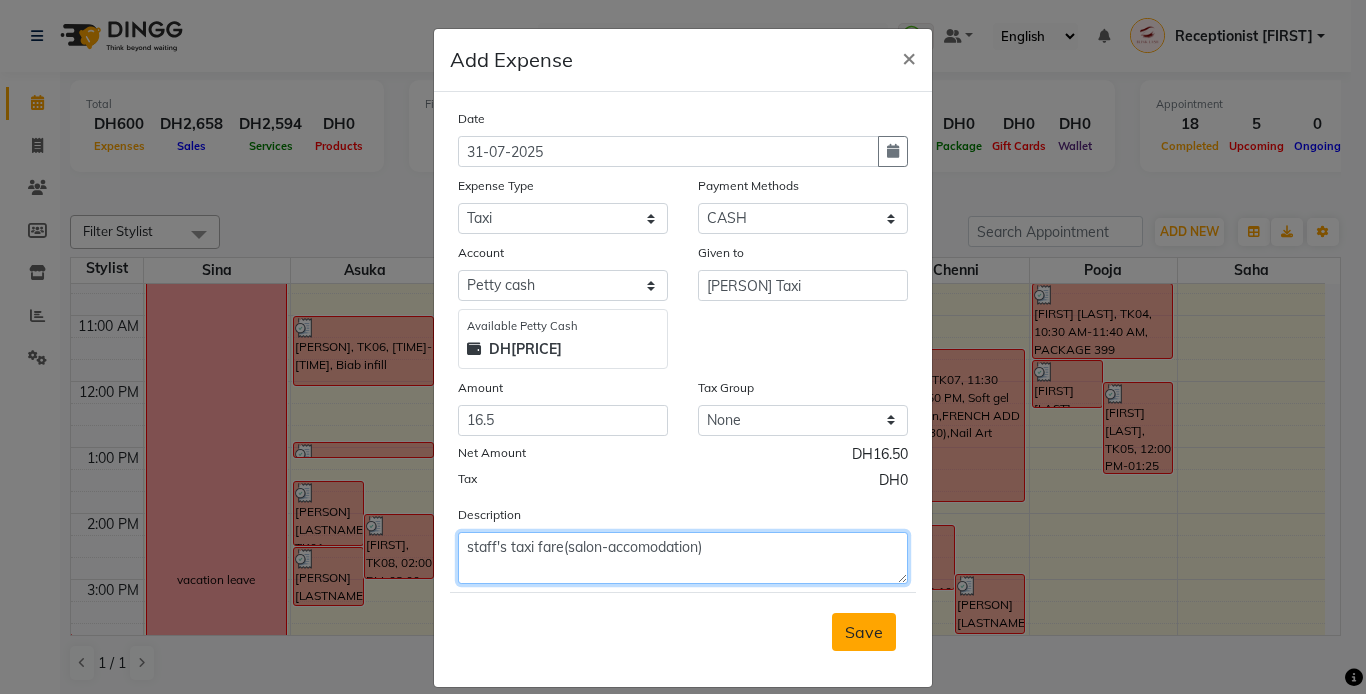 type on "staff's taxi fare(salon-accomodation)" 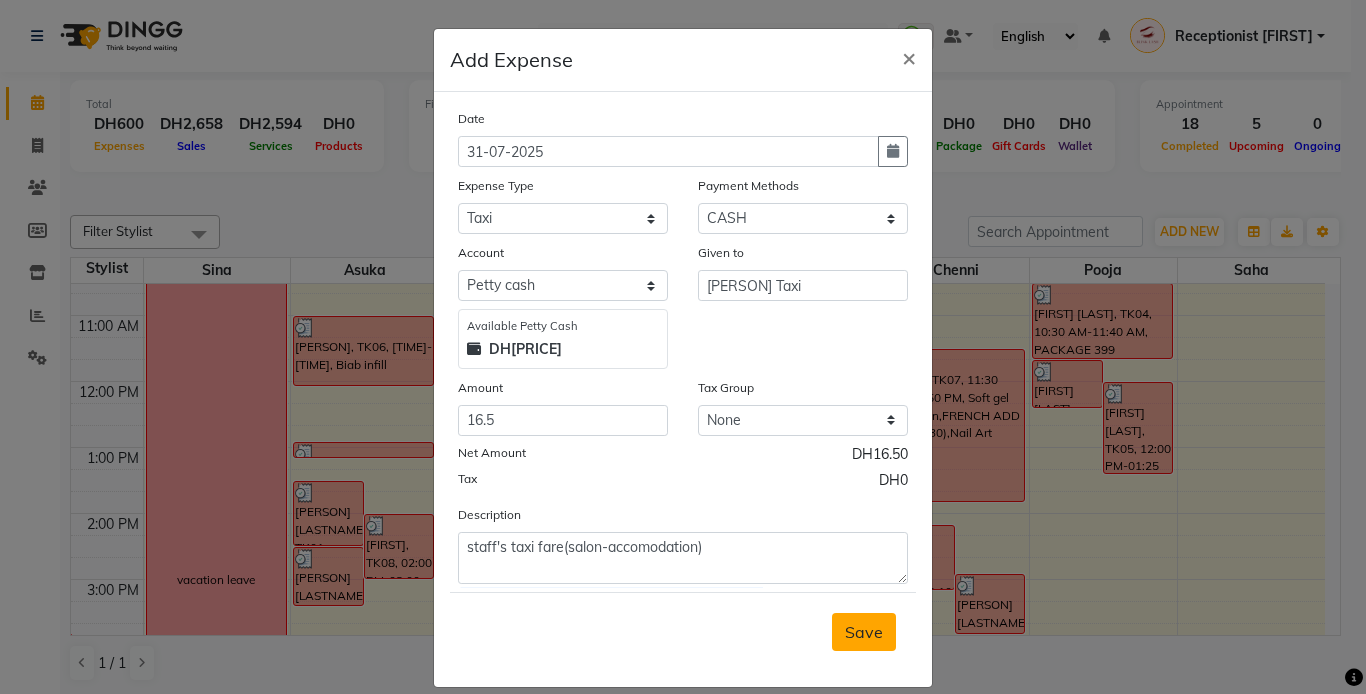 click on "Save" at bounding box center (864, 632) 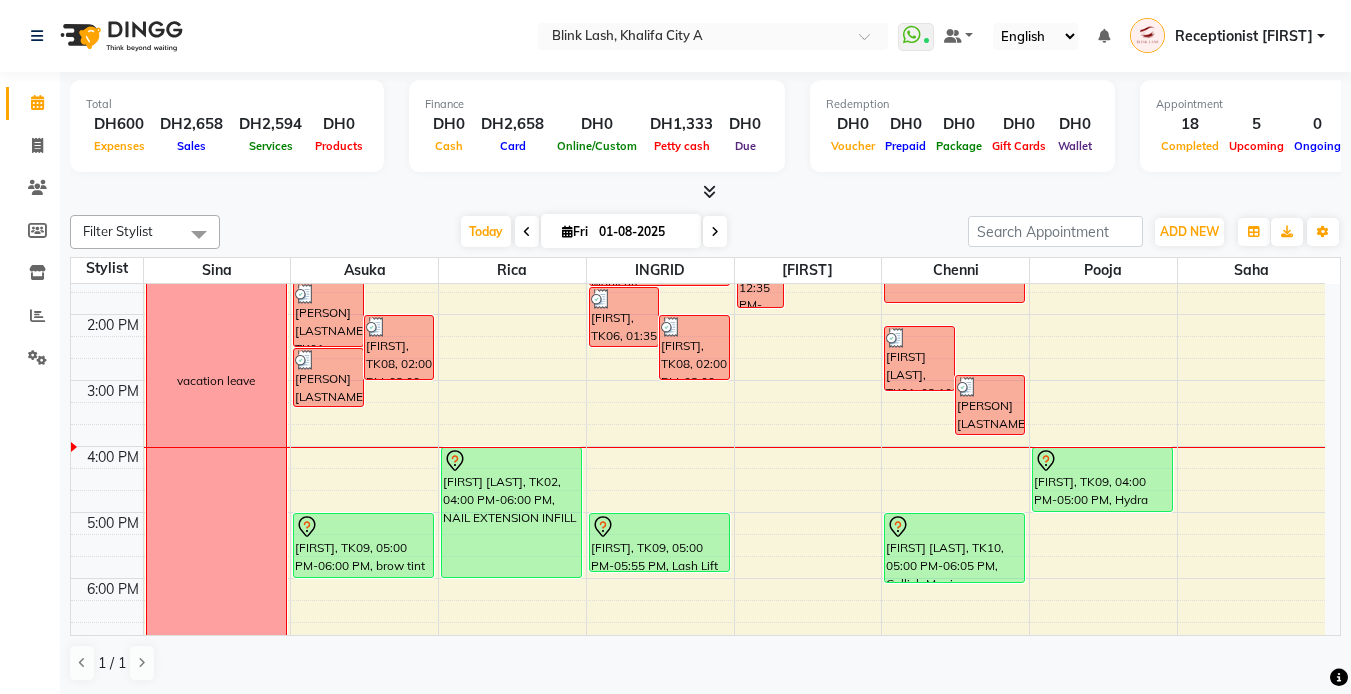 scroll, scrollTop: 300, scrollLeft: 0, axis: vertical 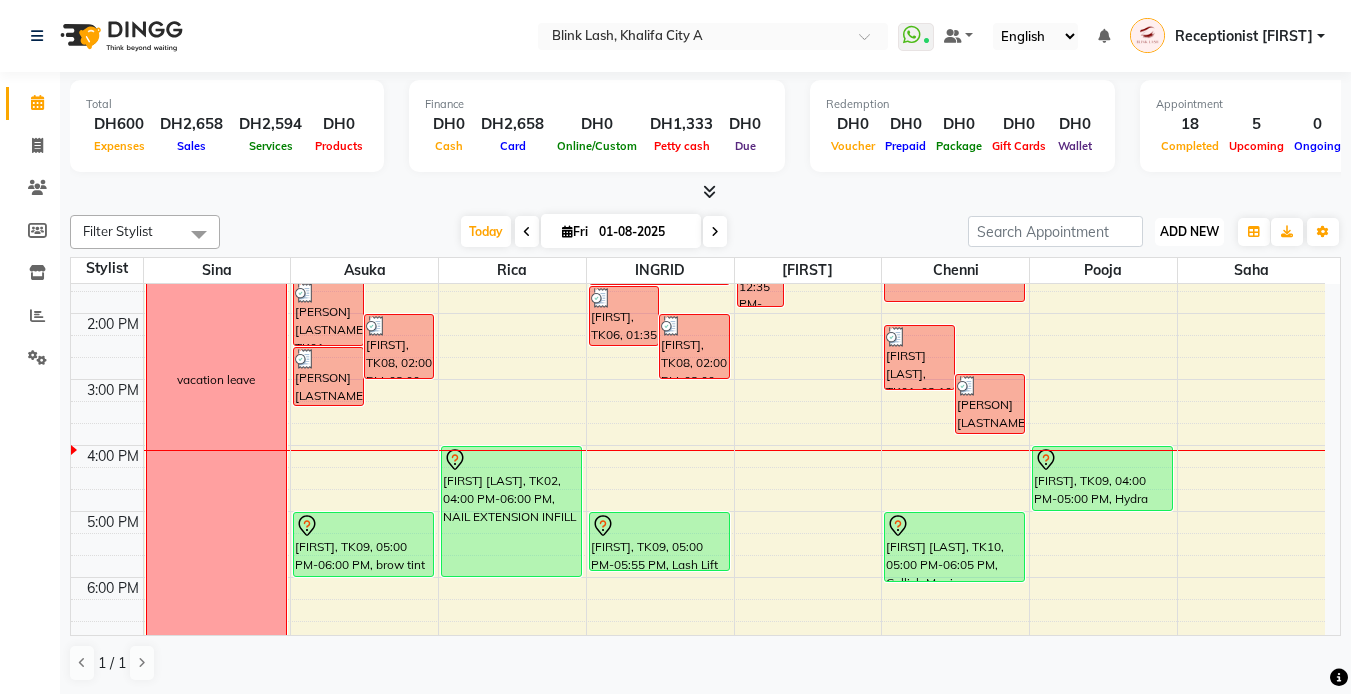 click on "ADD NEW" at bounding box center (1189, 231) 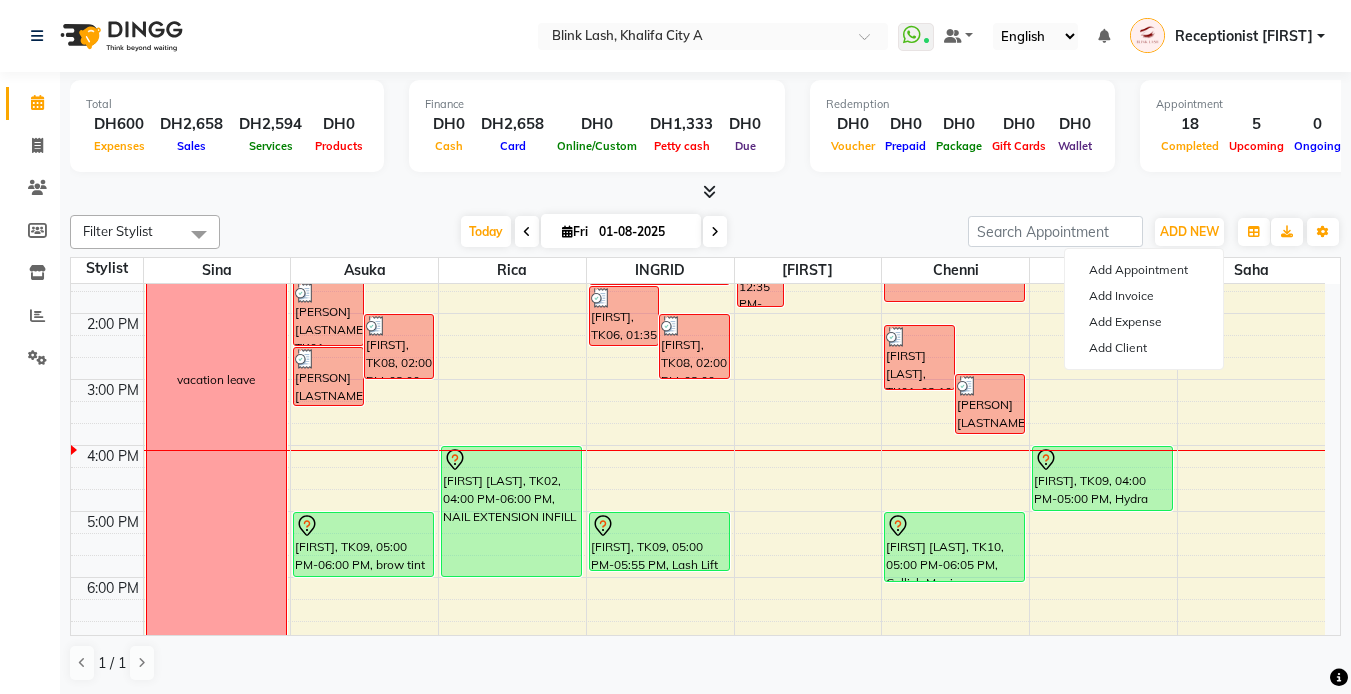 click at bounding box center (705, 192) 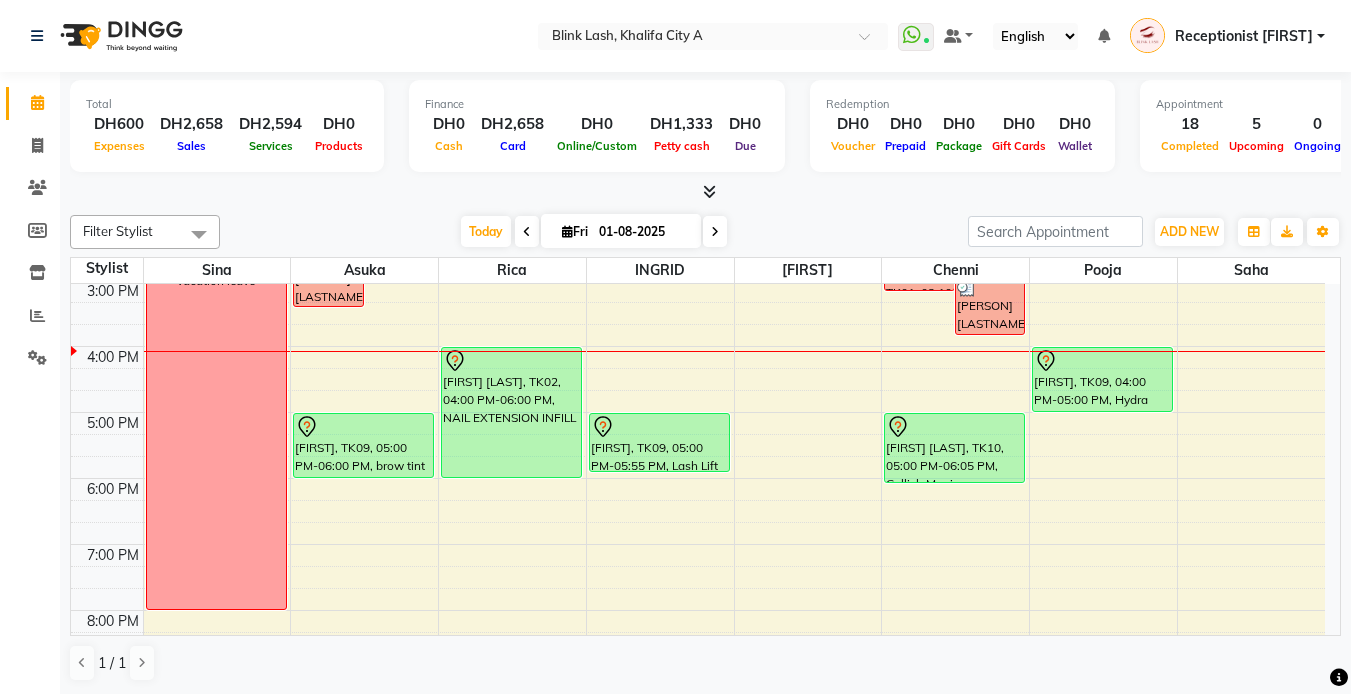 scroll, scrollTop: 400, scrollLeft: 0, axis: vertical 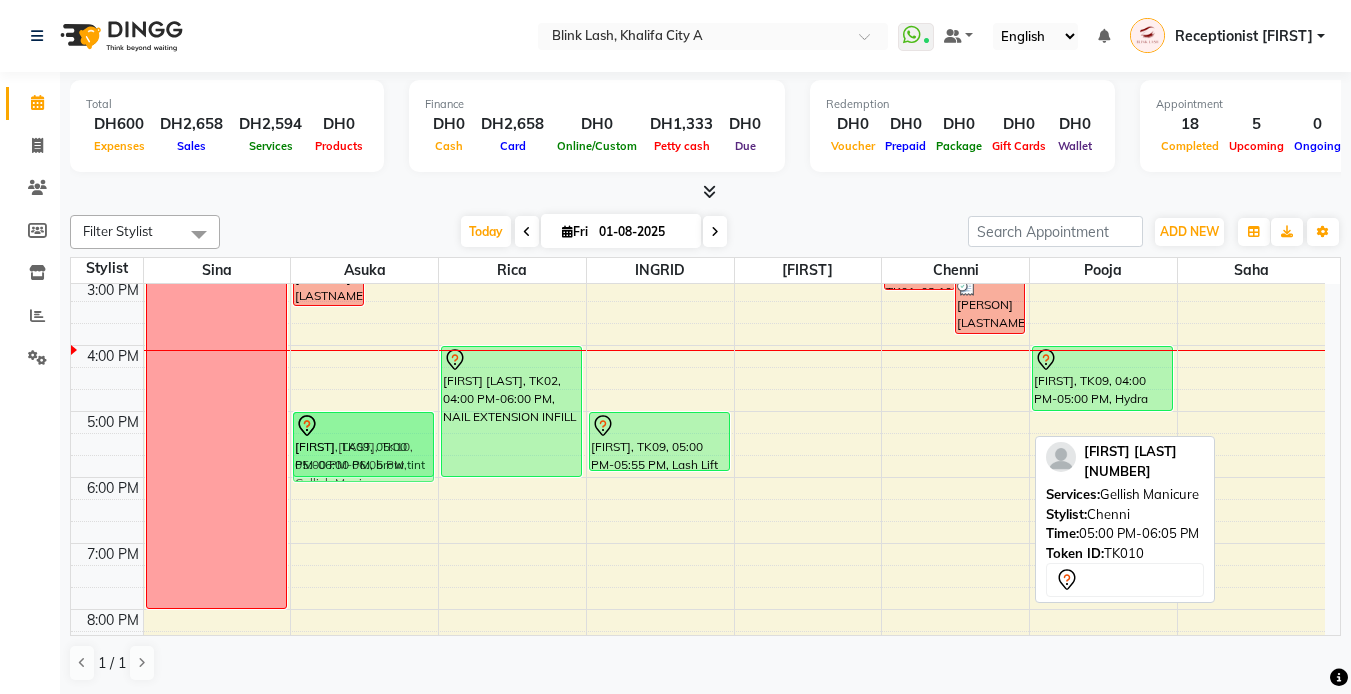drag, startPoint x: 970, startPoint y: 450, endPoint x: 443, endPoint y: 459, distance: 527.07684 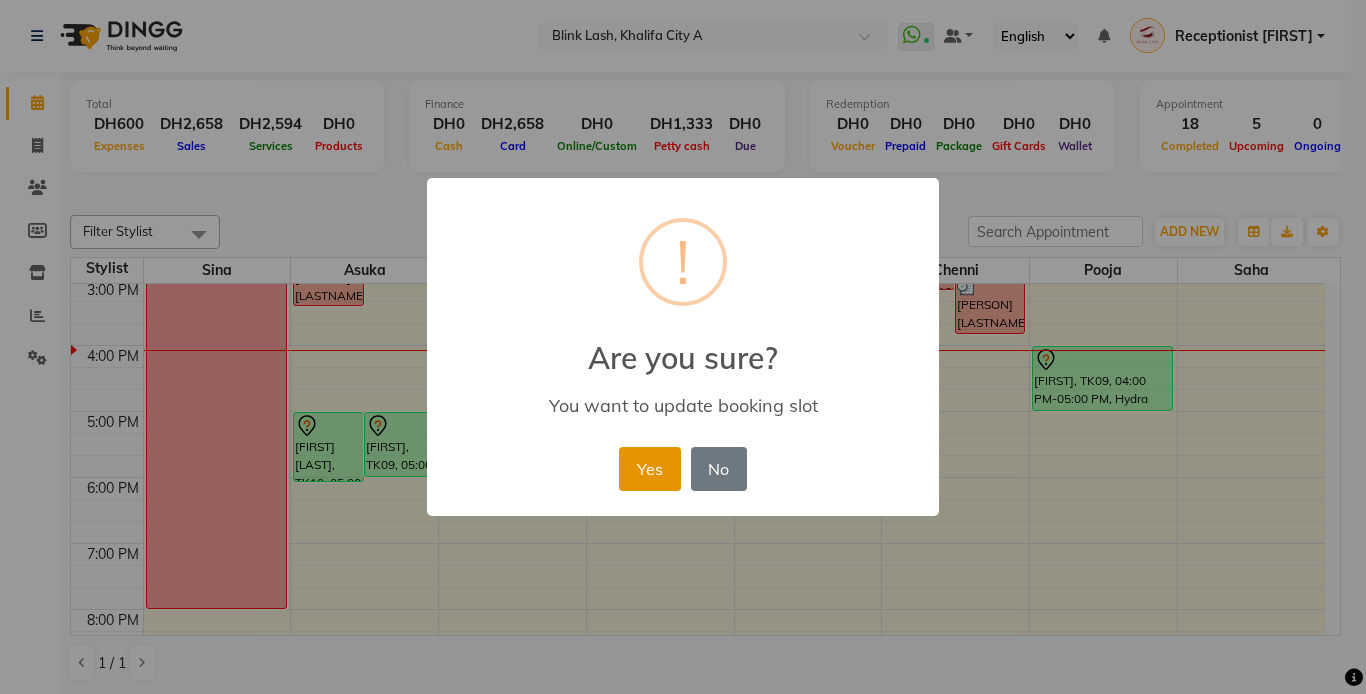 click on "Yes" at bounding box center (649, 469) 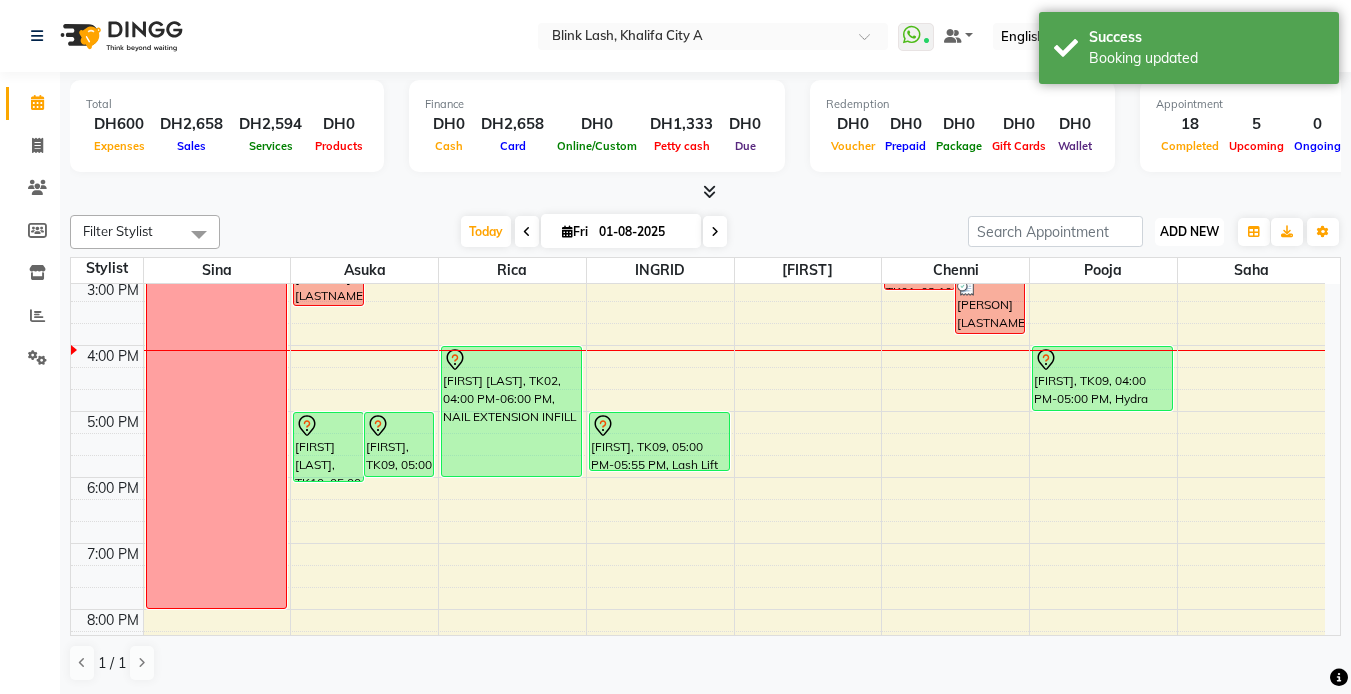 click on "ADD NEW" at bounding box center (1189, 231) 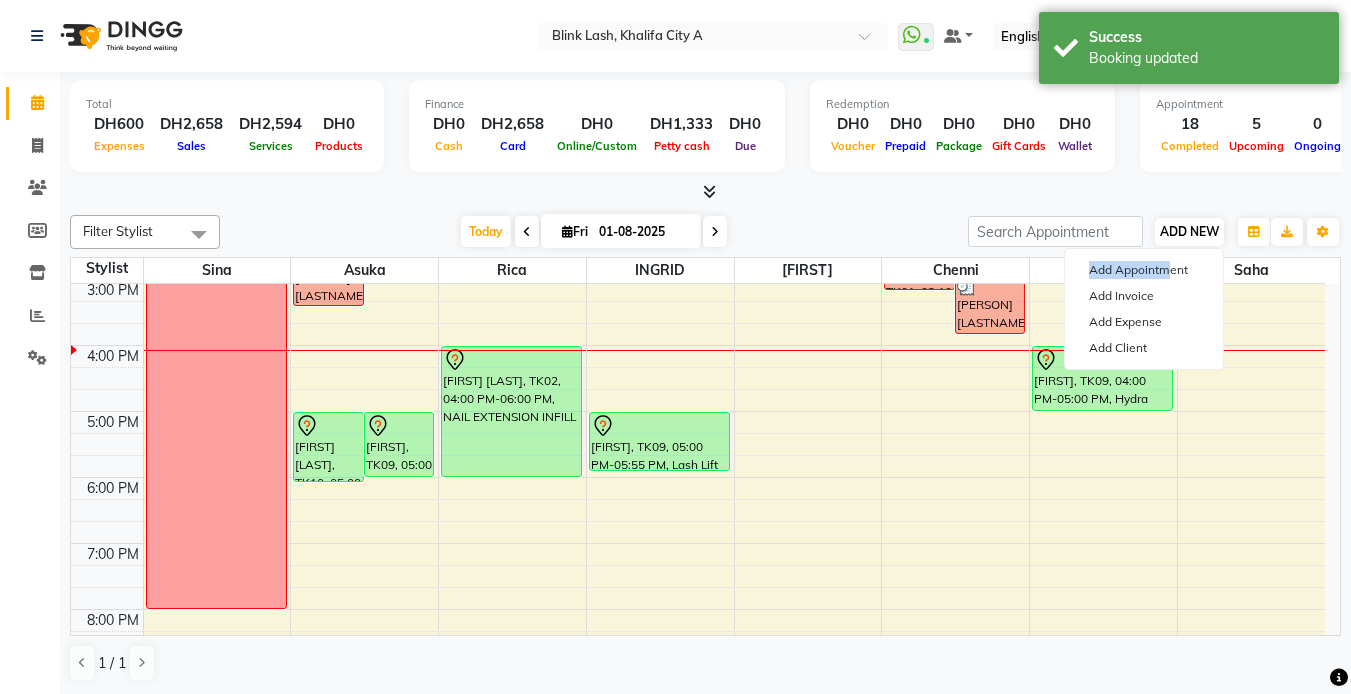 drag, startPoint x: 1171, startPoint y: 249, endPoint x: 1182, endPoint y: 238, distance: 15.556349 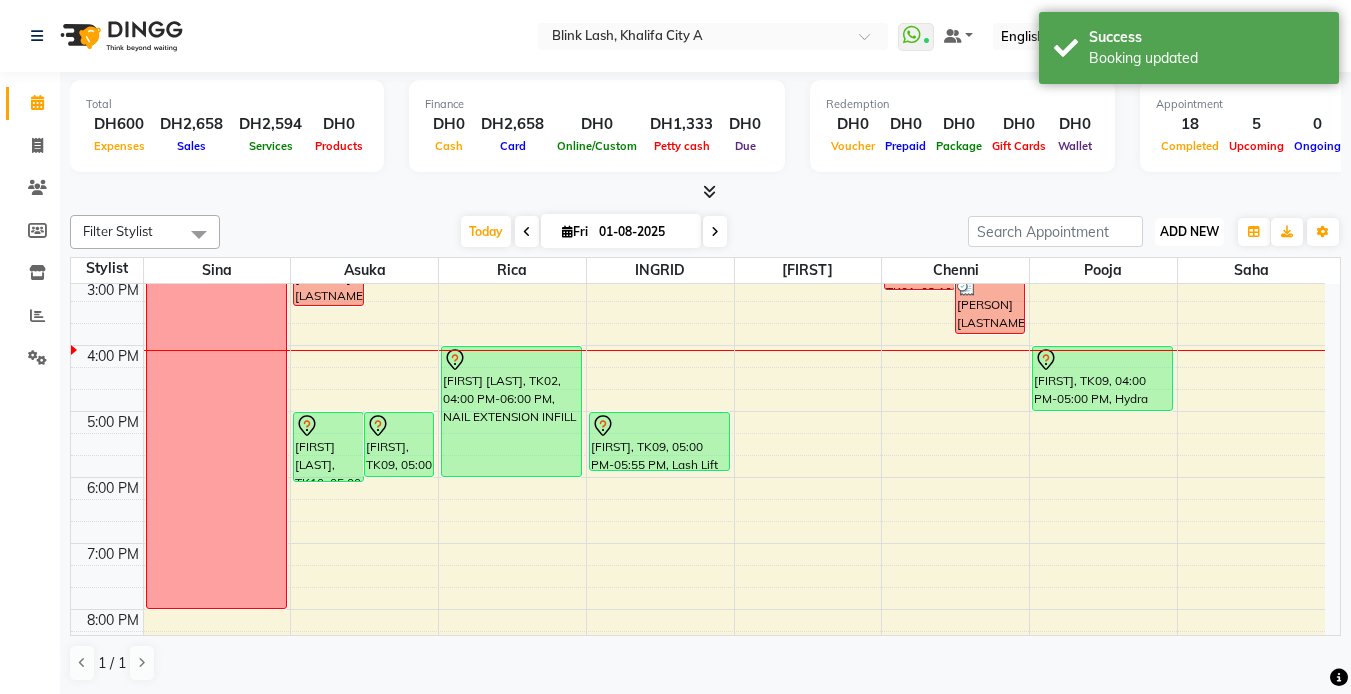 click on "ADD NEW" at bounding box center (1189, 231) 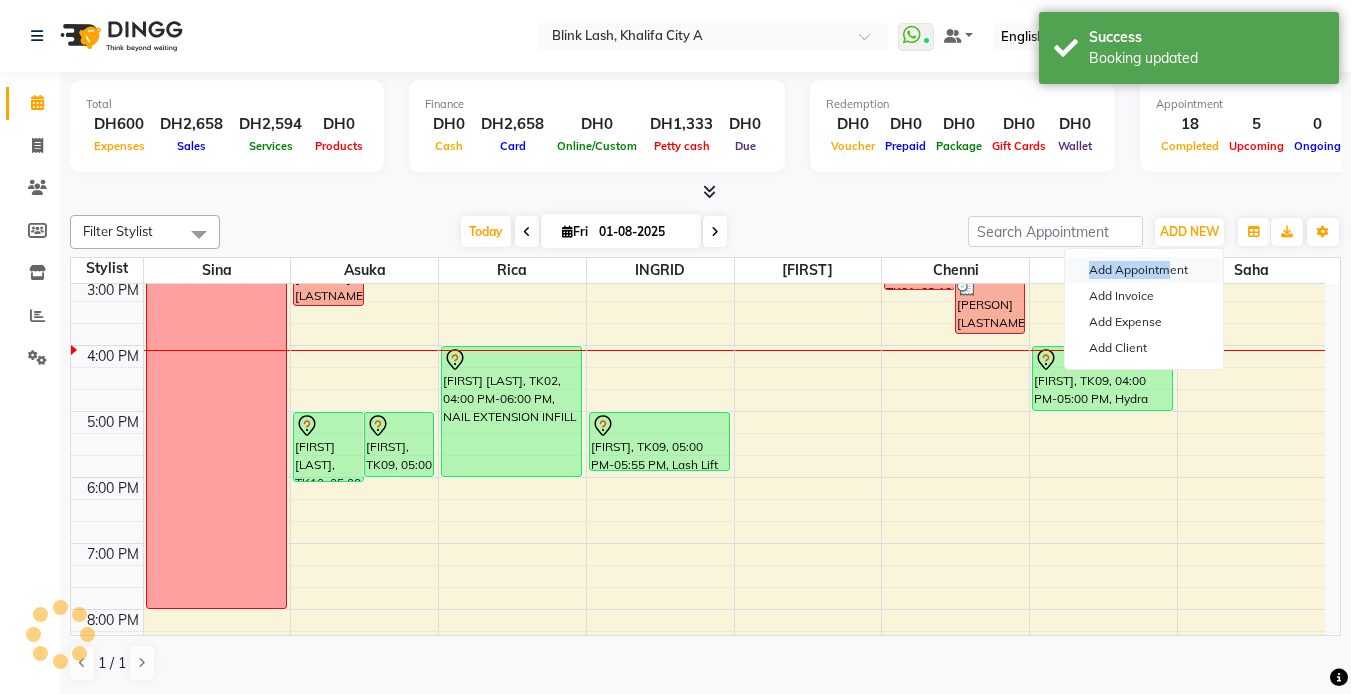 click on "Add Appointment" at bounding box center (1144, 270) 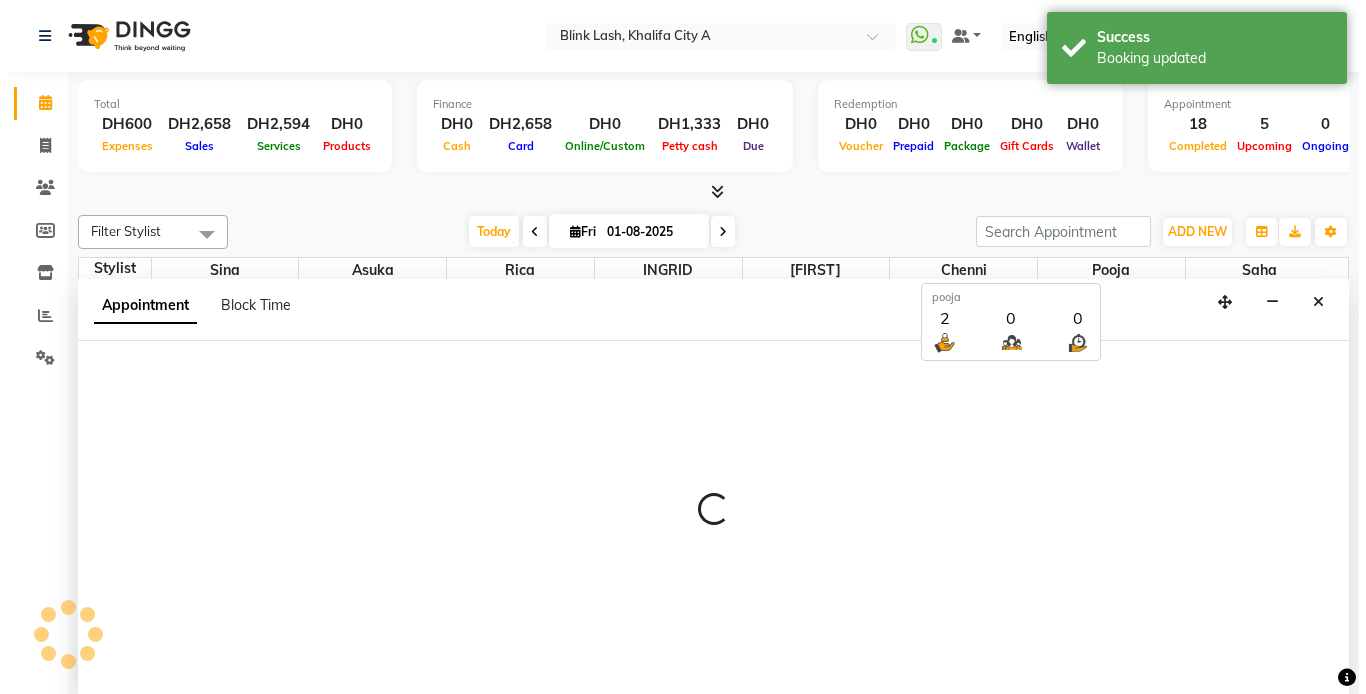 scroll, scrollTop: 1, scrollLeft: 0, axis: vertical 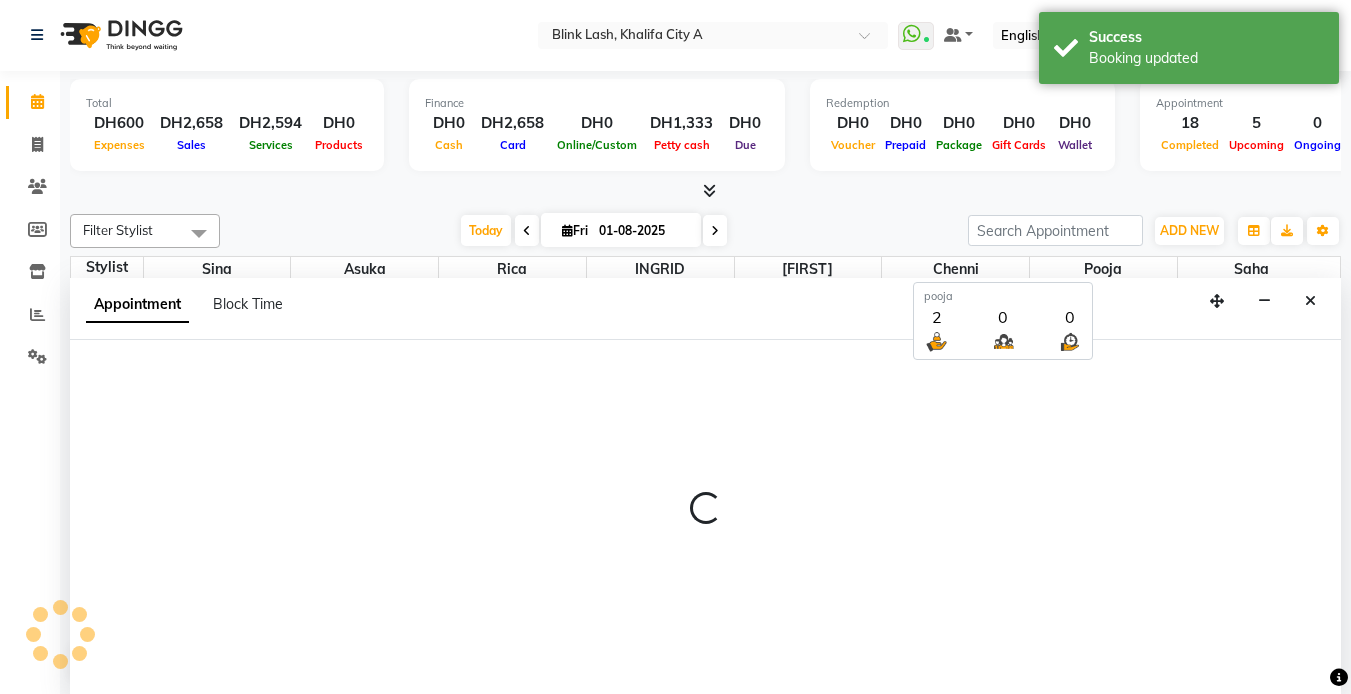 select on "600" 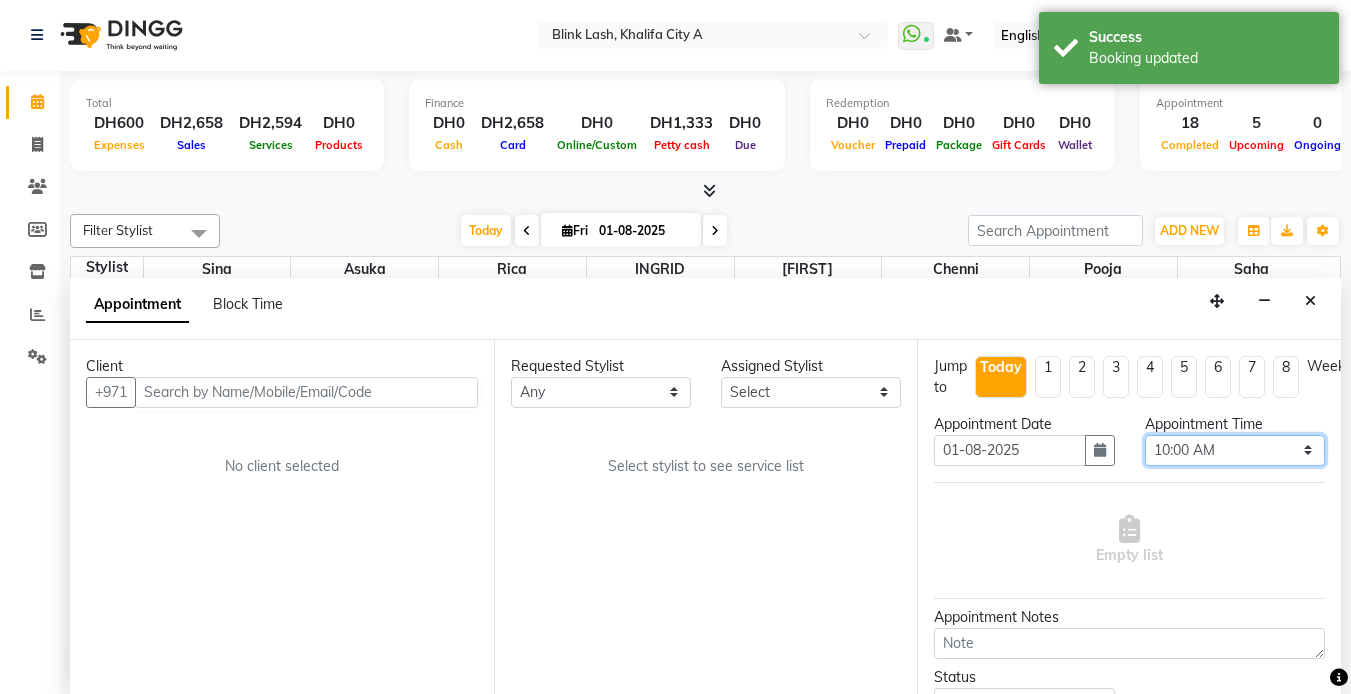 click on "Select 10:00 AM 10:05 AM 10:10 AM 10:15 AM 10:20 AM 10:25 AM 10:30 AM 10:35 AM 10:40 AM 10:45 AM 10:50 AM 10:55 AM 11:00 AM 11:05 AM 11:10 AM 11:15 AM 11:20 AM 11:25 AM 11:30 AM 11:35 AM 11:40 AM 11:45 AM 11:50 AM 11:55 AM 12:00 PM 12:05 PM 12:10 PM 12:15 PM 12:20 PM 12:25 PM 12:30 PM 12:35 PM 12:40 PM 12:45 PM 12:50 PM 12:55 PM 01:00 PM 01:05 PM 01:10 PM 01:15 PM 01:20 PM 01:25 PM 01:30 PM 01:35 PM 01:40 PM 01:45 PM 01:50 PM 01:55 PM 02:00 PM 02:05 PM 02:10 PM 02:15 PM 02:20 PM 02:25 PM 02:30 PM 02:35 PM 02:40 PM 02:45 PM 02:50 PM 02:55 PM 03:00 PM 03:05 PM 03:10 PM 03:15 PM 03:20 PM 03:25 PM 03:30 PM 03:35 PM 03:40 PM 03:45 PM 03:50 PM 03:55 PM 04:00 PM 04:05 PM 04:10 PM 04:15 PM 04:20 PM 04:25 PM 04:30 PM 04:35 PM 04:40 PM 04:45 PM 04:50 PM 04:55 PM 05:00 PM 05:05 PM 05:10 PM 05:15 PM 05:20 PM 05:25 PM 05:30 PM 05:35 PM 05:40 PM 05:45 PM 05:50 PM 05:55 PM 06:00 PM 06:05 PM 06:10 PM 06:15 PM 06:20 PM 06:25 PM 06:30 PM 06:35 PM 06:40 PM 06:45 PM 06:50 PM 06:55 PM 07:00 PM 07:05 PM 07:10 PM 07:15 PM 07:20 PM" at bounding box center [1235, 450] 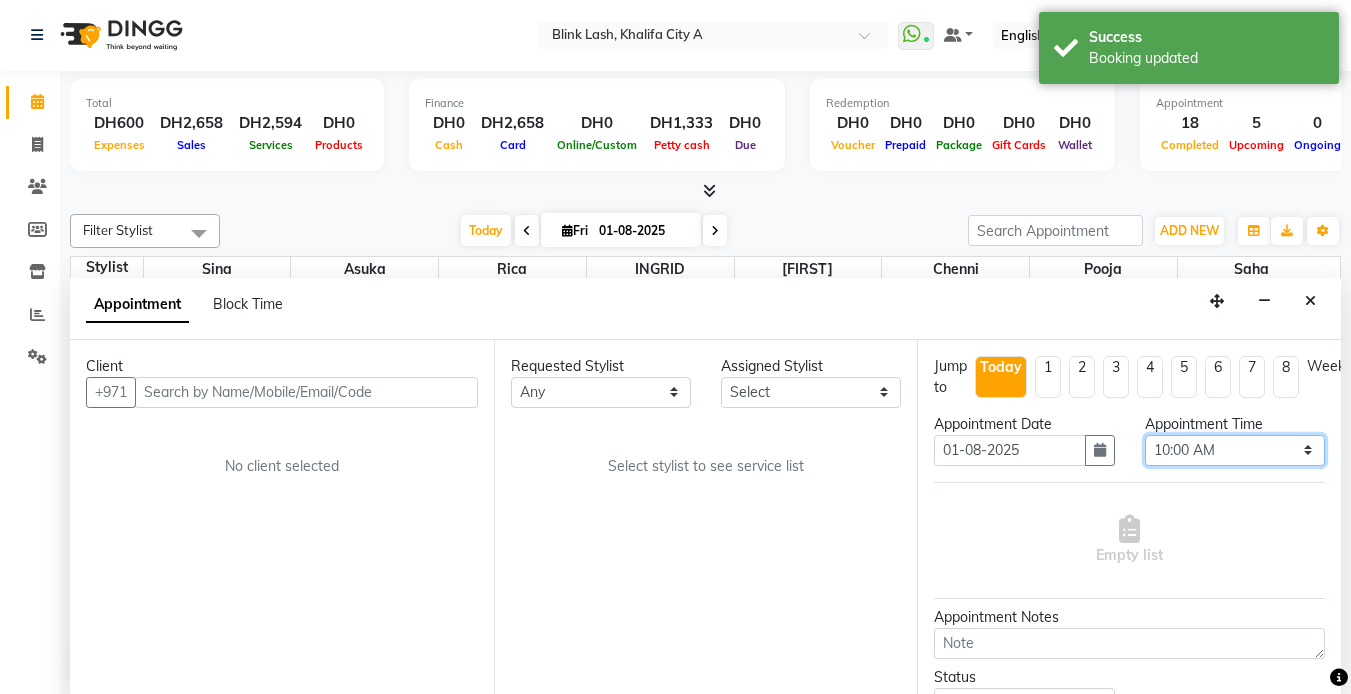 select on "1080" 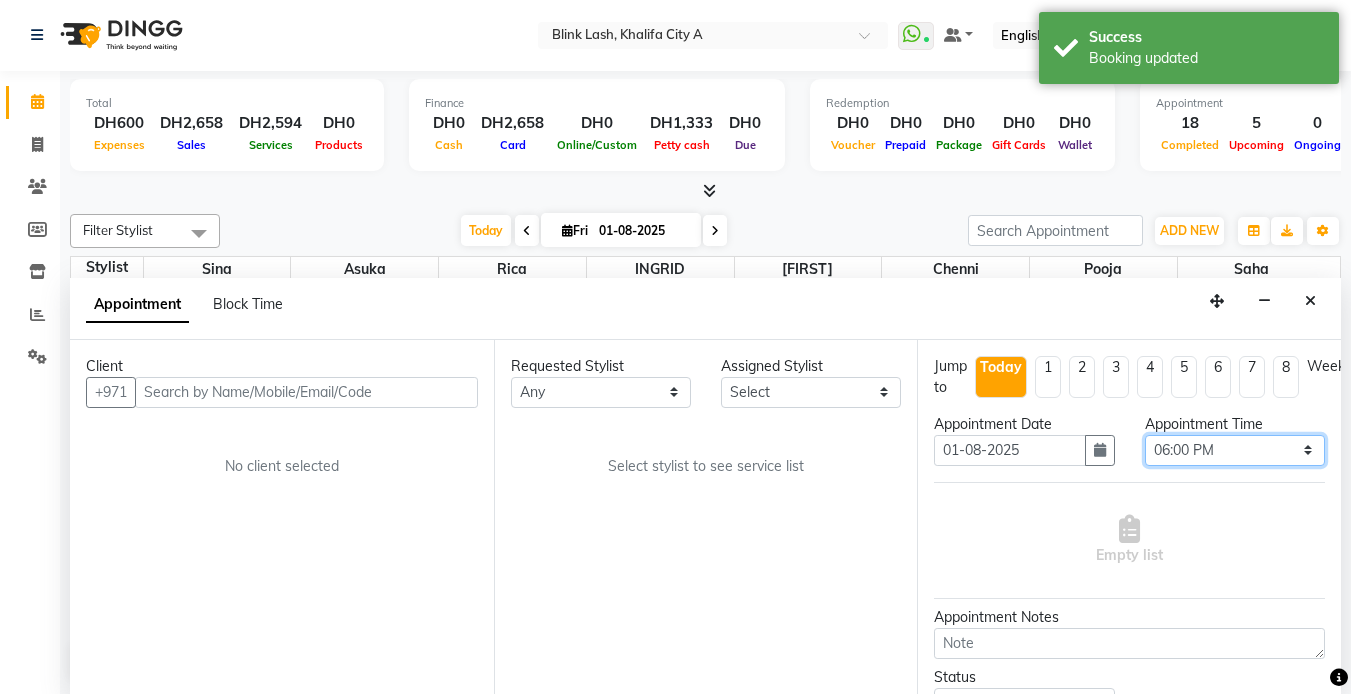click on "Select 10:00 AM 10:05 AM 10:10 AM 10:15 AM 10:20 AM 10:25 AM 10:30 AM 10:35 AM 10:40 AM 10:45 AM 10:50 AM 10:55 AM 11:00 AM 11:05 AM 11:10 AM 11:15 AM 11:20 AM 11:25 AM 11:30 AM 11:35 AM 11:40 AM 11:45 AM 11:50 AM 11:55 AM 12:00 PM 12:05 PM 12:10 PM 12:15 PM 12:20 PM 12:25 PM 12:30 PM 12:35 PM 12:40 PM 12:45 PM 12:50 PM 12:55 PM 01:00 PM 01:05 PM 01:10 PM 01:15 PM 01:20 PM 01:25 PM 01:30 PM 01:35 PM 01:40 PM 01:45 PM 01:50 PM 01:55 PM 02:00 PM 02:05 PM 02:10 PM 02:15 PM 02:20 PM 02:25 PM 02:30 PM 02:35 PM 02:40 PM 02:45 PM 02:50 PM 02:55 PM 03:00 PM 03:05 PM 03:10 PM 03:15 PM 03:20 PM 03:25 PM 03:30 PM 03:35 PM 03:40 PM 03:45 PM 03:50 PM 03:55 PM 04:00 PM 04:05 PM 04:10 PM 04:15 PM 04:20 PM 04:25 PM 04:30 PM 04:35 PM 04:40 PM 04:45 PM 04:50 PM 04:55 PM 05:00 PM 05:05 PM 05:10 PM 05:15 PM 05:20 PM 05:25 PM 05:30 PM 05:35 PM 05:40 PM 05:45 PM 05:50 PM 05:55 PM 06:00 PM 06:05 PM 06:10 PM 06:15 PM 06:20 PM 06:25 PM 06:30 PM 06:35 PM 06:40 PM 06:45 PM 06:50 PM 06:55 PM 07:00 PM 07:05 PM 07:10 PM 07:15 PM 07:20 PM" at bounding box center [1235, 450] 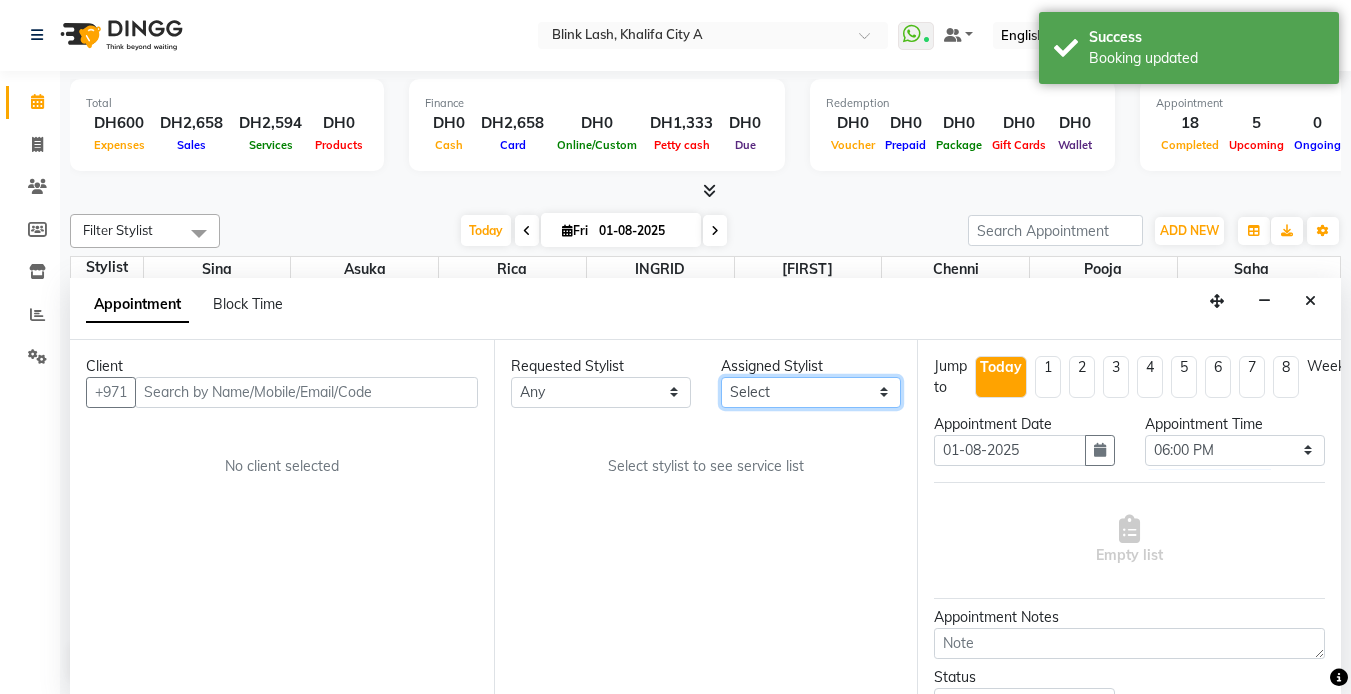 click on "Select [FIRST] chenni [FIRST] [FIRST] [FIRST] [FIRST] [FIRST]" at bounding box center (811, 392) 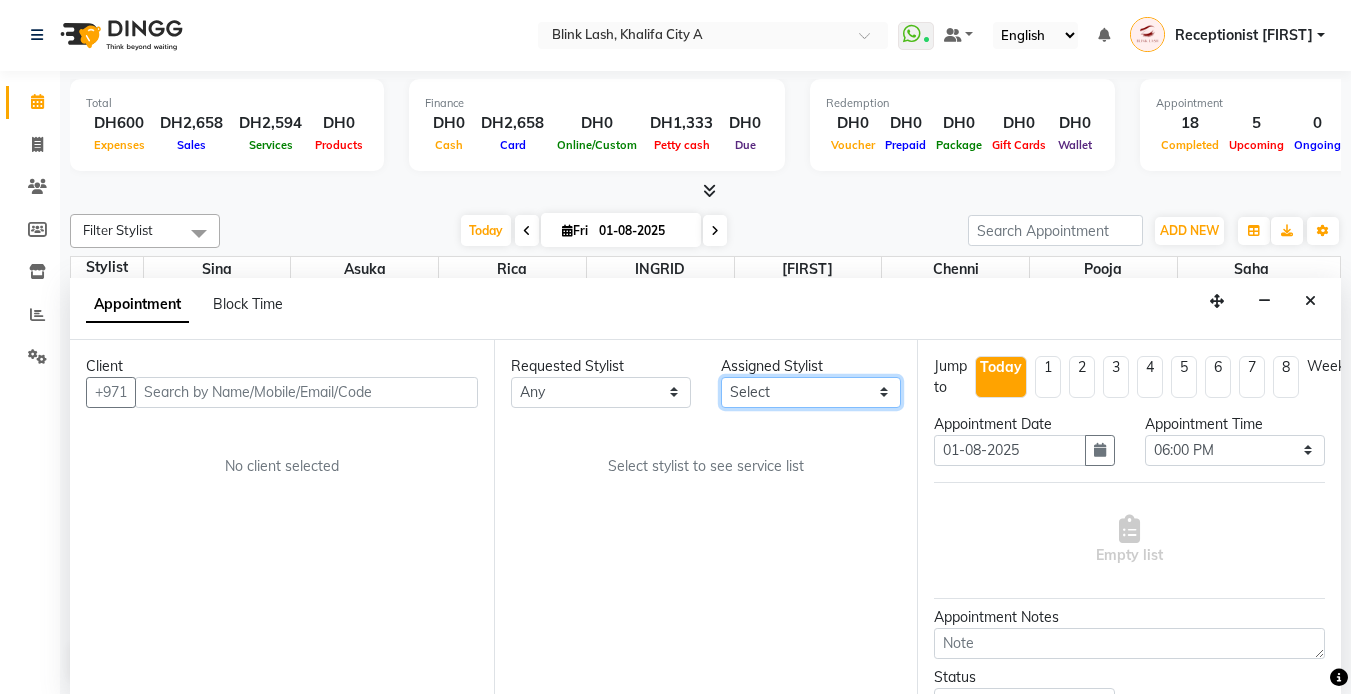 select on "51148" 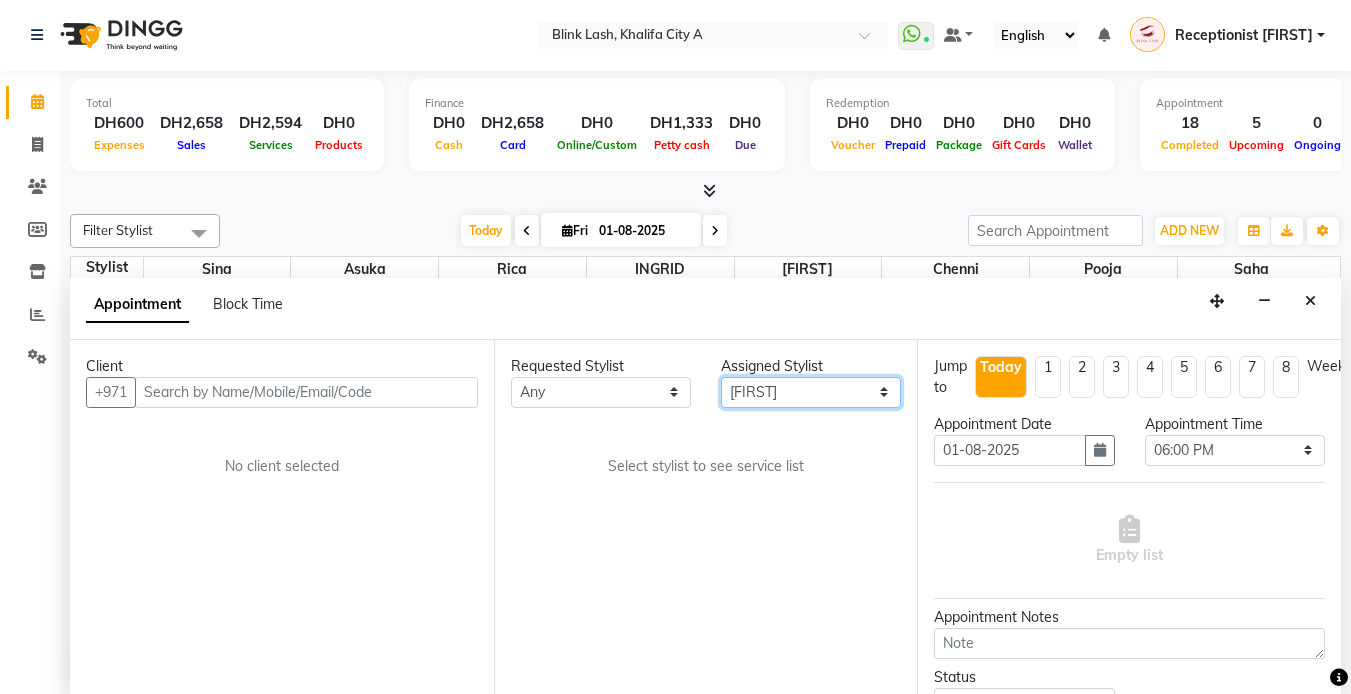 click on "Select [FIRST] chenni [FIRST] [FIRST] [FIRST] [FIRST] [FIRST]" at bounding box center (811, 392) 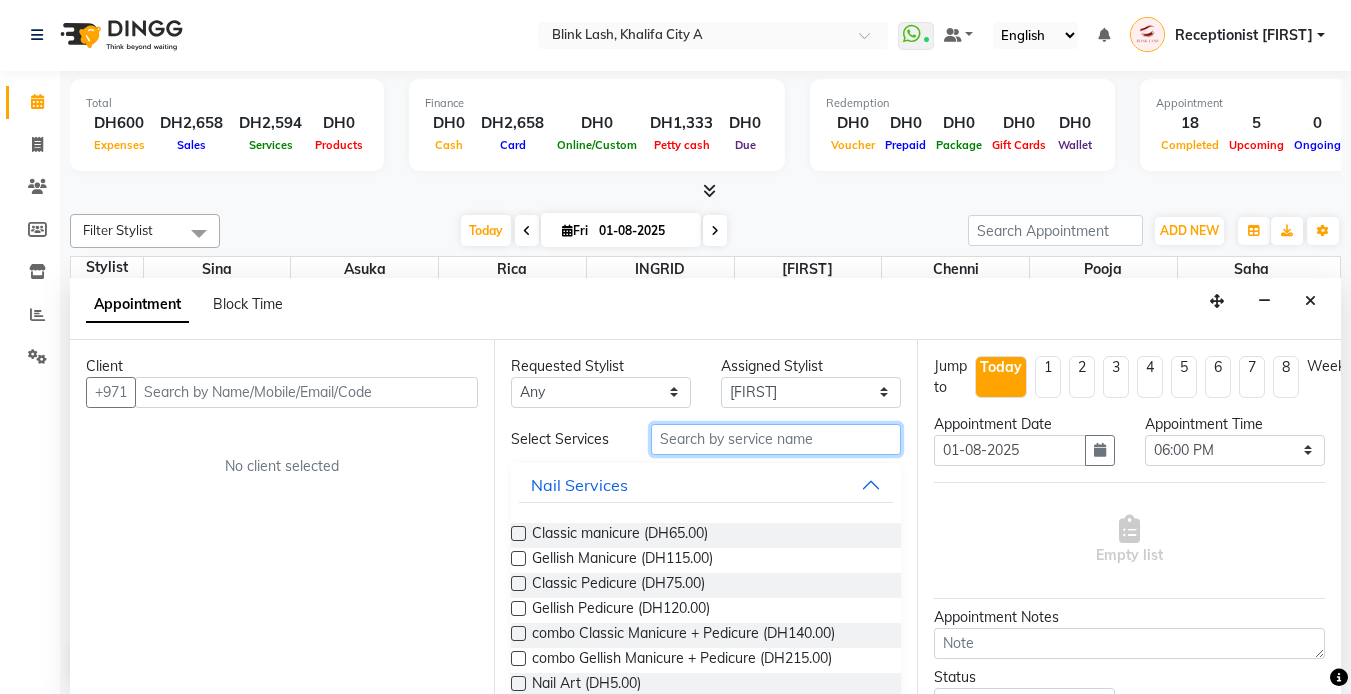 click at bounding box center (776, 439) 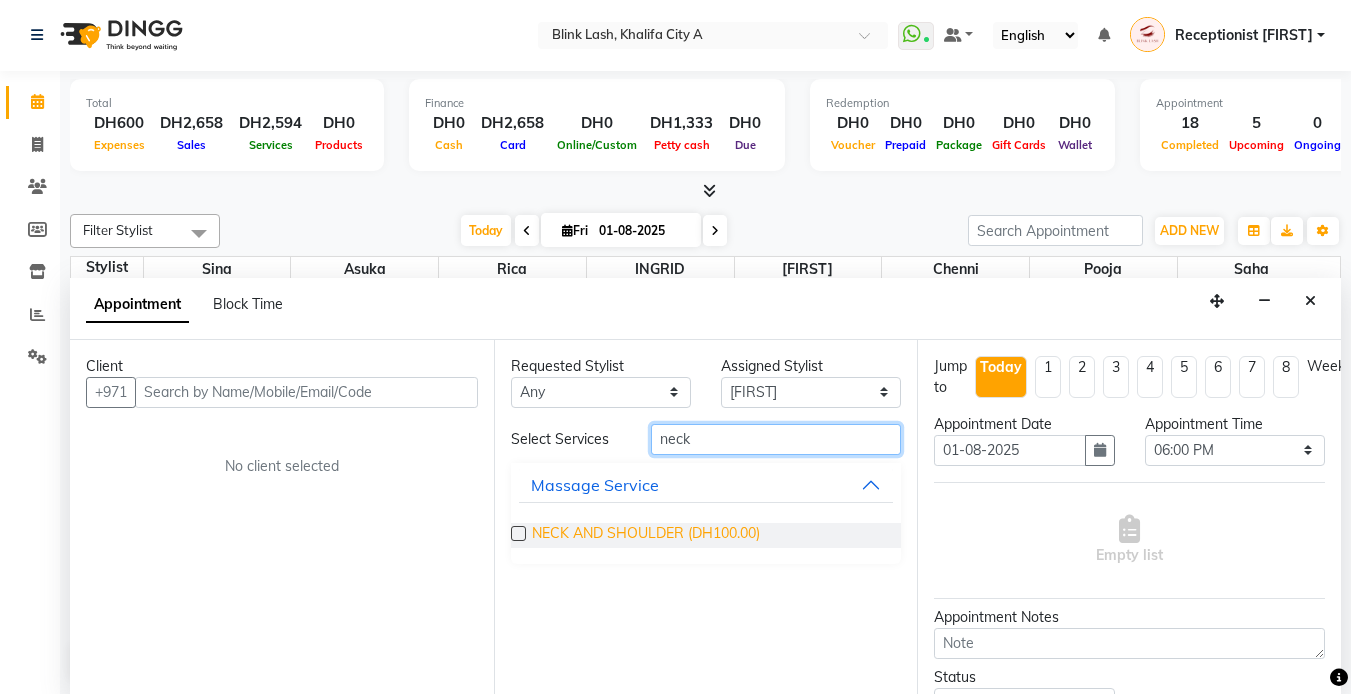type on "neck" 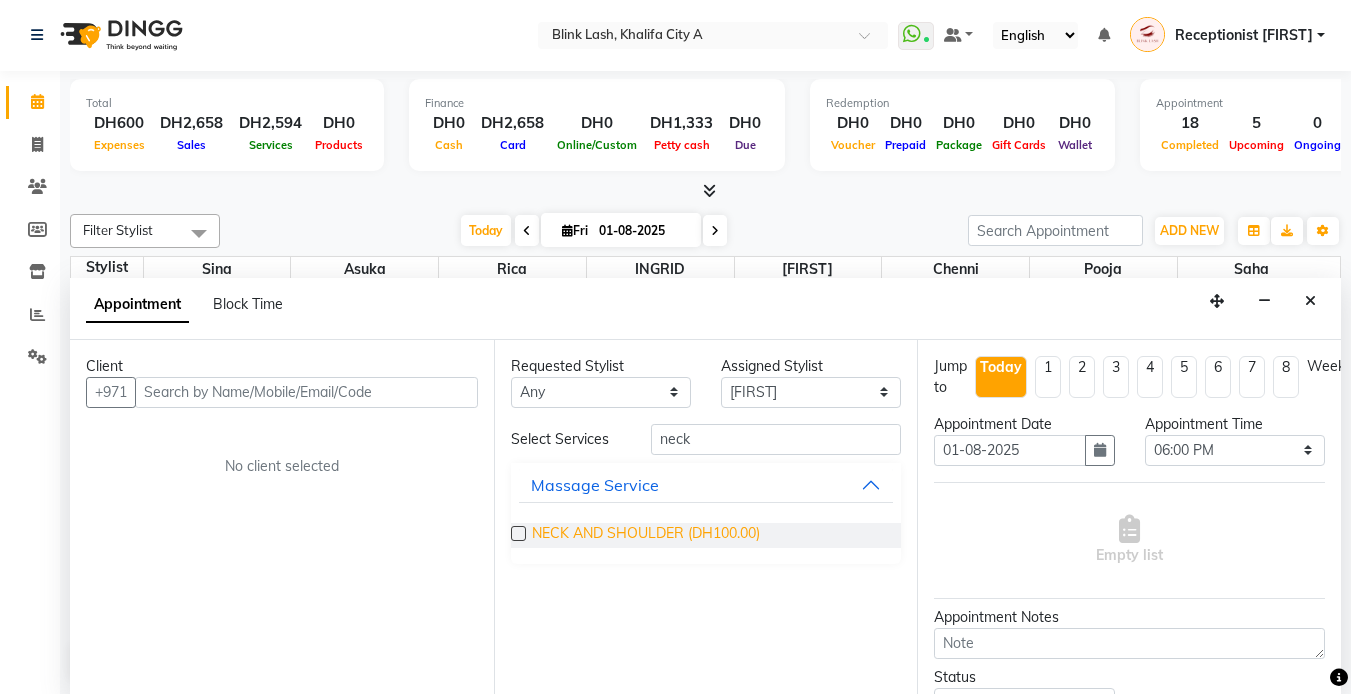 click on "NECK AND SHOULDER  (DH100.00)" at bounding box center [646, 535] 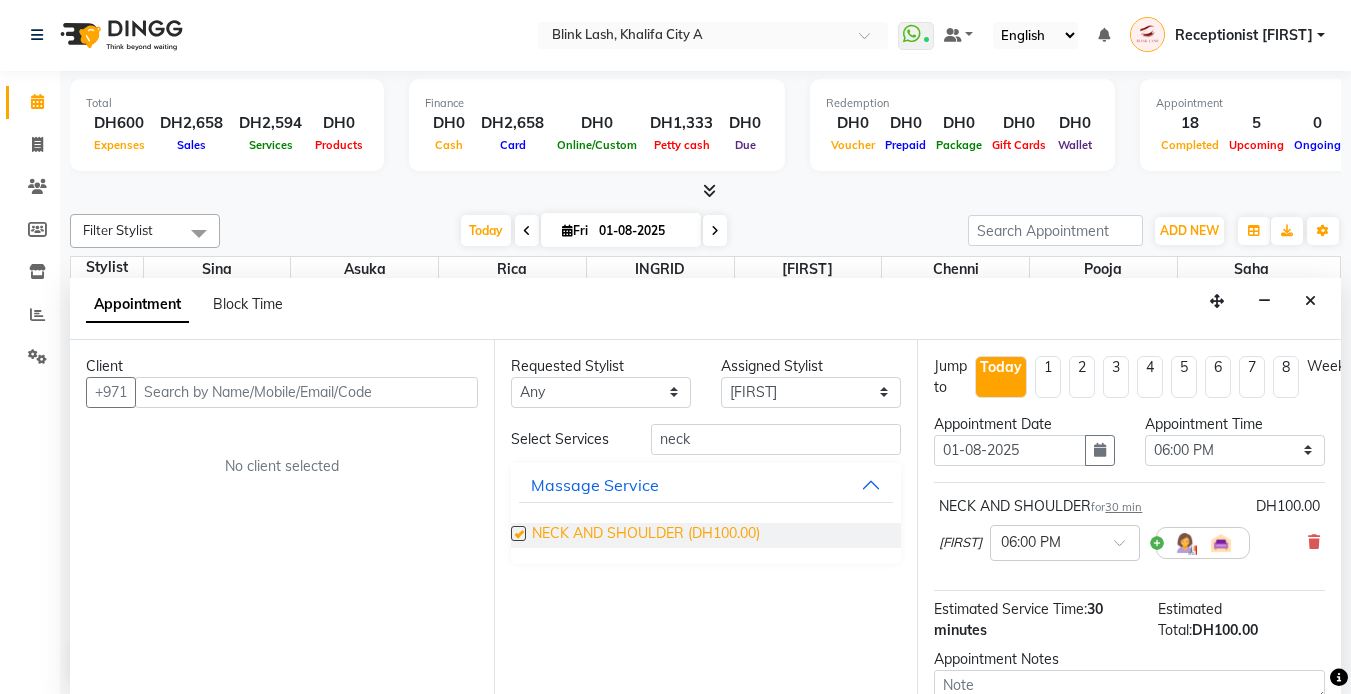 checkbox on "false" 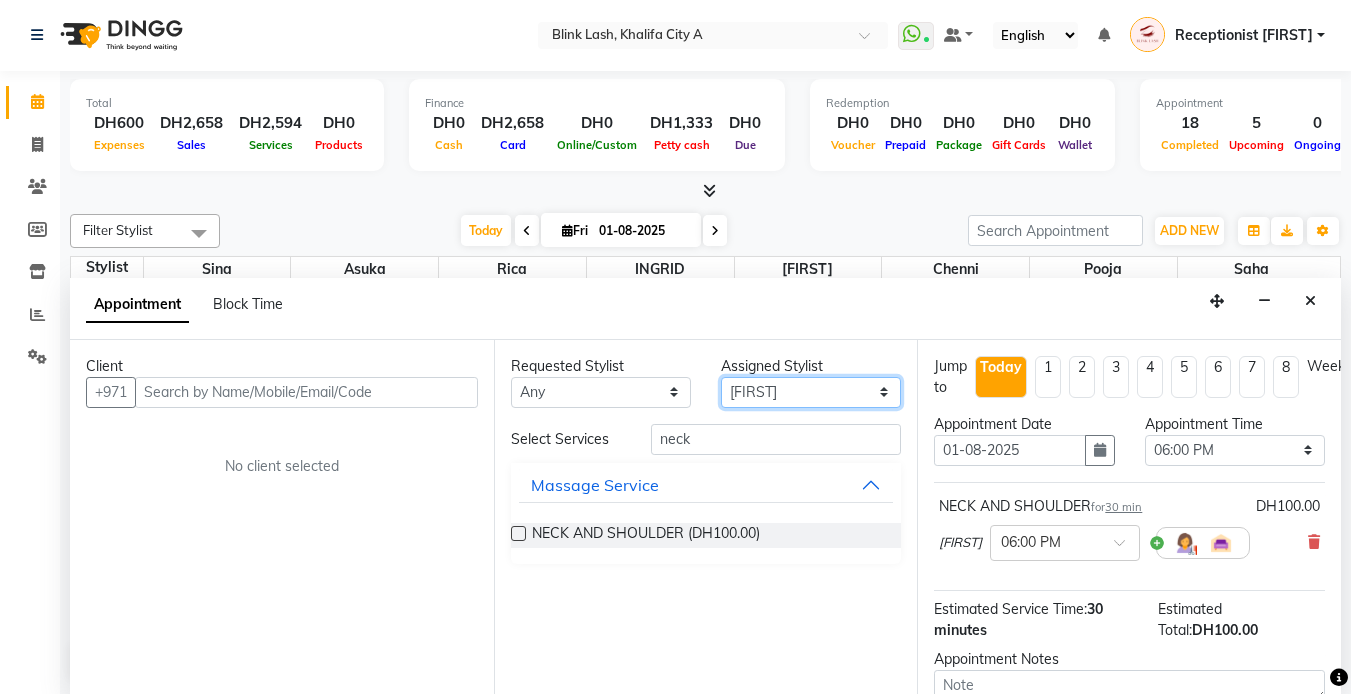 drag, startPoint x: 796, startPoint y: 390, endPoint x: 803, endPoint y: 403, distance: 14.764823 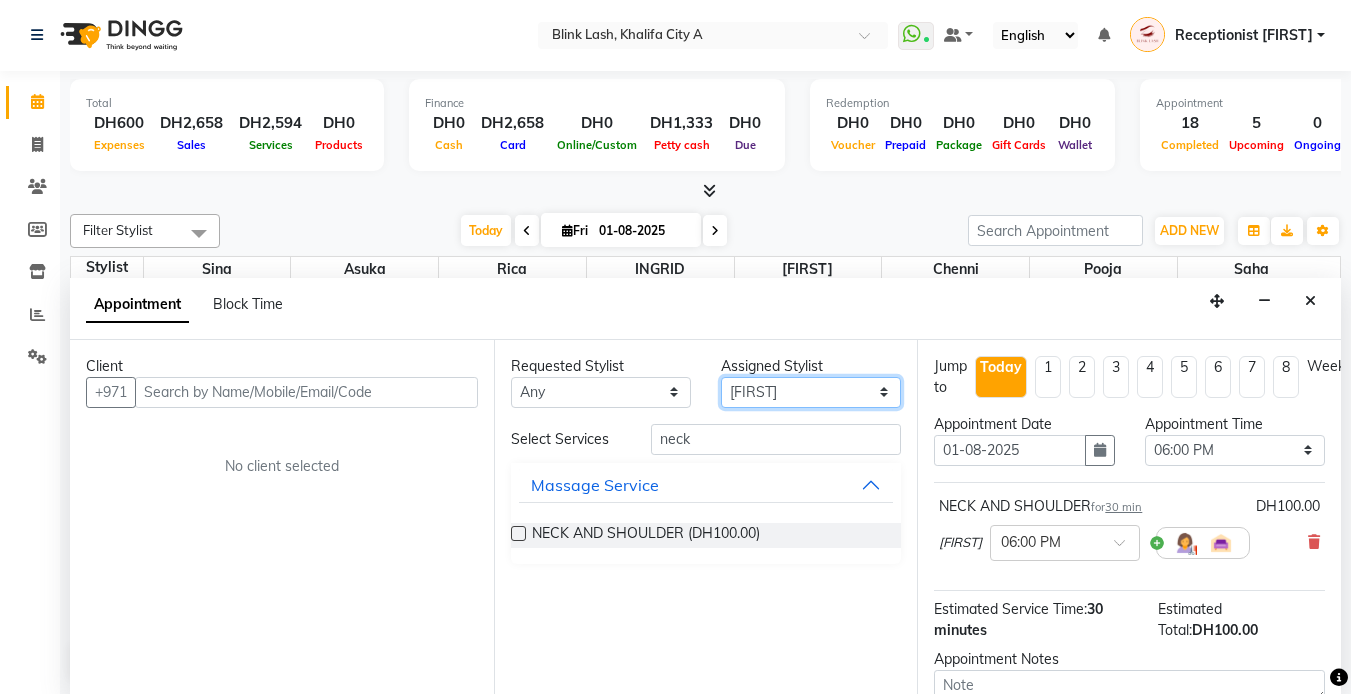 select on "57849" 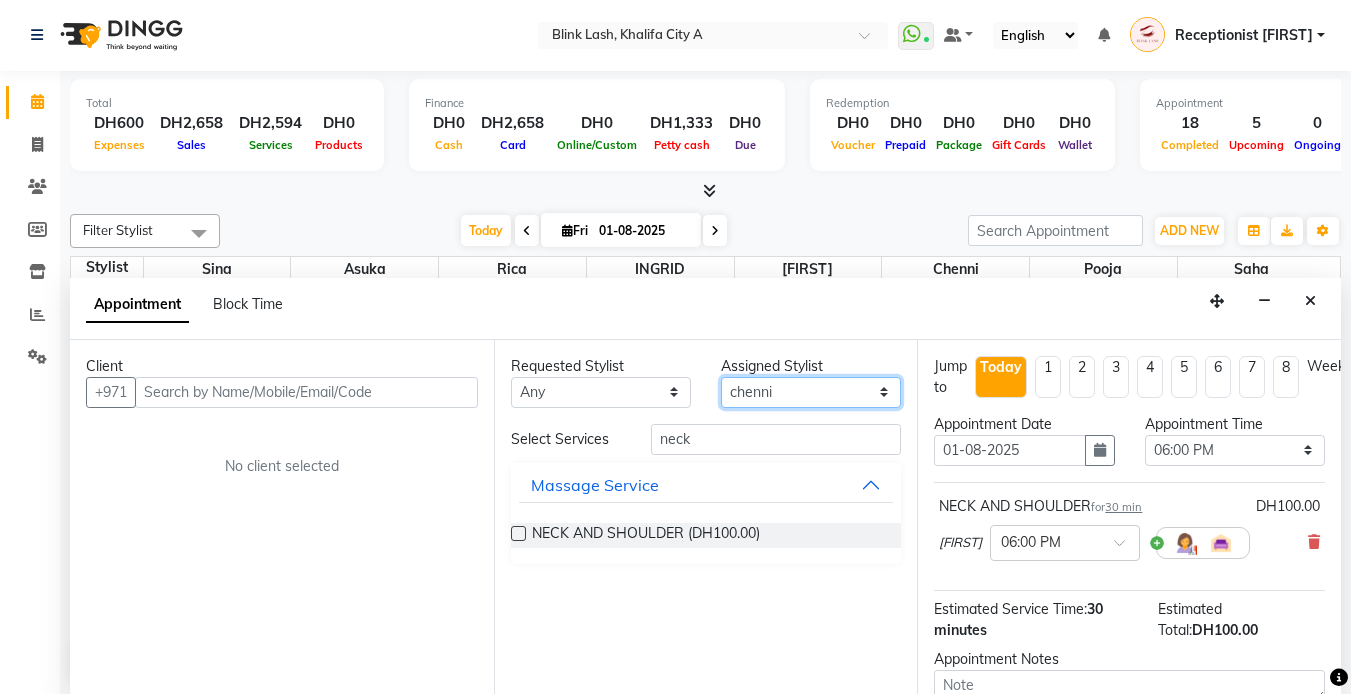 click on "Select [FIRST] chenni [FIRST] [FIRST] [FIRST] [FIRST] [FIRST]" at bounding box center [811, 392] 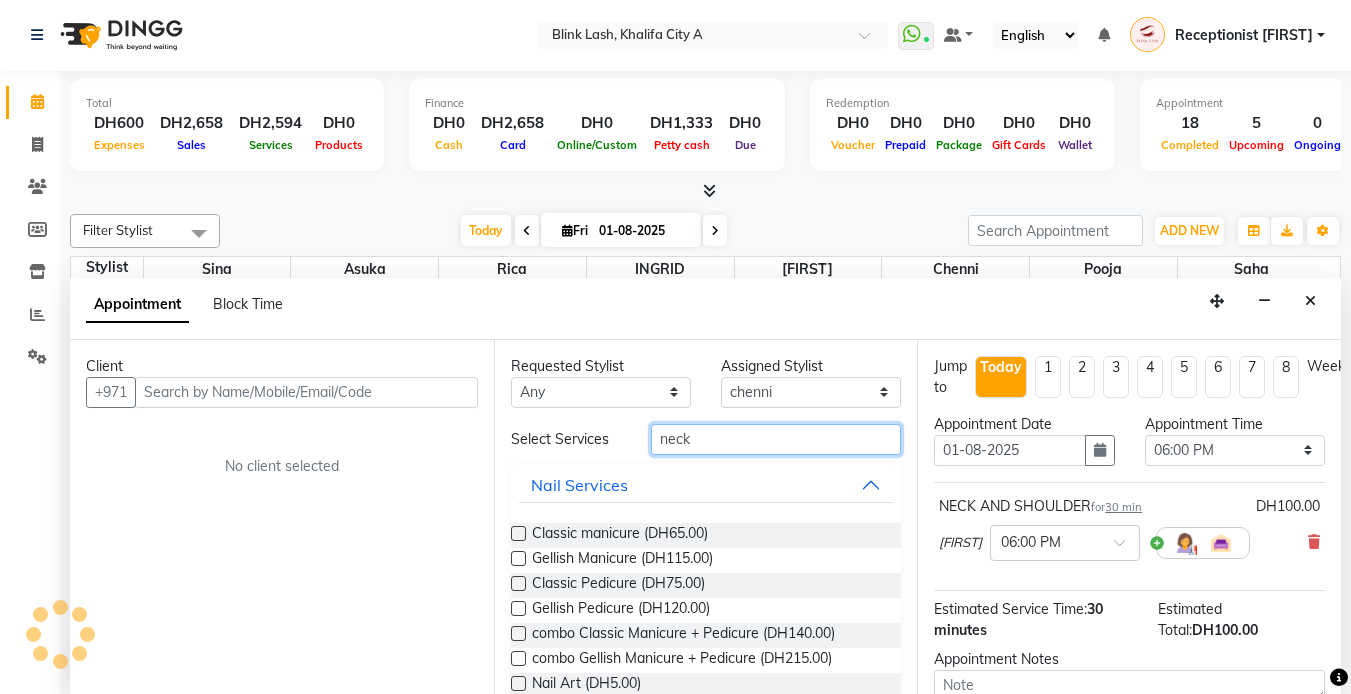 click on "neck" at bounding box center (776, 439) 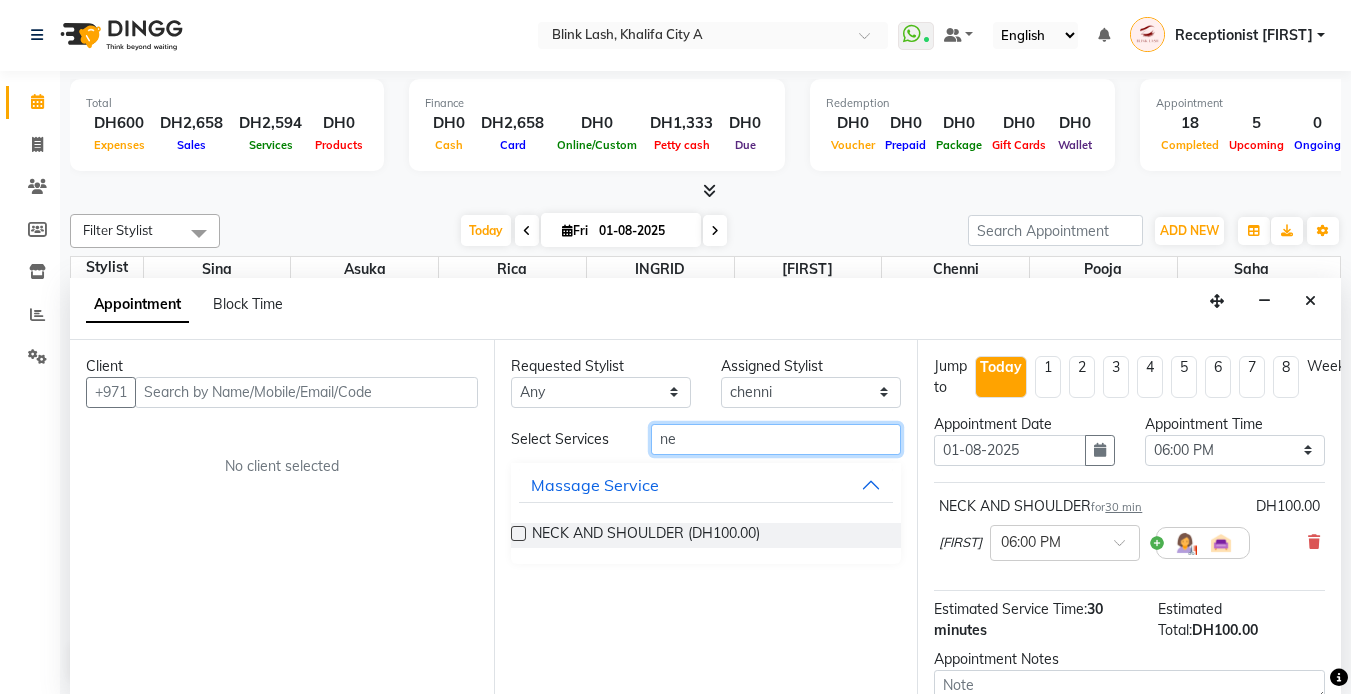 type on "n" 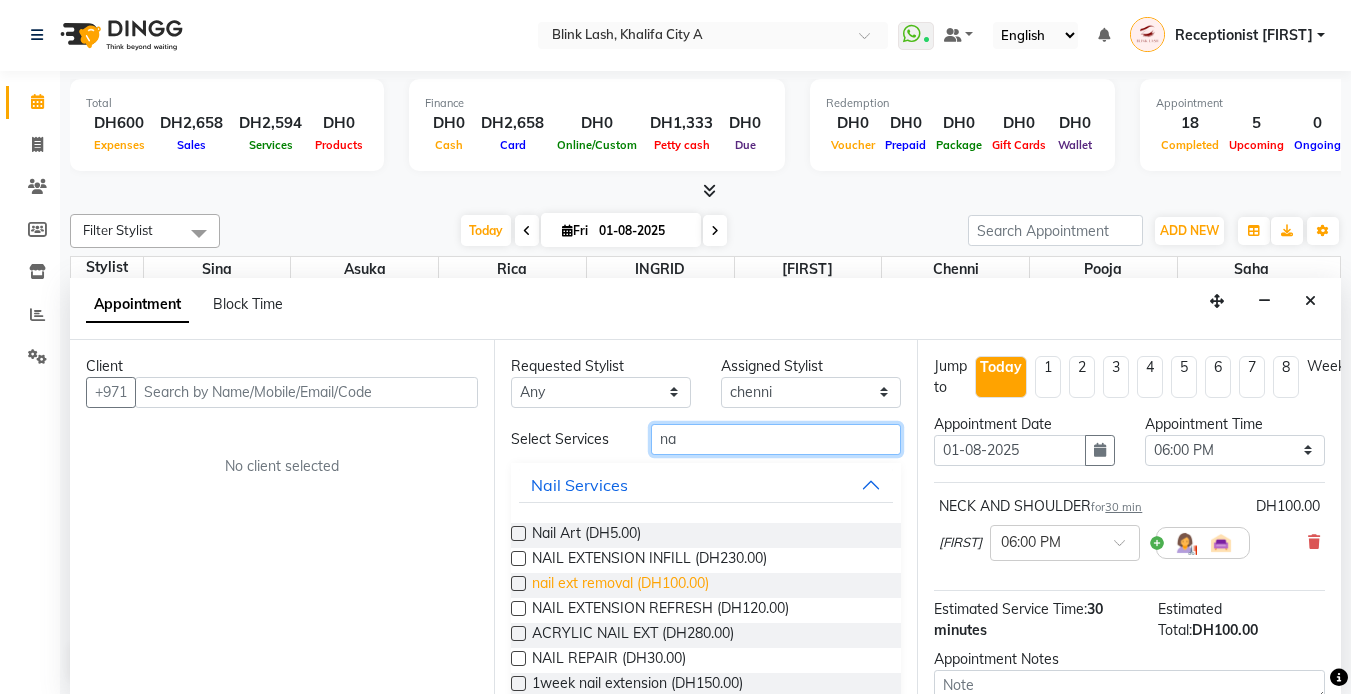 type on "na" 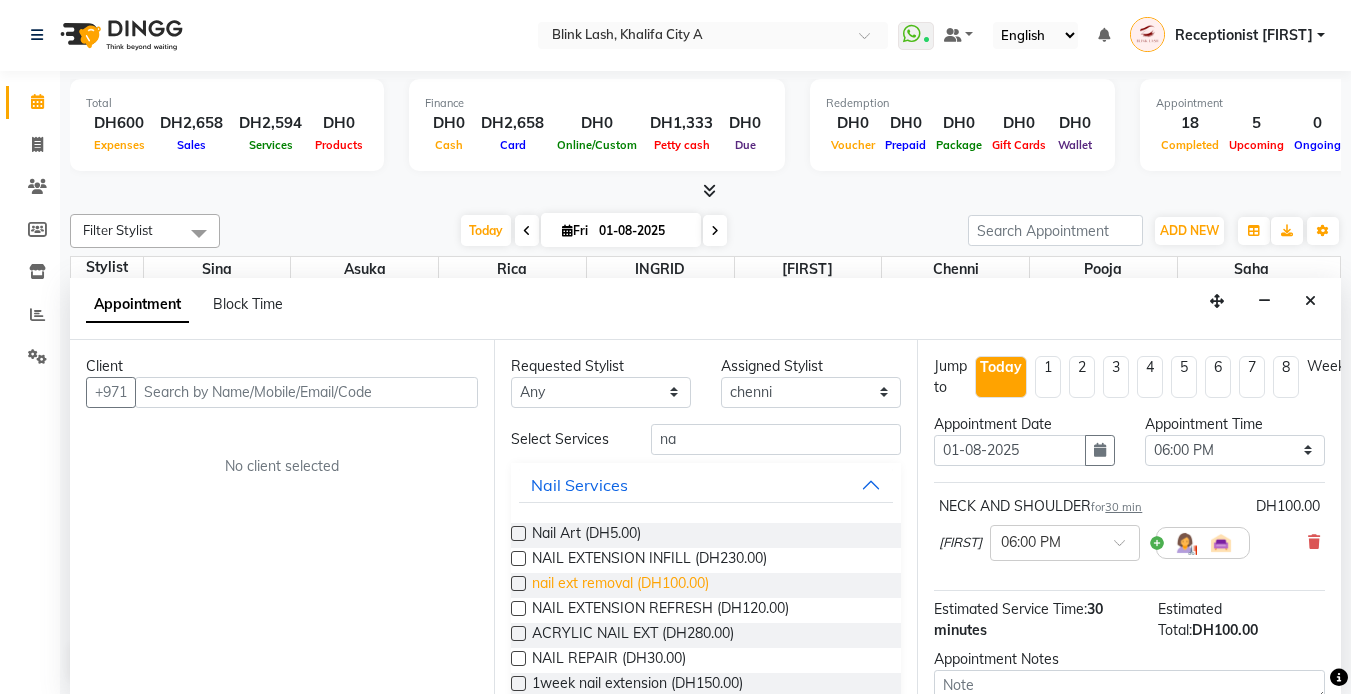 drag, startPoint x: 686, startPoint y: 596, endPoint x: 685, endPoint y: 586, distance: 10.049875 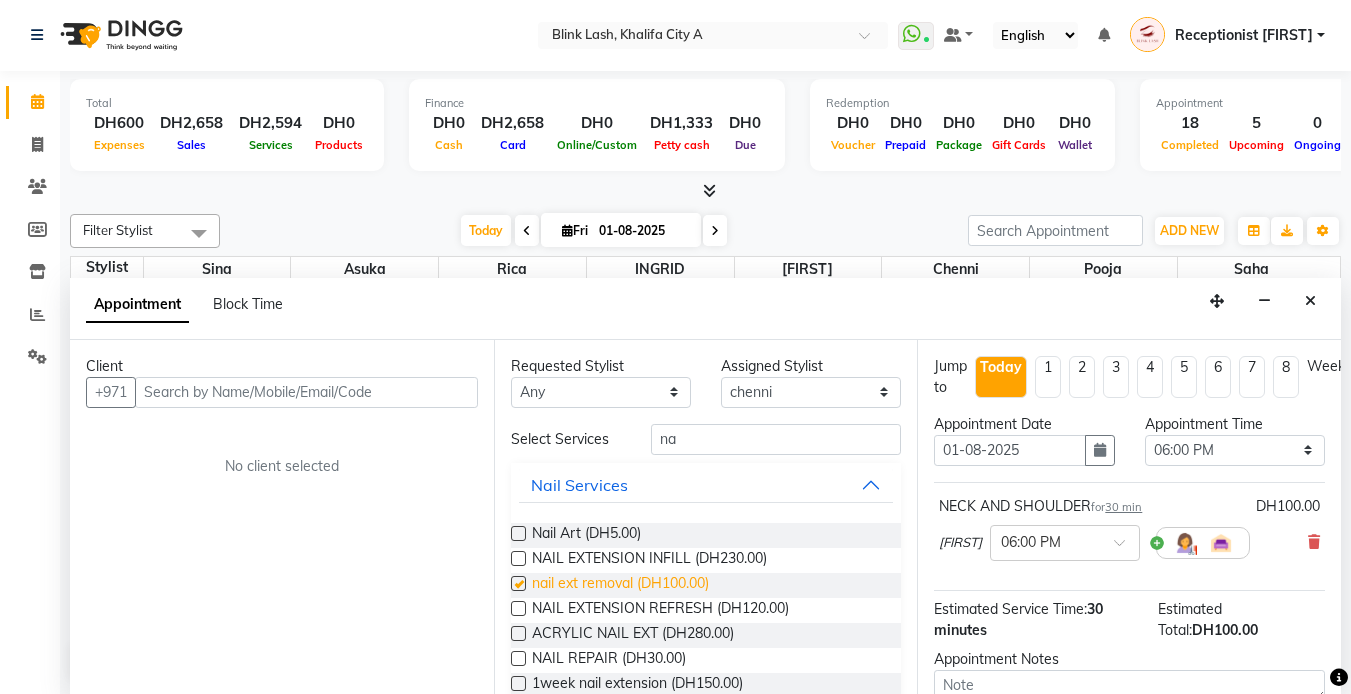 checkbox on "false" 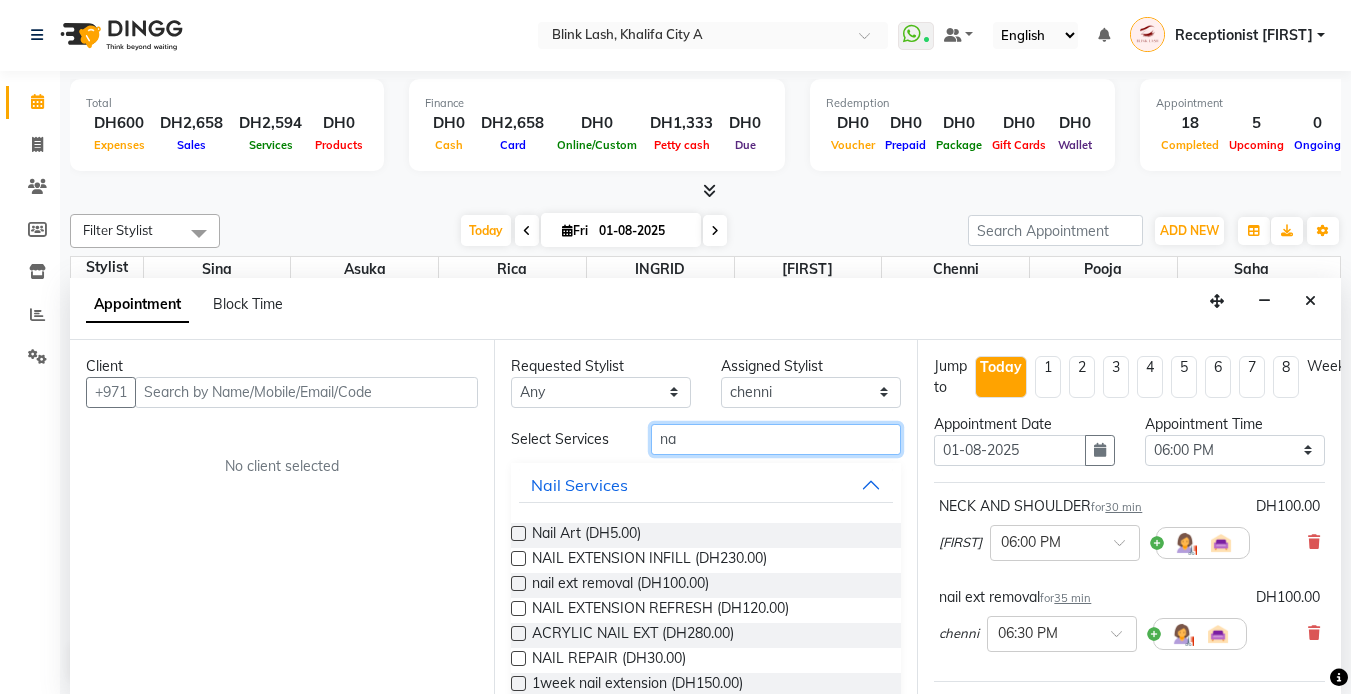 click on "na" at bounding box center [776, 439] 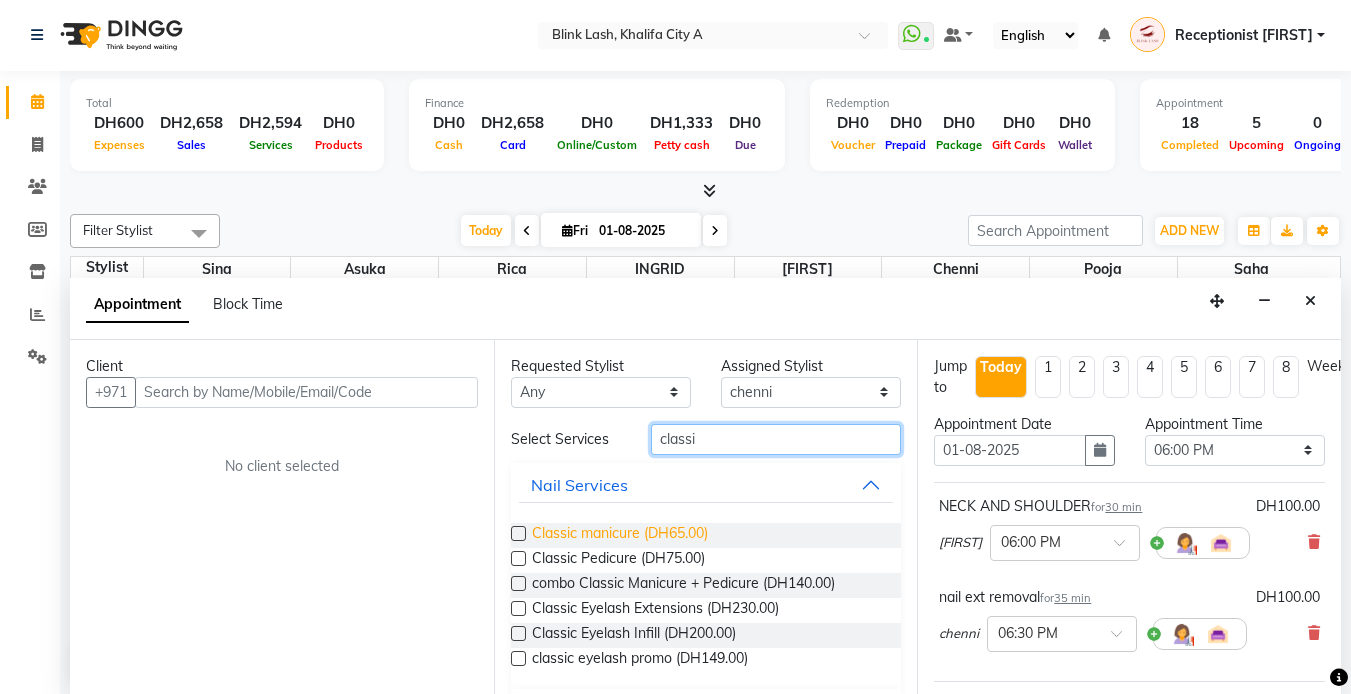 type on "classi" 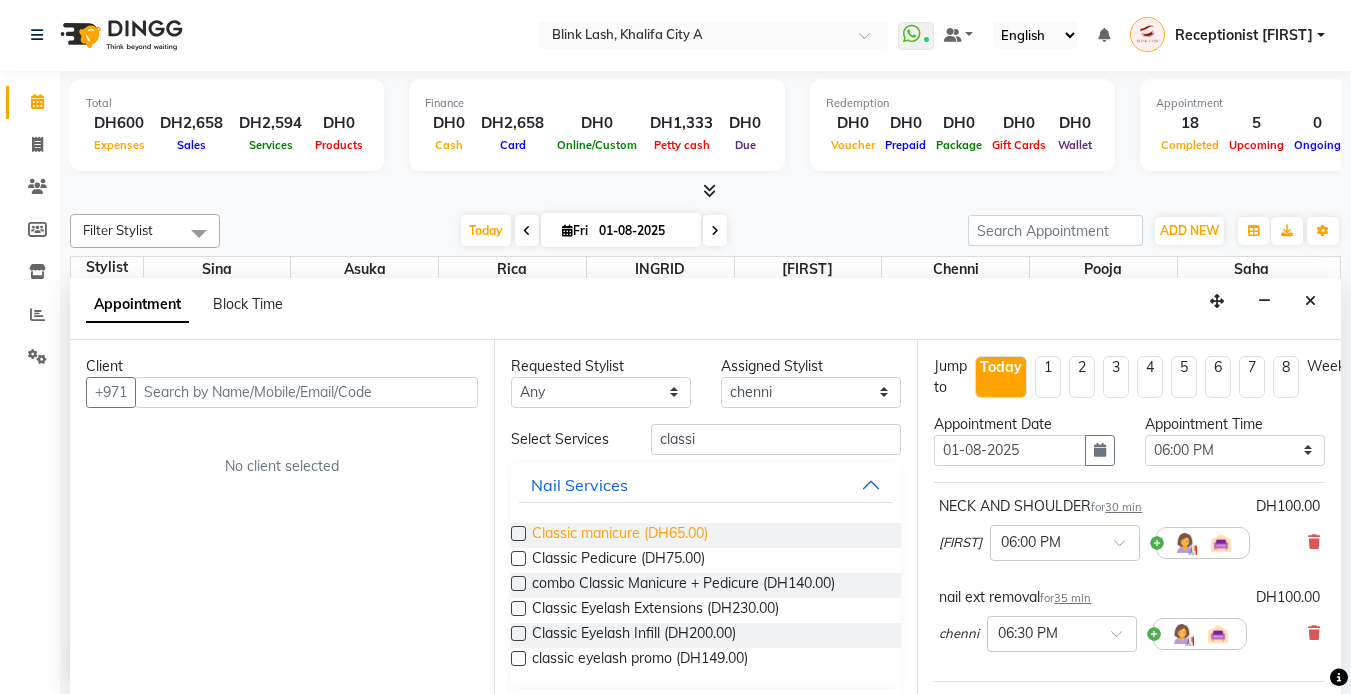 click on "Classic manicure (DH65.00)" at bounding box center [620, 535] 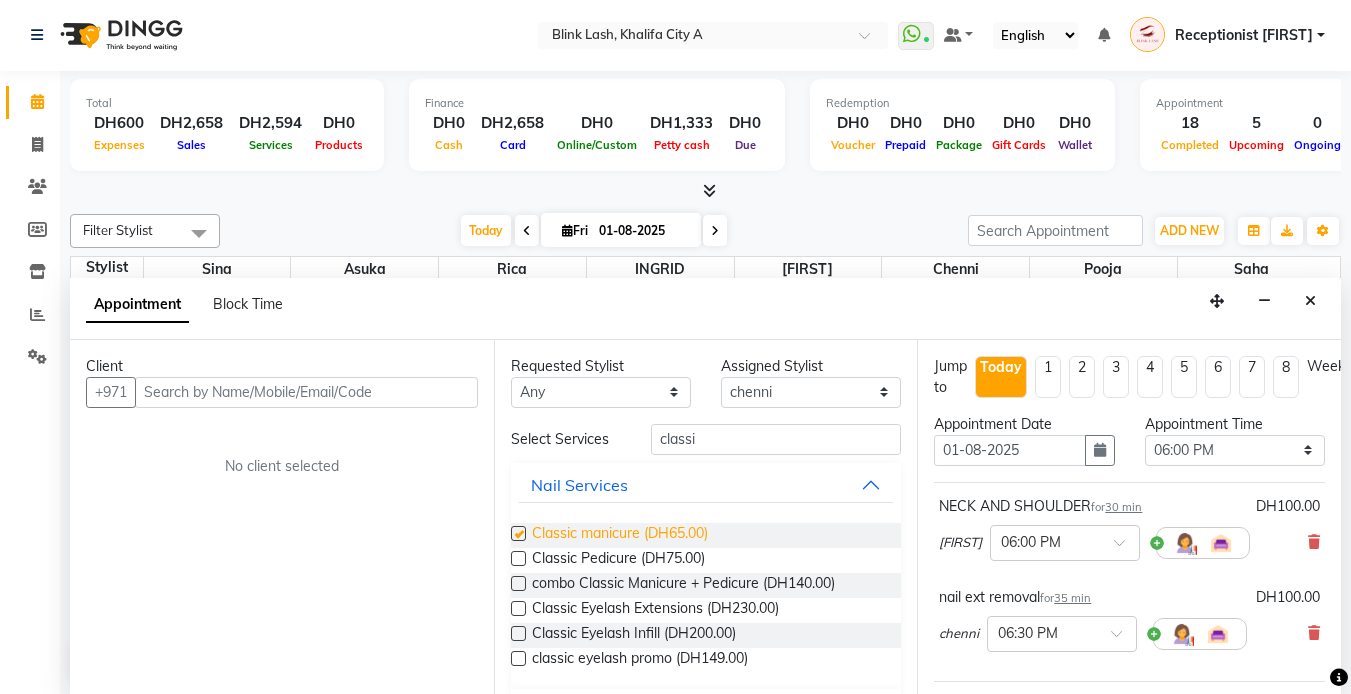 checkbox on "false" 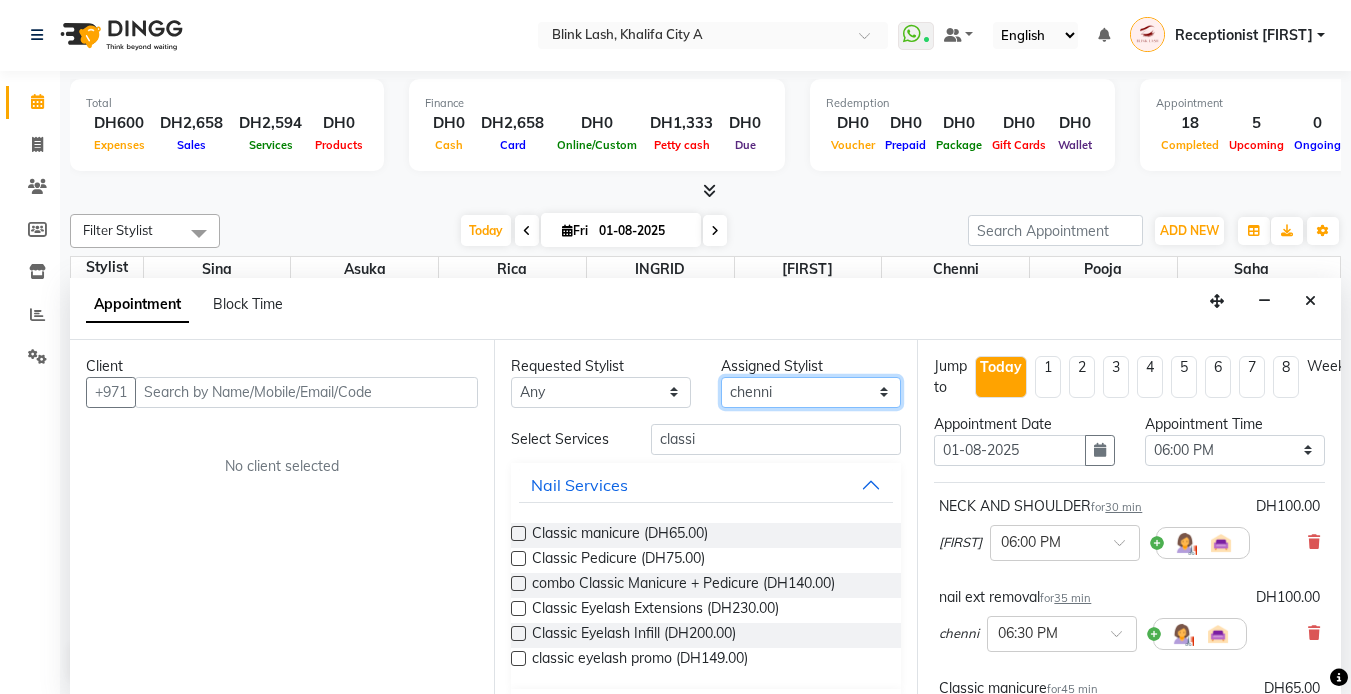 click on "Select [FIRST] chenni [FIRST] [FIRST] [FIRST] [FIRST] [FIRST]" at bounding box center (811, 392) 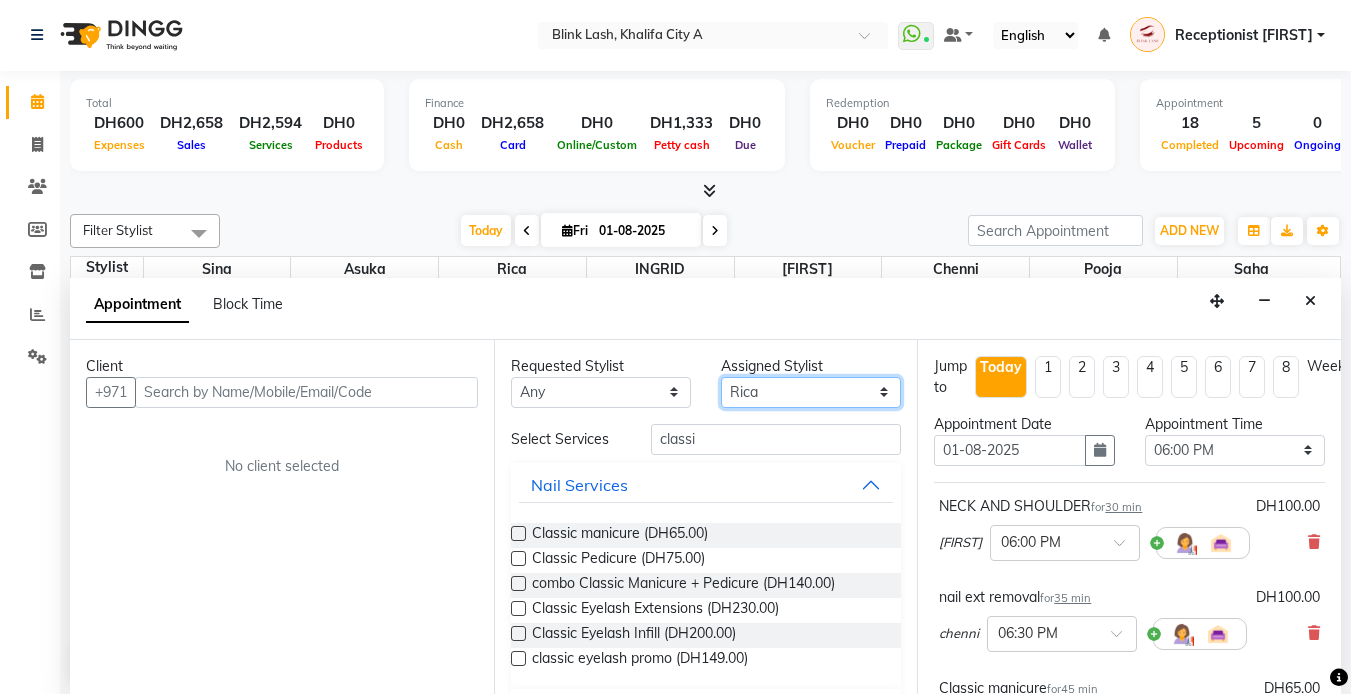 click on "Select [FIRST] chenni [FIRST] [FIRST] [FIRST] [FIRST] [FIRST]" at bounding box center [811, 392] 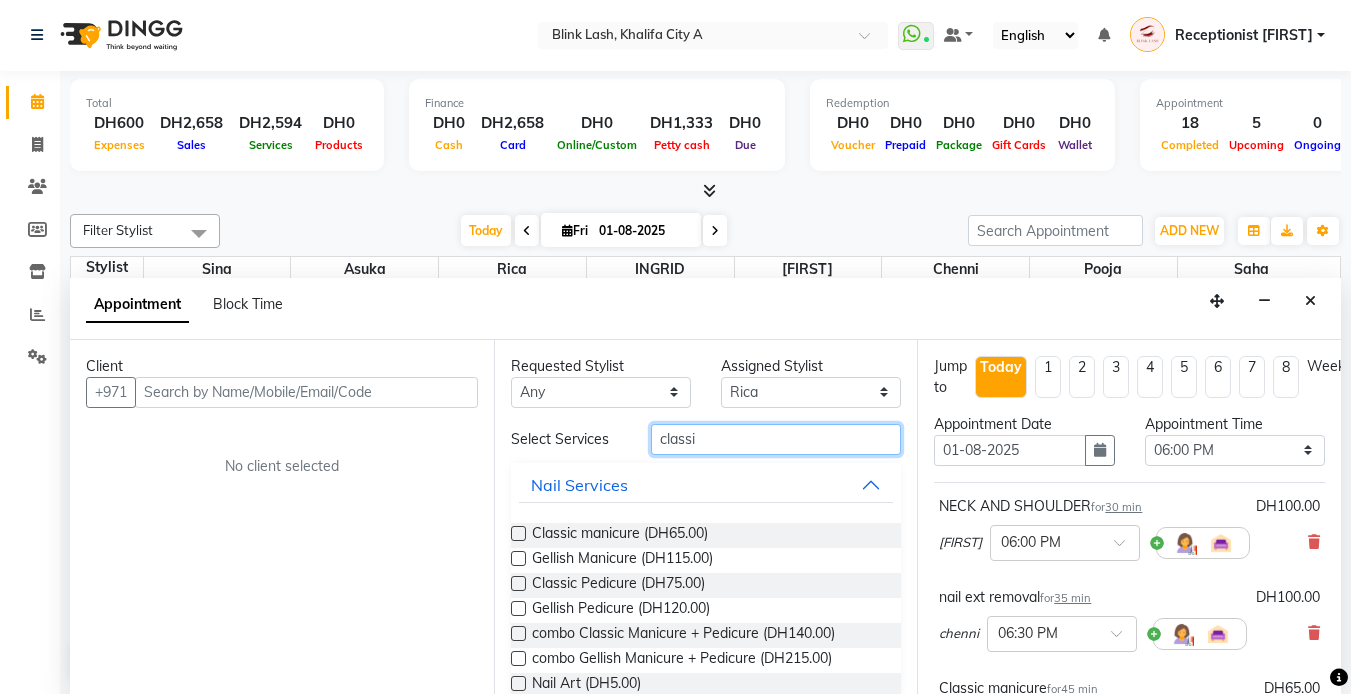 click on "classi" at bounding box center [776, 439] 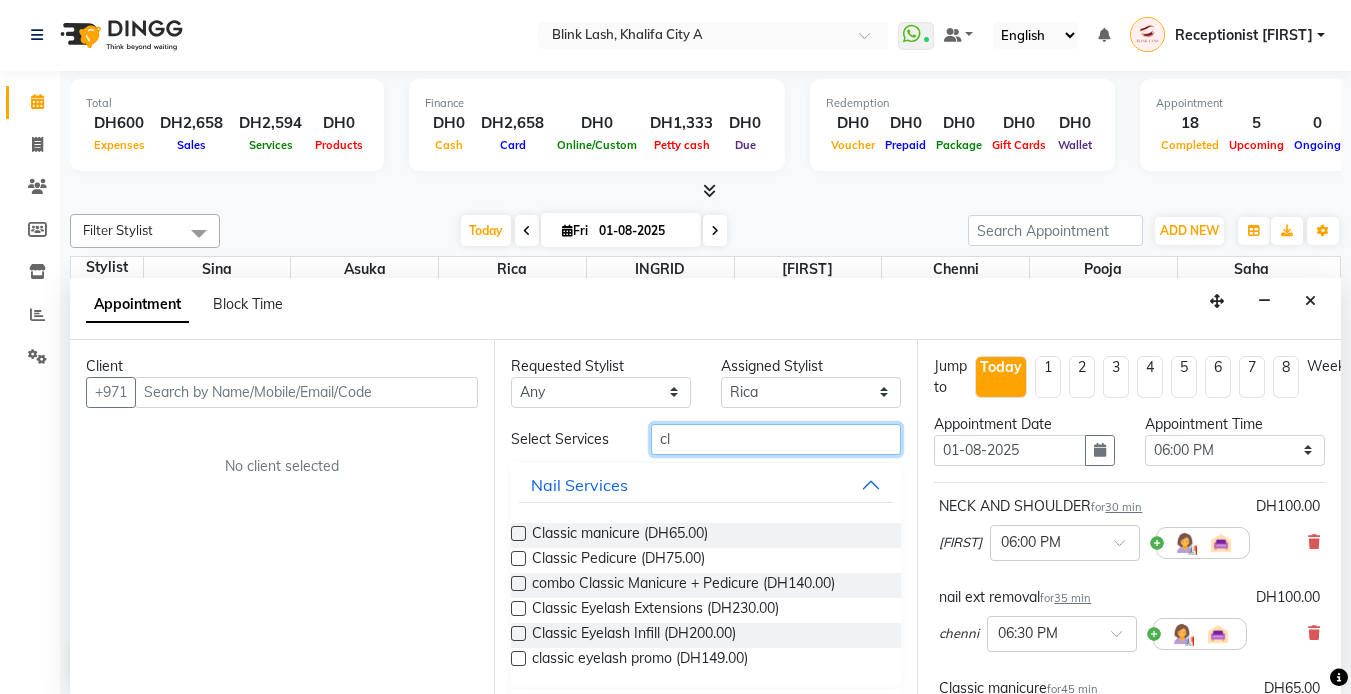 type on "c" 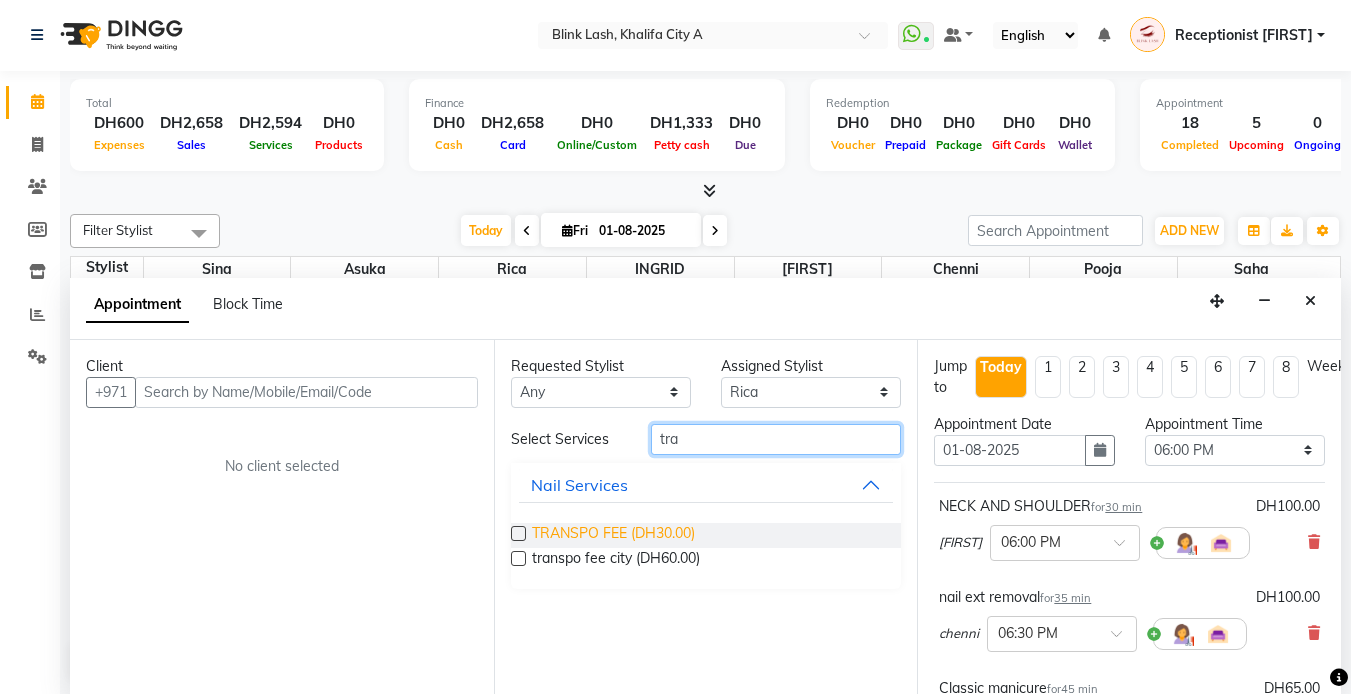 type on "tra" 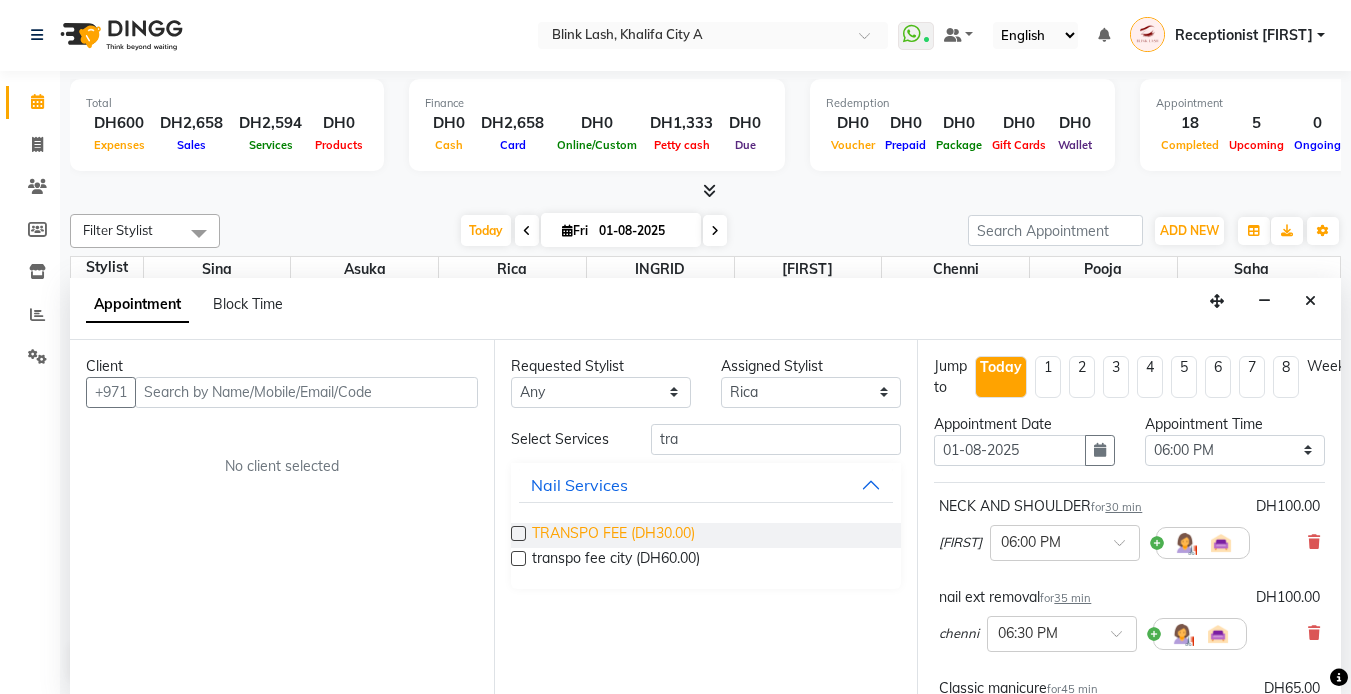 click on "TRANSPO FEE (DH30.00)" at bounding box center [613, 535] 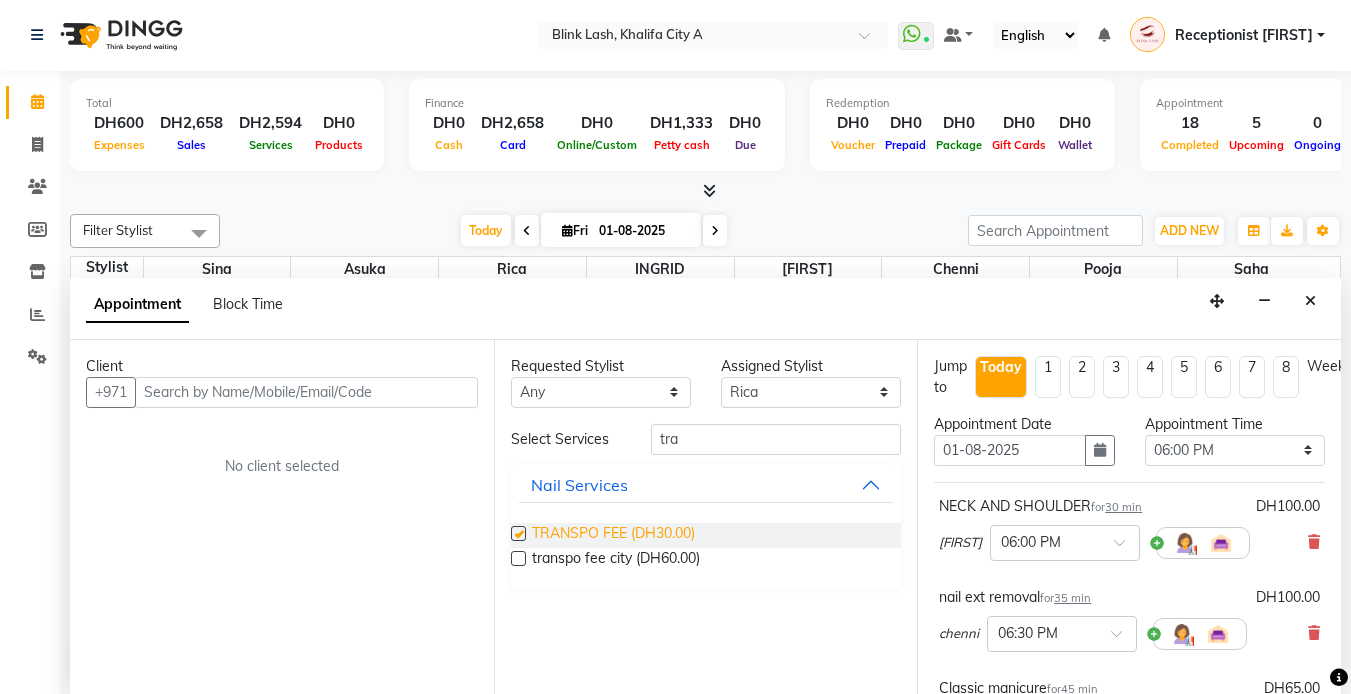 checkbox on "false" 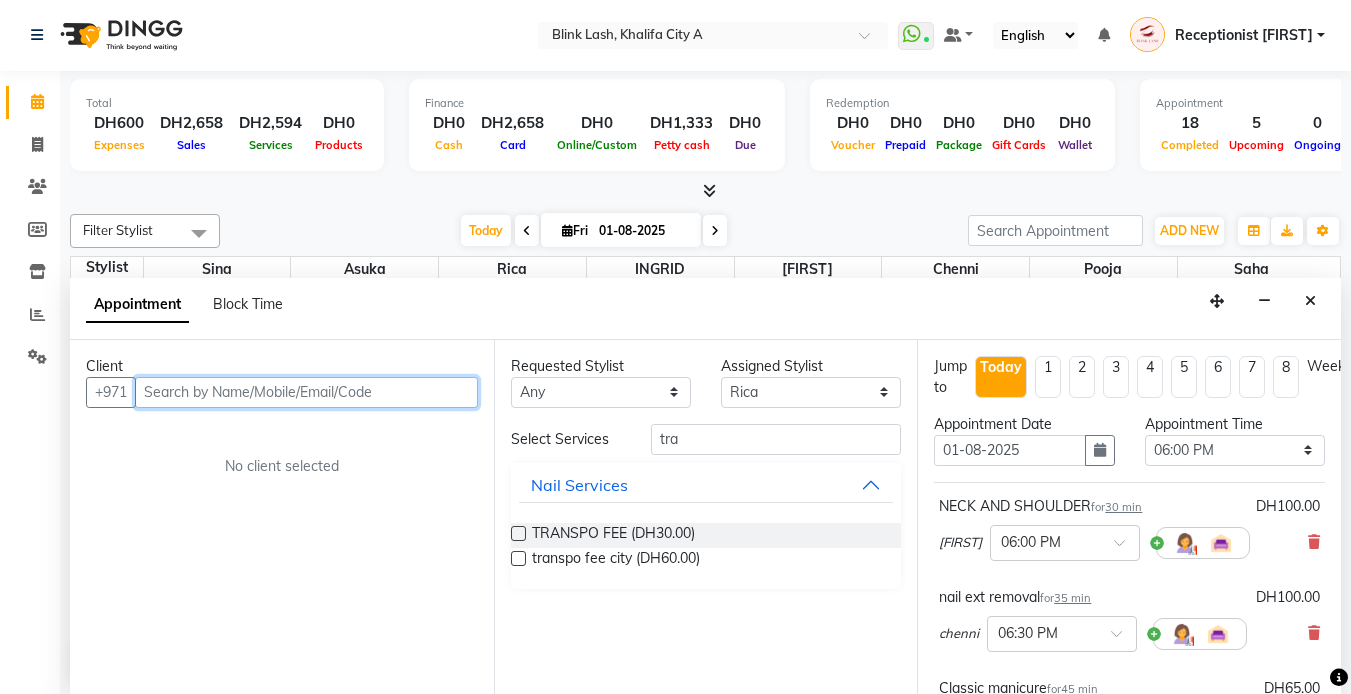 click at bounding box center (306, 392) 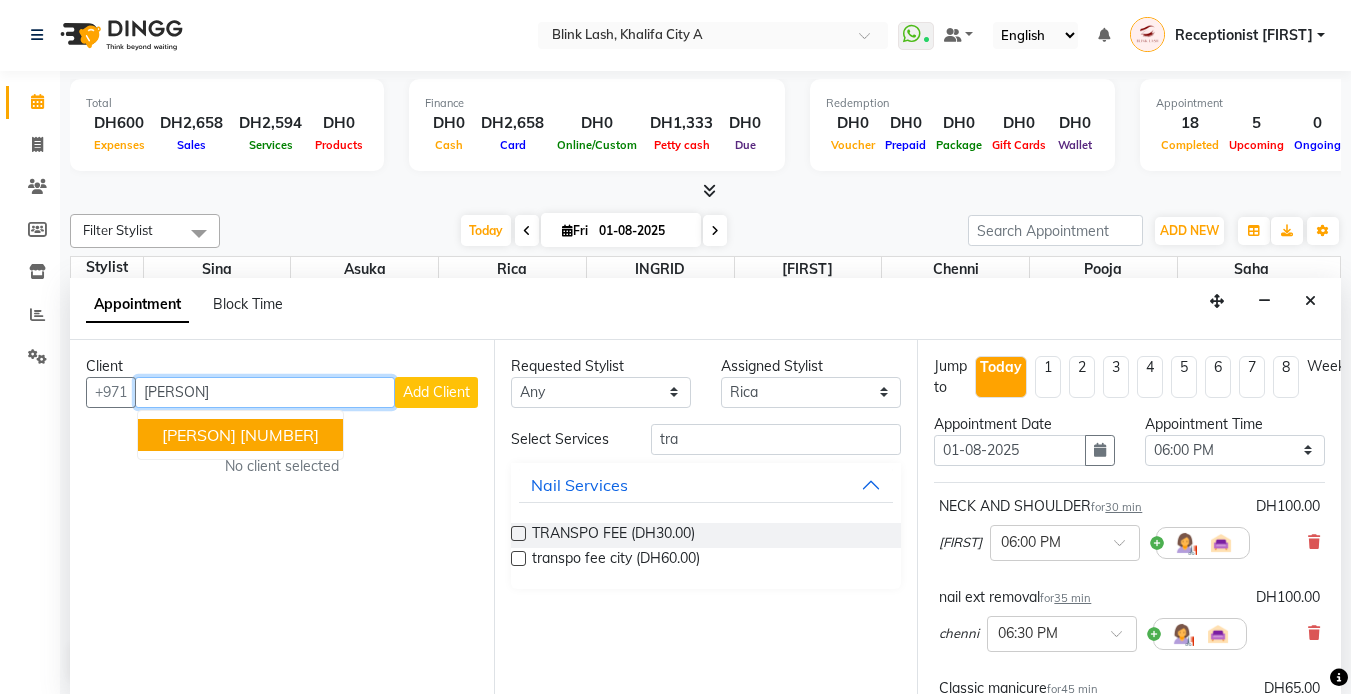 type on "Eiman" 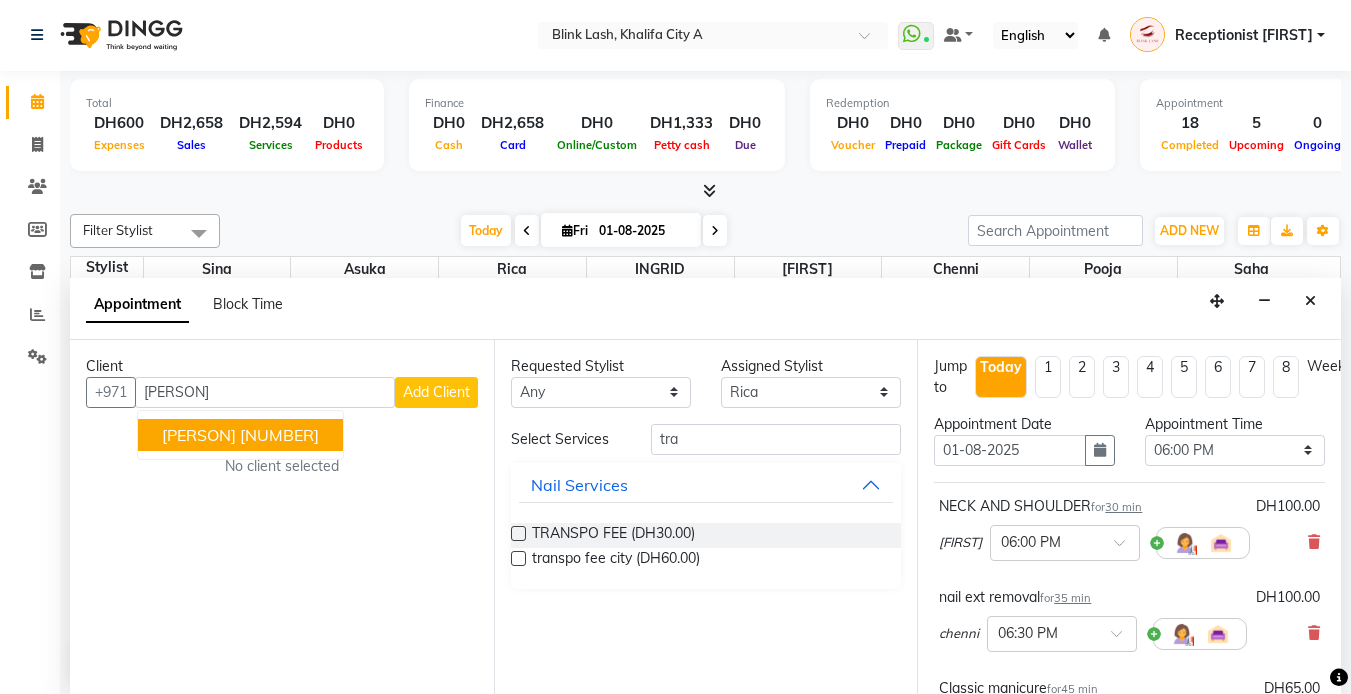 click on "Add Client" at bounding box center (436, 392) 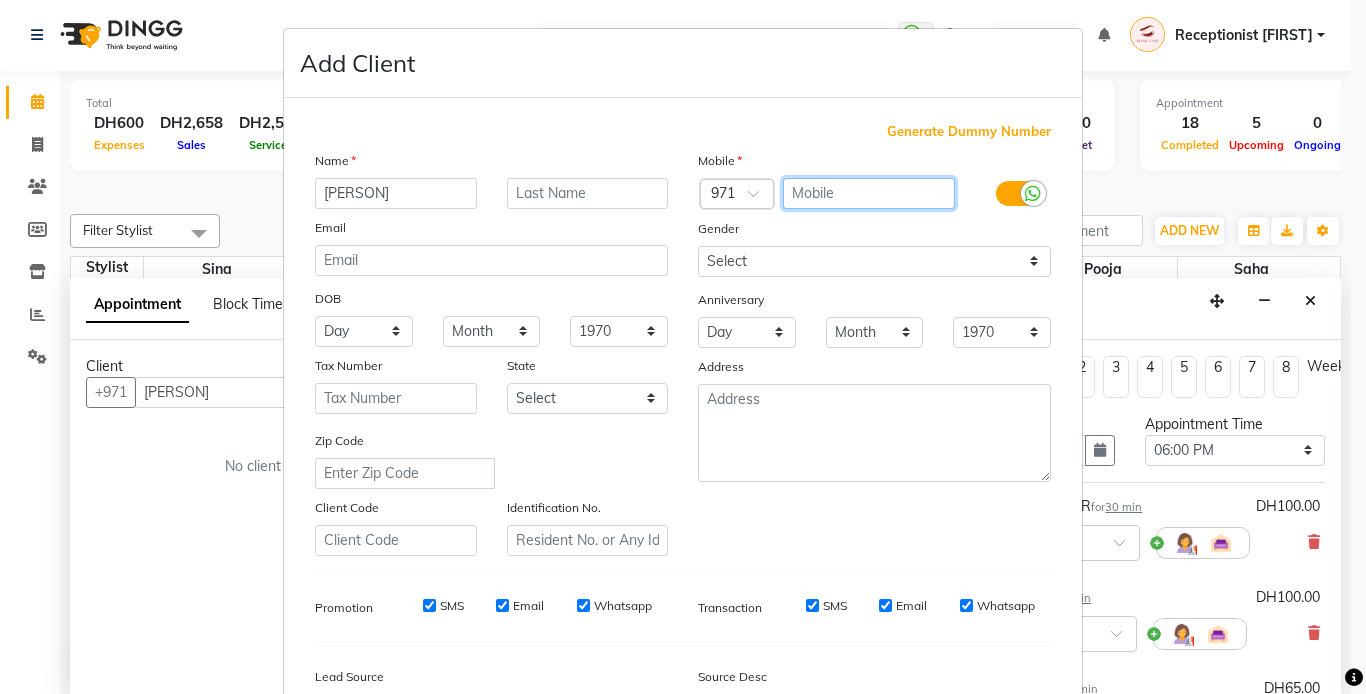 click at bounding box center (869, 193) 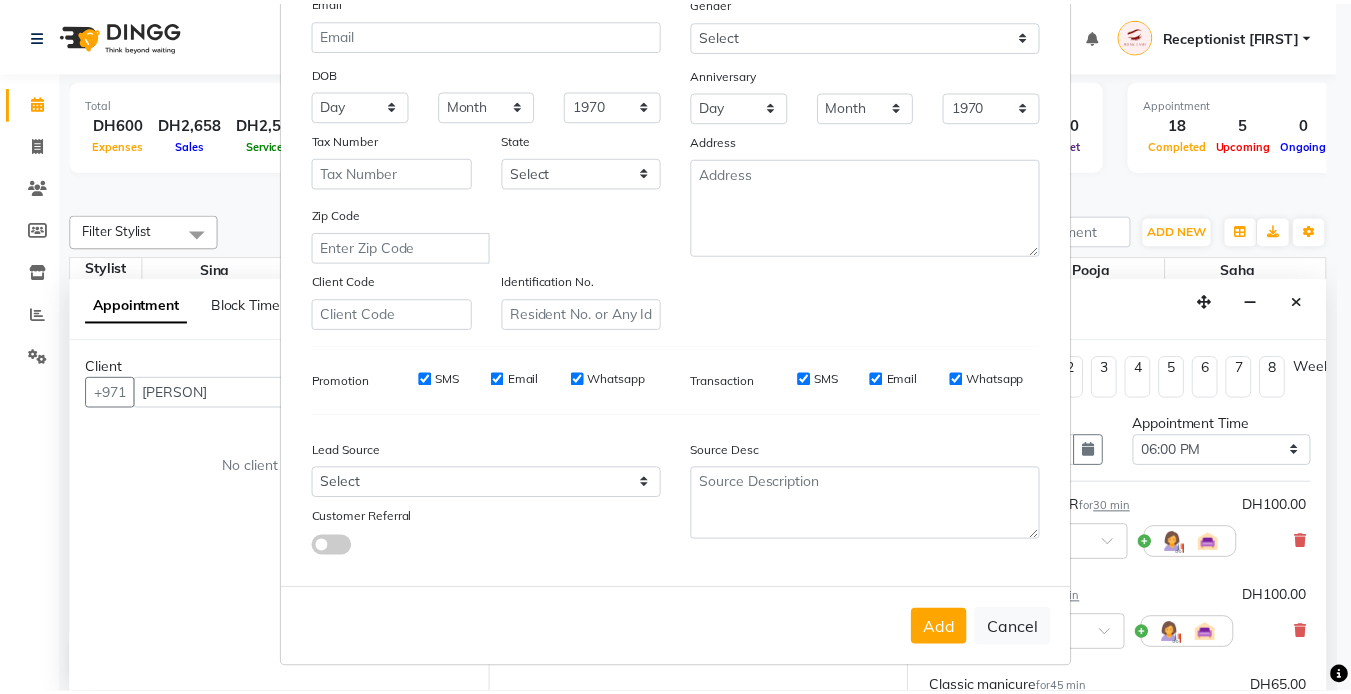 scroll, scrollTop: 229, scrollLeft: 0, axis: vertical 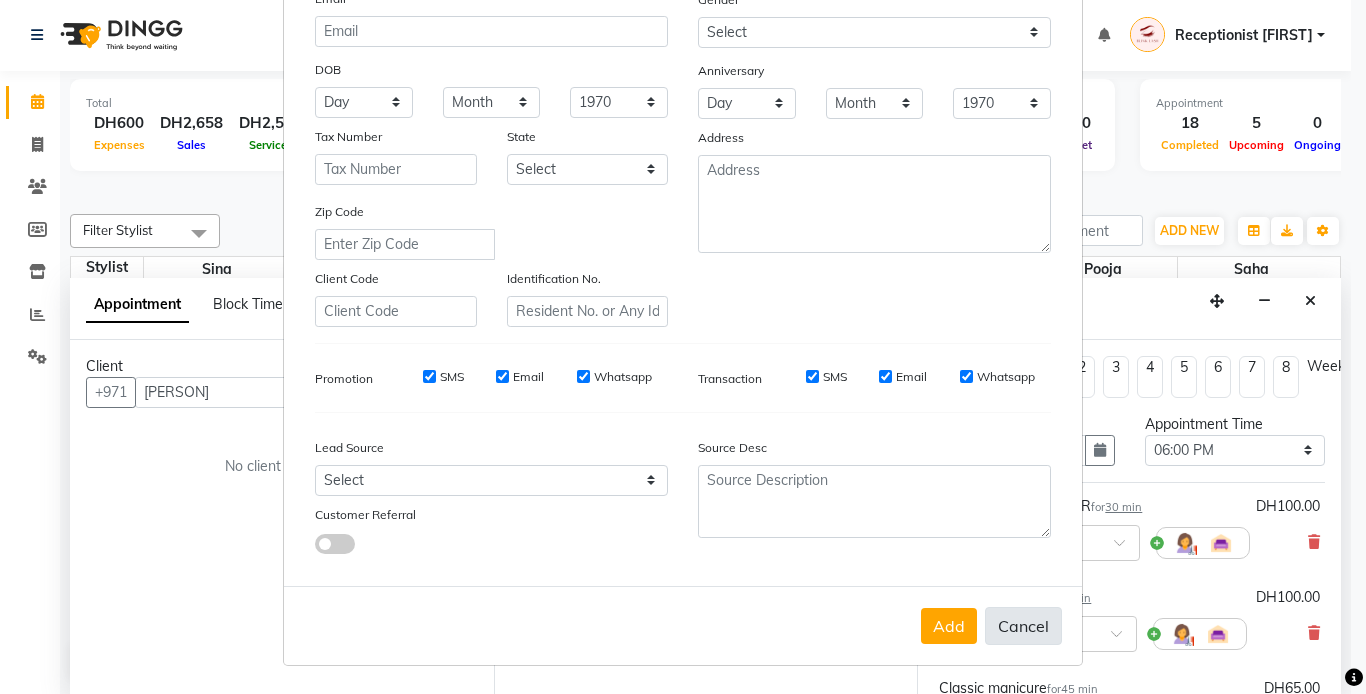 click on "Cancel" at bounding box center (1023, 626) 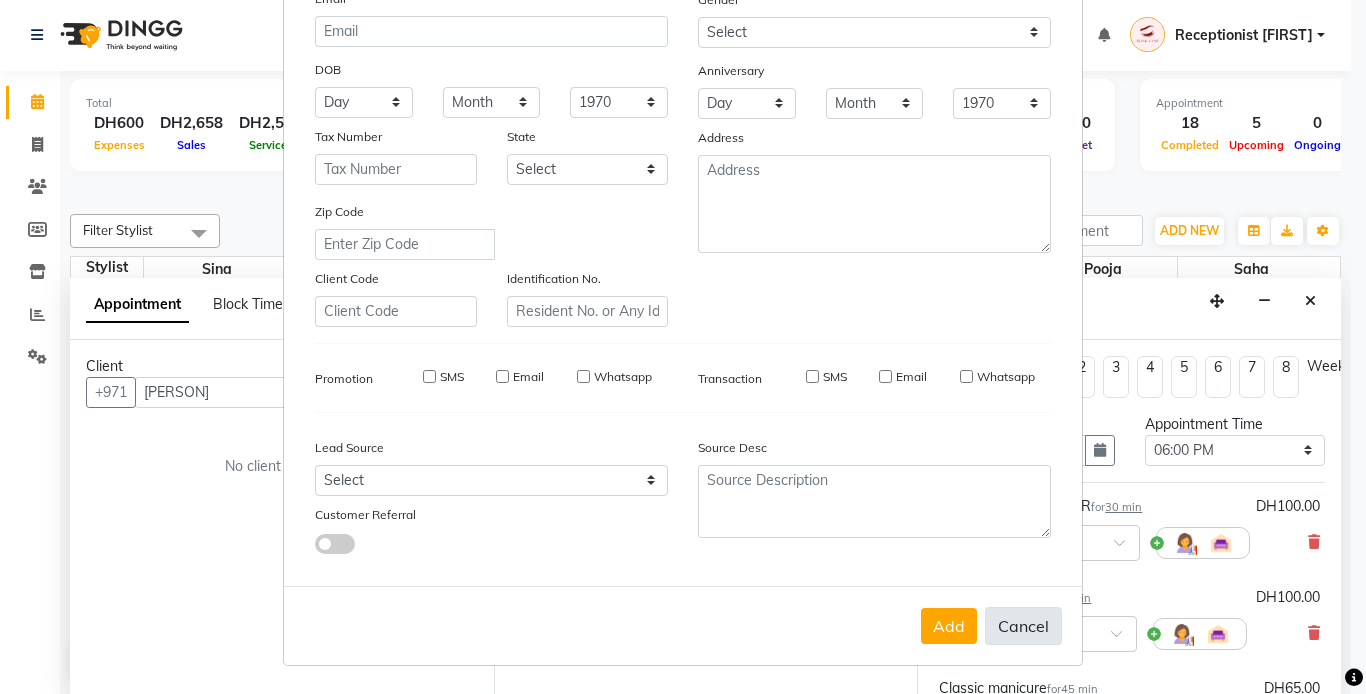 type 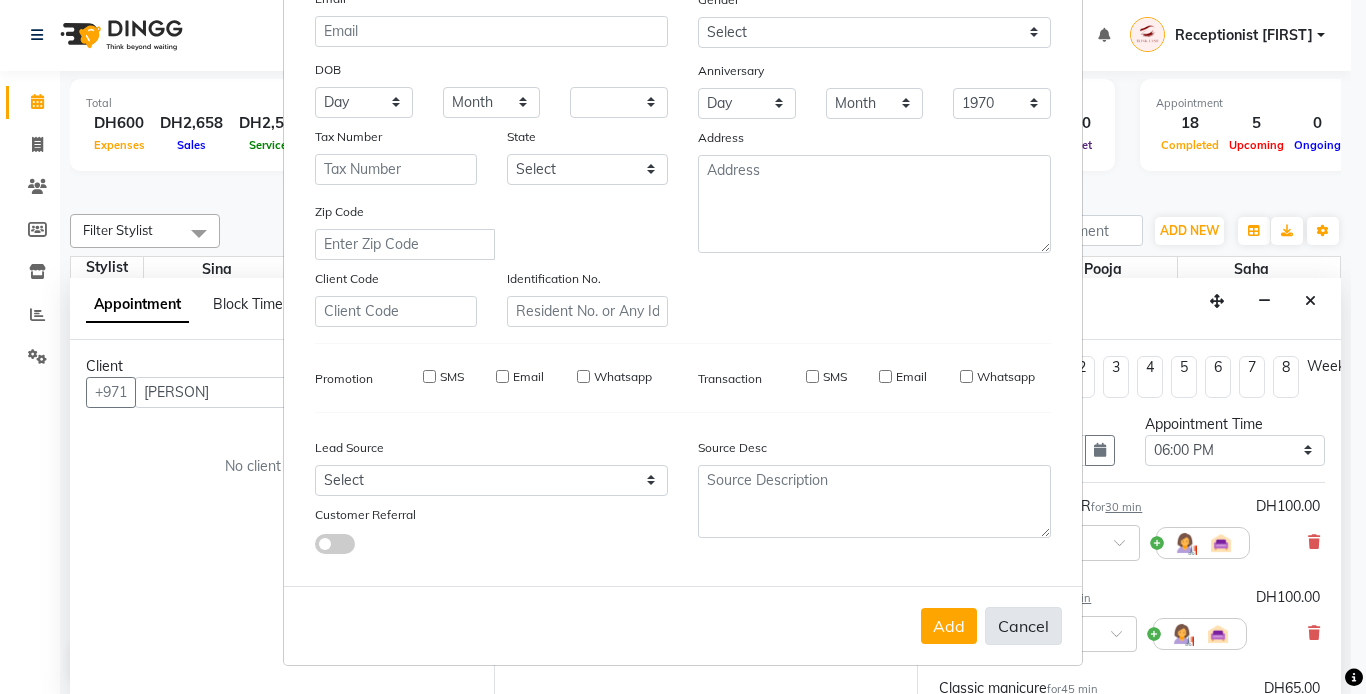 select 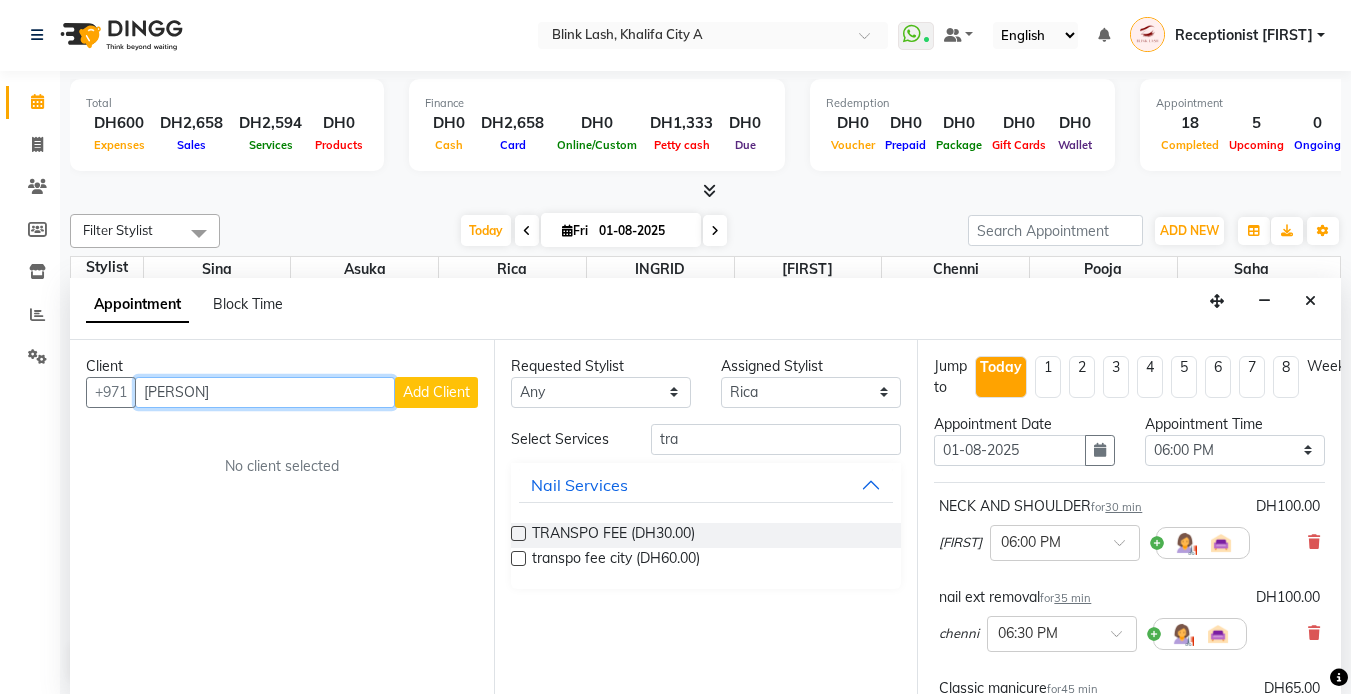 click on "Eiman" at bounding box center (265, 392) 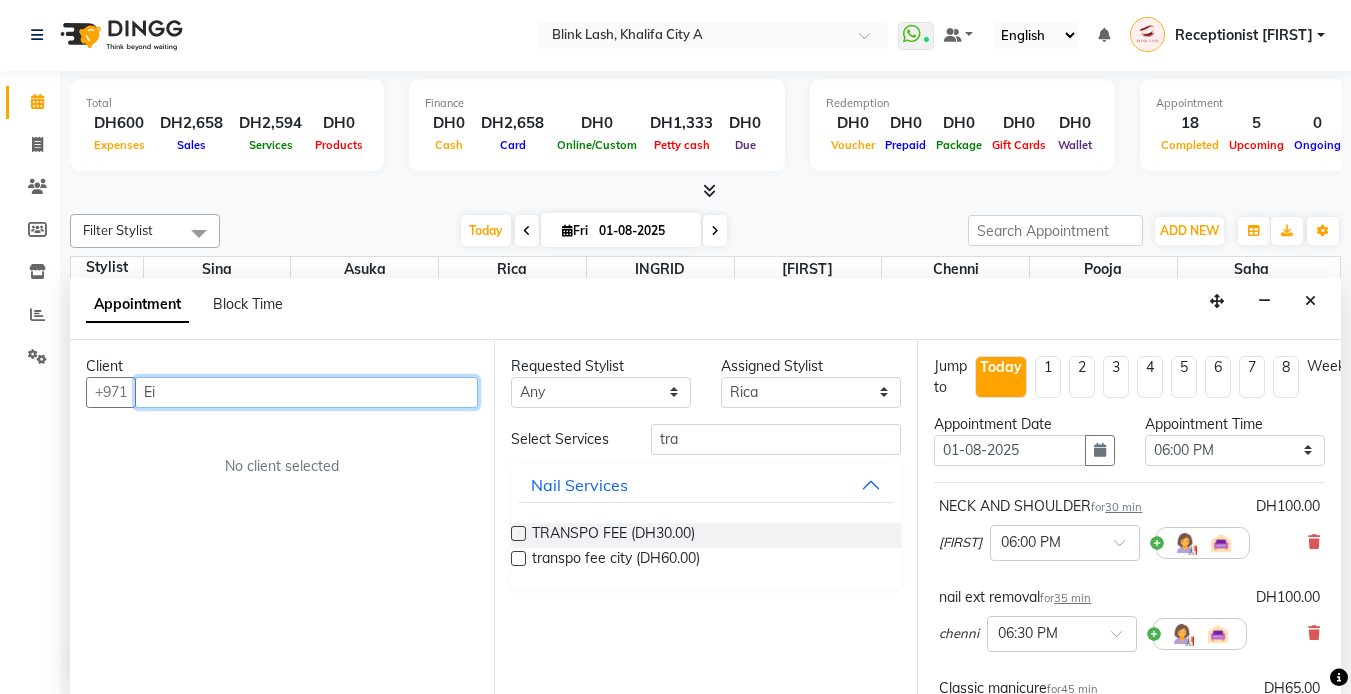 type on "E" 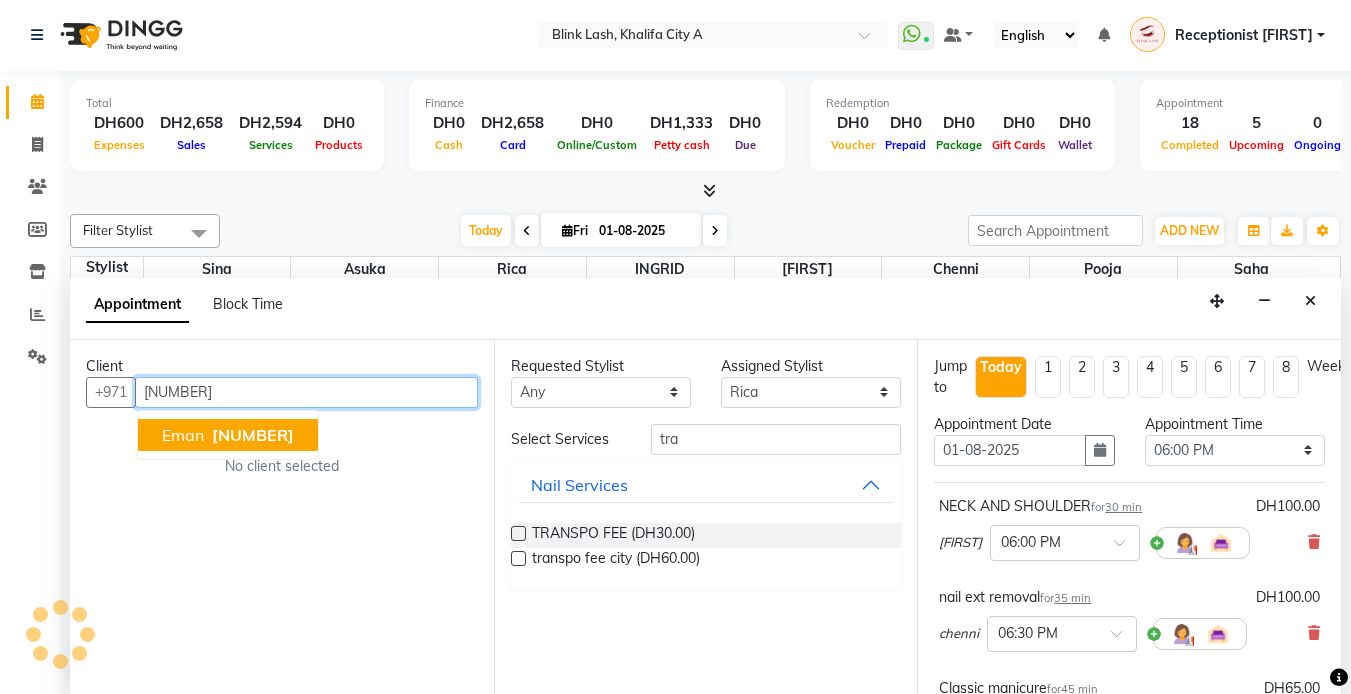 click on "501651170" at bounding box center [253, 435] 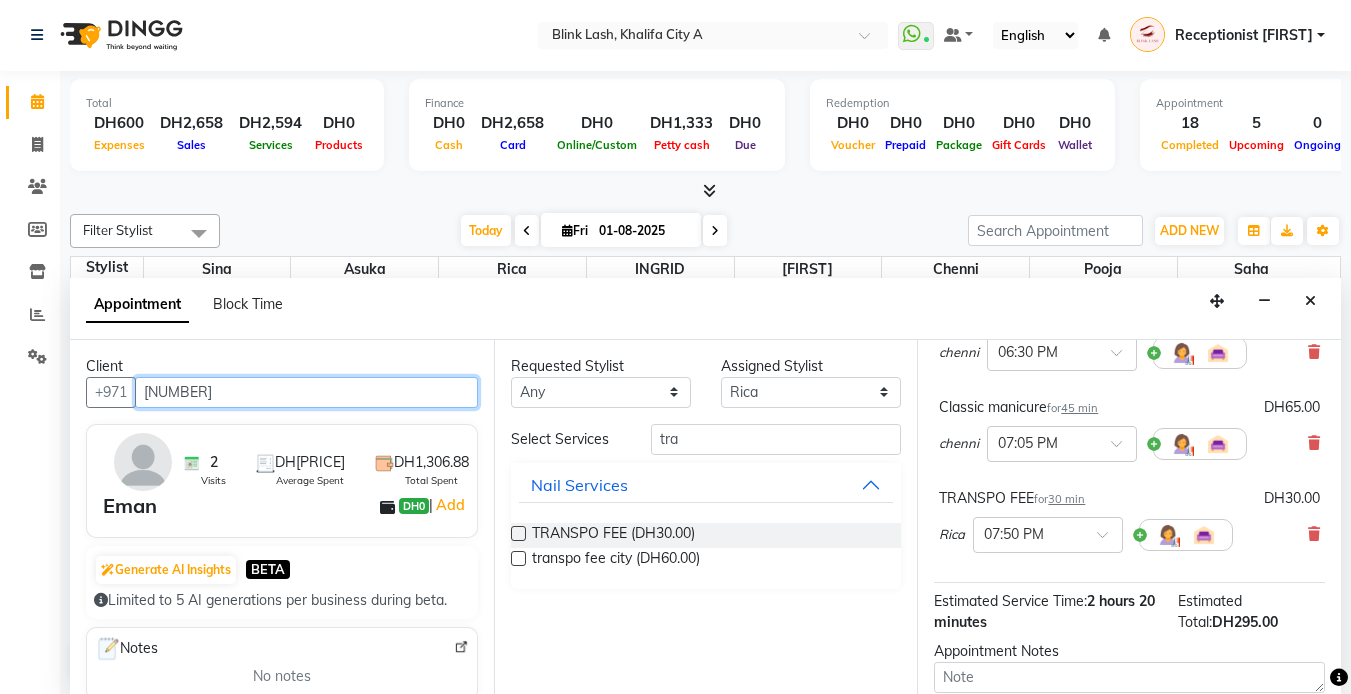 scroll, scrollTop: 181, scrollLeft: 0, axis: vertical 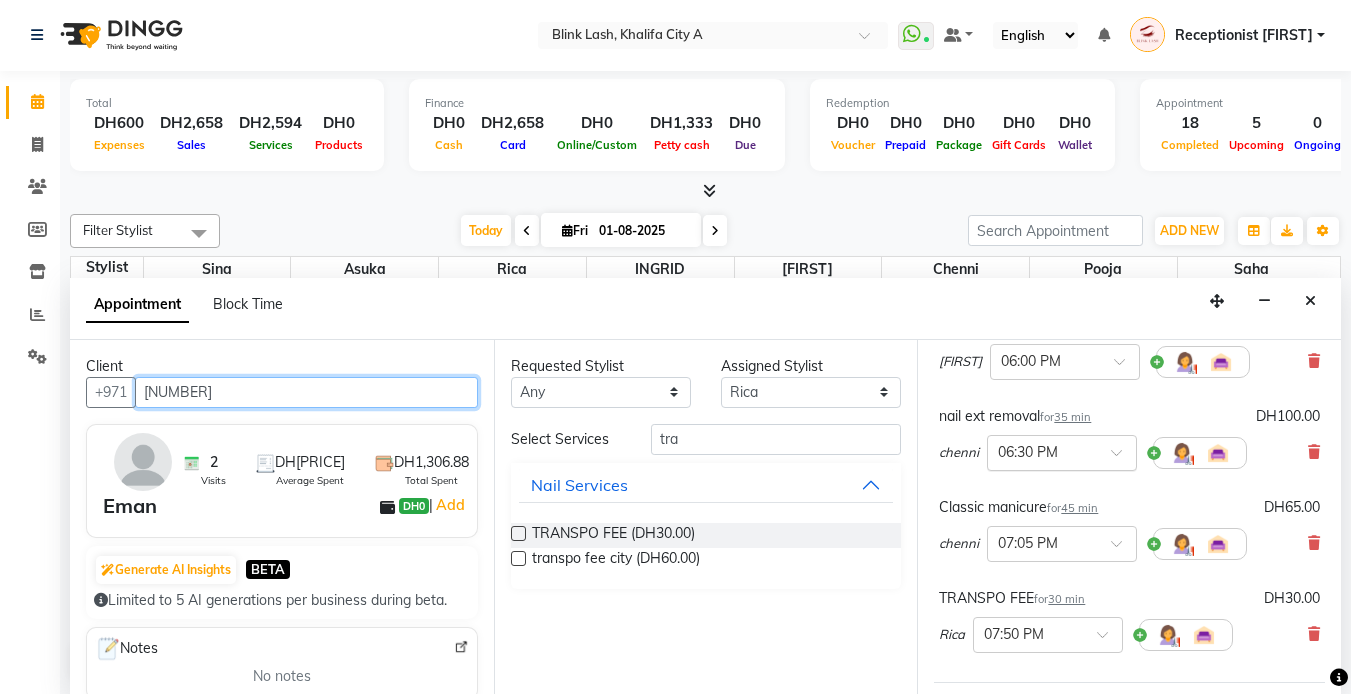 type on "501651170" 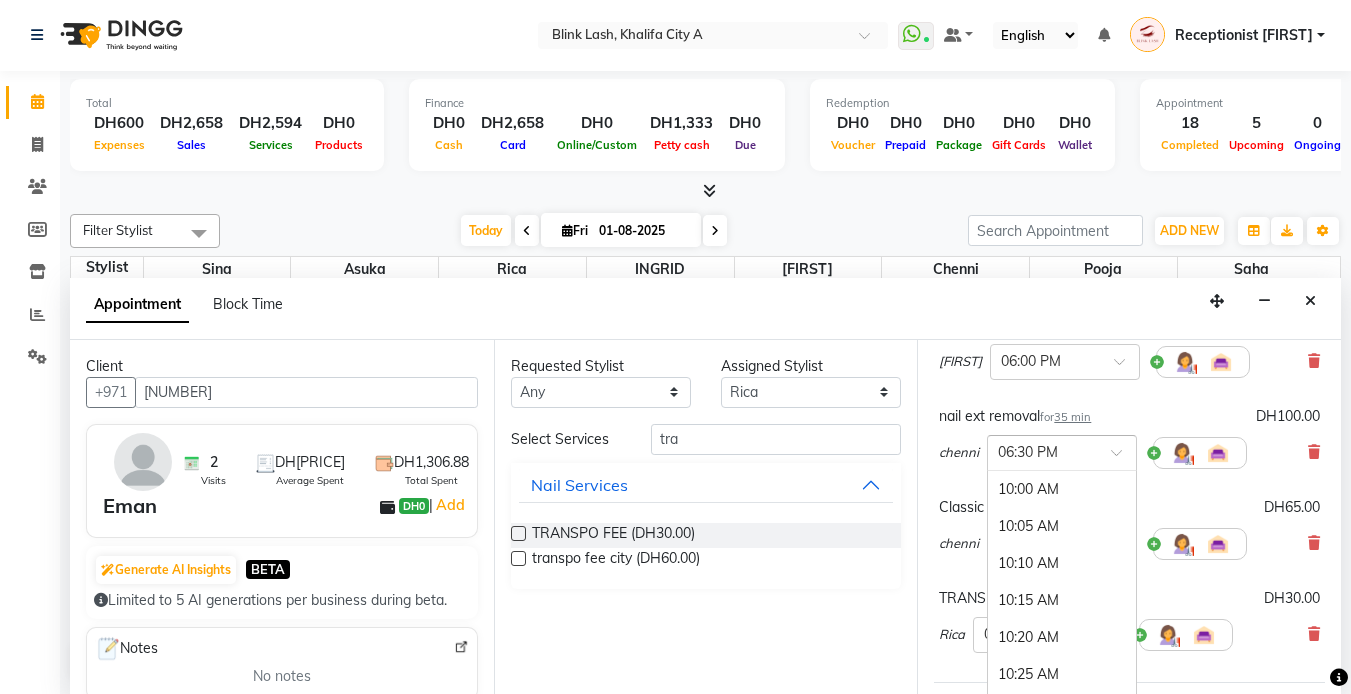 click at bounding box center [1062, 451] 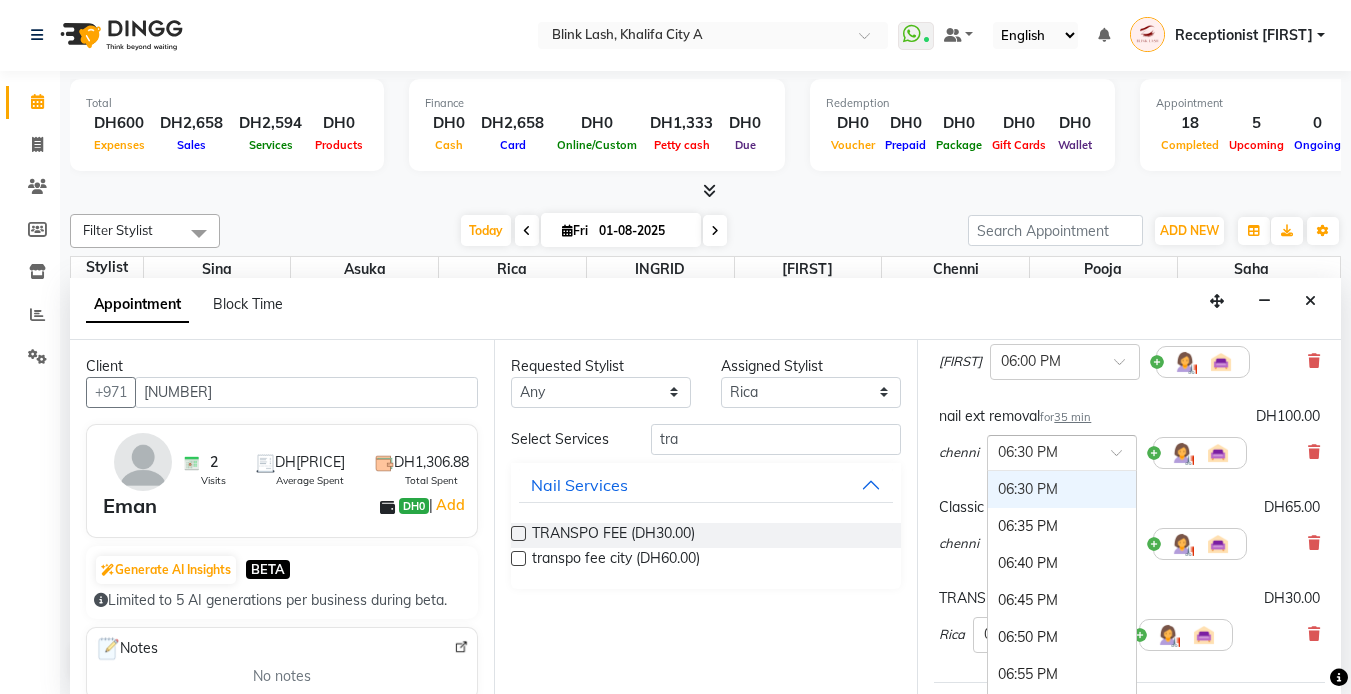 scroll, scrollTop: 3470, scrollLeft: 0, axis: vertical 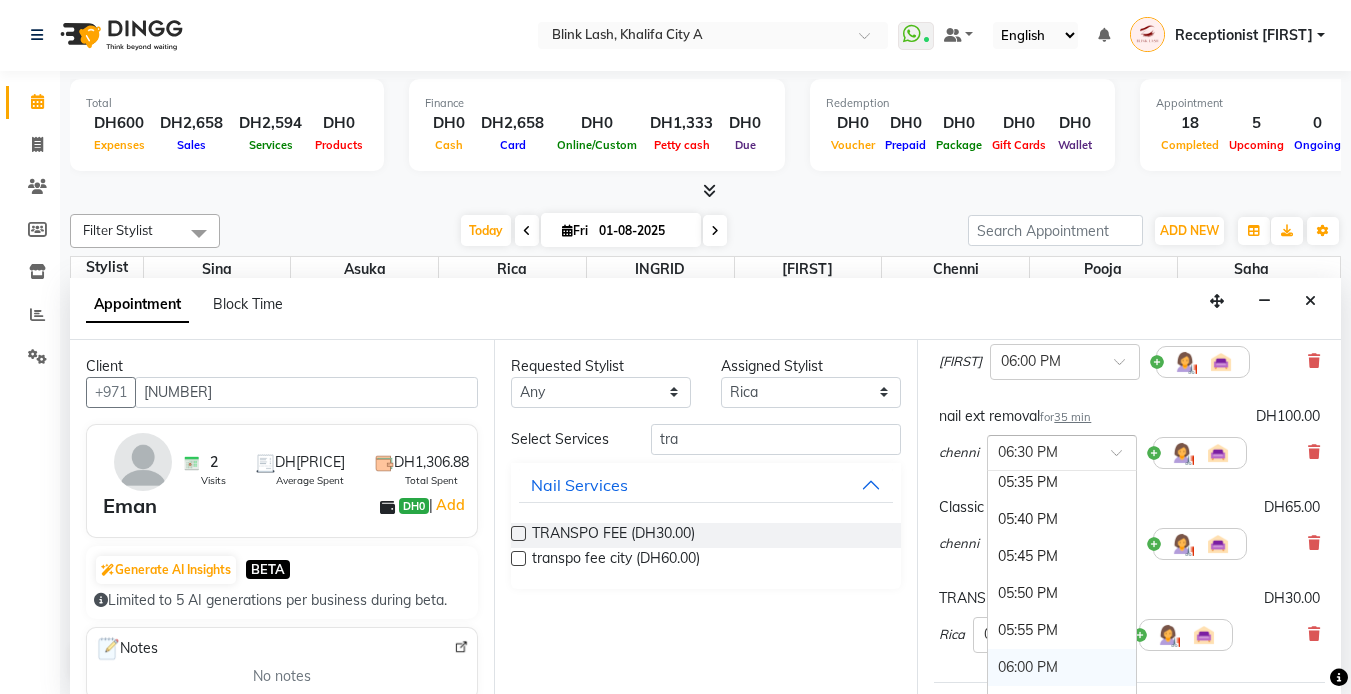 click on "06:00 PM" at bounding box center (1062, 667) 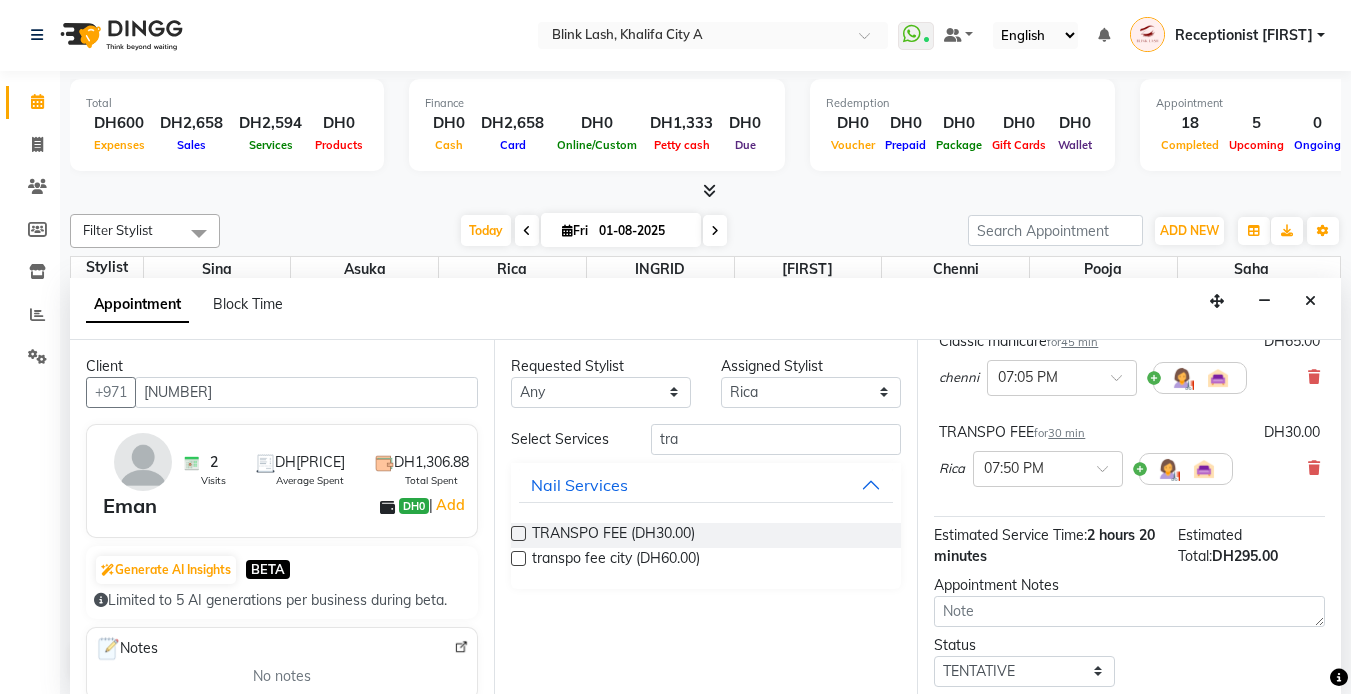 scroll, scrollTop: 481, scrollLeft: 0, axis: vertical 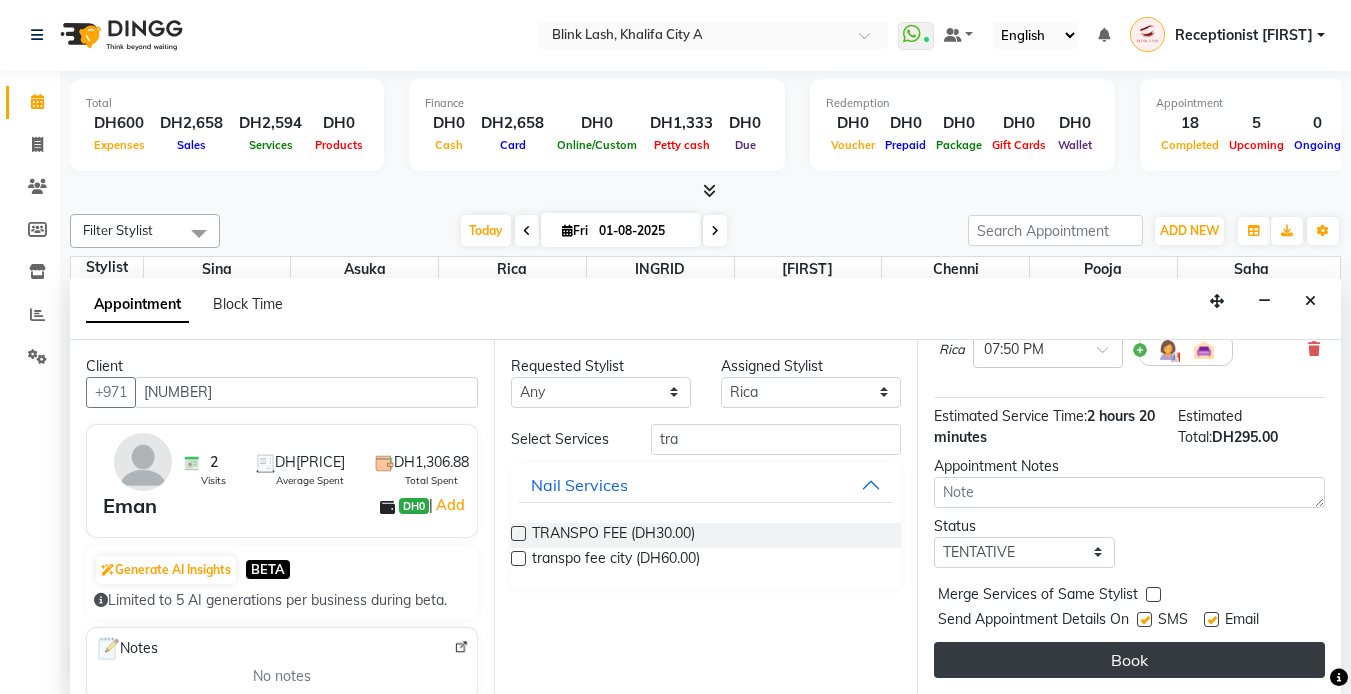 click on "Book" at bounding box center [1129, 660] 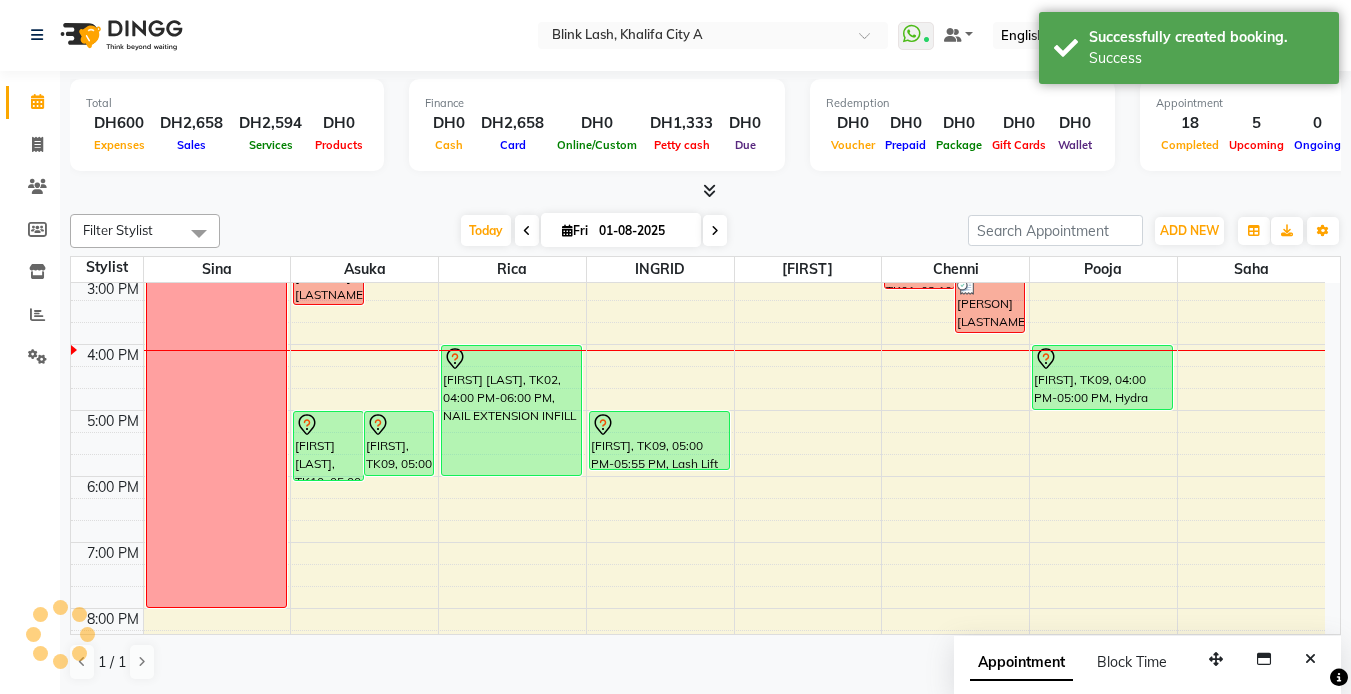 scroll, scrollTop: 0, scrollLeft: 0, axis: both 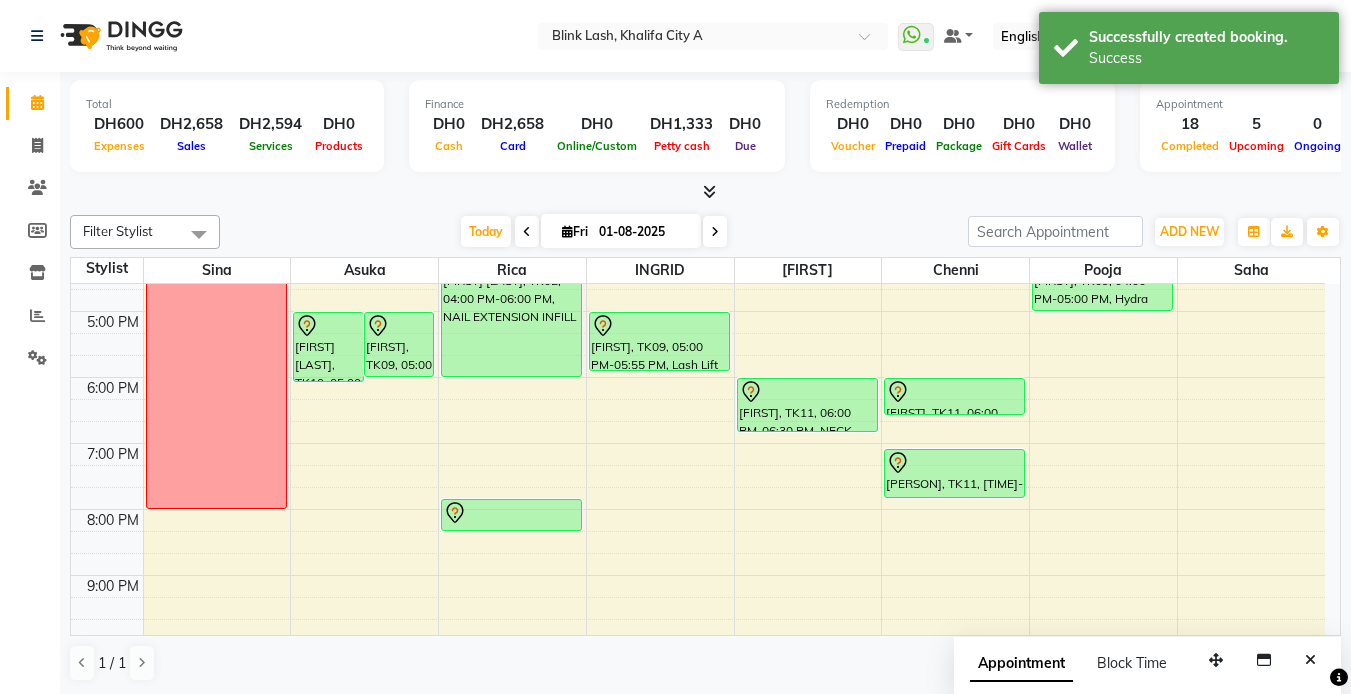 drag, startPoint x: 846, startPoint y: 407, endPoint x: 835, endPoint y: 443, distance: 37.64306 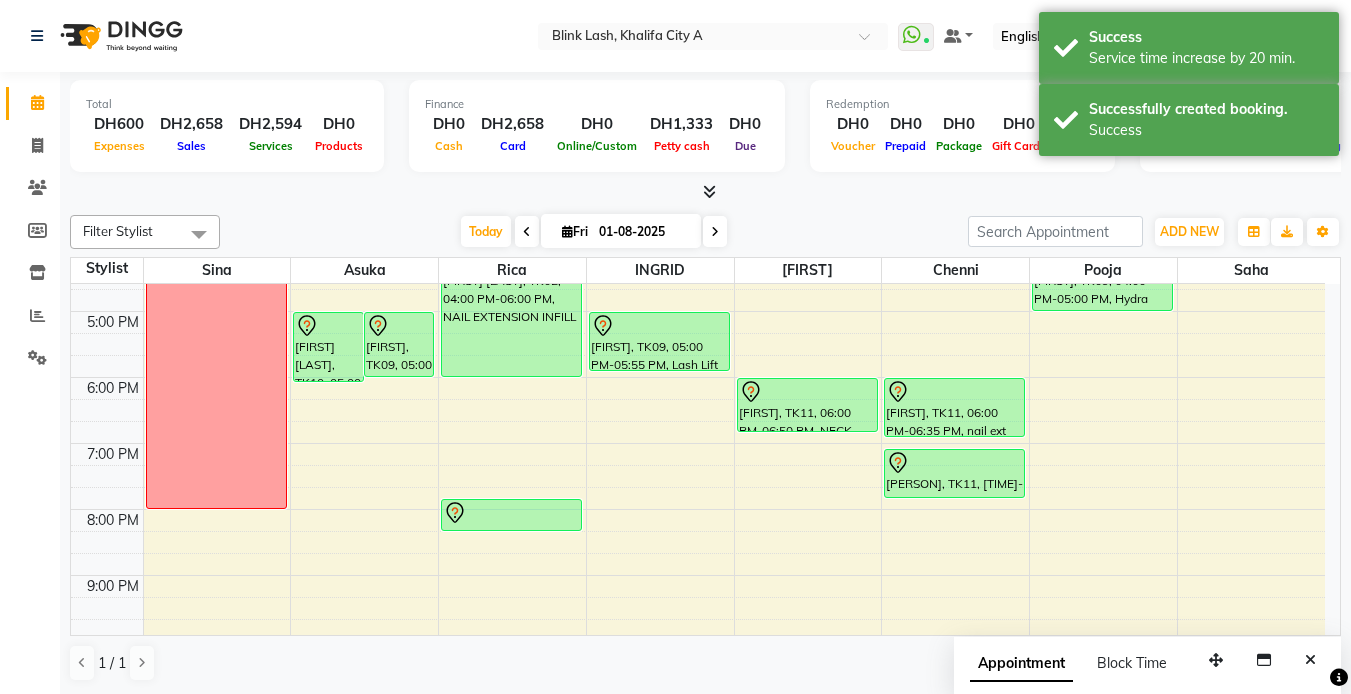 drag, startPoint x: 976, startPoint y: 410, endPoint x: 964, endPoint y: 439, distance: 31.38471 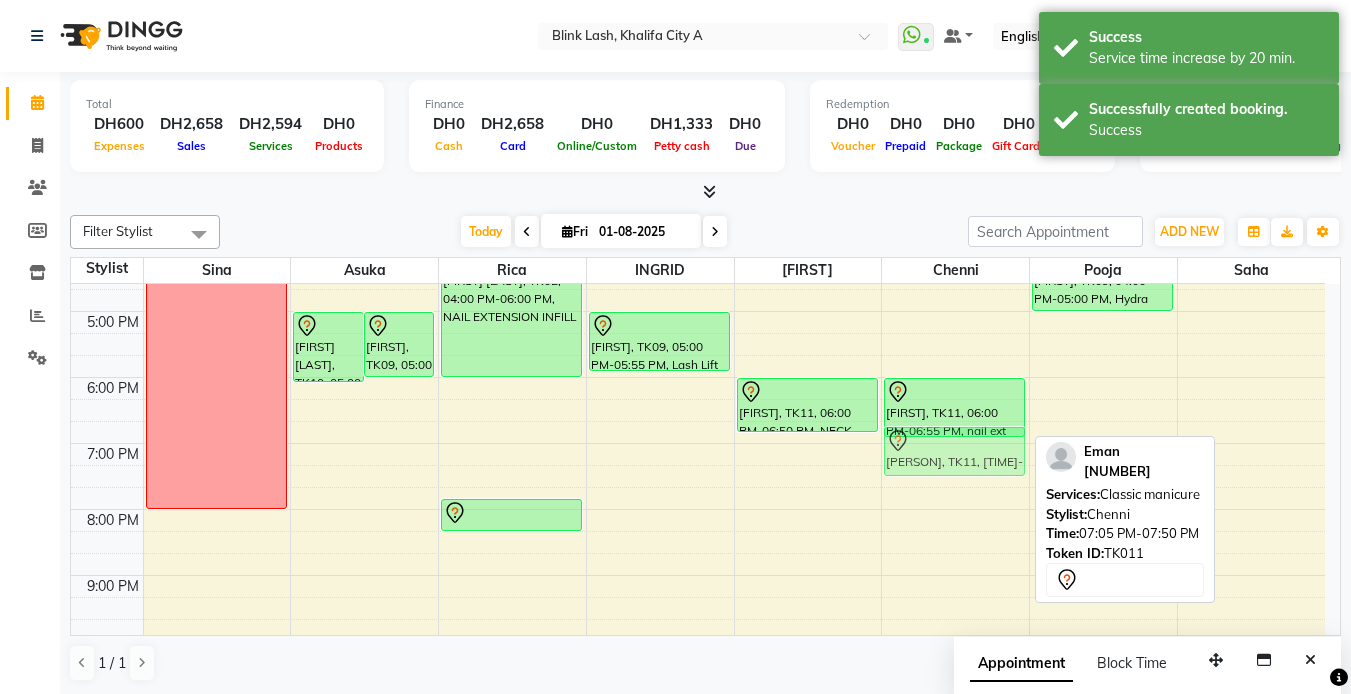 drag, startPoint x: 960, startPoint y: 468, endPoint x: 962, endPoint y: 455, distance: 13.152946 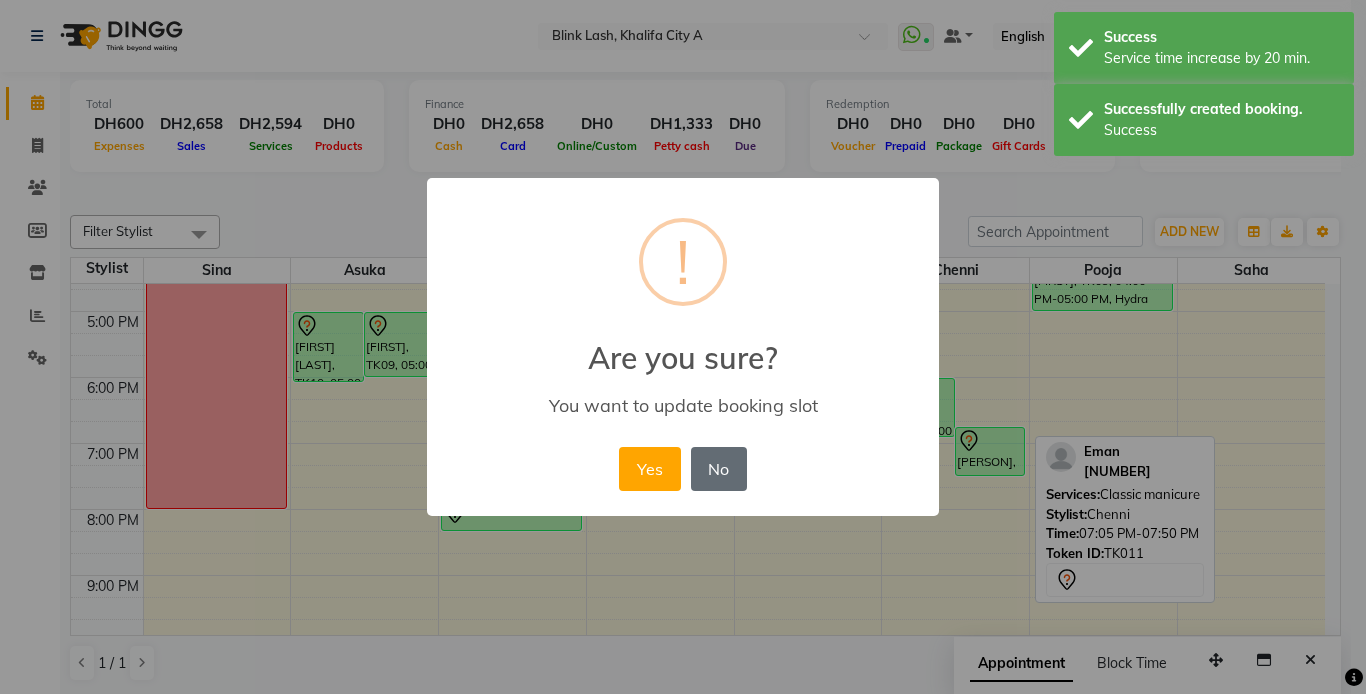 click on "No" at bounding box center (719, 469) 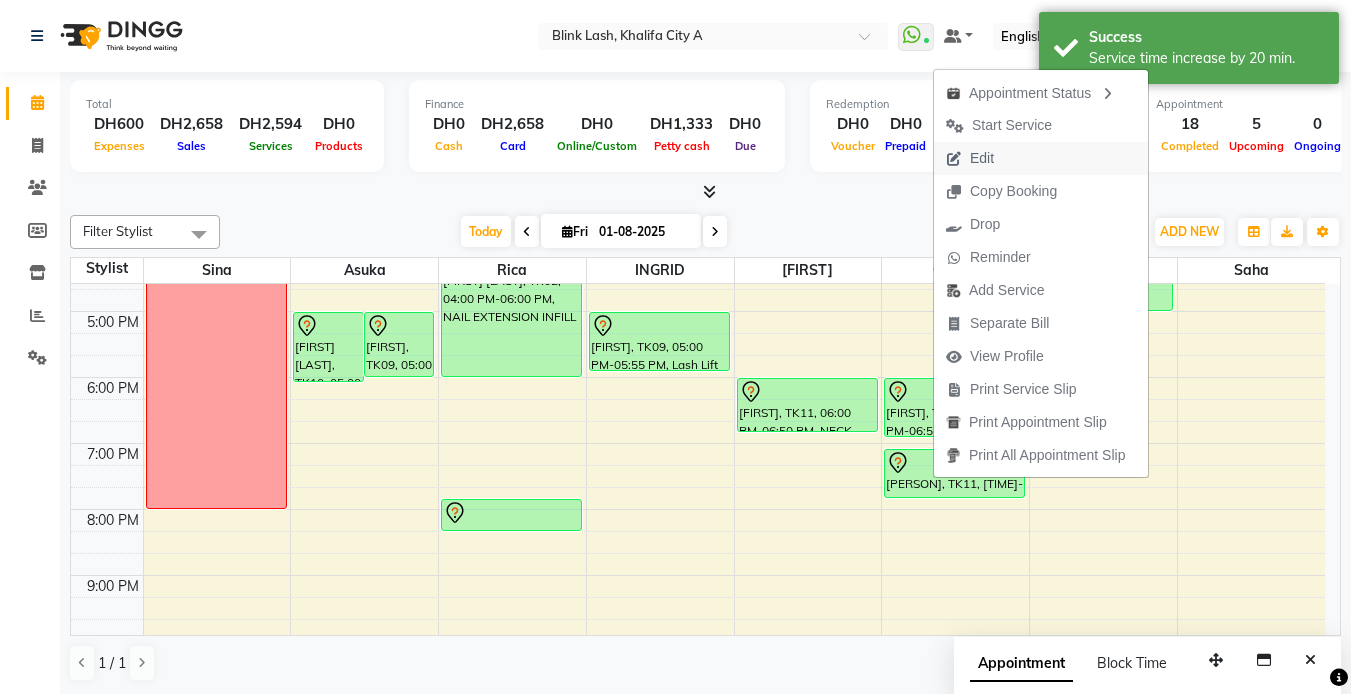 click on "Edit" at bounding box center [982, 158] 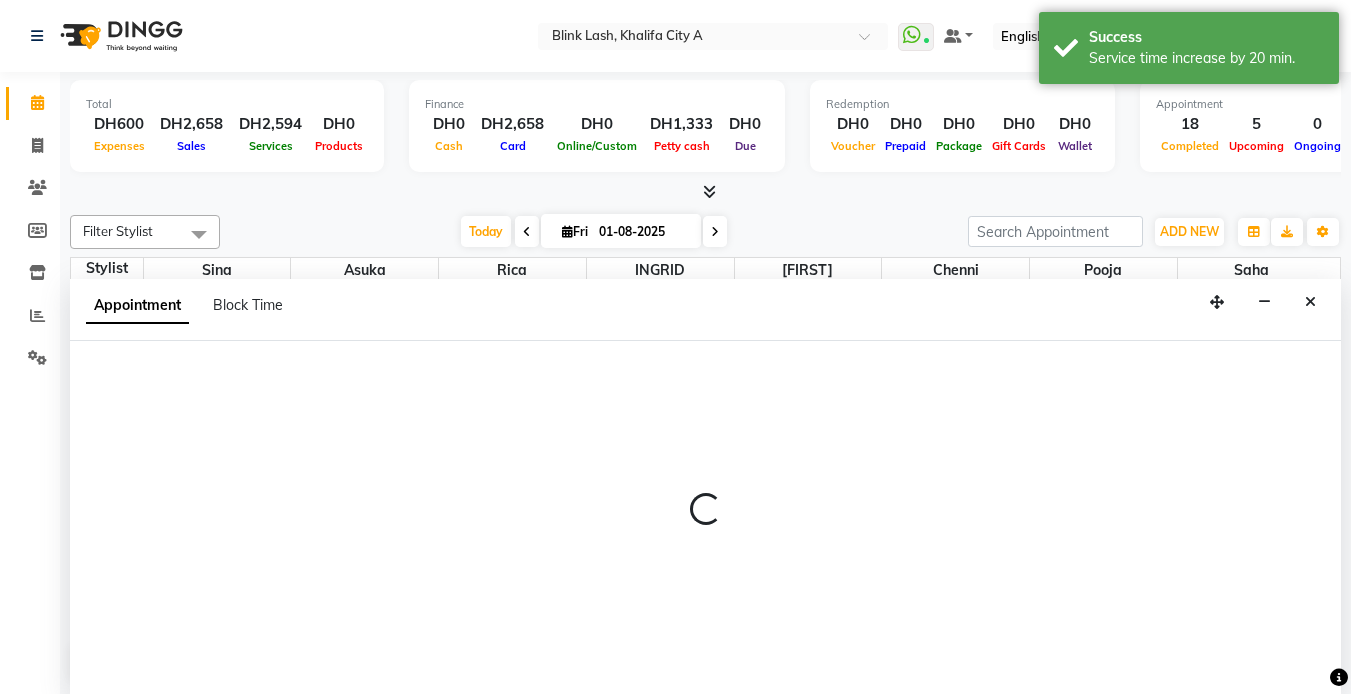scroll, scrollTop: 1, scrollLeft: 0, axis: vertical 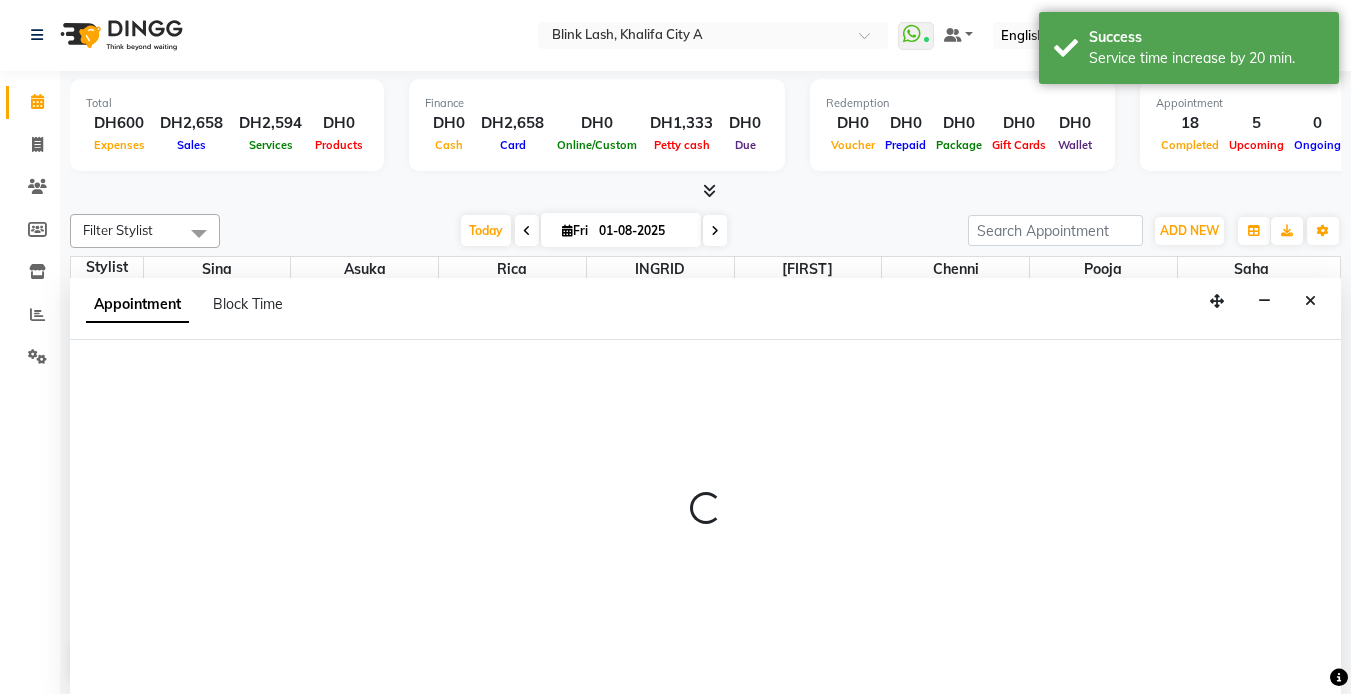 select on "tentative" 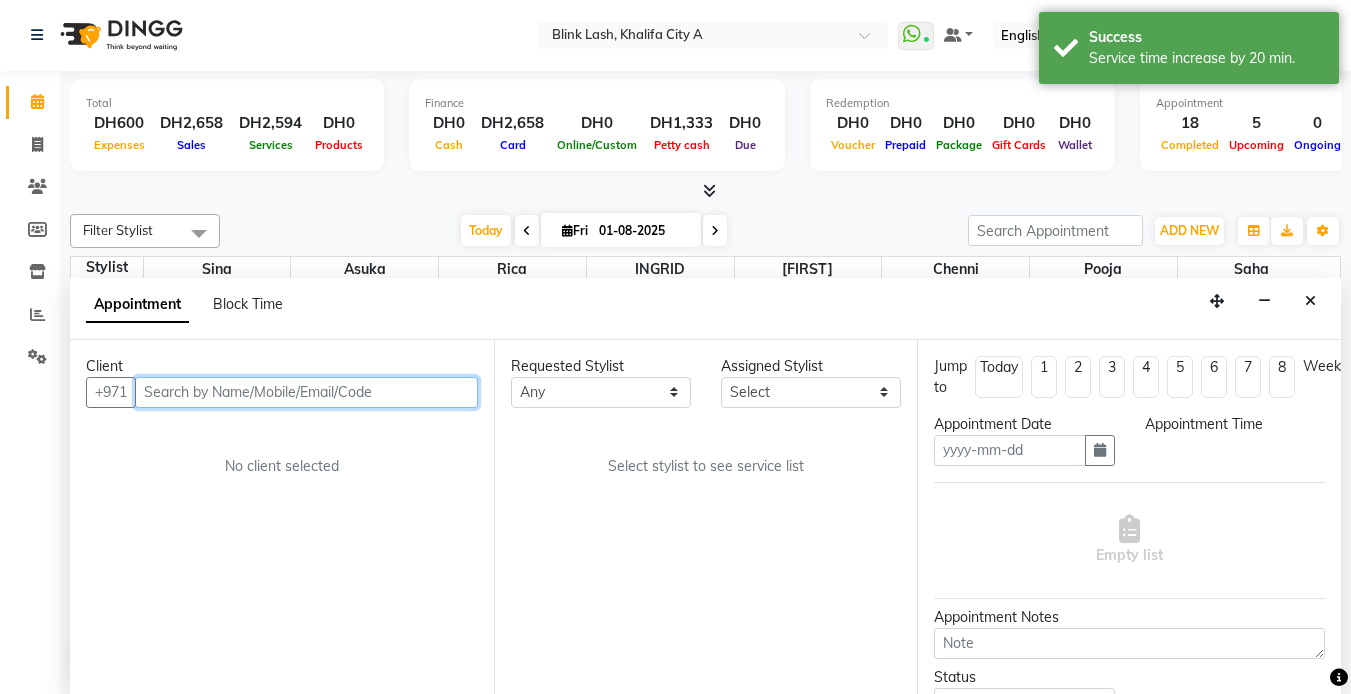 type on "01-08-2025" 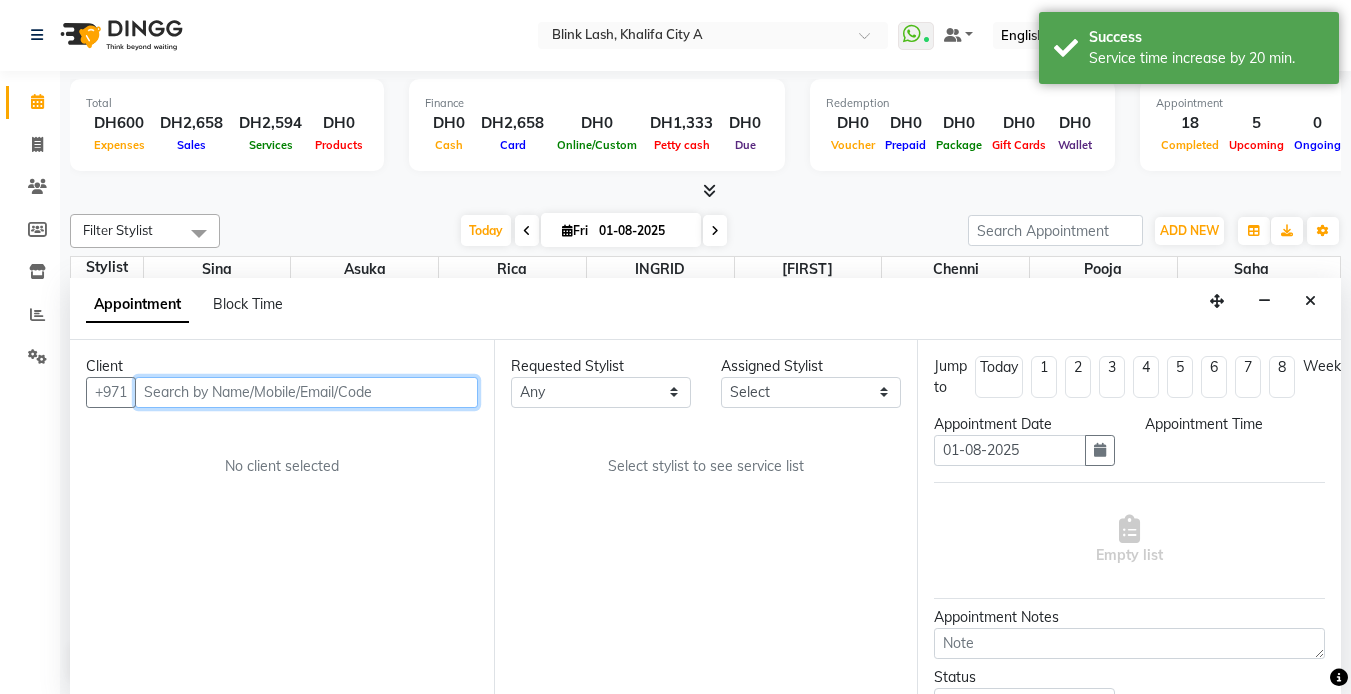 scroll, scrollTop: 0, scrollLeft: 0, axis: both 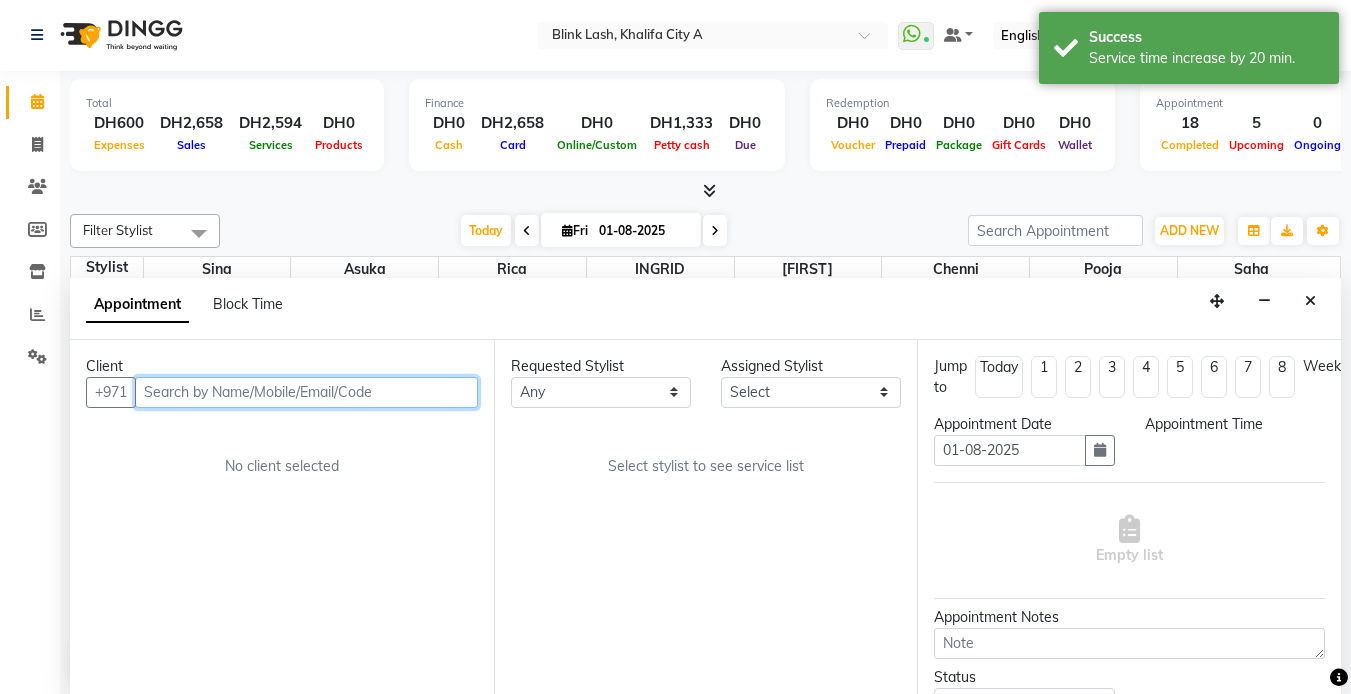 select on "1080" 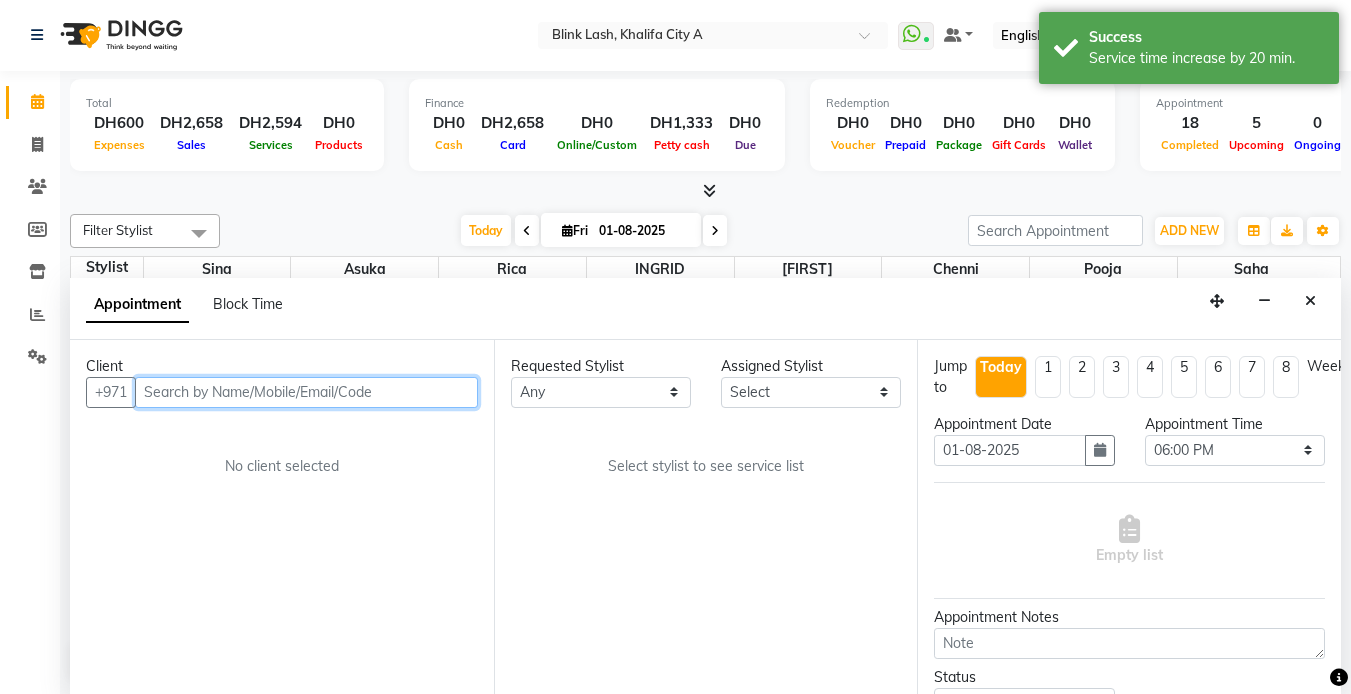 select on "42464" 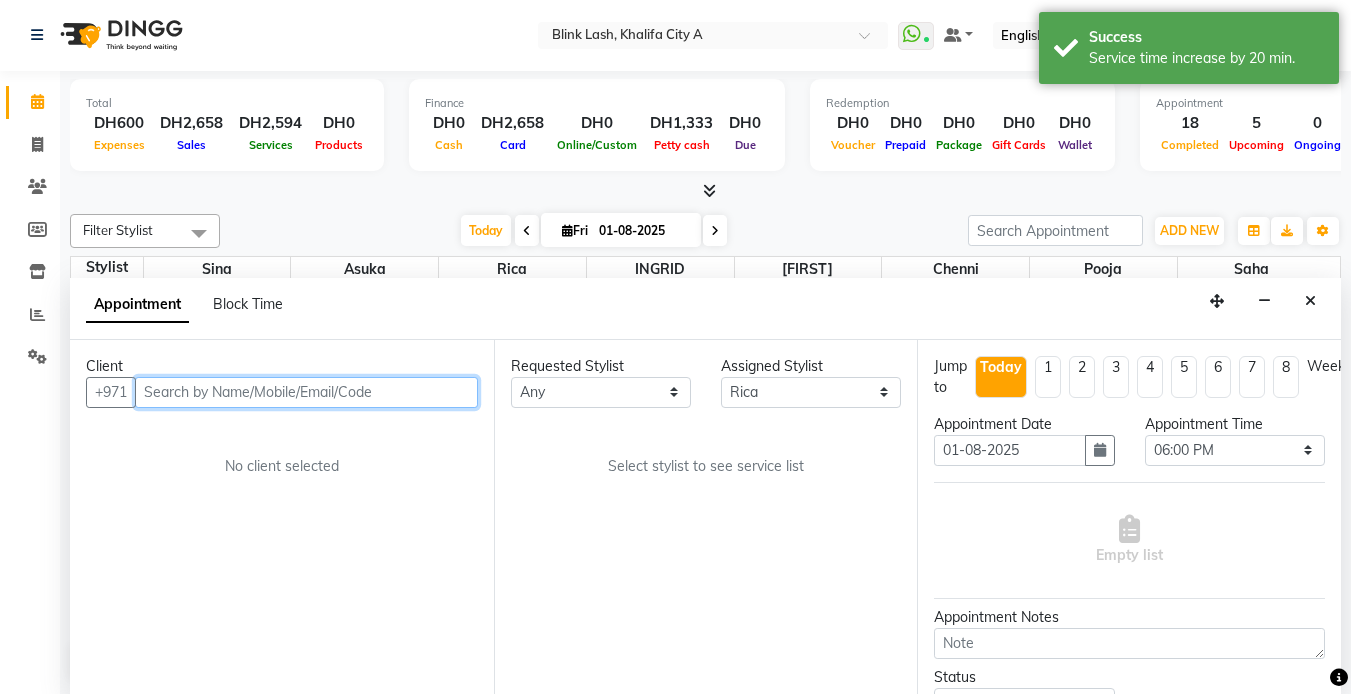 select on "2892" 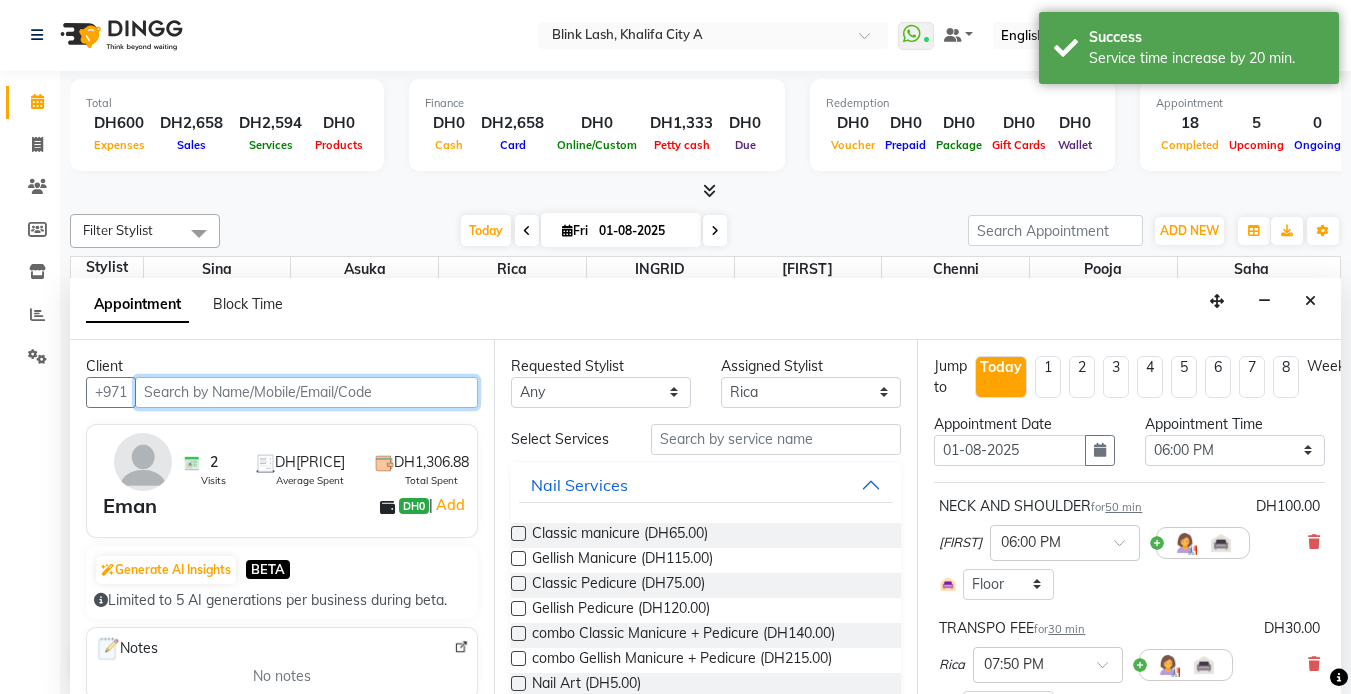 scroll, scrollTop: 463, scrollLeft: 0, axis: vertical 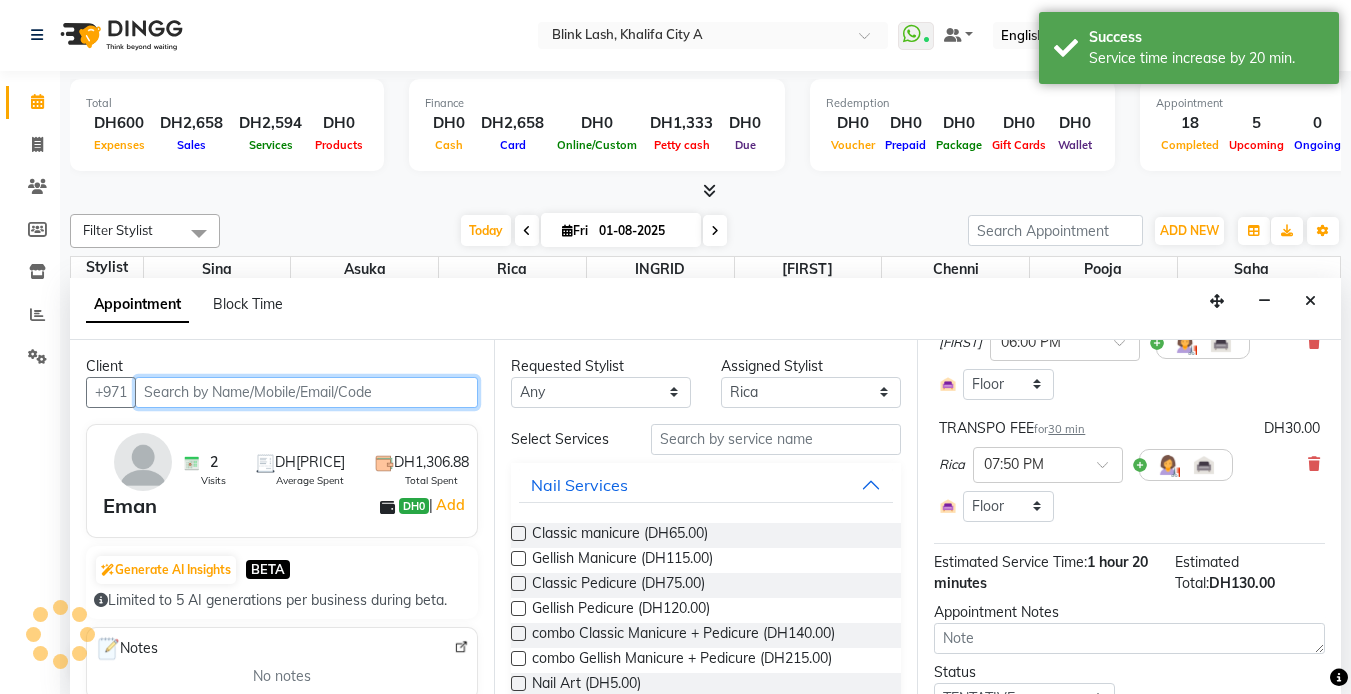 select on "2892" 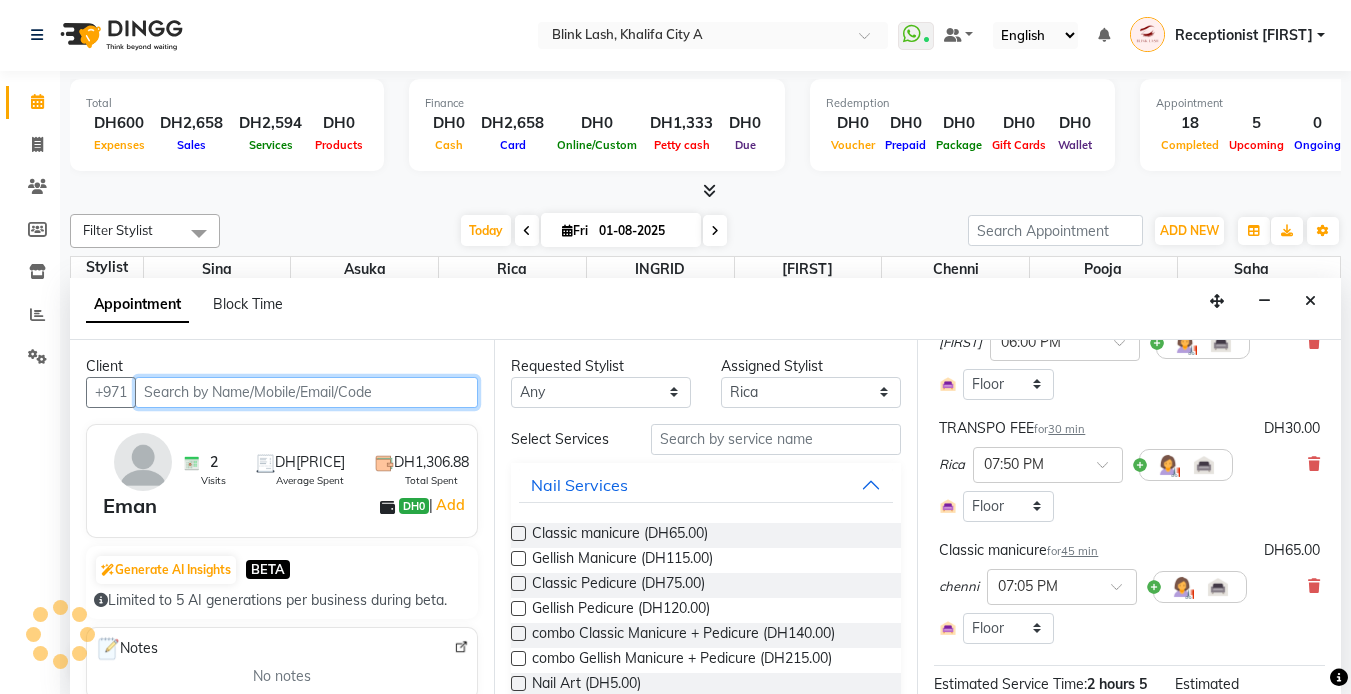 select on "2892" 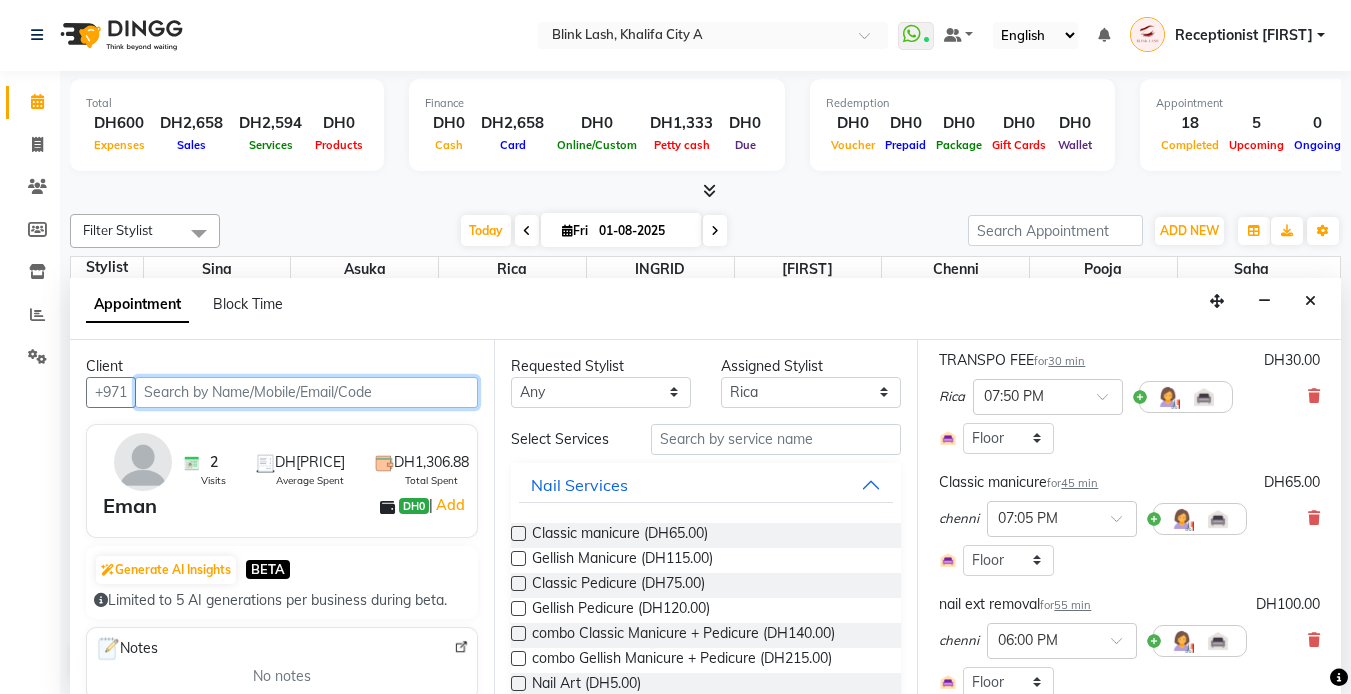 scroll, scrollTop: 400, scrollLeft: 0, axis: vertical 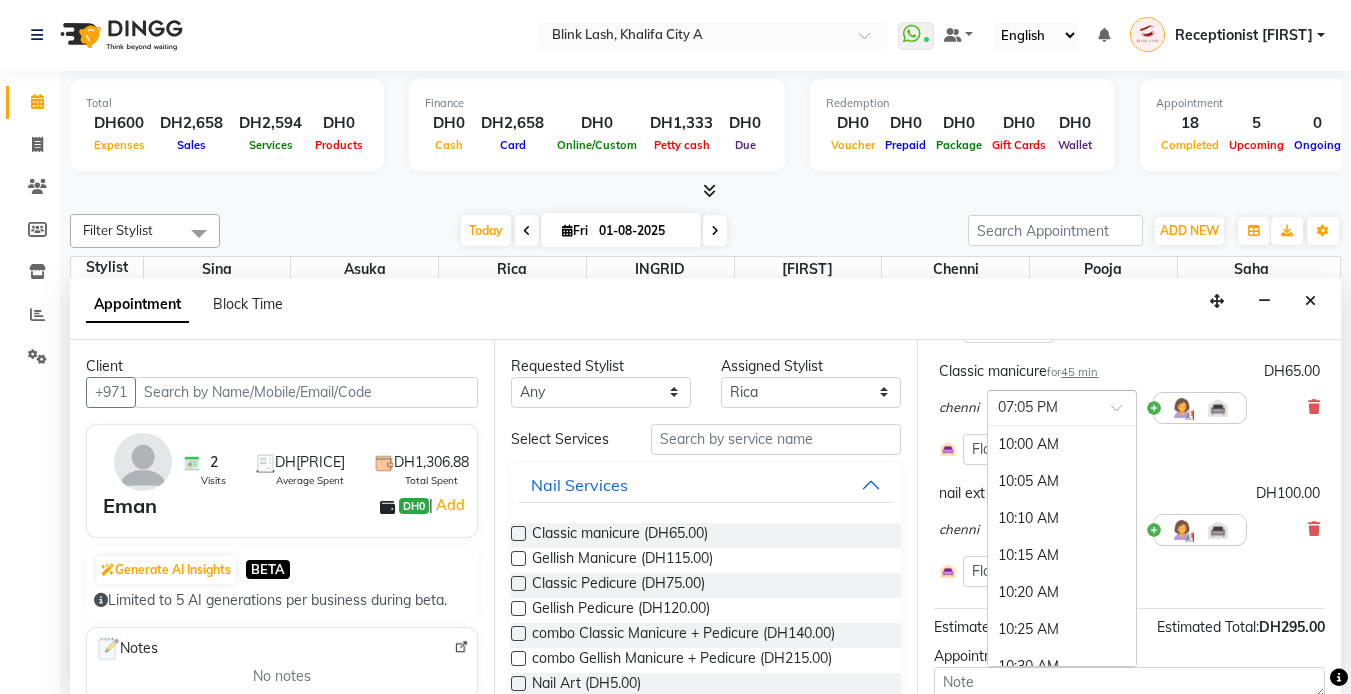 click on "× 07:05 PM" at bounding box center (1062, 408) 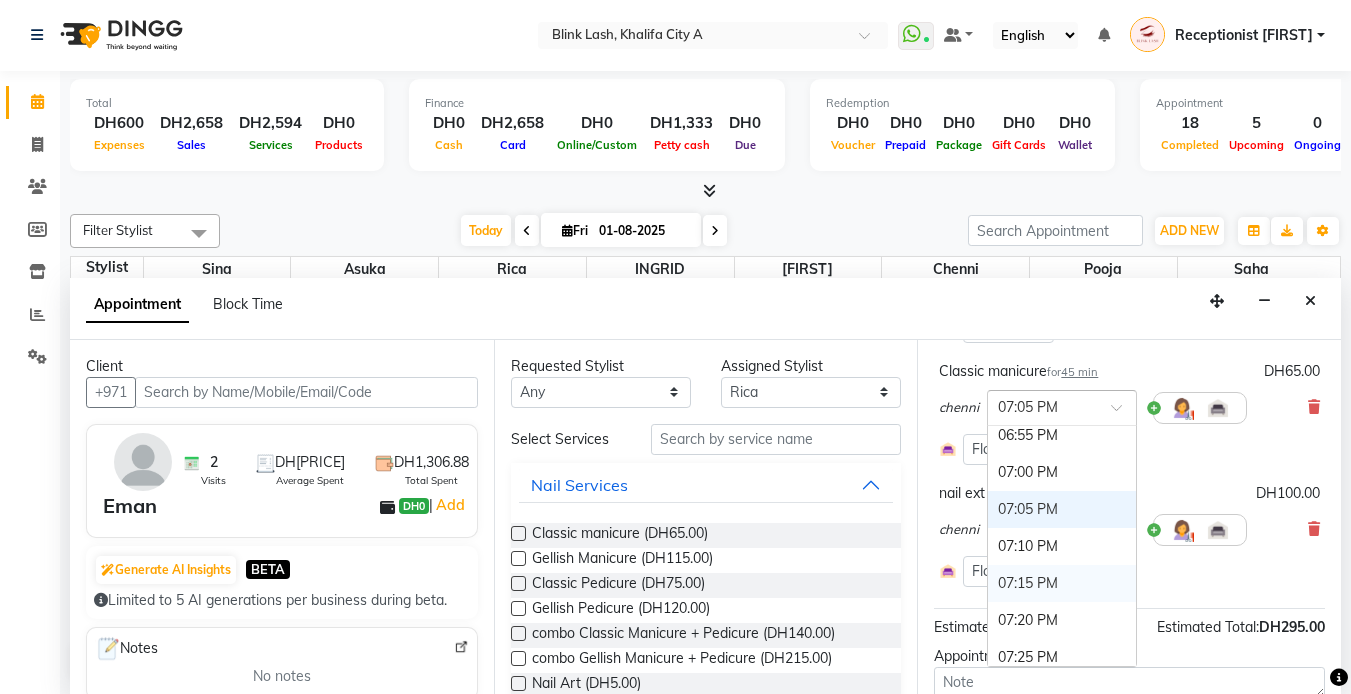 scroll, scrollTop: 4029, scrollLeft: 0, axis: vertical 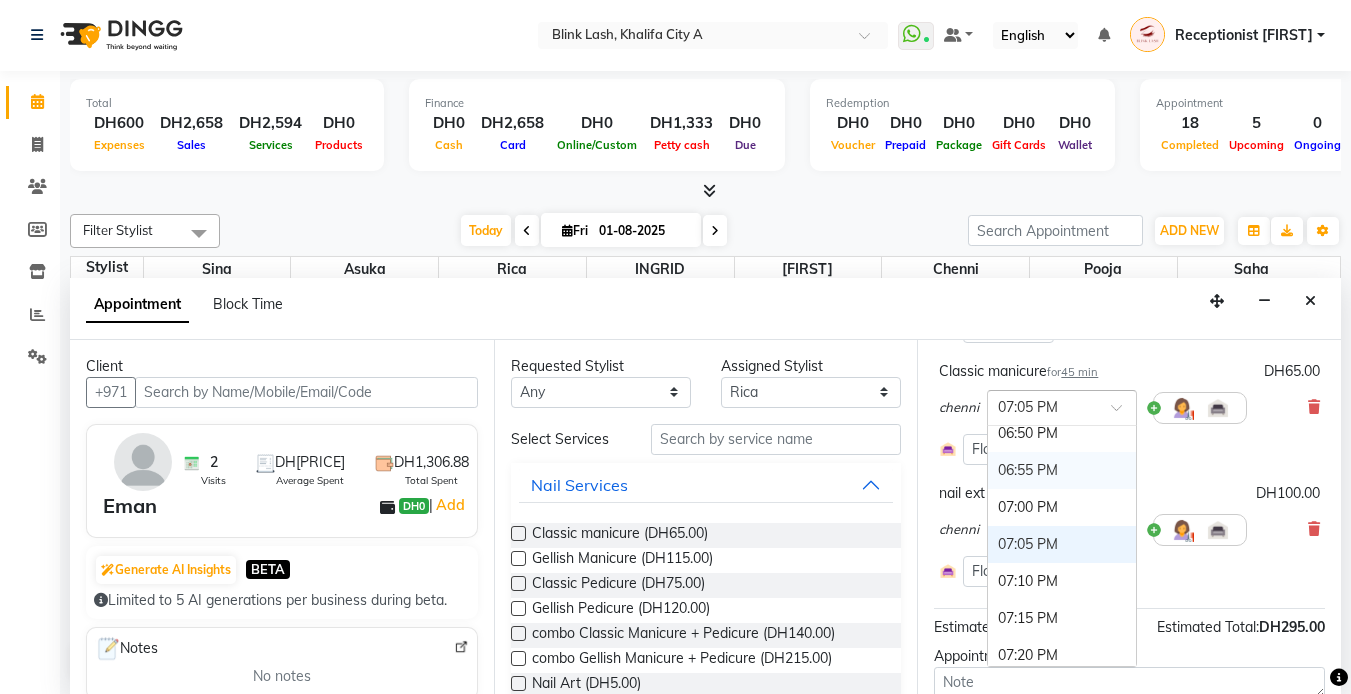 click on "06:55 PM" at bounding box center [1062, 470] 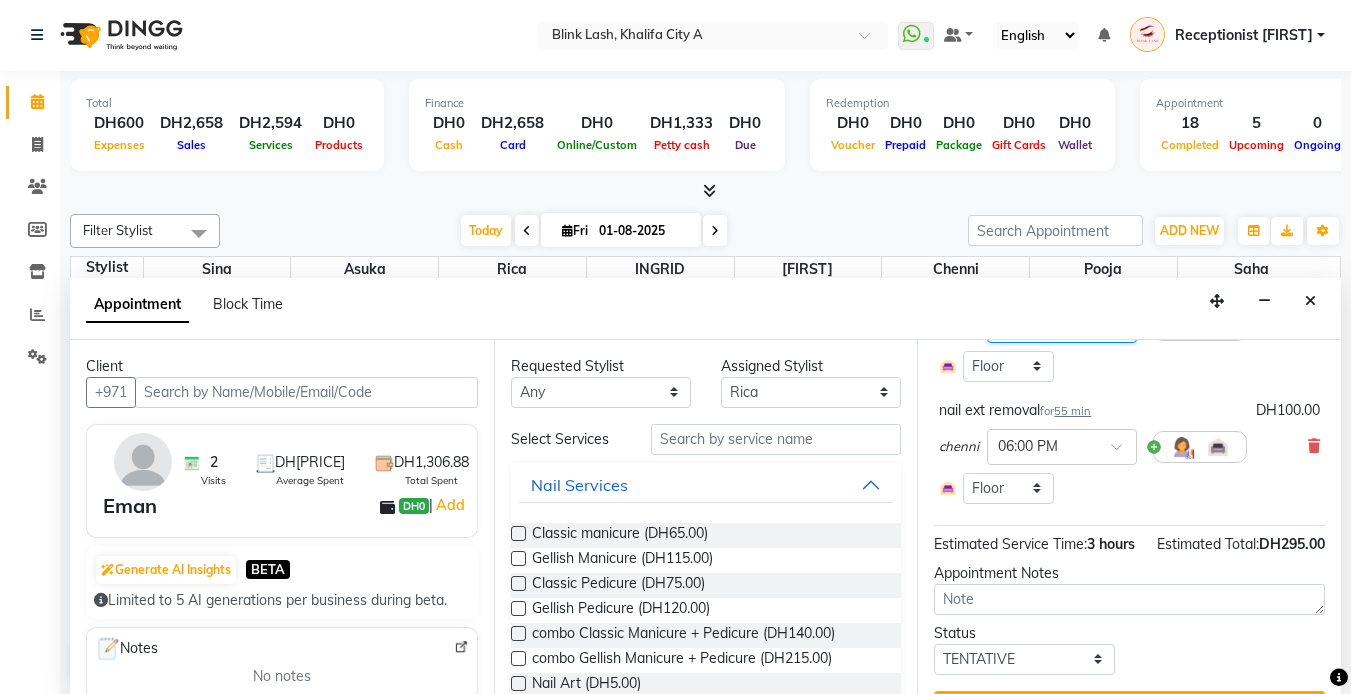 scroll, scrollTop: 568, scrollLeft: 0, axis: vertical 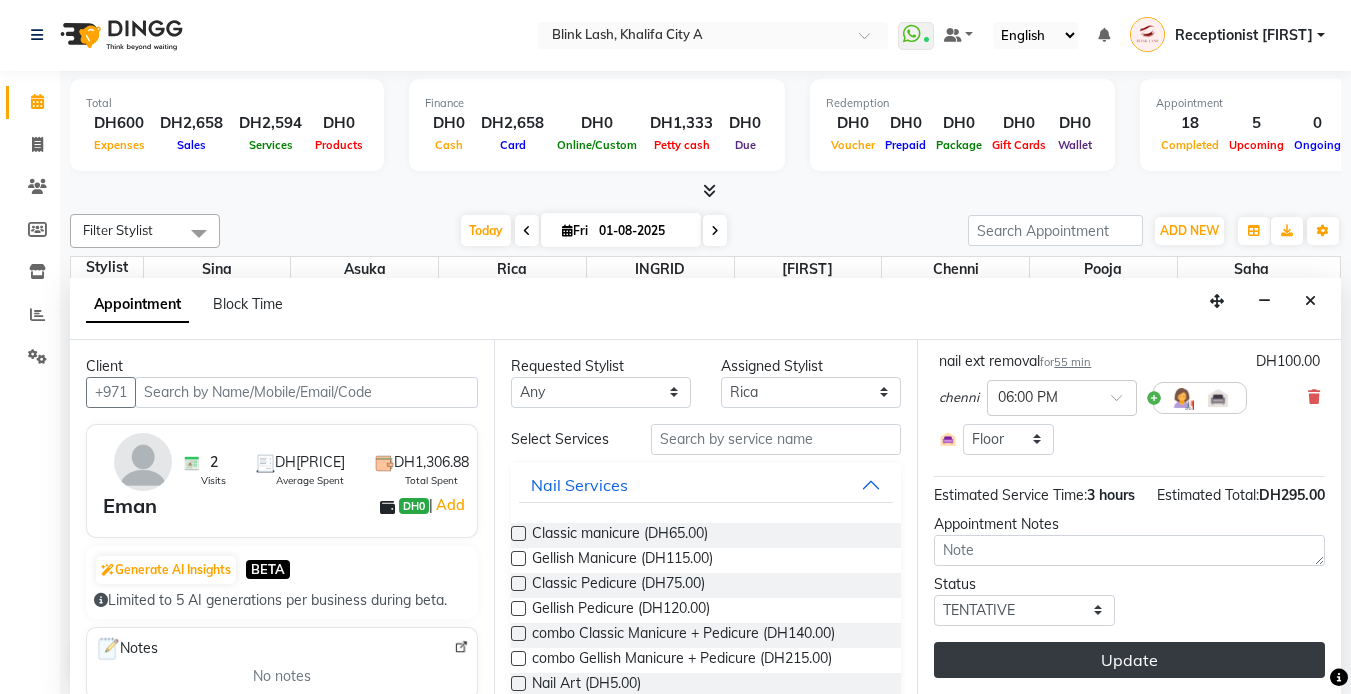 click on "Update" at bounding box center (1129, 660) 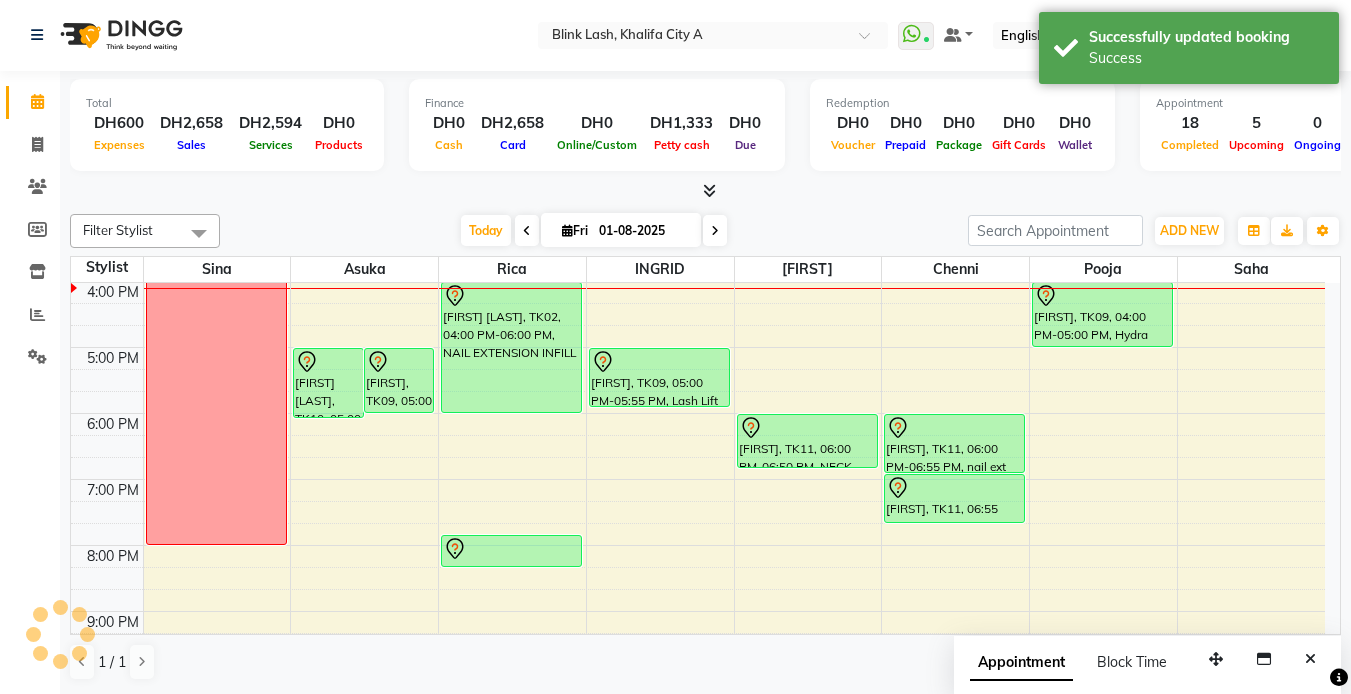 scroll, scrollTop: 0, scrollLeft: 0, axis: both 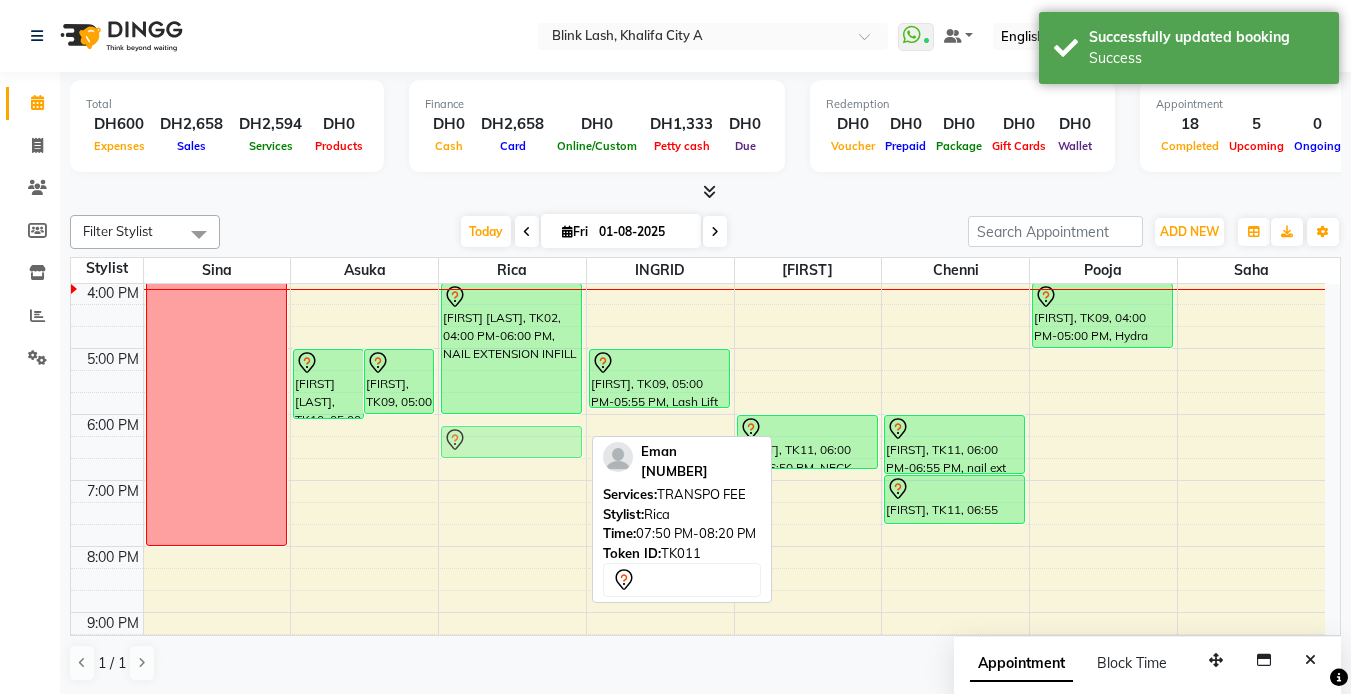 drag, startPoint x: 540, startPoint y: 556, endPoint x: 557, endPoint y: 446, distance: 111.305885 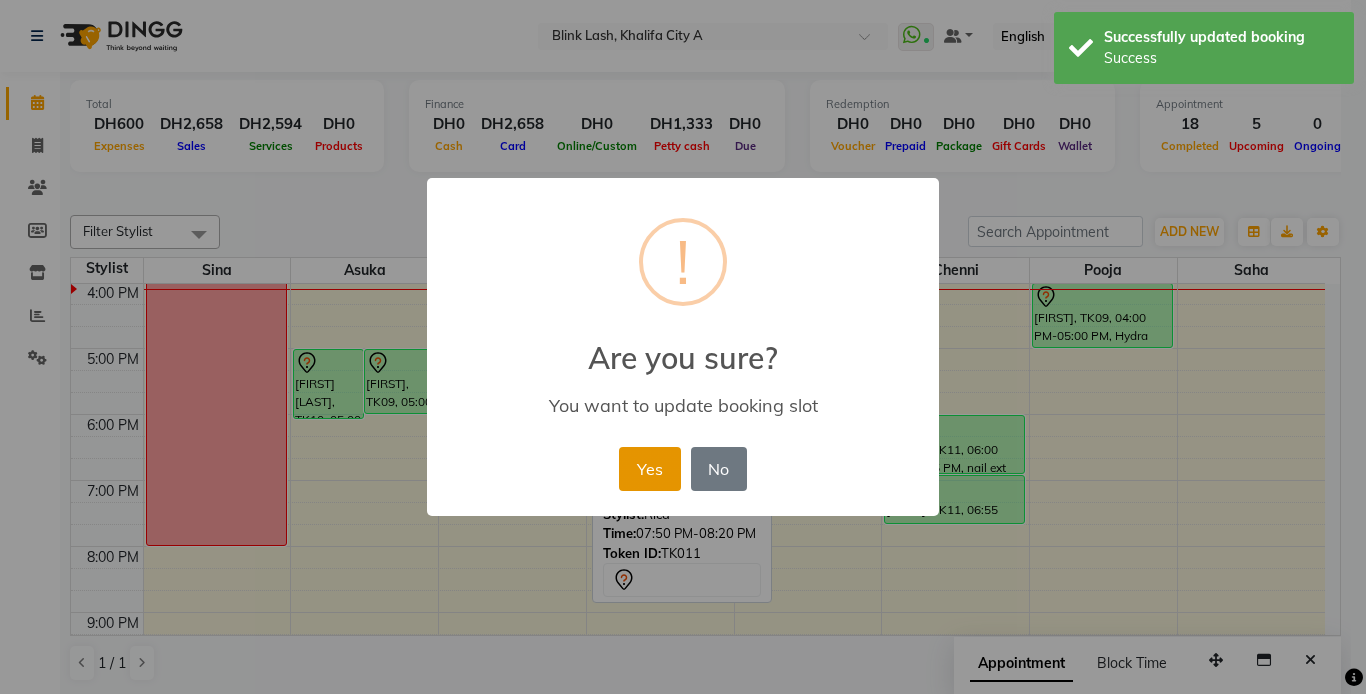 click on "Yes" at bounding box center (649, 469) 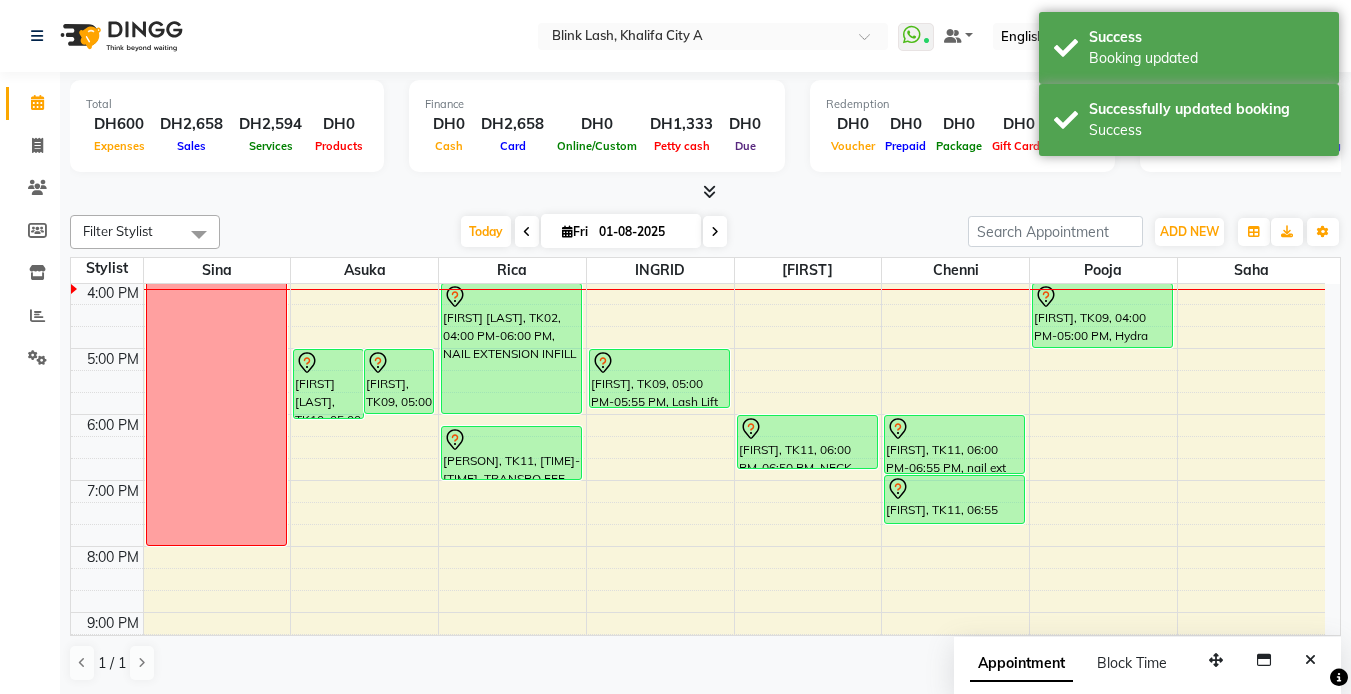 drag, startPoint x: 554, startPoint y: 464, endPoint x: 551, endPoint y: 474, distance: 10.440307 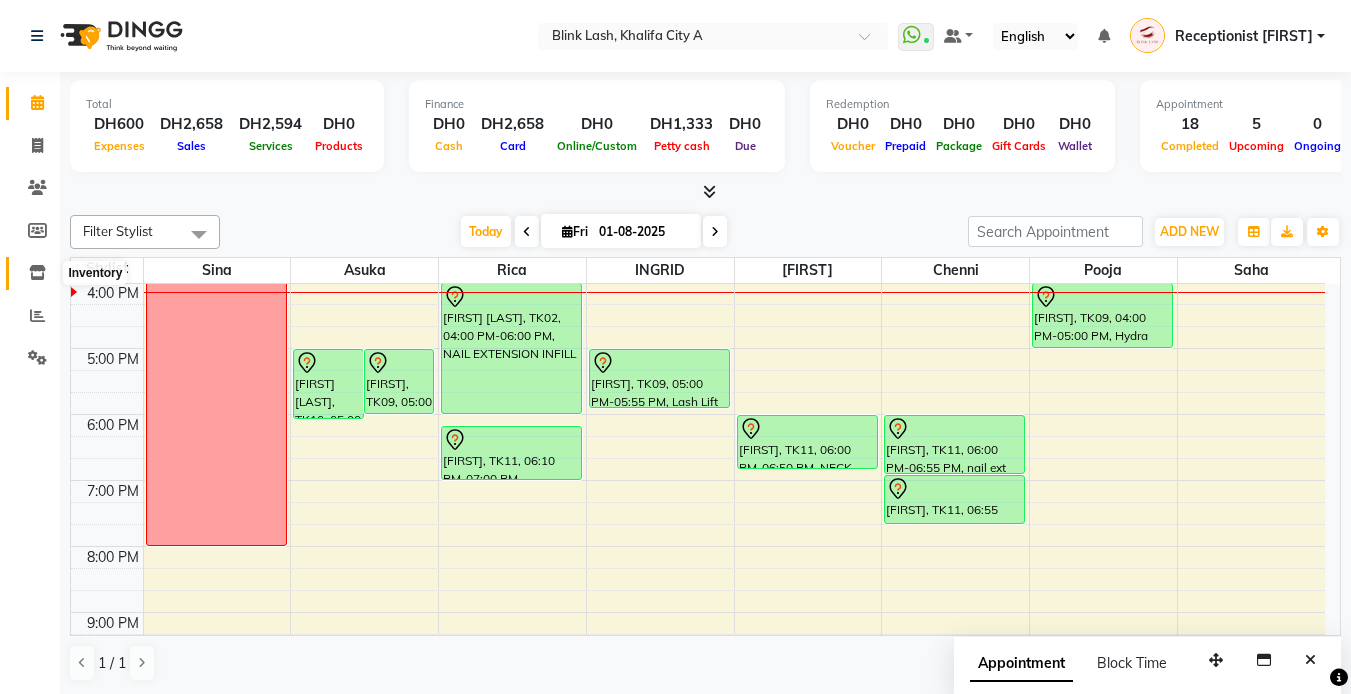 click 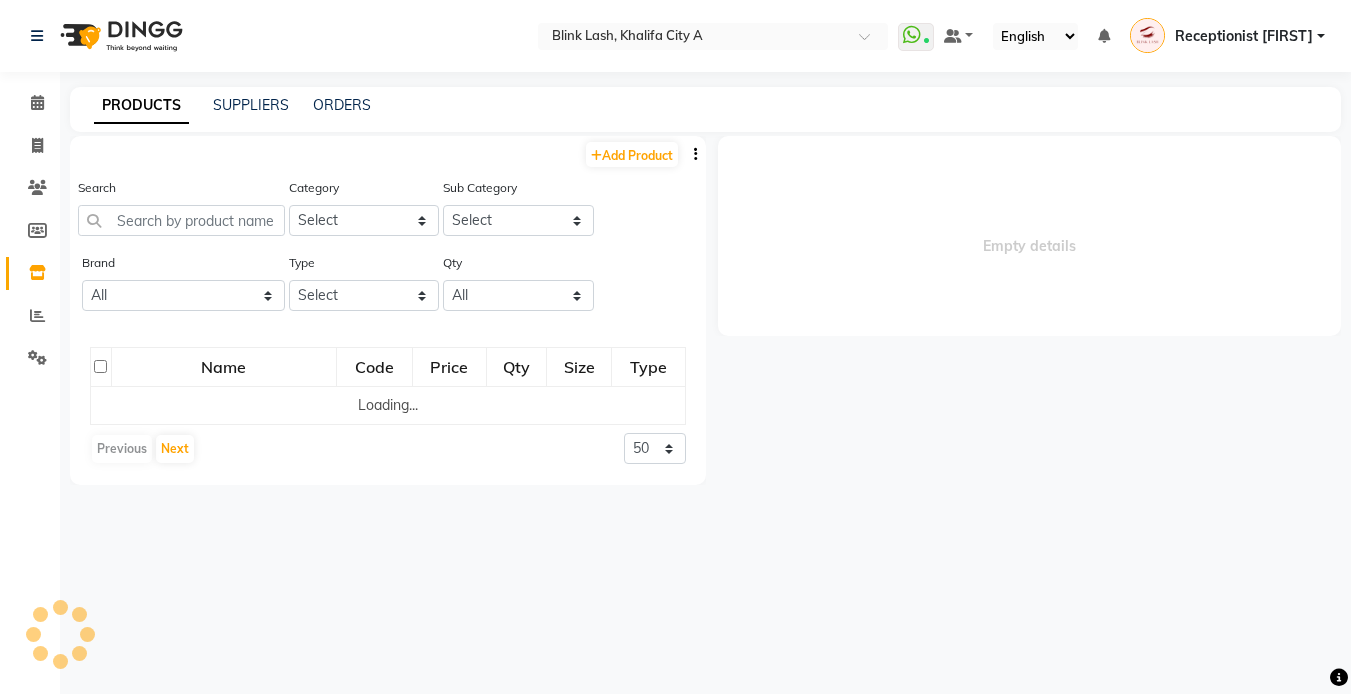 select 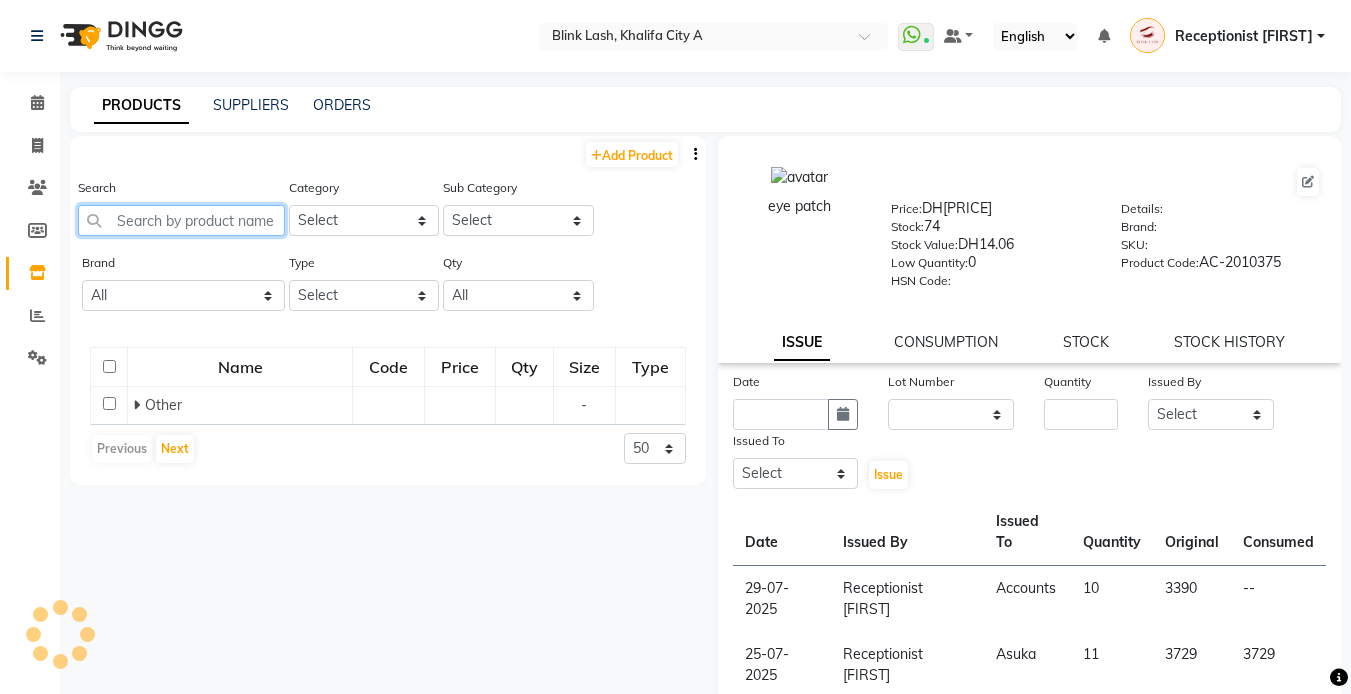 click 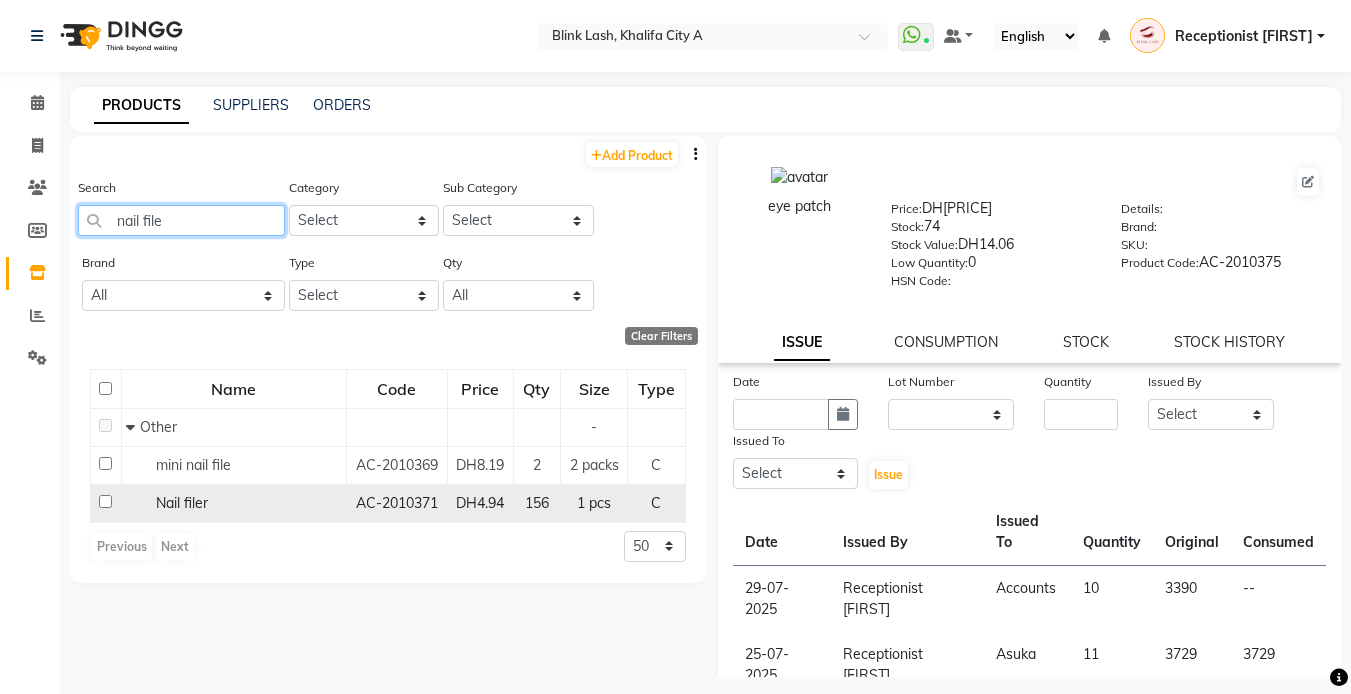 type on "nail file" 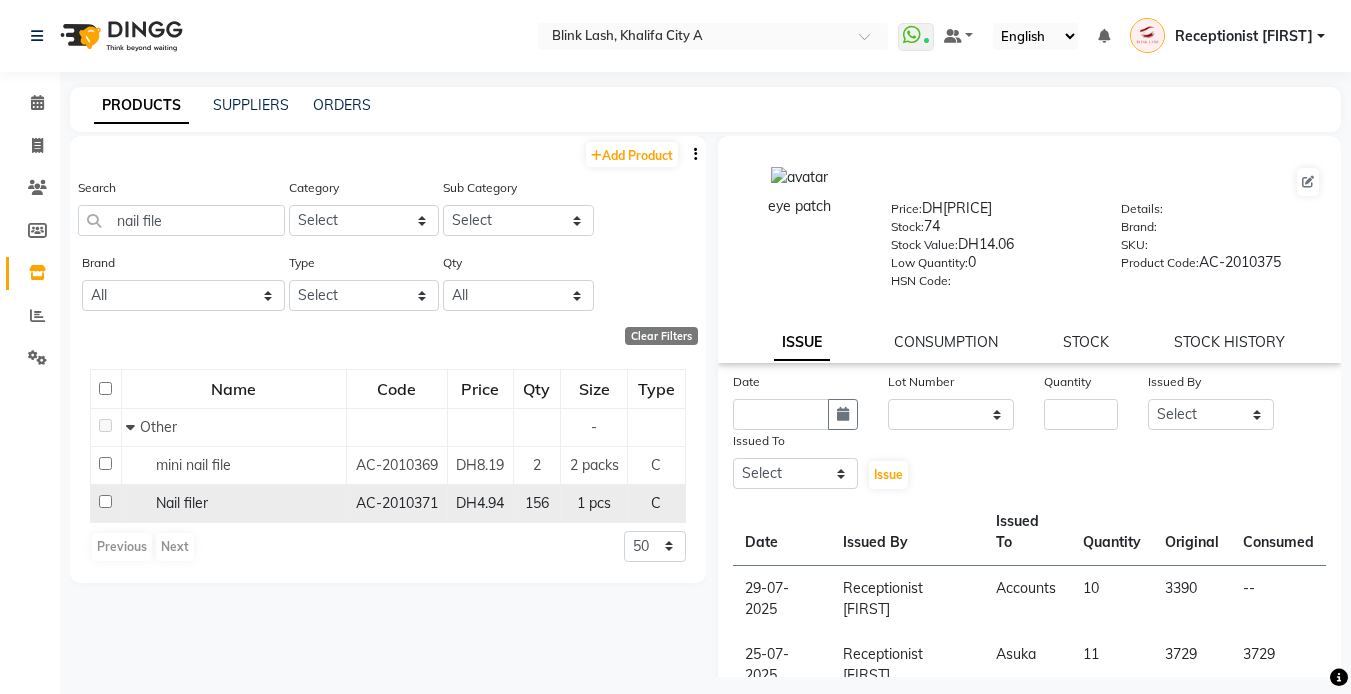 click on "Nail filer" 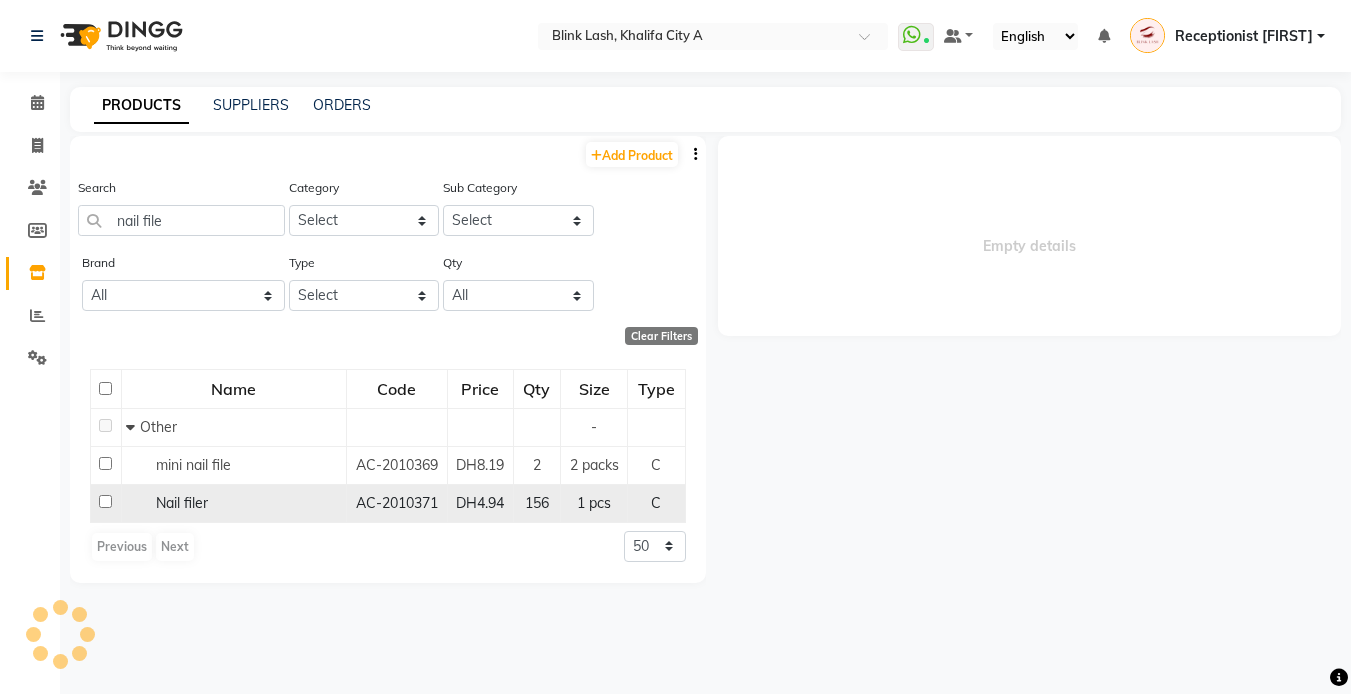 select 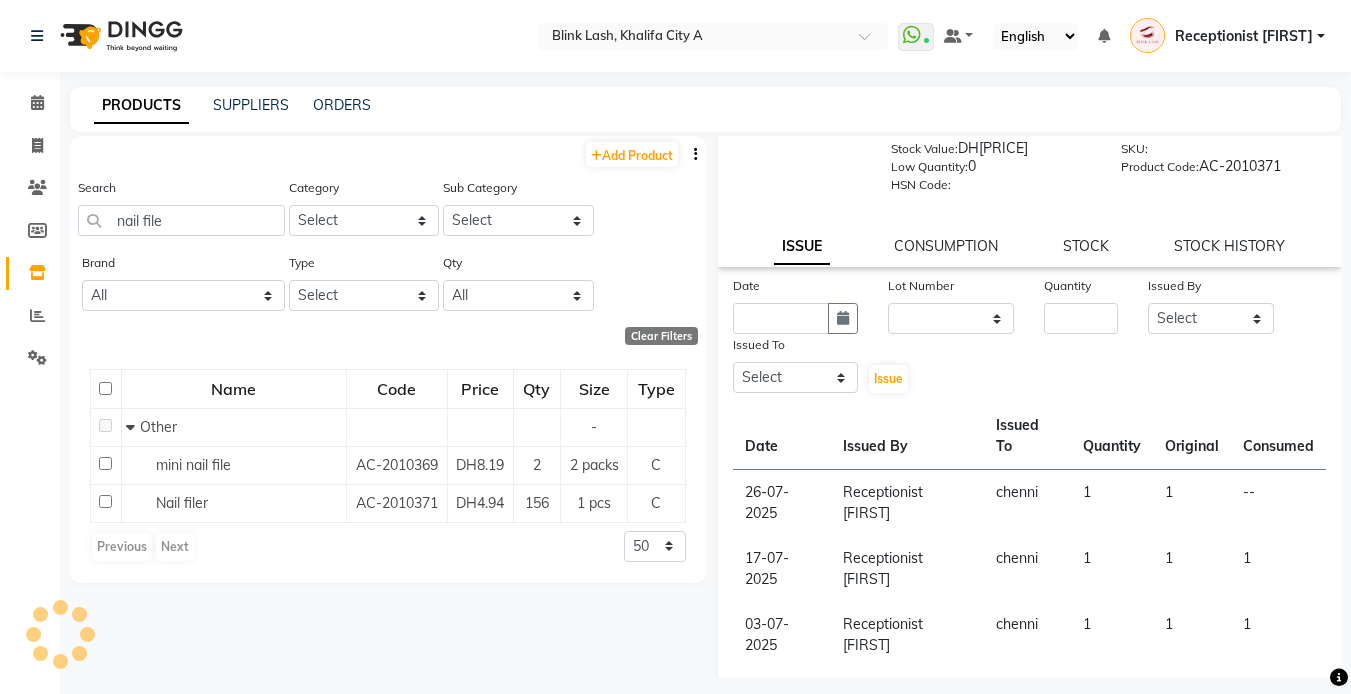 scroll, scrollTop: 77, scrollLeft: 0, axis: vertical 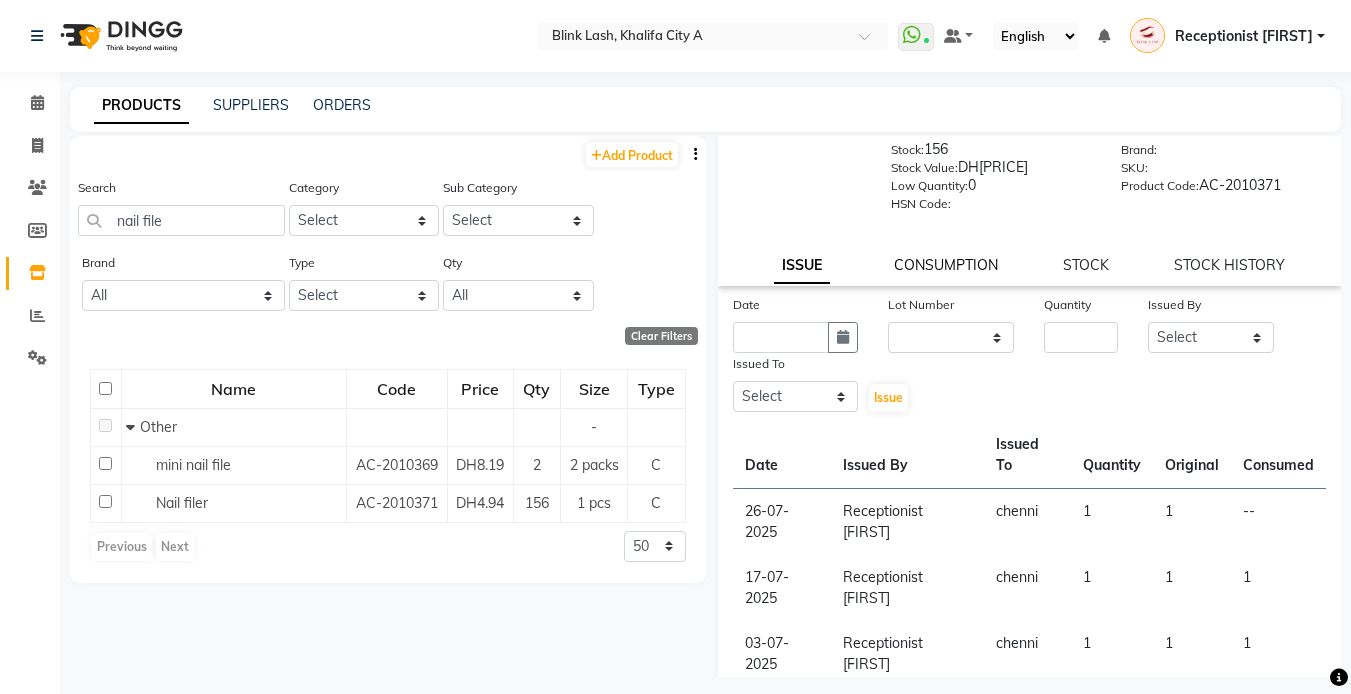 click on "CONSUMPTION" 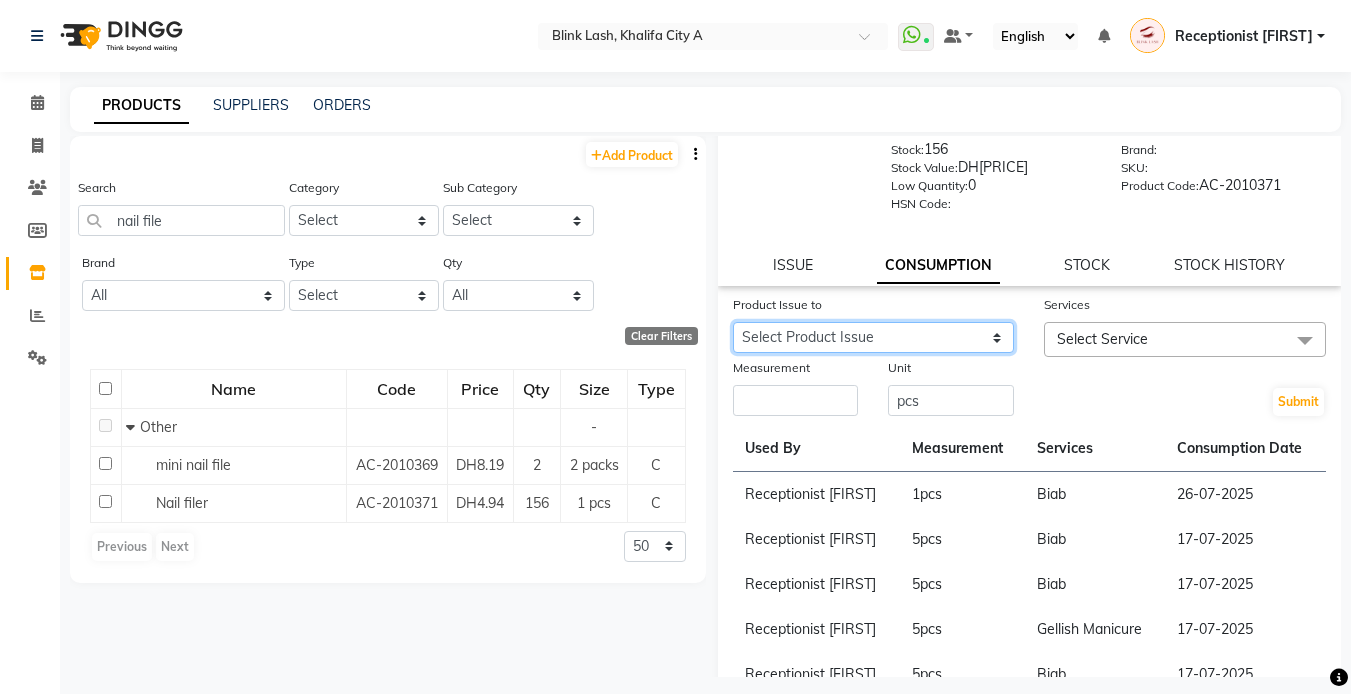 click on "Select Product Issue 2025-07-26, Issued to: chenni, Balance: 1" 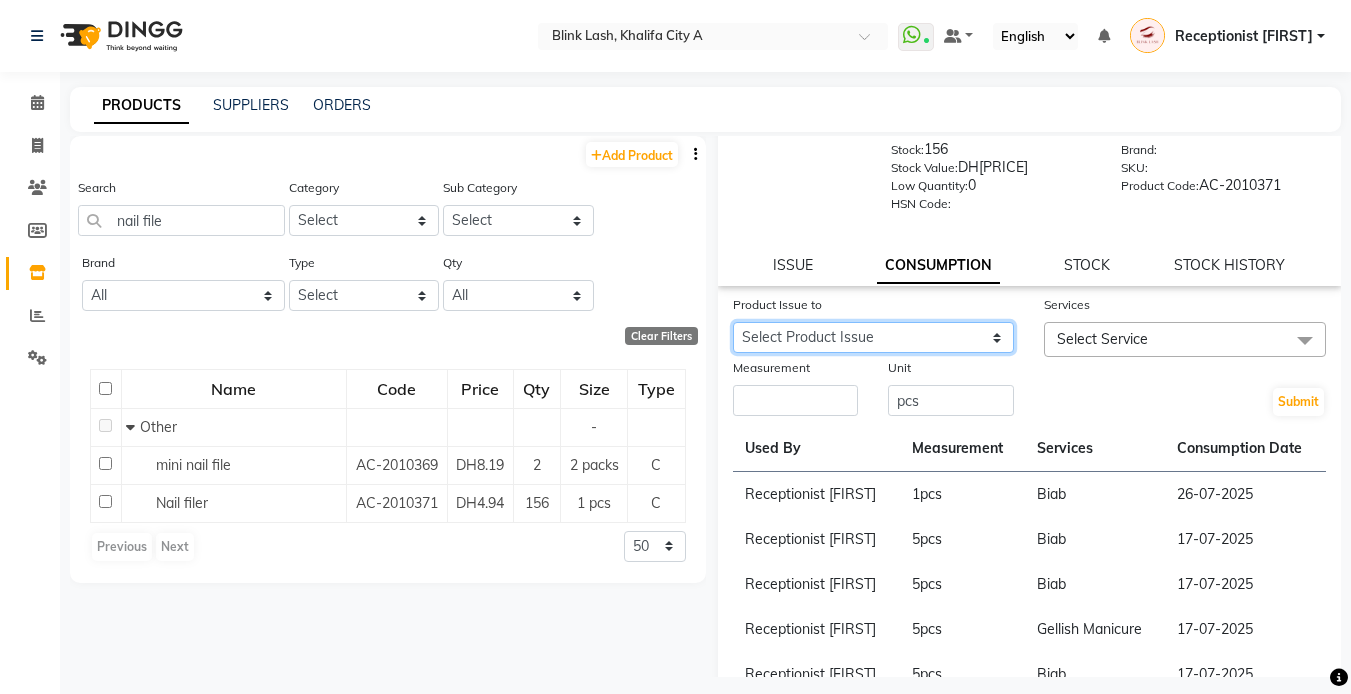 select on "1102546" 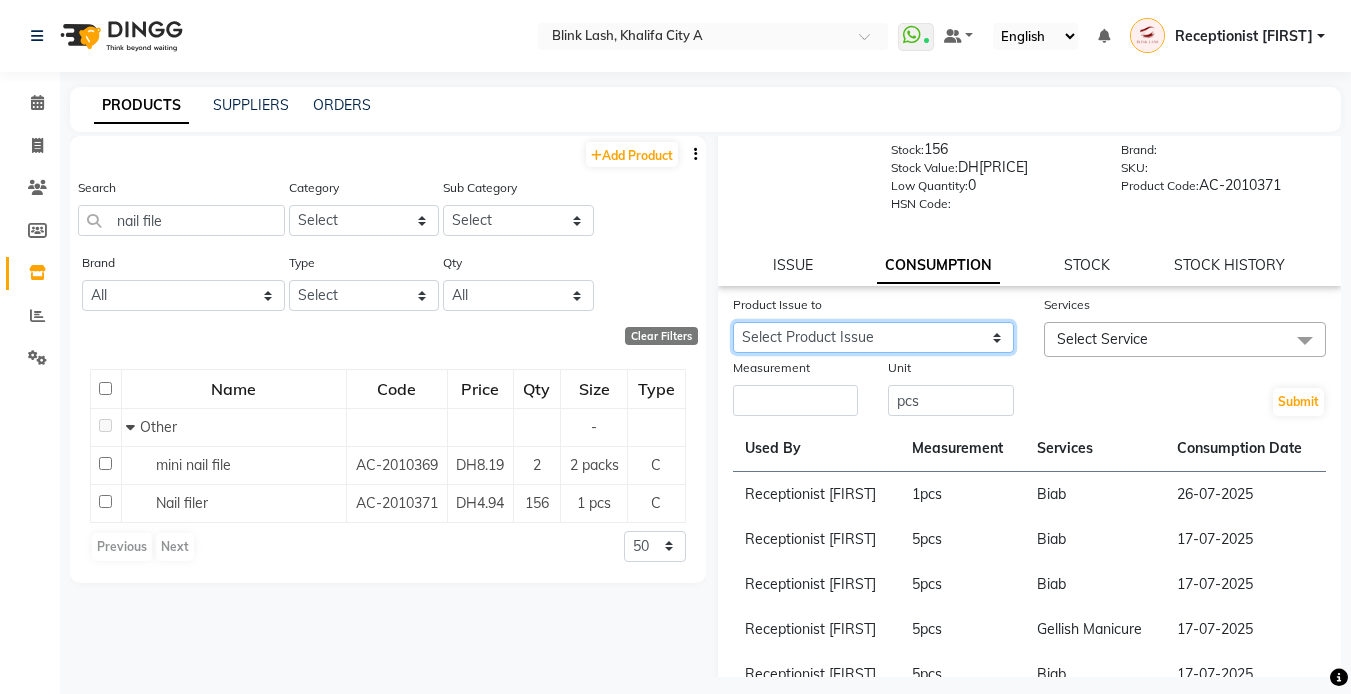 click on "Select Product Issue 2025-07-26, Issued to: chenni, Balance: 1" 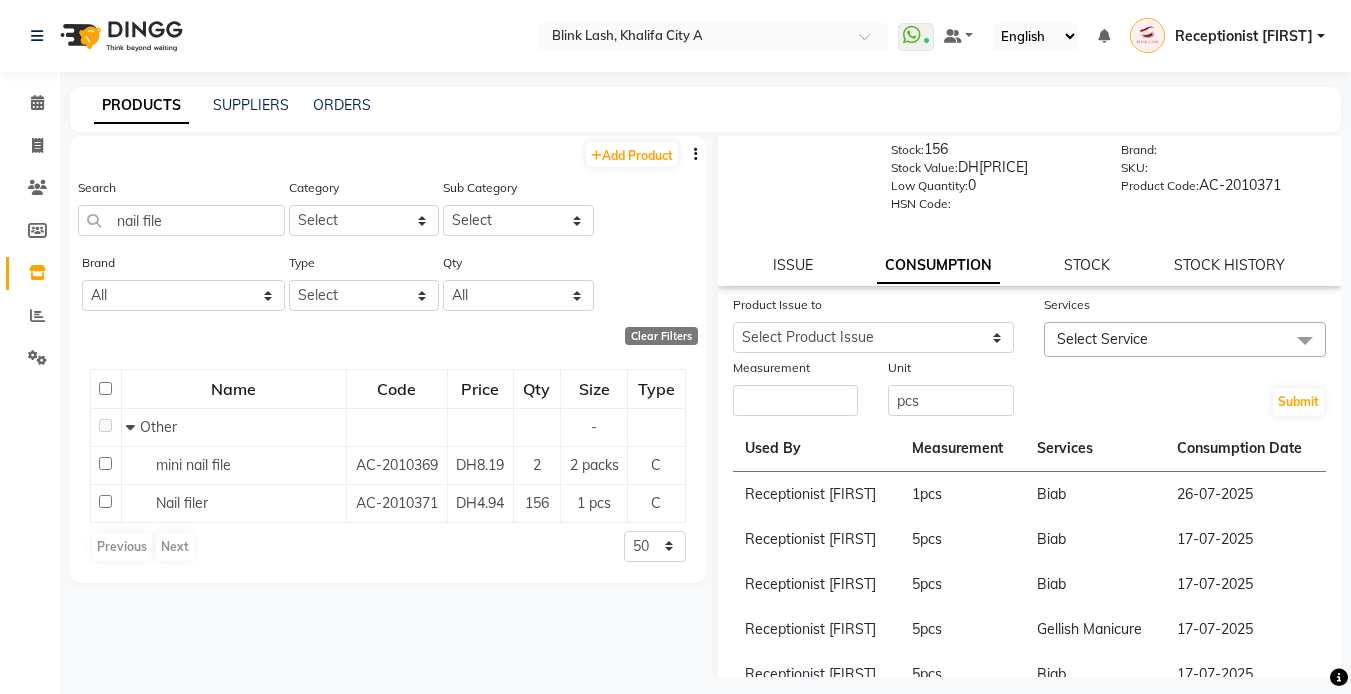 click on "Select Service" 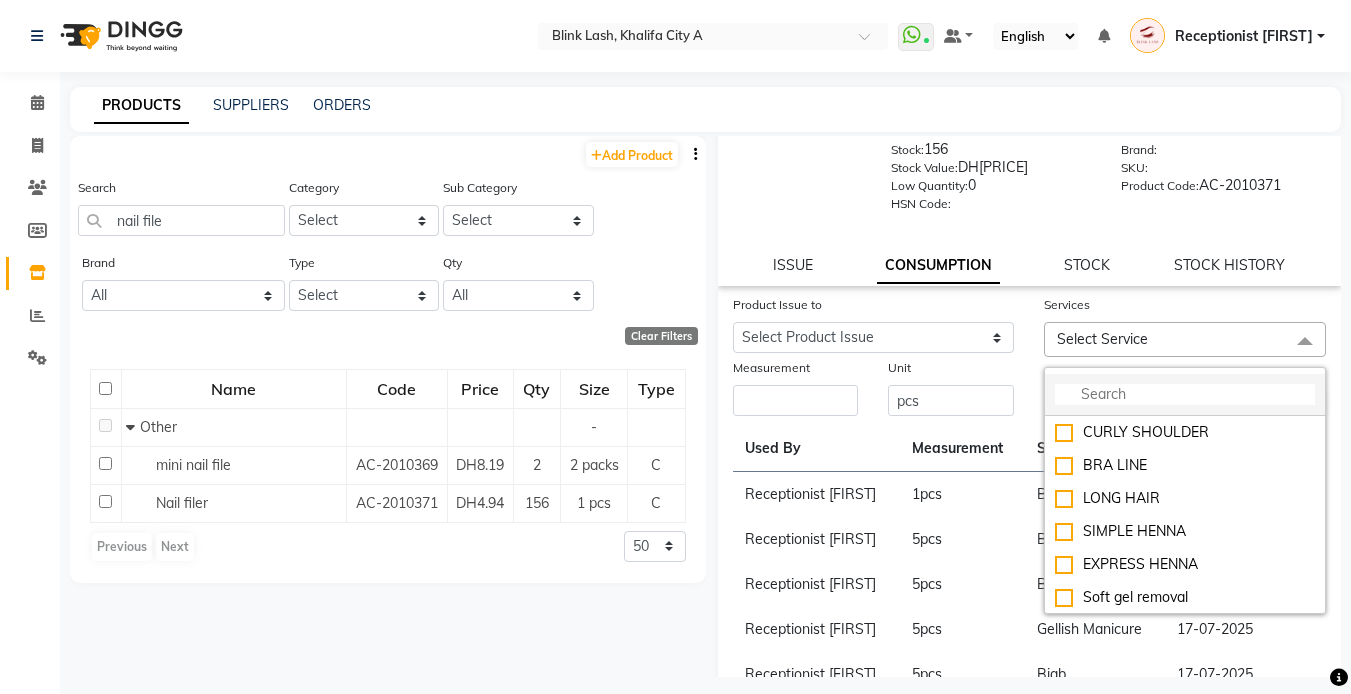 click 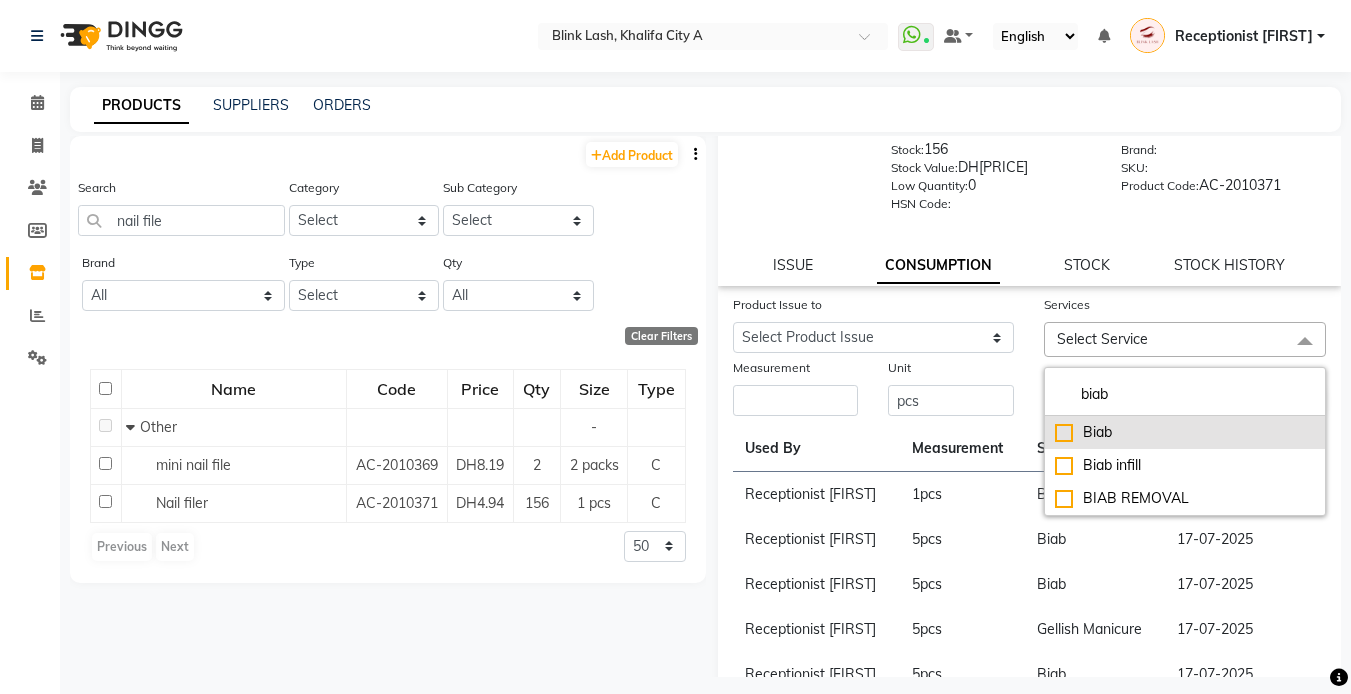 type on "biab" 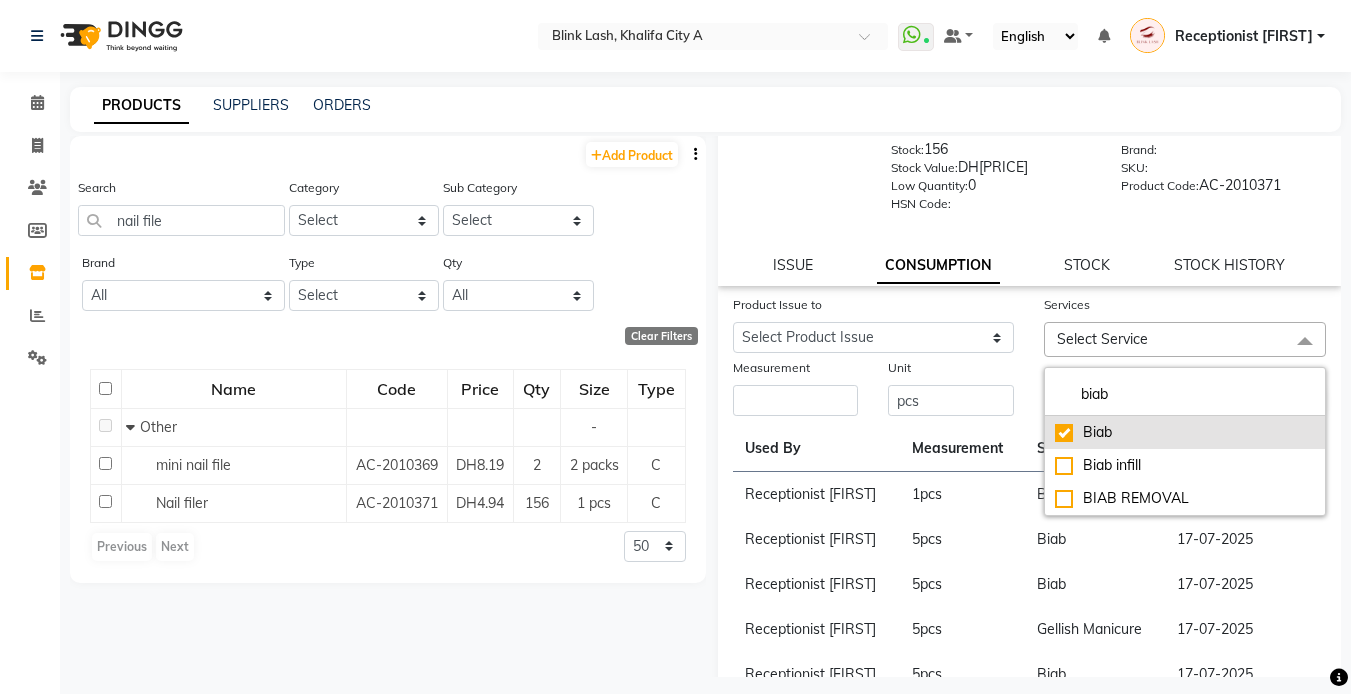 checkbox on "true" 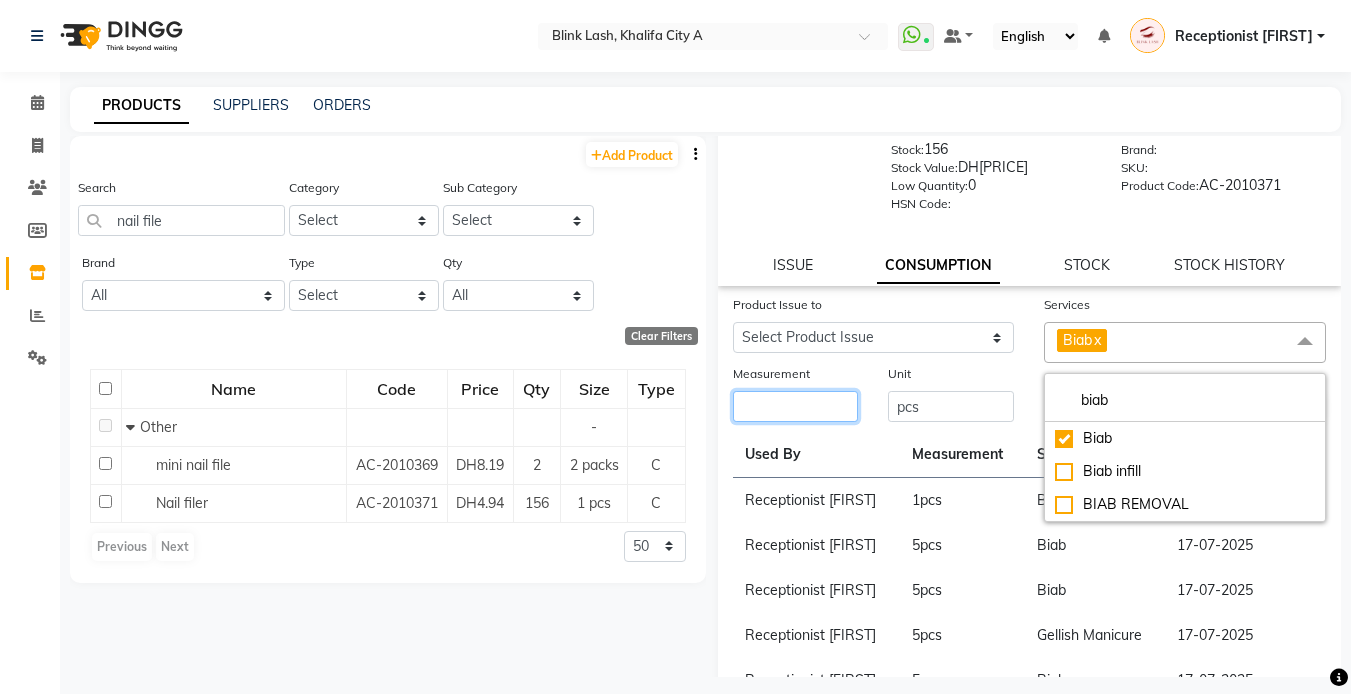 click 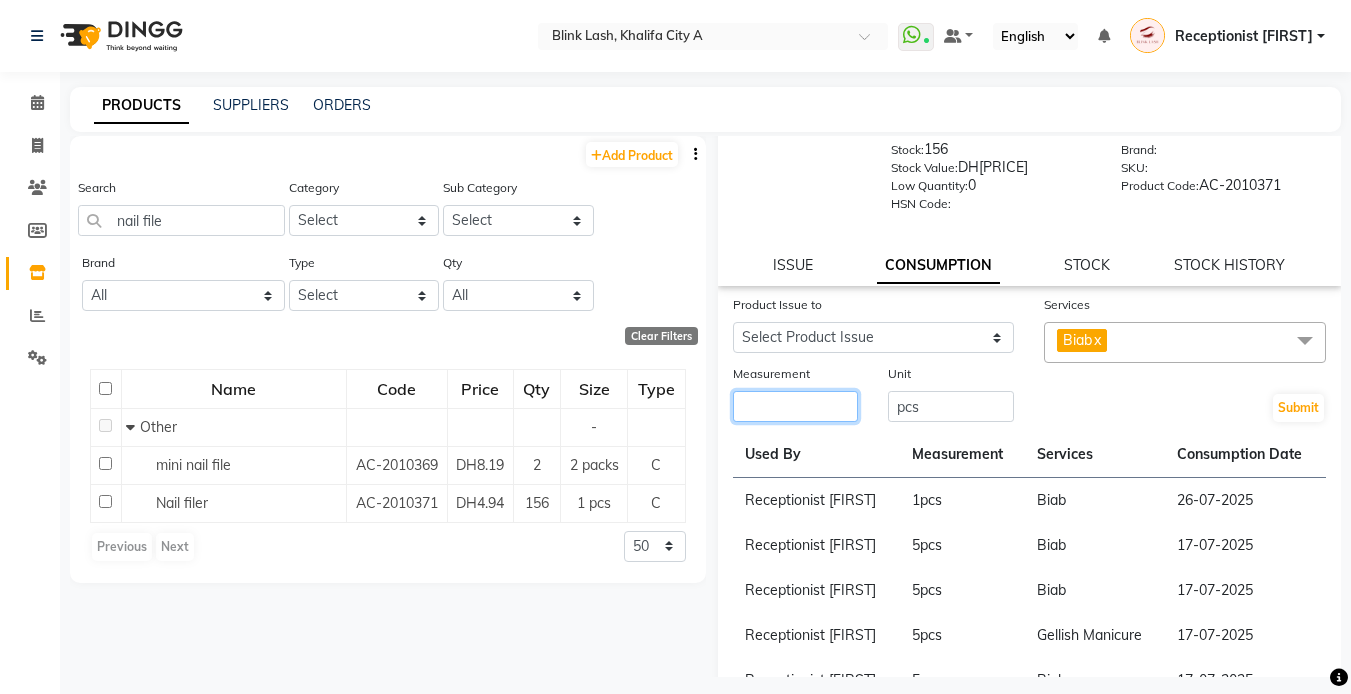 click 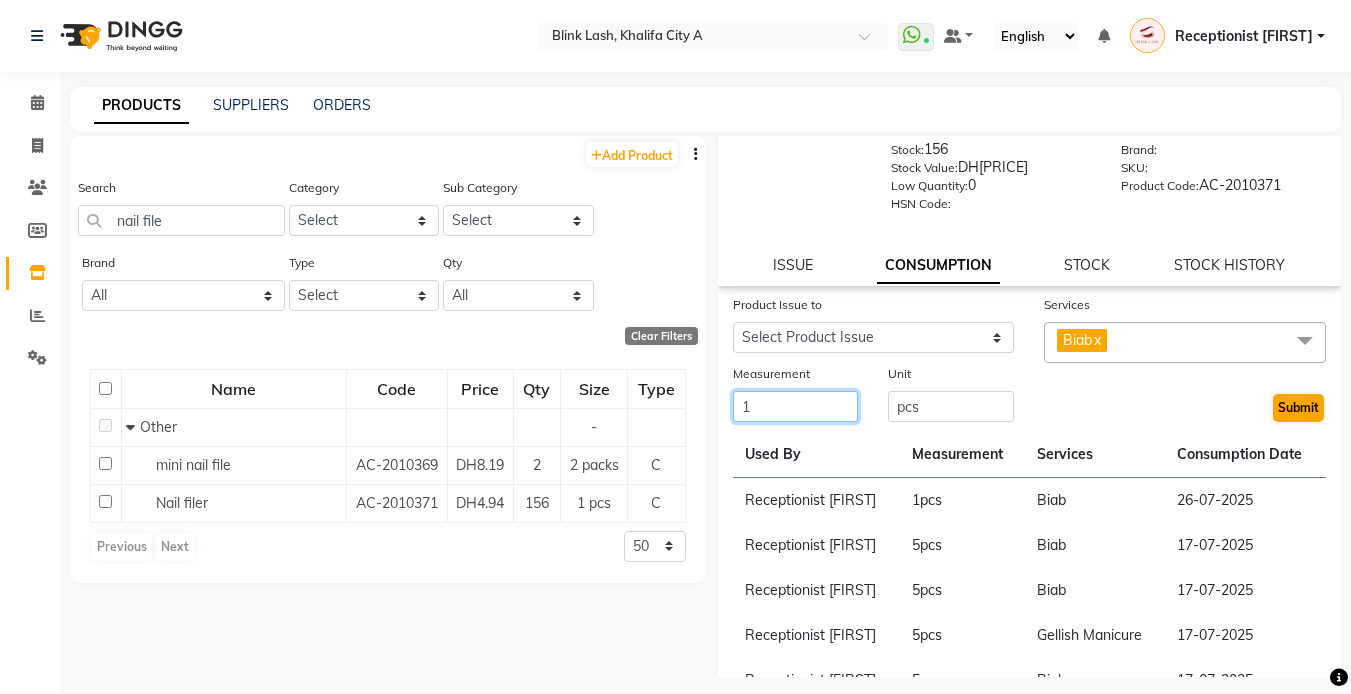 type on "1" 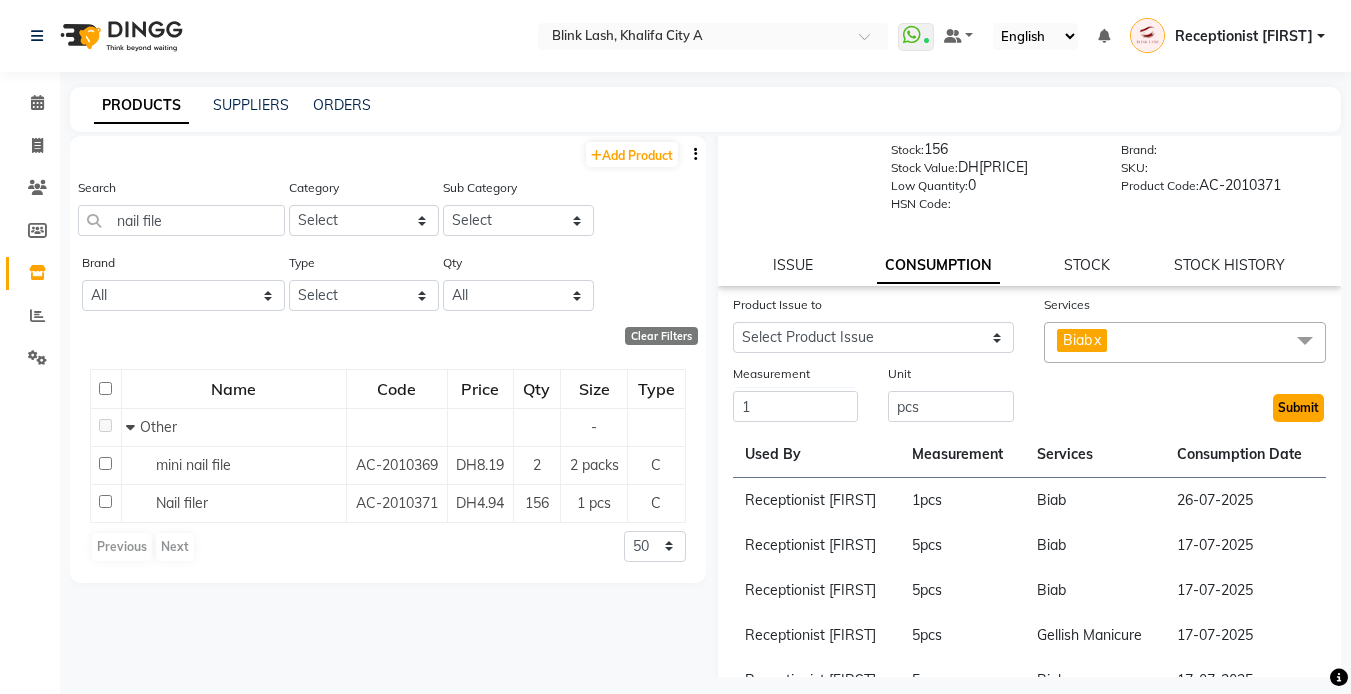 click on "Submit" 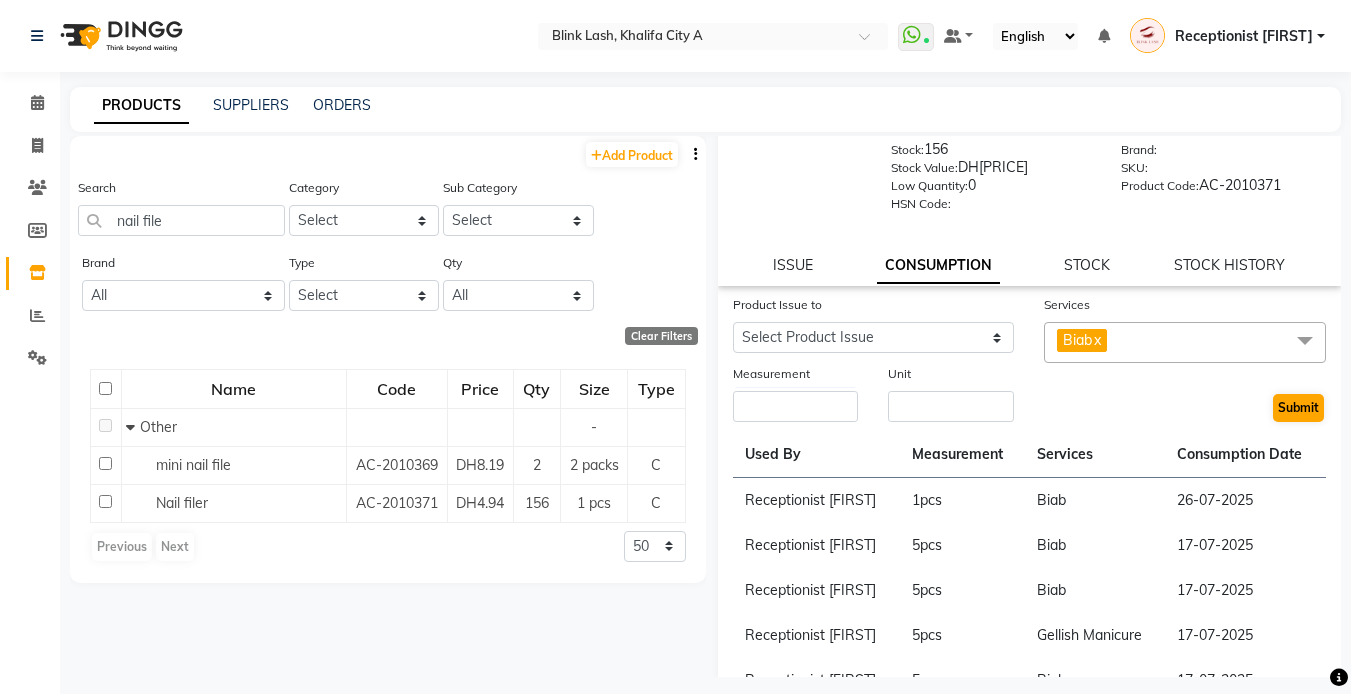 scroll, scrollTop: 0, scrollLeft: 0, axis: both 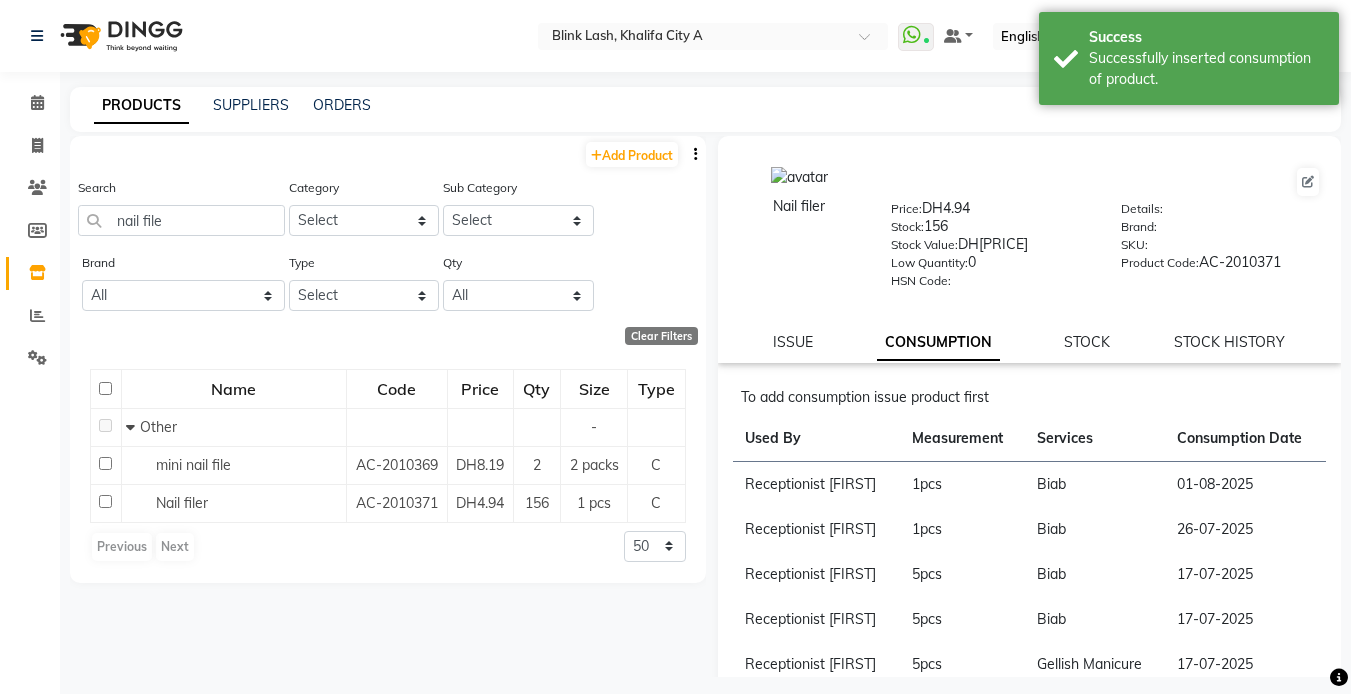 click on "ISSUE CONSUMPTION STOCK STOCK HISTORY" 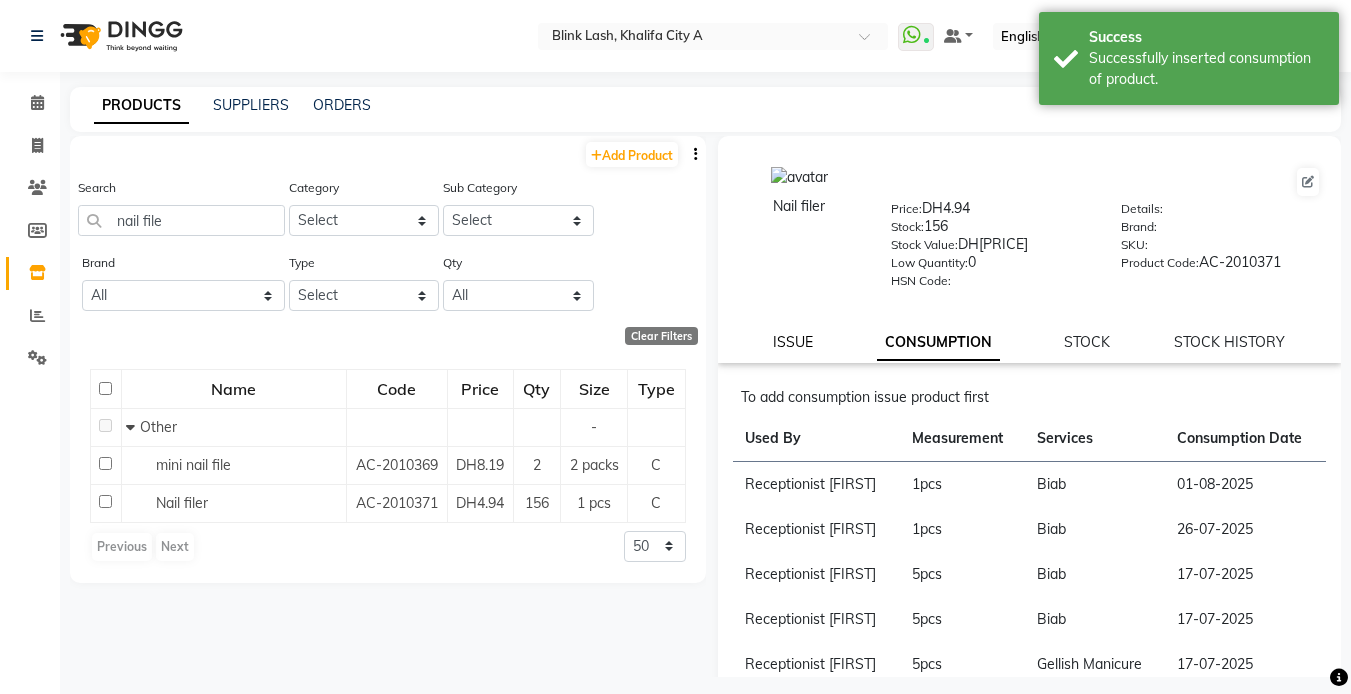 click on "ISSUE" 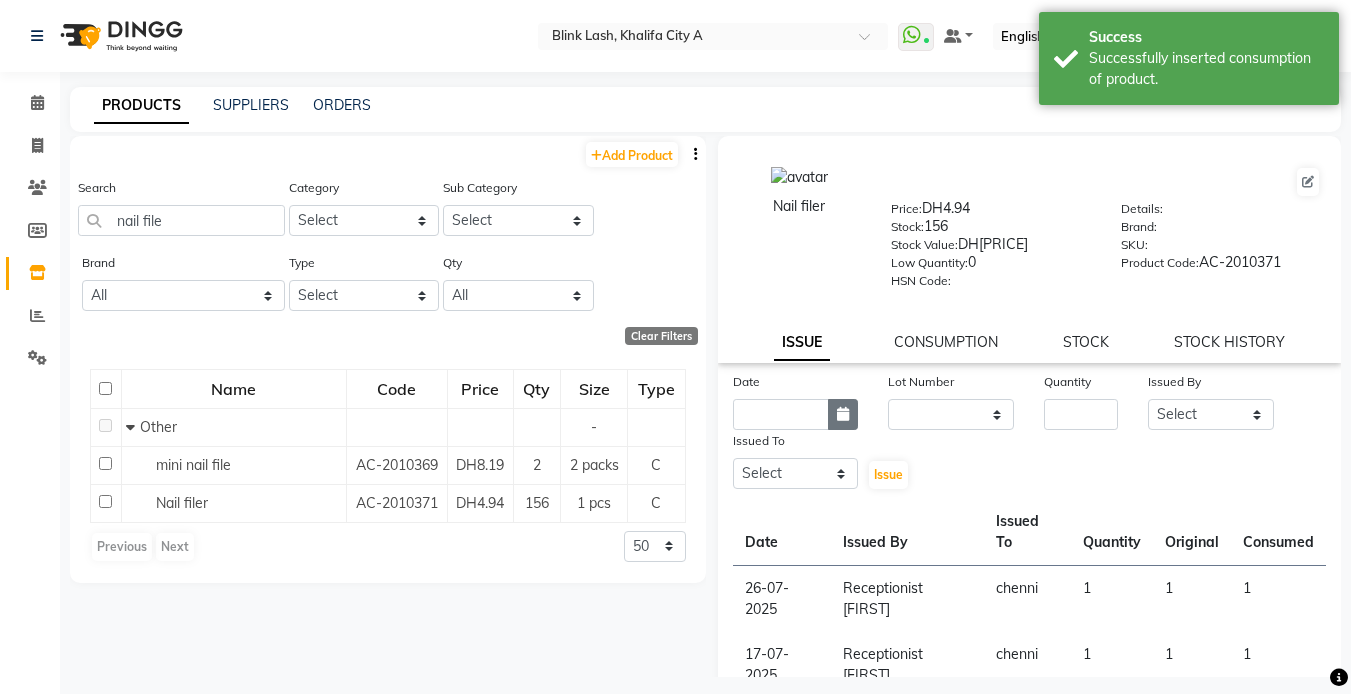 click 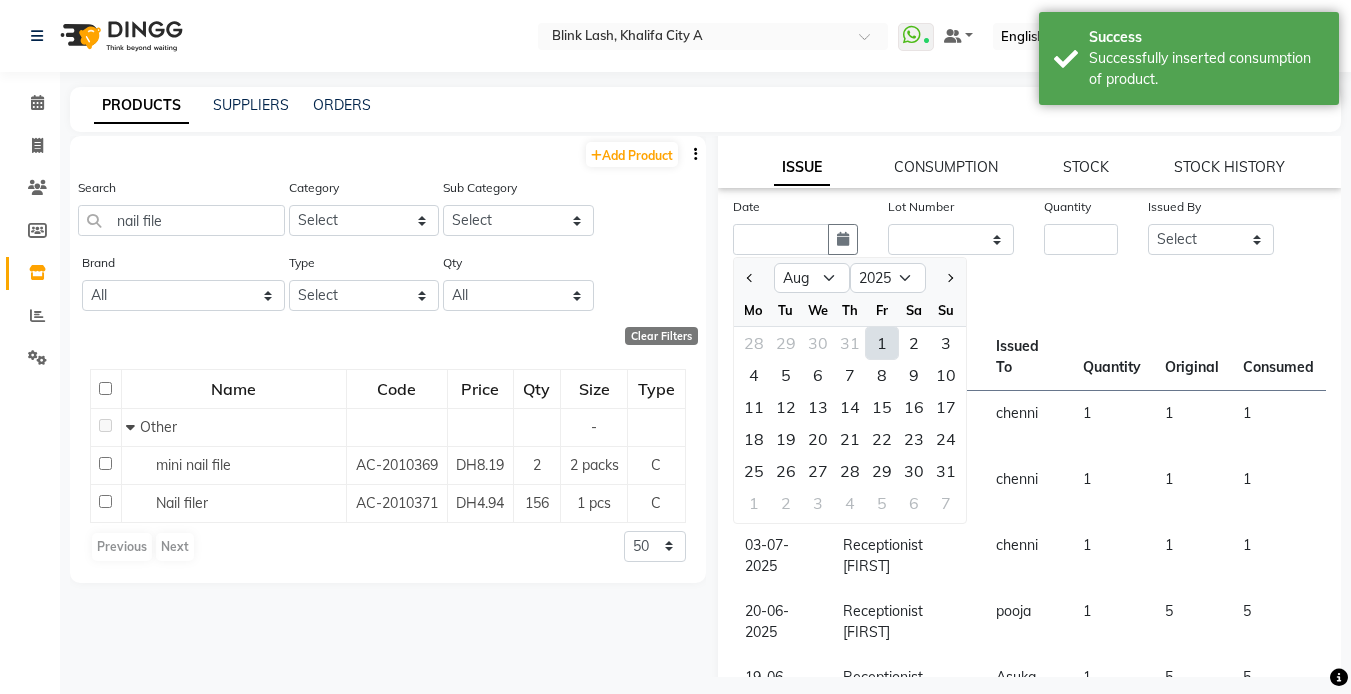 scroll, scrollTop: 200, scrollLeft: 0, axis: vertical 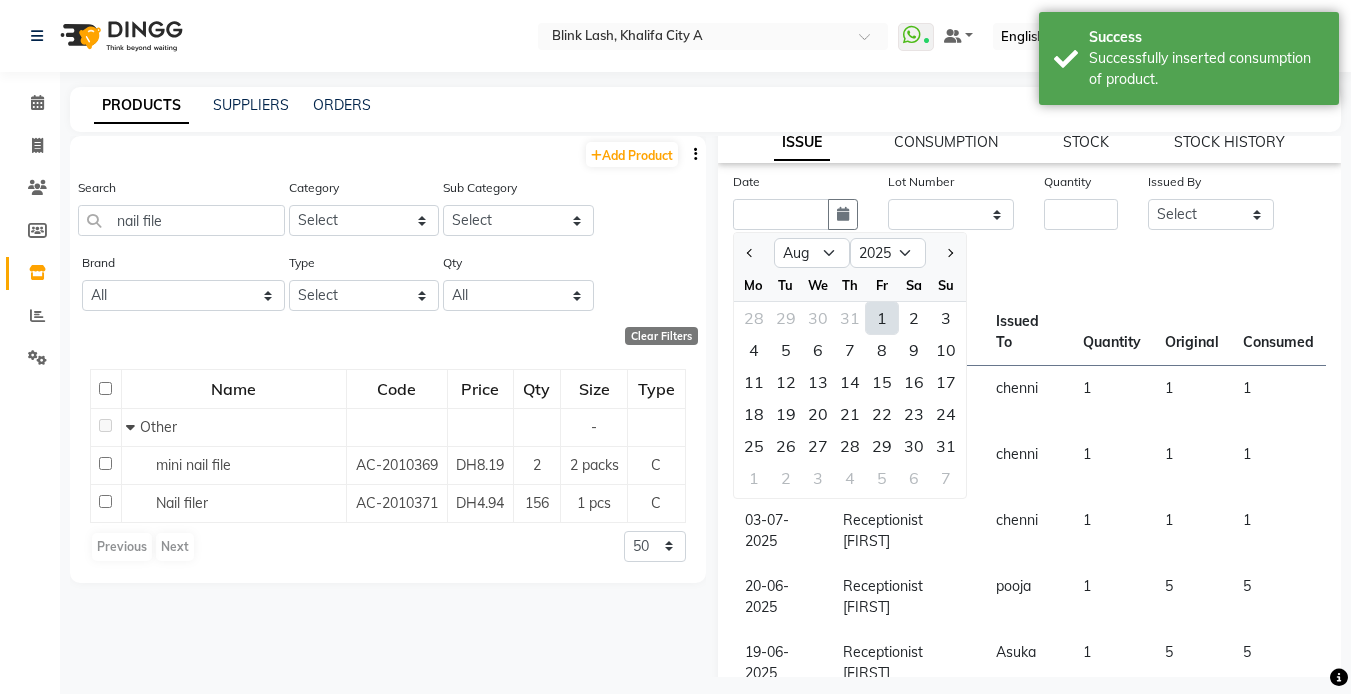 click on "1" 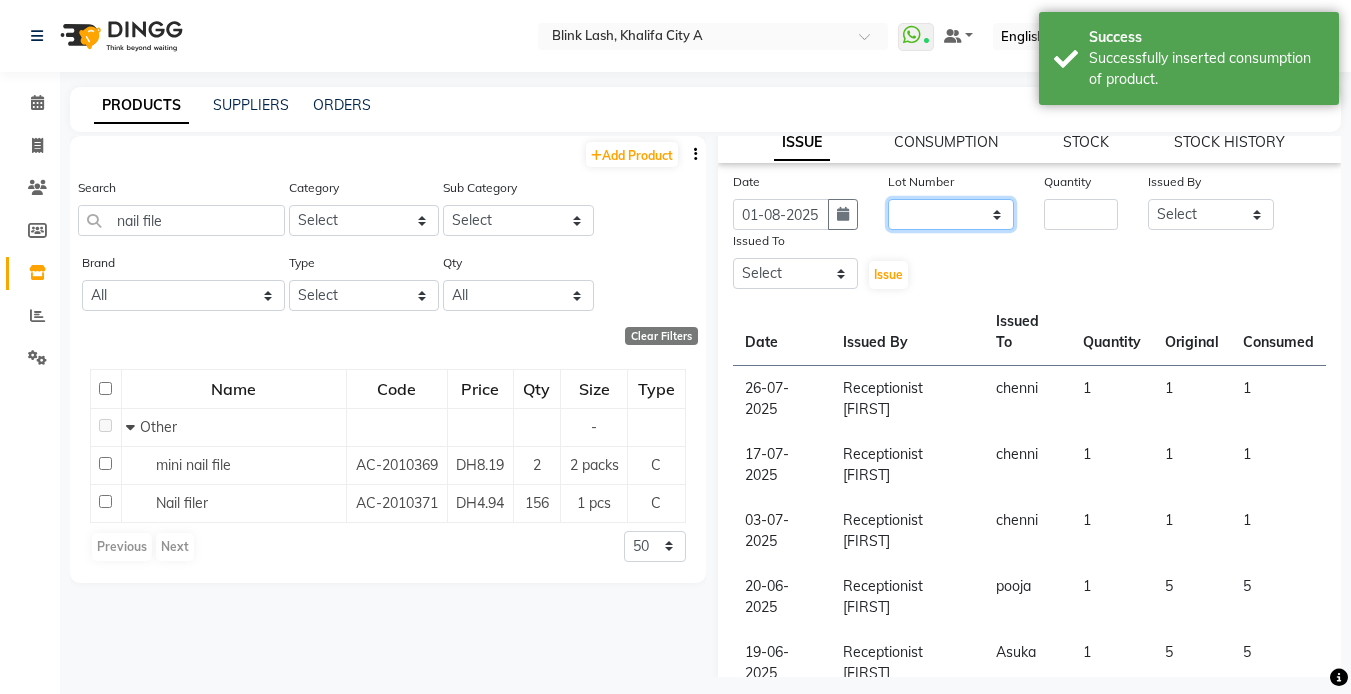 drag, startPoint x: 969, startPoint y: 213, endPoint x: 962, endPoint y: 227, distance: 15.652476 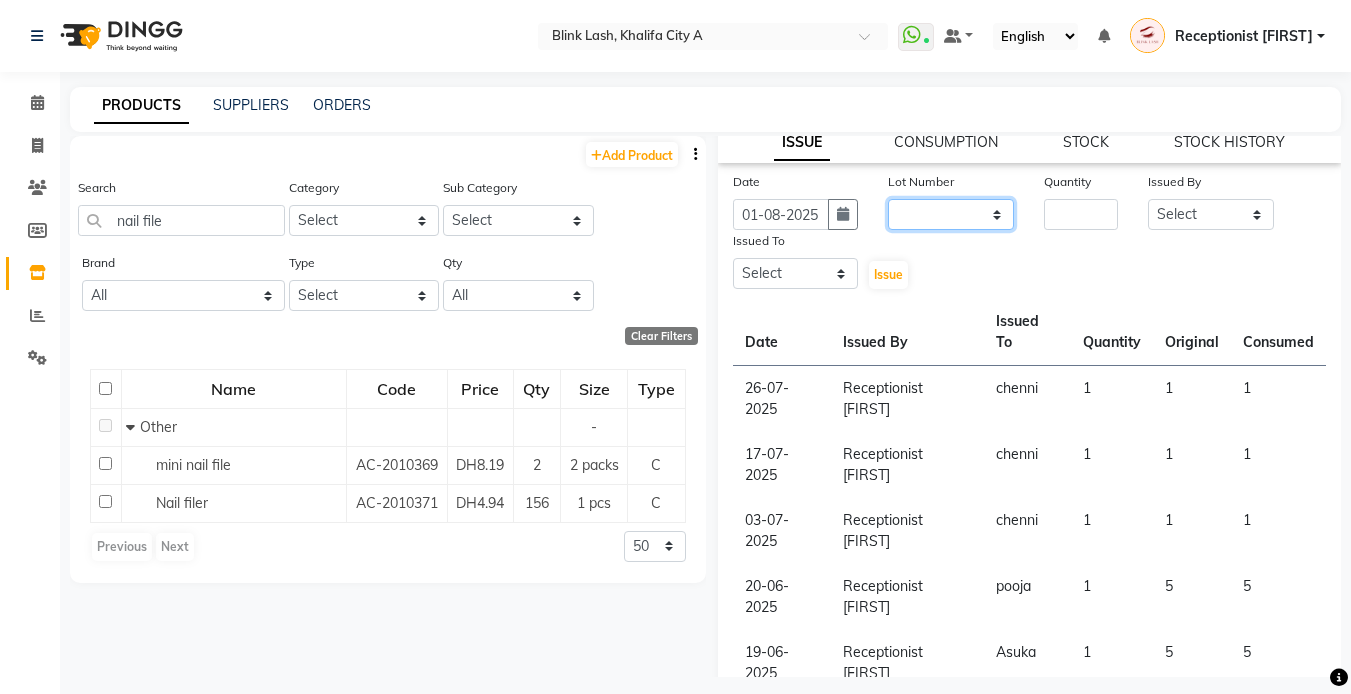 select on "0: null" 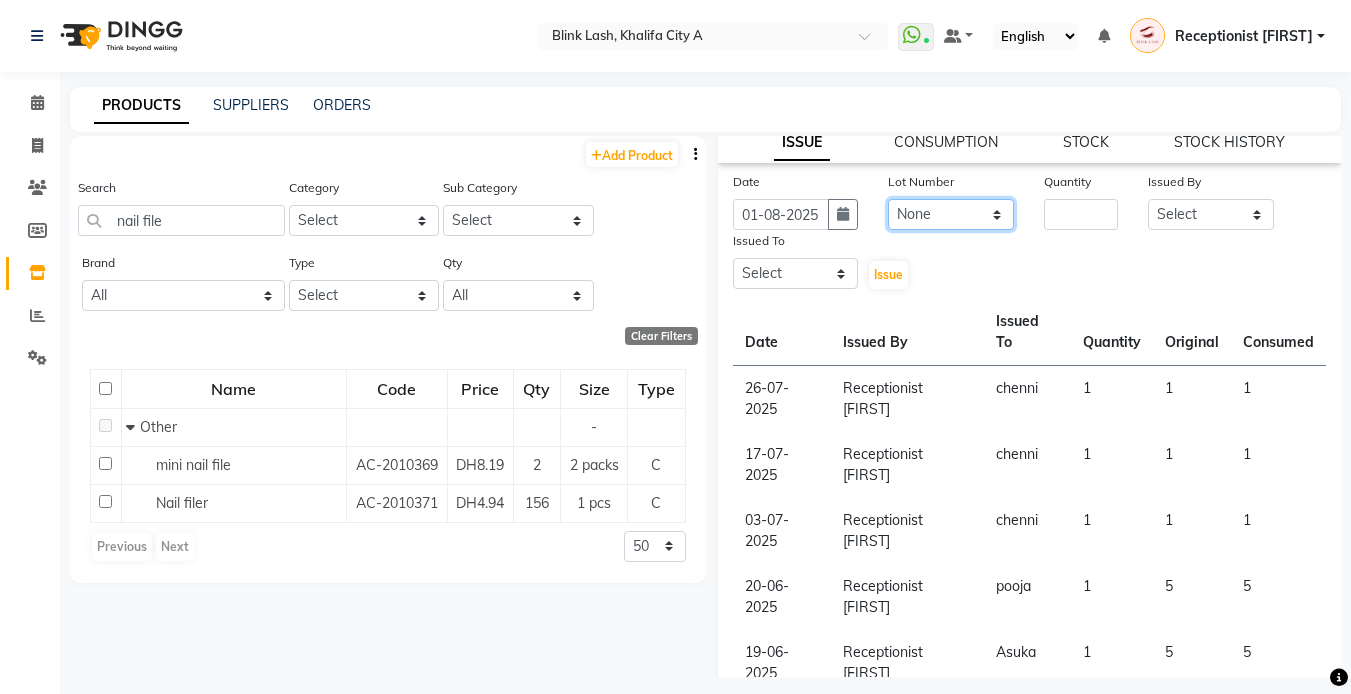 click on "None" 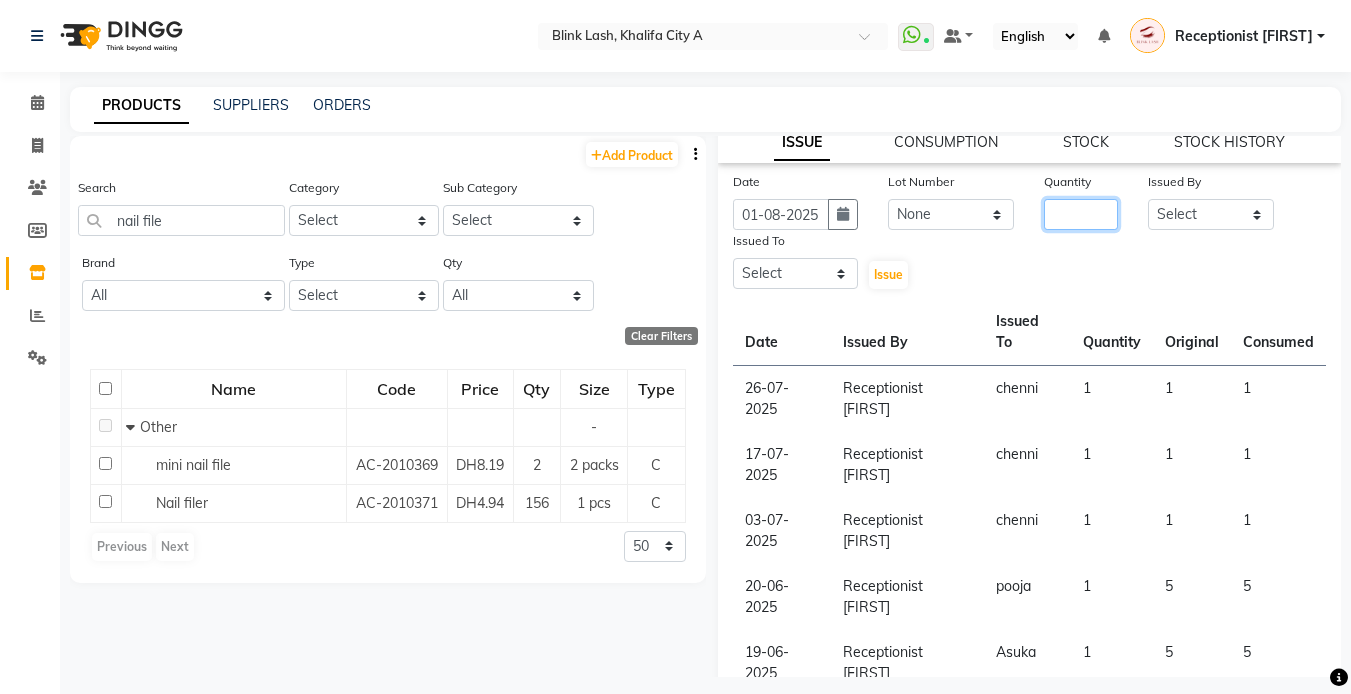 click 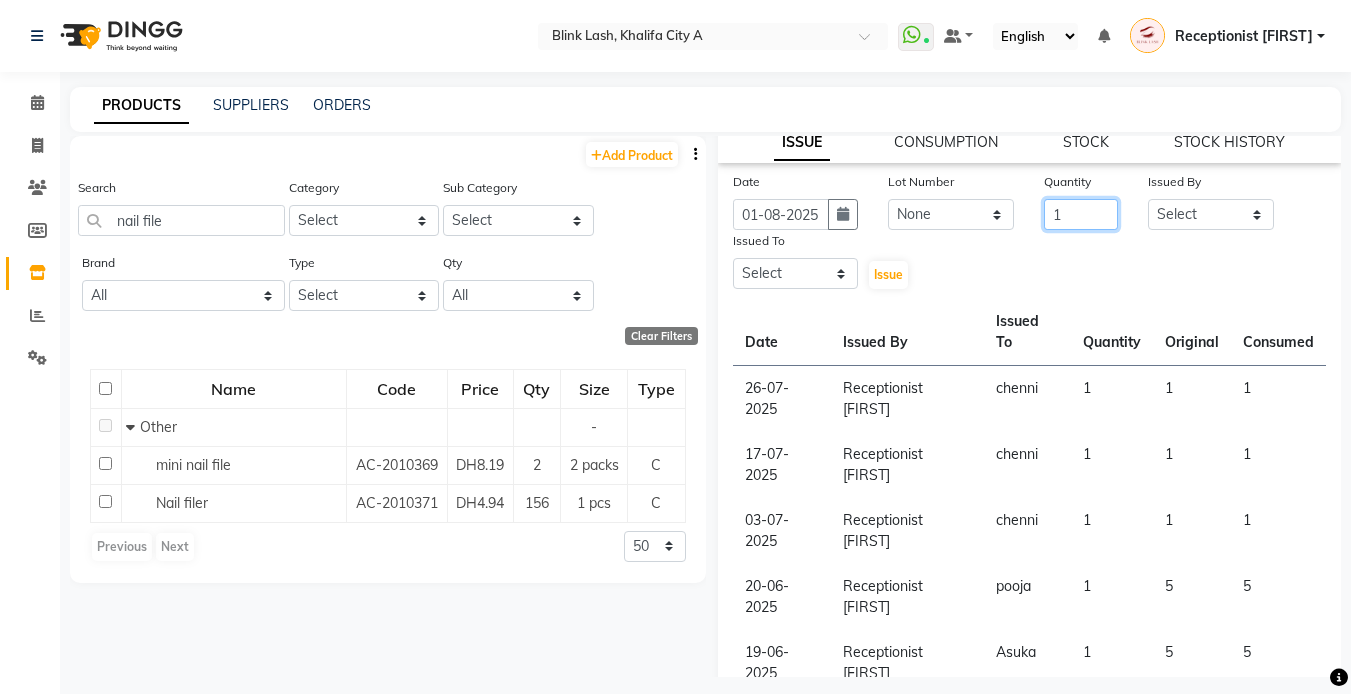 type on "1" 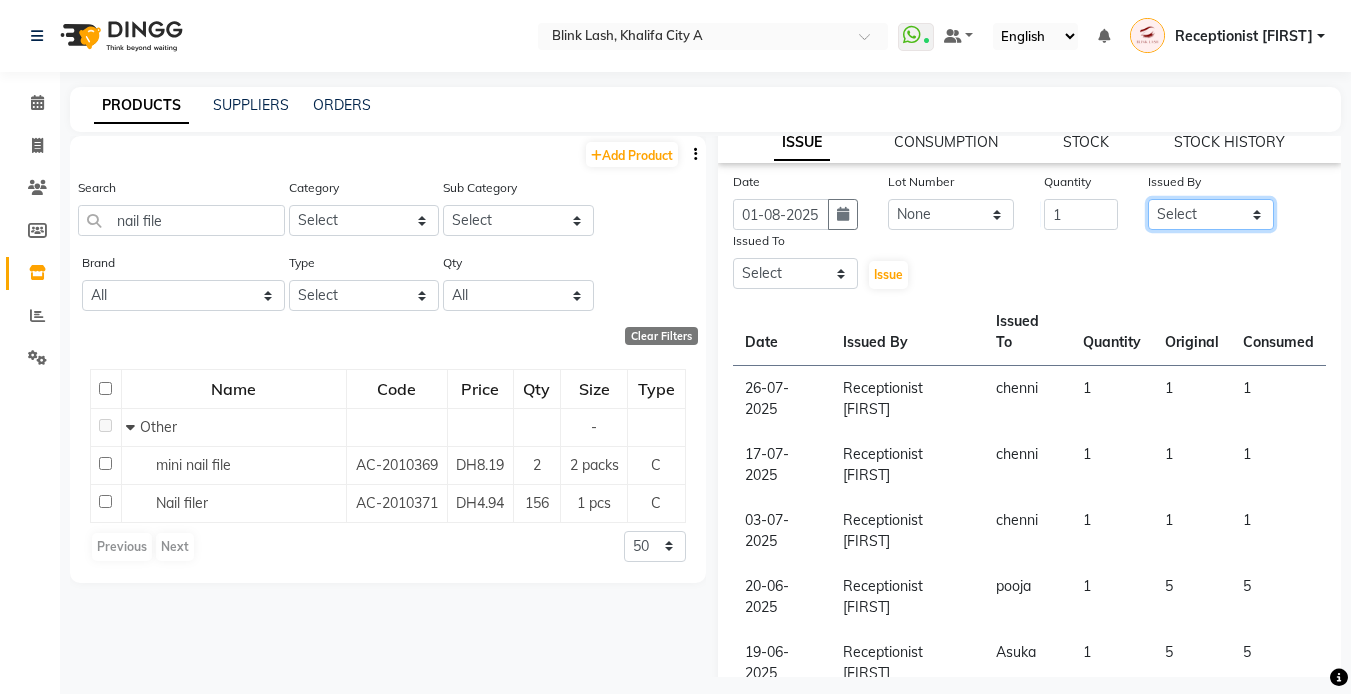 click on "Select Accounts Asuka chenni INGRID jumana pooja Receptionist lyn Rica saha Sina" 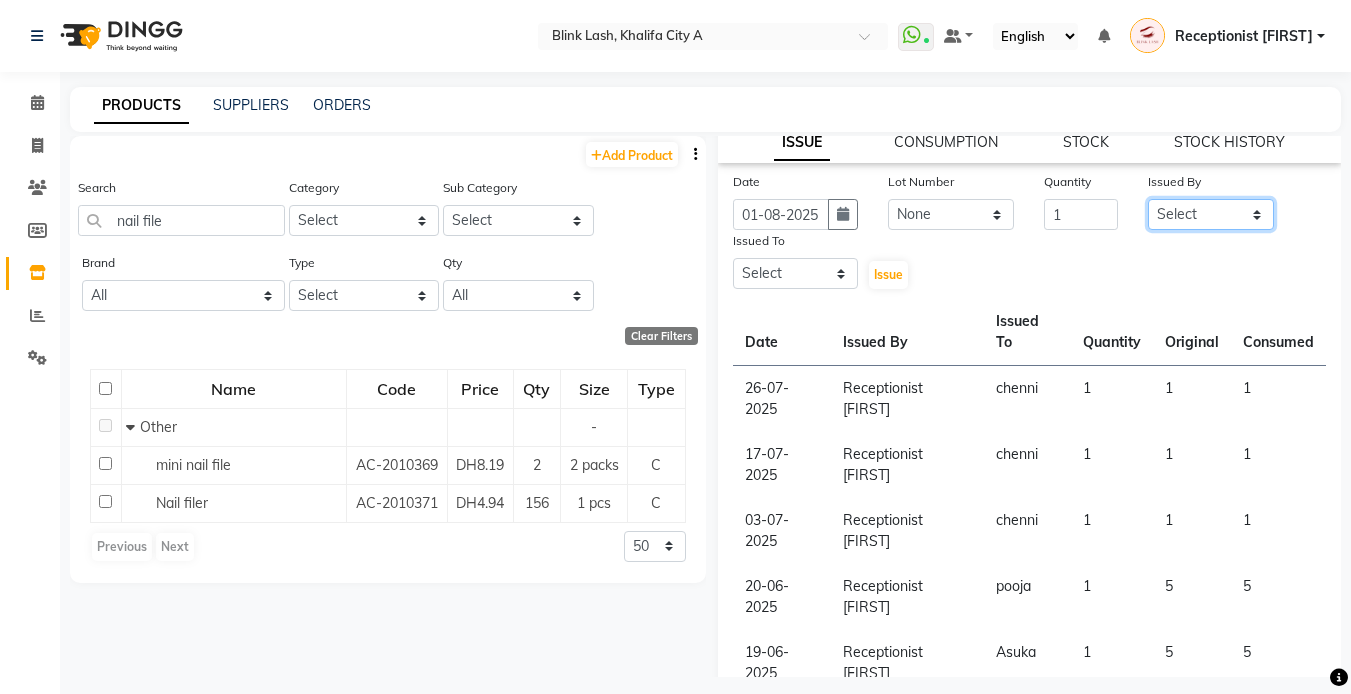 select on "42465" 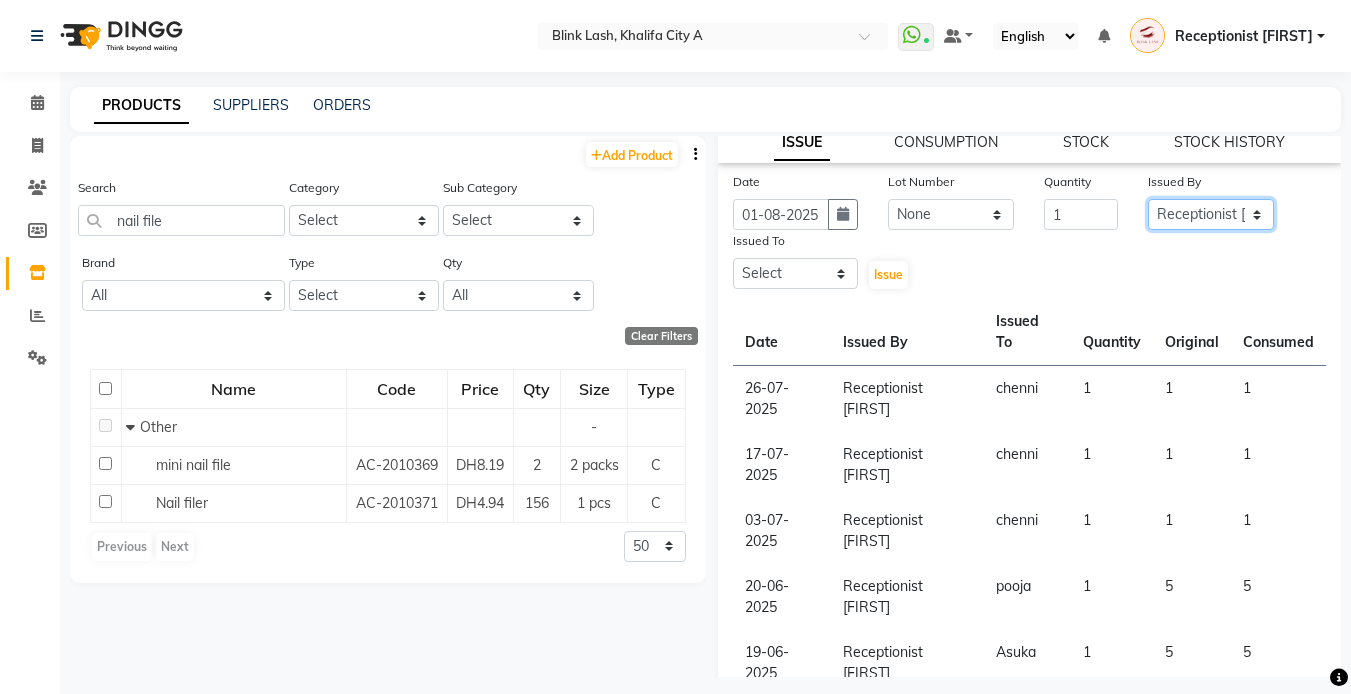 click on "Select Accounts Asuka chenni INGRID jumana pooja Receptionist lyn Rica saha Sina" 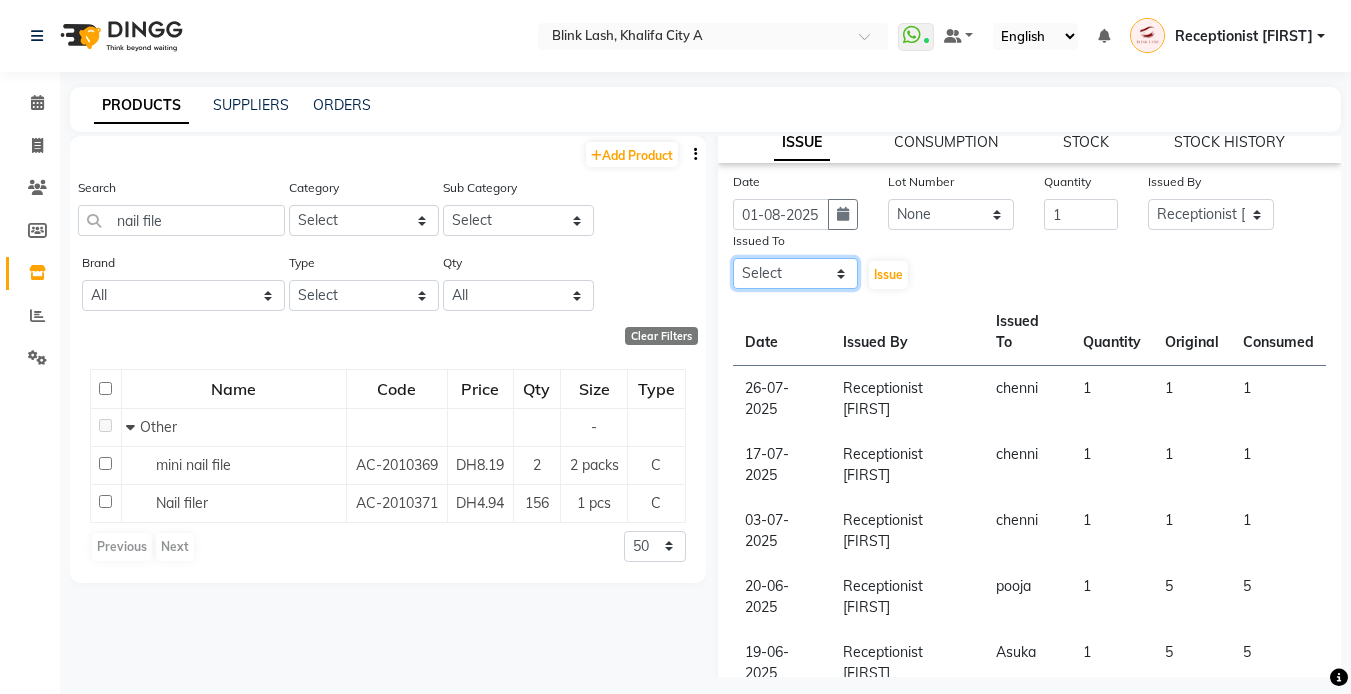 click on "Select Accounts Asuka chenni INGRID jumana pooja Receptionist lyn Rica saha Sina" 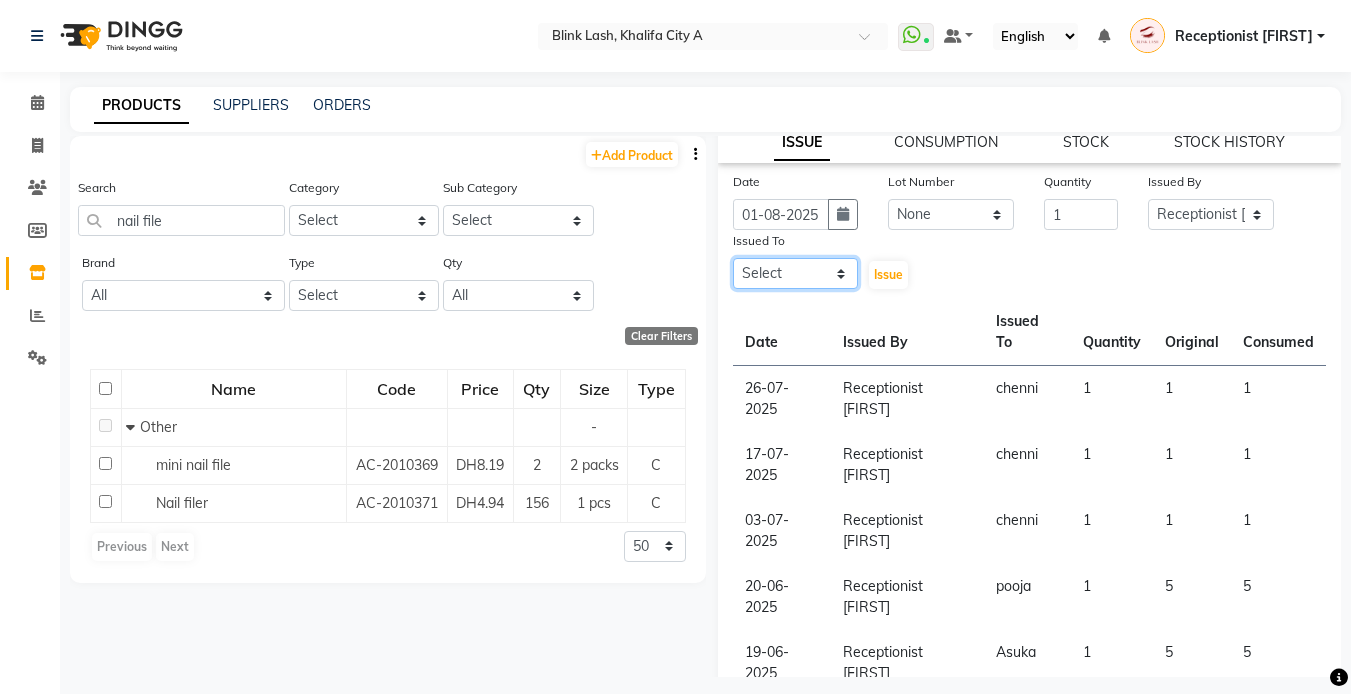 select on "57849" 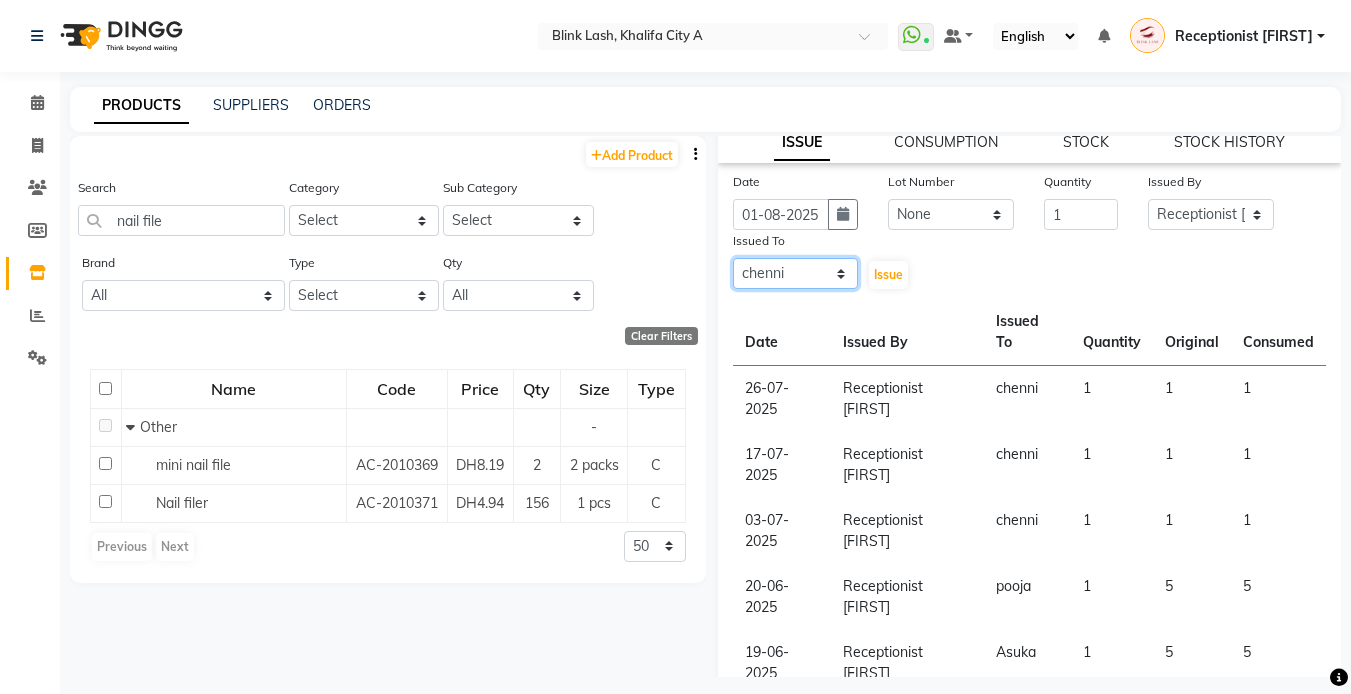 click on "Select Accounts Asuka chenni INGRID jumana pooja Receptionist lyn Rica saha Sina" 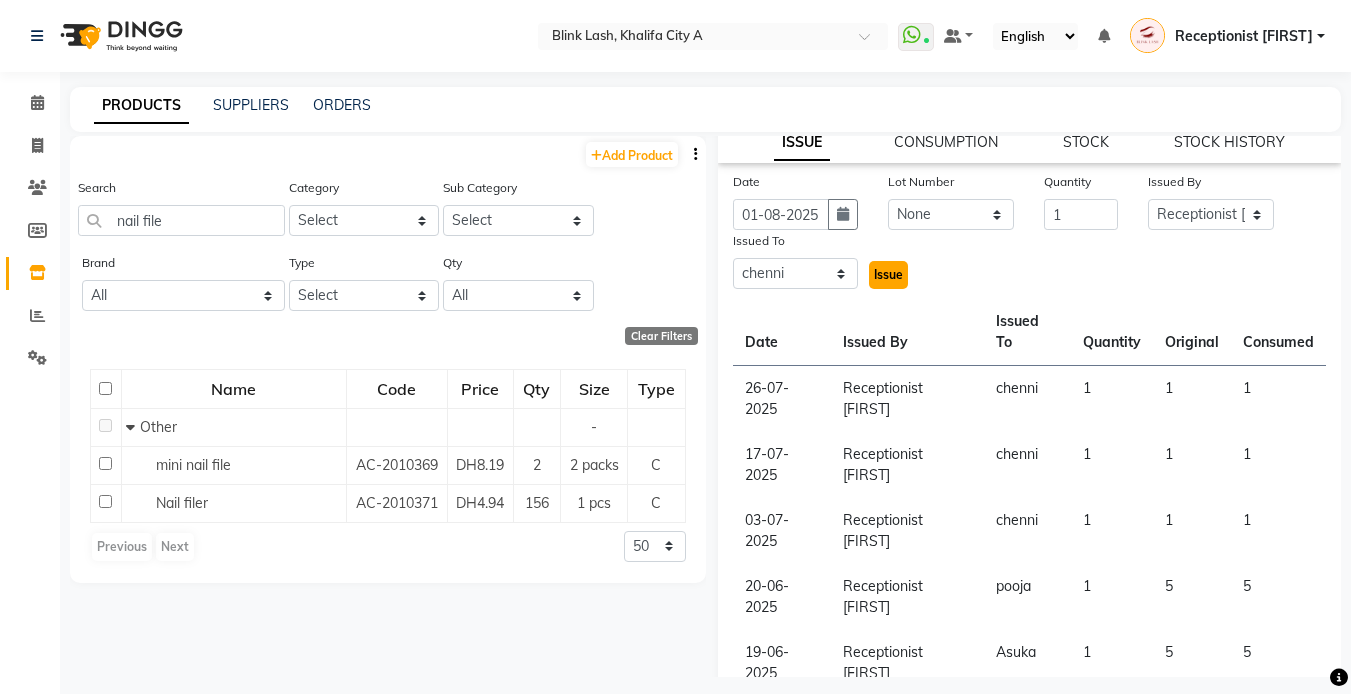 click on "Issue" 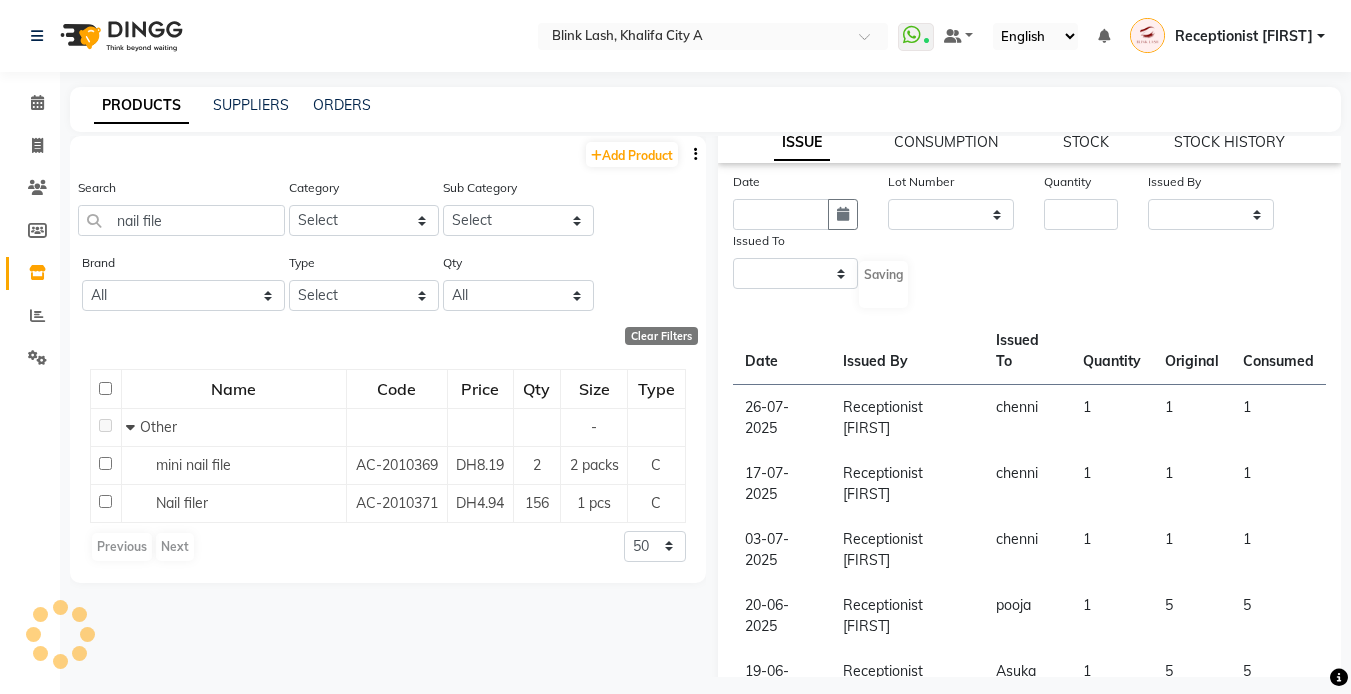 scroll, scrollTop: 0, scrollLeft: 0, axis: both 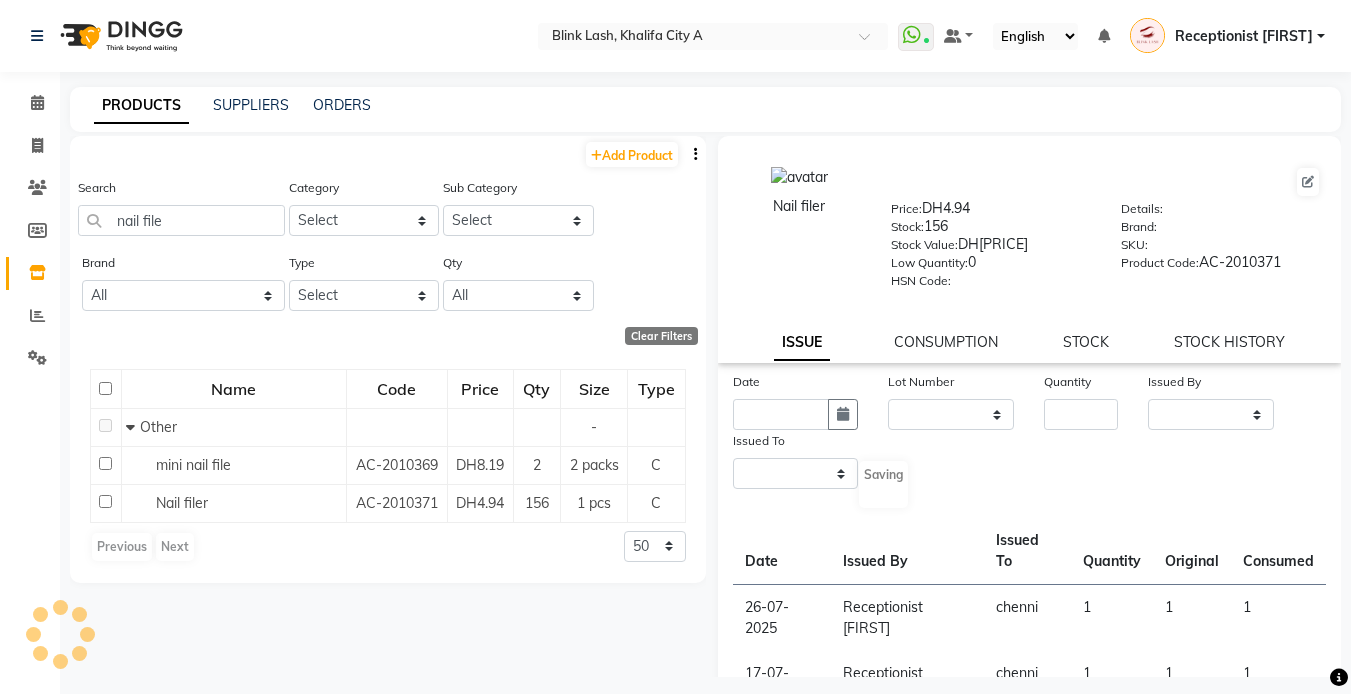 select 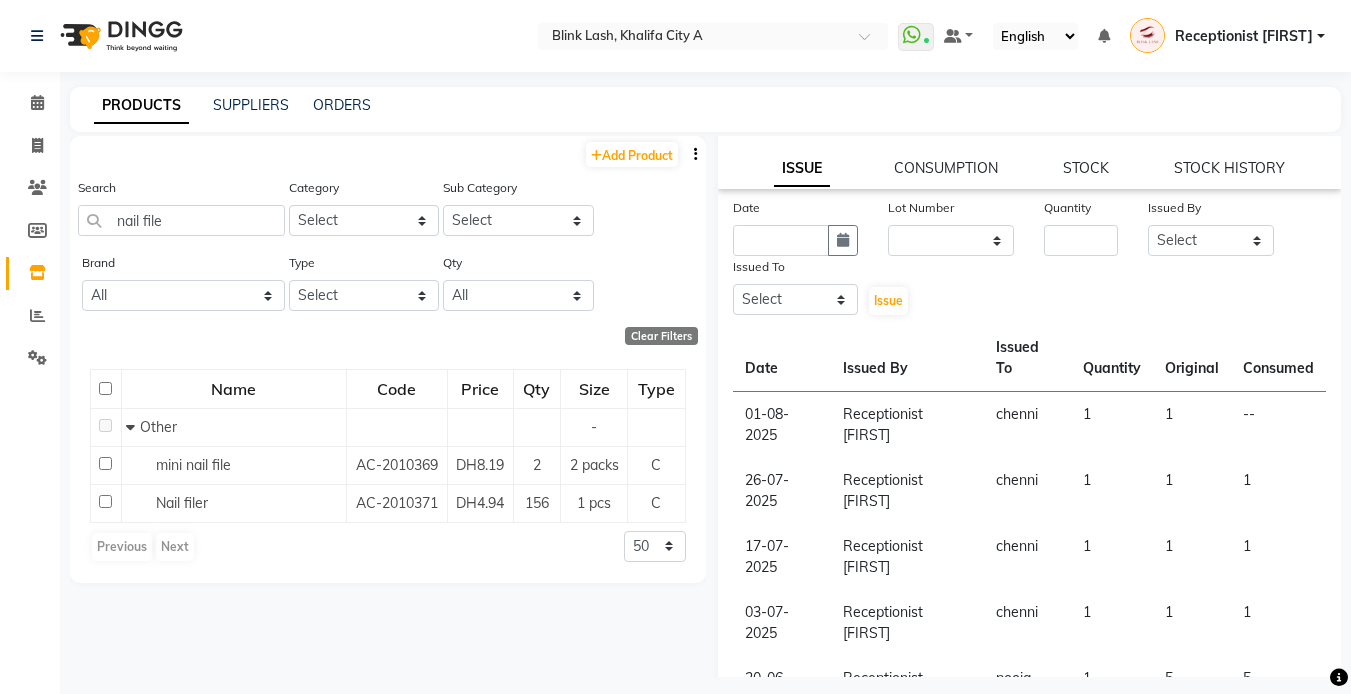 scroll, scrollTop: 0, scrollLeft: 0, axis: both 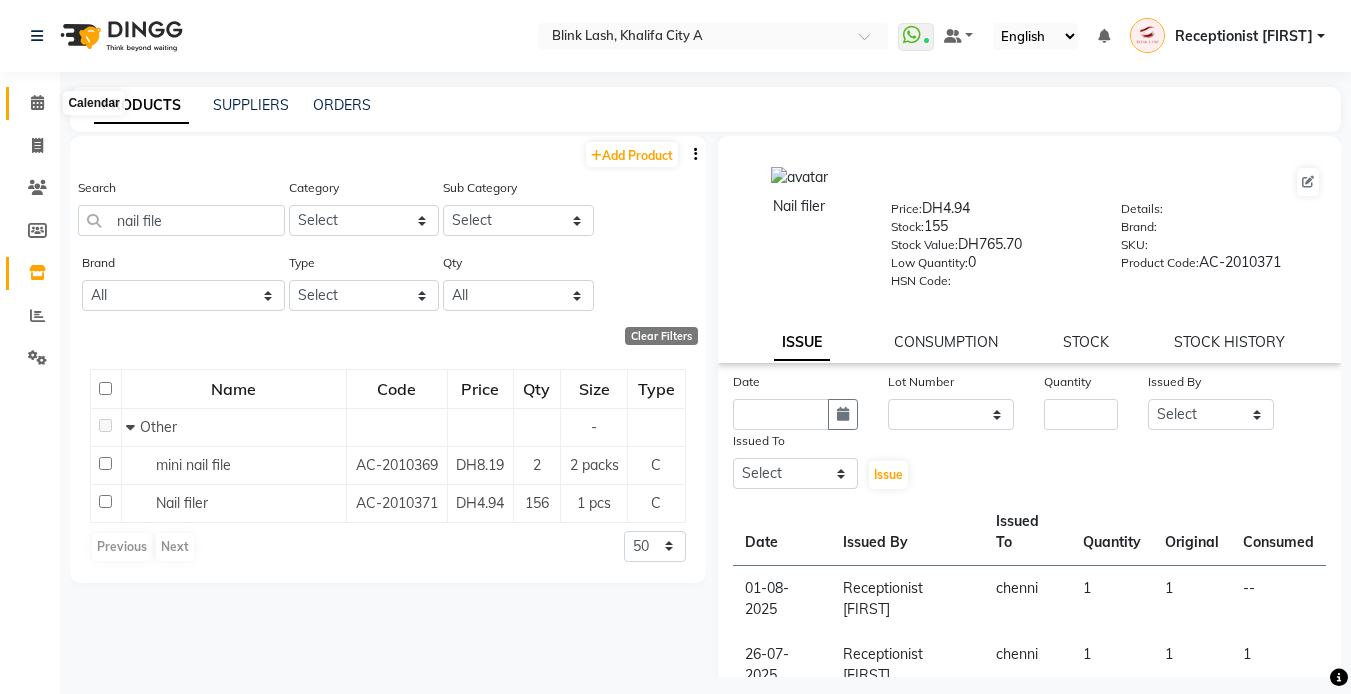 click 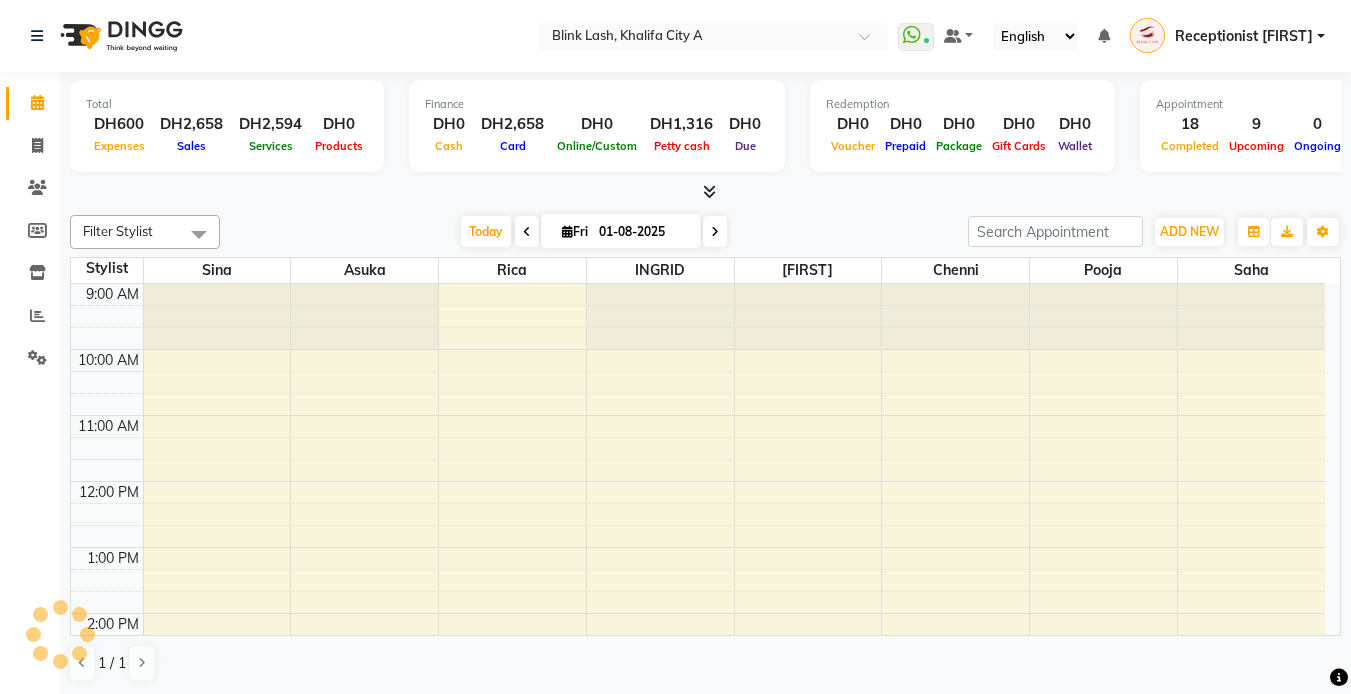 scroll, scrollTop: 0, scrollLeft: 0, axis: both 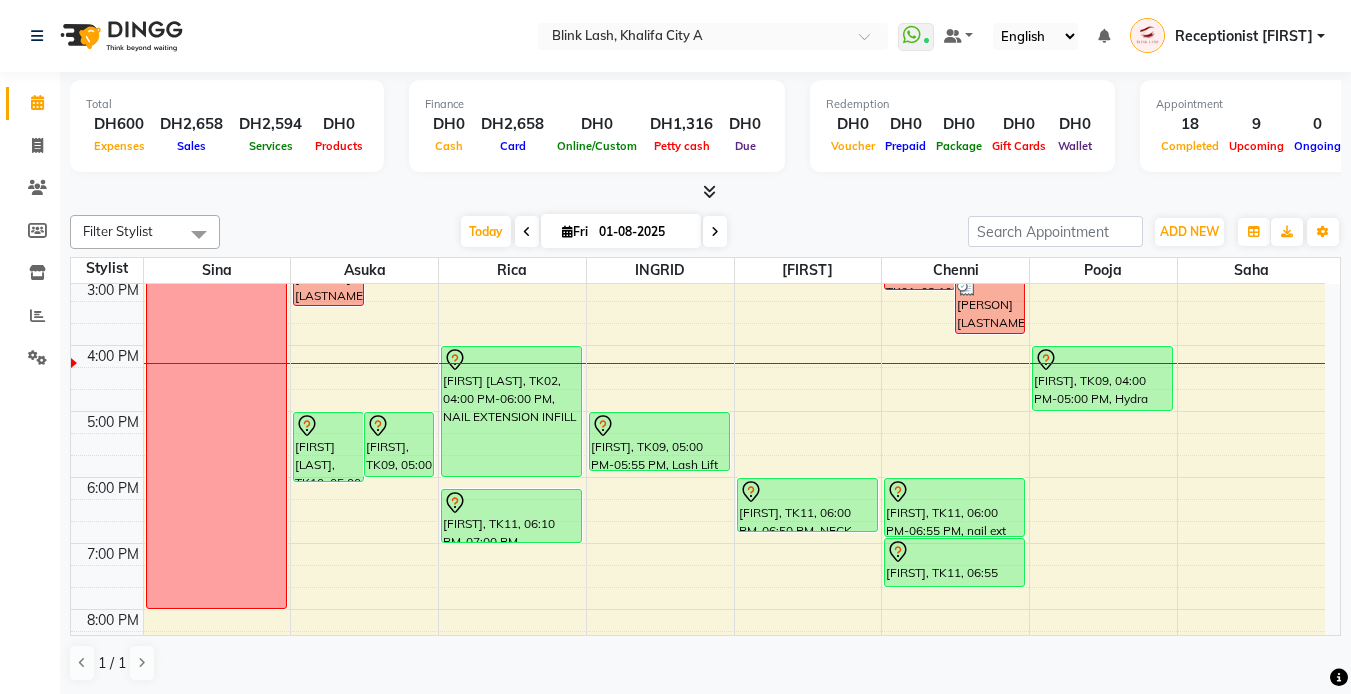 click at bounding box center [715, 232] 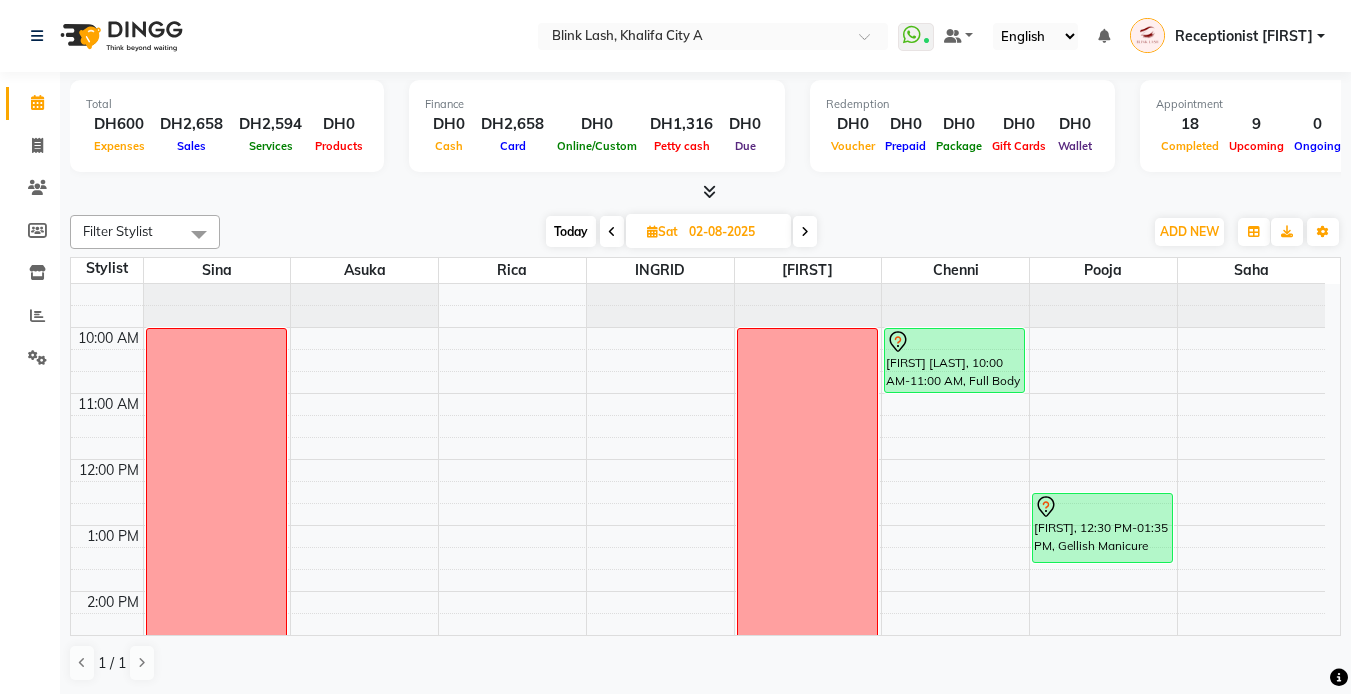 scroll, scrollTop: 0, scrollLeft: 0, axis: both 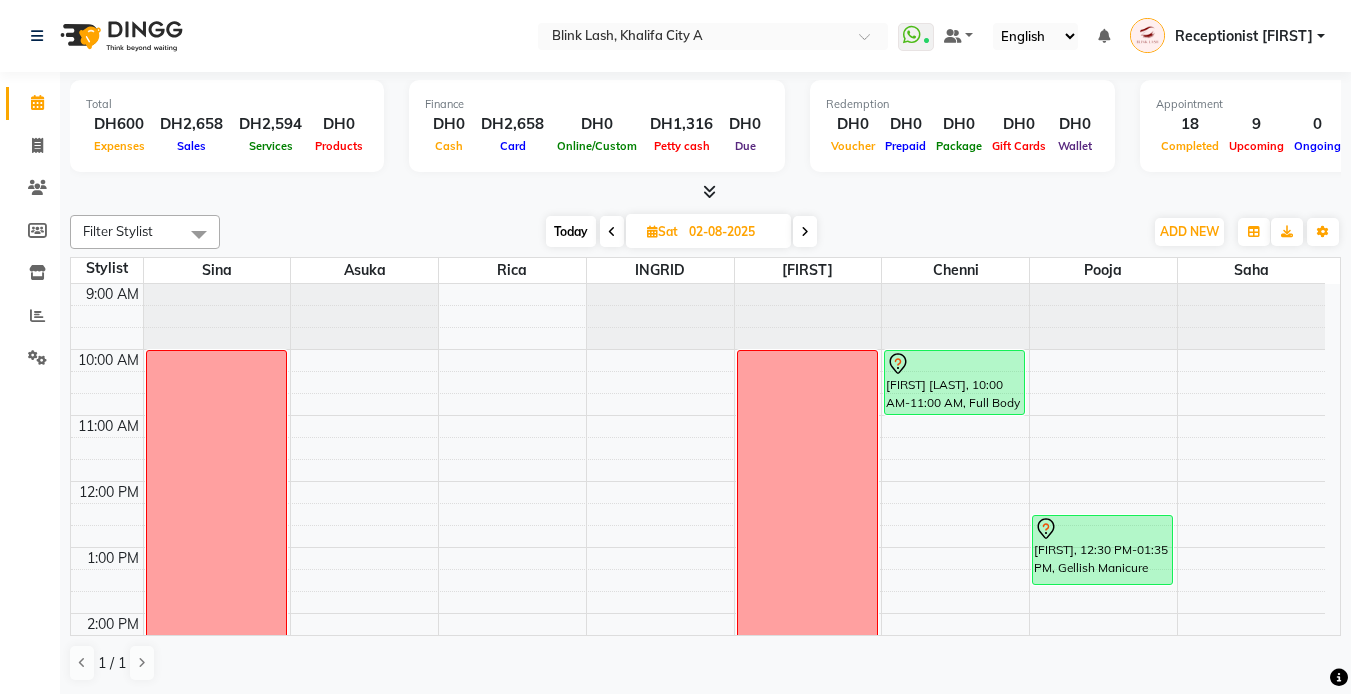 click on "Today" at bounding box center [571, 231] 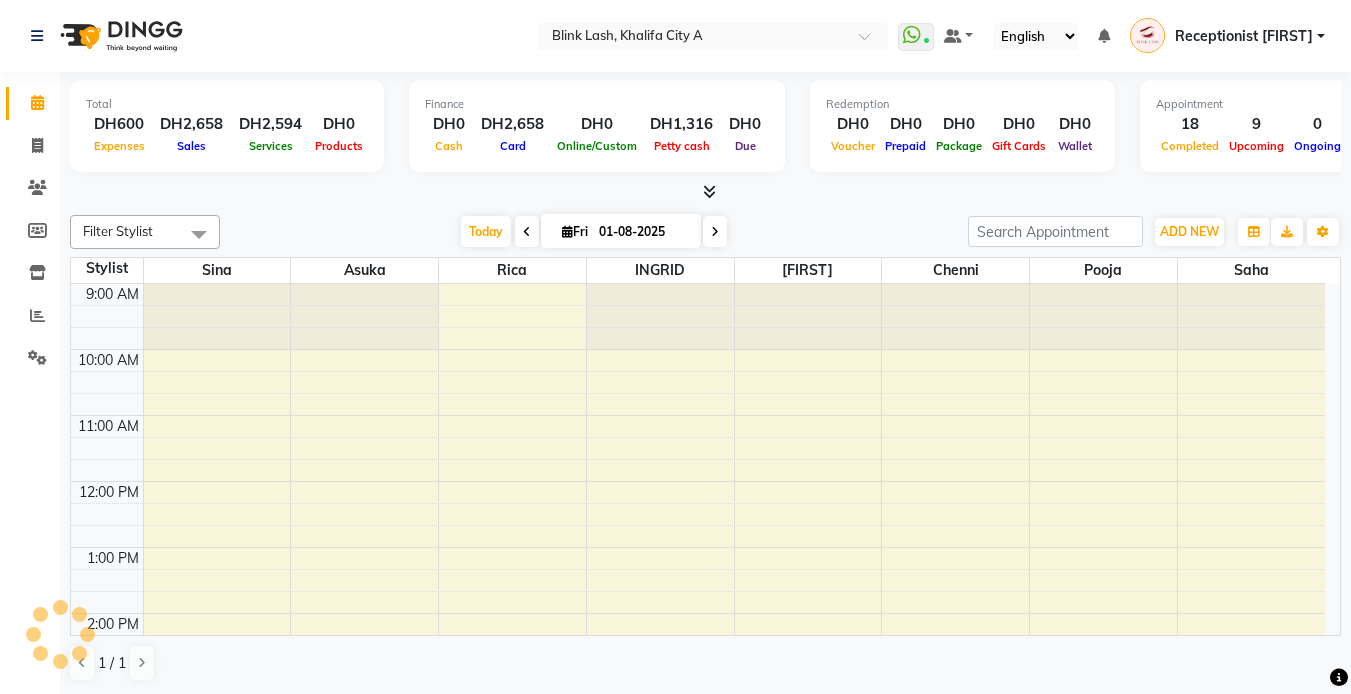 scroll, scrollTop: 463, scrollLeft: 0, axis: vertical 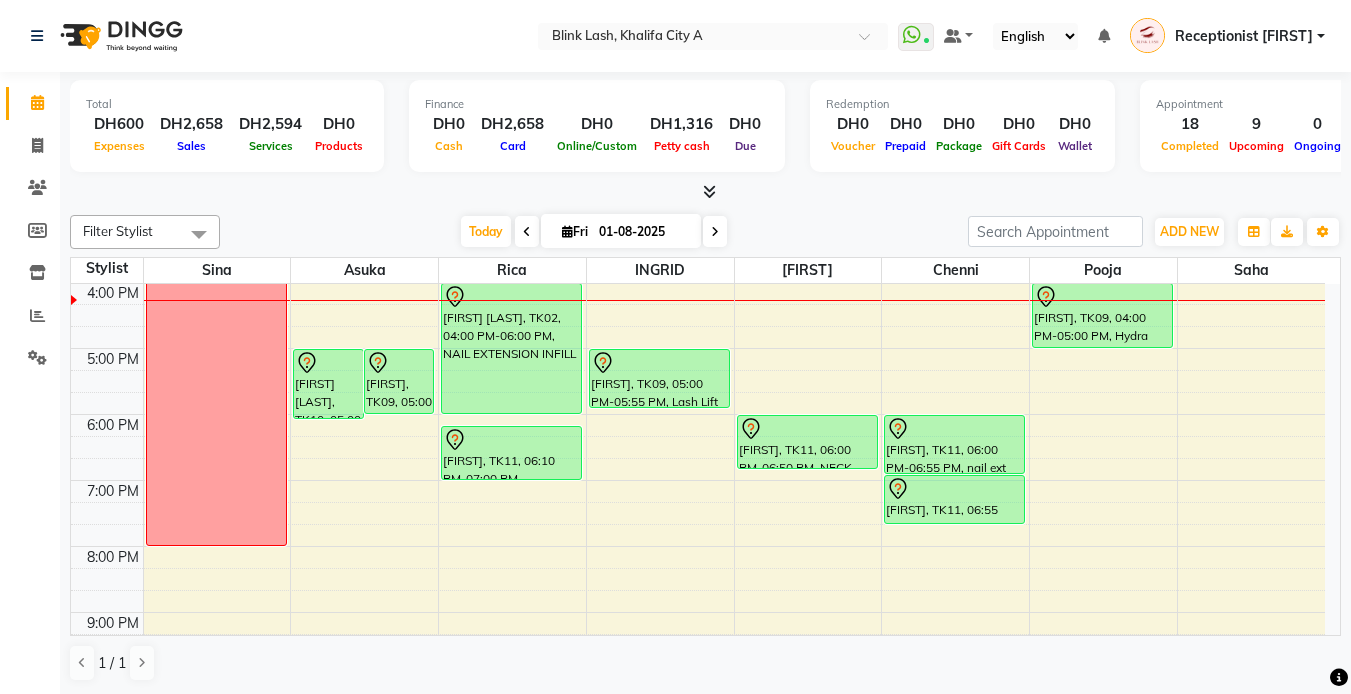 click on "Total  DH600  Expenses DH2,658  Sales DH2,594  Services DH0  Products Finance  DH0  Cash DH2,658  Card DH0  Online/Custom DH1,316 Petty cash DH0 Due  Redemption  DH0 Voucher DH0 Prepaid DH0 Package DH0  Gift Cards DH0  Wallet  Appointment  18 Completed 9 Upcoming 0 Ongoing 0 No show  Other sales  DH0  Packages DH0  Memberships DH0  Vouchers DH0  Prepaids DH0  Gift Cards" at bounding box center [705, 137] 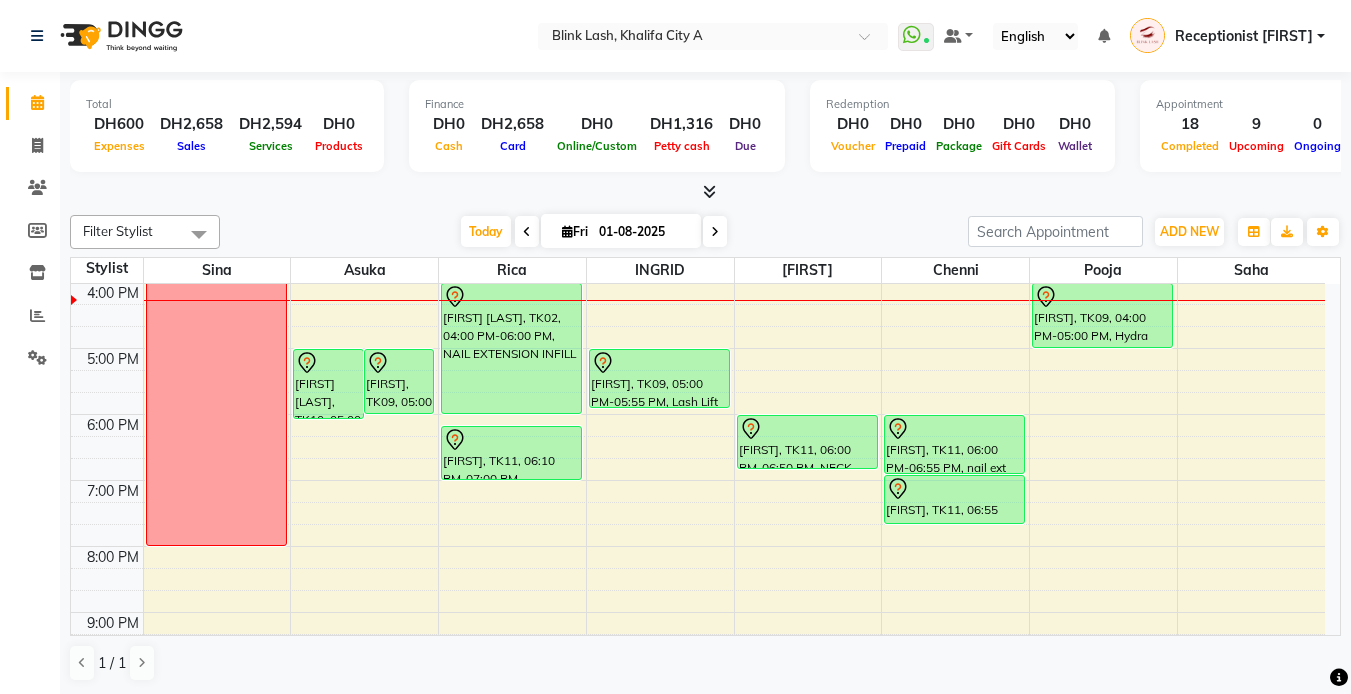 click on "Total  DH600  Expenses DH2,658  Sales DH2,594  Services DH0  Products Finance  DH0  Cash DH2,658  Card DH0  Online/Custom DH1,316 Petty cash DH0 Due  Redemption  DH0 Voucher DH0 Prepaid DH0 Package DH0  Gift Cards DH0  Wallet  Appointment  18 Completed 9 Upcoming 0 Ongoing 0 No show  Other sales  DH0  Packages DH0  Memberships DH0  Vouchers DH0  Prepaids DH0  Gift Cards" at bounding box center [705, 129] 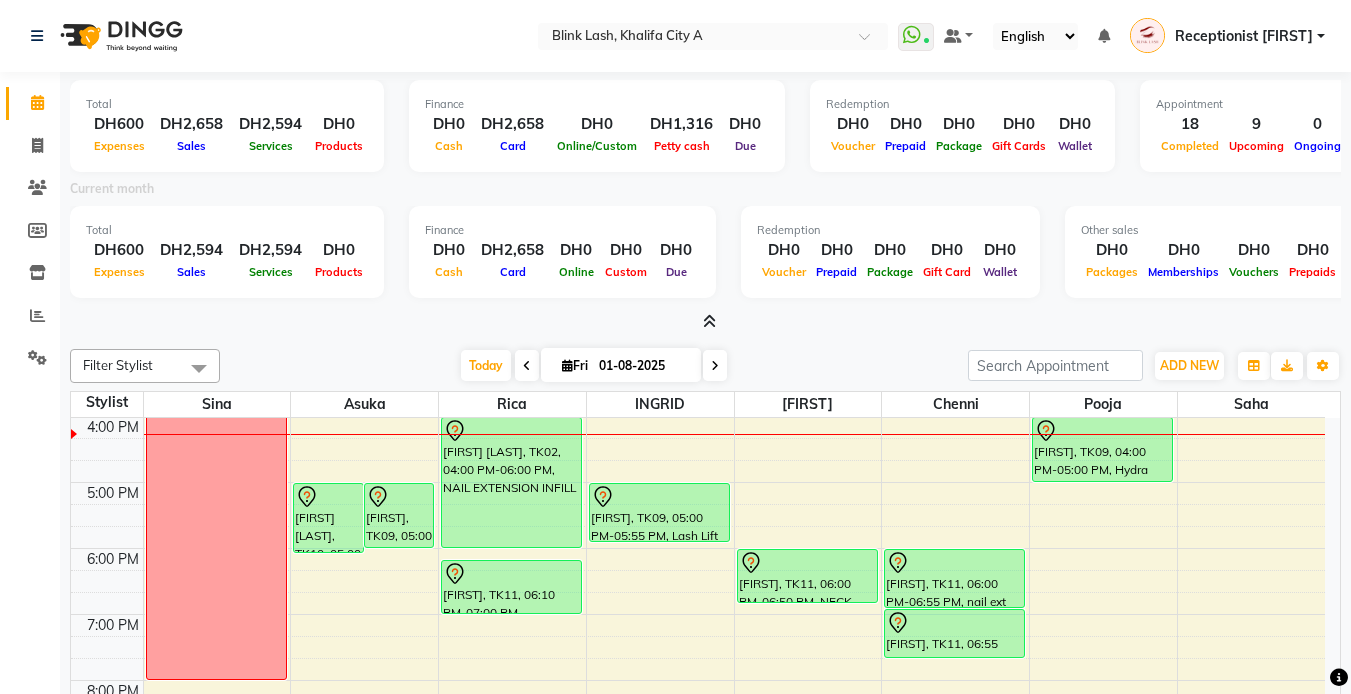 click at bounding box center [709, 321] 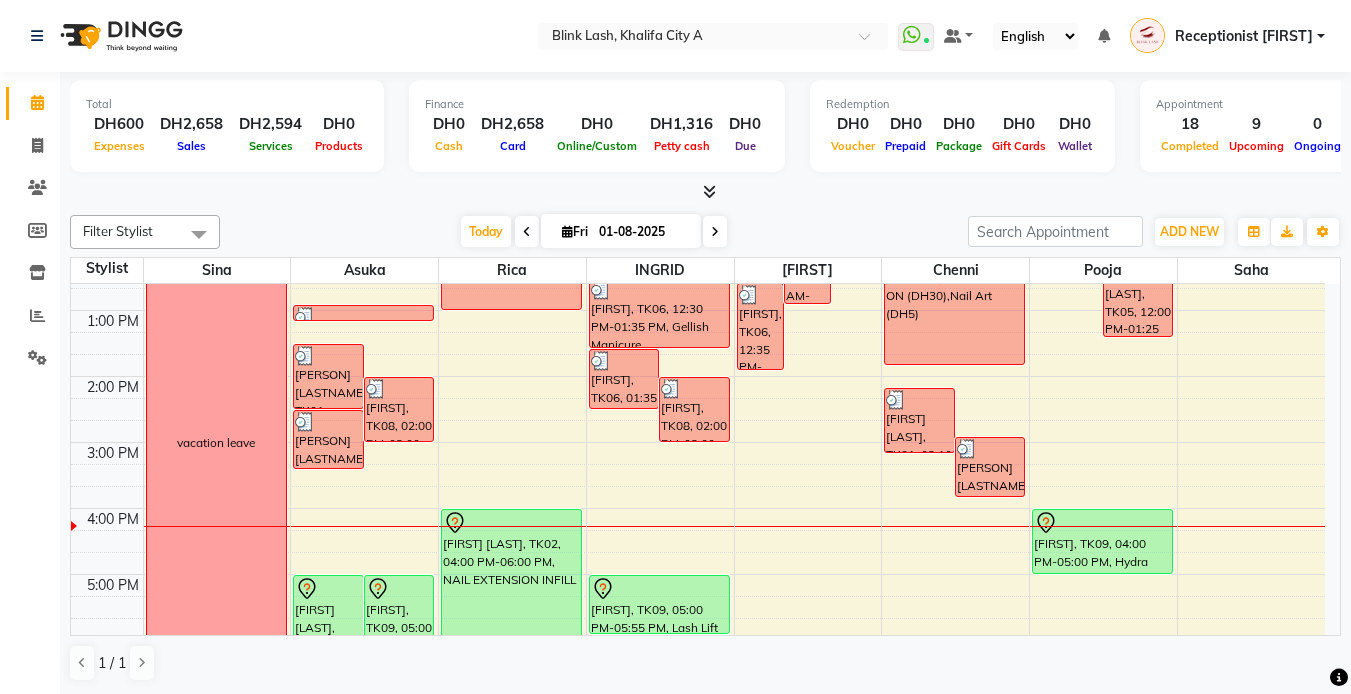 scroll, scrollTop: 163, scrollLeft: 0, axis: vertical 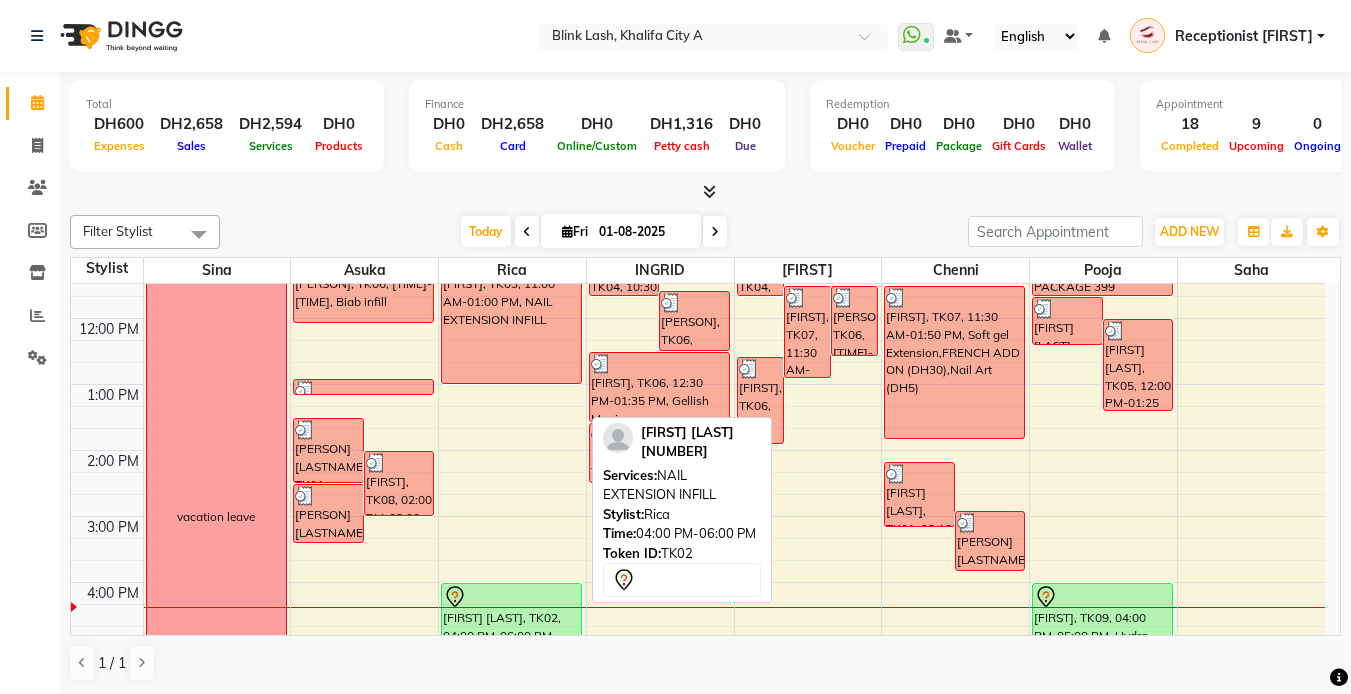 click on "[FIRST] [LAST], TK02, 04:00 PM-06:00 PM, NAIL EXTENSION INFILL" at bounding box center [511, 648] 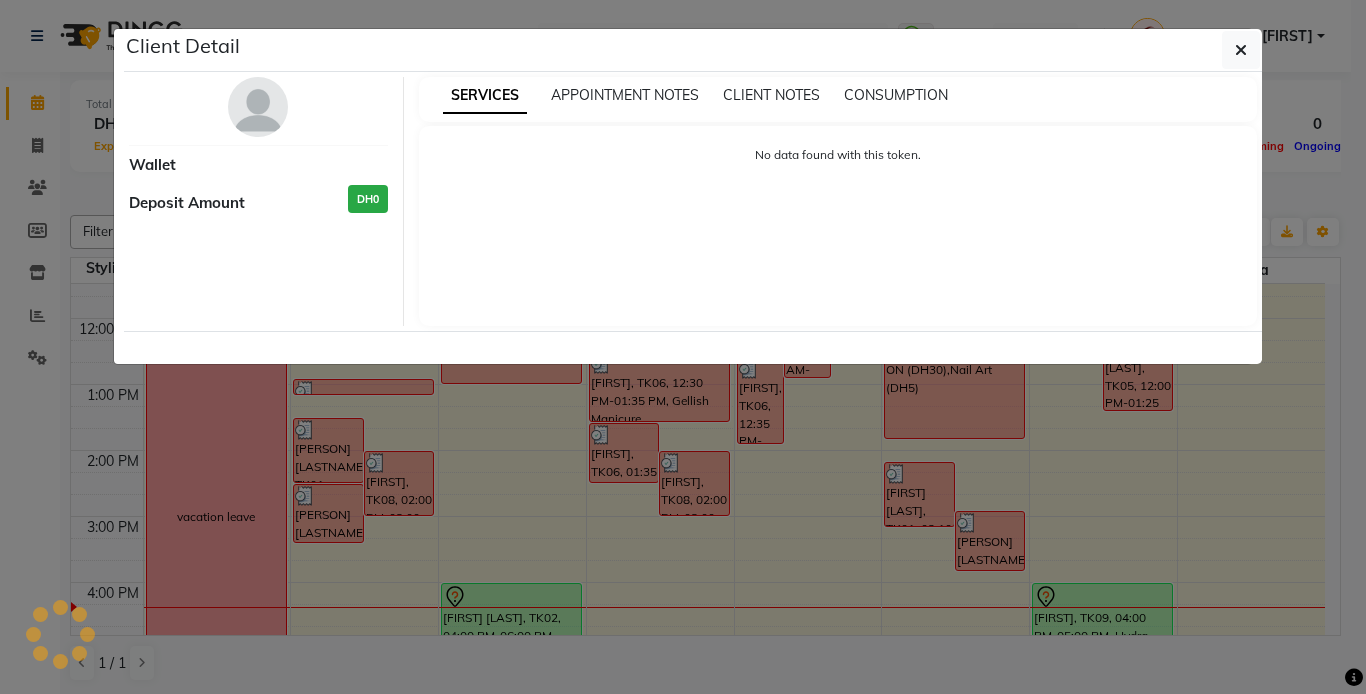 select on "7" 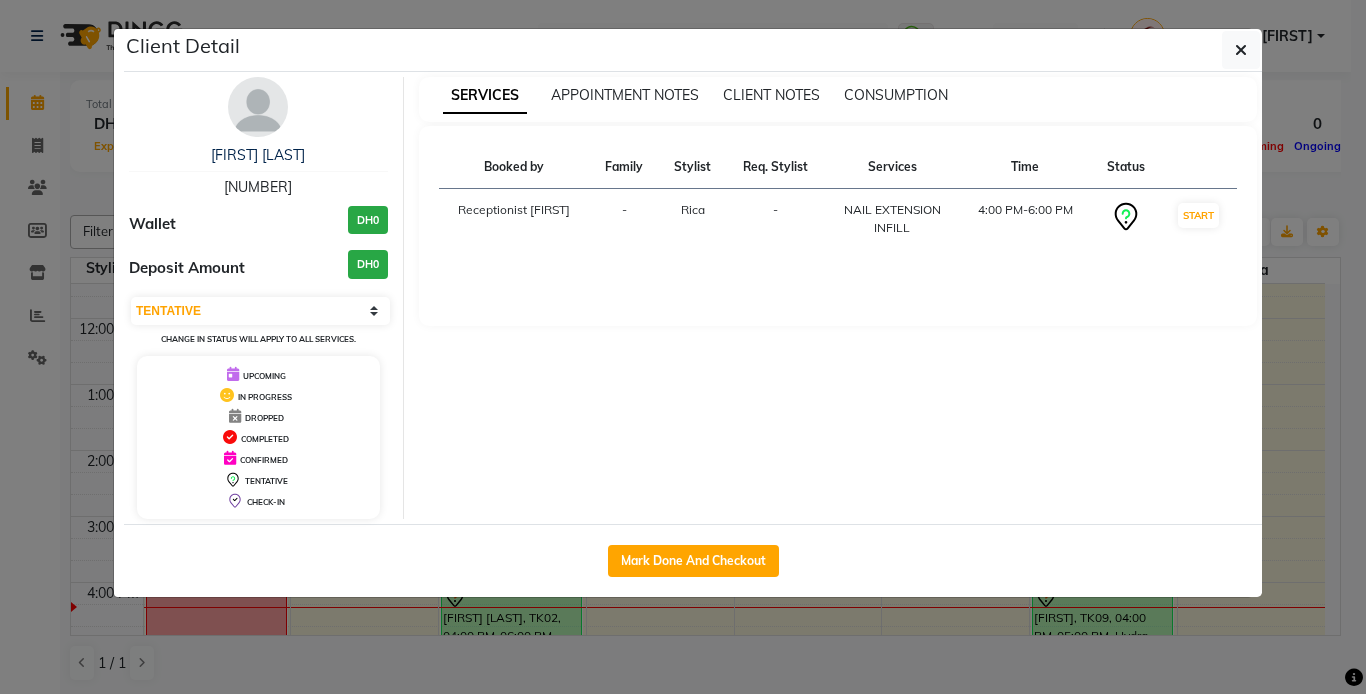 click at bounding box center [258, 107] 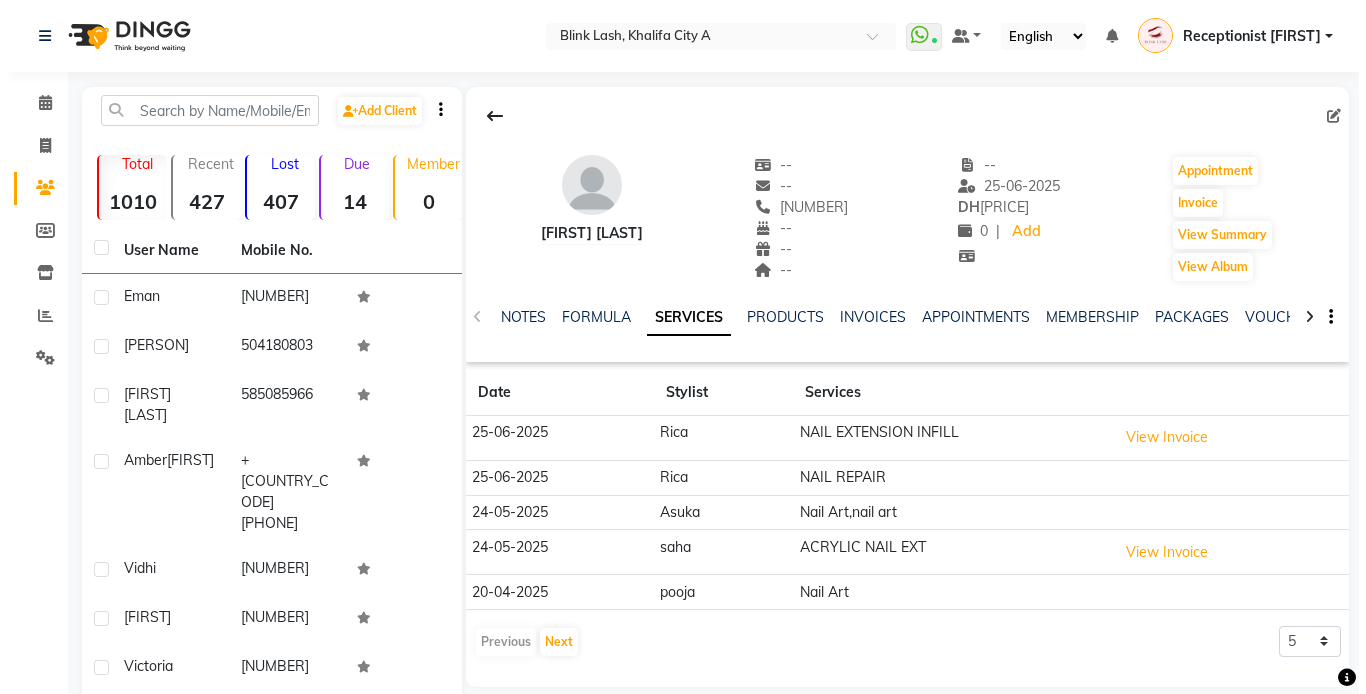 scroll, scrollTop: 100, scrollLeft: 0, axis: vertical 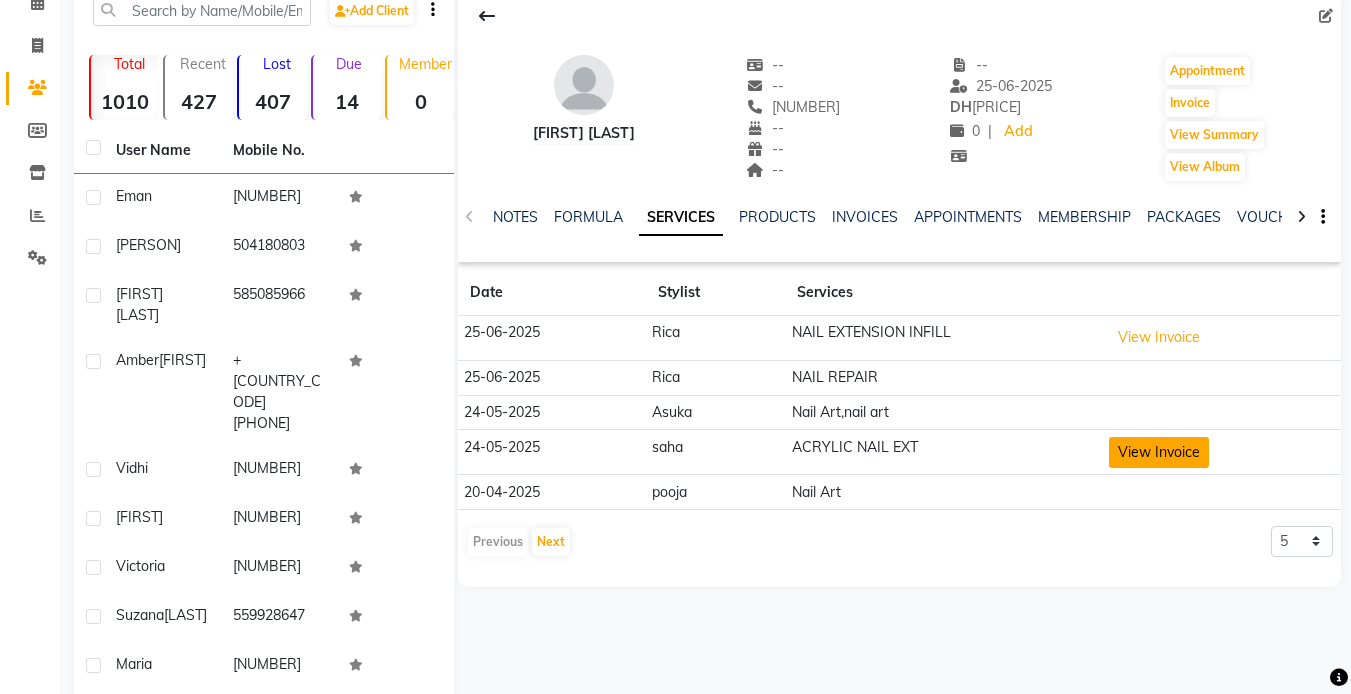 click on "View Invoice" 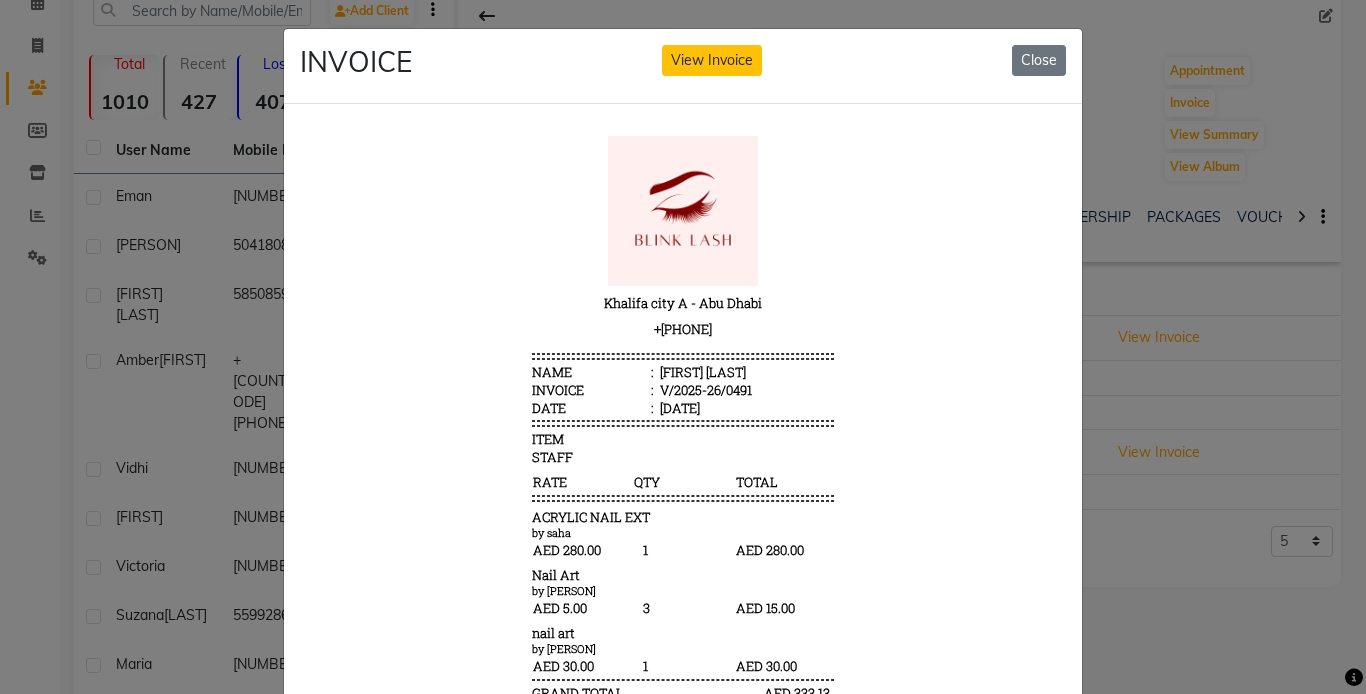 scroll, scrollTop: 16, scrollLeft: 0, axis: vertical 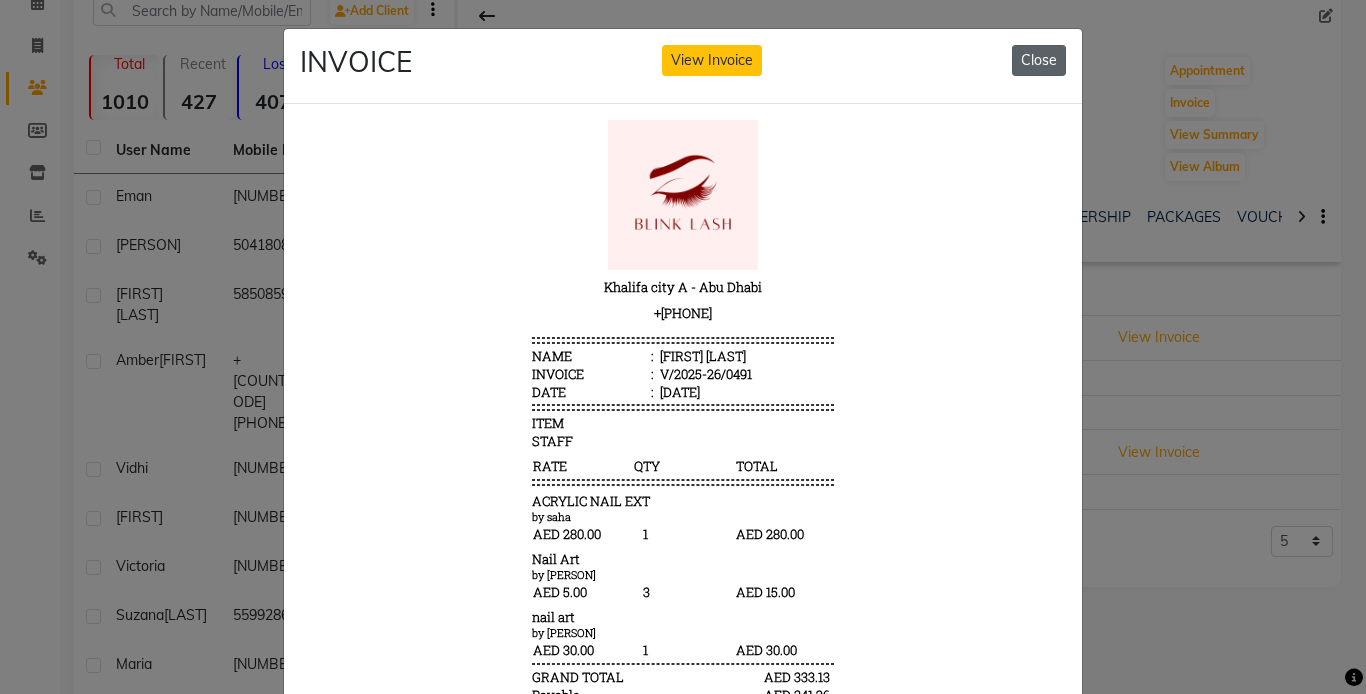 click on "Close" 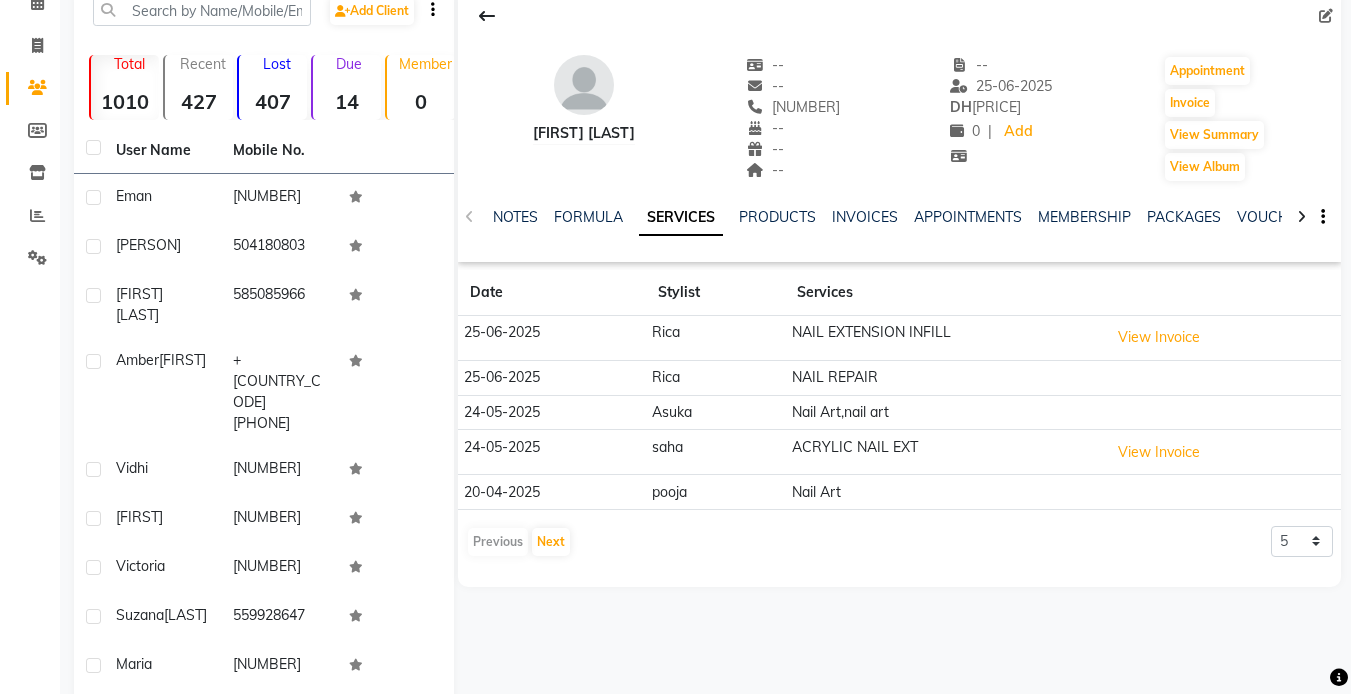 scroll, scrollTop: 0, scrollLeft: 0, axis: both 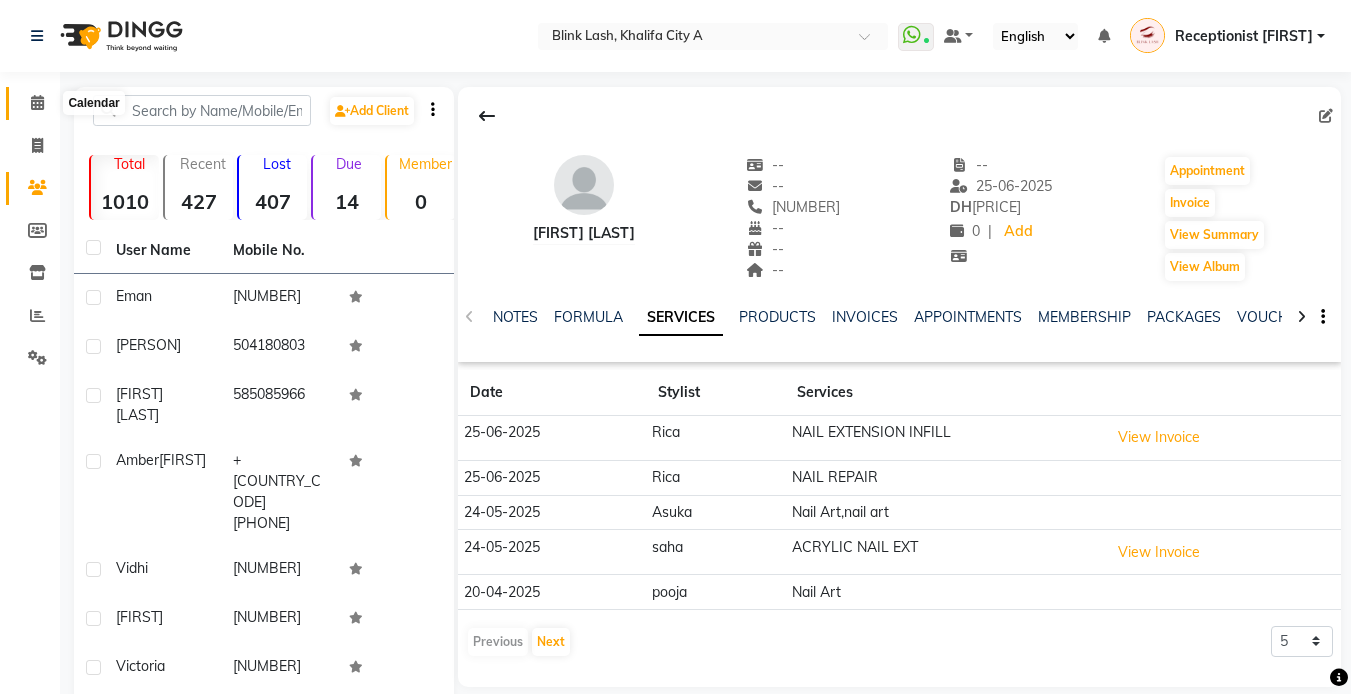 click 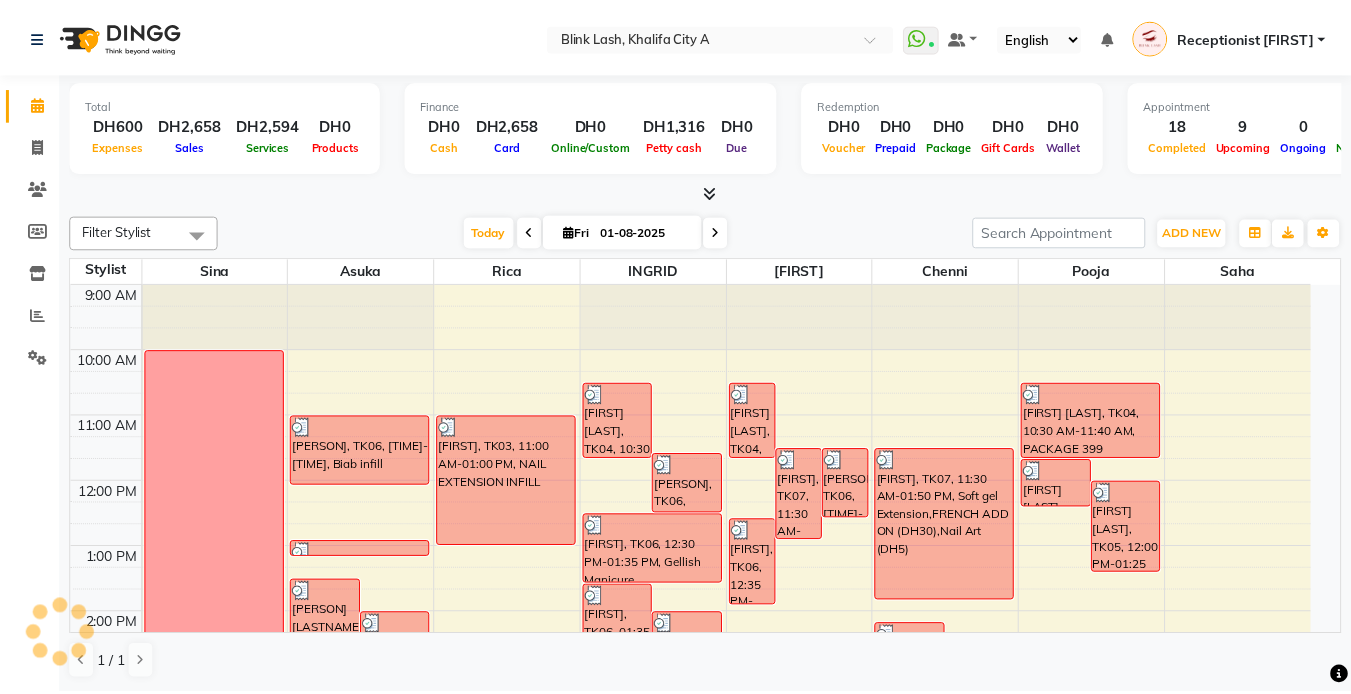 scroll, scrollTop: 0, scrollLeft: 0, axis: both 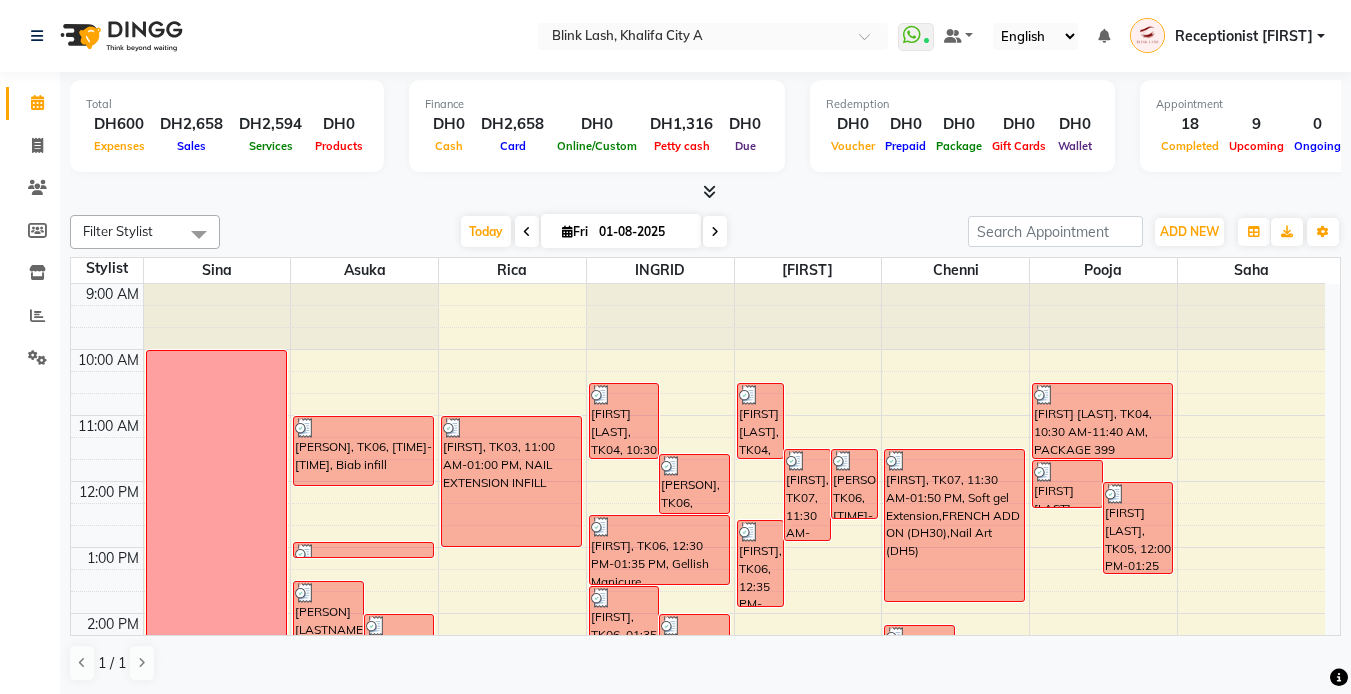 click on "9:00 AM 10:00 AM 11:00 AM 12:00 PM 1:00 PM 2:00 PM 3:00 PM 4:00 PM 5:00 PM 6:00 PM 7:00 PM 8:00 PM 9:00 PM 10:00 PM 11:00 PM  vacation leave      Fiona Davidson, TK01, 01:30 PM-02:30 PM, Classic Eyelash Infill     Afraa, TK08, 02:00 PM-03:00 PM,  combo Gellish Manicure + Pedicure     Fiona Davidson, TK01, 02:30 PM-03:25 PM, Eyebrow Threading             amber chelsea, TK10, 05:00 PM-06:05 PM, Gellish Manicure             Vidhi, TK09, 05:00 PM-06:00 PM, brow tint and shape     kierra, TK06, 11:00 AM-12:05 PM, Biab infill     Victoria, TK07, 12:55 PM-01:10 PM, Change Color Gel Full (DH55)     Maria, TK03, 11:00 AM-01:00 PM, NAIL EXTENSION INFILL             Silvia Gilardi, TK02, 04:00 PM-06:00 PM, NAIL EXTENSION INFILL             Eman, TK11, 06:10 PM-07:00 PM, TRANSPO FEE     Stephanie Anderton, TK04, 10:30 AM-11:40 AM, PACKAGE 399     kierra, TK06, 11:35 AM-12:30 PM, Change Color Gel Full     kierra, TK06, 01:35 PM-02:30 PM, Nail Art     Afraa, TK08, 02:00 PM-03:00 PM,  combo Gellish Manicure + Pedicure" at bounding box center (698, 778) 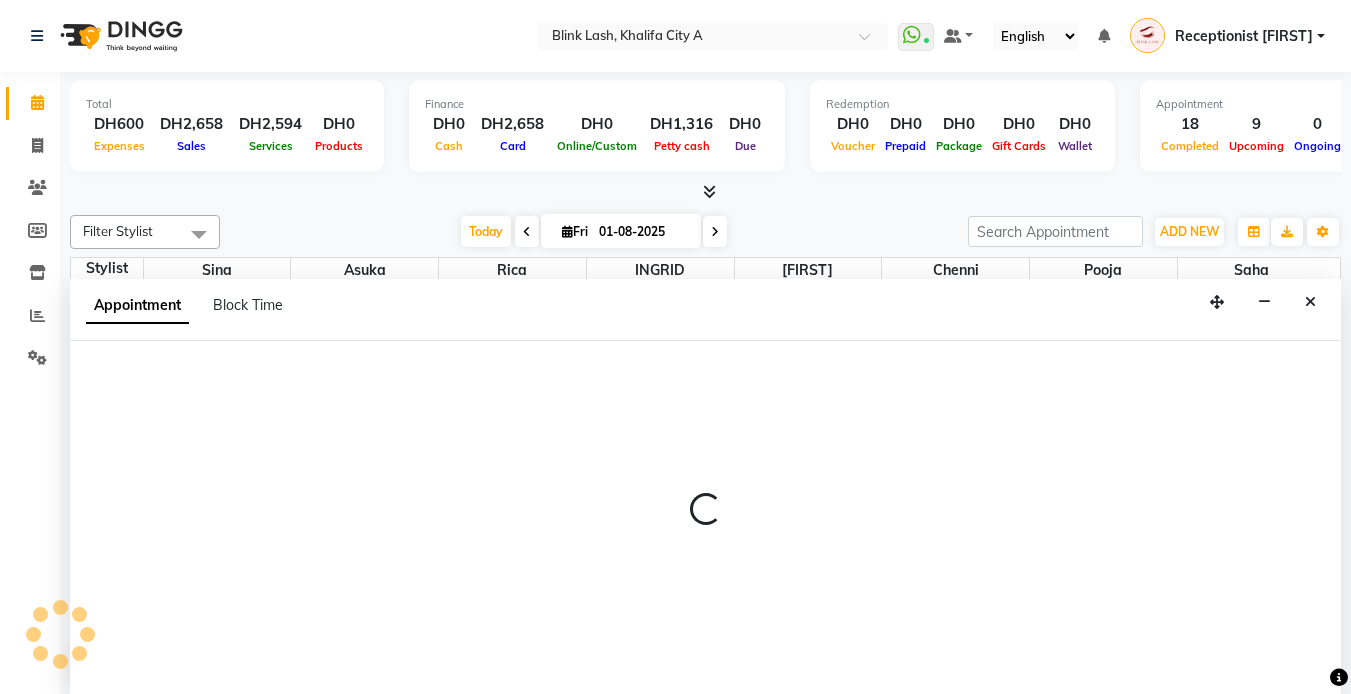 scroll, scrollTop: 1, scrollLeft: 0, axis: vertical 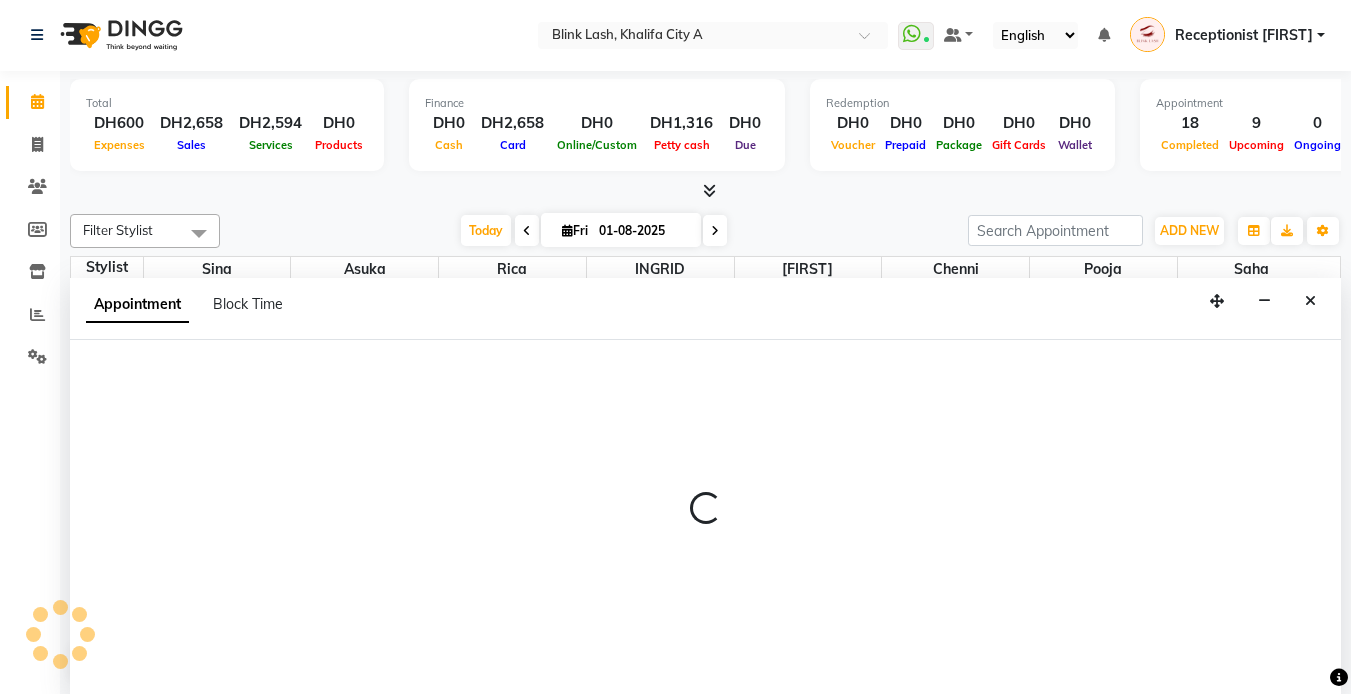 select on "51148" 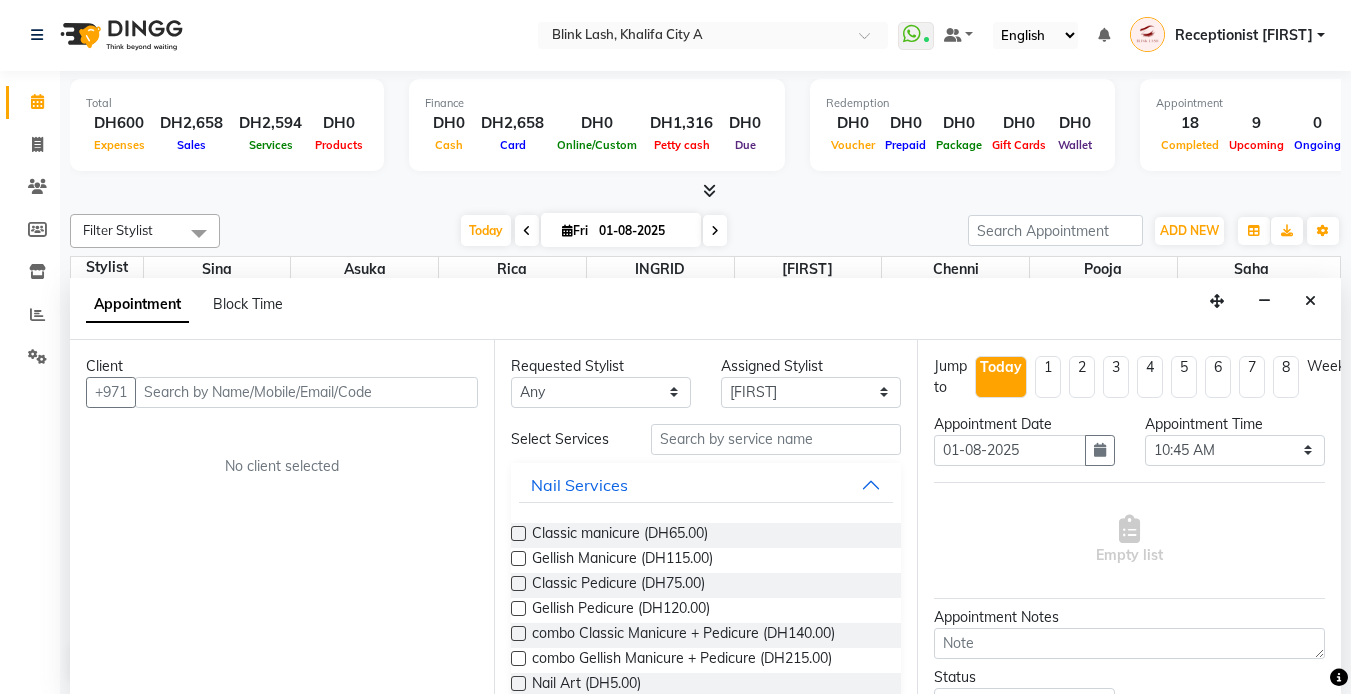 click on "Today  Fri 01-08-2025" at bounding box center [594, 231] 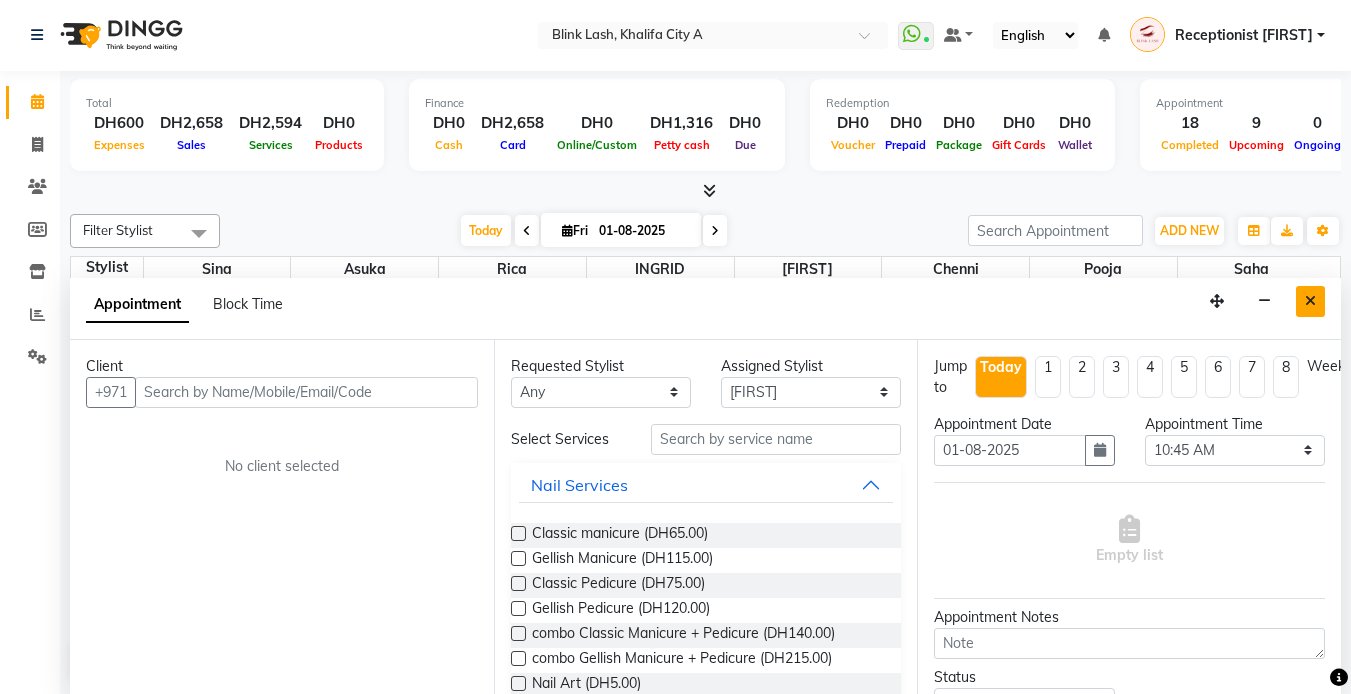 click at bounding box center (1310, 301) 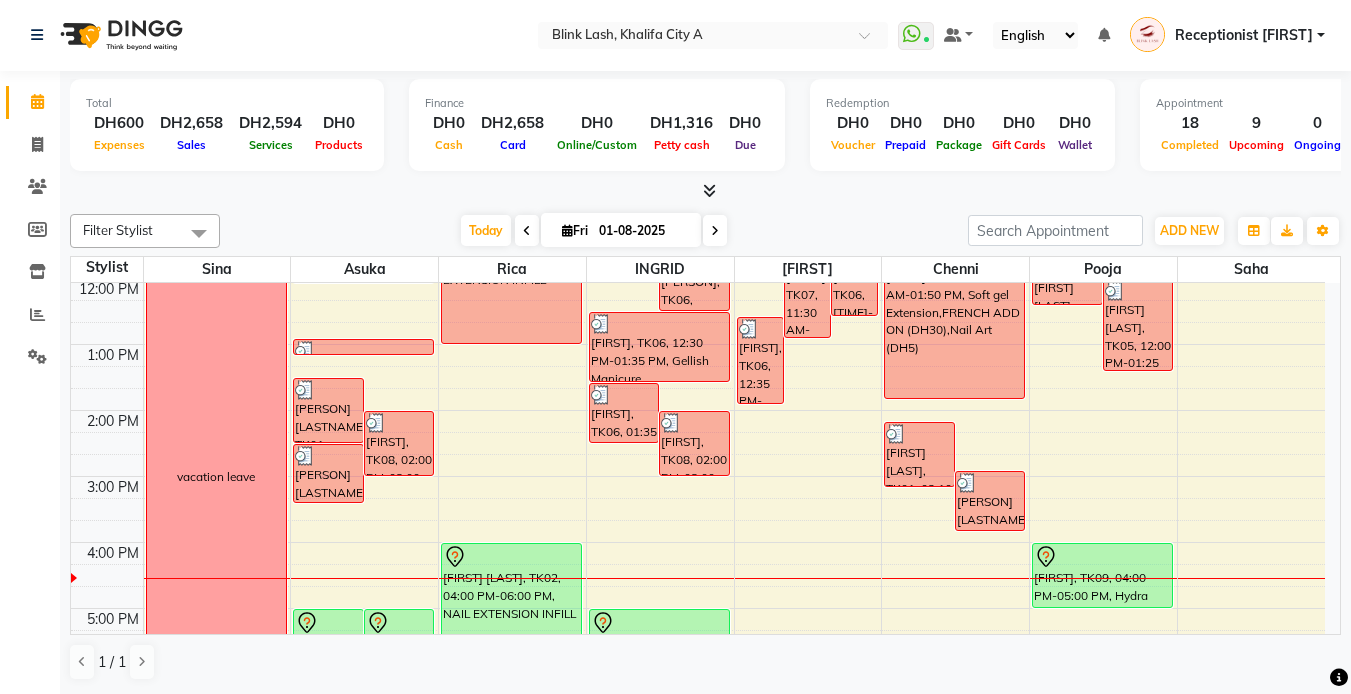 scroll, scrollTop: 400, scrollLeft: 0, axis: vertical 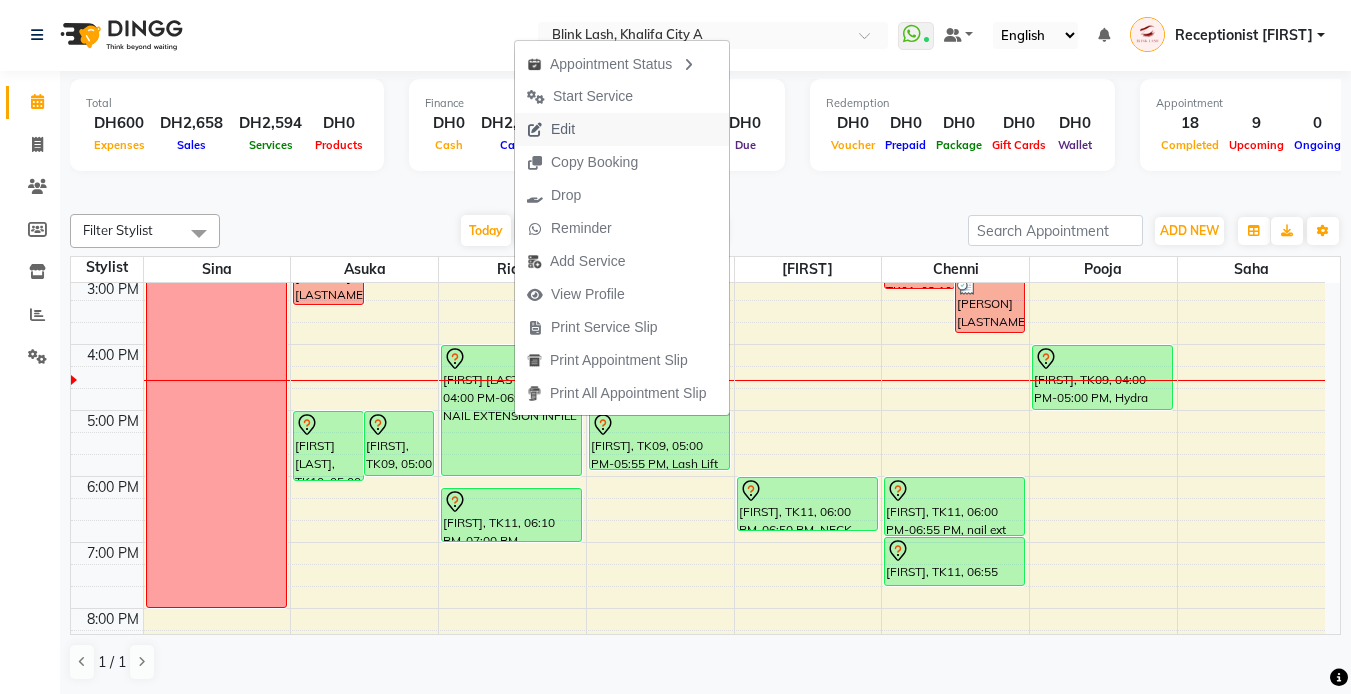 click on "Edit" at bounding box center (563, 129) 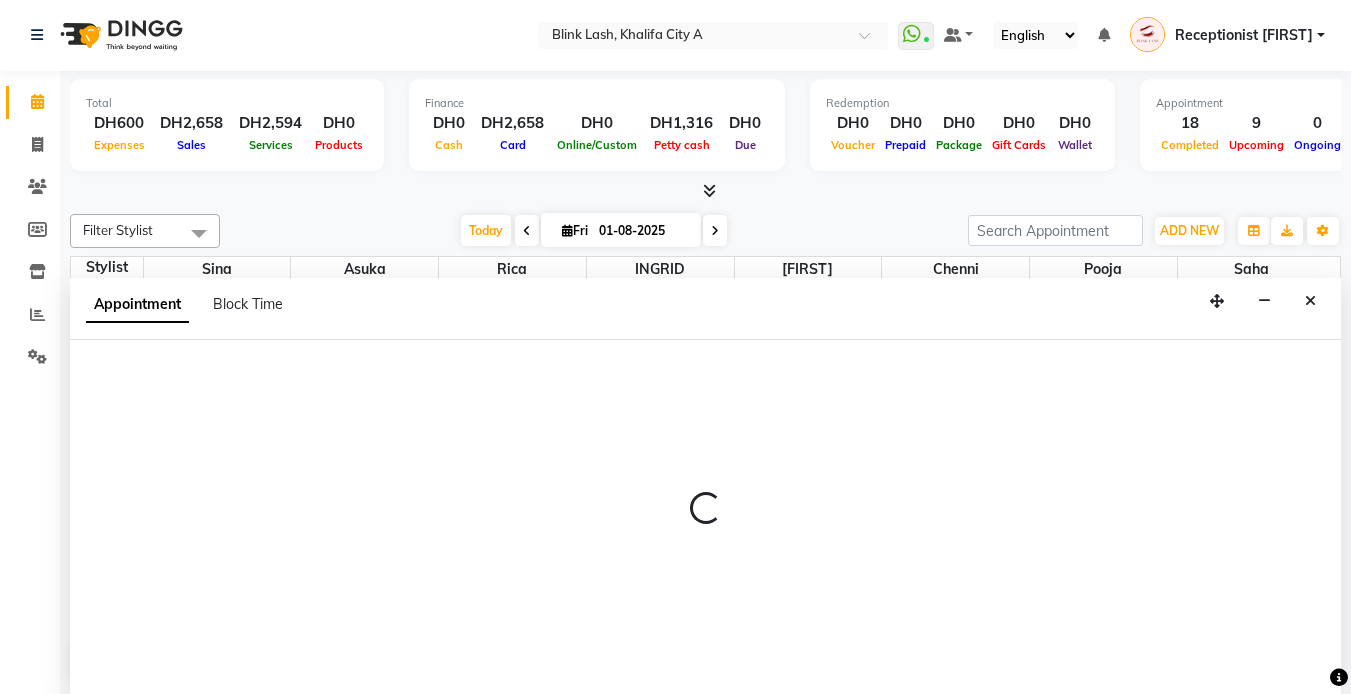select on "tentative" 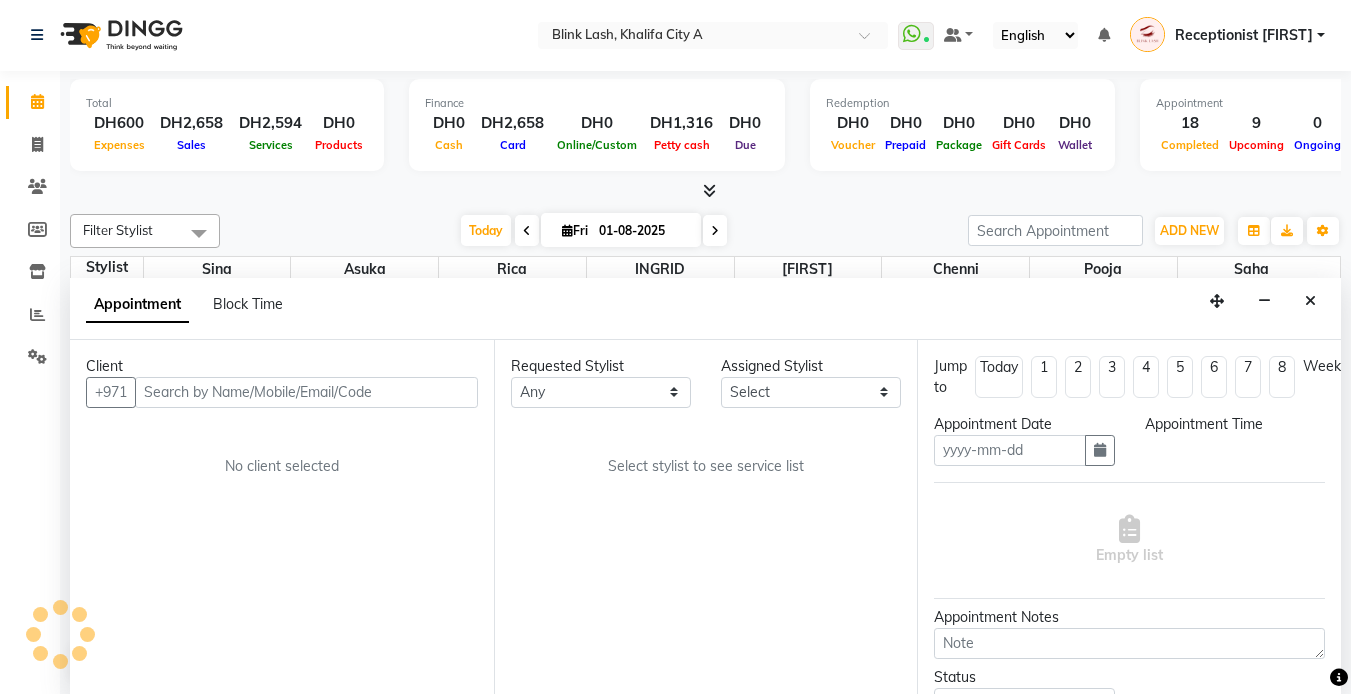 type on "01-08-2025" 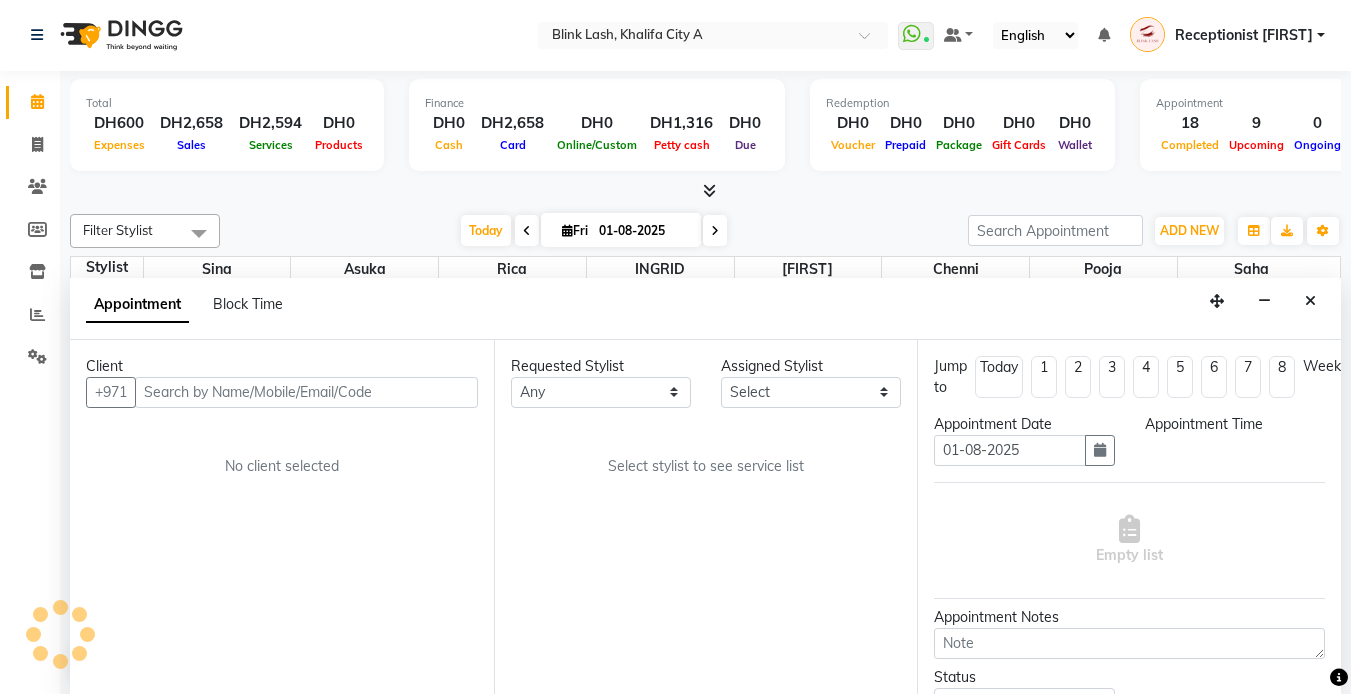 select on "960" 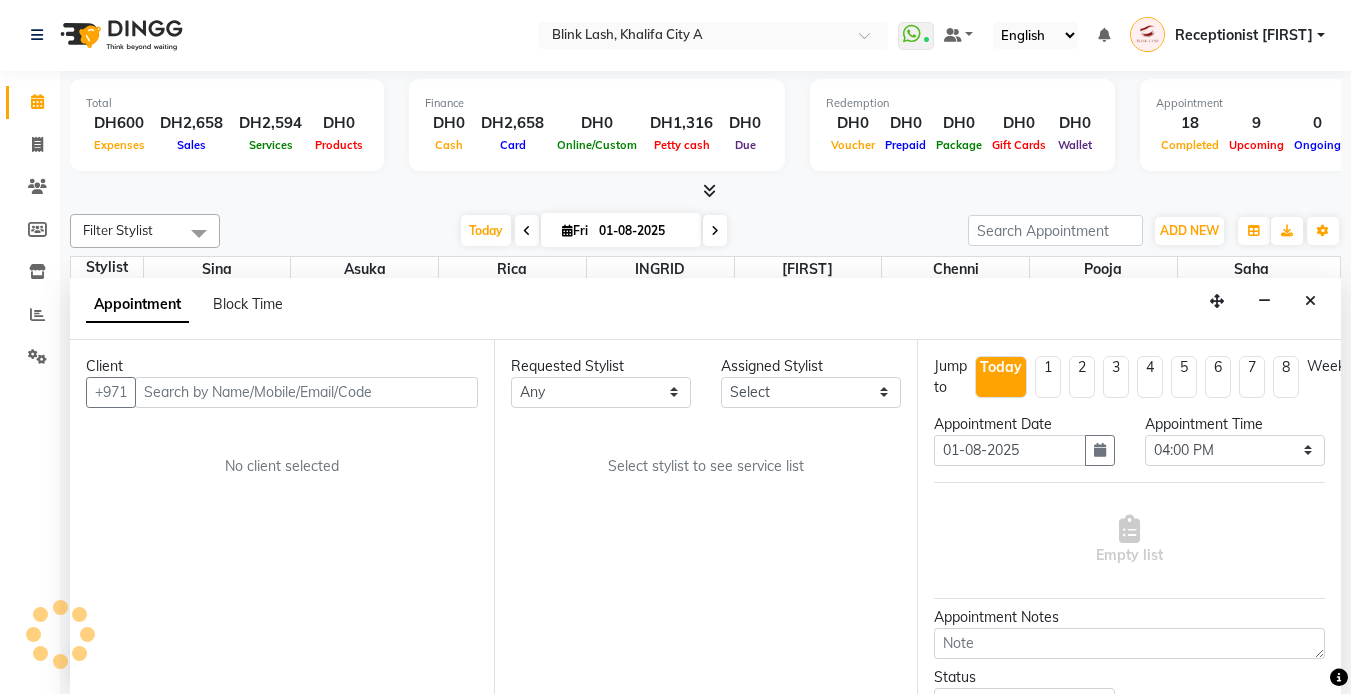 scroll, scrollTop: 0, scrollLeft: 0, axis: both 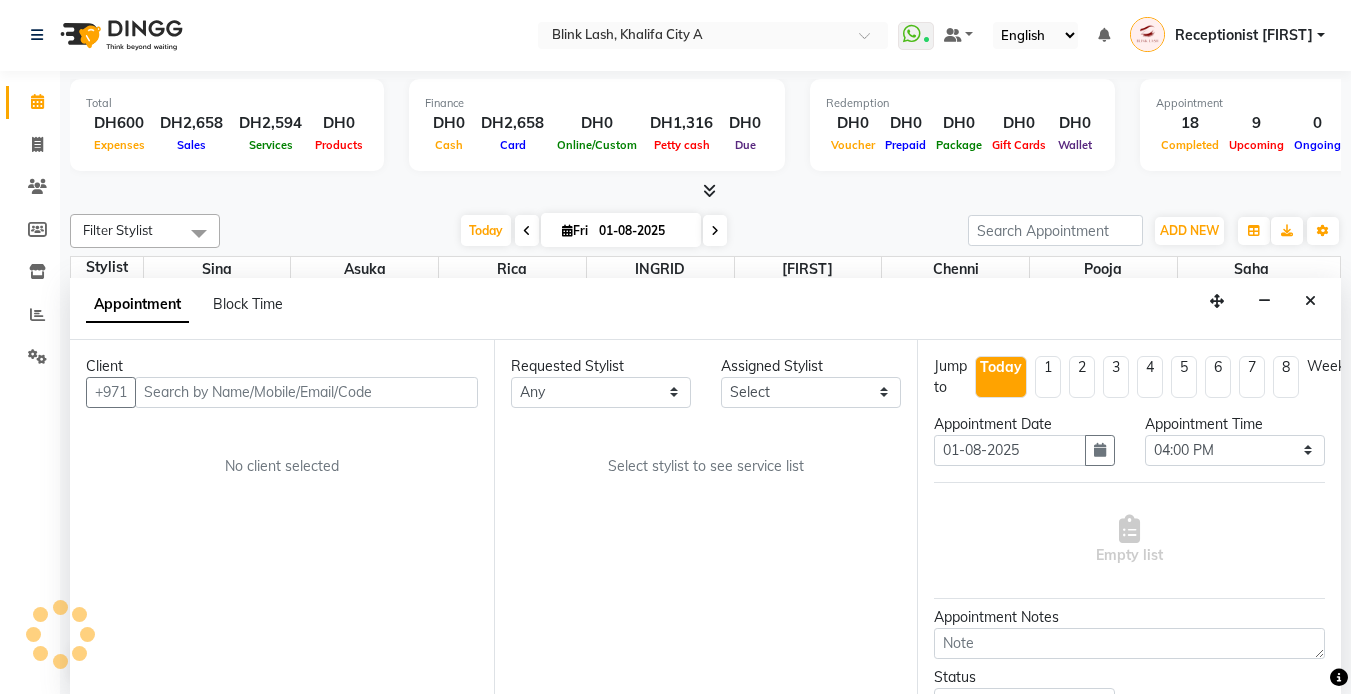 select on "42464" 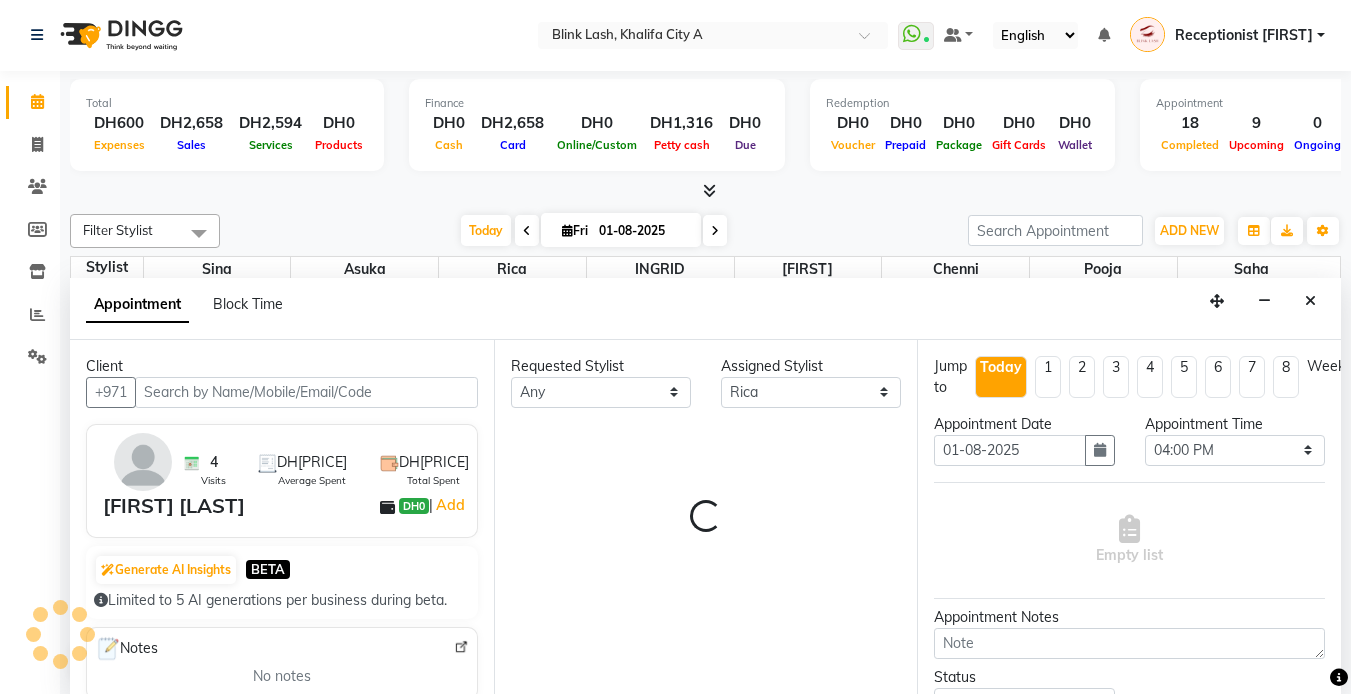 scroll, scrollTop: 463, scrollLeft: 0, axis: vertical 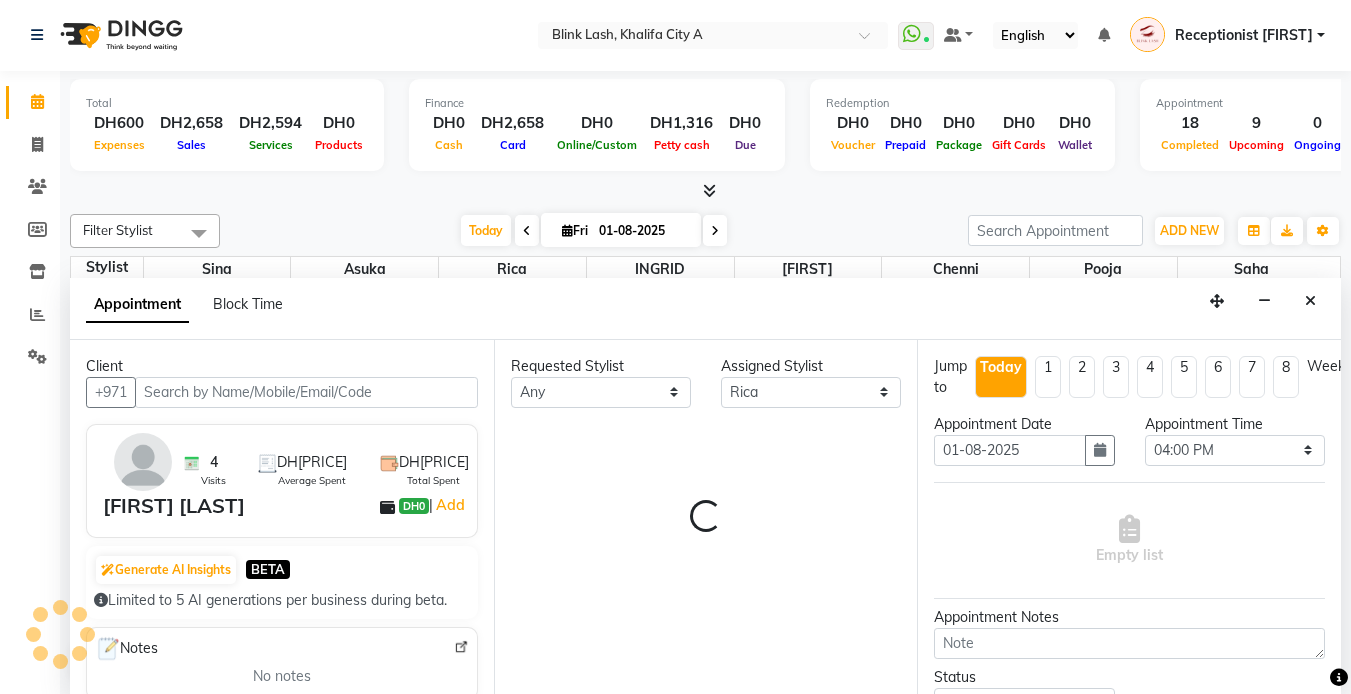 select on "2892" 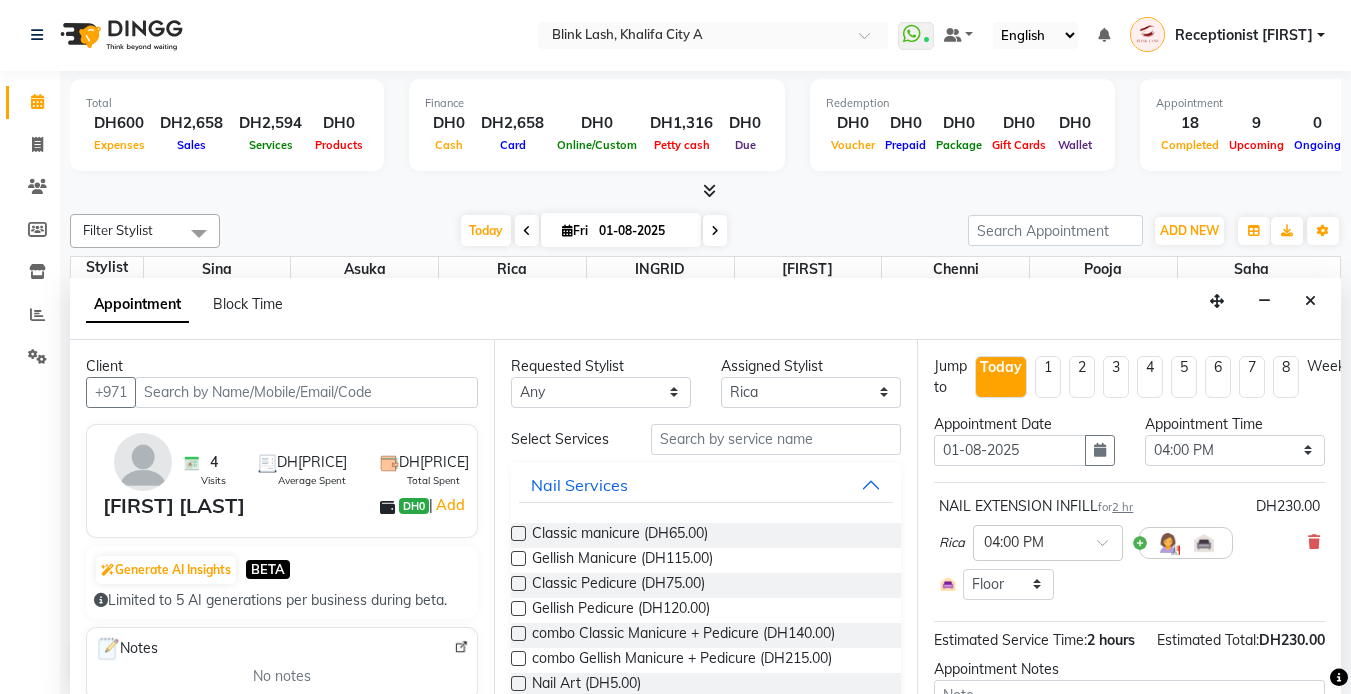 click on "Rica × 04:00 PM" at bounding box center (1129, 543) 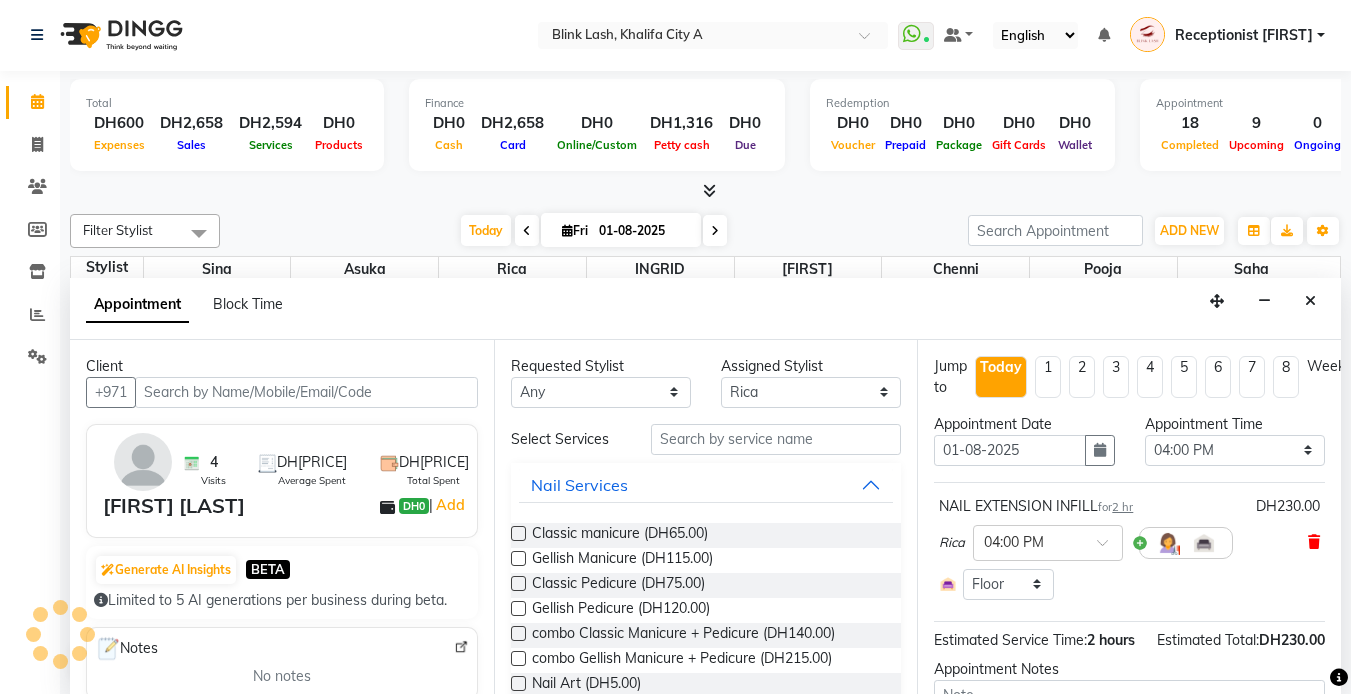click at bounding box center (1314, 542) 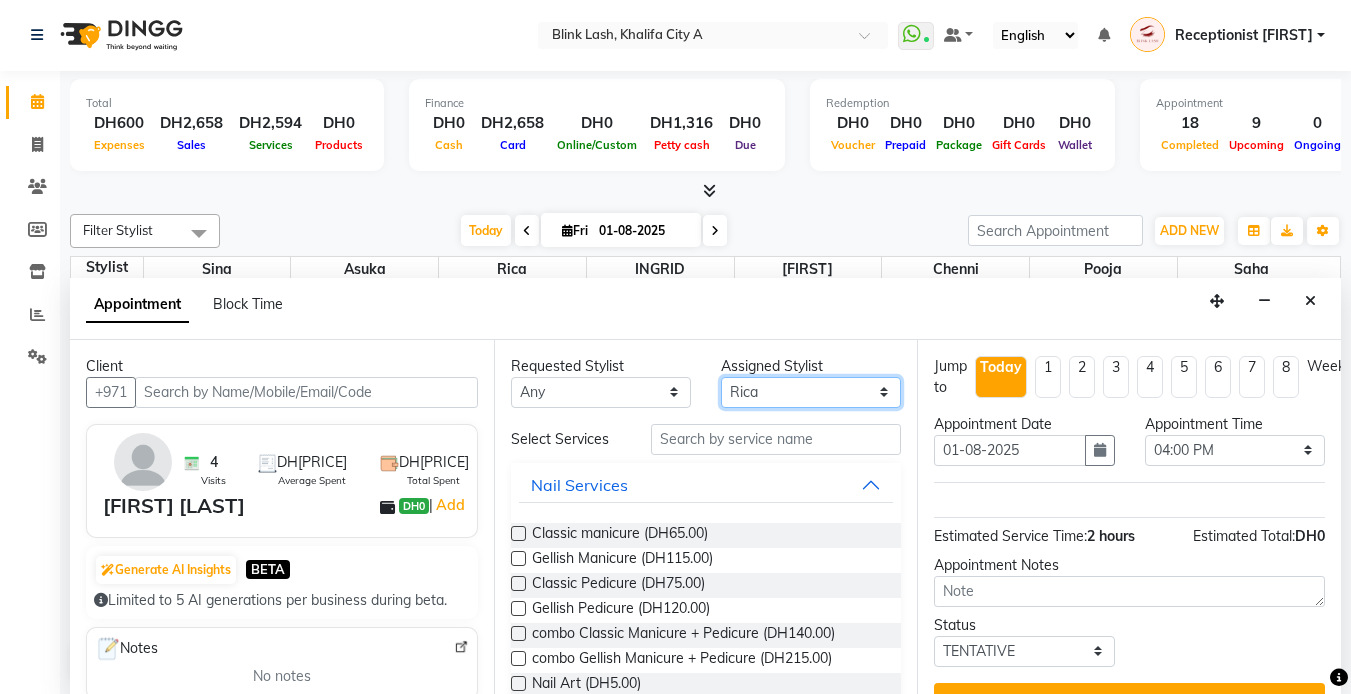 click on "Select [FIRST] chenni [FIRST] [FIRST] [FIRST] [FIRST] [FIRST]" at bounding box center (811, 392) 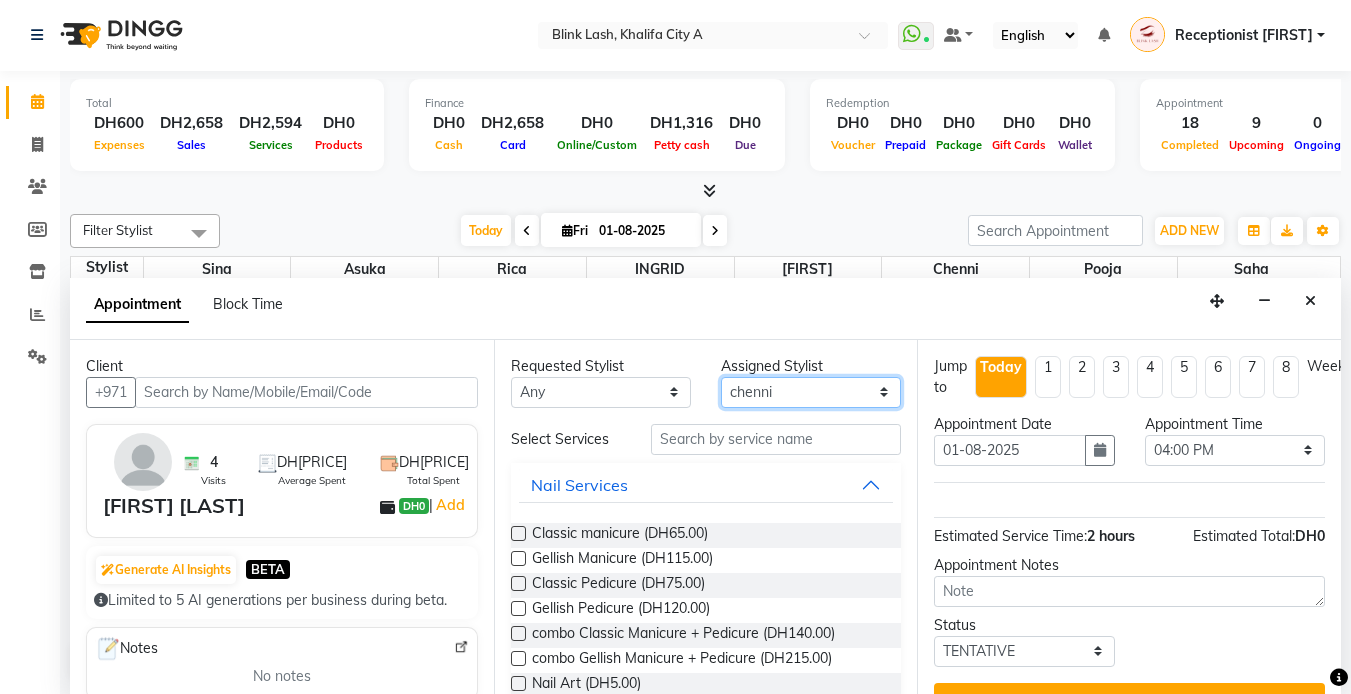 click on "Select [FIRST] chenni [FIRST] [FIRST] [FIRST] [FIRST] [FIRST]" at bounding box center (811, 392) 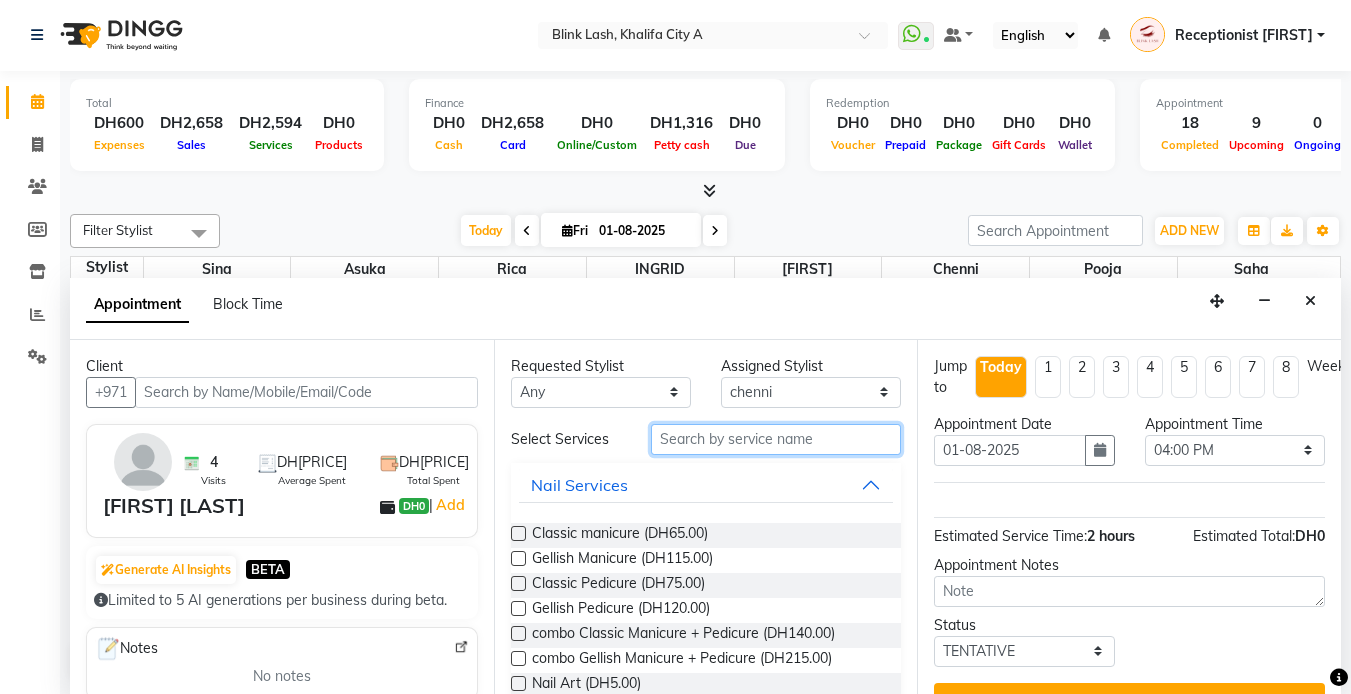 click at bounding box center [776, 439] 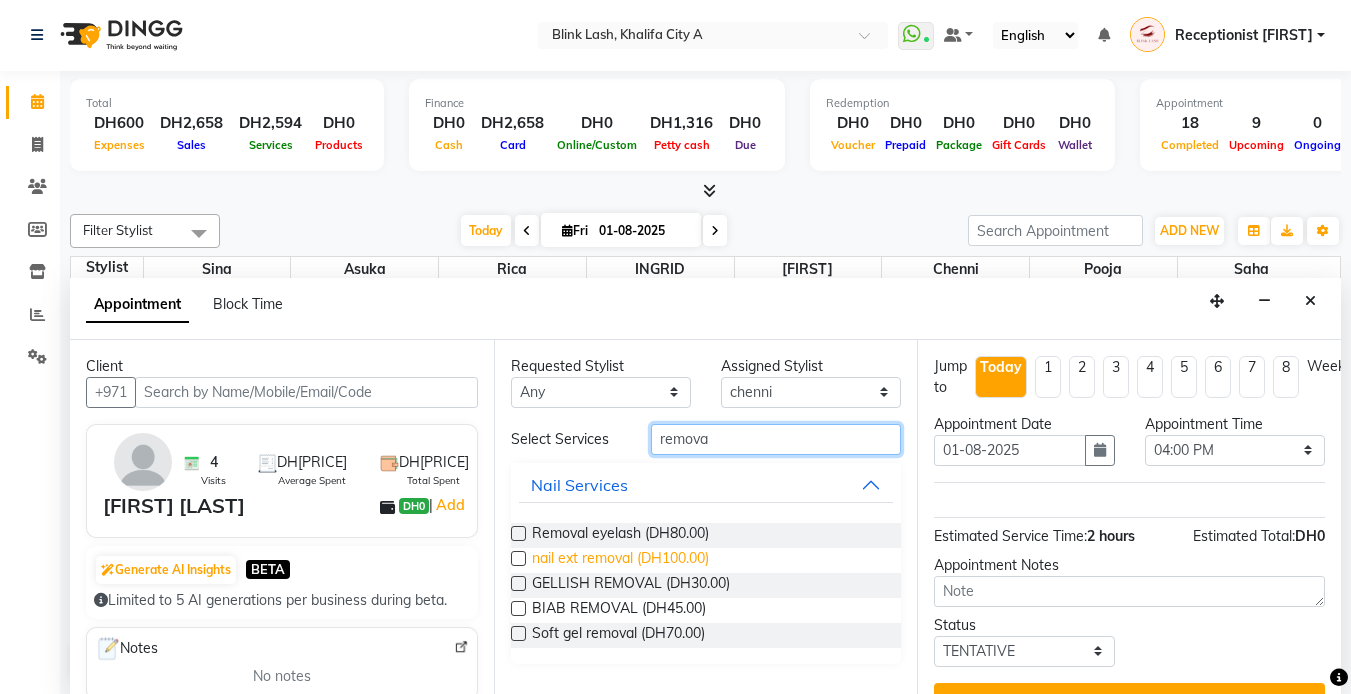 type on "remova" 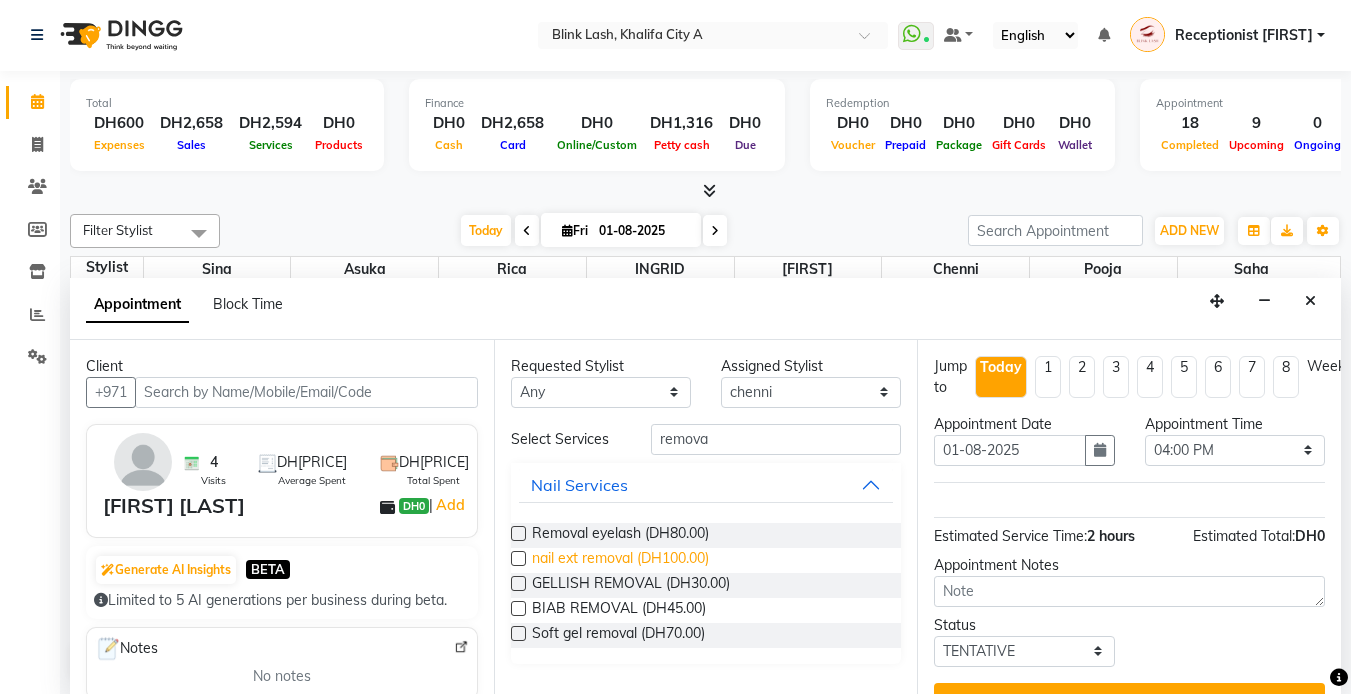 click on "nail ext removal (DH100.00)" at bounding box center [620, 560] 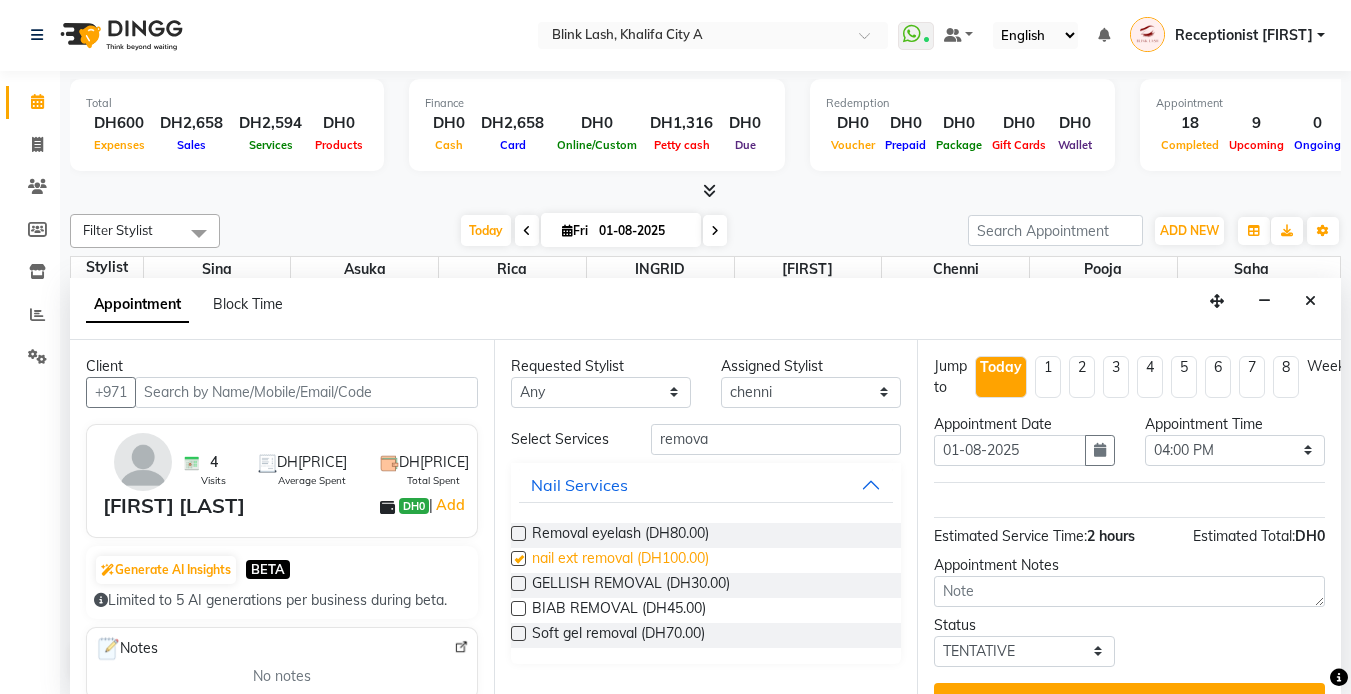 checkbox on "false" 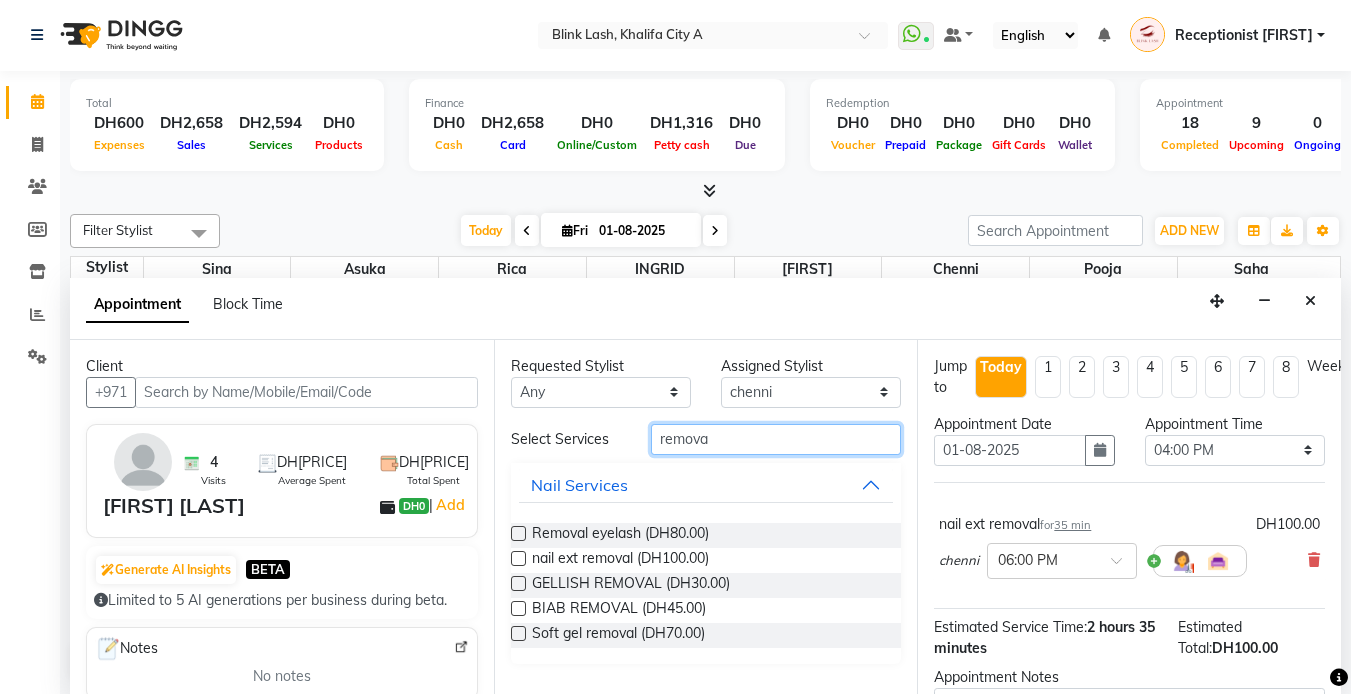 click on "remova" at bounding box center (776, 439) 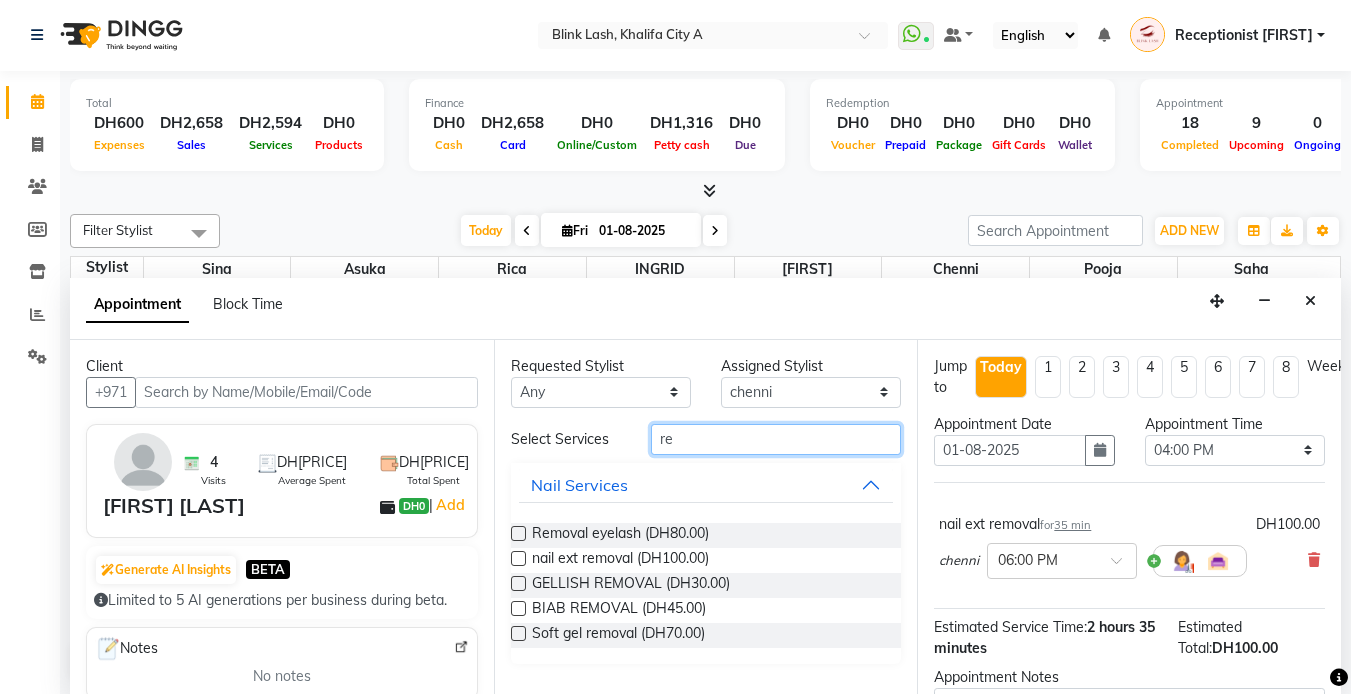 type on "r" 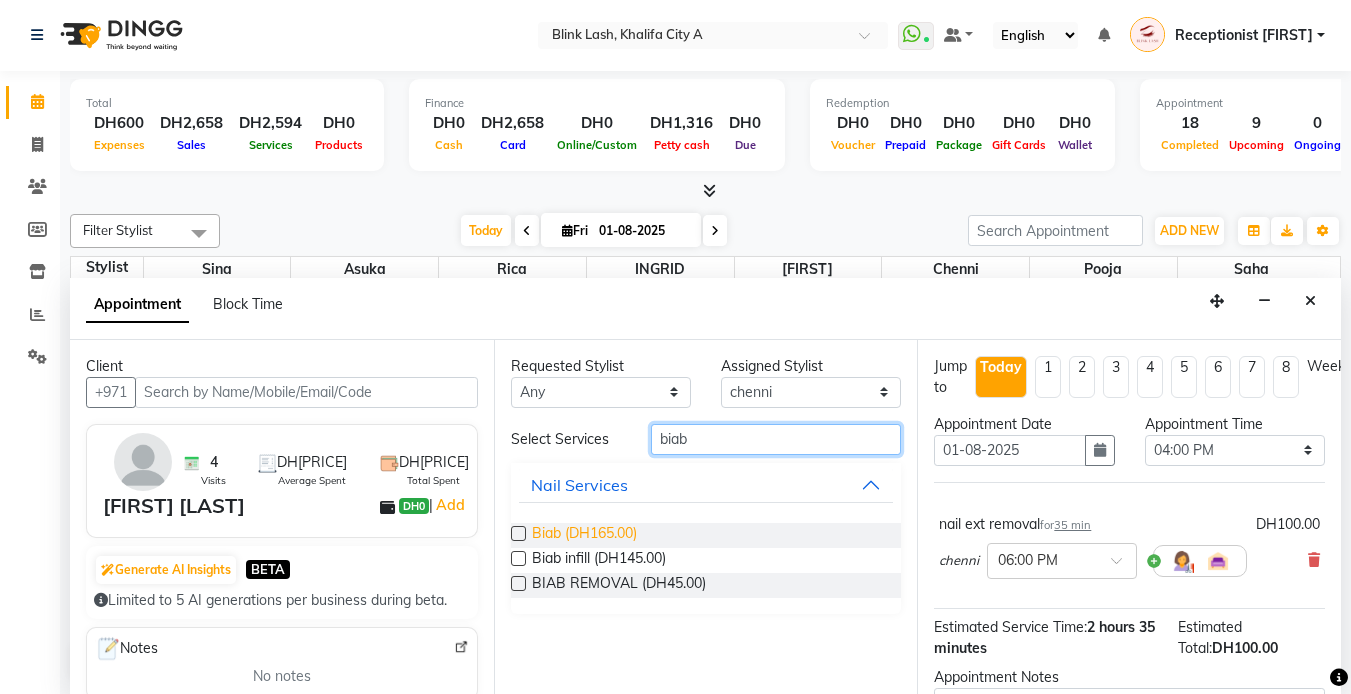 type on "biab" 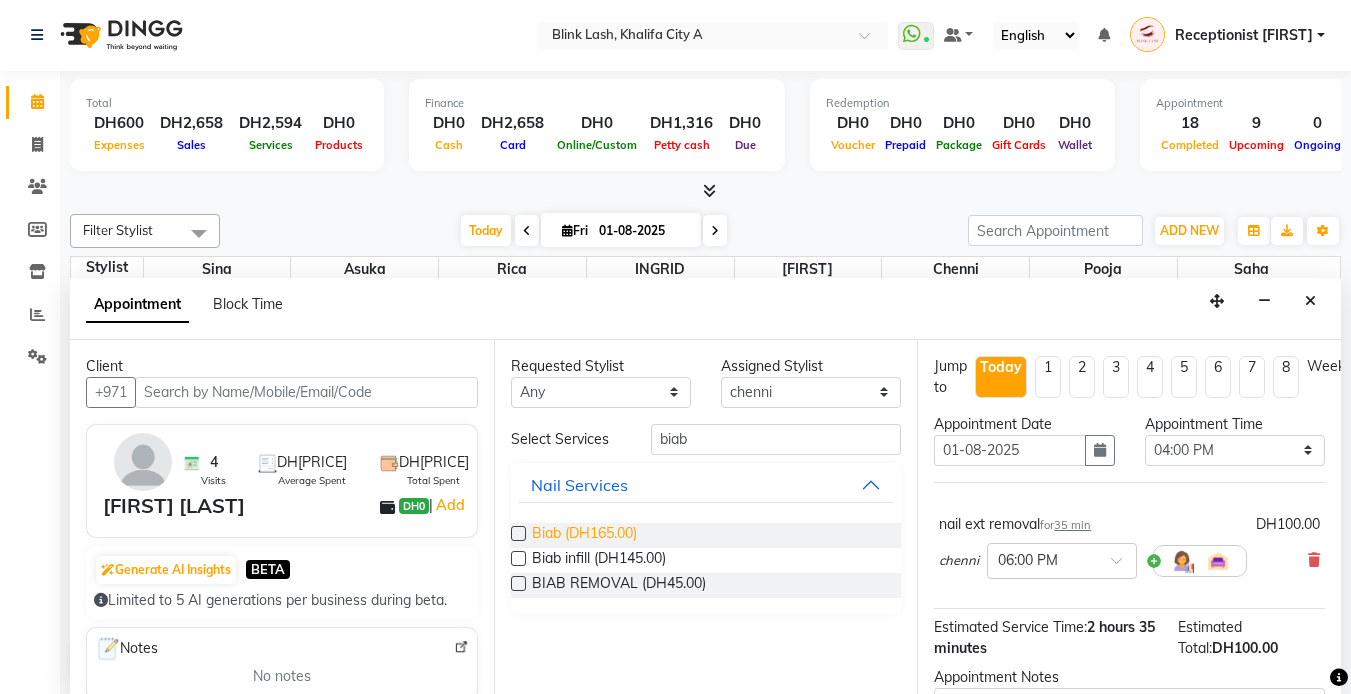 click on "Biab (DH165.00)" at bounding box center [584, 535] 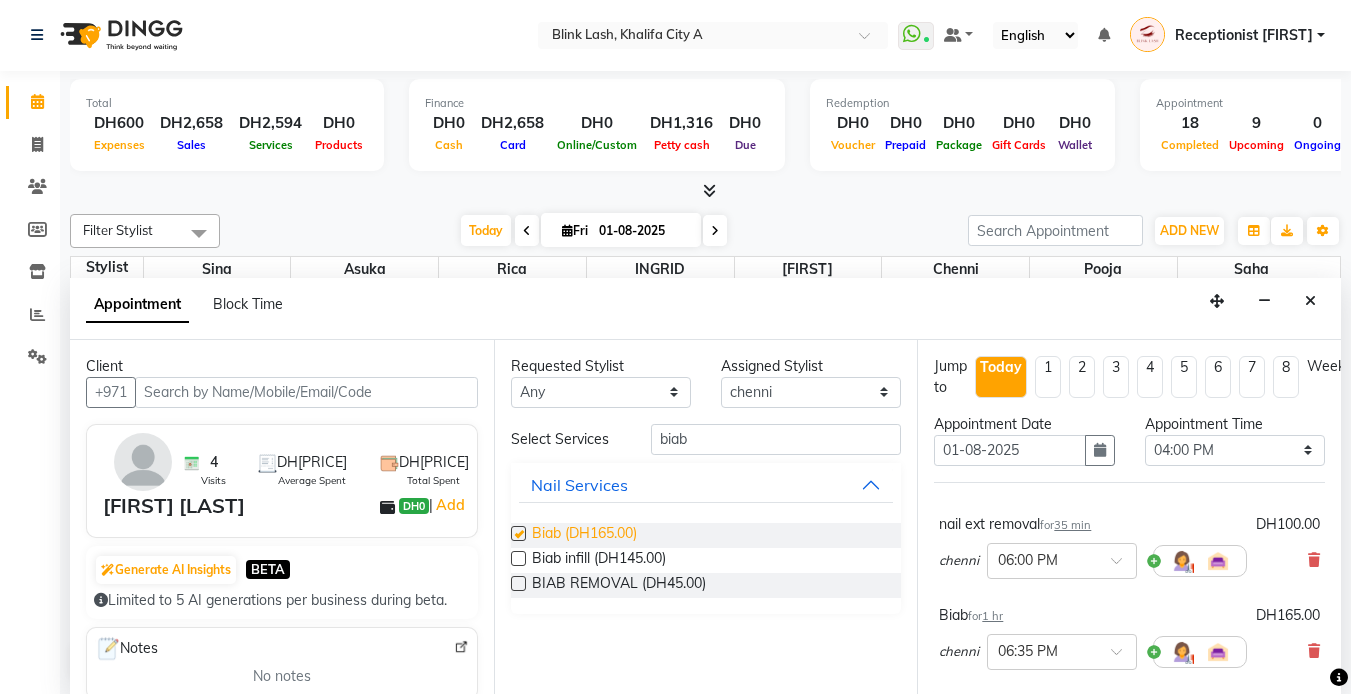 checkbox on "false" 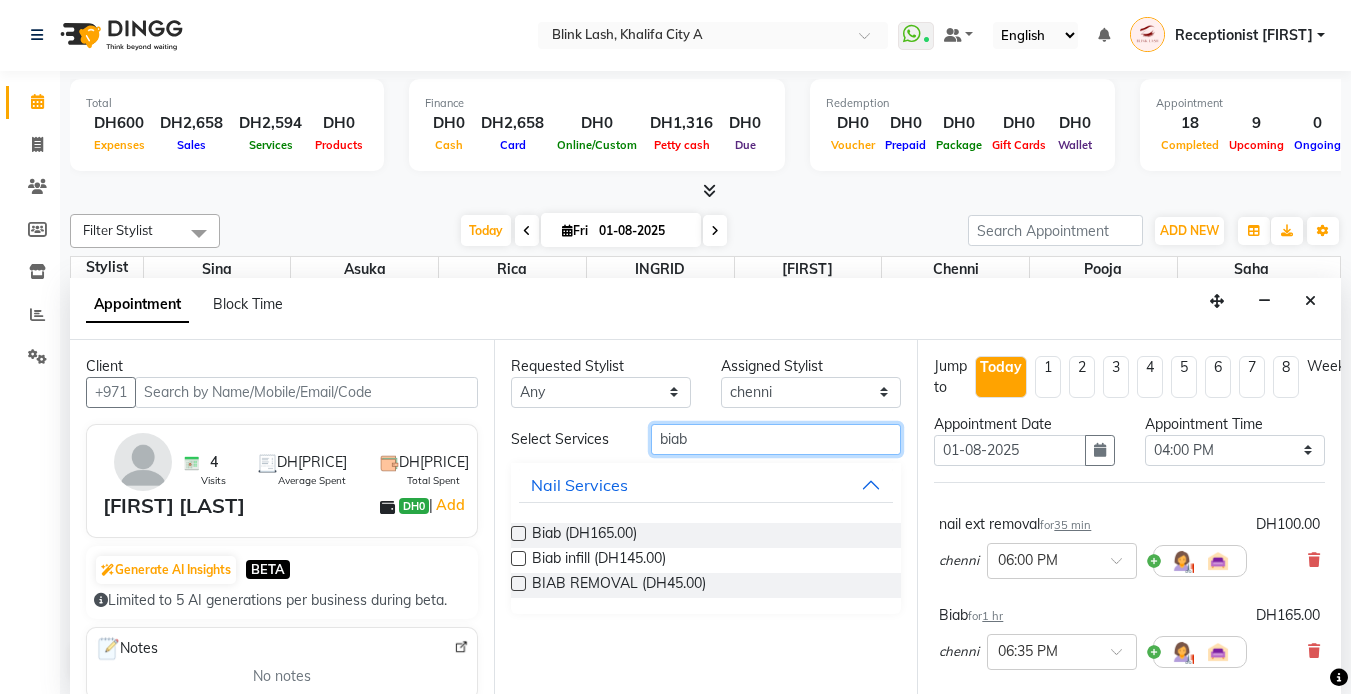 click on "biab" at bounding box center [776, 439] 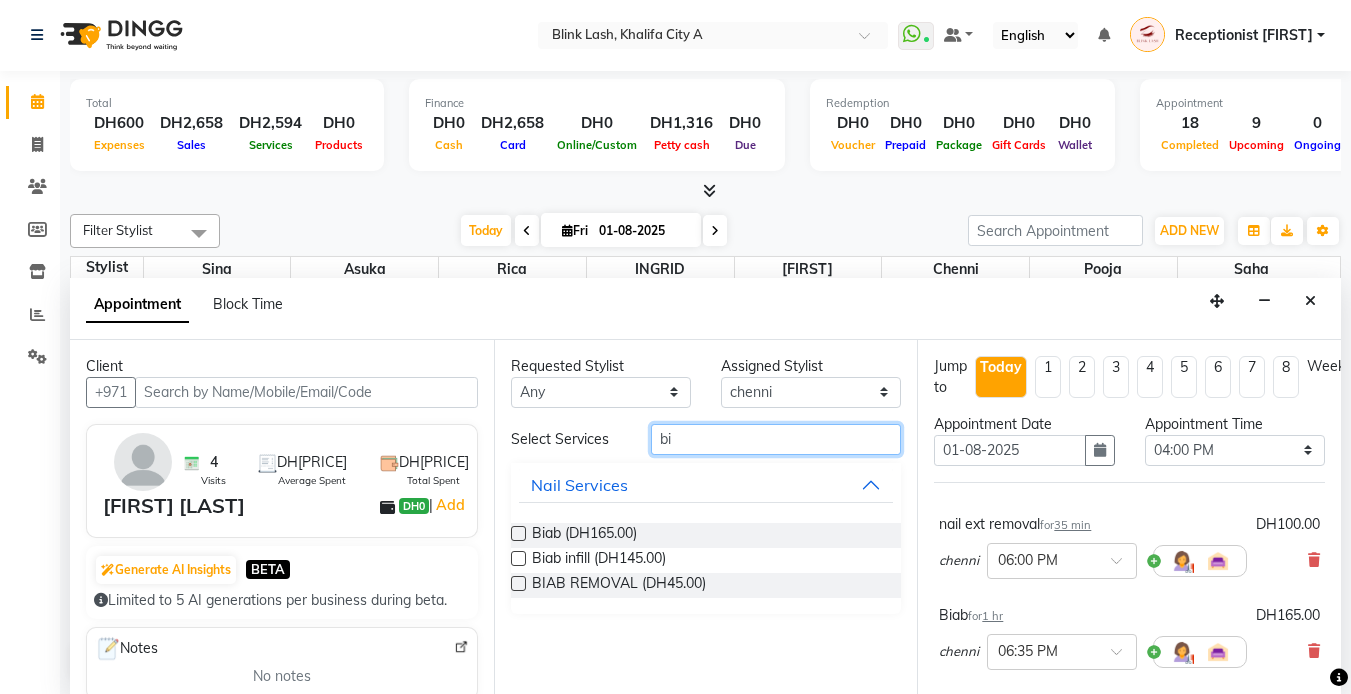 type on "b" 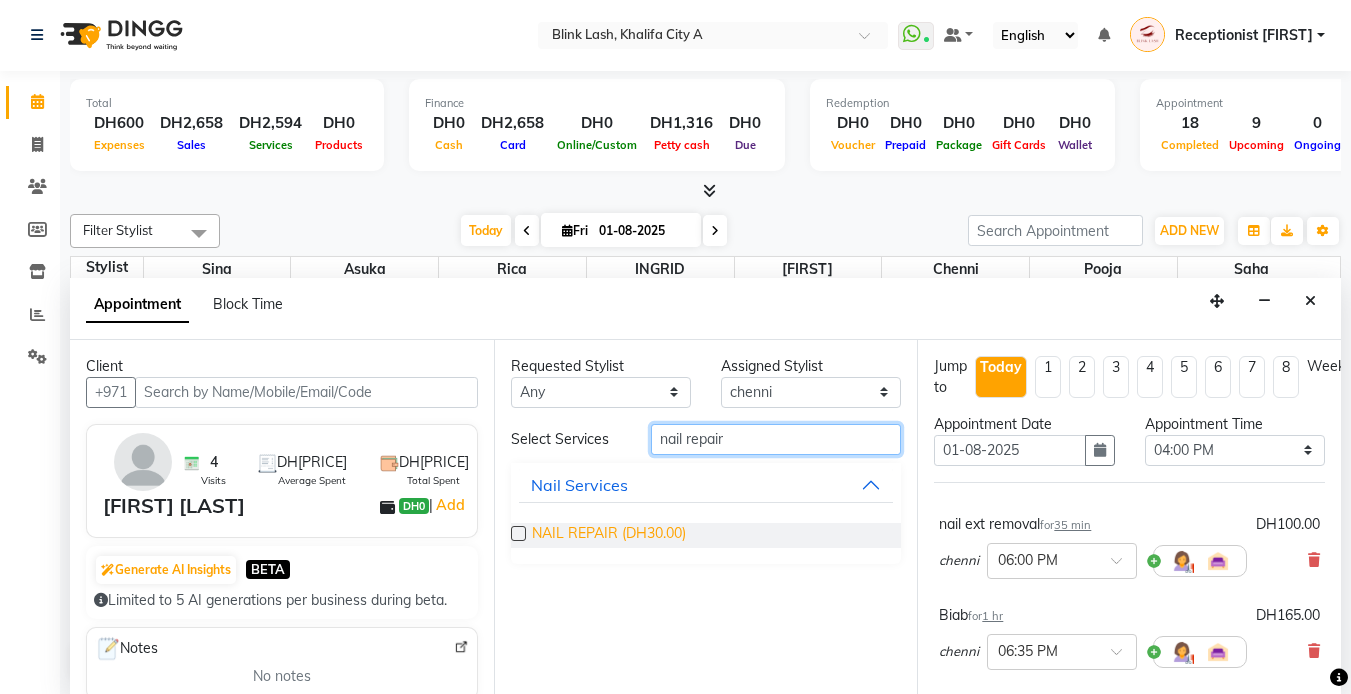 type on "nail repair" 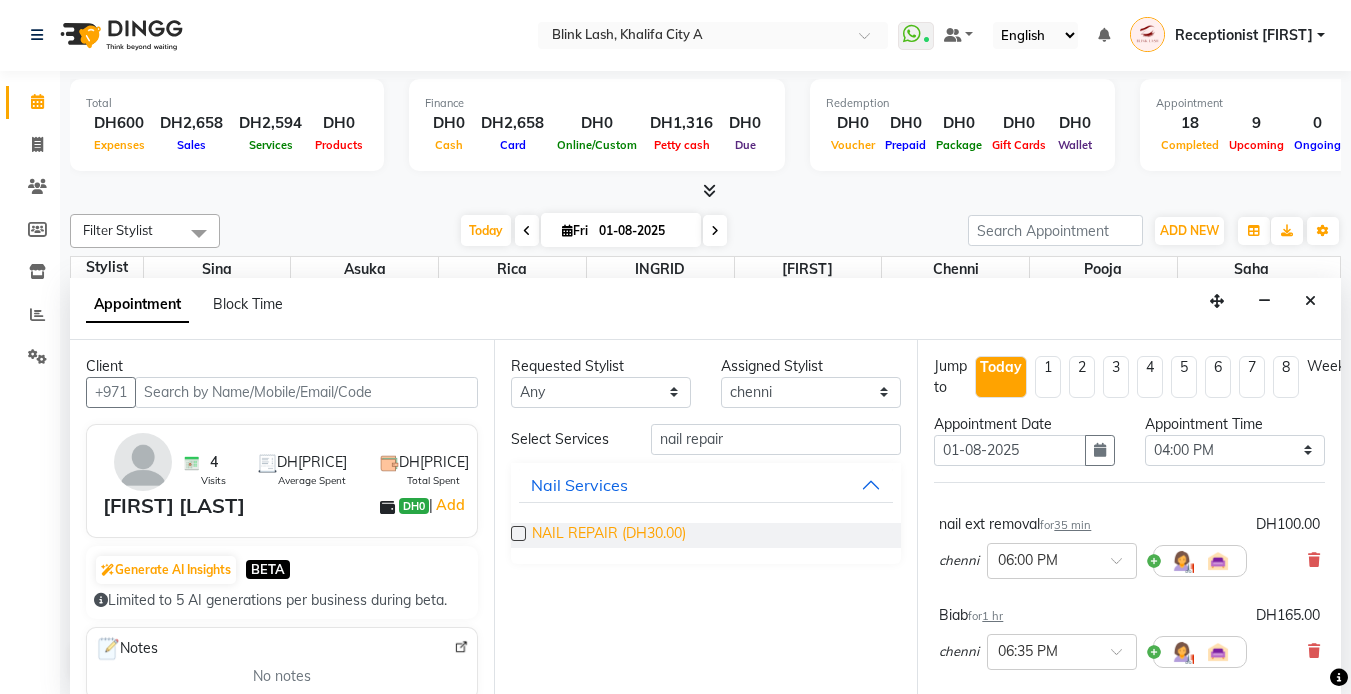 click on "NAIL REPAIR (DH30.00)" at bounding box center [609, 535] 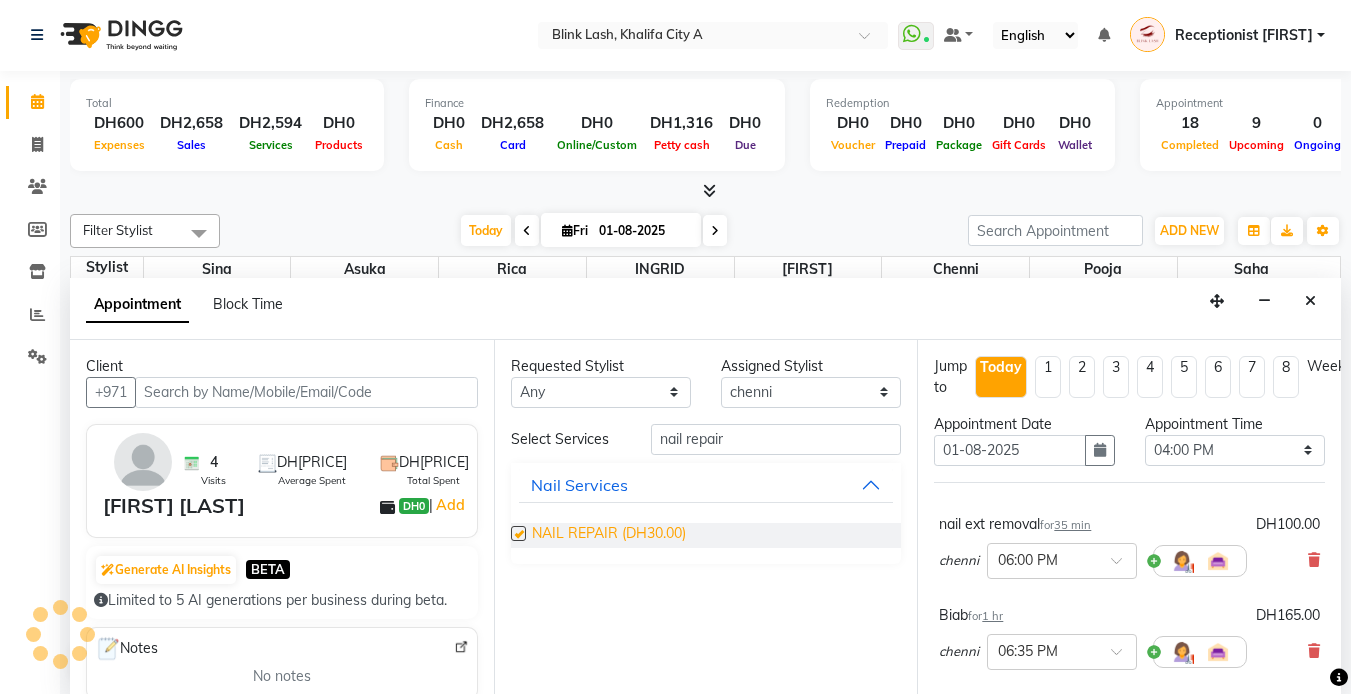 checkbox on "false" 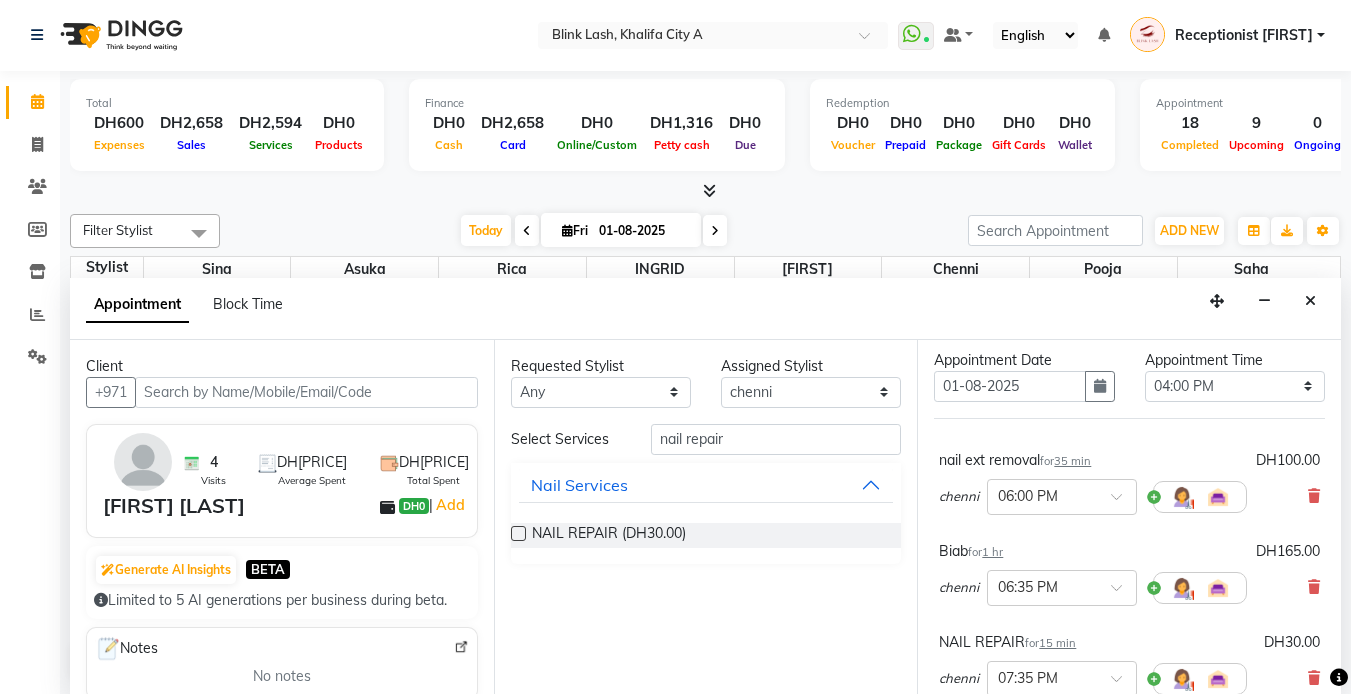 scroll, scrollTop: 100, scrollLeft: 0, axis: vertical 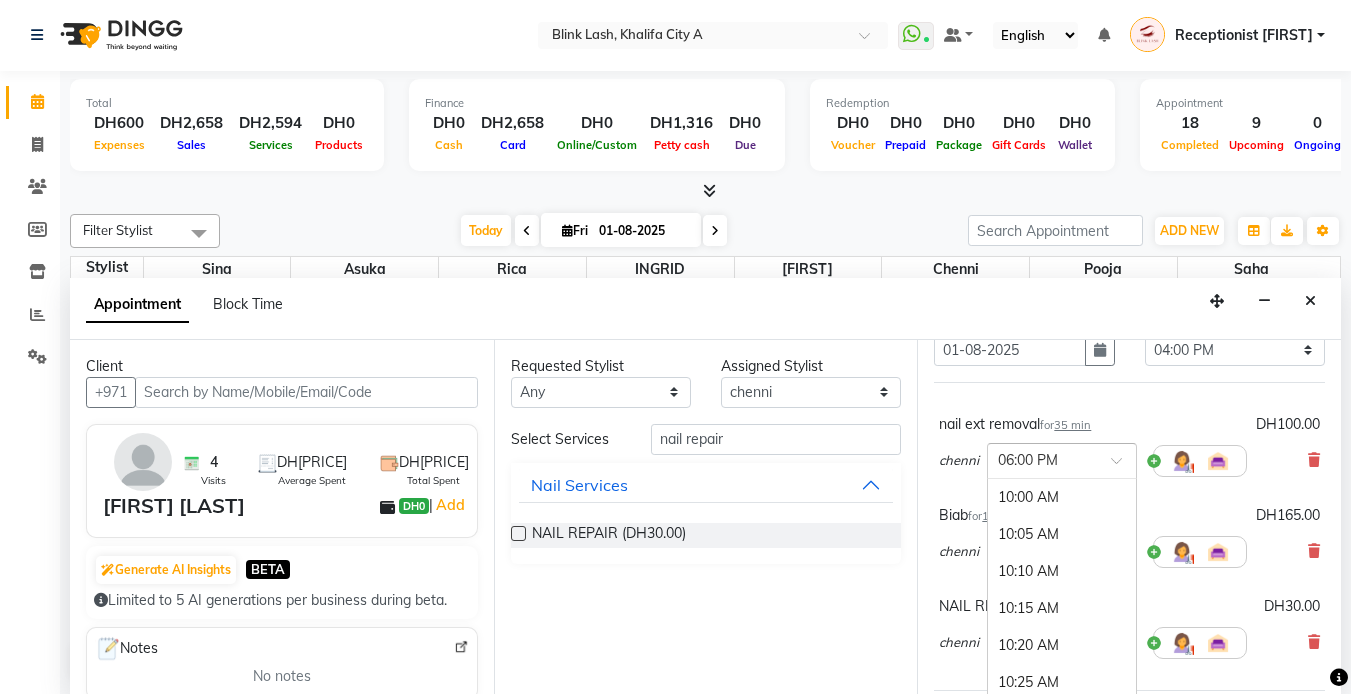 click at bounding box center [1062, 459] 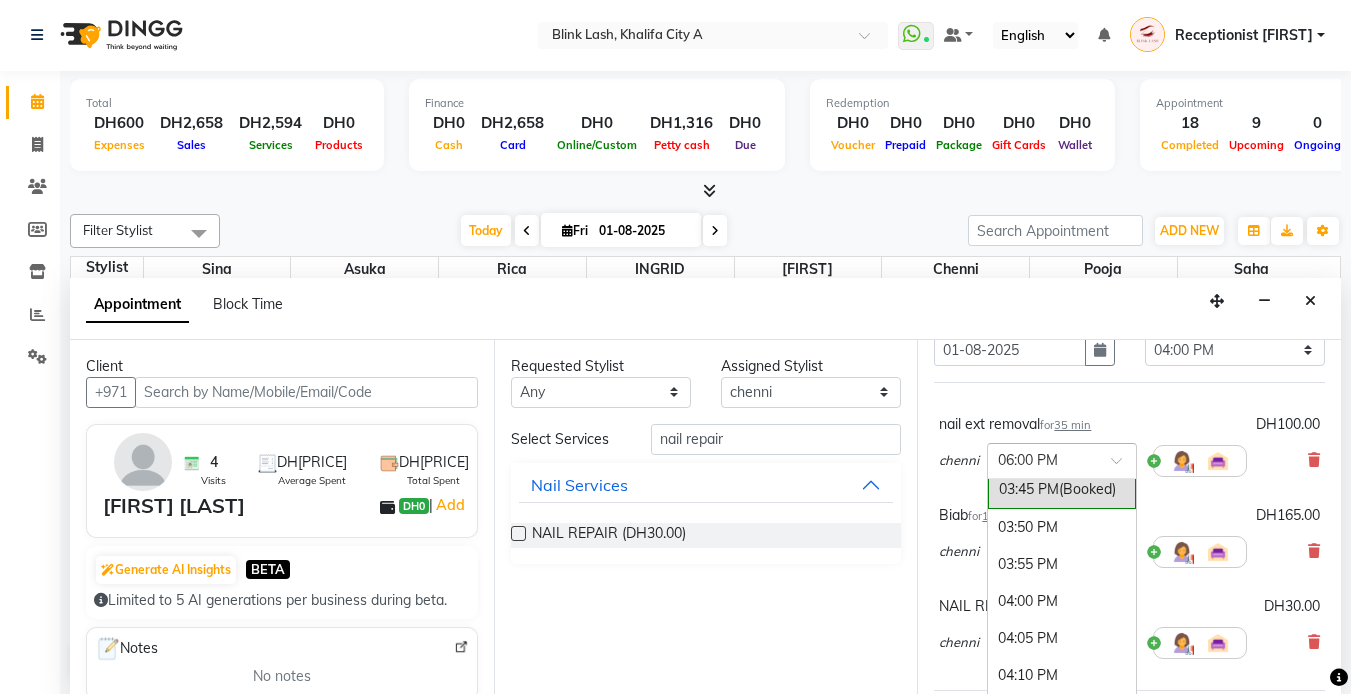 scroll, scrollTop: 2648, scrollLeft: 0, axis: vertical 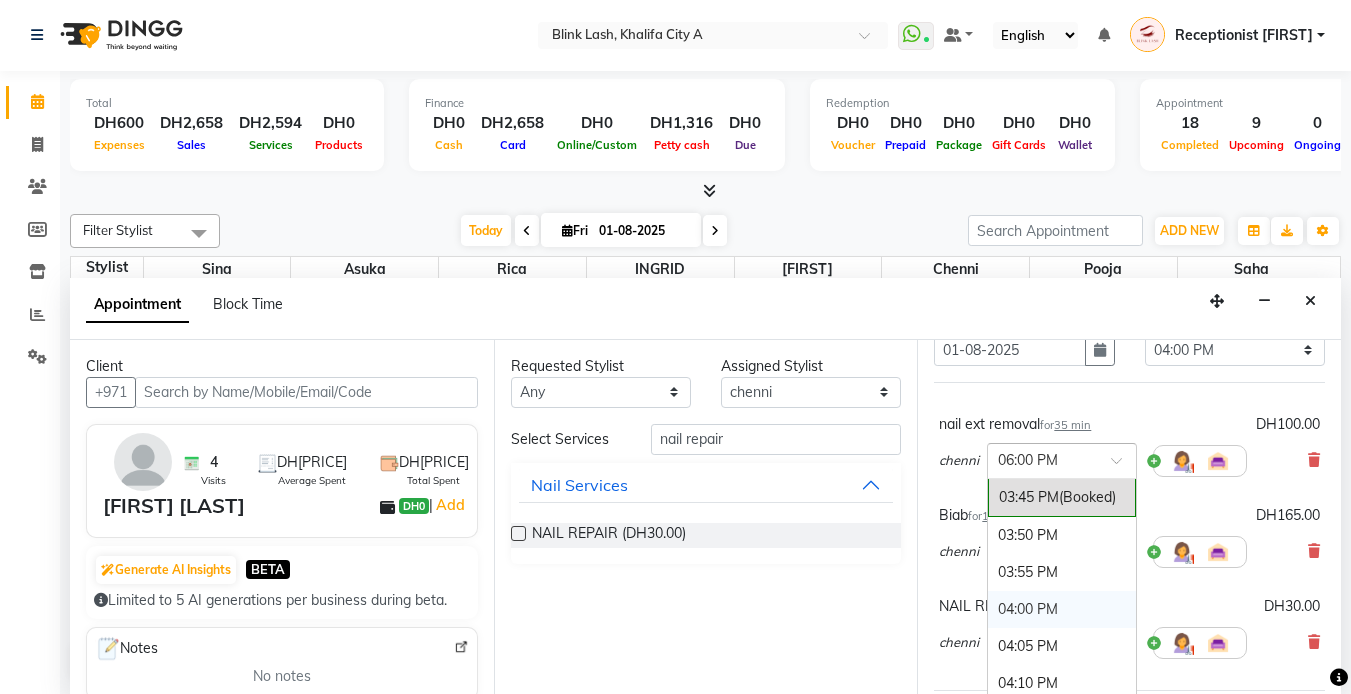 click on "04:00 PM" at bounding box center [1062, 609] 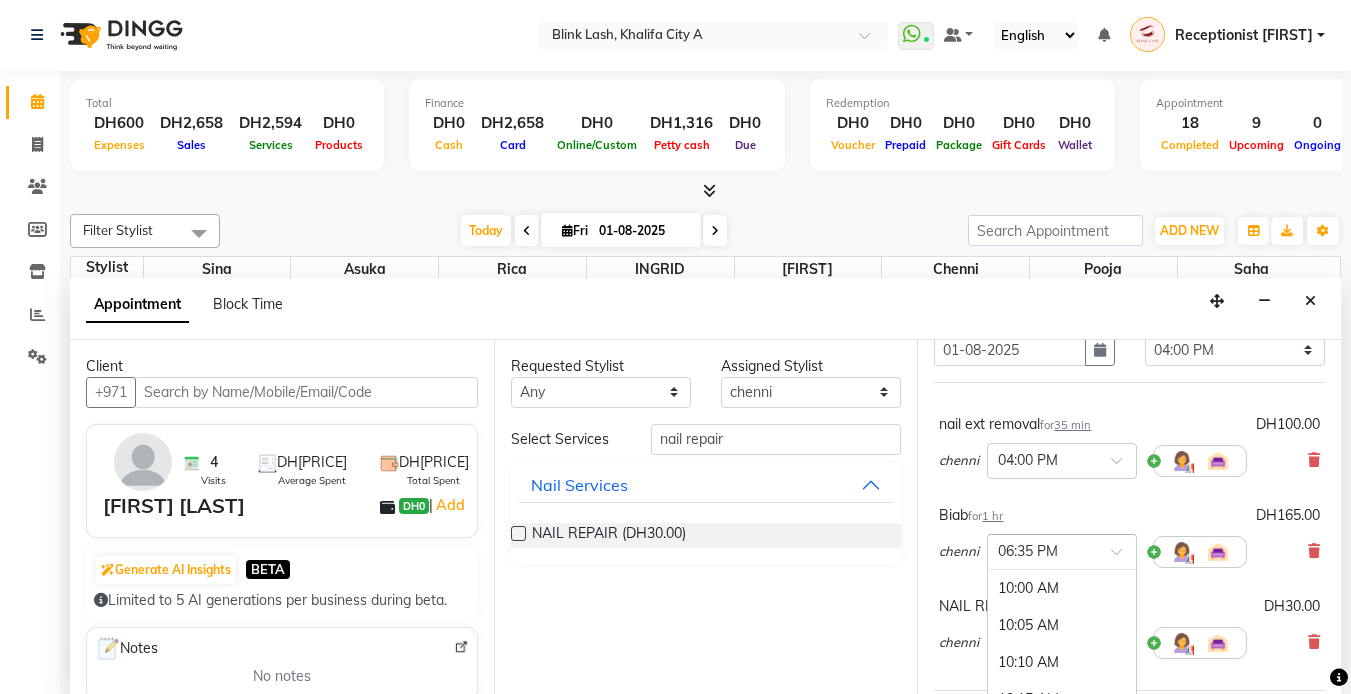 click at bounding box center (1062, 550) 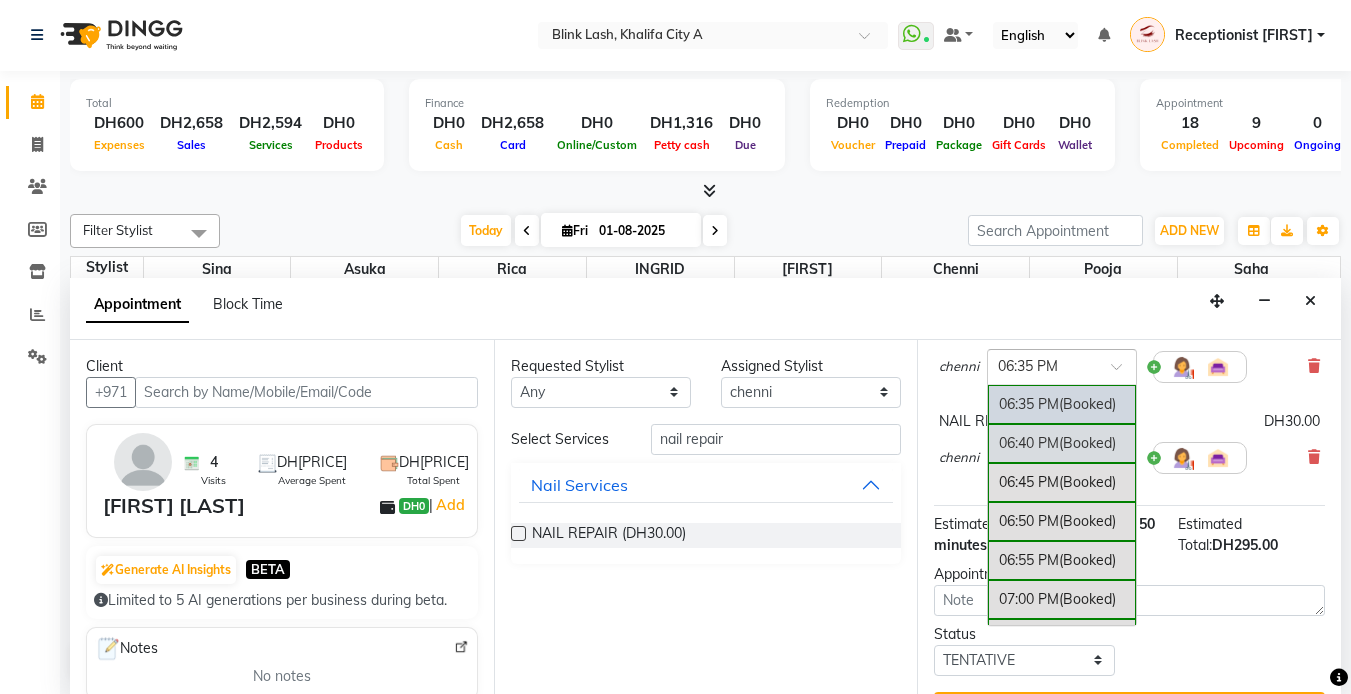 scroll, scrollTop: 300, scrollLeft: 0, axis: vertical 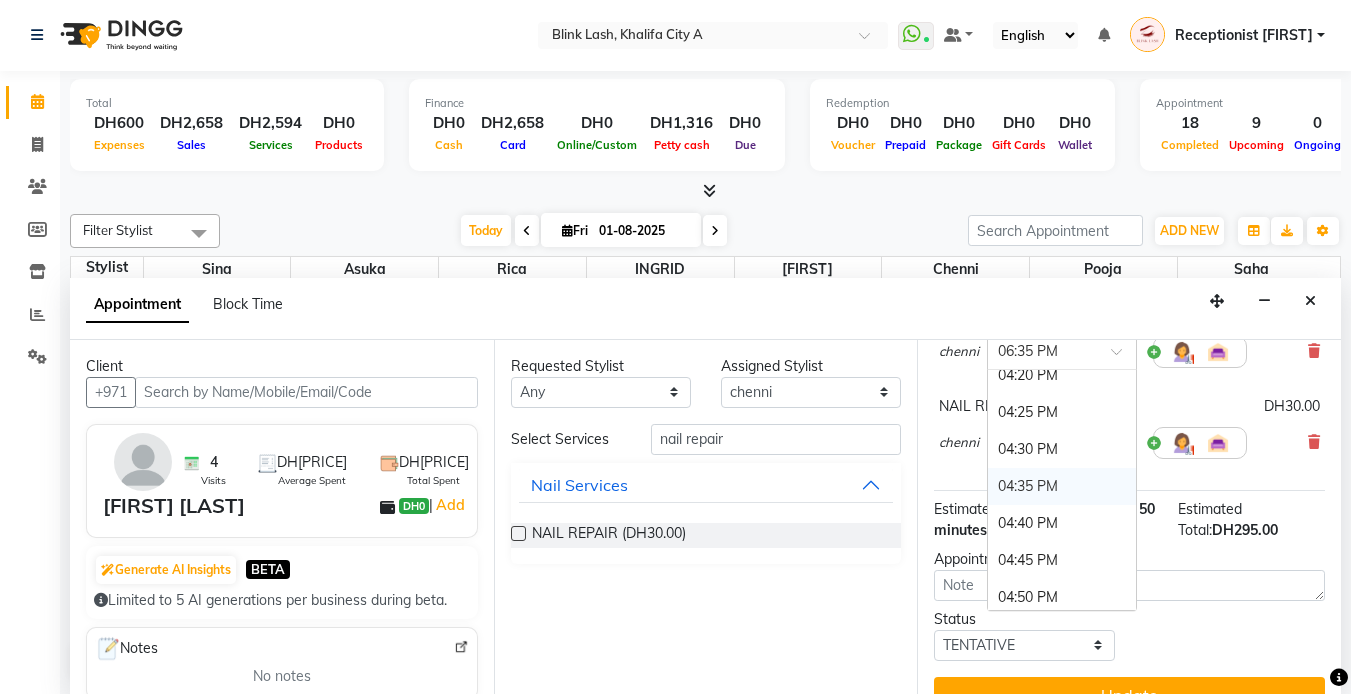 click on "04:35 PM" at bounding box center (1062, 486) 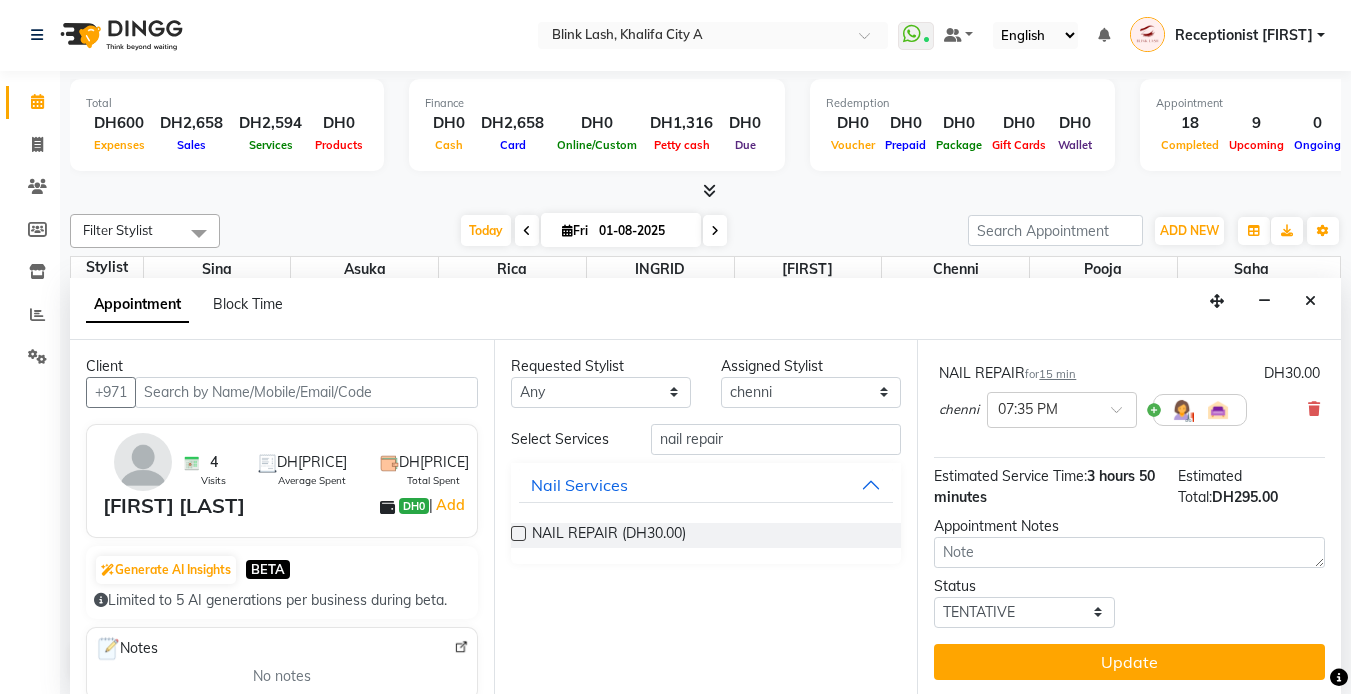scroll, scrollTop: 350, scrollLeft: 0, axis: vertical 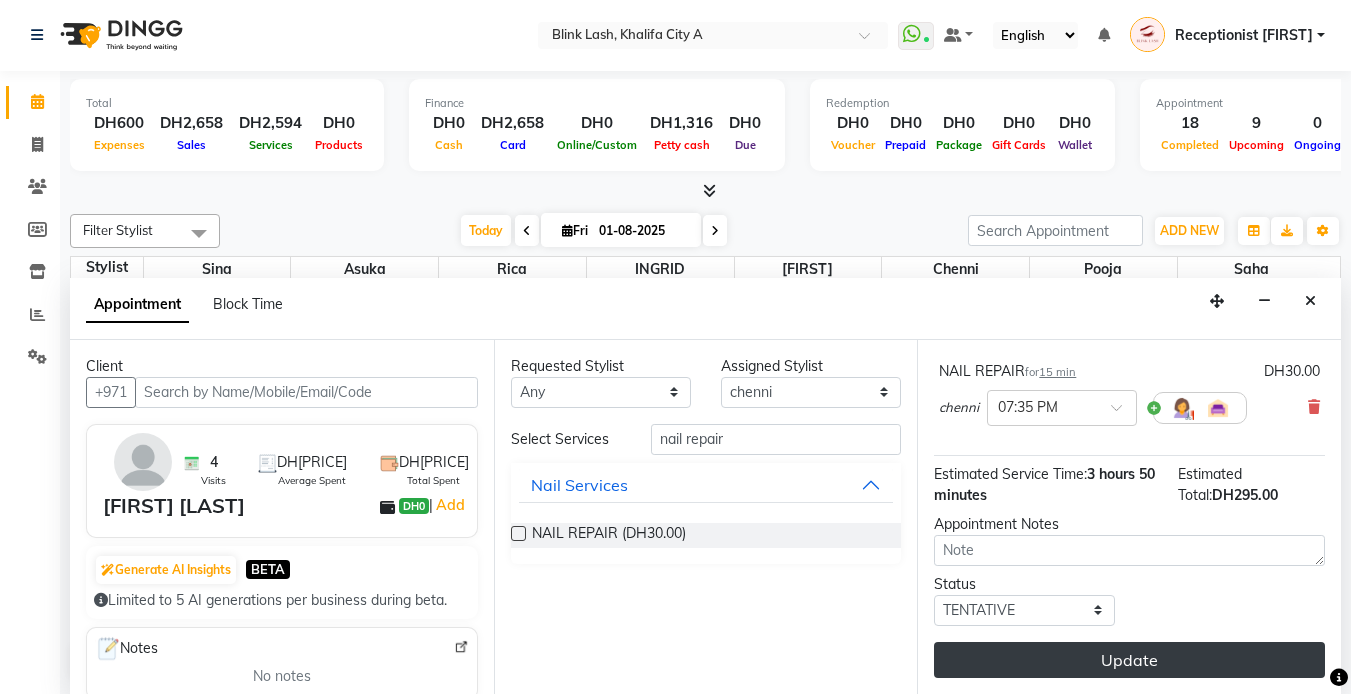 click on "Update" at bounding box center (1129, 660) 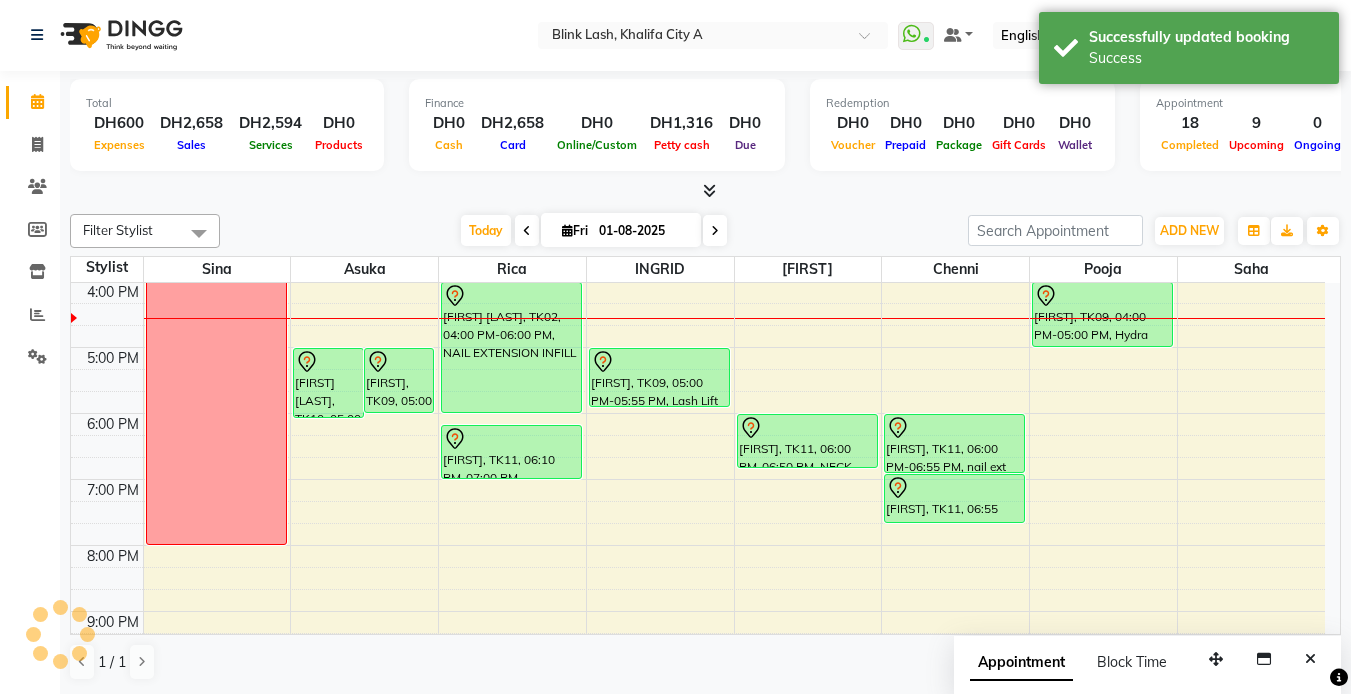 scroll, scrollTop: 0, scrollLeft: 0, axis: both 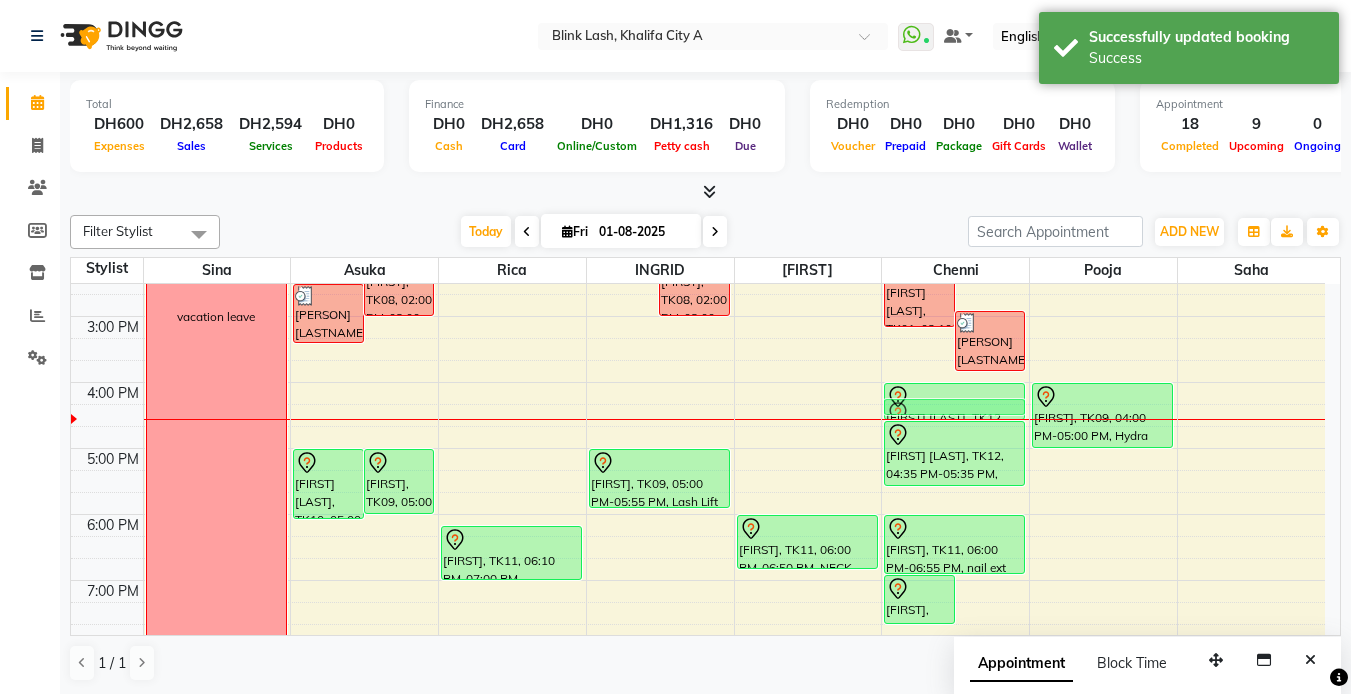 drag, startPoint x: 994, startPoint y: 626, endPoint x: 990, endPoint y: 414, distance: 212.03773 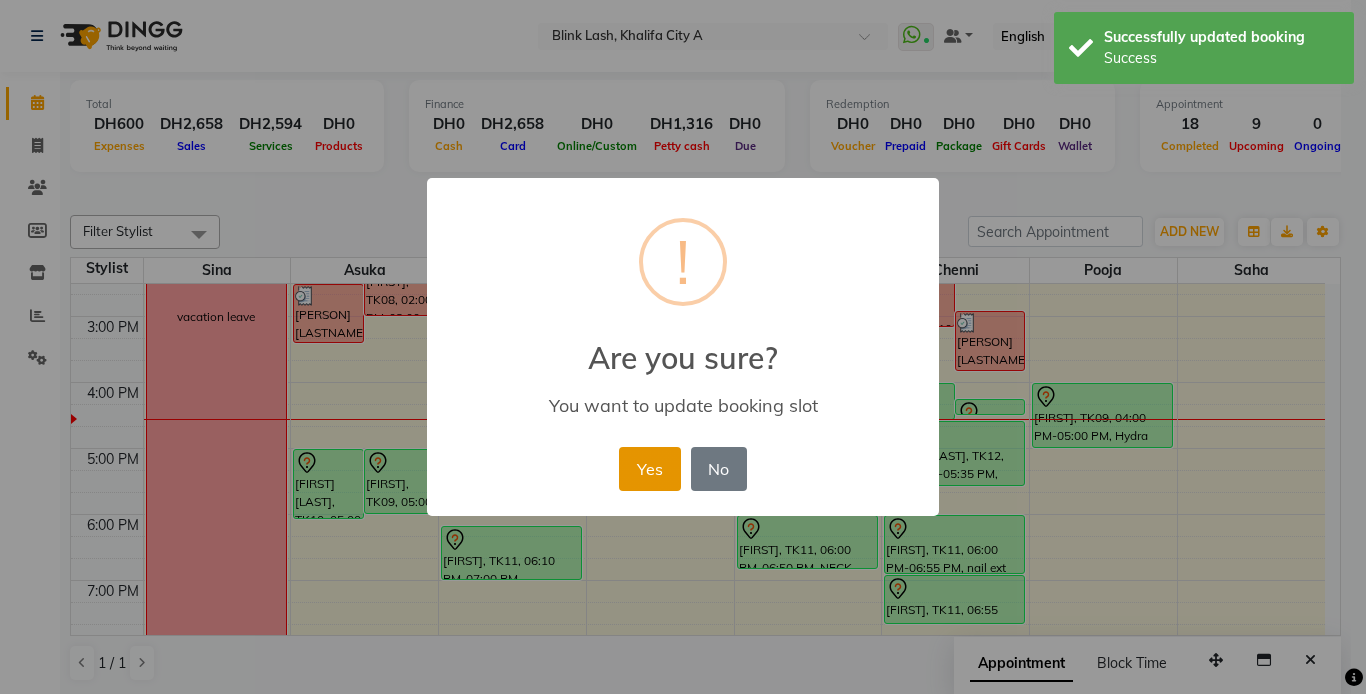click on "Yes" at bounding box center (649, 469) 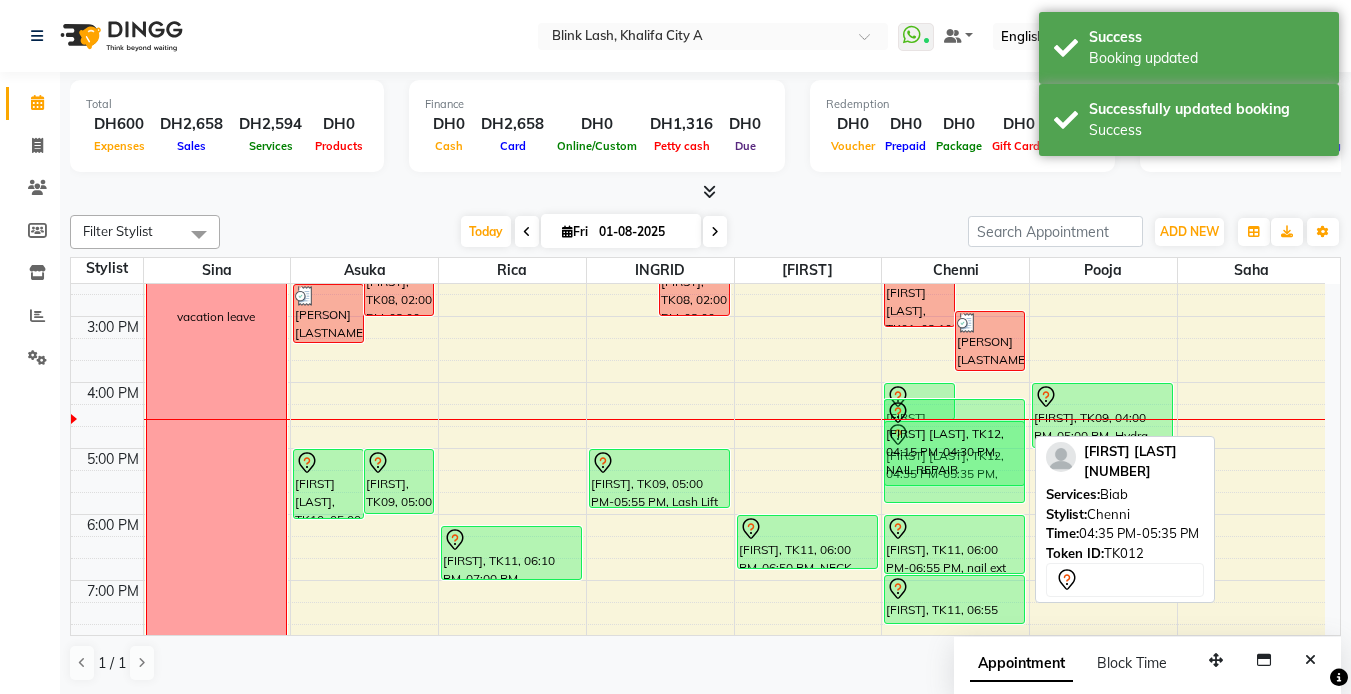 drag, startPoint x: 1005, startPoint y: 412, endPoint x: 989, endPoint y: 497, distance: 86.492775 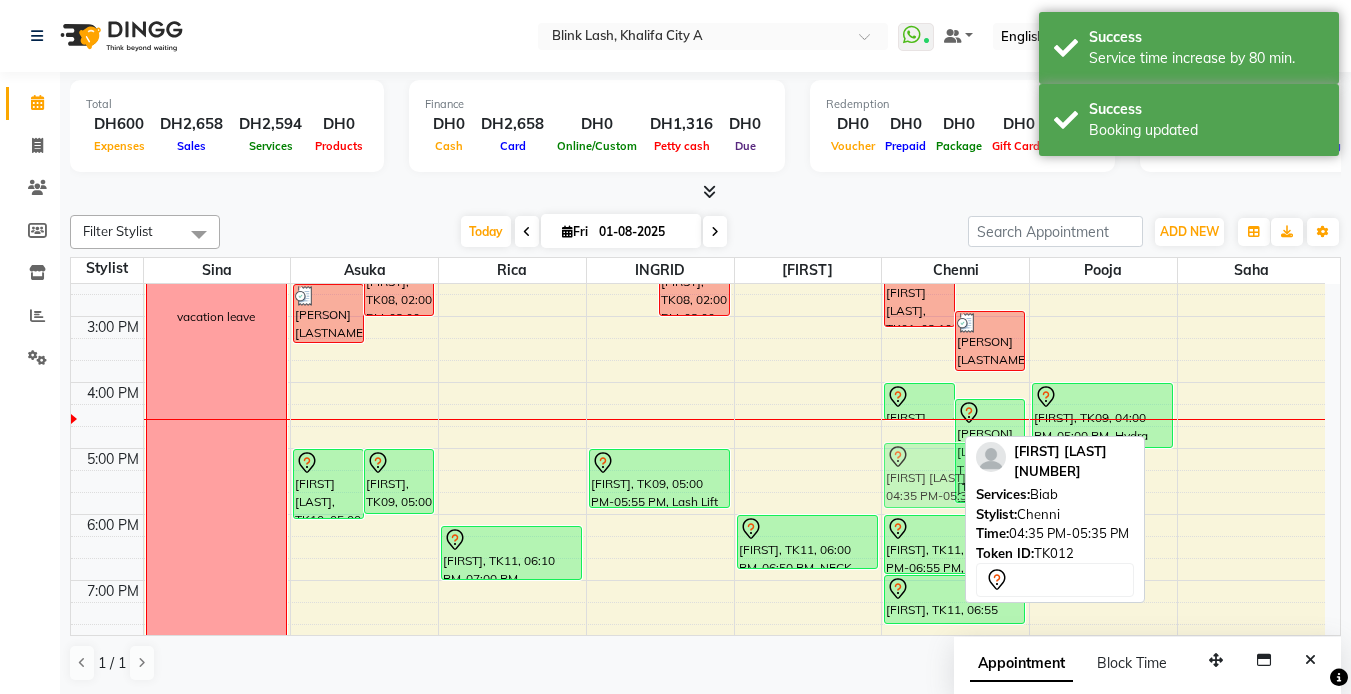 drag, startPoint x: 928, startPoint y: 445, endPoint x: 928, endPoint y: 463, distance: 18 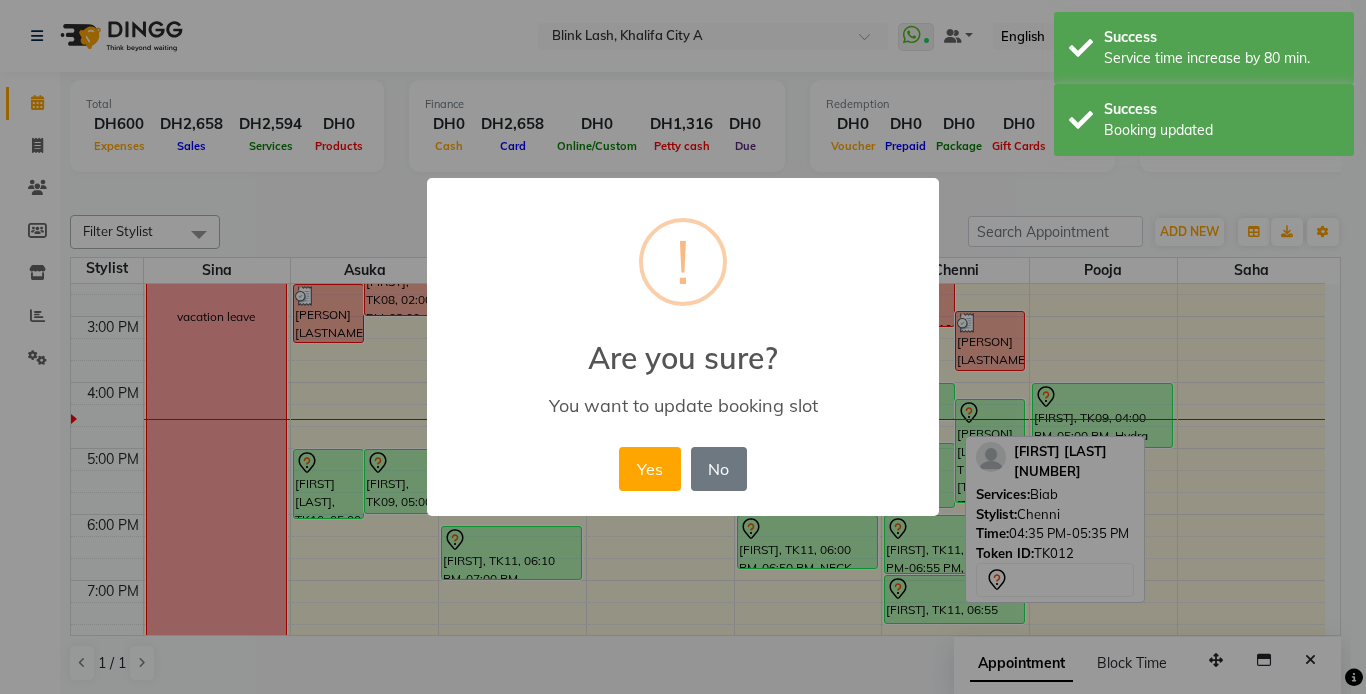 drag, startPoint x: 664, startPoint y: 466, endPoint x: 766, endPoint y: 431, distance: 107.837845 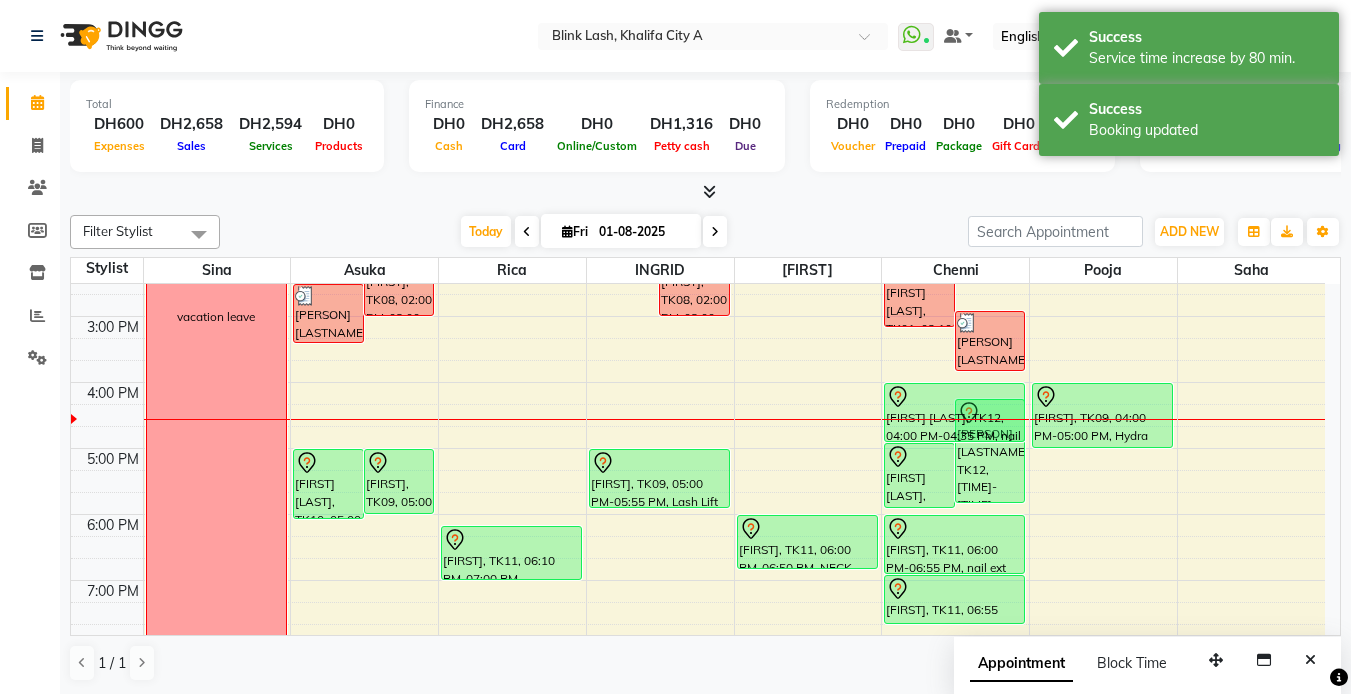 drag, startPoint x: 933, startPoint y: 415, endPoint x: 929, endPoint y: 432, distance: 17.464249 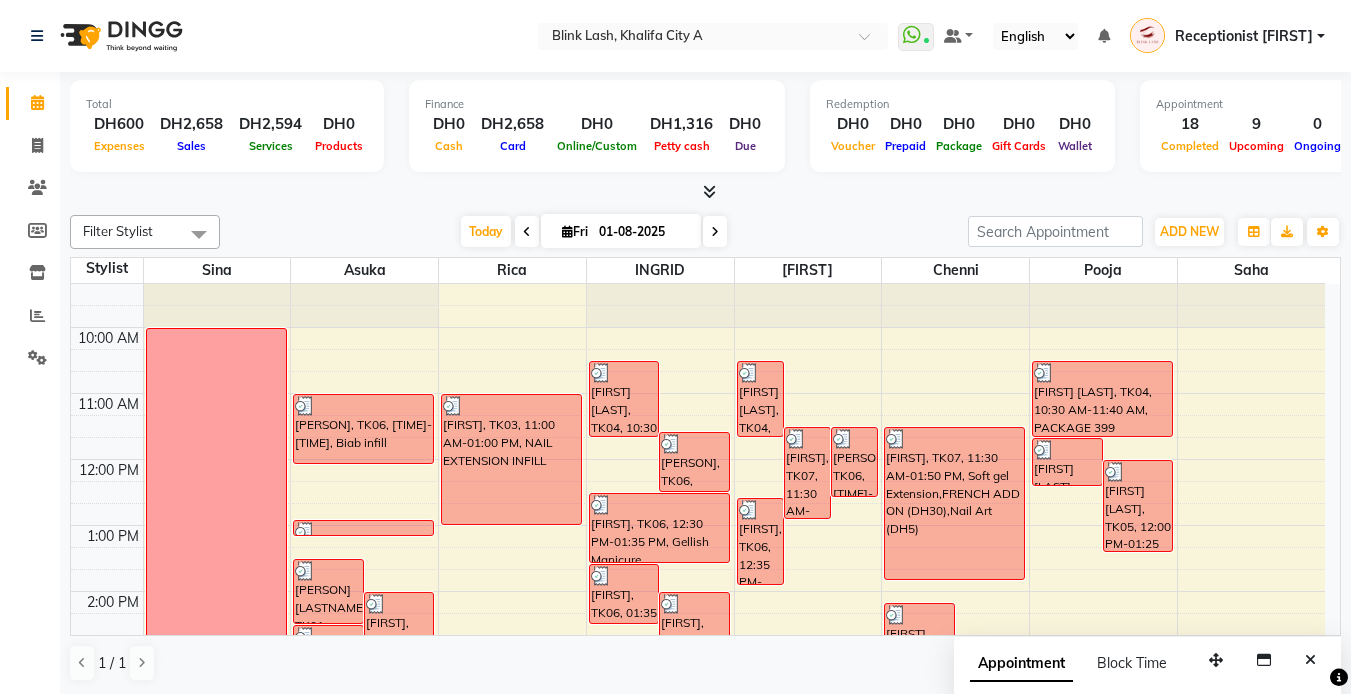 scroll, scrollTop: 0, scrollLeft: 0, axis: both 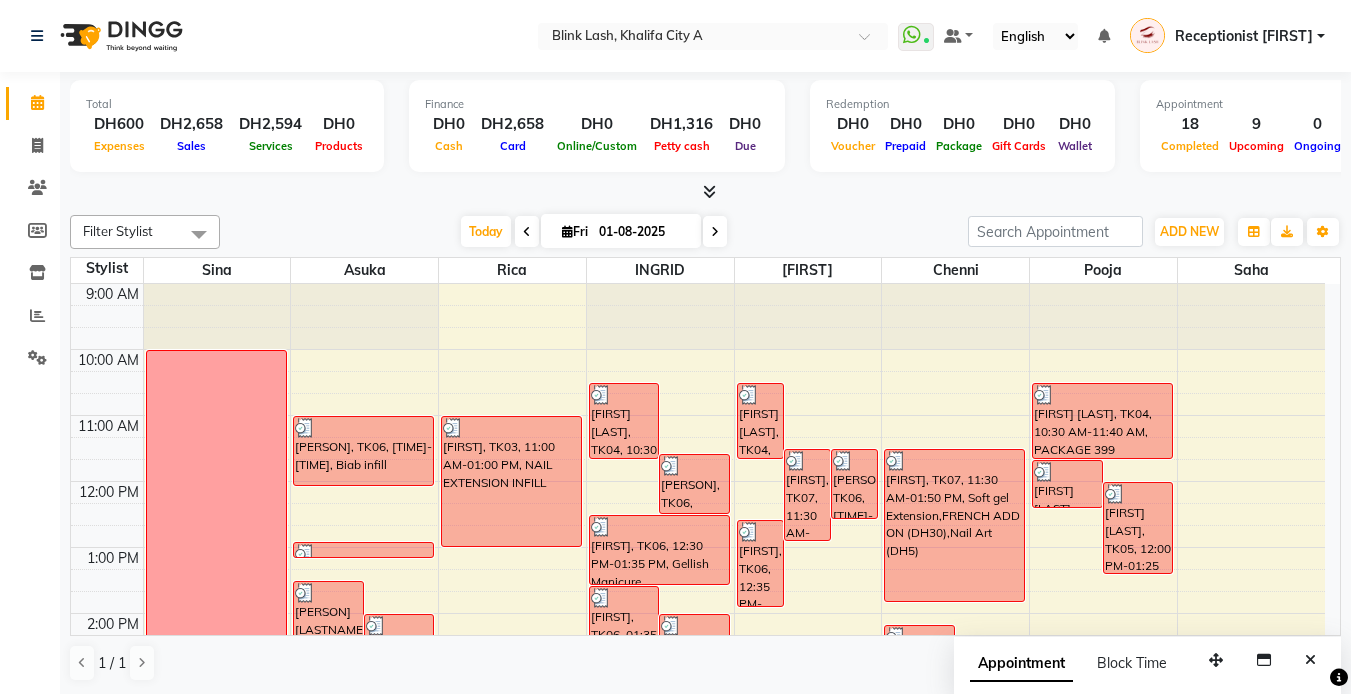 click at bounding box center [715, 232] 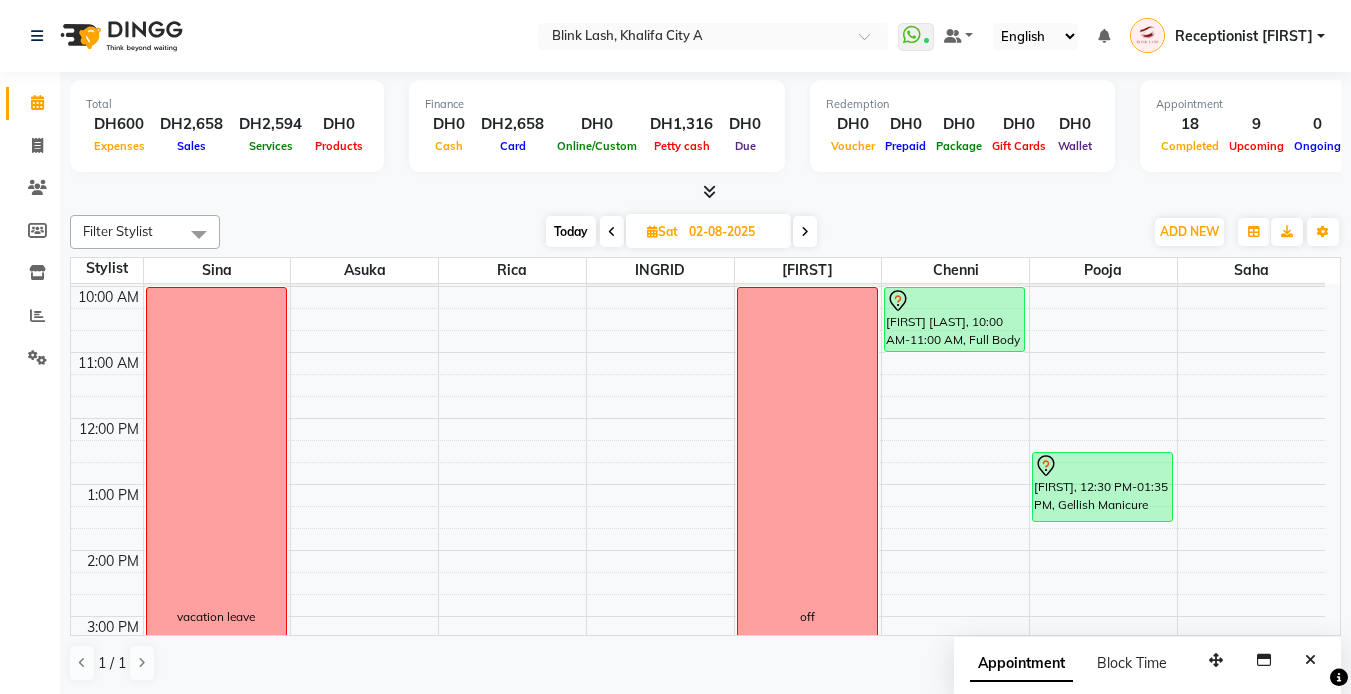 scroll, scrollTop: 0, scrollLeft: 0, axis: both 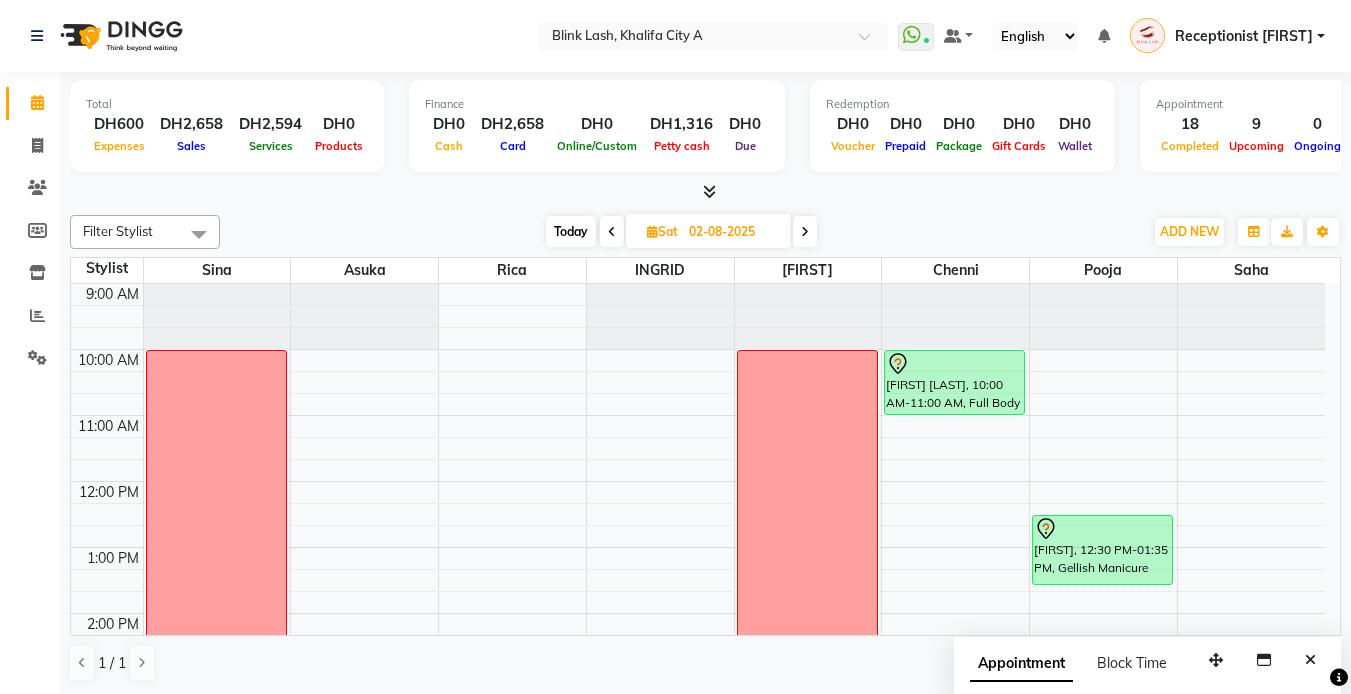 click at bounding box center [805, 232] 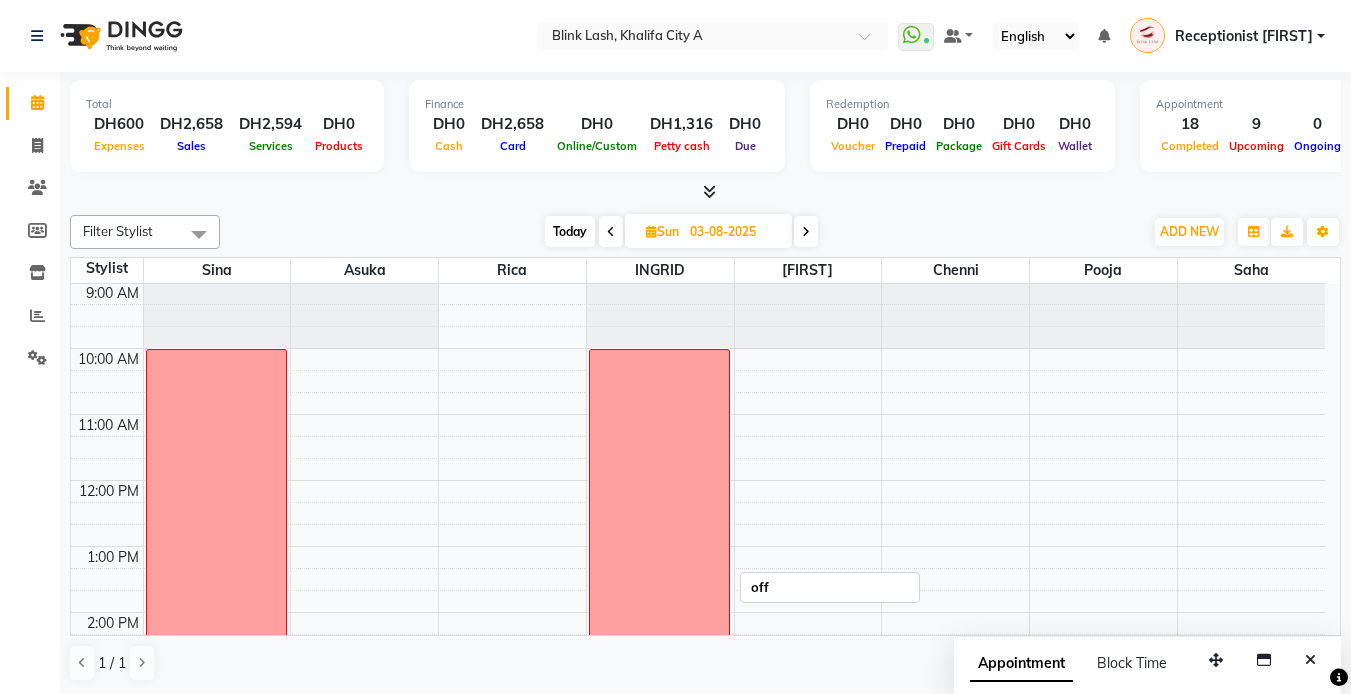 scroll, scrollTop: 0, scrollLeft: 0, axis: both 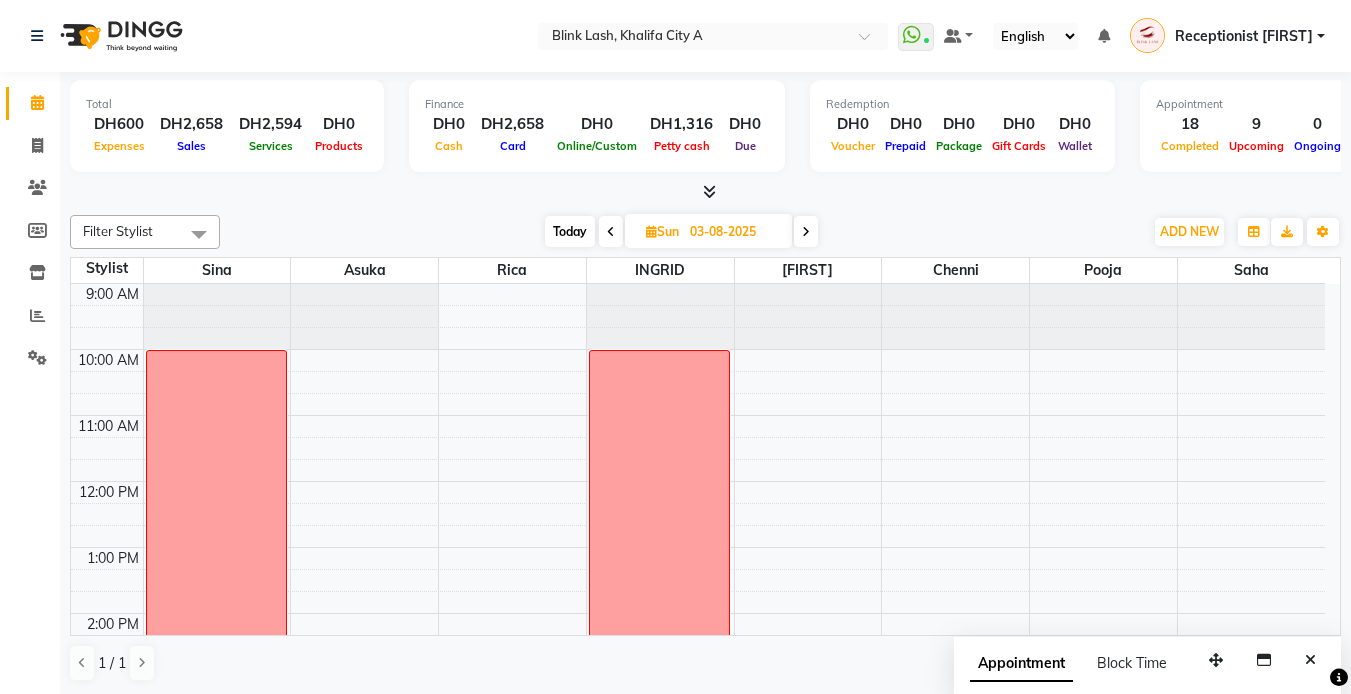 click at bounding box center (806, 231) 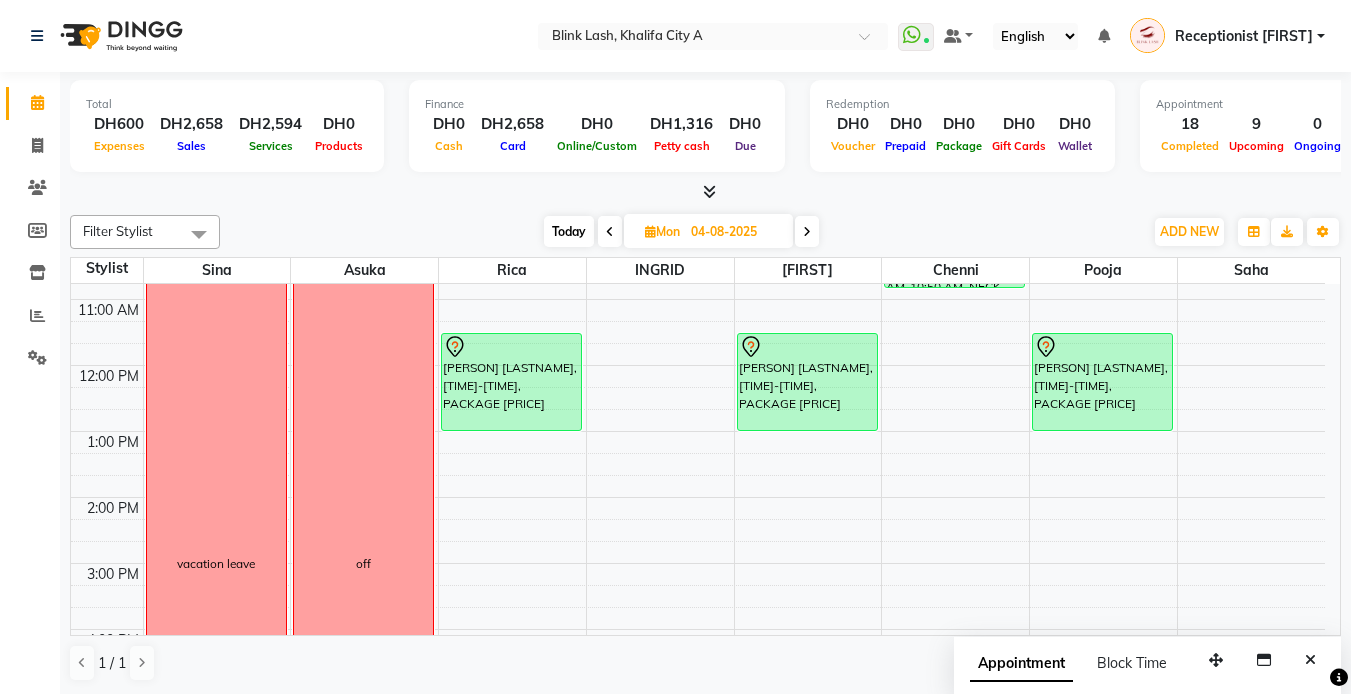 scroll, scrollTop: 0, scrollLeft: 0, axis: both 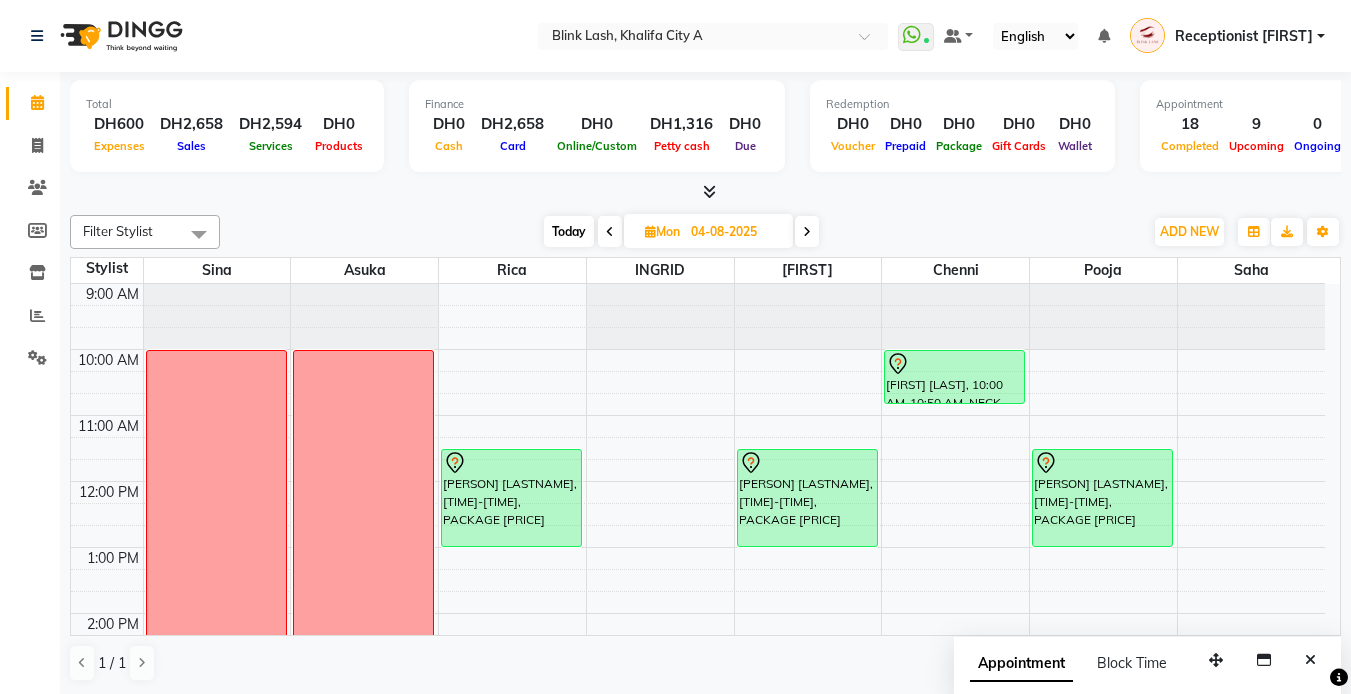 click at bounding box center (807, 232) 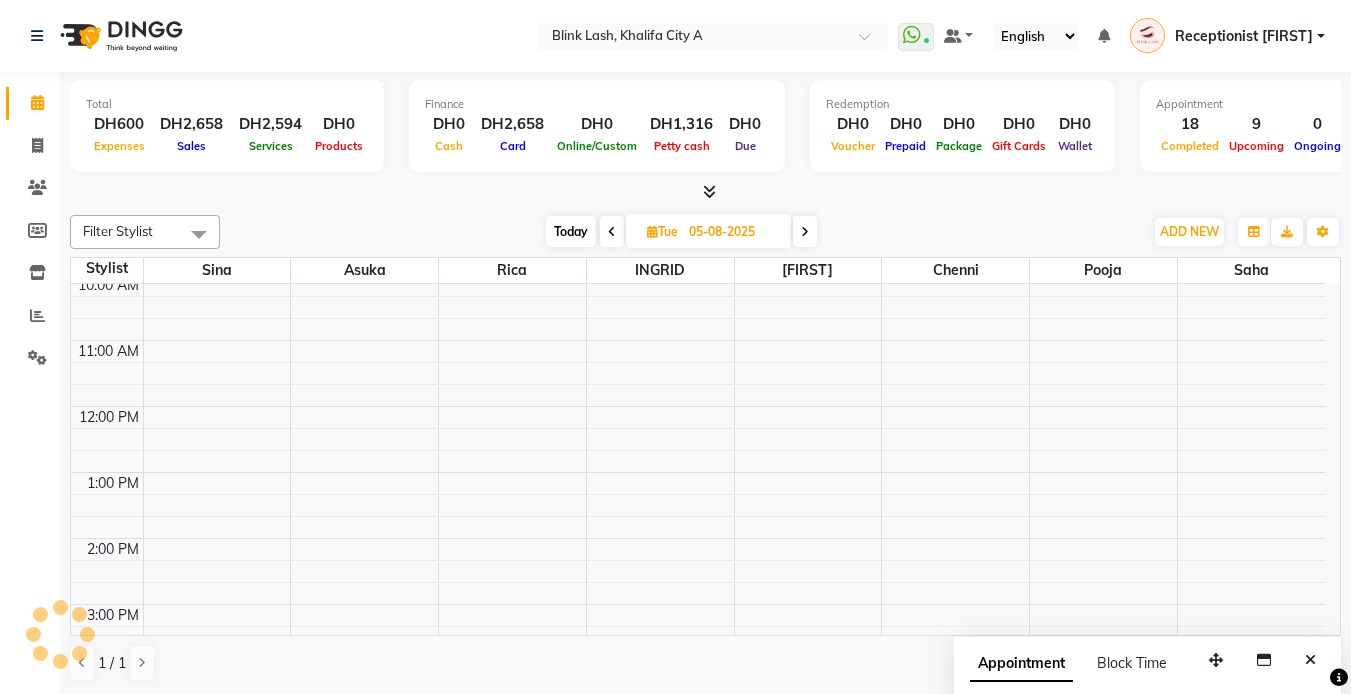 scroll, scrollTop: 0, scrollLeft: 0, axis: both 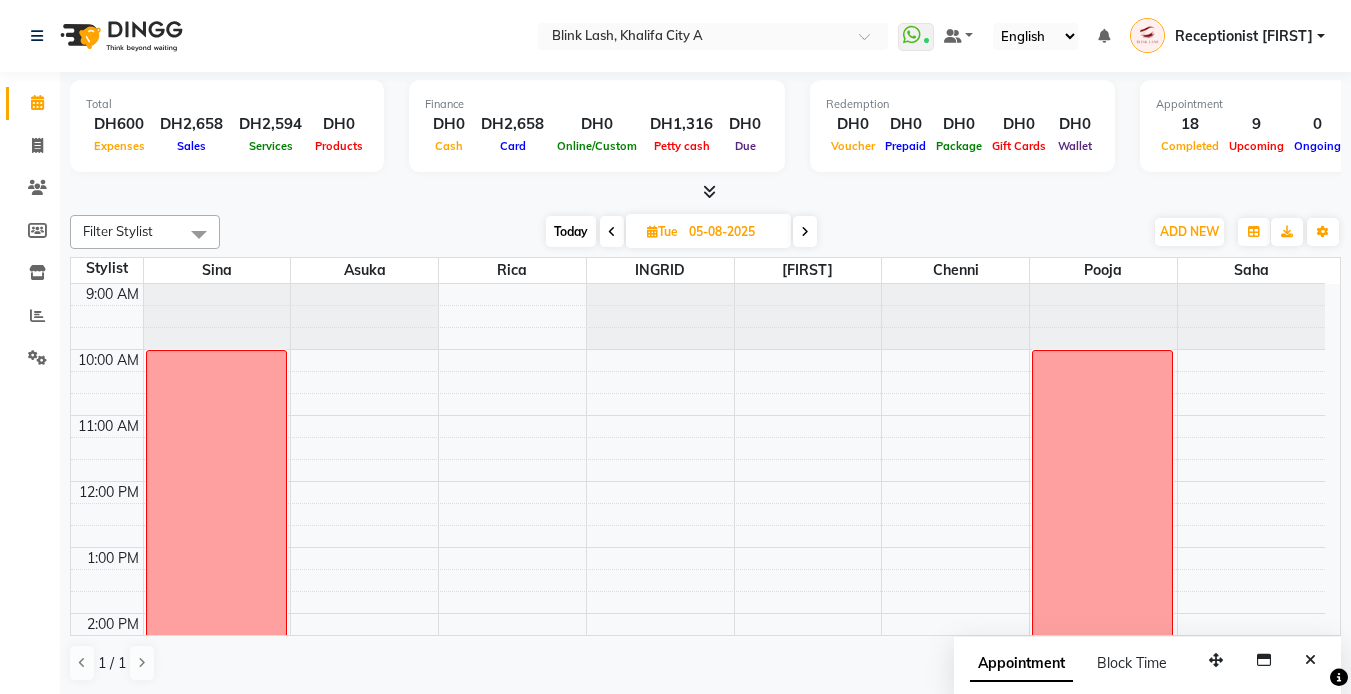 click on "Today" at bounding box center (571, 231) 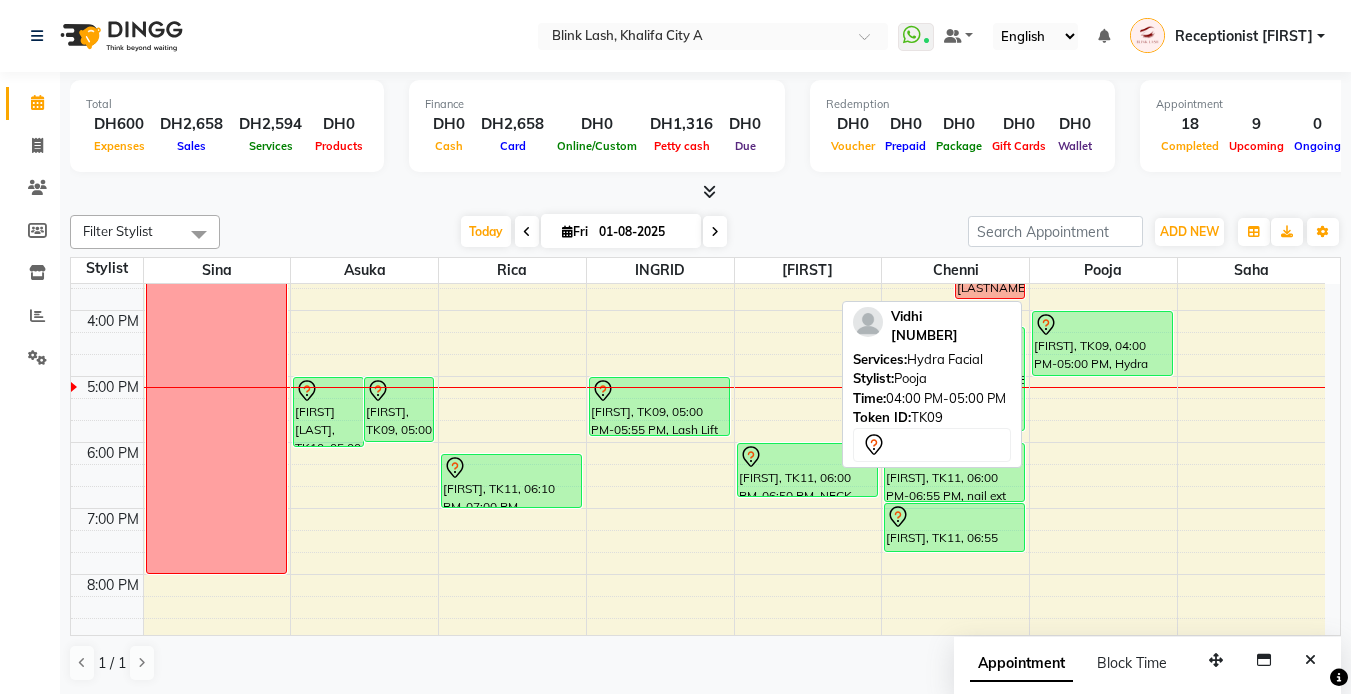 scroll, scrollTop: 400, scrollLeft: 0, axis: vertical 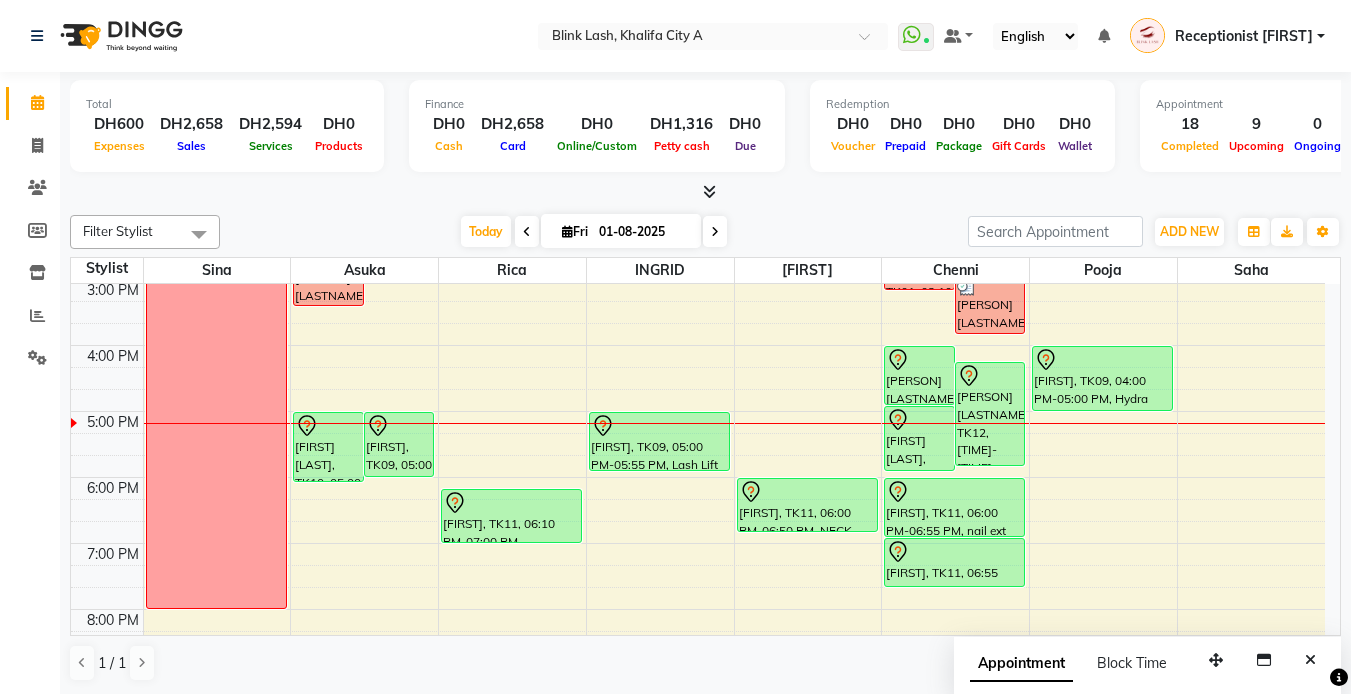click at bounding box center (715, 231) 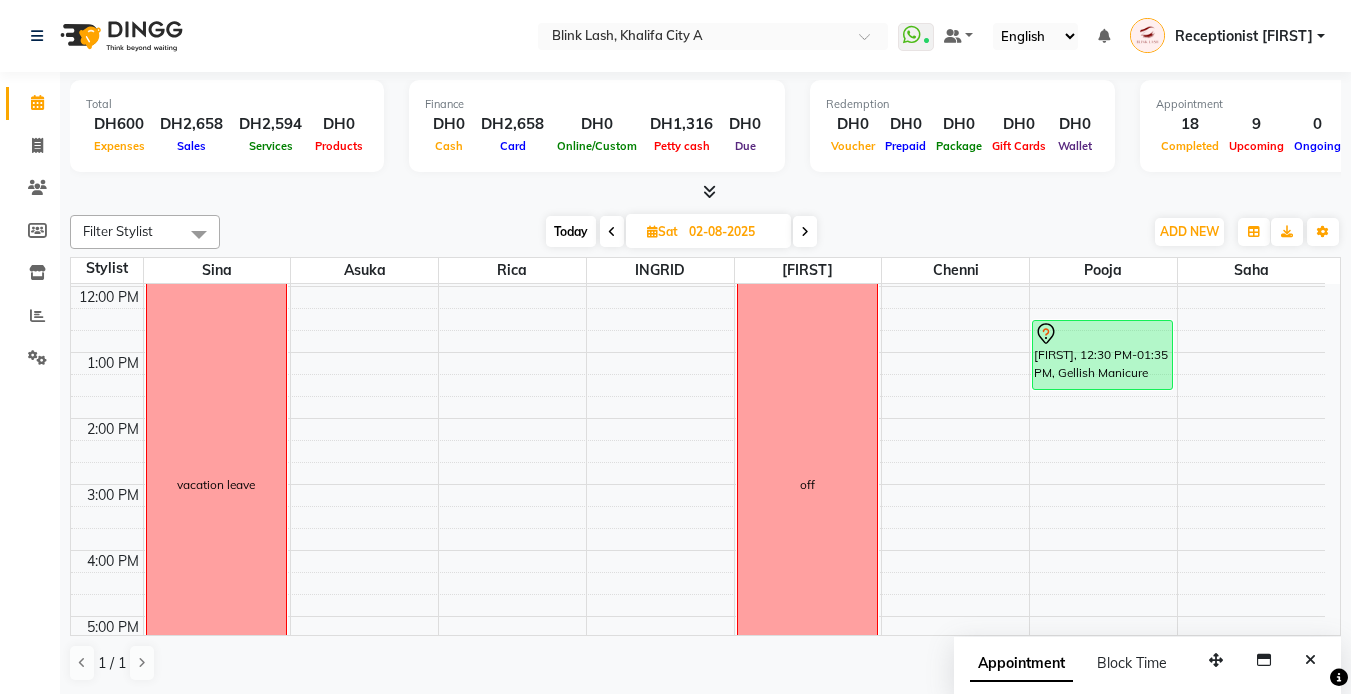 scroll, scrollTop: 0, scrollLeft: 0, axis: both 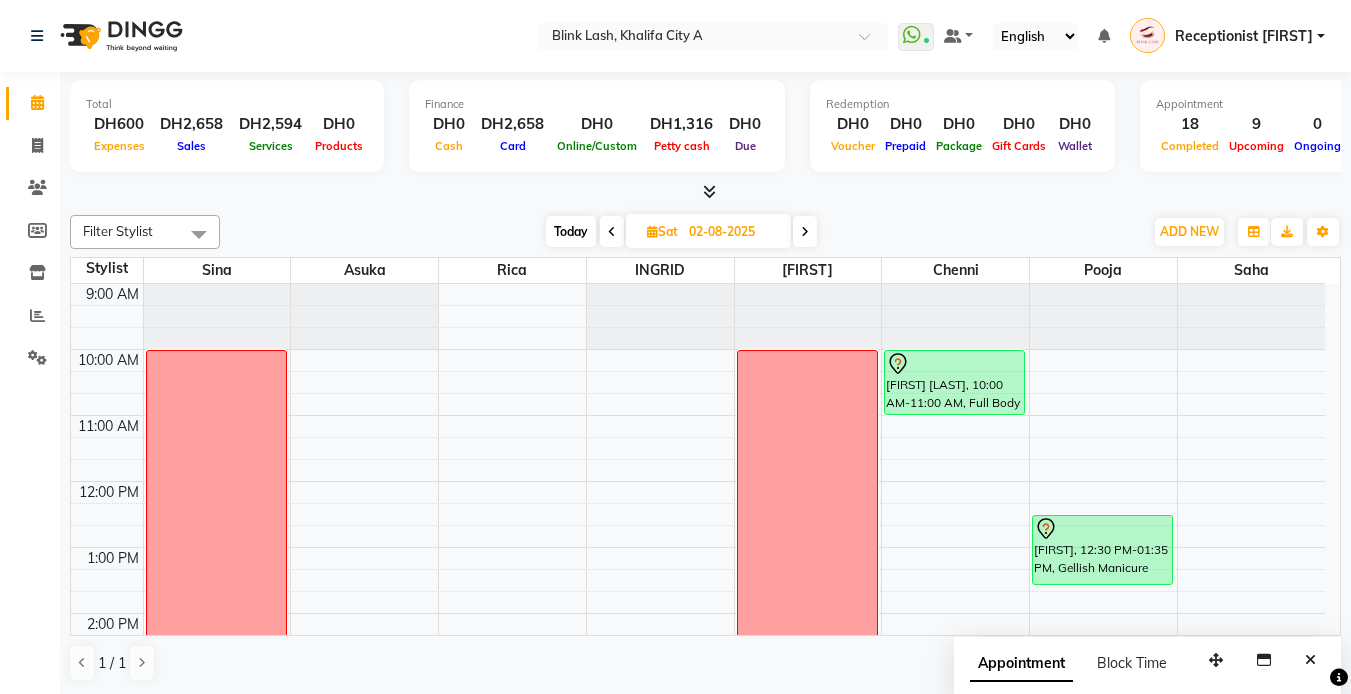 click at bounding box center [805, 231] 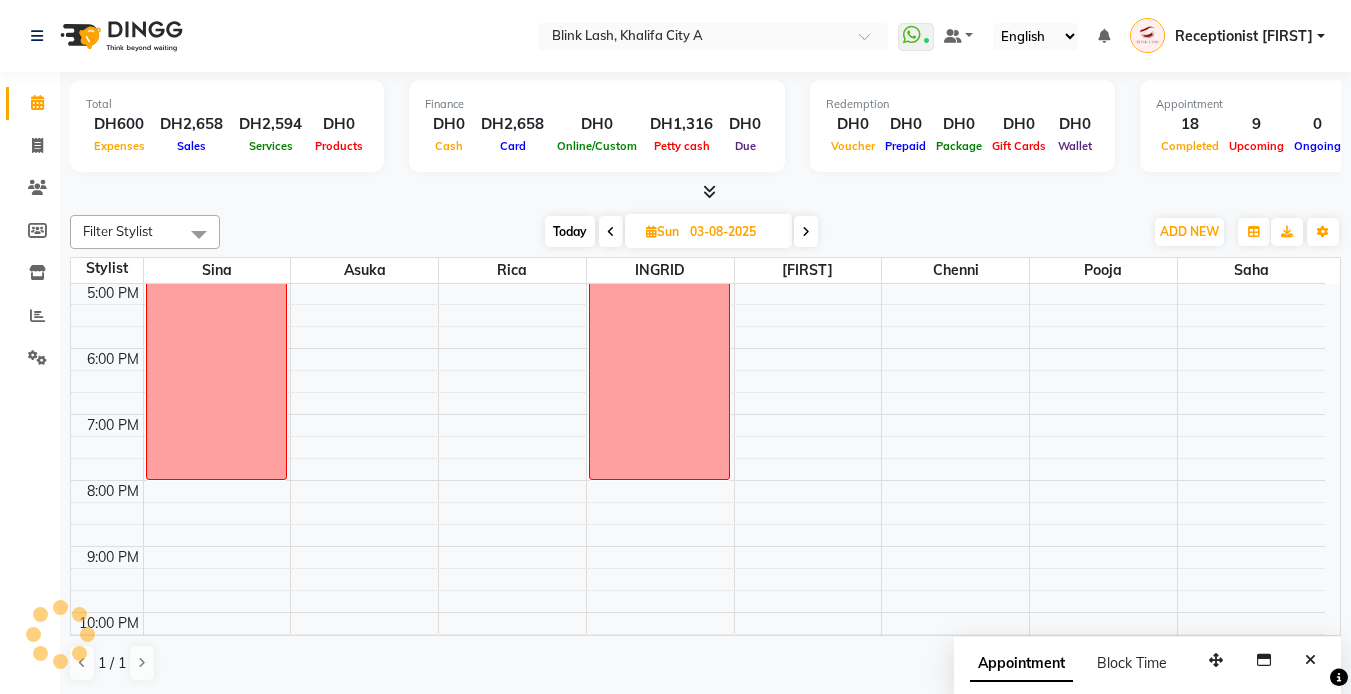 click on "Today" at bounding box center (570, 231) 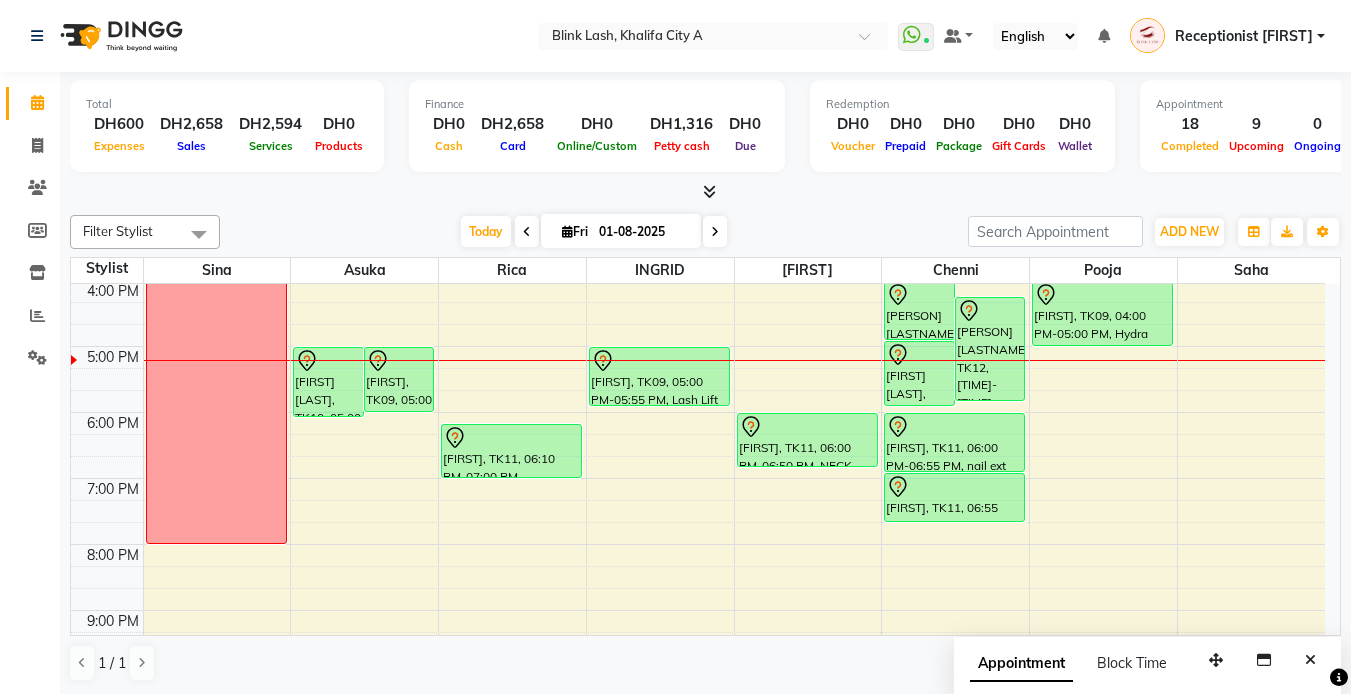 scroll, scrollTop: 500, scrollLeft: 0, axis: vertical 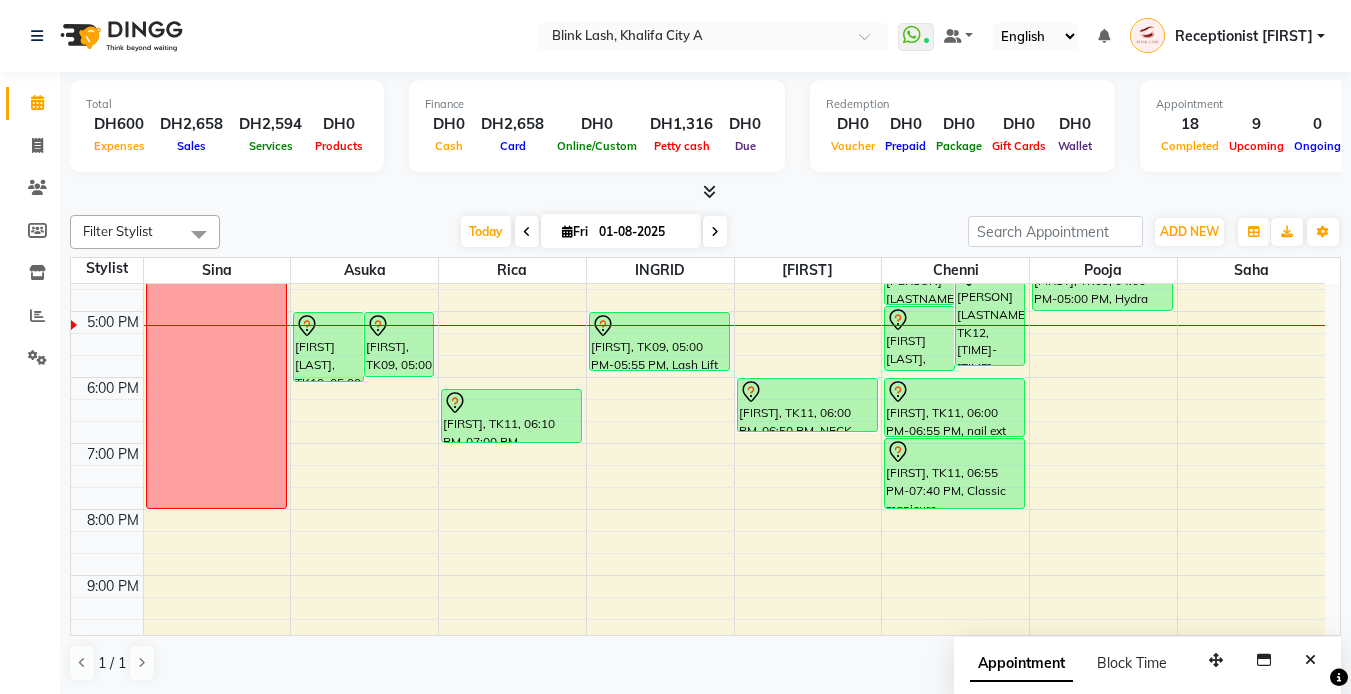 drag, startPoint x: 944, startPoint y: 488, endPoint x: 944, endPoint y: 524, distance: 36 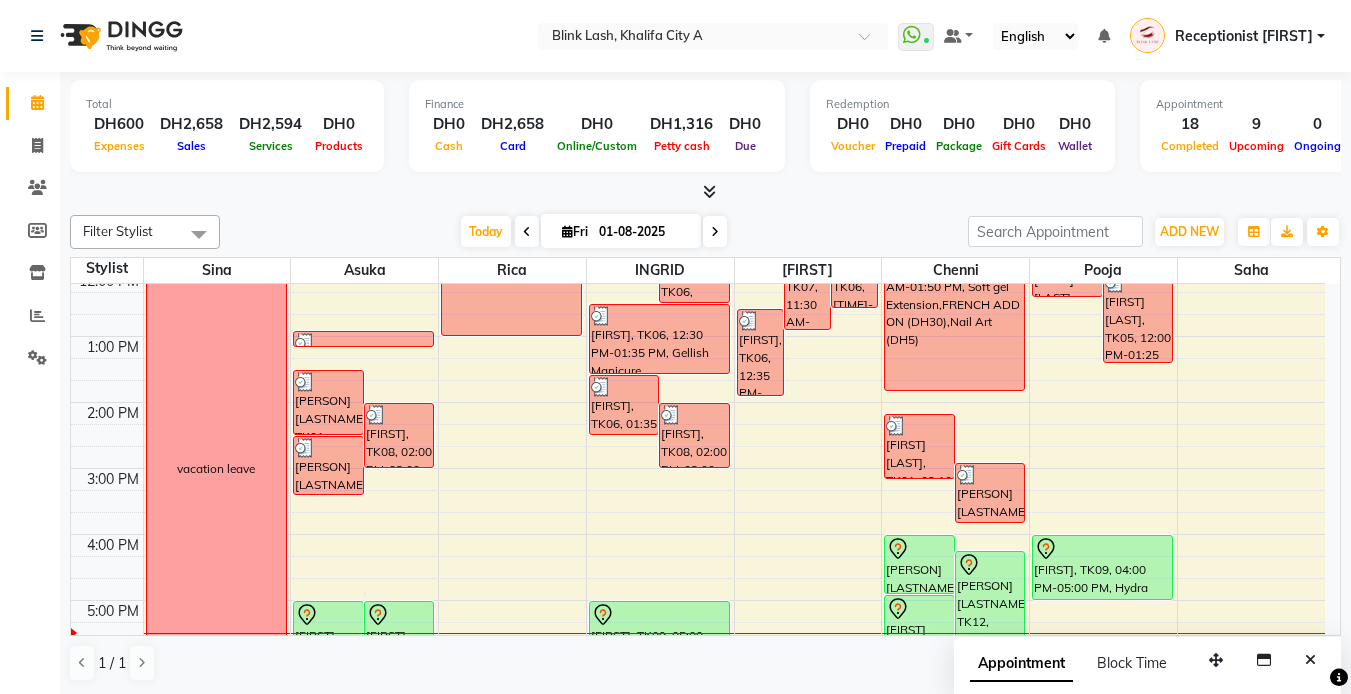 scroll, scrollTop: 400, scrollLeft: 0, axis: vertical 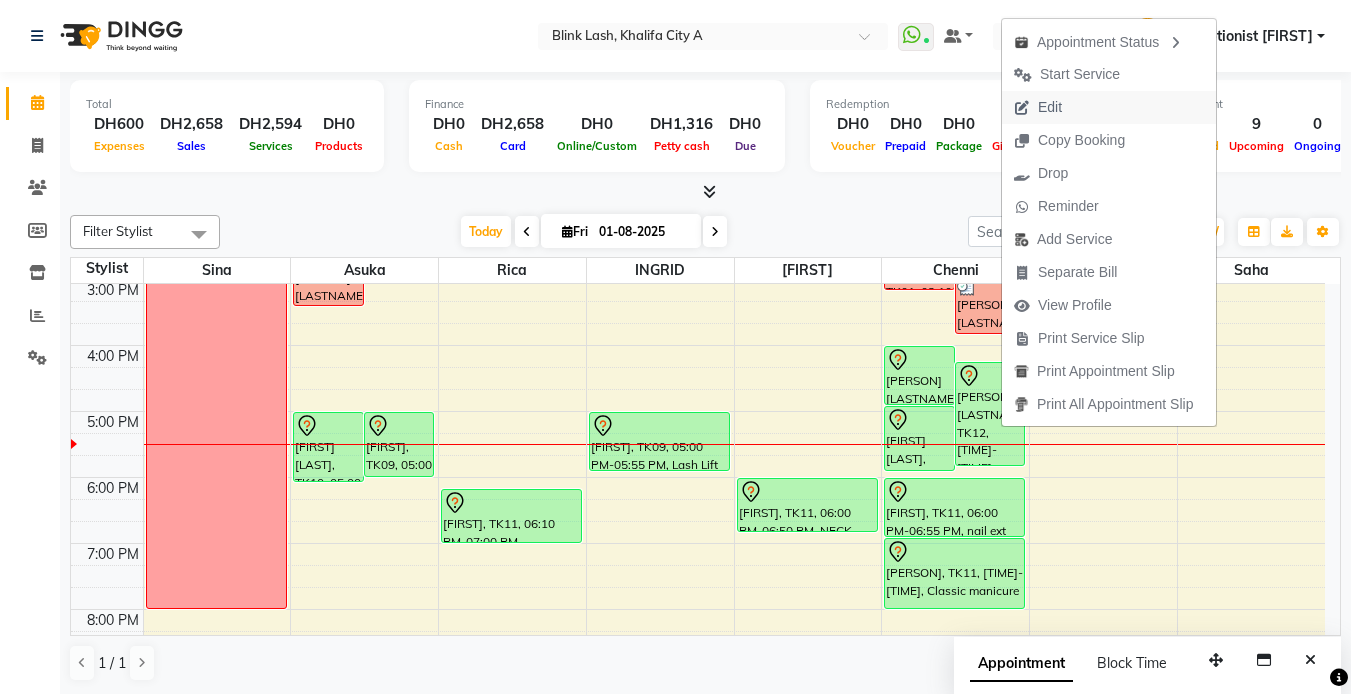 click on "Edit" at bounding box center [1050, 107] 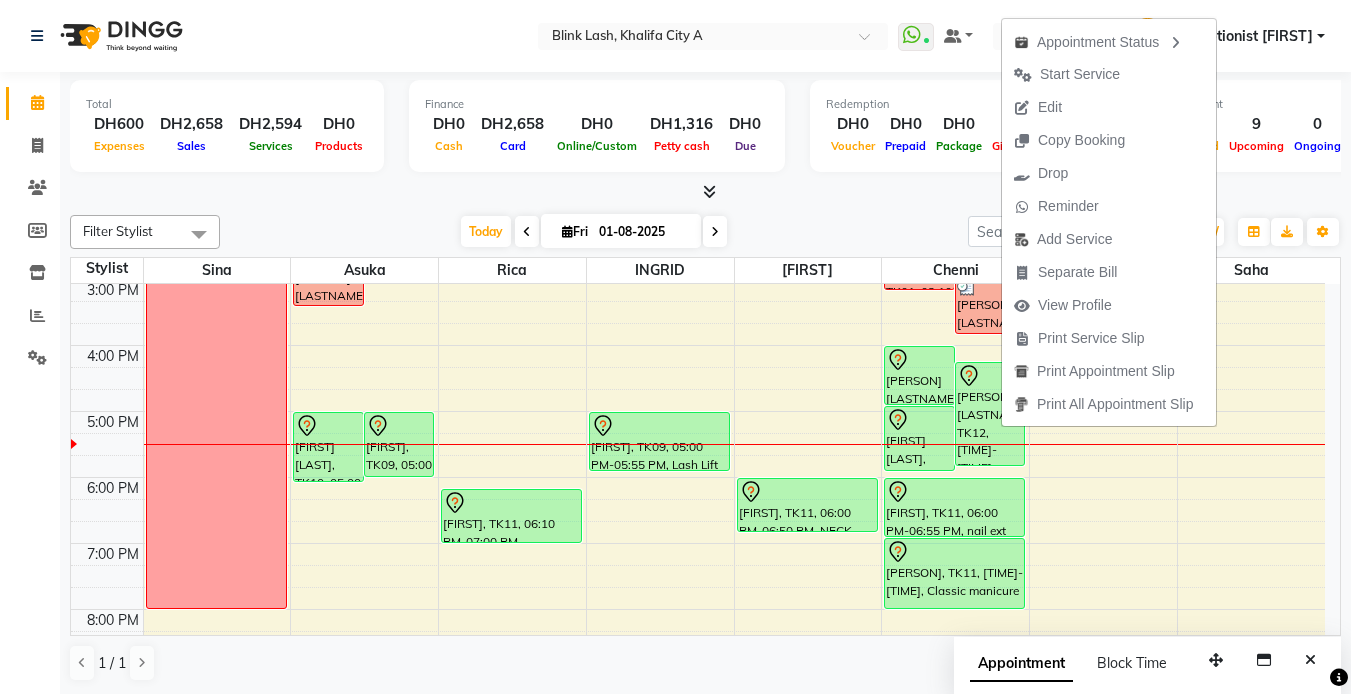 select on "tentative" 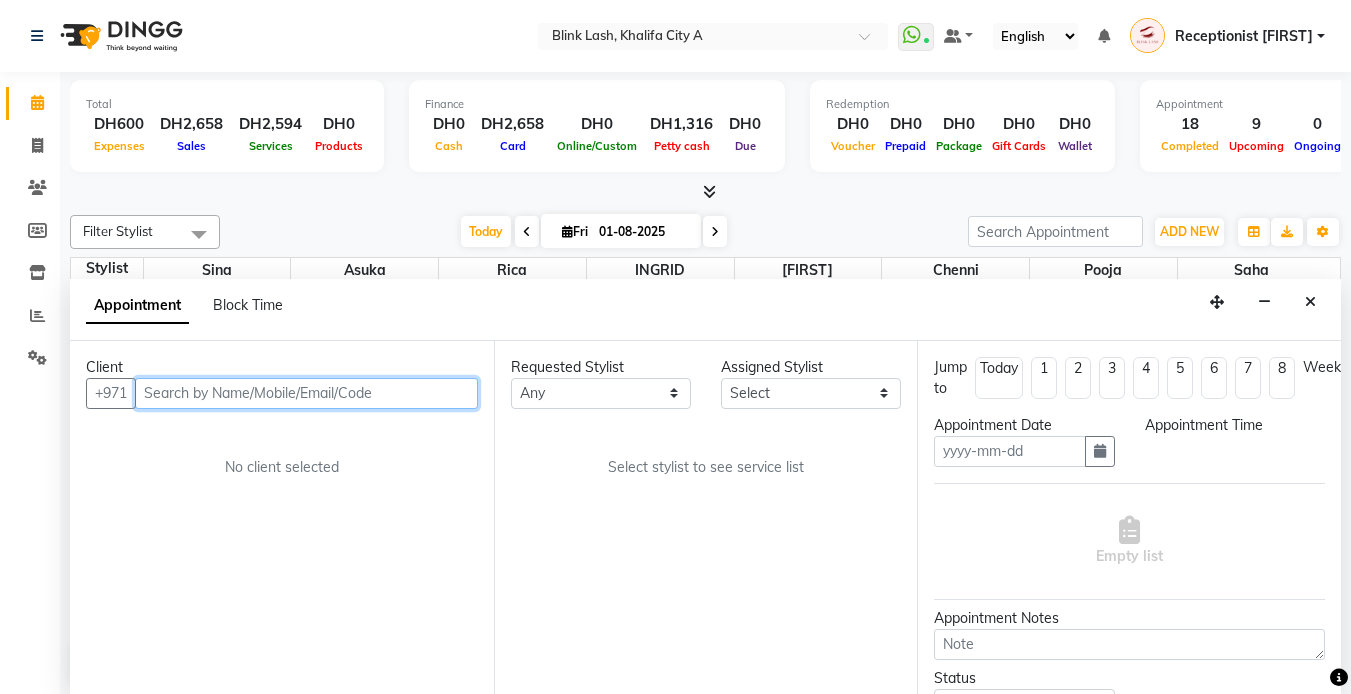 scroll, scrollTop: 1, scrollLeft: 0, axis: vertical 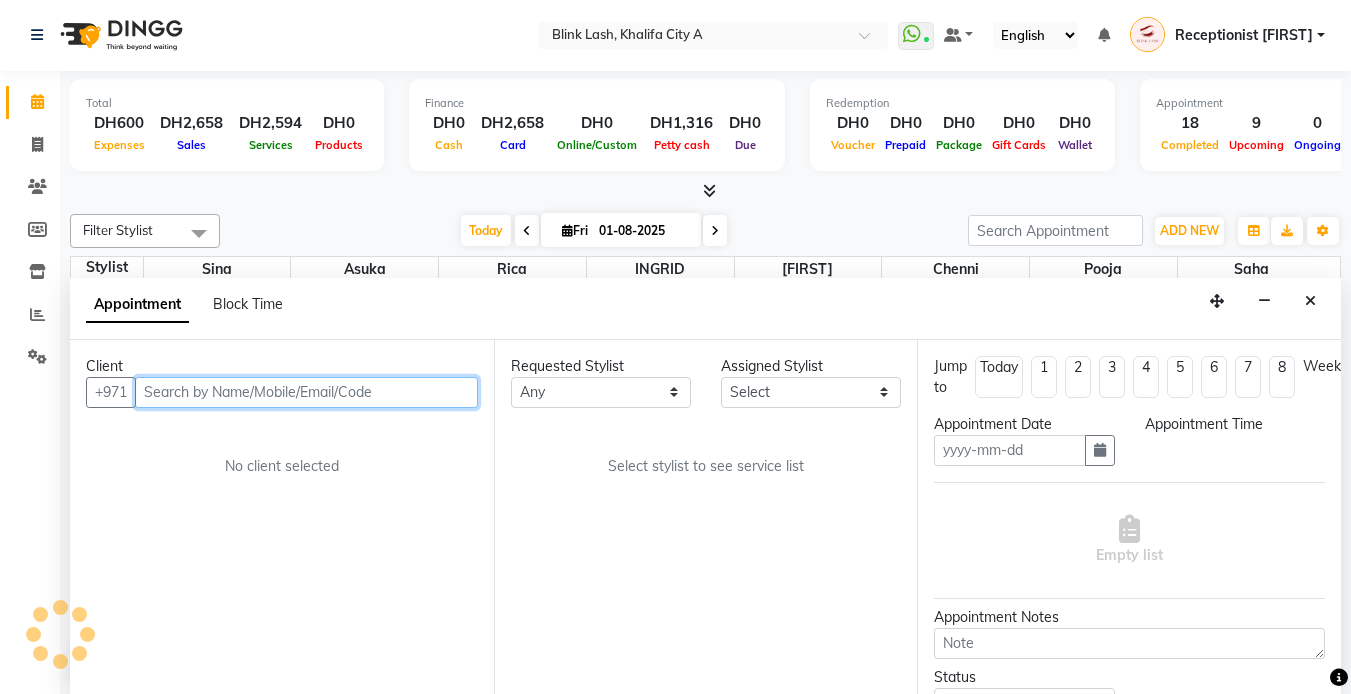 type on "01-08-2025" 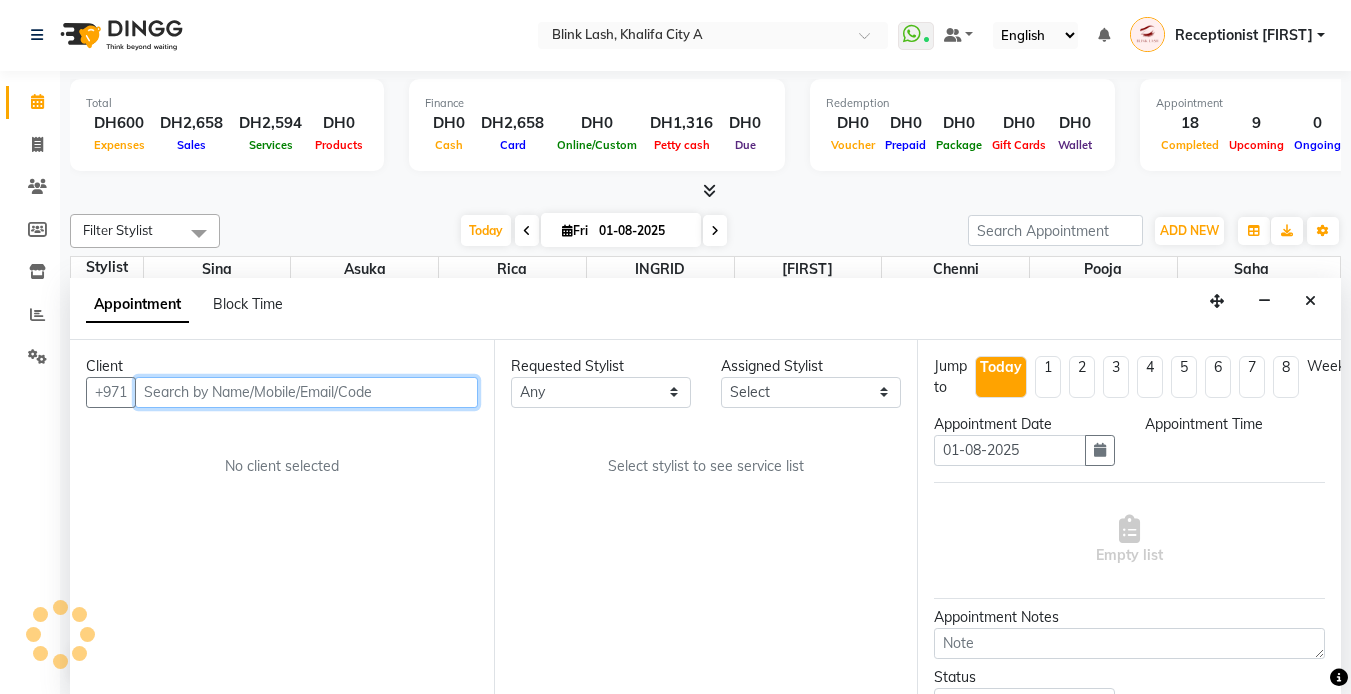 scroll, scrollTop: 0, scrollLeft: 0, axis: both 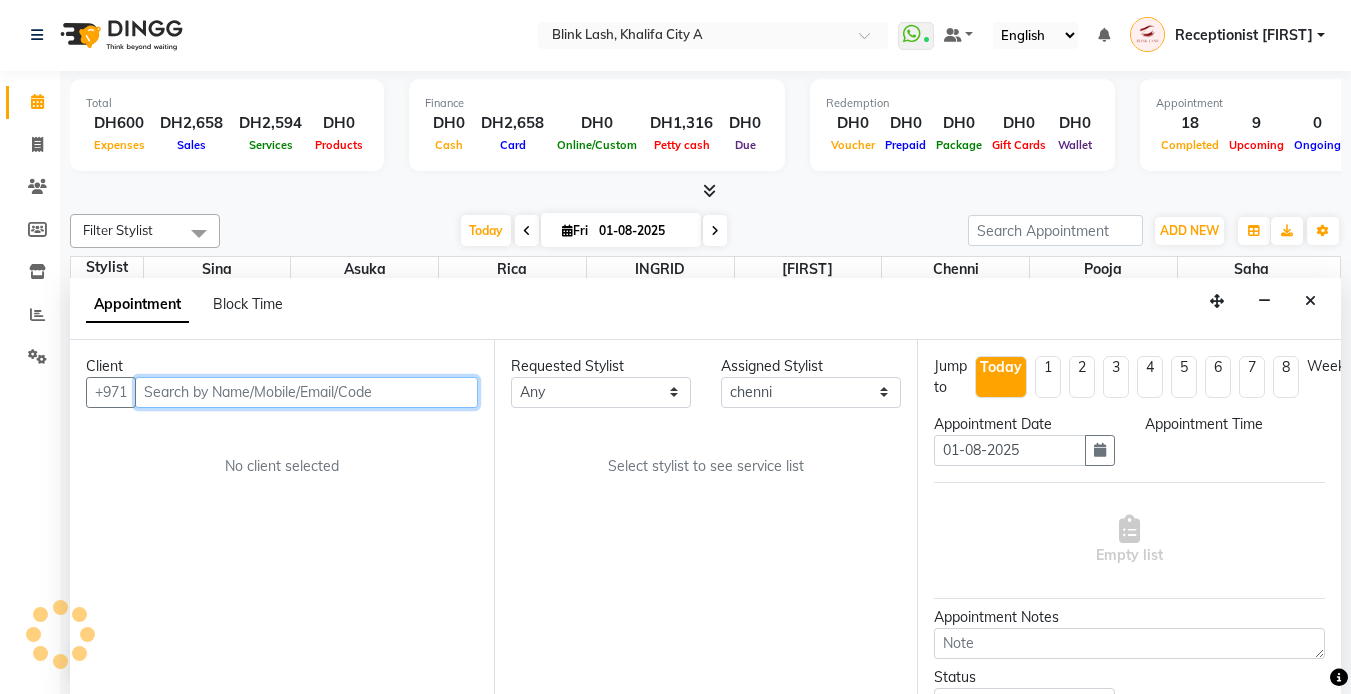 select on "960" 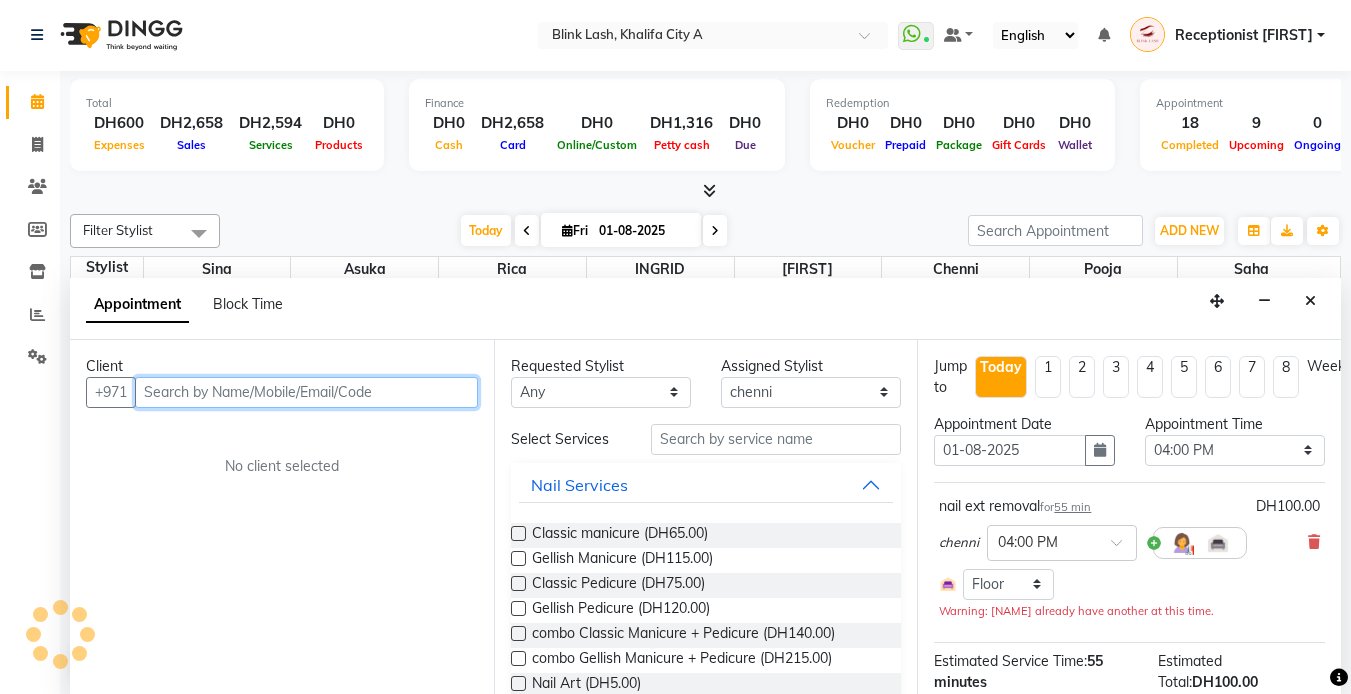 select on "2892" 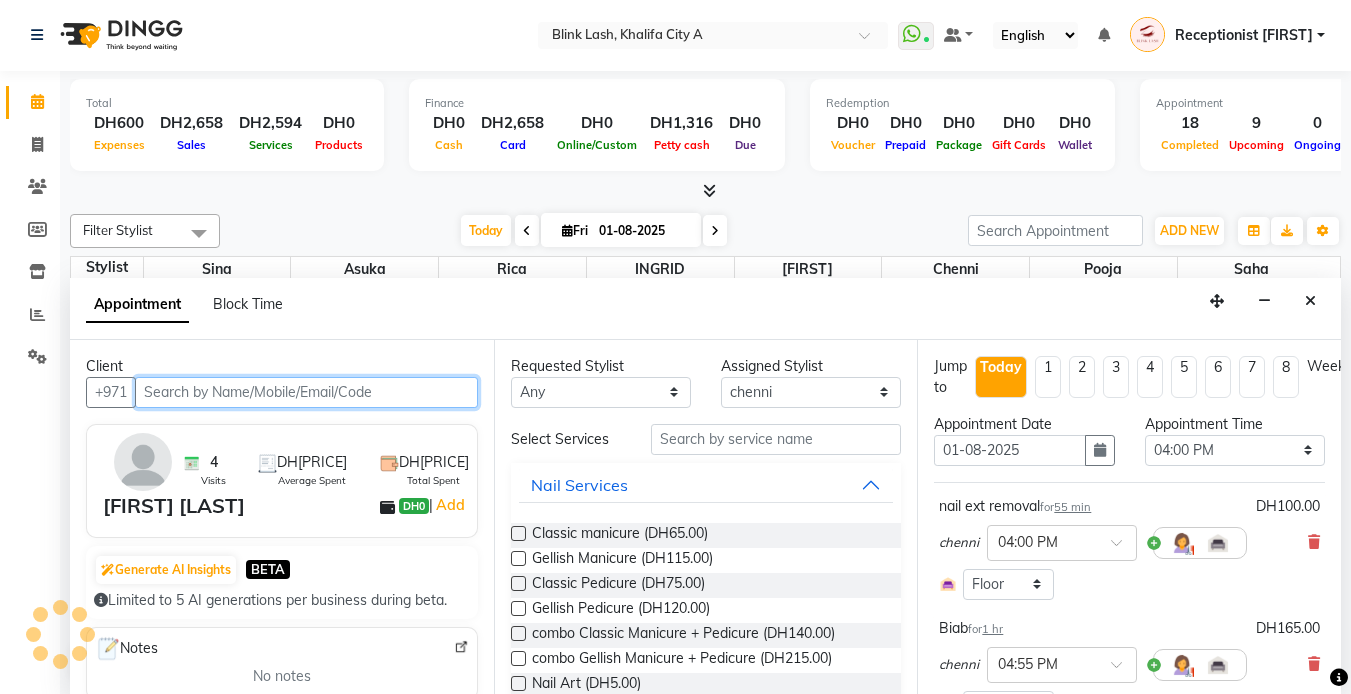 scroll, scrollTop: 529, scrollLeft: 0, axis: vertical 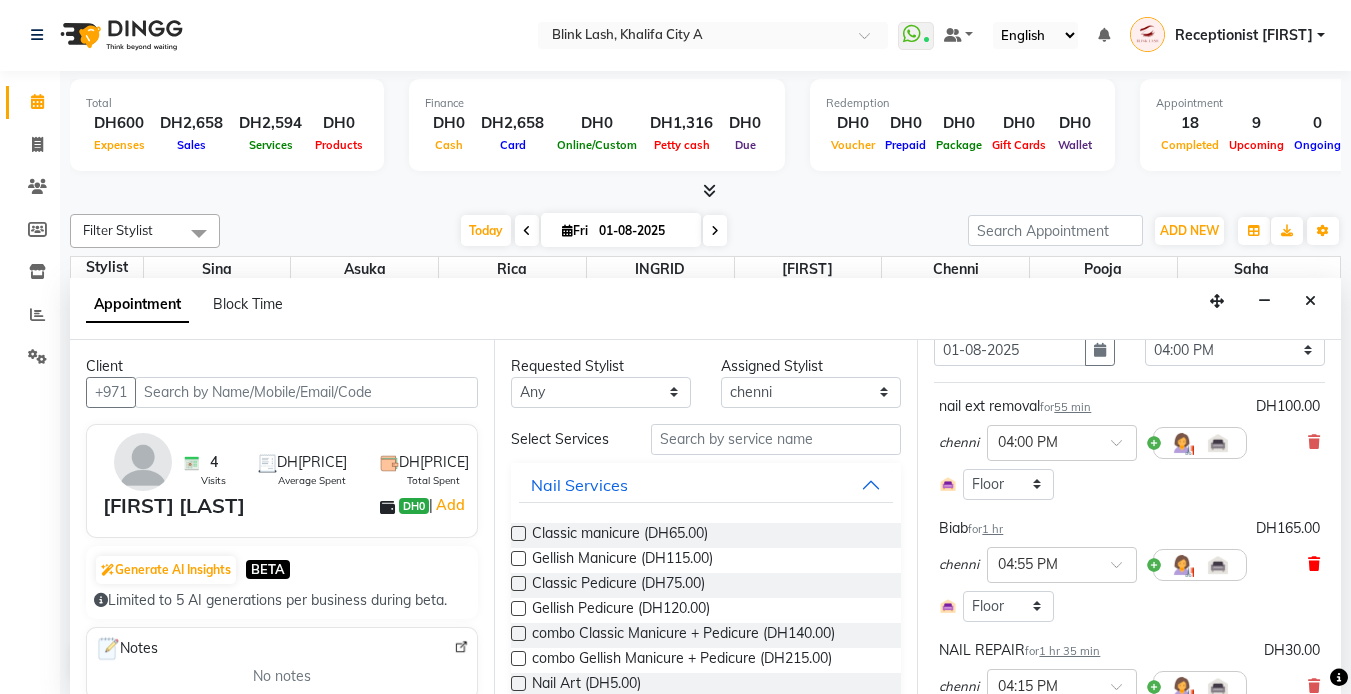 click at bounding box center (1314, 564) 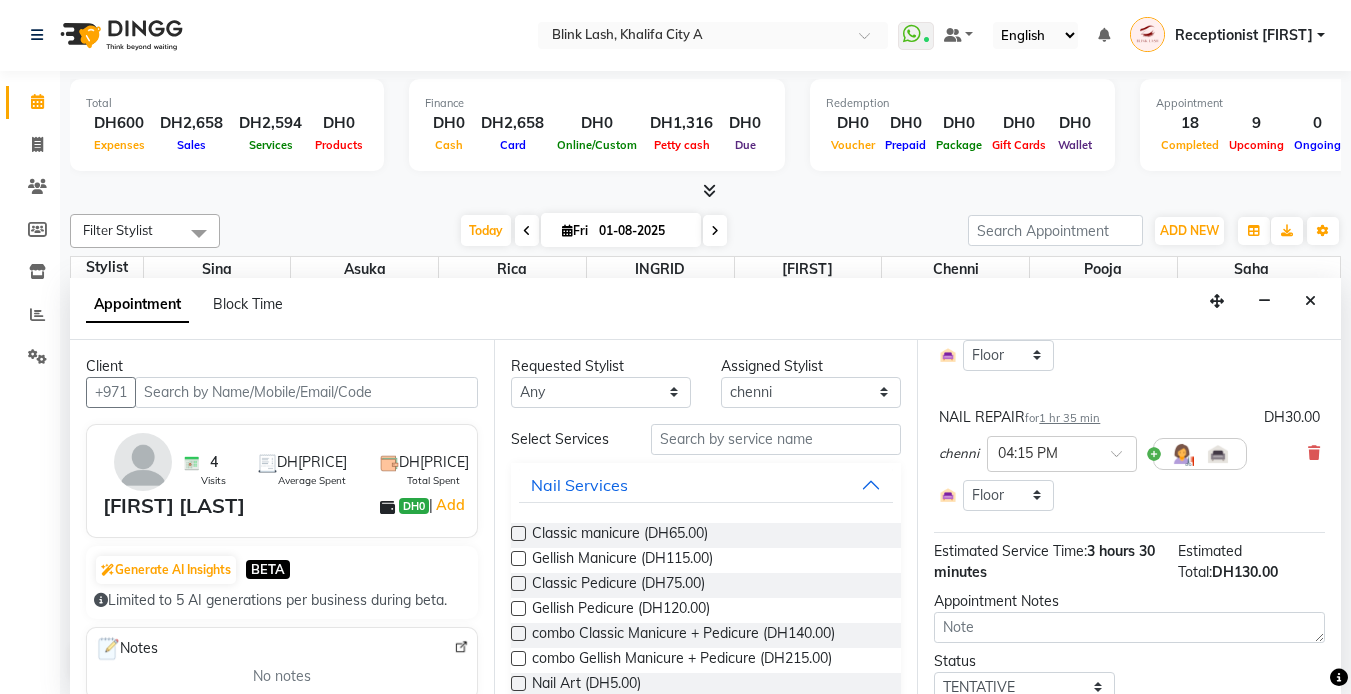 scroll, scrollTop: 321, scrollLeft: 0, axis: vertical 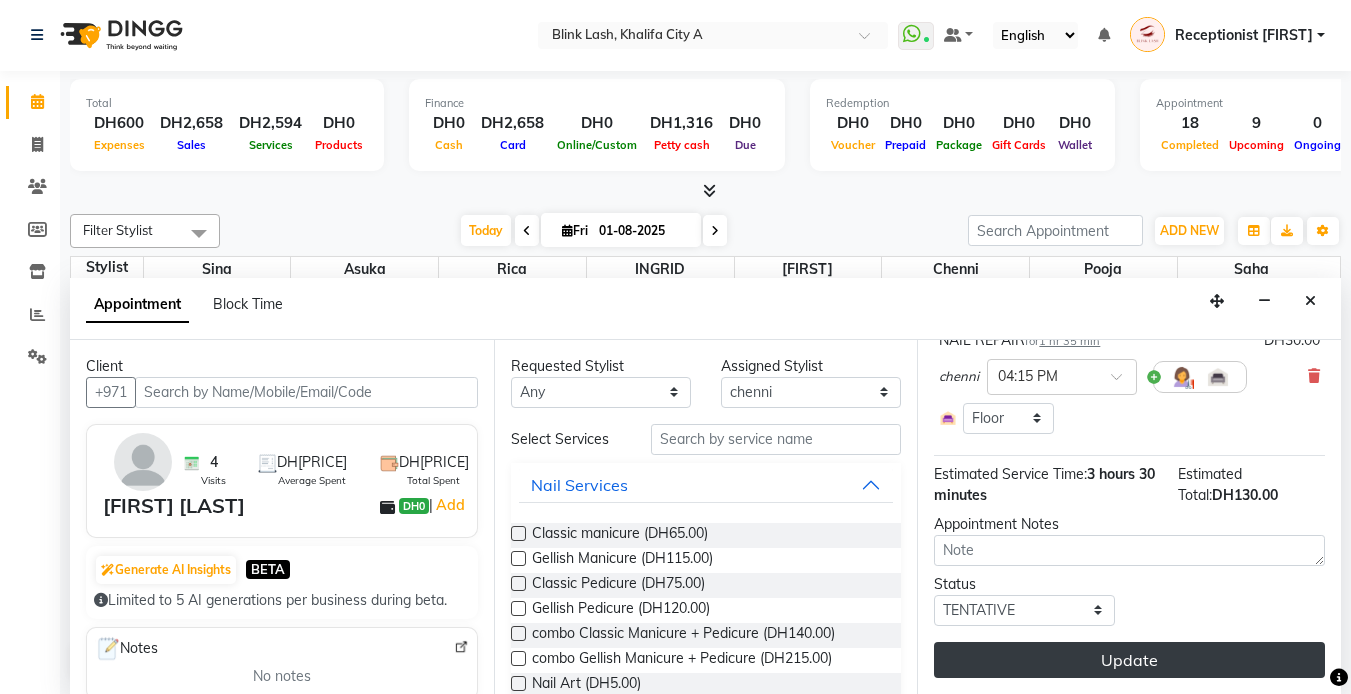 click on "Update" at bounding box center [1129, 660] 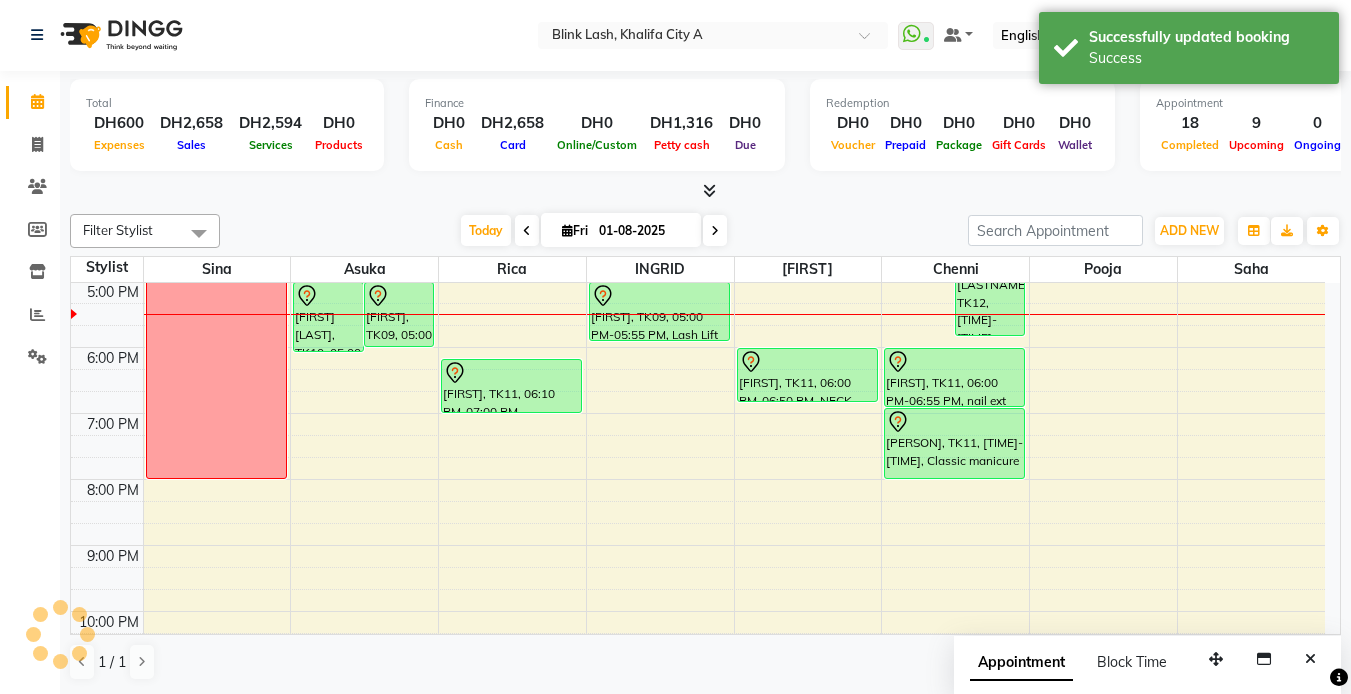 scroll, scrollTop: 0, scrollLeft: 0, axis: both 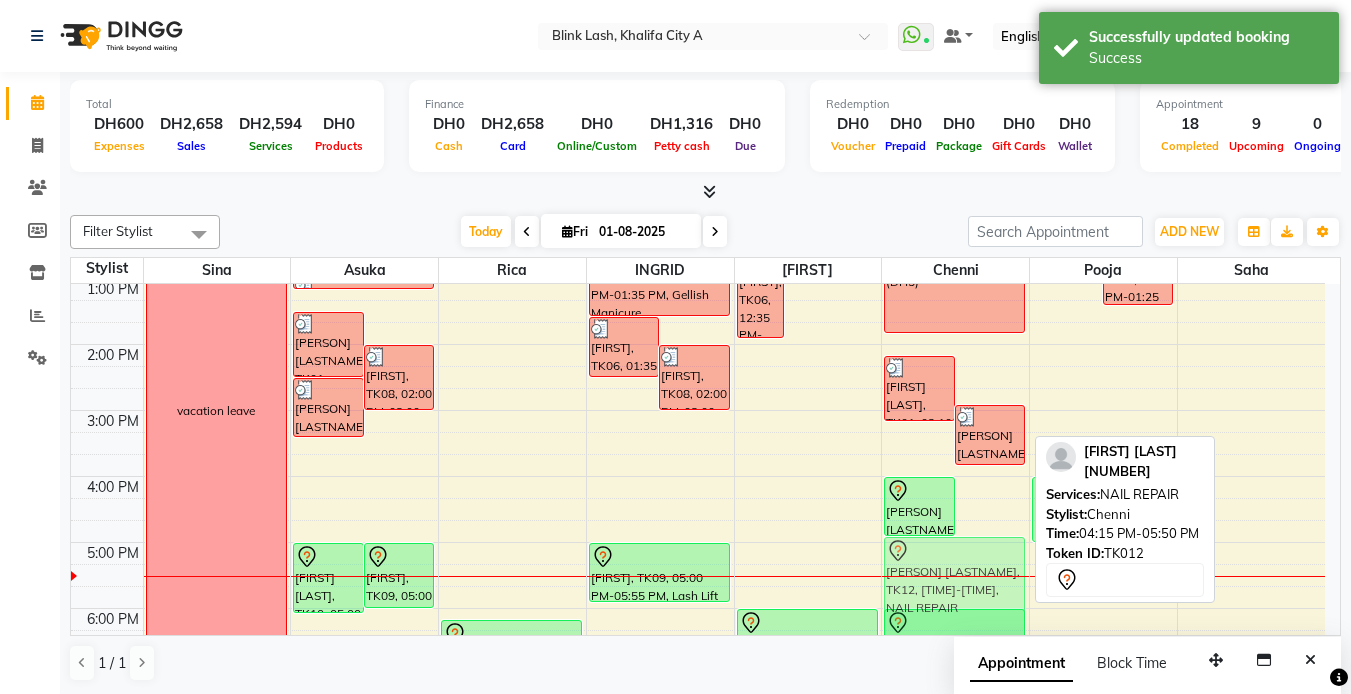 drag, startPoint x: 991, startPoint y: 565, endPoint x: 975, endPoint y: 575, distance: 18.867962 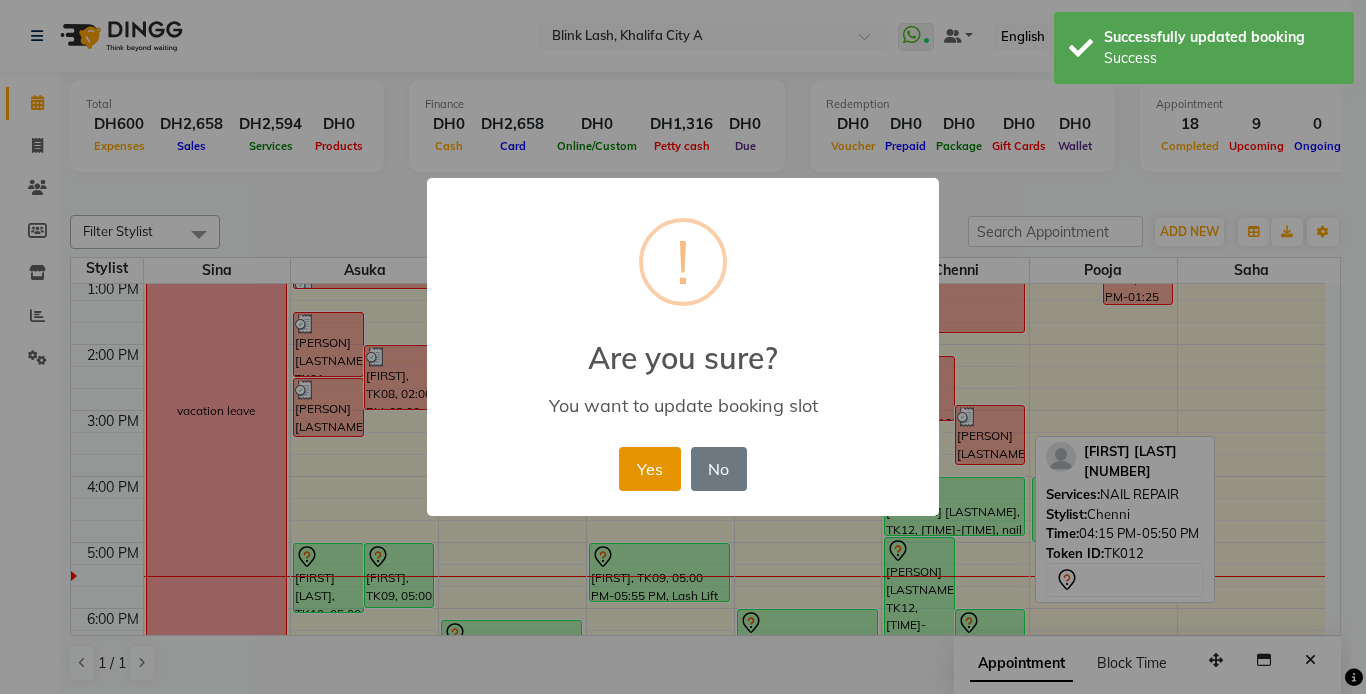 click on "Yes" at bounding box center [649, 469] 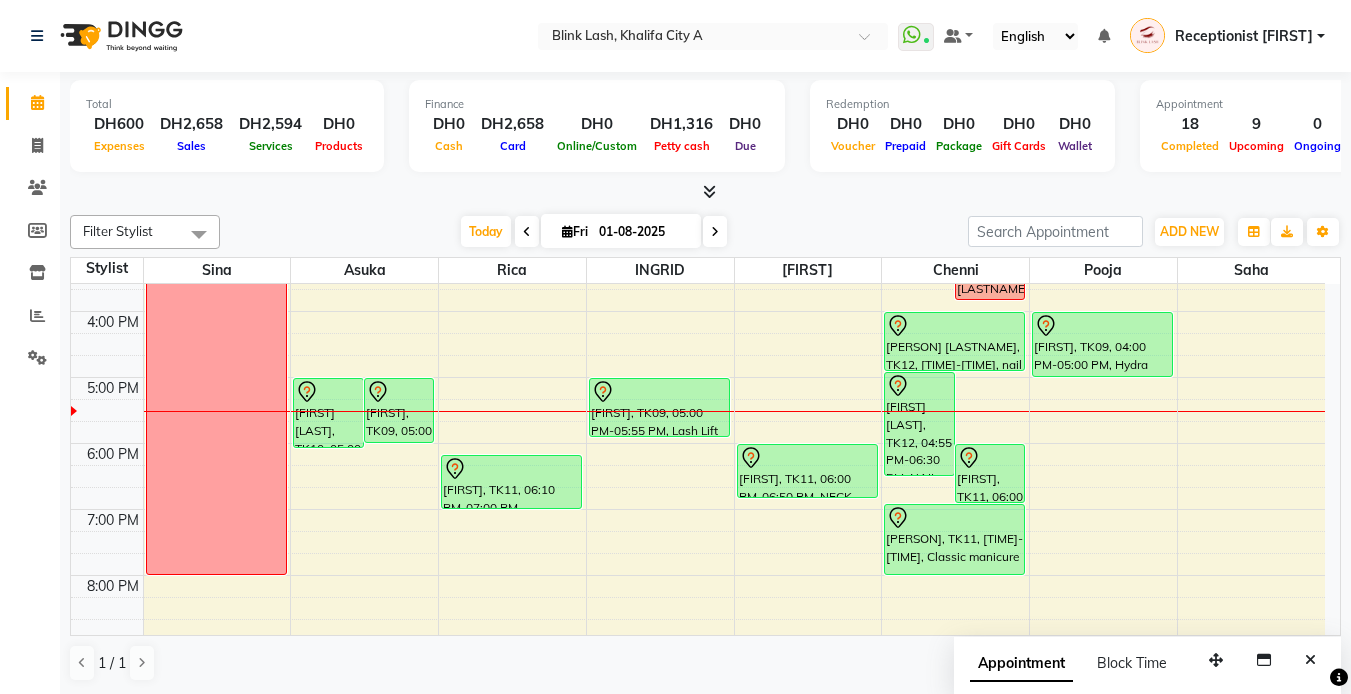scroll, scrollTop: 469, scrollLeft: 0, axis: vertical 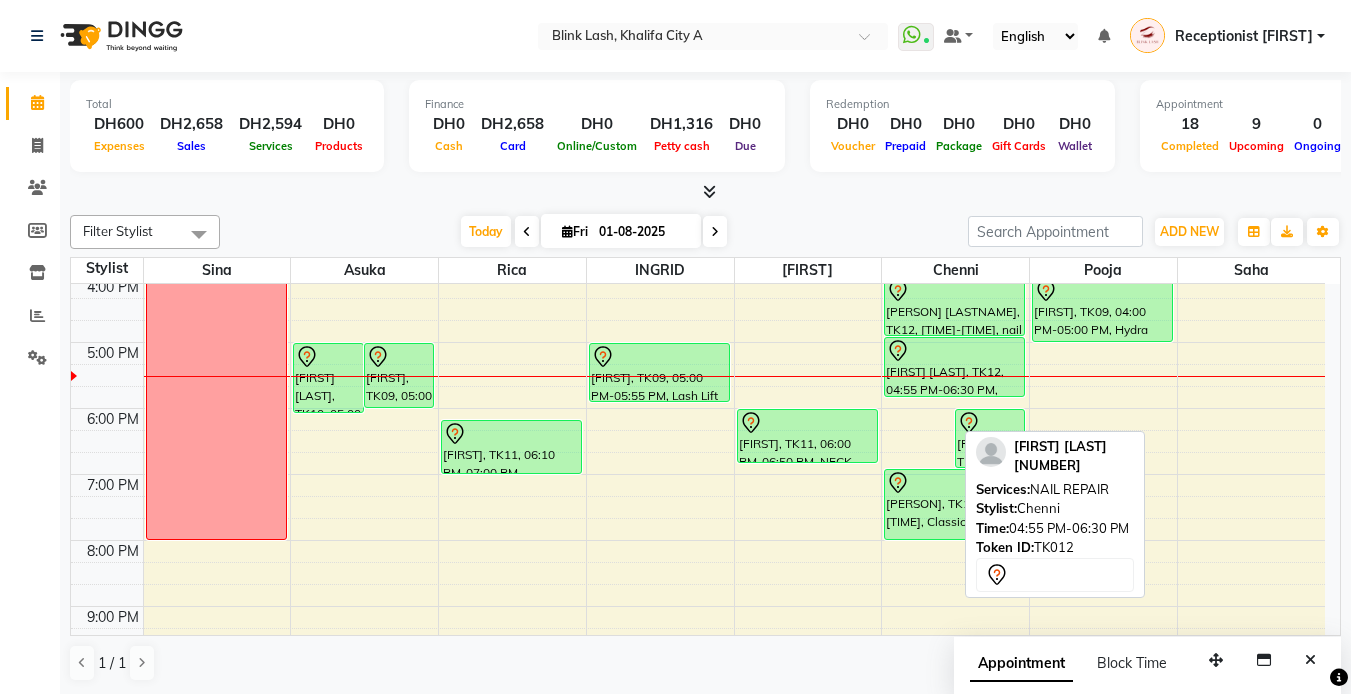 drag, startPoint x: 912, startPoint y: 439, endPoint x: 912, endPoint y: 405, distance: 34 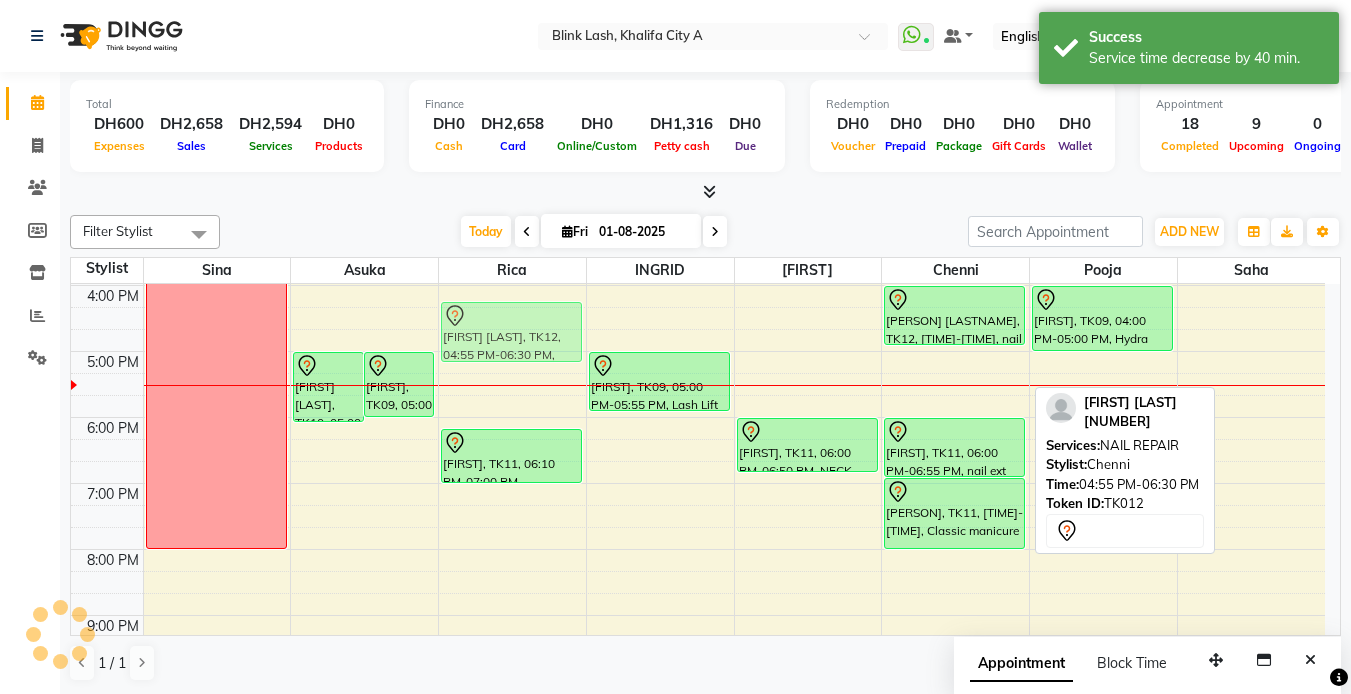 scroll, scrollTop: 459, scrollLeft: 0, axis: vertical 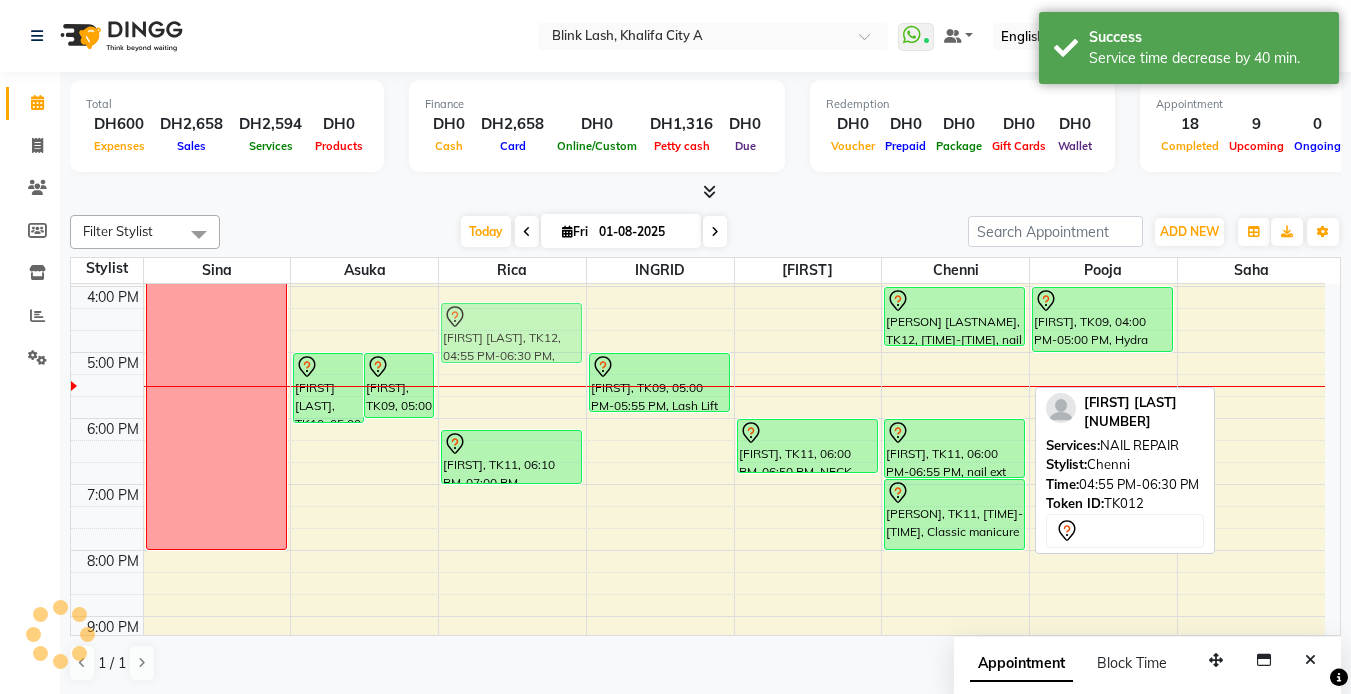 drag, startPoint x: 920, startPoint y: 358, endPoint x: 521, endPoint y: 334, distance: 399.72116 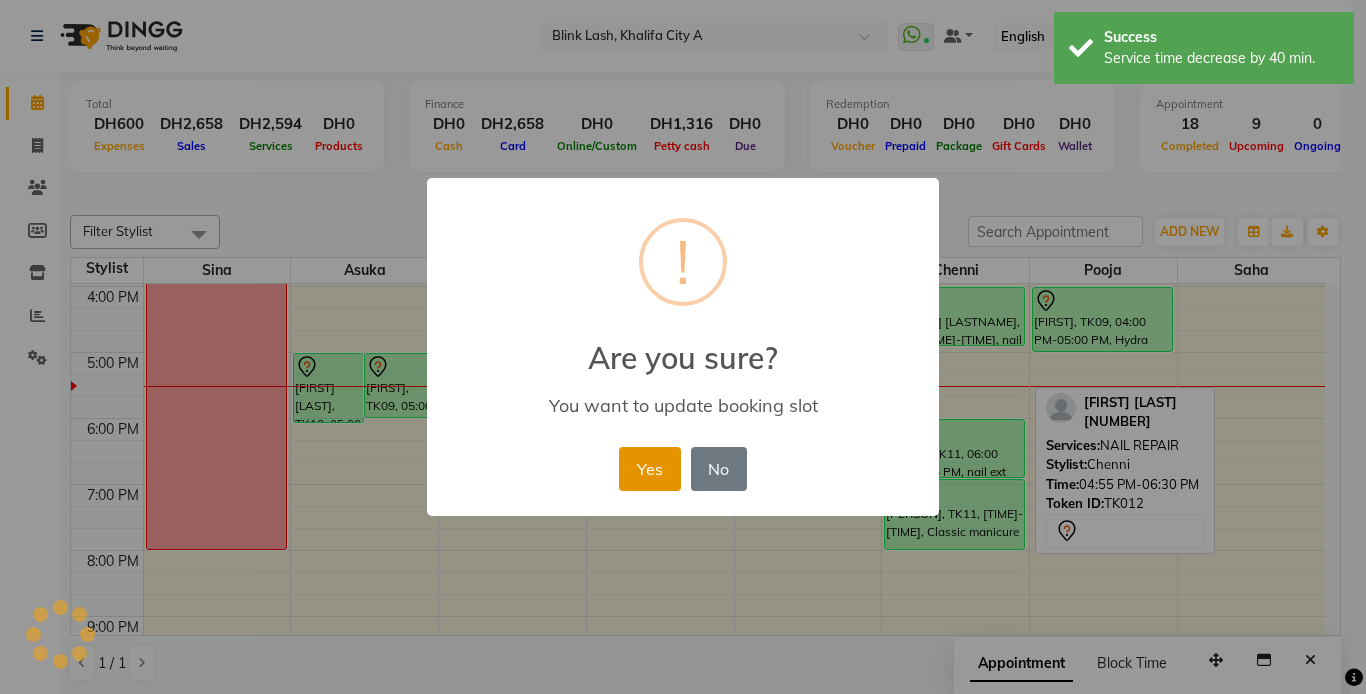 click on "Yes" at bounding box center [649, 469] 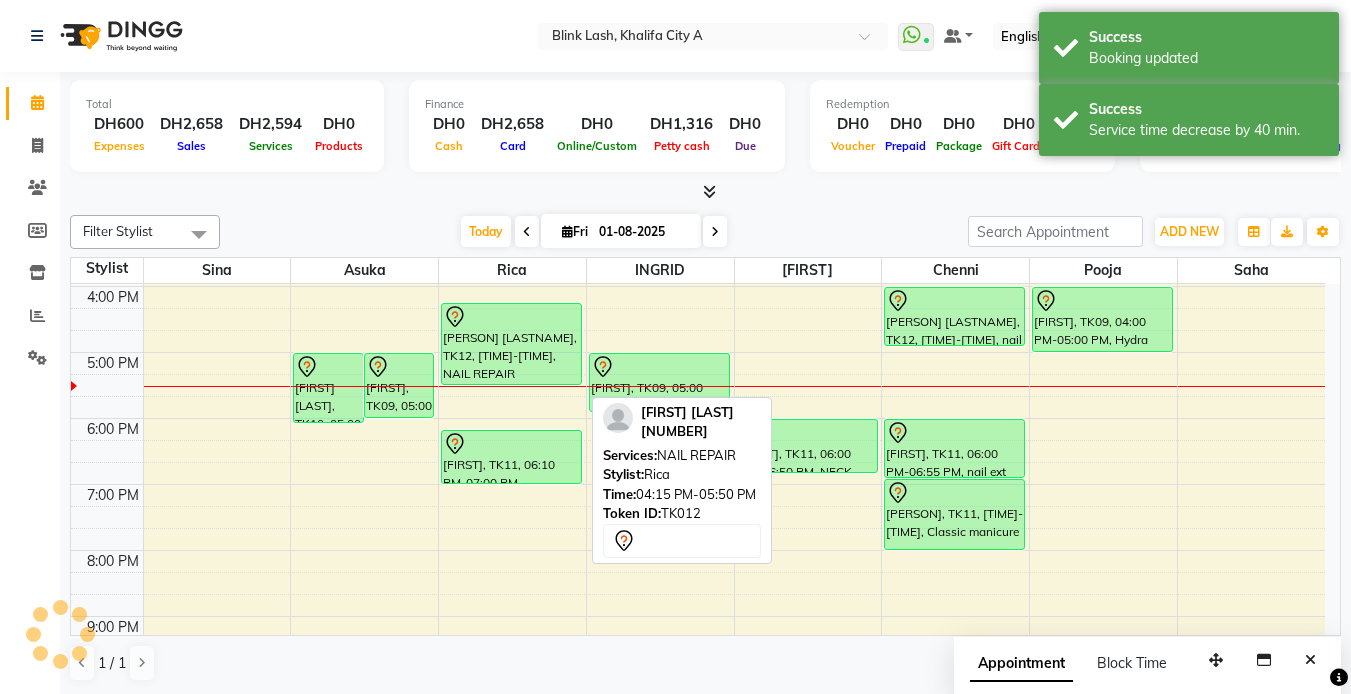 drag, startPoint x: 566, startPoint y: 404, endPoint x: 570, endPoint y: 378, distance: 26.305893 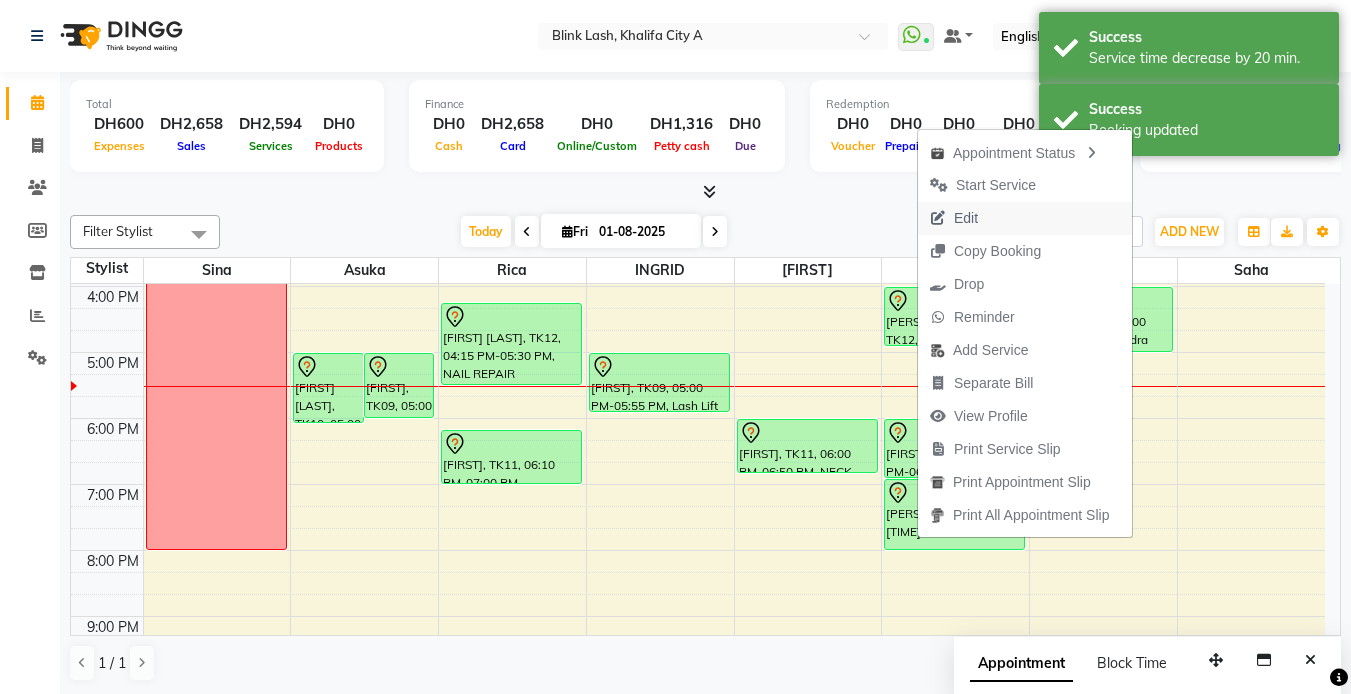click on "Edit" at bounding box center [966, 218] 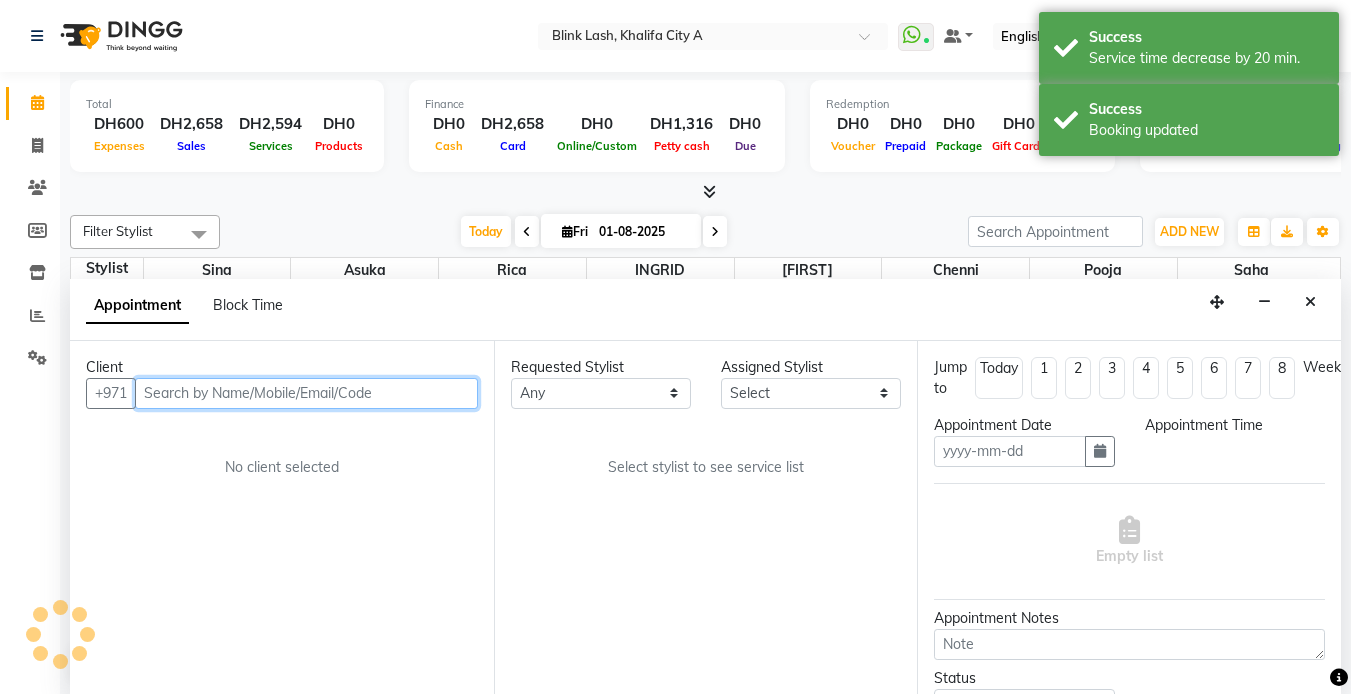 type on "01-08-2025" 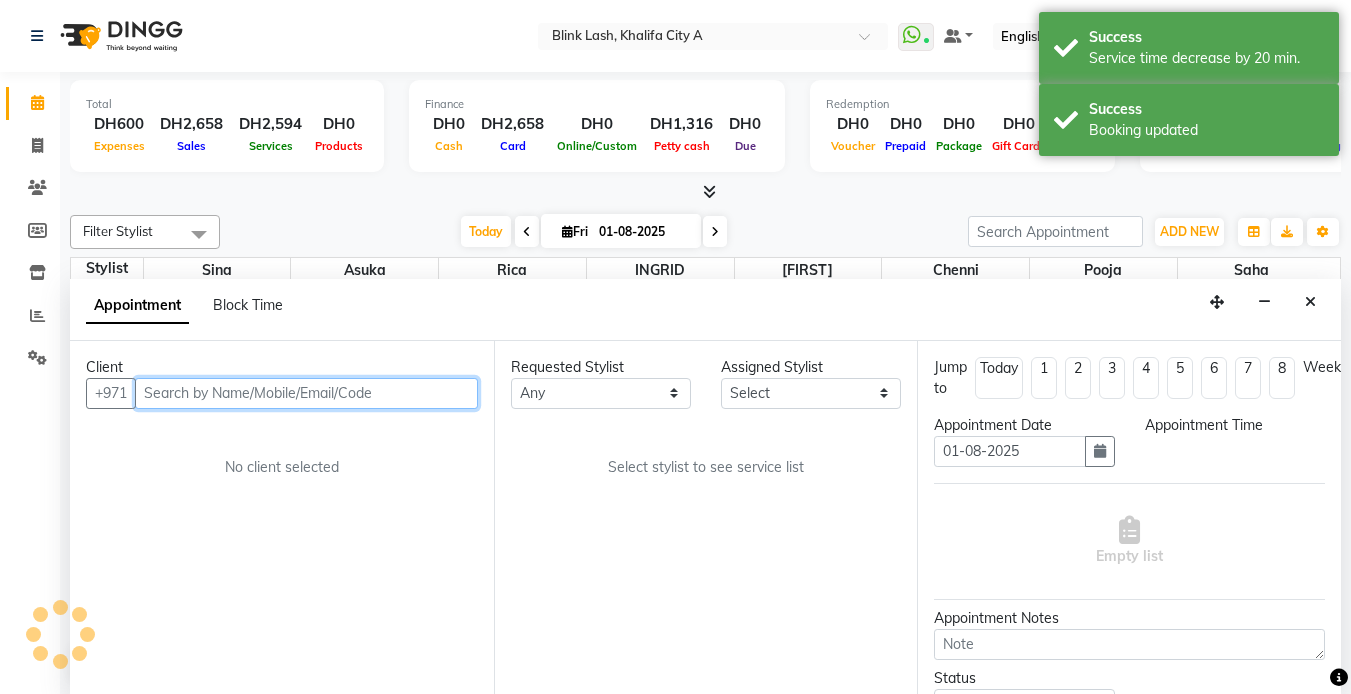 scroll, scrollTop: 1, scrollLeft: 0, axis: vertical 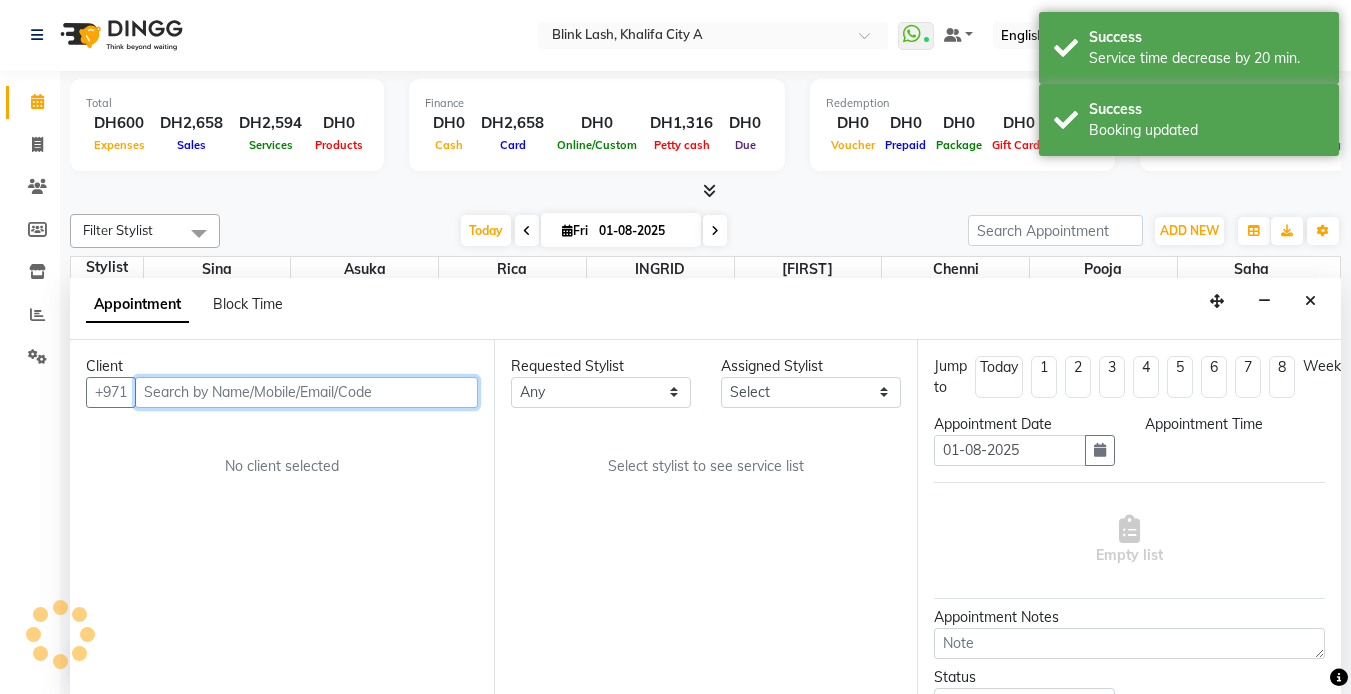 select on "960" 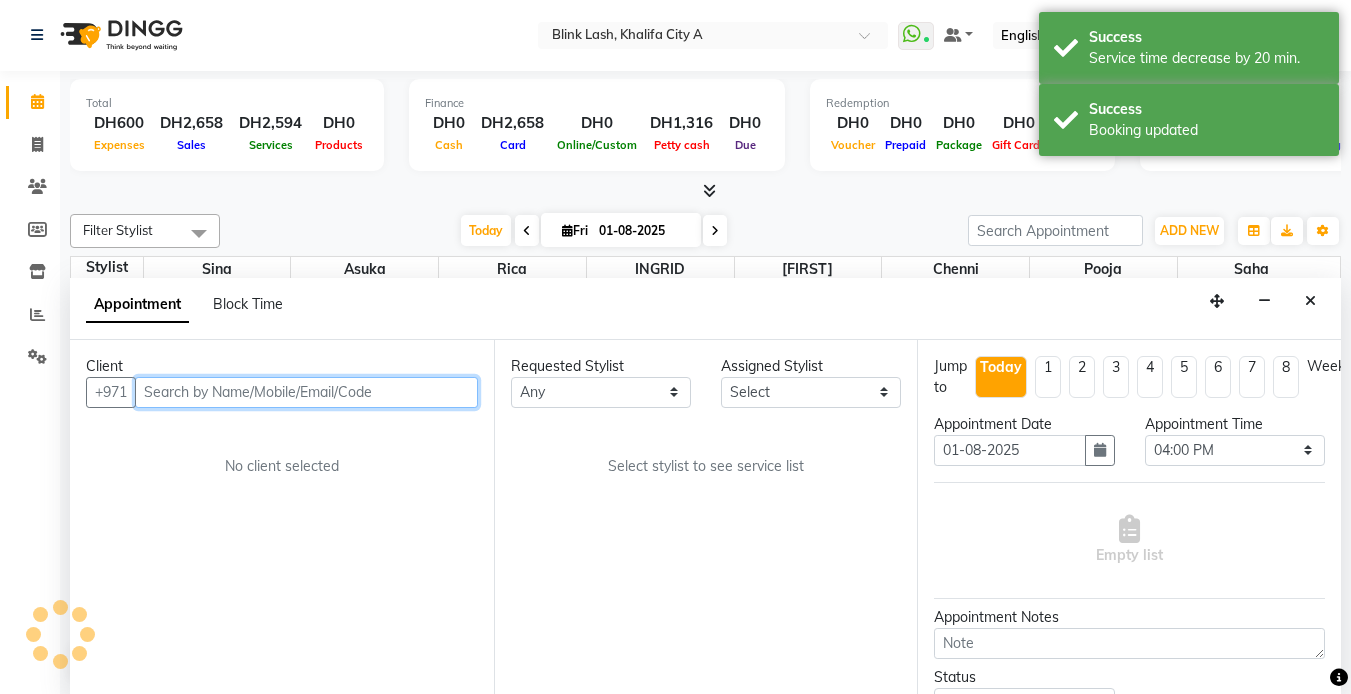select on "42464" 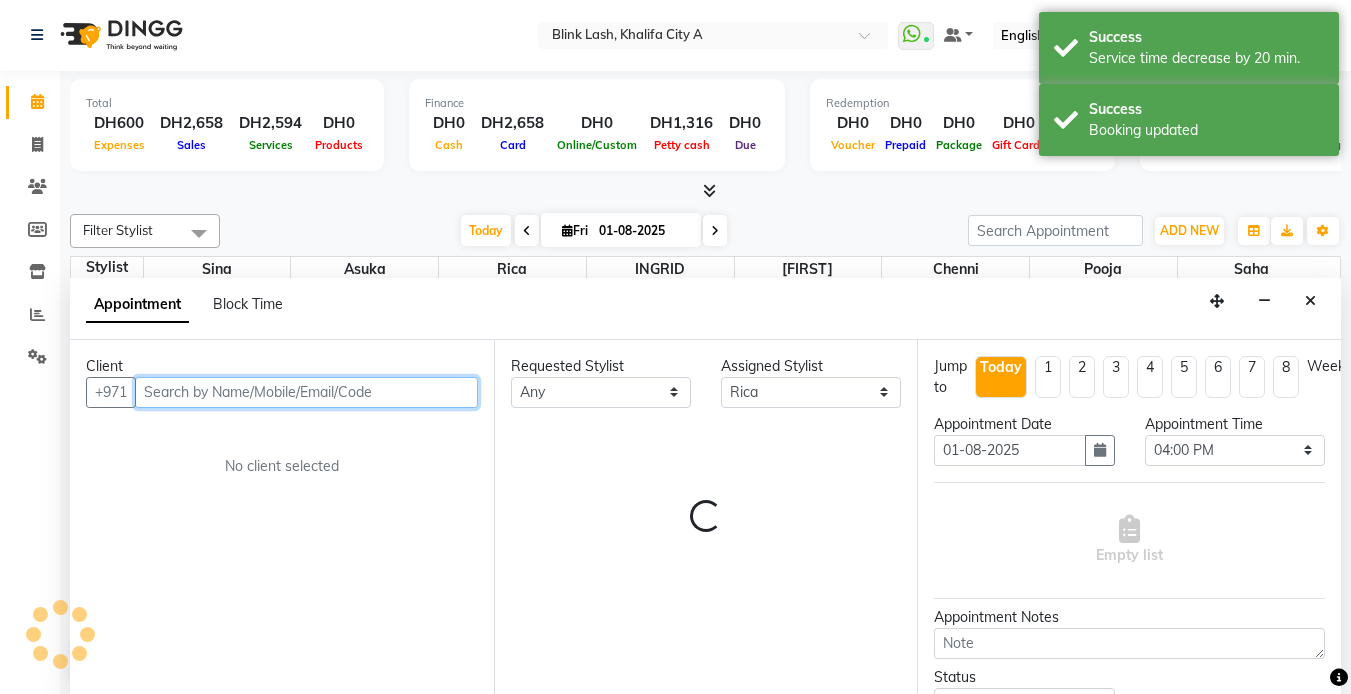 scroll, scrollTop: 529, scrollLeft: 0, axis: vertical 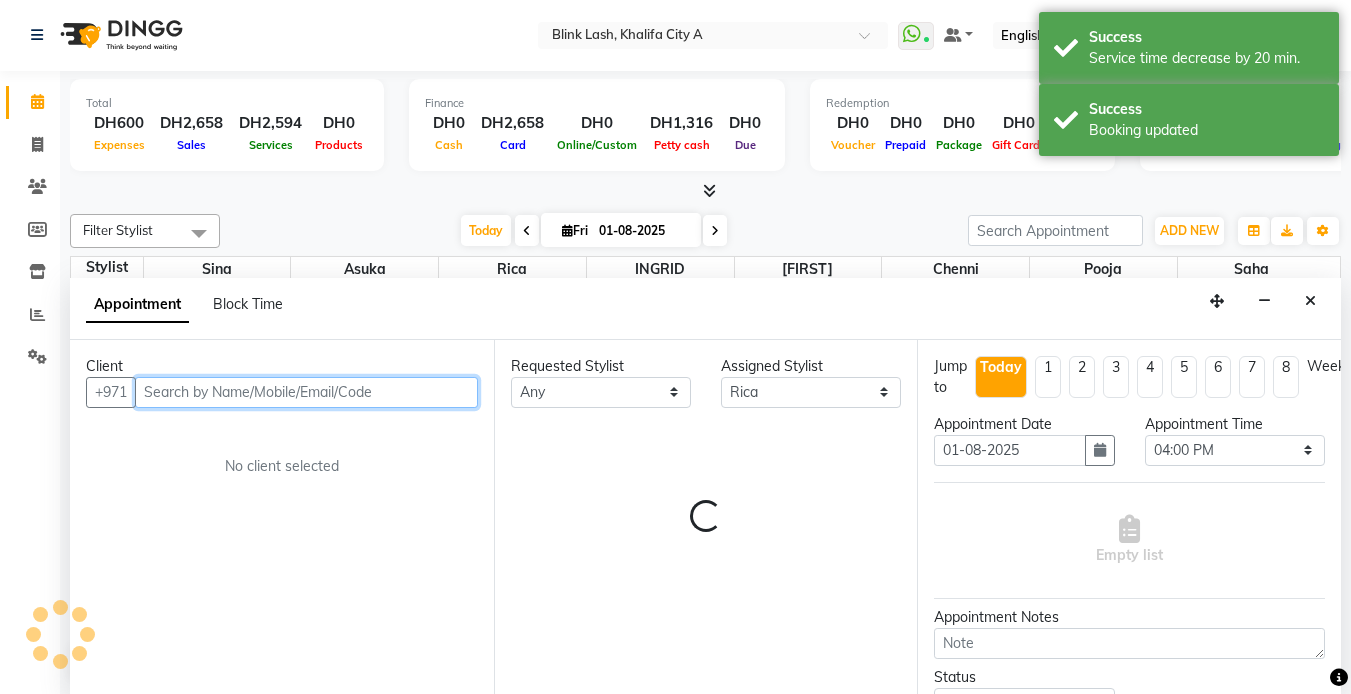 select on "2892" 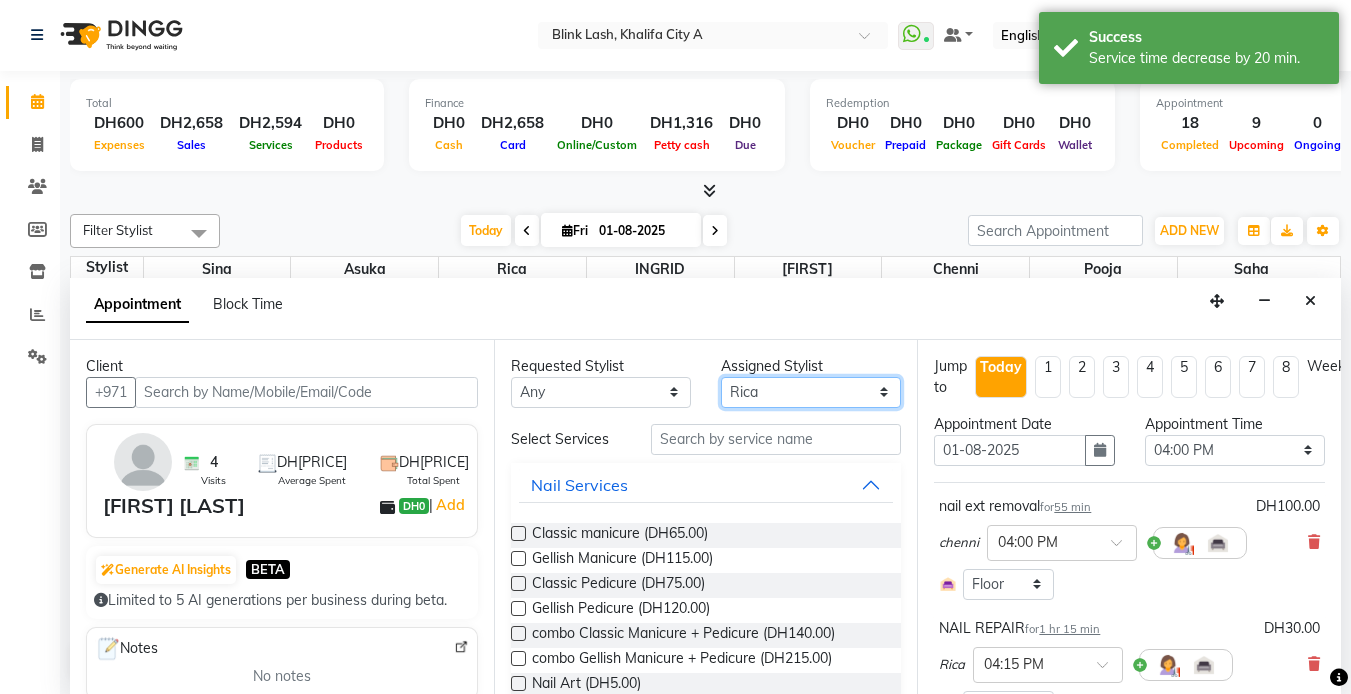 click on "Select [FIRST] chenni [FIRST] [FIRST] [FIRST] [FIRST] [FIRST]" at bounding box center (811, 392) 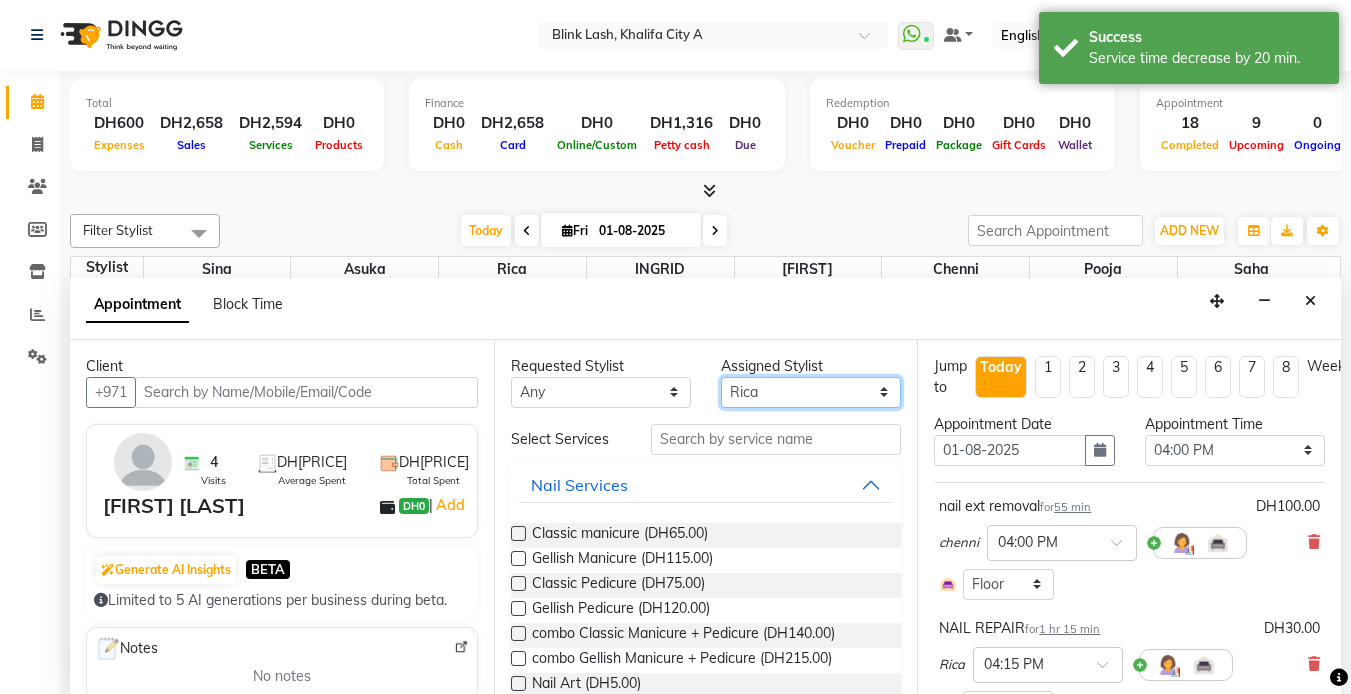 select on "57849" 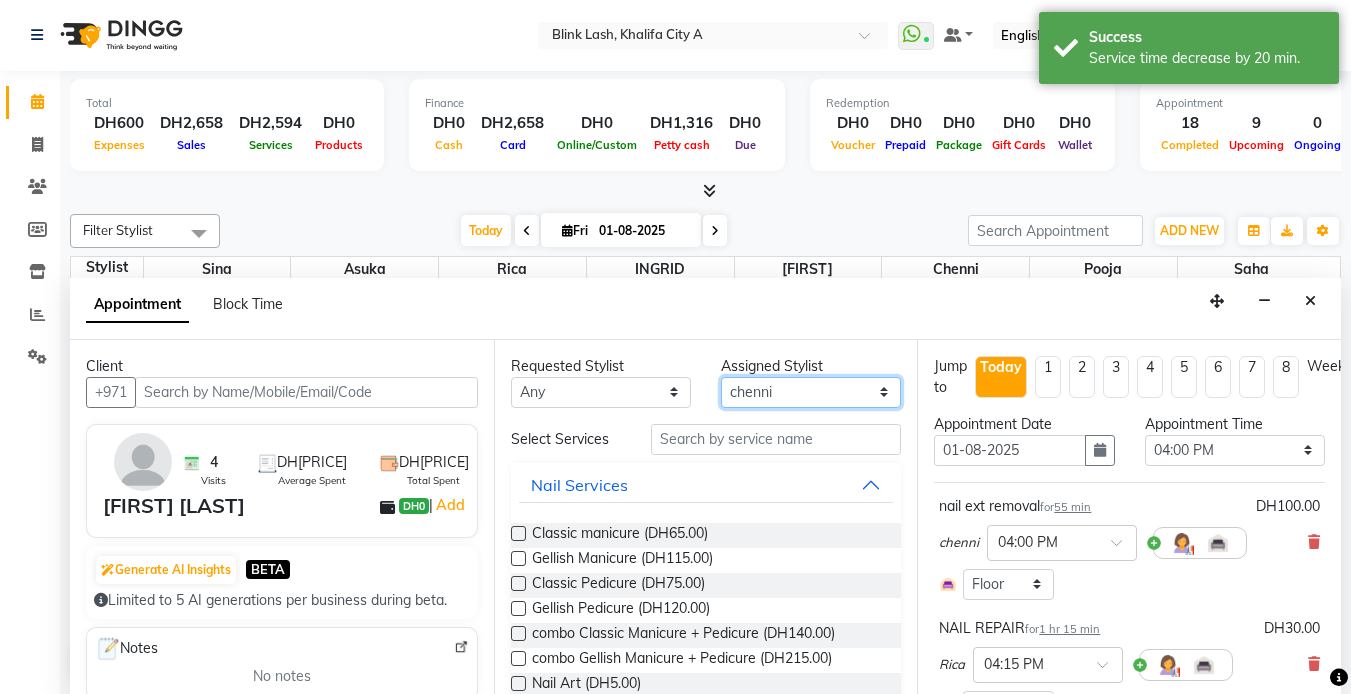 click on "Select [FIRST] chenni [FIRST] [FIRST] [FIRST] [FIRST] [FIRST]" at bounding box center [811, 392] 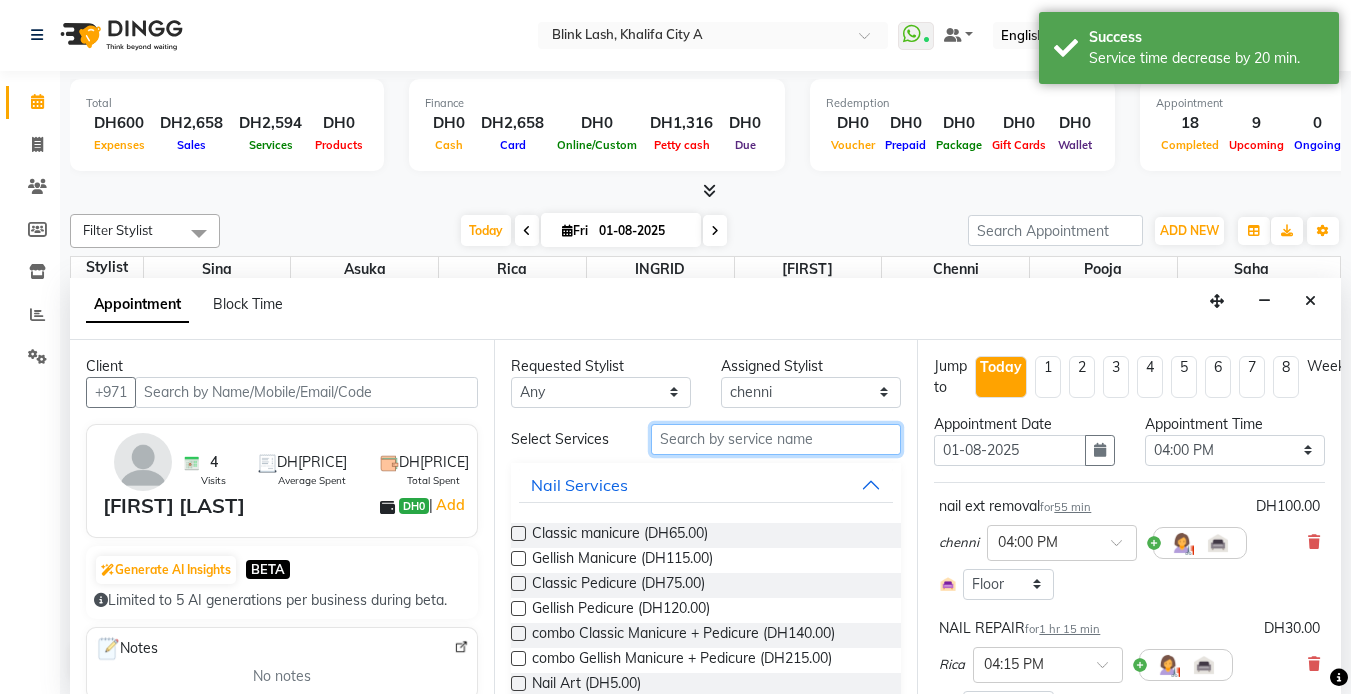 click at bounding box center [776, 439] 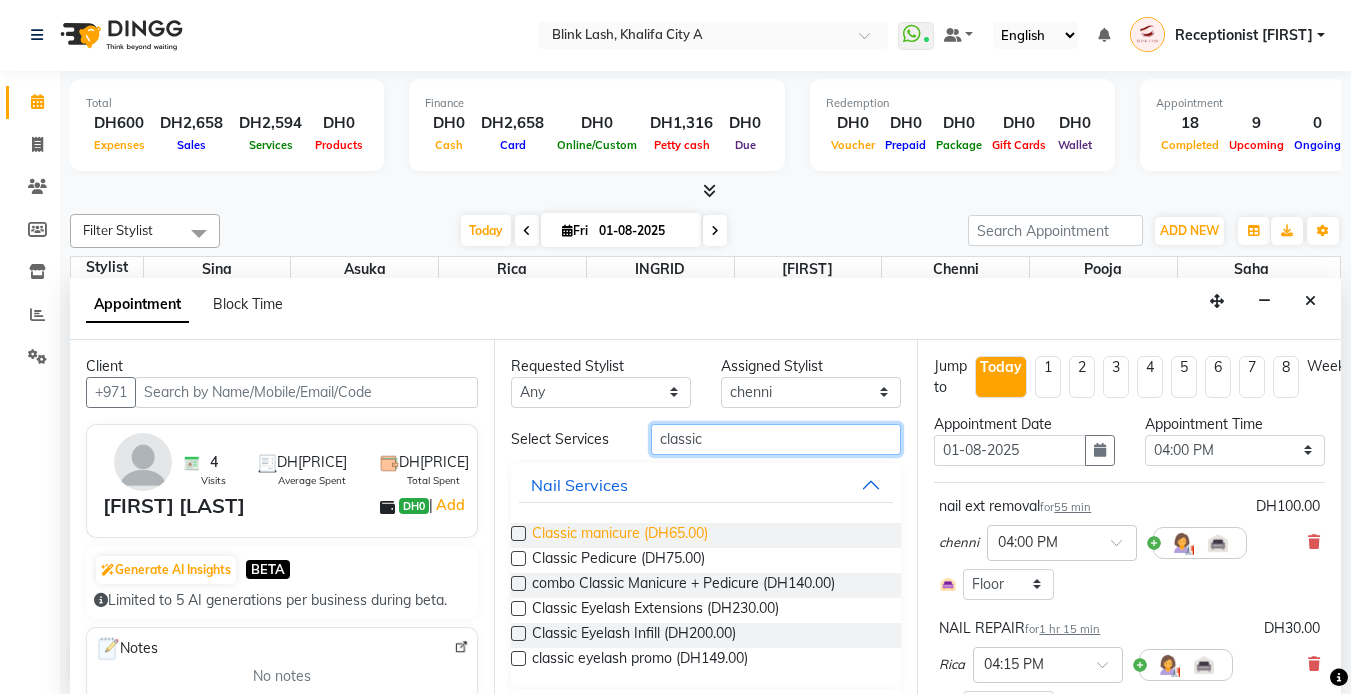 type on "classic" 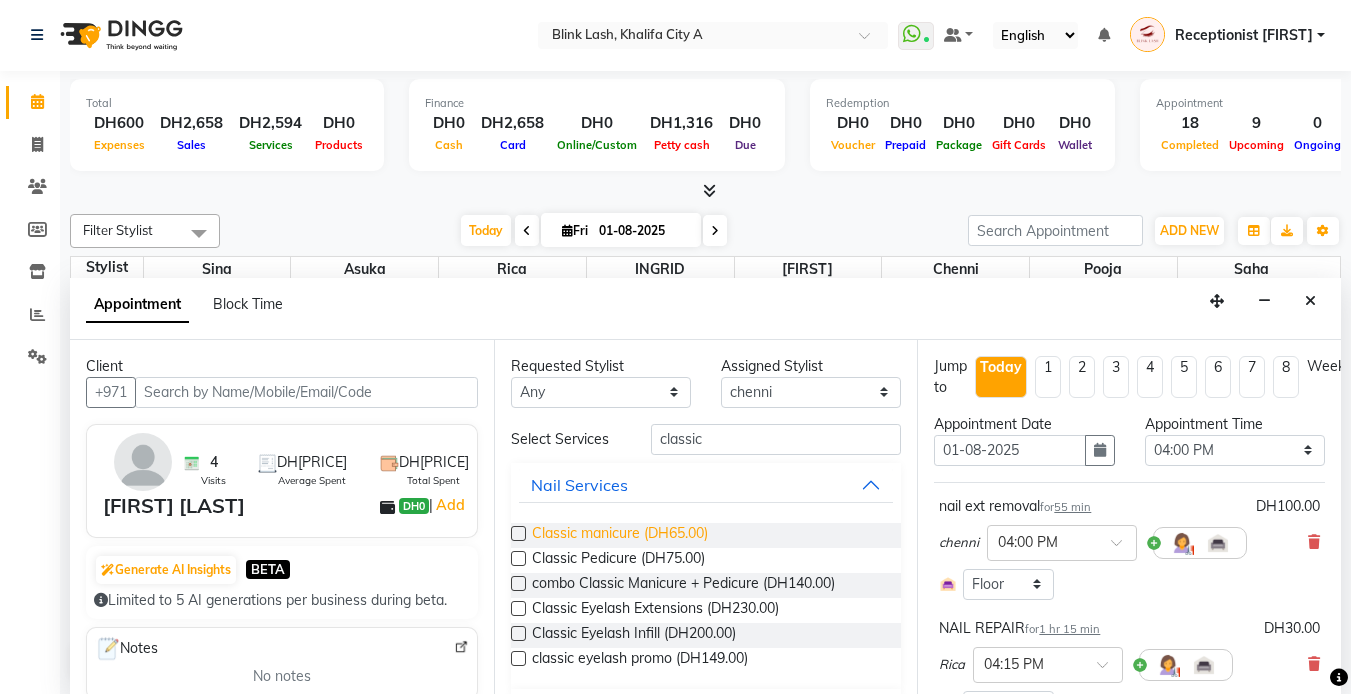 click on "Classic manicure (DH65.00)" at bounding box center [620, 535] 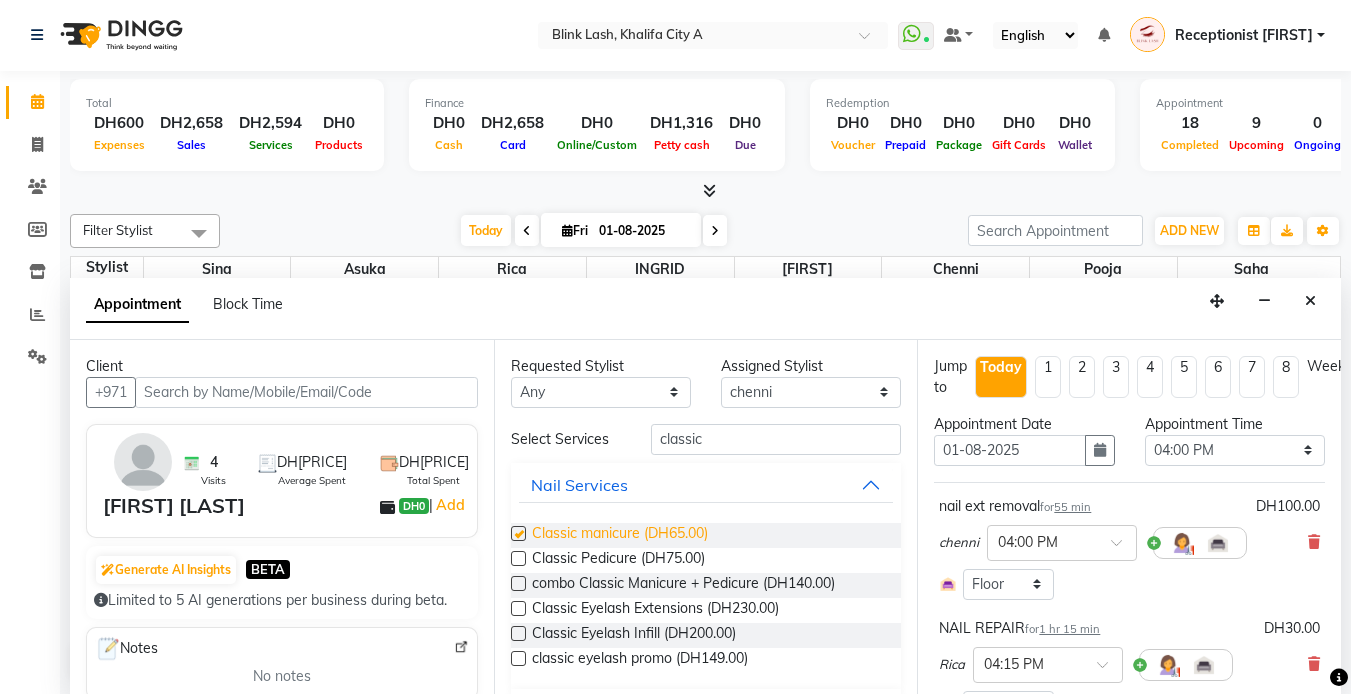 checkbox on "false" 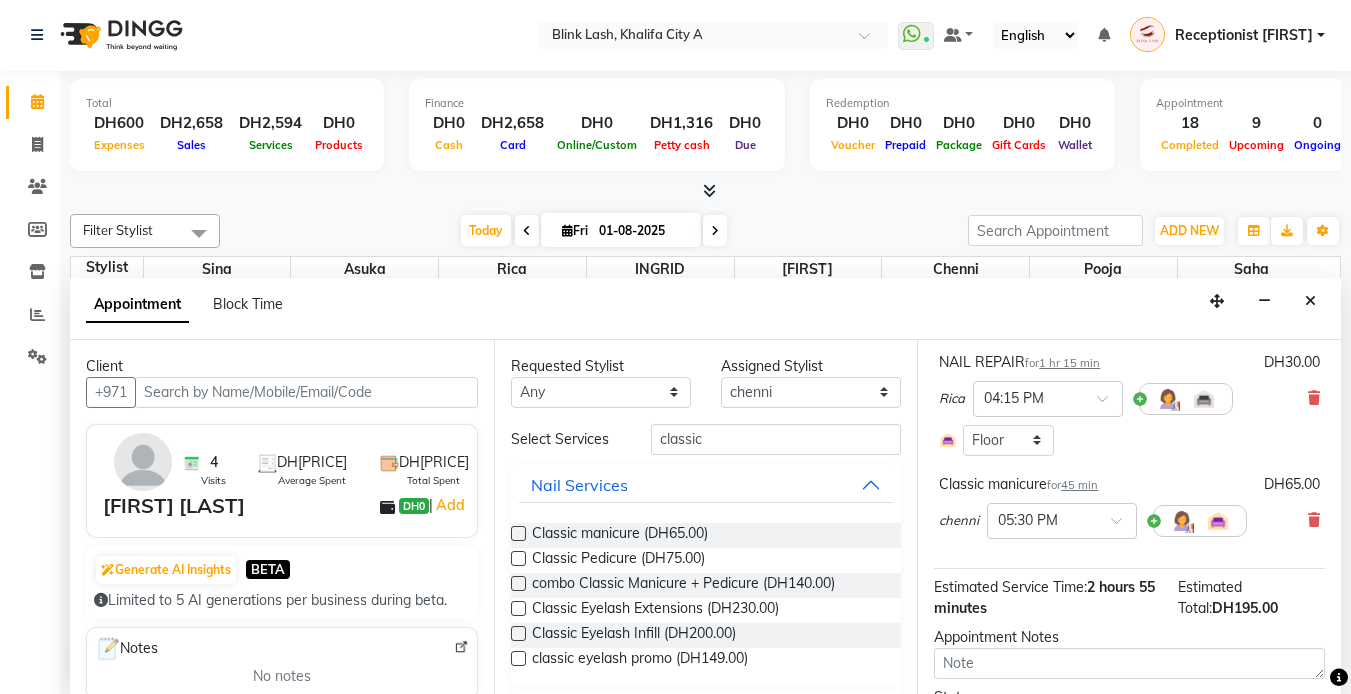 scroll, scrollTop: 394, scrollLeft: 0, axis: vertical 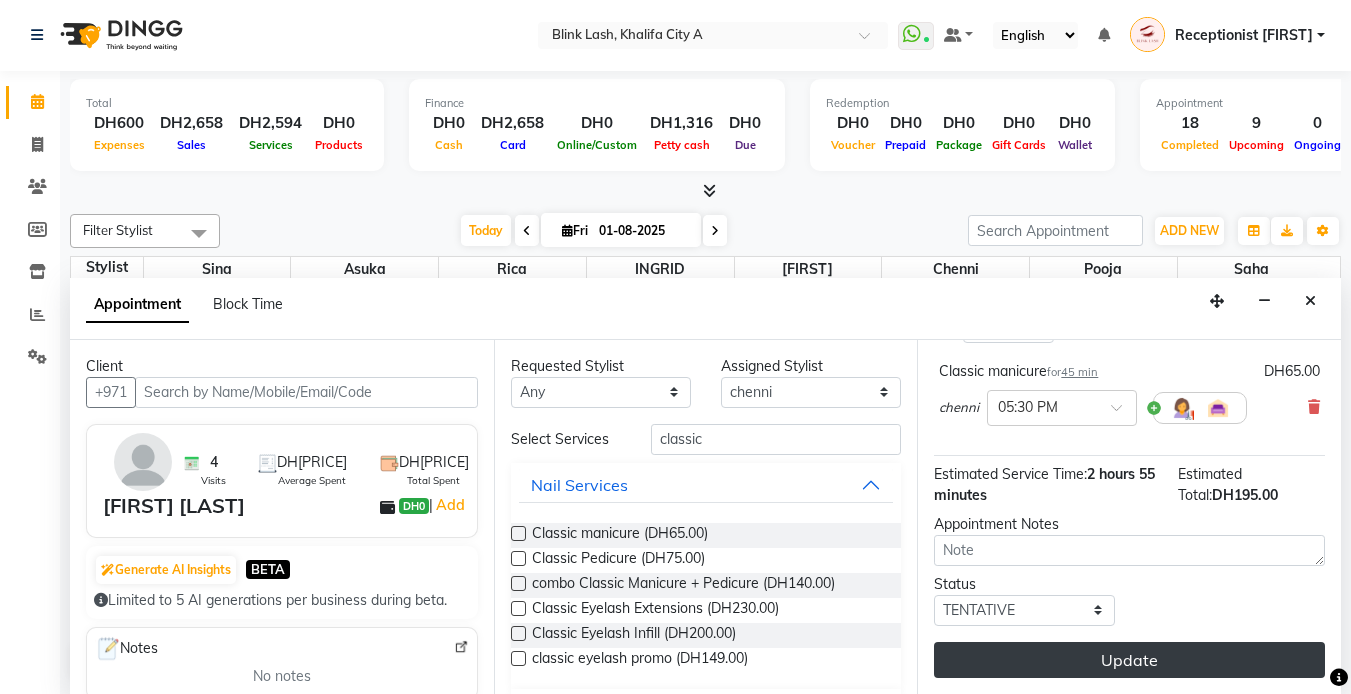 click on "Update" at bounding box center [1129, 660] 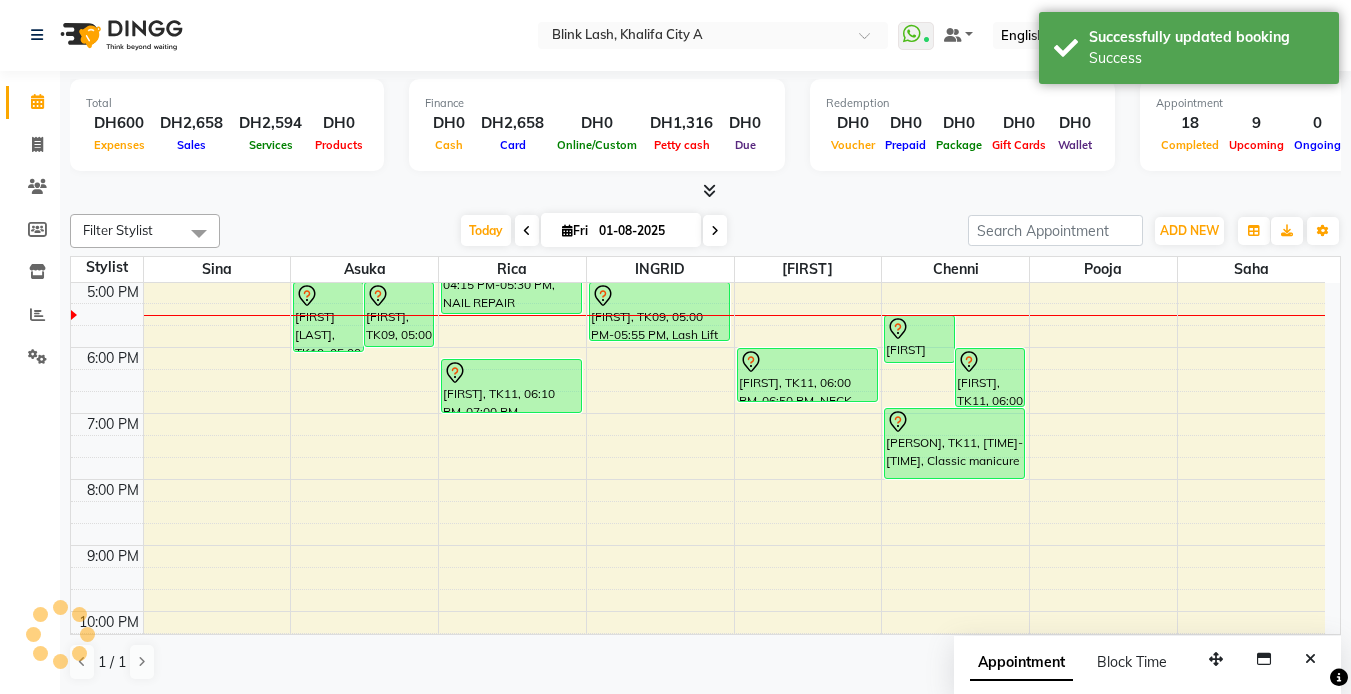 scroll, scrollTop: 0, scrollLeft: 0, axis: both 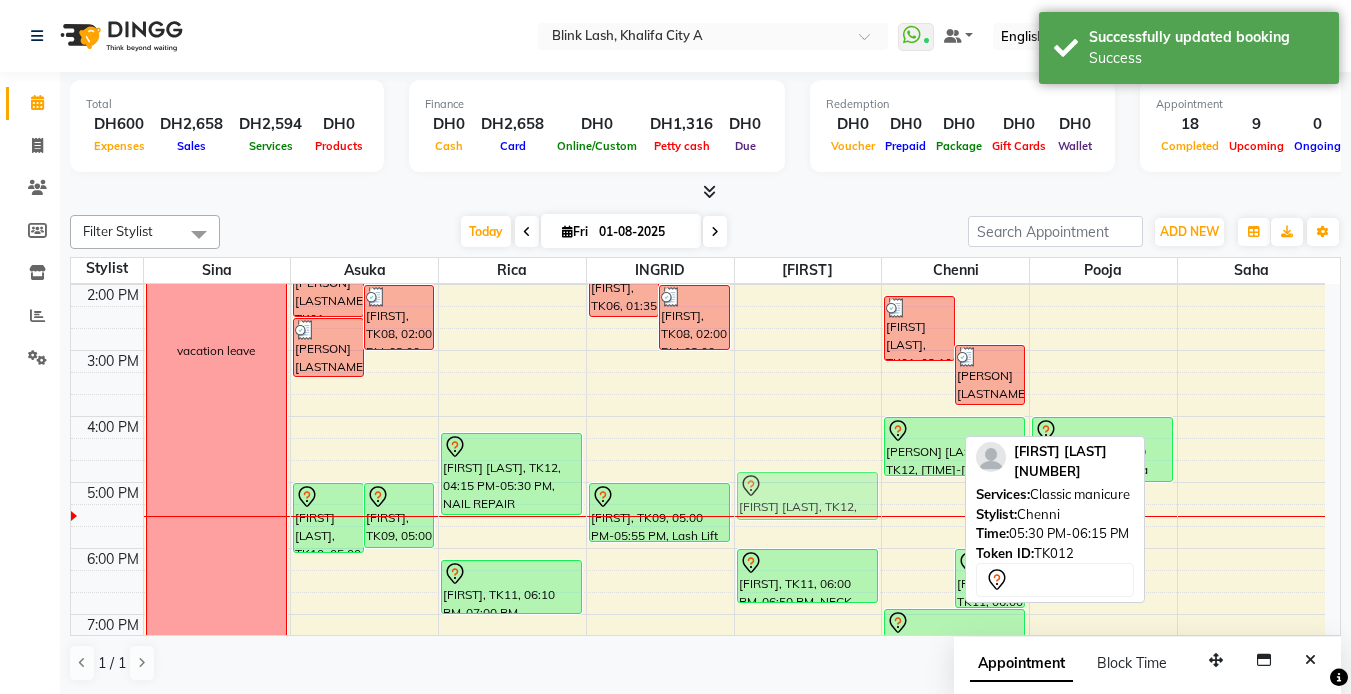 drag, startPoint x: 943, startPoint y: 540, endPoint x: 892, endPoint y: 475, distance: 82.61961 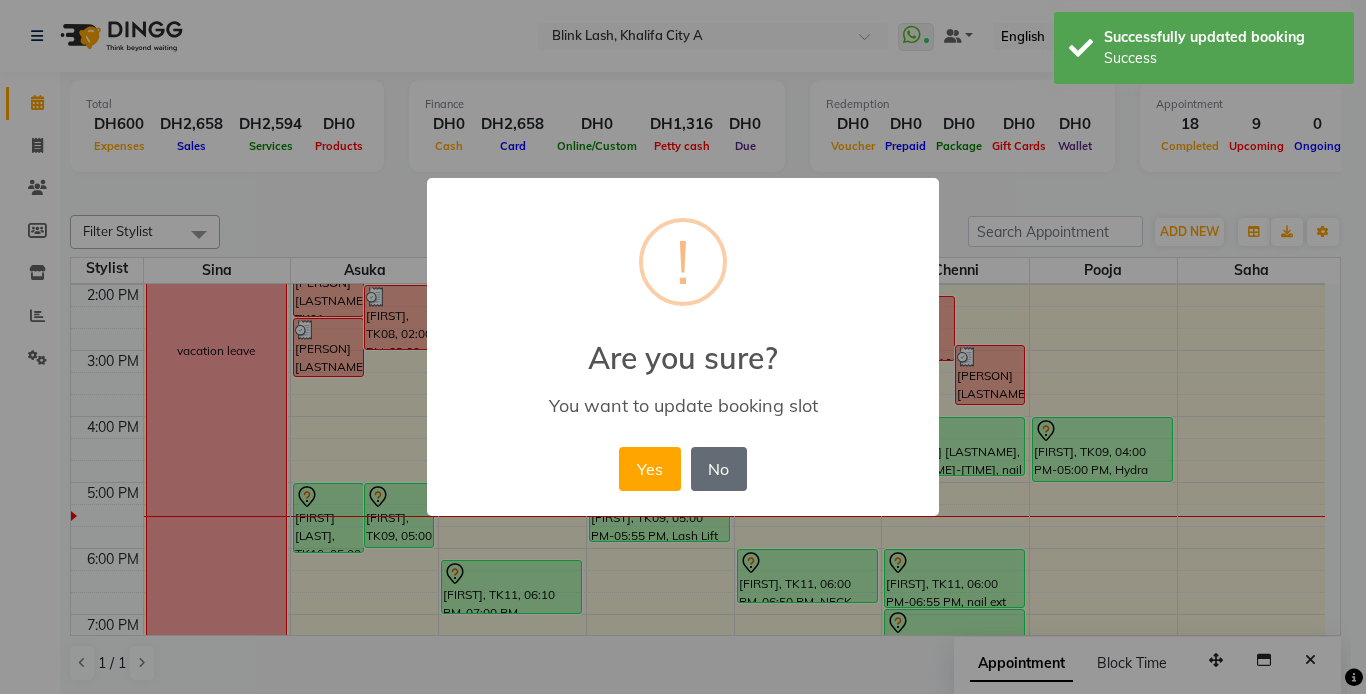 click on "No" at bounding box center (719, 469) 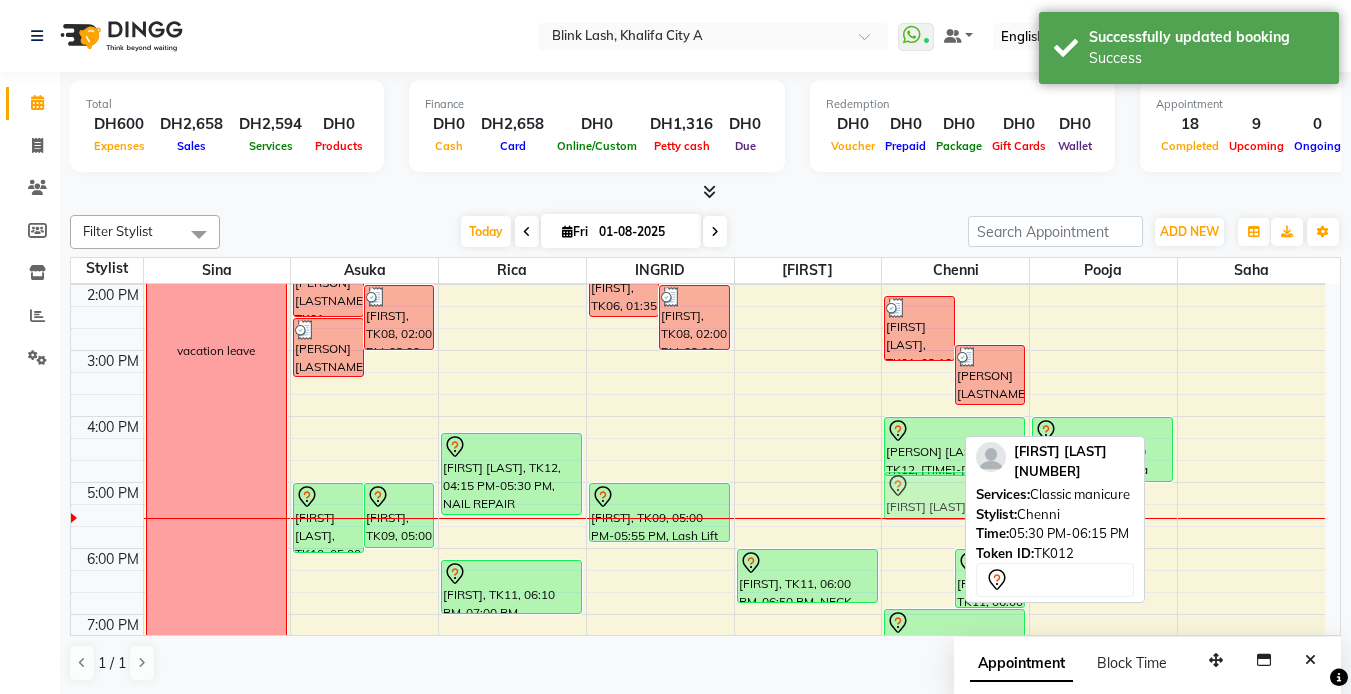 drag, startPoint x: 922, startPoint y: 534, endPoint x: 929, endPoint y: 486, distance: 48.507732 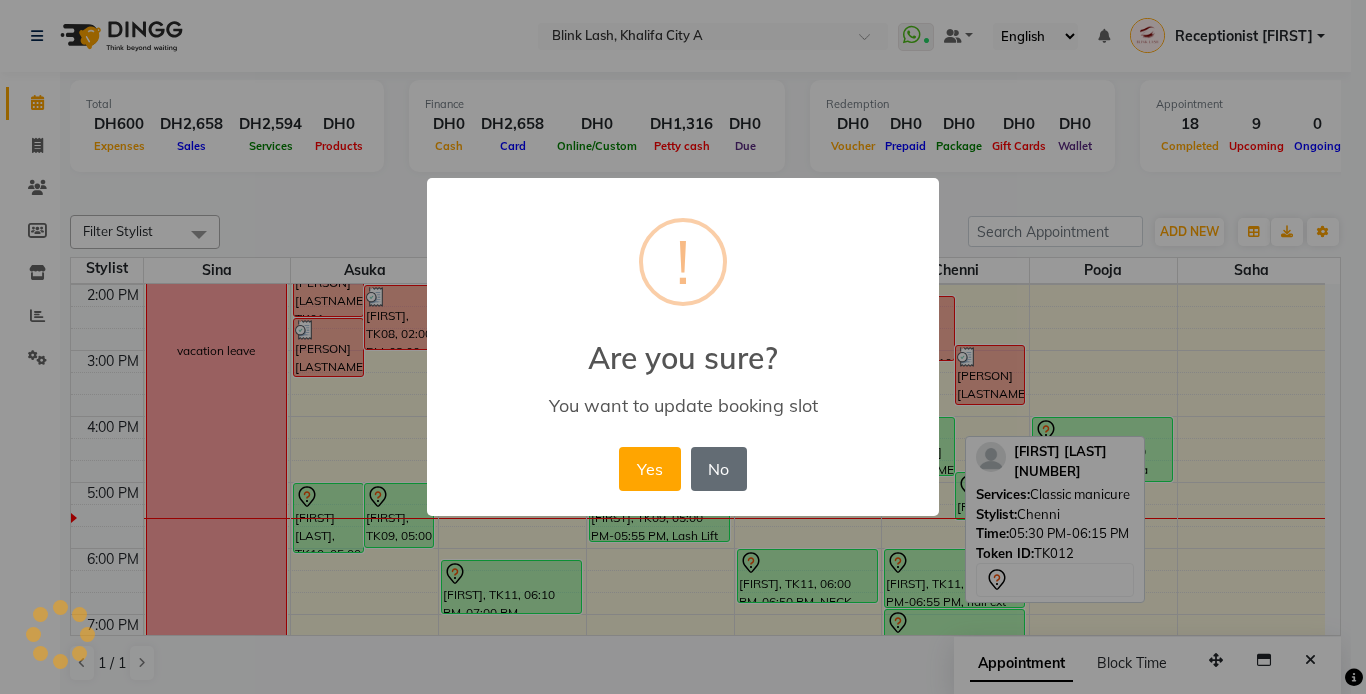 click on "No" at bounding box center [719, 469] 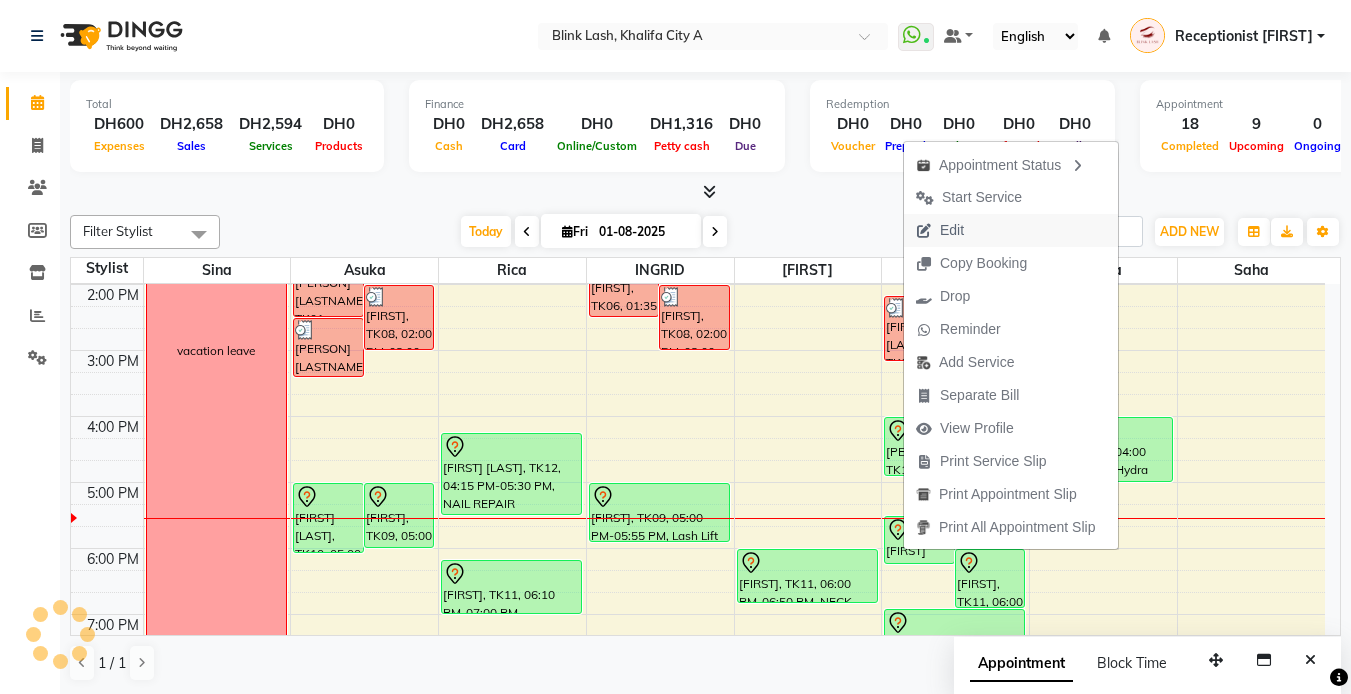 click on "Edit" at bounding box center [952, 230] 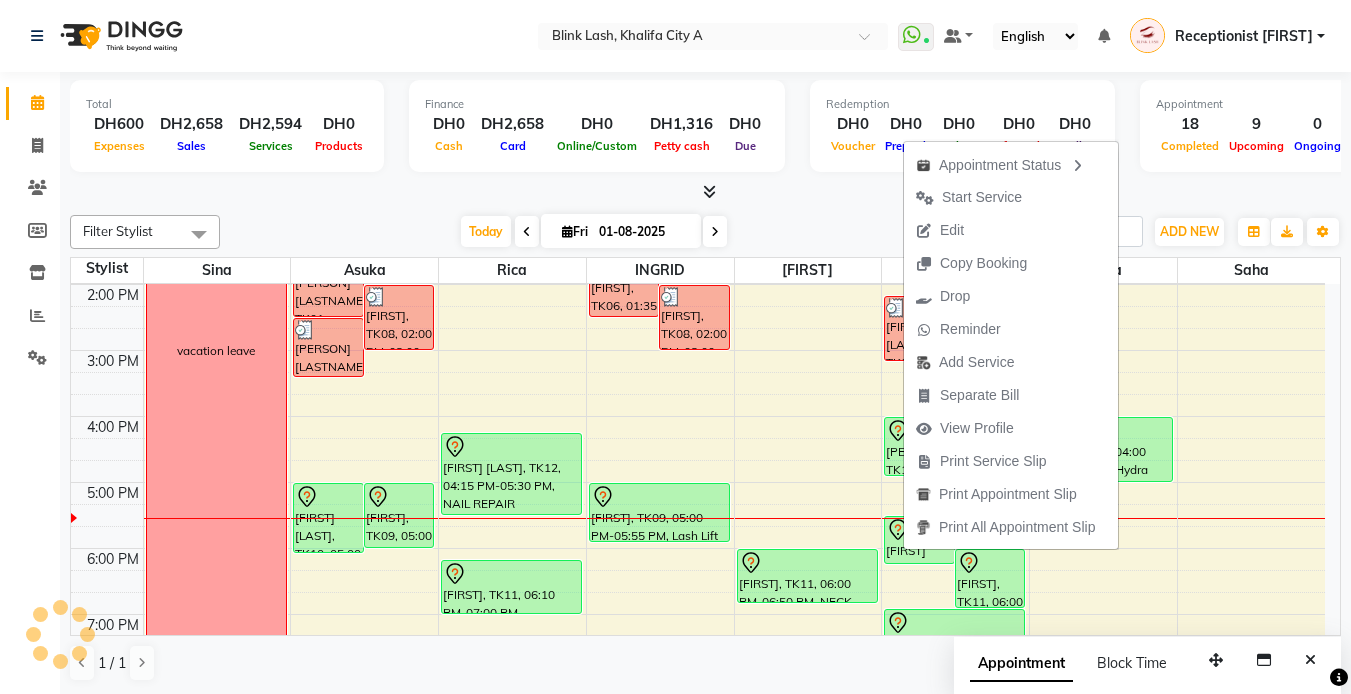 select on "tentative" 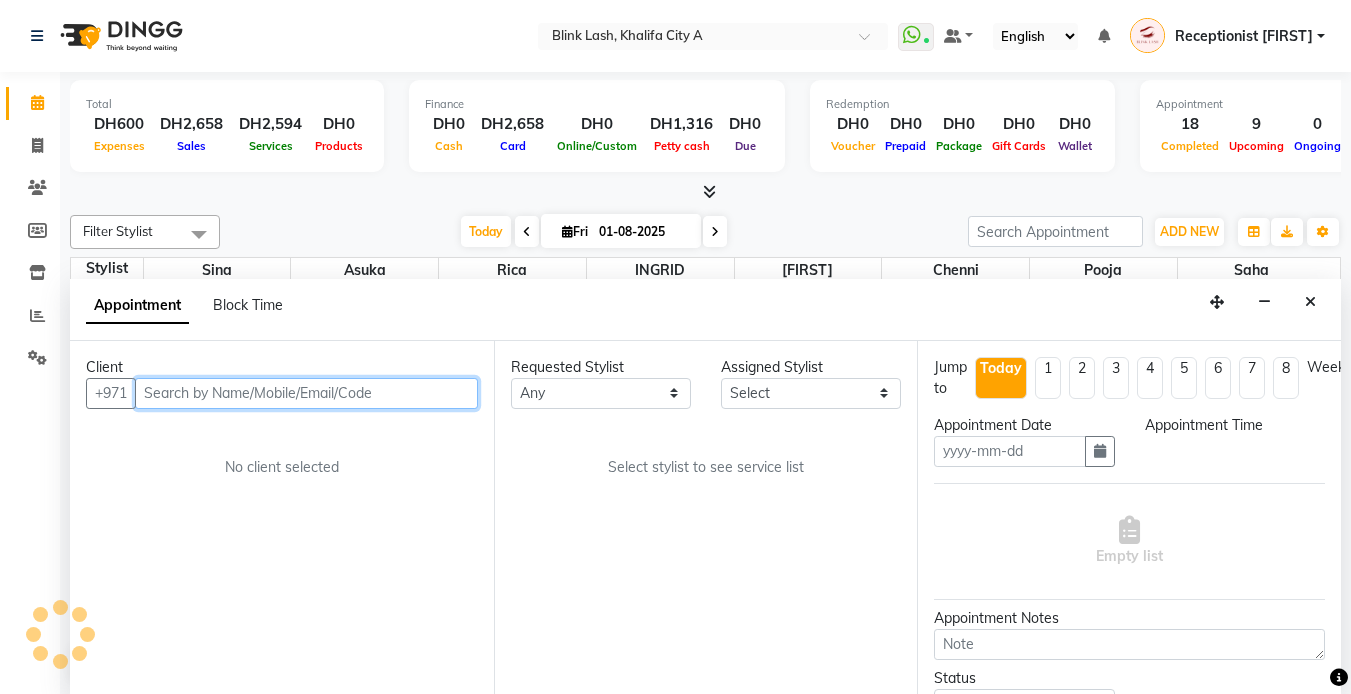 type on "01-08-2025" 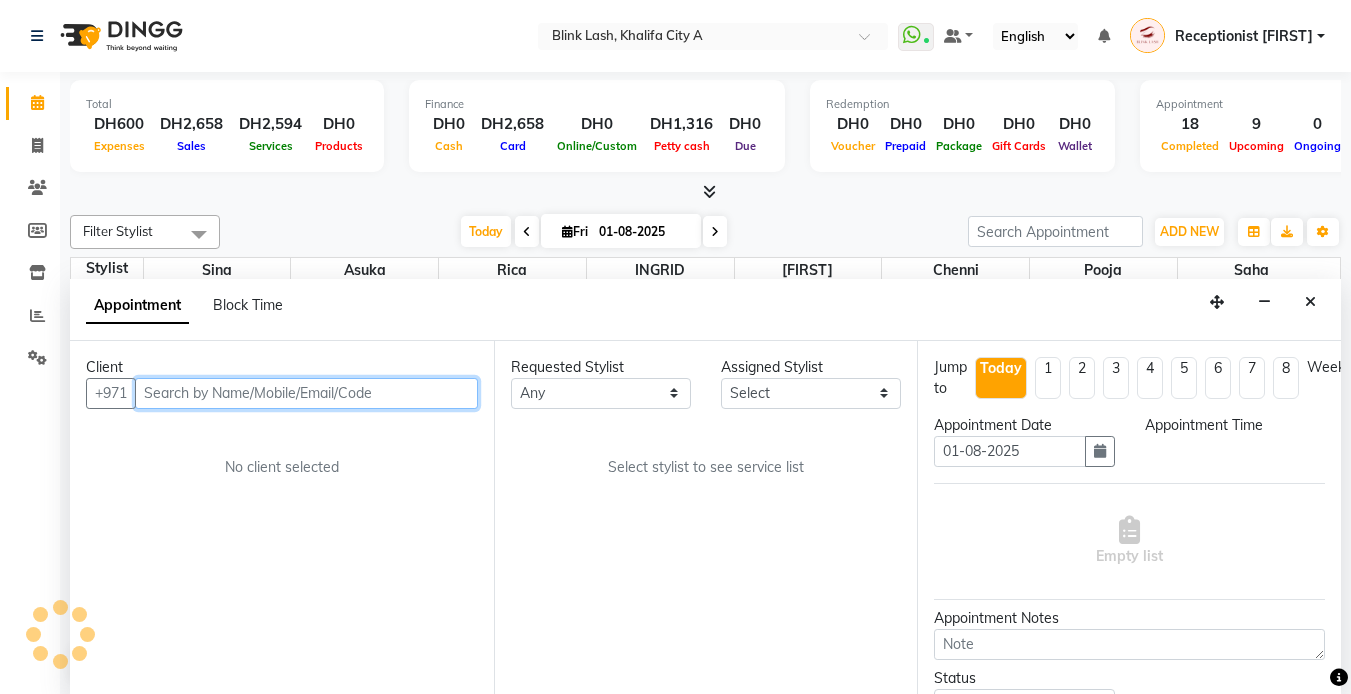 select on "960" 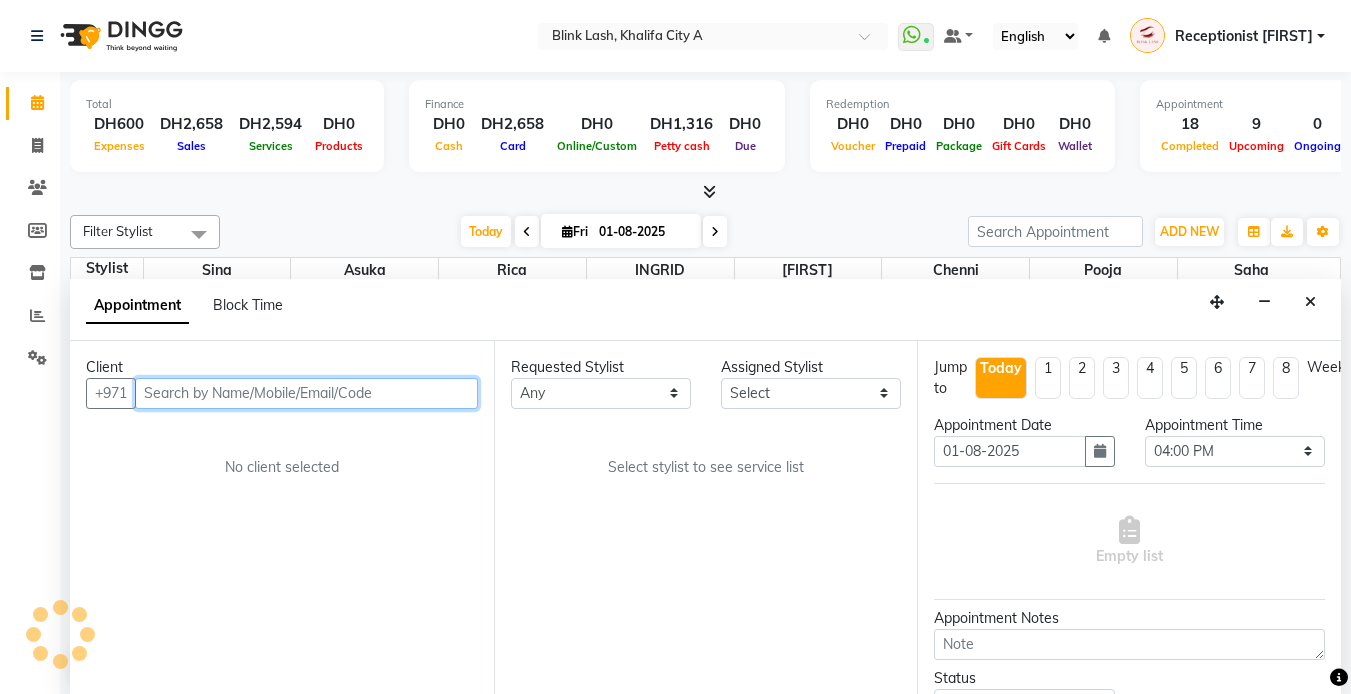 scroll, scrollTop: 1, scrollLeft: 0, axis: vertical 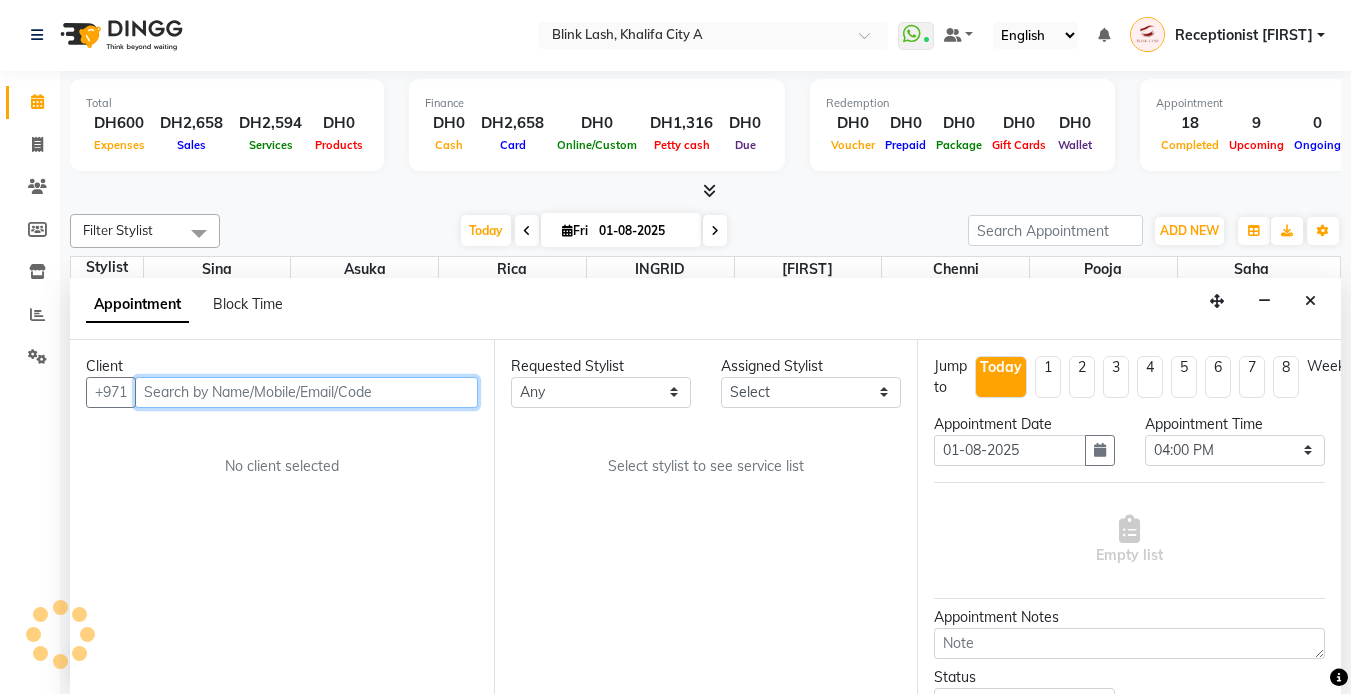 select on "57849" 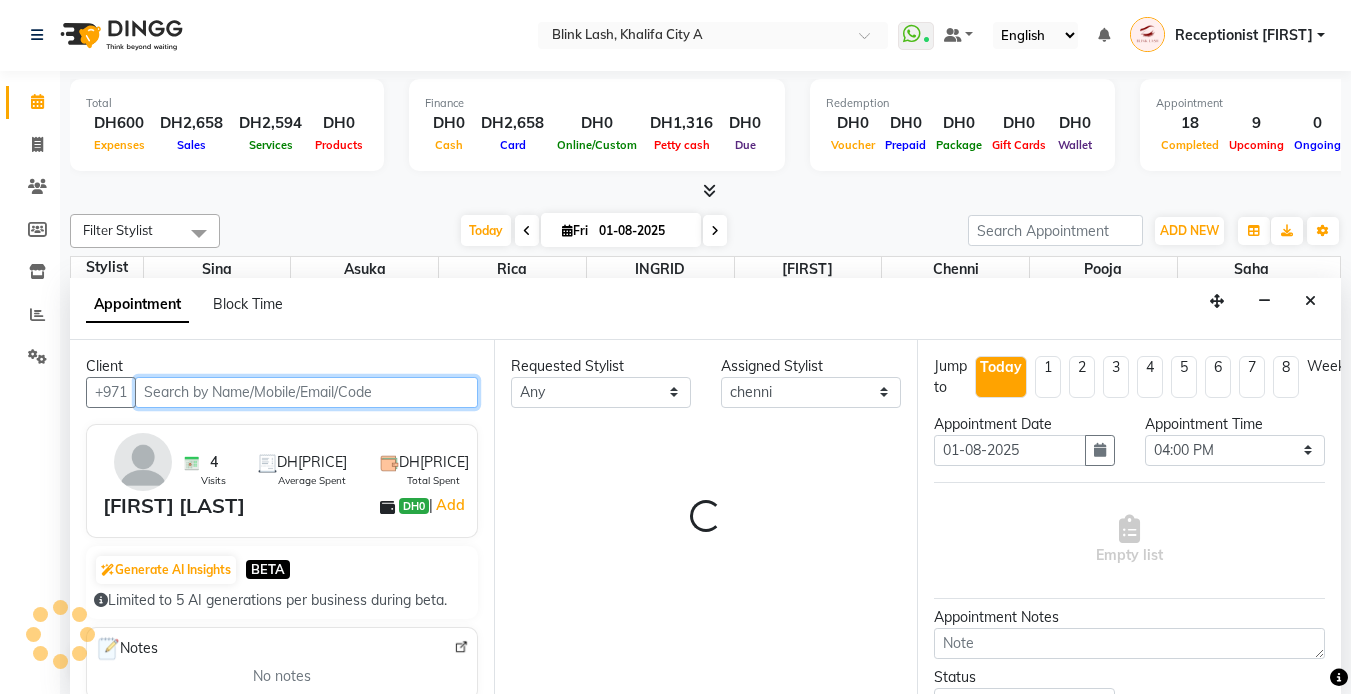 select on "2892" 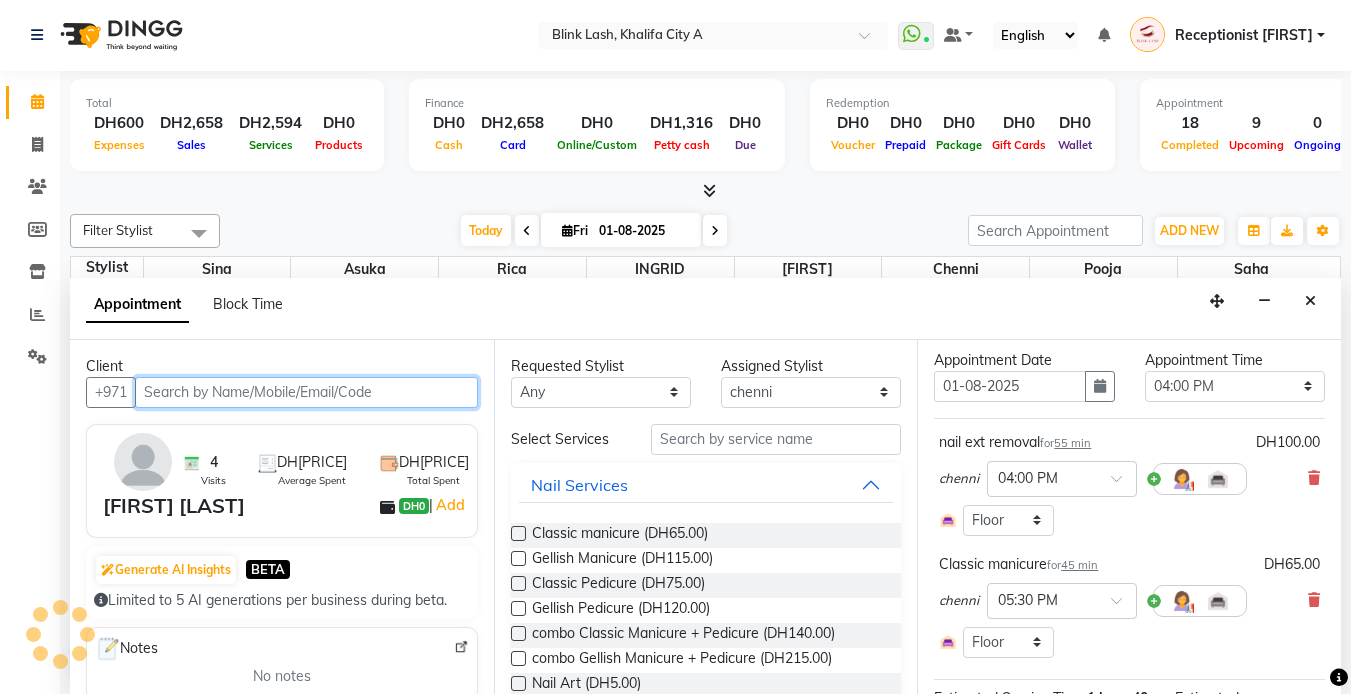 select on "2892" 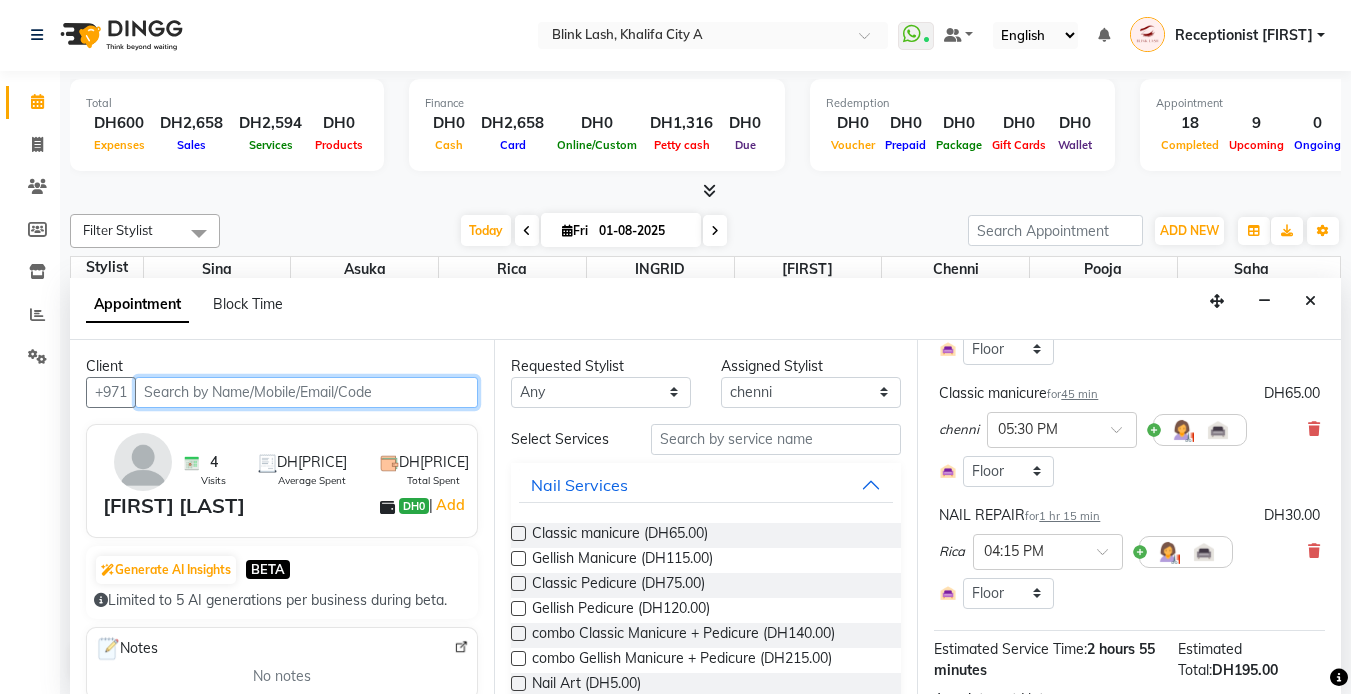scroll, scrollTop: 200, scrollLeft: 0, axis: vertical 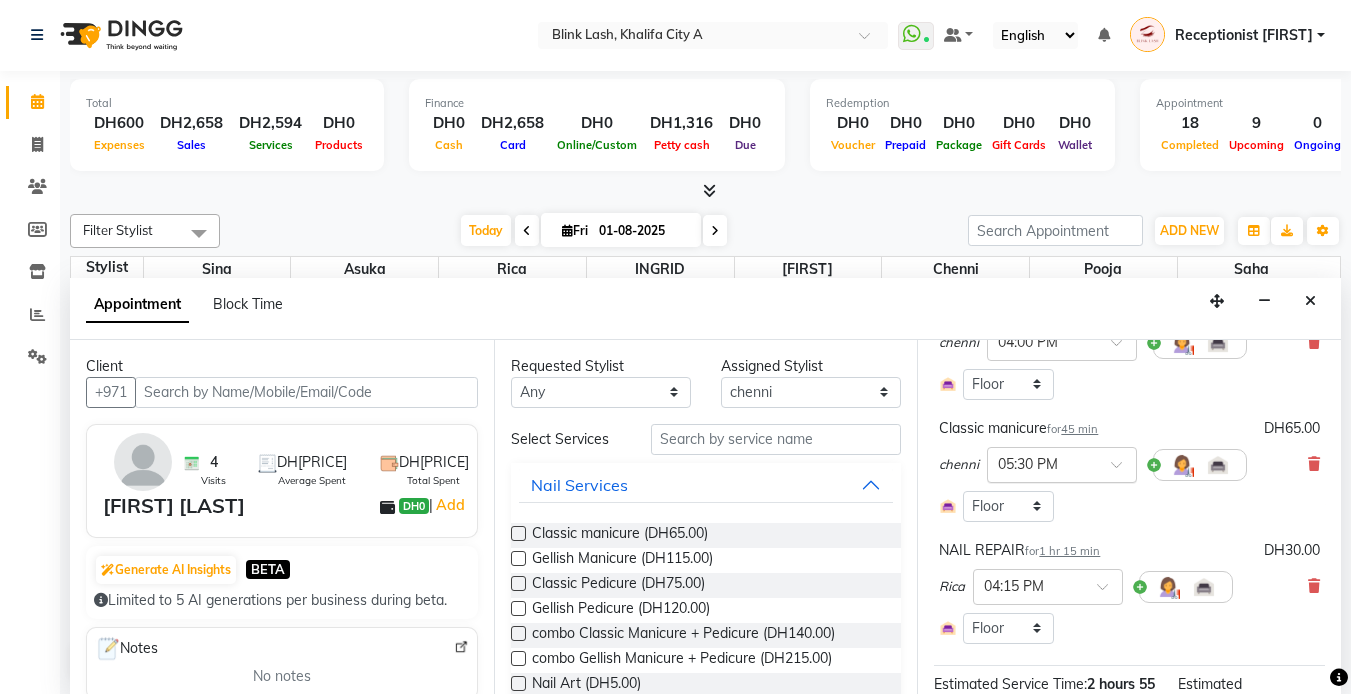 click at bounding box center (1042, 463) 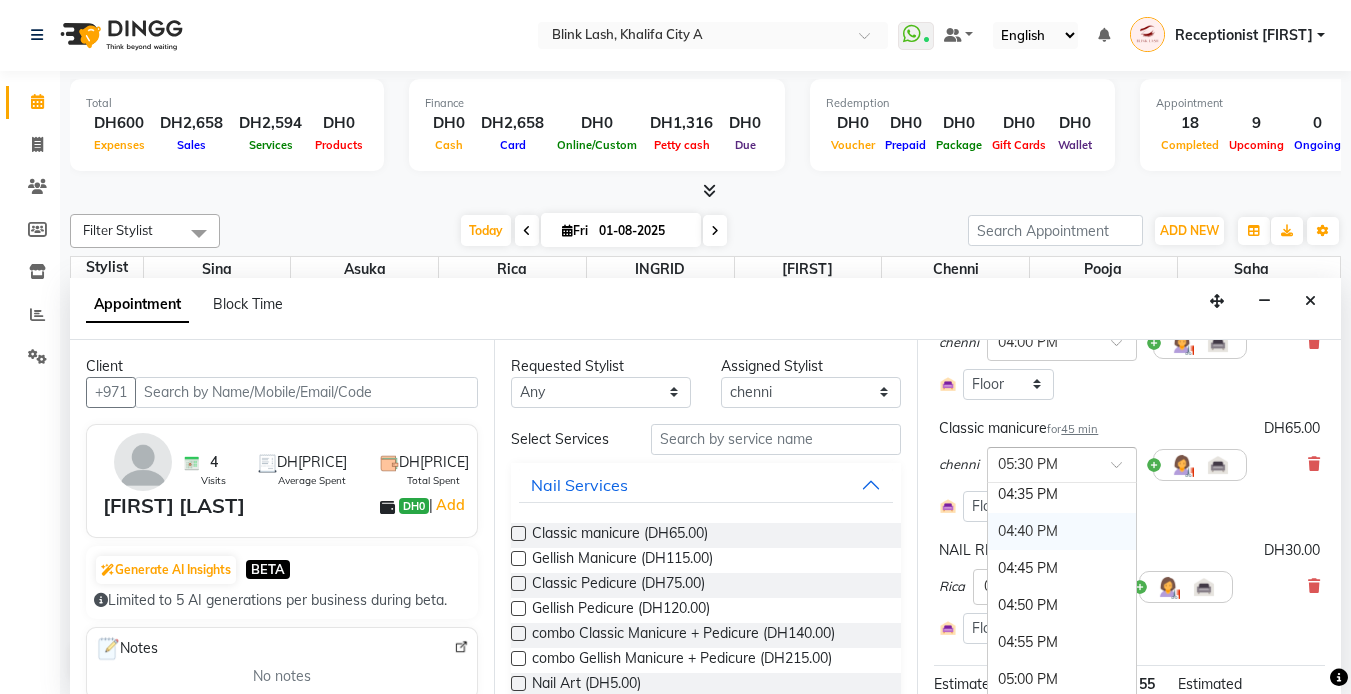scroll, scrollTop: 3126, scrollLeft: 0, axis: vertical 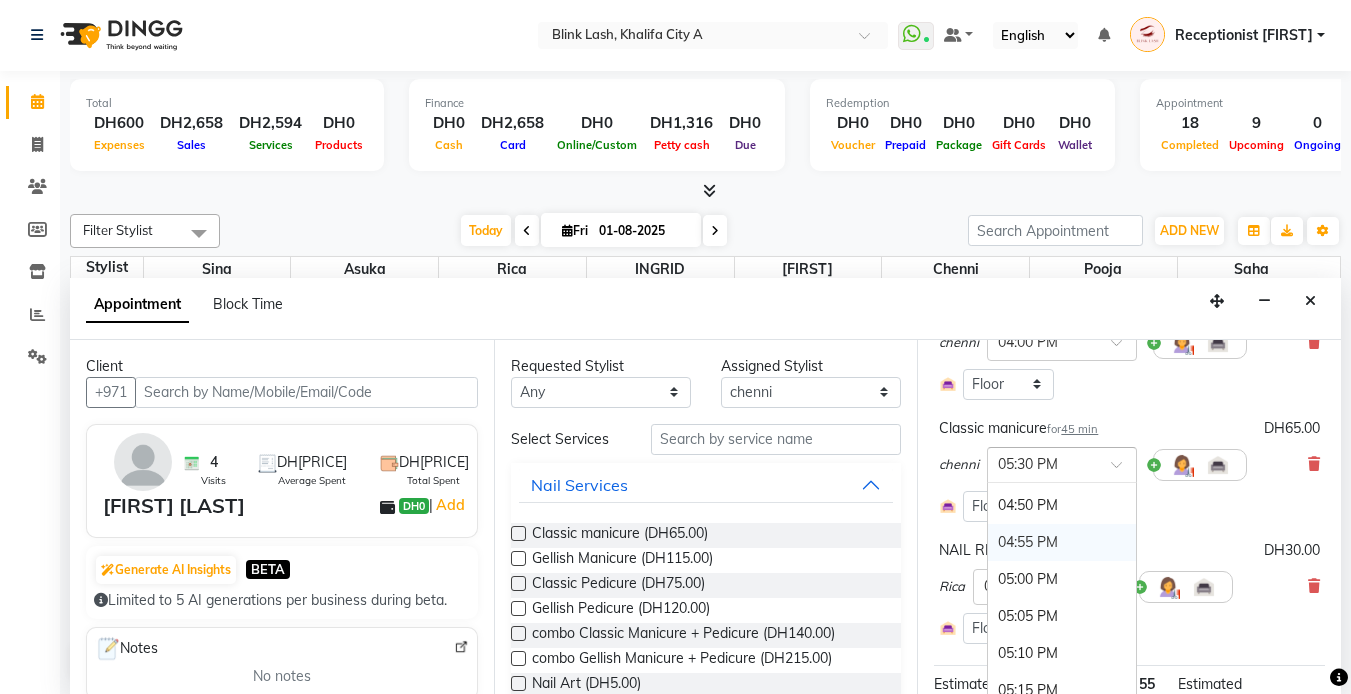 click on "04:55 PM" at bounding box center (1062, 542) 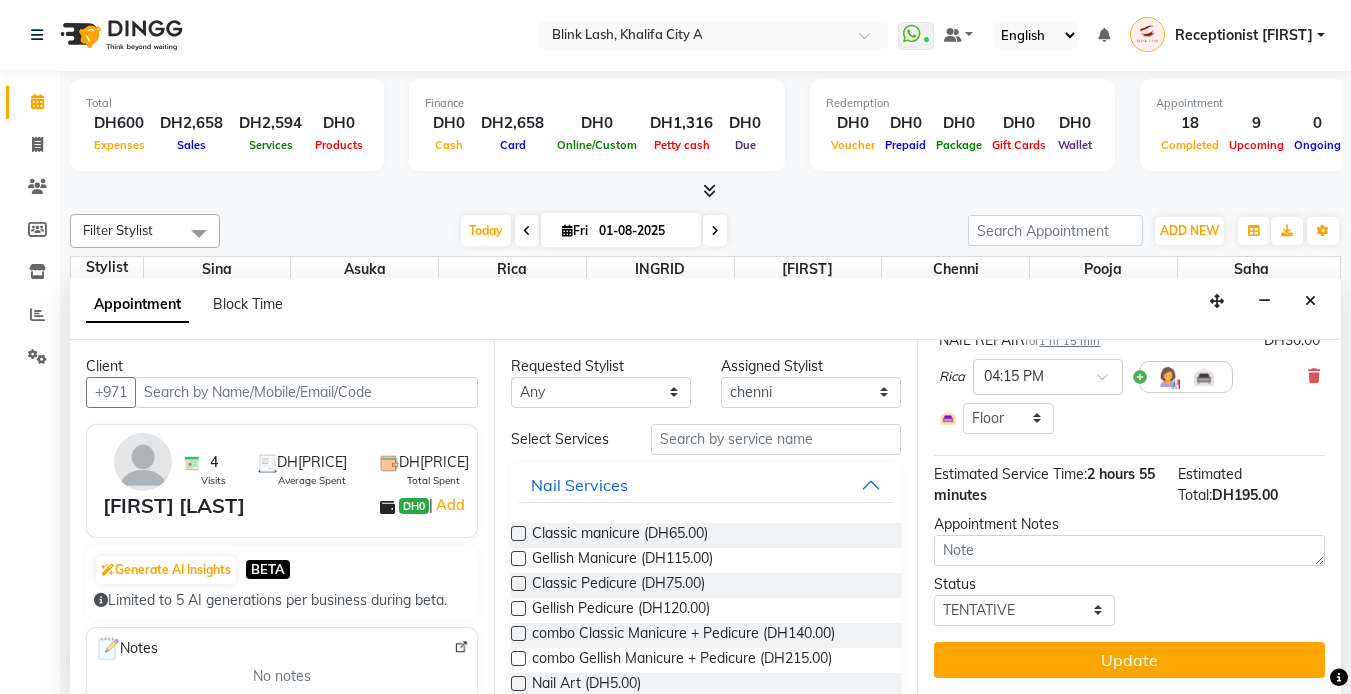 scroll, scrollTop: 425, scrollLeft: 0, axis: vertical 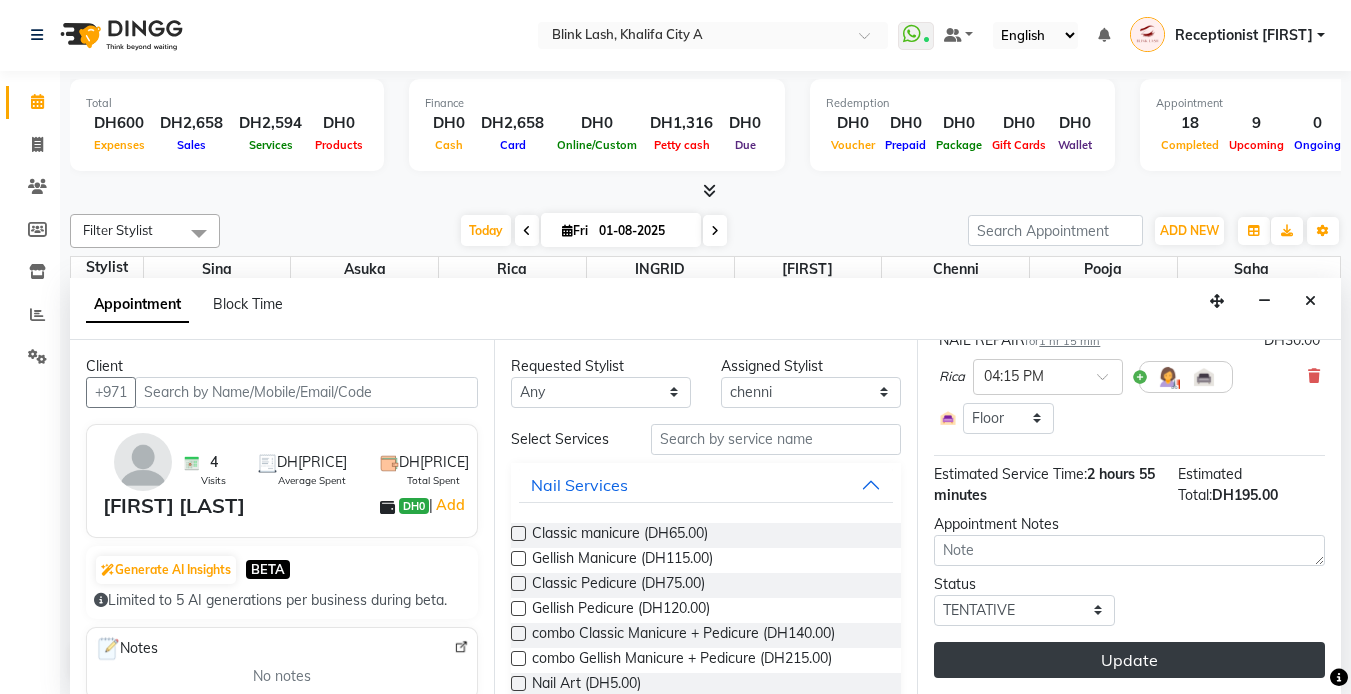 click on "Update" at bounding box center [1129, 660] 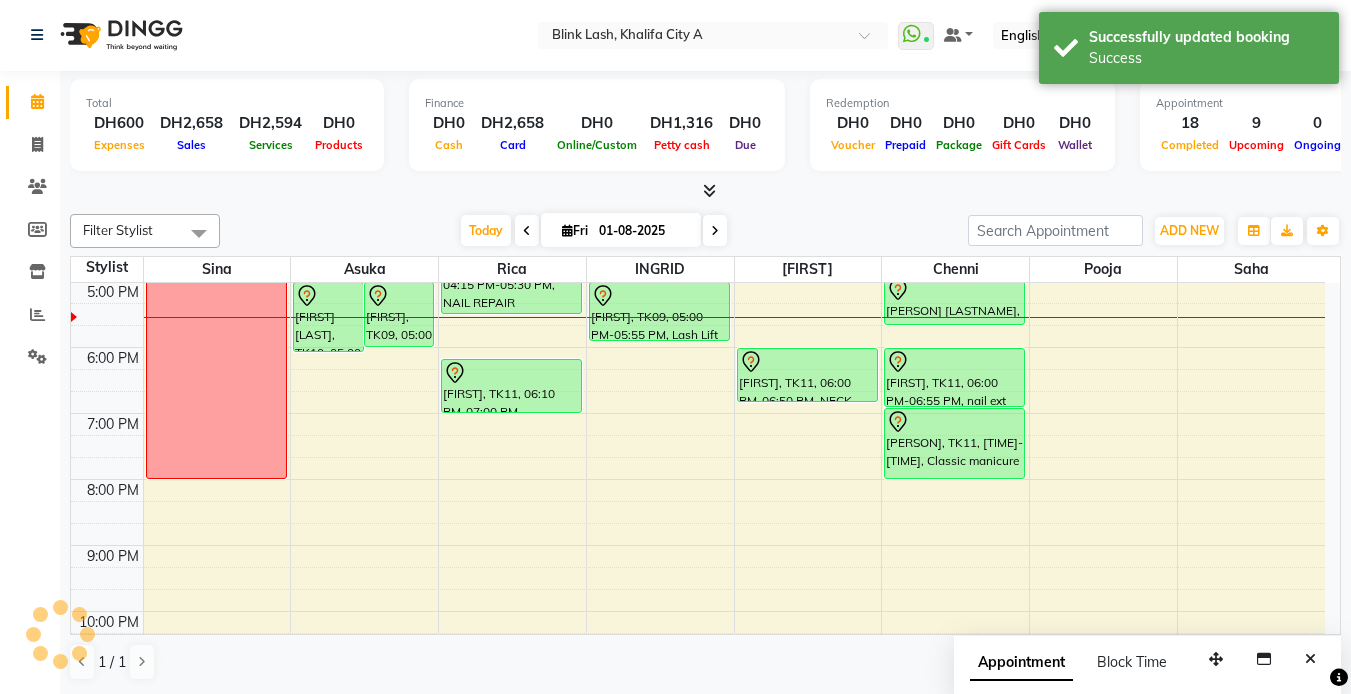 scroll, scrollTop: 0, scrollLeft: 0, axis: both 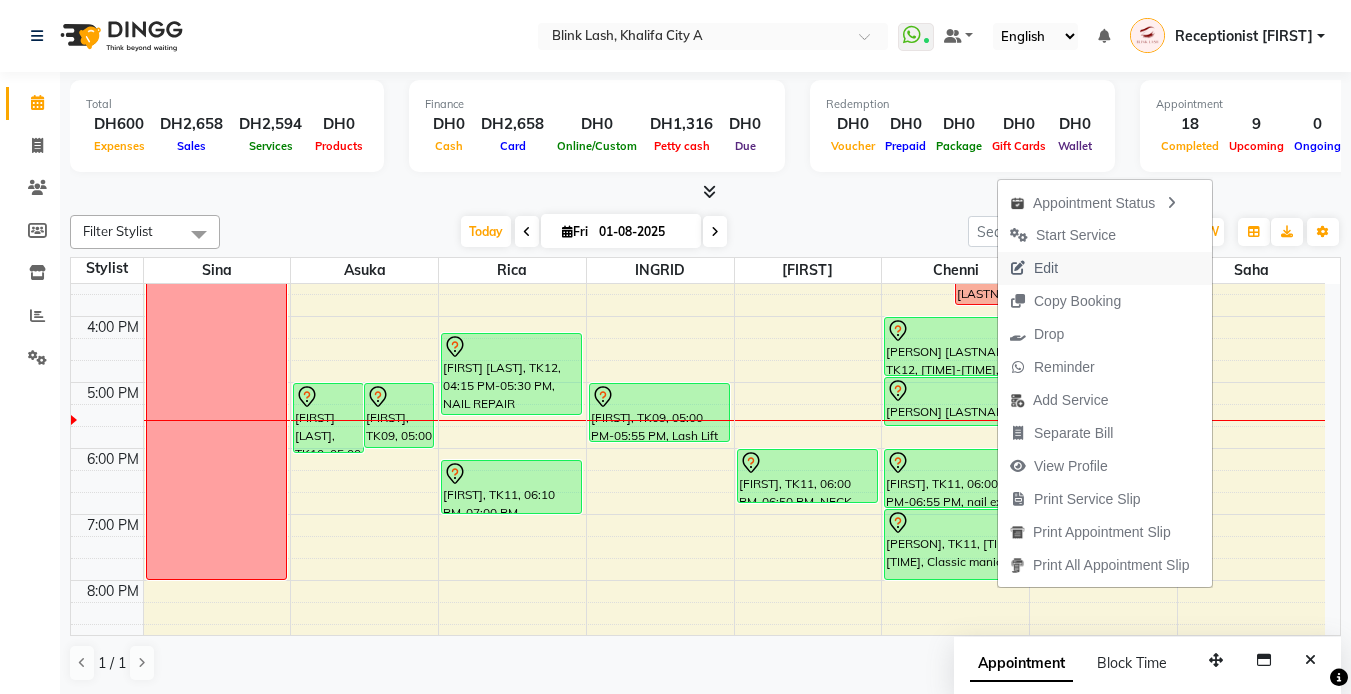 click on "Edit" at bounding box center (1046, 268) 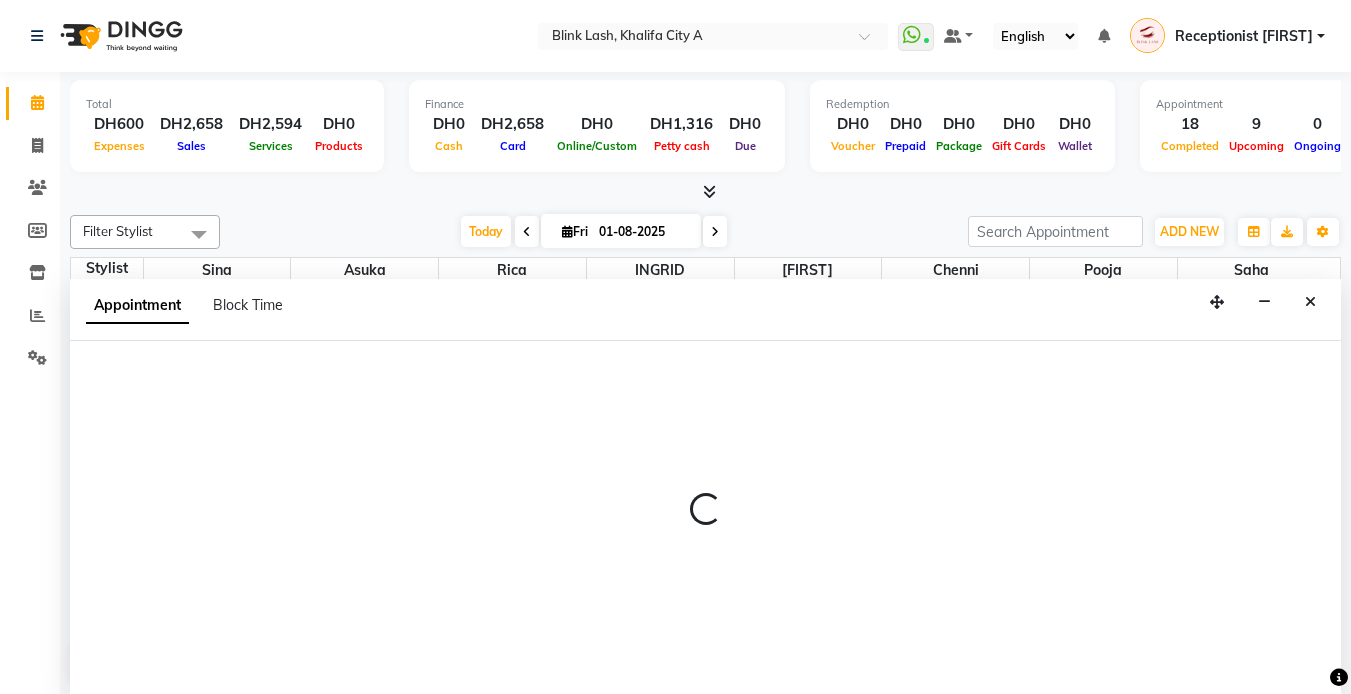 select on "tentative" 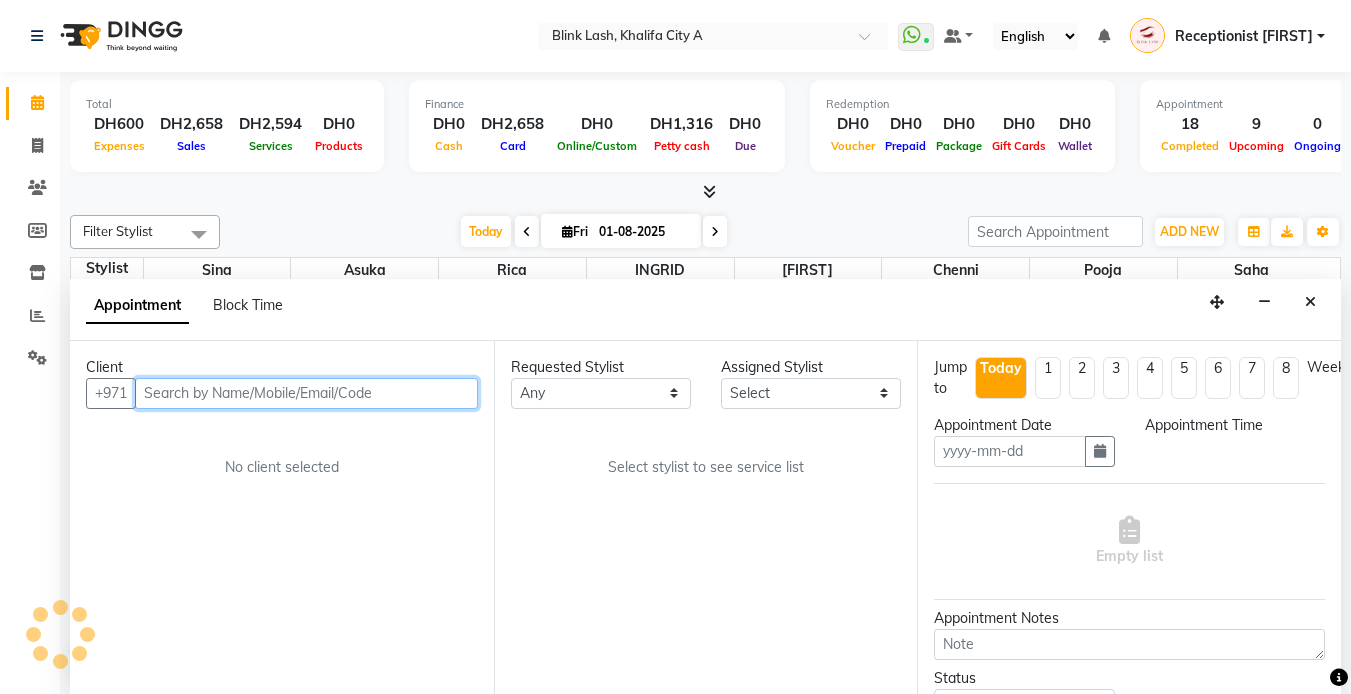 type on "01-08-2025" 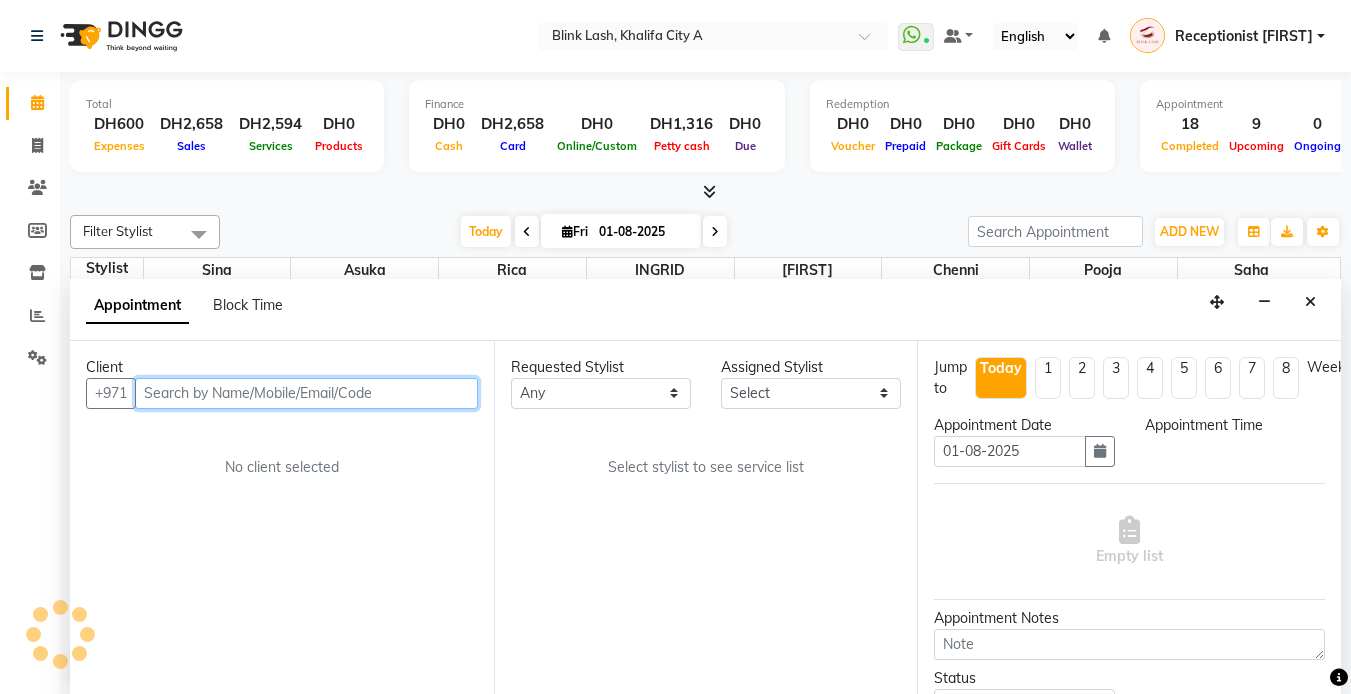 scroll, scrollTop: 1, scrollLeft: 0, axis: vertical 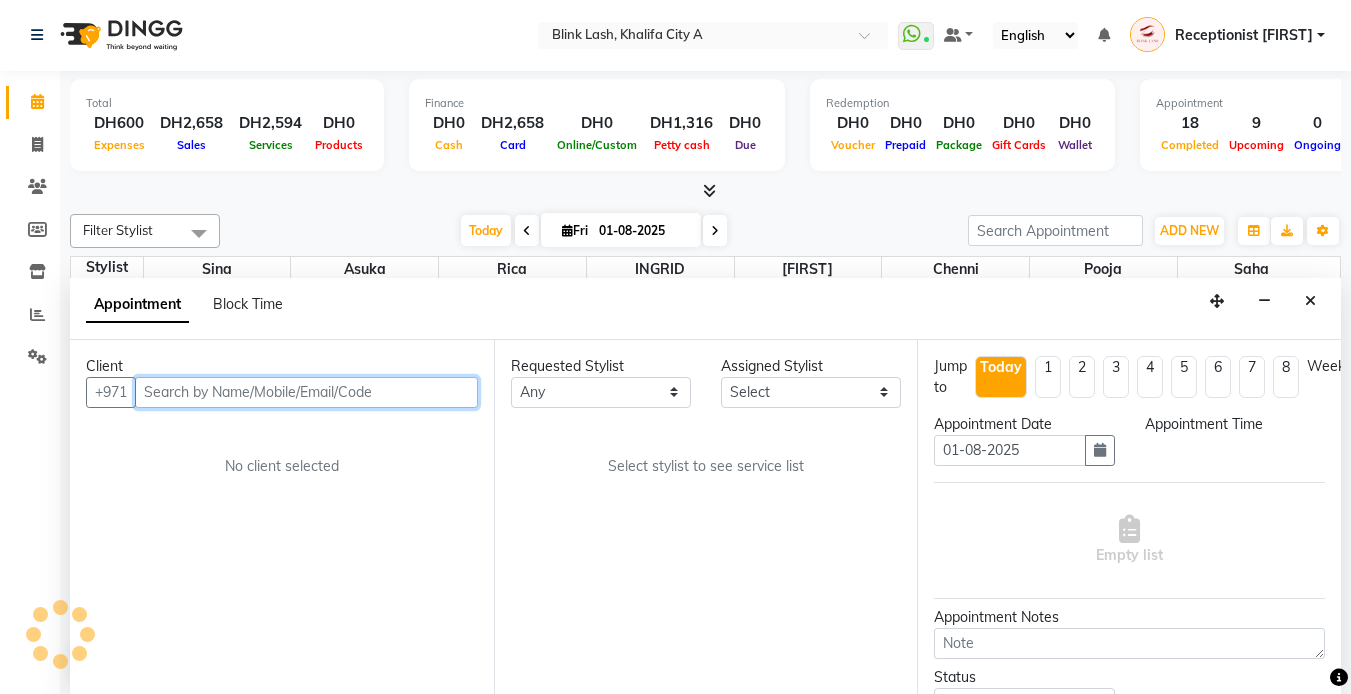 select on "960" 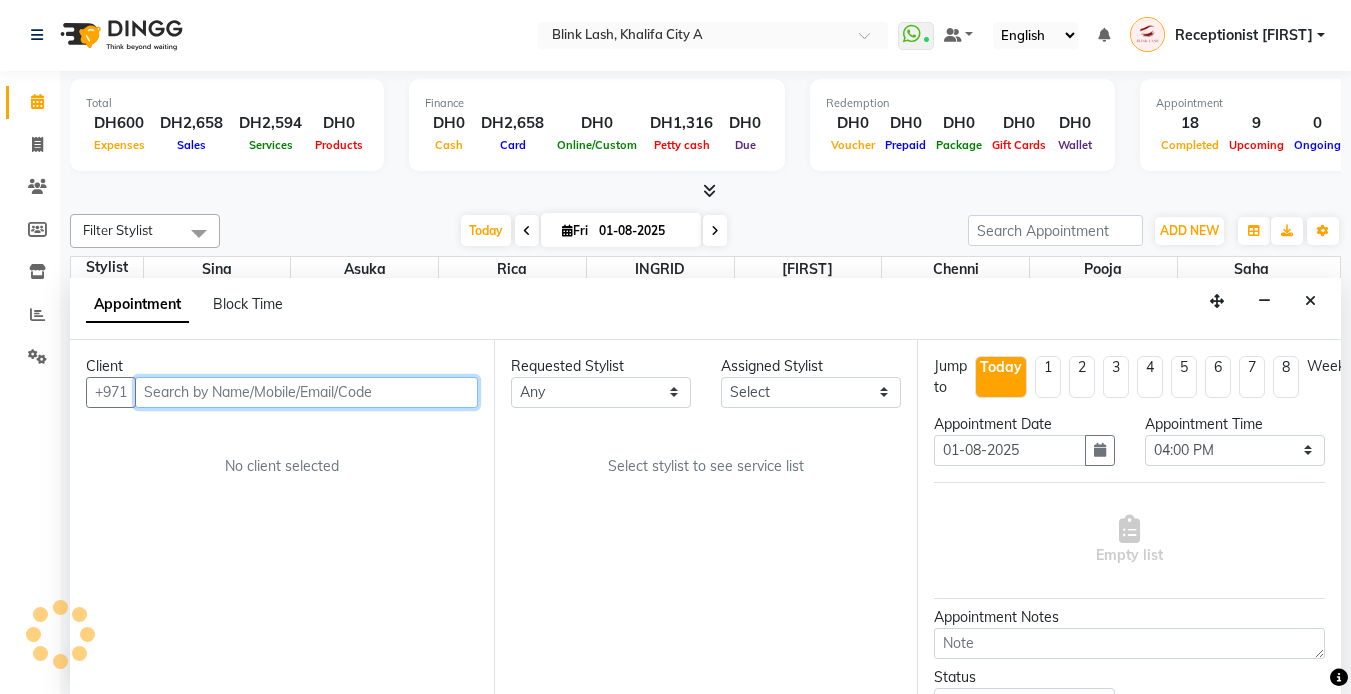 select on "57849" 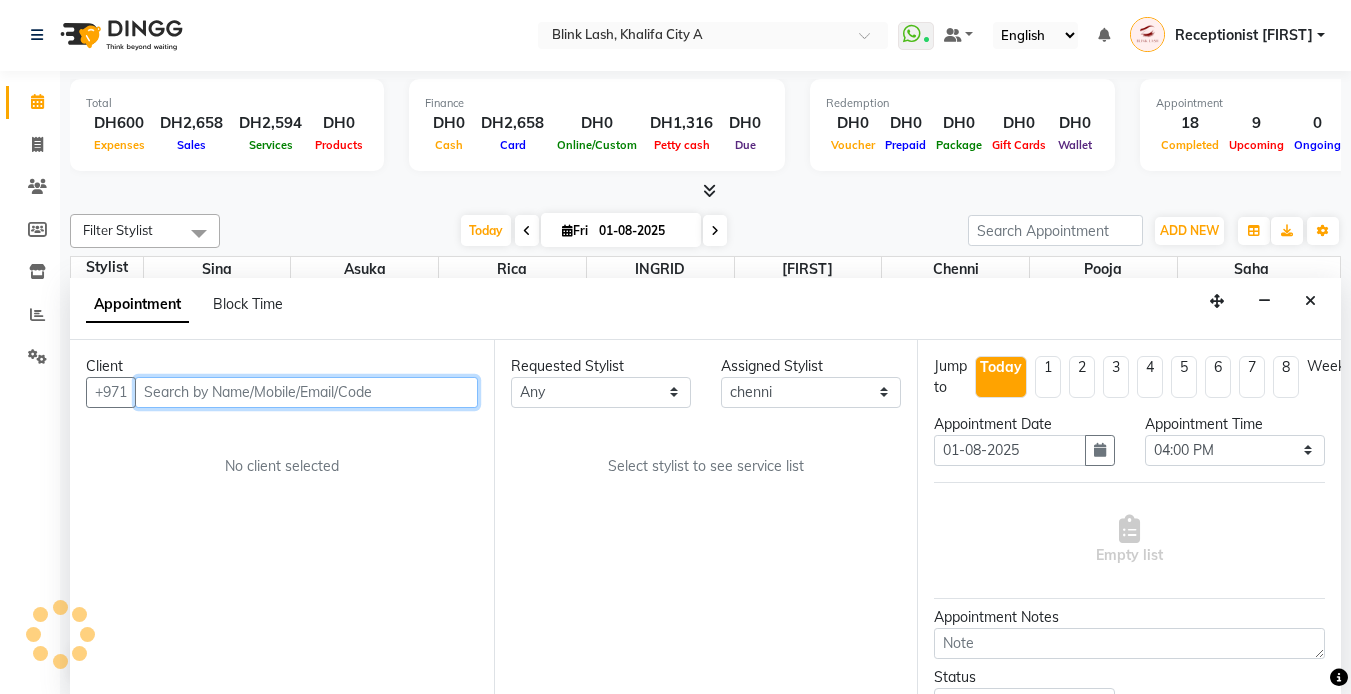 select on "2892" 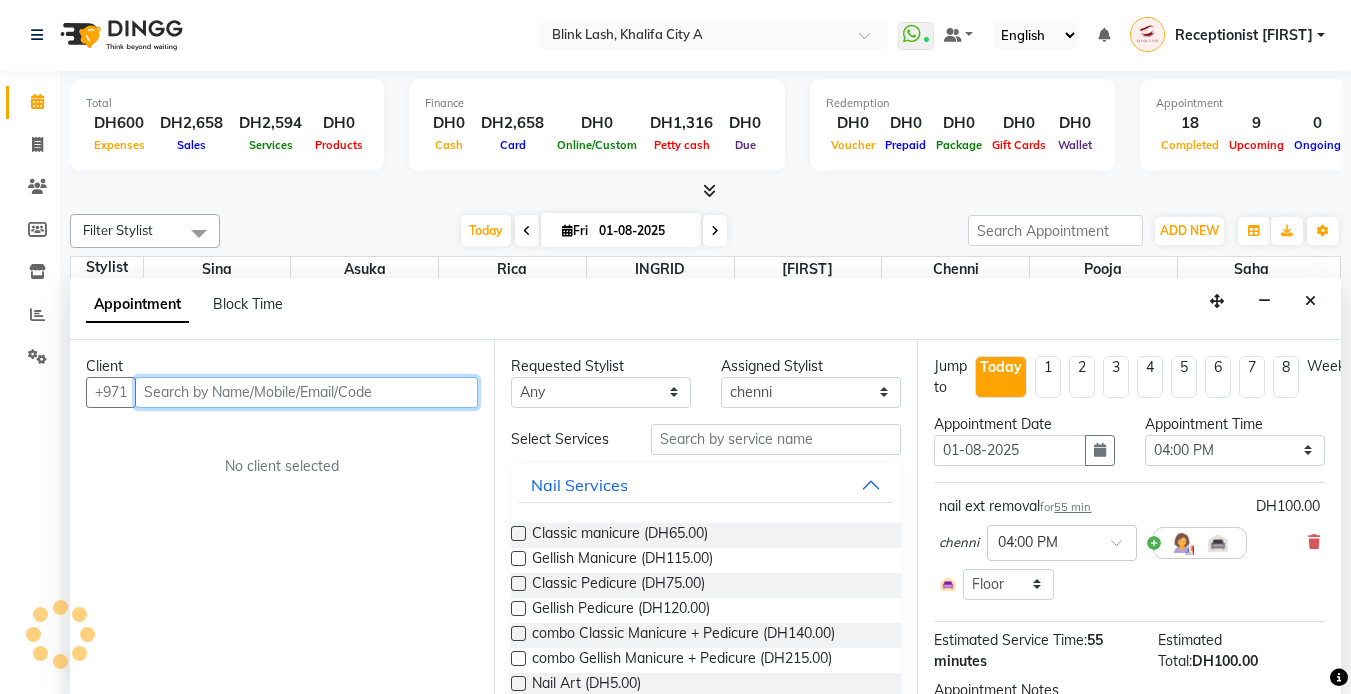 select on "2892" 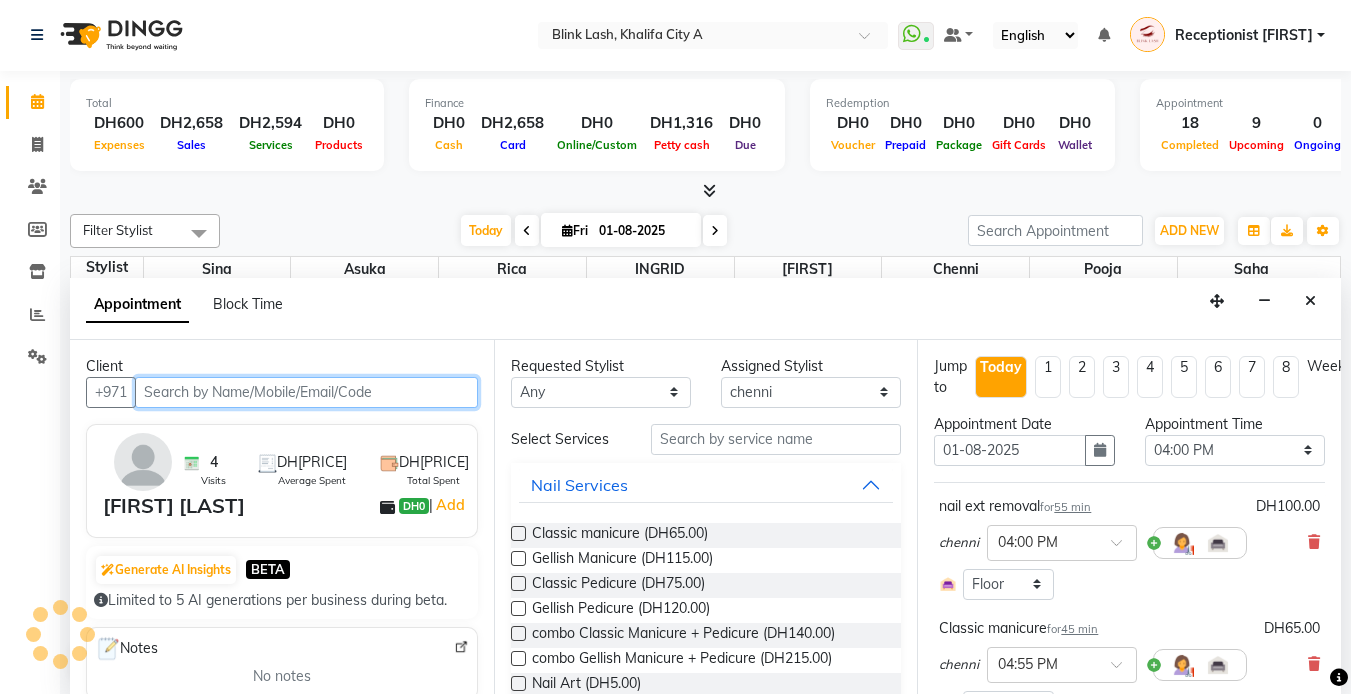 scroll, scrollTop: 529, scrollLeft: 0, axis: vertical 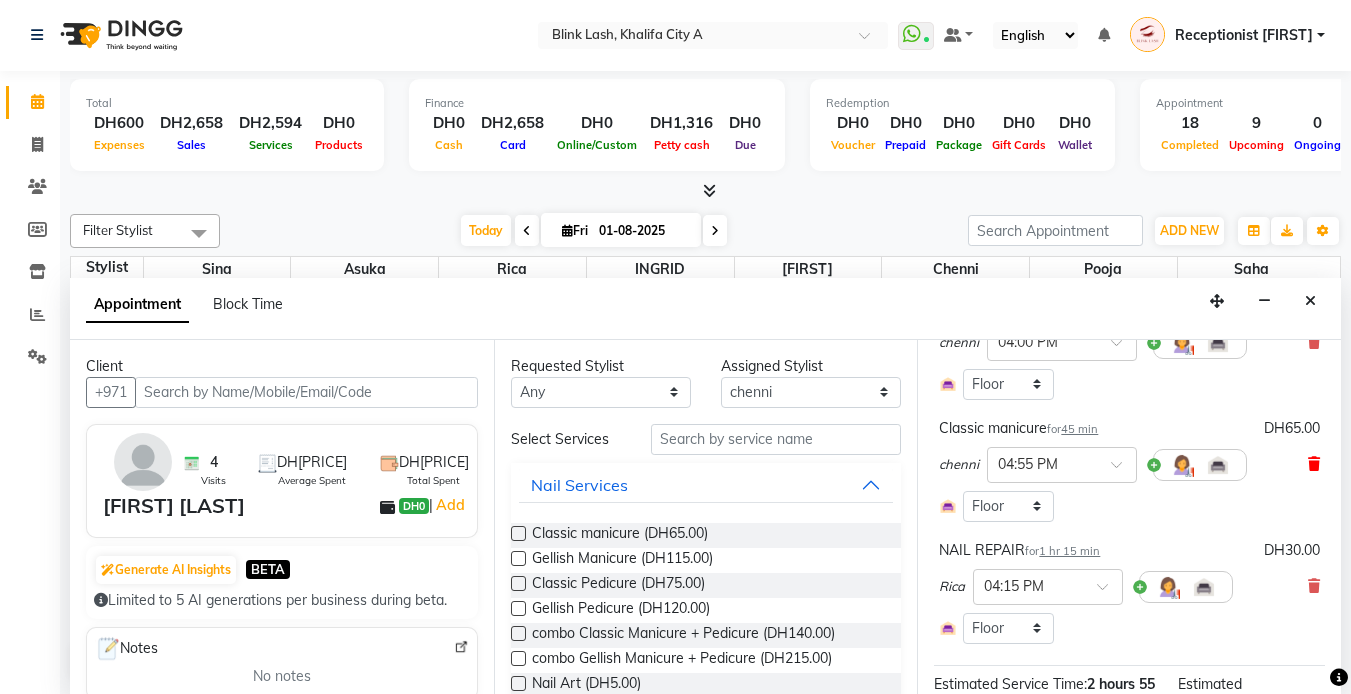 click at bounding box center (1314, 464) 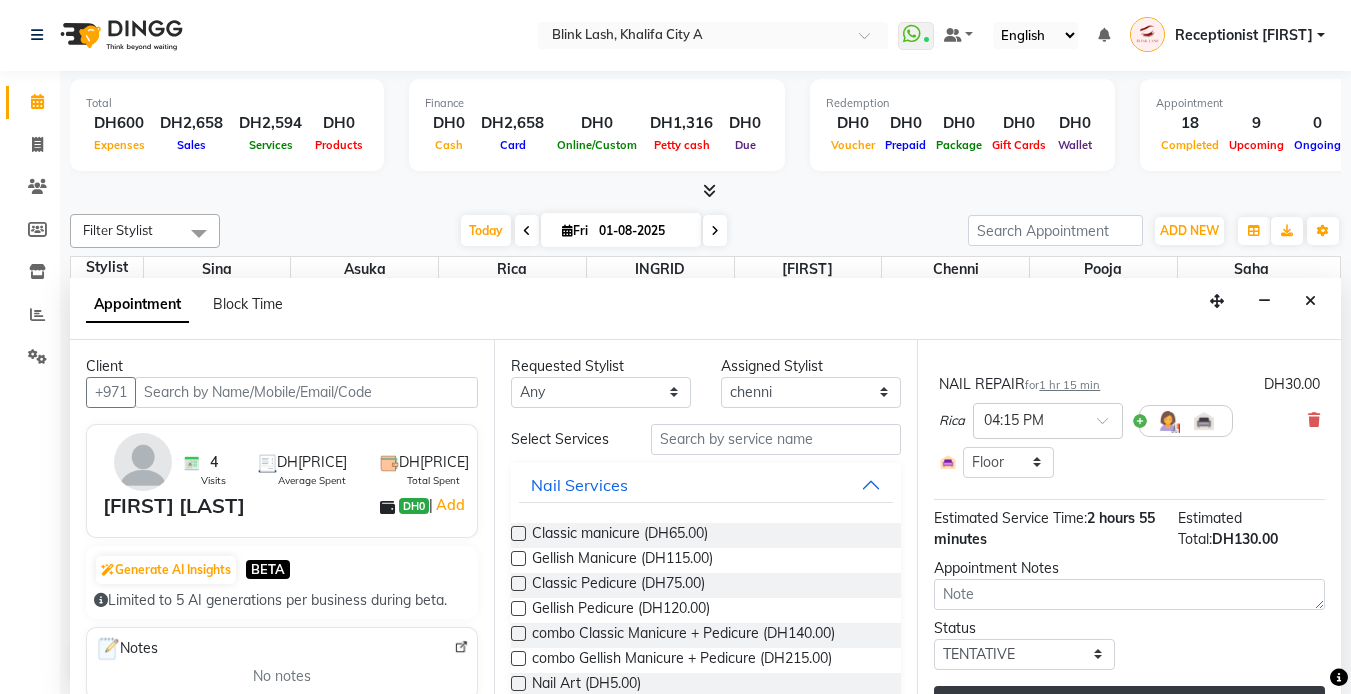 scroll, scrollTop: 321, scrollLeft: 0, axis: vertical 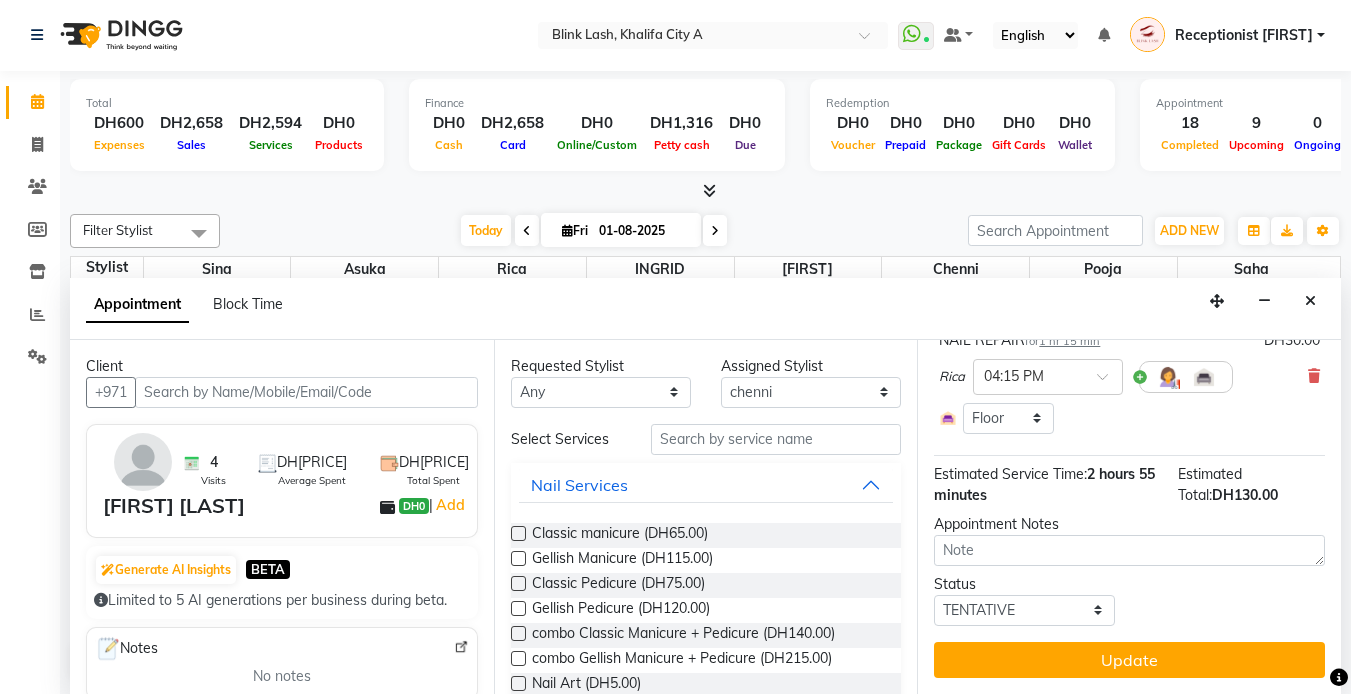 drag, startPoint x: 1208, startPoint y: 661, endPoint x: 1230, endPoint y: 687, distance: 34.058773 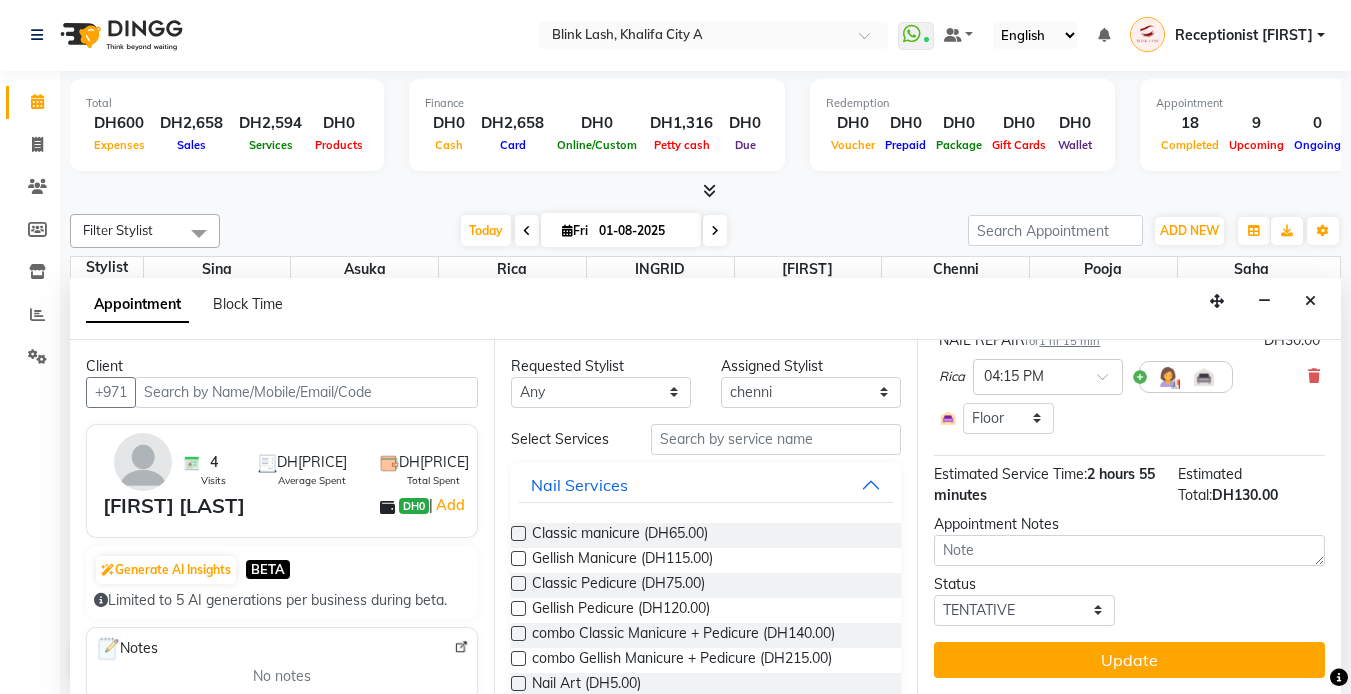 drag, startPoint x: 1191, startPoint y: 654, endPoint x: 1198, endPoint y: 666, distance: 13.892444 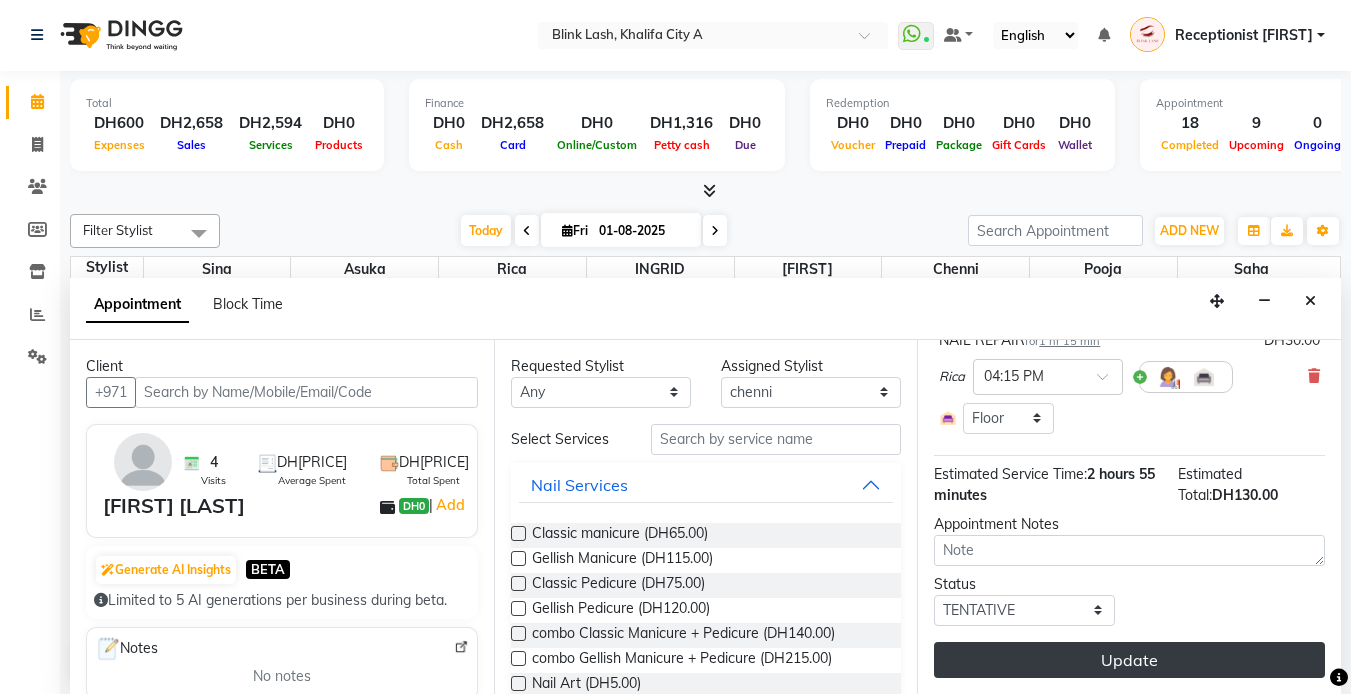 click on "Update" at bounding box center (1129, 660) 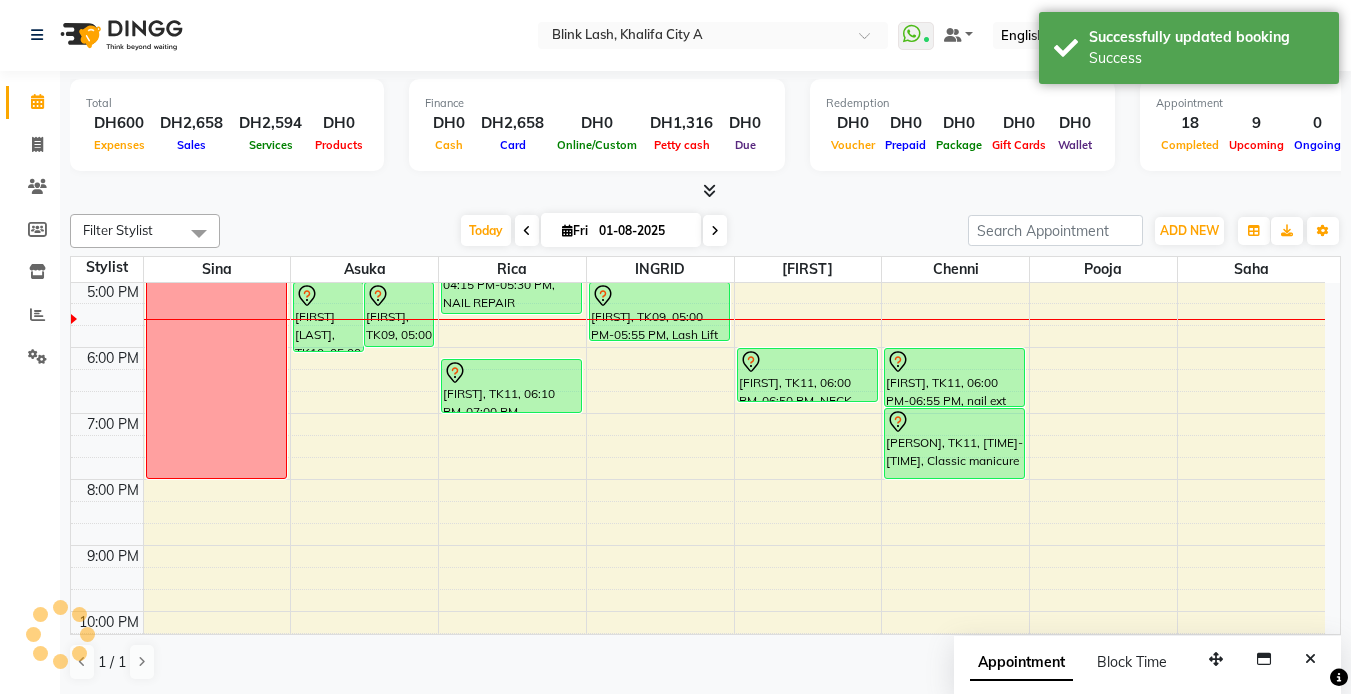 scroll, scrollTop: 0, scrollLeft: 0, axis: both 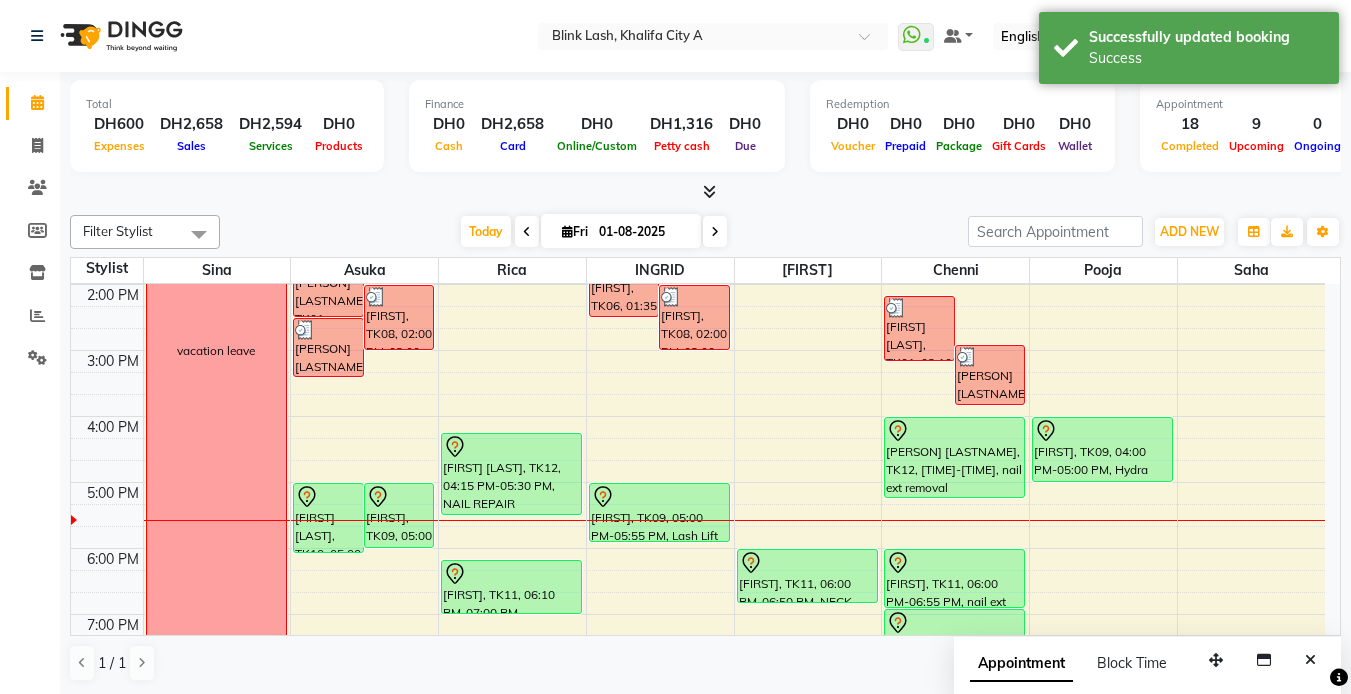 drag, startPoint x: 980, startPoint y: 475, endPoint x: 977, endPoint y: 487, distance: 12.369317 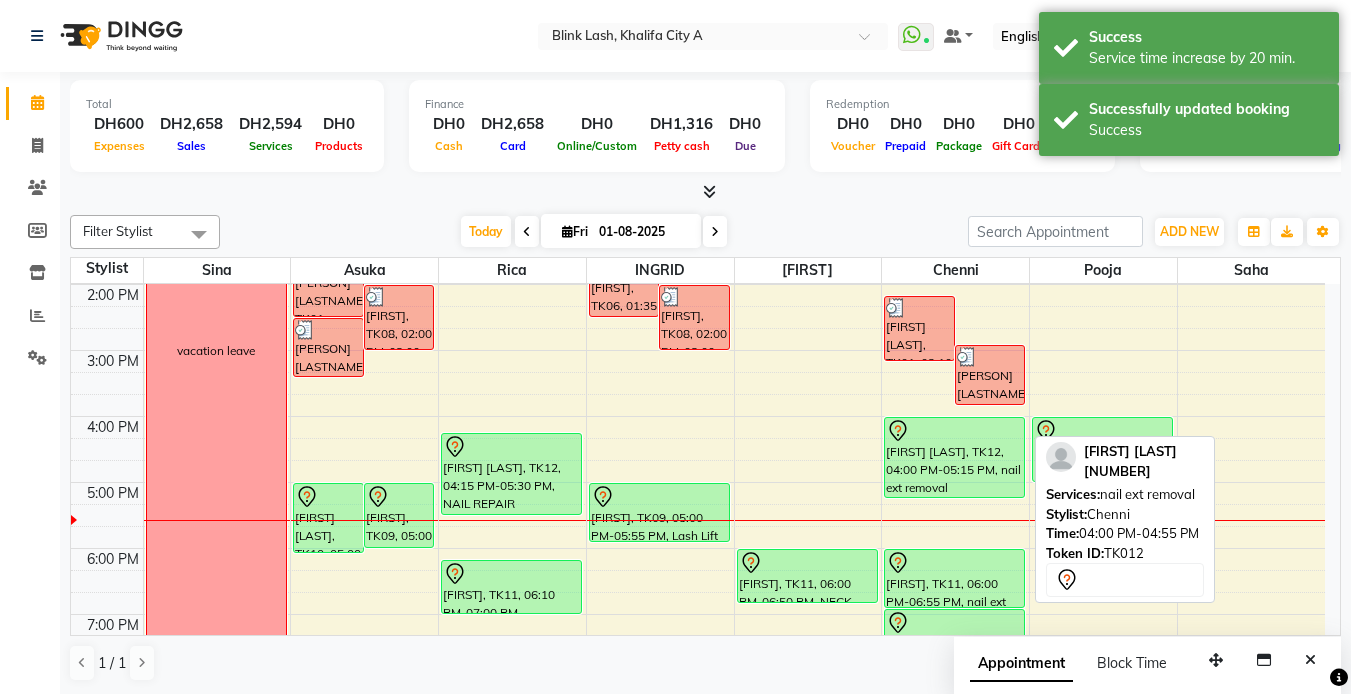click on "Silvia Gilardi, TK12, 04:00 PM-05:15 PM, nail ext removal" at bounding box center [954, 457] 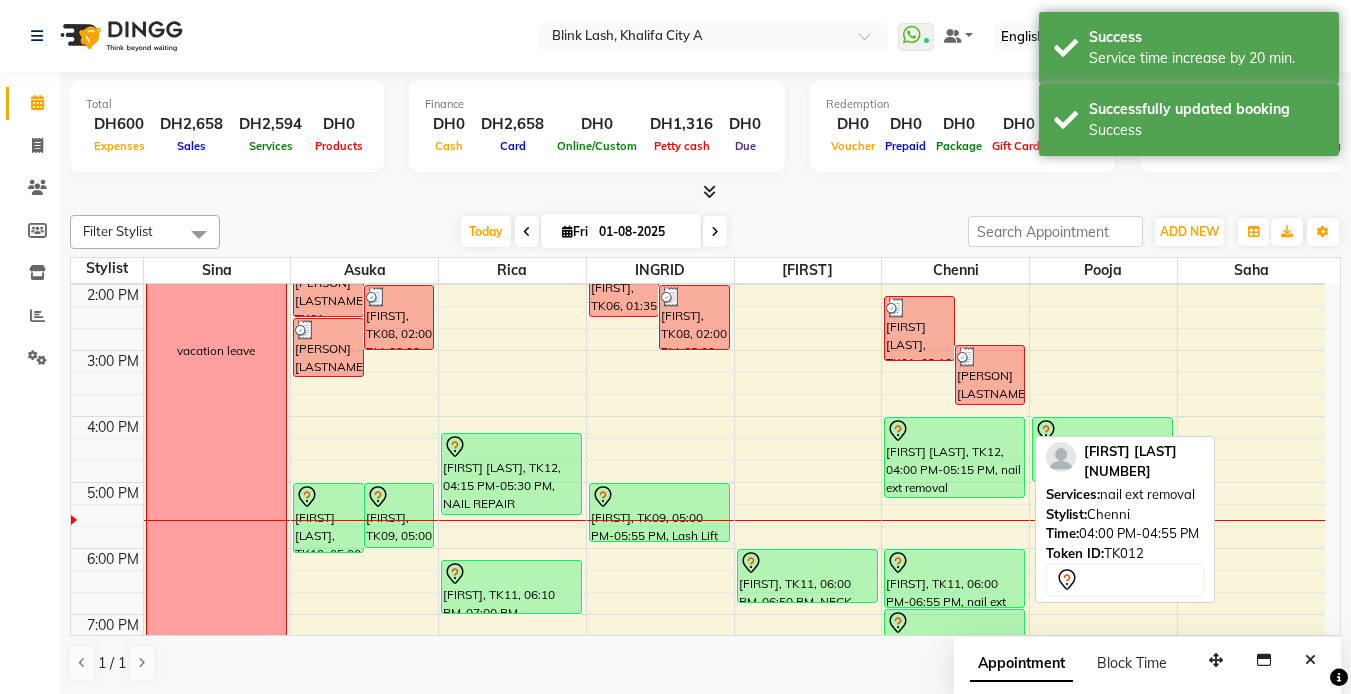 click on "Silvia Gilardi, TK12, 04:00 PM-05:15 PM, nail ext removal" at bounding box center (954, 457) 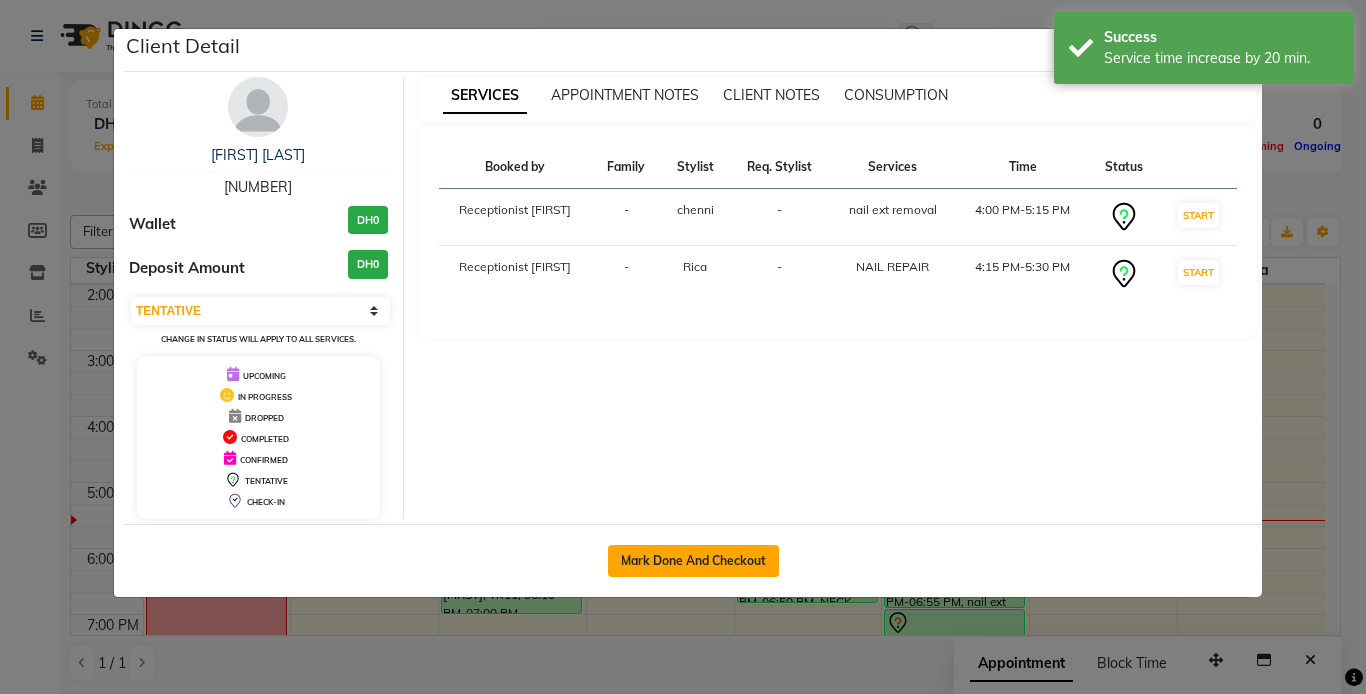 click on "Mark Done And Checkout" 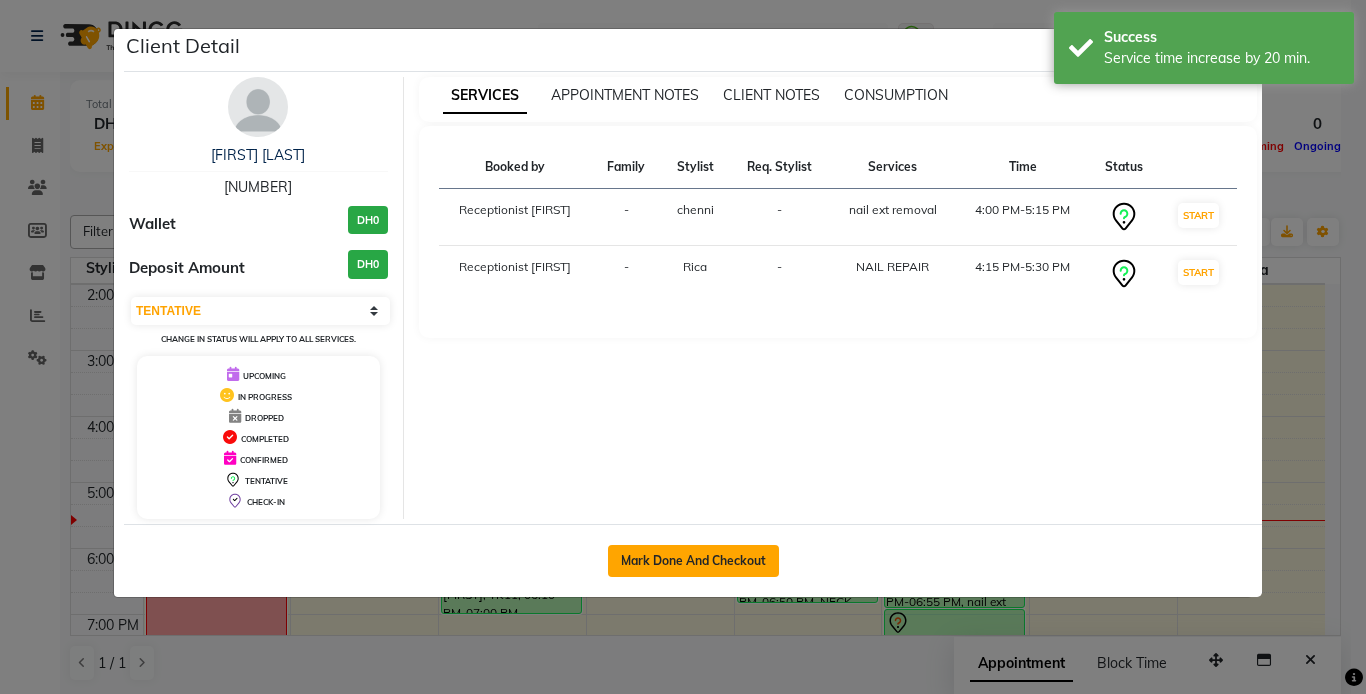 select on "service" 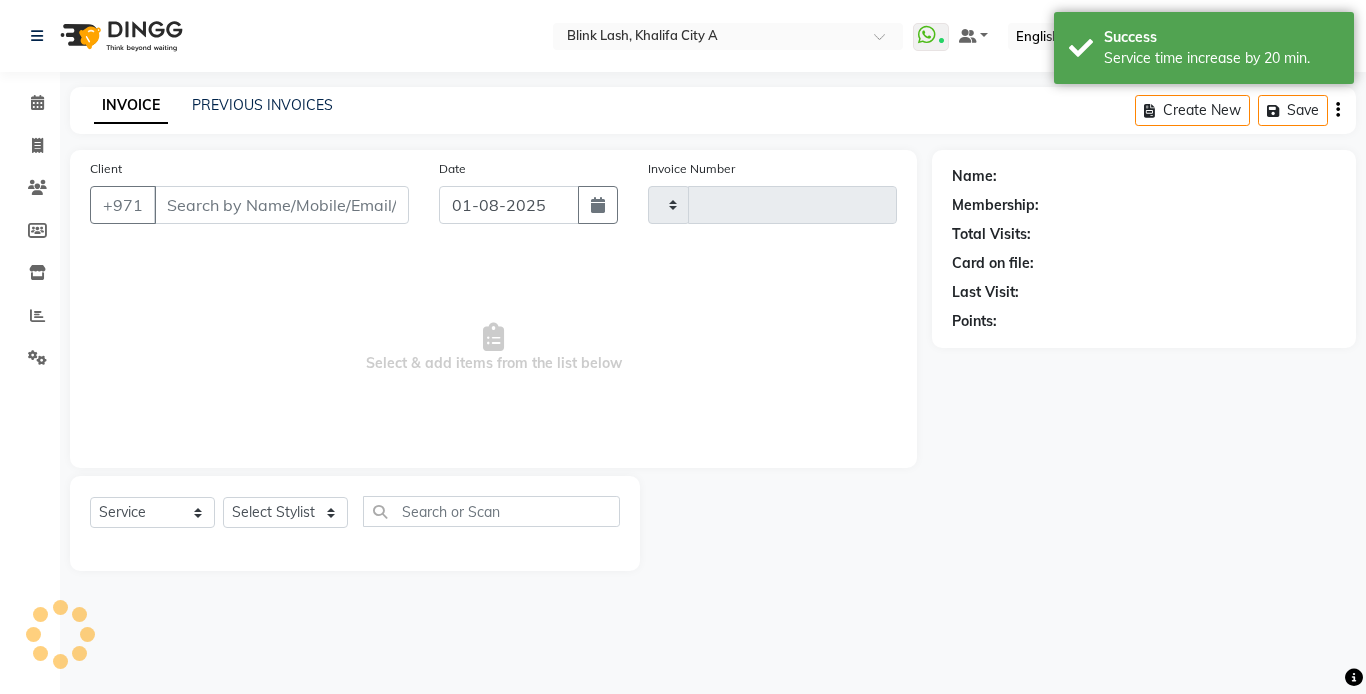 type on "1207" 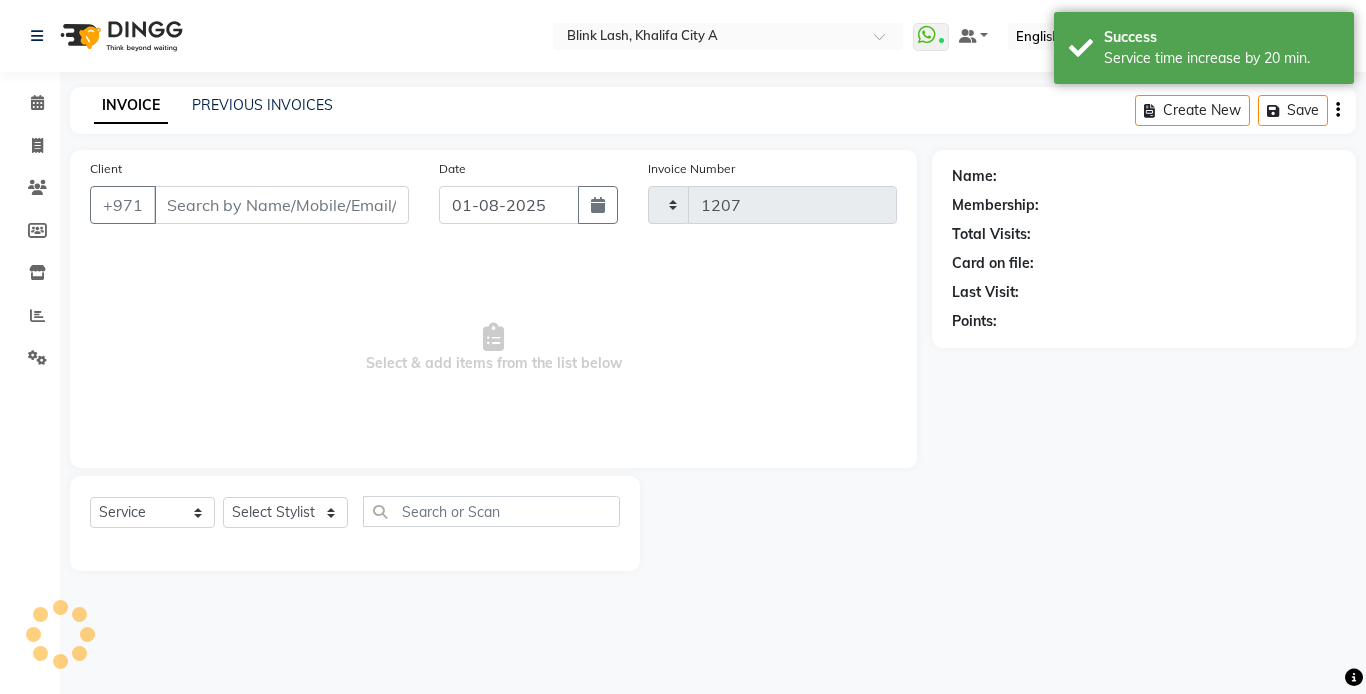 select on "5970" 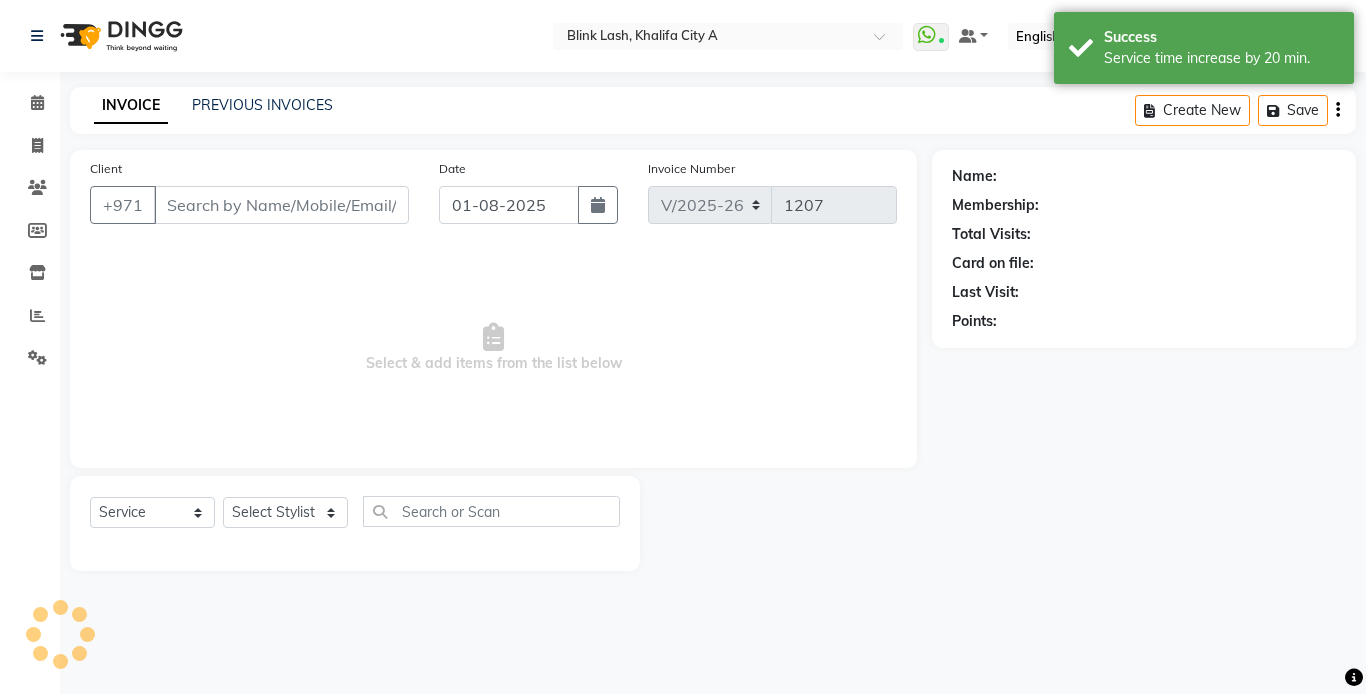 type on "[NUMBER]" 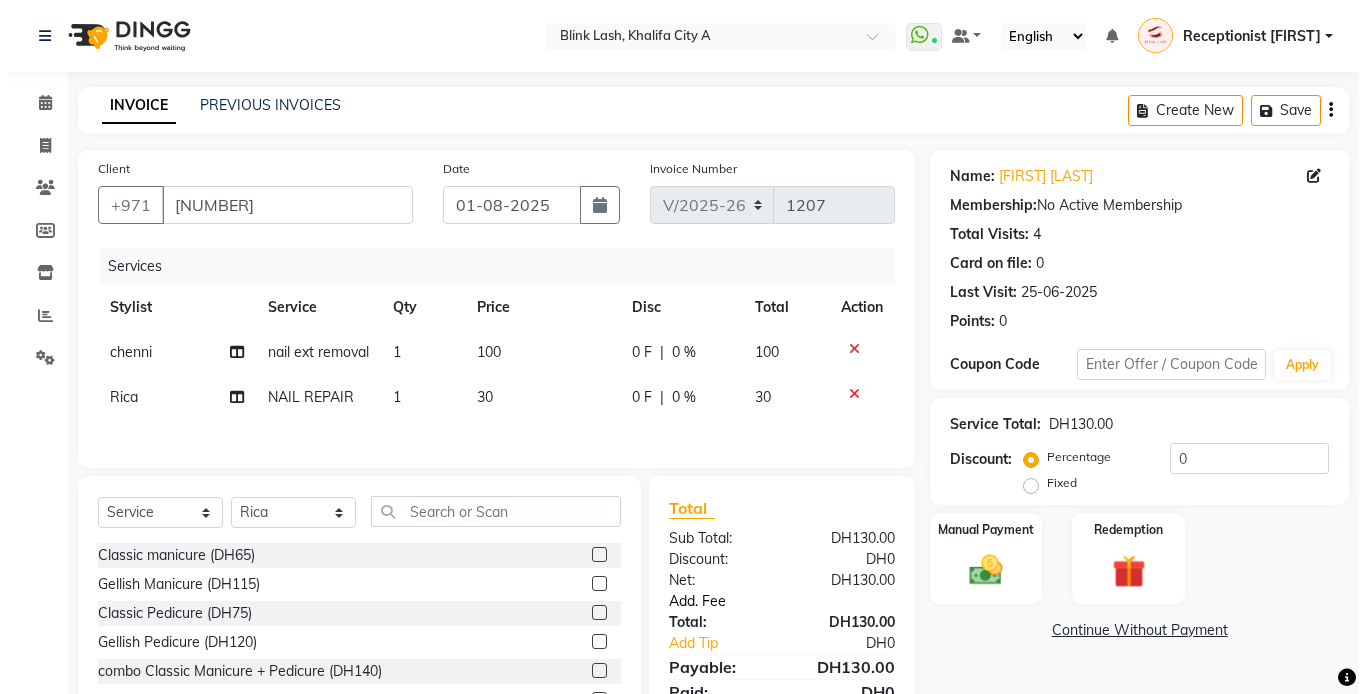 scroll, scrollTop: 131, scrollLeft: 0, axis: vertical 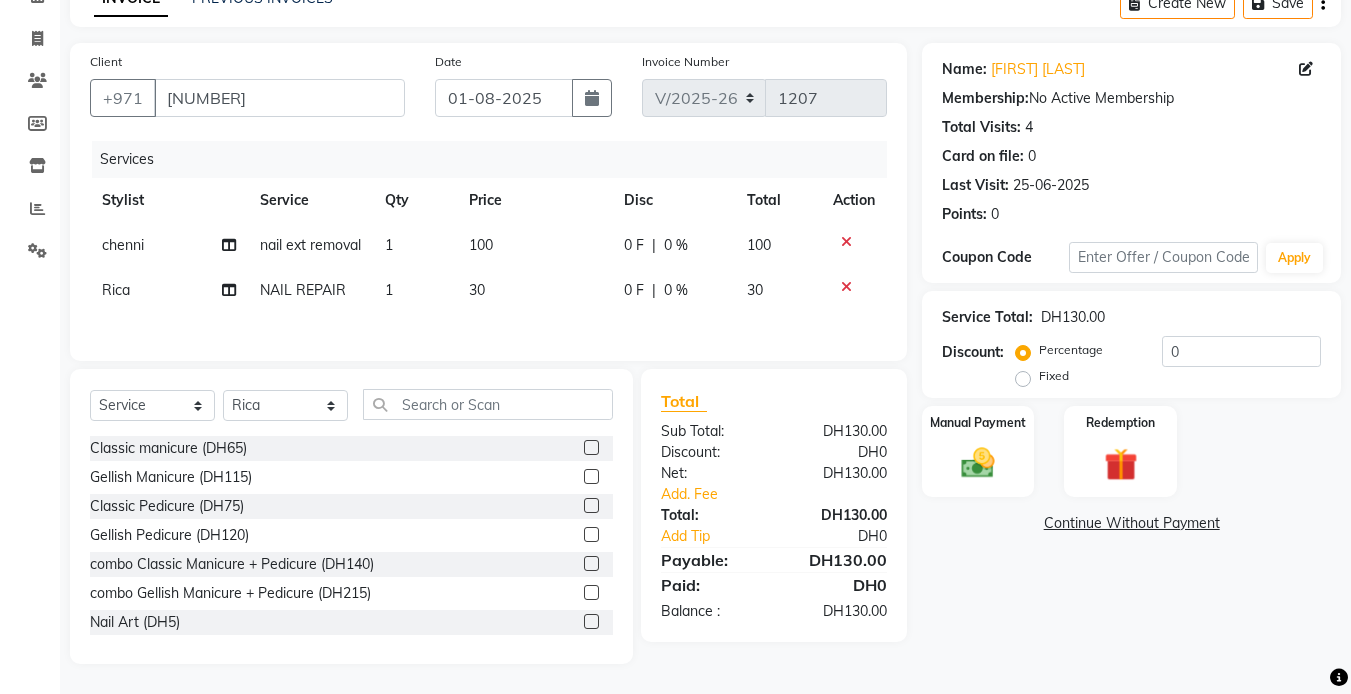 click on "1" 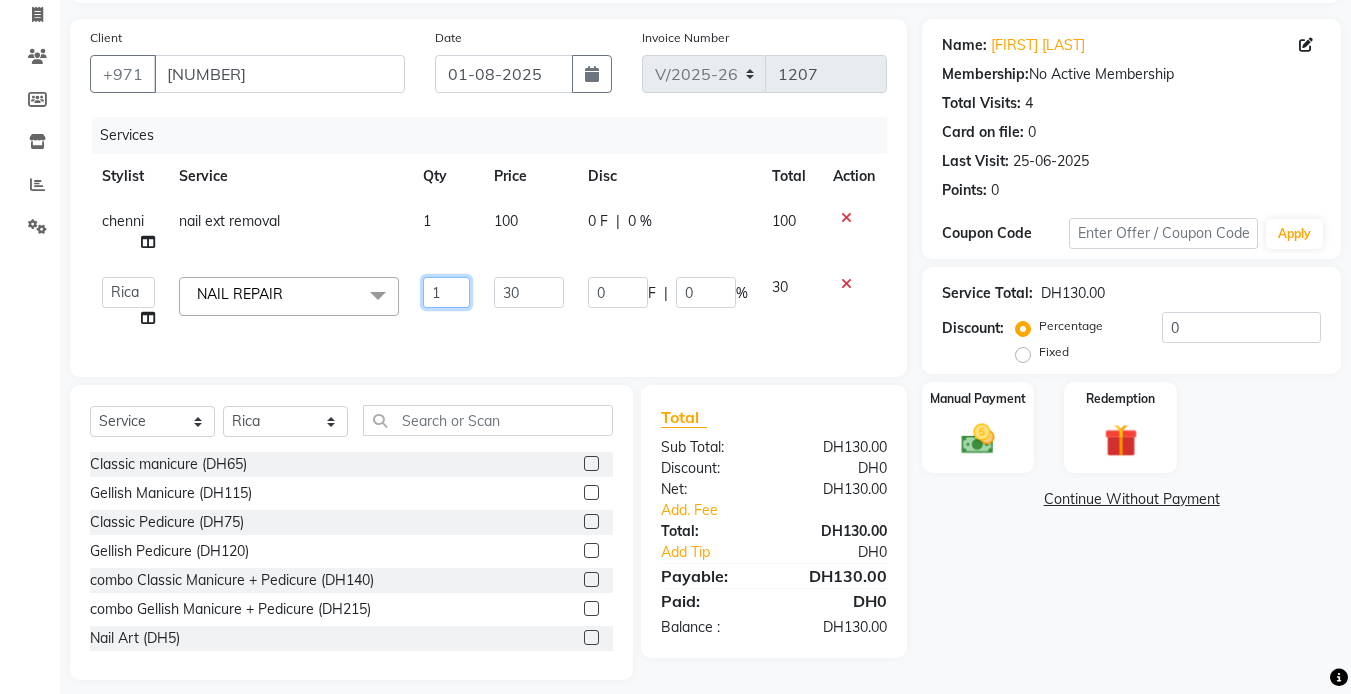 click on "1" 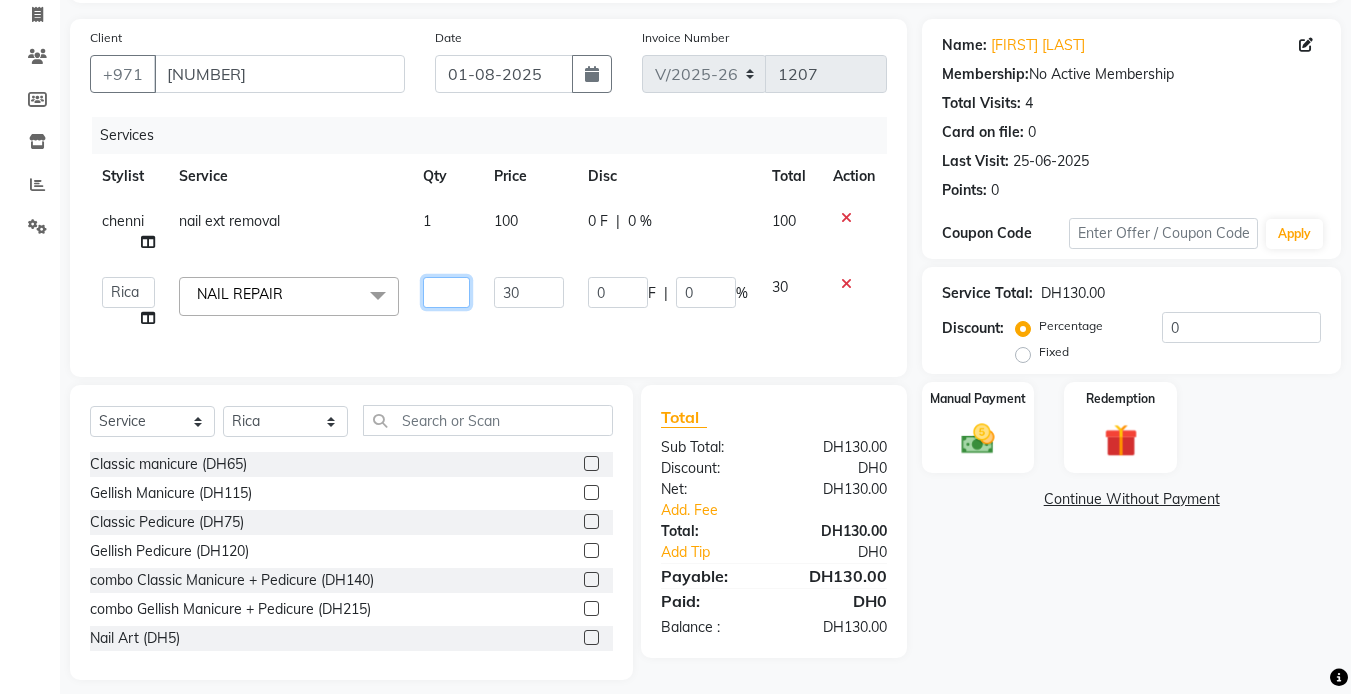 type on "2" 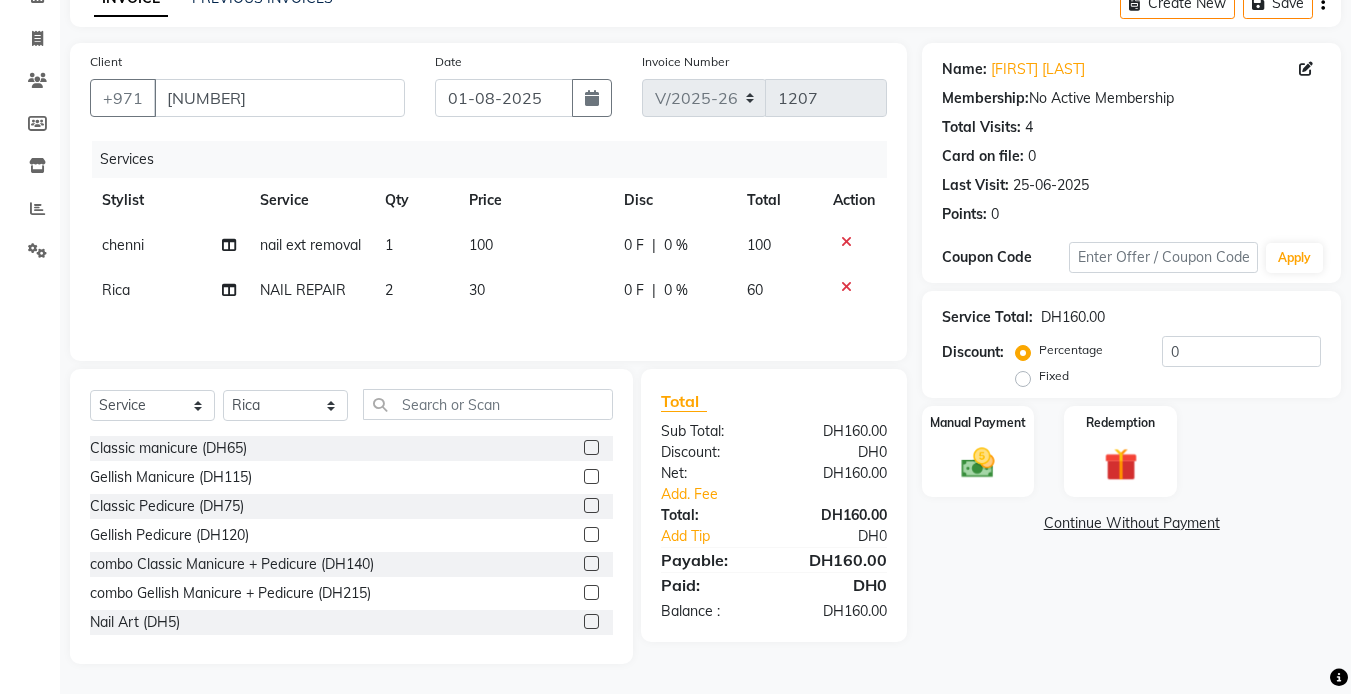 click on "Name: Silvia Gilardi Membership:  No Active Membership  Total Visits:  4 Card on file:  0 Last Visit:   25-06-2025 Points:   0  Coupon Code Apply Service Total:  DH160.00  Discount:  Percentage   Fixed  0 Manual Payment Redemption  Continue Without Payment" 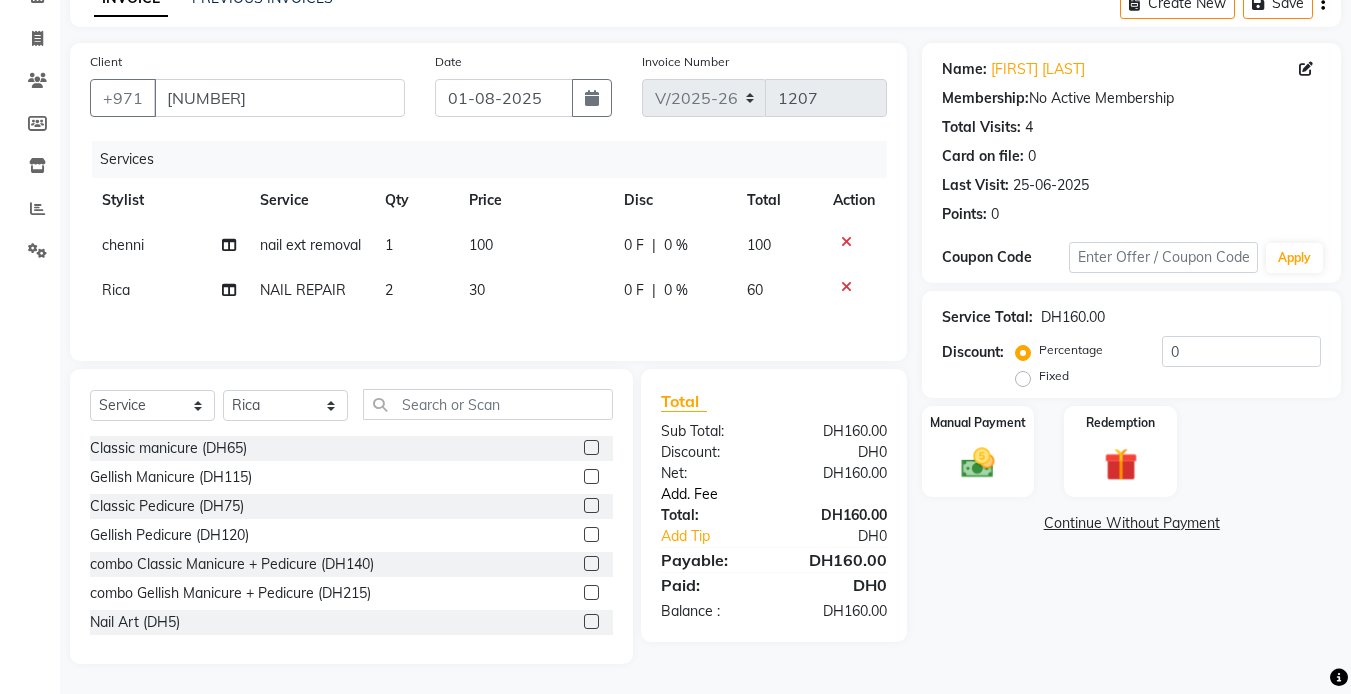 click on "Add. Fee" 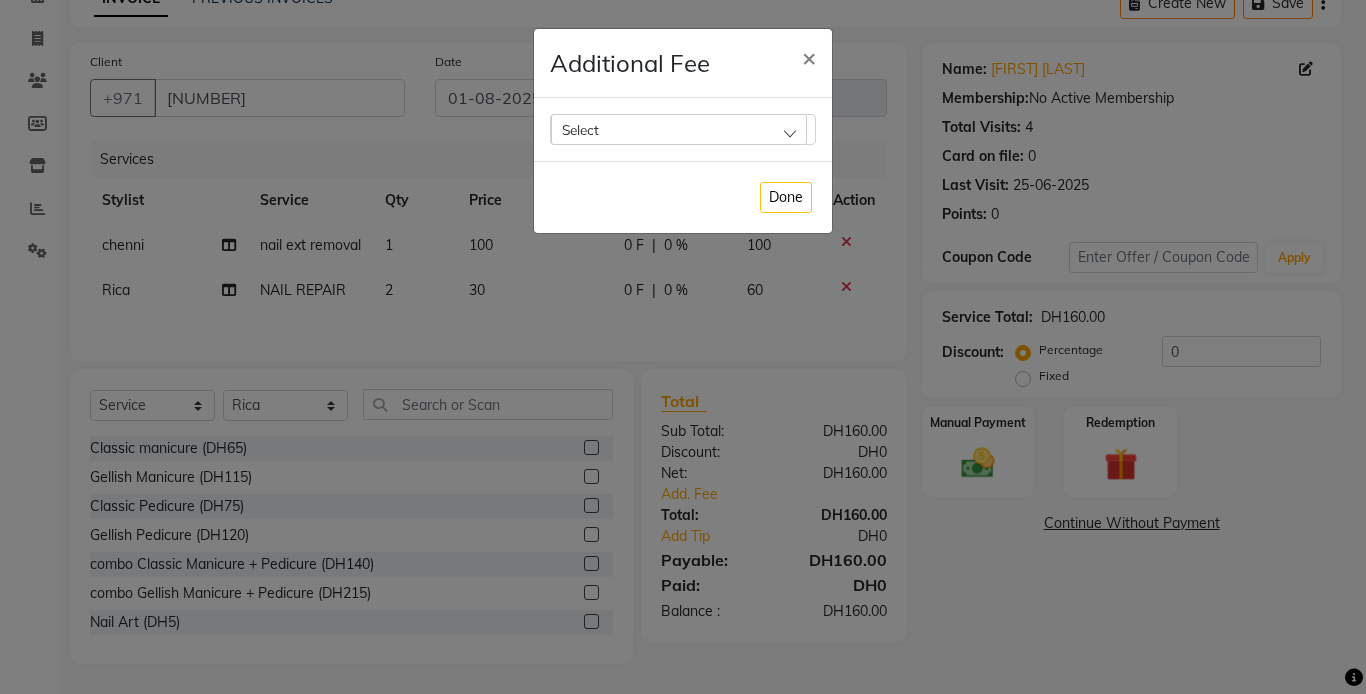 click on "Select" 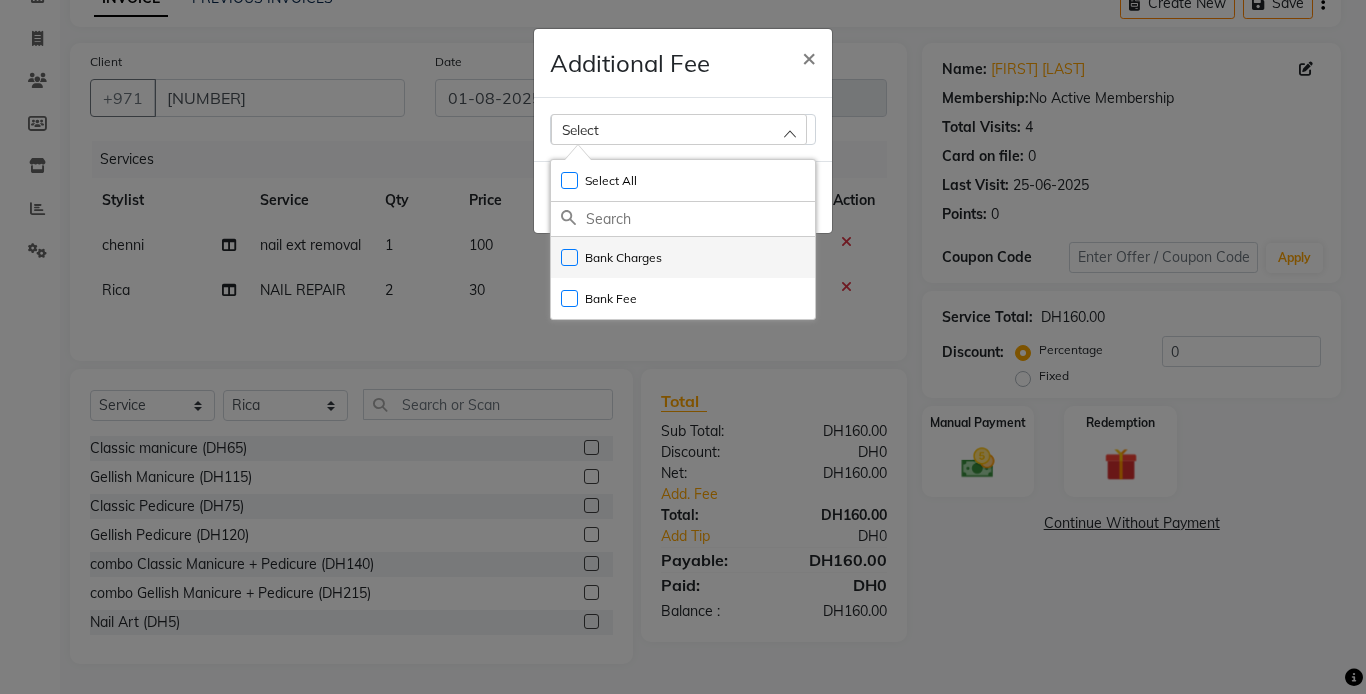 click on "Bank Charges" 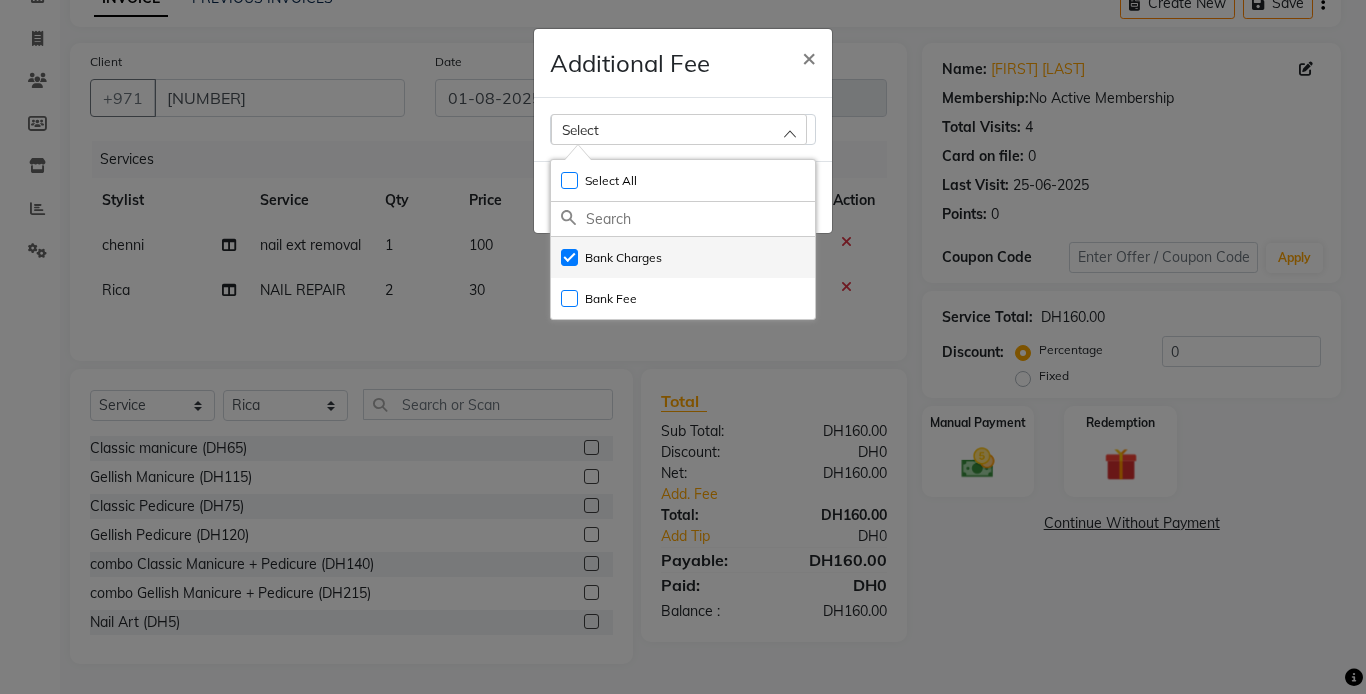 checkbox on "true" 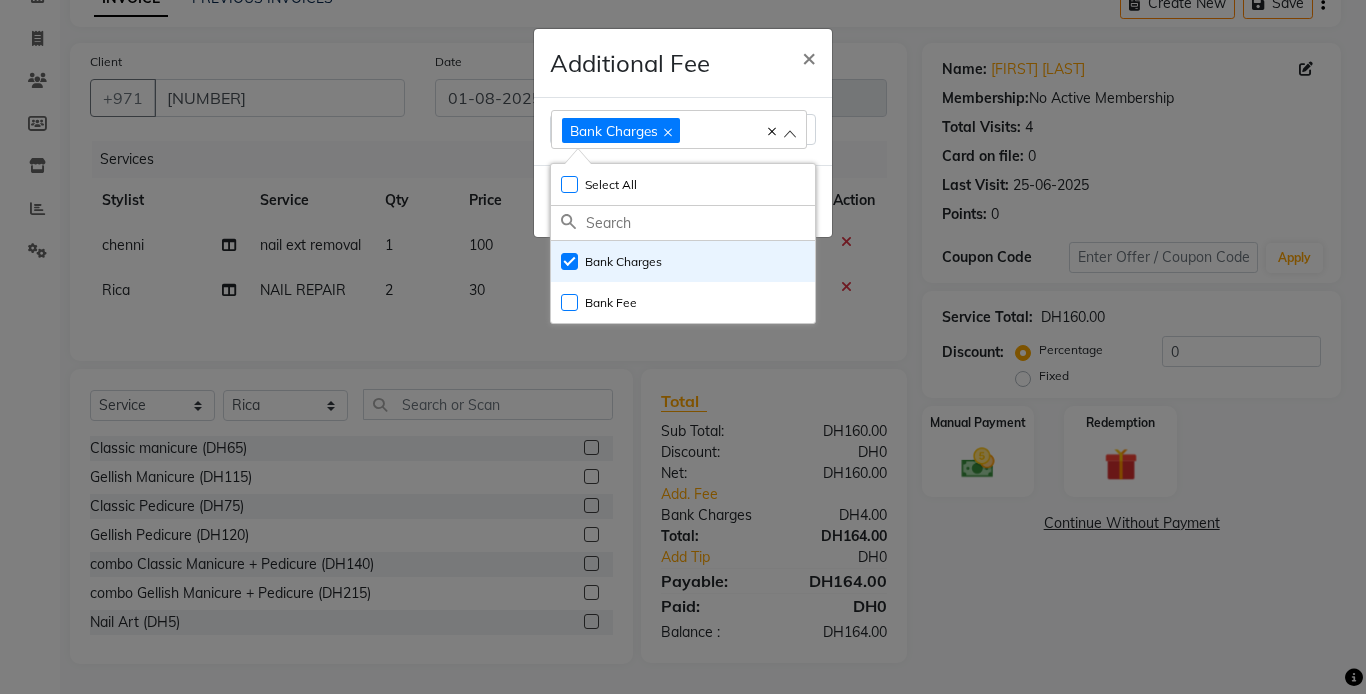 click on "Additional Fee × Bank Charges Select All UnSelect All Bank Charges Bank Fee  Done" 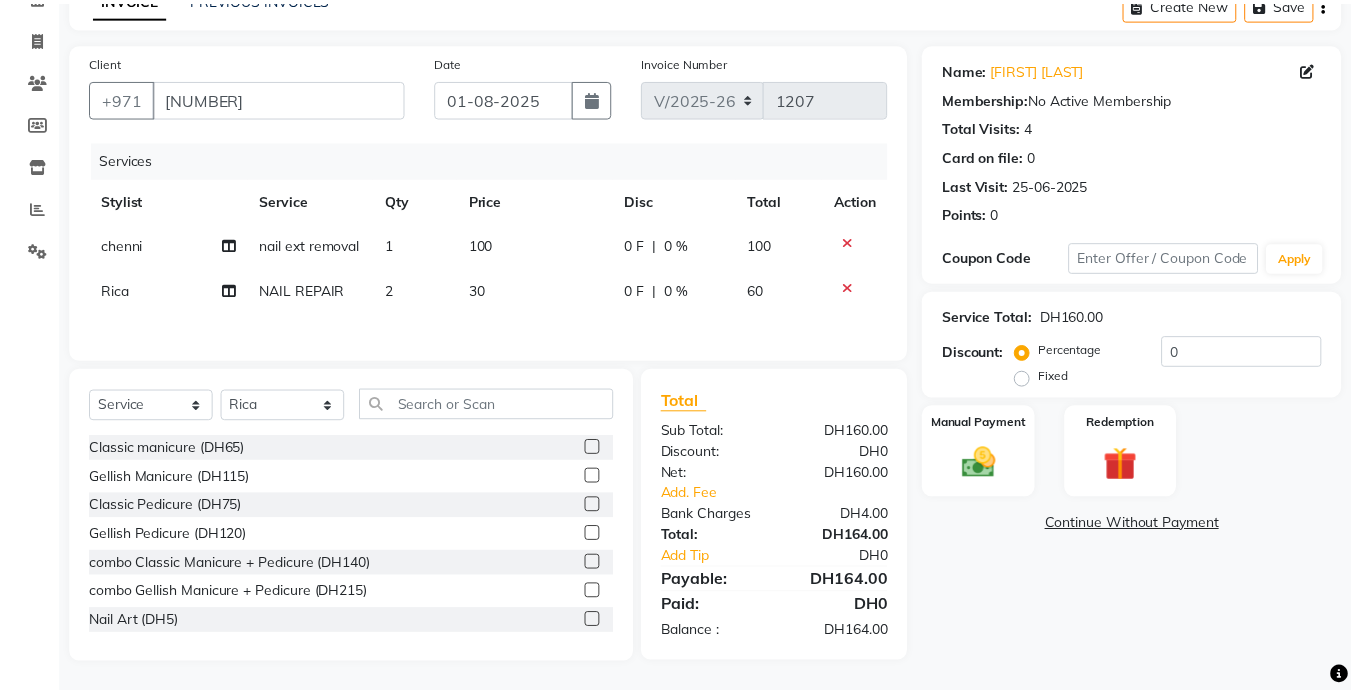 scroll, scrollTop: 110, scrollLeft: 0, axis: vertical 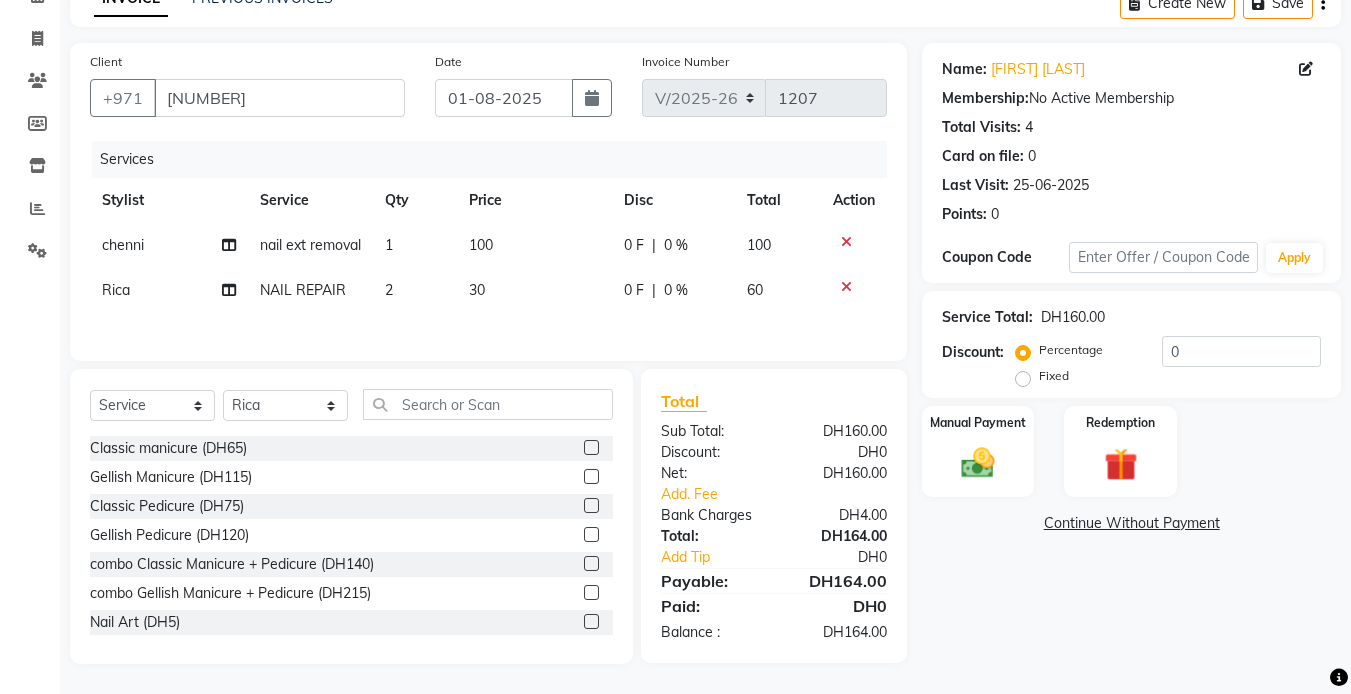 click 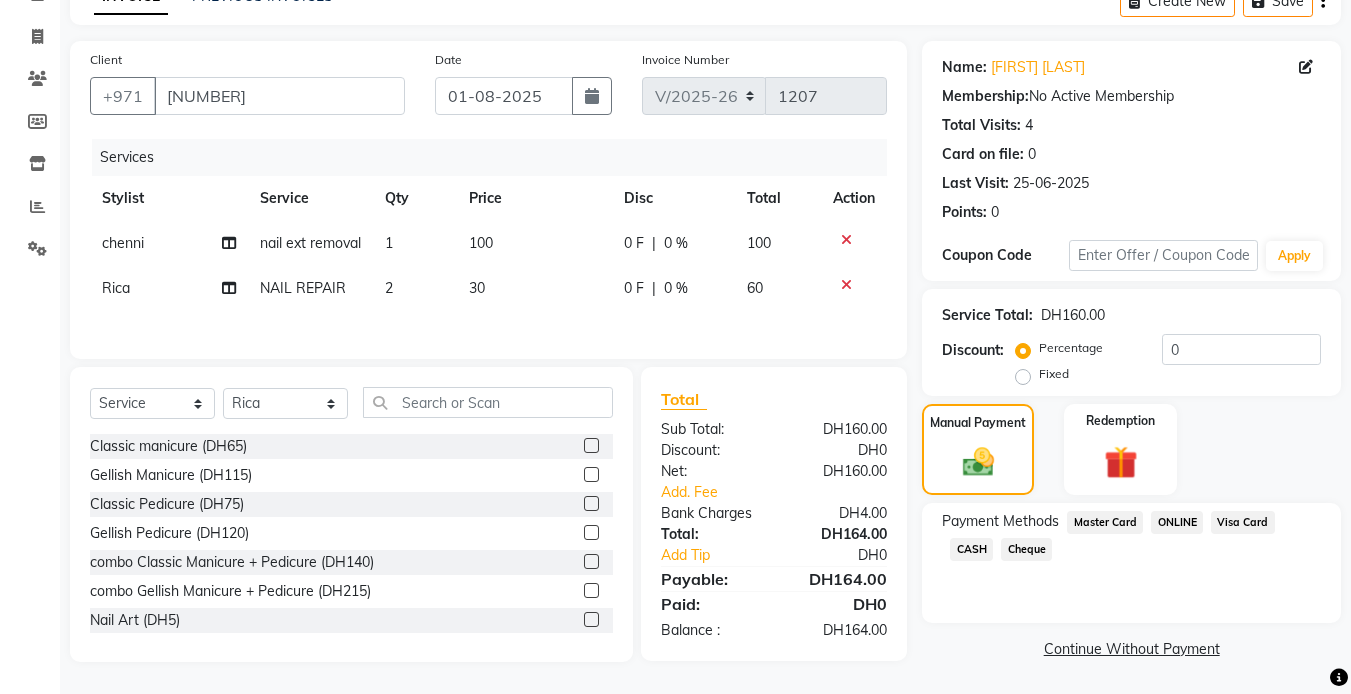click on "Visa Card" 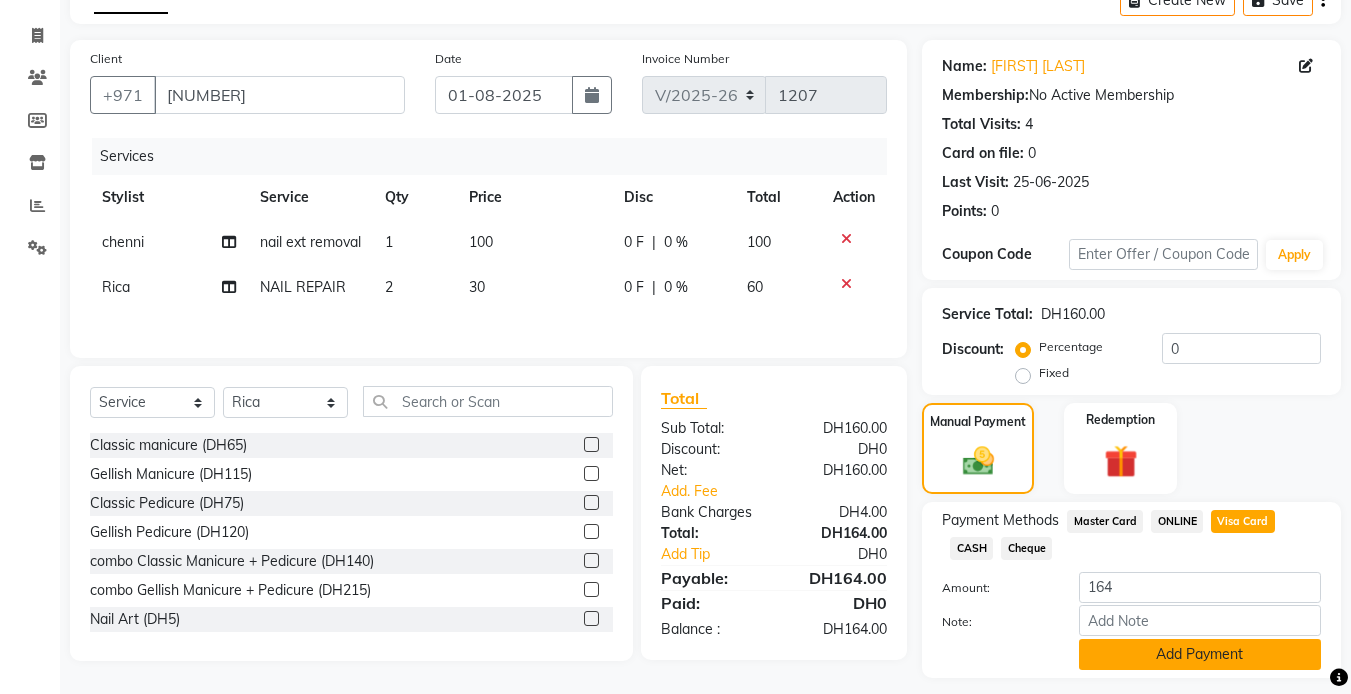 click on "Add Payment" 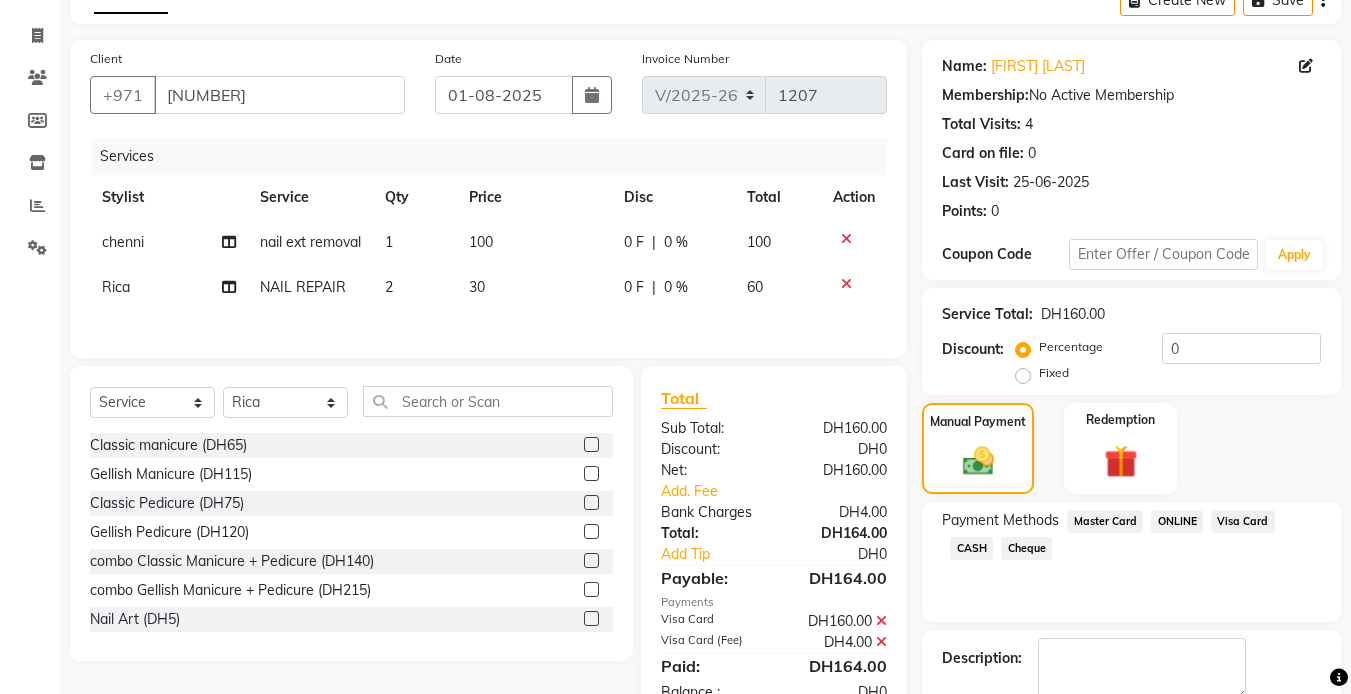 scroll, scrollTop: 165, scrollLeft: 0, axis: vertical 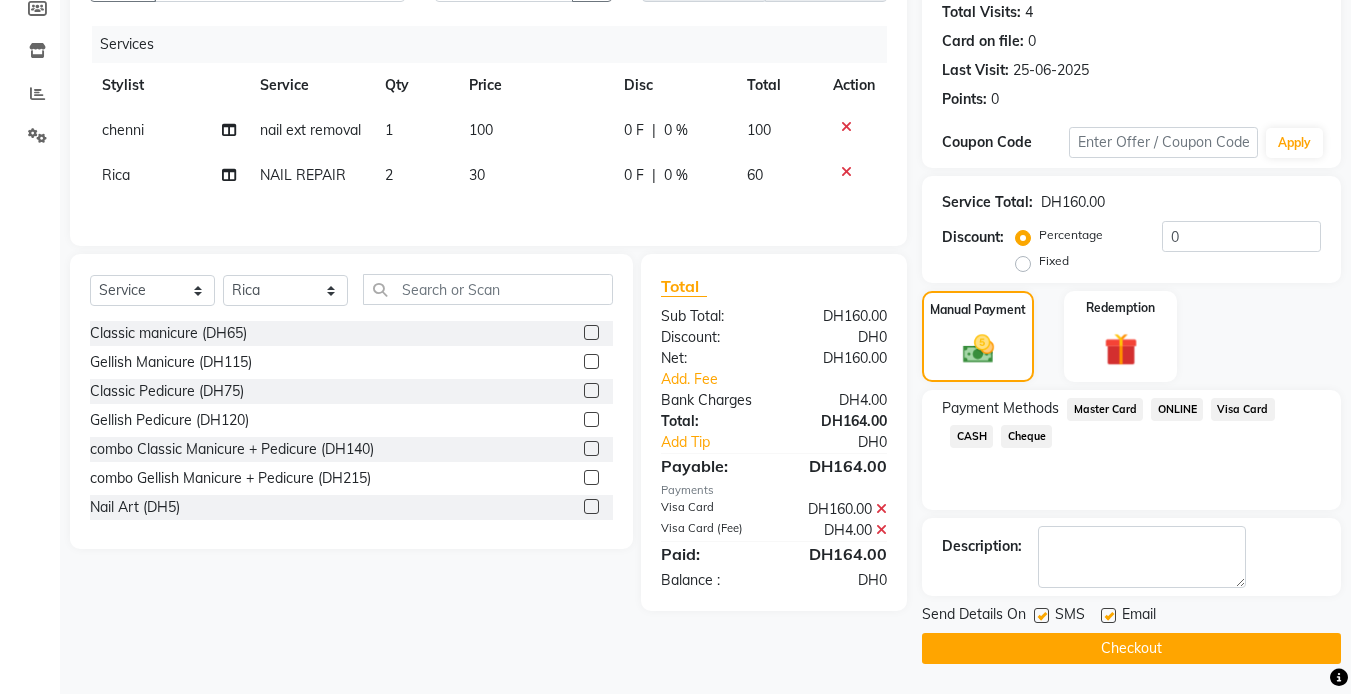 click on "Checkout" 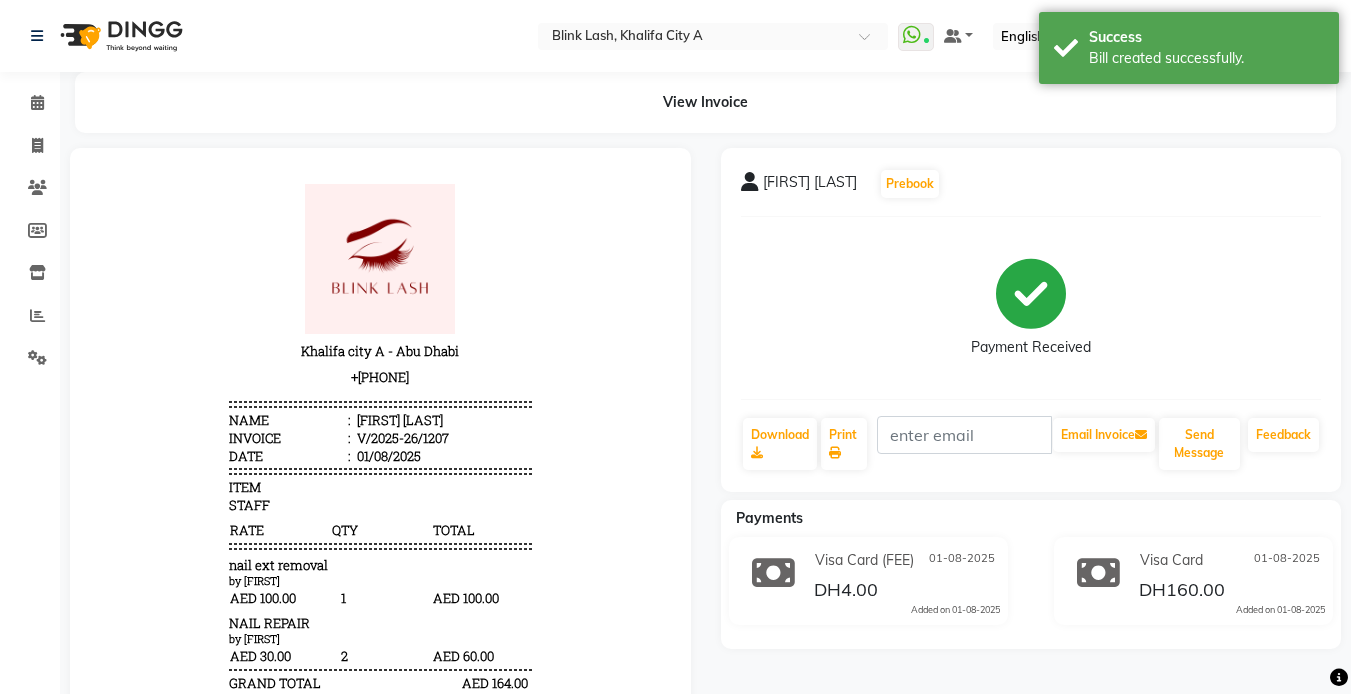 scroll, scrollTop: 0, scrollLeft: 0, axis: both 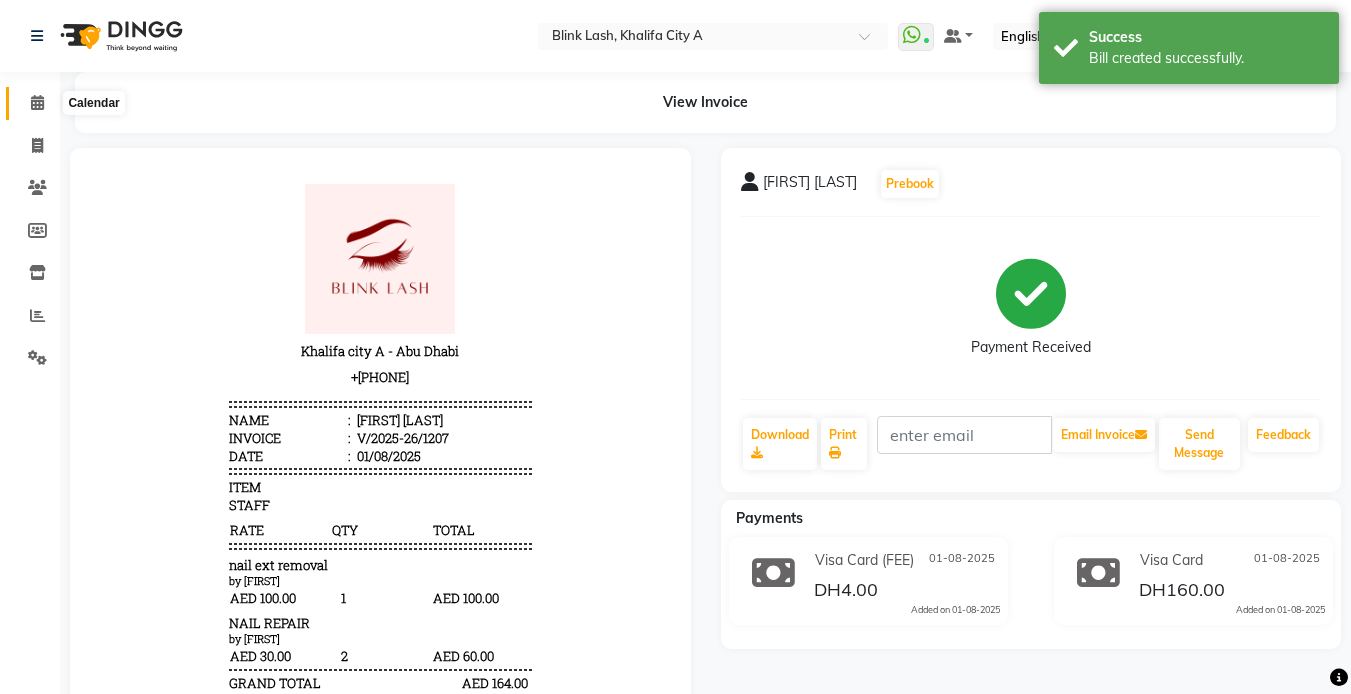 click 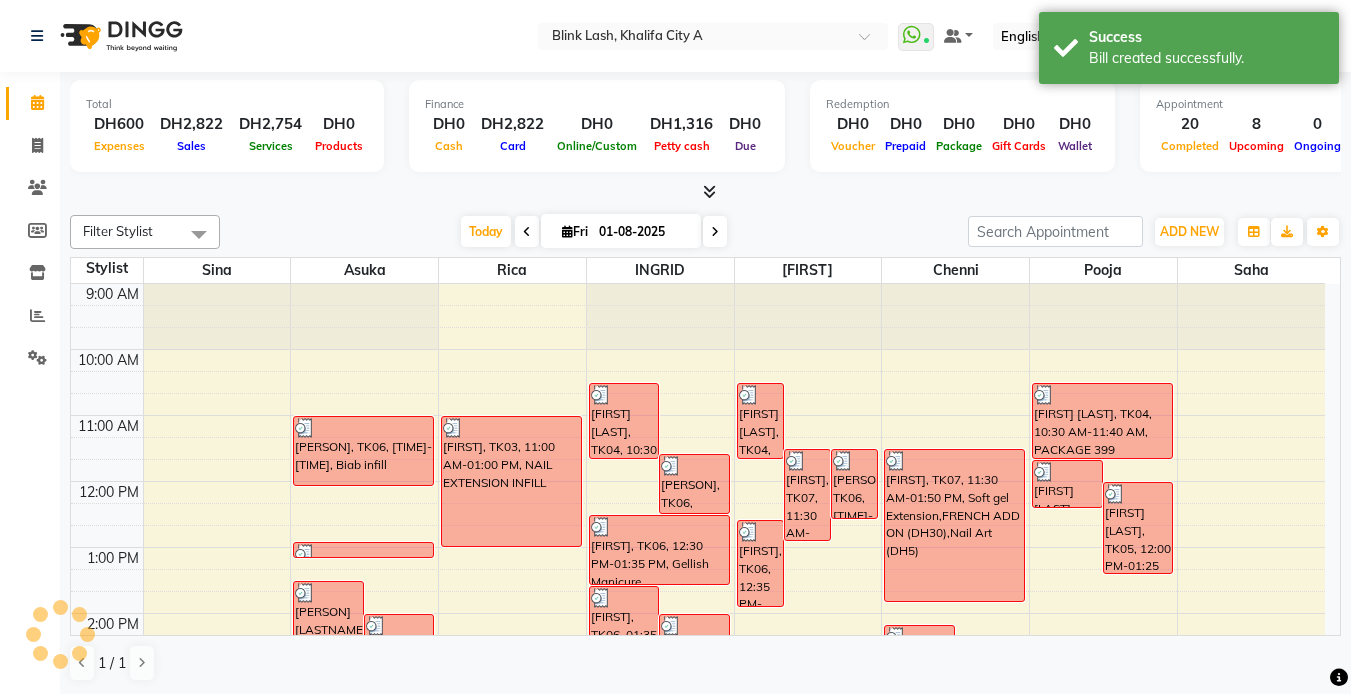 scroll, scrollTop: 0, scrollLeft: 0, axis: both 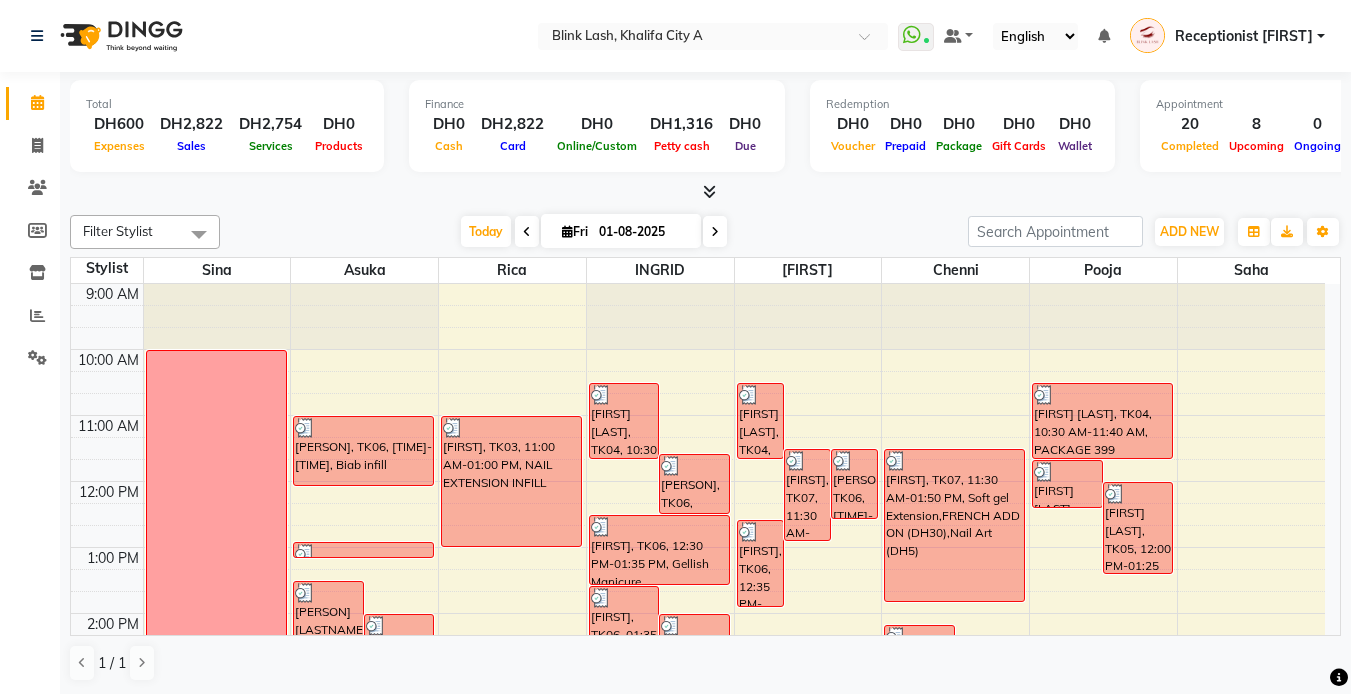 click at bounding box center [715, 232] 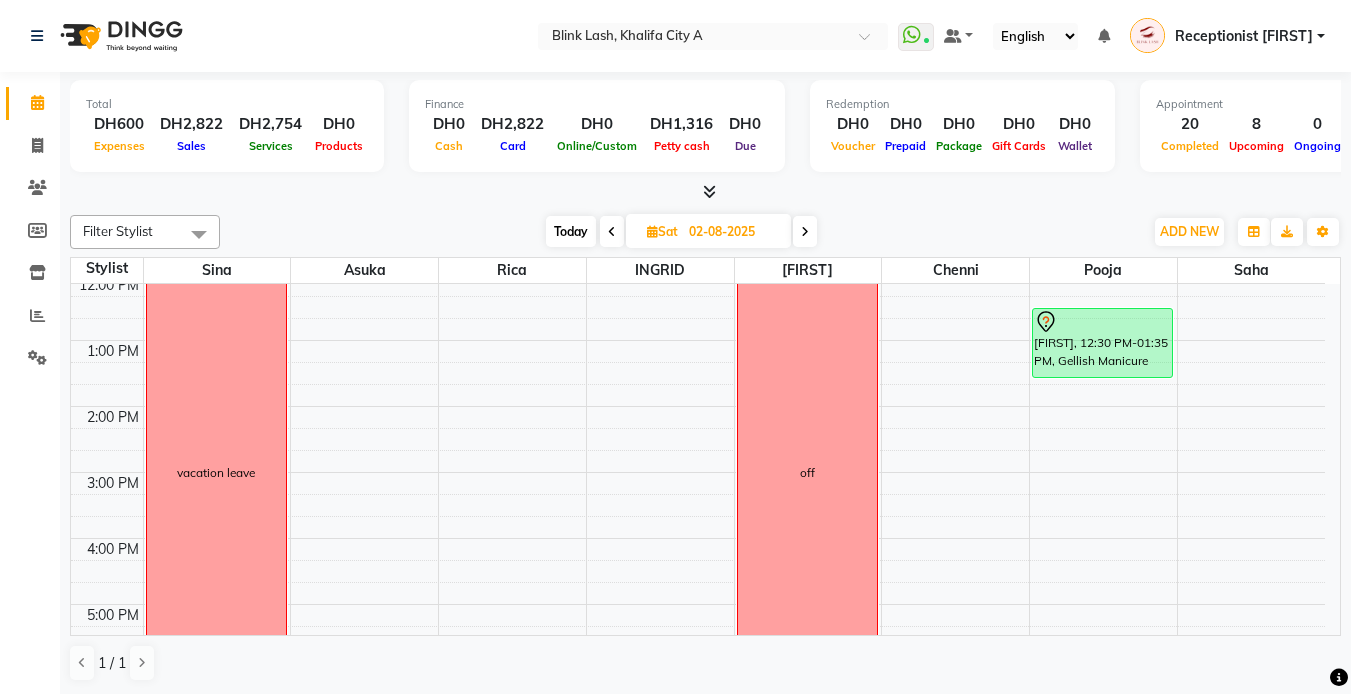 scroll, scrollTop: 0, scrollLeft: 0, axis: both 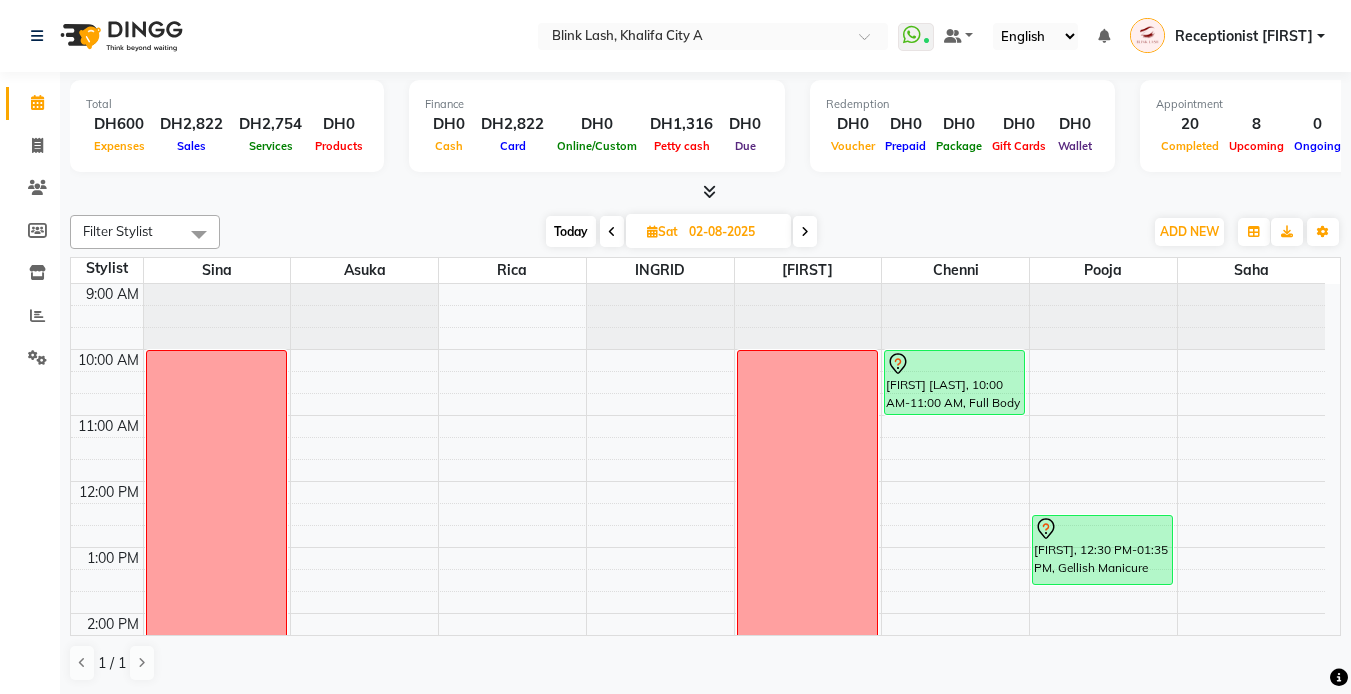 click at bounding box center [805, 231] 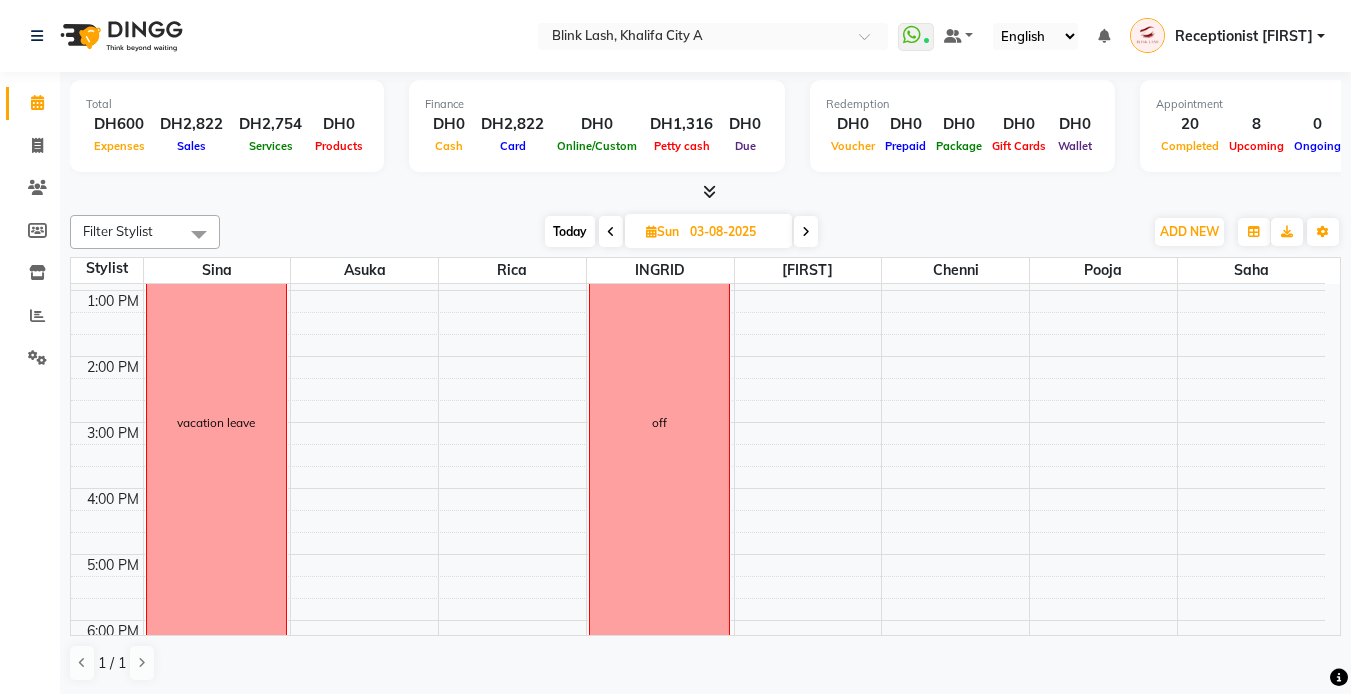 scroll, scrollTop: 0, scrollLeft: 0, axis: both 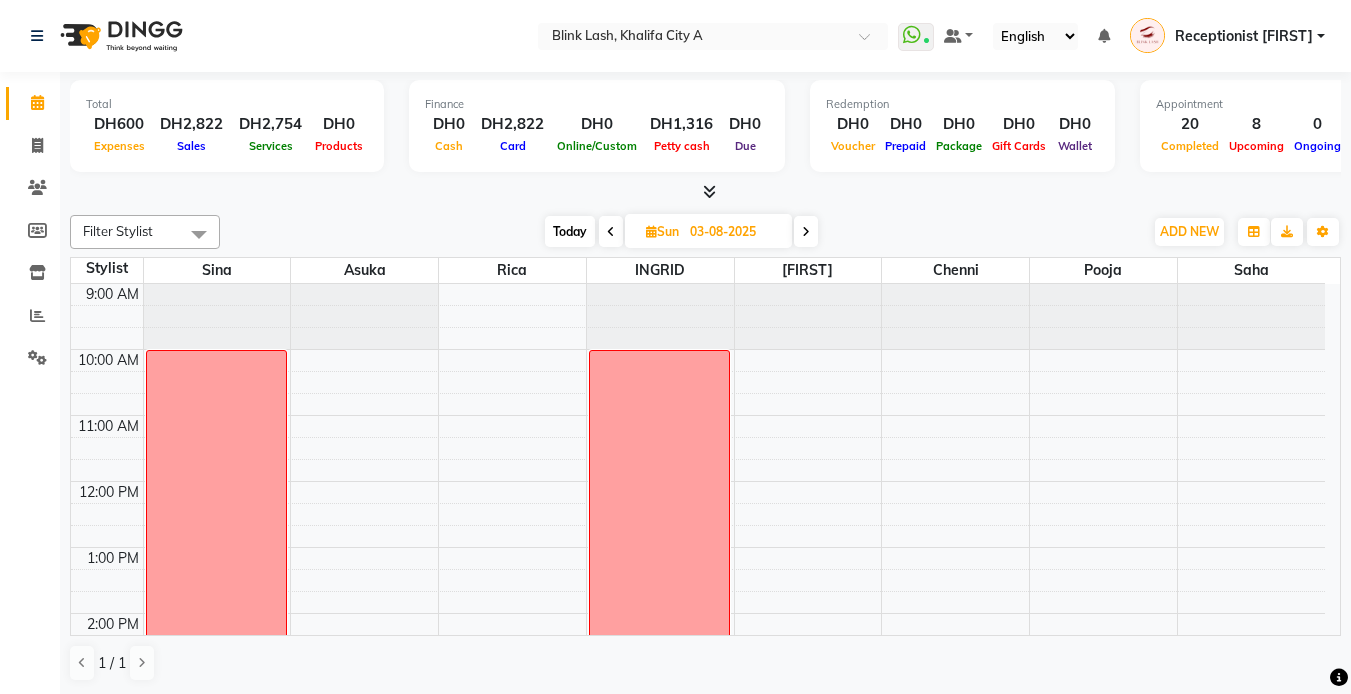 click on "Today" at bounding box center [570, 231] 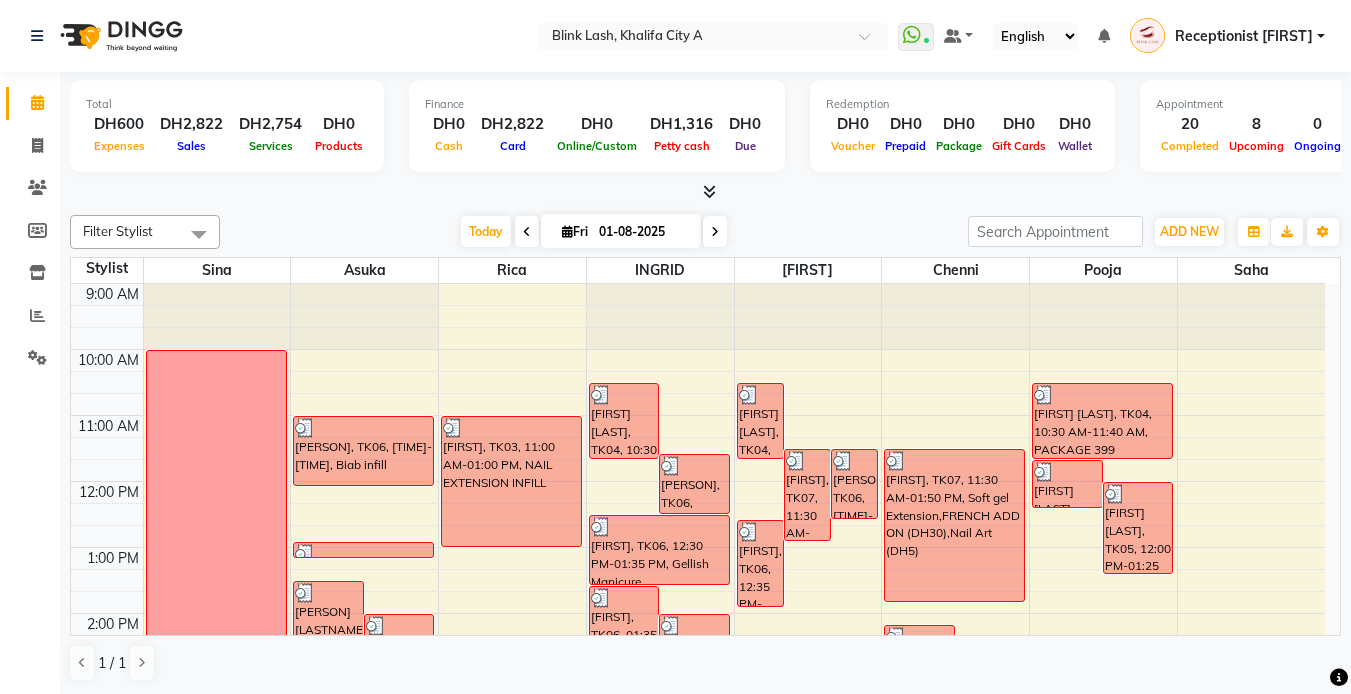 scroll, scrollTop: 300, scrollLeft: 0, axis: vertical 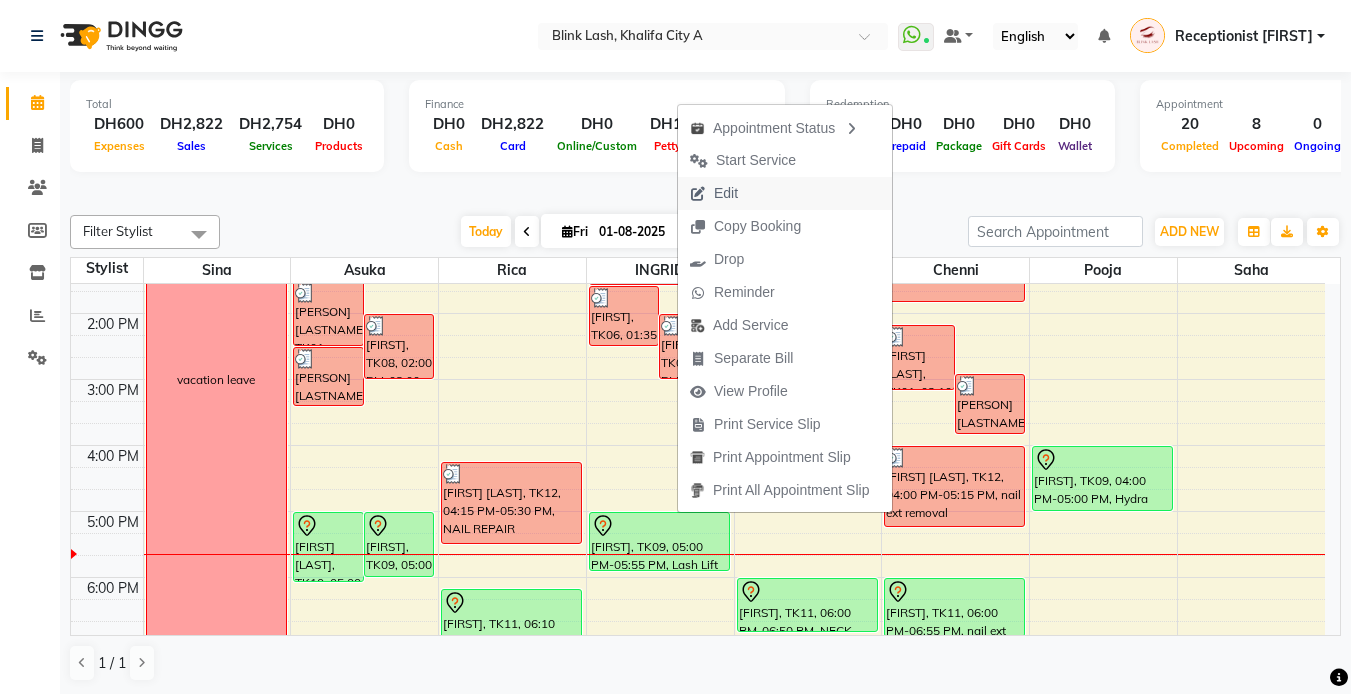click on "Edit" at bounding box center (726, 193) 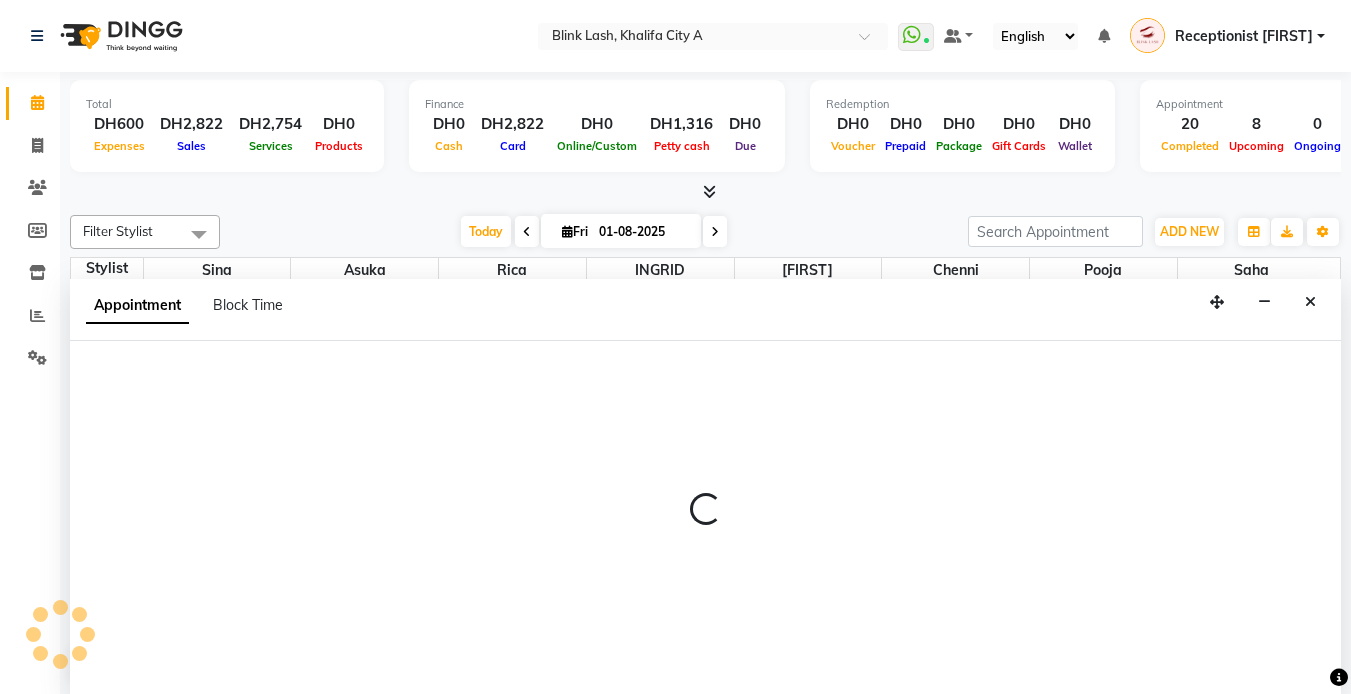 select on "tentative" 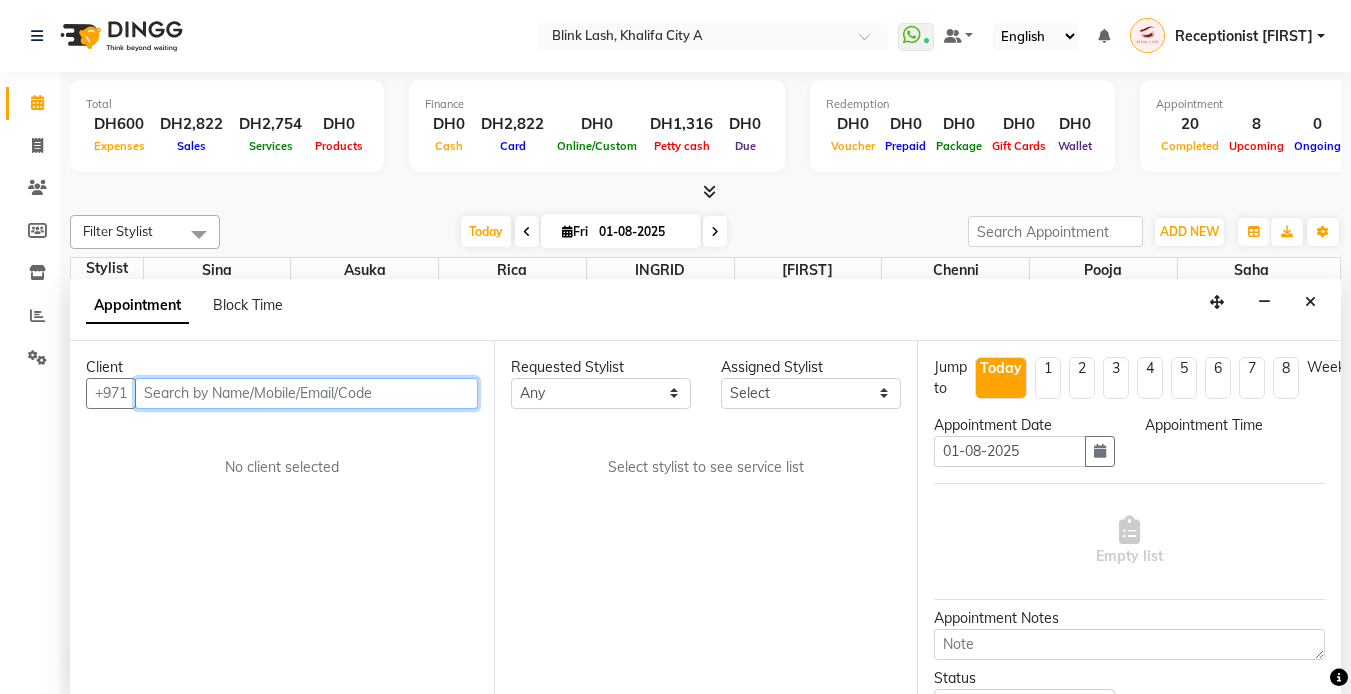 select on "960" 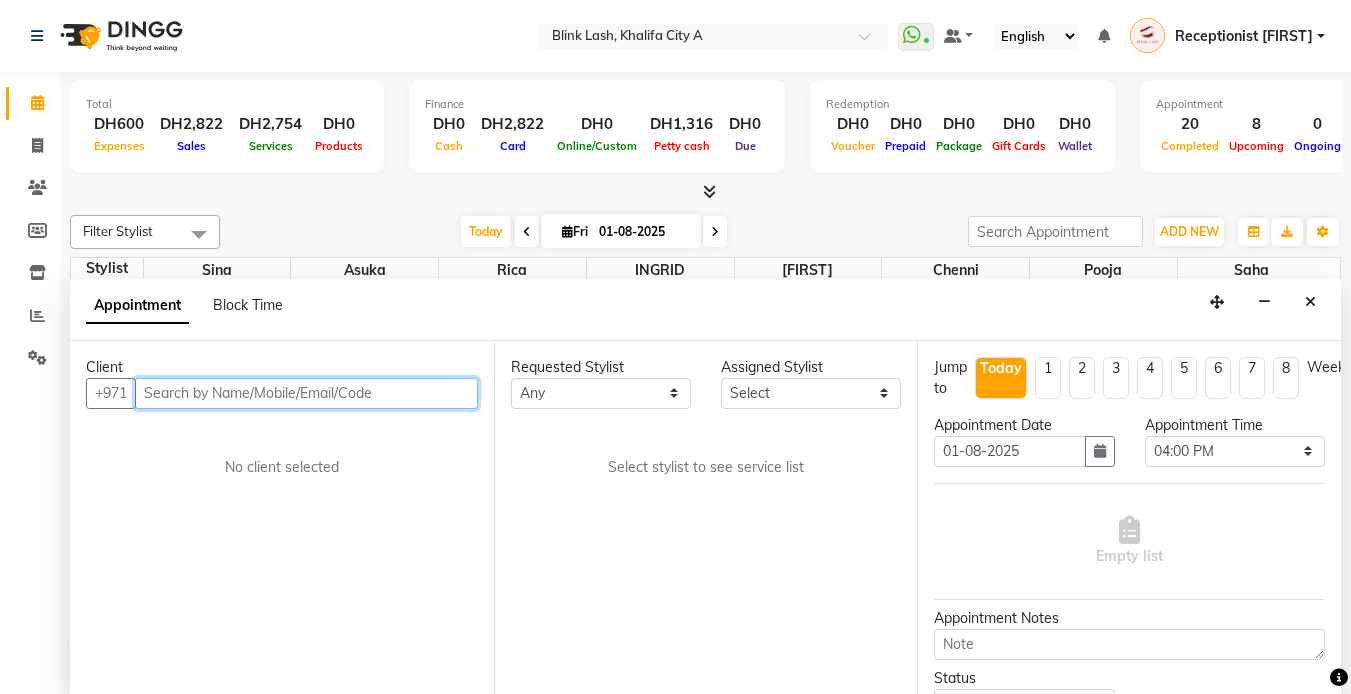 scroll, scrollTop: 1, scrollLeft: 0, axis: vertical 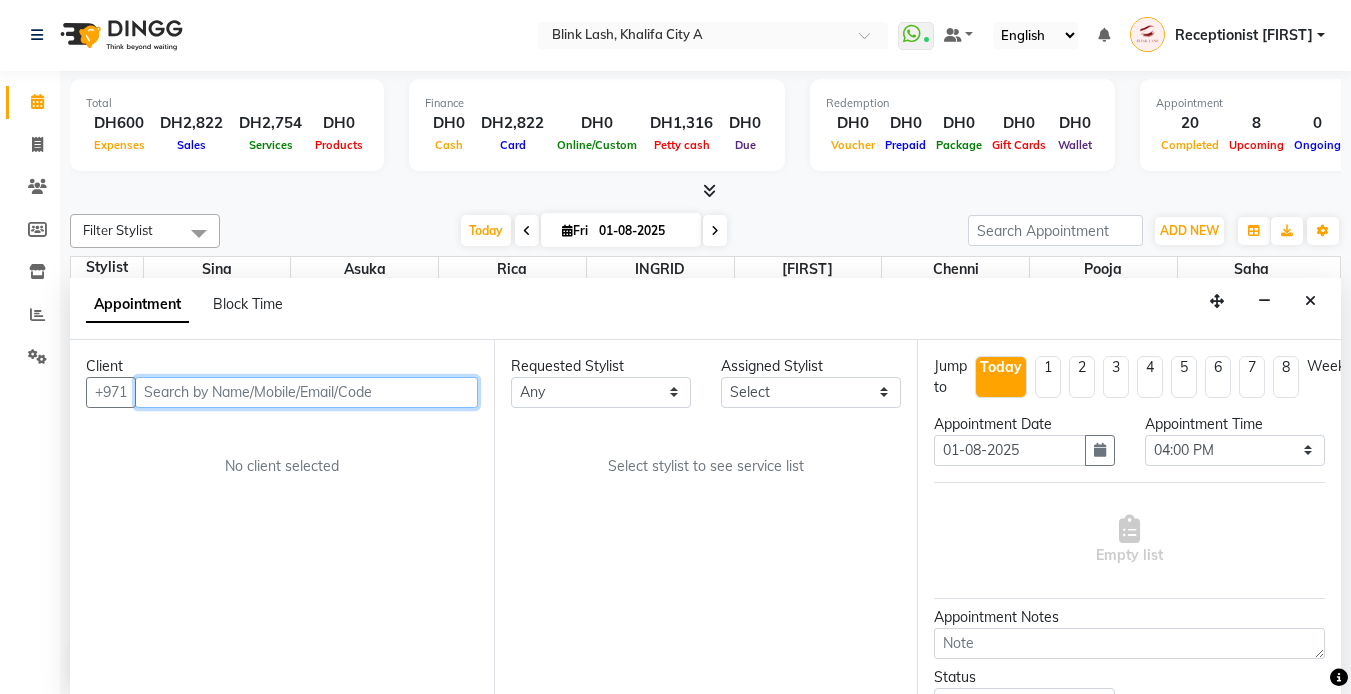 select on "46934" 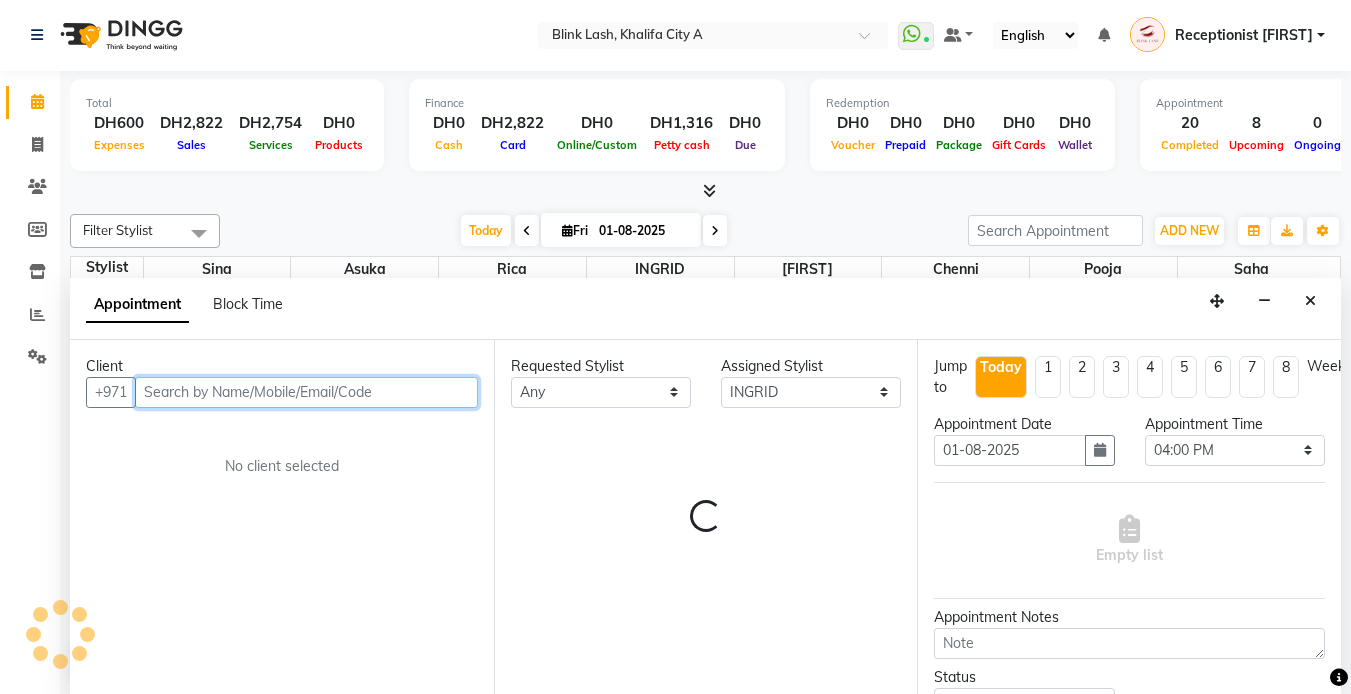 scroll, scrollTop: 529, scrollLeft: 0, axis: vertical 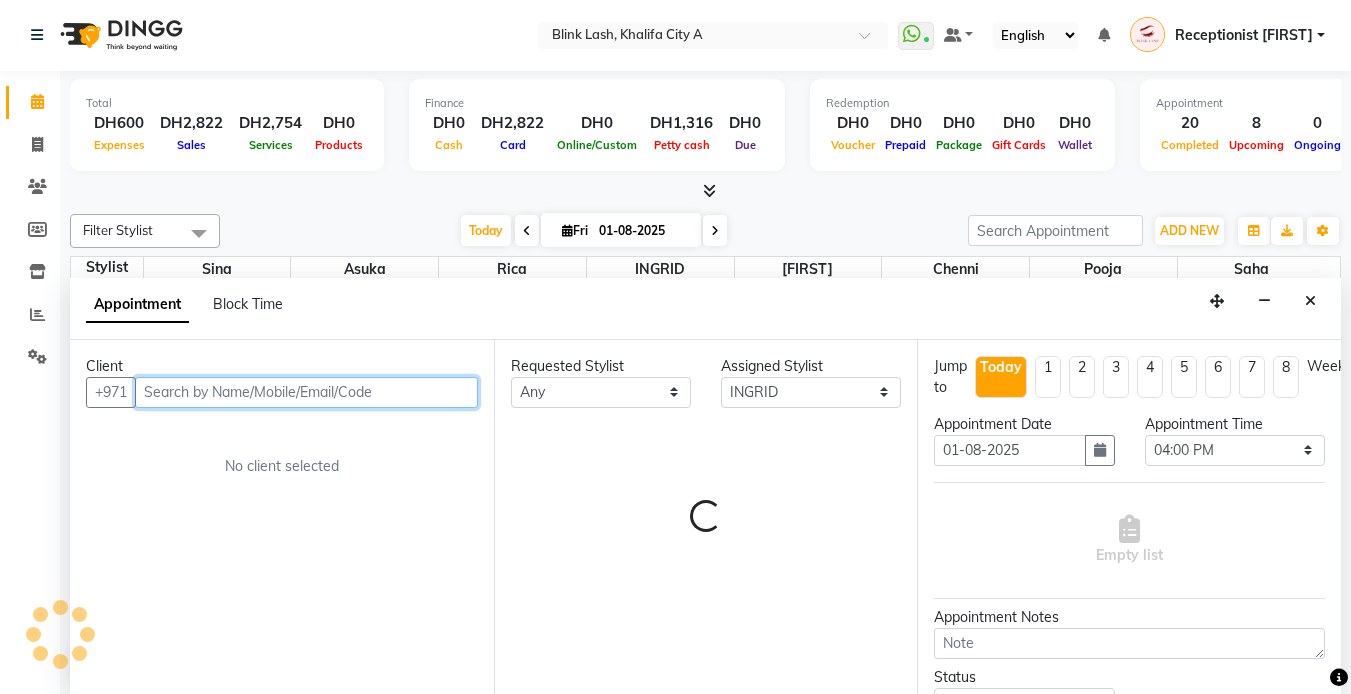 select on "2892" 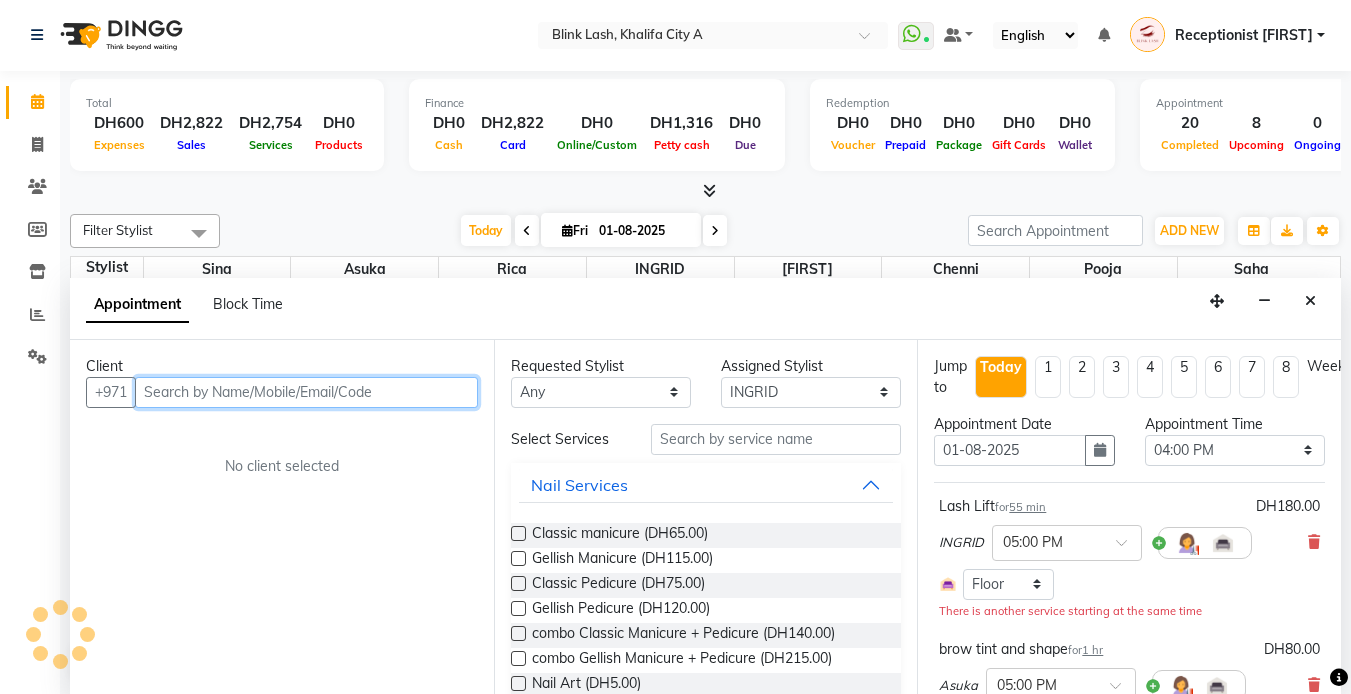 select on "2892" 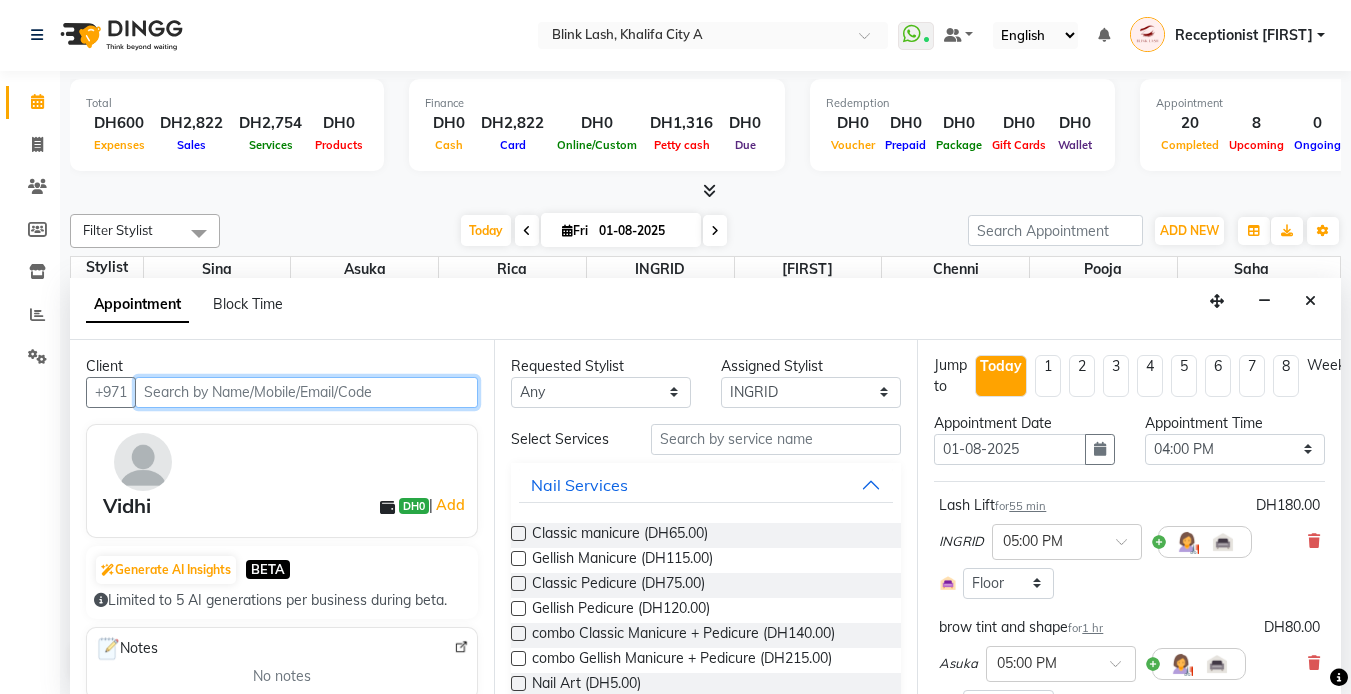 scroll, scrollTop: 0, scrollLeft: 0, axis: both 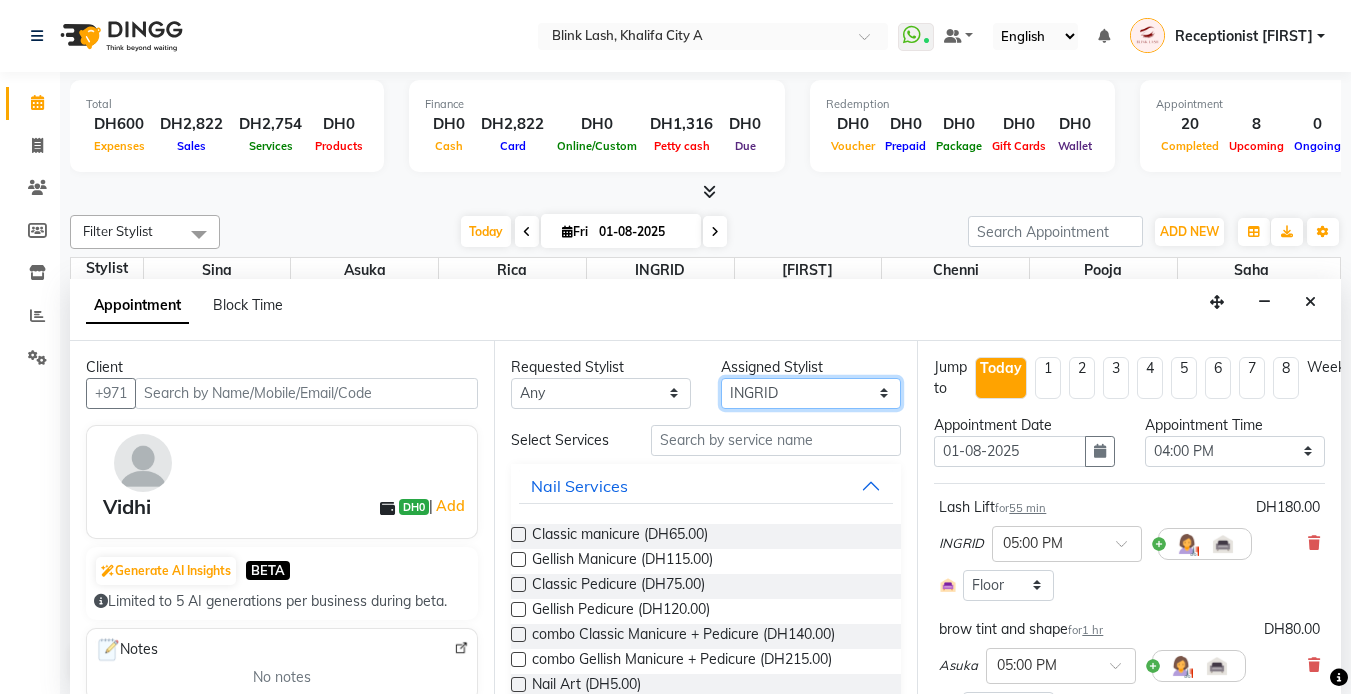 click on "Select [FIRST] chenni [FIRST] [FIRST] [FIRST] [FIRST] [FIRST]" at bounding box center [811, 393] 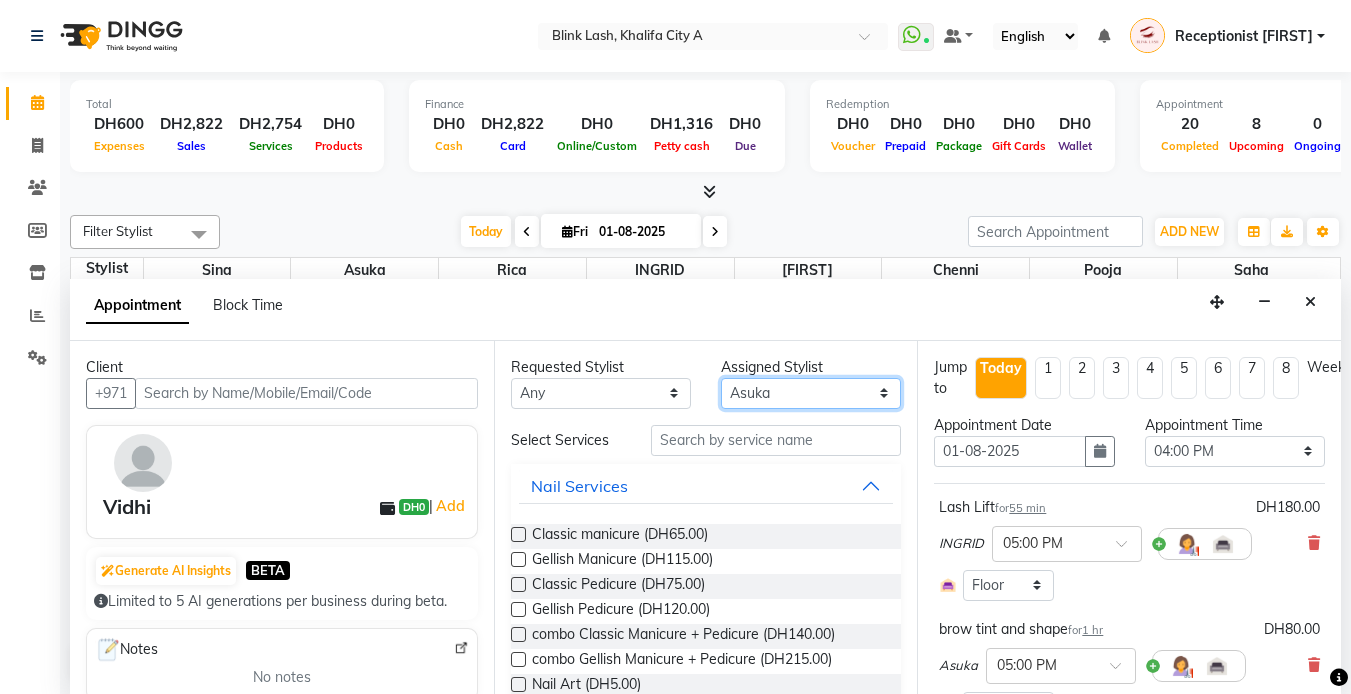 click on "Select [FIRST] chenni [FIRST] [FIRST] [FIRST] [FIRST] [FIRST]" at bounding box center [811, 393] 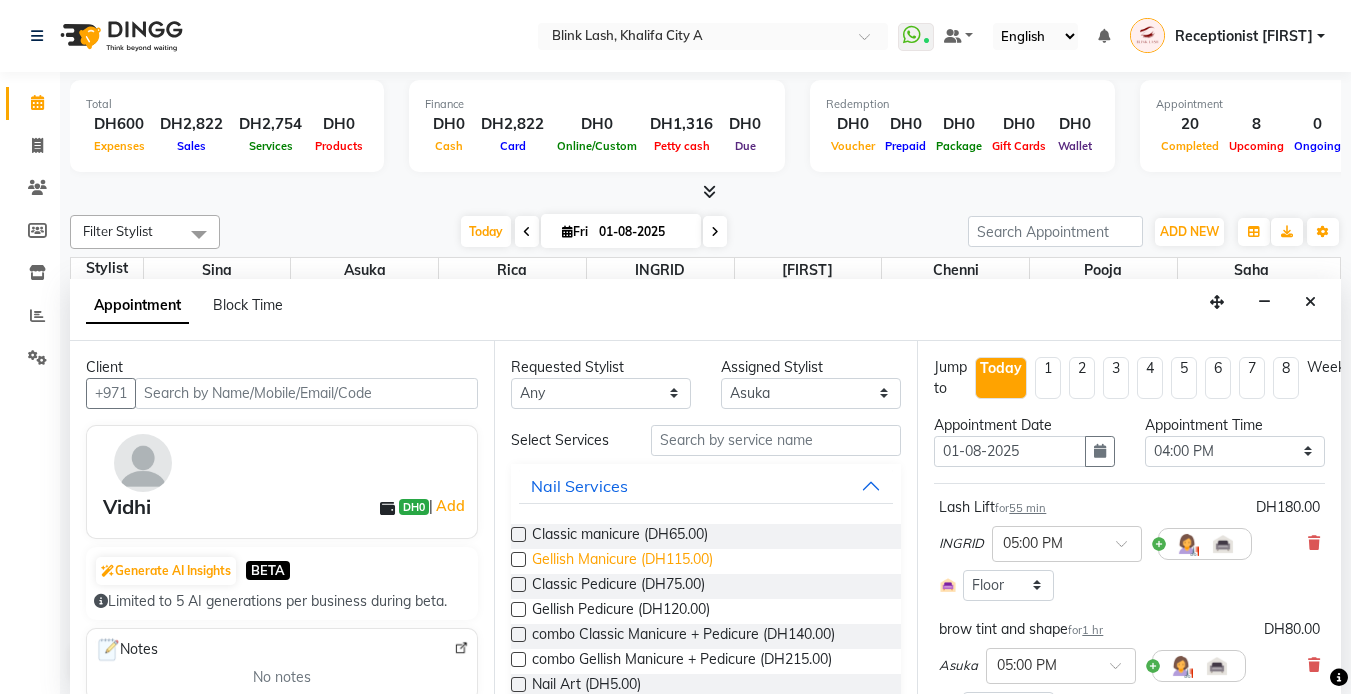 click on "Gellish Manicure (DH115.00)" at bounding box center [622, 561] 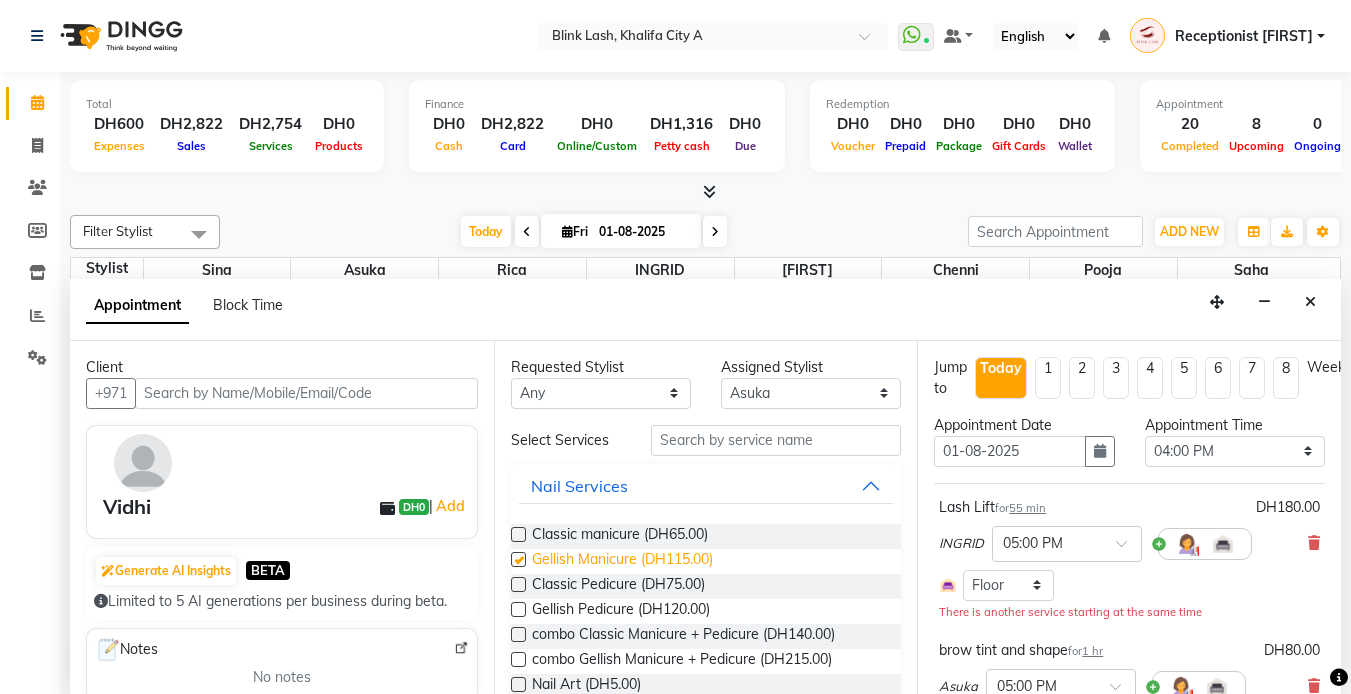 checkbox on "false" 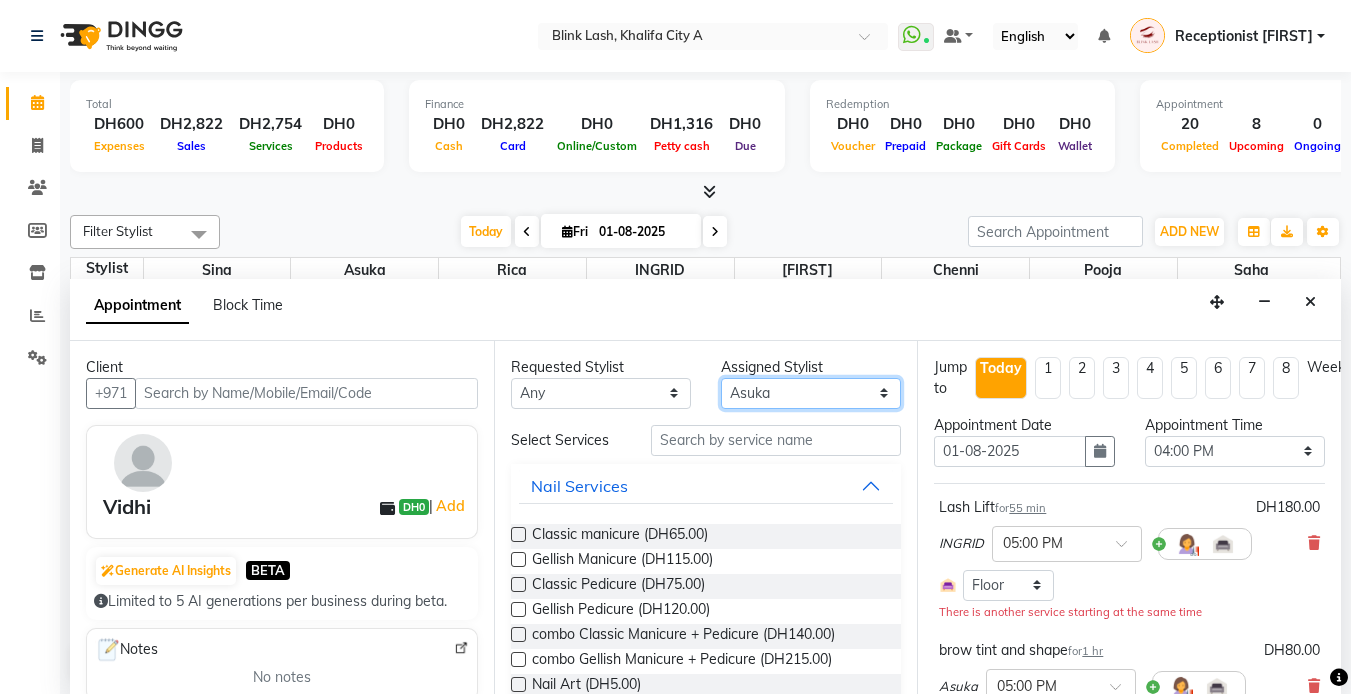 click on "Select [FIRST] chenni [FIRST] [FIRST] [FIRST] [FIRST] [FIRST]" at bounding box center [811, 393] 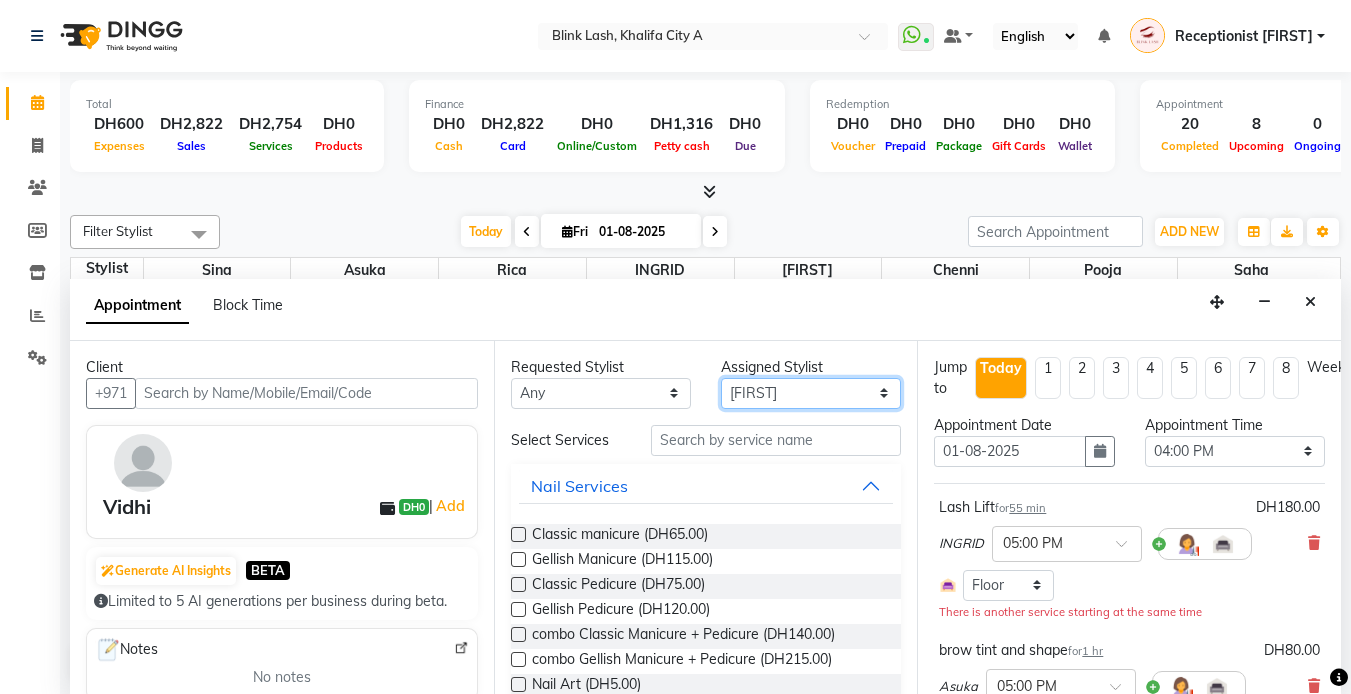 click on "Select [FIRST] chenni [FIRST] [FIRST] [FIRST] [FIRST] [FIRST]" at bounding box center [811, 393] 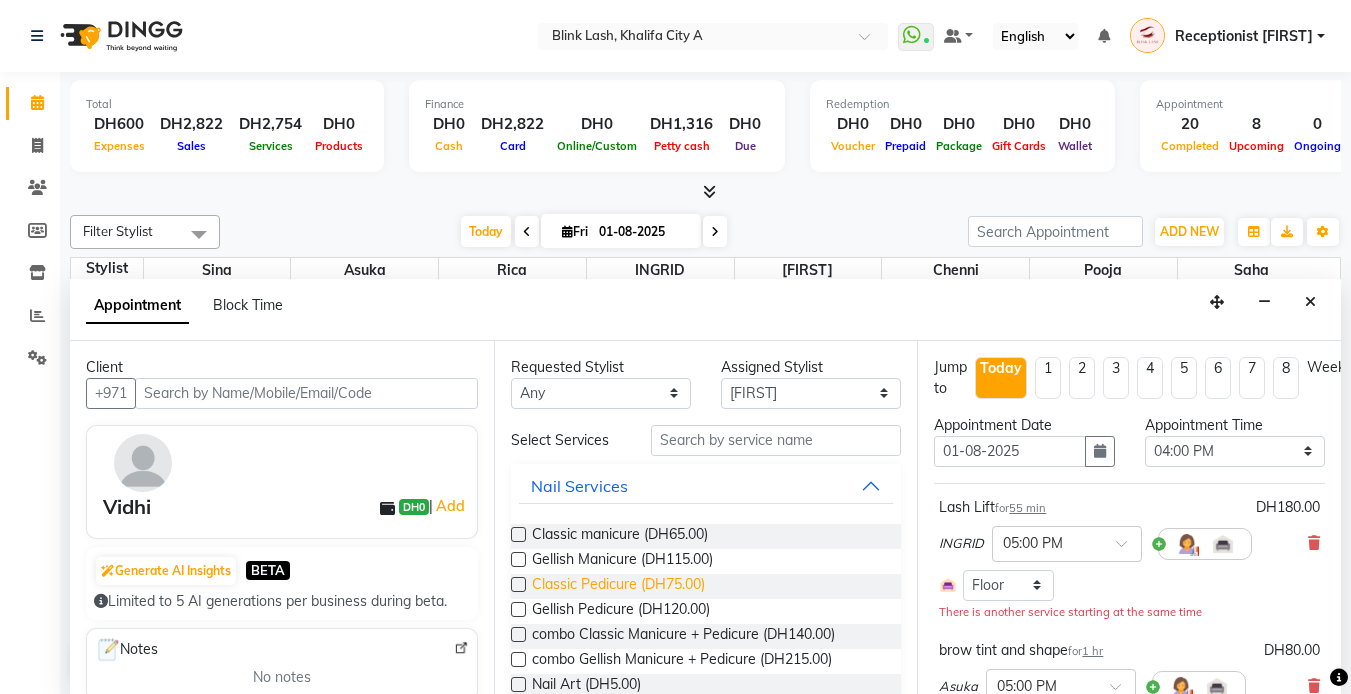 click on "Classic Pedicure (DH75.00)" at bounding box center (618, 586) 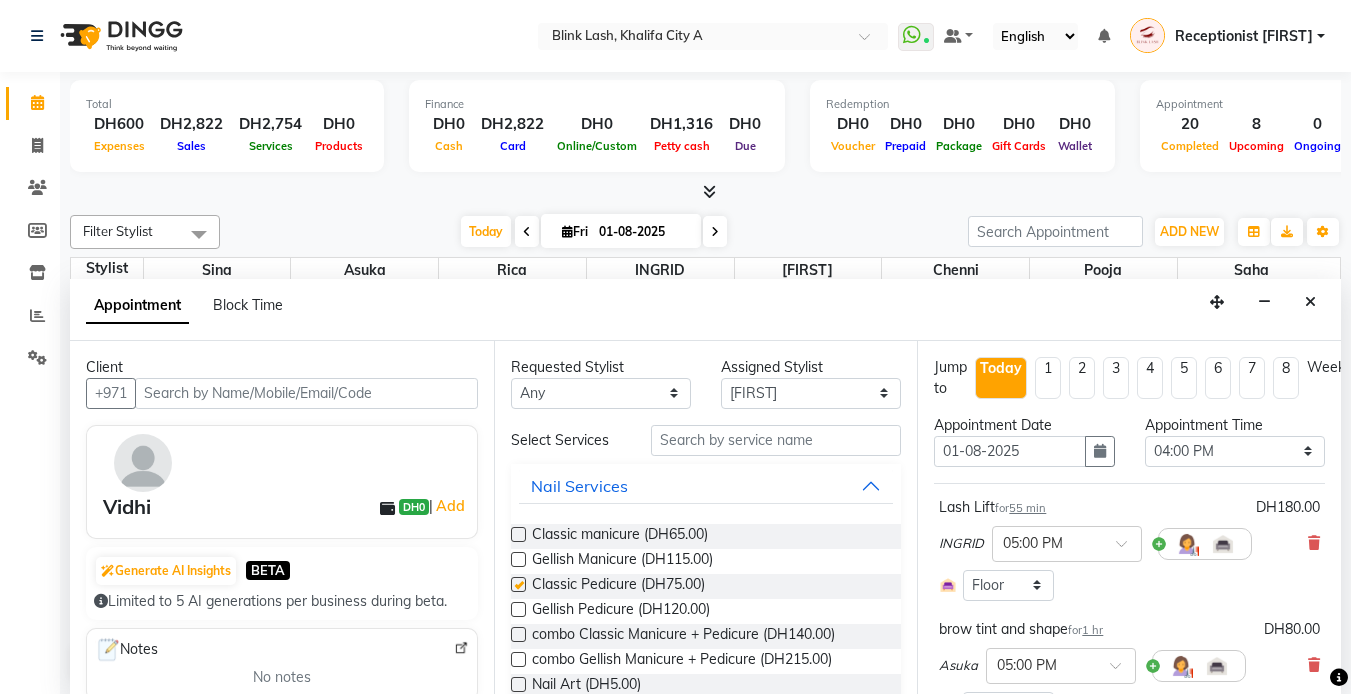 checkbox on "false" 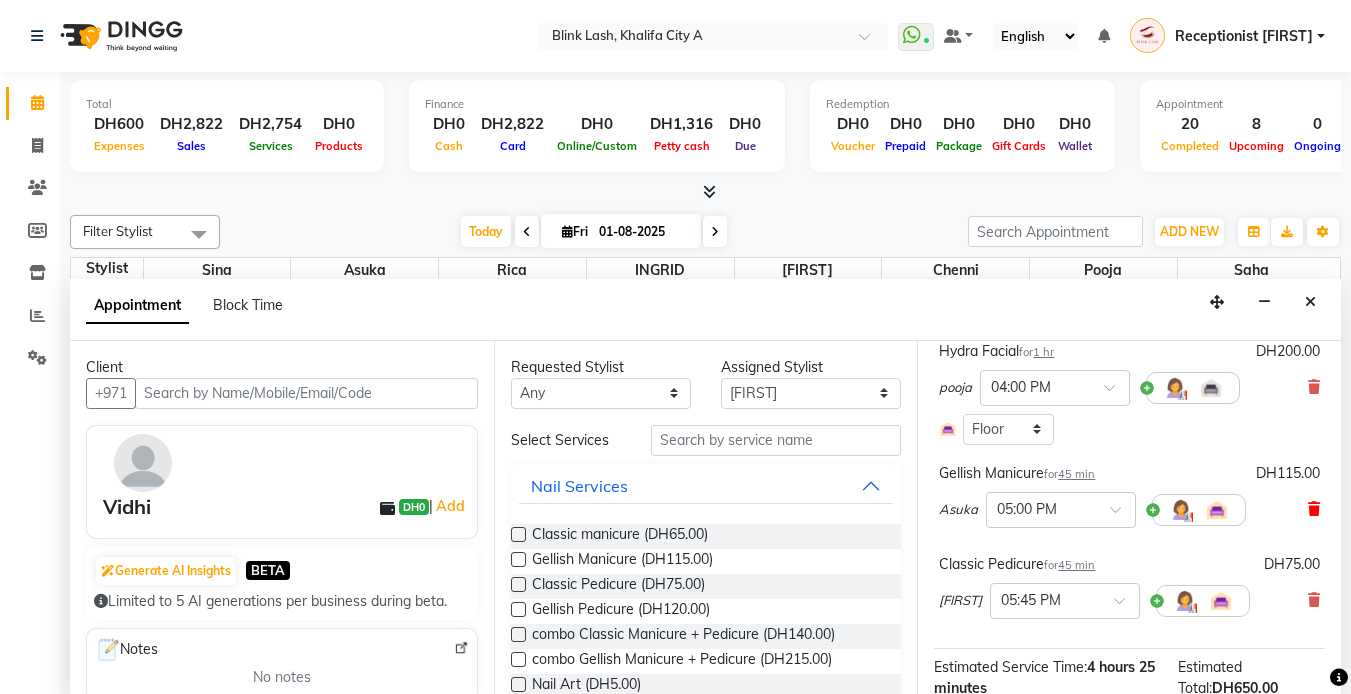 scroll, scrollTop: 607, scrollLeft: 0, axis: vertical 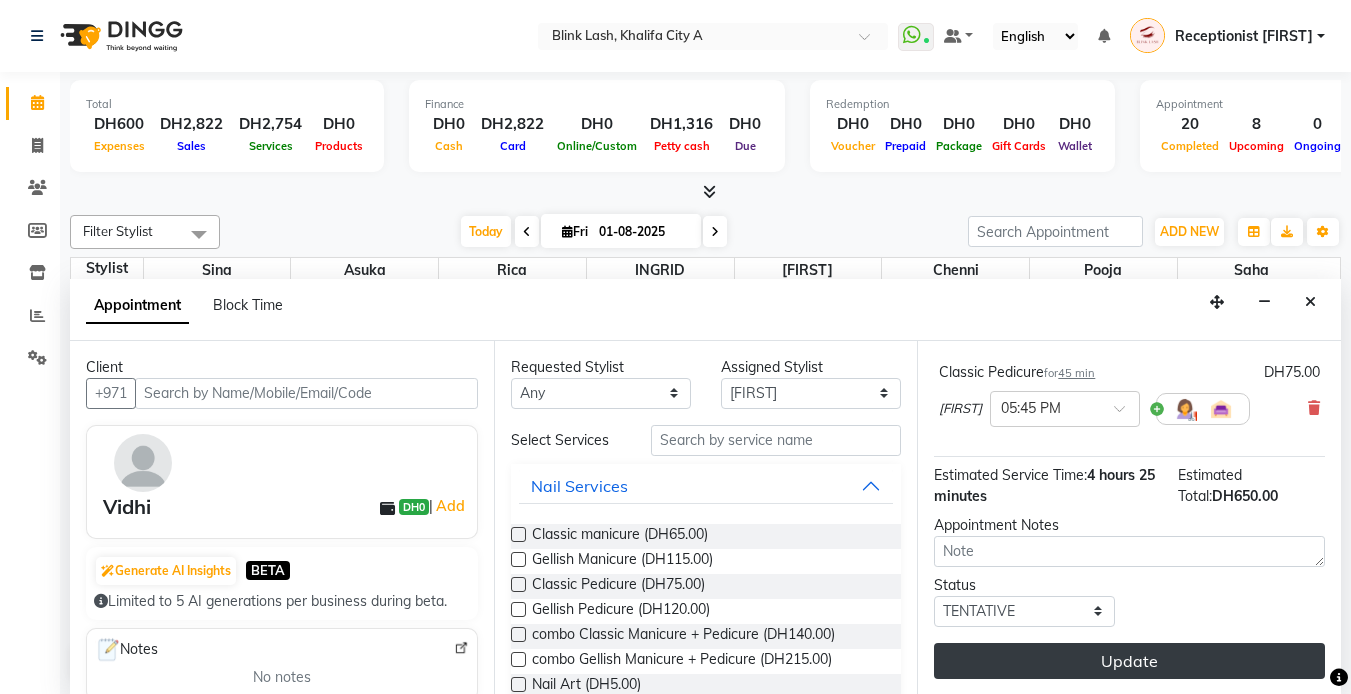 click on "Update" at bounding box center [1129, 661] 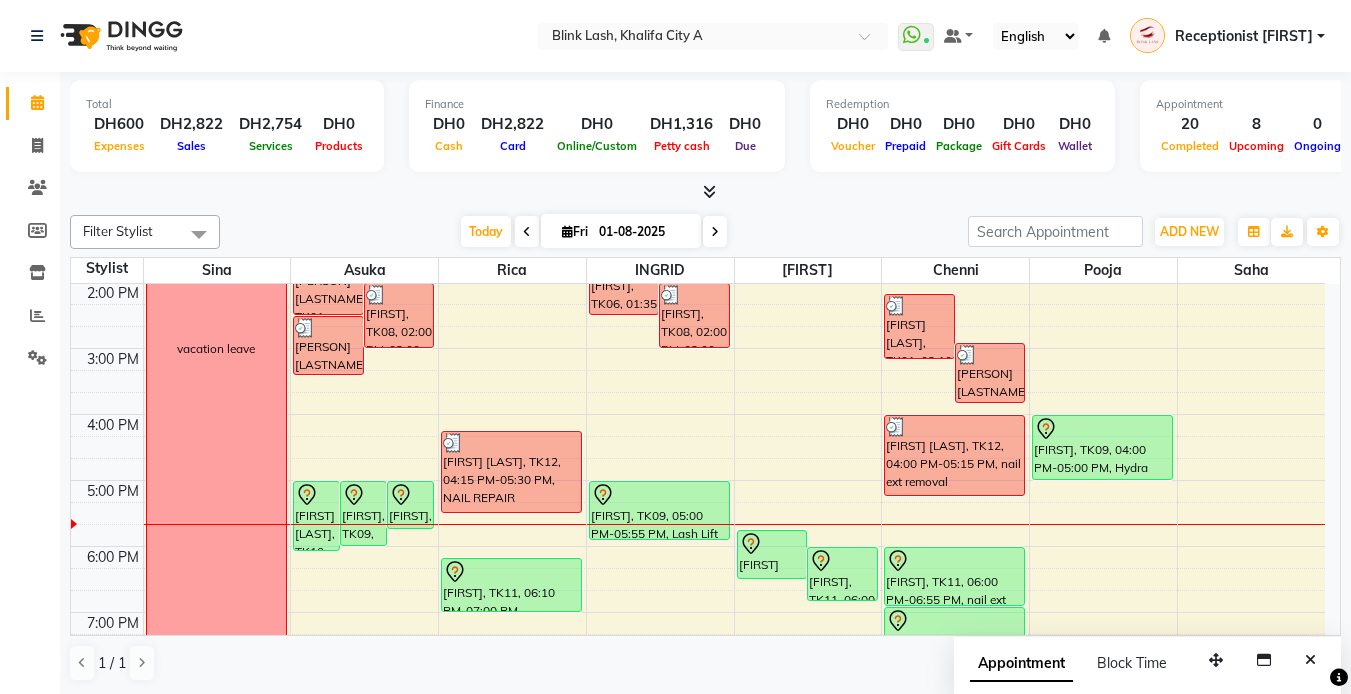 scroll, scrollTop: 329, scrollLeft: 0, axis: vertical 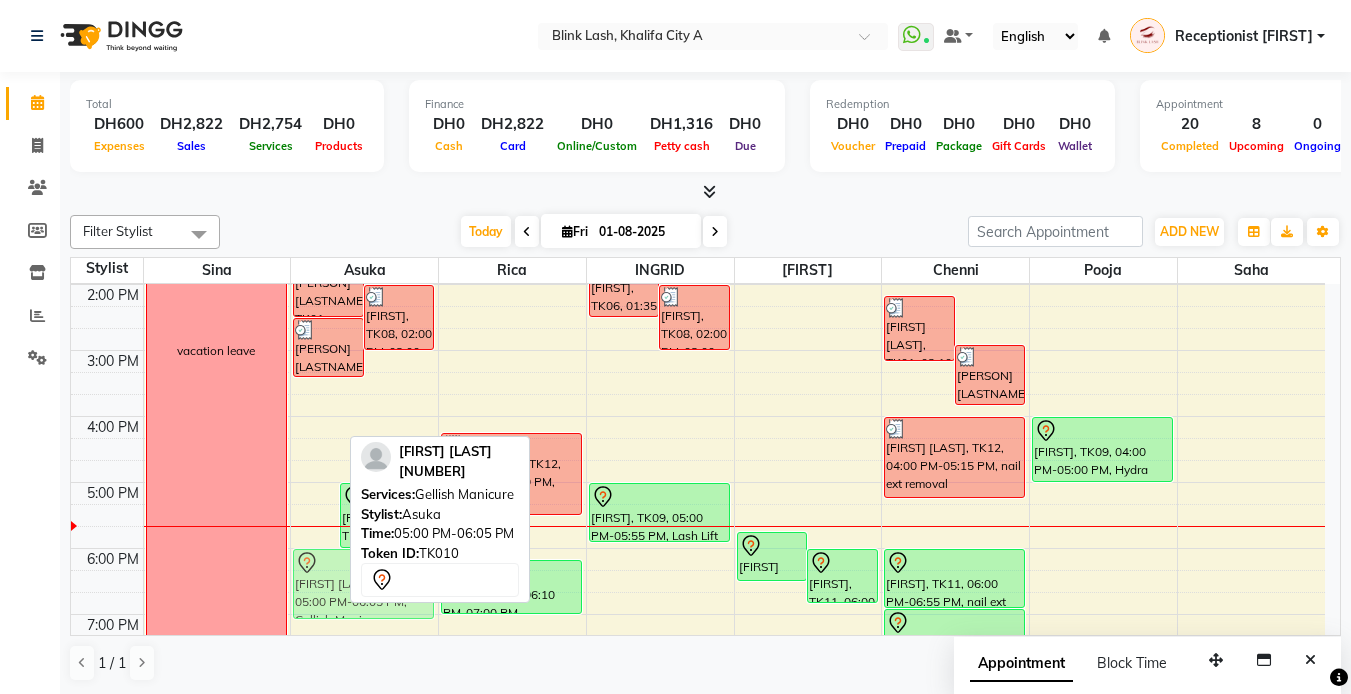 drag, startPoint x: 312, startPoint y: 517, endPoint x: 305, endPoint y: 582, distance: 65.37584 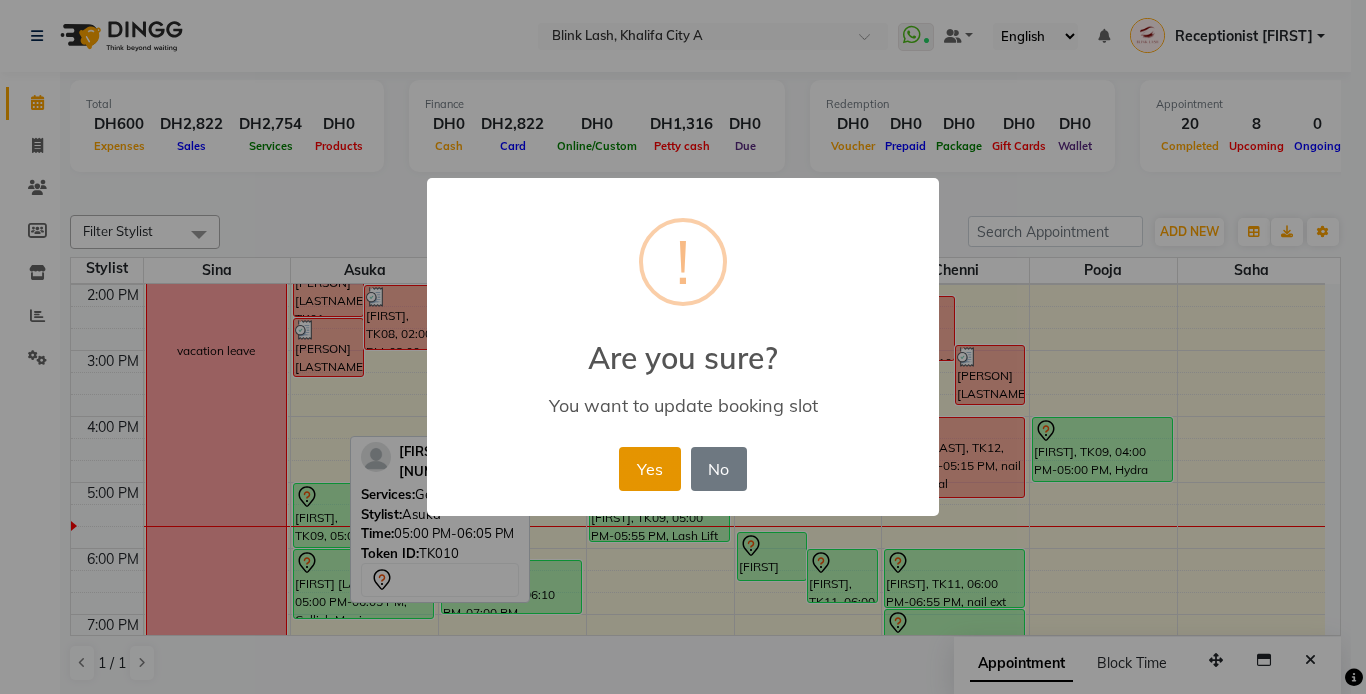 click on "Yes" at bounding box center (649, 469) 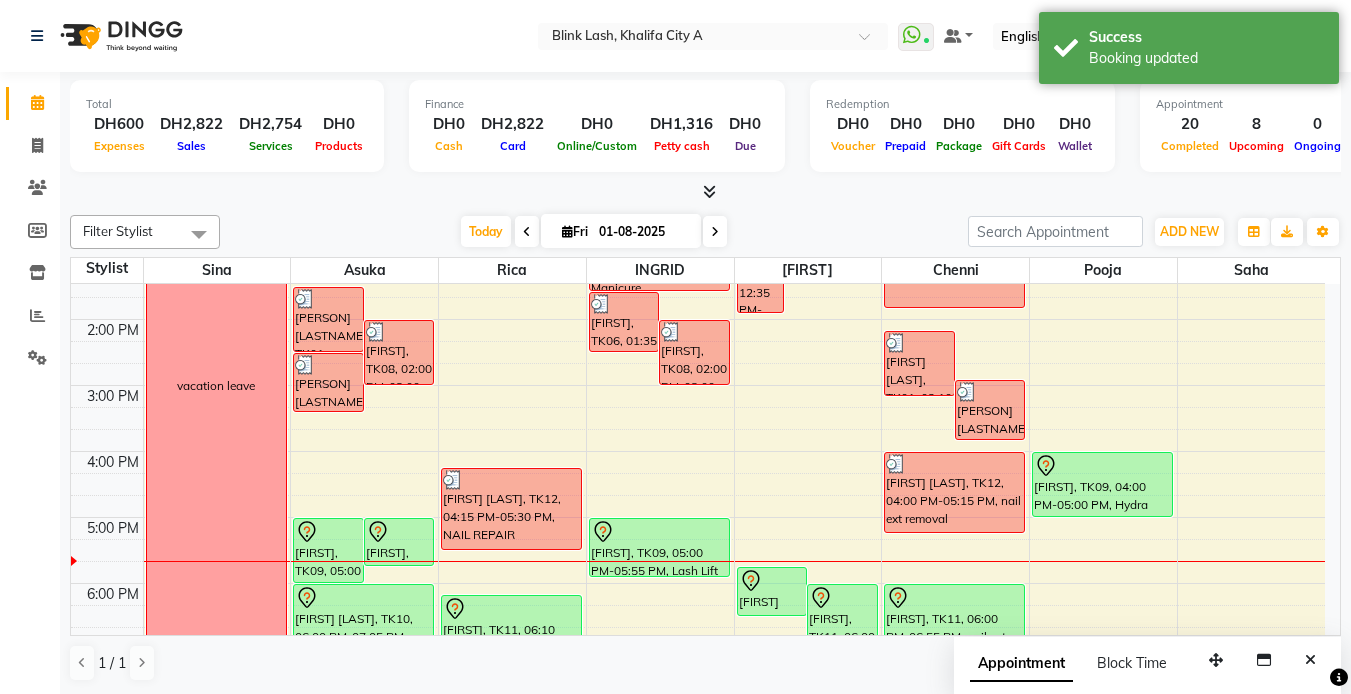 scroll, scrollTop: 329, scrollLeft: 0, axis: vertical 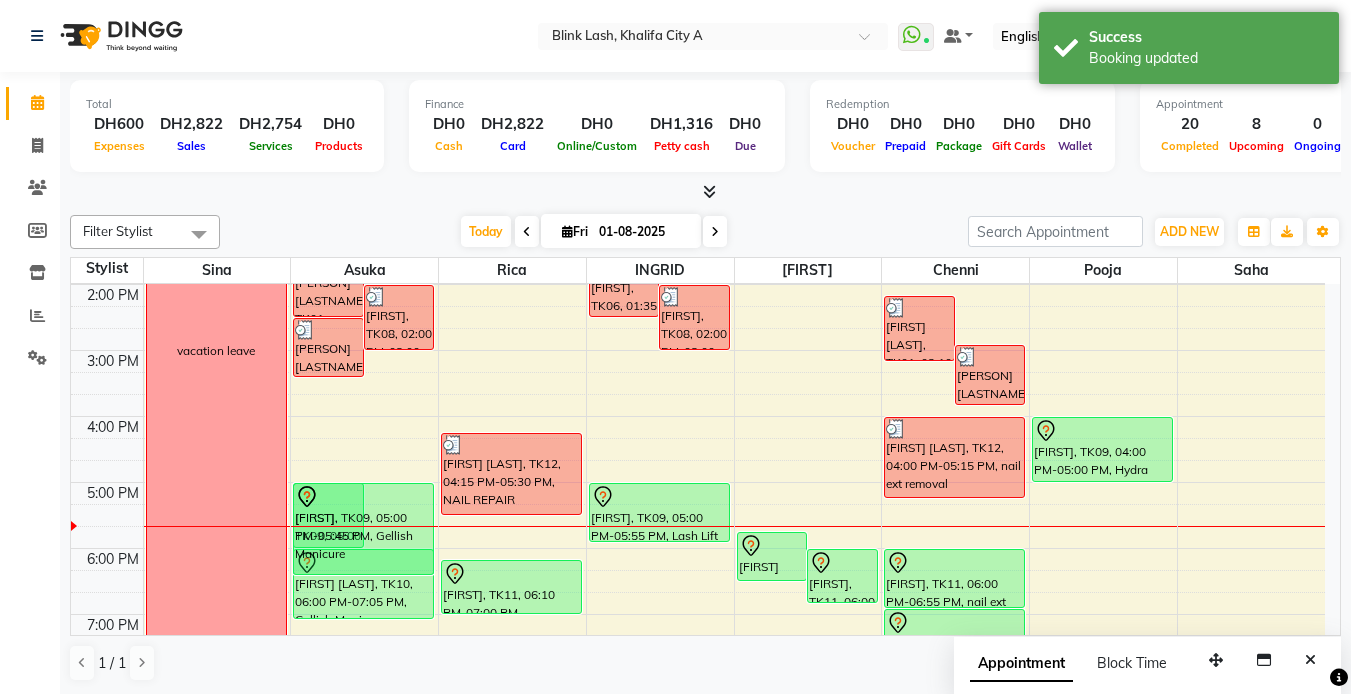 drag, startPoint x: 392, startPoint y: 529, endPoint x: 376, endPoint y: 581, distance: 54.405884 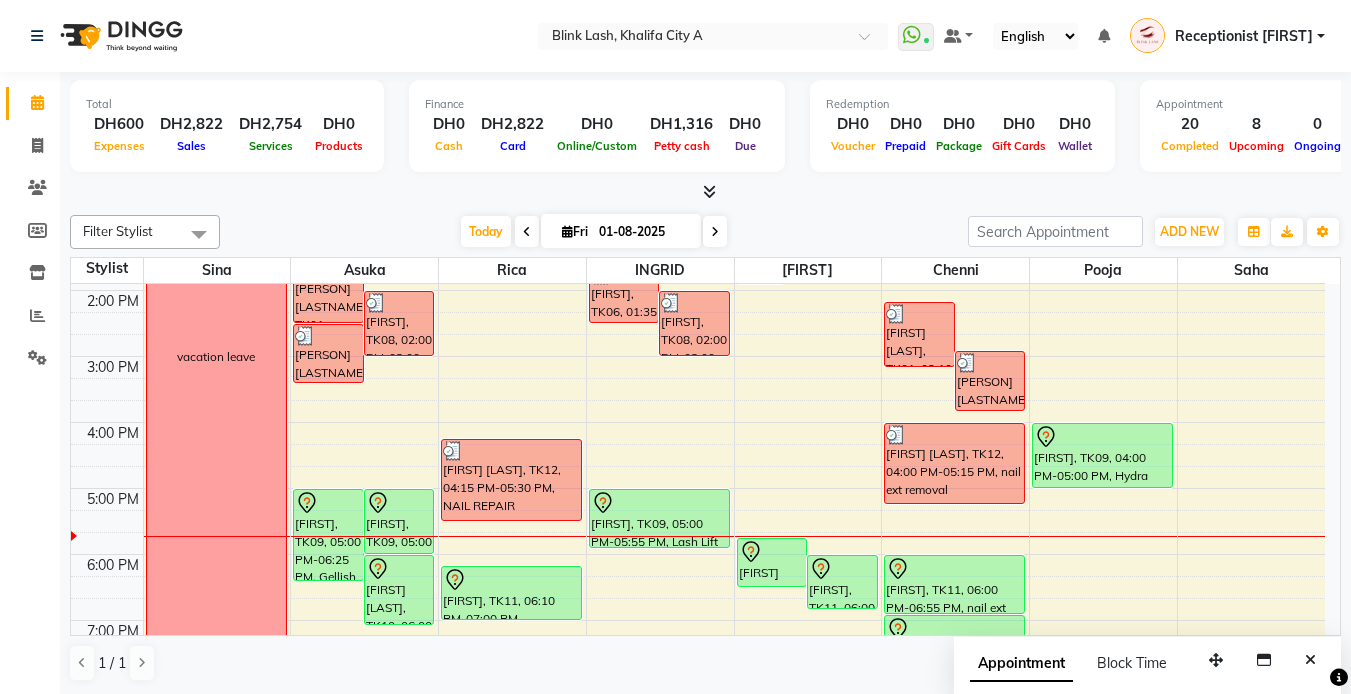 scroll, scrollTop: 0, scrollLeft: 0, axis: both 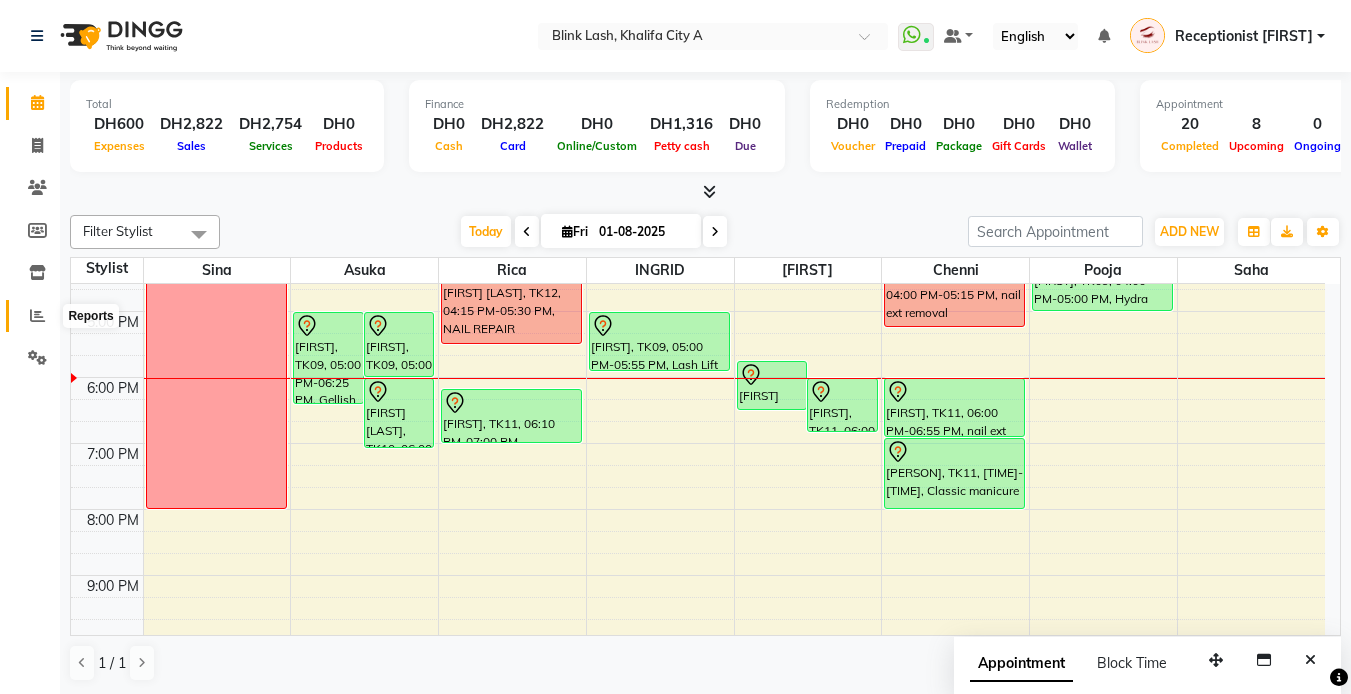 click 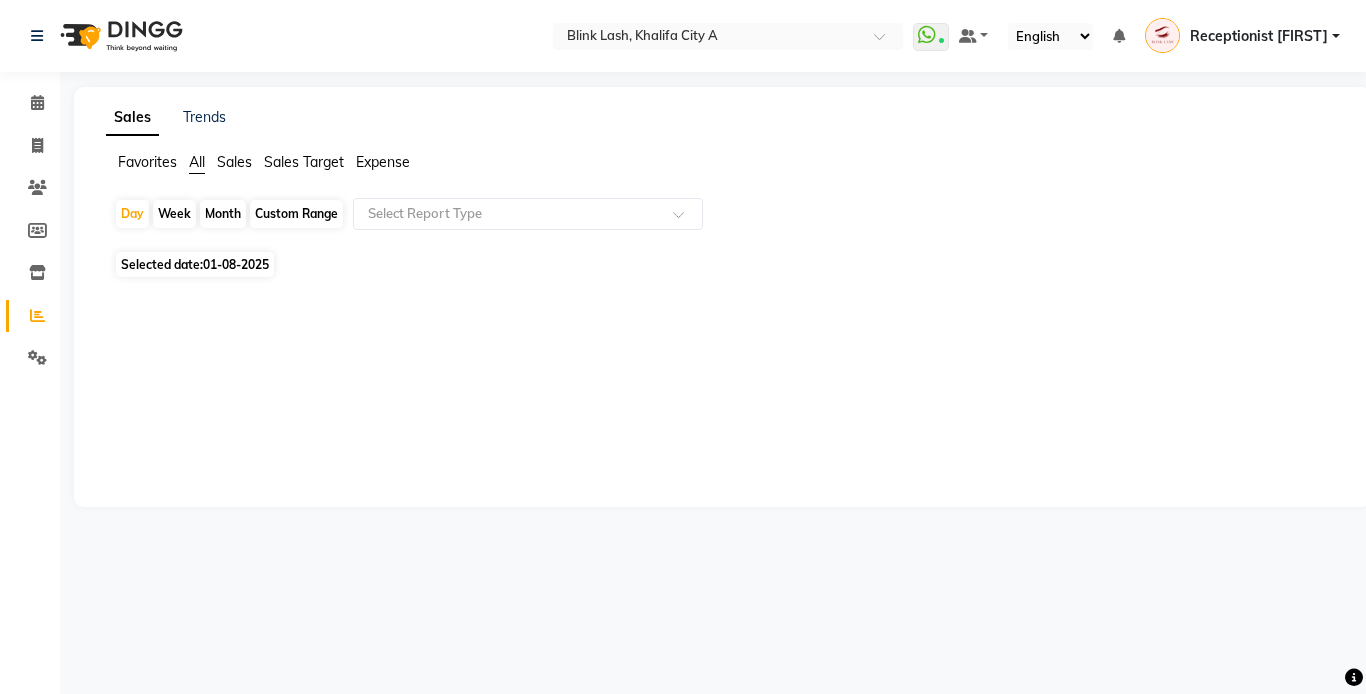 click on "Expense" 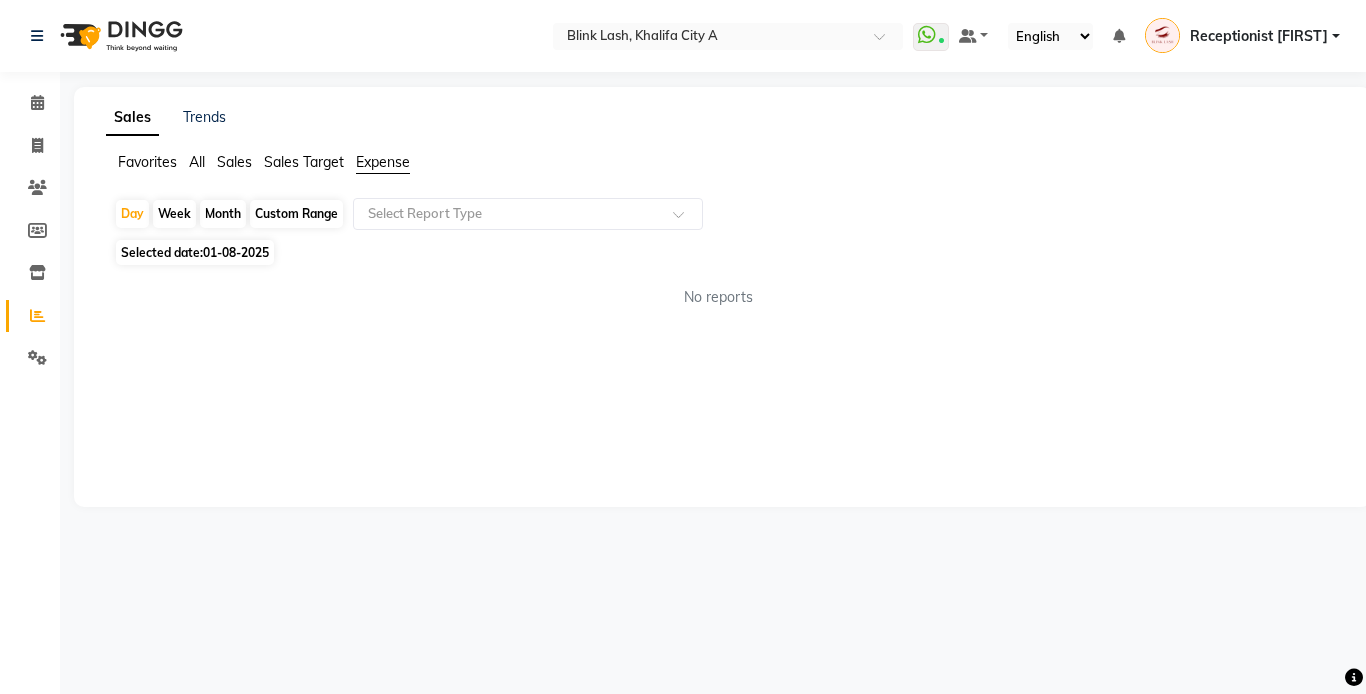 click on "Custom Range" 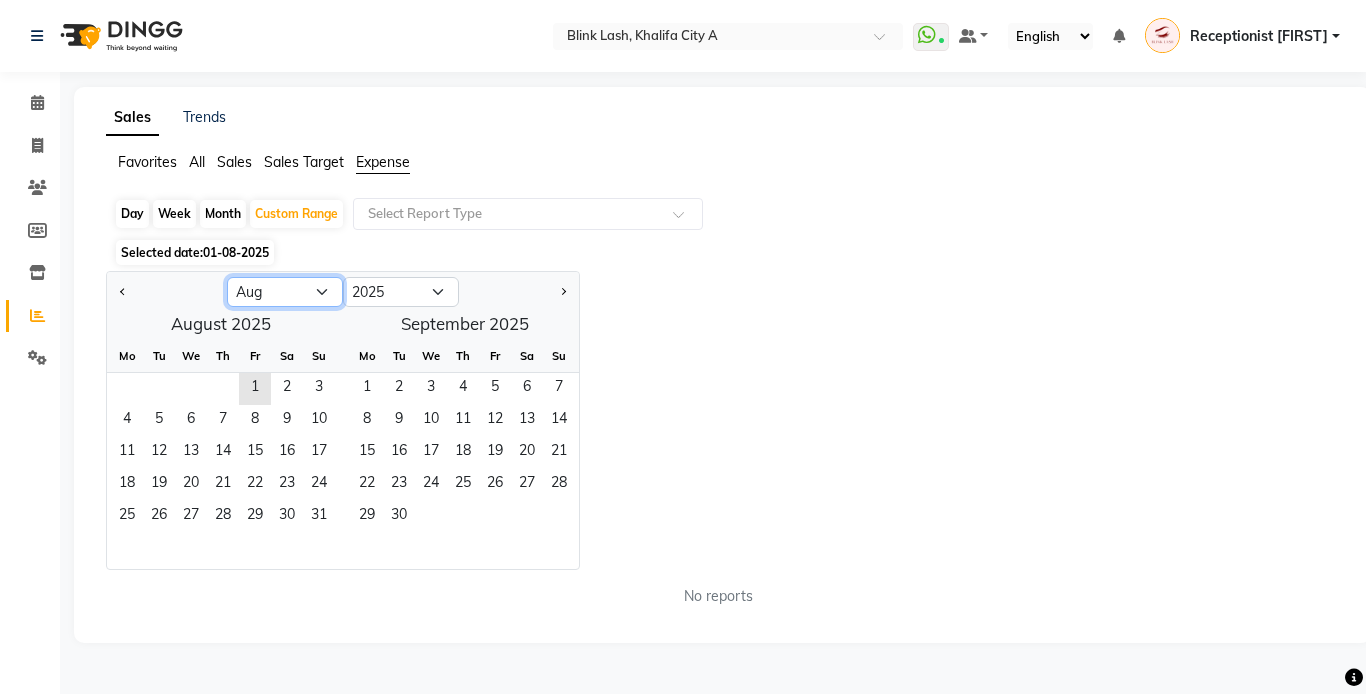 click on "Jan Feb Mar Apr May Jun Jul Aug Sep Oct Nov Dec" 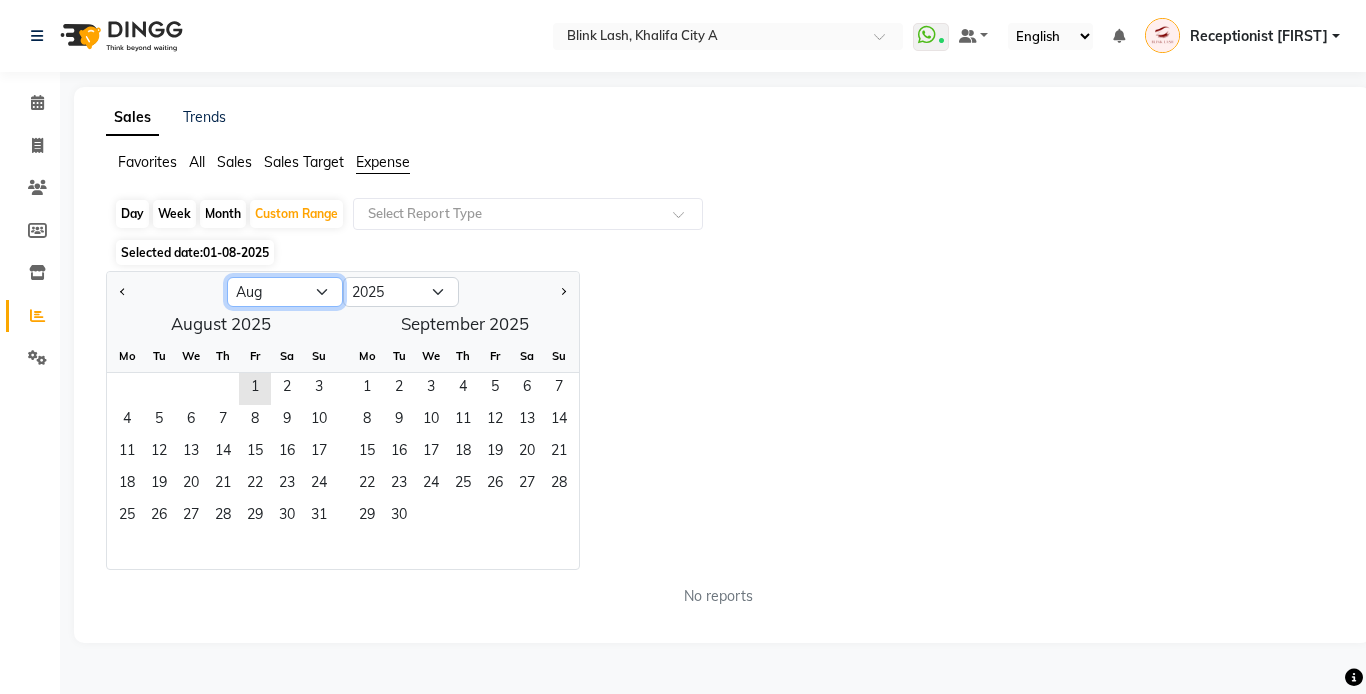 select on "7" 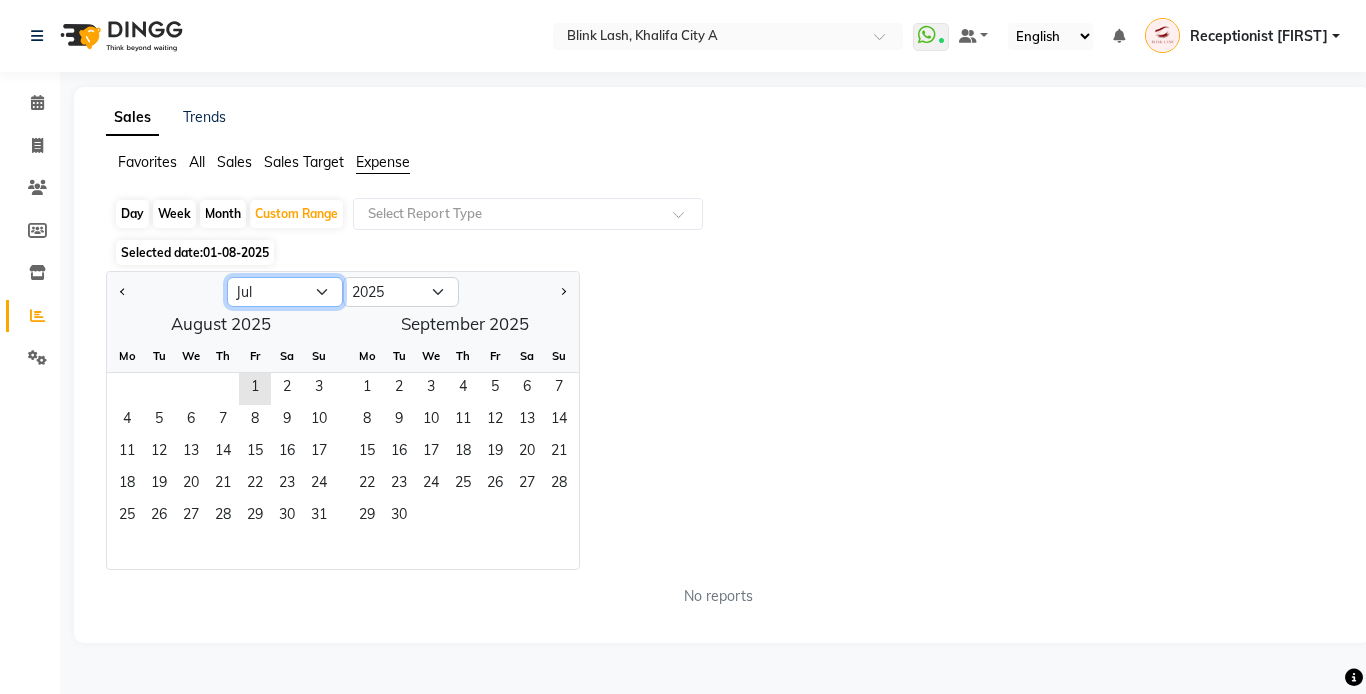 click on "Jan Feb Mar Apr May Jun Jul Aug Sep Oct Nov Dec" 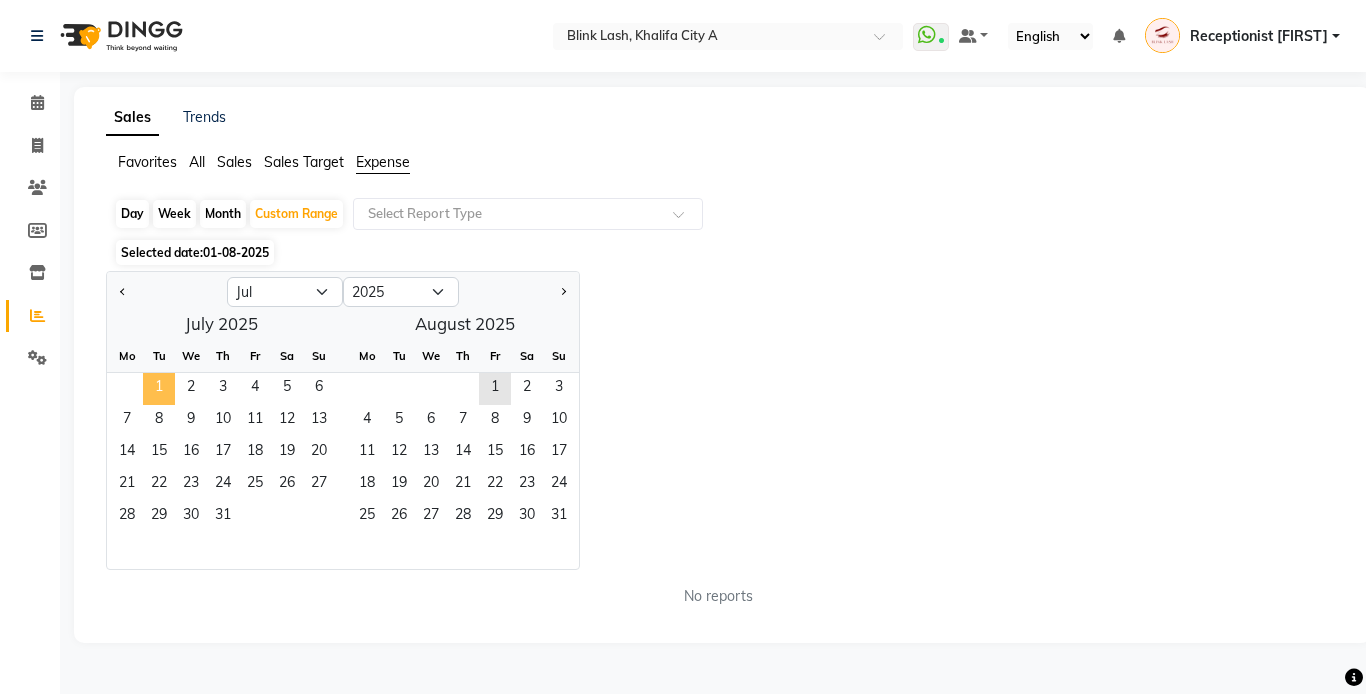 click on "1" 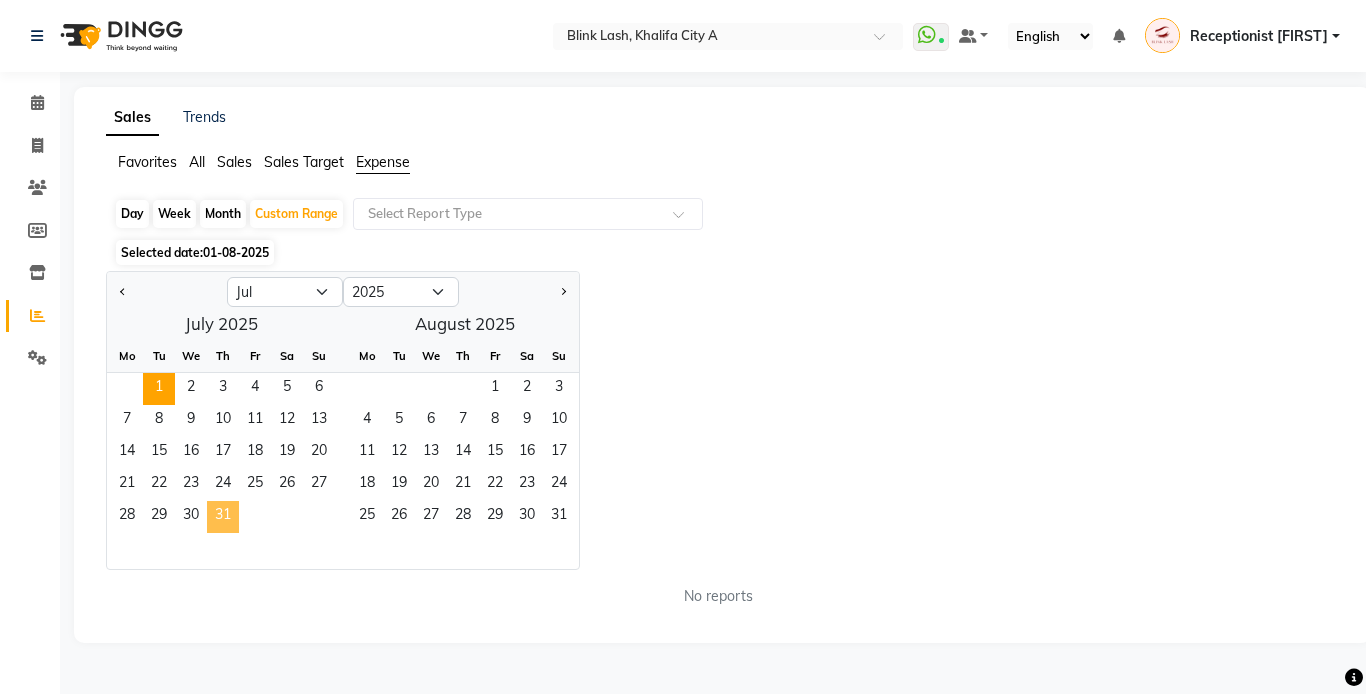 click on "31" 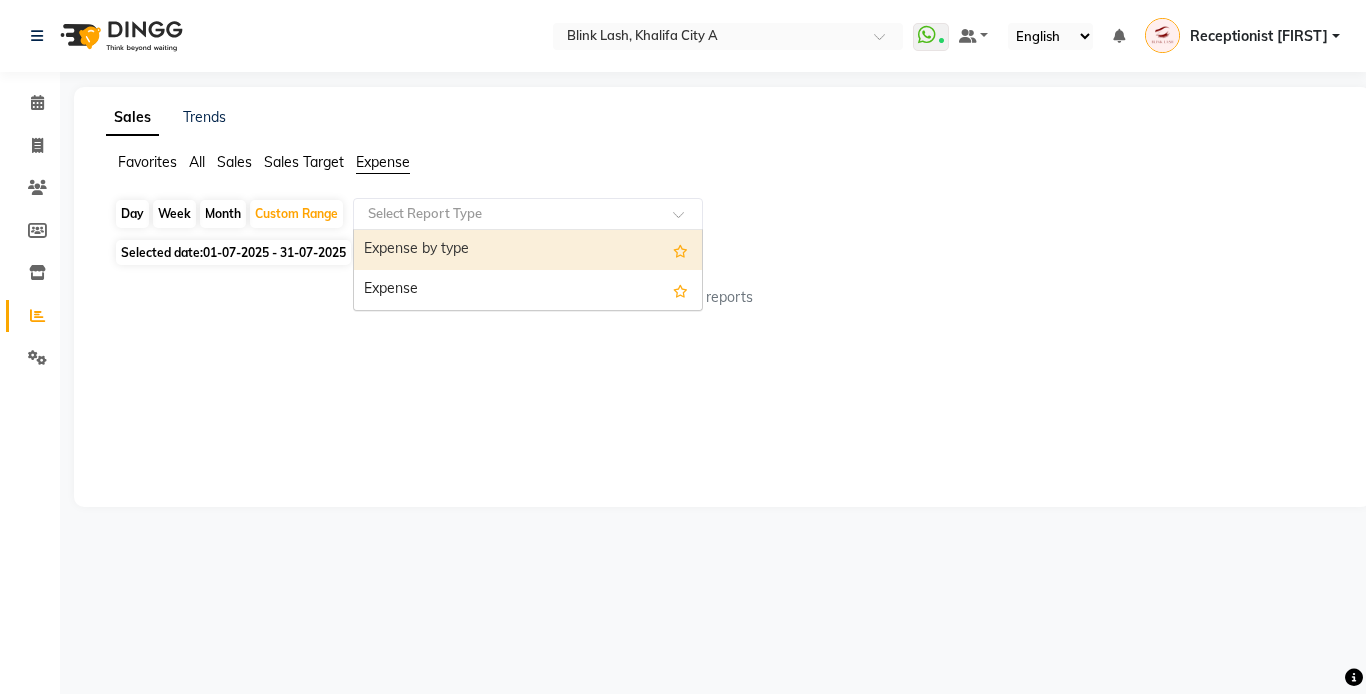 click 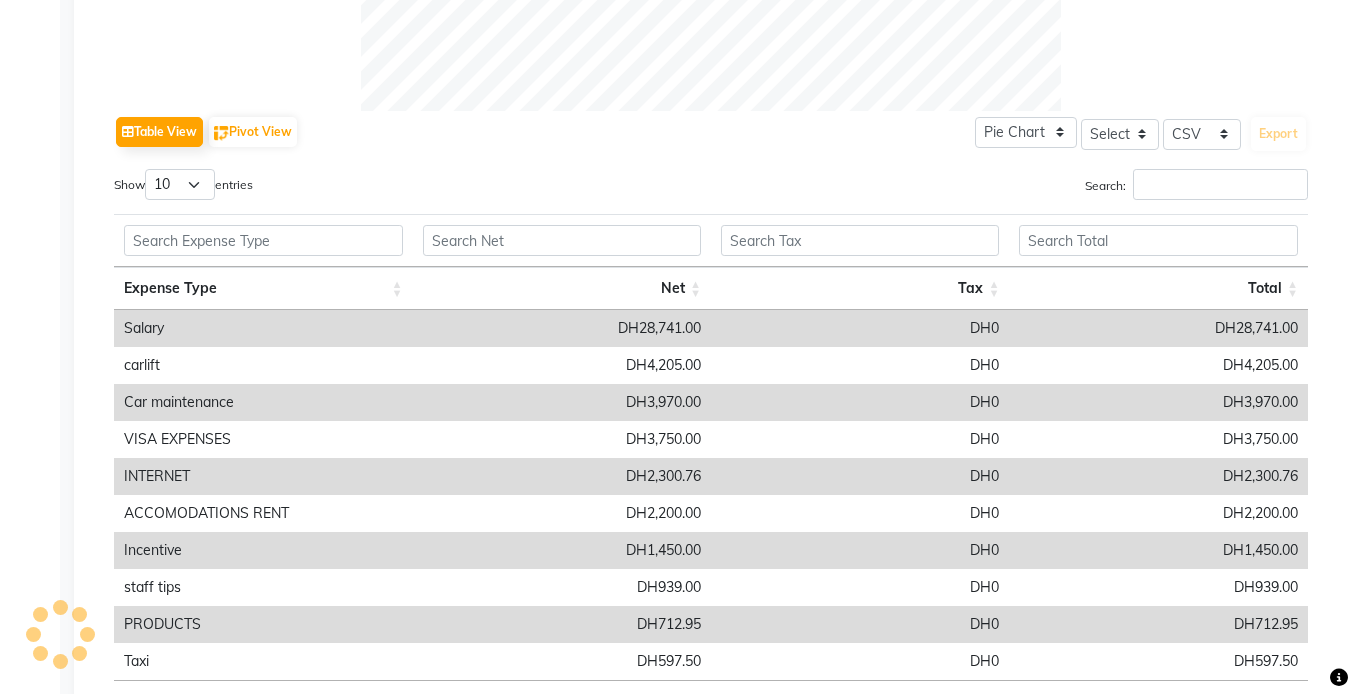 scroll, scrollTop: 0, scrollLeft: 0, axis: both 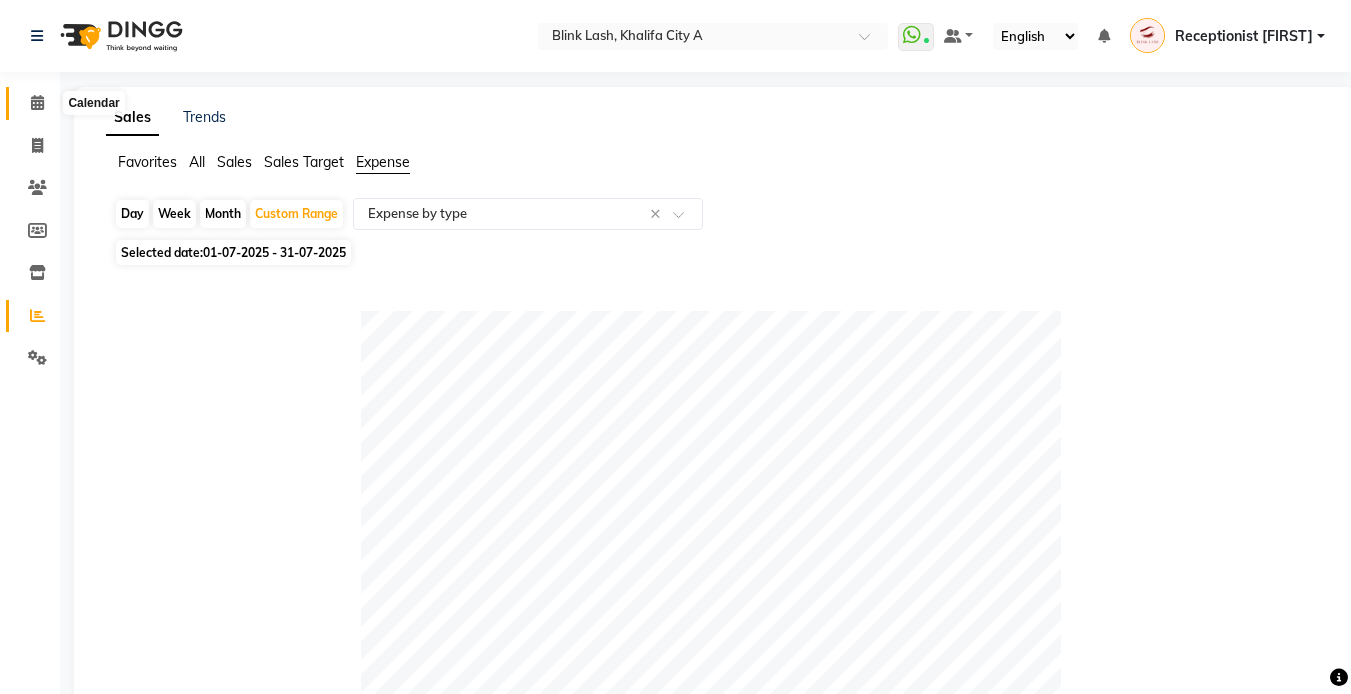 click 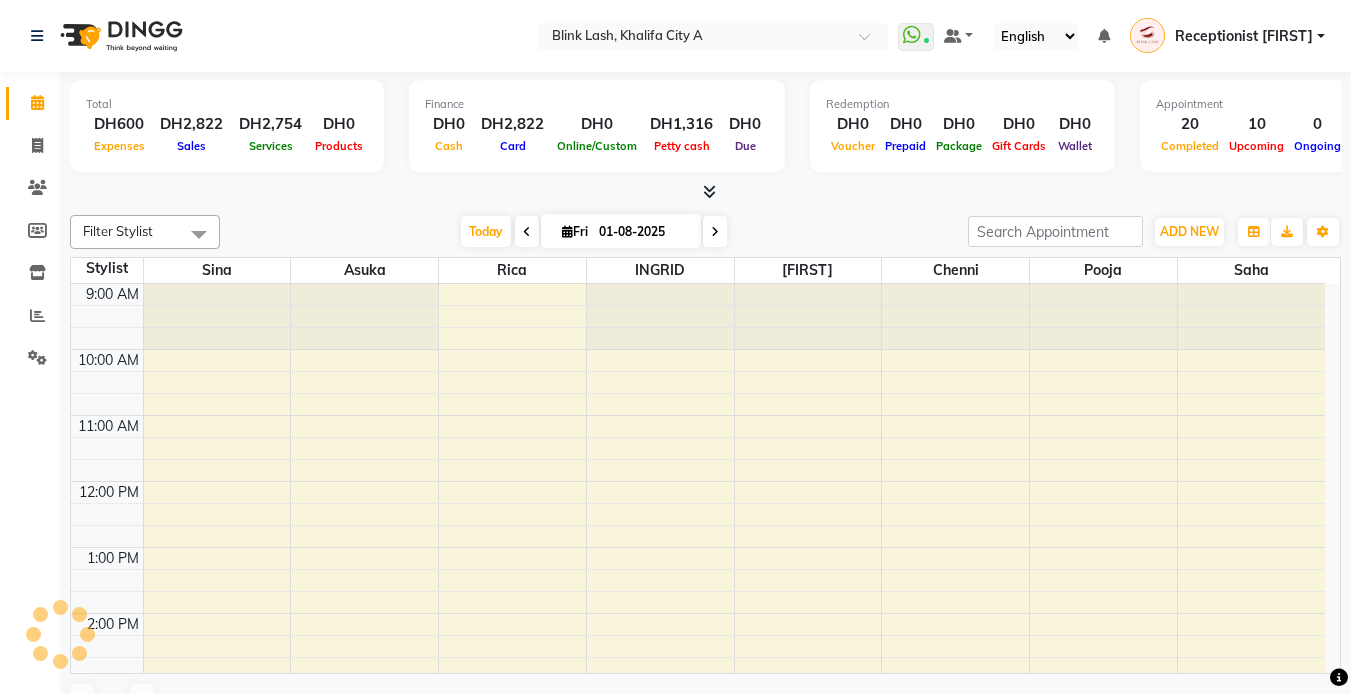 scroll, scrollTop: 0, scrollLeft: 0, axis: both 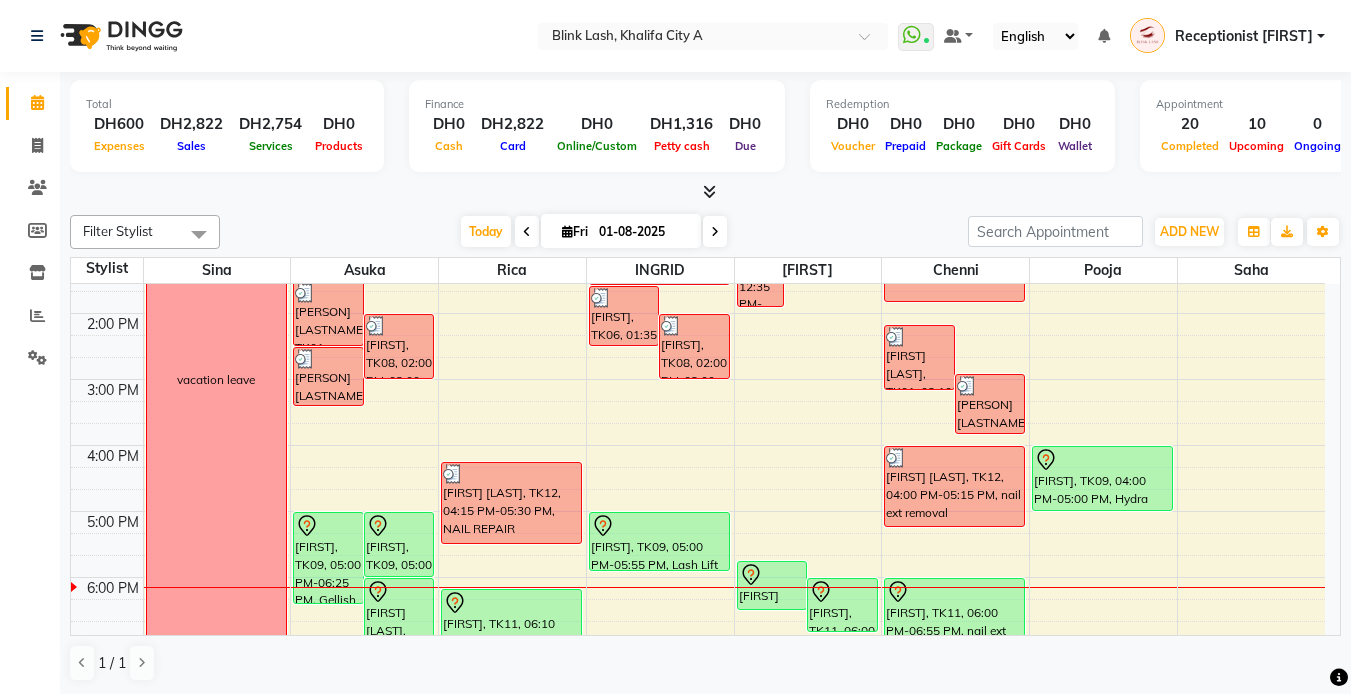 click at bounding box center [709, 191] 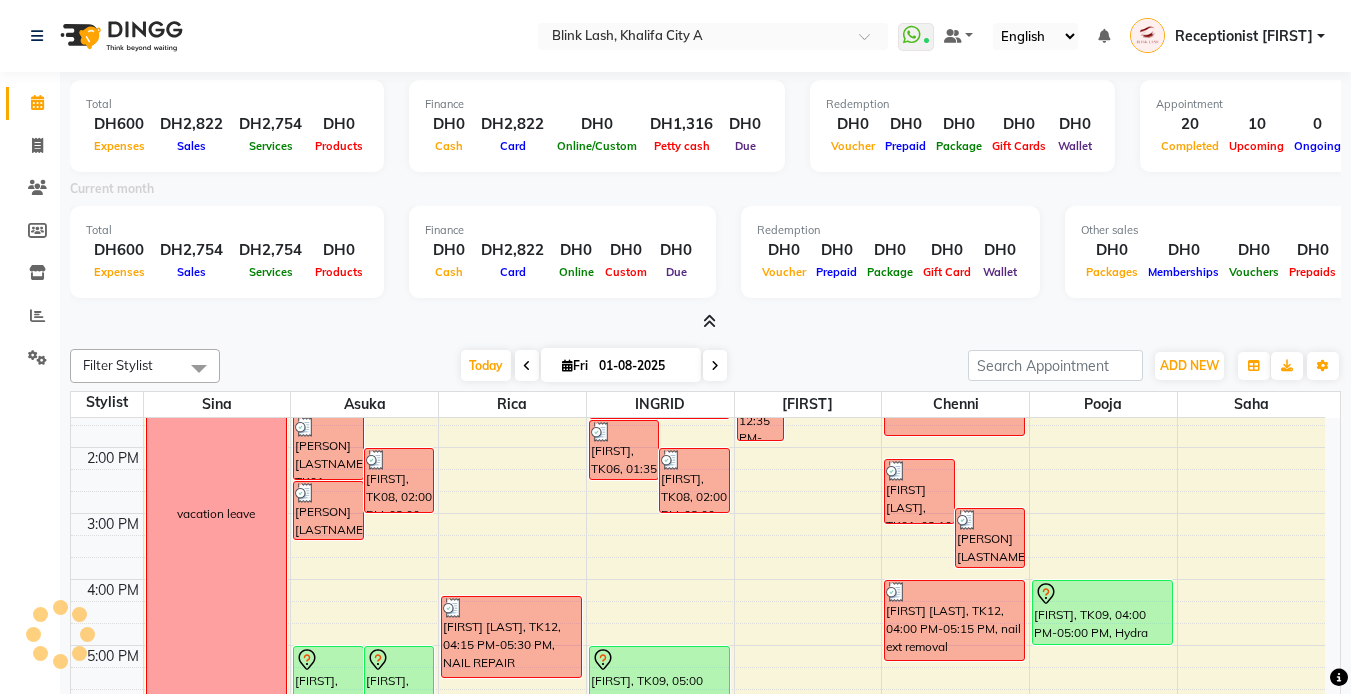 click at bounding box center (709, 321) 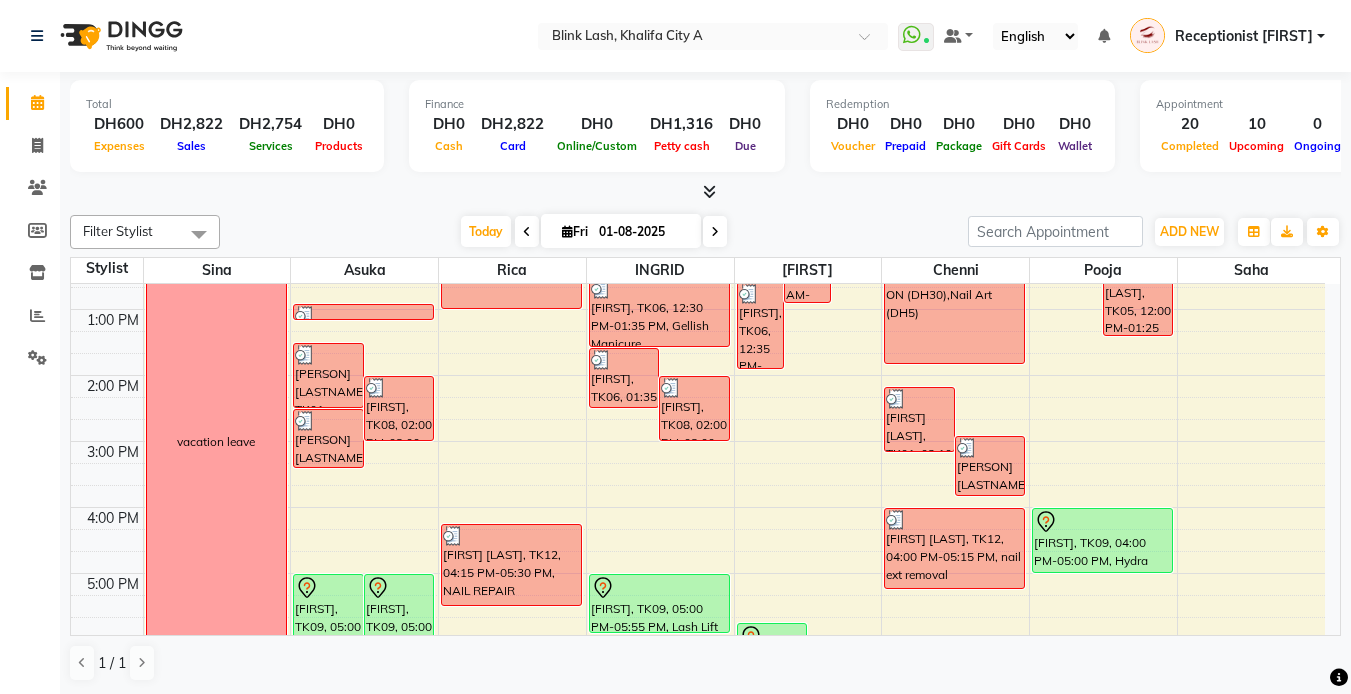 scroll, scrollTop: 438, scrollLeft: 0, axis: vertical 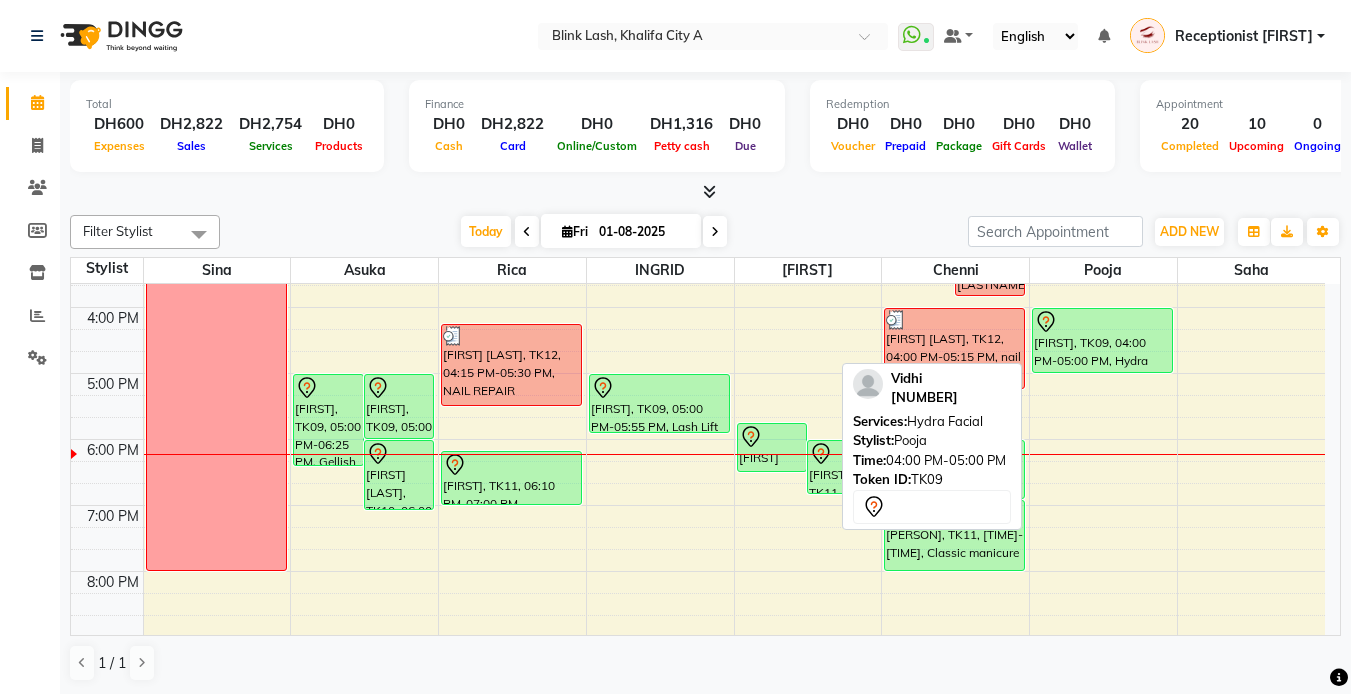 click at bounding box center [1102, 322] 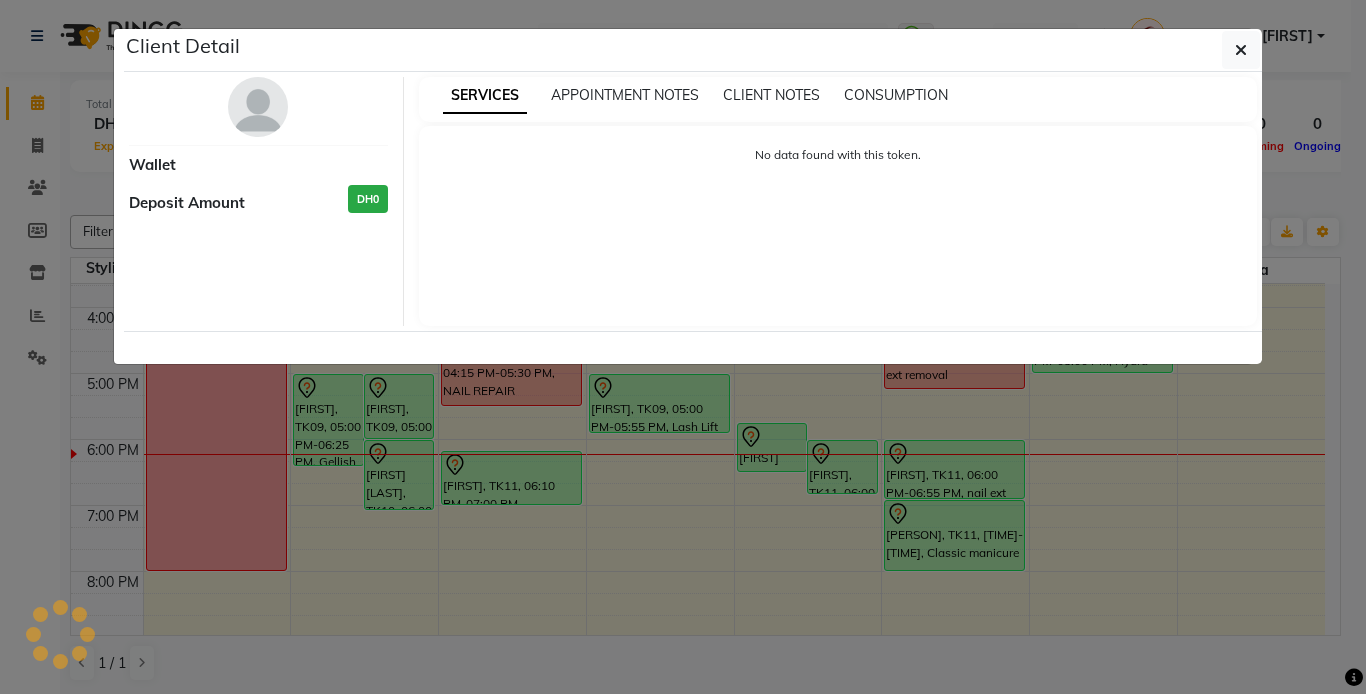 select on "7" 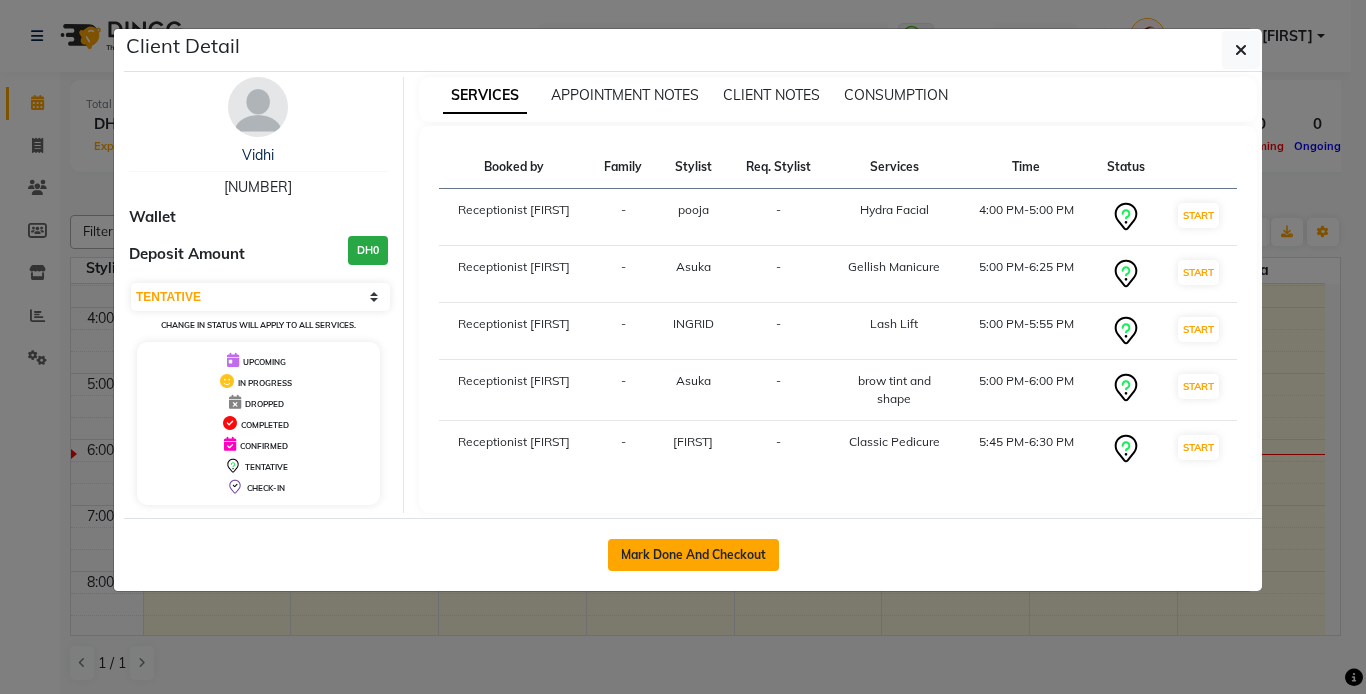 click on "Mark Done And Checkout" 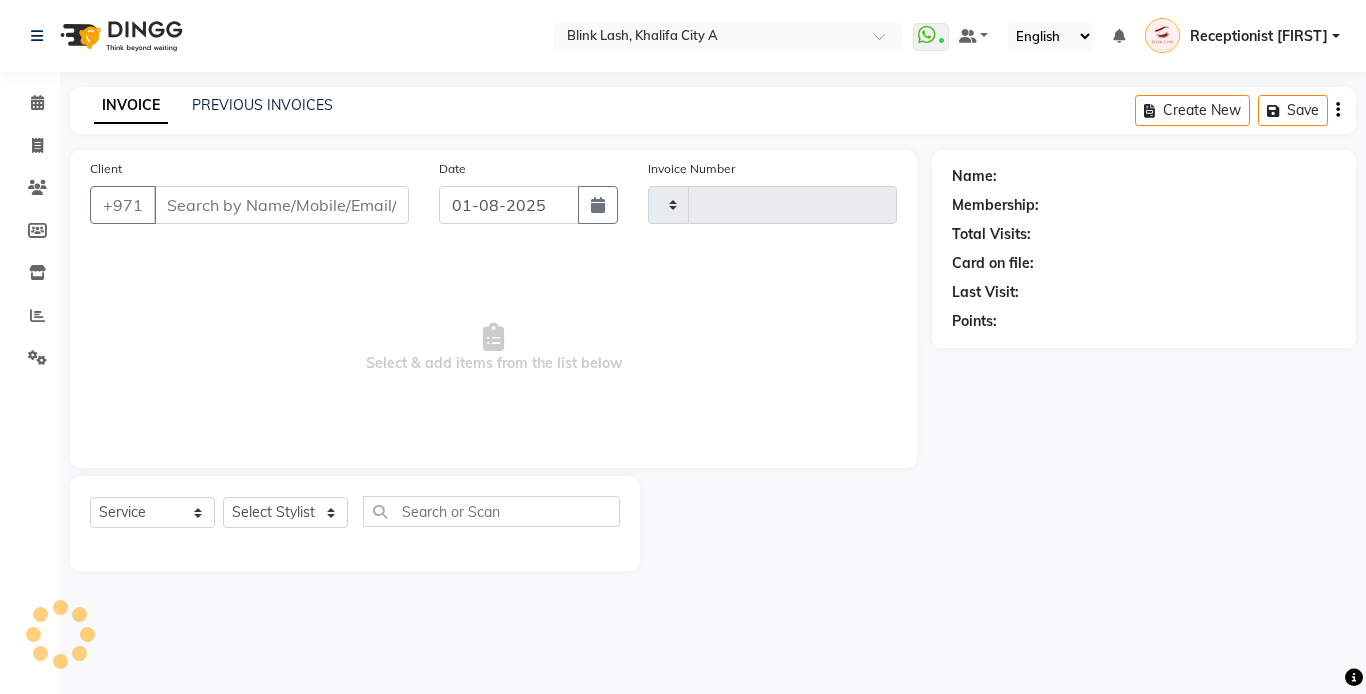 type on "1208" 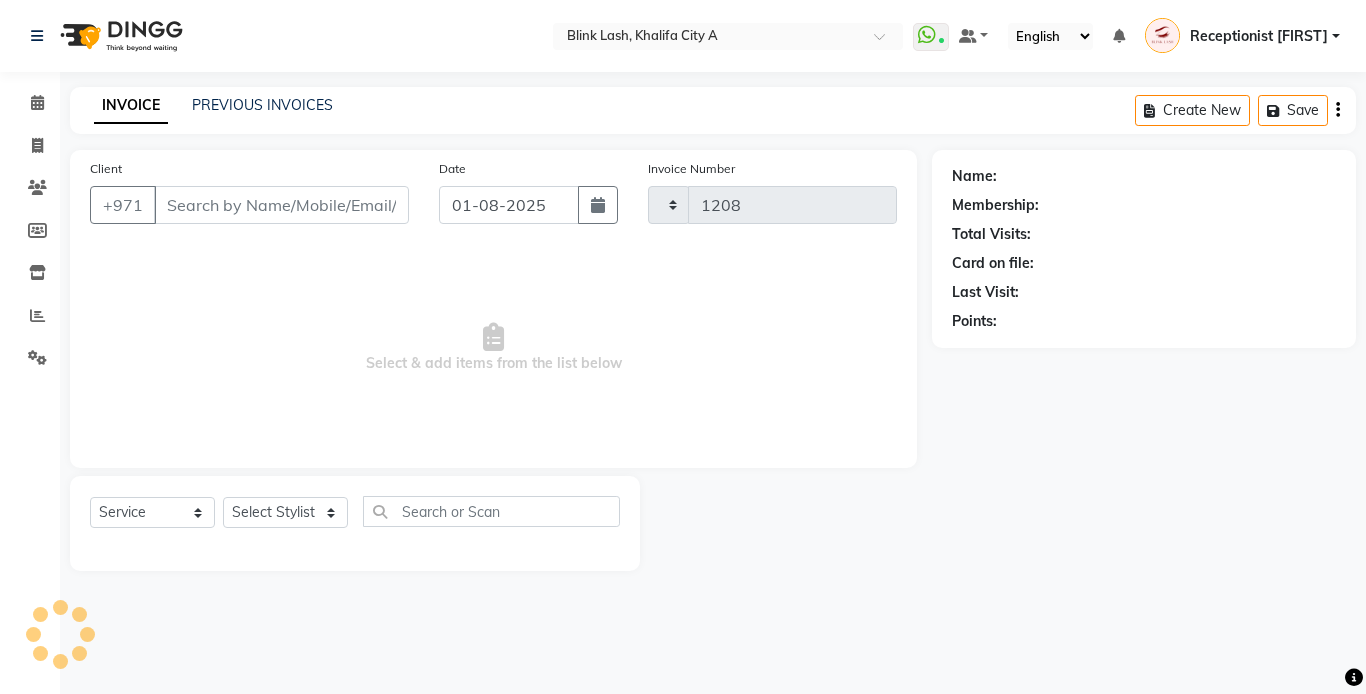 select on "5970" 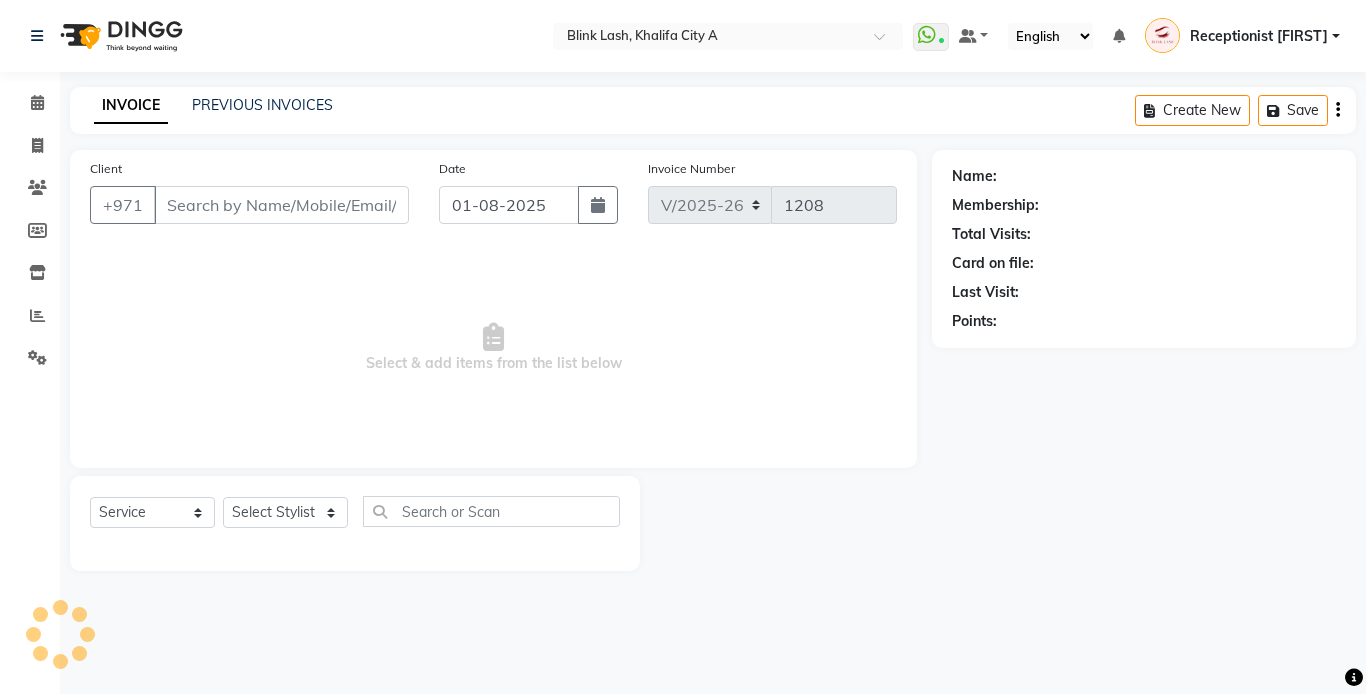 type on "[NUMBER]" 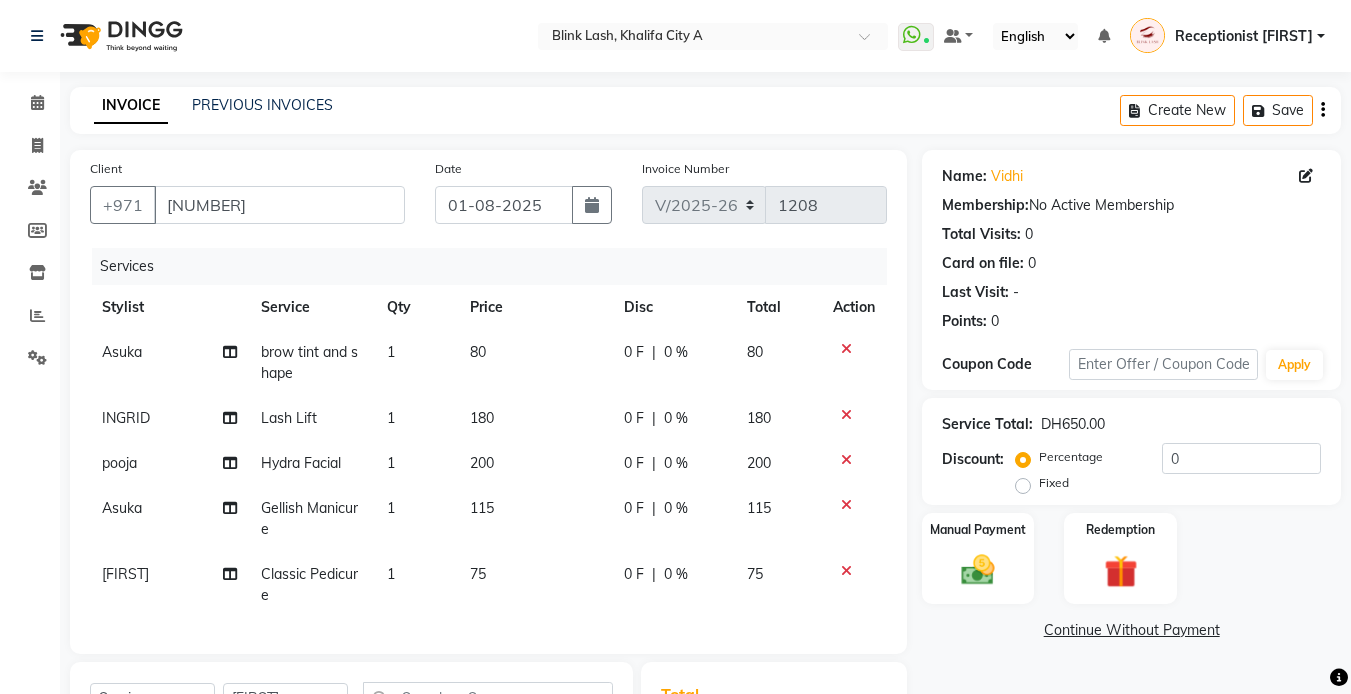 scroll, scrollTop: 308, scrollLeft: 0, axis: vertical 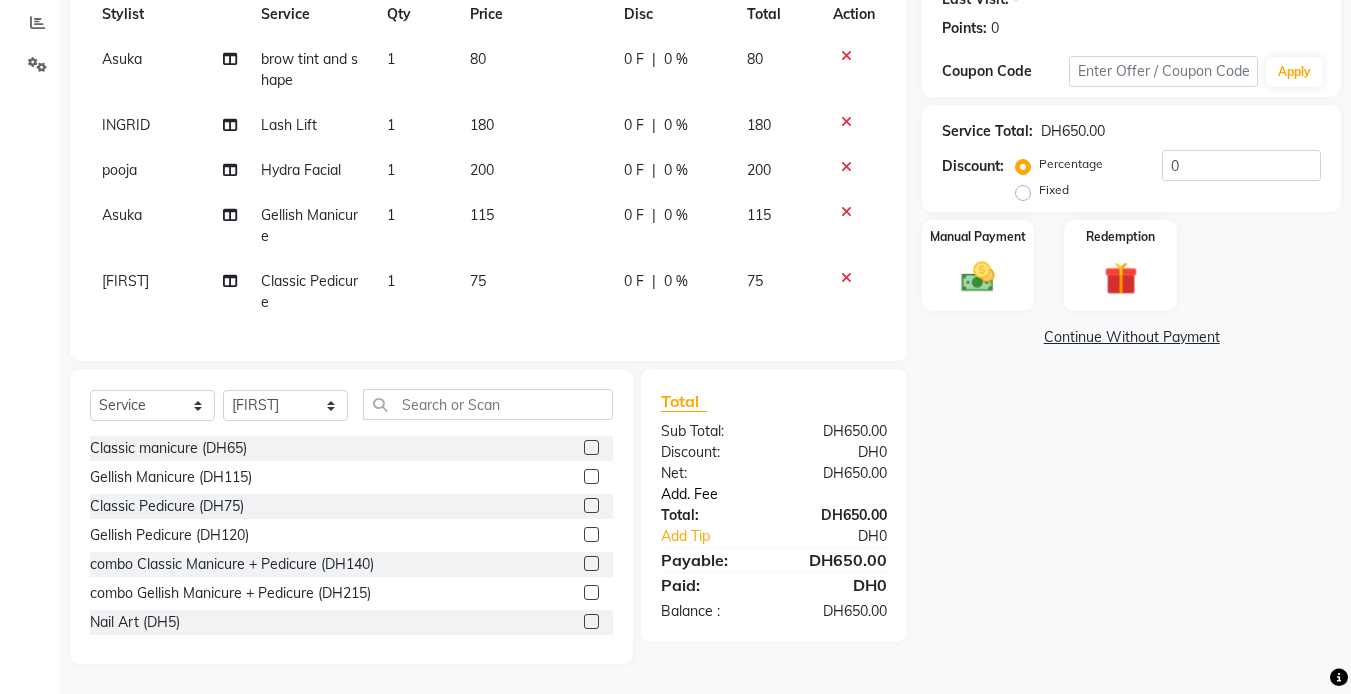 click on "Add. Fee" 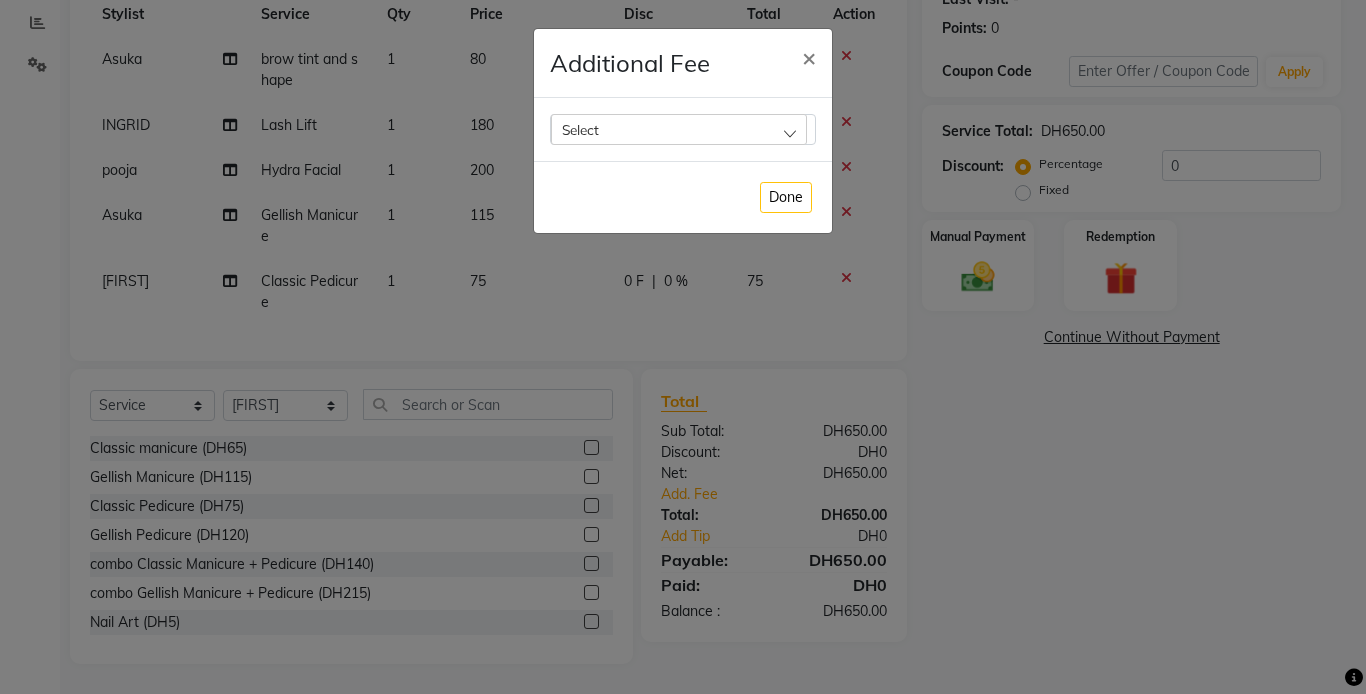 click on "Select" 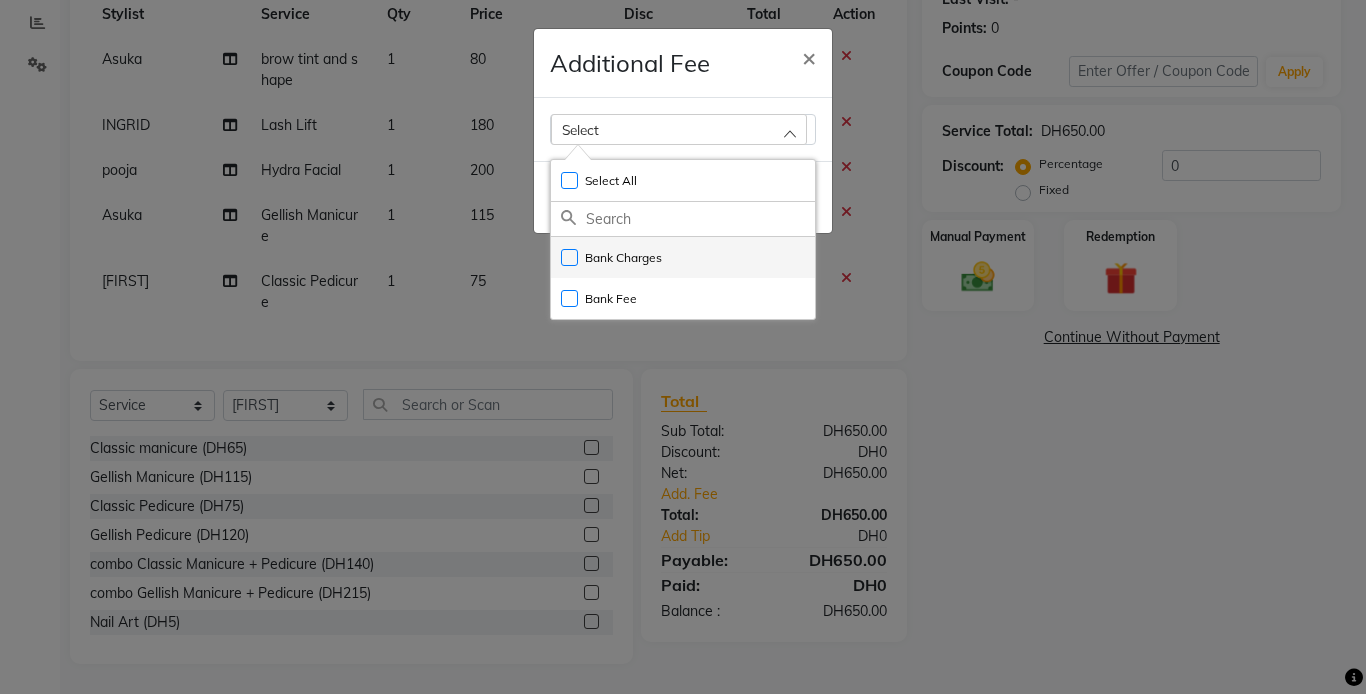 click on "Bank Charges" 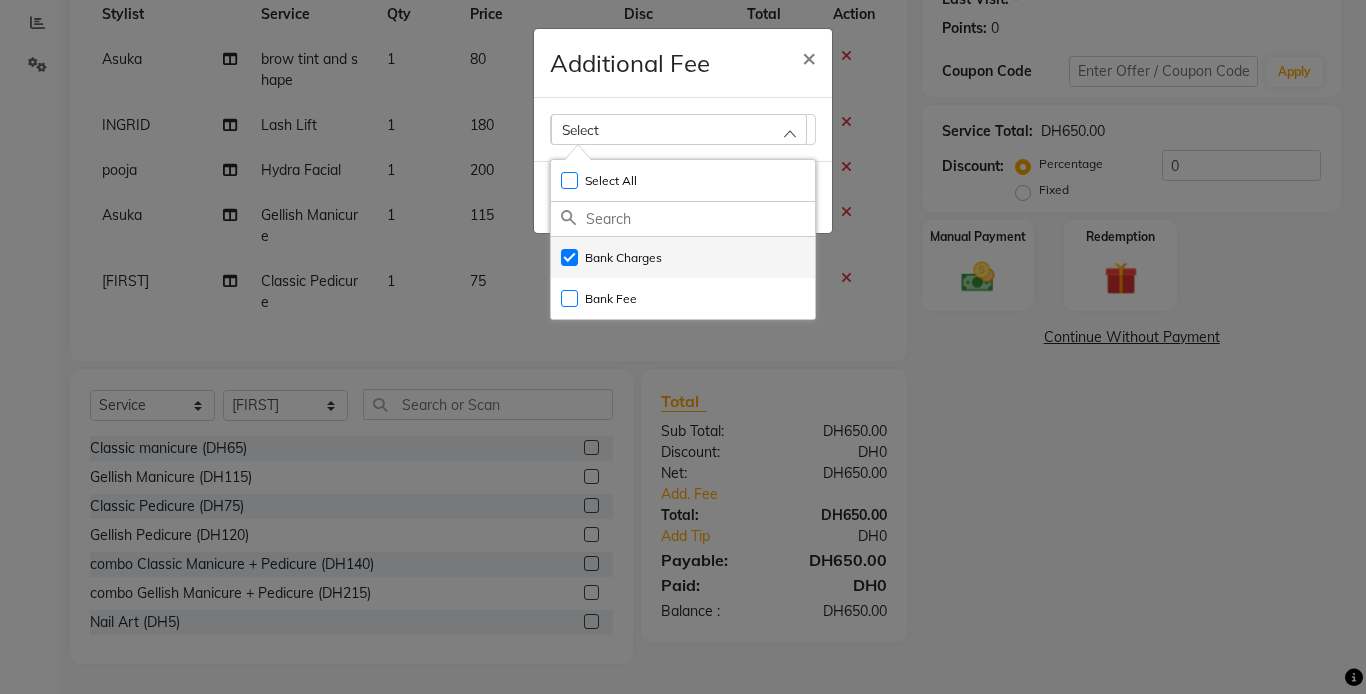checkbox on "true" 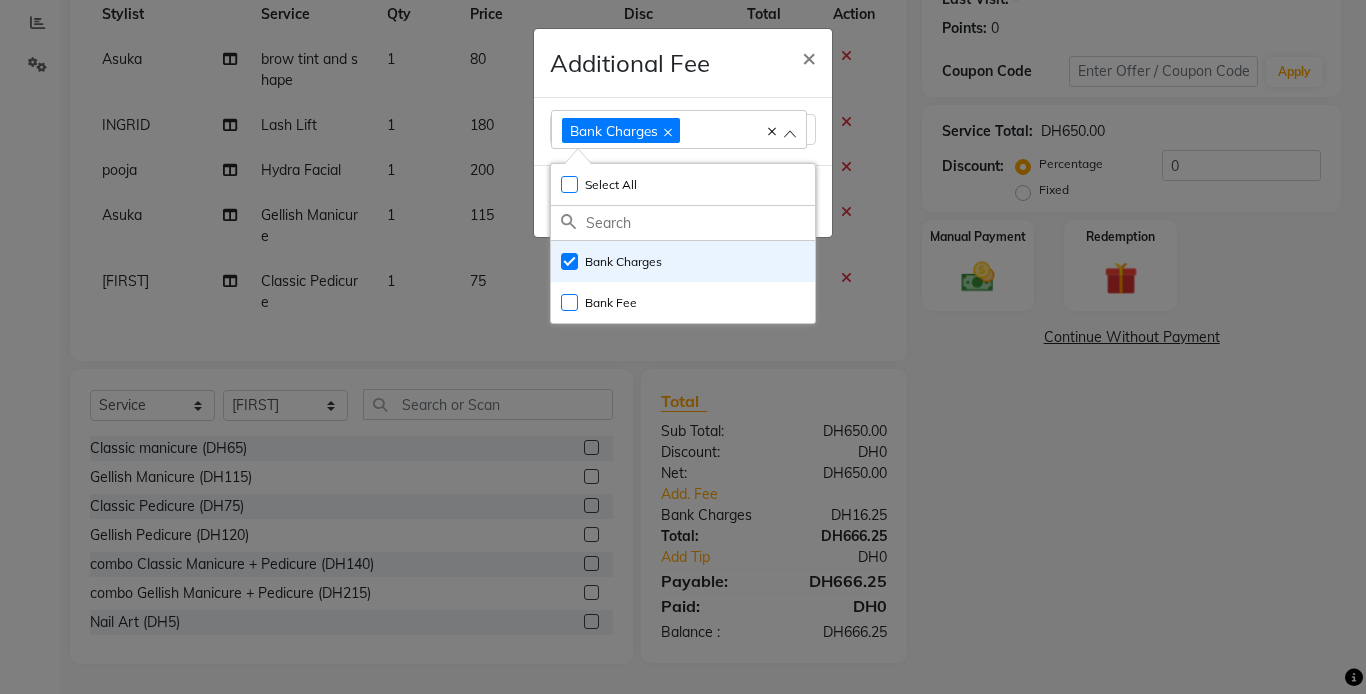 click on "Additional Fee × Bank Charges Select All UnSelect All Bank Charges Bank Fee  Done" 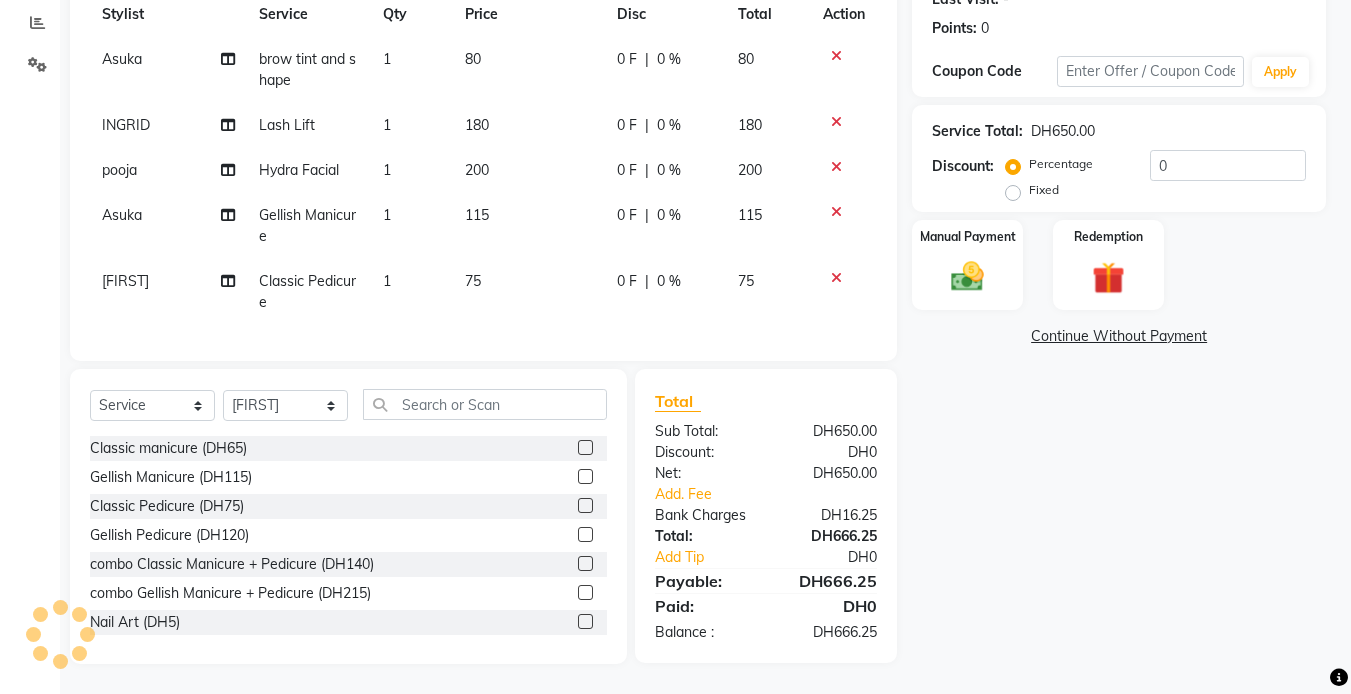 click on "Manual Payment" 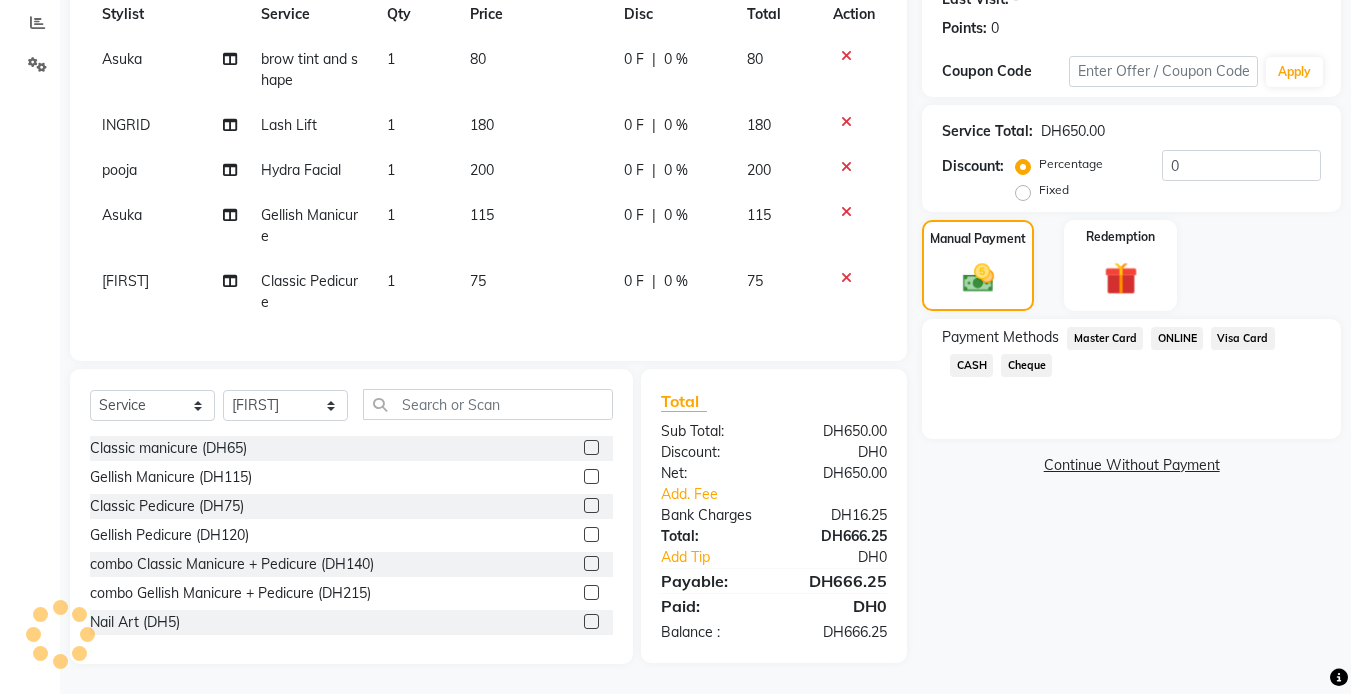 click on "Visa Card" 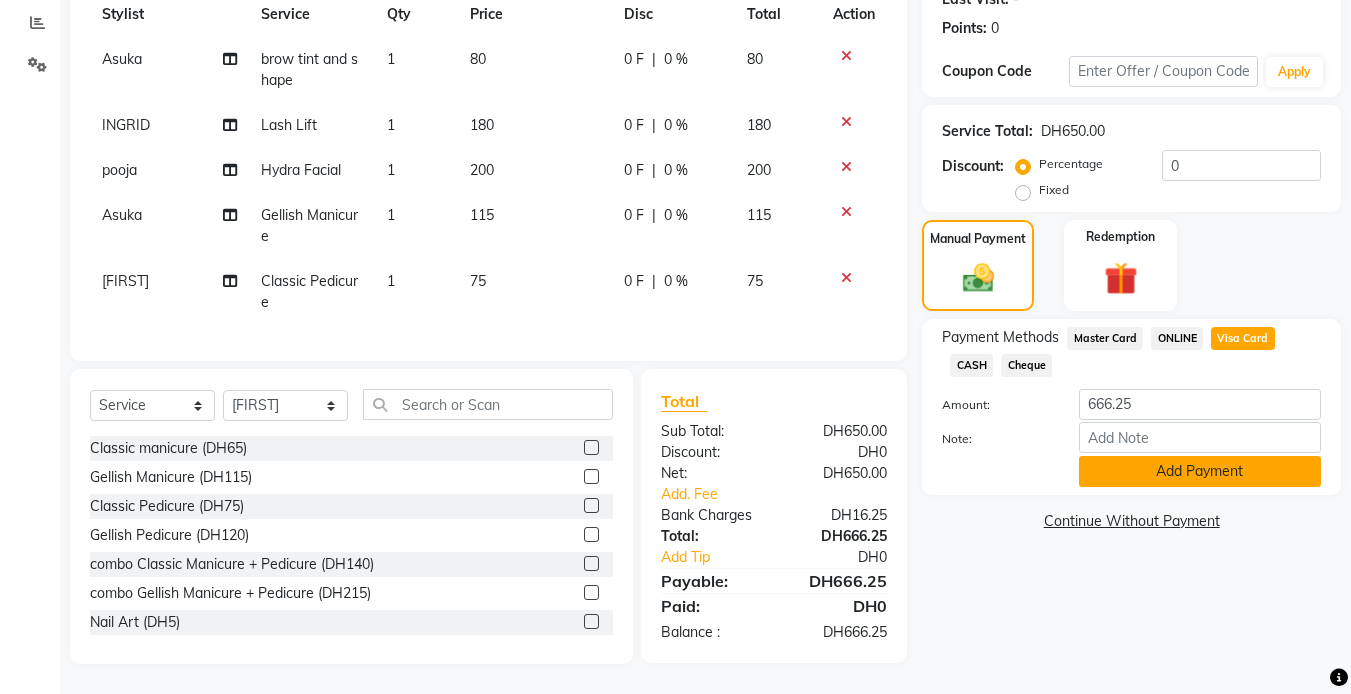 click on "Add Payment" 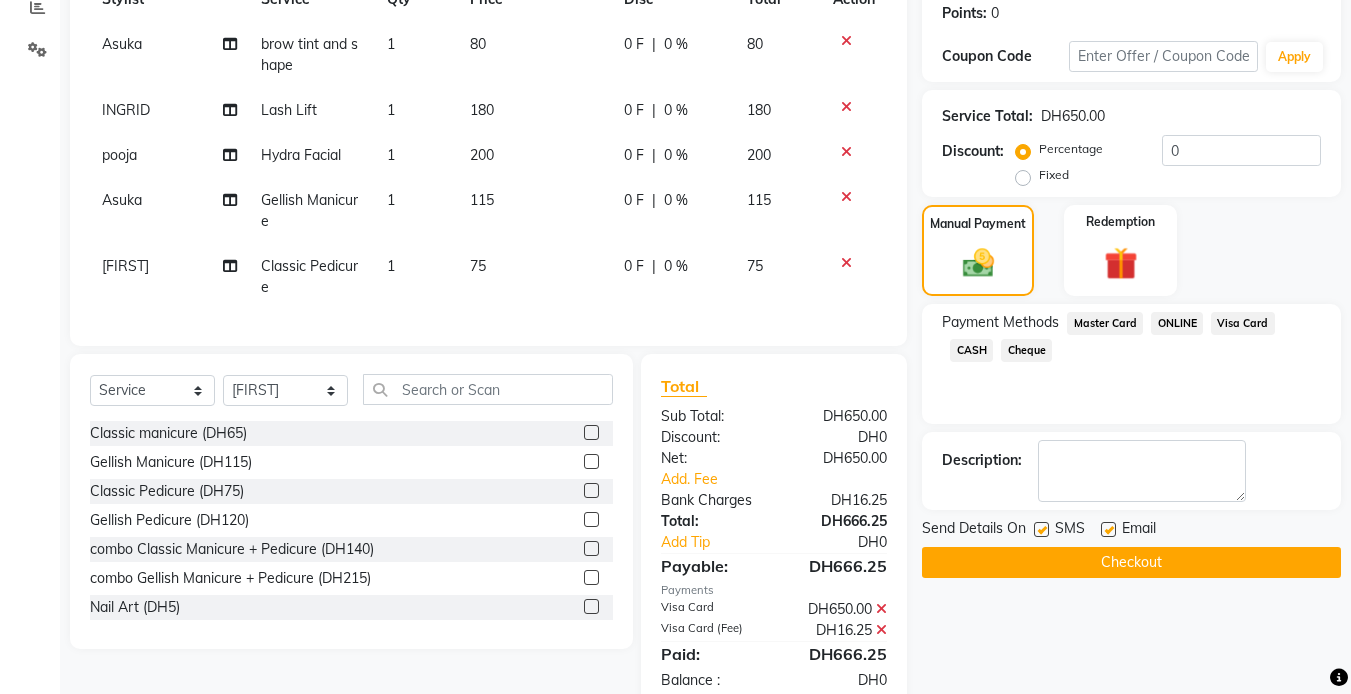 click on "Checkout" 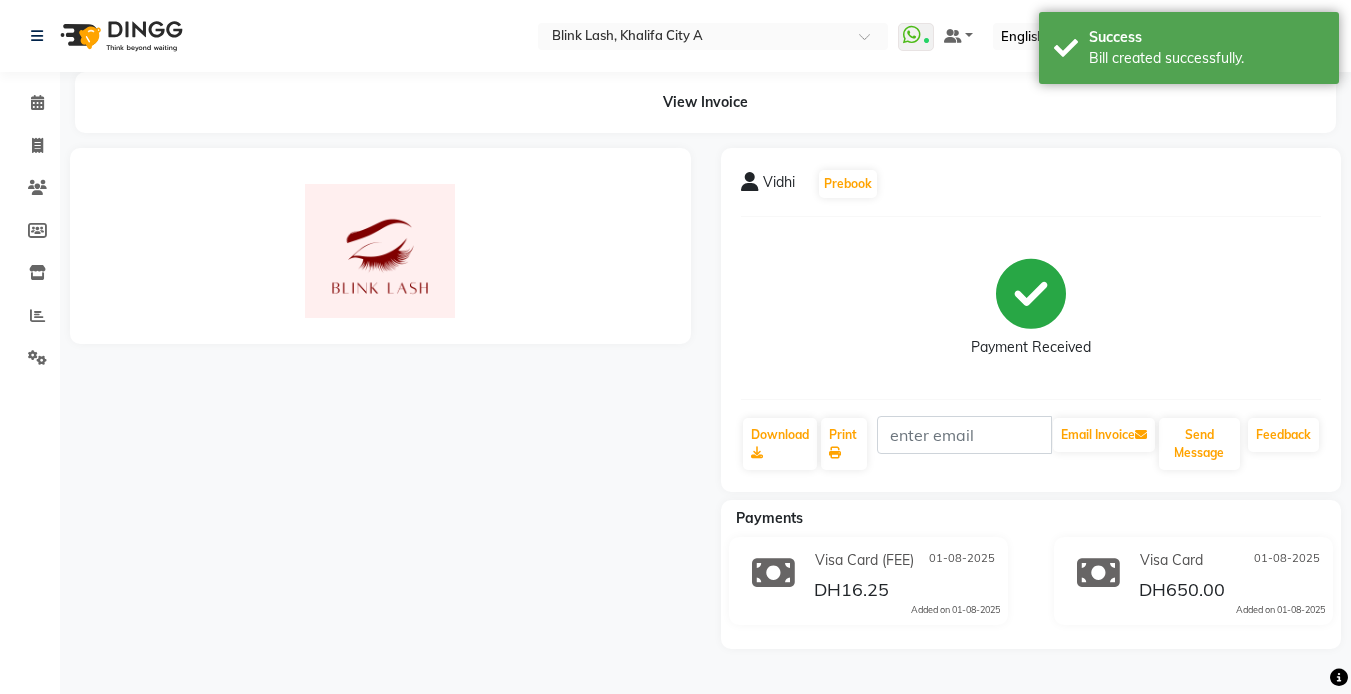 scroll, scrollTop: 0, scrollLeft: 0, axis: both 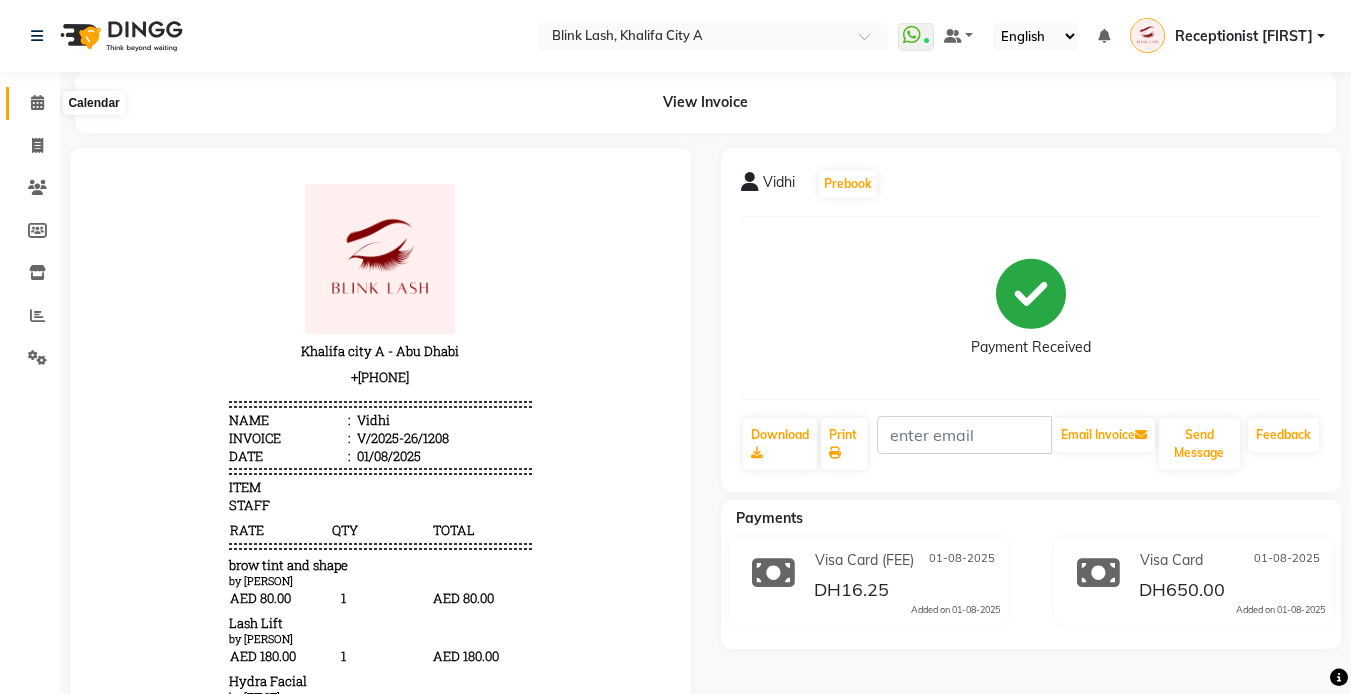 click 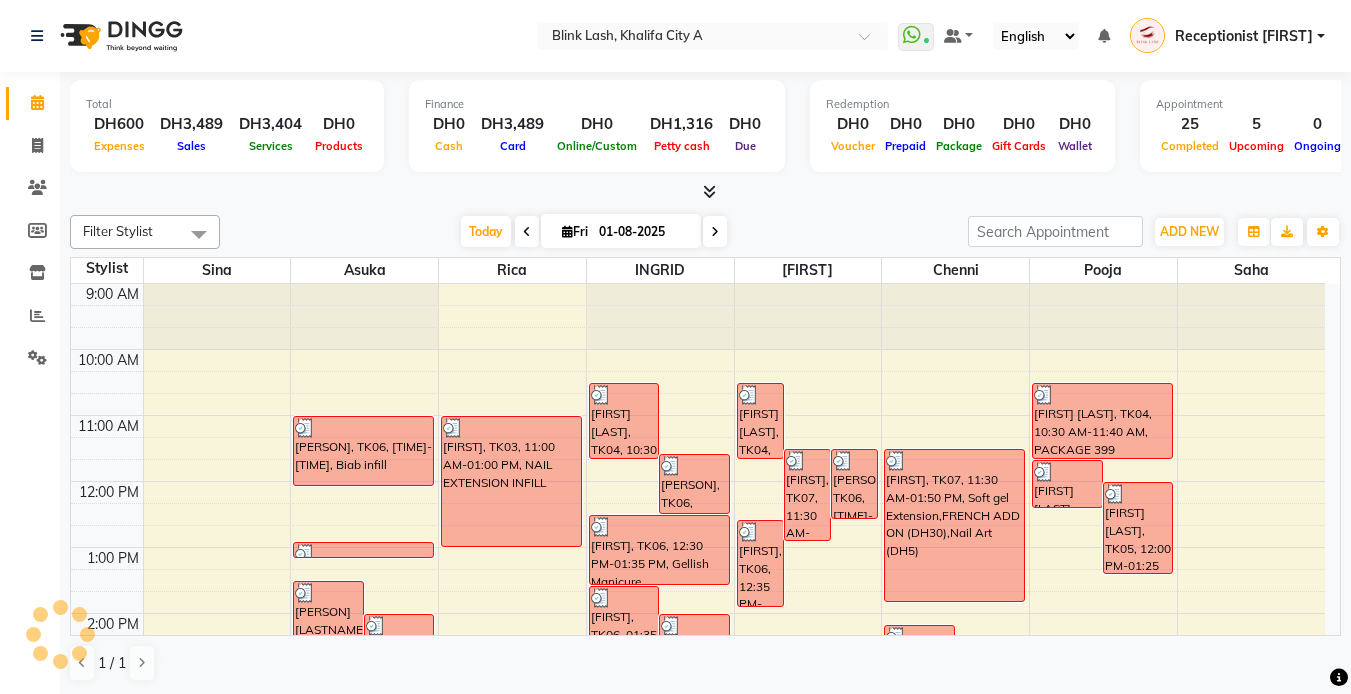 scroll, scrollTop: 0, scrollLeft: 0, axis: both 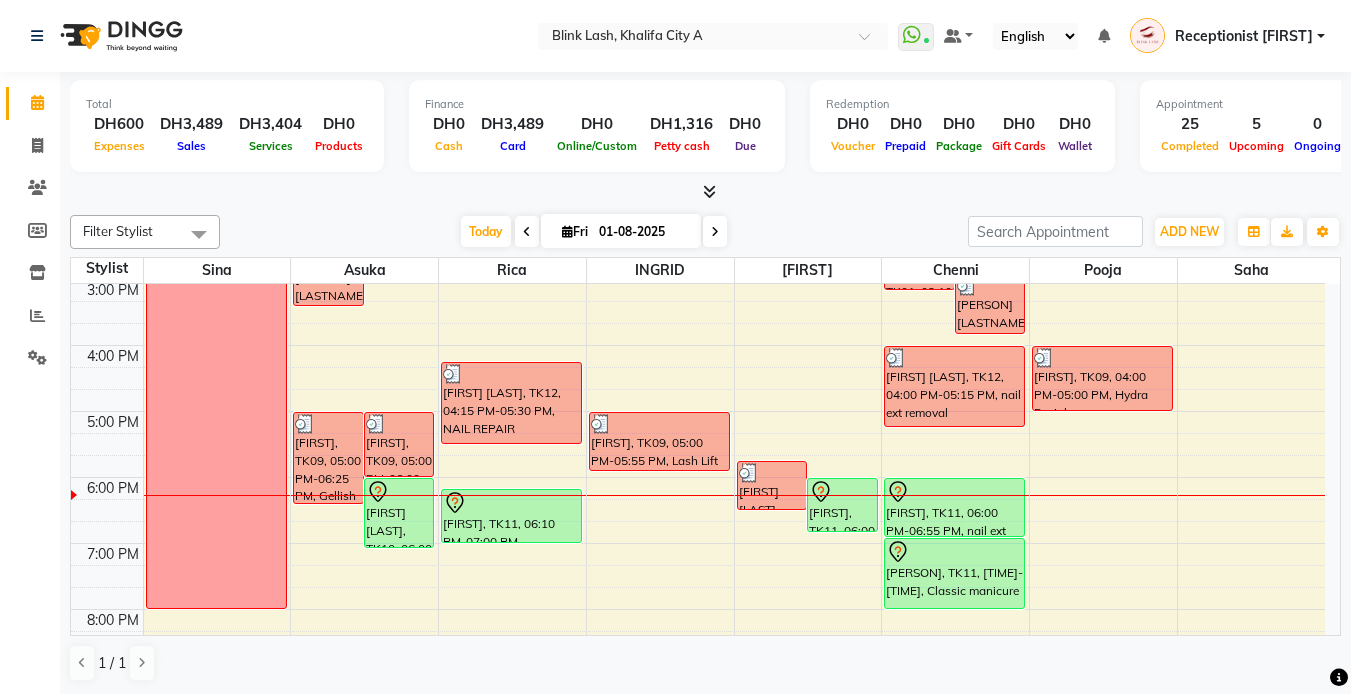 click at bounding box center [715, 232] 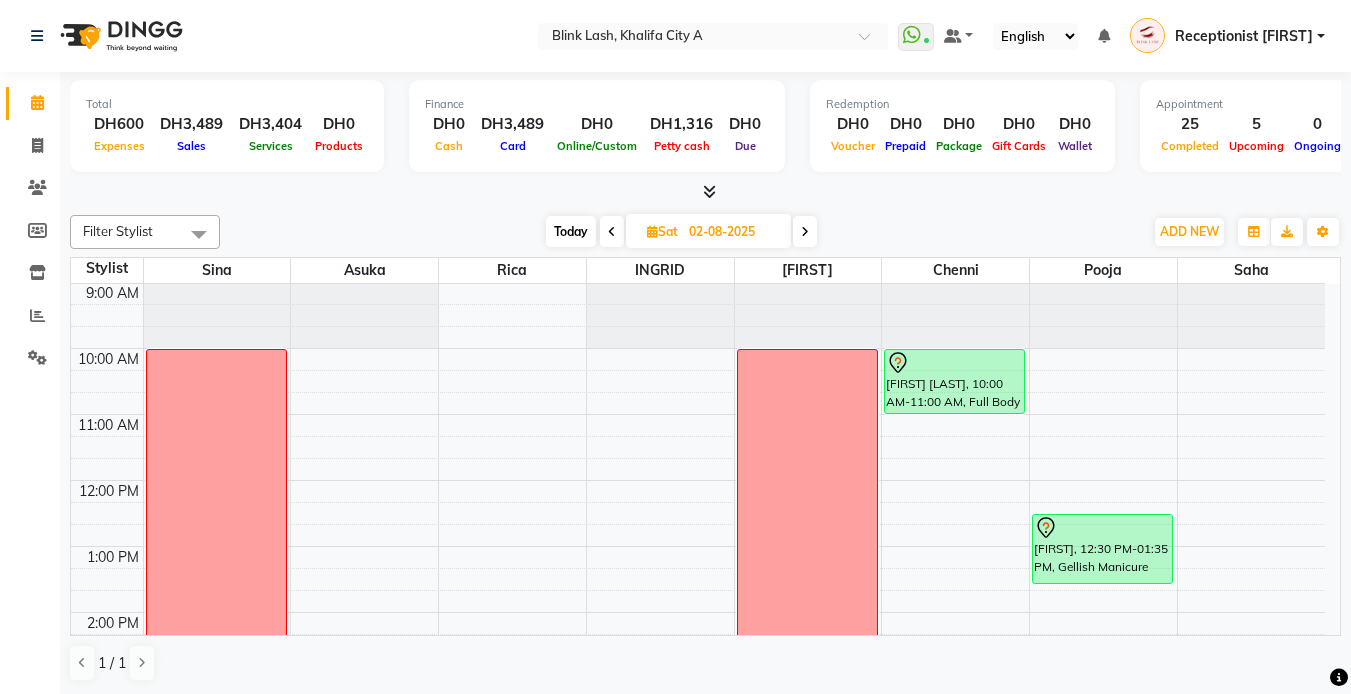 scroll, scrollTop: 0, scrollLeft: 0, axis: both 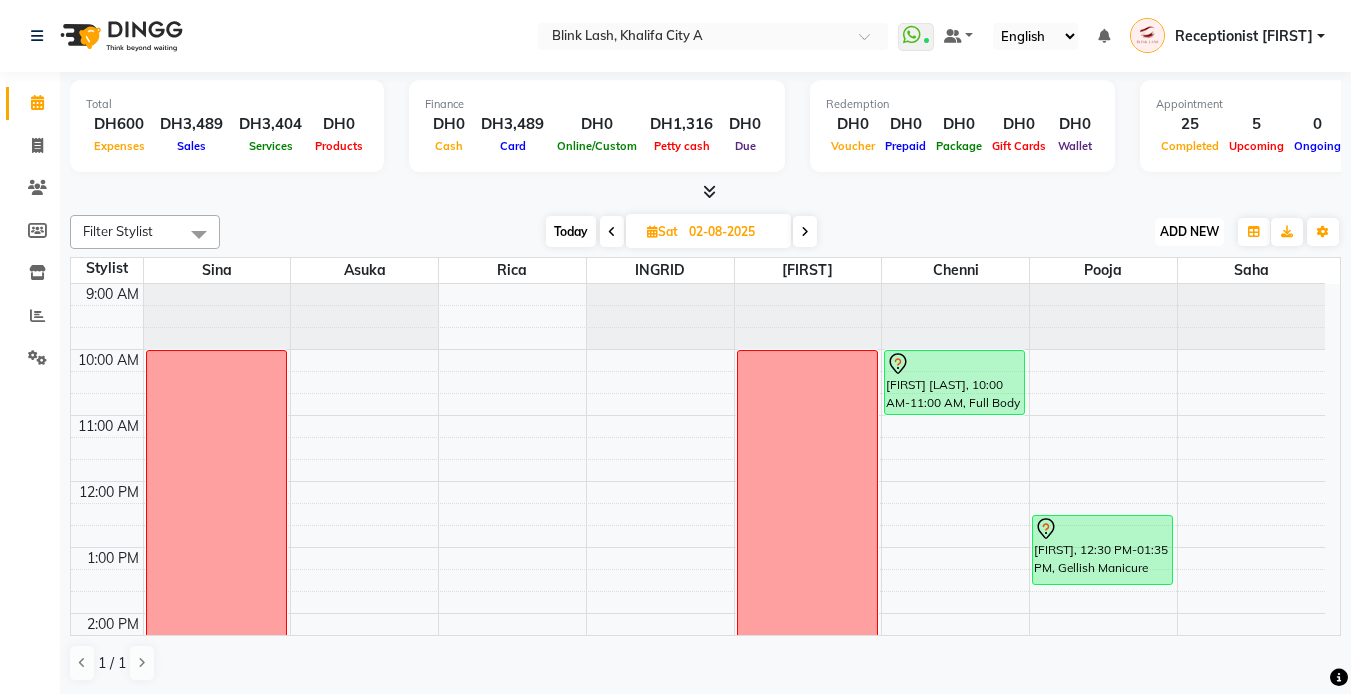 click on "ADD NEW" at bounding box center (1189, 231) 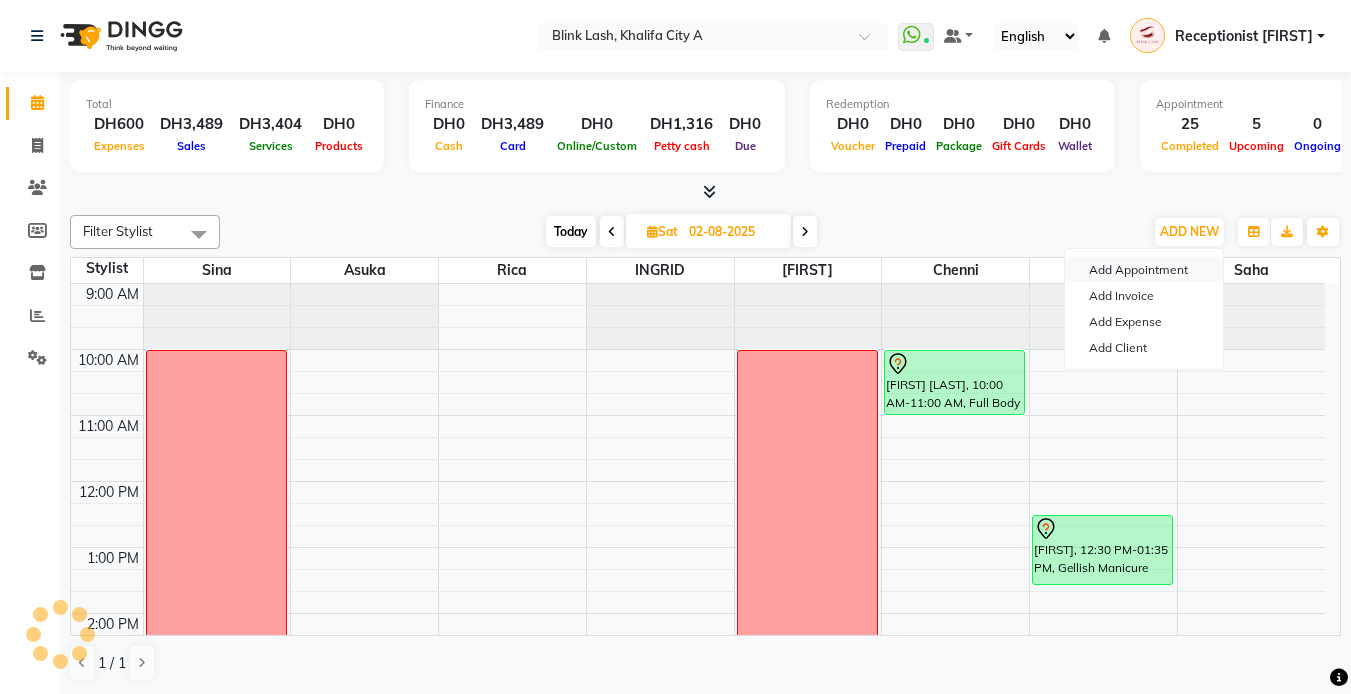 click on "Add Appointment" at bounding box center [1144, 270] 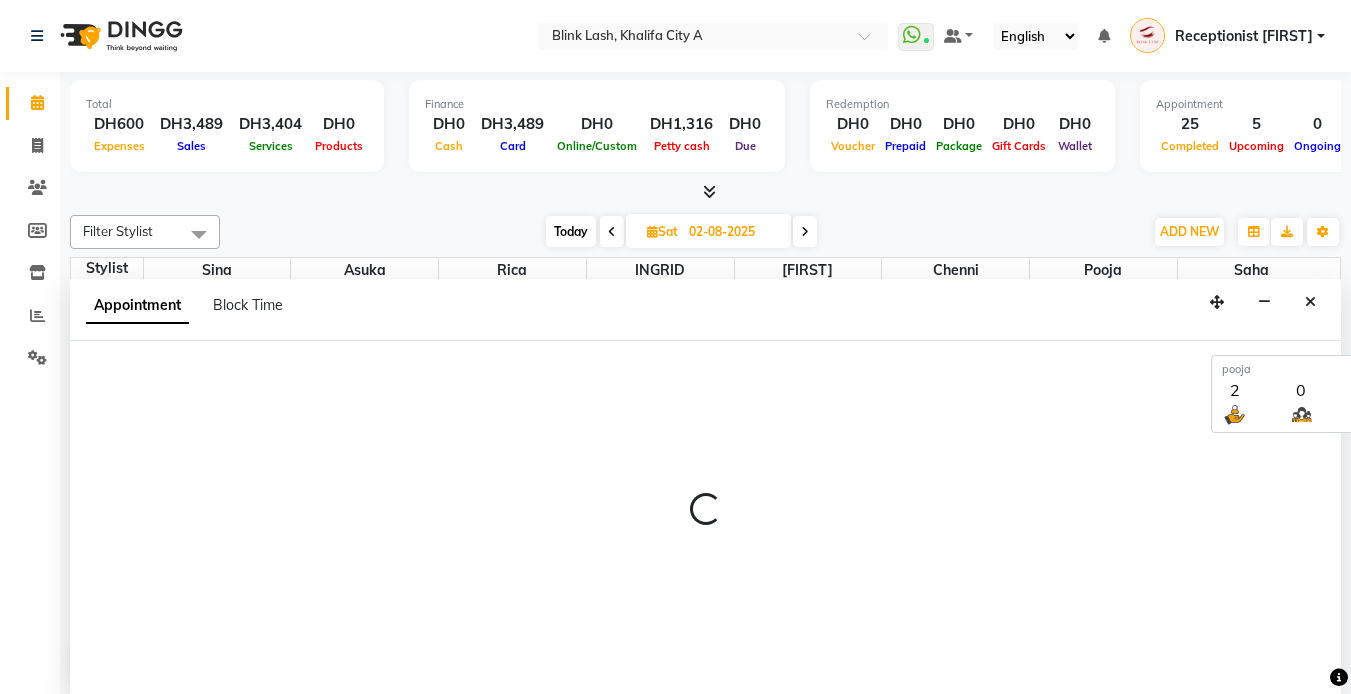 select on "tentative" 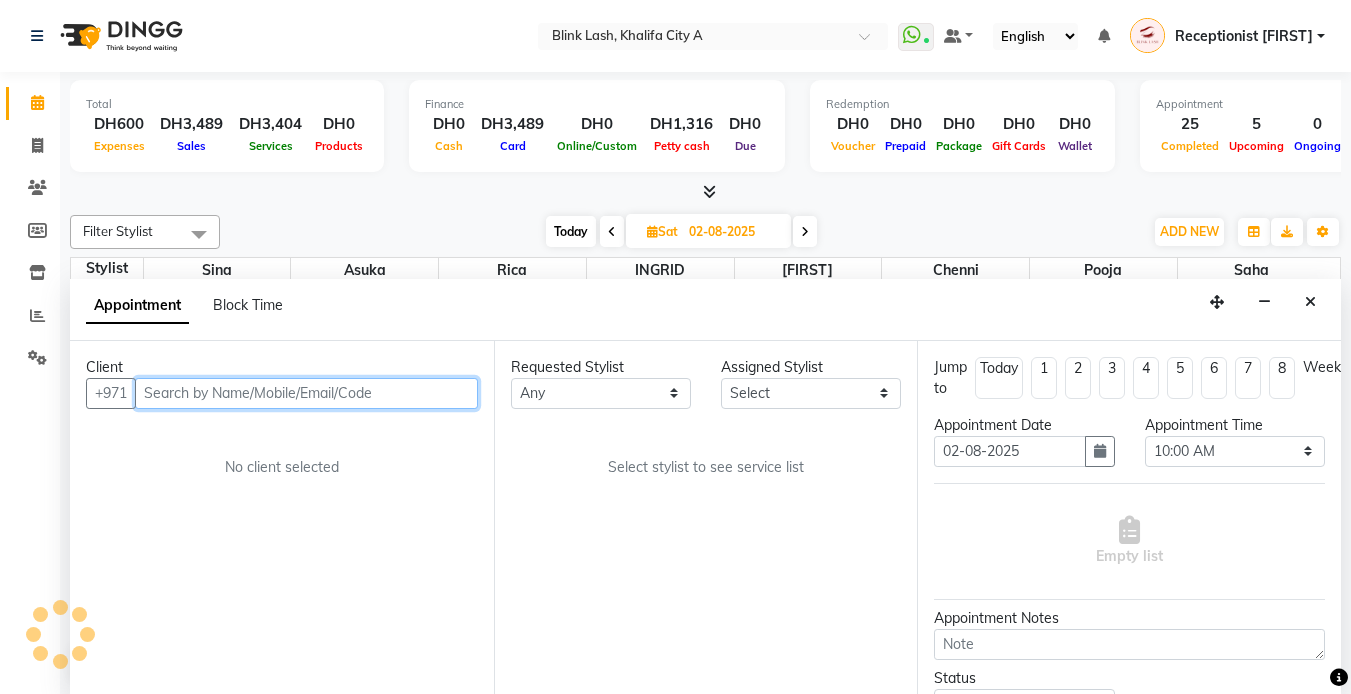 scroll, scrollTop: 1, scrollLeft: 0, axis: vertical 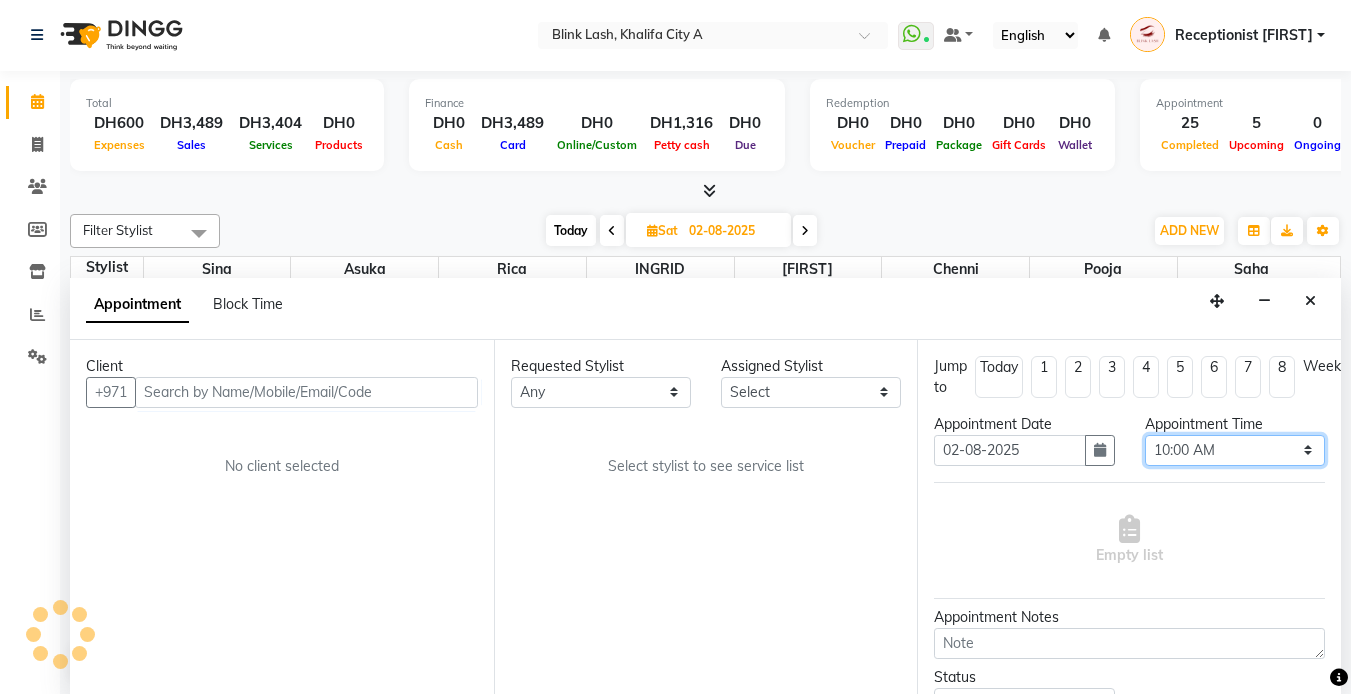 click on "Select 10:00 AM 10:05 AM 10:10 AM 10:15 AM 10:20 AM 10:25 AM 10:30 AM 10:35 AM 10:40 AM 10:45 AM 10:50 AM 10:55 AM 11:00 AM 11:05 AM 11:10 AM 11:15 AM 11:20 AM 11:25 AM 11:30 AM 11:35 AM 11:40 AM 11:45 AM 11:50 AM 11:55 AM 12:00 PM 12:05 PM 12:10 PM 12:15 PM 12:20 PM 12:25 PM 12:30 PM 12:35 PM 12:40 PM 12:45 PM 12:50 PM 12:55 PM 01:00 PM 01:05 PM 01:10 PM 01:15 PM 01:20 PM 01:25 PM 01:30 PM 01:35 PM 01:40 PM 01:45 PM 01:50 PM 01:55 PM 02:00 PM 02:05 PM 02:10 PM 02:15 PM 02:20 PM 02:25 PM 02:30 PM 02:35 PM 02:40 PM 02:45 PM 02:50 PM 02:55 PM 03:00 PM 03:05 PM 03:10 PM 03:15 PM 03:20 PM 03:25 PM 03:30 PM 03:35 PM 03:40 PM 03:45 PM 03:50 PM 03:55 PM 04:00 PM 04:05 PM 04:10 PM 04:15 PM 04:20 PM 04:25 PM 04:30 PM 04:35 PM 04:40 PM 04:45 PM 04:50 PM 04:55 PM 05:00 PM 05:05 PM 05:10 PM 05:15 PM 05:20 PM 05:25 PM 05:30 PM 05:35 PM 05:40 PM 05:45 PM 05:50 PM 05:55 PM 06:00 PM 06:05 PM 06:10 PM 06:15 PM 06:20 PM 06:25 PM 06:30 PM 06:35 PM 06:40 PM 06:45 PM 06:50 PM 06:55 PM 07:00 PM 07:05 PM 07:10 PM 07:15 PM 07:20 PM" at bounding box center [1235, 450] 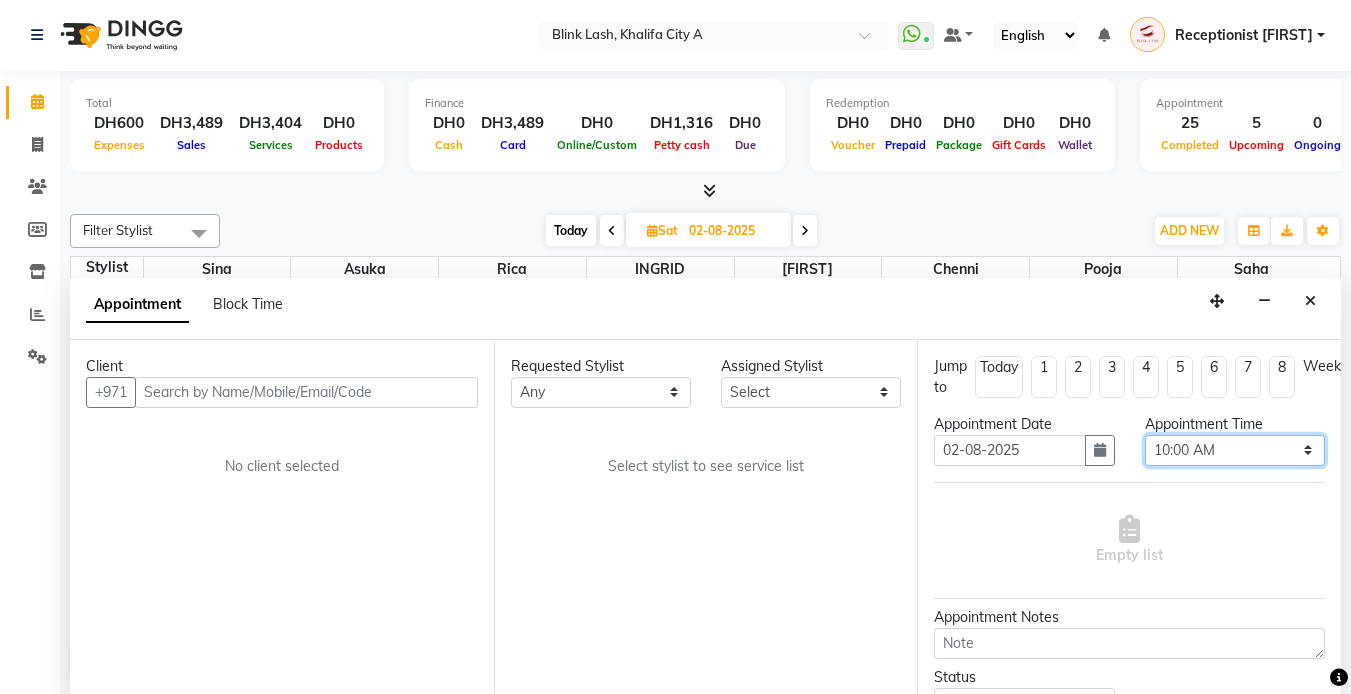 select on "840" 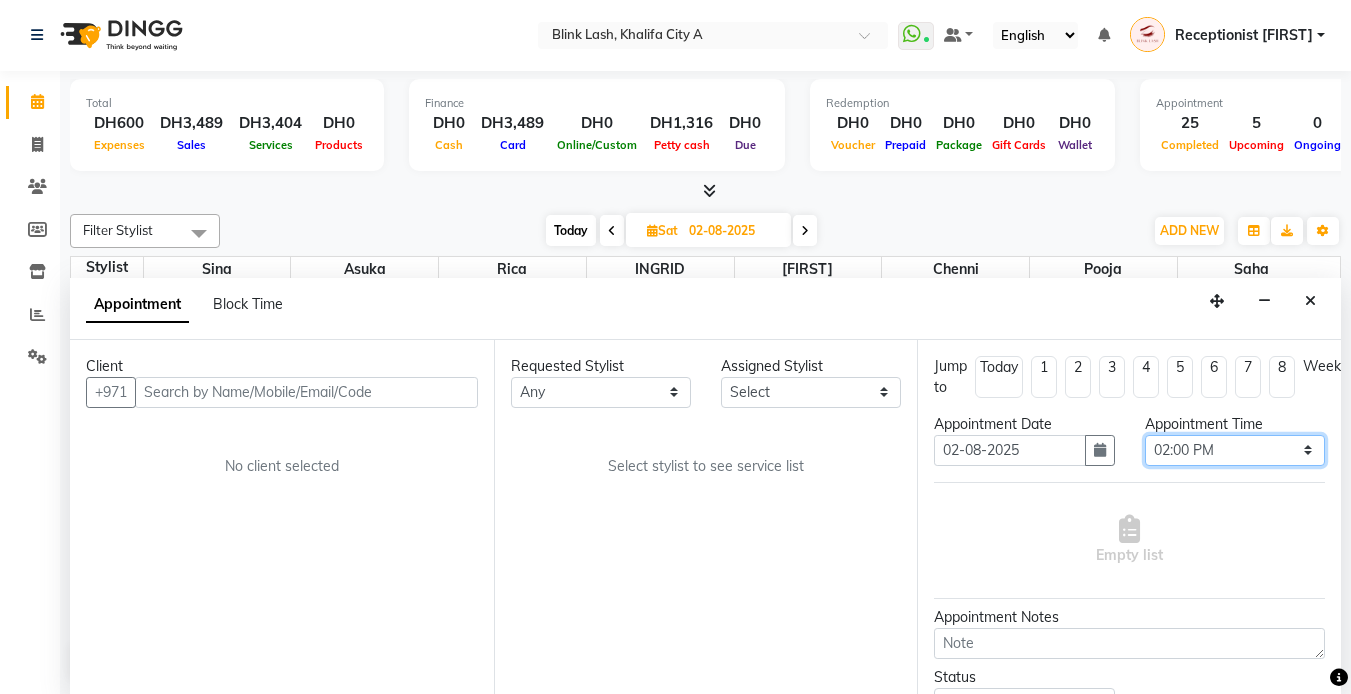 click on "Select 10:00 AM 10:05 AM 10:10 AM 10:15 AM 10:20 AM 10:25 AM 10:30 AM 10:35 AM 10:40 AM 10:45 AM 10:50 AM 10:55 AM 11:00 AM 11:05 AM 11:10 AM 11:15 AM 11:20 AM 11:25 AM 11:30 AM 11:35 AM 11:40 AM 11:45 AM 11:50 AM 11:55 AM 12:00 PM 12:05 PM 12:10 PM 12:15 PM 12:20 PM 12:25 PM 12:30 PM 12:35 PM 12:40 PM 12:45 PM 12:50 PM 12:55 PM 01:00 PM 01:05 PM 01:10 PM 01:15 PM 01:20 PM 01:25 PM 01:30 PM 01:35 PM 01:40 PM 01:45 PM 01:50 PM 01:55 PM 02:00 PM 02:05 PM 02:10 PM 02:15 PM 02:20 PM 02:25 PM 02:30 PM 02:35 PM 02:40 PM 02:45 PM 02:50 PM 02:55 PM 03:00 PM 03:05 PM 03:10 PM 03:15 PM 03:20 PM 03:25 PM 03:30 PM 03:35 PM 03:40 PM 03:45 PM 03:50 PM 03:55 PM 04:00 PM 04:05 PM 04:10 PM 04:15 PM 04:20 PM 04:25 PM 04:30 PM 04:35 PM 04:40 PM 04:45 PM 04:50 PM 04:55 PM 05:00 PM 05:05 PM 05:10 PM 05:15 PM 05:20 PM 05:25 PM 05:30 PM 05:35 PM 05:40 PM 05:45 PM 05:50 PM 05:55 PM 06:00 PM 06:05 PM 06:10 PM 06:15 PM 06:20 PM 06:25 PM 06:30 PM 06:35 PM 06:40 PM 06:45 PM 06:50 PM 06:55 PM 07:00 PM 07:05 PM 07:10 PM 07:15 PM 07:20 PM" at bounding box center (1235, 450) 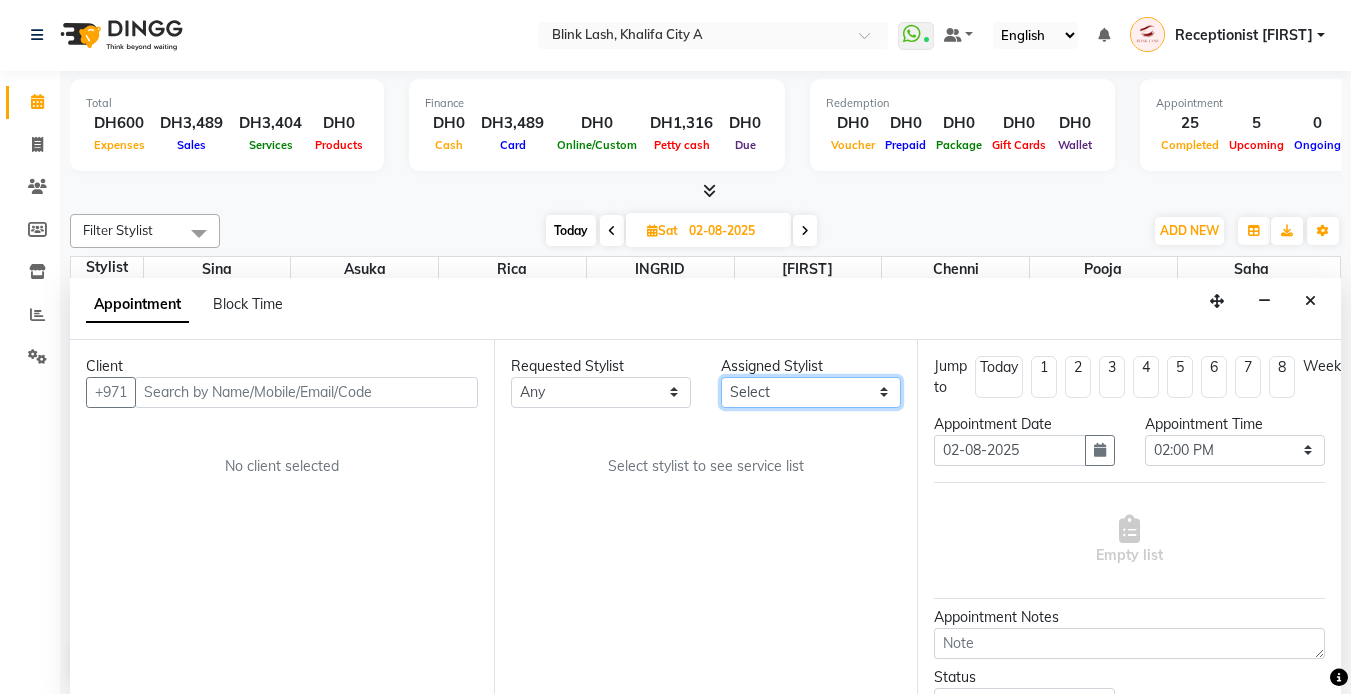 click on "Select [FIRST] chenni [FIRST] [FIRST] [FIRST] [FIRST] [FIRST]" at bounding box center (811, 392) 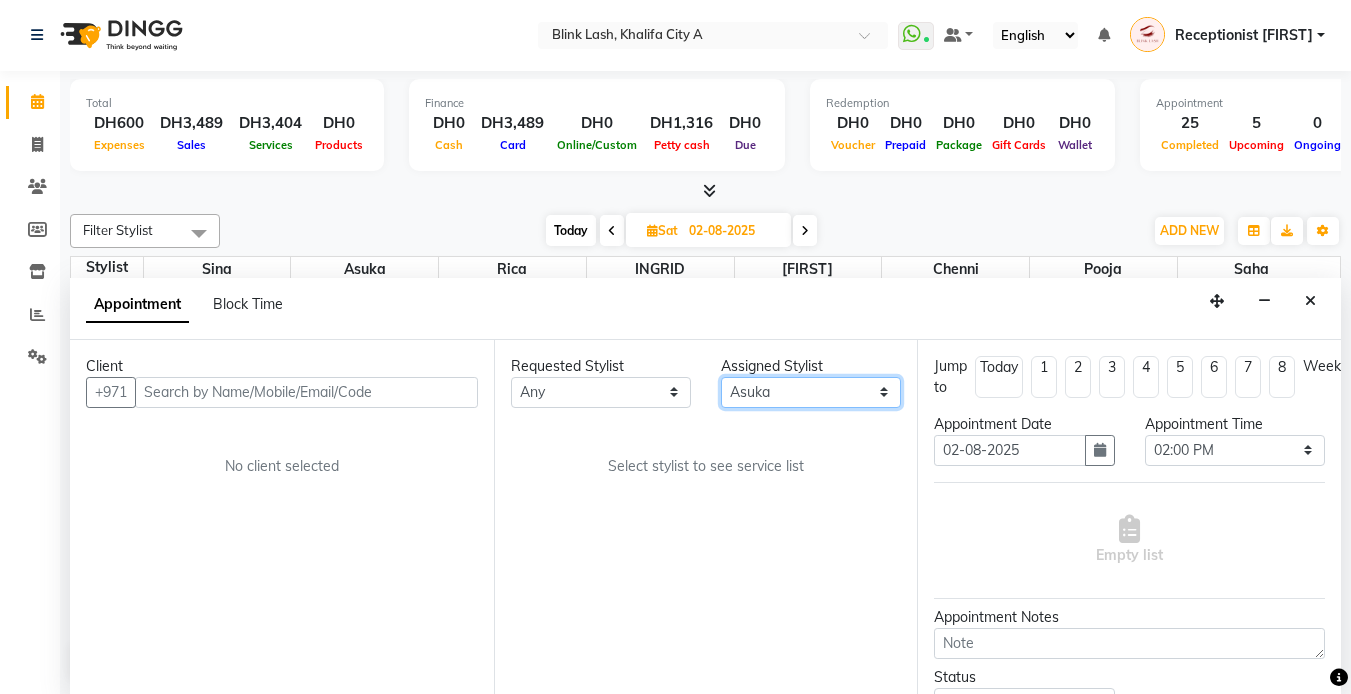 click on "Select [FIRST] chenni [FIRST] [FIRST] [FIRST] [FIRST] [FIRST]" at bounding box center (811, 392) 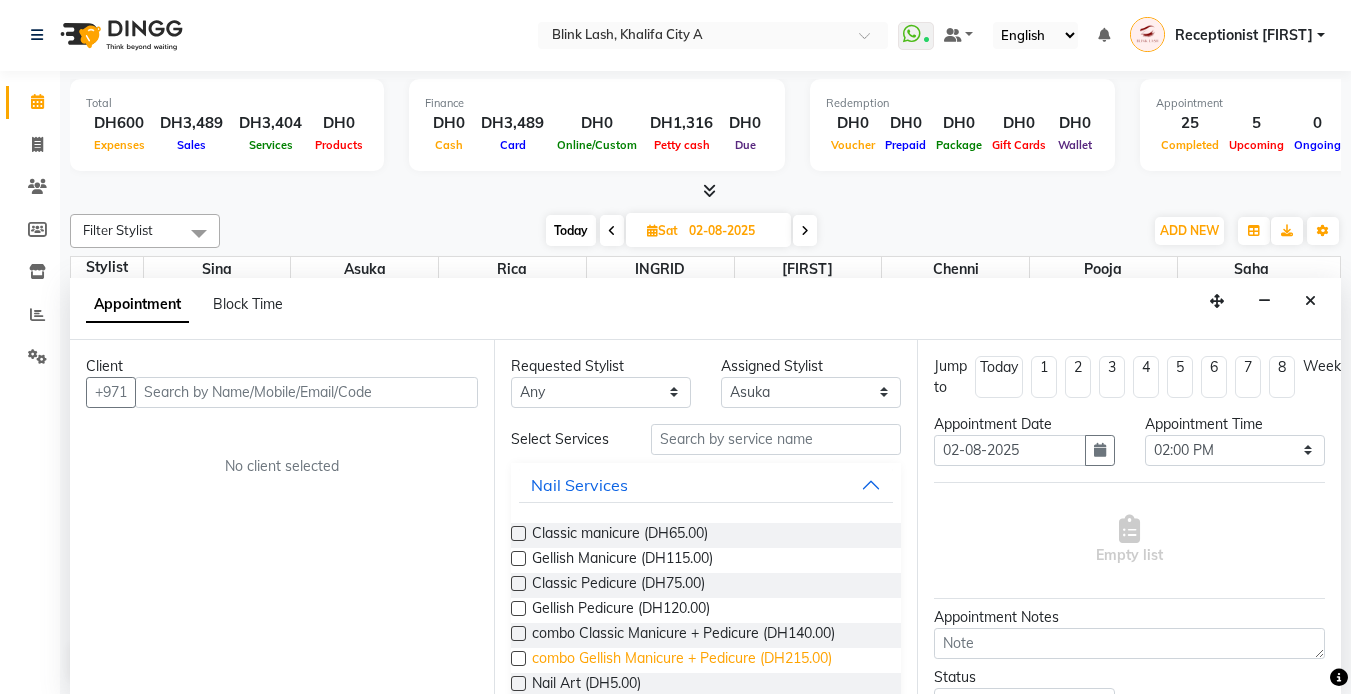 click on "combo Gellish Manicure + Pedicure (DH215.00)" at bounding box center (682, 660) 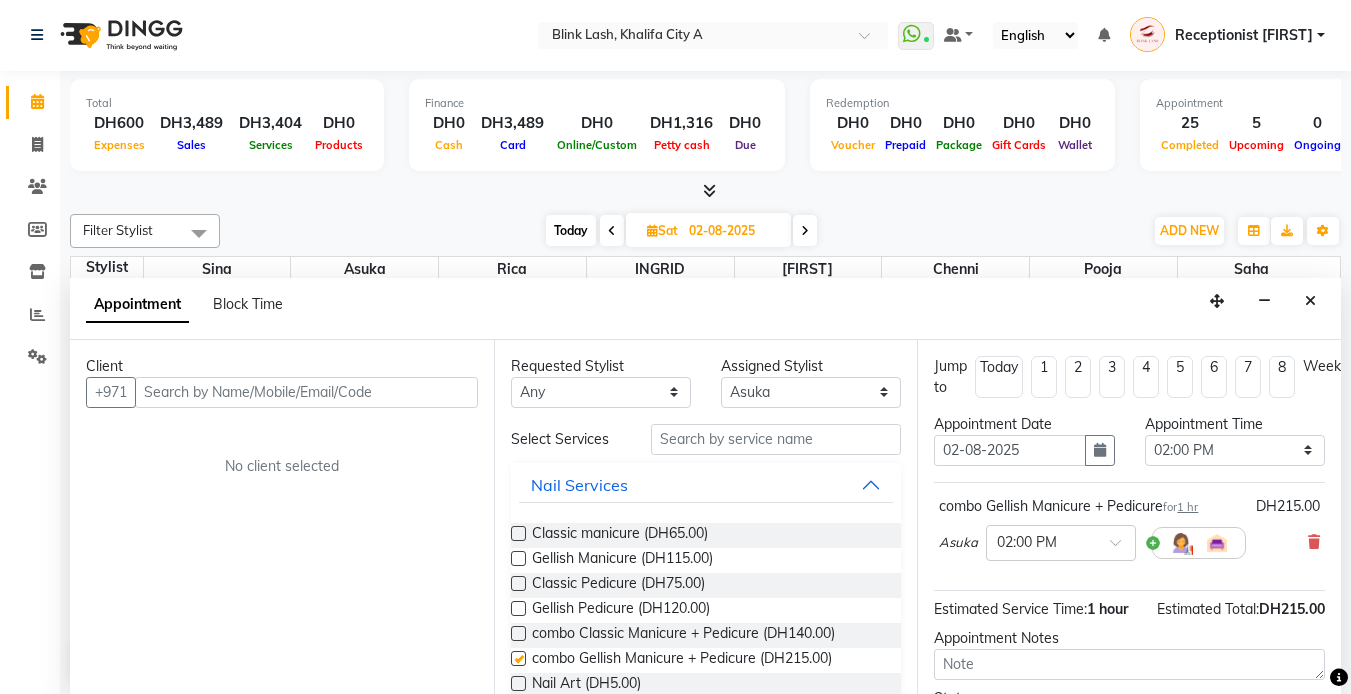 checkbox on "false" 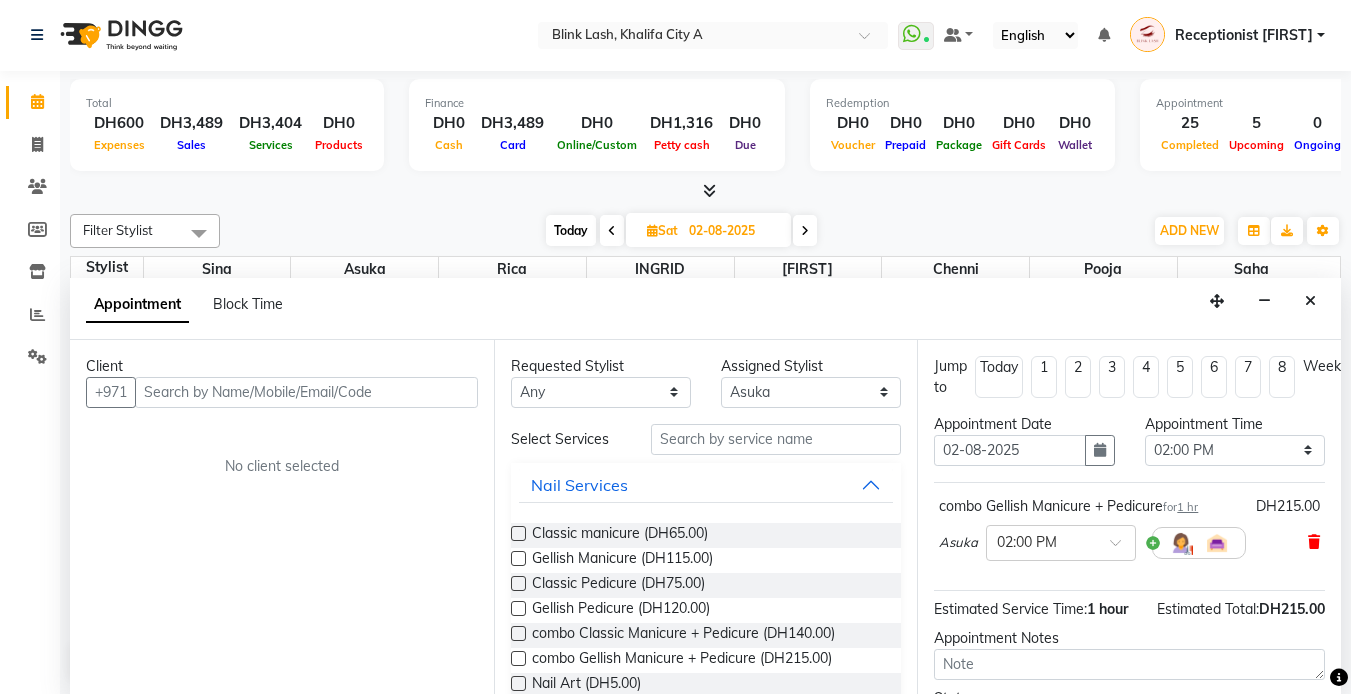 click at bounding box center (1314, 542) 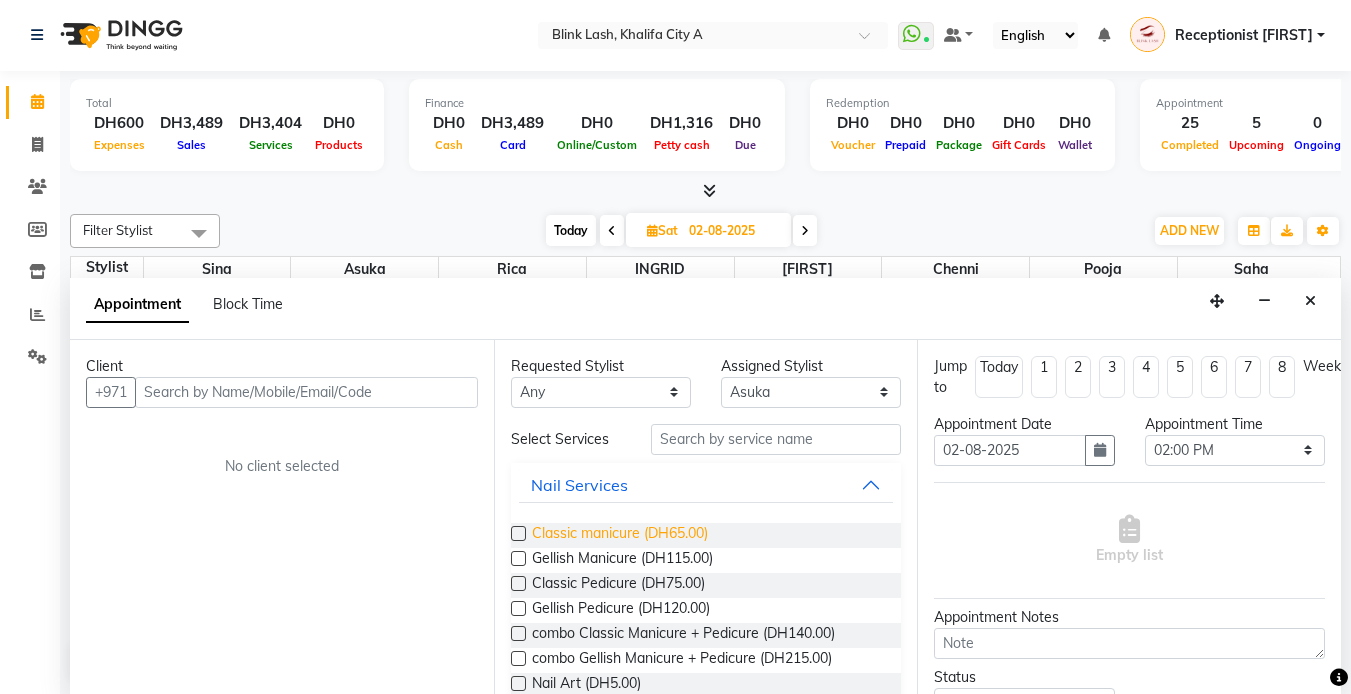 click on "Classic manicure (DH65.00)" at bounding box center (620, 535) 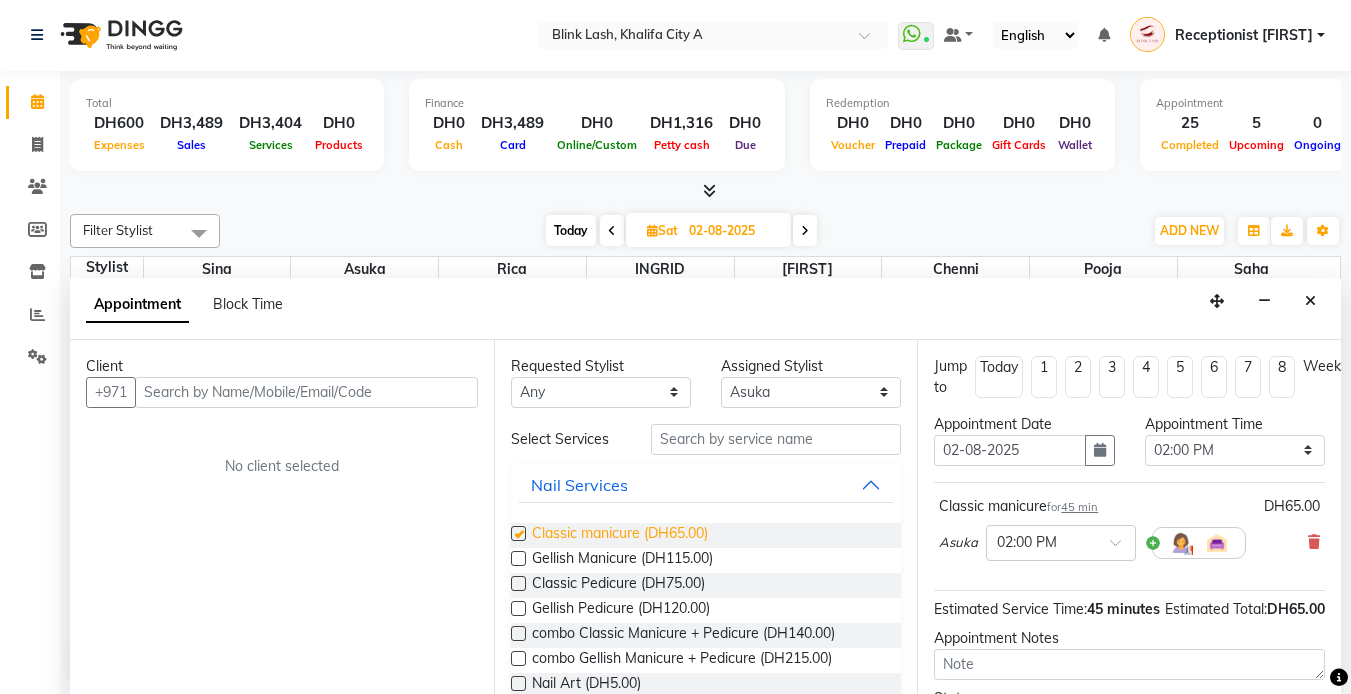 checkbox on "false" 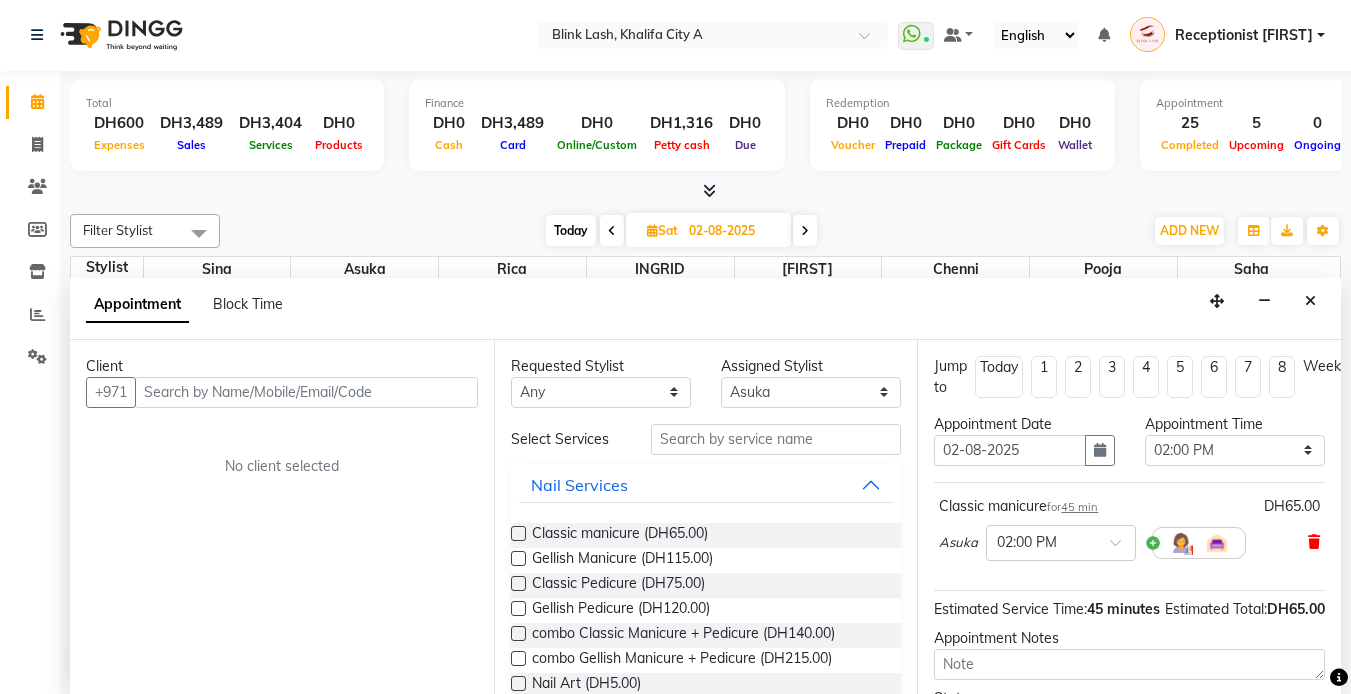 click at bounding box center (1314, 542) 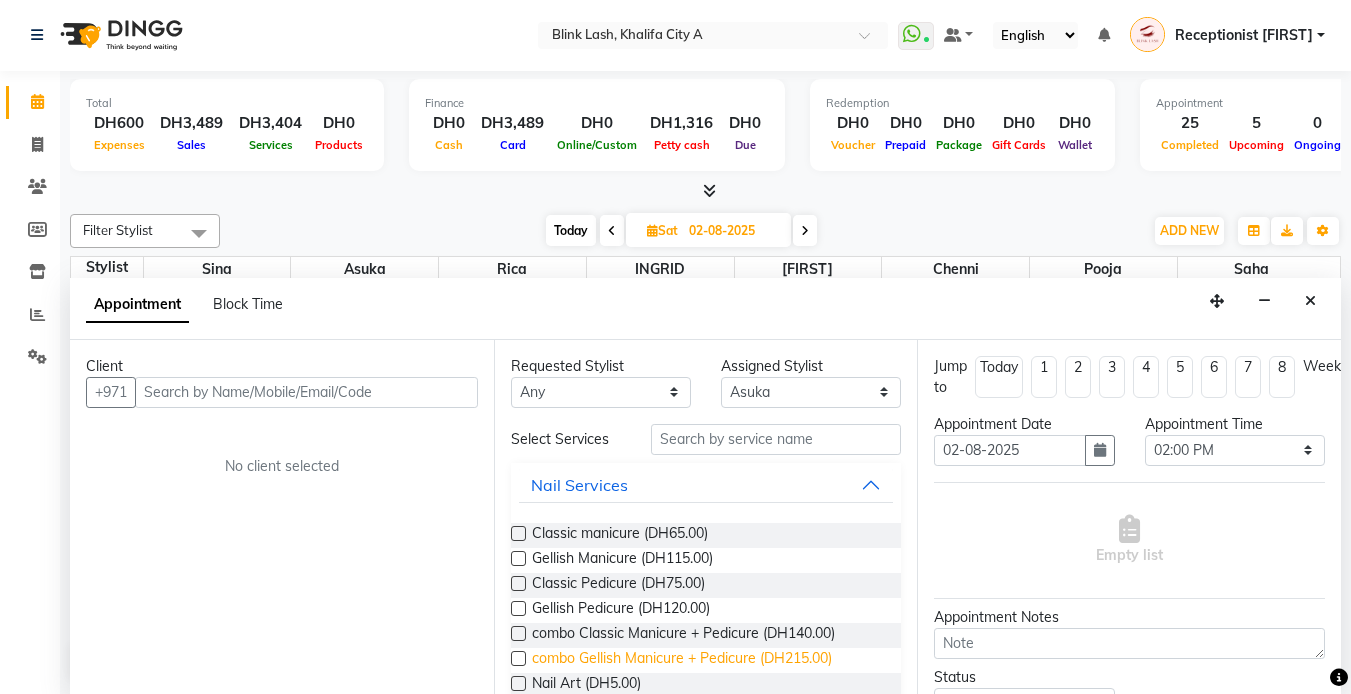 click on "combo Gellish Manicure + Pedicure (DH215.00)" at bounding box center [682, 660] 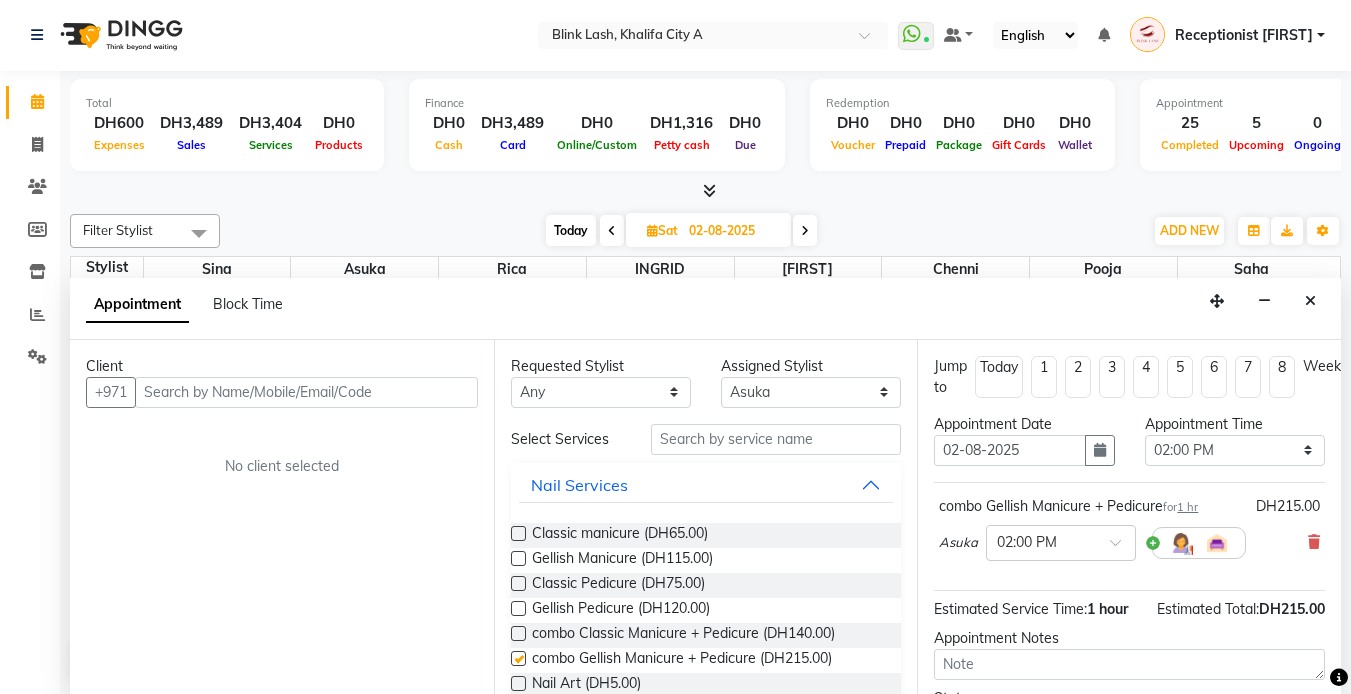 checkbox on "false" 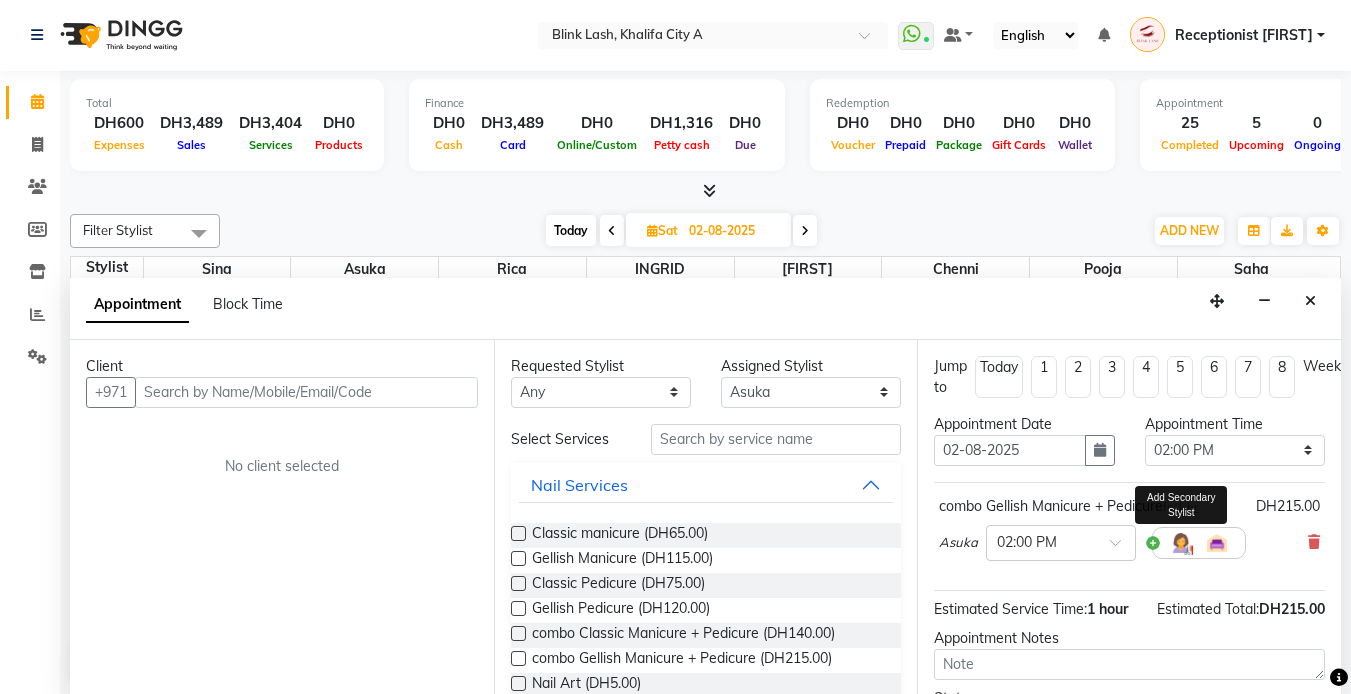 click at bounding box center (1181, 543) 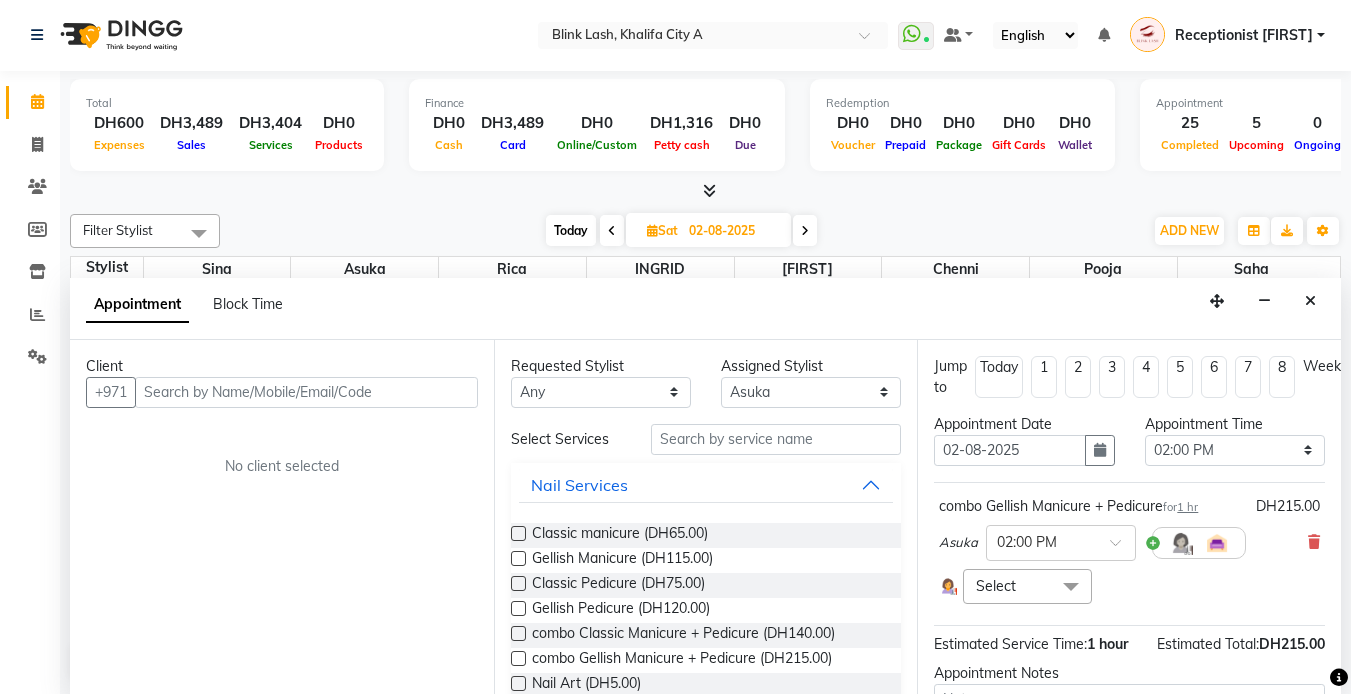 drag, startPoint x: 1063, startPoint y: 586, endPoint x: 1328, endPoint y: 500, distance: 278.60547 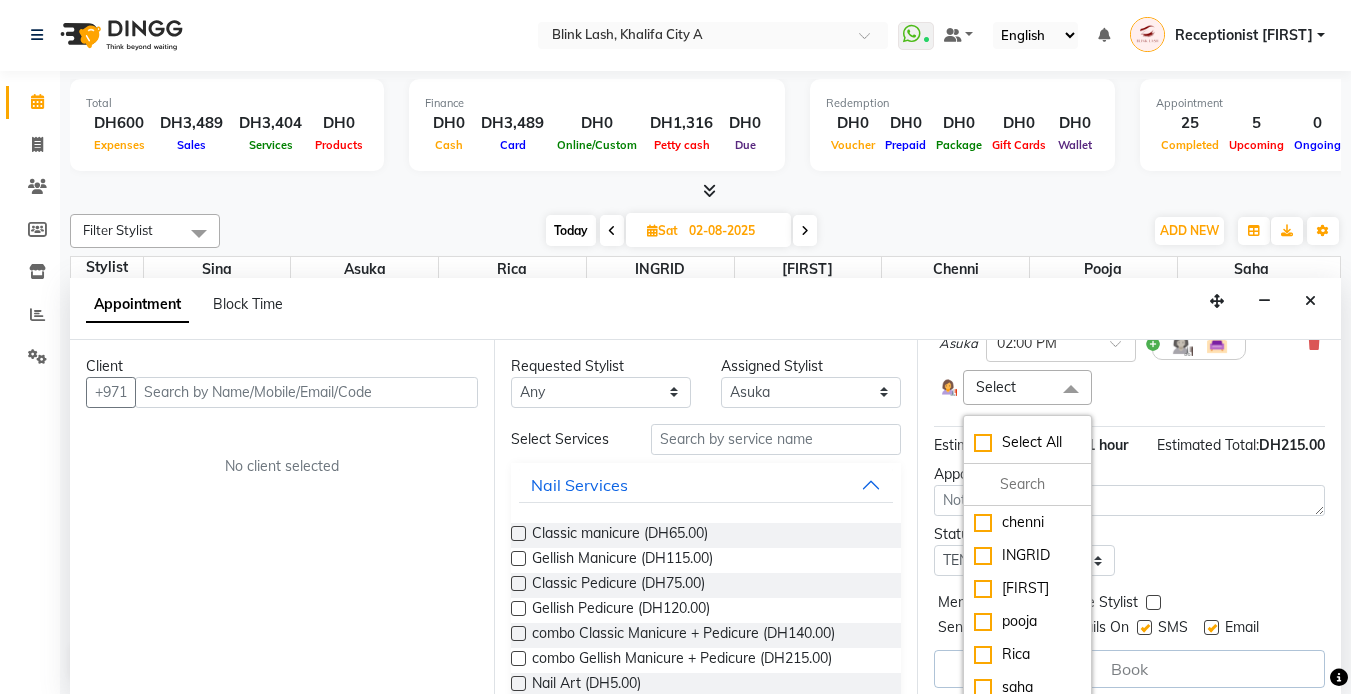 scroll, scrollTop: 200, scrollLeft: 0, axis: vertical 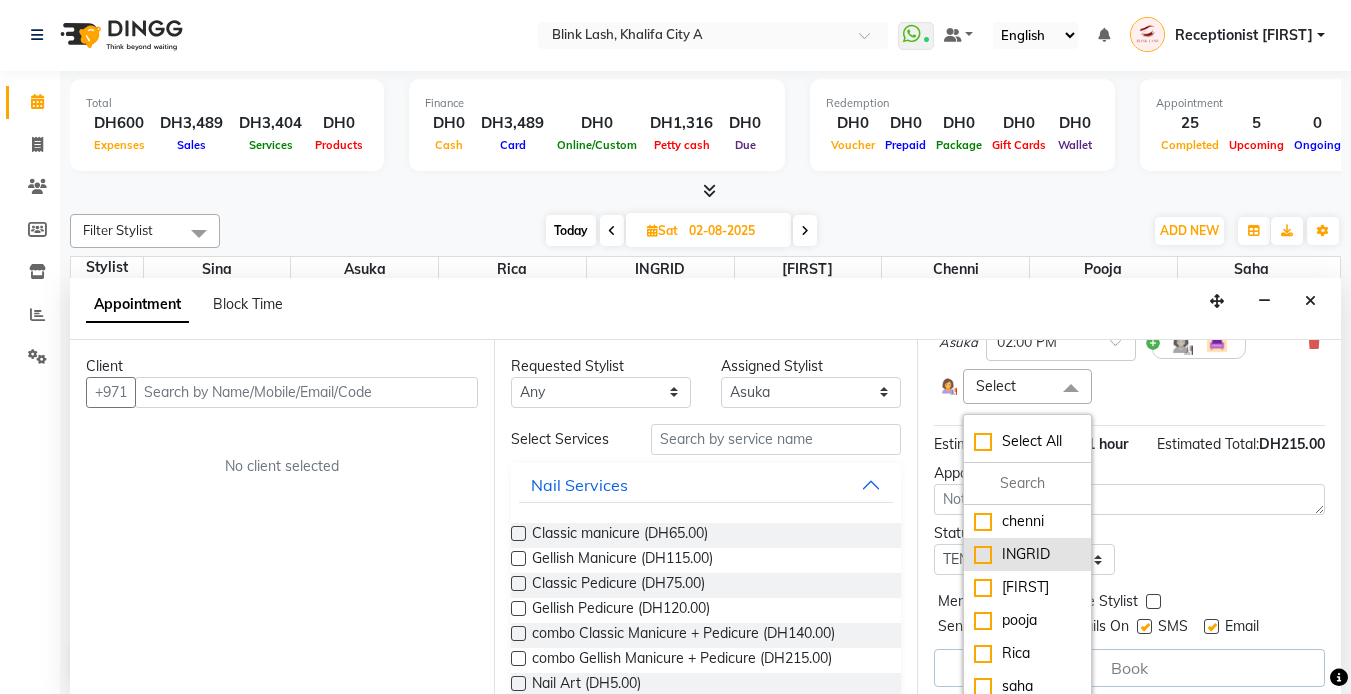 click on "INGRID" at bounding box center (1027, 554) 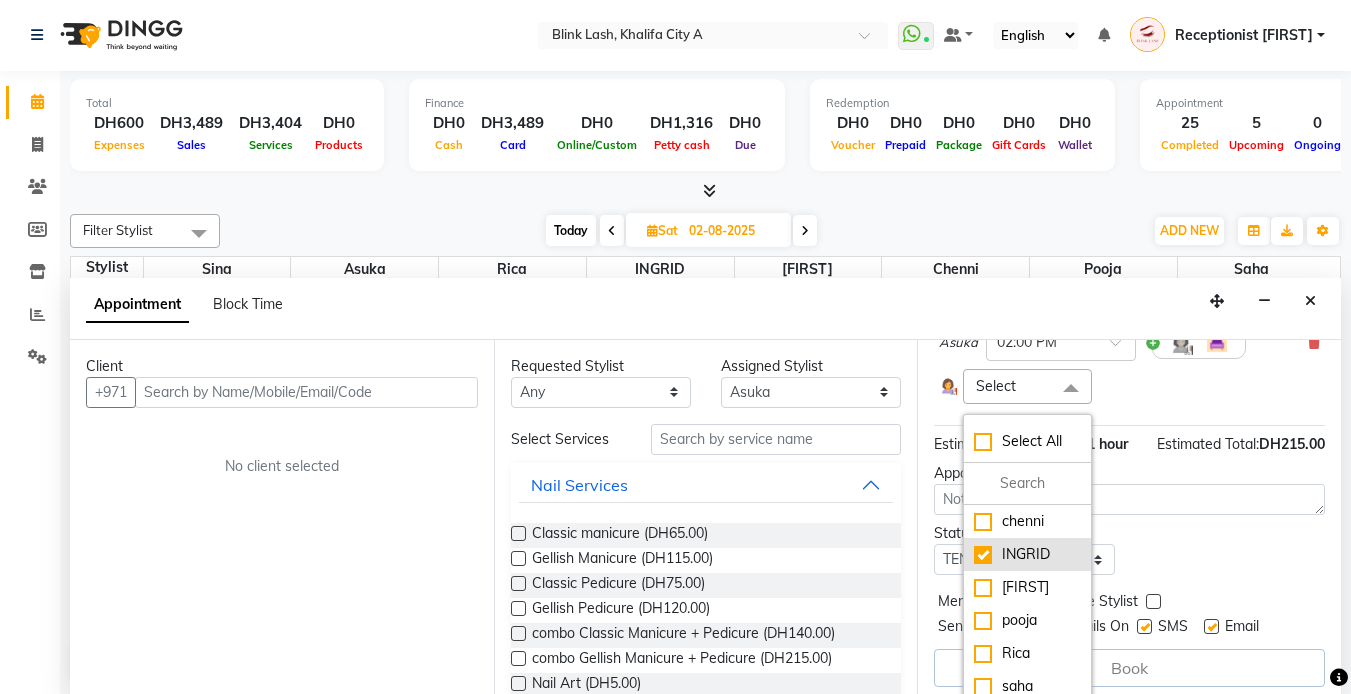 checkbox on "true" 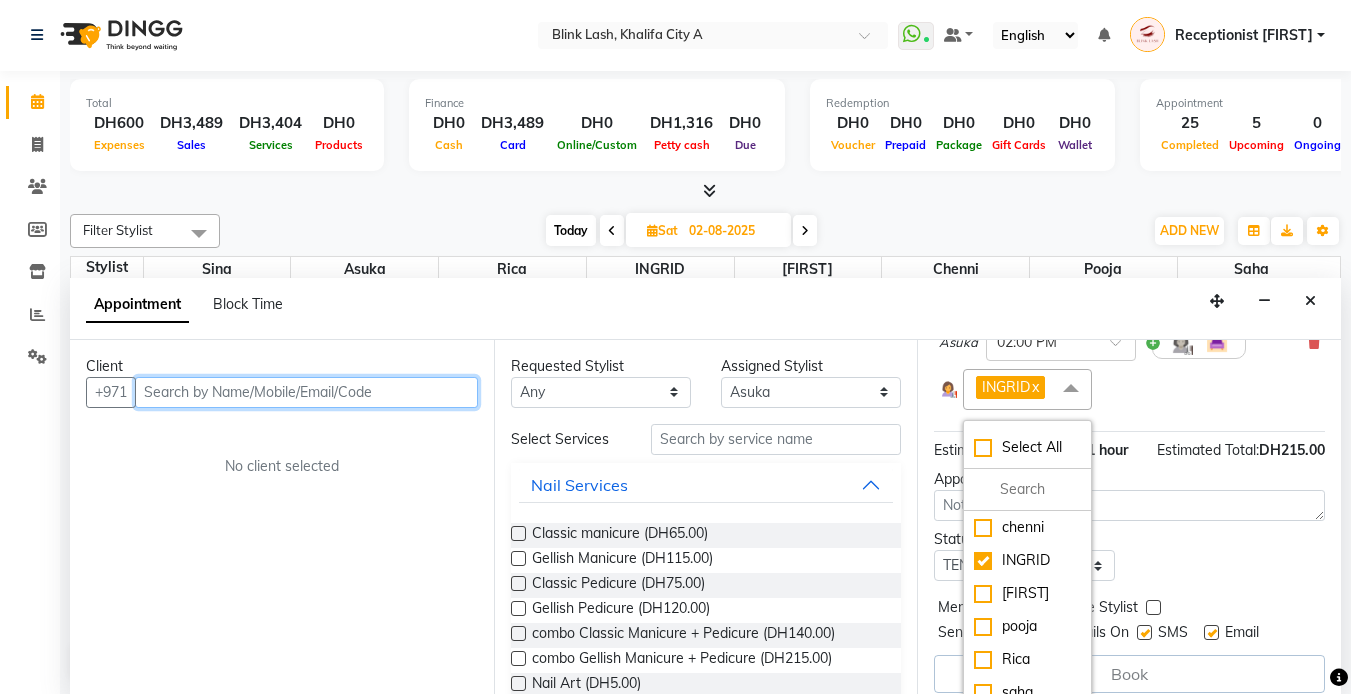click at bounding box center [306, 392] 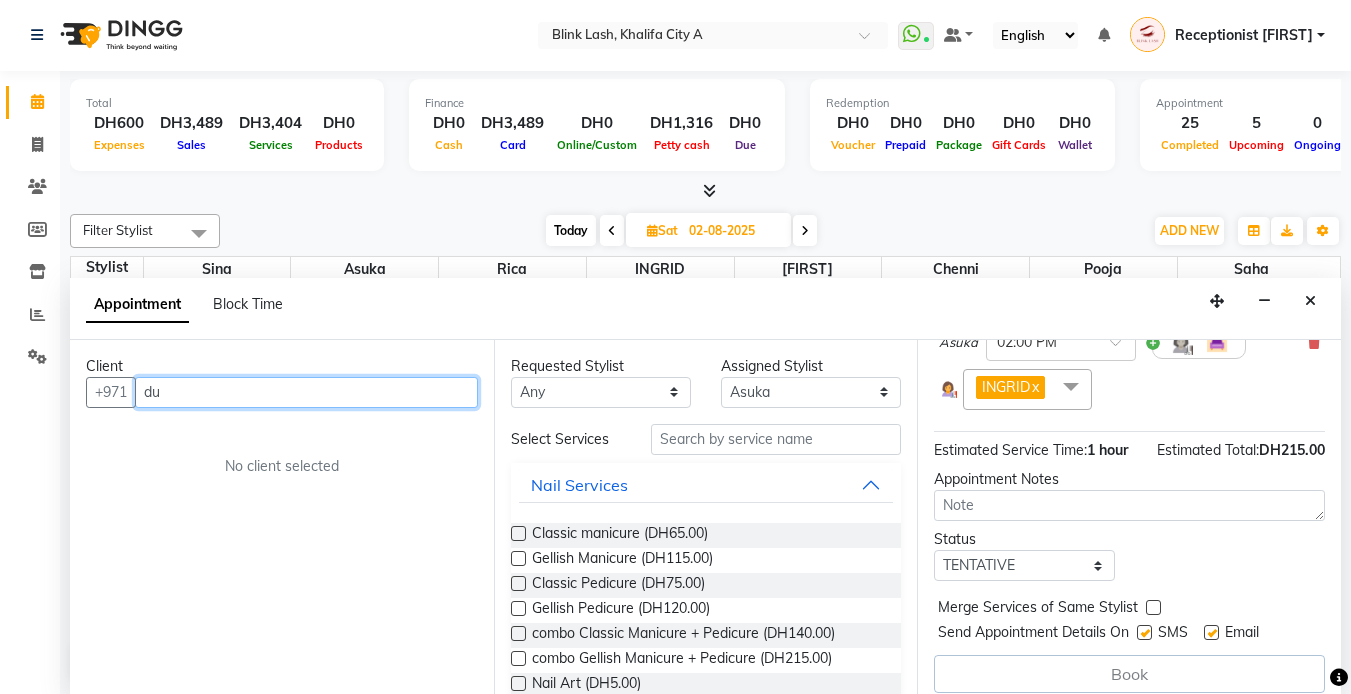 type on "d" 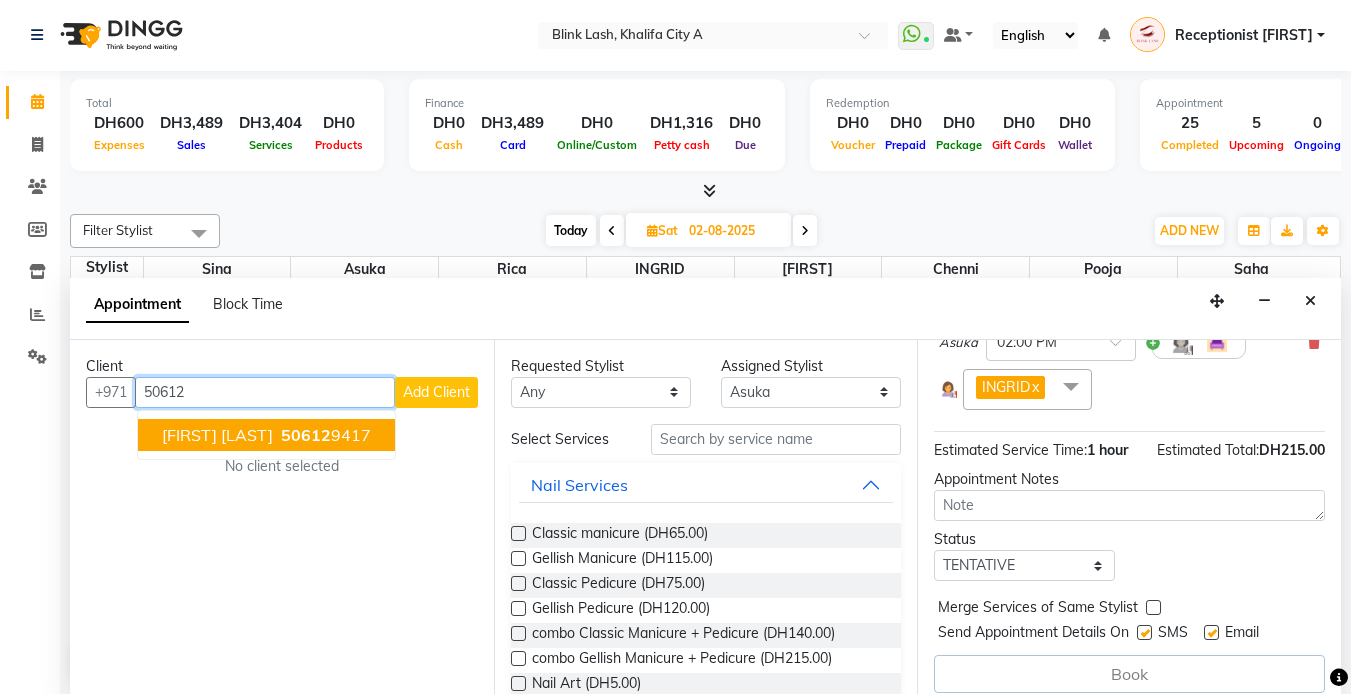 click on "50612 9417" at bounding box center (324, 435) 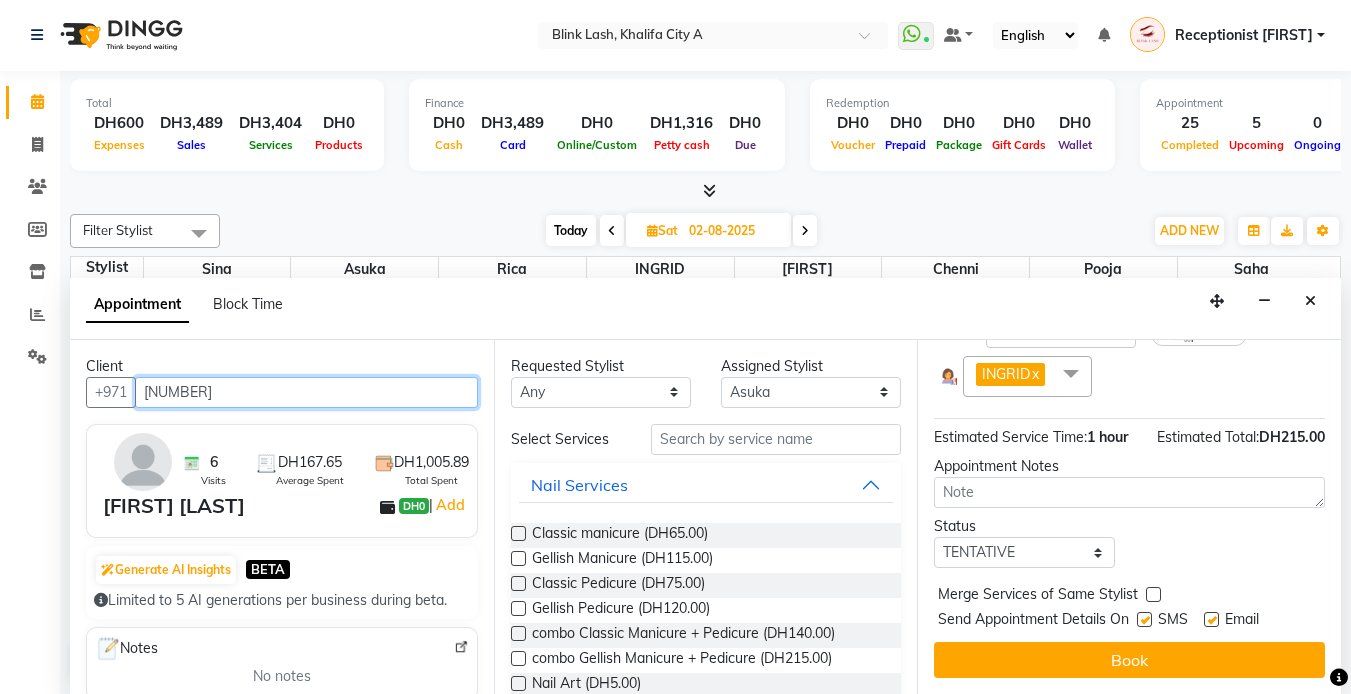 scroll, scrollTop: 228, scrollLeft: 0, axis: vertical 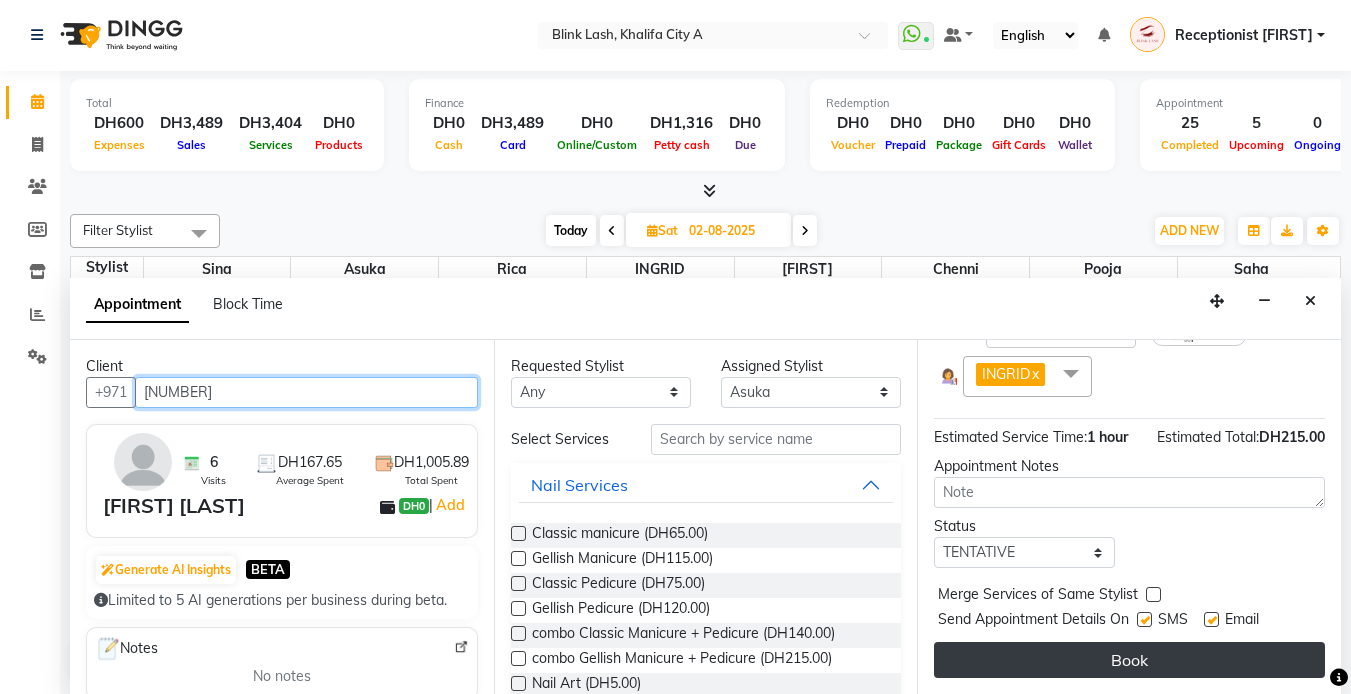 type on "506129417" 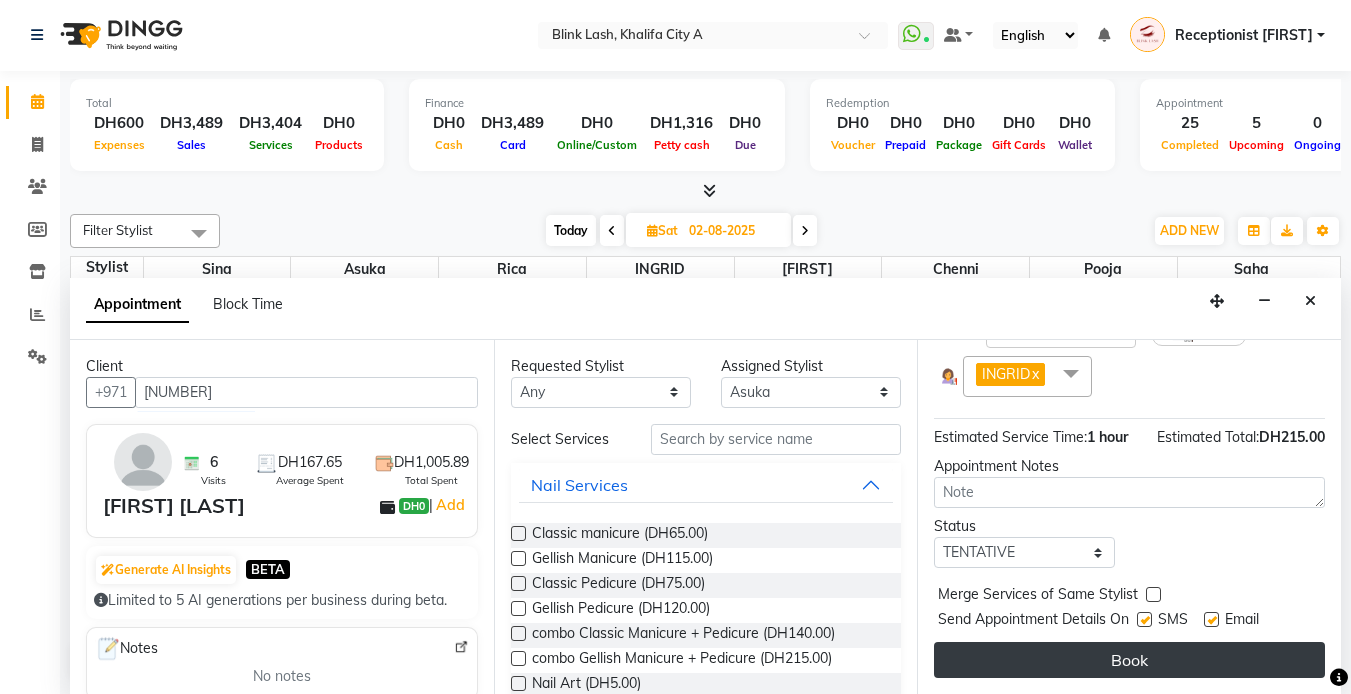 click on "Book" at bounding box center [1129, 660] 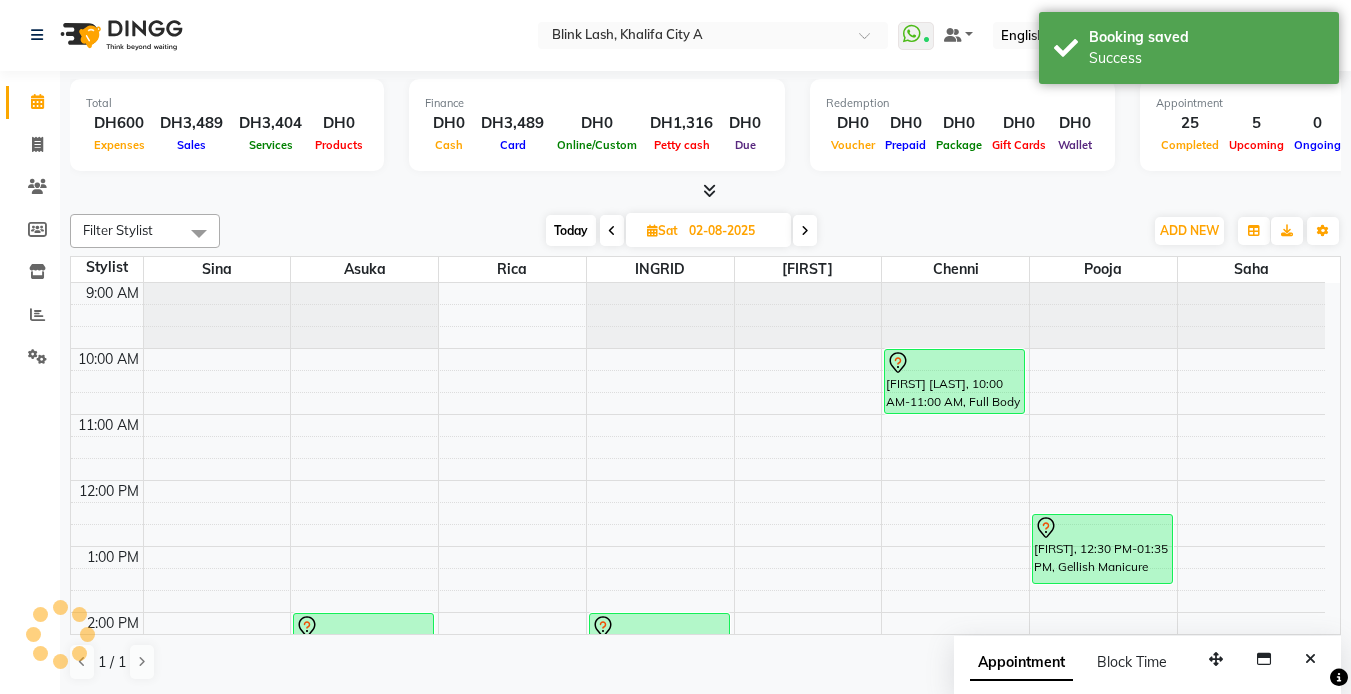 scroll, scrollTop: 0, scrollLeft: 0, axis: both 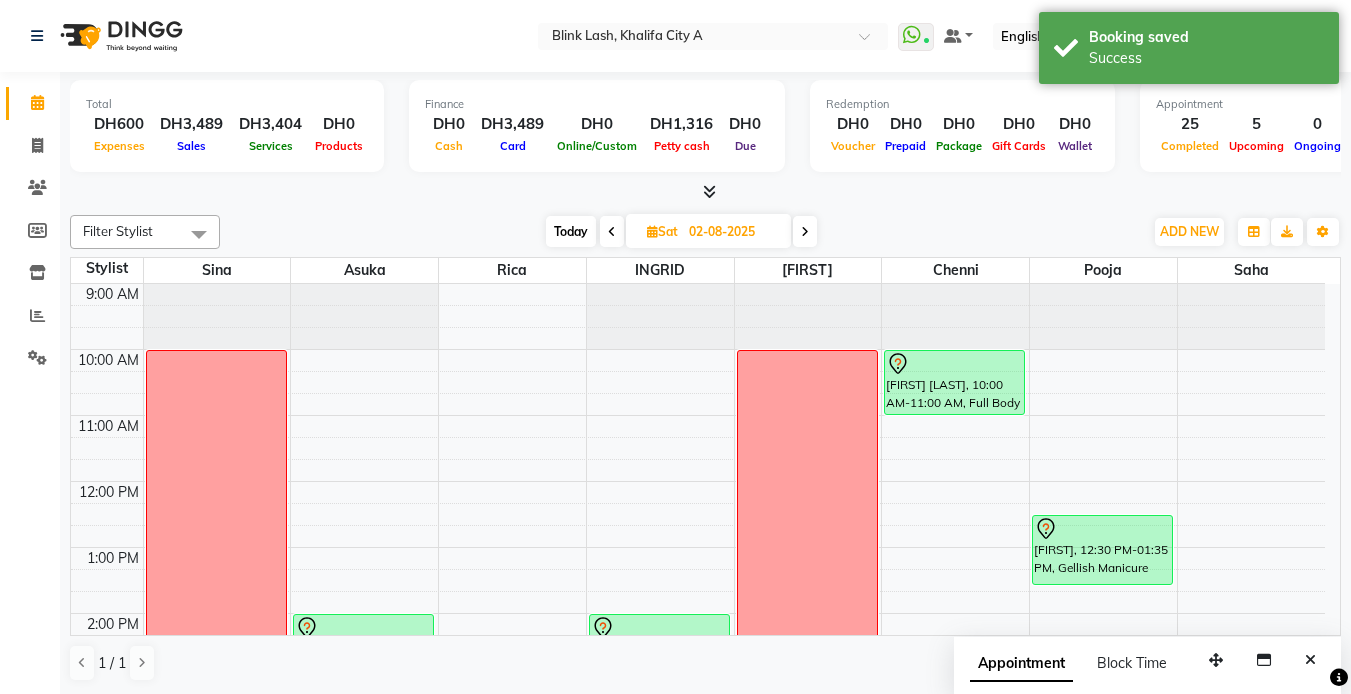 click on "Today" at bounding box center (571, 231) 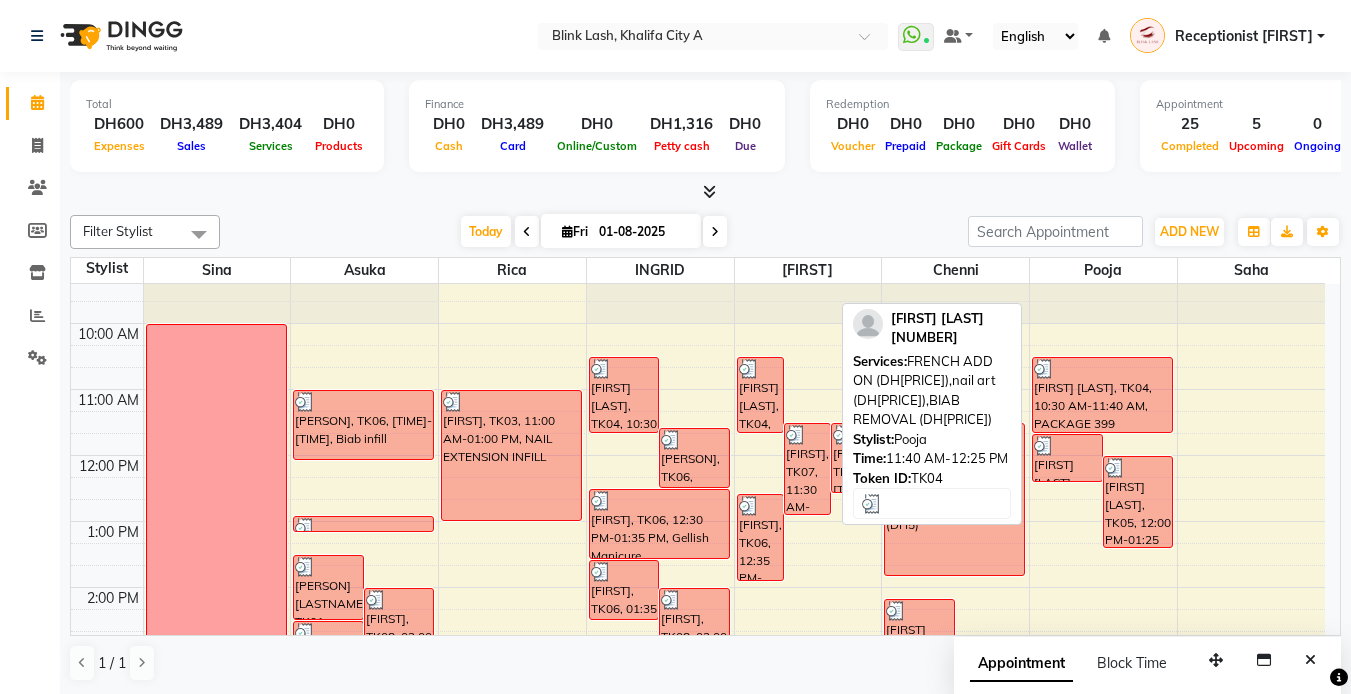 scroll, scrollTop: 0, scrollLeft: 0, axis: both 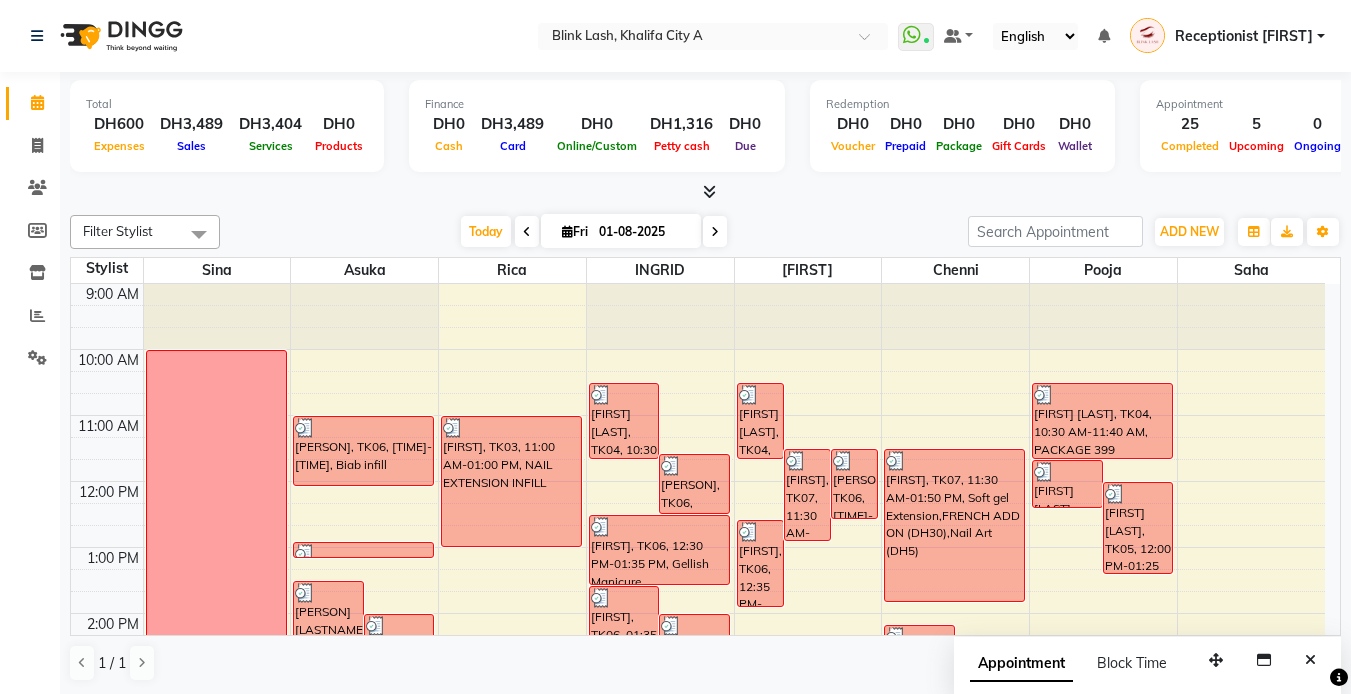 click at bounding box center (715, 231) 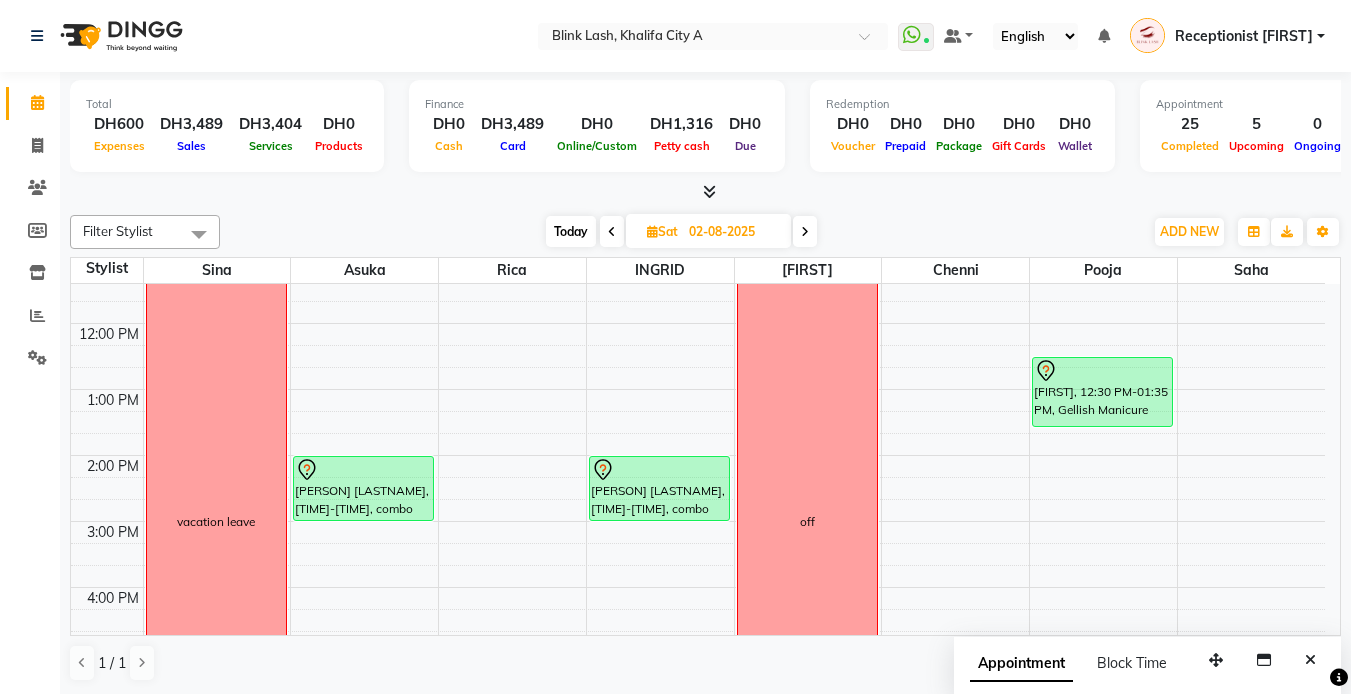 scroll, scrollTop: 0, scrollLeft: 0, axis: both 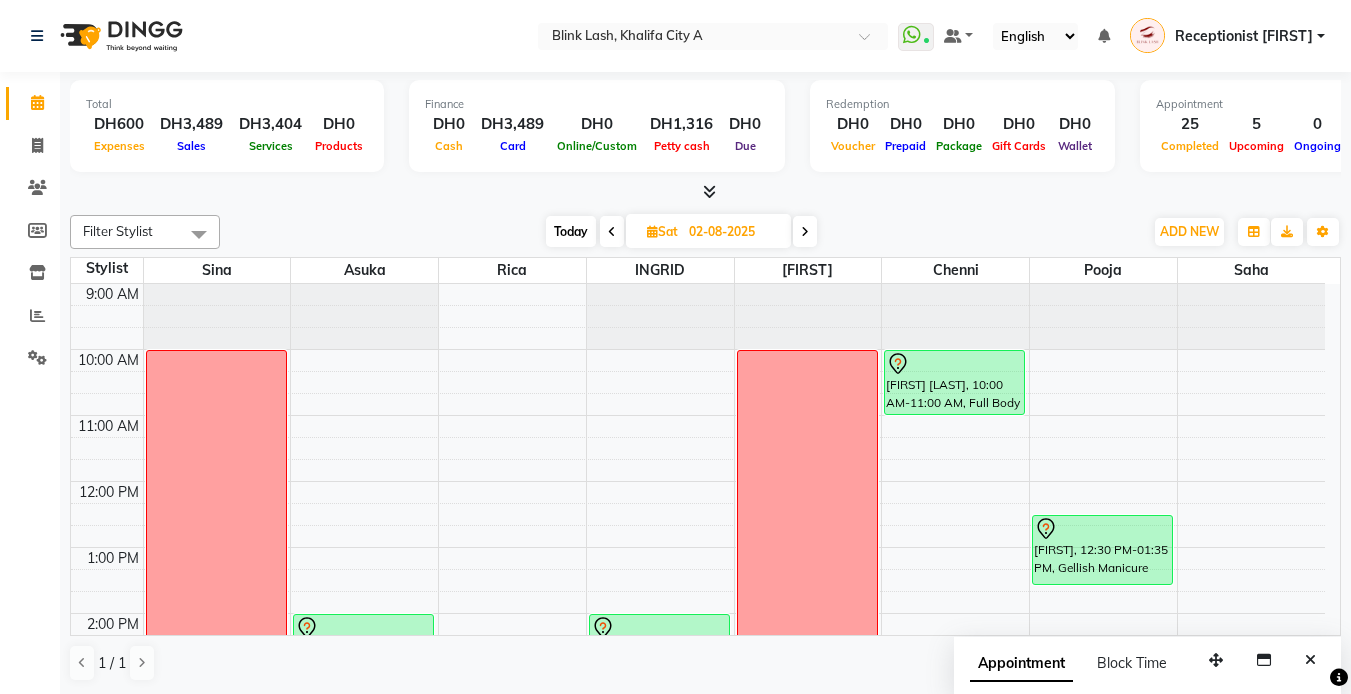 click on "Today" at bounding box center [571, 231] 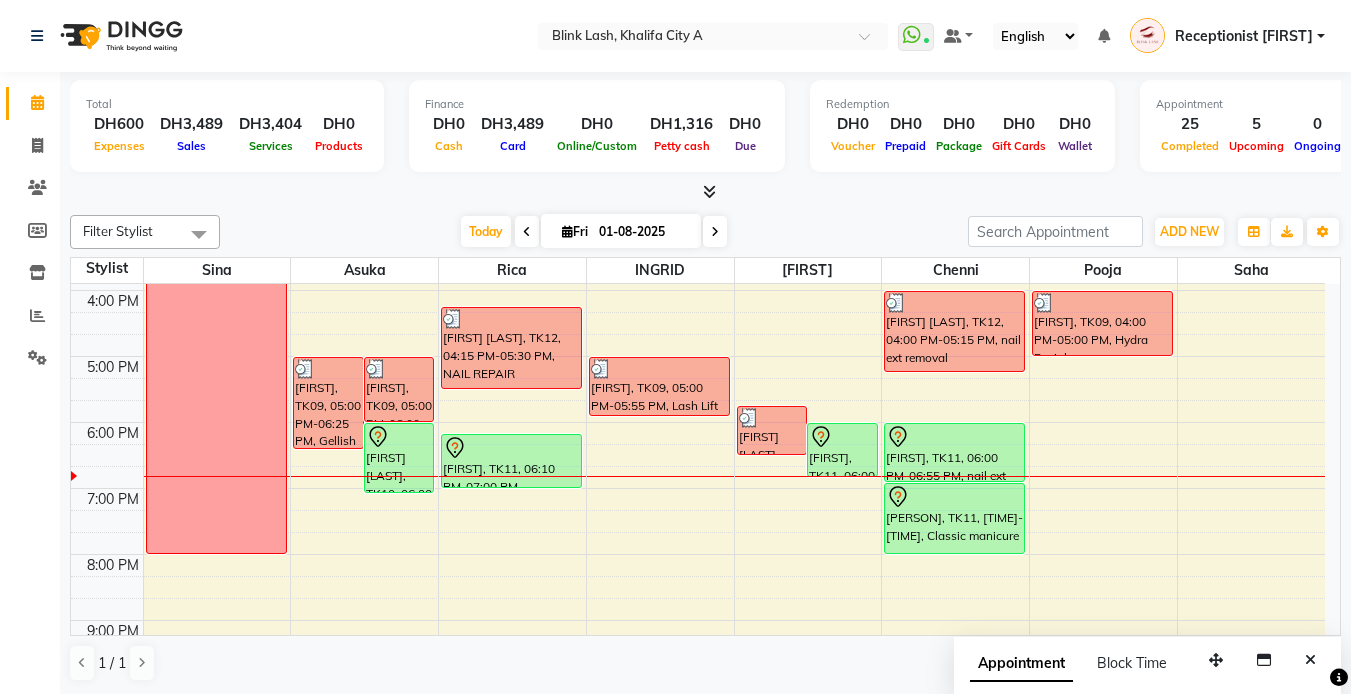 scroll, scrollTop: 395, scrollLeft: 0, axis: vertical 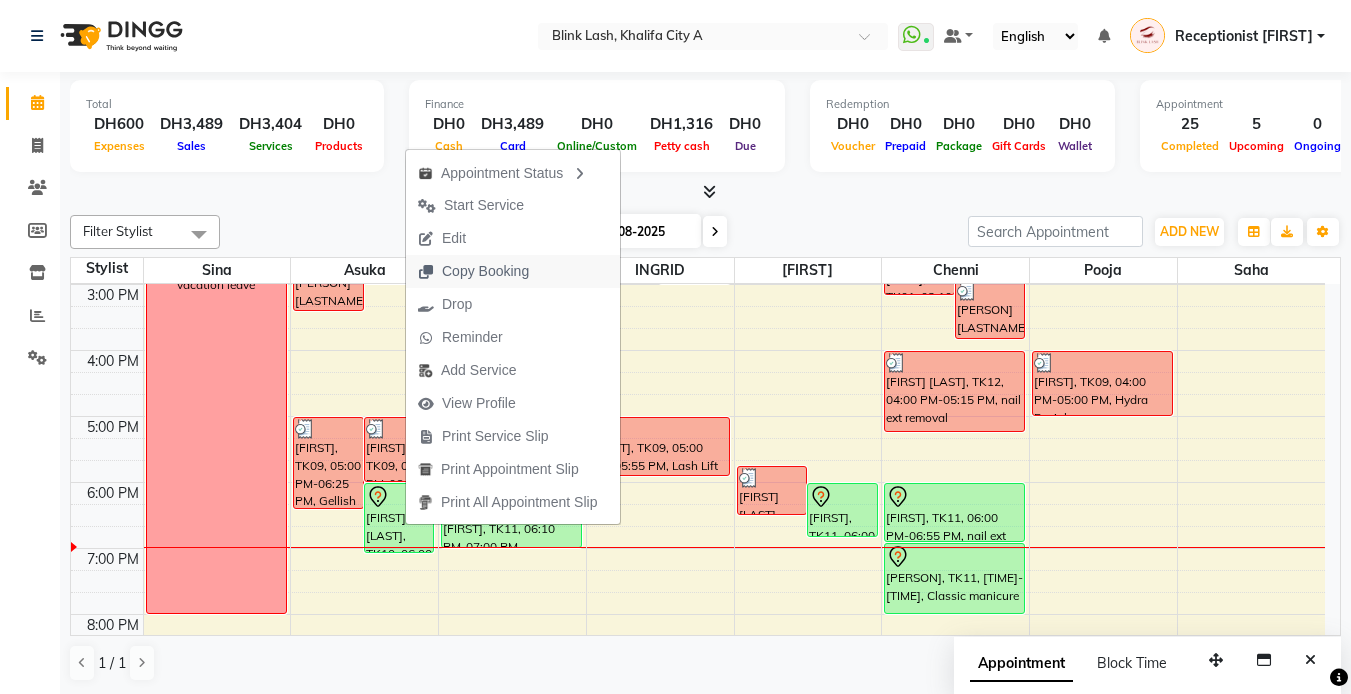 drag, startPoint x: 477, startPoint y: 247, endPoint x: 493, endPoint y: 269, distance: 27.202942 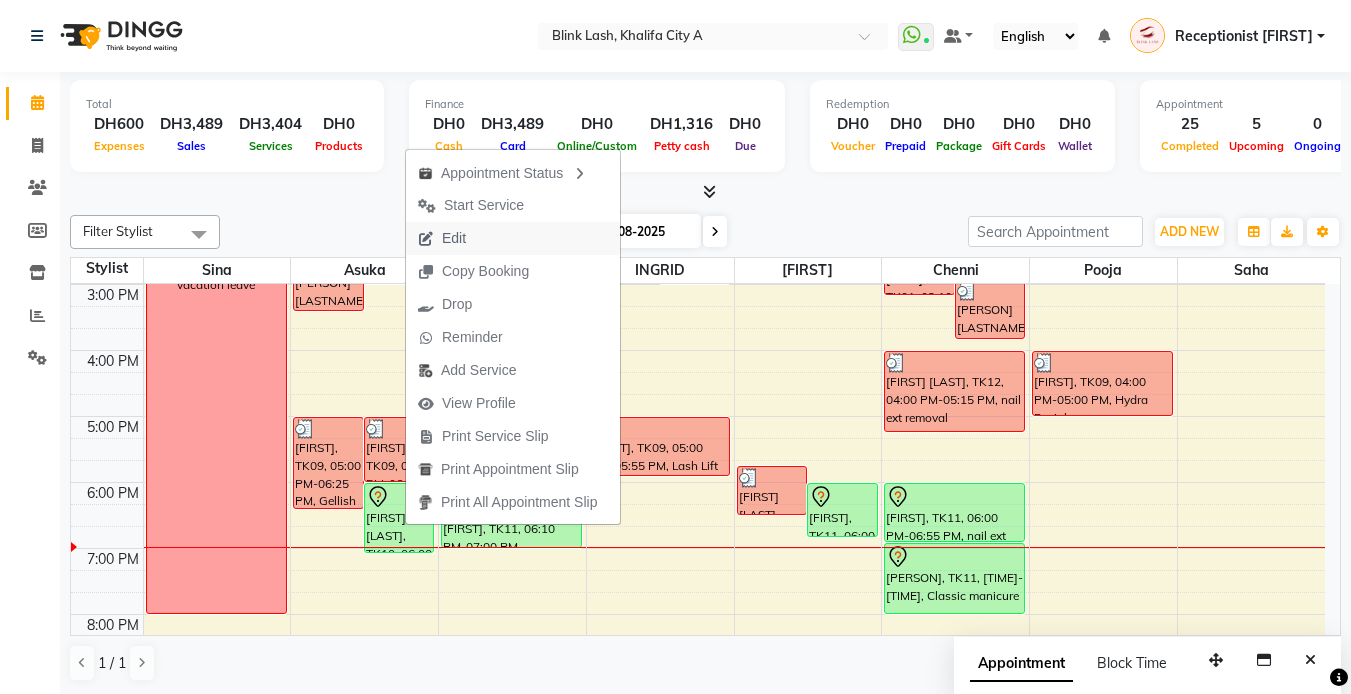click on "Edit" at bounding box center [454, 238] 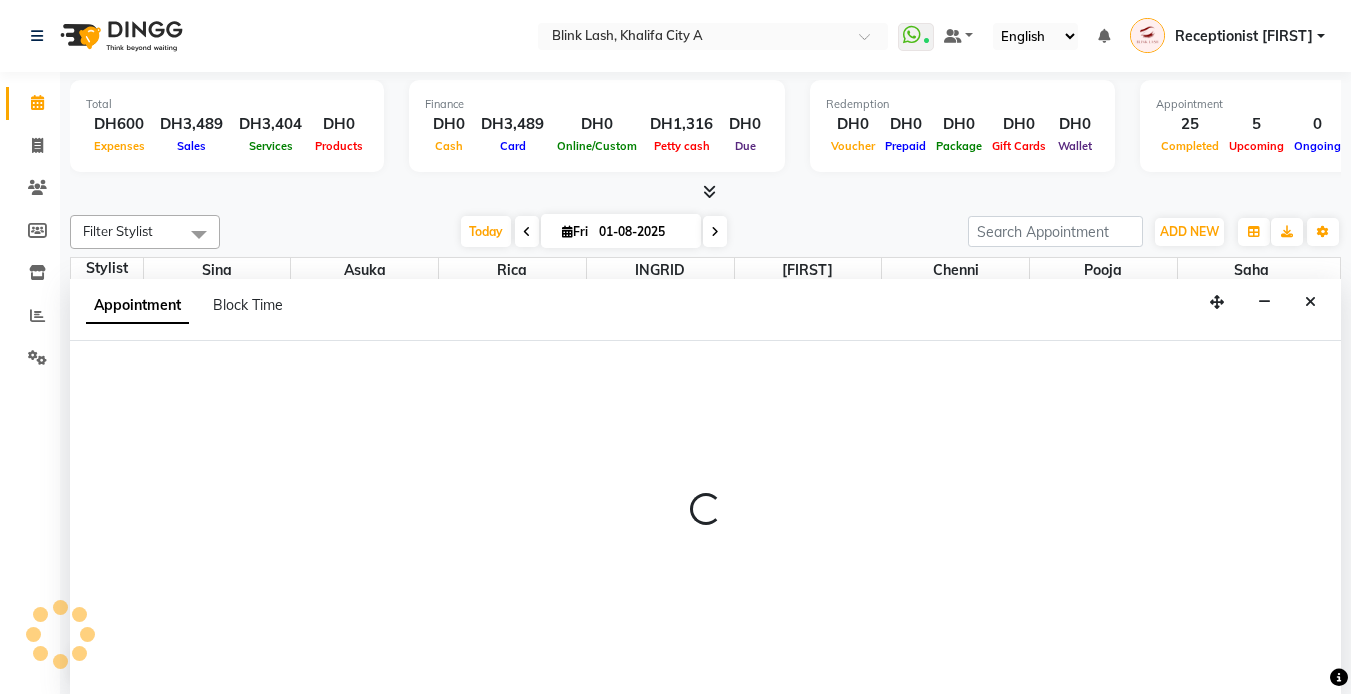 select on "tentative" 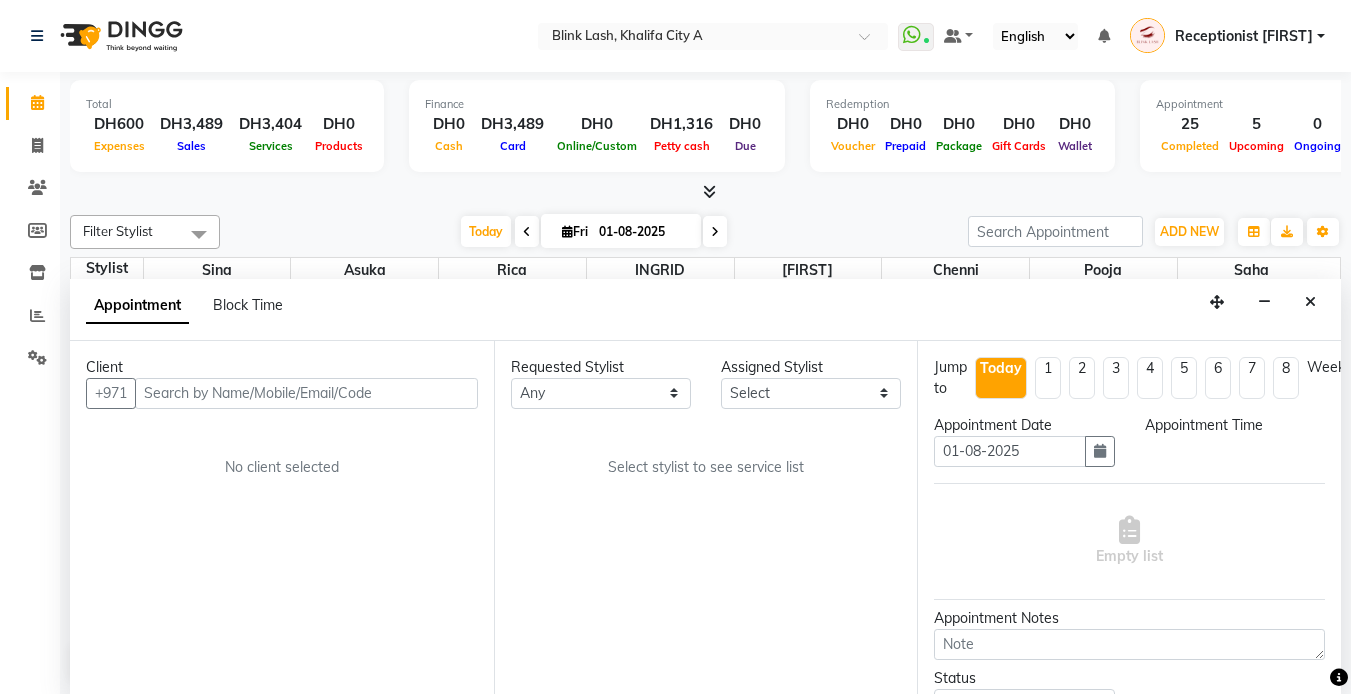 select on "1080" 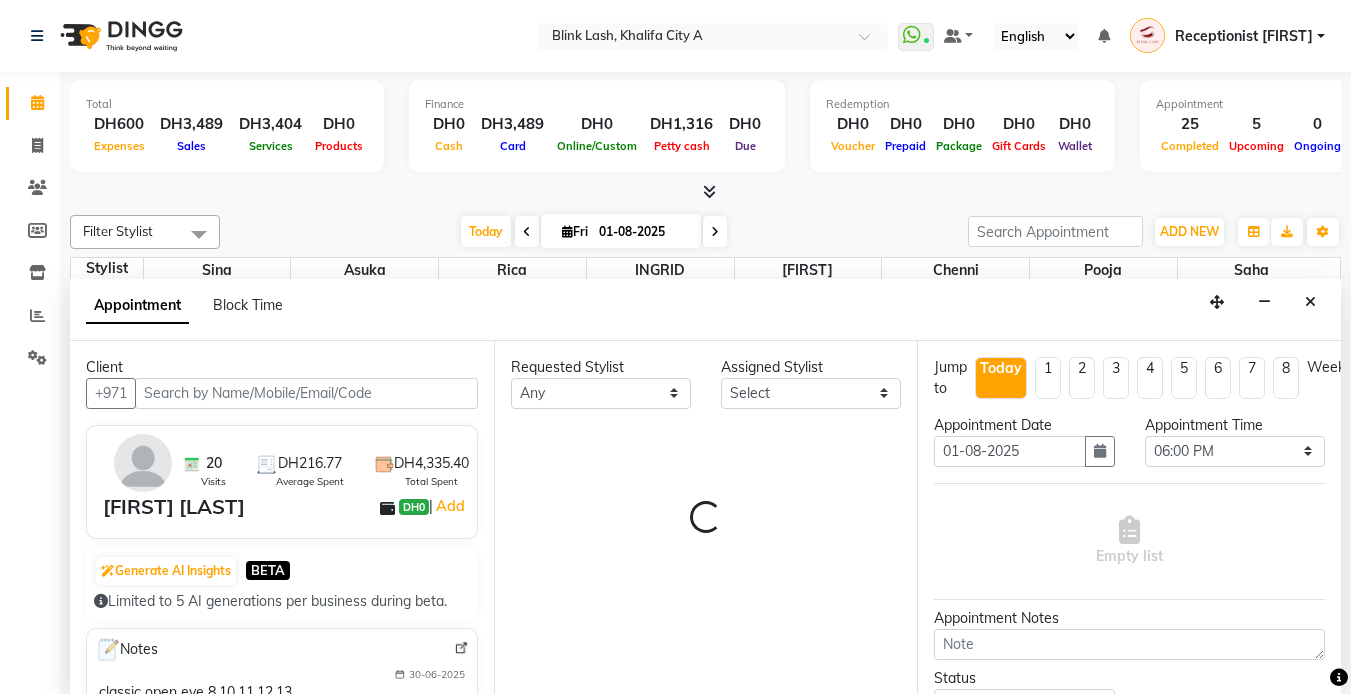 scroll, scrollTop: 1, scrollLeft: 0, axis: vertical 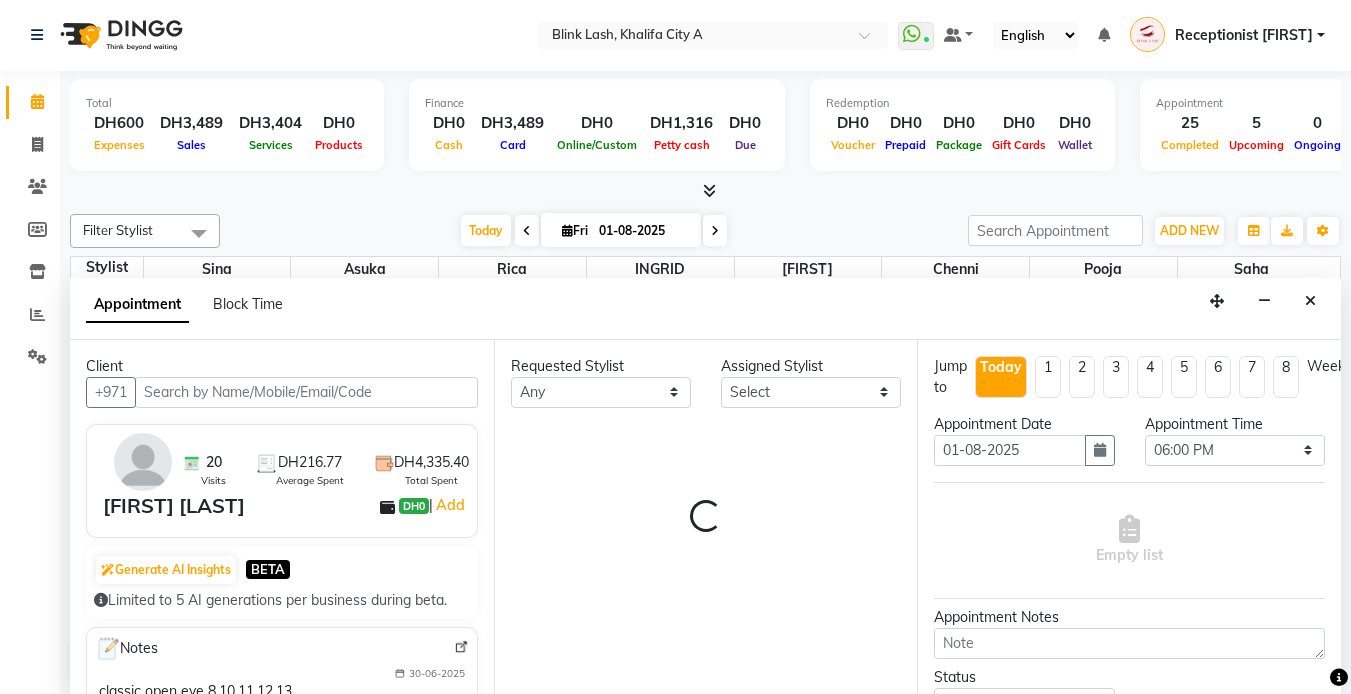 select on "42462" 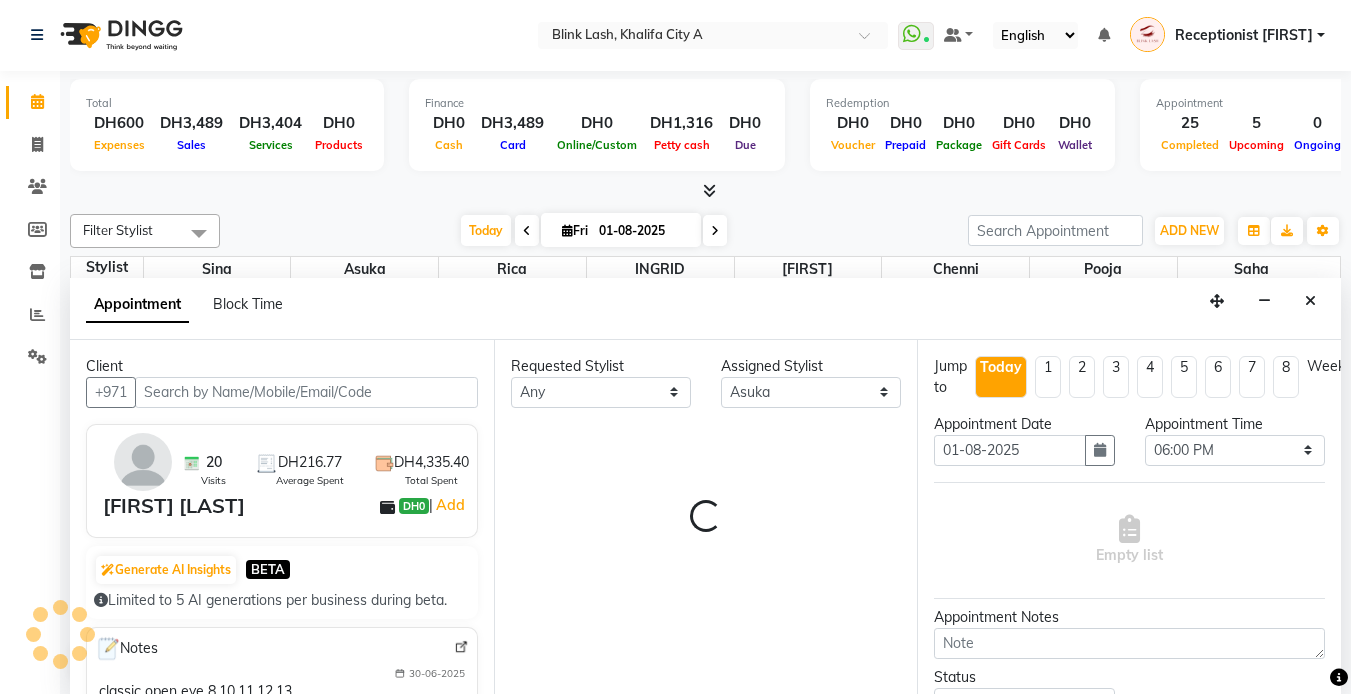 select on "2892" 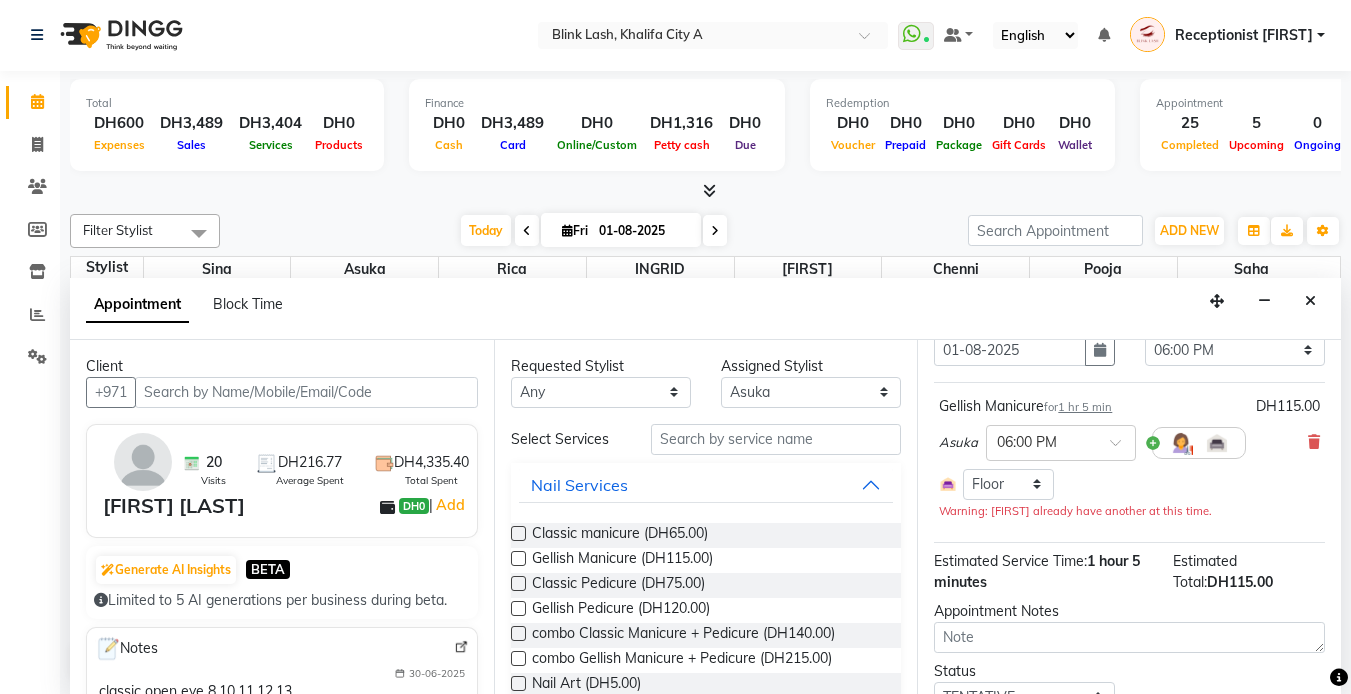 scroll, scrollTop: 0, scrollLeft: 0, axis: both 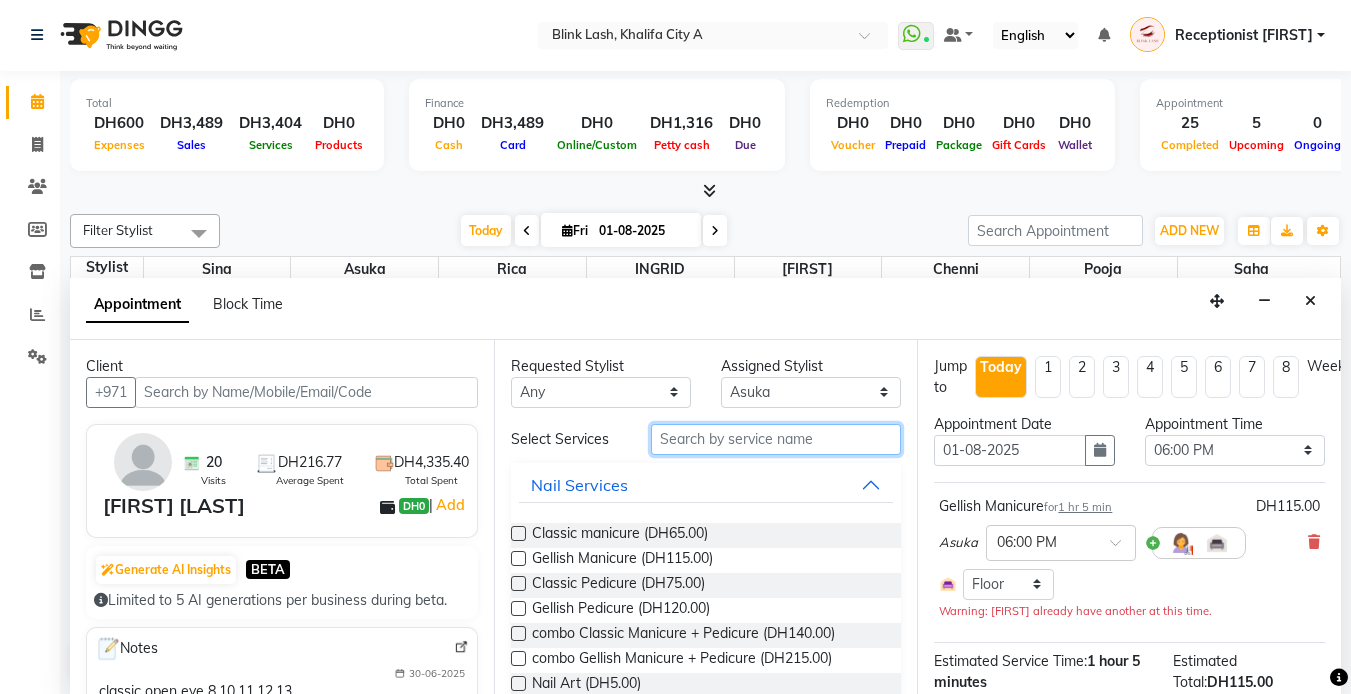 click at bounding box center (776, 439) 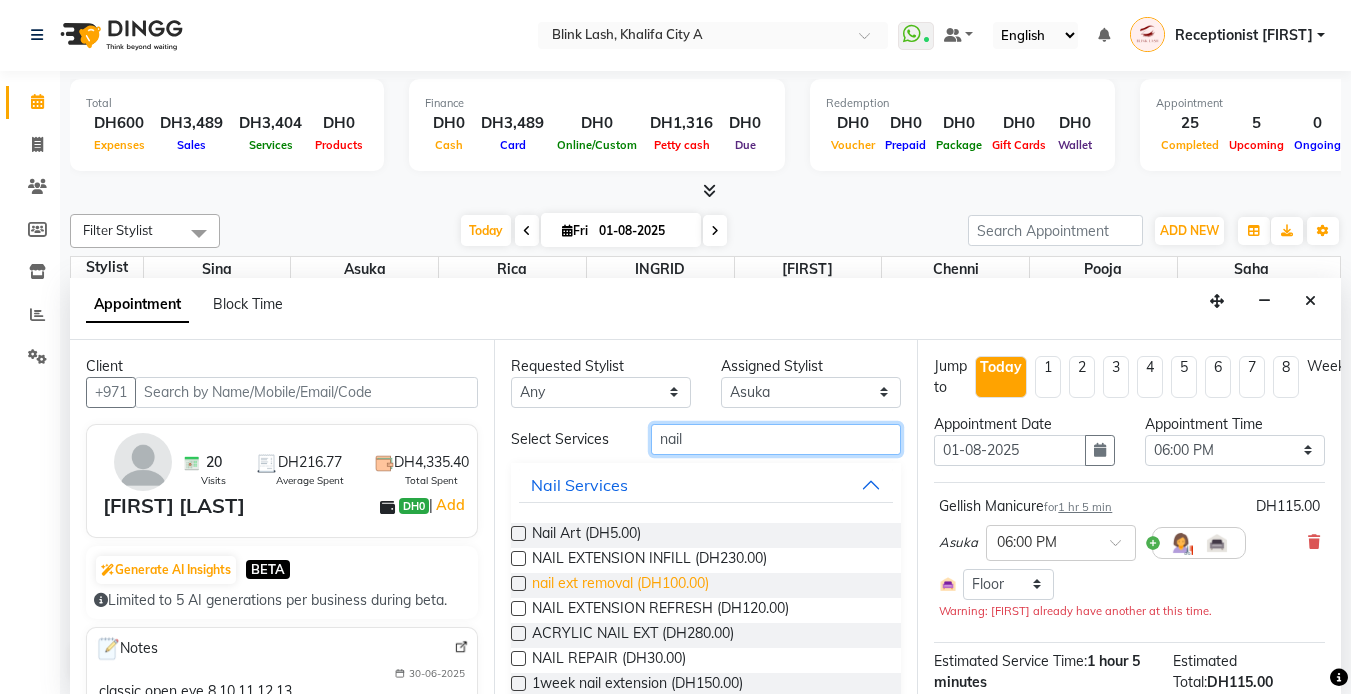 type on "nail" 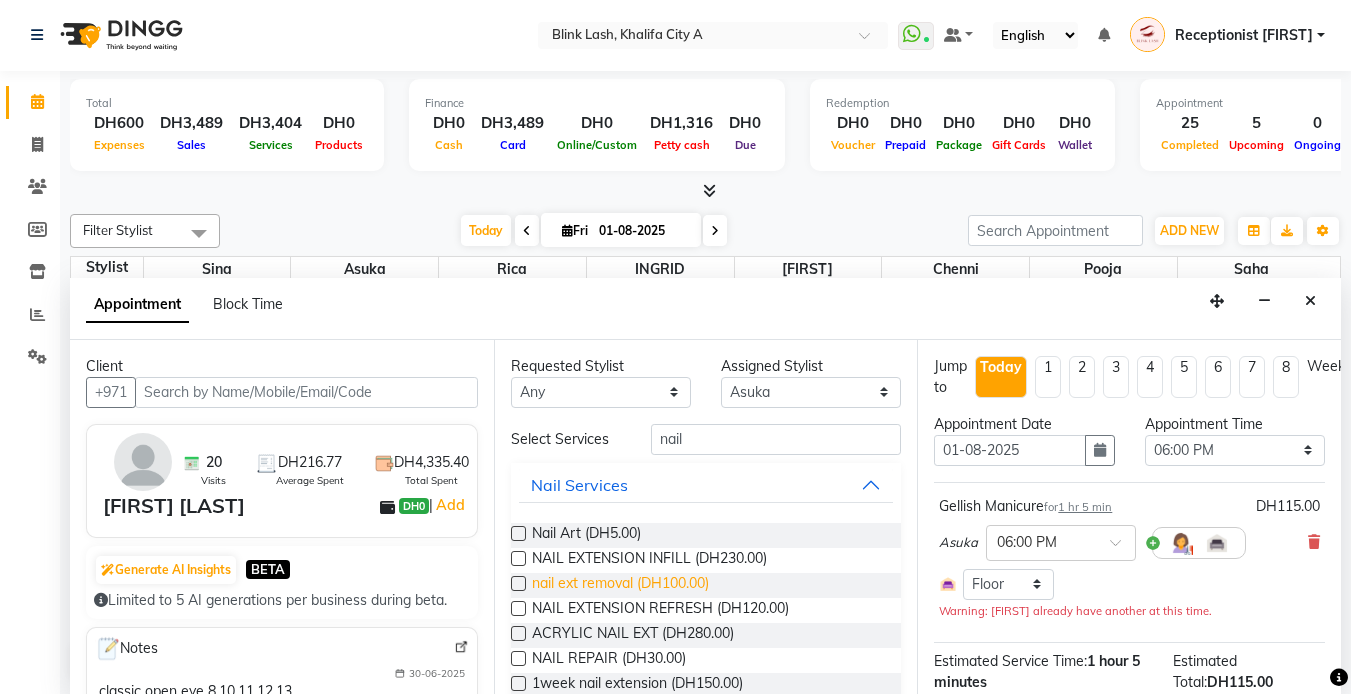click on "nail ext removal (DH100.00)" at bounding box center [620, 585] 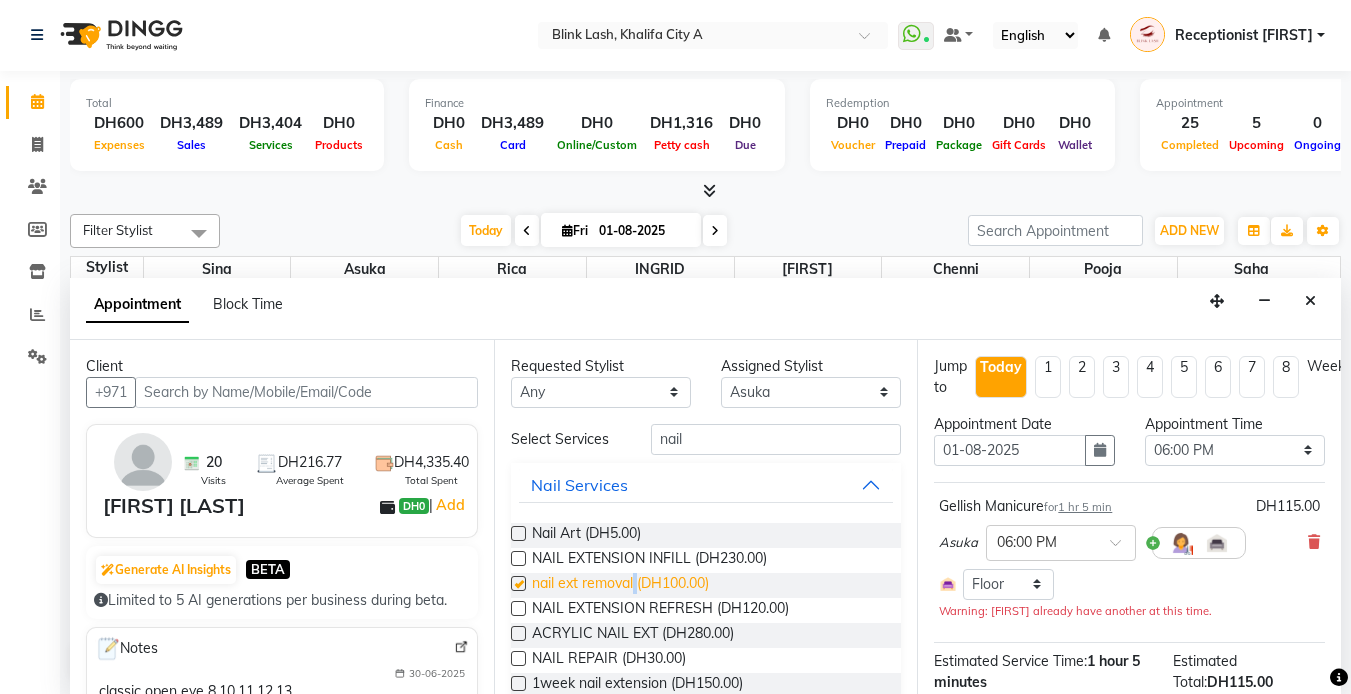 checkbox on "false" 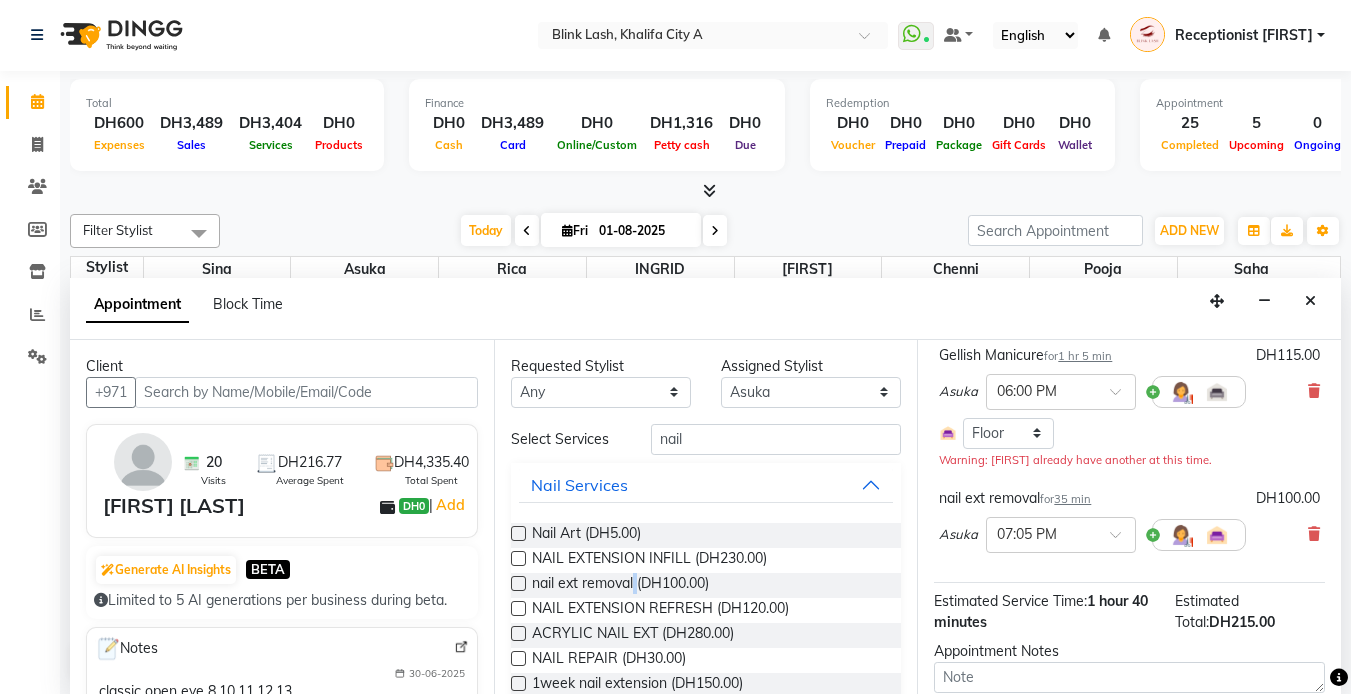 scroll, scrollTop: 293, scrollLeft: 0, axis: vertical 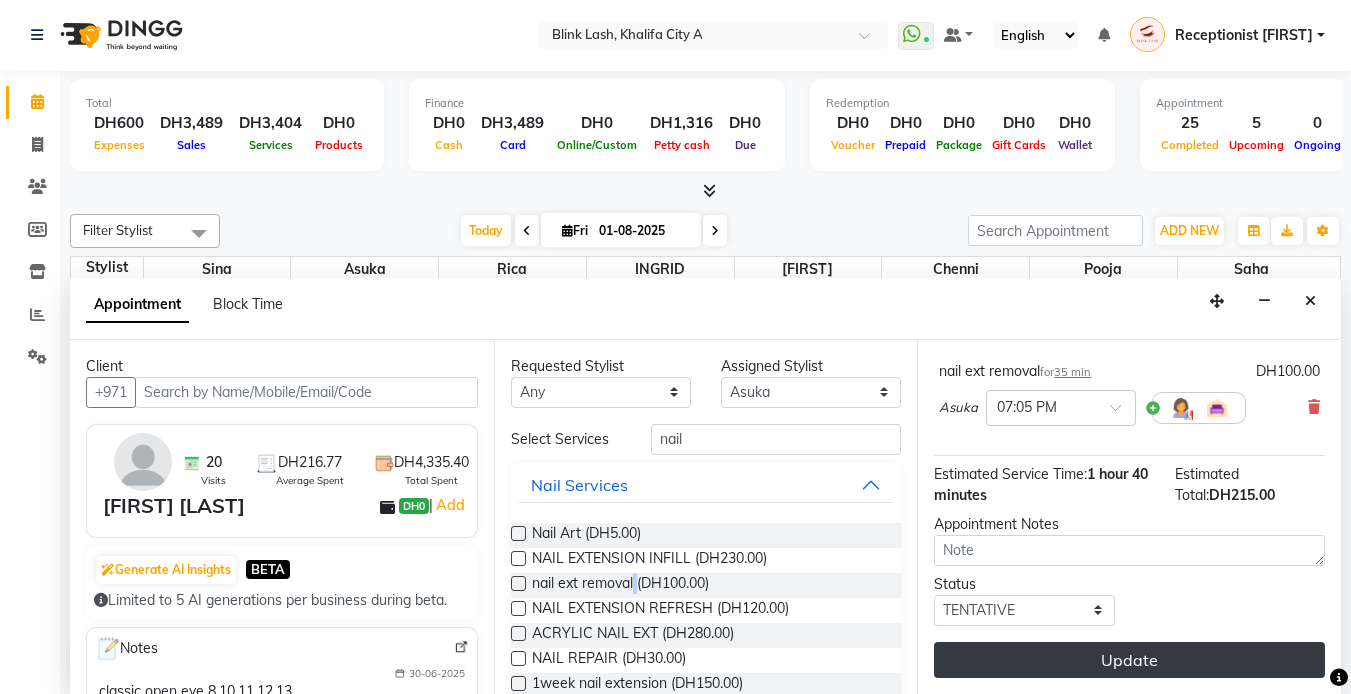 click on "Update" at bounding box center [1129, 660] 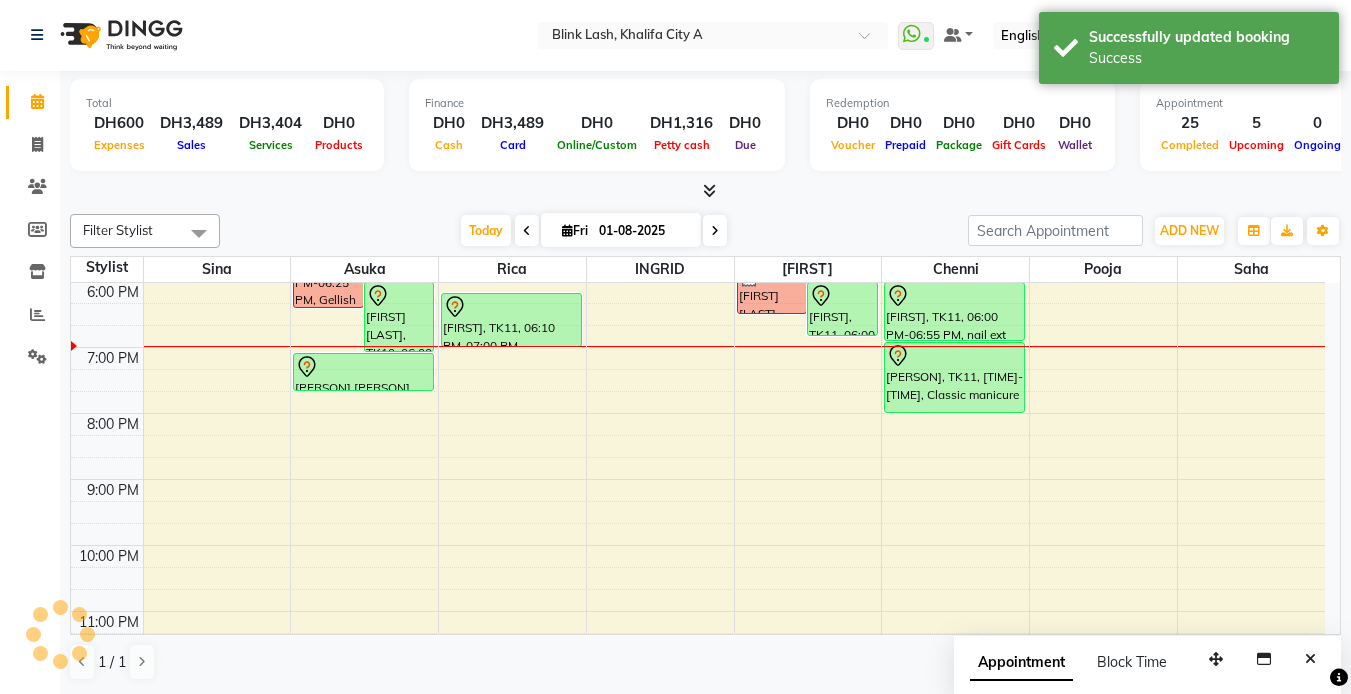 scroll, scrollTop: 0, scrollLeft: 0, axis: both 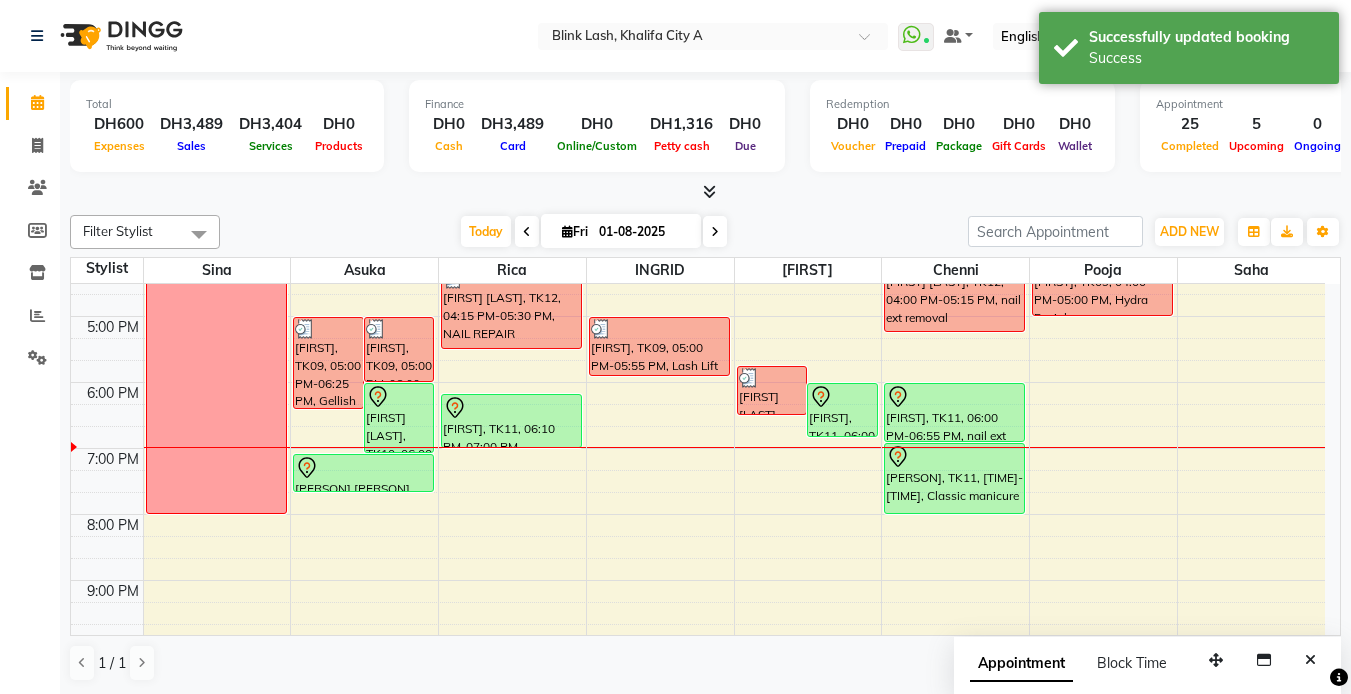drag, startPoint x: 401, startPoint y: 489, endPoint x: 341, endPoint y: 699, distance: 218.40329 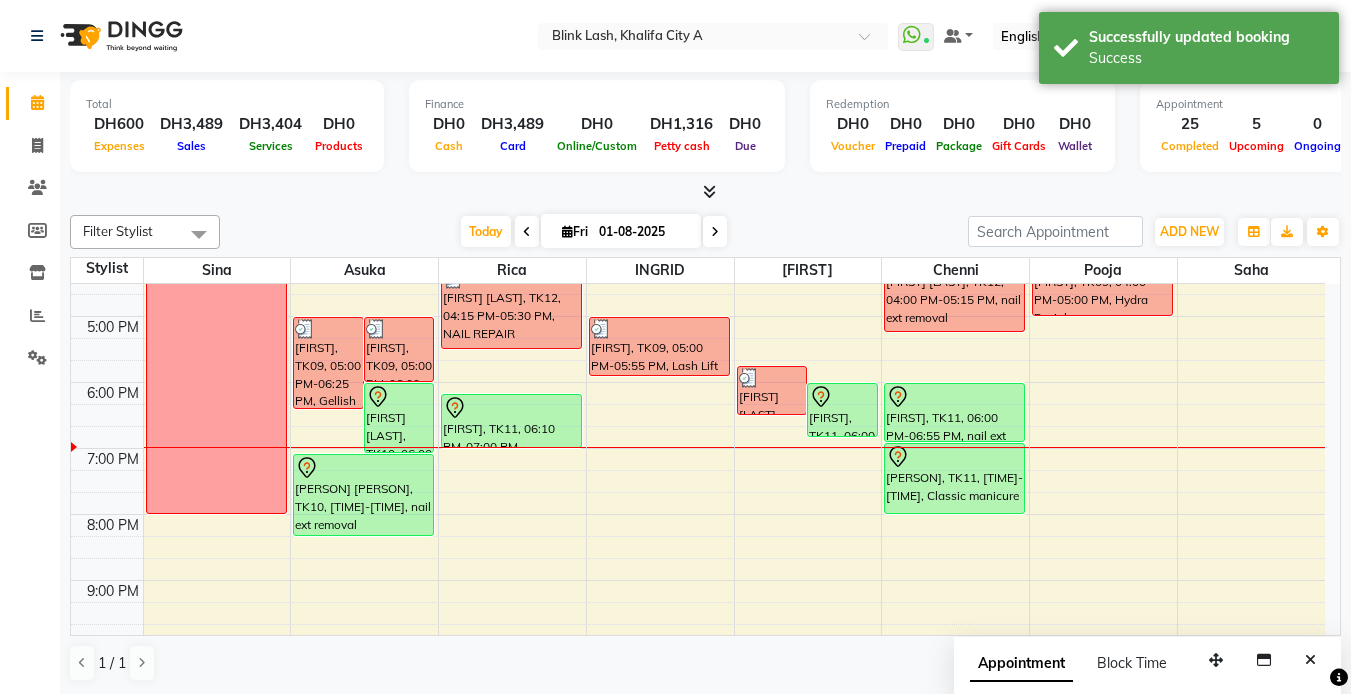 drag, startPoint x: 389, startPoint y: 487, endPoint x: 380, endPoint y: 518, distance: 32.280025 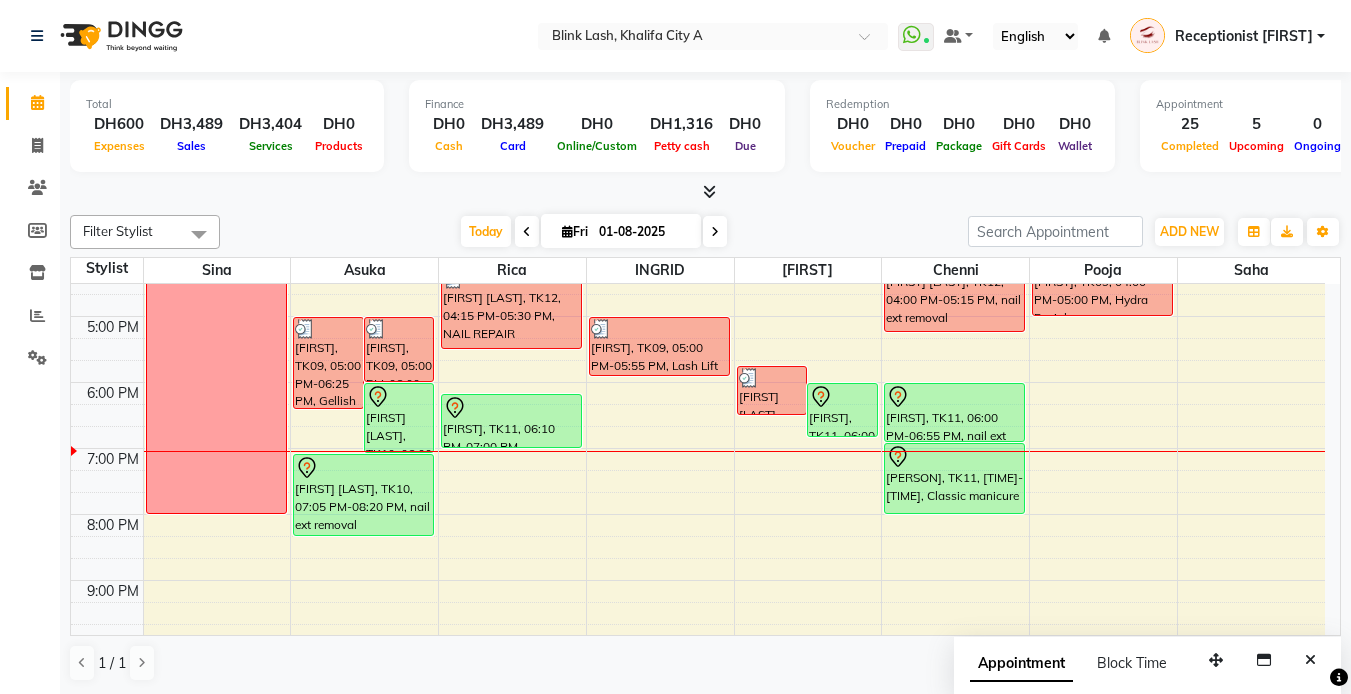 click at bounding box center (715, 232) 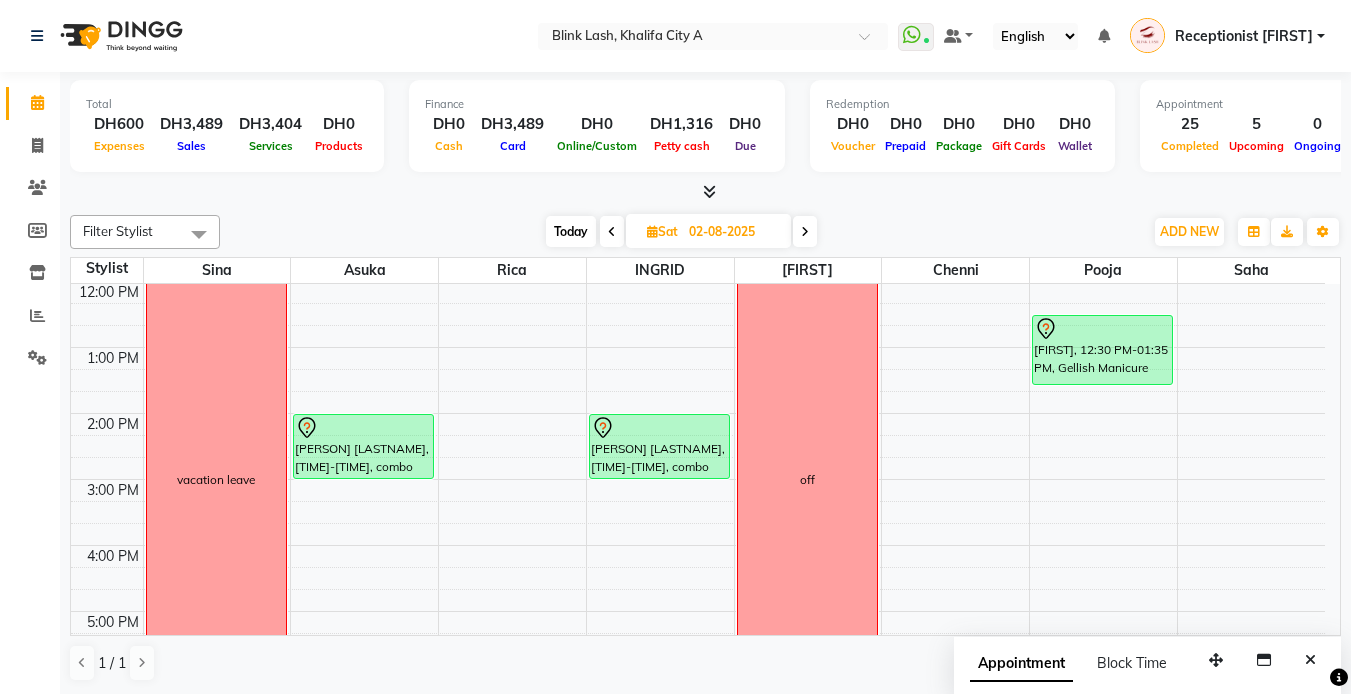 scroll, scrollTop: 0, scrollLeft: 0, axis: both 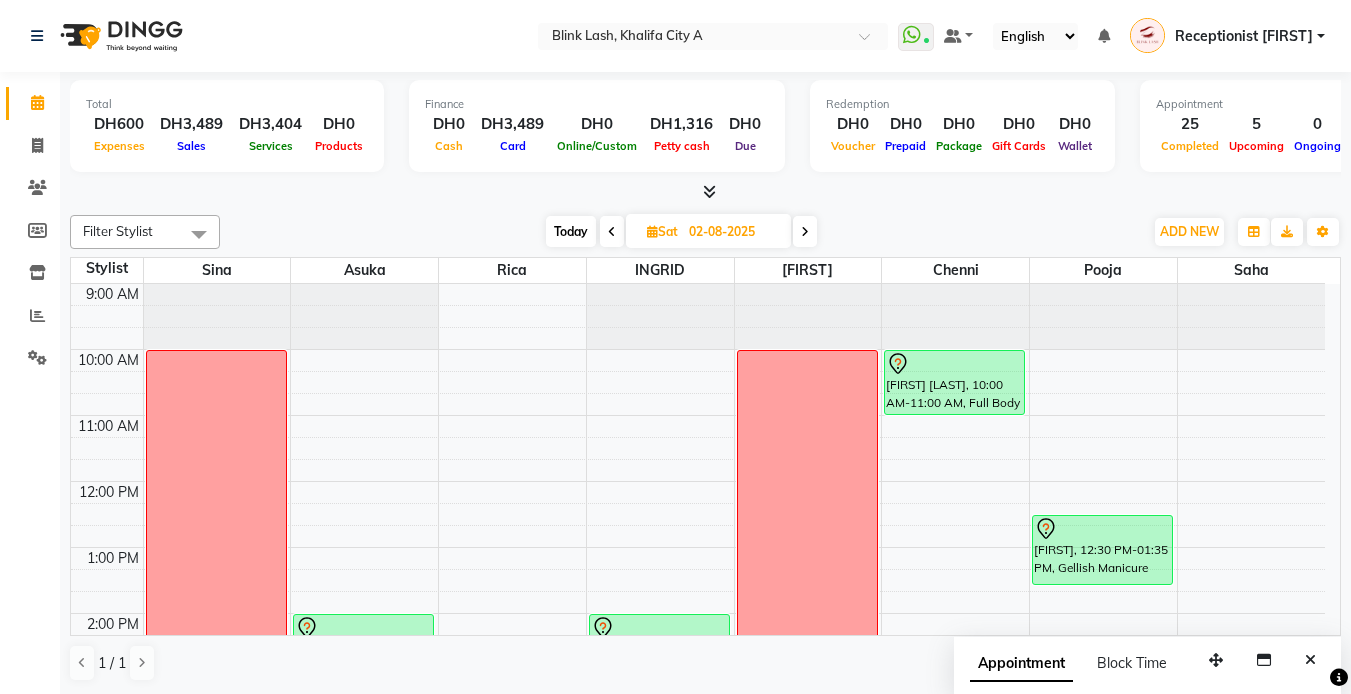 click at bounding box center [805, 231] 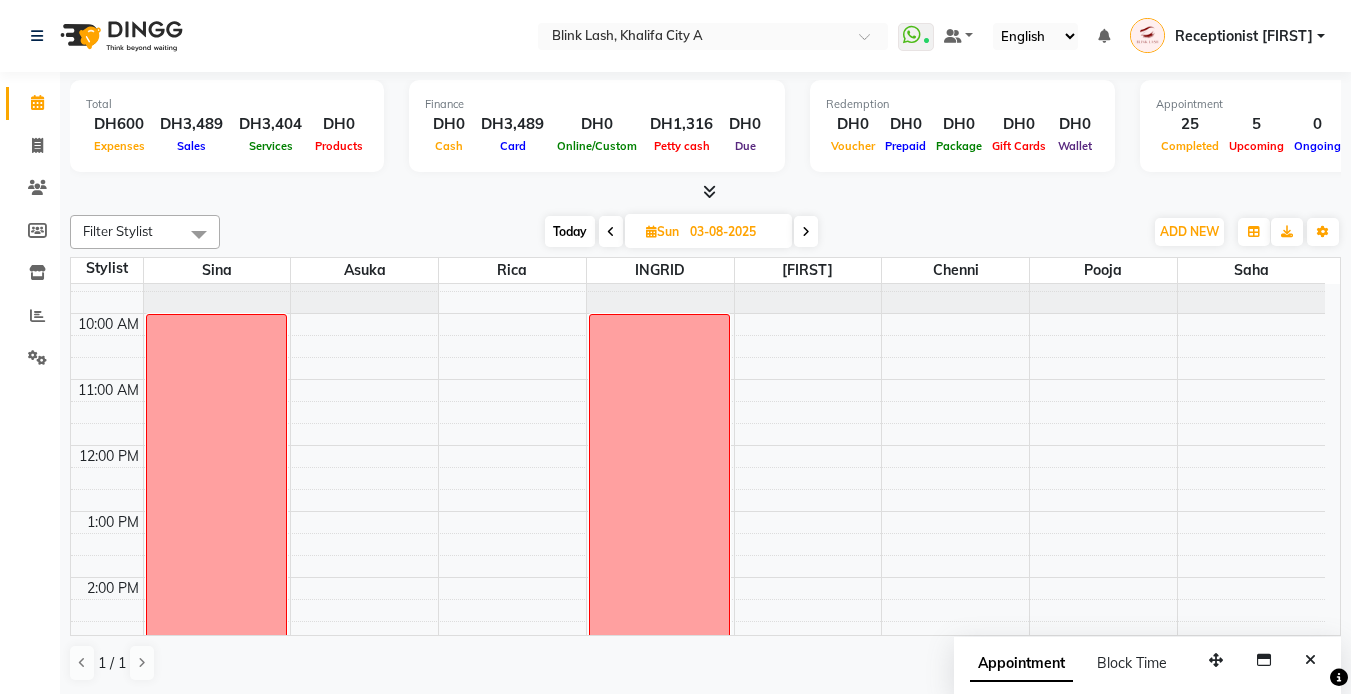 scroll, scrollTop: 0, scrollLeft: 0, axis: both 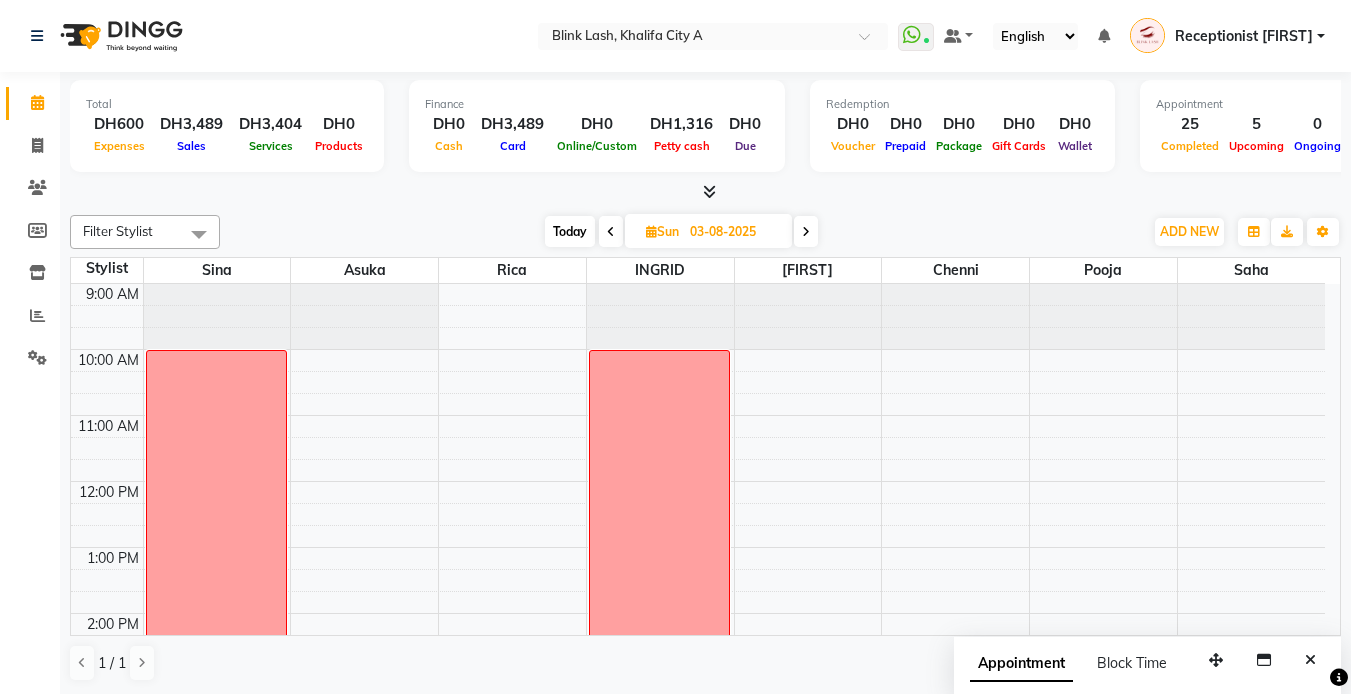 click at bounding box center (806, 231) 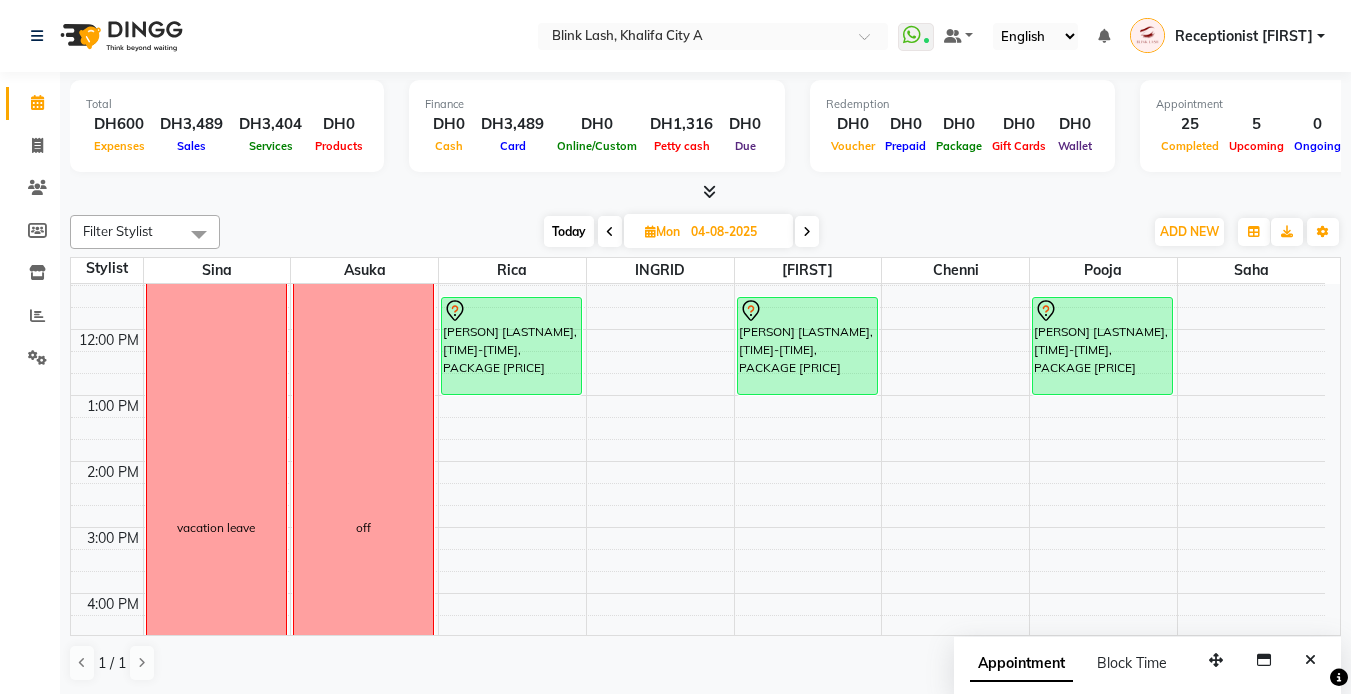scroll, scrollTop: 0, scrollLeft: 0, axis: both 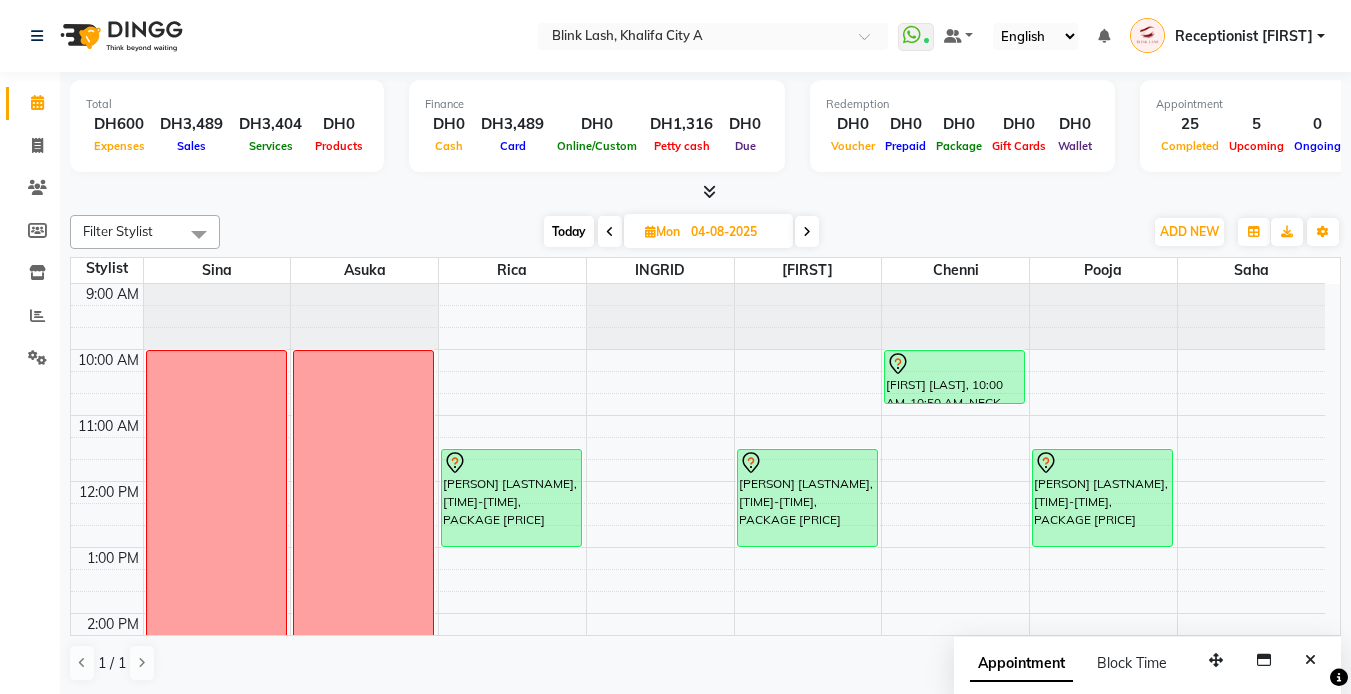 click on "Today" at bounding box center [569, 231] 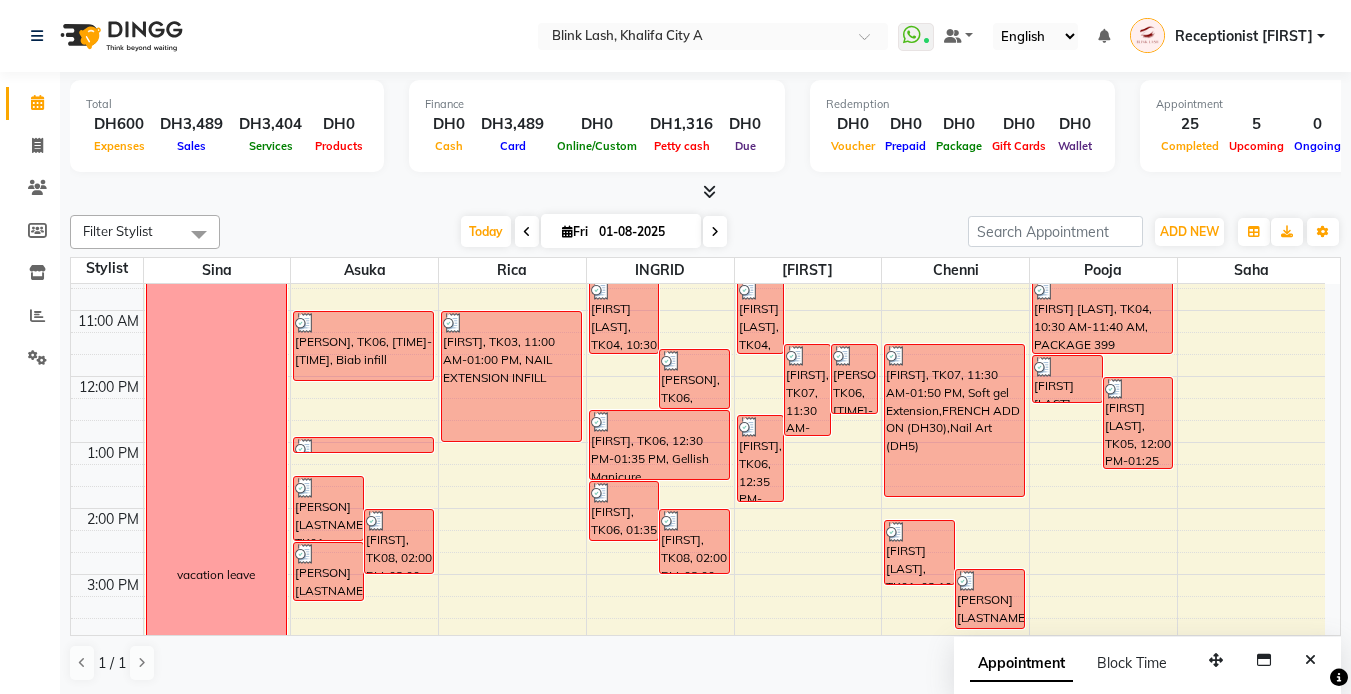 scroll, scrollTop: 400, scrollLeft: 0, axis: vertical 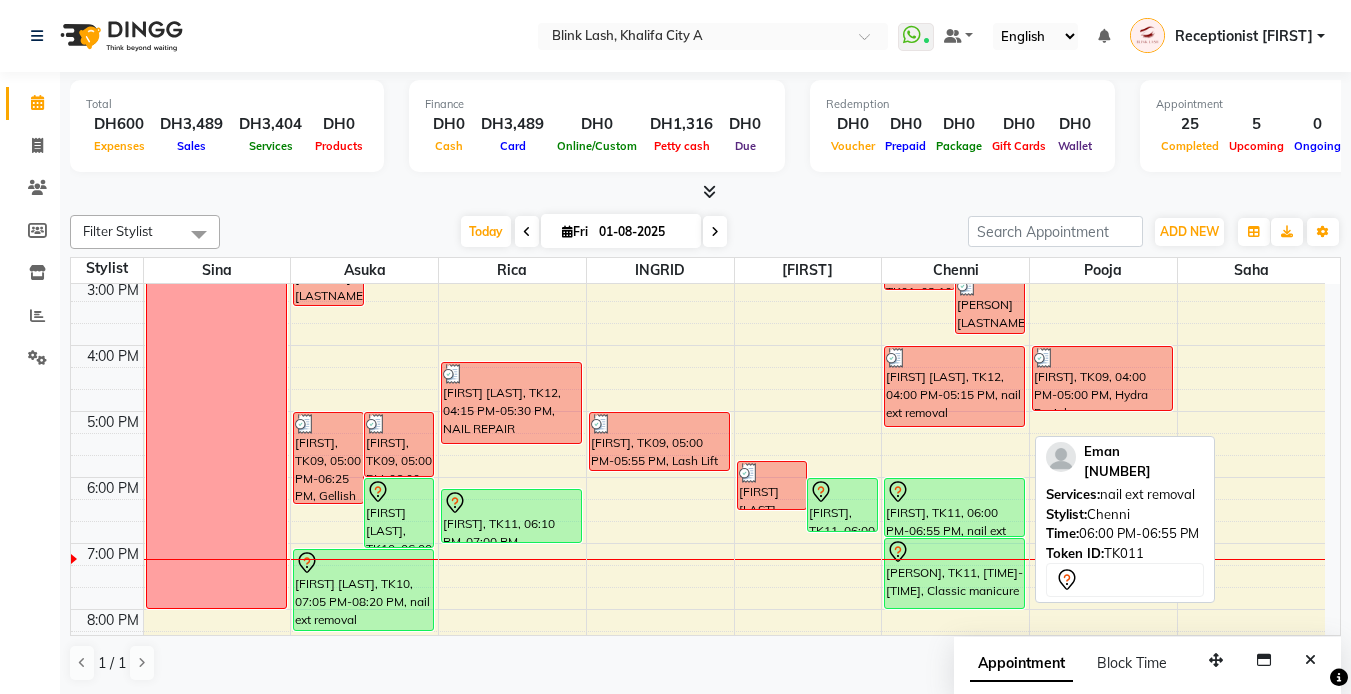 click on "Eman, TK11, 06:00 PM-06:55 PM, nail ext removal" at bounding box center [954, 507] 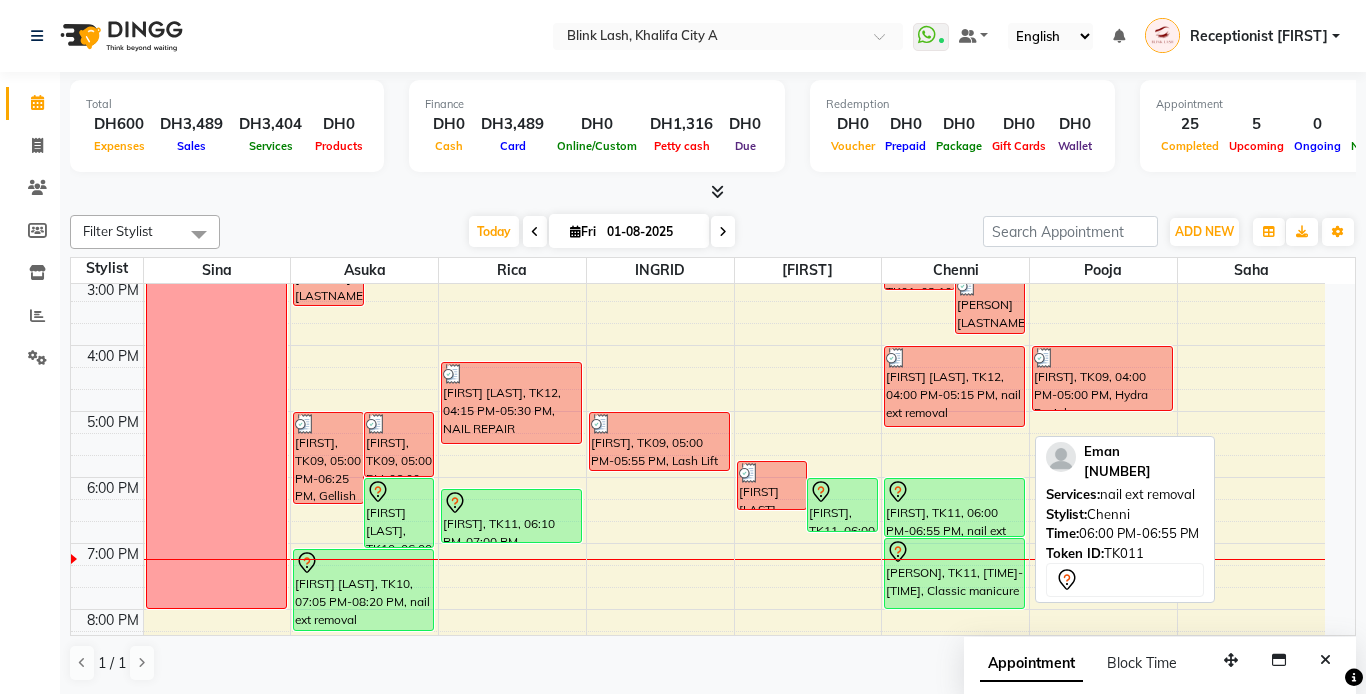 select on "7" 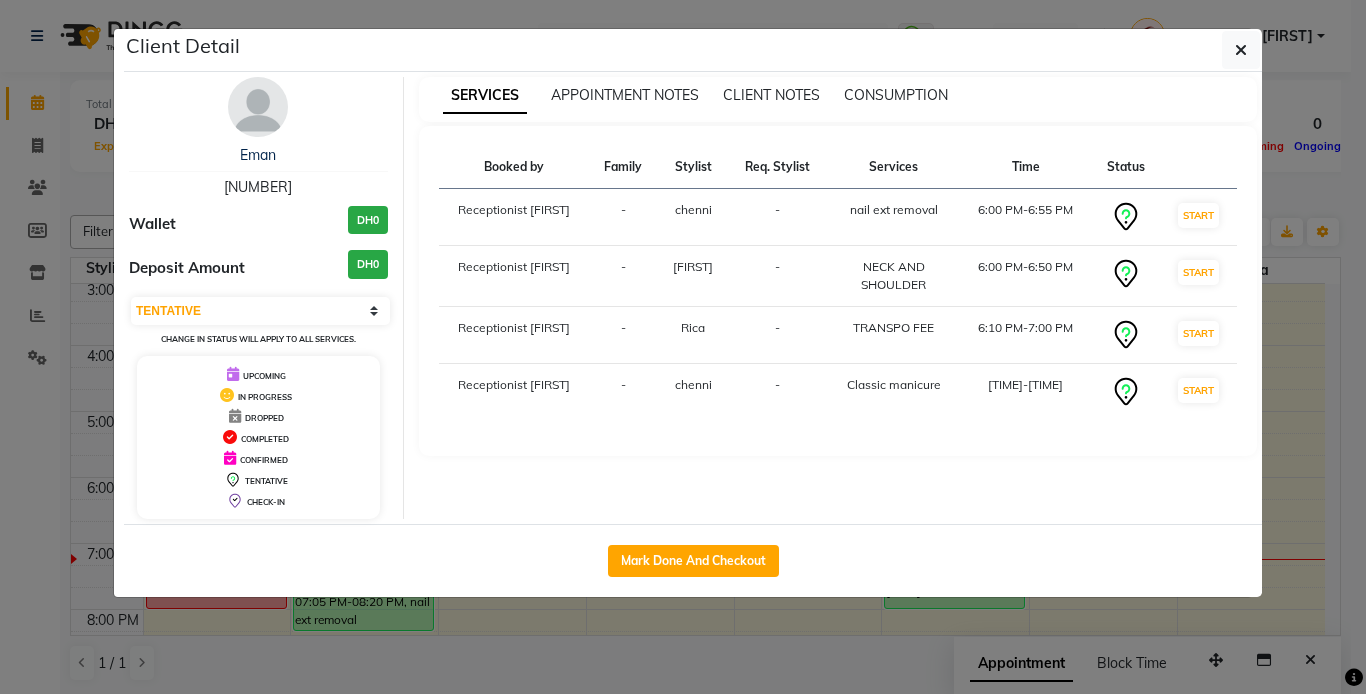 click at bounding box center [258, 107] 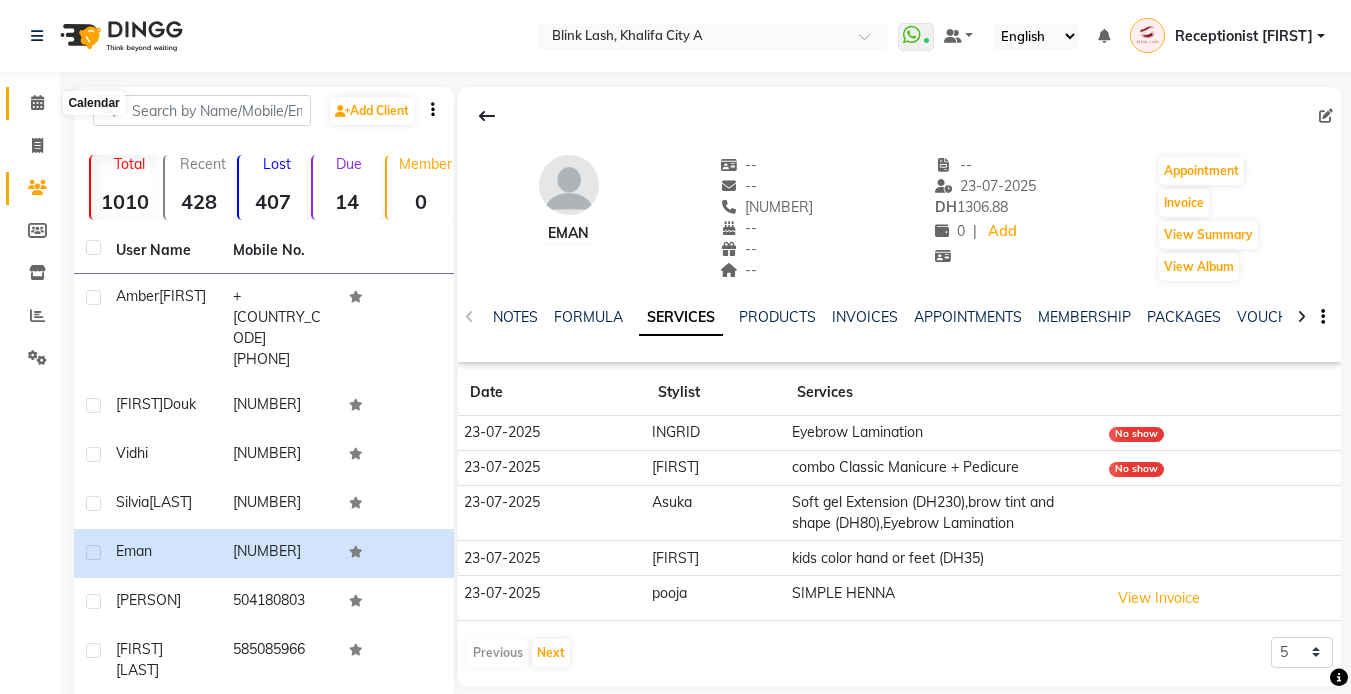 click 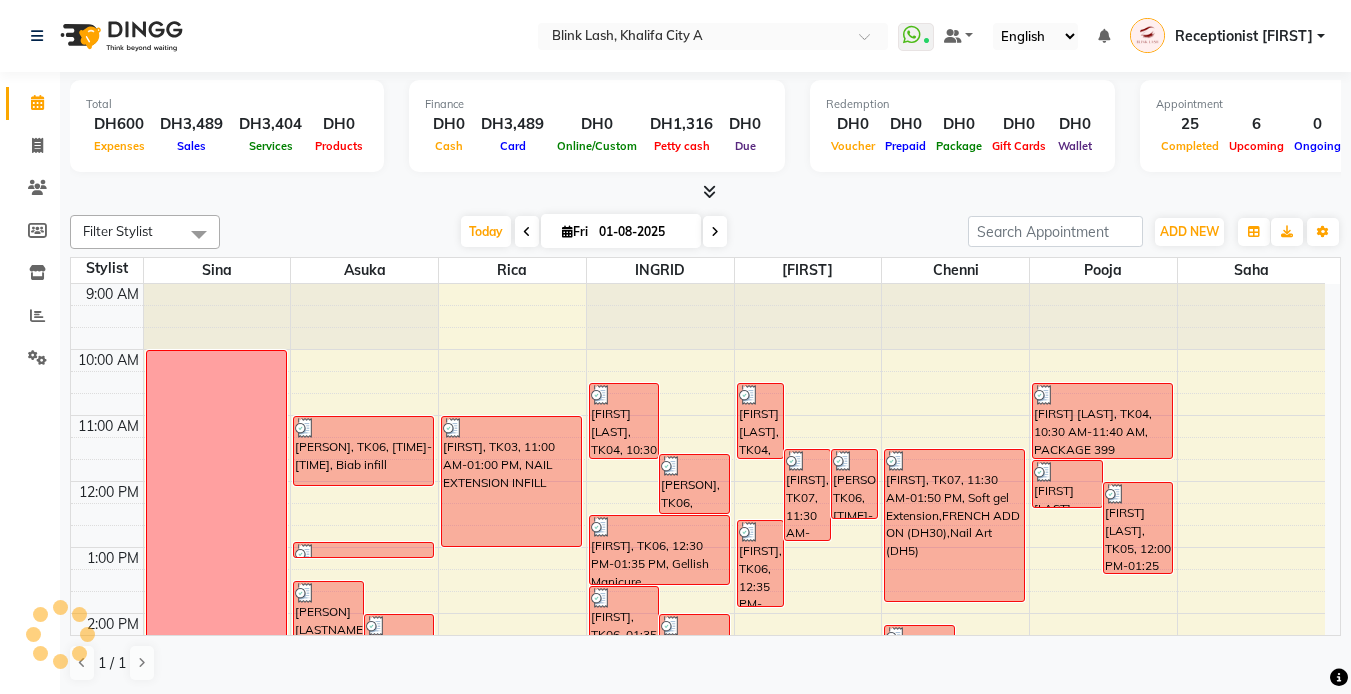 scroll, scrollTop: 0, scrollLeft: 0, axis: both 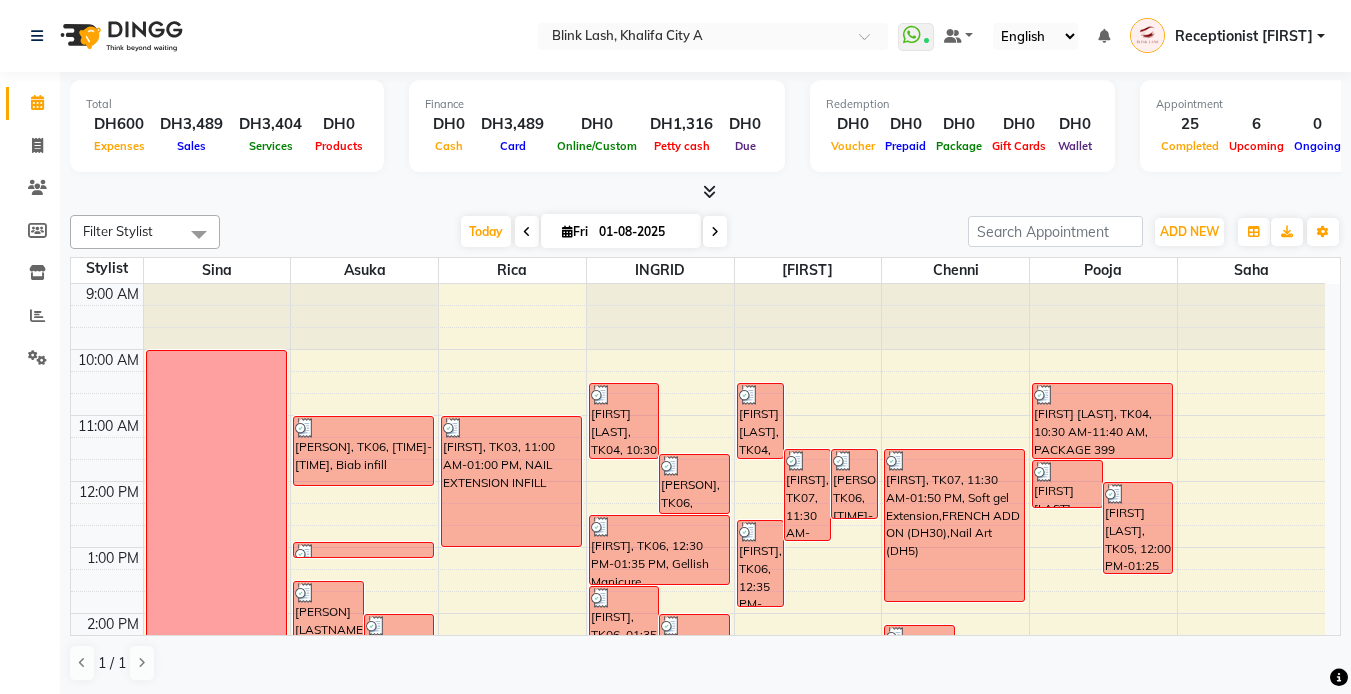 drag, startPoint x: 597, startPoint y: 693, endPoint x: 588, endPoint y: 706, distance: 15.811388 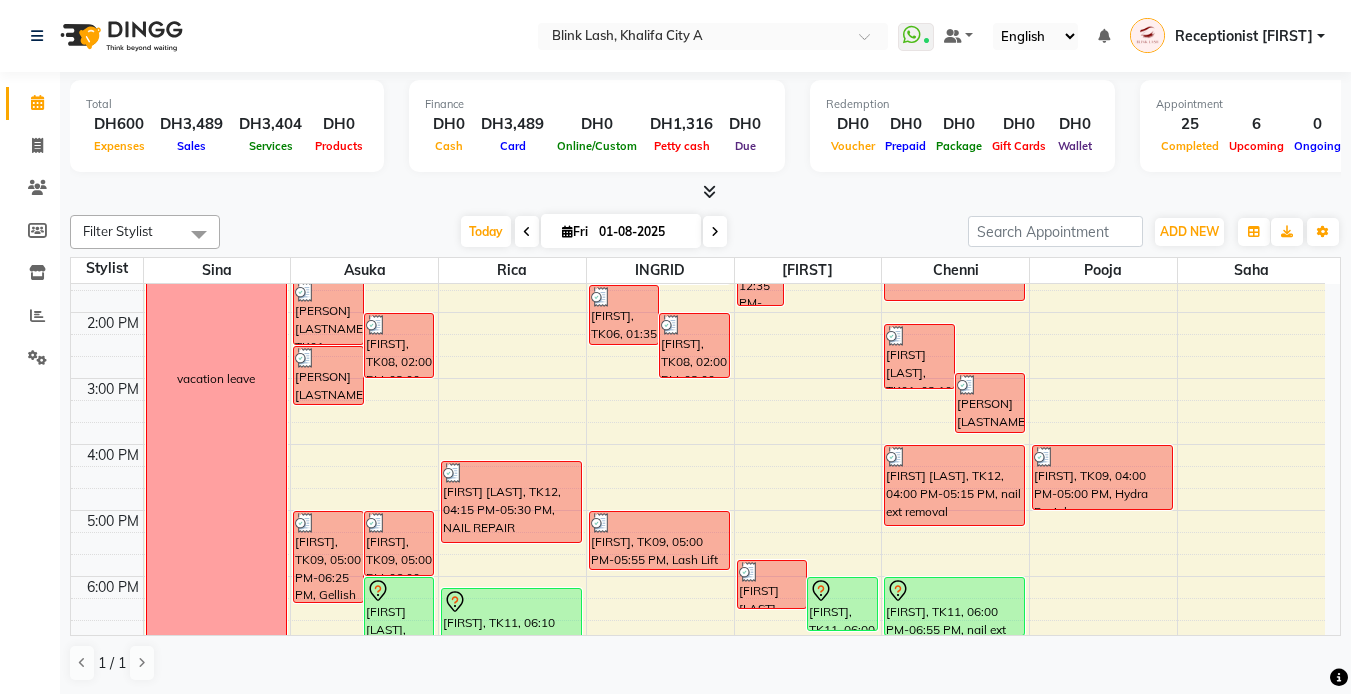 scroll, scrollTop: 400, scrollLeft: 0, axis: vertical 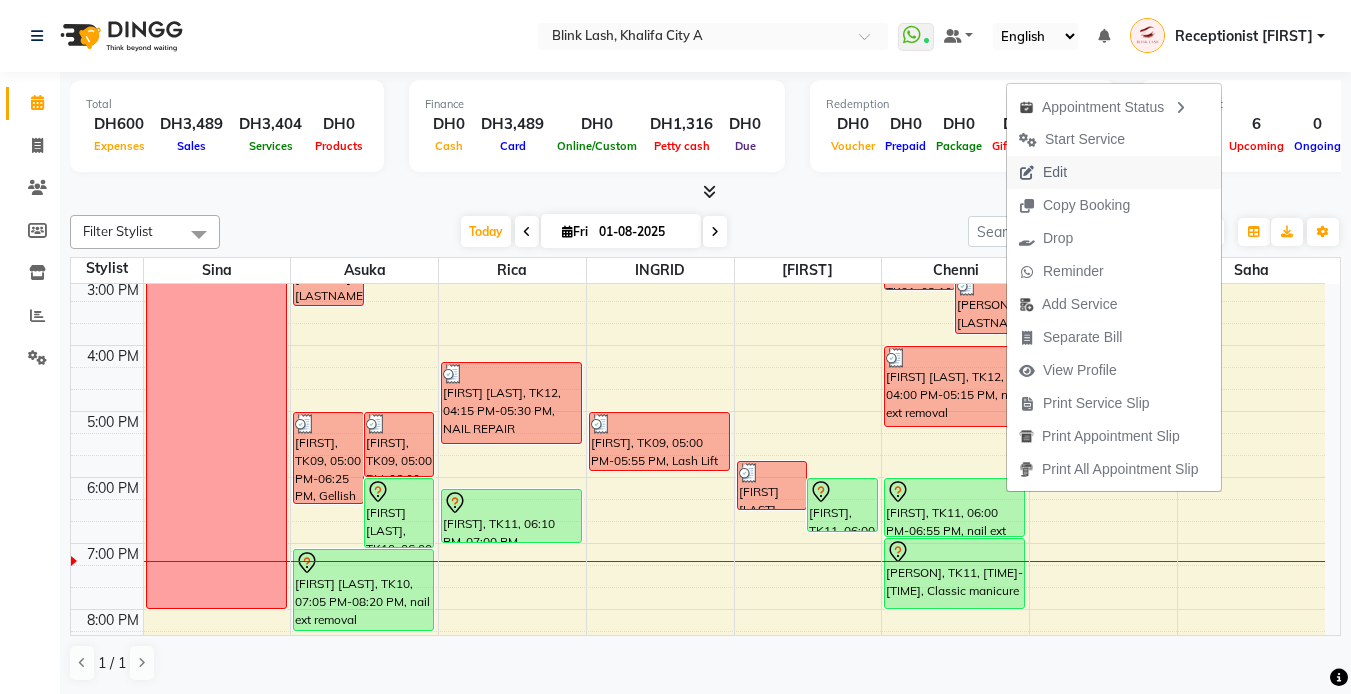 click on "Edit" at bounding box center (1114, 172) 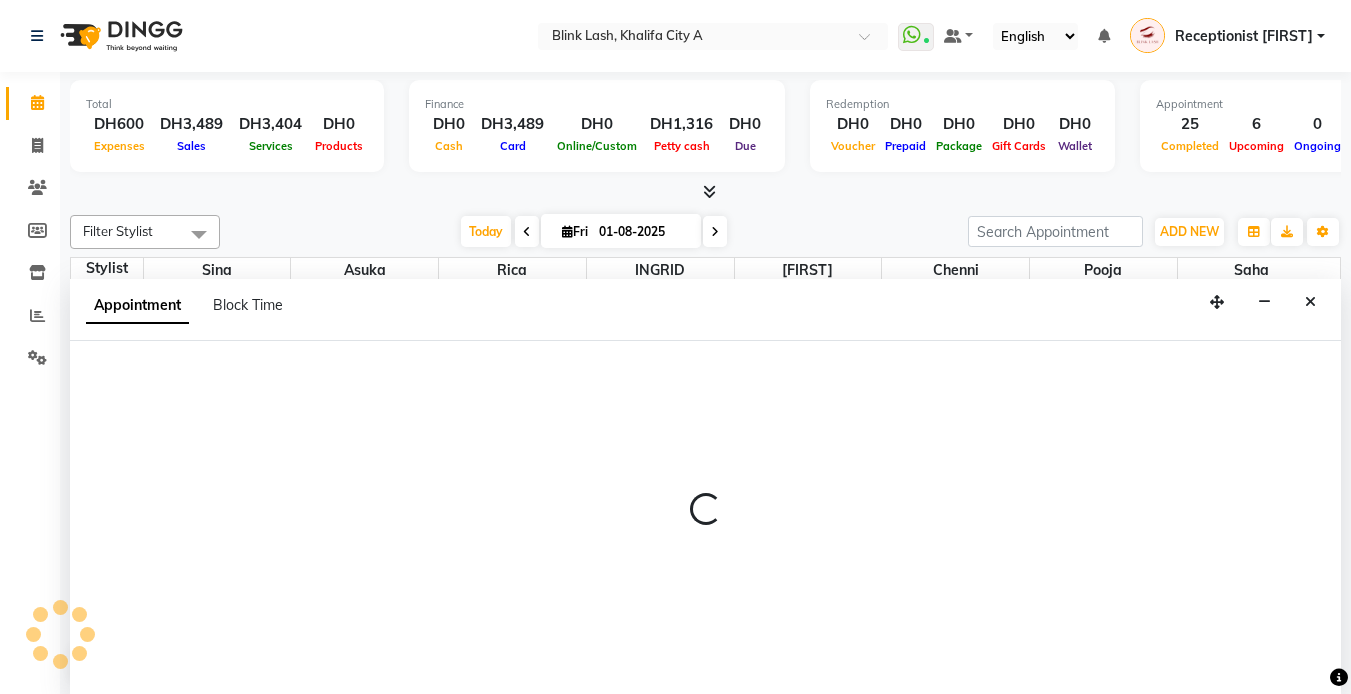 select on "tentative" 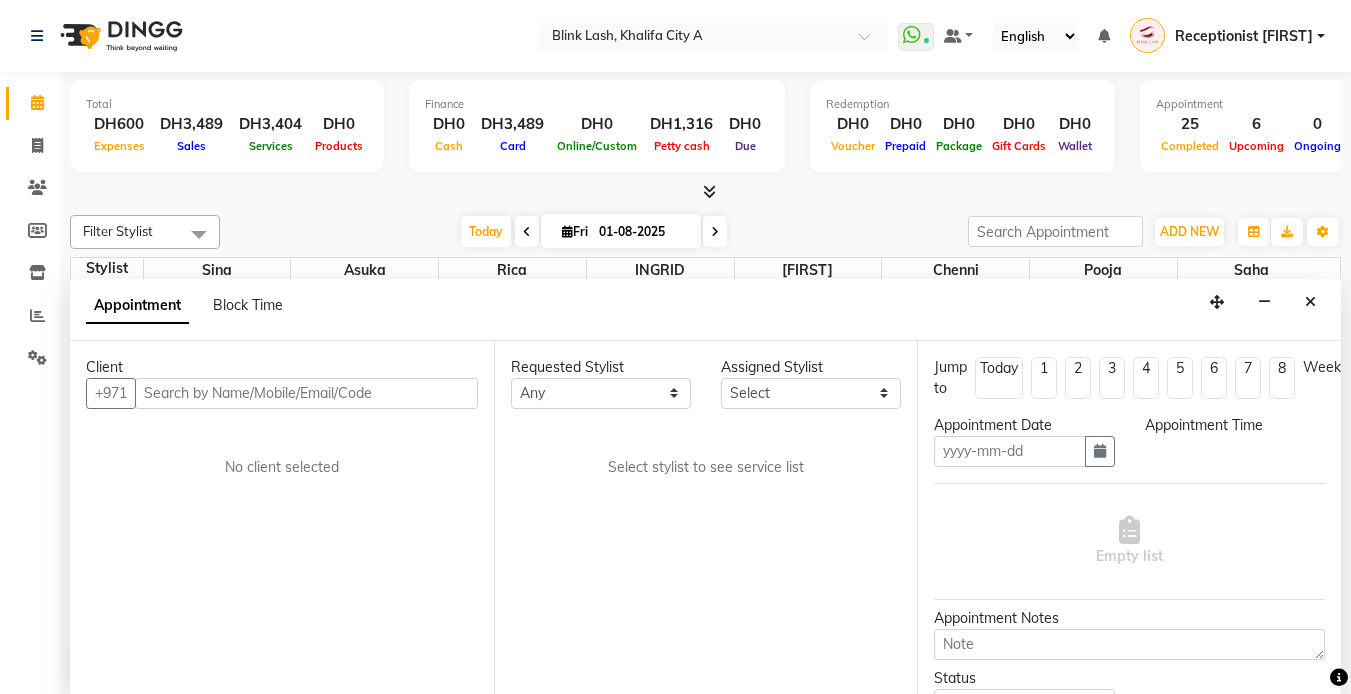scroll, scrollTop: 1, scrollLeft: 0, axis: vertical 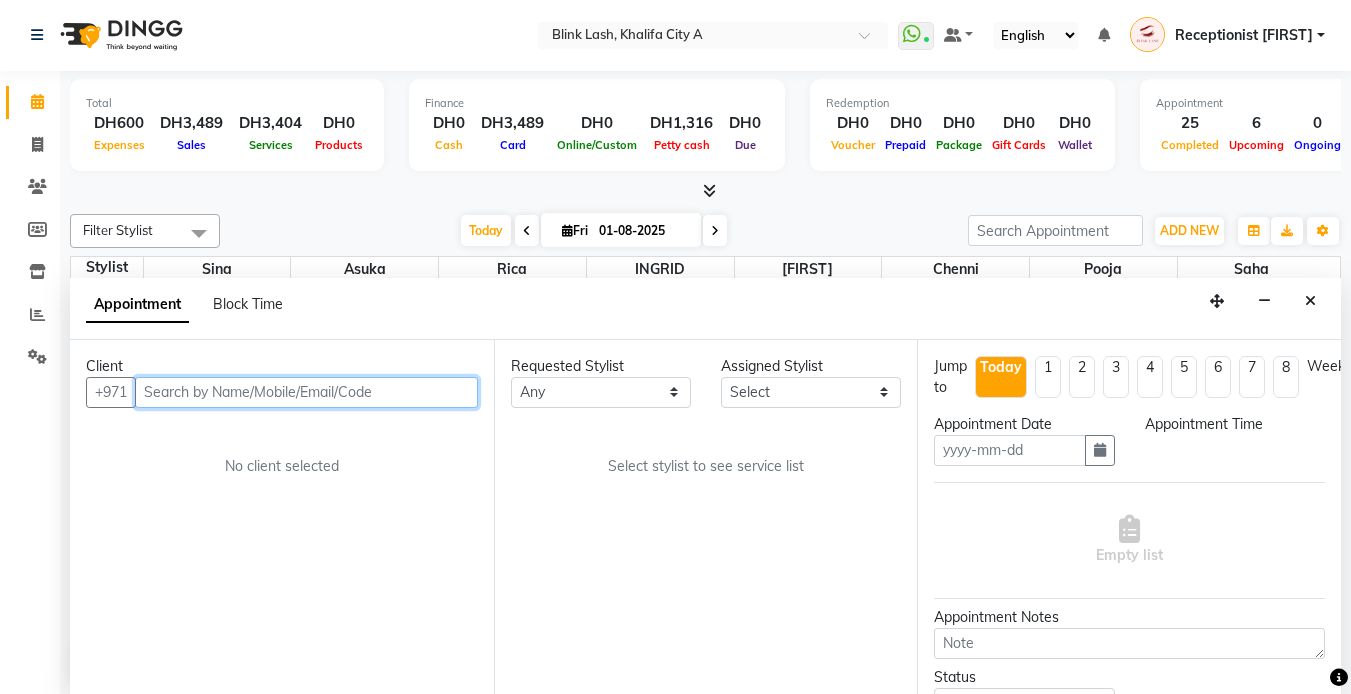 type on "01-08-2025" 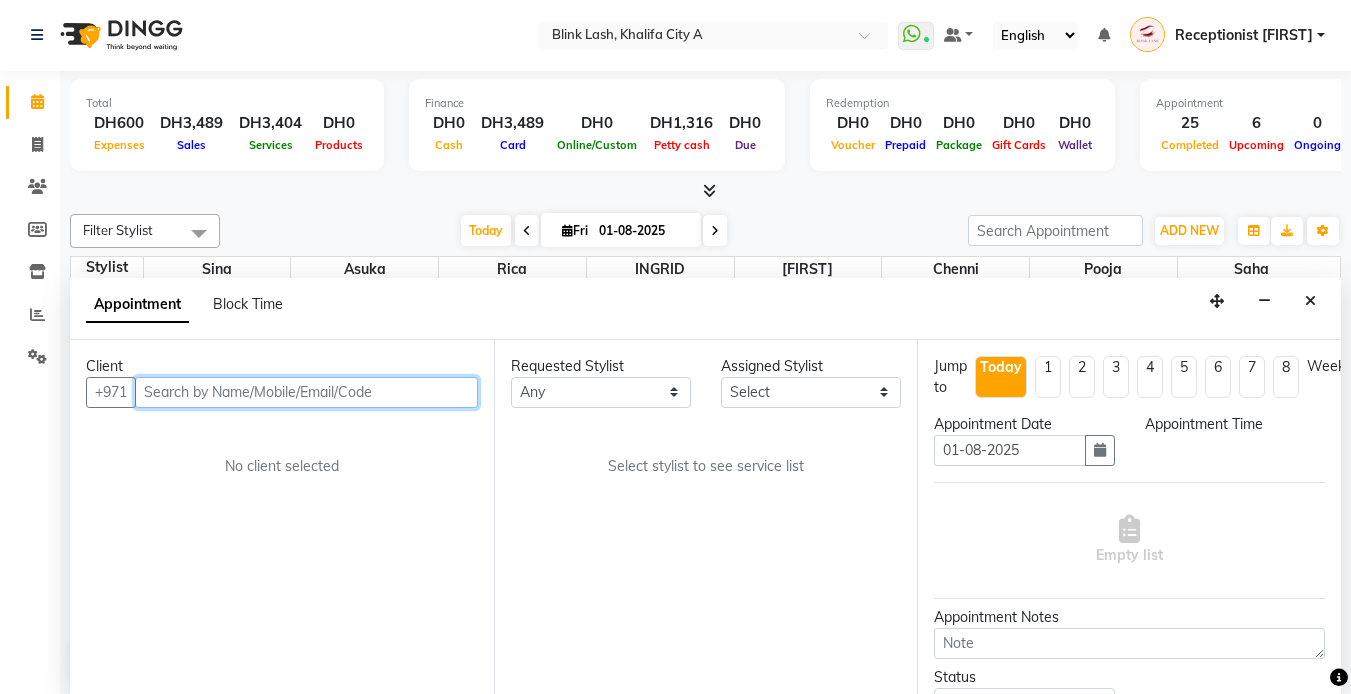 select on "1080" 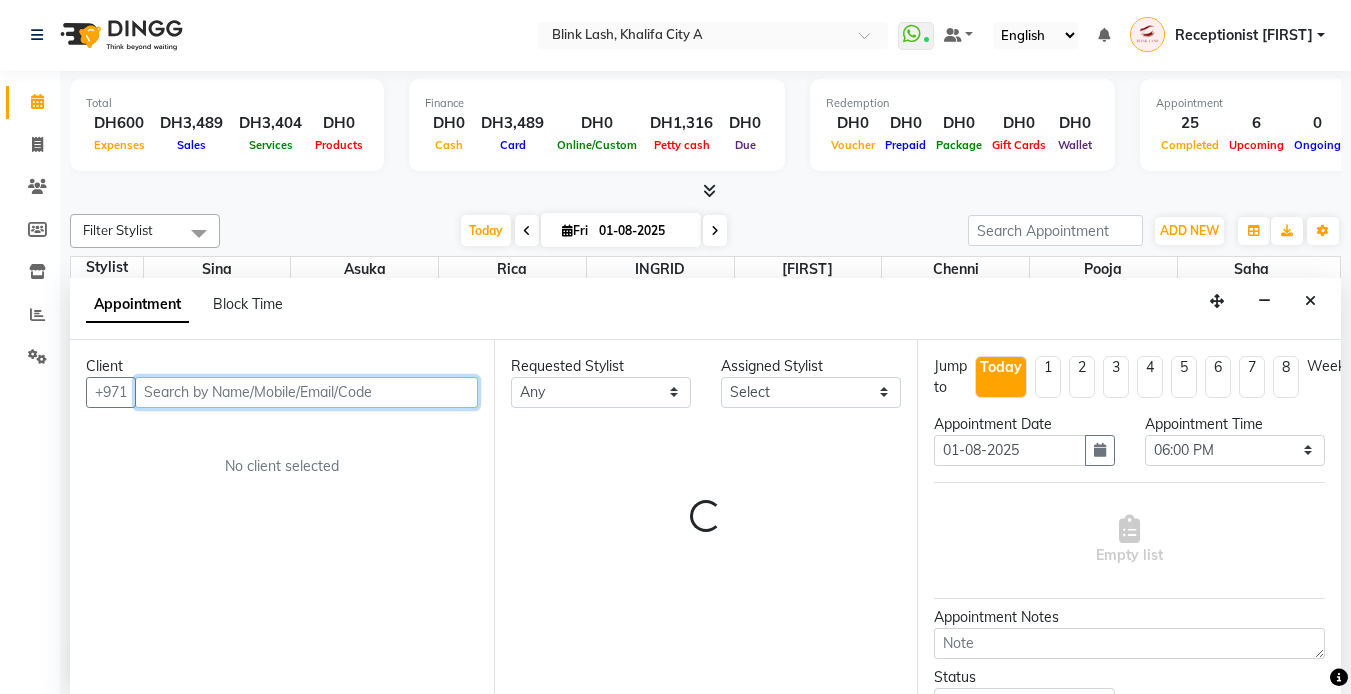 scroll, scrollTop: 638, scrollLeft: 0, axis: vertical 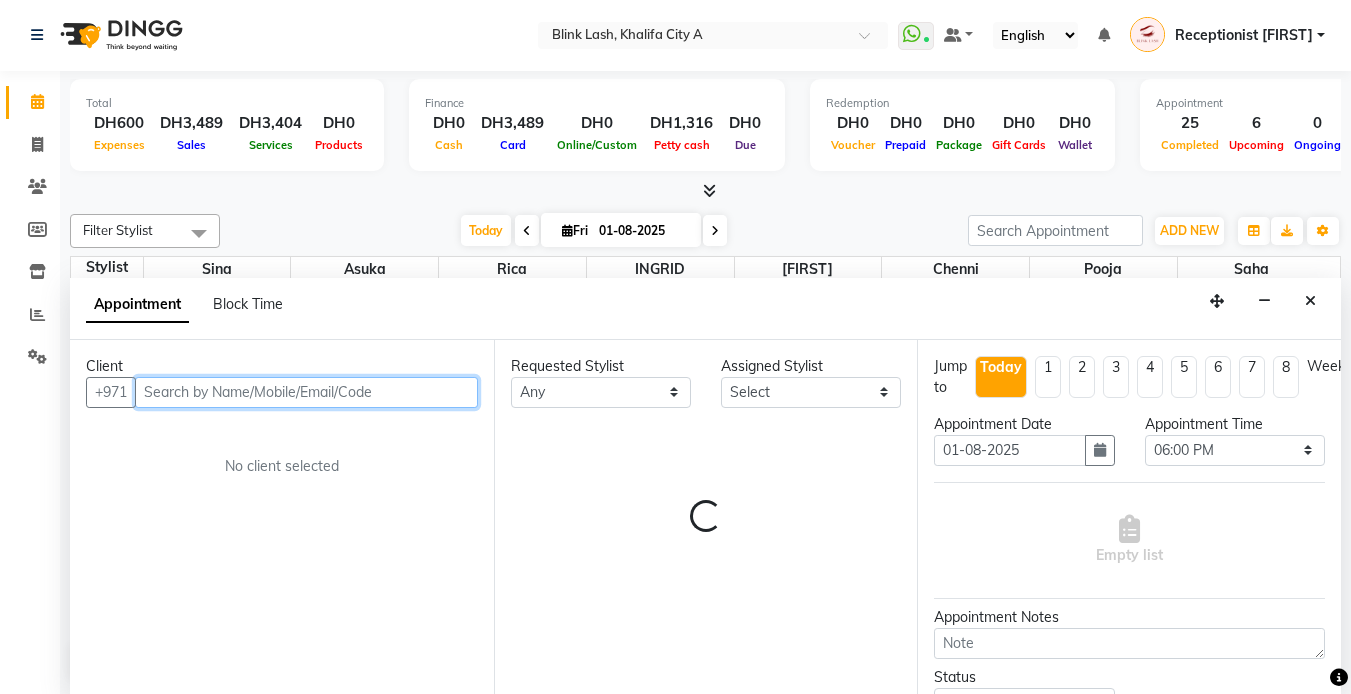 select on "57849" 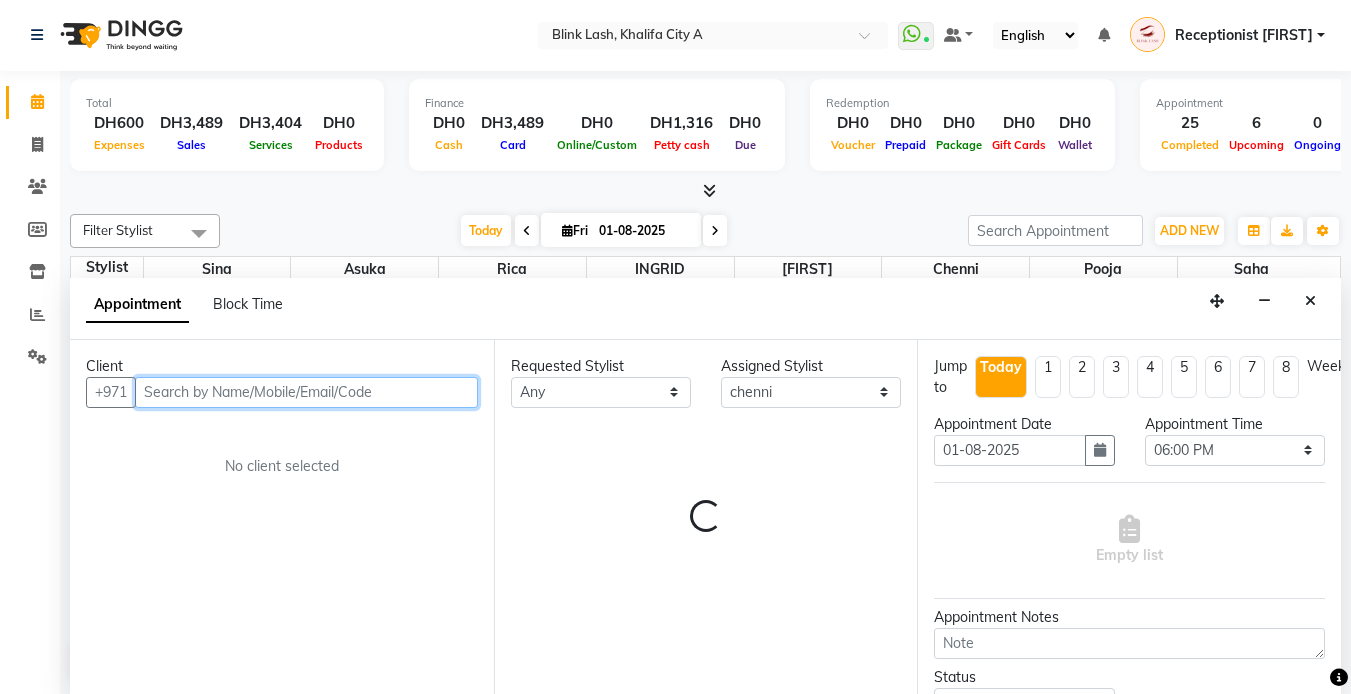select on "2892" 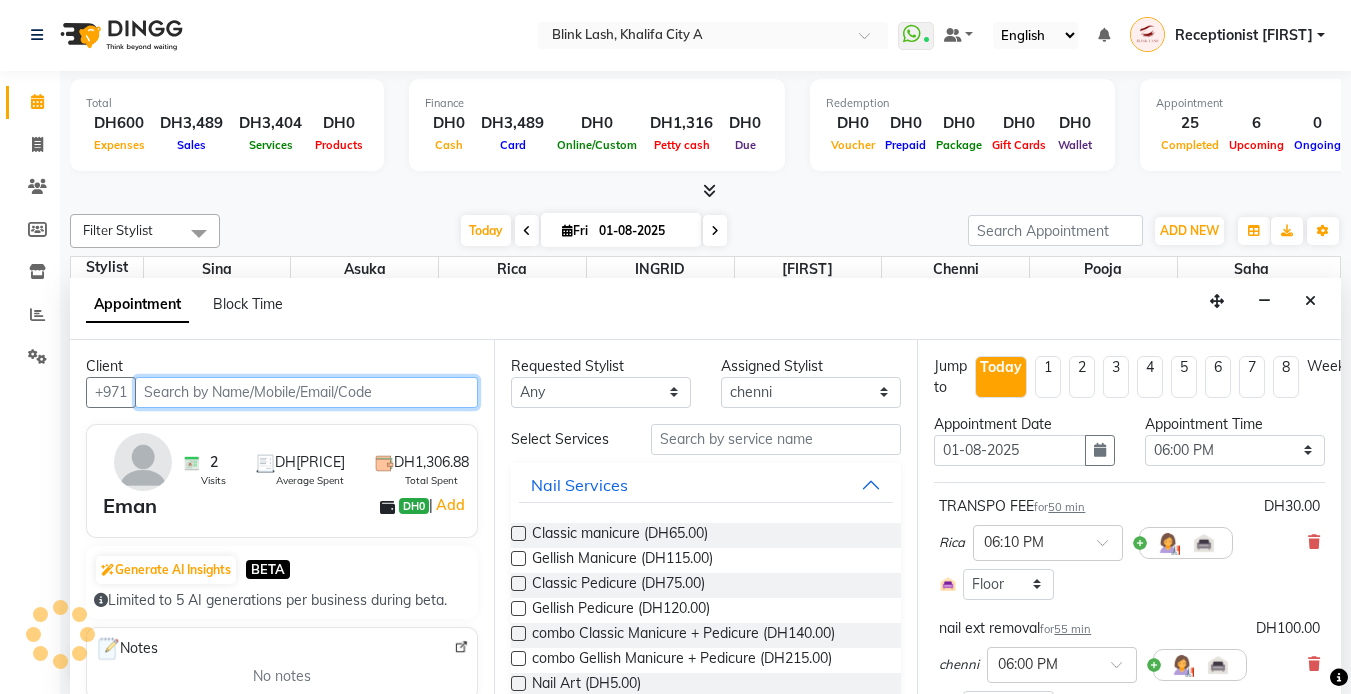 select on "2892" 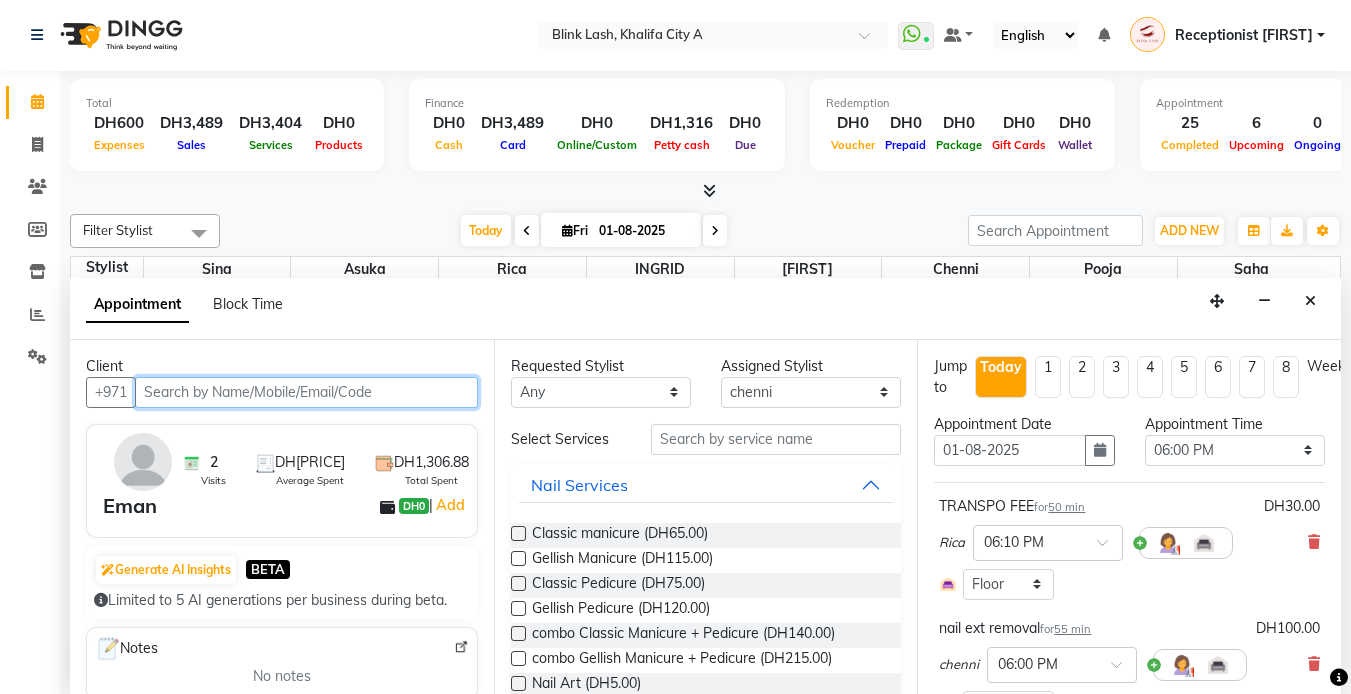 scroll, scrollTop: 110, scrollLeft: 0, axis: vertical 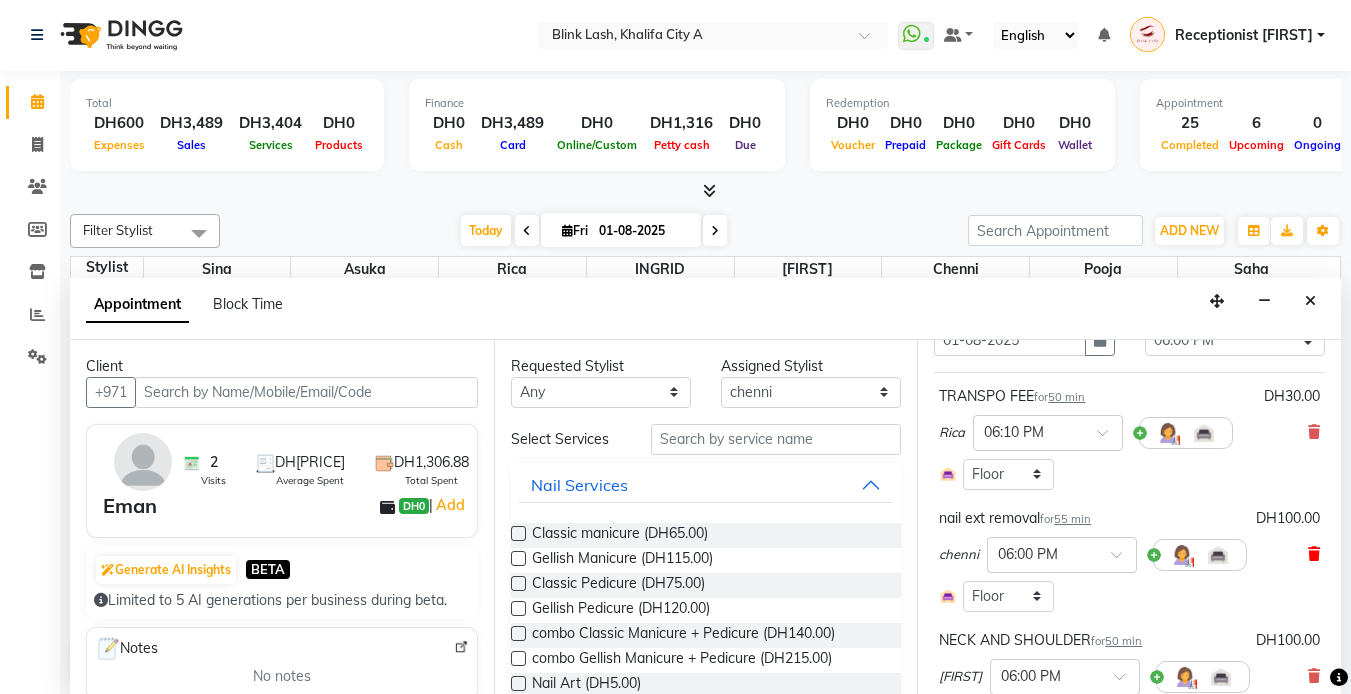 click at bounding box center (1314, 554) 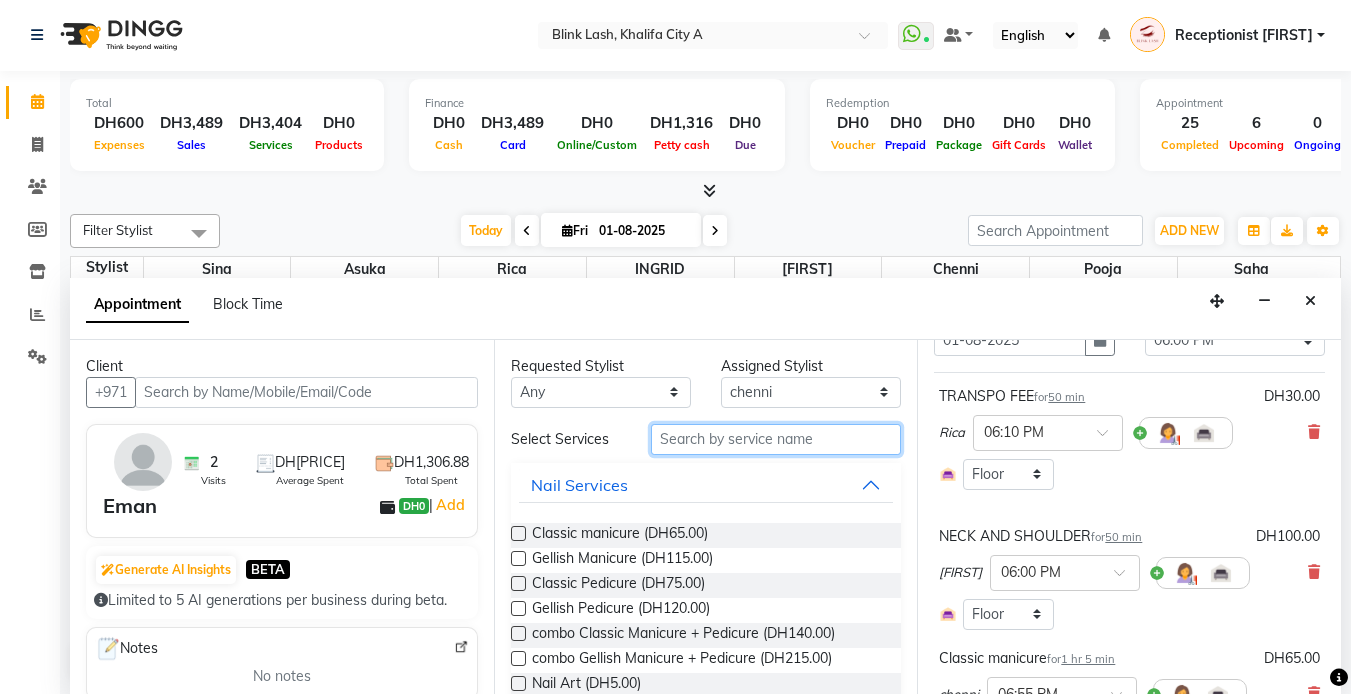 click at bounding box center (776, 439) 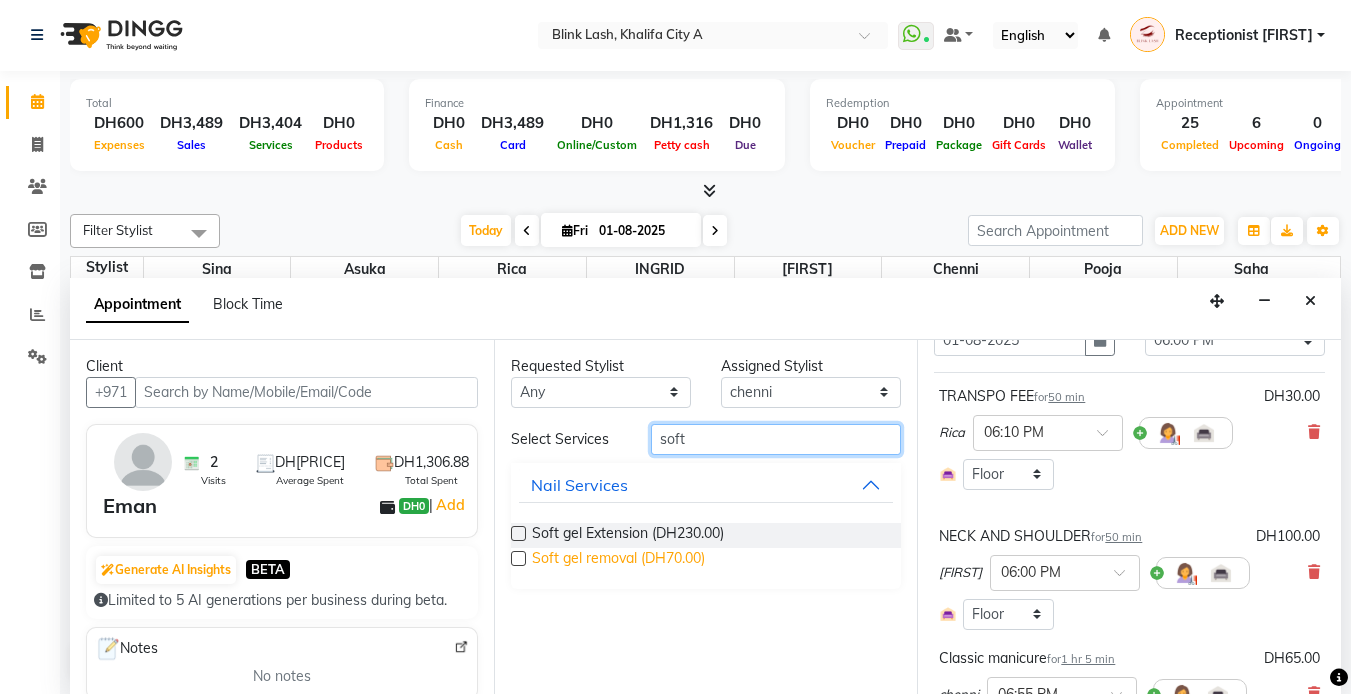 type on "soft" 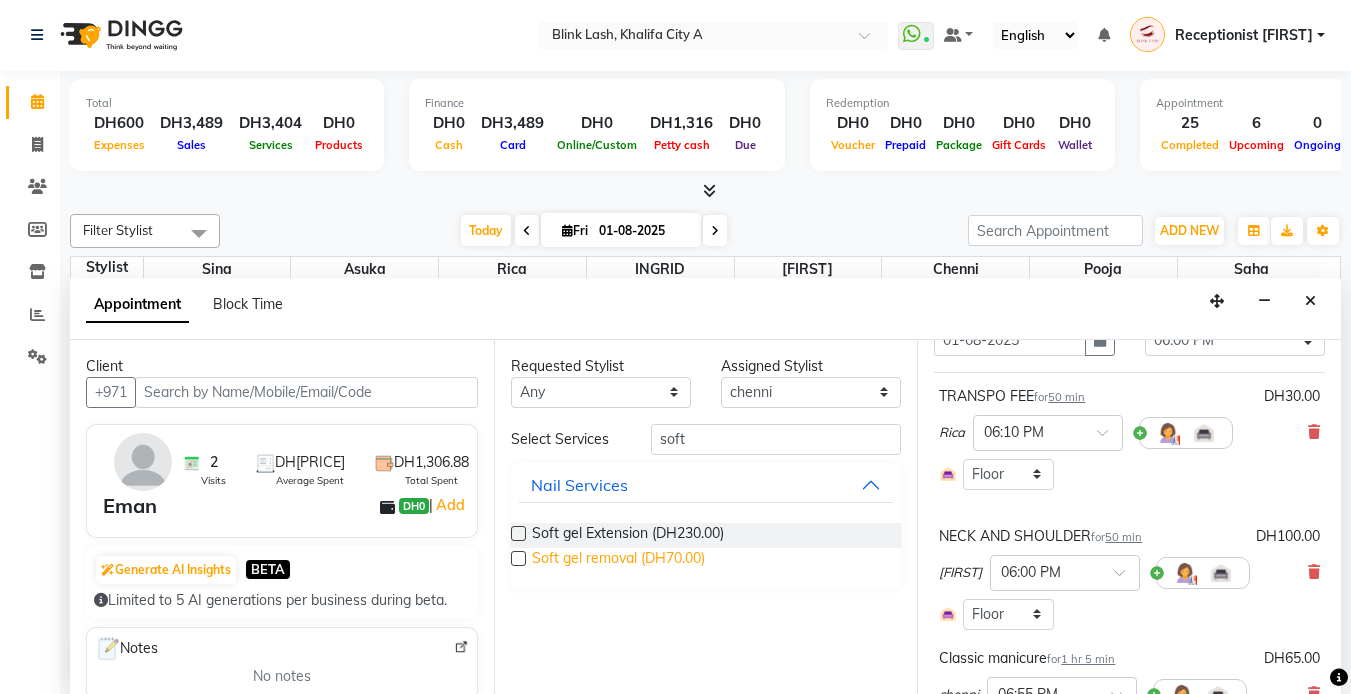 click on "Soft gel removal (DH70.00)" at bounding box center (618, 560) 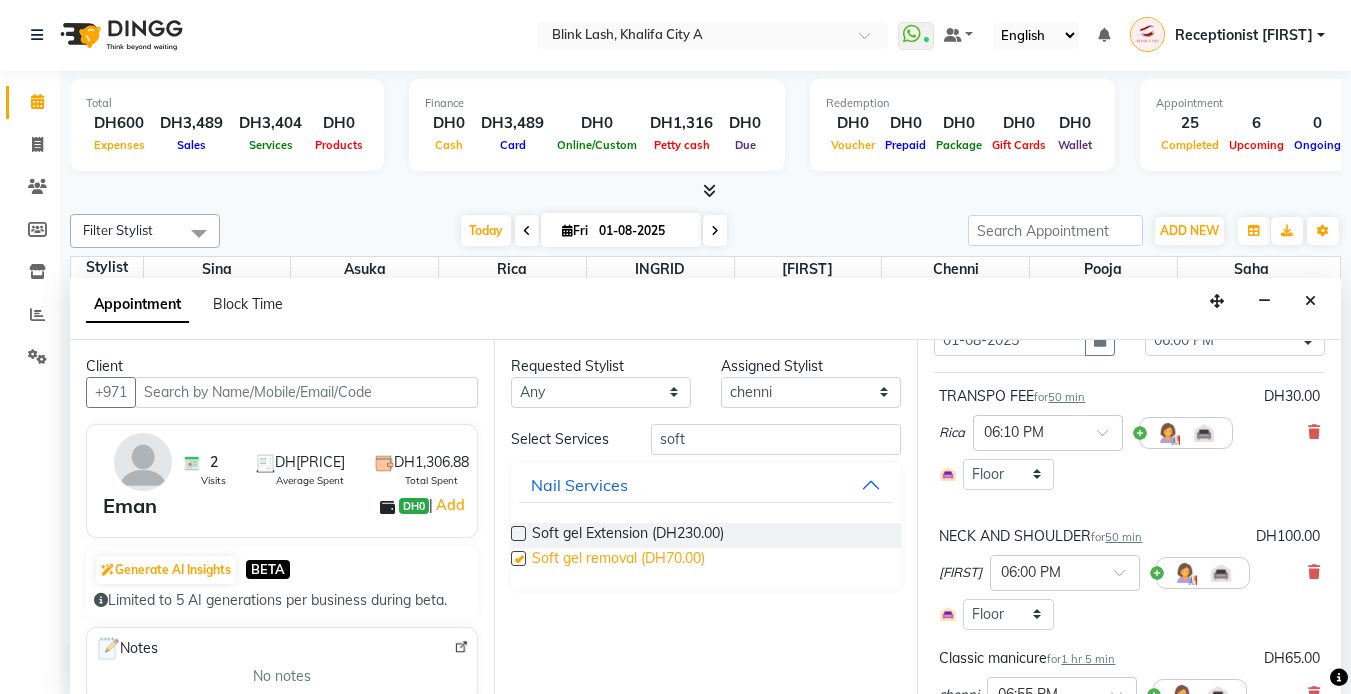 checkbox on "false" 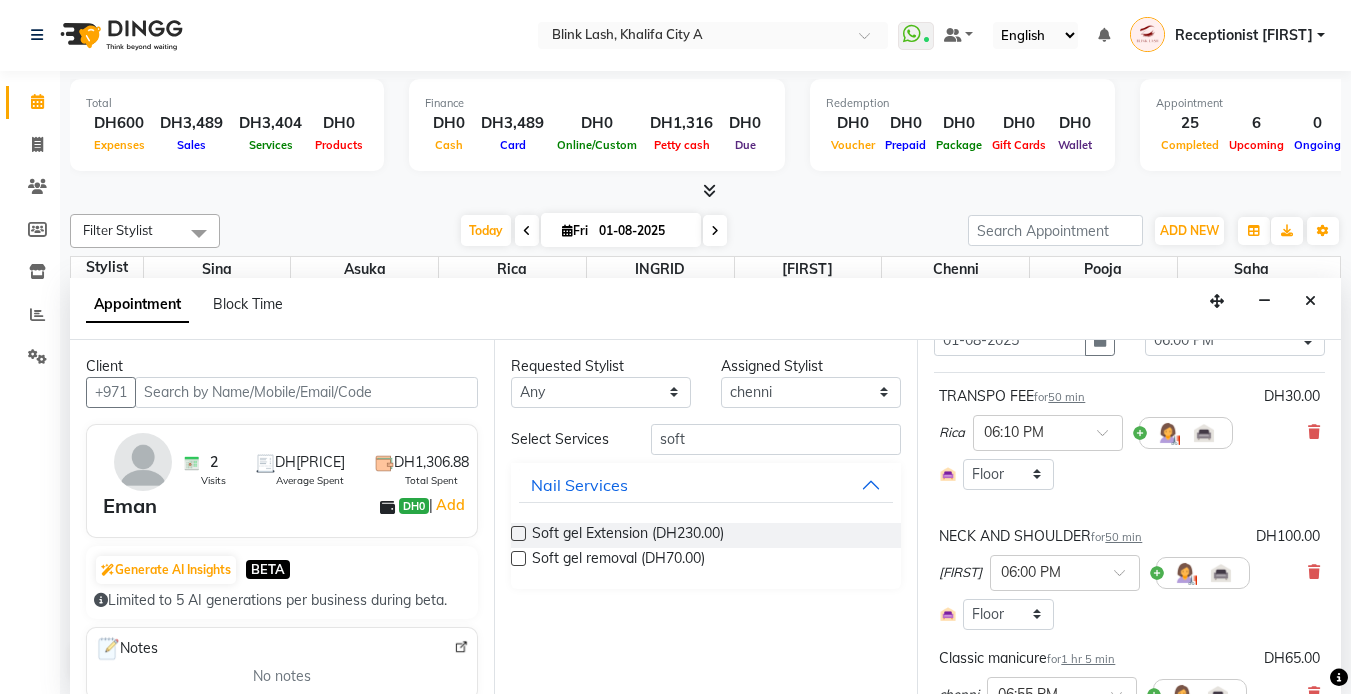 scroll, scrollTop: 534, scrollLeft: 0, axis: vertical 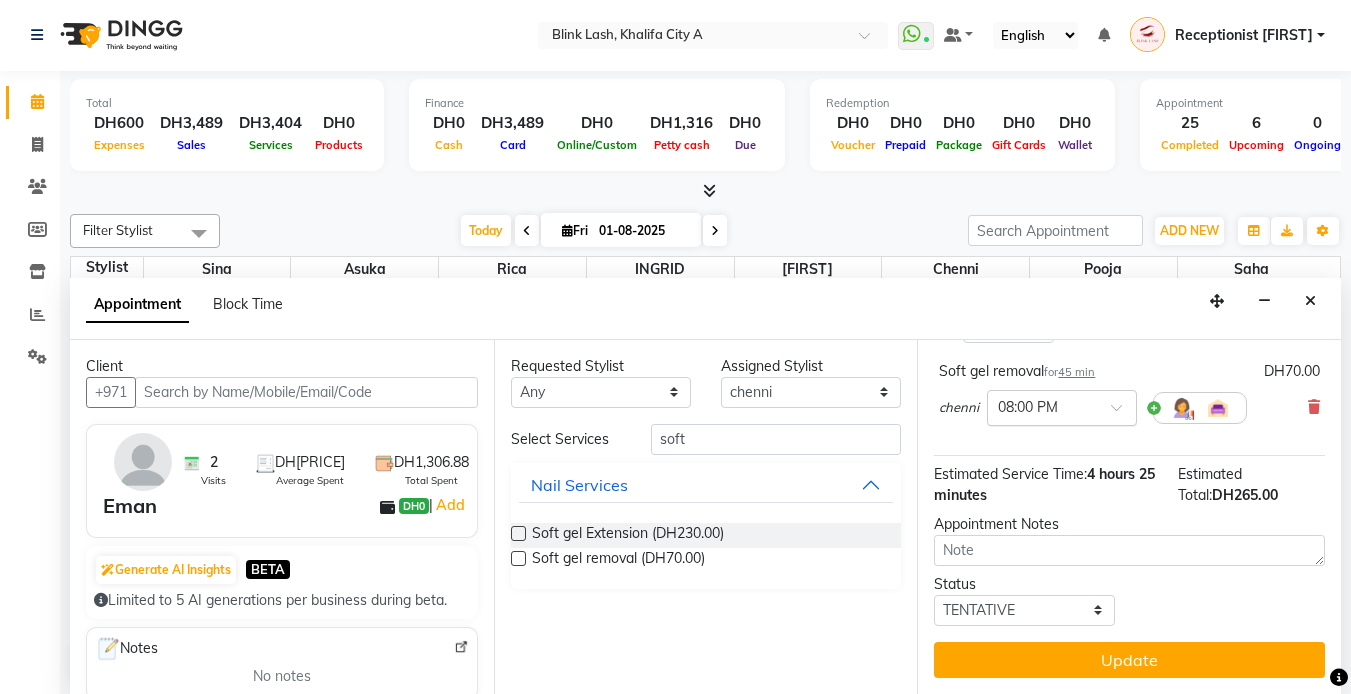 click at bounding box center (1062, 406) 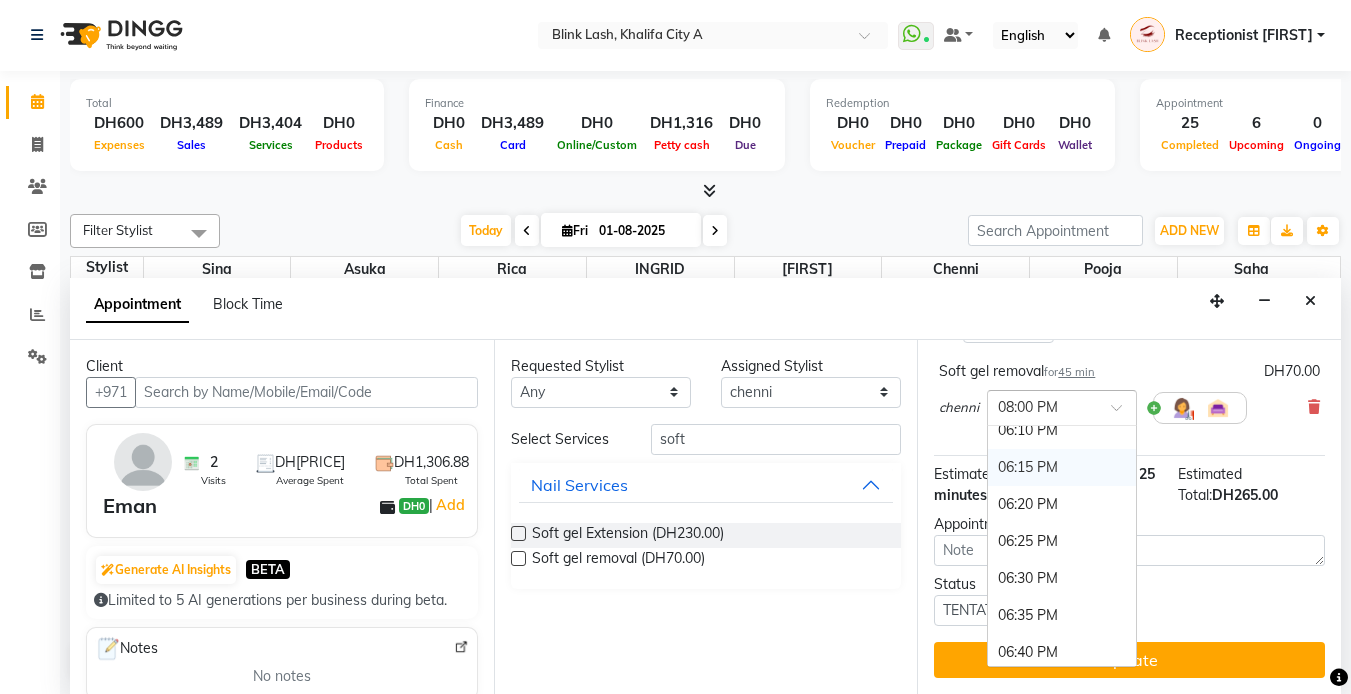 scroll, scrollTop: 3666, scrollLeft: 0, axis: vertical 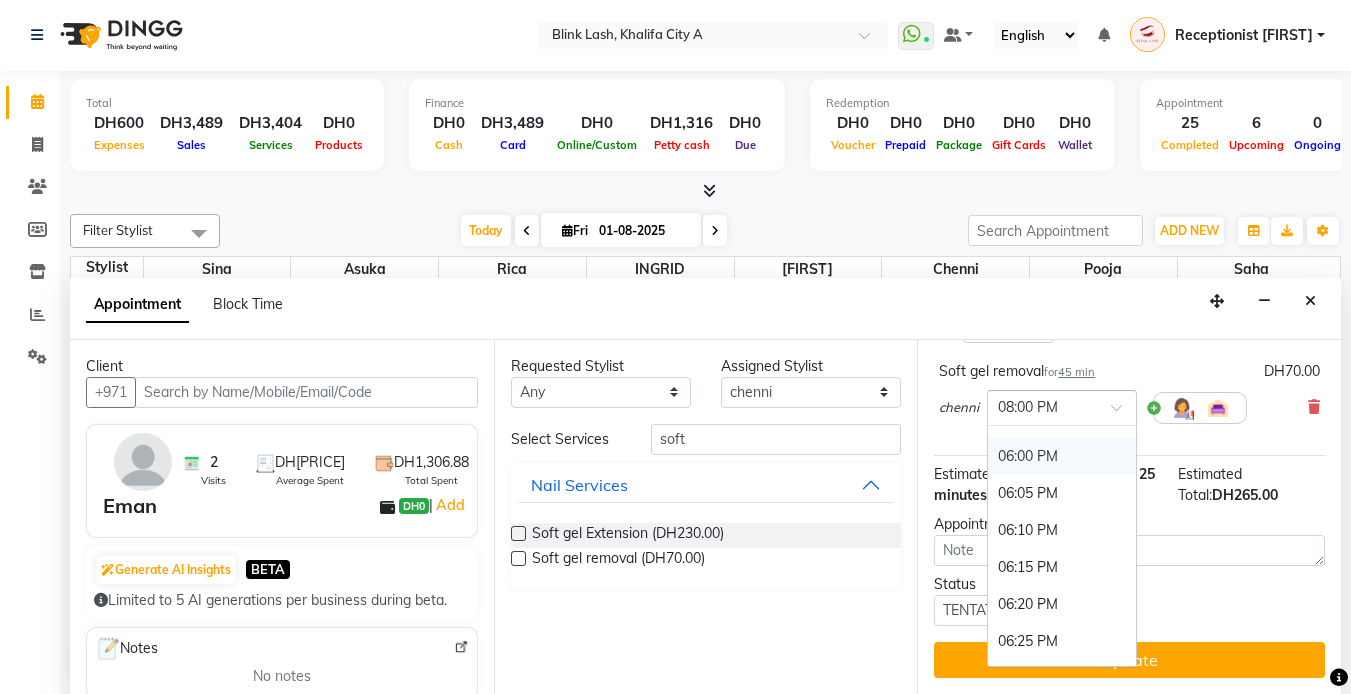 click on "06:00 PM" at bounding box center [1062, 456] 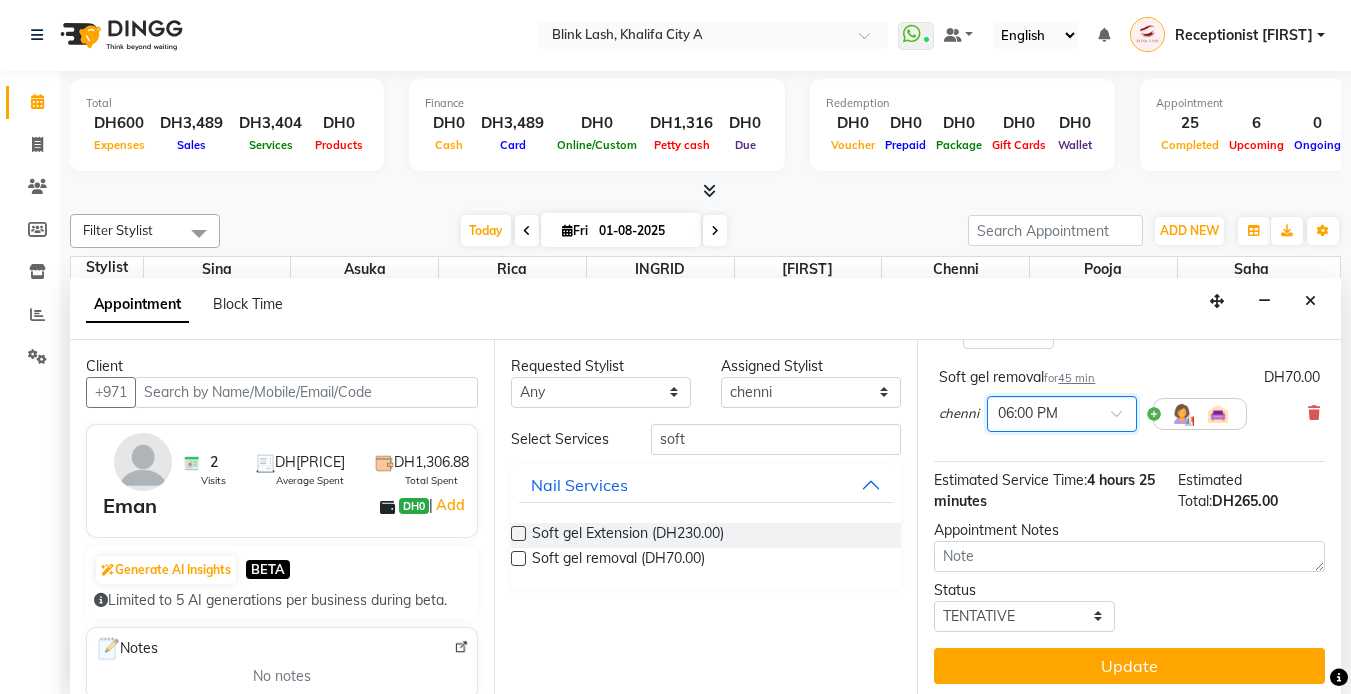 scroll, scrollTop: 555, scrollLeft: 0, axis: vertical 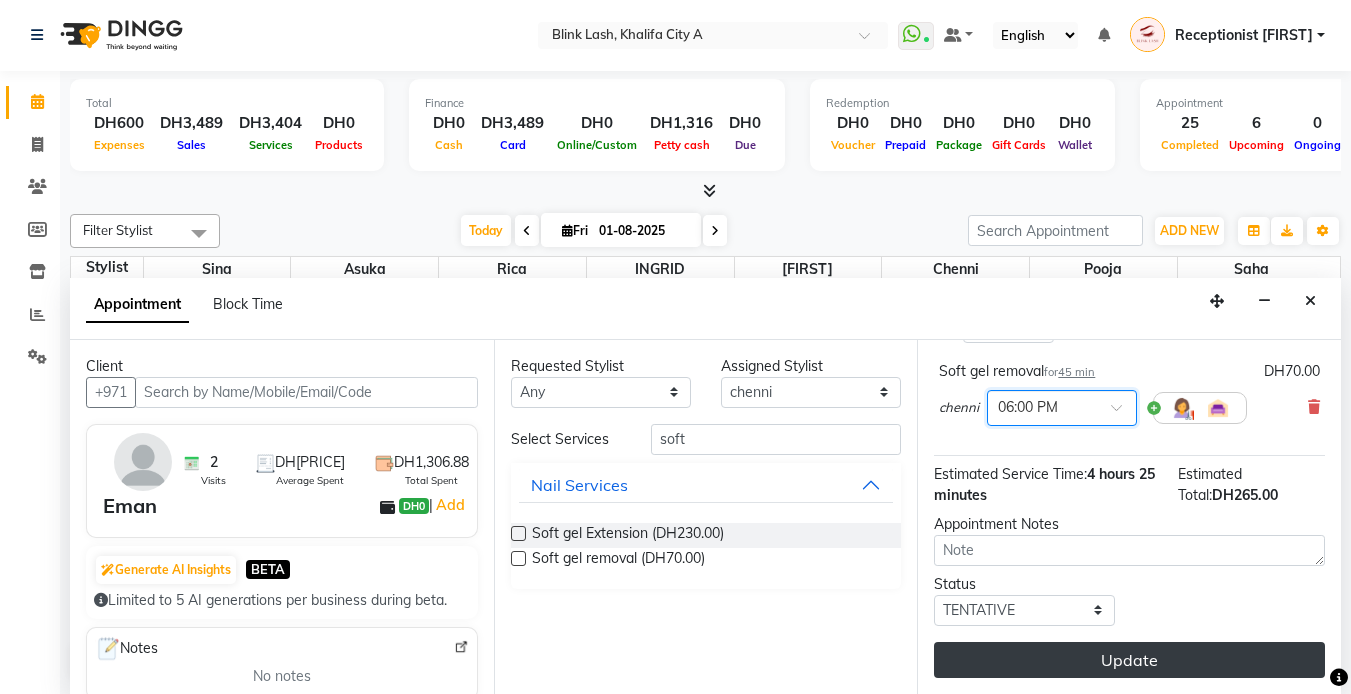 click on "Update" at bounding box center [1129, 660] 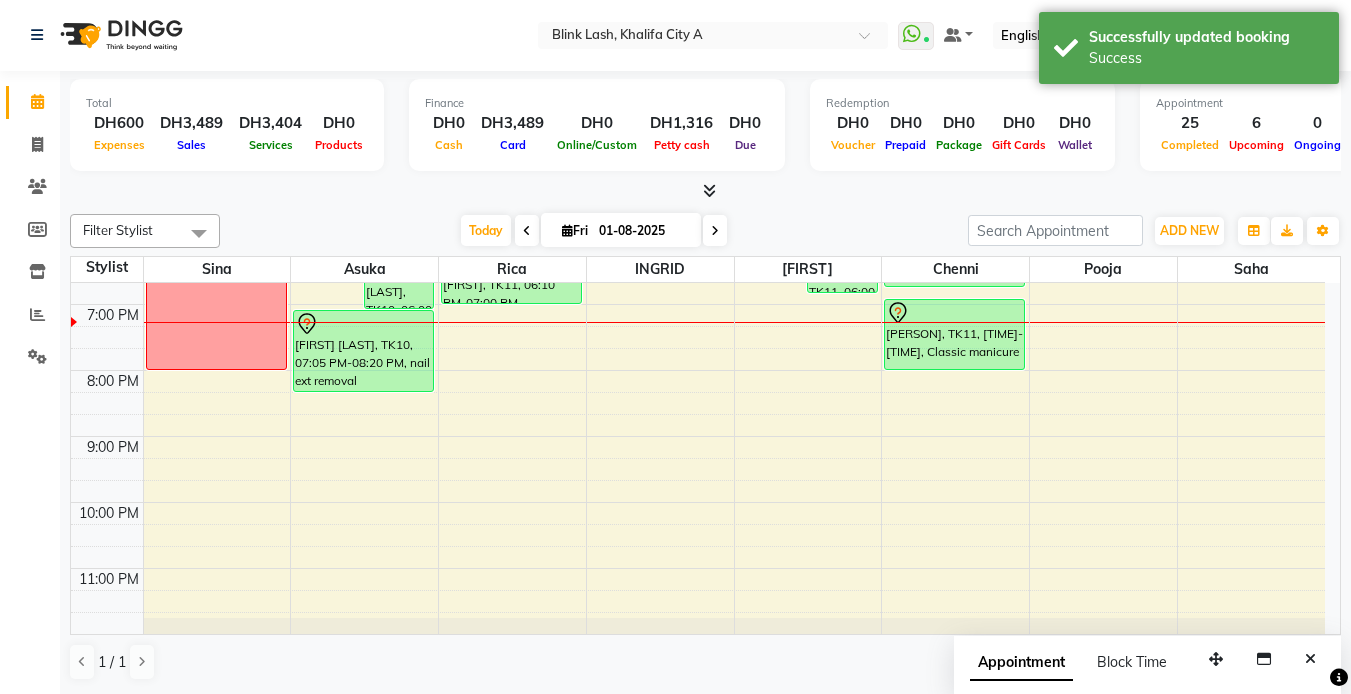 scroll, scrollTop: 0, scrollLeft: 0, axis: both 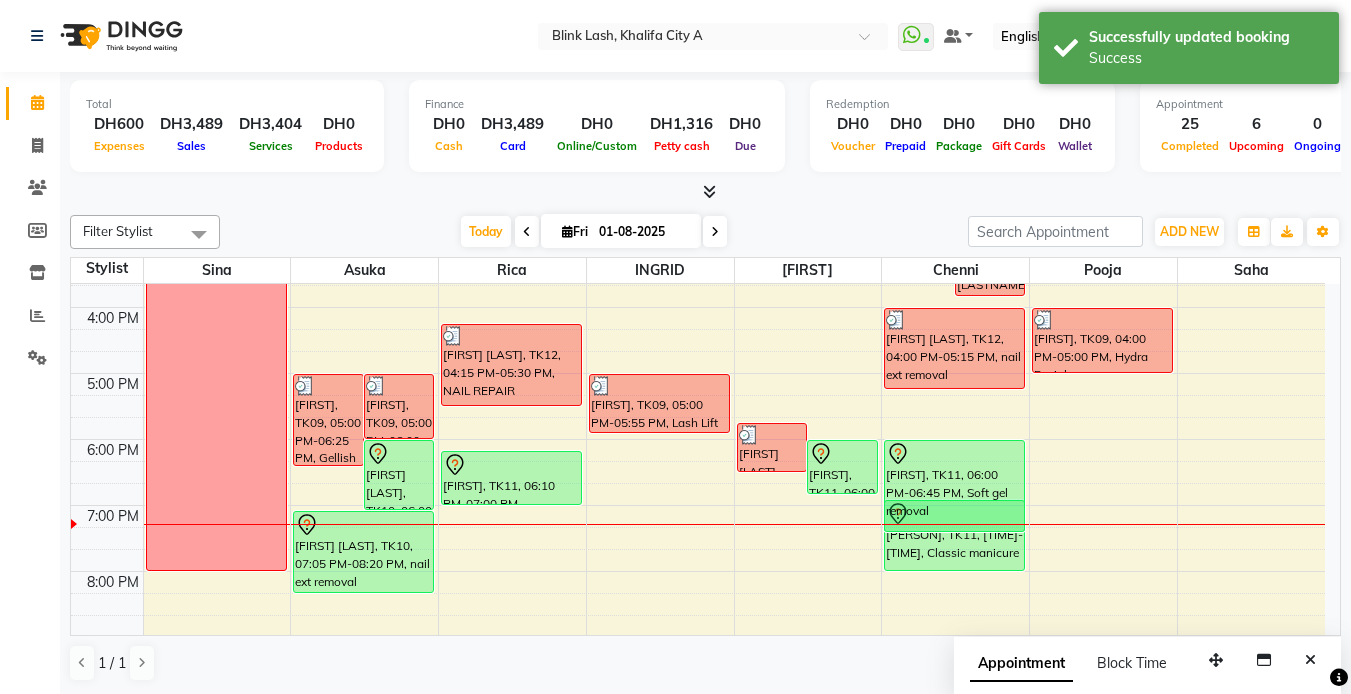 drag, startPoint x: 982, startPoint y: 482, endPoint x: 982, endPoint y: 508, distance: 26 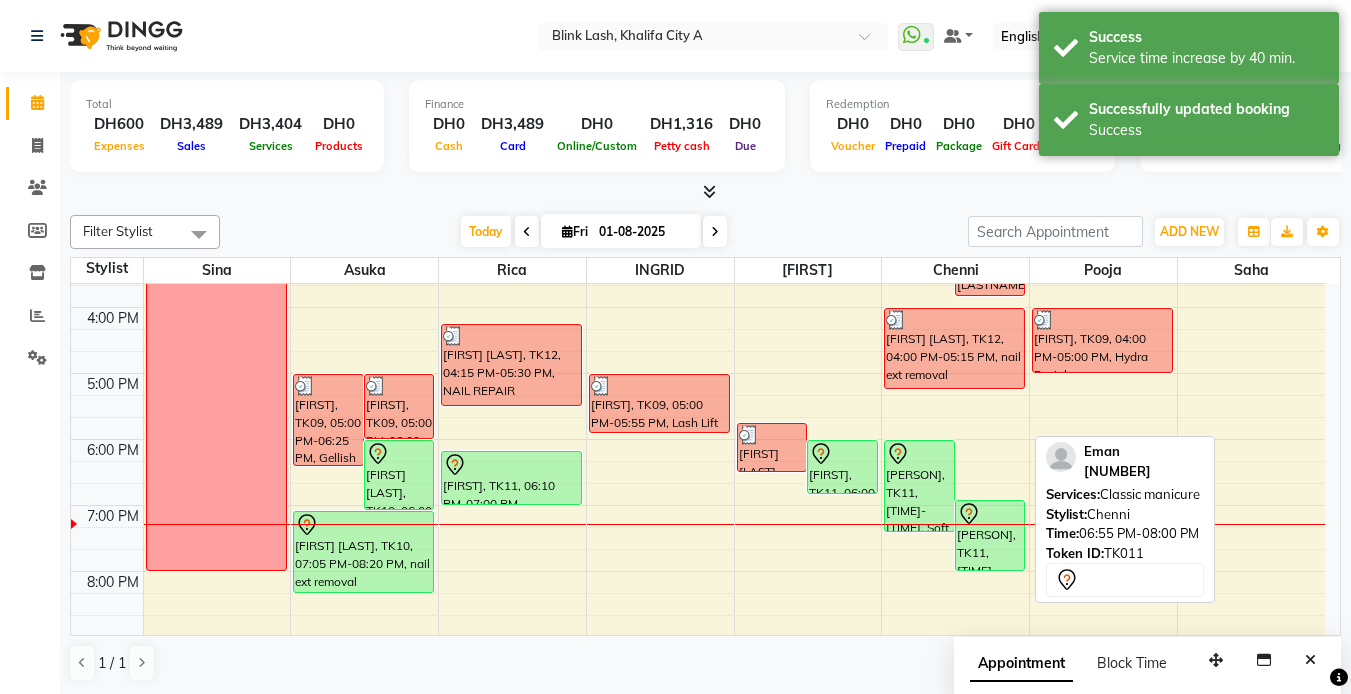 click at bounding box center (990, 514) 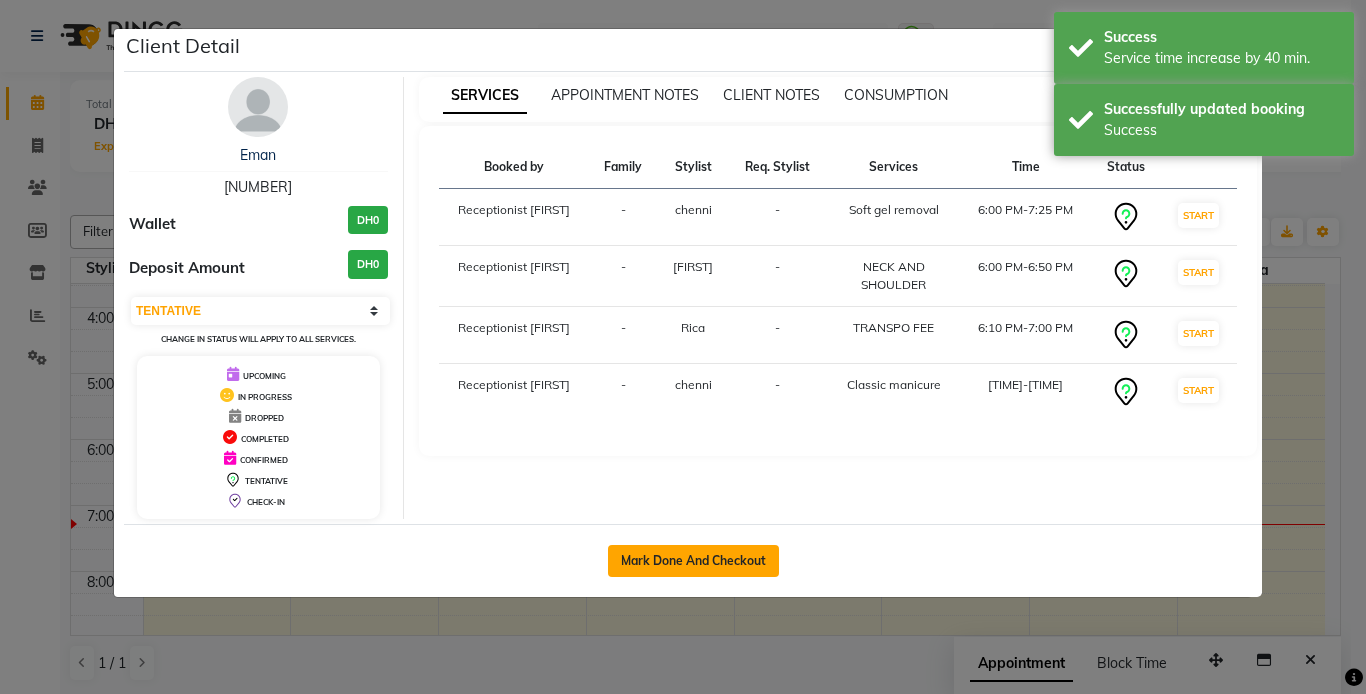 click on "Mark Done And Checkout" 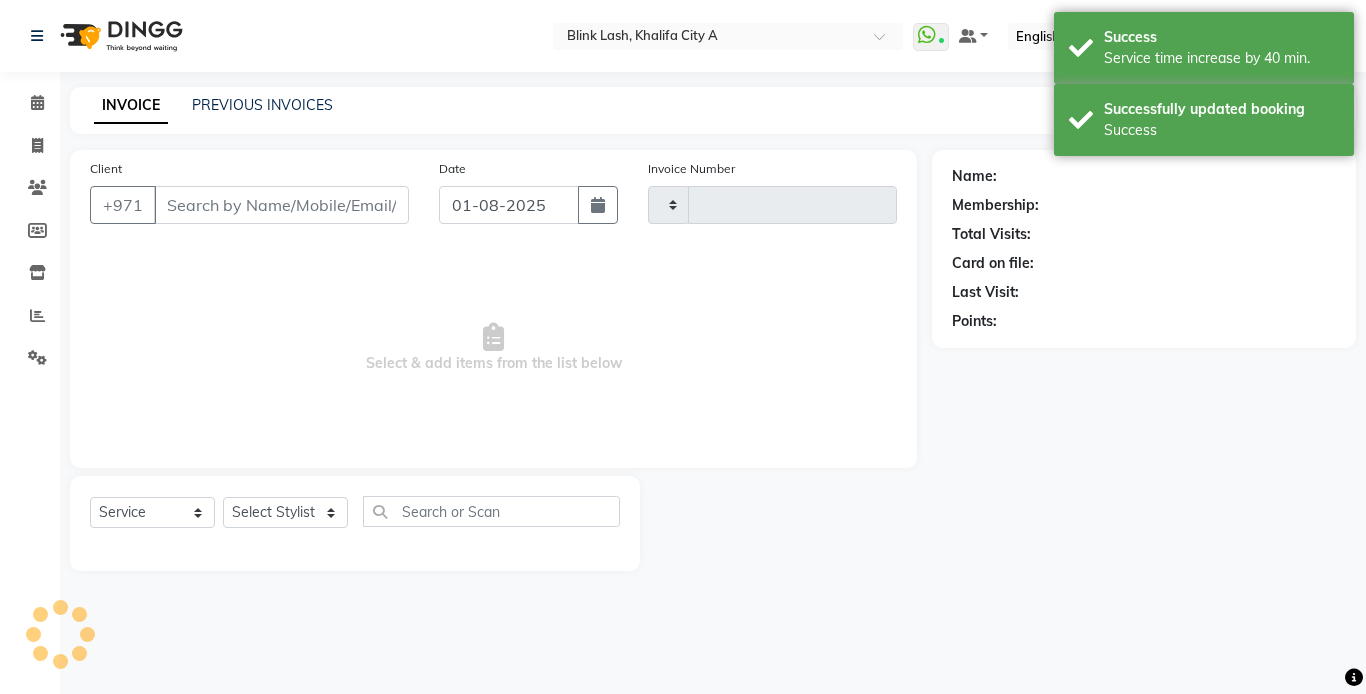 type on "1209" 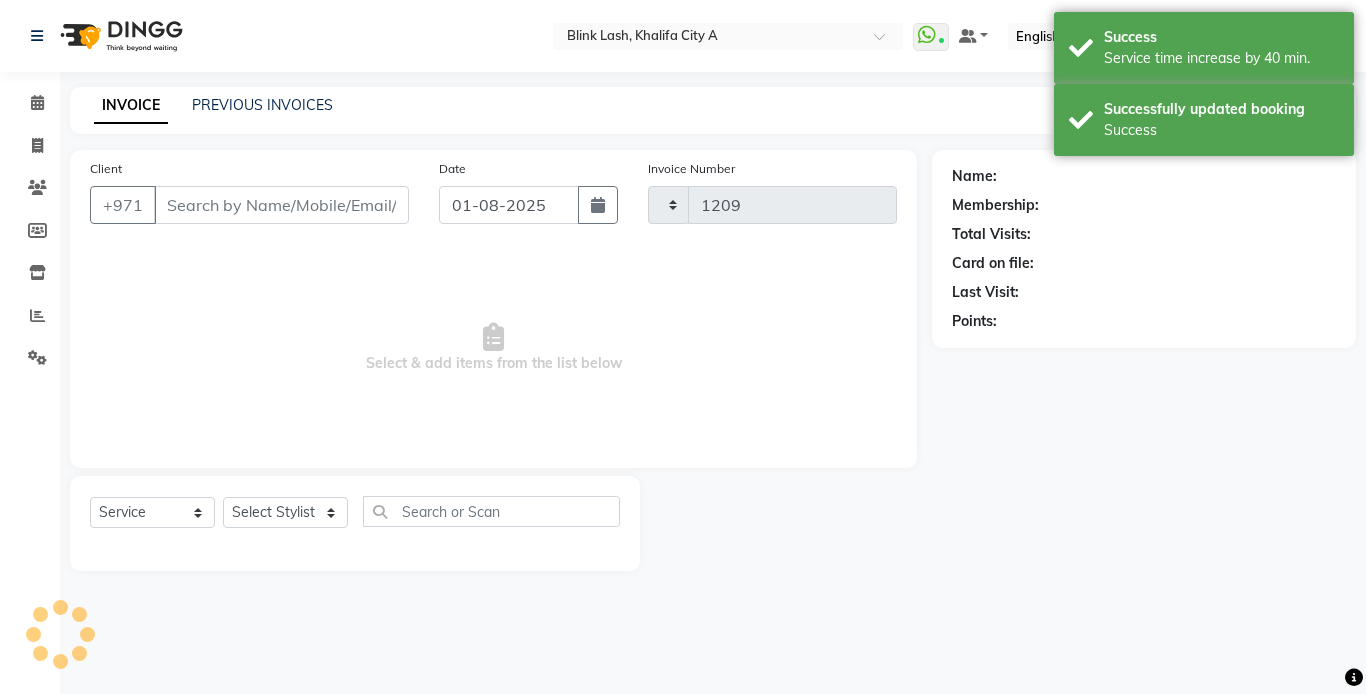 select on "5970" 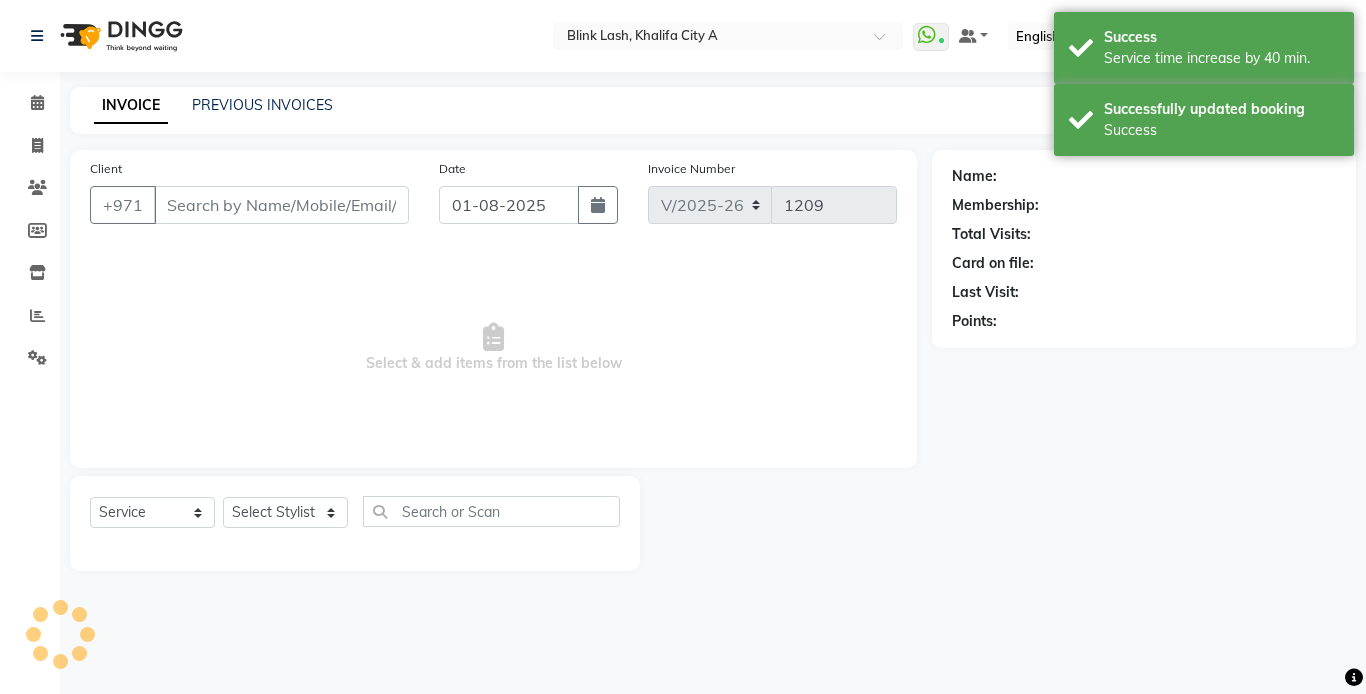 type on "501651170" 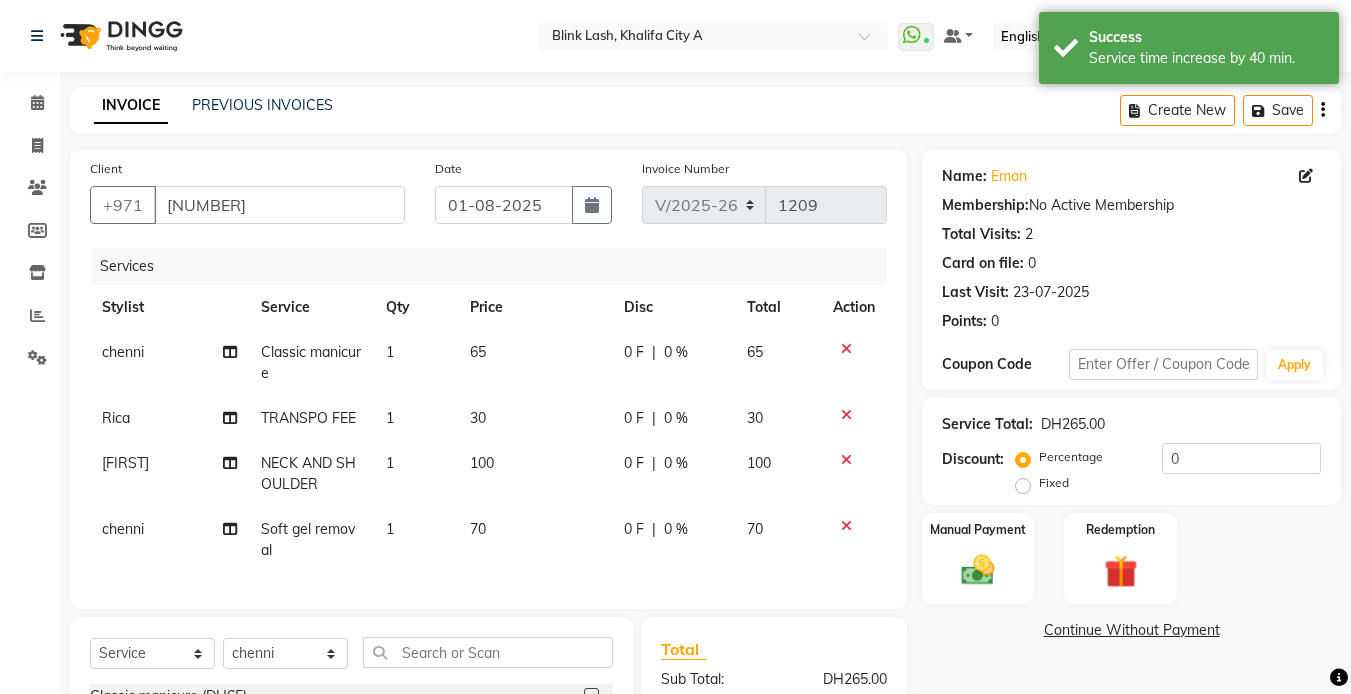 scroll, scrollTop: 100, scrollLeft: 0, axis: vertical 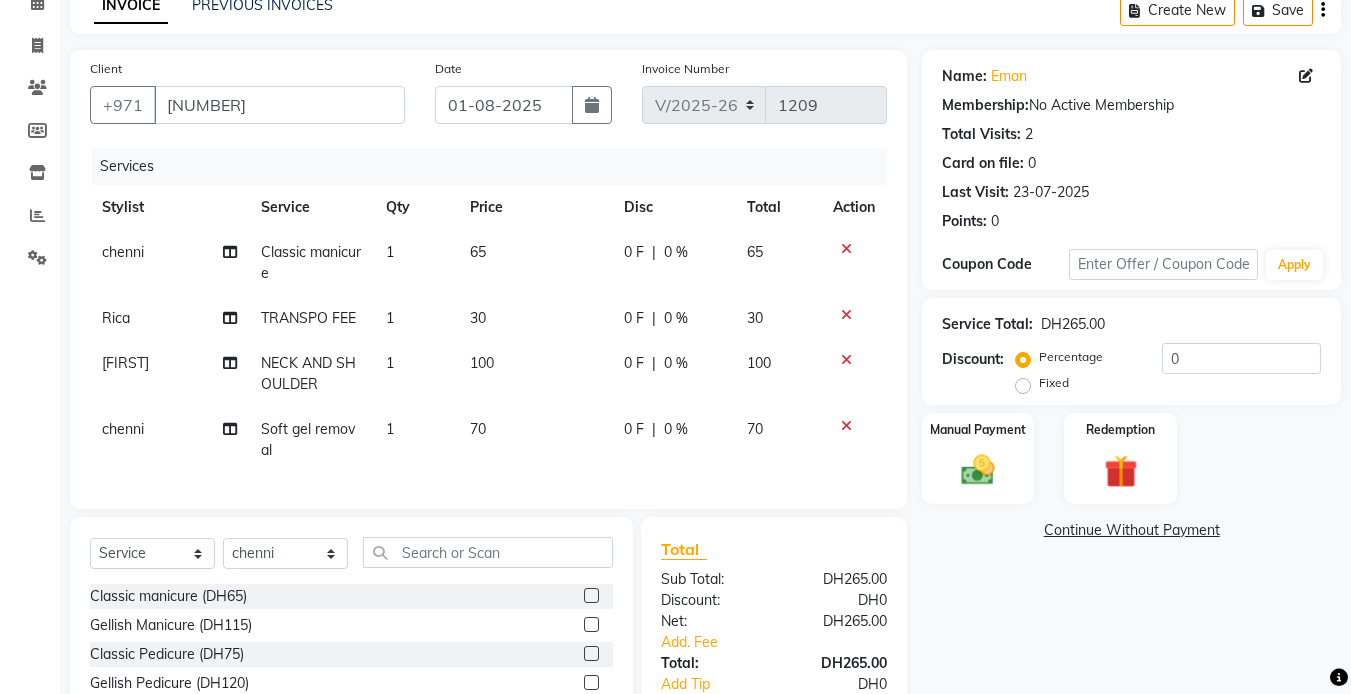 click on "1" 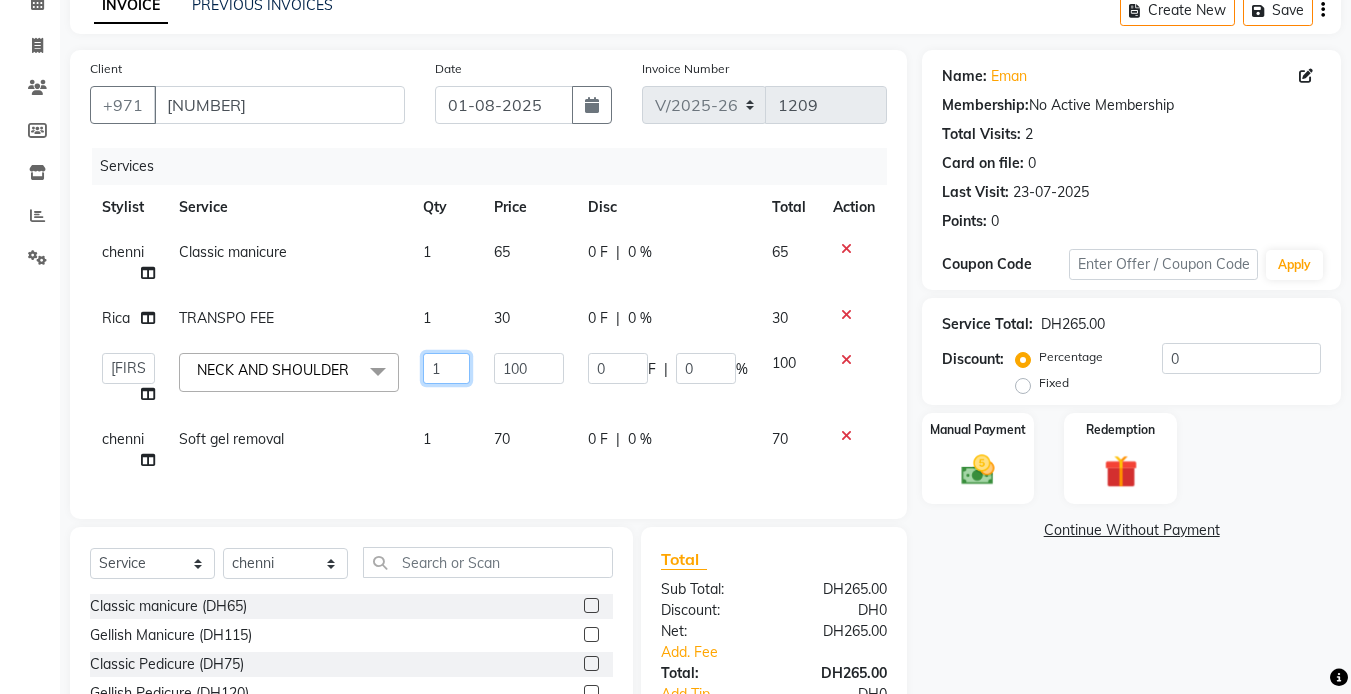 click on "1" 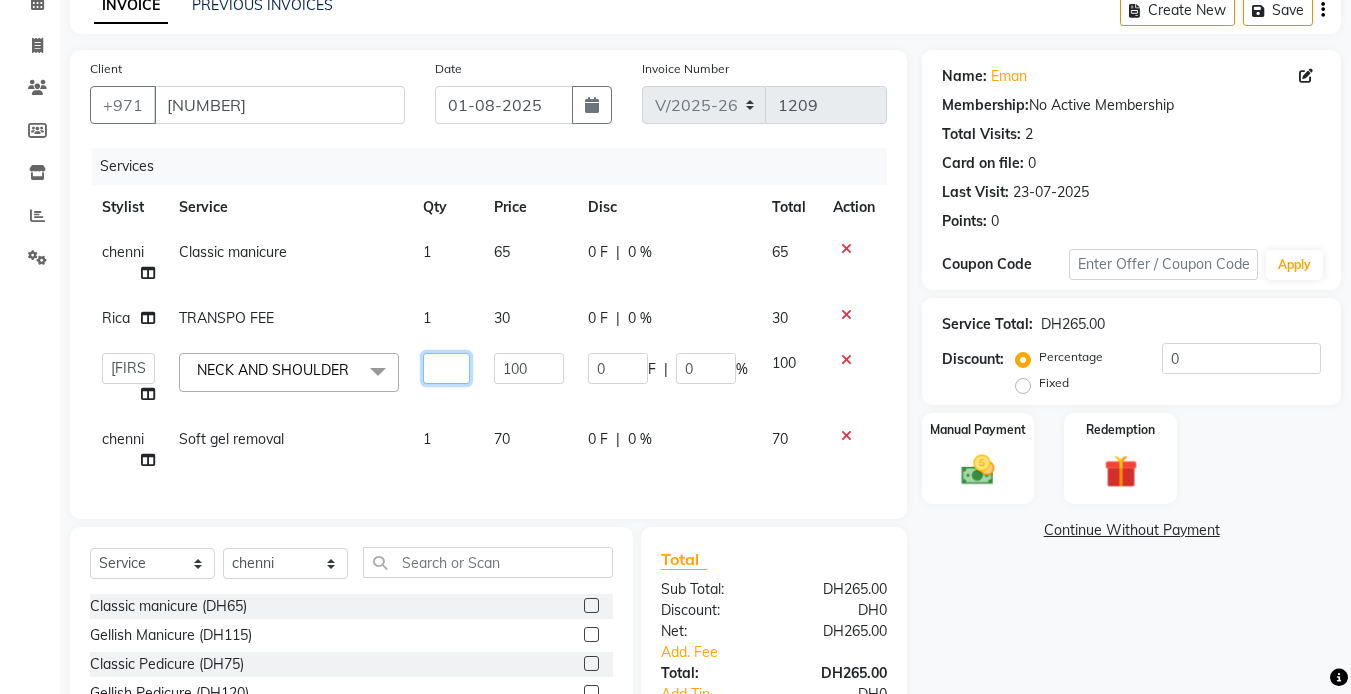 type on "2" 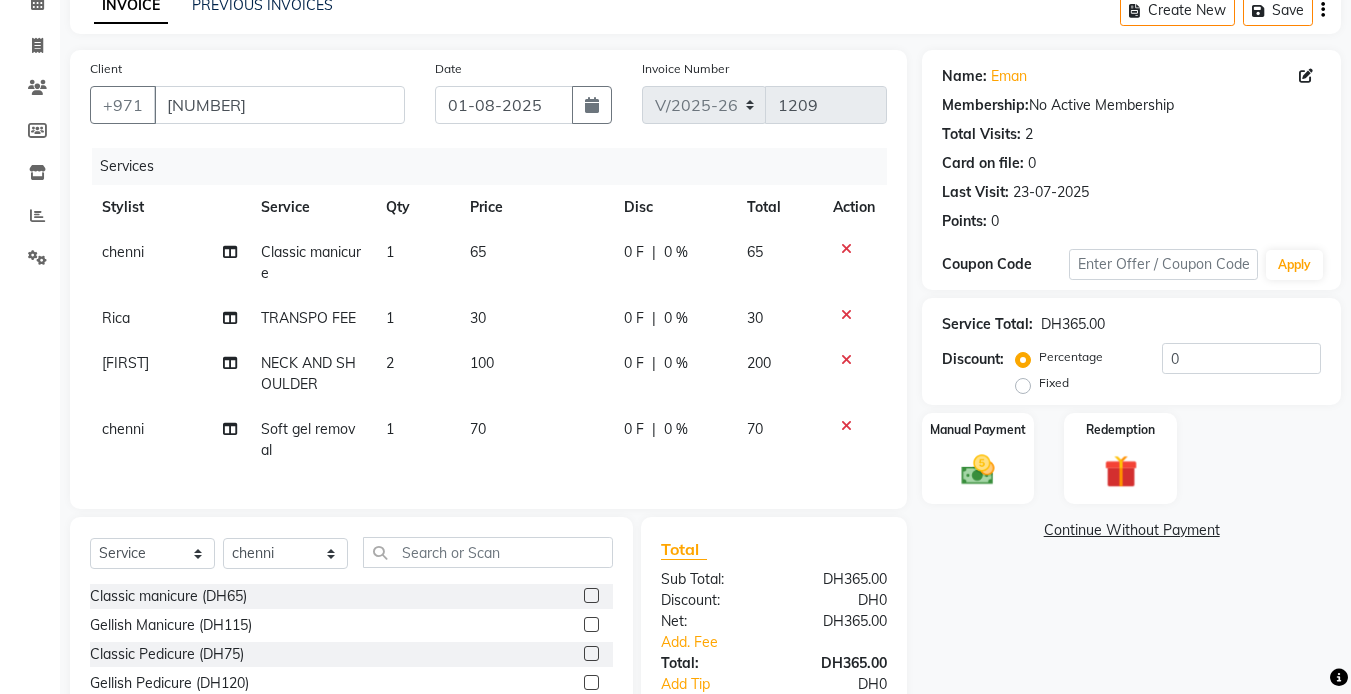 click on "Name: Eman  Membership:  No Active Membership  Total Visits:  2 Card on file:  0 Last Visit:   23-07-2025 Points:   0  Coupon Code Apply Service Total:  DH365.00  Discount:  Percentage   Fixed  0 Manual Payment Redemption  Continue Without Payment" 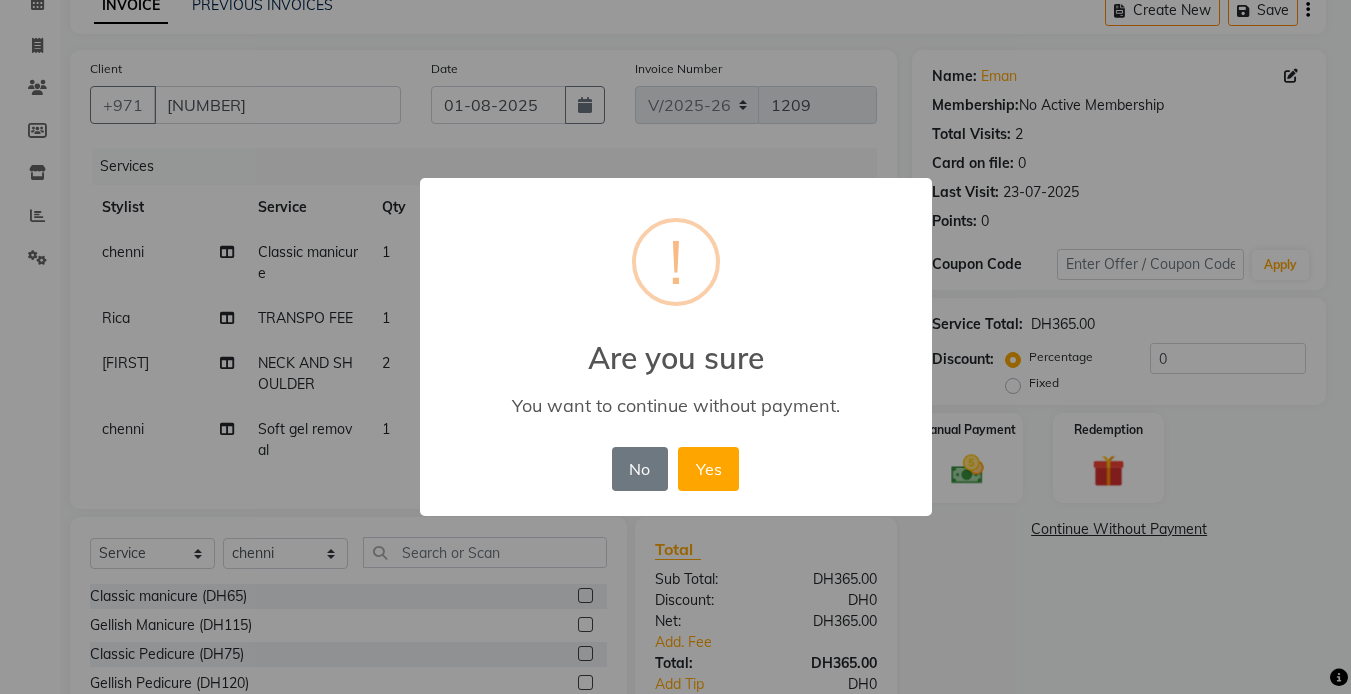 scroll, scrollTop: 263, scrollLeft: 0, axis: vertical 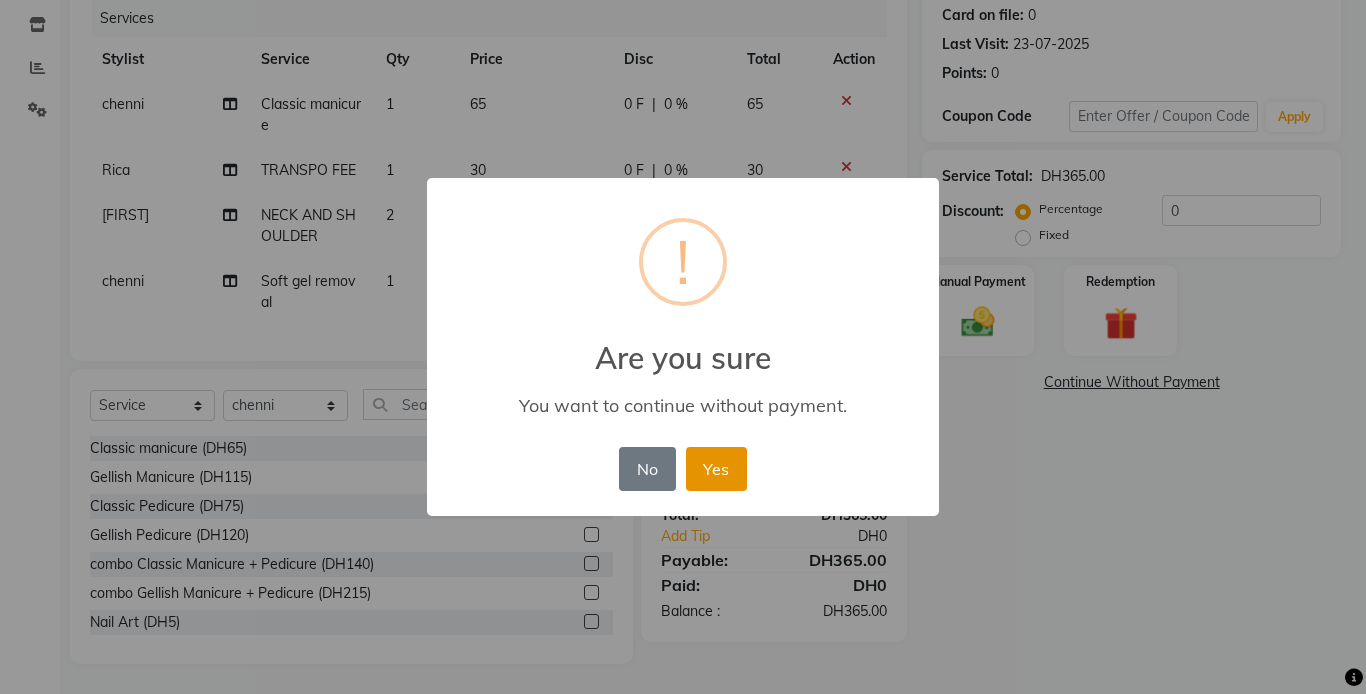 click on "Yes" at bounding box center [716, 469] 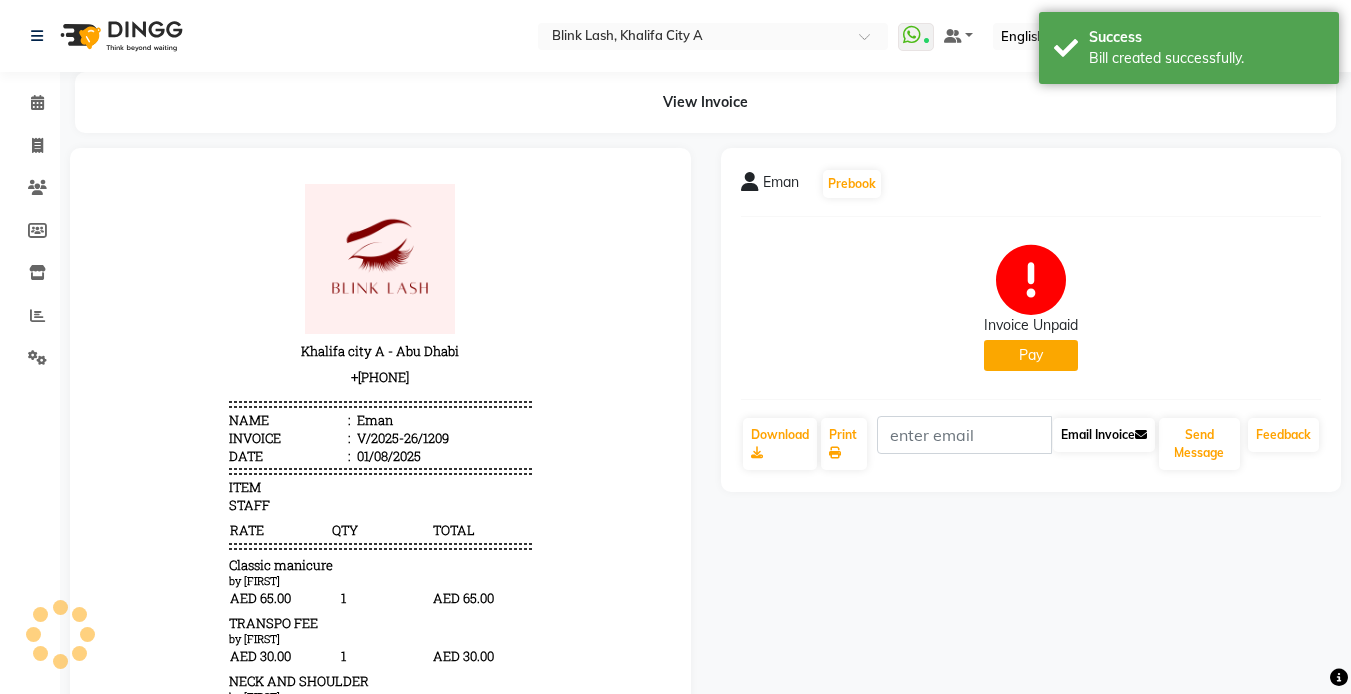 scroll, scrollTop: 0, scrollLeft: 0, axis: both 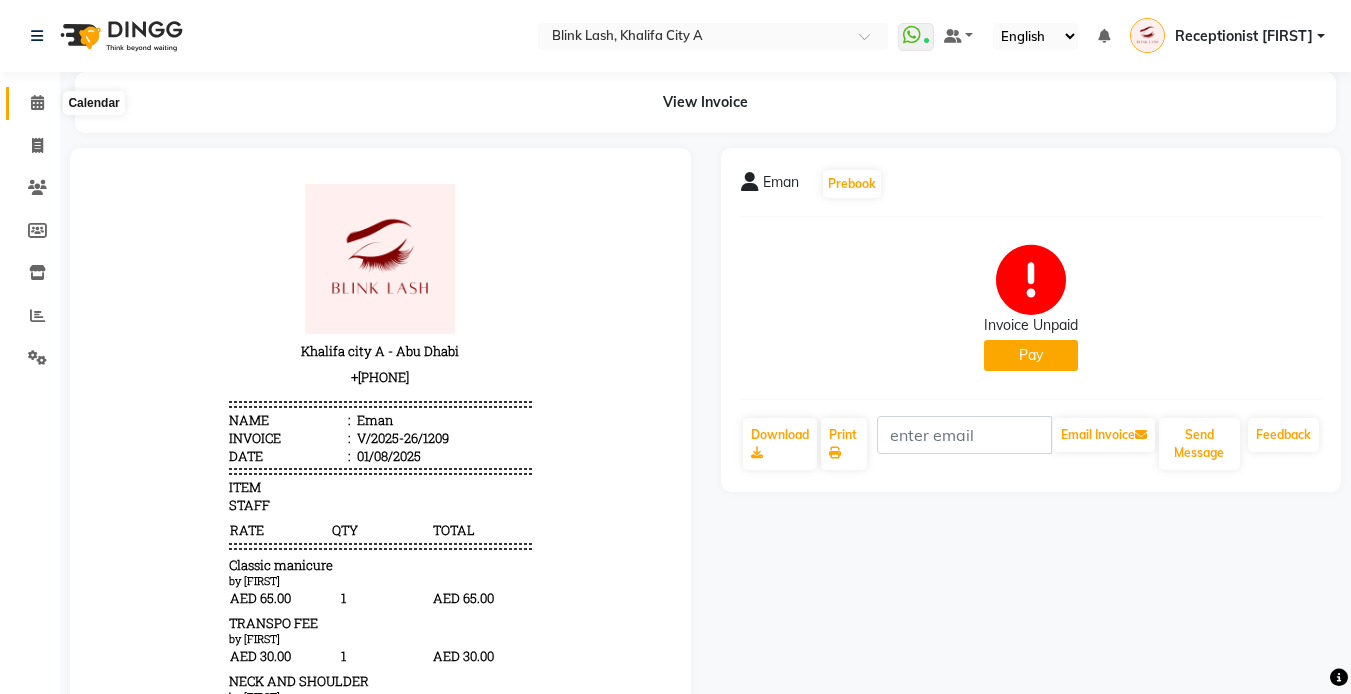 click 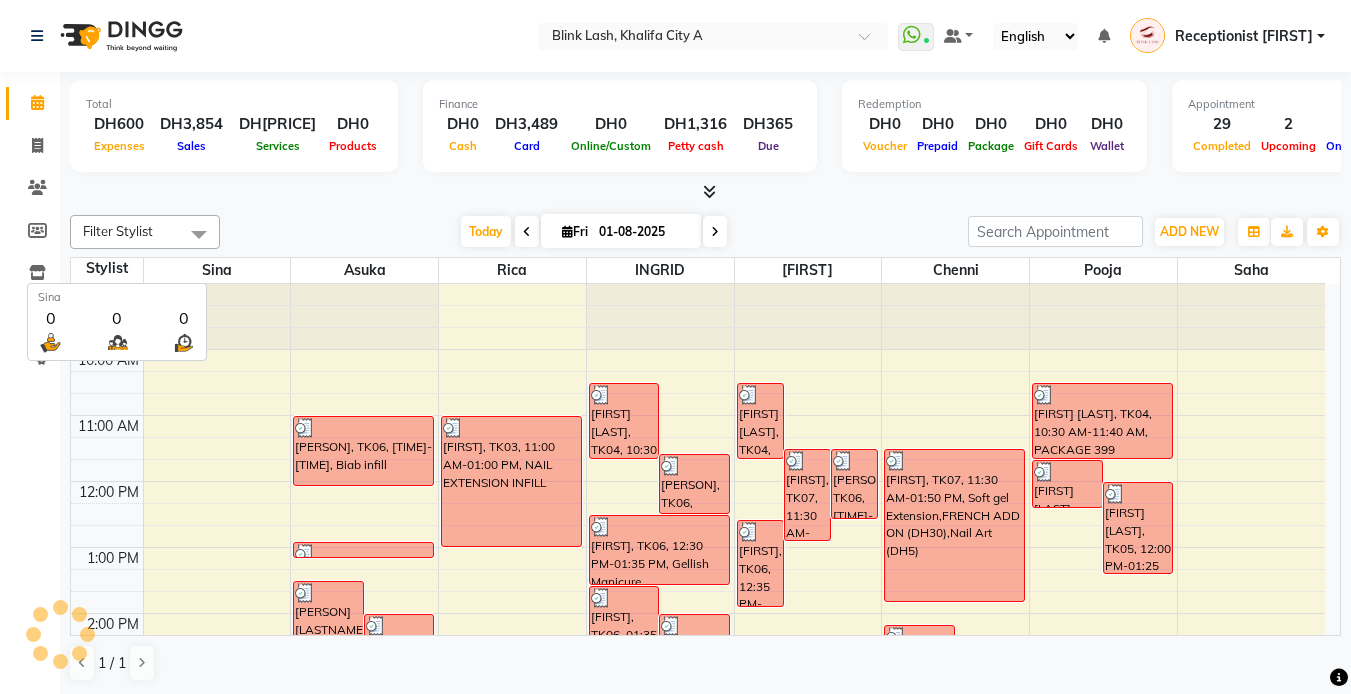 scroll, scrollTop: 0, scrollLeft: 0, axis: both 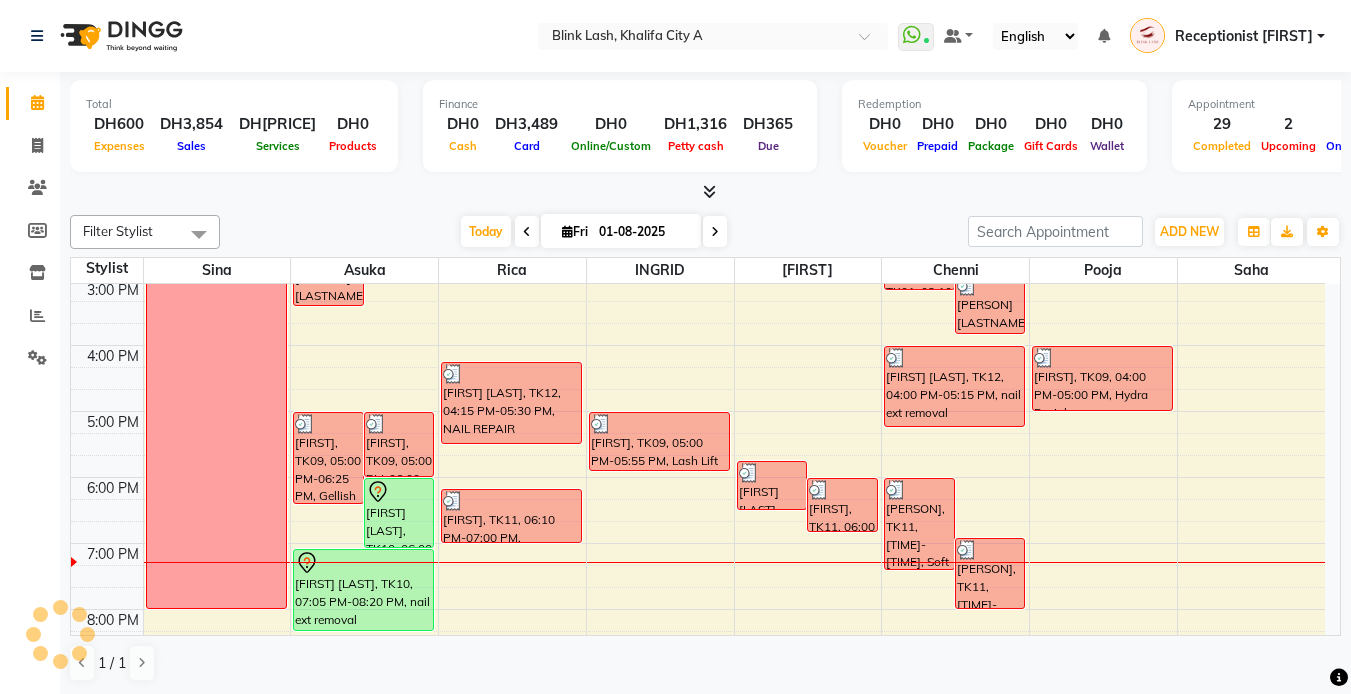 drag, startPoint x: 1008, startPoint y: 604, endPoint x: 994, endPoint y: 610, distance: 15.231546 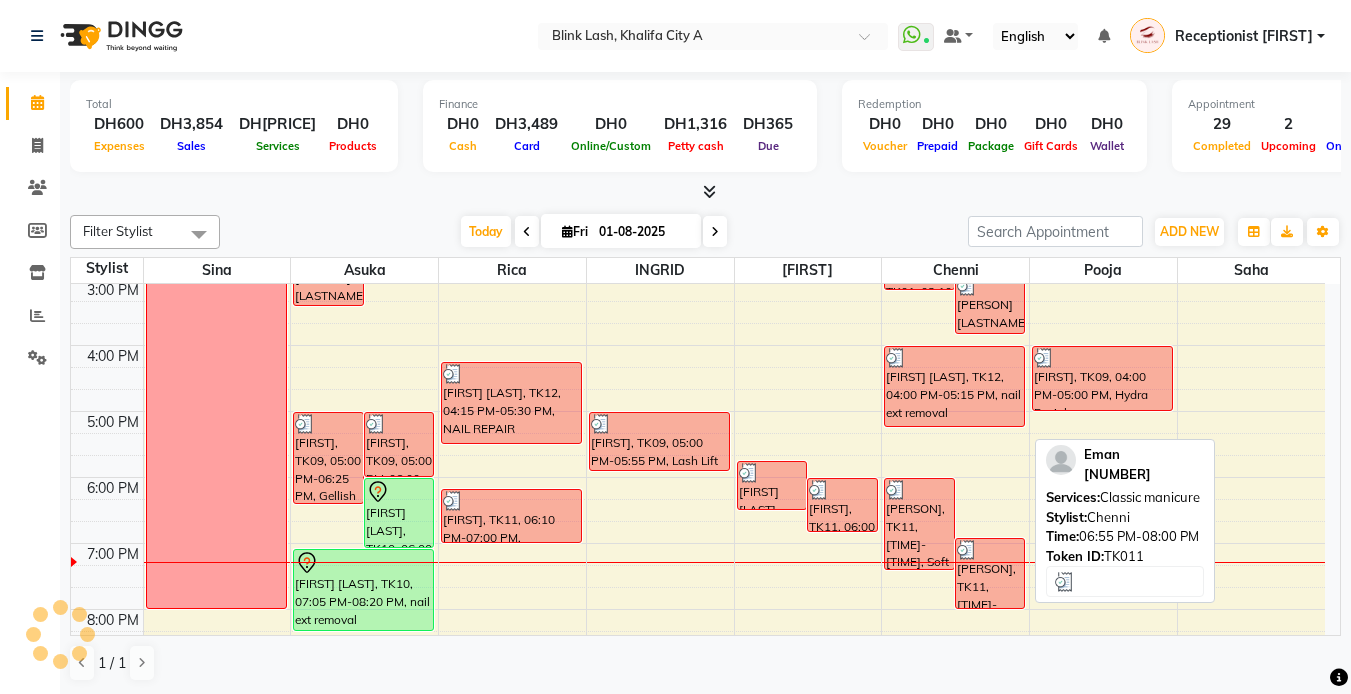click on "Eman, TK11, 06:55 PM-08:00 PM, Classic manicure" at bounding box center [990, 573] 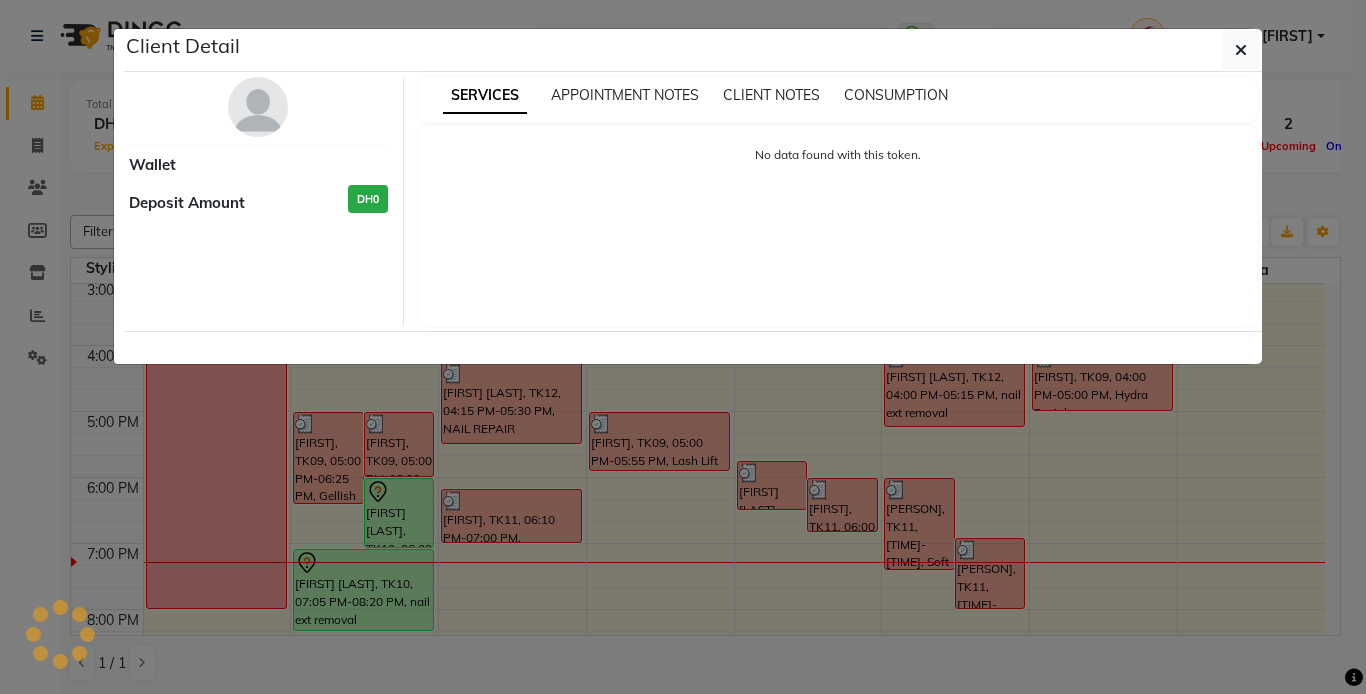 select on "3" 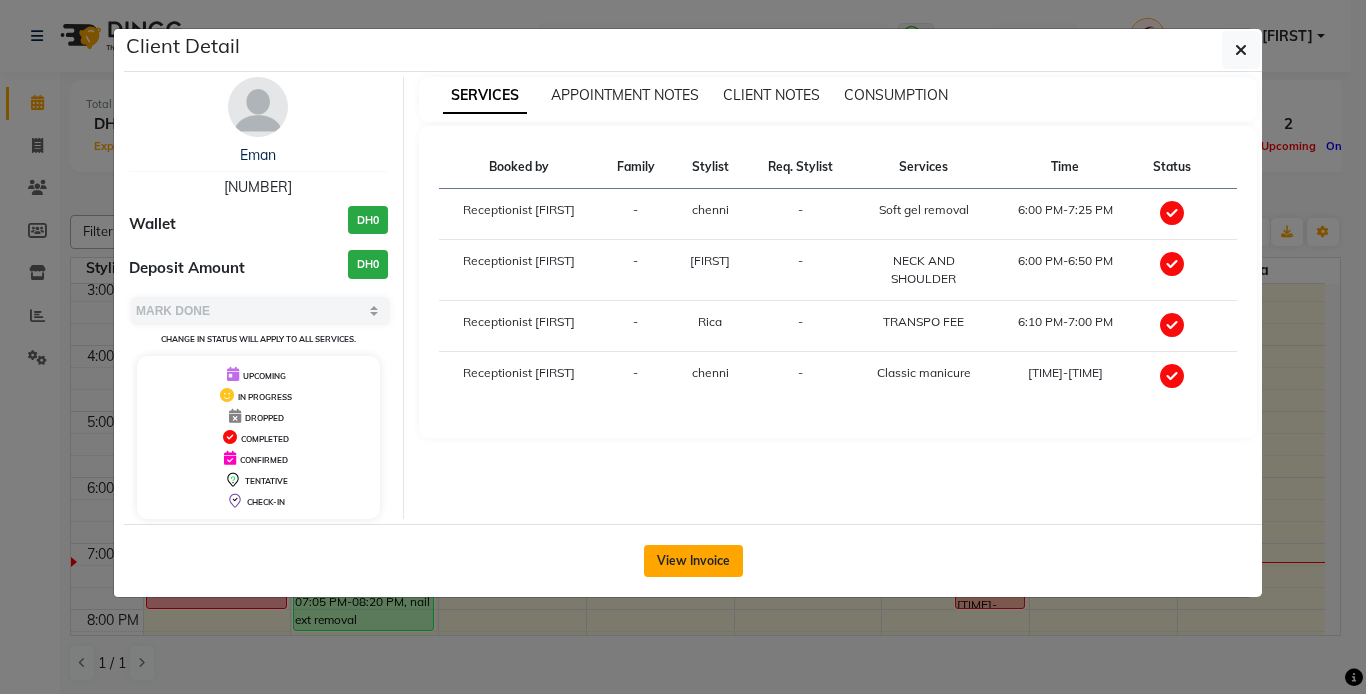click on "View Invoice" 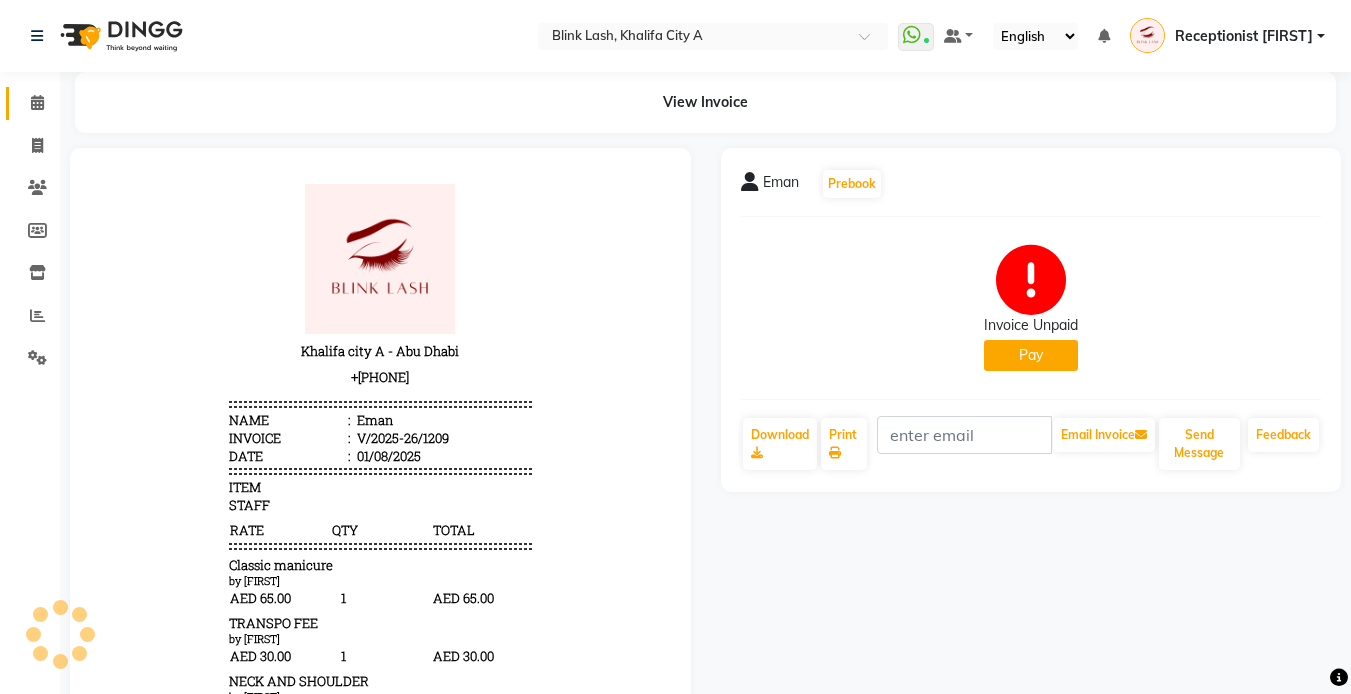 scroll, scrollTop: 0, scrollLeft: 0, axis: both 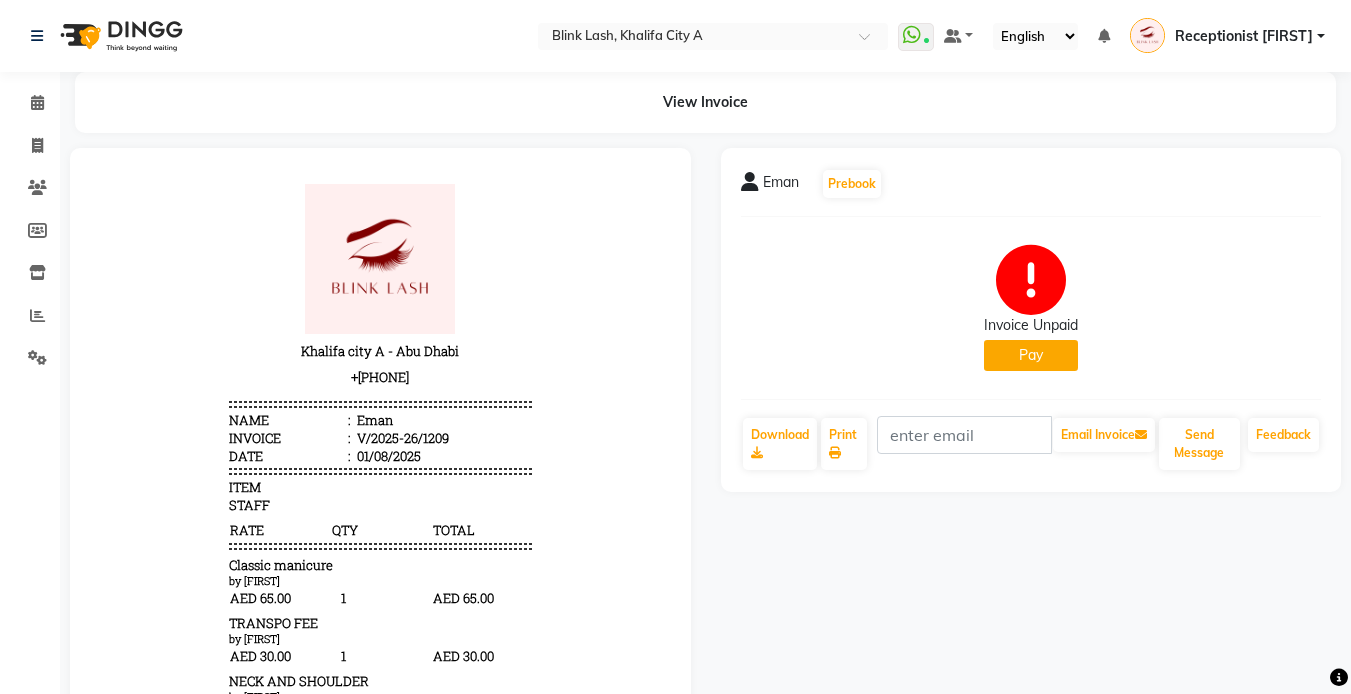 click on "Pay" 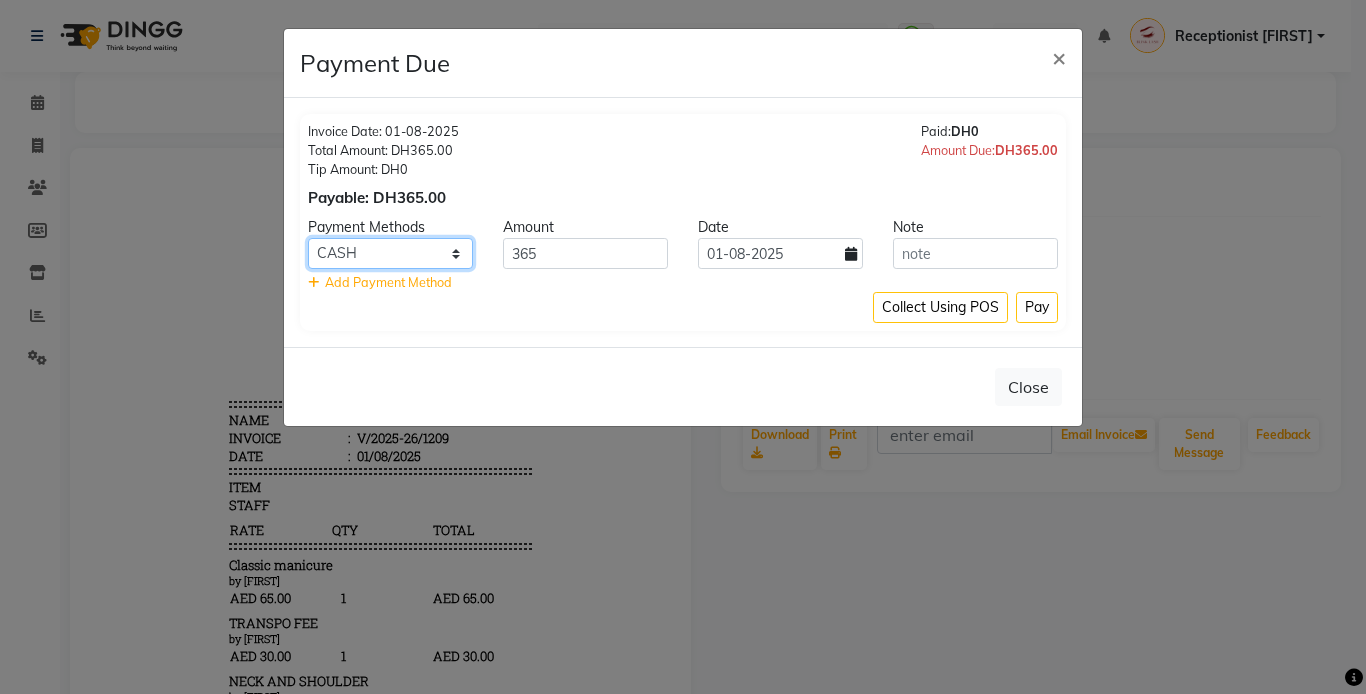 click on "Master Card ONLINE Visa Card CASH Cheque" 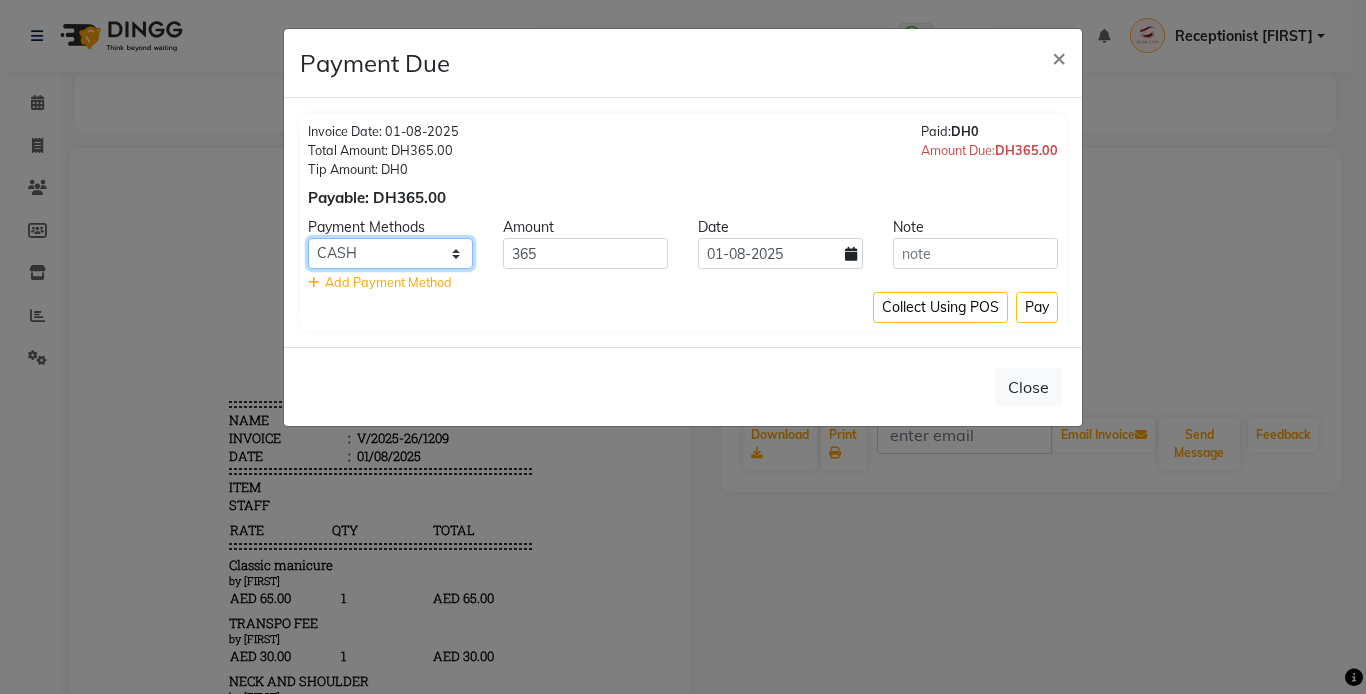select on "3" 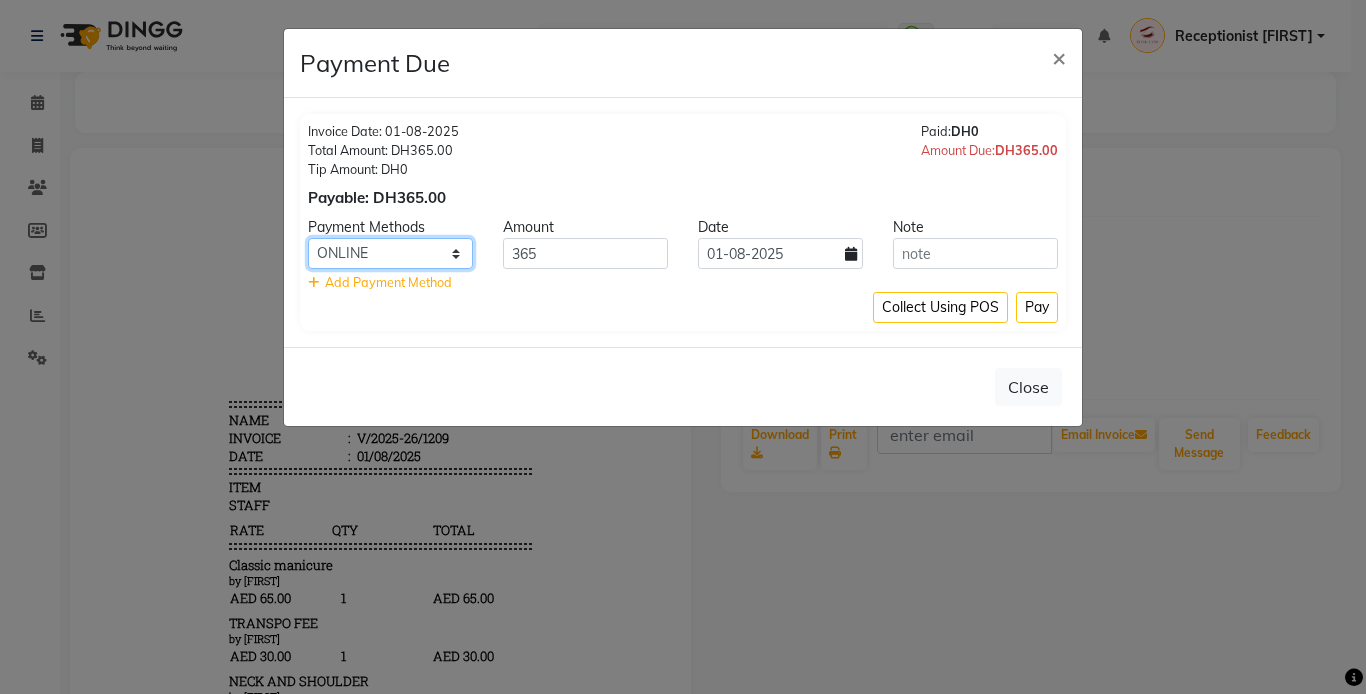 click on "Master Card ONLINE Visa Card CASH Cheque" 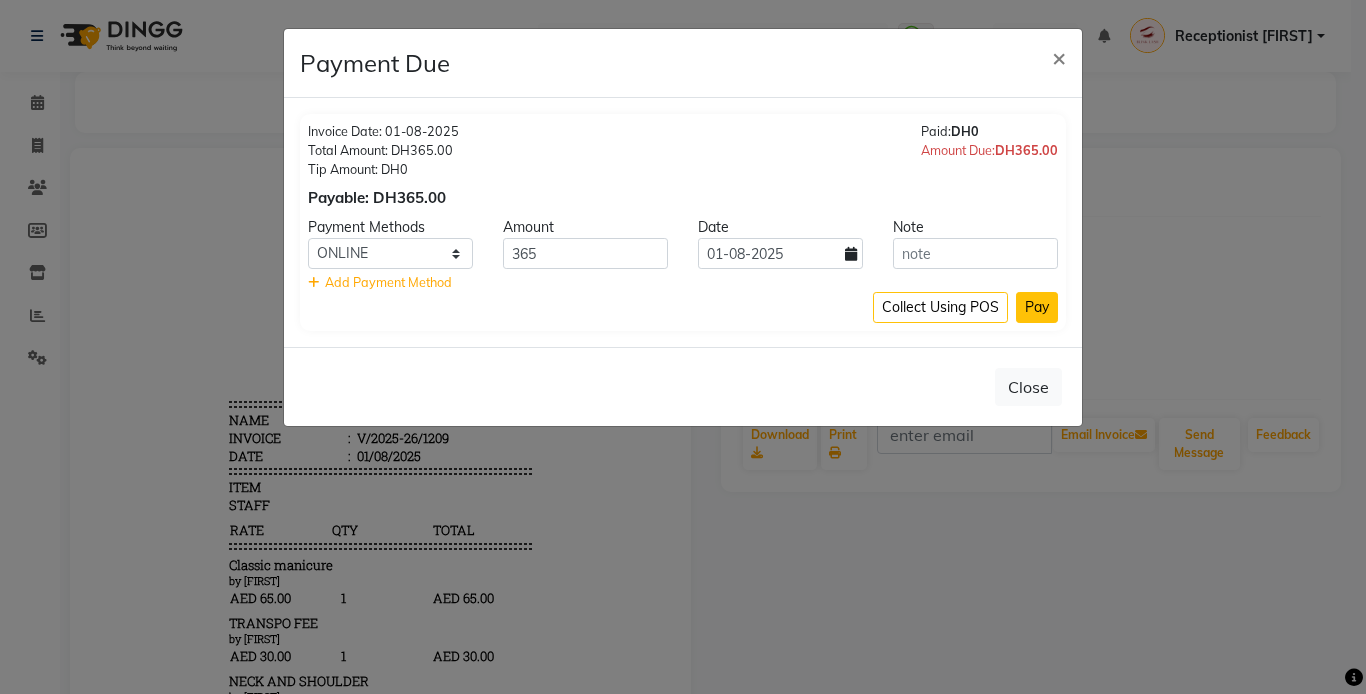 click on "Pay" 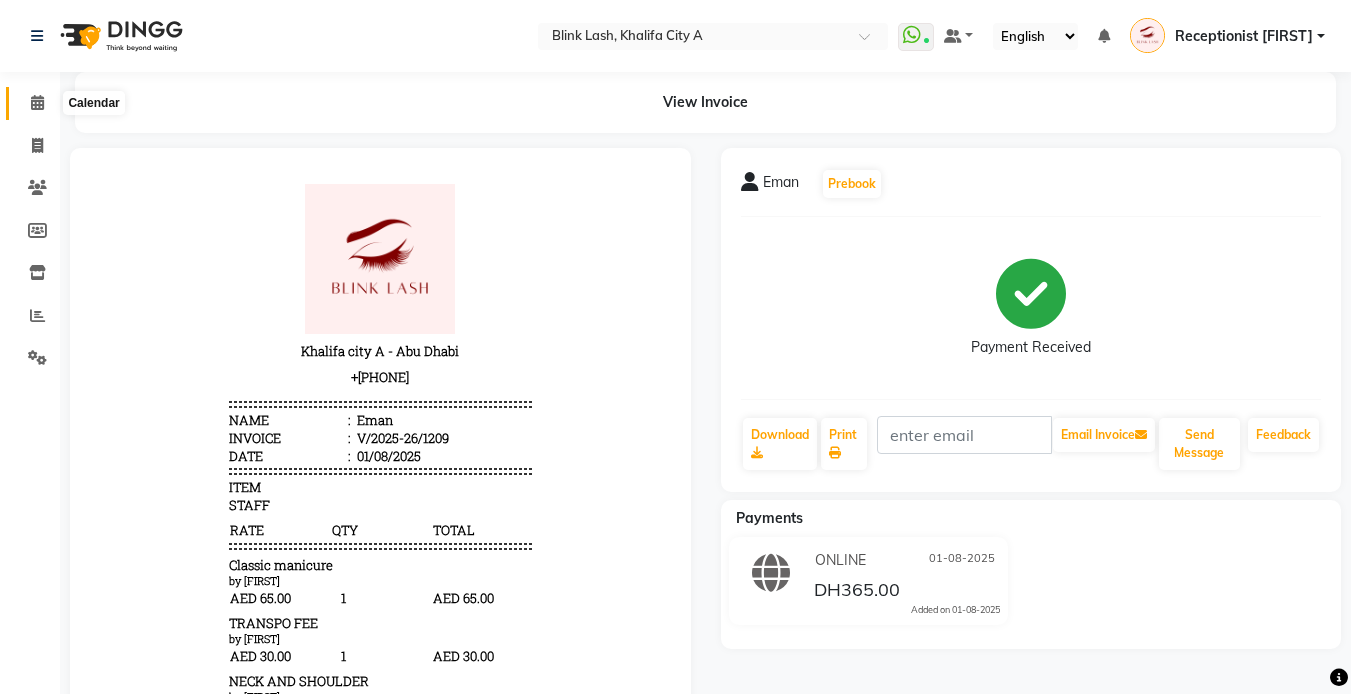 click 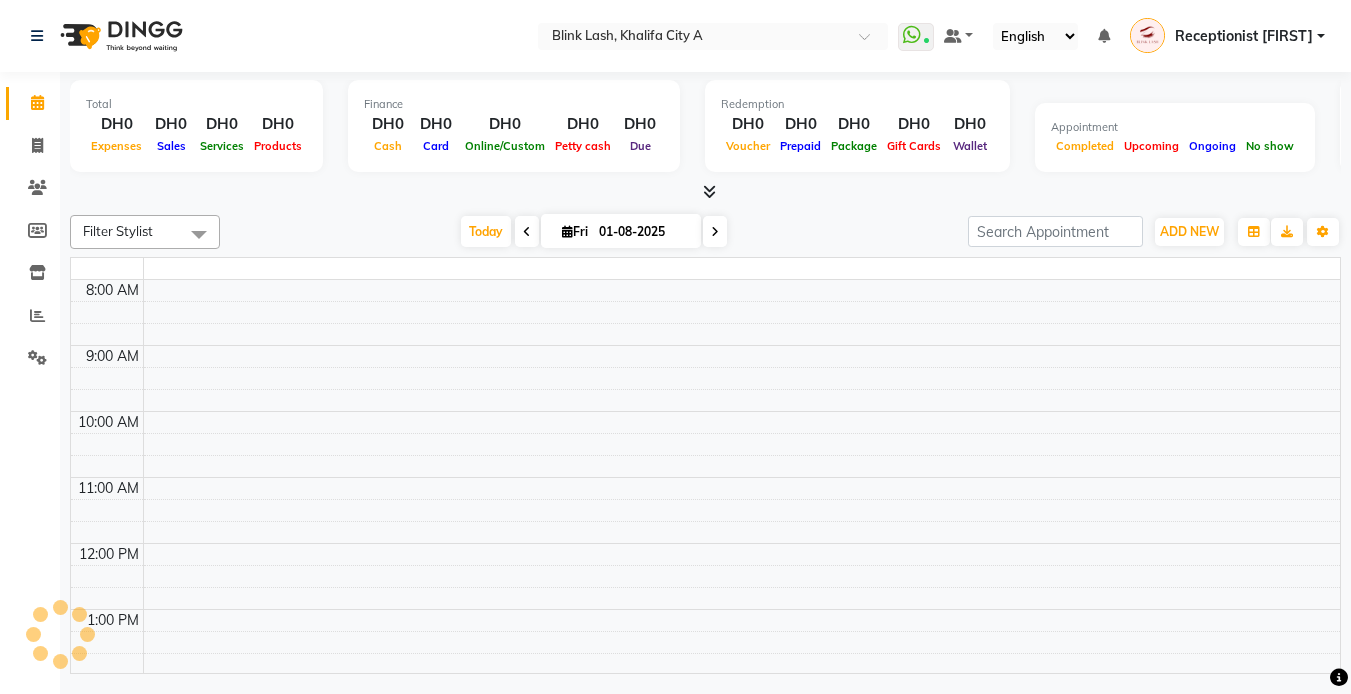 scroll, scrollTop: 0, scrollLeft: 0, axis: both 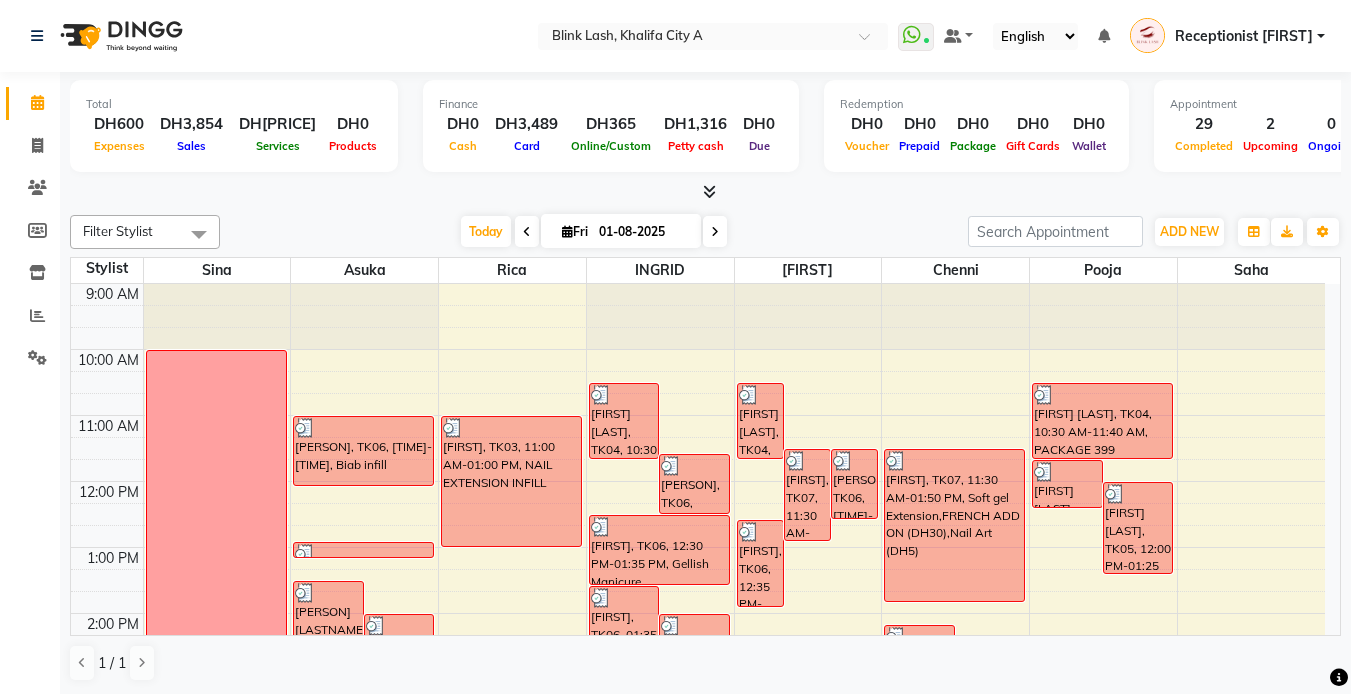click at bounding box center [705, 192] 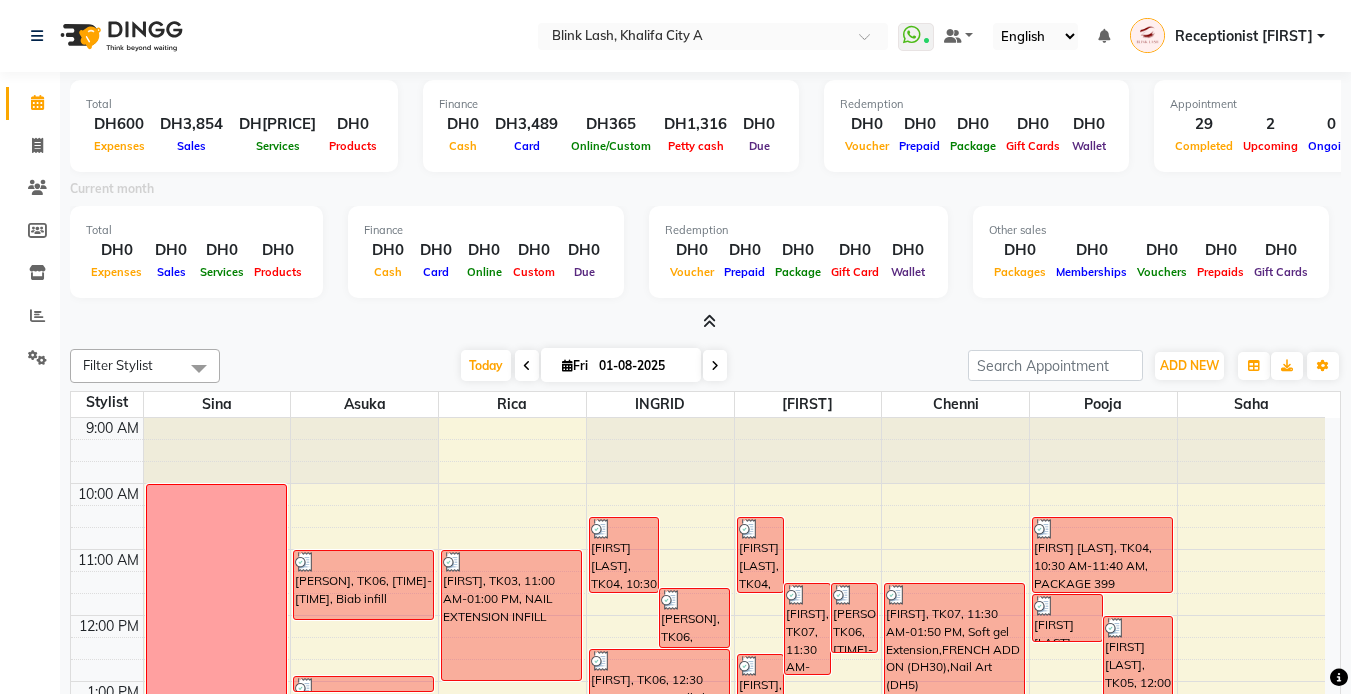click on "Total  DH600  Expenses DH3,854  Sales DH3,769  Services DH0  Products Finance  DH0  Cash DH3,489  Card DH365  Online/Custom DH1,316 Petty cash DH0 Due  Redemption  DH0 Voucher DH0 Prepaid DH0 Package DH0  Gift Cards DH0  Wallet  Appointment  29 Completed 2 Upcoming 0 Ongoing 0 No show  Other sales  DH0  Packages DH0  Memberships DH0  Vouchers DH0  Prepaids DH0  Gift Cards Current month Total  DH0  Expenses DH0  Sales DH0 Services DH0 Products  Finance  DH0  Cash DH0  Card DH0 Online DH0 Custom DH0 Due  Redemption  DH0 Voucher DH0 Prepaid DH0 Package DH0 Gift Card DH0 Wallet Other sales  DH0  Packages DH0  Memberships DH0  Vouchers DH0  Prepaids DH0  Gift Cards" at bounding box center [705, 202] 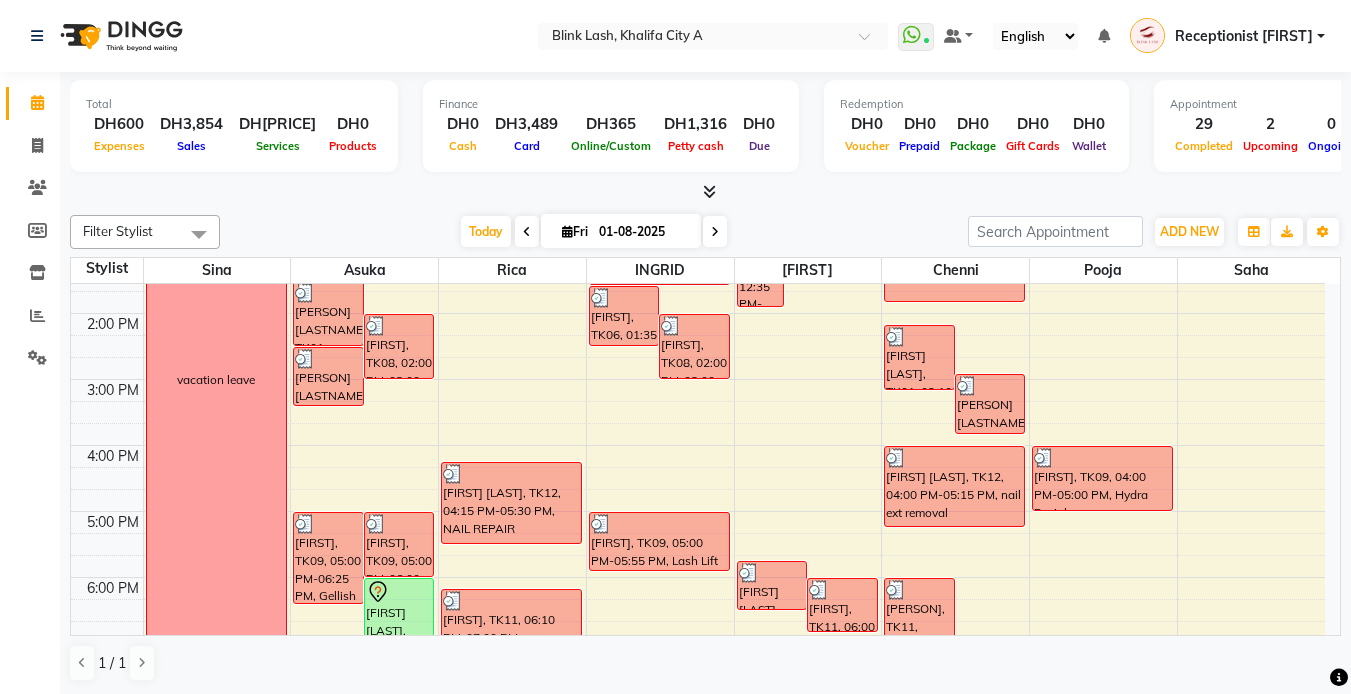 scroll, scrollTop: 500, scrollLeft: 0, axis: vertical 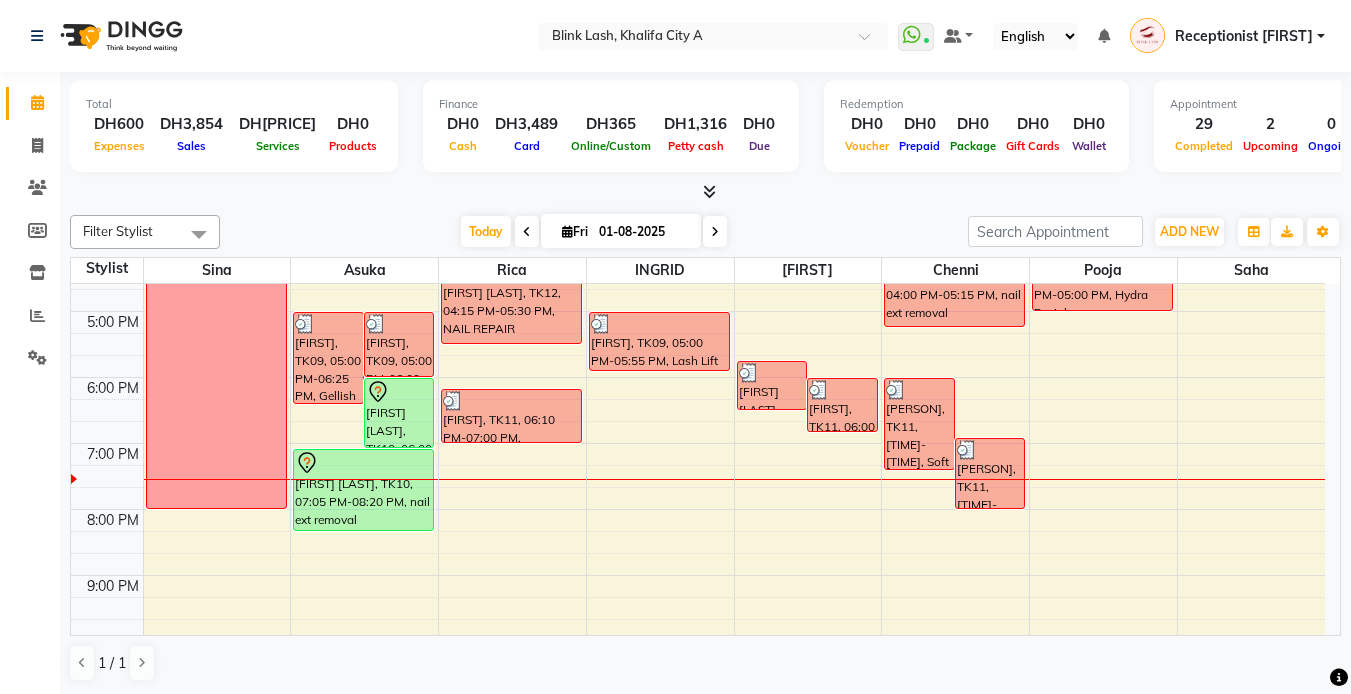 drag, startPoint x: 975, startPoint y: 733, endPoint x: 1365, endPoint y: 733, distance: 390 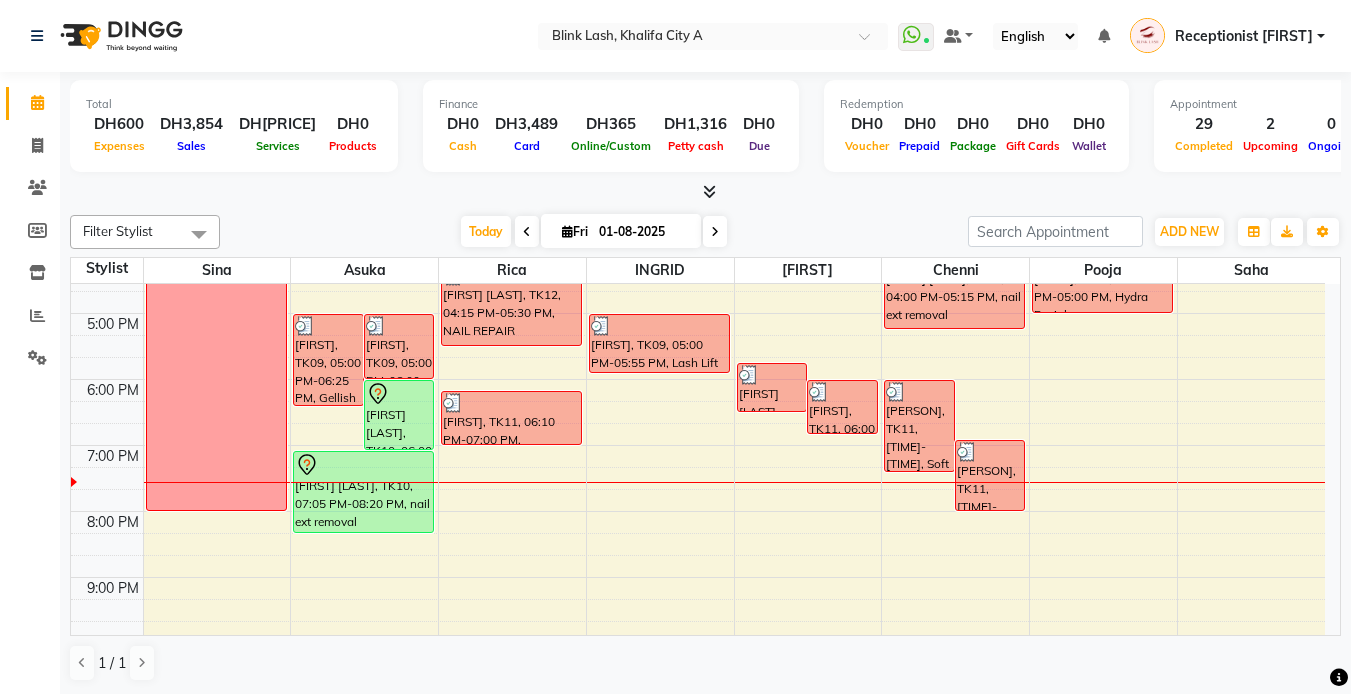 scroll, scrollTop: 500, scrollLeft: 0, axis: vertical 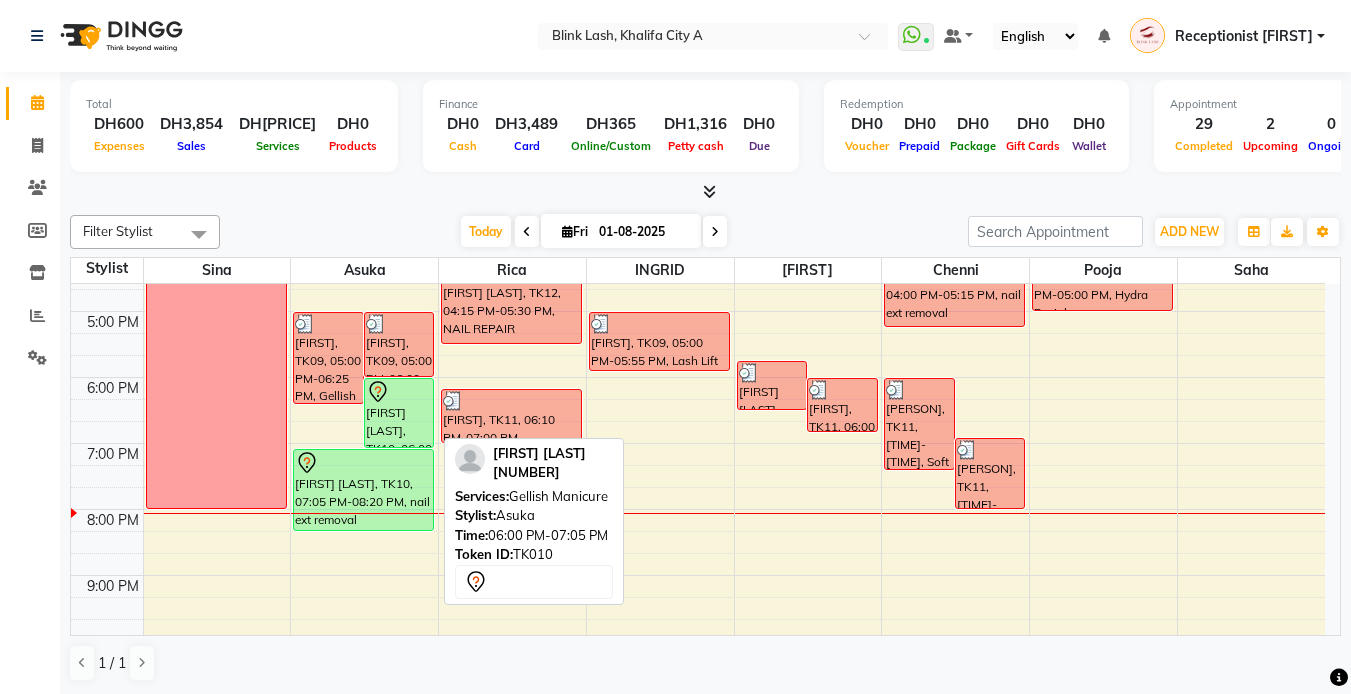 click on "[FIRST] [LAST], TK10, 06:00 PM-07:05 PM, Gellish Manicure" at bounding box center [399, 413] 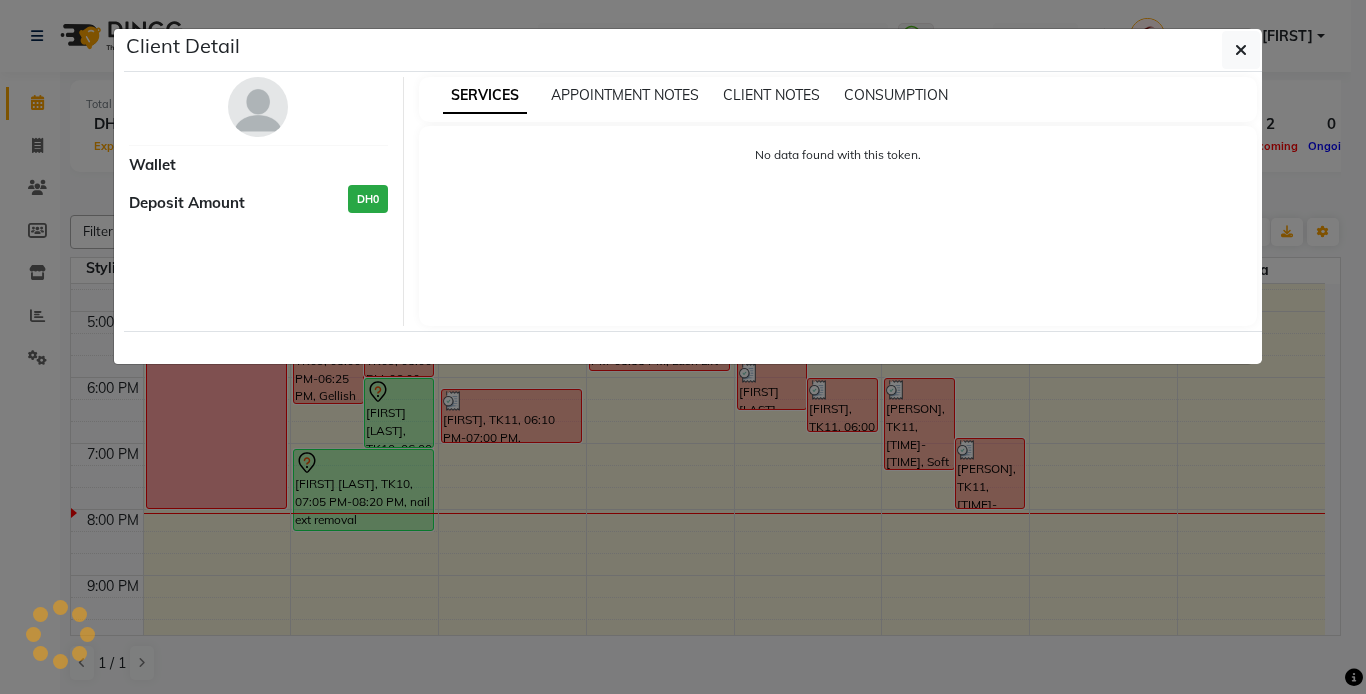 select on "7" 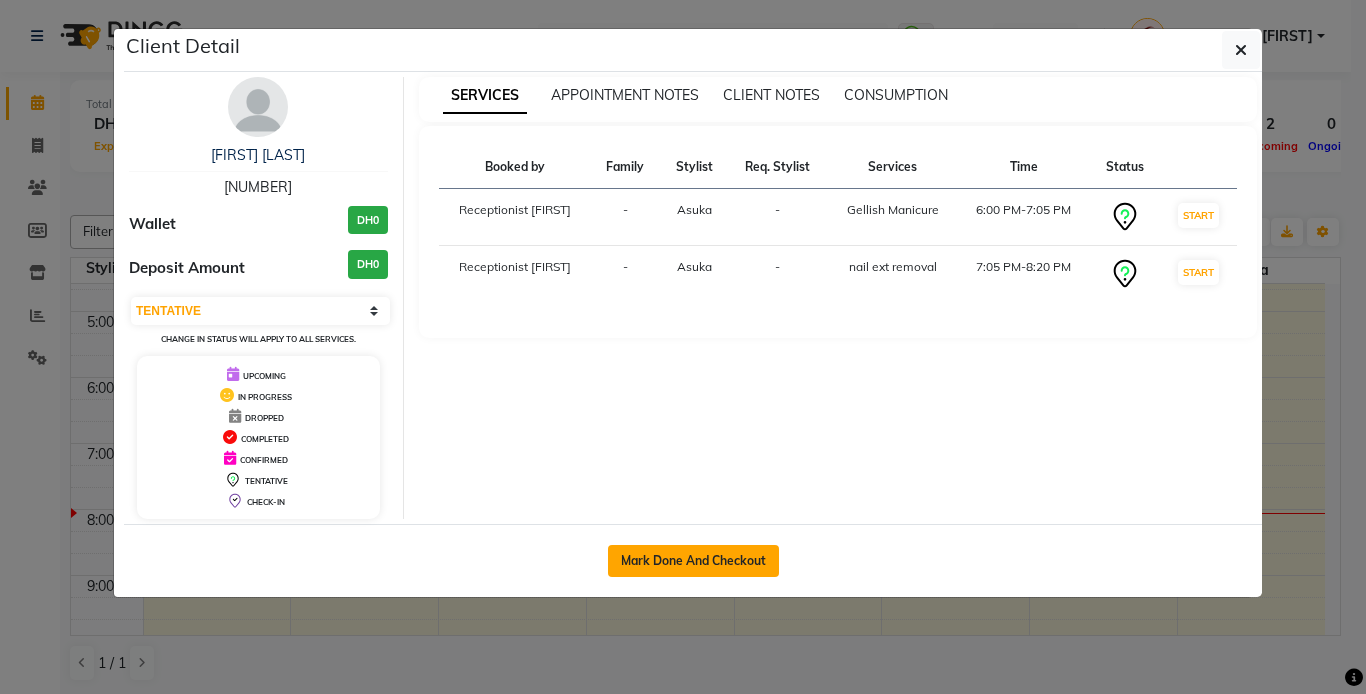click on "Mark Done And Checkout" 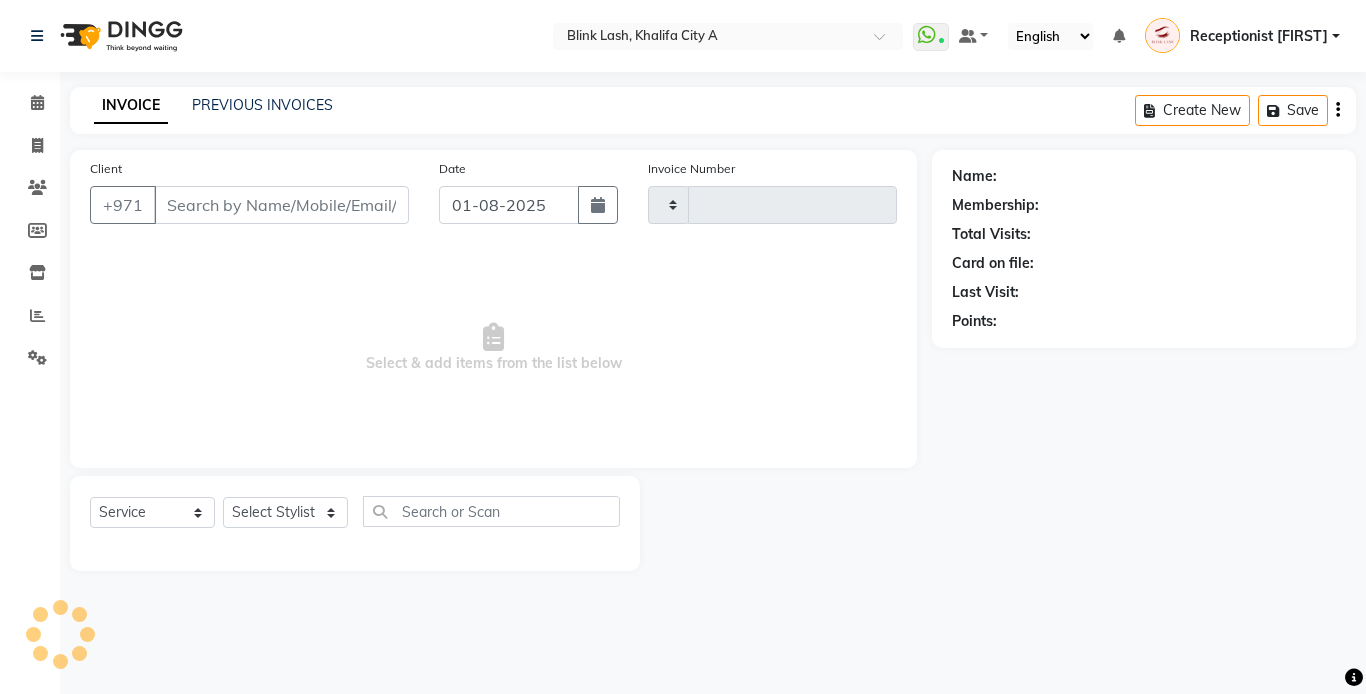 type on "1210" 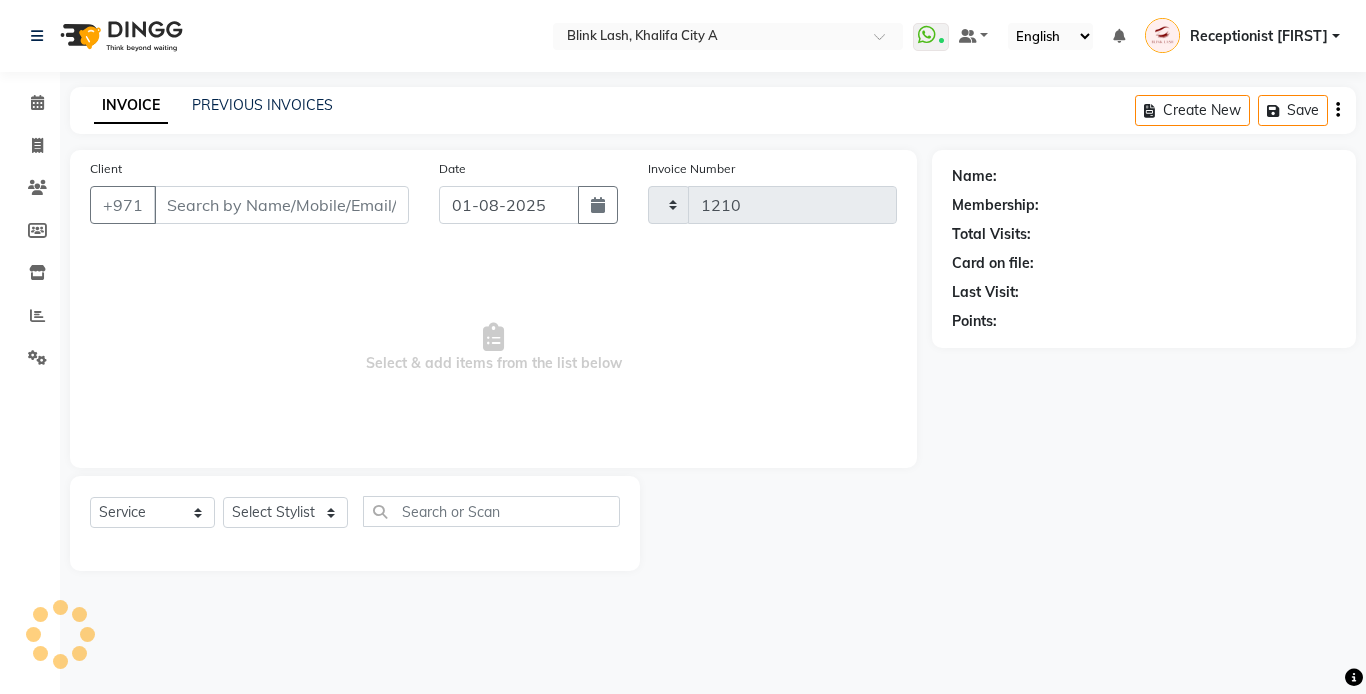 select on "5970" 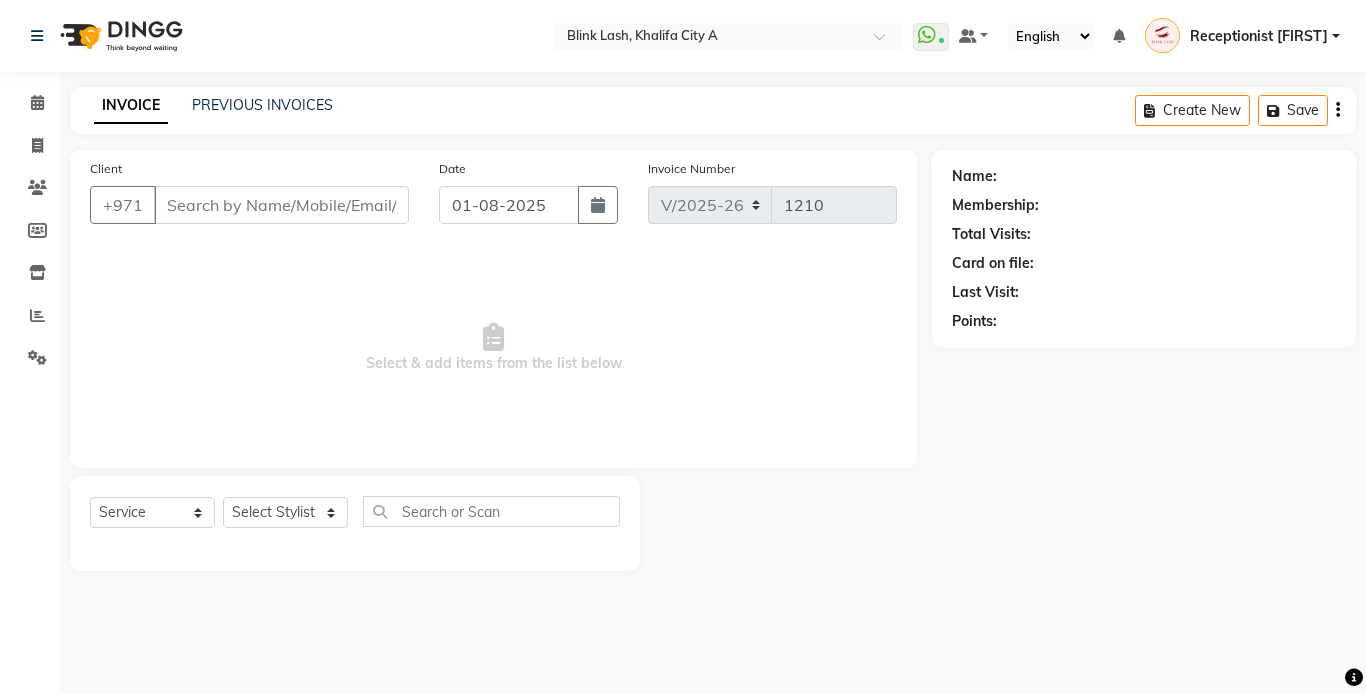type on "[PHONE]" 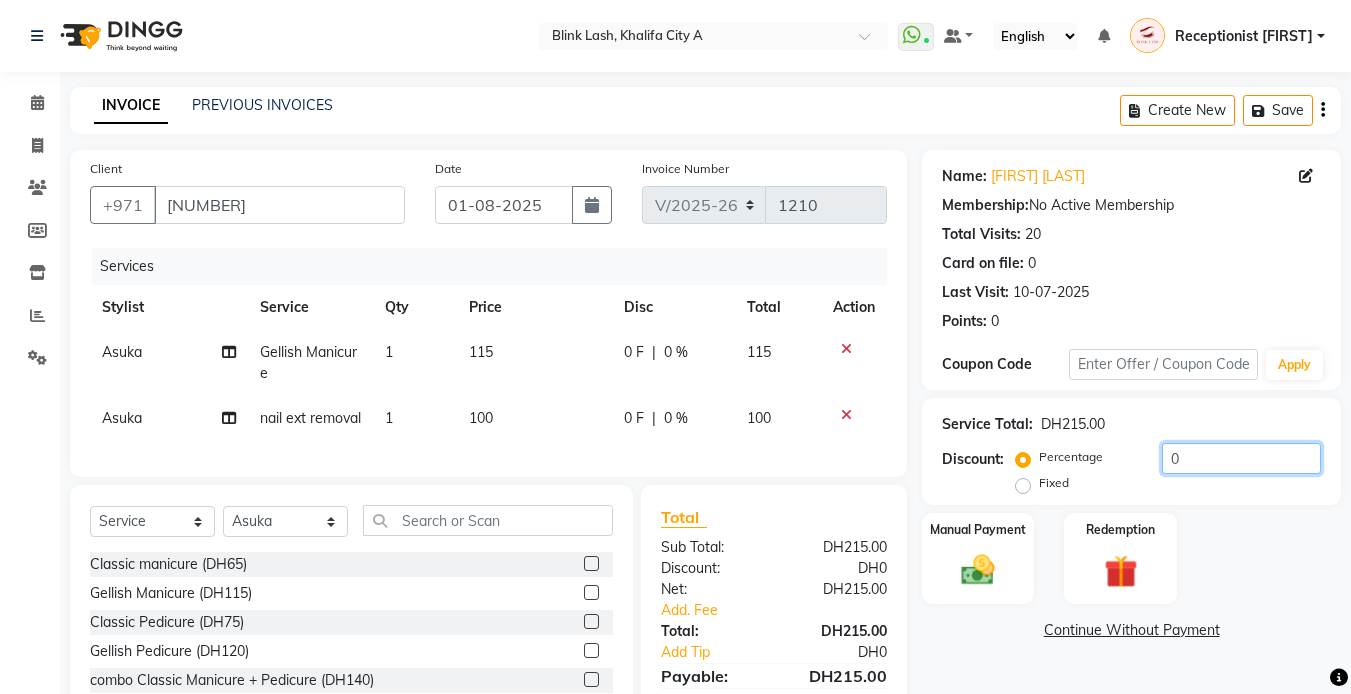 click on "0" 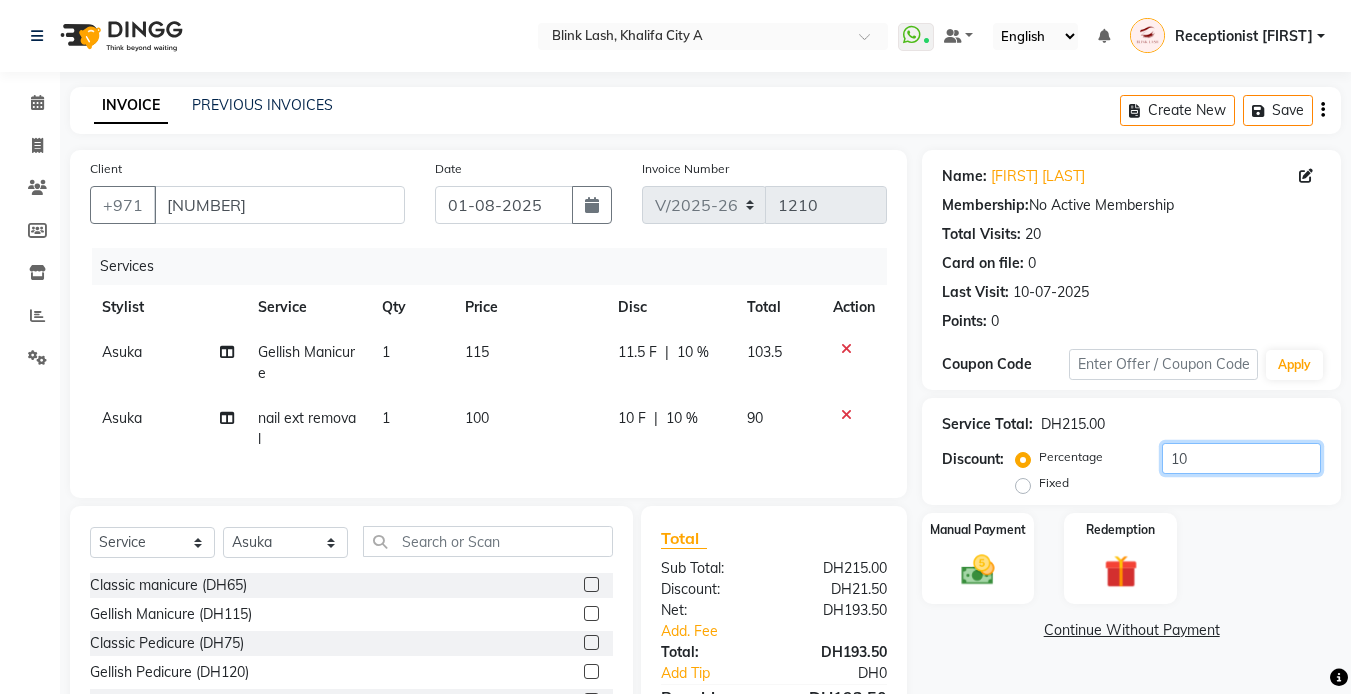 type on "10" 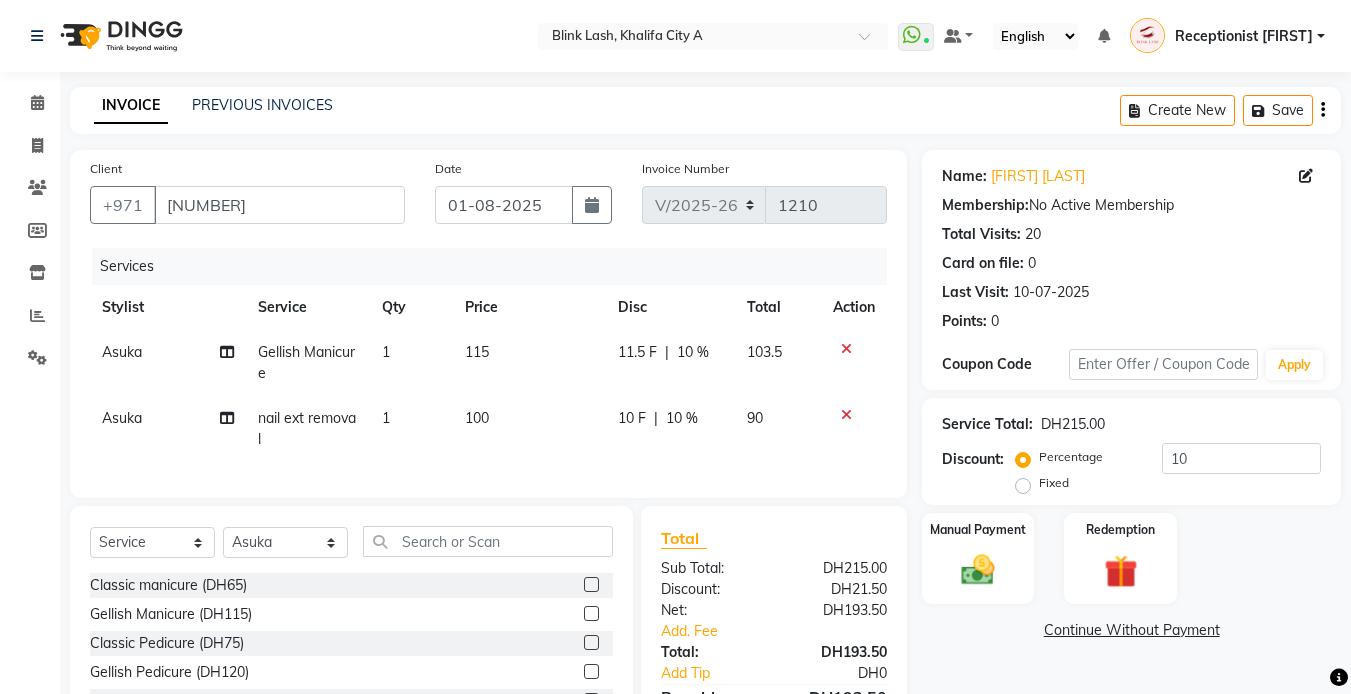 click on "Name: Amber Chelsea Membership:  No Active Membership  Total Visits:  20 Card on file:  0 Last Visit:   10-07-2025 Points:   0  Coupon Code Apply Service Total:  DH215.00  Discount:  Percentage   Fixed  10 Manual Payment Redemption  Continue Without Payment" 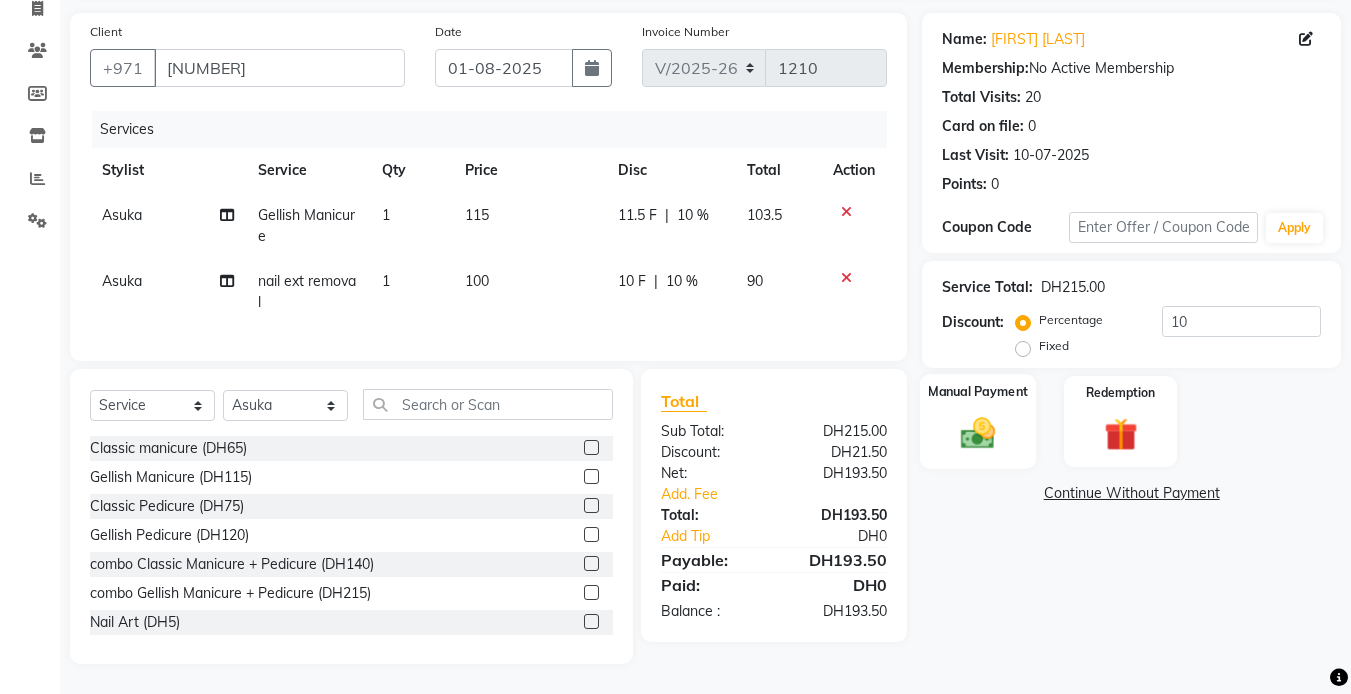 click 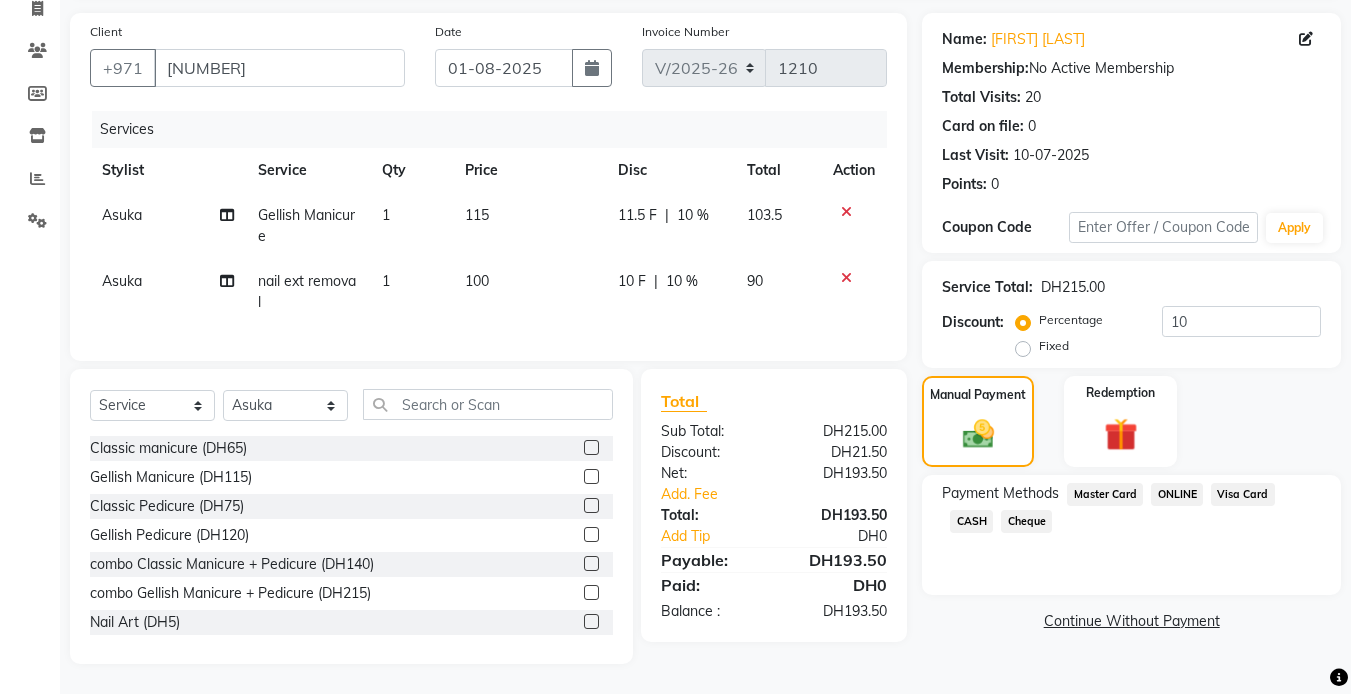 click on "CASH" 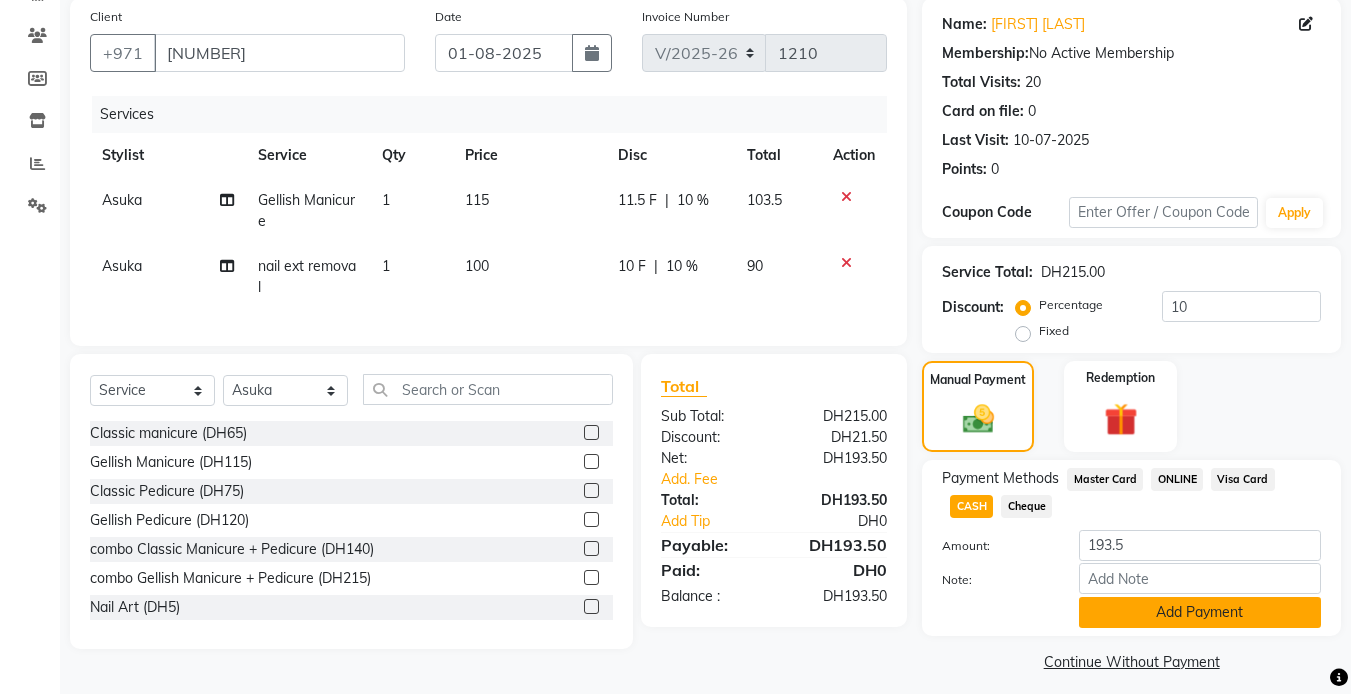 click on "Add Payment" 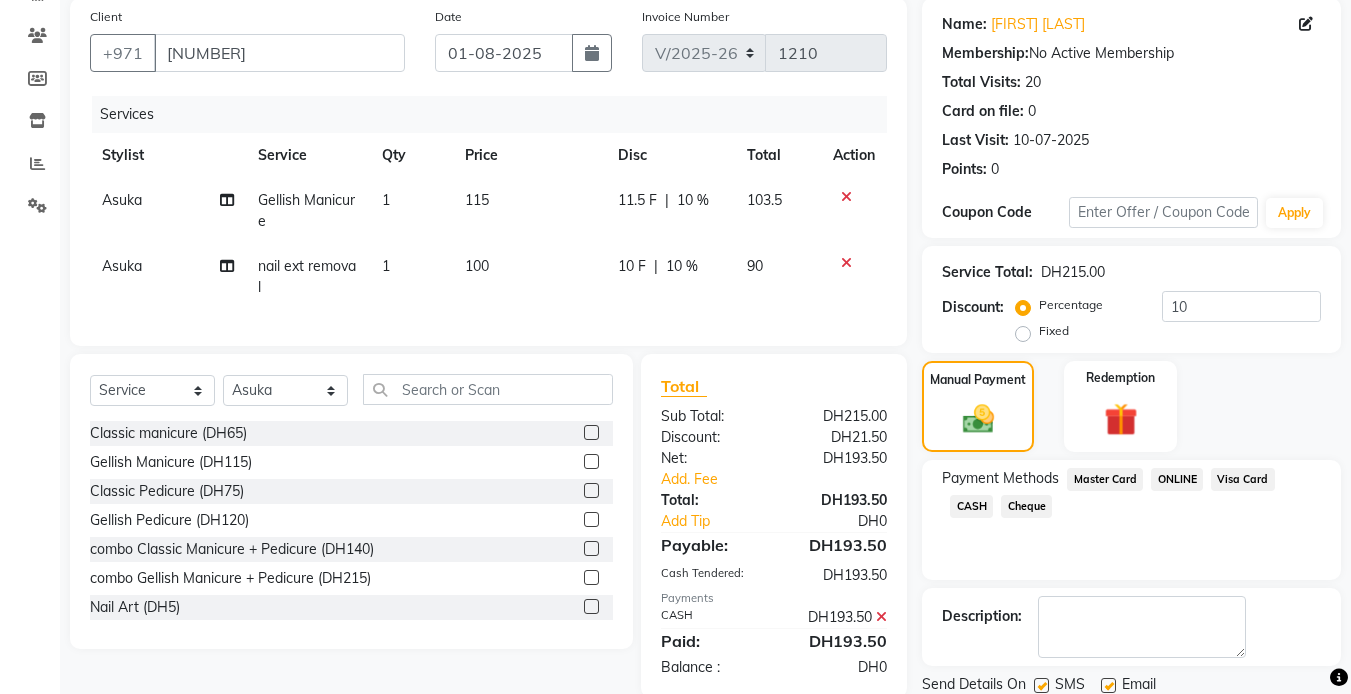 click on "Checkout" 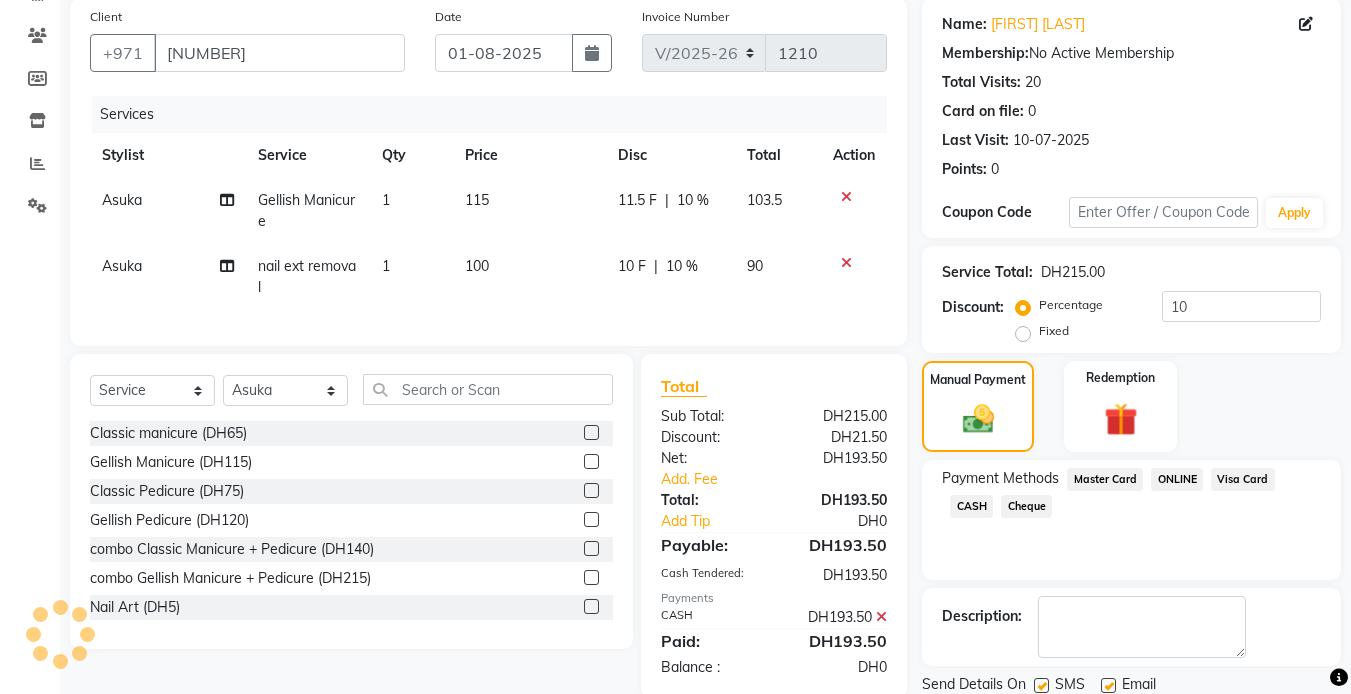 scroll, scrollTop: 222, scrollLeft: 0, axis: vertical 